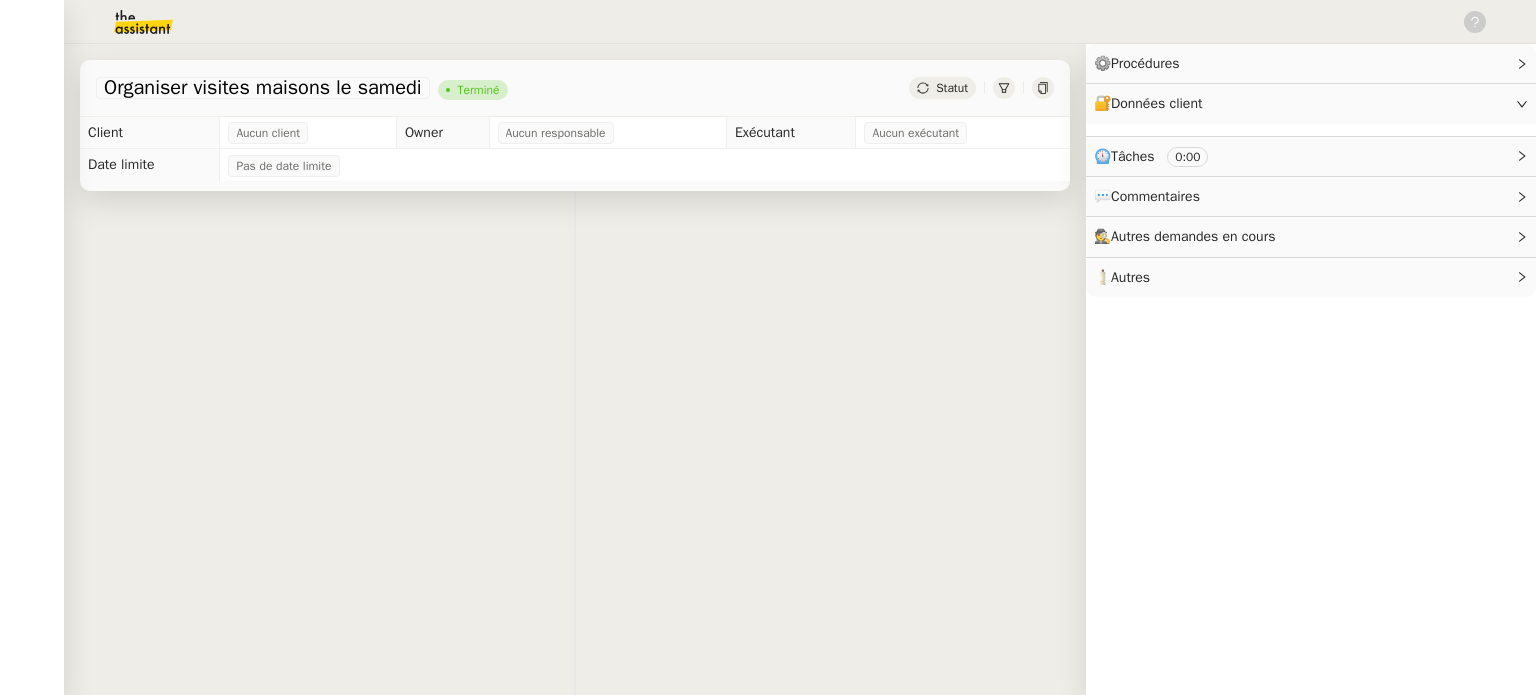 scroll, scrollTop: 0, scrollLeft: 0, axis: both 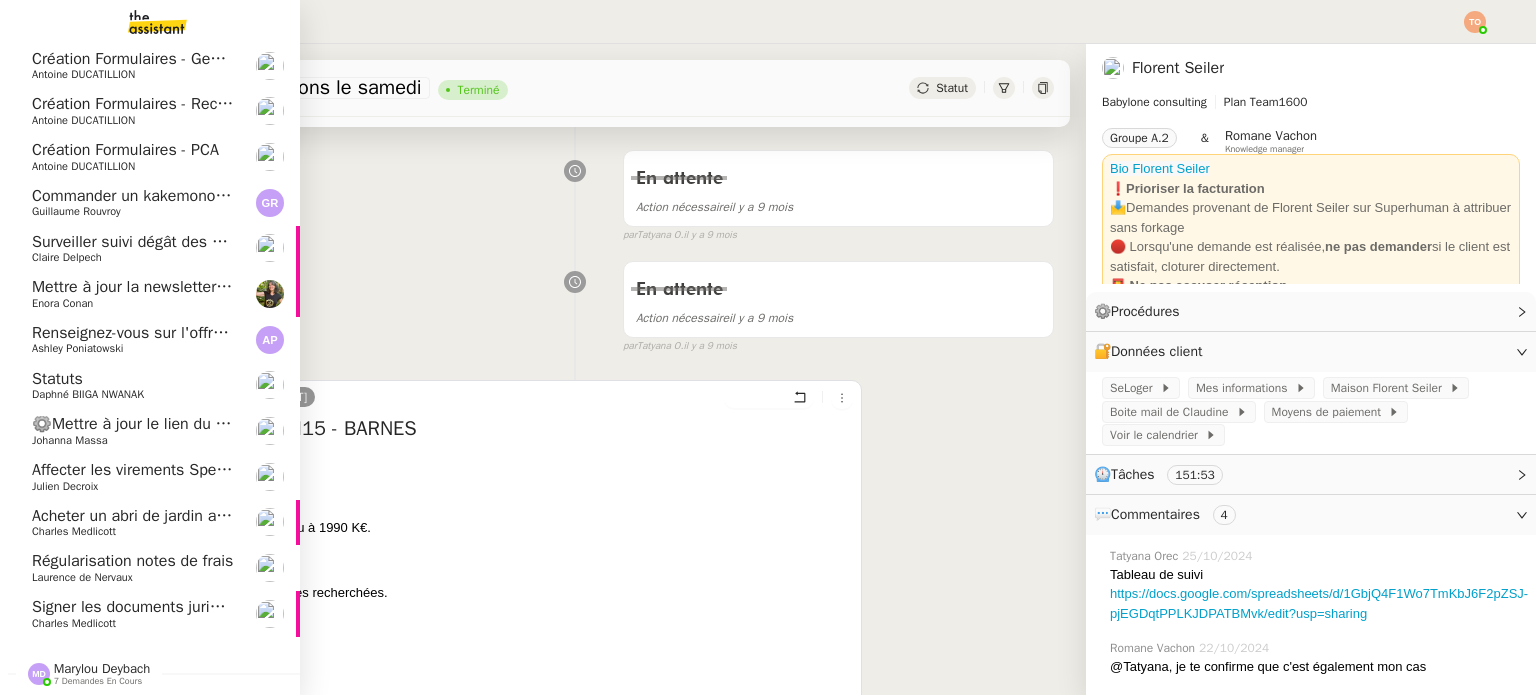 click on "Signer les documents juridiques 2024" 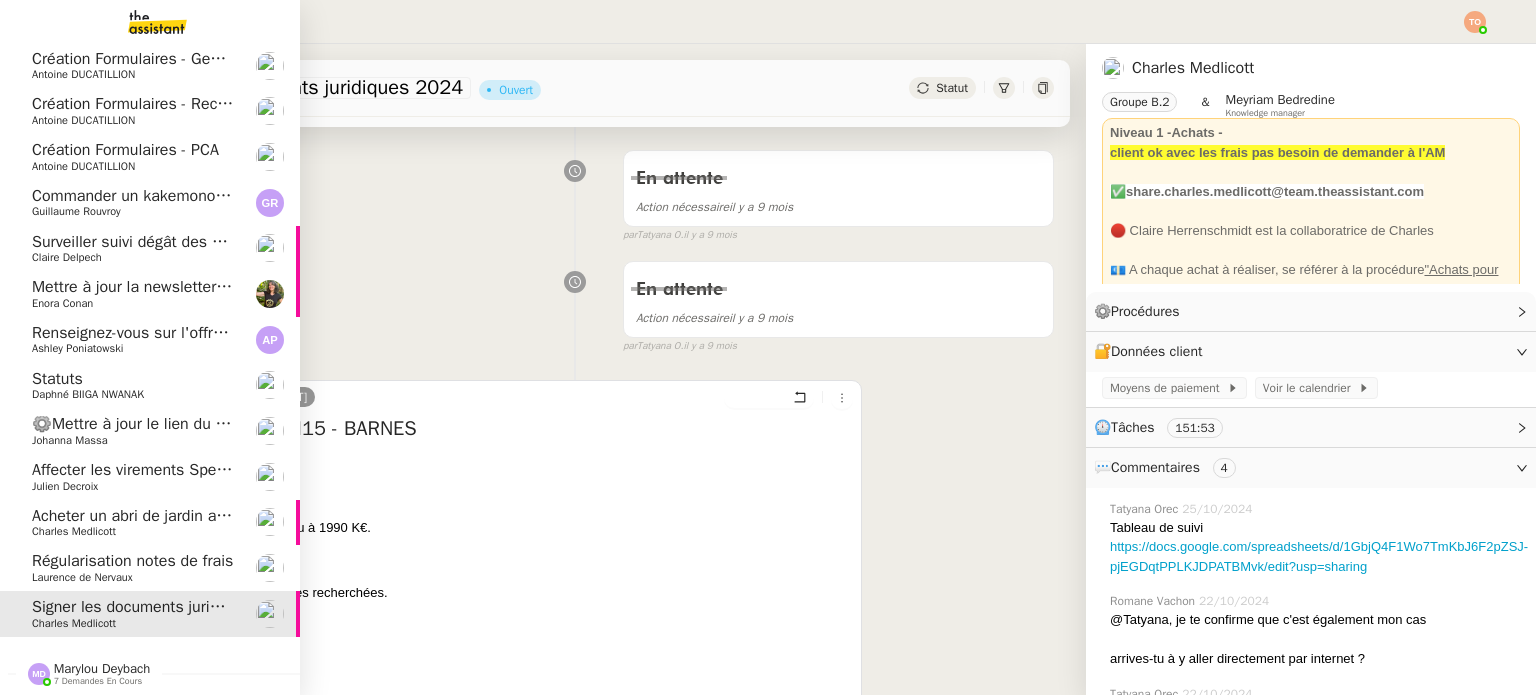 click on "Régularisation notes de frais    Laurence de Nervaux" 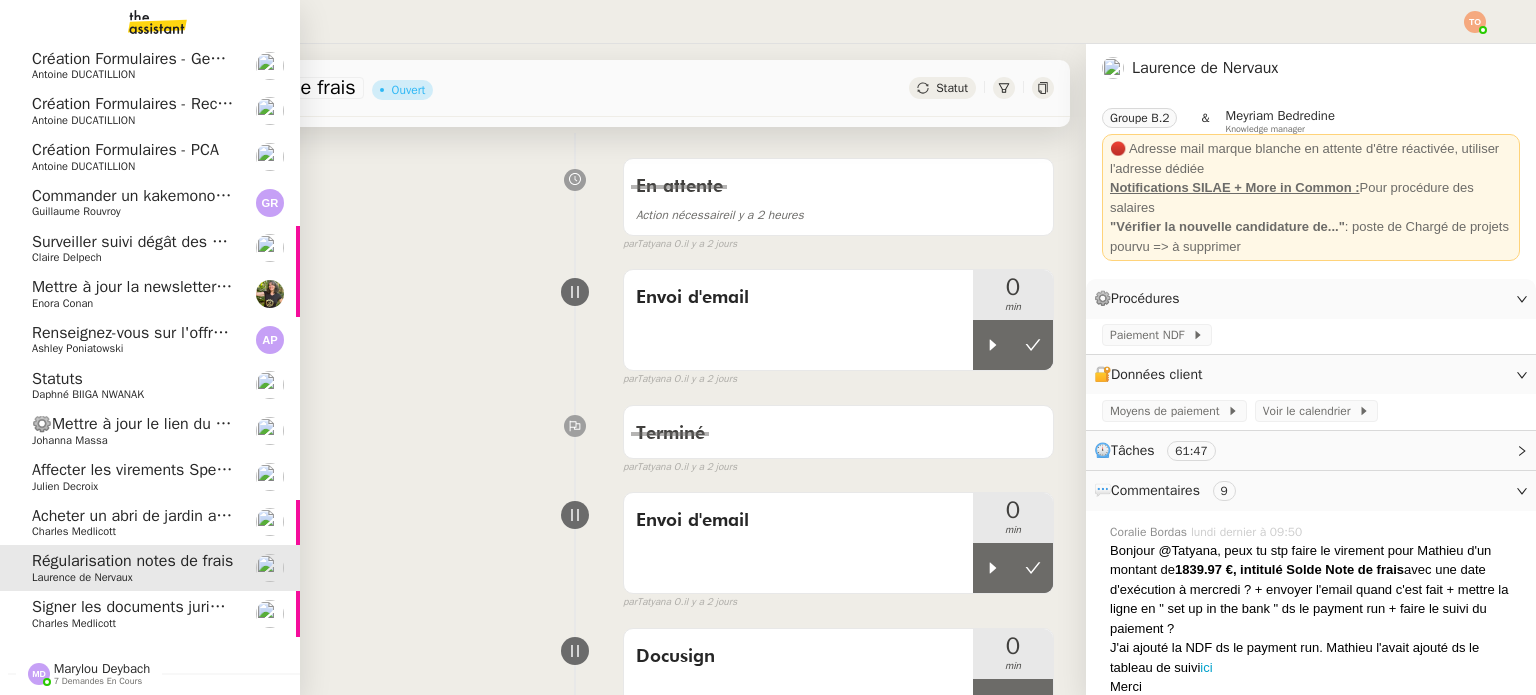 click on "Charles Medlicott" 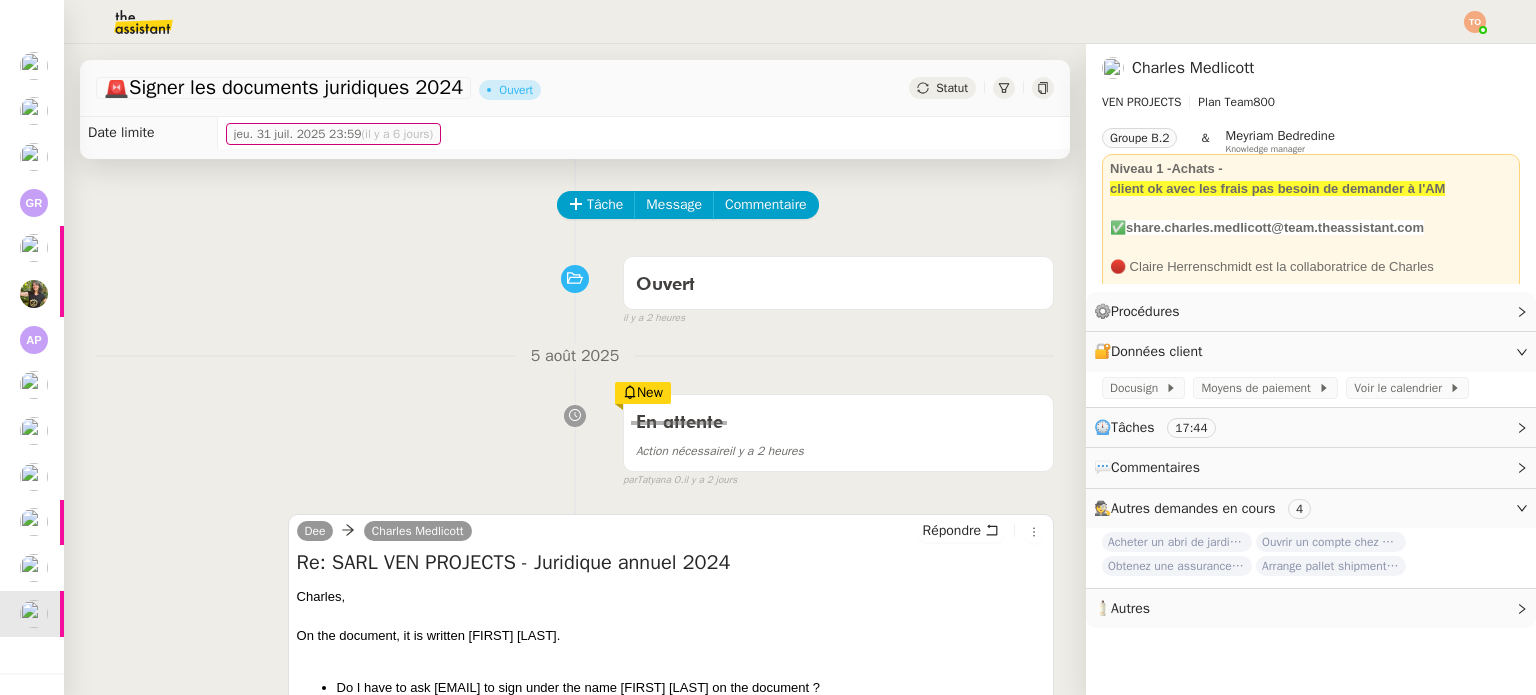 scroll, scrollTop: 0, scrollLeft: 0, axis: both 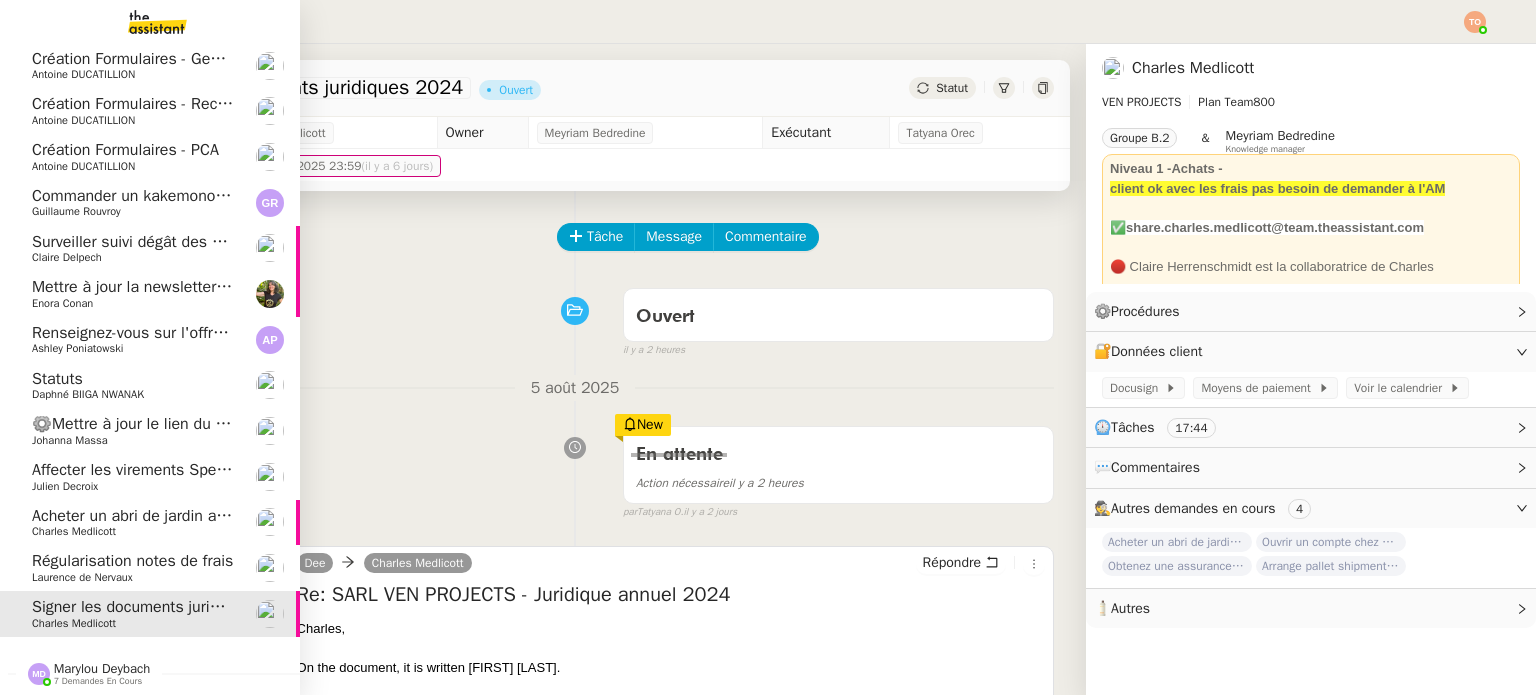 click on "Antoine DUCATILLION" 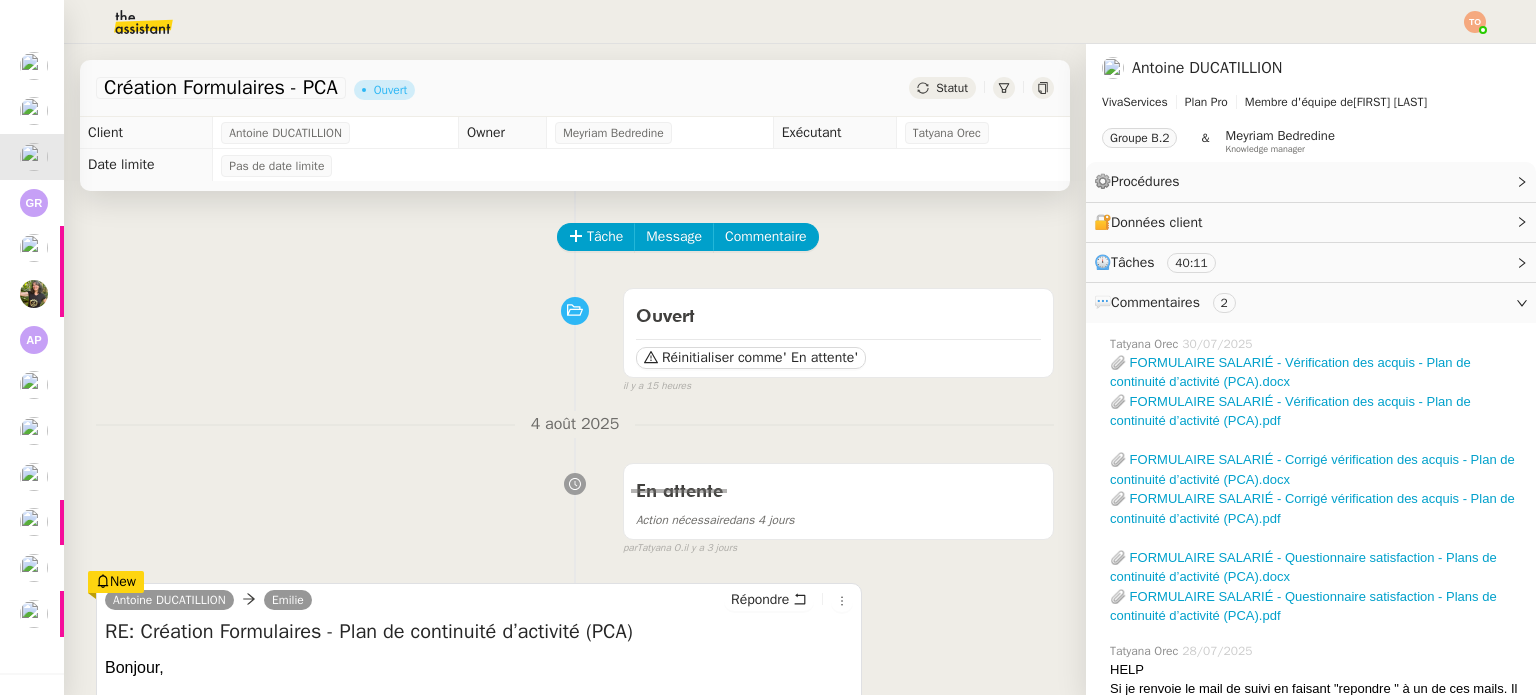 scroll, scrollTop: 0, scrollLeft: 0, axis: both 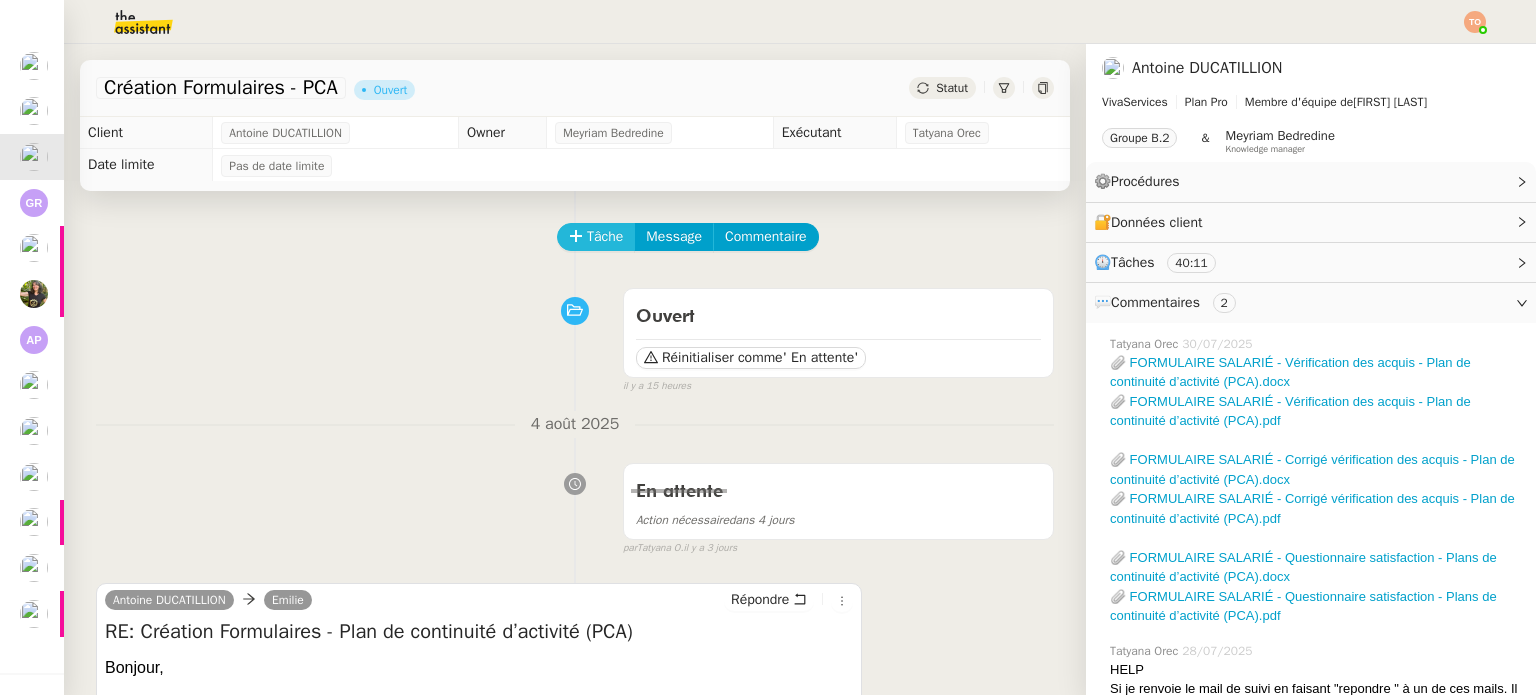 click on "Tâche" 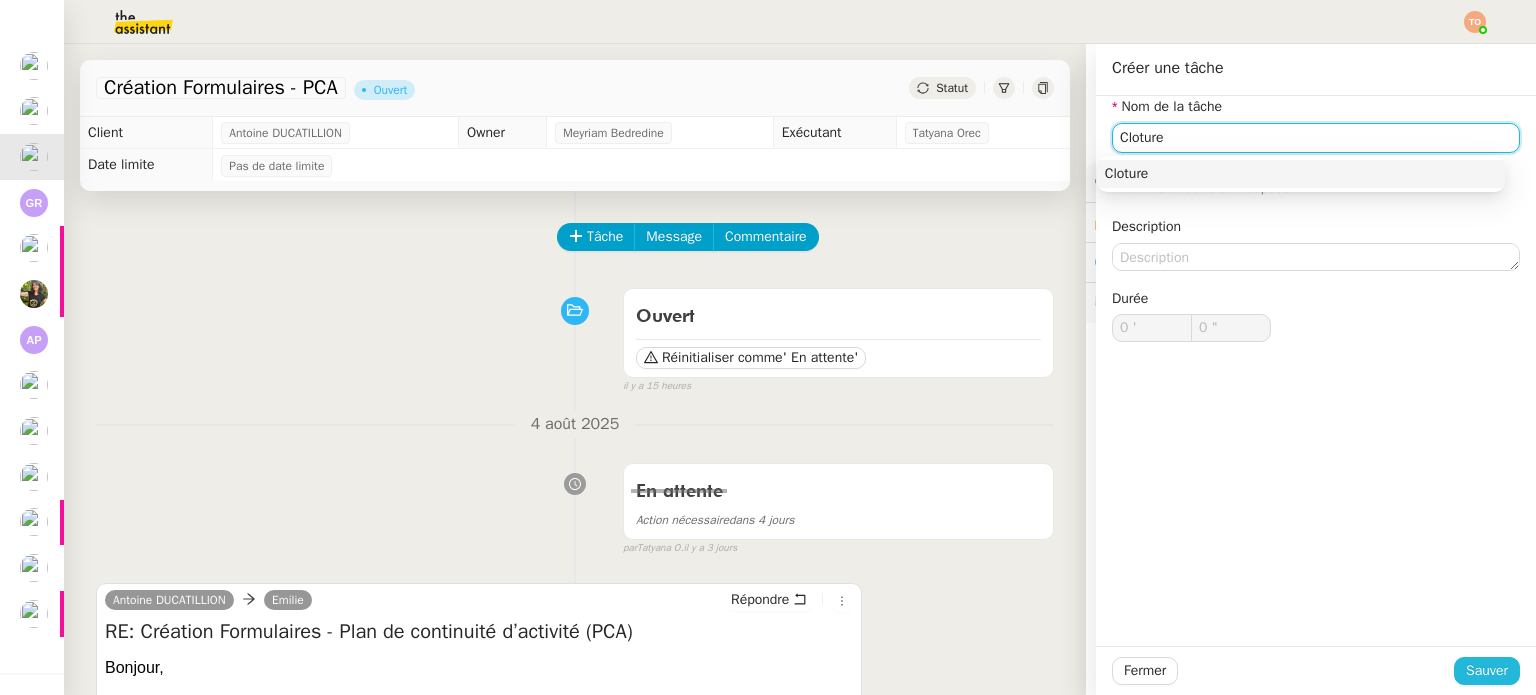 type on "Cloture" 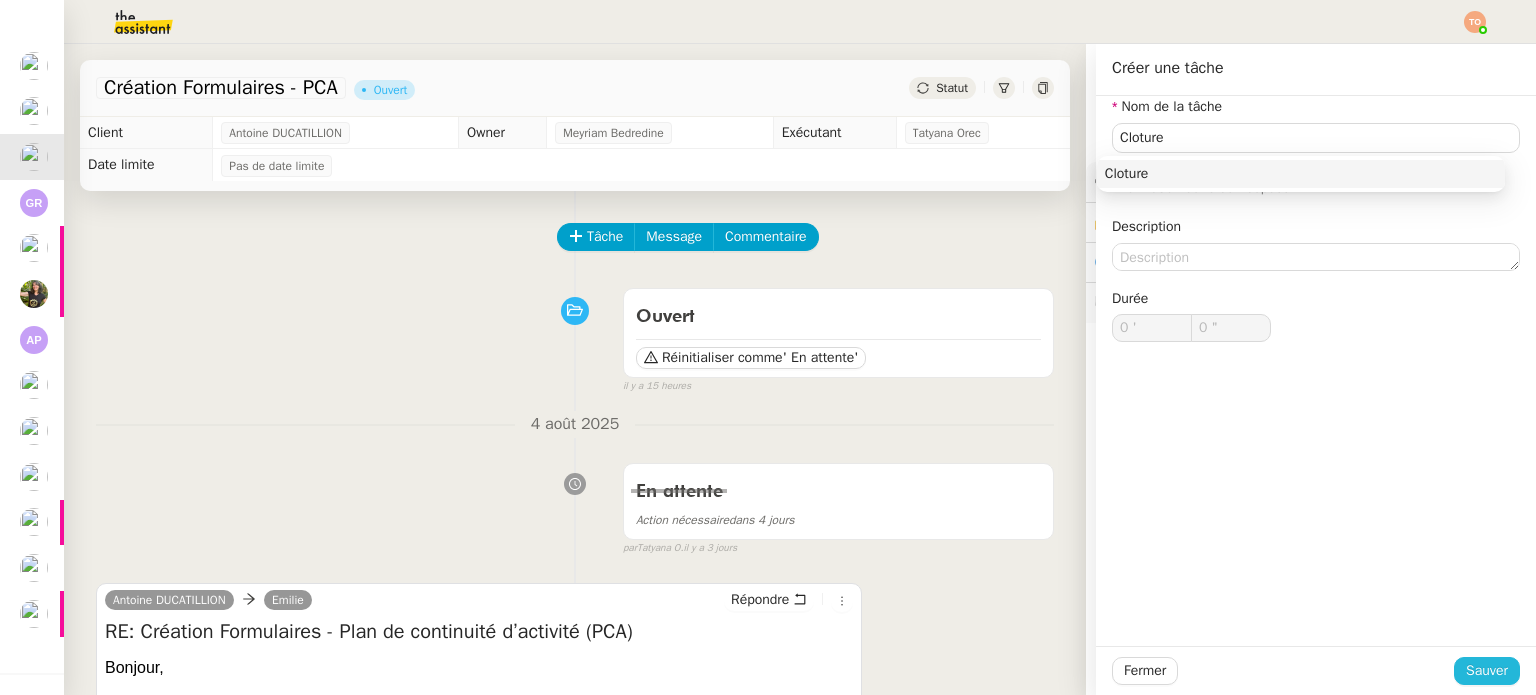 click on "Sauver" 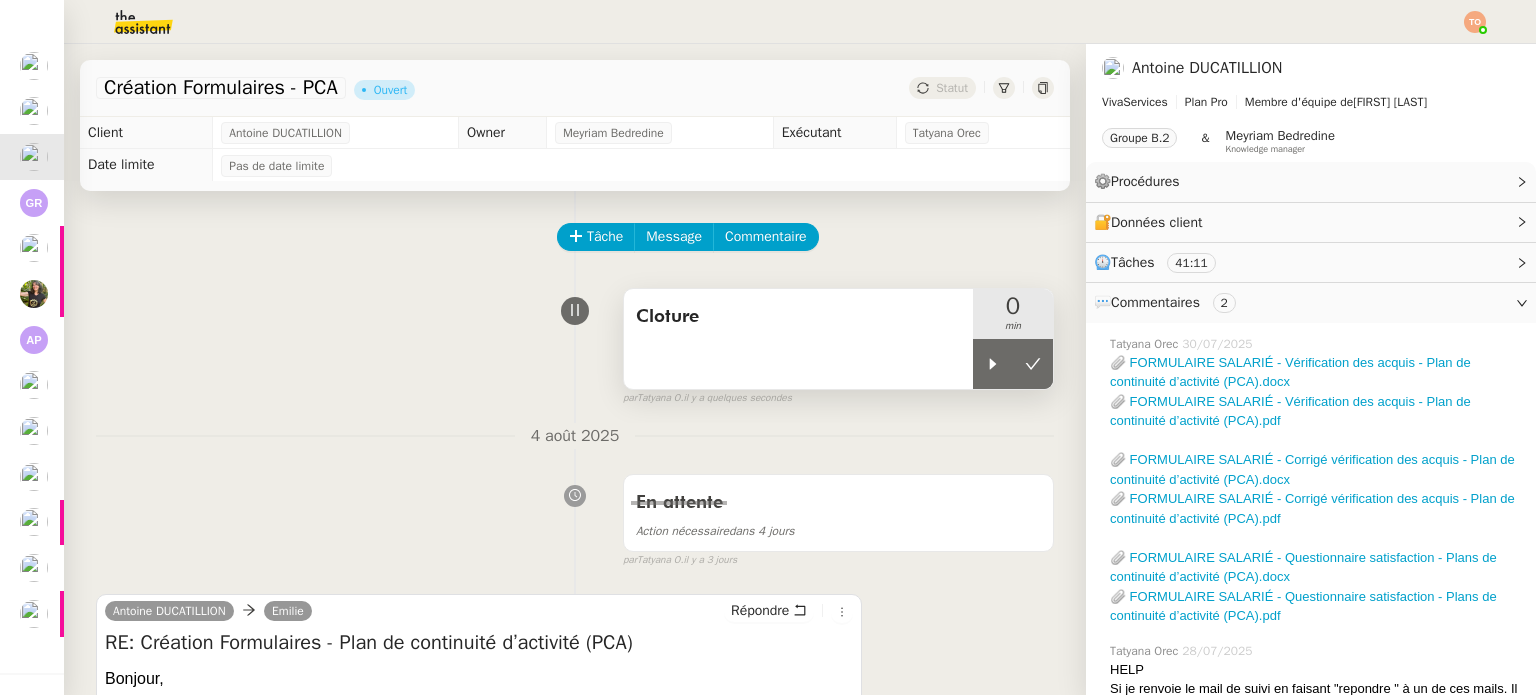 click on "Cloture" at bounding box center (798, 339) 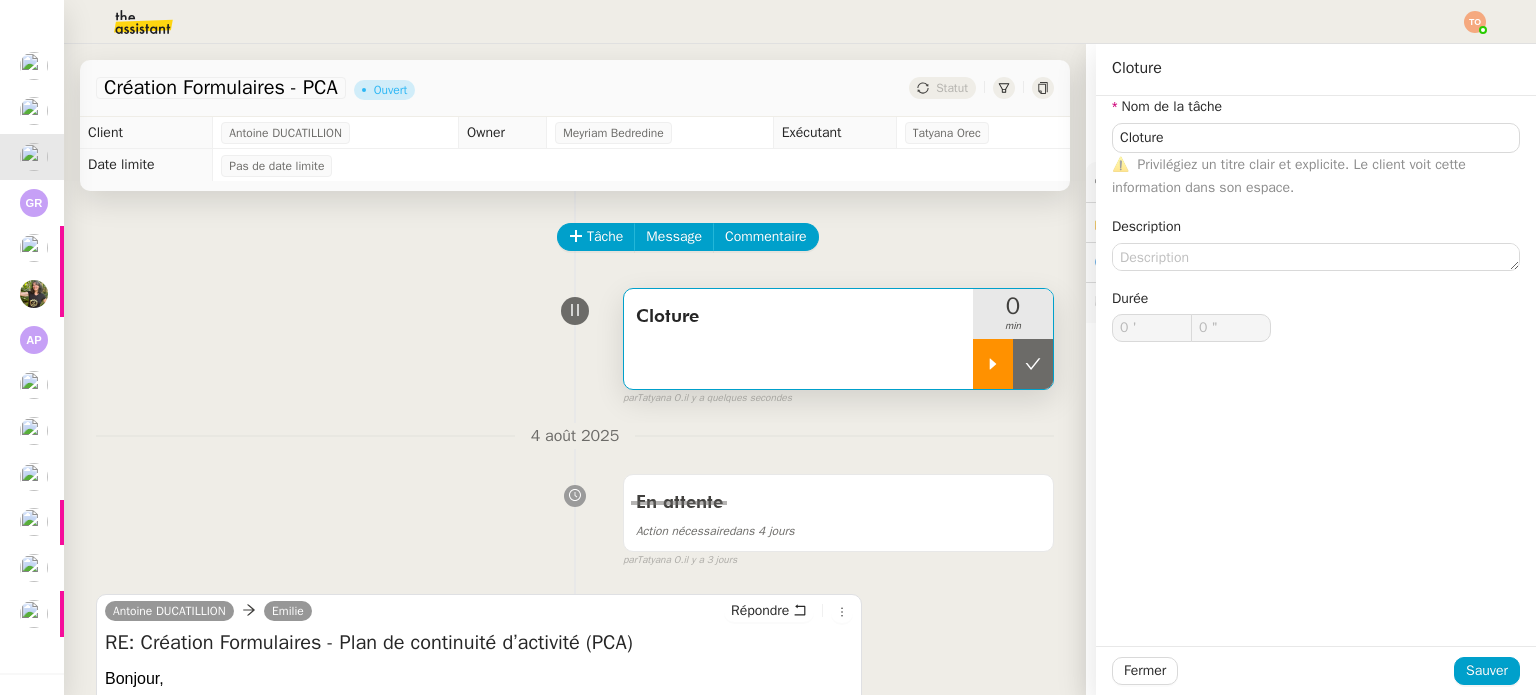 click 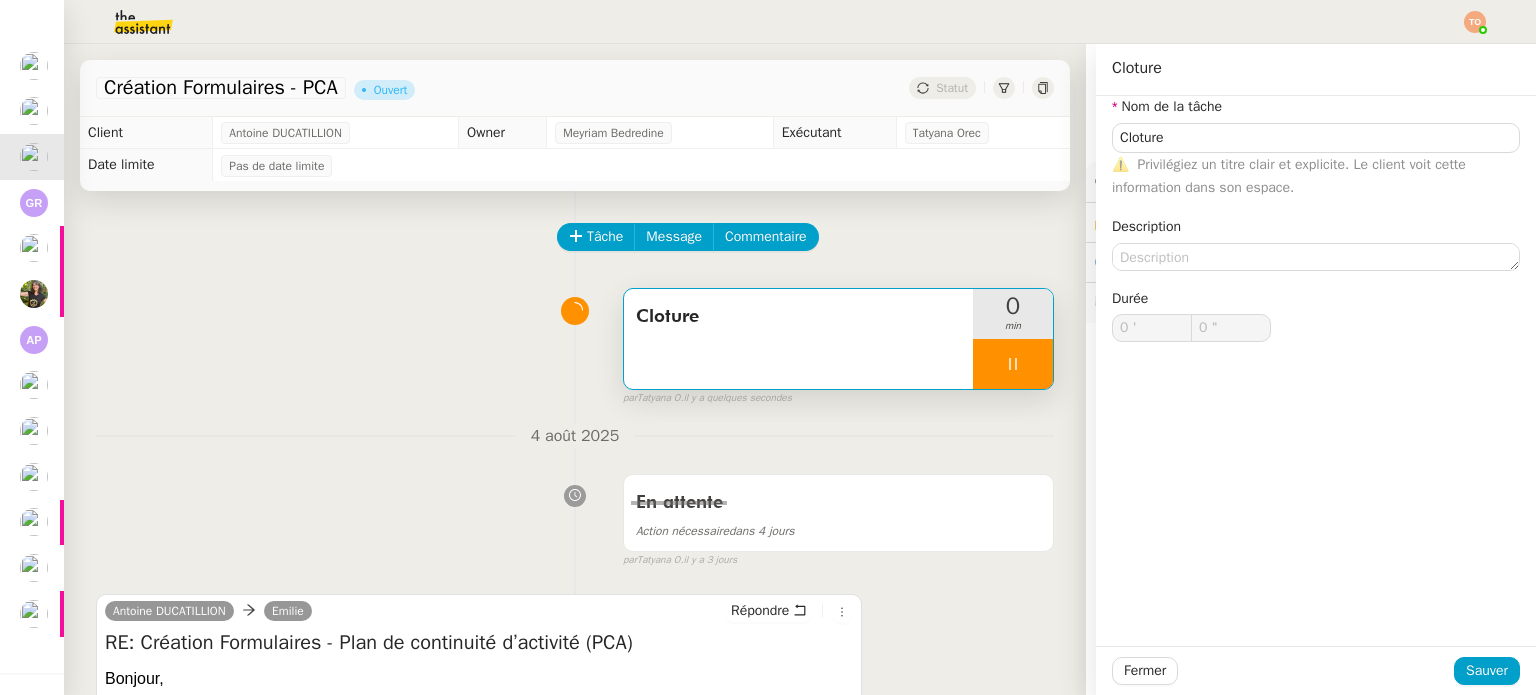 type on "Cloture" 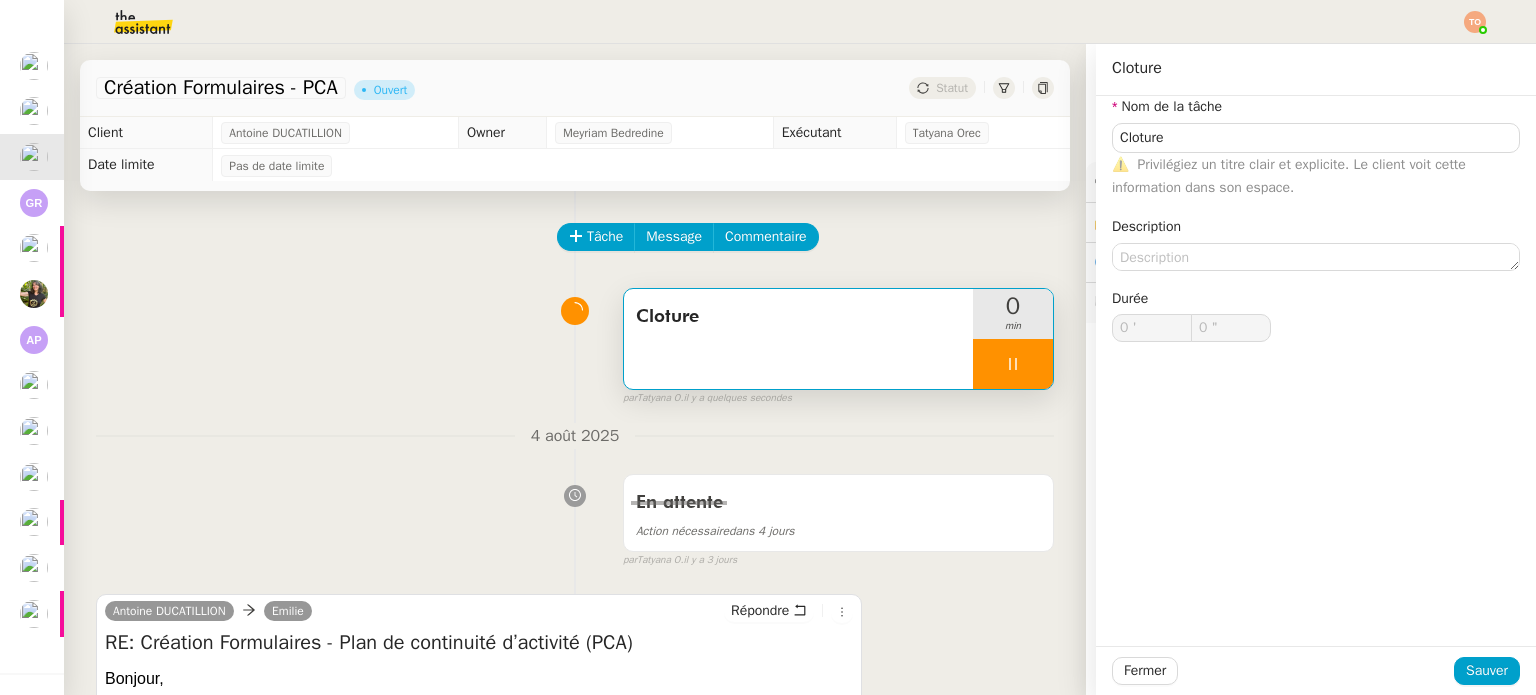 type on "Cloture" 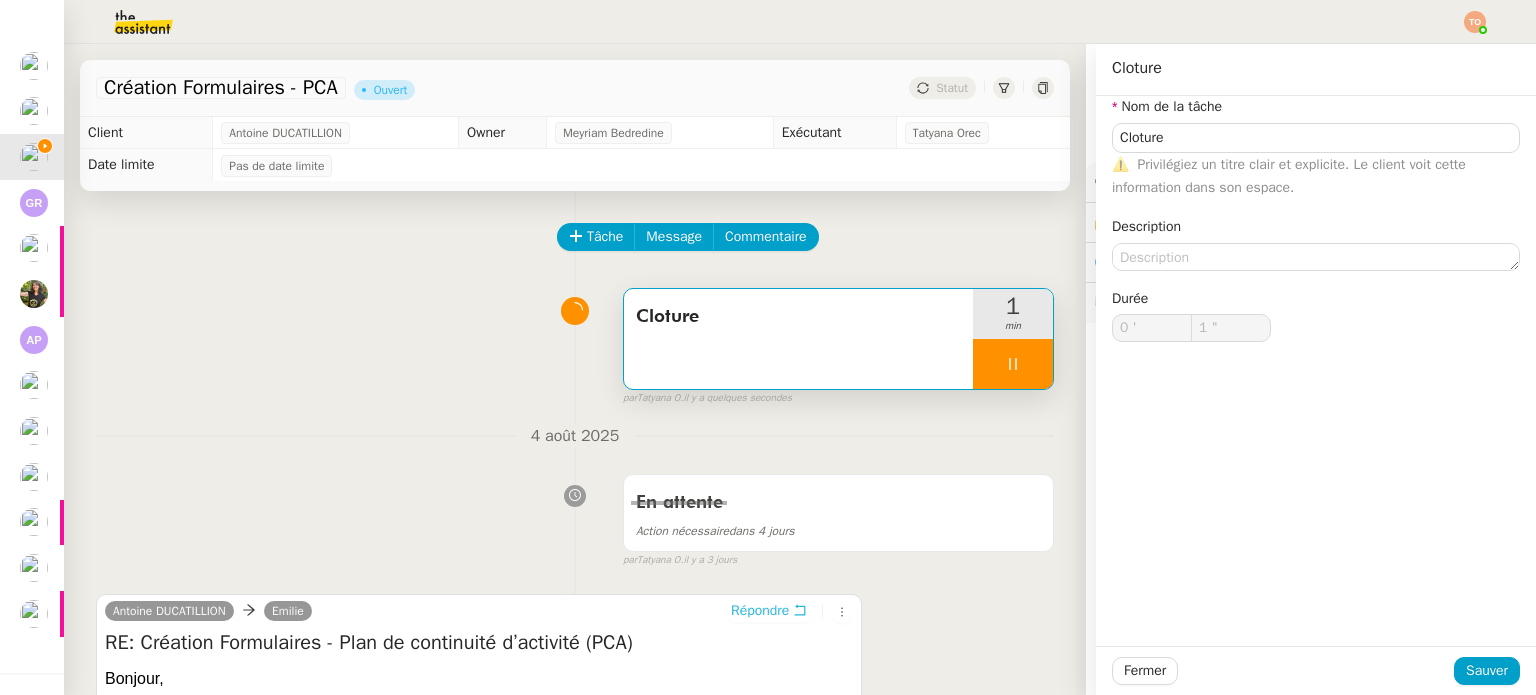 type on "2 "" 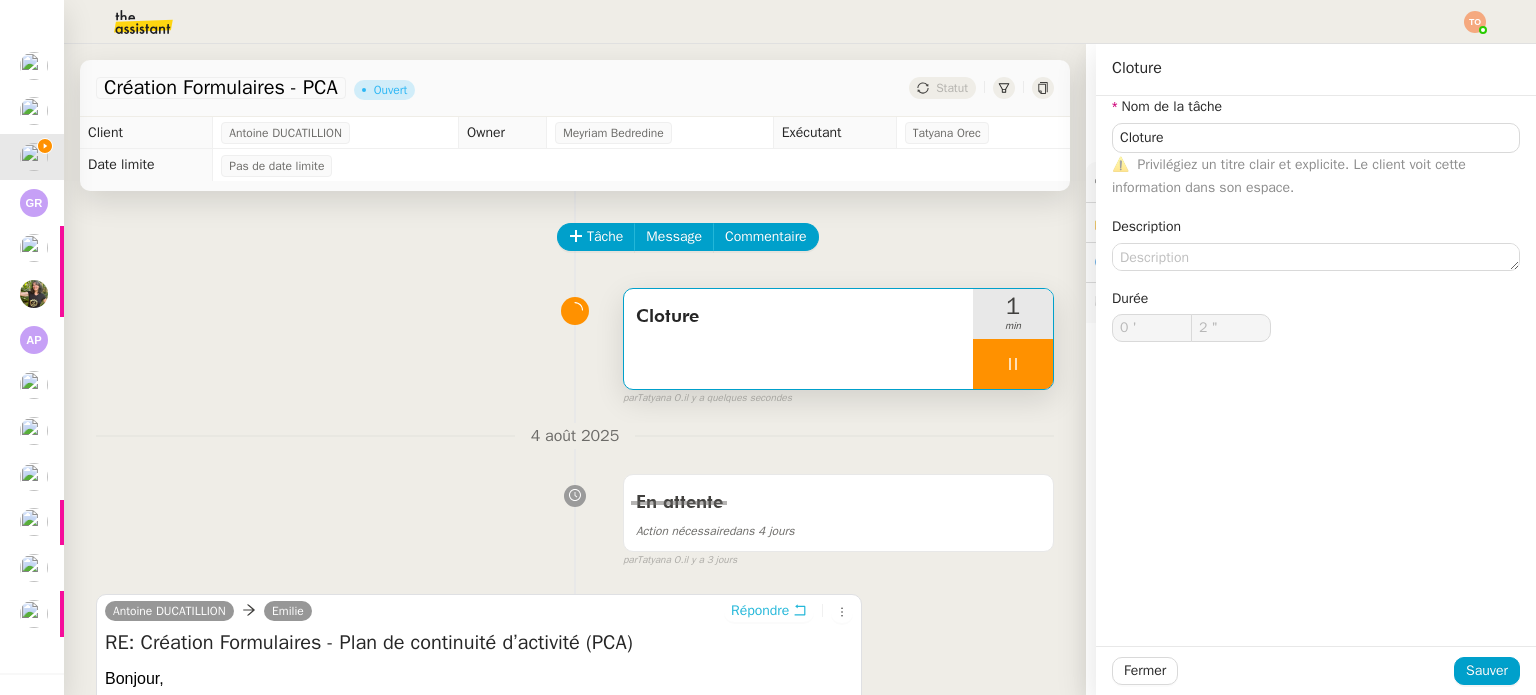 click 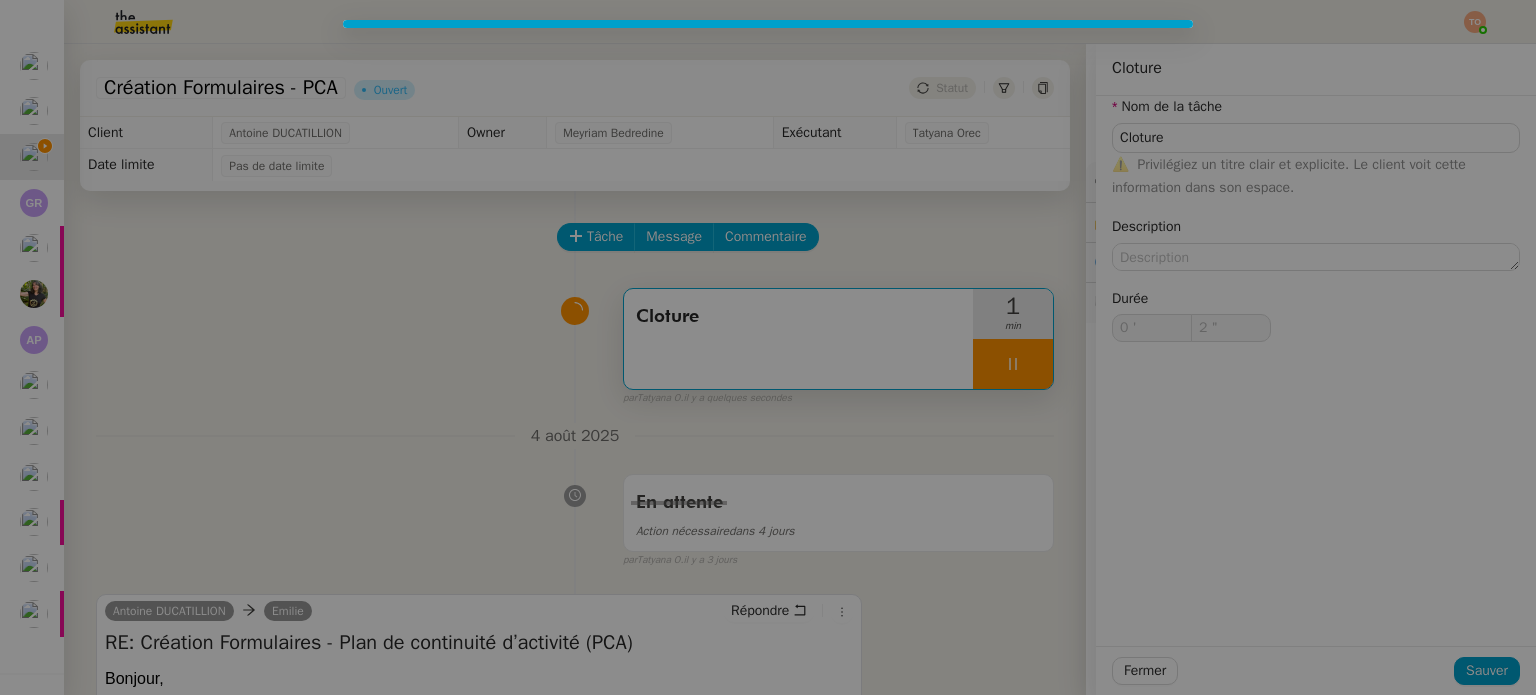 type on "Cloture" 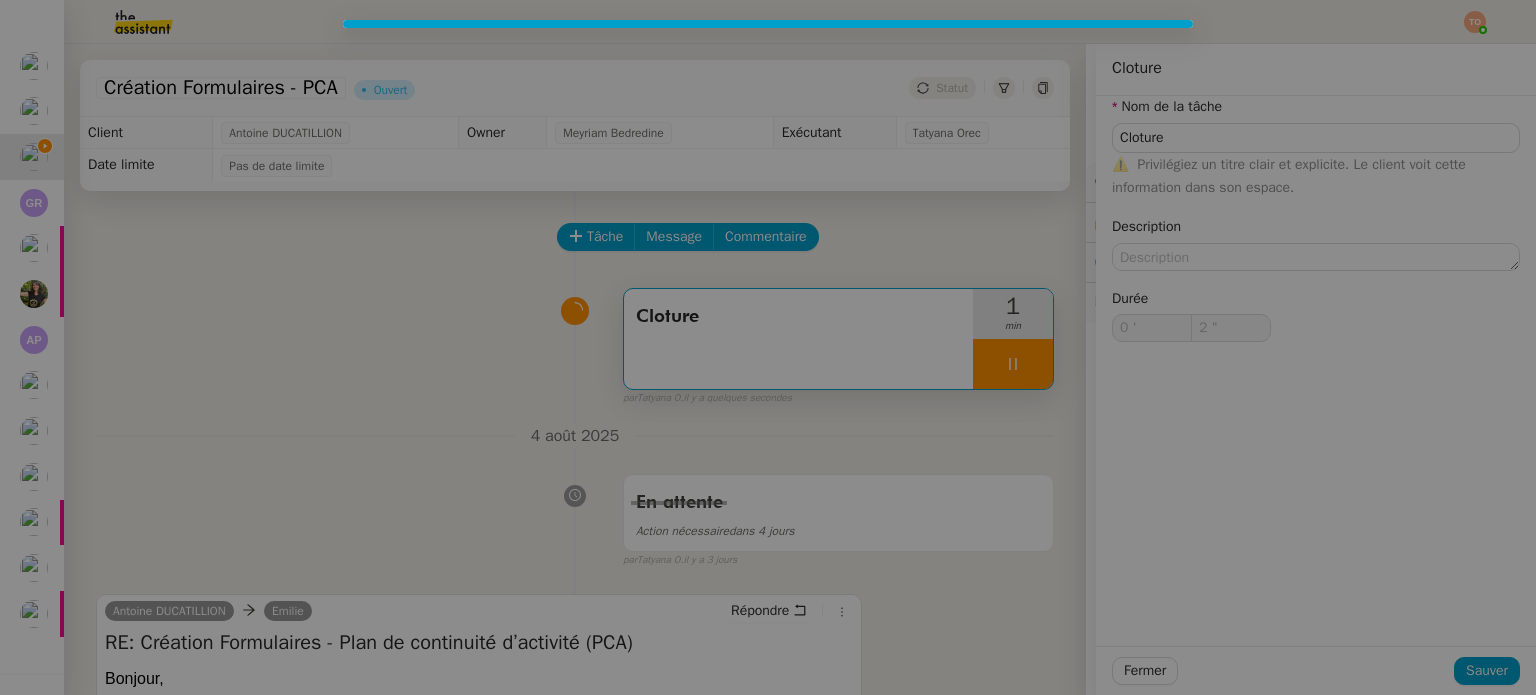 type on "3 "" 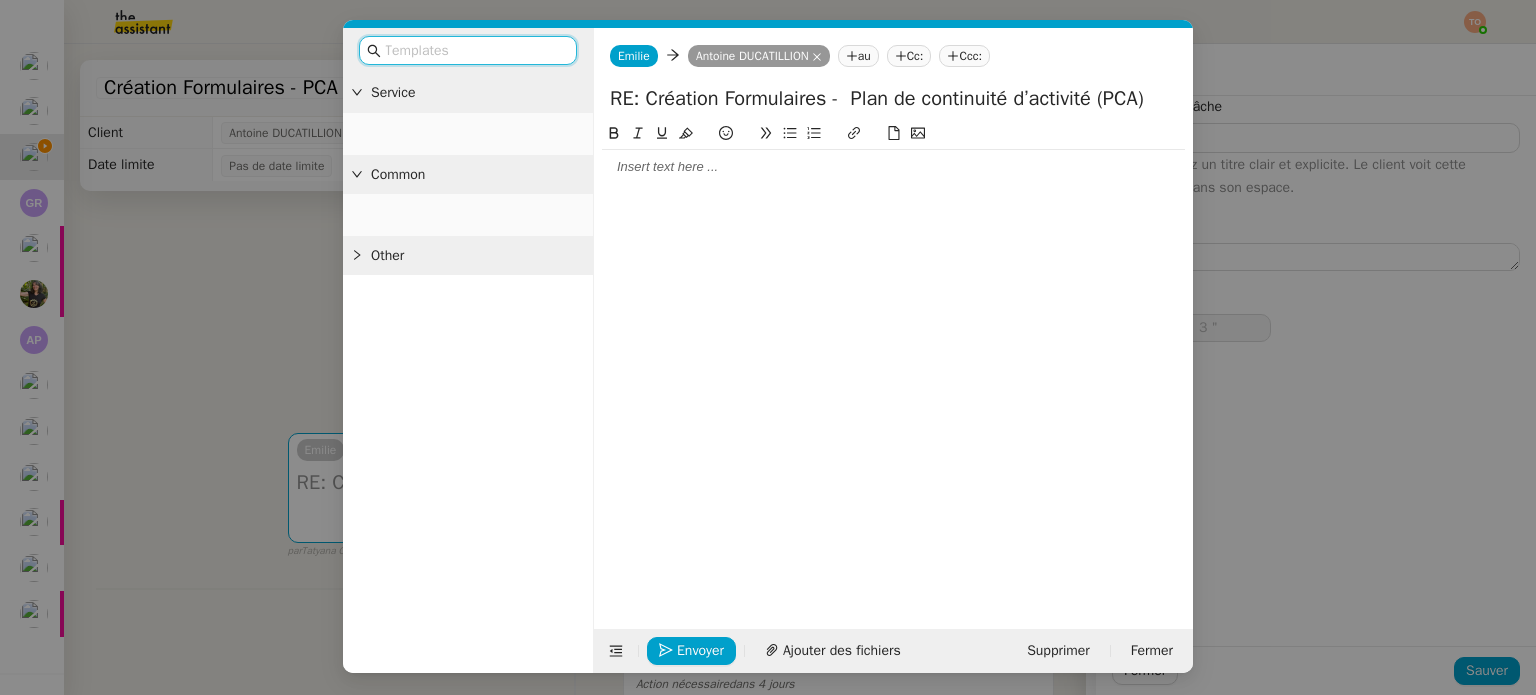 type on "Cloture" 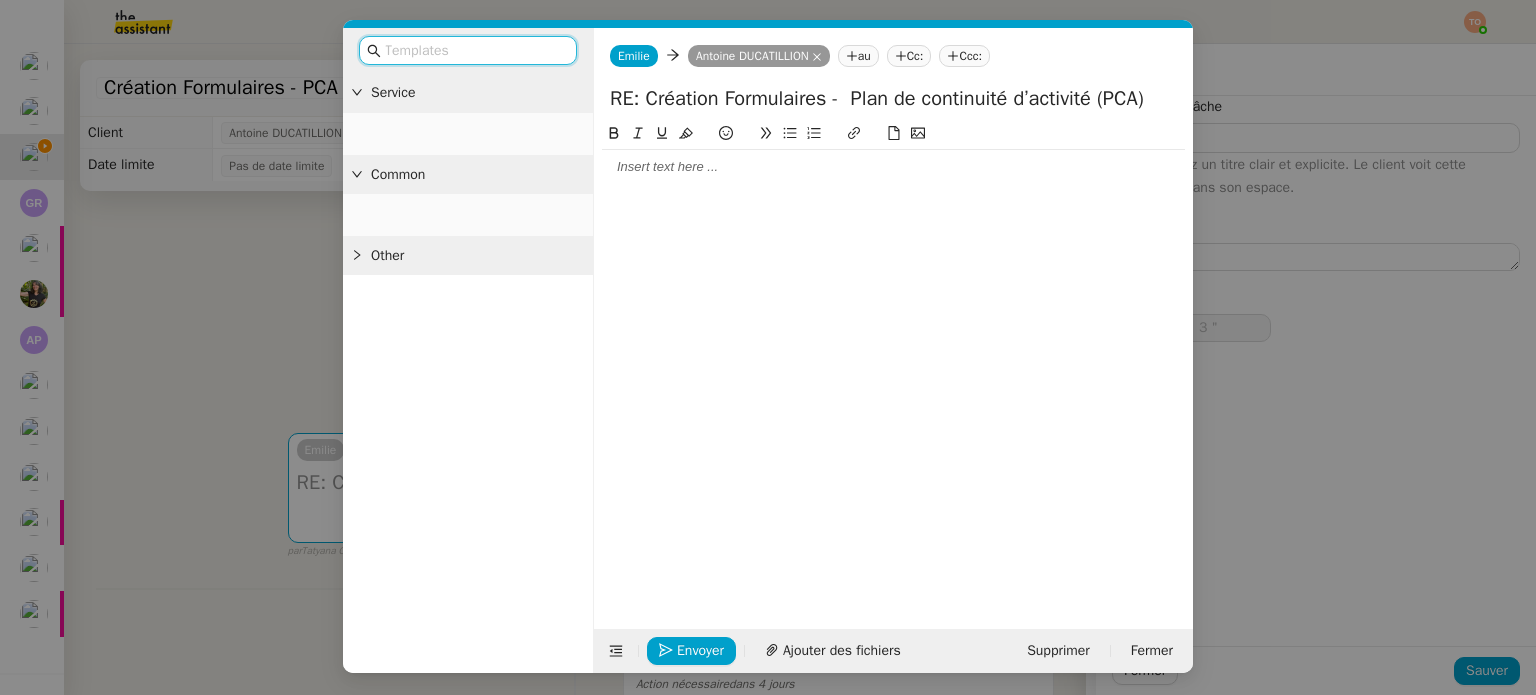type on "0 '" 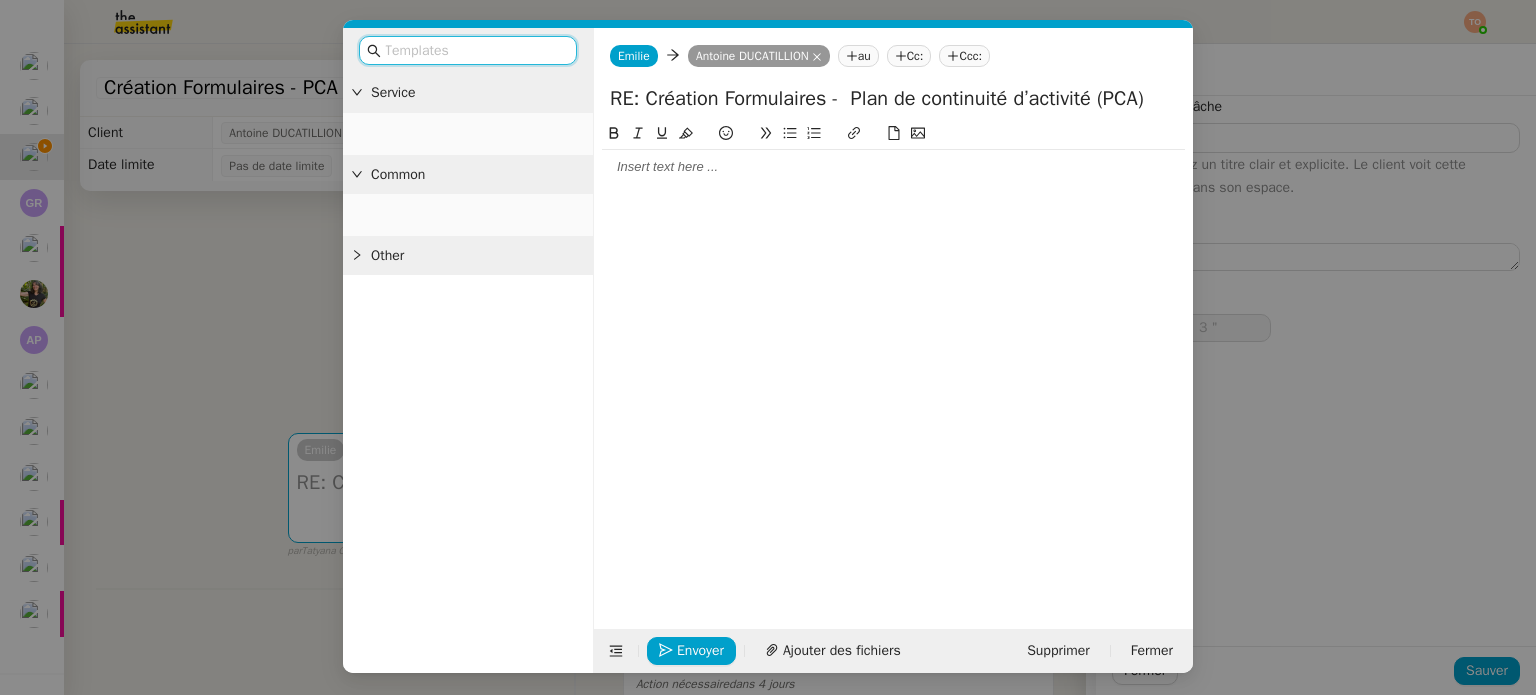 type on "3 "" 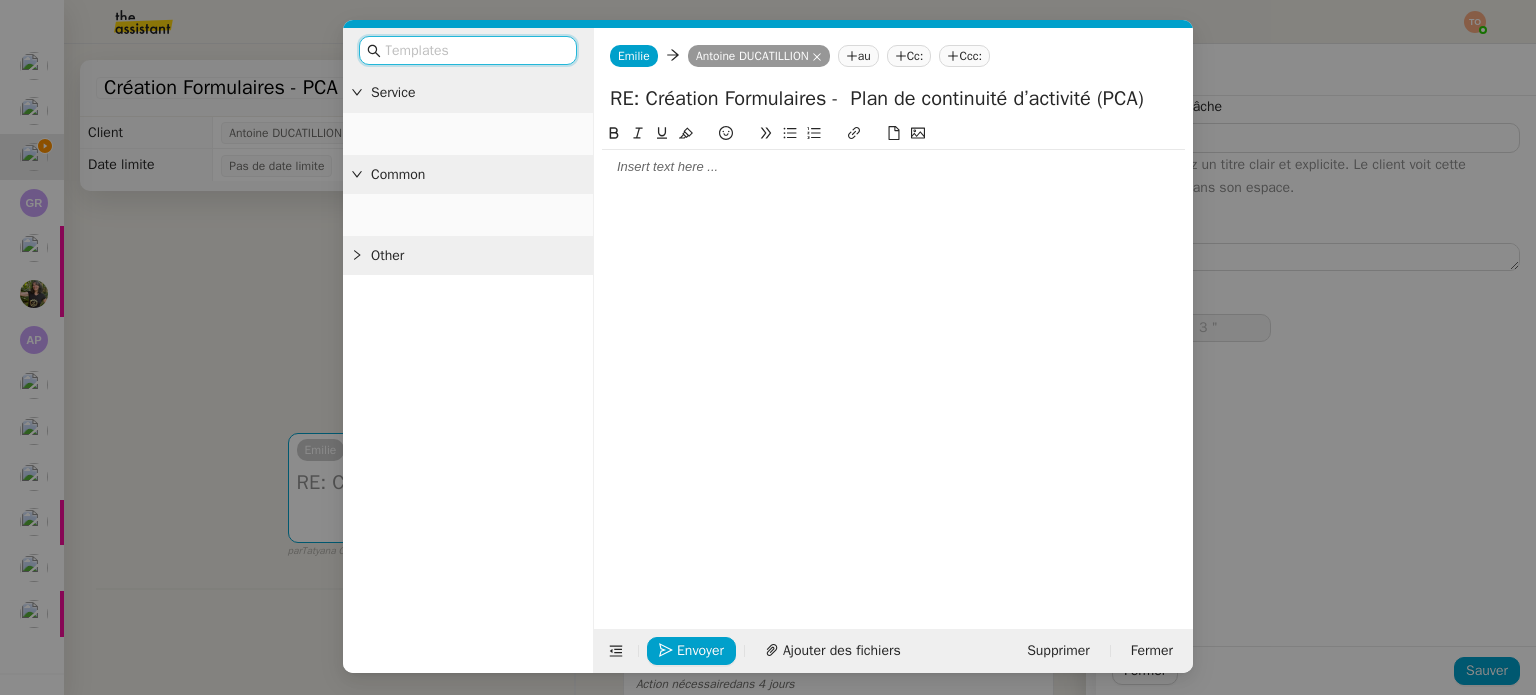 click at bounding box center [475, 50] 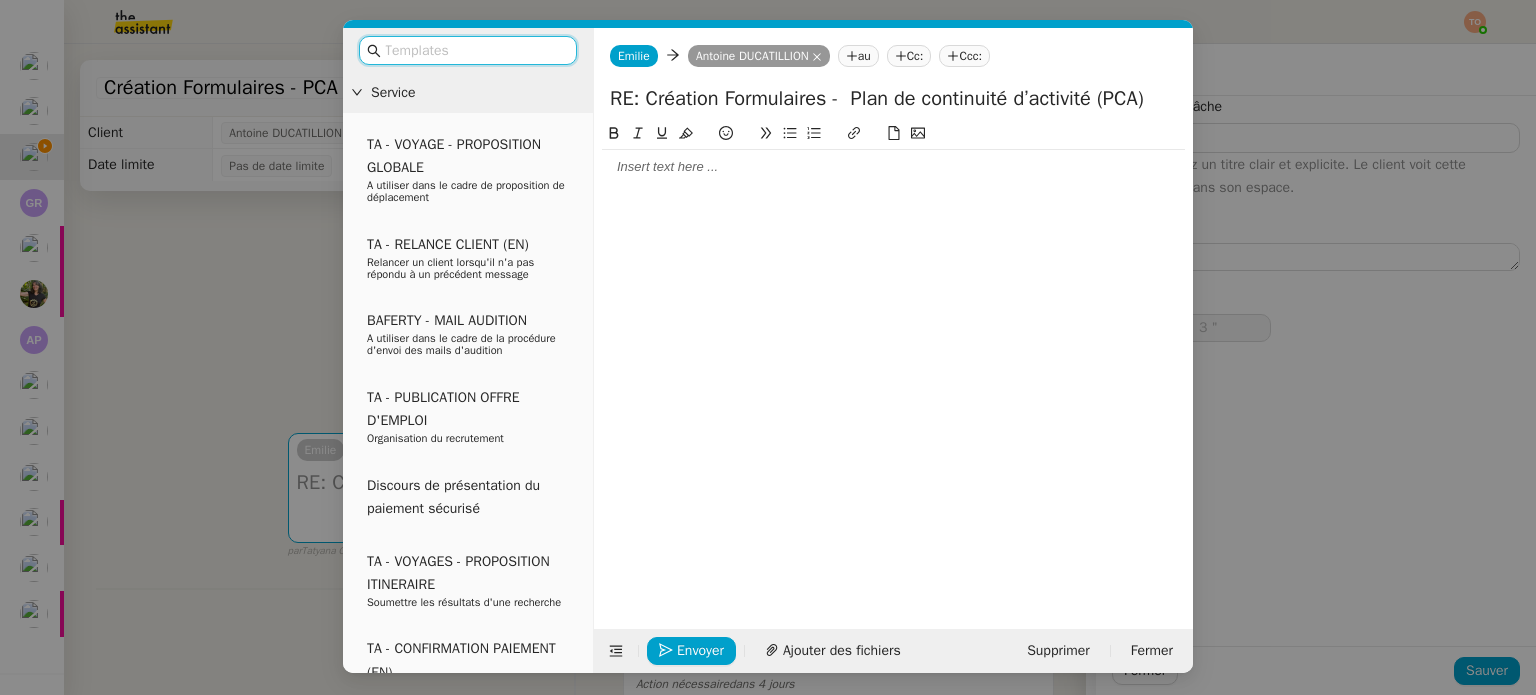 type on "Cloture" 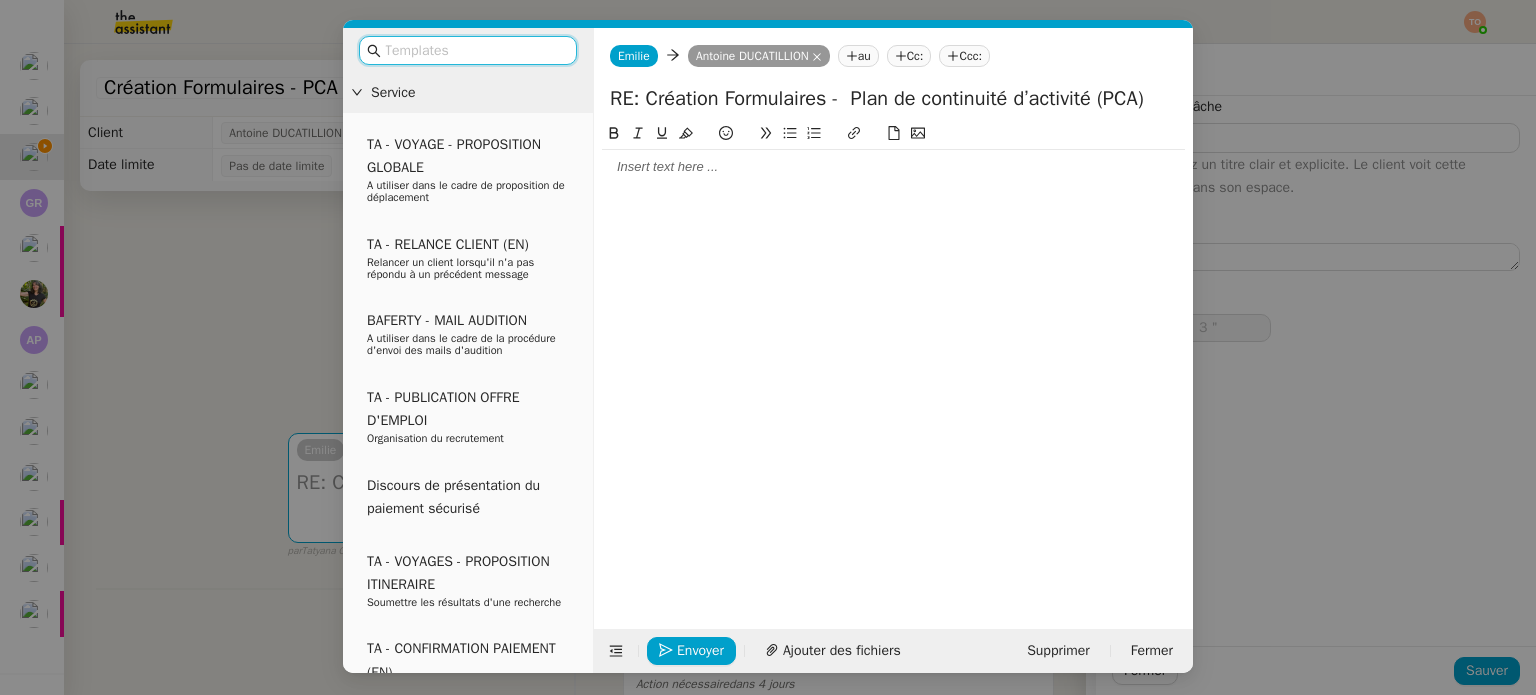 type on "0 '" 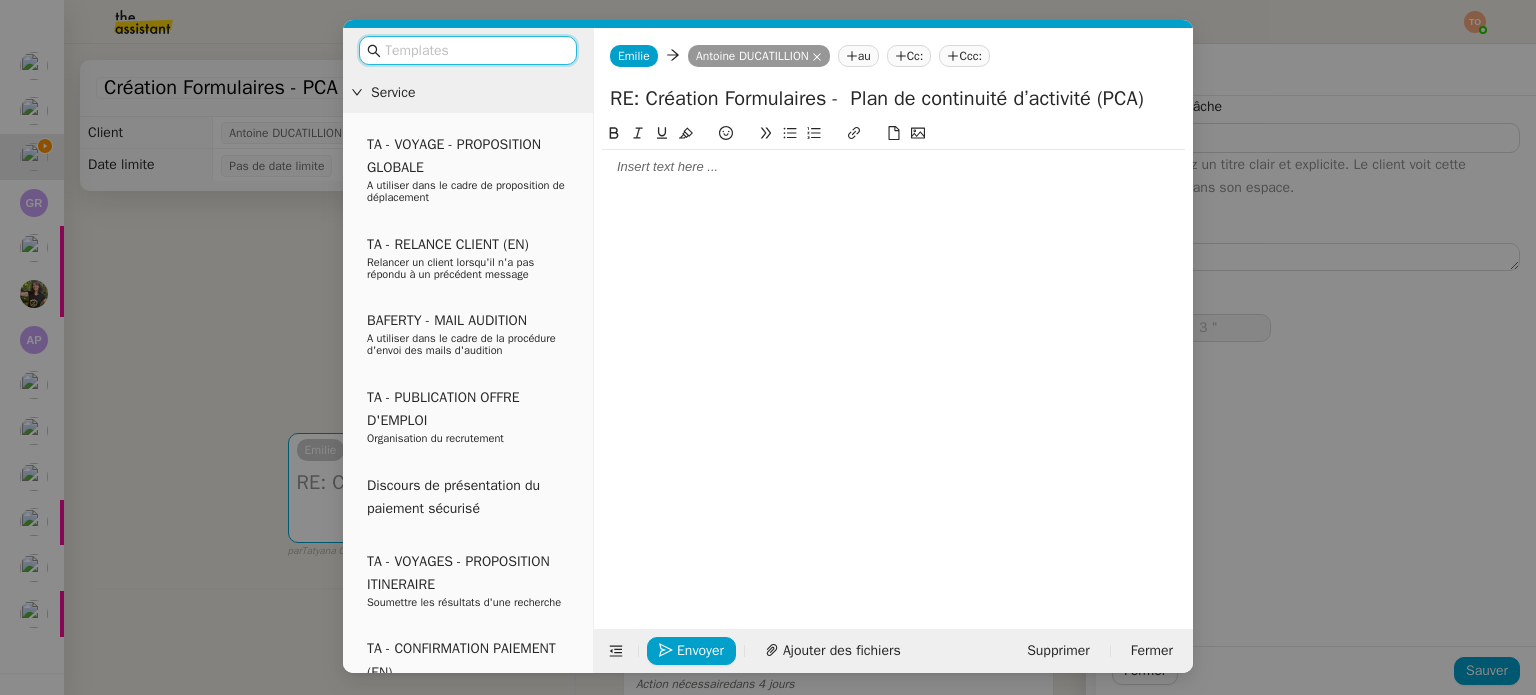 type on "4 "" 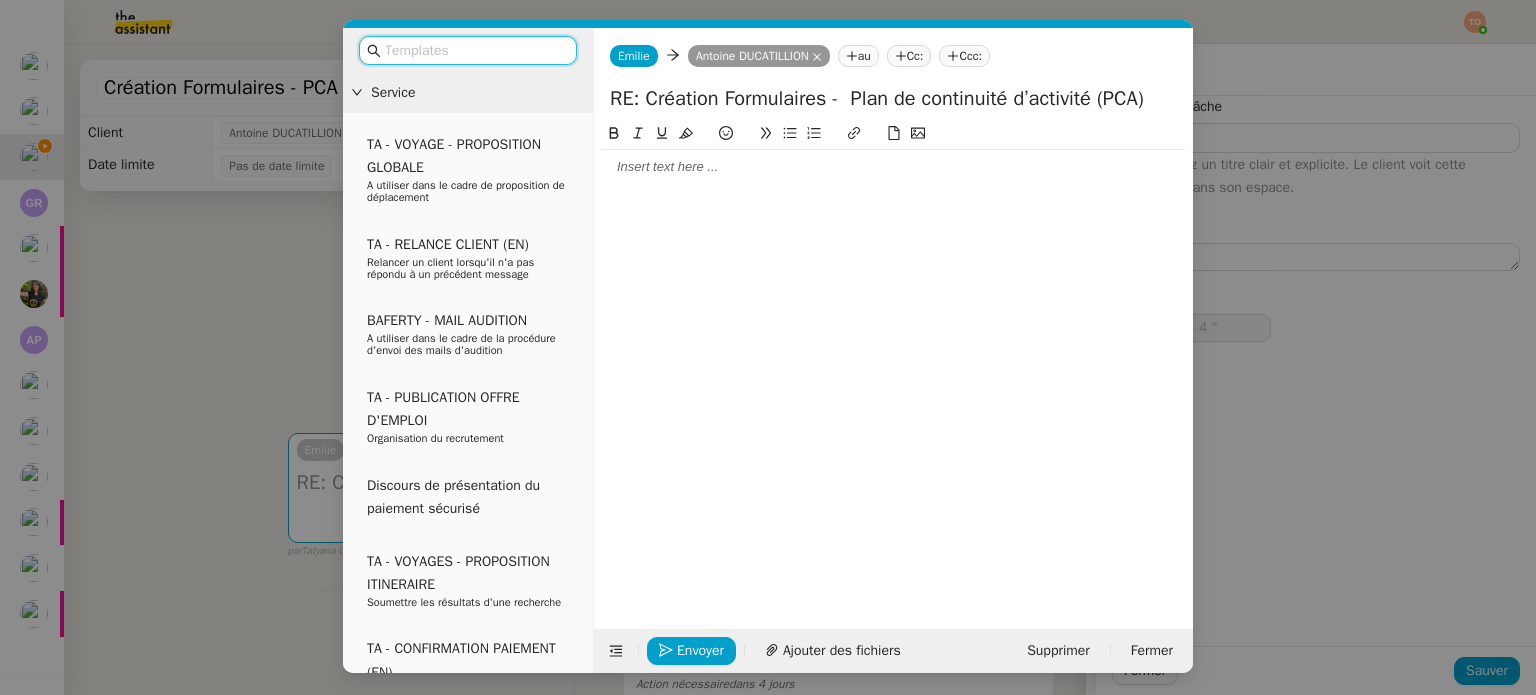 type on "Cloture" 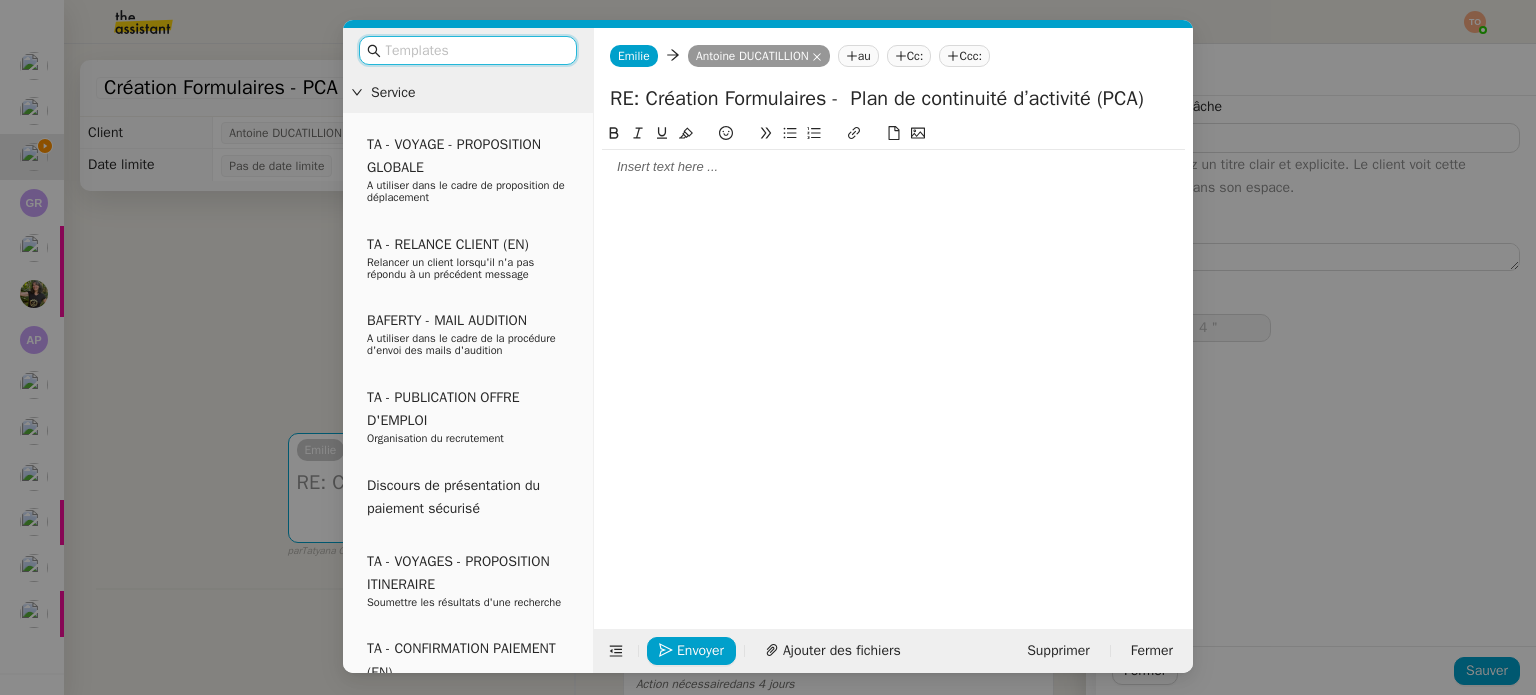 type on "0 '" 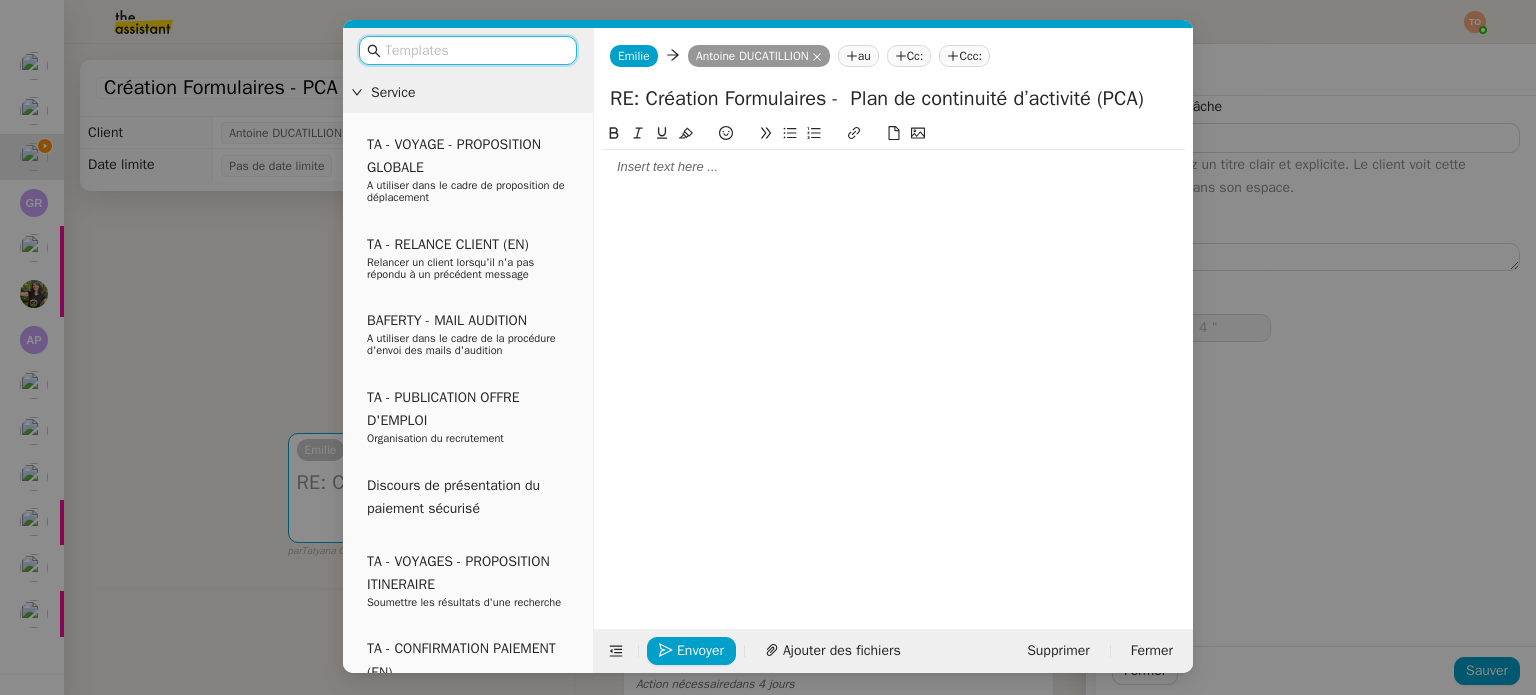 type on "4 "" 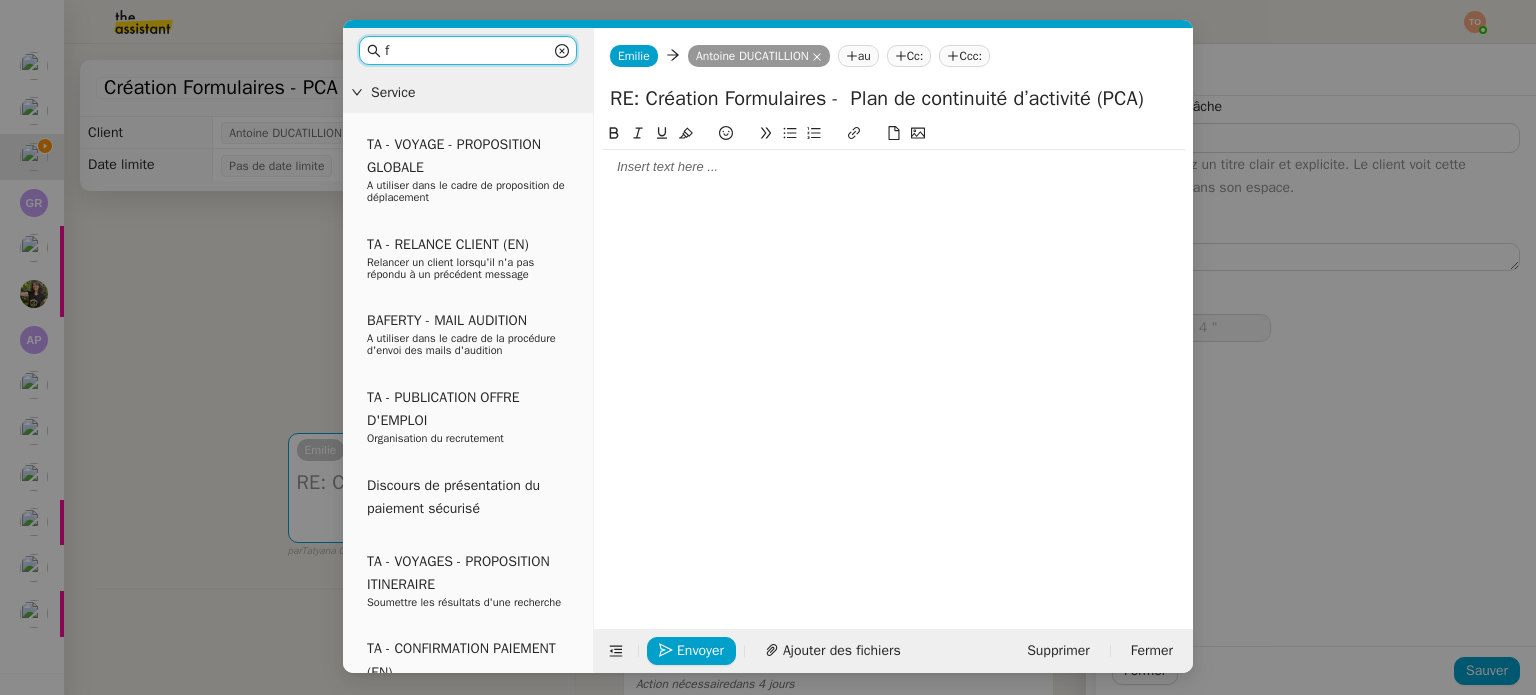 type on "fi" 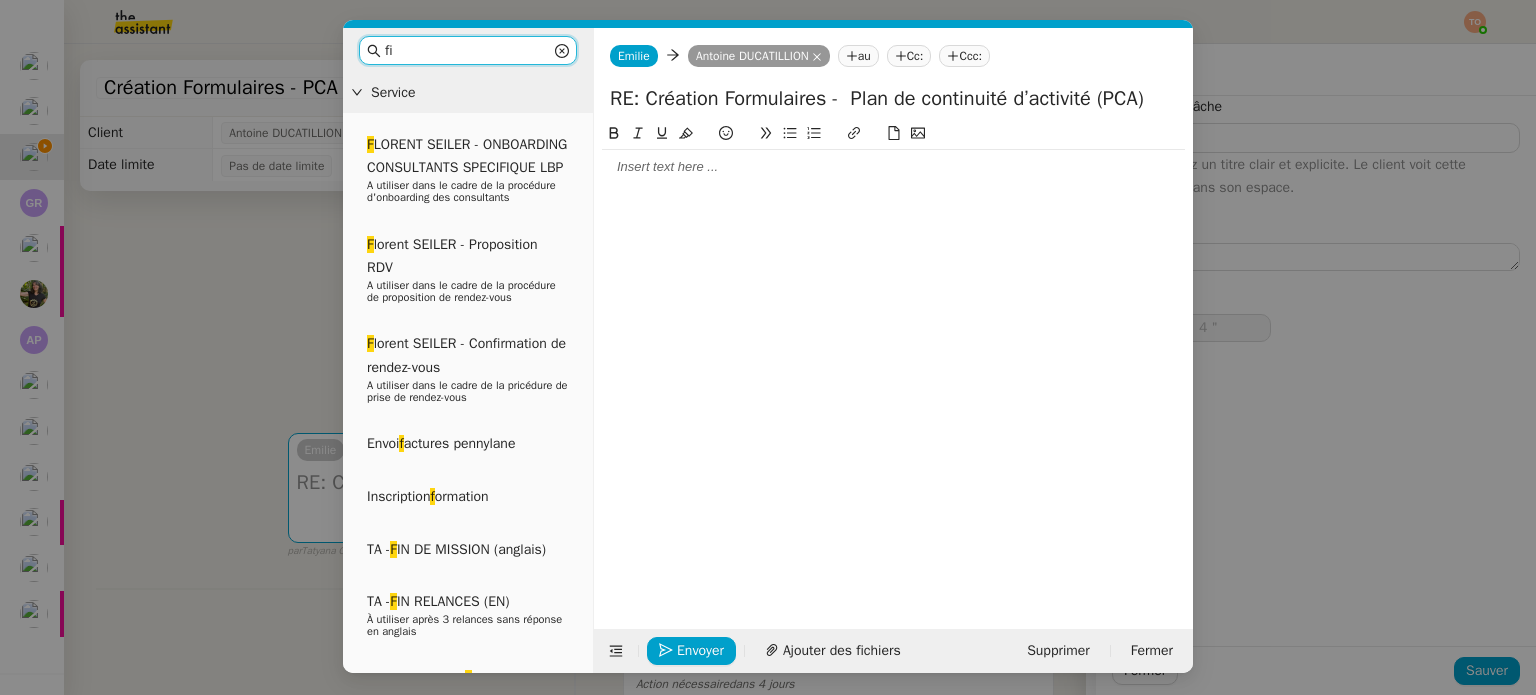 type on "5 "" 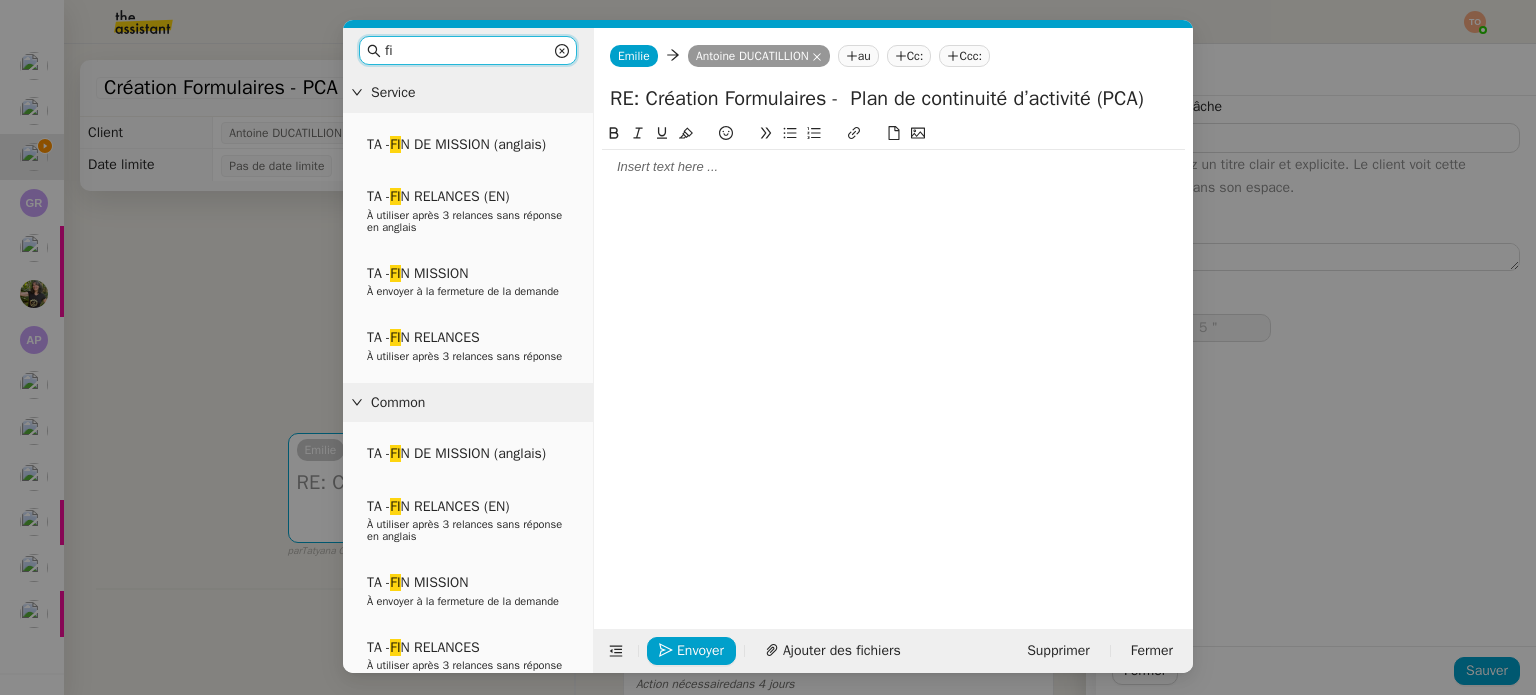 type on "fin" 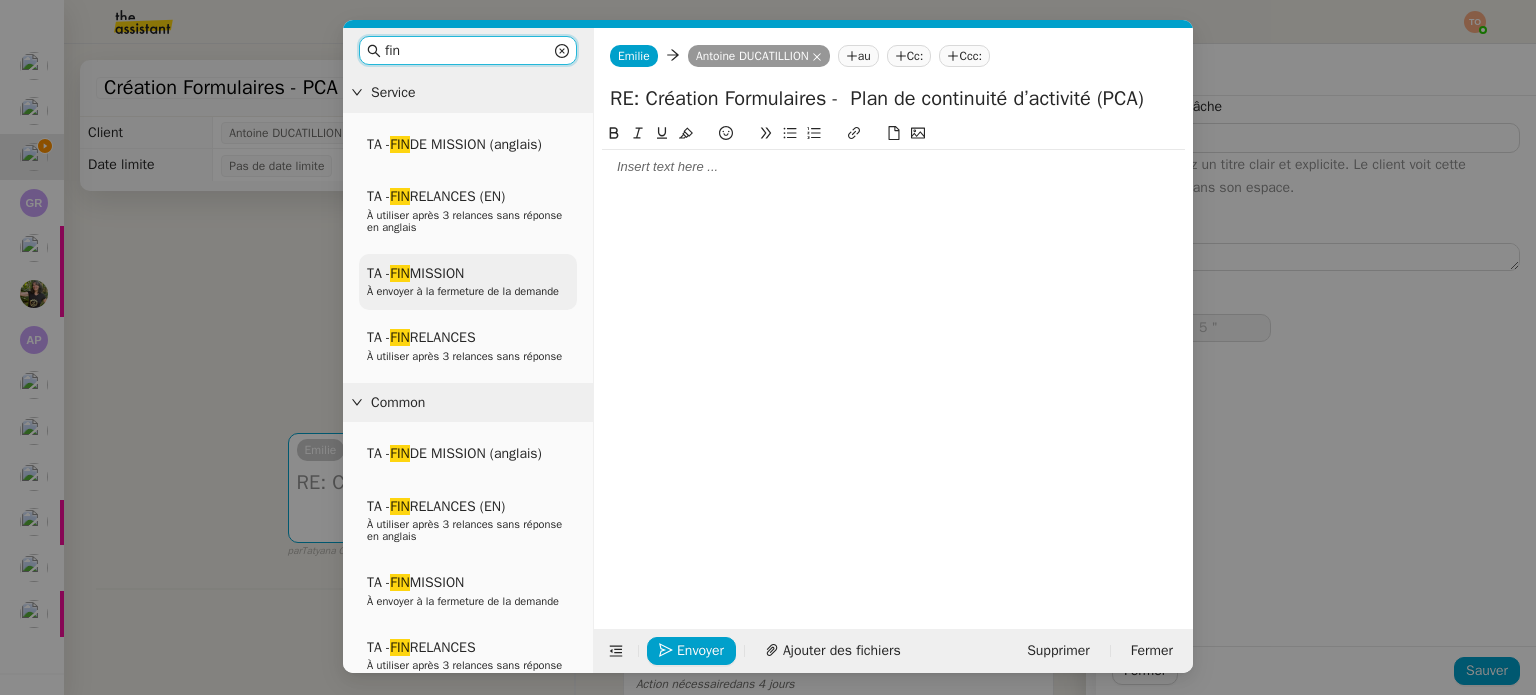 type on "6 "" 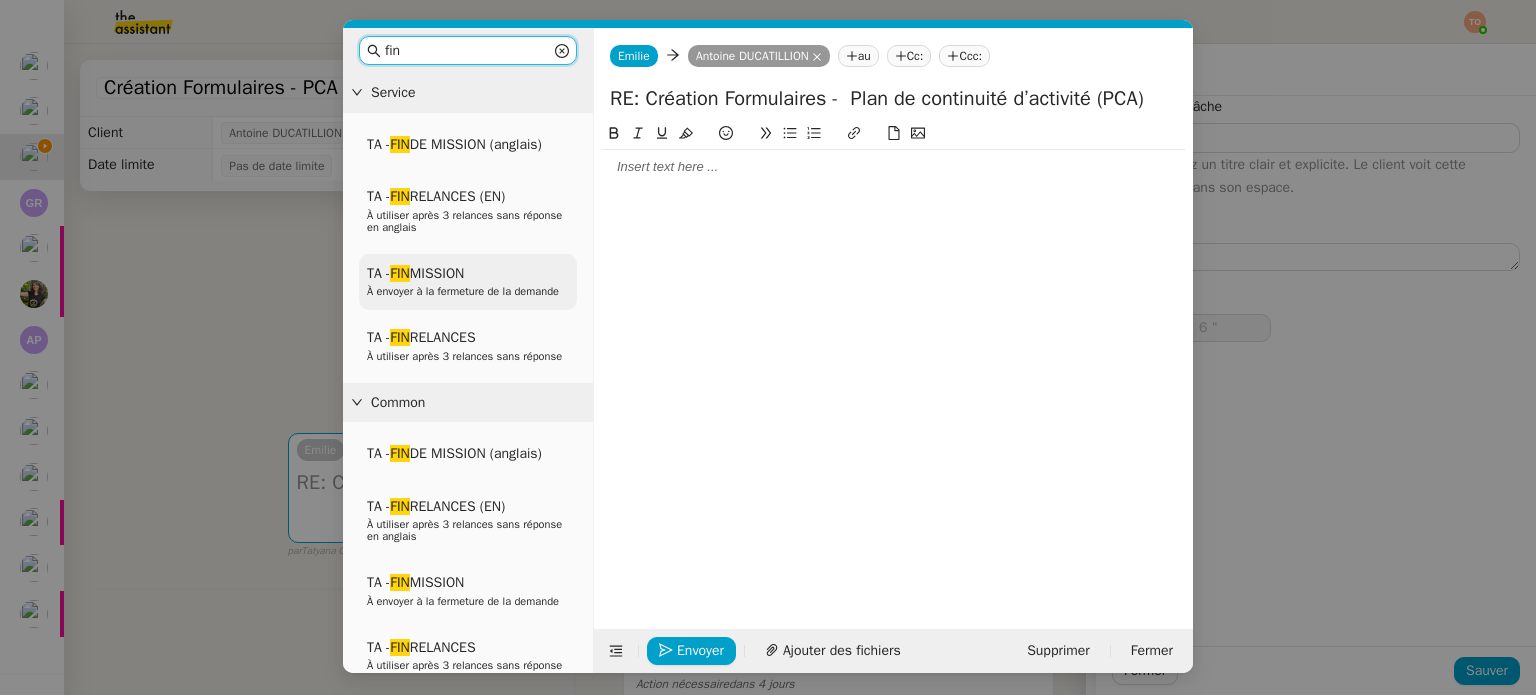type on "fin" 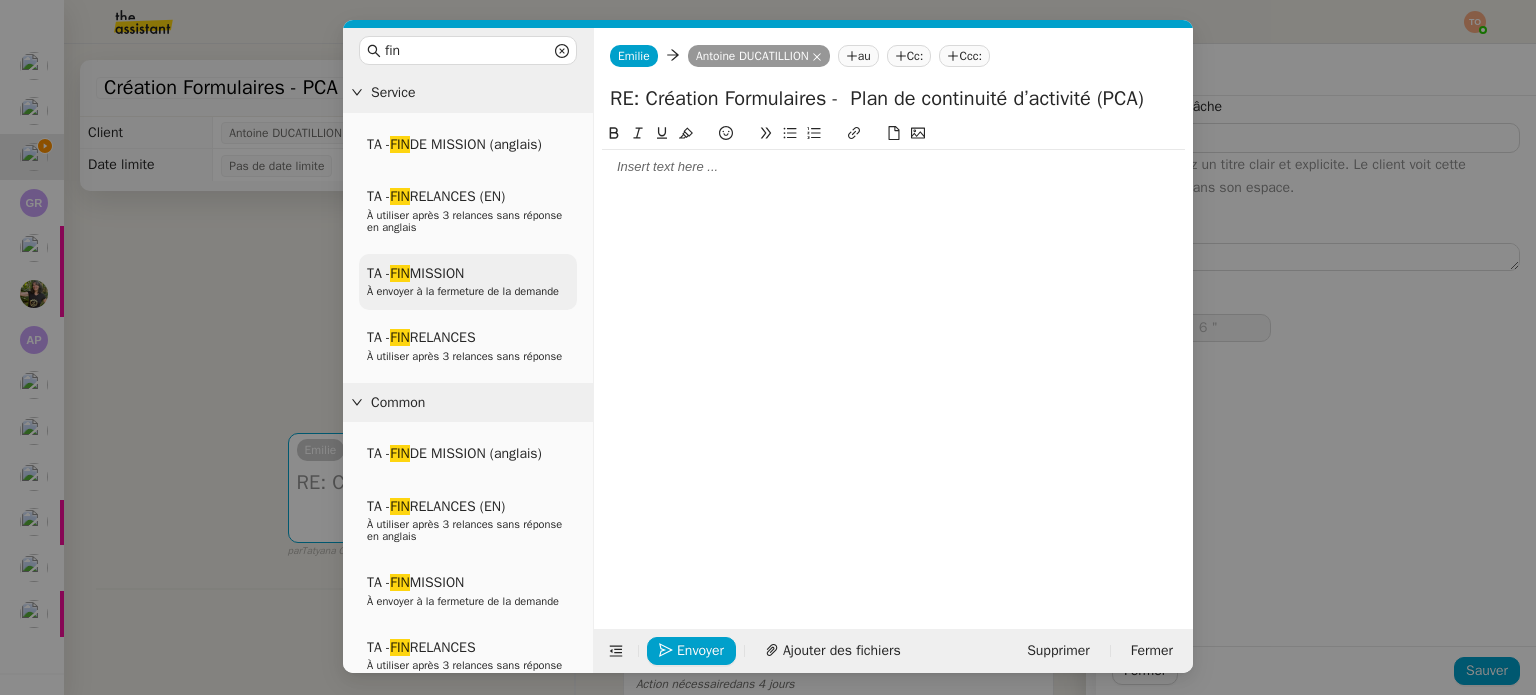 click on "À envoyer à la fermeture de la demande" at bounding box center (463, 291) 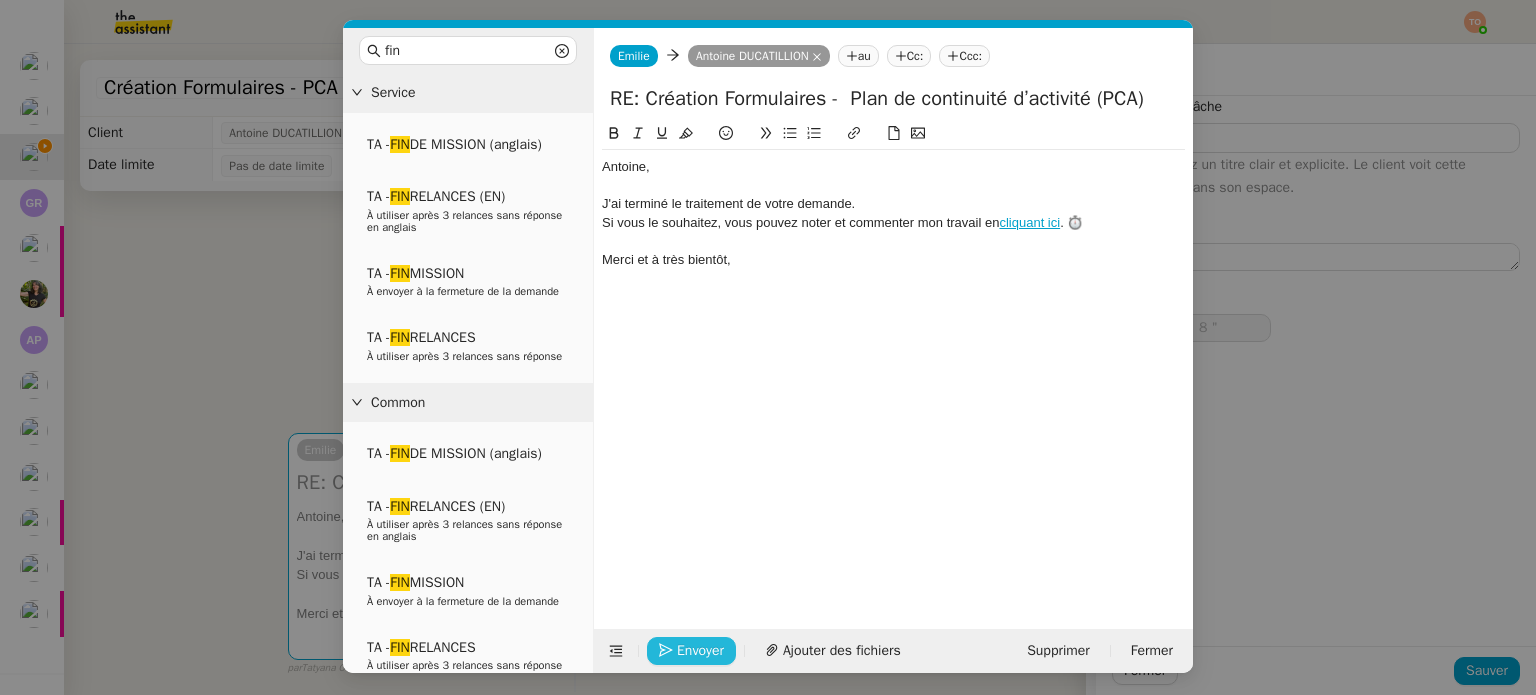 click on "Envoyer" 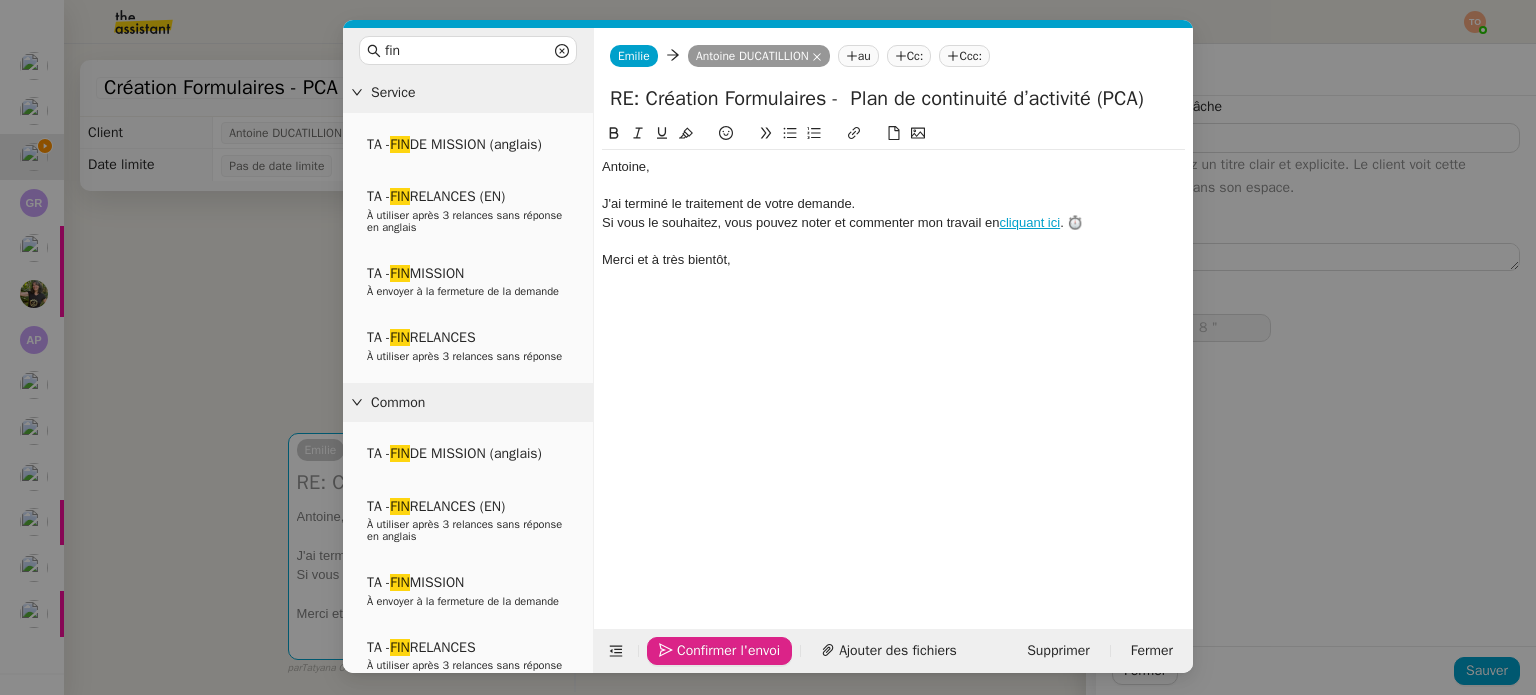 click on "Confirmer l'envoi" 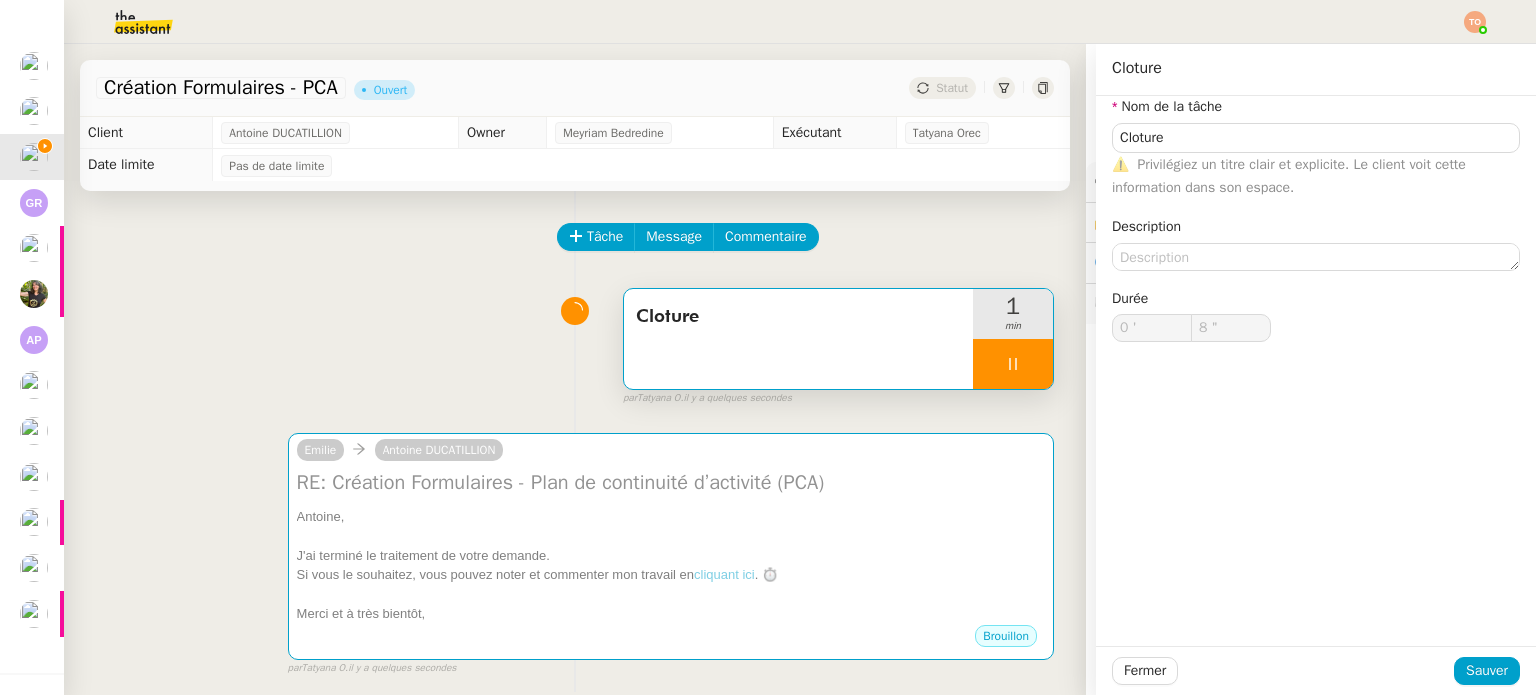type on "9 "" 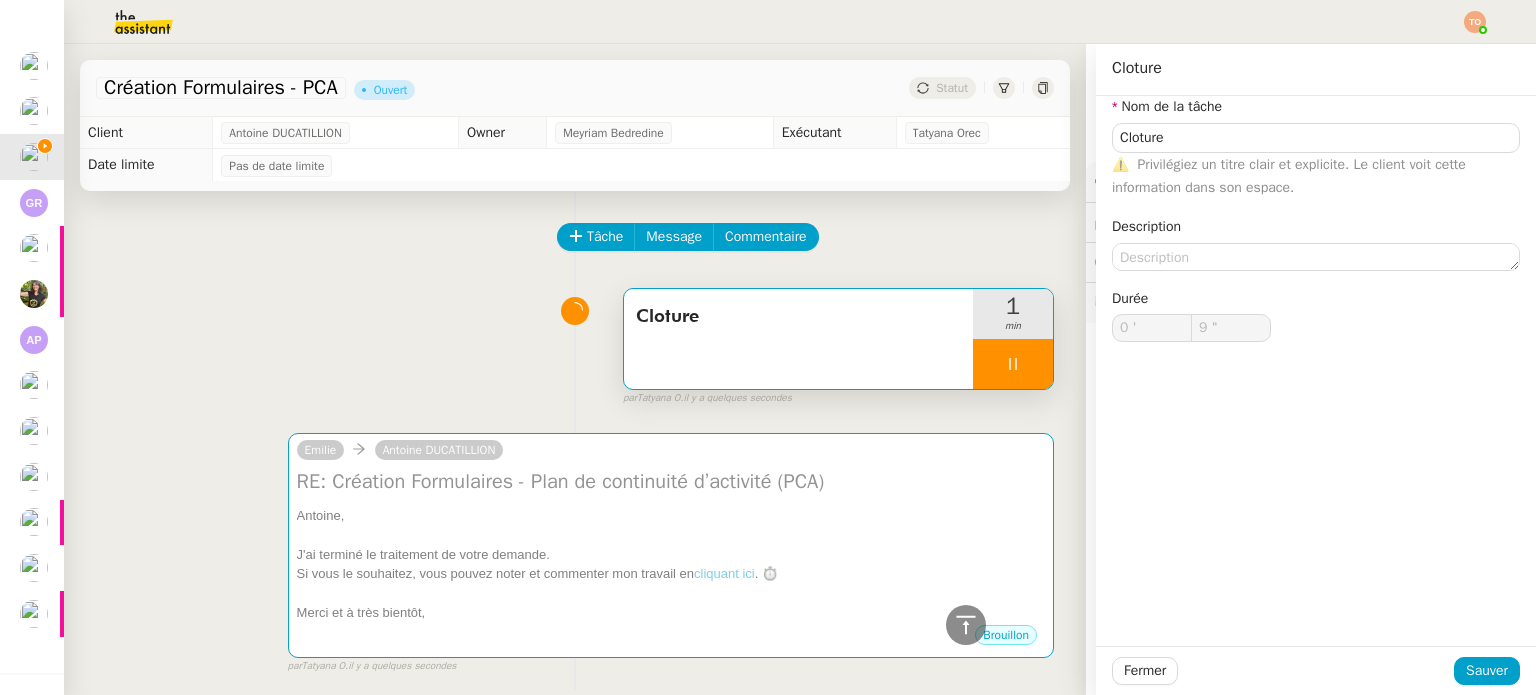 scroll, scrollTop: 517, scrollLeft: 0, axis: vertical 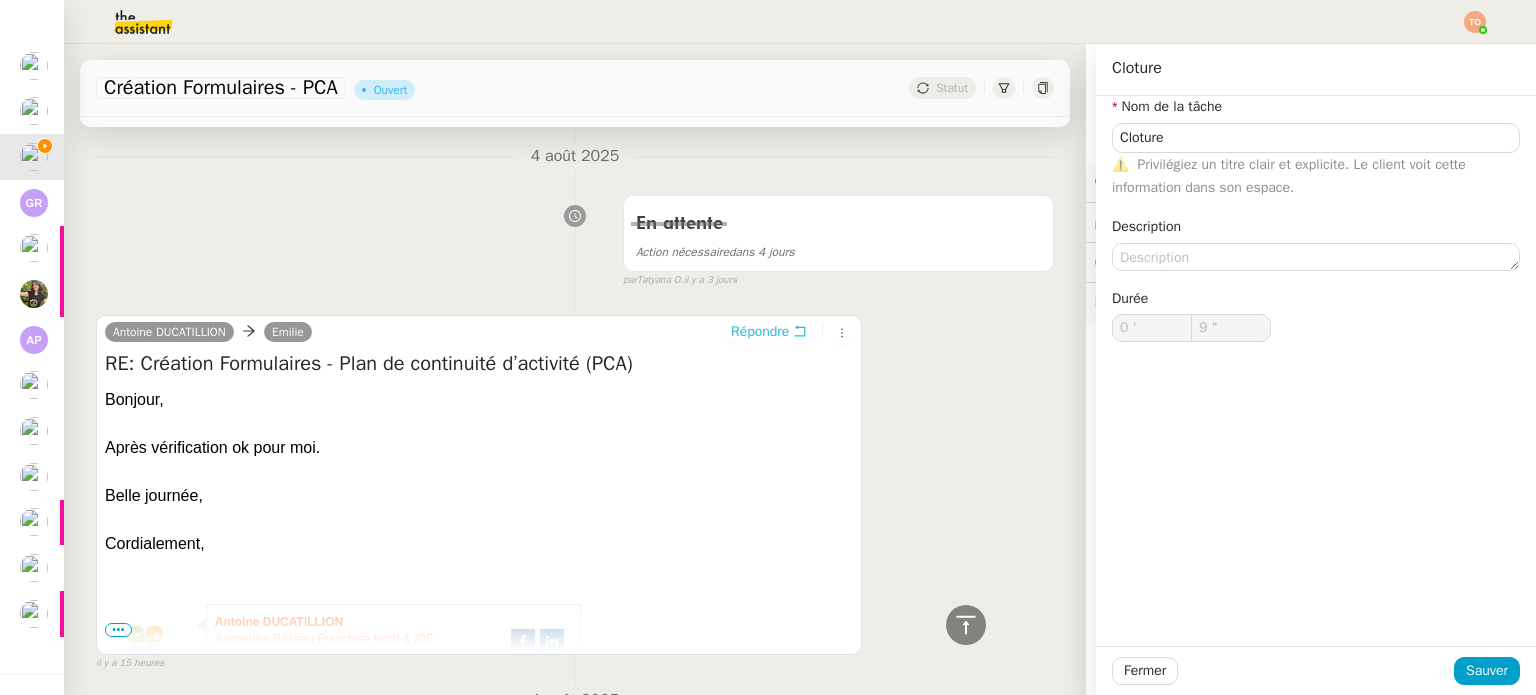 type on "Cloture" 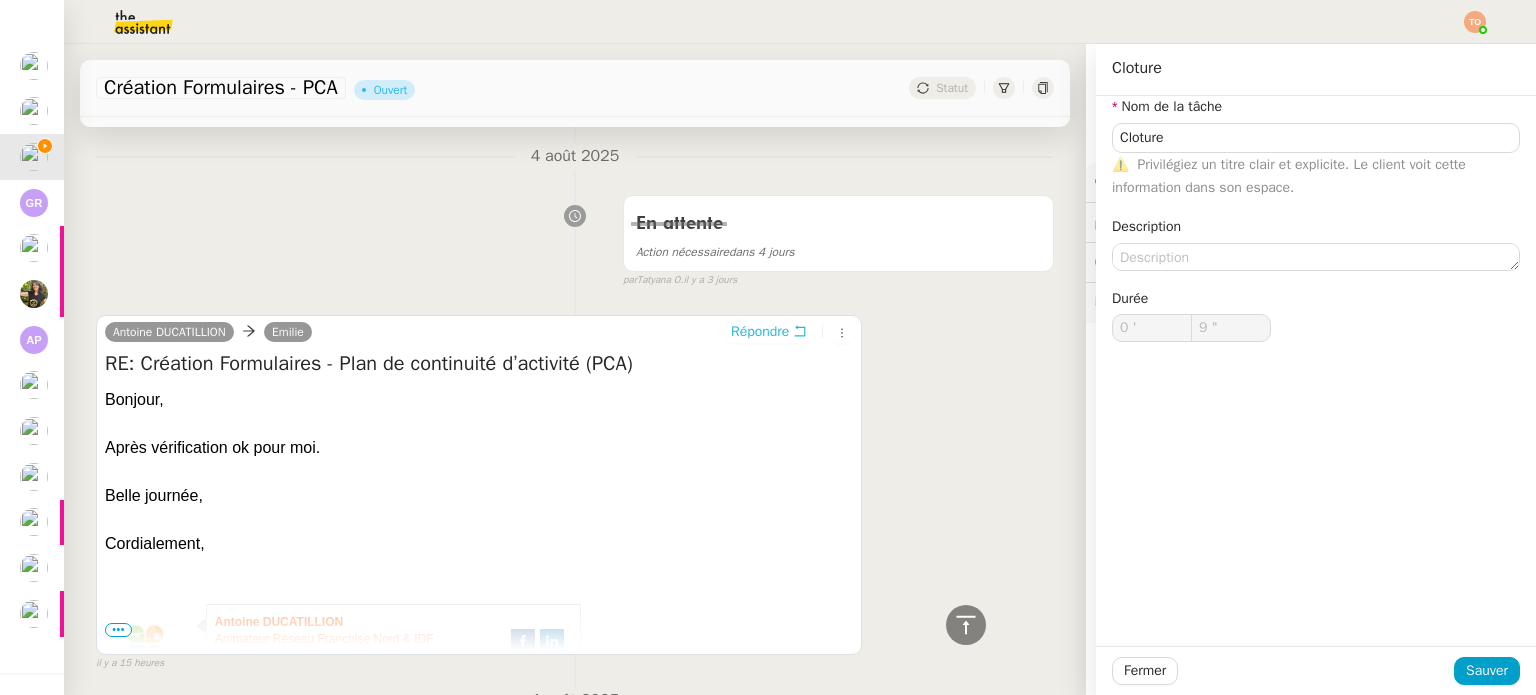 type on "0 '" 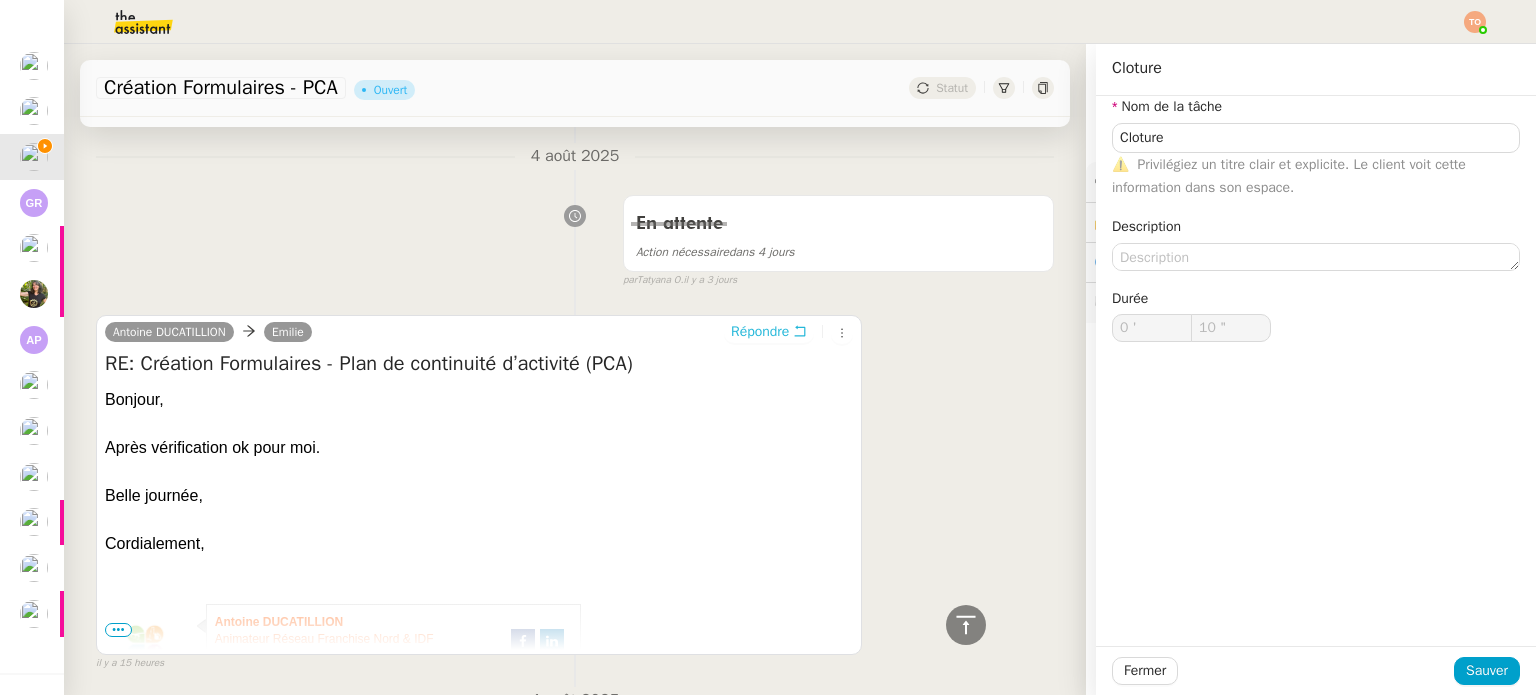 scroll, scrollTop: 0, scrollLeft: 0, axis: both 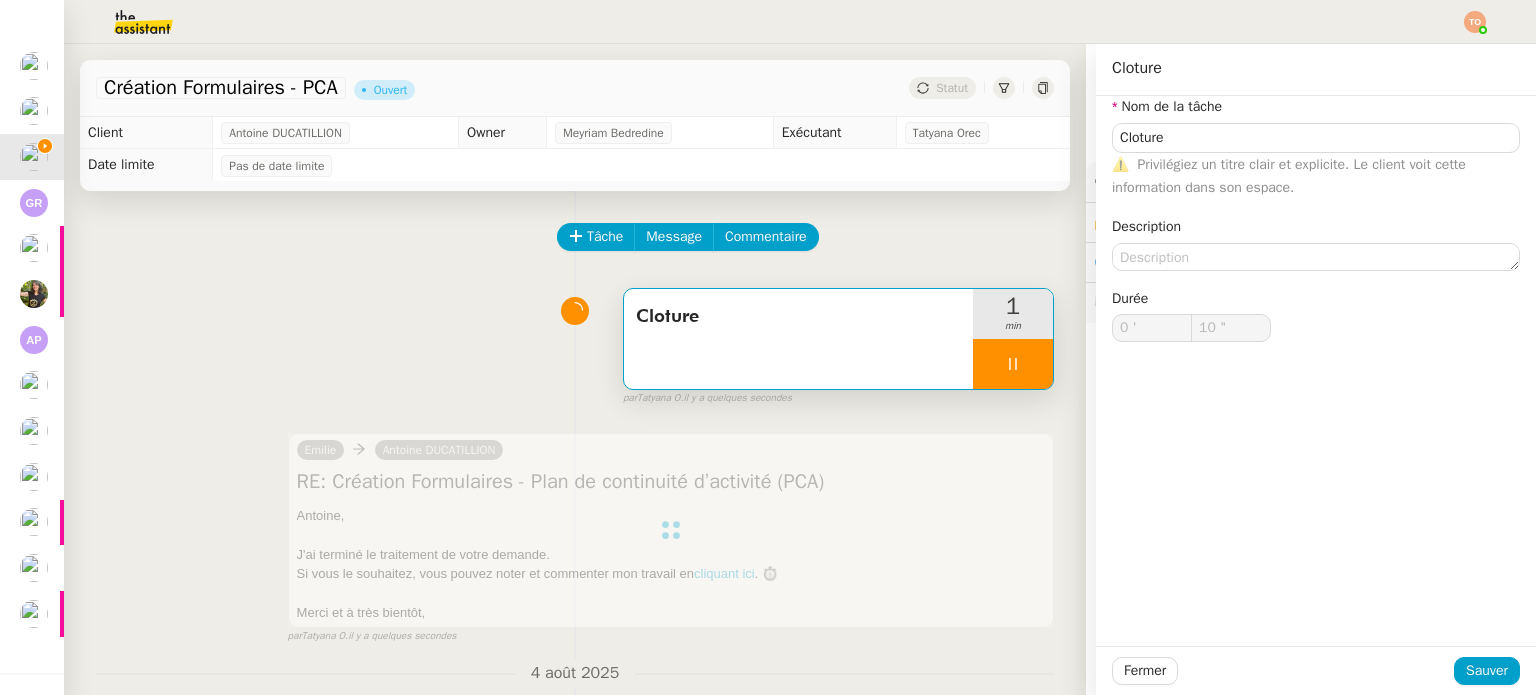 type on "11 "" 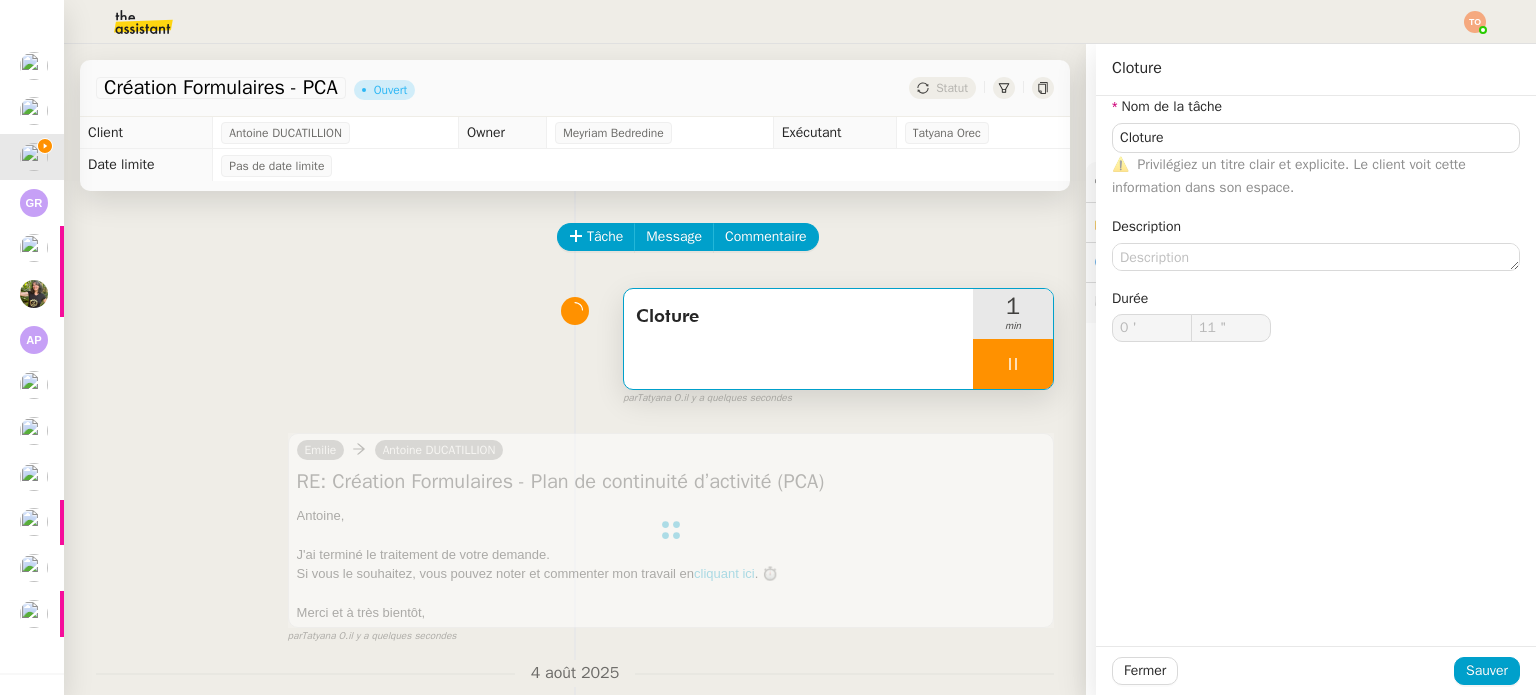 click 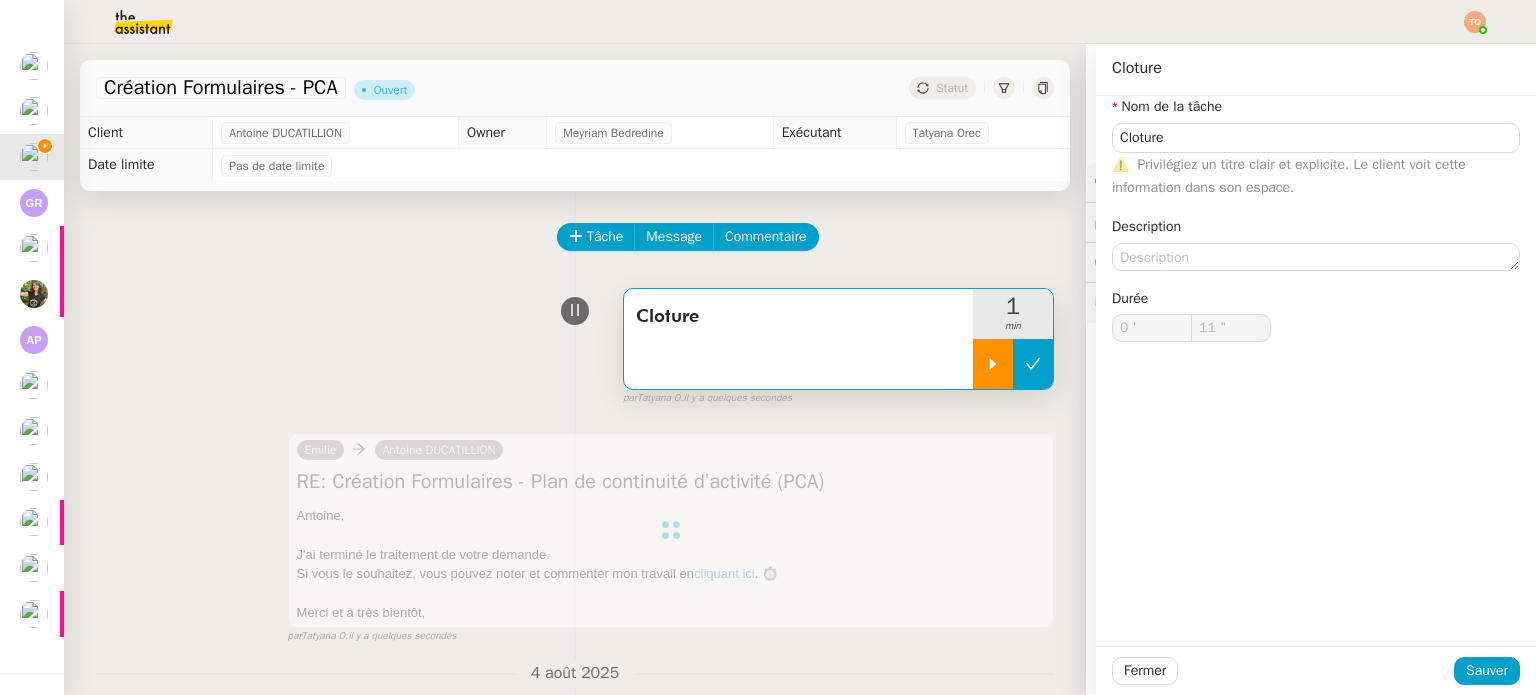 type on "Cloture" 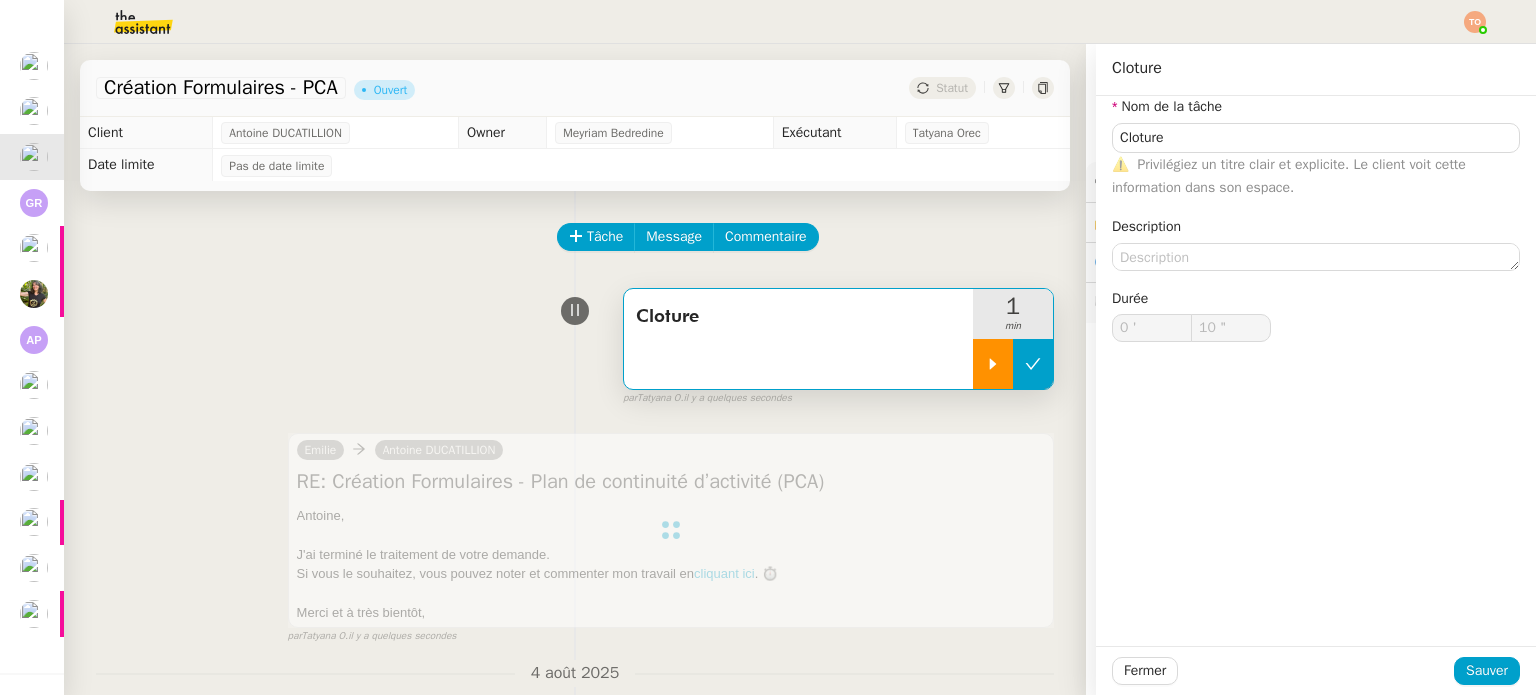 type on "Cloture" 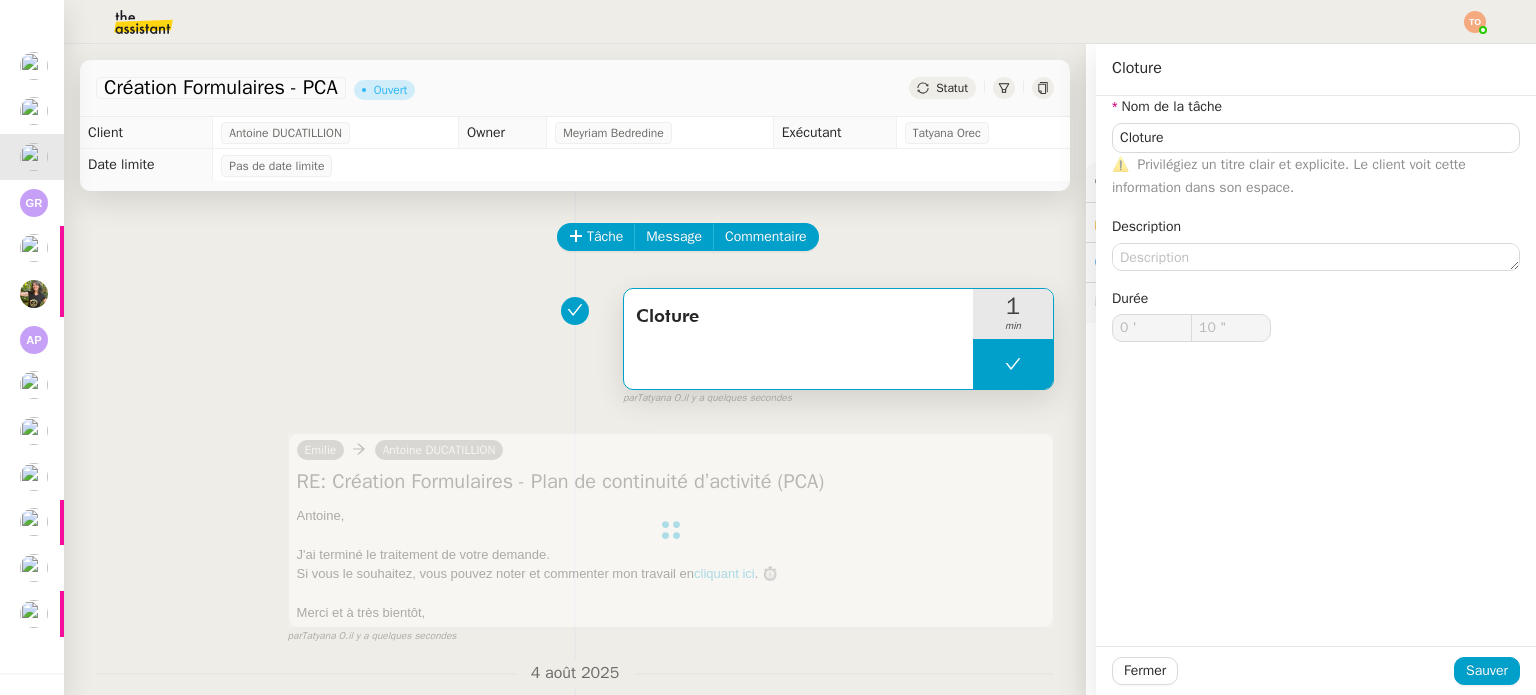 type on "Cloture" 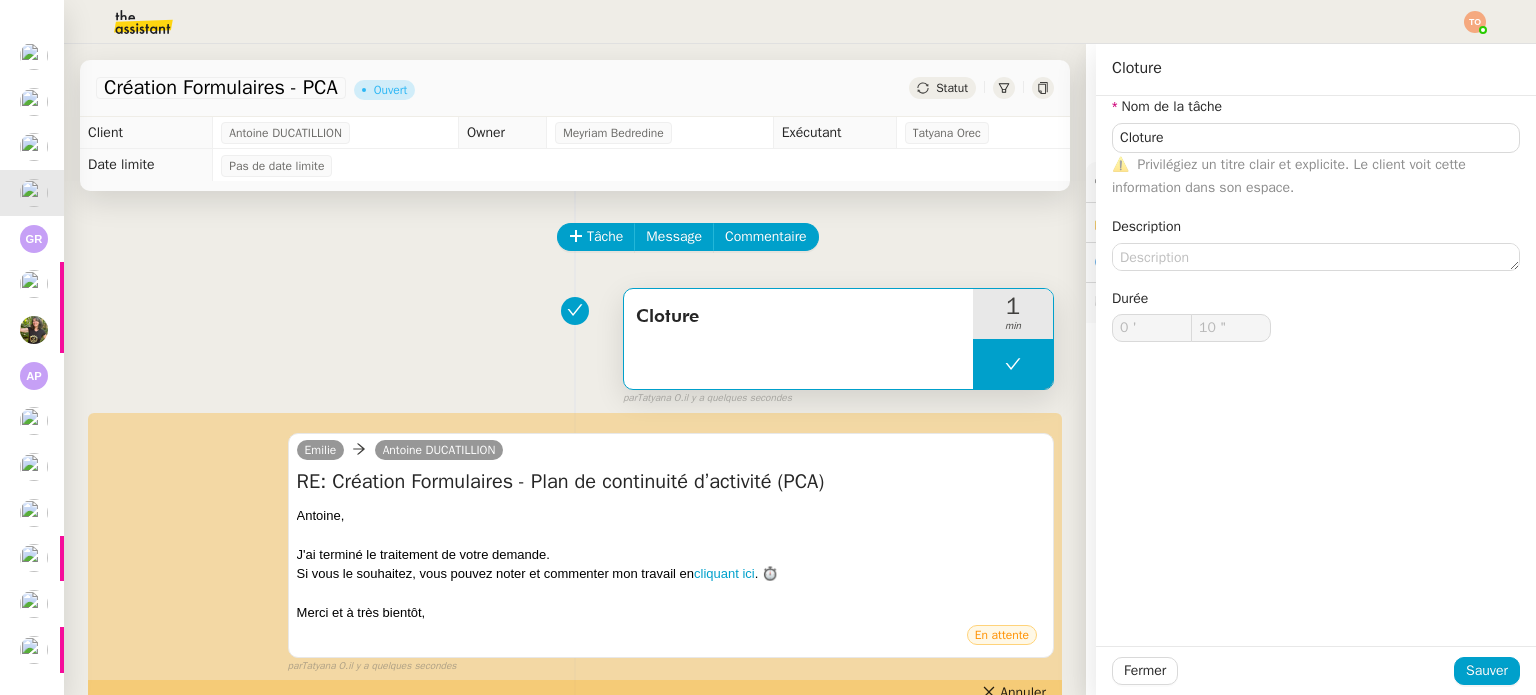 scroll, scrollTop: 282, scrollLeft: 0, axis: vertical 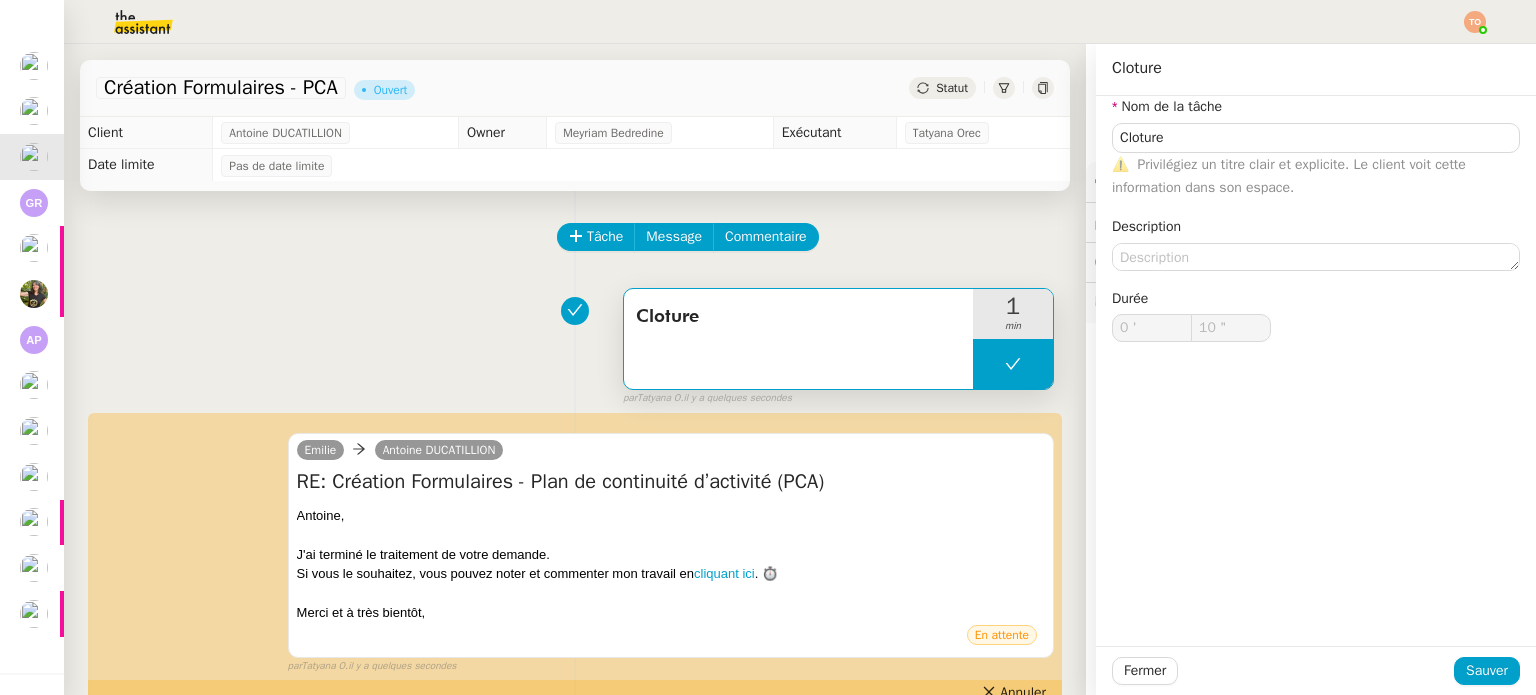 type on "Cloture" 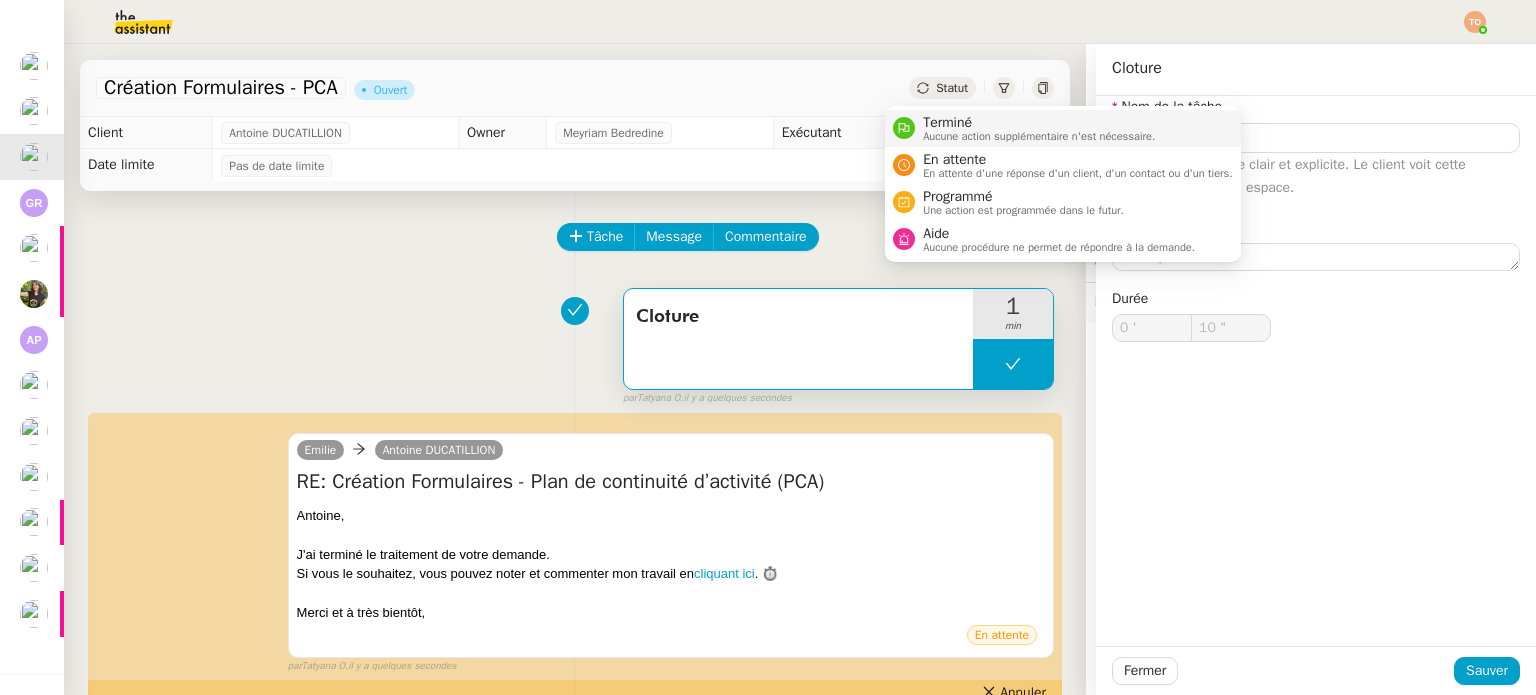 type on "Cloture" 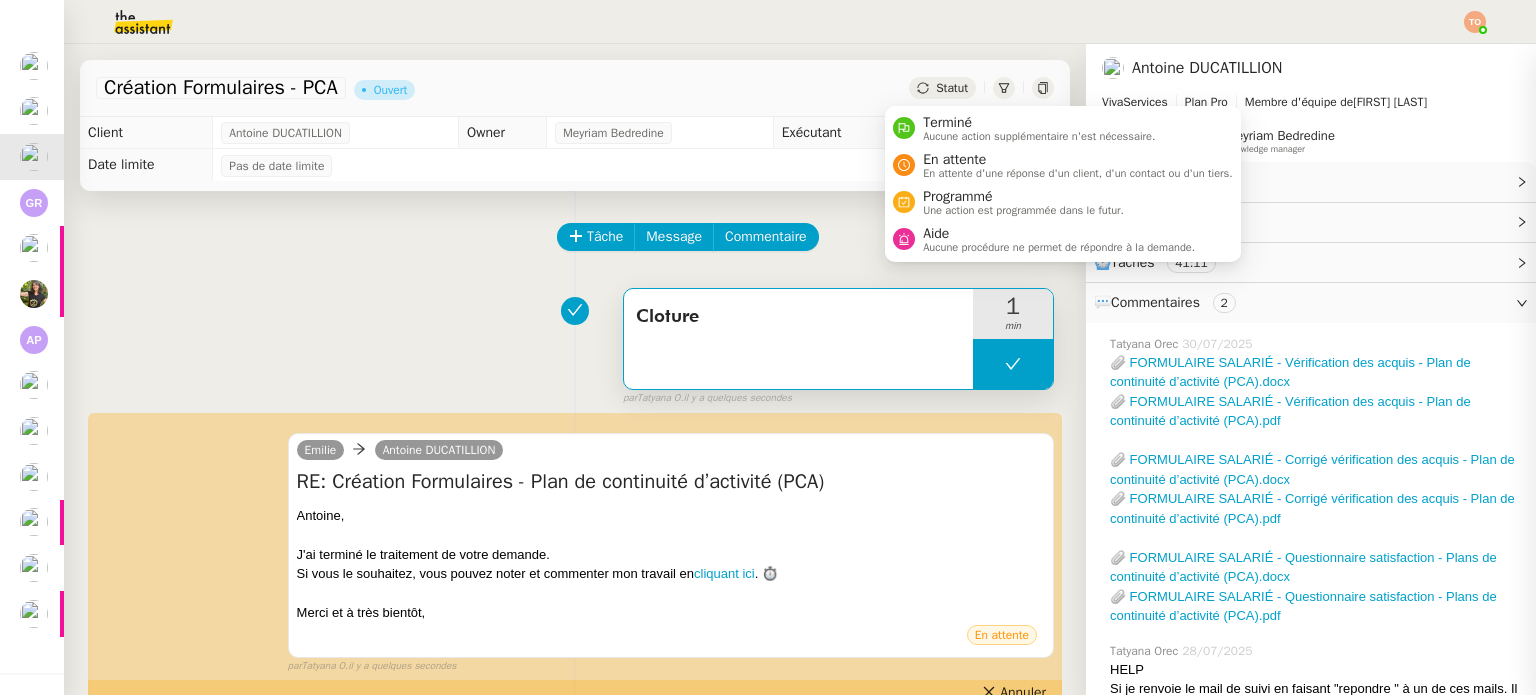 click on "Terminé" at bounding box center [1039, 123] 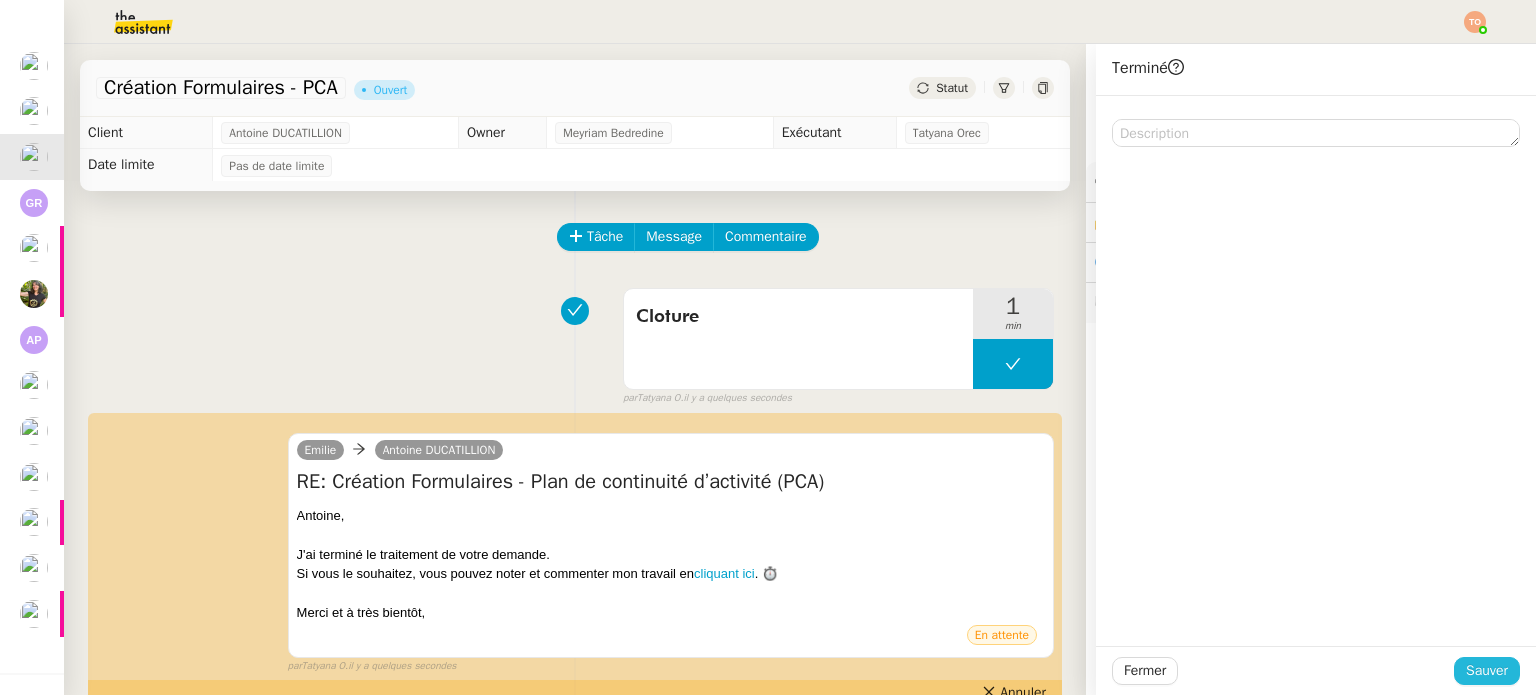 click on "Sauver" 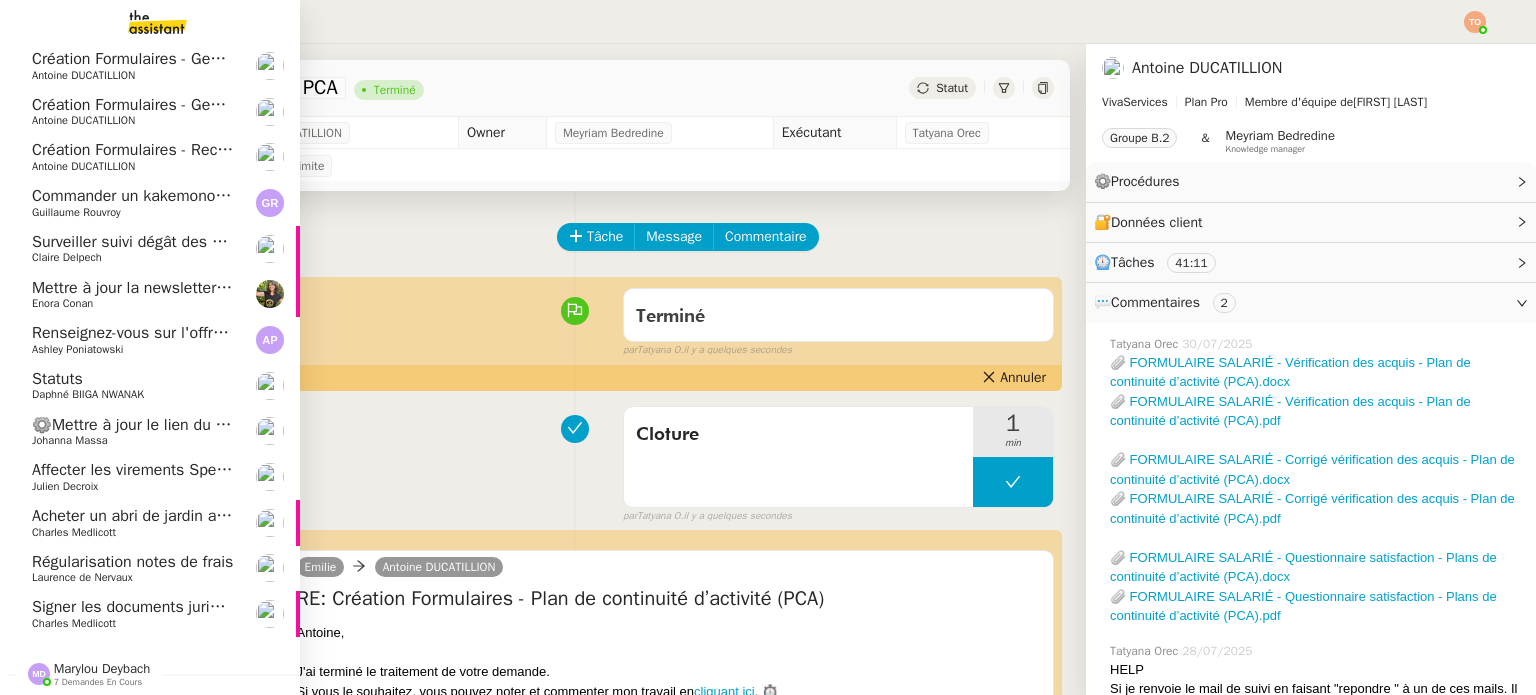 scroll, scrollTop: 236, scrollLeft: 0, axis: vertical 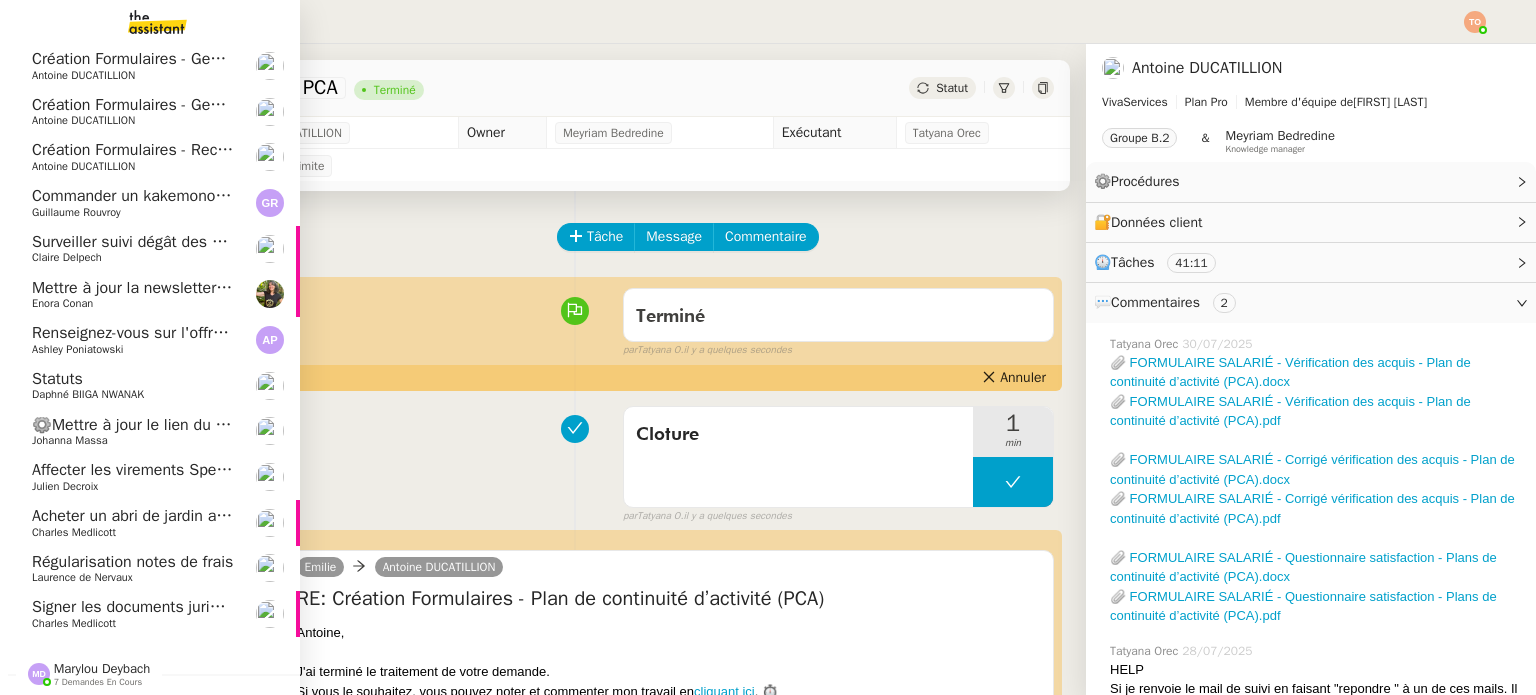 click on "Surveiller suivi dégât des eaux cabinet" 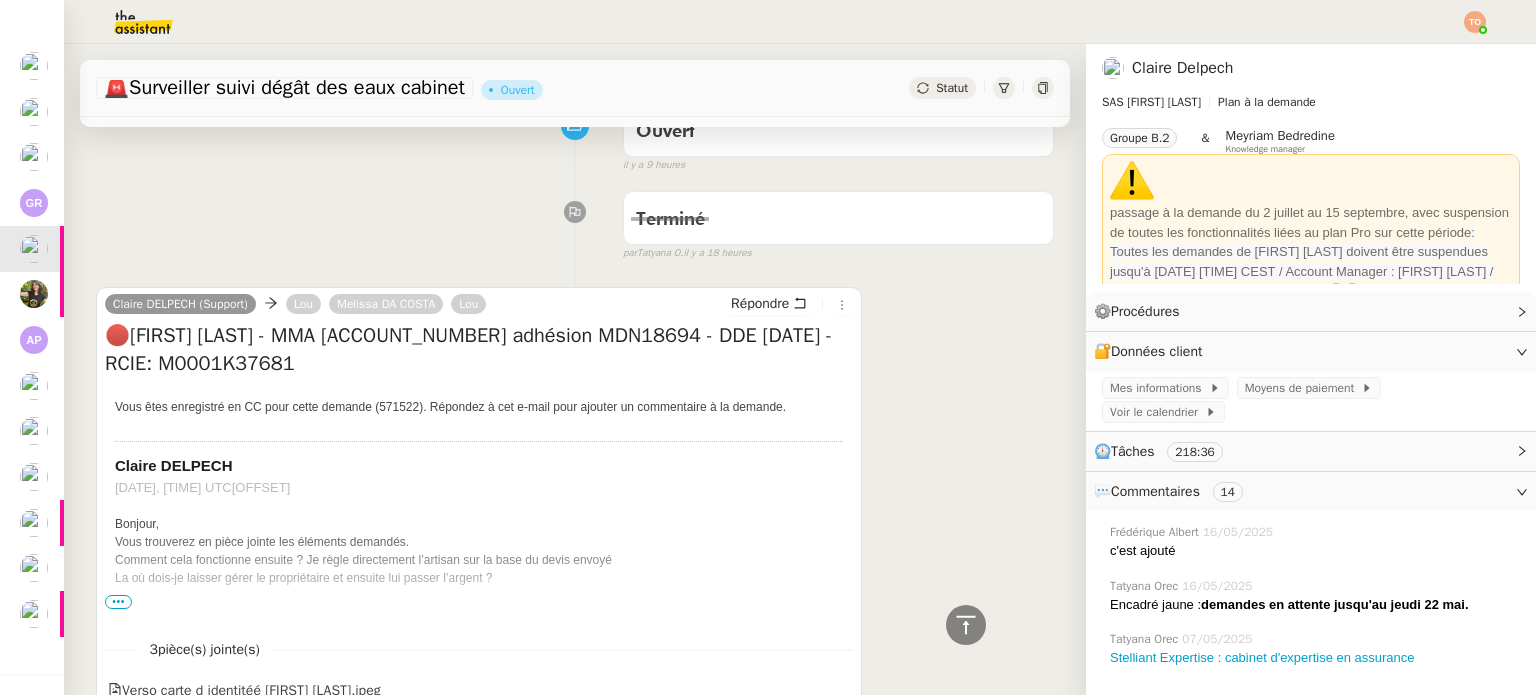 scroll, scrollTop: 100, scrollLeft: 0, axis: vertical 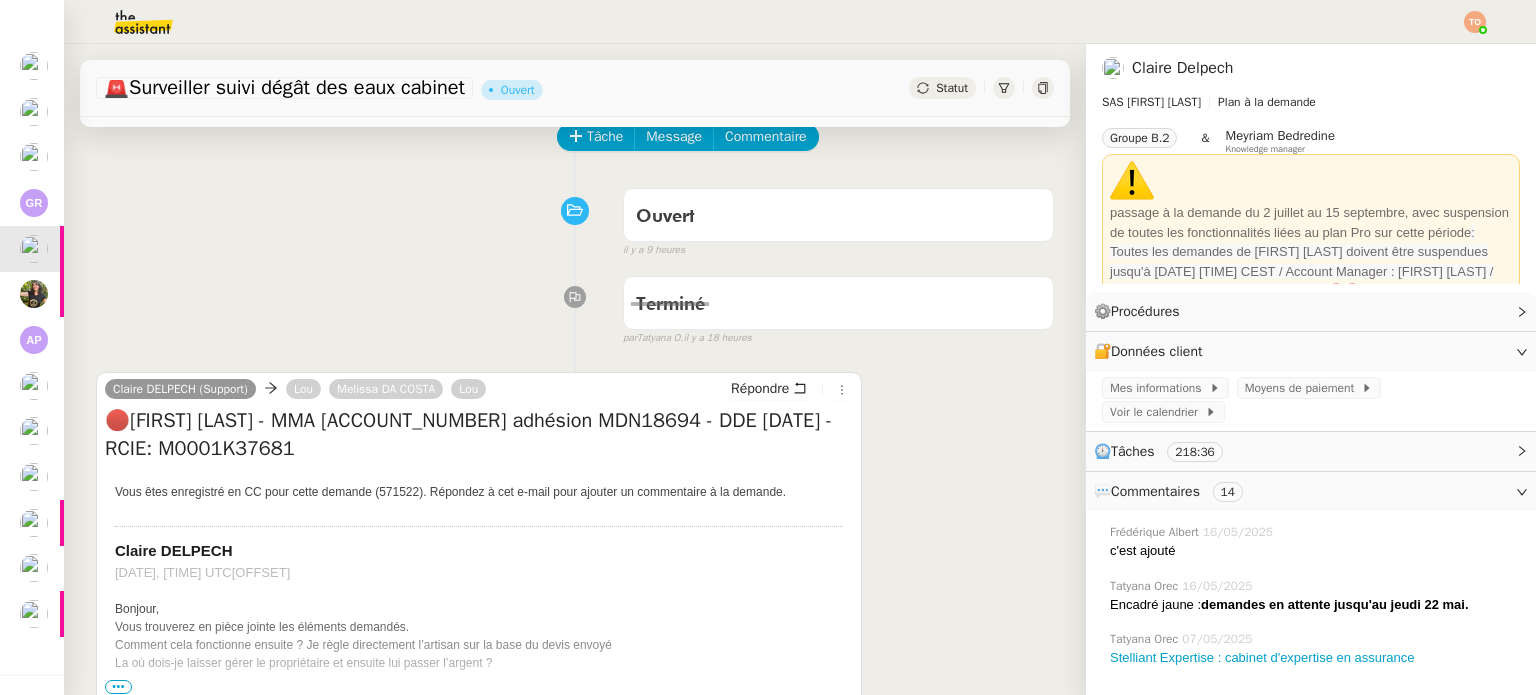 click on "Statut" 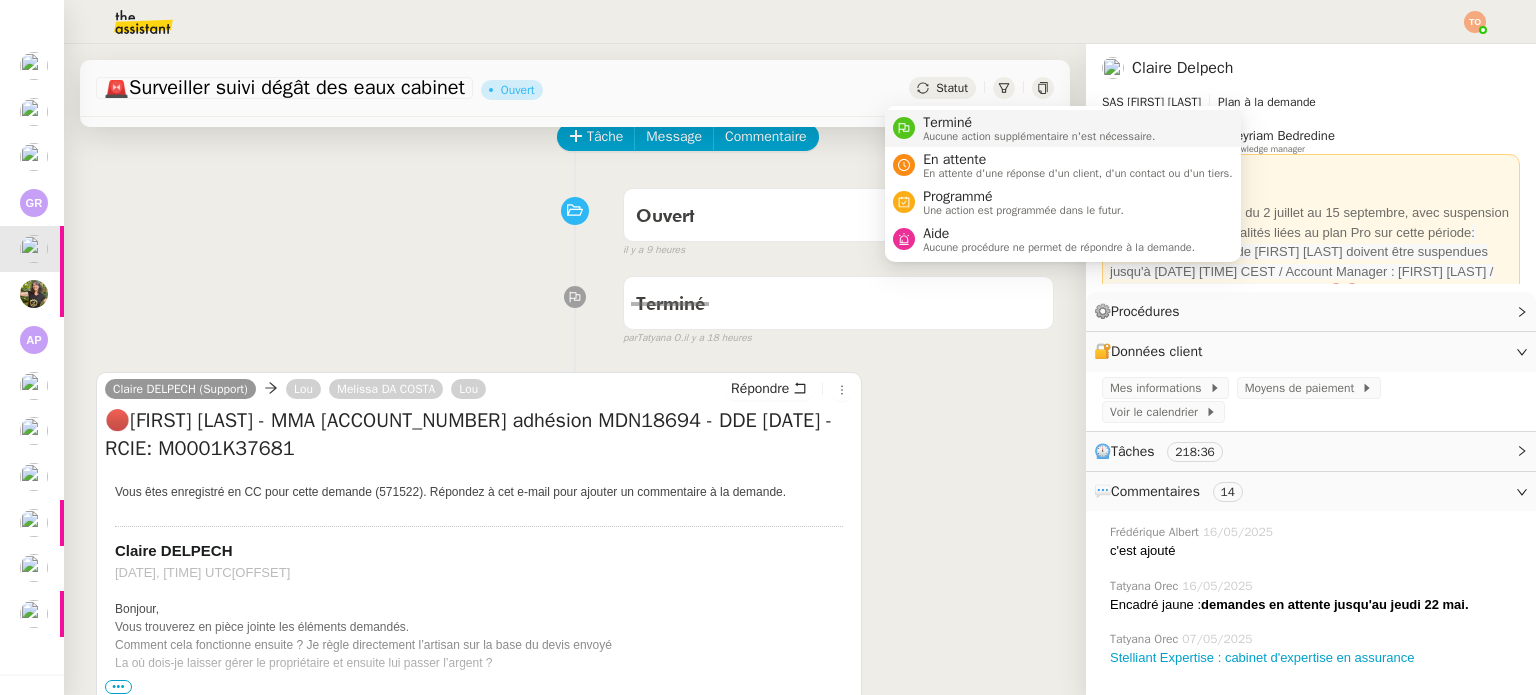 click on "Aucune action supplémentaire n'est nécessaire." at bounding box center [1039, 136] 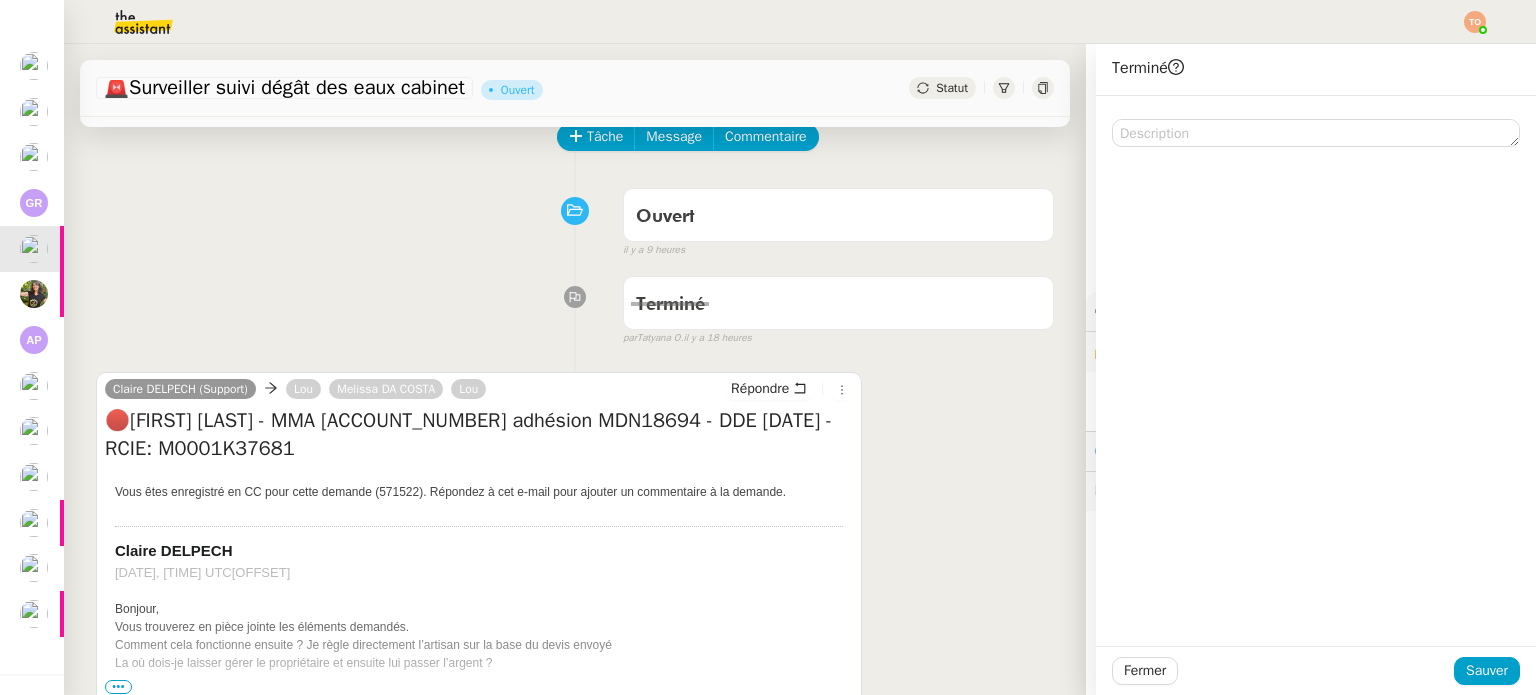 click on "Fermer Sauver" 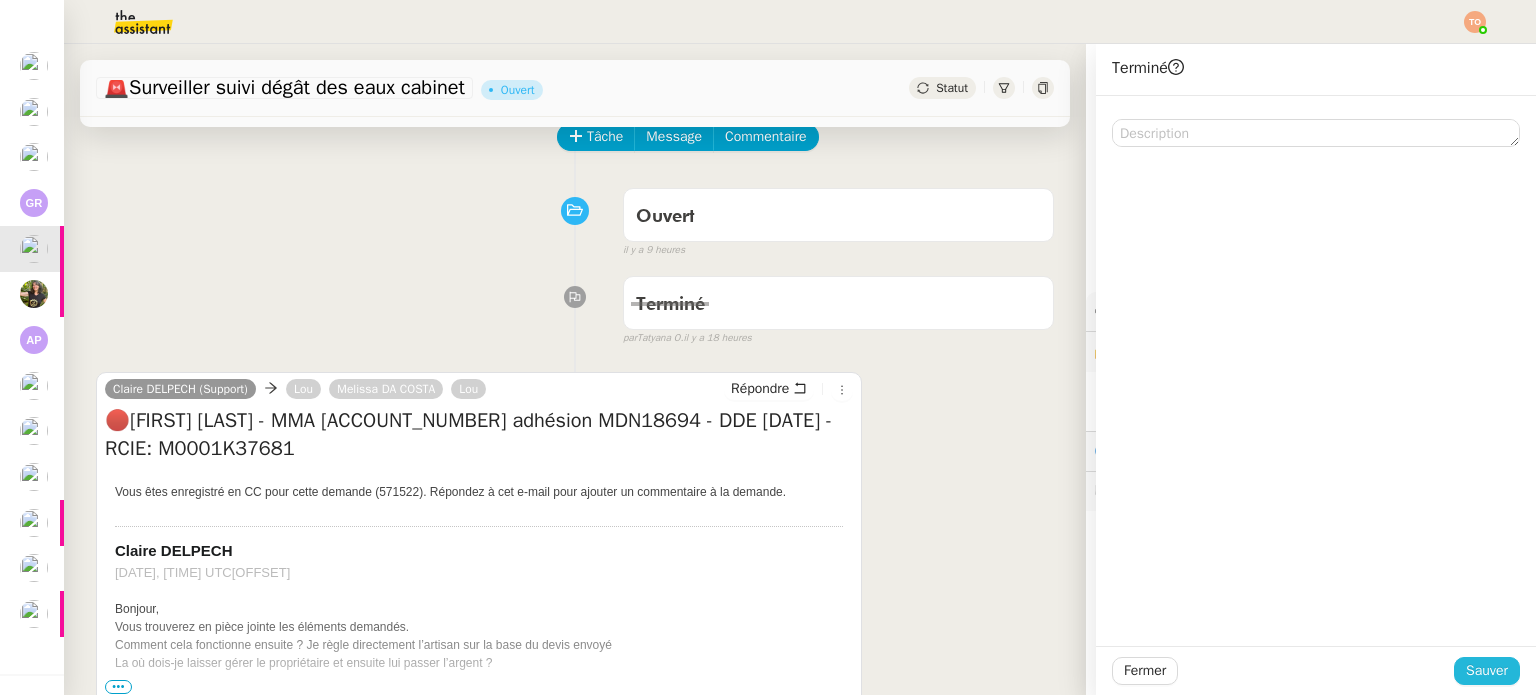 click on "Sauver" 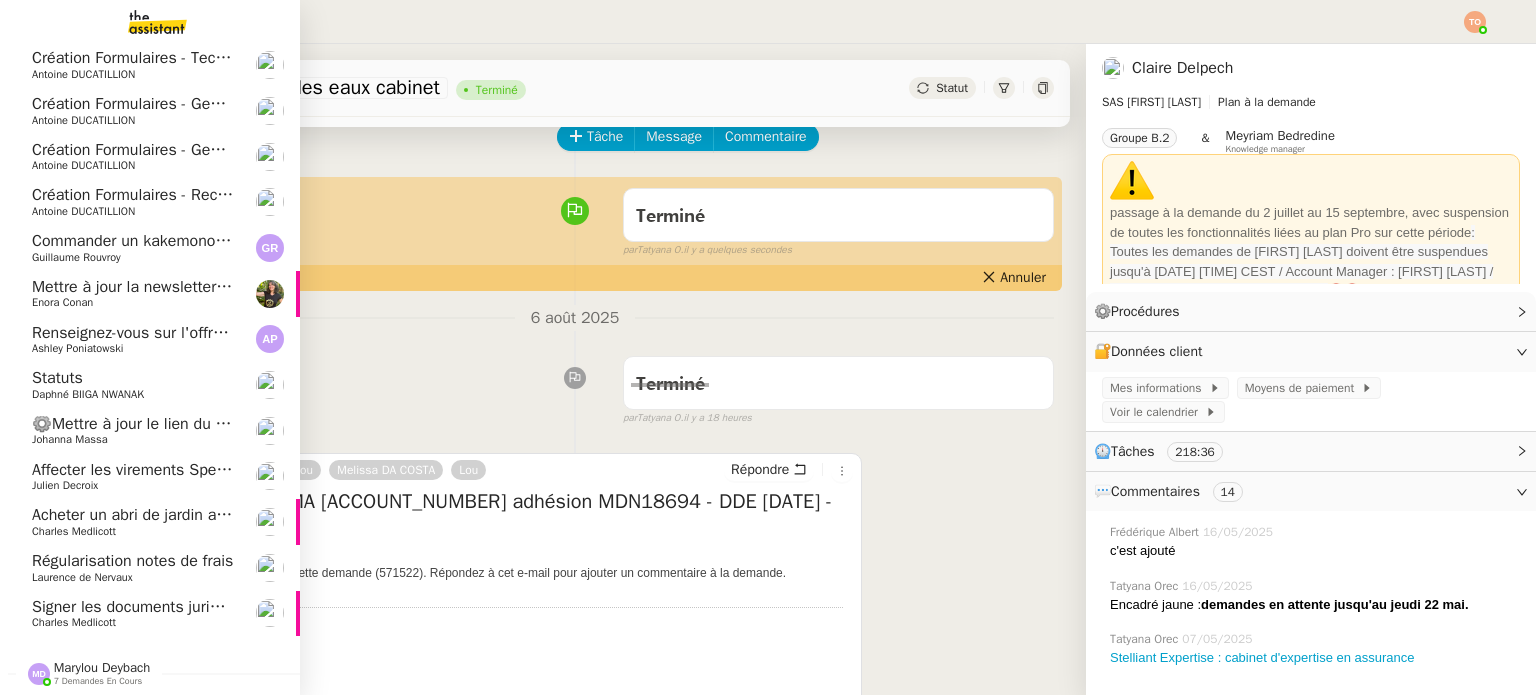 scroll, scrollTop: 191, scrollLeft: 0, axis: vertical 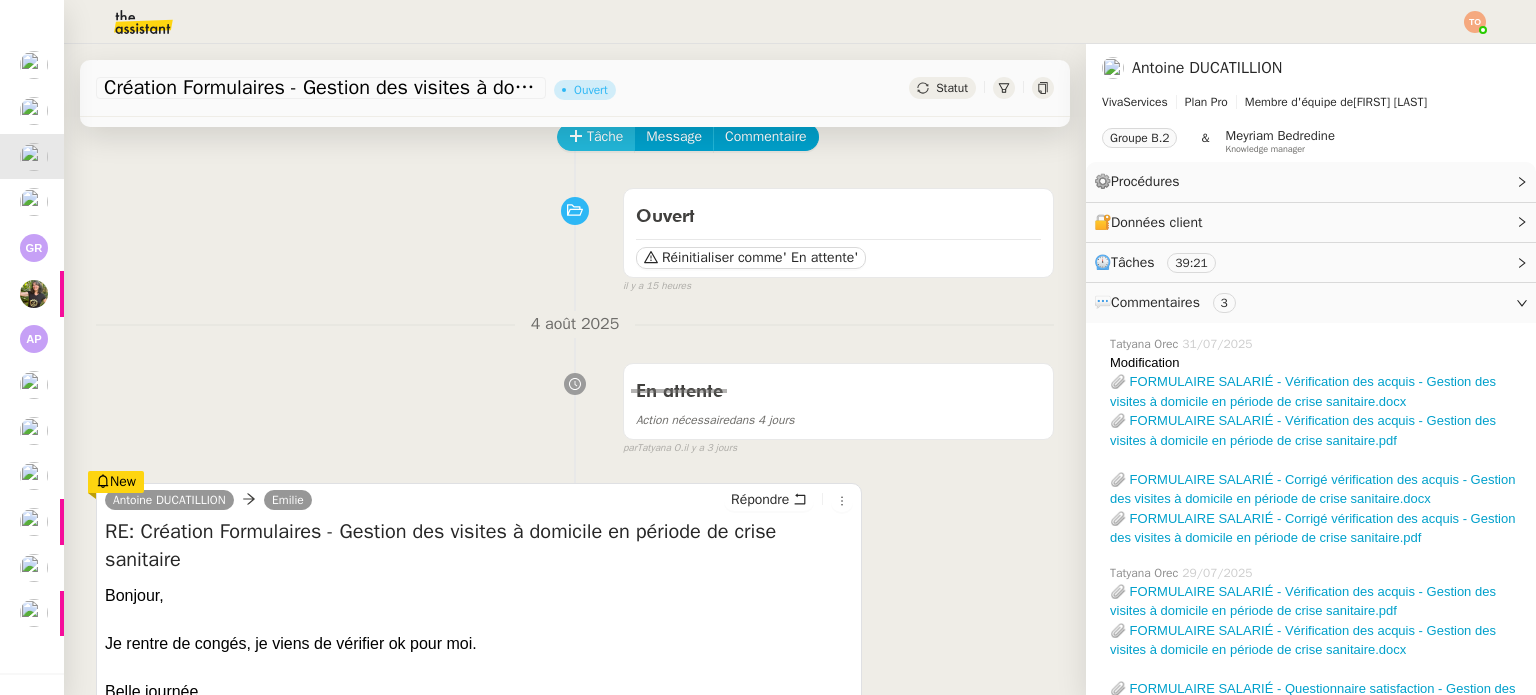 click on "Tâche" 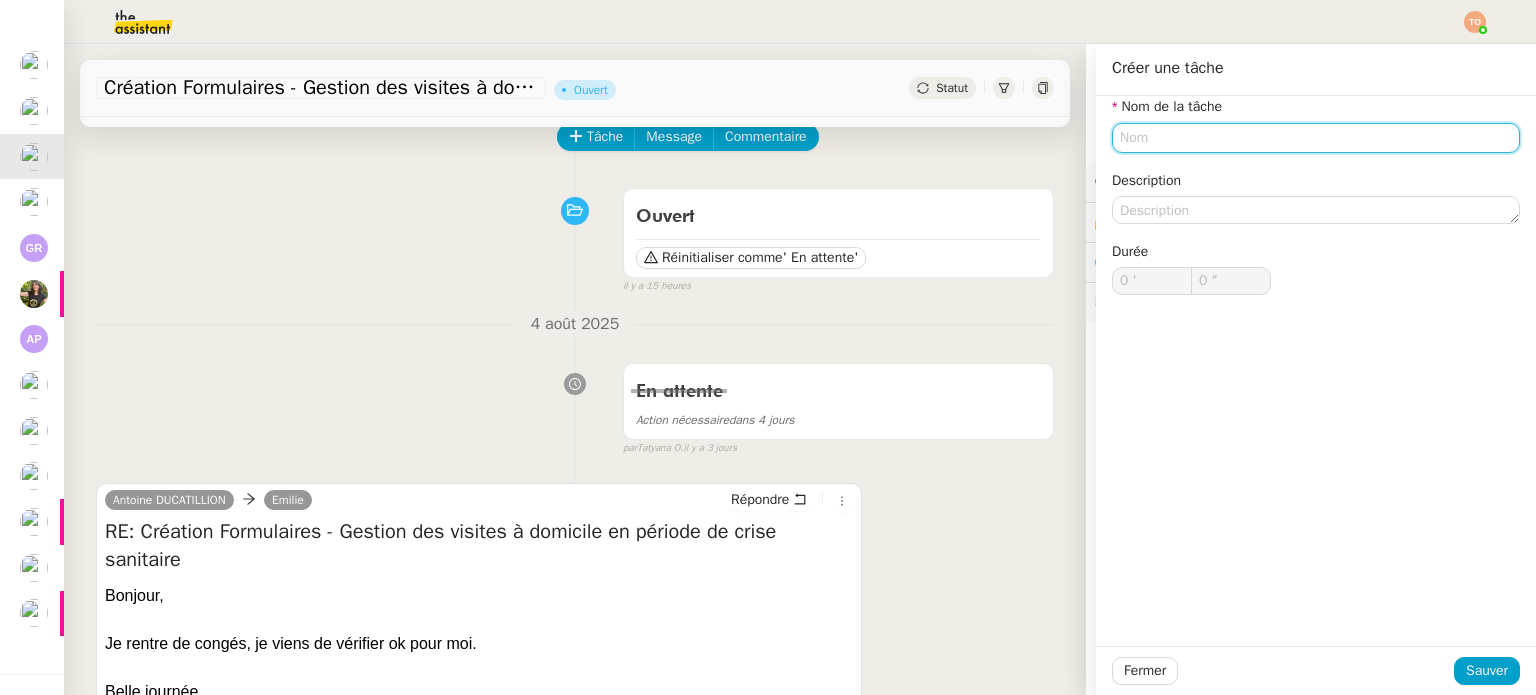 click 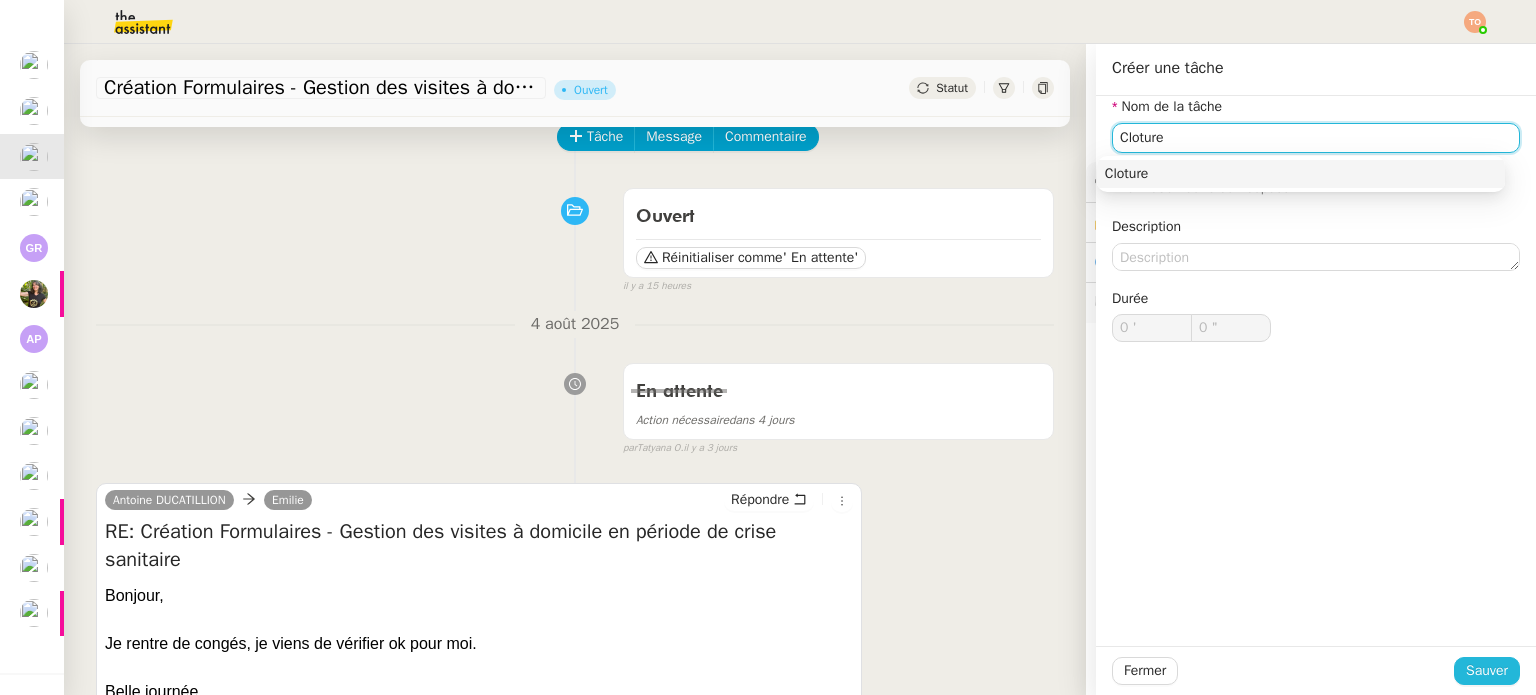 type on "Cloture" 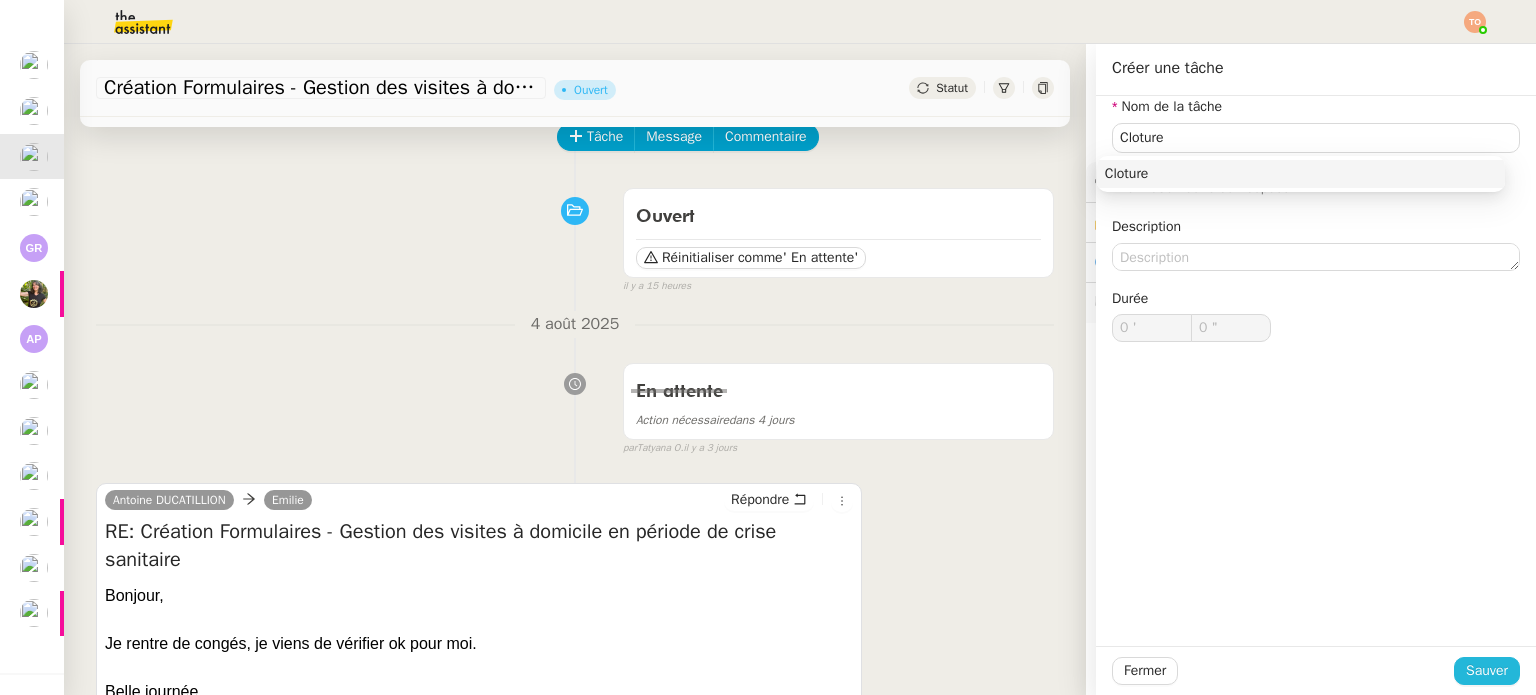 click on "Sauver" 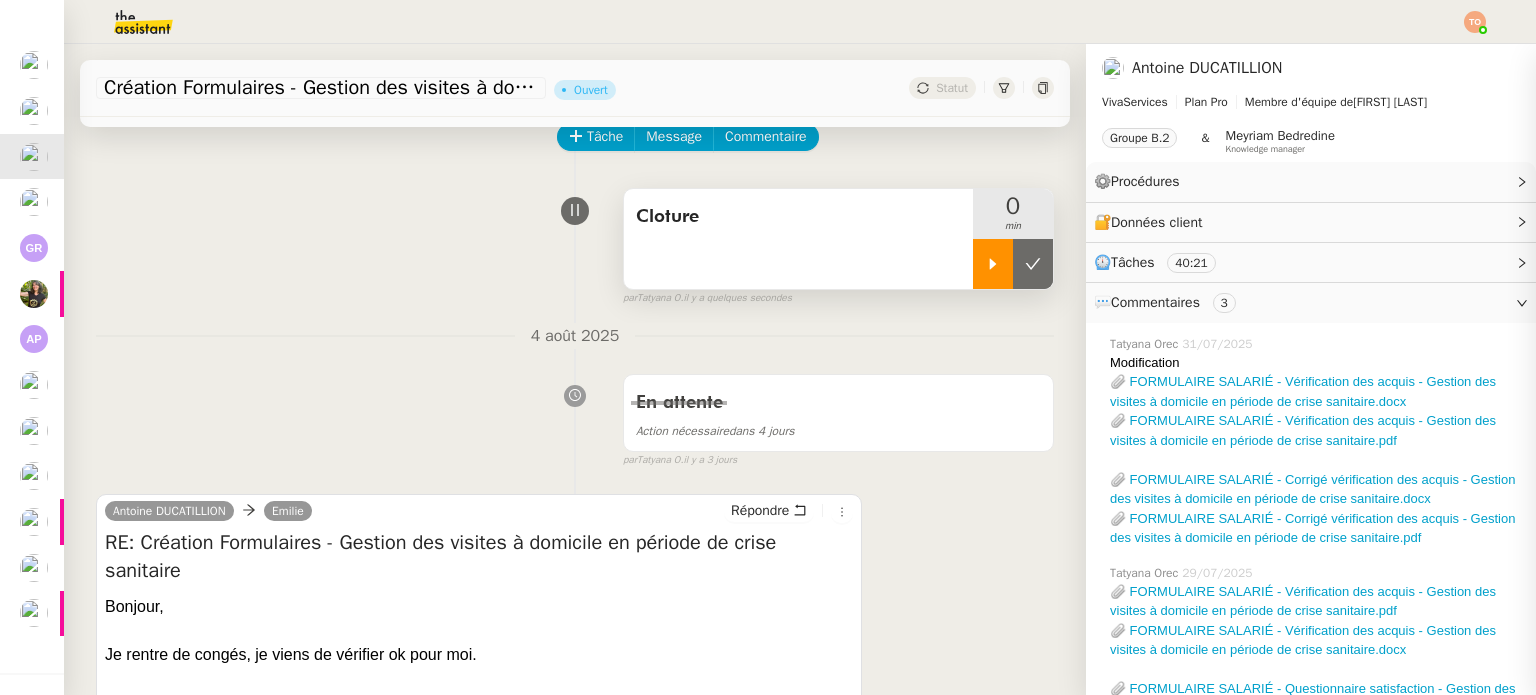 click at bounding box center [993, 264] 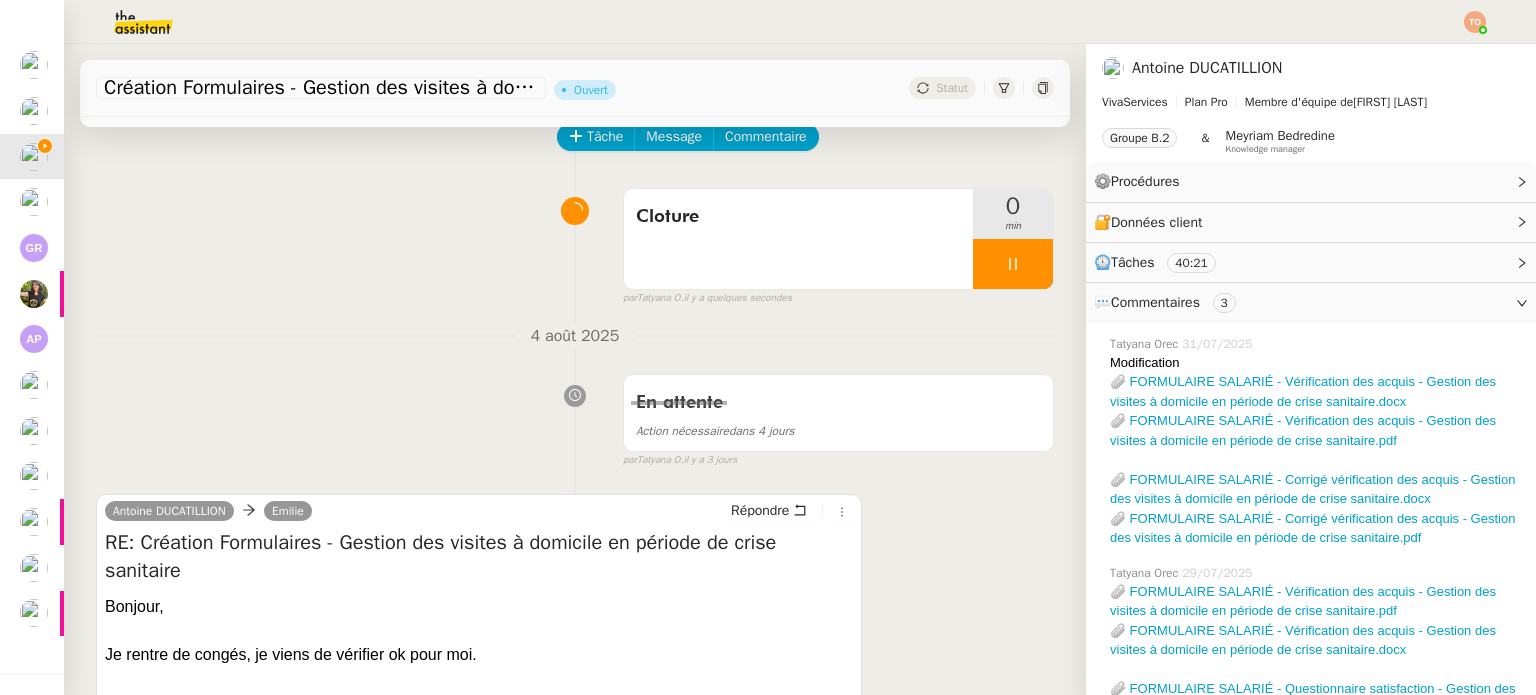 click on "Répondre" at bounding box center (788, 511) 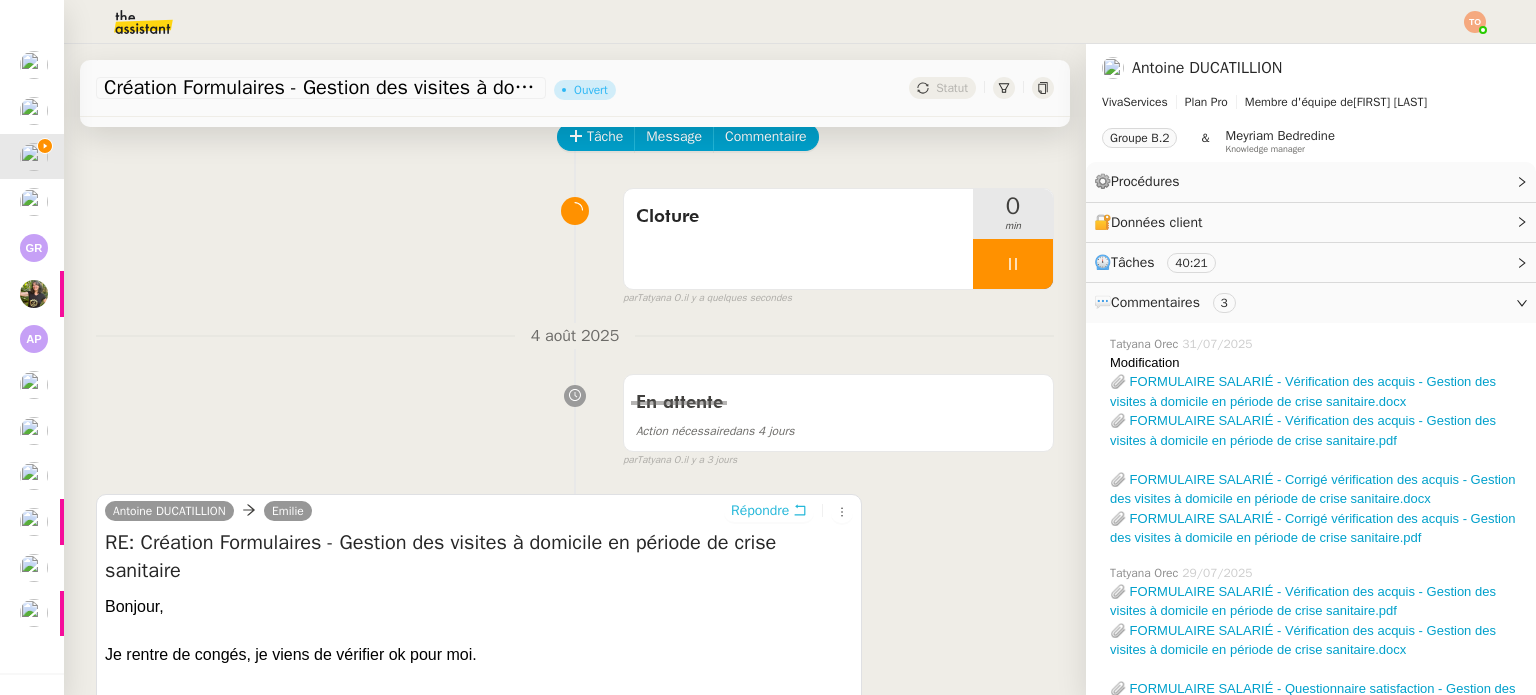 click on "Répondre" at bounding box center (769, 511) 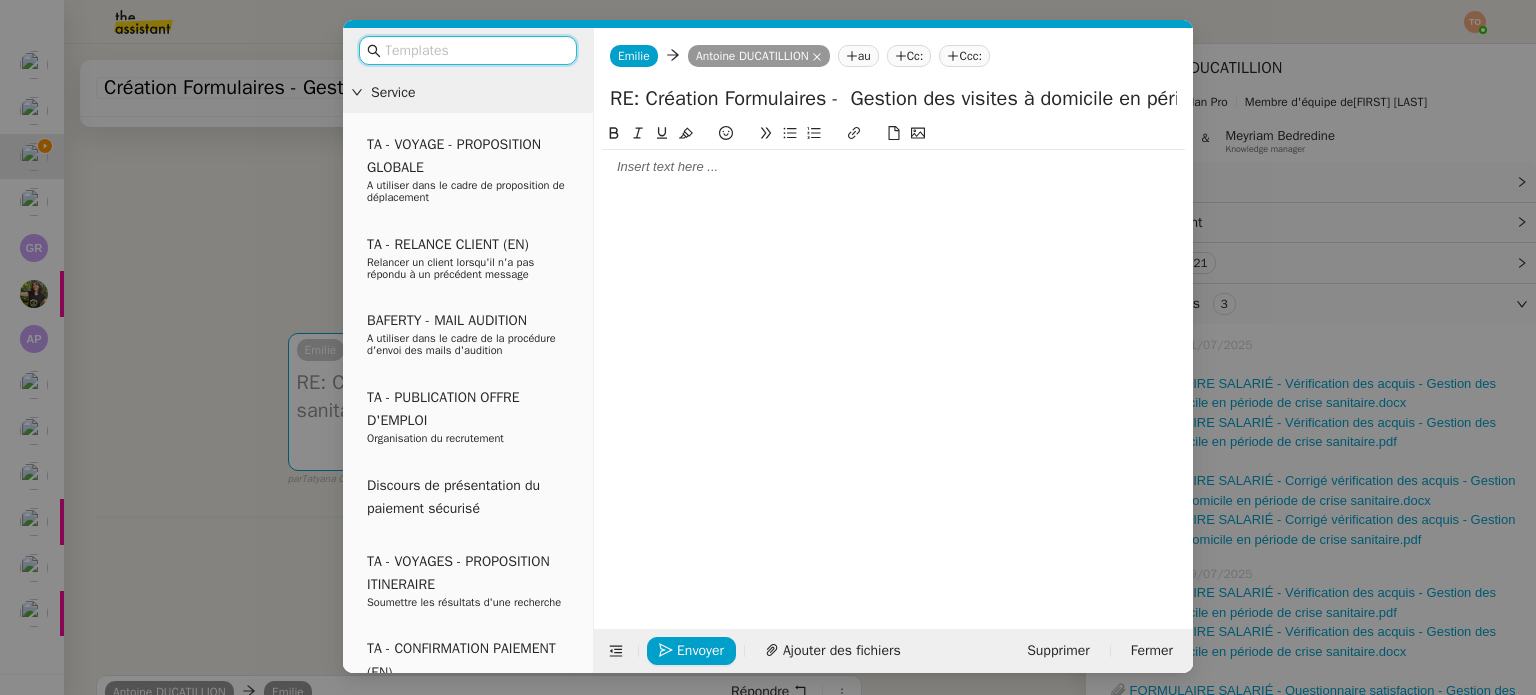 click at bounding box center (475, 50) 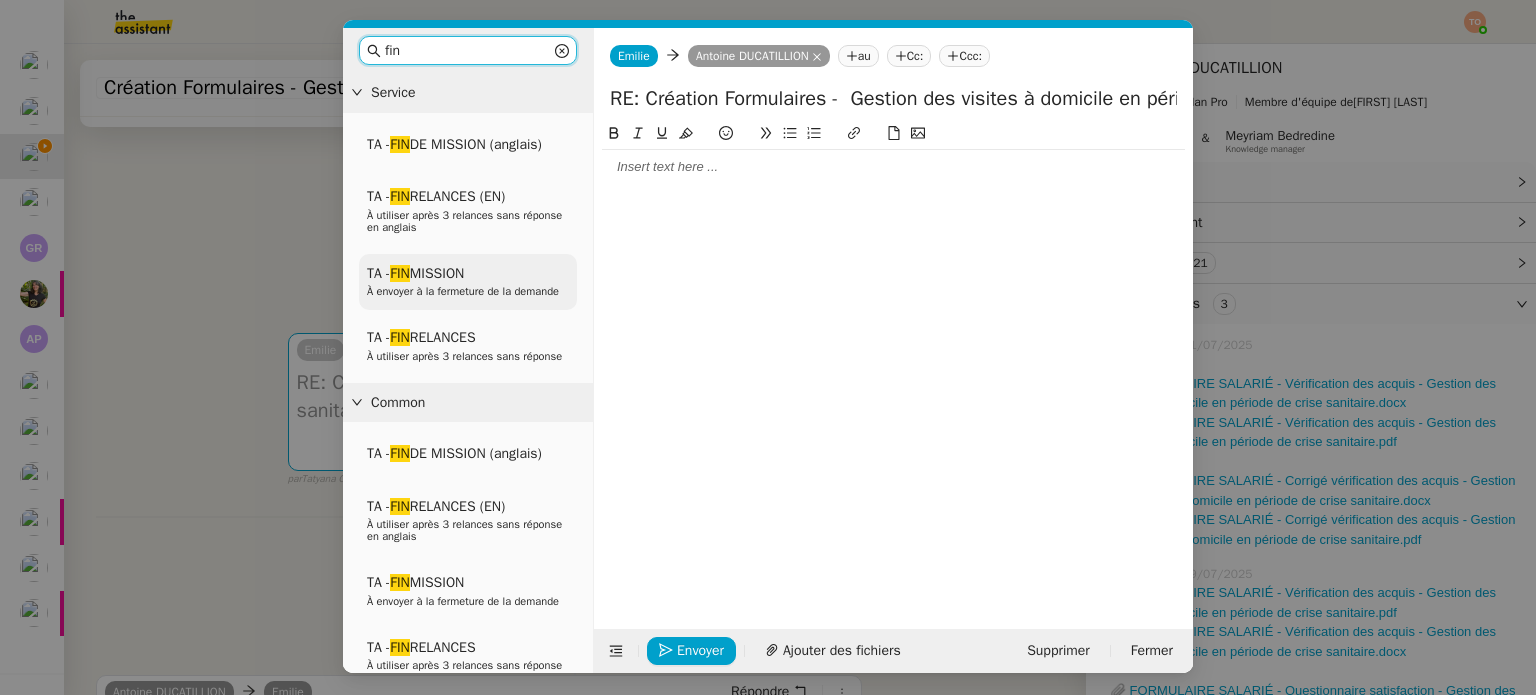 type on "fin" 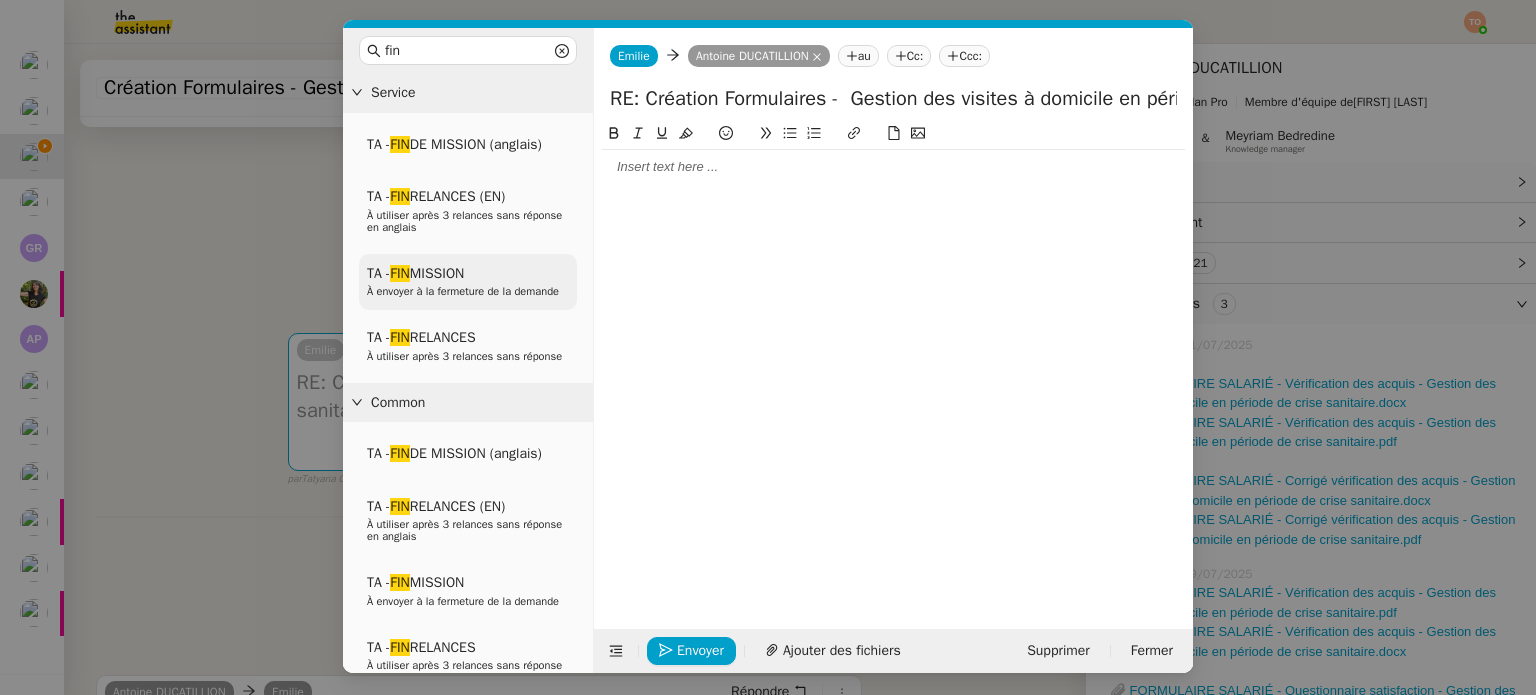 click on "TA -  FIN  MISSION    À envoyer à la fermeture de la demande" at bounding box center [468, 282] 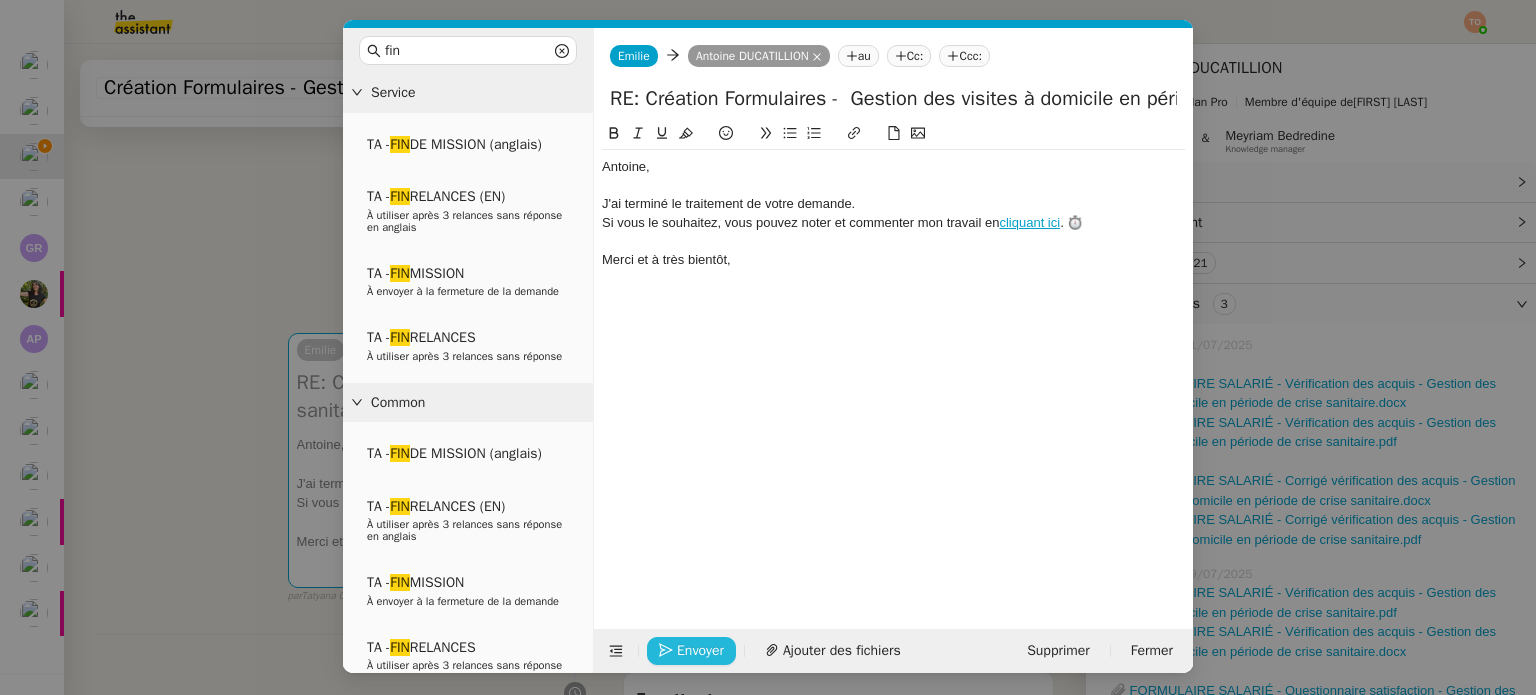 click on "Envoyer" 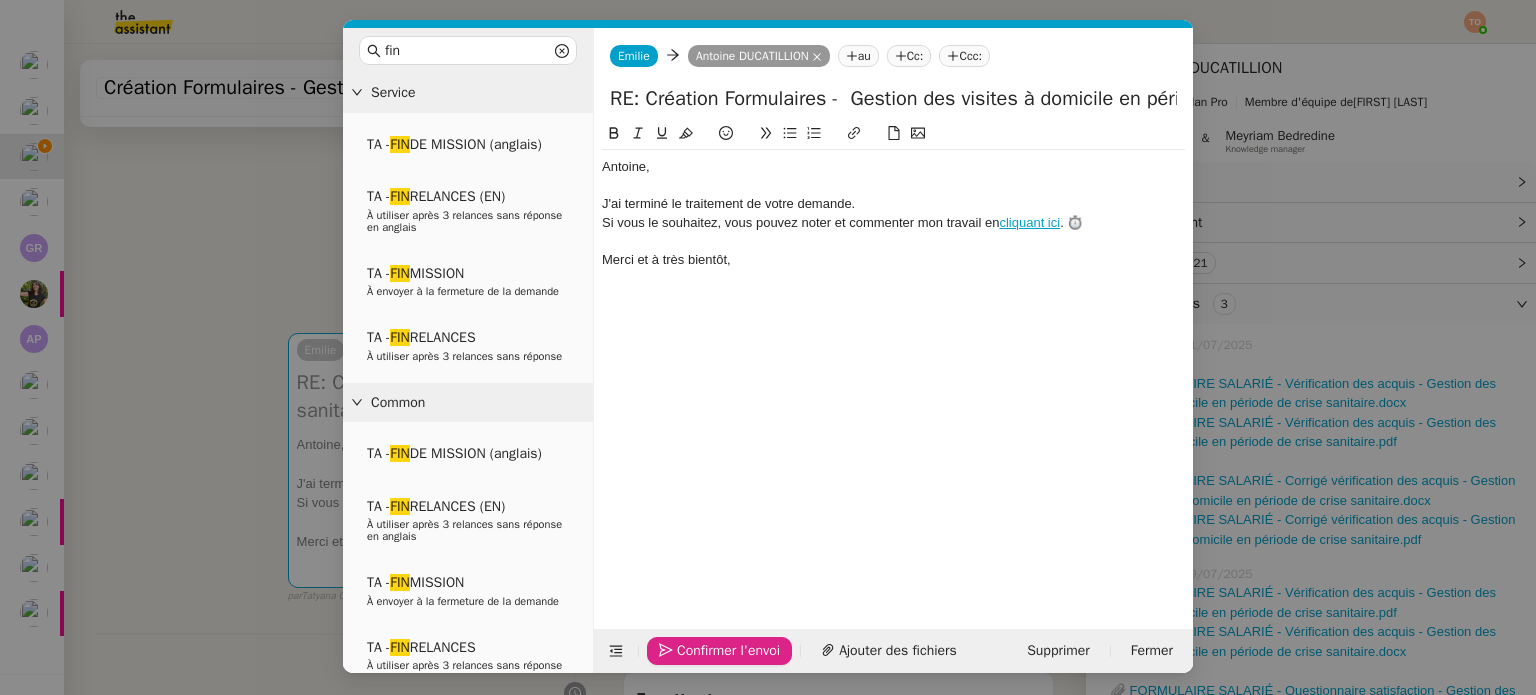 click on "Confirmer l'envoi" 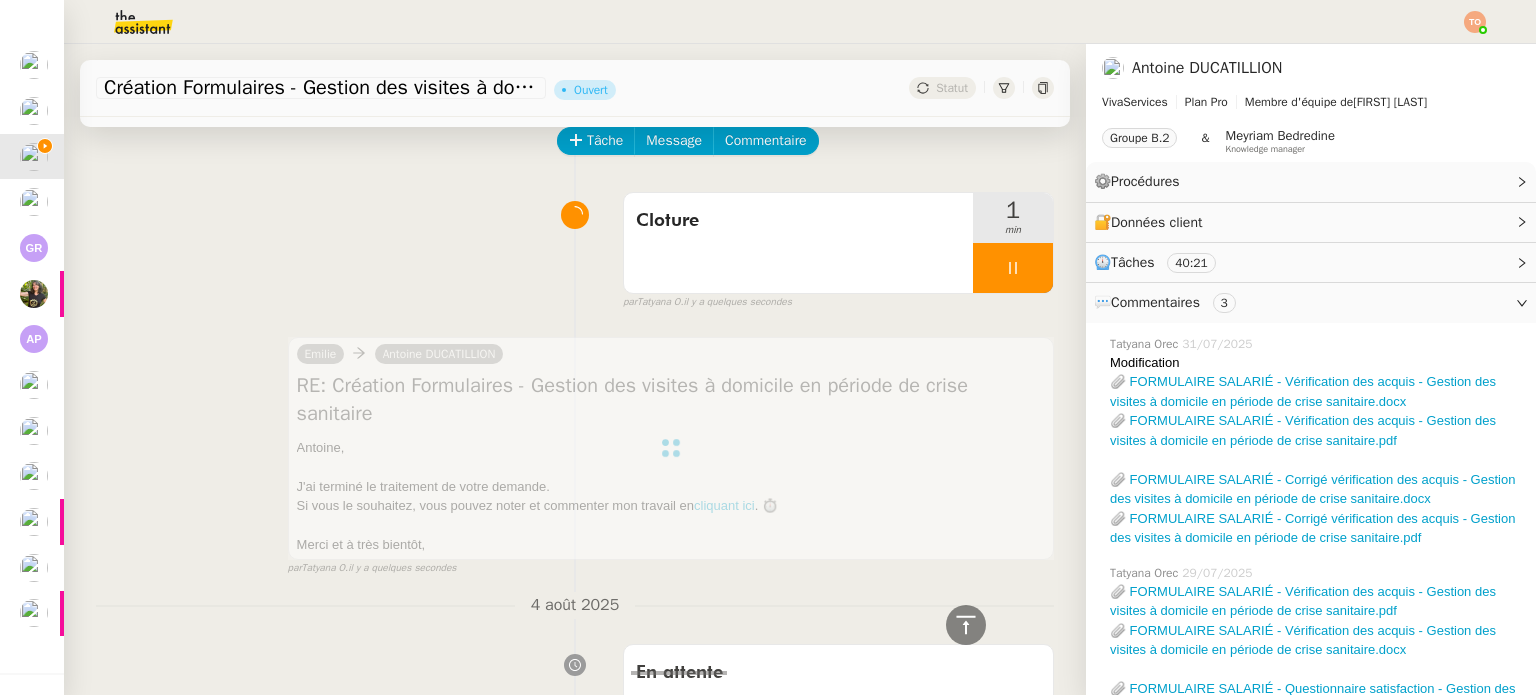 scroll, scrollTop: 45, scrollLeft: 0, axis: vertical 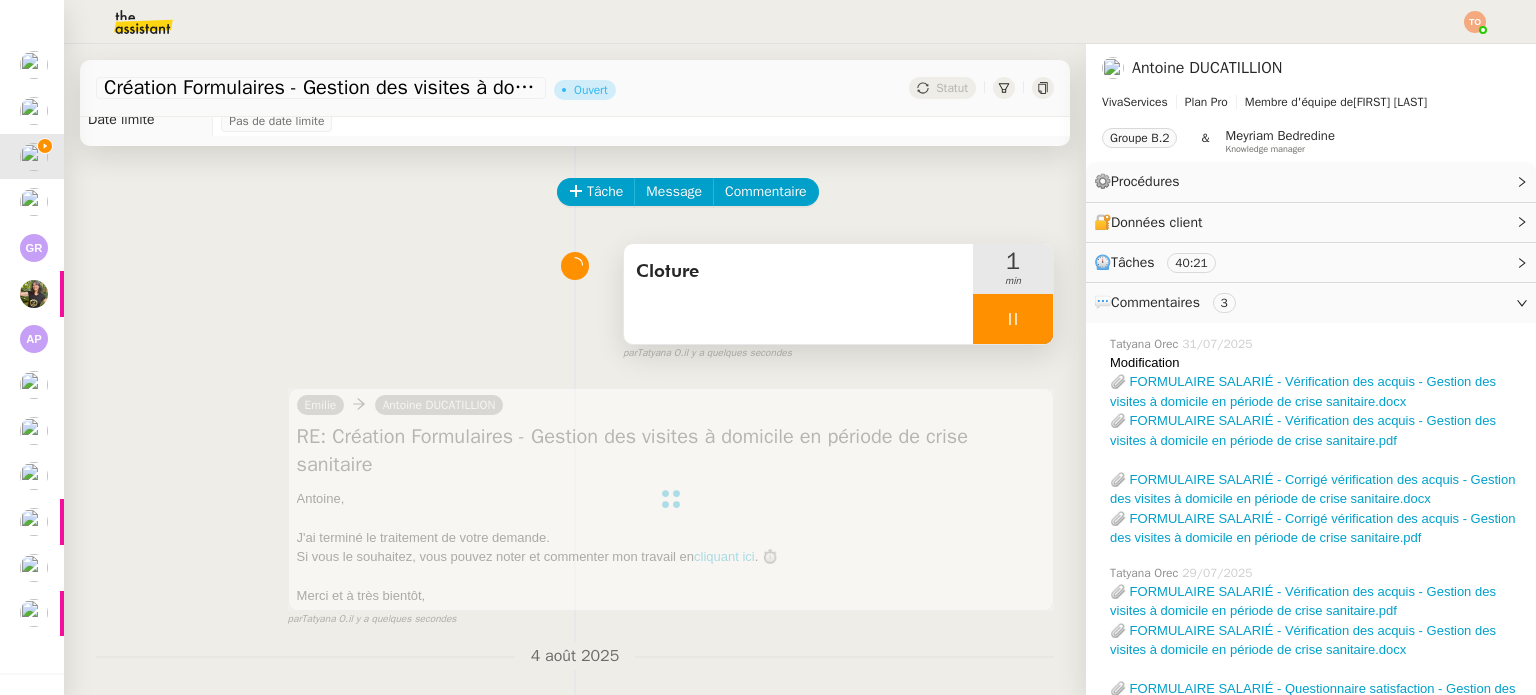 click 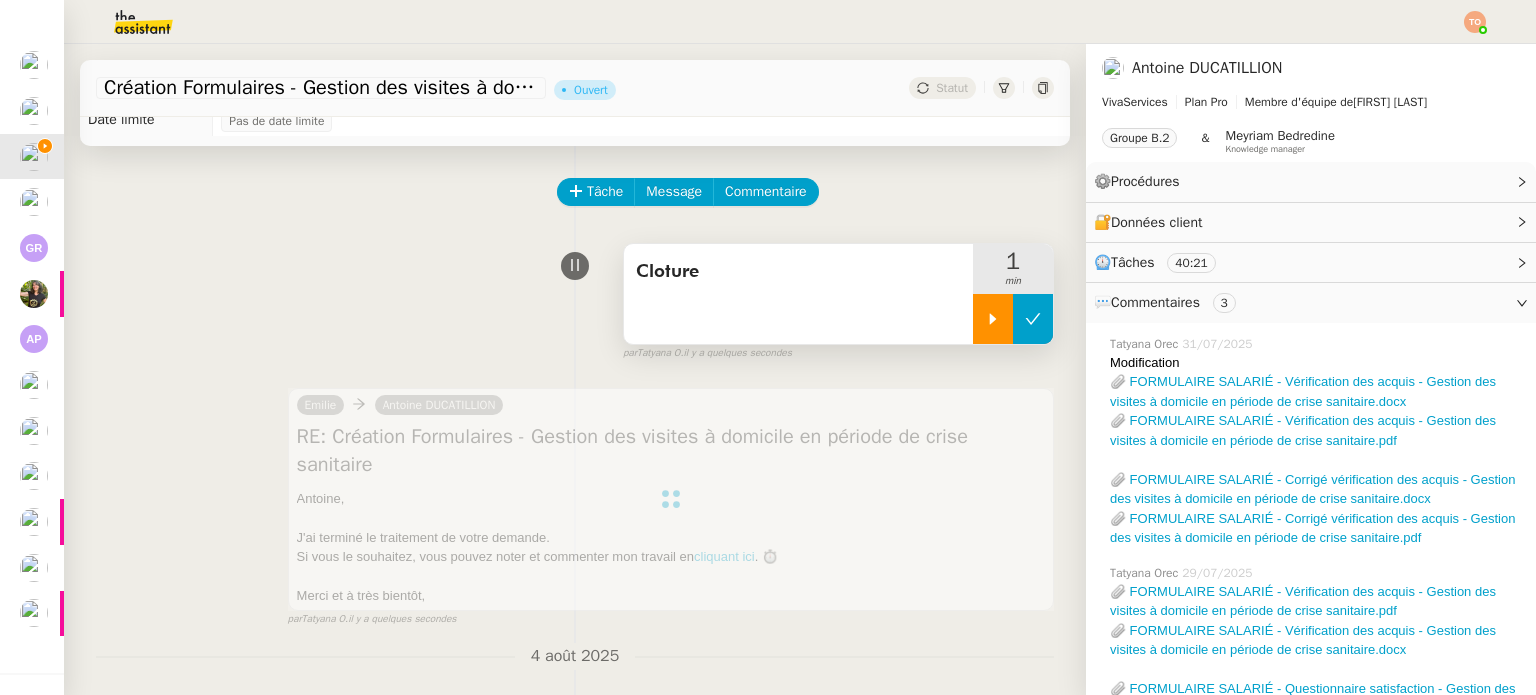 click 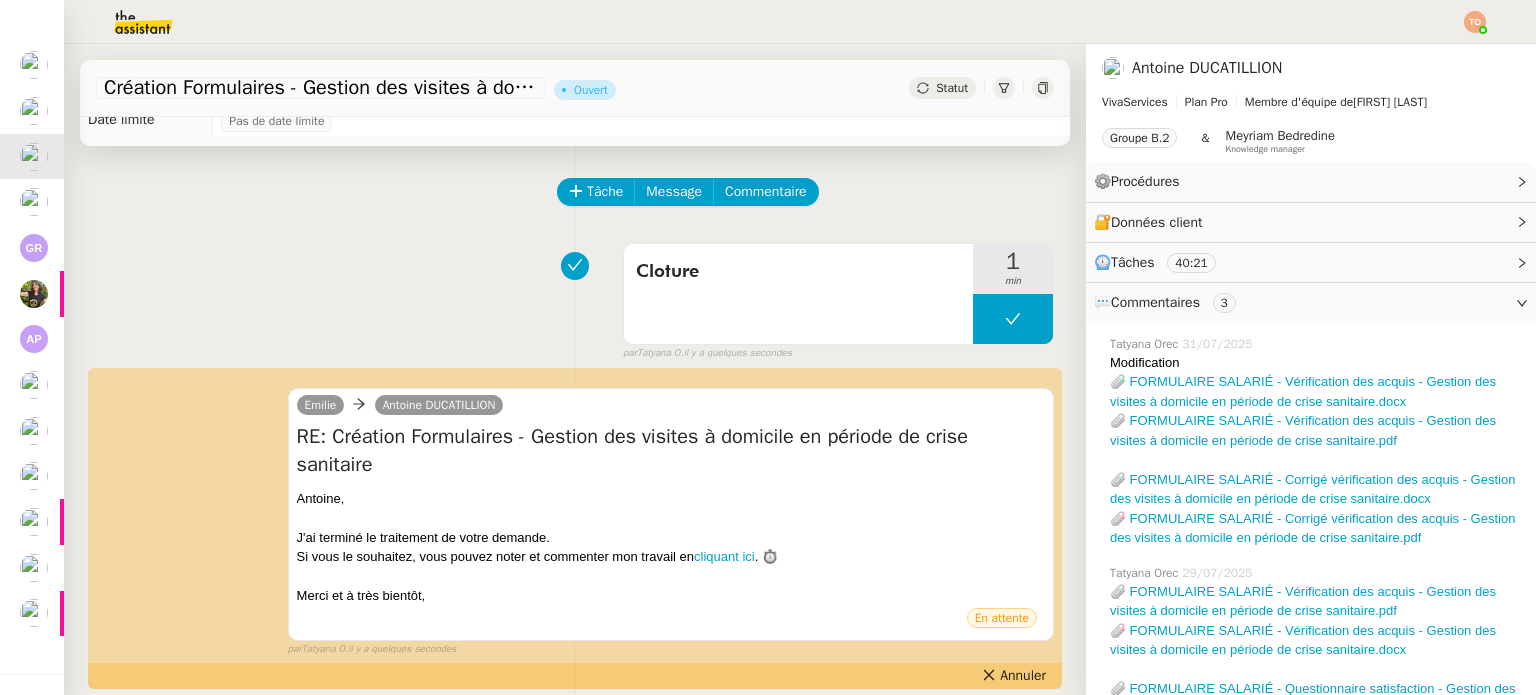 click on "Statut" 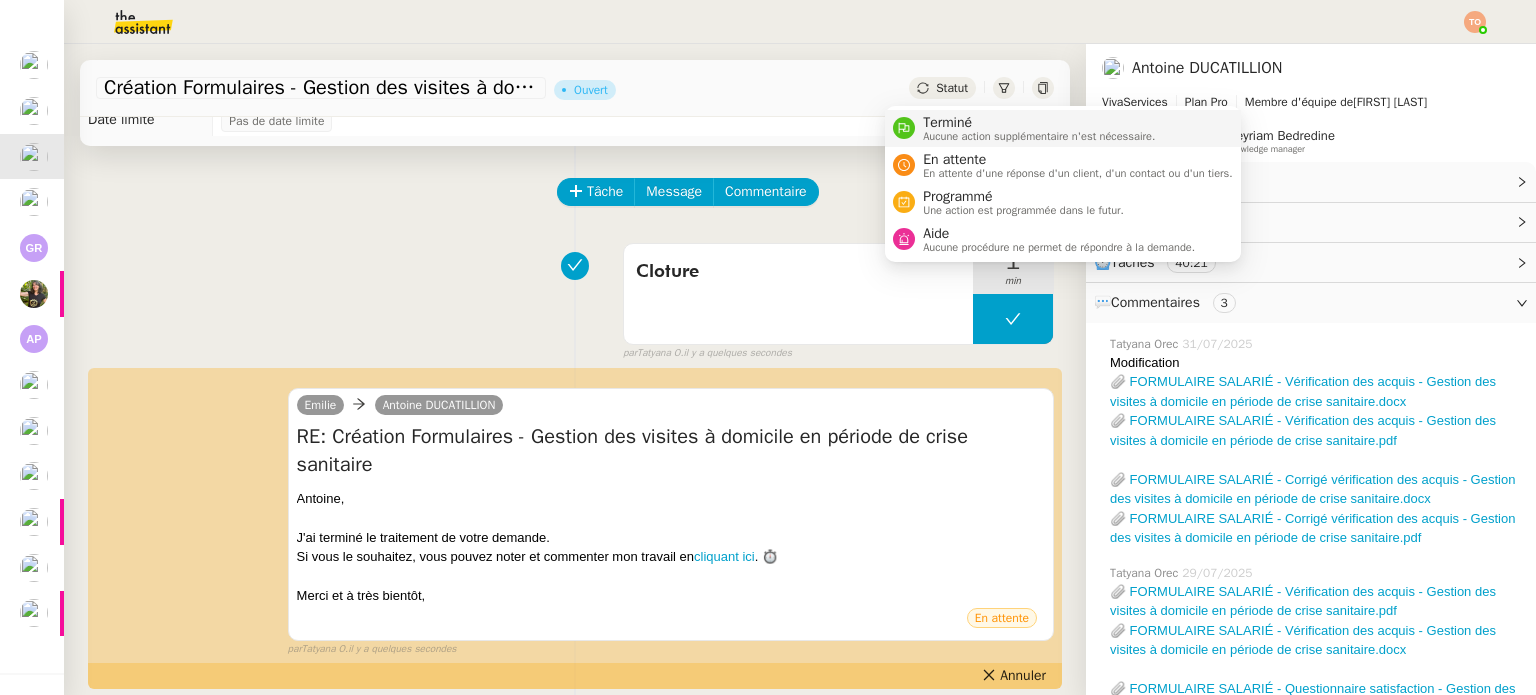 click on "Aucune action supplémentaire n'est nécessaire." at bounding box center (1039, 136) 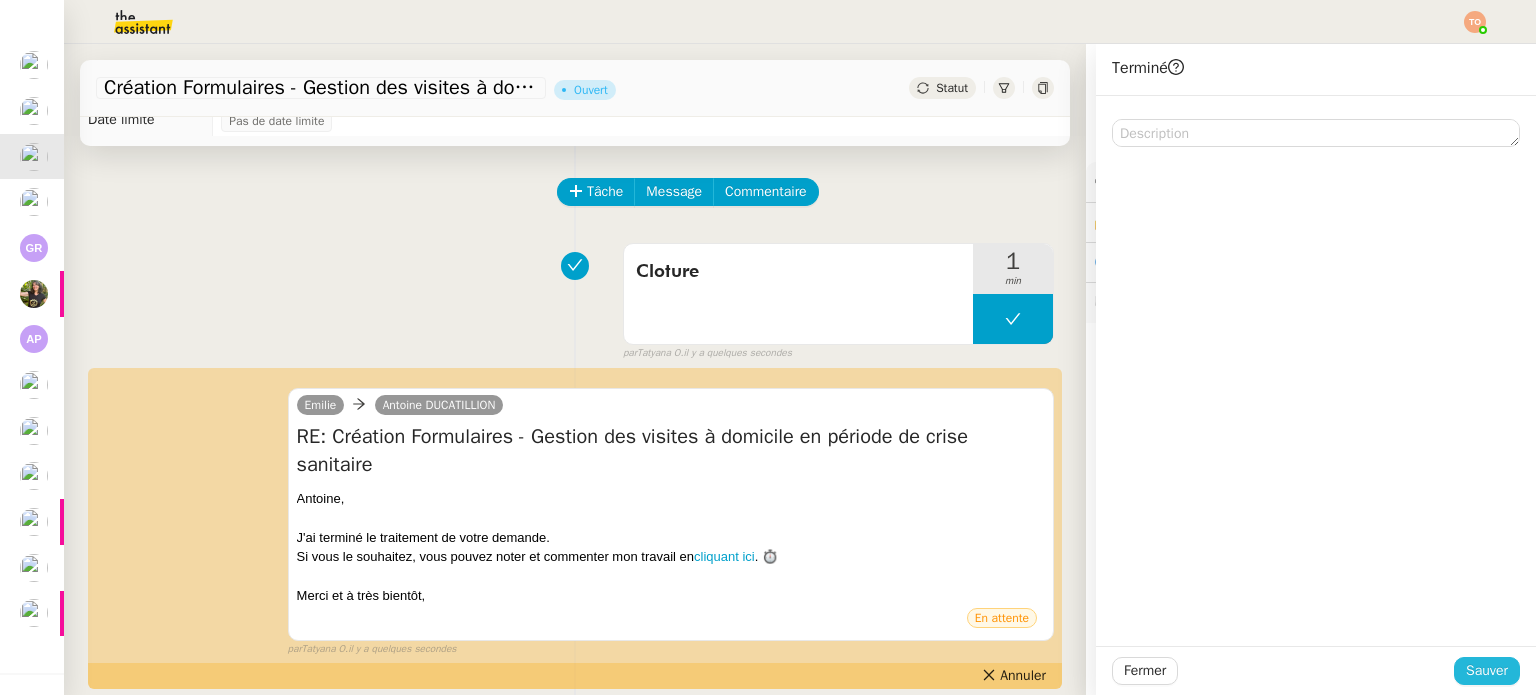 click on "Sauver" 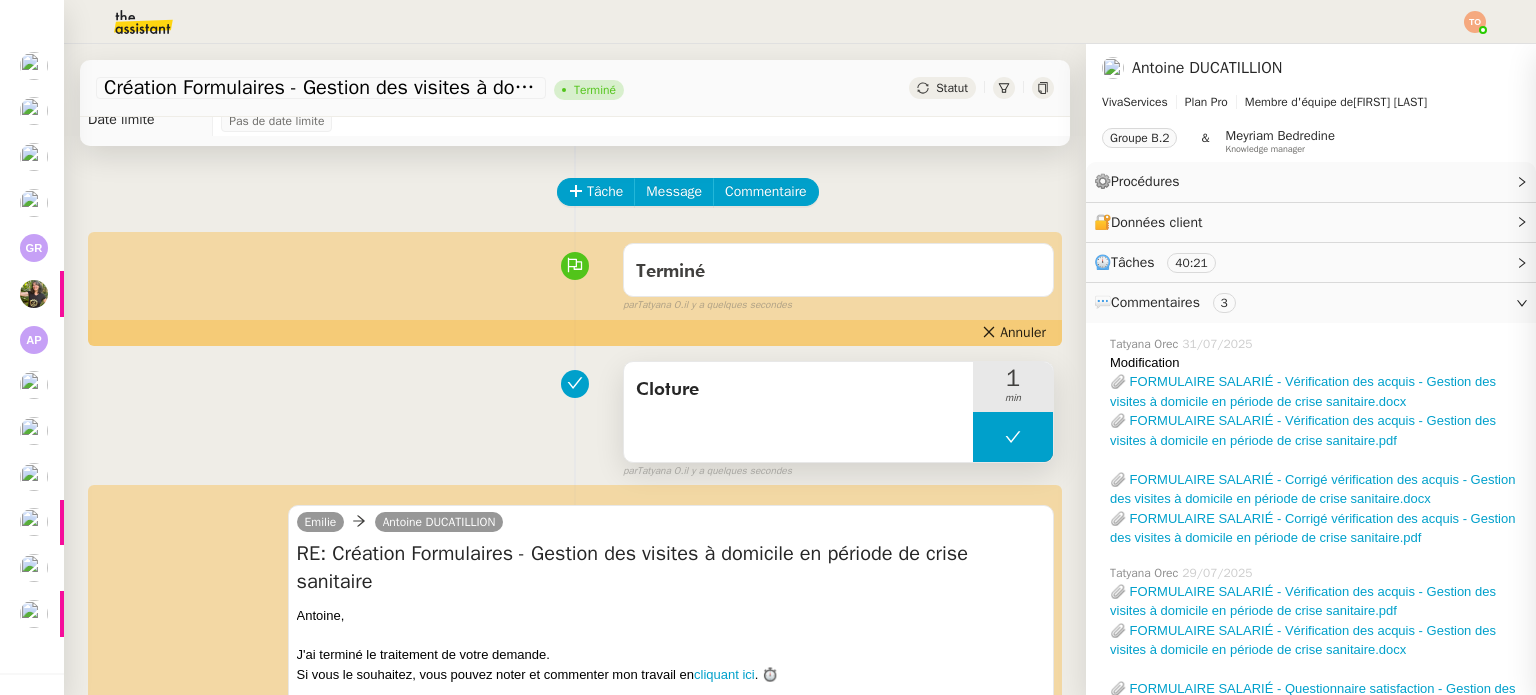 scroll, scrollTop: 145, scrollLeft: 0, axis: vertical 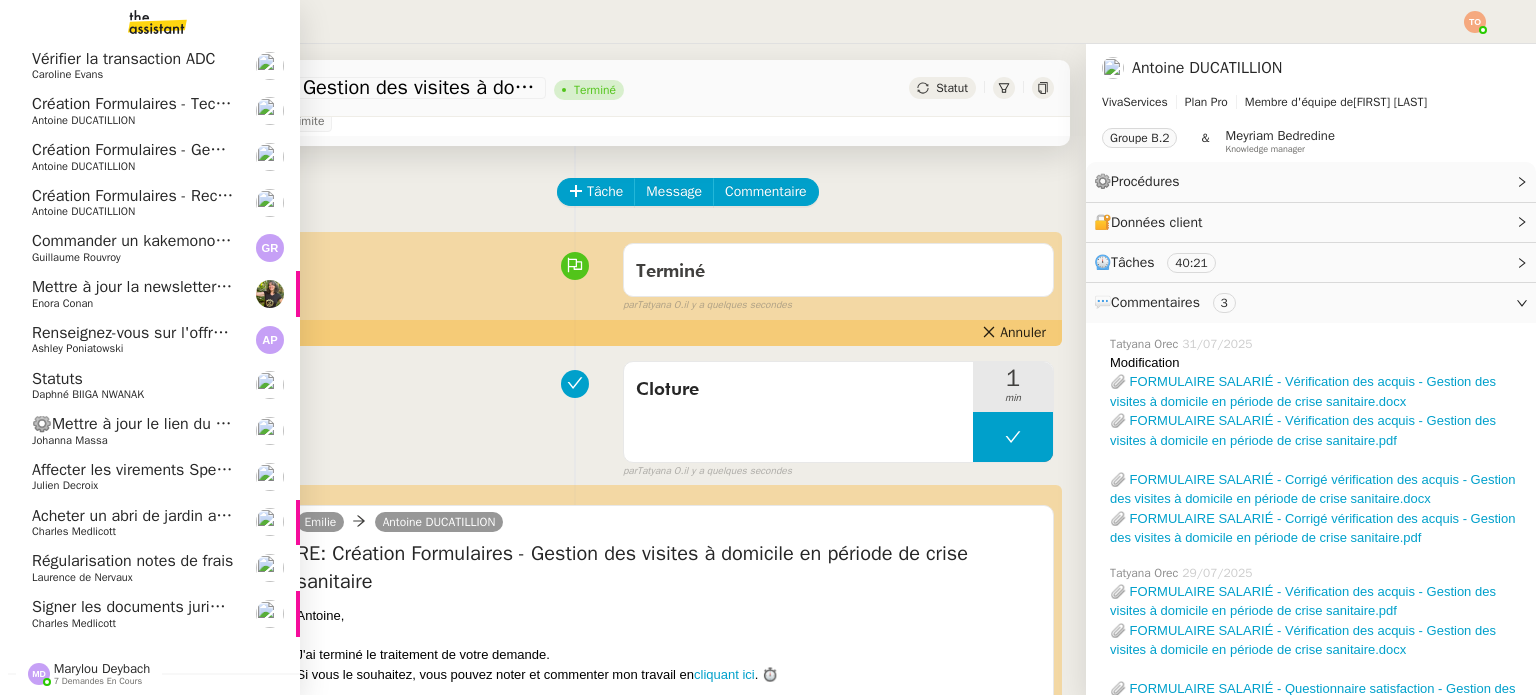 click on "Création Formulaires - Reconnaître clients situation de stress" 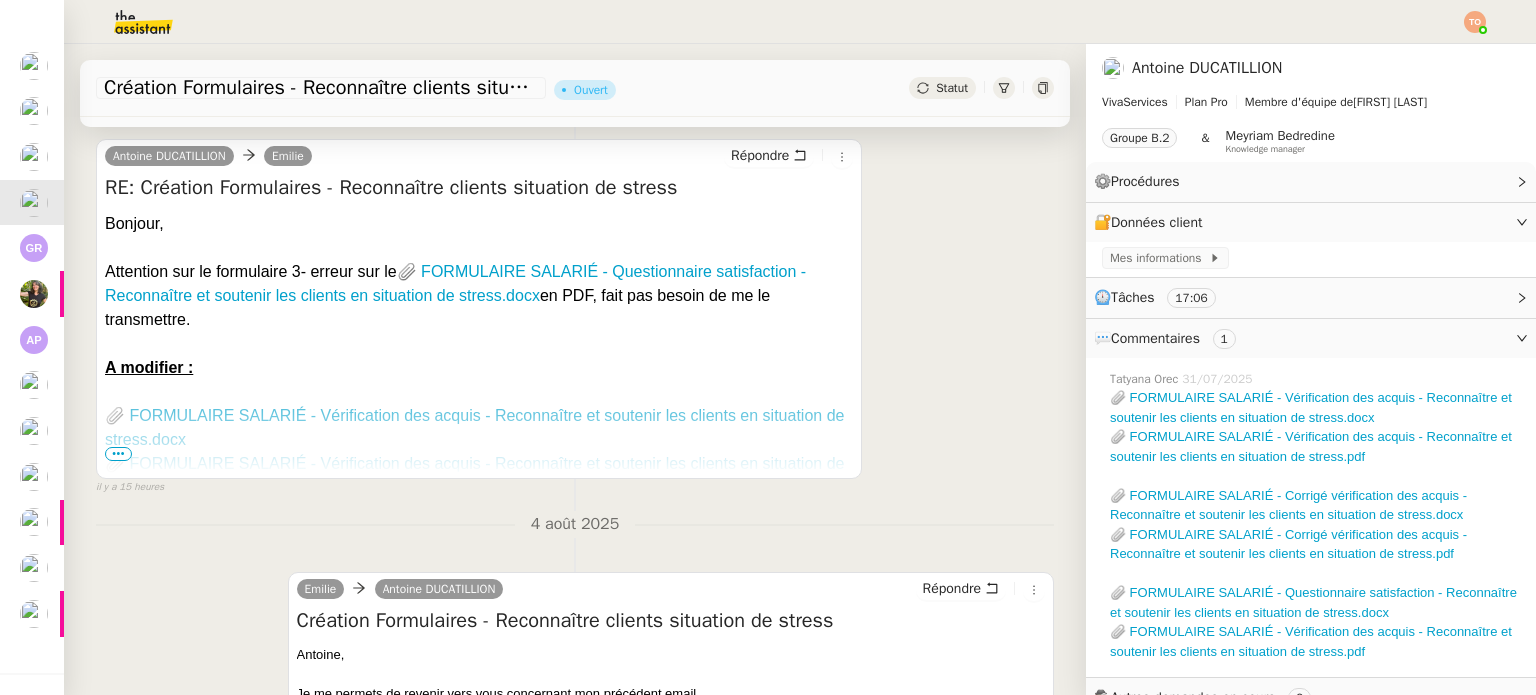 scroll, scrollTop: 445, scrollLeft: 0, axis: vertical 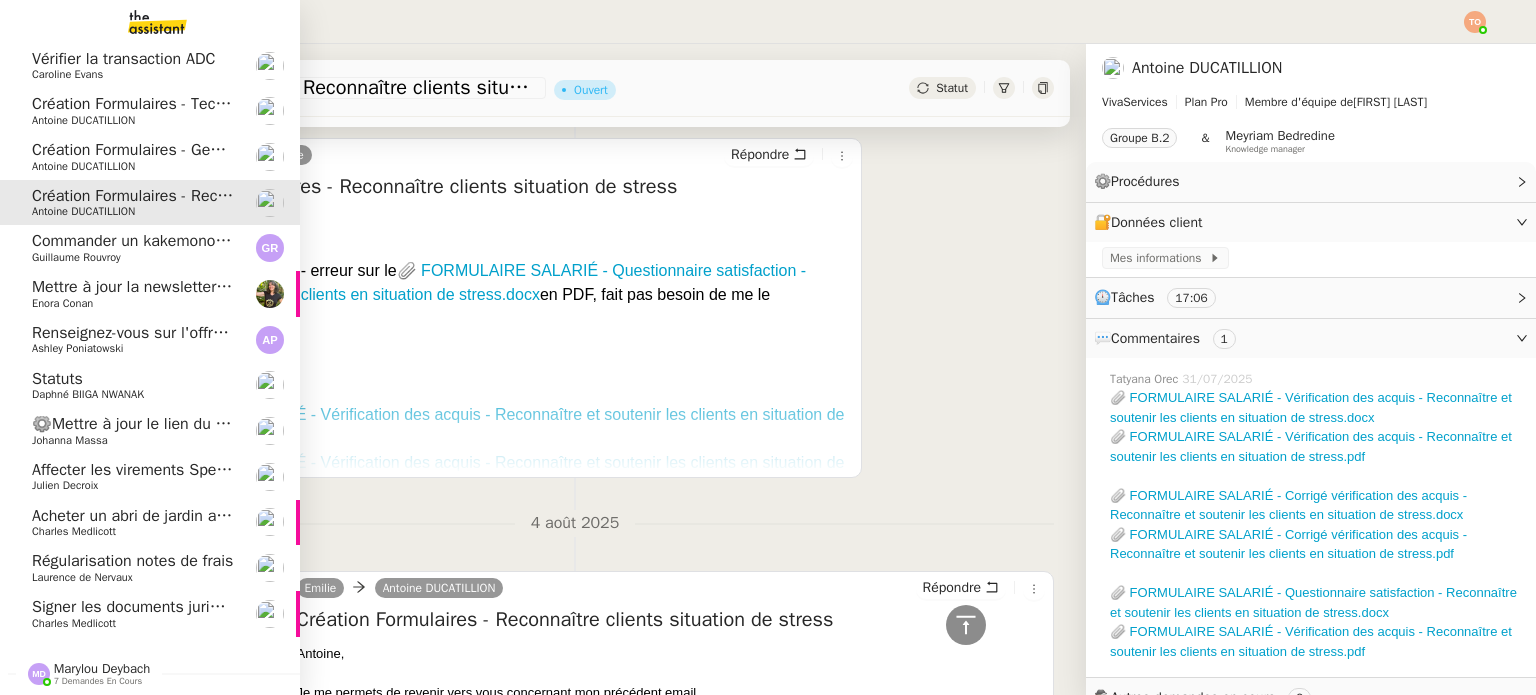 click on "Antoine DUCATILLION" 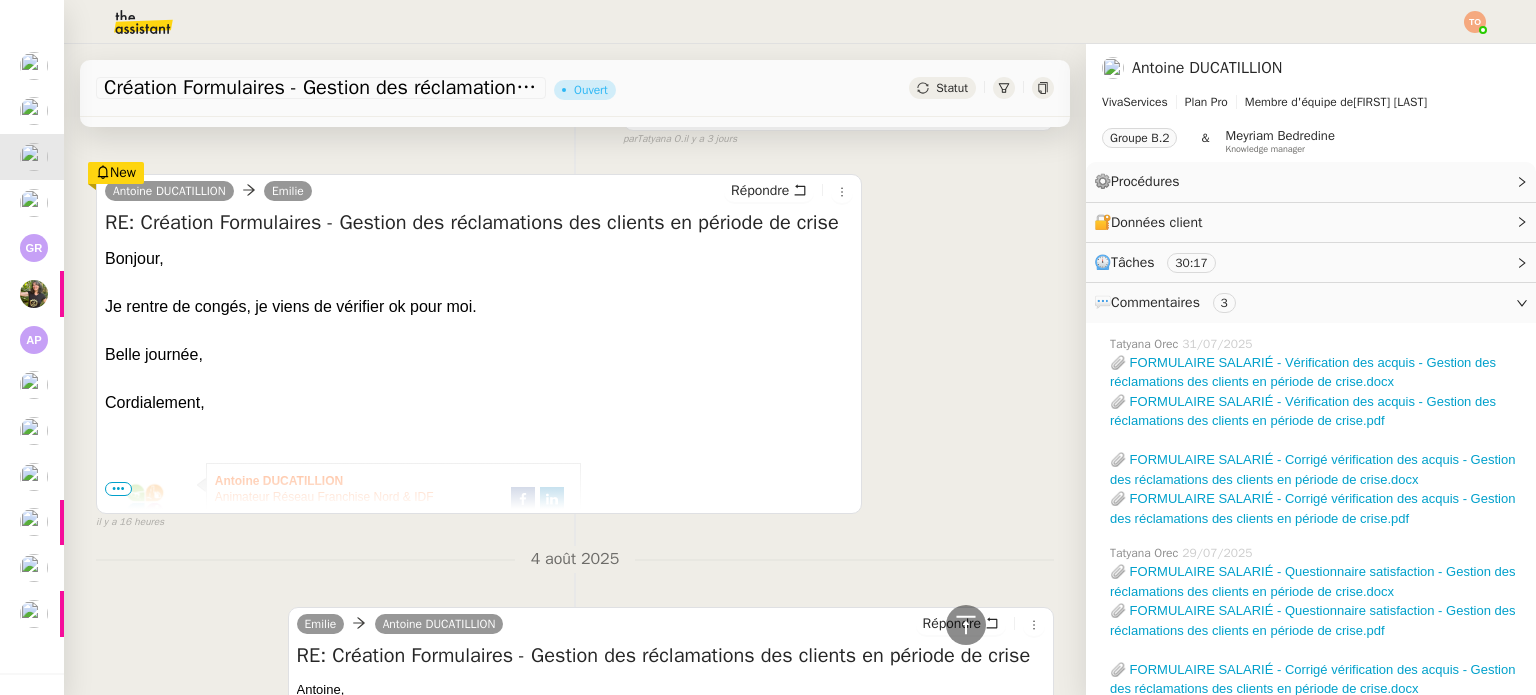 scroll, scrollTop: 0, scrollLeft: 0, axis: both 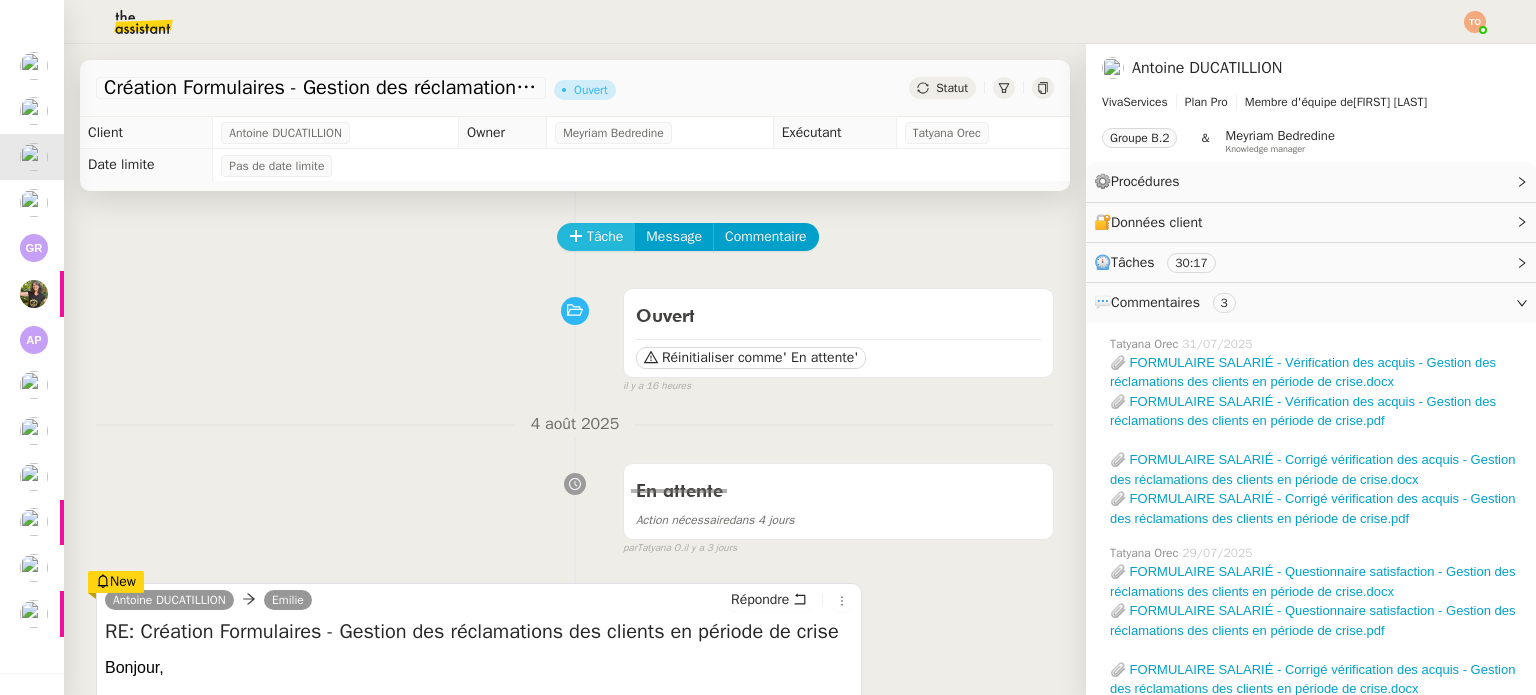 click on "Tâche" 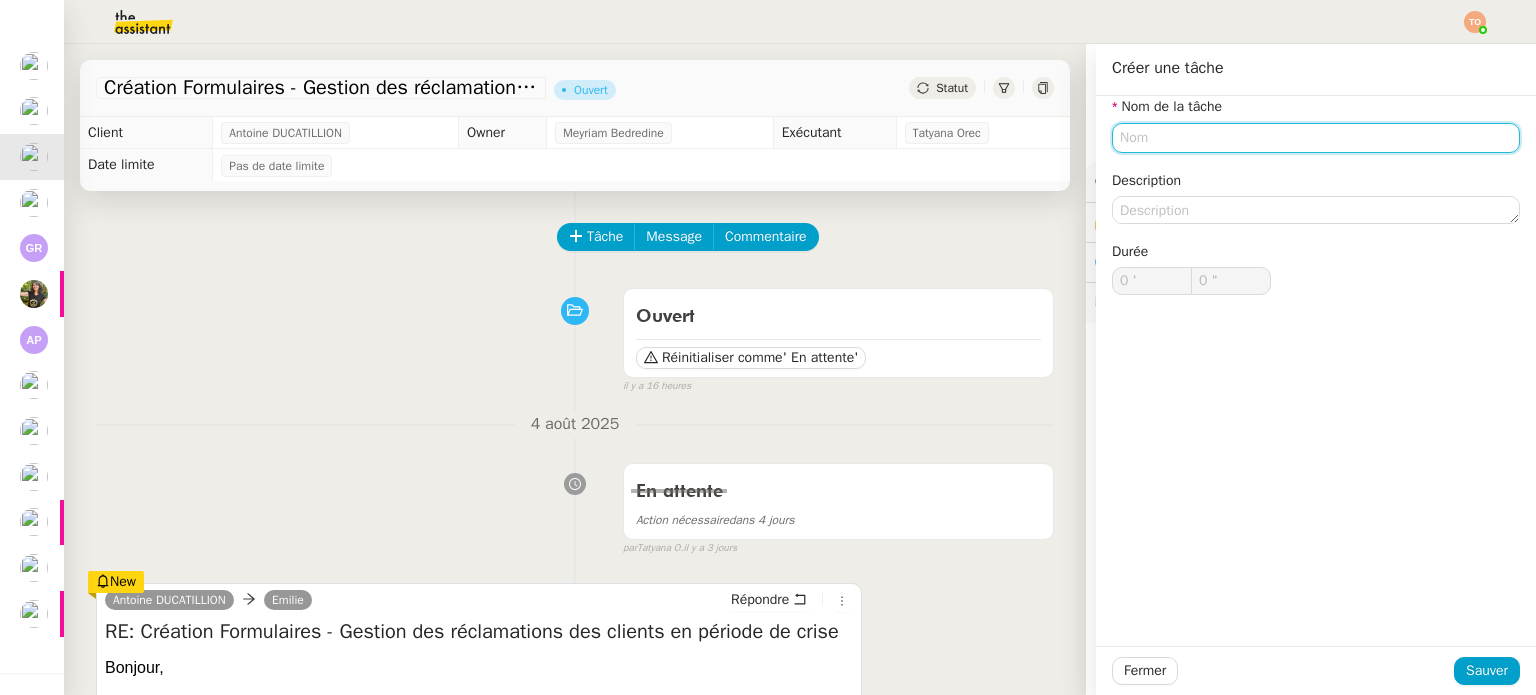 click 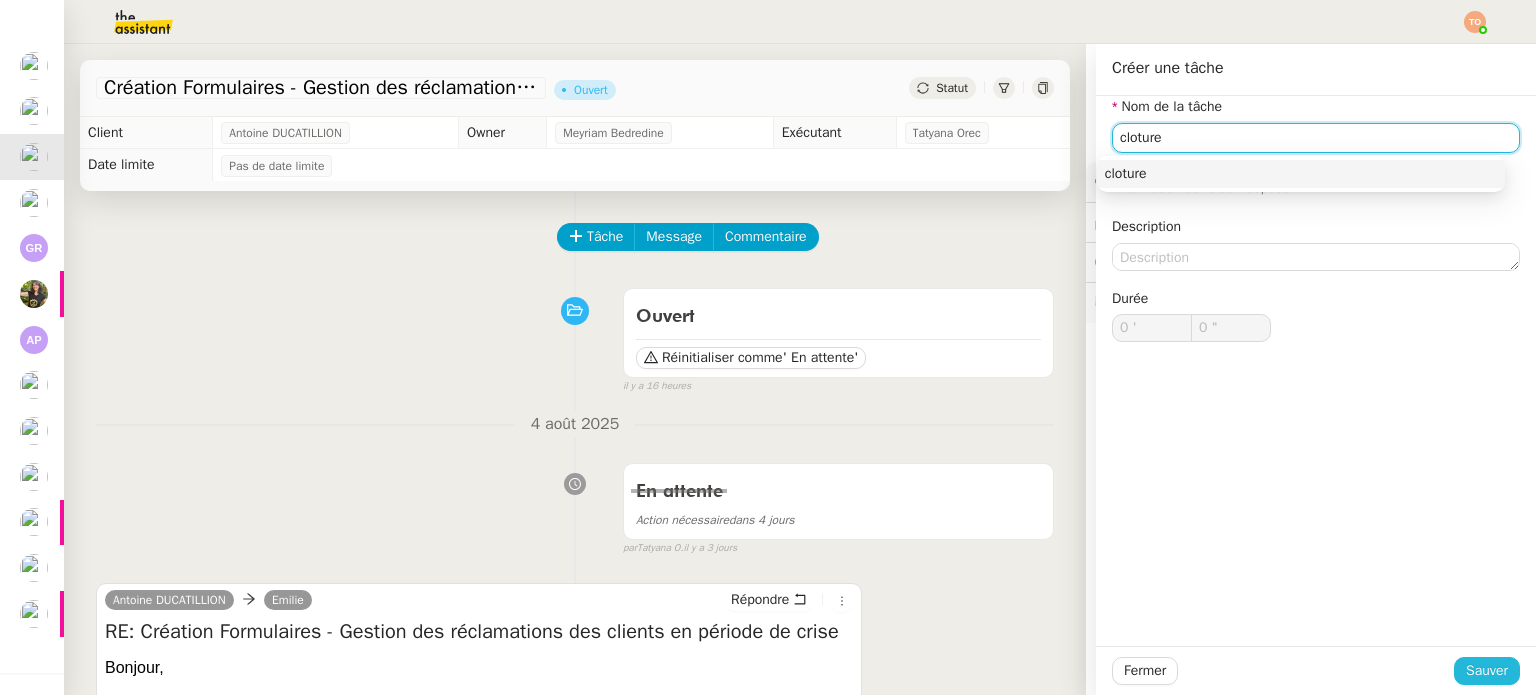 type on "cloture" 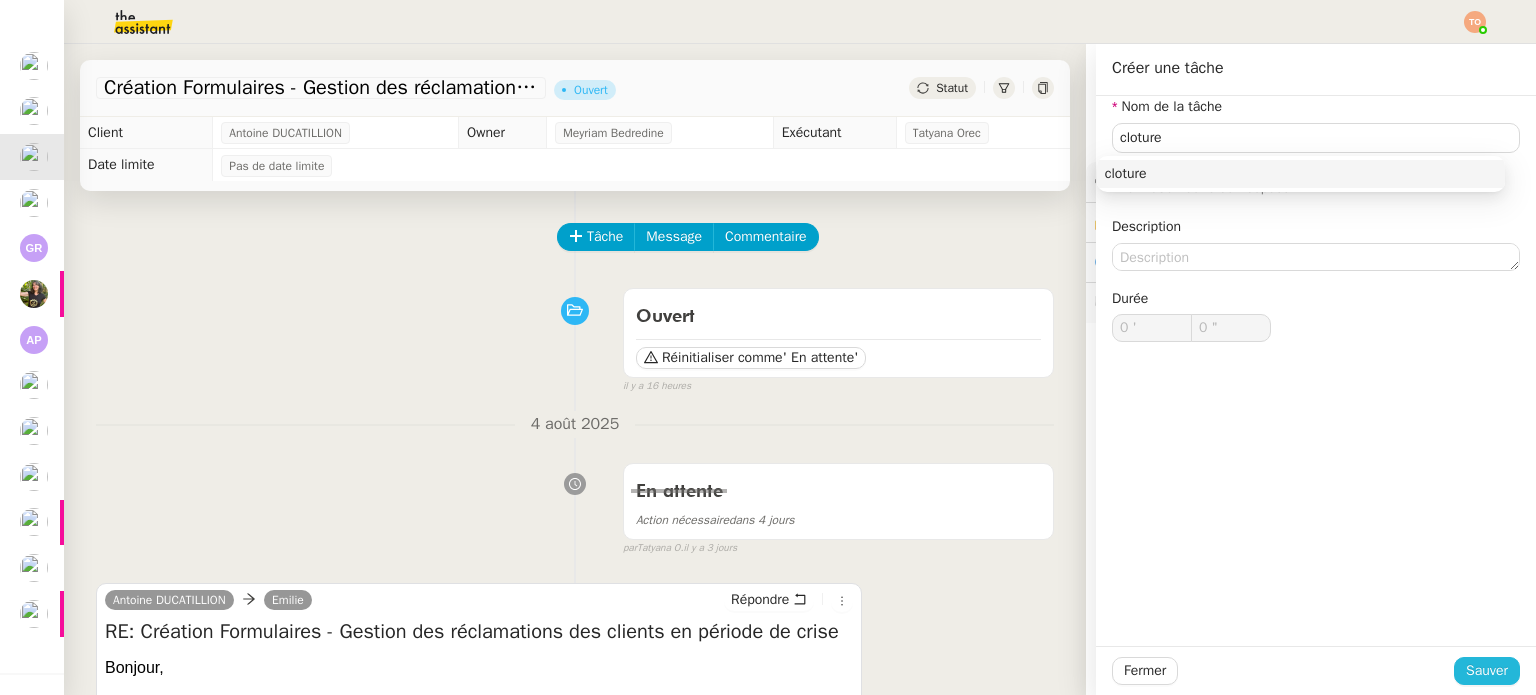 click on "Sauver" 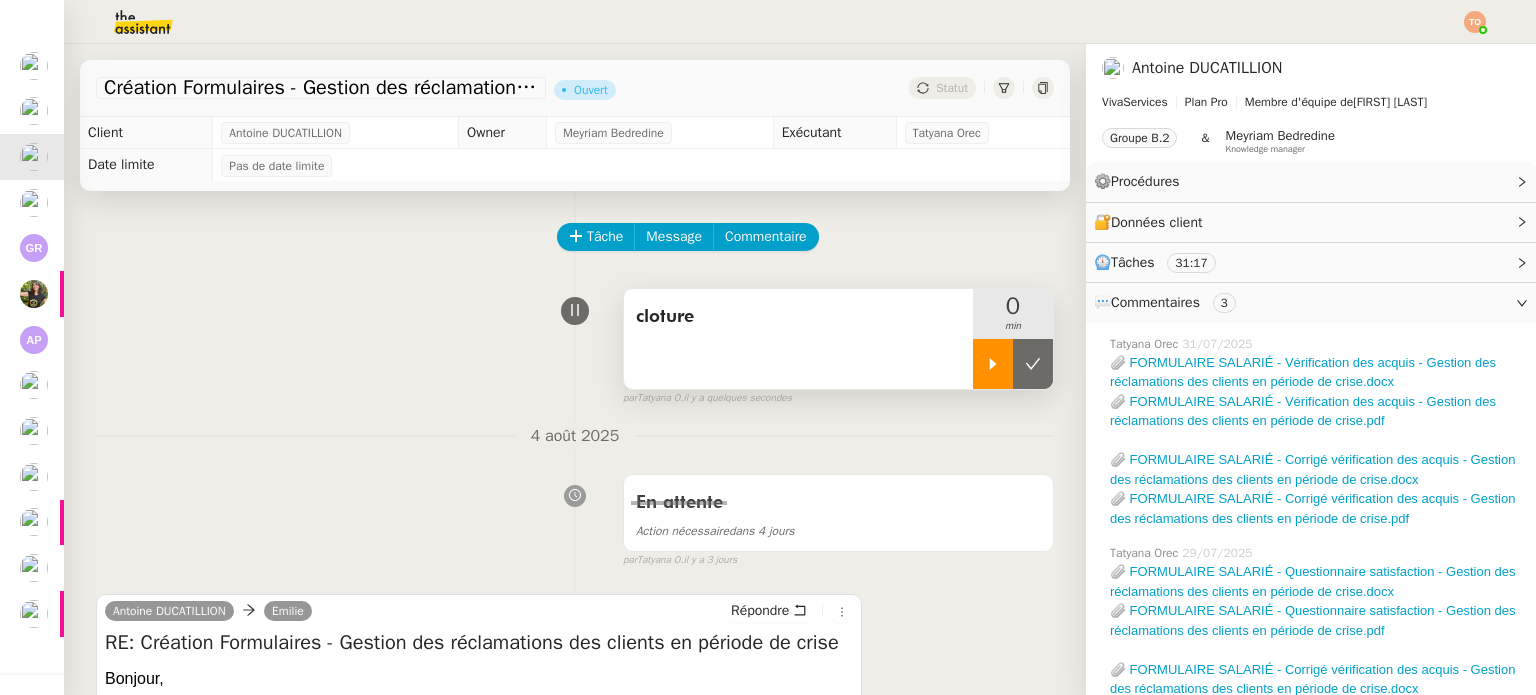 click 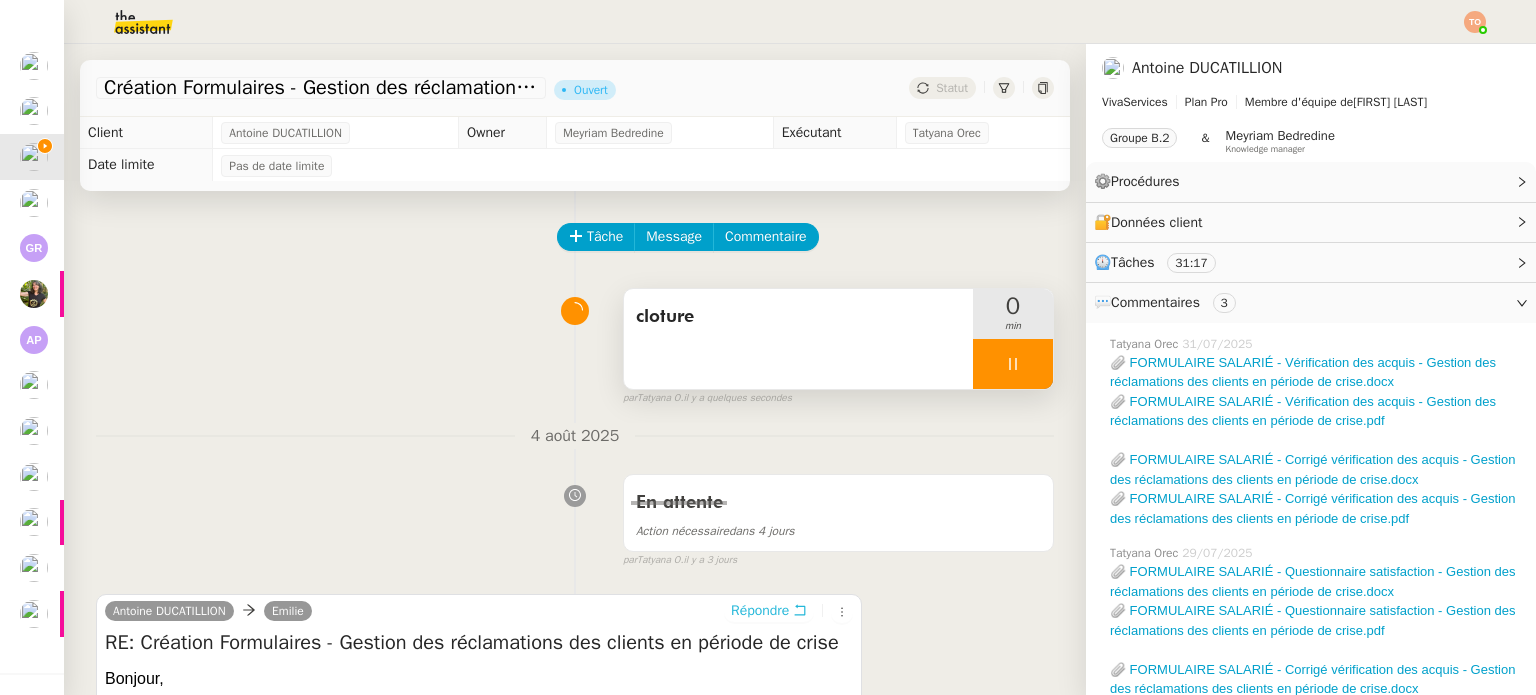 click on "Répondre" at bounding box center [760, 611] 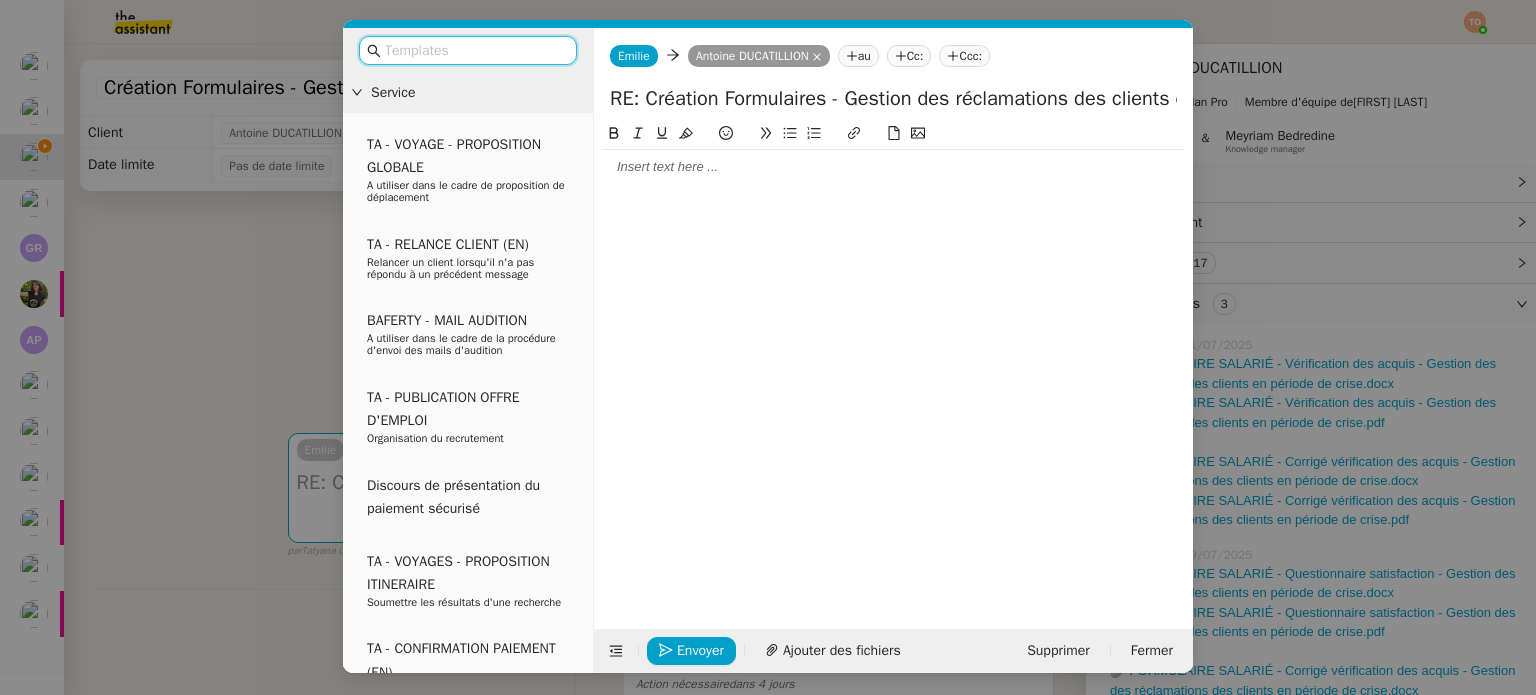click at bounding box center [475, 50] 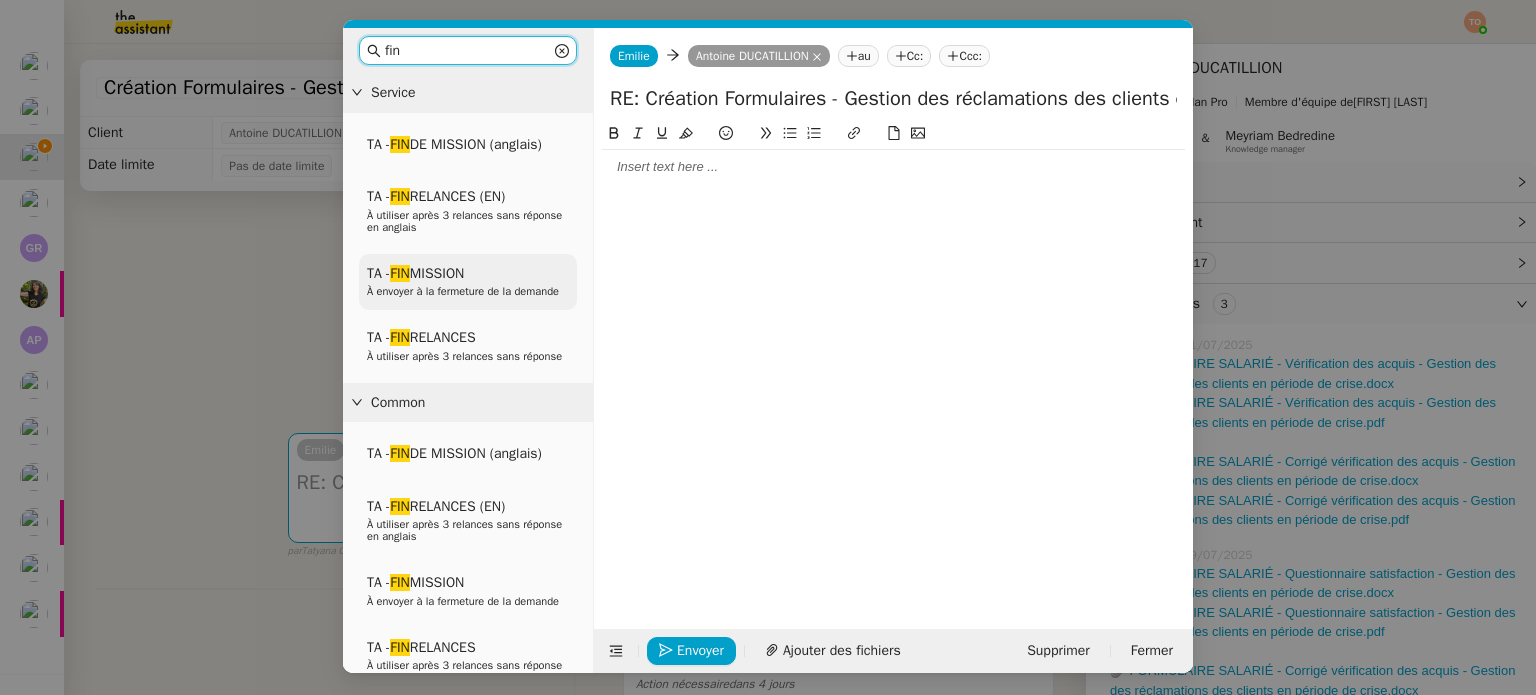 type on "fin" 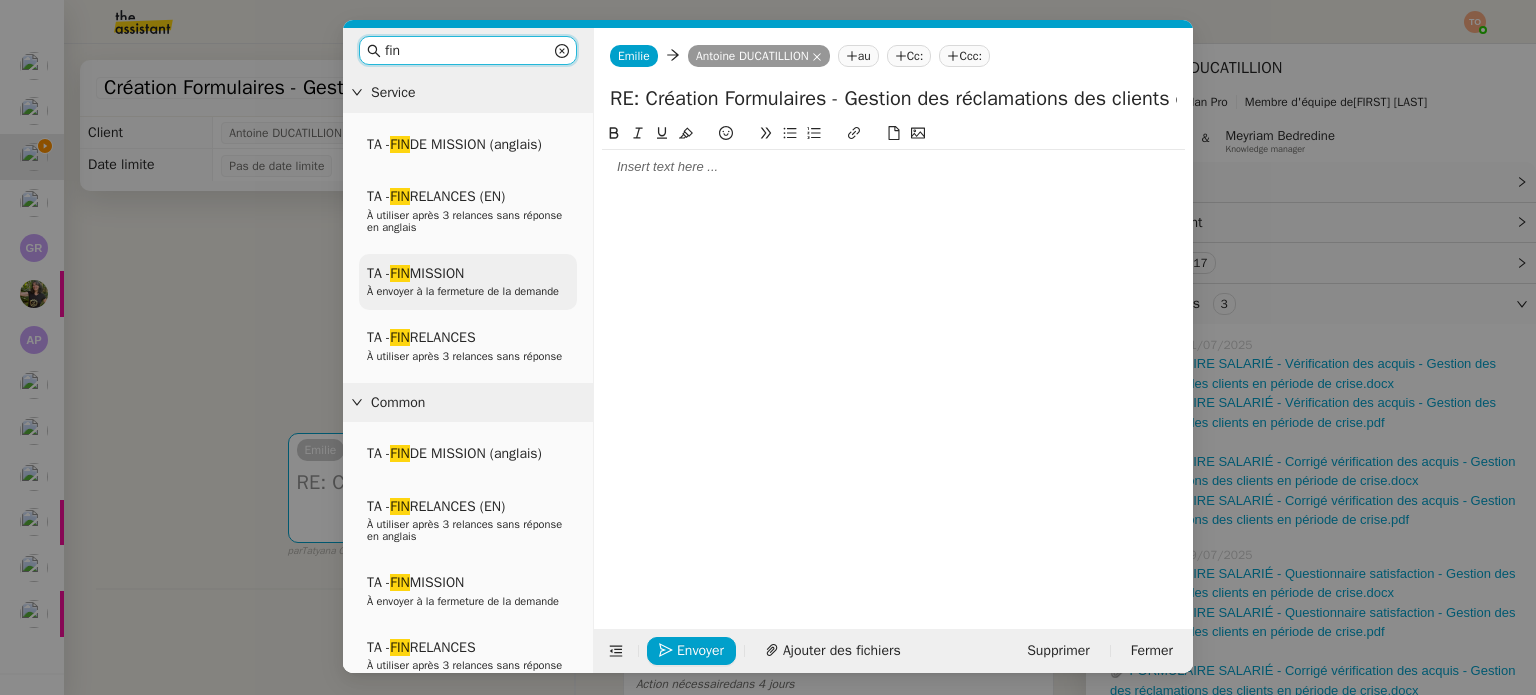 click on "À envoyer à la fermeture de la demande" at bounding box center [463, 291] 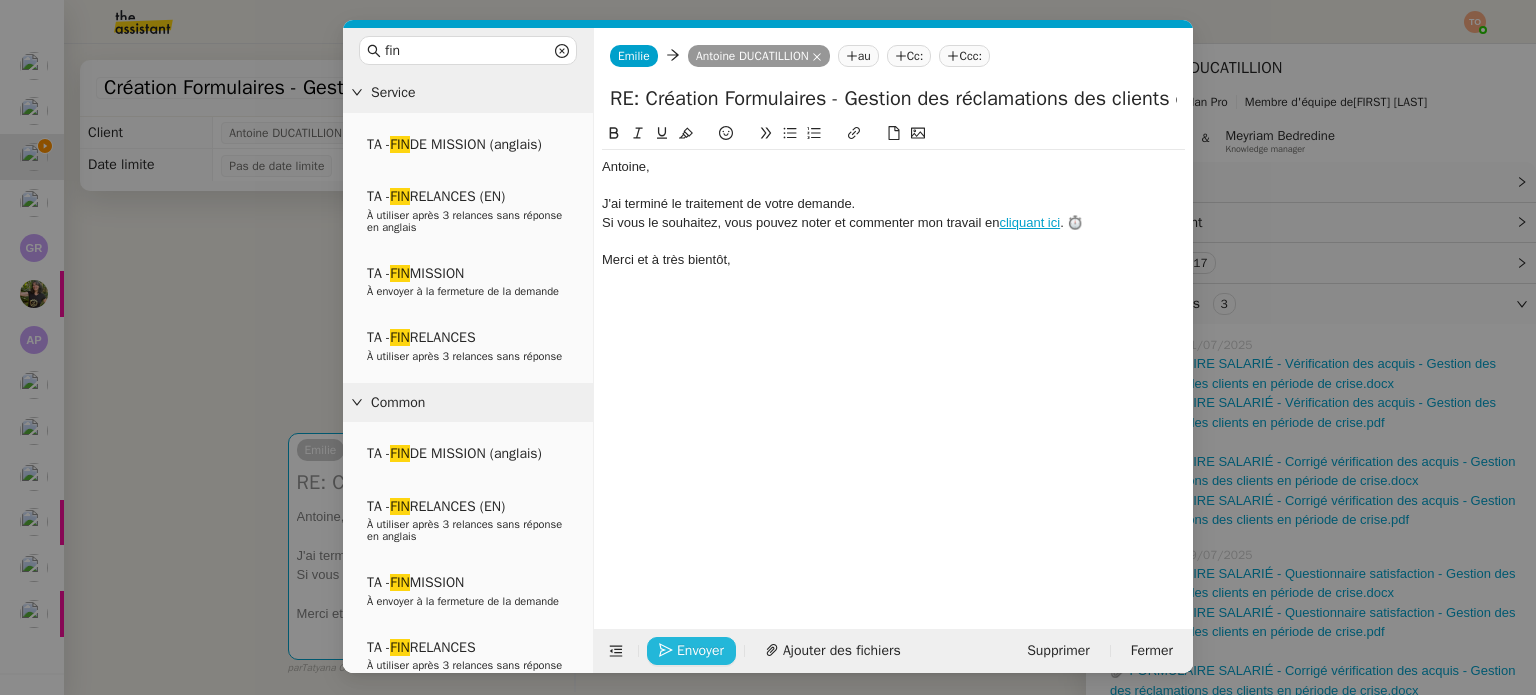 click on "Envoyer" 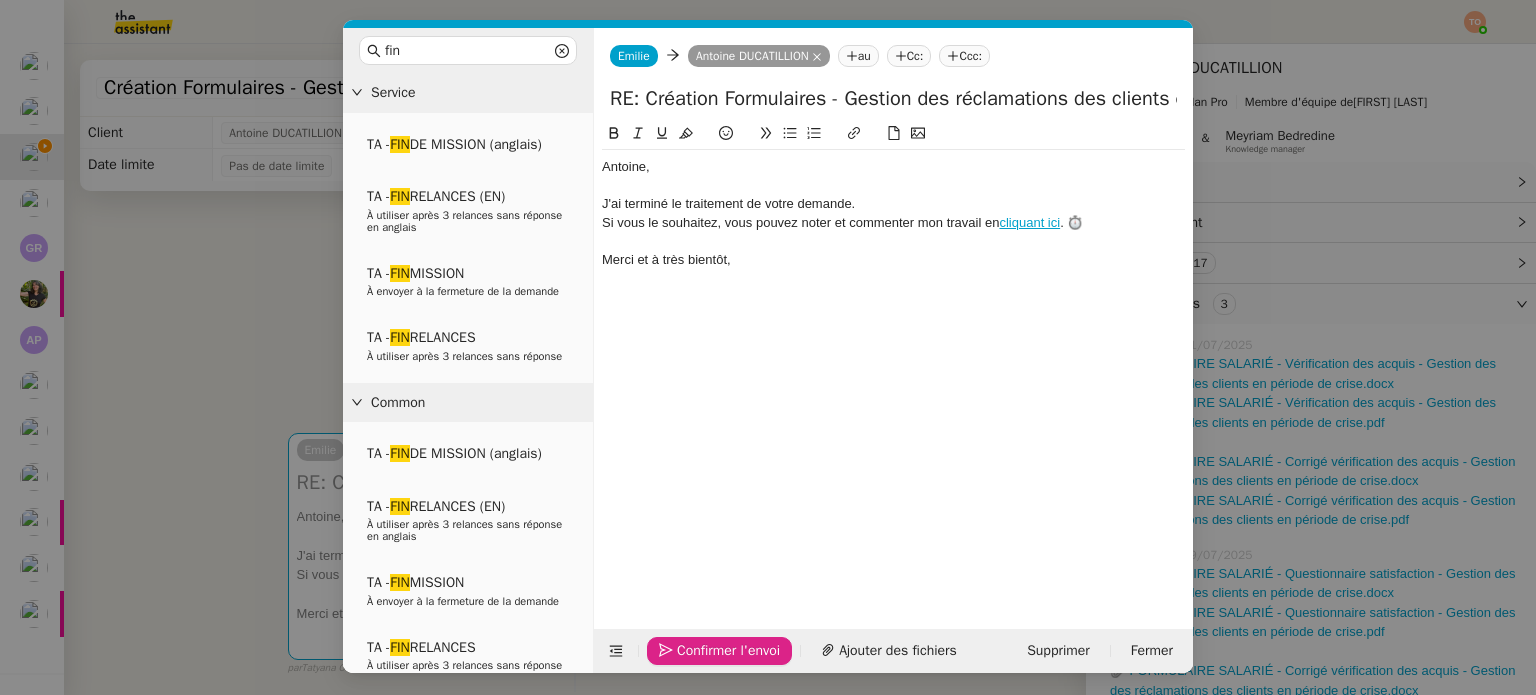click on "Confirmer l'envoi" 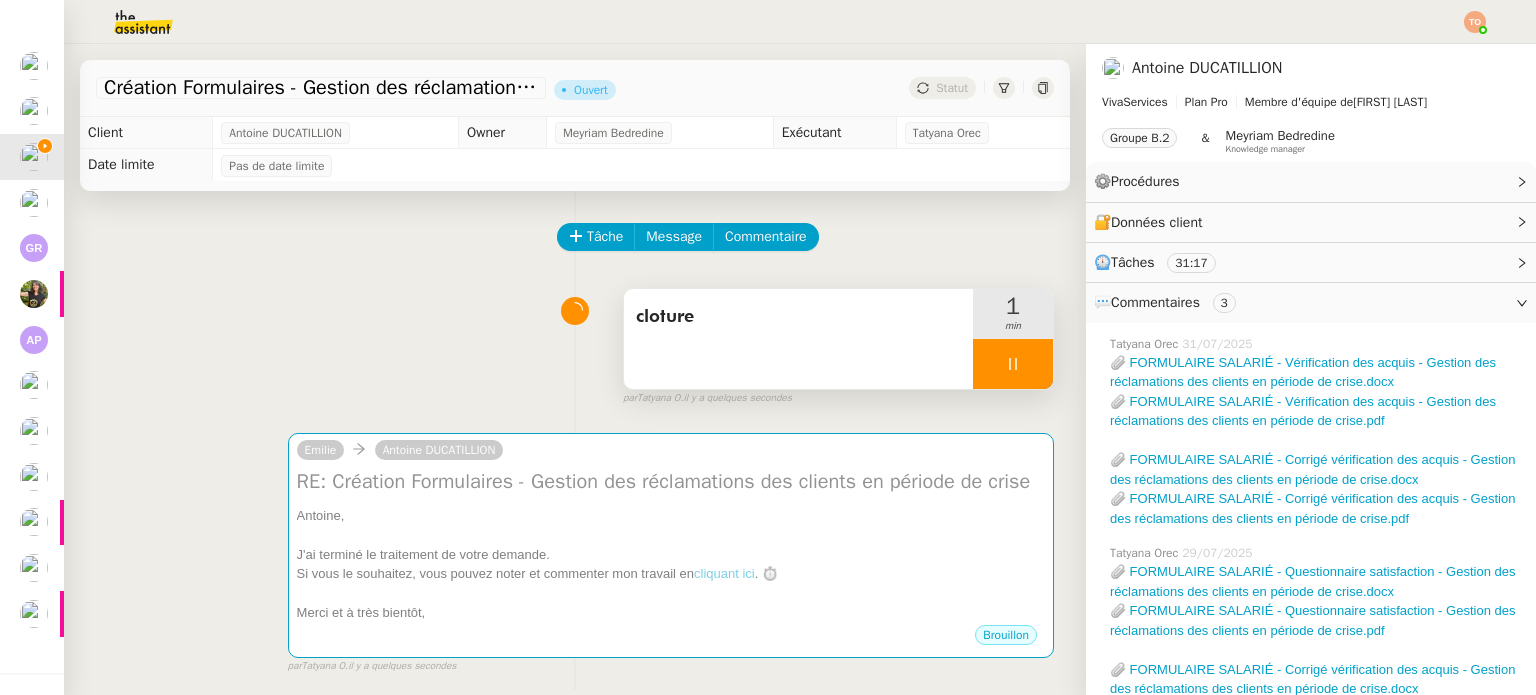 scroll, scrollTop: 545, scrollLeft: 0, axis: vertical 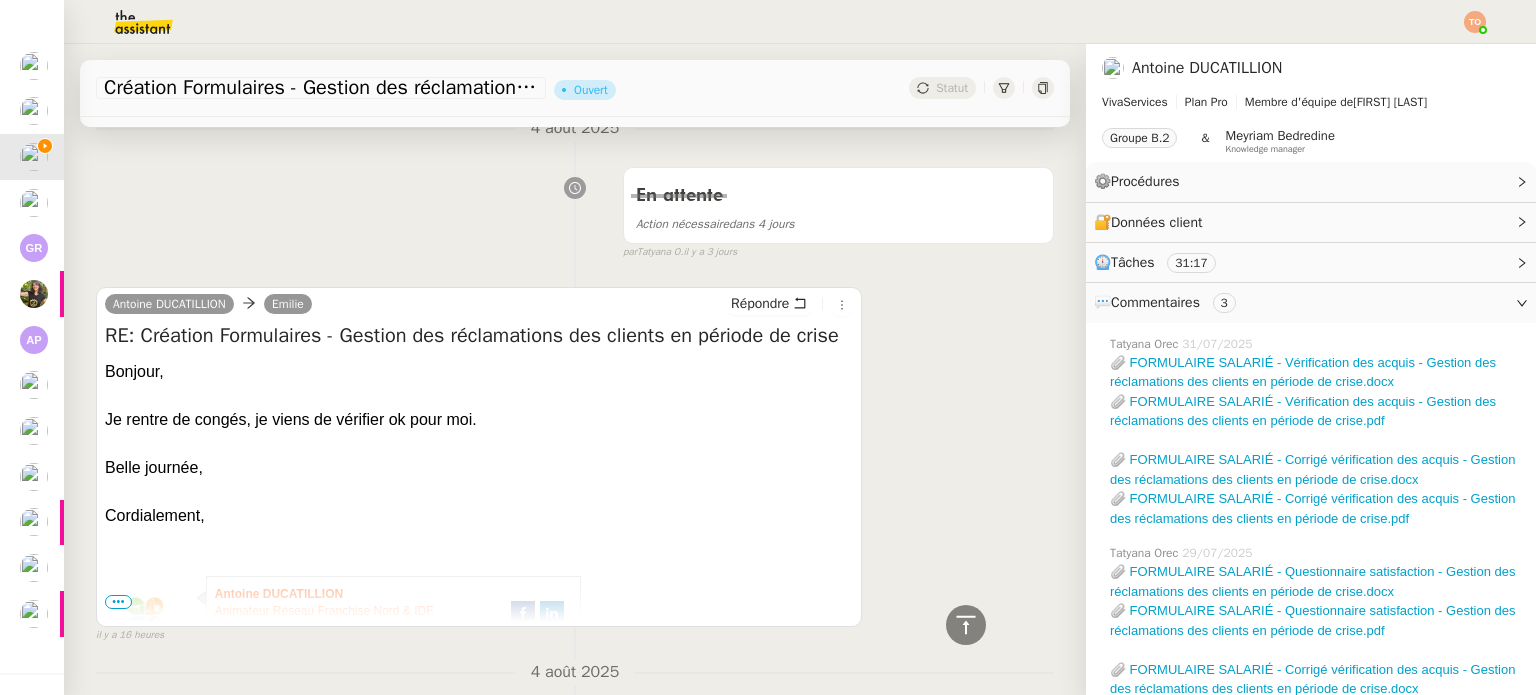 click on "Statut" 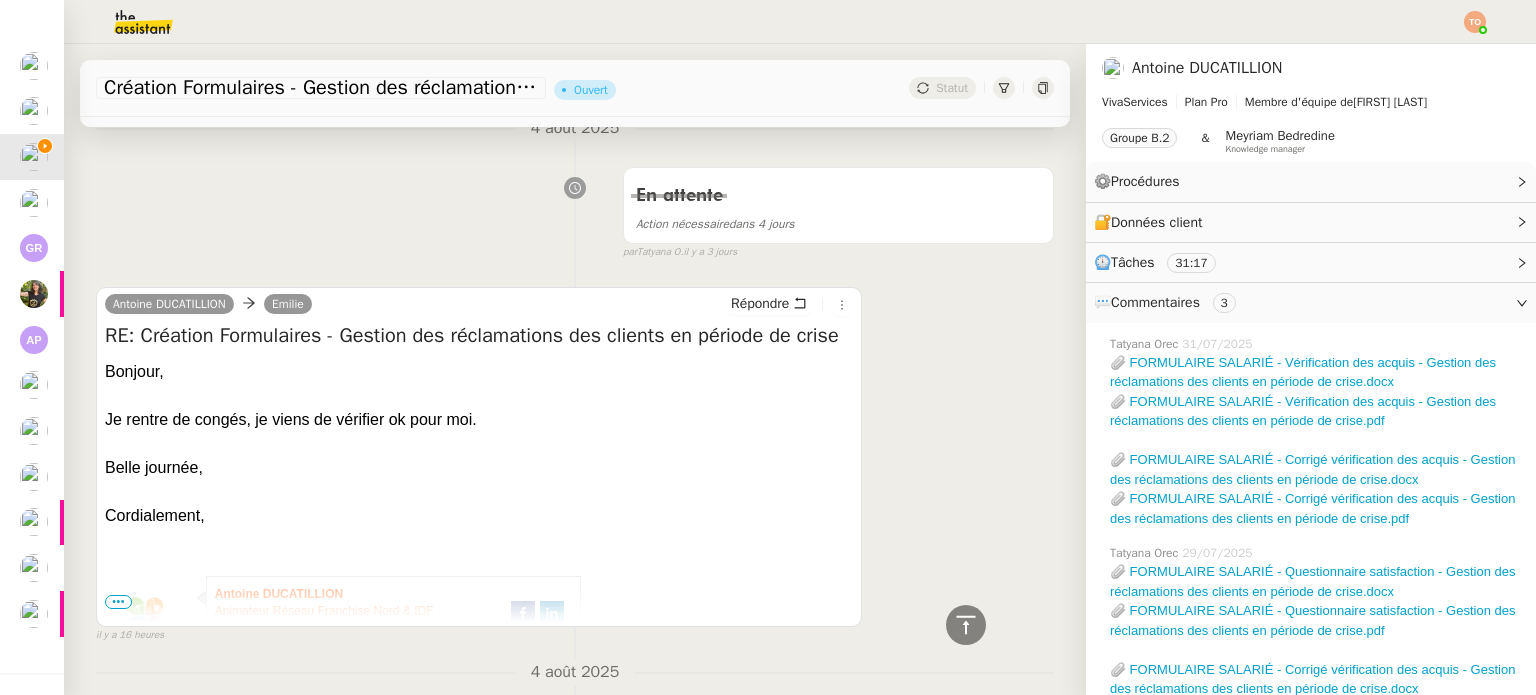 scroll, scrollTop: 0, scrollLeft: 0, axis: both 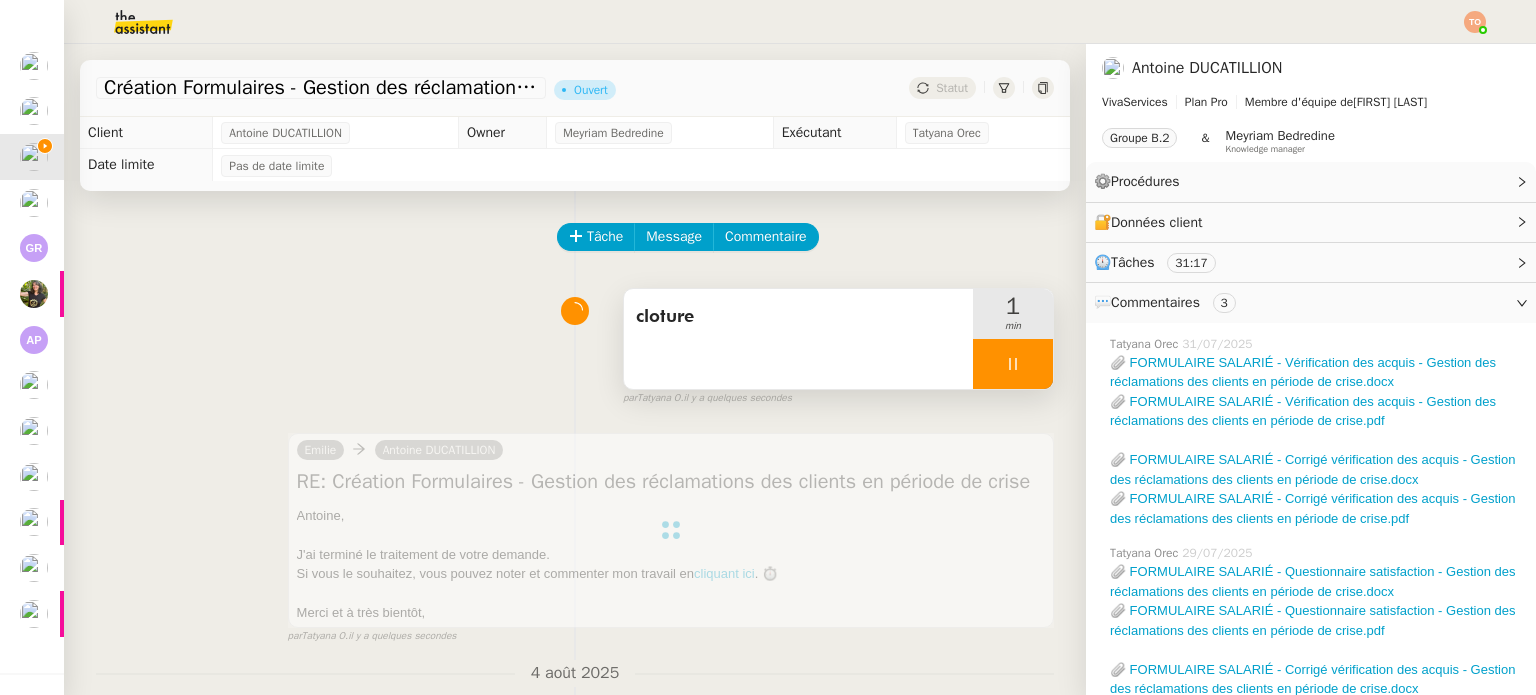 click at bounding box center (1013, 364) 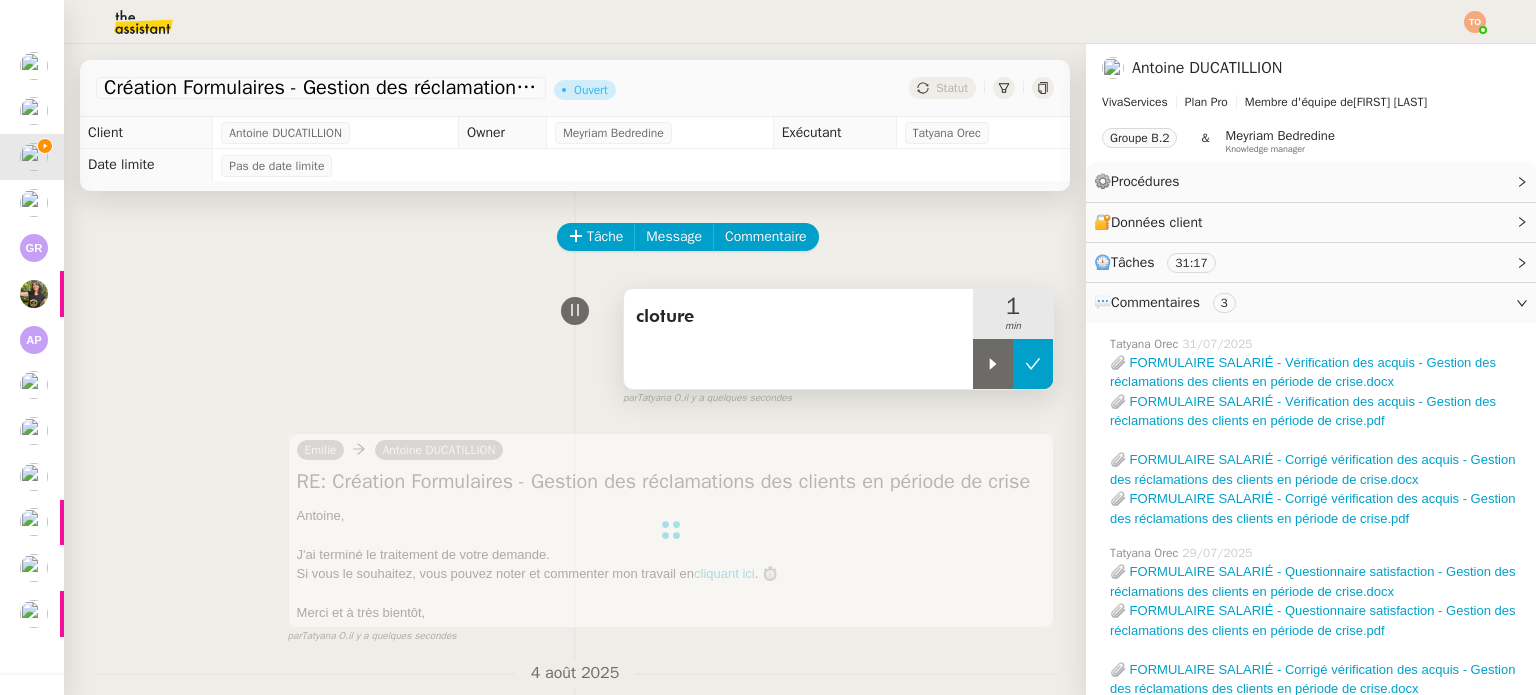 click 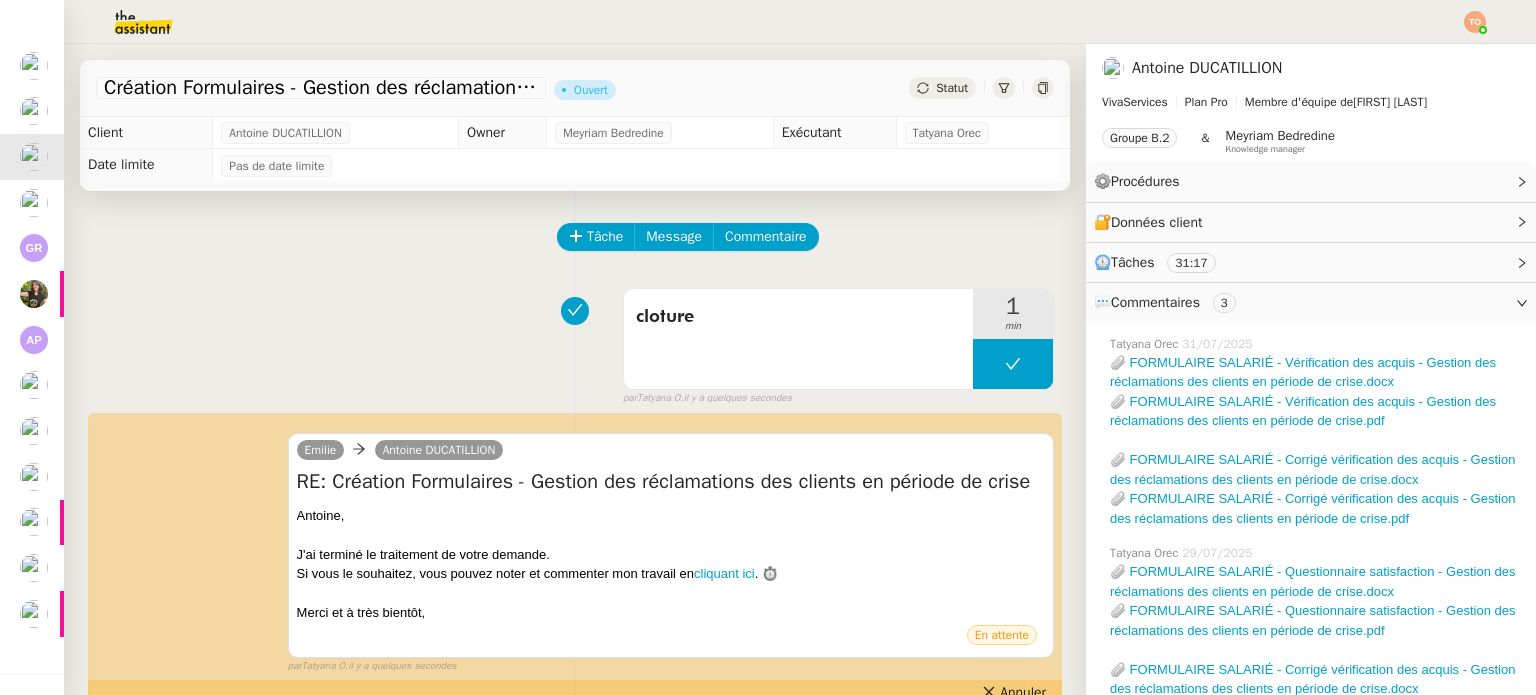 click on "Statut" 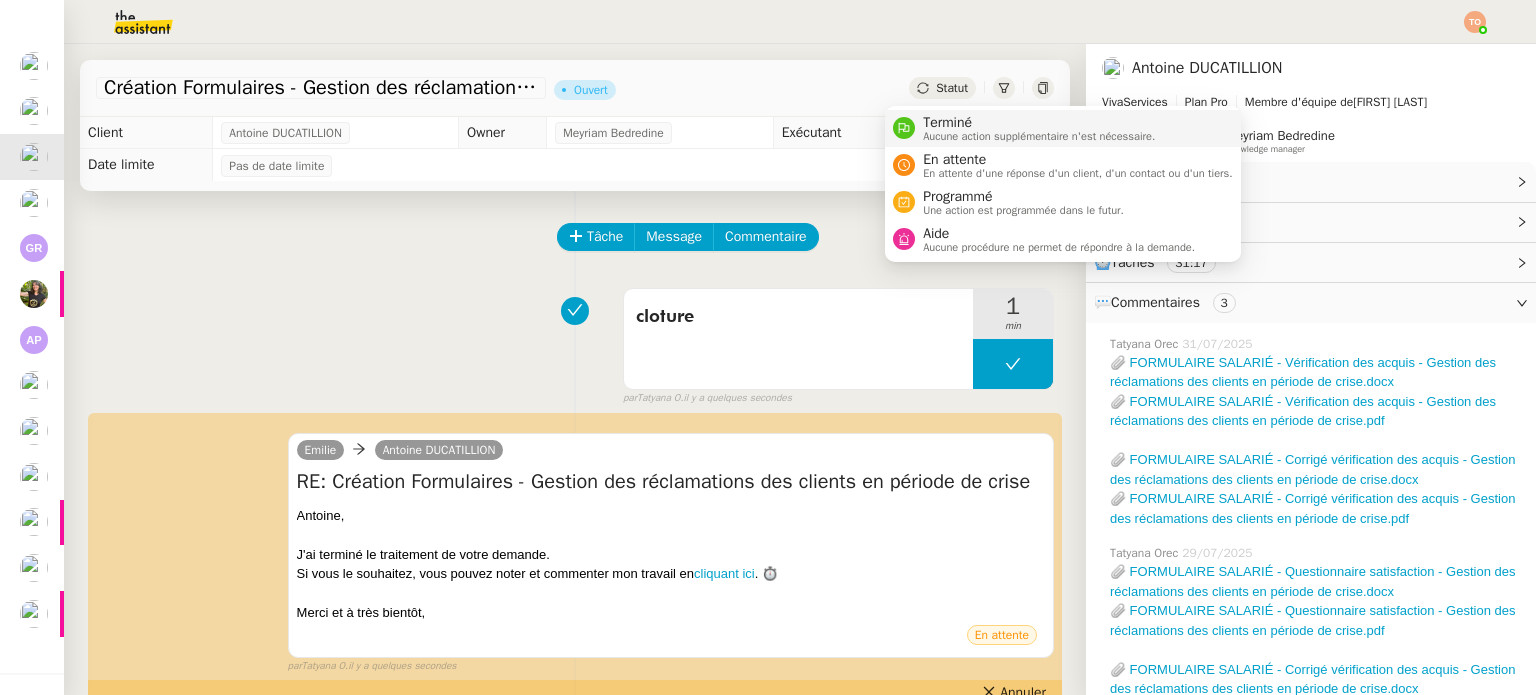 click on "Terminé" at bounding box center [1039, 123] 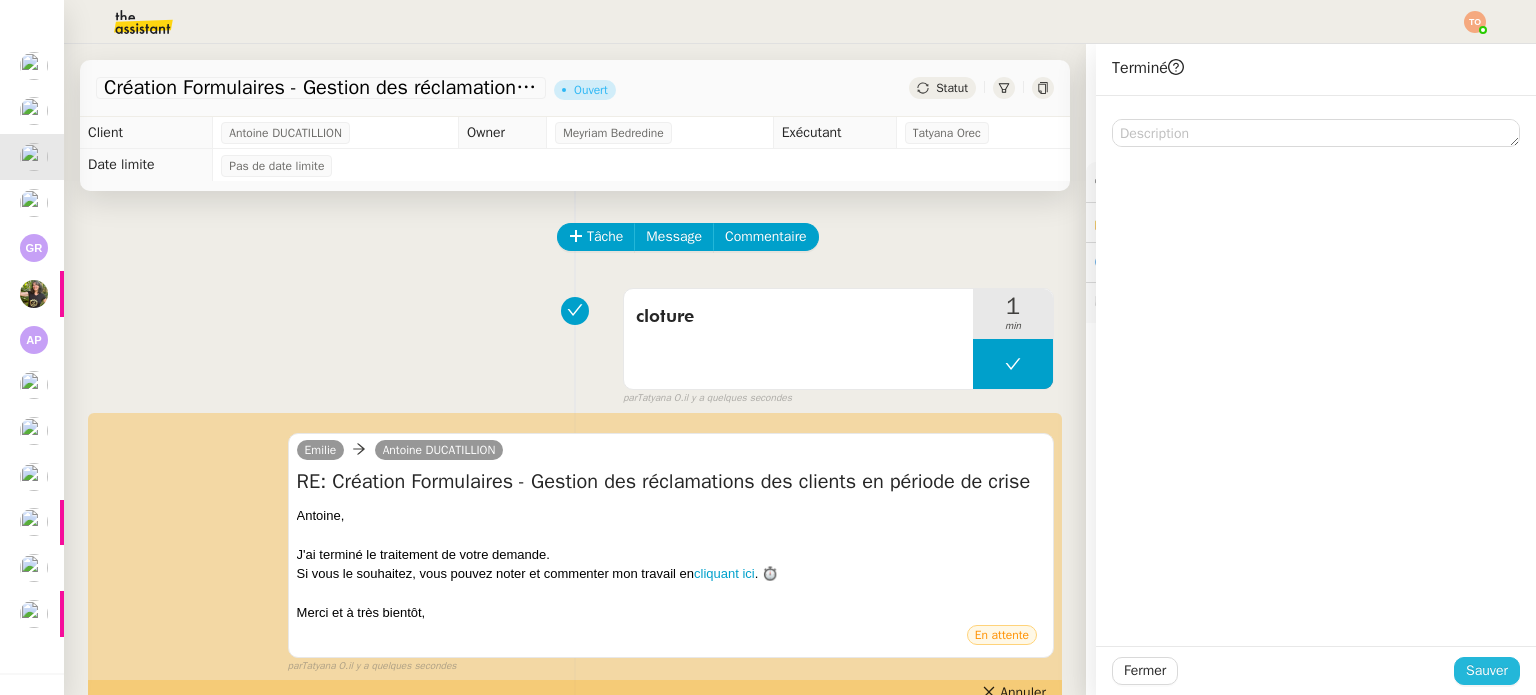 click on "Sauver" 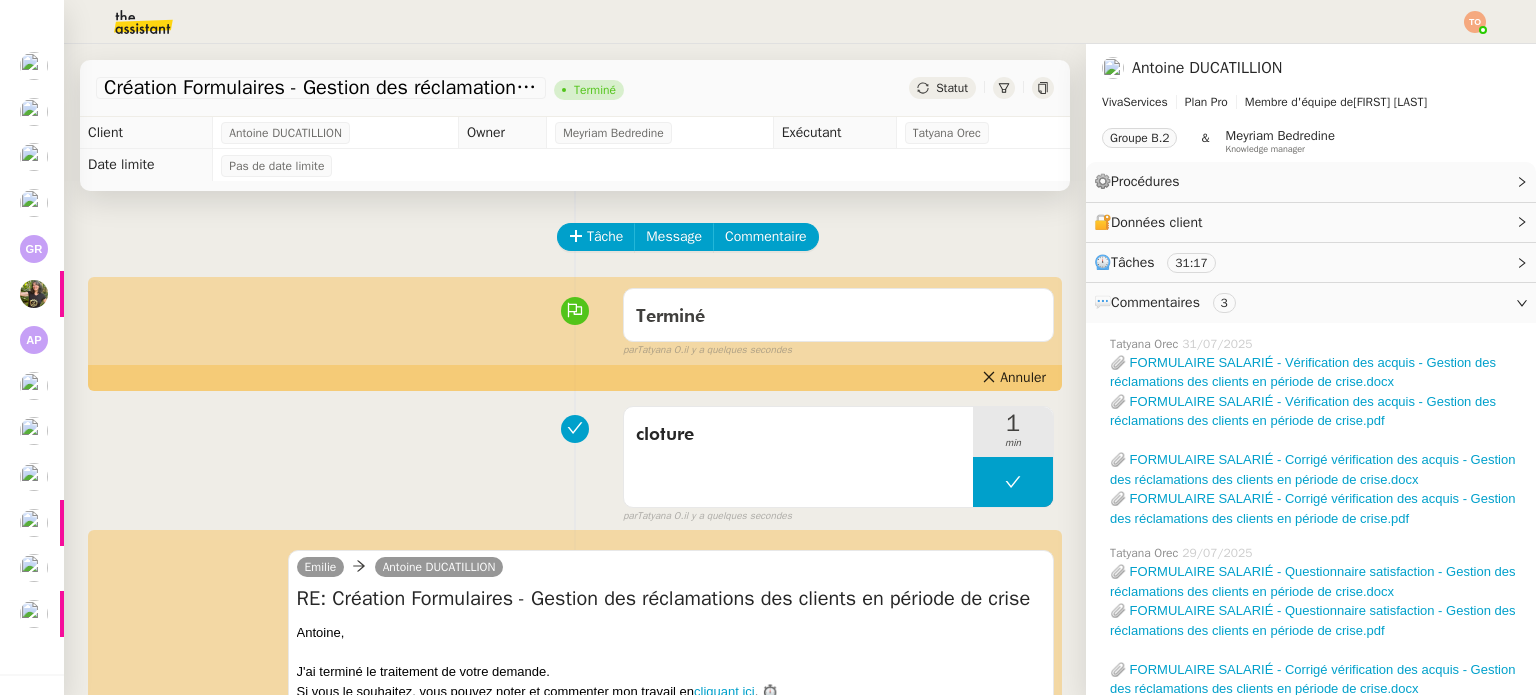 scroll, scrollTop: 100, scrollLeft: 0, axis: vertical 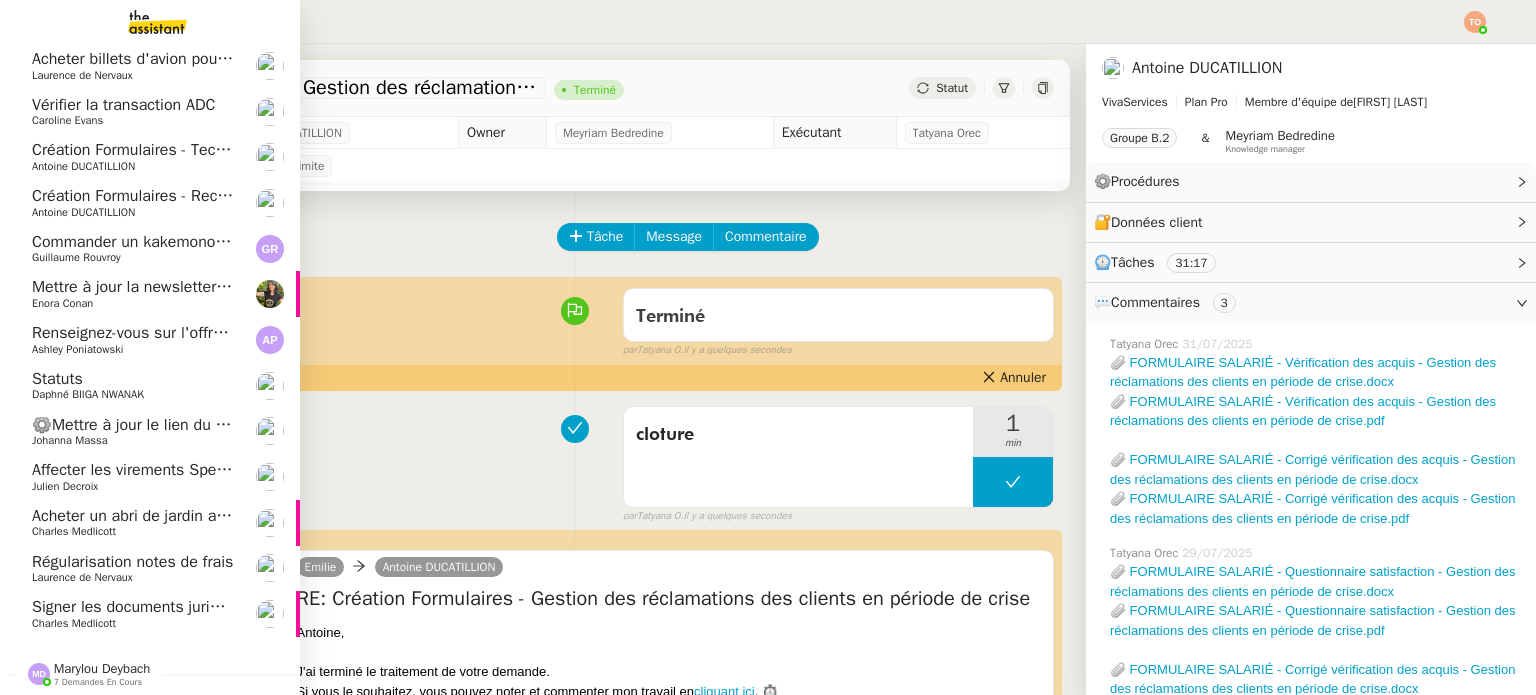 click on "Antoine DUCATILLION" 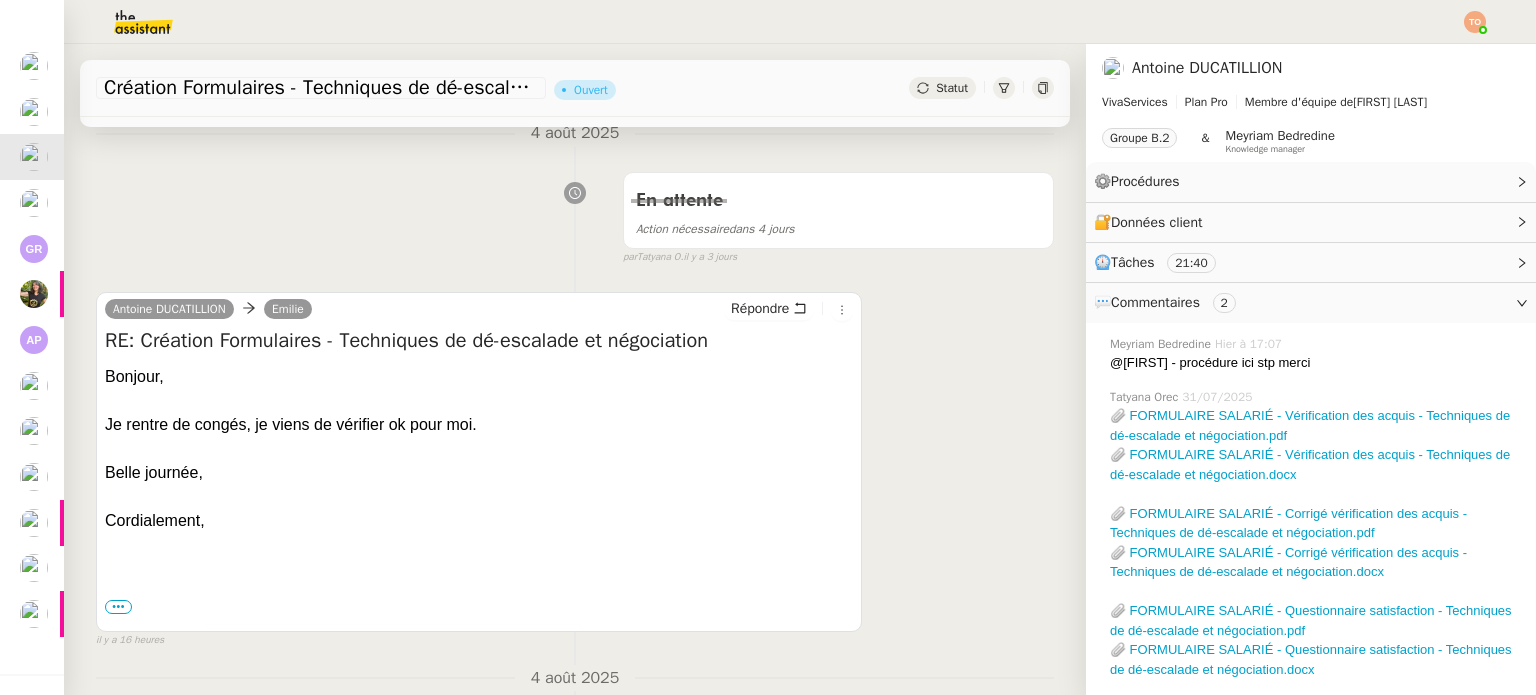 scroll, scrollTop: 100, scrollLeft: 0, axis: vertical 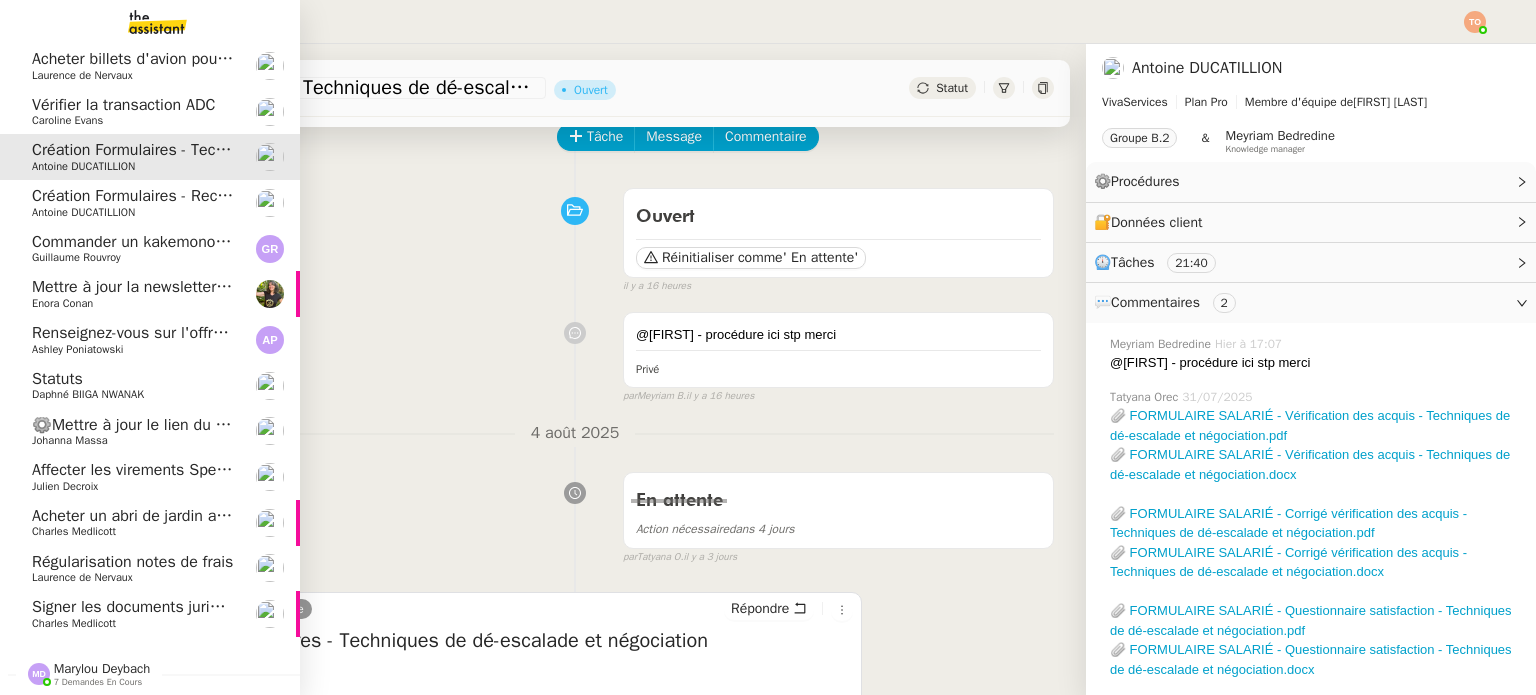 click on "Acheter un abri de jardin avec option de plancher" 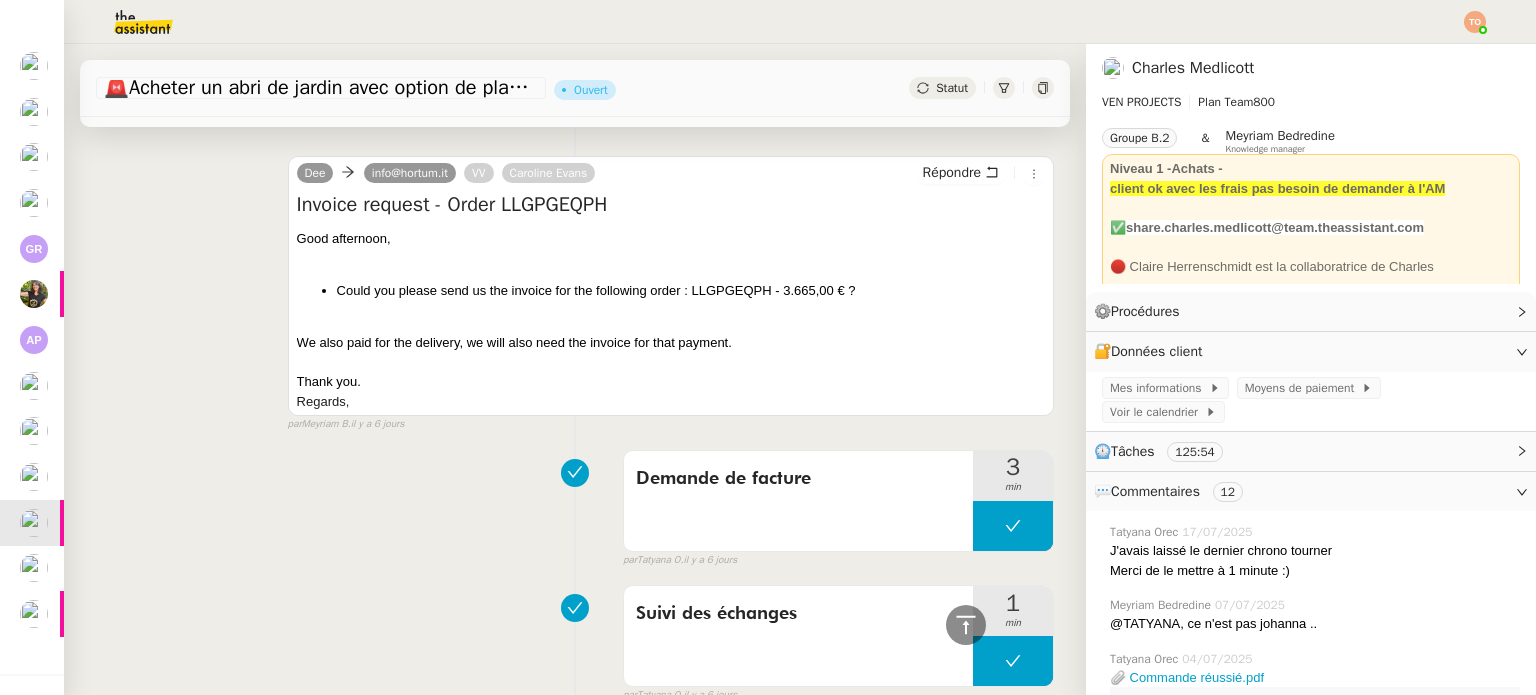 scroll, scrollTop: 1200, scrollLeft: 0, axis: vertical 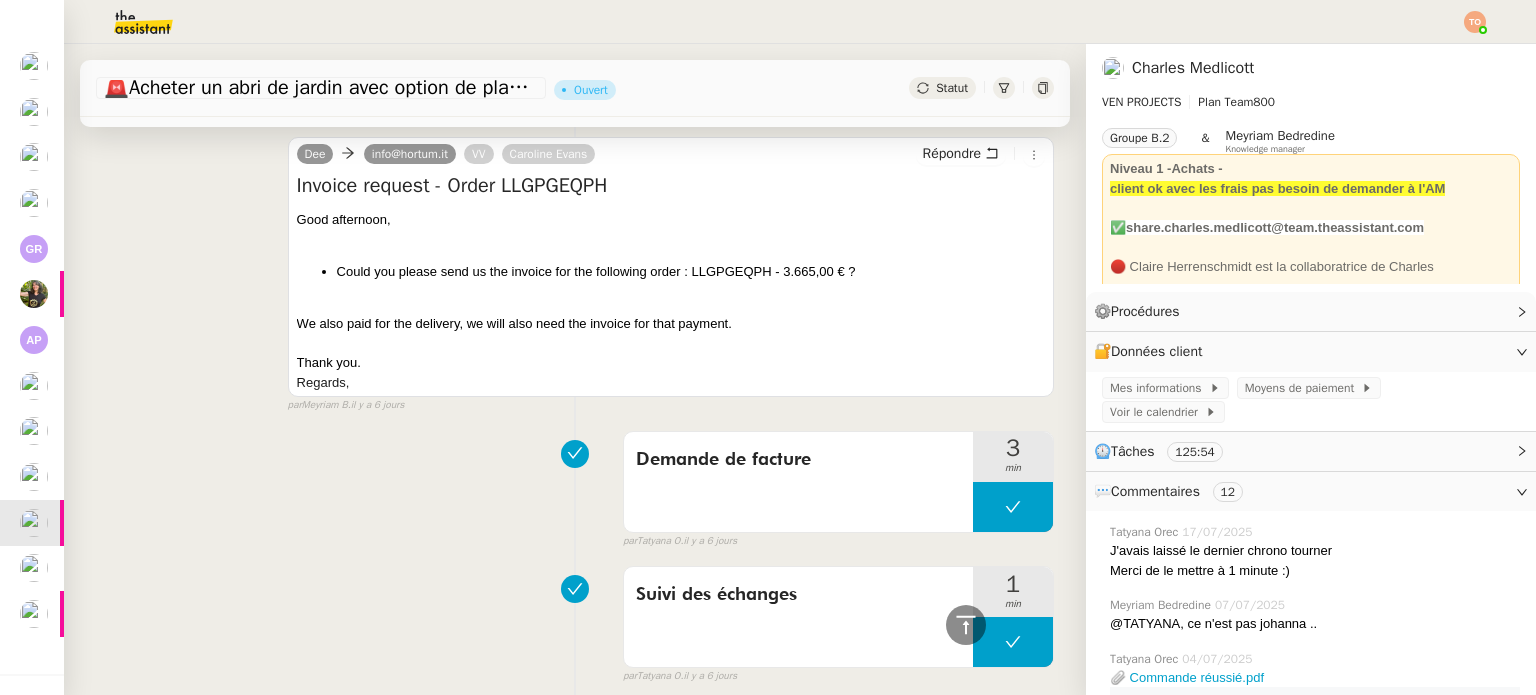 click on "We also paid for the delivery, we will also need the invoice for that payment." at bounding box center [671, 324] 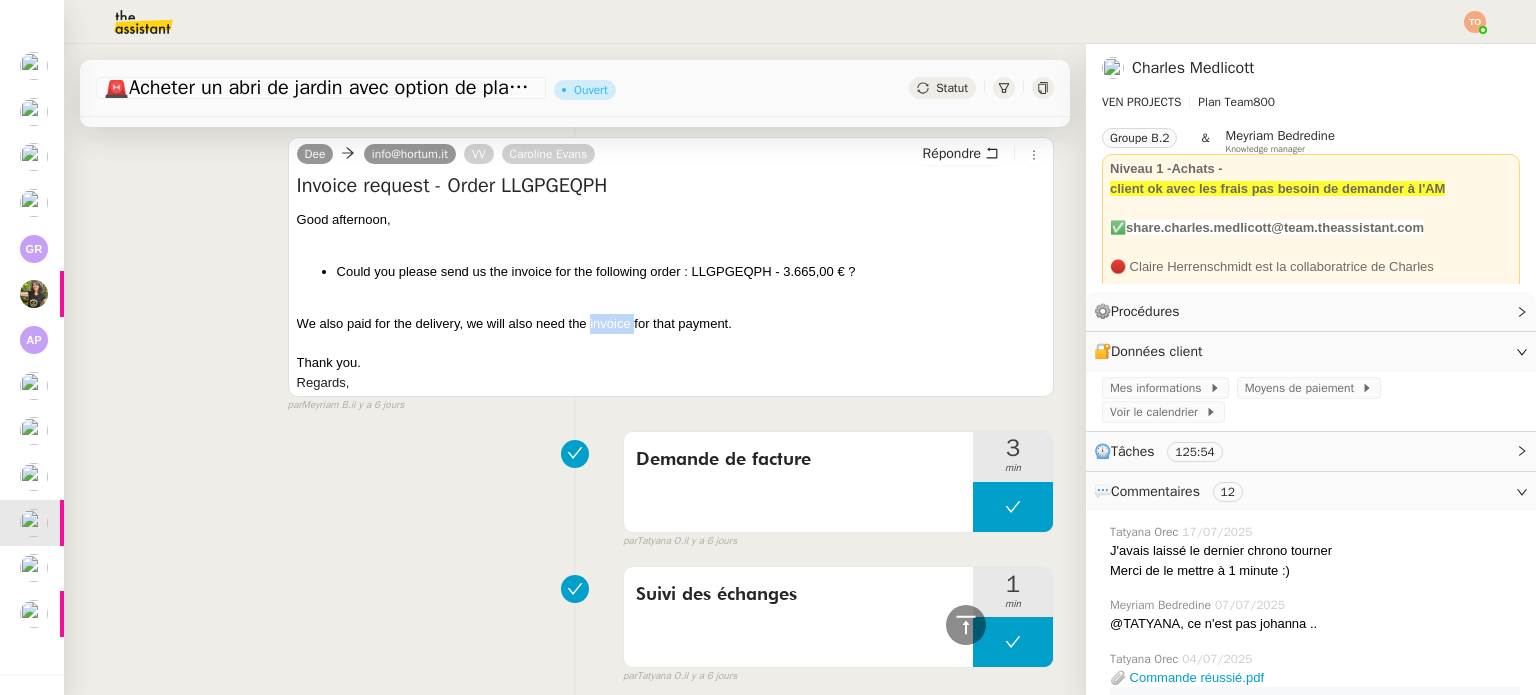 click on "We also paid for the delivery, we will also need the invoice for that payment." at bounding box center [671, 324] 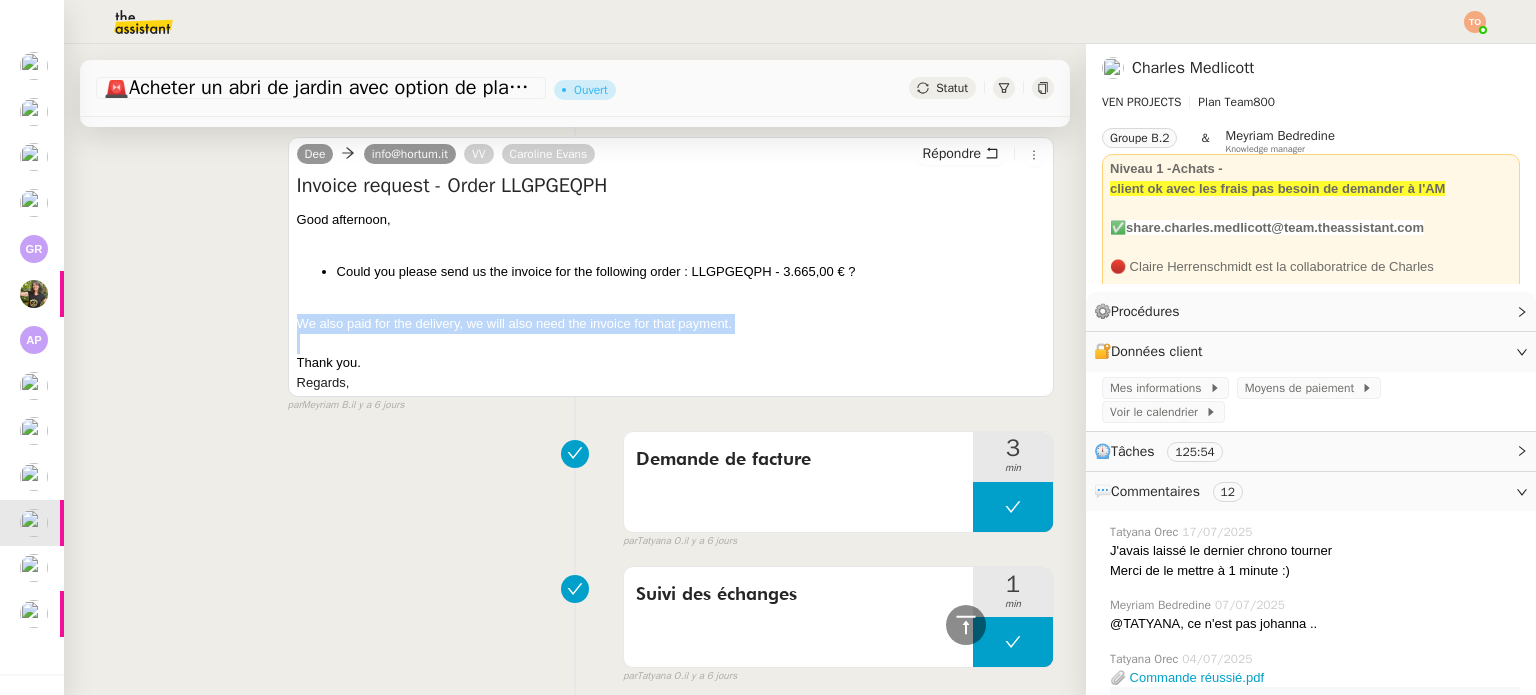 click on "We also paid for the delivery, we will also need the invoice for that payment." at bounding box center (671, 324) 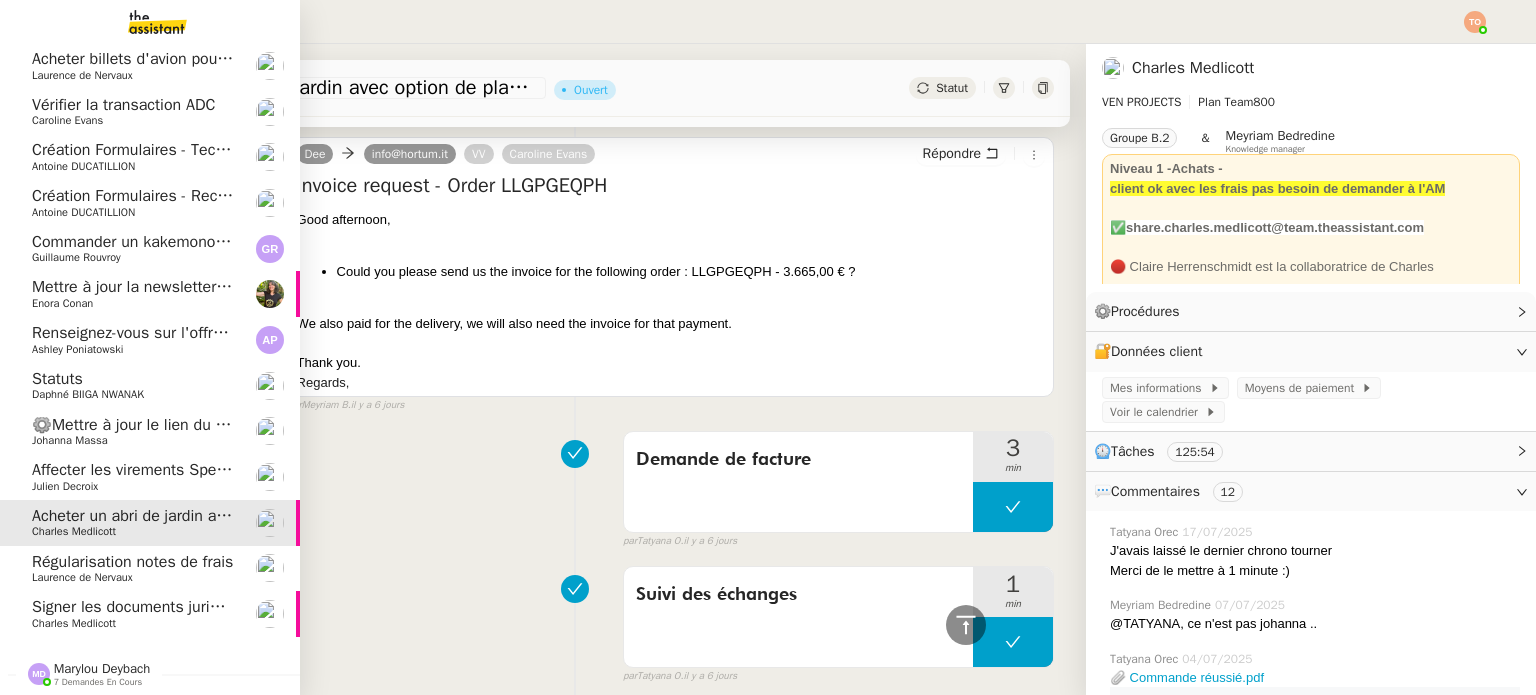 scroll, scrollTop: 0, scrollLeft: 0, axis: both 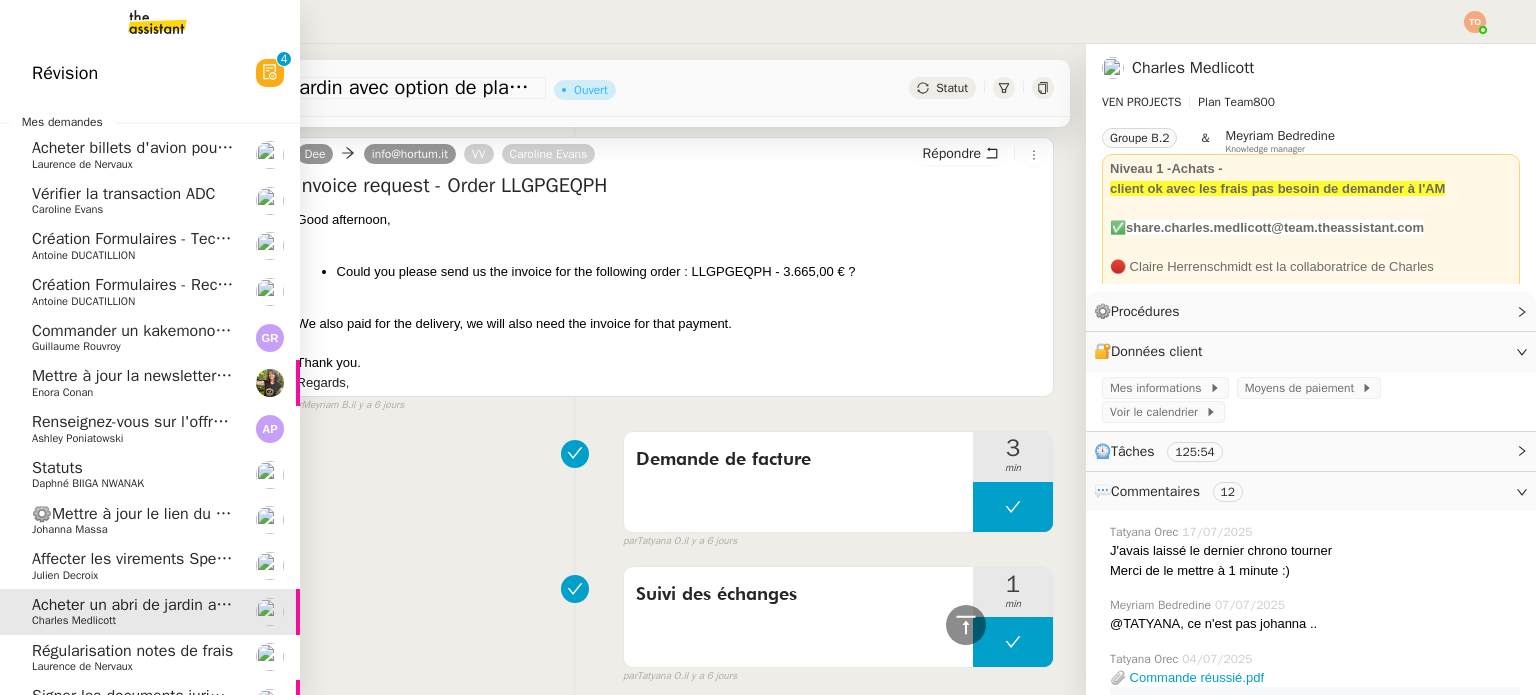 click 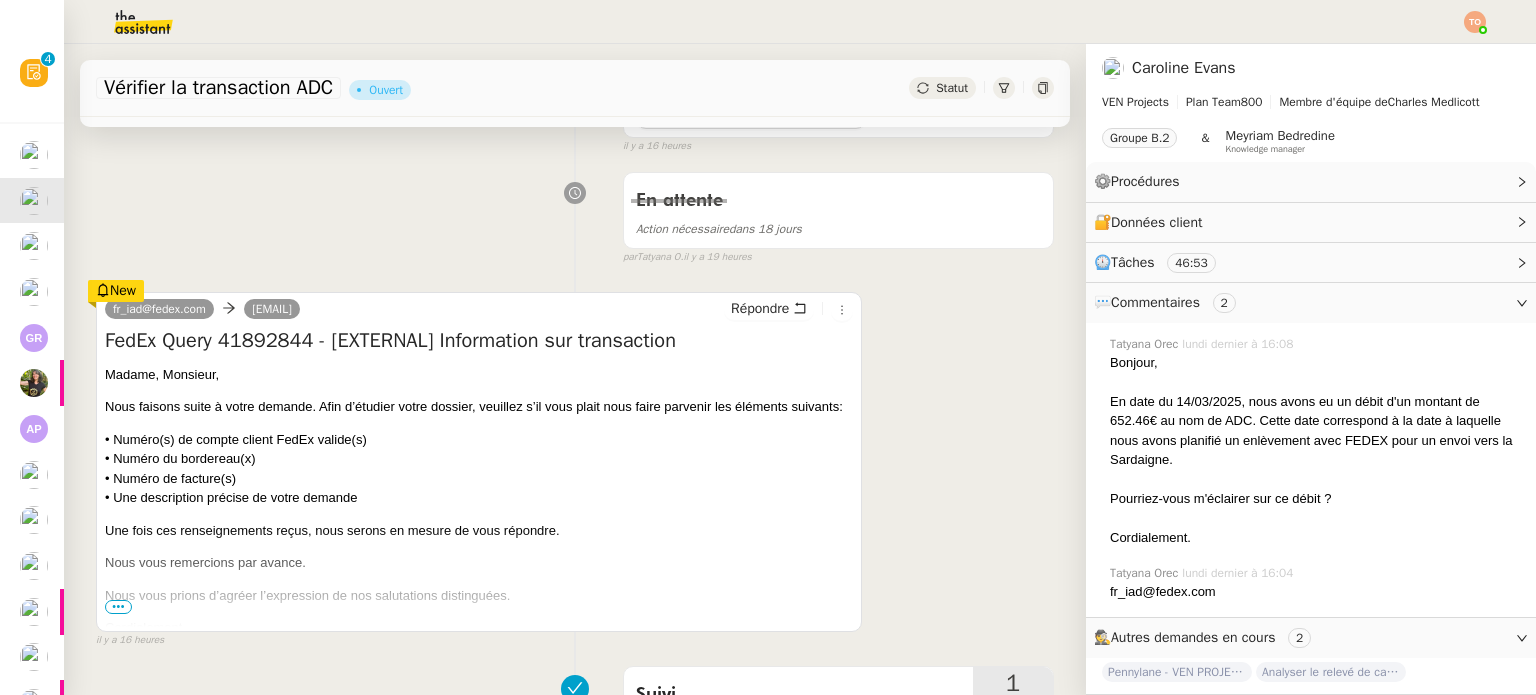 scroll, scrollTop: 300, scrollLeft: 0, axis: vertical 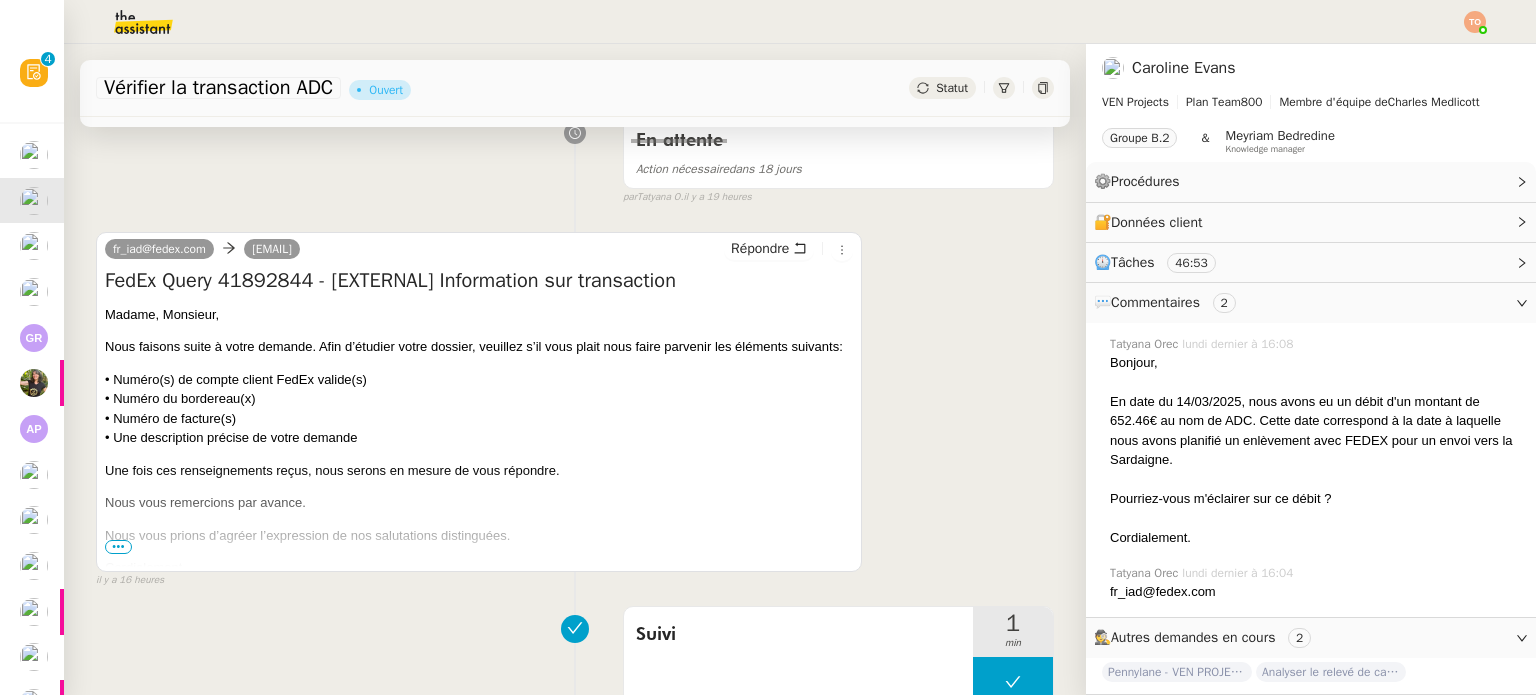 click on "•••" at bounding box center (118, 547) 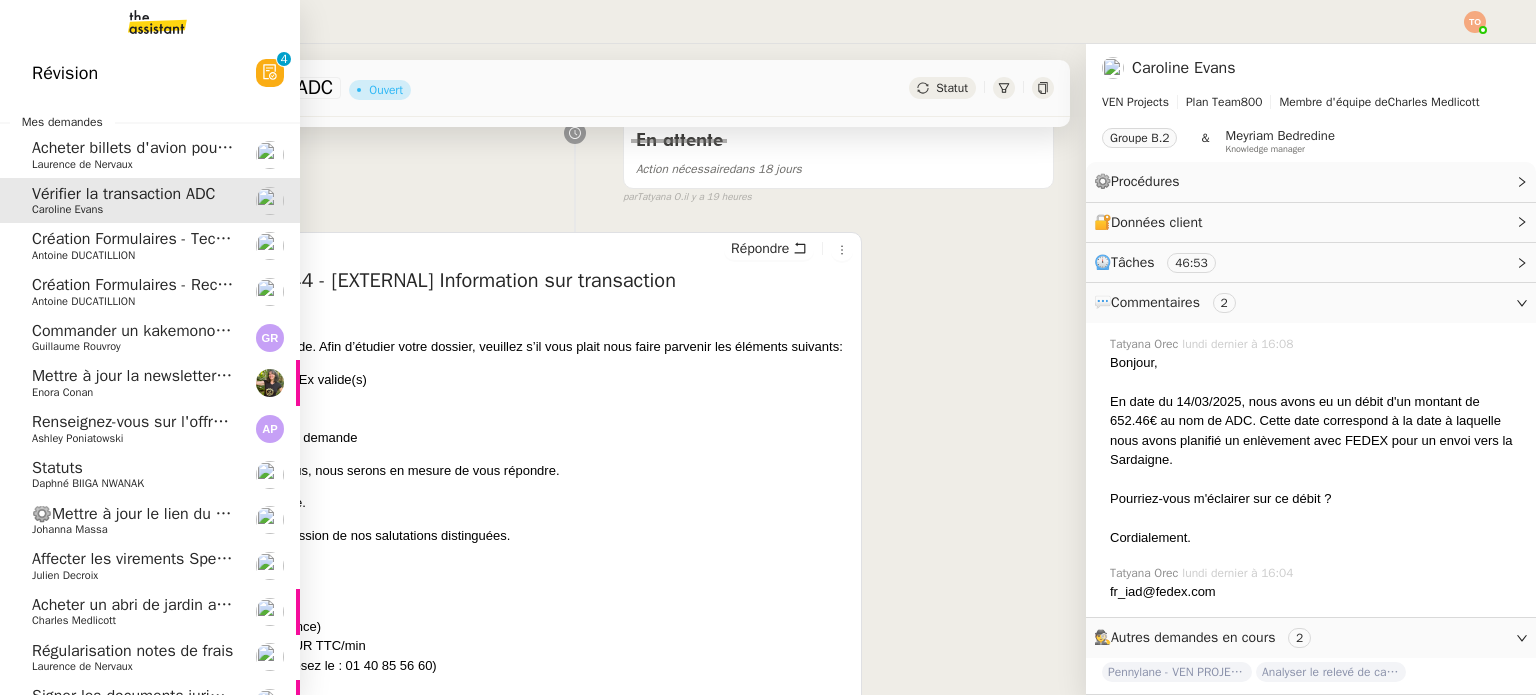 click on "Régularisation notes de frais" 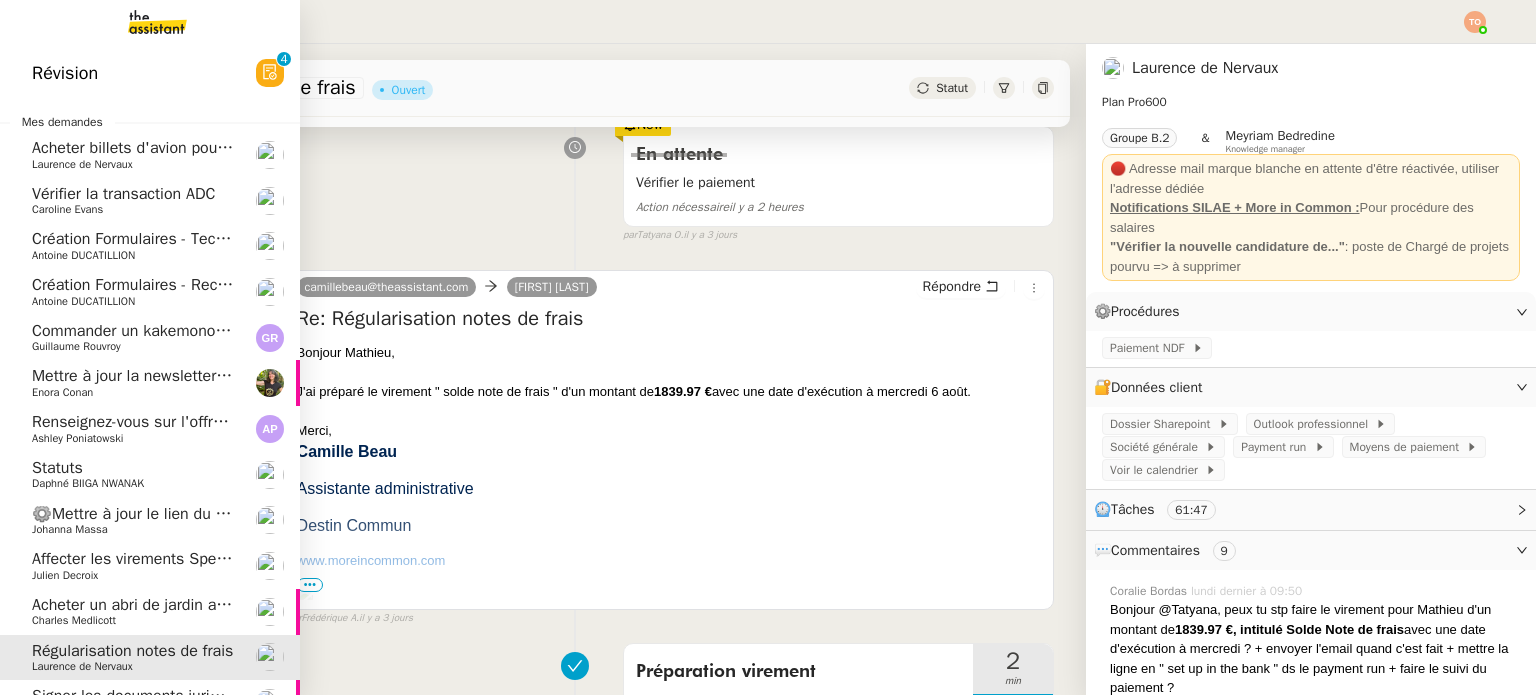 scroll, scrollTop: 293, scrollLeft: 0, axis: vertical 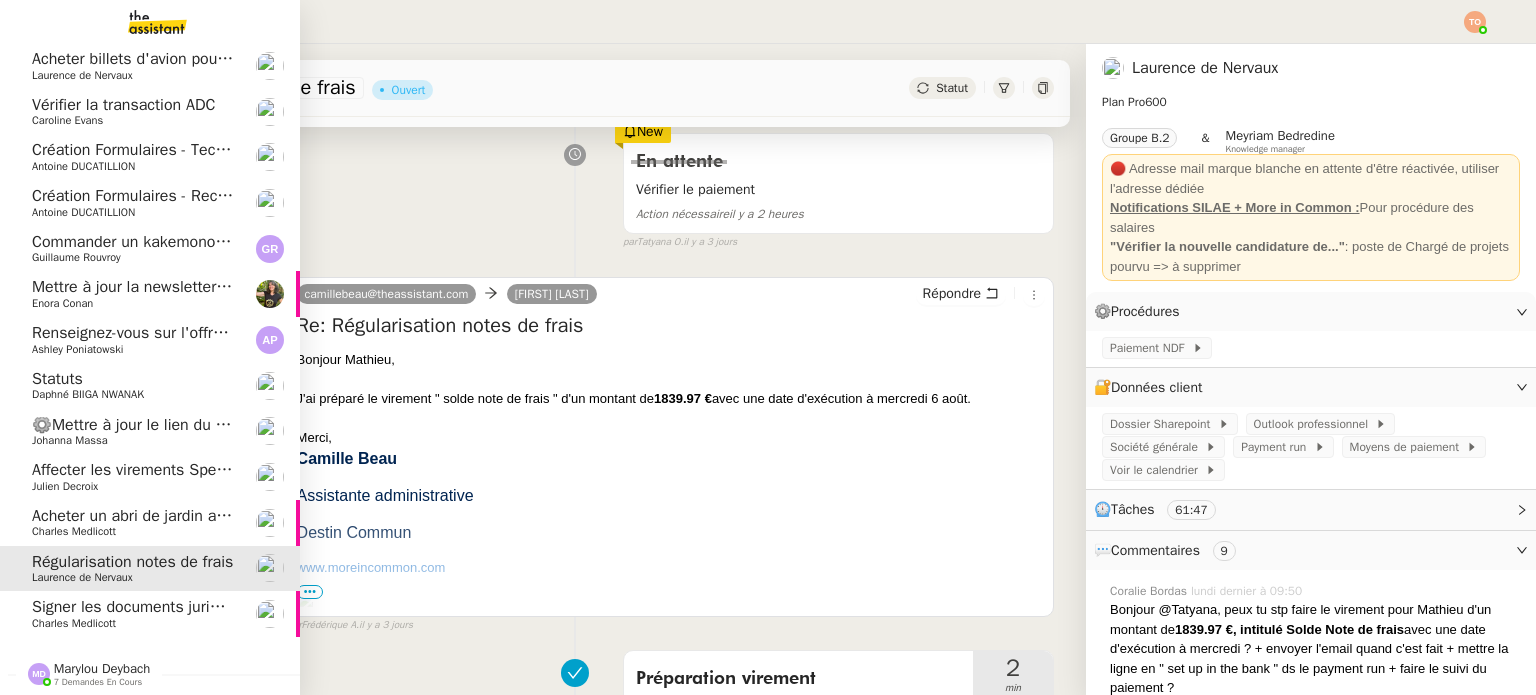 click on "Signer les documents juridiques 2024" 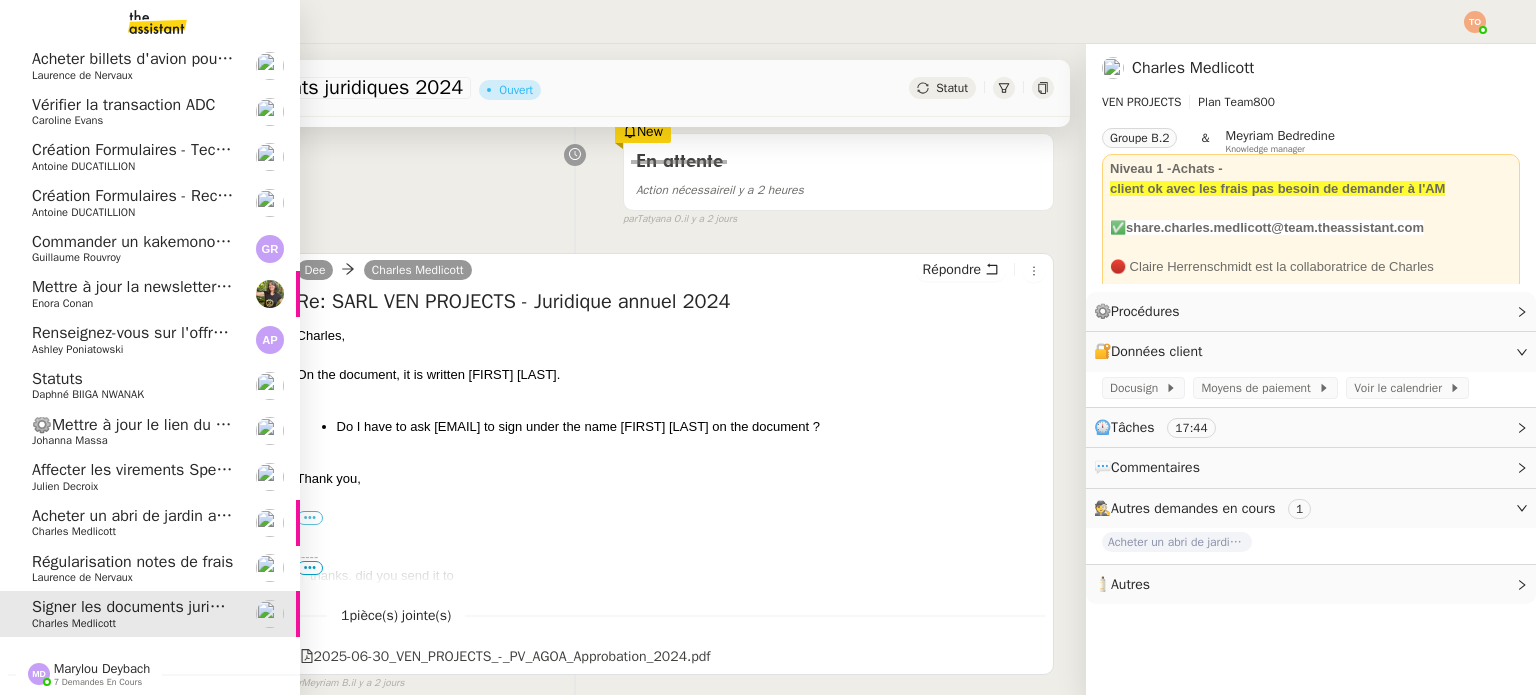 click on "Marylou Deybach" 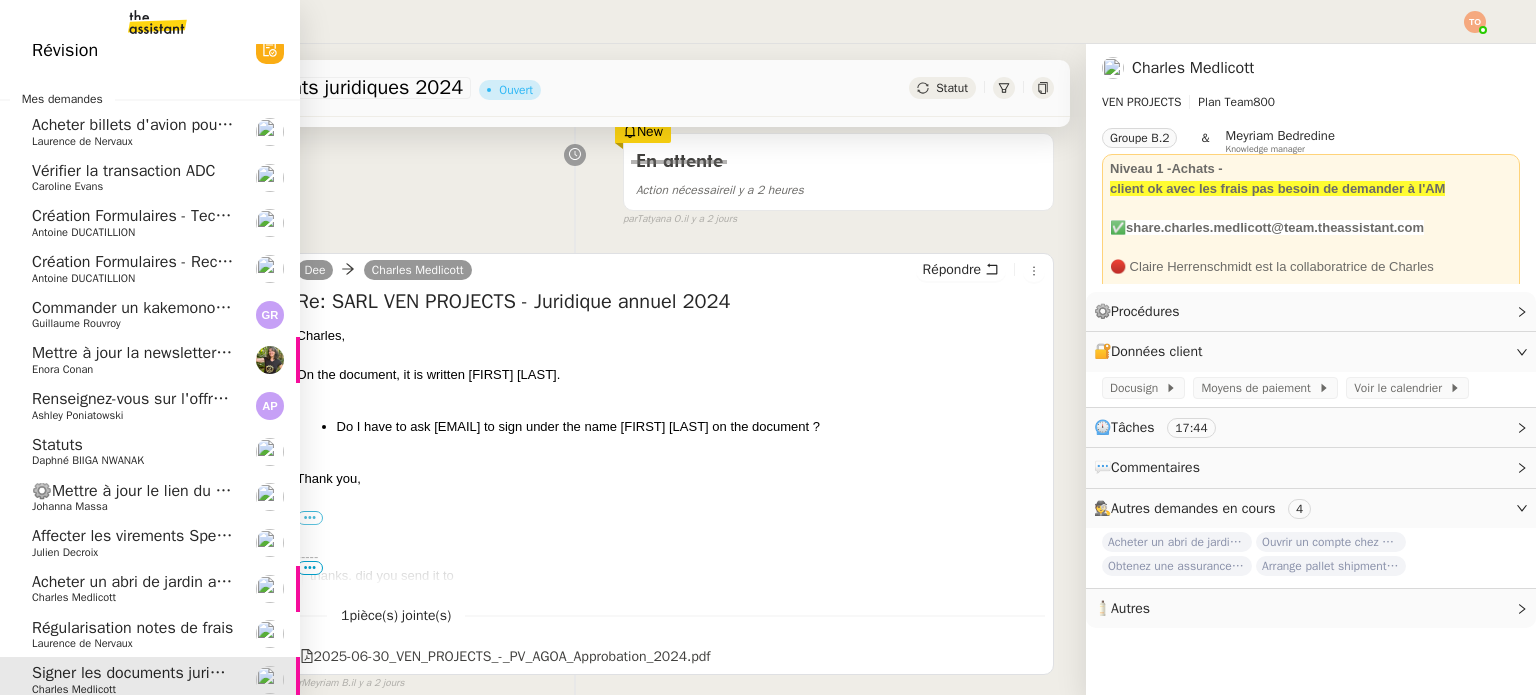 scroll, scrollTop: 20, scrollLeft: 0, axis: vertical 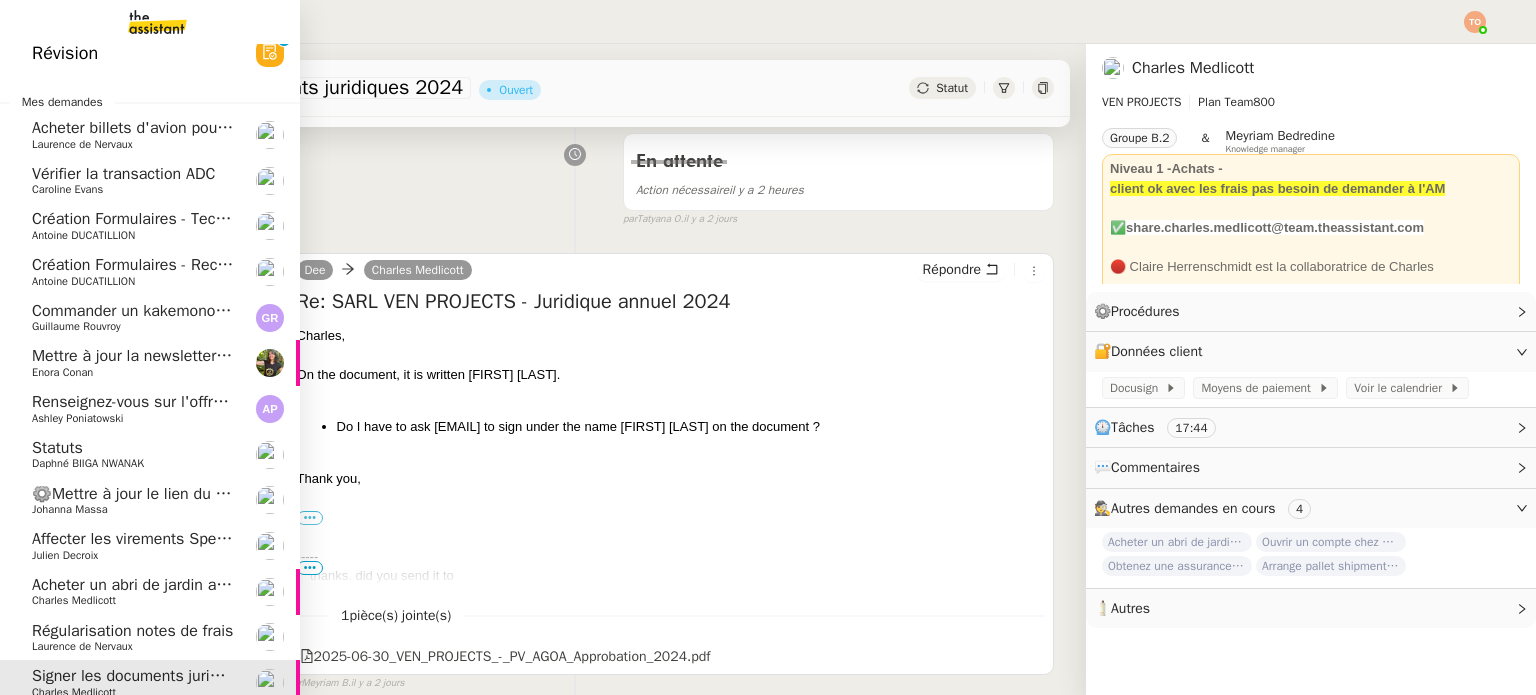 click at bounding box center (141, 22) 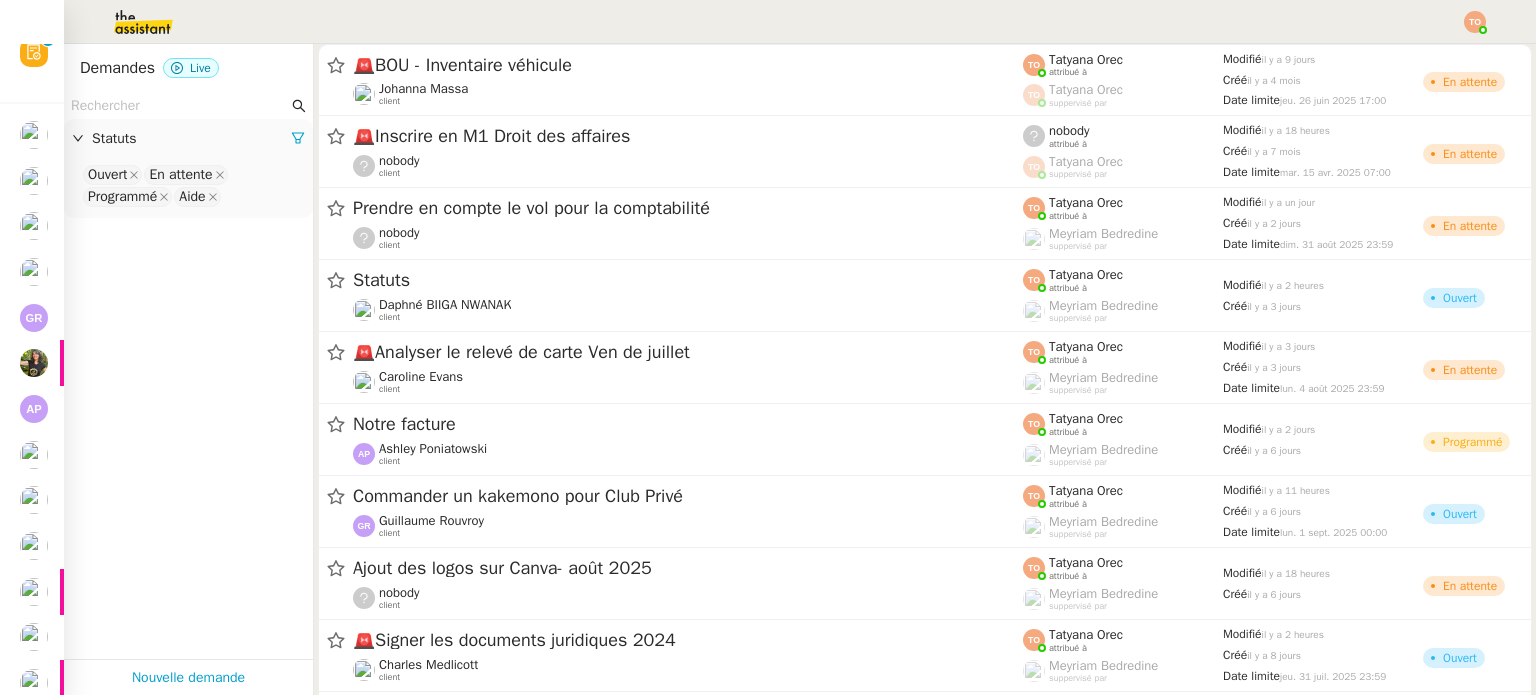 click 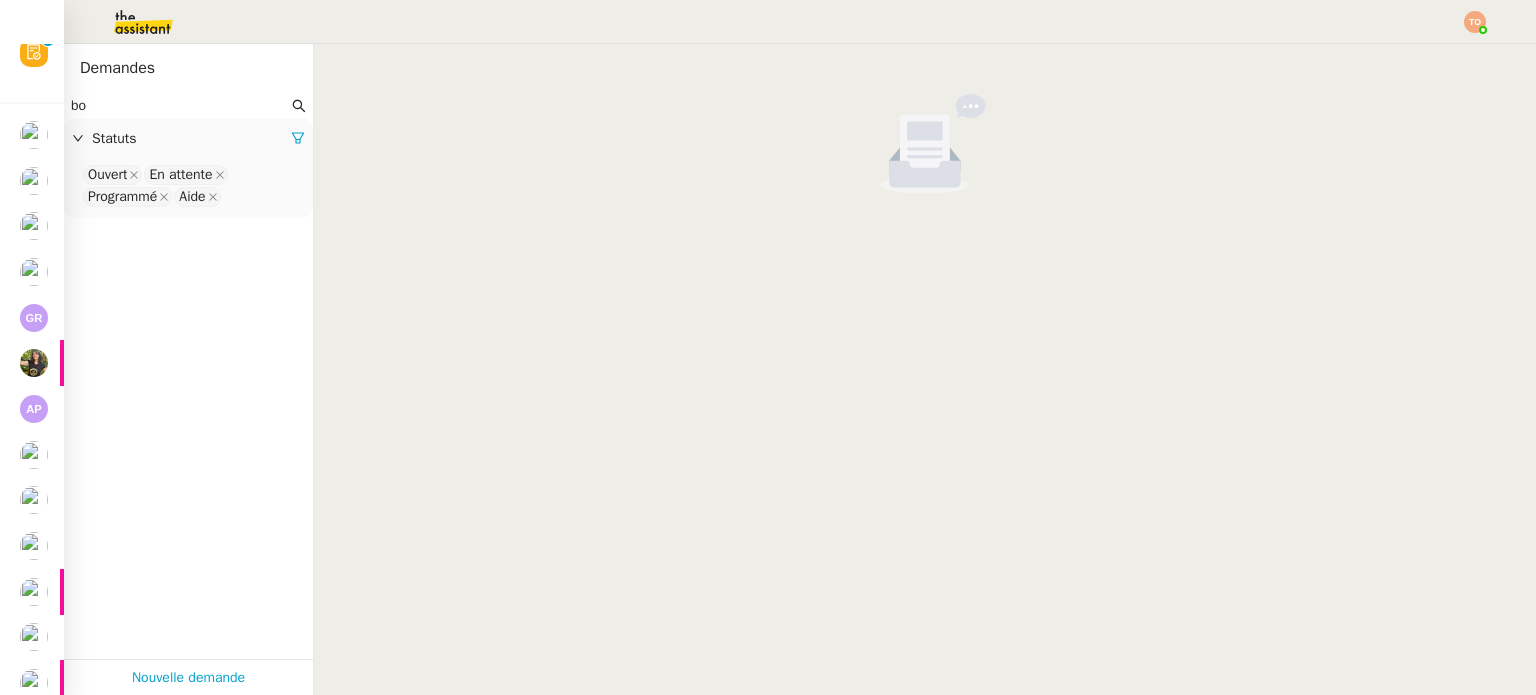 type on "b" 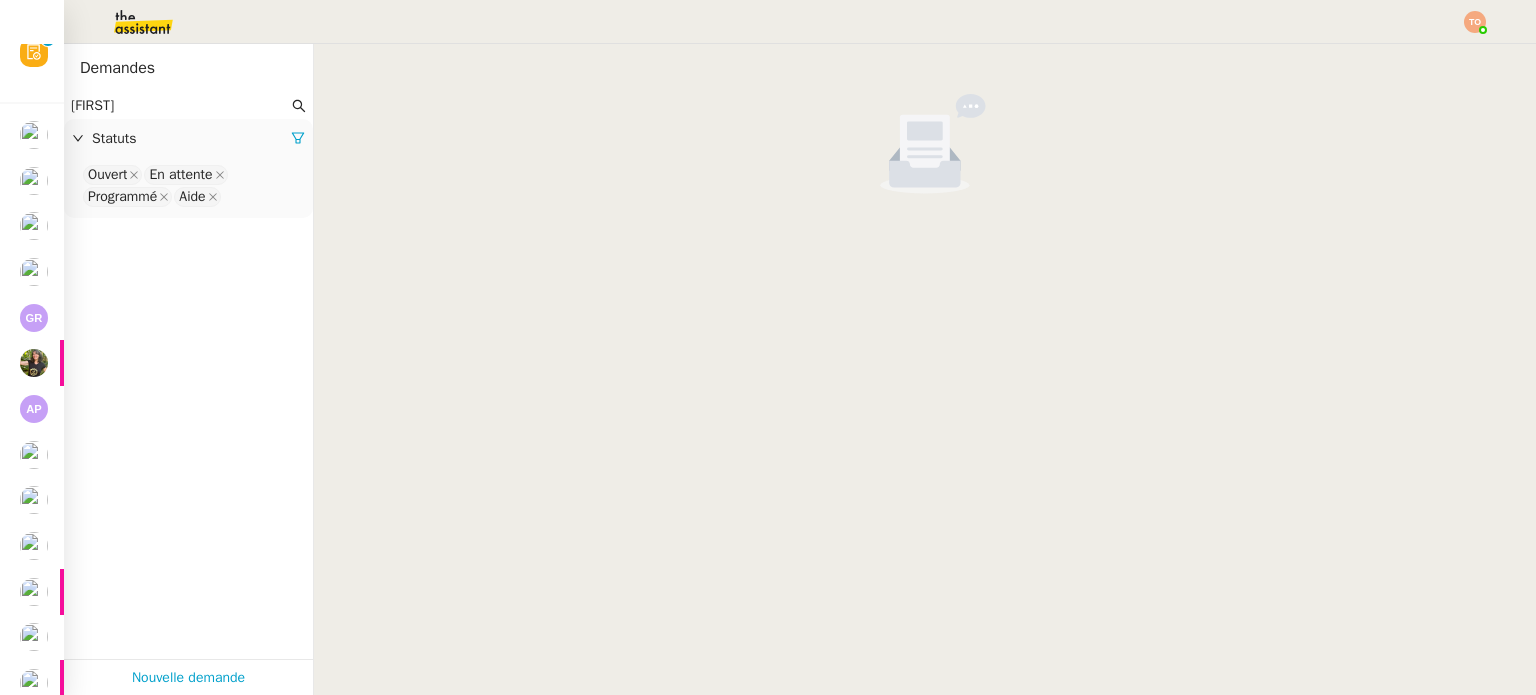 type on "genevieve" 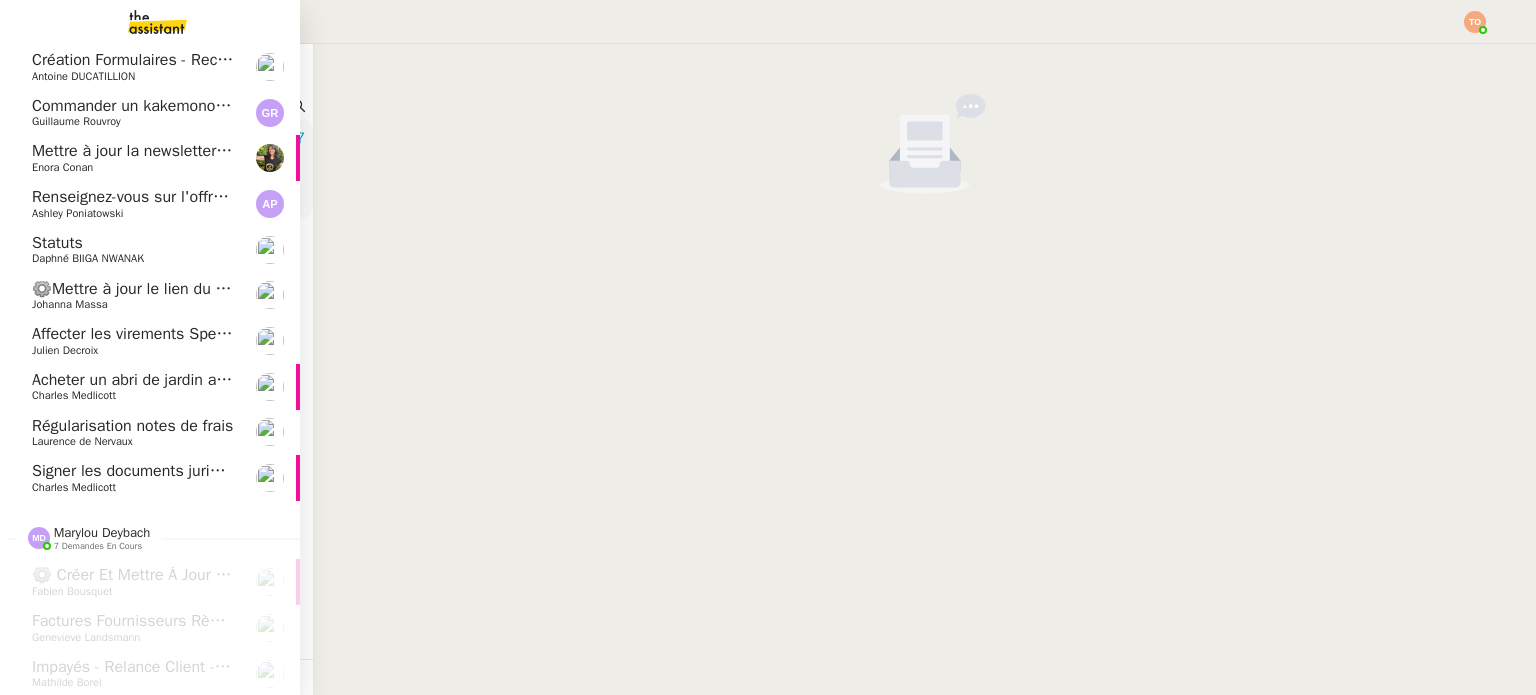 scroll, scrollTop: 320, scrollLeft: 0, axis: vertical 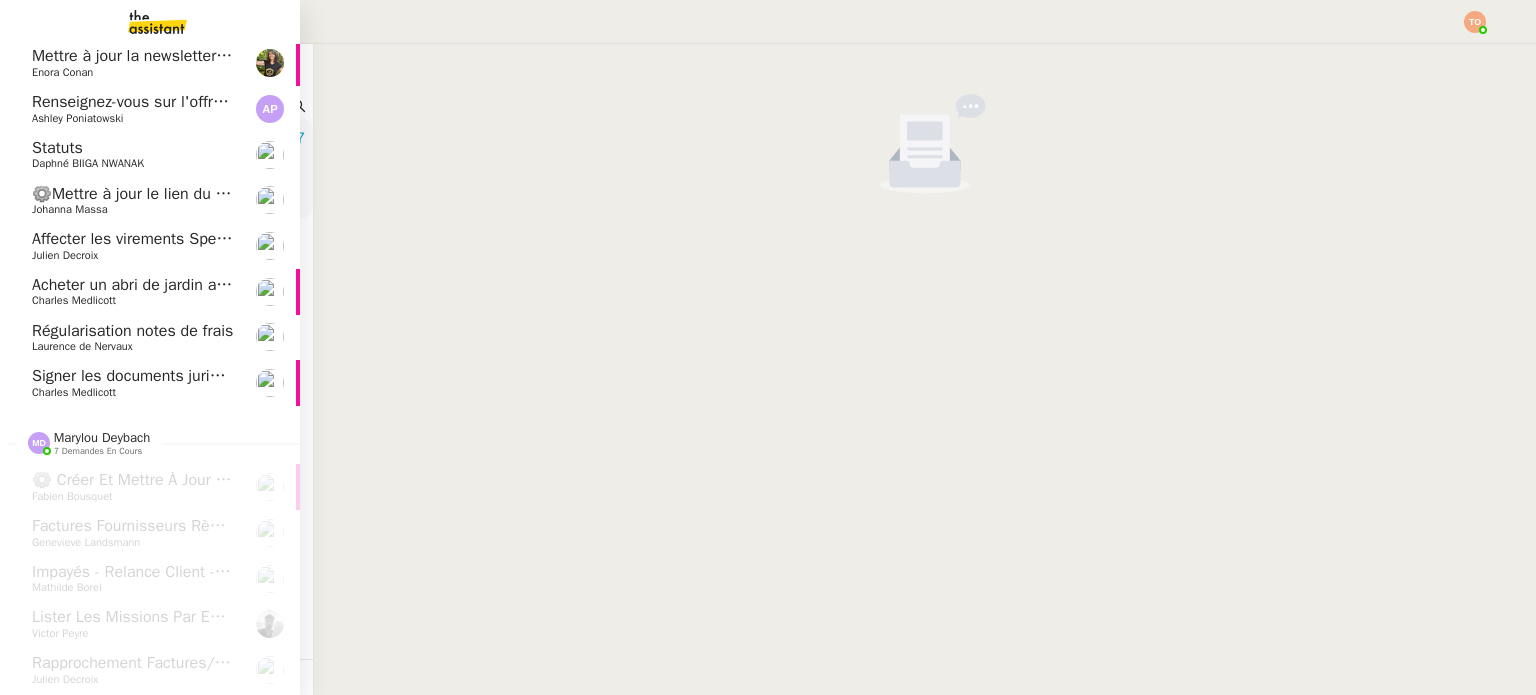 click 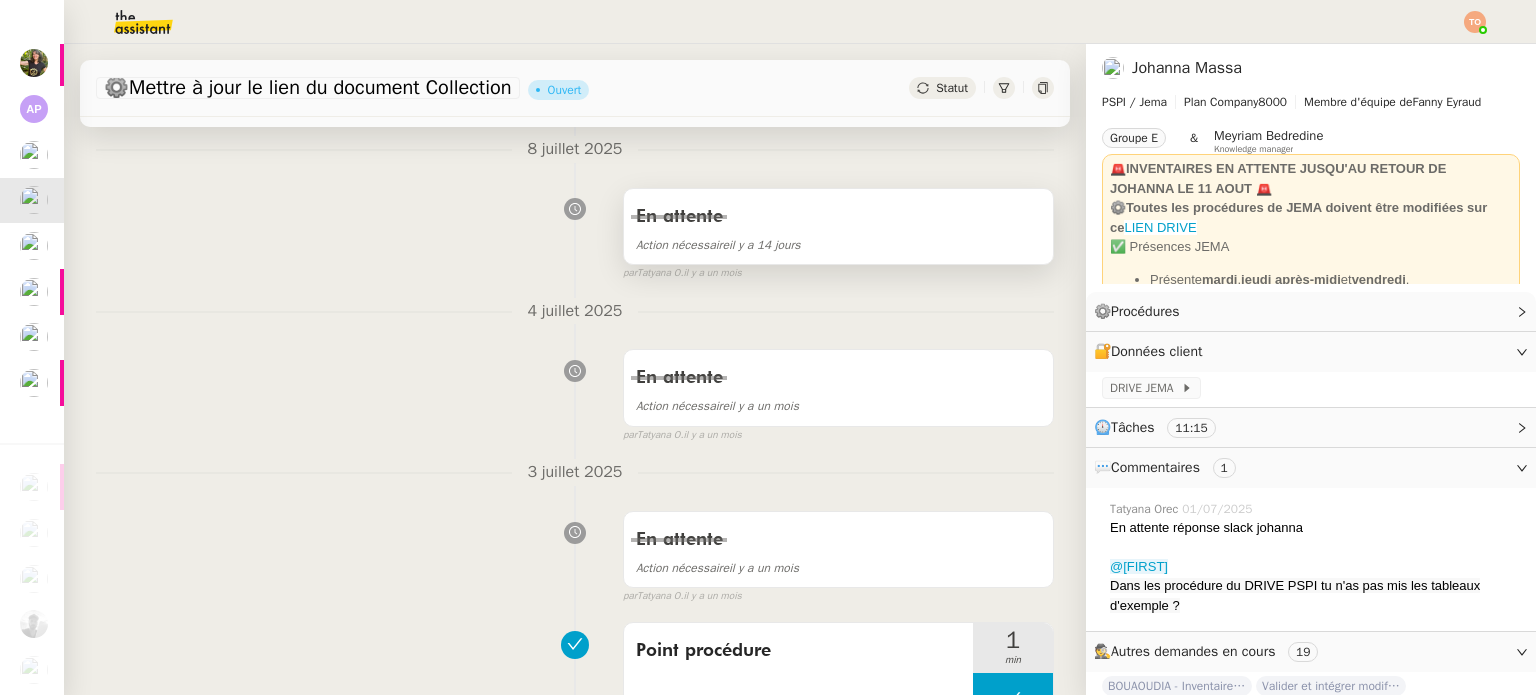 scroll, scrollTop: 300, scrollLeft: 0, axis: vertical 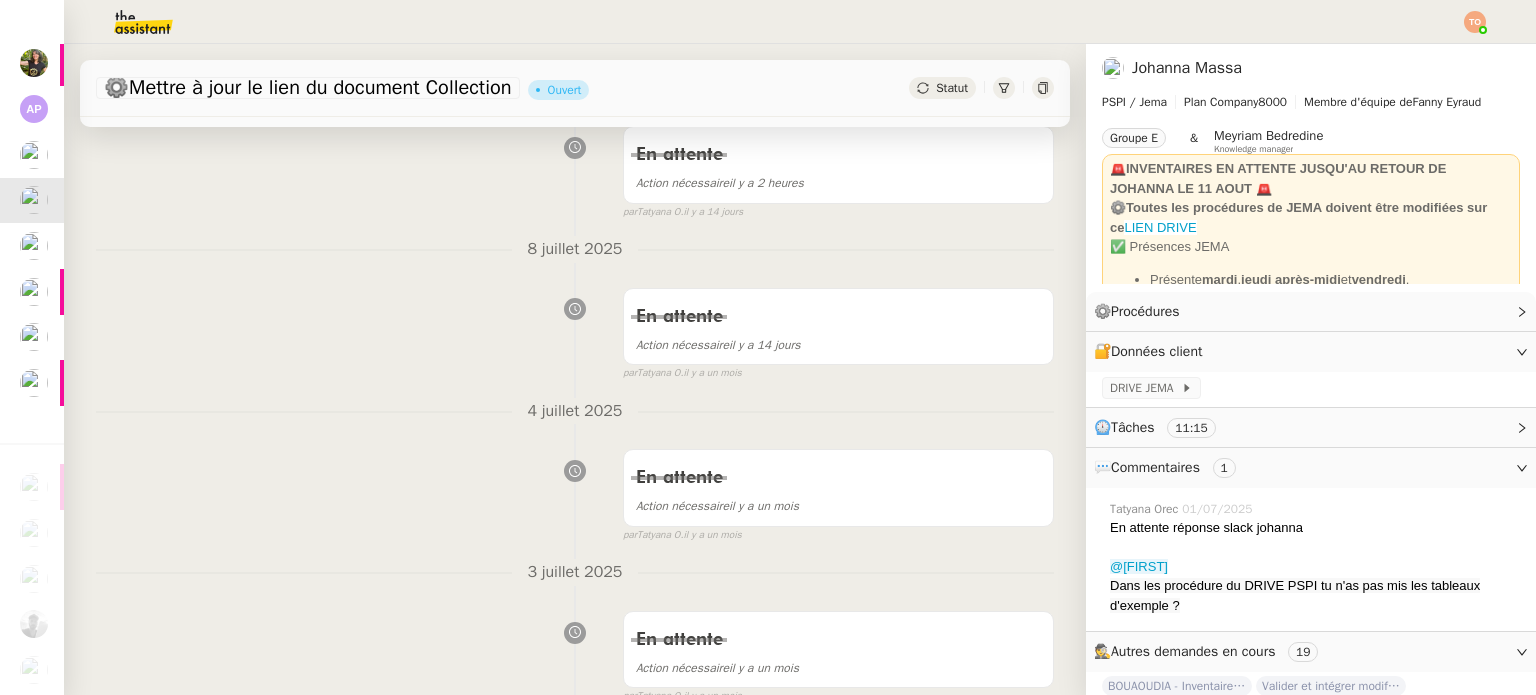 click on "Statut" 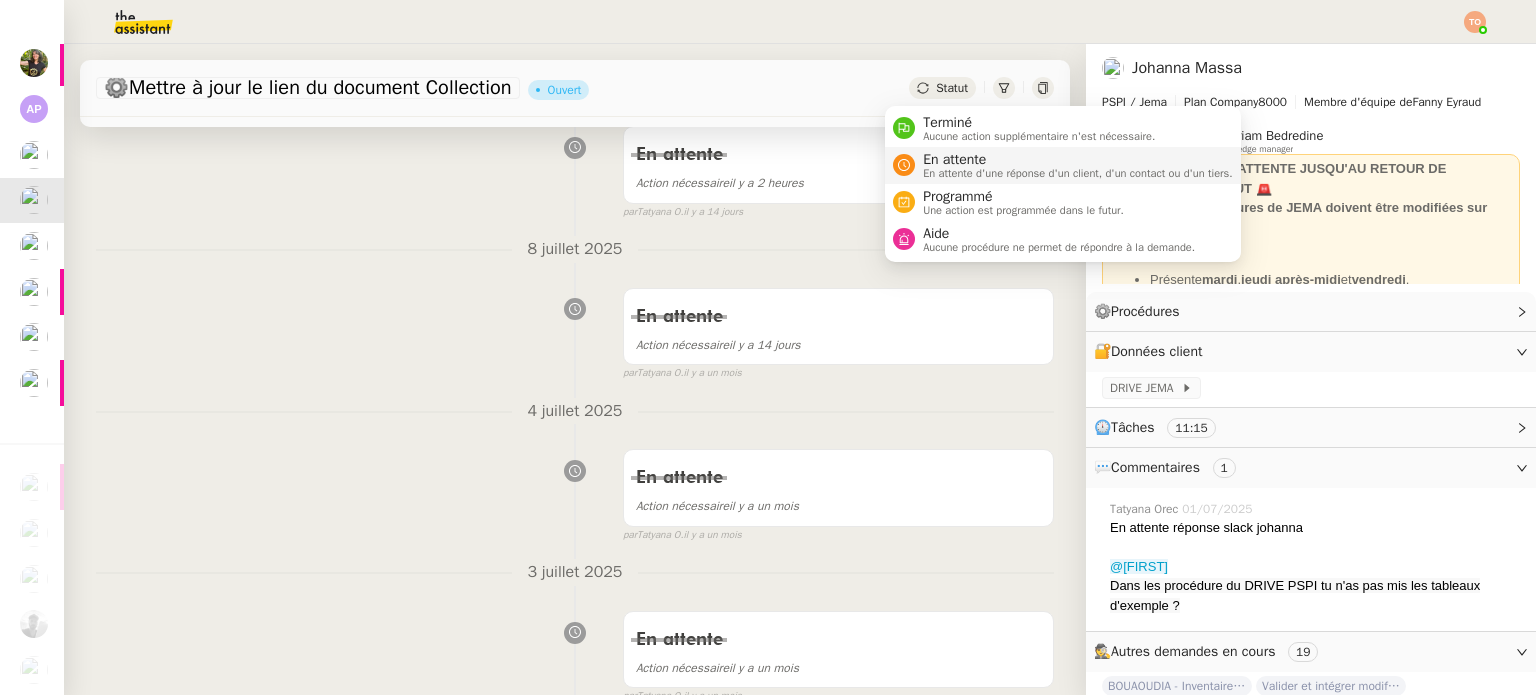 click on "En attente" at bounding box center [1078, 160] 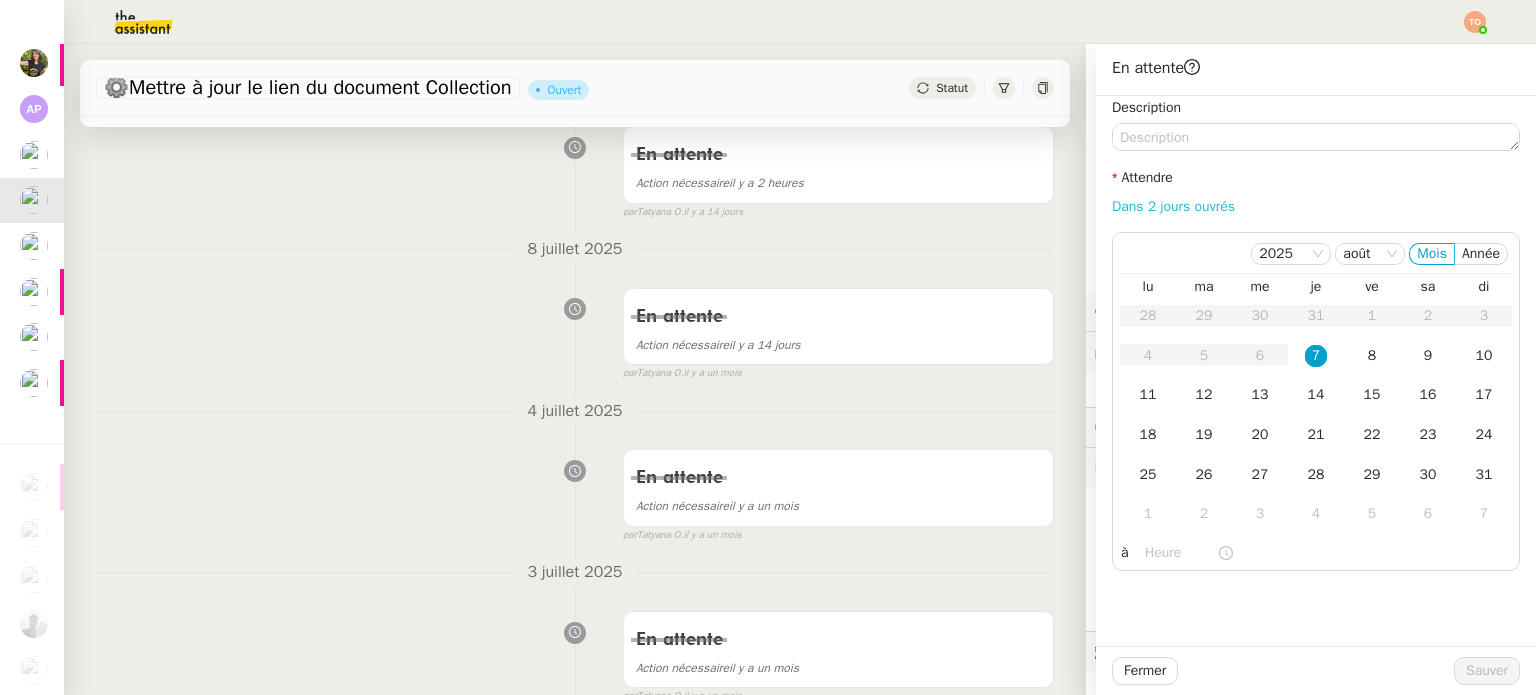 click on "Dans 2 jours ouvrés" 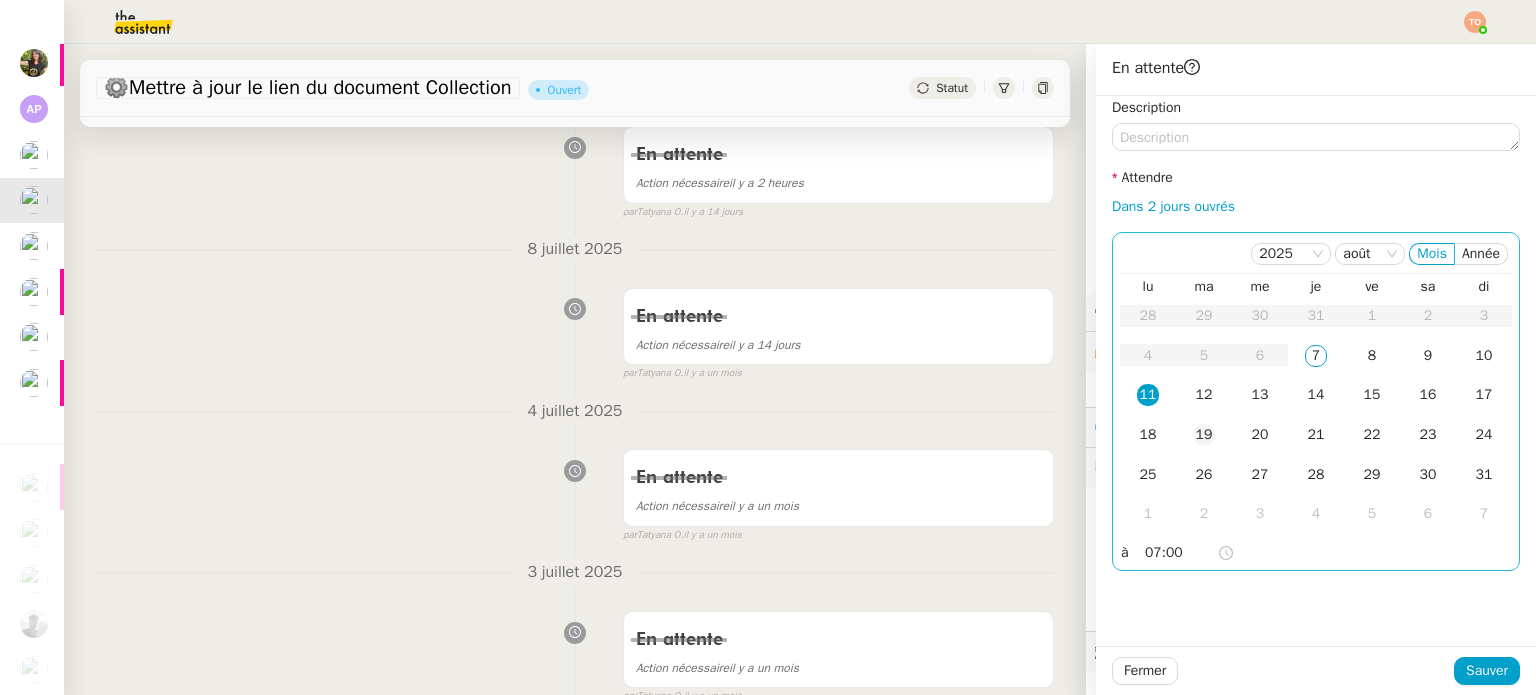 click on "19" 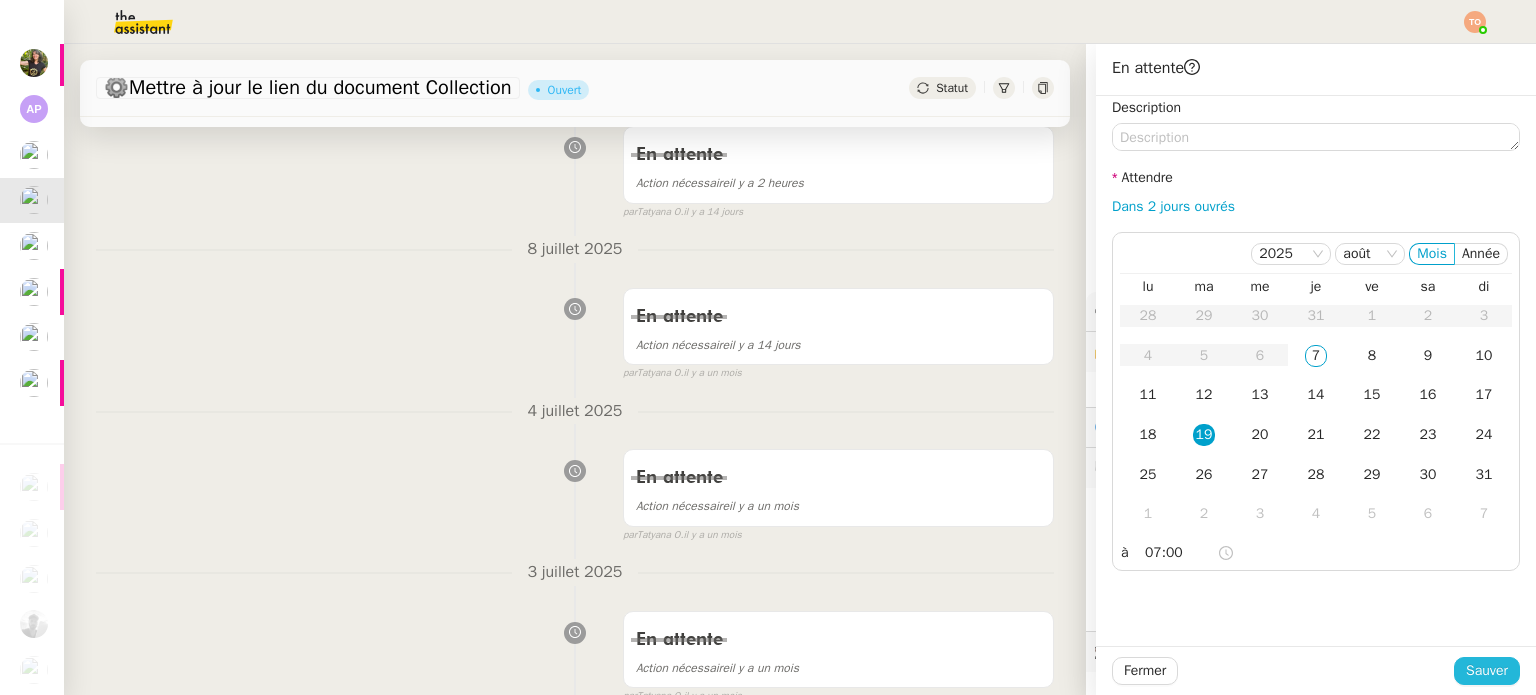 click on "Sauver" 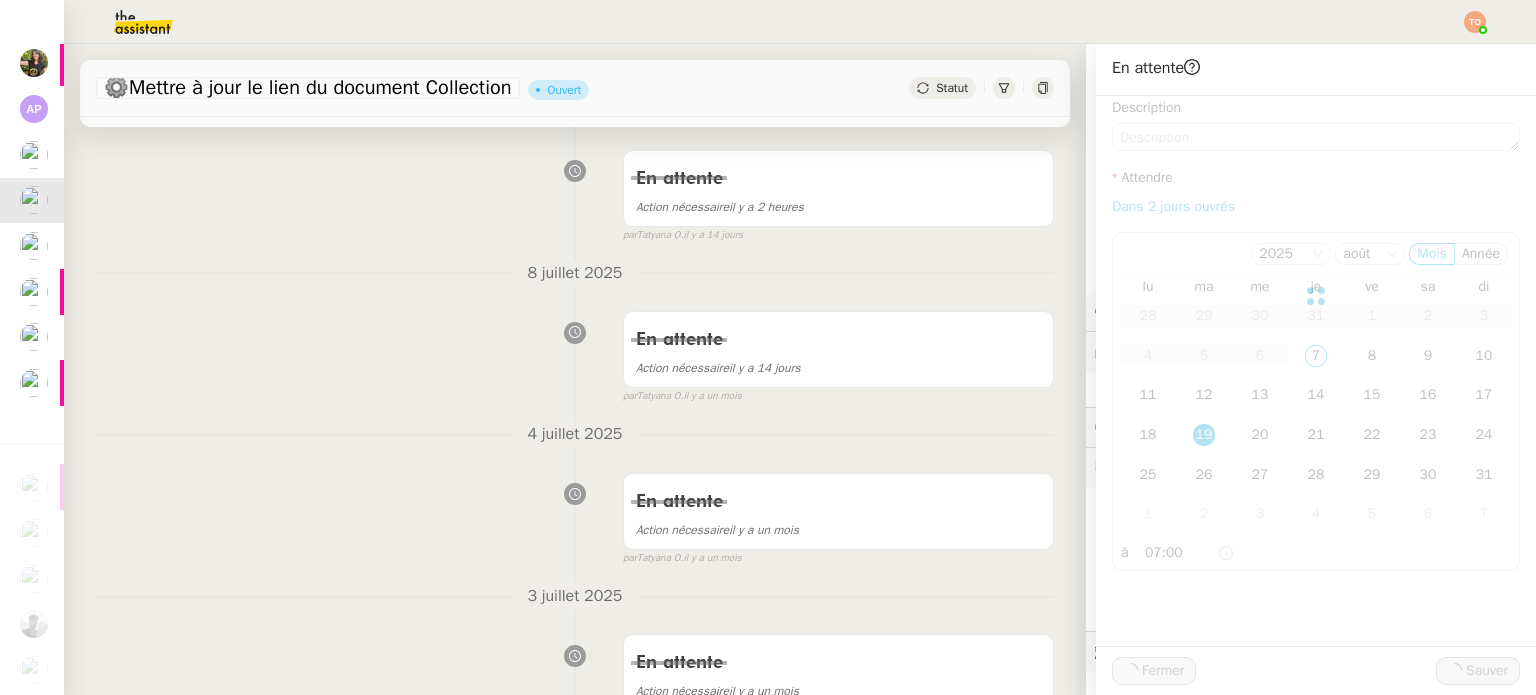 scroll, scrollTop: 323, scrollLeft: 0, axis: vertical 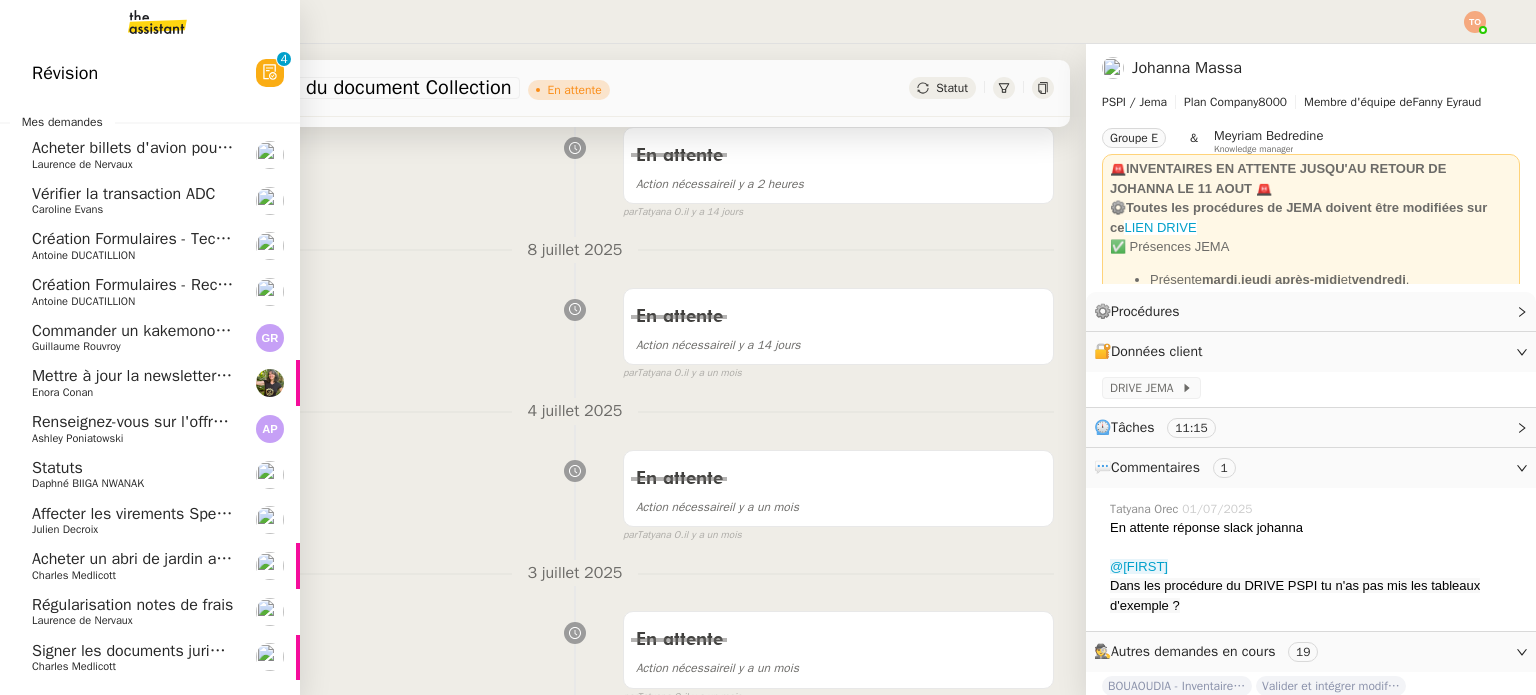 click on "Mettre à jour la newsletter et les réseaux sociaux" 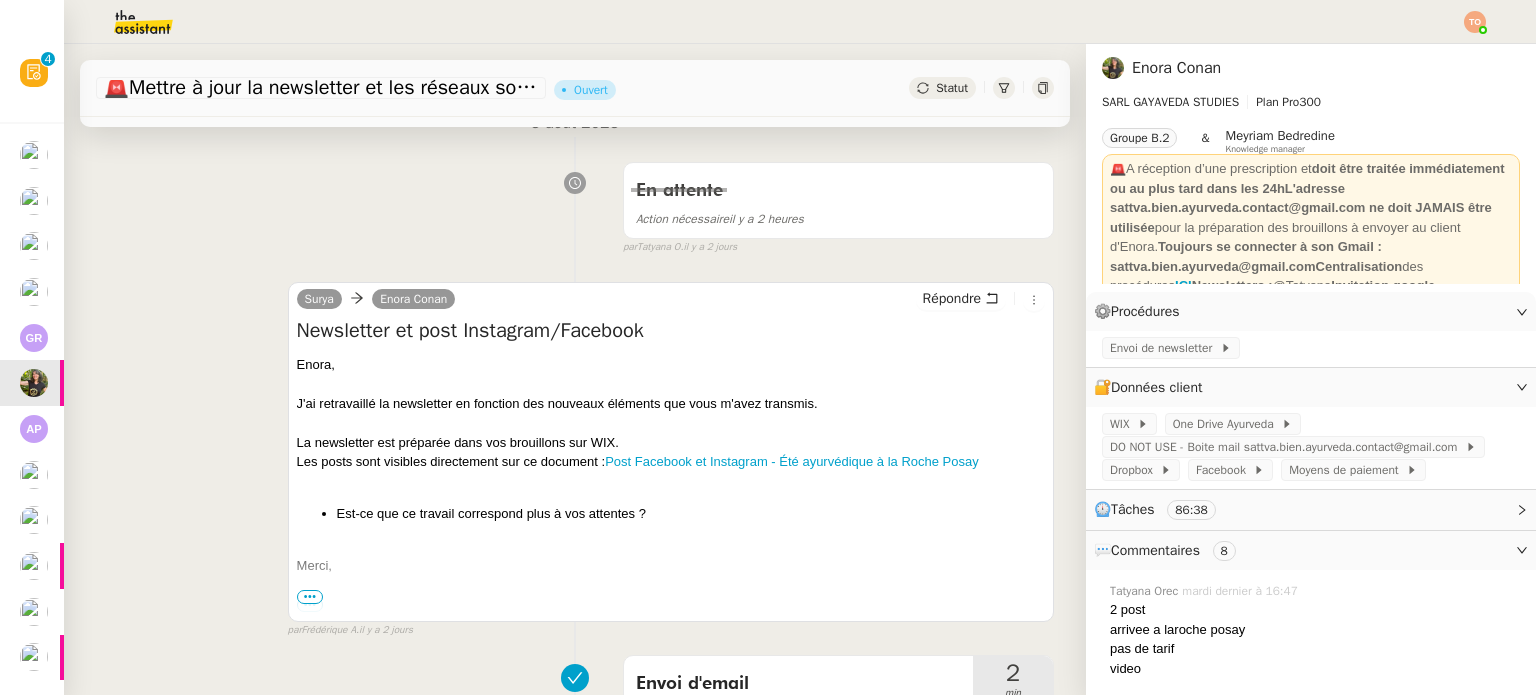 scroll, scrollTop: 600, scrollLeft: 0, axis: vertical 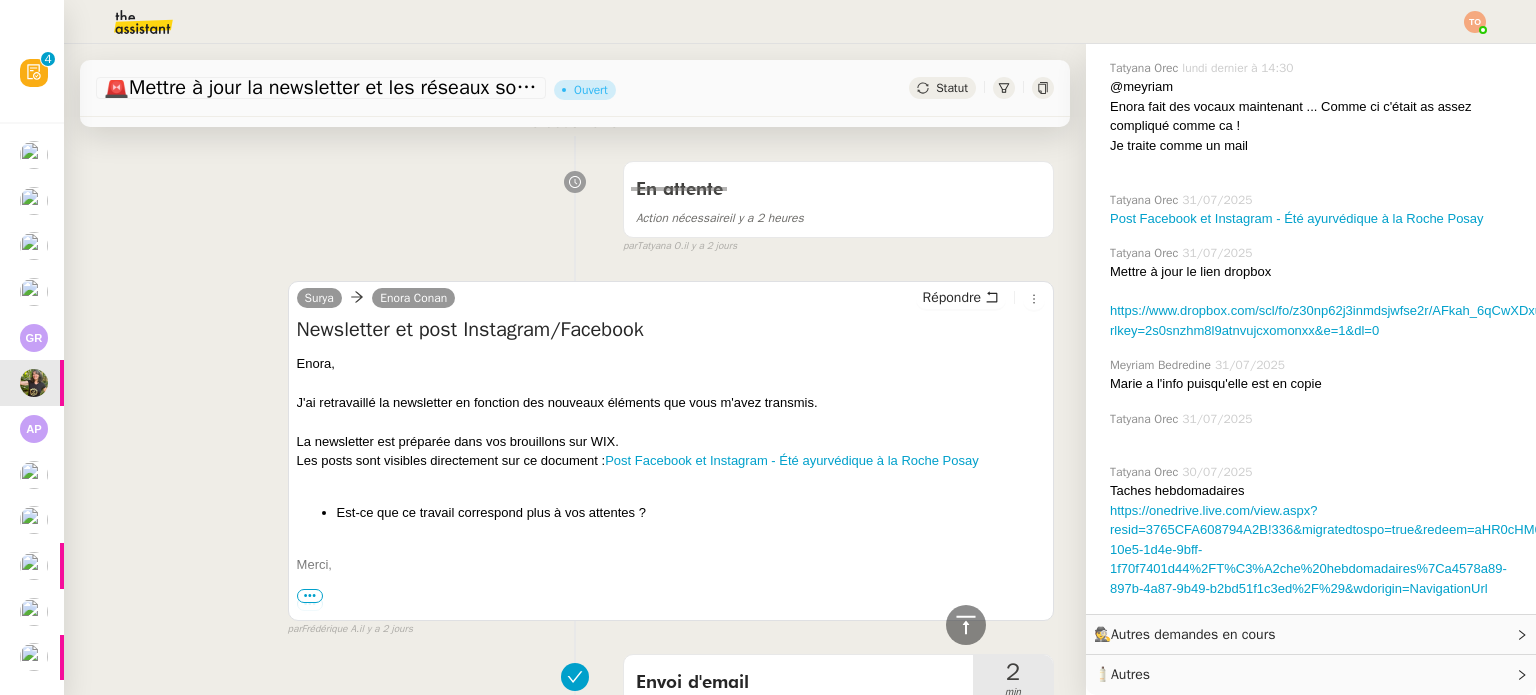 click on "🕵️  Autres demandes en cours" 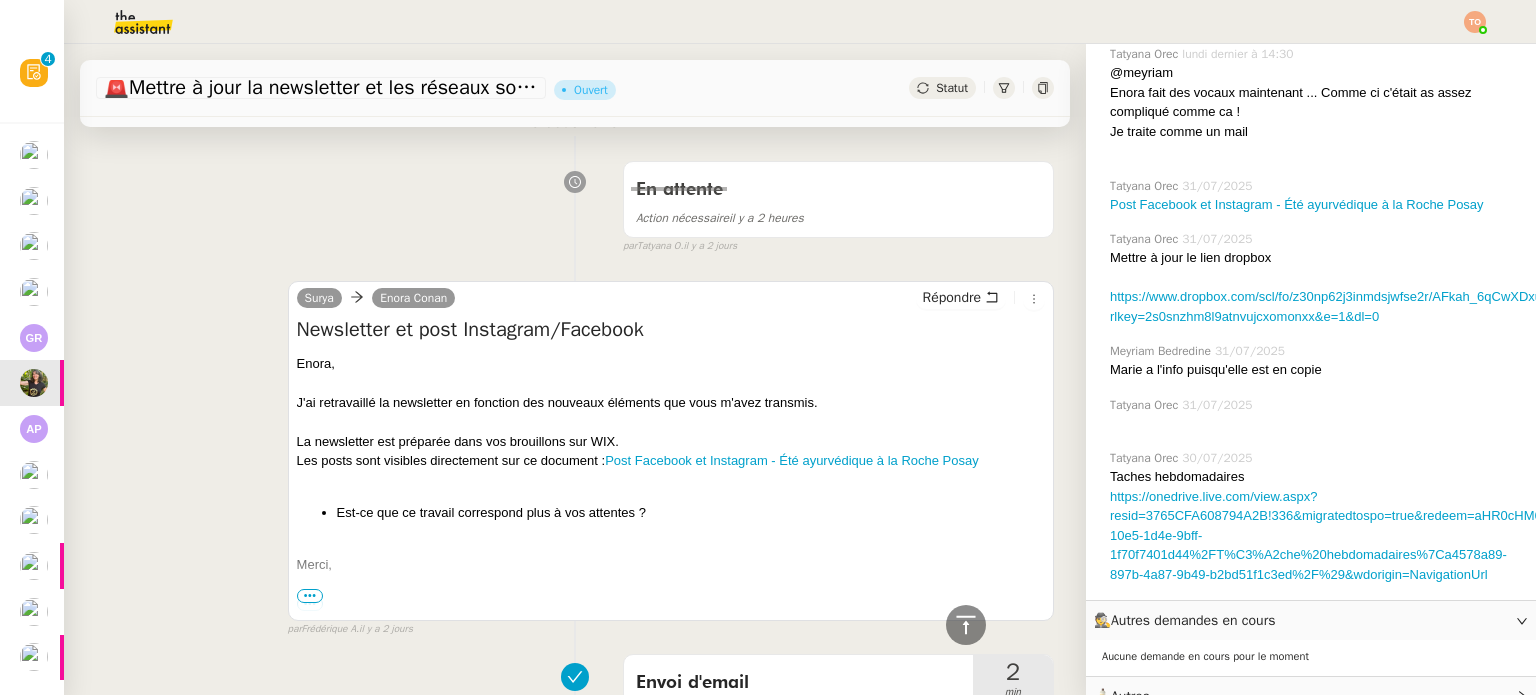 click on "🕵️  Autres demandes en cours" 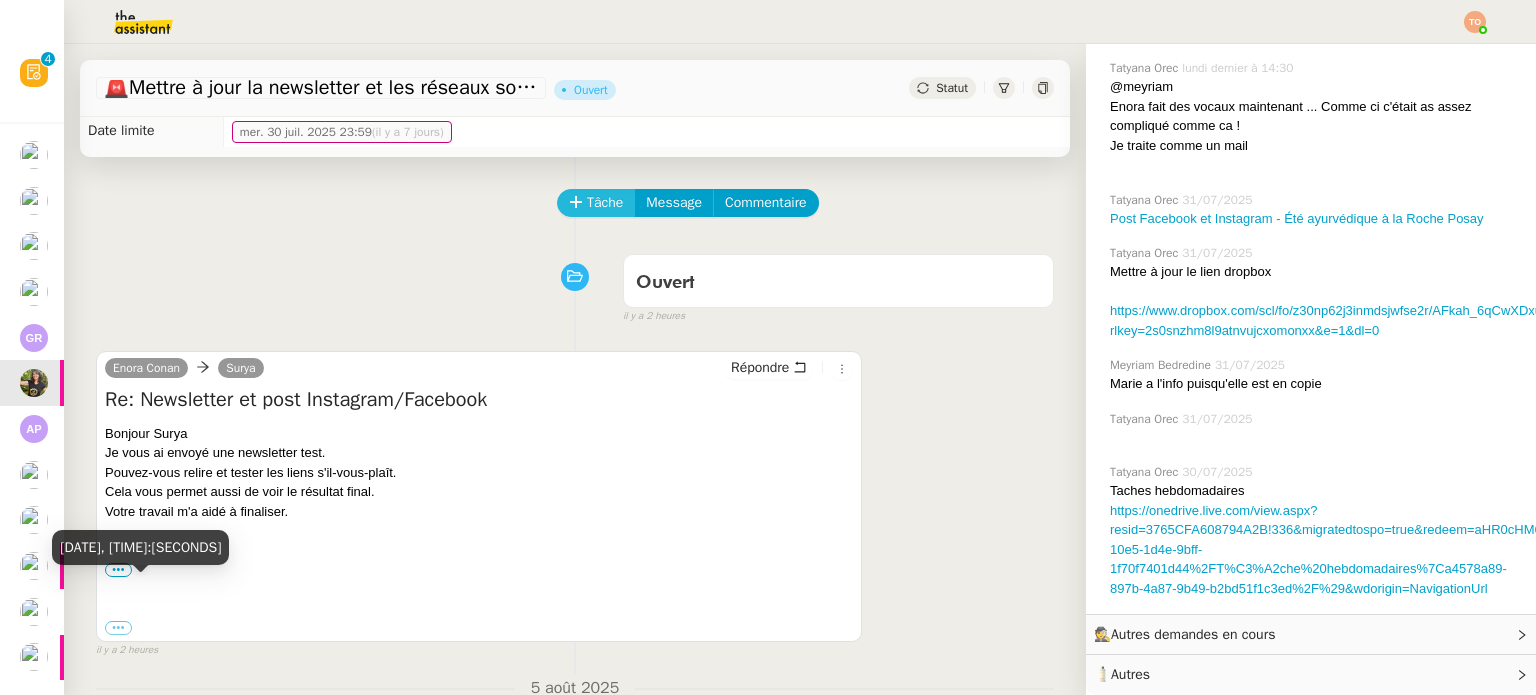 scroll, scrollTop: 0, scrollLeft: 0, axis: both 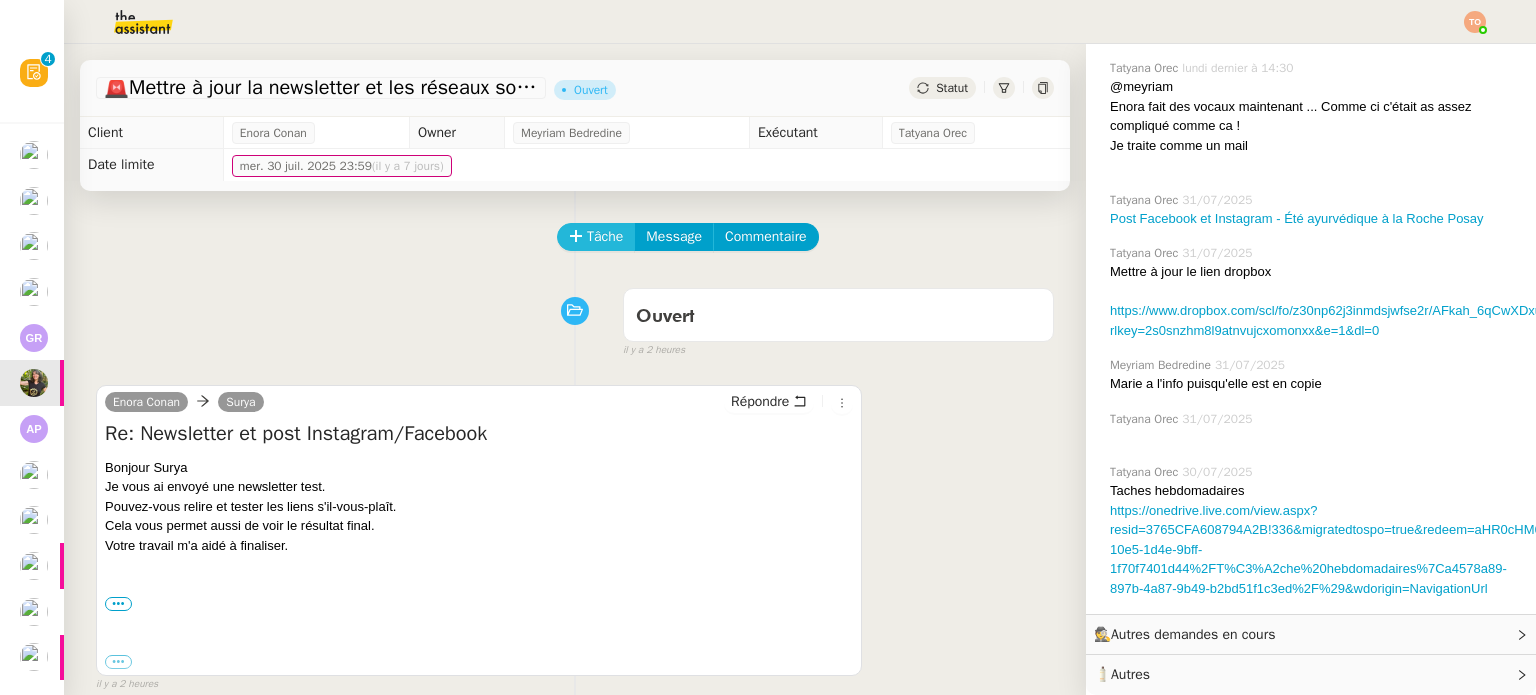 click on "Tâche" 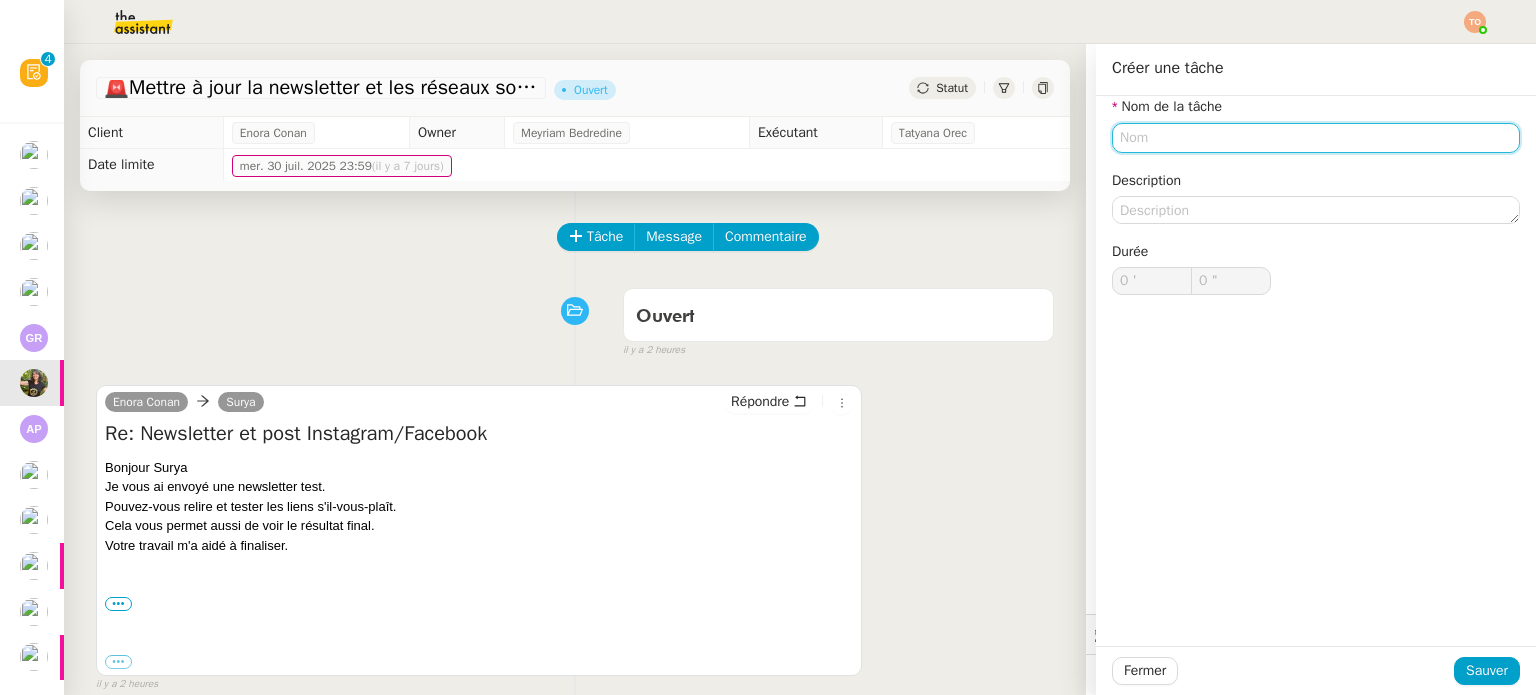 click 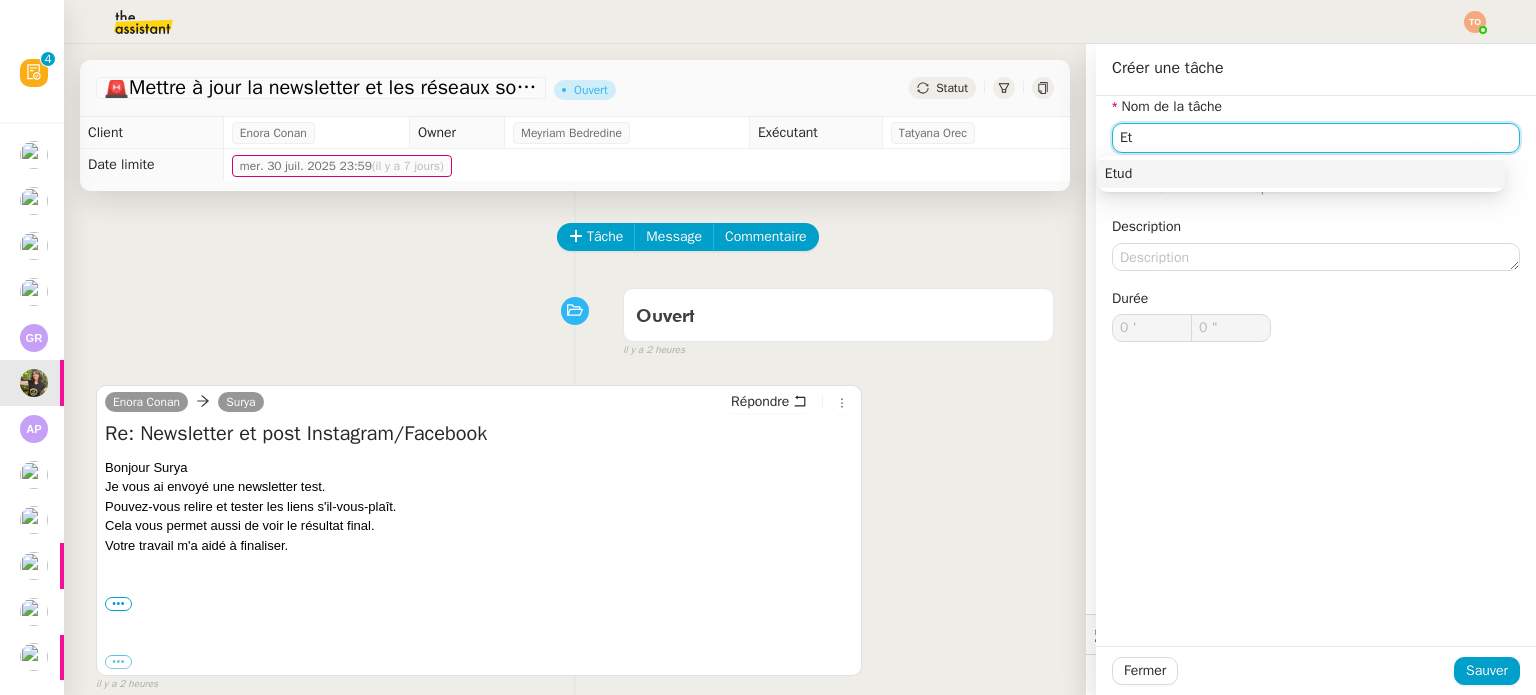 type on "E" 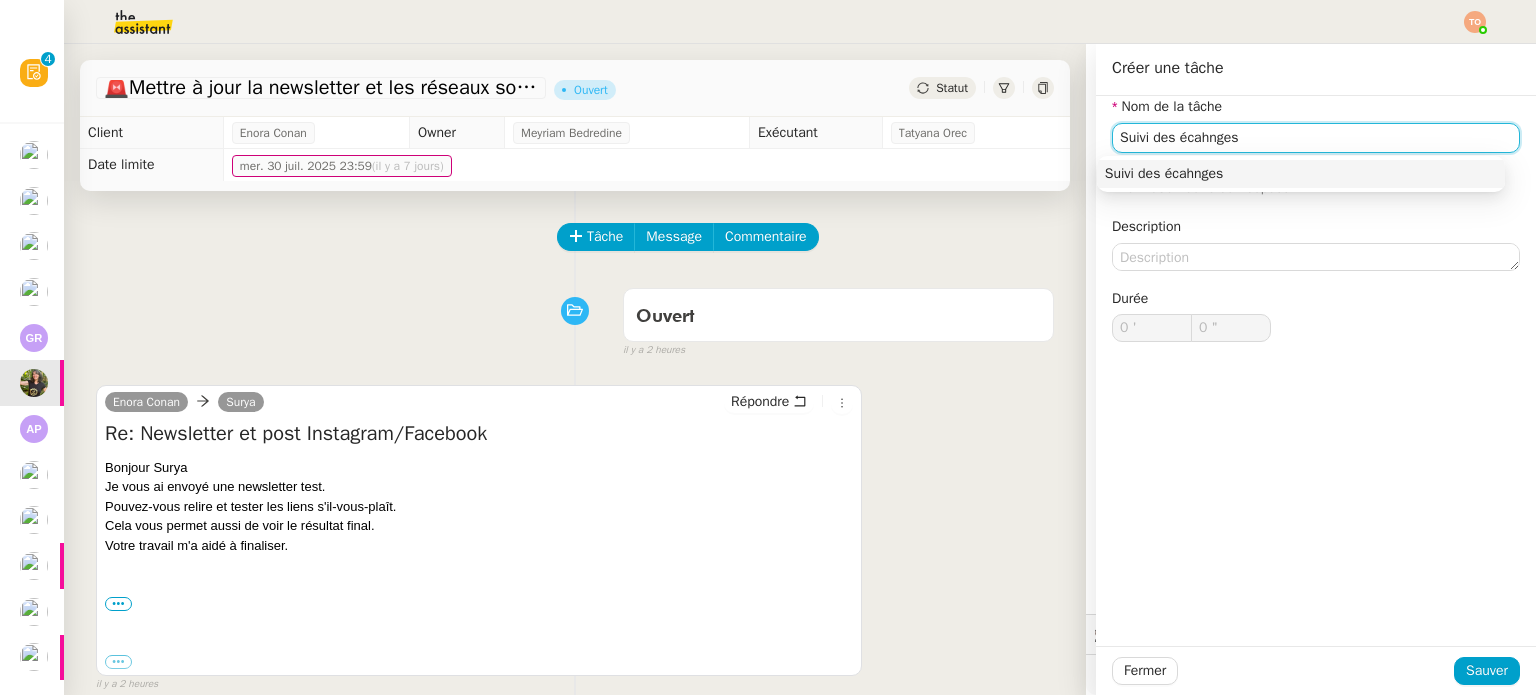 click on "Suivi des écahnges" 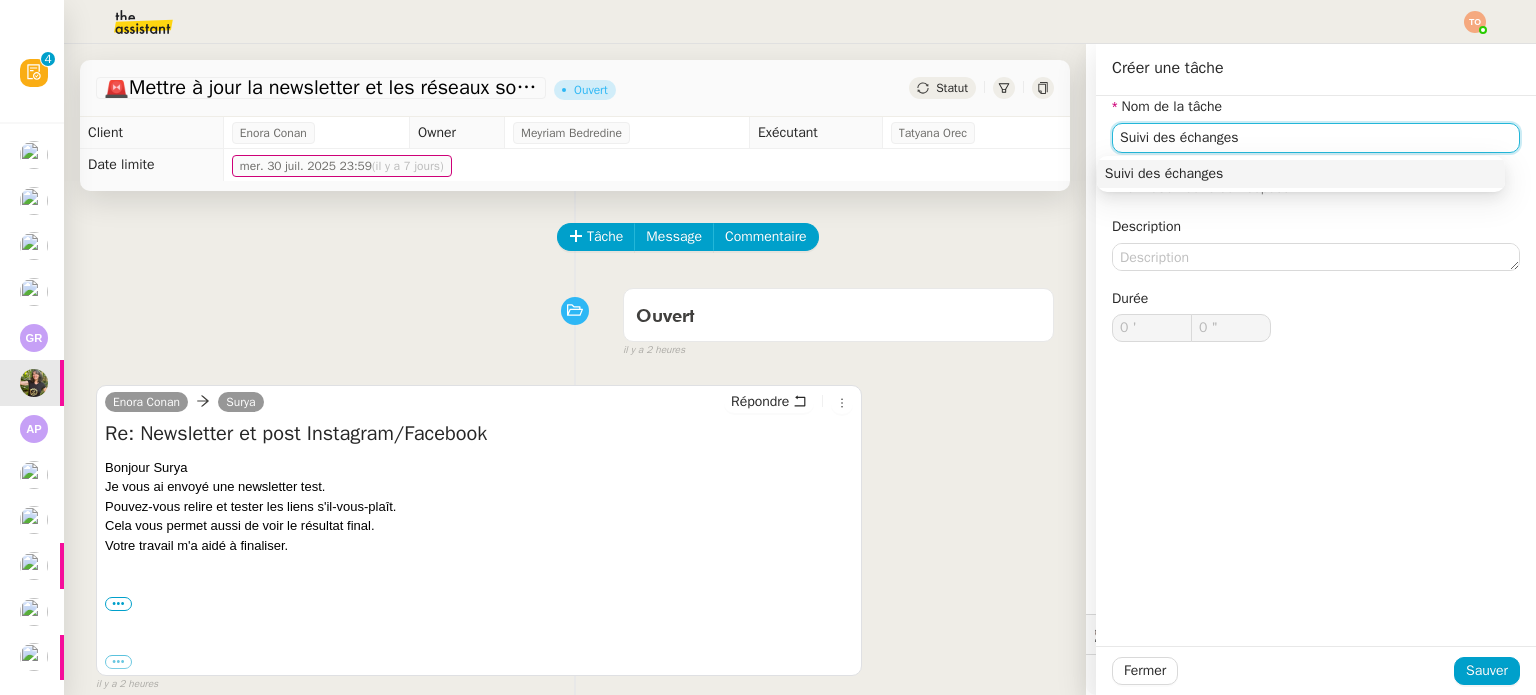 type on "Suivi des échanges" 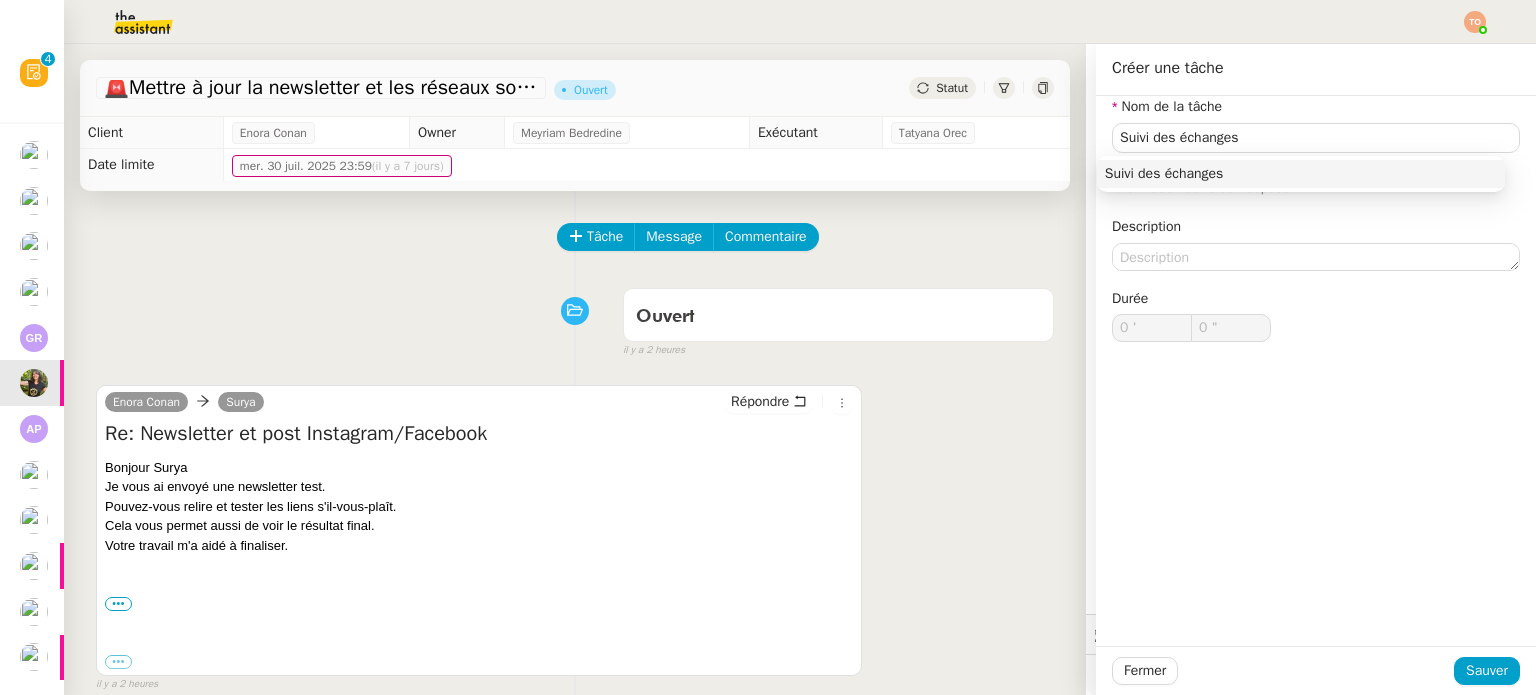 click on "Fermer Sauver" 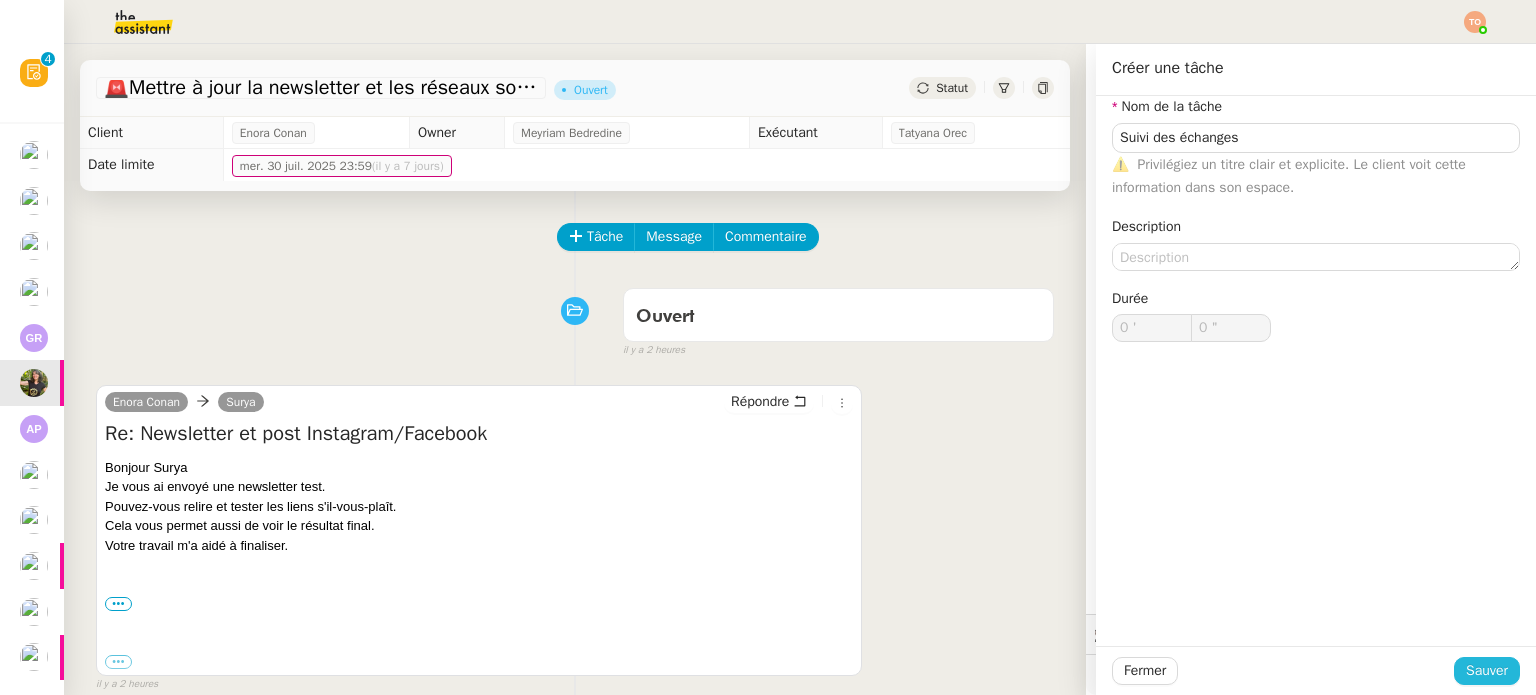 click on "Sauver" 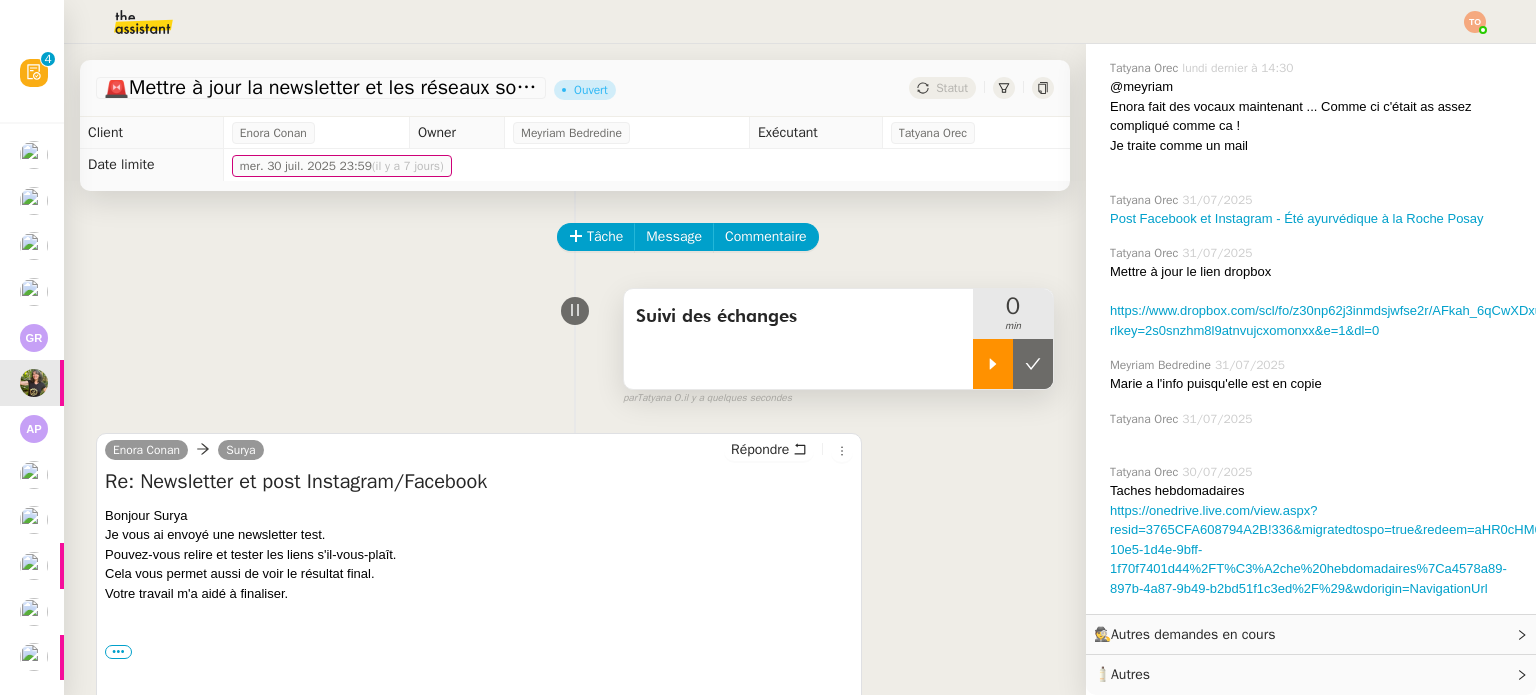 click at bounding box center (993, 364) 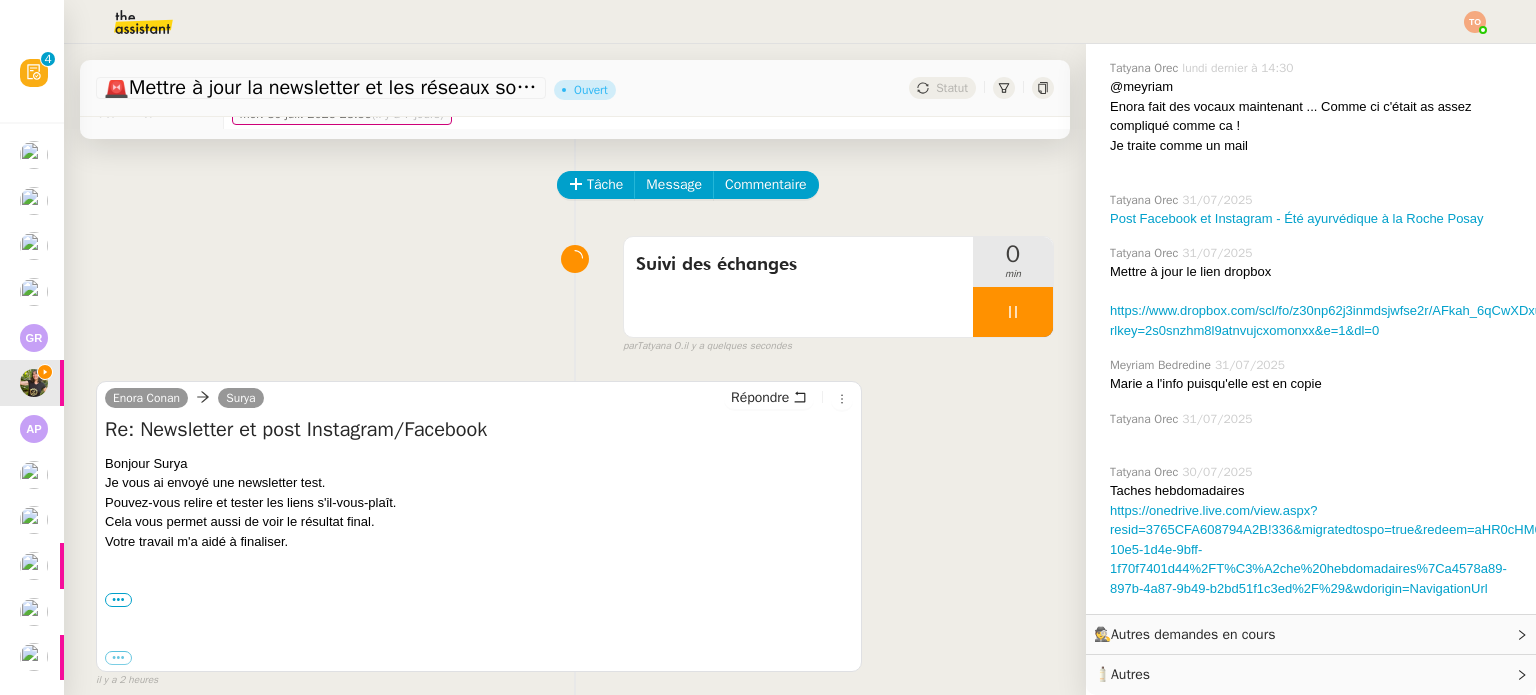 scroll, scrollTop: 100, scrollLeft: 0, axis: vertical 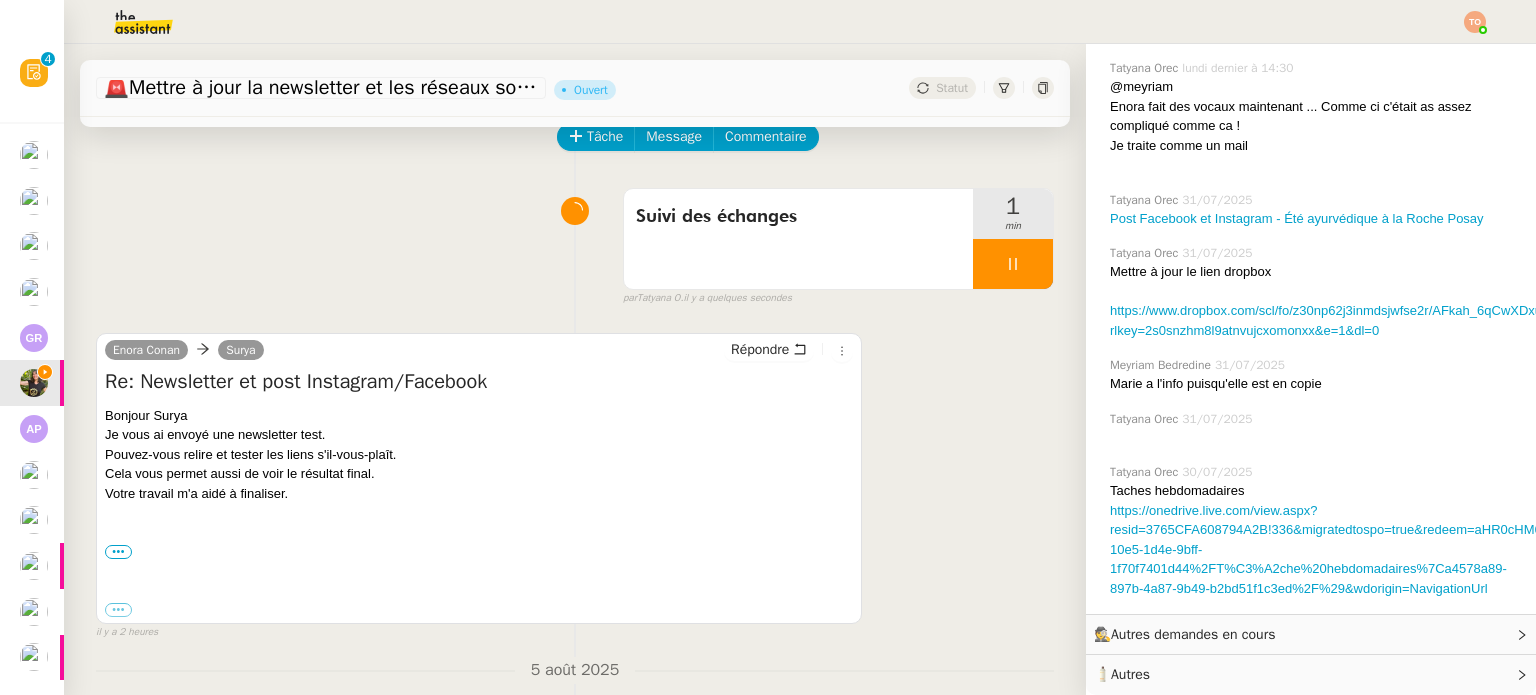 click on "Autres demandes en cours" 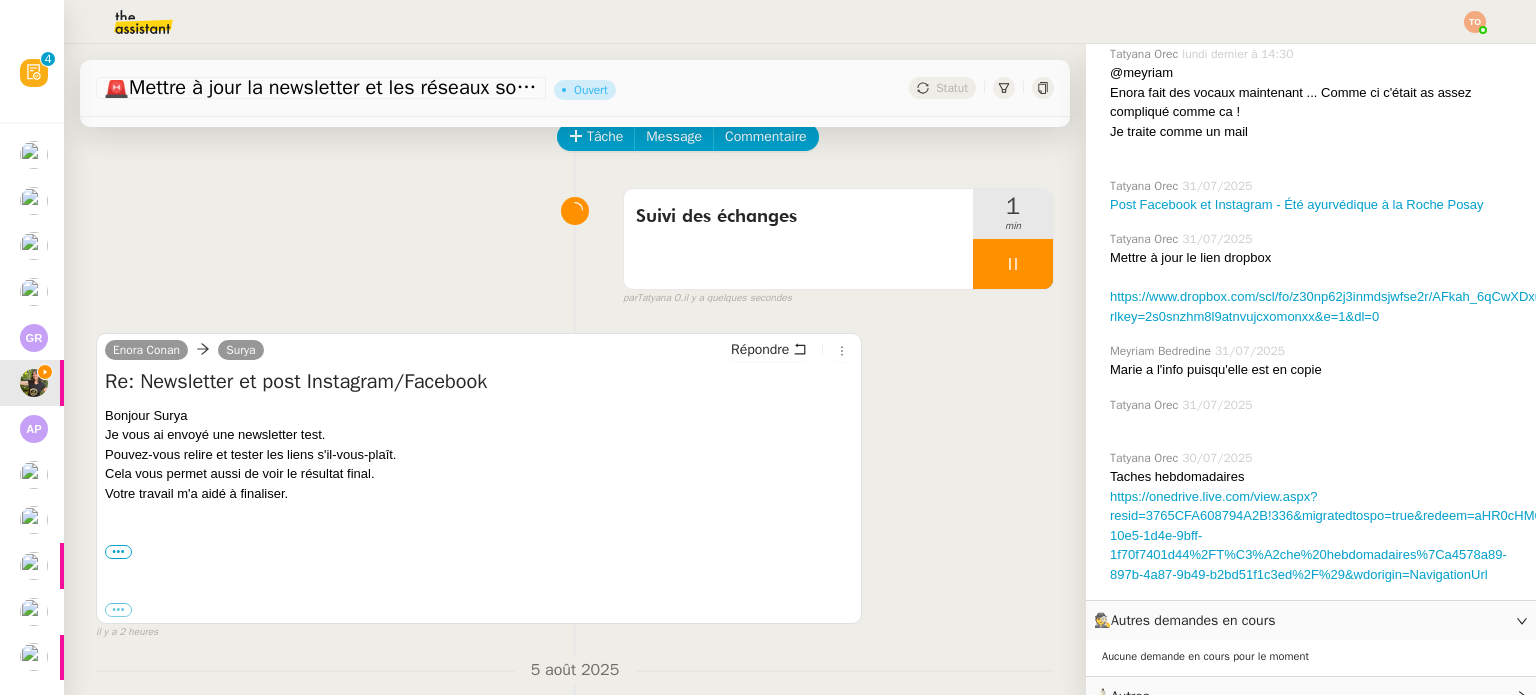 click on "Autres demandes en cours" 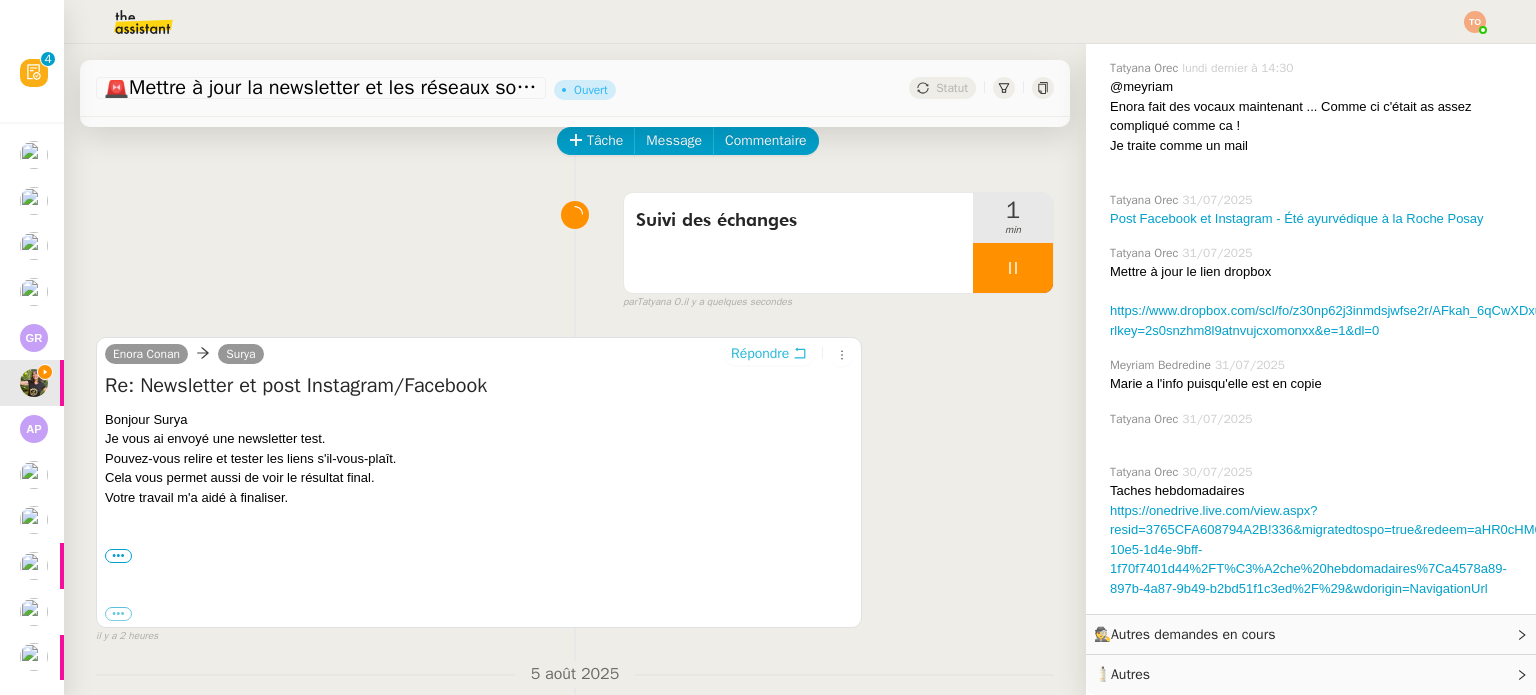 scroll, scrollTop: 0, scrollLeft: 0, axis: both 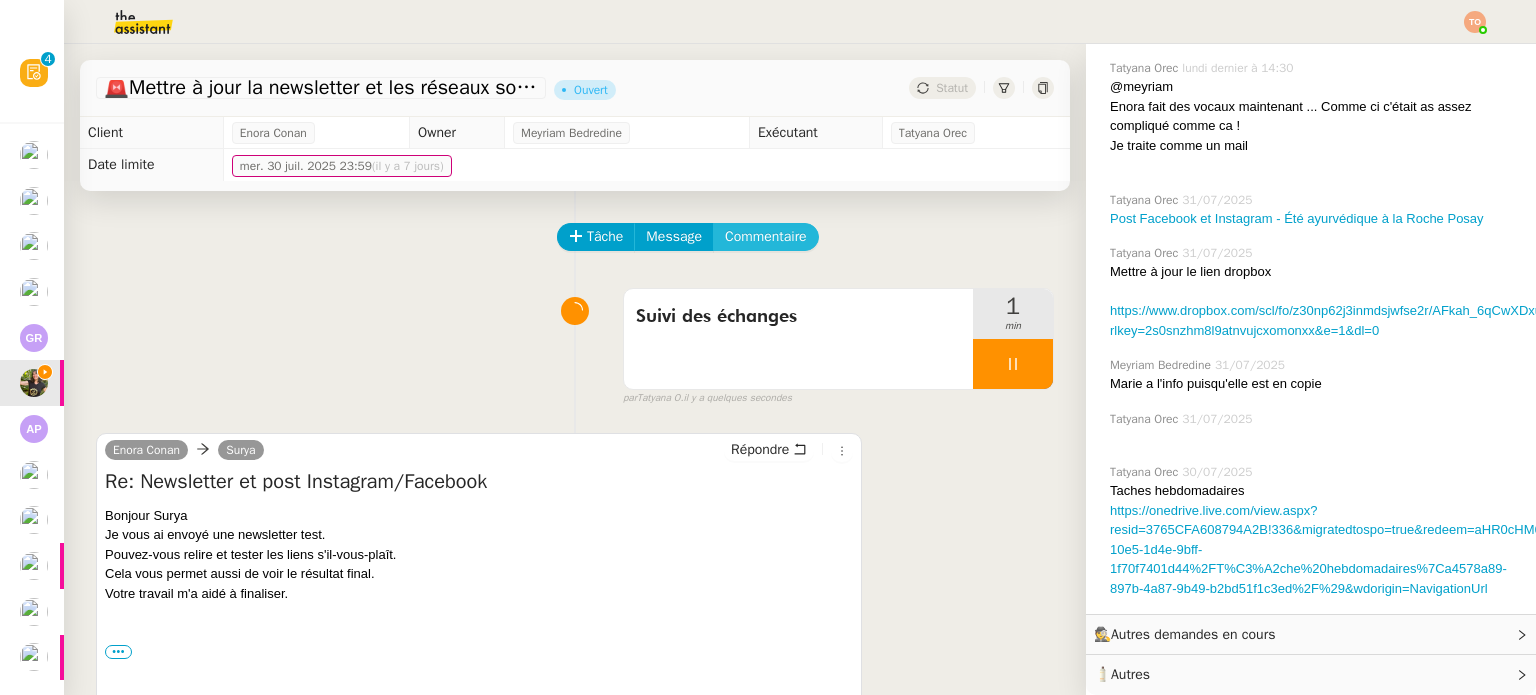 click on "Commentaire" 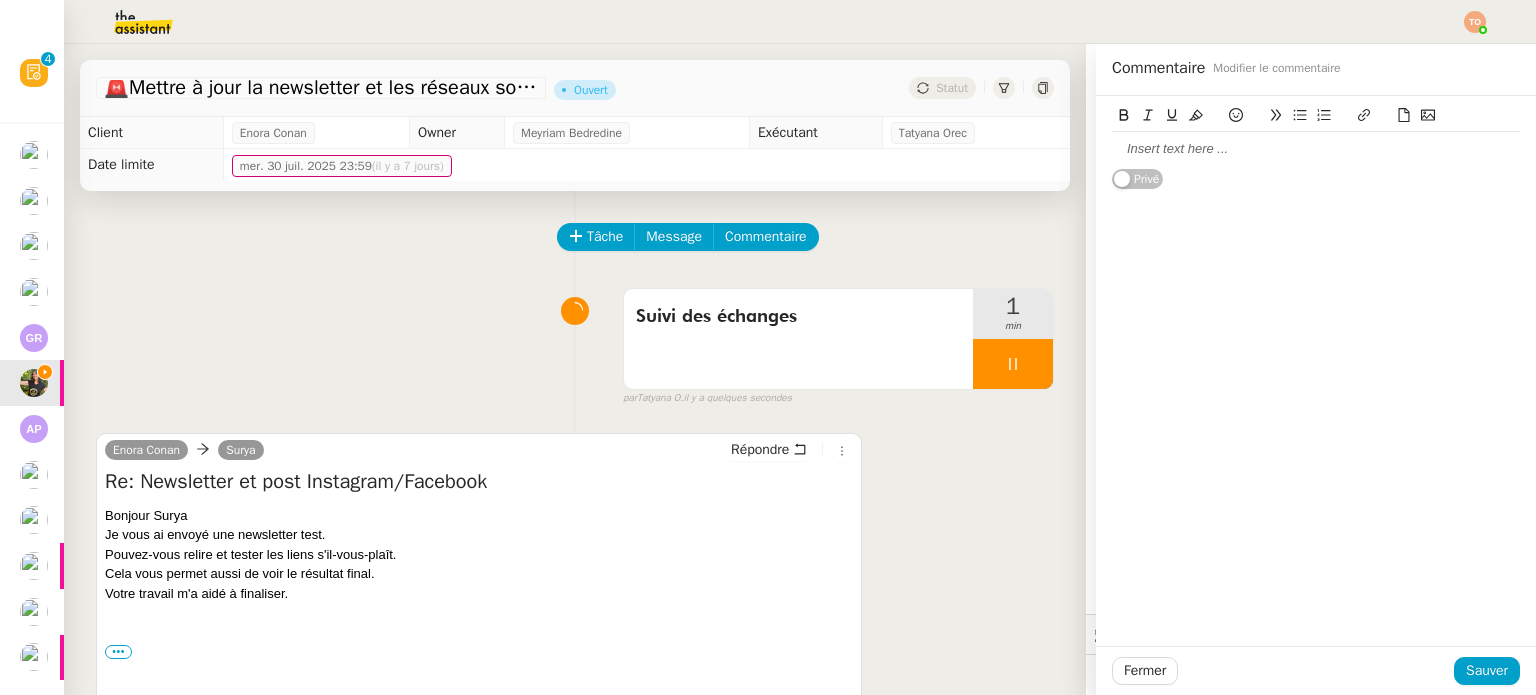 click 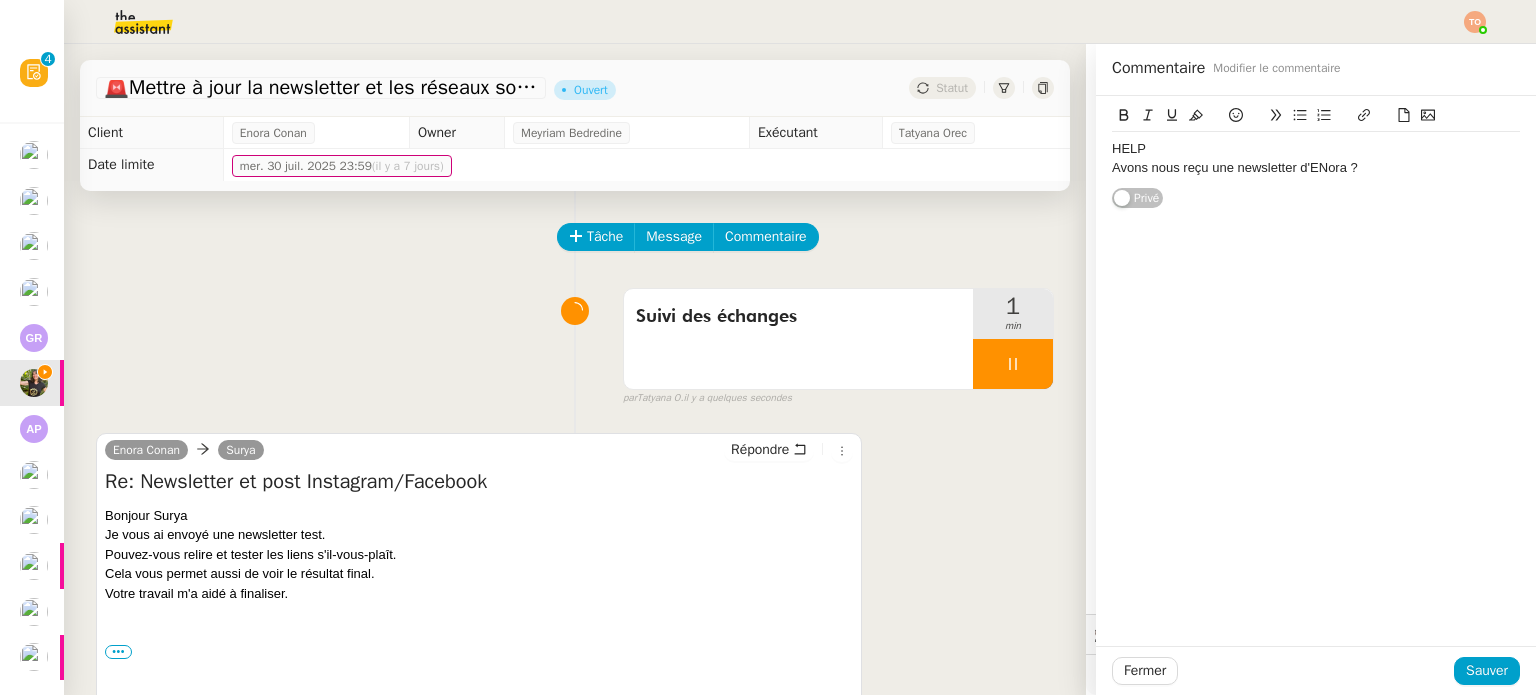 click on "Avons nous reçu une newsletter d'ENora ?" 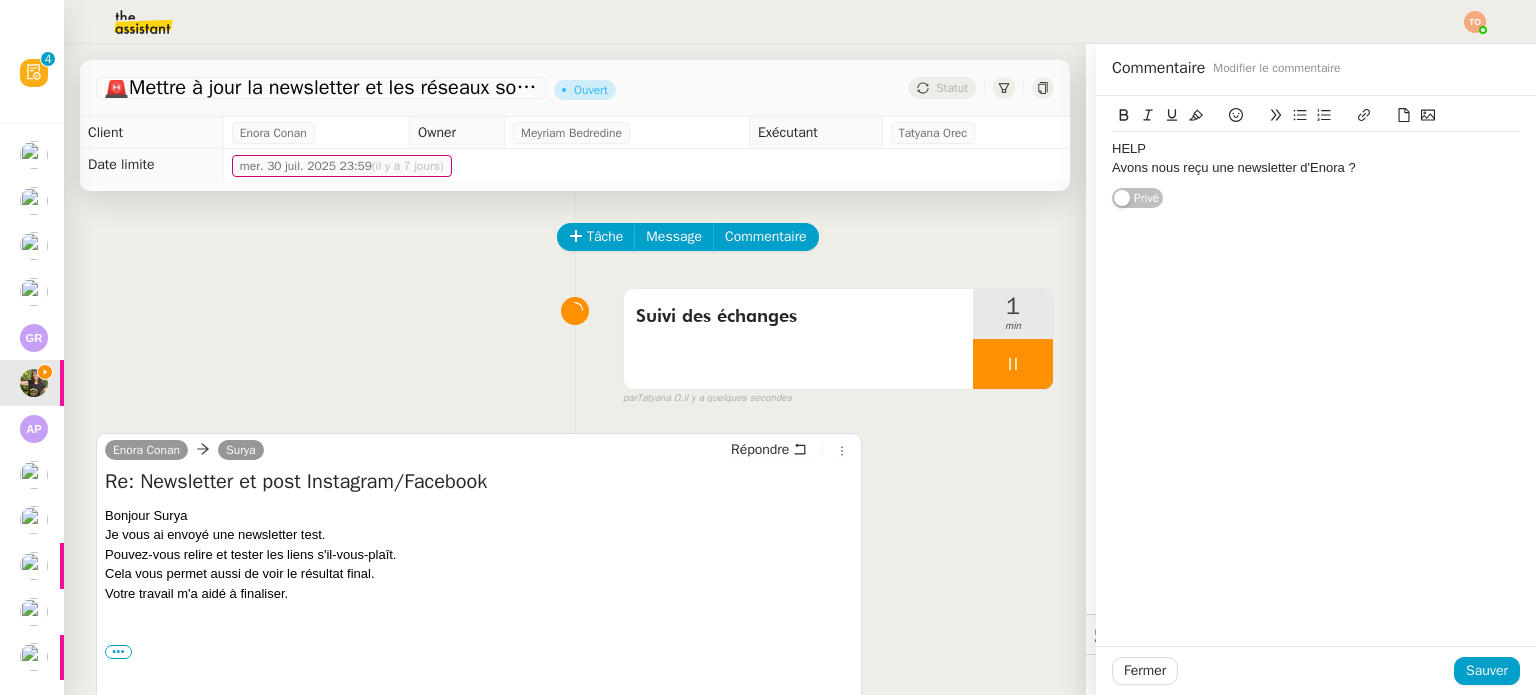 click on "Avons nous reçu une newsletter d'Enora ?" 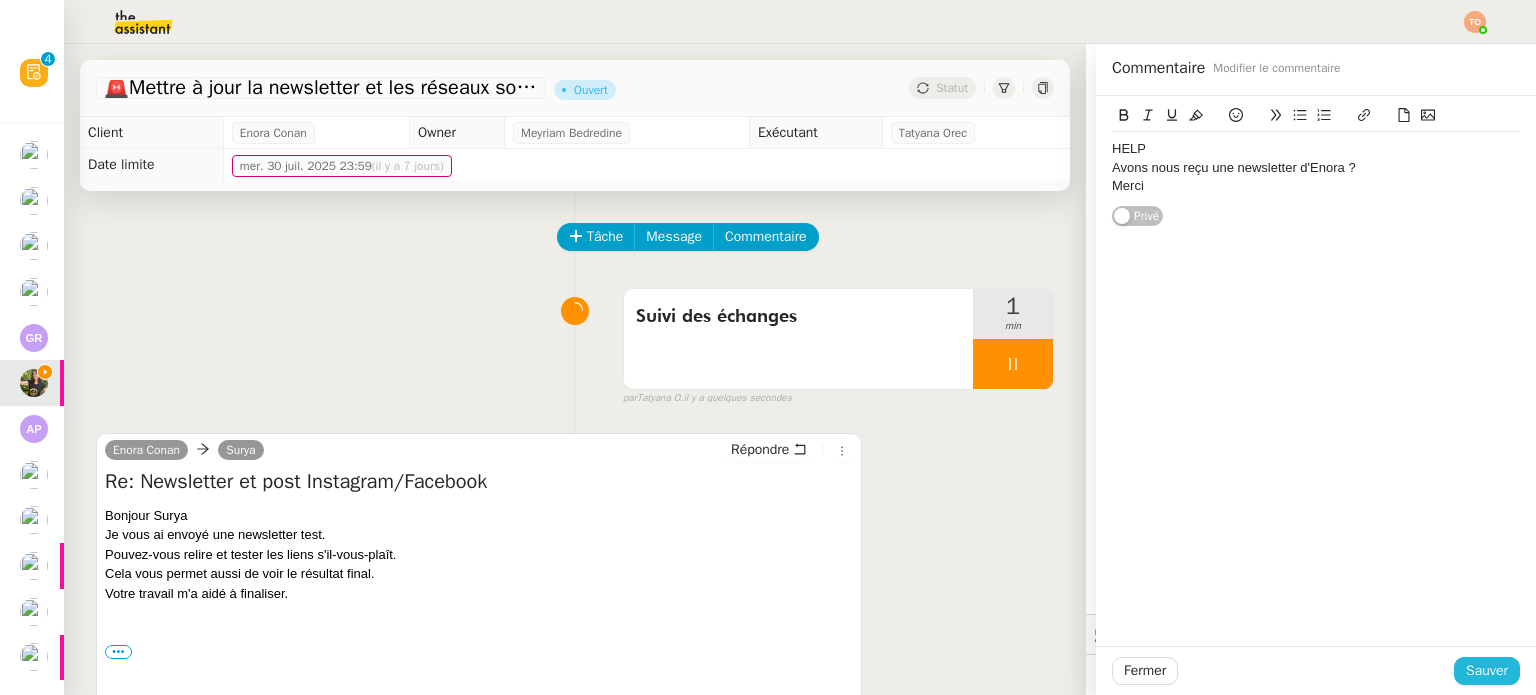 click on "Sauver" 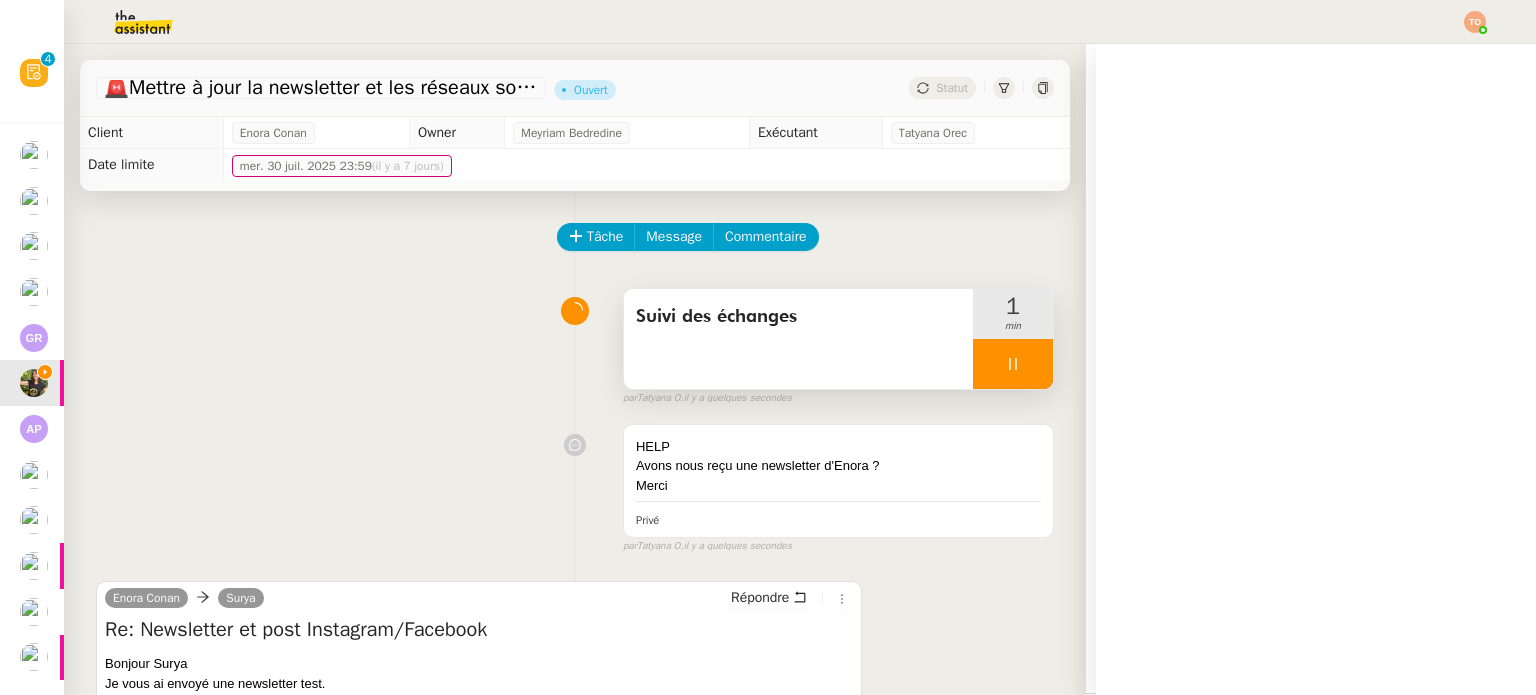 click at bounding box center (1013, 364) 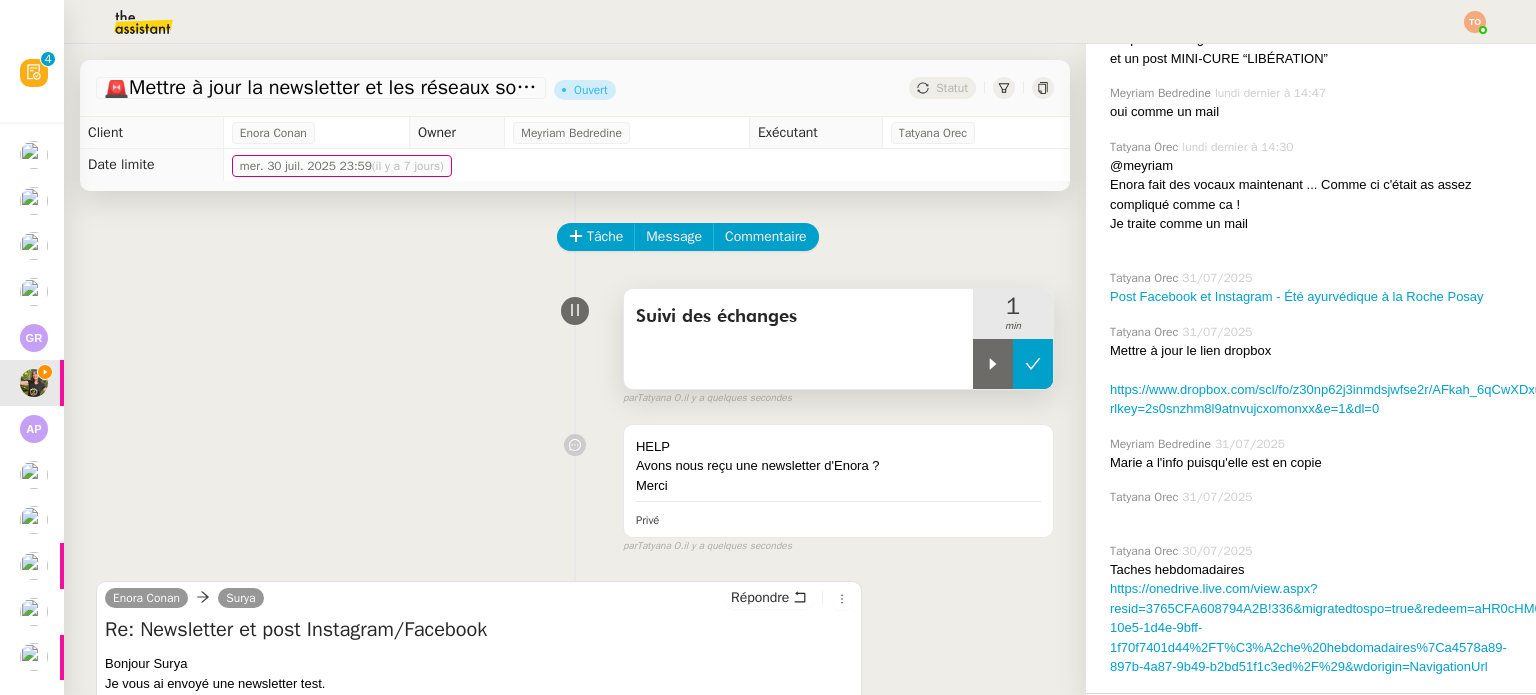 click 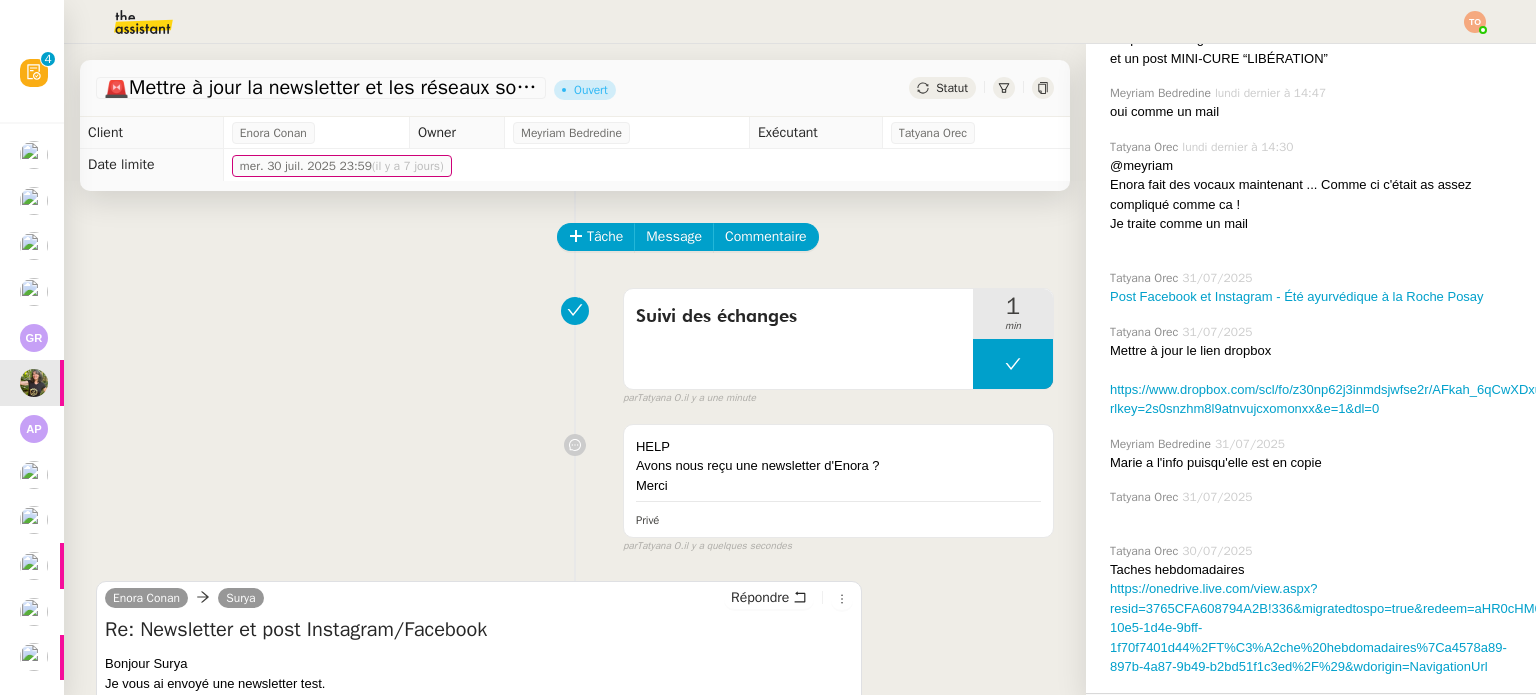 click on "Statut" 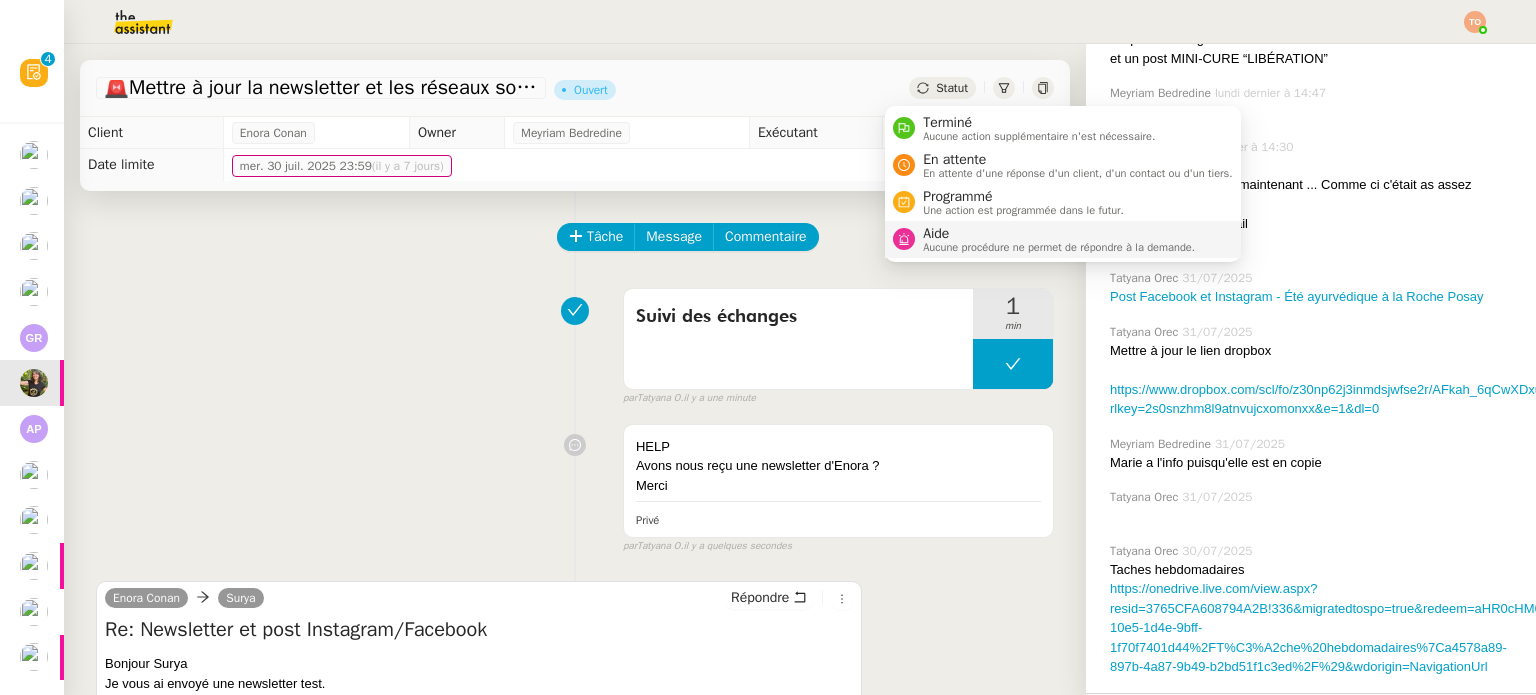click on "Aucune procédure ne permet de répondre à la demande." at bounding box center [1059, 247] 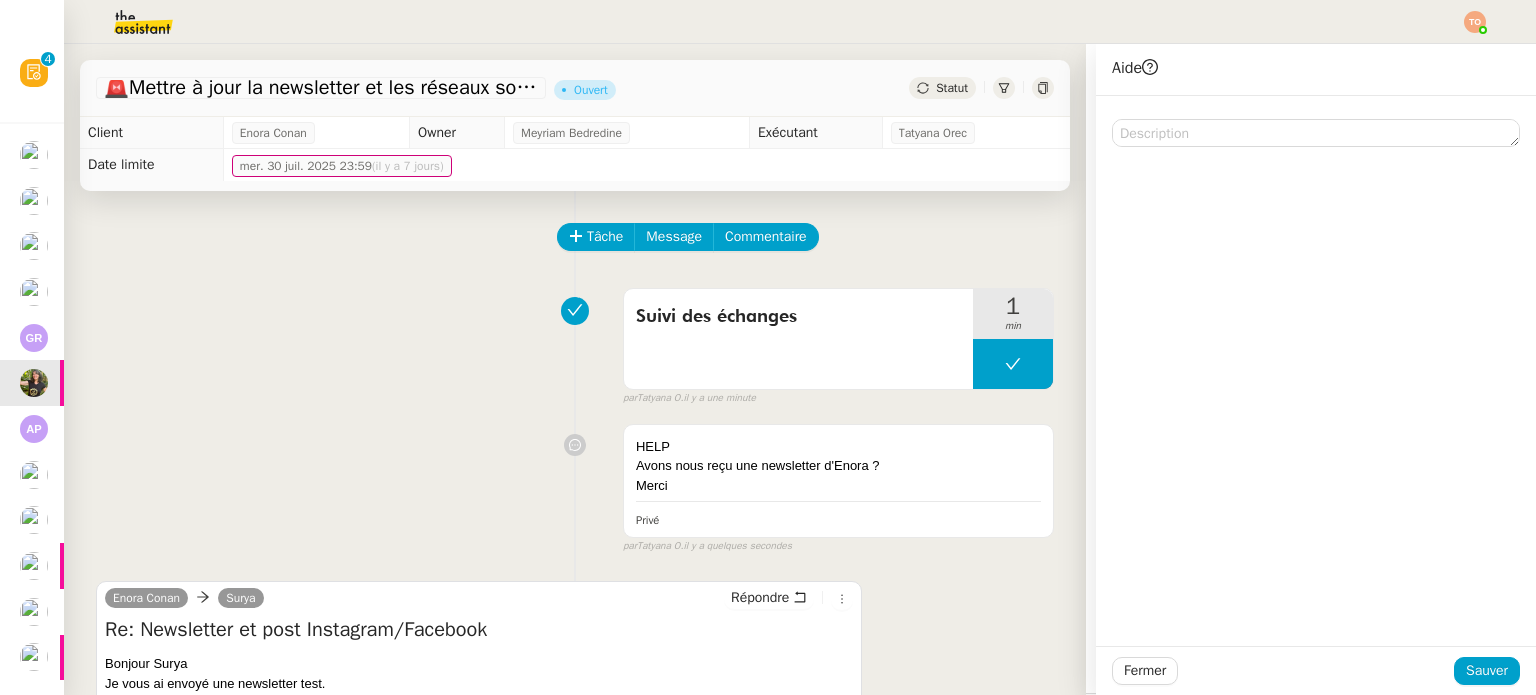 click on "Fermer Sauver" 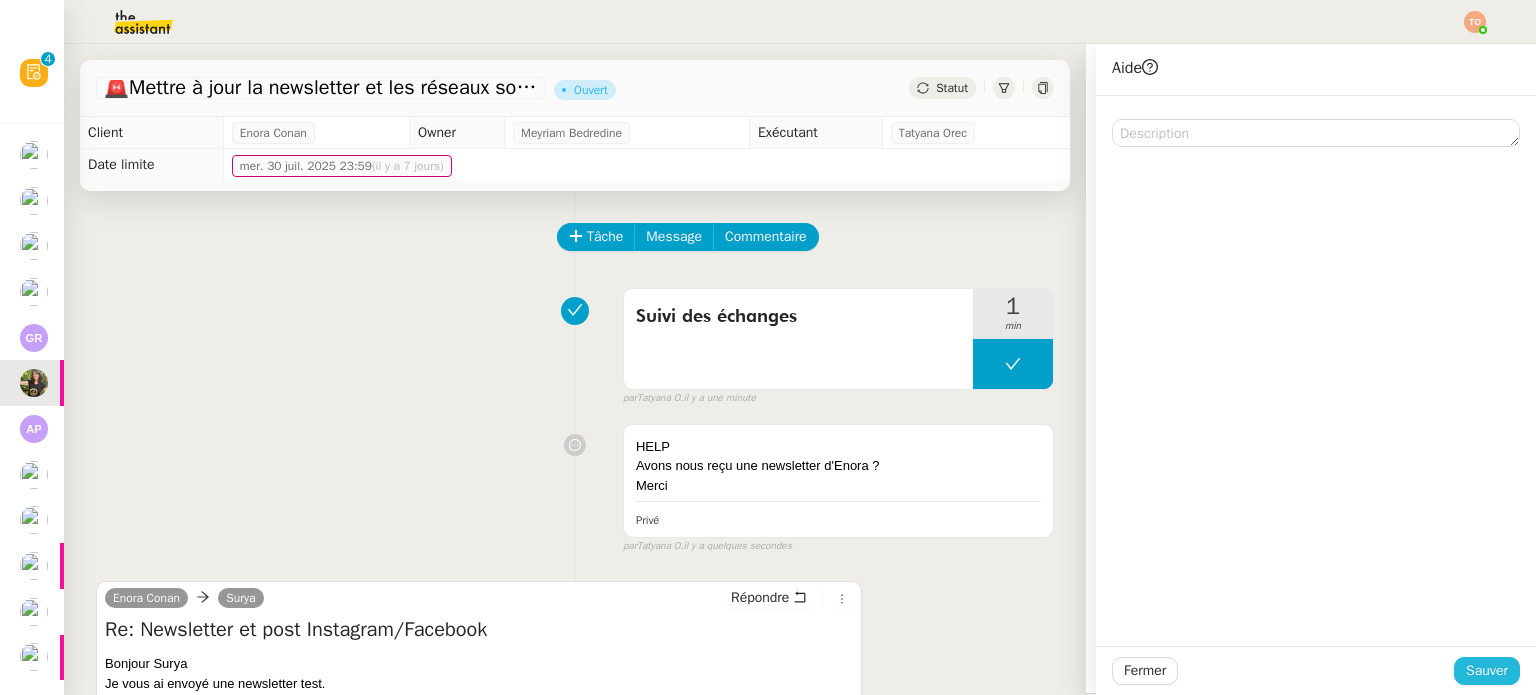 click on "Sauver" 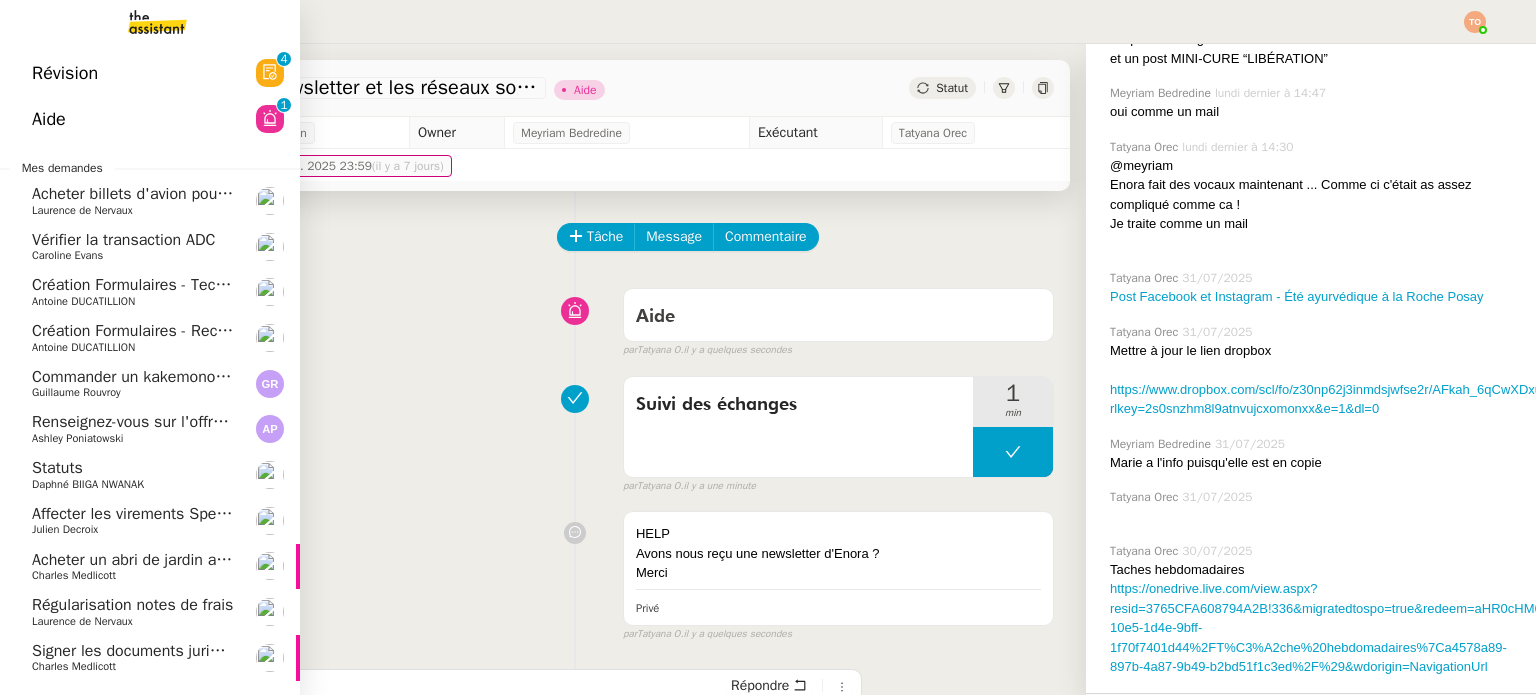 click on "Julien Decroix" 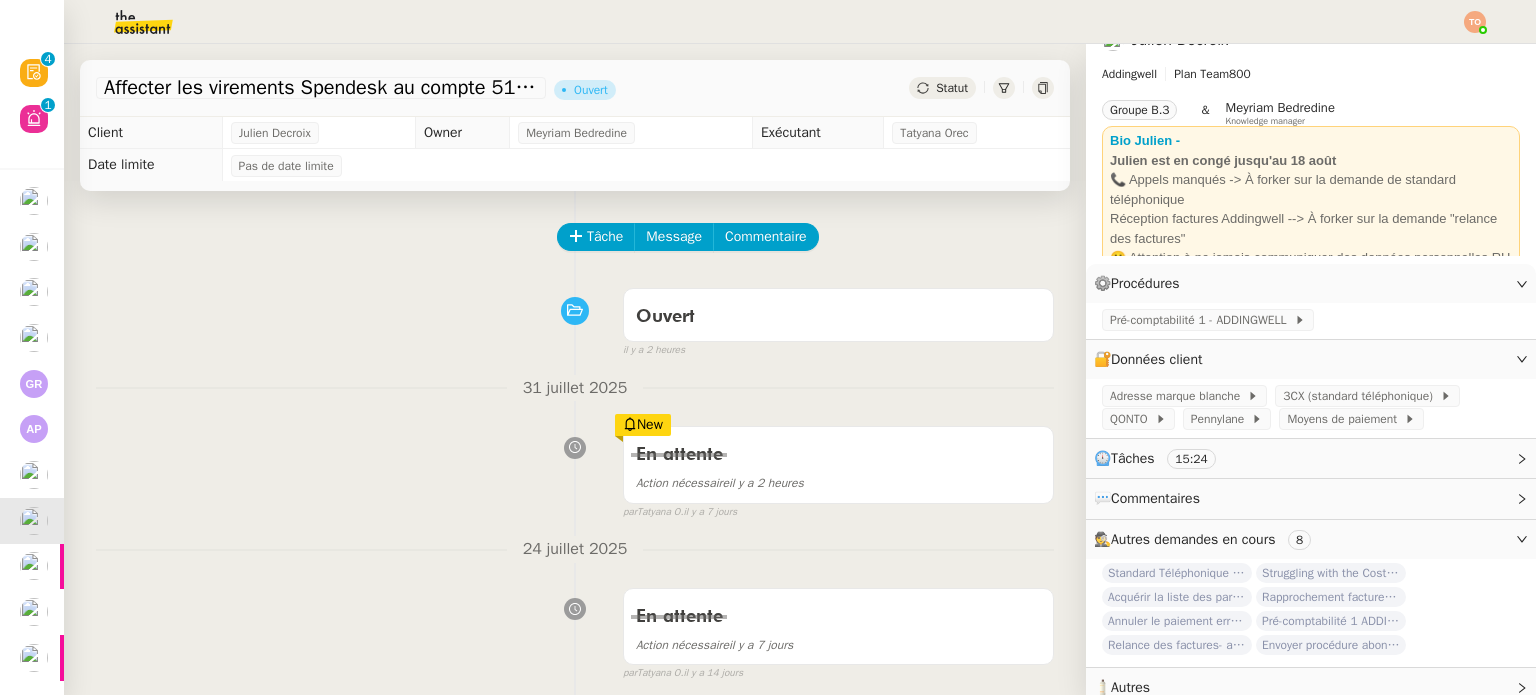 scroll, scrollTop: 53, scrollLeft: 0, axis: vertical 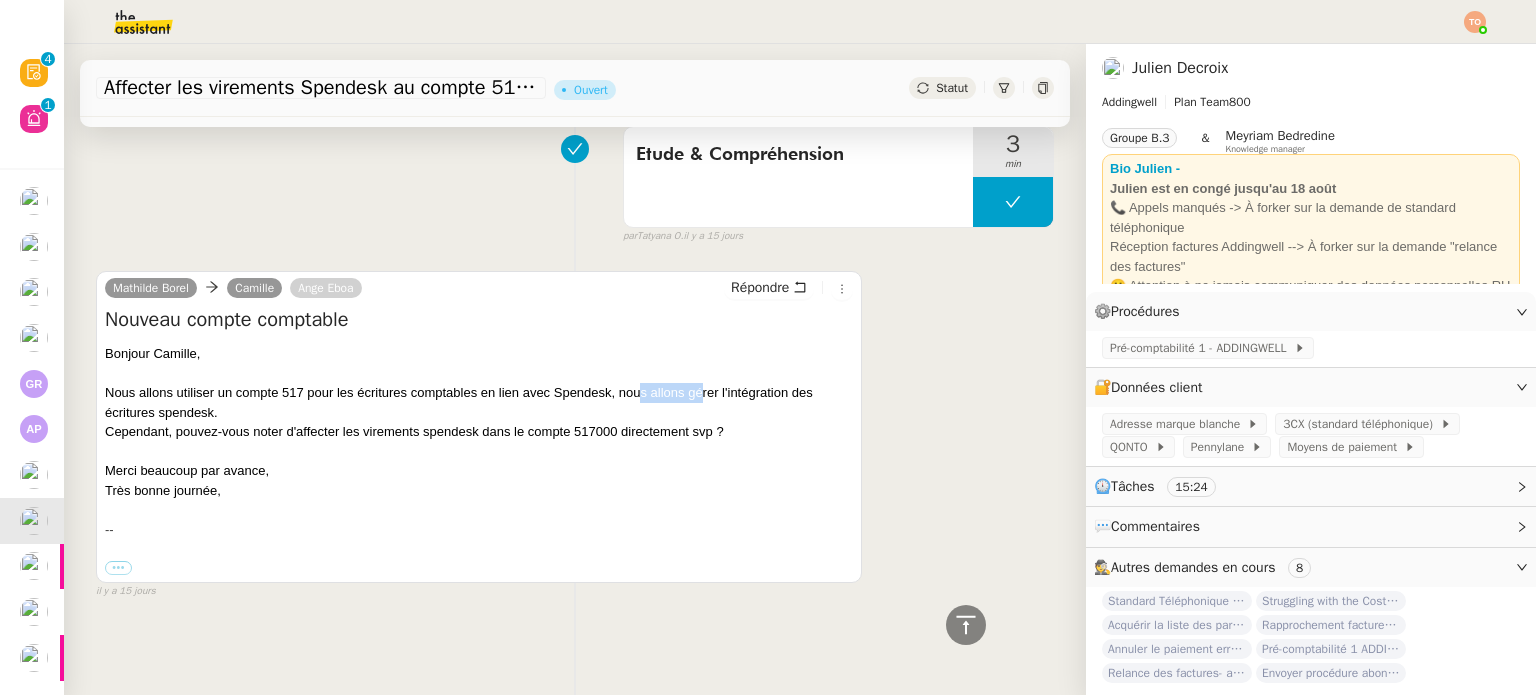 drag, startPoint x: 685, startPoint y: 383, endPoint x: 723, endPoint y: 381, distance: 38.052597 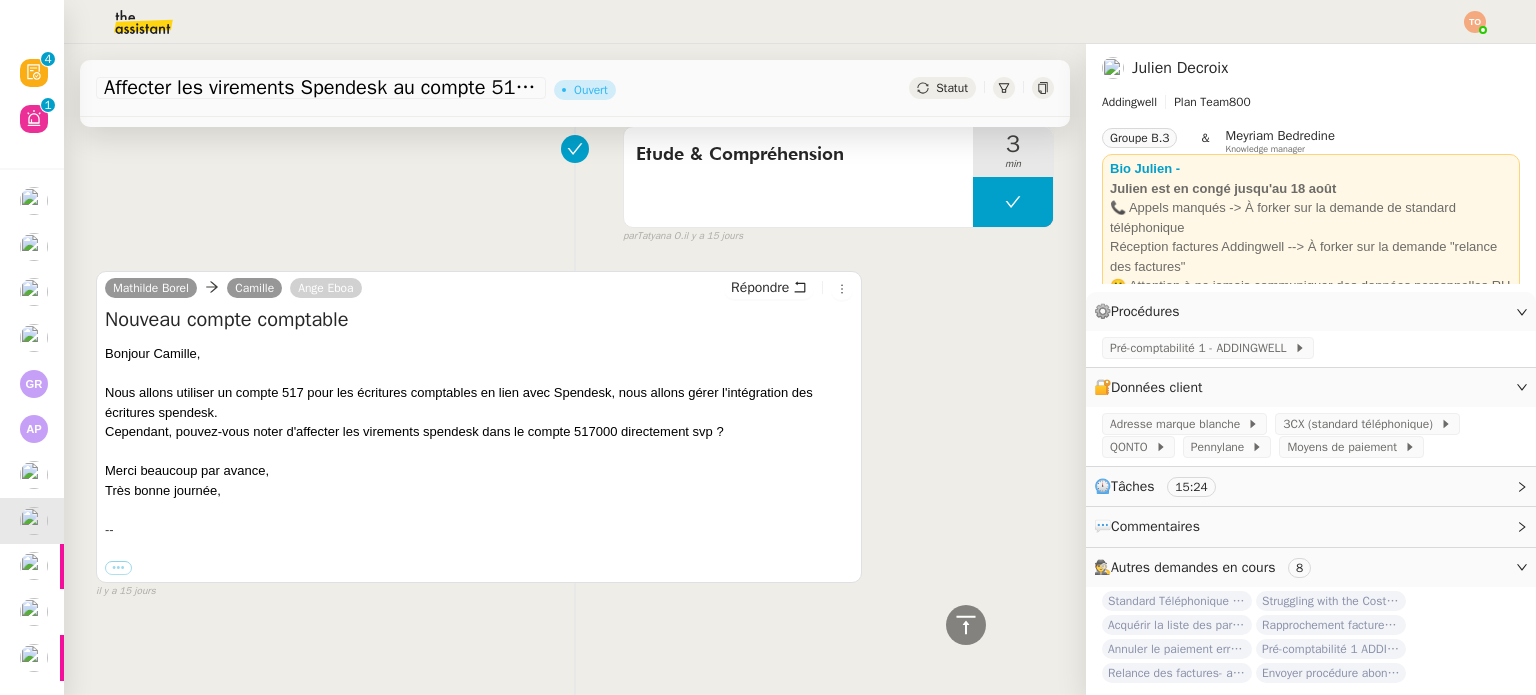 click on "Nous allons utiliser un compte 517 pour les écritures comptables en lien avec Spendesk, nous allons gérer l'intégration des écritures spendesk." at bounding box center [479, 402] 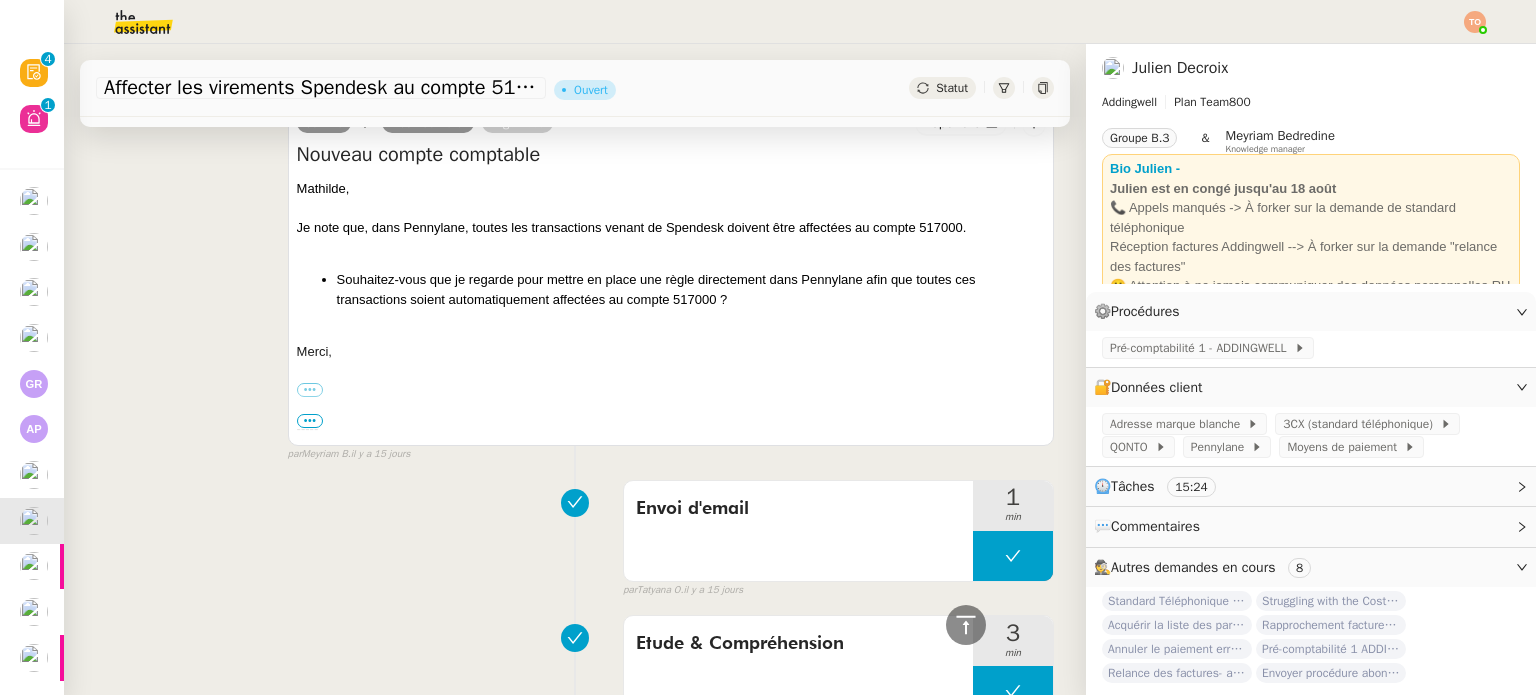 scroll, scrollTop: 1711, scrollLeft: 0, axis: vertical 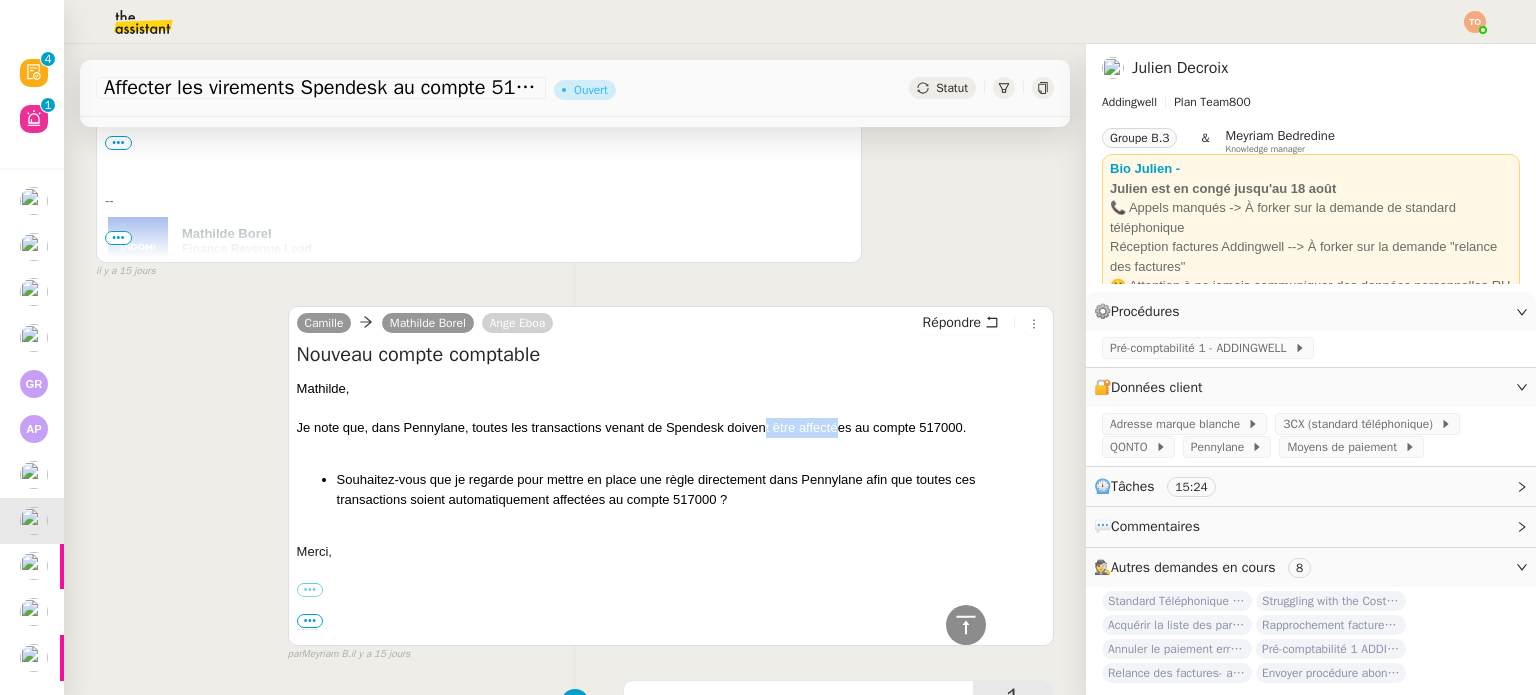 drag, startPoint x: 758, startPoint y: 429, endPoint x: 857, endPoint y: 418, distance: 99.60924 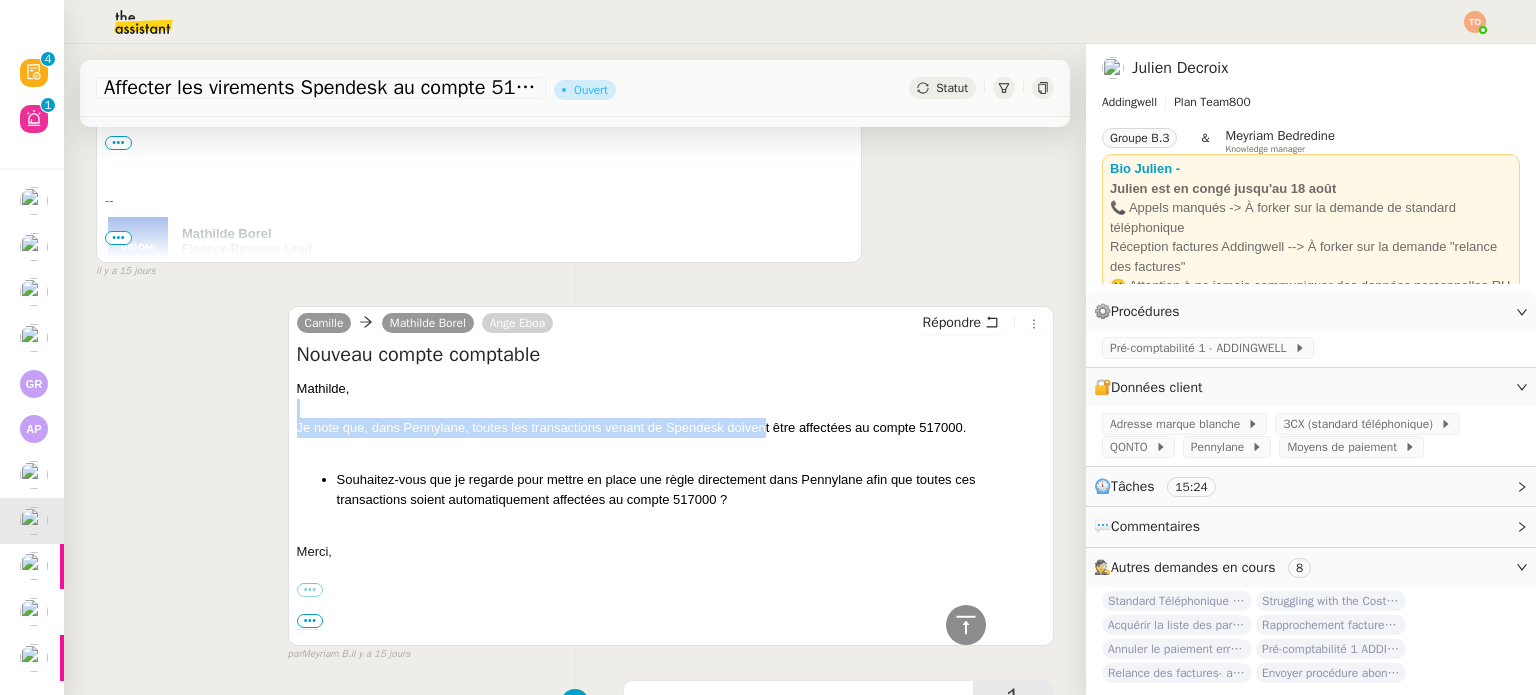 click at bounding box center [671, 409] 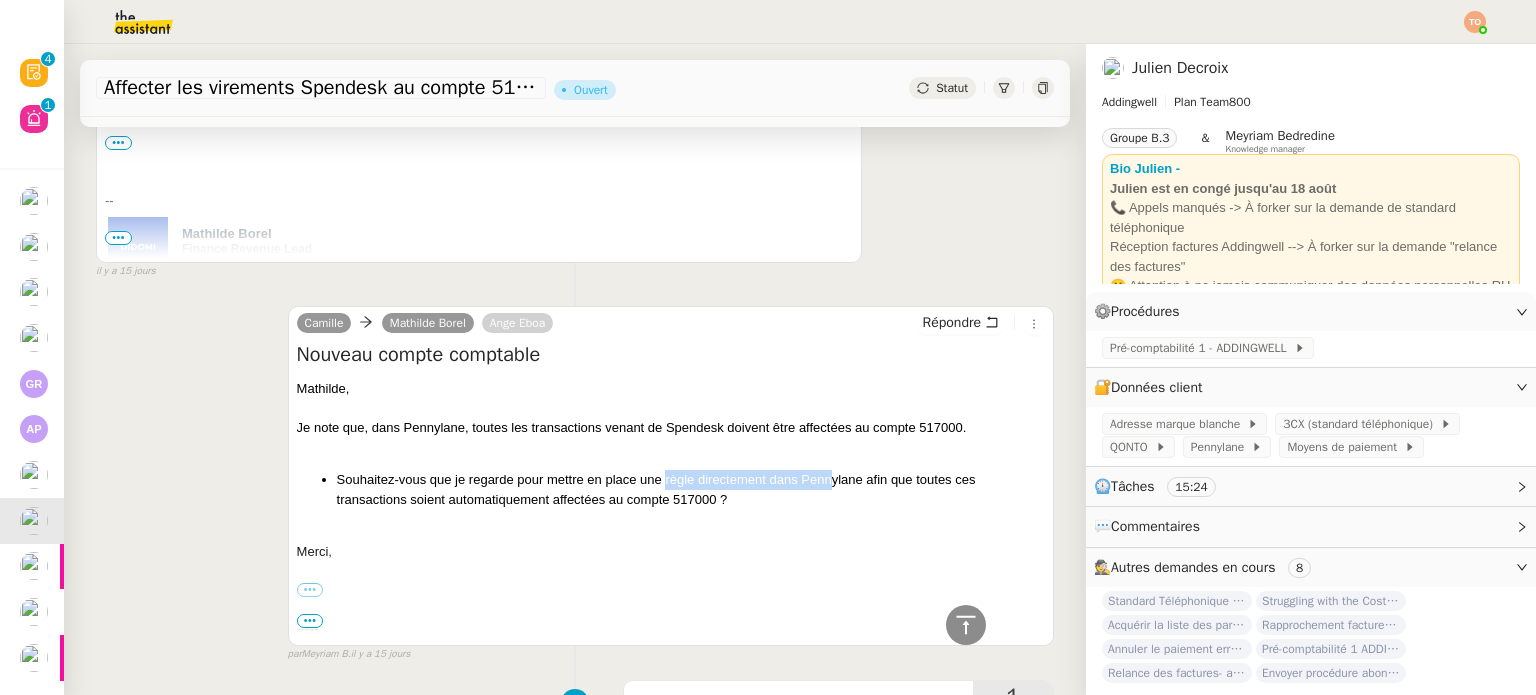 drag, startPoint x: 825, startPoint y: 482, endPoint x: 836, endPoint y: 482, distance: 11 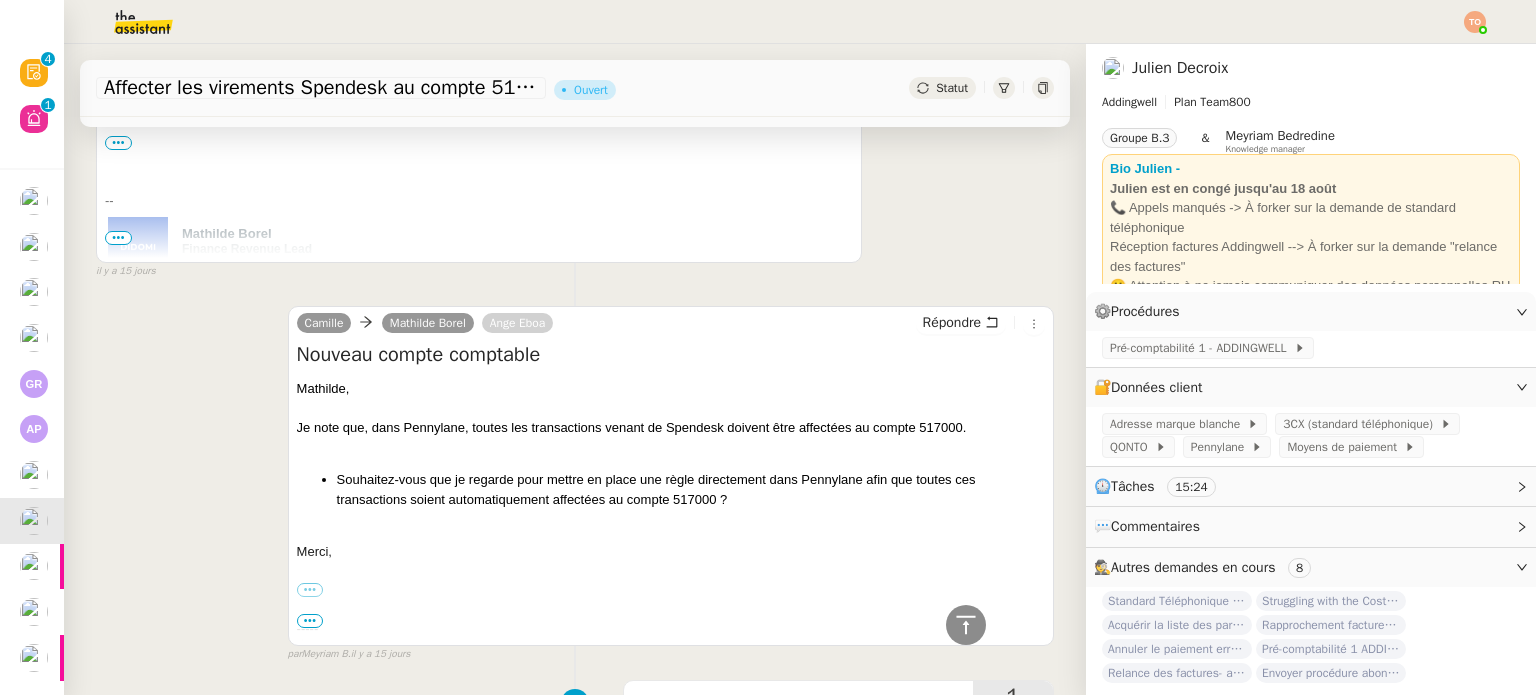 click on "Souhaitez-vous que je regarde pour mettre en place une règle directement dans Pennylane afin que toutes ces transactions soient automatiquement affectées au compte 517000 ?" at bounding box center (691, 489) 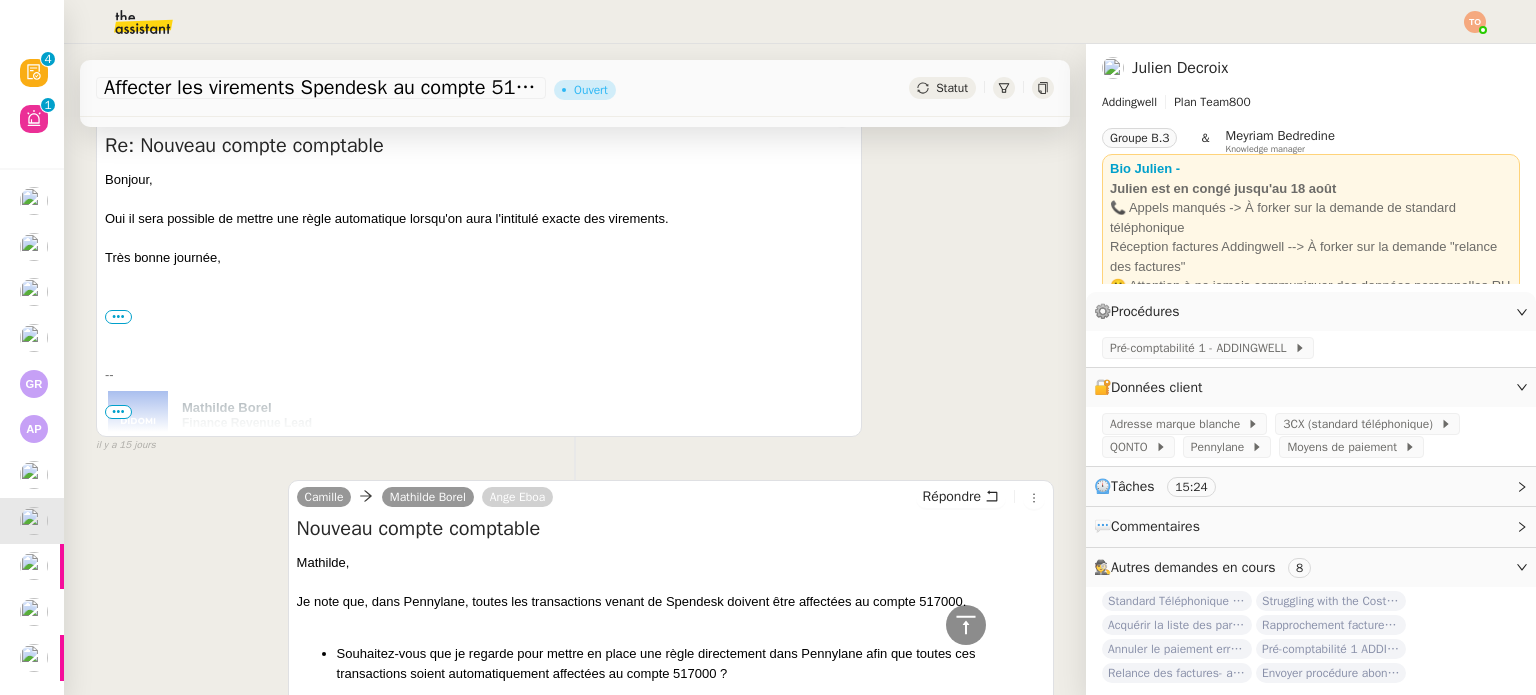 scroll, scrollTop: 1411, scrollLeft: 0, axis: vertical 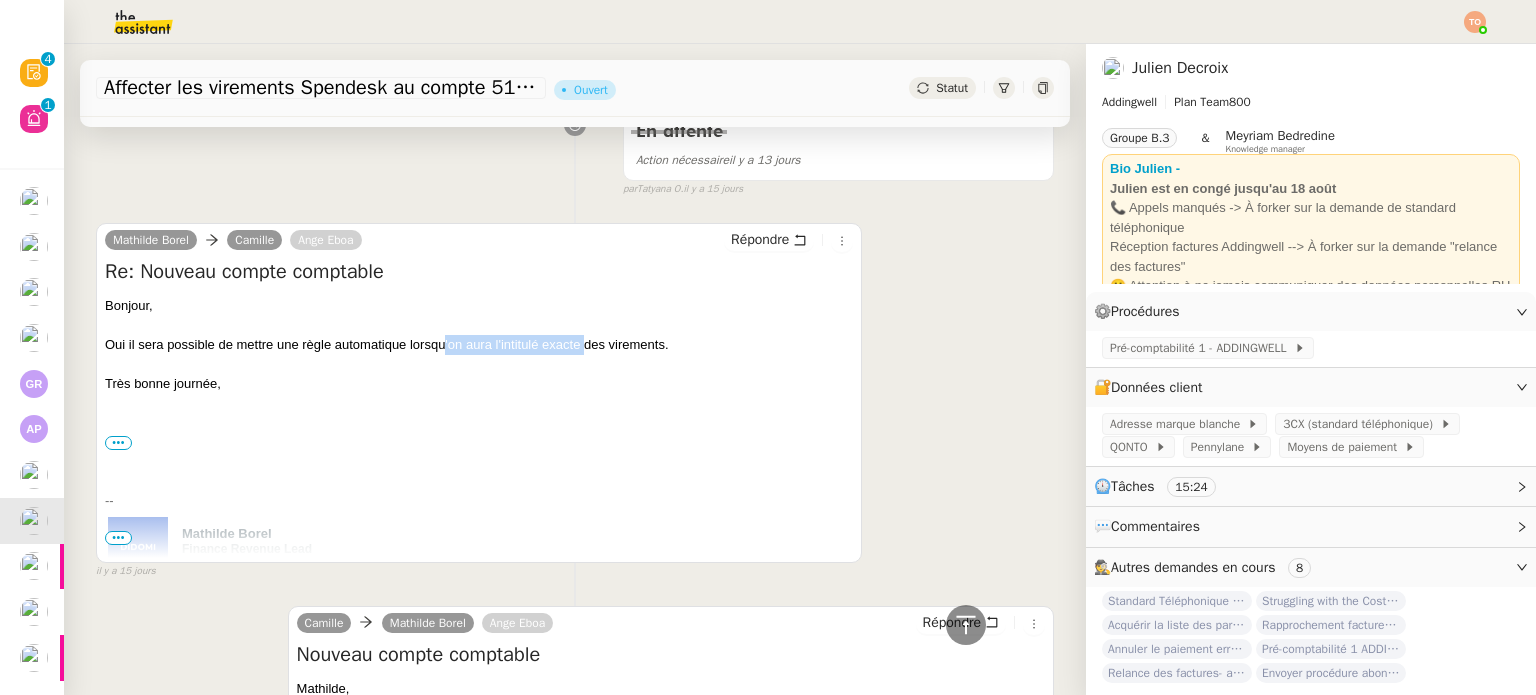 drag, startPoint x: 445, startPoint y: 349, endPoint x: 586, endPoint y: 352, distance: 141.0319 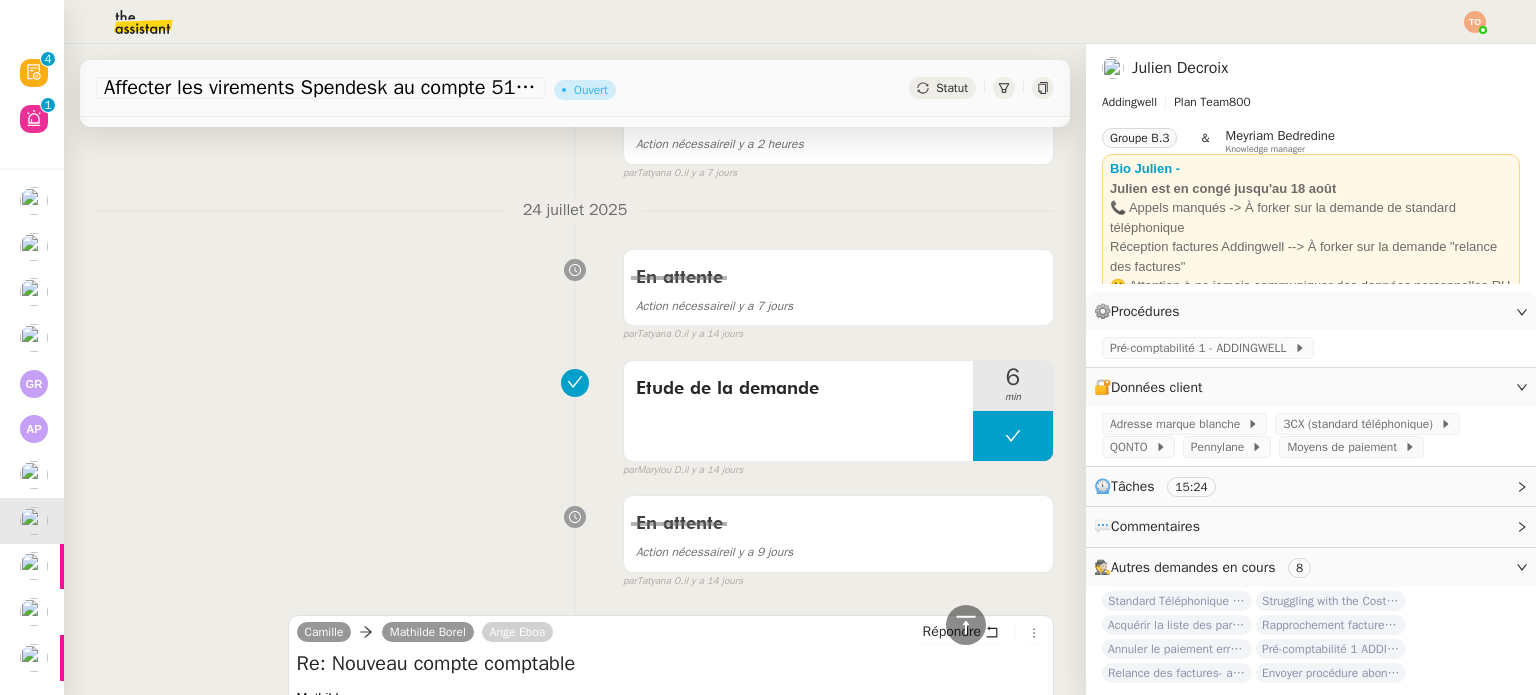 scroll, scrollTop: 0, scrollLeft: 0, axis: both 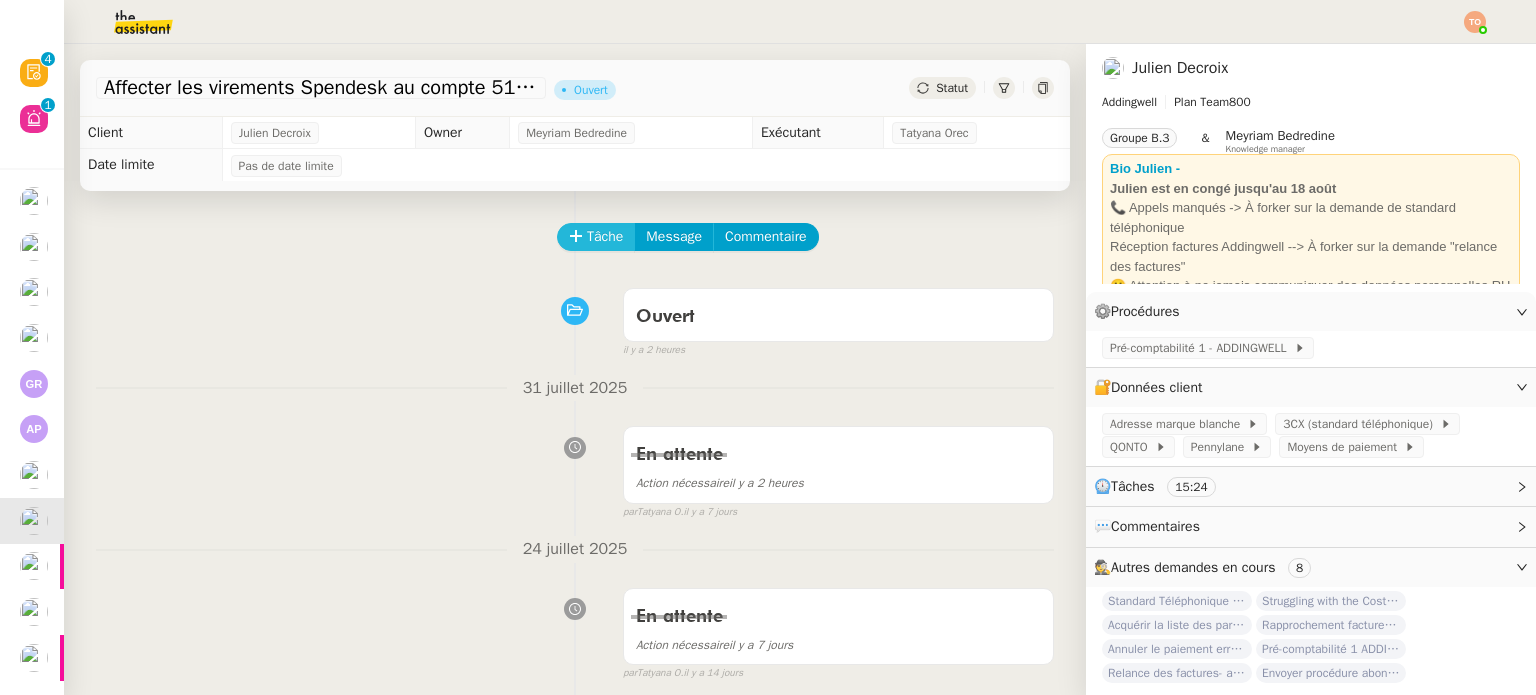 click 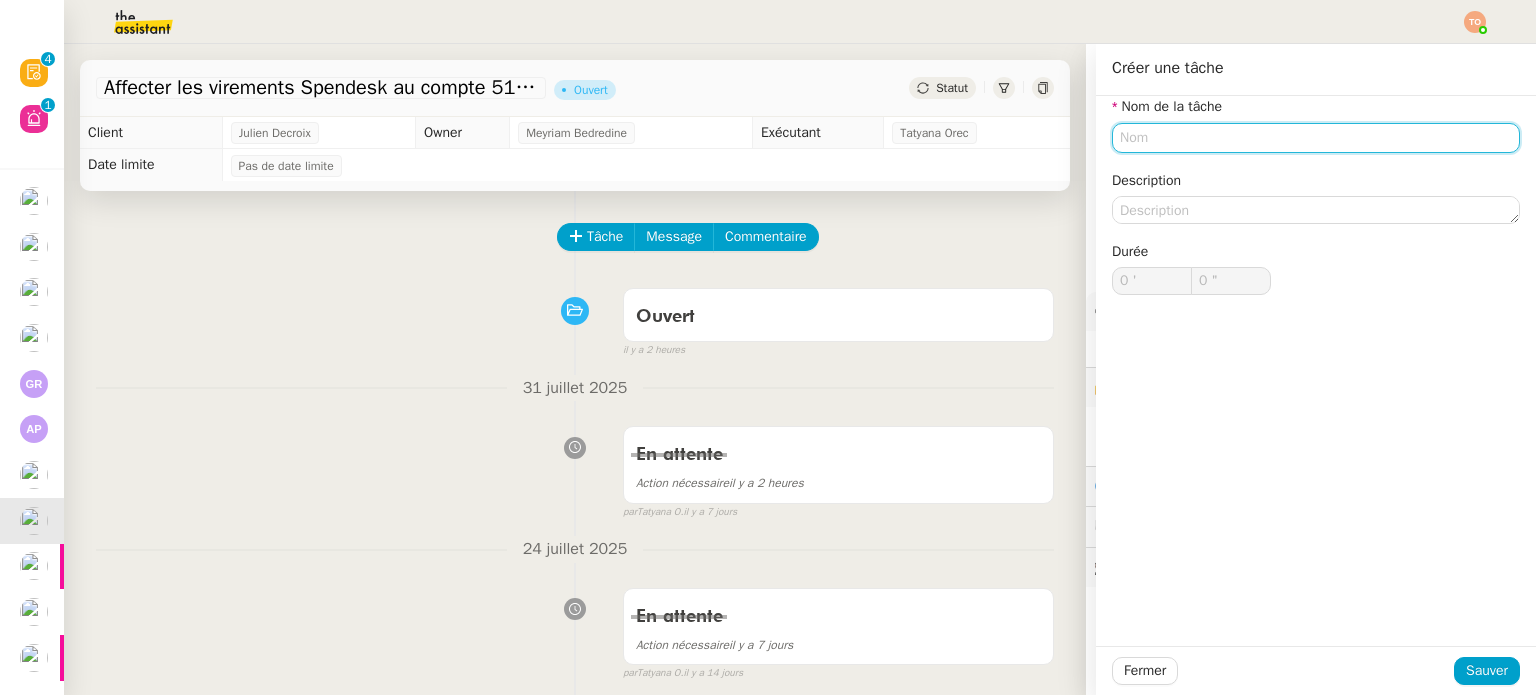 click 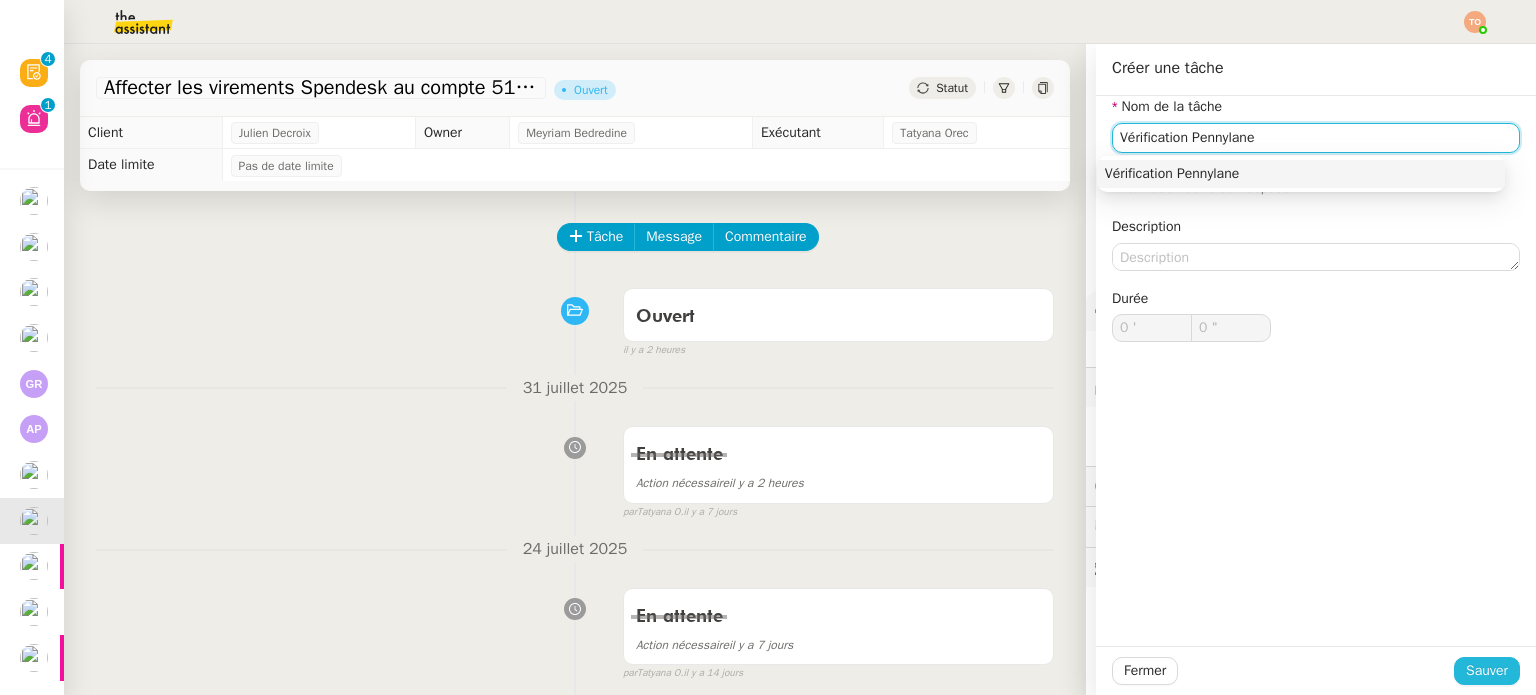 type on "Vérification Pennylane" 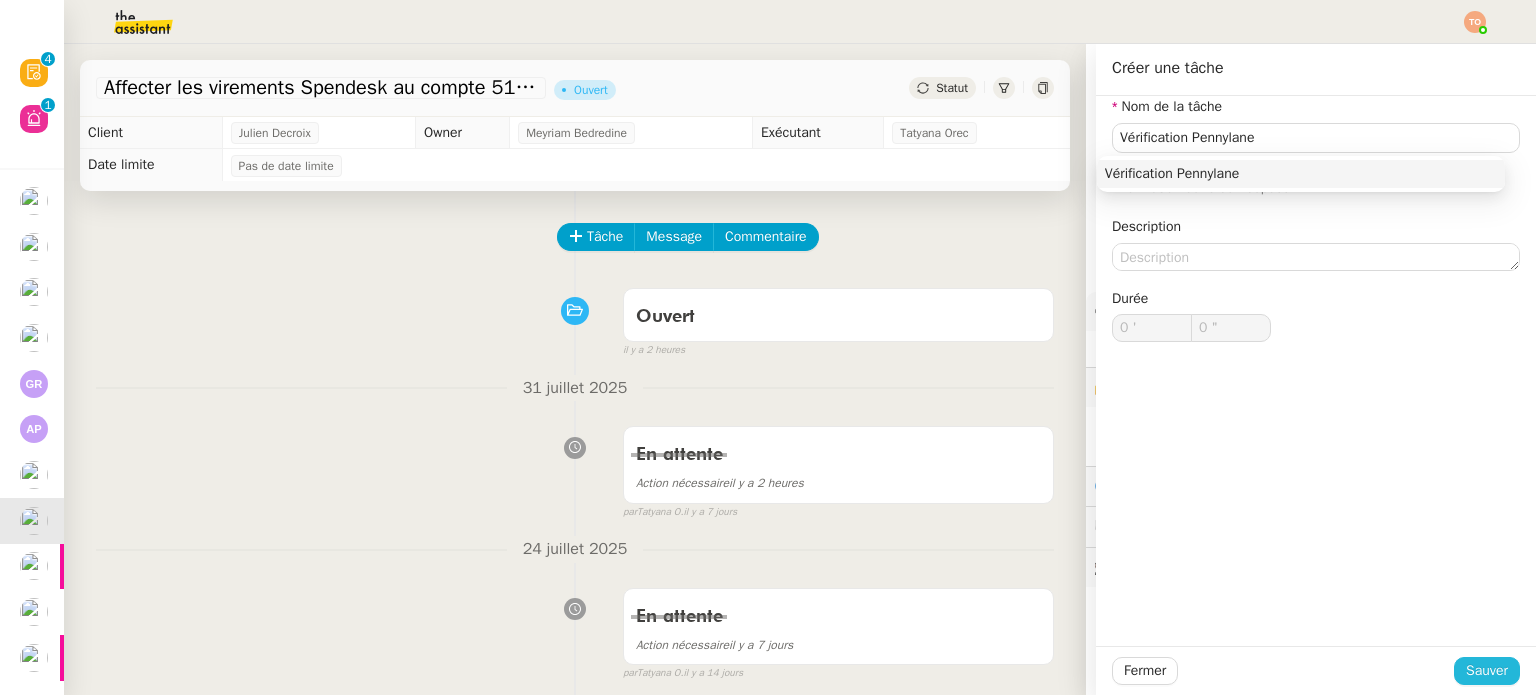 click on "Sauver" 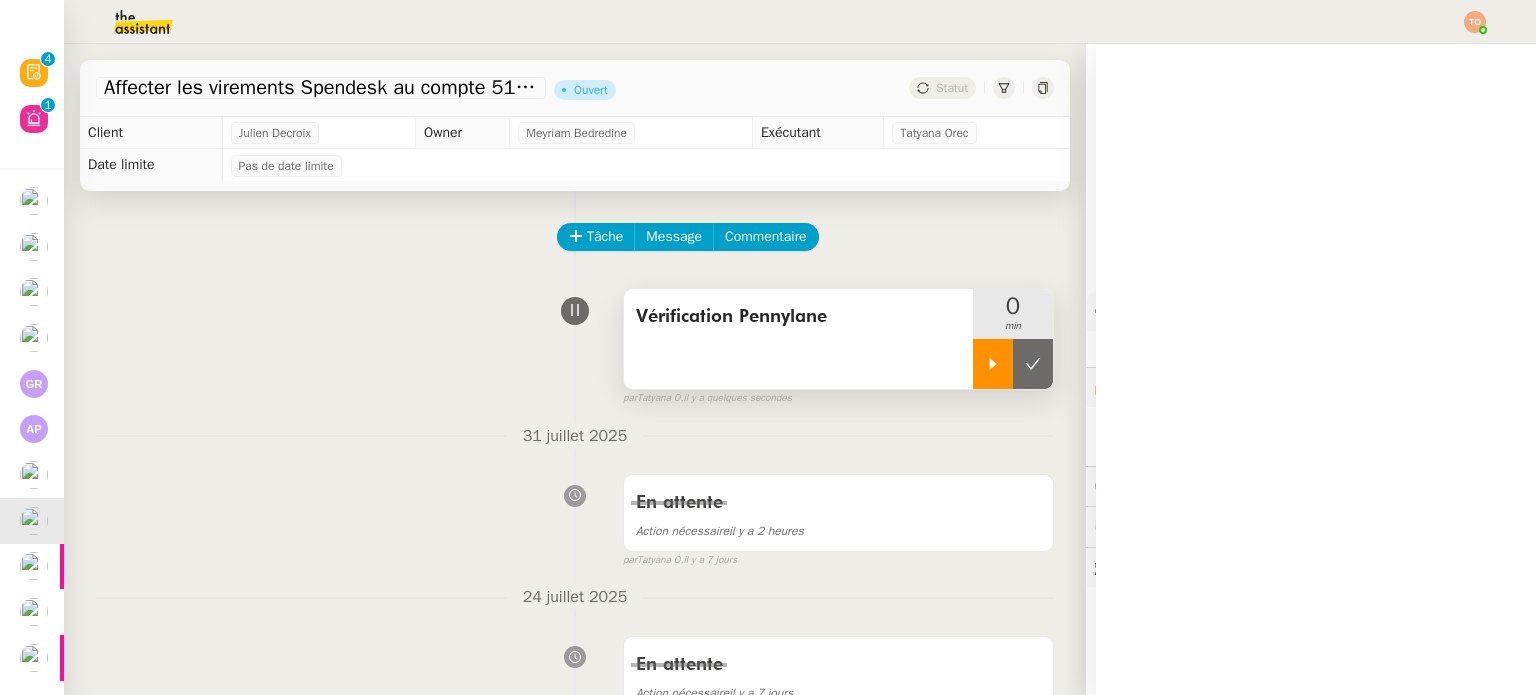 click at bounding box center [993, 364] 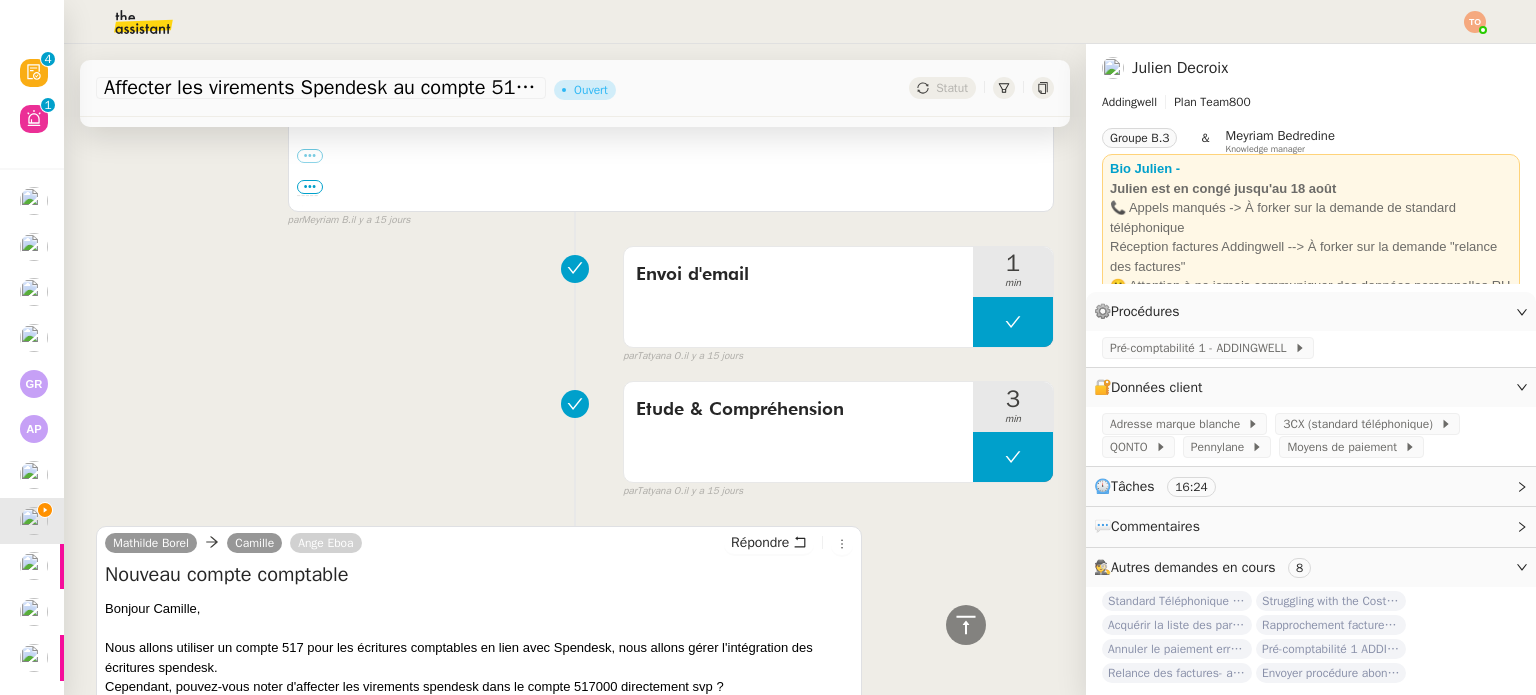 scroll, scrollTop: 2200, scrollLeft: 0, axis: vertical 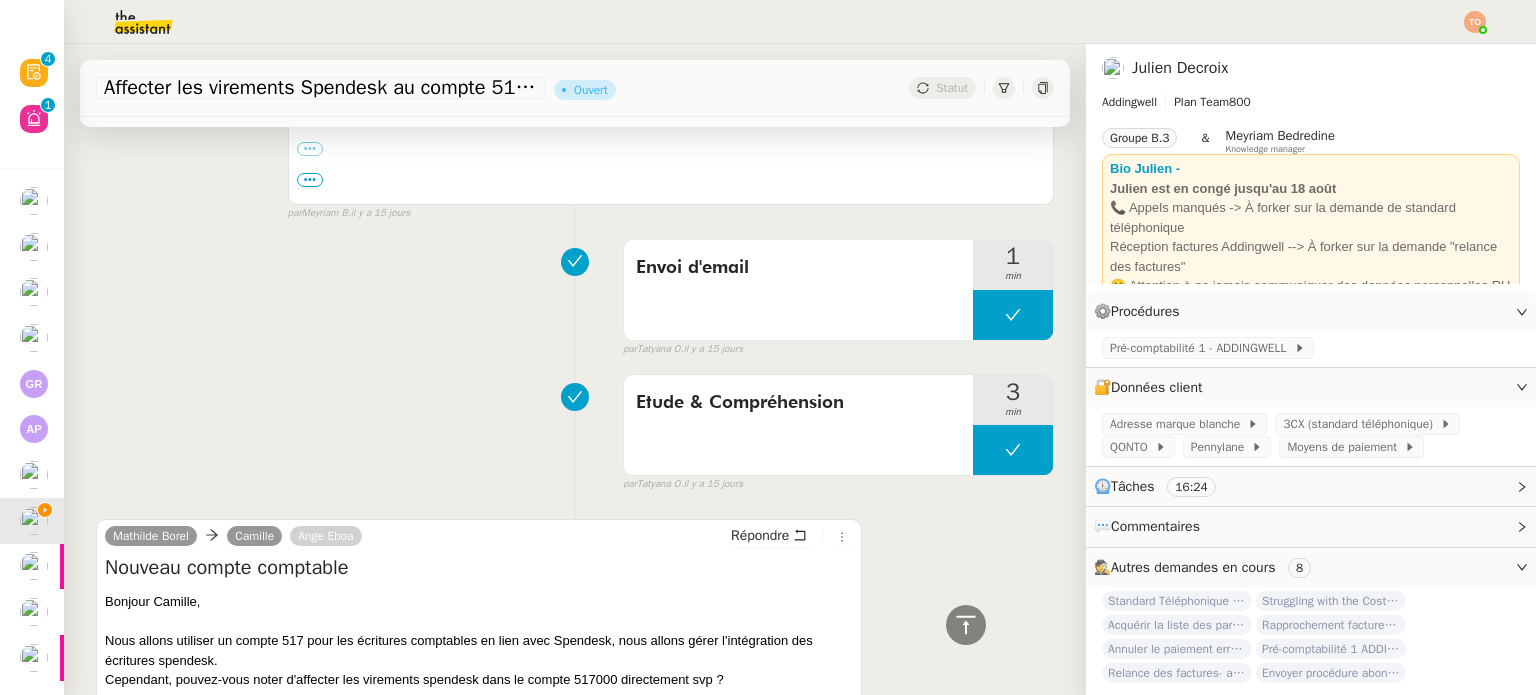 click on "Nous allons utiliser un compte 517 pour les écritures comptables en lien avec Spendesk, nous allons gérer l'intégration des écritures spendesk." at bounding box center (479, 650) 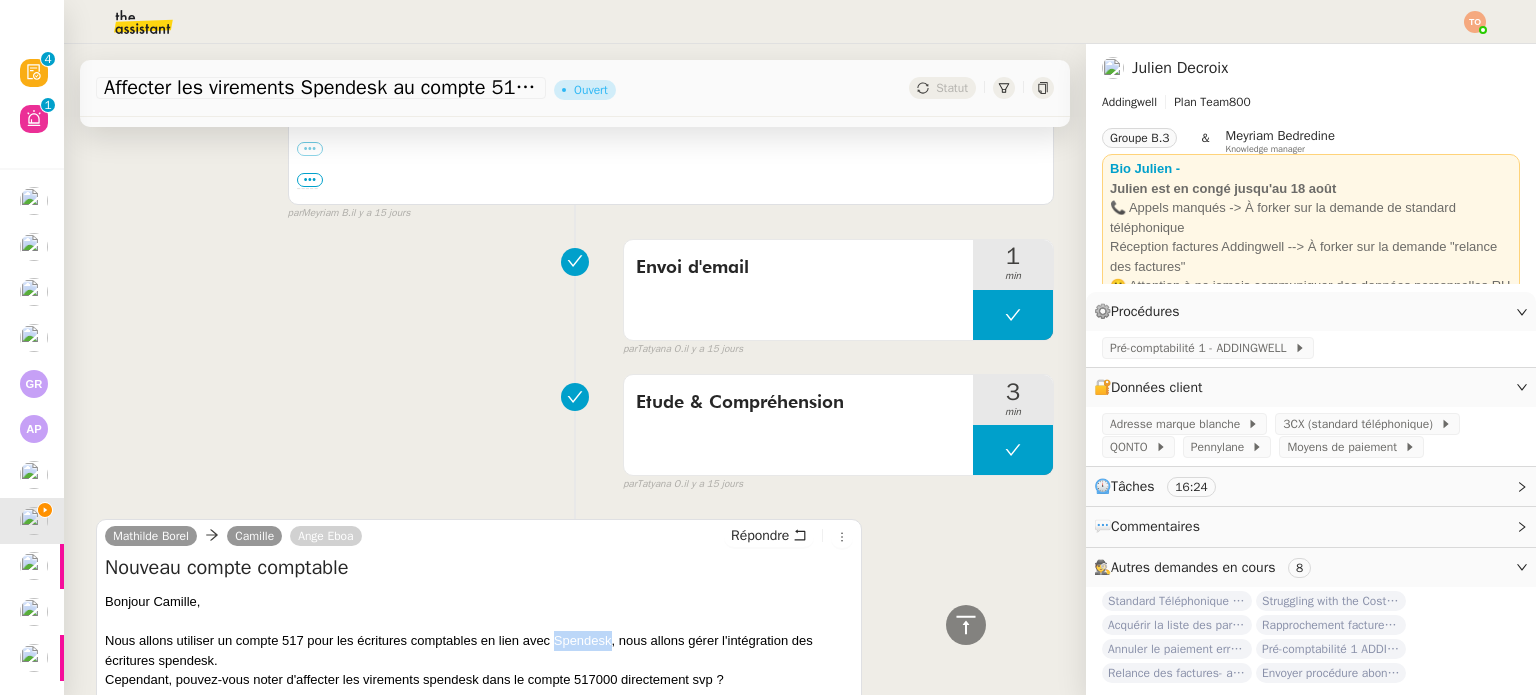 click on "Nous allons utiliser un compte 517 pour les écritures comptables en lien avec Spendesk, nous allons gérer l'intégration des écritures spendesk." at bounding box center [479, 650] 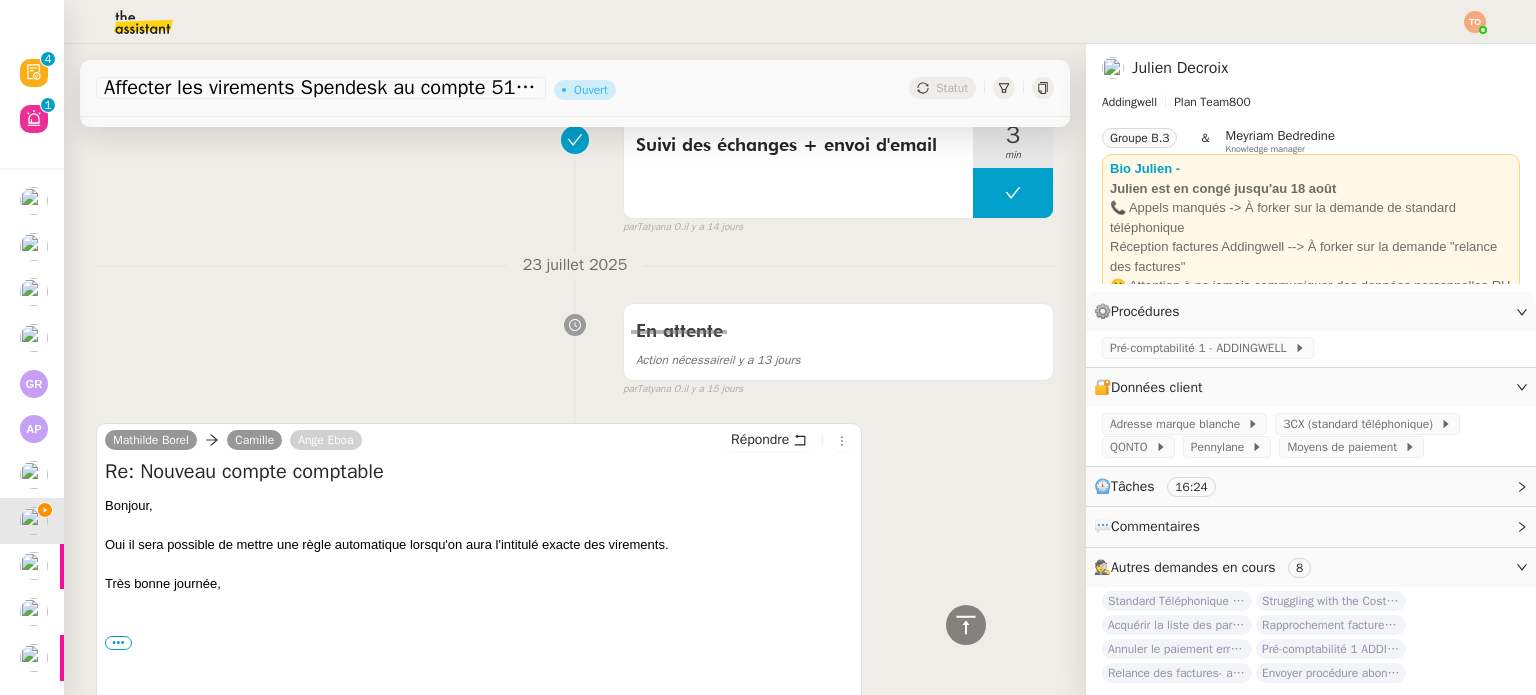 scroll, scrollTop: 559, scrollLeft: 0, axis: vertical 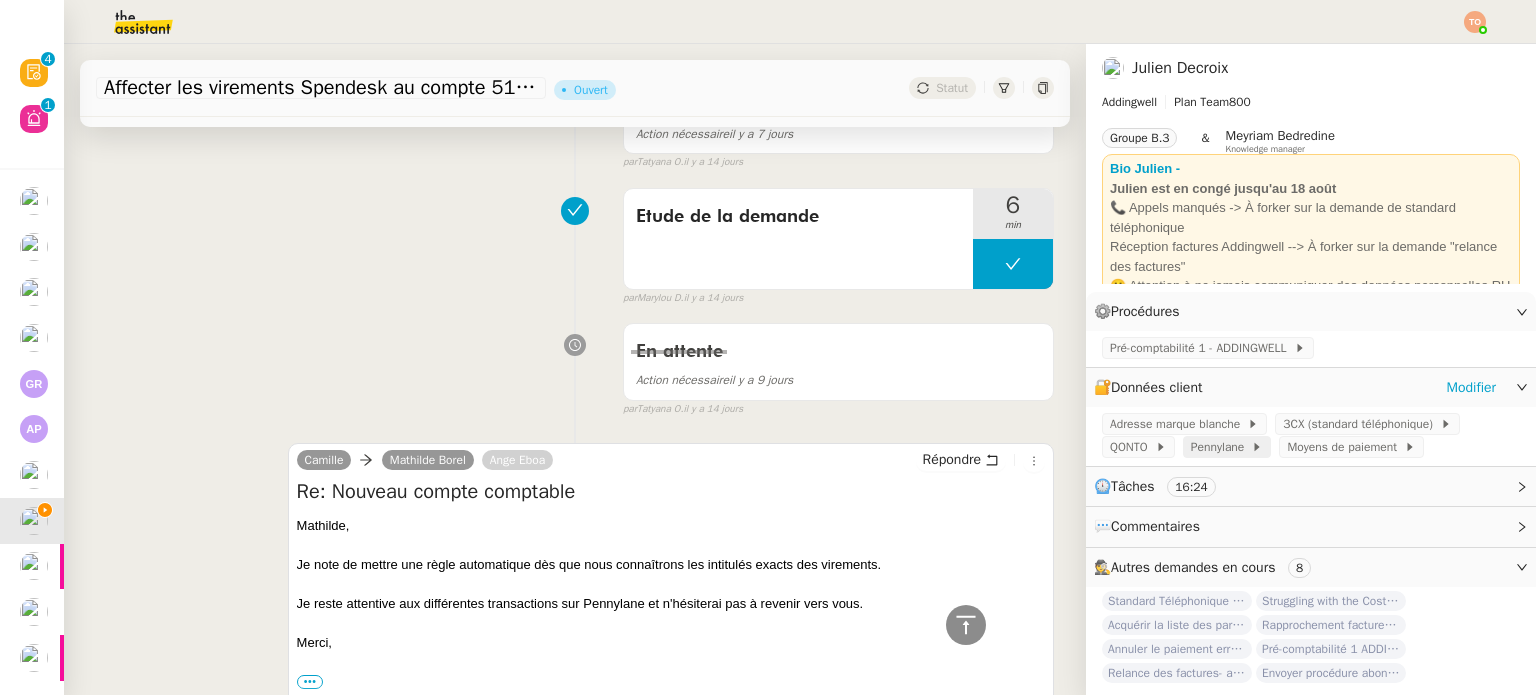 click on "Pennylane" 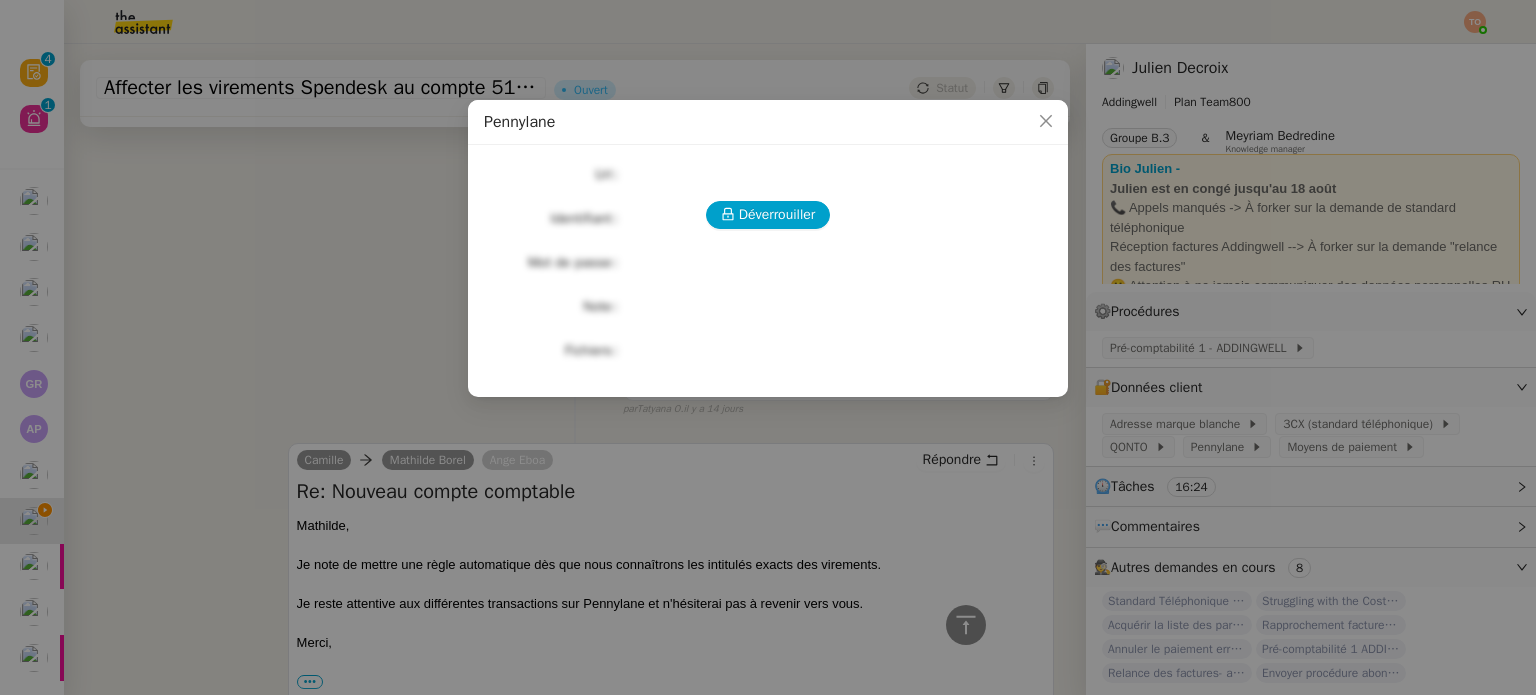 click on "Déverrouiller Url    Identifiant Mot de passe Note Fichiers Upload" at bounding box center [768, 263] 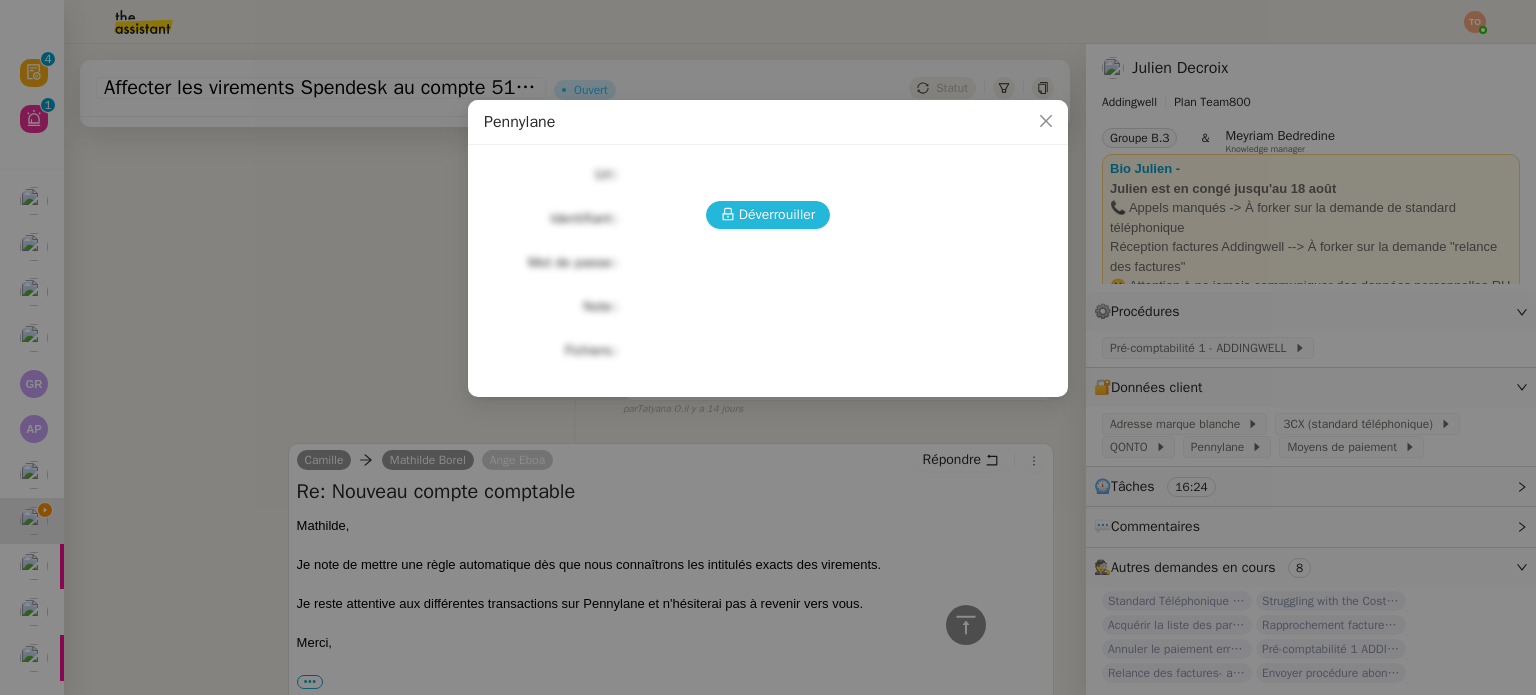 click on "Déverrouiller" at bounding box center (768, 215) 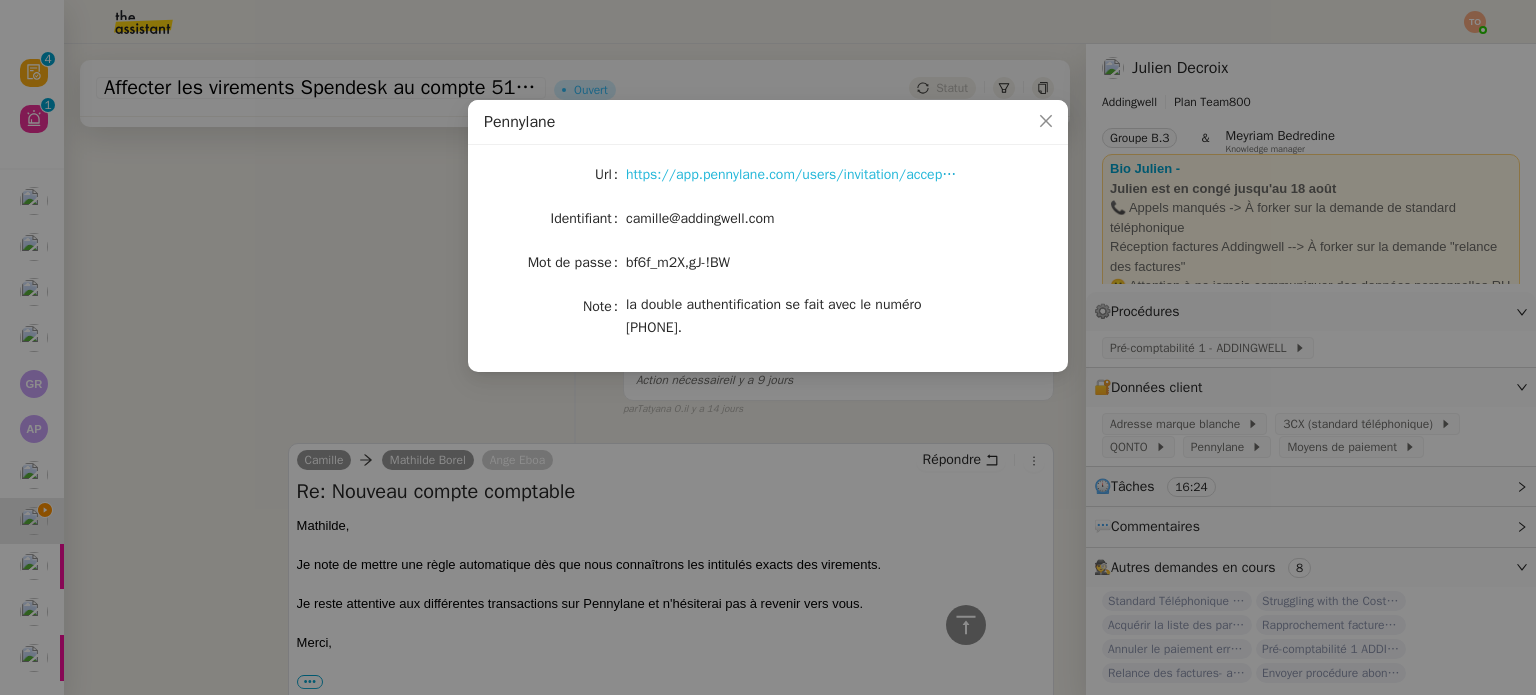 click on "https://app.pennylane.com/users/invitation/accept?invitation_token=Q4Cbsys_cJ2sHxXQVsL9&user_id=178675" 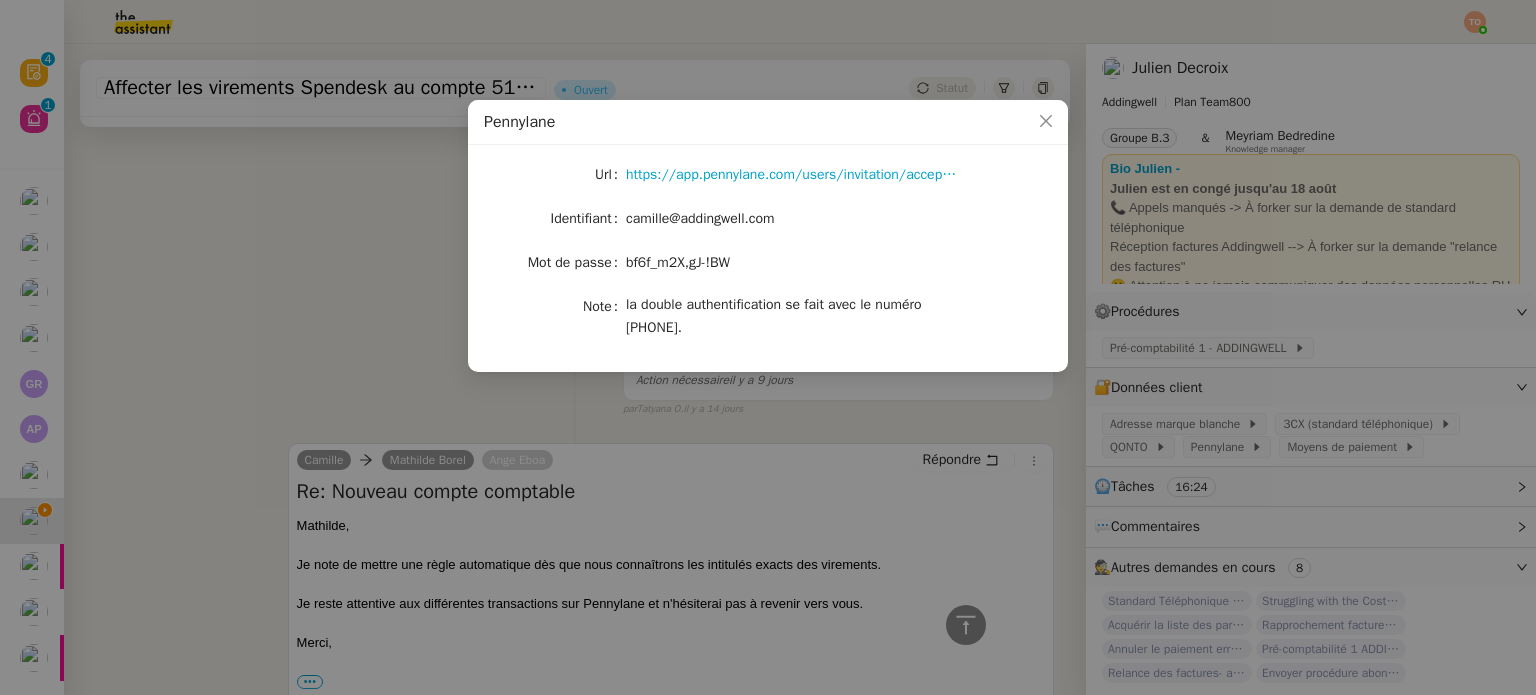 click on "bf6f_m2X,gJ-!BW" 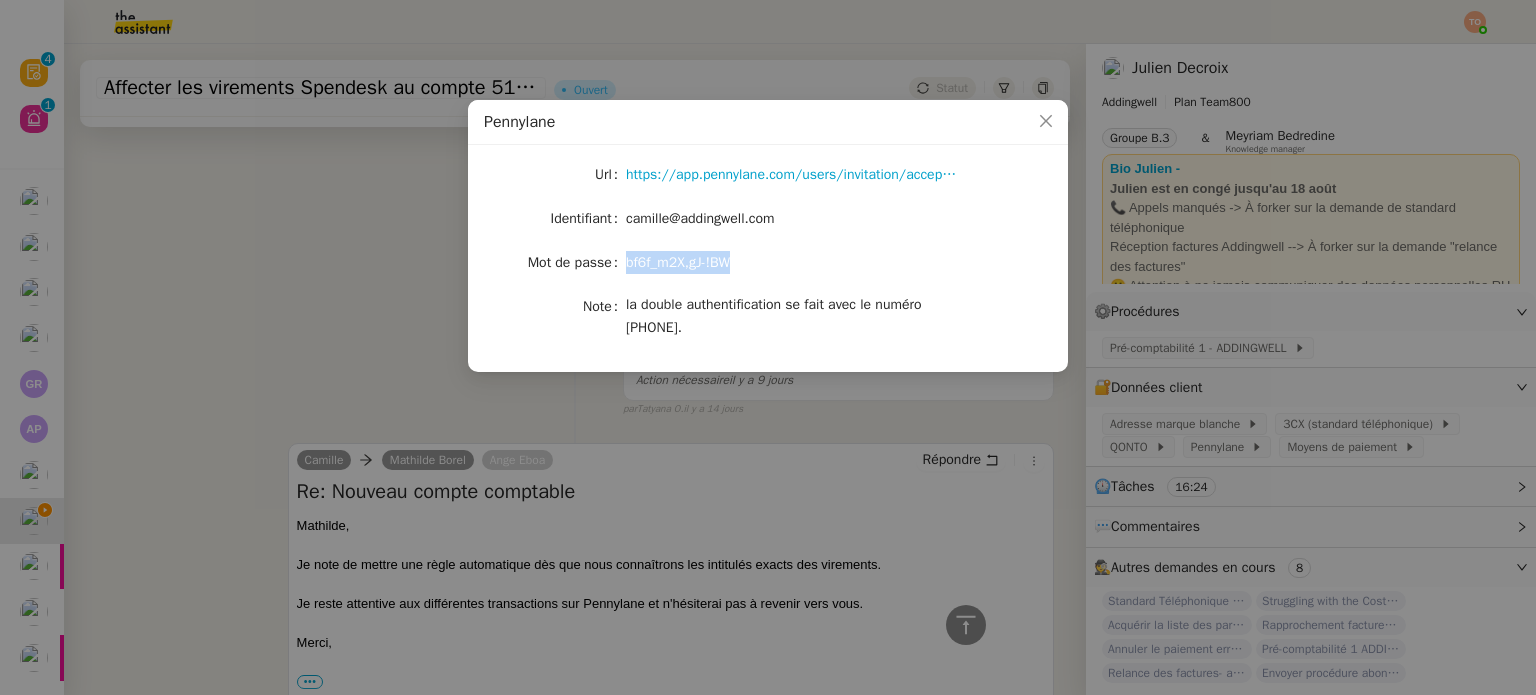 click on "bf6f_m2X,gJ-!BW" 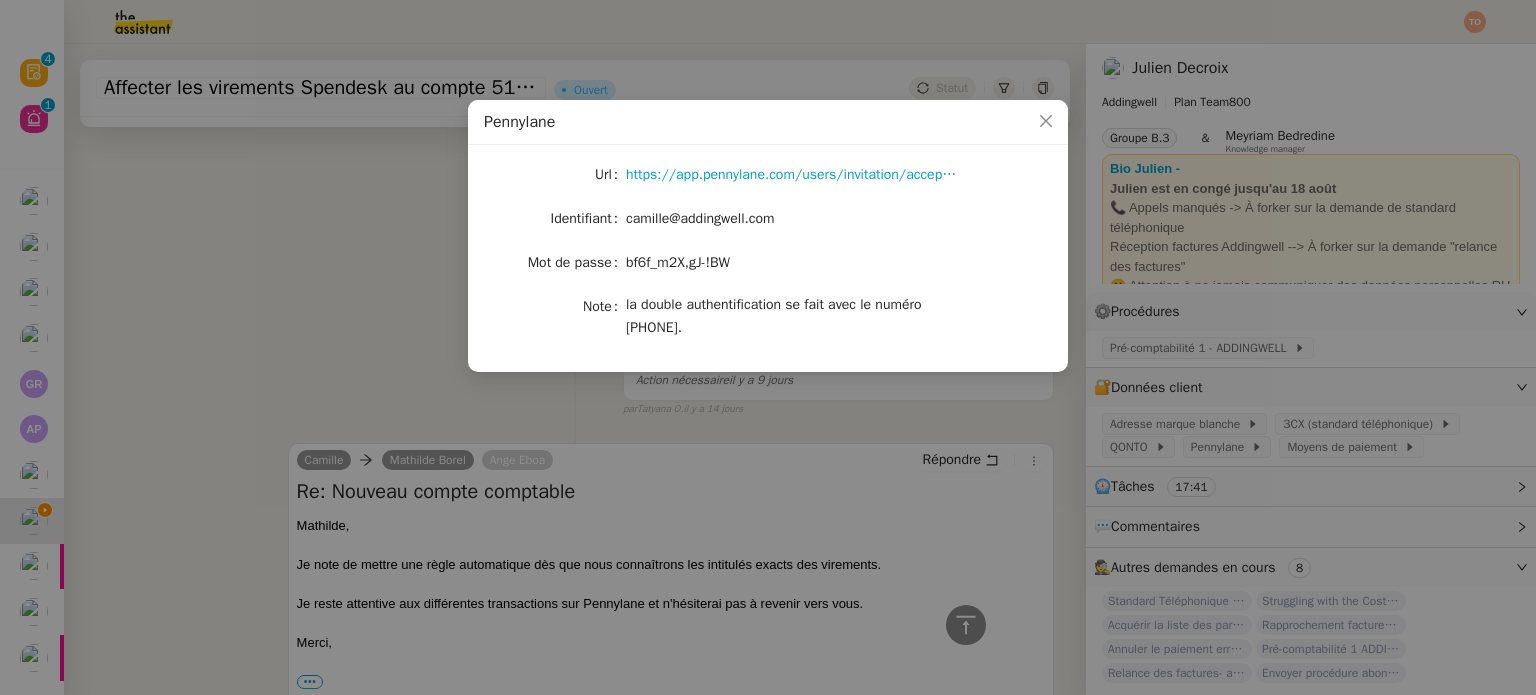 click on "Pennylane Url https://app.pennylane.com/users/invitation/accept?invitation_token=Q4Cbsys_cJ2sHxXQVsL9&user_id=178675    Identifiant camille@addingwell.com Mot de passe bf6f_m2X,gJ-!BW Note  la double authentification se fait avec le numéro +33 6 15 48 35 13." at bounding box center (768, 347) 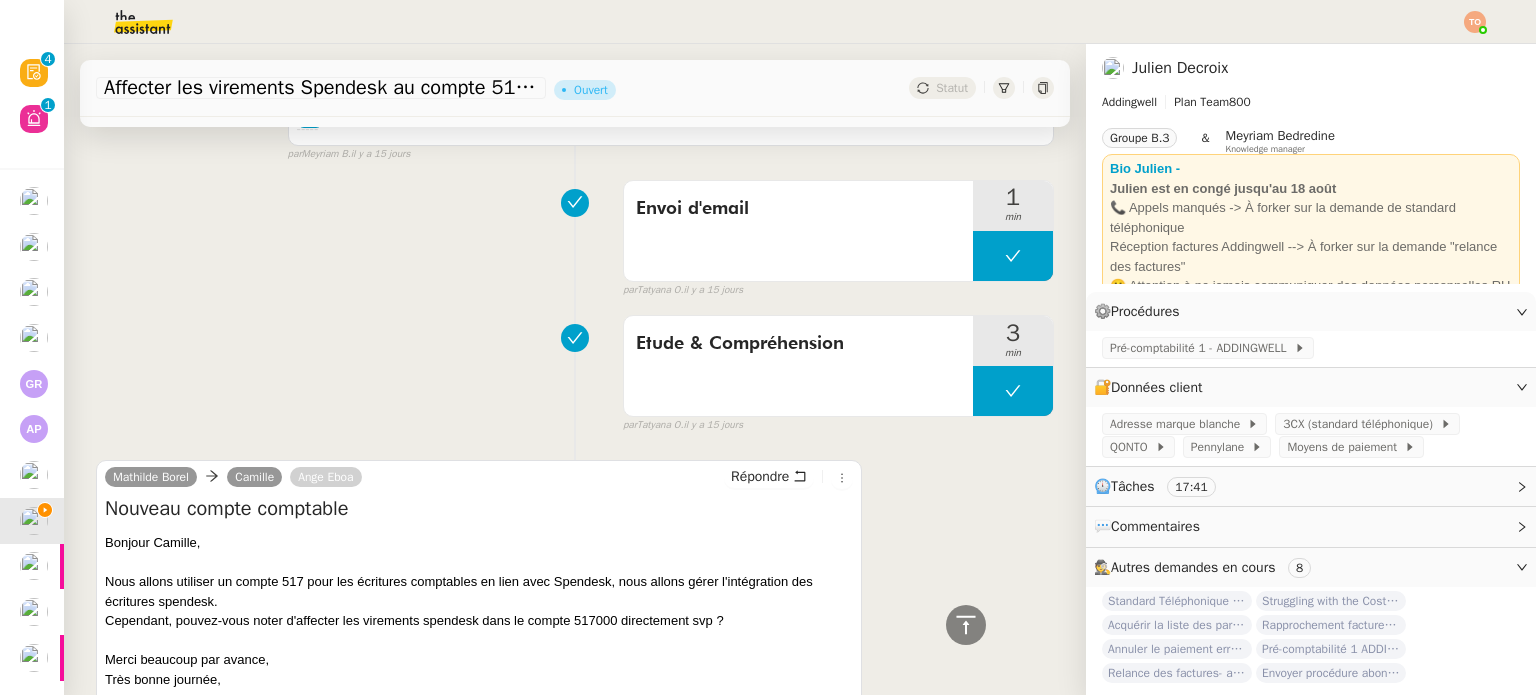 scroll, scrollTop: 2459, scrollLeft: 0, axis: vertical 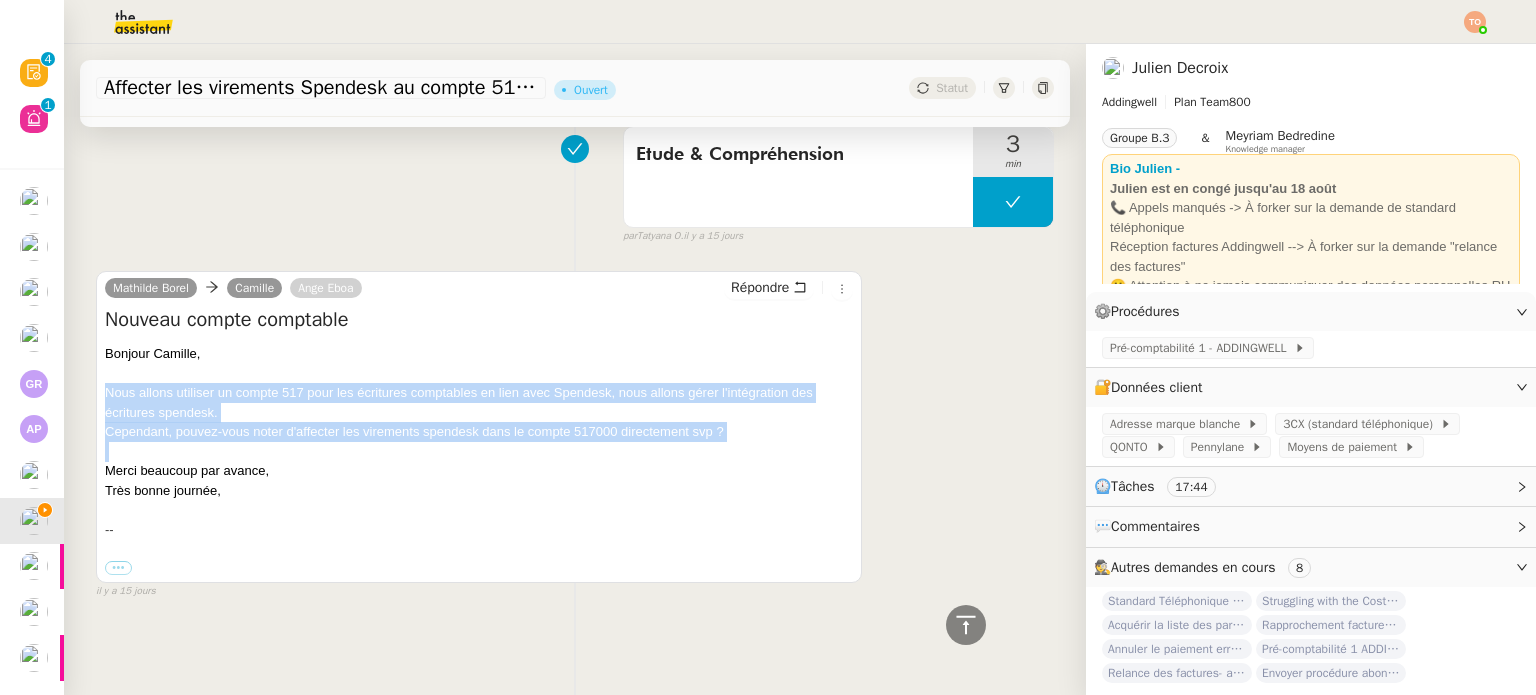 drag, startPoint x: 99, startPoint y: 382, endPoint x: 432, endPoint y: 433, distance: 336.88278 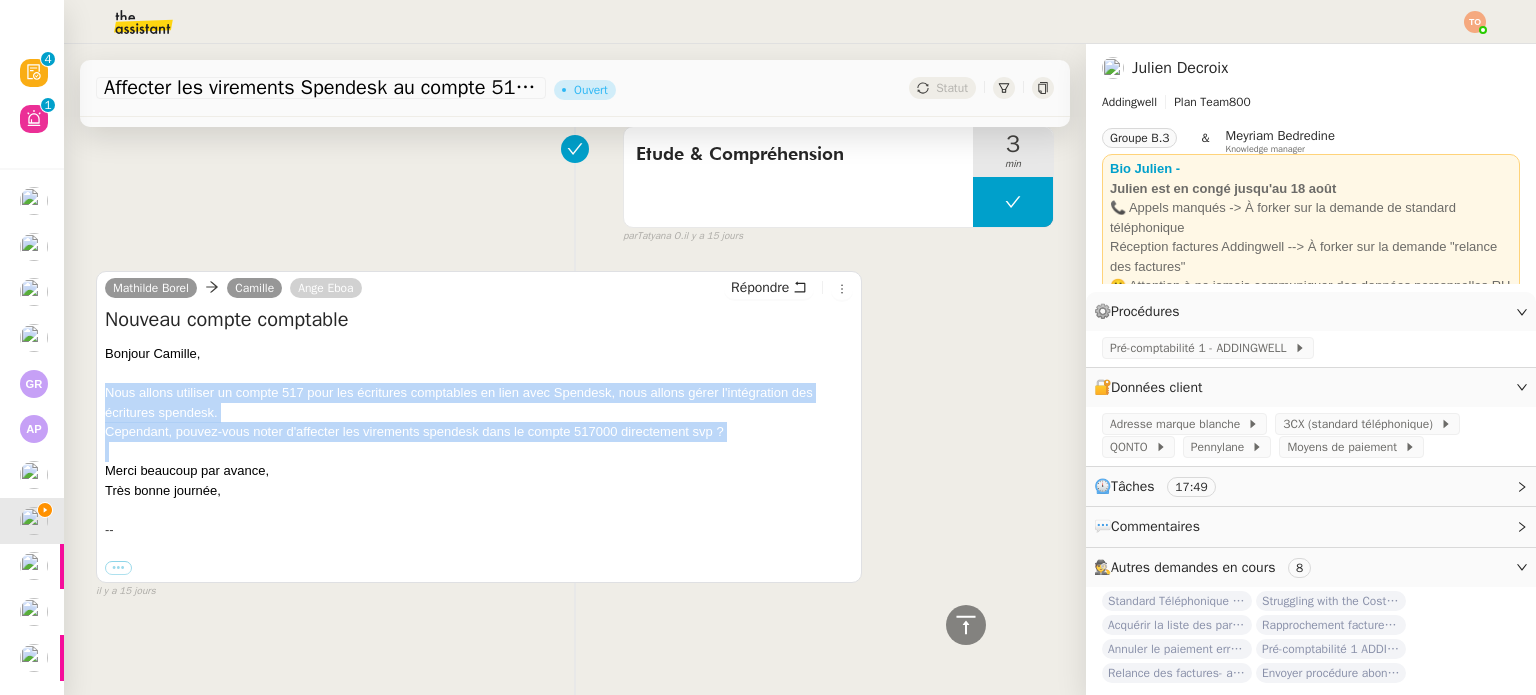 copy on "Nous allons utiliser un compte 517 pour les écritures comptables en lien avec Spendesk, nous allons gérer l'intégration des écritures spendesk. Cependant, pouvez-vous noter d'affecter les virements spendesk dans le compte 517000 directement svp ?" 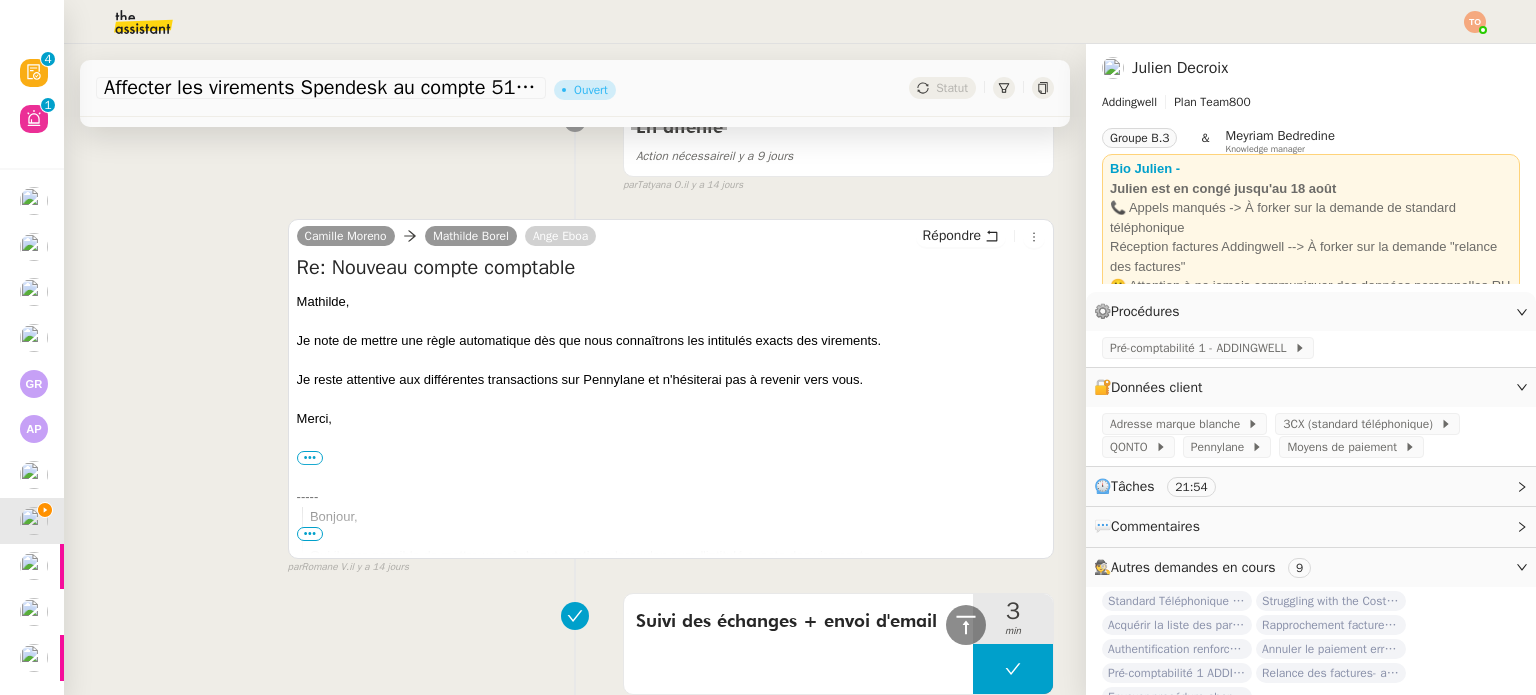scroll, scrollTop: 0, scrollLeft: 0, axis: both 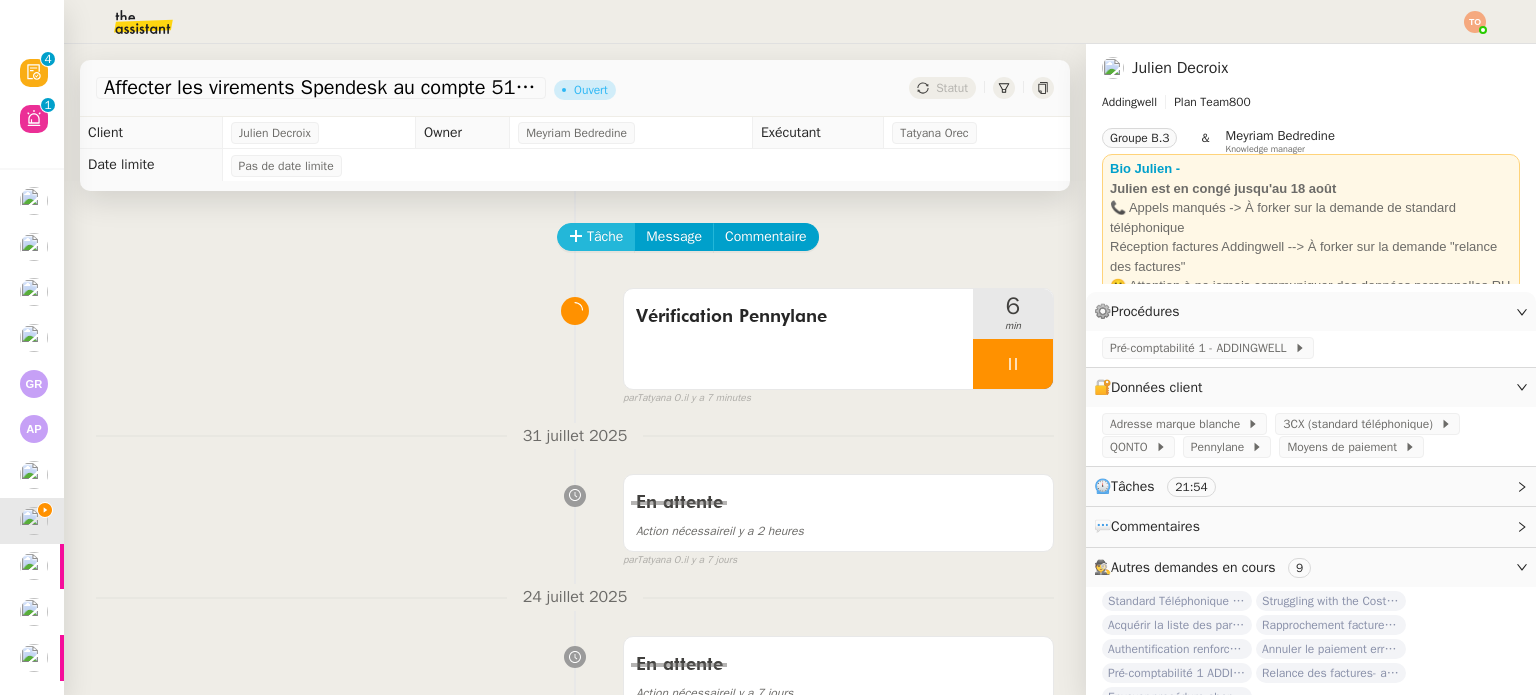 drag, startPoint x: 572, startPoint y: 227, endPoint x: 584, endPoint y: 229, distance: 12.165525 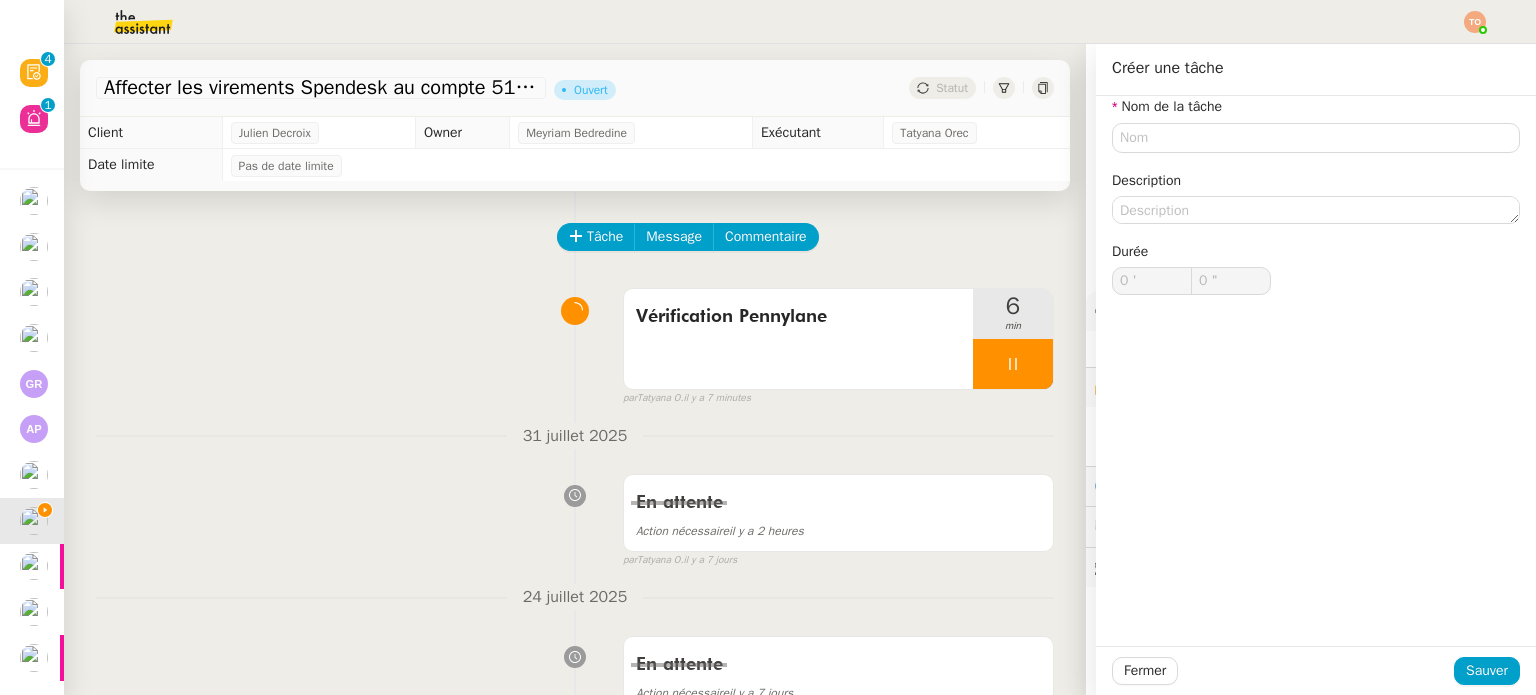 click on "Nom de la tâche" 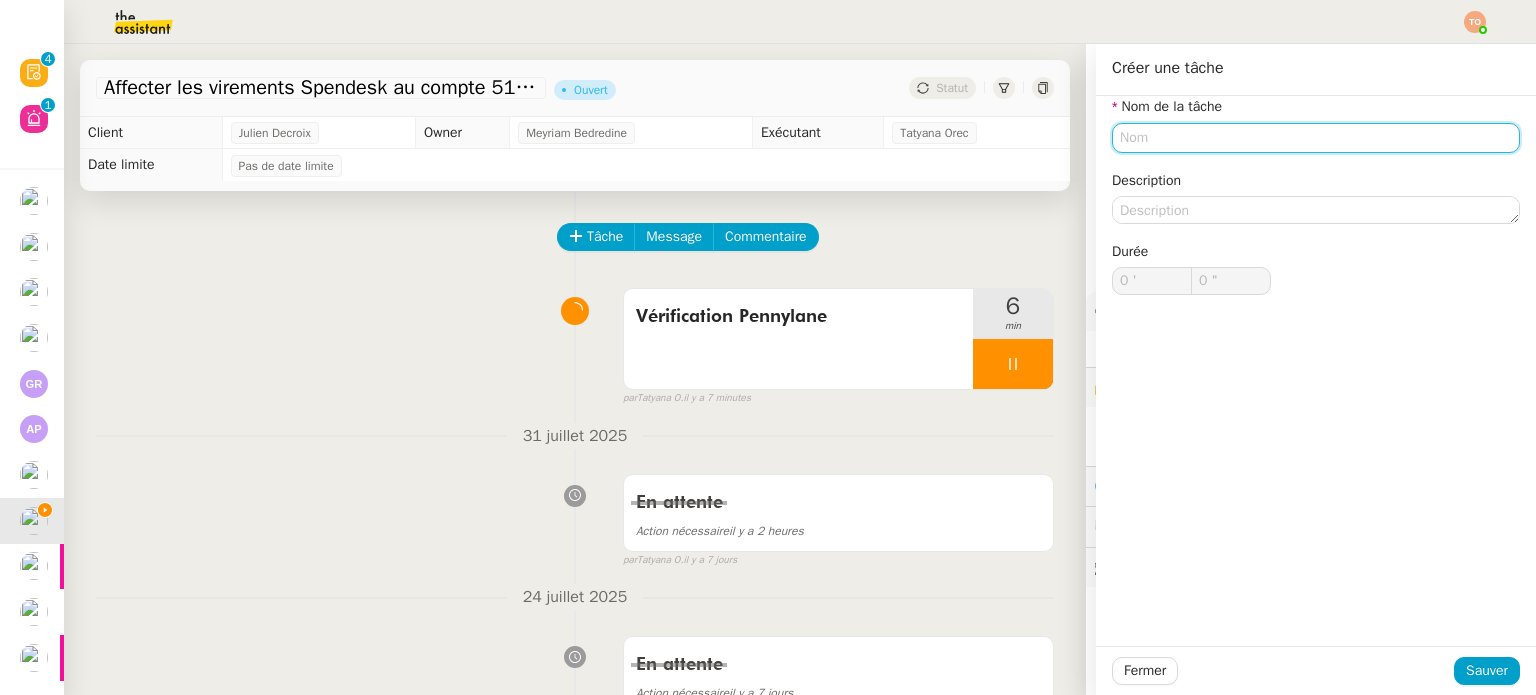click 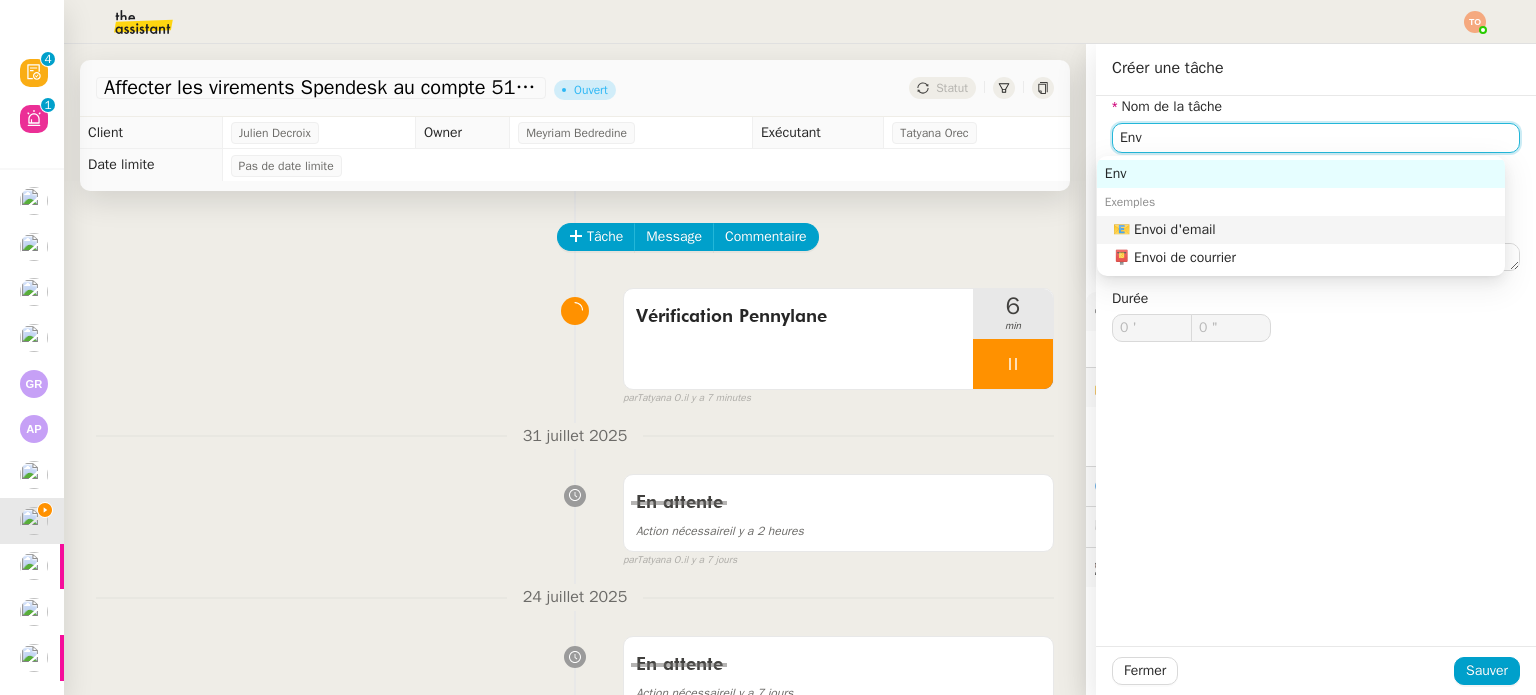 click on "📧 Envoi d'email" 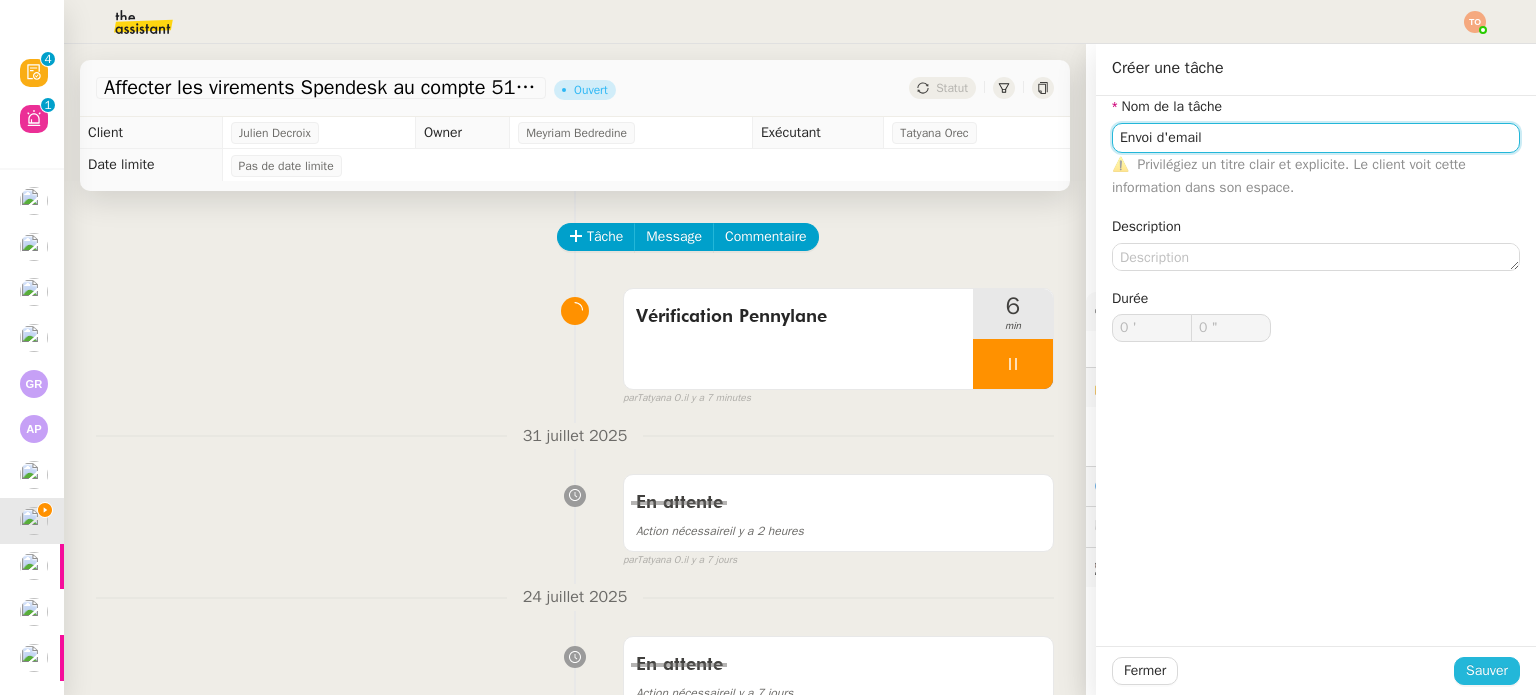 type on "Envoi d'email" 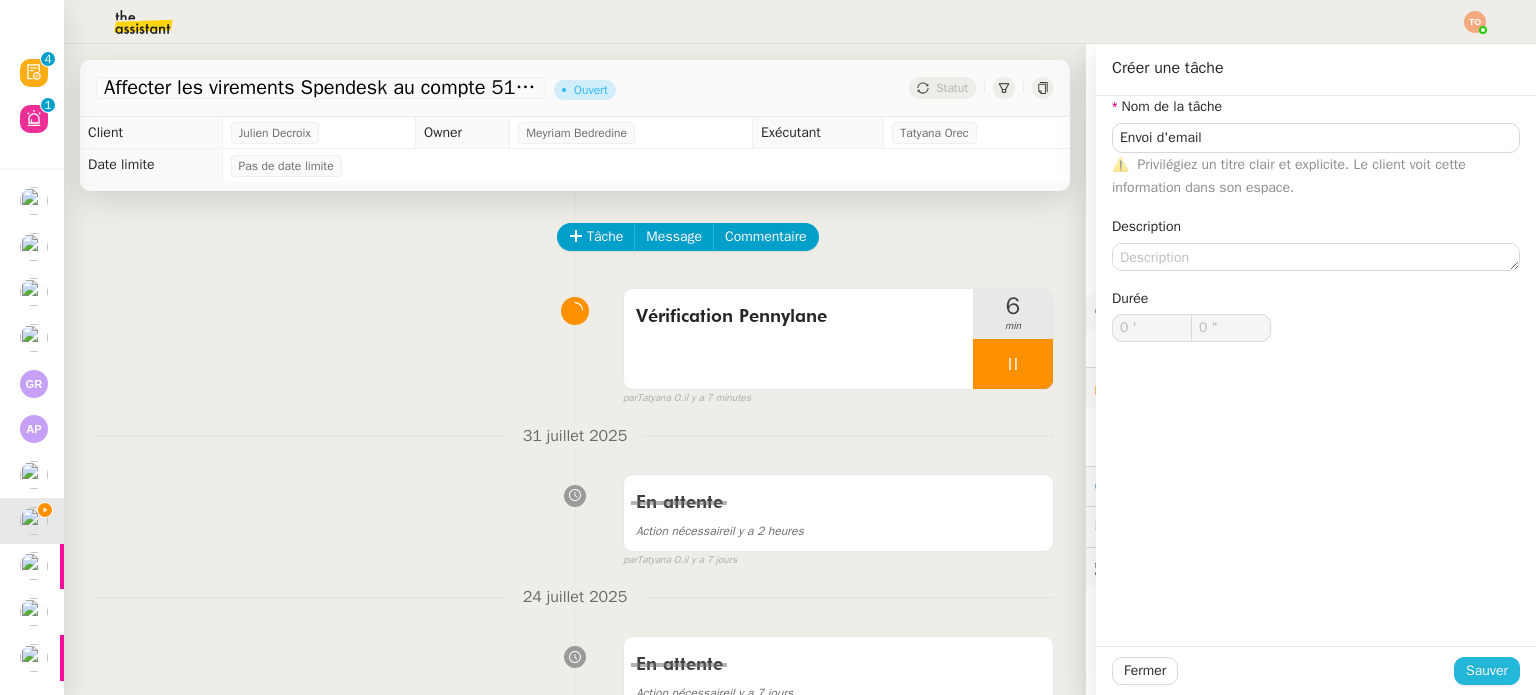 click on "Sauver" 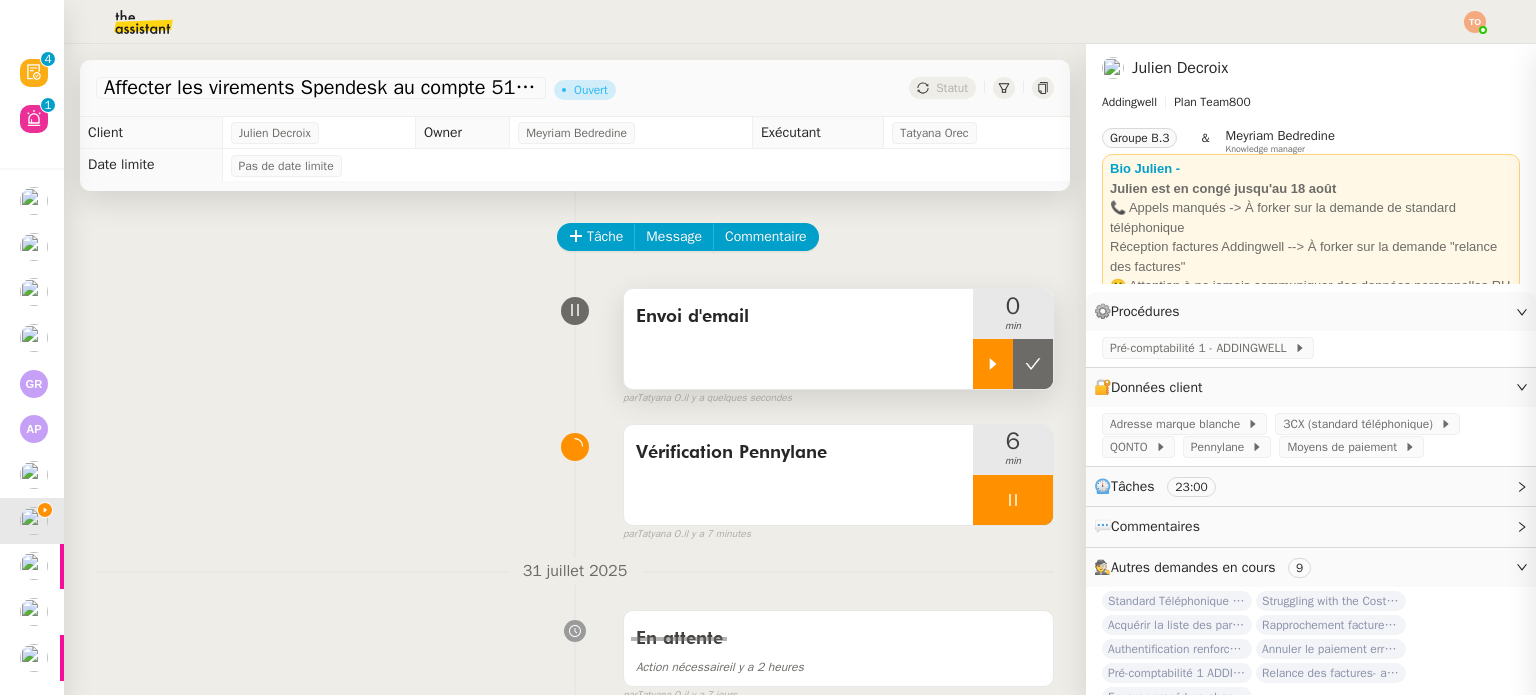 click at bounding box center [993, 364] 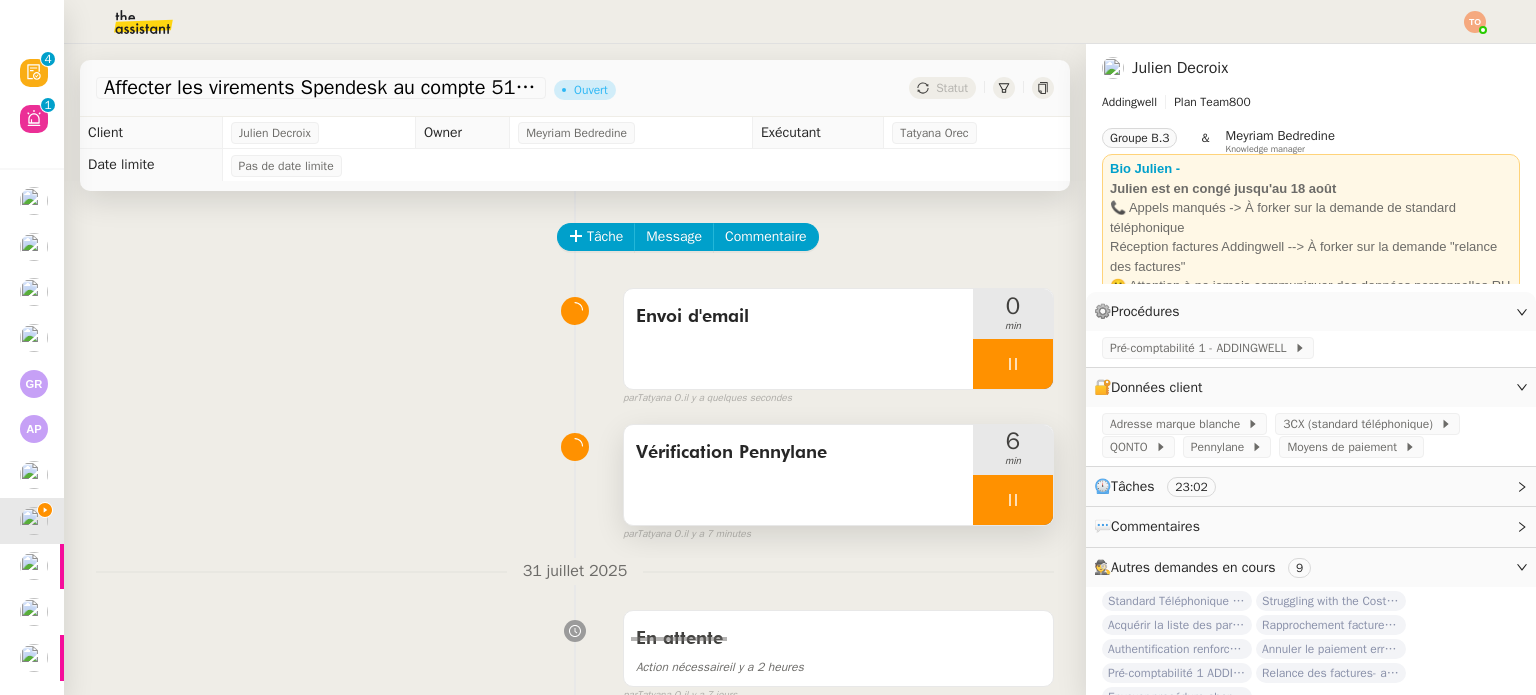 click at bounding box center (1013, 500) 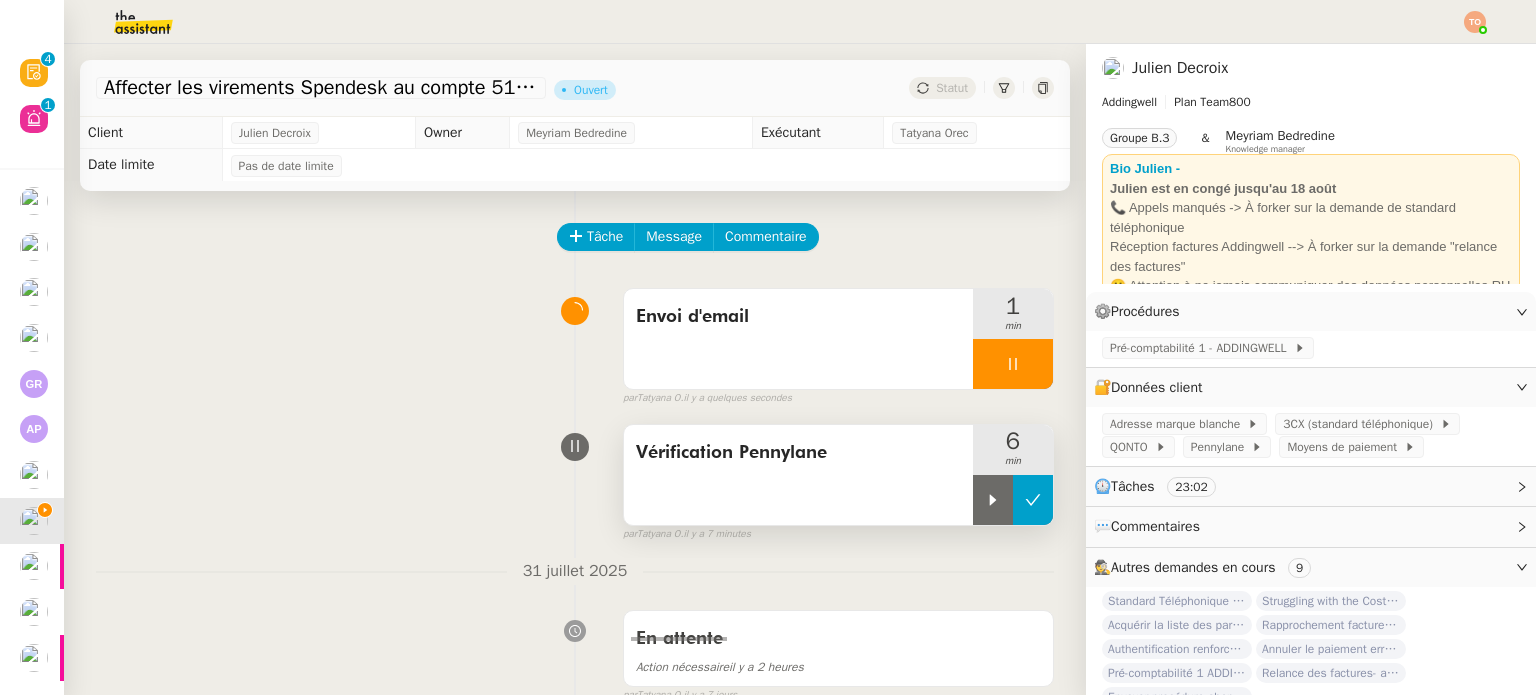 click 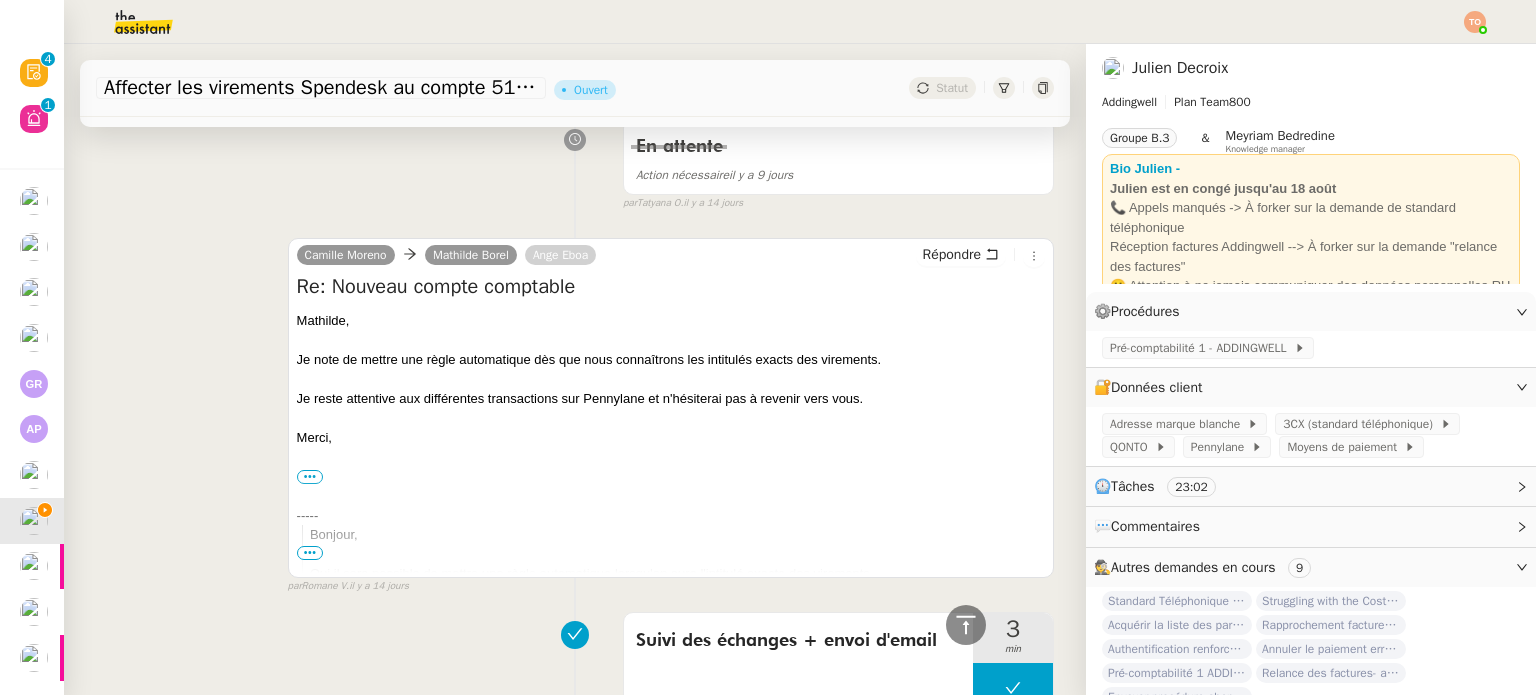 scroll, scrollTop: 1300, scrollLeft: 0, axis: vertical 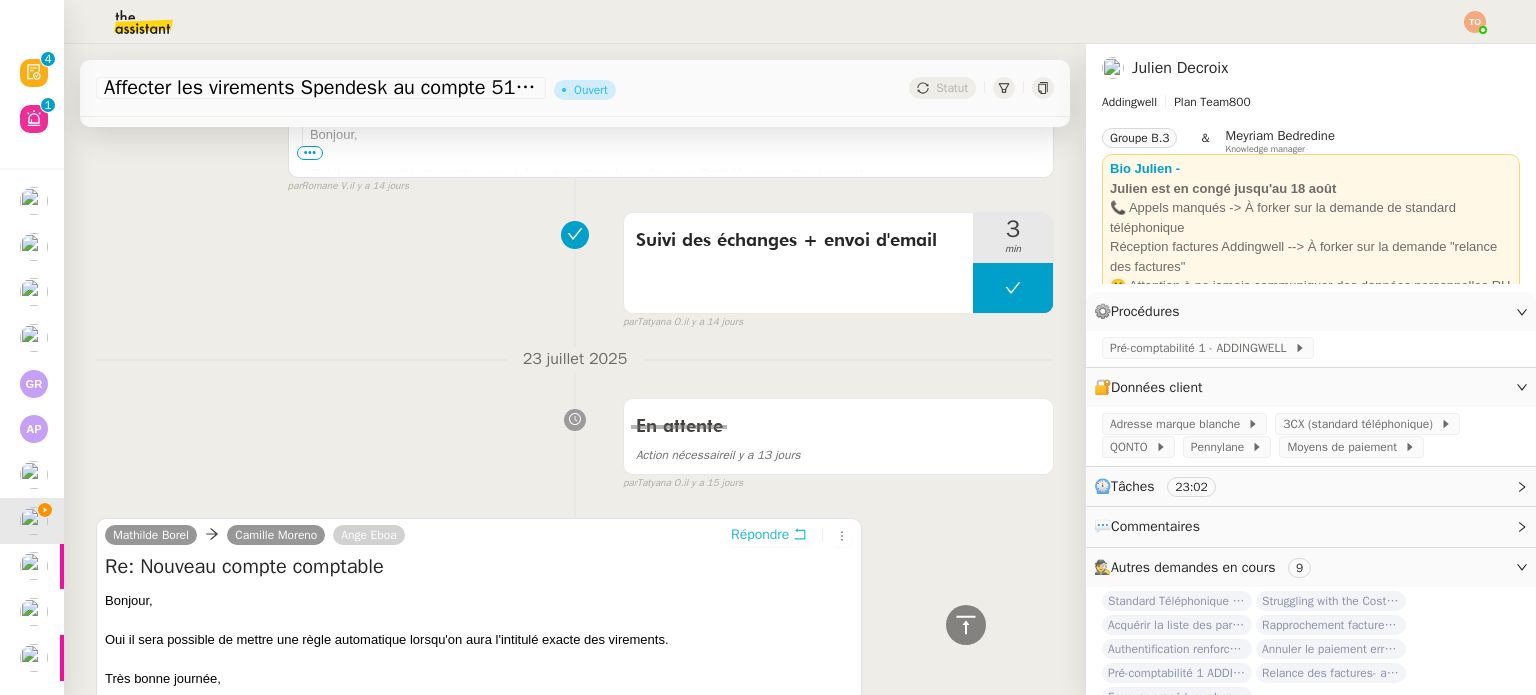 click on "Répondre" at bounding box center (760, 535) 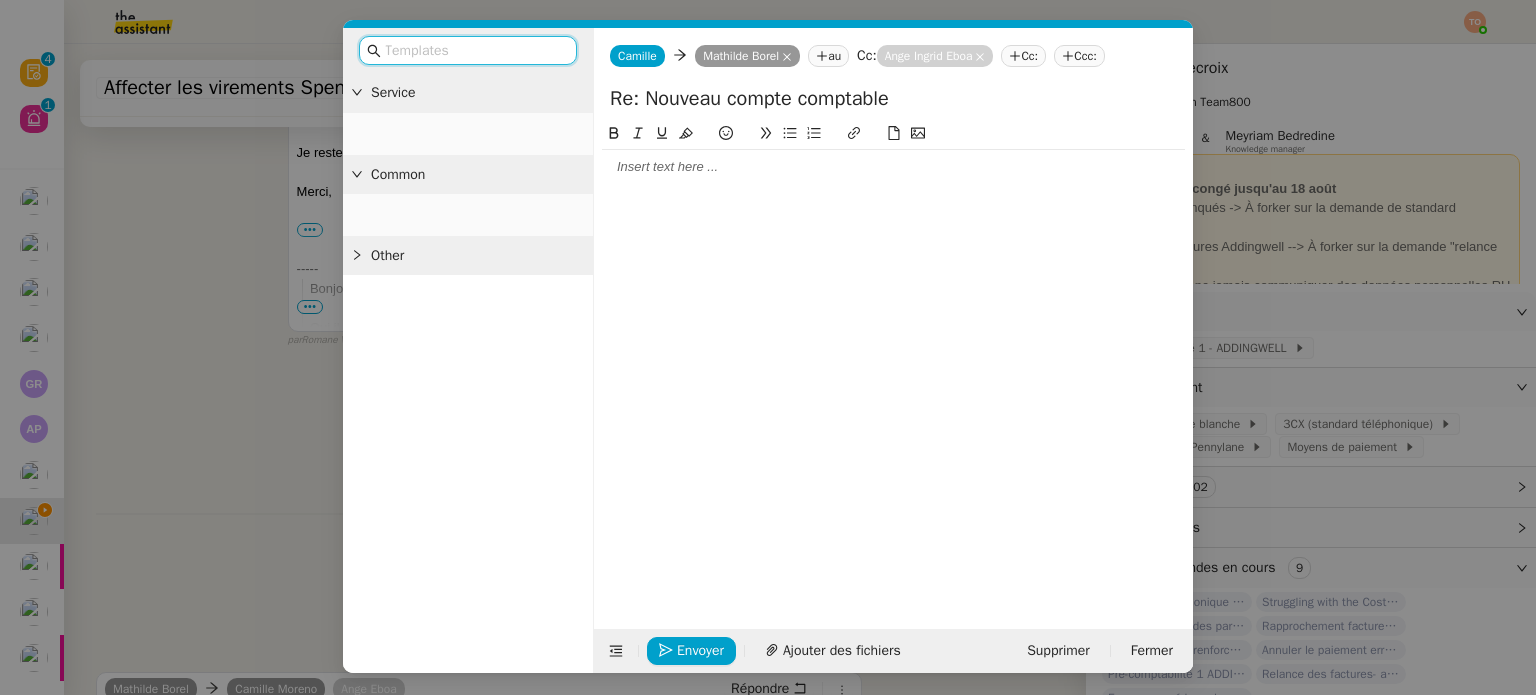 scroll, scrollTop: 1455, scrollLeft: 0, axis: vertical 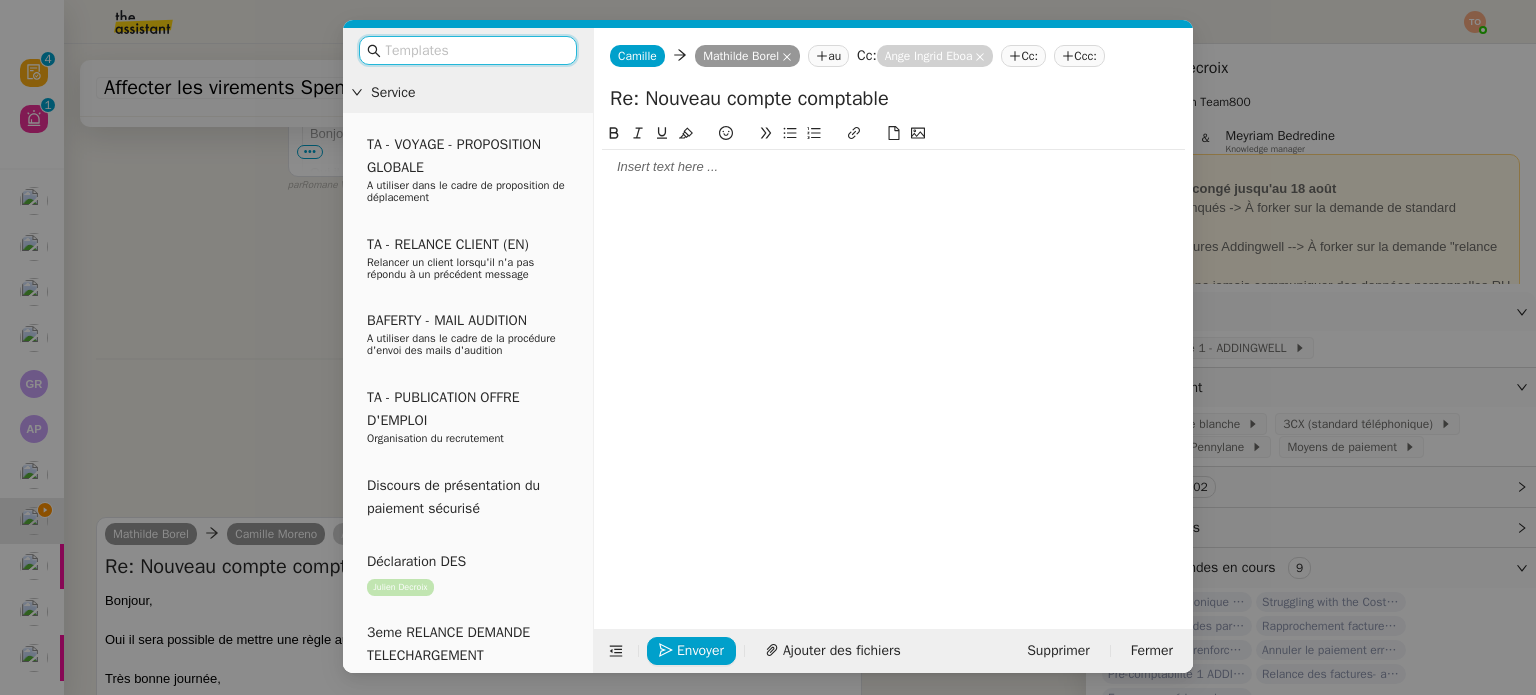 click 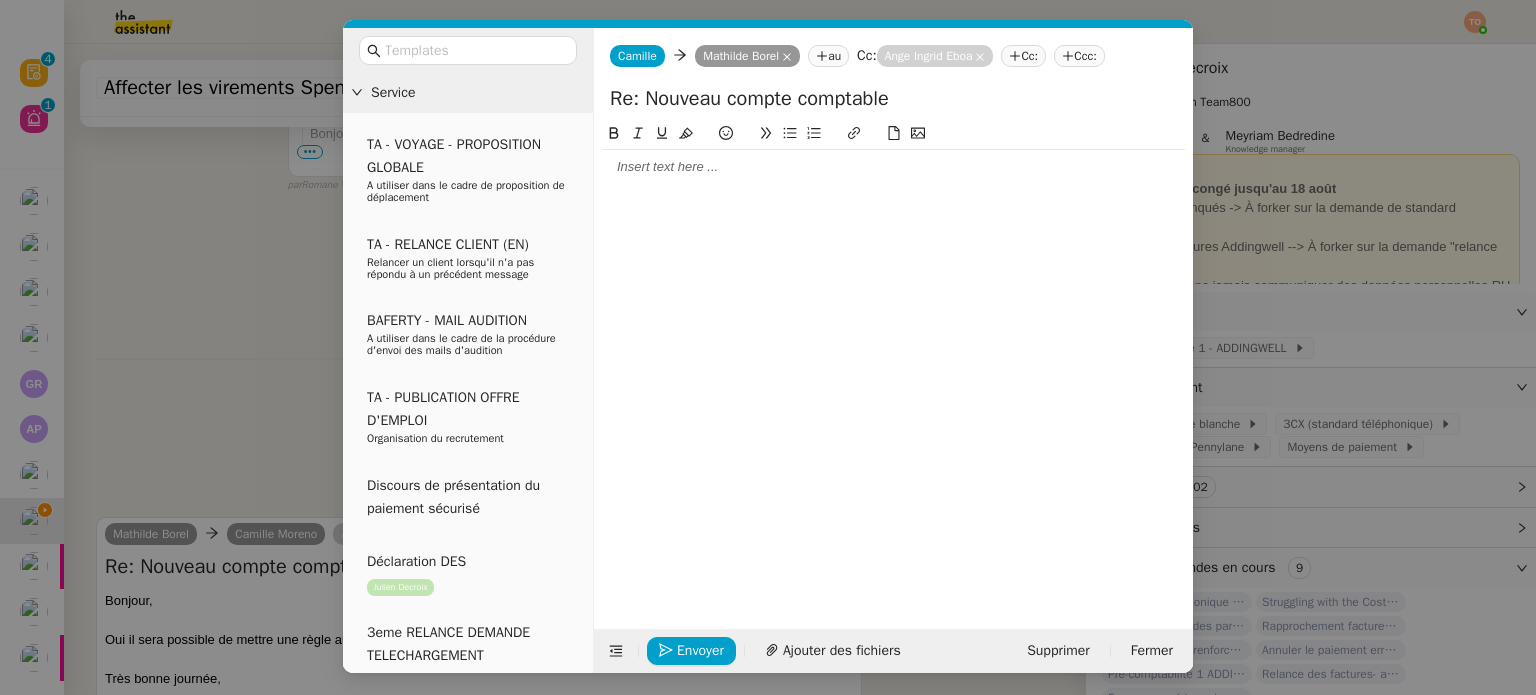 click 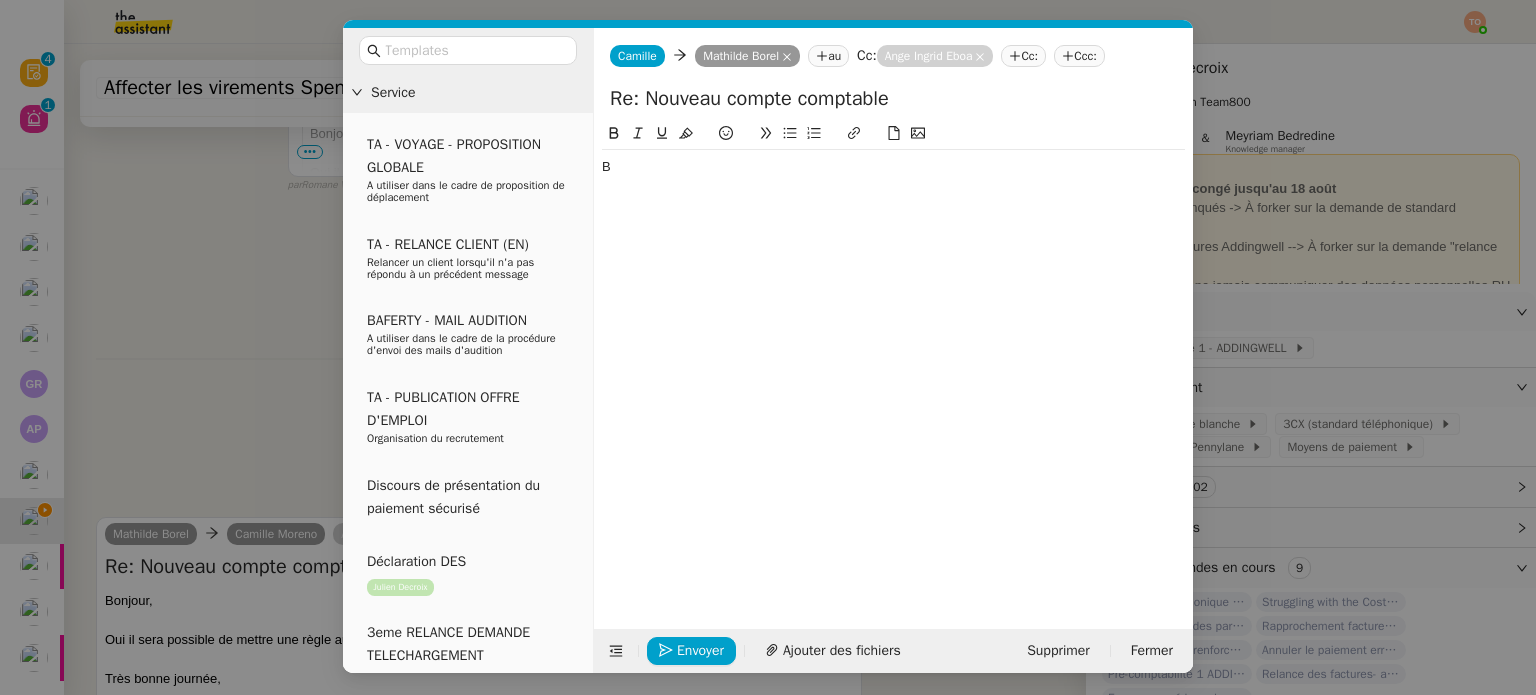 type 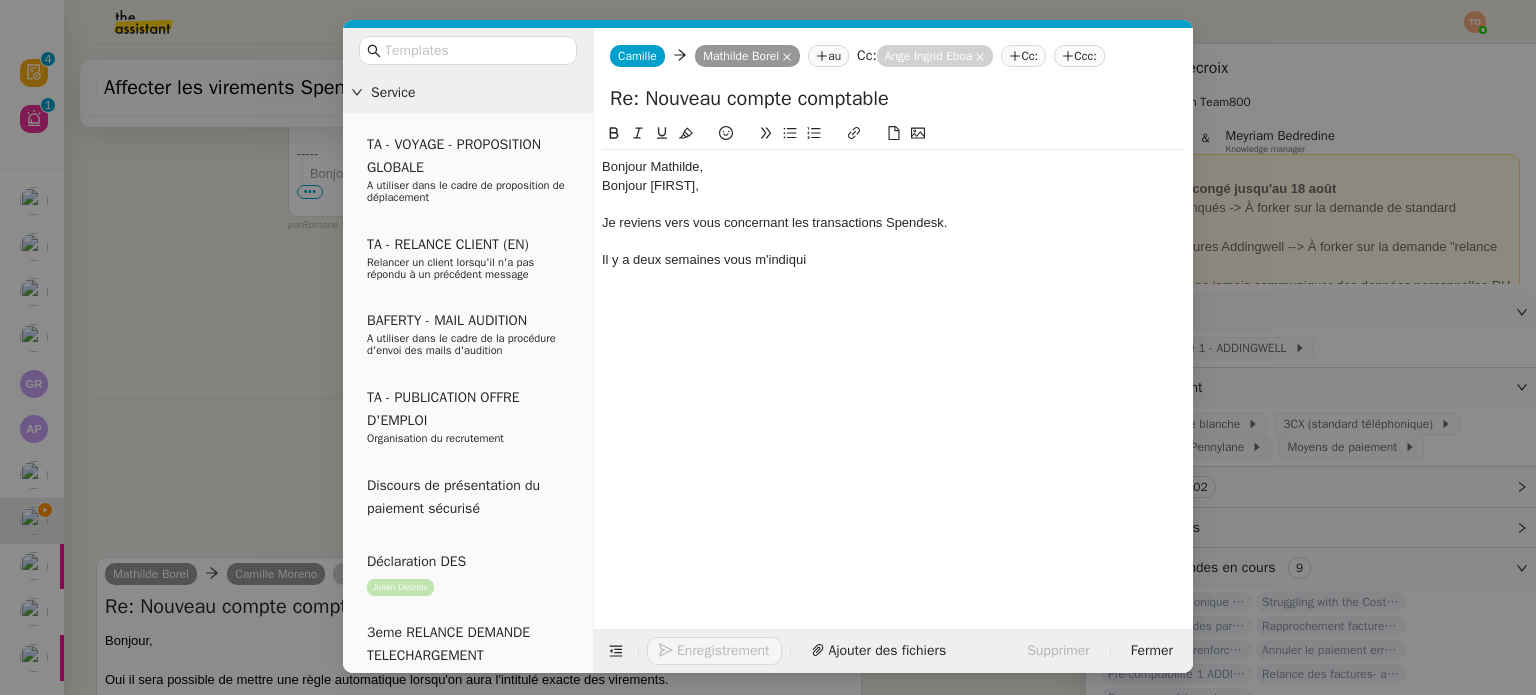 scroll, scrollTop: 1572, scrollLeft: 0, axis: vertical 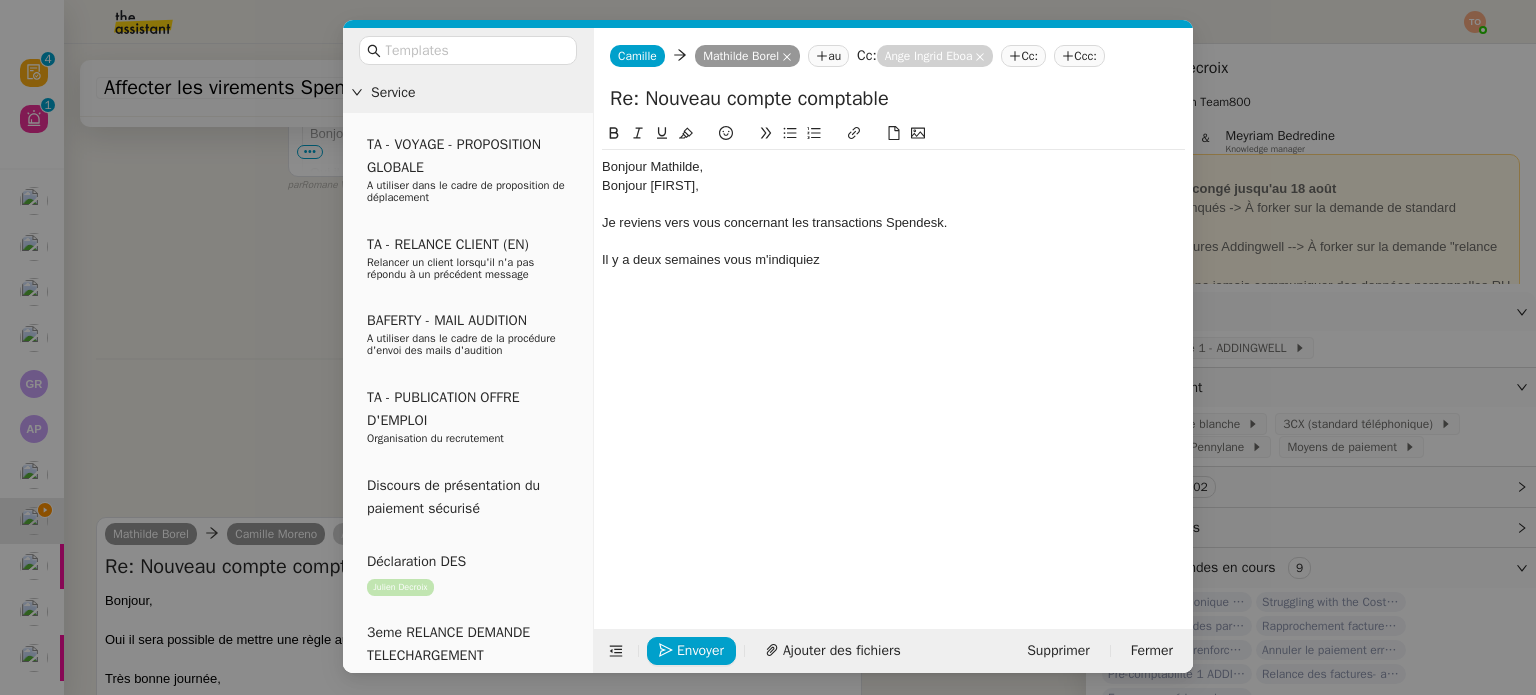 click on "Service TA - VOYAGE - PROPOSITION GLOBALE    A utiliser dans le cadre de proposition de déplacement TA - RELANCE CLIENT (EN)    Relancer un client lorsqu'il n'a pas répondu à un précédent message BAFERTY - MAIL AUDITION    A utiliser dans le cadre de la procédure d'envoi des mails d'audition TA - PUBLICATION OFFRE D'EMPLOI     Organisation du recrutement Discours de présentation du paiement sécurisé    Déclaration  DES      Julien Decroix 3eme RELANCE DEMANDE TELECHARGEMENT     Julien Decroix TA - VOYAGES - PROPOSITION ITINERAIRE    Soumettre les résultats d'une recherche TA - CONFIRMATION PAIEMENT (EN)    Confirmer avec le client de modèle de transaction - Attention Plan Pro nécessaire. TA - COURRIER EXPEDIE (recommandé)    A utiliser dans le cadre de l'envoi d'un courrier recommandé TA - PARTAGE DE CALENDRIER (EN)    A utiliser pour demander au client de partager son calendrier afin de faciliter l'accès et la gestion PSPI - Appel de fonds MJL    ADDINGWELL - TRAITEMENT COURRIERS" at bounding box center (768, 347) 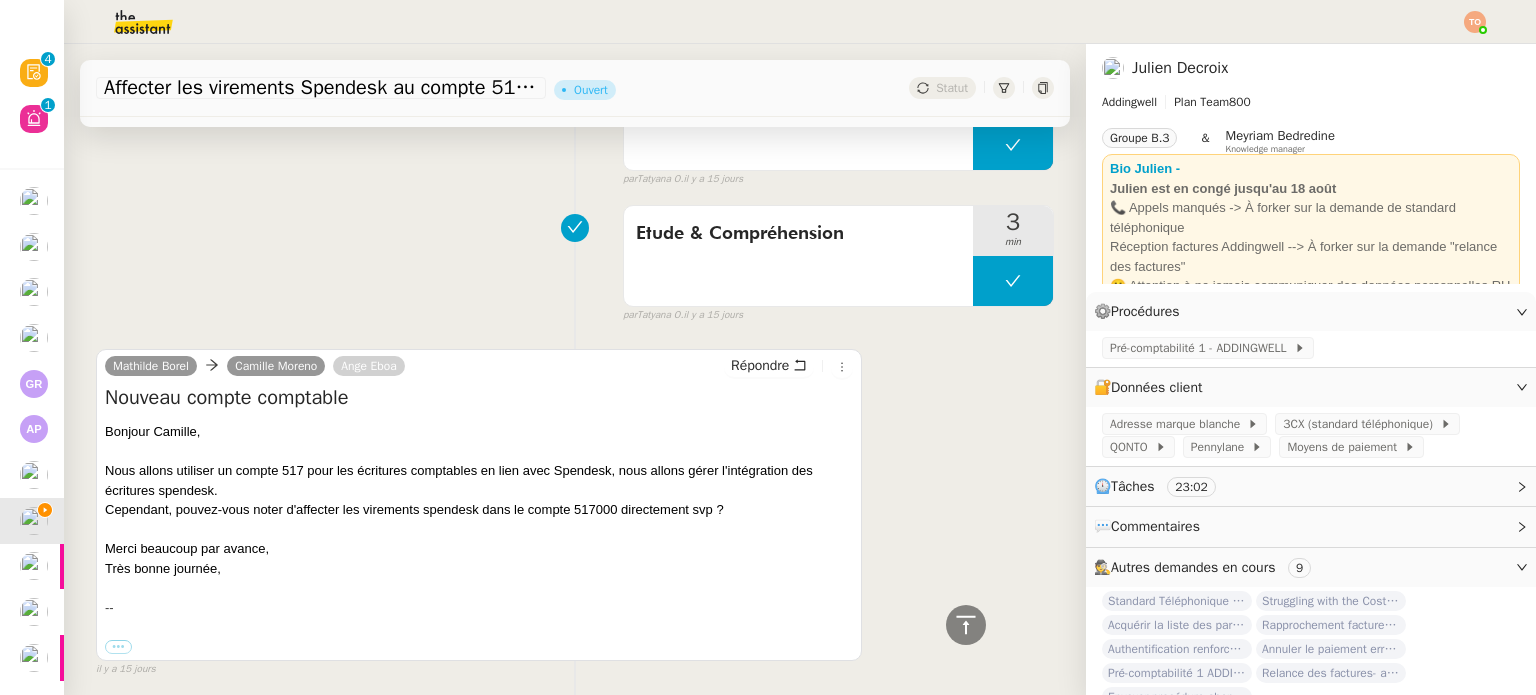 scroll, scrollTop: 2863, scrollLeft: 0, axis: vertical 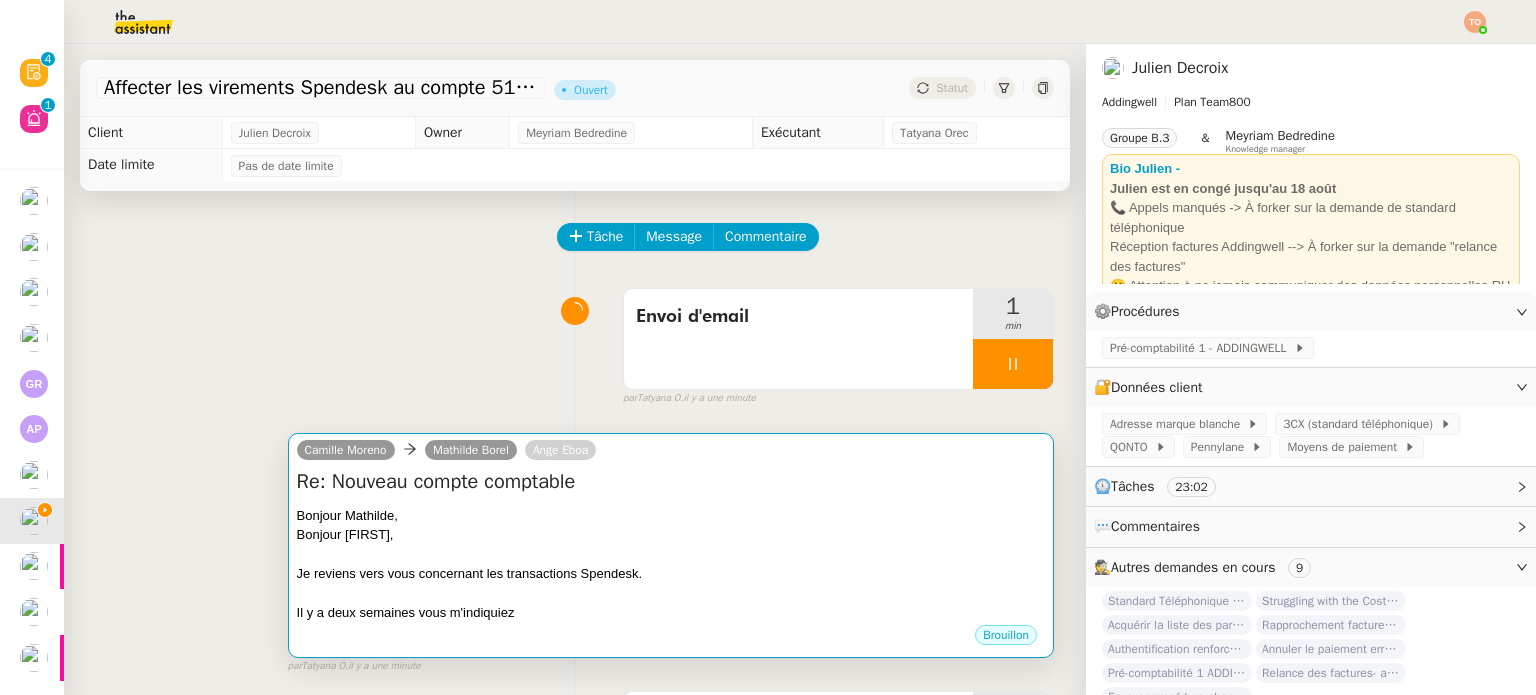click on "Bonjour Ange," at bounding box center (671, 535) 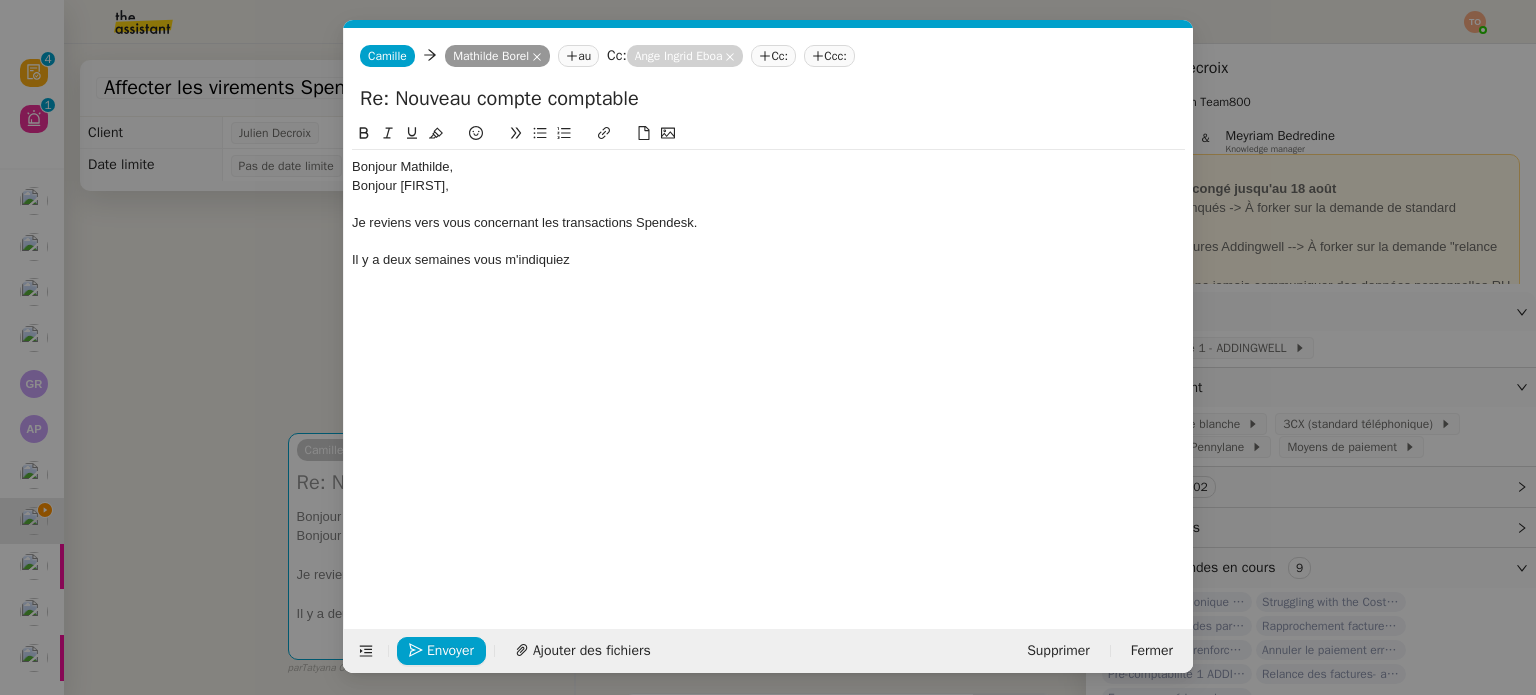 scroll, scrollTop: 0, scrollLeft: 42, axis: horizontal 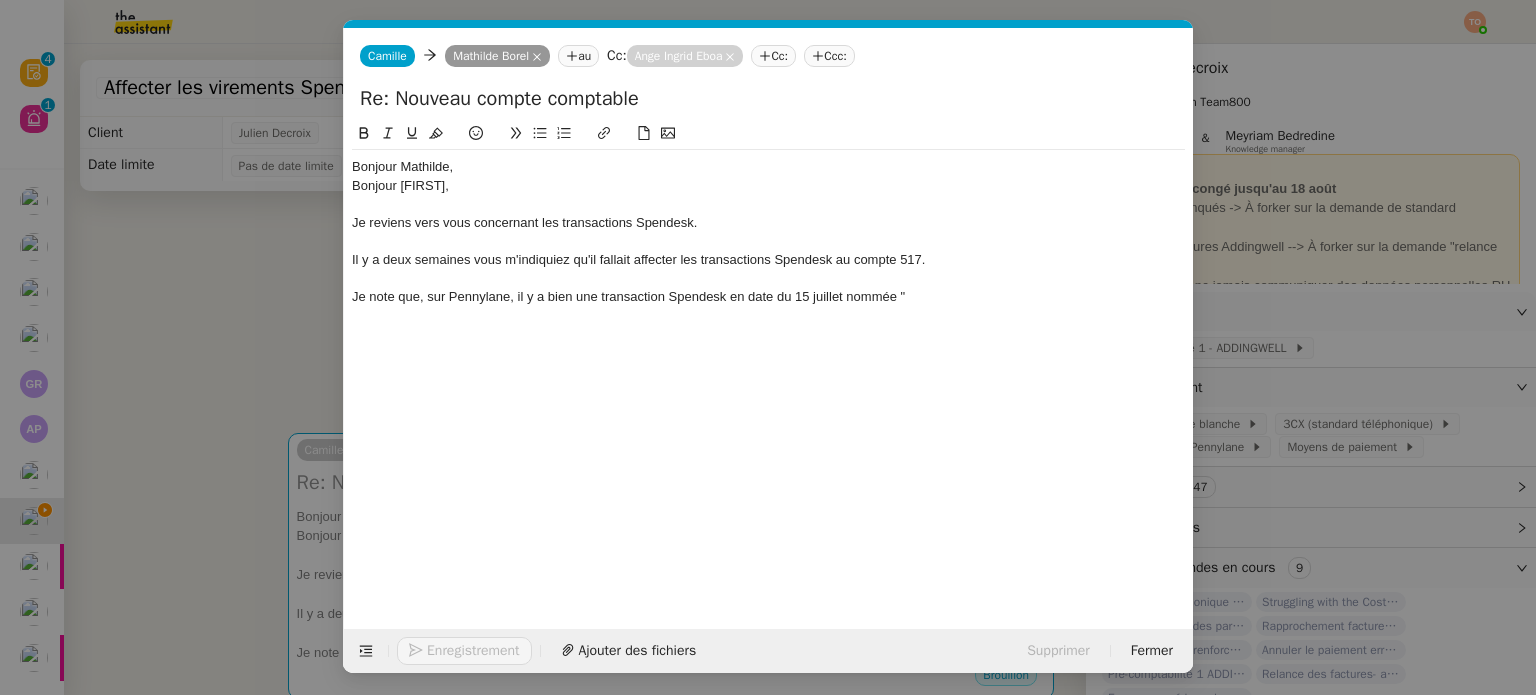 paste 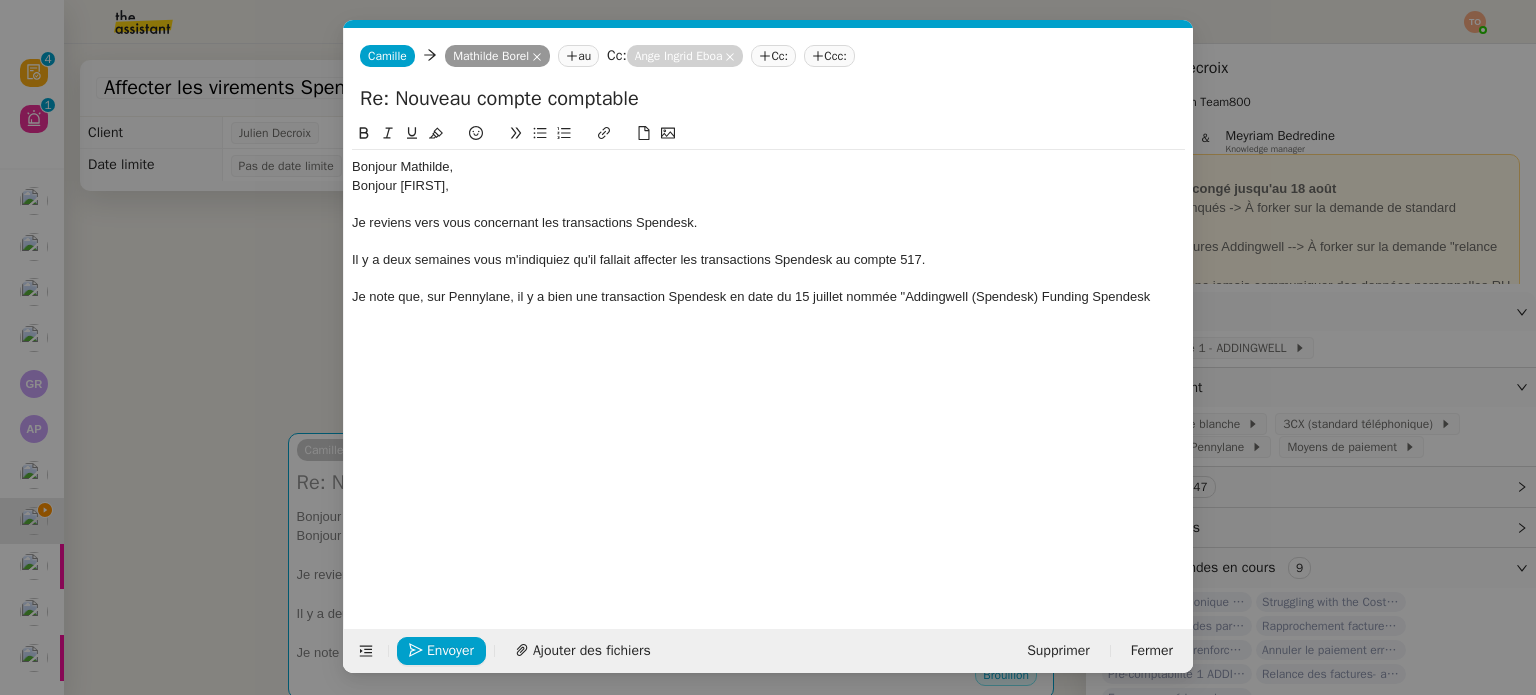 scroll, scrollTop: 0, scrollLeft: 0, axis: both 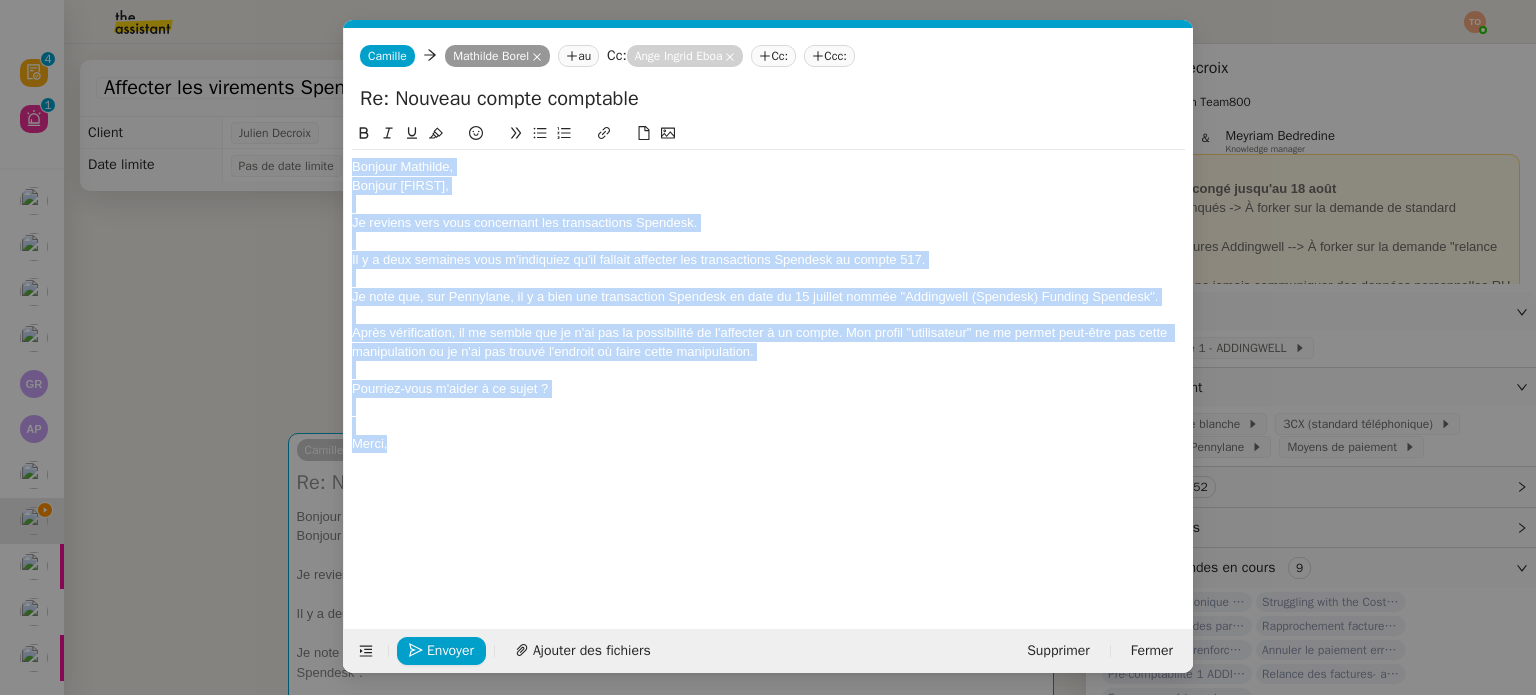 drag, startPoint x: 420, startPoint y: 443, endPoint x: 332, endPoint y: 159, distance: 297.32138 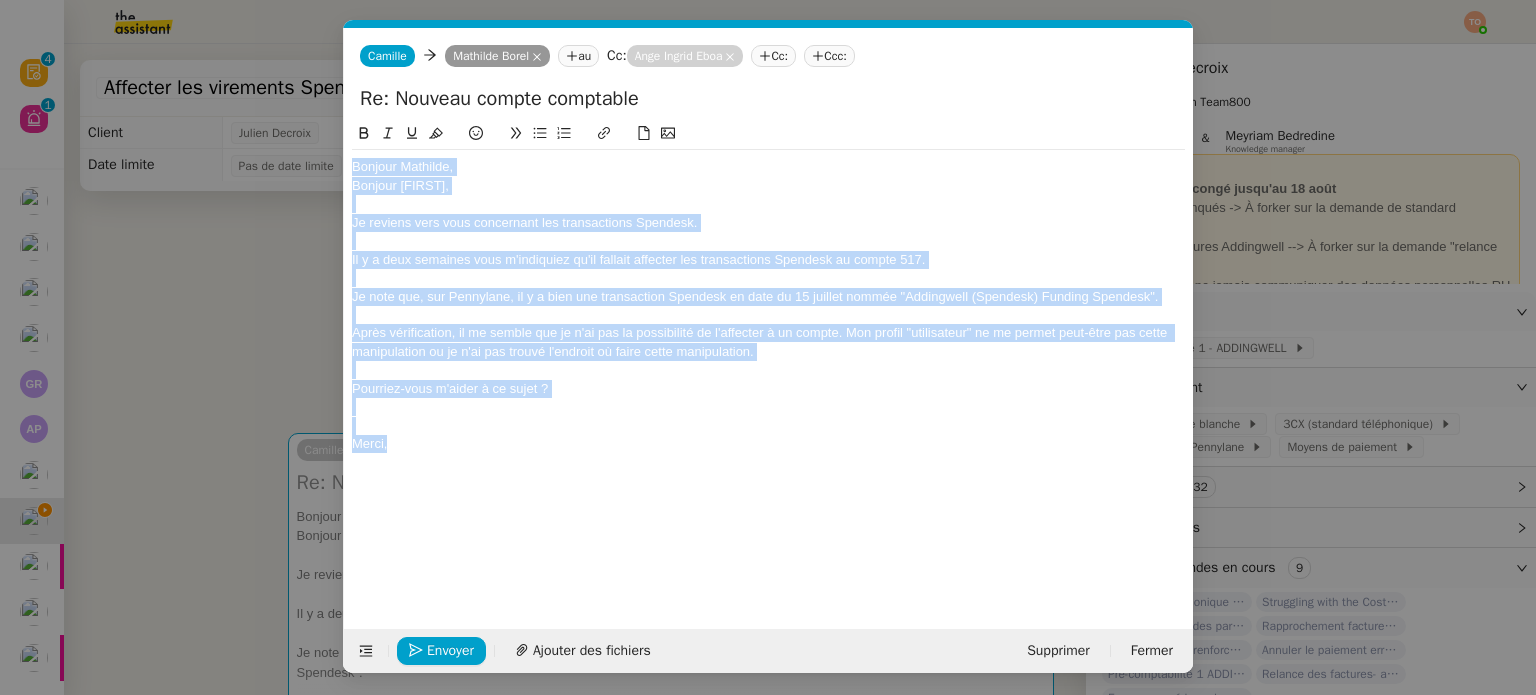 click 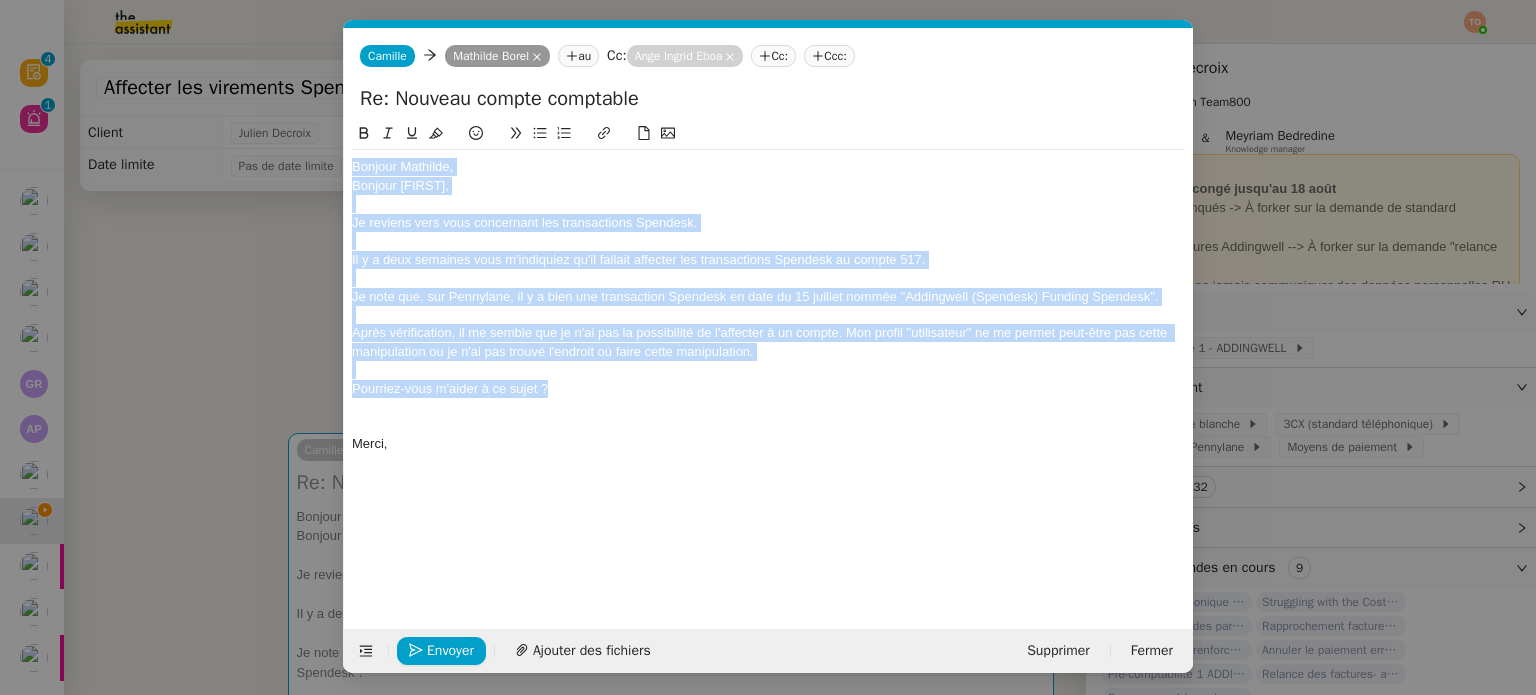 drag, startPoint x: 575, startPoint y: 395, endPoint x: 337, endPoint y: 154, distance: 338.7108 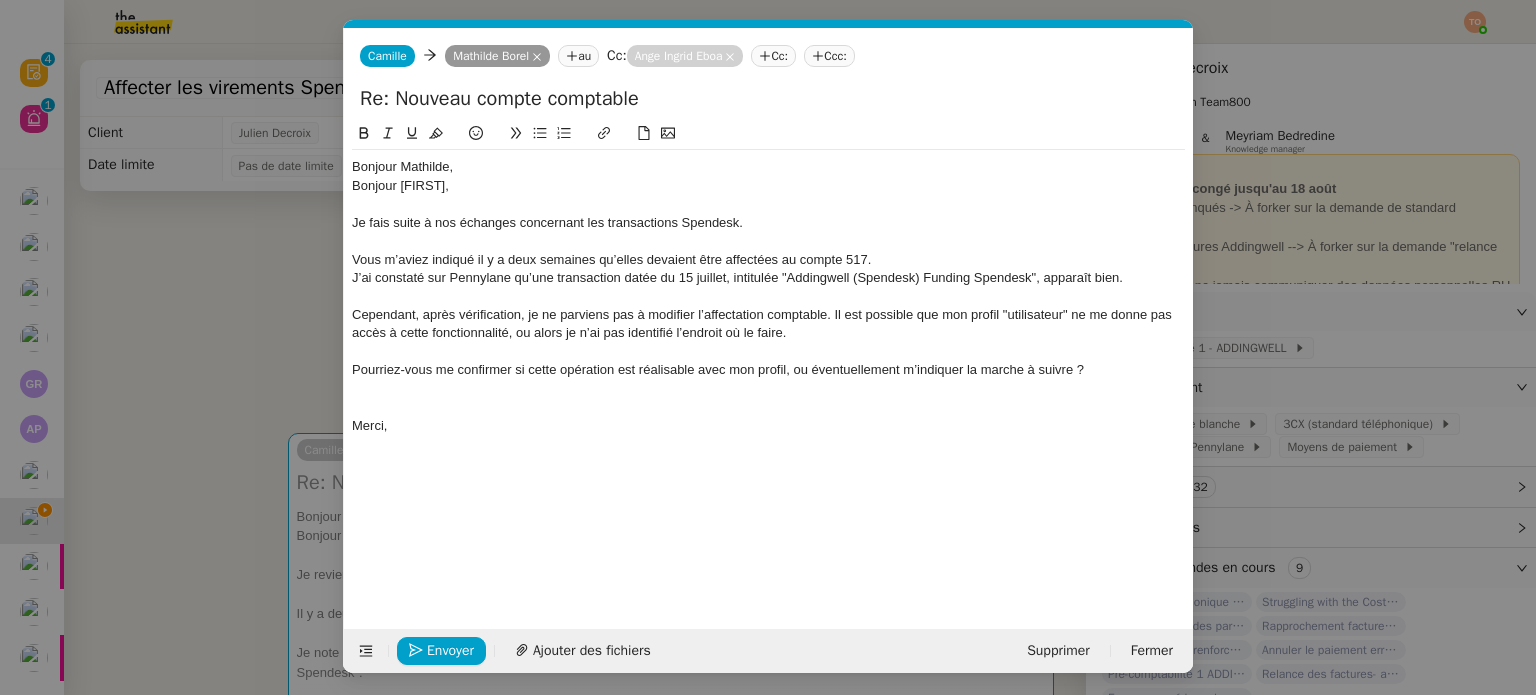 scroll, scrollTop: 0, scrollLeft: 0, axis: both 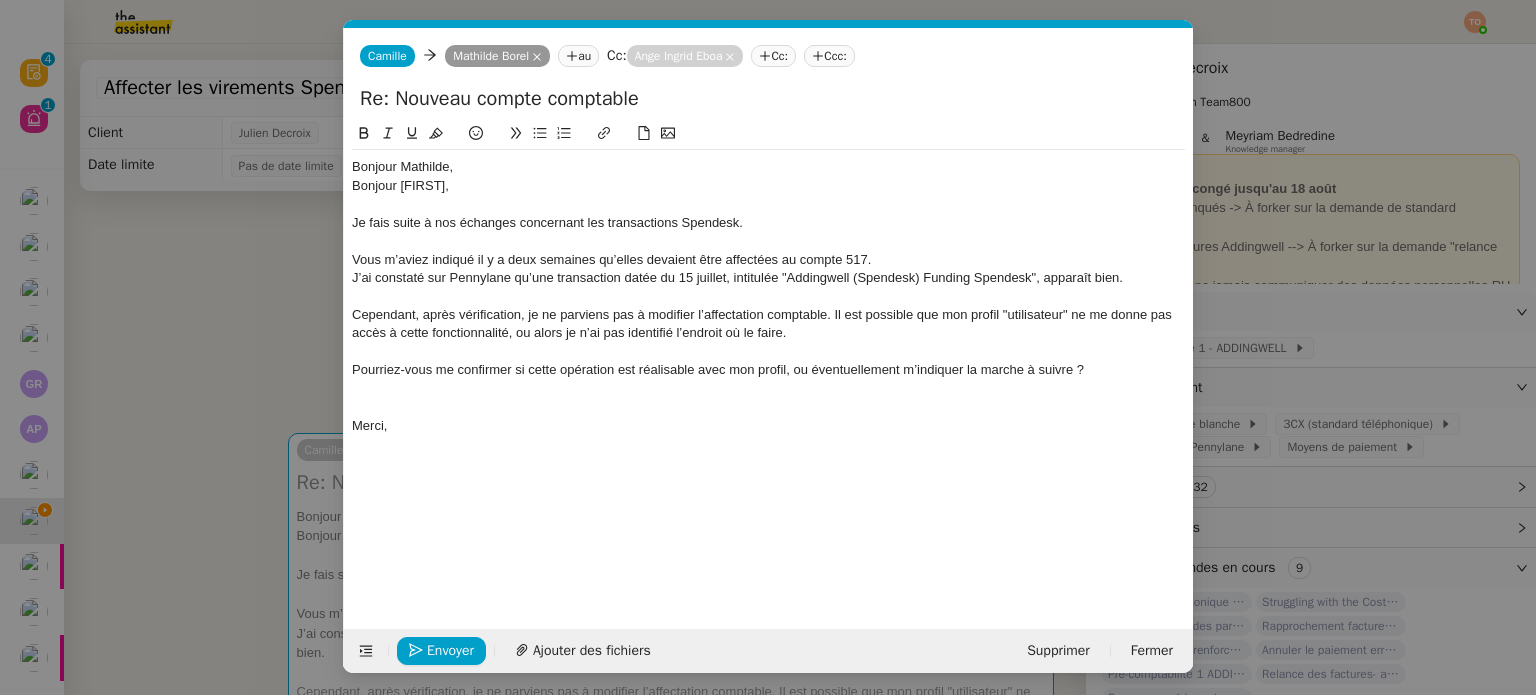 click on "Pourriez-vous me confirmer si cette opération est réalisable avec mon profil, ou éventuellement m’indiquer la marche à suivre ?" 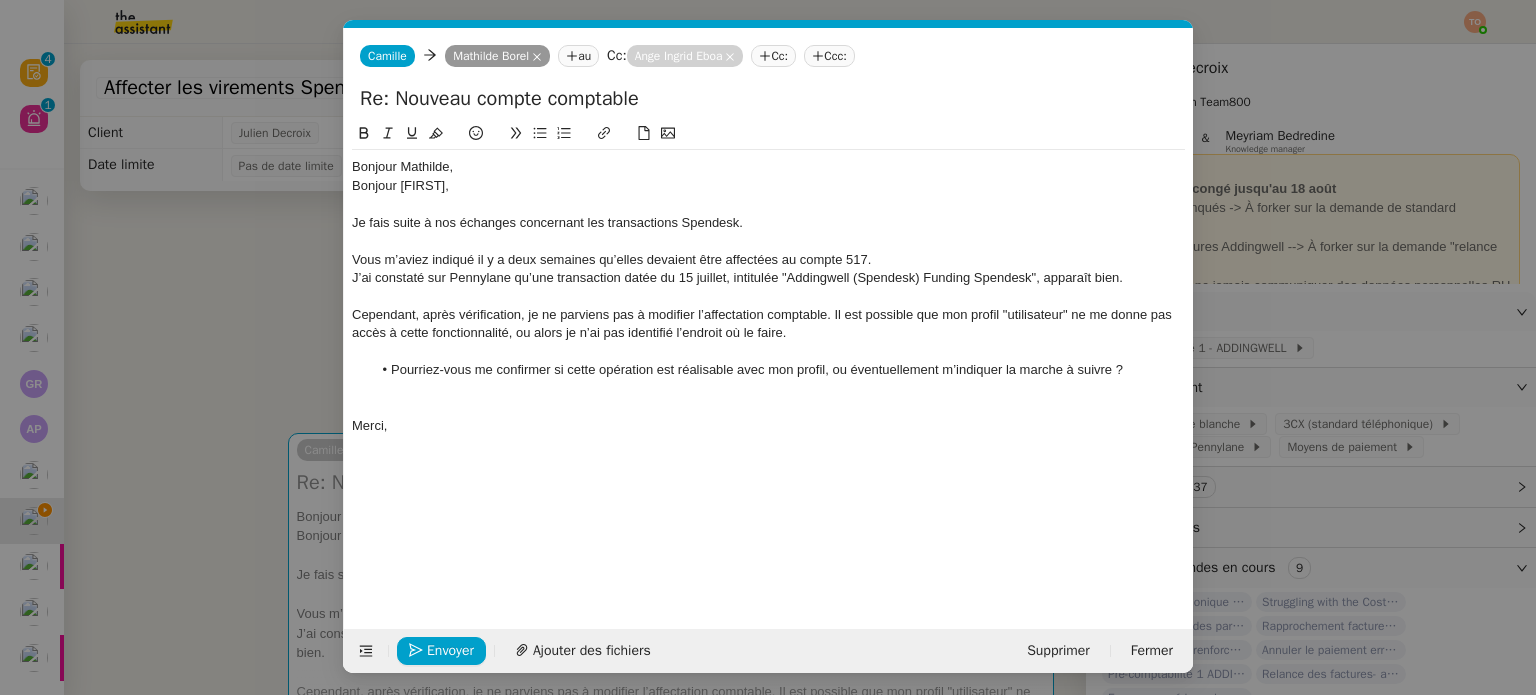 click 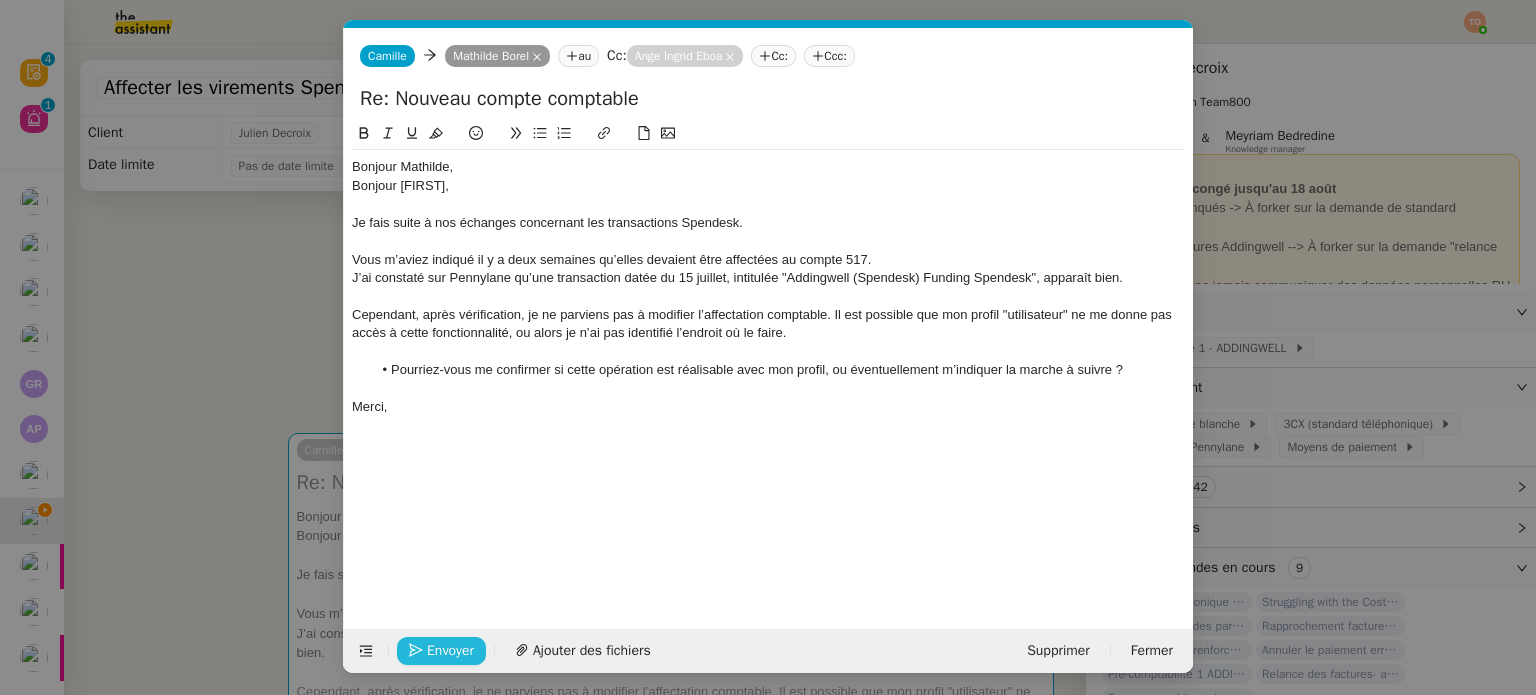 click on "Envoyer" 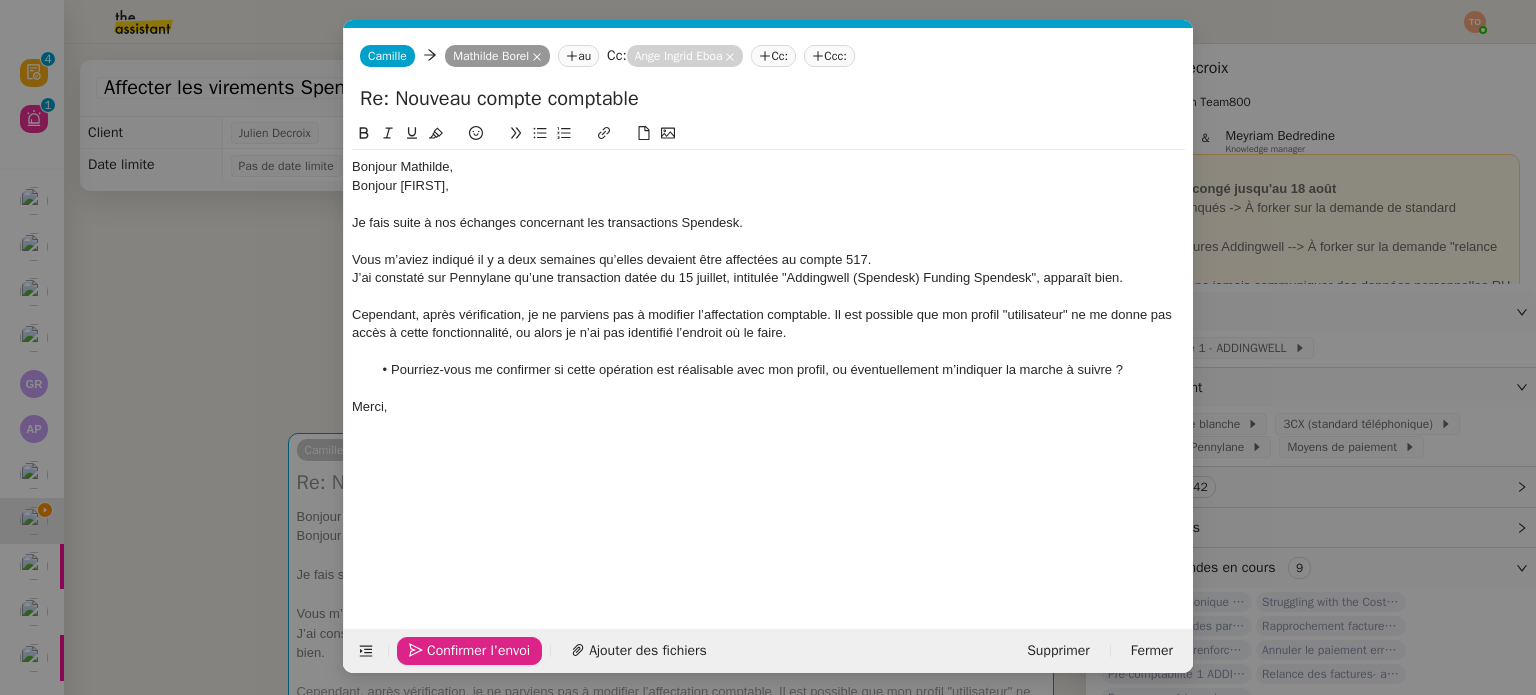 click on "Confirmer l'envoi" 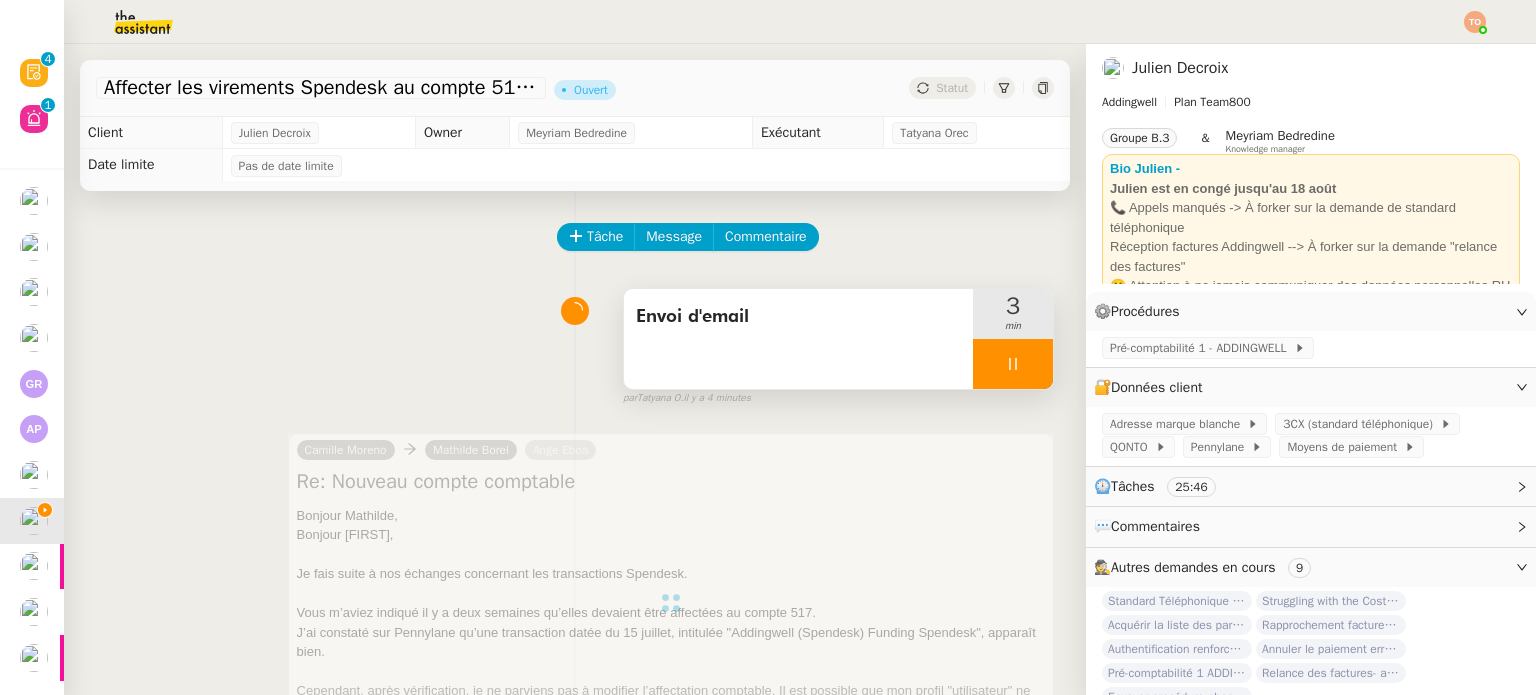 click at bounding box center (1013, 364) 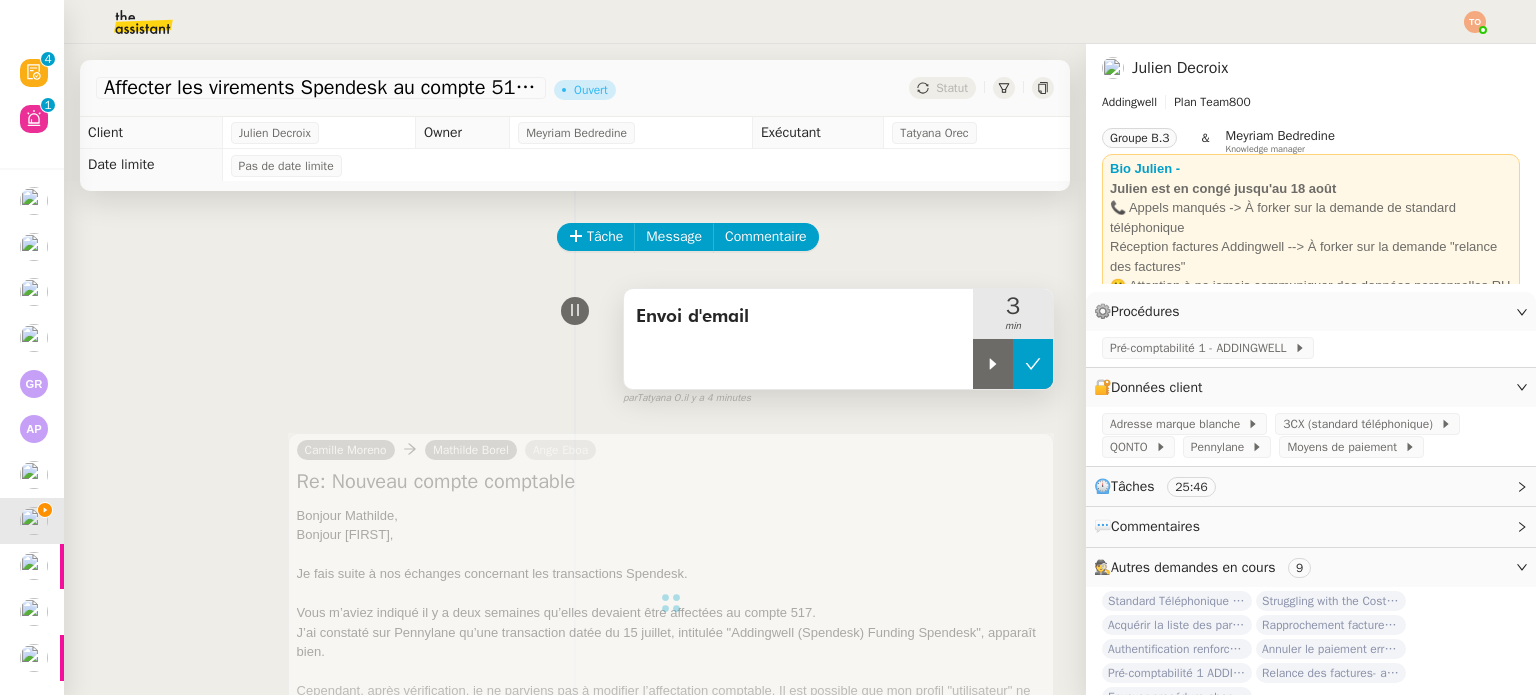 click at bounding box center (1033, 364) 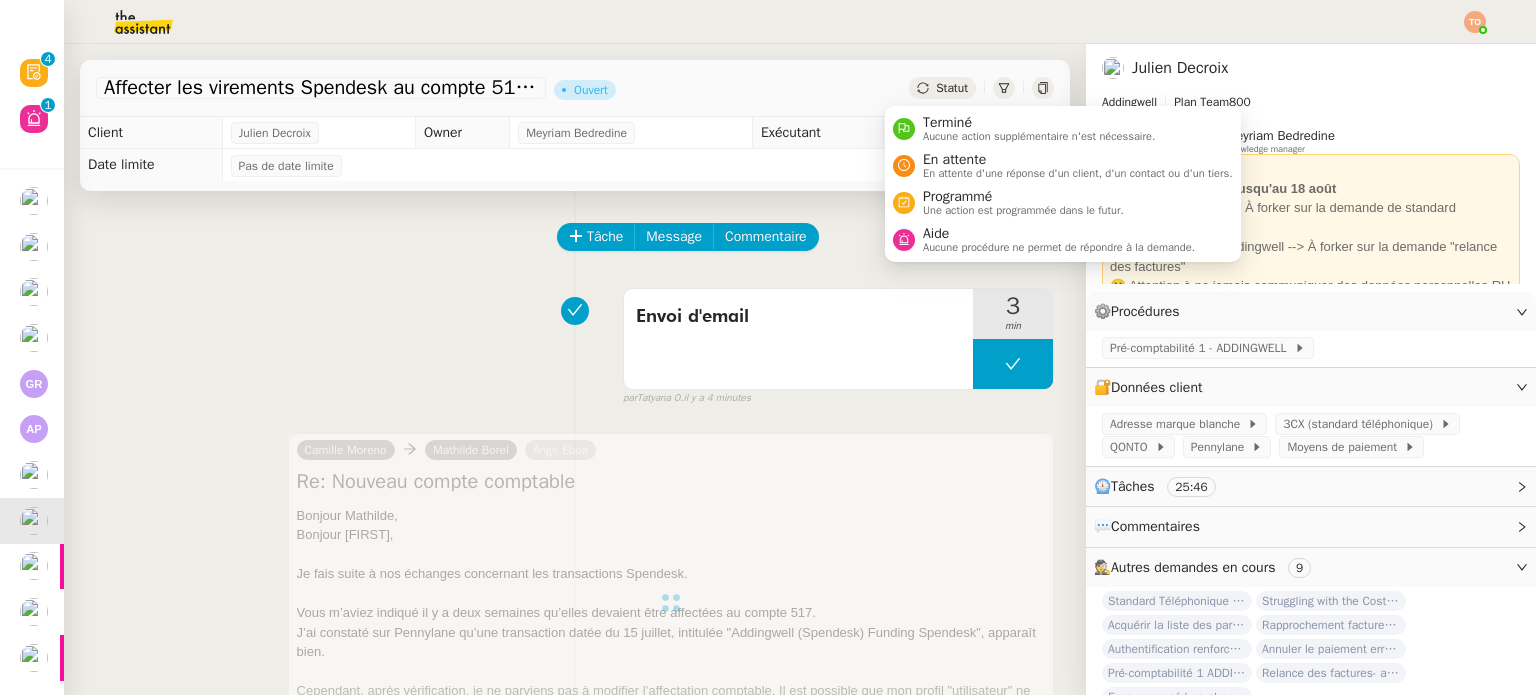 click on "Statut" 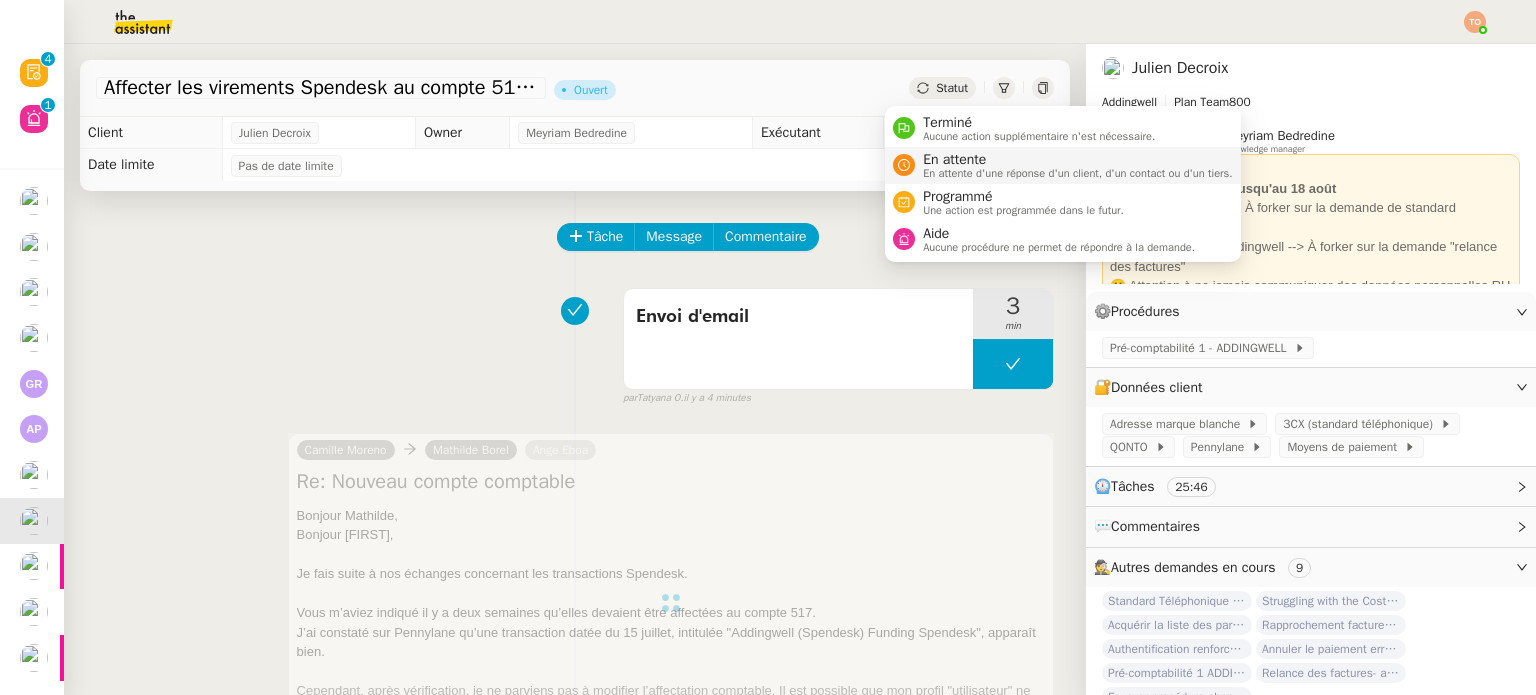 click on "En attente" at bounding box center (1078, 160) 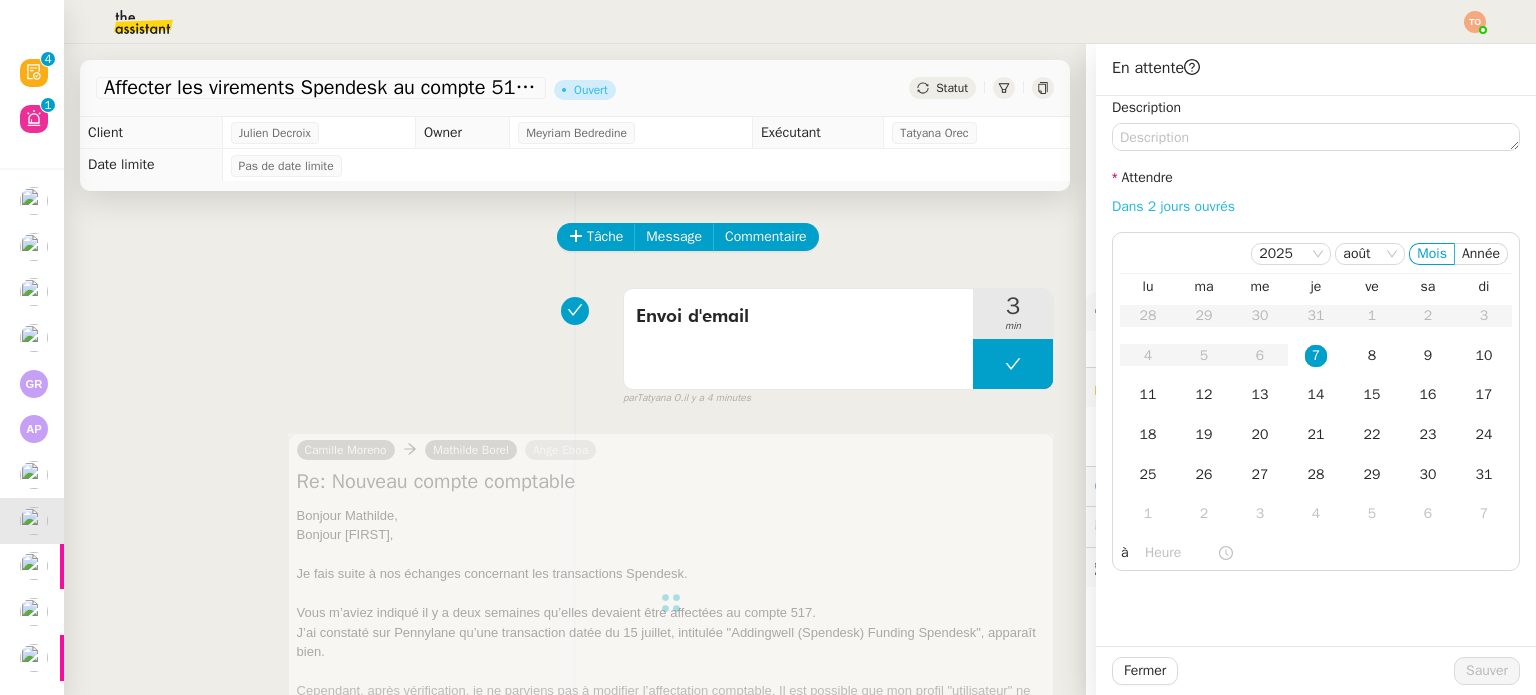 click on "Dans 2 jours ouvrés" 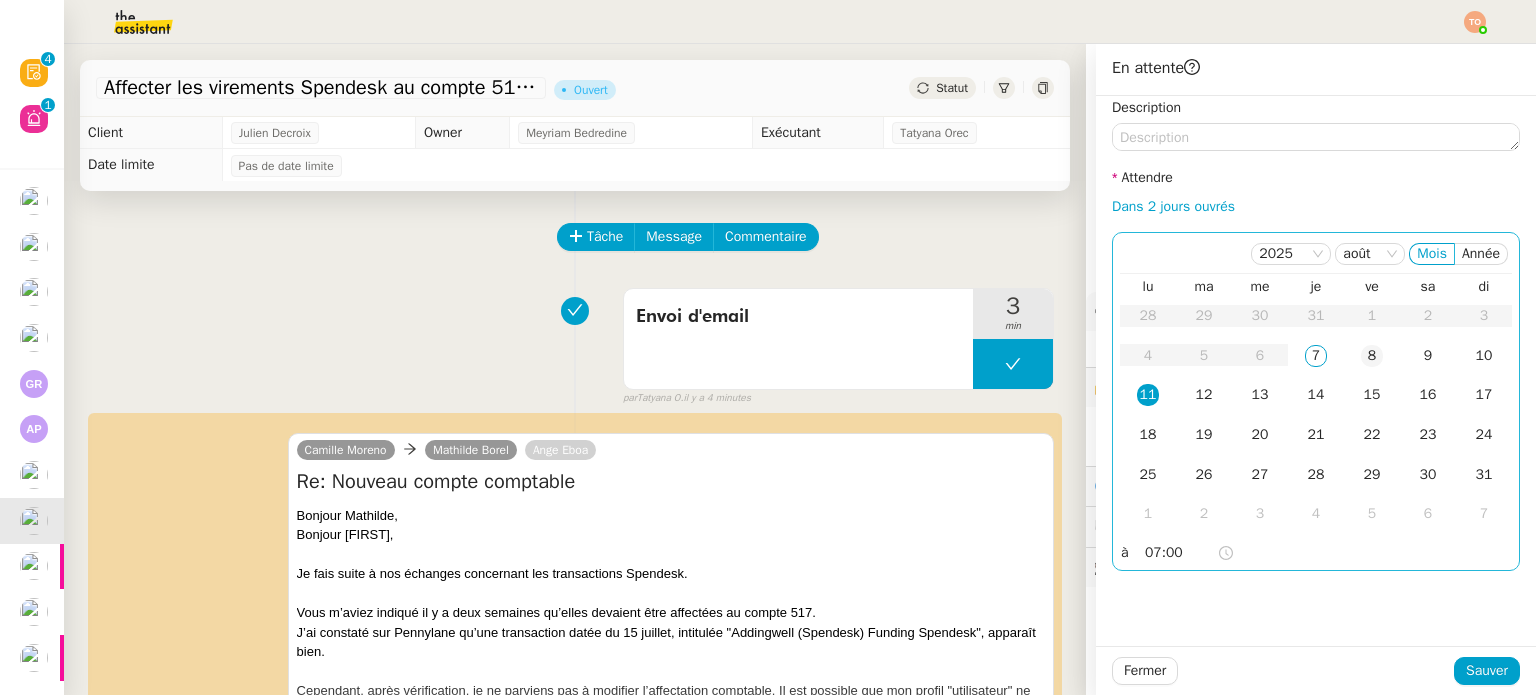 click on "8" 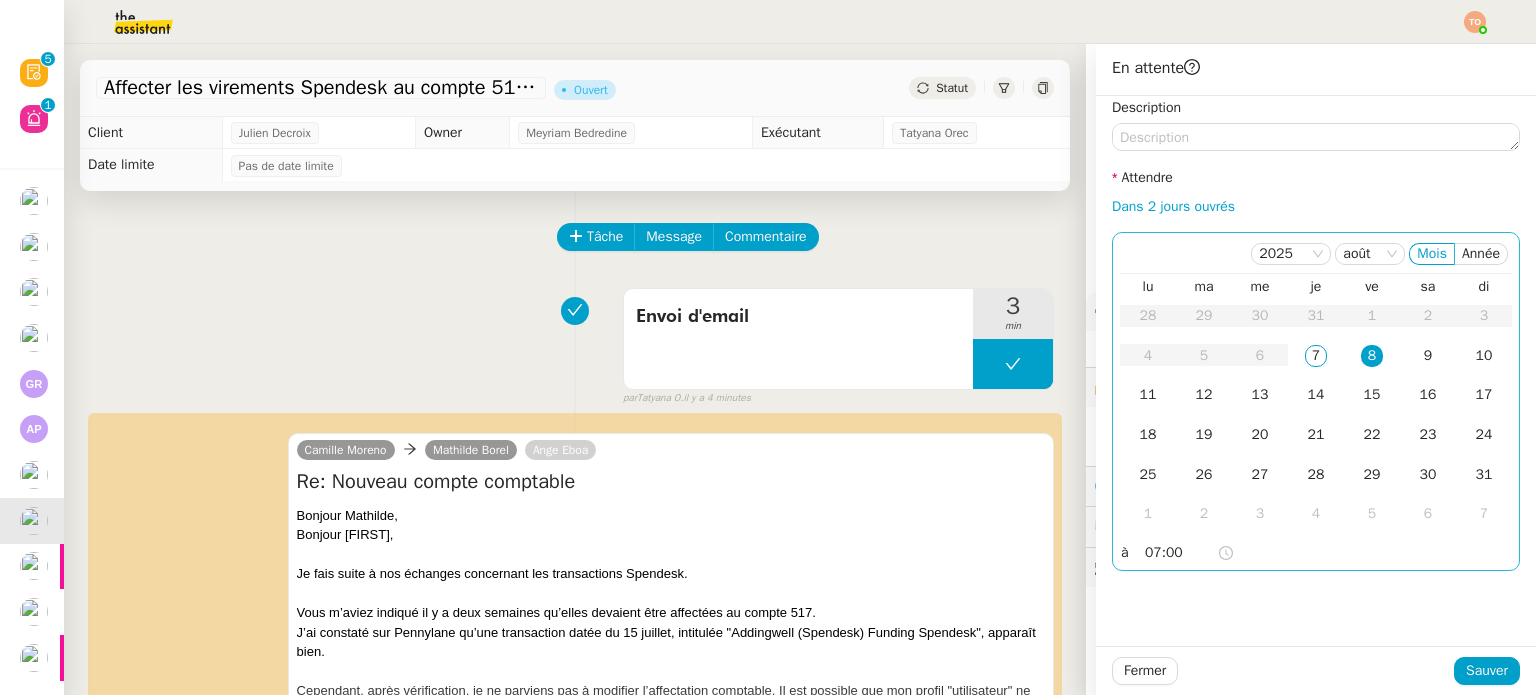 click on "07:00" 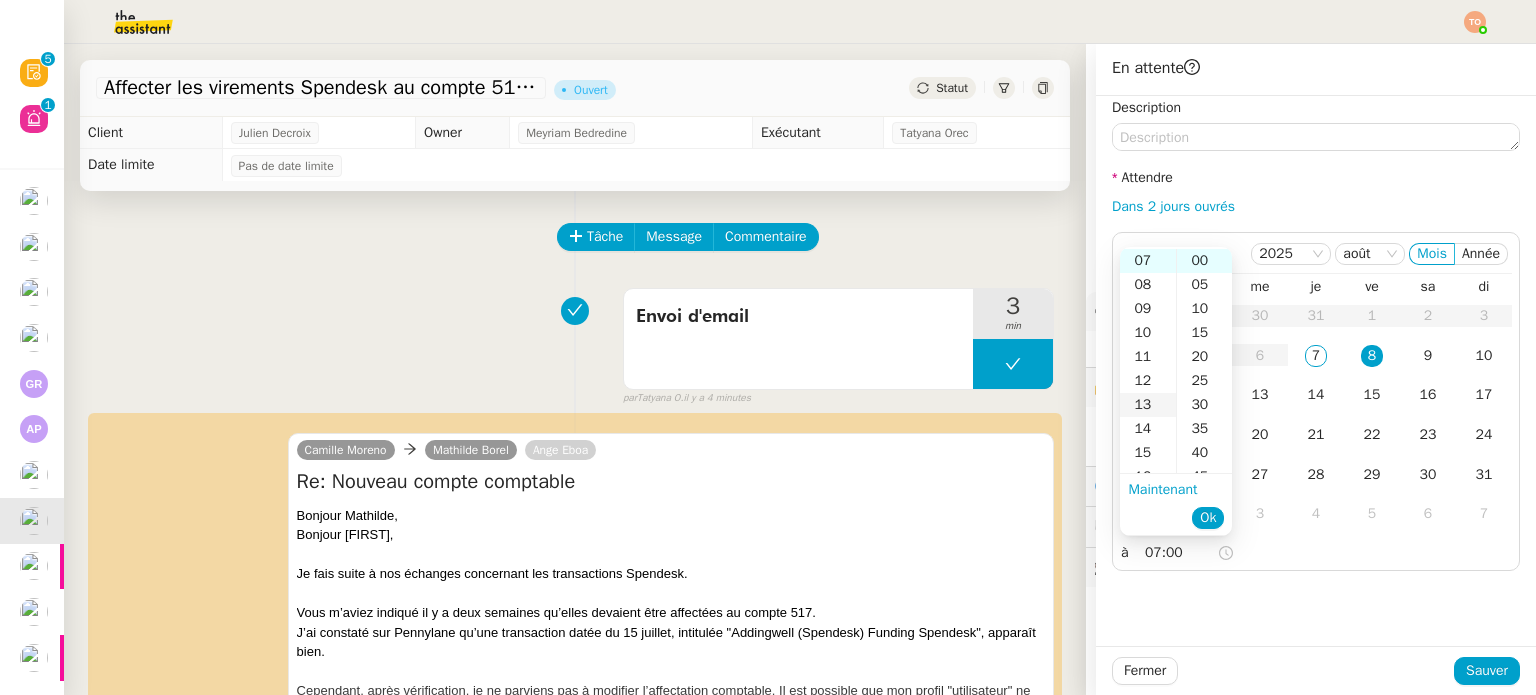 click on "13" at bounding box center [1148, 405] 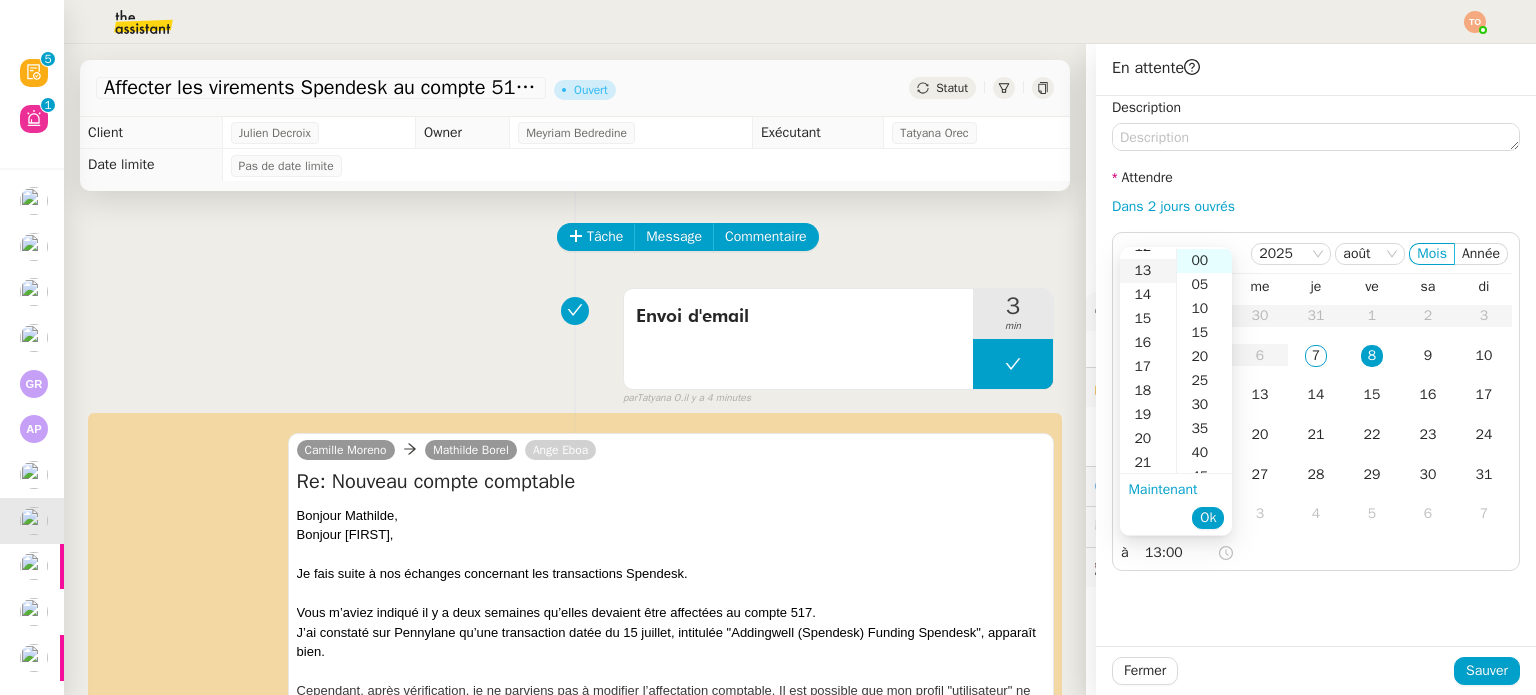 scroll, scrollTop: 312, scrollLeft: 0, axis: vertical 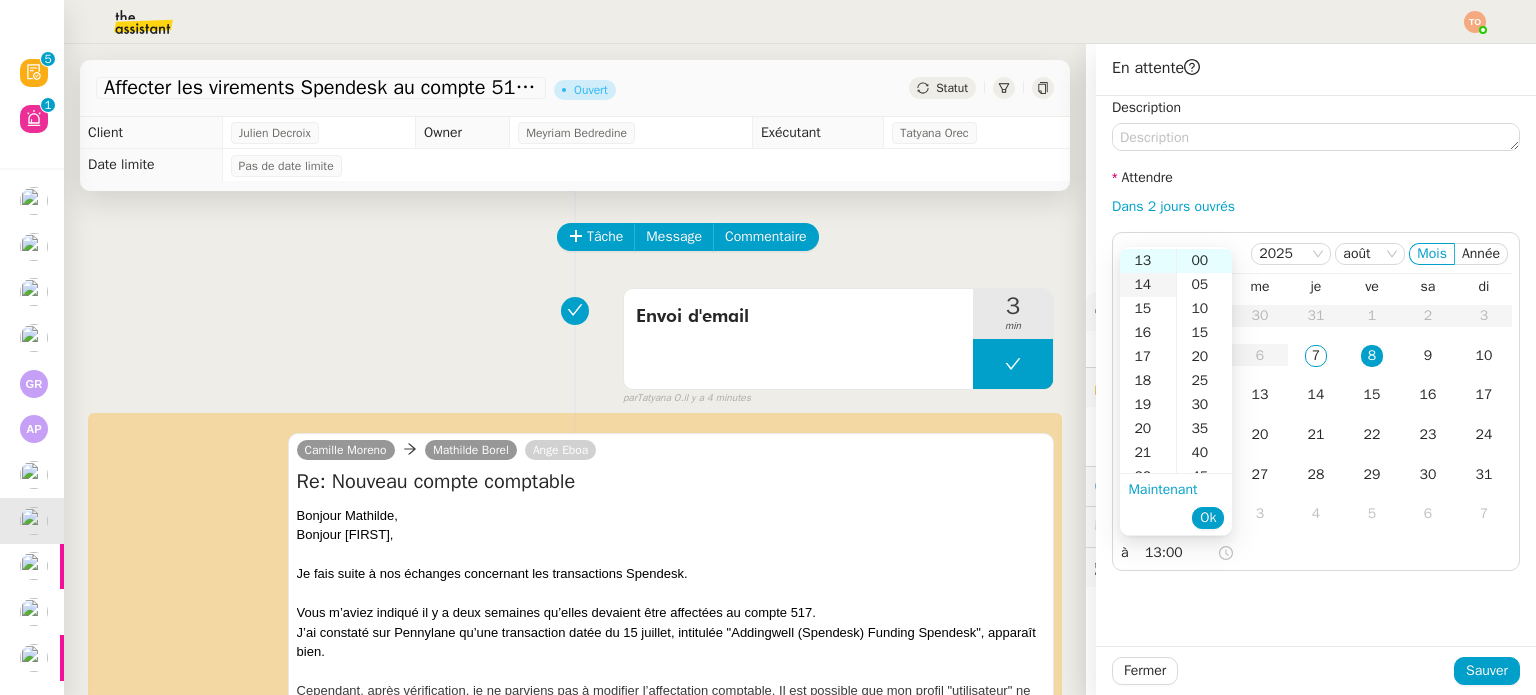 click on "14" at bounding box center (1148, 285) 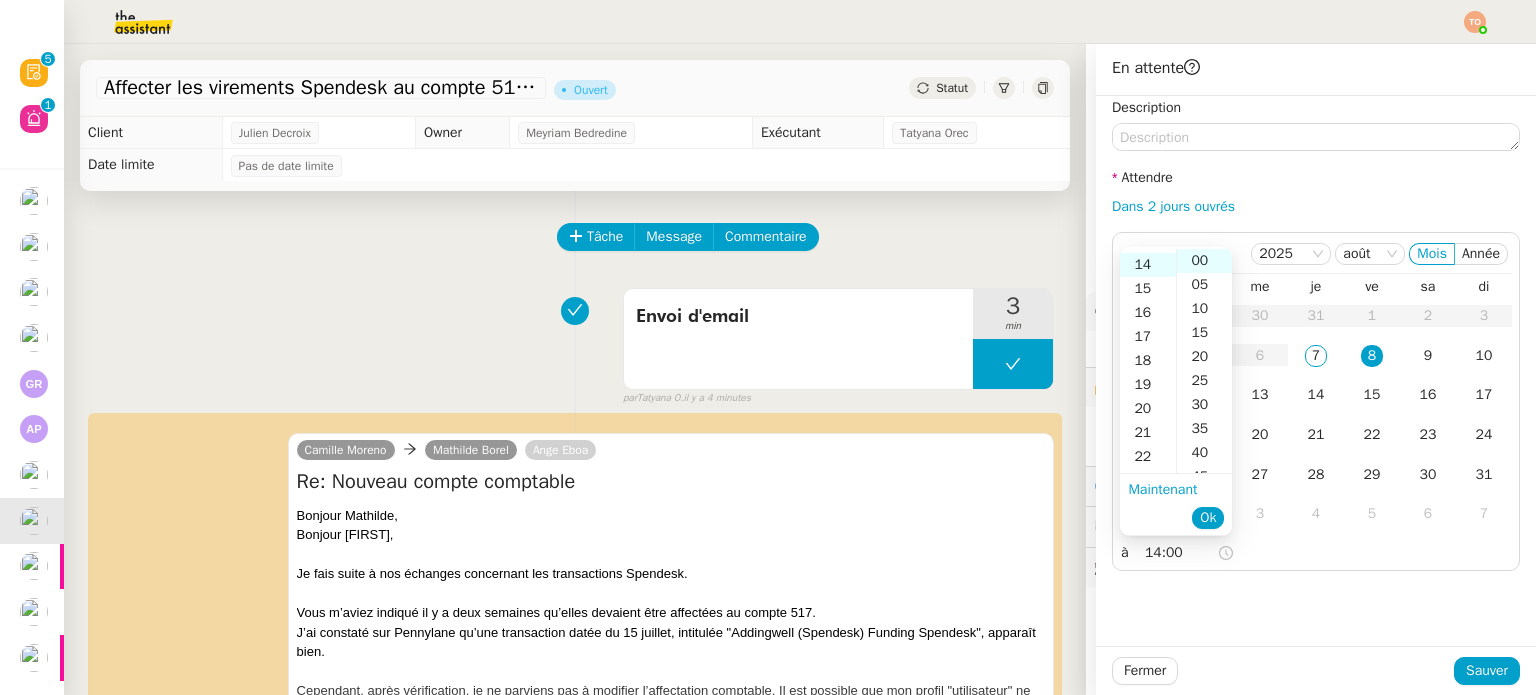 scroll, scrollTop: 336, scrollLeft: 0, axis: vertical 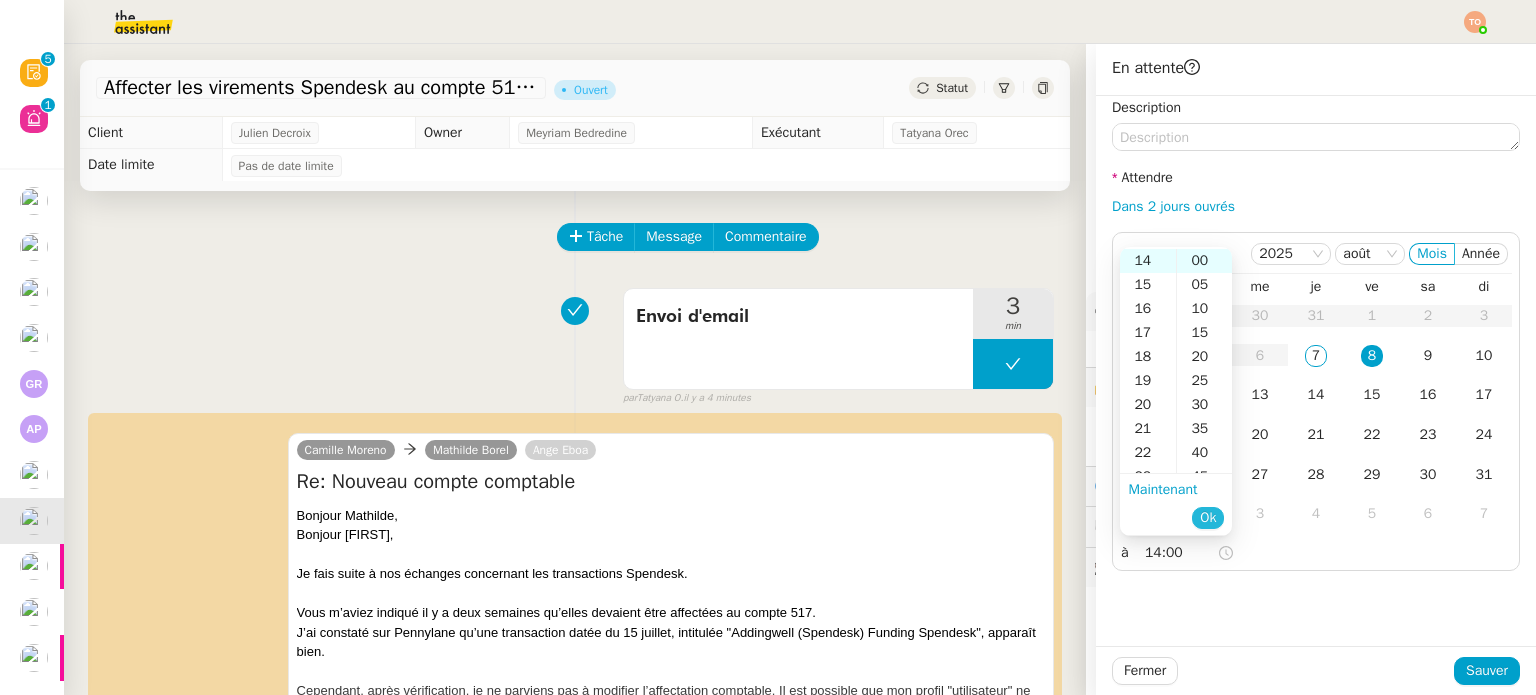 click on "Ok" at bounding box center (1208, 518) 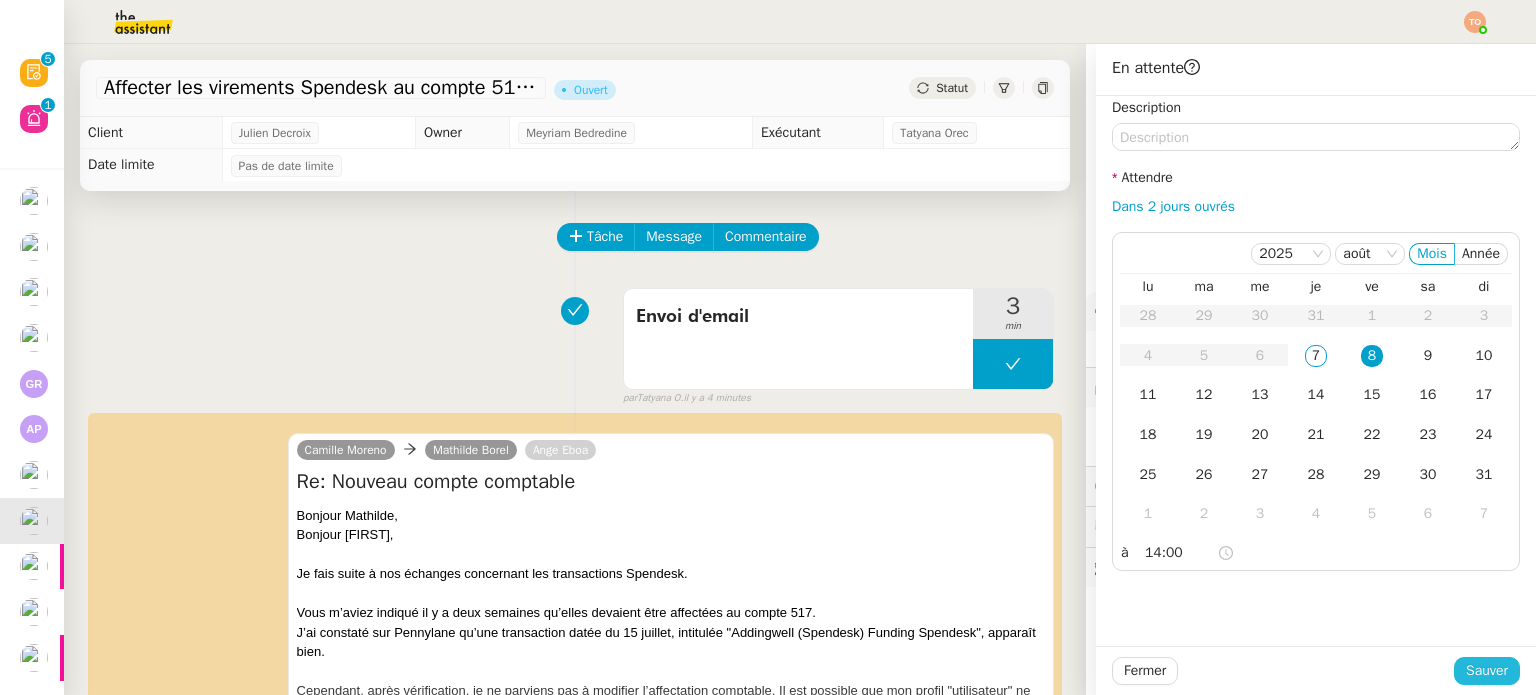 click on "Sauver" 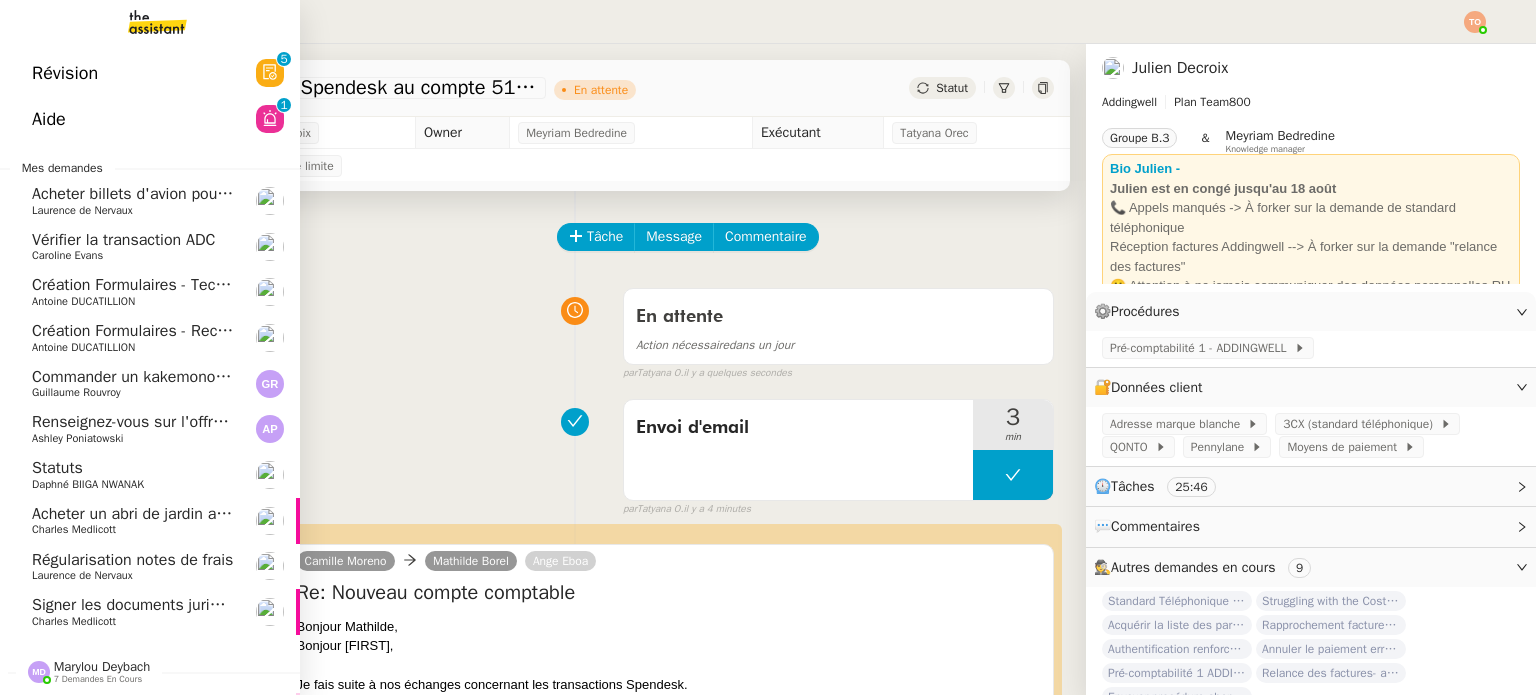 click on "Acheter un abri de jardin avec option de plancher" 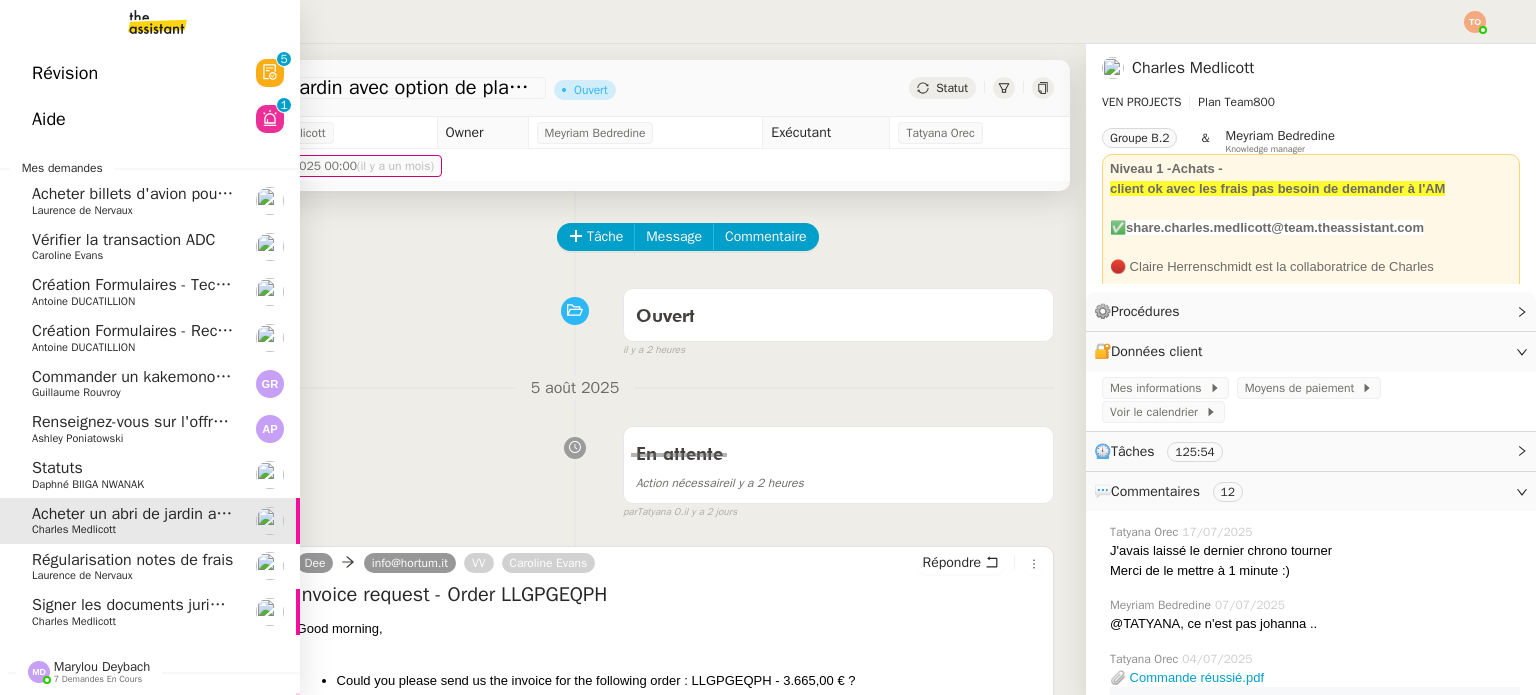 click on "Ashley Poniatowski" 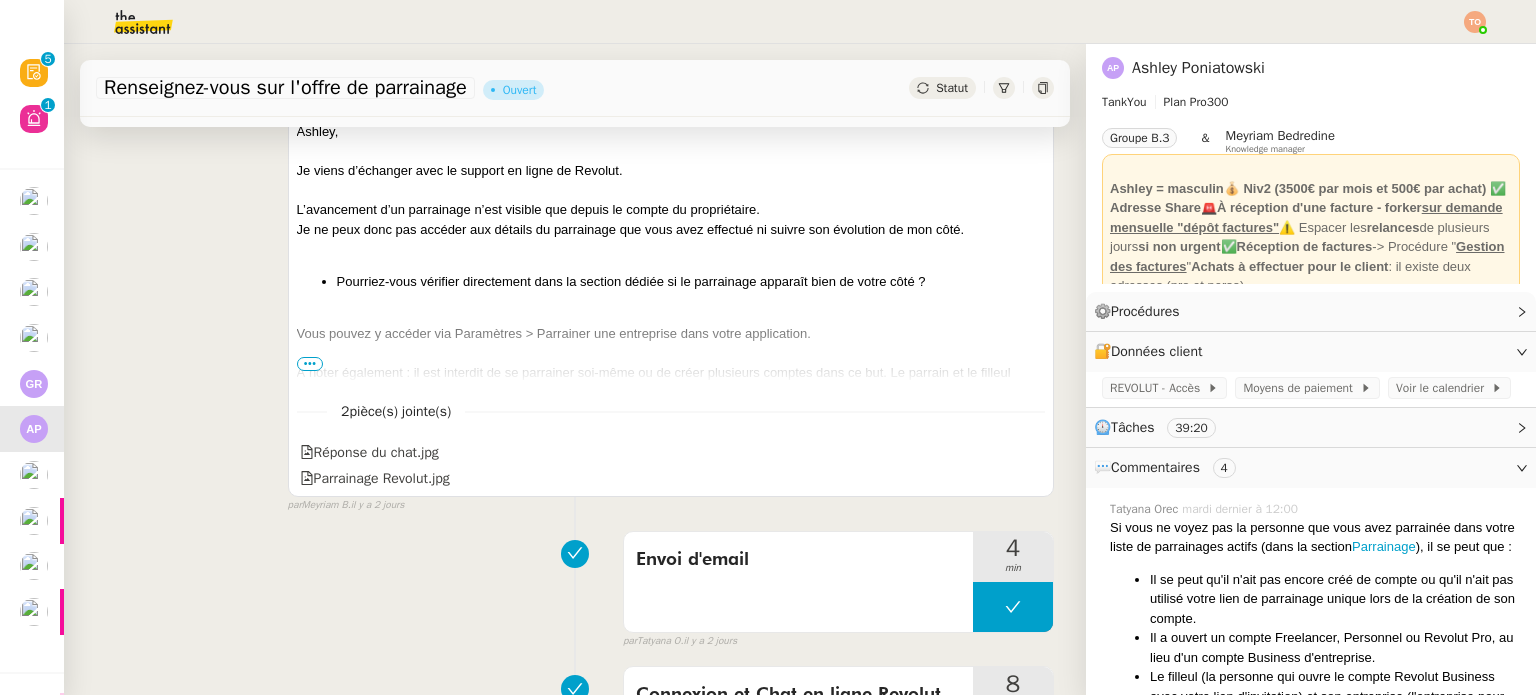 scroll, scrollTop: 500, scrollLeft: 0, axis: vertical 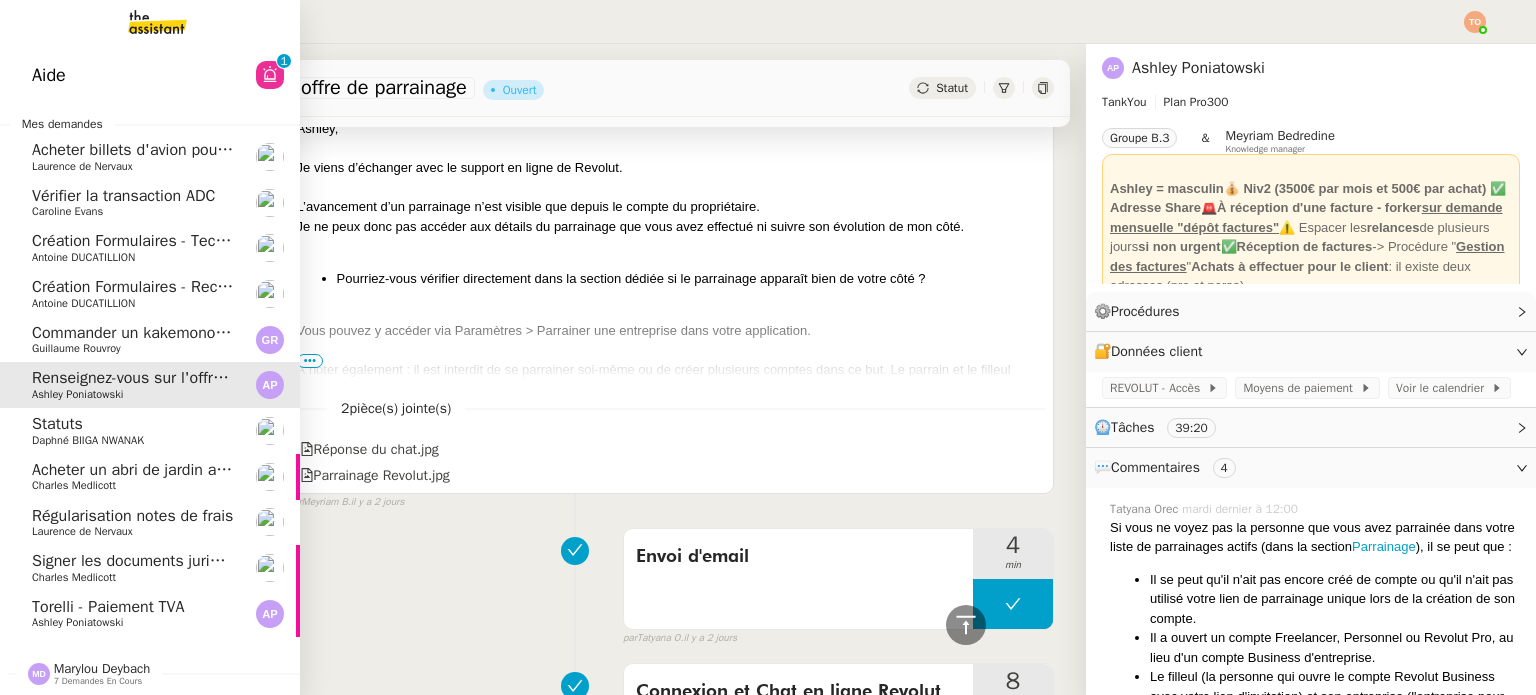 click on "Torelli - Paiement TVA    Ashley Poniatowski" 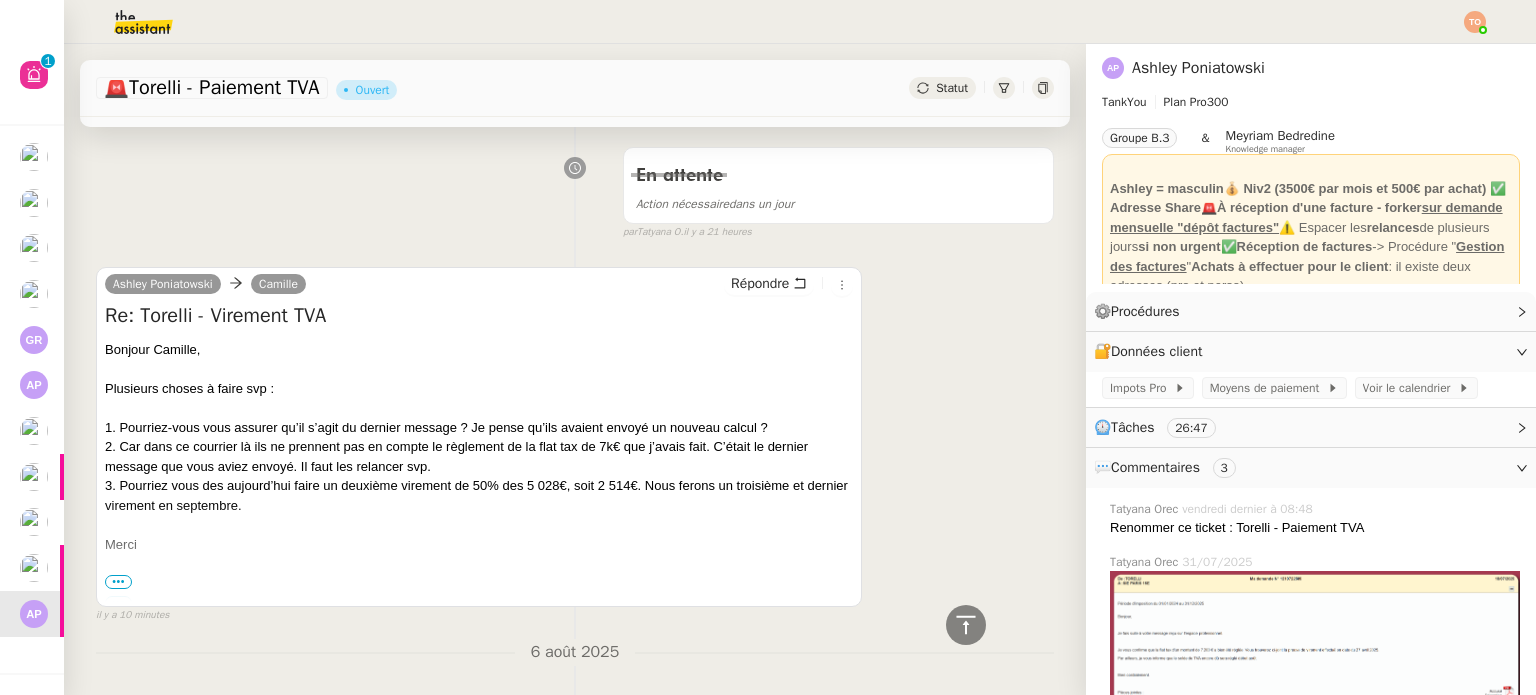 scroll, scrollTop: 0, scrollLeft: 0, axis: both 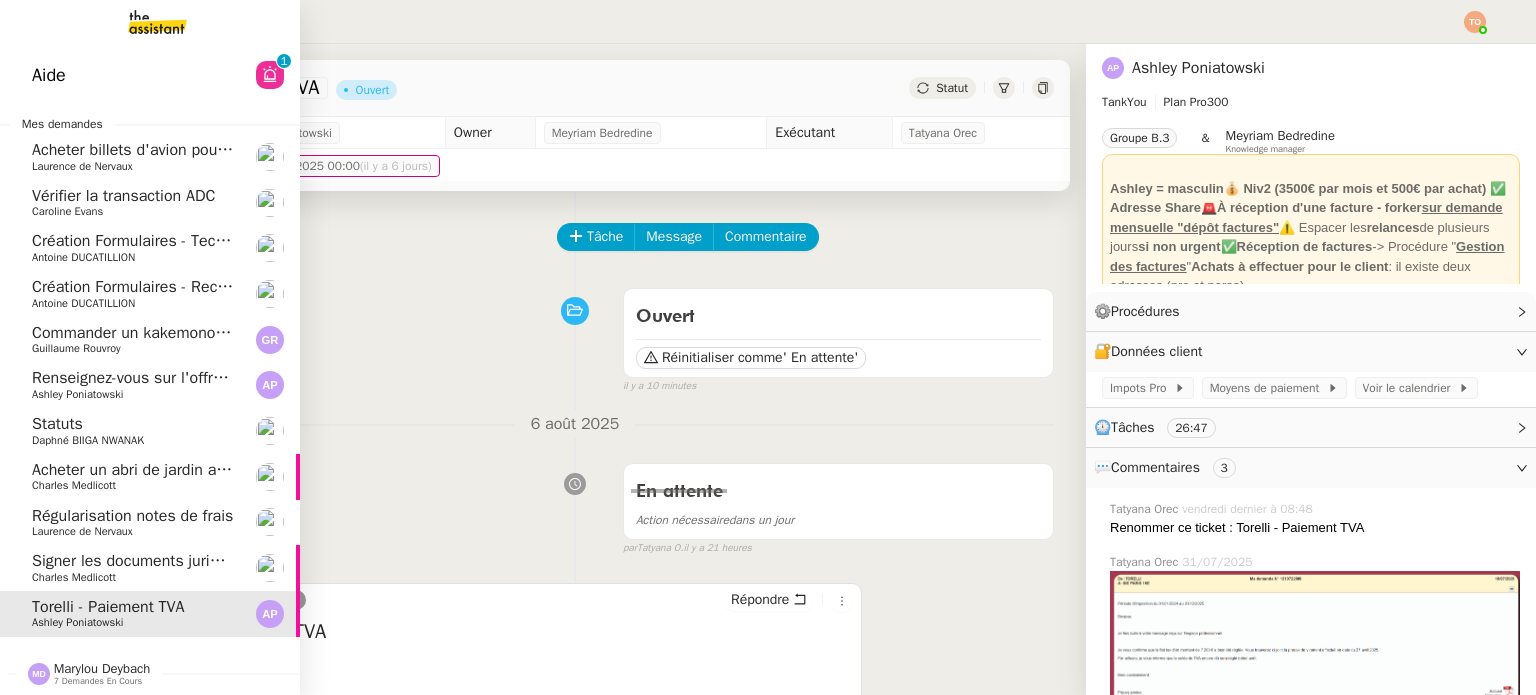 click 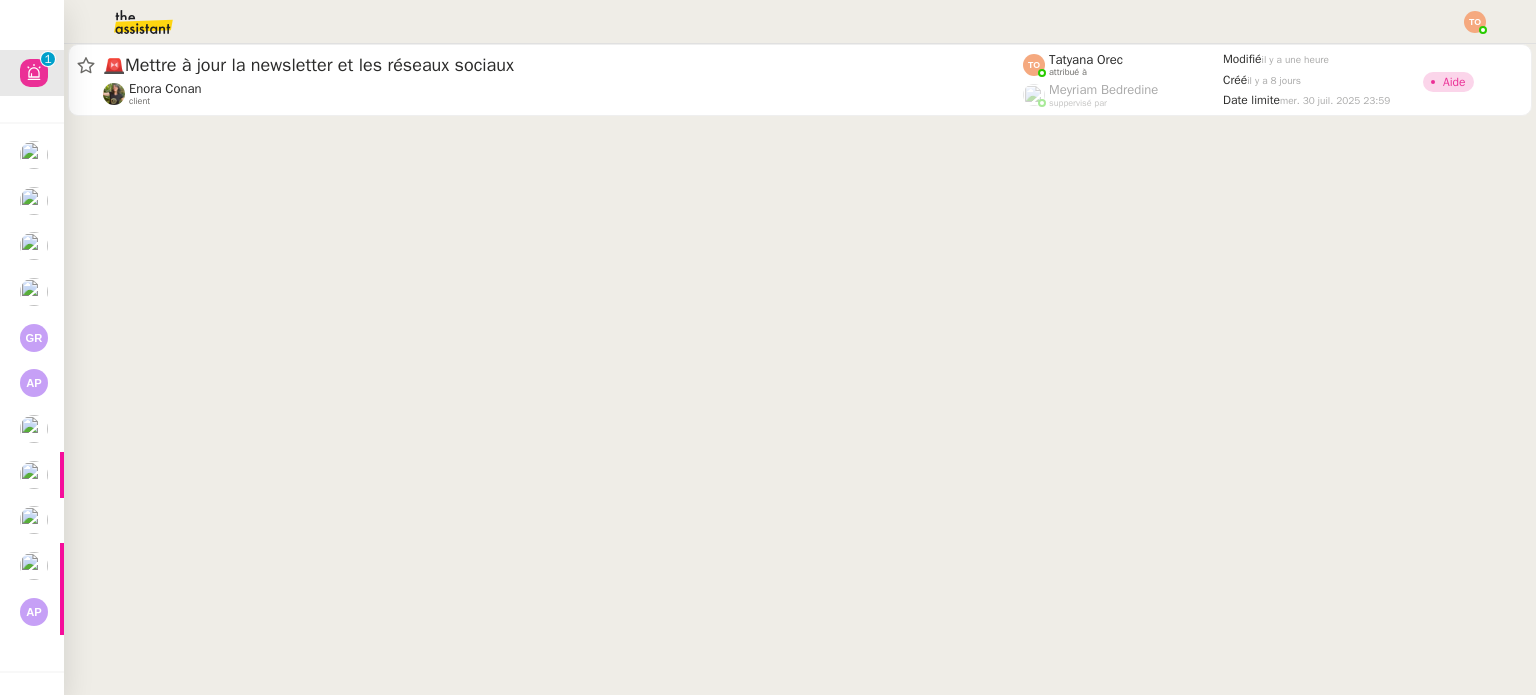 scroll, scrollTop: 8, scrollLeft: 0, axis: vertical 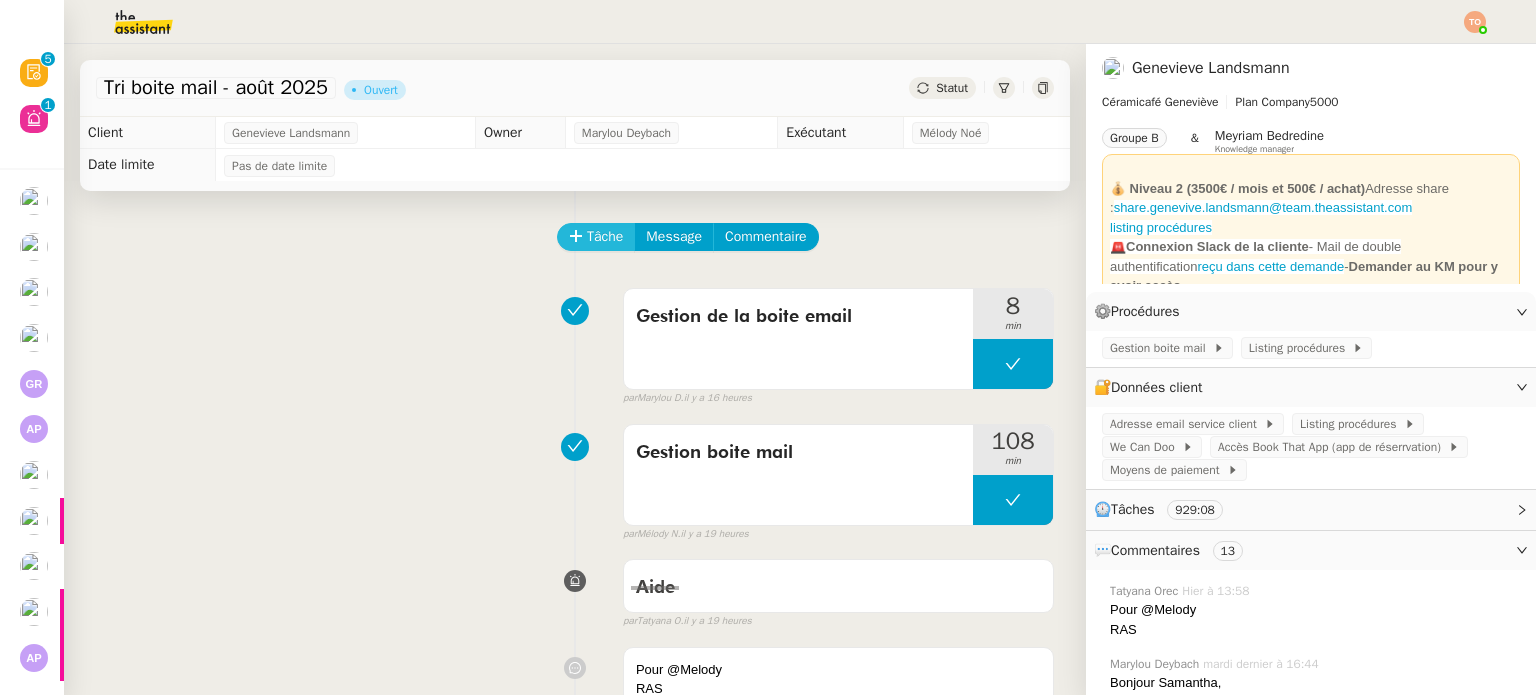 click on "Tâche" 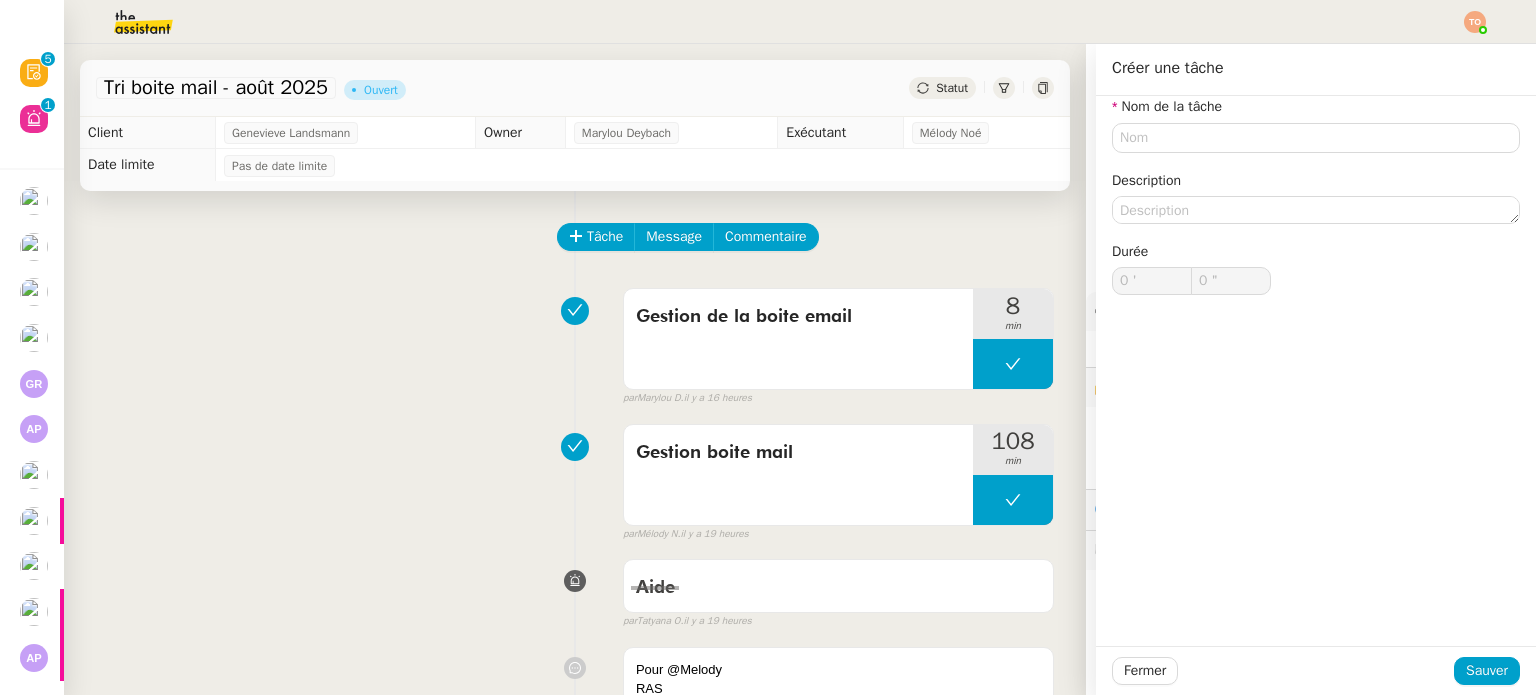 click on "Nom de la tâche Description Durée 0 ' 0 "" 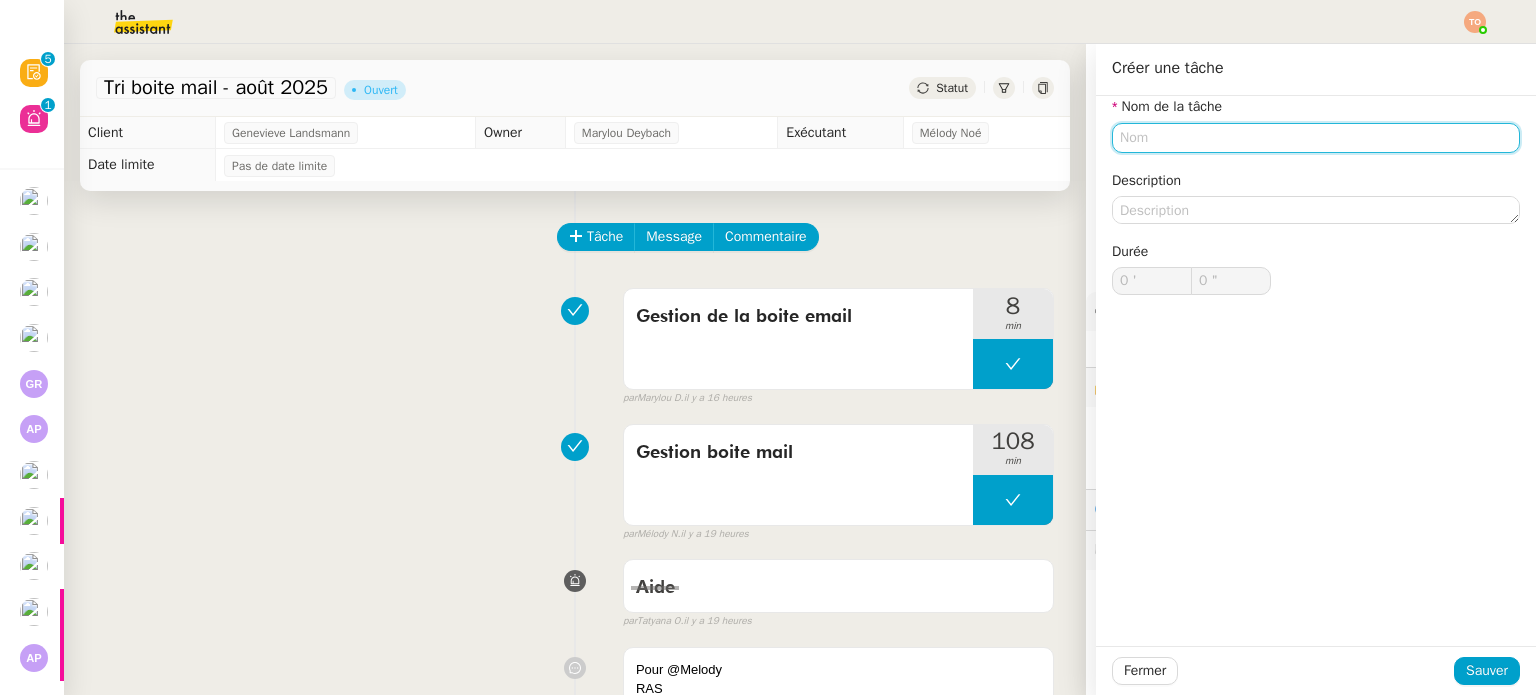 click 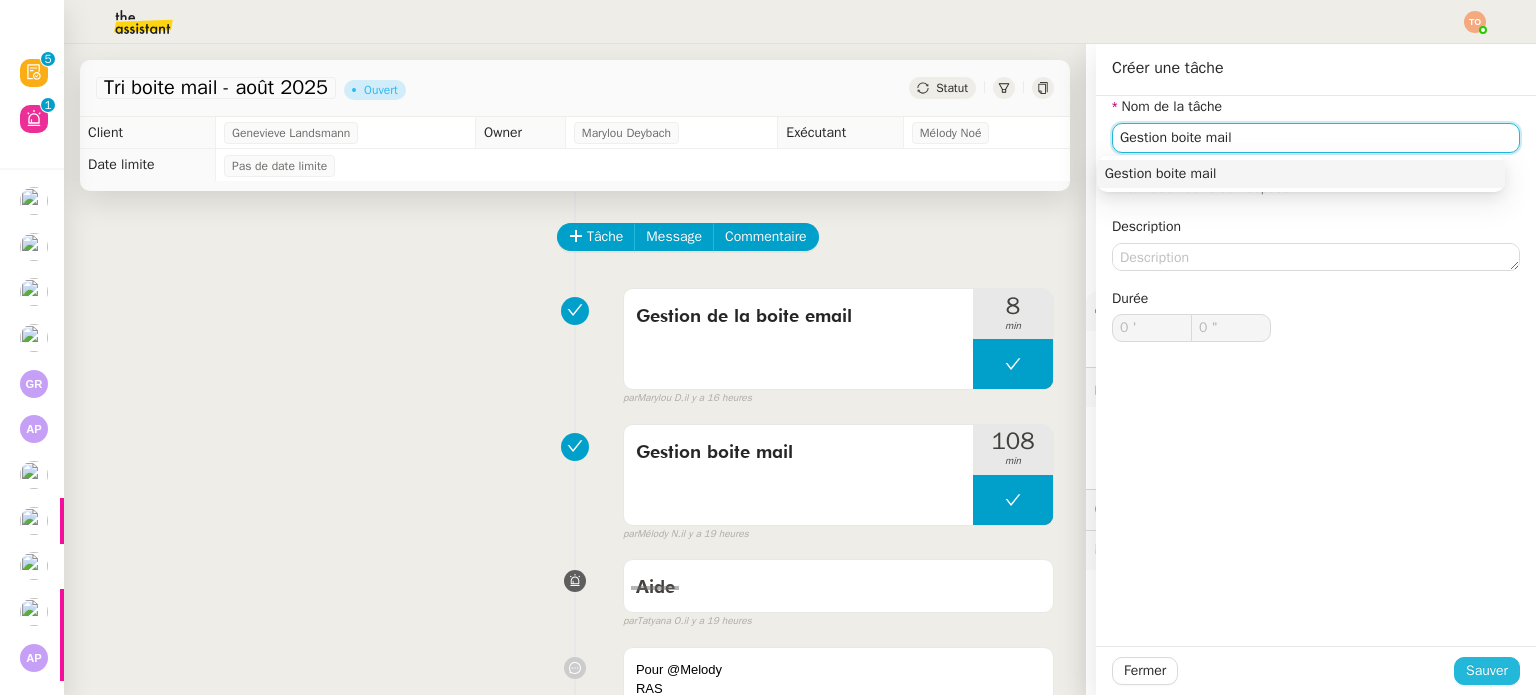 type on "Gestion boite mail" 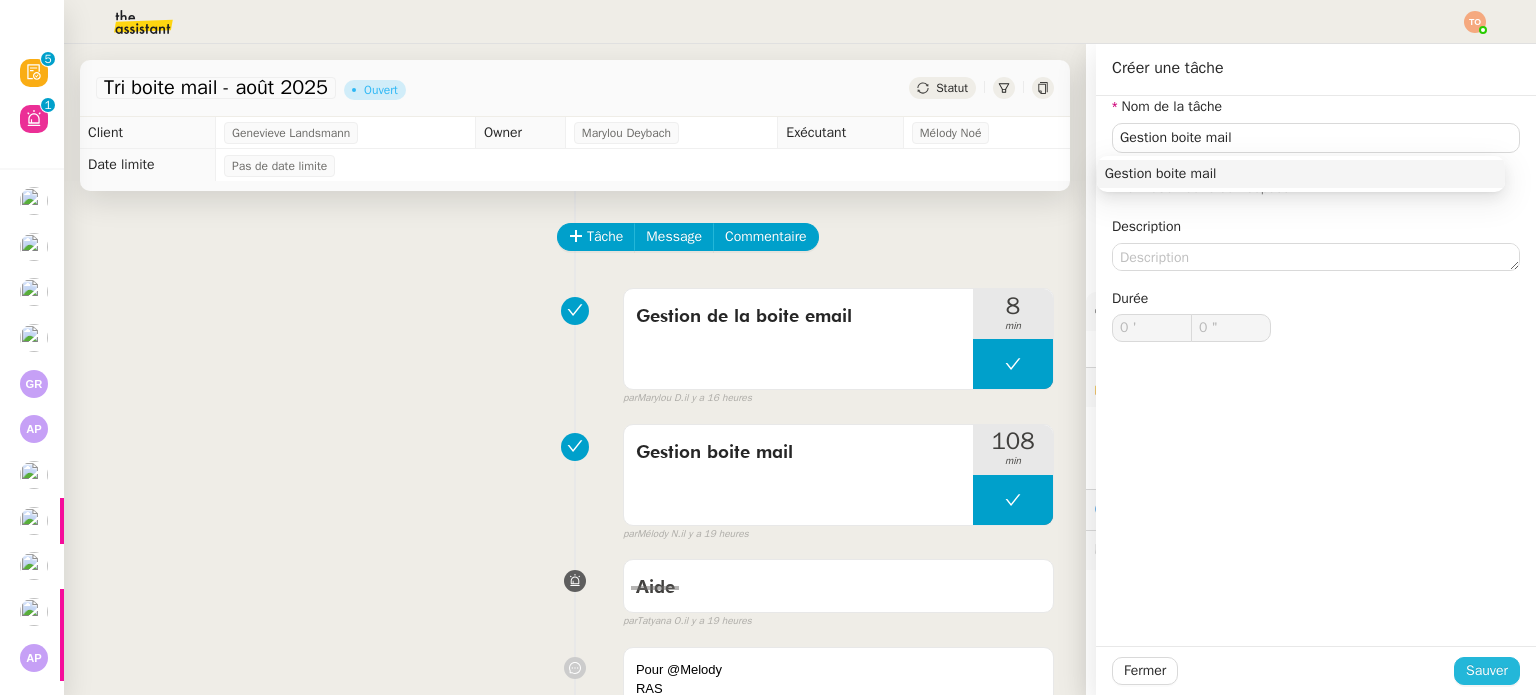 click on "Sauver" 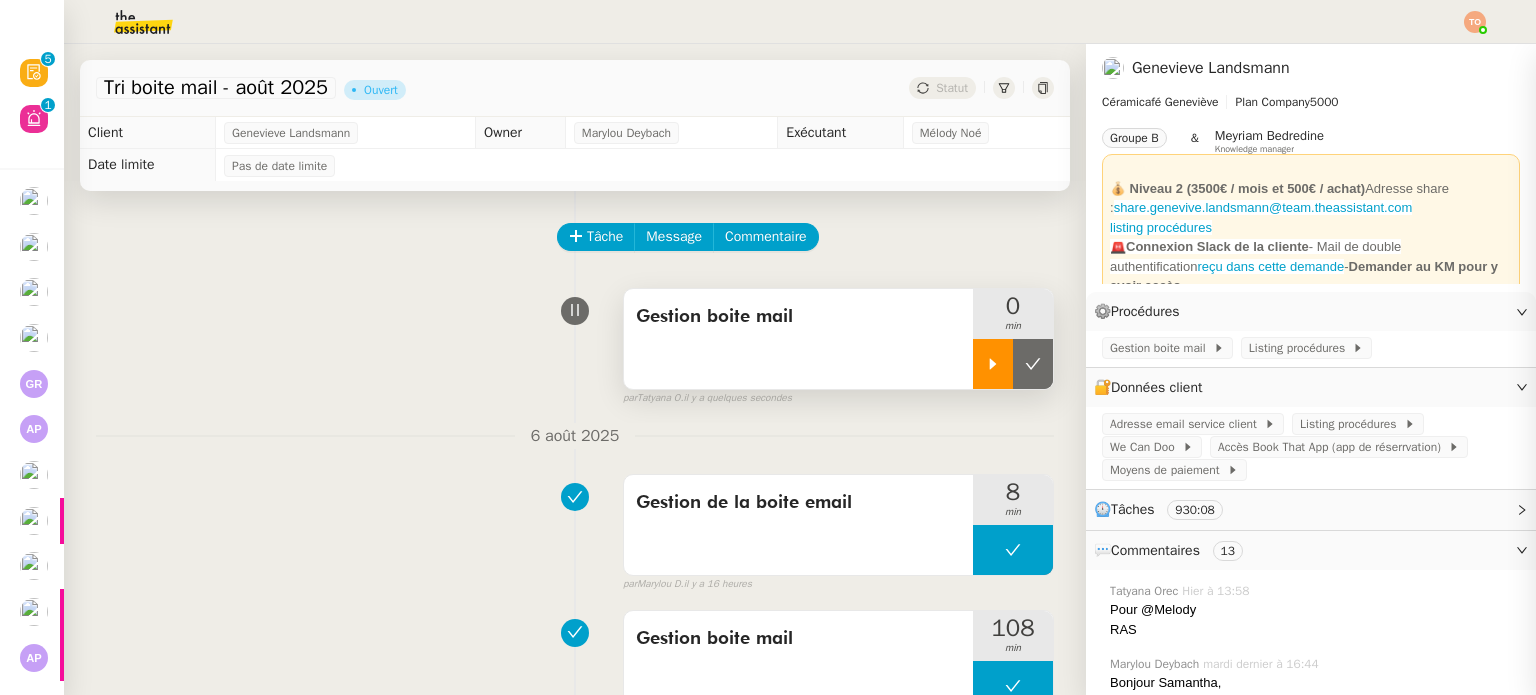 click at bounding box center (993, 364) 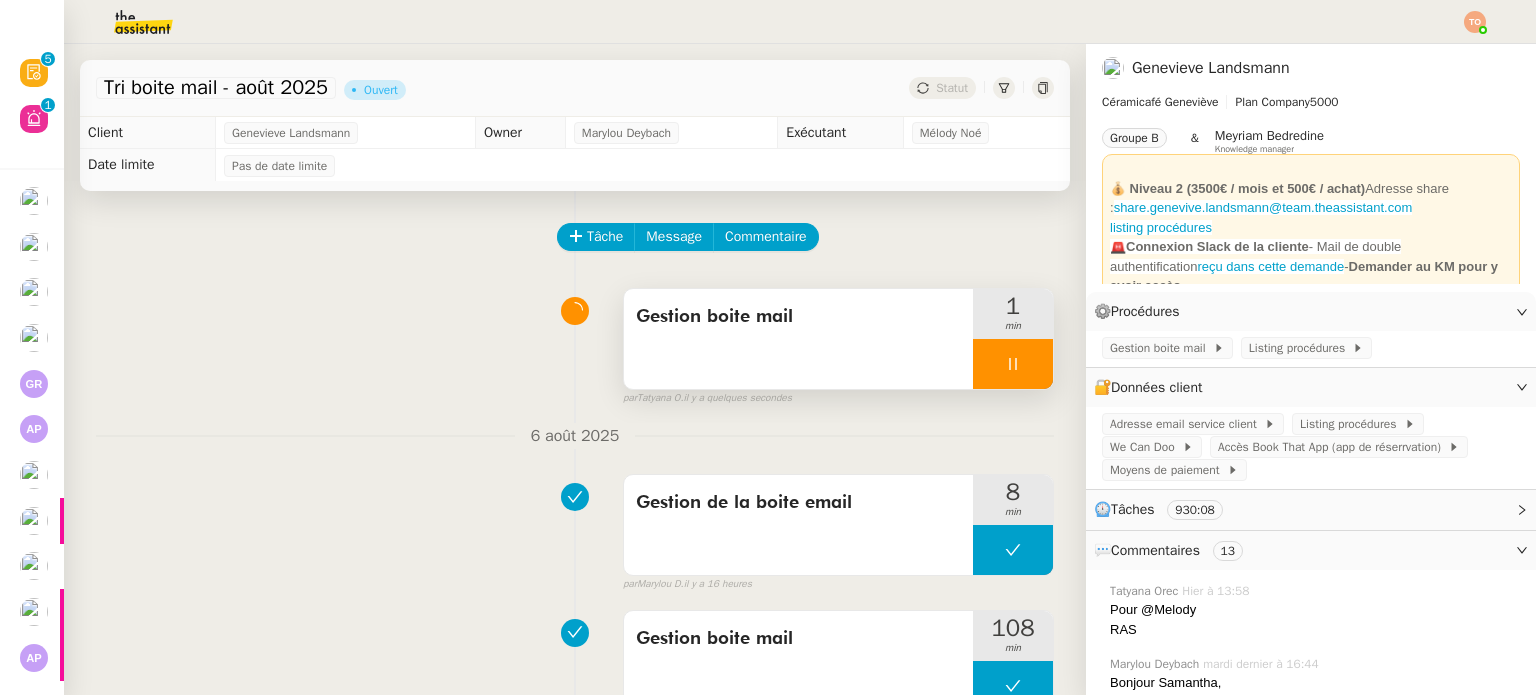 click at bounding box center [1013, 364] 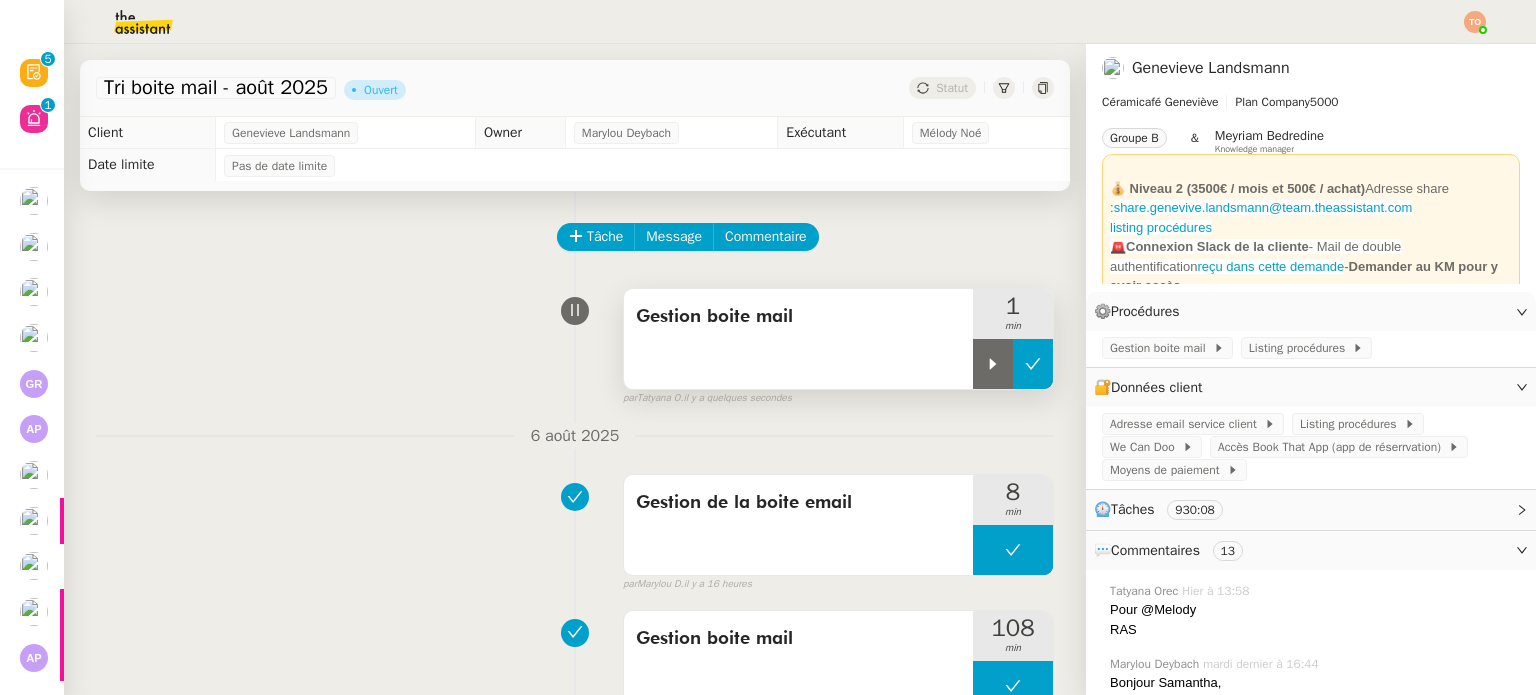 click 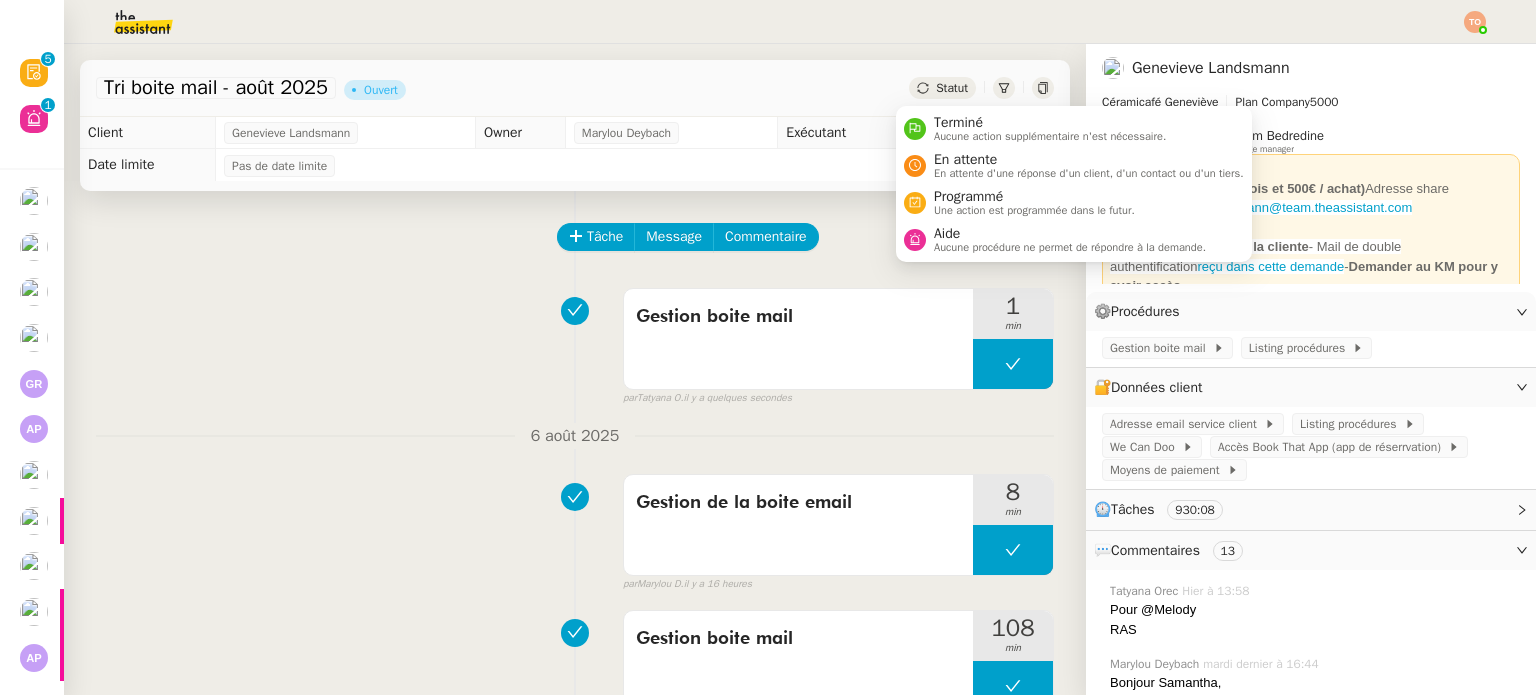 click on "Statut" 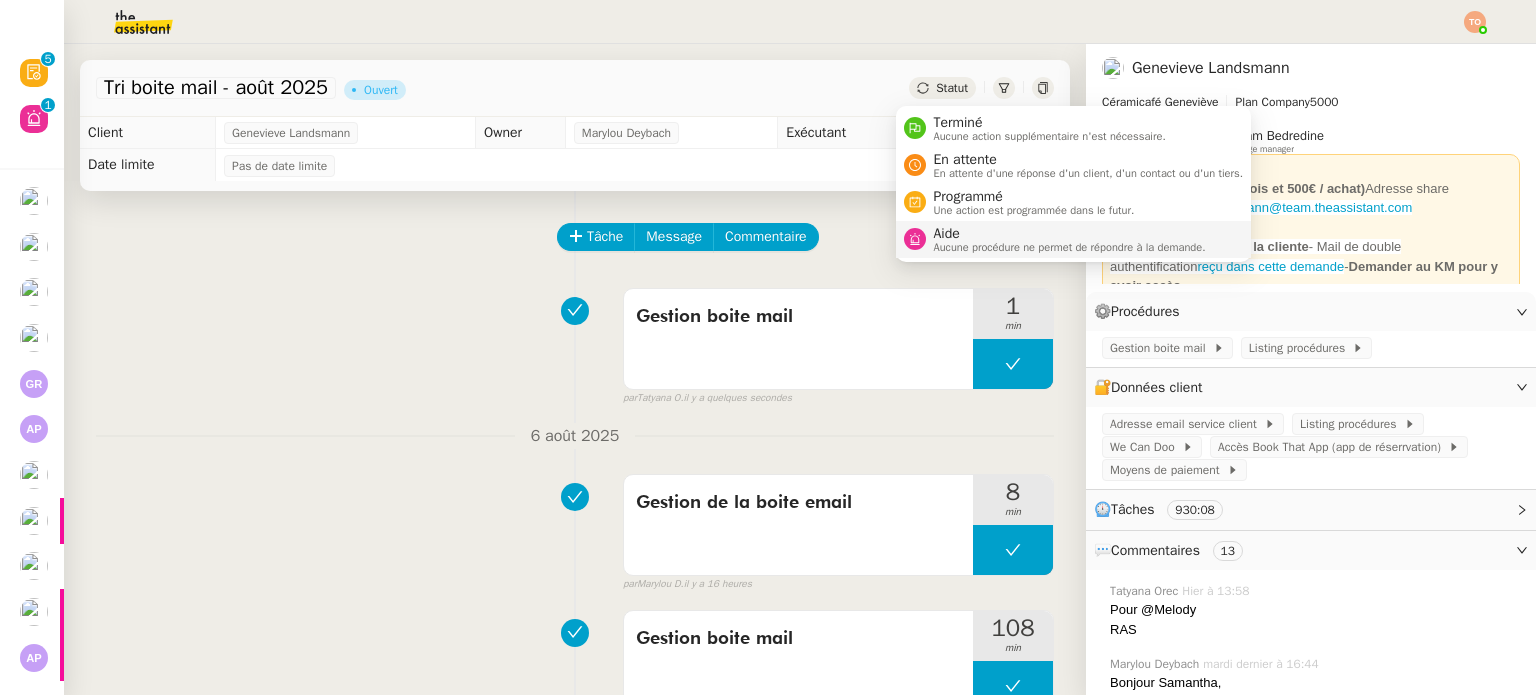 click on "Aide" at bounding box center (1070, 234) 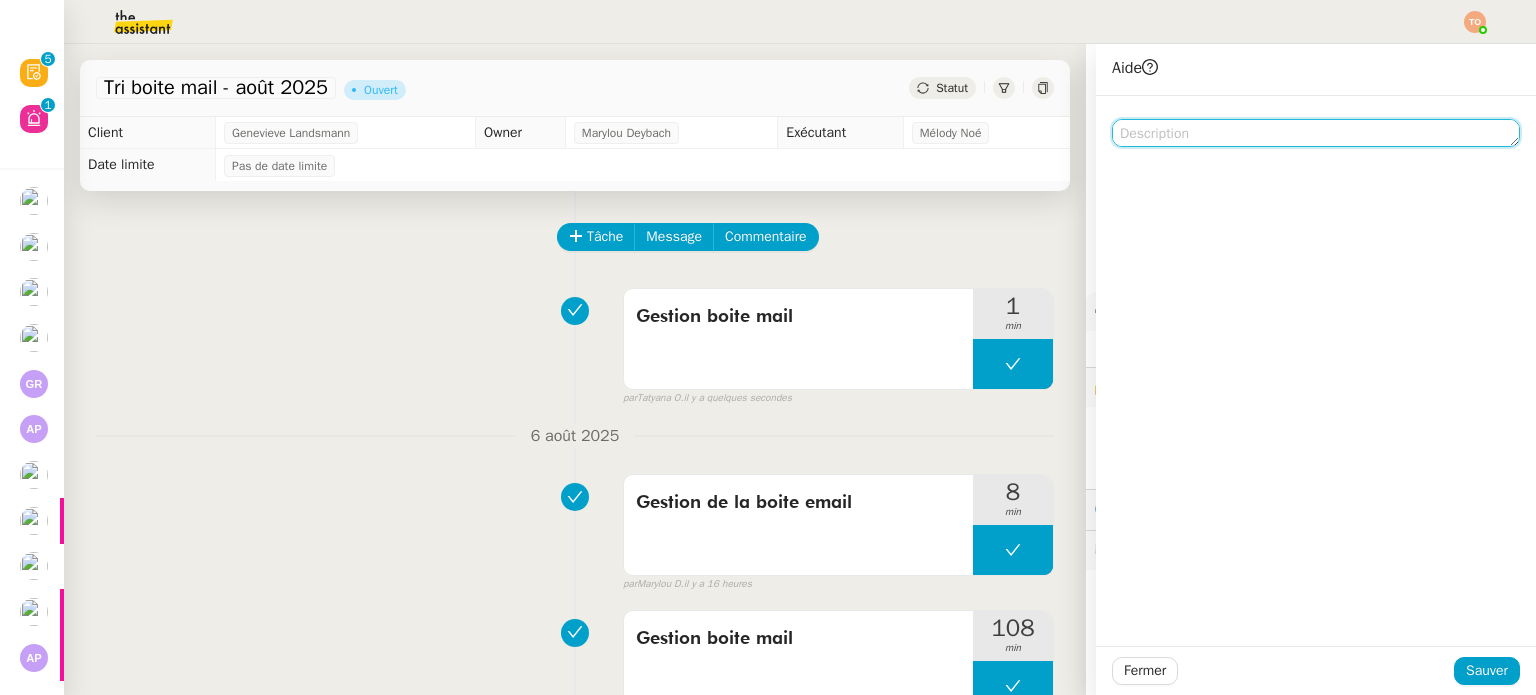click 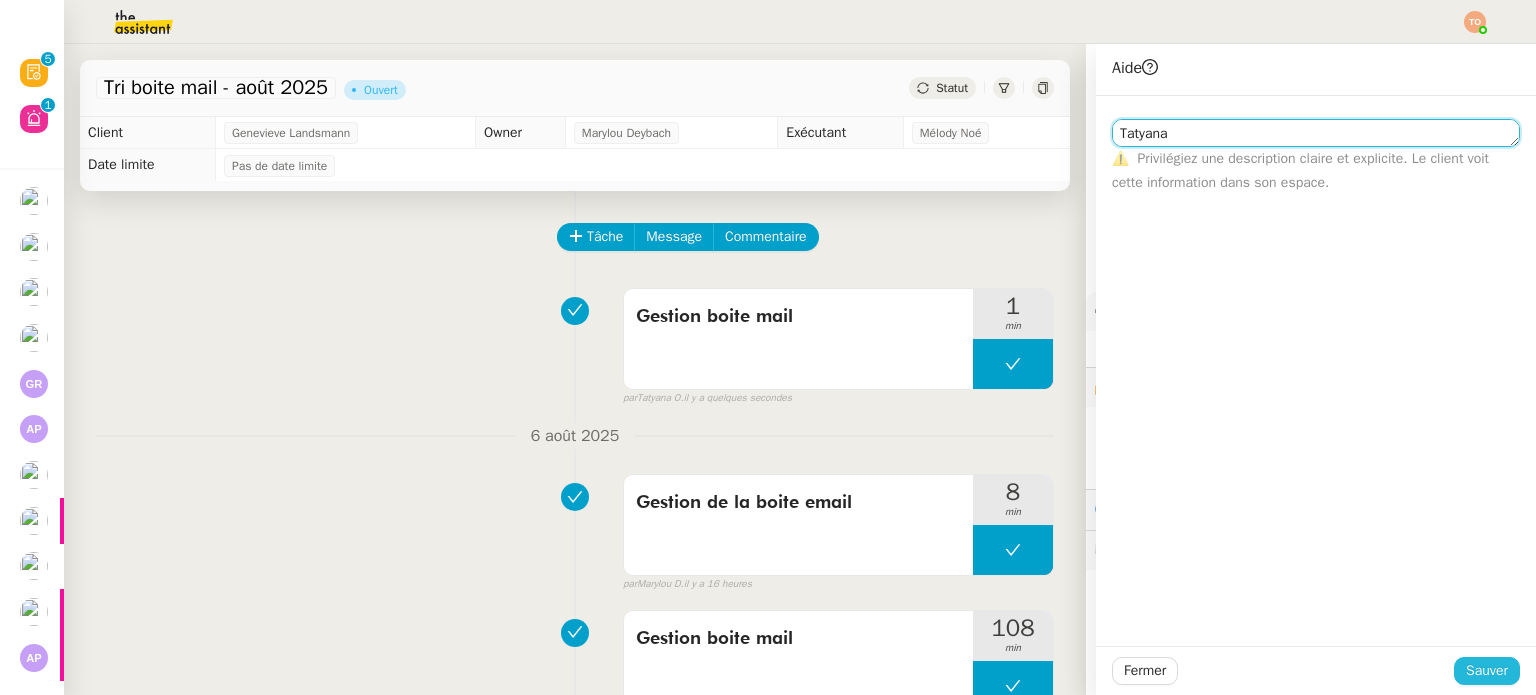 type on "Tatyana" 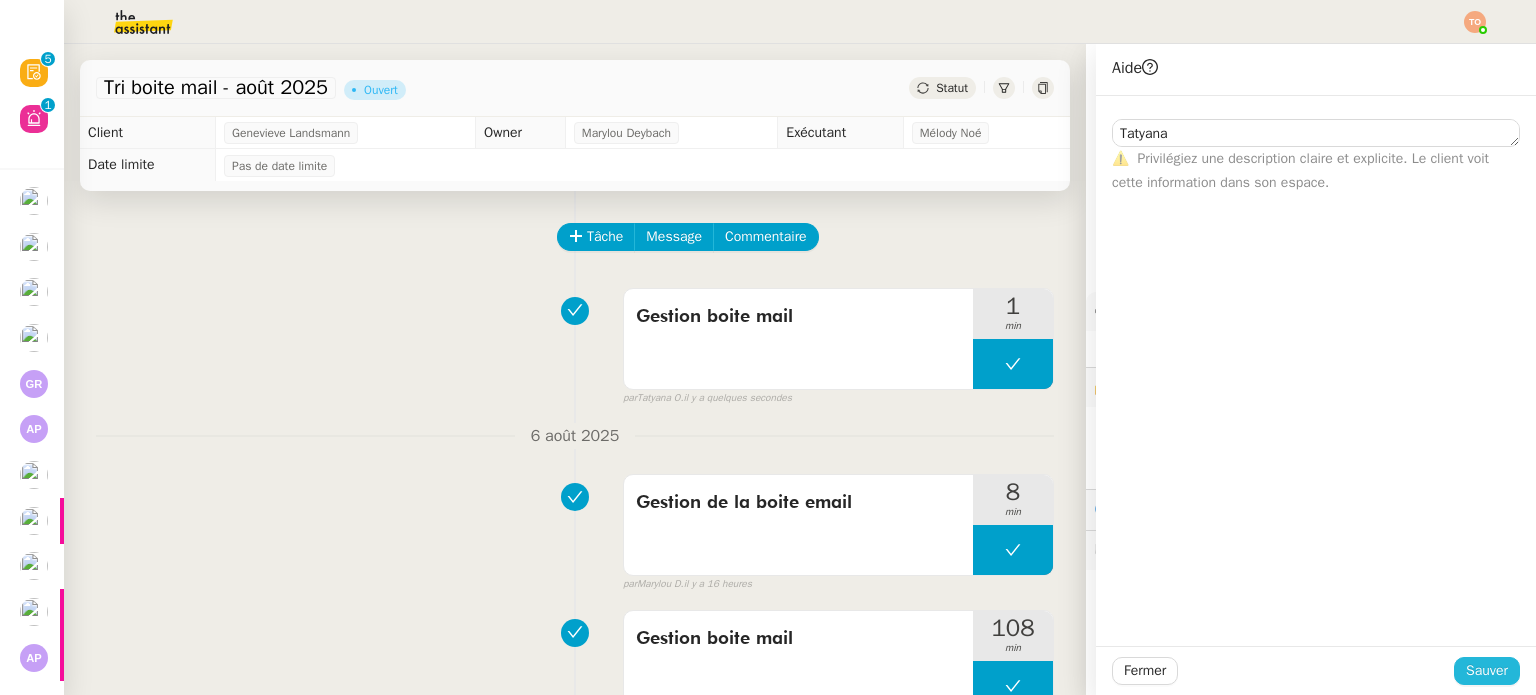 click on "Sauver" 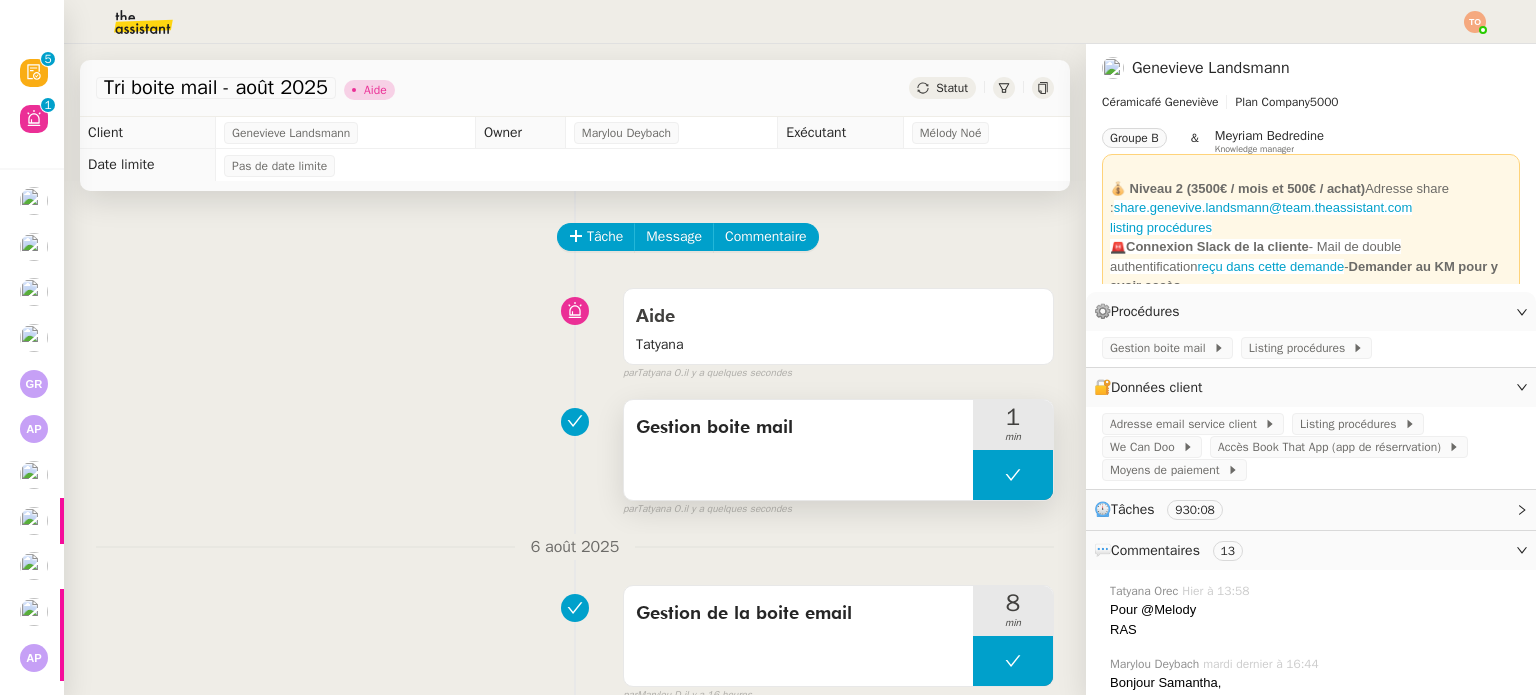 click at bounding box center [1013, 475] 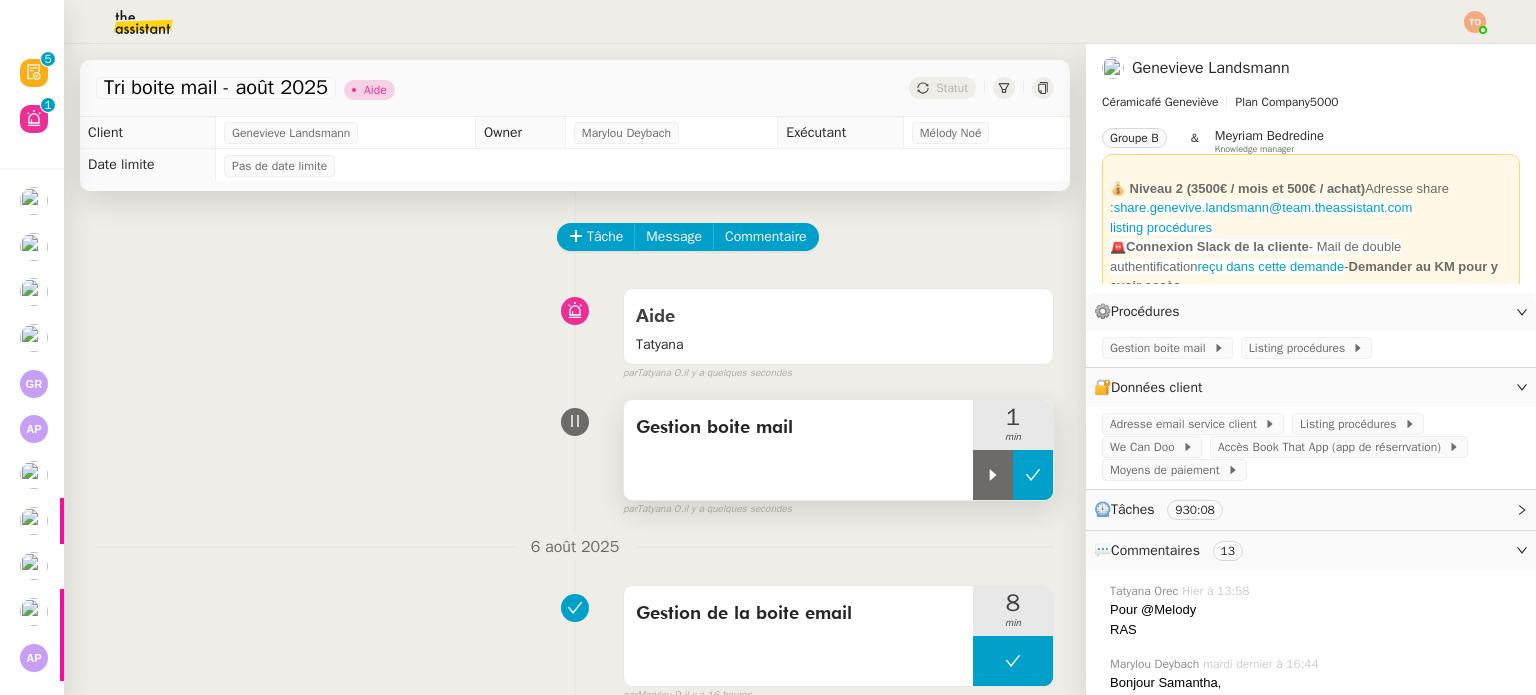 click at bounding box center (993, 475) 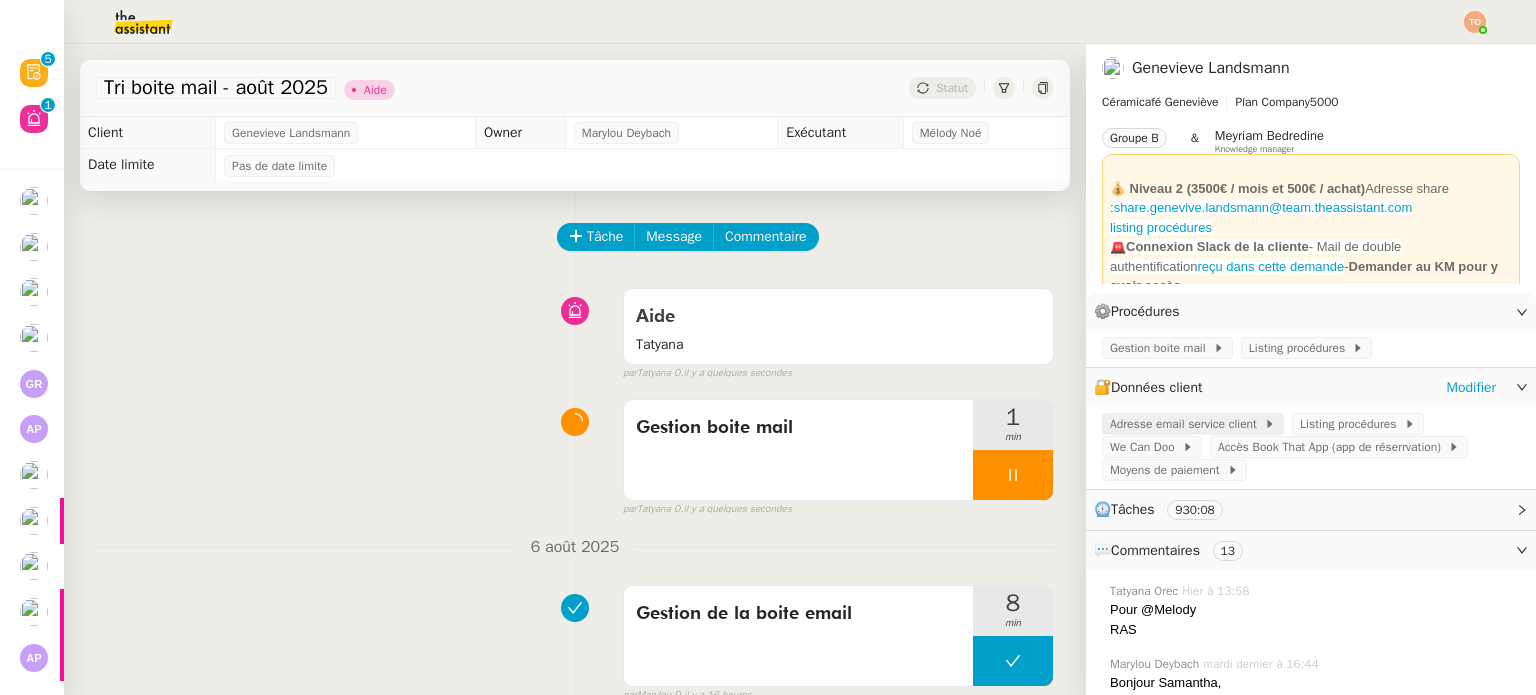 click on "Adresse email service client" 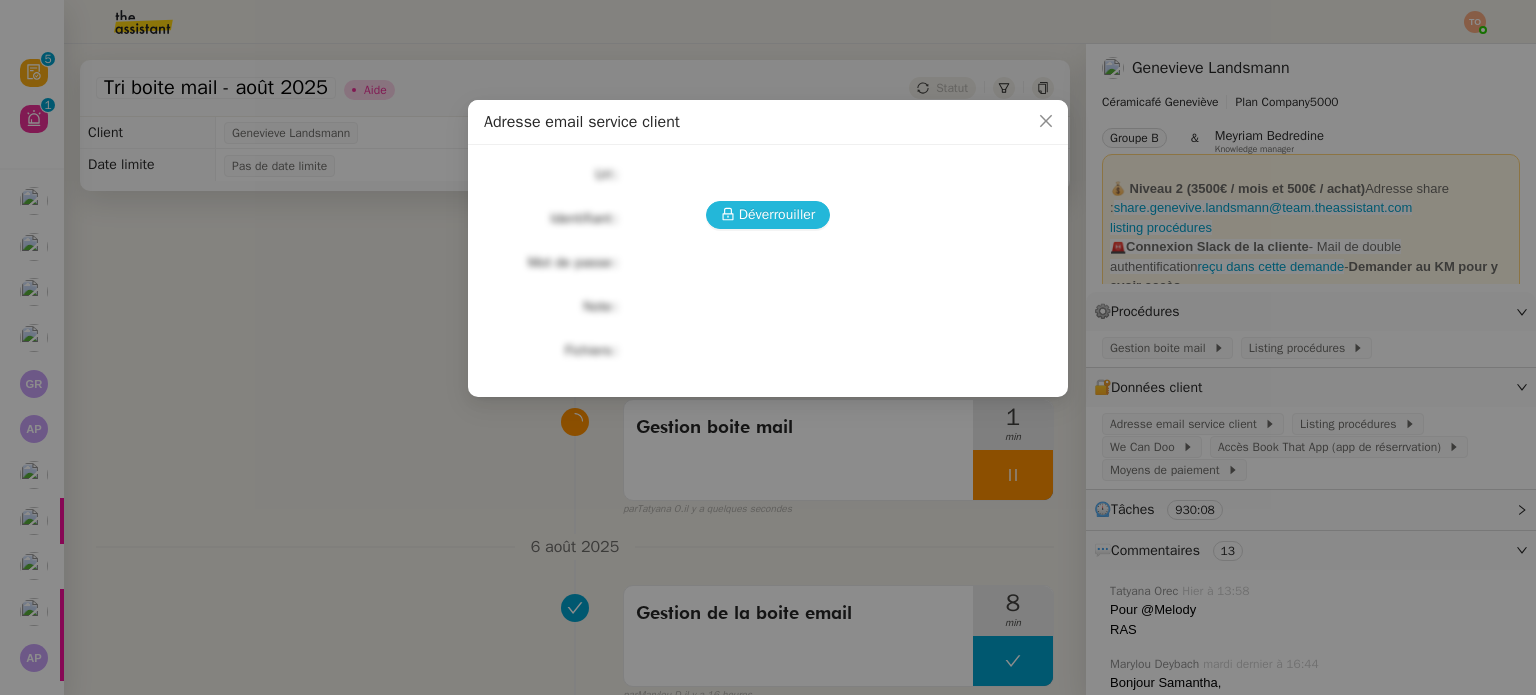 click on "Déverrouiller" at bounding box center [777, 214] 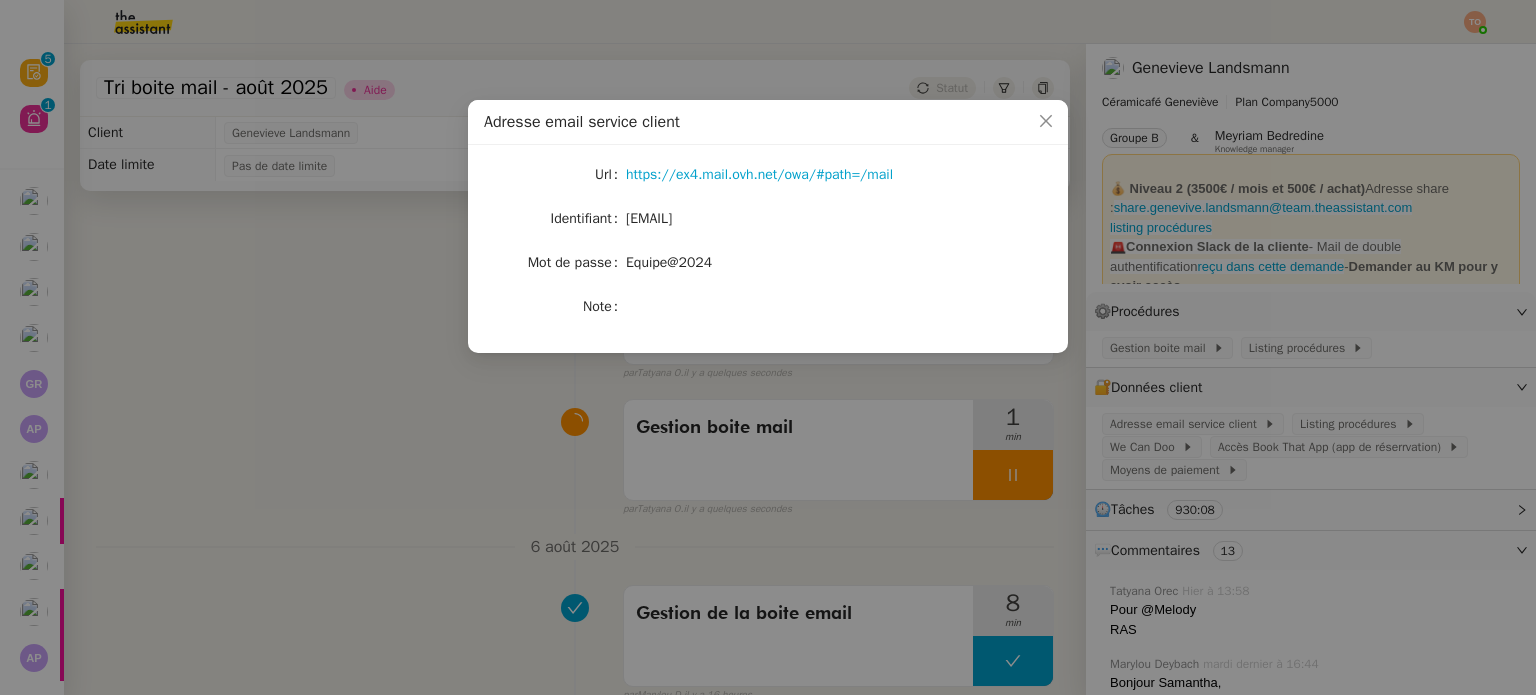 click on "https://ex4.mail.ovh.net/owa/#path=/mail" 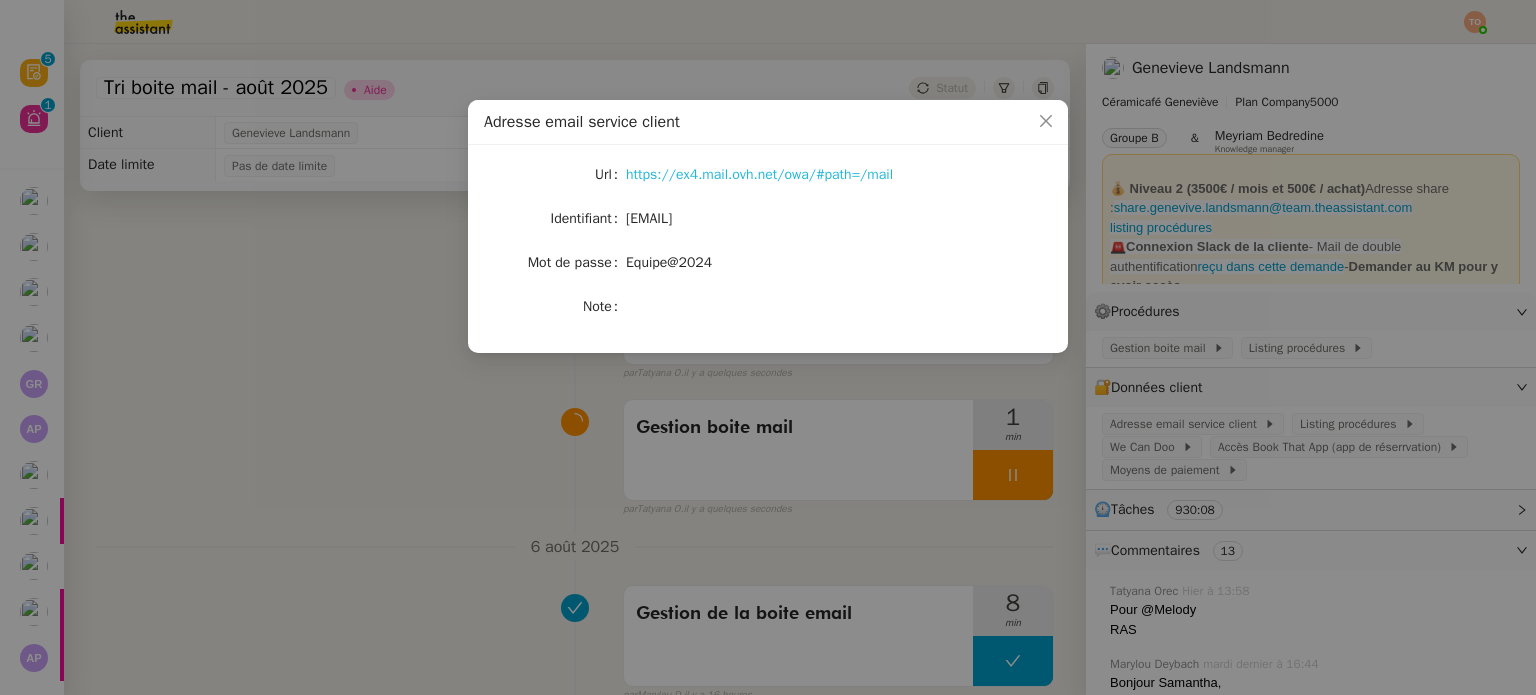 click on "https://ex4.mail.ovh.net/owa/#path=/mail" 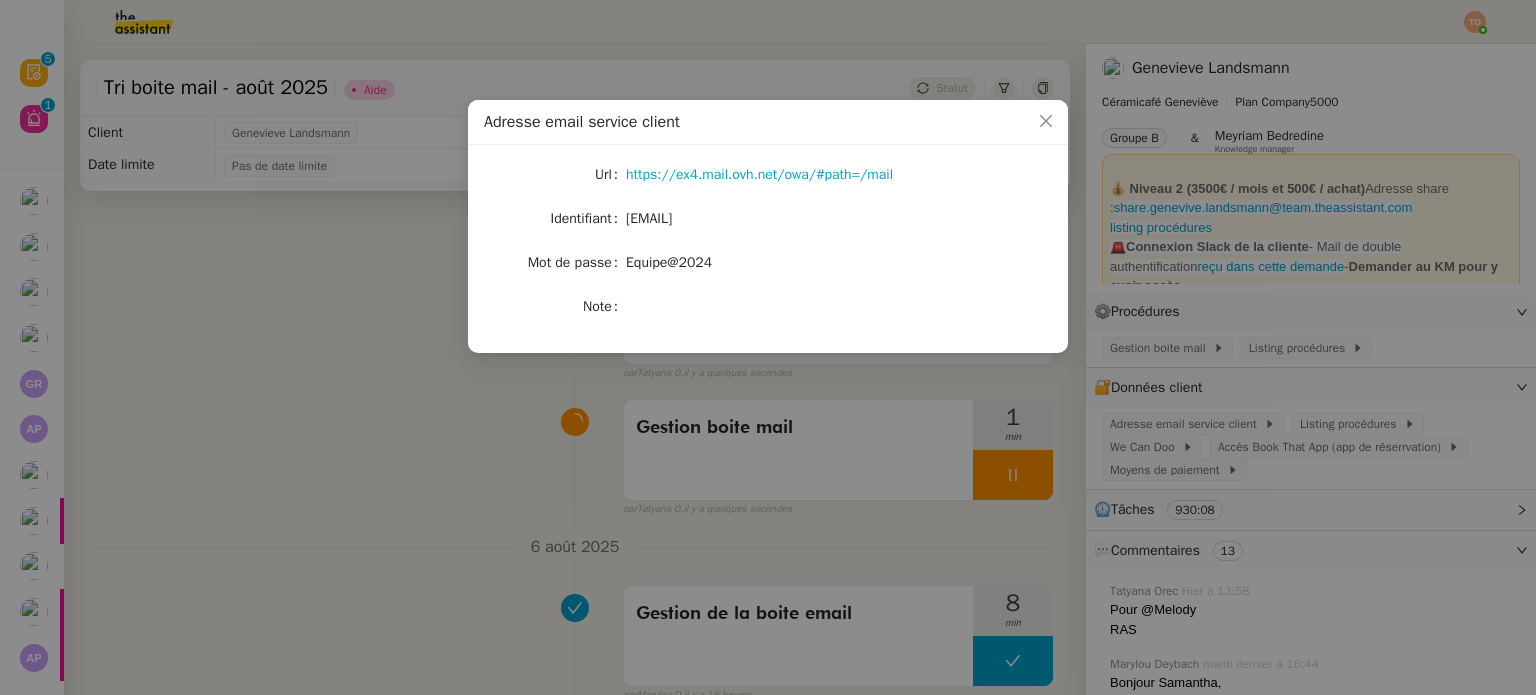 click on "[EMAIL]" 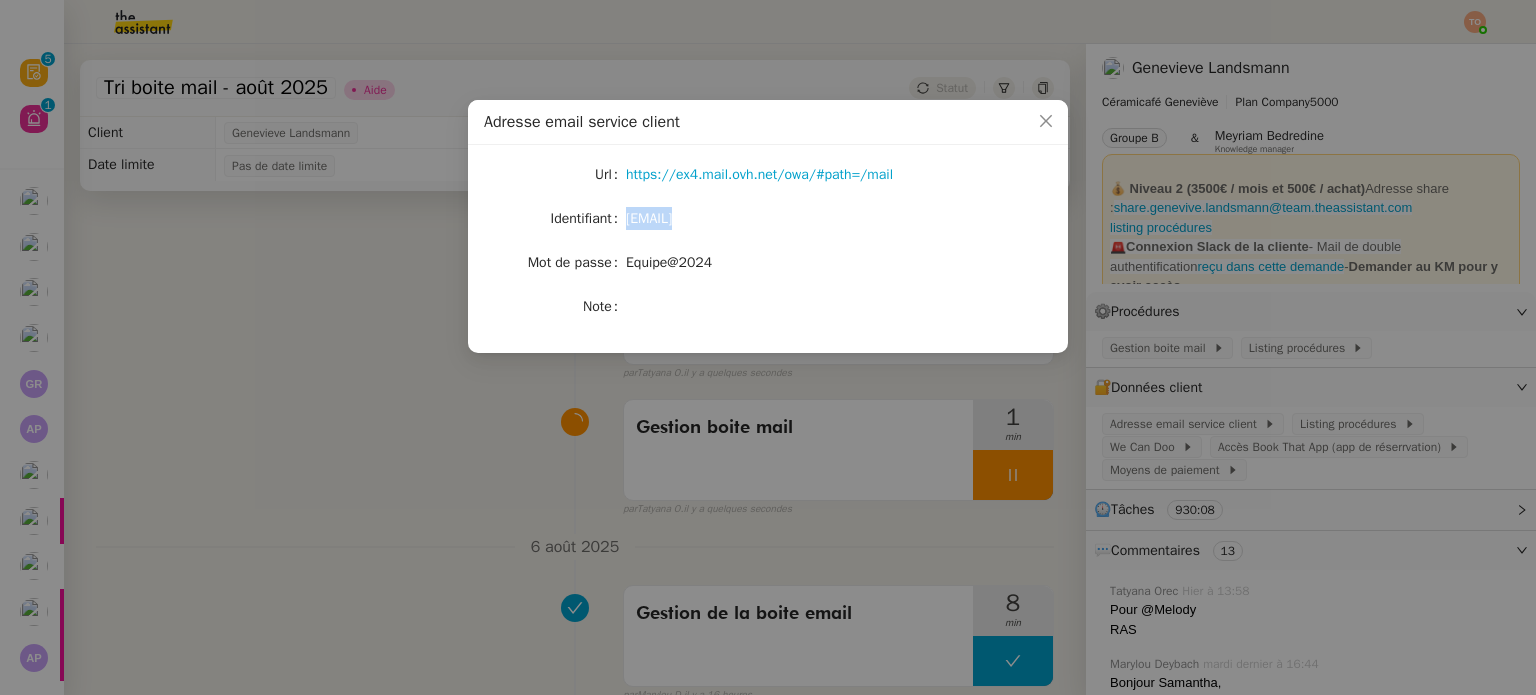 click on "[EMAIL]" 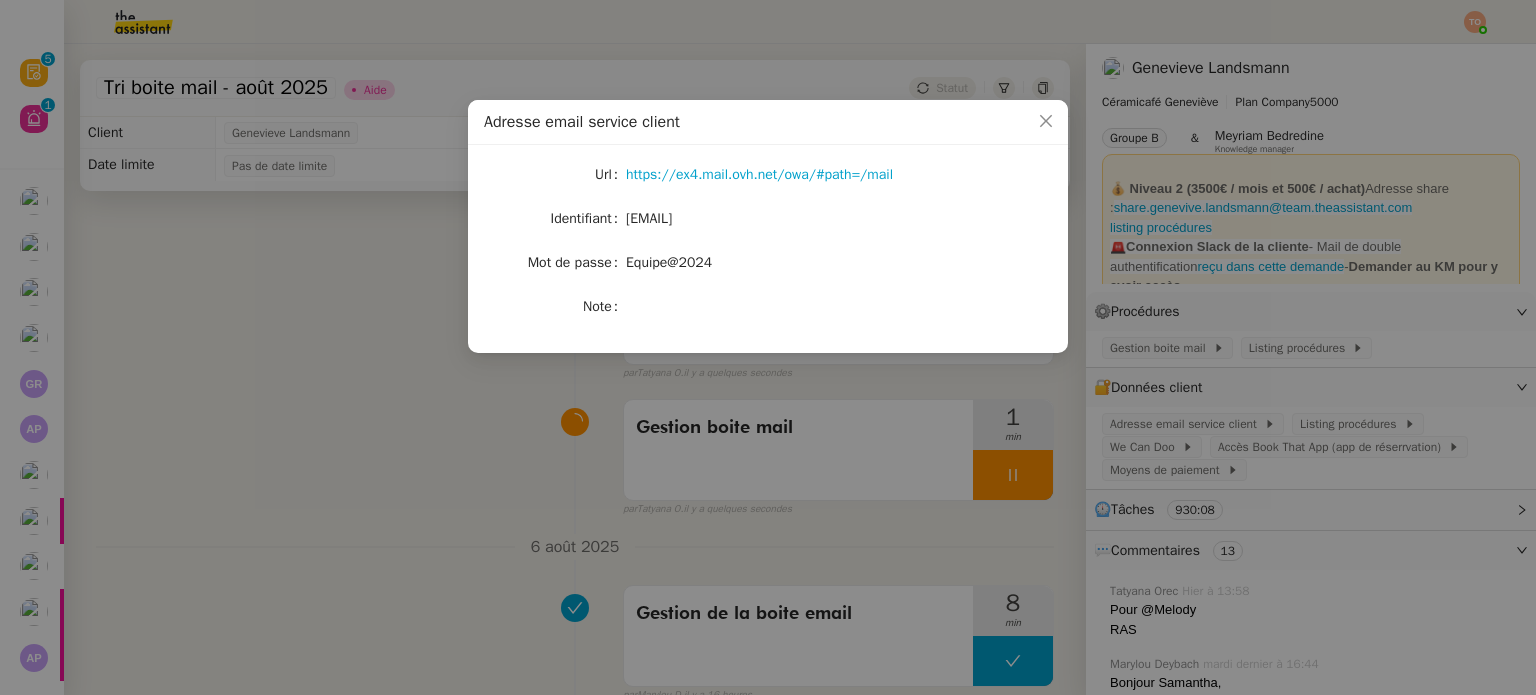click on "Equipe@2024" 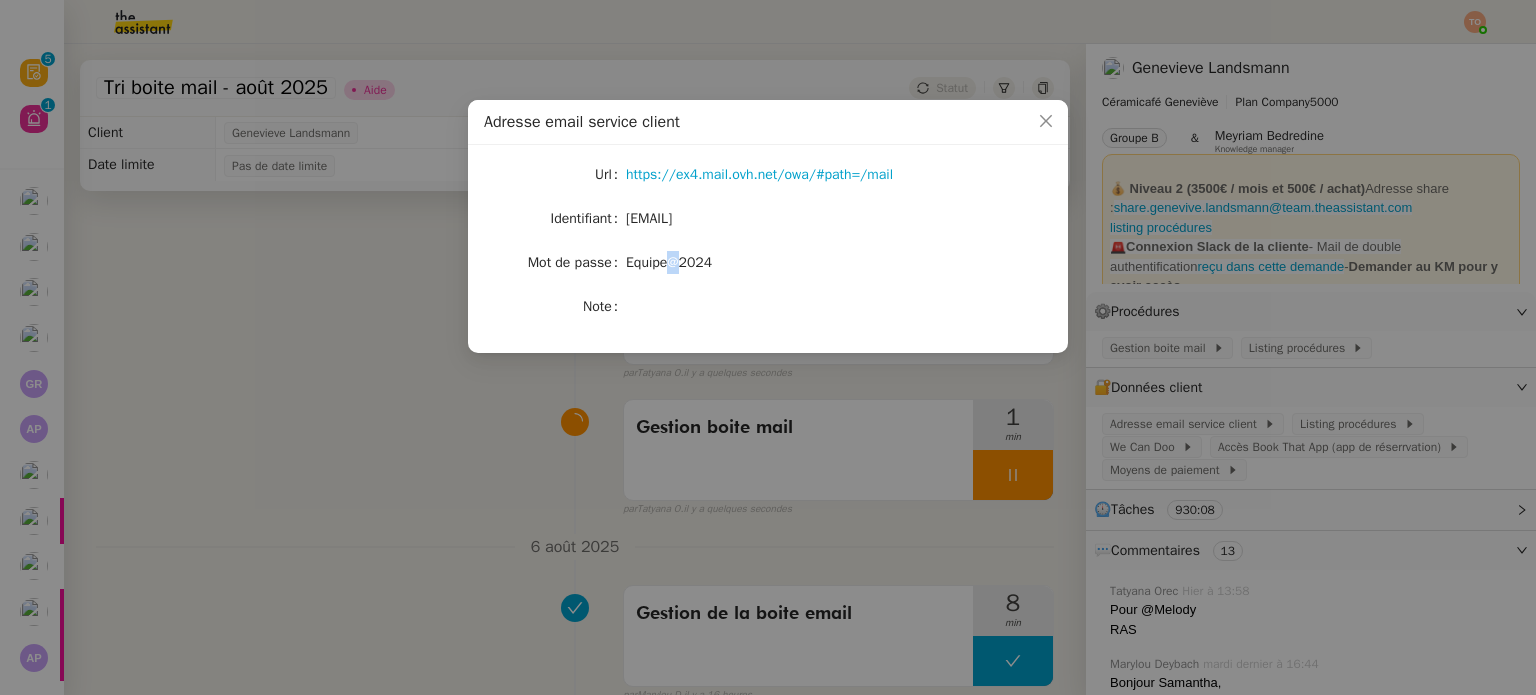 click on "Equipe@2024" 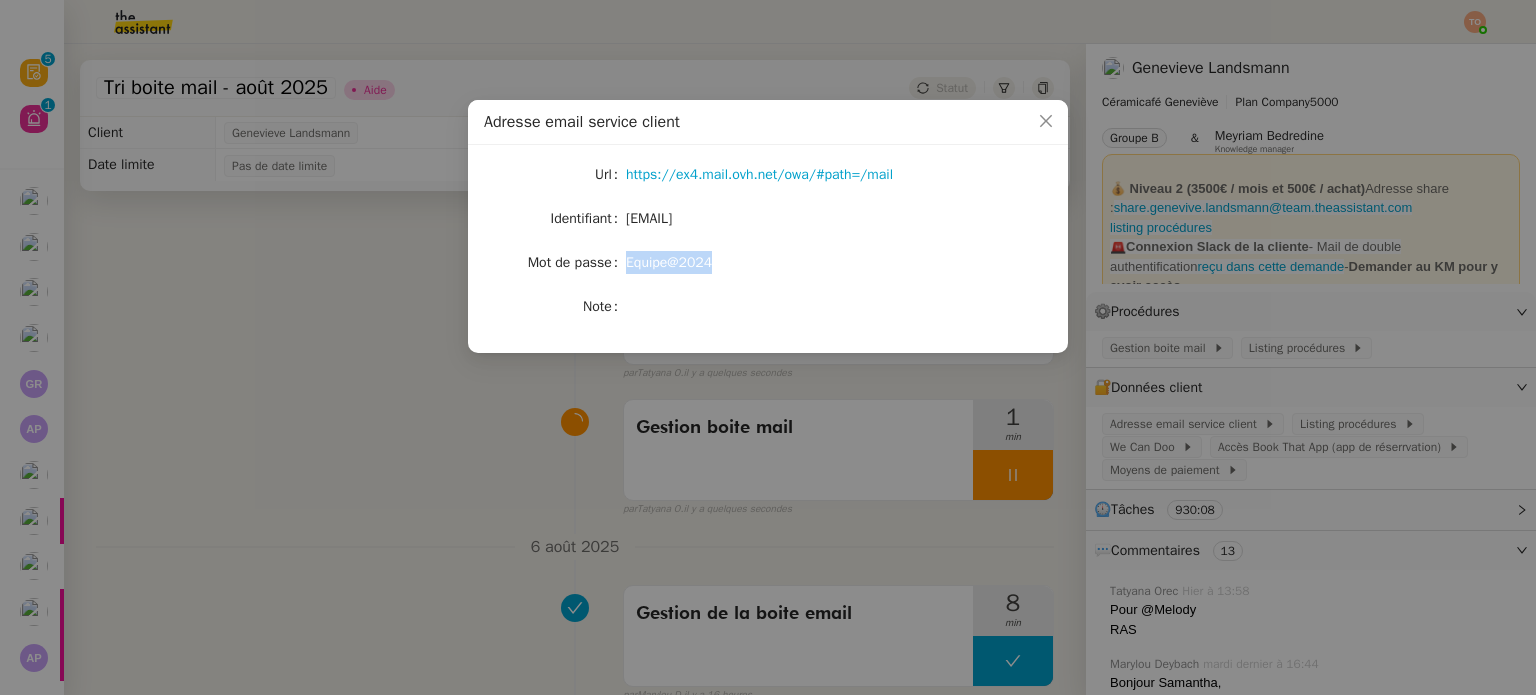 click on "Equipe@2024" 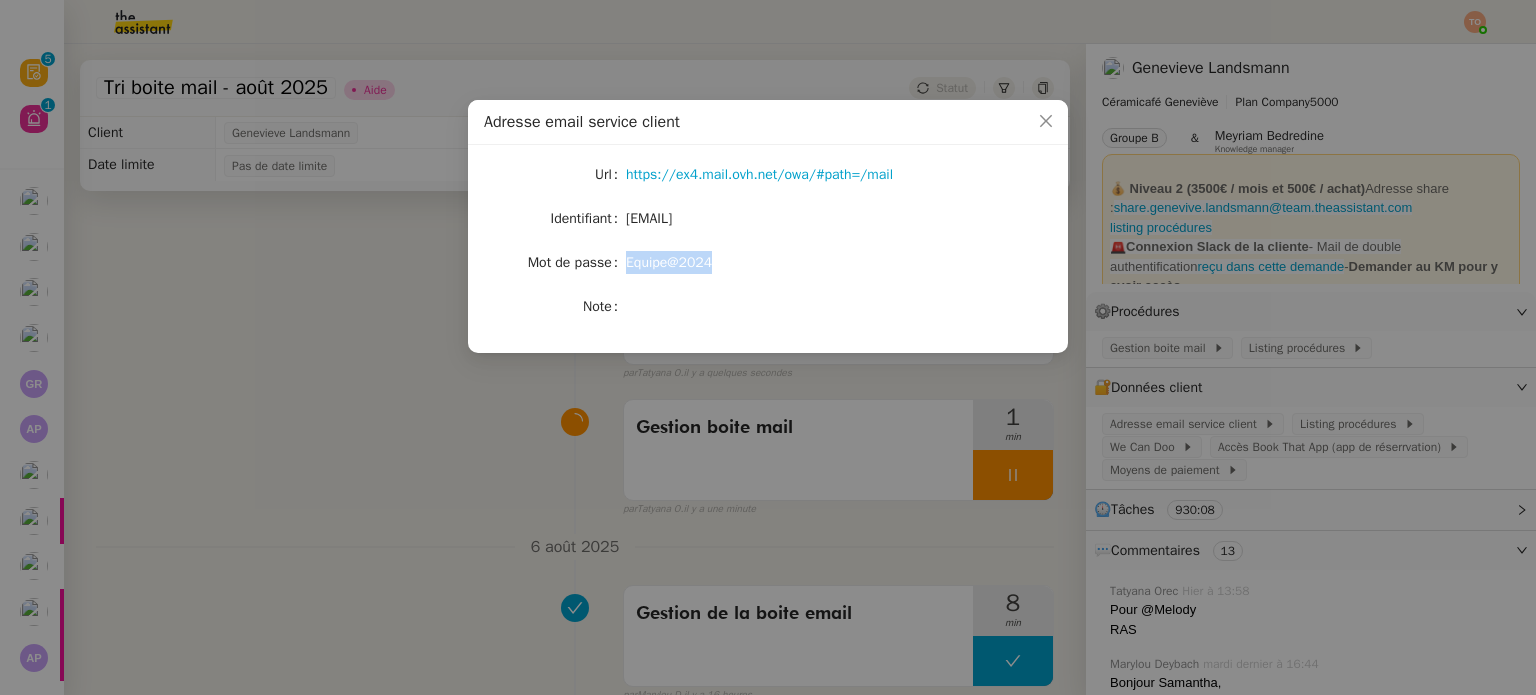 click on "Adresse email service client Url https://ex4.mail.ovh.net/owa/#path=/mail    Identifiant [EMAIL] Mot de passe Equipe@2024 Note" at bounding box center (768, 347) 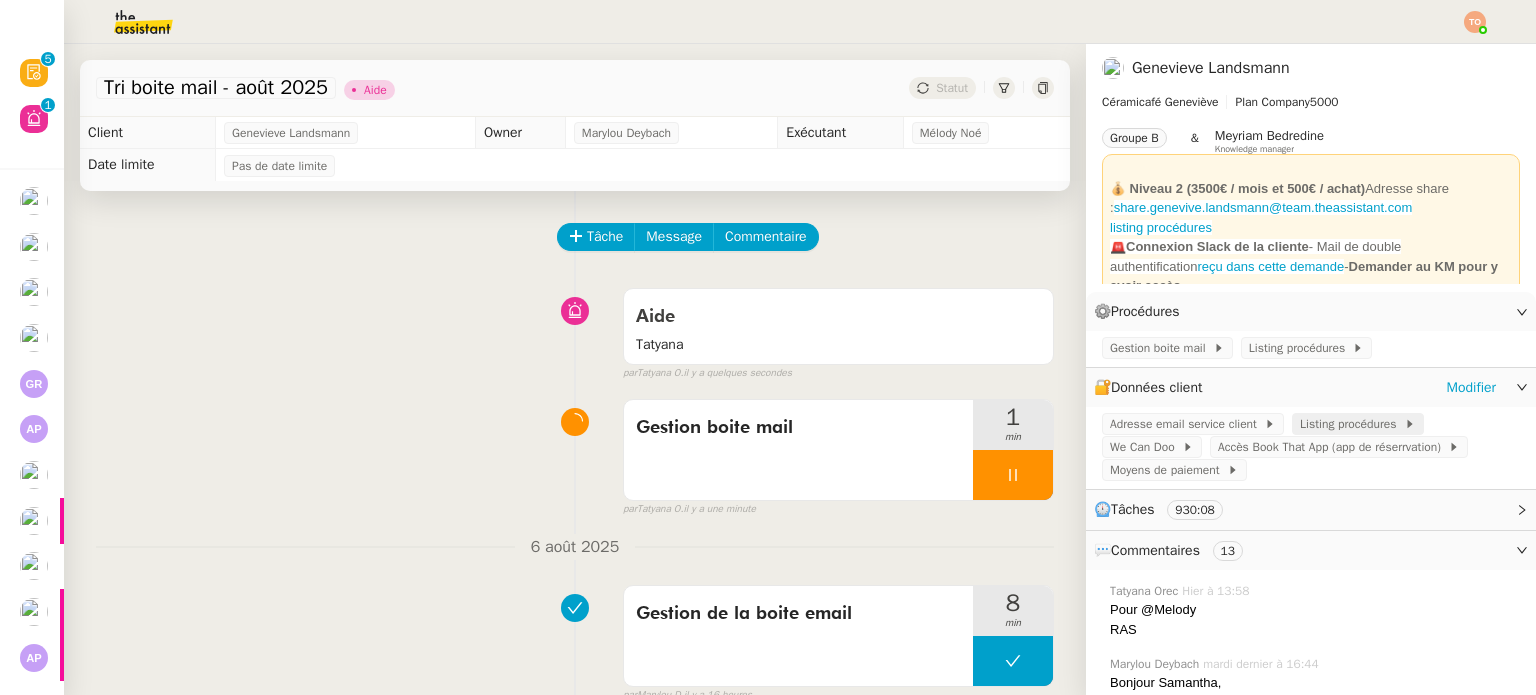 click on "Listing procédures" 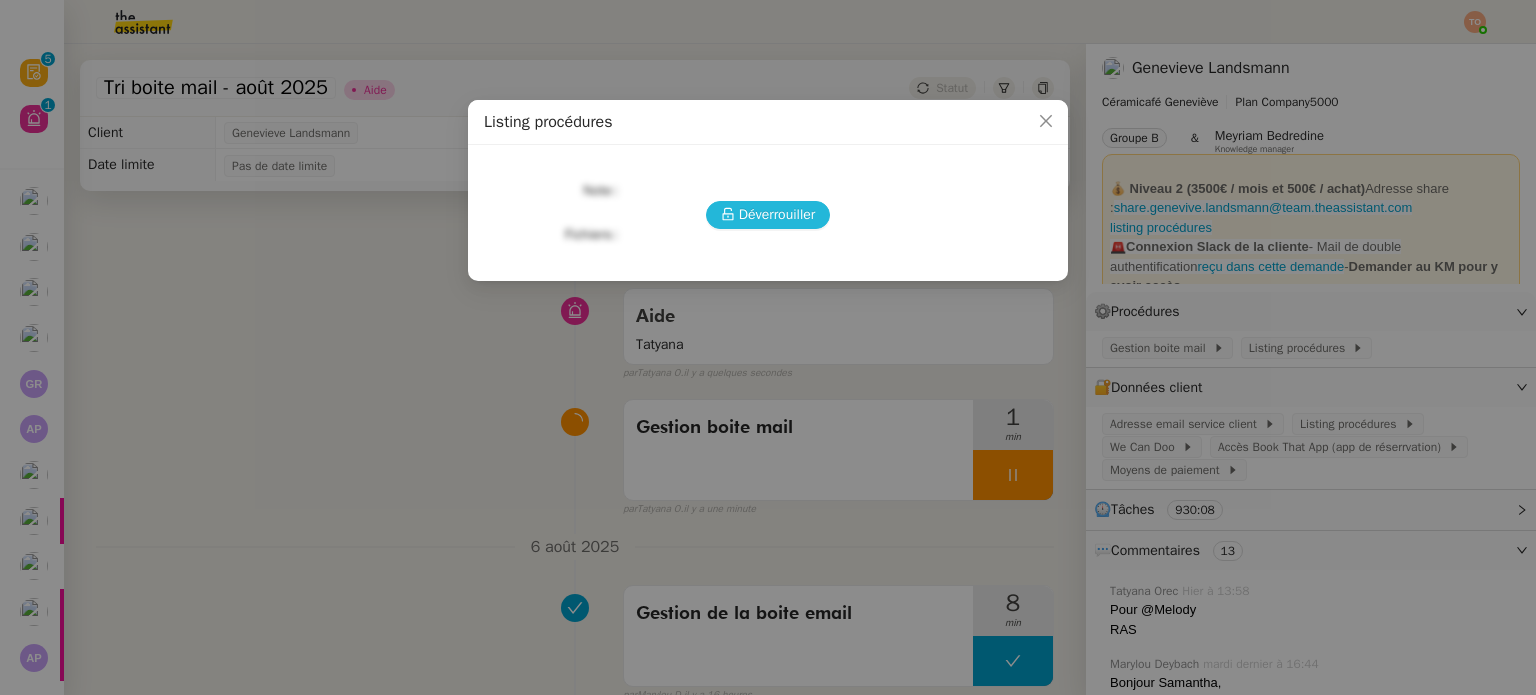 click on "Déverrouiller" at bounding box center (777, 214) 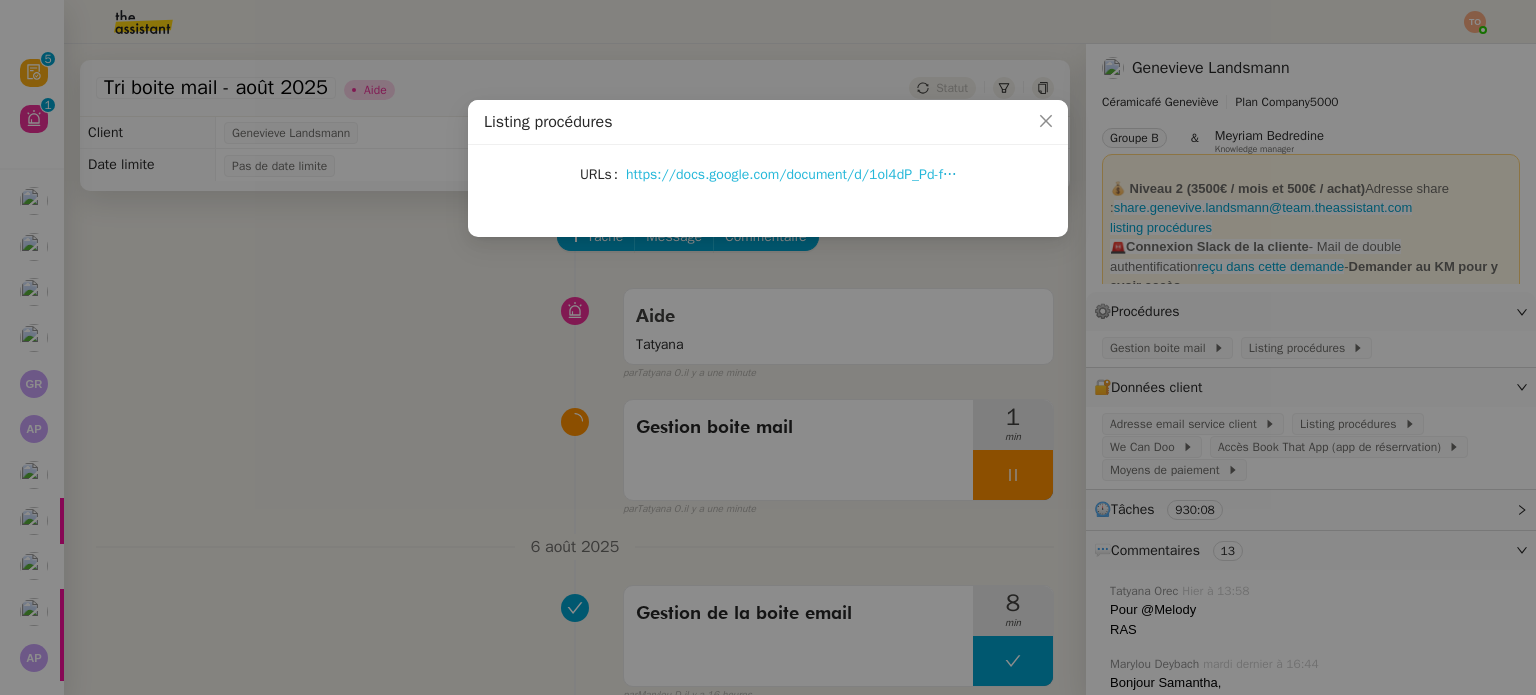 click on "https://docs.google.com/document/d/1ol4dP_Pd-f-c41KSlkTR0WPdGf-jP3-Bni69fZq_3LA/edit" 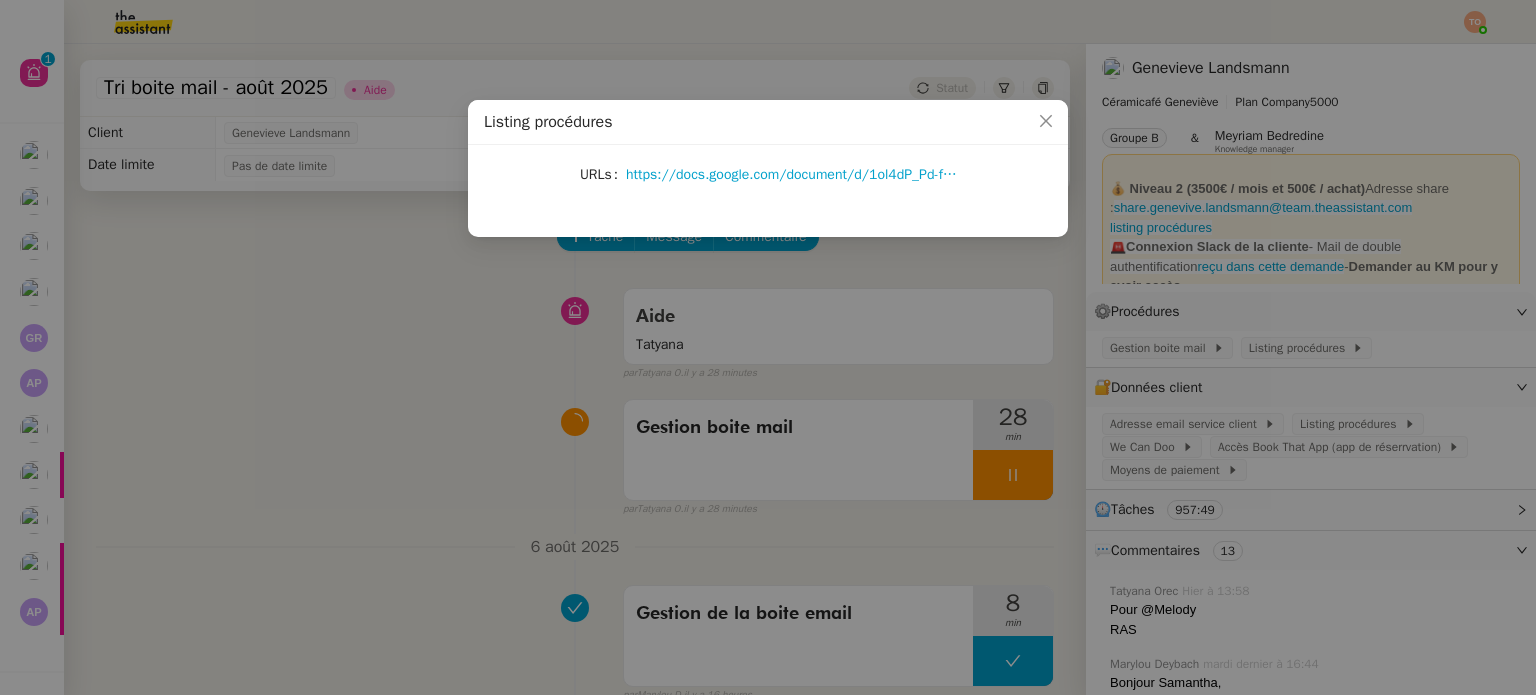 drag, startPoint x: 997, startPoint y: 403, endPoint x: 1006, endPoint y: 439, distance: 37.107952 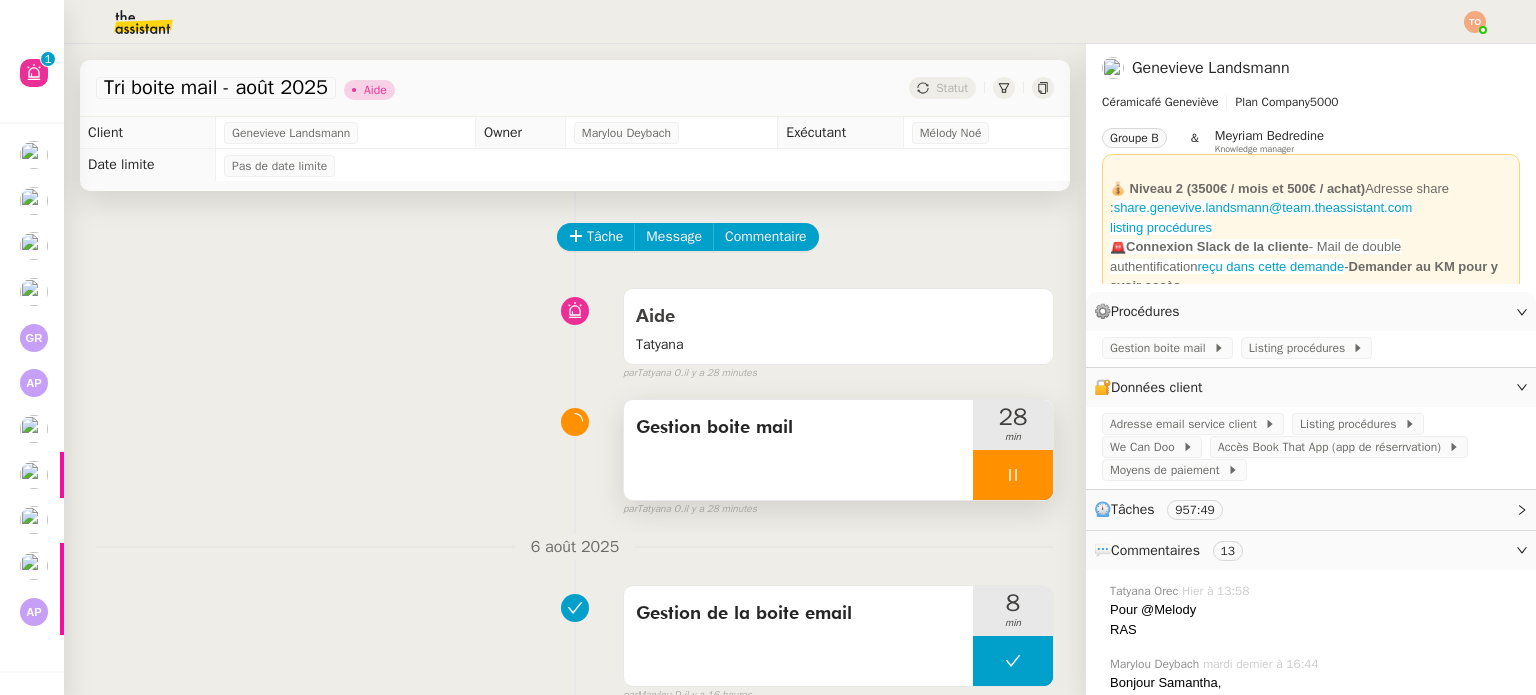 click 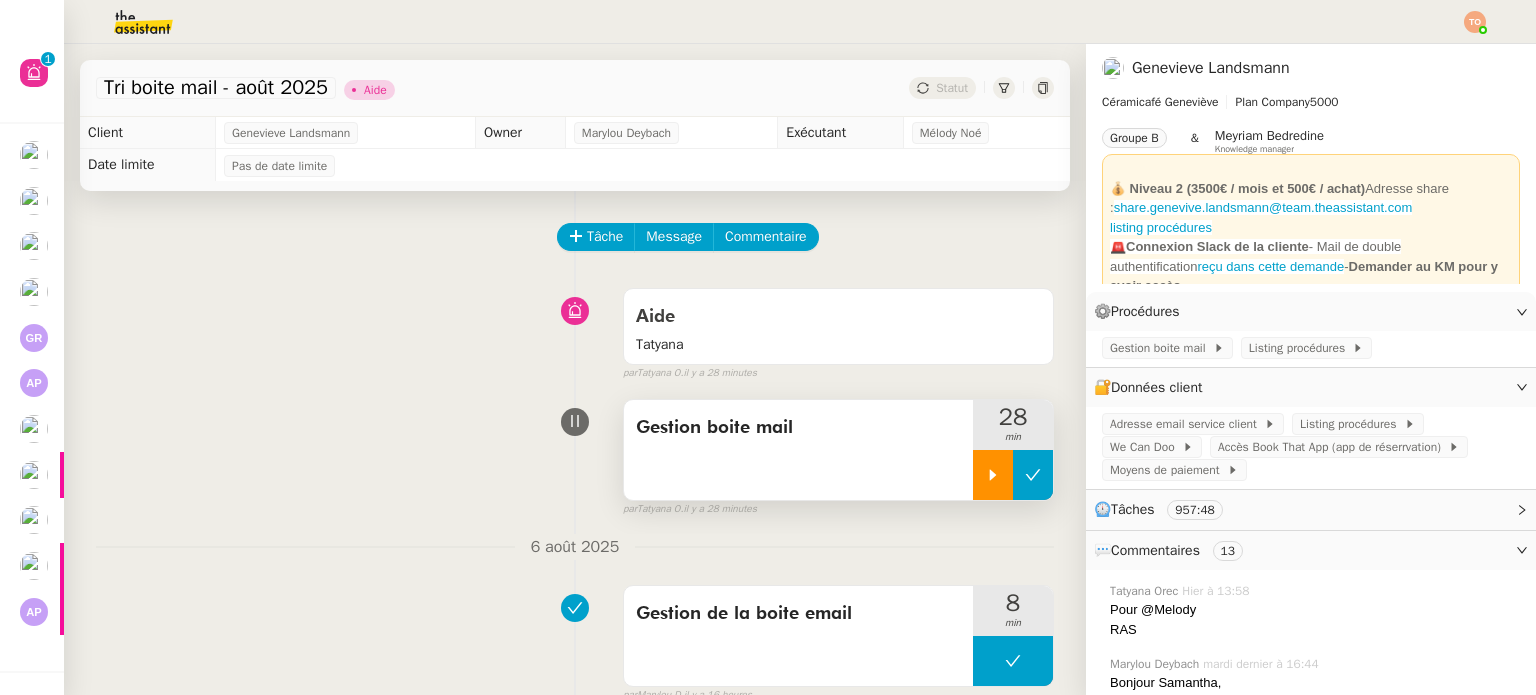 click 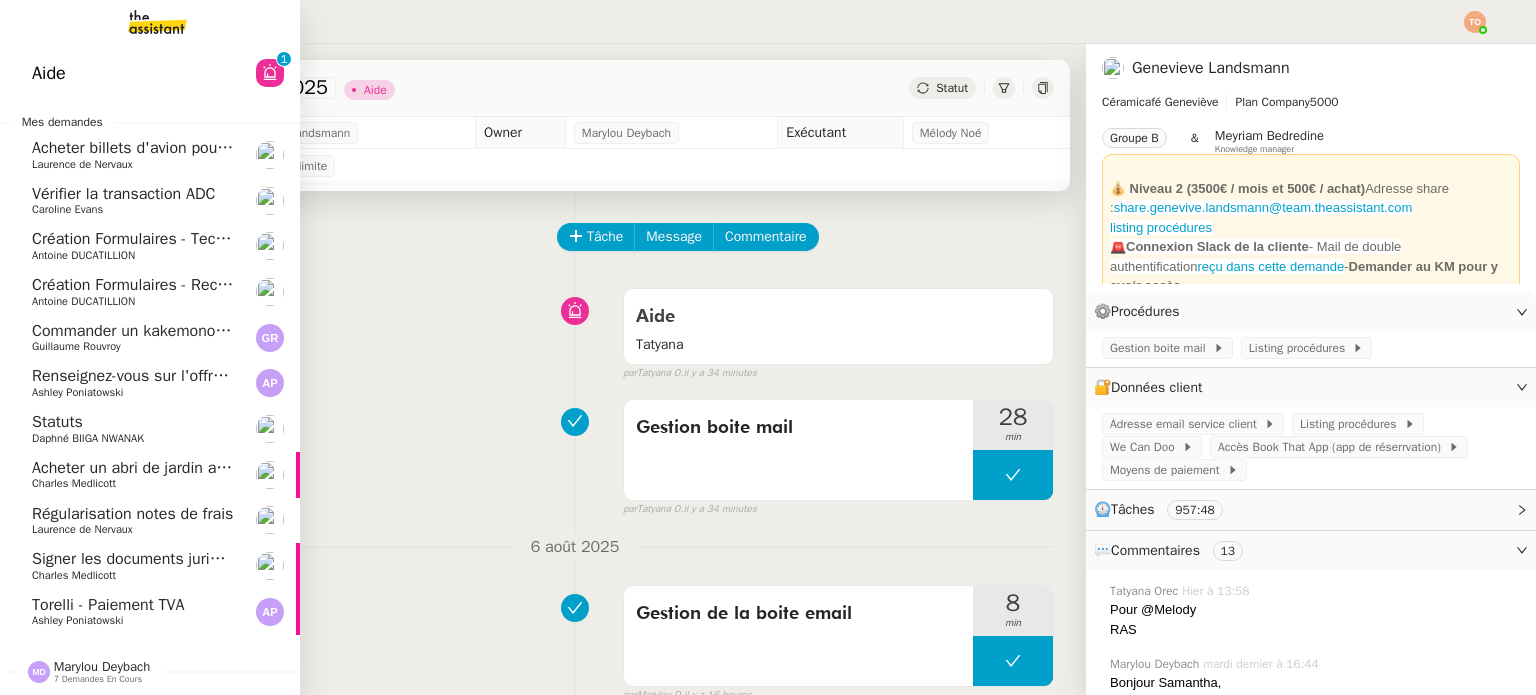 click on "Acheter billets d'avion pour séminaire" 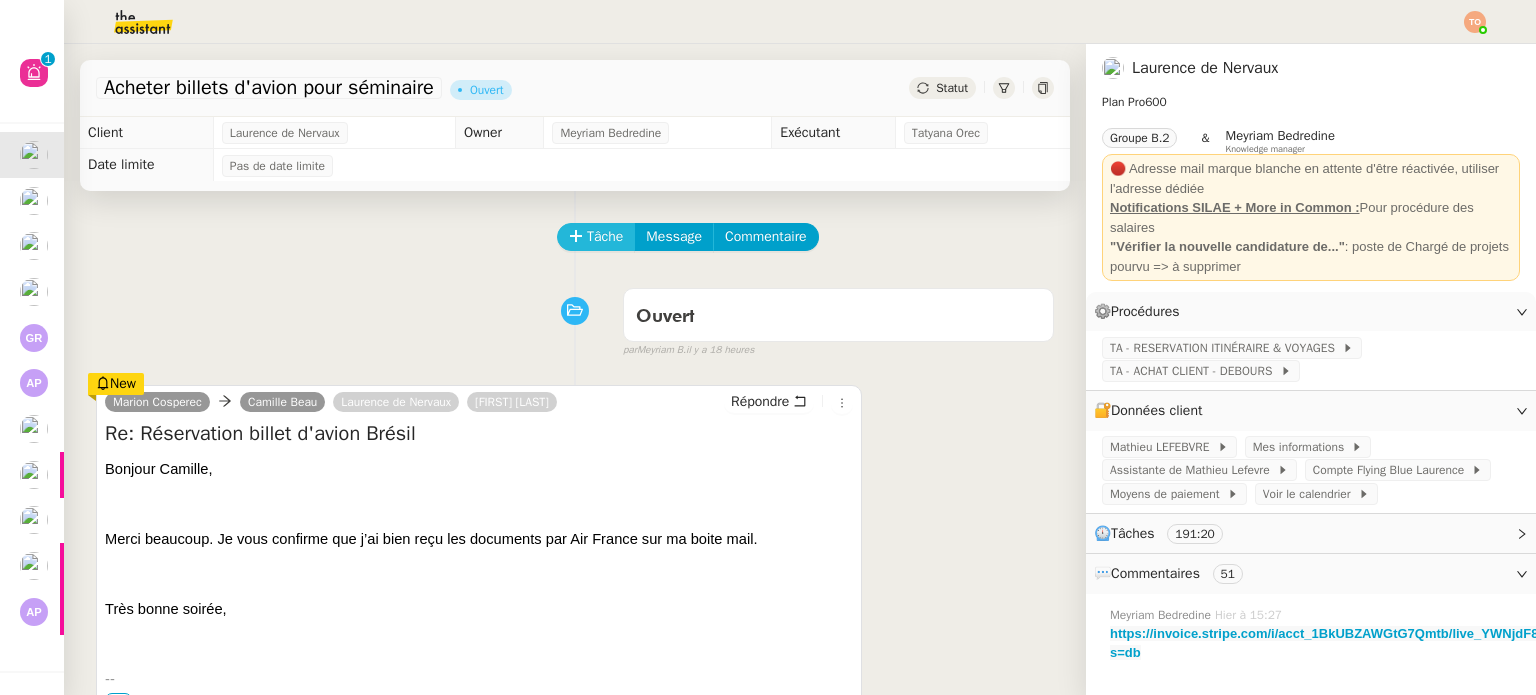 click on "Tâche" 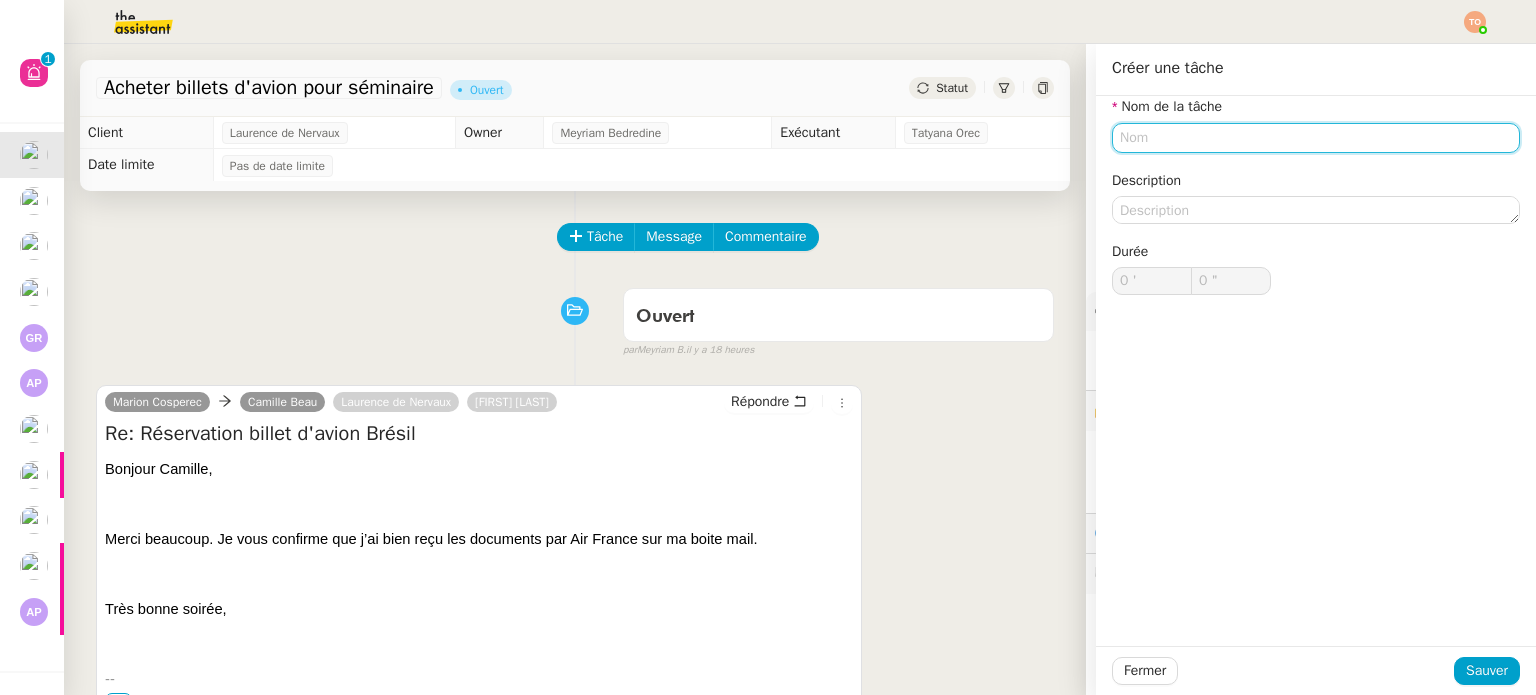 click 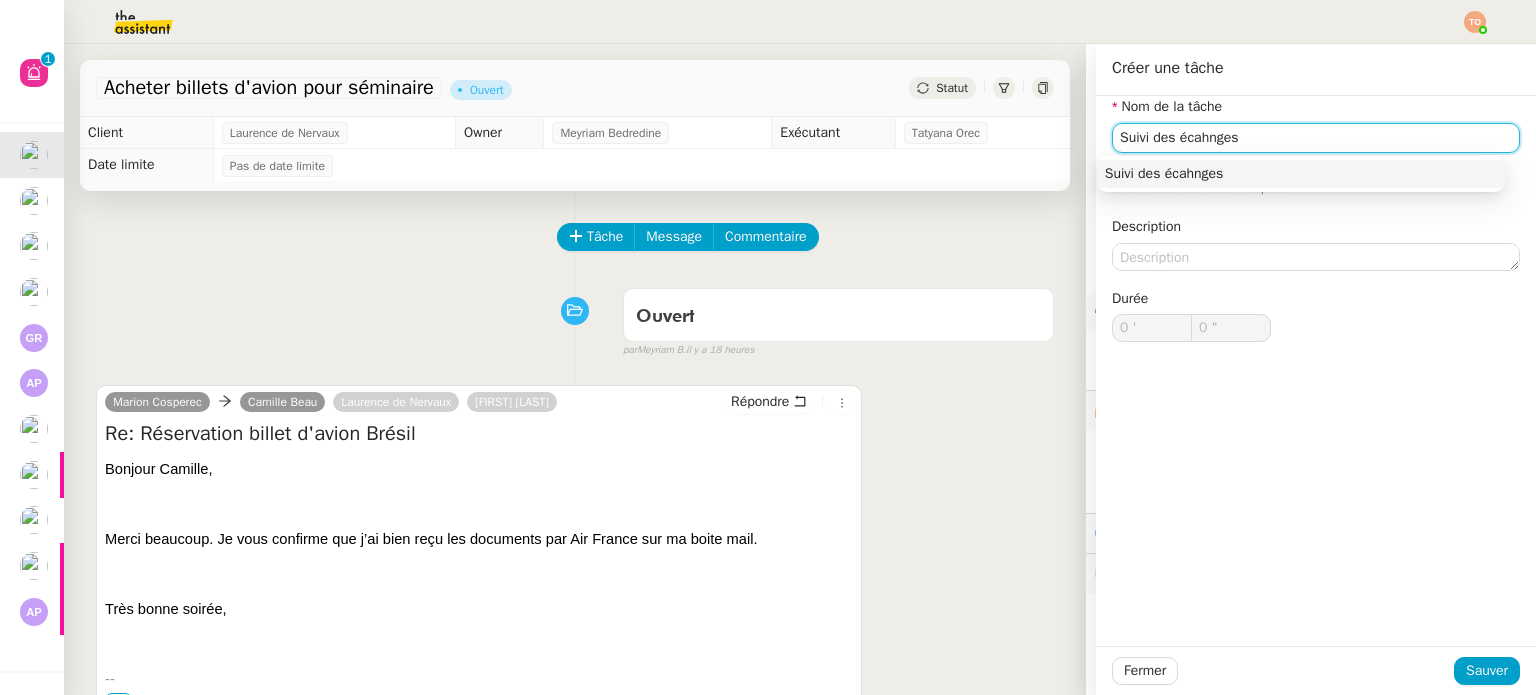 click on "Suivi des écahnges" 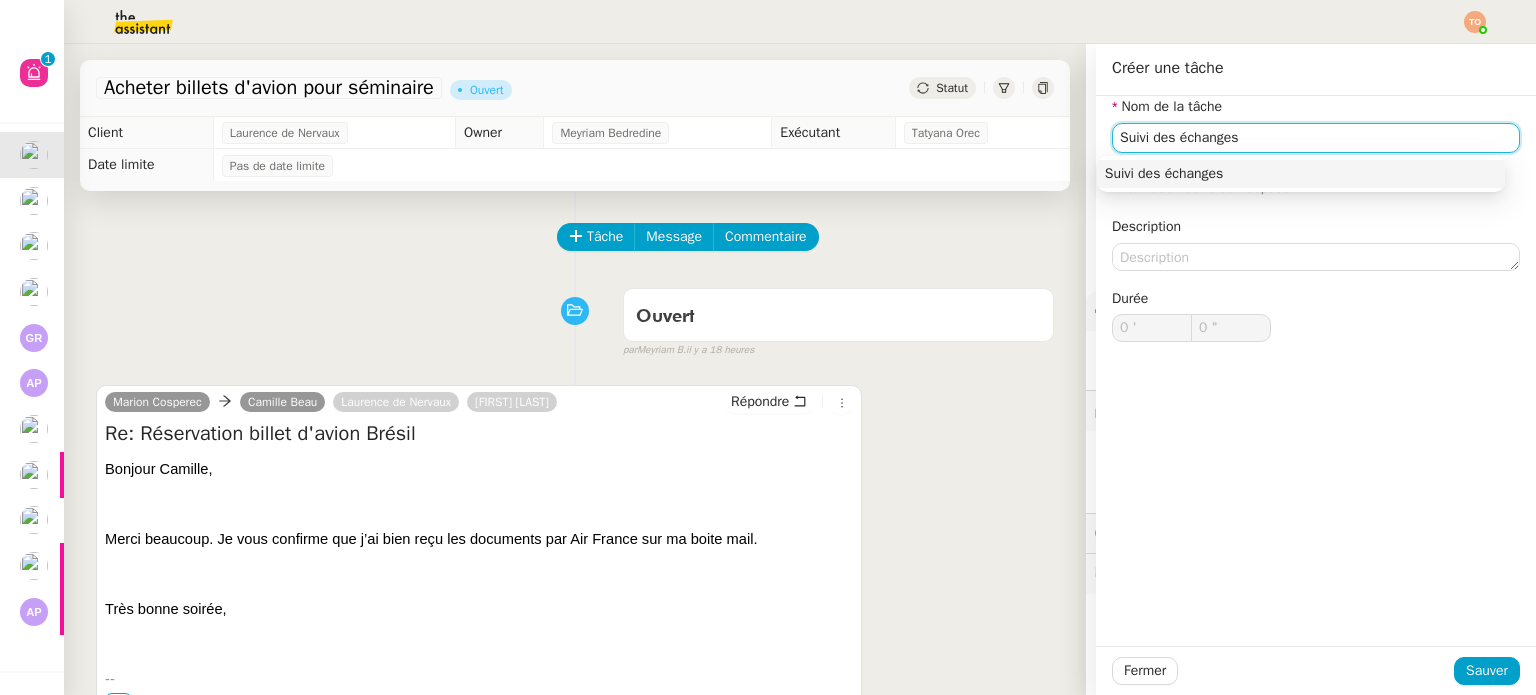 type on "Suivi des échanges" 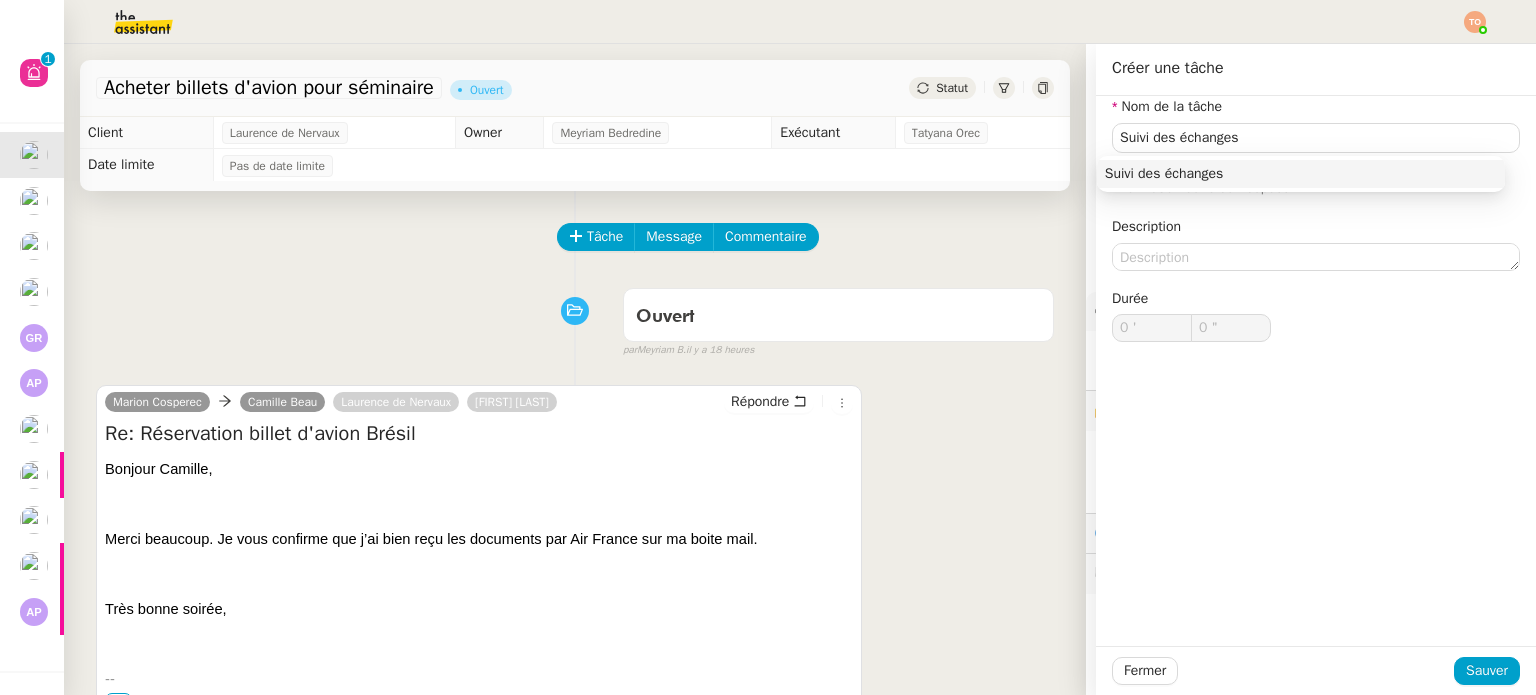 click on "Fermer Sauver" 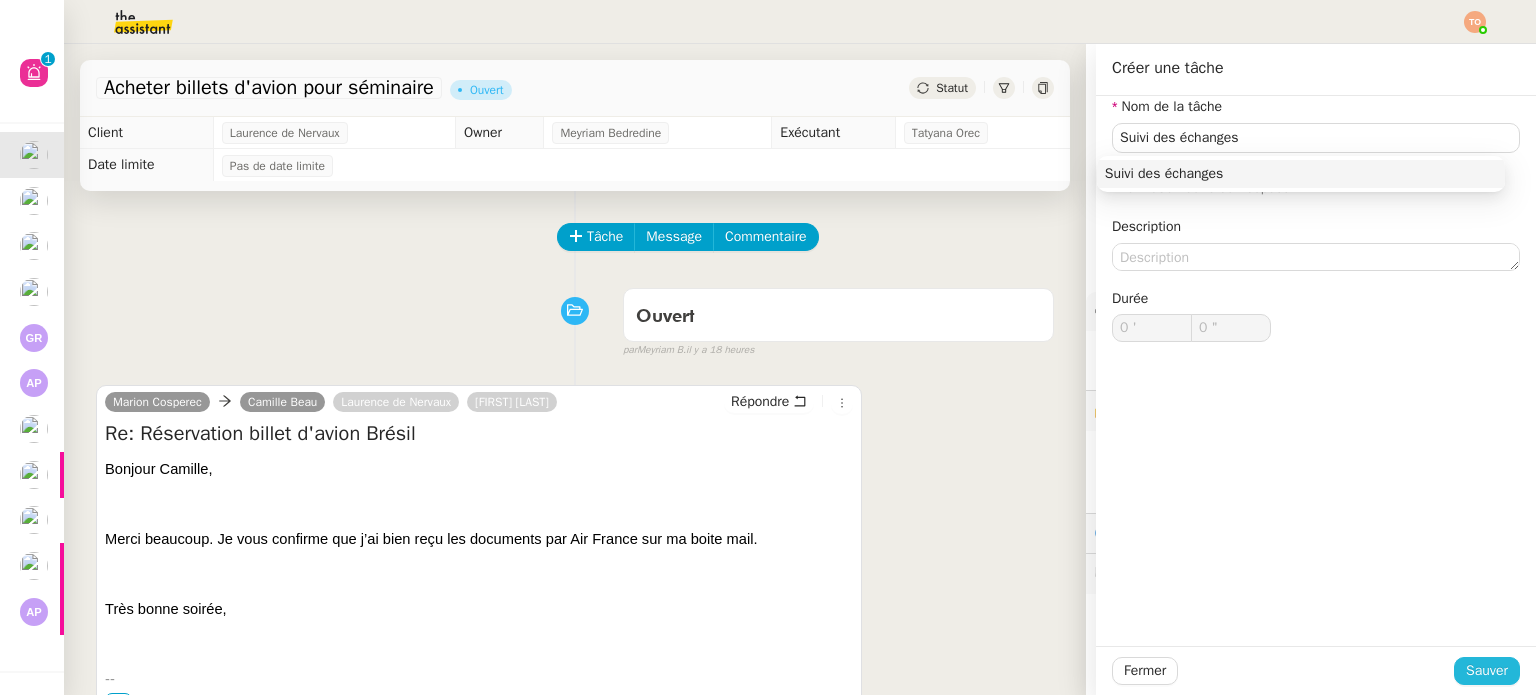 click on "Sauver" 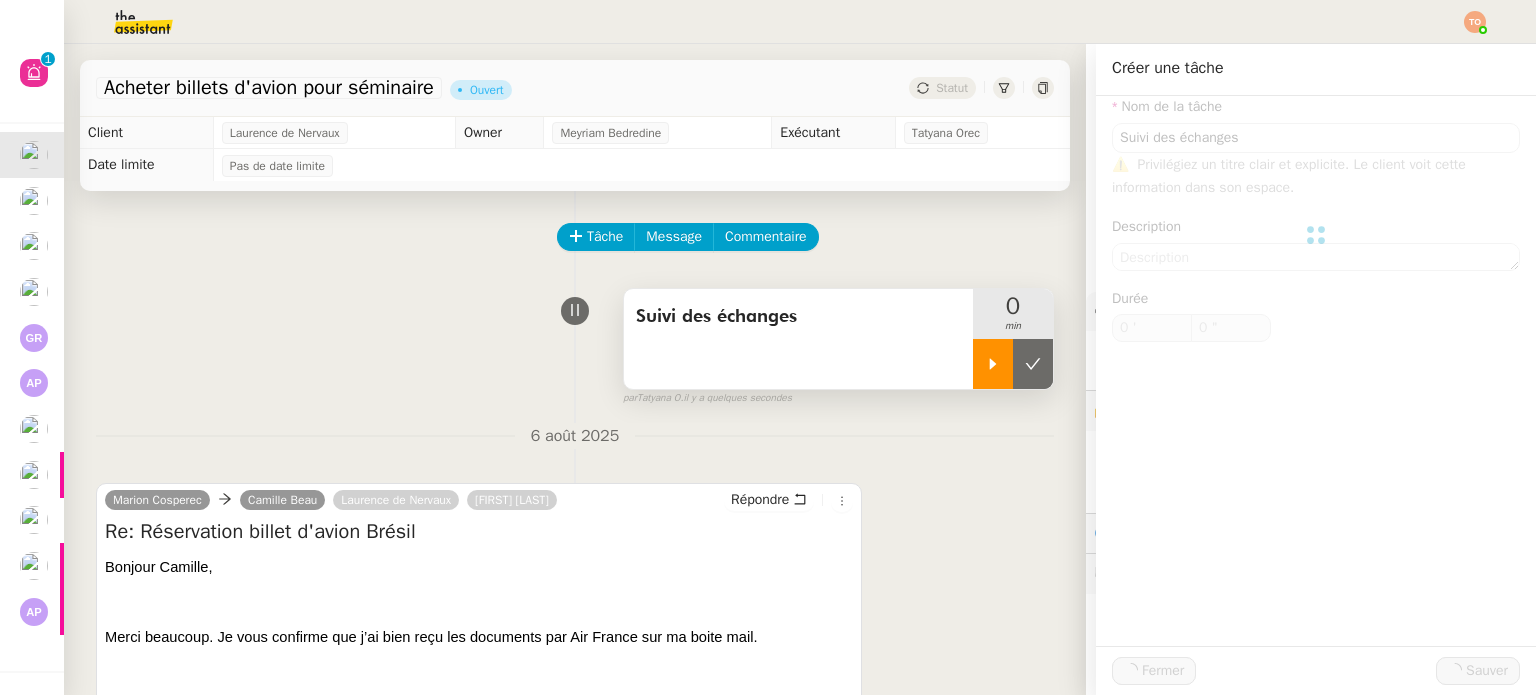 click 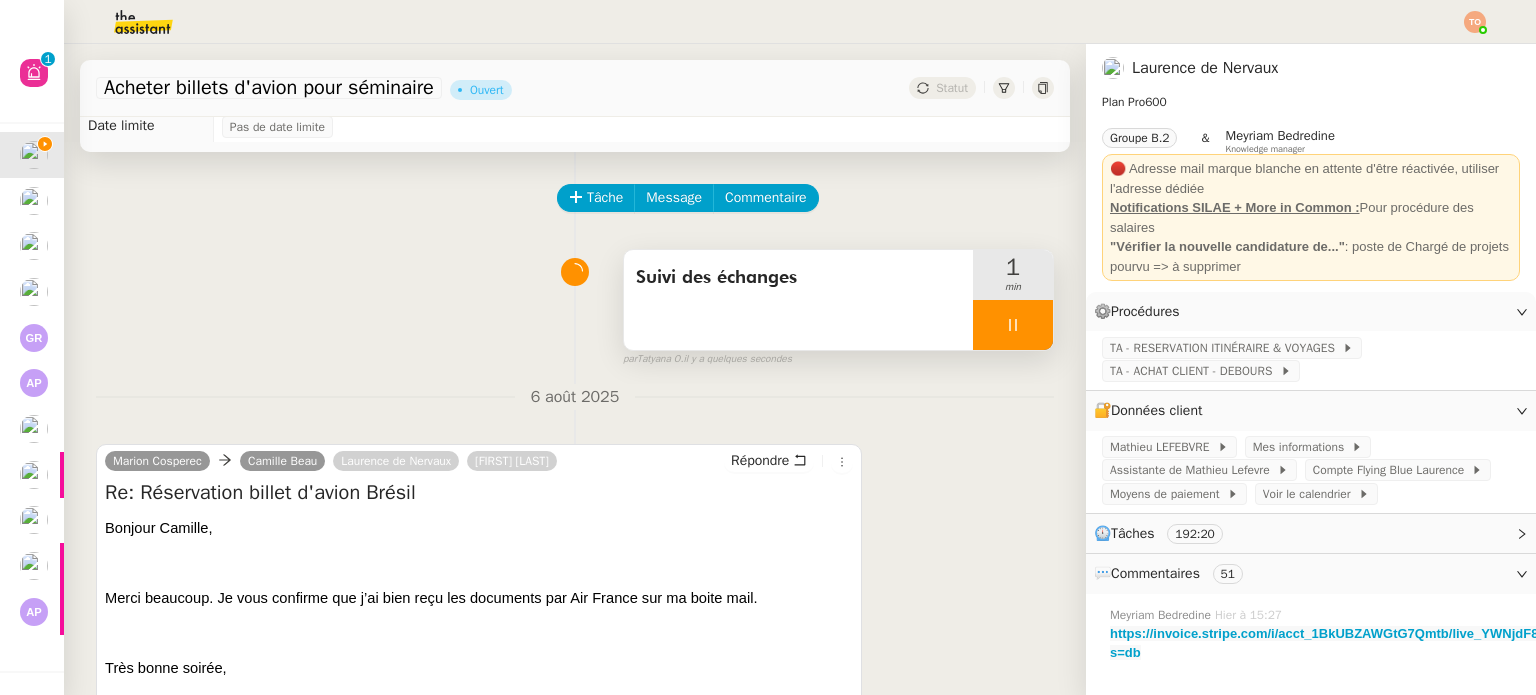scroll, scrollTop: 0, scrollLeft: 0, axis: both 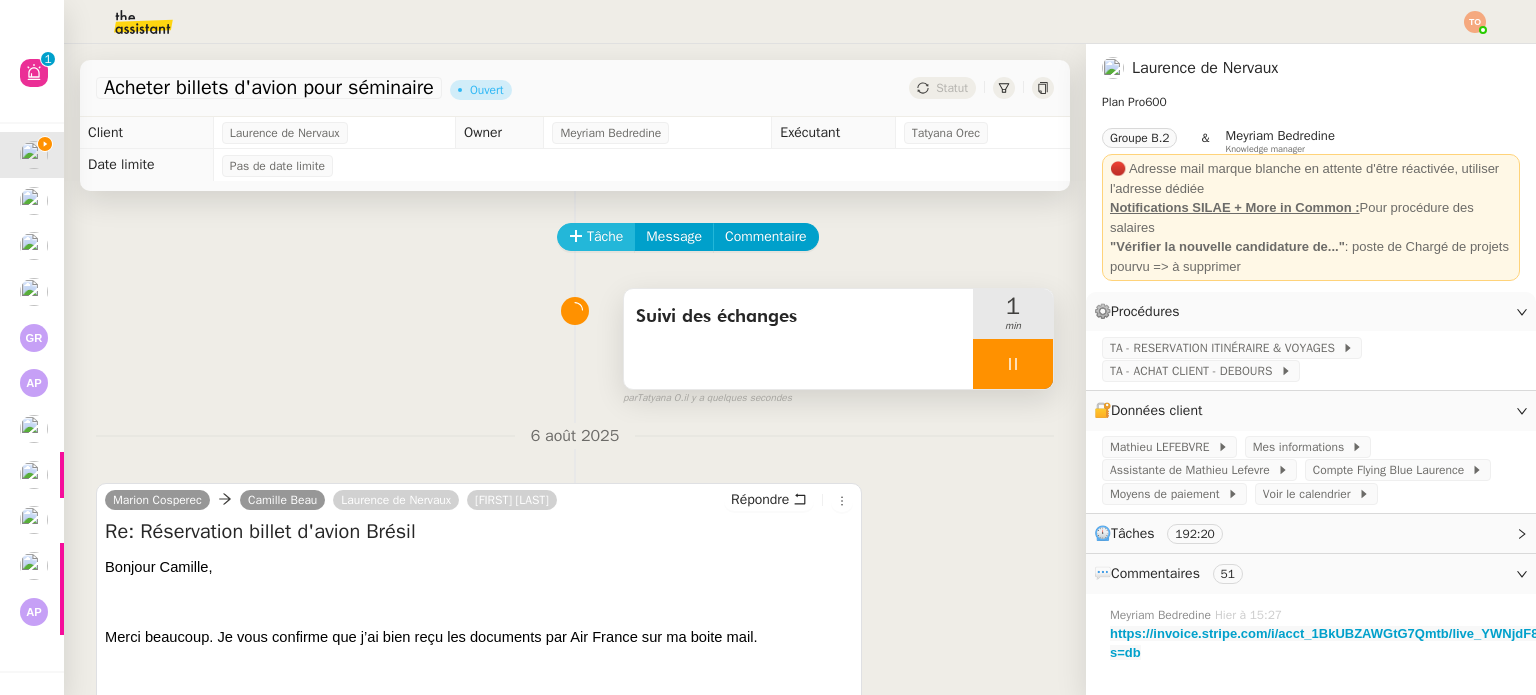 click on "Tâche" 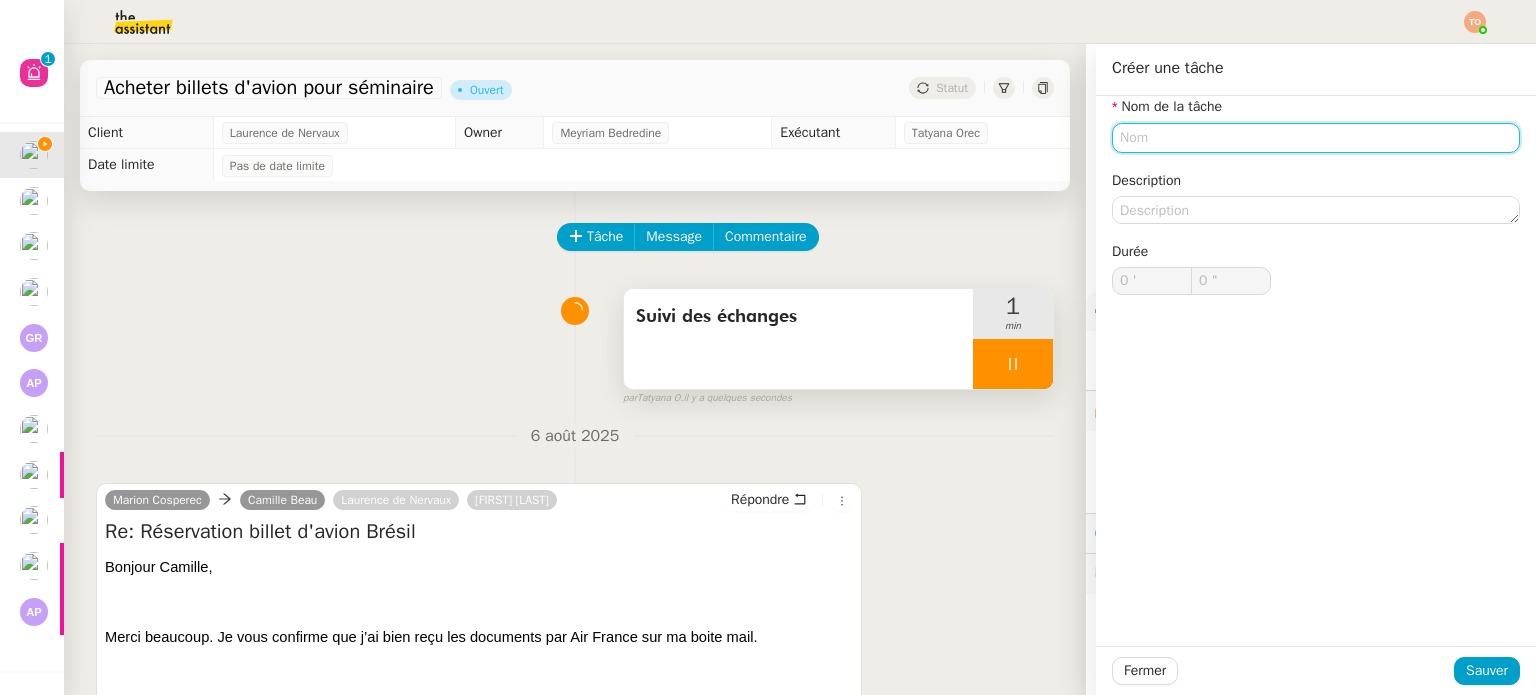 click 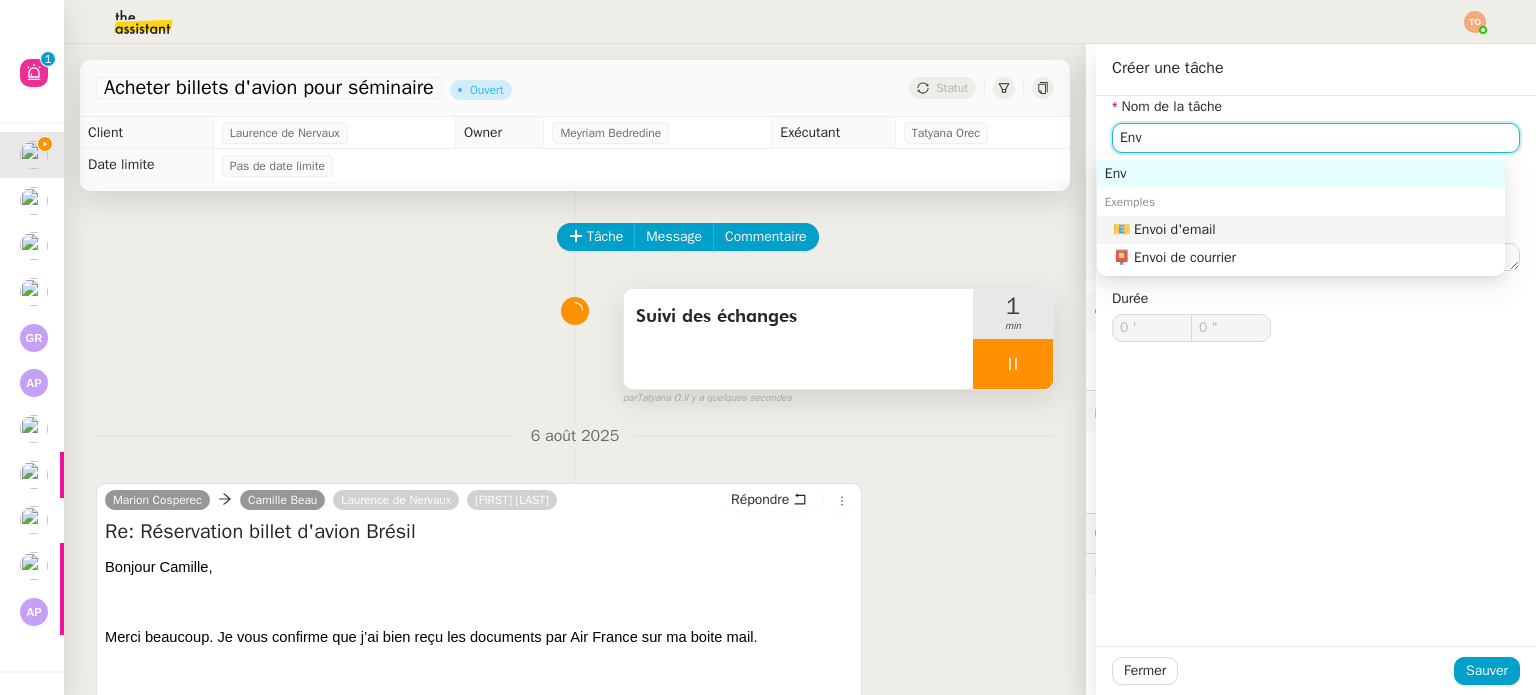 click on "📧 Envoi d'email" 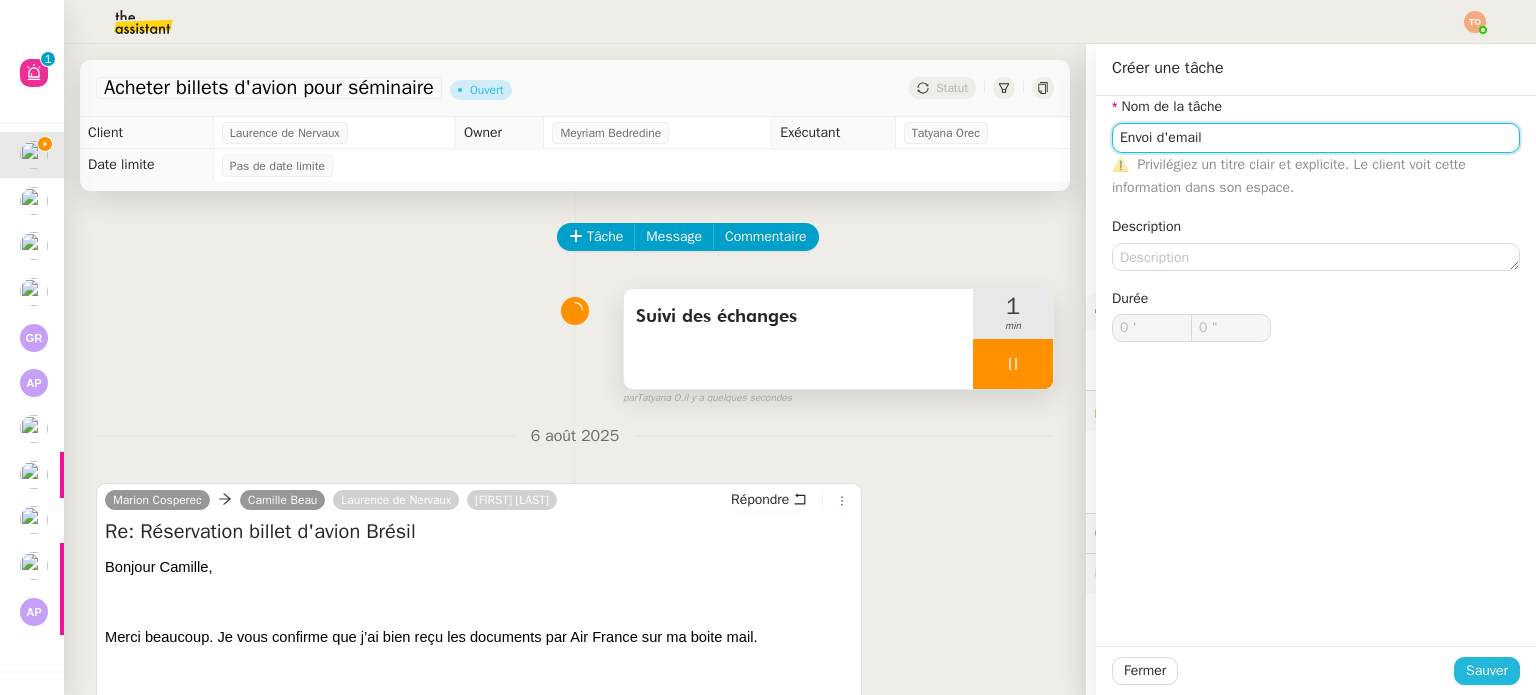 type on "Envoi d'email" 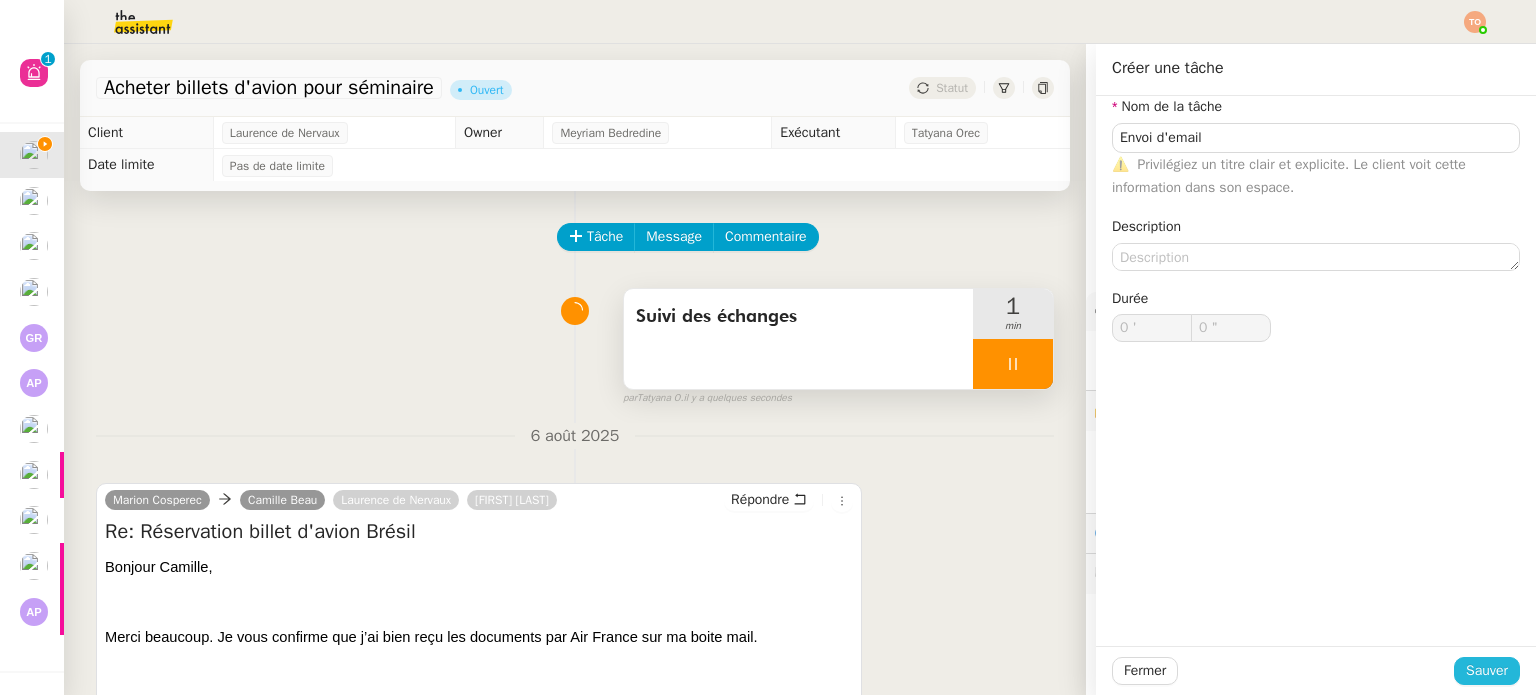 drag, startPoint x: 1496, startPoint y: 676, endPoint x: 970, endPoint y: 351, distance: 618.30493 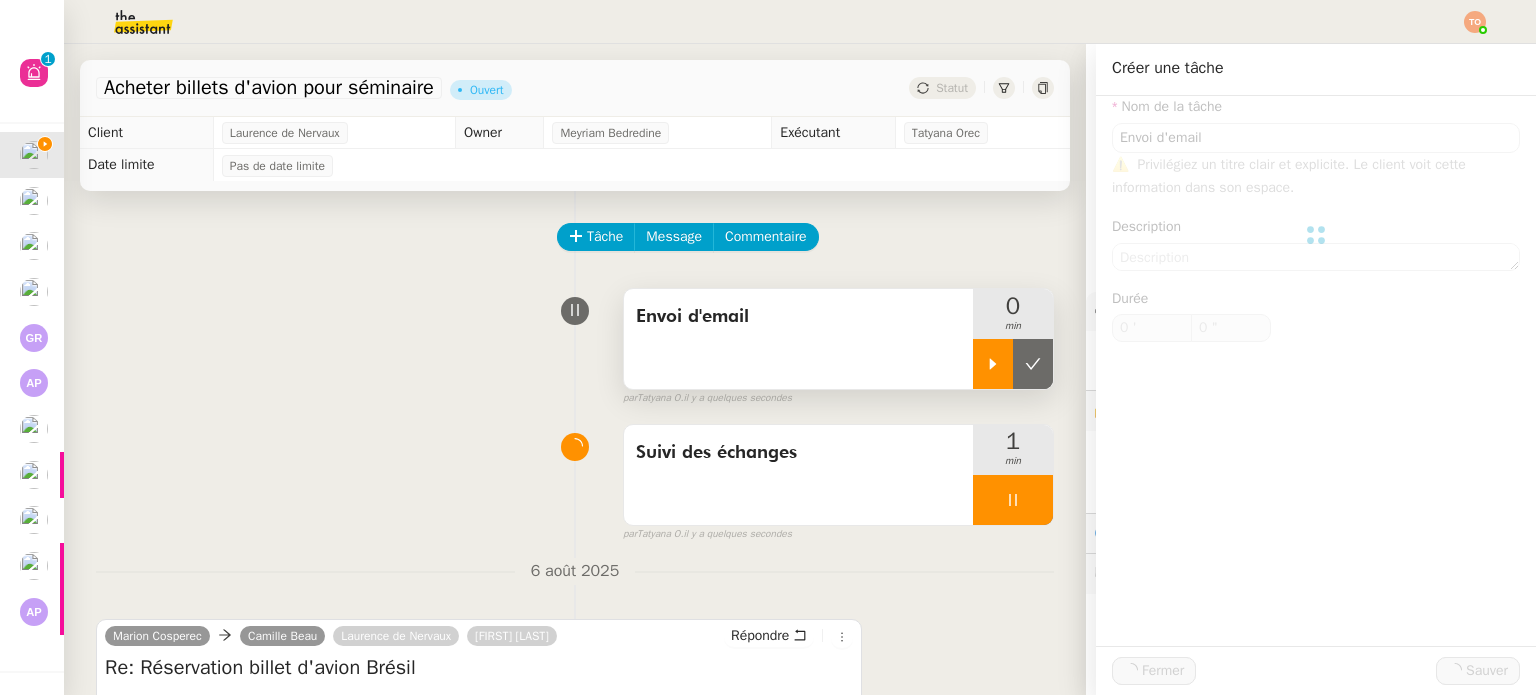 click 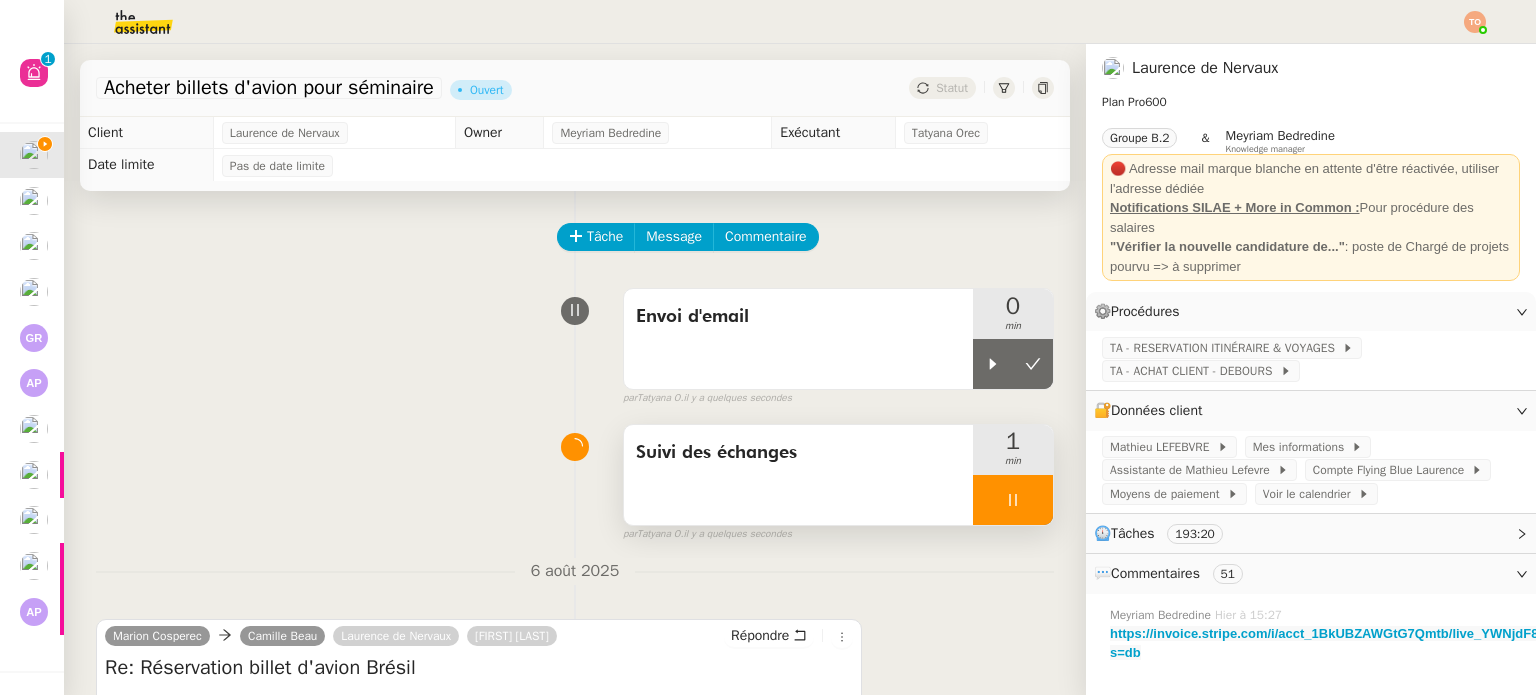 click 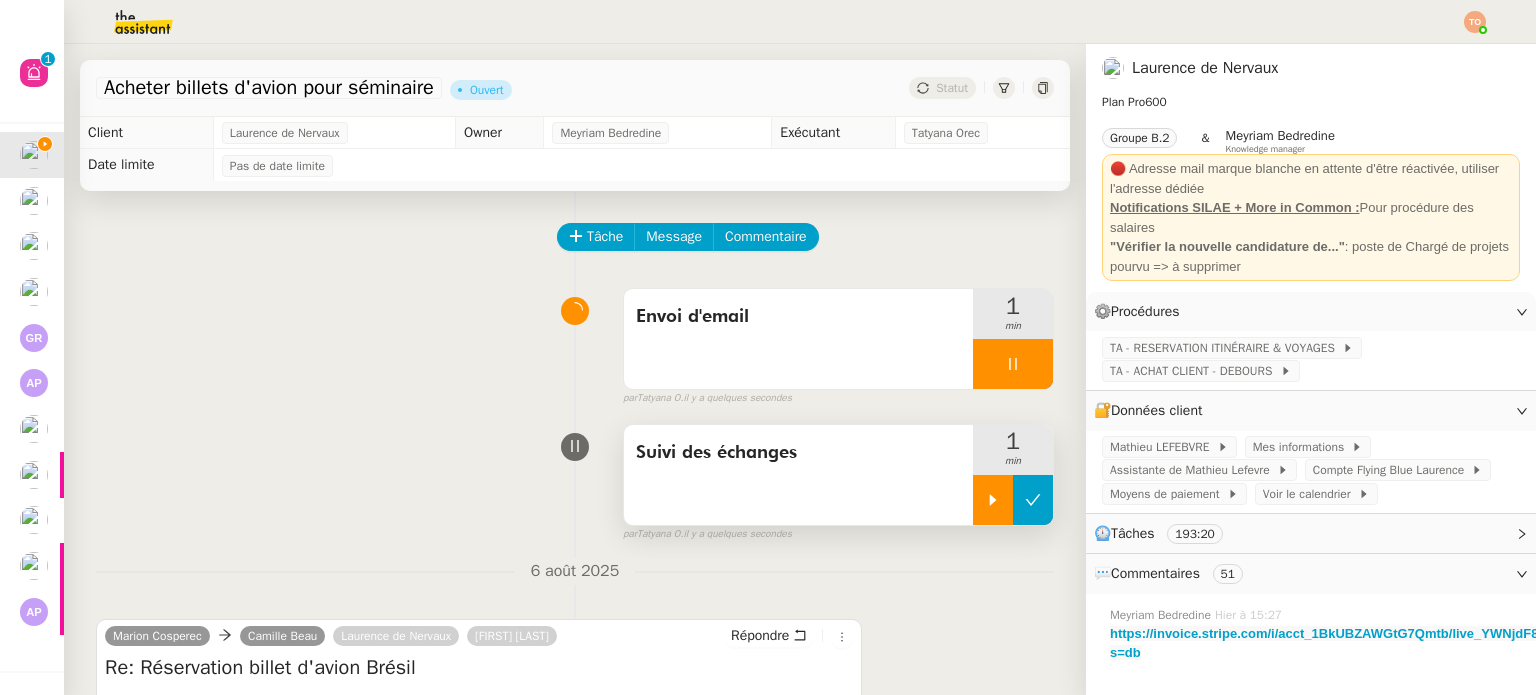 click 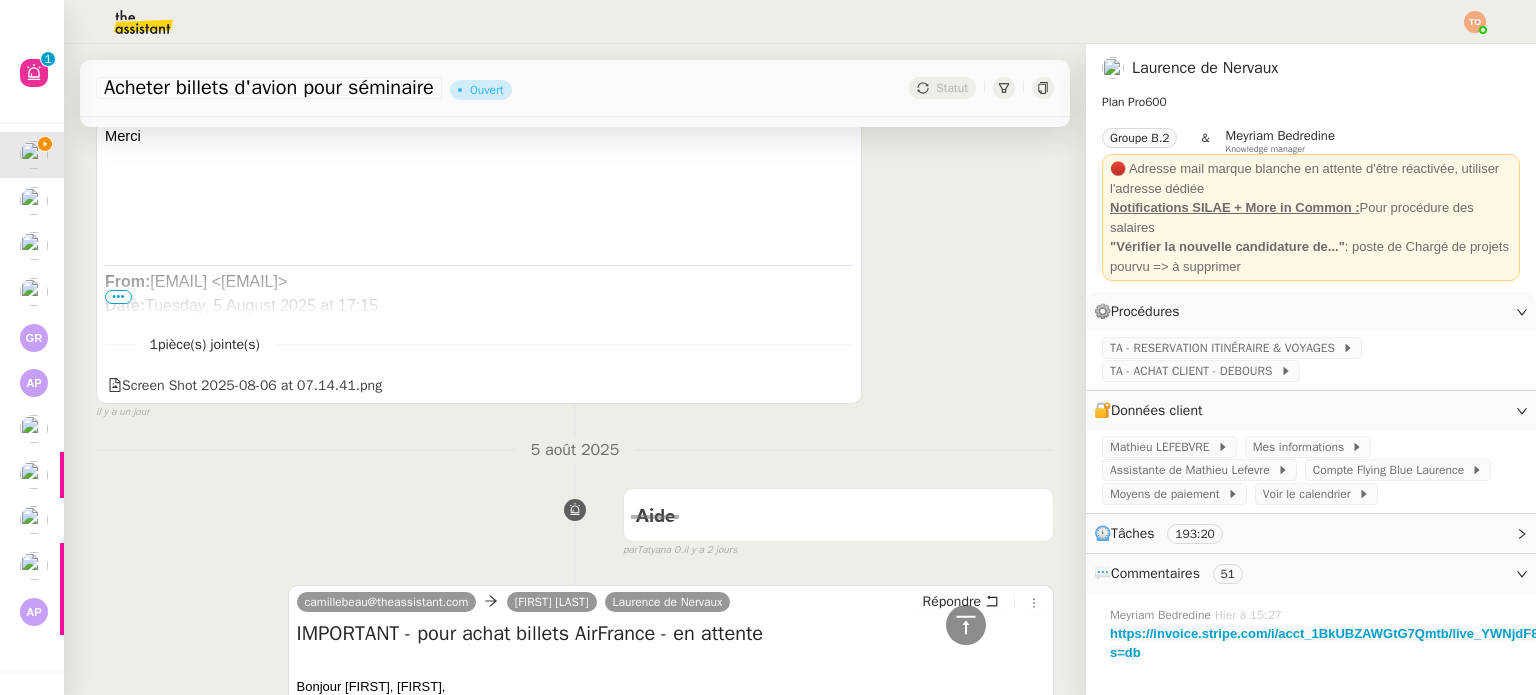 scroll, scrollTop: 2700, scrollLeft: 0, axis: vertical 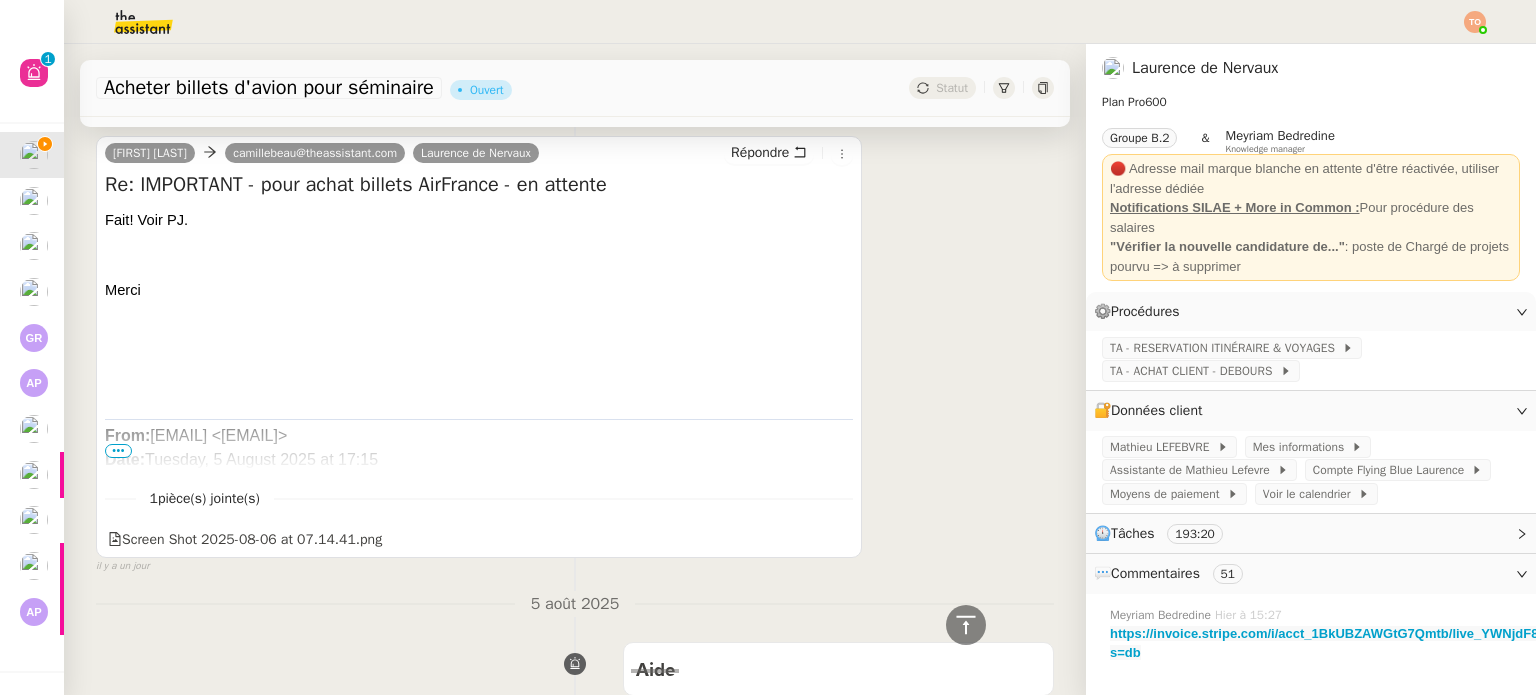 click on "•••" at bounding box center [118, 451] 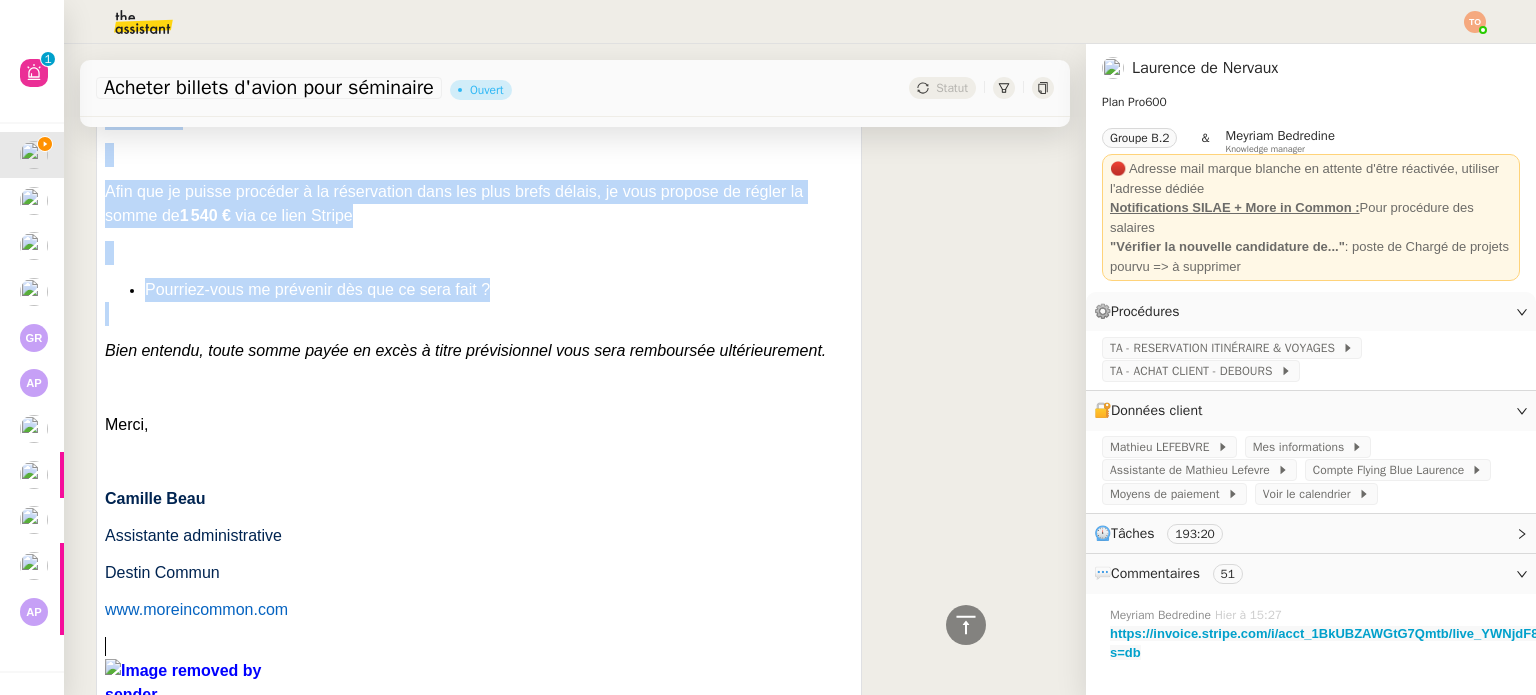 scroll, scrollTop: 3300, scrollLeft: 0, axis: vertical 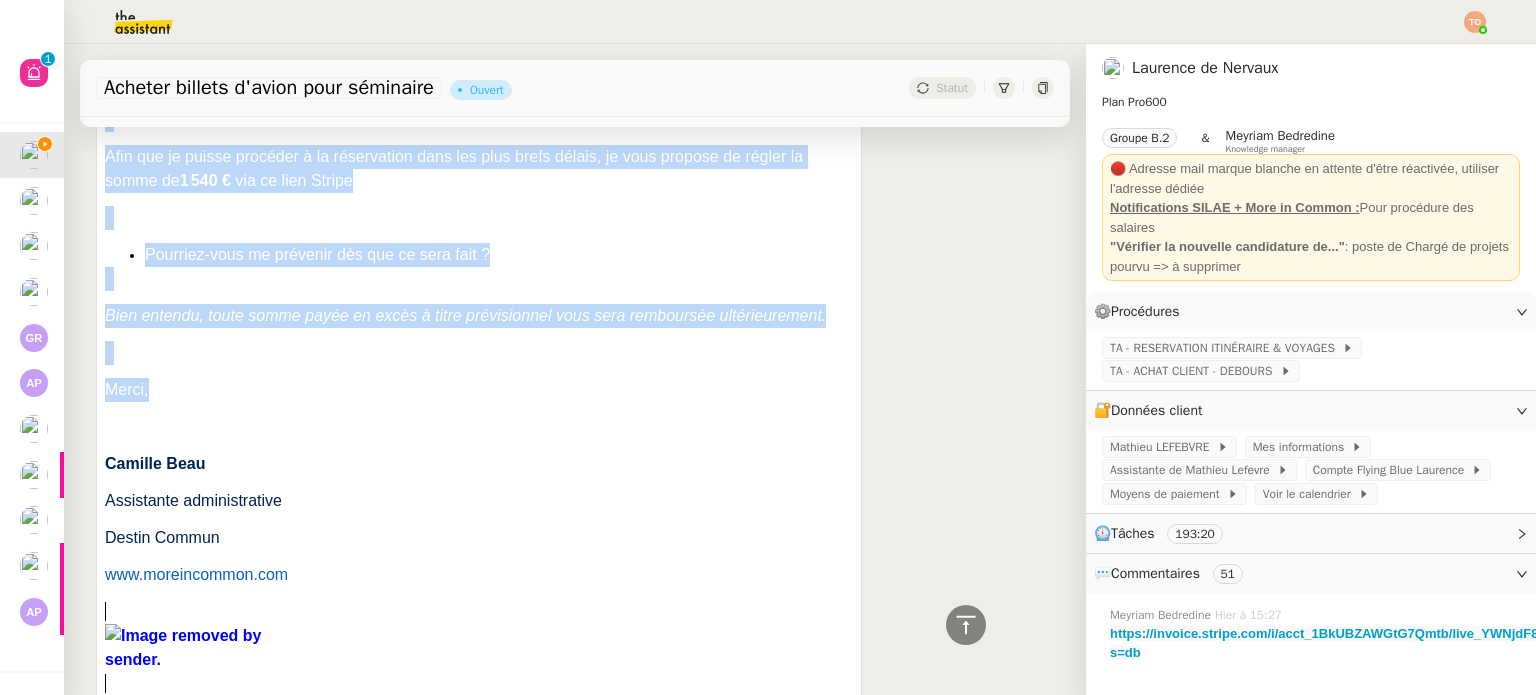 drag, startPoint x: 105, startPoint y: 299, endPoint x: 338, endPoint y: 396, distance: 252.38463 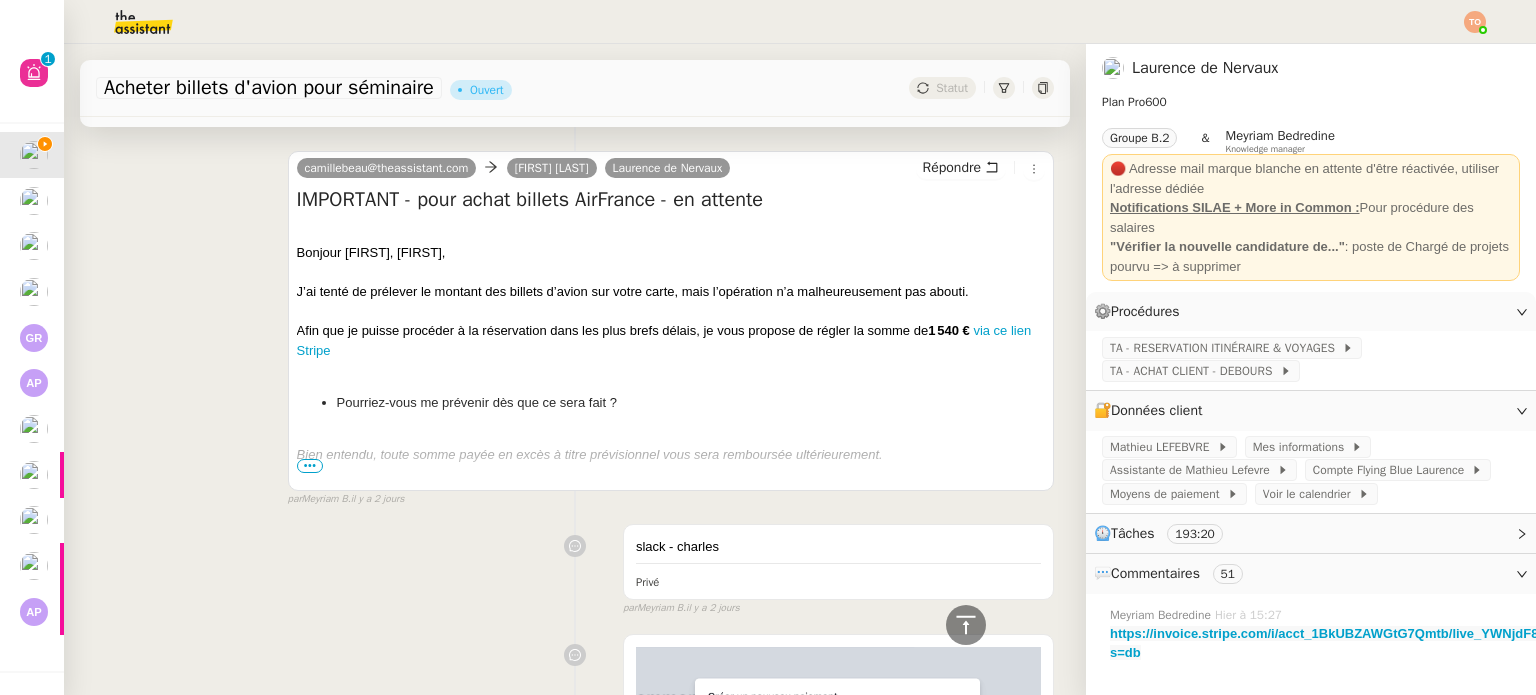 scroll, scrollTop: 4300, scrollLeft: 0, axis: vertical 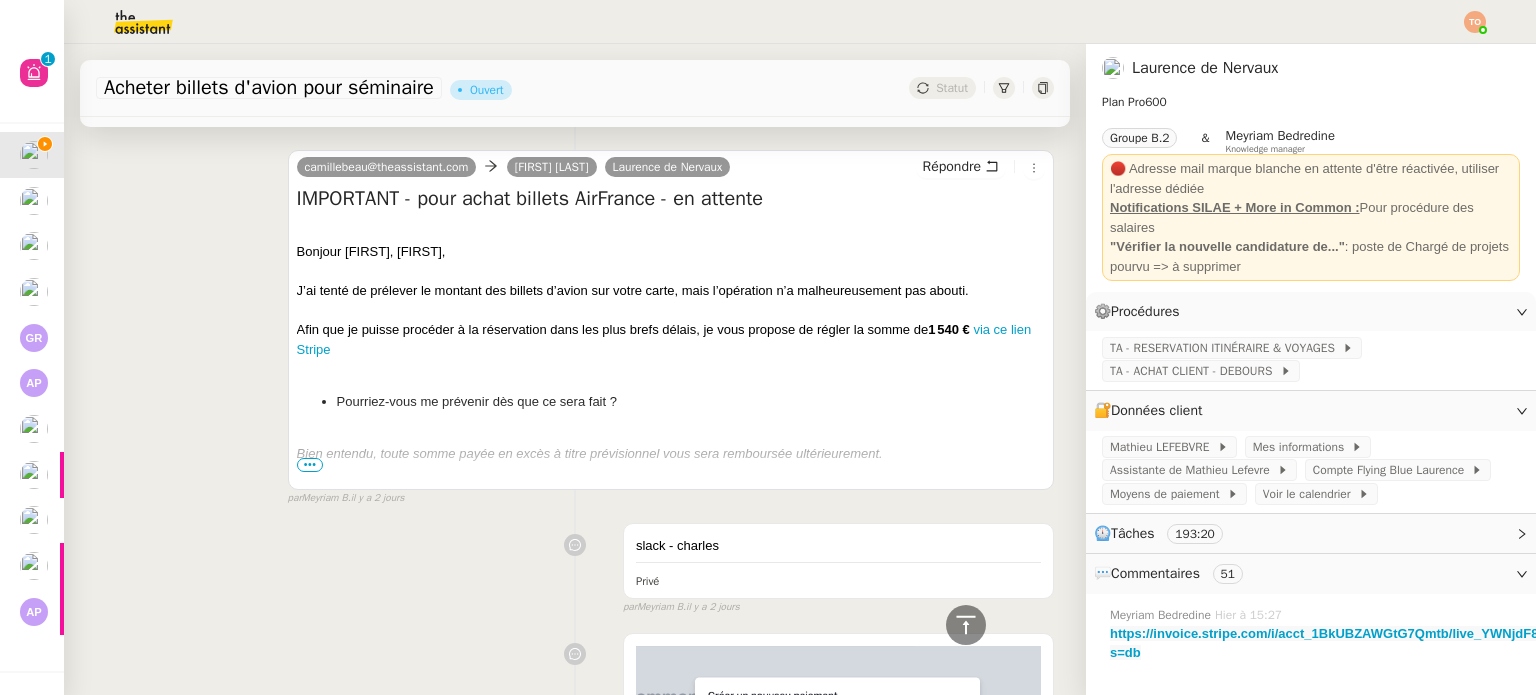 click on "•••" at bounding box center (310, 465) 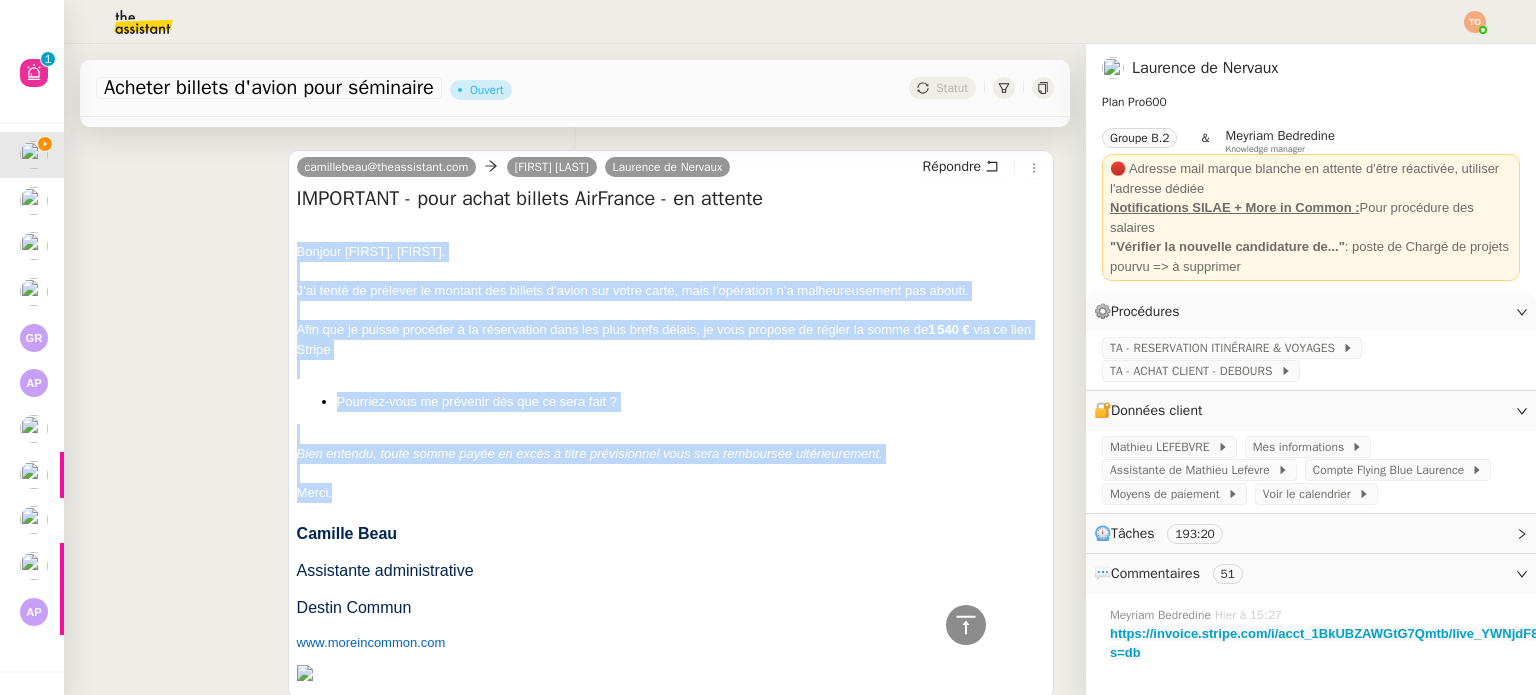 drag, startPoint x: 292, startPoint y: 274, endPoint x: 410, endPoint y: 519, distance: 271.93567 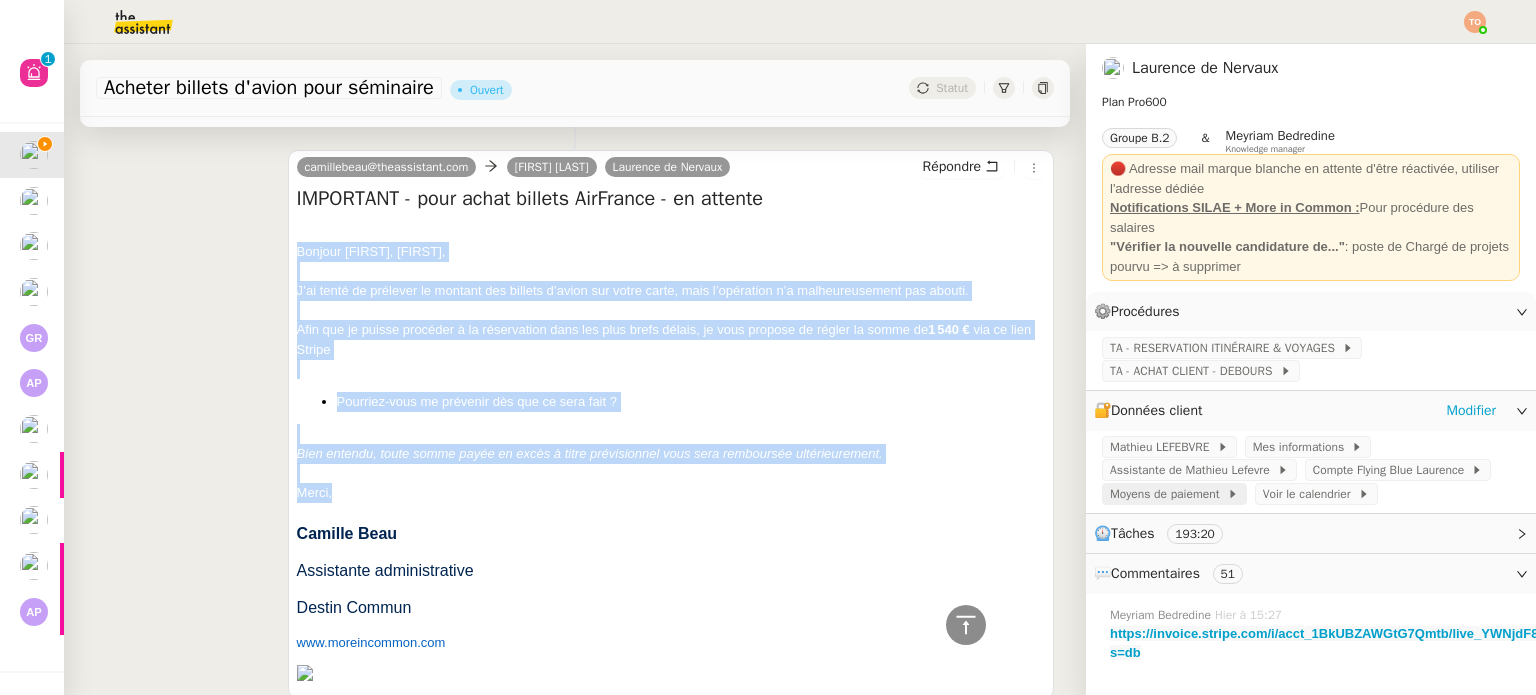 scroll, scrollTop: 400, scrollLeft: 0, axis: vertical 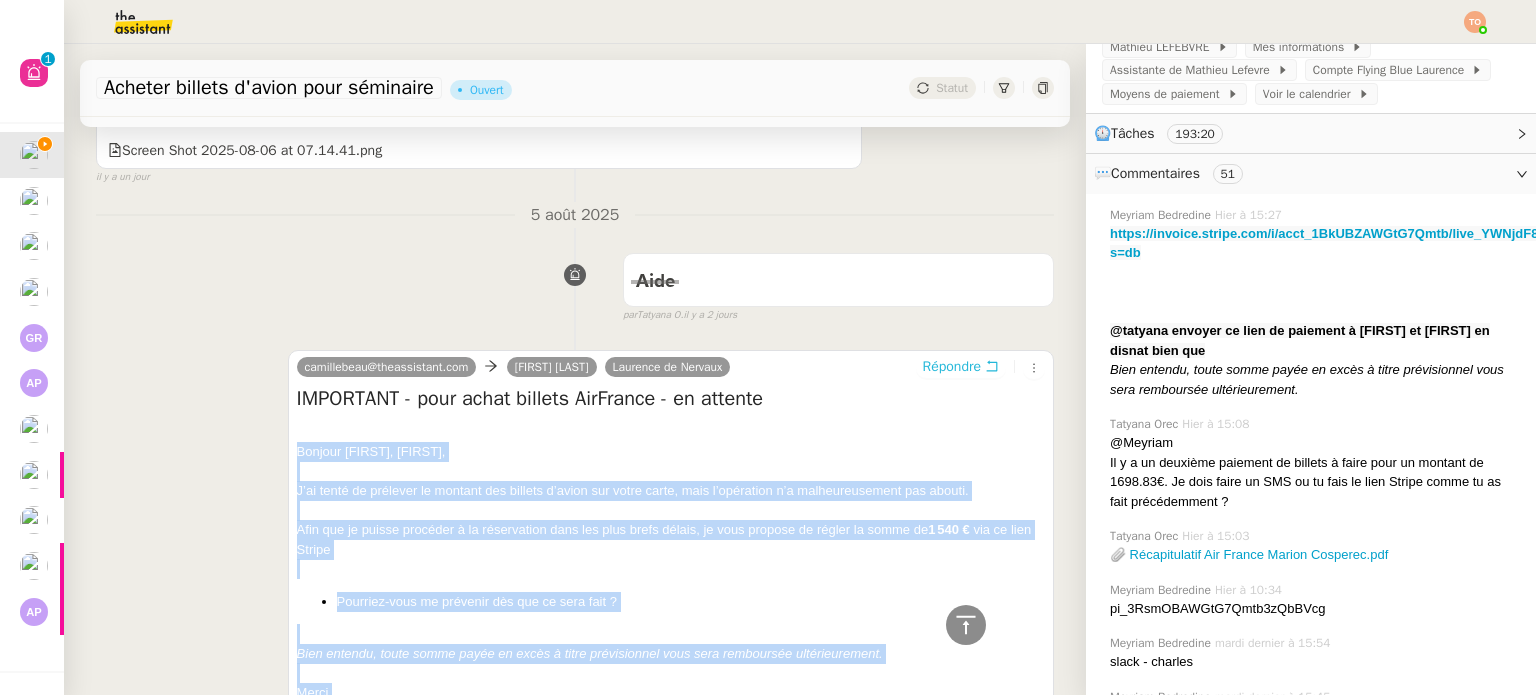 click on "Répondre" at bounding box center [952, 367] 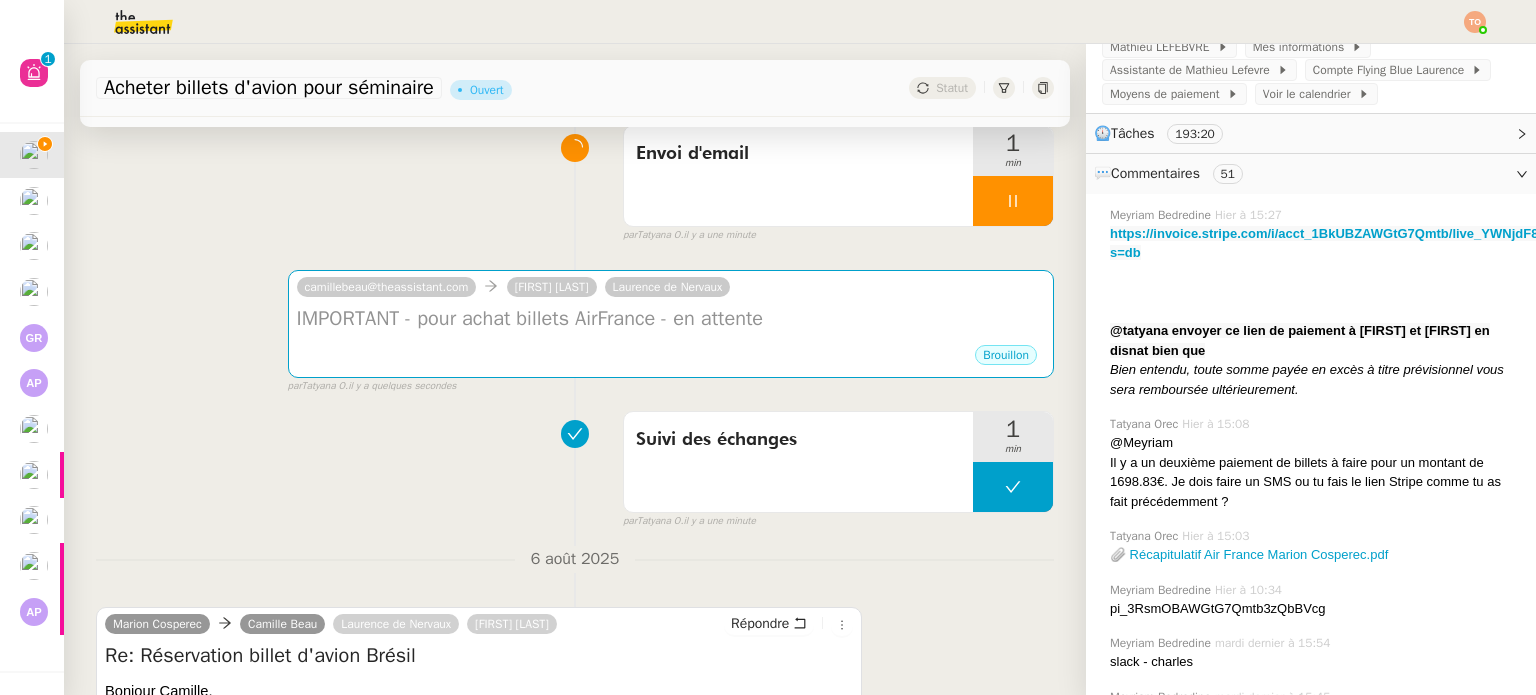 scroll, scrollTop: 0, scrollLeft: 0, axis: both 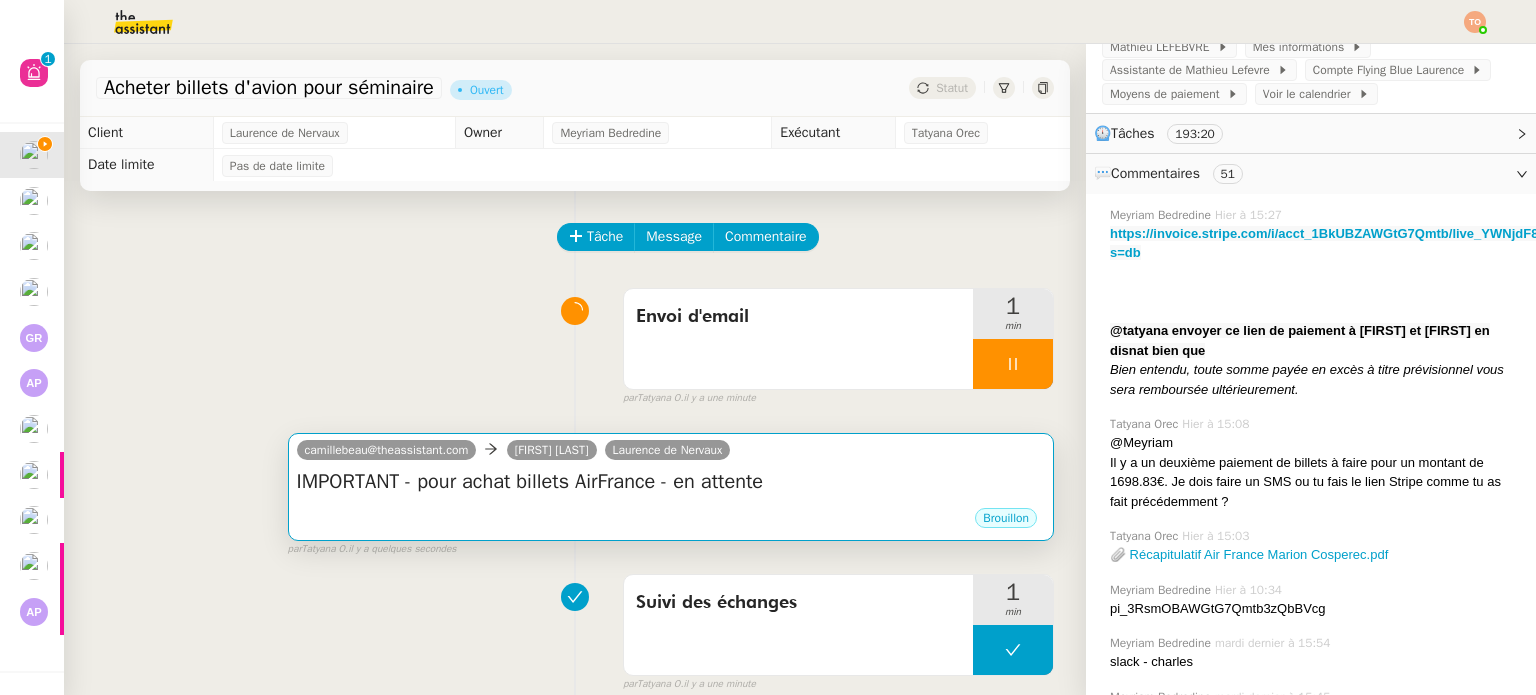 click on "IMPORTANT - pour achat billets AirFrance - en attente" at bounding box center (671, 482) 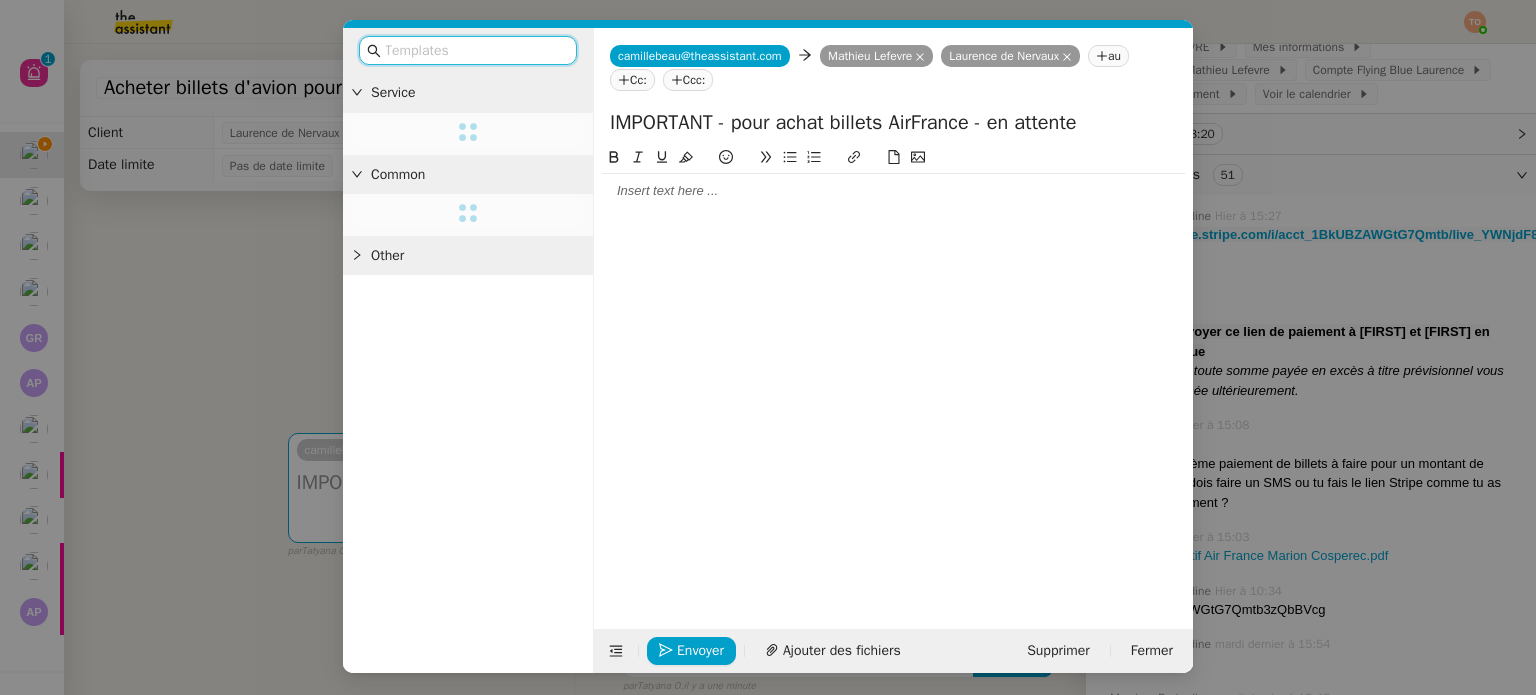 click 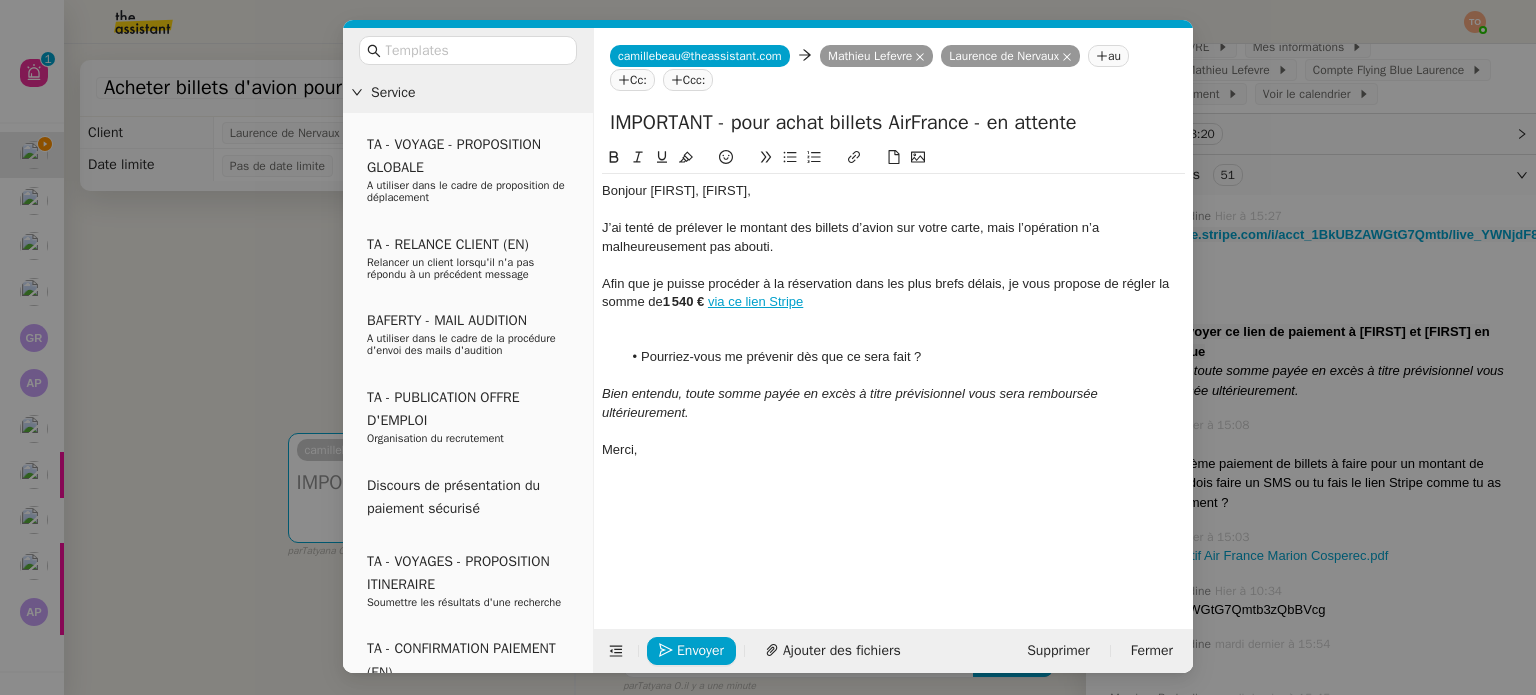 scroll, scrollTop: 0, scrollLeft: 0, axis: both 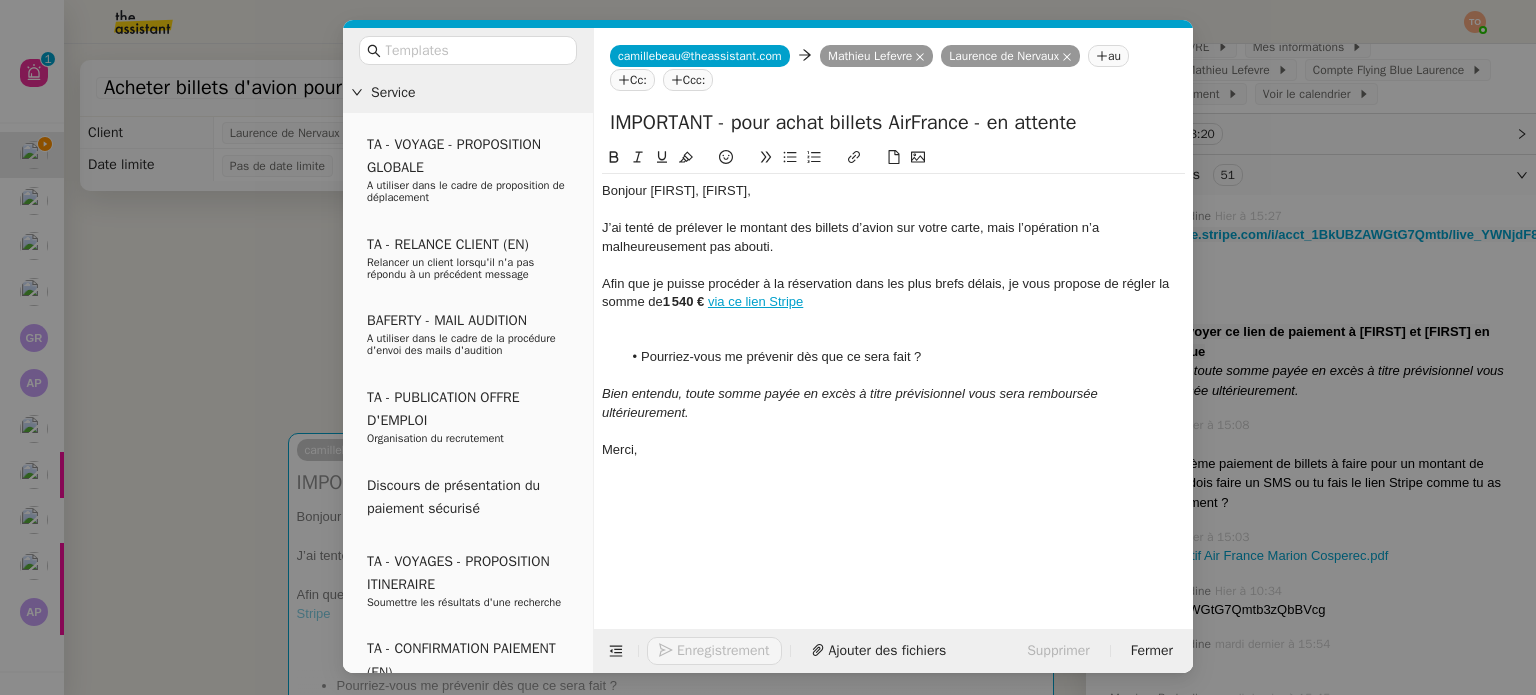 click on "Bonjour [FIRST], [FIRST]," 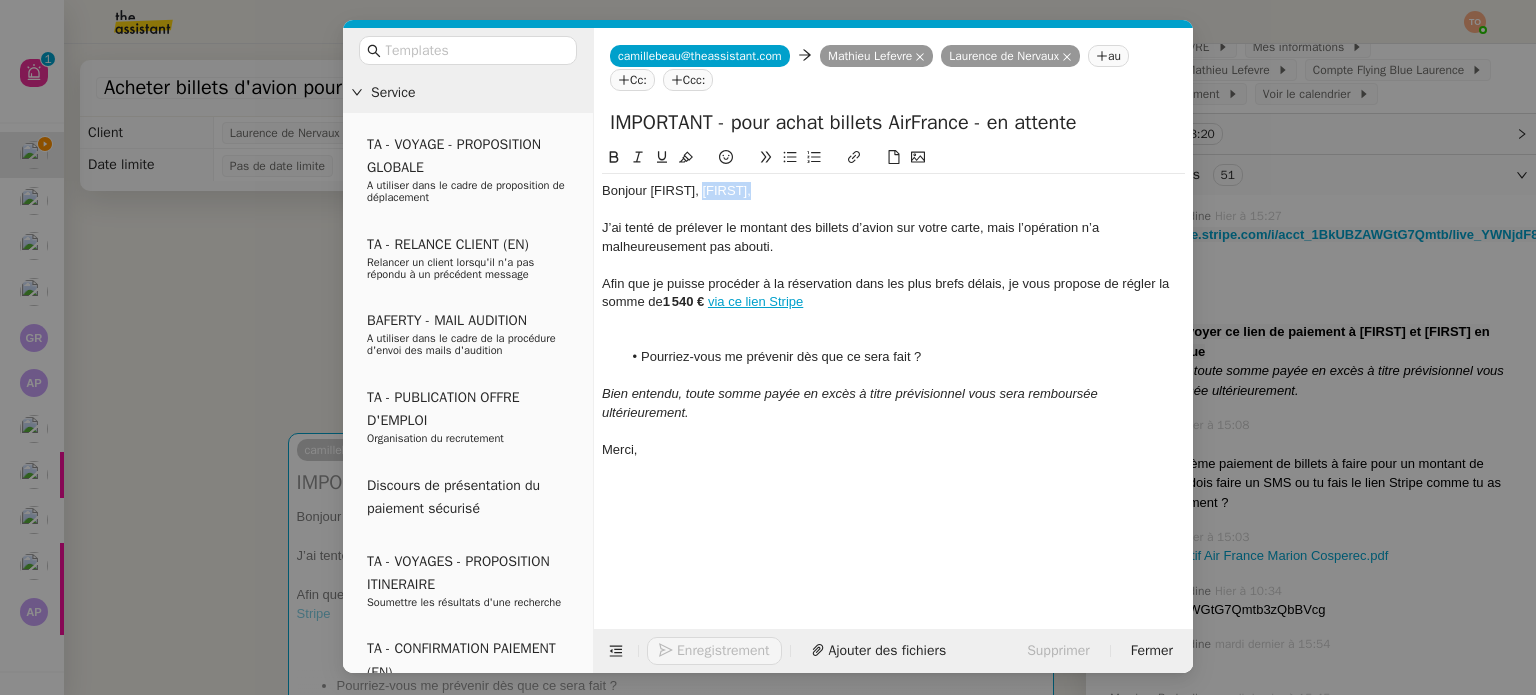 click on "Bonjour [FIRST], [FIRST]," 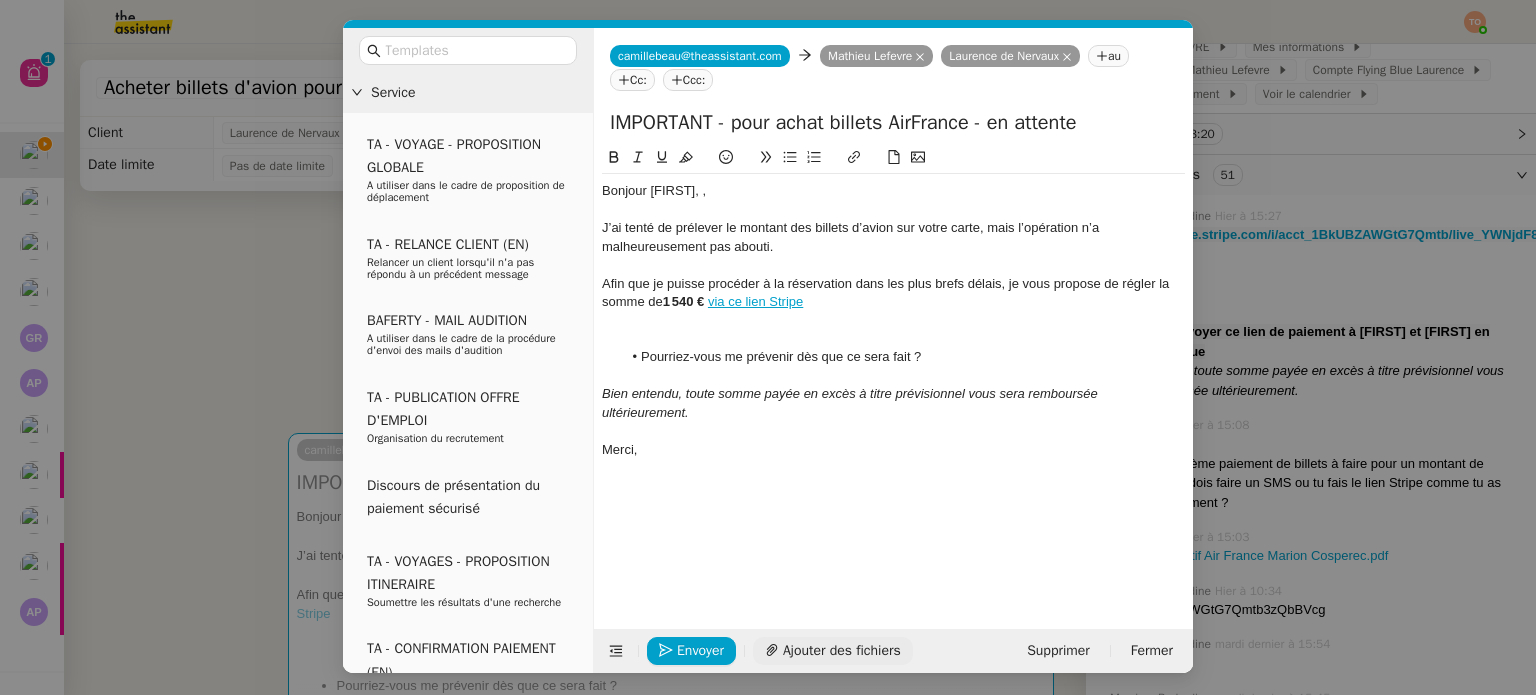 type 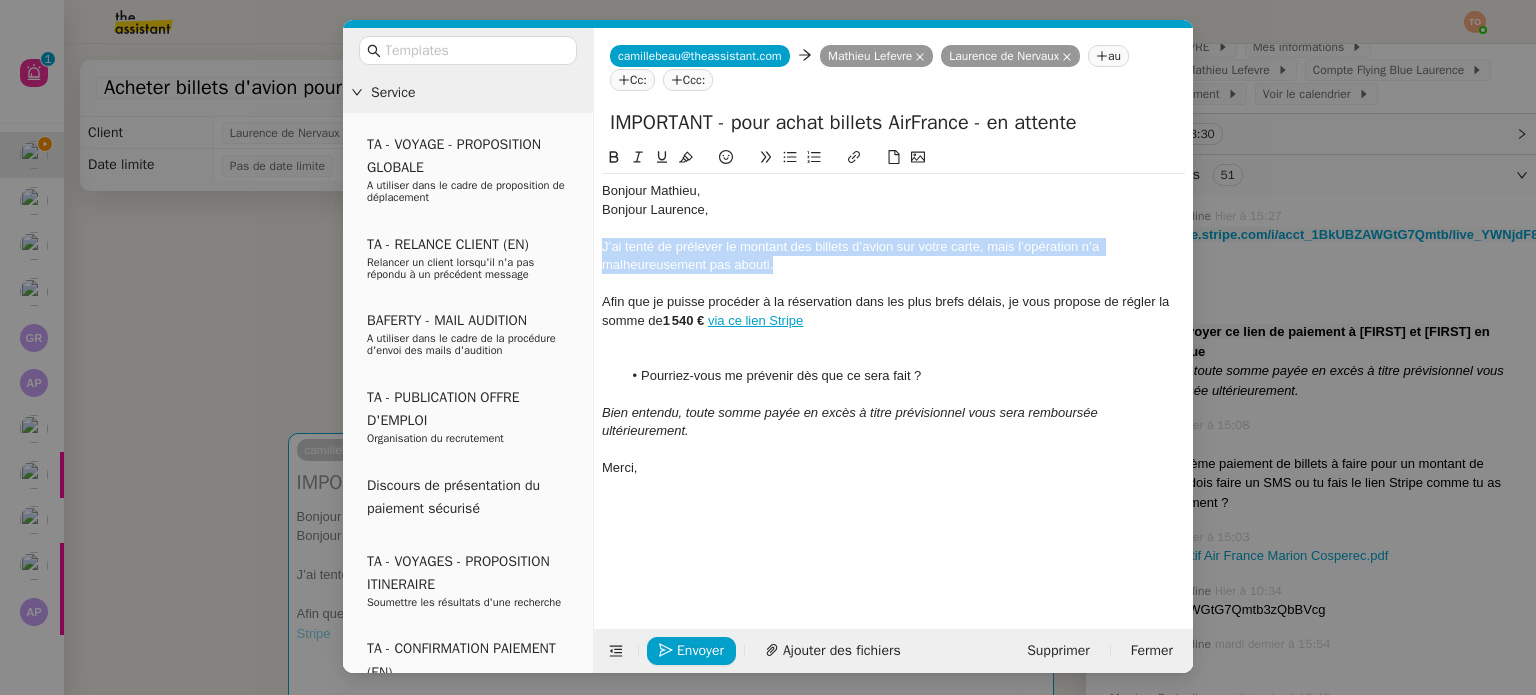 drag, startPoint x: 798, startPoint y: 271, endPoint x: 583, endPoint y: 243, distance: 216.81558 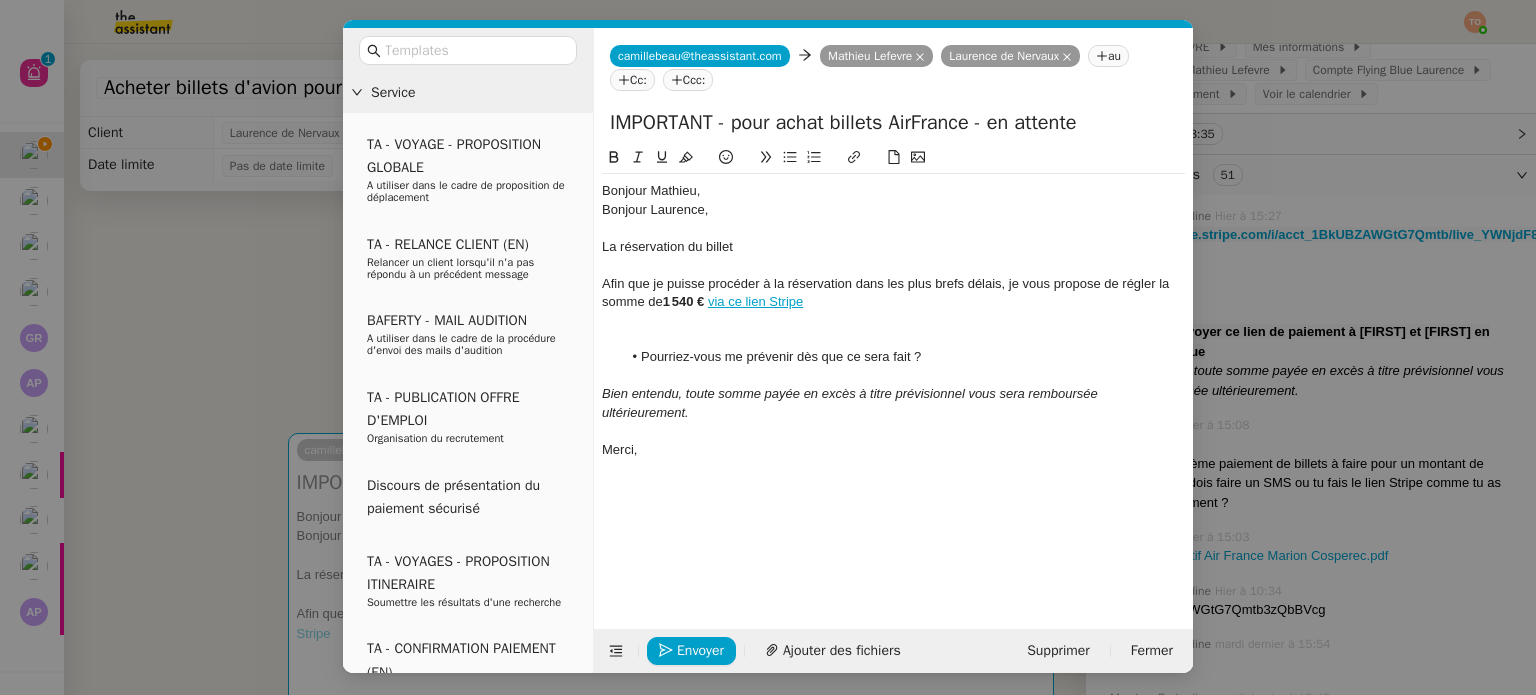 click on "Service TA - VOYAGE - PROPOSITION GLOBALE    A utiliser dans le cadre de proposition de déplacement TA - RELANCE CLIENT (EN)    Relancer un client lorsqu'il n'a pas répondu à un précédent message BAFERTY - MAIL AUDITION    A utiliser dans le cadre de la procédure d'envoi des mails d'audition TA - PUBLICATION OFFRE D'EMPLOI     Organisation du recrutement Discours de présentation du paiement sécurisé    TA - VOYAGES - PROPOSITION ITINERAIRE    Soumettre les résultats d'une recherche TA - CONFIRMATION PAIEMENT (EN)    Confirmer avec le client de modèle de transaction - Attention Plan Pro nécessaire. TA - COURRIER EXPEDIE (recommandé)    A utiliser dans le cadre de l'envoi d'un courrier recommandé TA - PARTAGE DE CALENDRIER (EN)    A utiliser pour demander au client de partager son calendrier afin de faciliter l'accès et la gestion PSPI - Appel de fonds MJL    A utiliser dans le cadre de la procédure d'appel de fonds MJL TA - RELANCE CLIENT    TA - AR PROCEDURES        21 YIELD" at bounding box center (768, 347) 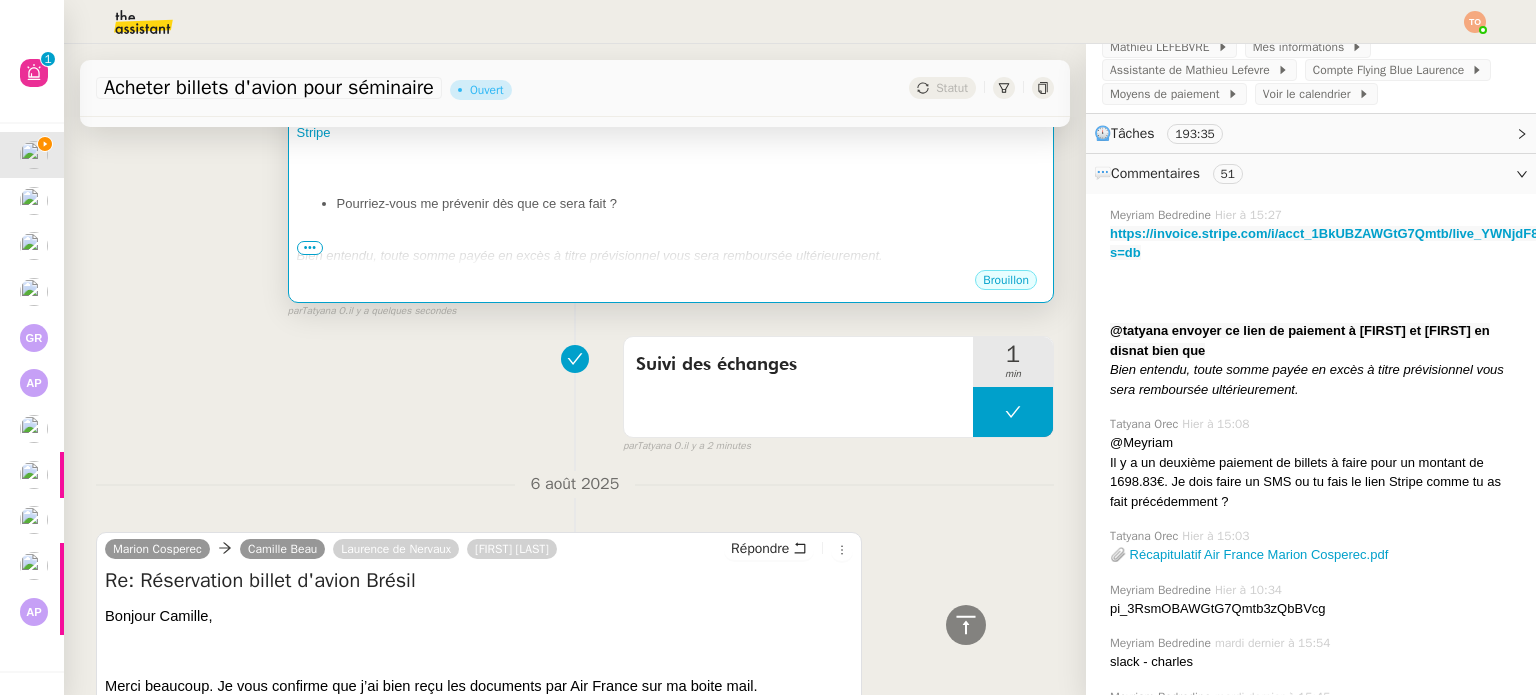 scroll, scrollTop: 100, scrollLeft: 0, axis: vertical 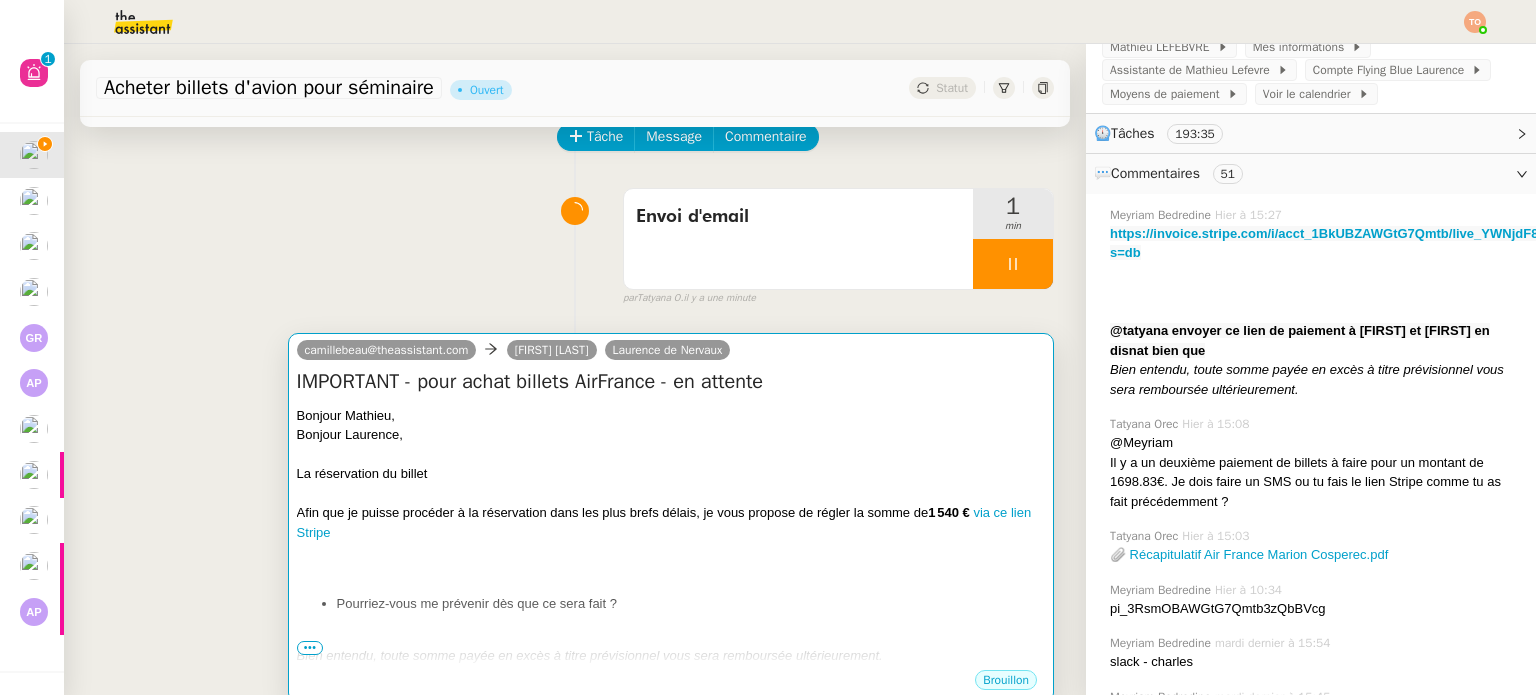 click on "La réservation du billet" at bounding box center (671, 474) 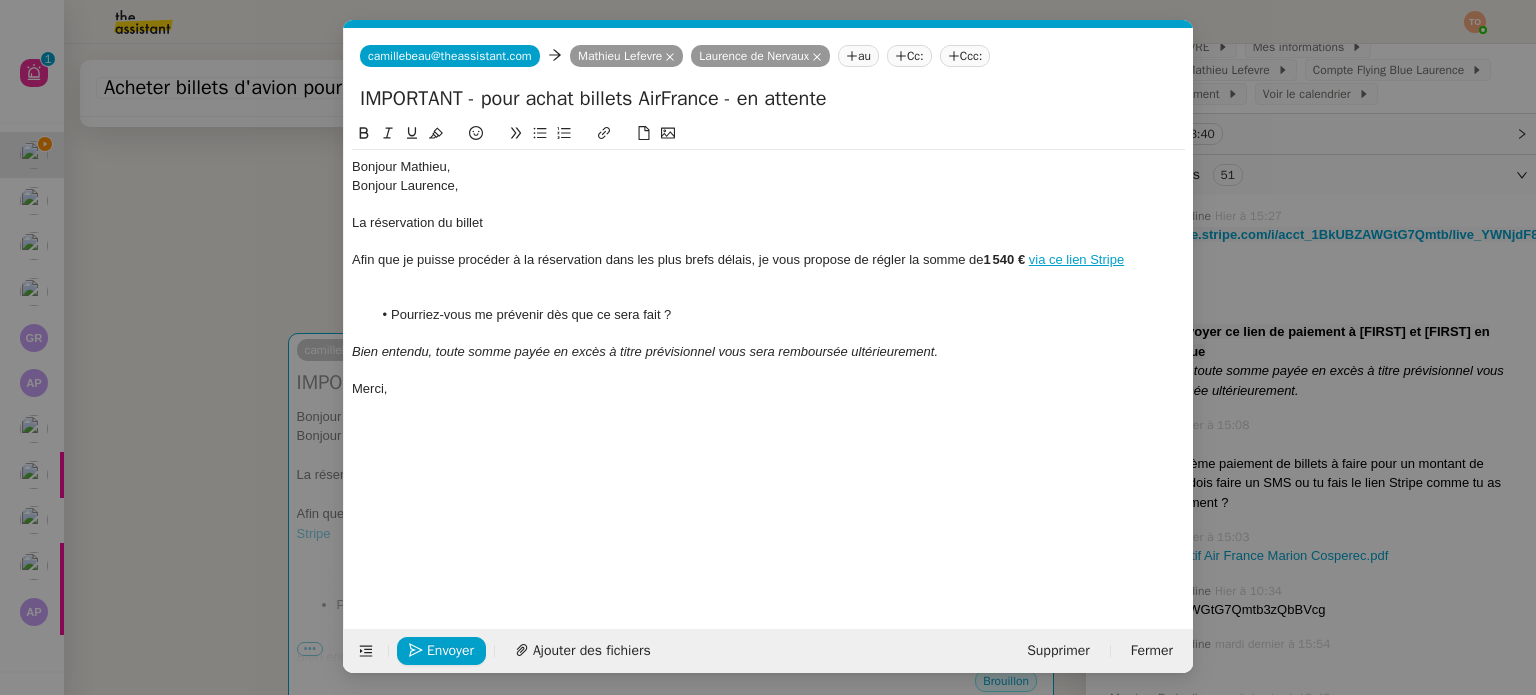 scroll, scrollTop: 0, scrollLeft: 42, axis: horizontal 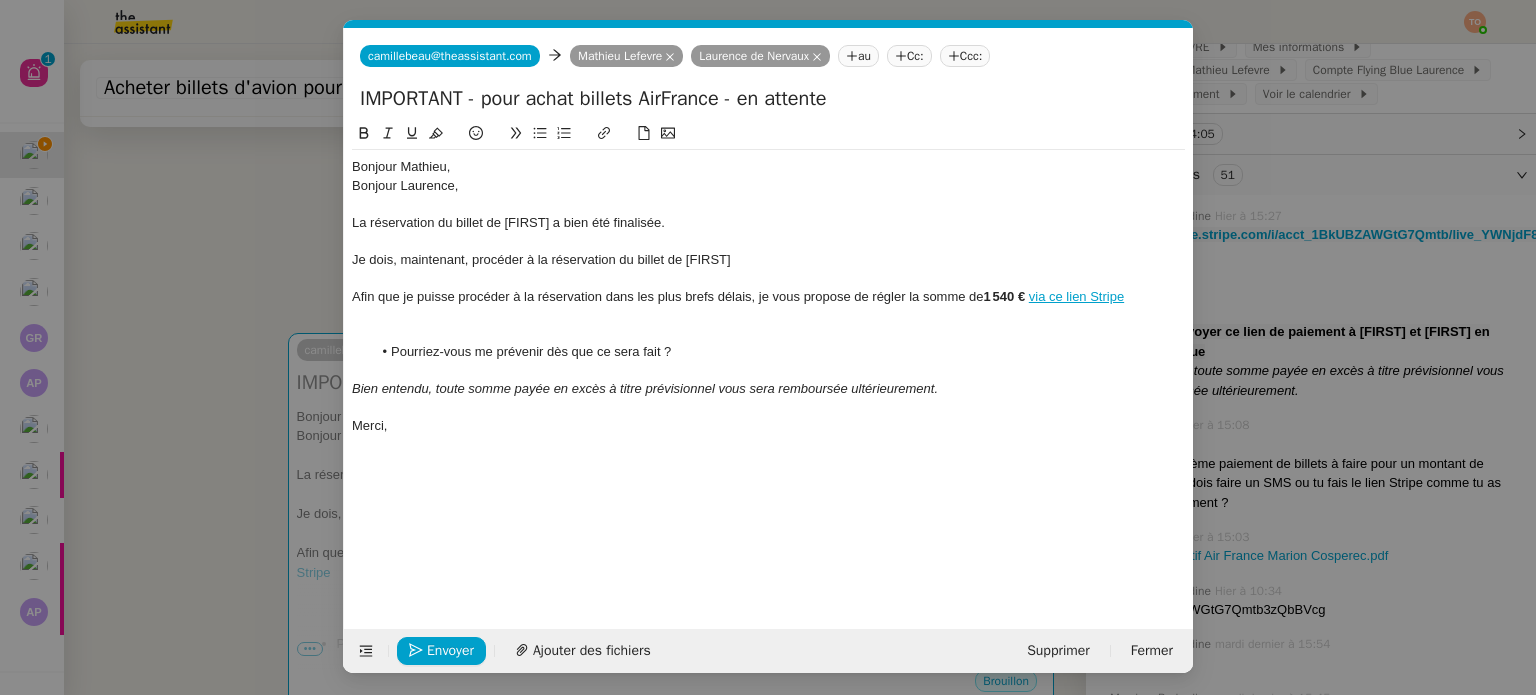 click on "Service TA - VOYAGE - PROPOSITION GLOBALE    A utiliser dans le cadre de proposition de déplacement TA - RELANCE CLIENT (EN)    Relancer un client lorsqu'il n'a pas répondu à un précédent message BAFERTY - MAIL AUDITION    A utiliser dans le cadre de la procédure d'envoi des mails d'audition TA - PUBLICATION OFFRE D'EMPLOI     Organisation du recrutement Discours de présentation du paiement sécurisé    TA - VOYAGES - PROPOSITION ITINERAIRE    Soumettre les résultats d'une recherche TA - CONFIRMATION PAIEMENT (EN)    Confirmer avec le client de modèle de transaction - Attention Plan Pro nécessaire. TA - COURRIER EXPEDIE (recommandé)    A utiliser dans le cadre de l'envoi d'un courrier recommandé TA - PARTAGE DE CALENDRIER (EN)    A utiliser pour demander au client de partager son calendrier afin de faciliter l'accès et la gestion PSPI - Appel de fonds MJL    A utiliser dans le cadre de la procédure d'appel de fonds MJL TA - RELANCE CLIENT    TA - AR PROCEDURES        21 YIELD" at bounding box center (768, 347) 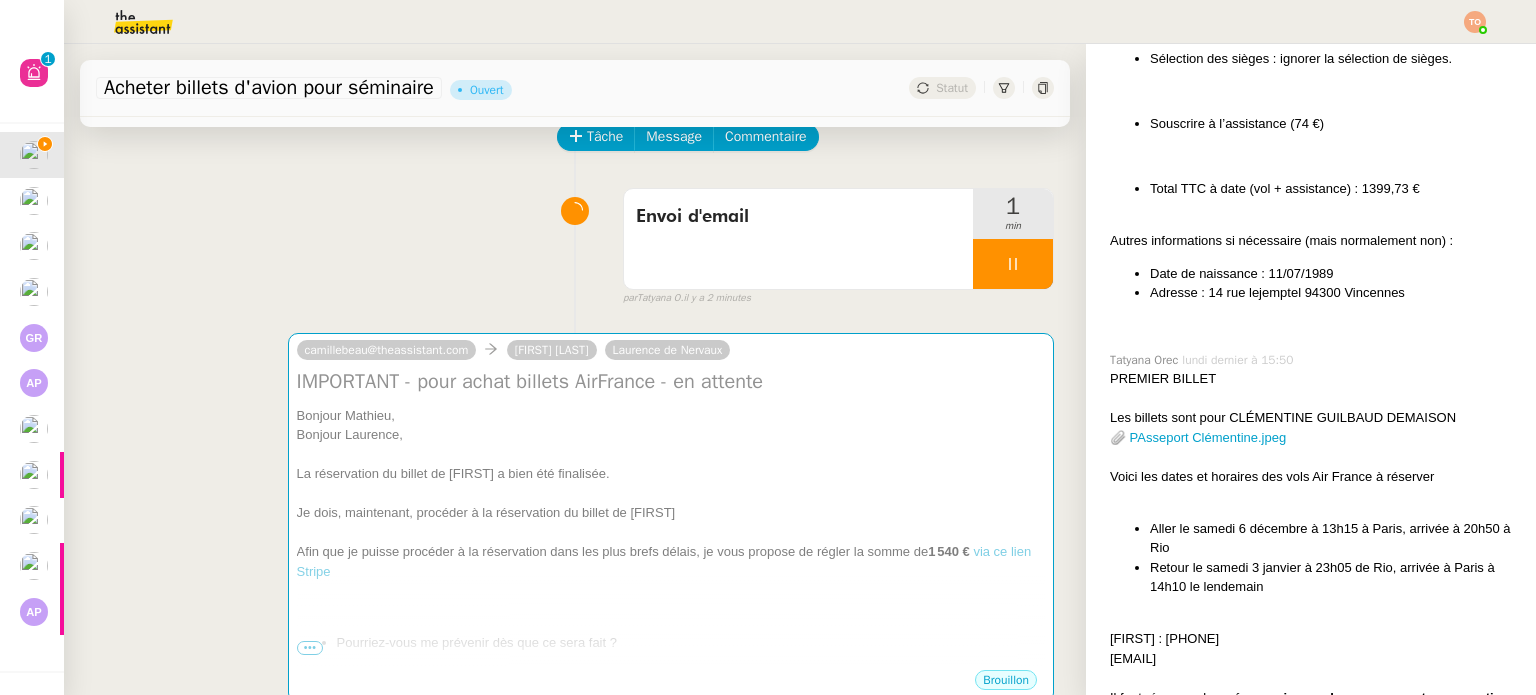 scroll, scrollTop: 3900, scrollLeft: 0, axis: vertical 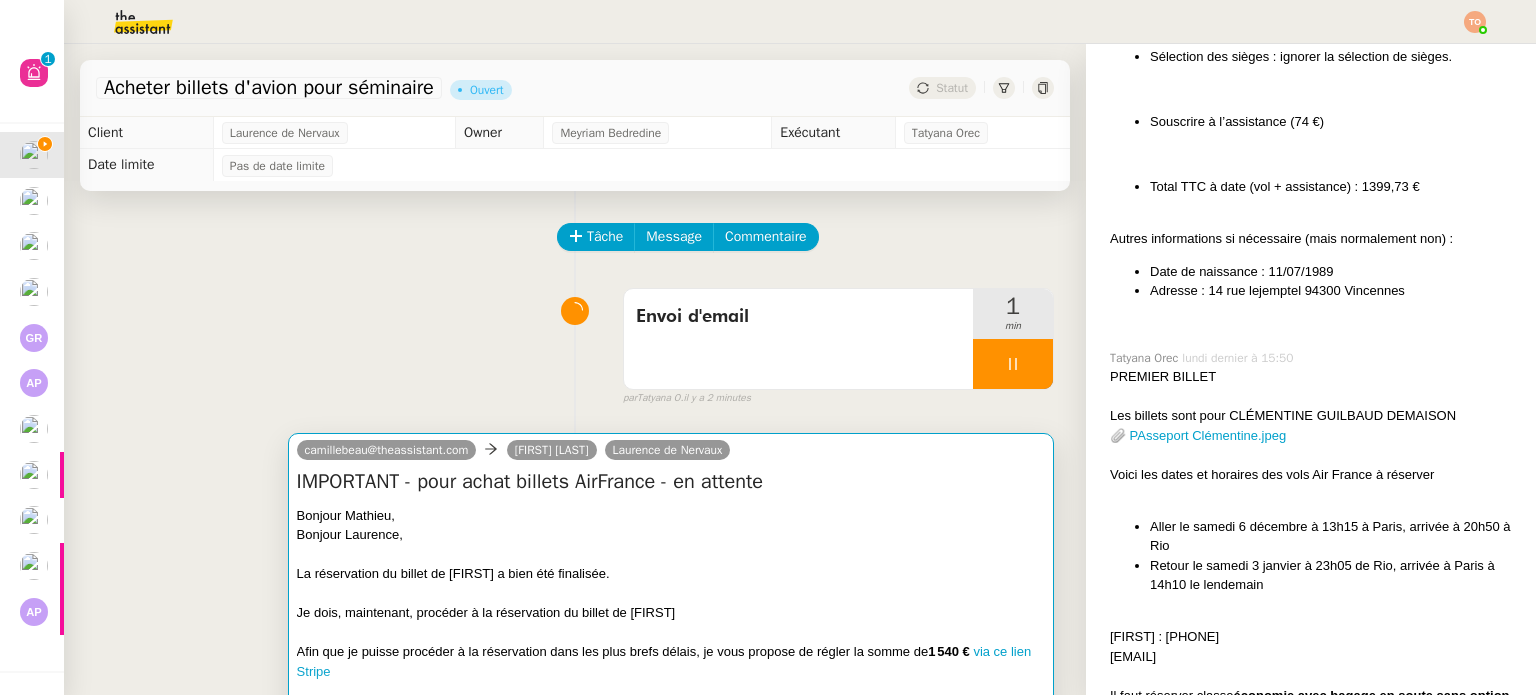 click on "Bonjour Laurence," at bounding box center (671, 535) 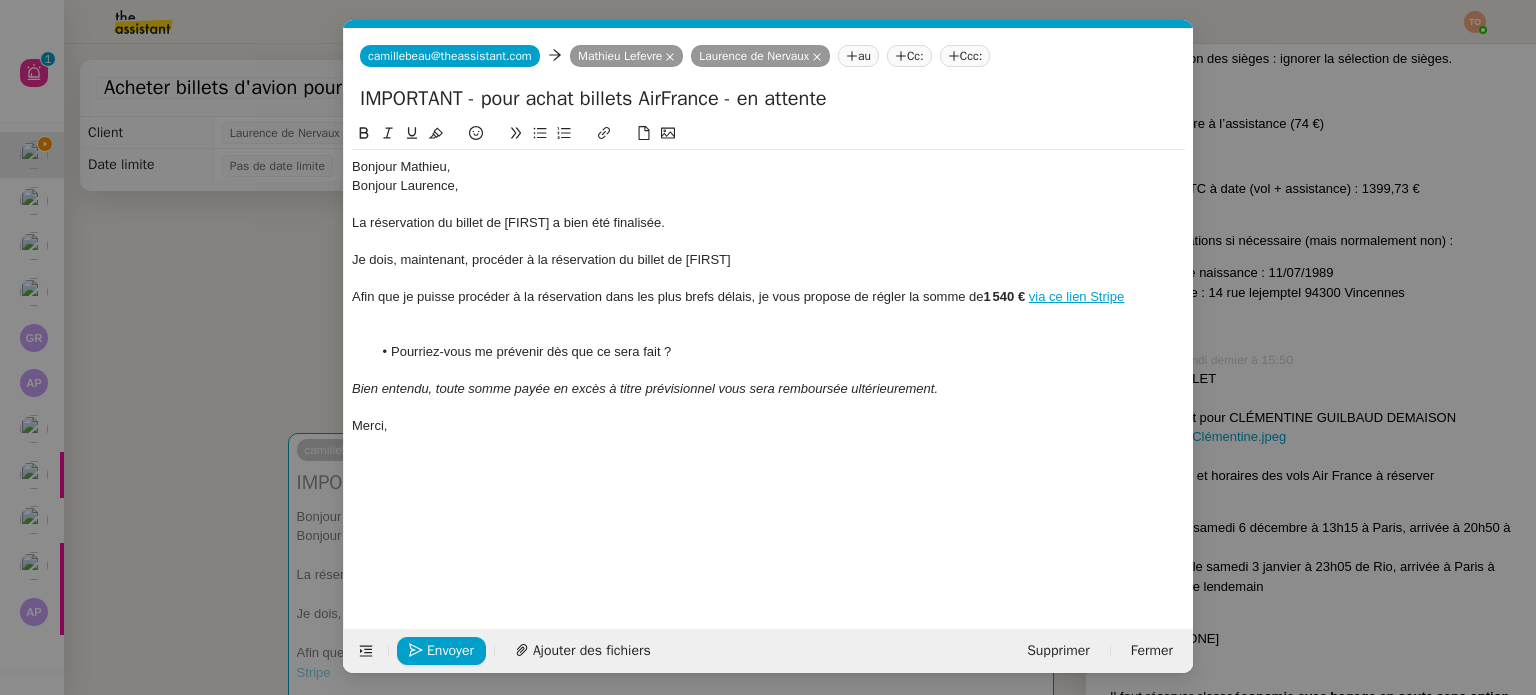 scroll, scrollTop: 3903, scrollLeft: 0, axis: vertical 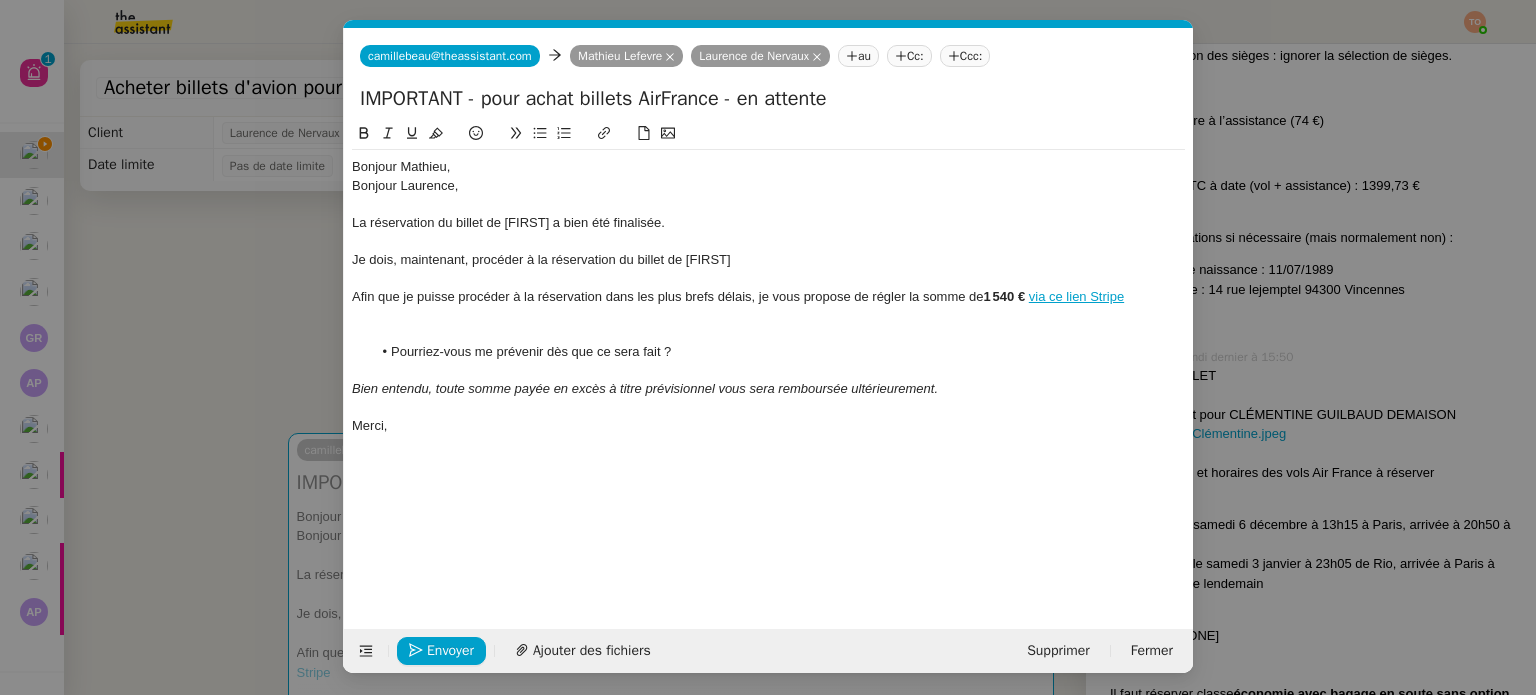 click on "Service TA - VOYAGE - PROPOSITION GLOBALE    A utiliser dans le cadre de proposition de déplacement TA - RELANCE CLIENT (EN)    Relancer un client lorsqu'il n'a pas répondu à un précédent message BAFERTY - MAIL AUDITION    A utiliser dans le cadre de la procédure d'envoi des mails d'audition TA - PUBLICATION OFFRE D'EMPLOI     Organisation du recrutement Discours de présentation du paiement sécurisé    TA - VOYAGES - PROPOSITION ITINERAIRE    Soumettre les résultats d'une recherche TA - CONFIRMATION PAIEMENT (EN)    Confirmer avec le client de modèle de transaction - Attention Plan Pro nécessaire. TA - COURRIER EXPEDIE (recommandé)    A utiliser dans le cadre de l'envoi d'un courrier recommandé TA - PARTAGE DE CALENDRIER (EN)    A utiliser pour demander au client de partager son calendrier afin de faciliter l'accès et la gestion PSPI - Appel de fonds MJL    A utiliser dans le cadre de la procédure d'appel de fonds MJL TA - RELANCE CLIENT    TA - AR PROCEDURES        21 YIELD" at bounding box center (768, 347) 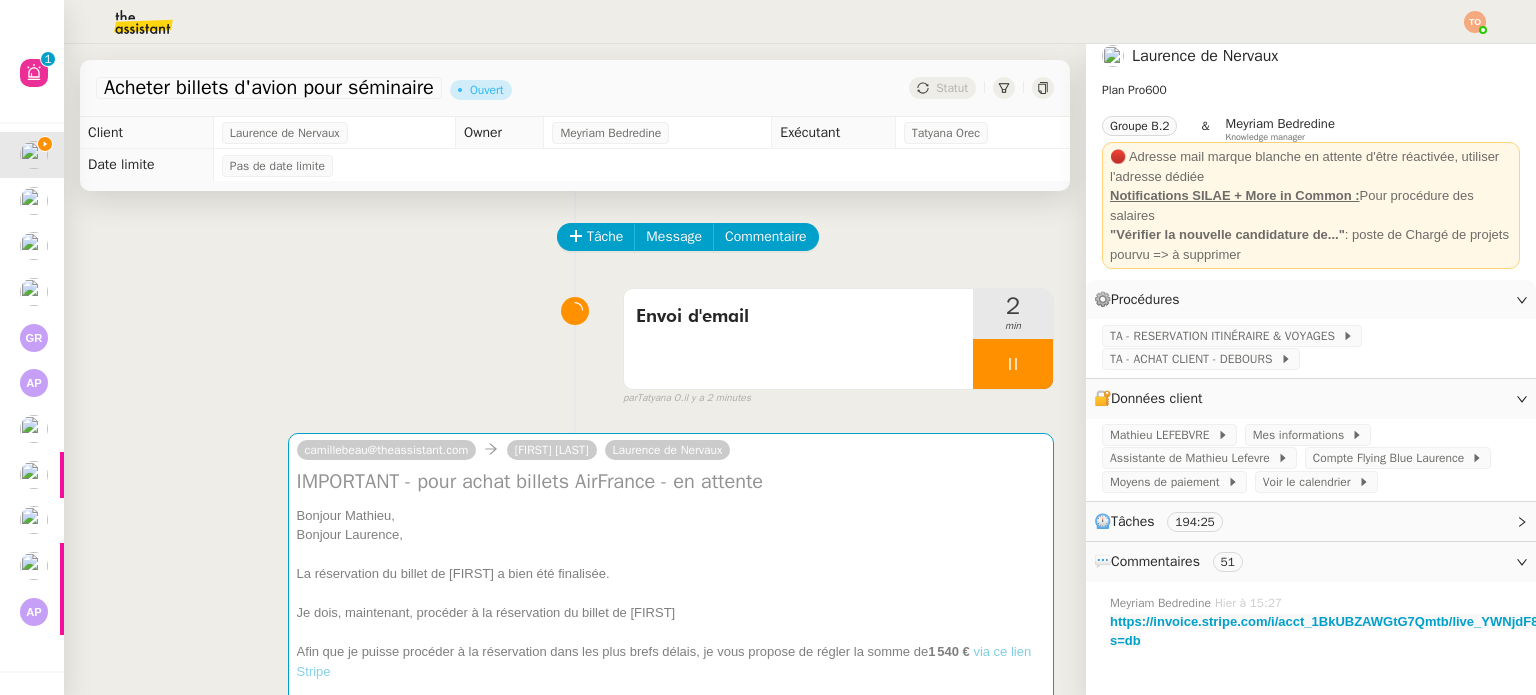 scroll, scrollTop: 0, scrollLeft: 0, axis: both 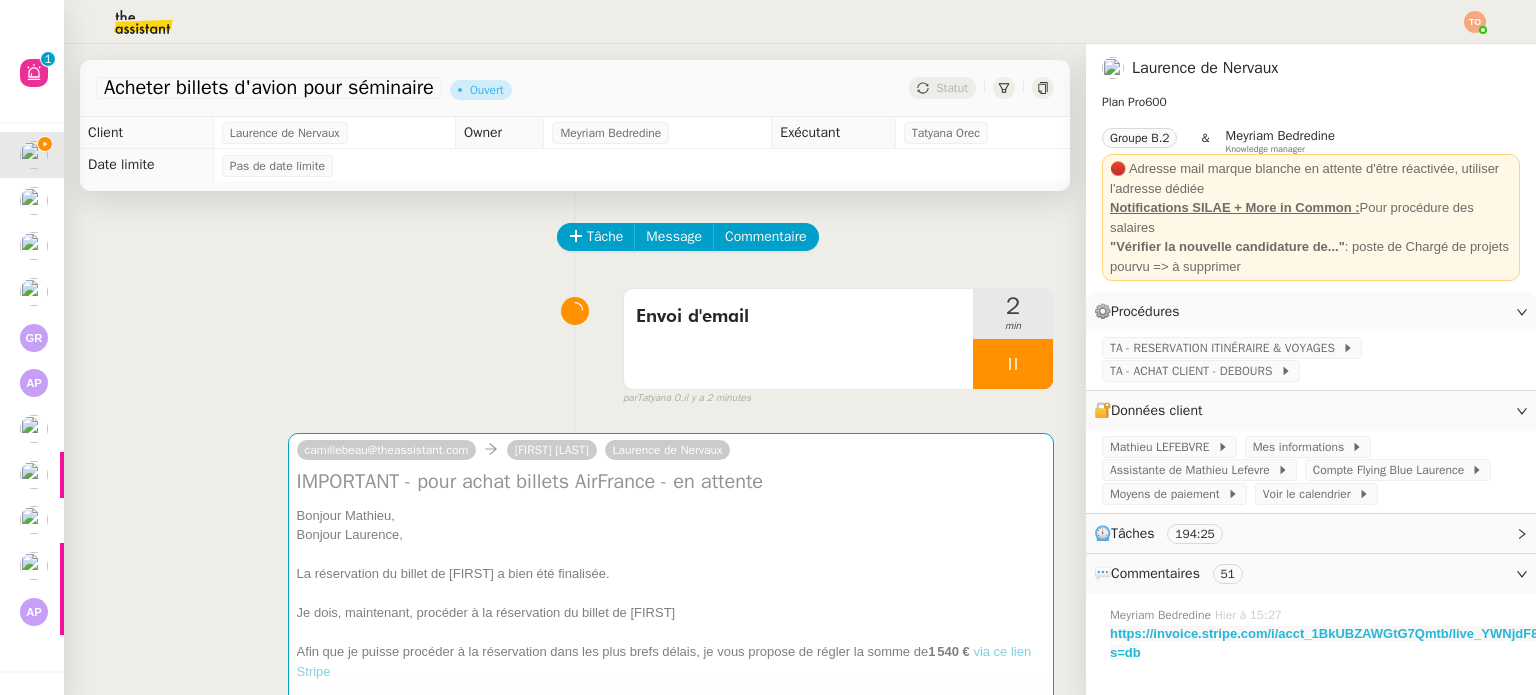 click on "https://invoice.stripe.com/i/acct_1BkUBZAWGtG7Qmtb/live_YWNjdF8xQmtVQlpBV0d0RzdRbXRiLF[…]TEY3SVVXaExFenJmeTAwQWFLTW51LDE0NTAyNzUxMQ0200IVw0Ads5?s=db" 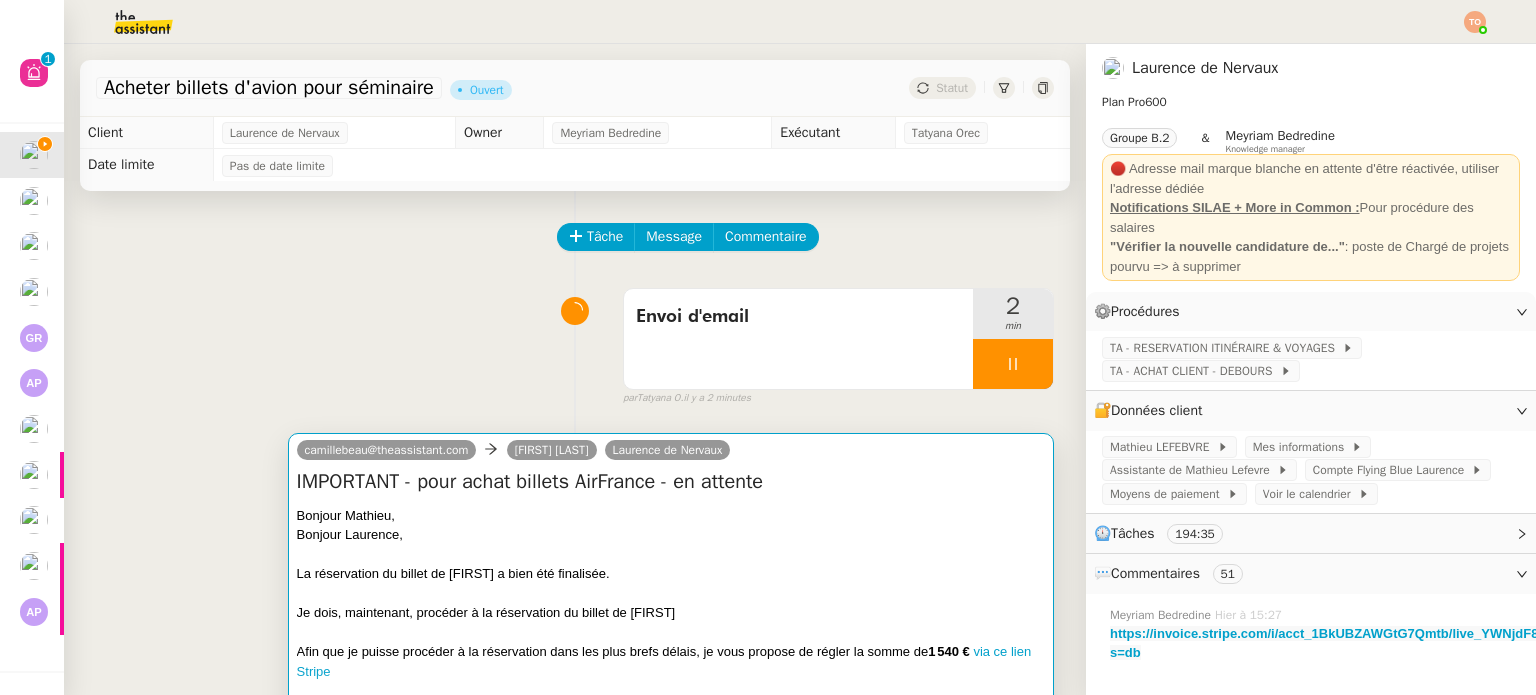 click on "Bonjour Mathieu," at bounding box center [671, 516] 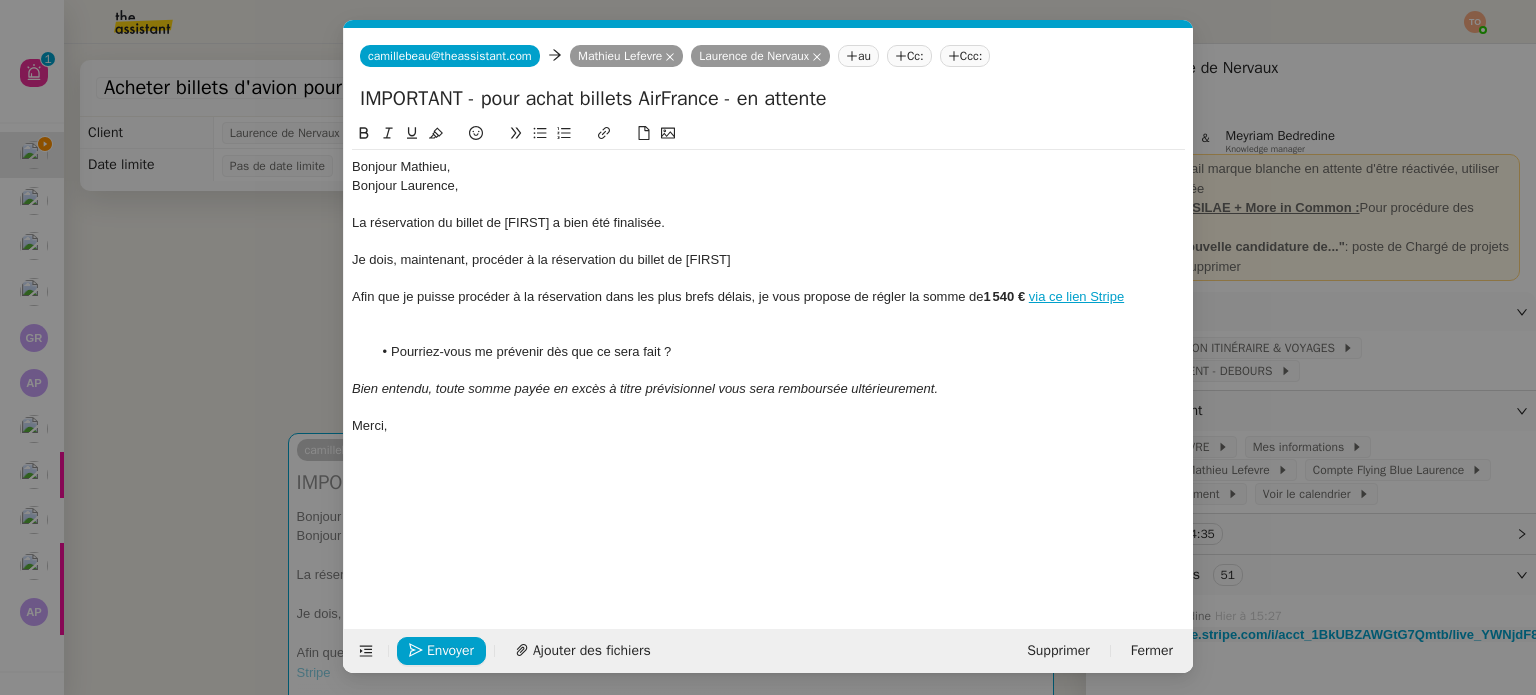 scroll, scrollTop: 0, scrollLeft: 42, axis: horizontal 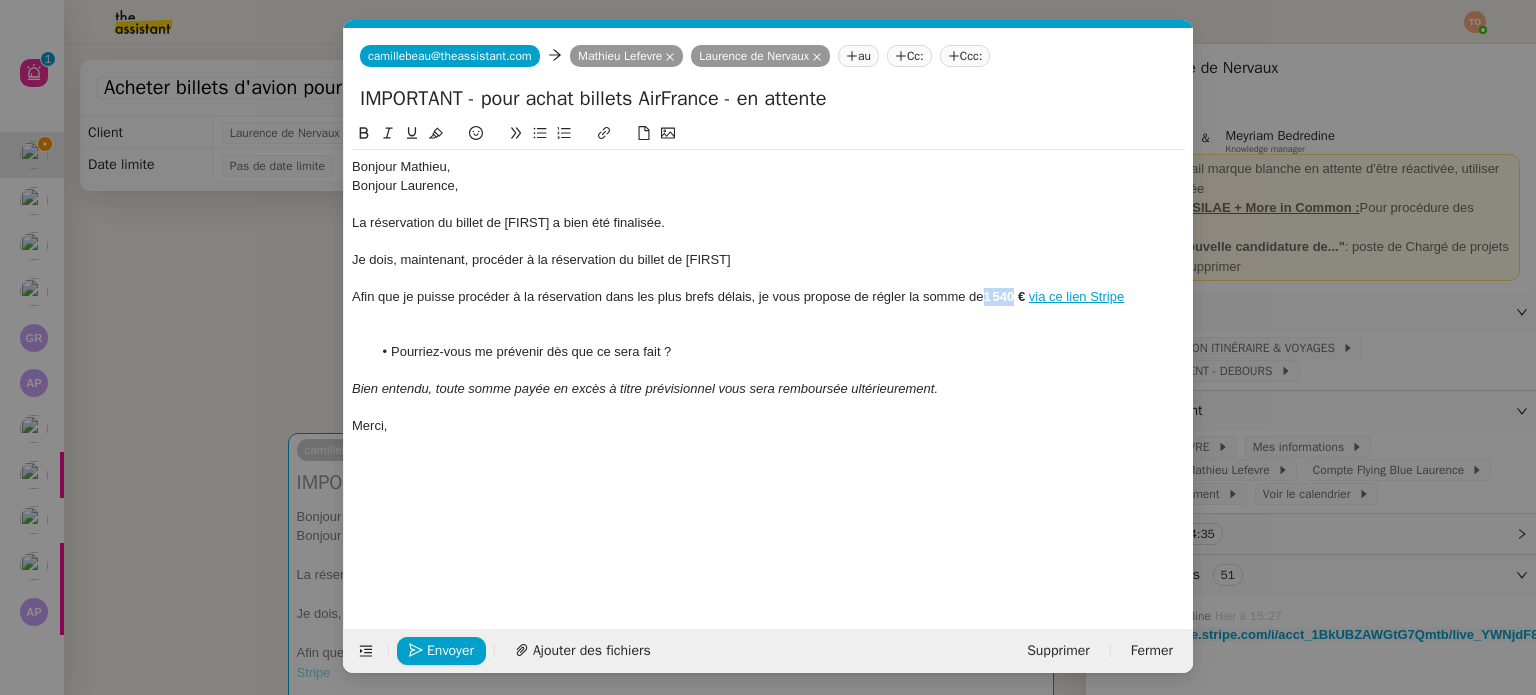 drag, startPoint x: 1019, startPoint y: 296, endPoint x: 986, endPoint y: 295, distance: 33.01515 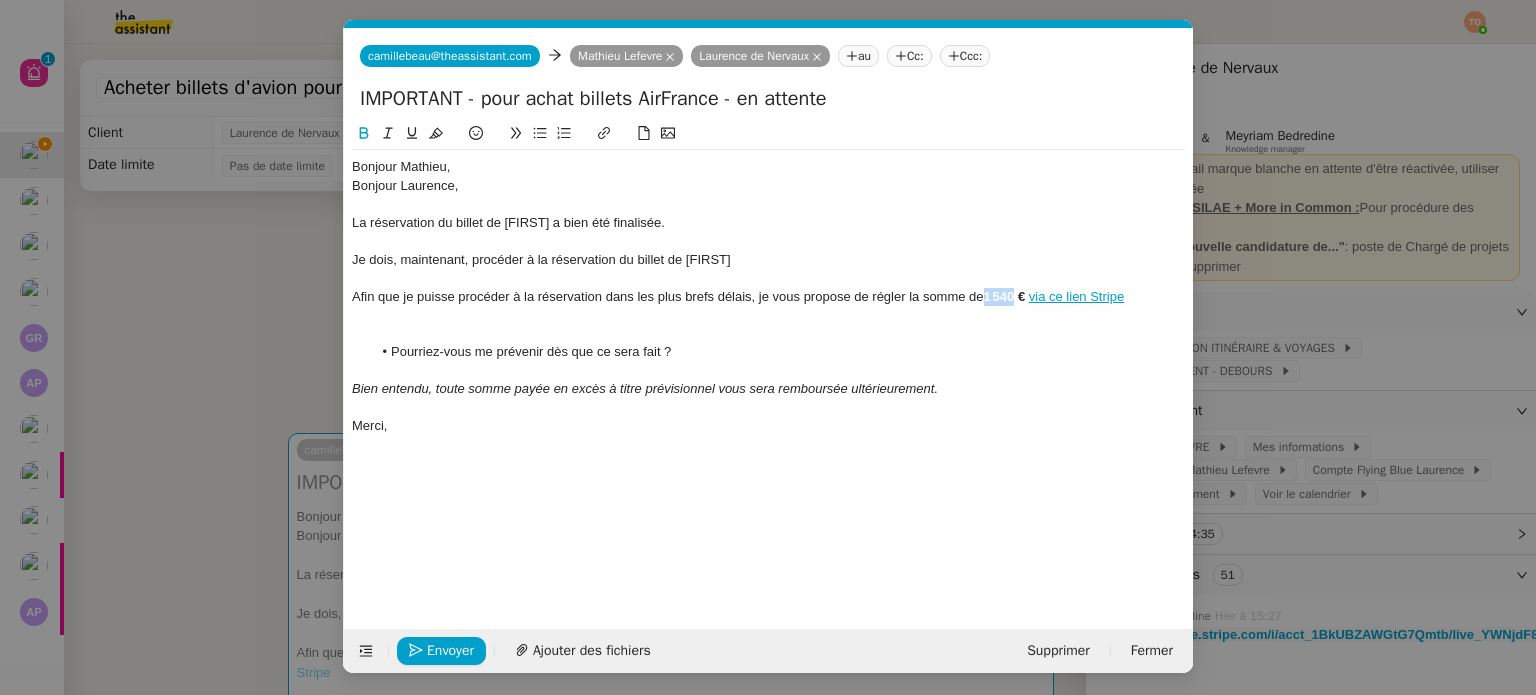 scroll, scrollTop: 0, scrollLeft: 0, axis: both 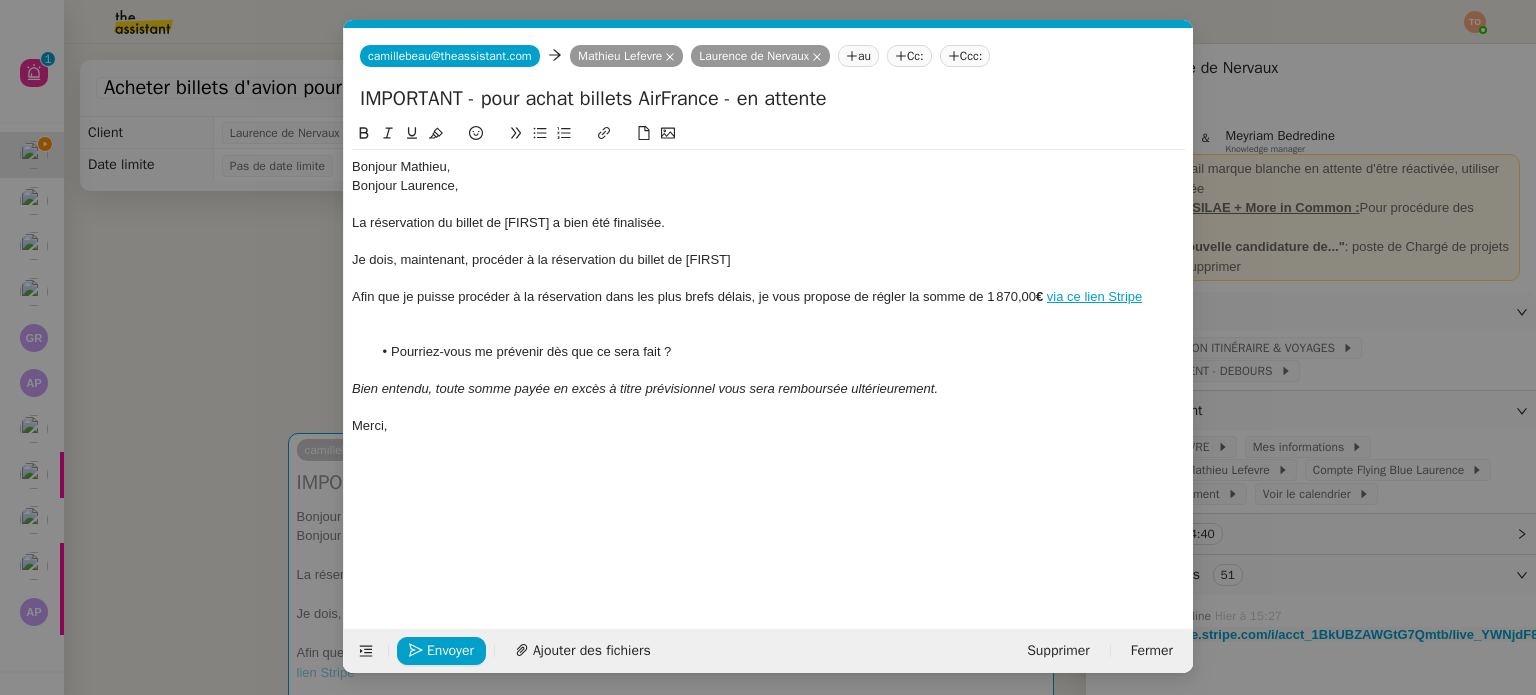 type 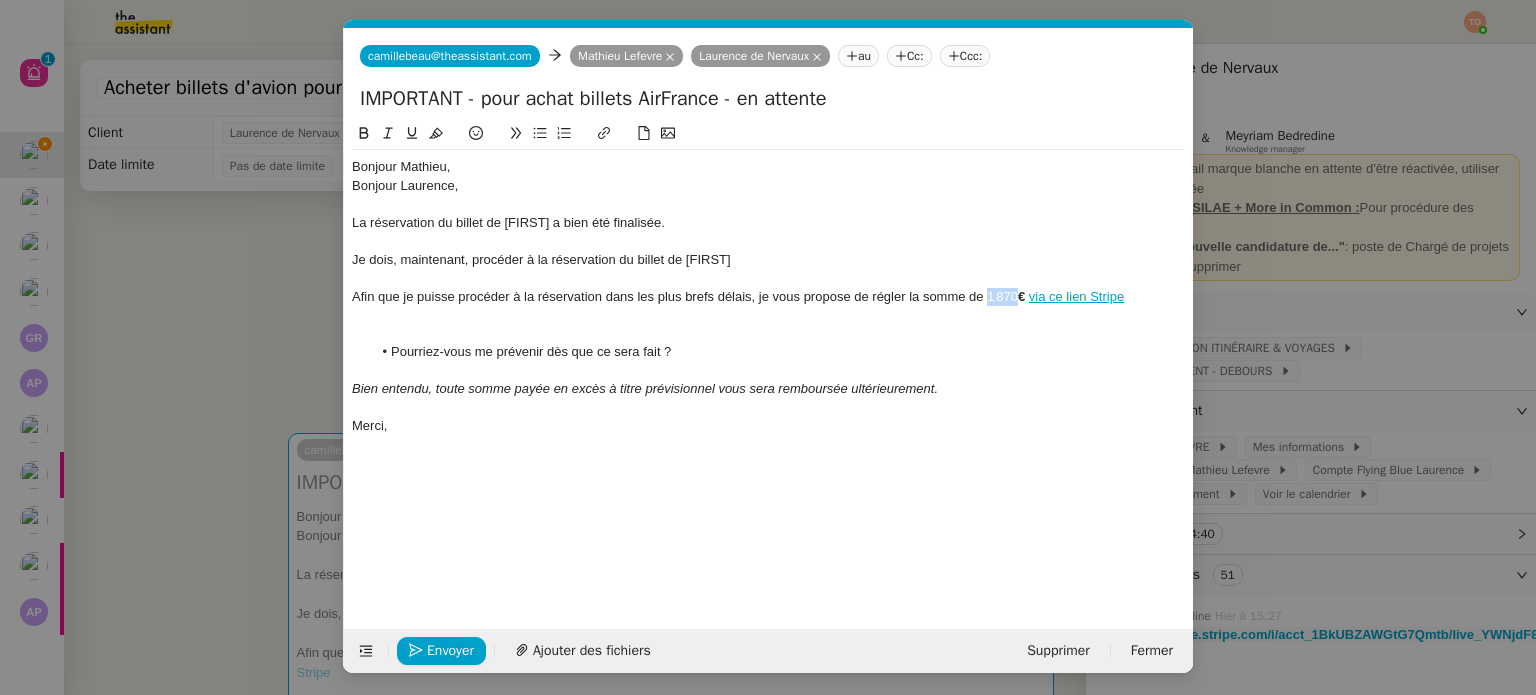 drag, startPoint x: 1020, startPoint y: 302, endPoint x: 986, endPoint y: 297, distance: 34.36568 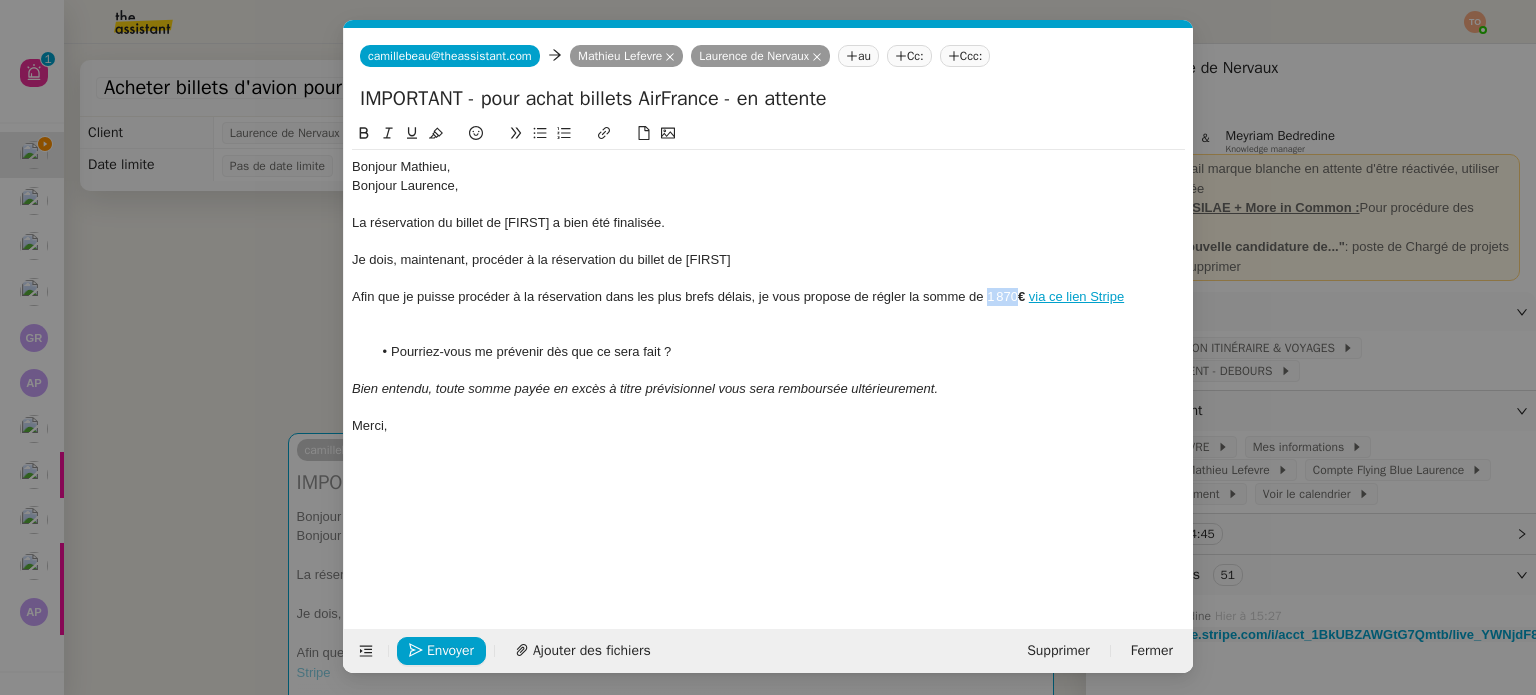 click 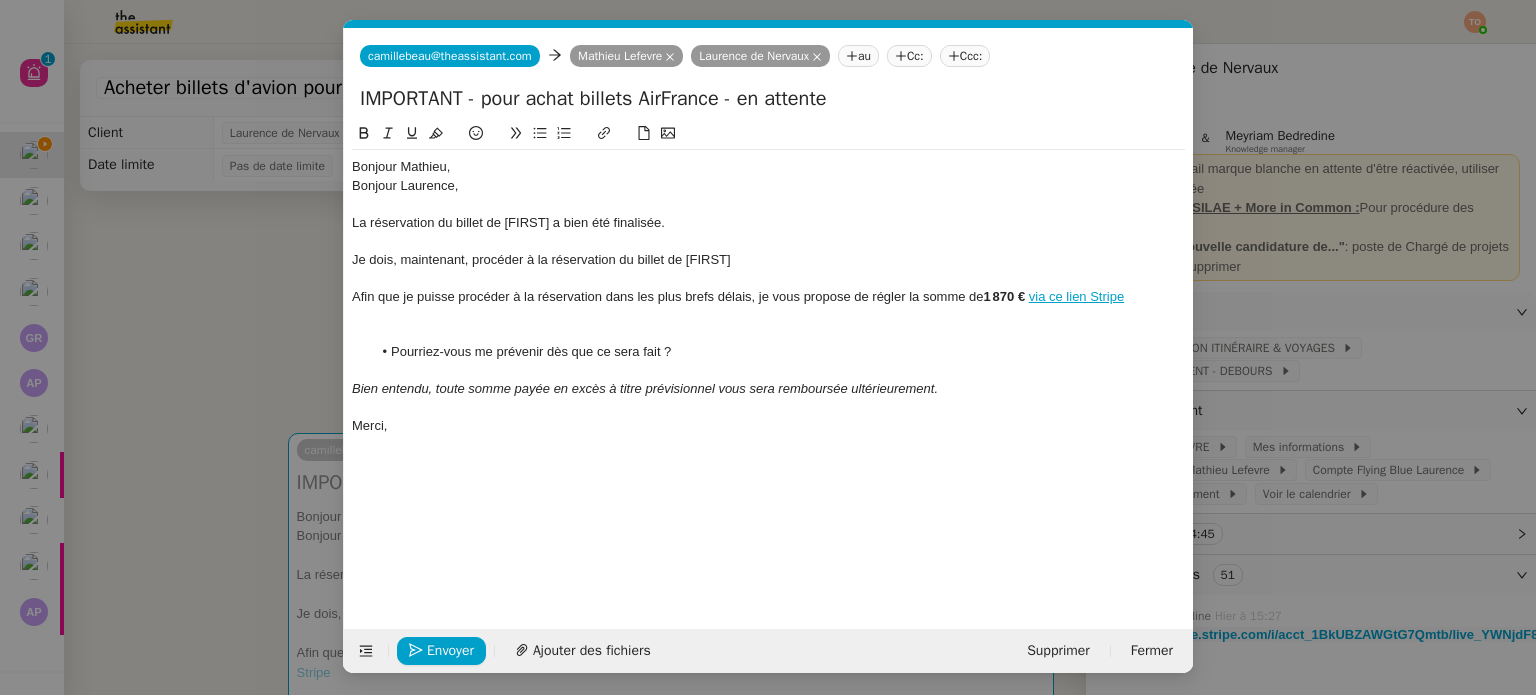 click on "via ce lien Stripe" 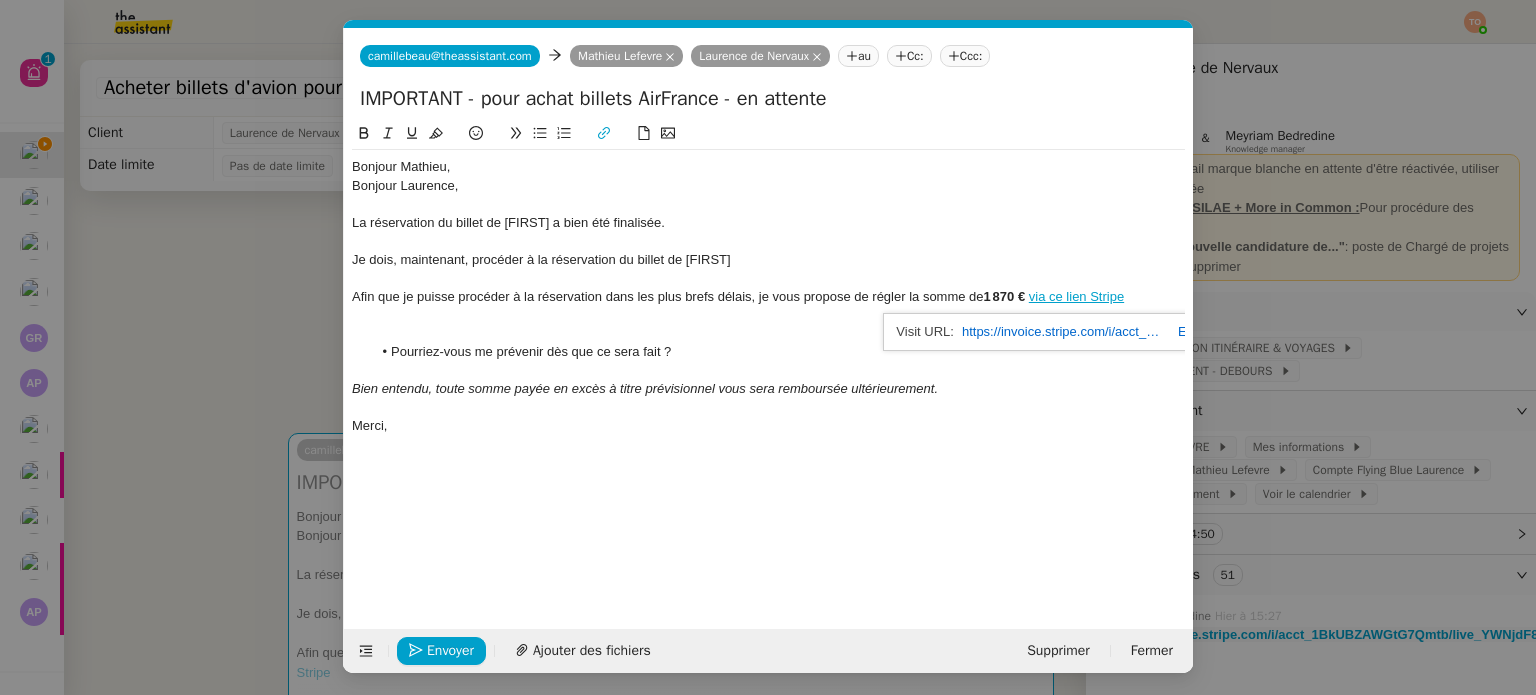 click 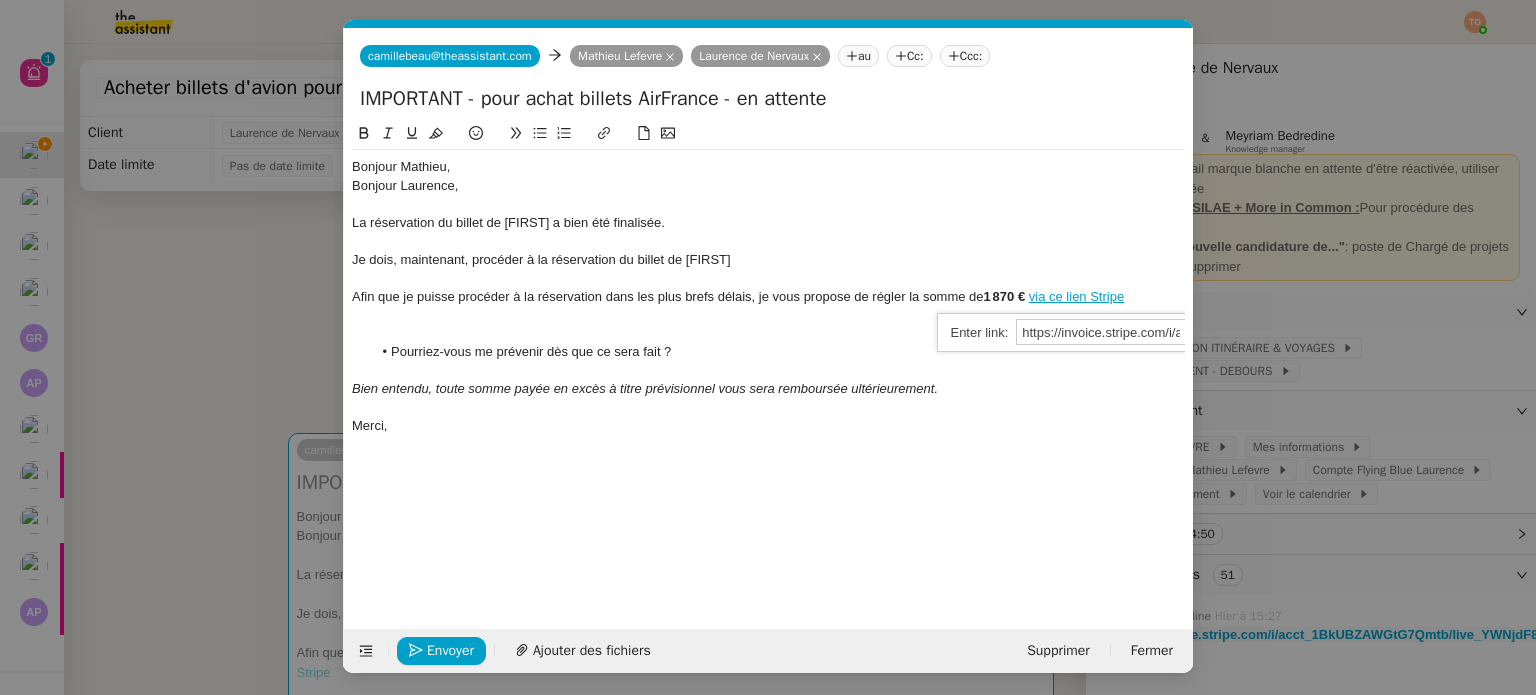 paste on "2tvNlF0aXAyTEY3SVVXaExFenJmeTAwQWFLTW51LDE0NTAyNzUxMQ0200IVw0Ads5" 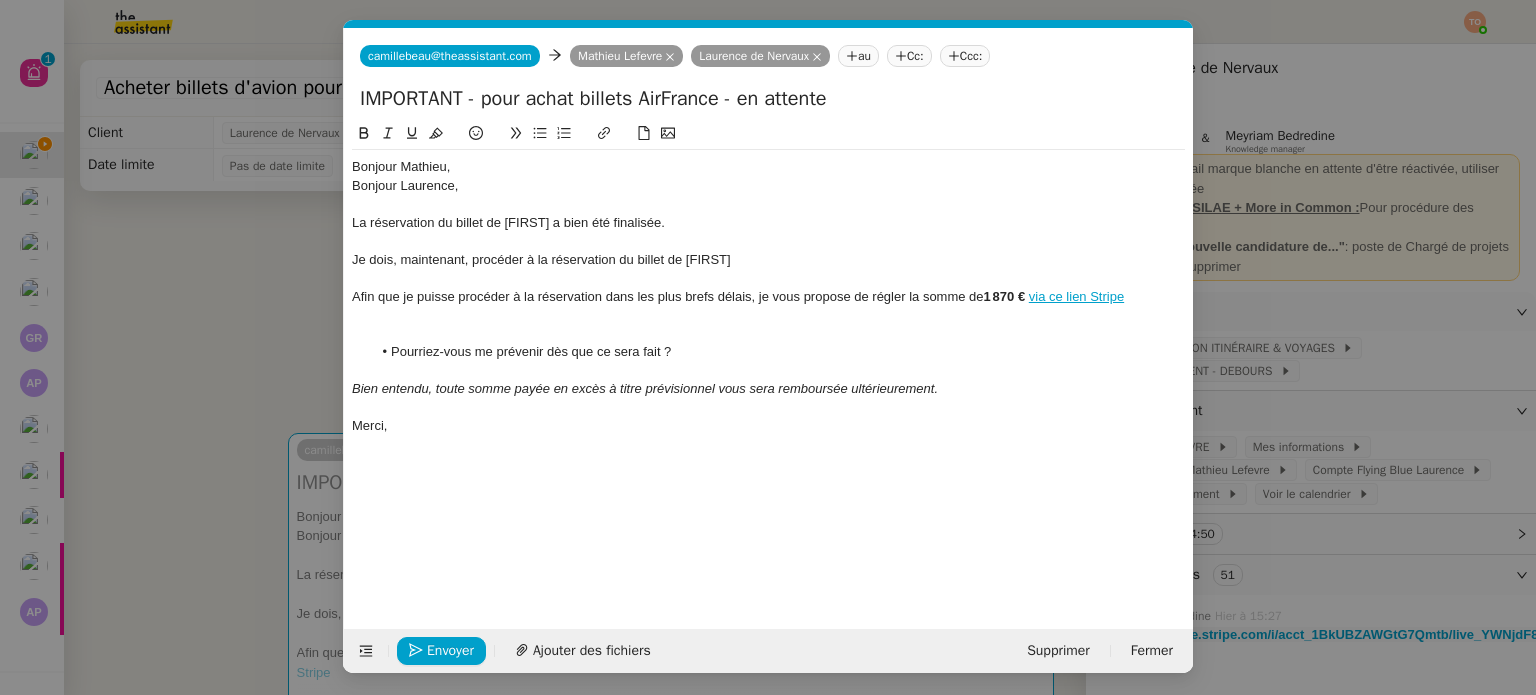 click on "via ce lien Stripe" 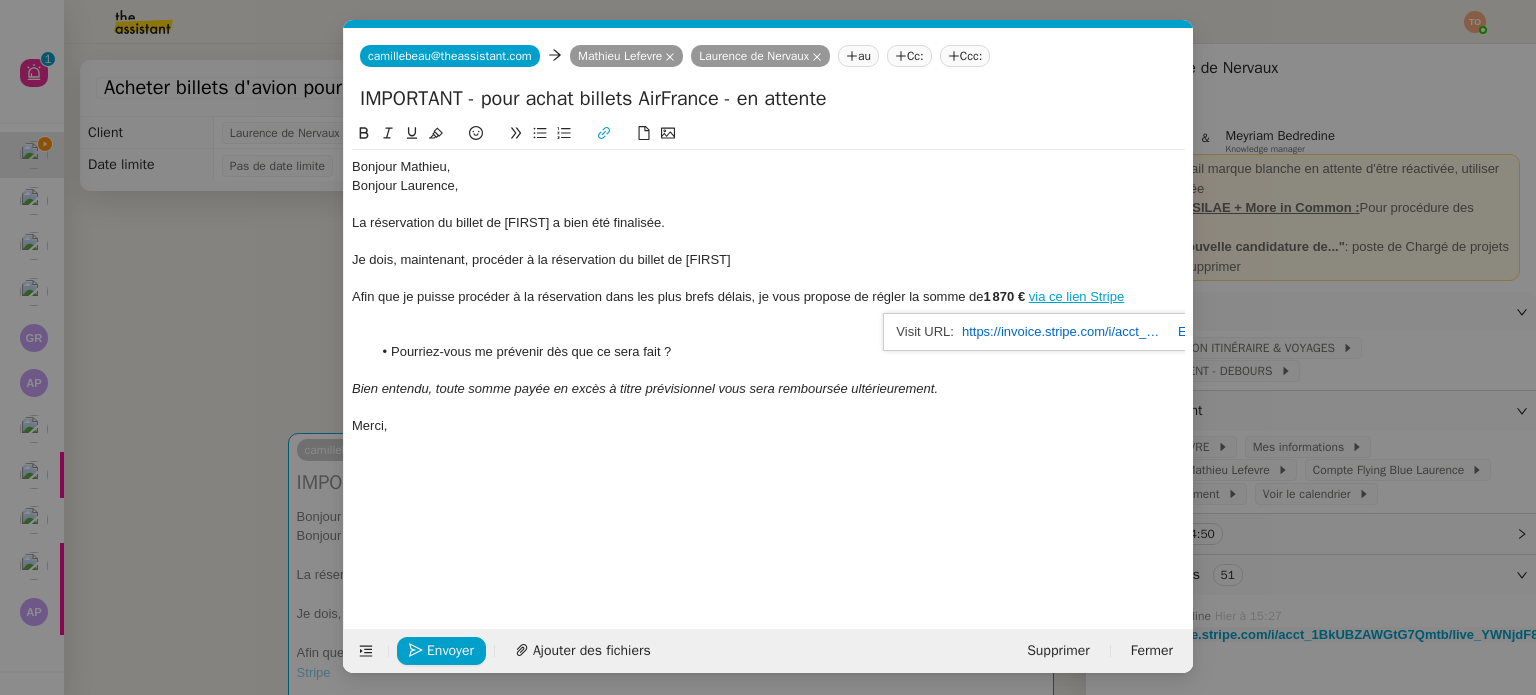 click on "https://invoice.stripe.com/i/acct_1BkUBZAWGtG7Qmtb/live_YWNjdF8xQmtVQlpBV0d0RzdRbXRiLF9Tb2tvNlF0aXAyTEY3SVVXaExFenJmeTAwQWFLTW51LDE0NTAyNzUxMQ0200IVw0Ads5?s=db" 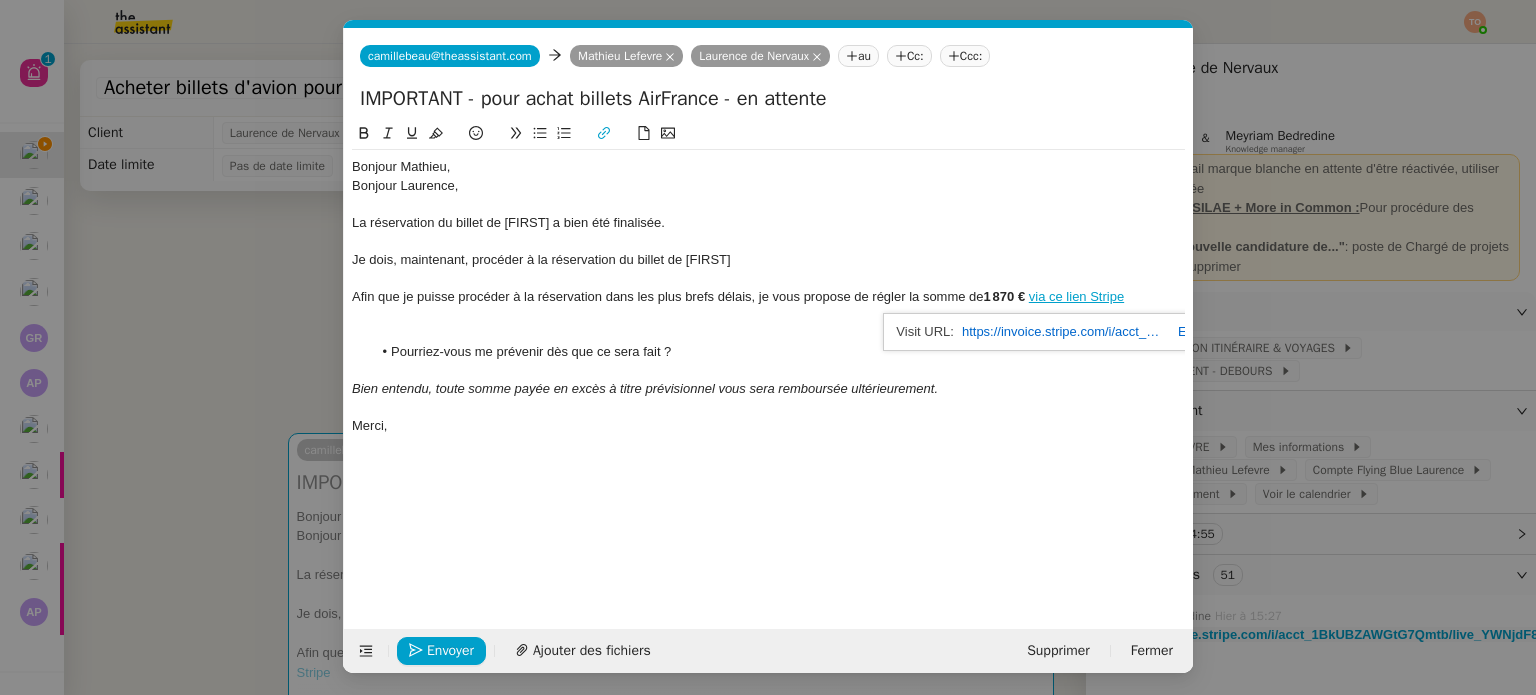 click on "Je dois, maintenant, procéder à la réservation du billet de Clémentine" 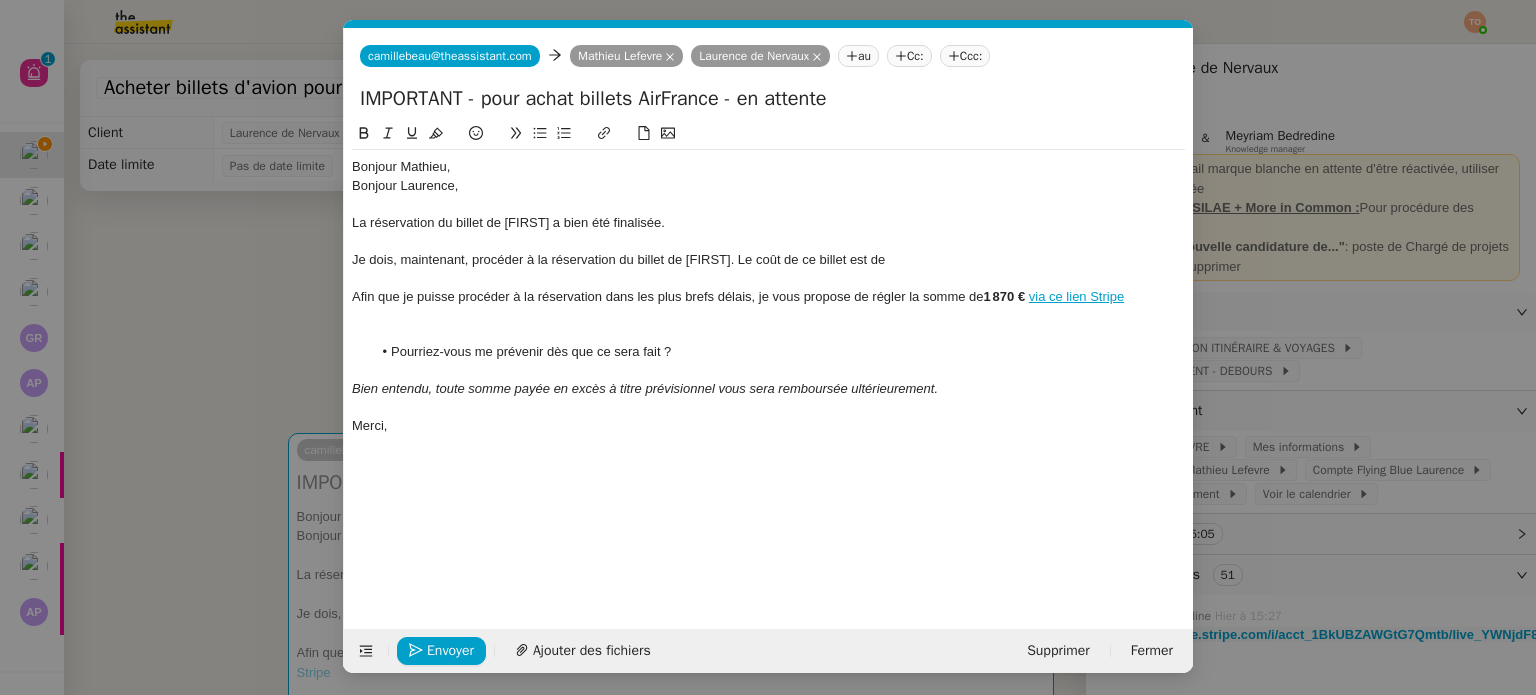 click on "Service TA - VOYAGE - PROPOSITION GLOBALE    A utiliser dans le cadre de proposition de déplacement TA - RELANCE CLIENT (EN)    Relancer un client lorsqu'il n'a pas répondu à un précédent message BAFERTY - MAIL AUDITION    A utiliser dans le cadre de la procédure d'envoi des mails d'audition TA - PUBLICATION OFFRE D'EMPLOI     Organisation du recrutement Discours de présentation du paiement sécurisé    TA - VOYAGES - PROPOSITION ITINERAIRE    Soumettre les résultats d'une recherche TA - CONFIRMATION PAIEMENT (EN)    Confirmer avec le client de modèle de transaction - Attention Plan Pro nécessaire. TA - COURRIER EXPEDIE (recommandé)    A utiliser dans le cadre de l'envoi d'un courrier recommandé TA - PARTAGE DE CALENDRIER (EN)    A utiliser pour demander au client de partager son calendrier afin de faciliter l'accès et la gestion PSPI - Appel de fonds MJL    A utiliser dans le cadre de la procédure d'appel de fonds MJL TA - RELANCE CLIENT    TA - AR PROCEDURES        21 YIELD" at bounding box center [768, 347] 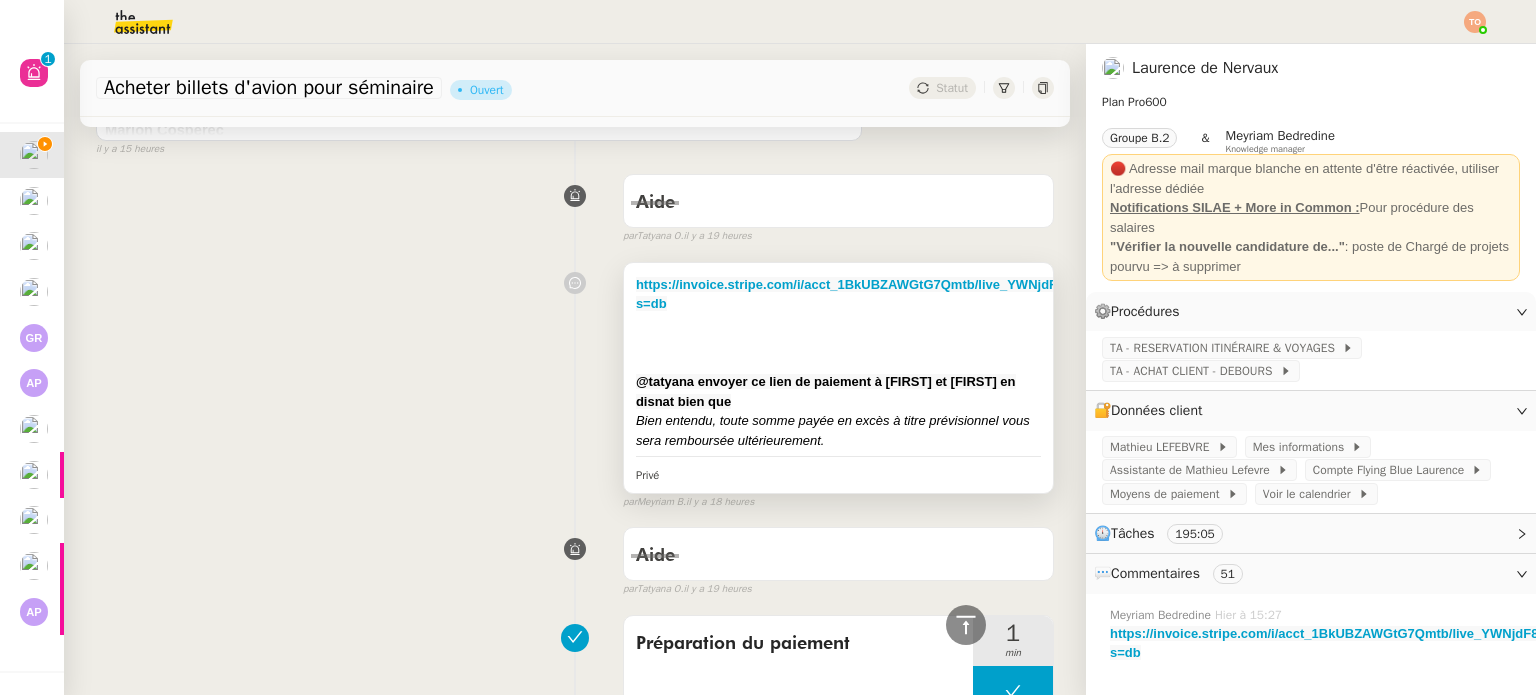 scroll, scrollTop: 1700, scrollLeft: 0, axis: vertical 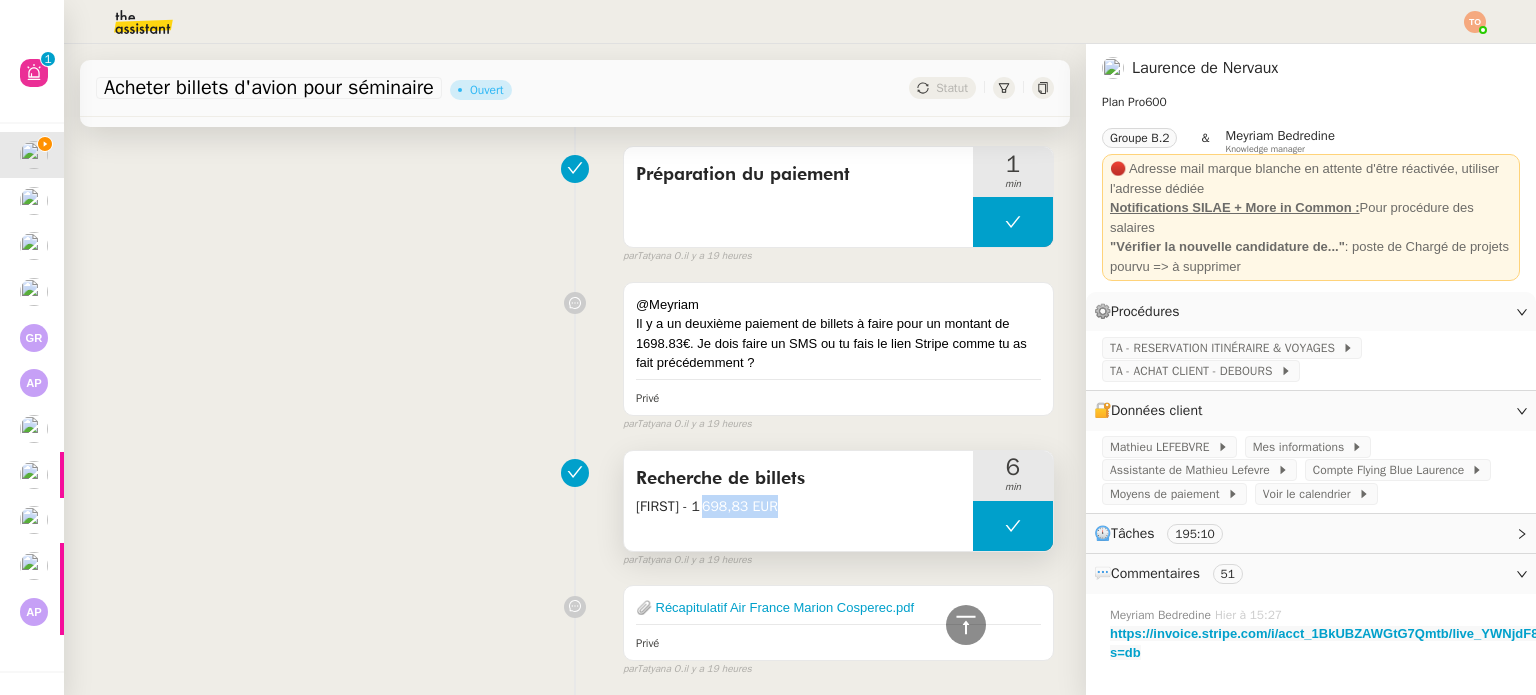 copy on "1 698,83" 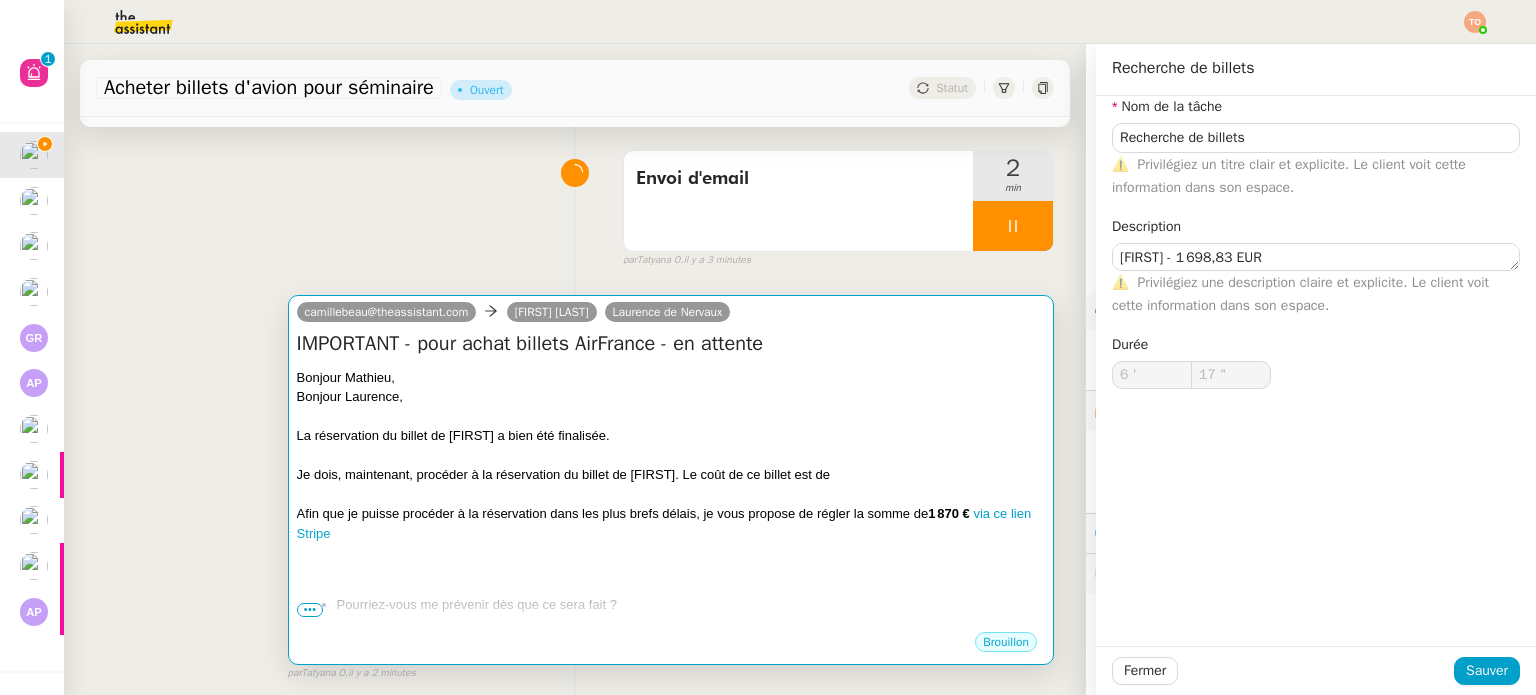 scroll, scrollTop: 0, scrollLeft: 0, axis: both 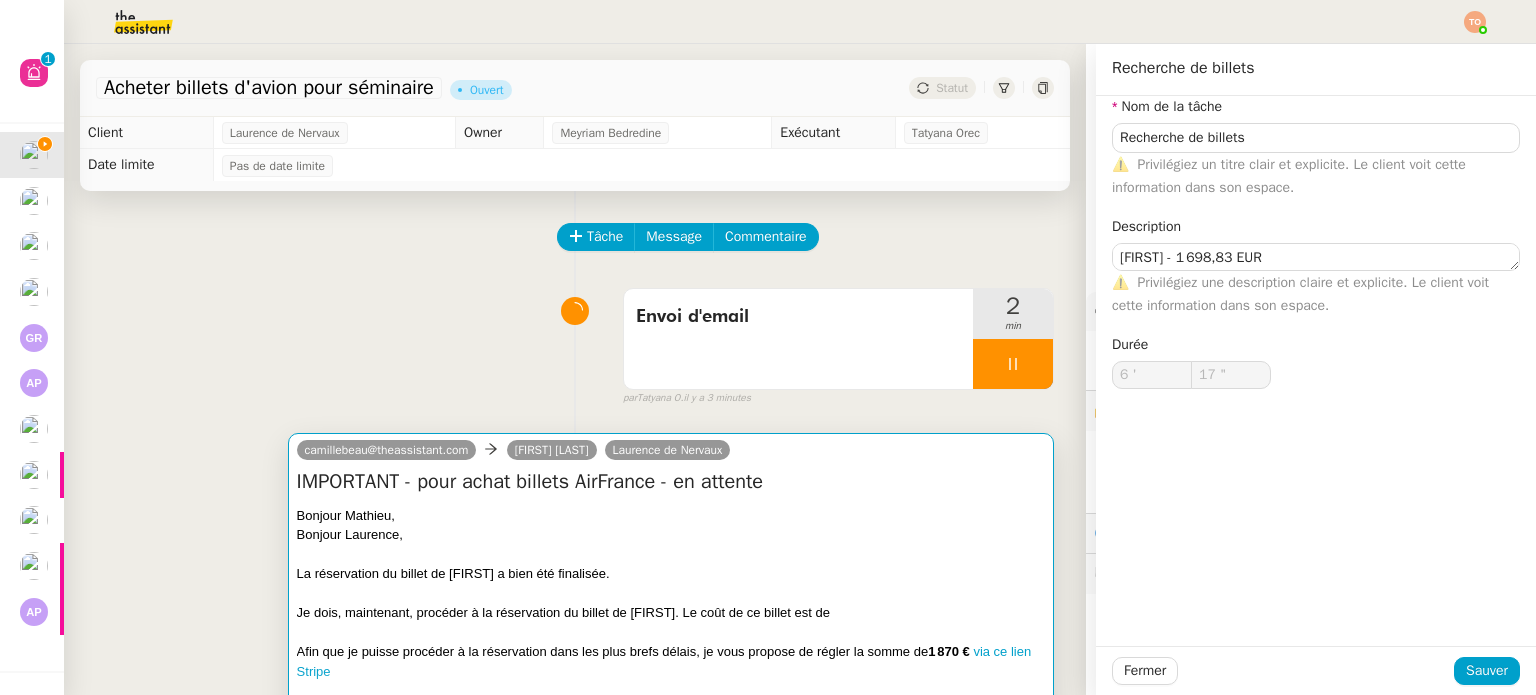 click on "IMPORTANT - pour achat billets AirFrance - en attente
Bonjour Mathieu, Bonjour Laurence, La réservation du billet de Marion a bien été finalisée. Je dois, maintenant, procéder à la réservation du billet de Clémentine. Le coût de ce billet est de  Afin que je puisse procéder à la réservation dans les plus brefs délais, je vous propose de régler la somme de  1 870 €   via ce lien Stripe Pourriez-vous me prévenir dès que ce sera fait ? Bien entendu, toute somme payée en excès à titre prévisionnel vous sera remboursée ultérieurement. Merci, •••" at bounding box center [671, 618] 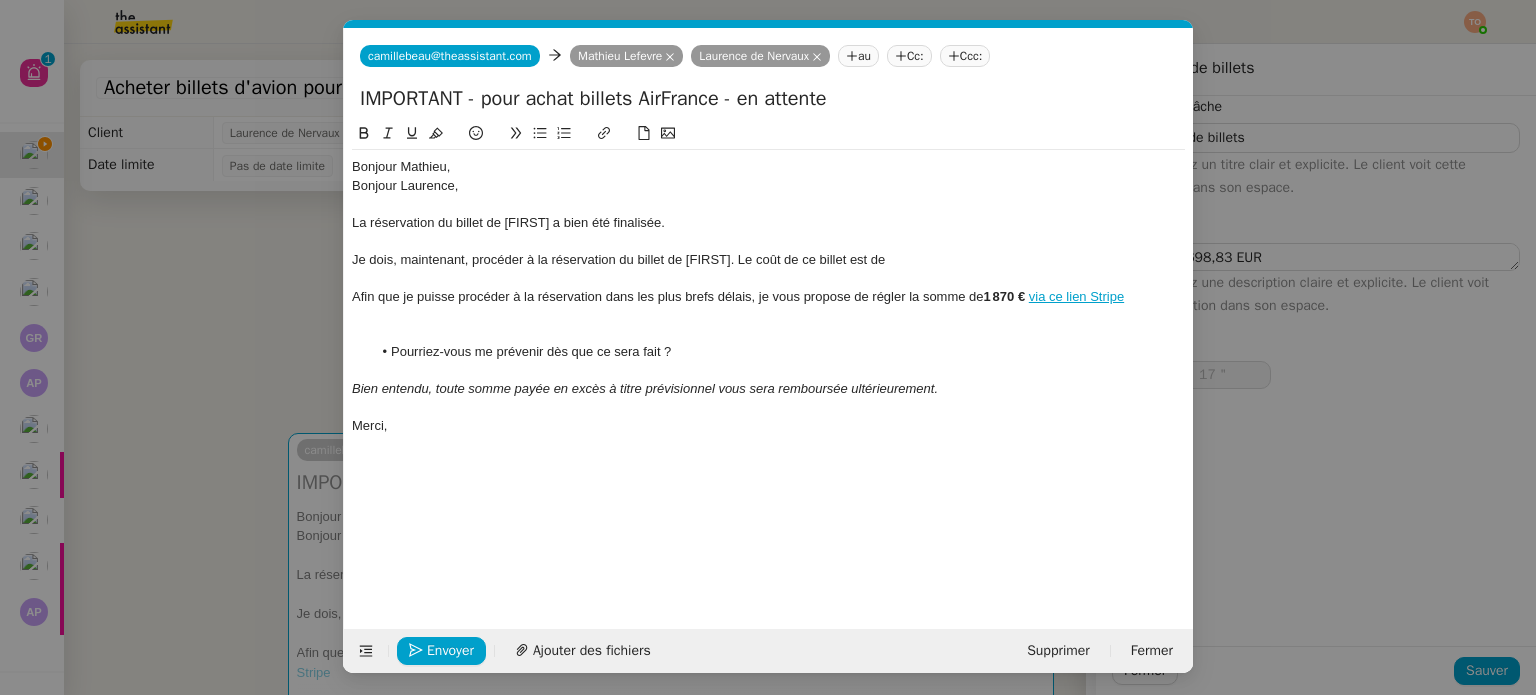 scroll, scrollTop: 0, scrollLeft: 42, axis: horizontal 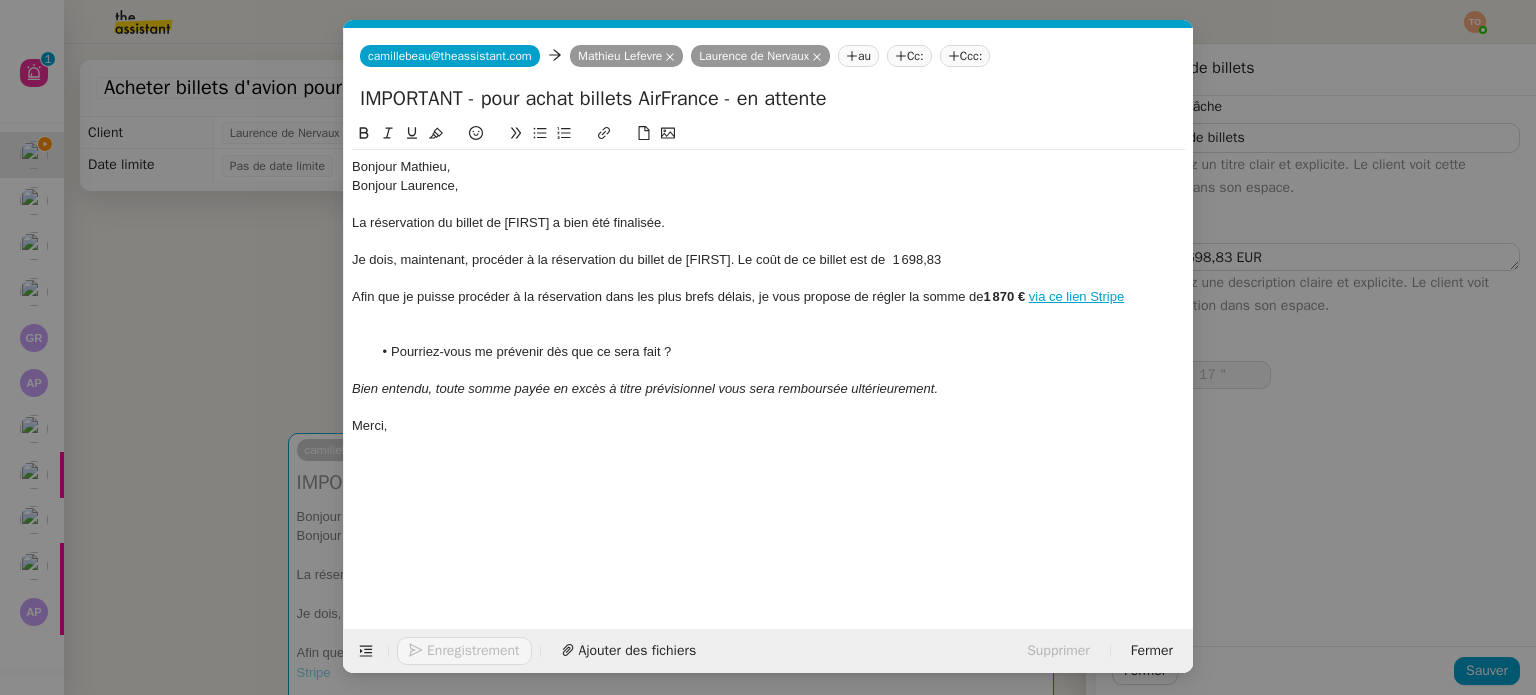 click on "Je dois, maintenant, procéder à la réservation du billet de Clémentine. Le coût de ce billet est de  1 698,83" 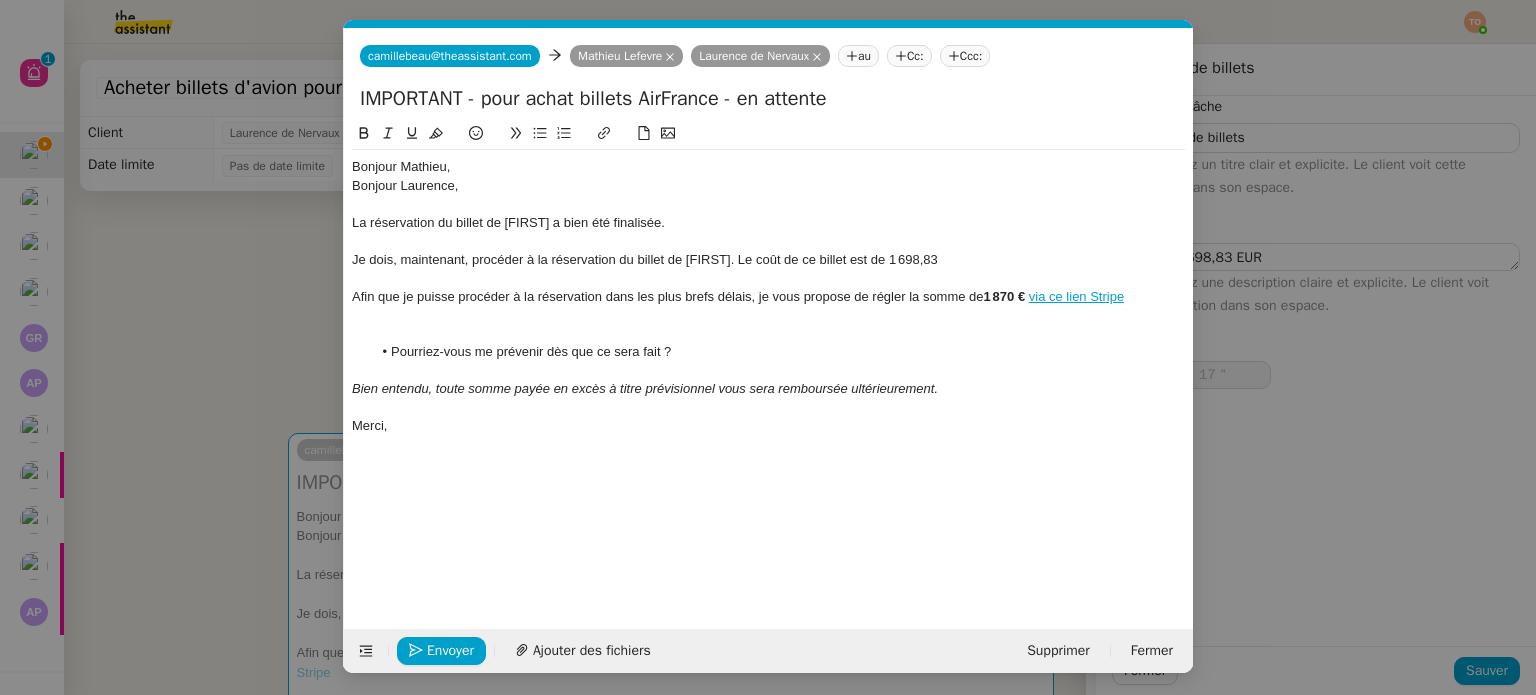 click on "Je dois, maintenant, procéder à la réservation du billet de Clémentine. Le coût de ce billet est de 1 698,83" 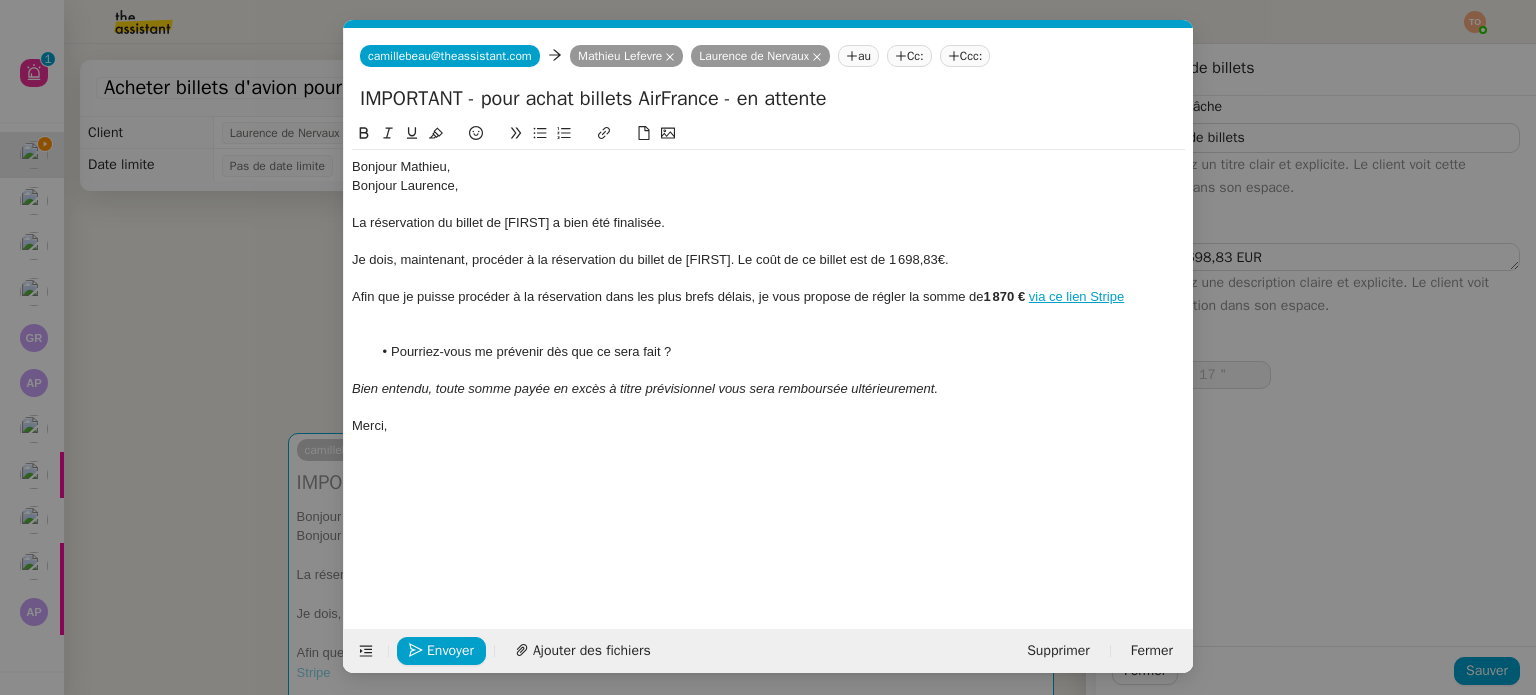 click 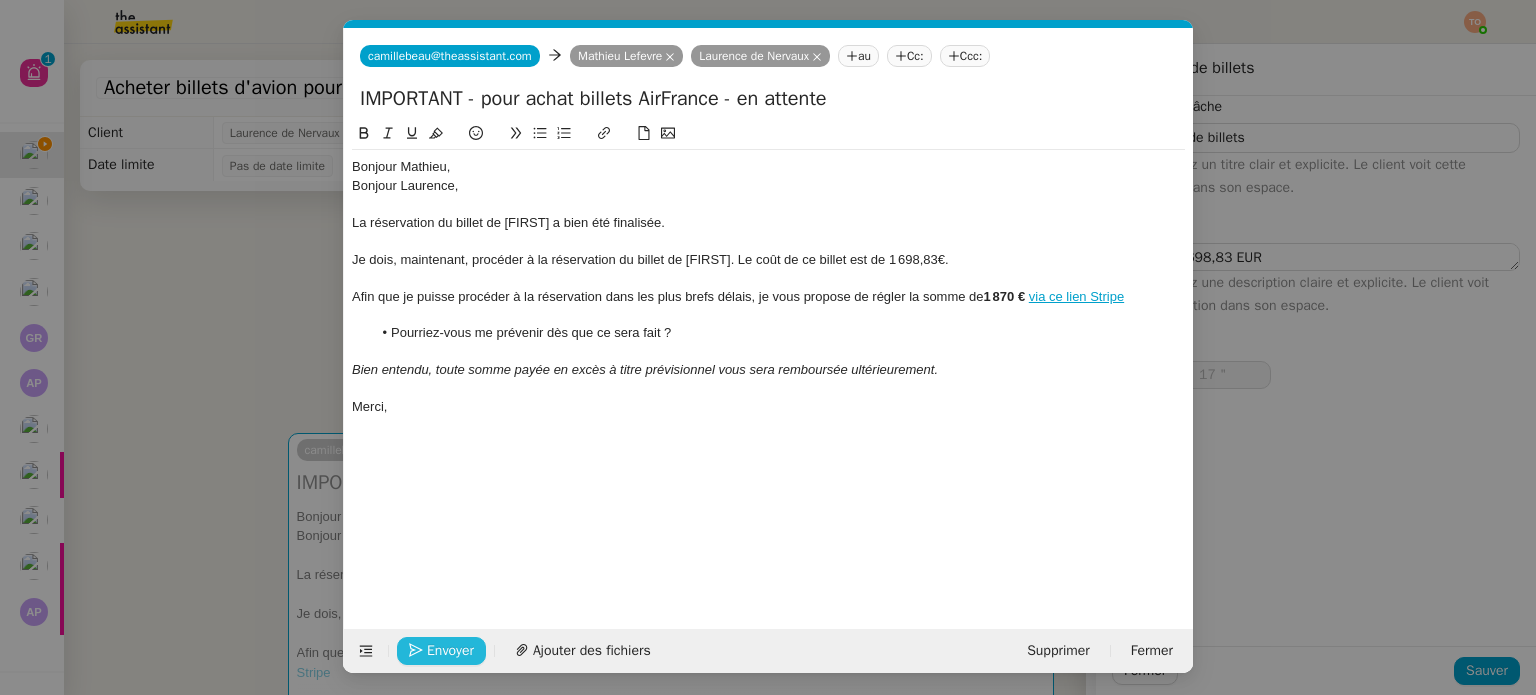 click on "Envoyer" 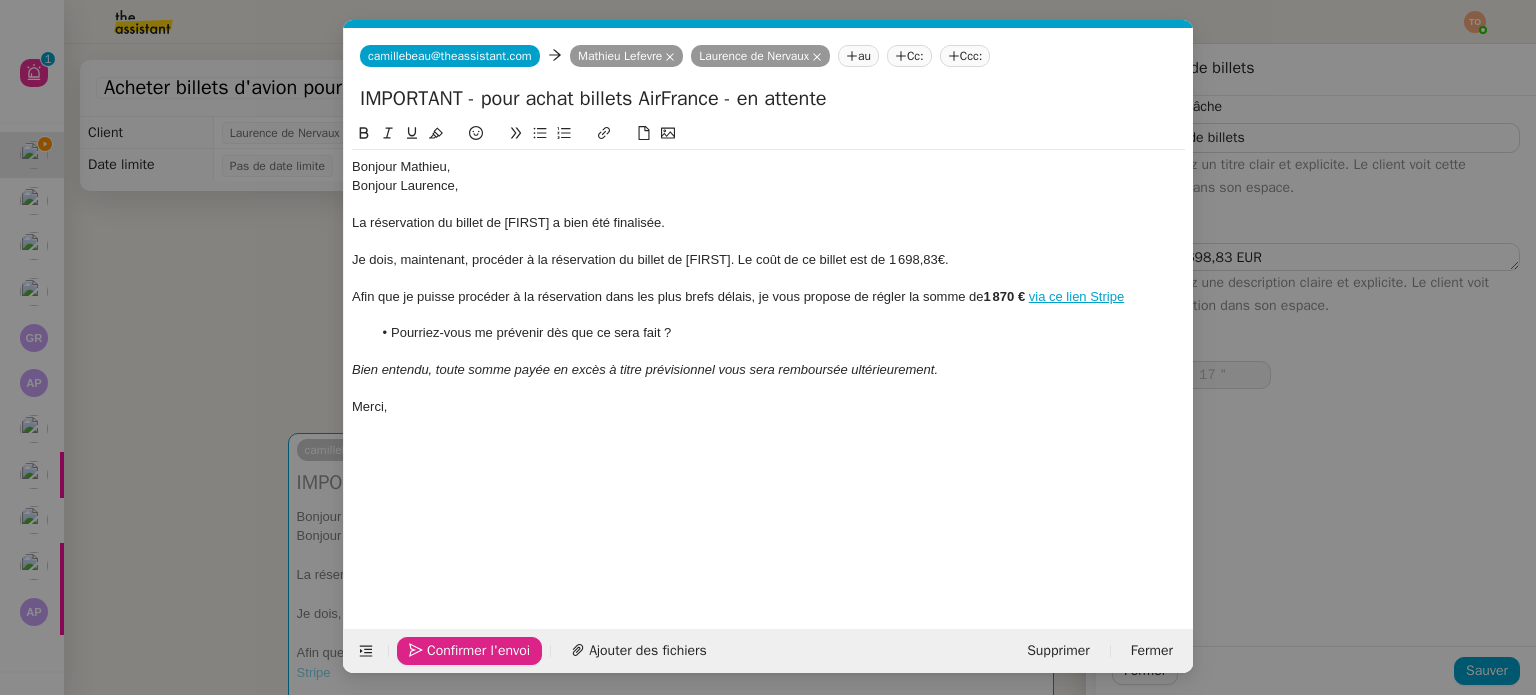 click on "Confirmer l'envoi" 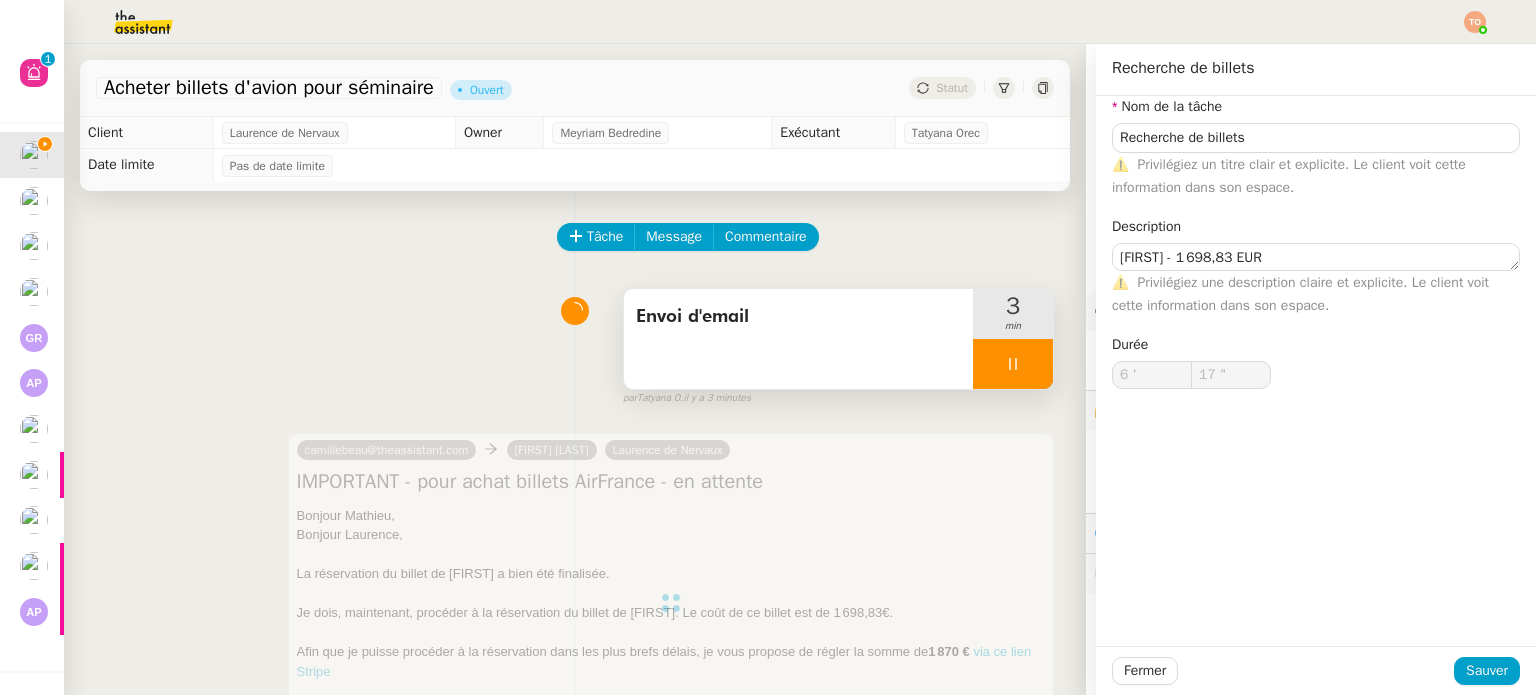 type on "Recherche de billets" 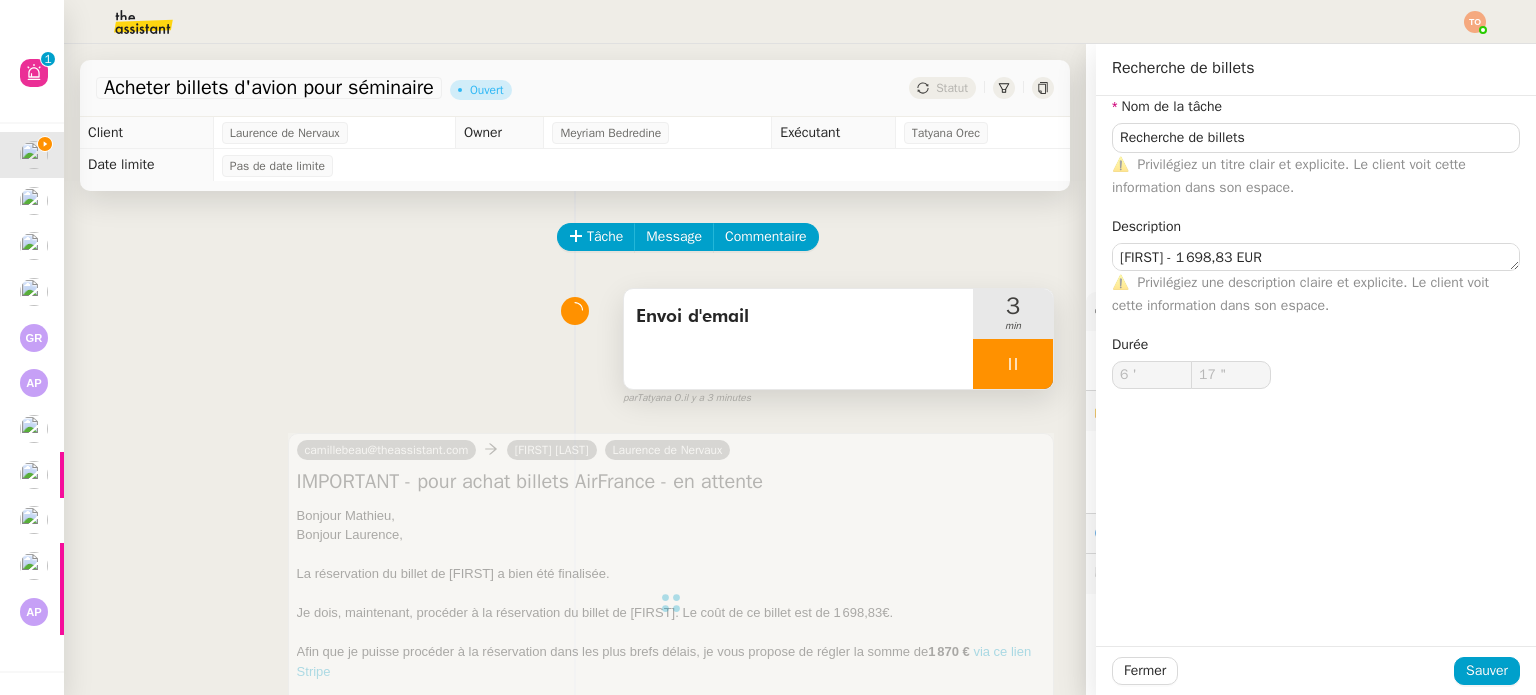 type on "[FIRST] - 1 698,83 EUR" 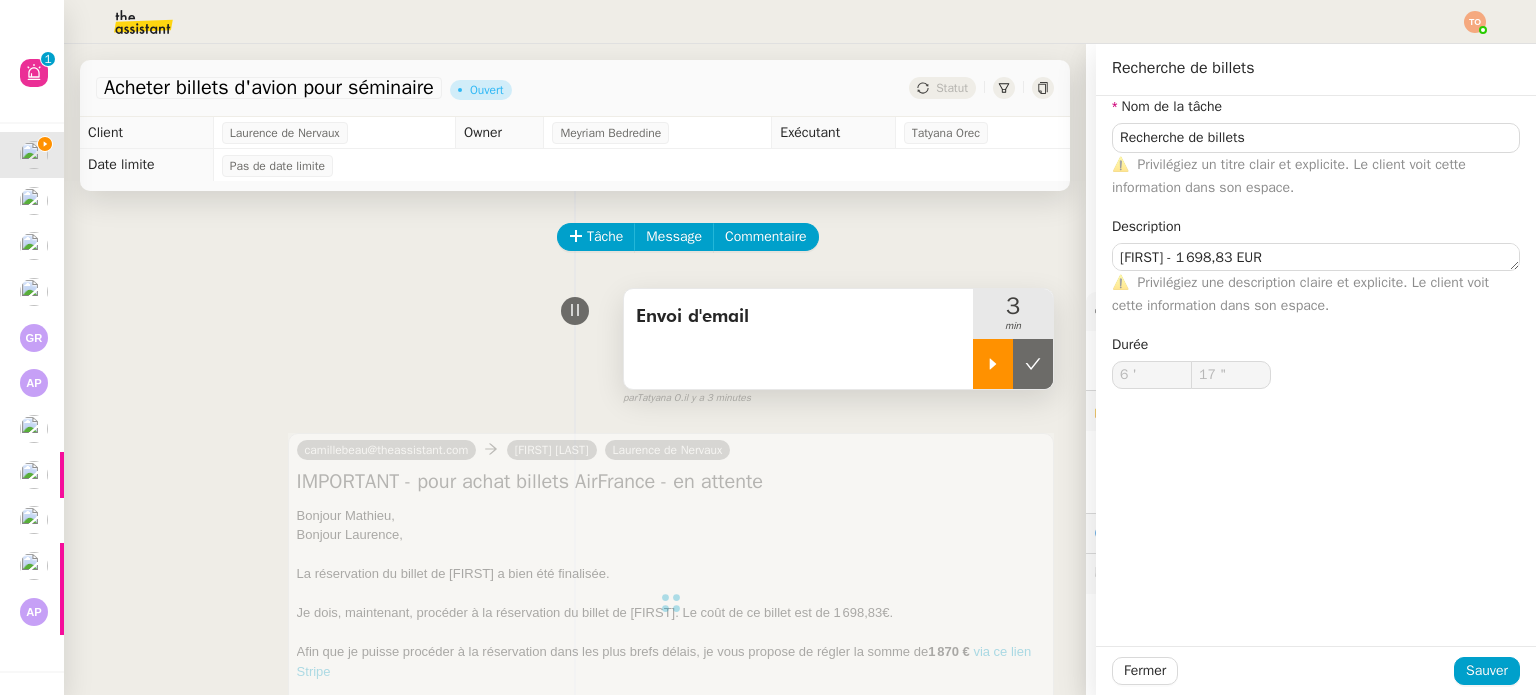 click at bounding box center (1013, 364) 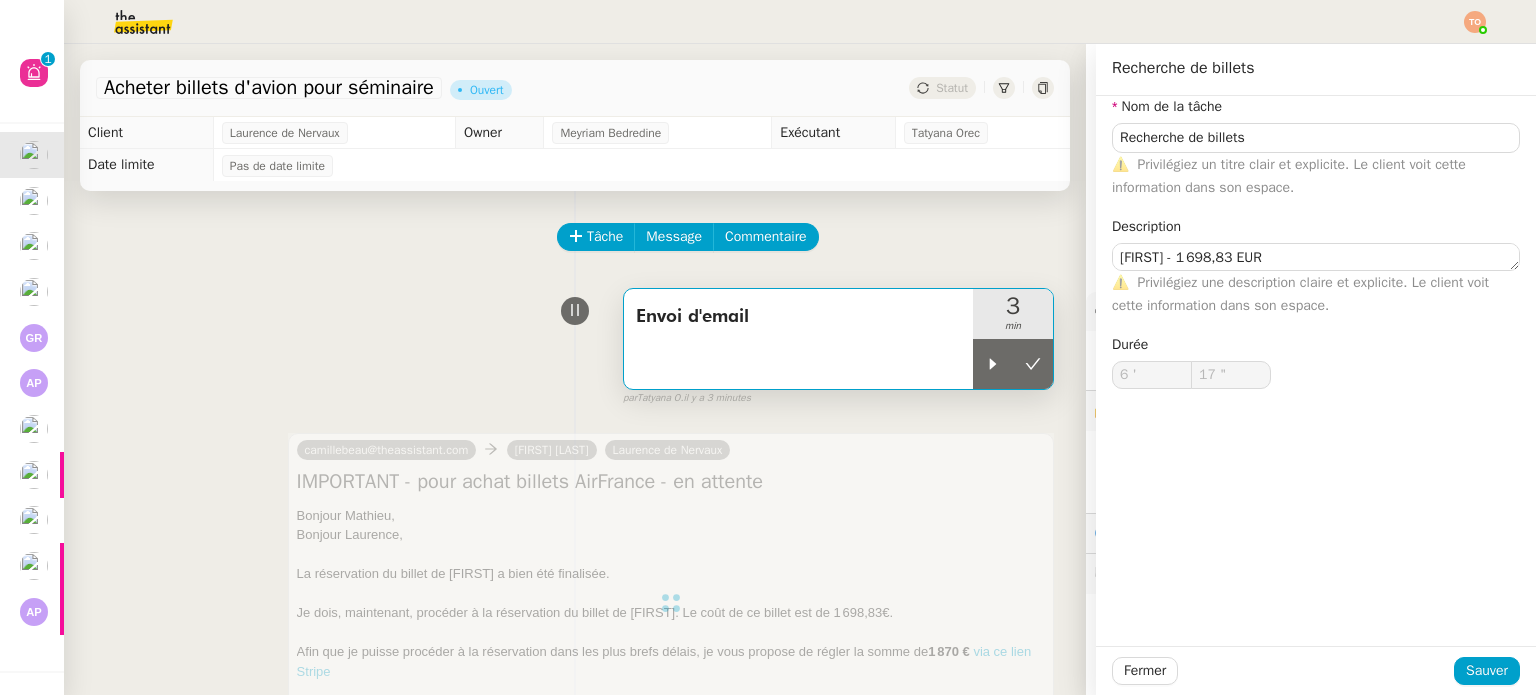 type on "Envoi d'email" 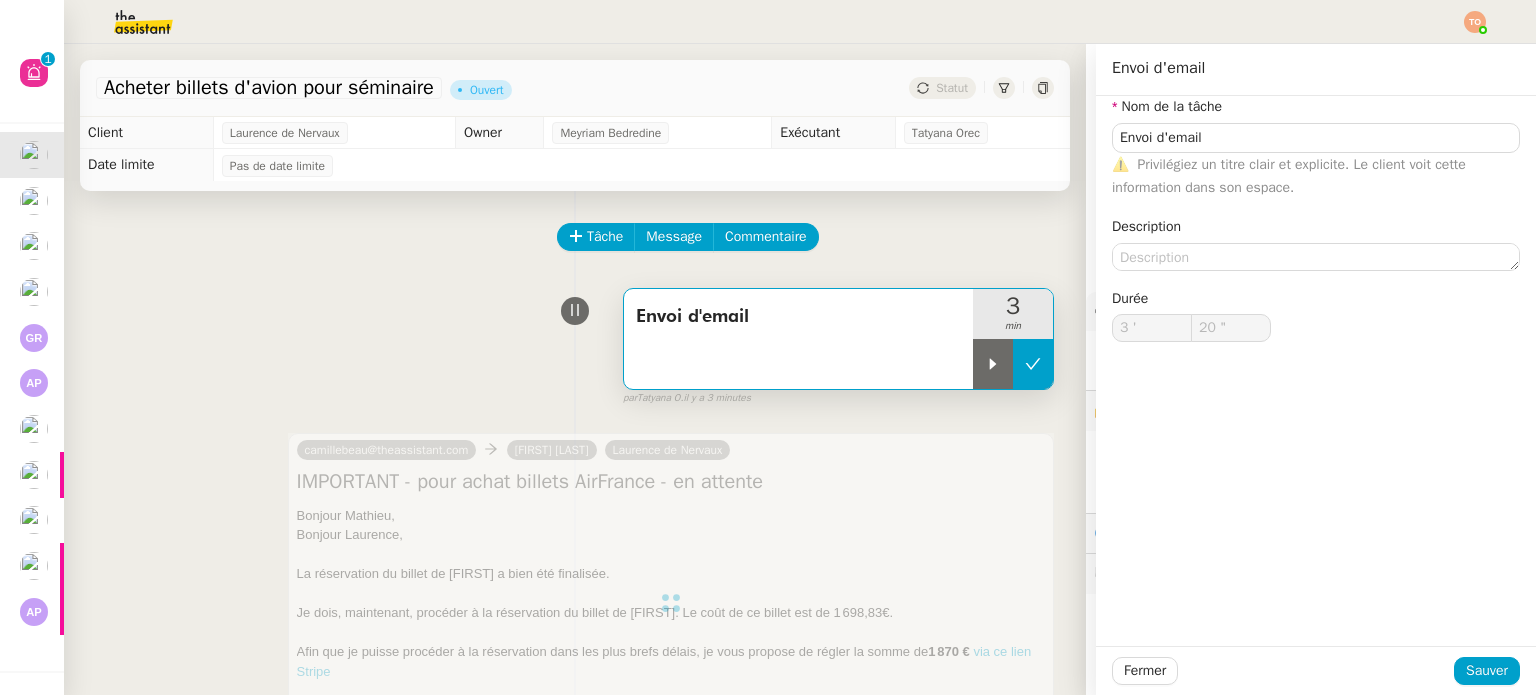 click 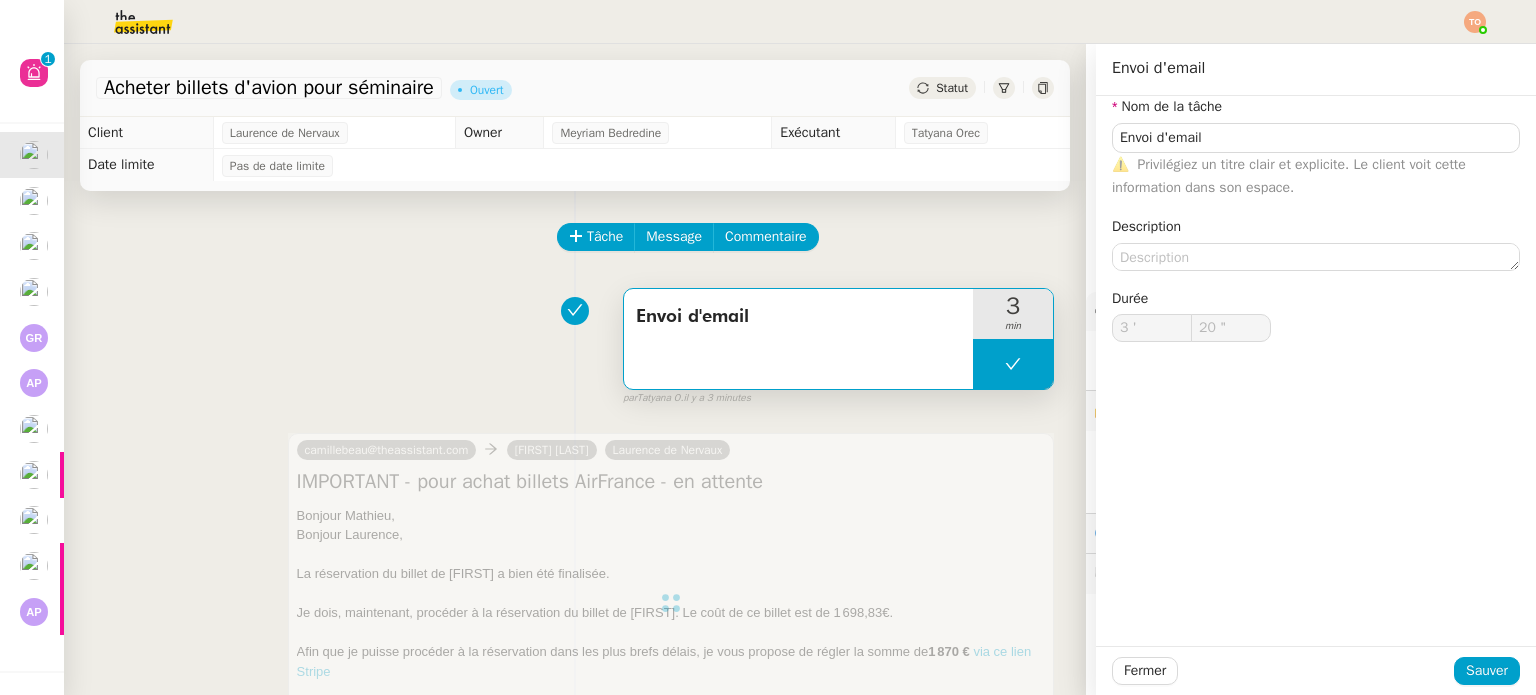 type on "Envoi d'email" 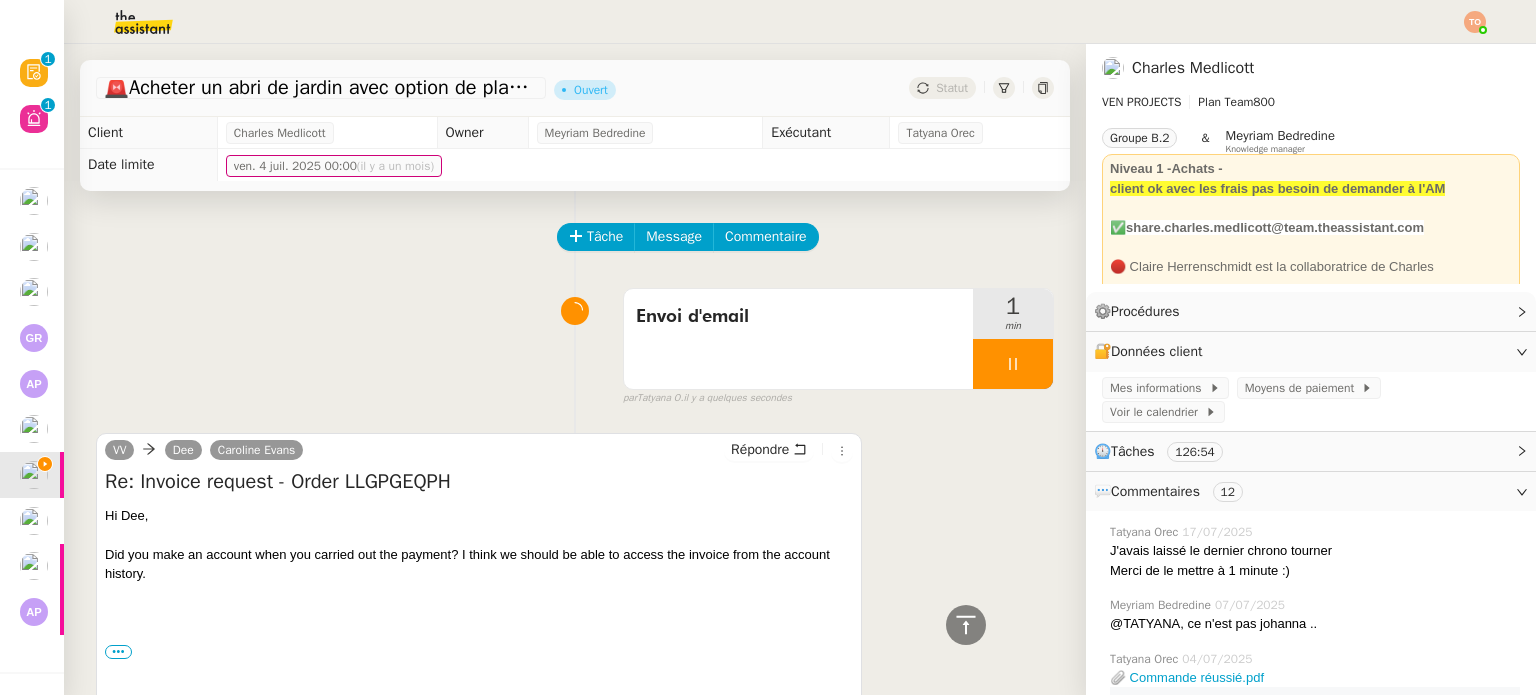 scroll, scrollTop: 0, scrollLeft: 0, axis: both 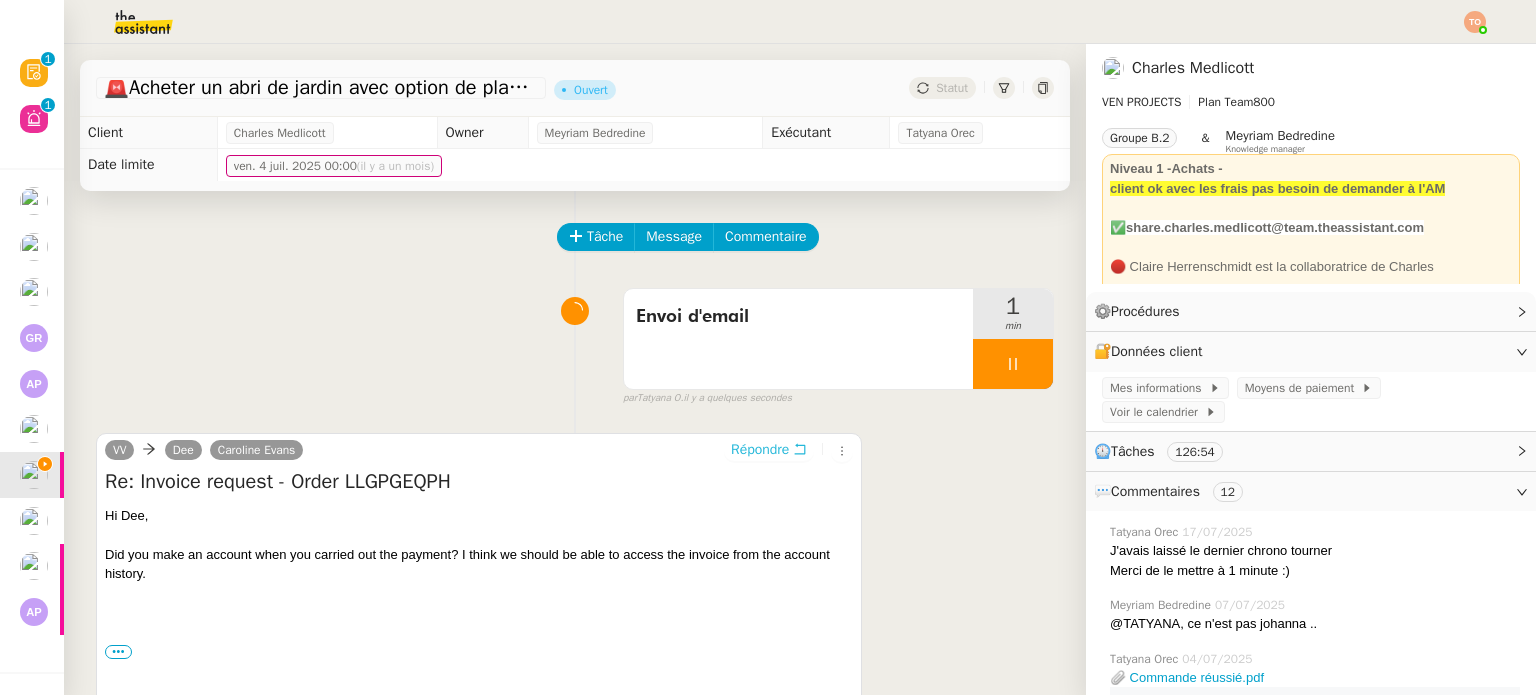 click 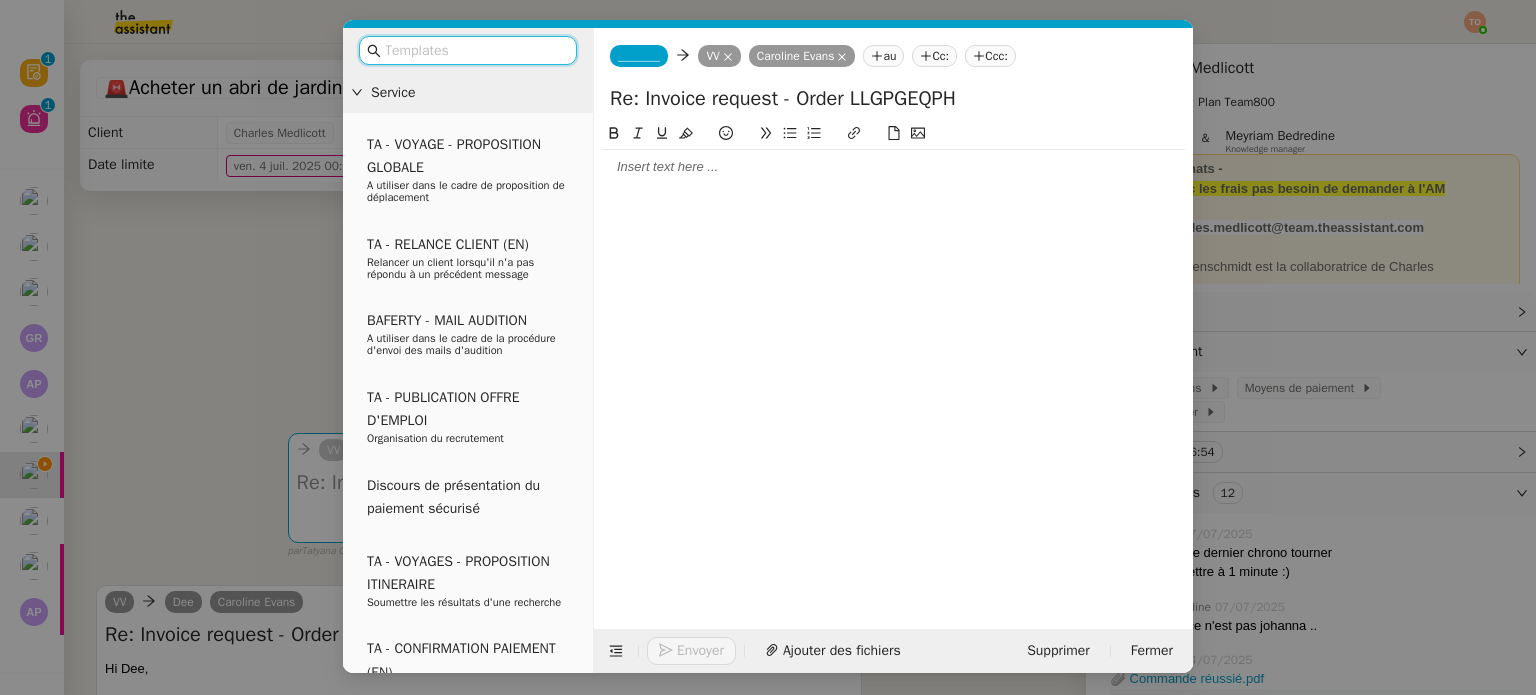 click 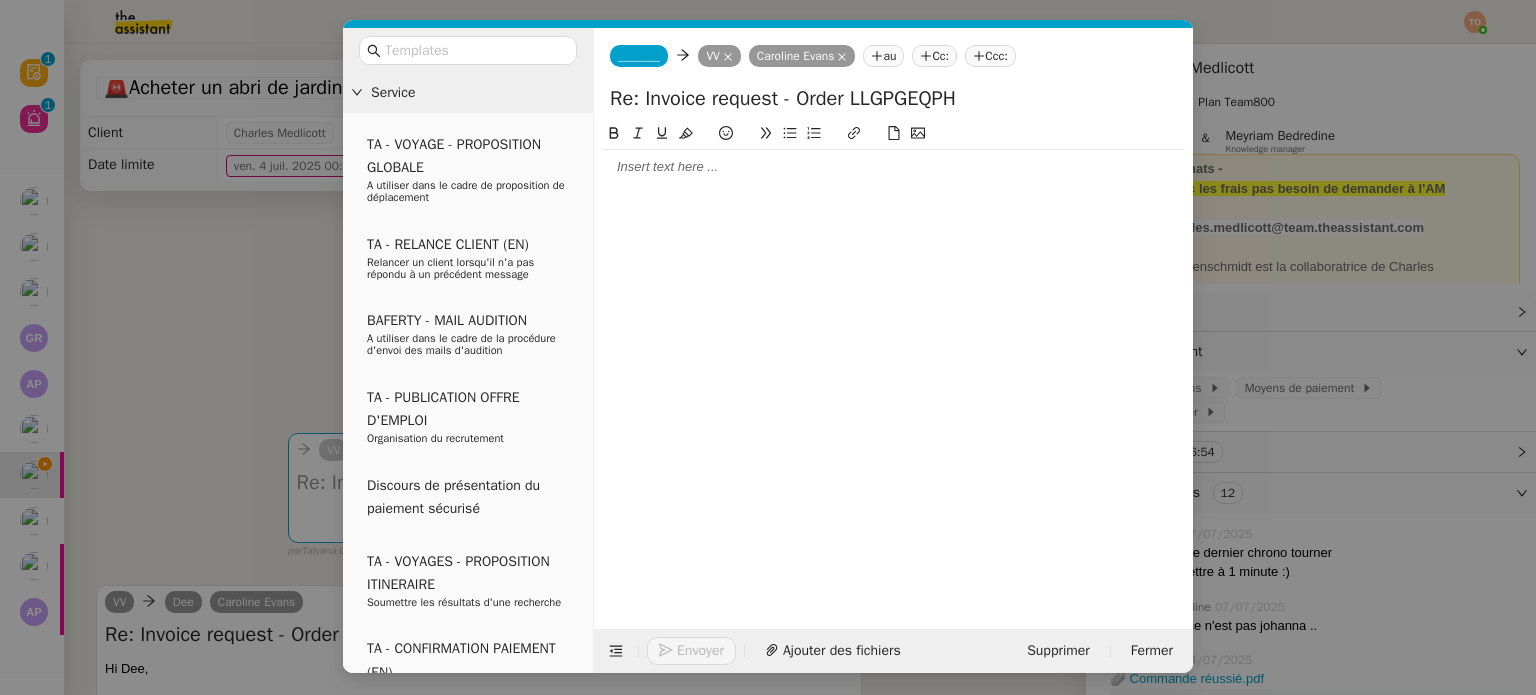 type 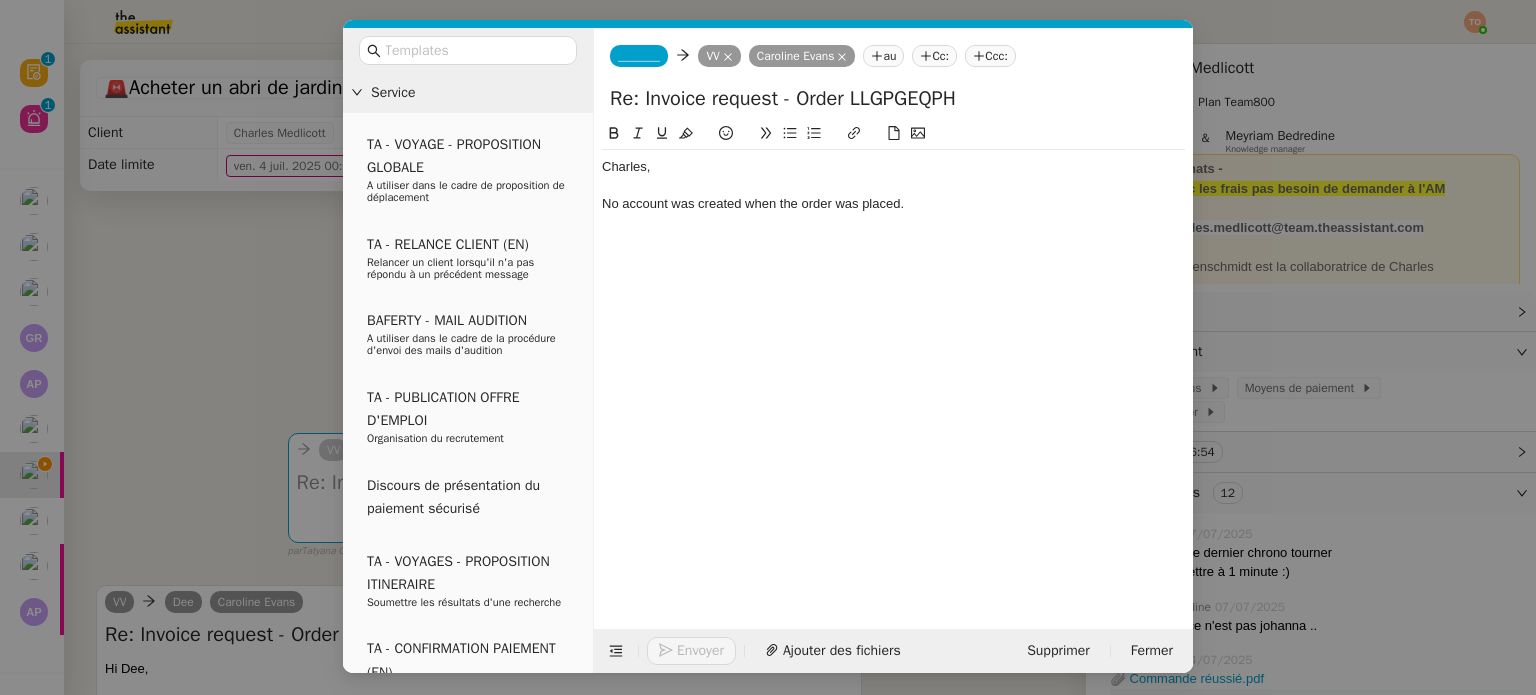 scroll, scrollTop: 0, scrollLeft: 0, axis: both 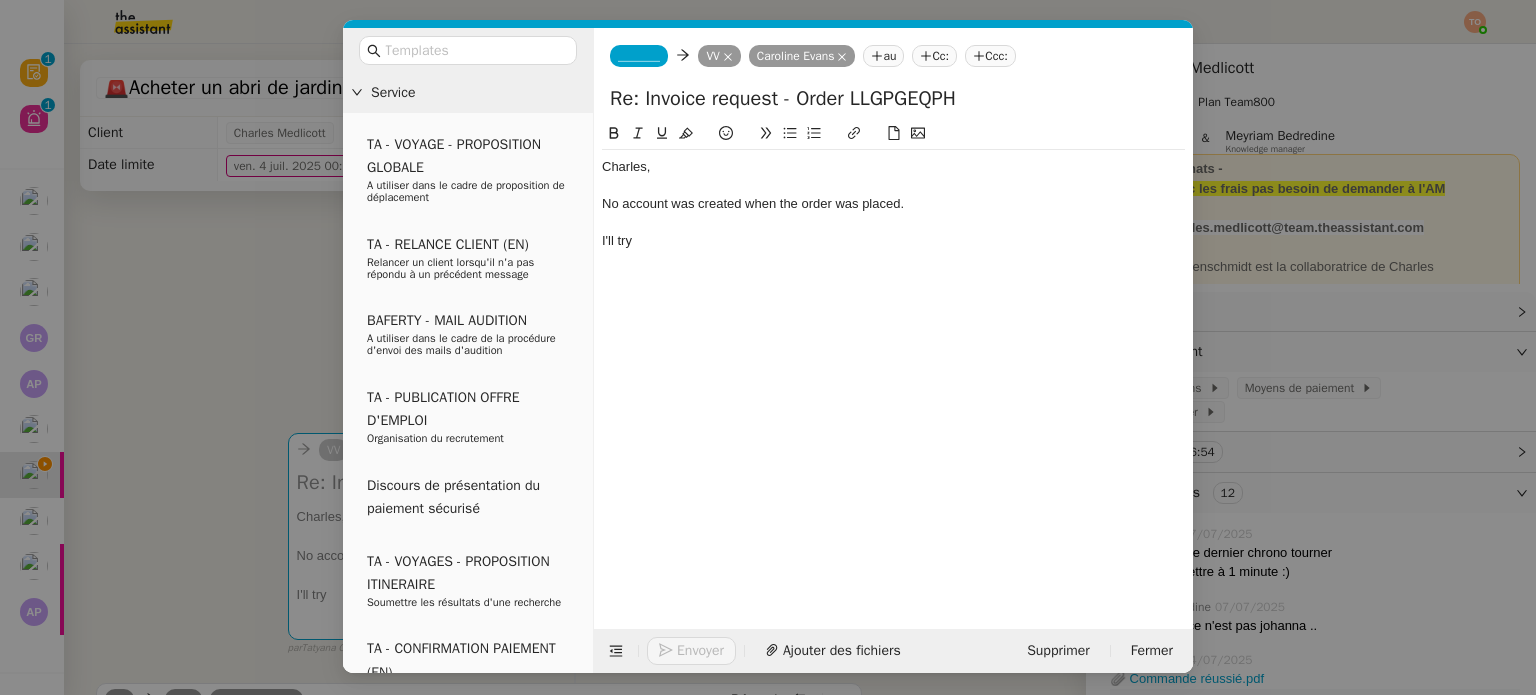 click on "_______" 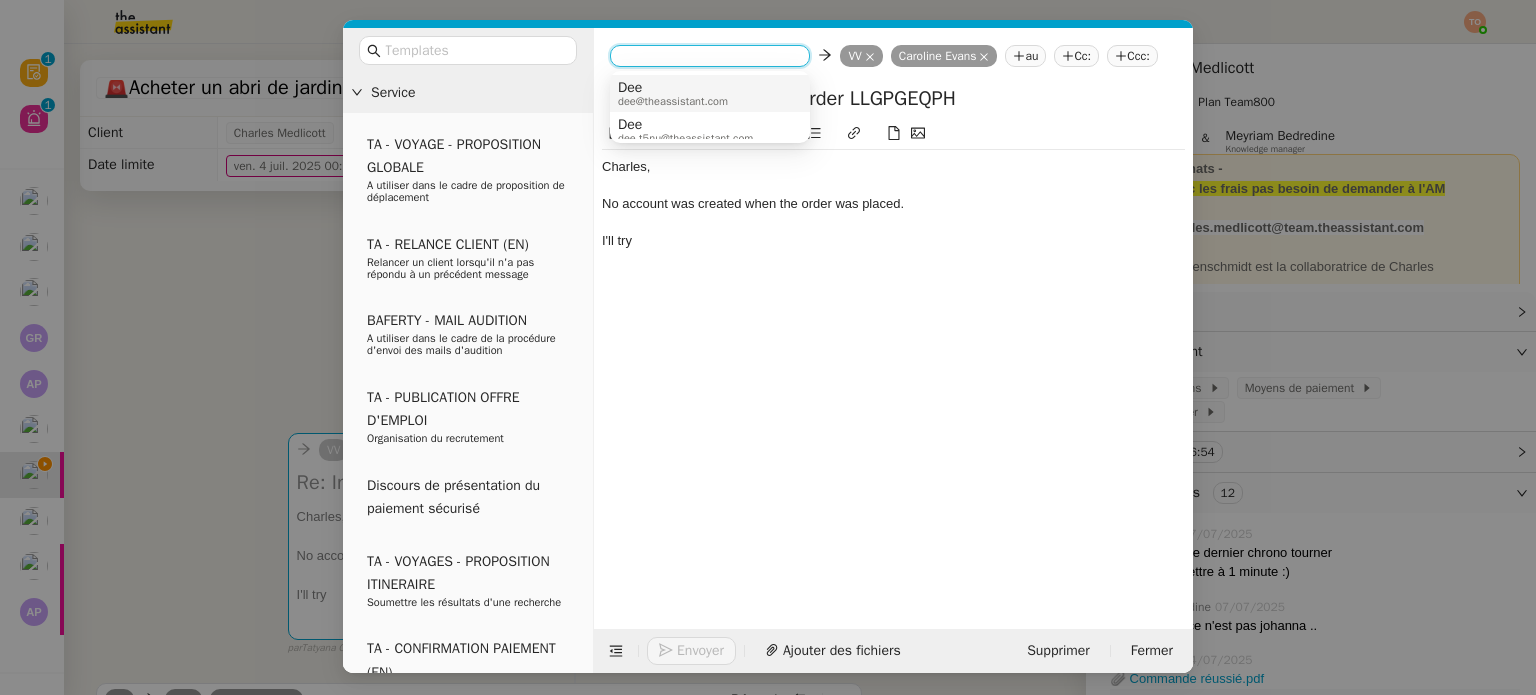 click on "dee@theassistant.com" at bounding box center [673, 101] 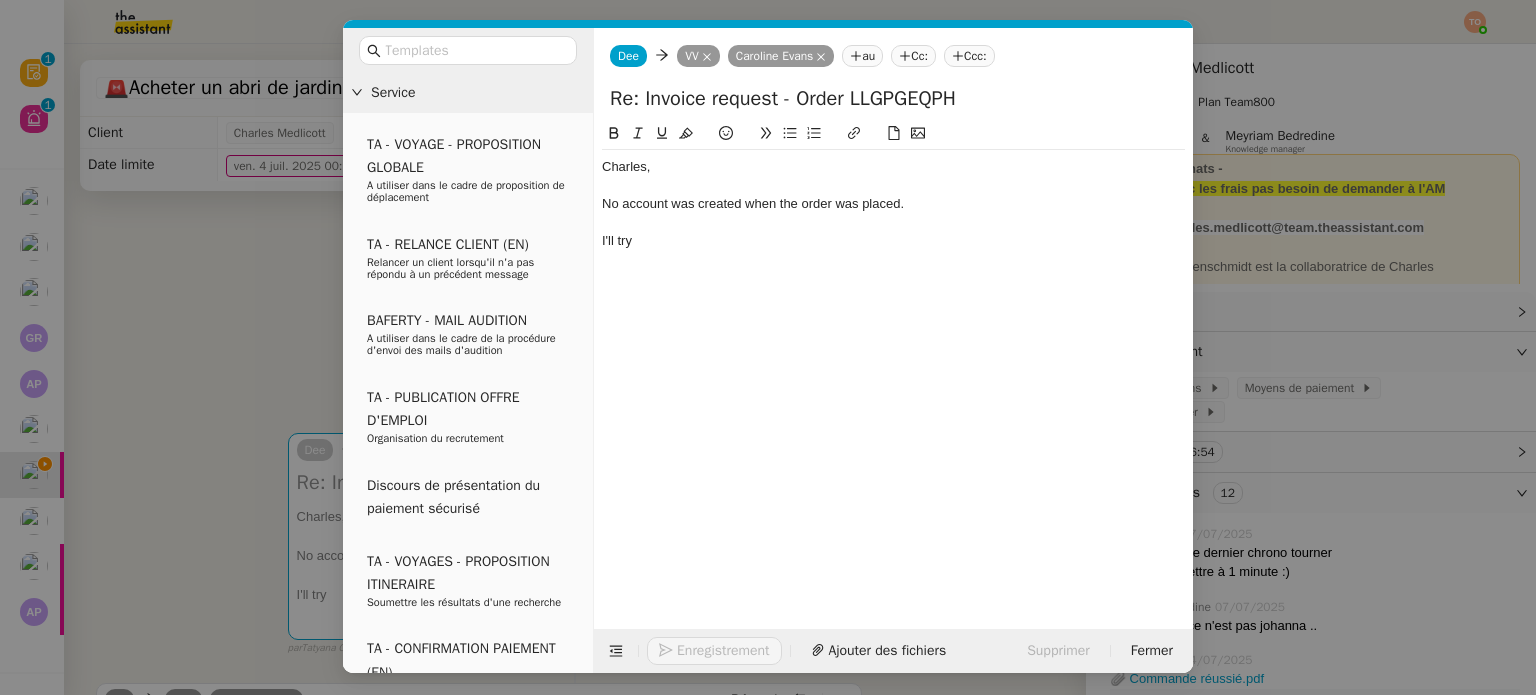 click on "I'll try" 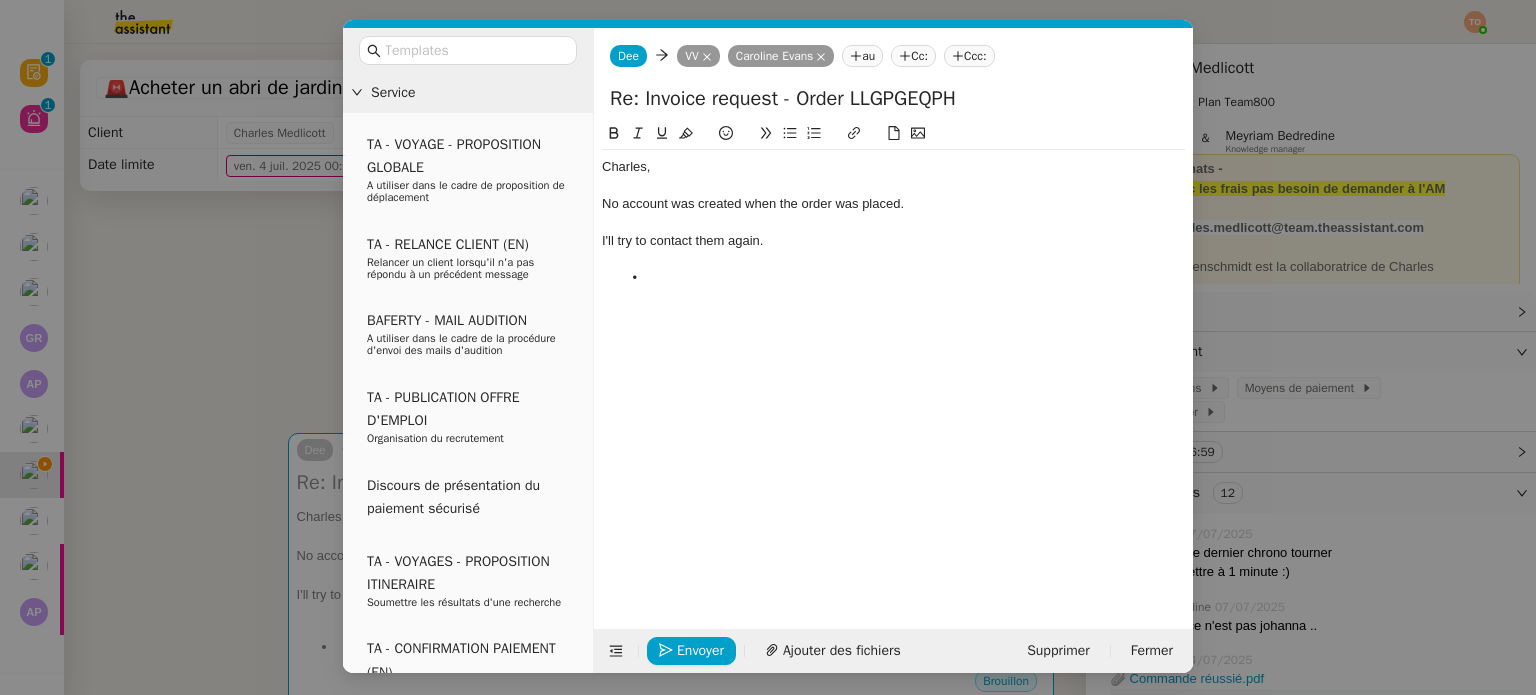 click on "Service TA - VOYAGE - PROPOSITION GLOBALE    A utiliser dans le cadre de proposition de déplacement TA - RELANCE CLIENT (EN)    Relancer un client lorsqu'il n'a pas répondu à un précédent message BAFERTY - MAIL AUDITION    A utiliser dans le cadre de la procédure d'envoi des mails d'audition TA - PUBLICATION OFFRE D'EMPLOI     Organisation du recrutement Discours de présentation du paiement sécurisé    TA - VOYAGES - PROPOSITION ITINERAIRE    Soumettre les résultats d'une recherche TA - CONFIRMATION PAIEMENT (EN)    Confirmer avec le client de modèle de transaction - Attention Plan Pro nécessaire. TA - COURRIER EXPEDIE (recommandé)    A utiliser dans le cadre de l'envoi d'un courrier recommandé TA - PARTAGE DE CALENDRIER (EN)    A utiliser pour demander au client de partager son calendrier afin de faciliter l'accès et la gestion PSPI - Appel de fonds MJL    A utiliser dans le cadre de la procédure d'appel de fonds MJL TA - RELANCE CLIENT    TA - AR PROCEDURES        21 YIELD" at bounding box center [768, 347] 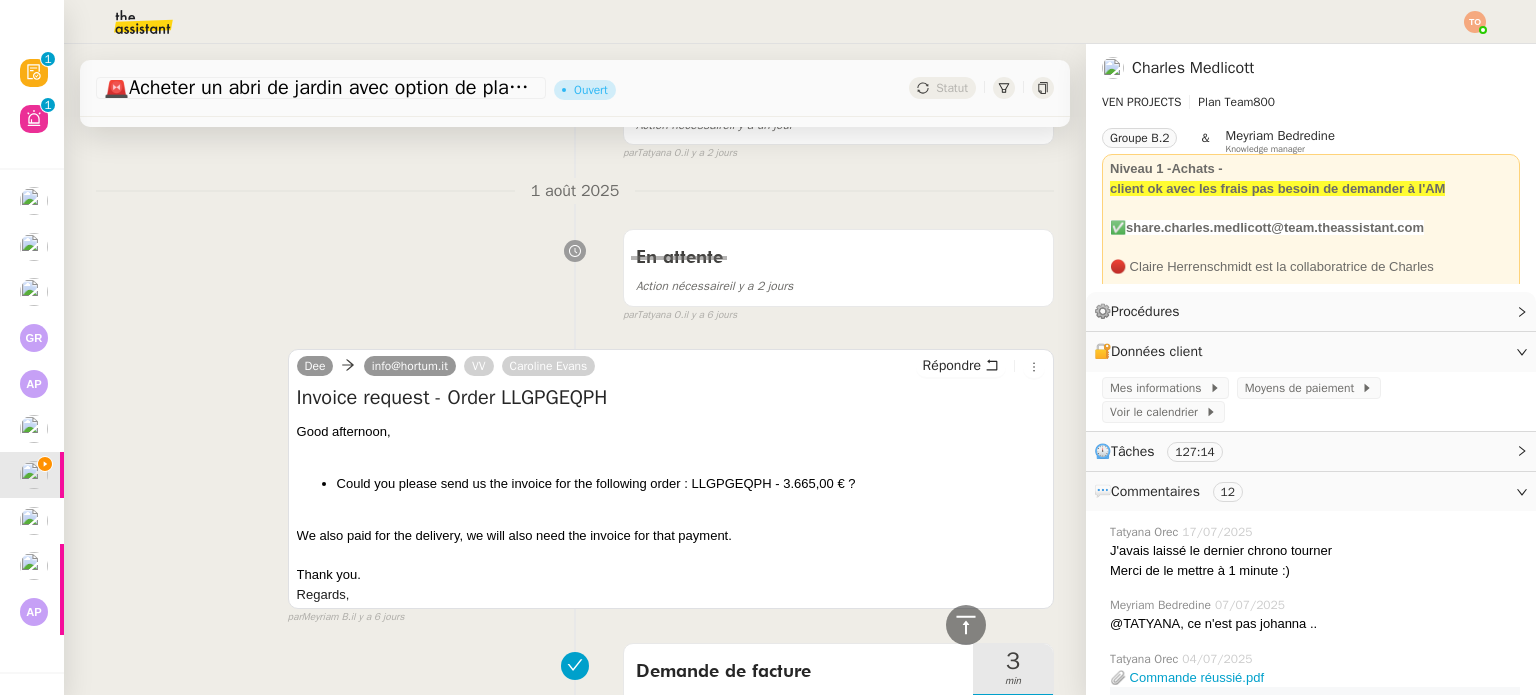 scroll, scrollTop: 0, scrollLeft: 0, axis: both 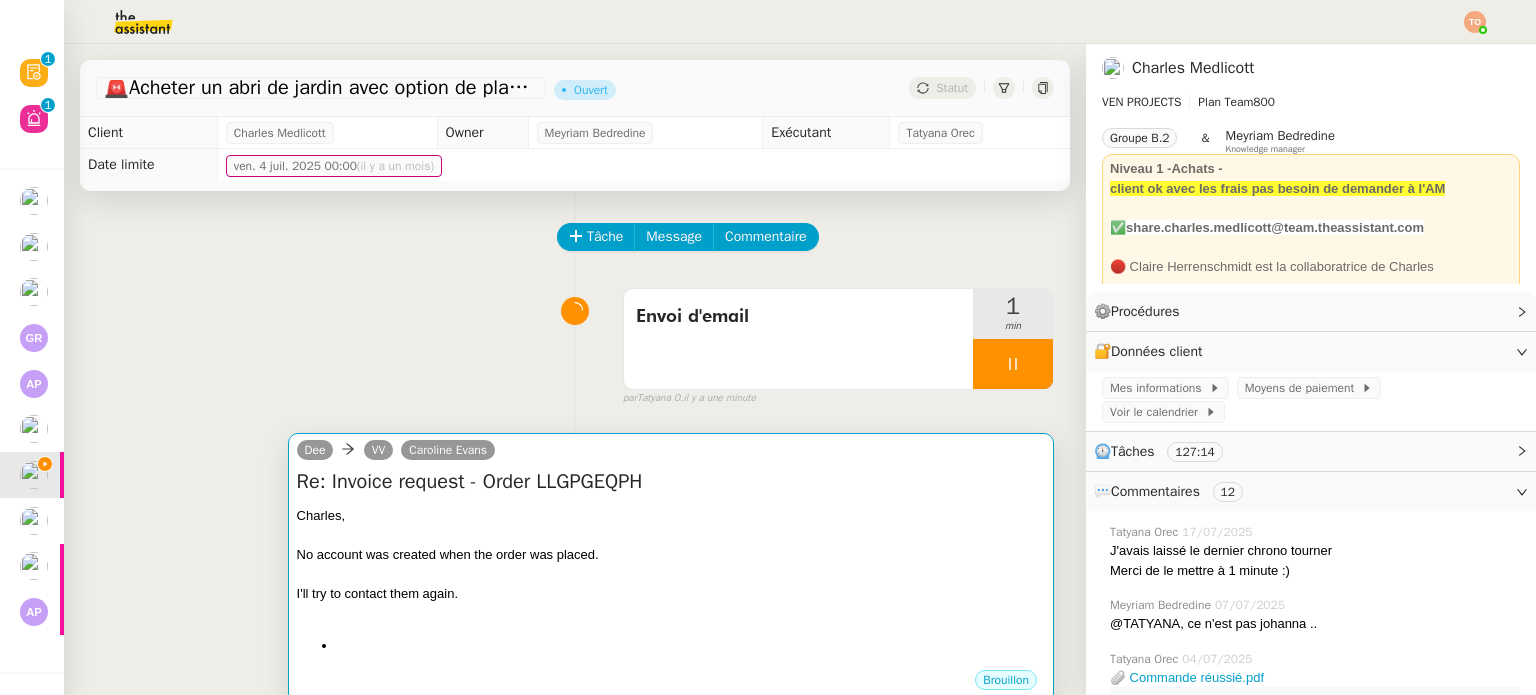 click on "Re: Invoice request - Order LLGPGEQPH" at bounding box center (671, 482) 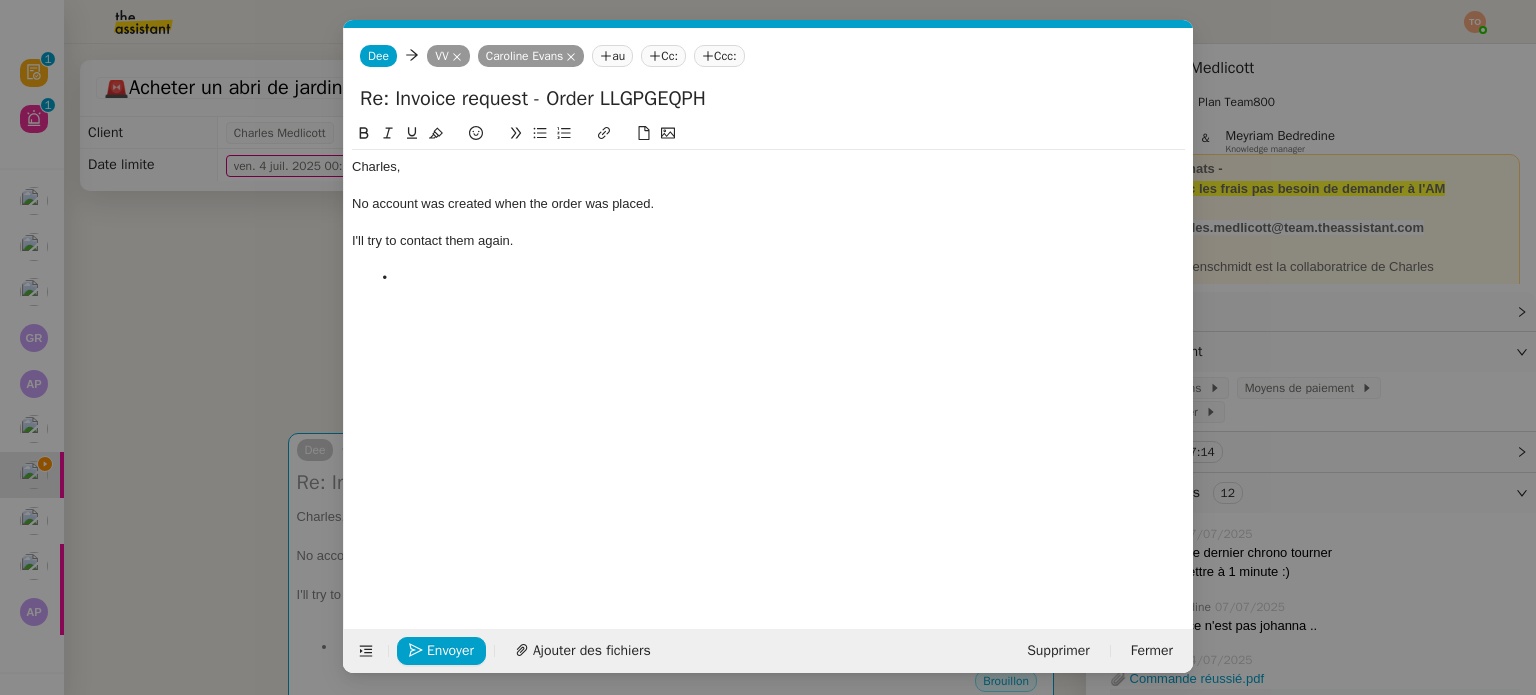 scroll, scrollTop: 0, scrollLeft: 42, axis: horizontal 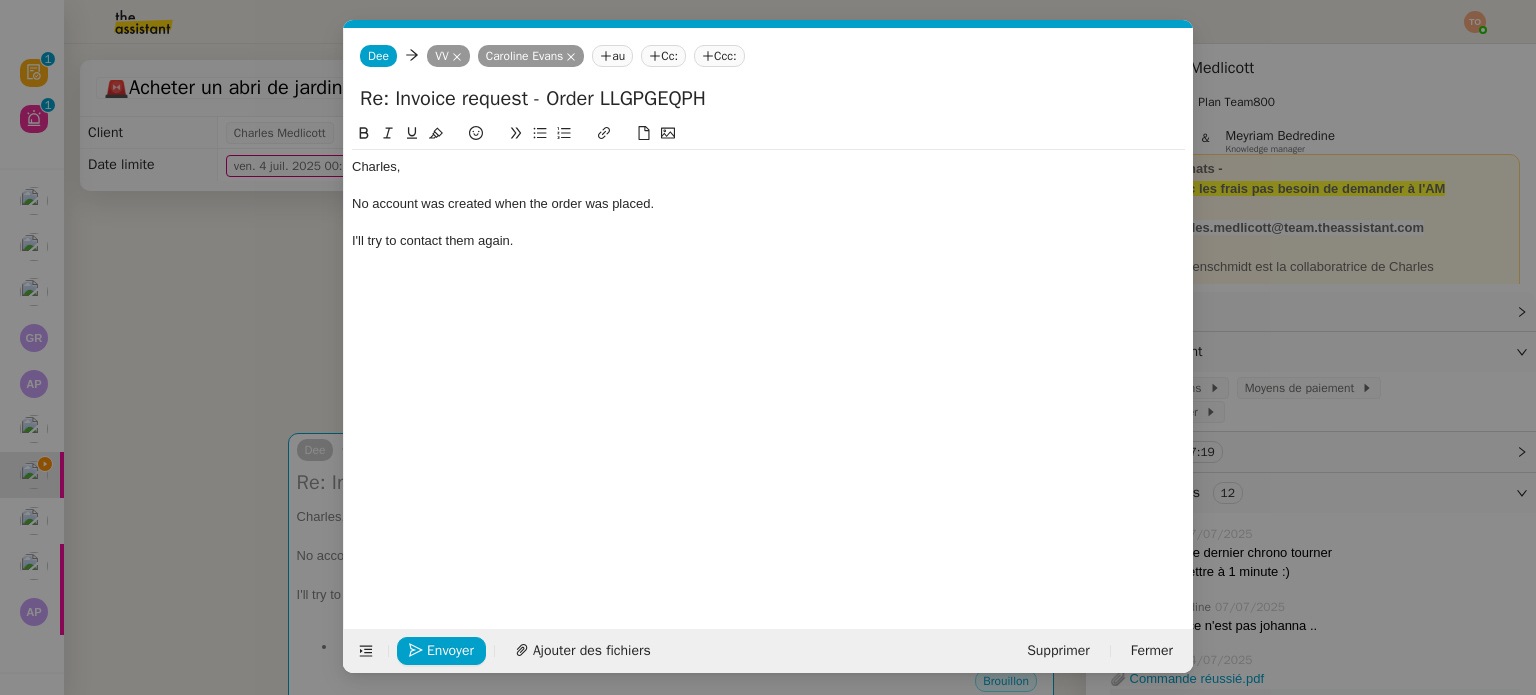 type 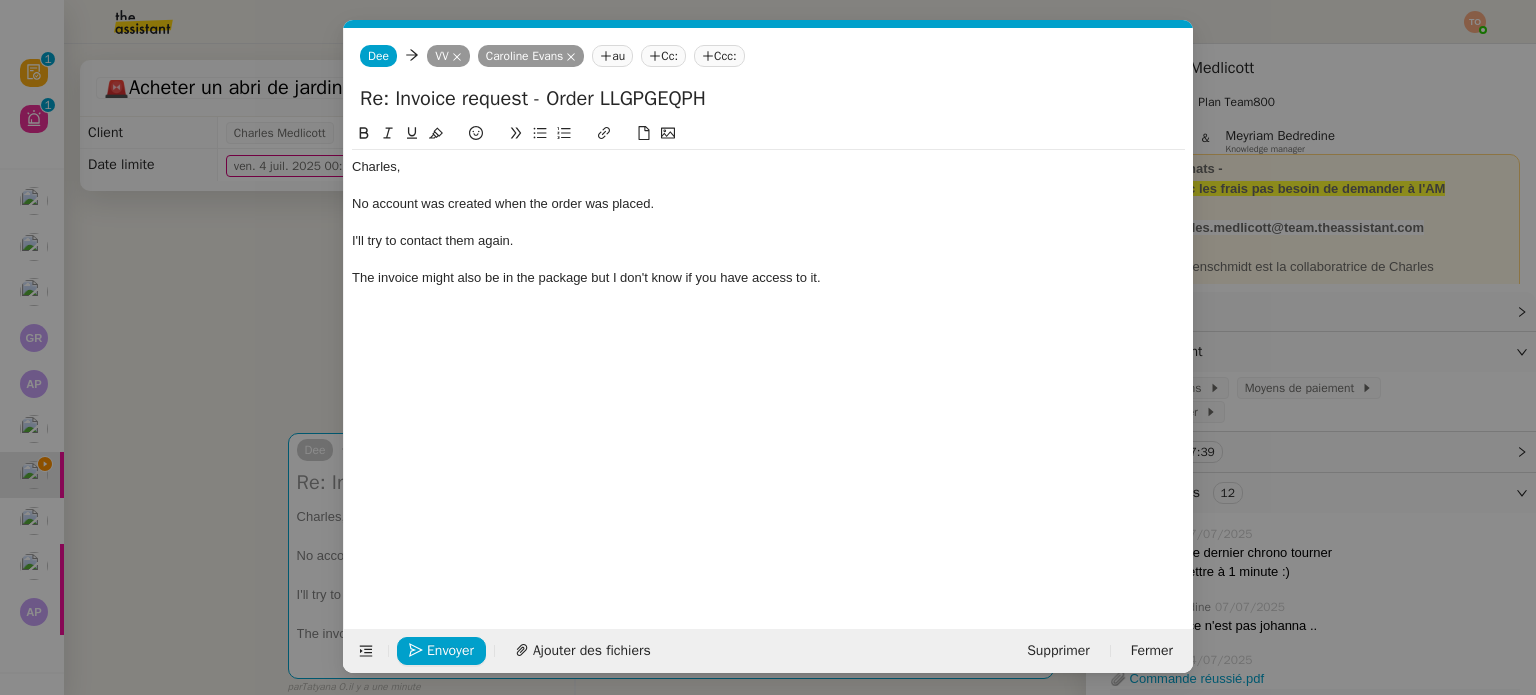 click on "I'll try to contact them again." 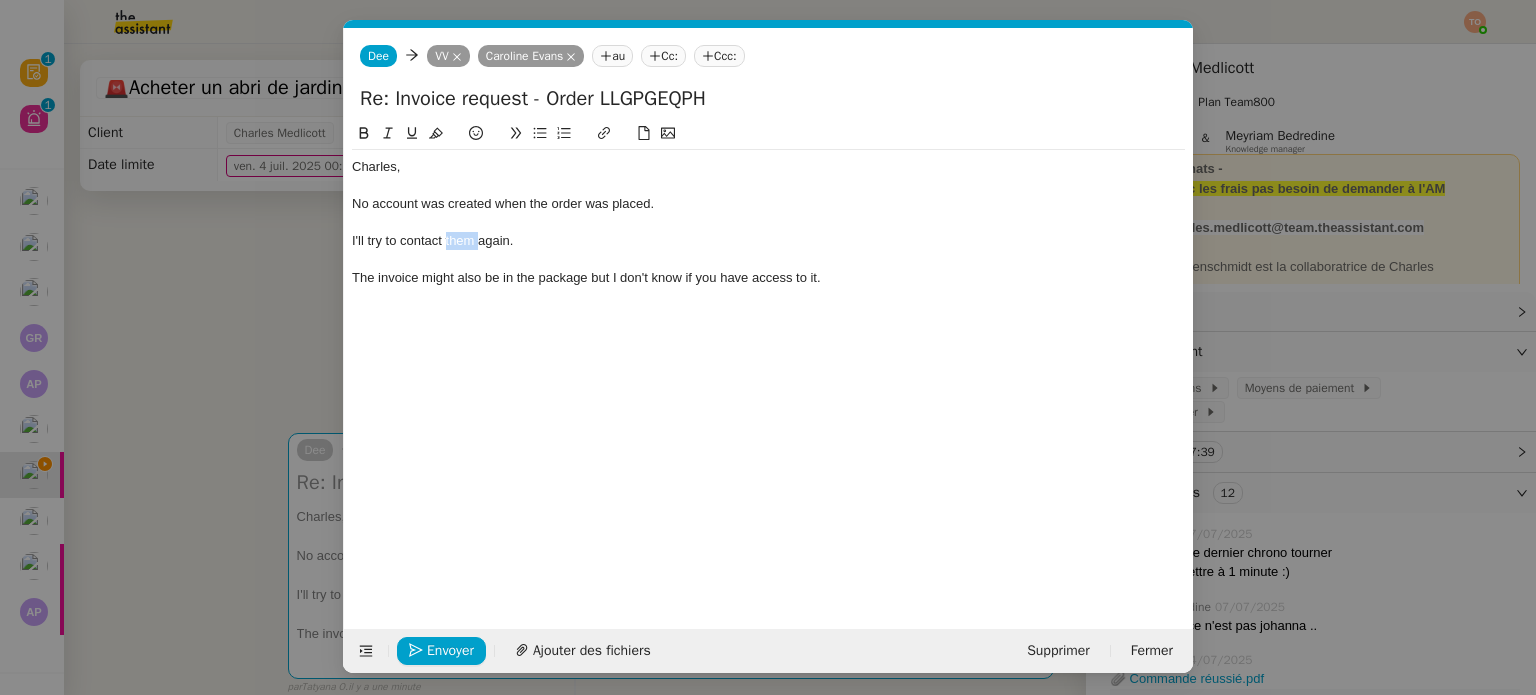 click on "I'll try to contact them again." 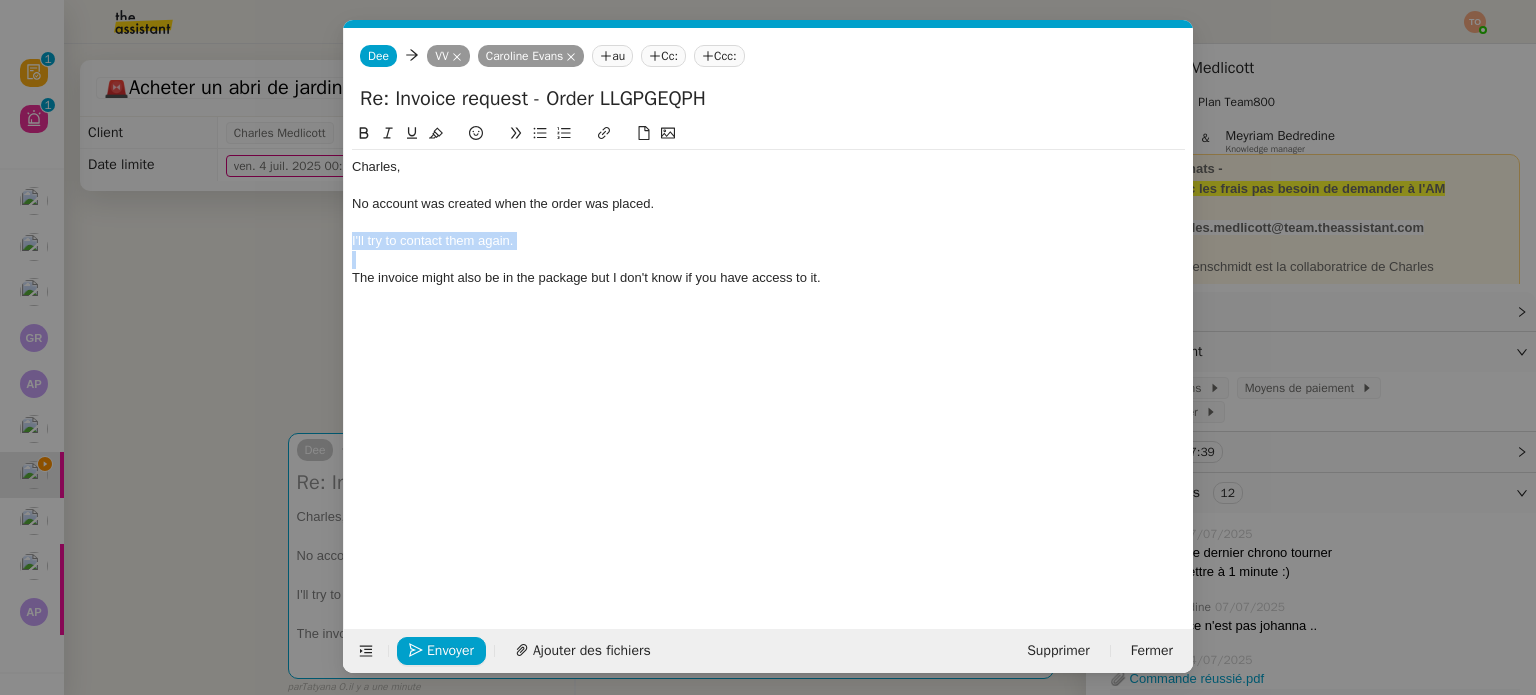 copy on "I'll try to contact them again." 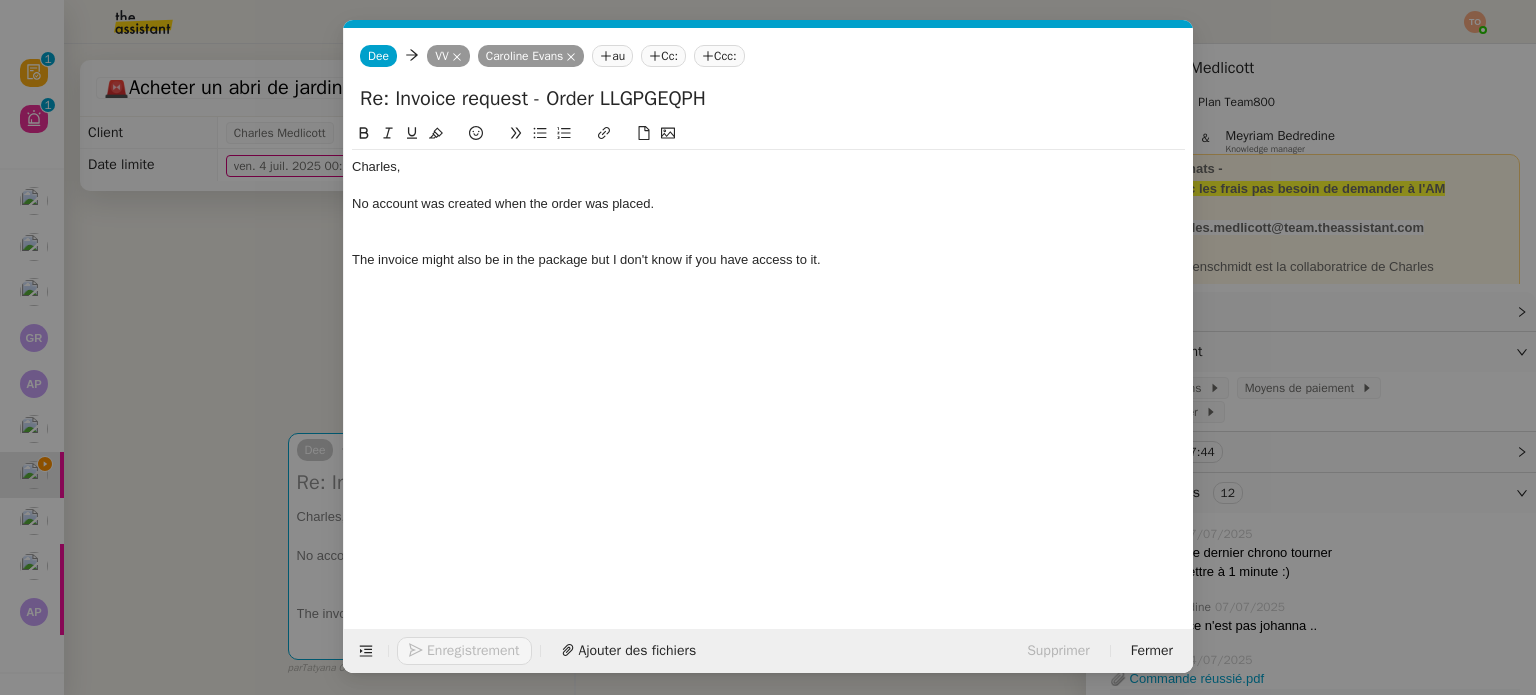 click 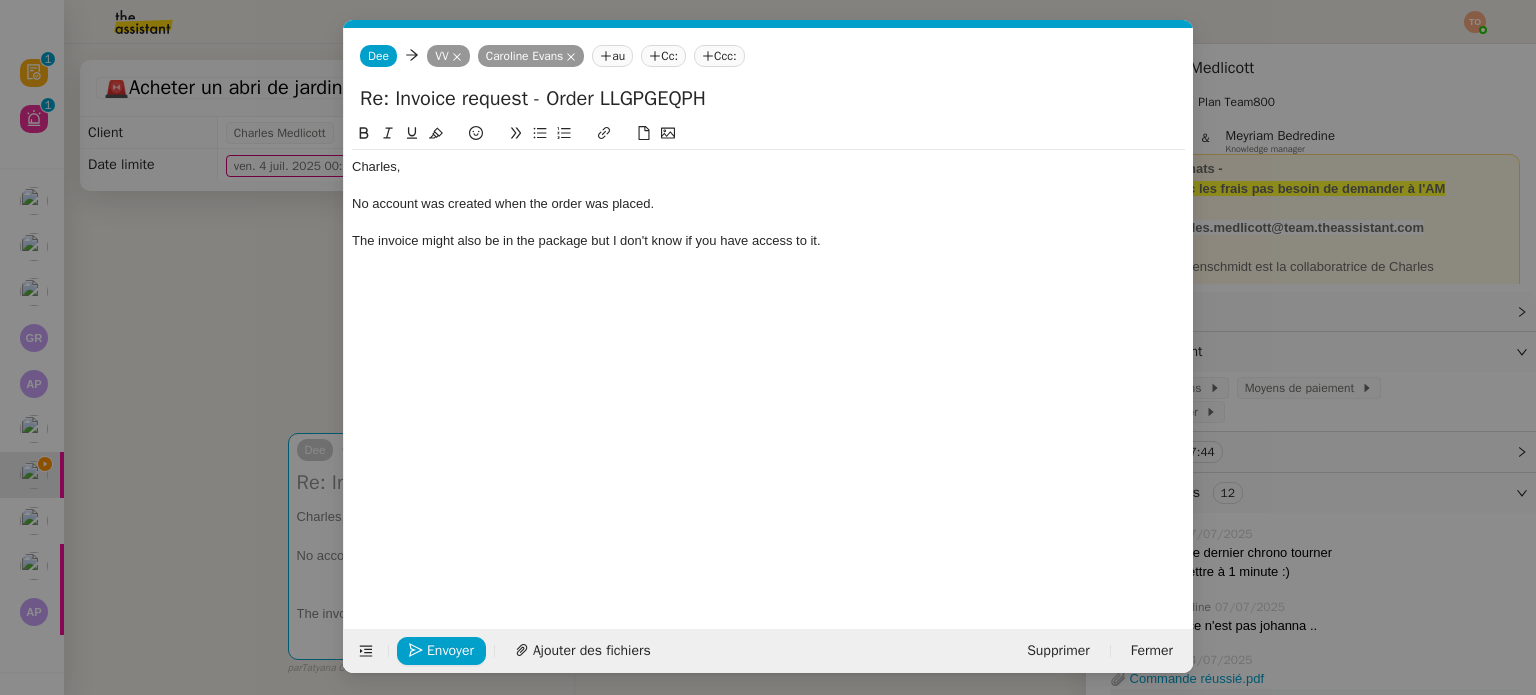 click on "The invoice might also be in the package but I don't know if you have access to it." 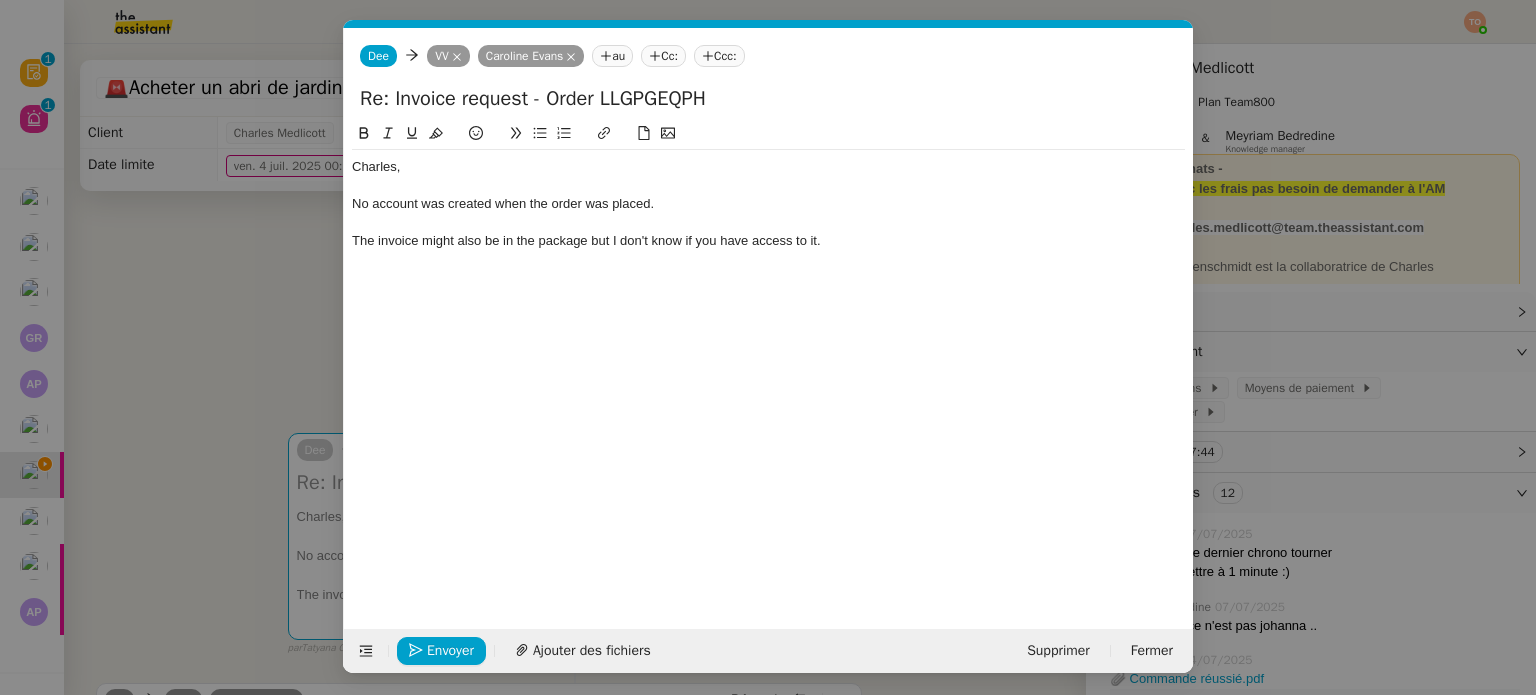 scroll, scrollTop: 0, scrollLeft: 0, axis: both 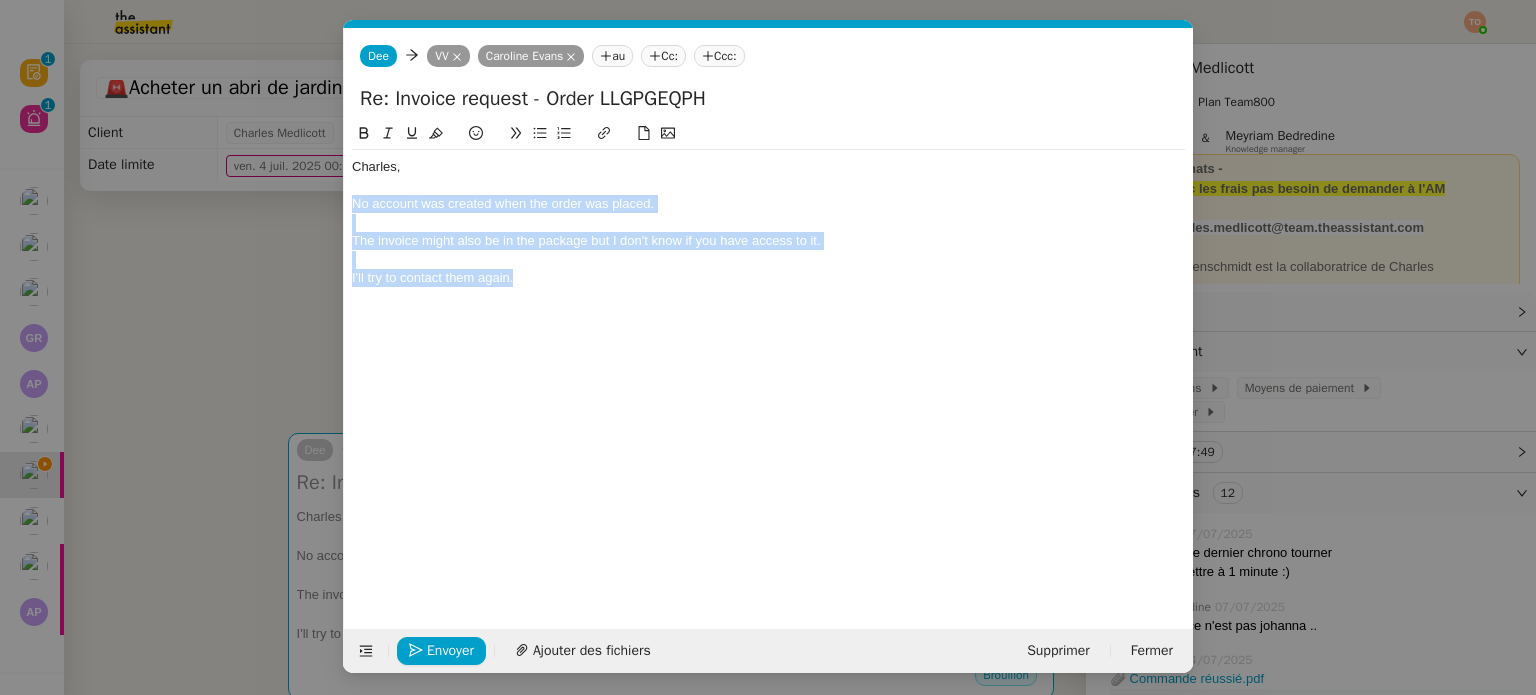 drag, startPoint x: 568, startPoint y: 285, endPoint x: 338, endPoint y: 210, distance: 241.9194 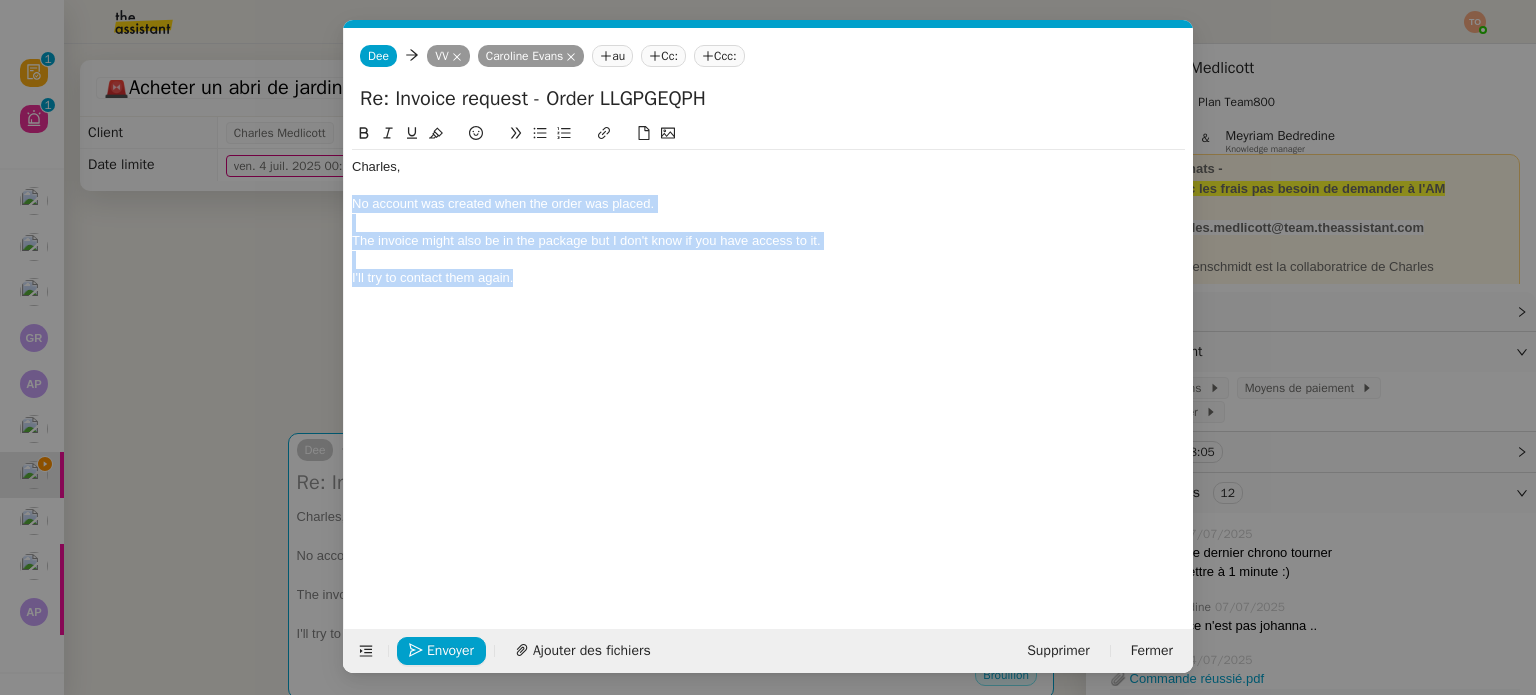 scroll, scrollTop: 0, scrollLeft: 0, axis: both 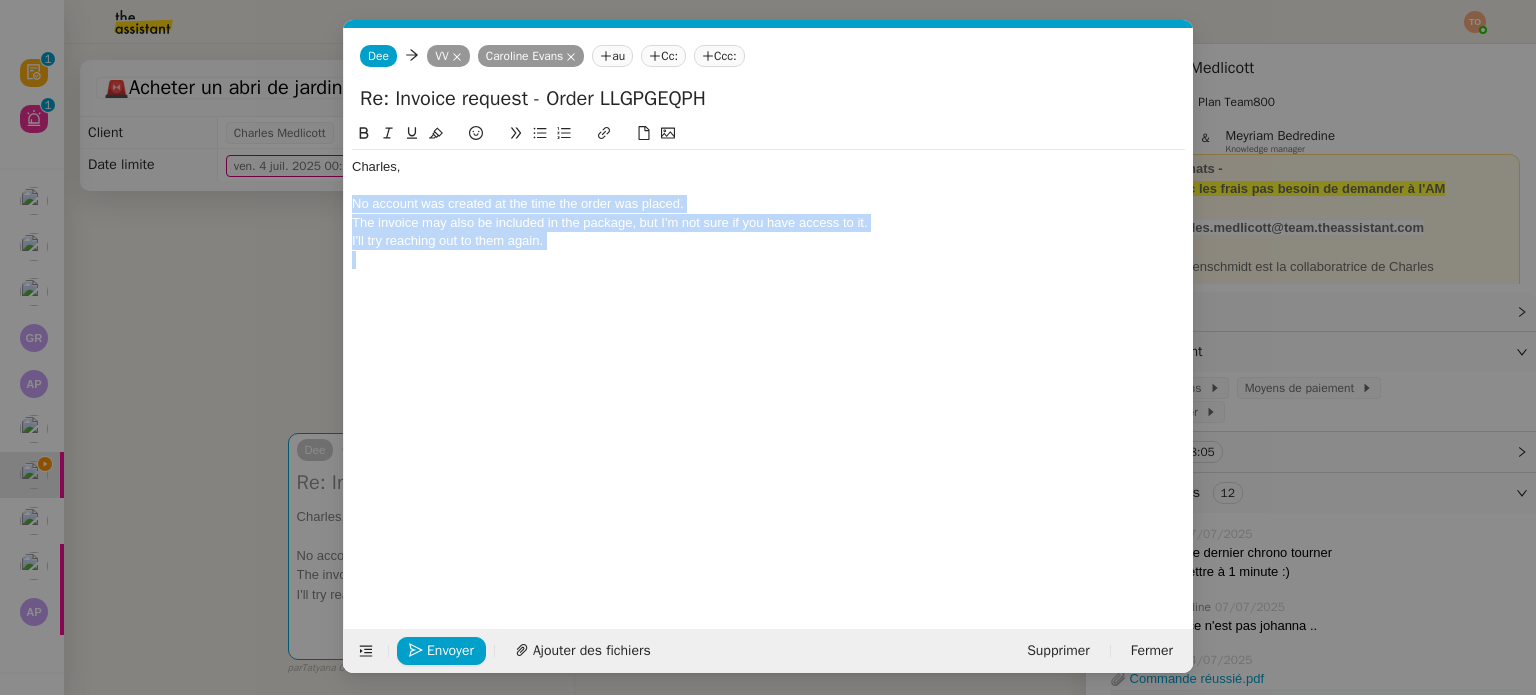 drag, startPoint x: 569, startPoint y: 252, endPoint x: 313, endPoint y: 214, distance: 258.80493 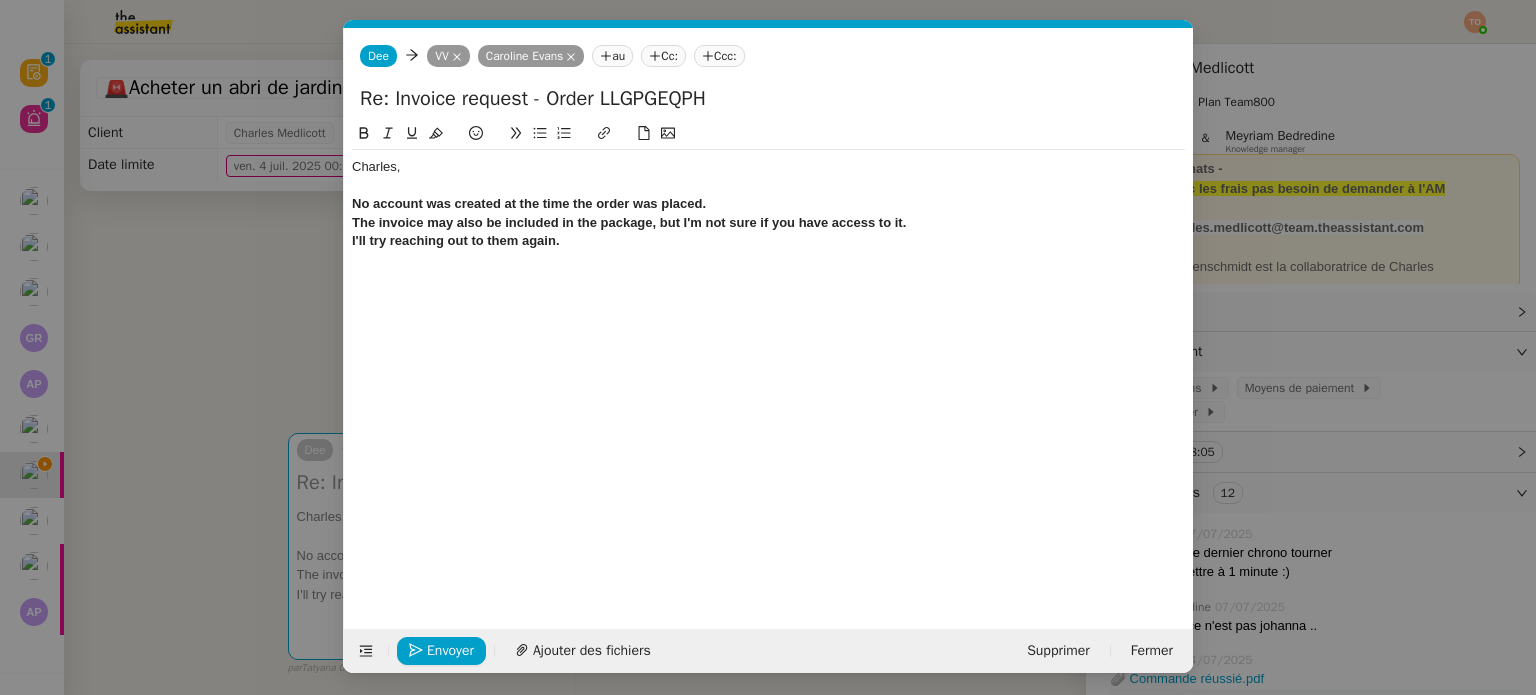 scroll, scrollTop: 0, scrollLeft: 0, axis: both 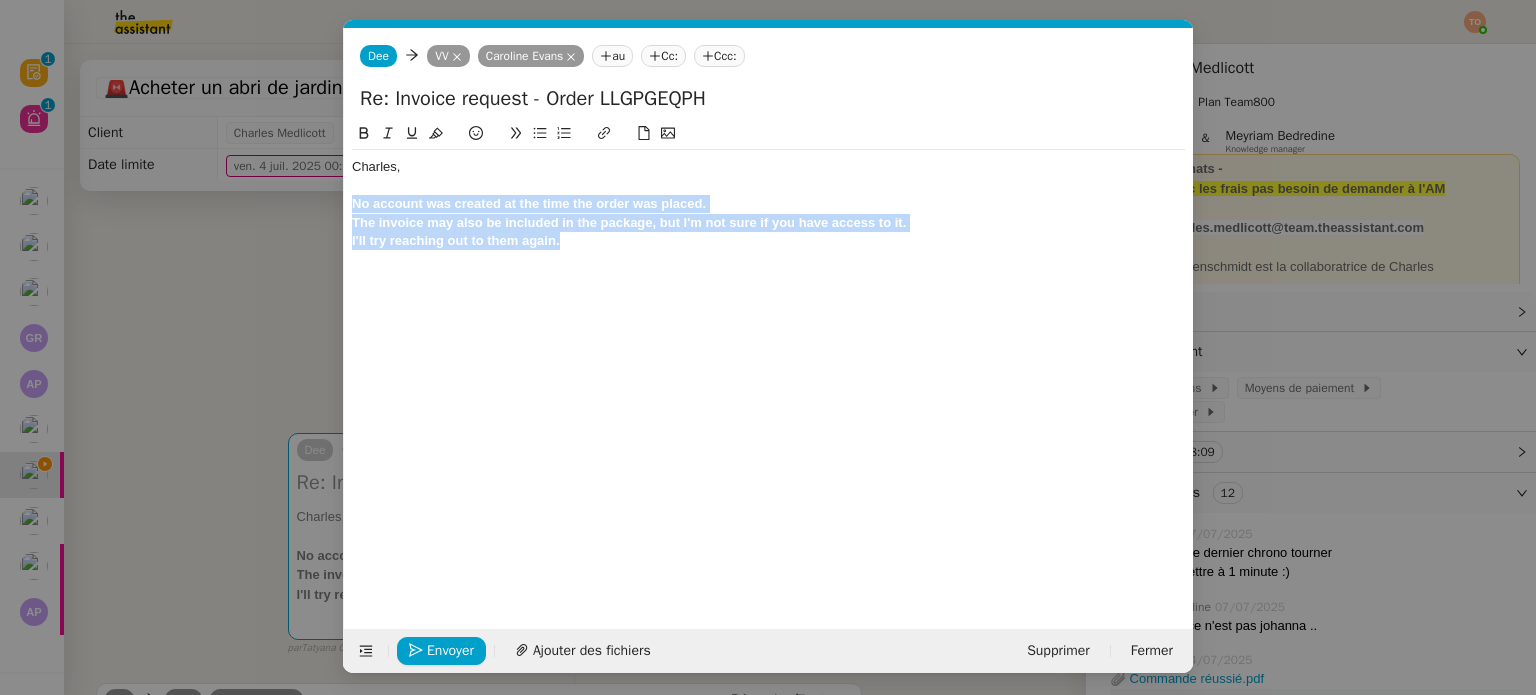 drag, startPoint x: 512, startPoint y: 236, endPoint x: 336, endPoint y: 211, distance: 177.76671 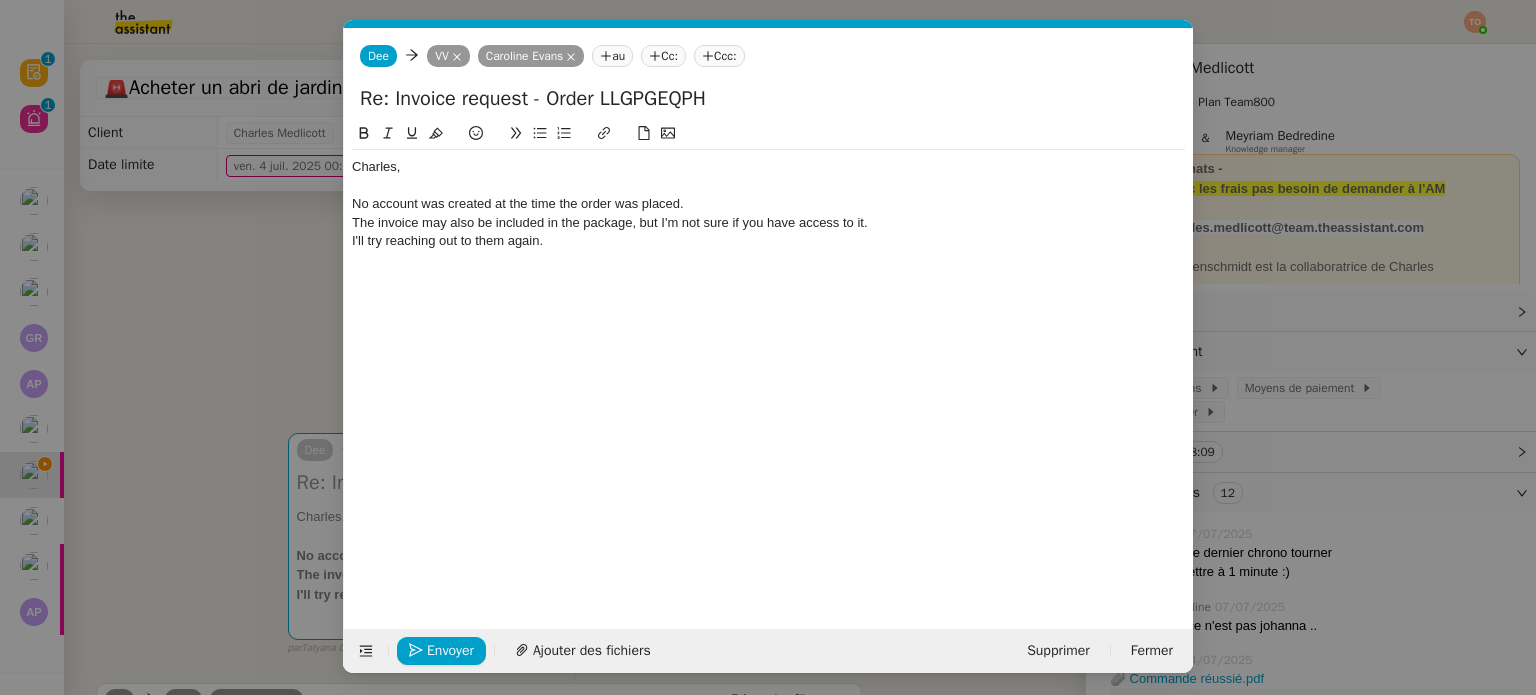 scroll, scrollTop: 0, scrollLeft: 0, axis: both 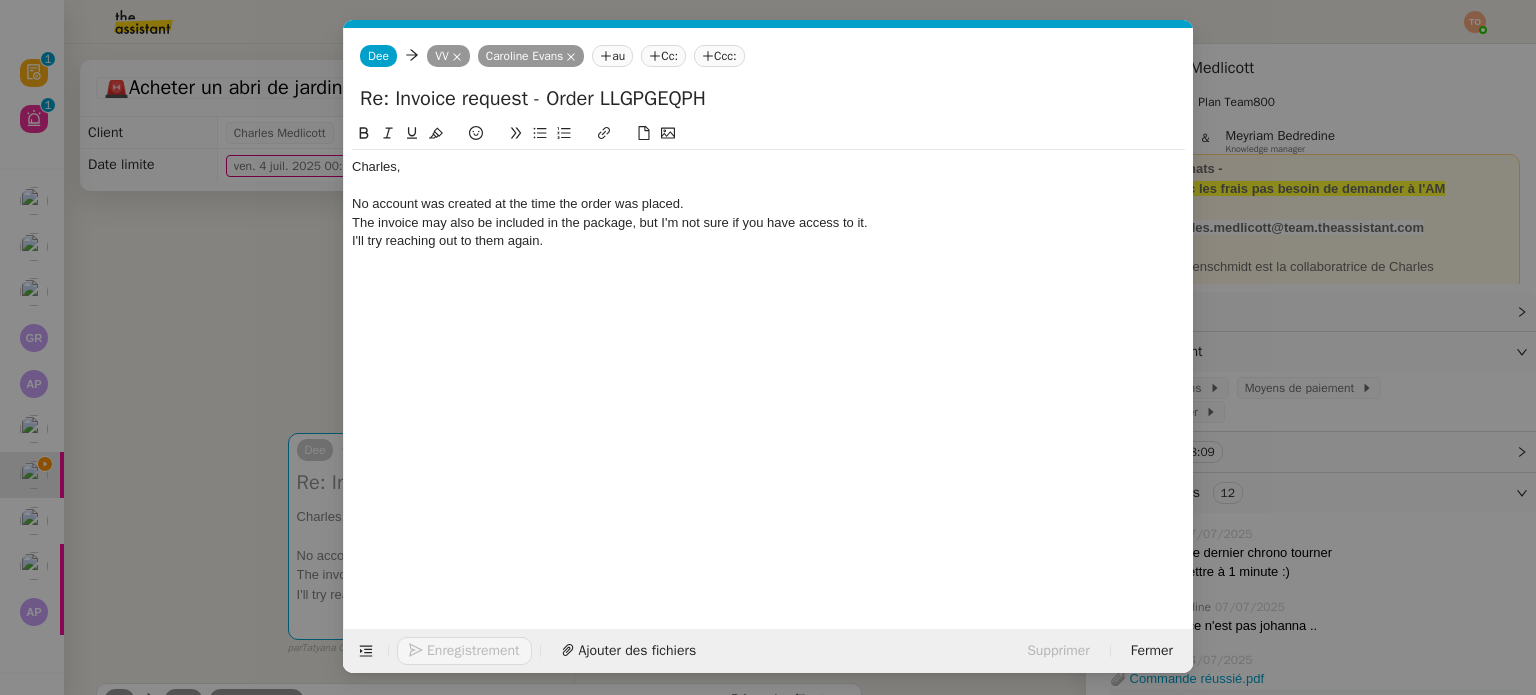 click on "No account was created at the time the order was placed." 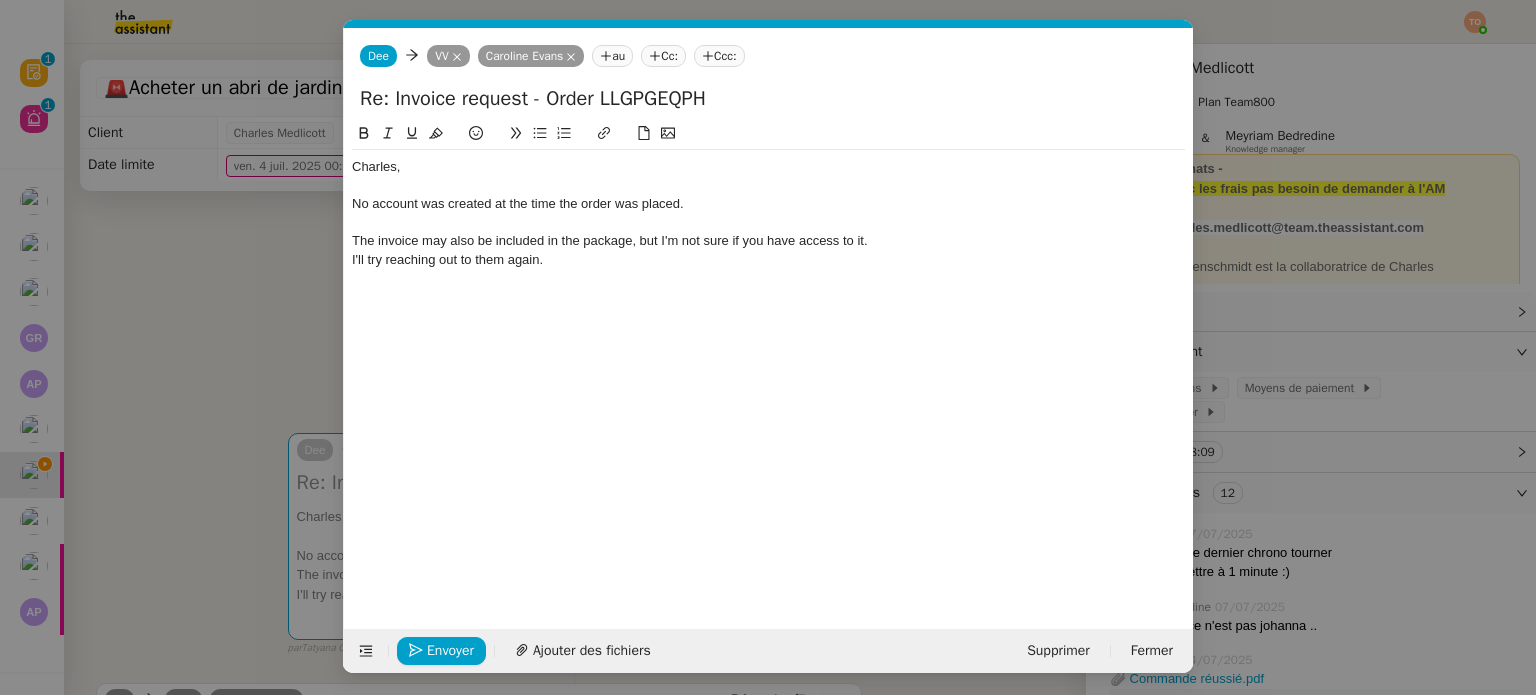 click on "The invoice may also be included in the package, but I'm not sure if you have access to it." 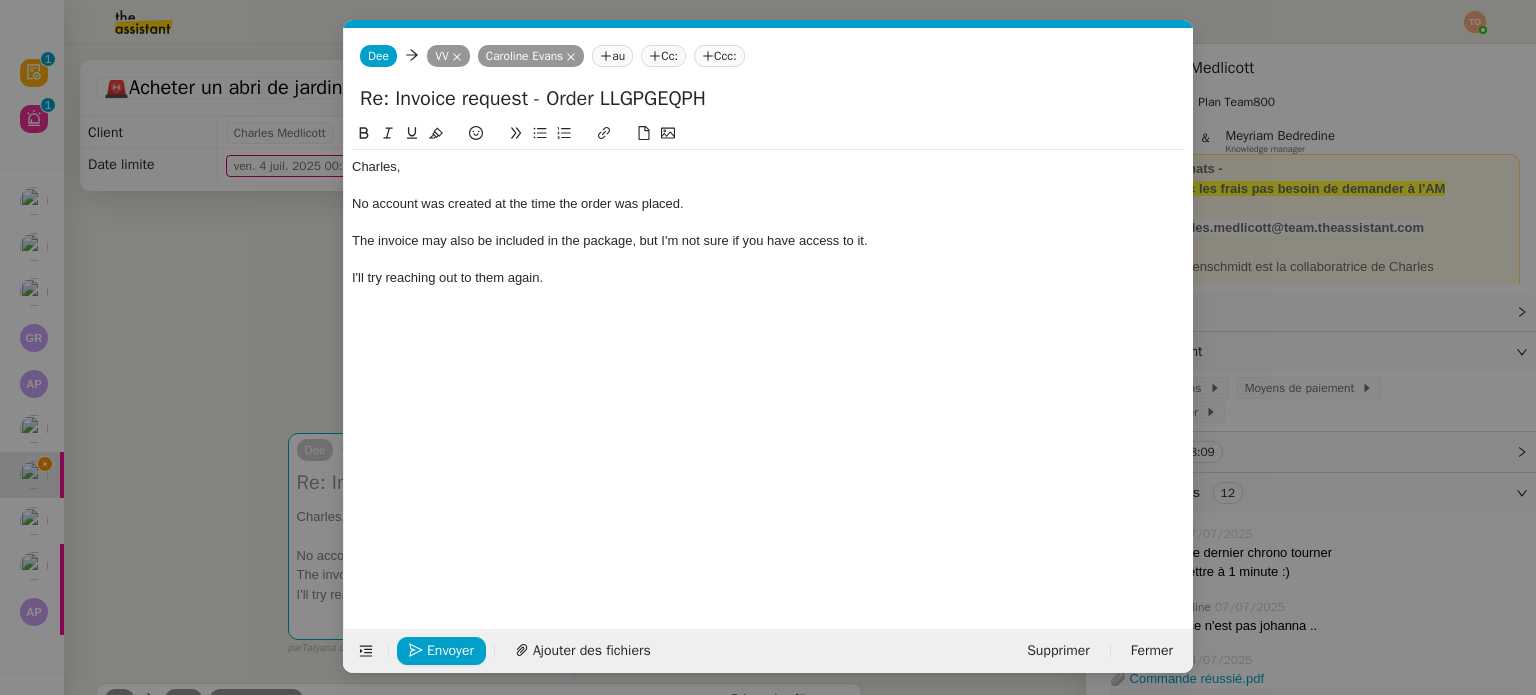 click on "I'll try reaching out to them again." 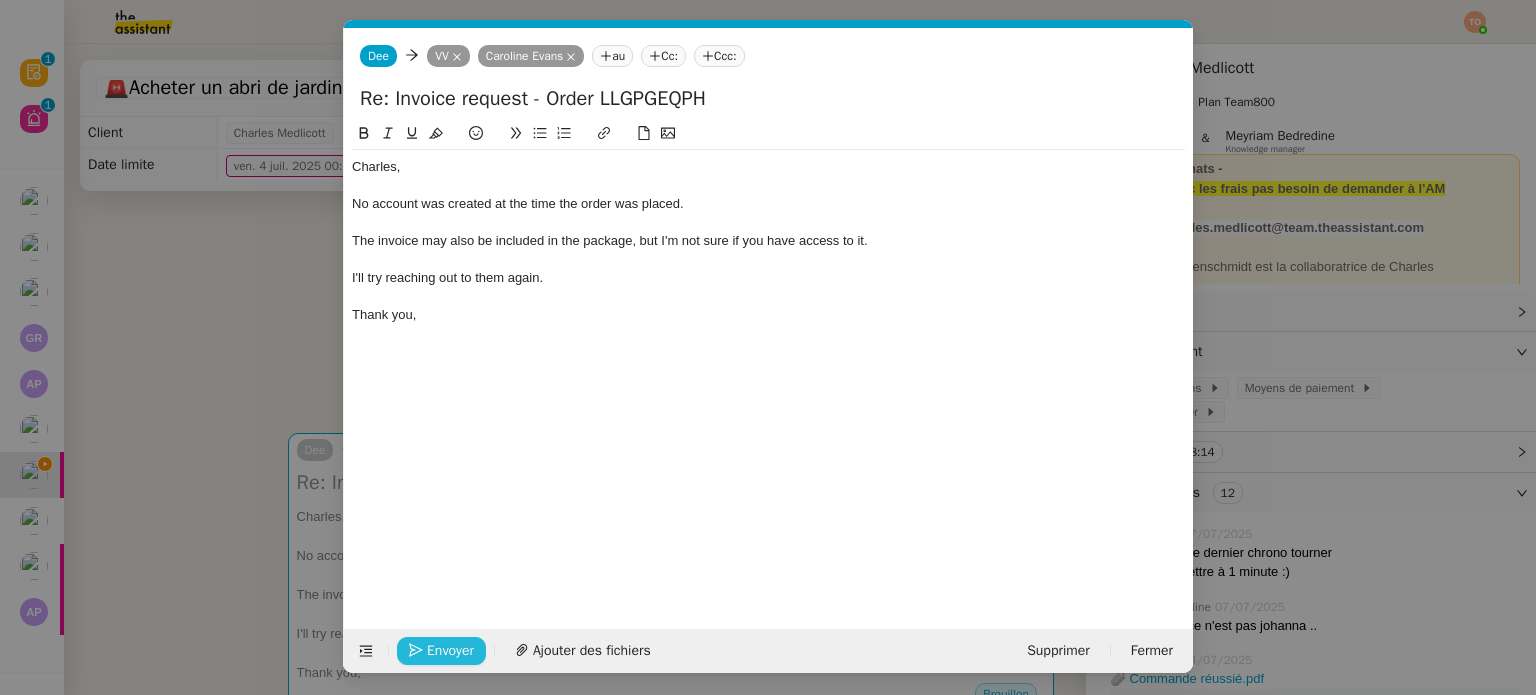 click on "Envoyer" 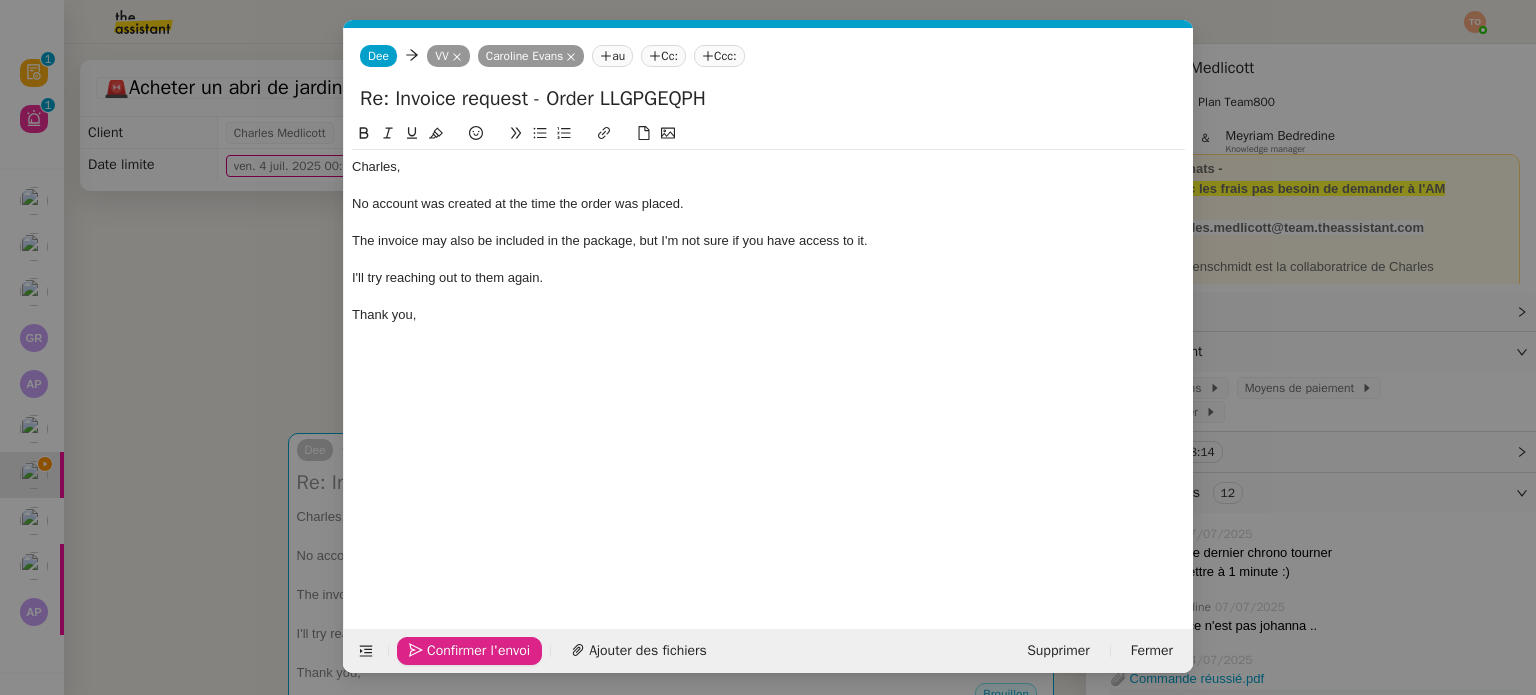 click on "Confirmer l'envoi" 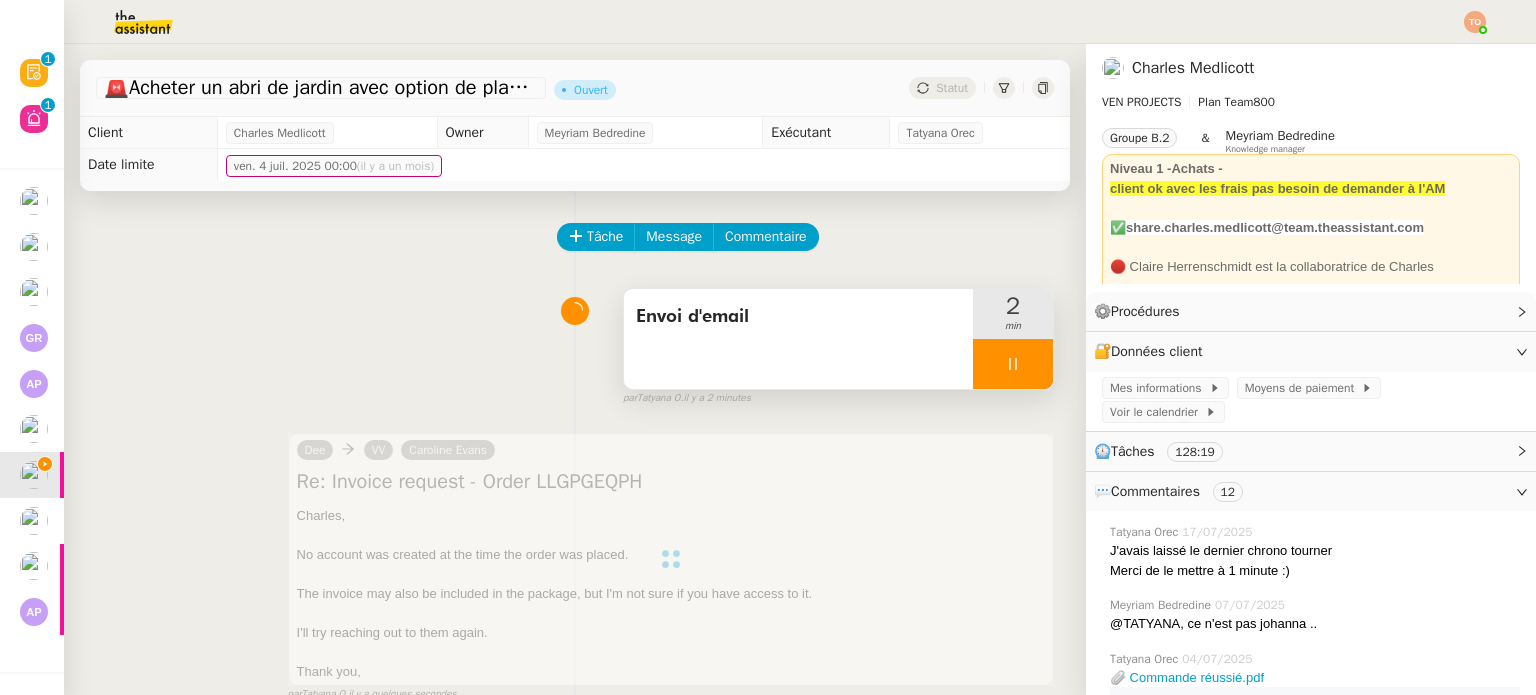 click at bounding box center (1013, 364) 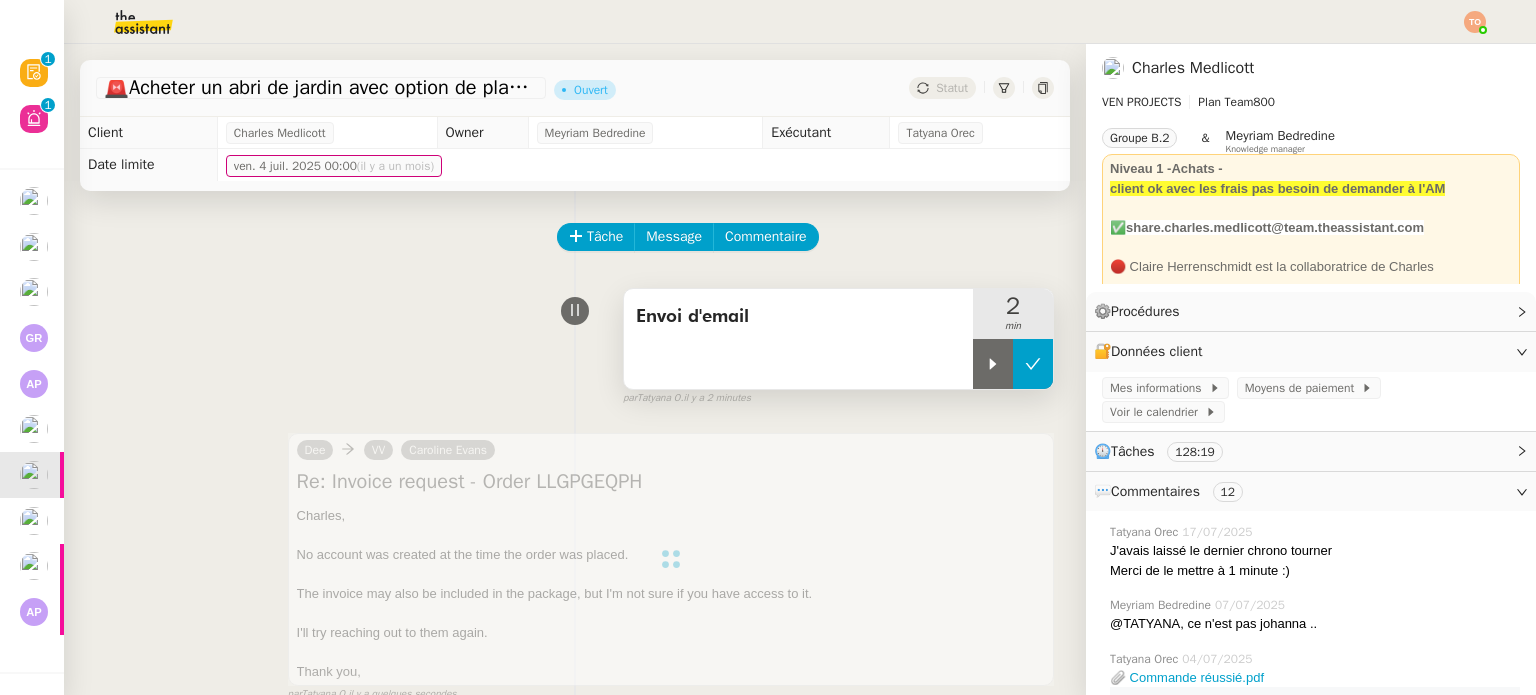 click at bounding box center [1033, 364] 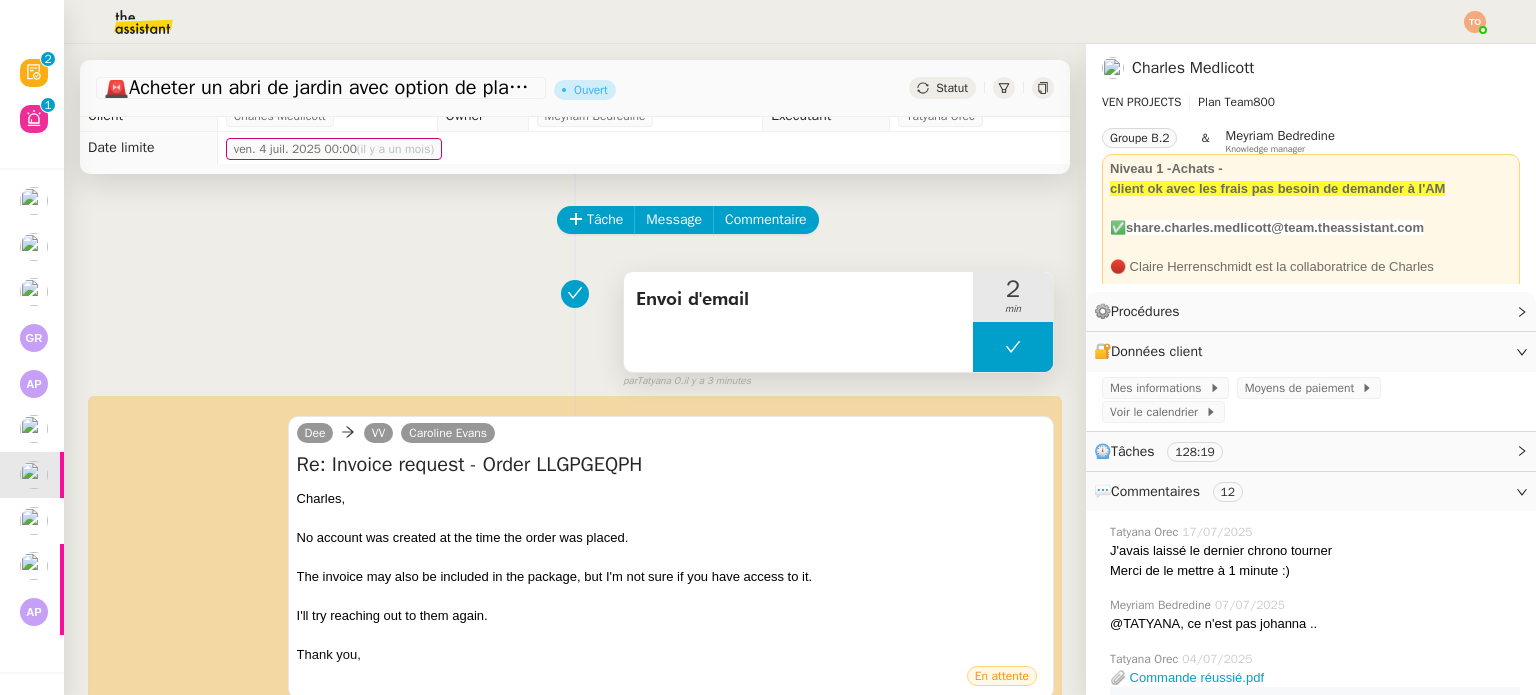 scroll, scrollTop: 0, scrollLeft: 0, axis: both 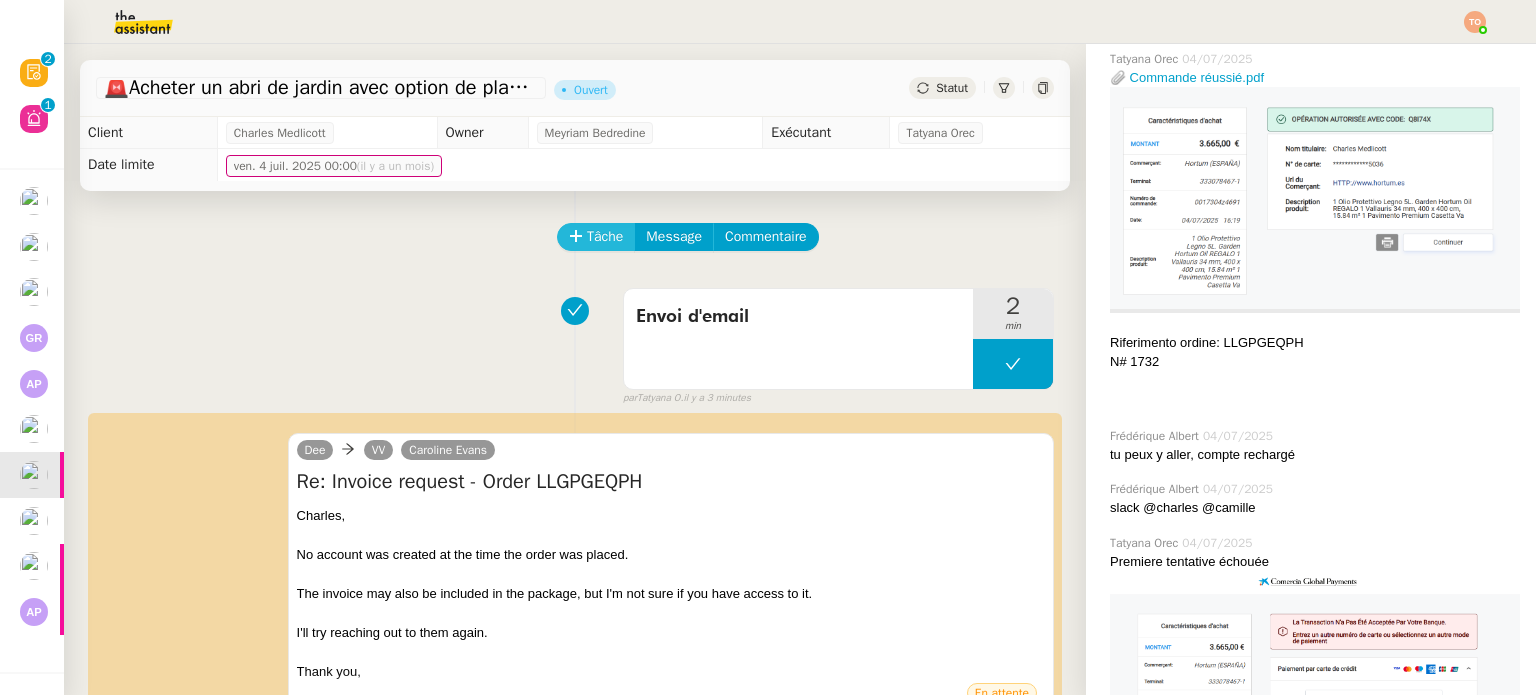 click on "Tâche" 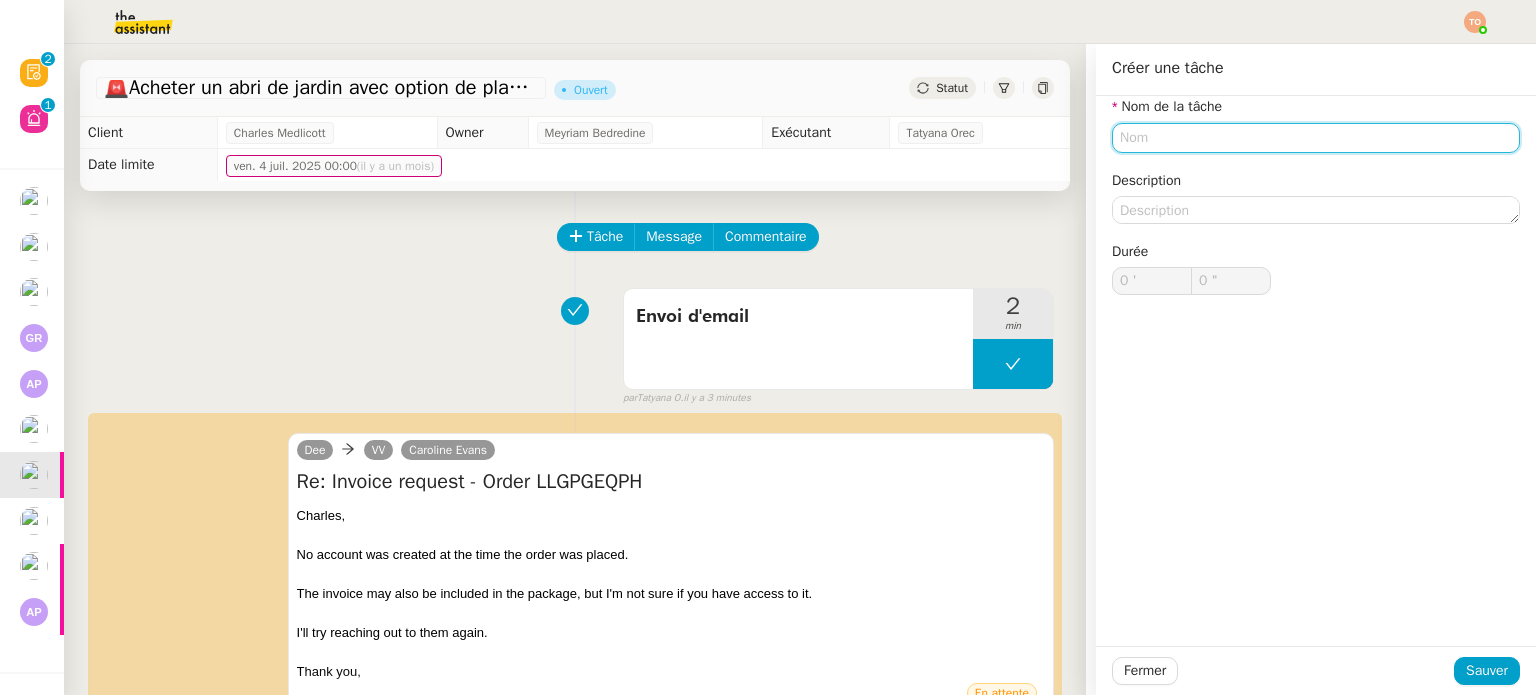 click 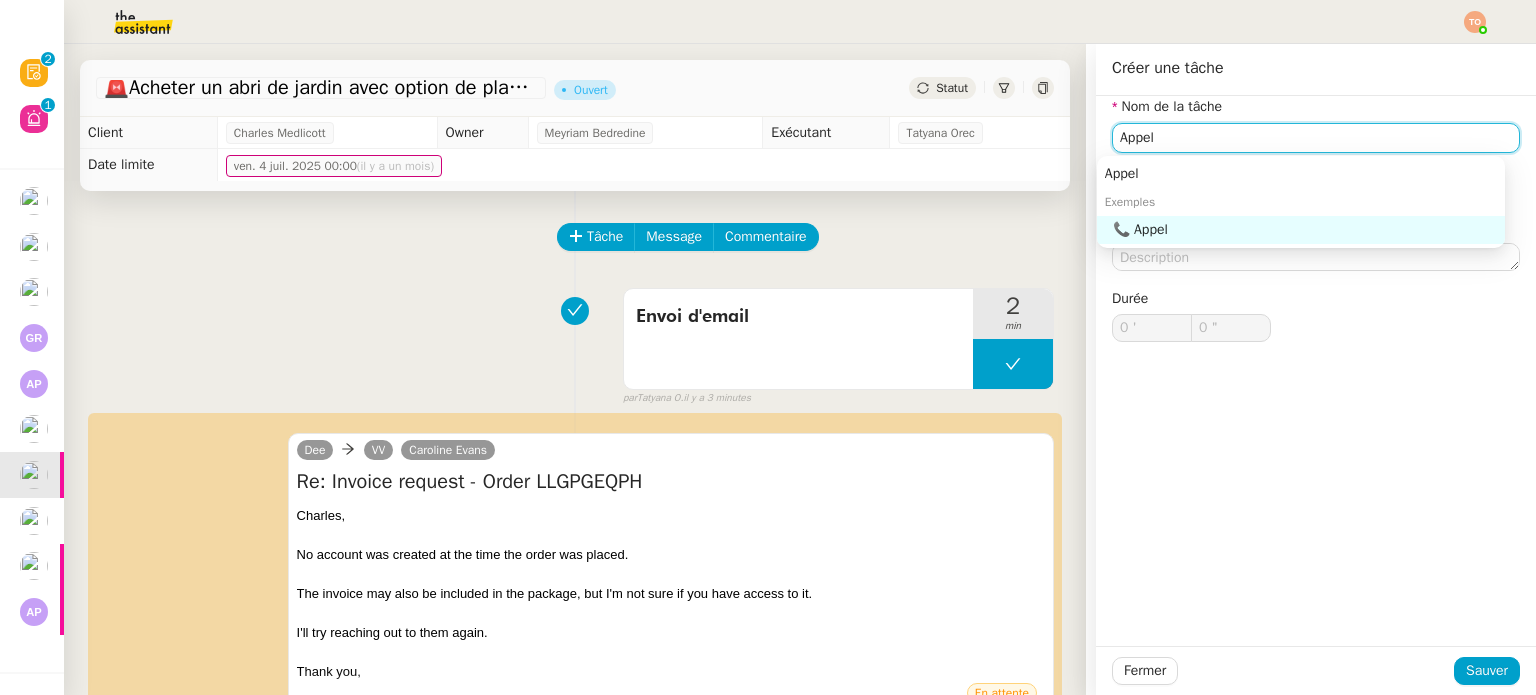 click on "📞 Appel" 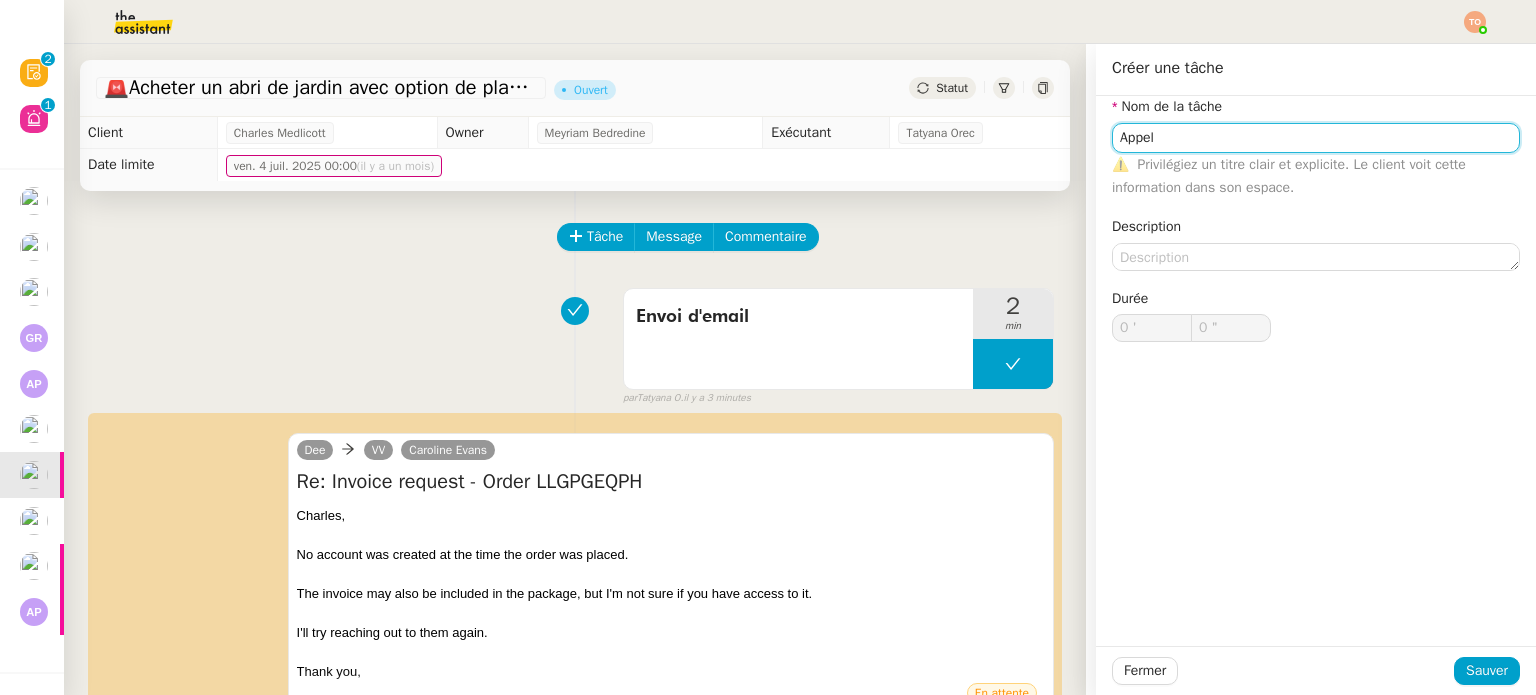 type on "Appel" 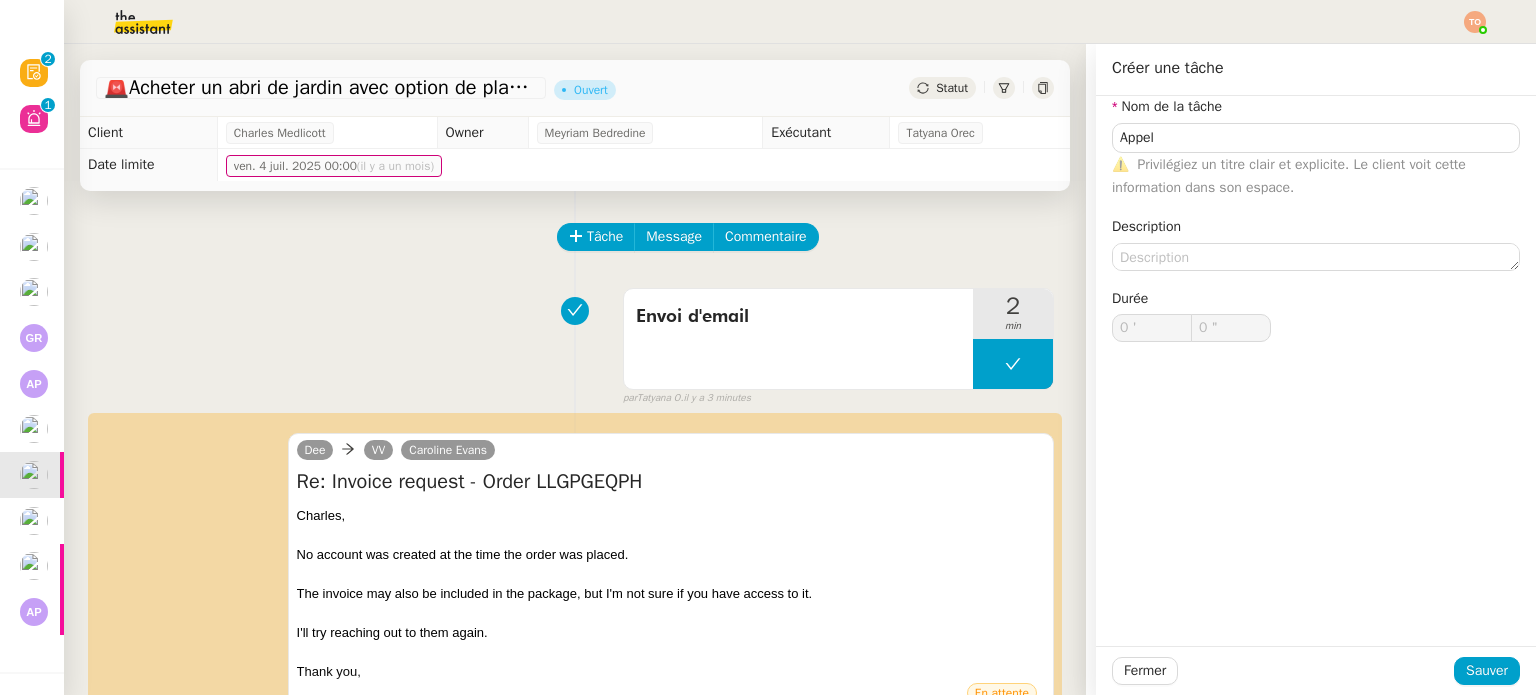 click on "Fermer Sauver" 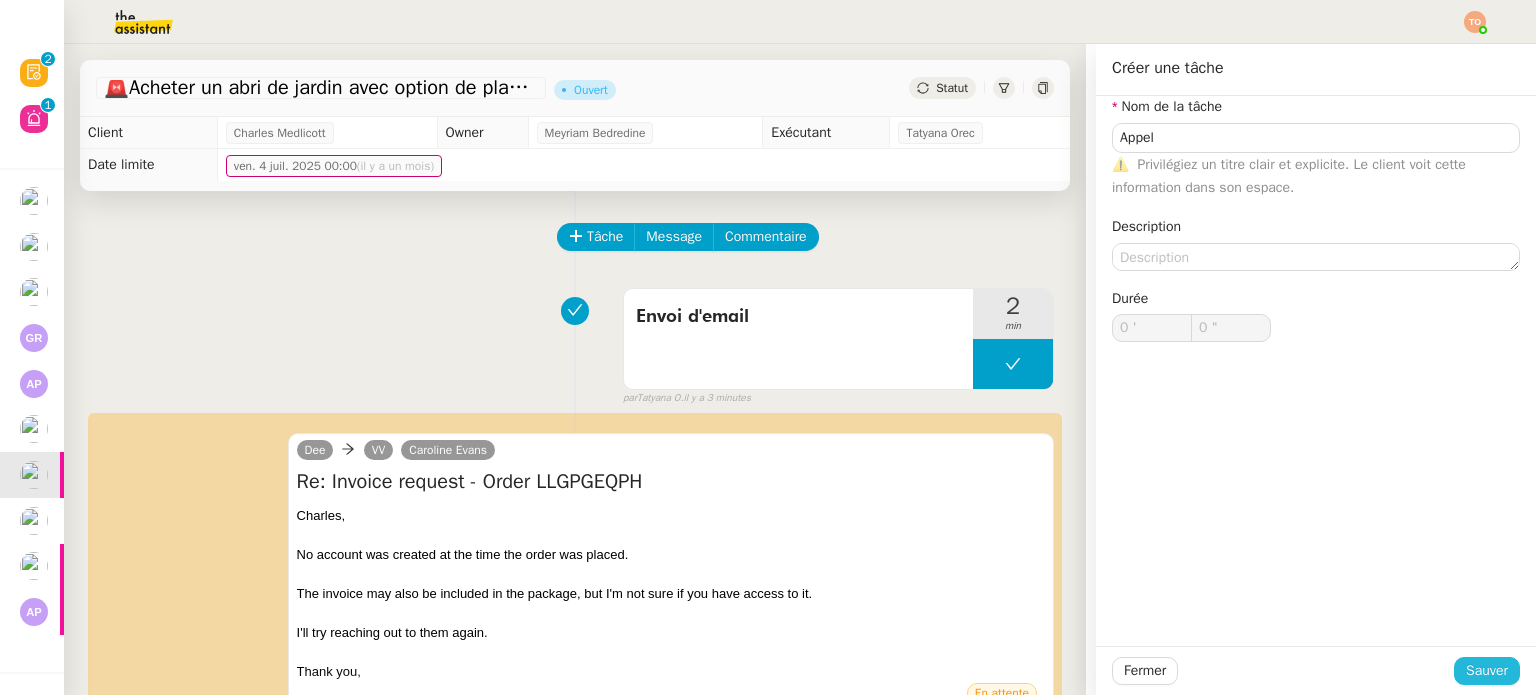 click on "Sauver" 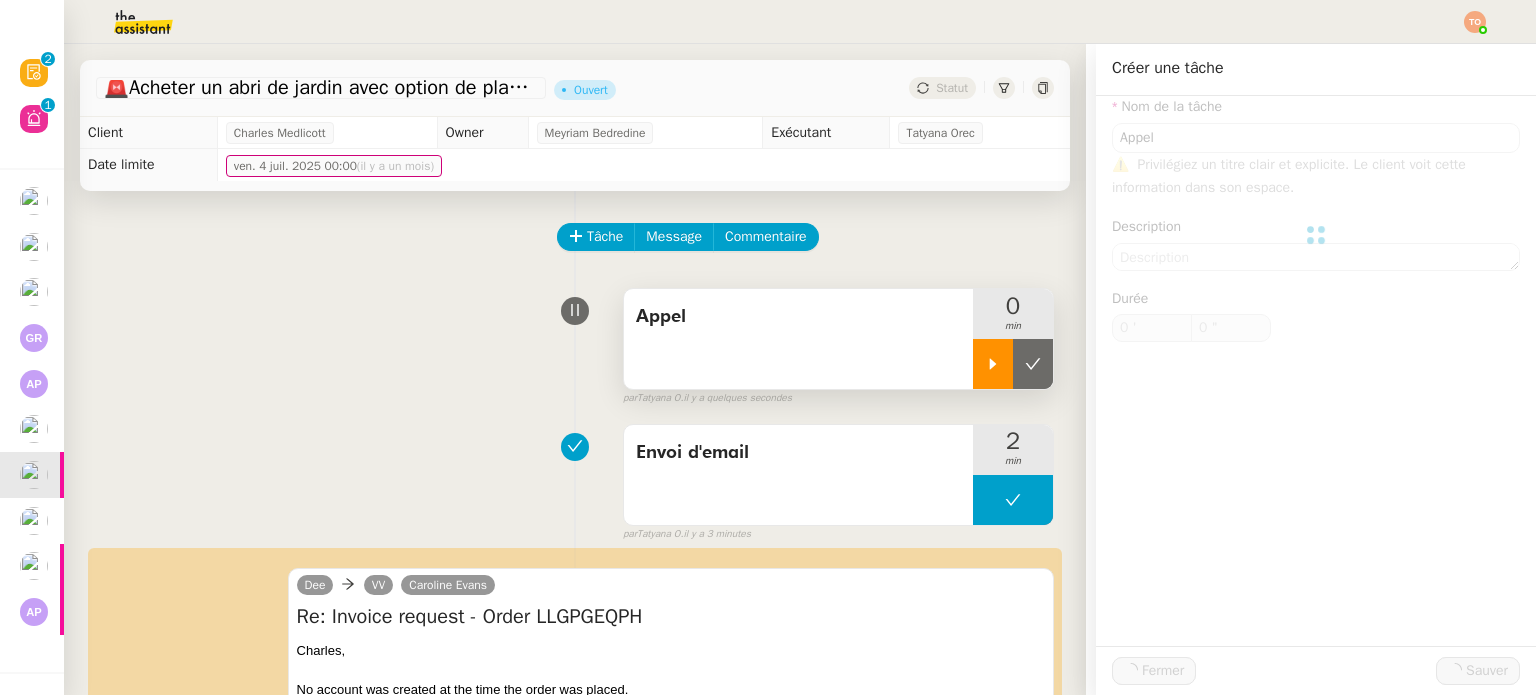 click at bounding box center (993, 364) 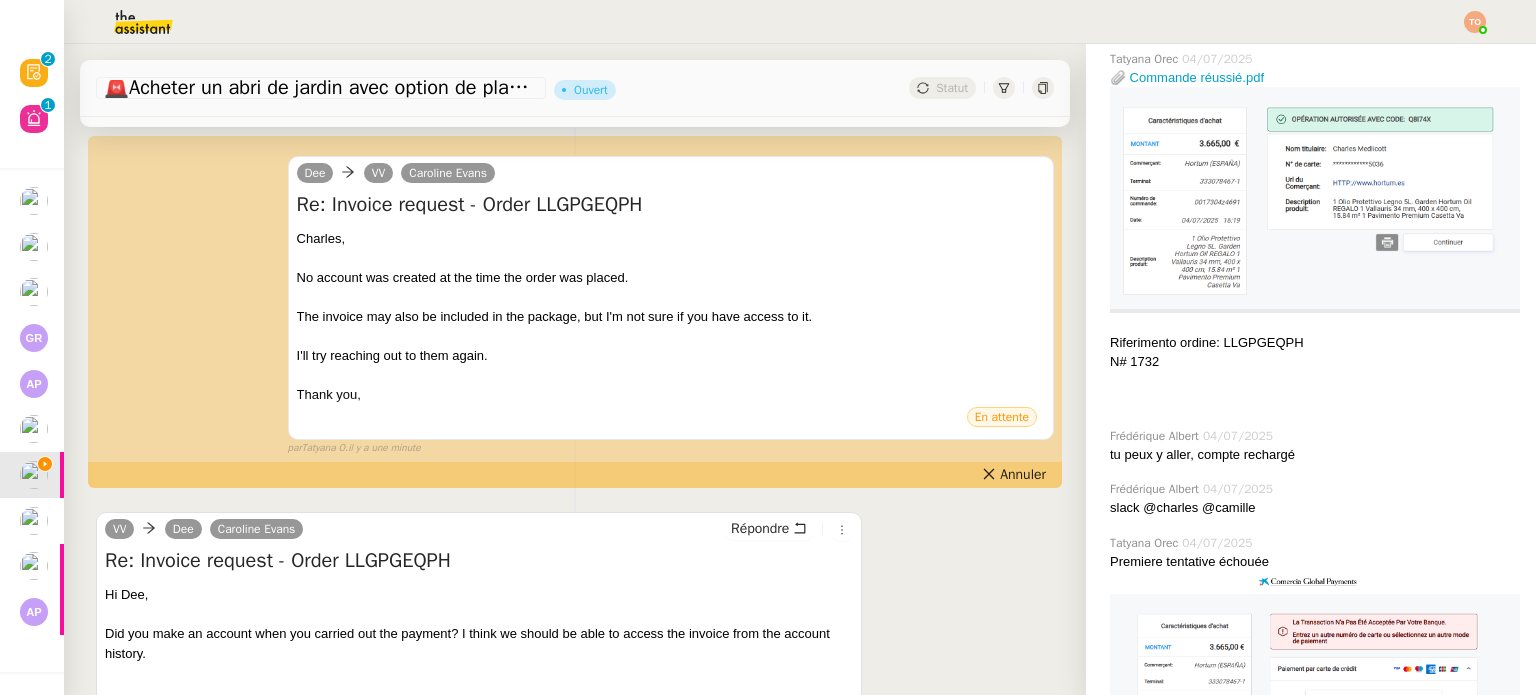 scroll, scrollTop: 500, scrollLeft: 0, axis: vertical 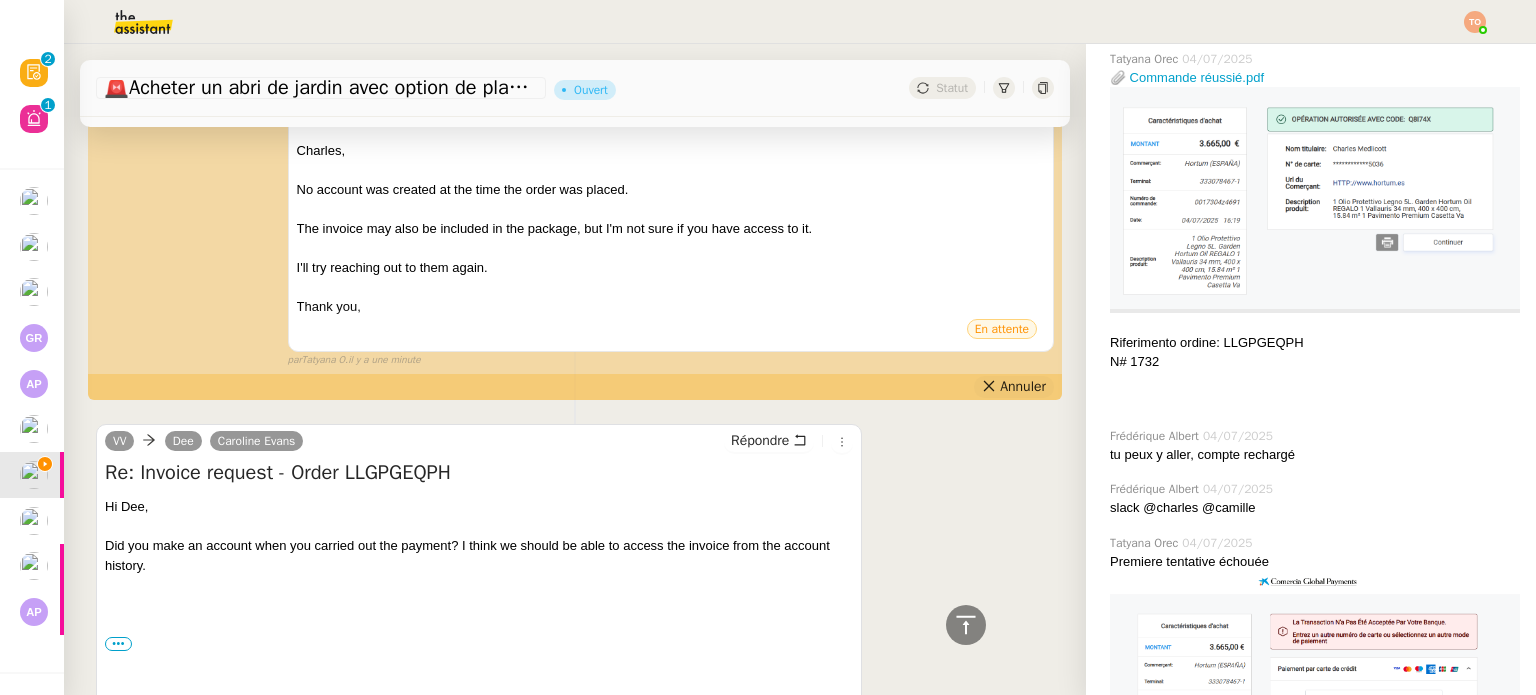 click on "Annuler" at bounding box center (1023, 387) 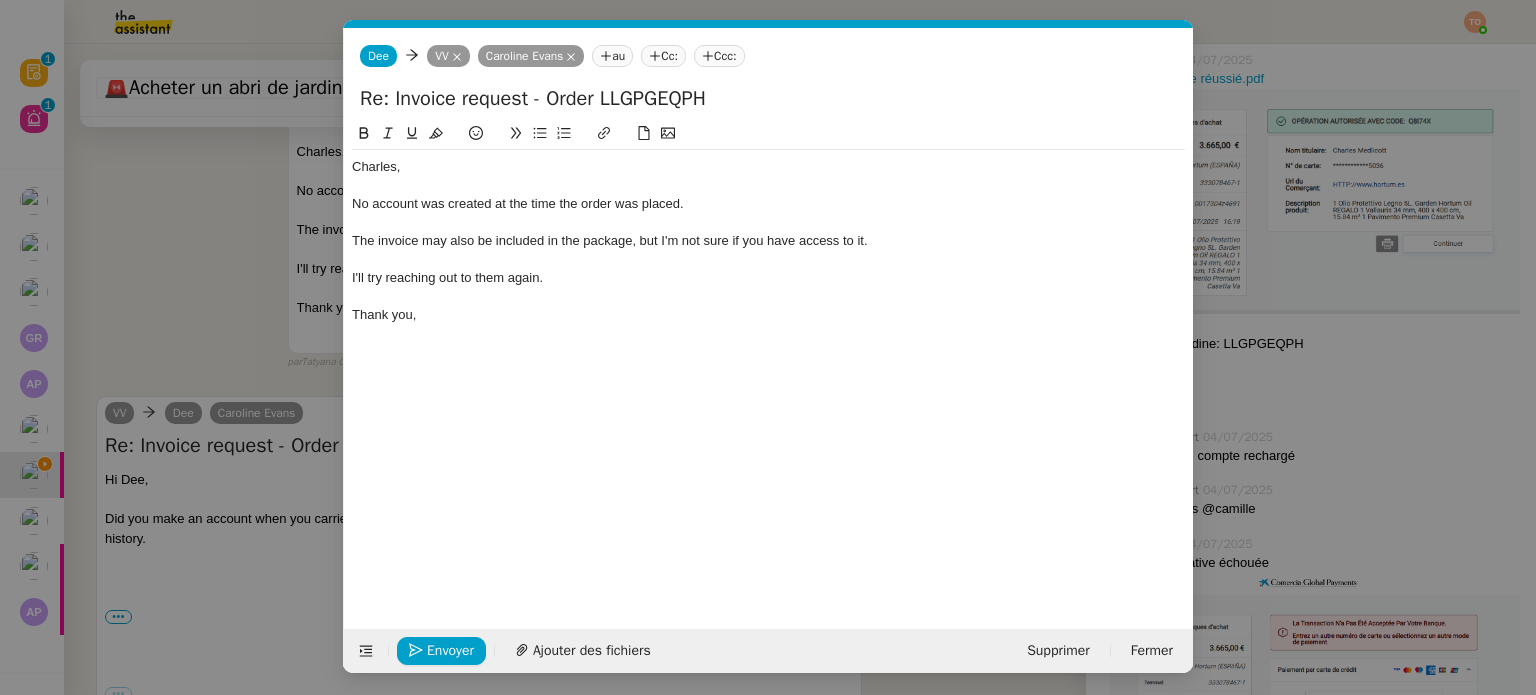 scroll, scrollTop: 0, scrollLeft: 42, axis: horizontal 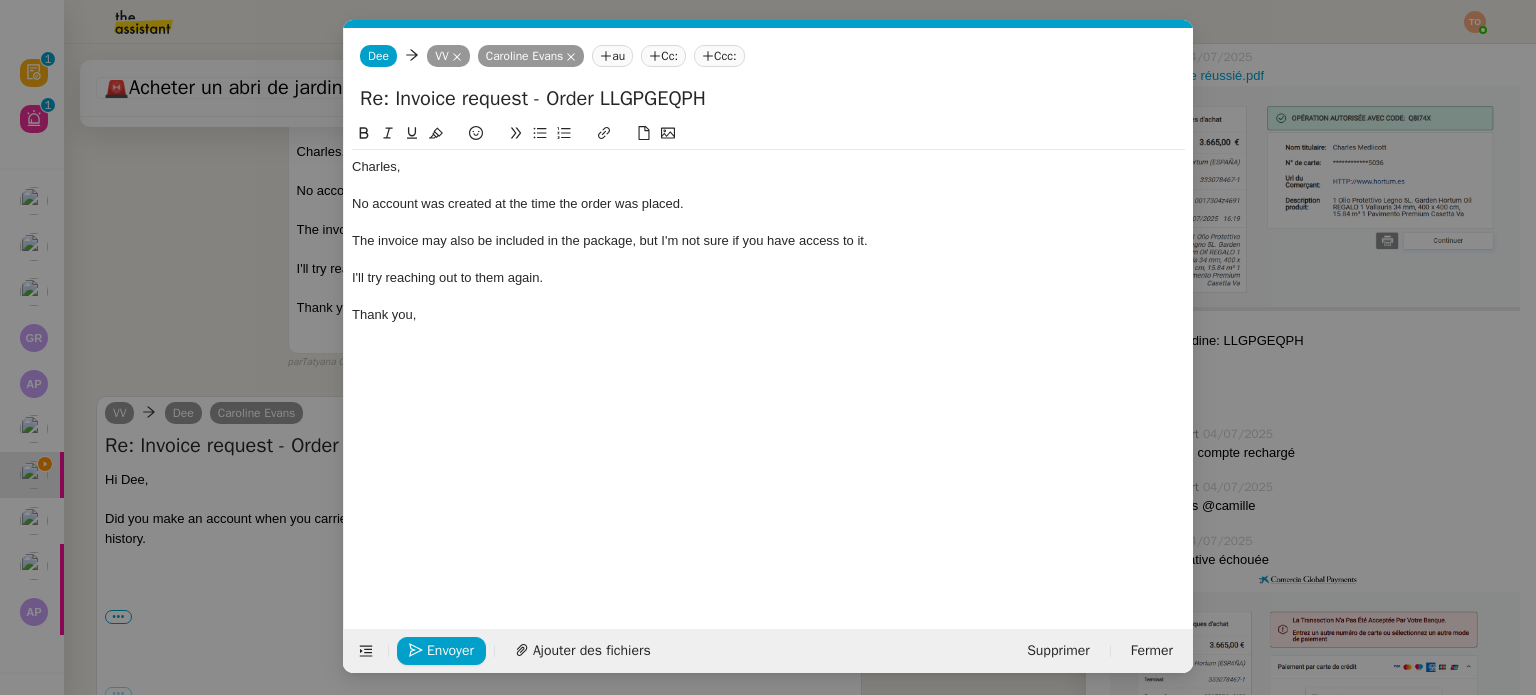 click on "Service TA - VOYAGE - PROPOSITION GLOBALE    A utiliser dans le cadre de proposition de déplacement TA - RELANCE CLIENT (EN)    Relancer un client lorsqu'il n'a pas répondu à un précédent message BAFERTY - MAIL AUDITION    A utiliser dans le cadre de la procédure d'envoi des mails d'audition TA - PUBLICATION OFFRE D'EMPLOI     Organisation du recrutement Discours de présentation du paiement sécurisé    TA - VOYAGES - PROPOSITION ITINERAIRE    Soumettre les résultats d'une recherche TA - CONFIRMATION PAIEMENT (EN)    Confirmer avec le client de modèle de transaction - Attention Plan Pro nécessaire. TA - COURRIER EXPEDIE (recommandé)    A utiliser dans le cadre de l'envoi d'un courrier recommandé TA - PARTAGE DE CALENDRIER (EN)    A utiliser pour demander au client de partager son calendrier afin de faciliter l'accès et la gestion PSPI - Appel de fonds MJL    A utiliser dans le cadre de la procédure d'appel de fonds MJL TA - RELANCE CLIENT    TA - AR PROCEDURES        21 YIELD" at bounding box center [768, 347] 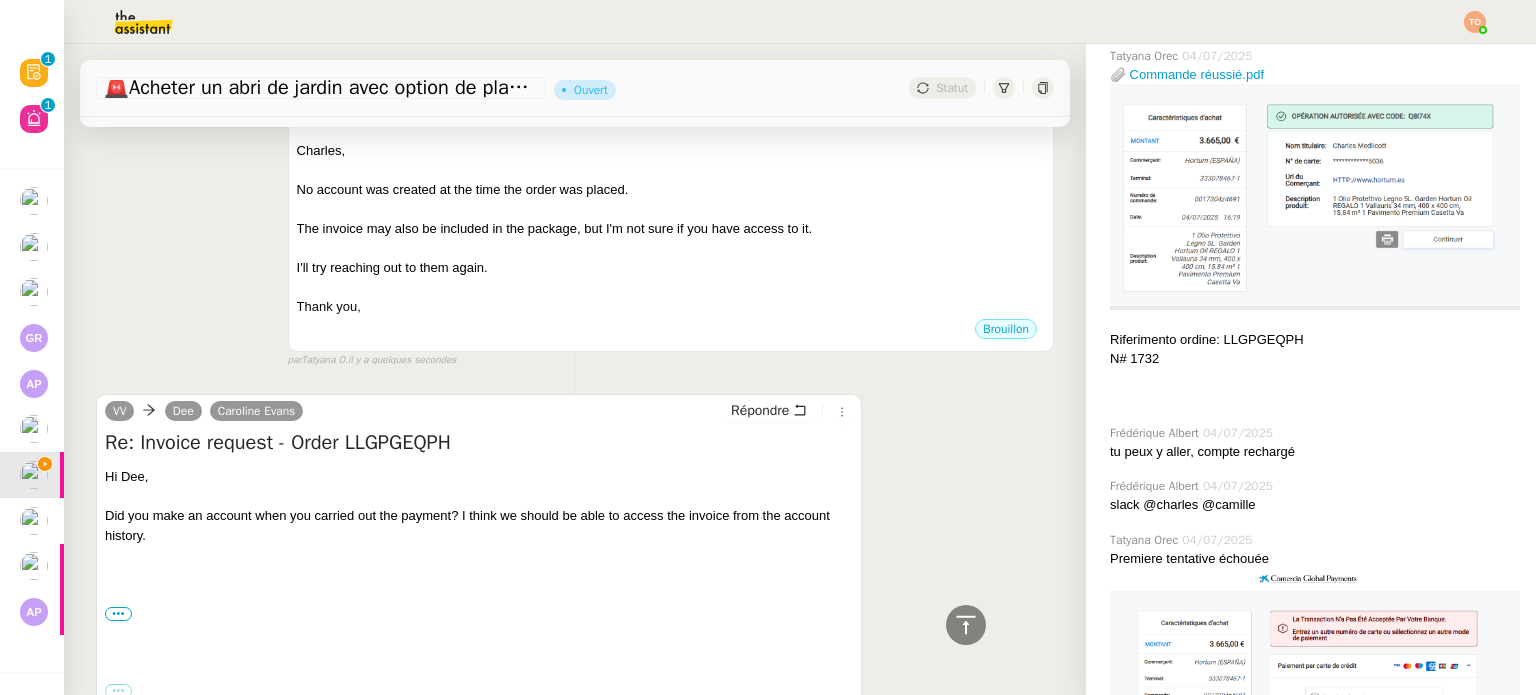 scroll, scrollTop: 600, scrollLeft: 0, axis: vertical 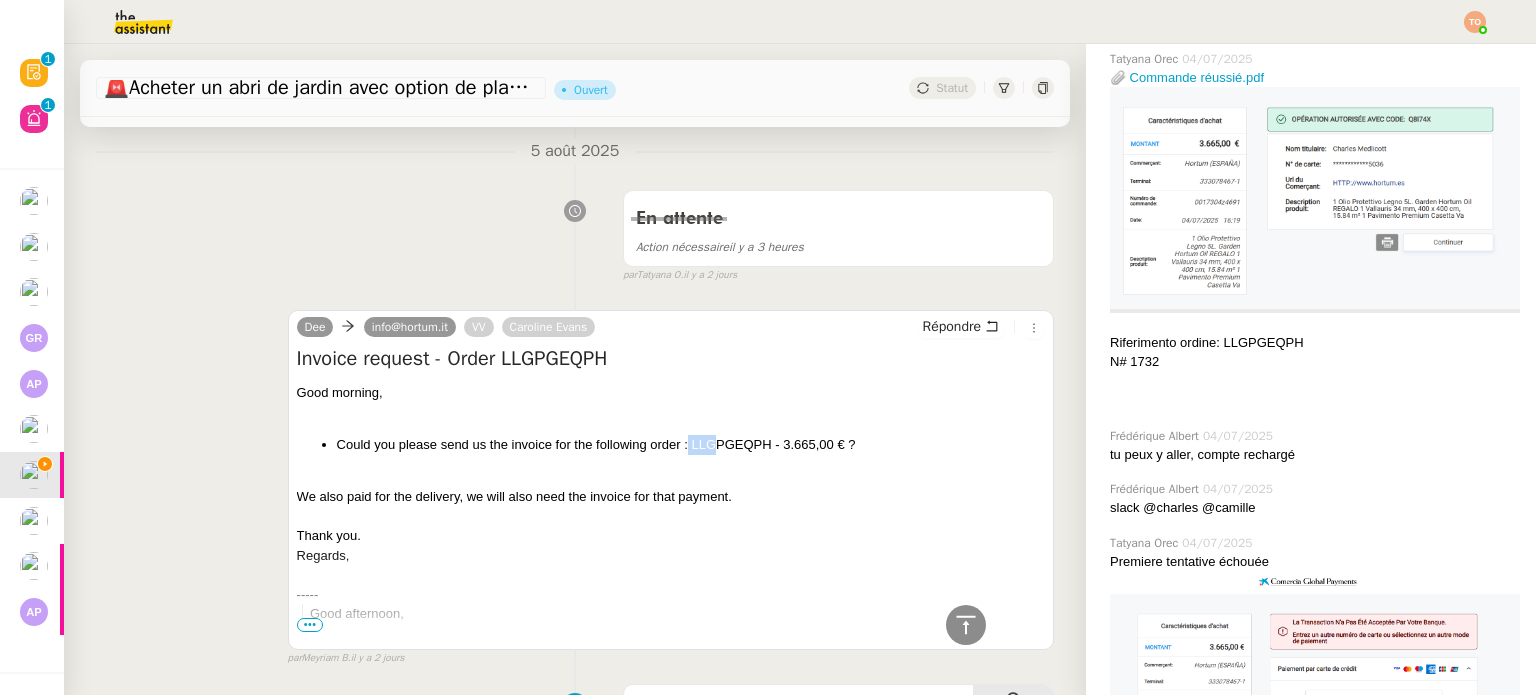 drag, startPoint x: 684, startPoint y: 445, endPoint x: 727, endPoint y: 450, distance: 43.289722 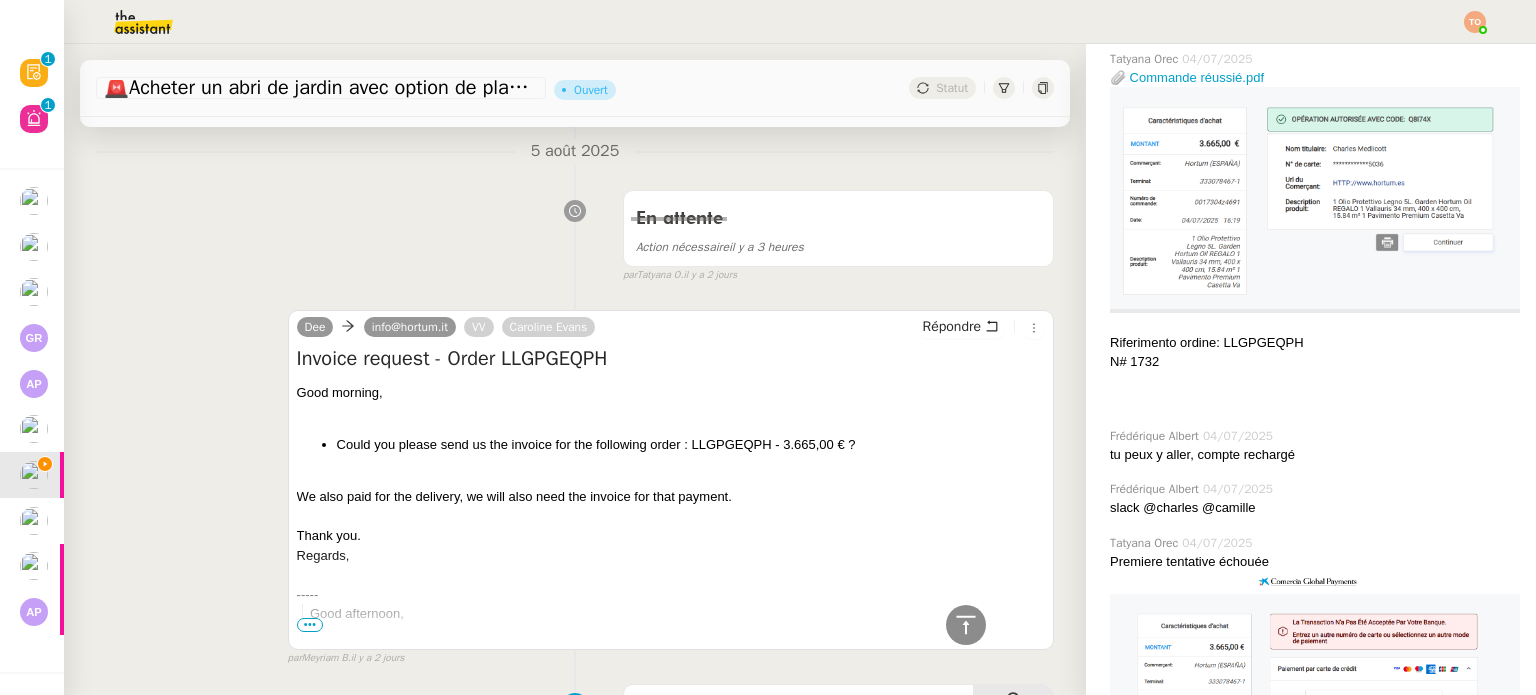 click on "Could you please send us the invoice for the following order : LLGPGEQPH - 3.665,00 € ?" at bounding box center (691, 445) 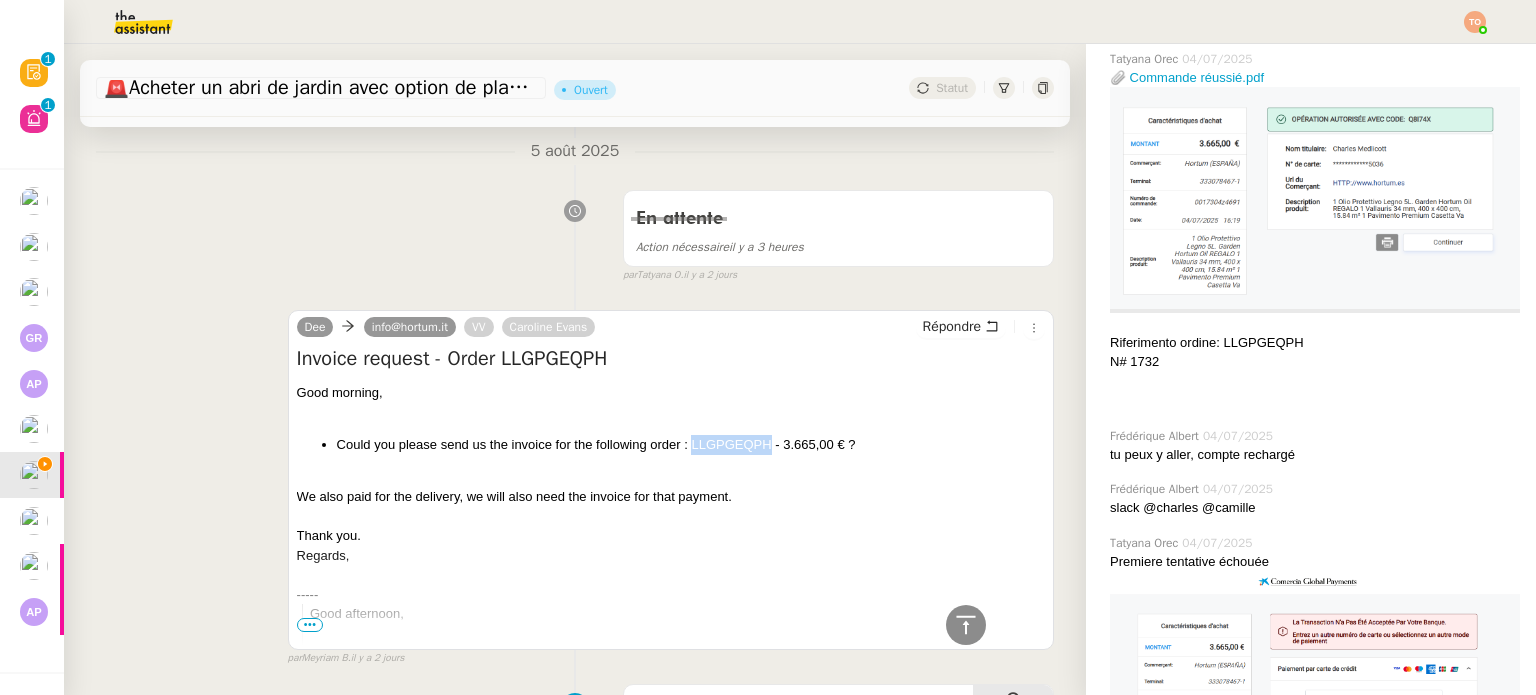 drag, startPoint x: 768, startPoint y: 447, endPoint x: 685, endPoint y: 450, distance: 83.0542 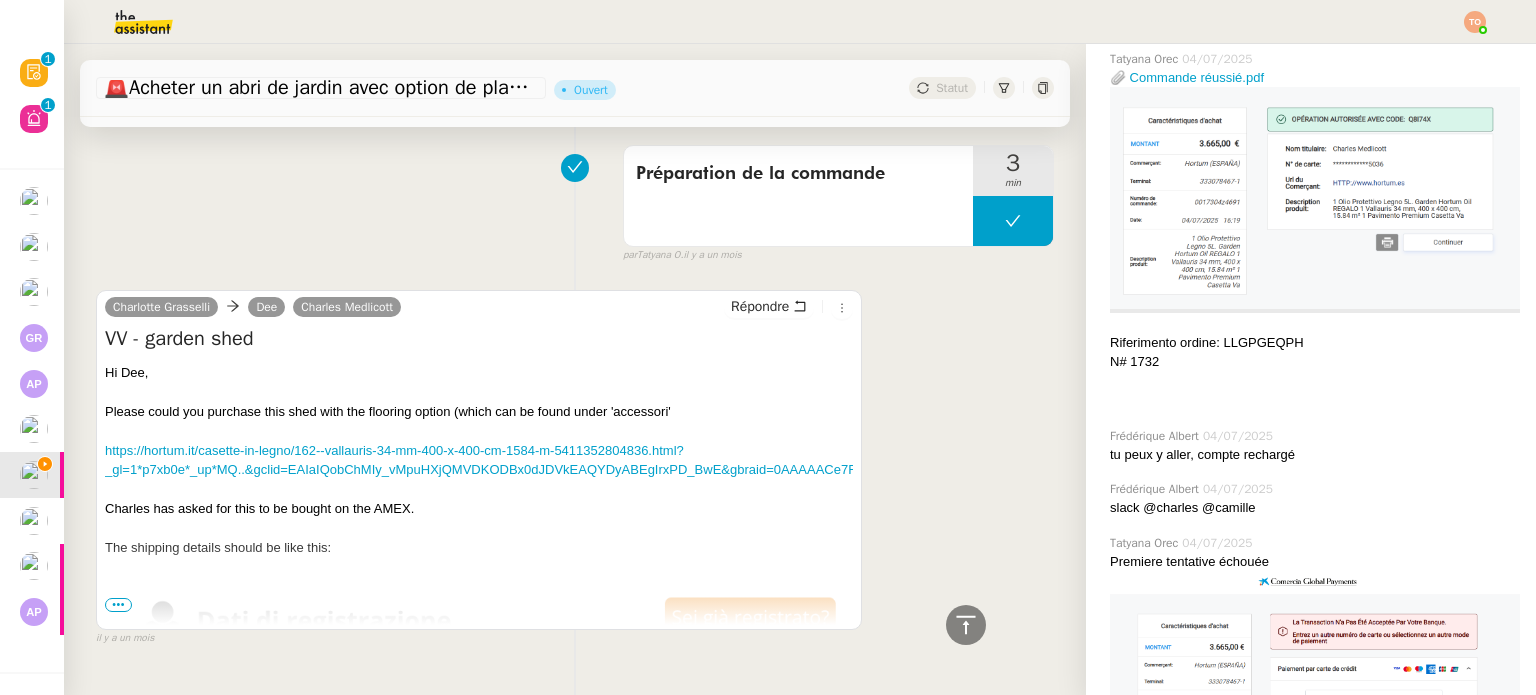 scroll, scrollTop: 13672, scrollLeft: 0, axis: vertical 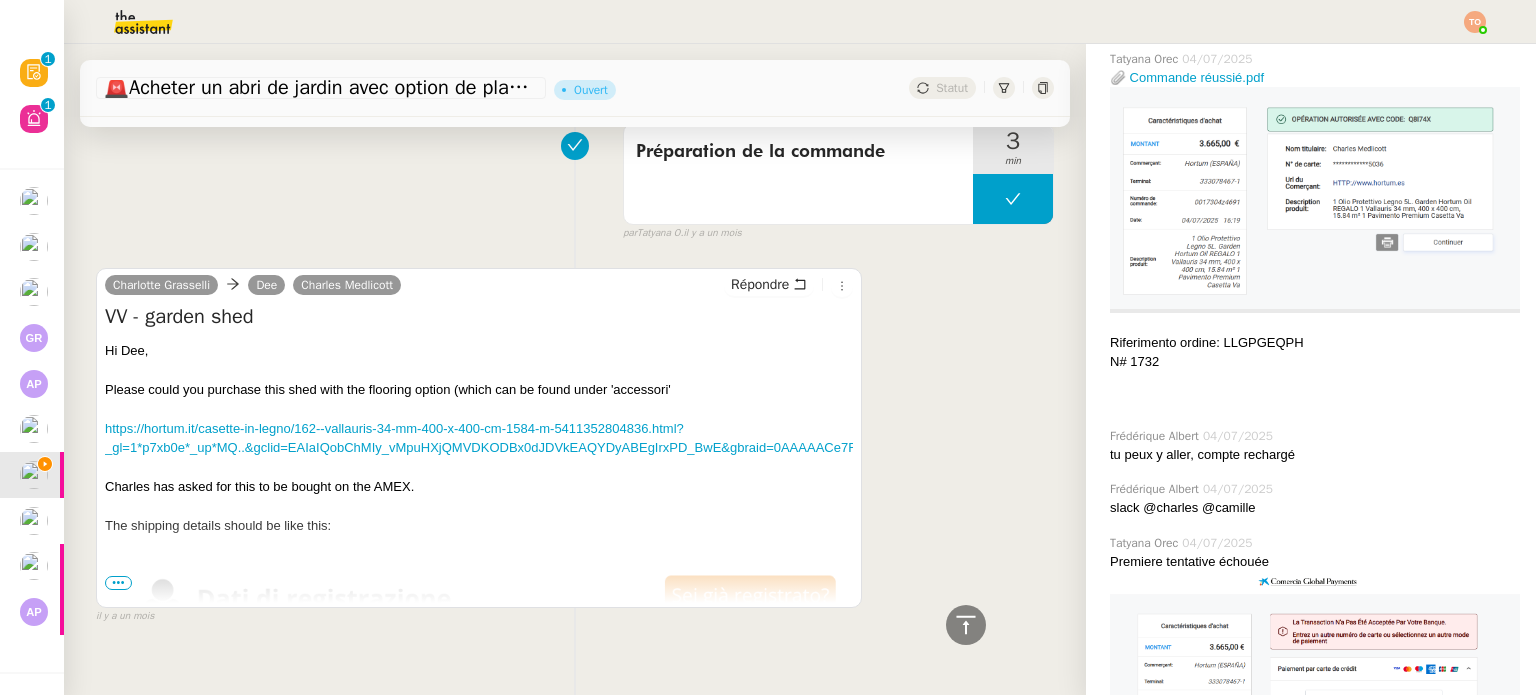 click on "•••" at bounding box center (118, 583) 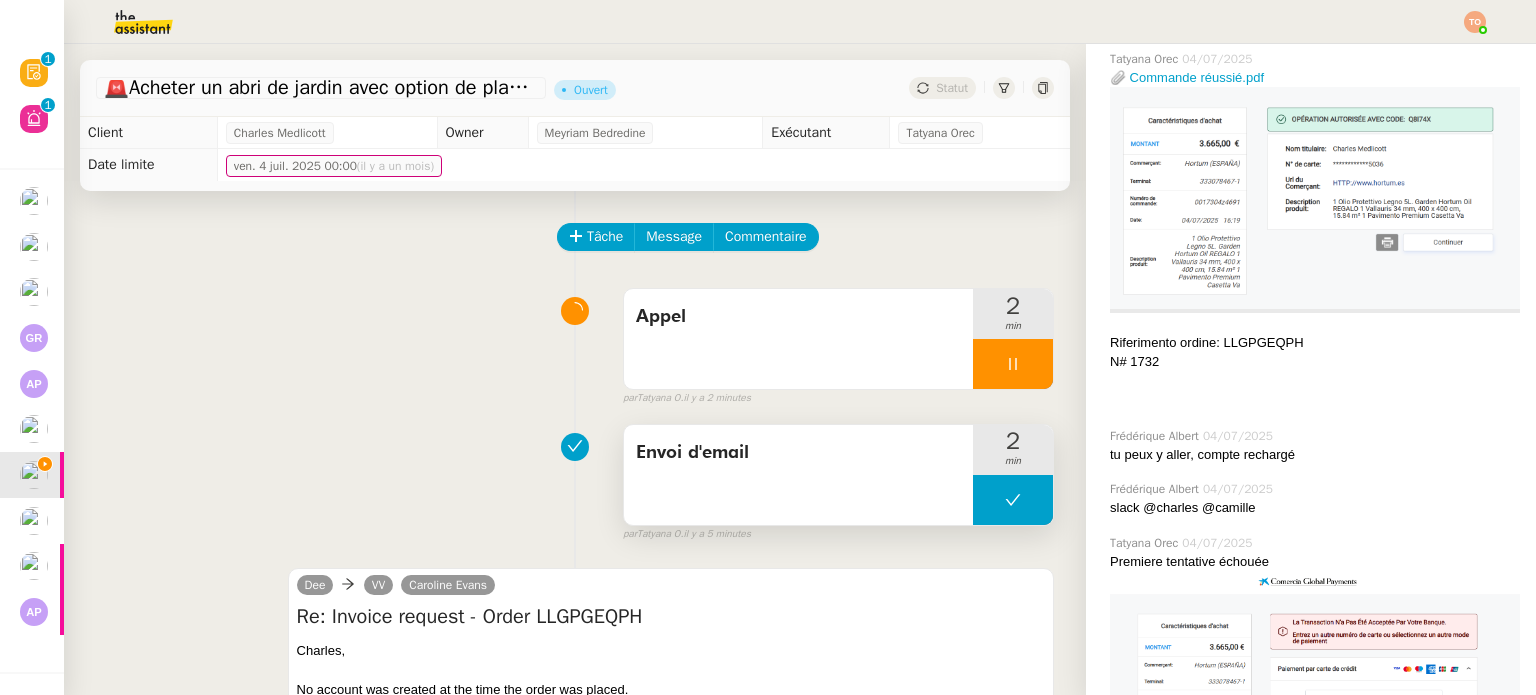scroll, scrollTop: 200, scrollLeft: 0, axis: vertical 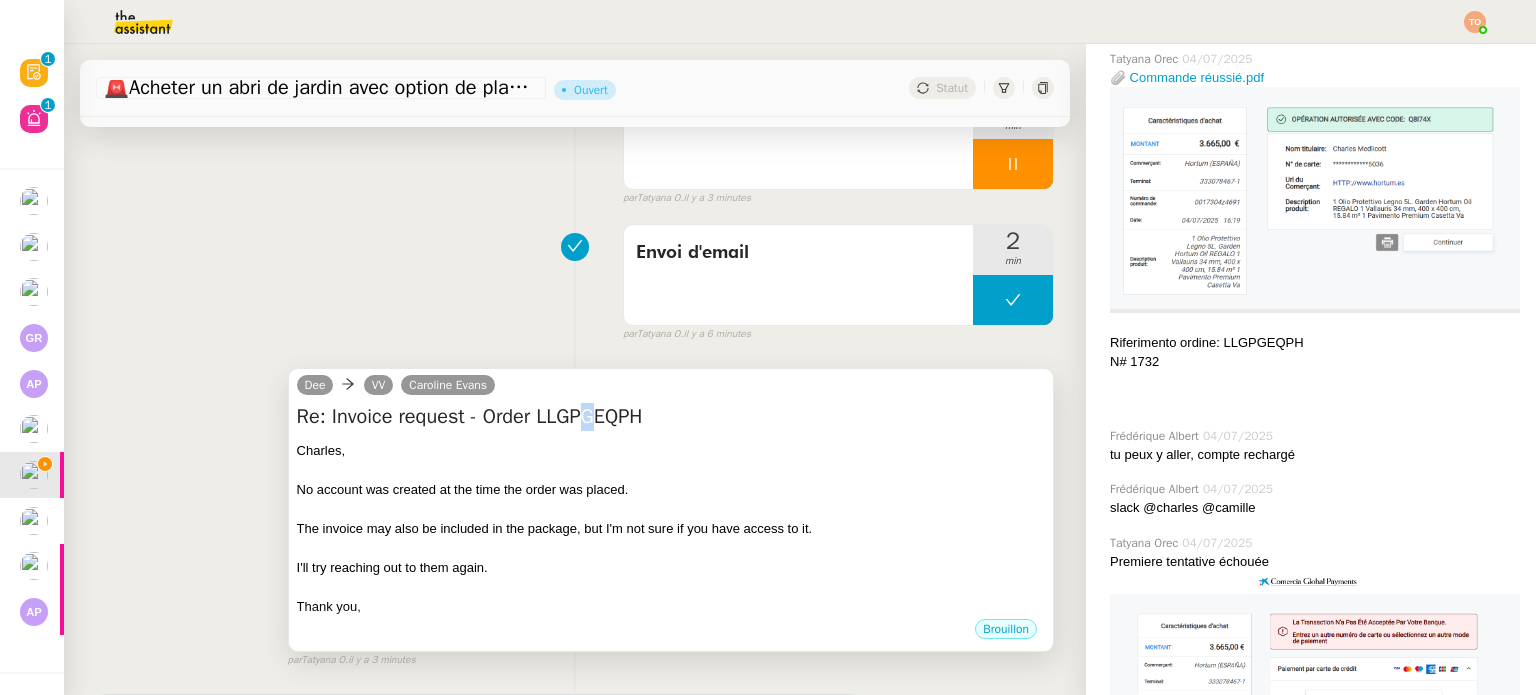 drag, startPoint x: 599, startPoint y: 425, endPoint x: 584, endPoint y: 424, distance: 15.033297 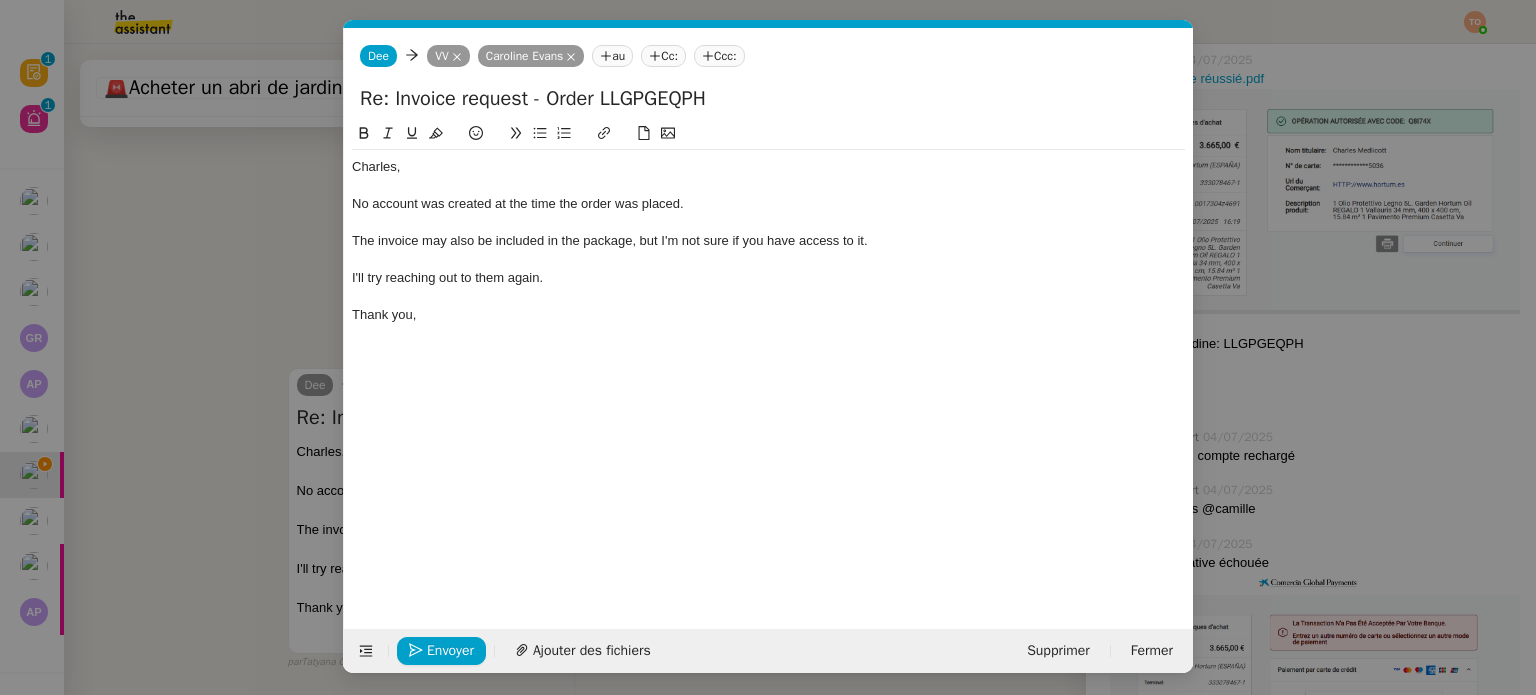 scroll, scrollTop: 603, scrollLeft: 0, axis: vertical 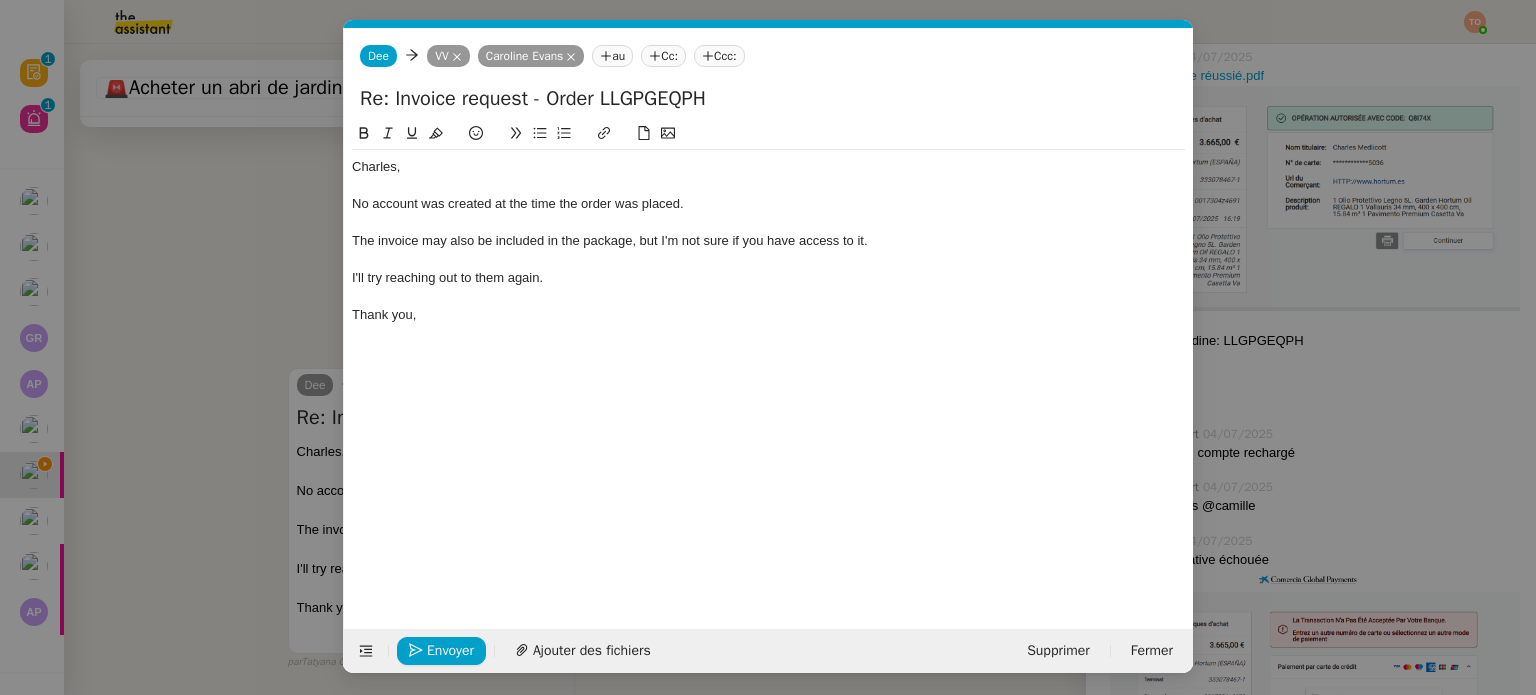 click on "Service TA - VOYAGE - PROPOSITION GLOBALE    A utiliser dans le cadre de proposition de déplacement TA - RELANCE CLIENT (EN)    Relancer un client lorsqu'il n'a pas répondu à un précédent message BAFERTY - MAIL AUDITION    A utiliser dans le cadre de la procédure d'envoi des mails d'audition TA - PUBLICATION OFFRE D'EMPLOI     Organisation du recrutement Discours de présentation du paiement sécurisé    TA - VOYAGES - PROPOSITION ITINERAIRE    Soumettre les résultats d'une recherche TA - CONFIRMATION PAIEMENT (EN)    Confirmer avec le client de modèle de transaction - Attention Plan Pro nécessaire. TA - COURRIER EXPEDIE (recommandé)    A utiliser dans le cadre de l'envoi d'un courrier recommandé TA - PARTAGE DE CALENDRIER (EN)    A utiliser pour demander au client de partager son calendrier afin de faciliter l'accès et la gestion PSPI - Appel de fonds MJL    A utiliser dans le cadre de la procédure d'appel de fonds MJL TA - RELANCE CLIENT    TA - AR PROCEDURES        21 YIELD" at bounding box center (768, 347) 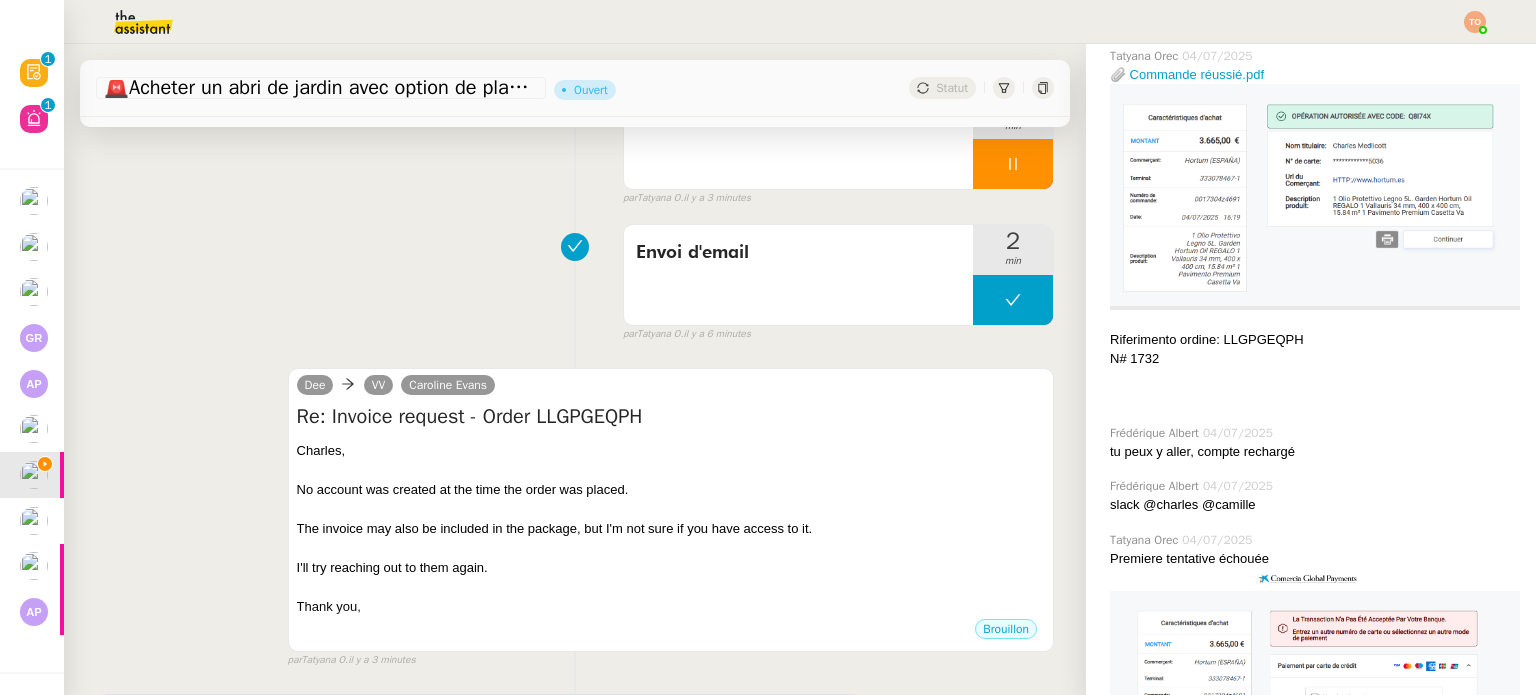 scroll, scrollTop: 600, scrollLeft: 0, axis: vertical 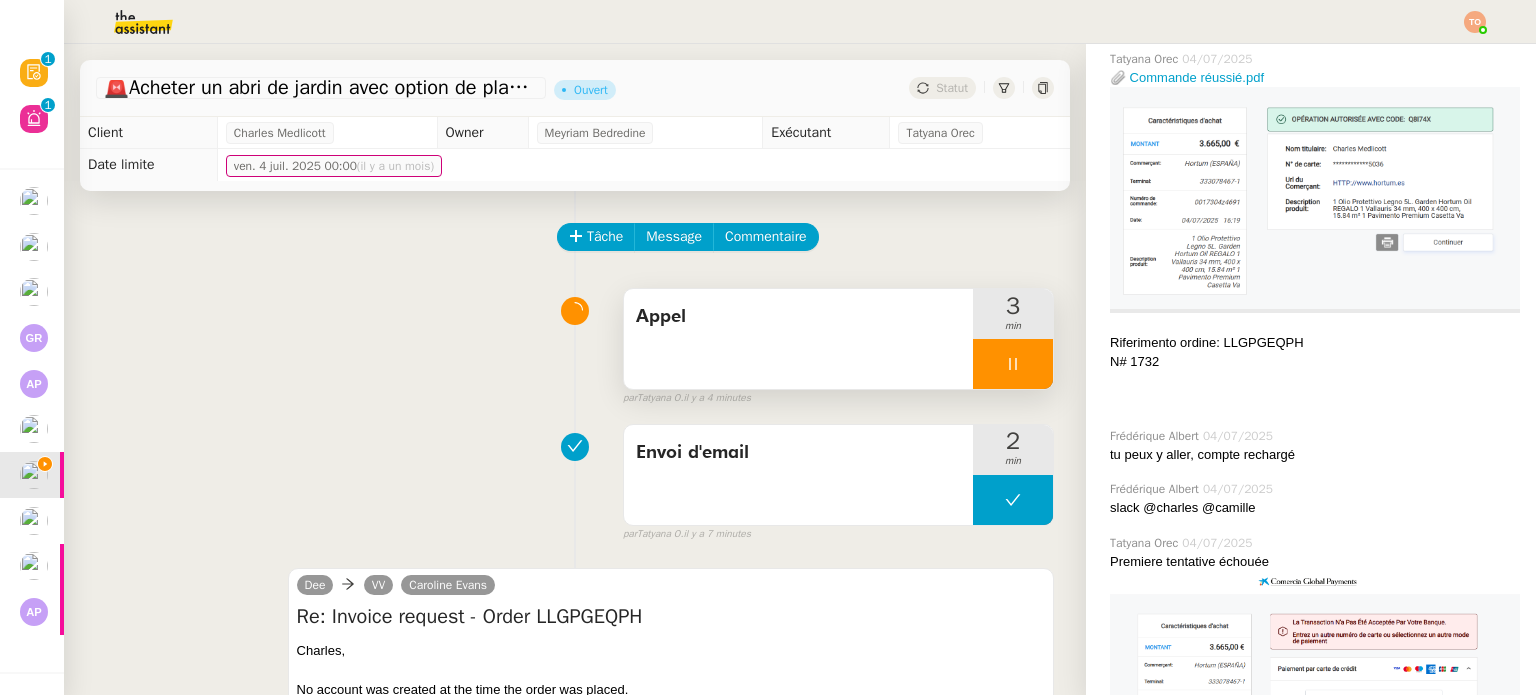click on "Appel" at bounding box center [798, 339] 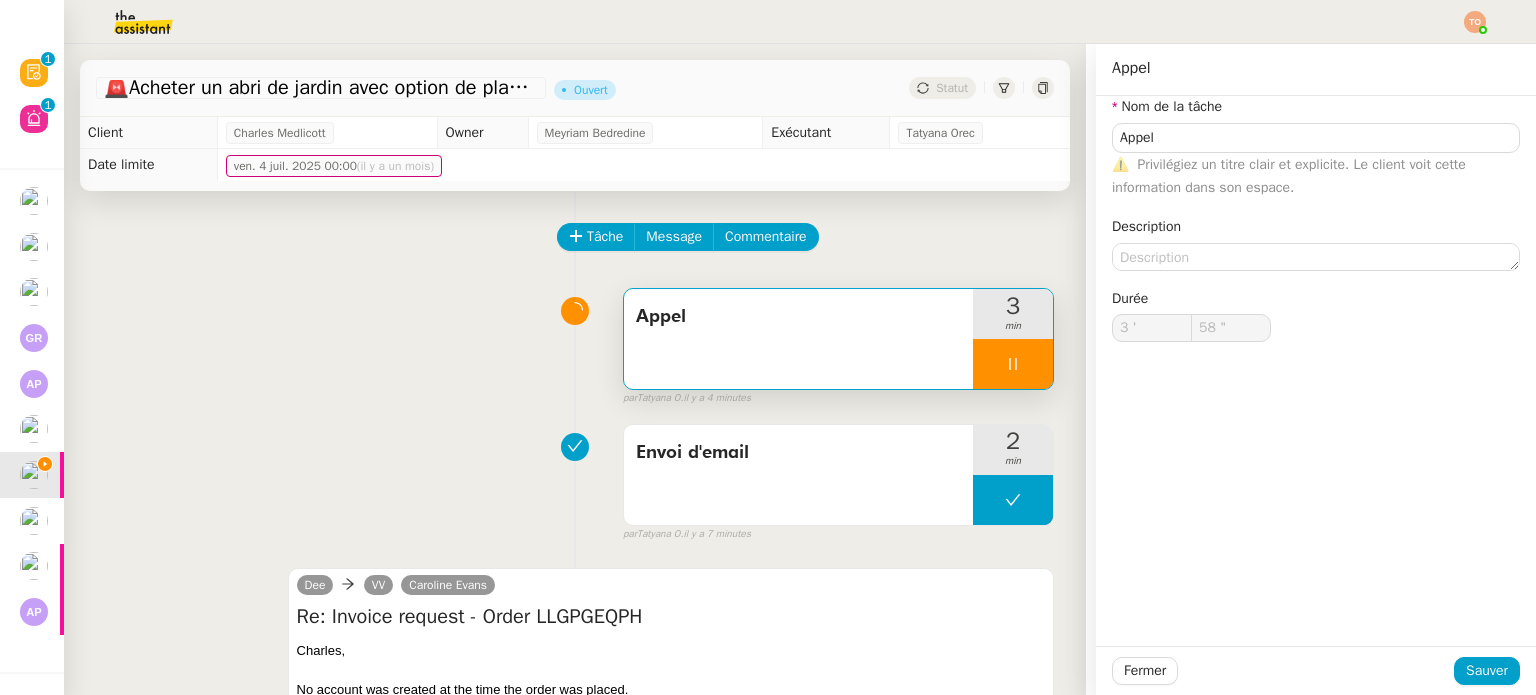 type on "59 "" 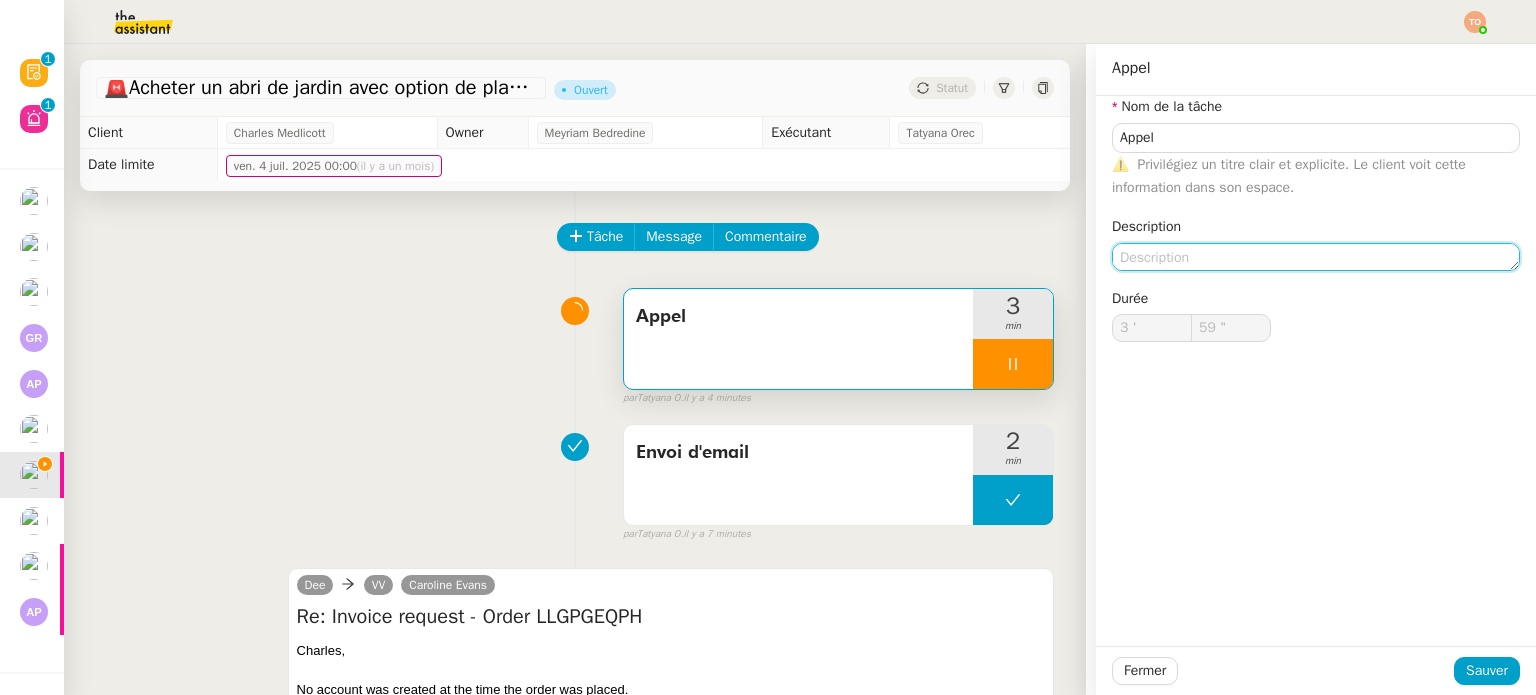 click 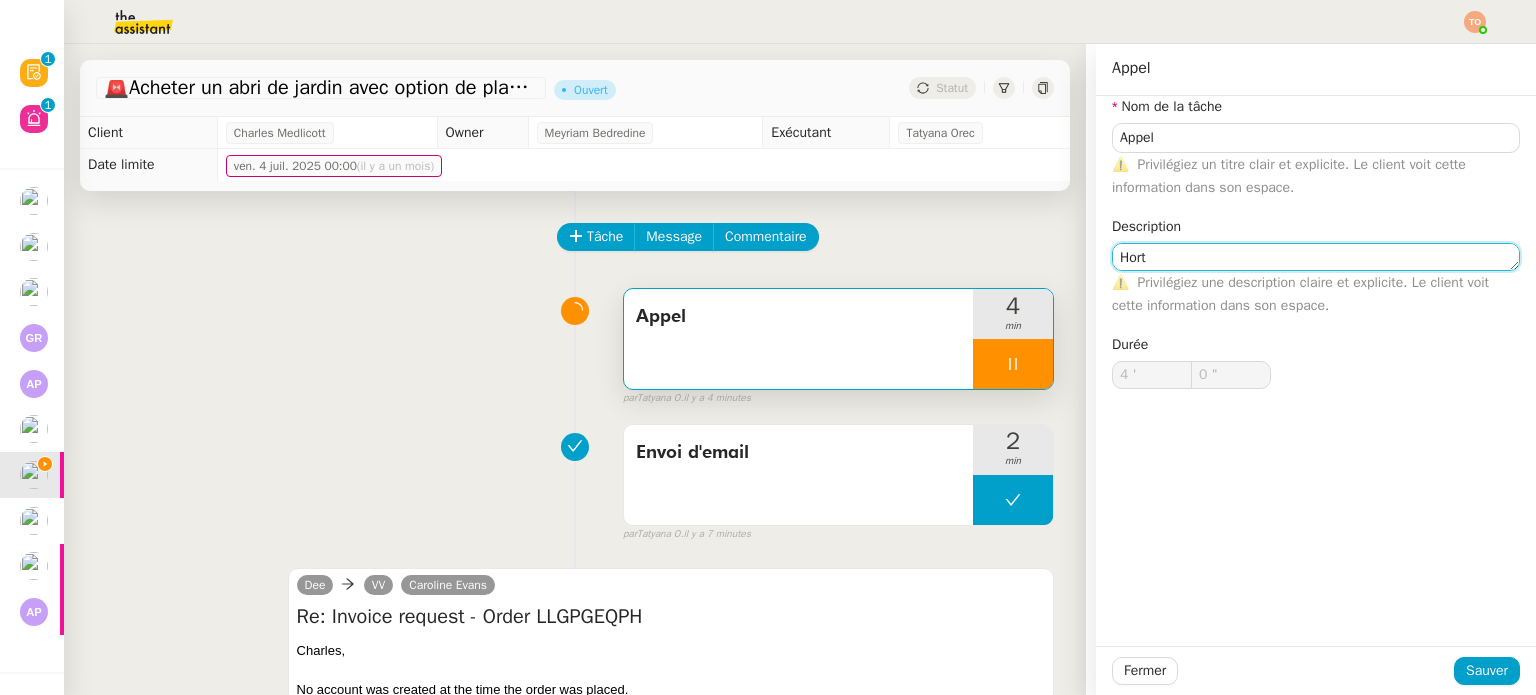 type on "Hortu" 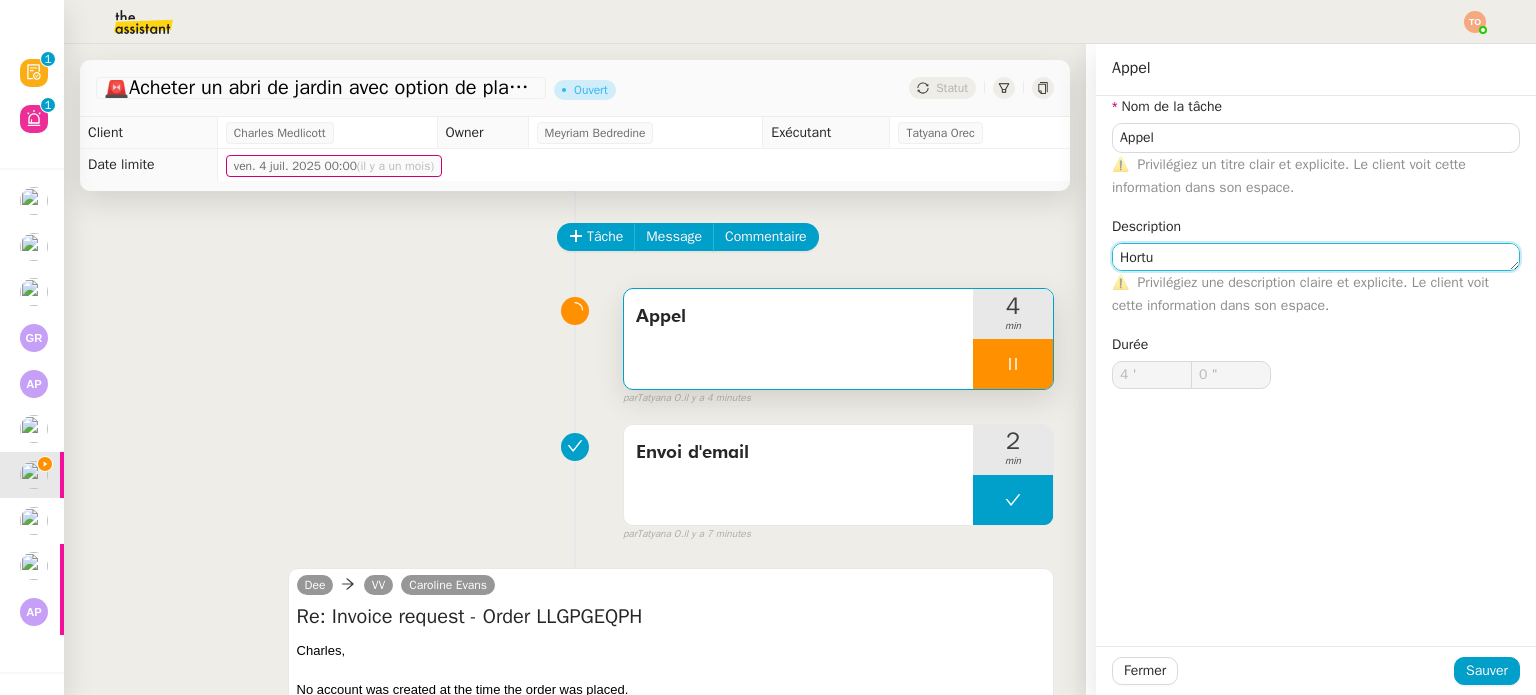 type on "1 "" 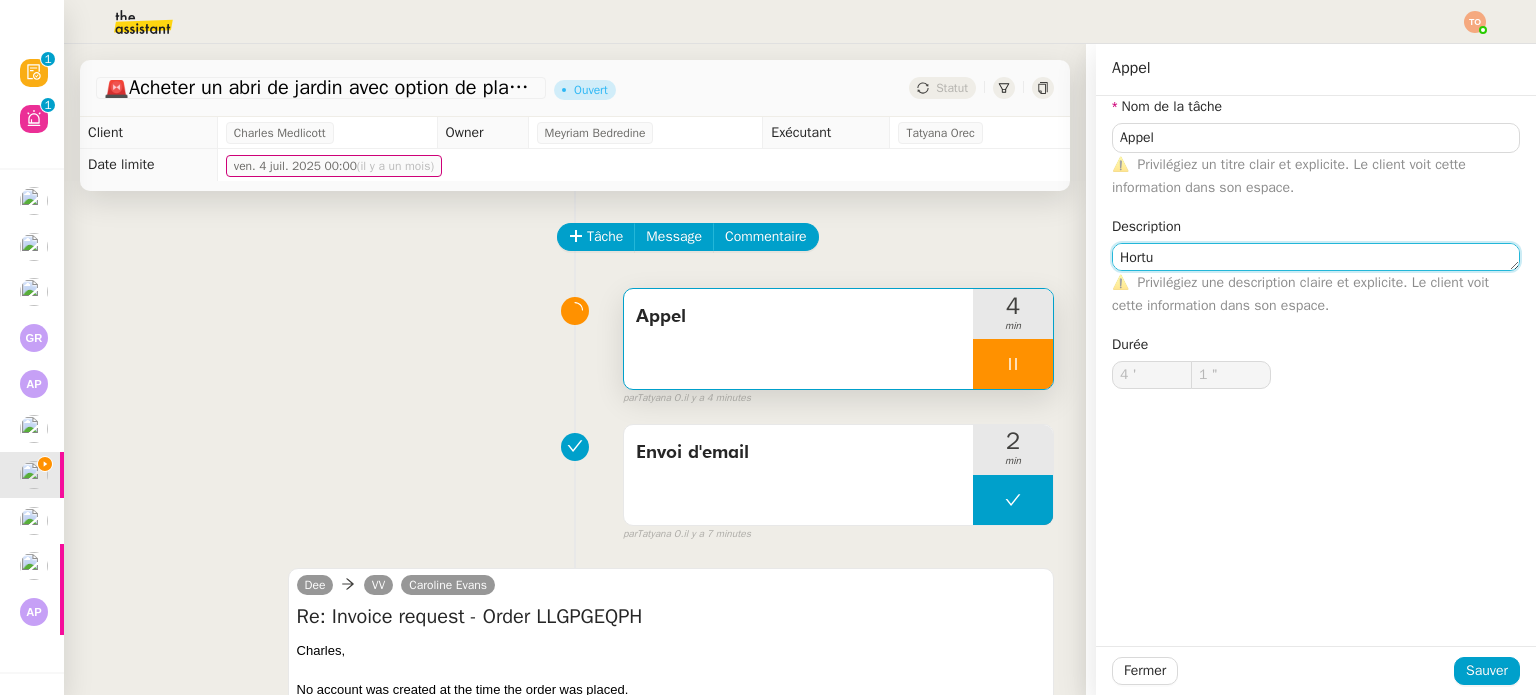 type on "Hortum" 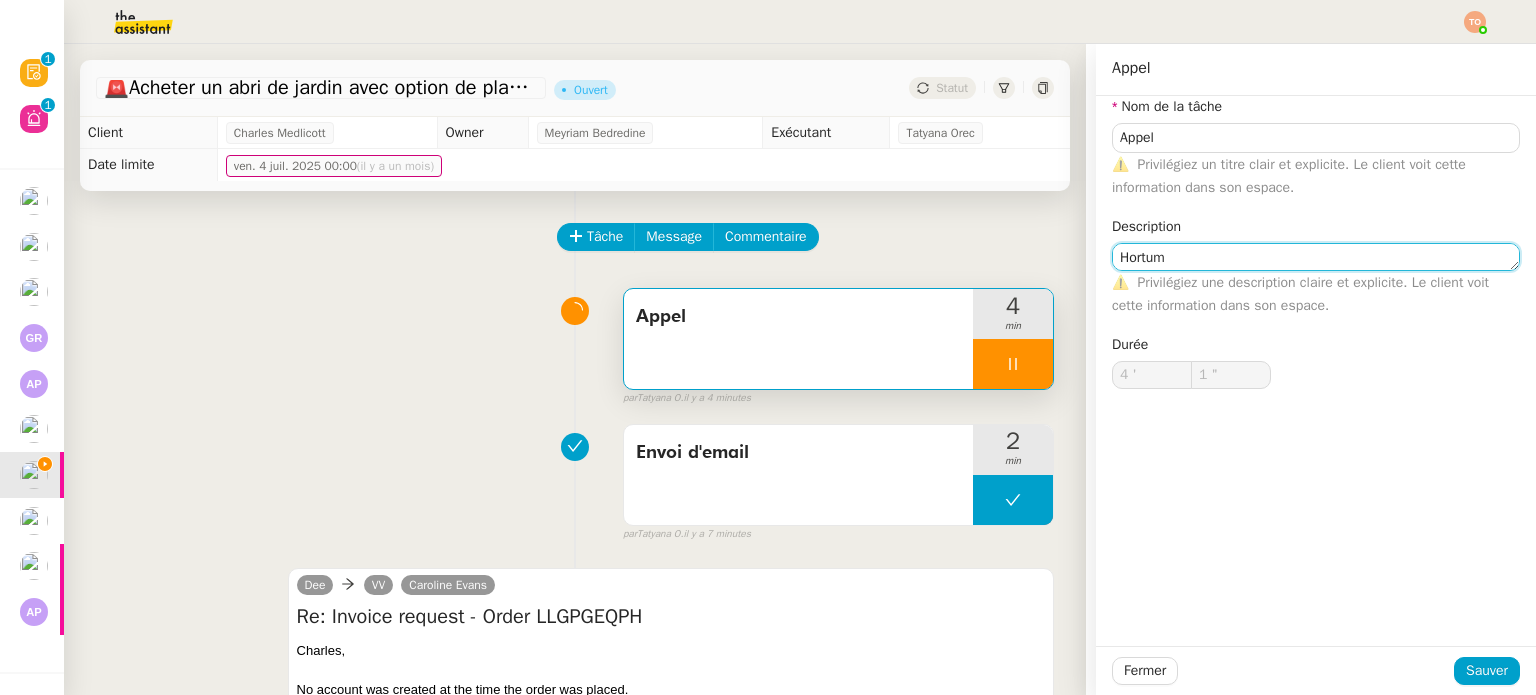 type on "2 "" 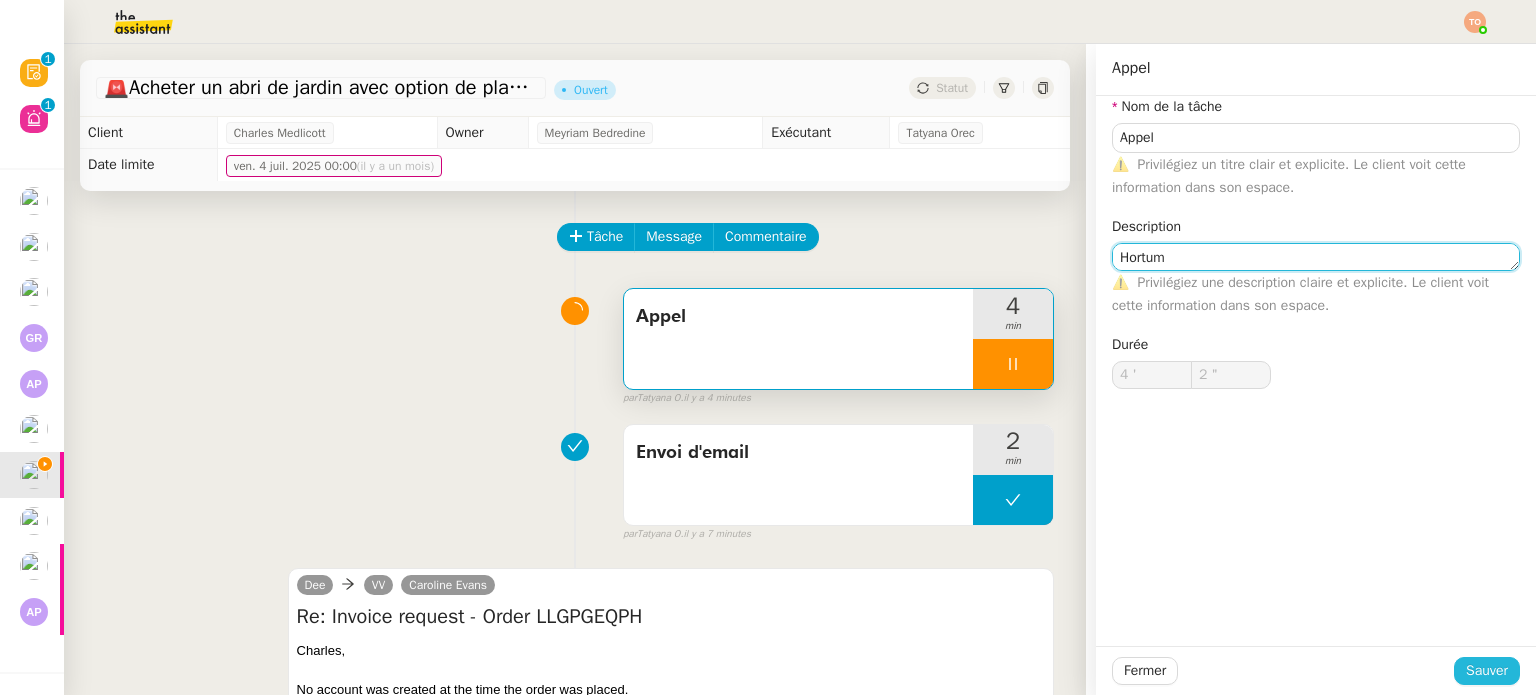 type on "Hortum" 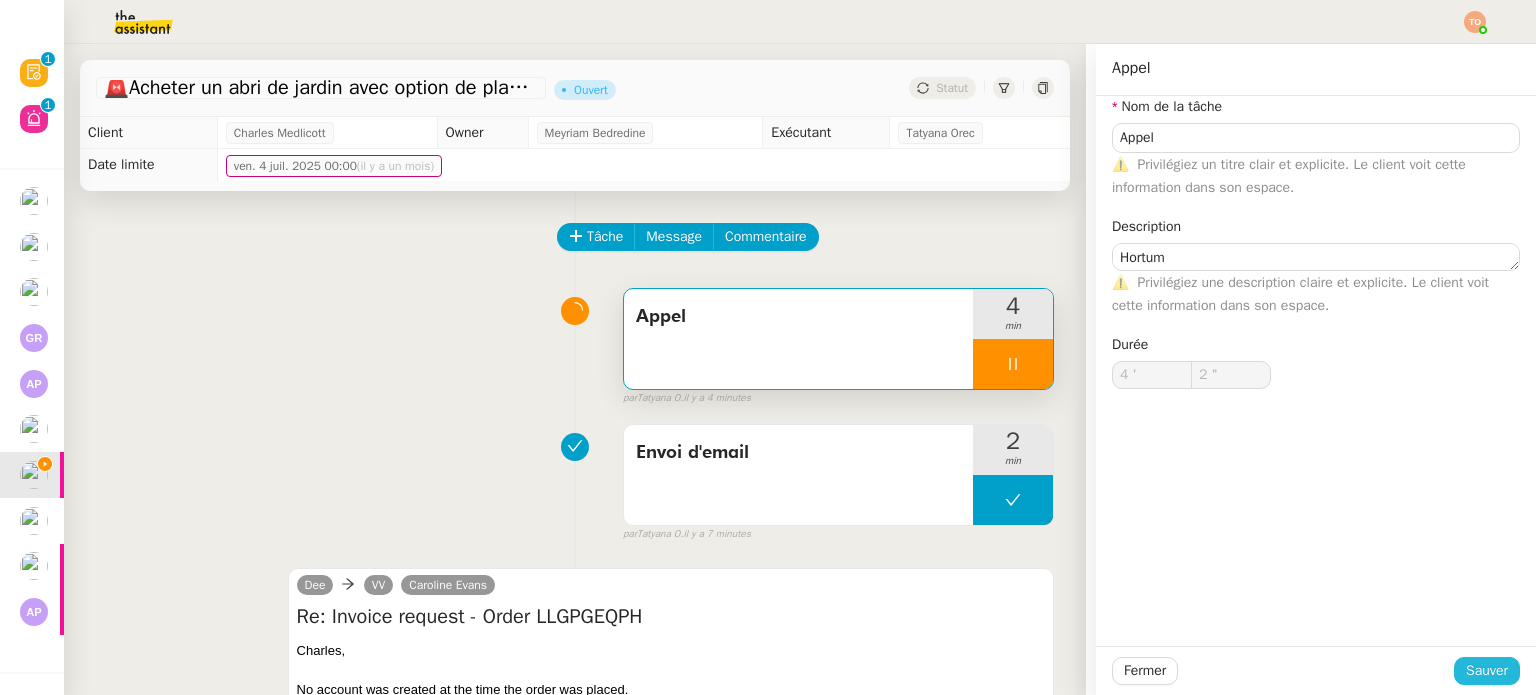 click on "Sauver" 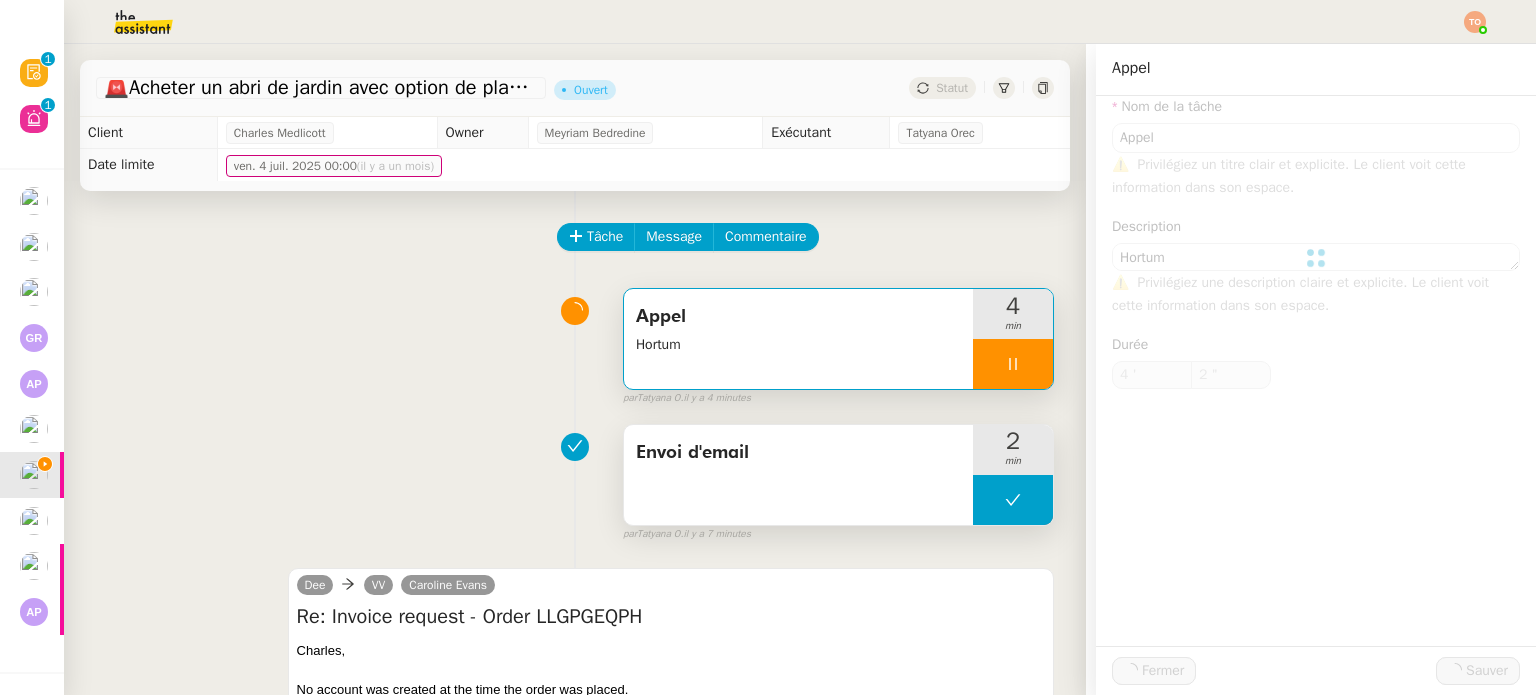 type on "3 "" 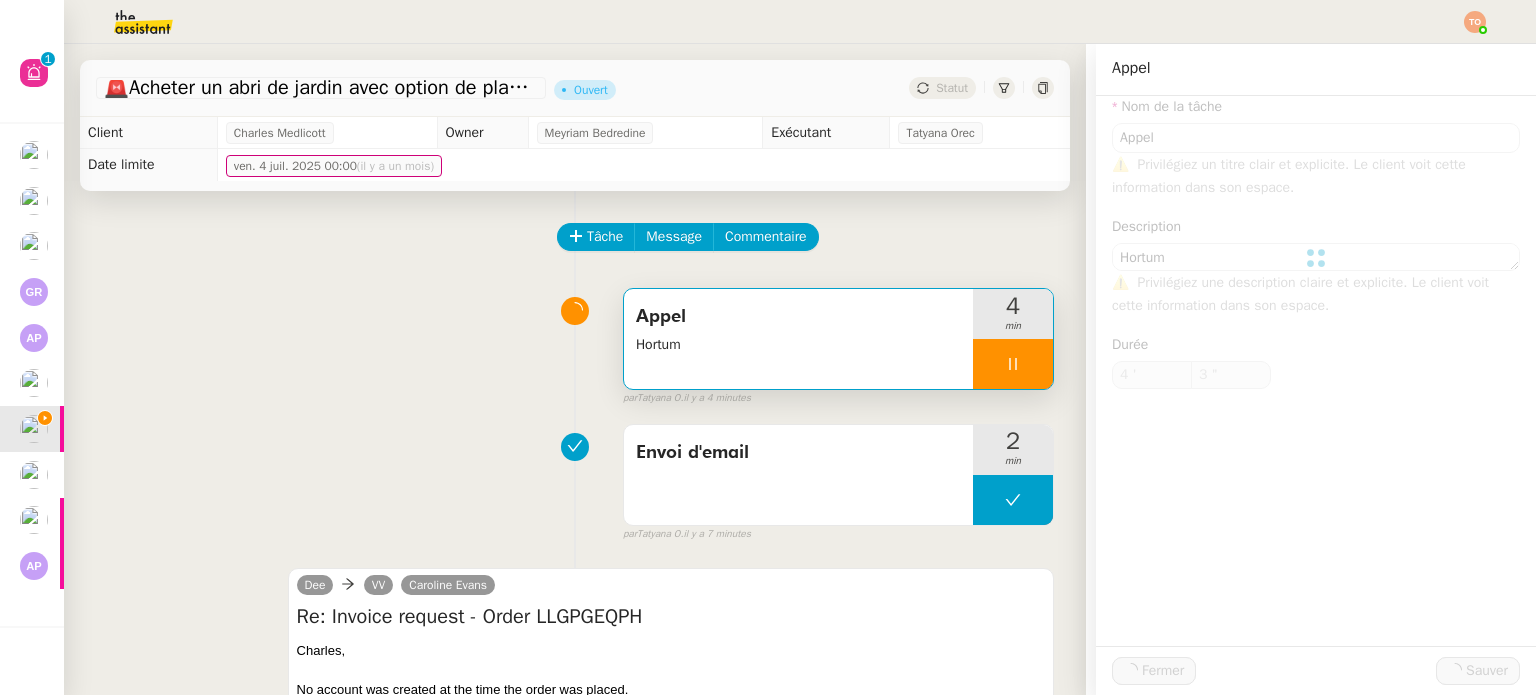 type on "Appel" 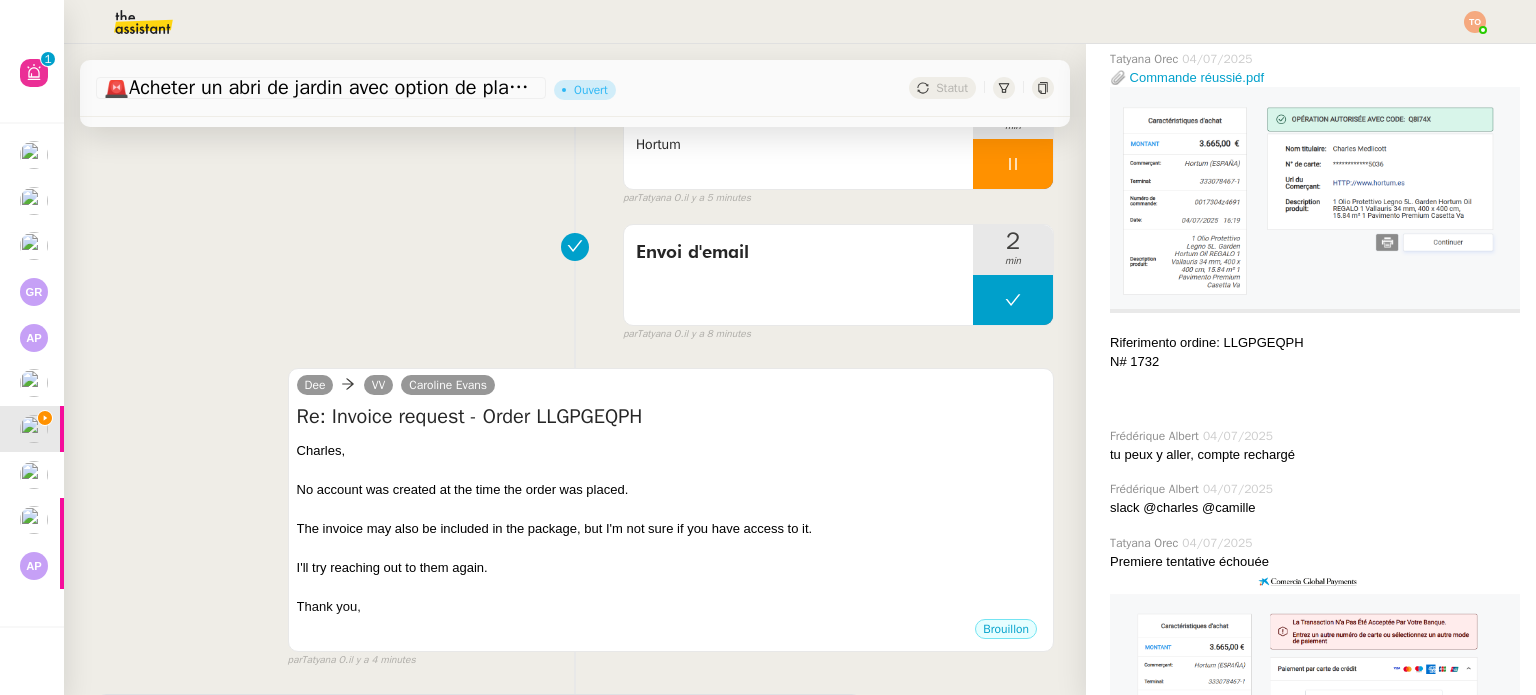 scroll, scrollTop: 100, scrollLeft: 0, axis: vertical 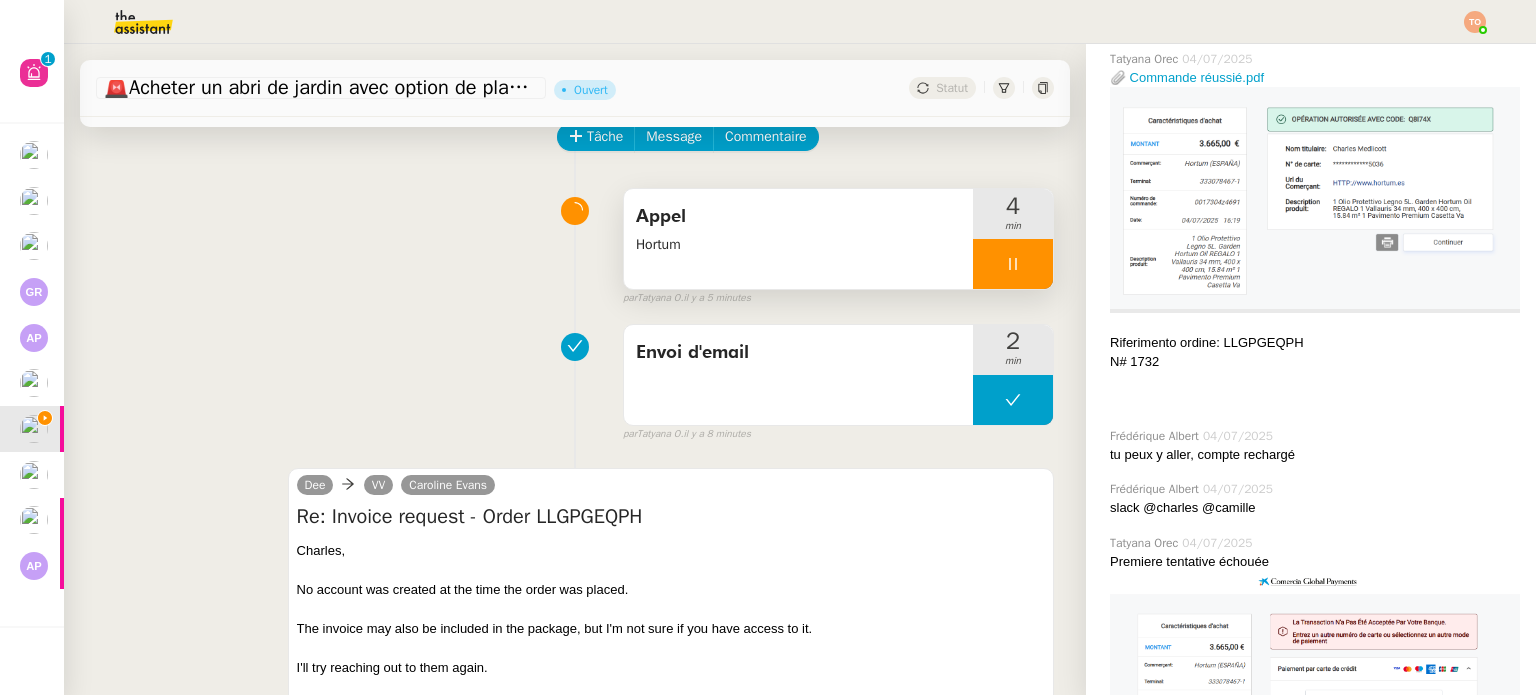 click on "Appel     Hortum" at bounding box center [798, 239] 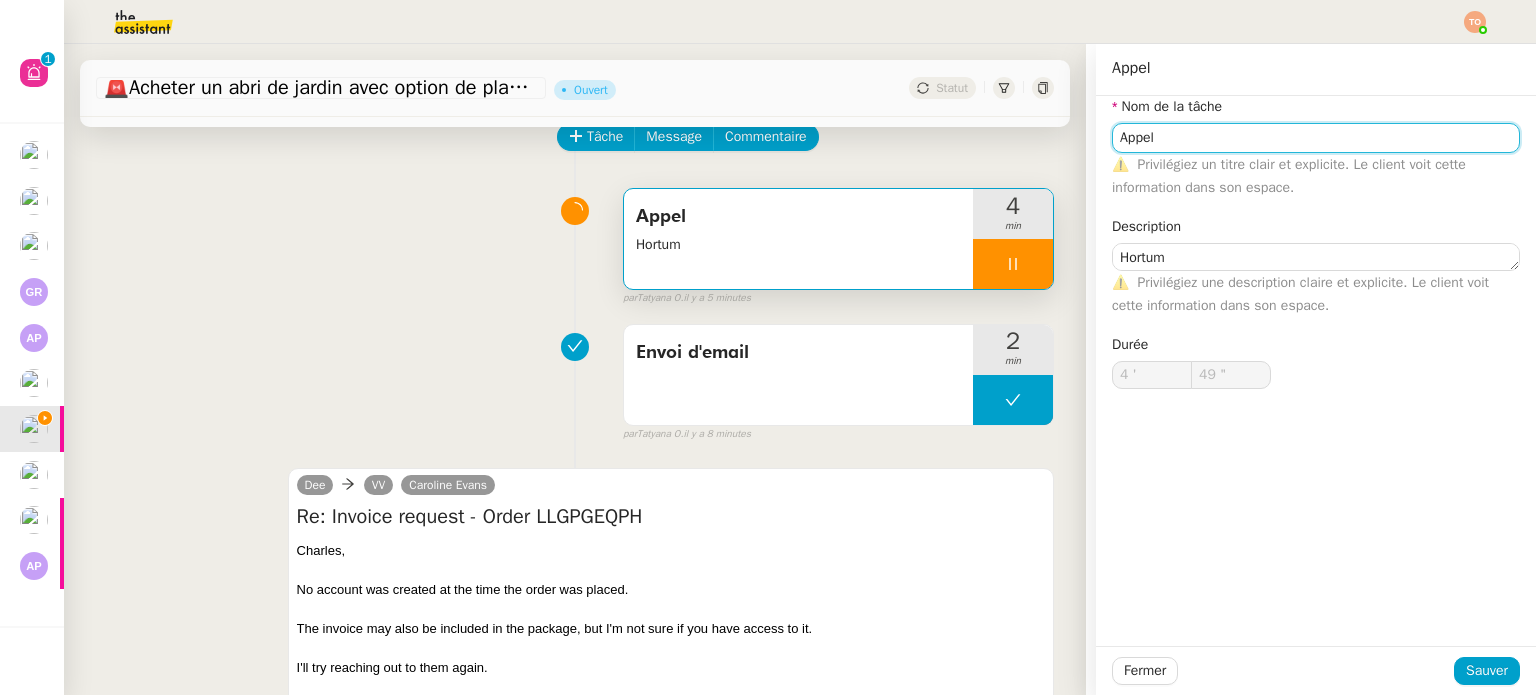 click on "Appel" 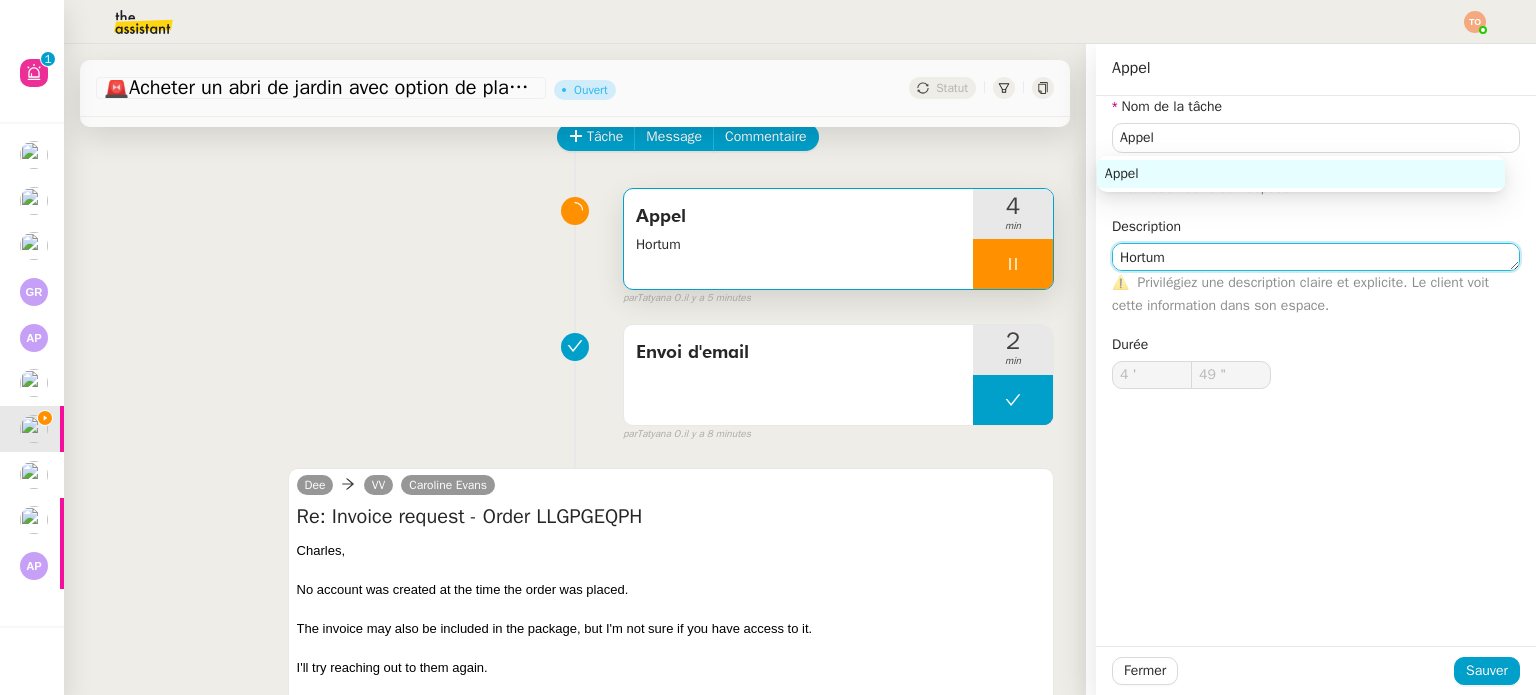 click on "Hortum" 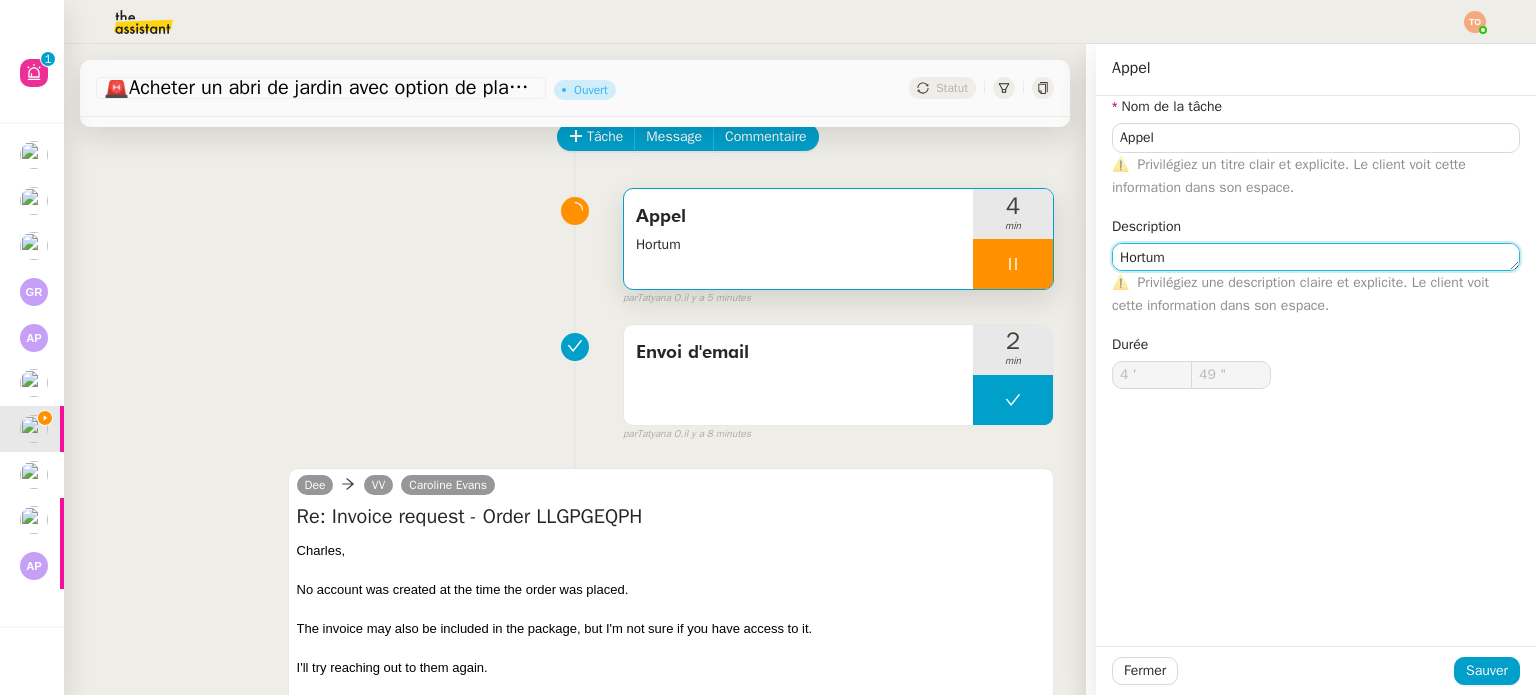 type on "50 "" 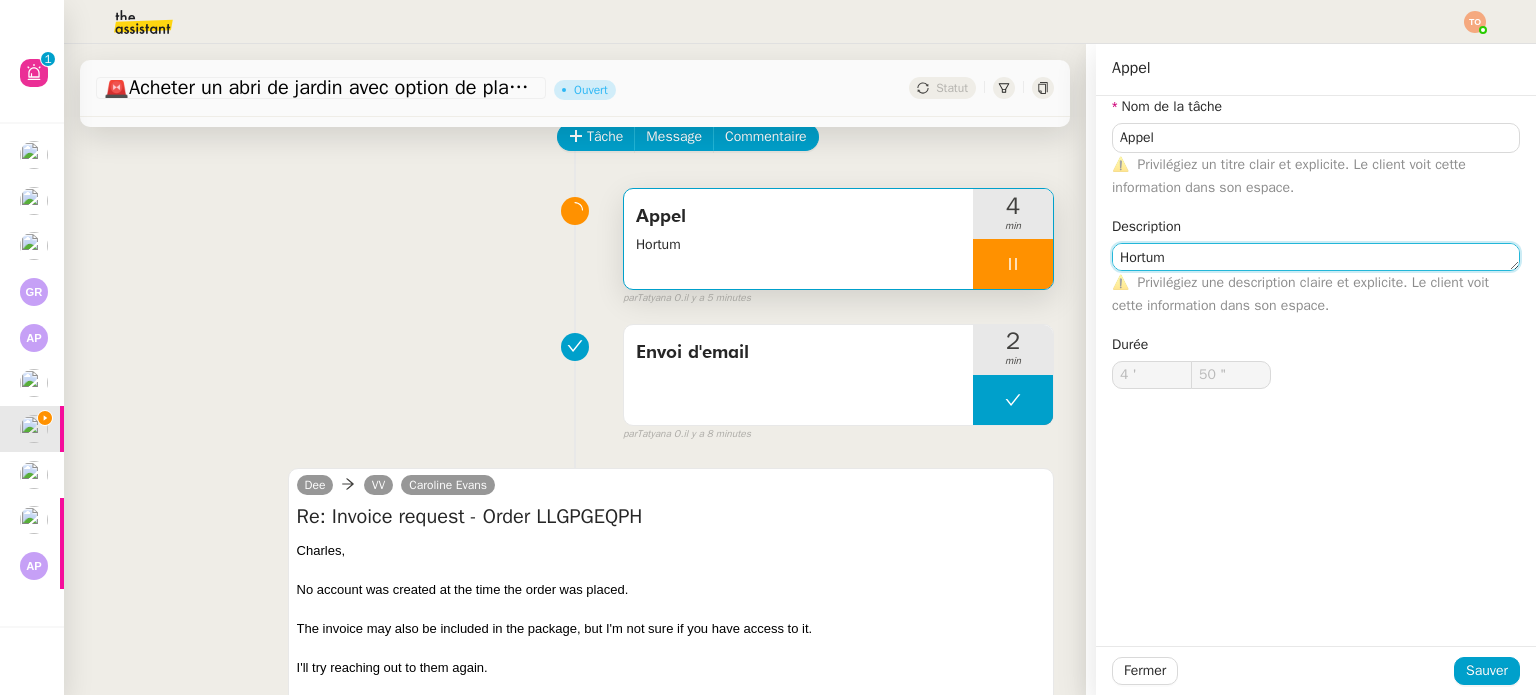 type on "Hortum" 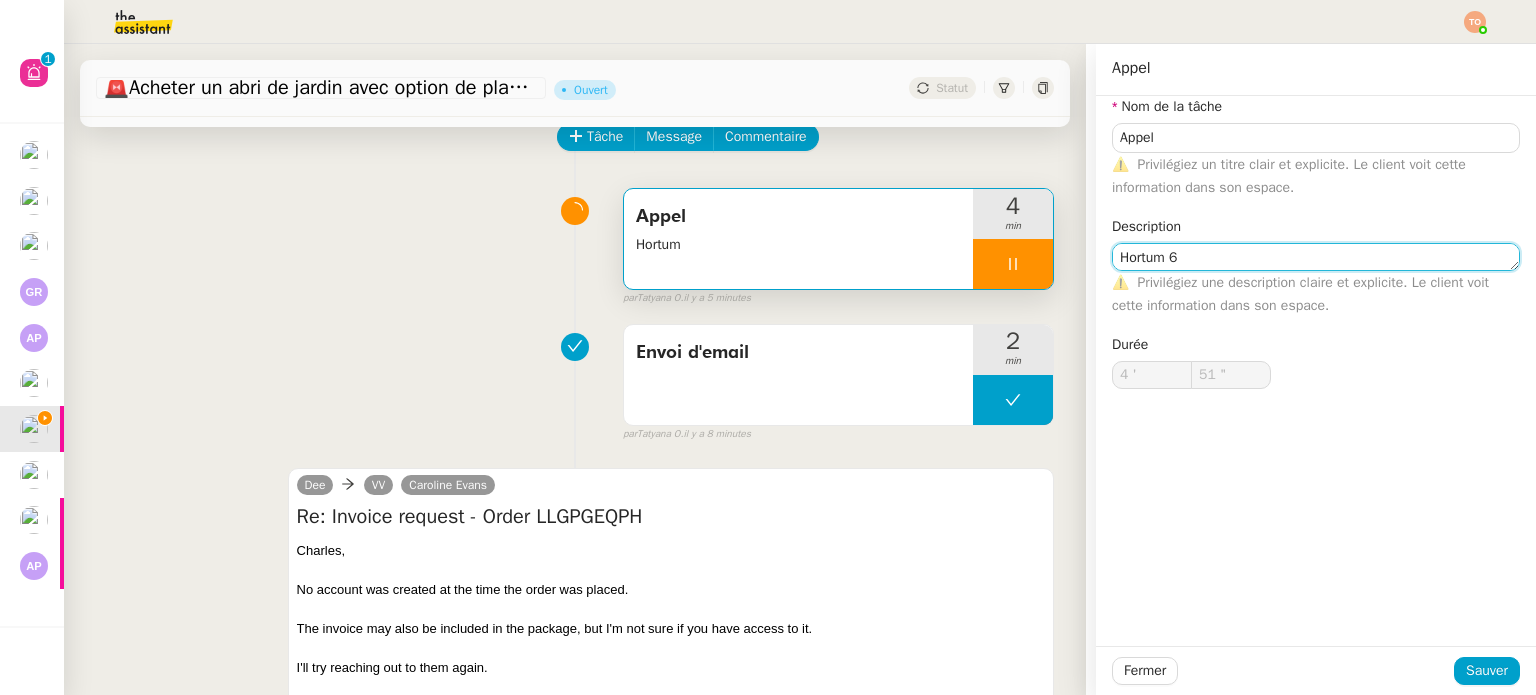 type on "Hortum 6" 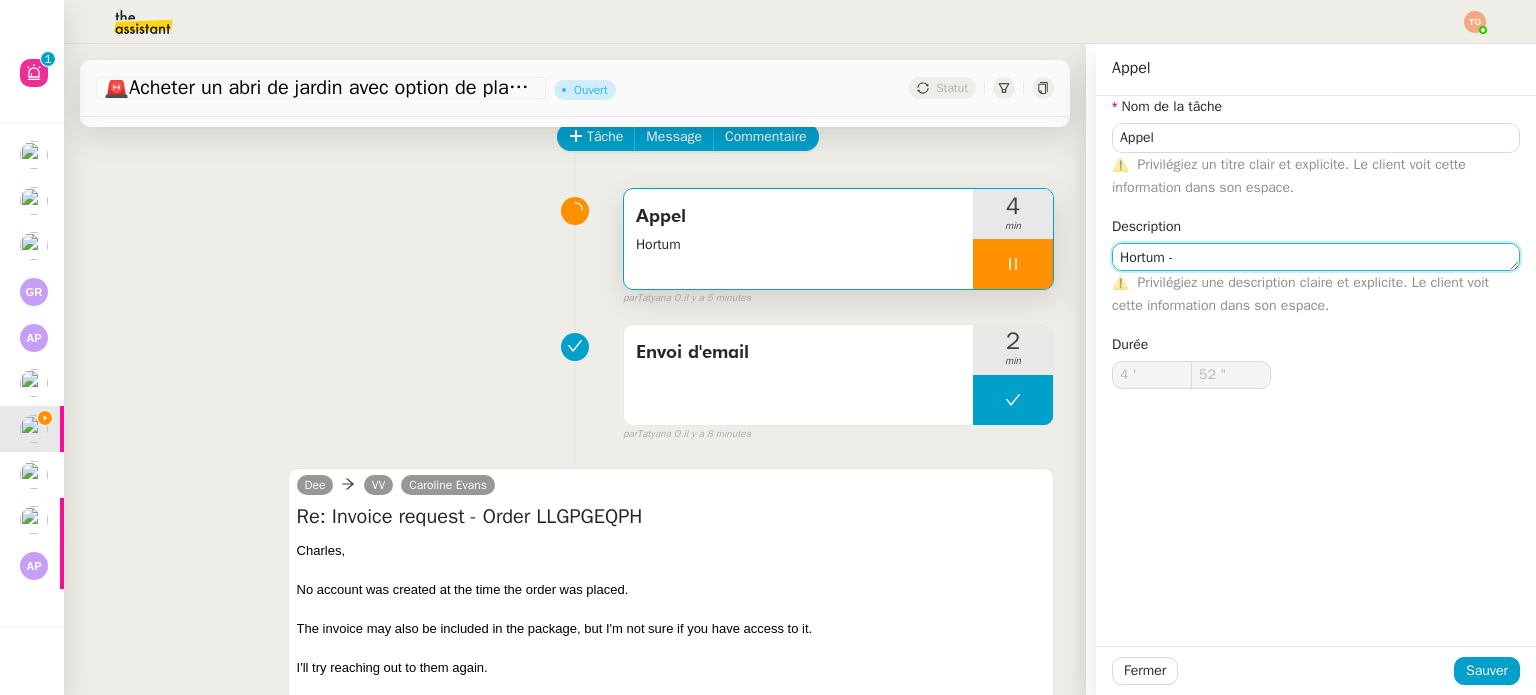 type on "Hortum -" 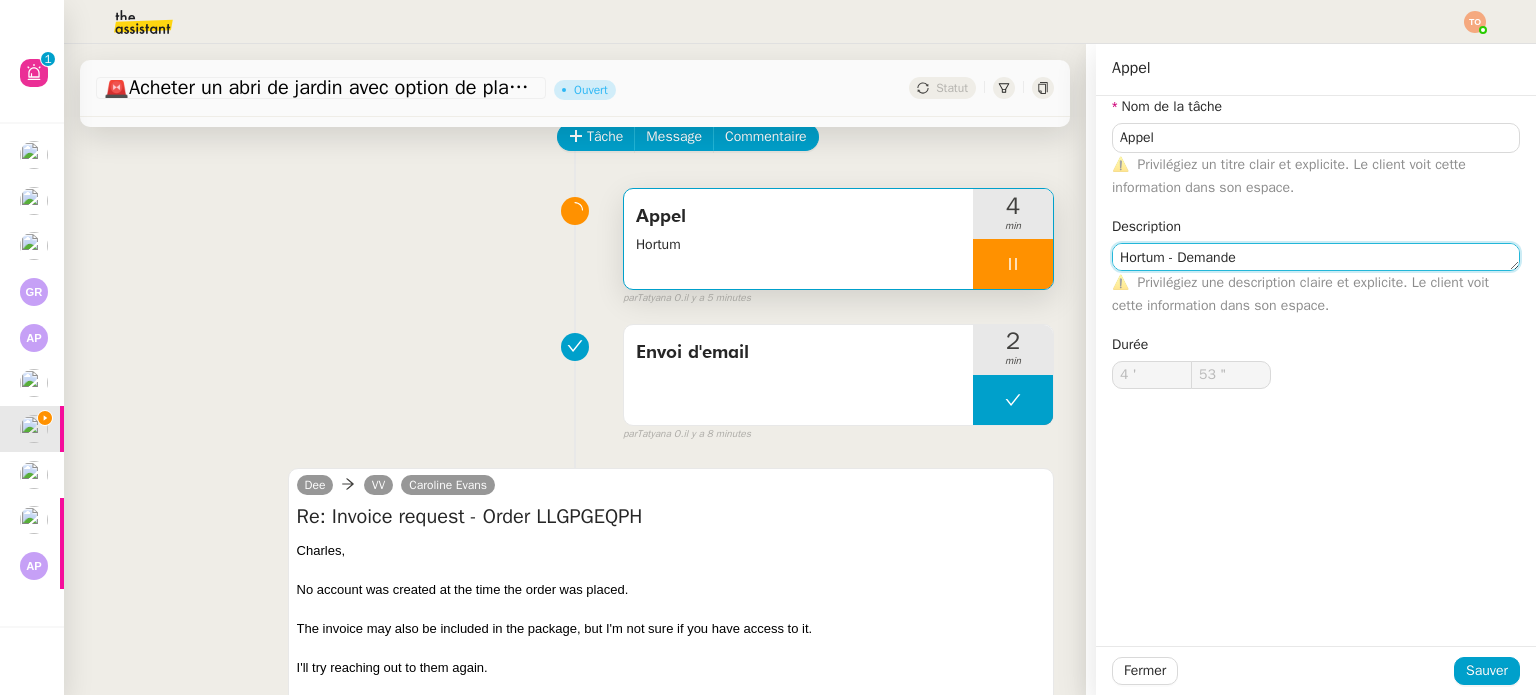 type on "Hortum - Demande" 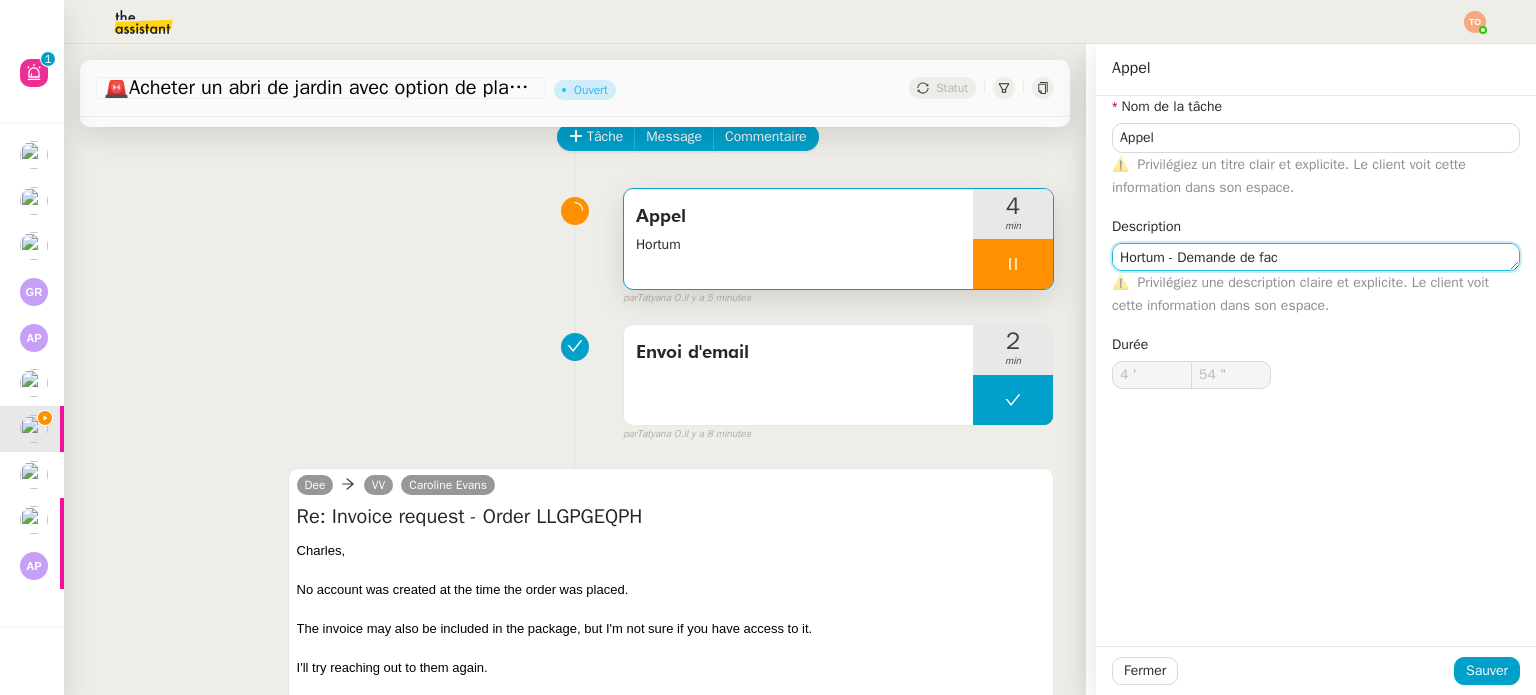 type on "Hortum - Demande de fact" 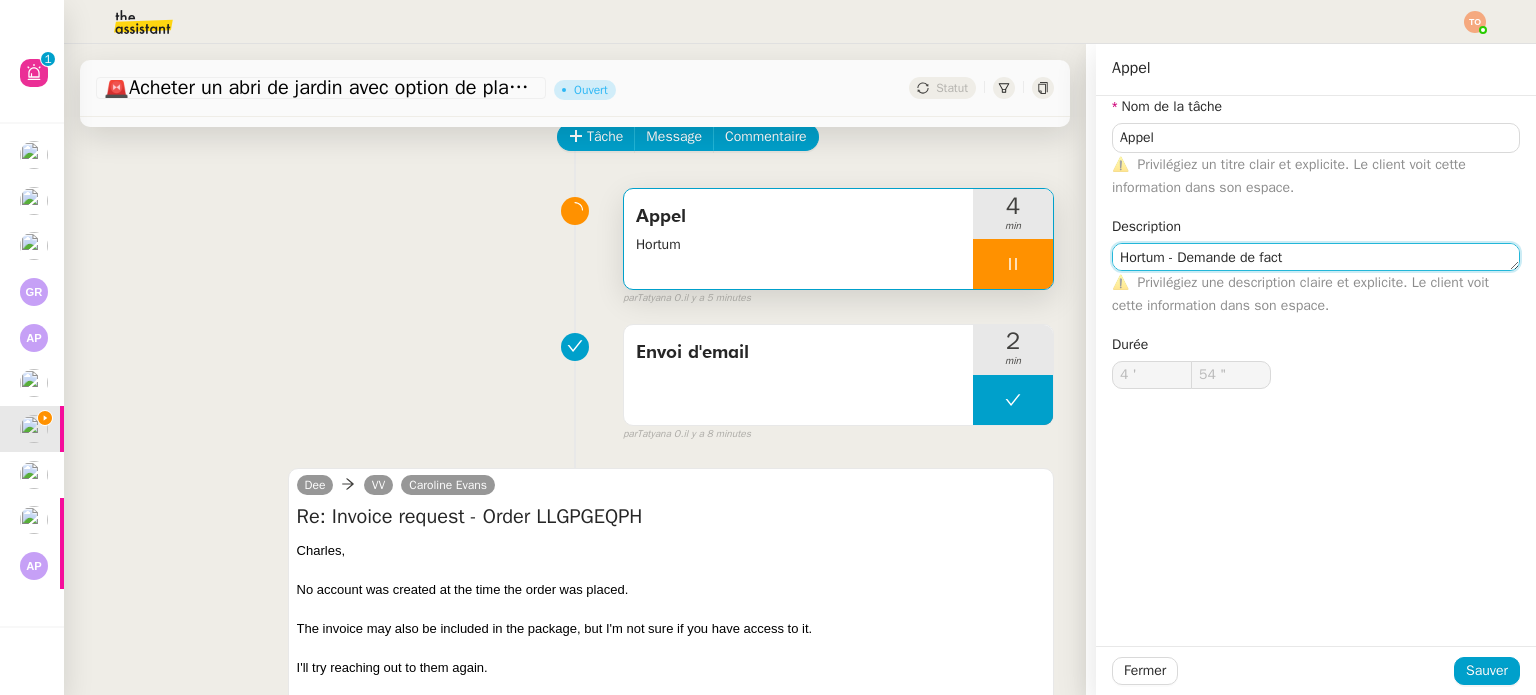 type on "55 "" 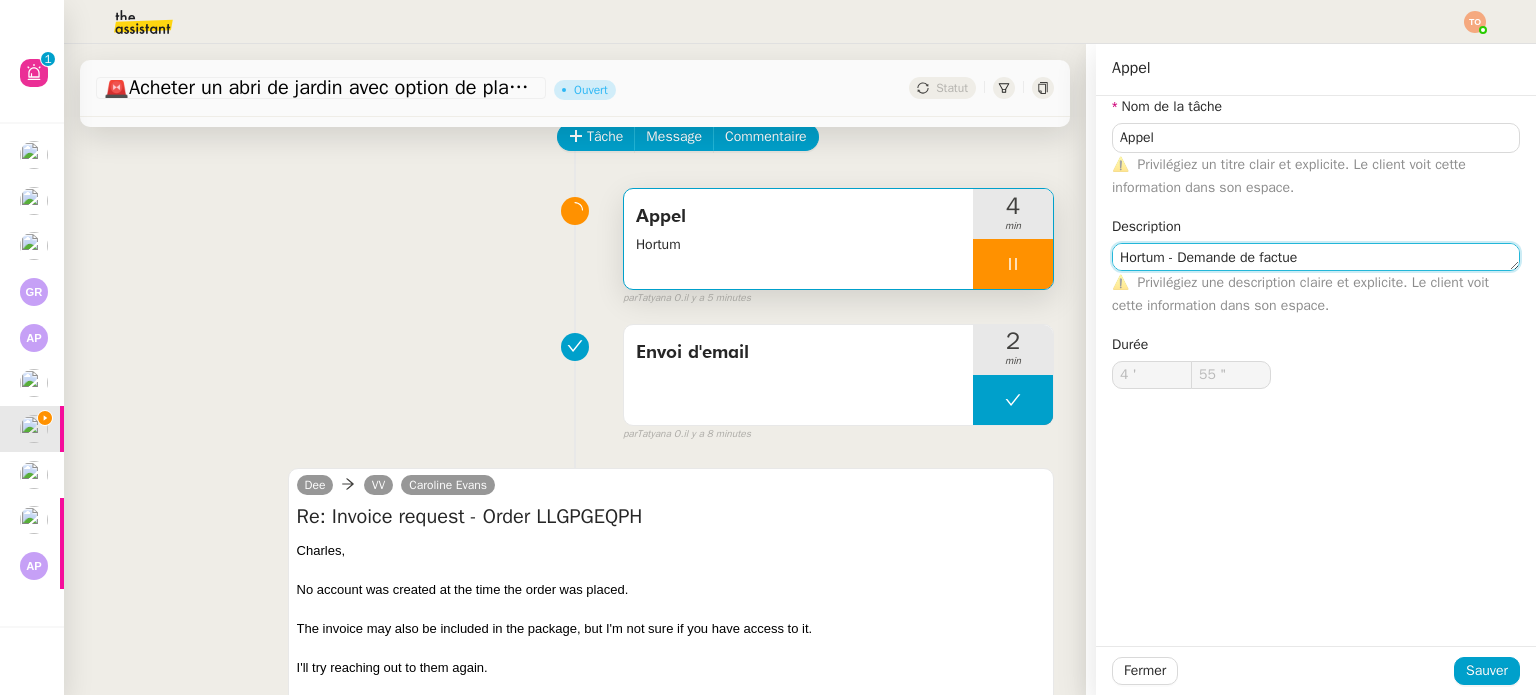 type on "Hortum - Demande de factu" 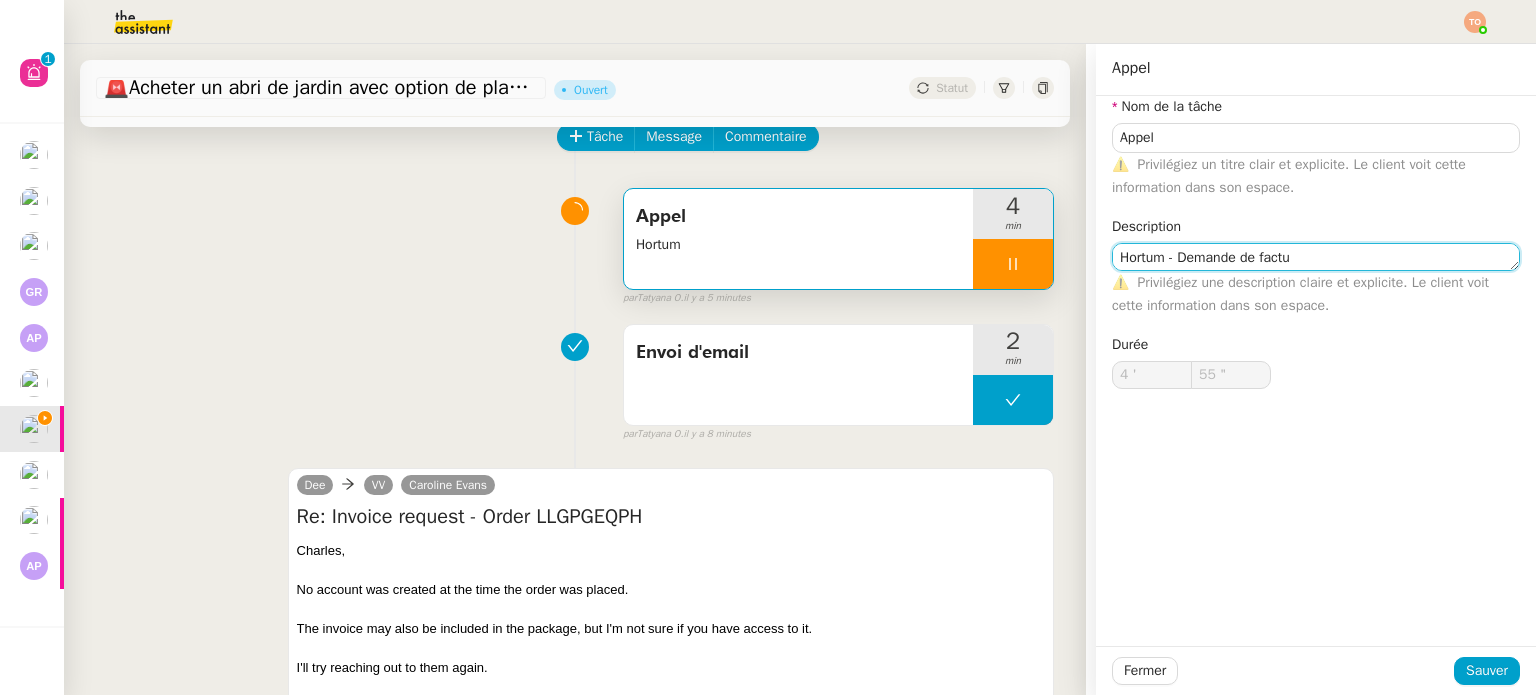 type on "56 "" 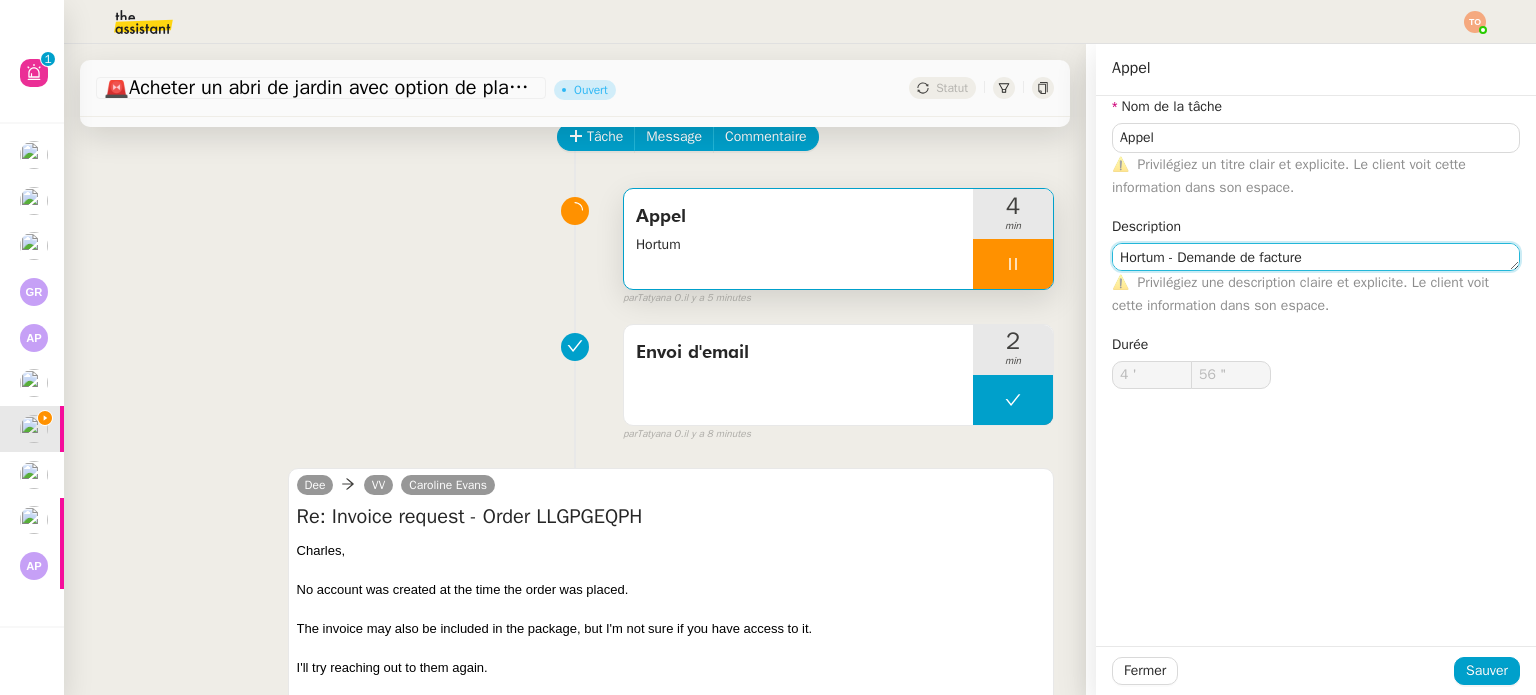 type on "Hortum - Demande de factures" 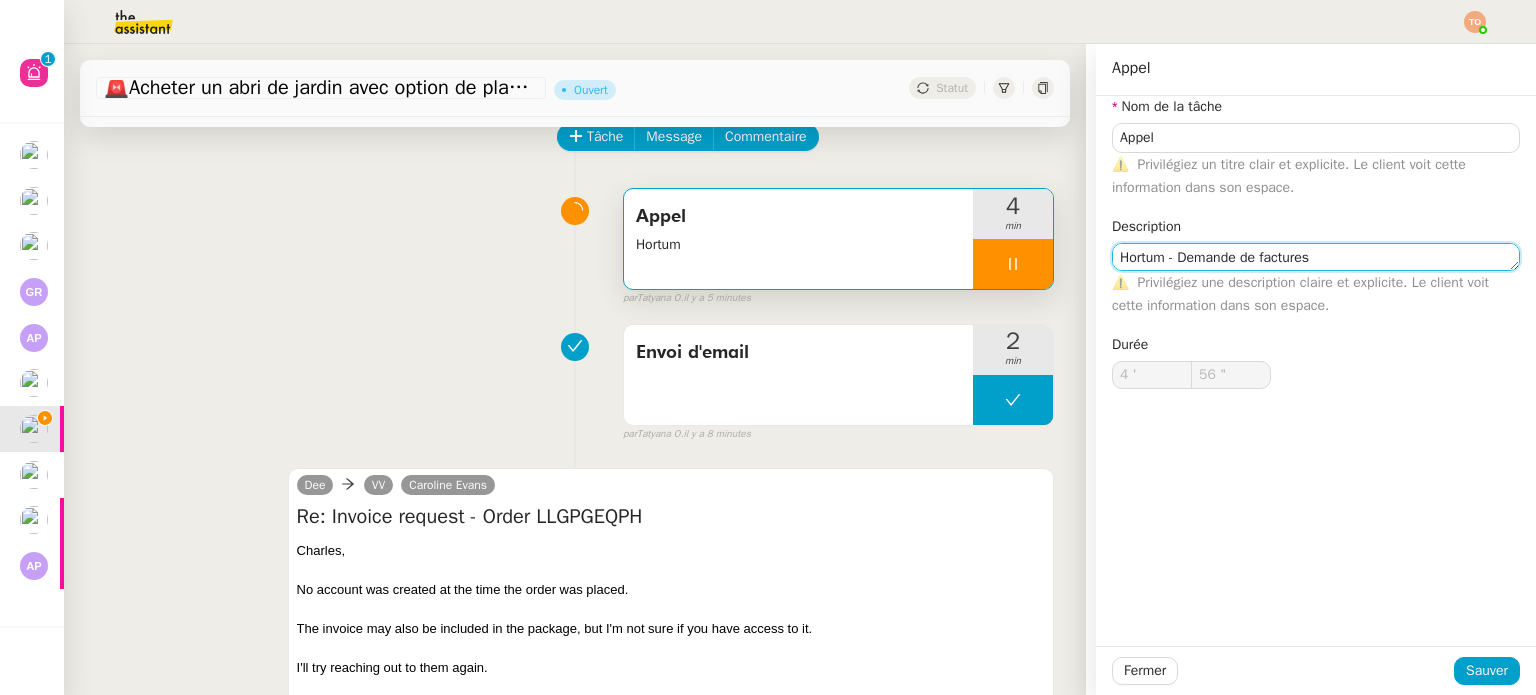 type on "57 "" 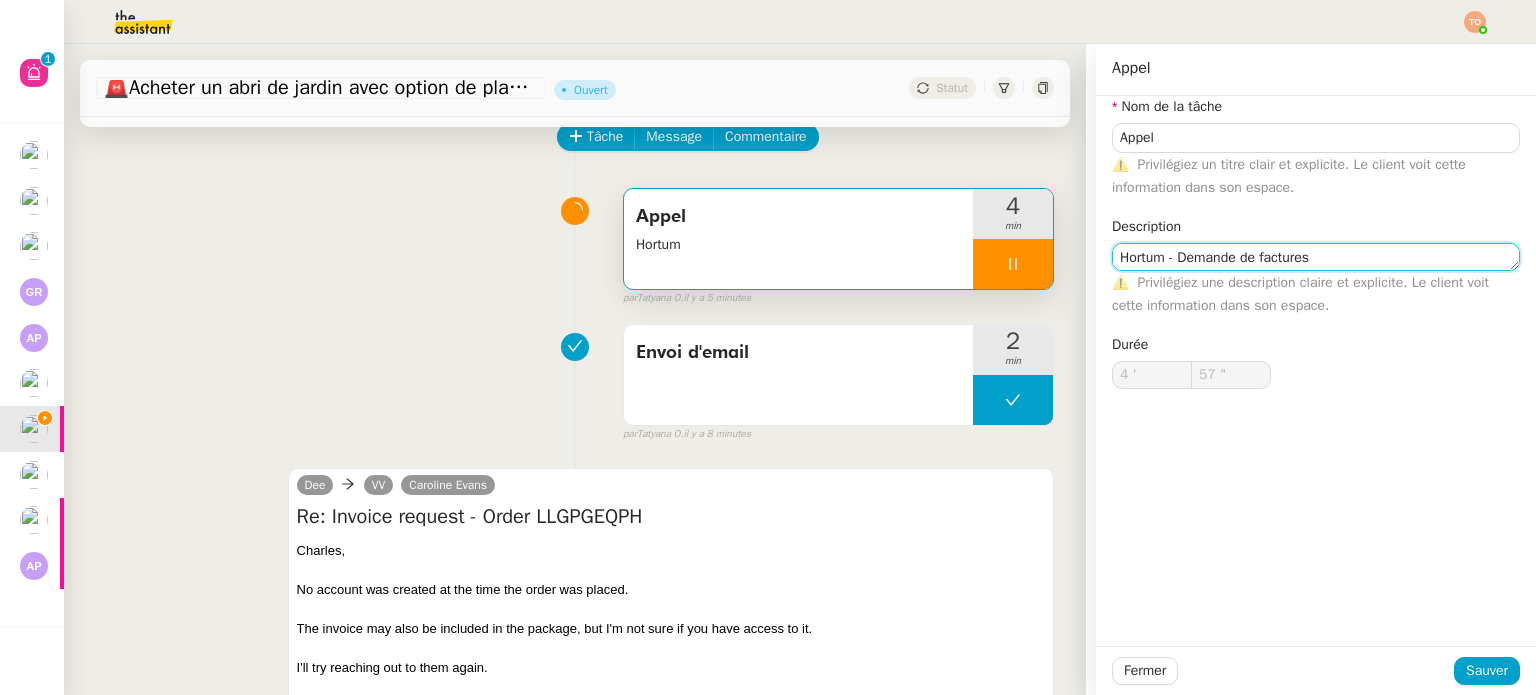 type on "Hortum - Demande de factures" 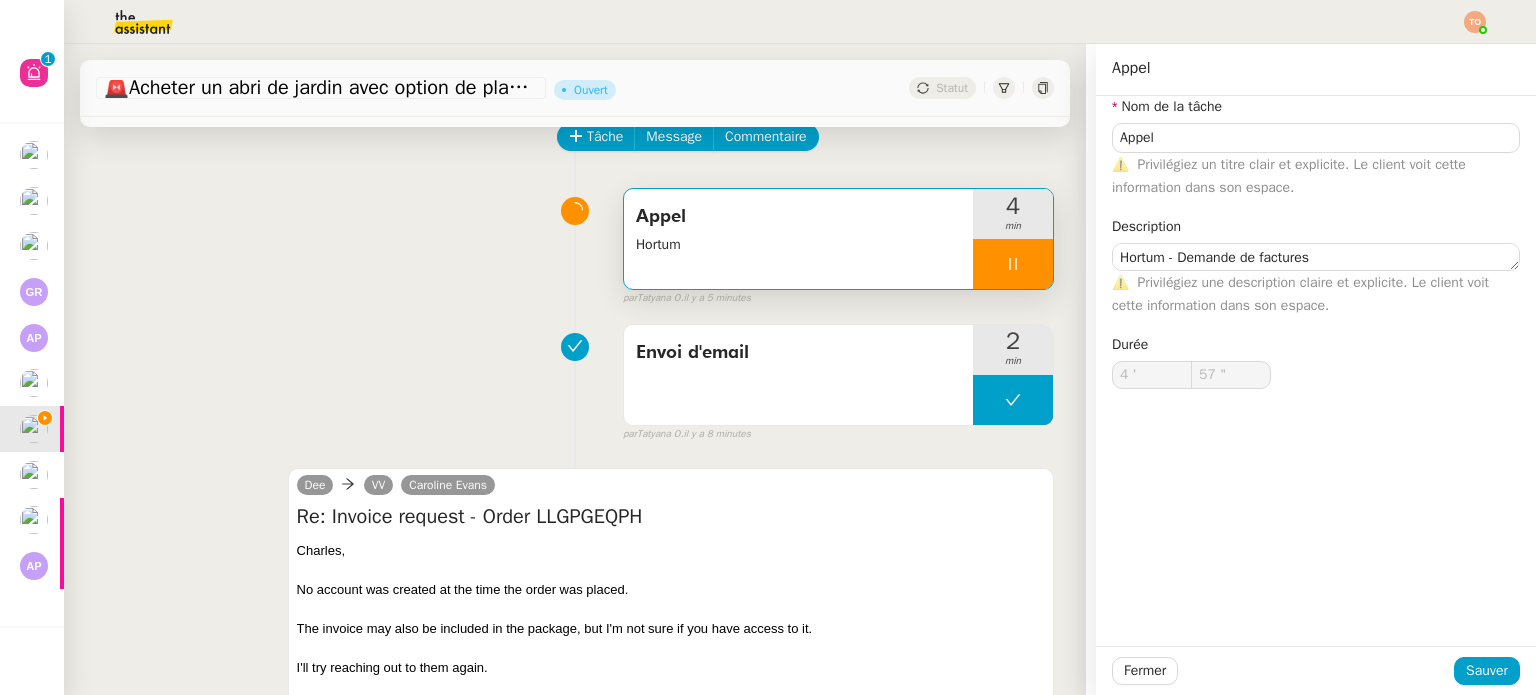 click on "Fermer Sauver" 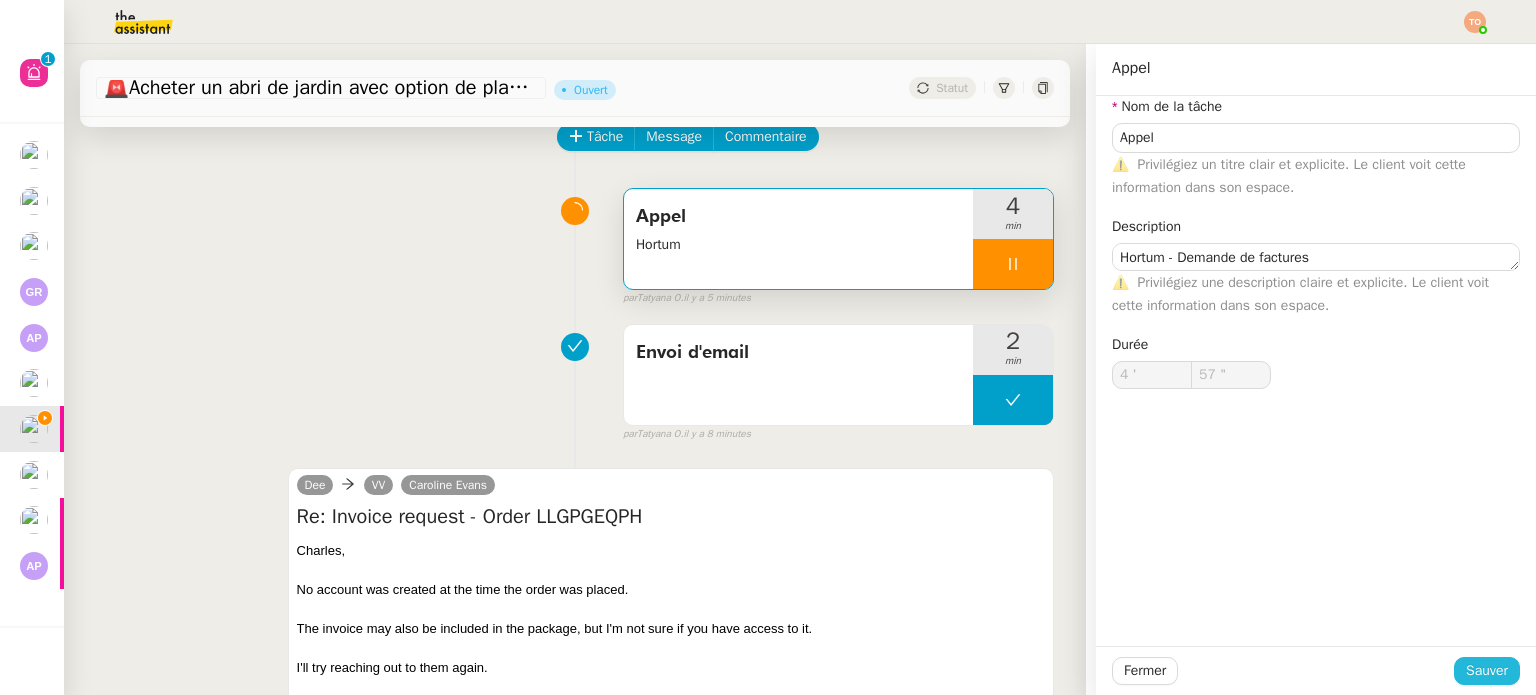 click on "Sauver" 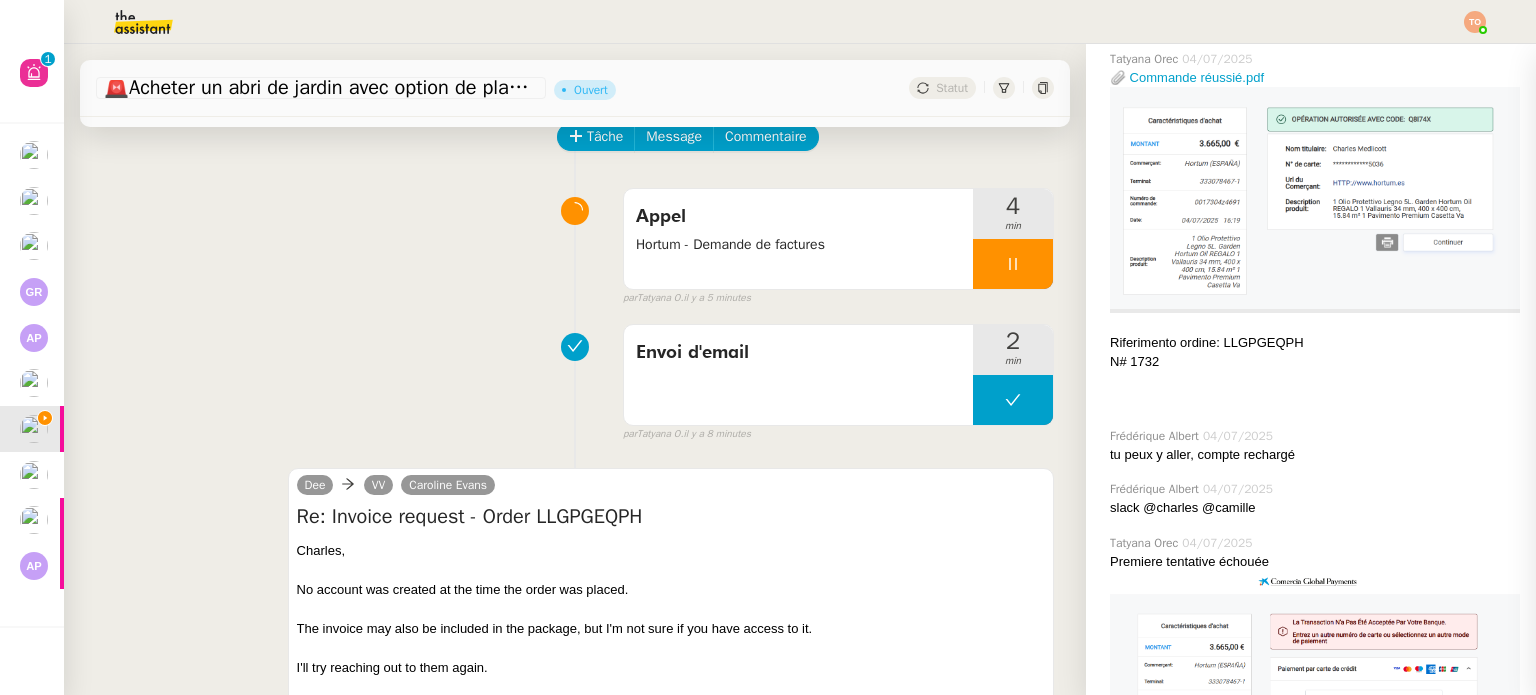 type on "58 "" 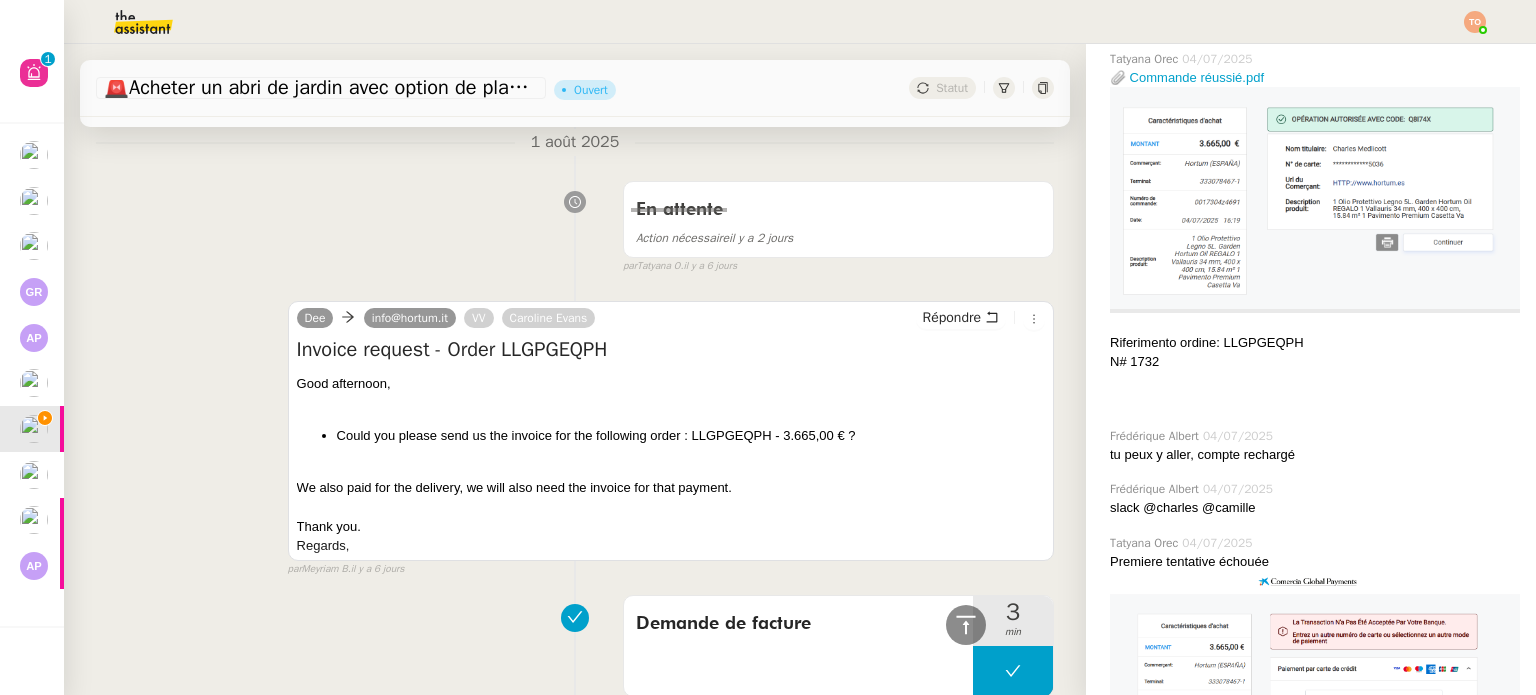 scroll, scrollTop: 1900, scrollLeft: 0, axis: vertical 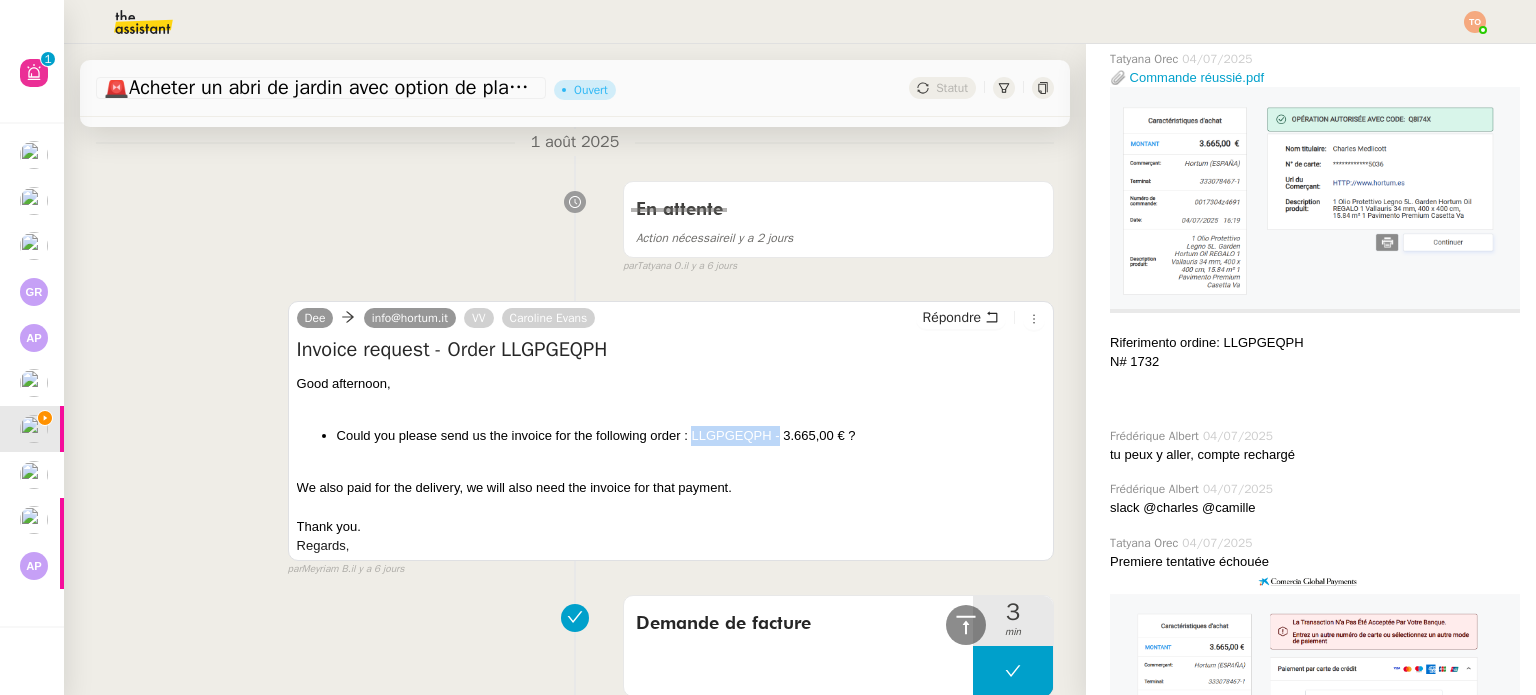 drag, startPoint x: 686, startPoint y: 441, endPoint x: 773, endPoint y: 443, distance: 87.02299 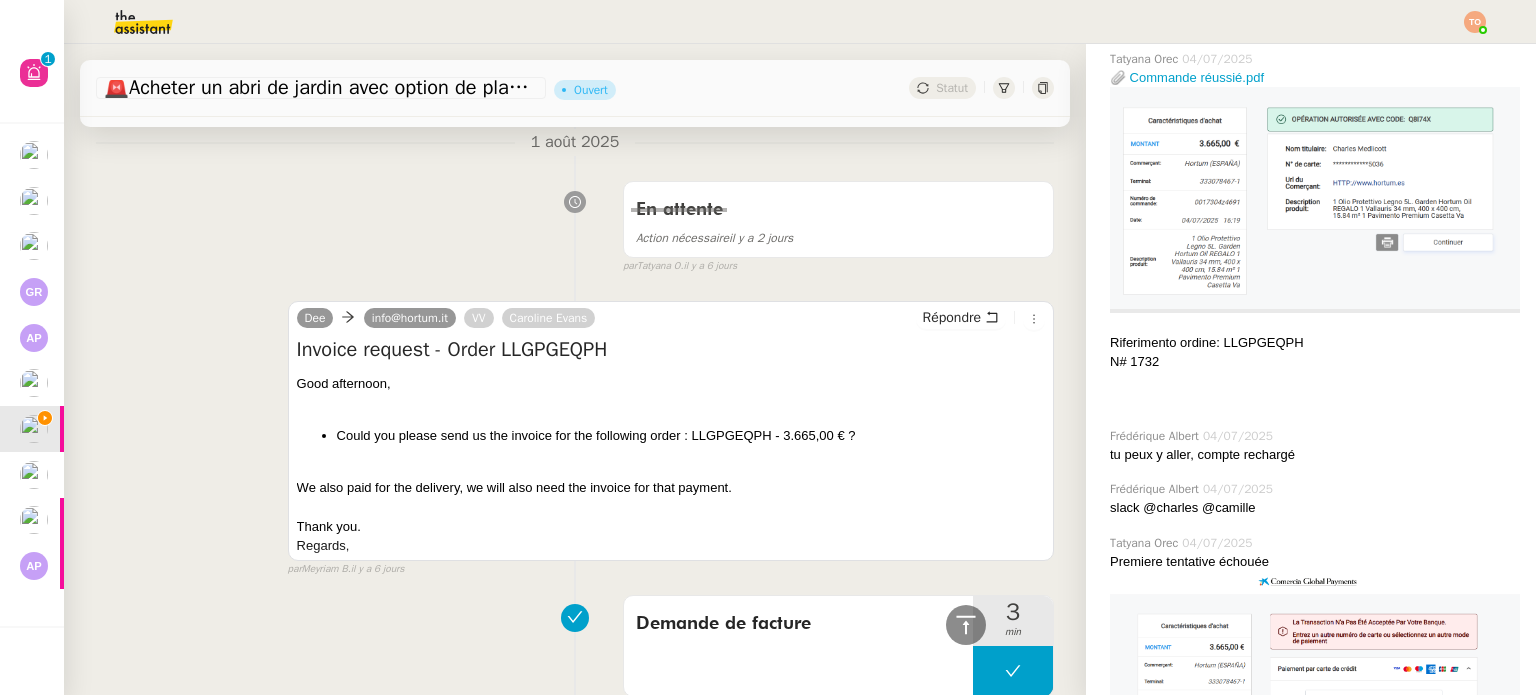 click on "Could you please send us the invoice for the following order : LLGPGEQPH - 3.665,00 € ?" at bounding box center (691, 436) 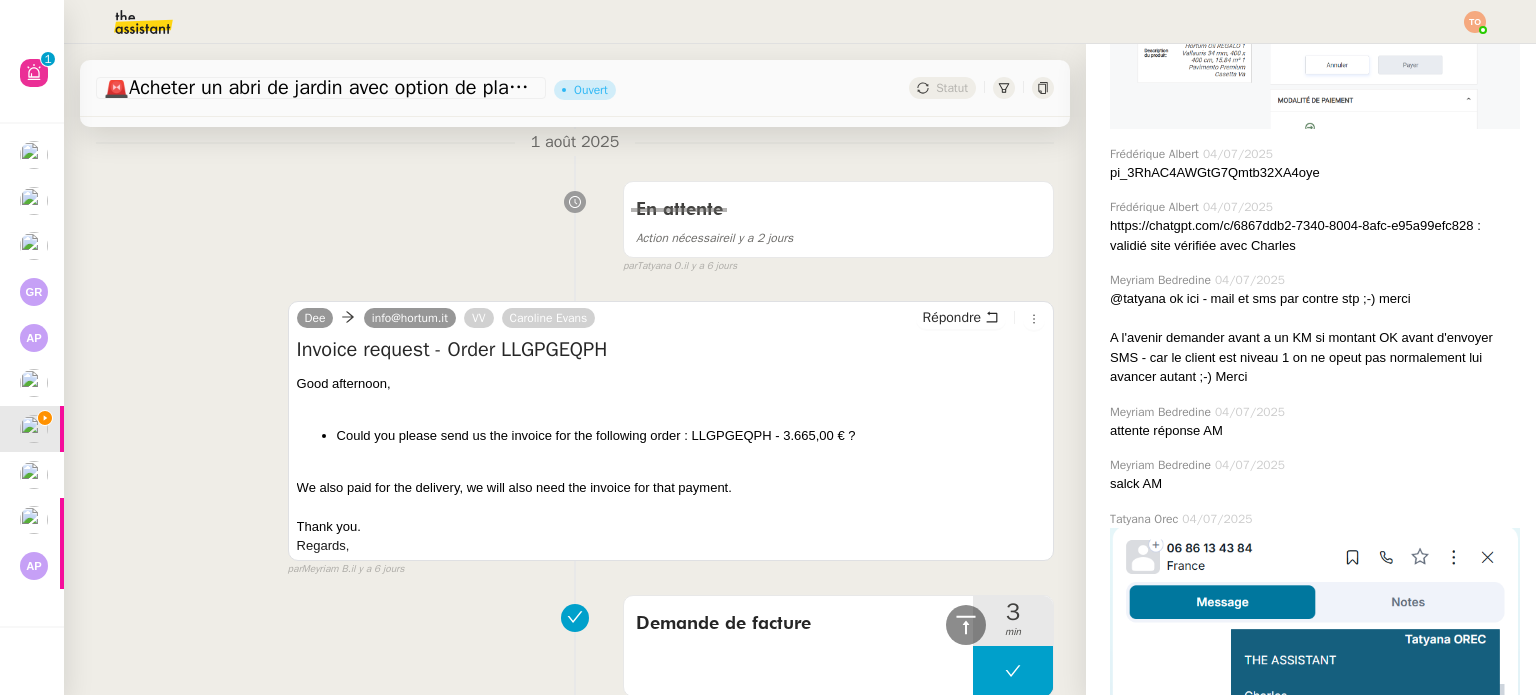 scroll, scrollTop: 1800, scrollLeft: 0, axis: vertical 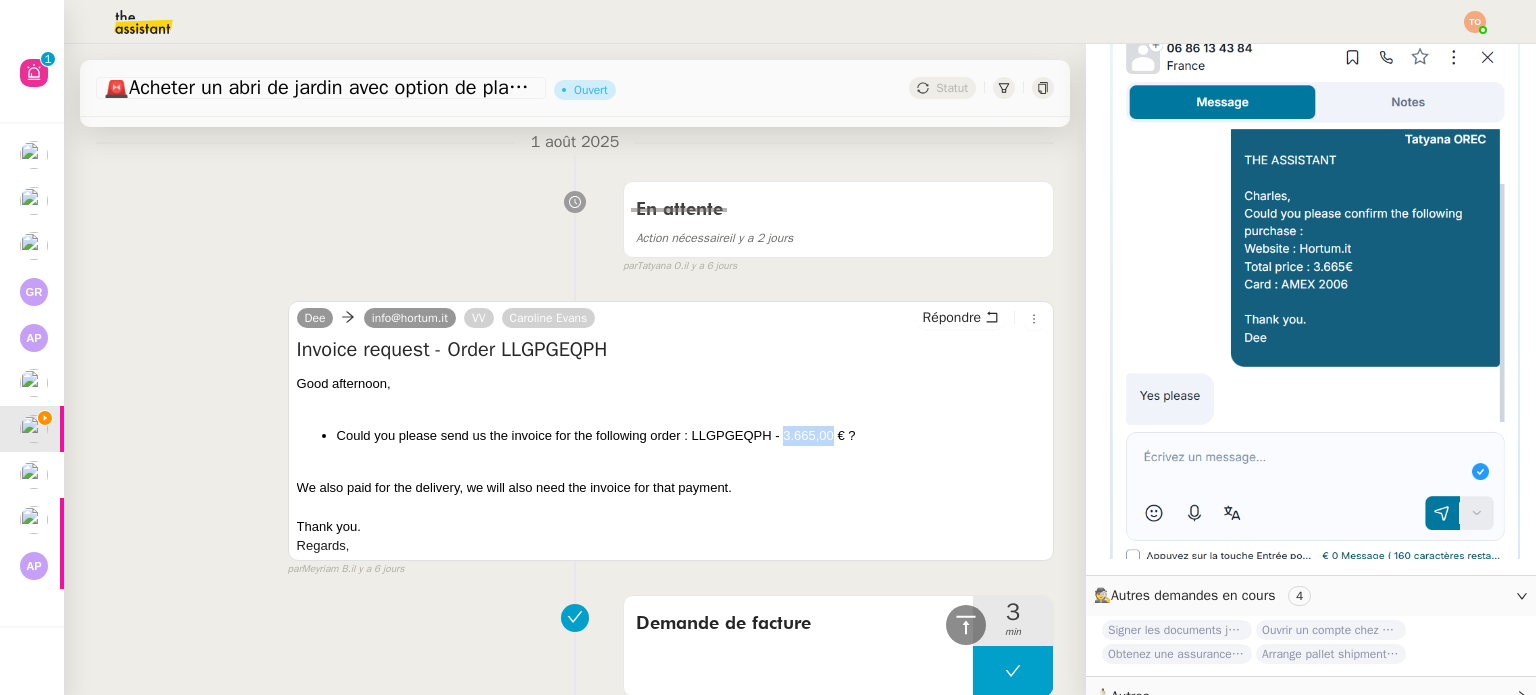 drag, startPoint x: 827, startPoint y: 442, endPoint x: 778, endPoint y: 441, distance: 49.010204 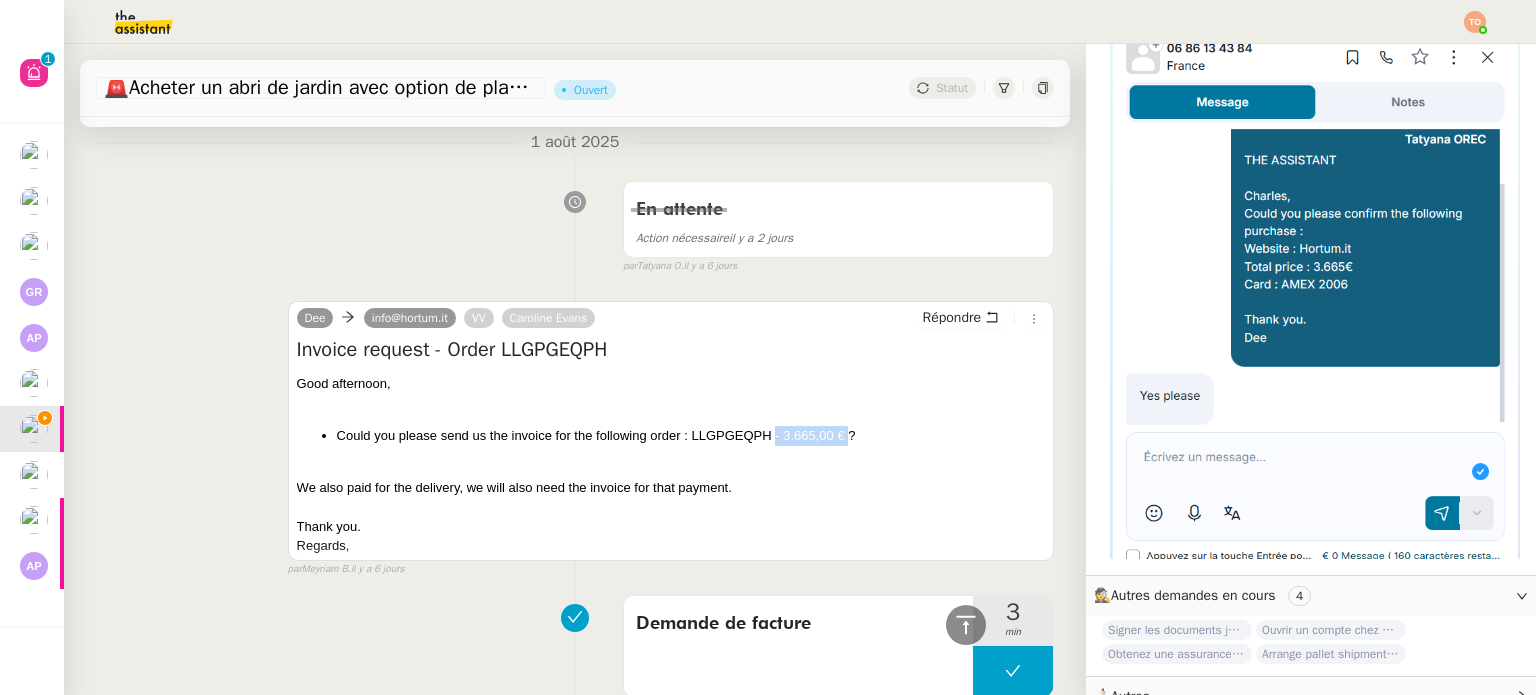 drag, startPoint x: 844, startPoint y: 443, endPoint x: 769, endPoint y: 441, distance: 75.026665 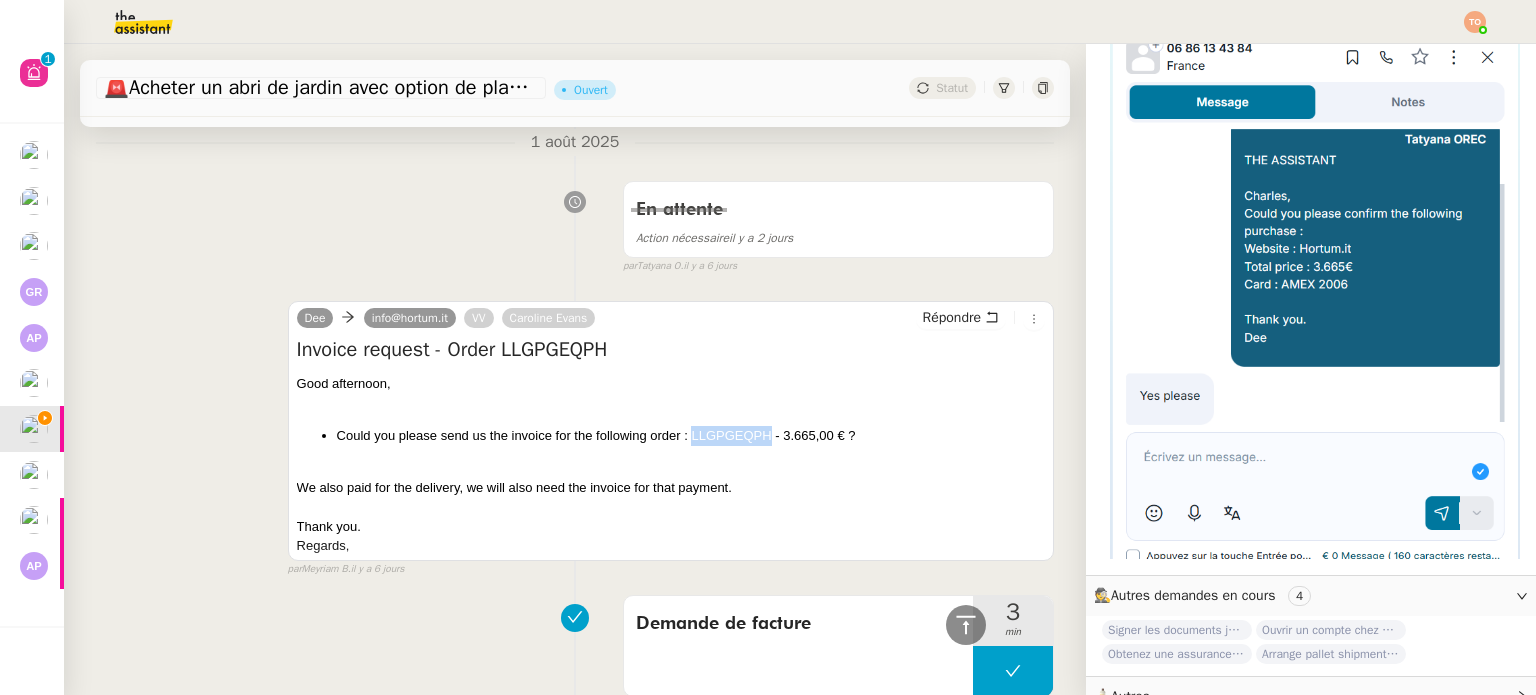 drag, startPoint x: 763, startPoint y: 438, endPoint x: 687, endPoint y: 439, distance: 76.00658 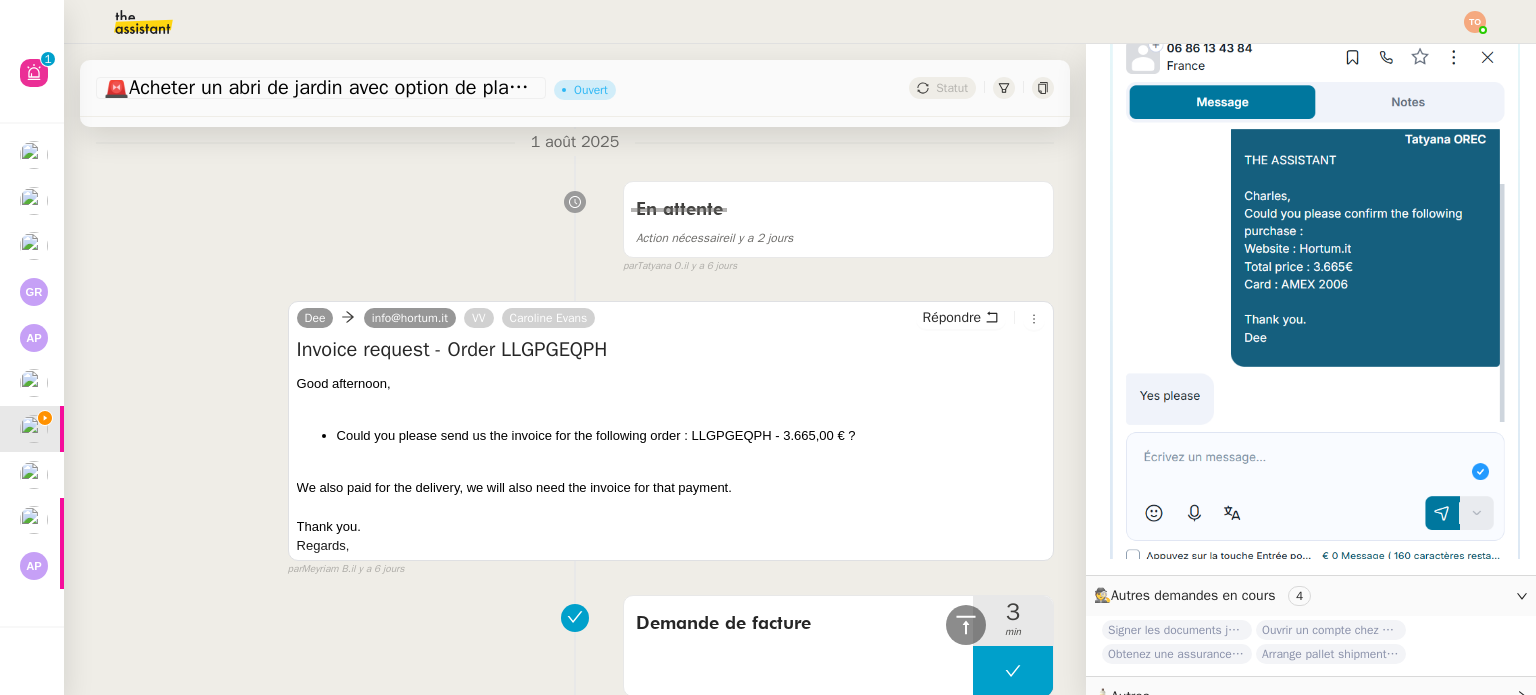 click on "Could you please send us the invoice for the following order : LLGPGEQPH - 3.665,00 € ?" at bounding box center (691, 436) 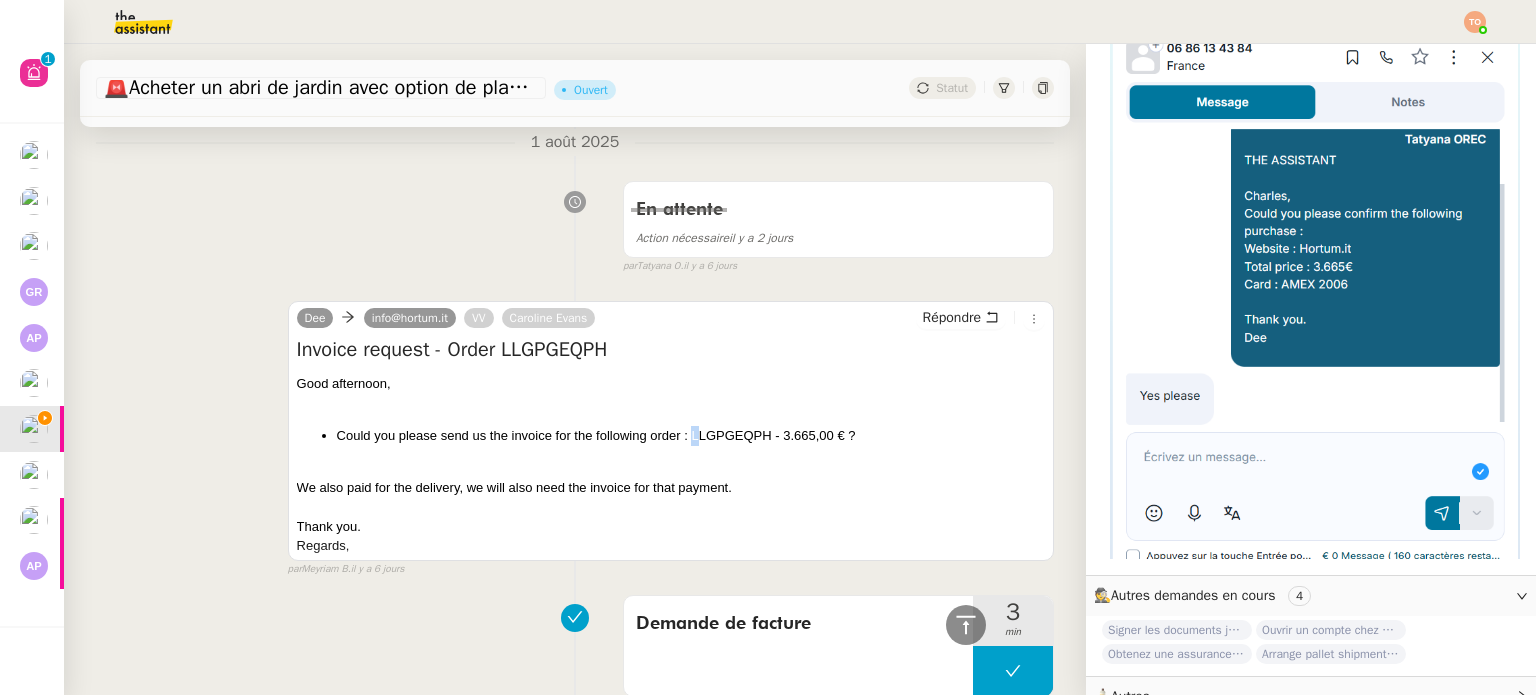 click on "Could you please send us the invoice for the following order : LLGPGEQPH - 3.665,00 € ?" at bounding box center [691, 436] 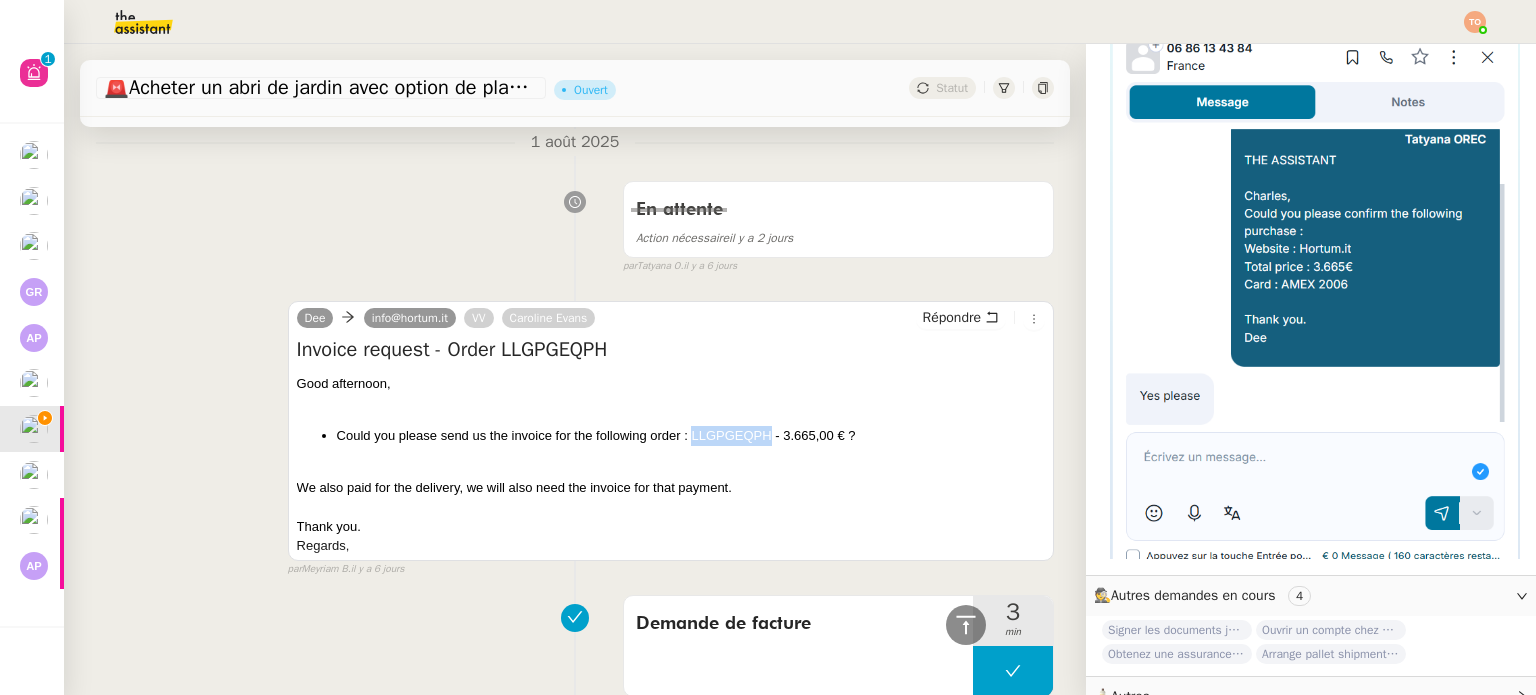 drag, startPoint x: 684, startPoint y: 437, endPoint x: 764, endPoint y: 437, distance: 80 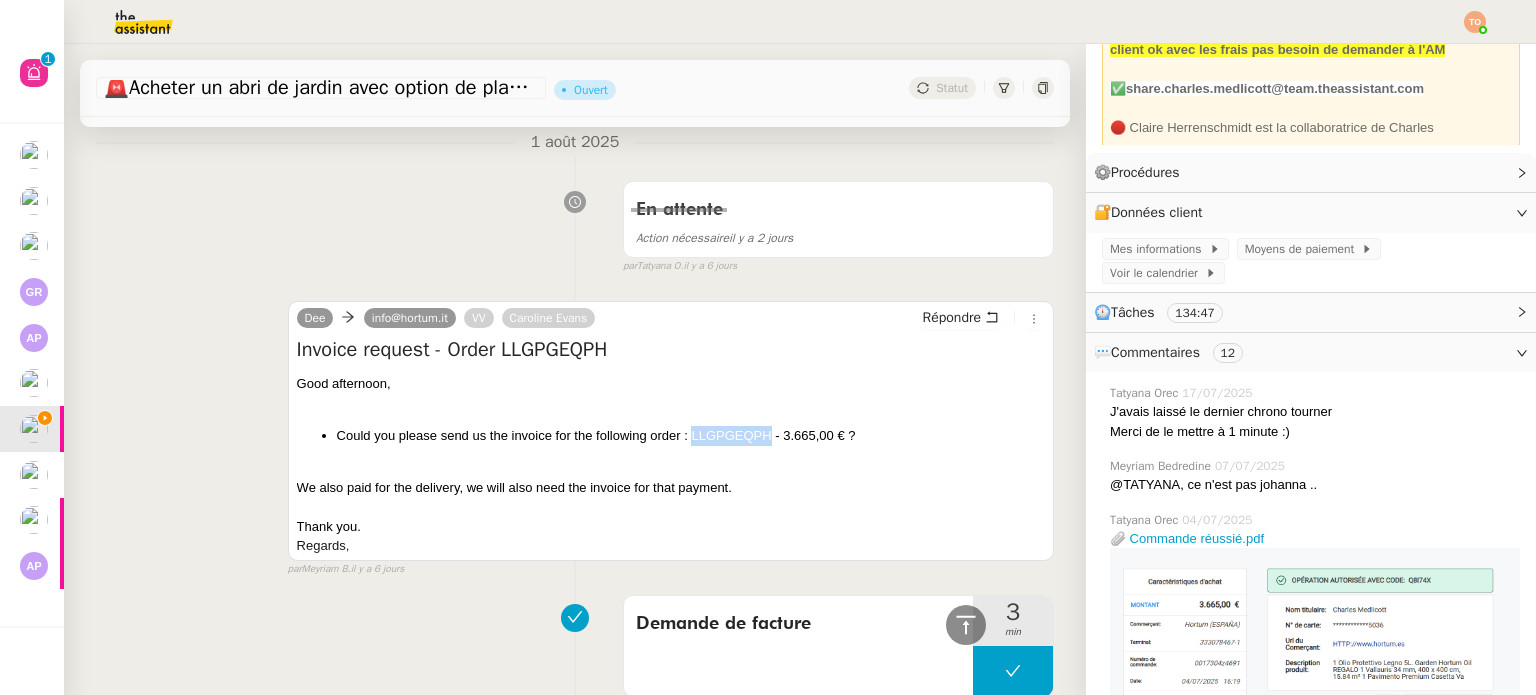 scroll, scrollTop: 0, scrollLeft: 0, axis: both 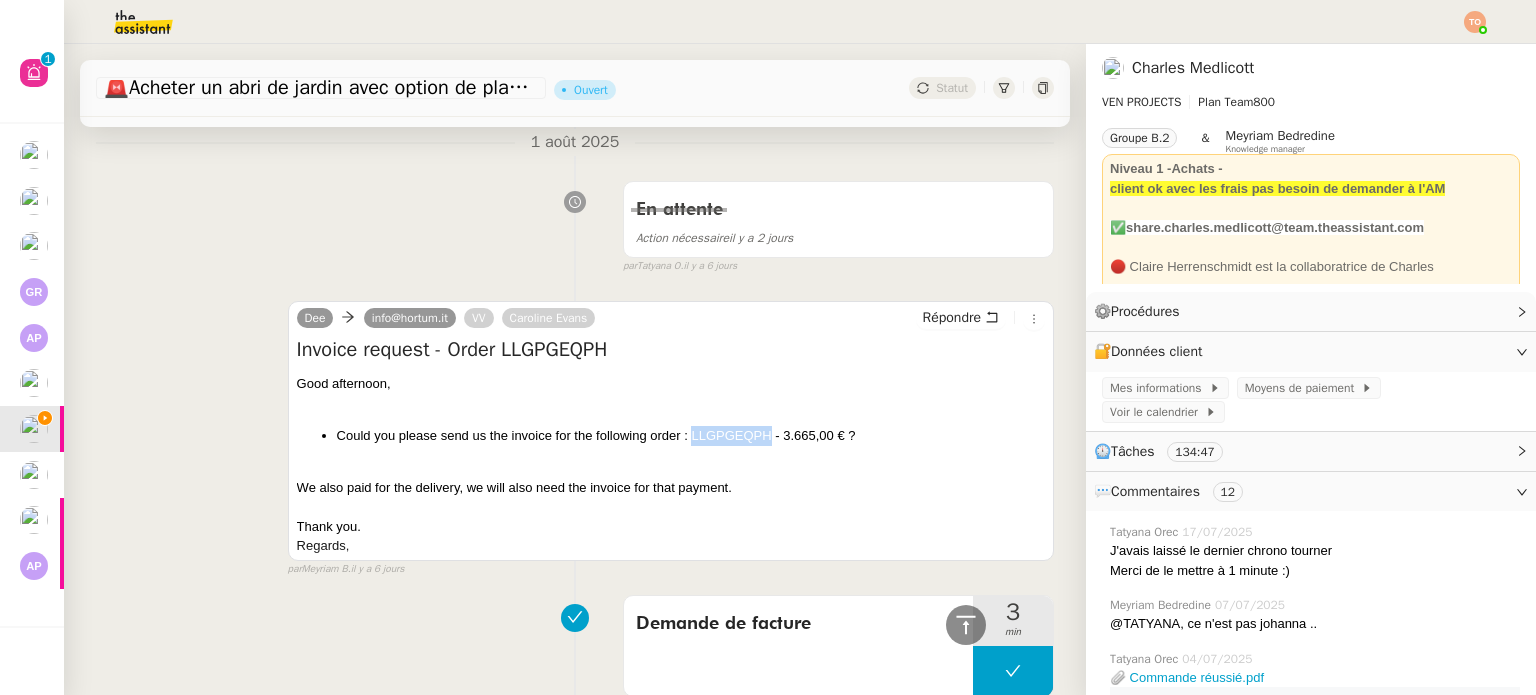 click on "Could you please send us the invoice for the following order : LLGPGEQPH - 3.665,00 € ?" at bounding box center (691, 436) 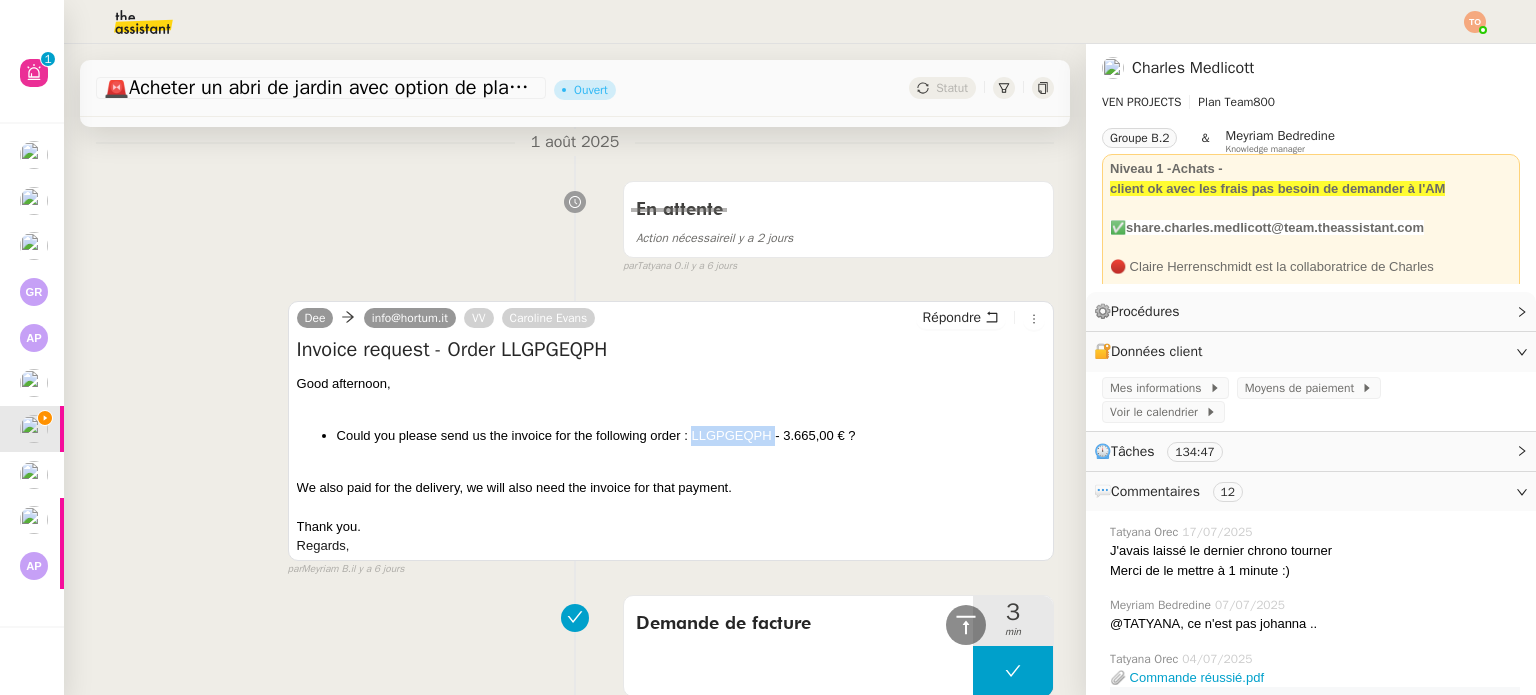 click on "Could you please send us the invoice for the following order : LLGPGEQPH - 3.665,00 € ?" at bounding box center [691, 436] 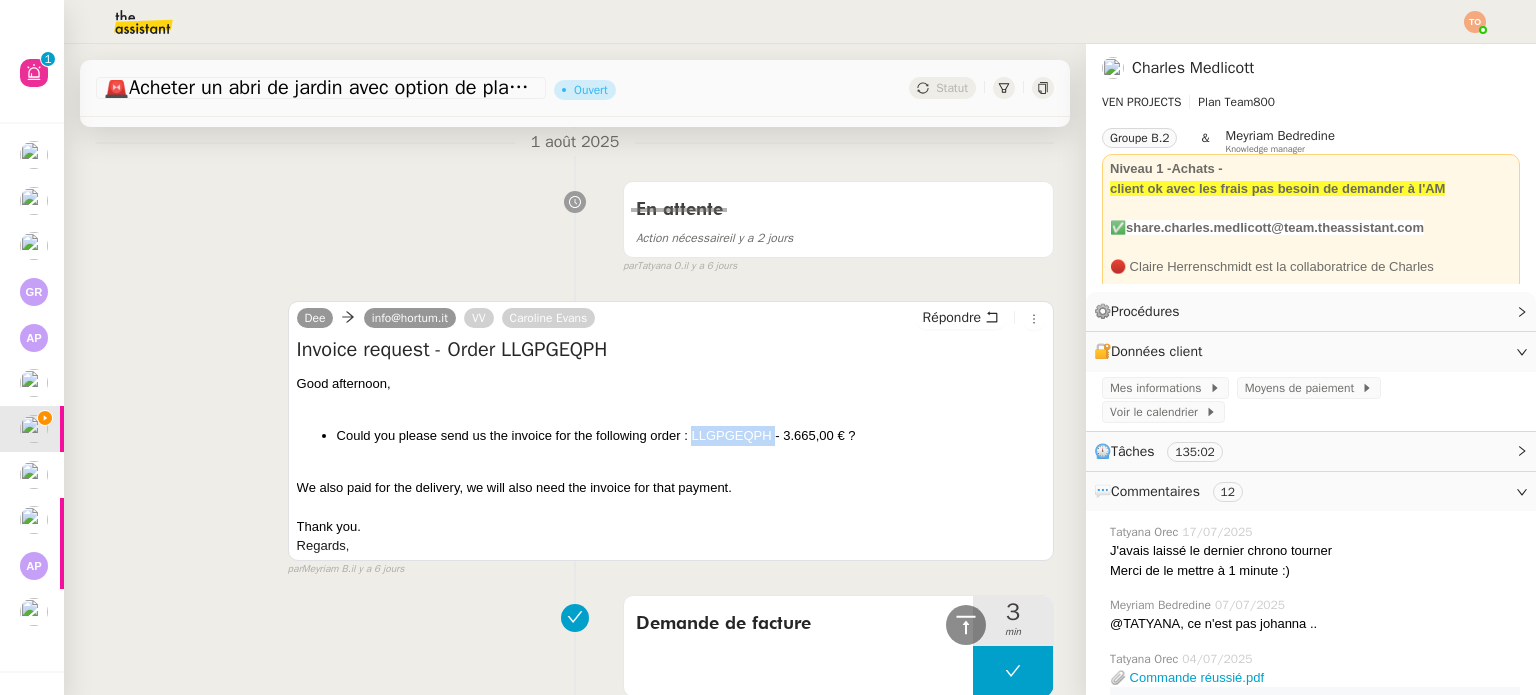 click on "Could you please send us the invoice for the following order : LLGPGEQPH - 3.665,00 € ?" at bounding box center [691, 436] 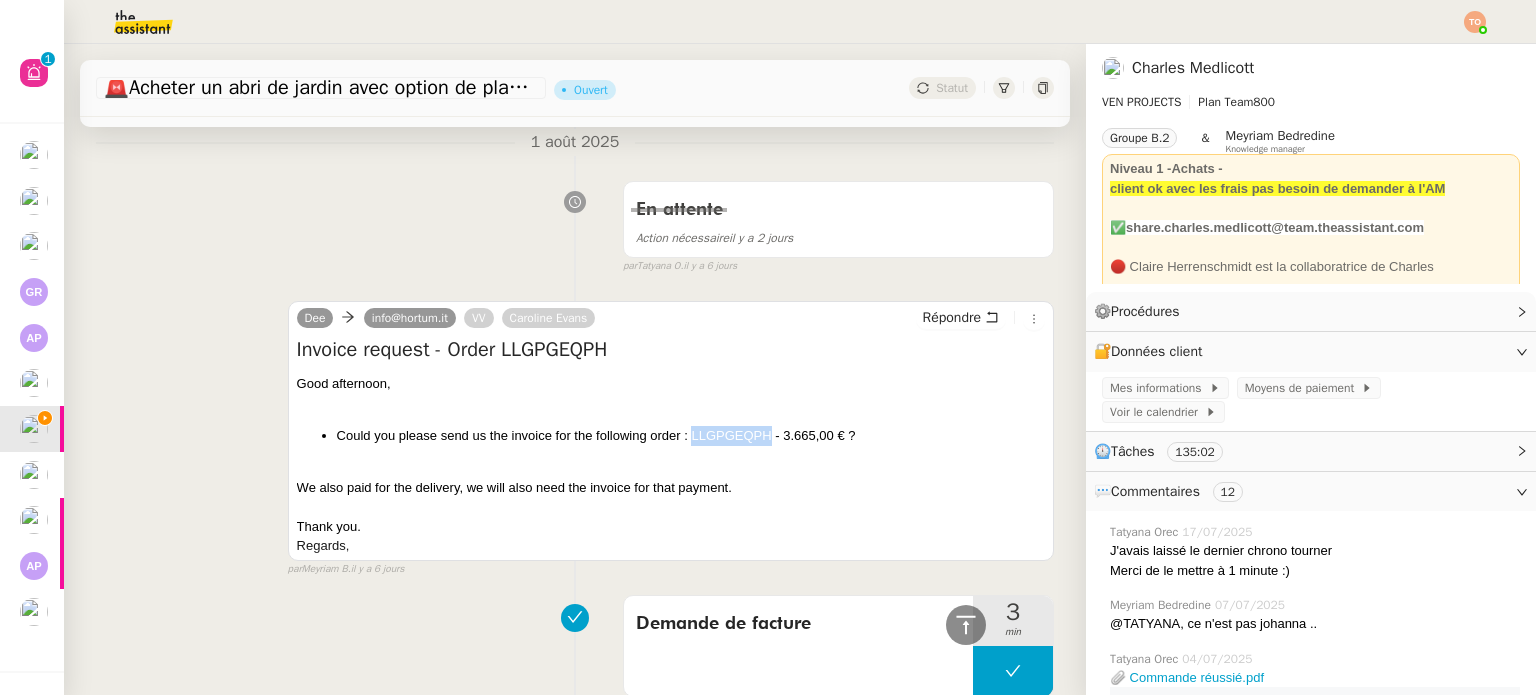 drag, startPoint x: 689, startPoint y: 441, endPoint x: 766, endPoint y: 435, distance: 77.23341 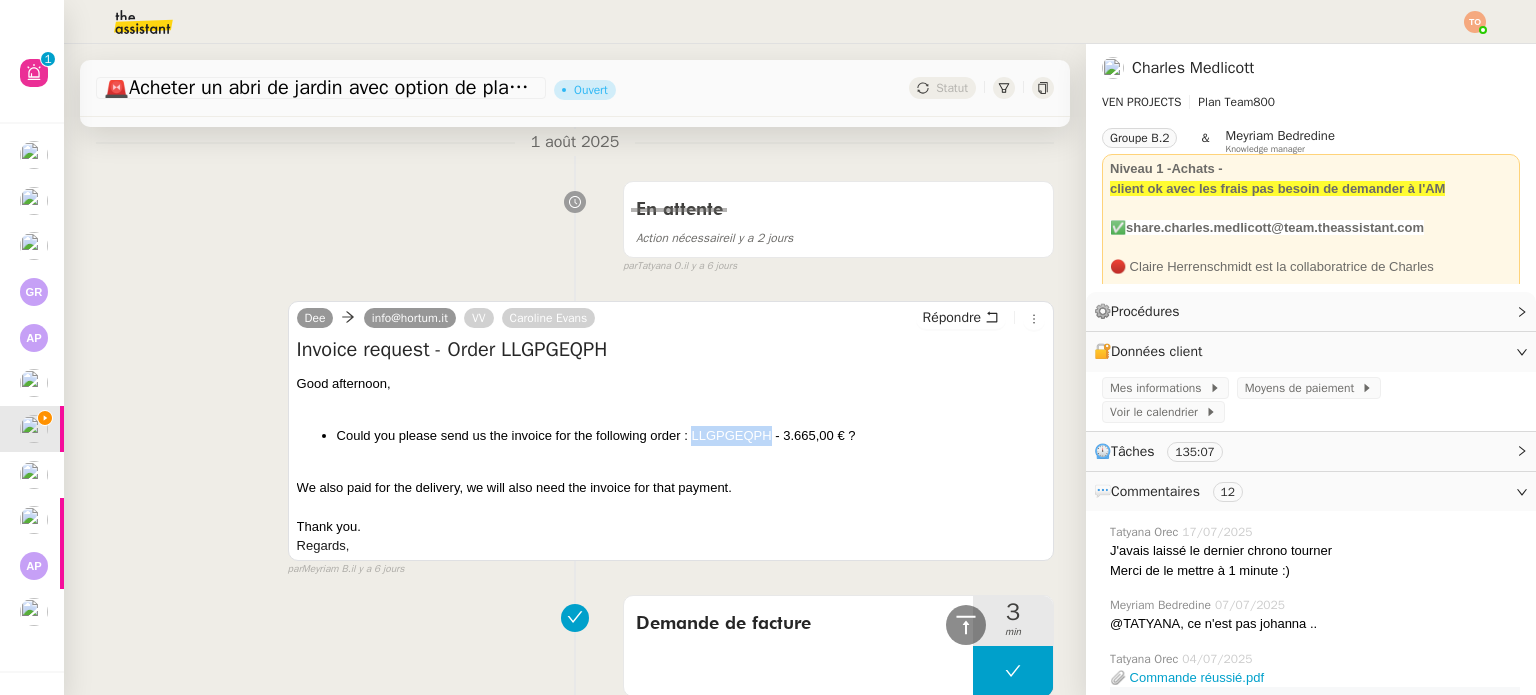 click on "Could you please send us the invoice for the following order : LLGPGEQPH - 3.665,00 € ?" at bounding box center [691, 436] 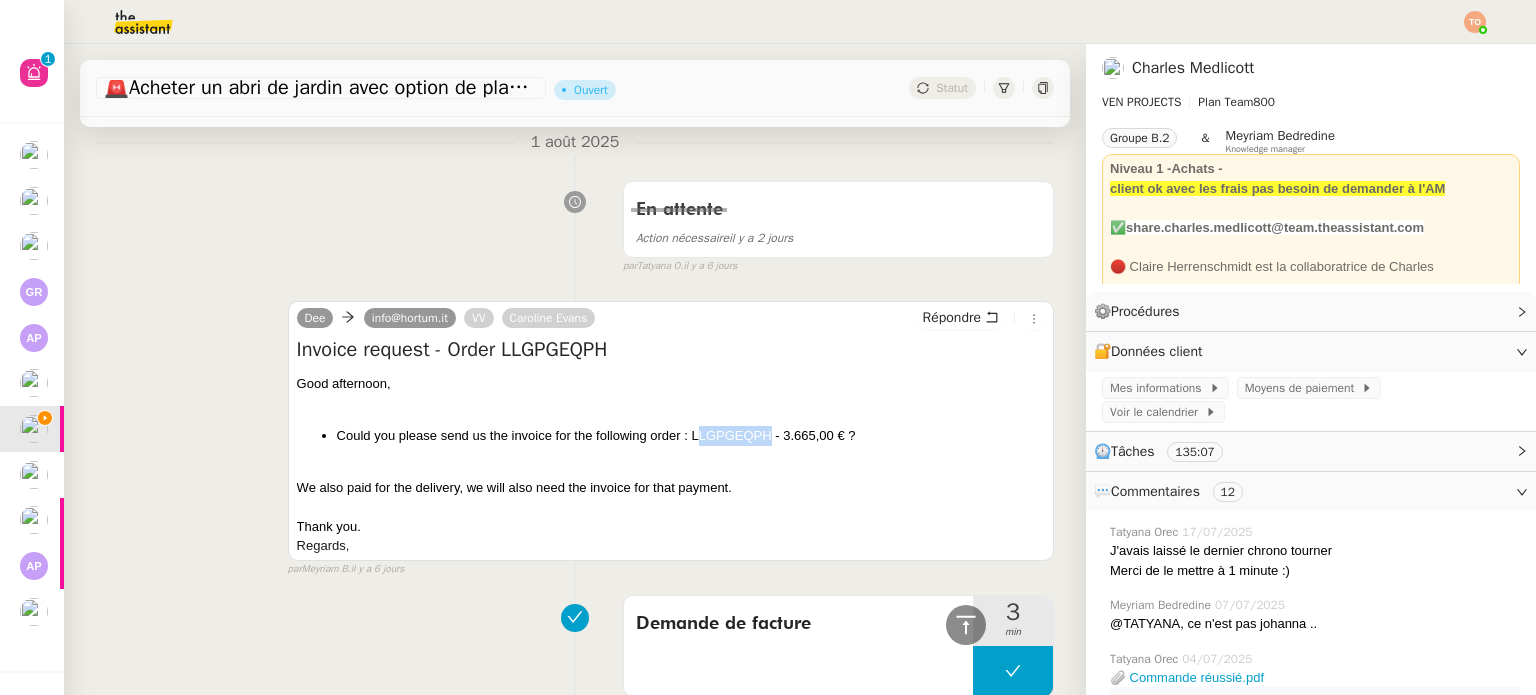 drag, startPoint x: 765, startPoint y: 439, endPoint x: 691, endPoint y: 440, distance: 74.00676 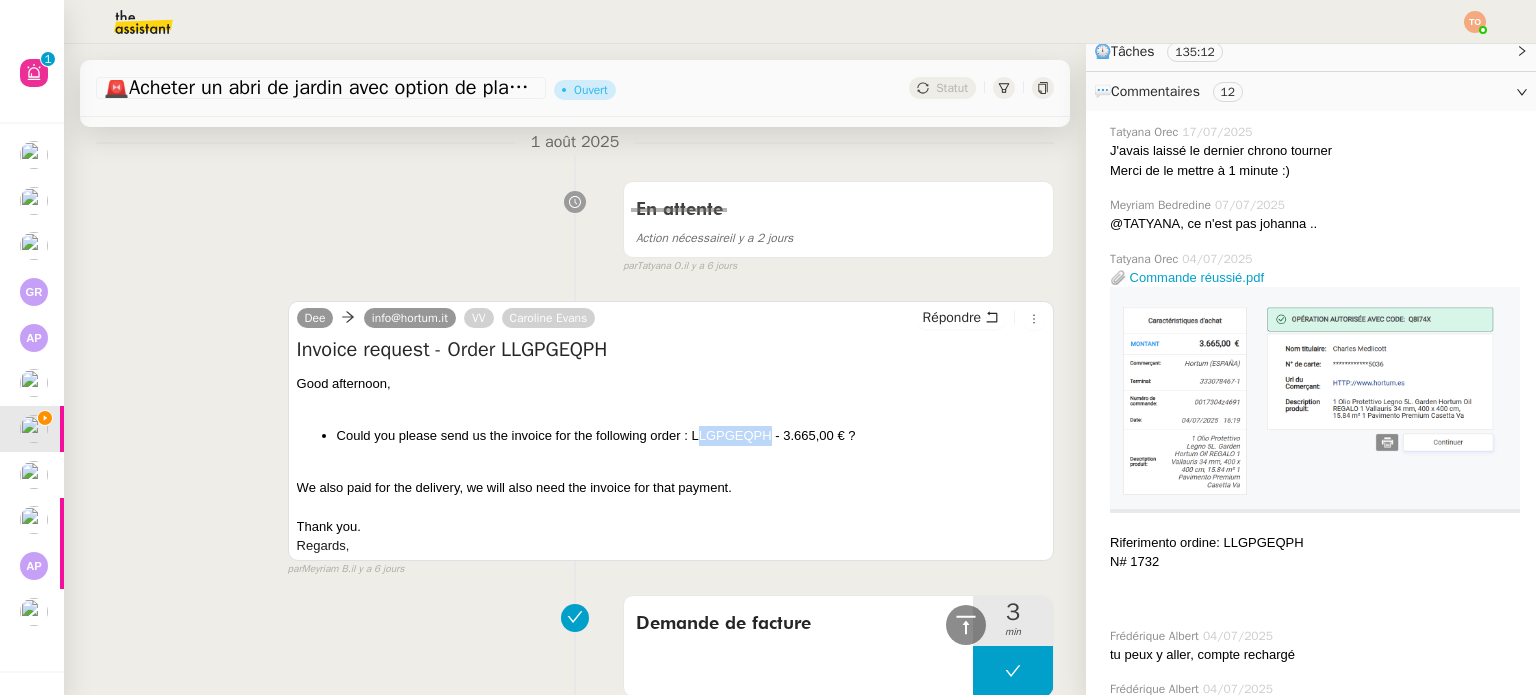 scroll, scrollTop: 500, scrollLeft: 0, axis: vertical 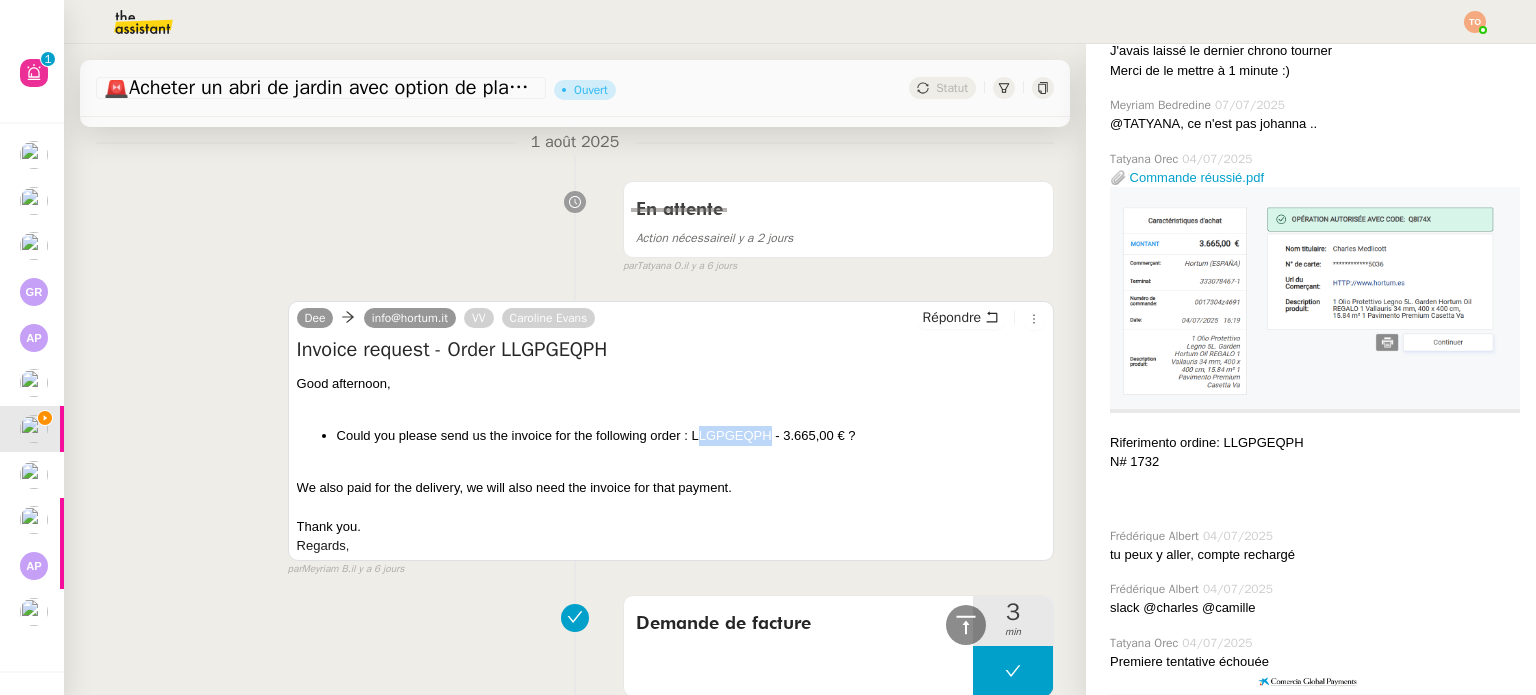 click on "Could you please send us the invoice for the following order : LLGPGEQPH - 3.665,00 € ?" at bounding box center [691, 436] 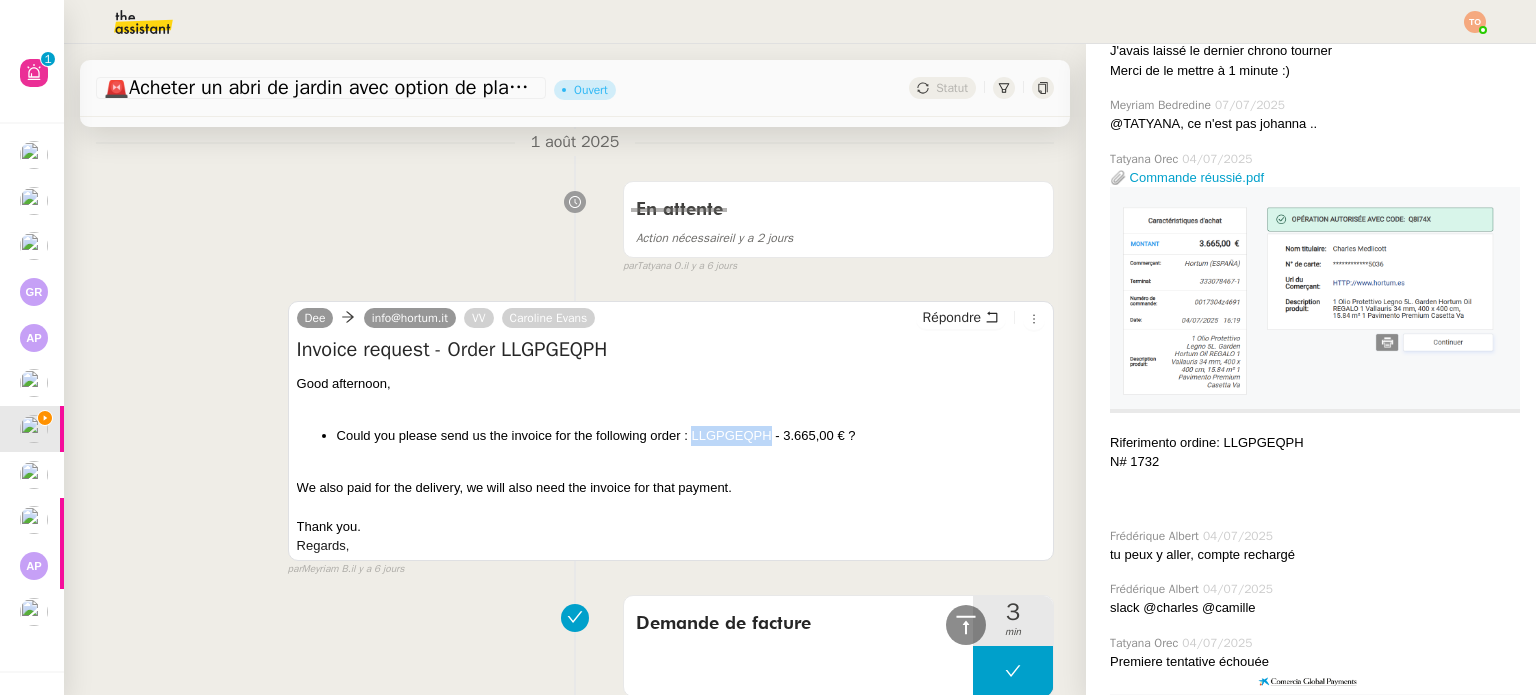drag, startPoint x: 689, startPoint y: 440, endPoint x: 763, endPoint y: 441, distance: 74.00676 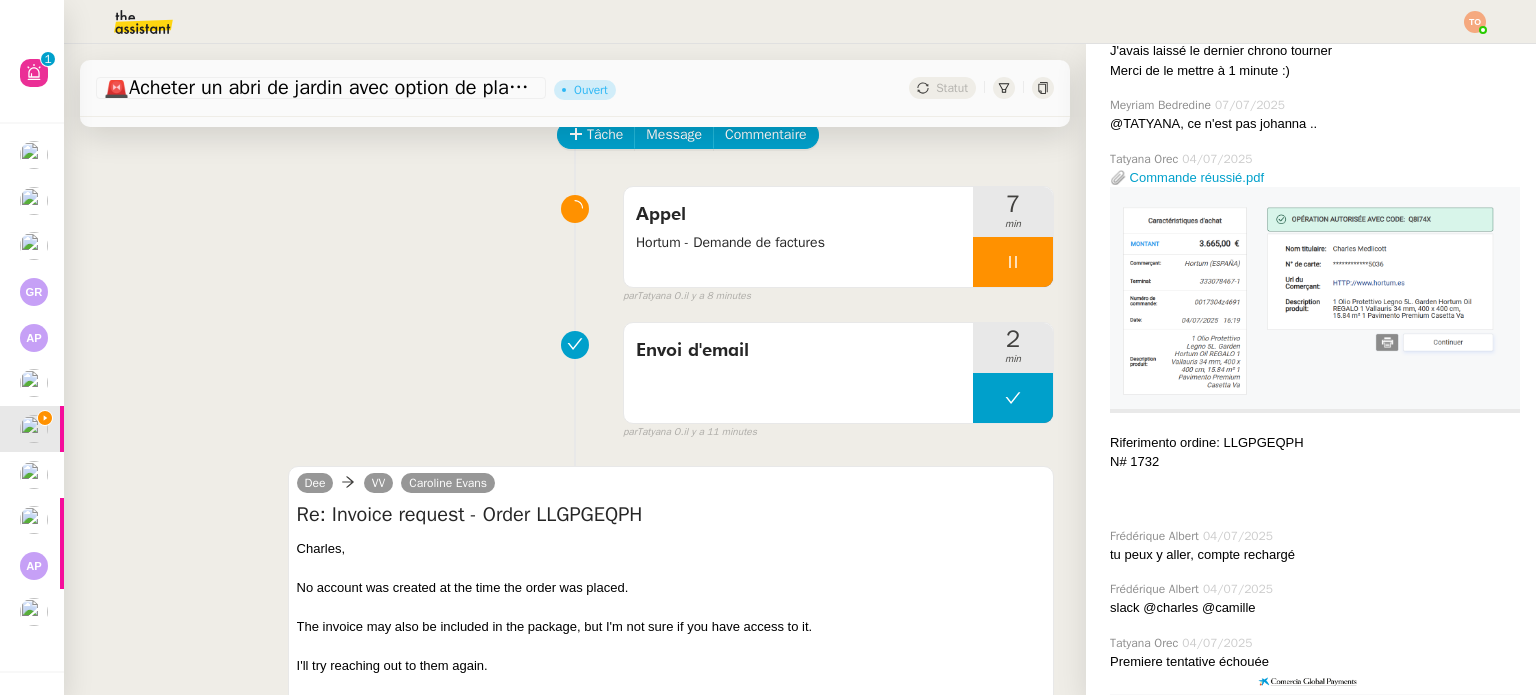 scroll, scrollTop: 0, scrollLeft: 0, axis: both 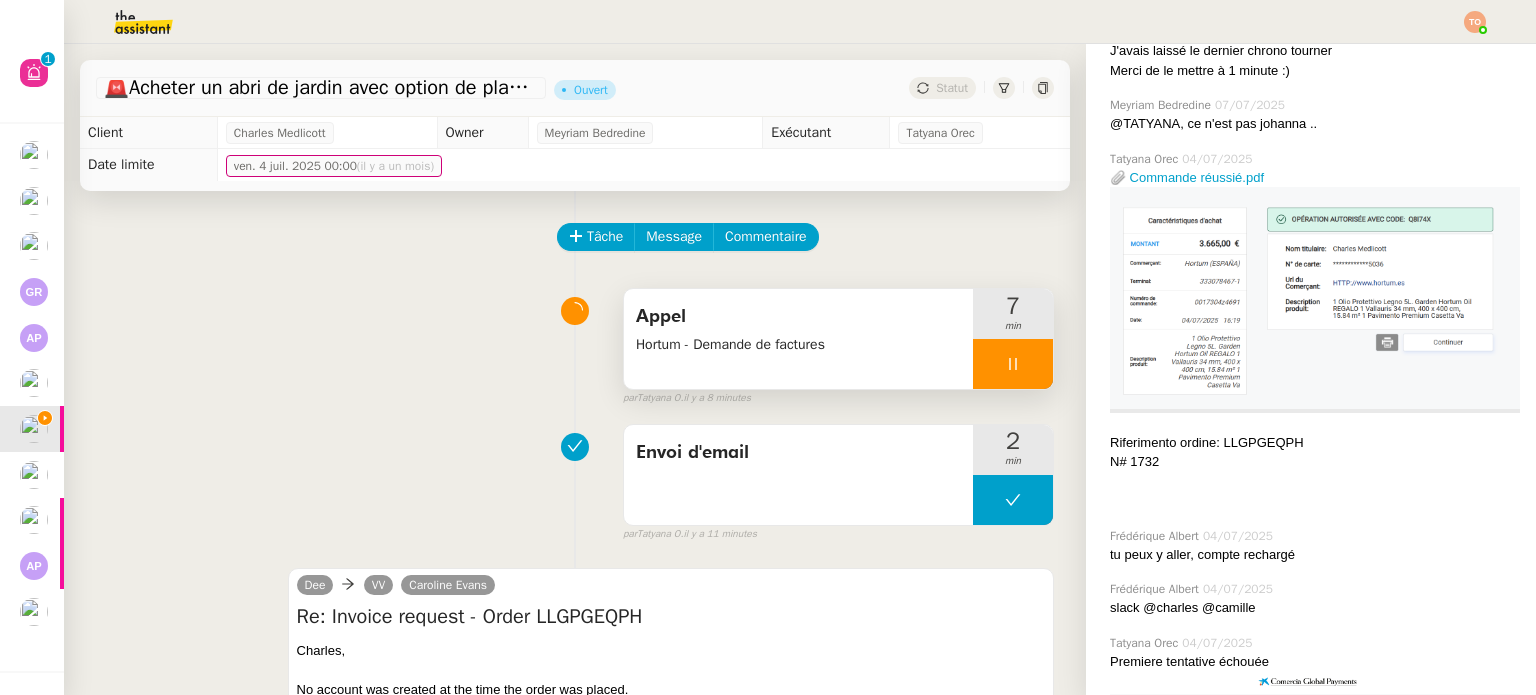 click at bounding box center (1013, 364) 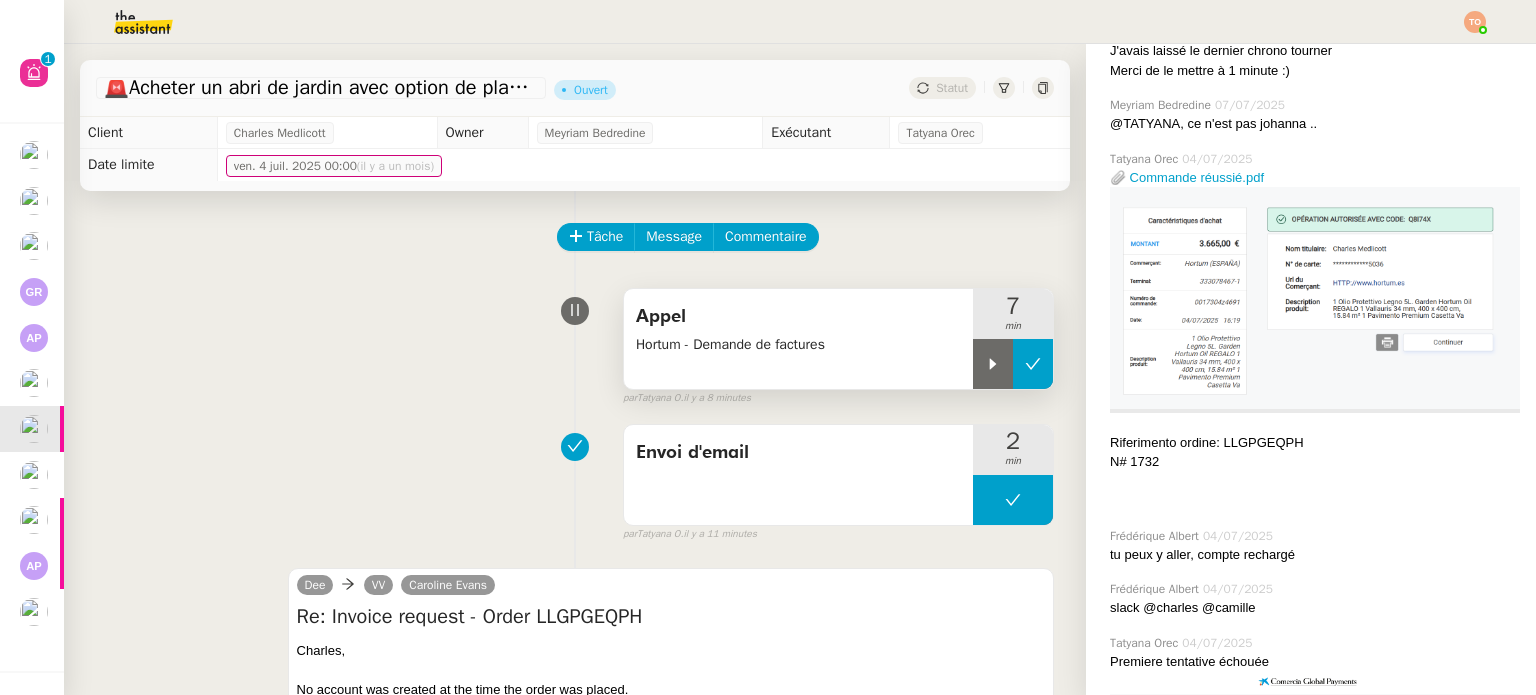 click at bounding box center (1033, 364) 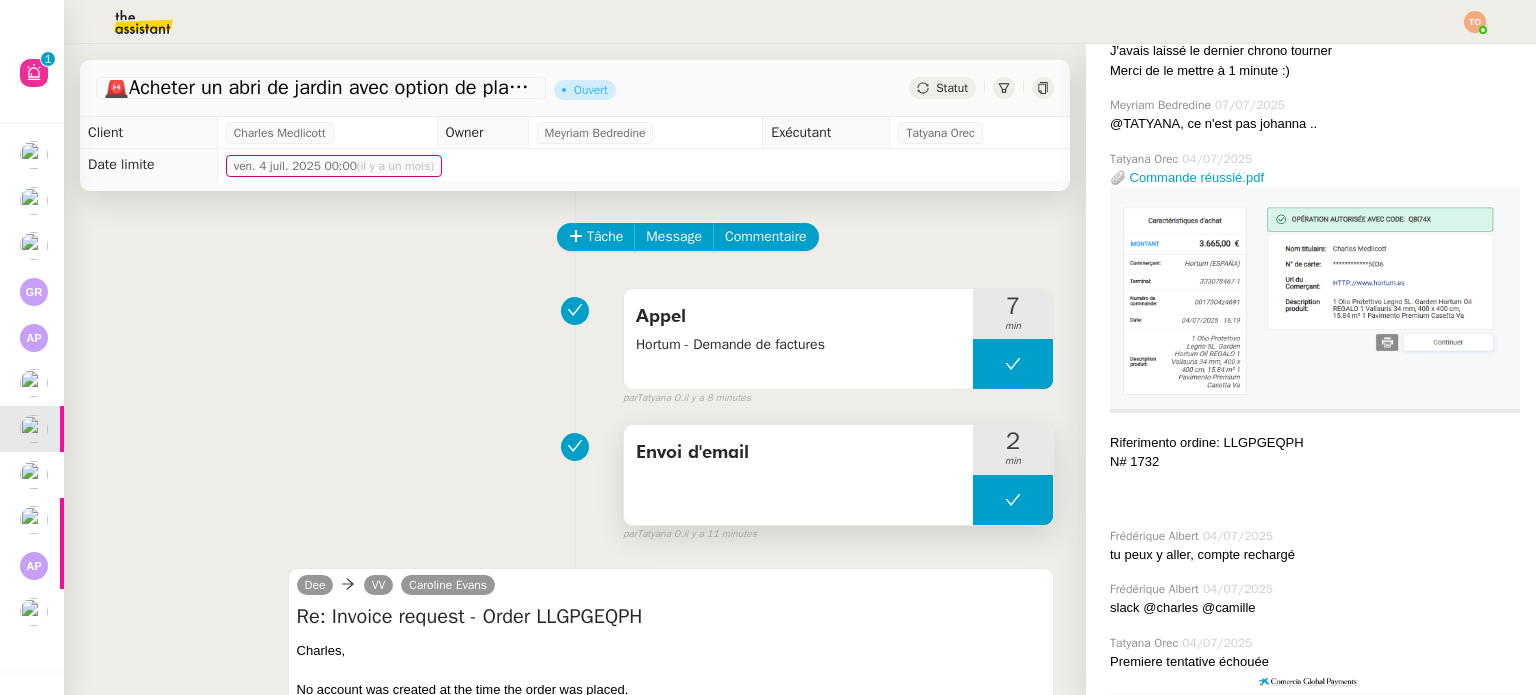 click 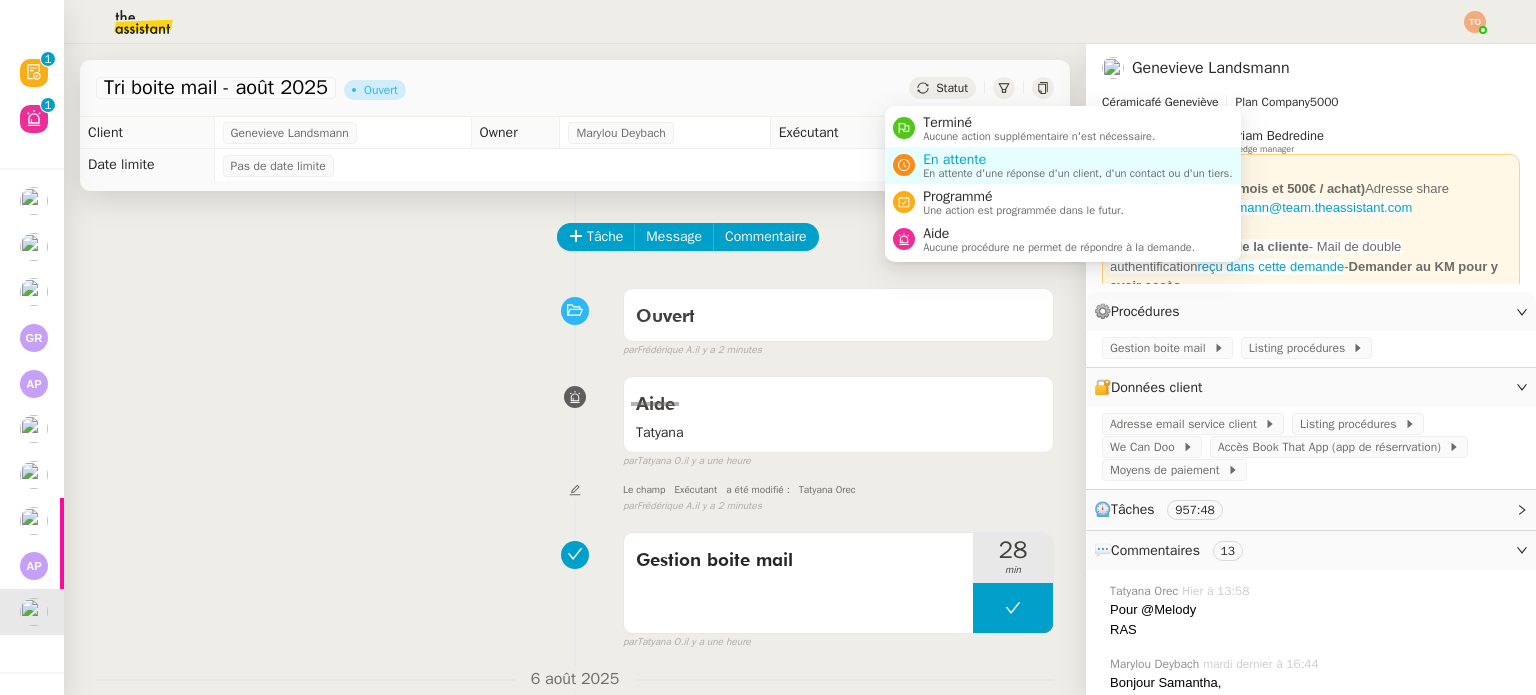 scroll, scrollTop: 0, scrollLeft: 0, axis: both 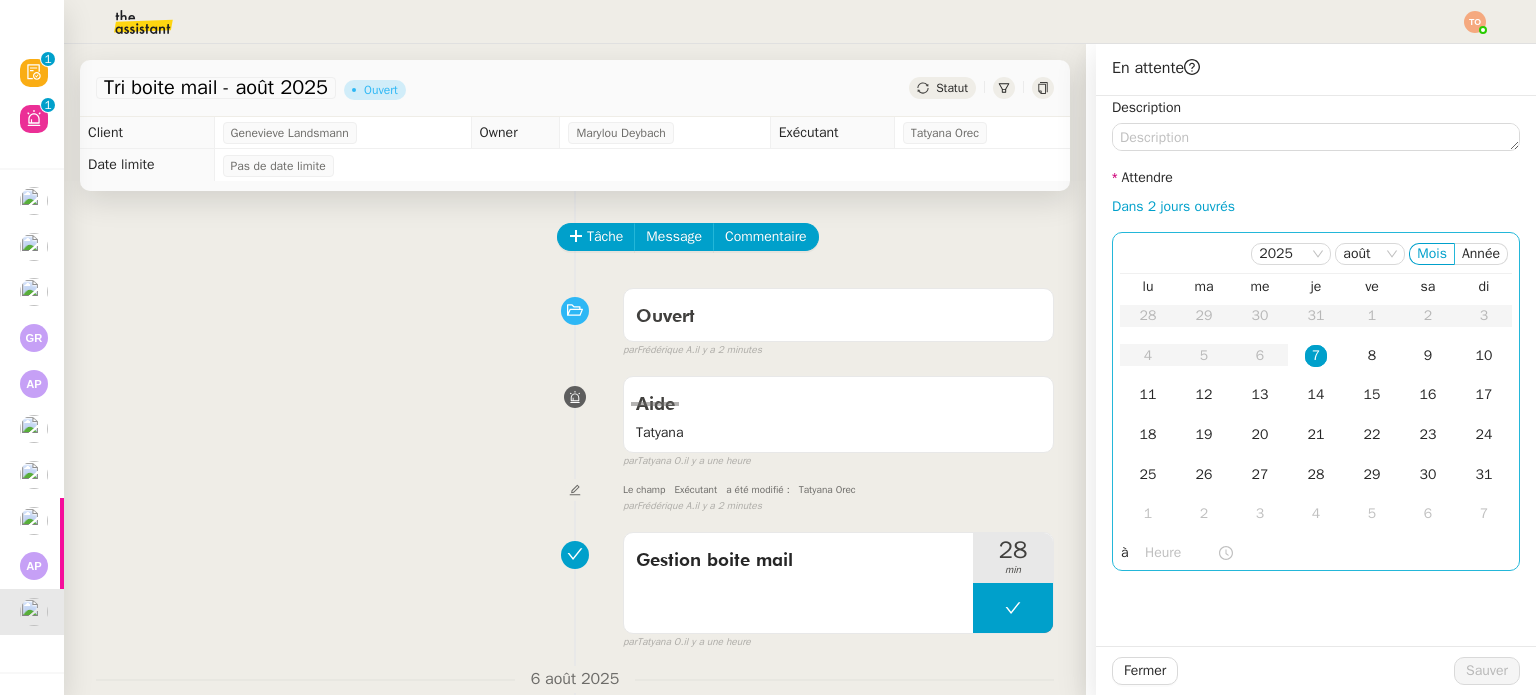 click on "7" 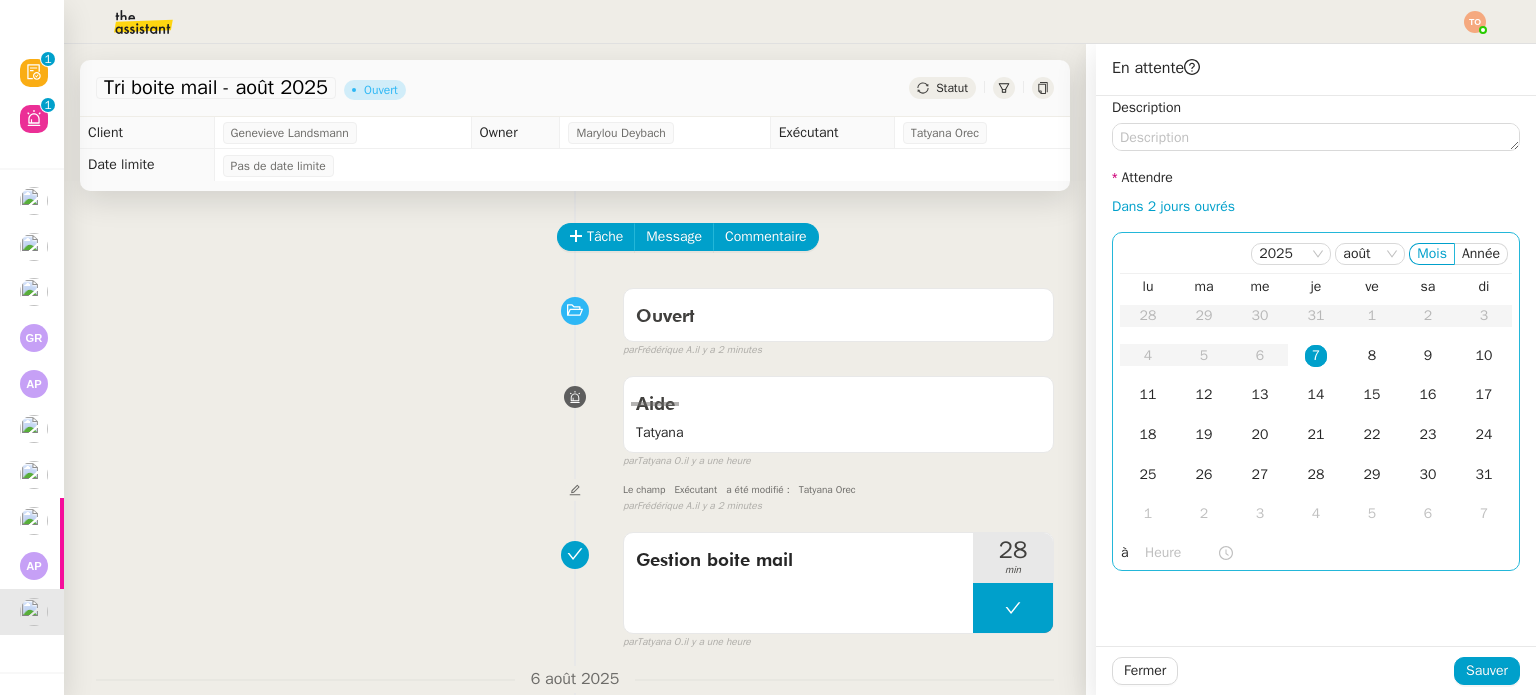 click 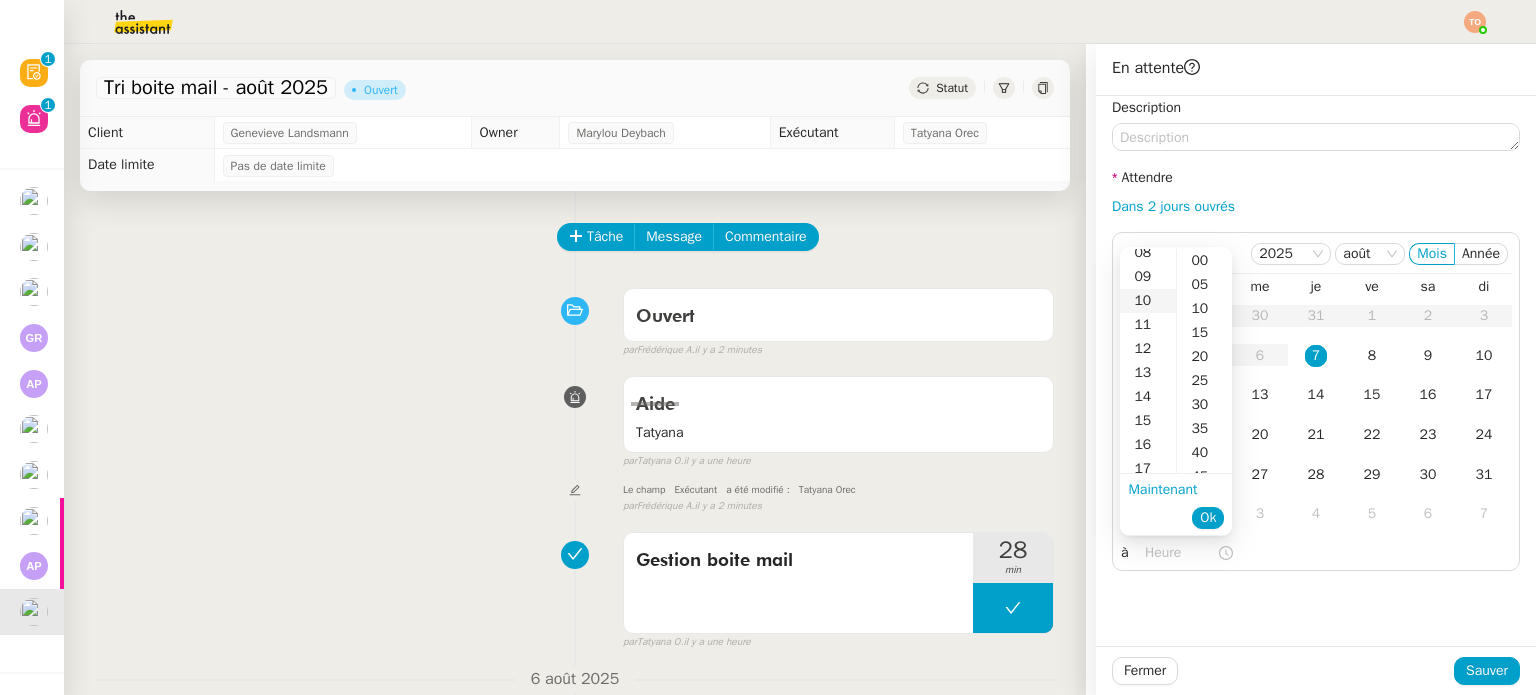 click on "10" at bounding box center [1148, 301] 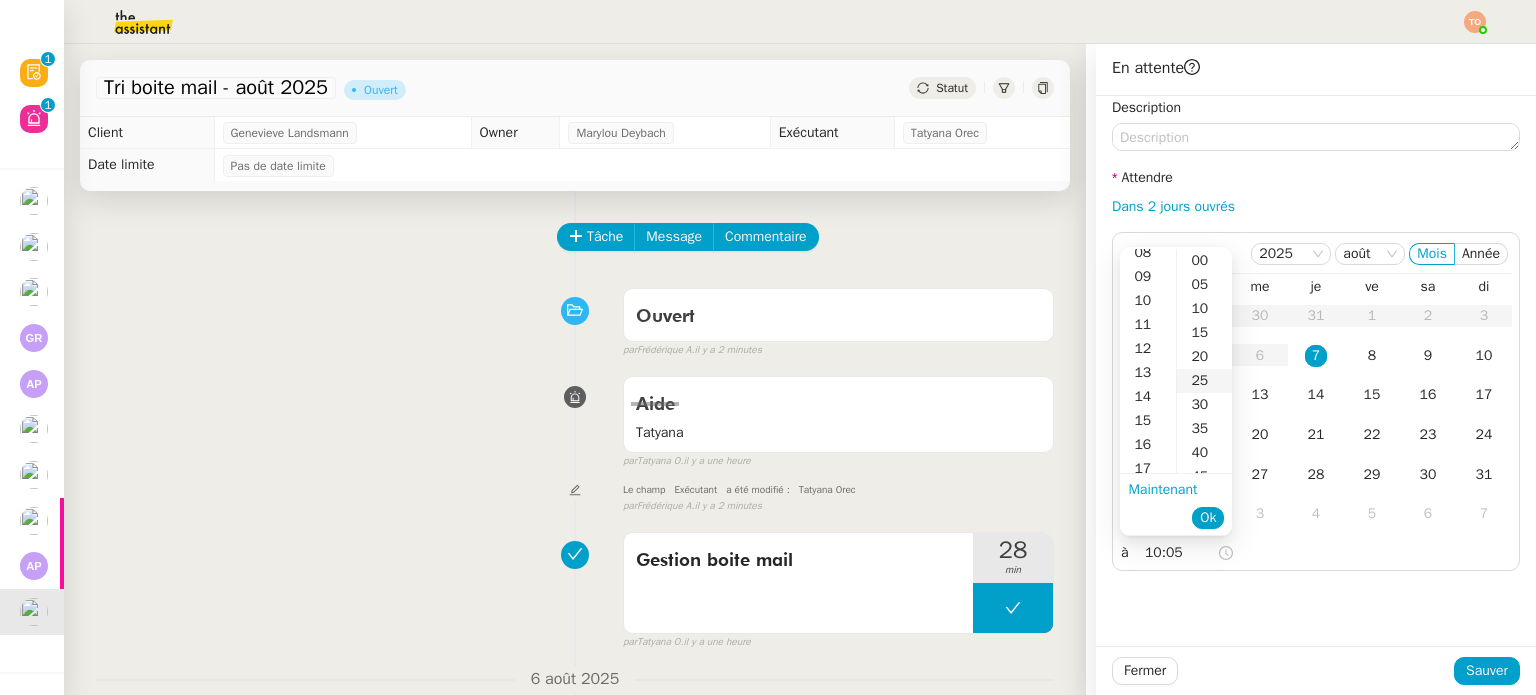 scroll, scrollTop: 237, scrollLeft: 0, axis: vertical 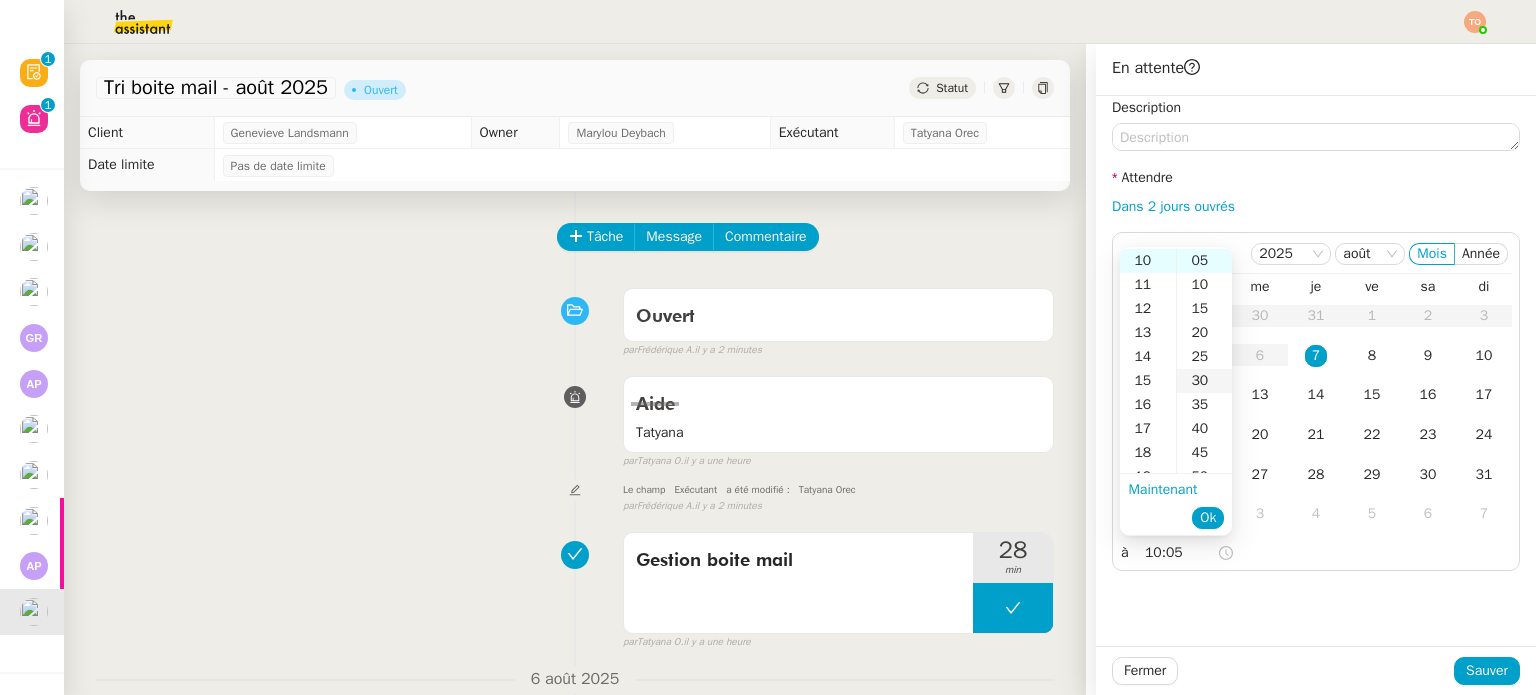 click on "30" at bounding box center [1204, 381] 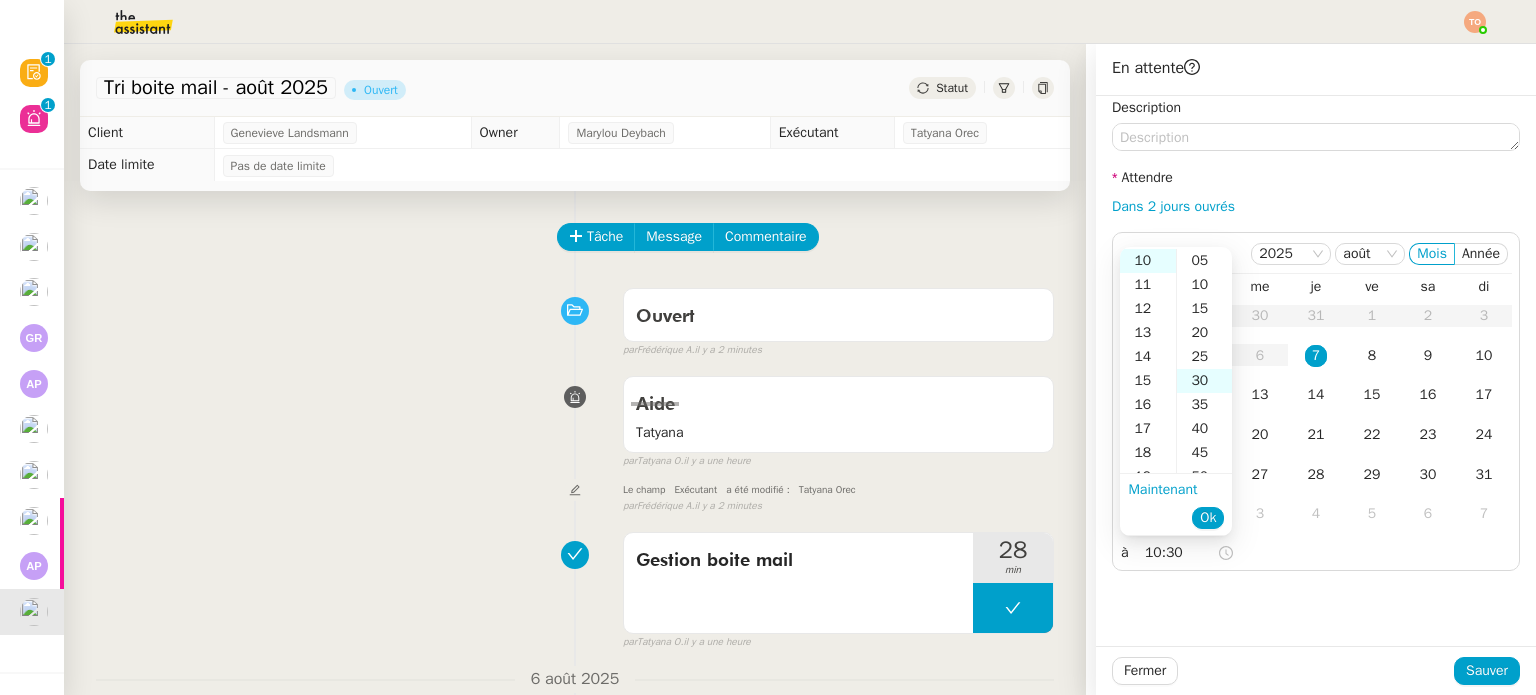 scroll, scrollTop: 144, scrollLeft: 0, axis: vertical 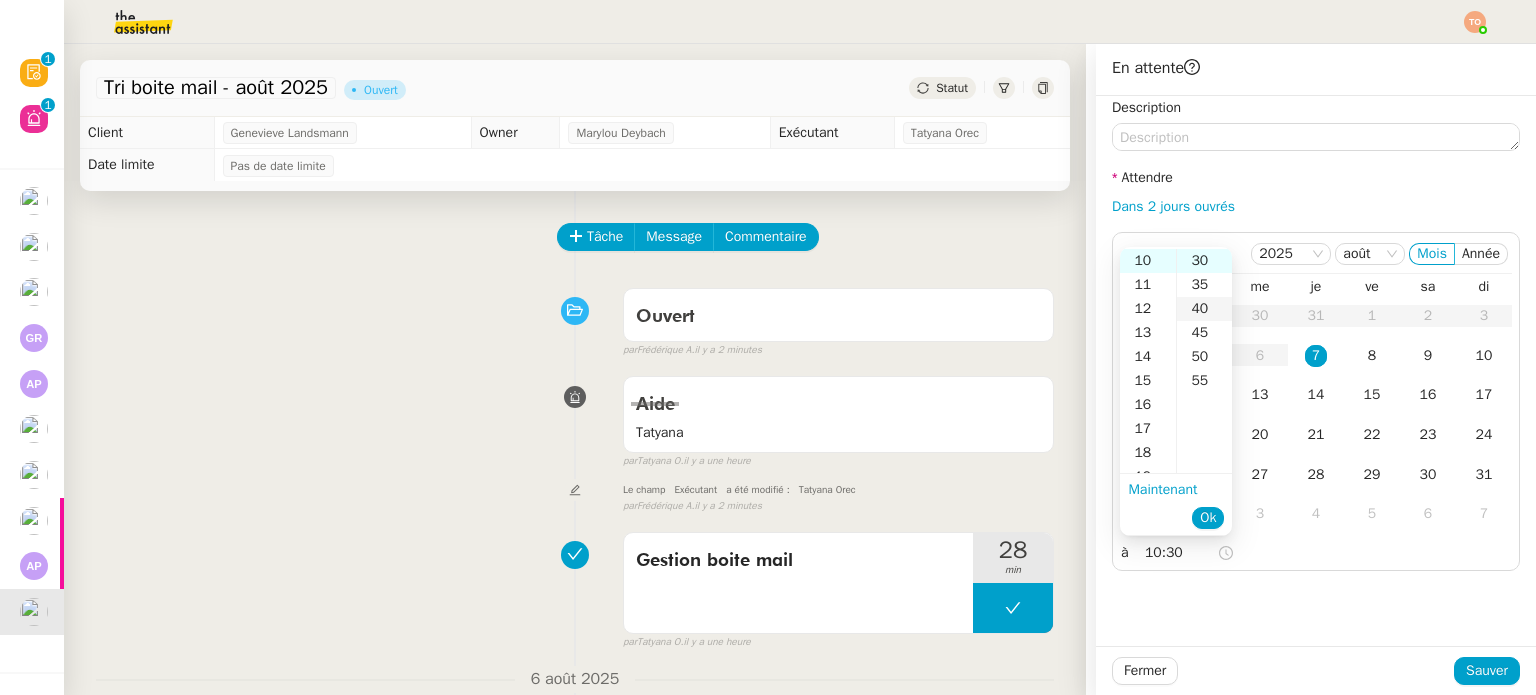 click on "40" at bounding box center [1204, 309] 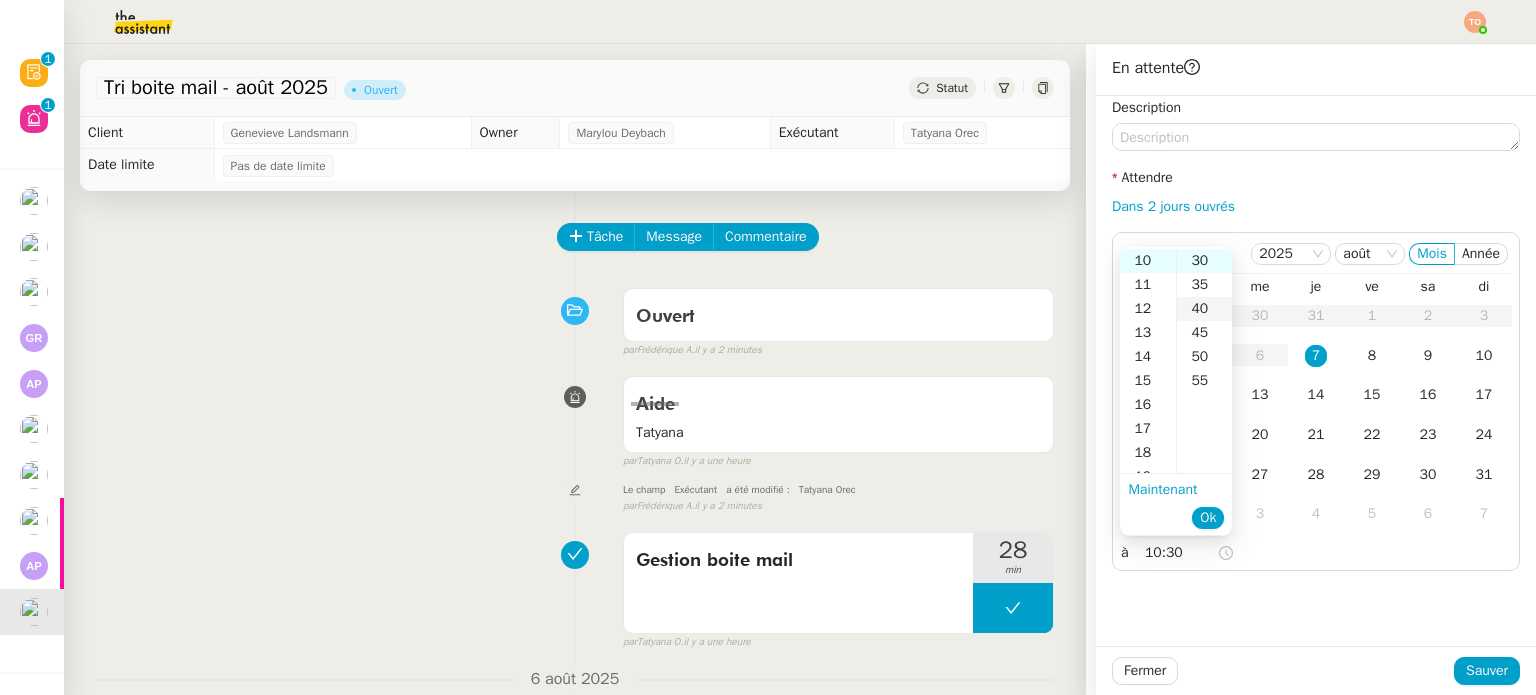 type on "10:40" 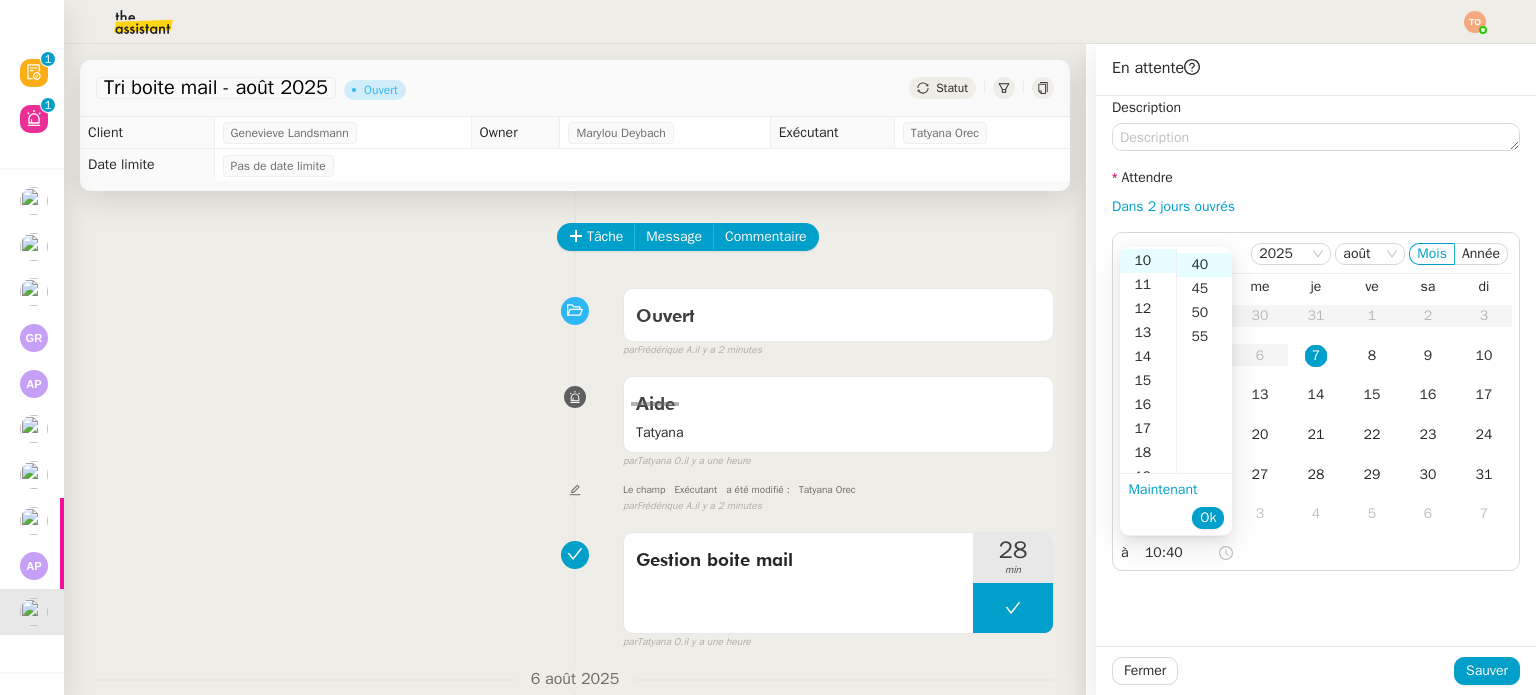 scroll, scrollTop: 192, scrollLeft: 0, axis: vertical 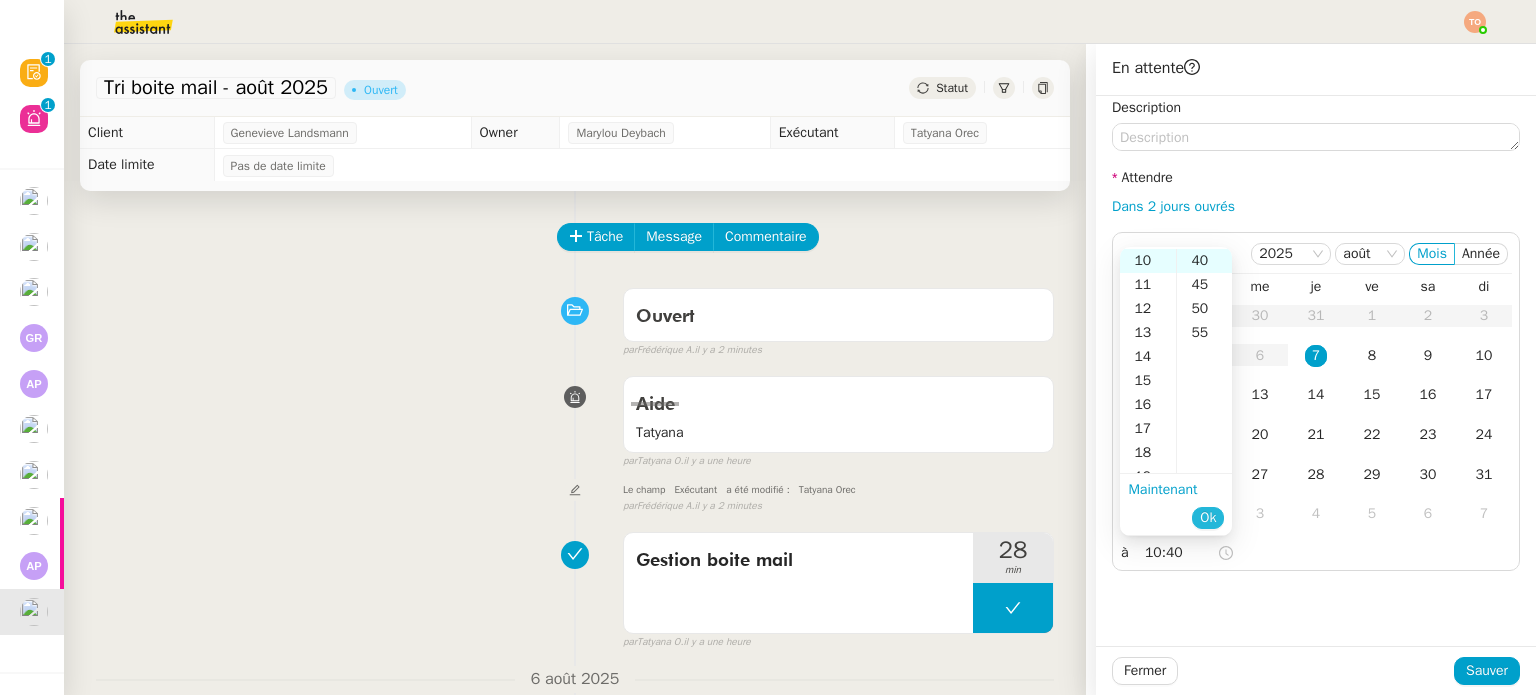 click on "Ok" at bounding box center (1208, 518) 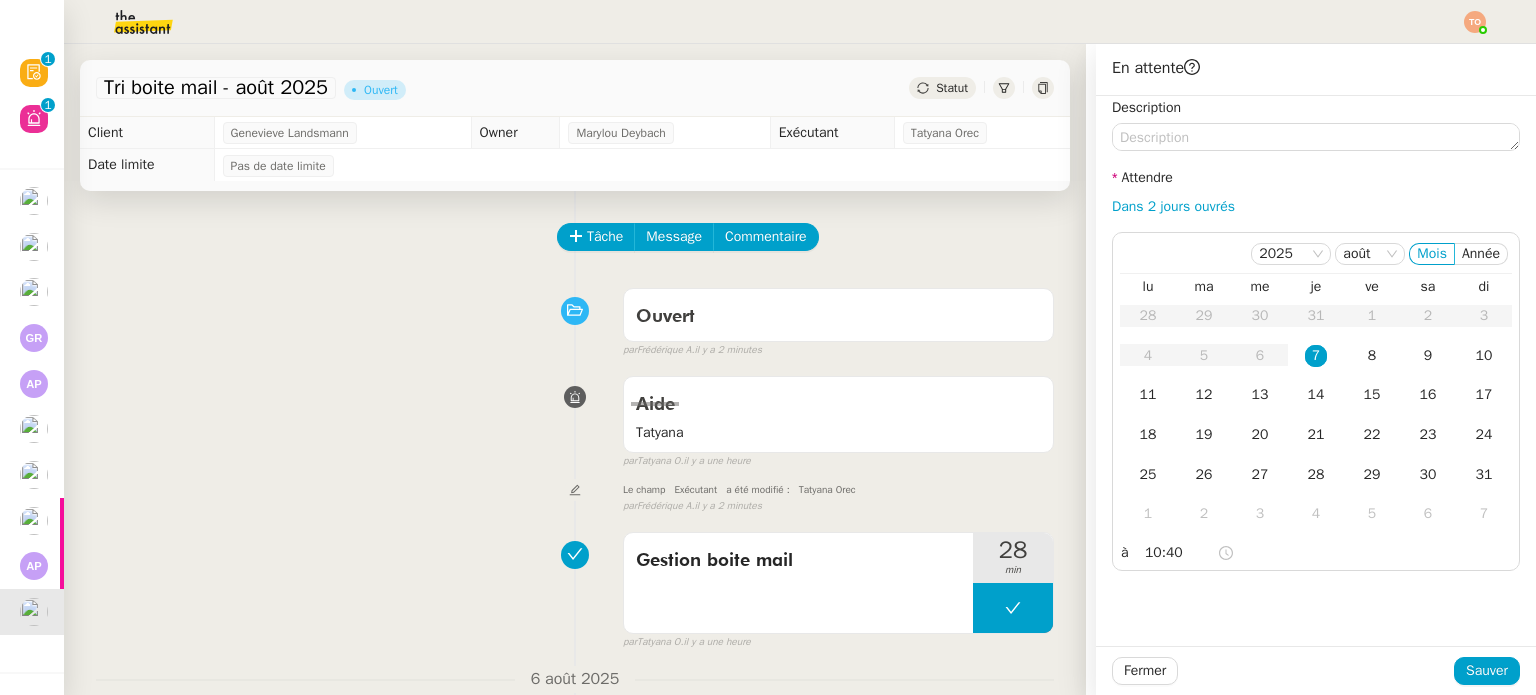 click on "Fermer Sauver" 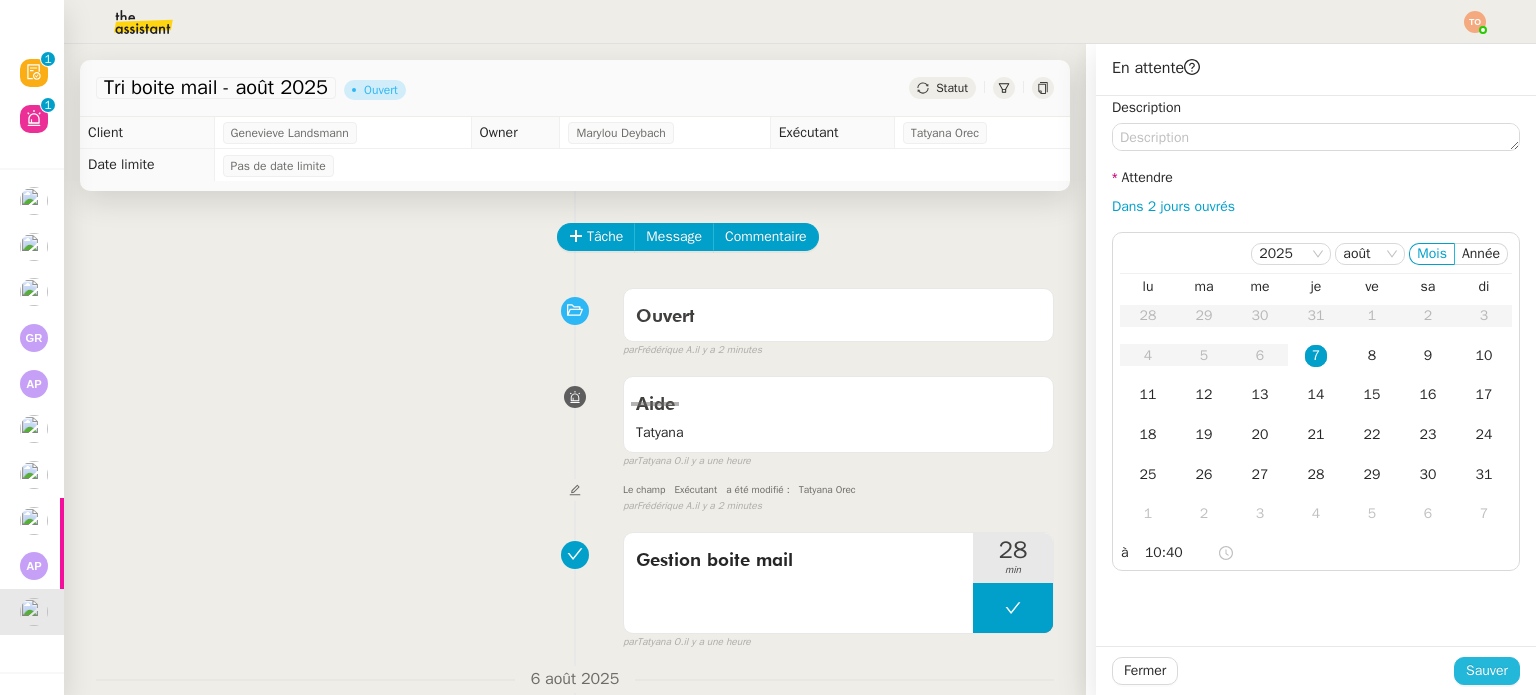click on "Sauver" 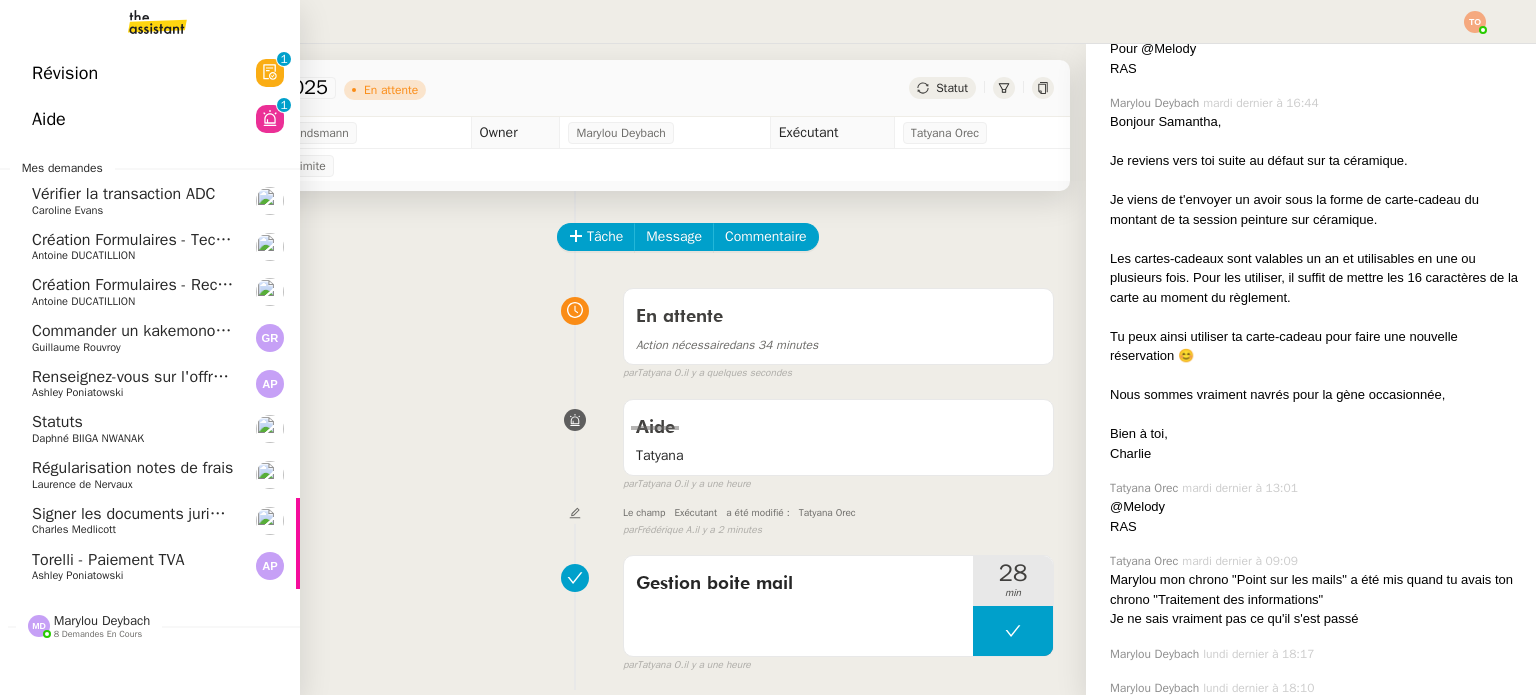 click on "Antoine DUCATILLION" 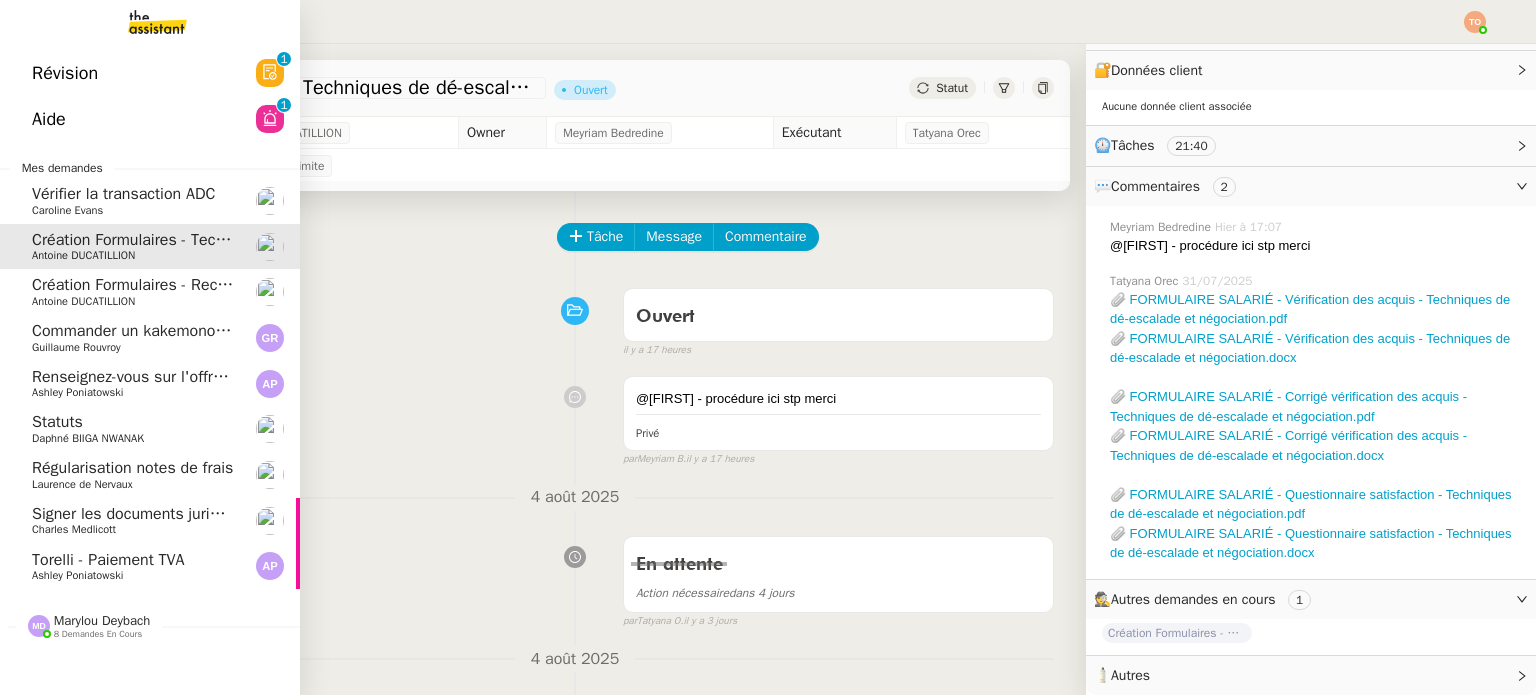 scroll, scrollTop: 126, scrollLeft: 0, axis: vertical 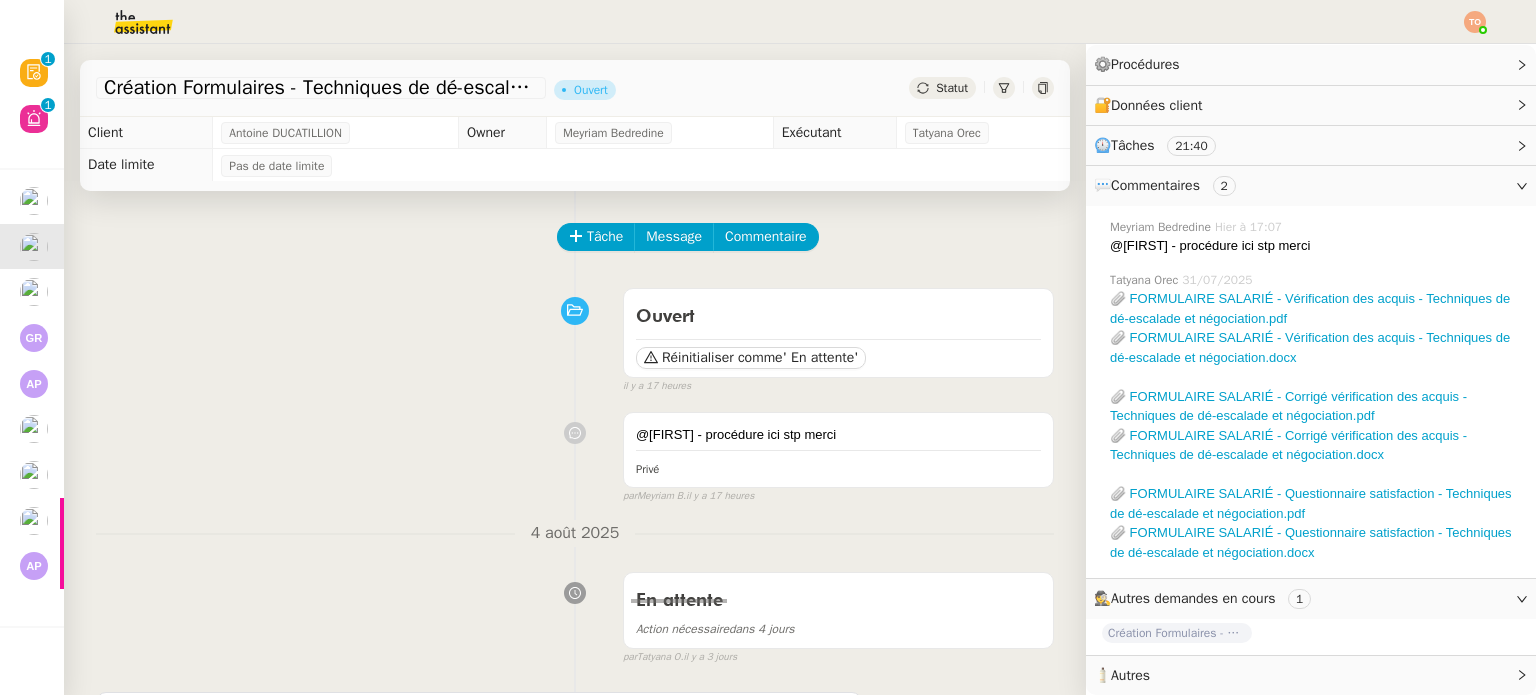 click on "Tâche Message Commentaire Veuillez patienter une erreur s'est produite 👌👌👌 message envoyé ✌️✌️✌️ Veuillez d'abord attribuer un client Une erreur s'est produite, veuillez réessayer Ouvert Réinitialiser comme  ' En attente'  false il y a 17 heures 👌👌👌 message envoyé ✌️✌️✌️ une erreur s'est produite 👌👌👌 message envoyé ✌️✌️✌️ Votre message va être revu ✌️✌️✌️ une erreur s'est produite La taille des fichiers doit être de 10Mb au maximum.
@[FIRST] - procédure ici stp merci Privé false par   [FIRST] [LAST]   il y a 17 heures 👌👌👌 message envoyé ✌️✌️✌️ une erreur s'est produite 👌👌👌 message envoyé ✌️✌️✌️ Votre message va être revu ✌️✌️✌️ une erreur s'est produite La taille des fichiers doit être de 10Mb au maximum. 4 août 2025 En attente Action nécessaire  dans 4 jours  false par   [FIRST] [LAST]   il y a 3 jours 👌👌👌 message envoyé ✌️✌️✌️    [FIRST]" 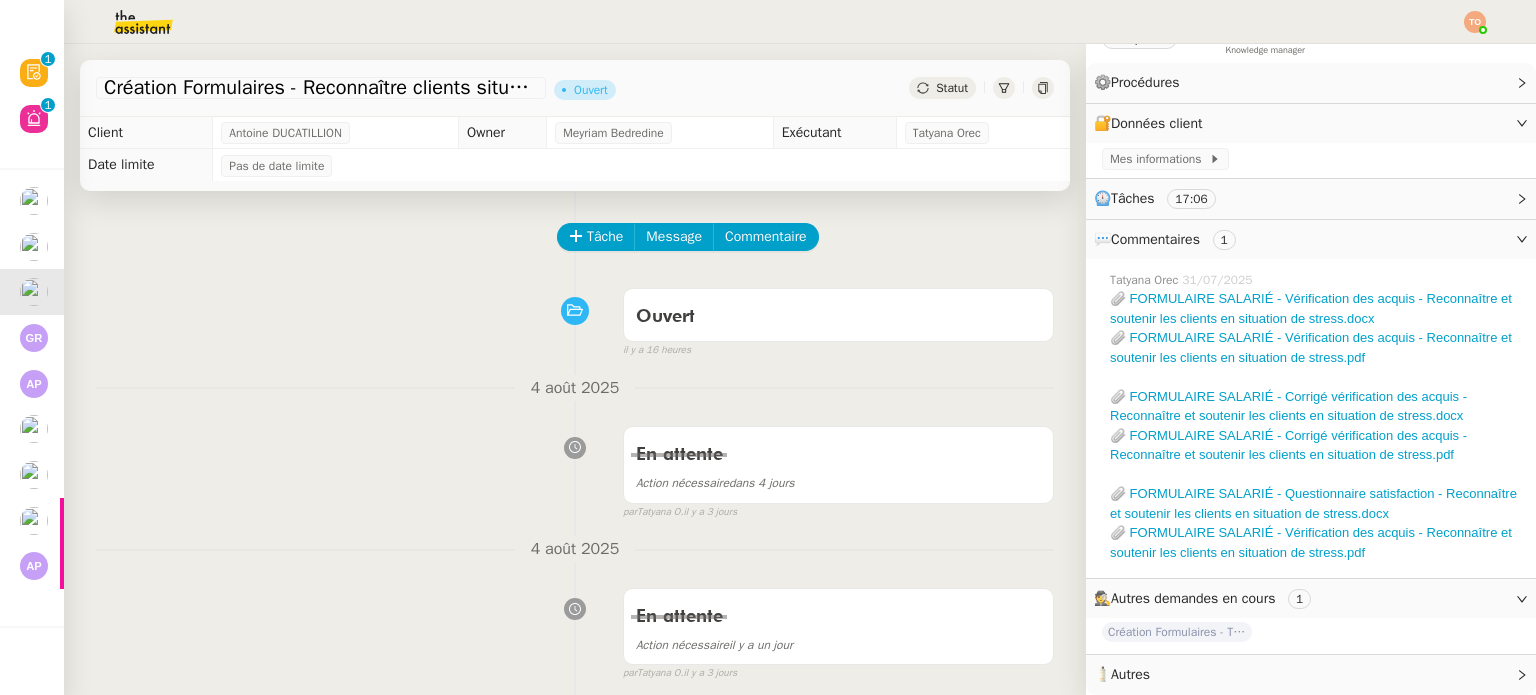 scroll, scrollTop: 109, scrollLeft: 0, axis: vertical 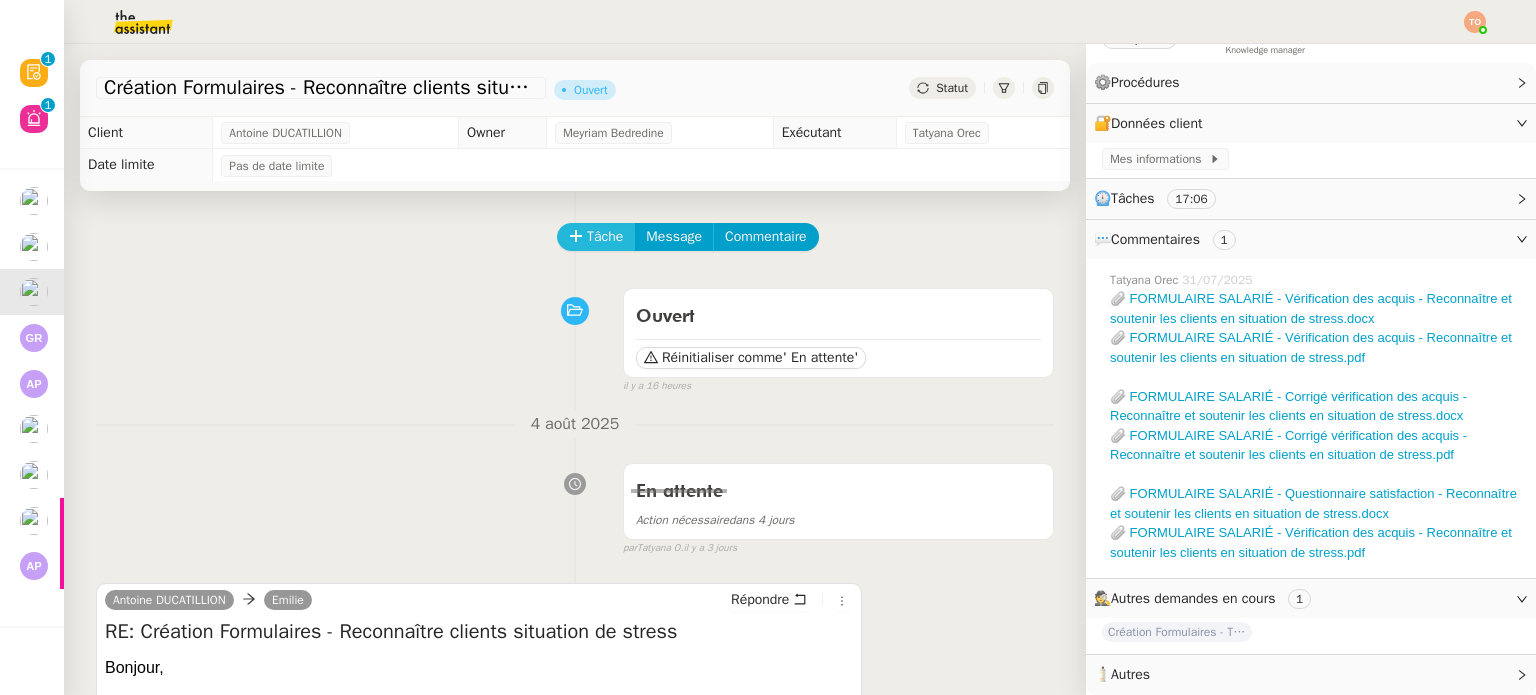 click on "Tâche" 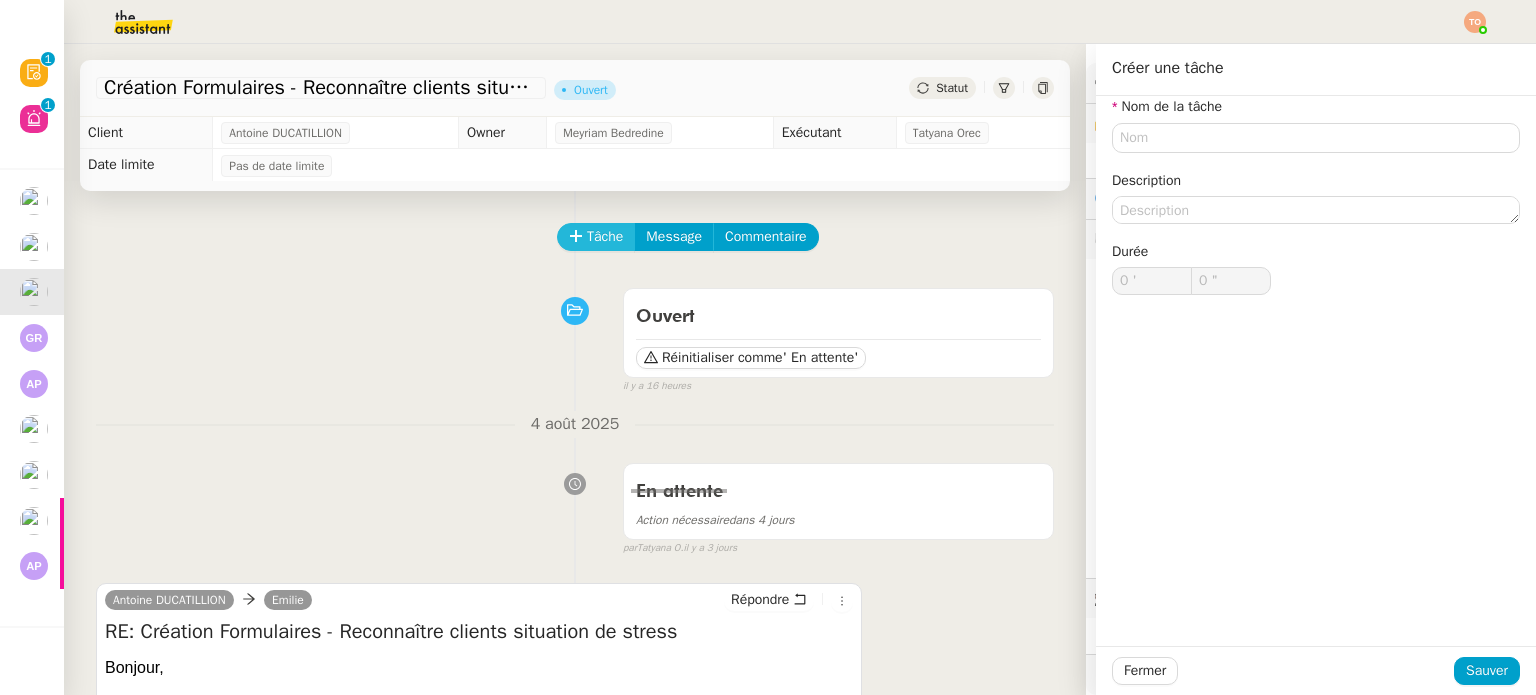 scroll, scrollTop: 109, scrollLeft: 0, axis: vertical 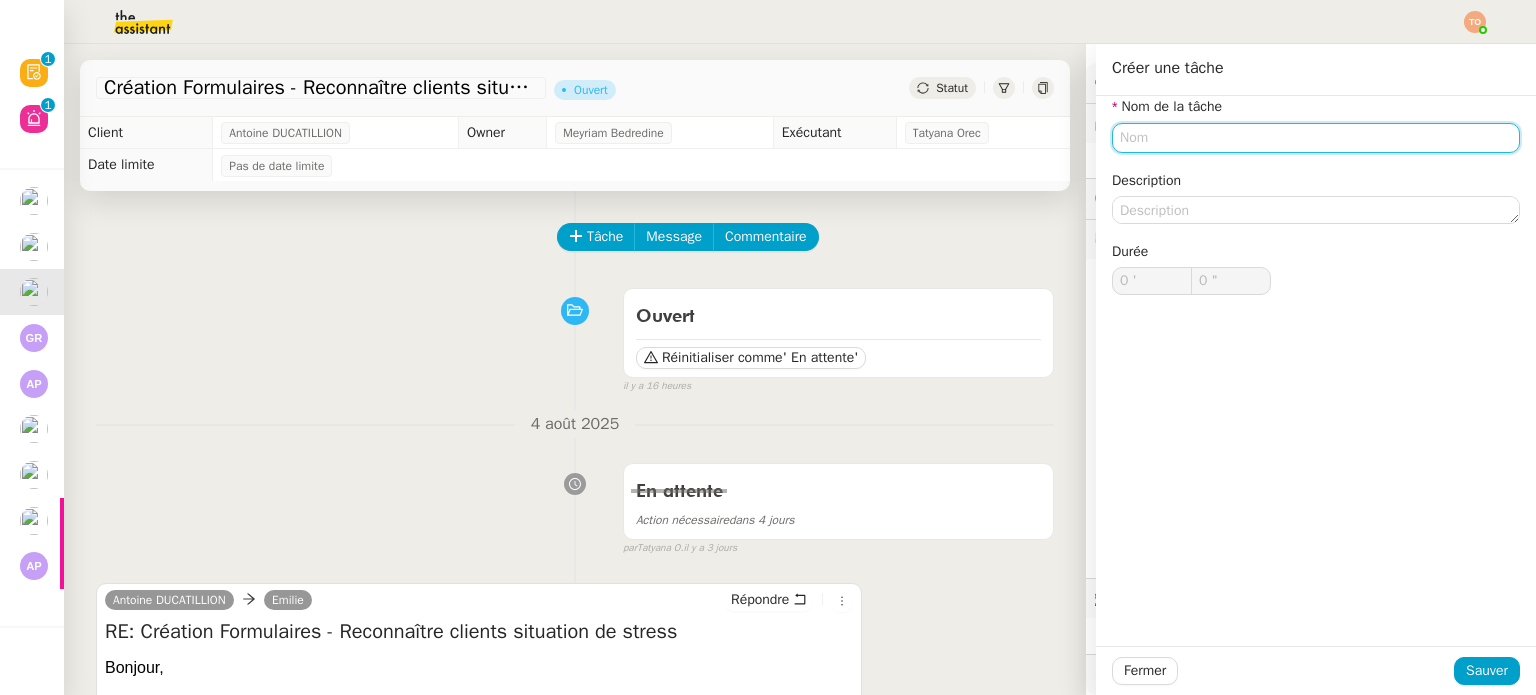 click 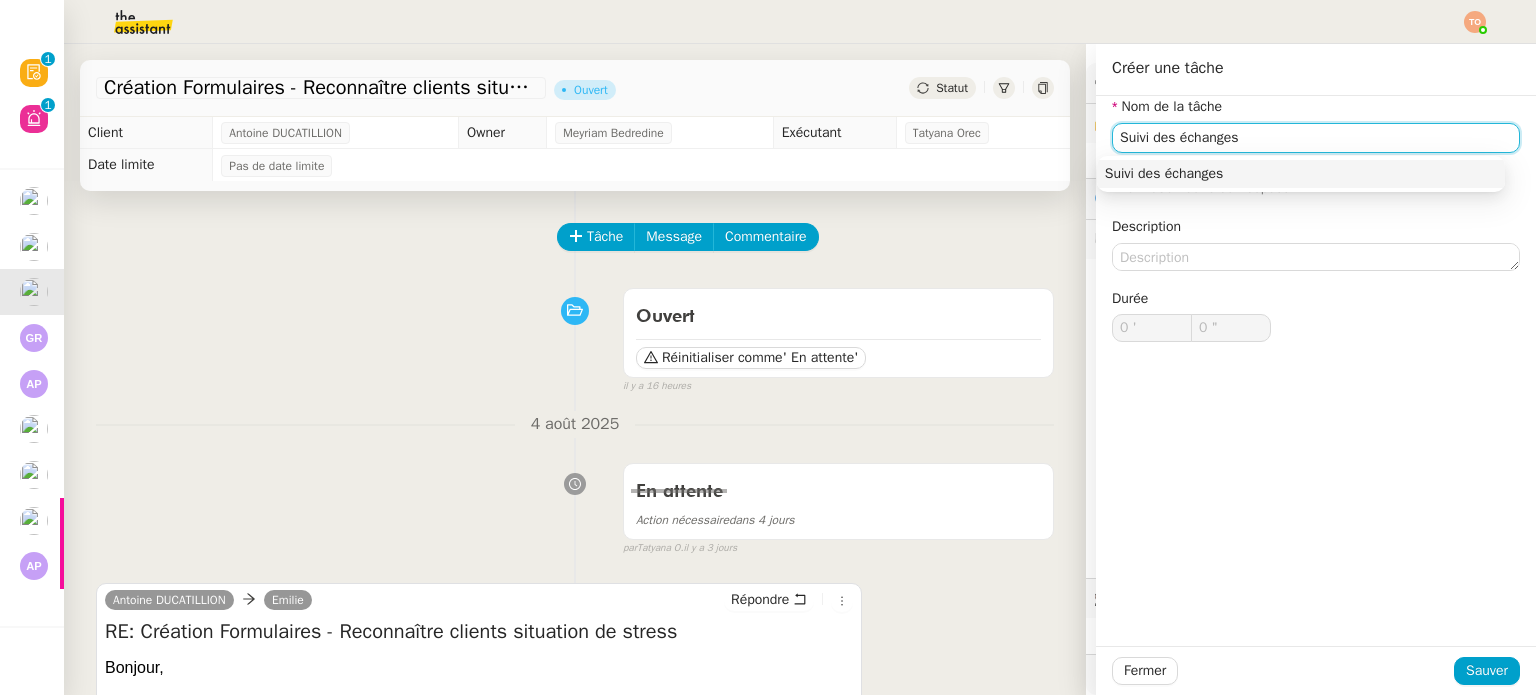 type on "Suivi des échanges" 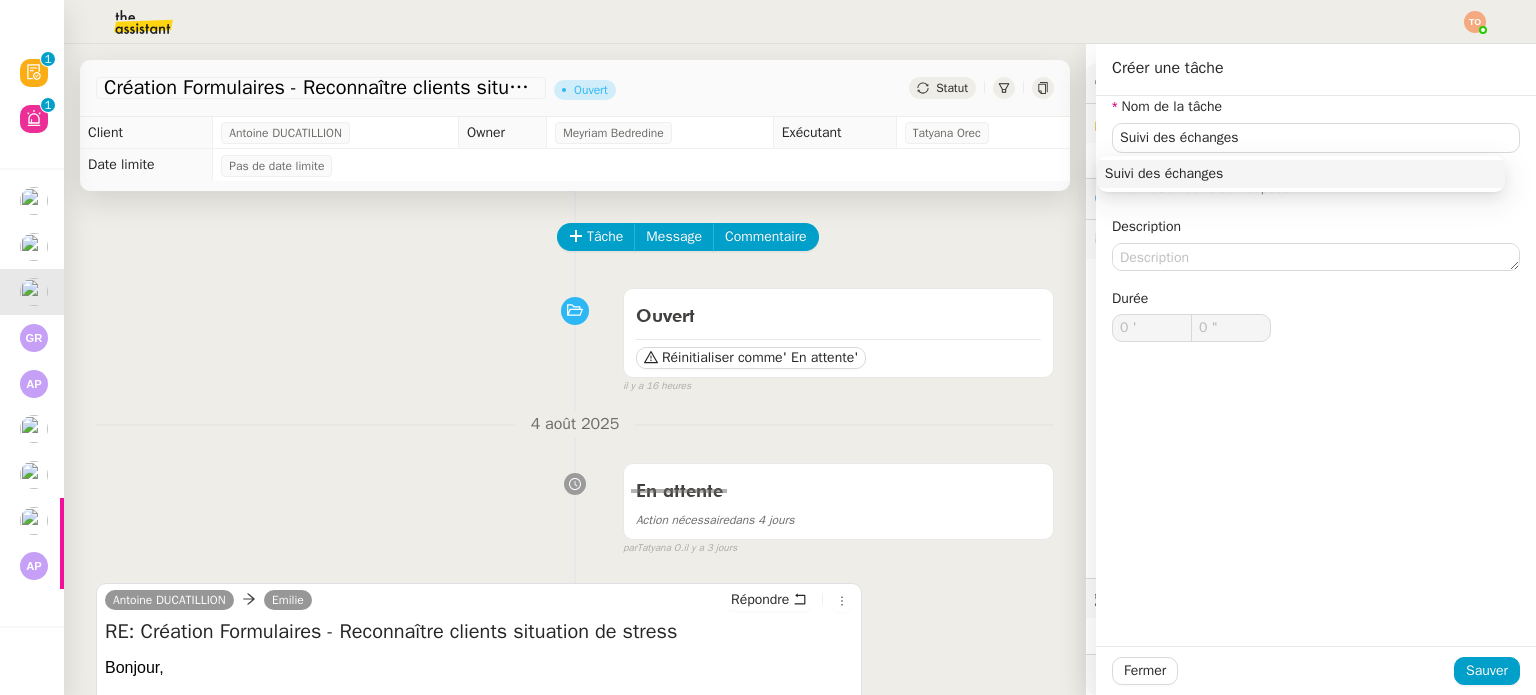 click on "Fermer Sauver" 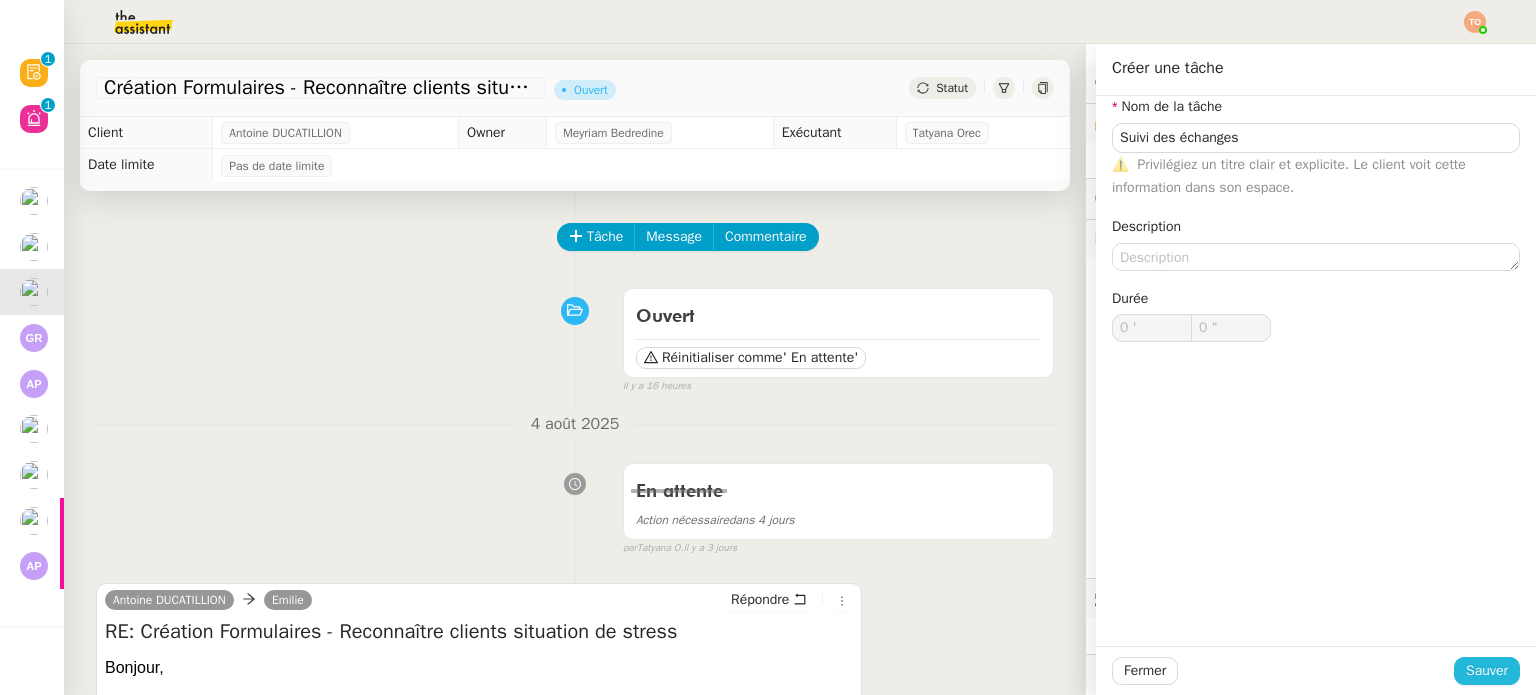 click on "Sauver" 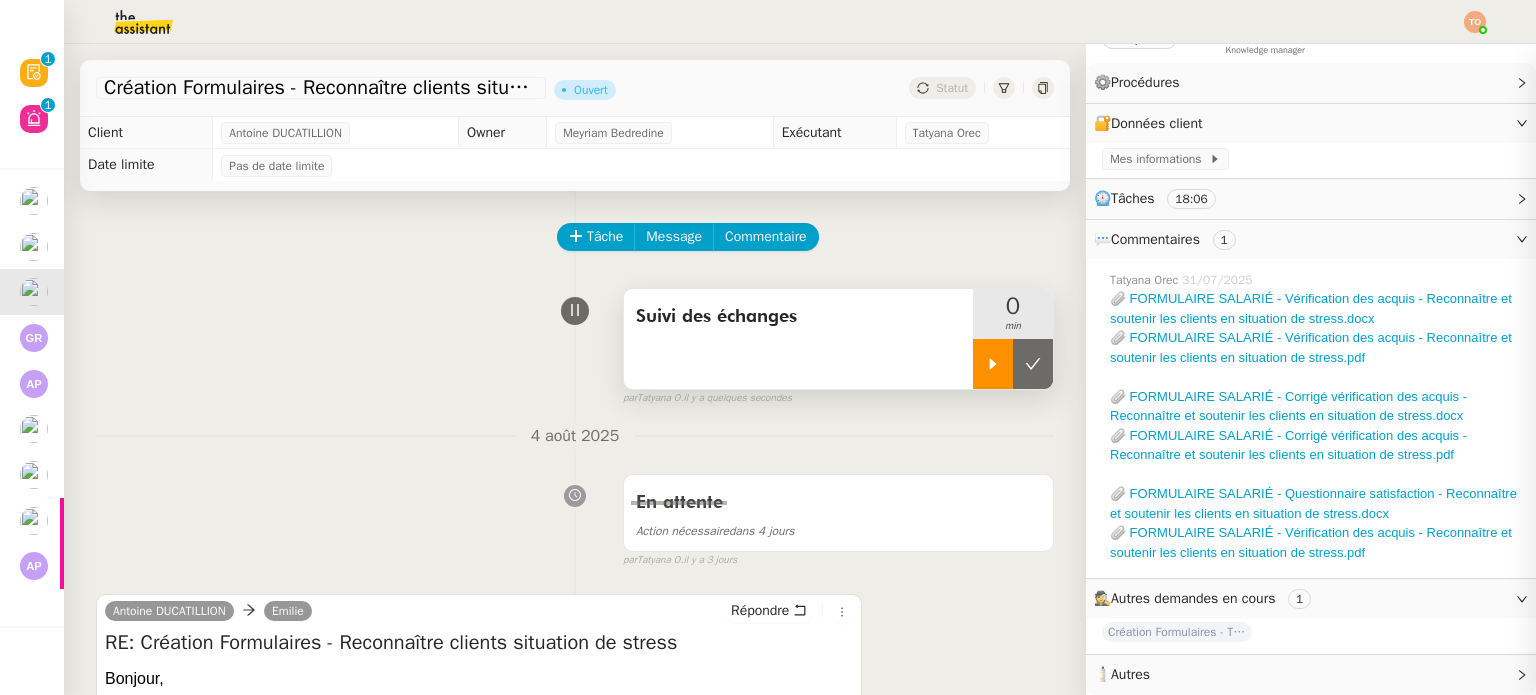 click at bounding box center (993, 364) 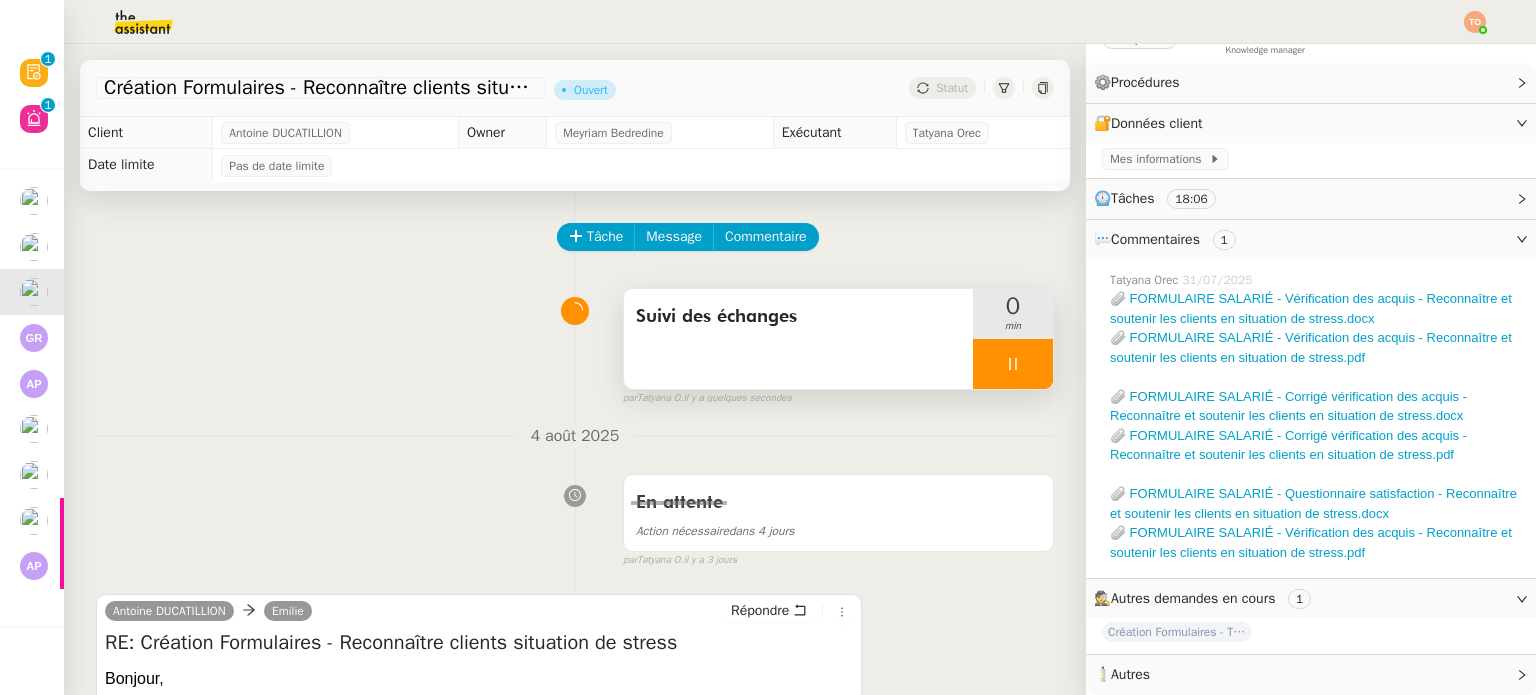 scroll, scrollTop: 109, scrollLeft: 0, axis: vertical 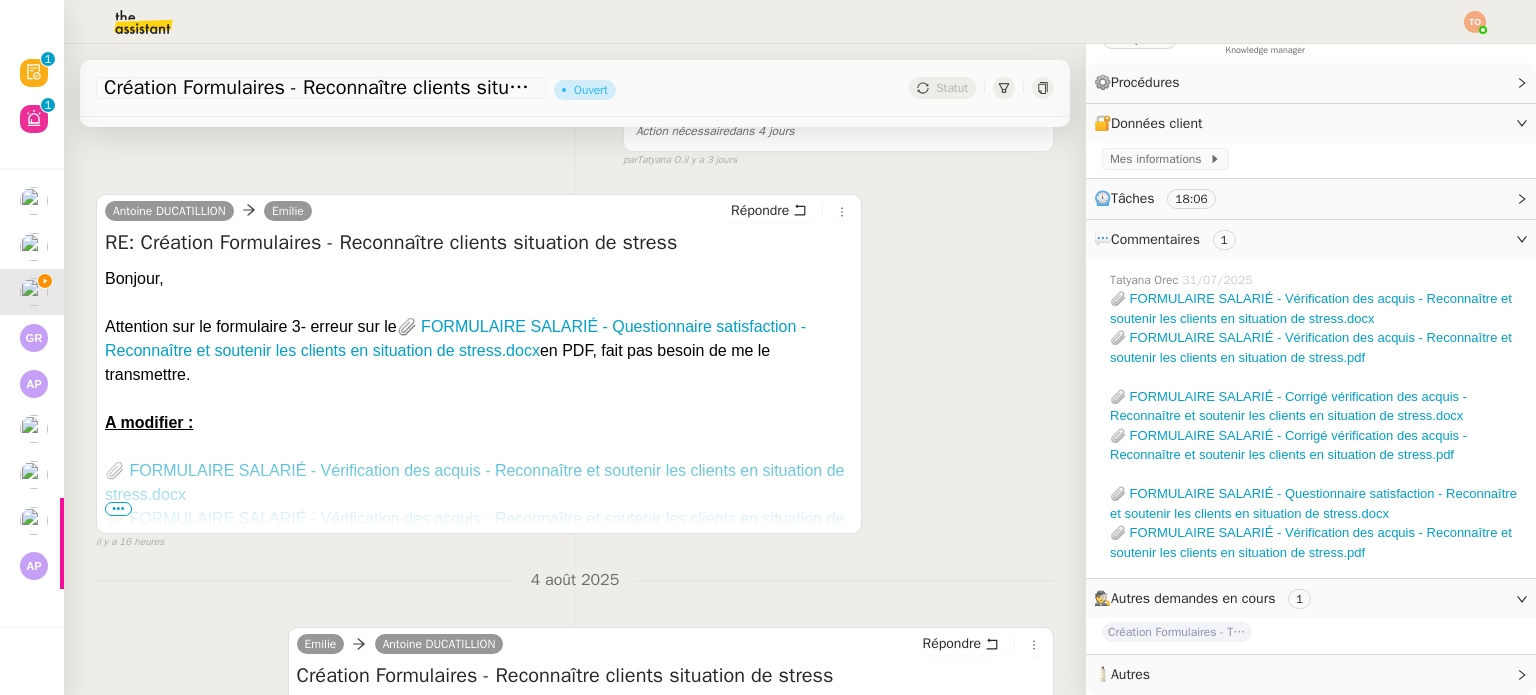 click on "•••" at bounding box center (118, 509) 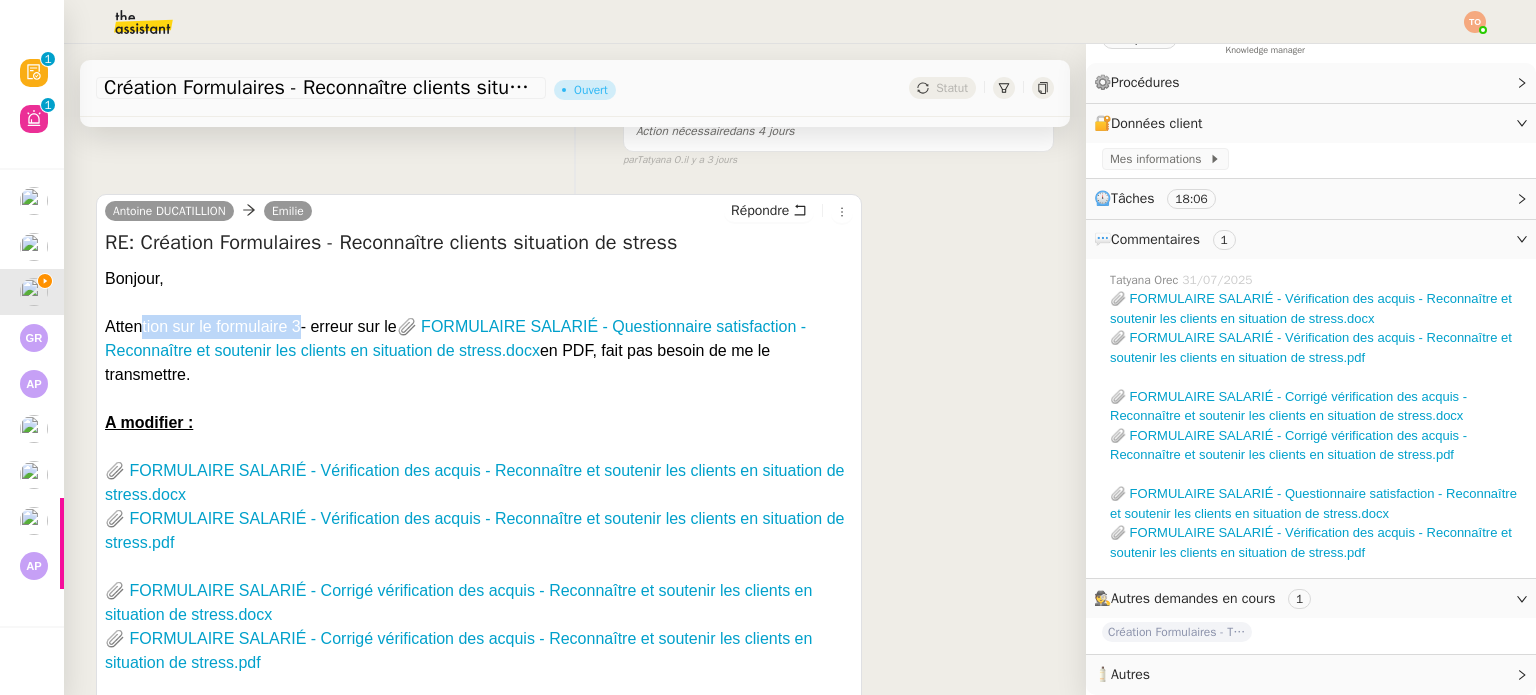 drag, startPoint x: 128, startPoint y: 326, endPoint x: 278, endPoint y: 326, distance: 150 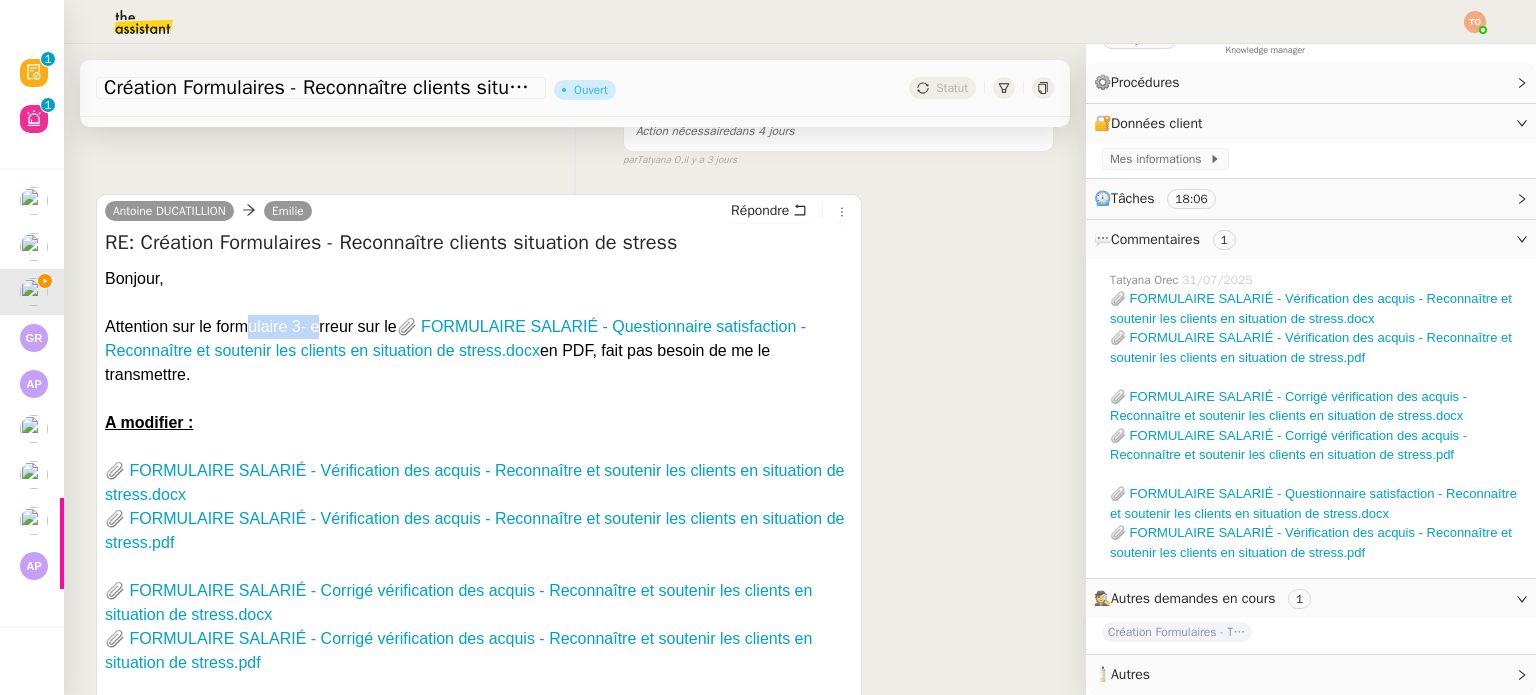 drag, startPoint x: 231, startPoint y: 326, endPoint x: 300, endPoint y: 327, distance: 69.00725 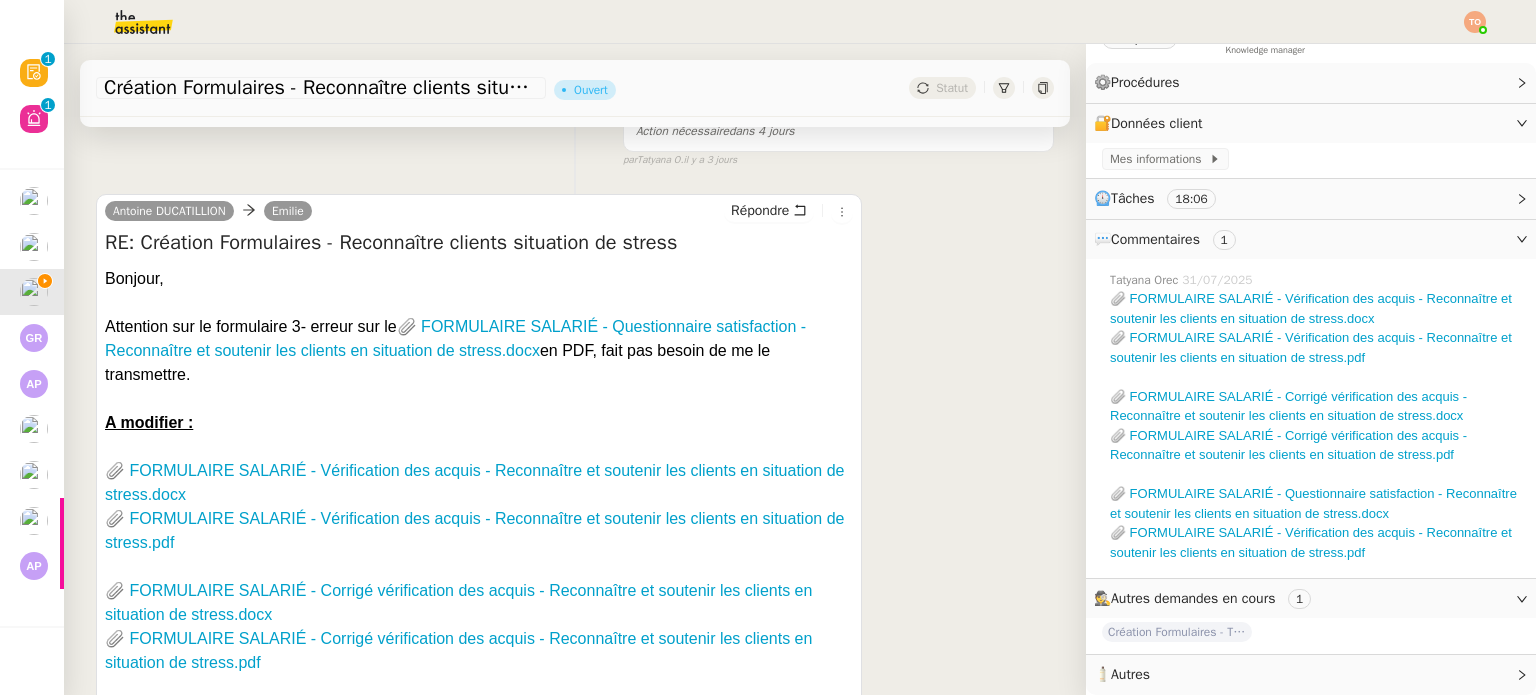 click on "Attention sur le formulaire 3- erreur sur le
📎 FORMULAIRE SALARIÉ - Questionnaire satisfaction - Reconnaître et soutenir les clients en situation de stress.docx  en PDF, fait pas besoin de me le transmettre." at bounding box center [479, 351] 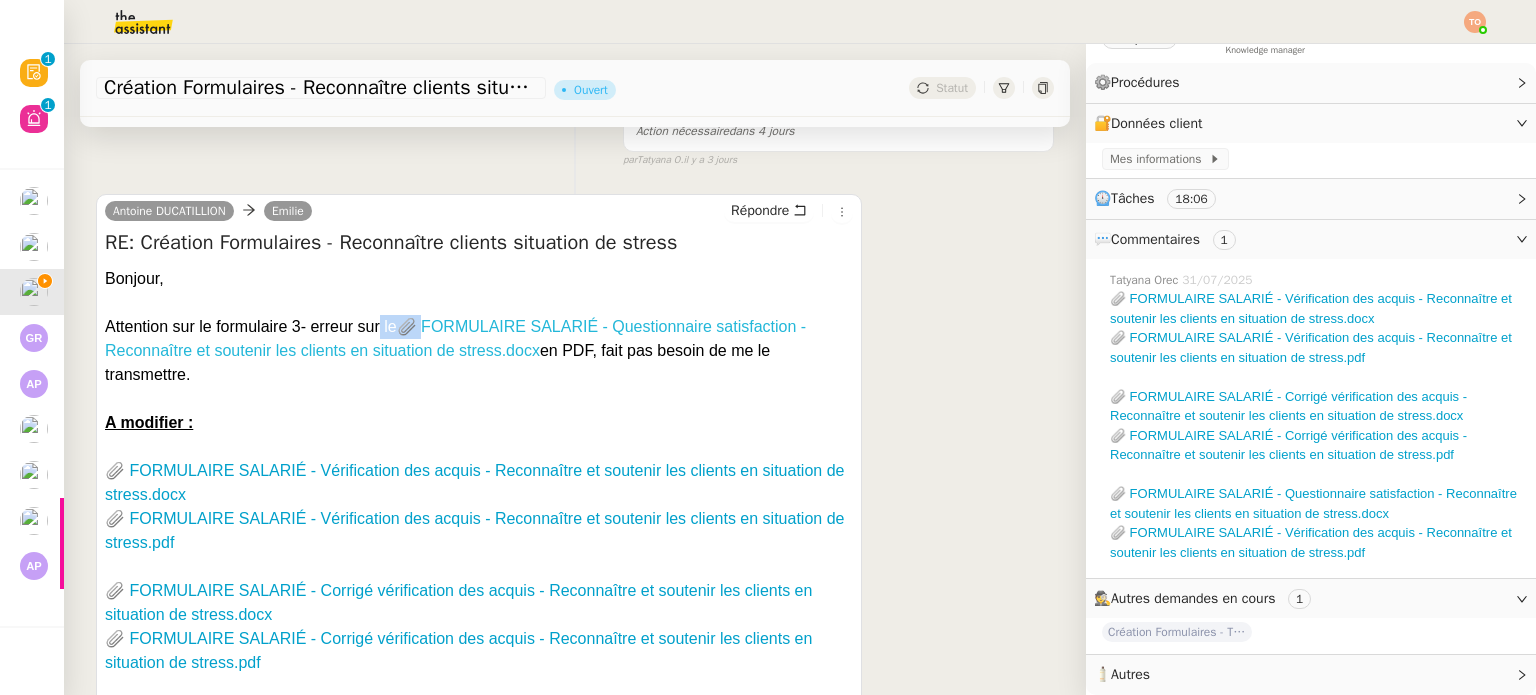 drag, startPoint x: 353, startPoint y: 333, endPoint x: 402, endPoint y: 334, distance: 49.010204 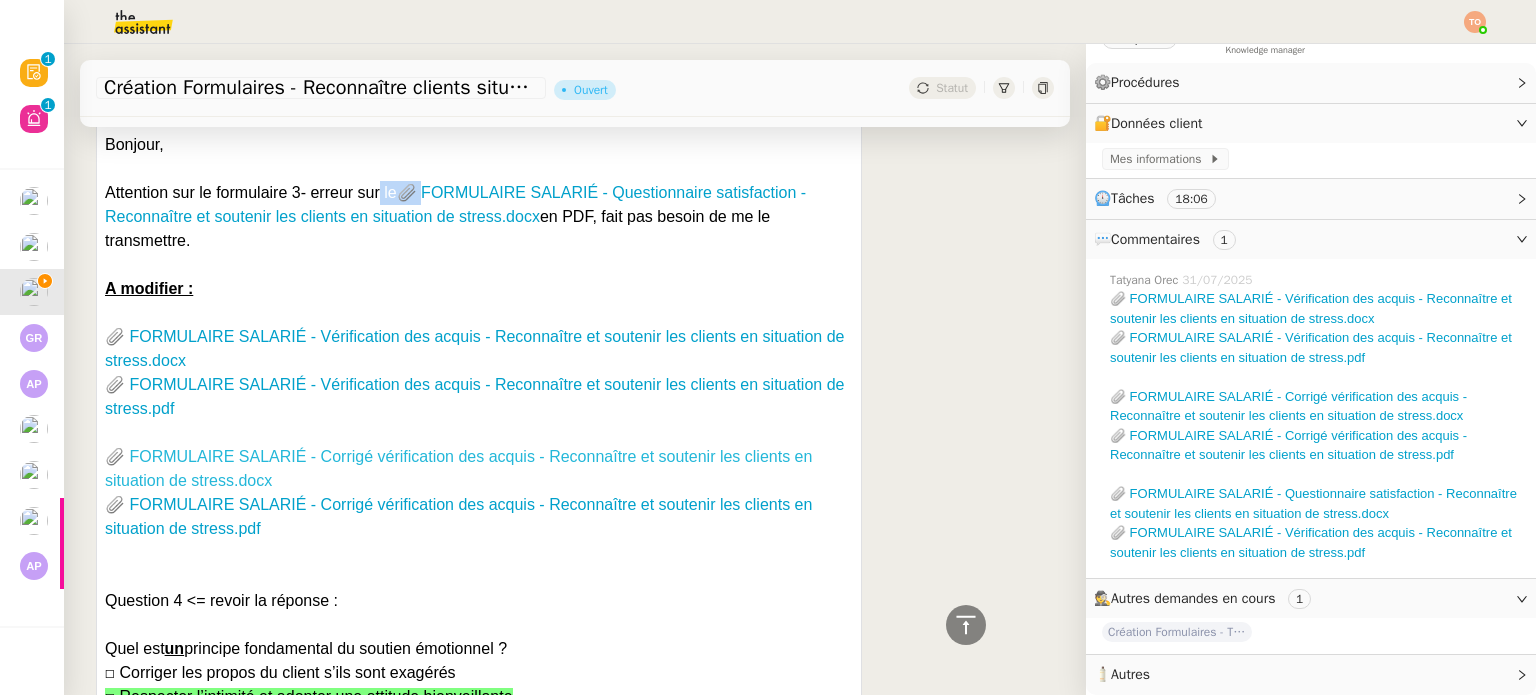 scroll, scrollTop: 500, scrollLeft: 0, axis: vertical 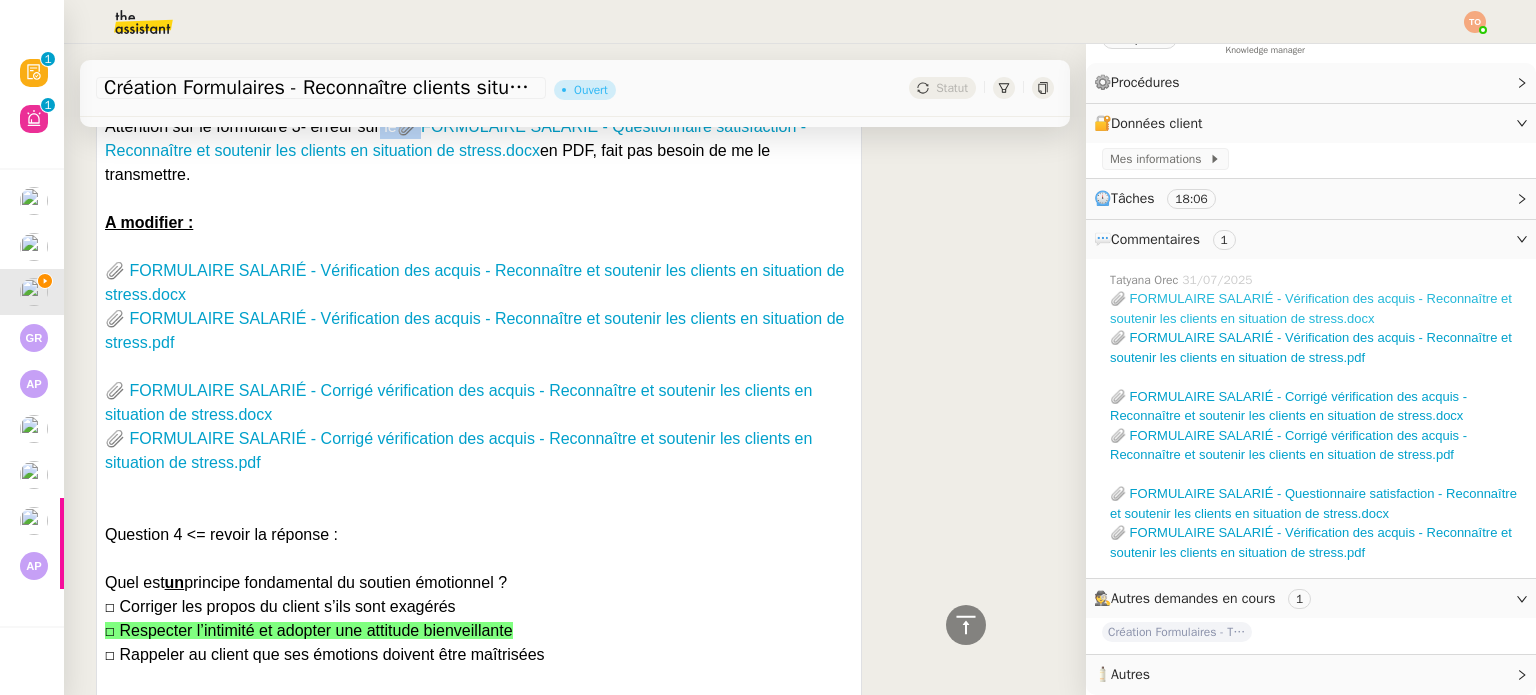 click on "📎 FORMULAIRE SALARIÉ - Vérification des acquis - Reconnaître et soutenir les clients en situation de stress.docx" 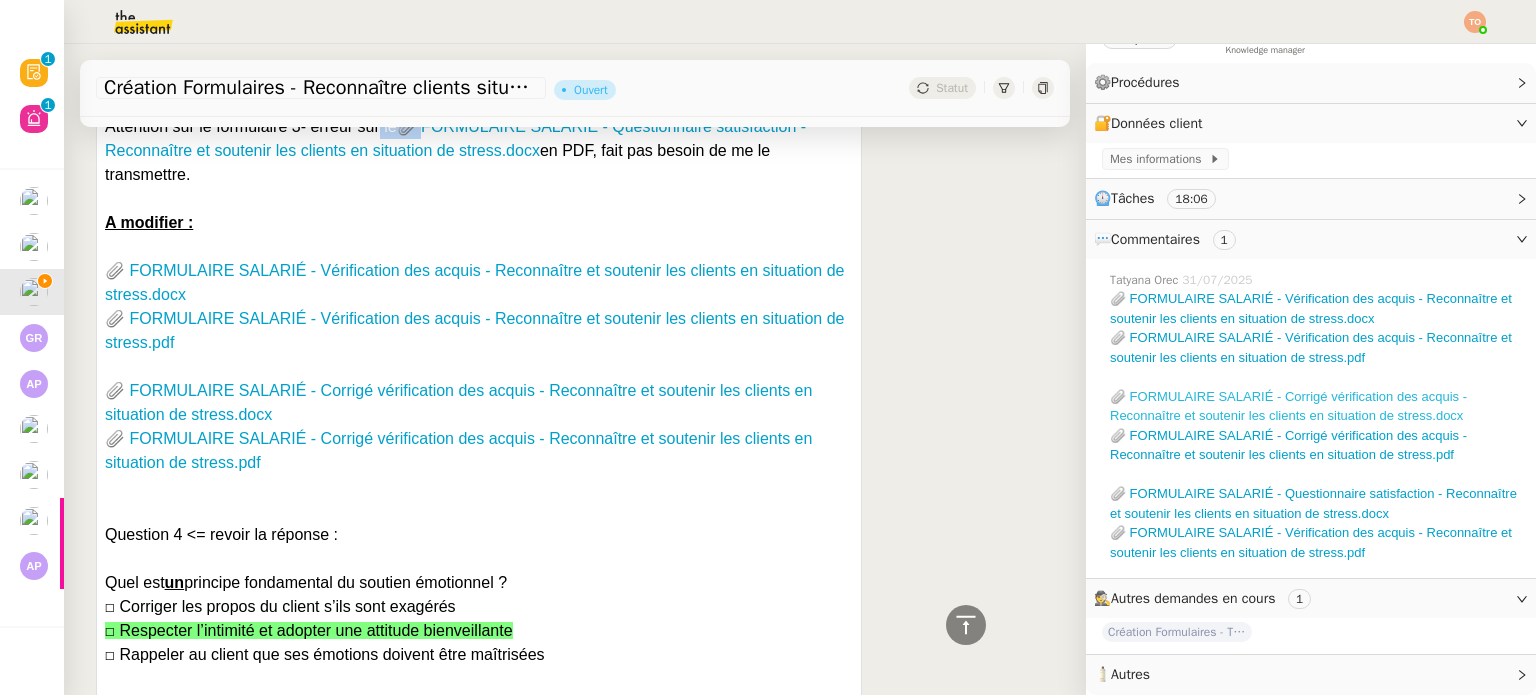 click on "📎 FORMULAIRE SALARIÉ - Corrigé vérification des acquis - Reconnaître et soutenir les clients en situation de stress.docx" 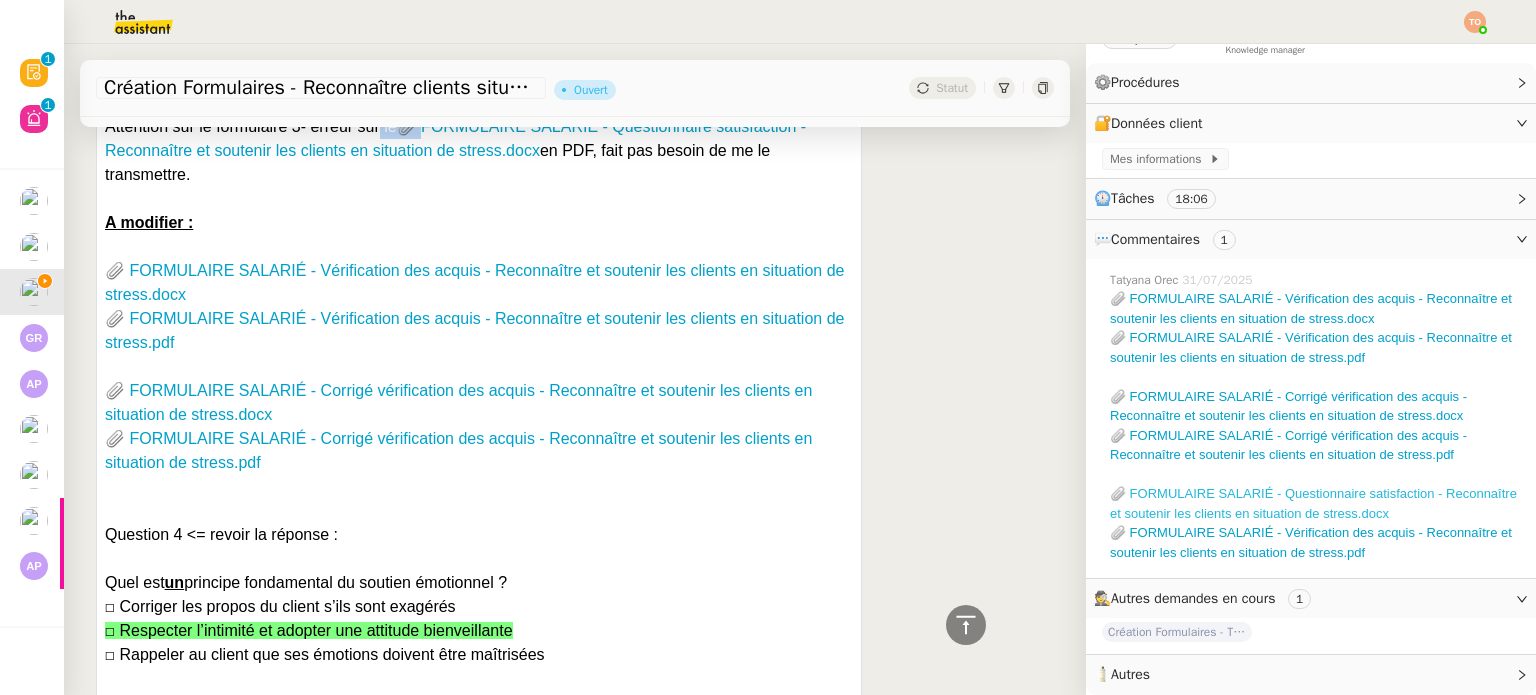 click on "📎 FORMULAIRE SALARIÉ - Questionnaire satisfaction - Reconnaître et soutenir les clients en situation de stress.docx" 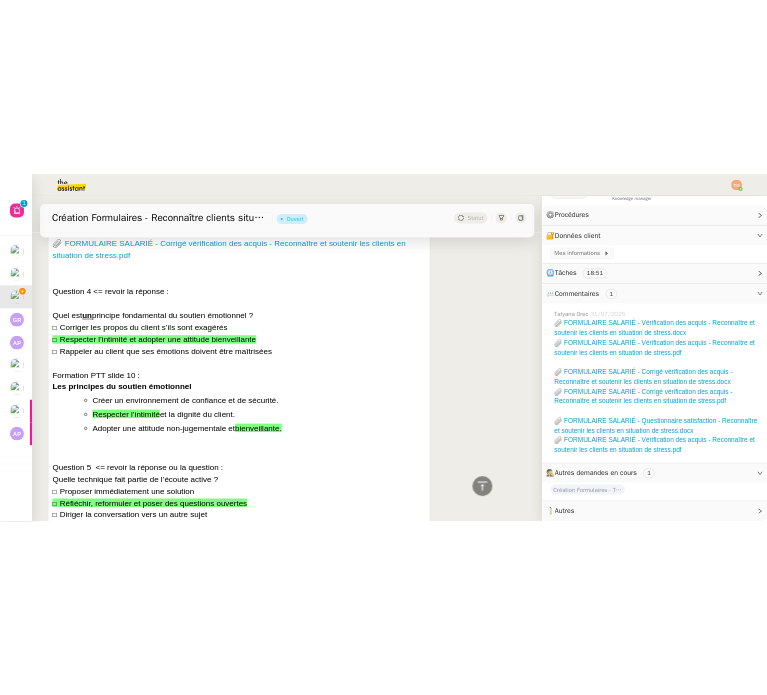 scroll, scrollTop: 700, scrollLeft: 0, axis: vertical 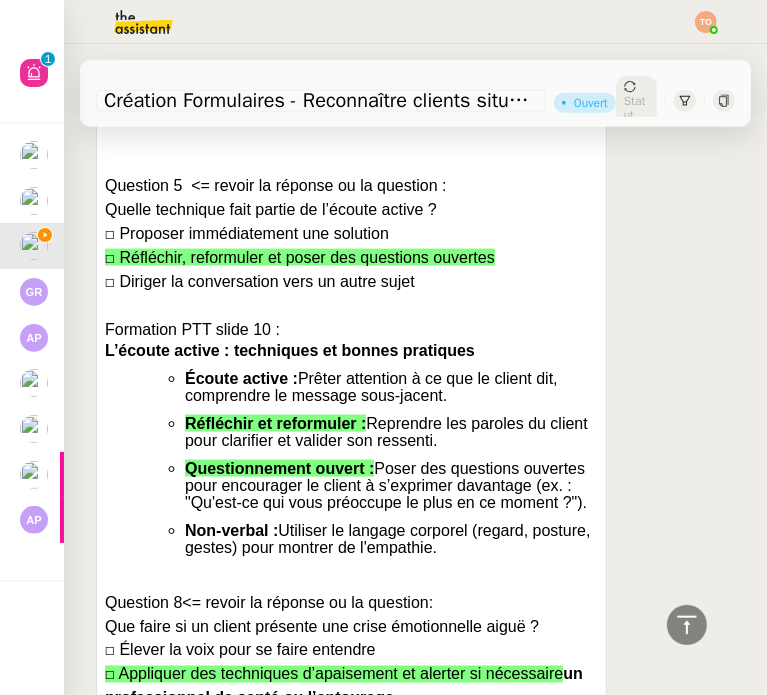 click on "Écoute active :  Prêter attention à ce que le client dit, comprendre le message sous-jacent." at bounding box center (391, 387) 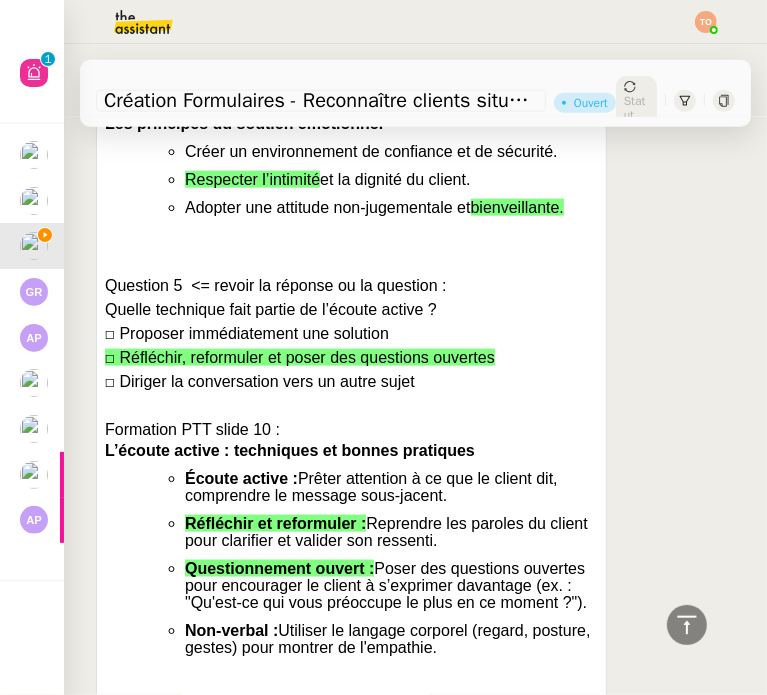 click on "Questionnement ouvert :  Poser des questions ouvertes pour encourager le client à s’exprimer davantage (ex. : "Qu'est-ce qui vous préoccupe le plus en ce moment ?")." at bounding box center [391, 585] 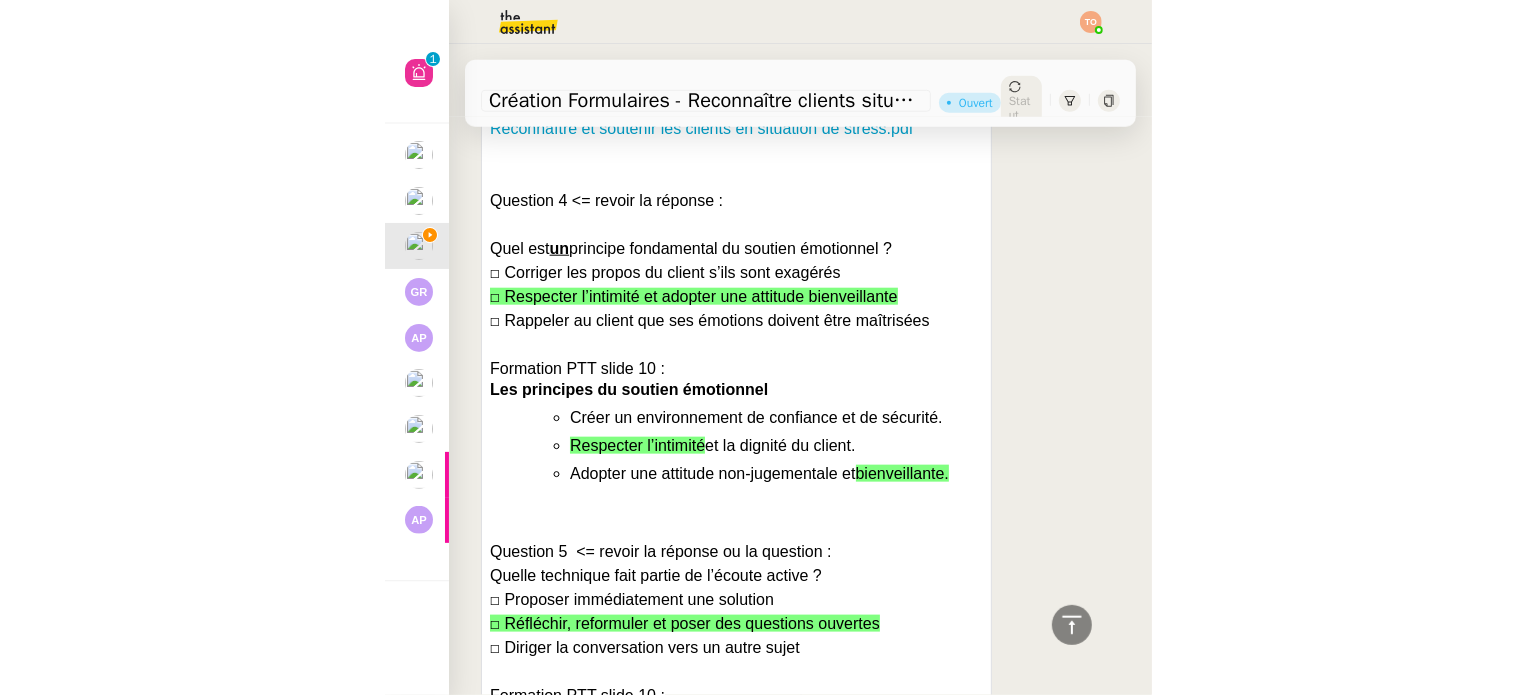 scroll, scrollTop: 928, scrollLeft: 0, axis: vertical 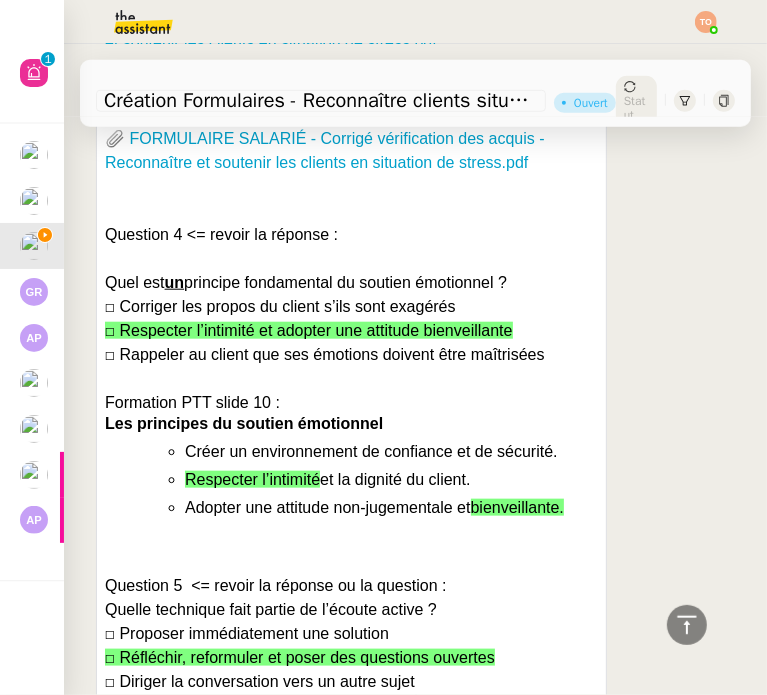 click on "Question 4 <= revoir la réponse :" at bounding box center [351, 235] 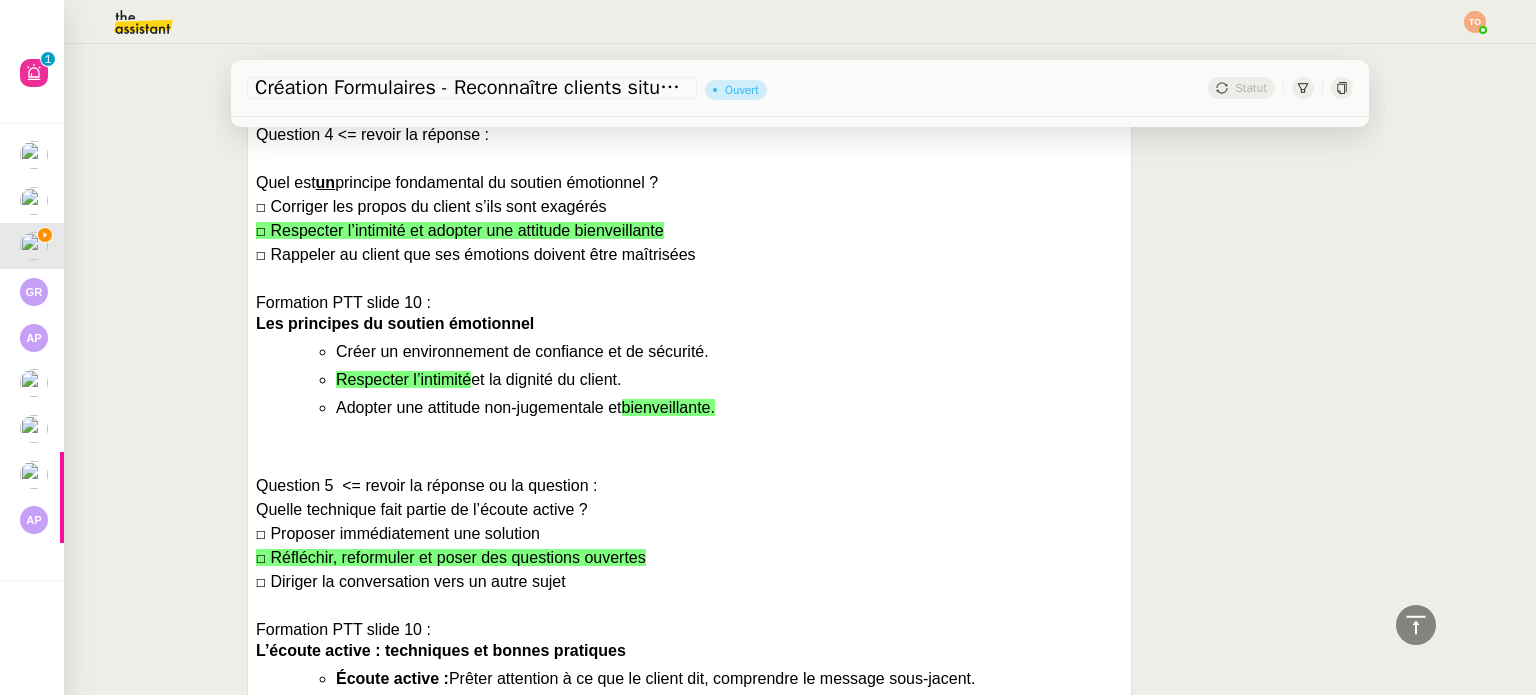 scroll, scrollTop: 852, scrollLeft: 0, axis: vertical 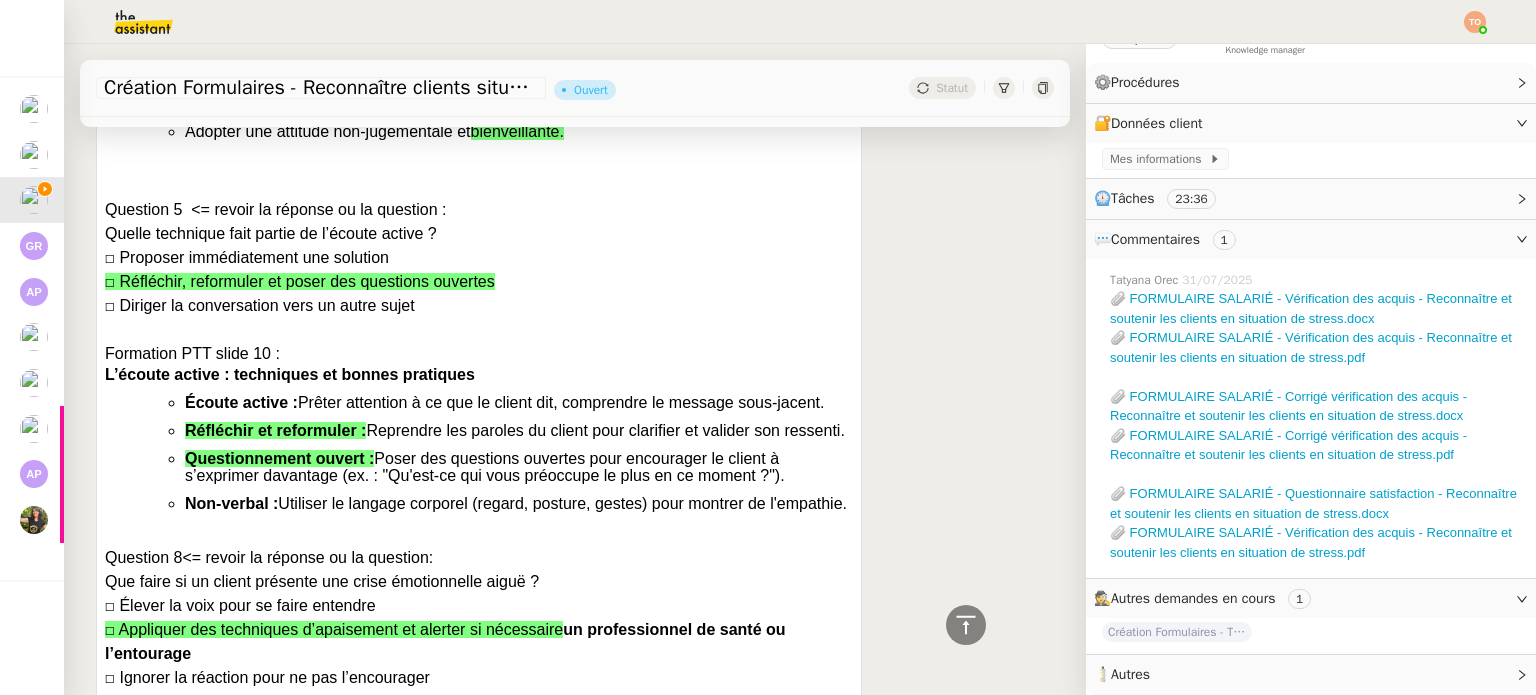 drag, startPoint x: 105, startPoint y: 329, endPoint x: 816, endPoint y: 459, distance: 722.787 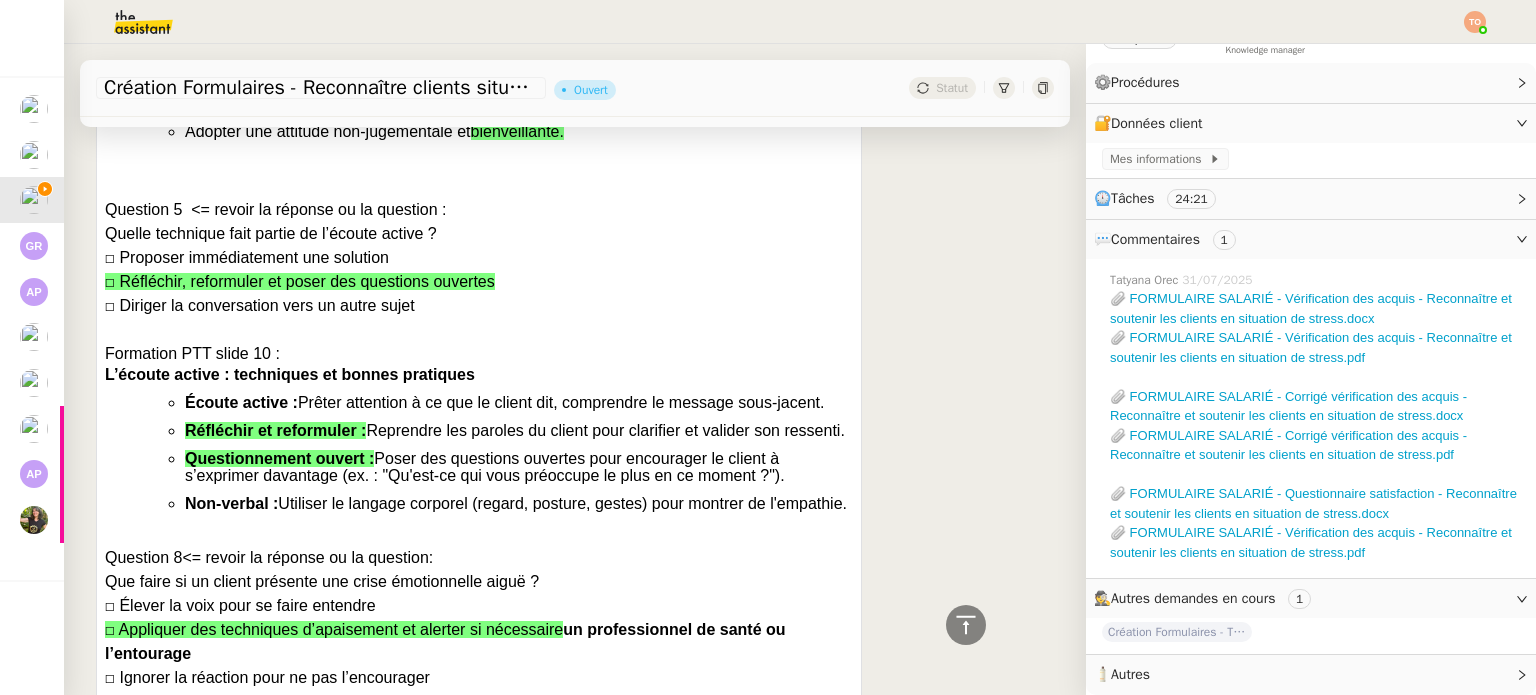 click on "☐ Appliquer des techniques d’apaisement et alerter si nécessaire" at bounding box center [334, 629] 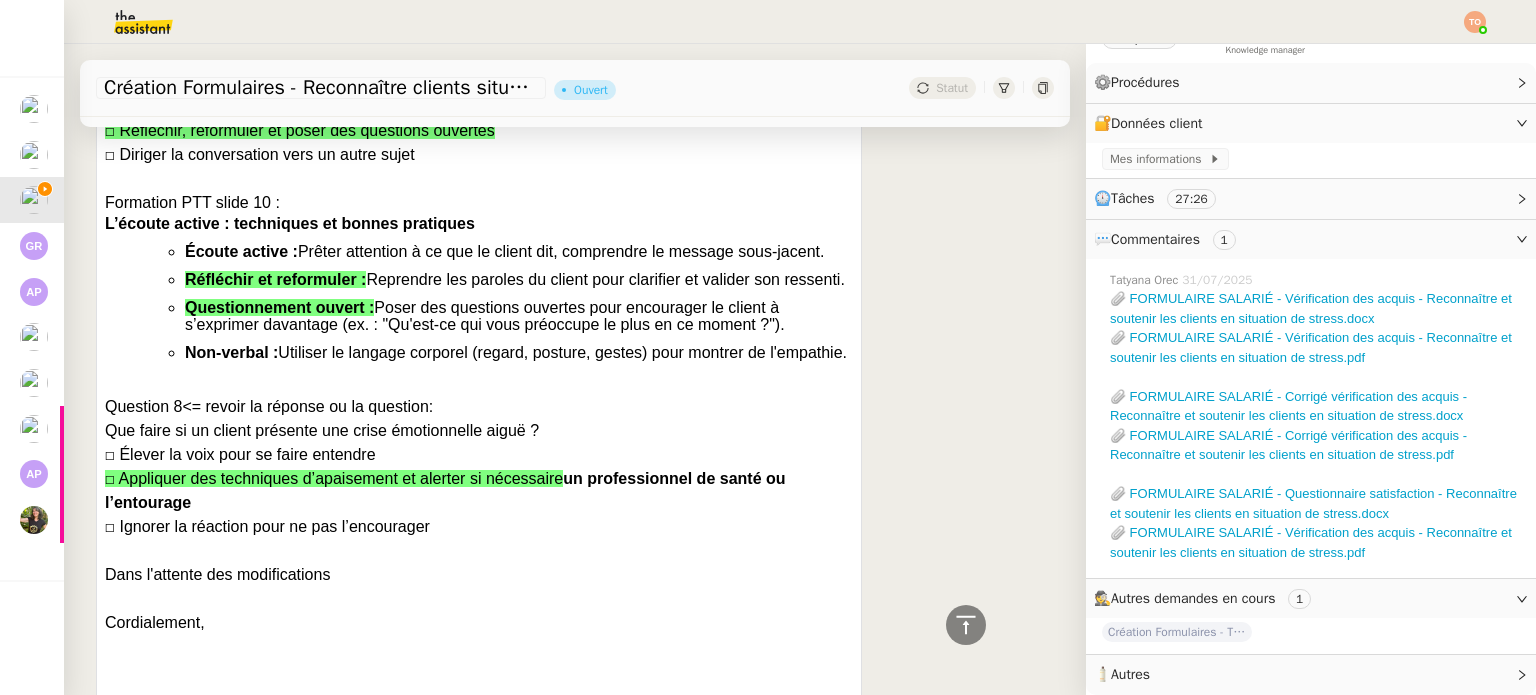 scroll, scrollTop: 1576, scrollLeft: 0, axis: vertical 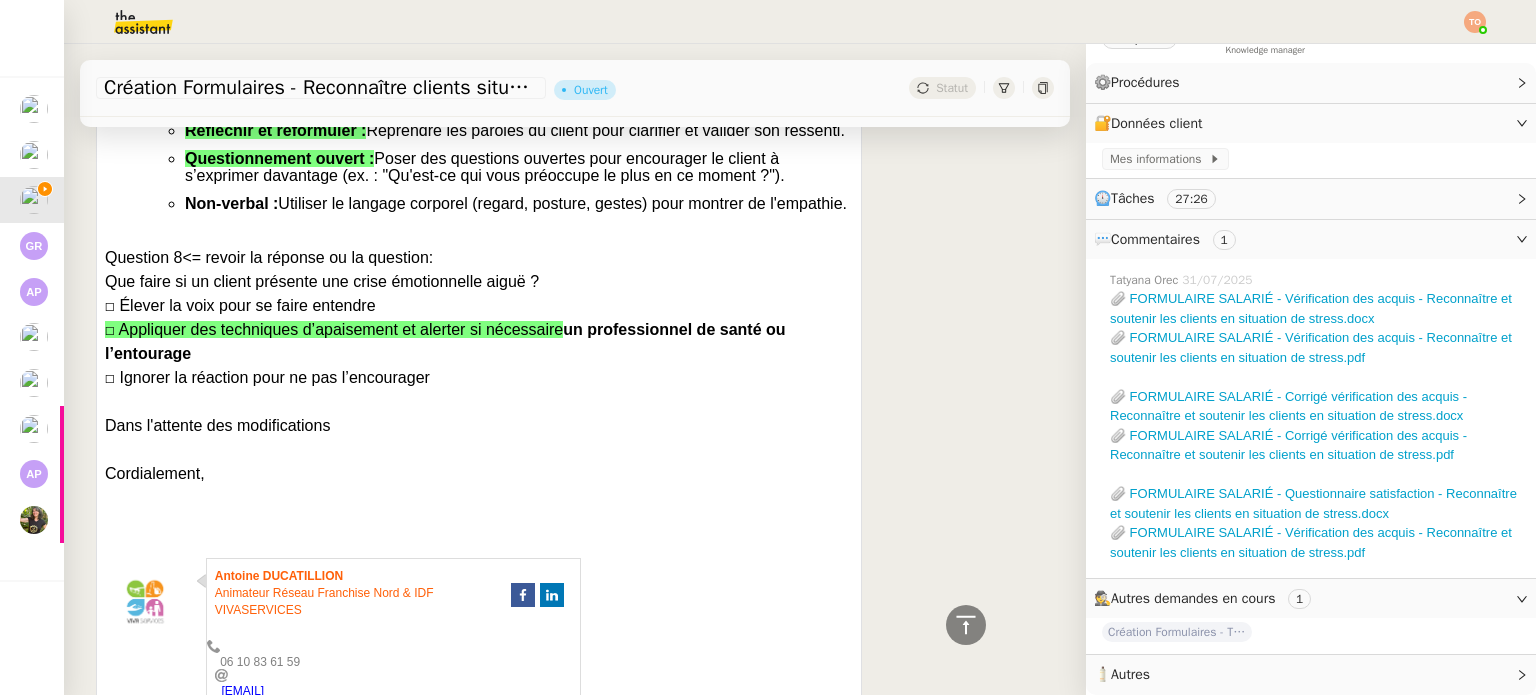 click on "☐ Appliquer des techniques d’apaisement et alerter si nécessaire
un professionnel de santé ou l’entourage" at bounding box center [479, 342] 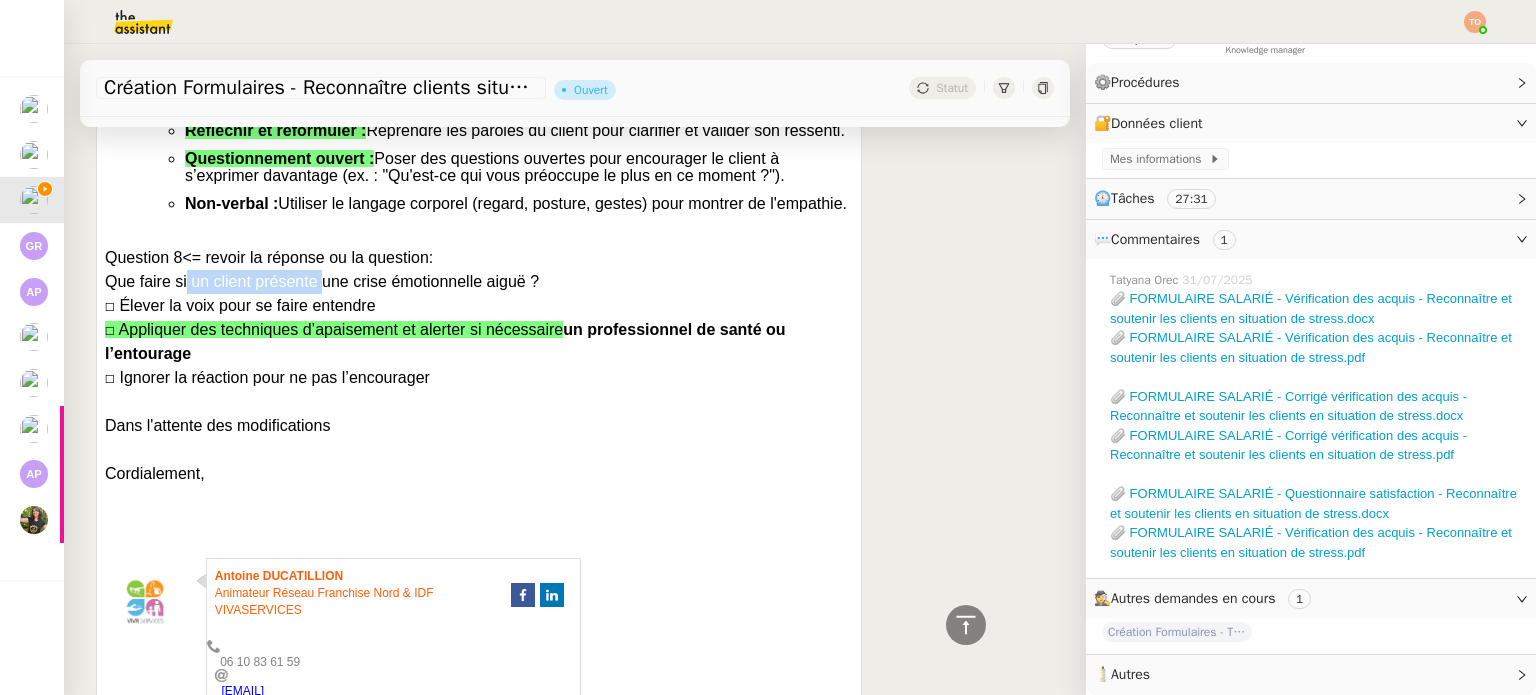 drag, startPoint x: 172, startPoint y: 235, endPoint x: 295, endPoint y: 237, distance: 123.01626 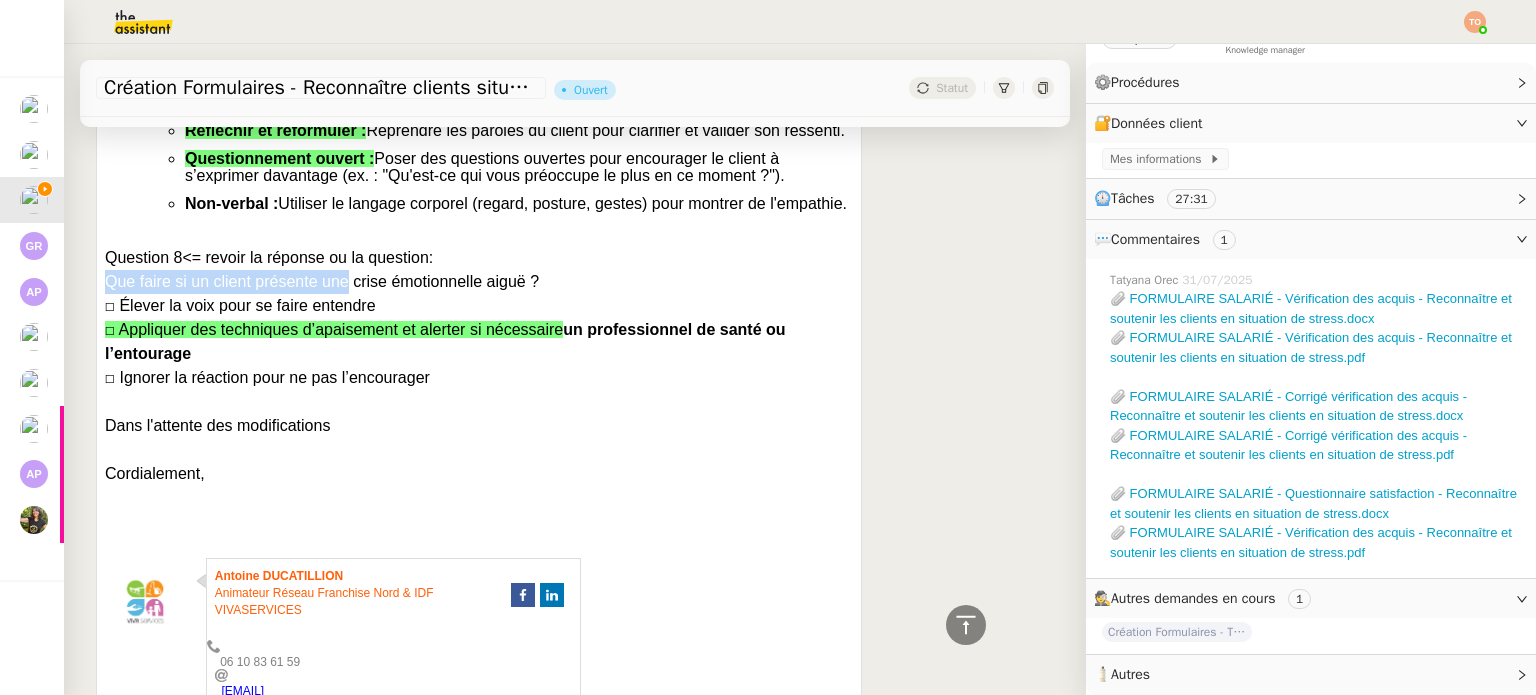 drag, startPoint x: 562, startPoint y: 218, endPoint x: 587, endPoint y: 216, distance: 25.079872 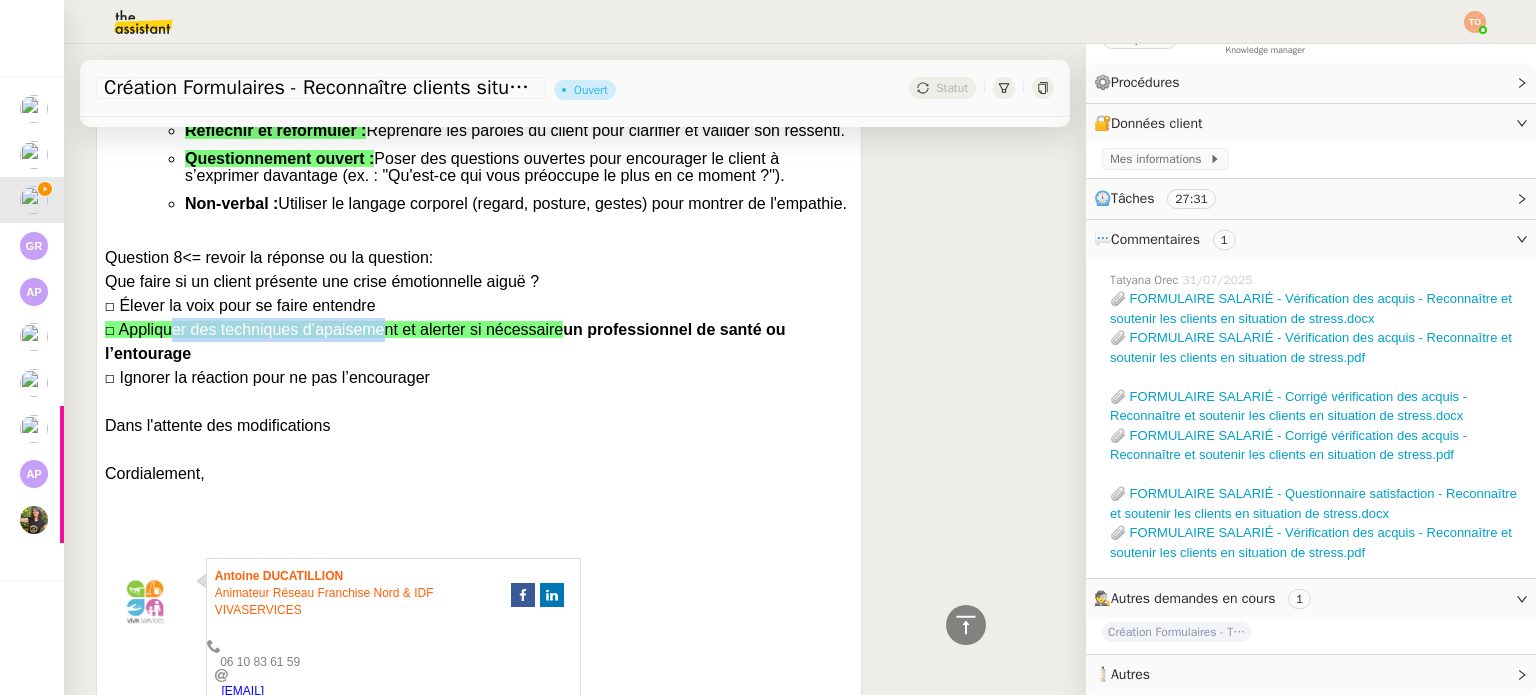 drag, startPoint x: 173, startPoint y: 284, endPoint x: 366, endPoint y: 279, distance: 193.06476 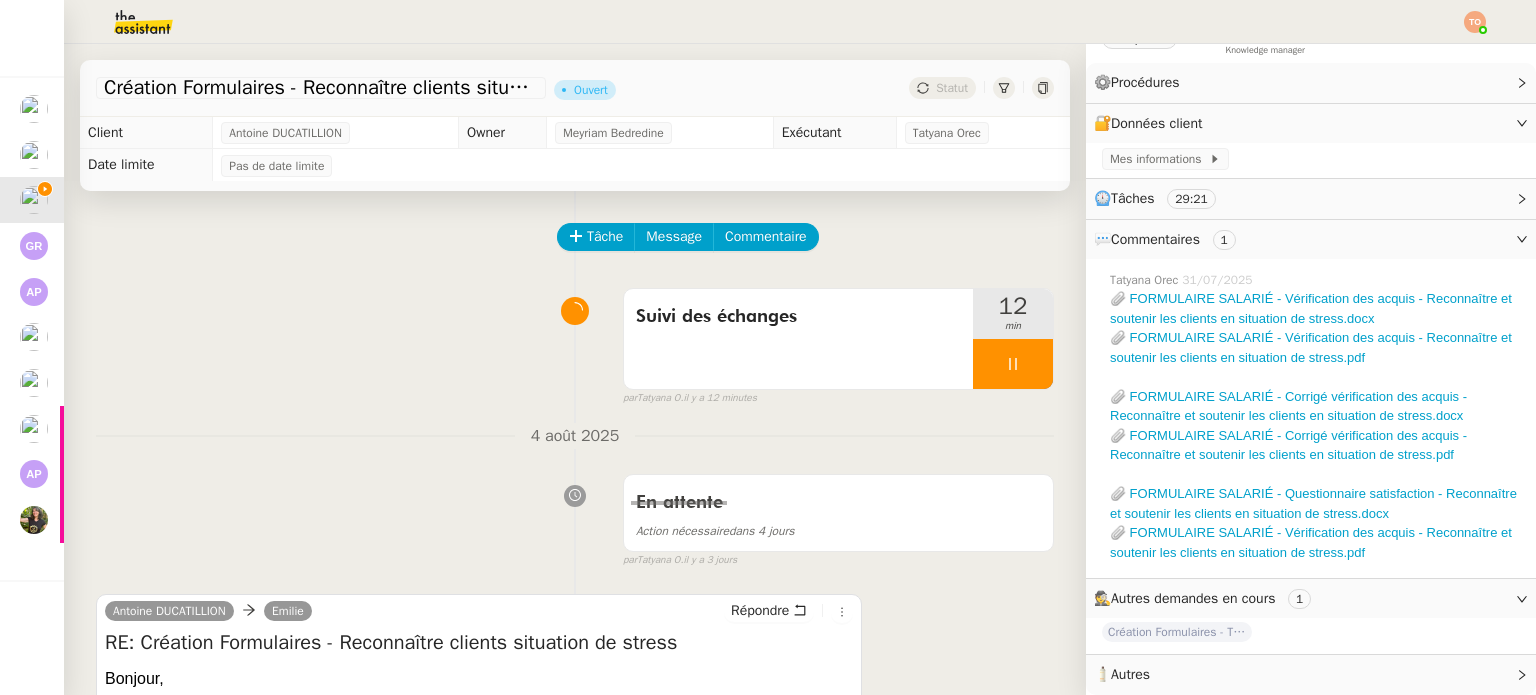 scroll, scrollTop: 400, scrollLeft: 0, axis: vertical 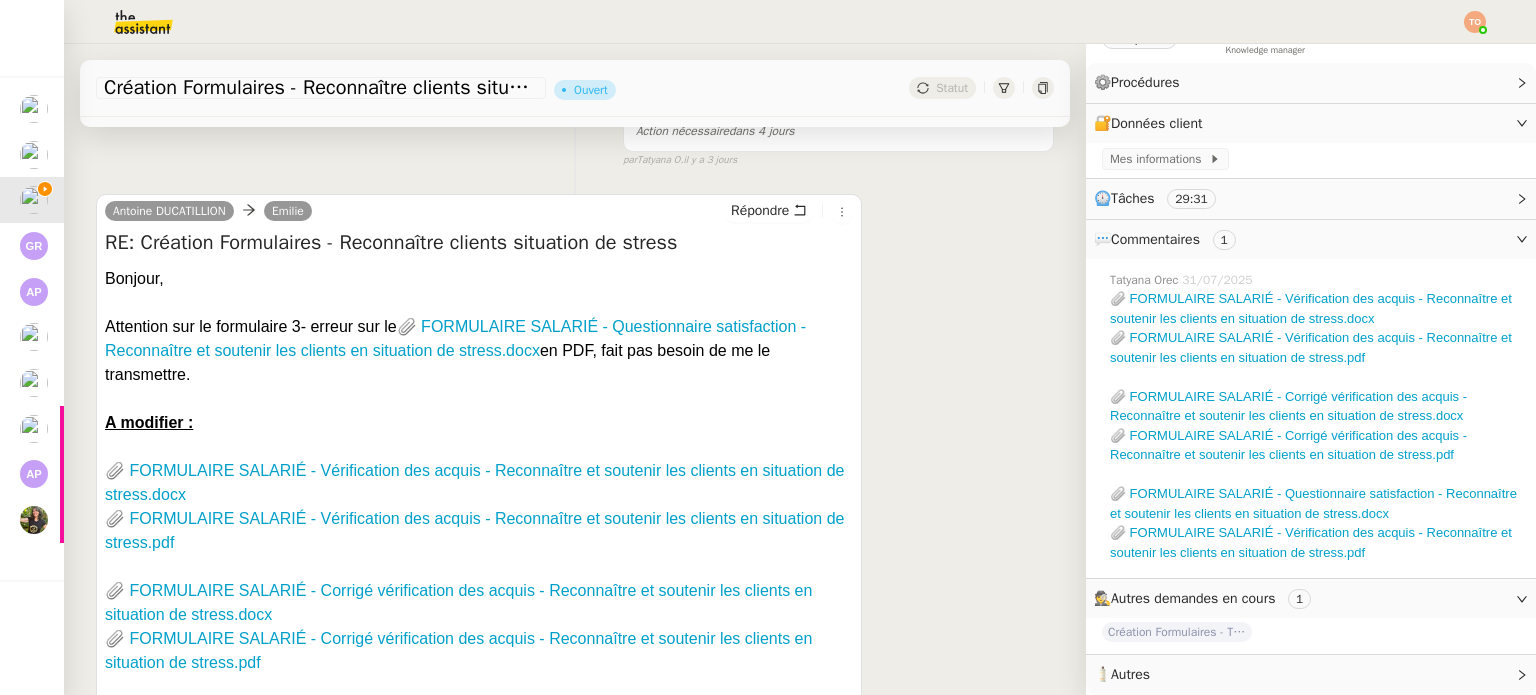click on "Attention sur le formulaire 3- erreur sur le
📎 FORMULAIRE SALARIÉ - Questionnaire satisfaction - Reconnaître et soutenir les clients en situation de stress.docx  en PDF, fait pas besoin de me le transmettre." at bounding box center [479, 351] 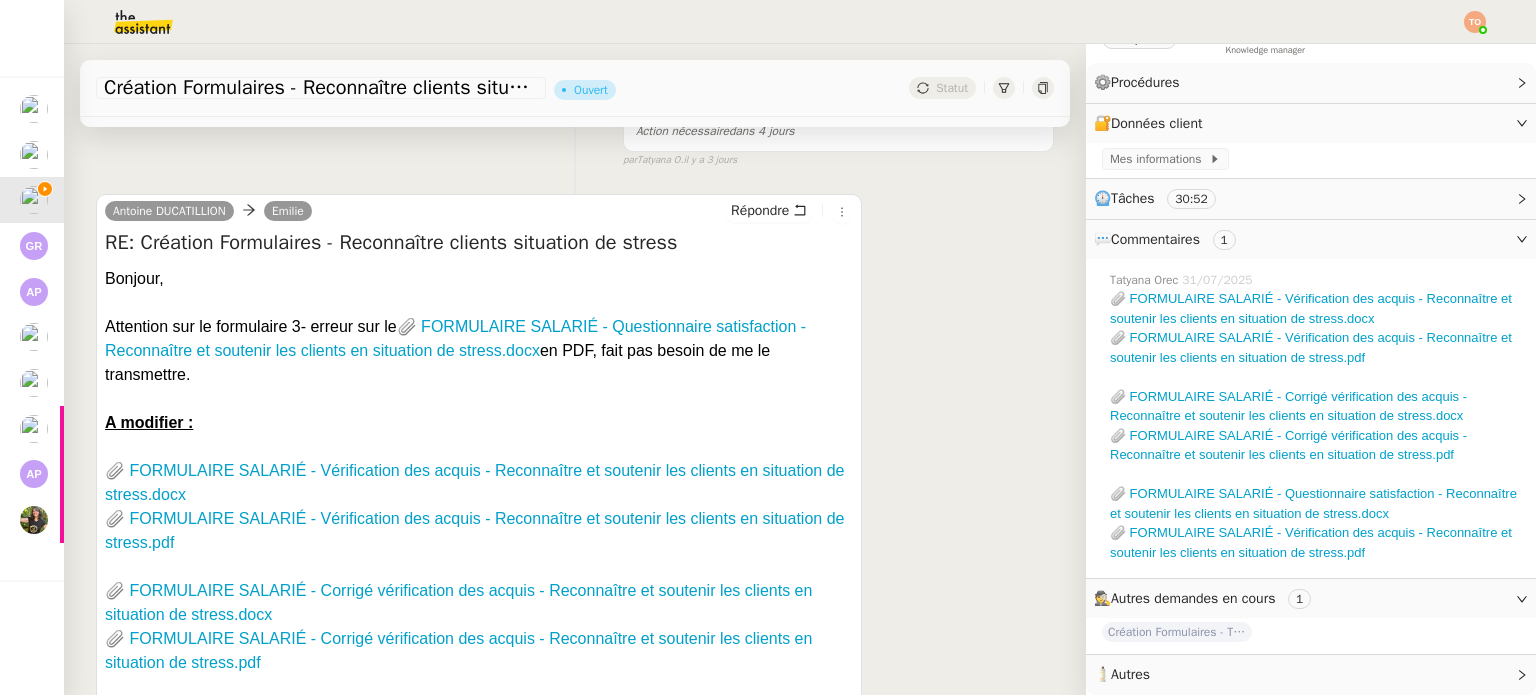 scroll, scrollTop: 0, scrollLeft: 0, axis: both 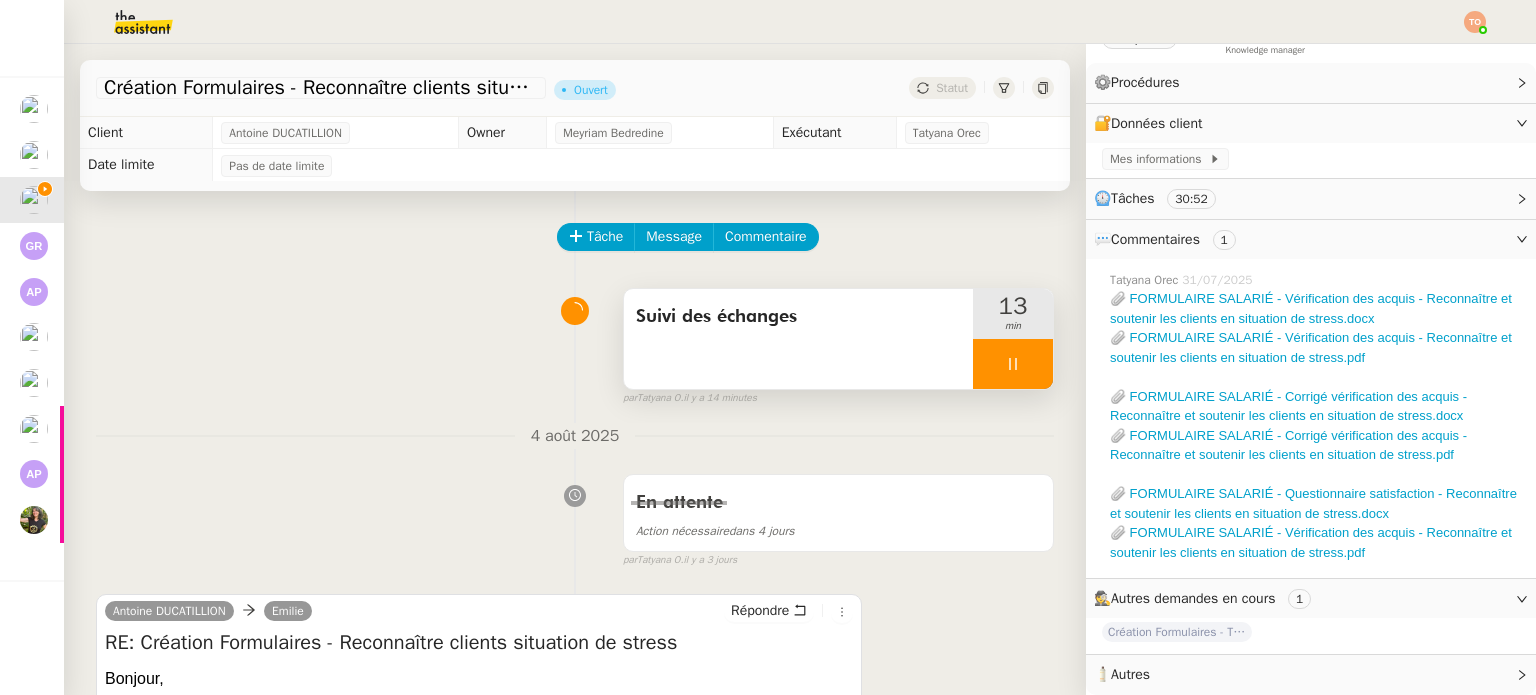 click on "Suivi des échanges" at bounding box center (798, 317) 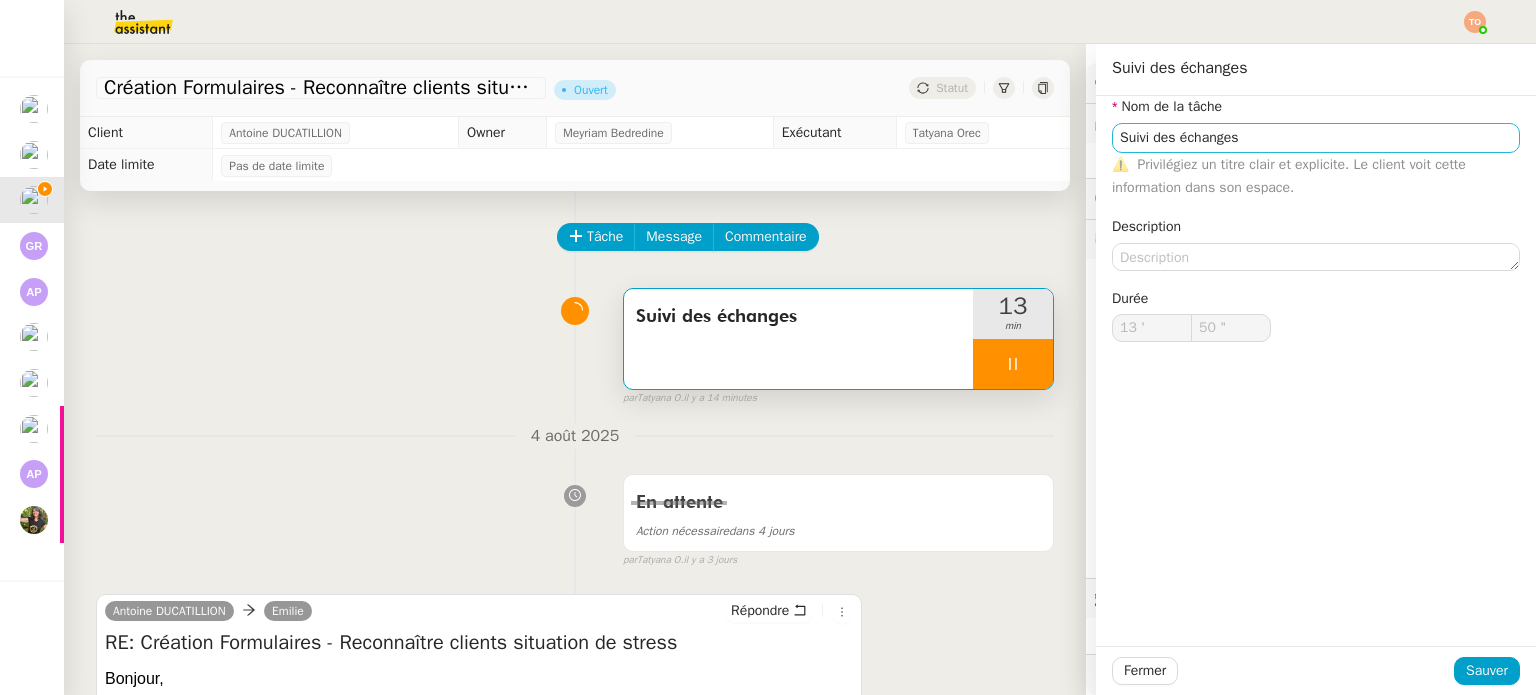 scroll, scrollTop: 109, scrollLeft: 0, axis: vertical 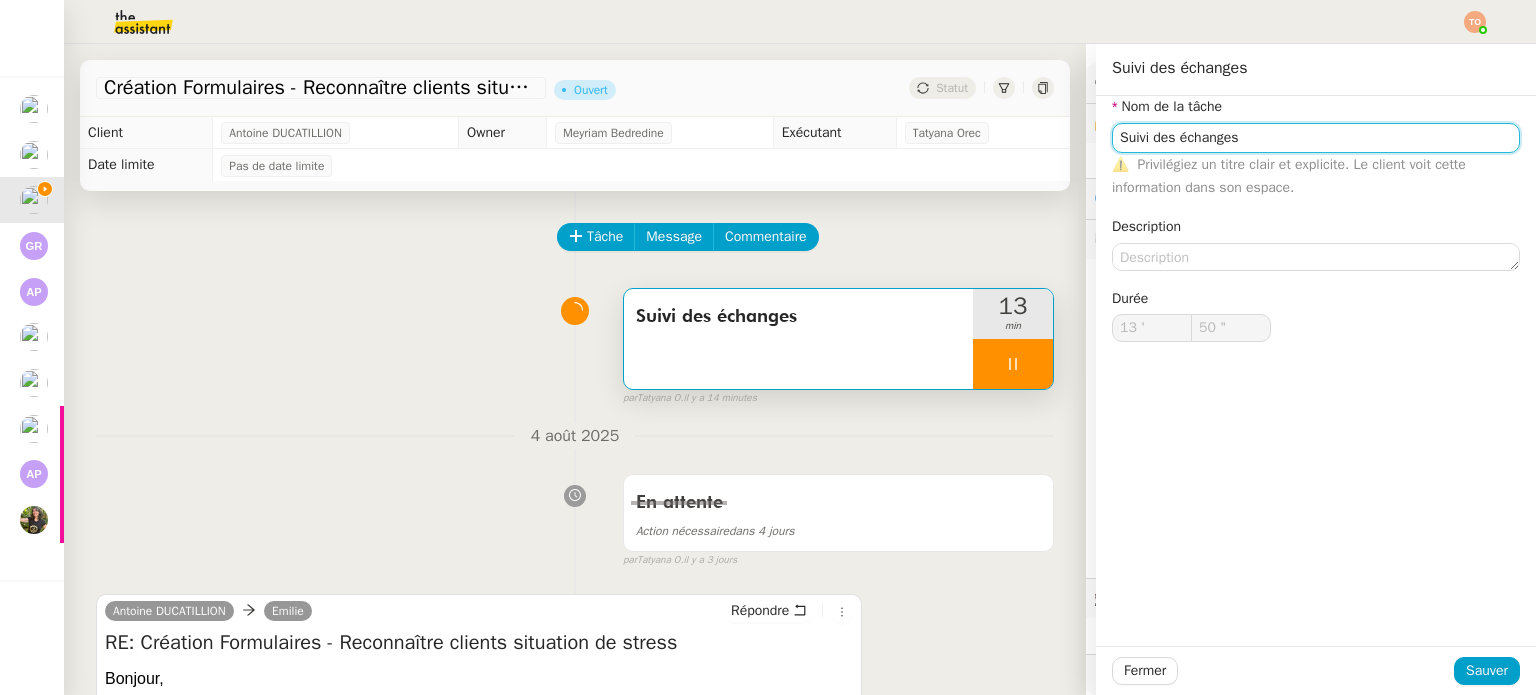 click on "Suivi des échanges" 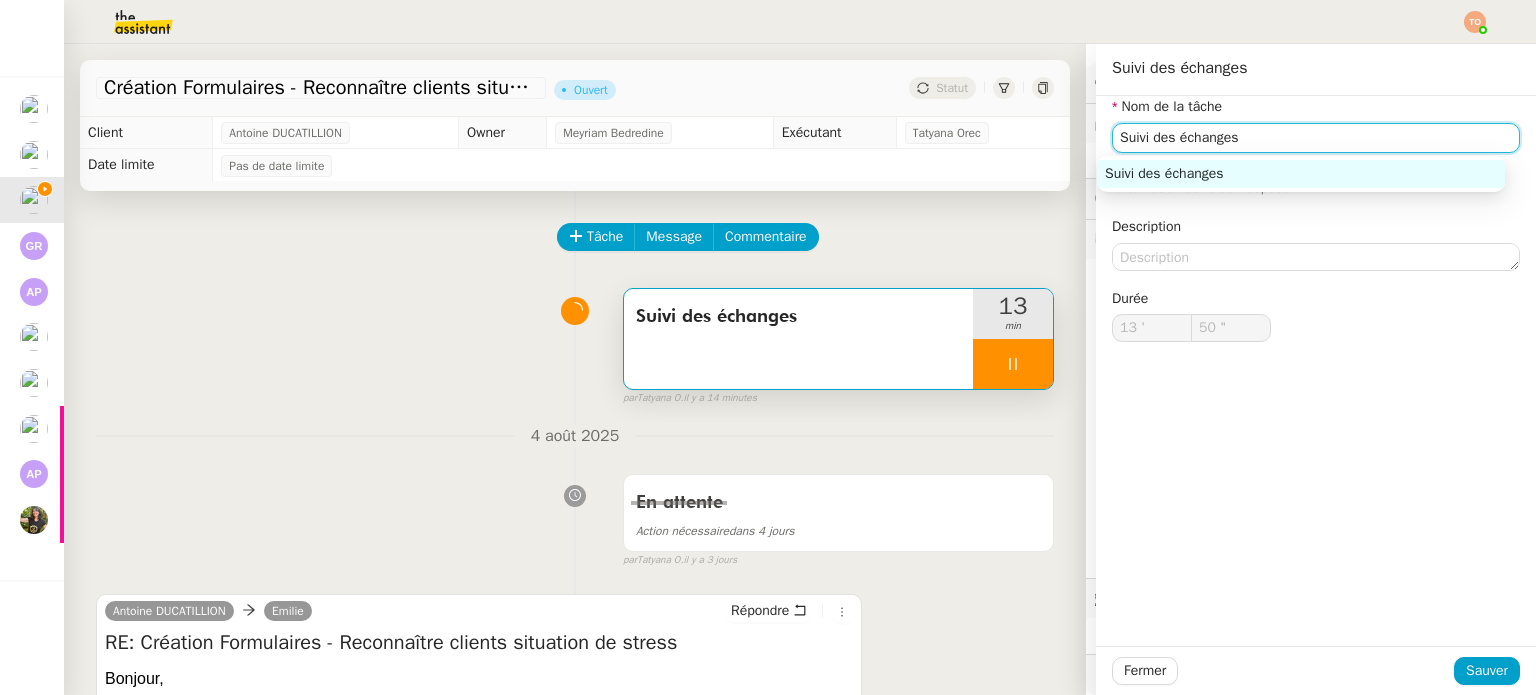 click on "Suivi des échanges" 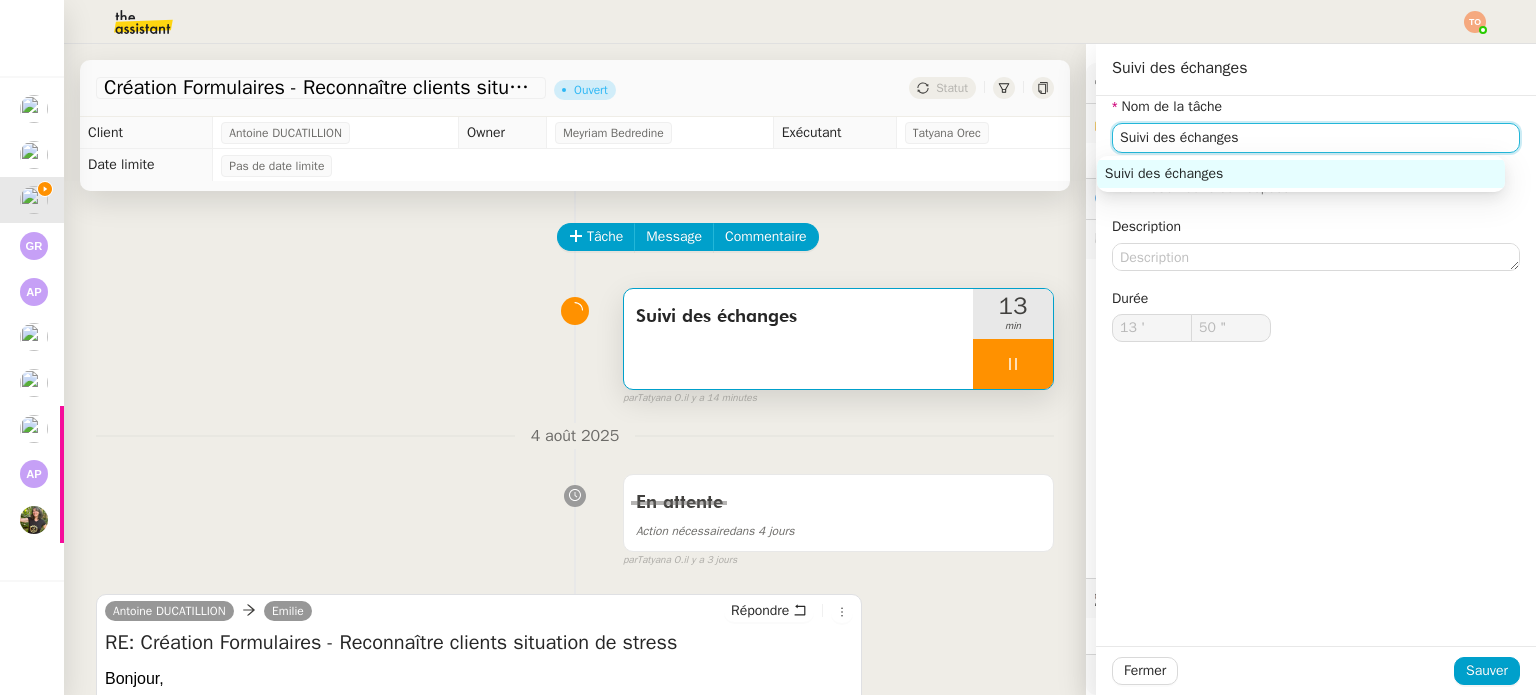 click on "Suivi des échanges" 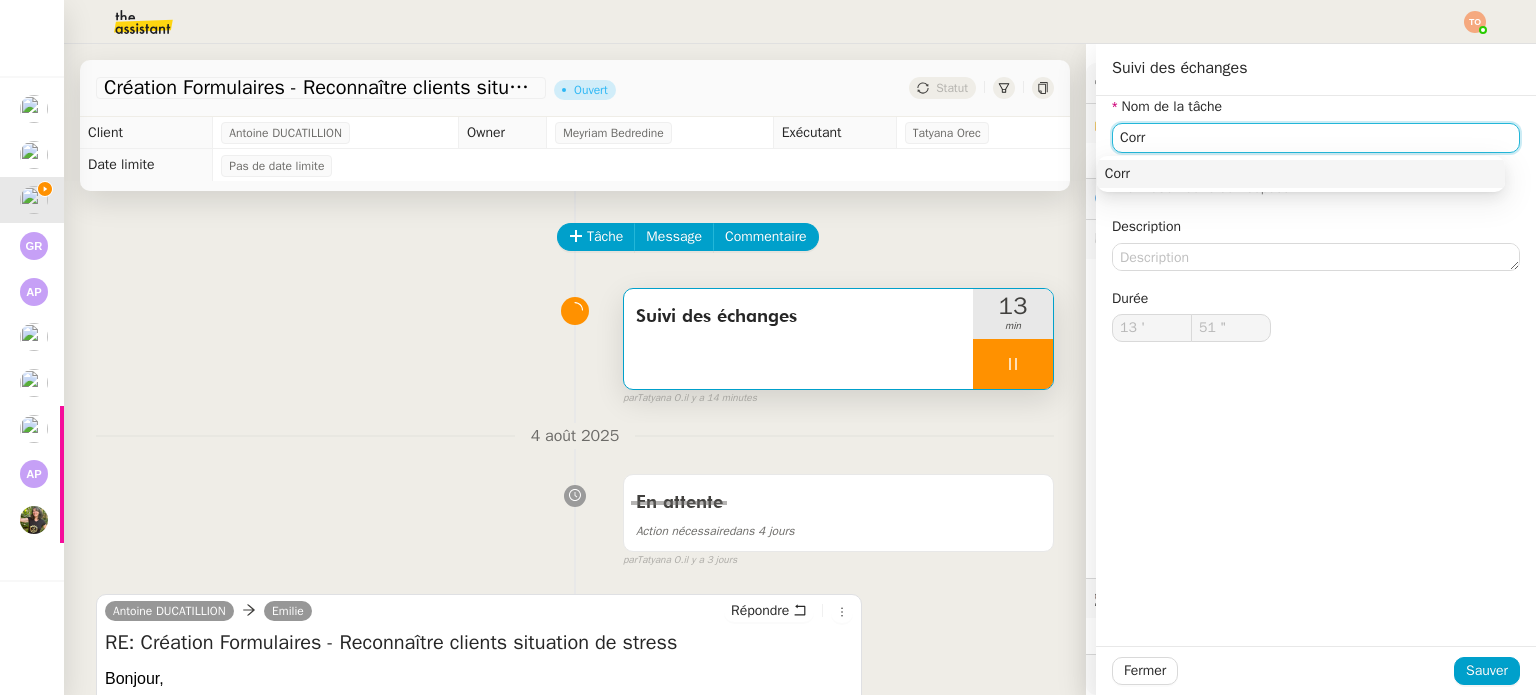 type on "Corri" 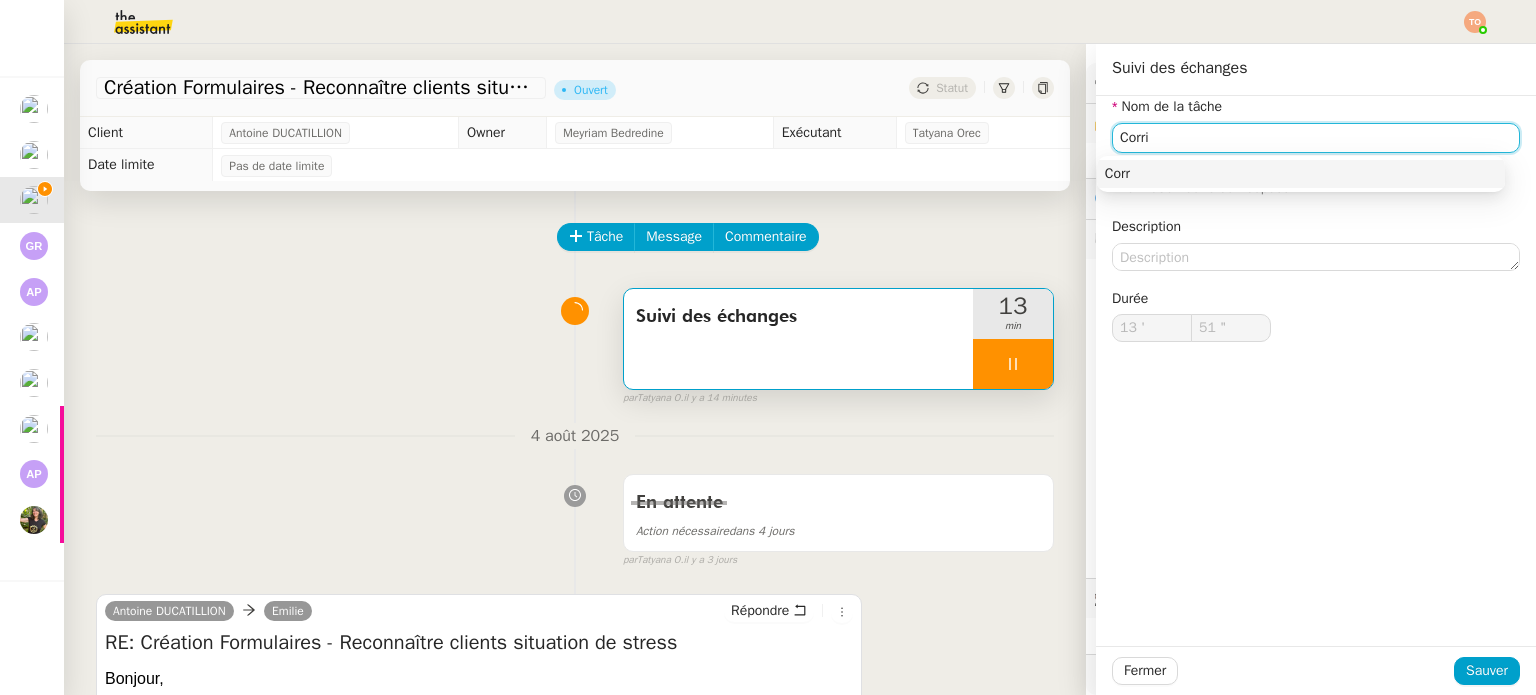 type on "52 "" 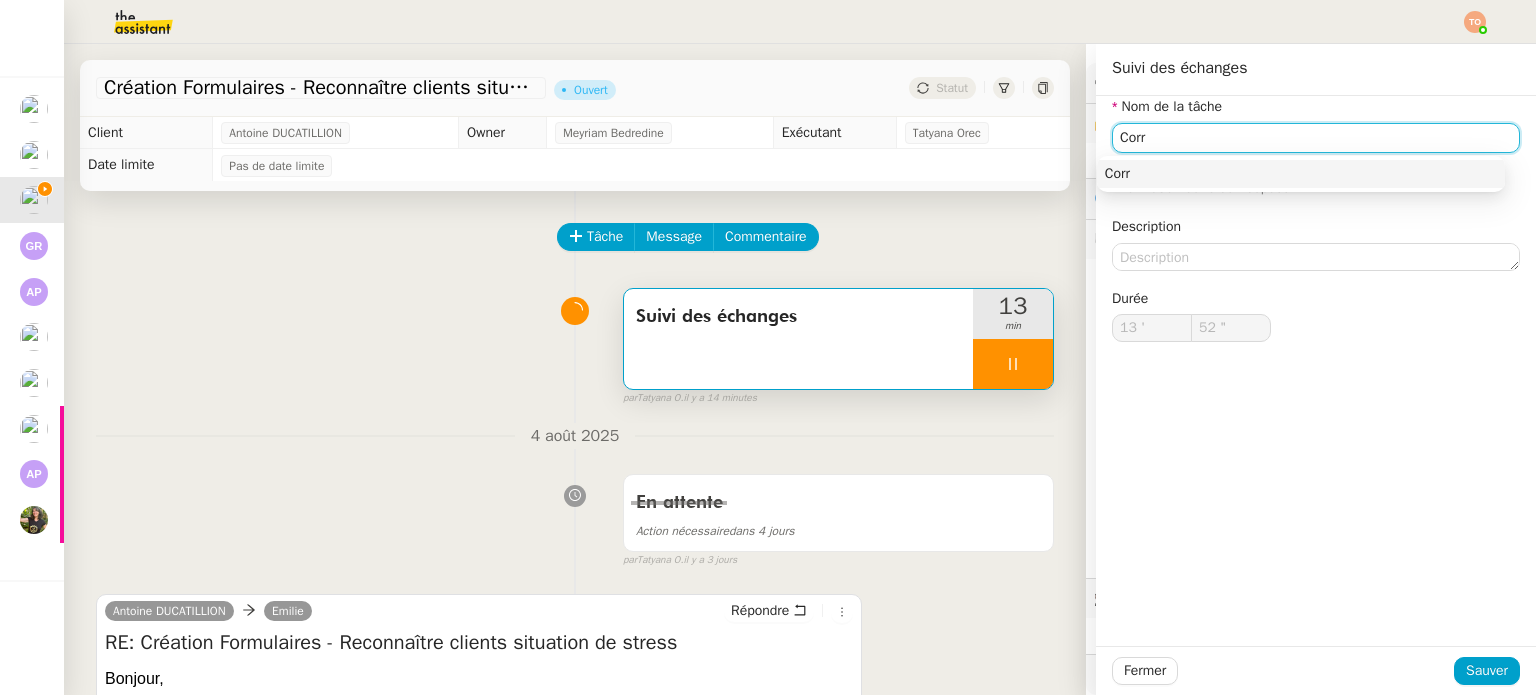 type on "Cor" 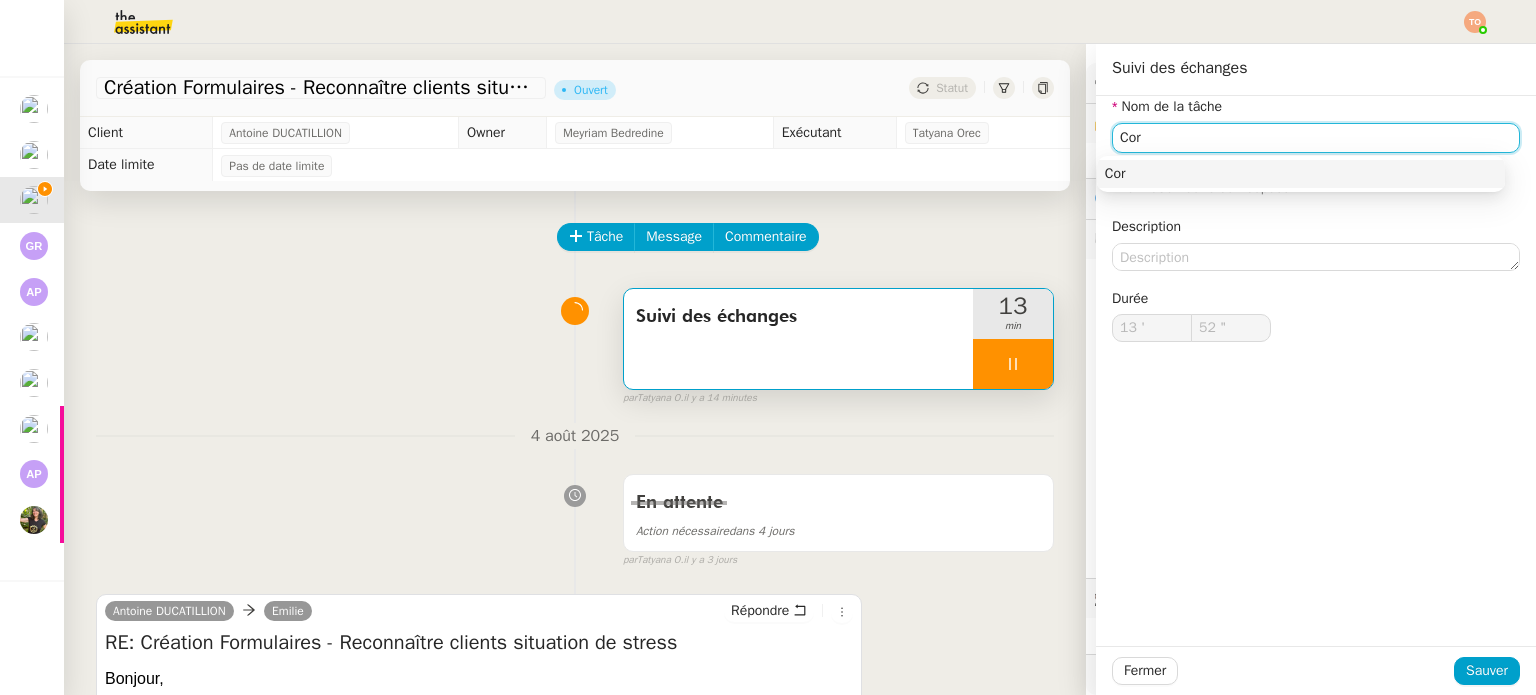 type on "53 "" 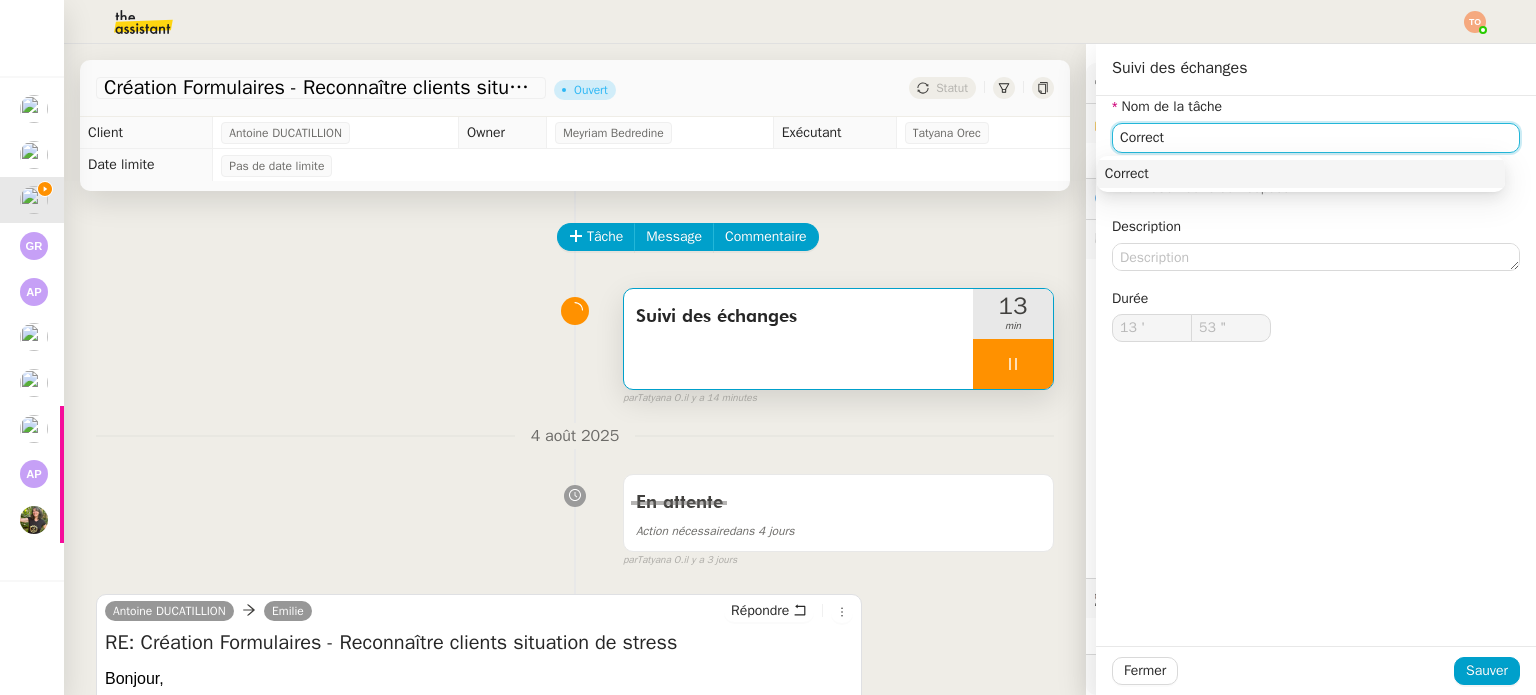 type on "Correcti" 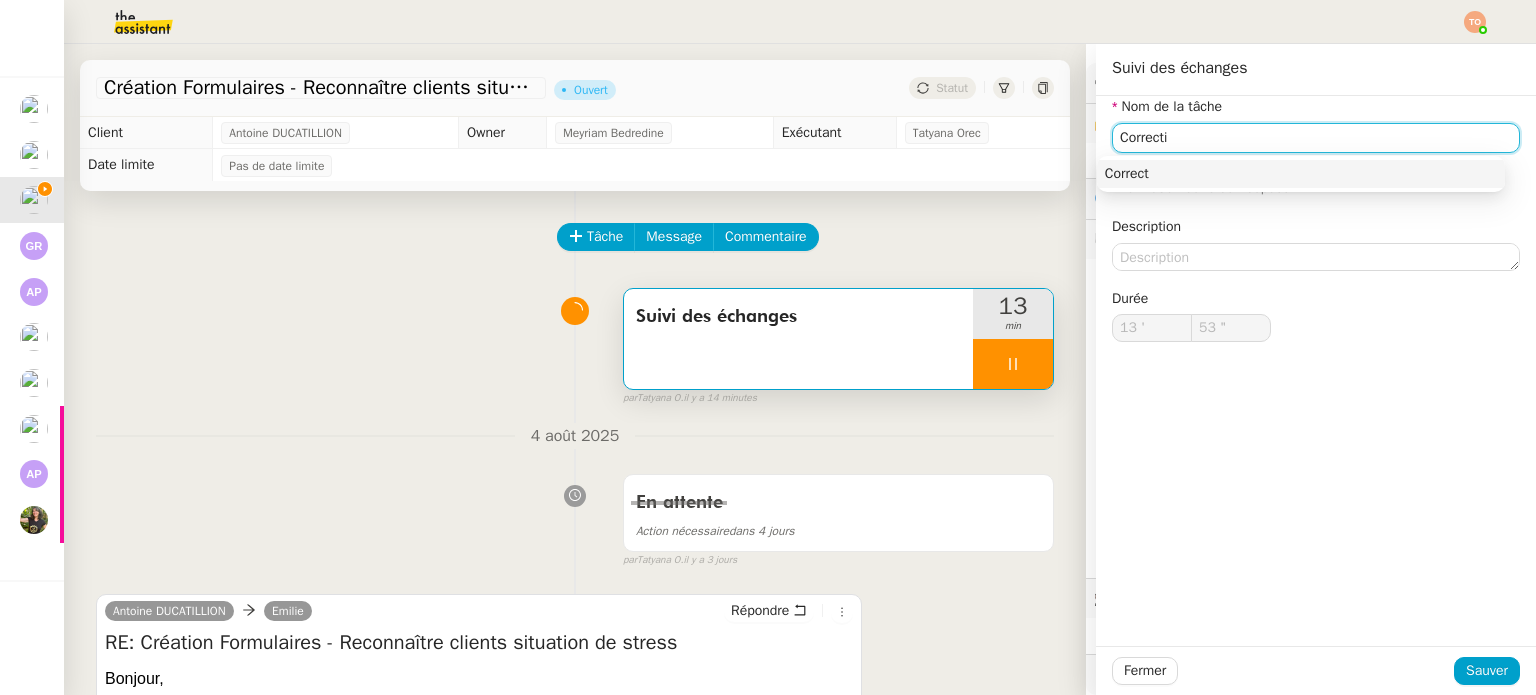 type on "54 "" 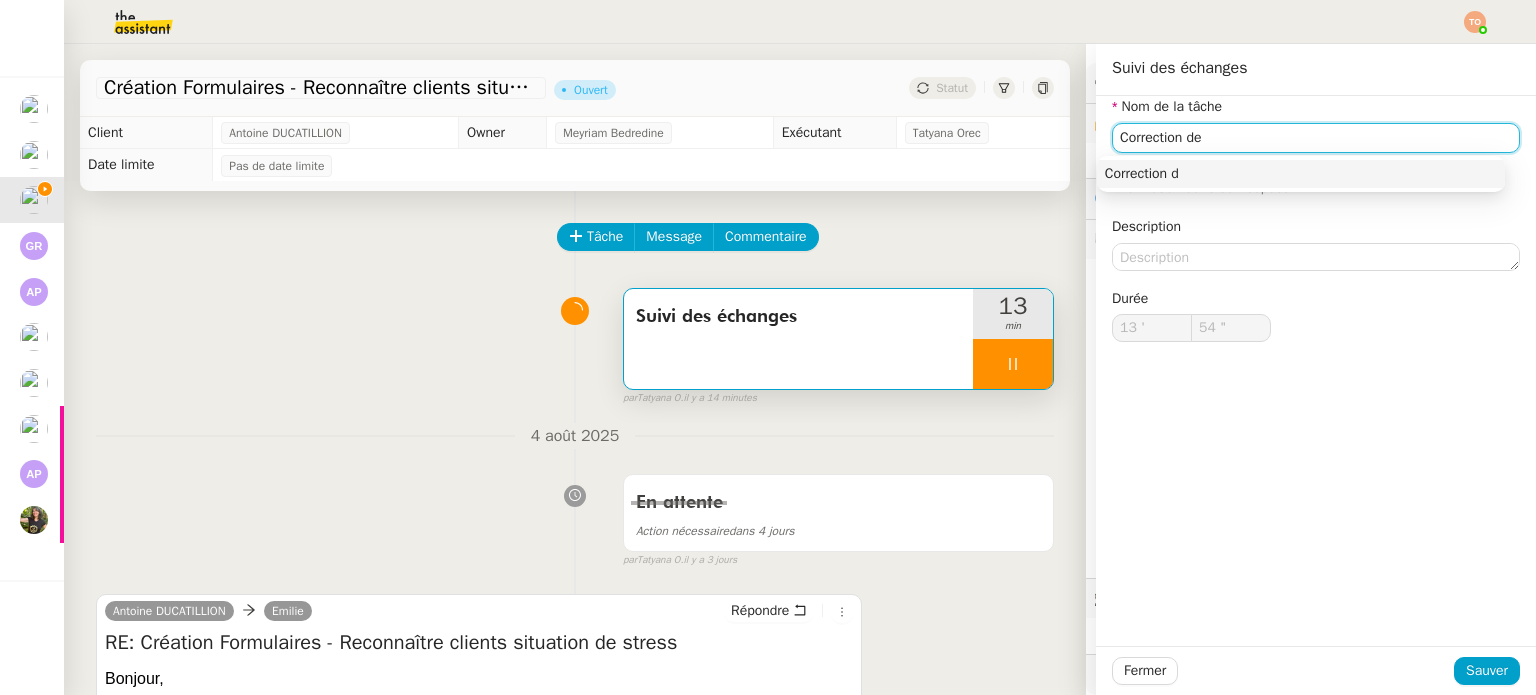 type on "Correction des" 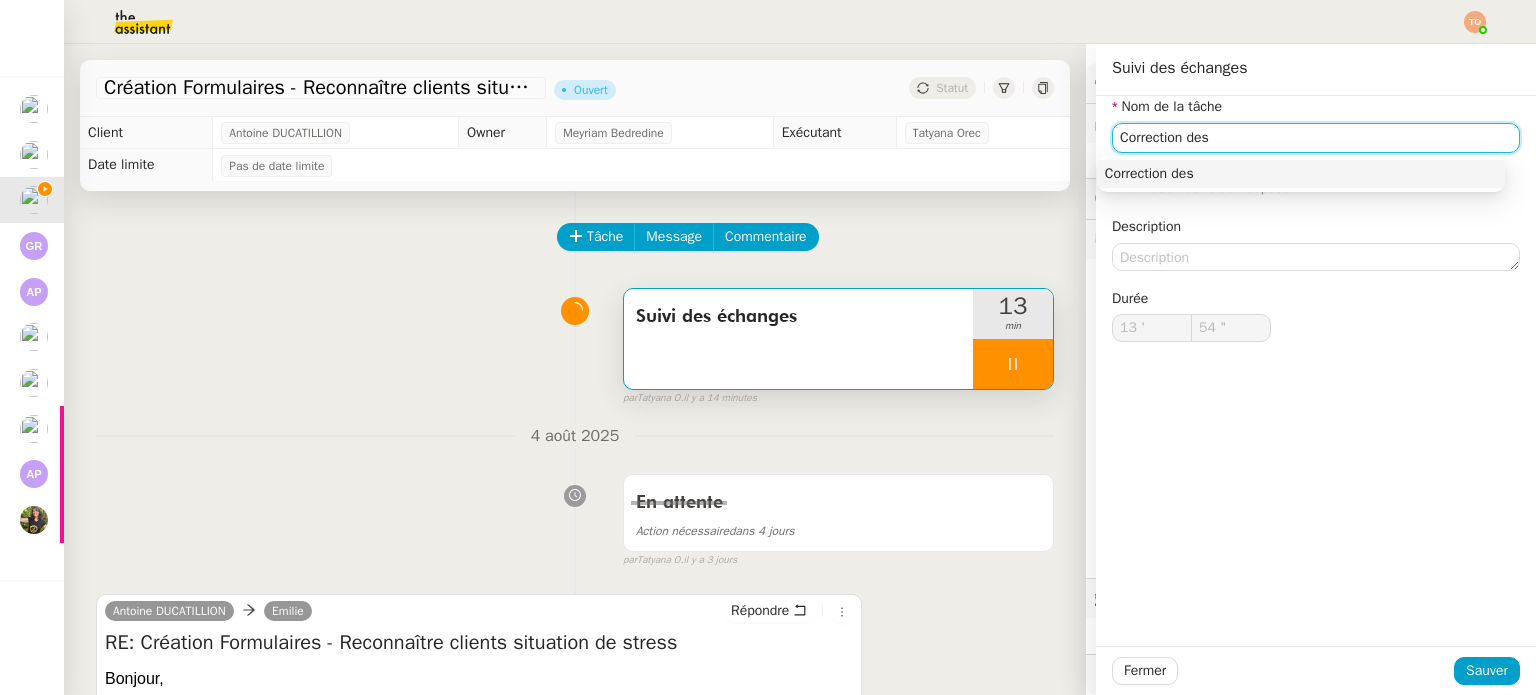 type on "55 "" 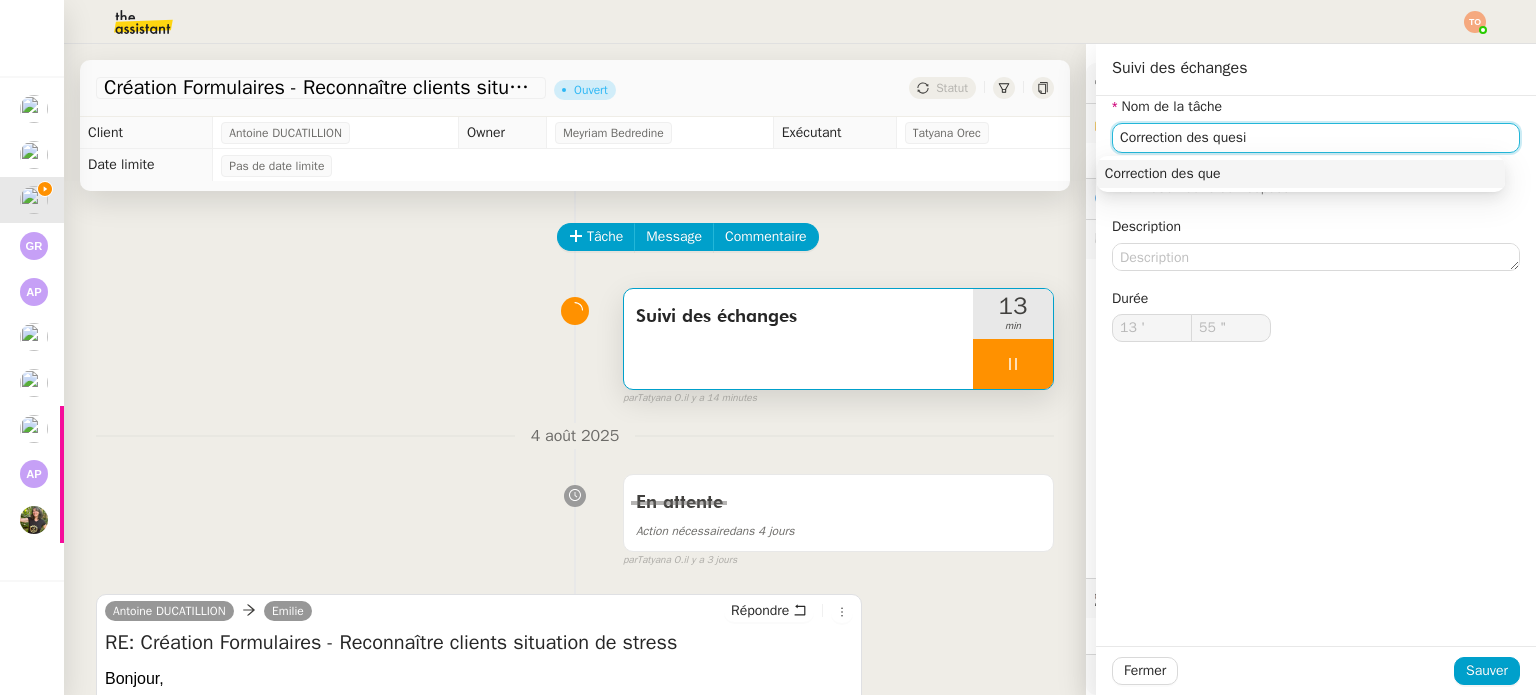 type on "Correction des quesio" 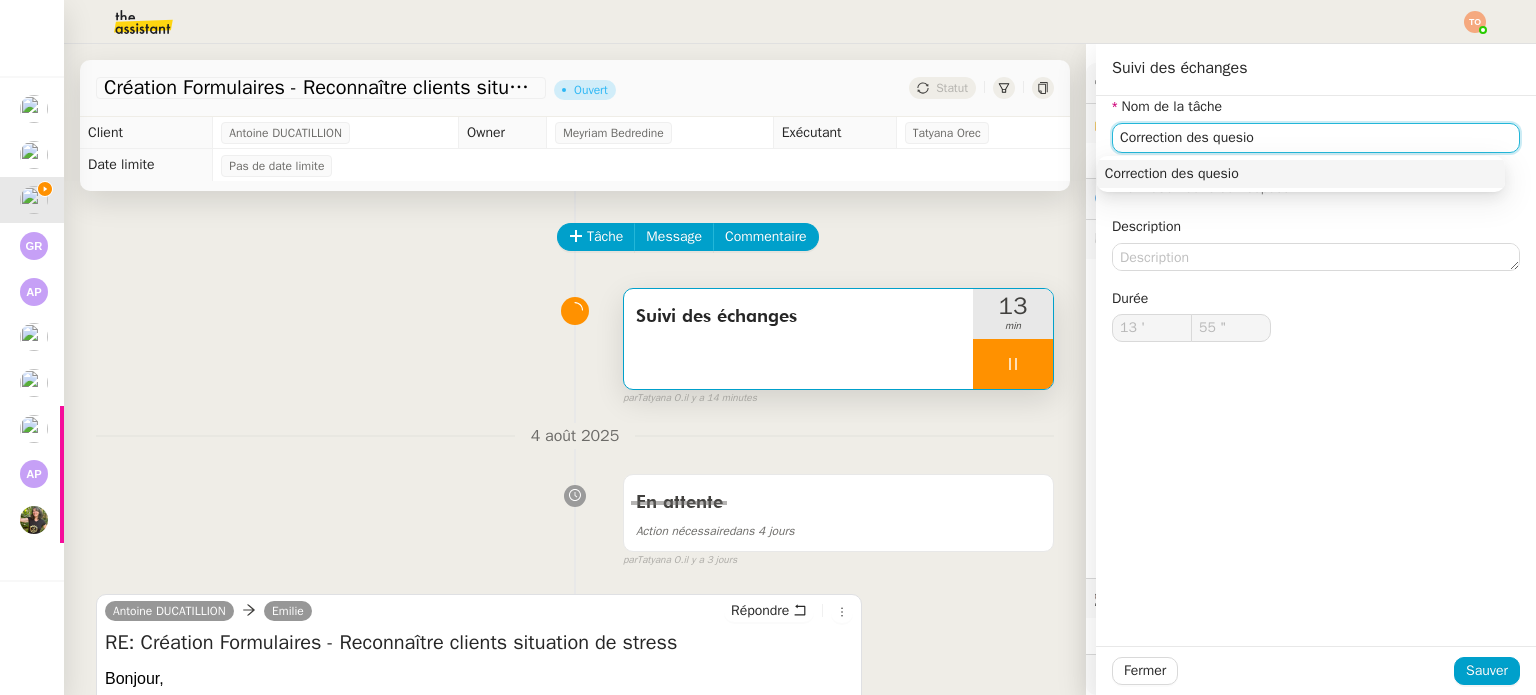 type on "56 "" 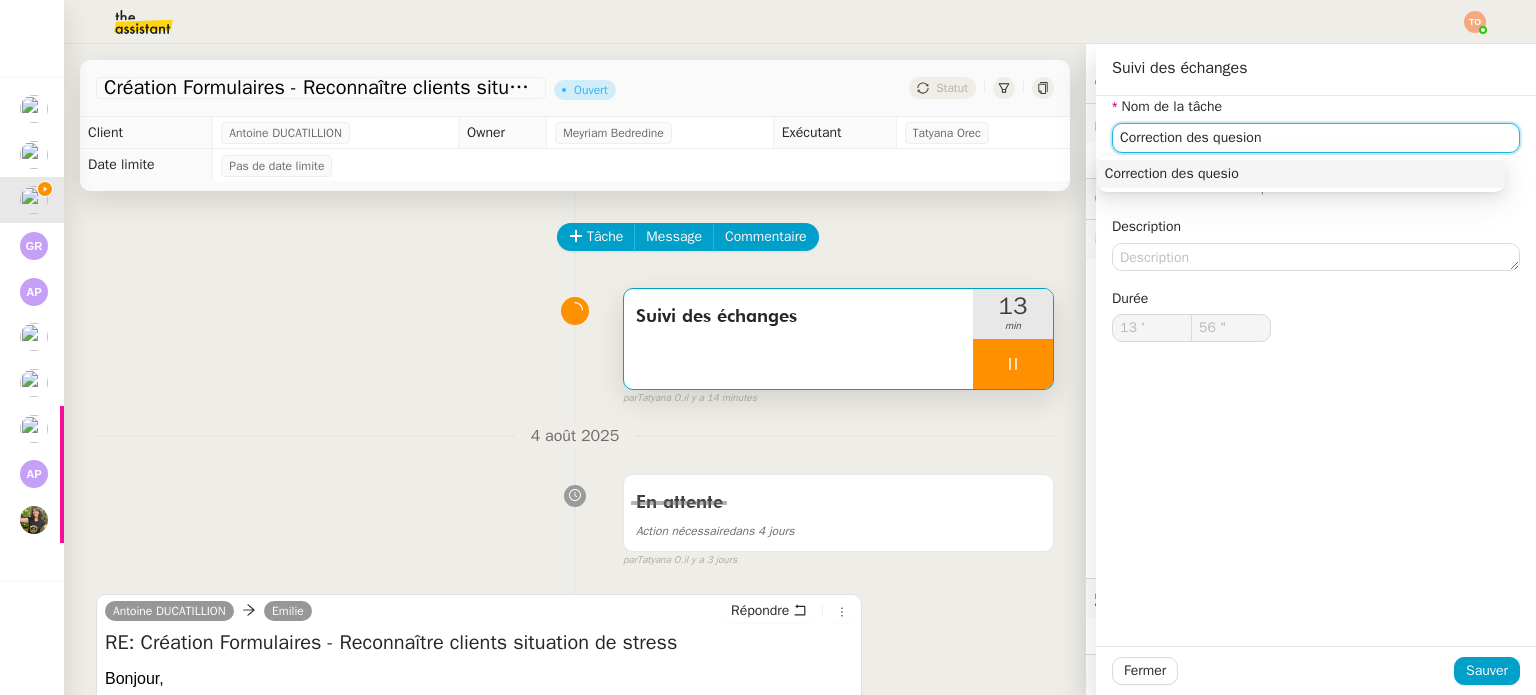 type on "Correction des quesions" 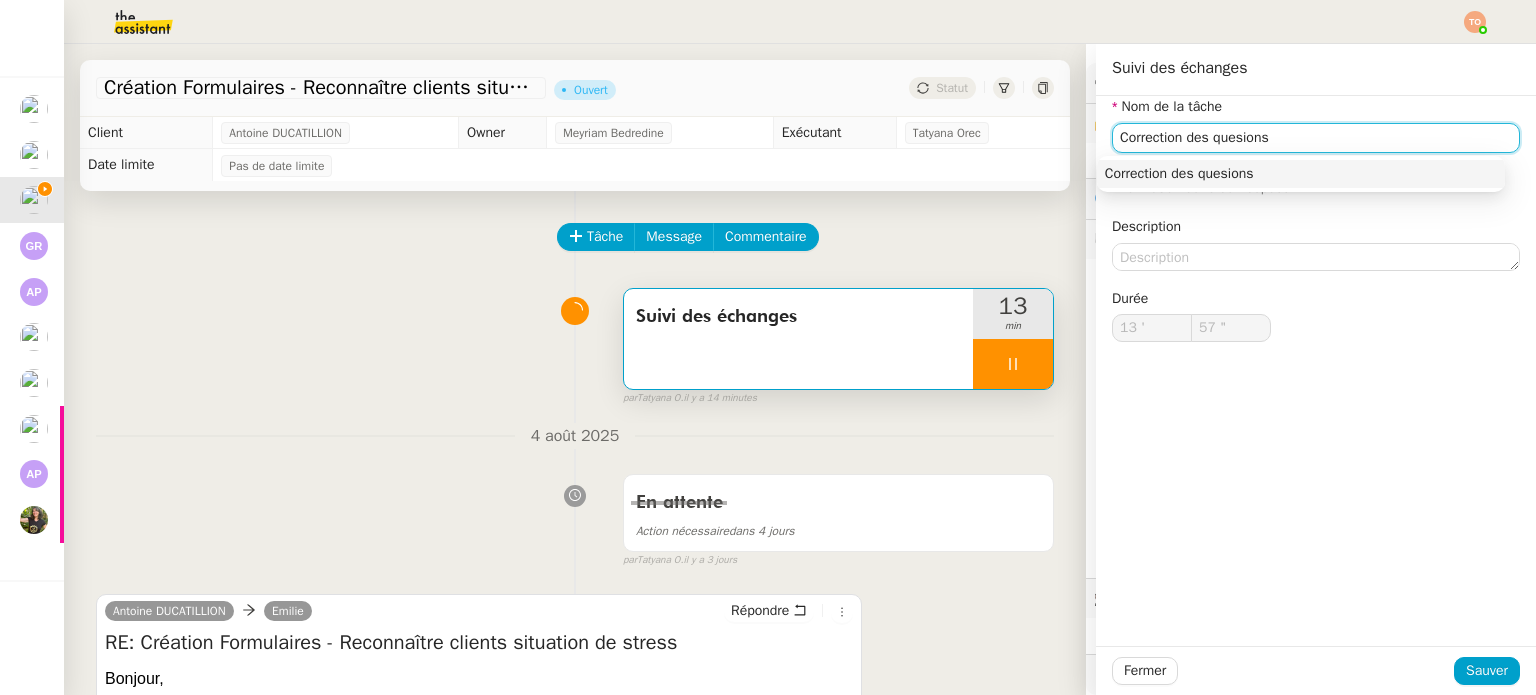 click on "Correction des quesions" 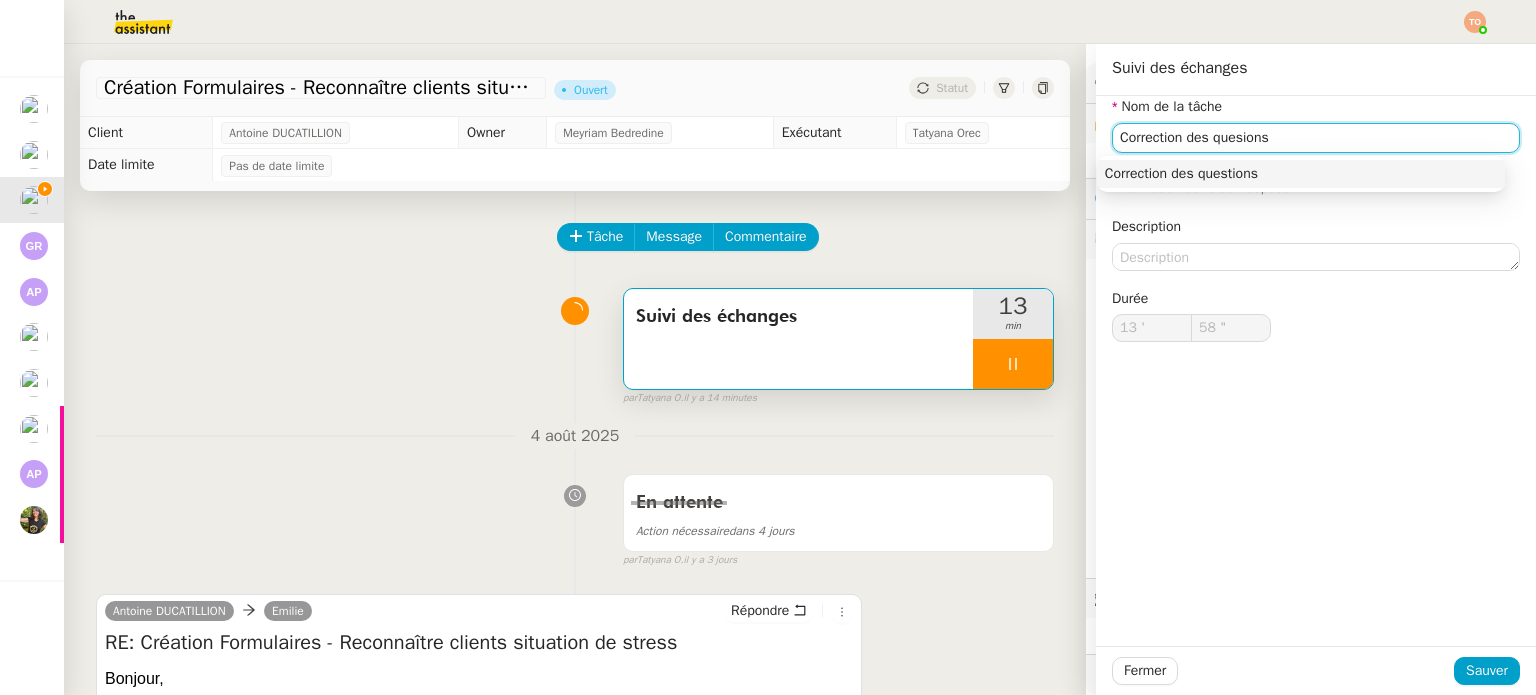 type on "Correction des questions" 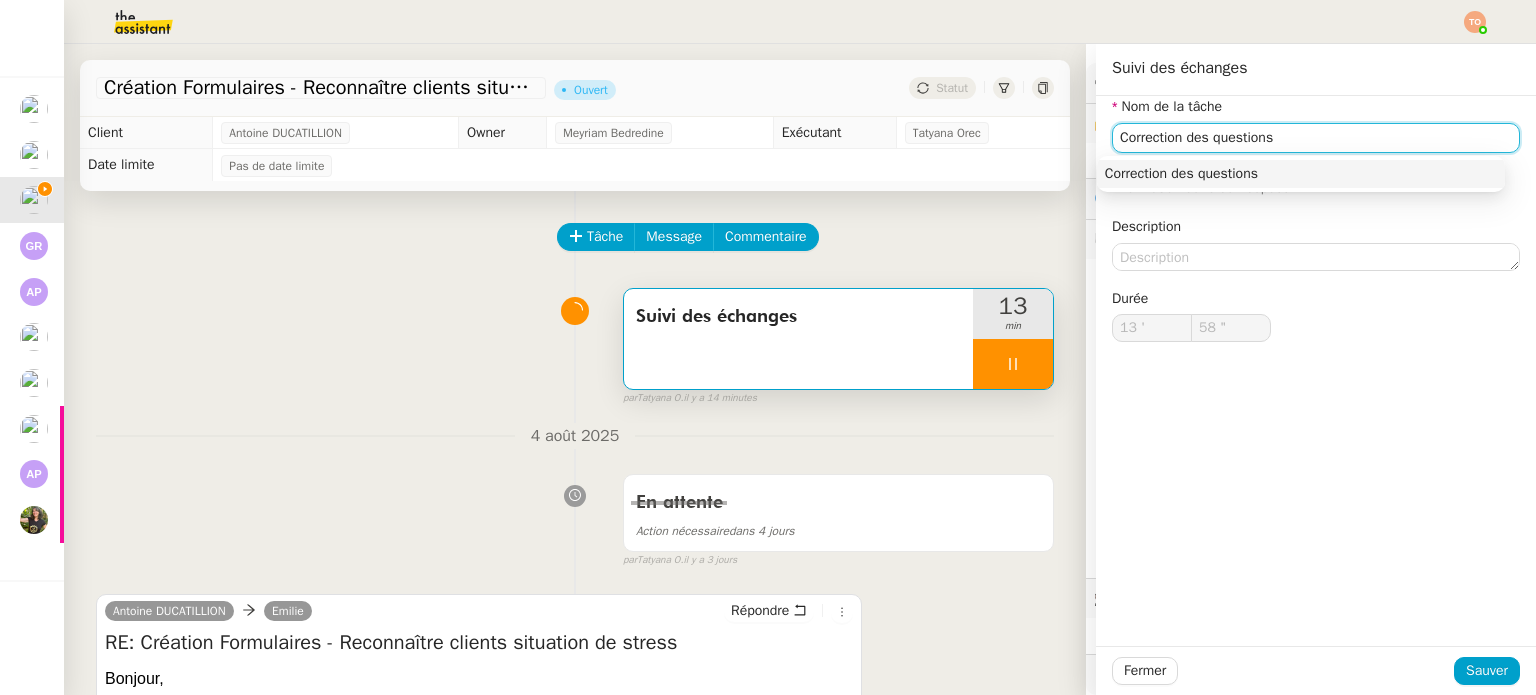 type on "59 "" 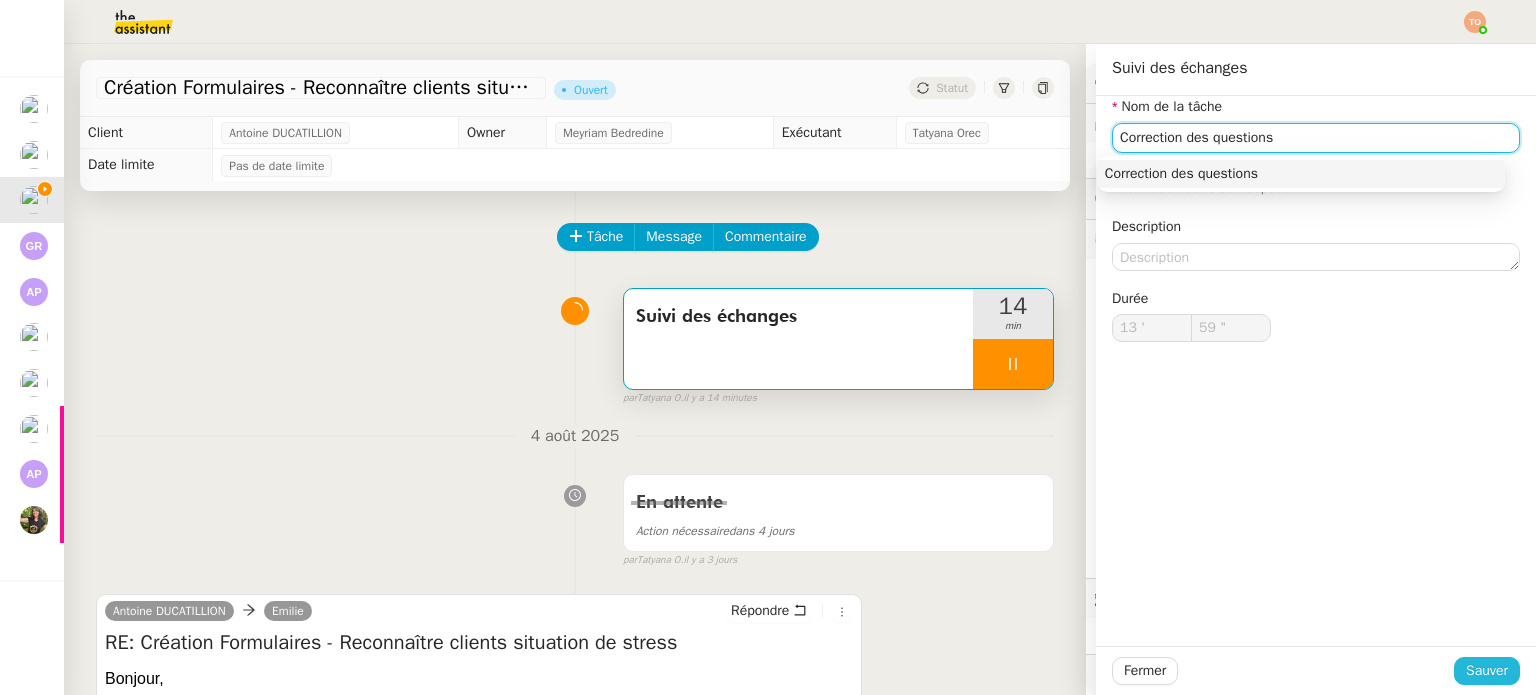 type on "Correction des questions" 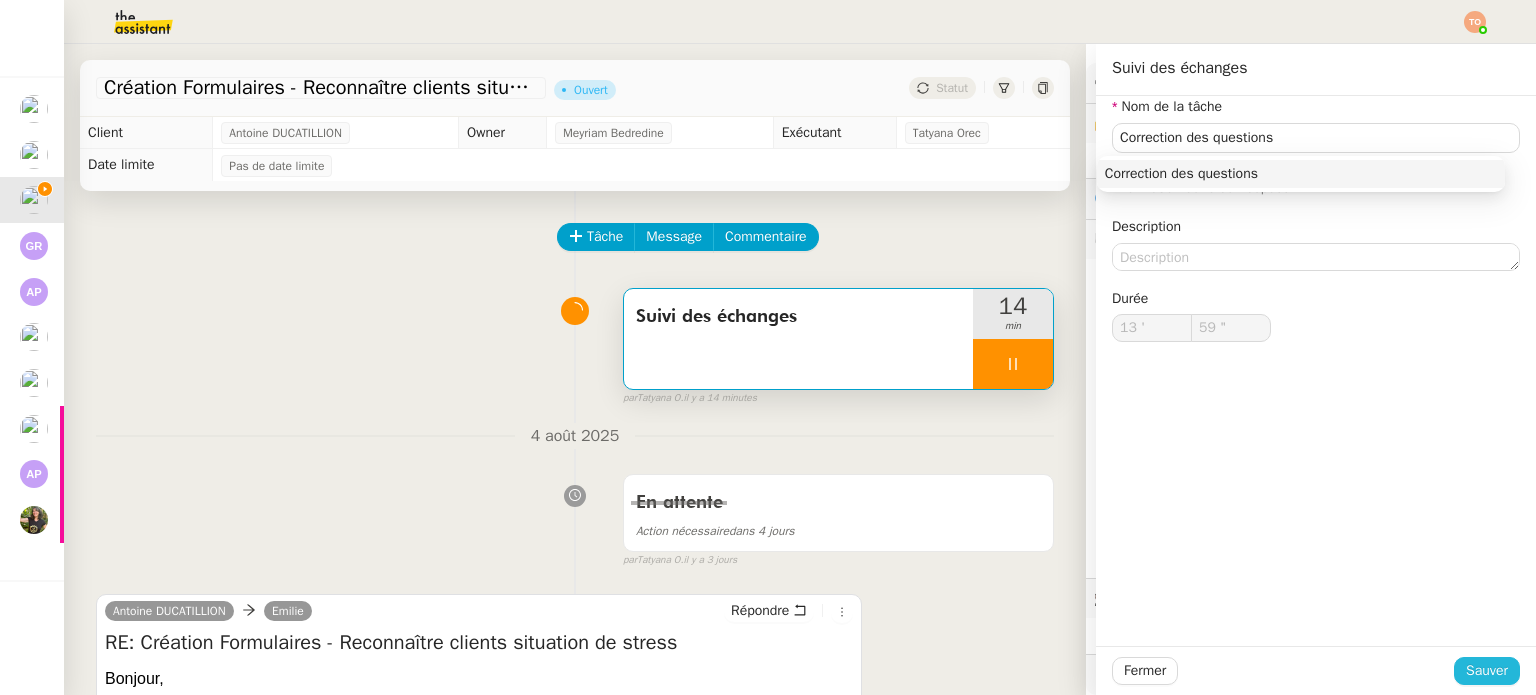 type on "14 '" 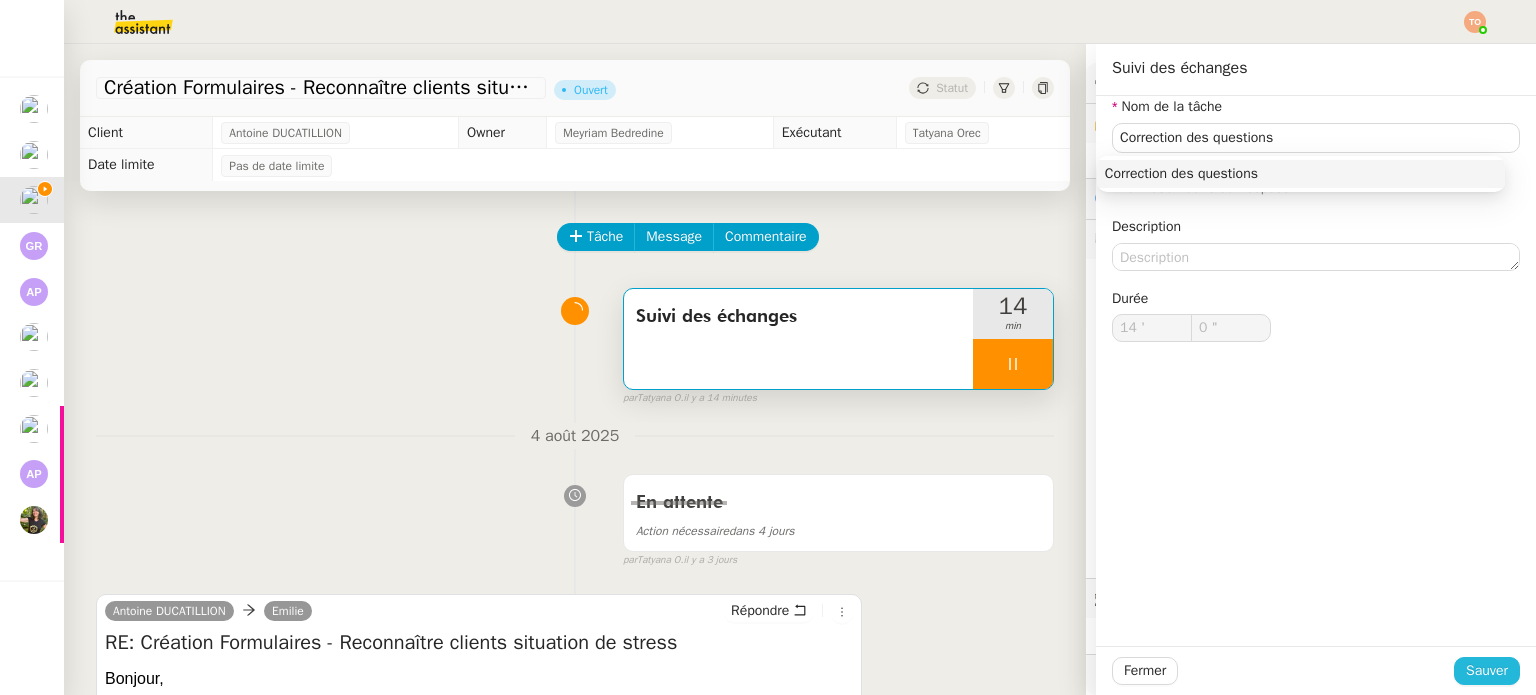 click on "Sauver" 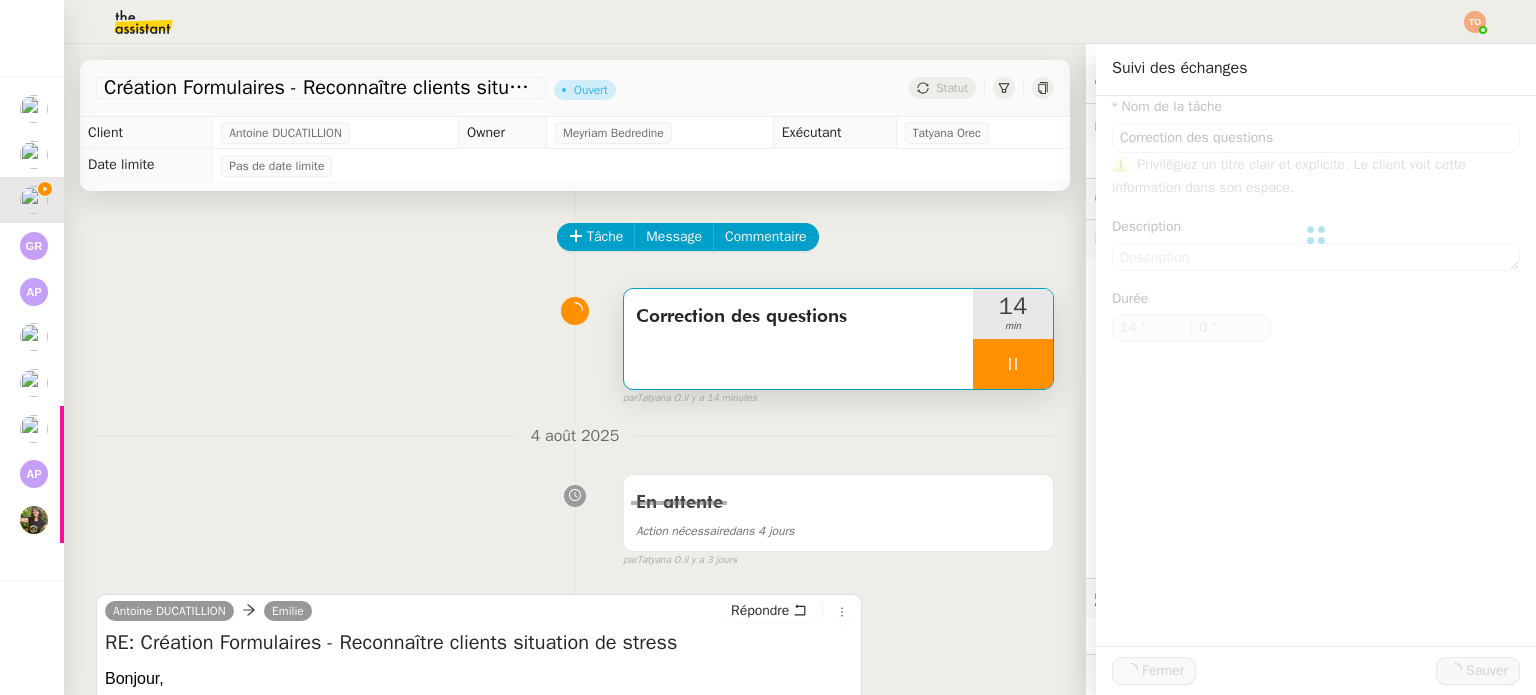 type on "Correction des questions" 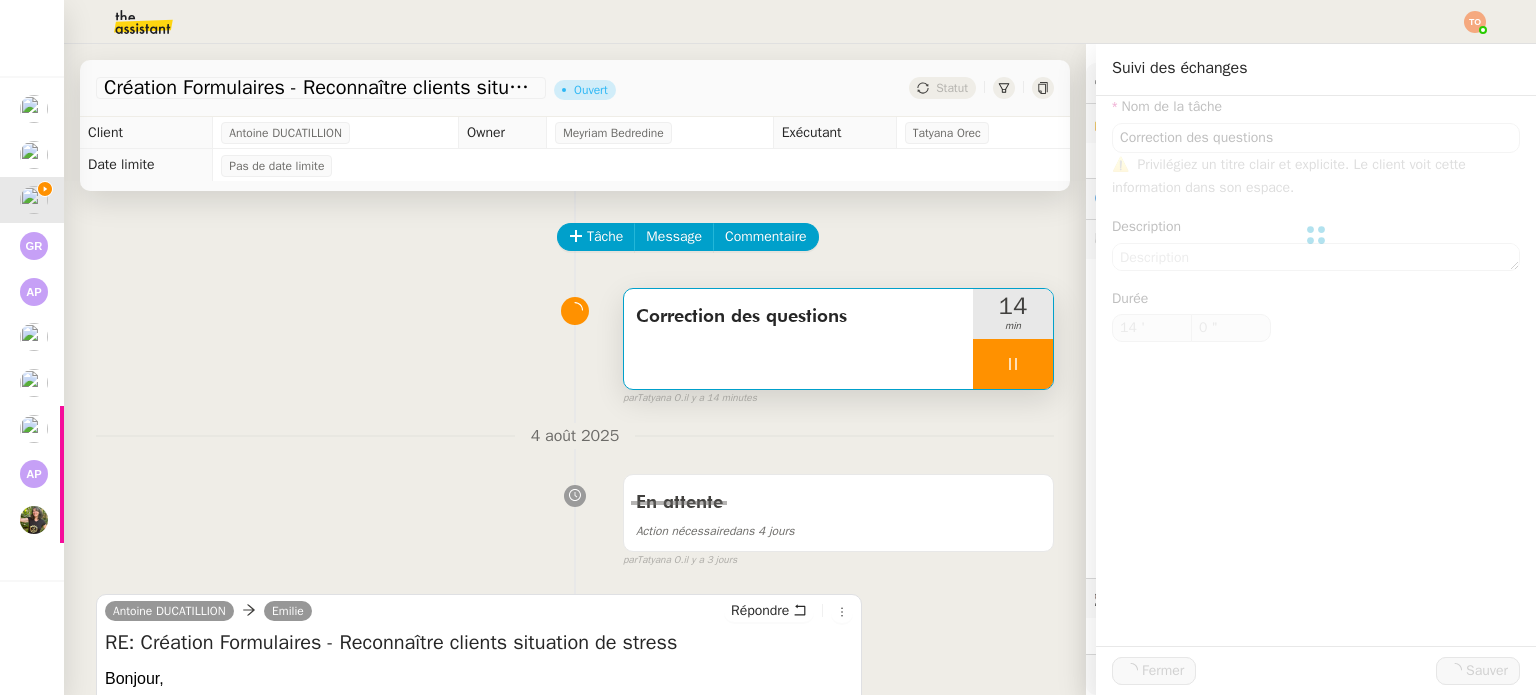type on "14 '" 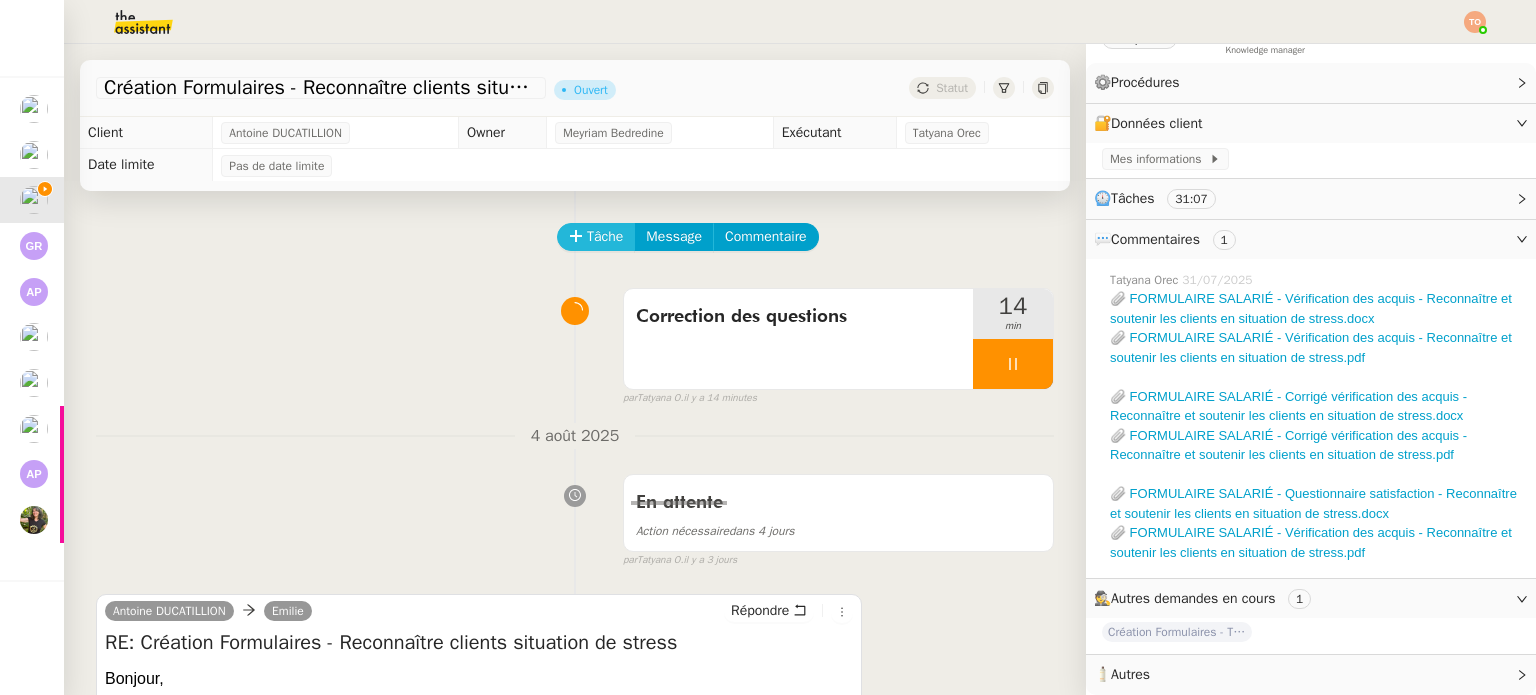 click on "Tâche" 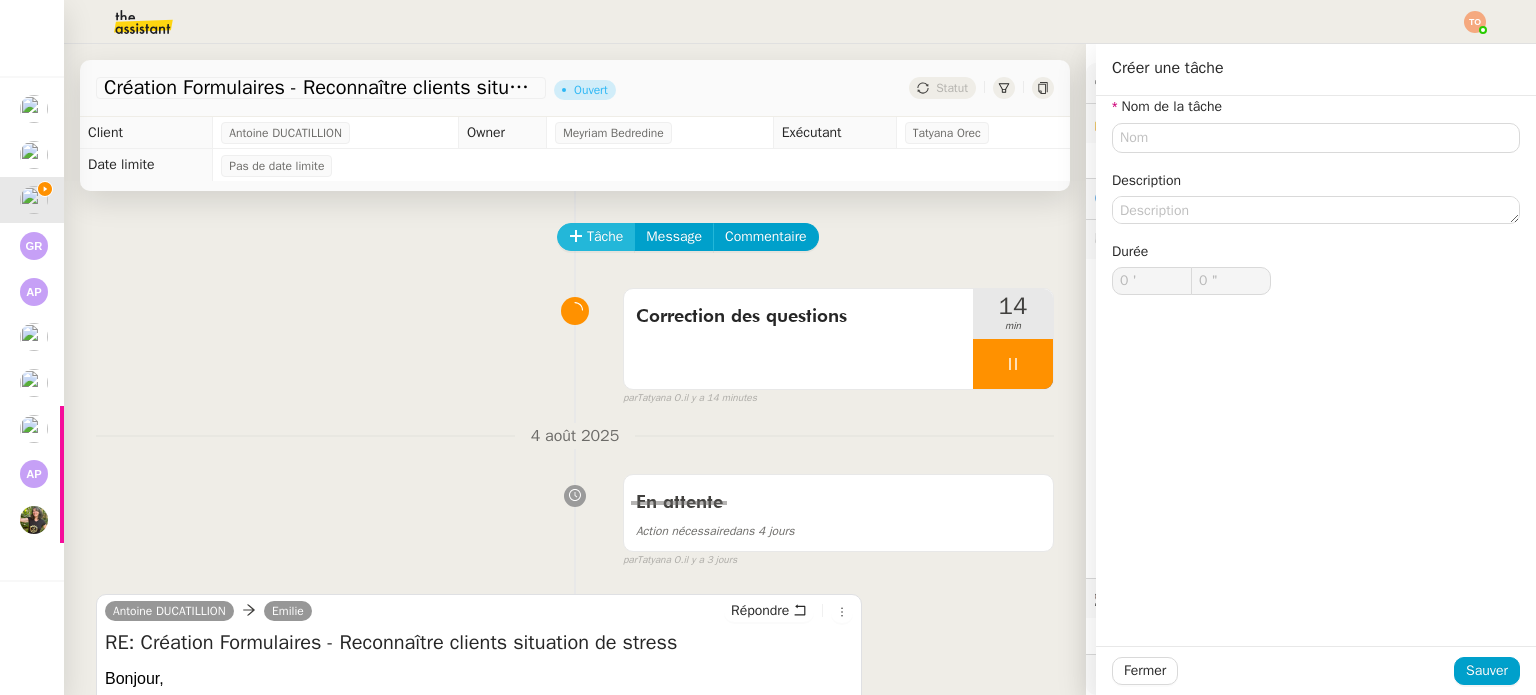 scroll, scrollTop: 109, scrollLeft: 0, axis: vertical 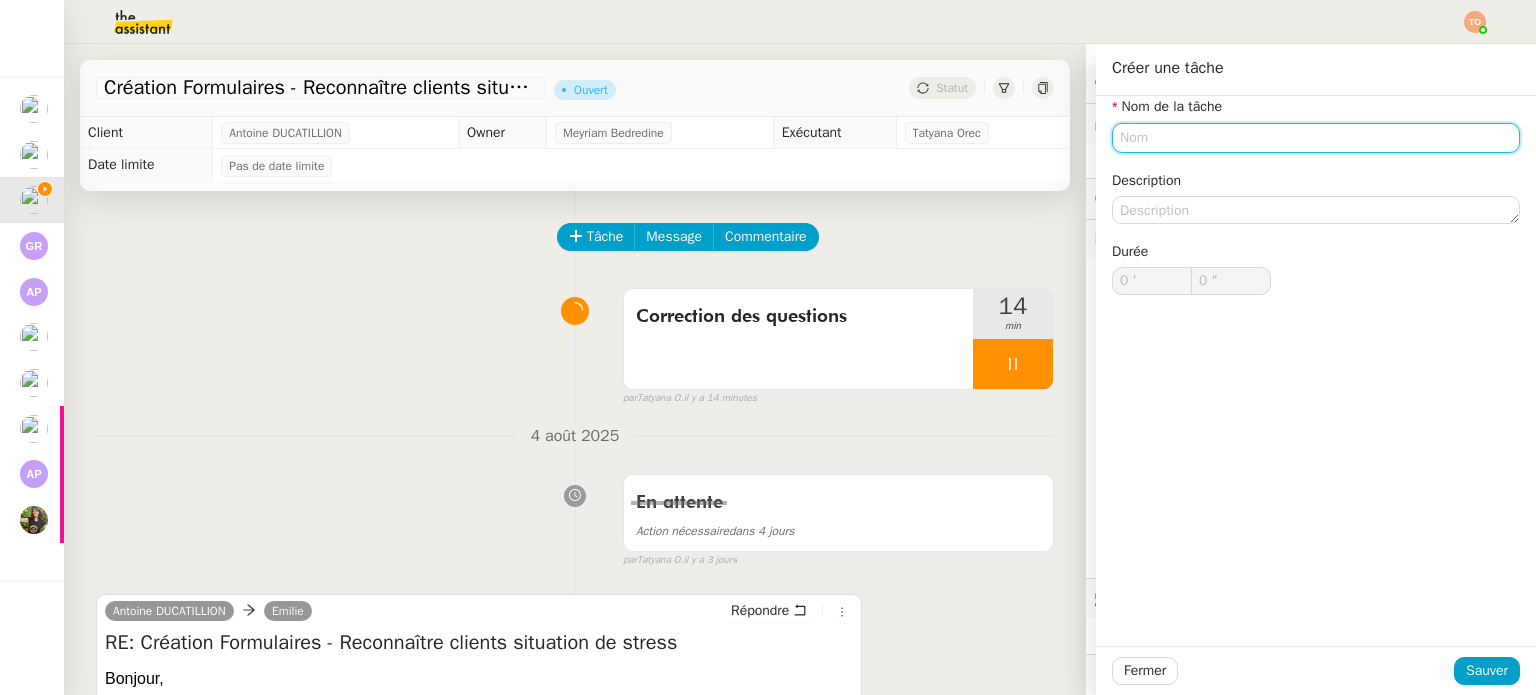 click 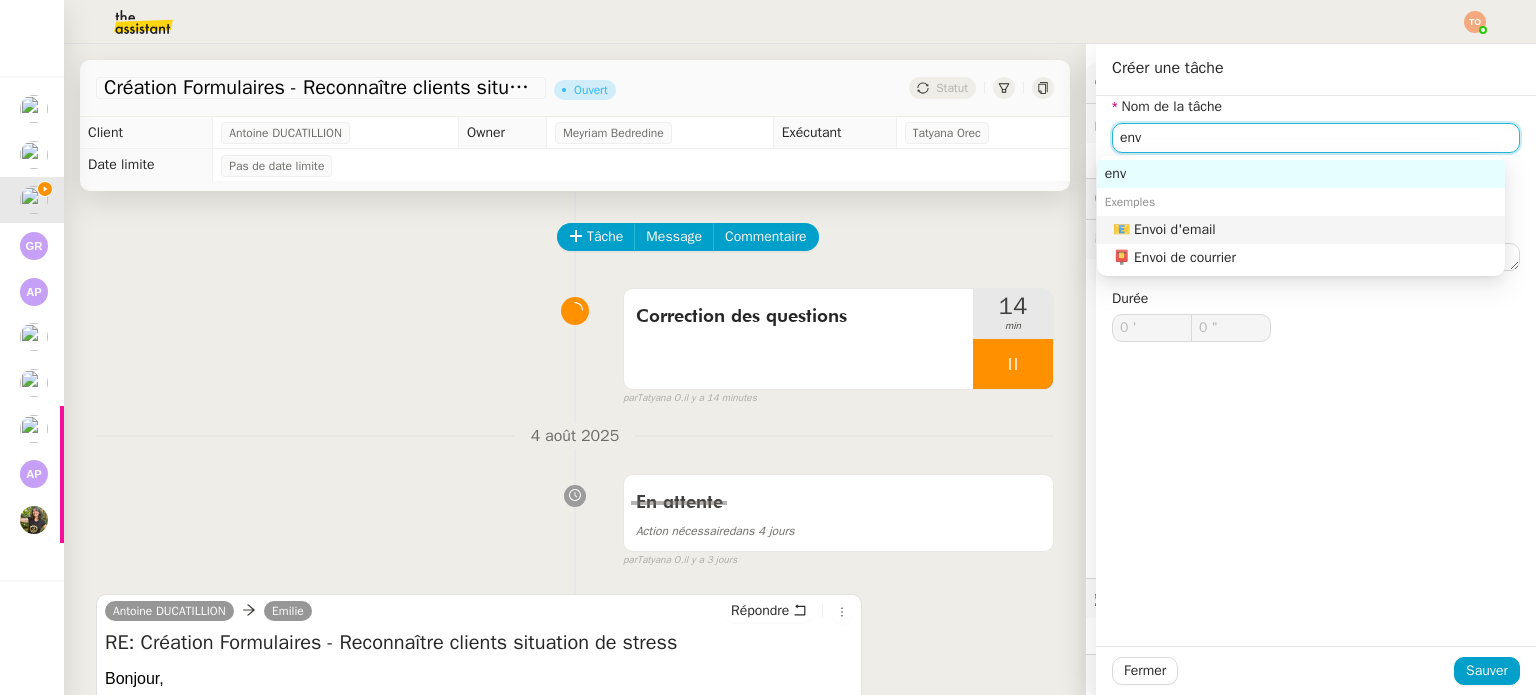 click on "📧 Envoi d'email" 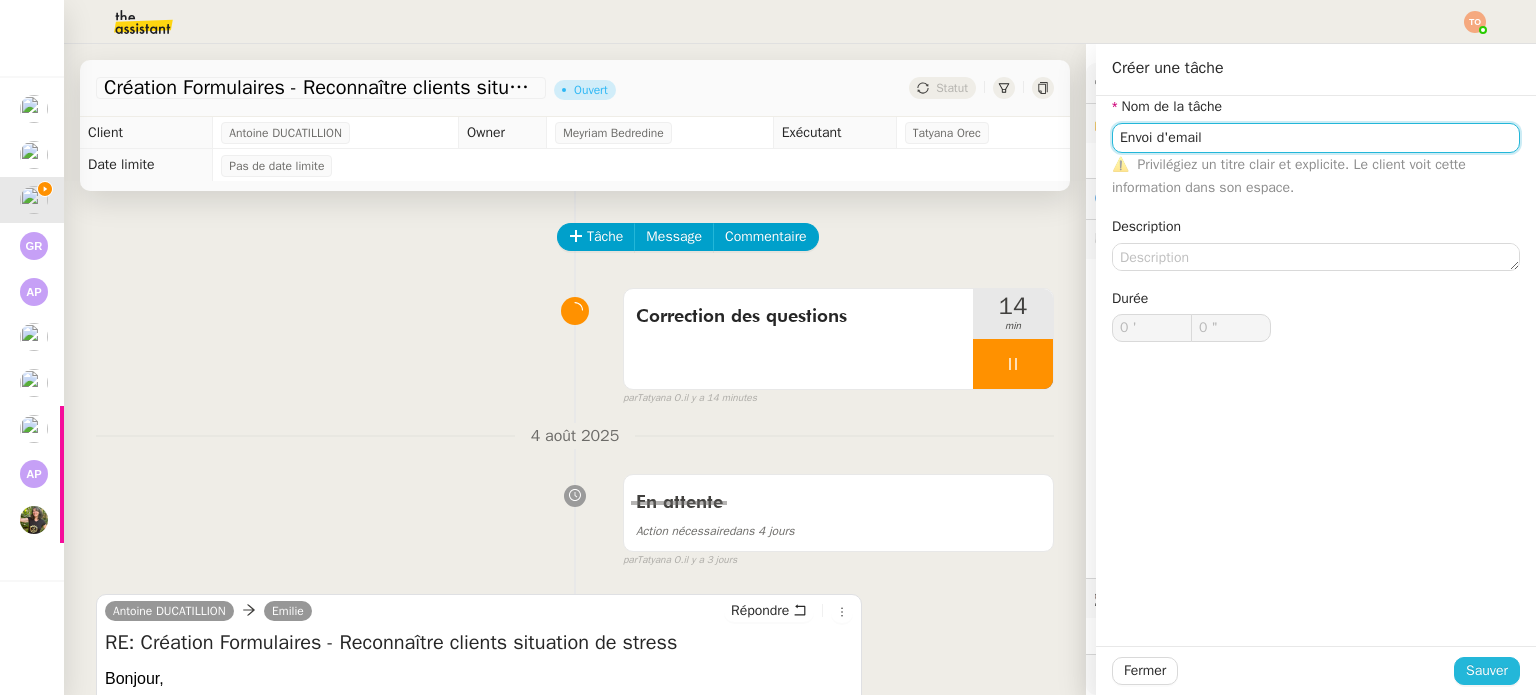 type on "Envoi d'email" 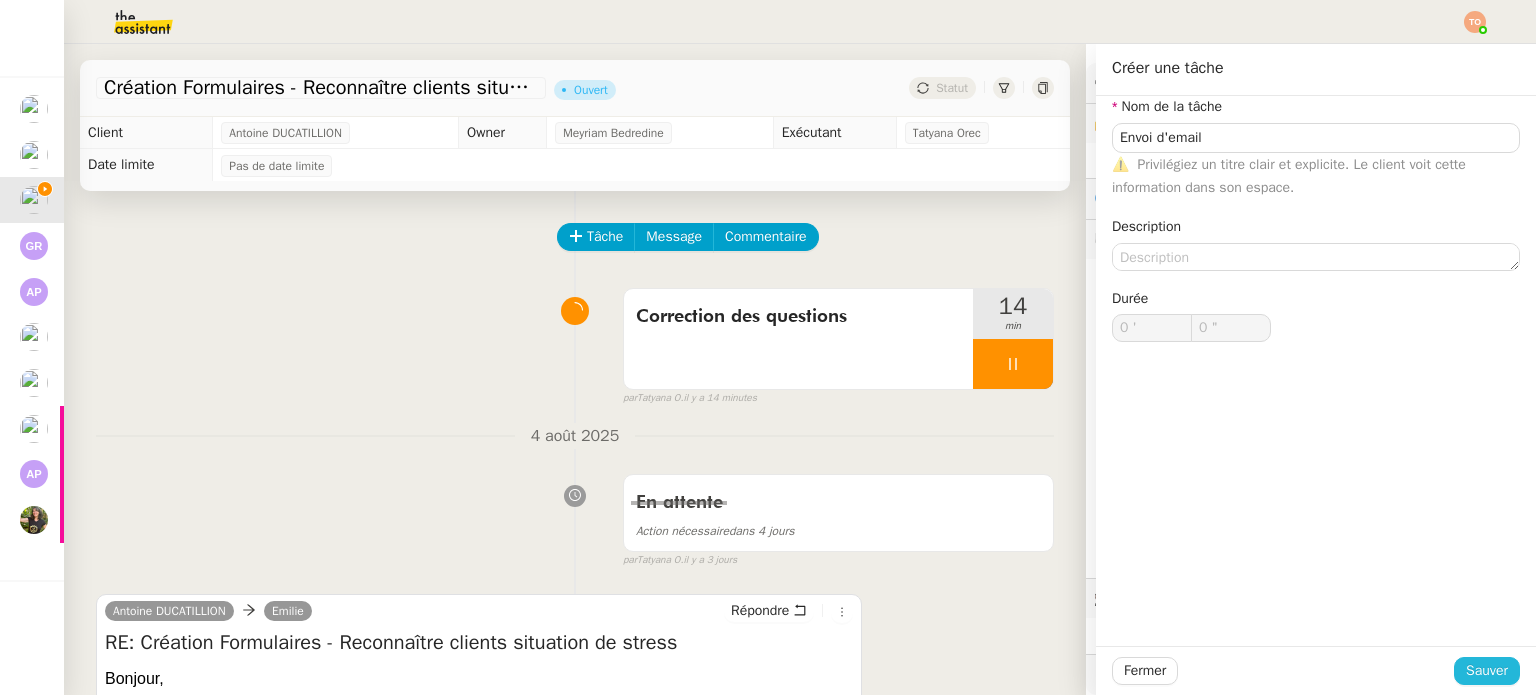 click on "Sauver" 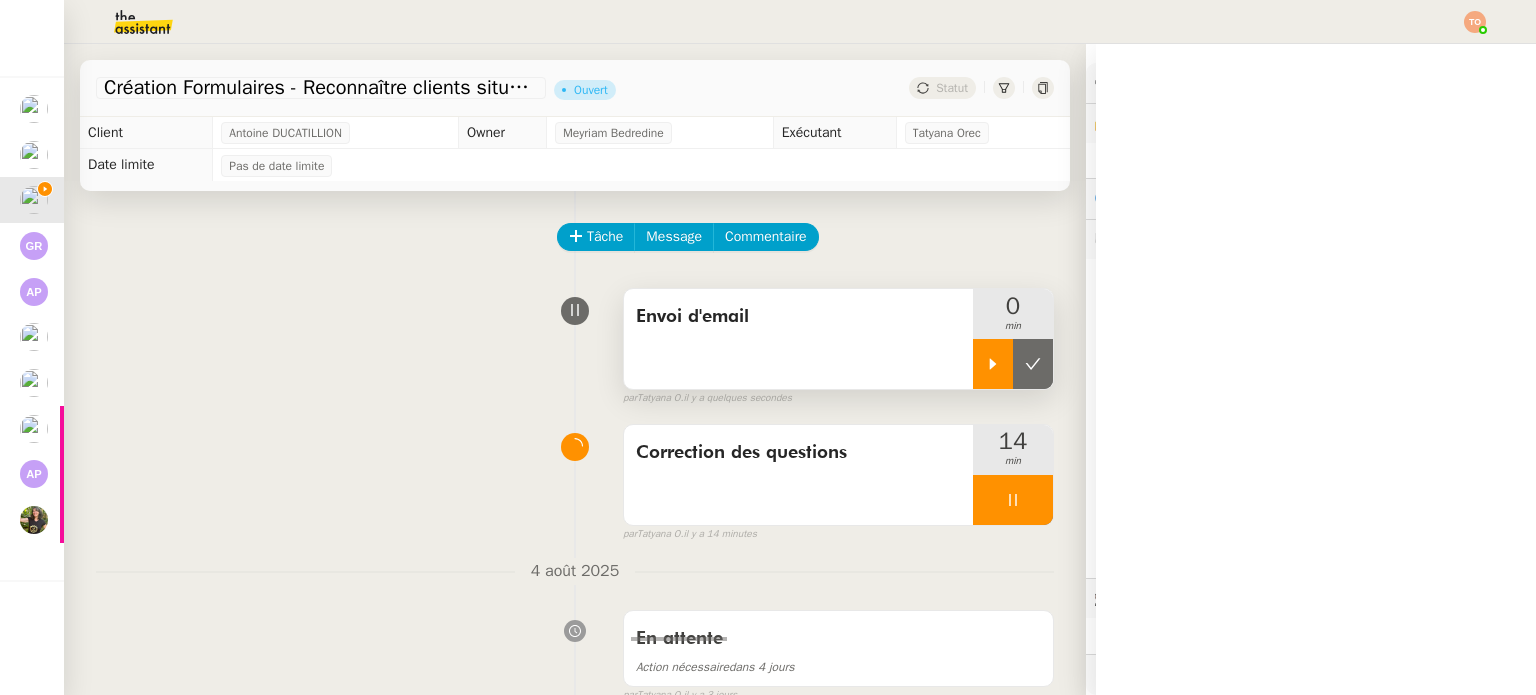 click 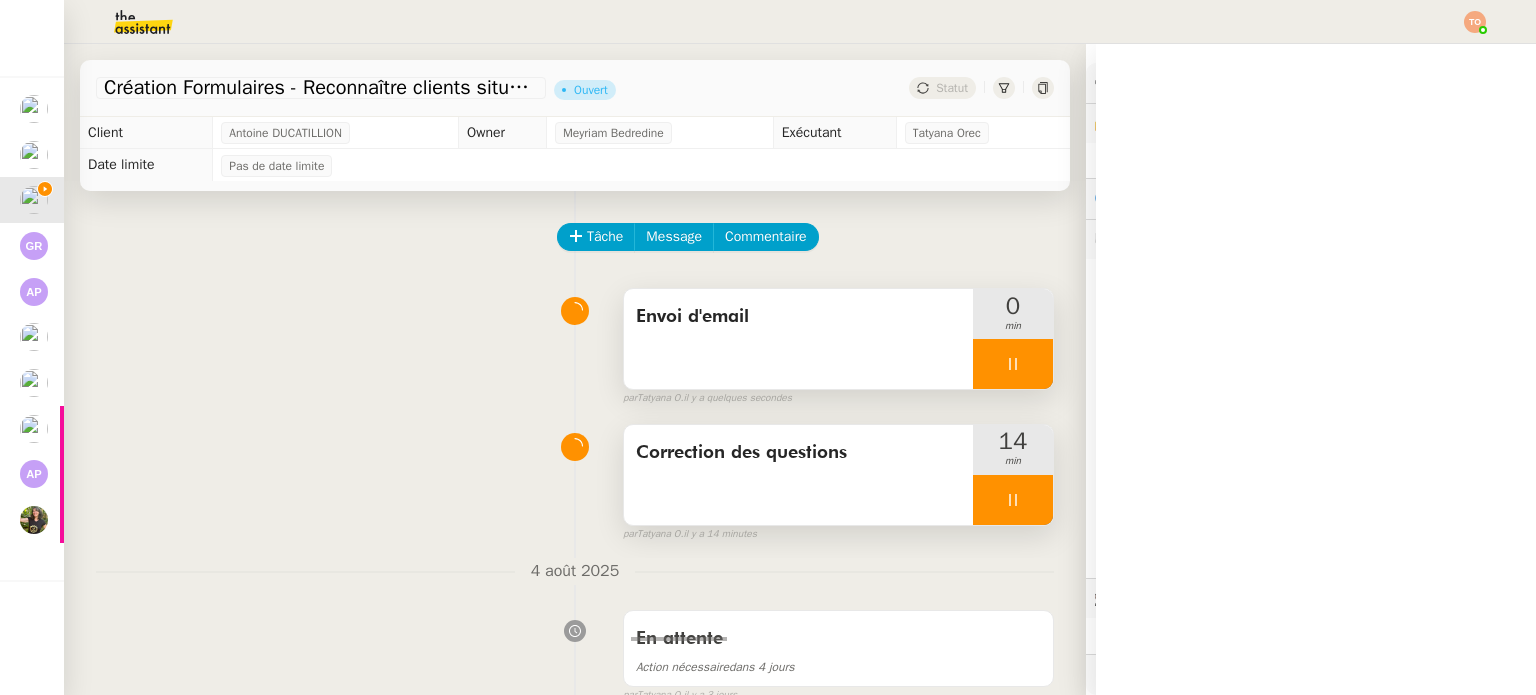 click at bounding box center [1013, 500] 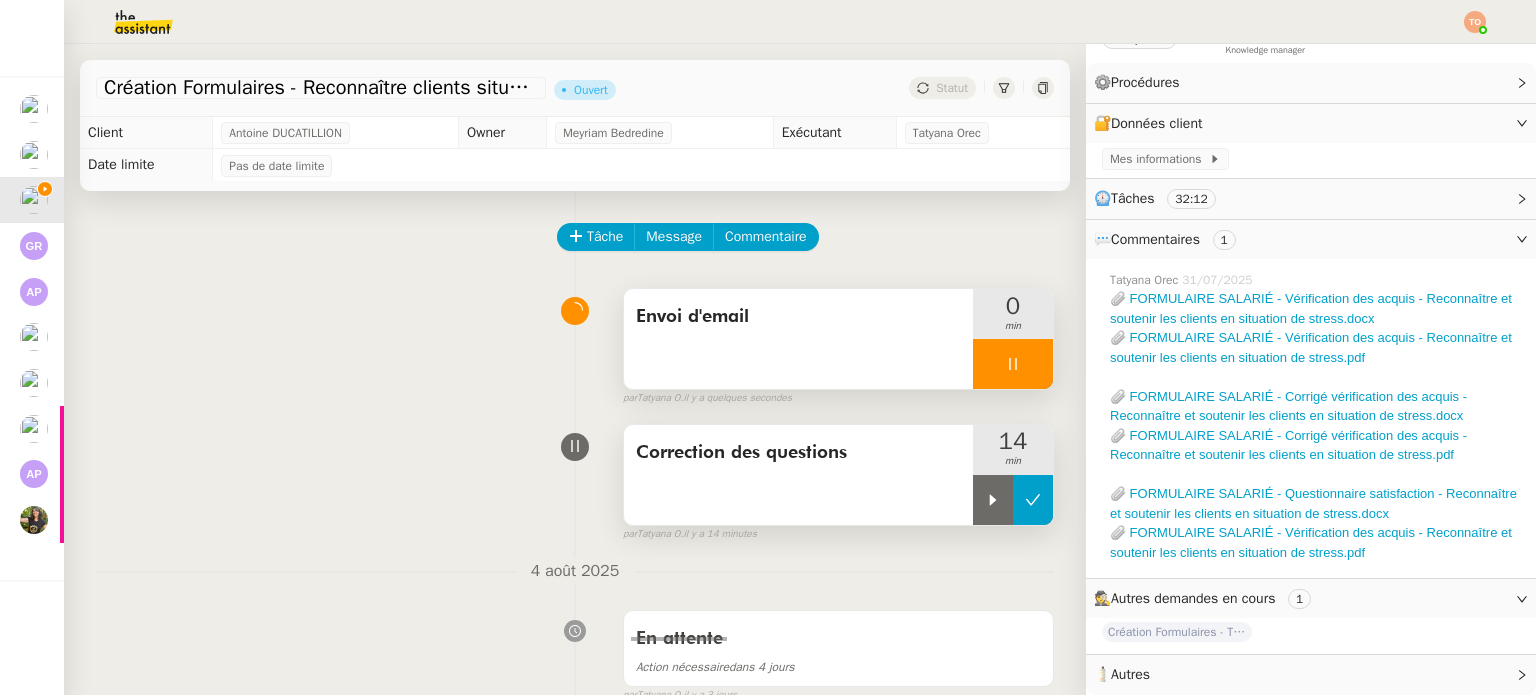 click 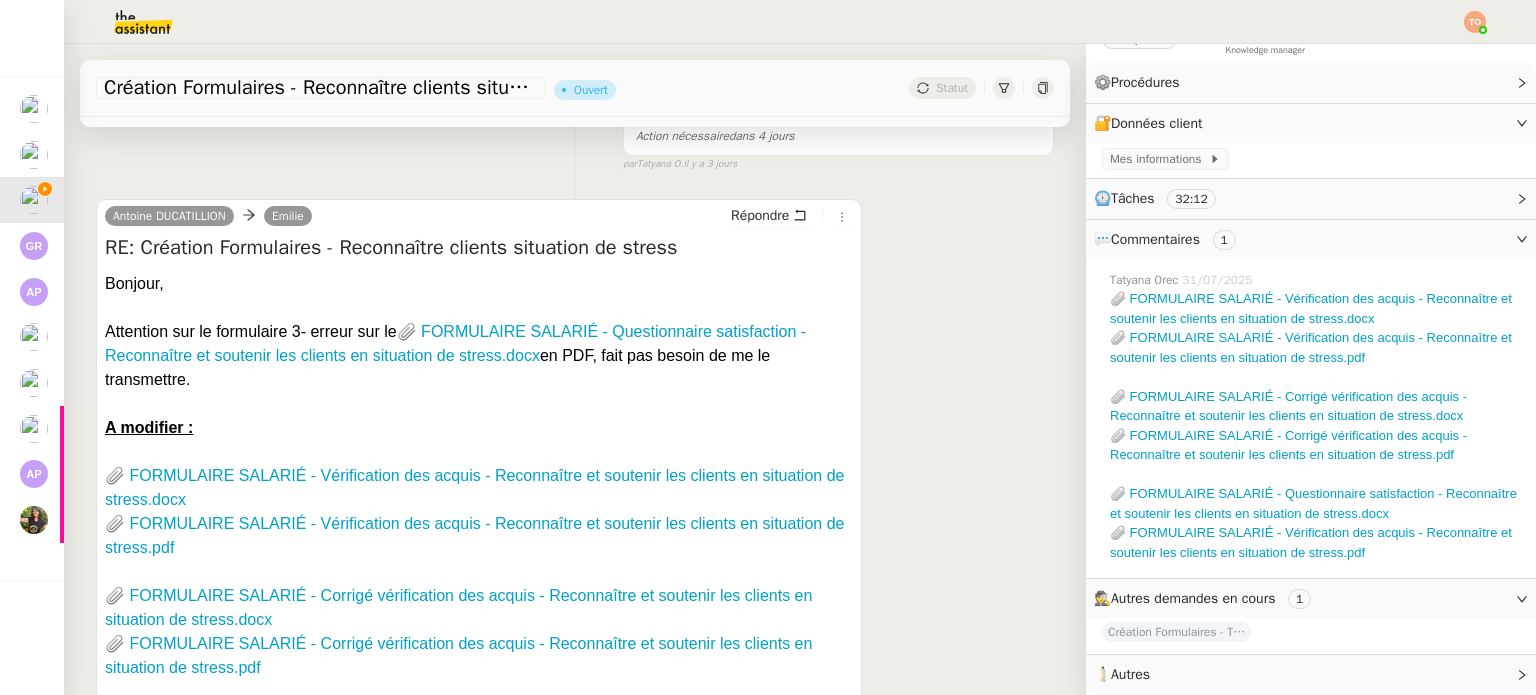 scroll, scrollTop: 600, scrollLeft: 0, axis: vertical 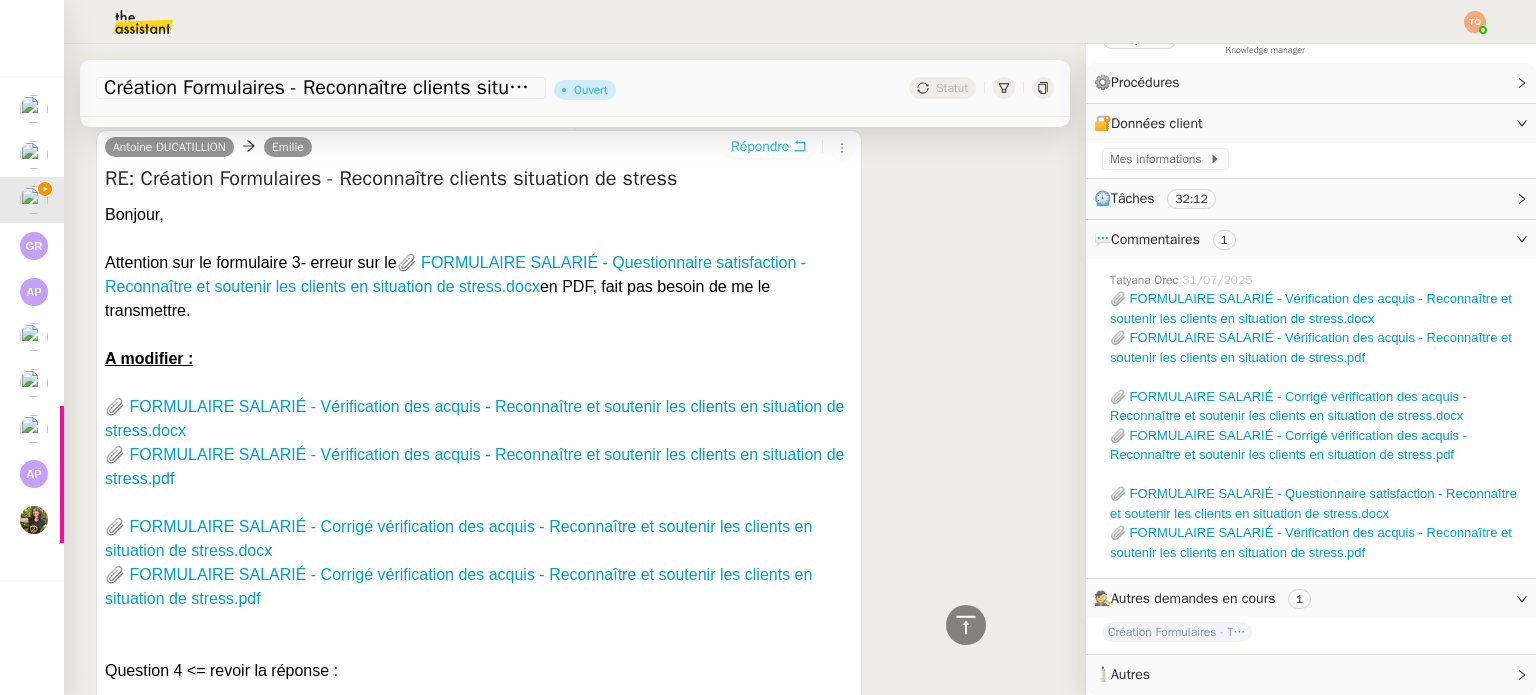 click on "Répondre" at bounding box center (760, 147) 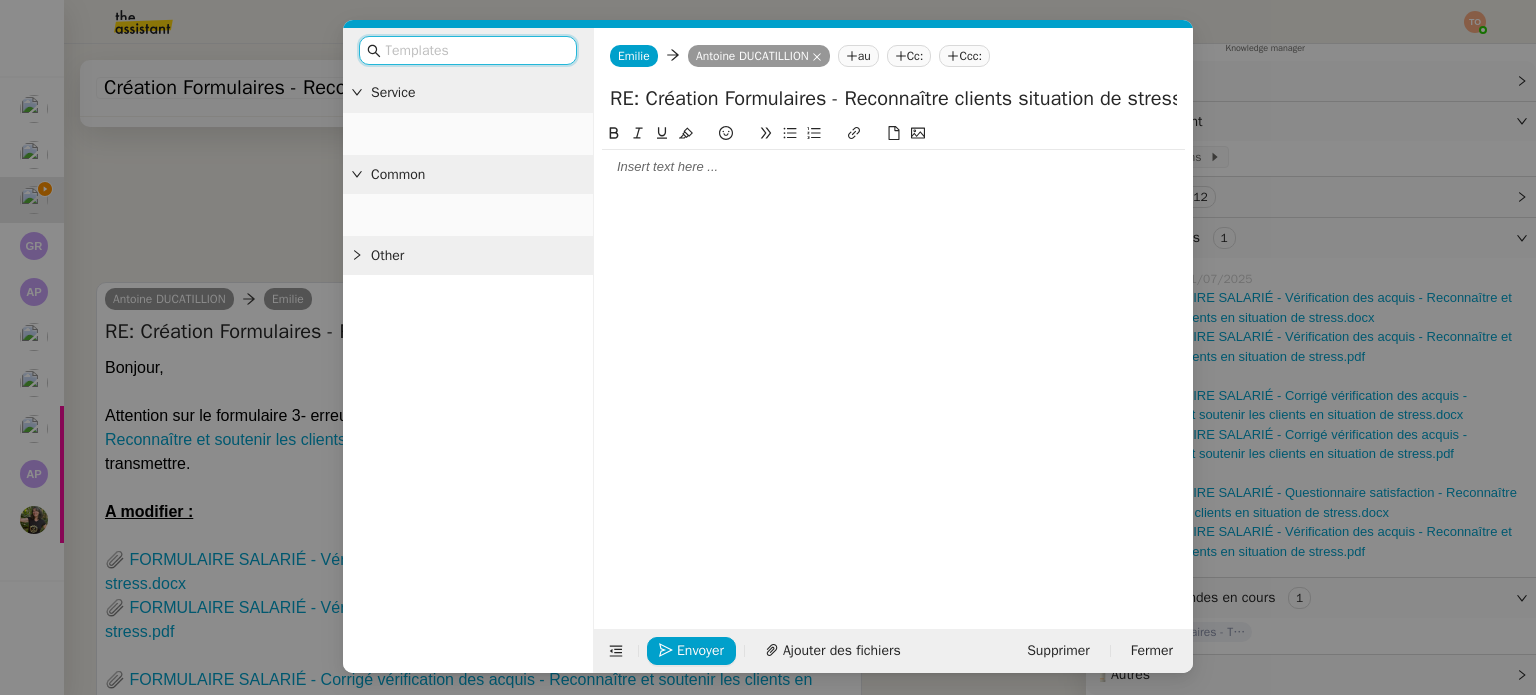 scroll, scrollTop: 753, scrollLeft: 0, axis: vertical 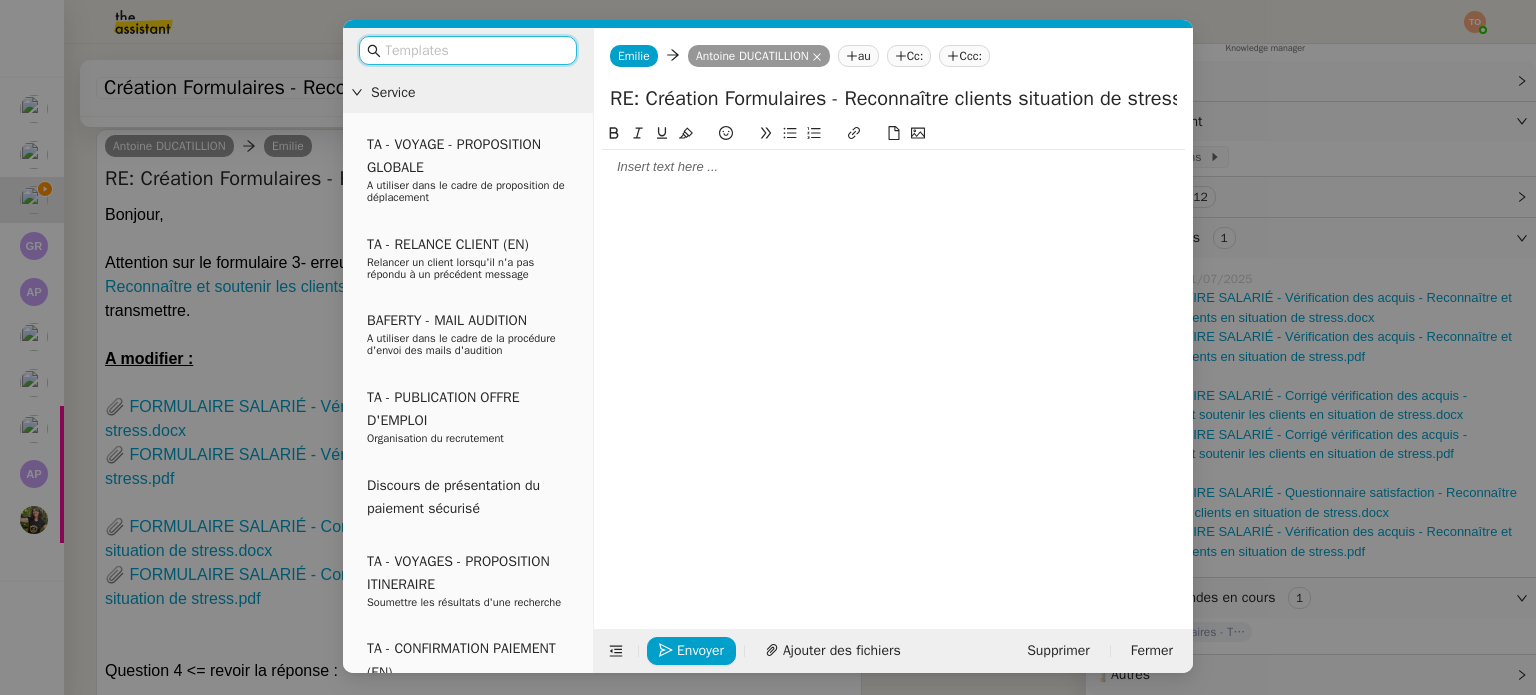 click 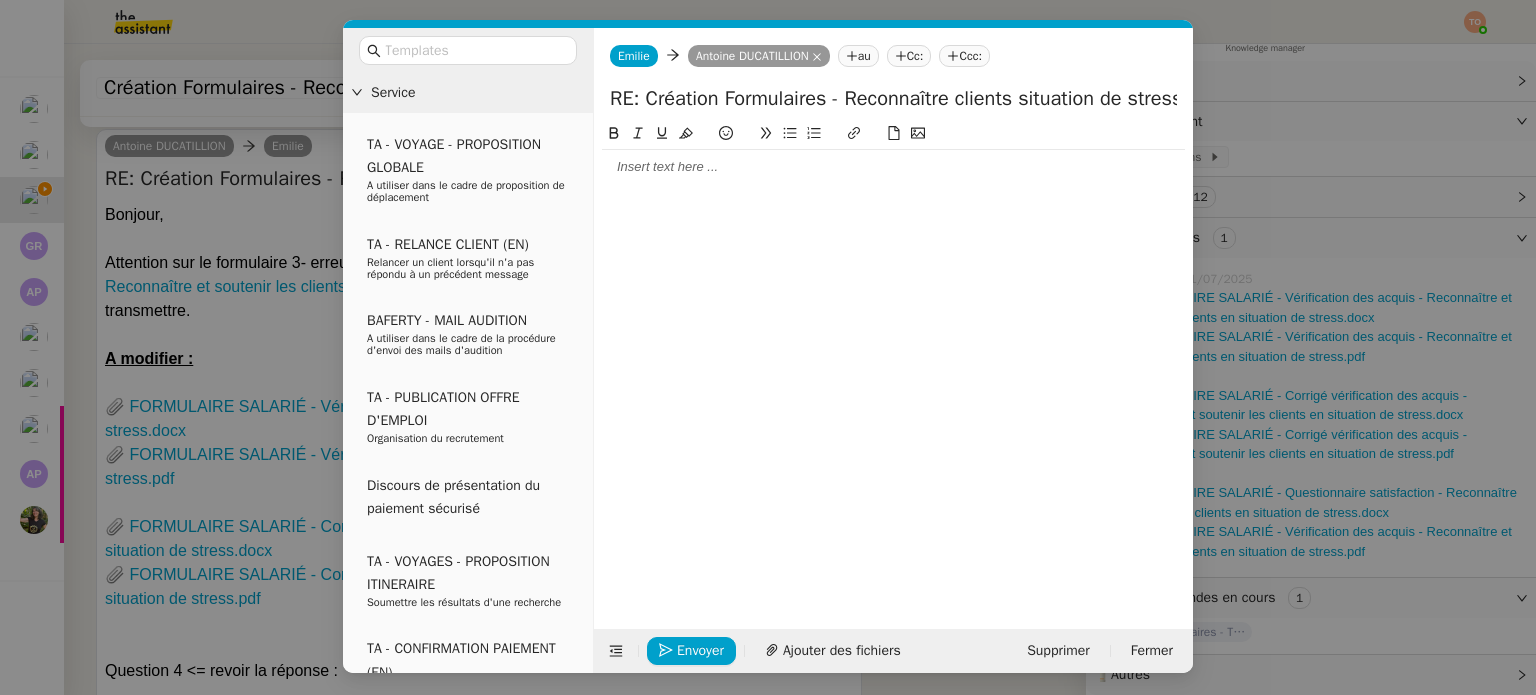 type 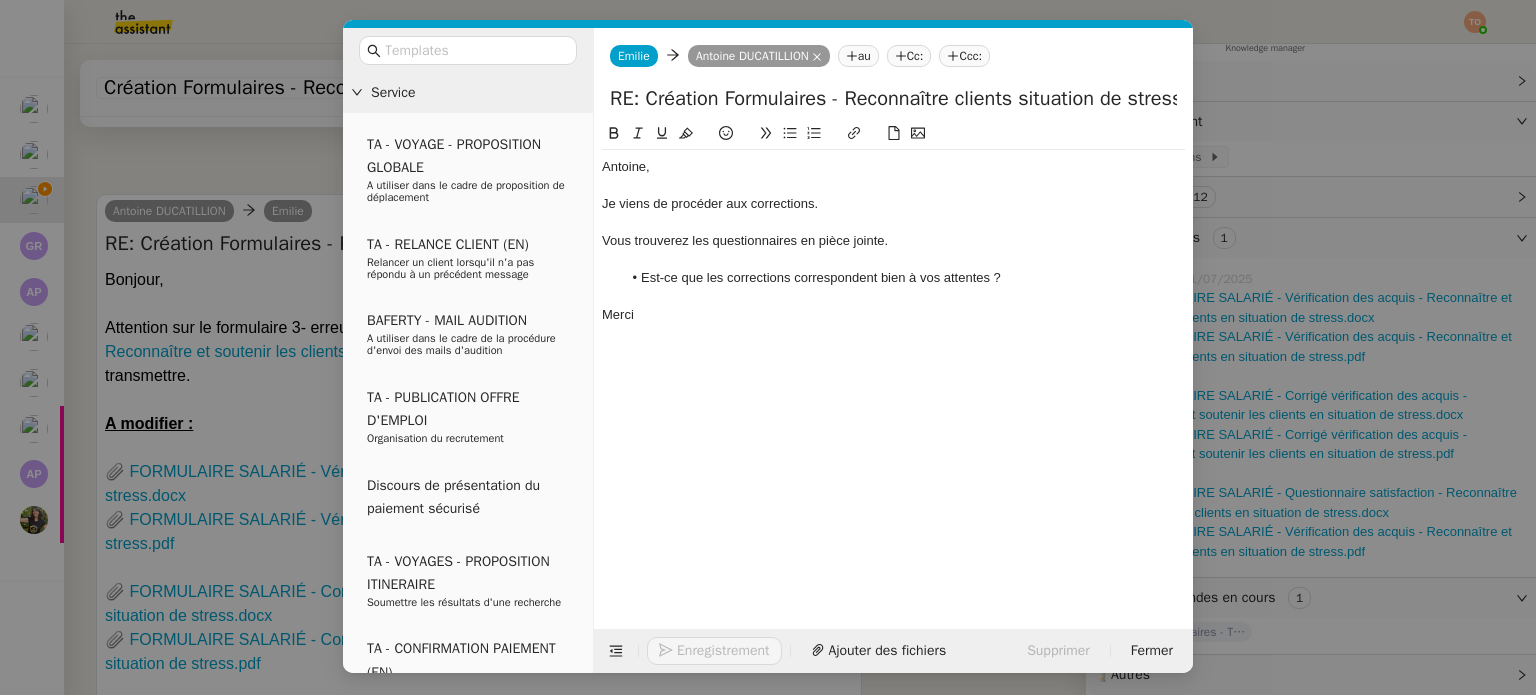 scroll, scrollTop: 955, scrollLeft: 0, axis: vertical 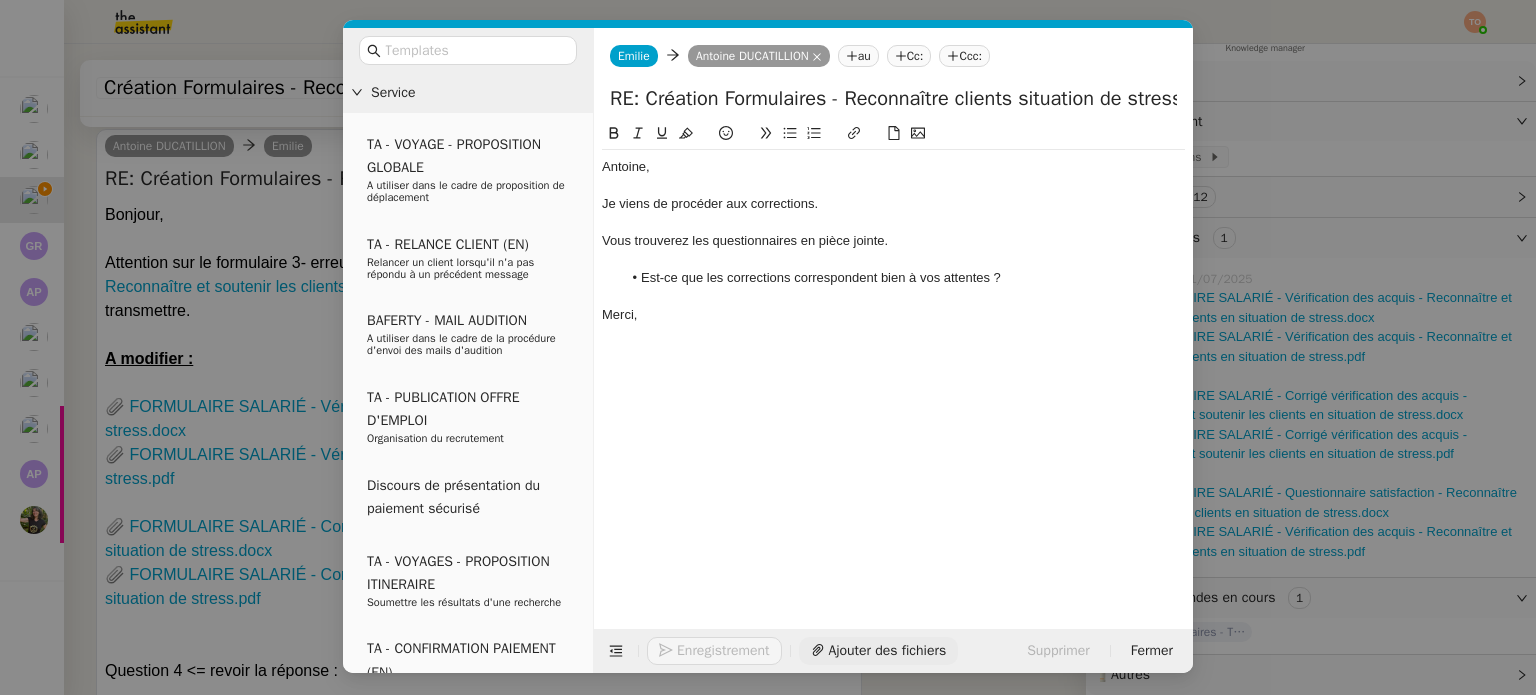 click on "Ajouter des fichiers" 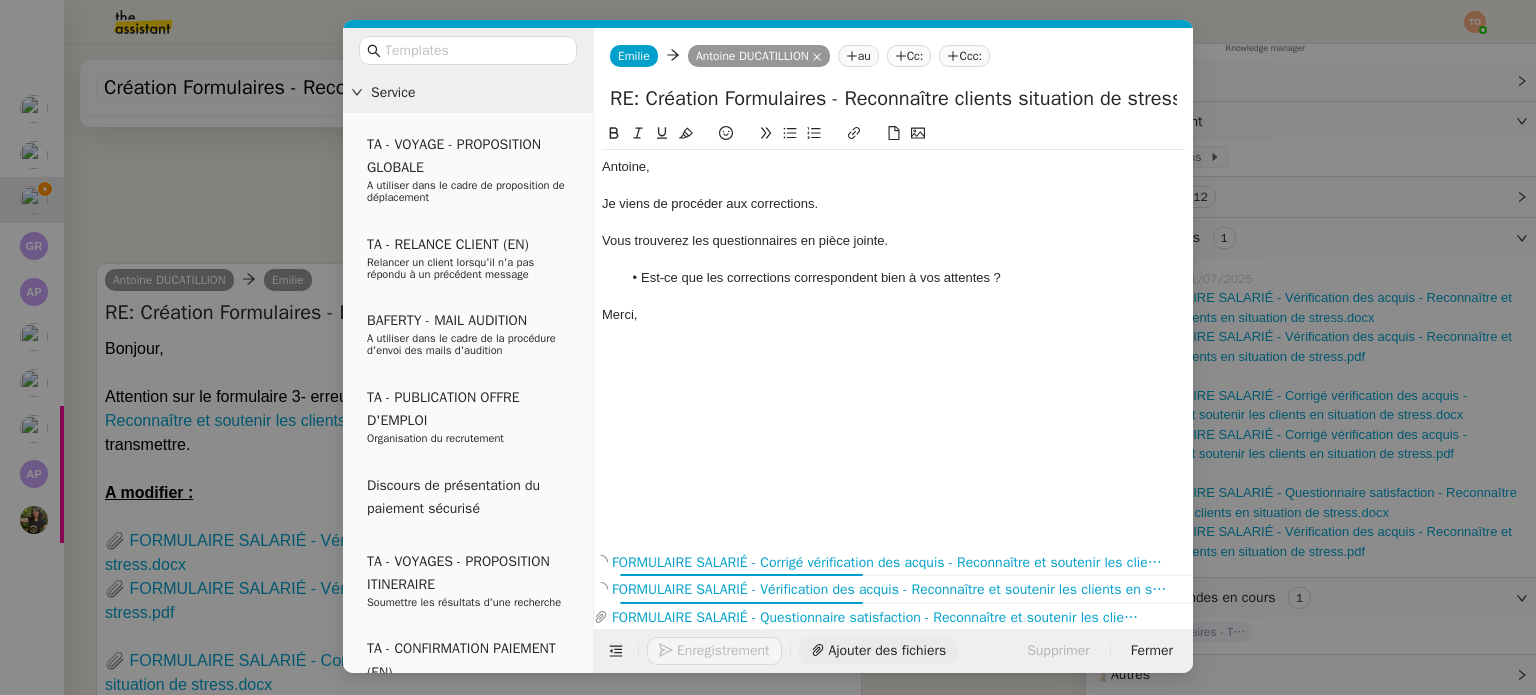 scroll, scrollTop: 1089, scrollLeft: 0, axis: vertical 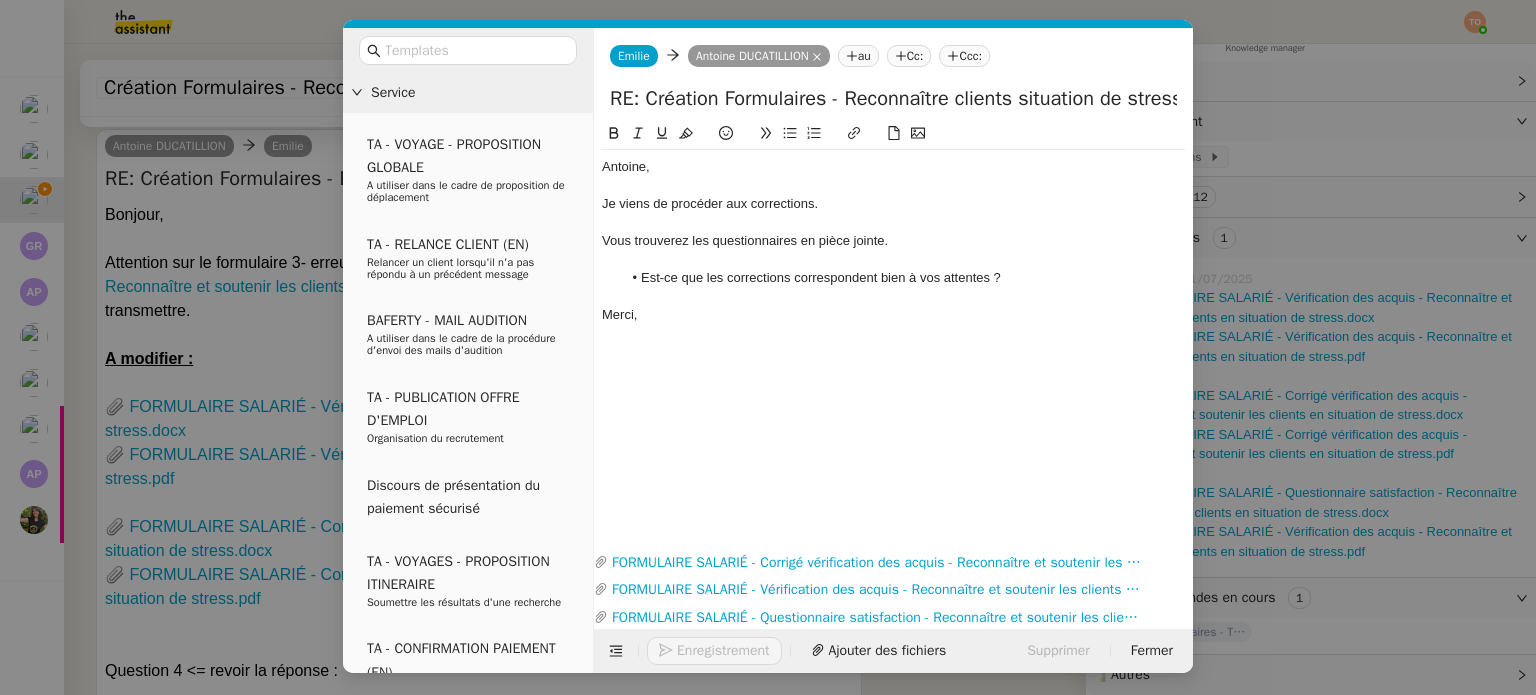 click on "Est-ce que les corrections correspondent bien à vos attentes ?" 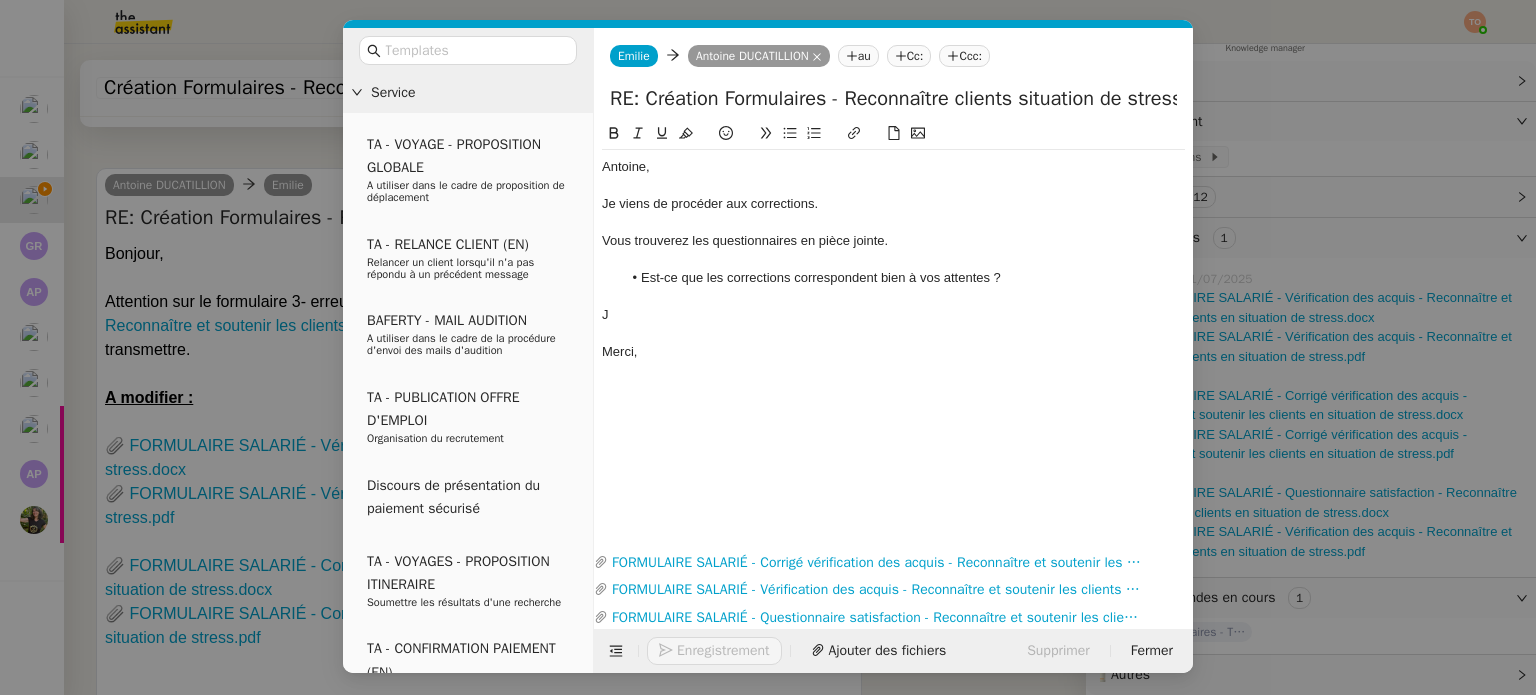 scroll, scrollTop: 1128, scrollLeft: 0, axis: vertical 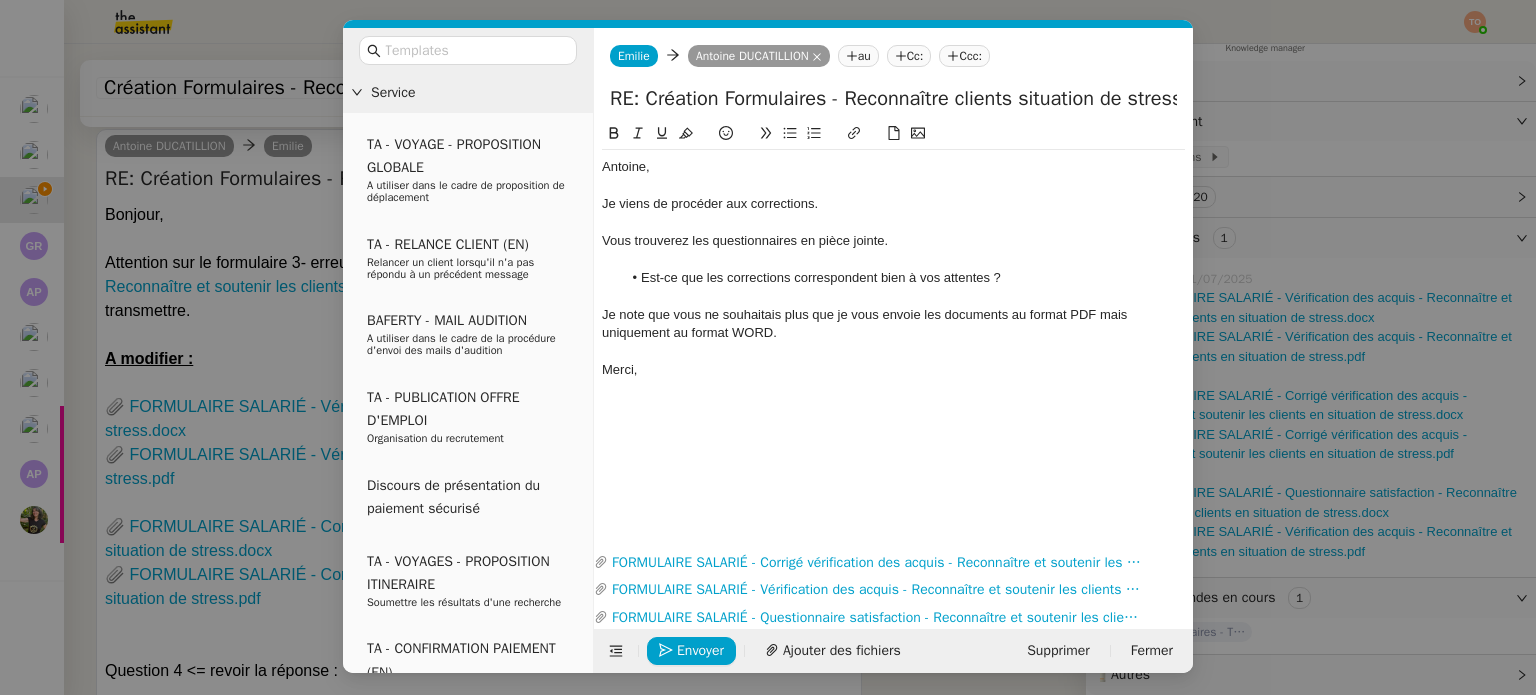 click on "Je note que vous ne souhaitais plus que je vous envoie les documents au format PDF mais uniquement au format WORD." 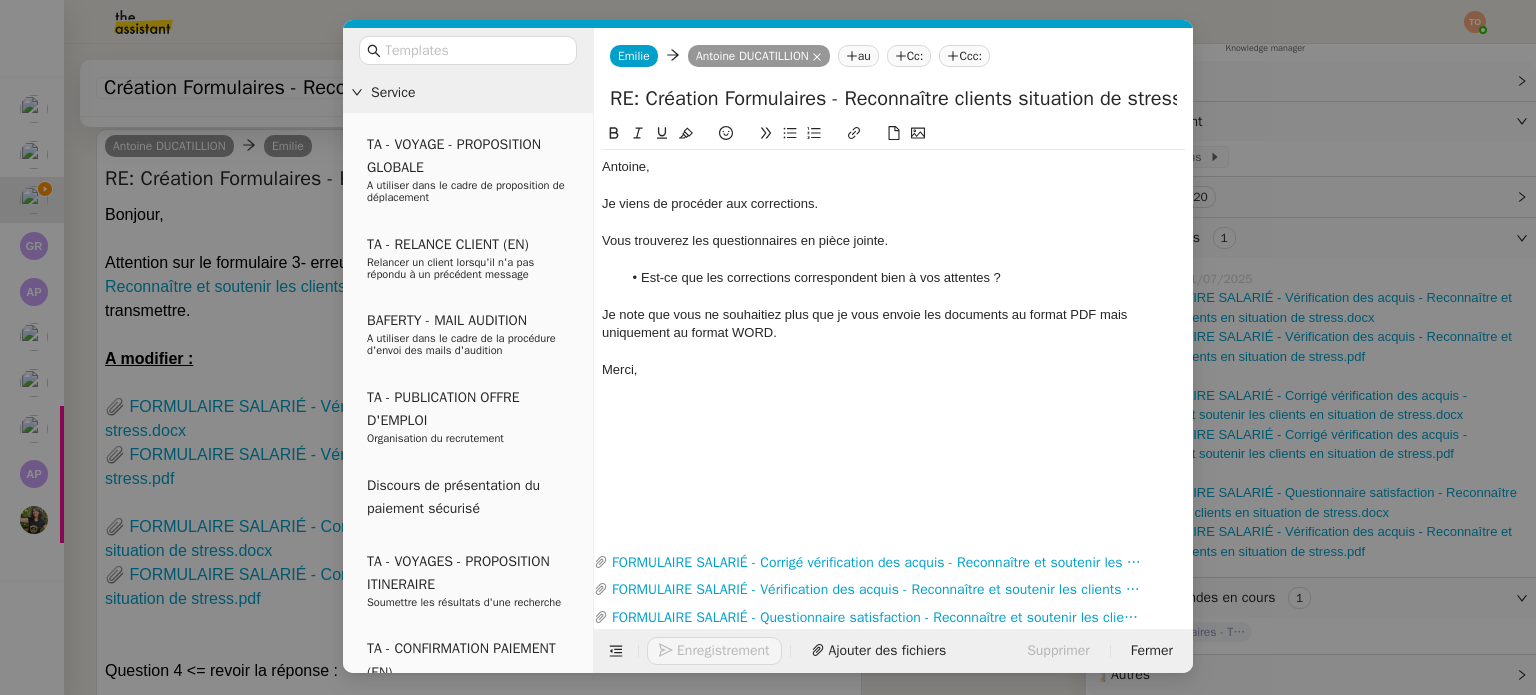click on "Je note que vous ne souhaitiez plus que je vous envoie les documents au format PDF mais uniquement au format WORD." 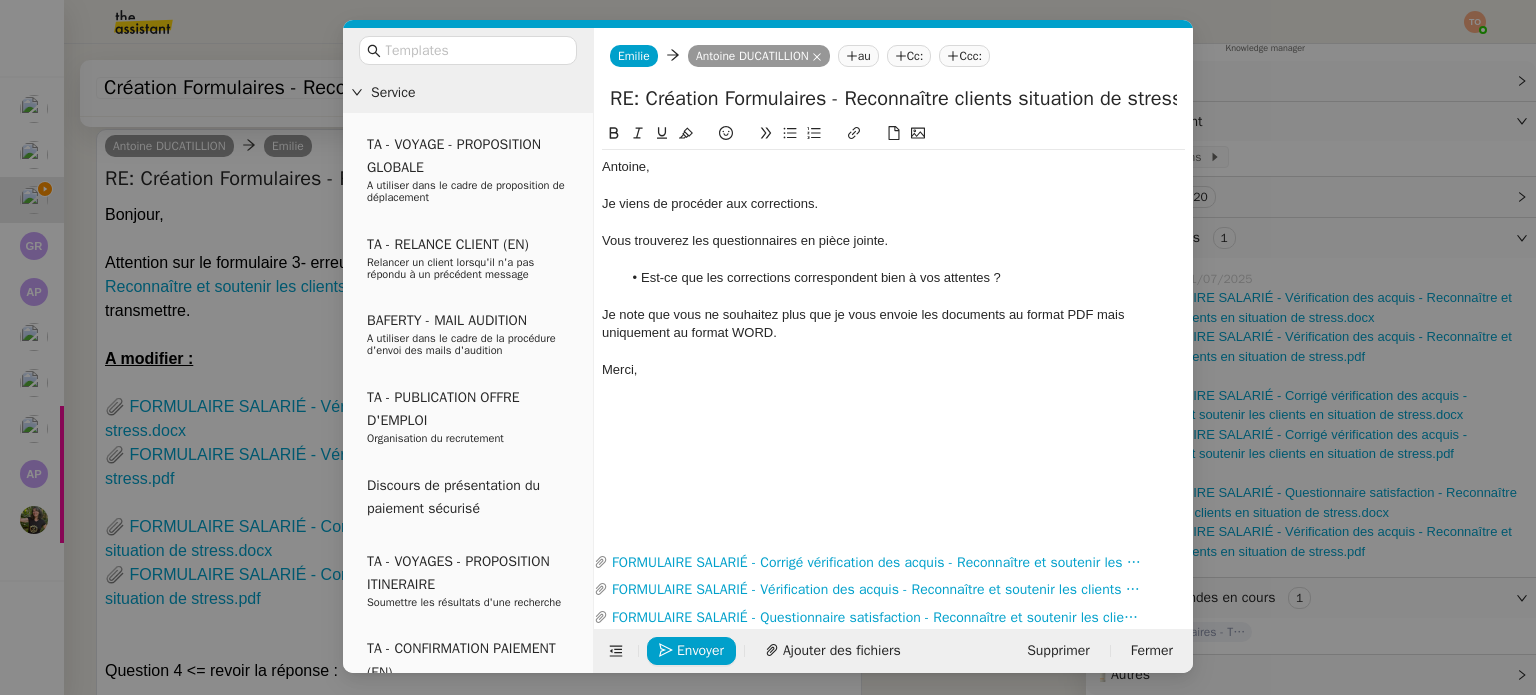 click on "Je note que vous ne souhaitez plus que je vous envoie les documents au format PDF mais uniquement au format WORD." 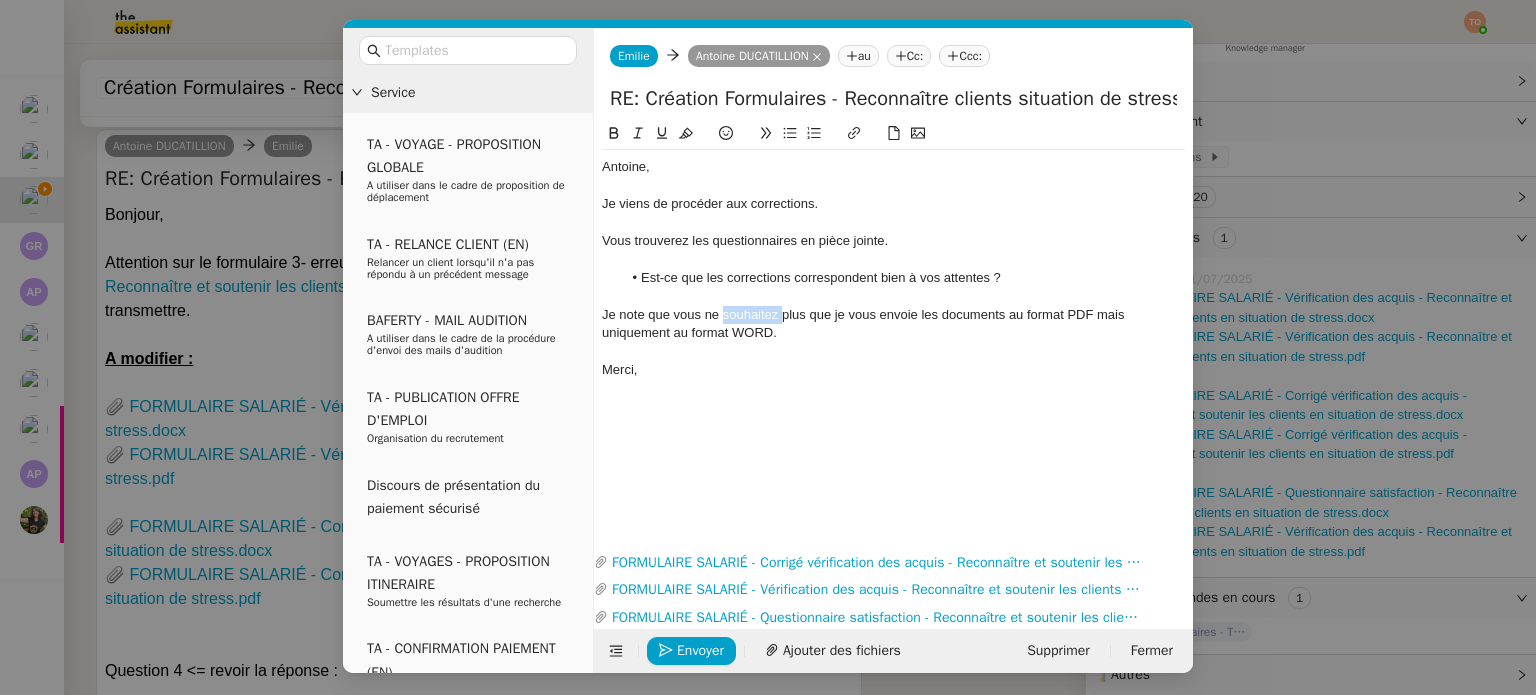 click on "Je note que vous ne souhaitez plus que je vous envoie les documents au format PDF mais uniquement au format WORD." 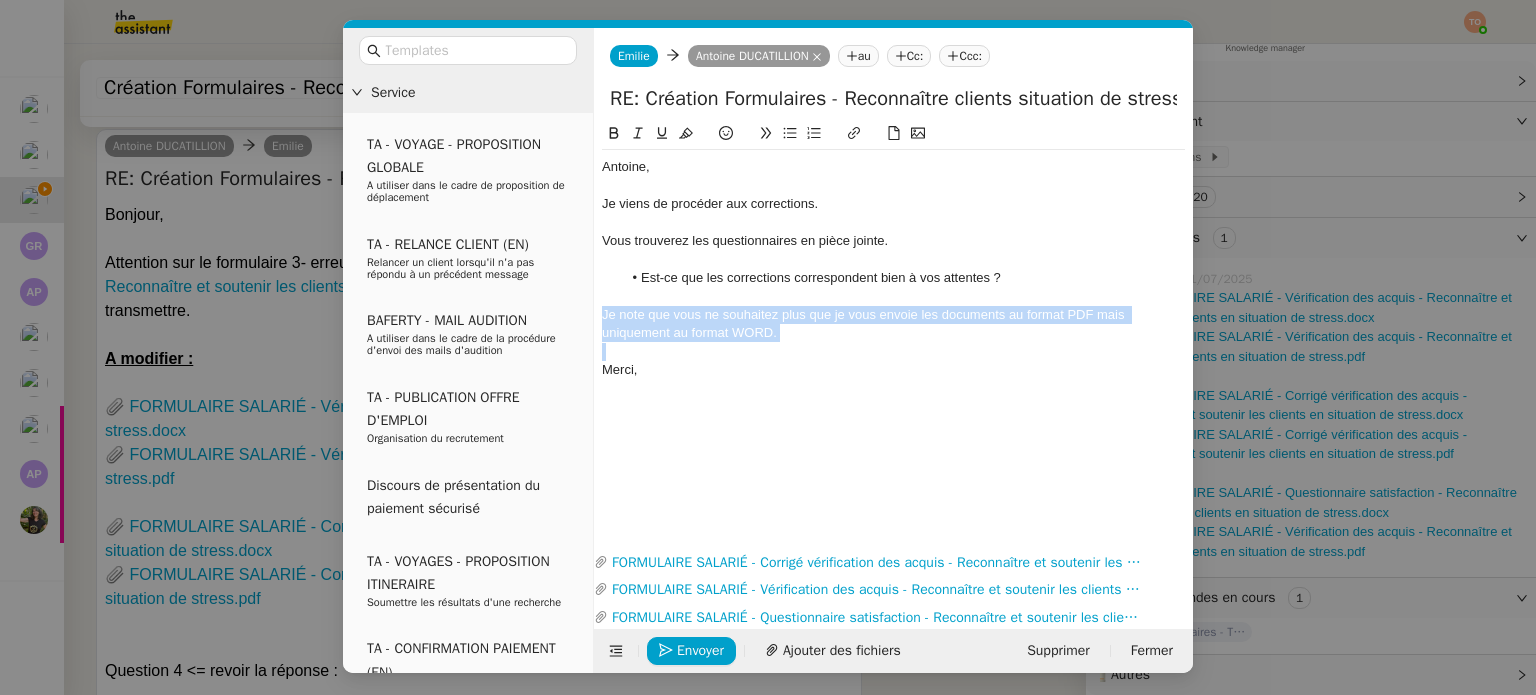 click on "Je note que vous ne souhaitez plus que je vous envoie les documents au format PDF mais uniquement au format WORD." 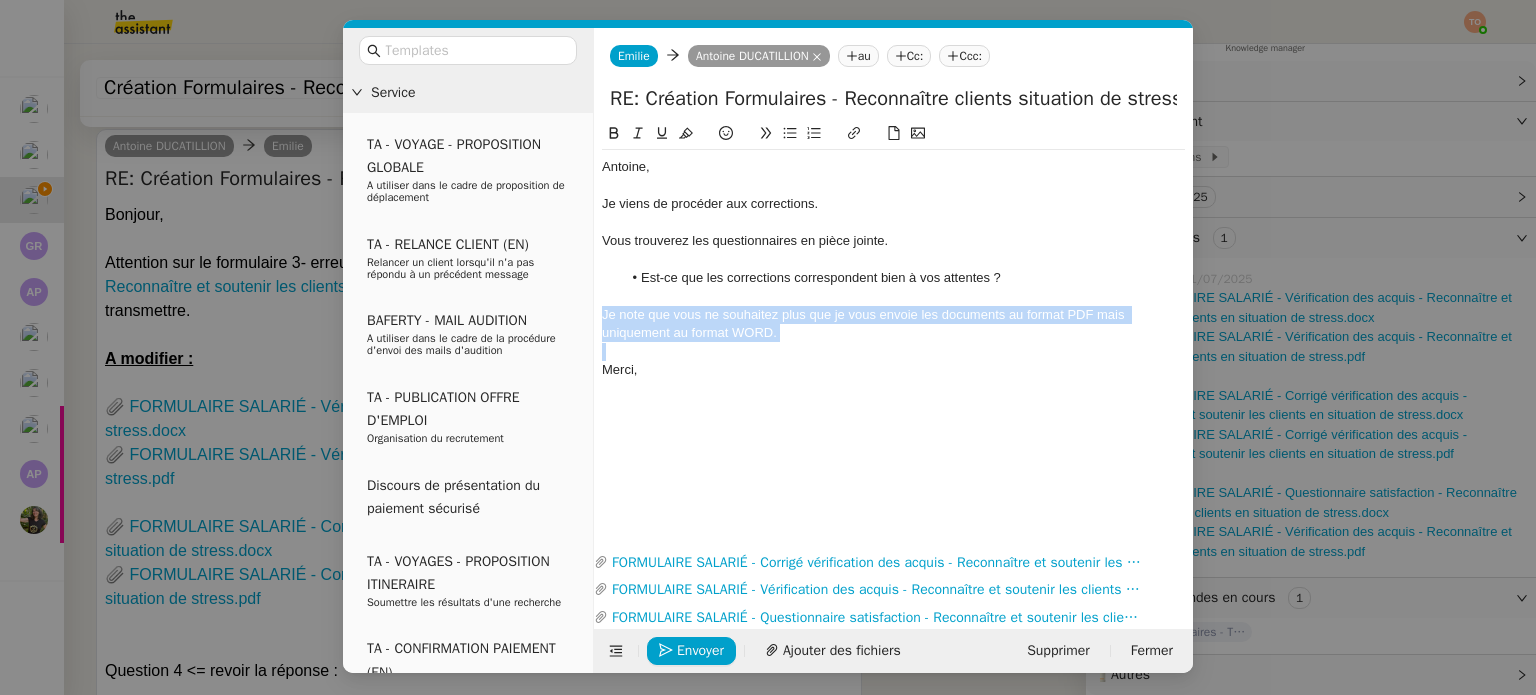 click 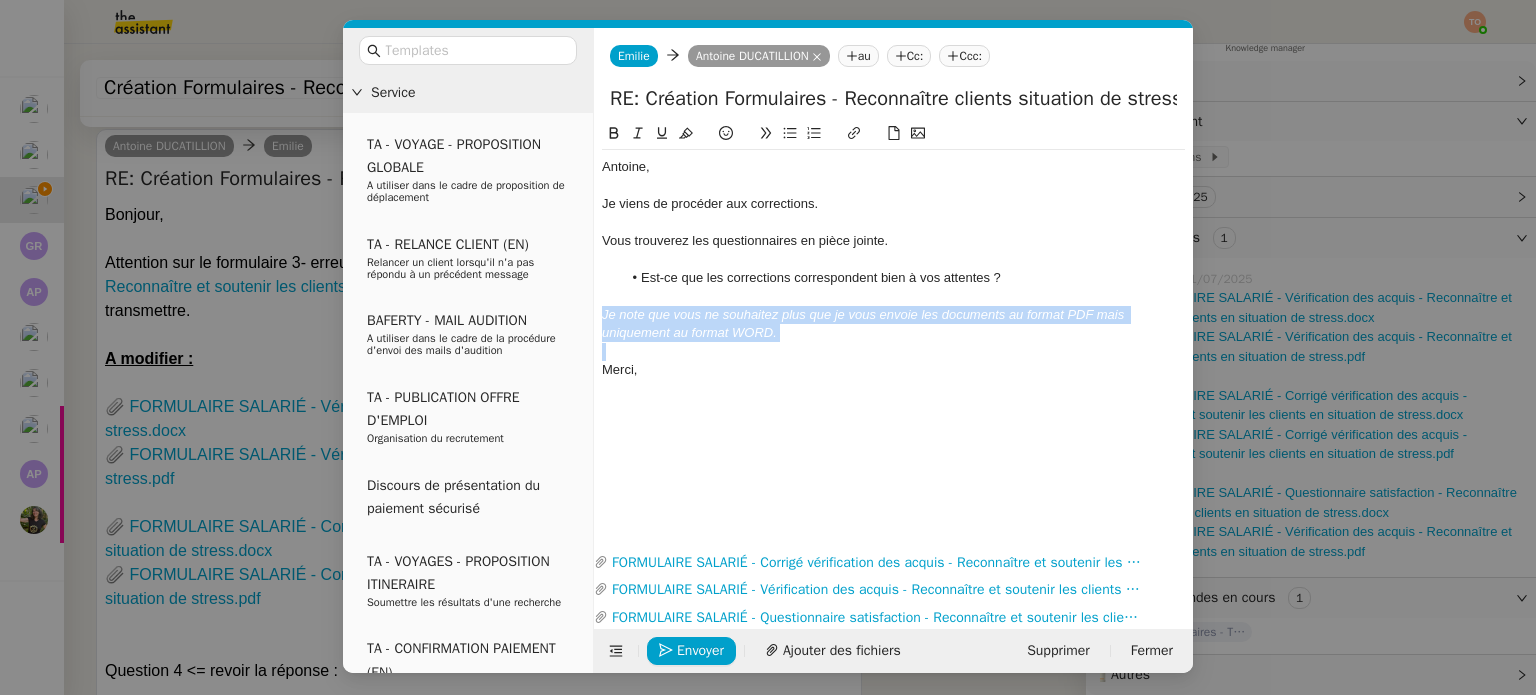 click on "Envoyer Ajouter des fichiers Supprimer Fermer" 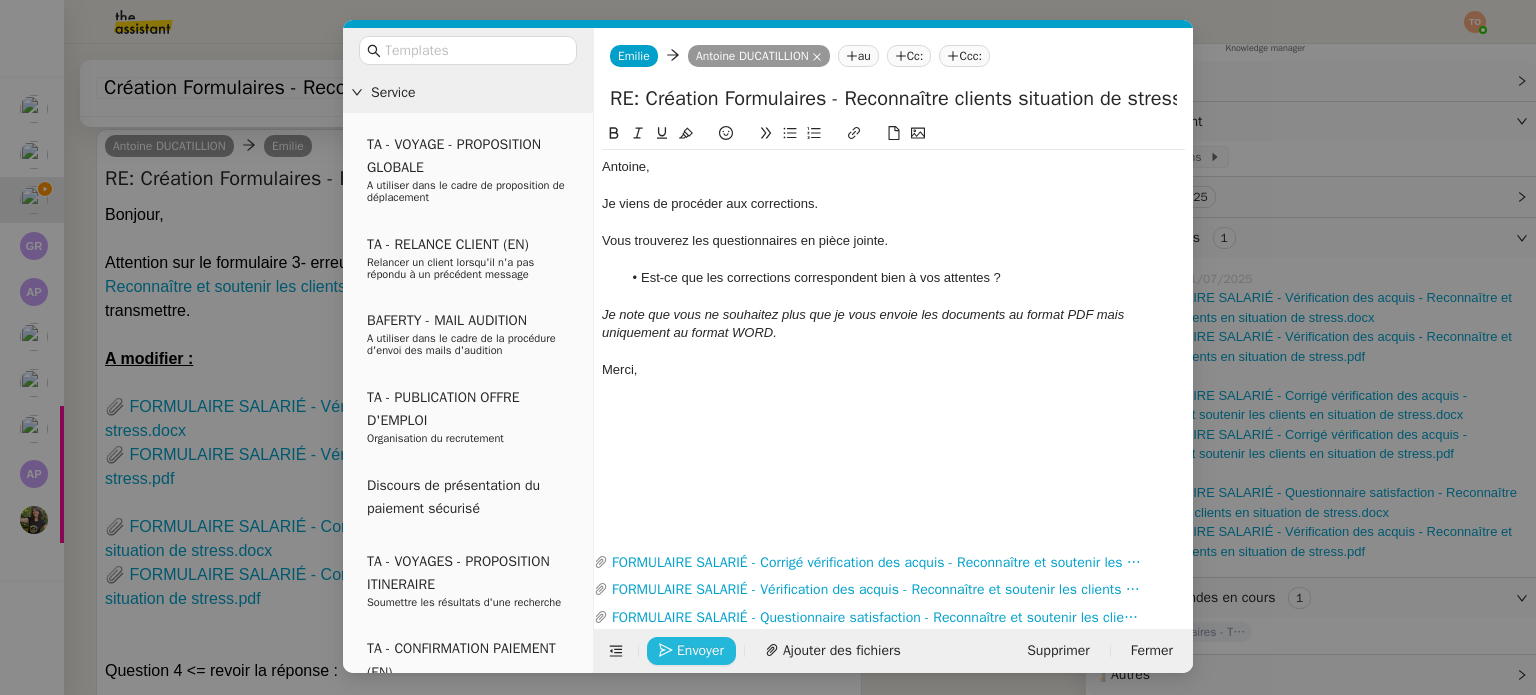 click on "Envoyer" 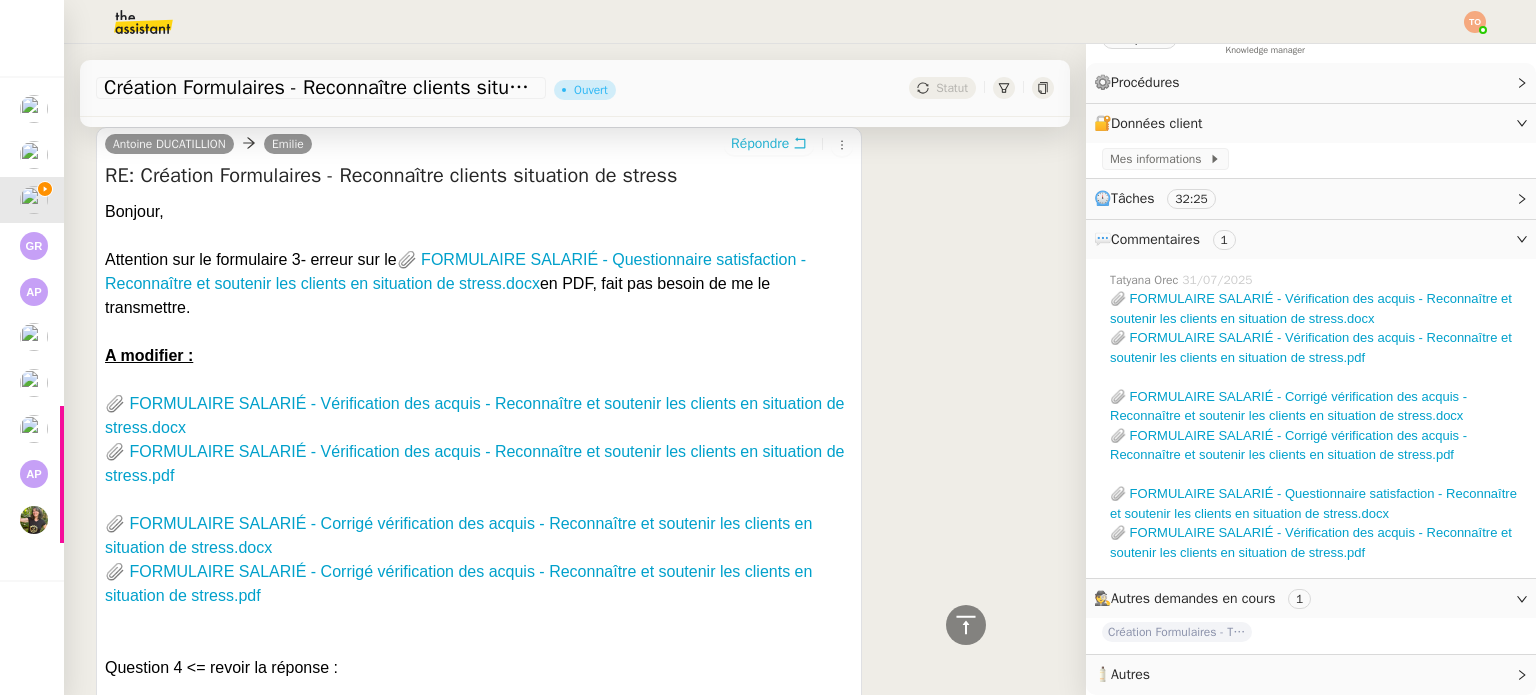 scroll, scrollTop: 109, scrollLeft: 0, axis: vertical 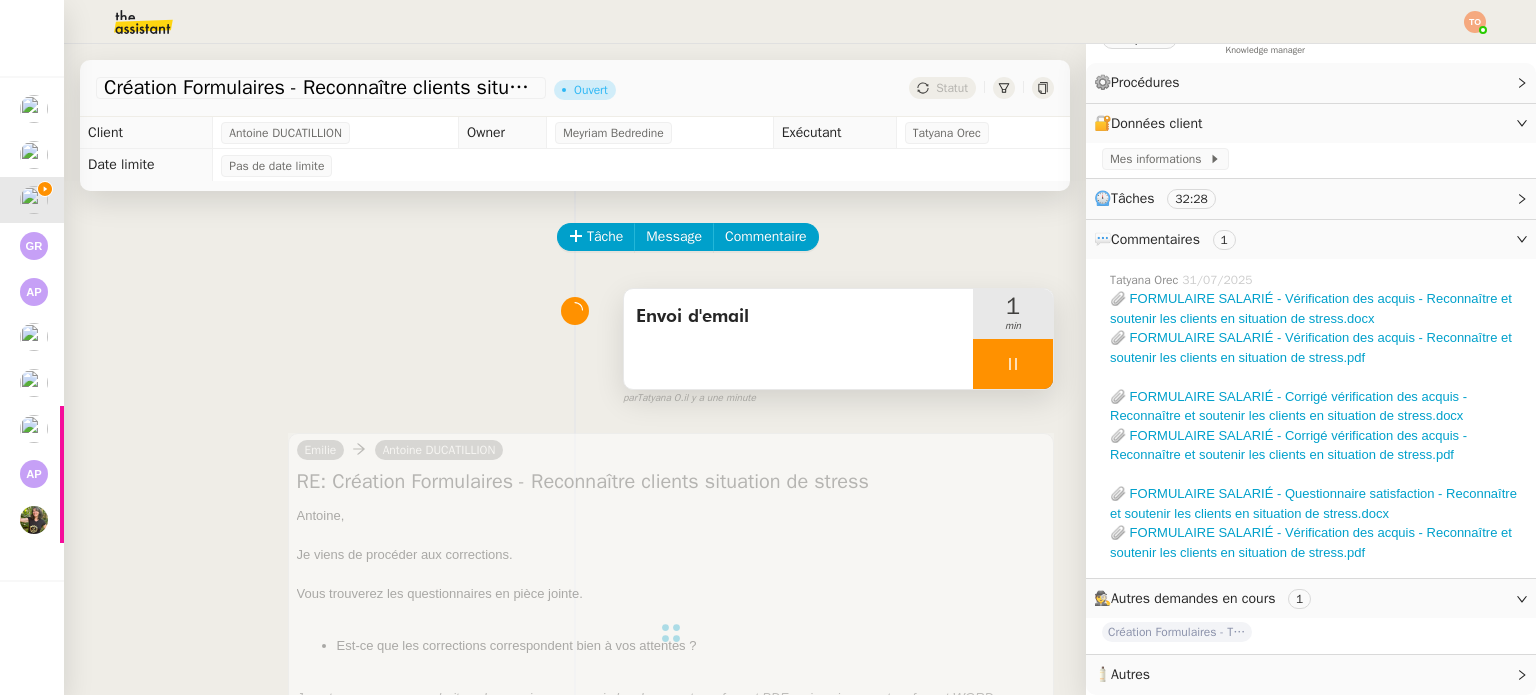 click at bounding box center [1013, 364] 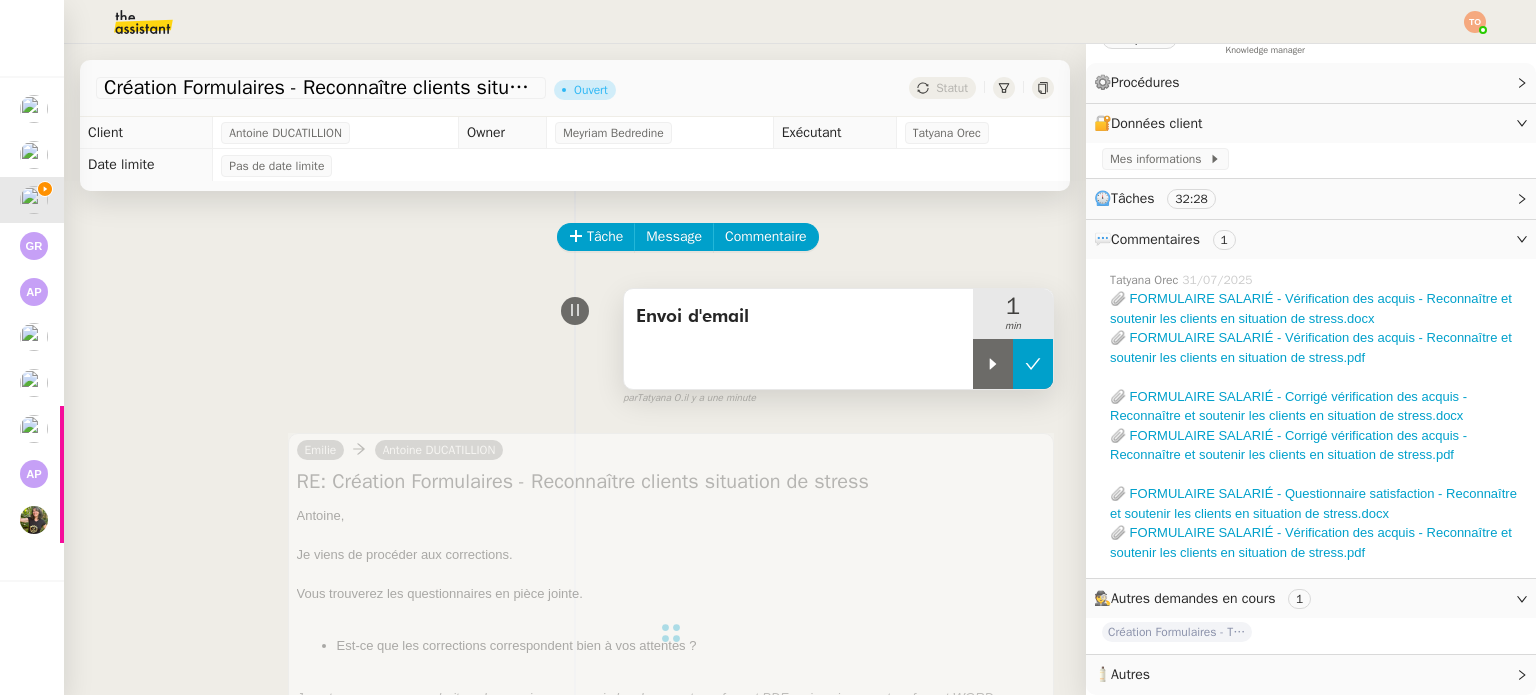 click at bounding box center [1033, 364] 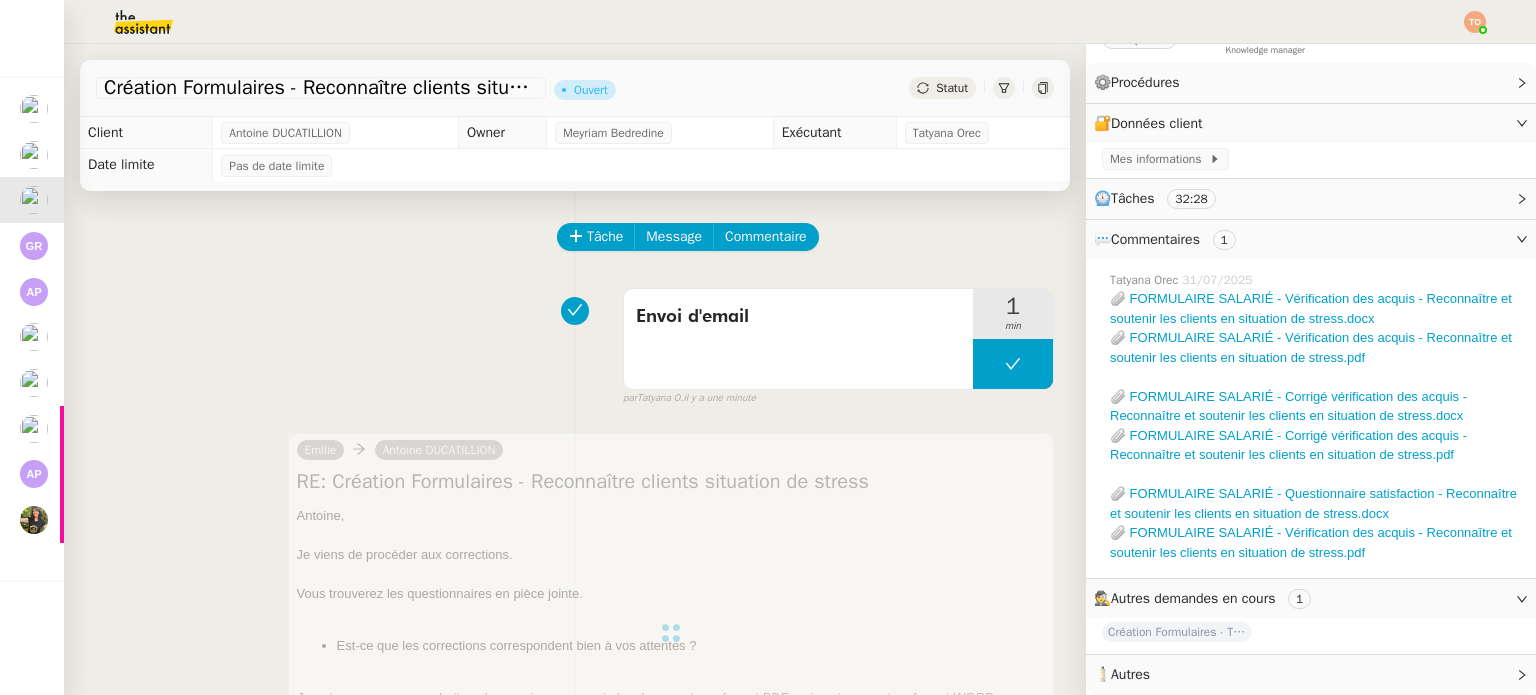 click on "Statut" 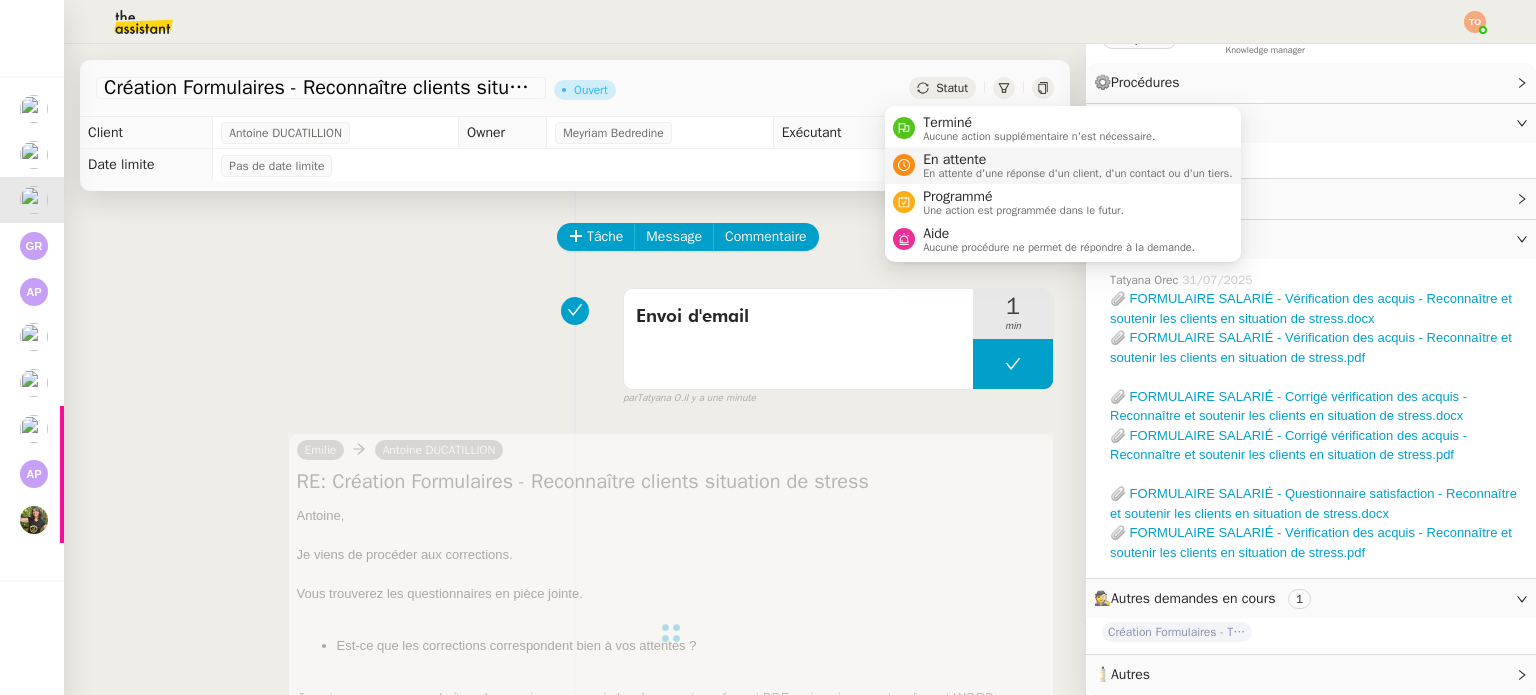 click on "En attente d'une réponse d'un client, d'un contact ou d'un tiers." at bounding box center (1078, 173) 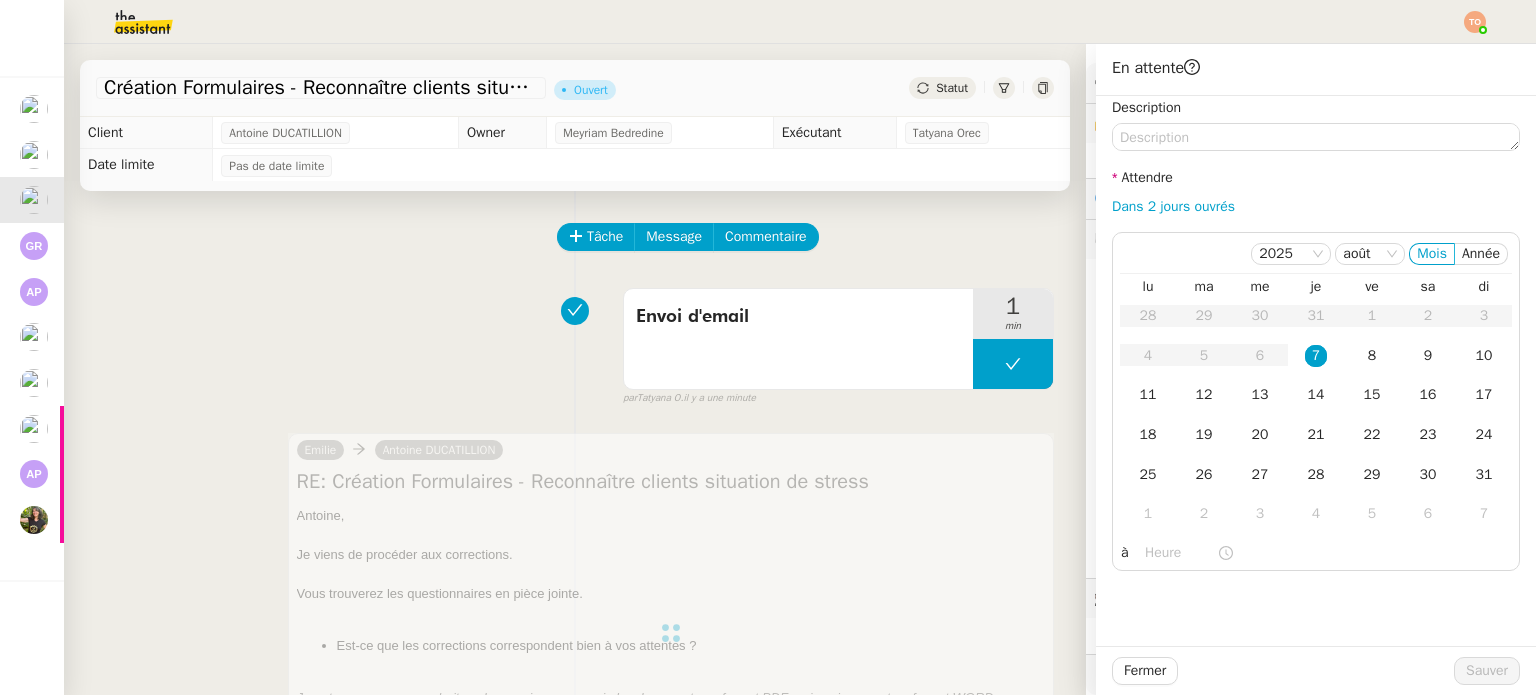 scroll, scrollTop: 109, scrollLeft: 0, axis: vertical 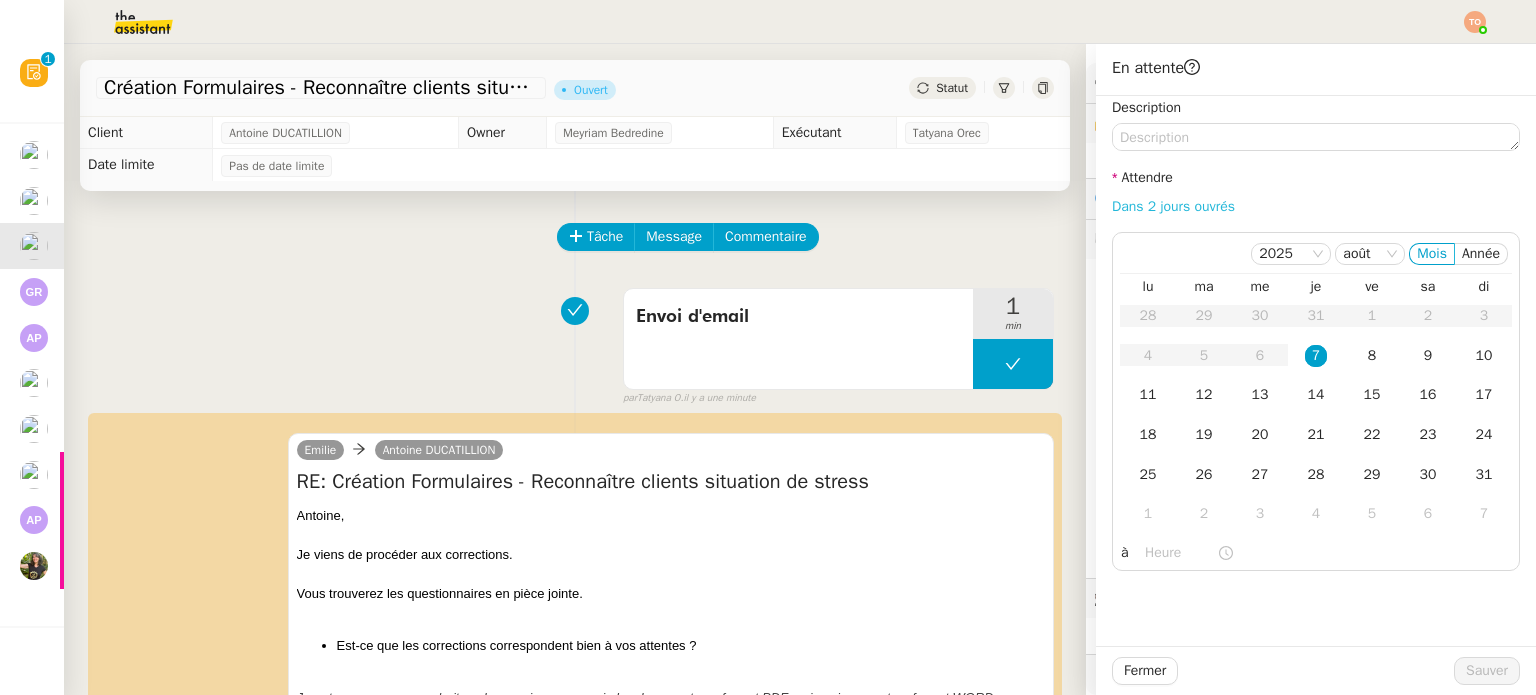 click on "Dans 2 jours ouvrés" 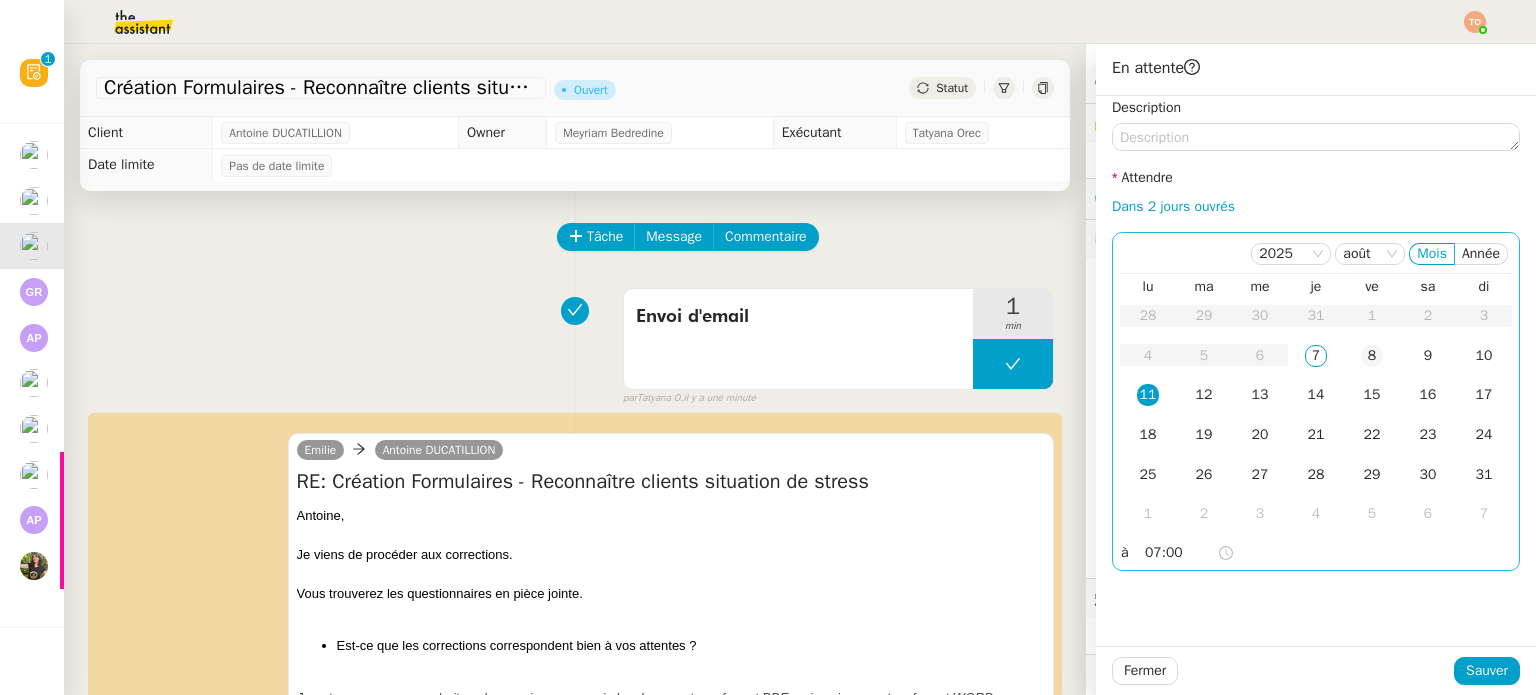 click on "8" 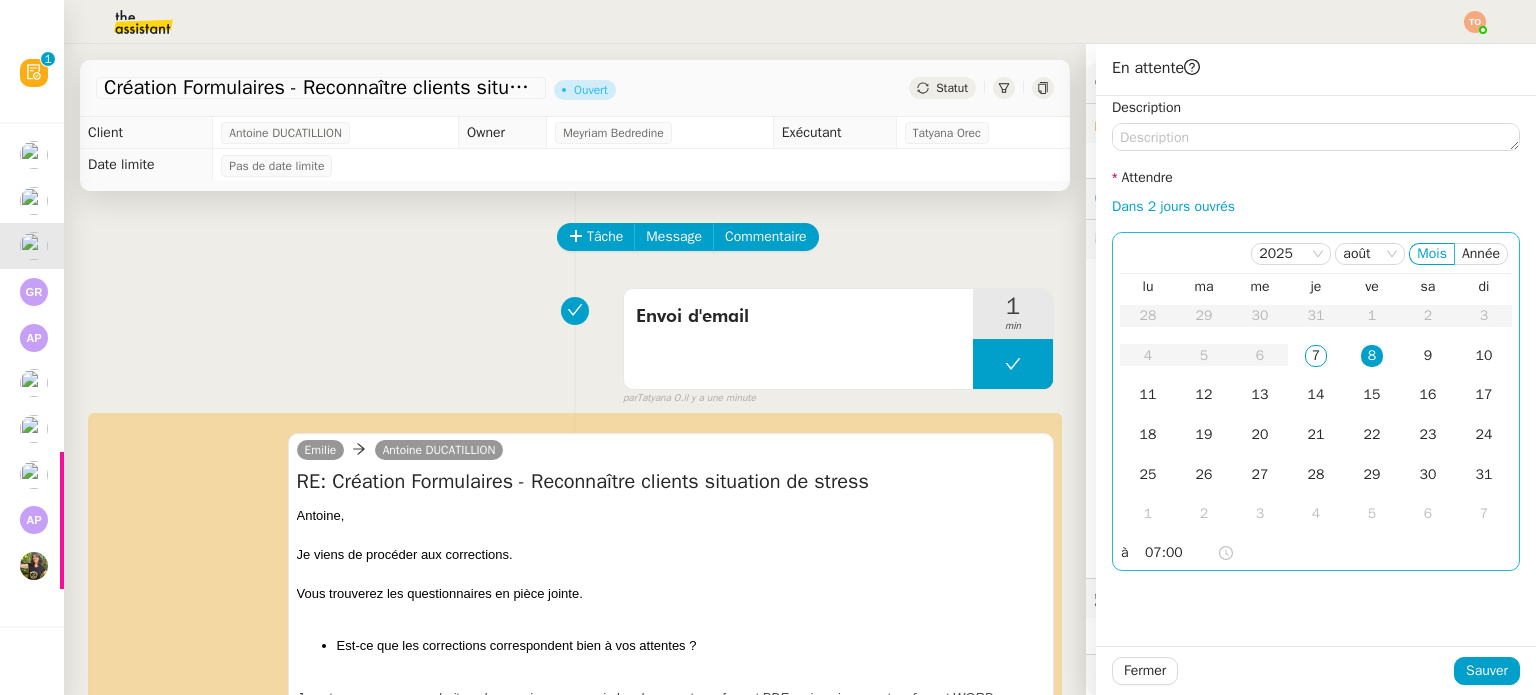 click on "07:00" 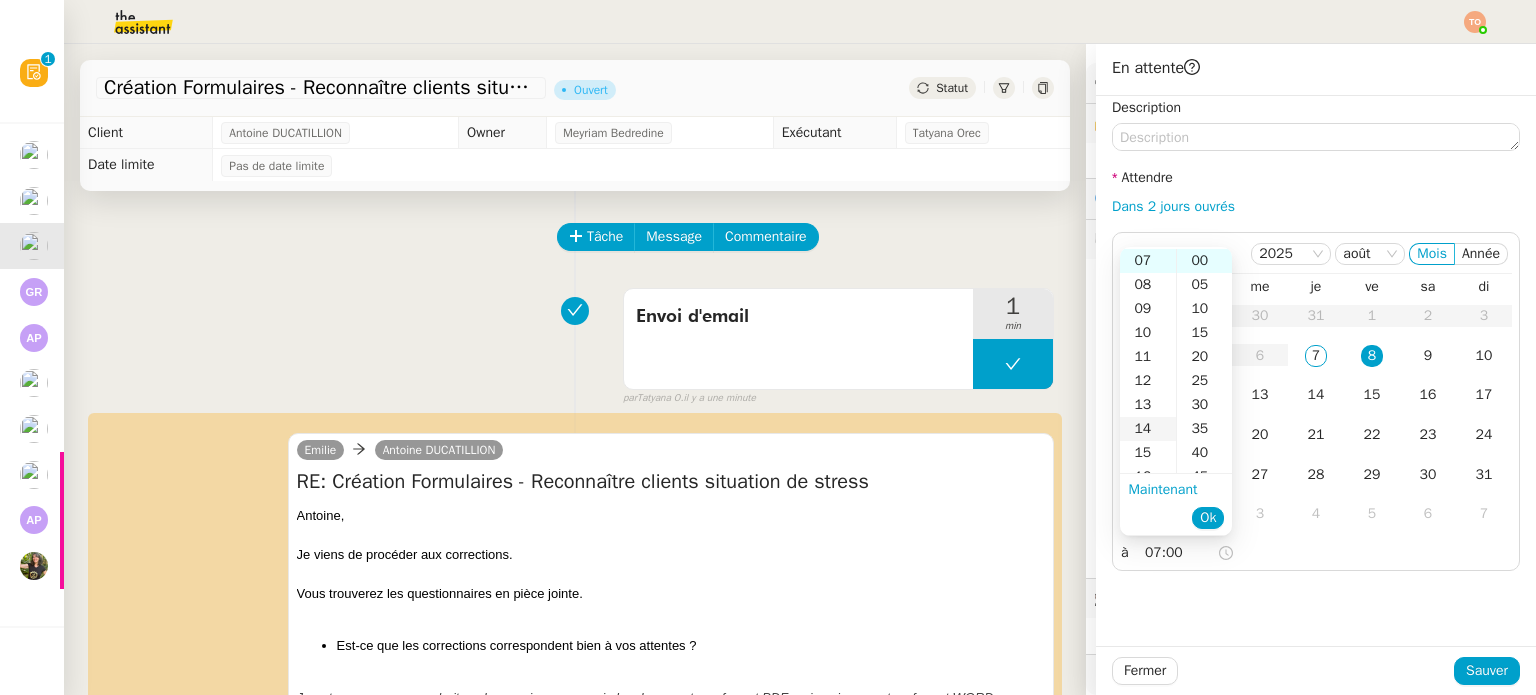 click on "14" at bounding box center (1148, 429) 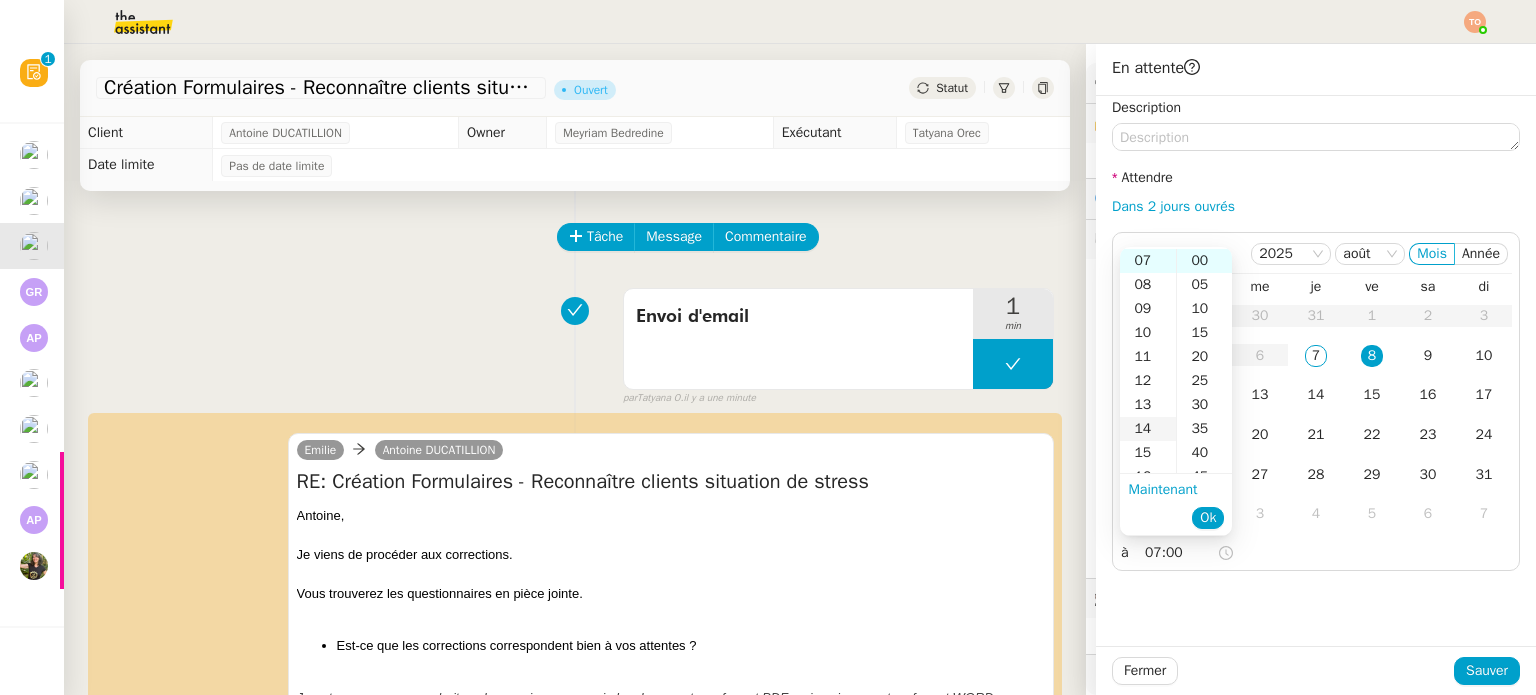 type on "14:00" 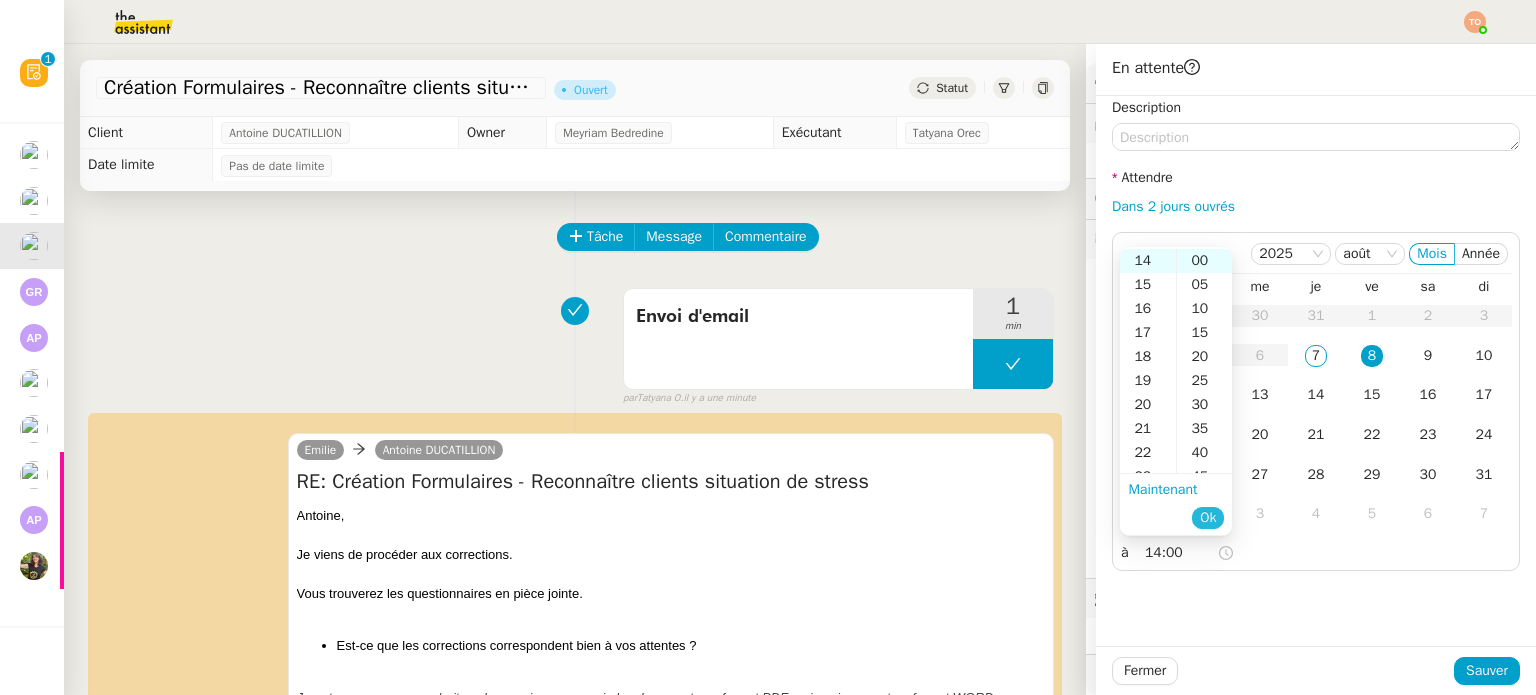 click on "Ok" at bounding box center (1208, 518) 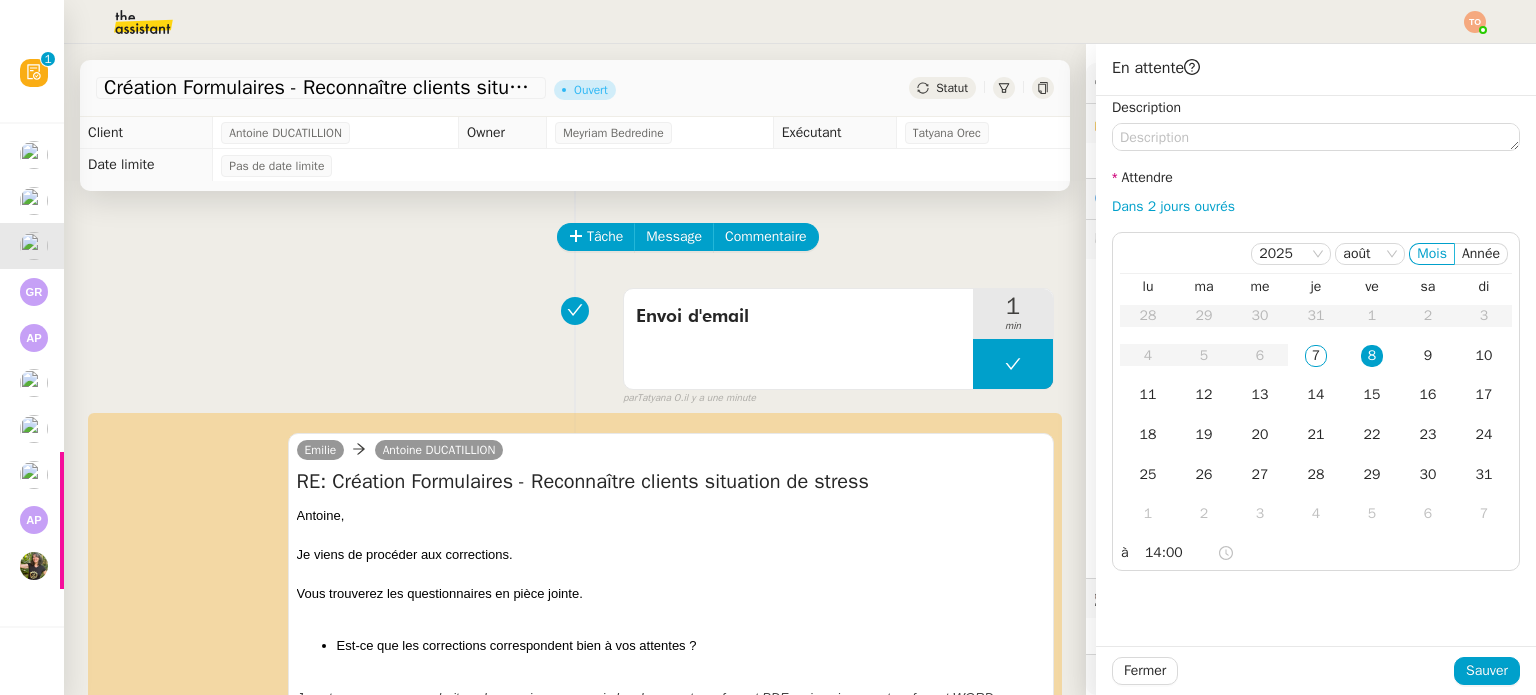 scroll, scrollTop: 336, scrollLeft: 0, axis: vertical 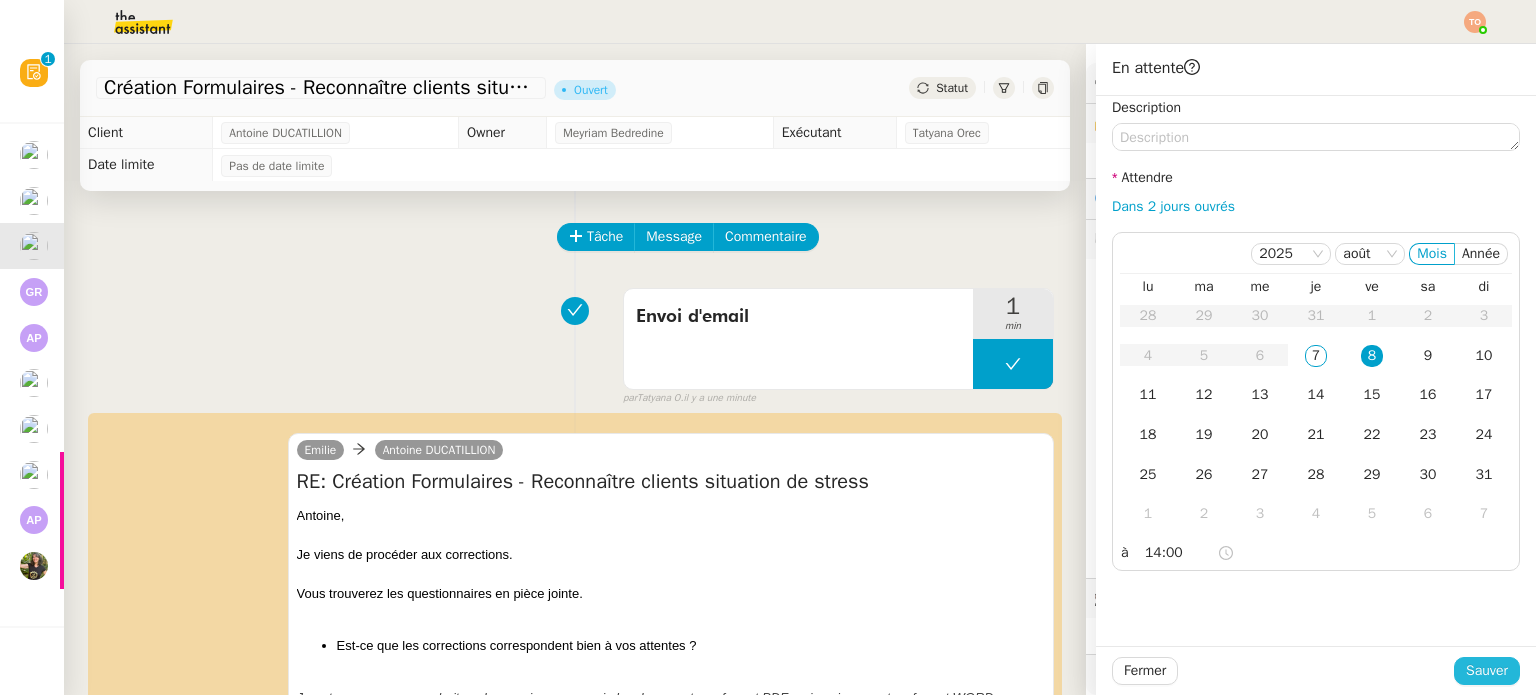 click on "Sauver" 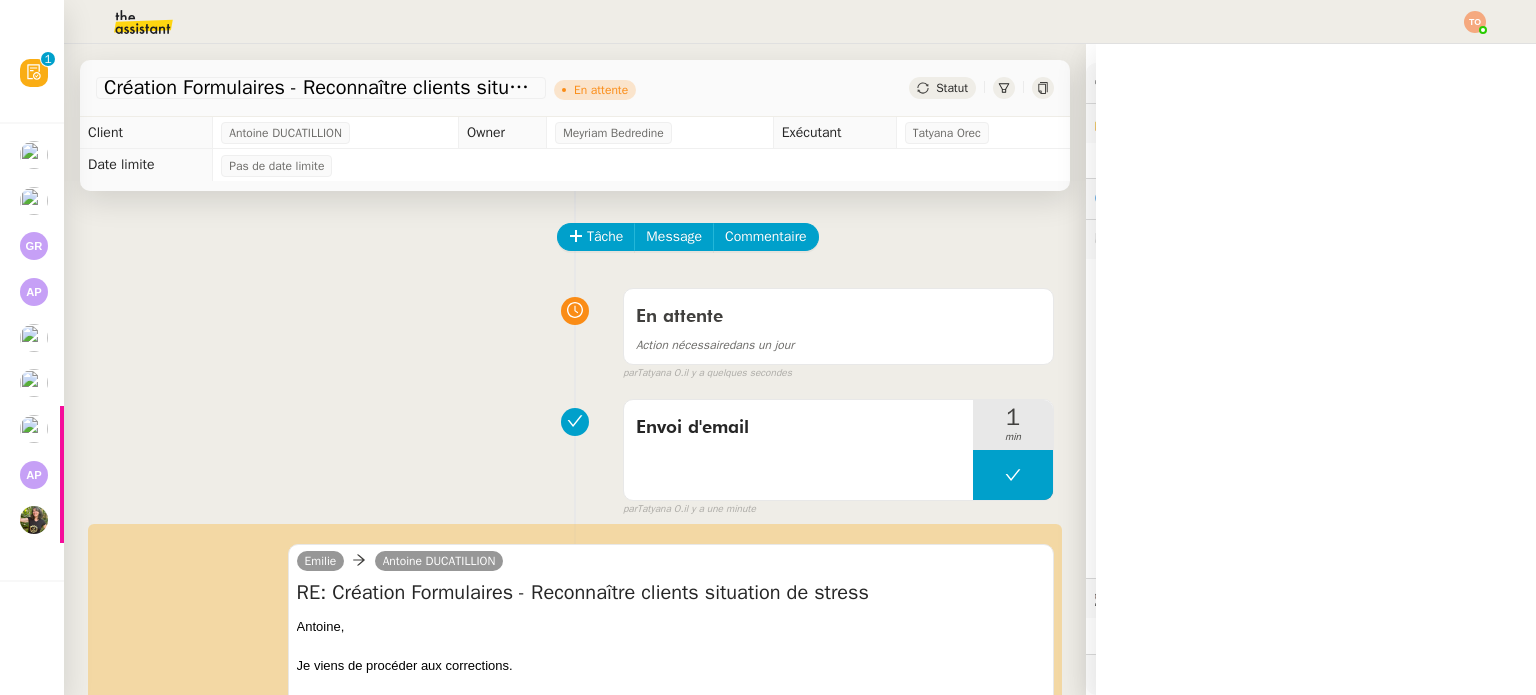 scroll, scrollTop: 109, scrollLeft: 0, axis: vertical 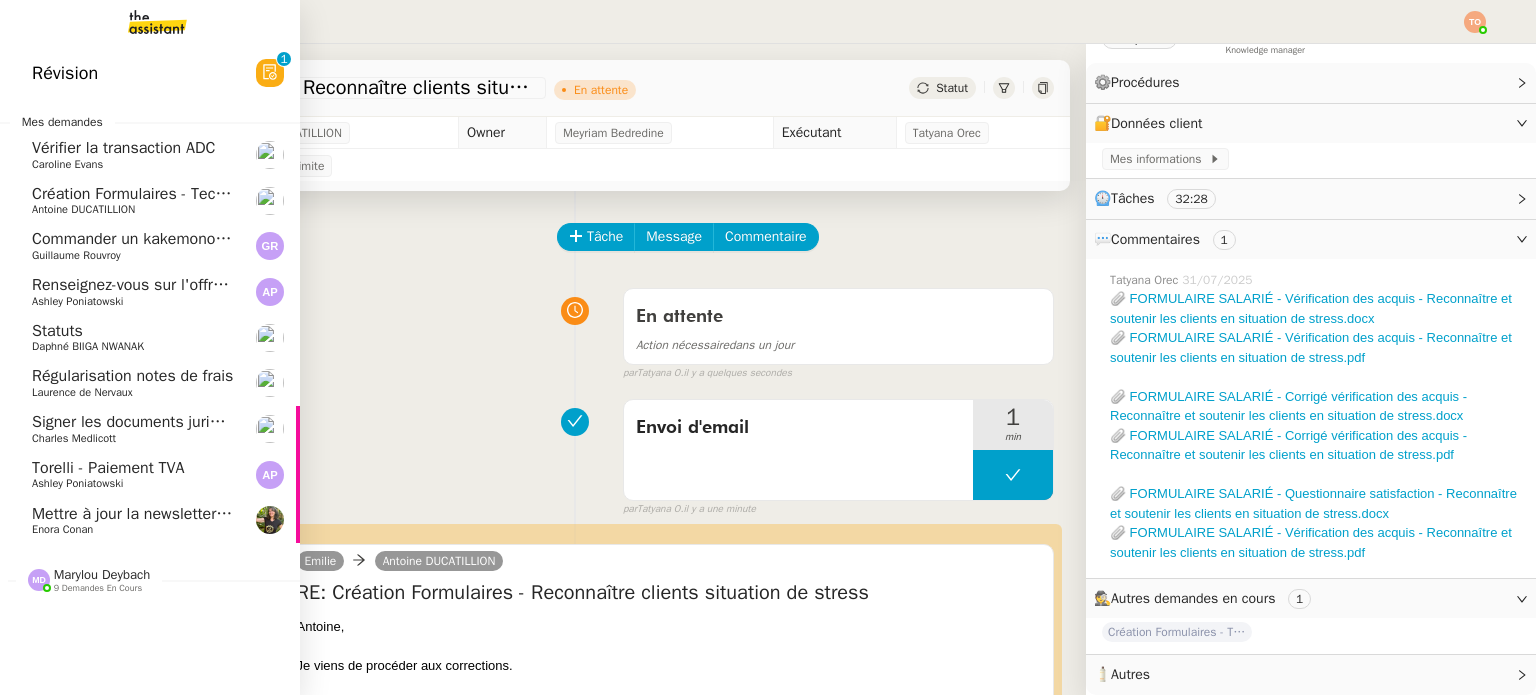 click on "Enora Conan" 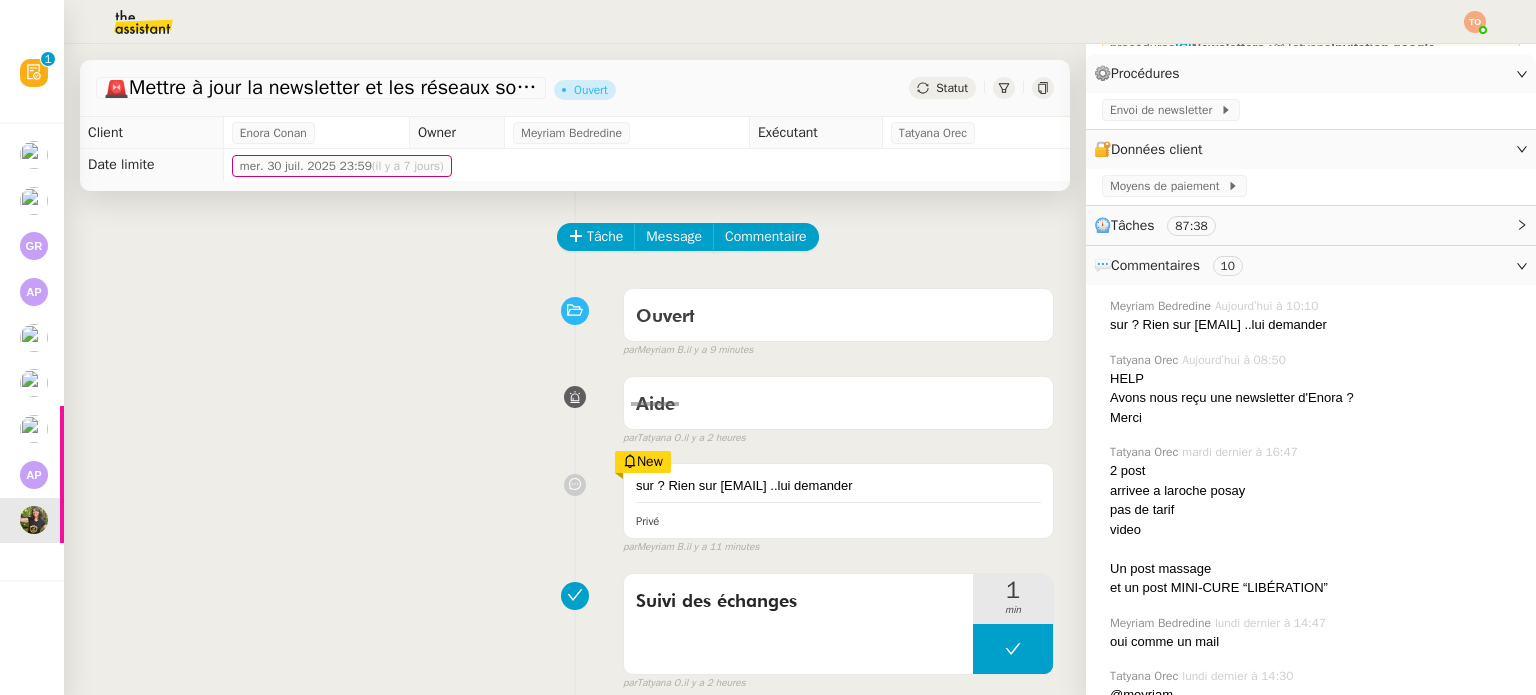 scroll, scrollTop: 345, scrollLeft: 0, axis: vertical 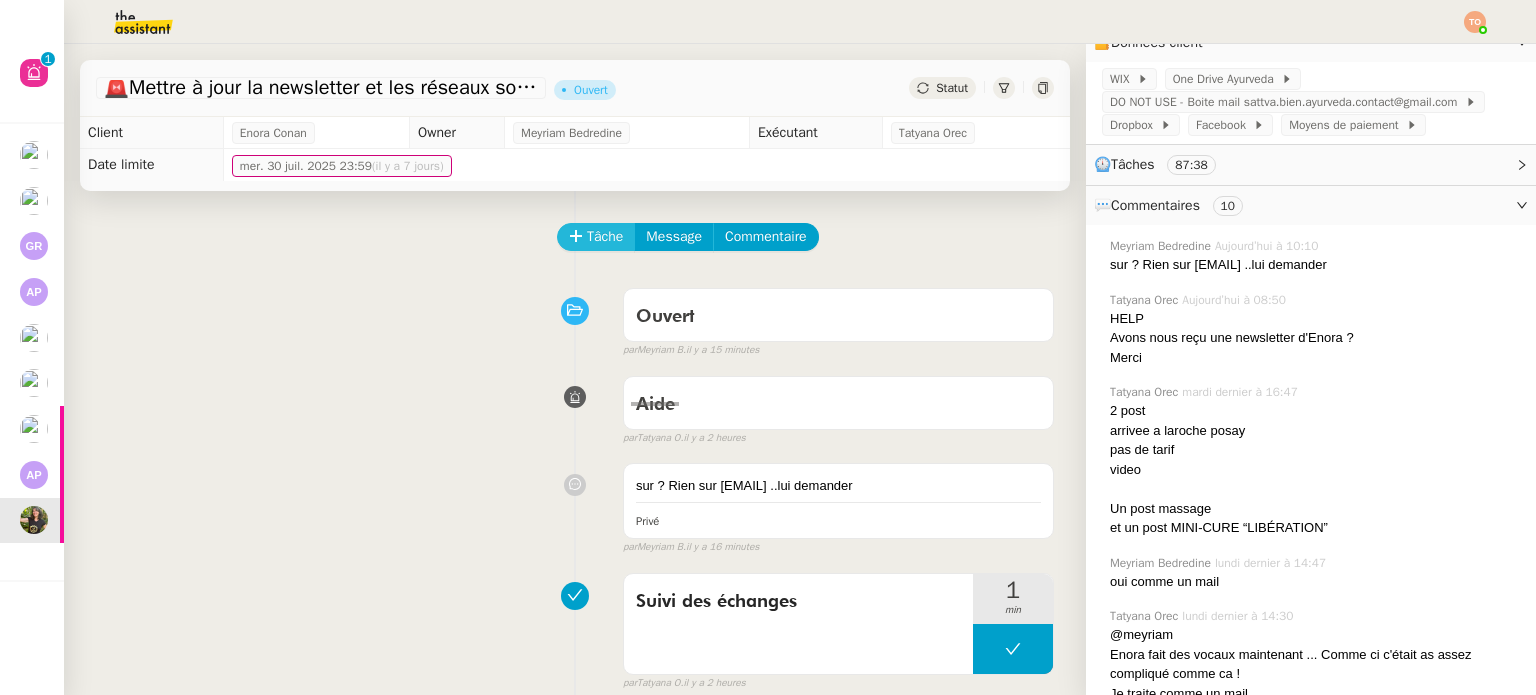 click on "Tâche" 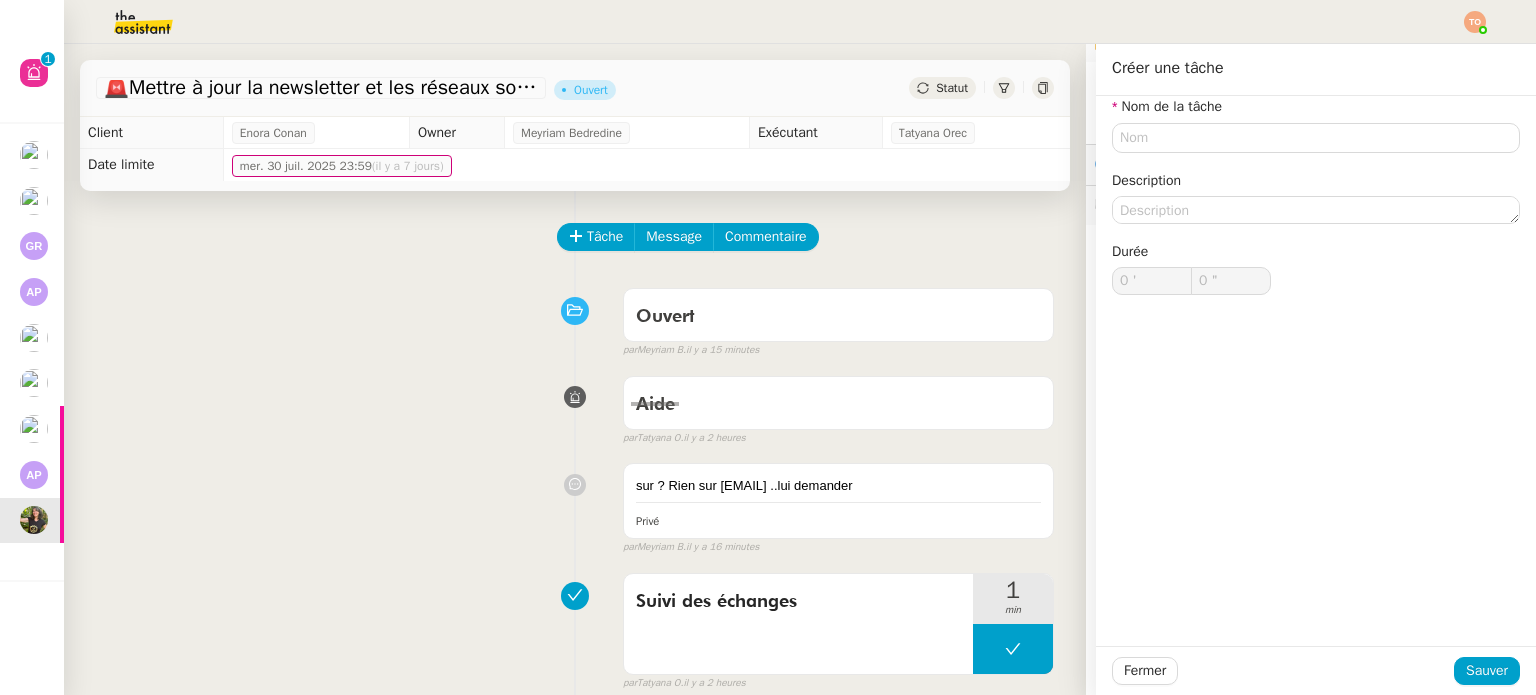 click on "Nom de la tâche Description Durée 0 ' 0 "" 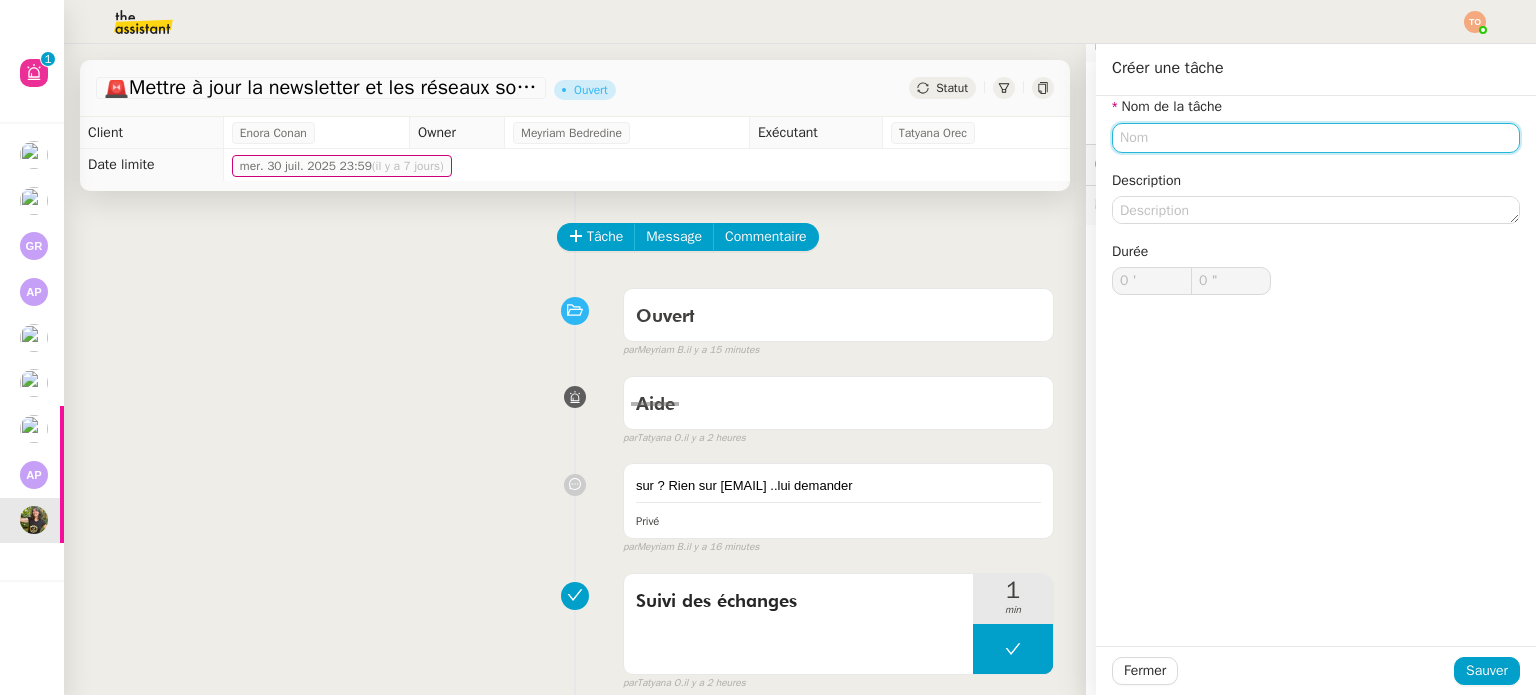 click 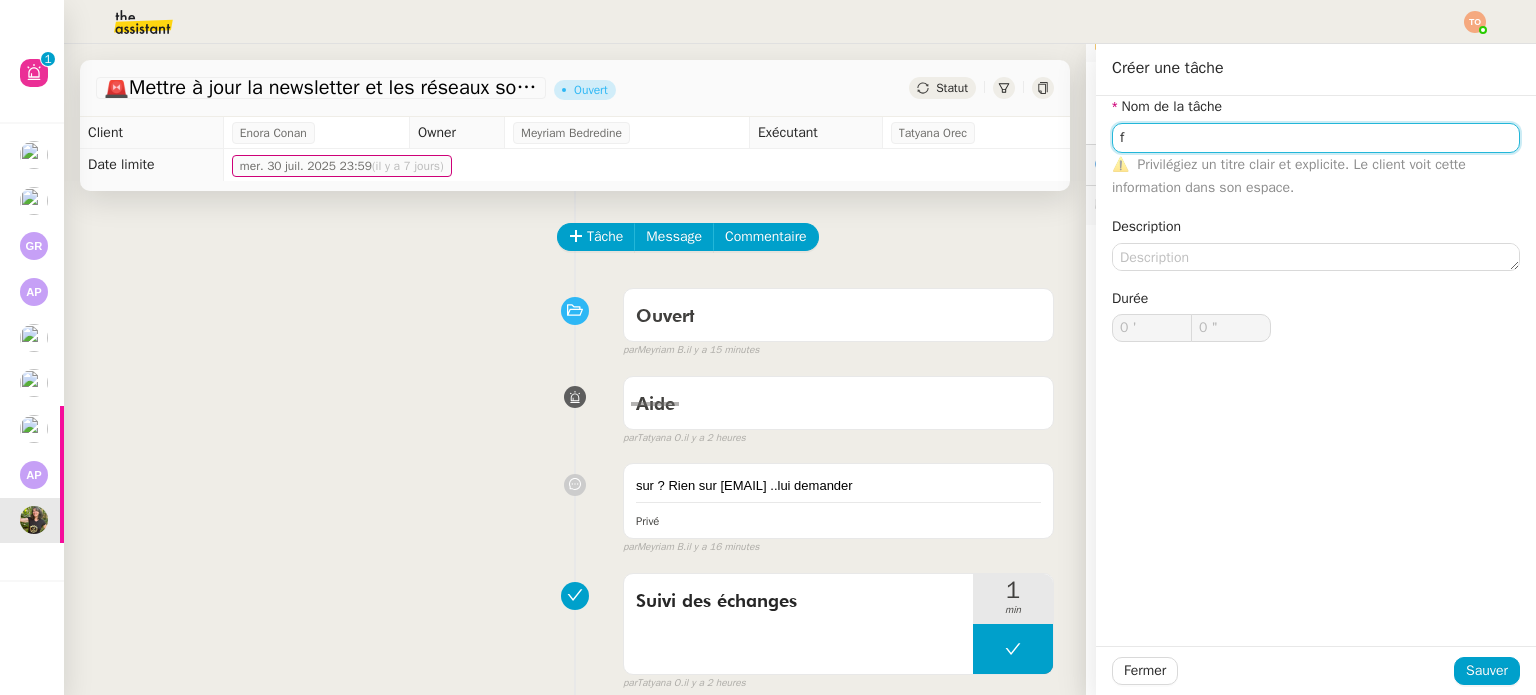 type on "f" 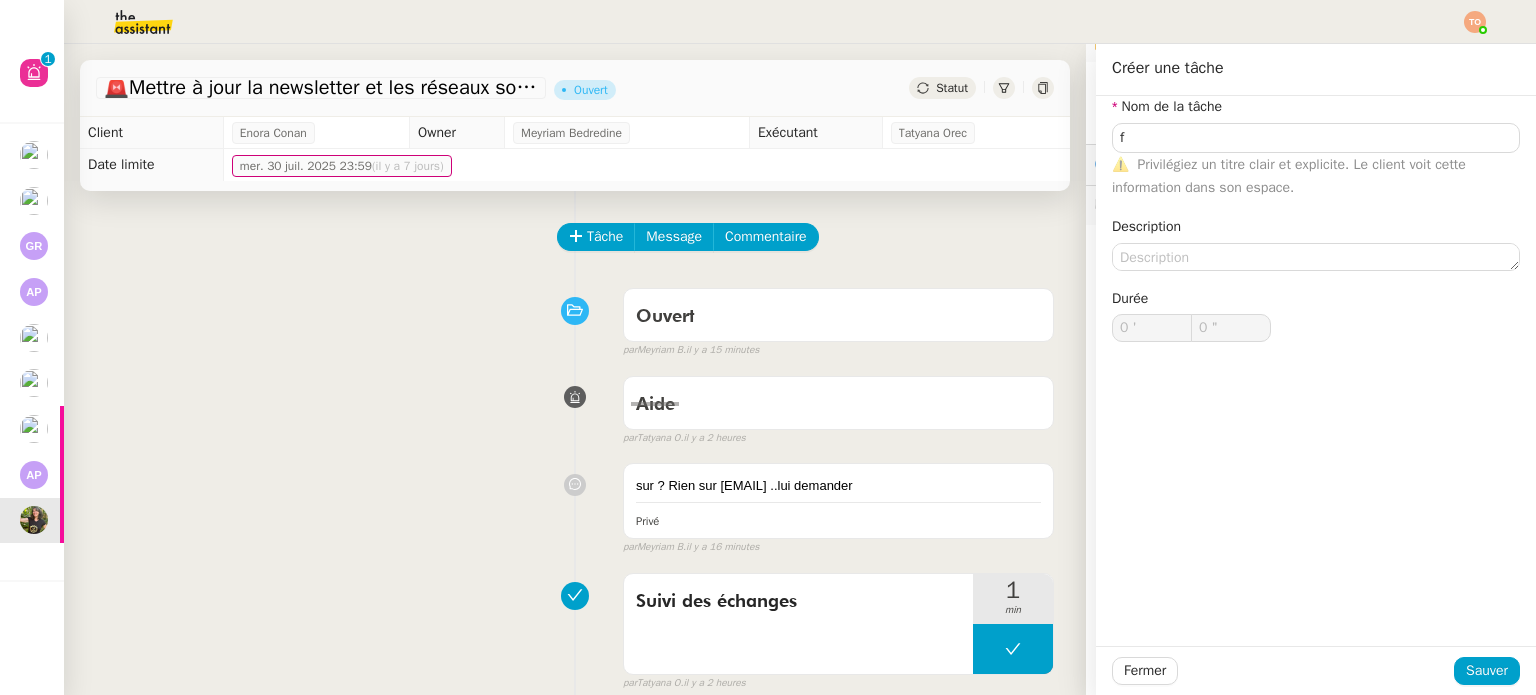 click on "Fermer Sauver" 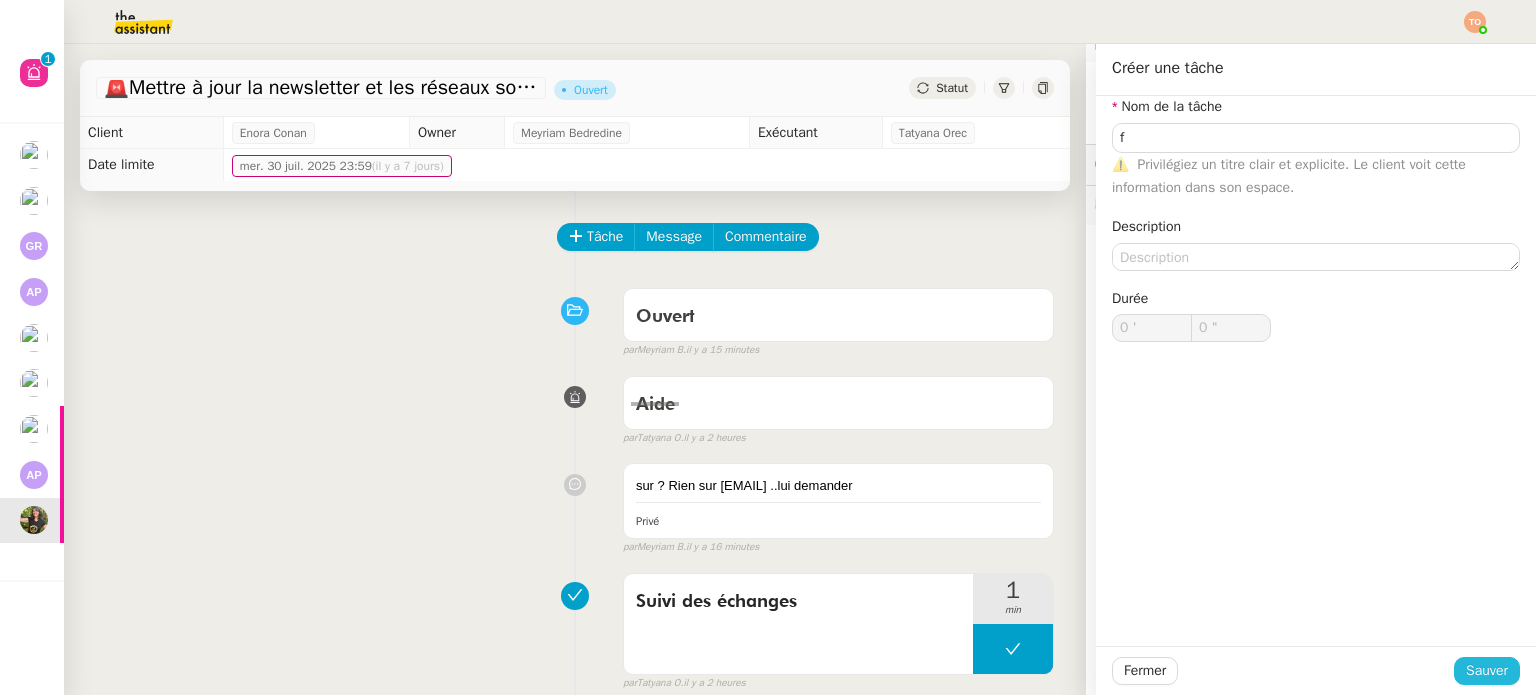 click on "Sauver" 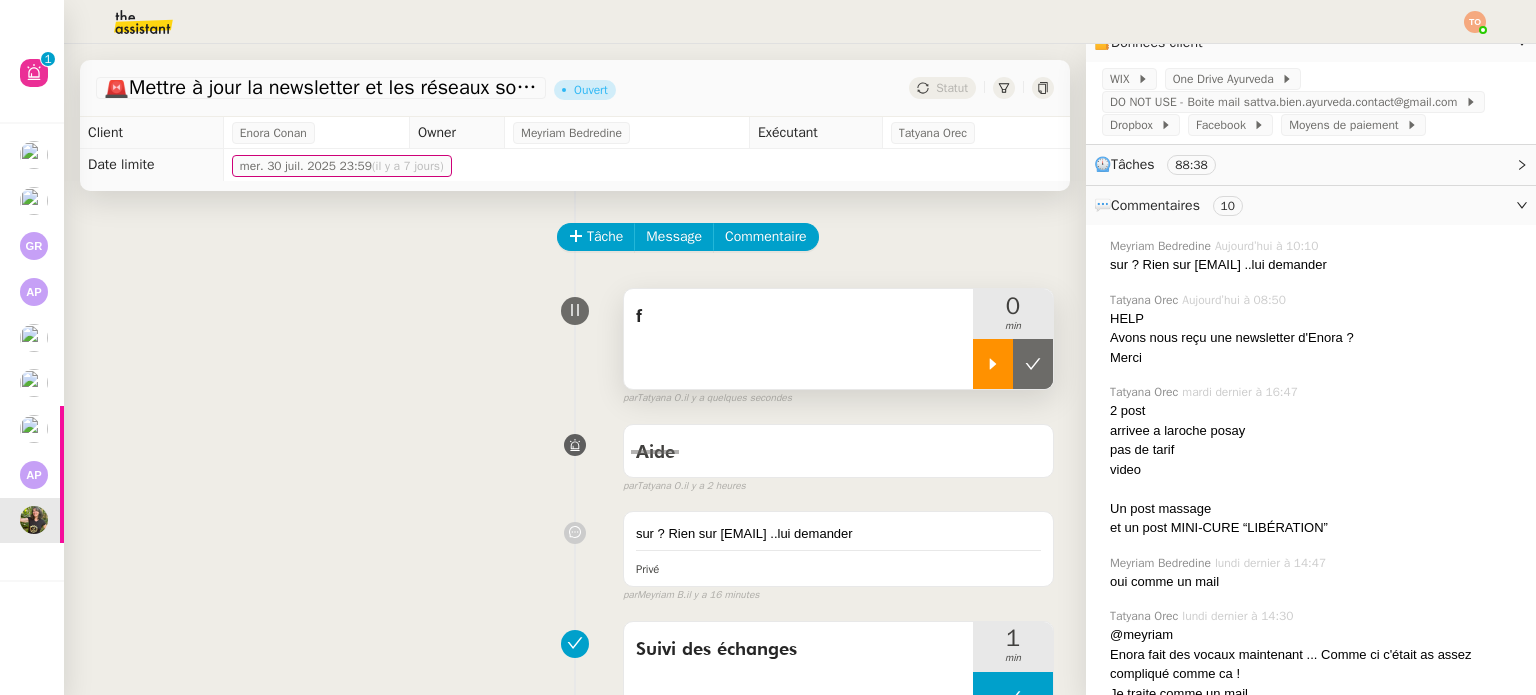 click at bounding box center [993, 364] 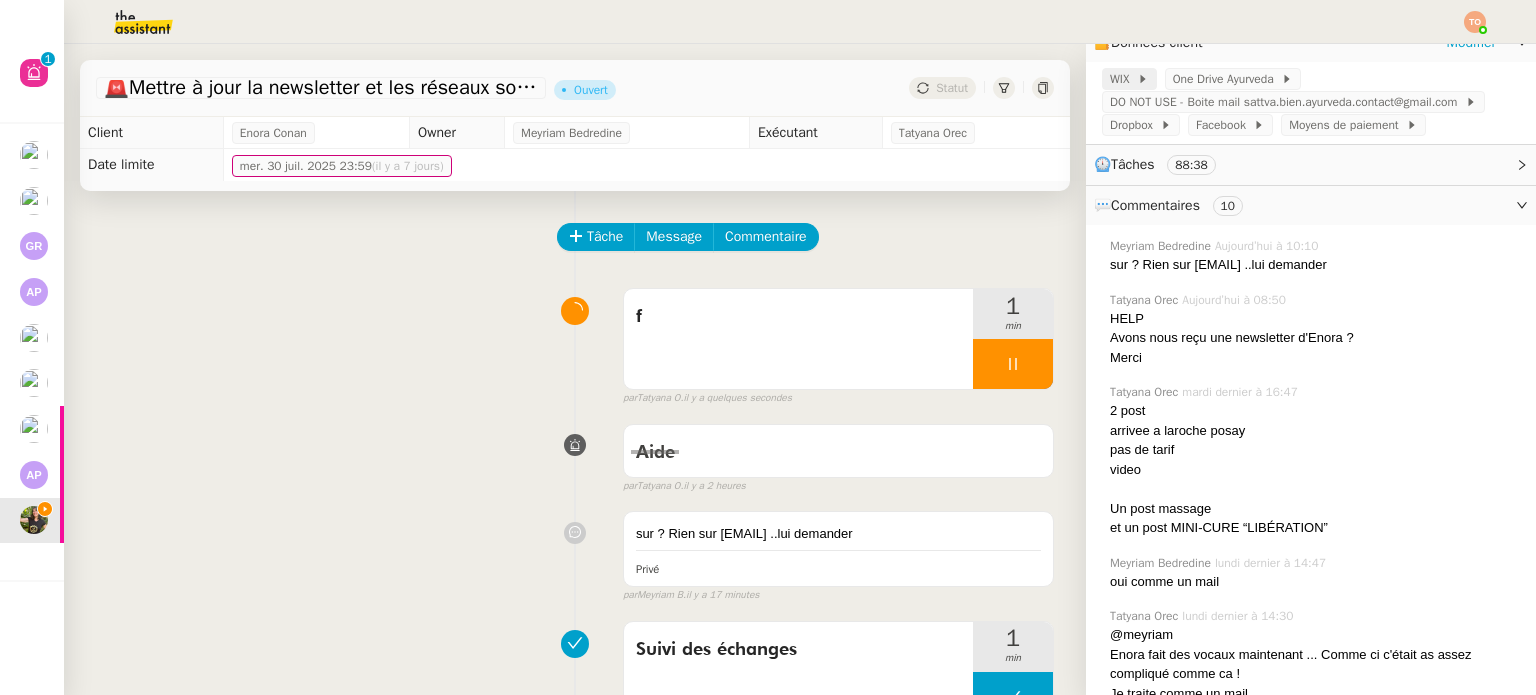 click 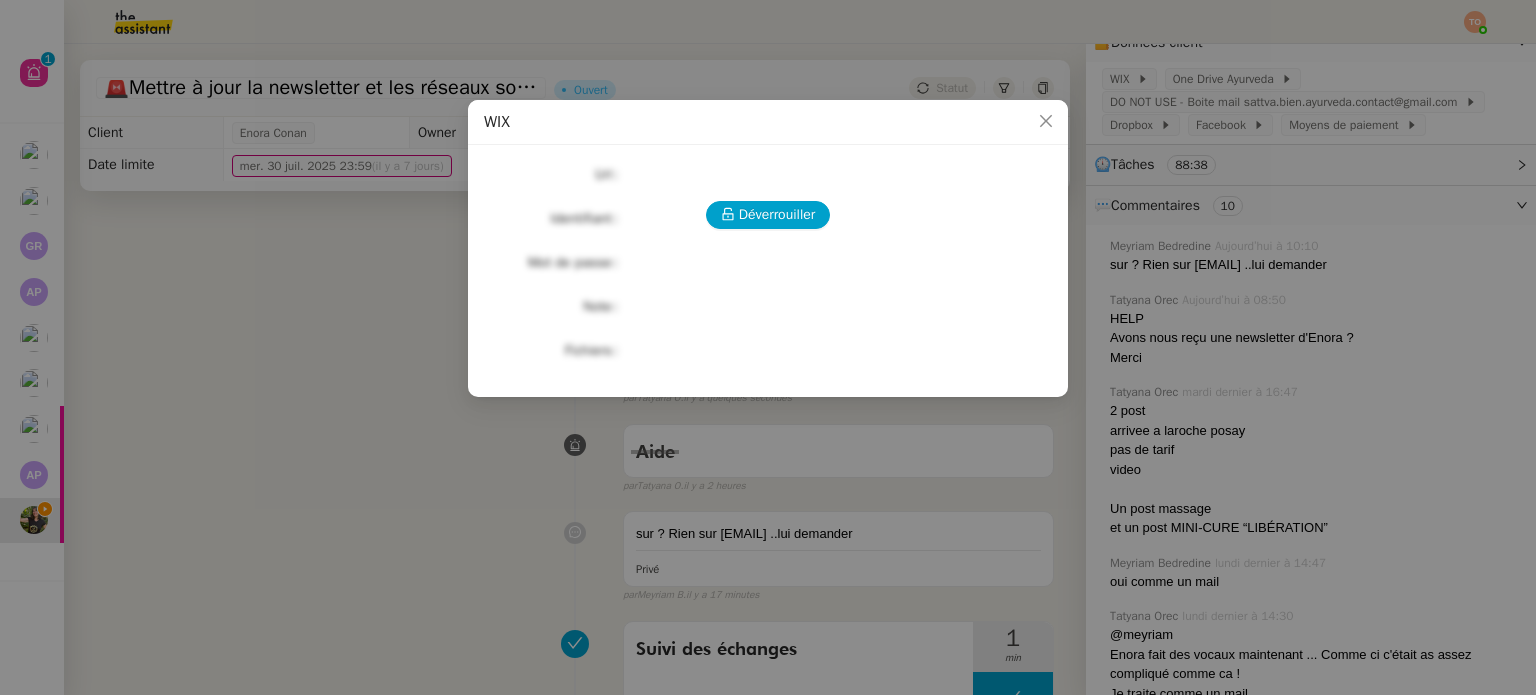 click on "Déverrouiller Url    Identifiant Mot de passe Note Fichiers Upload" at bounding box center [768, 263] 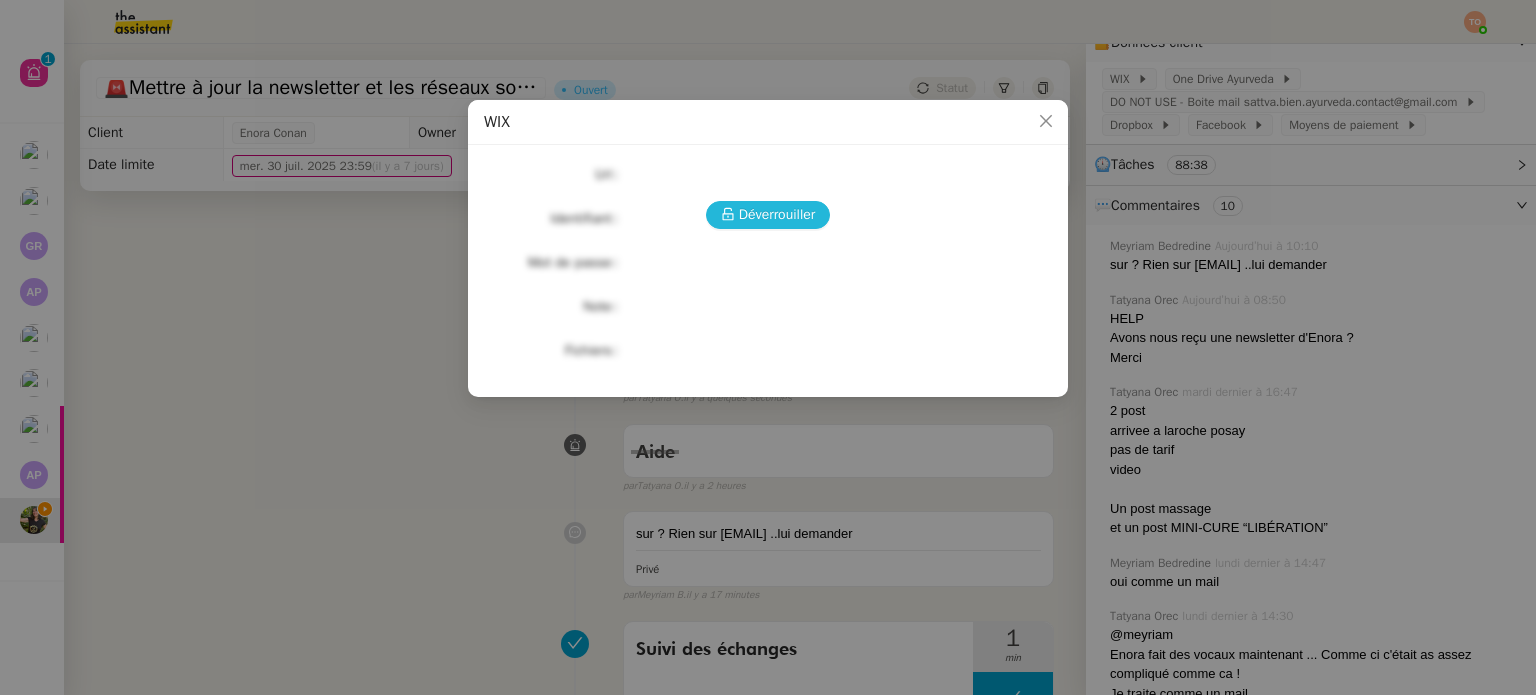 click on "Déverrouiller" at bounding box center [777, 214] 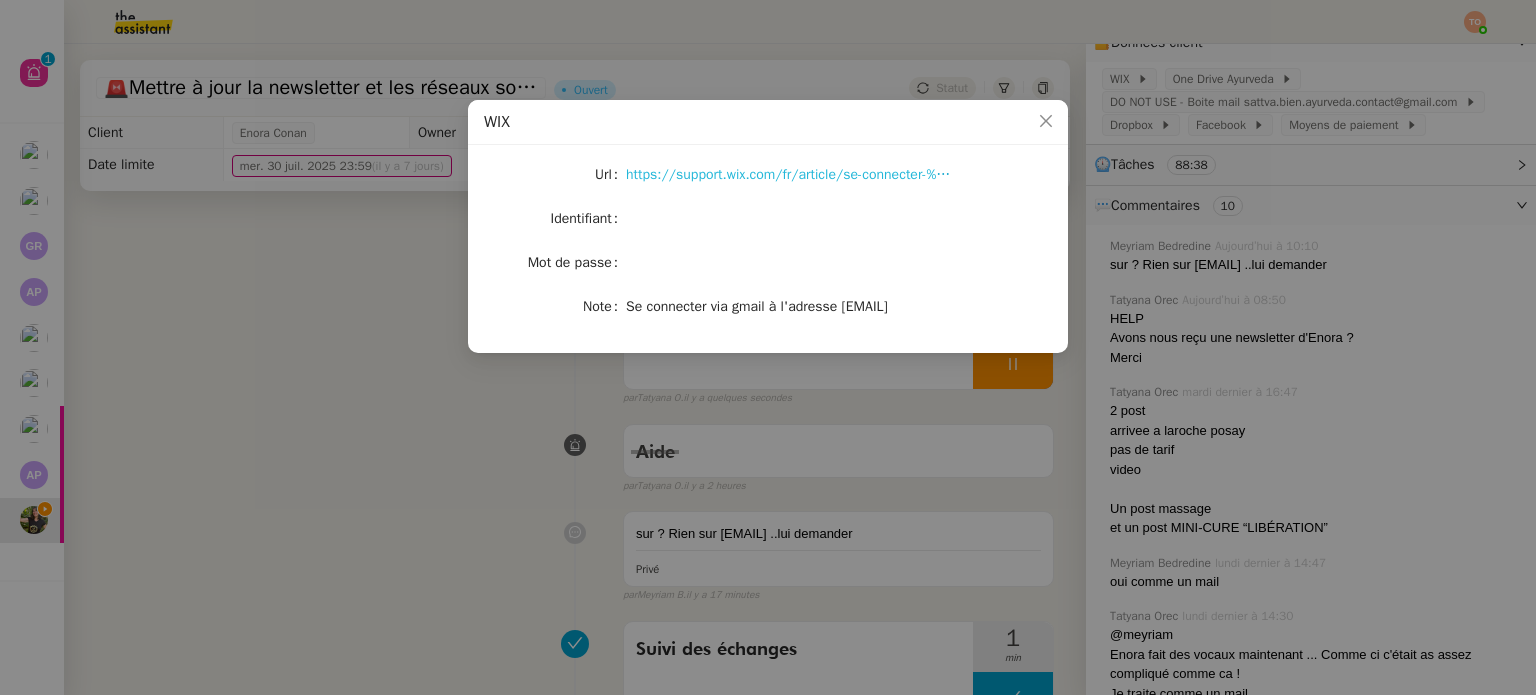 click on "https://support.wix.com/fr/article/se-connecter-%C3%A0-votre-compte-wix" 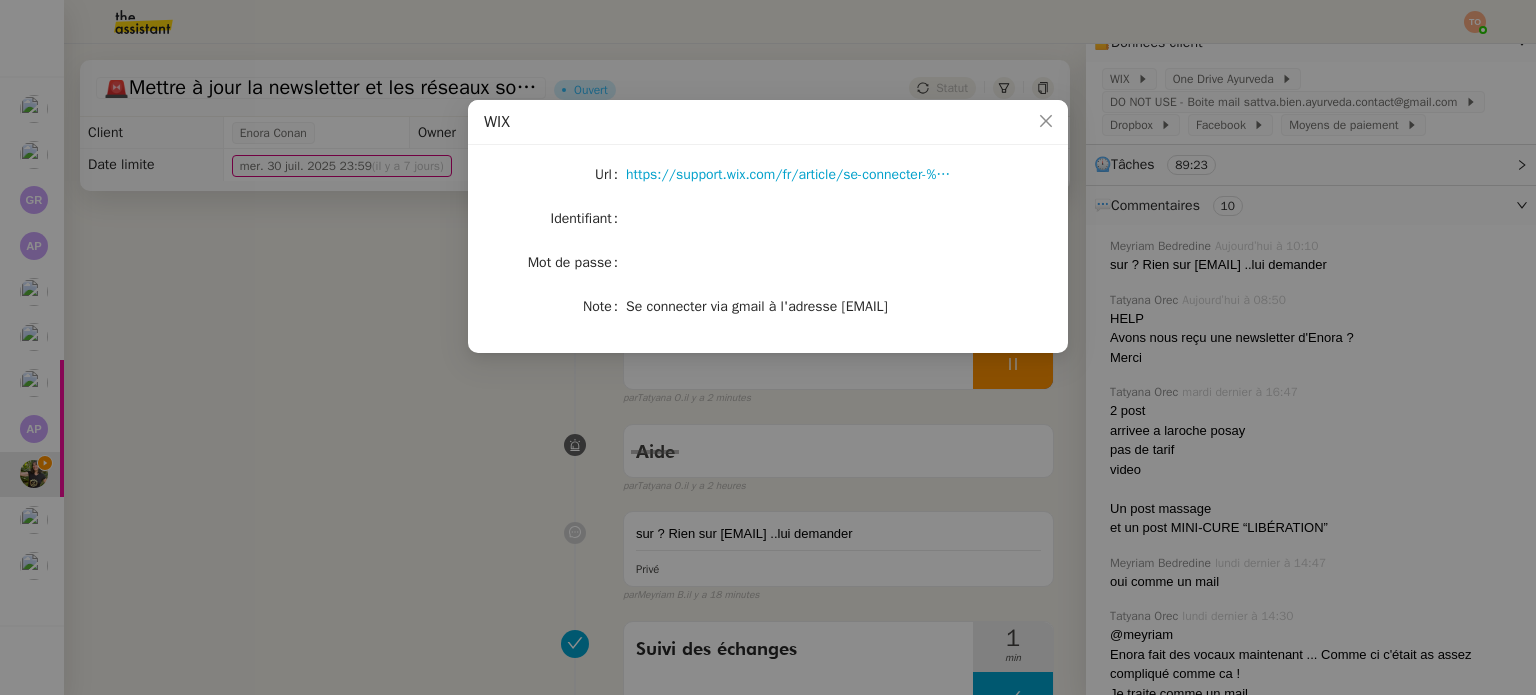click on "WIX  Url https://support.wix.com/fr/article/se-connecter-%C3%A0-votre-compte-wix    Identifiant Mot de passe Note Se connecter via gmail à l'adresse 	sattva.bien.ayurveda.contact@gmail.com" at bounding box center (768, 347) 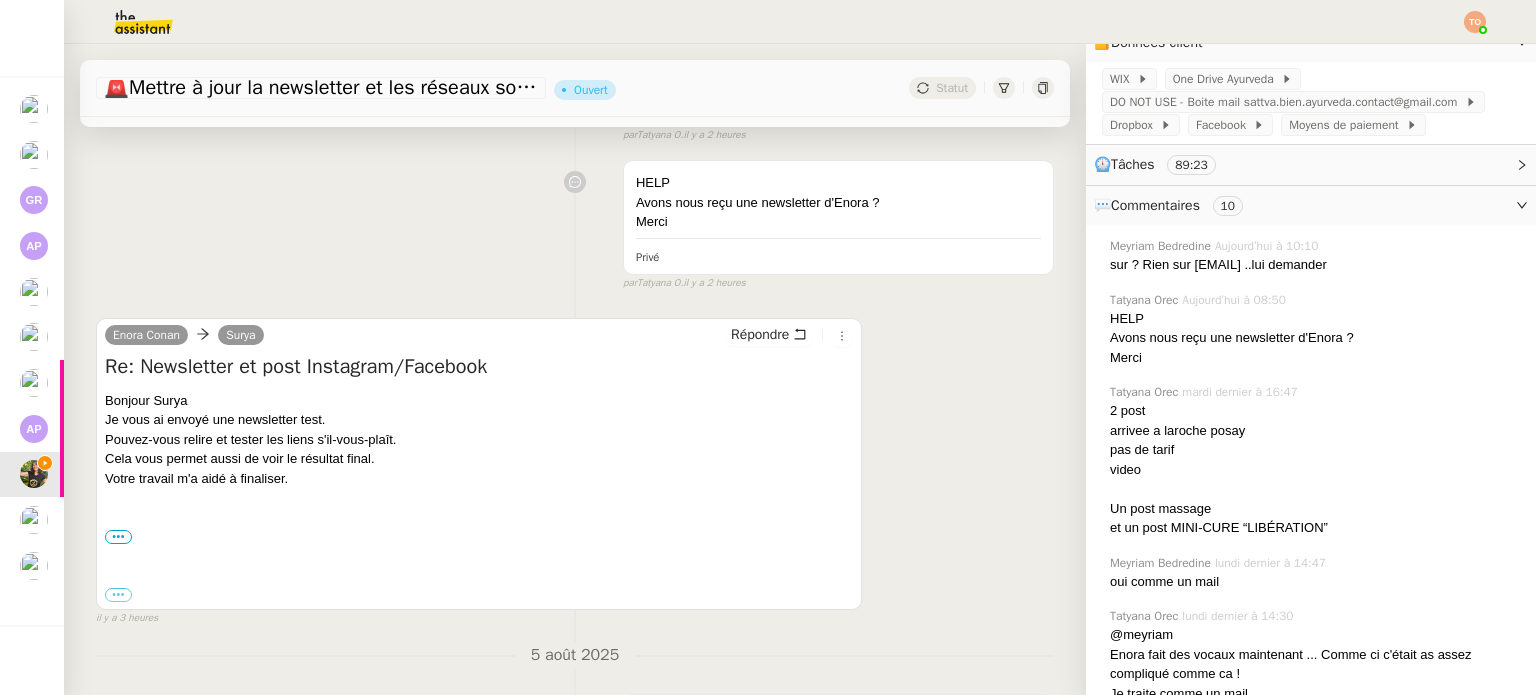 scroll, scrollTop: 600, scrollLeft: 0, axis: vertical 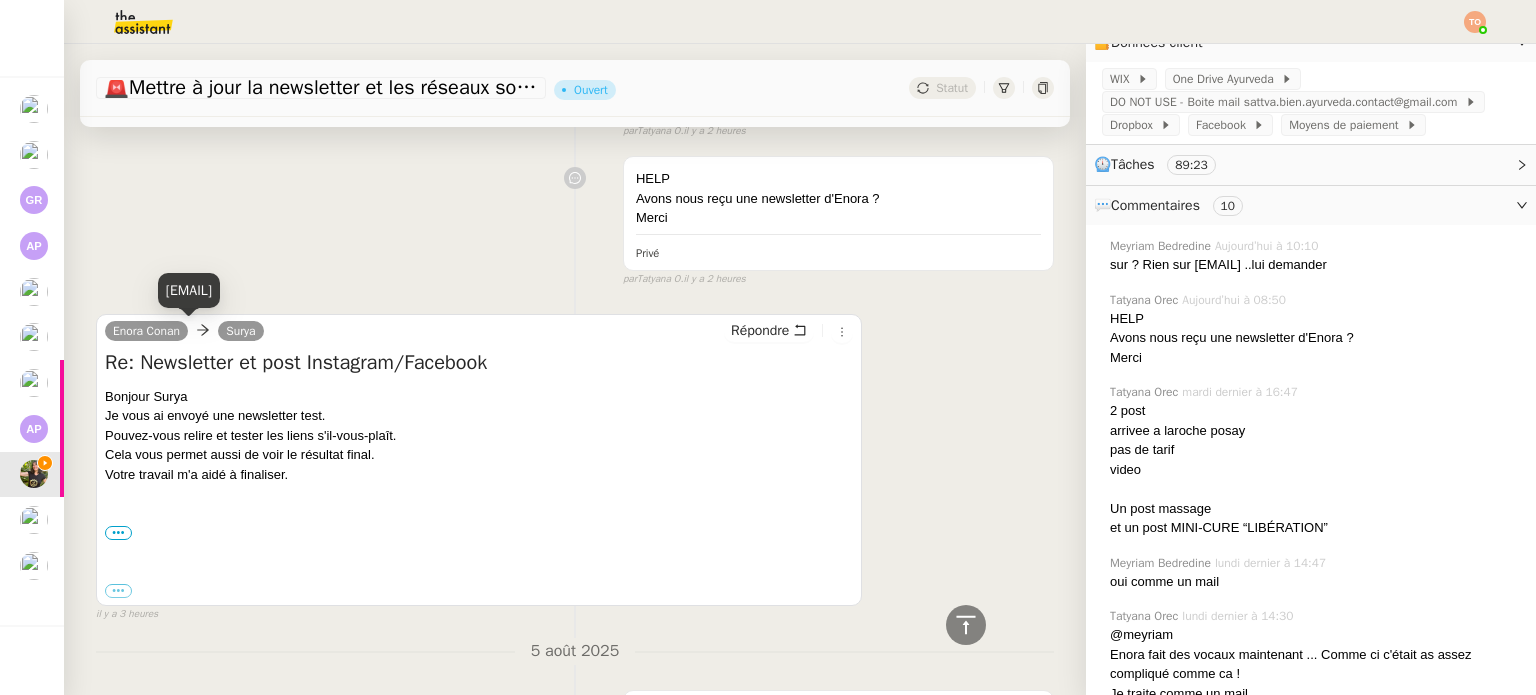 click on "surya@theassistant.com" at bounding box center (189, 290) 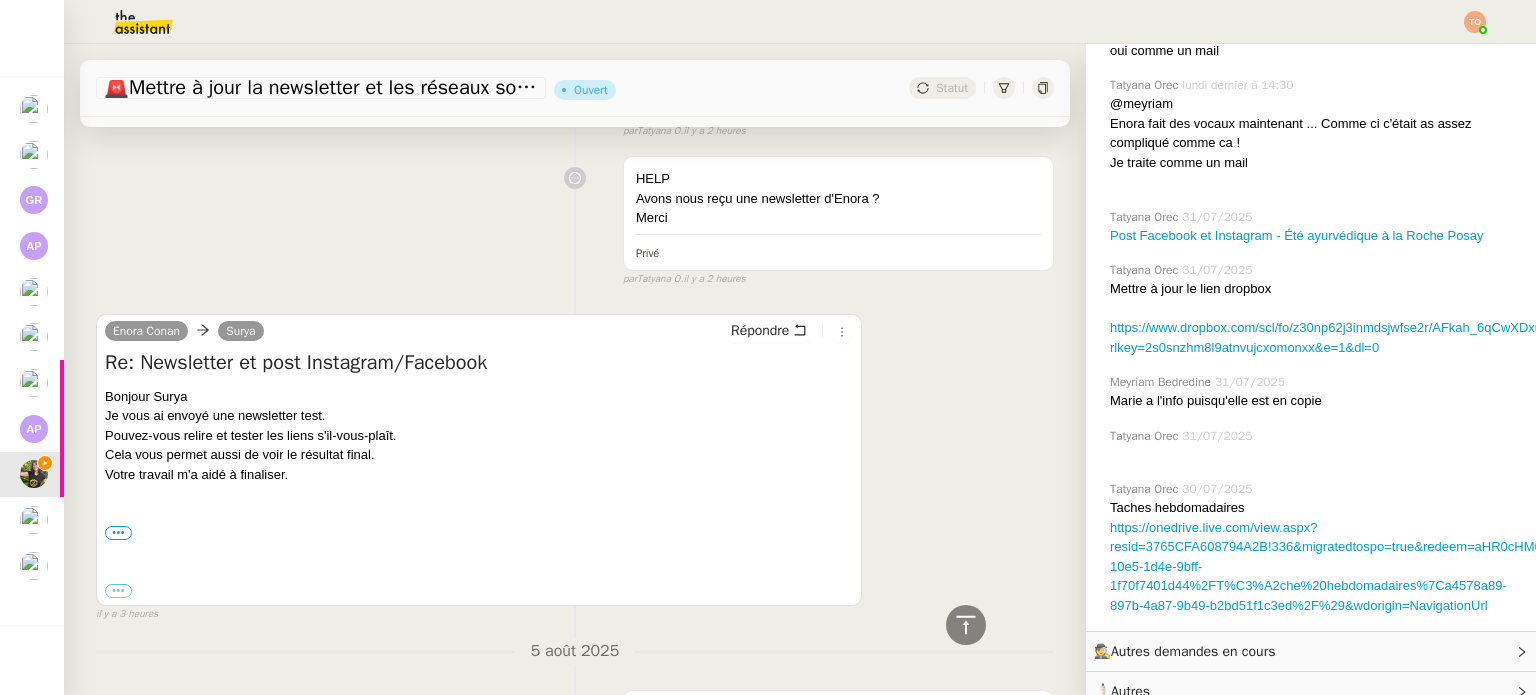 scroll, scrollTop: 908, scrollLeft: 0, axis: vertical 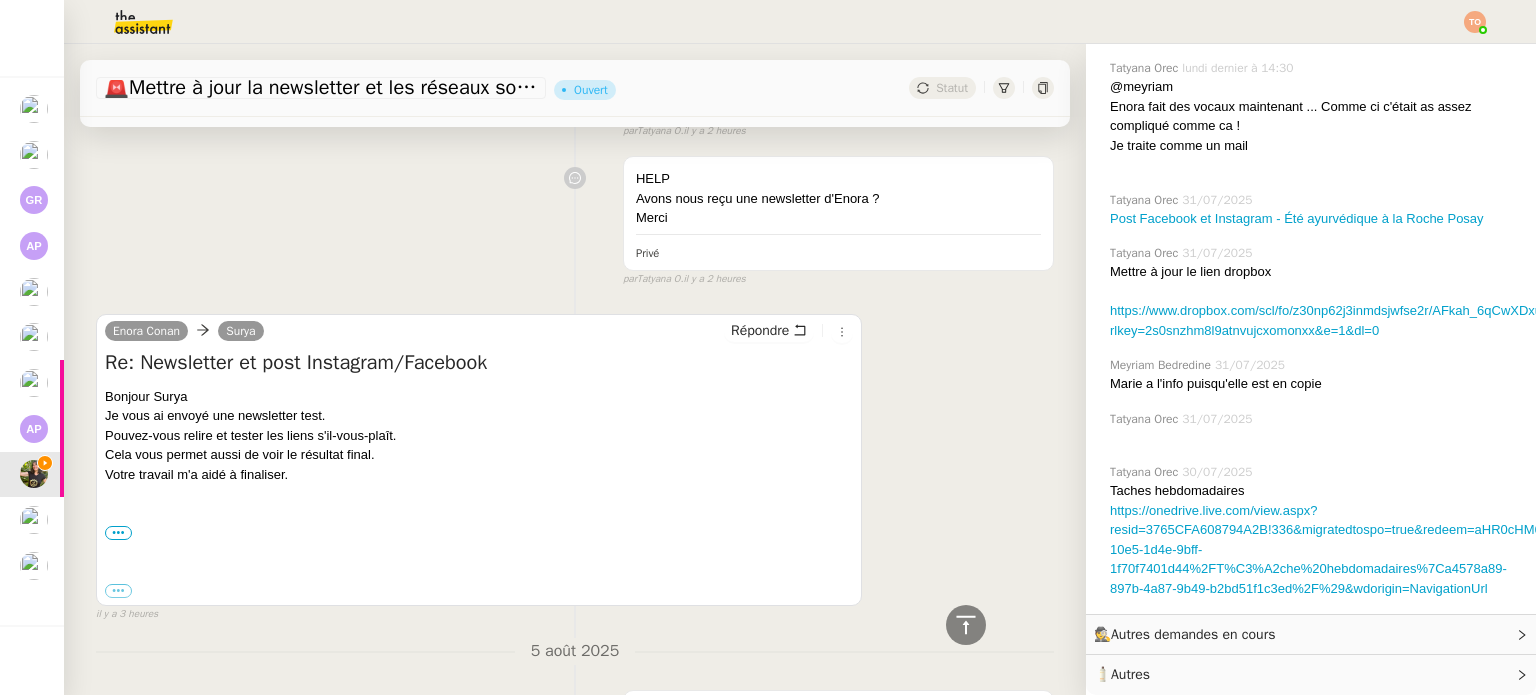 click on "🧴  Autres" 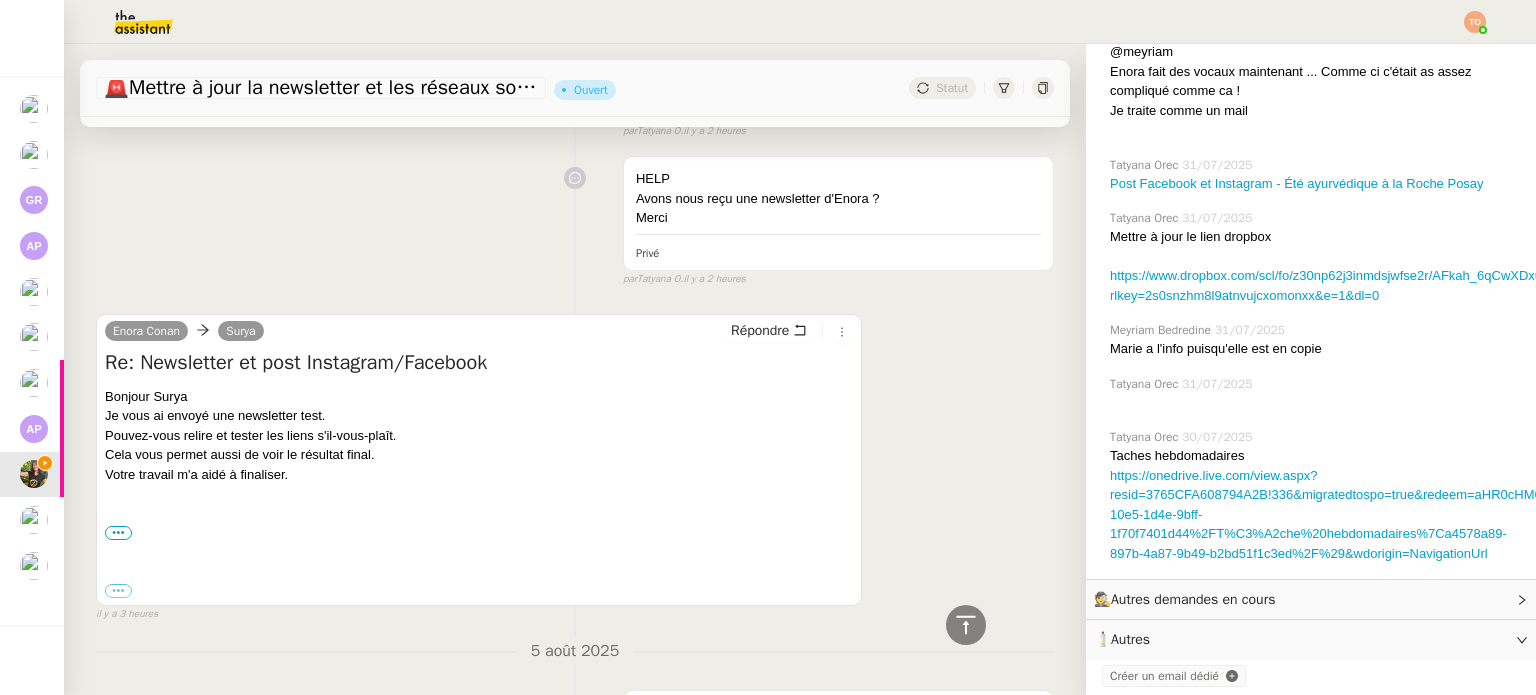 scroll, scrollTop: 944, scrollLeft: 0, axis: vertical 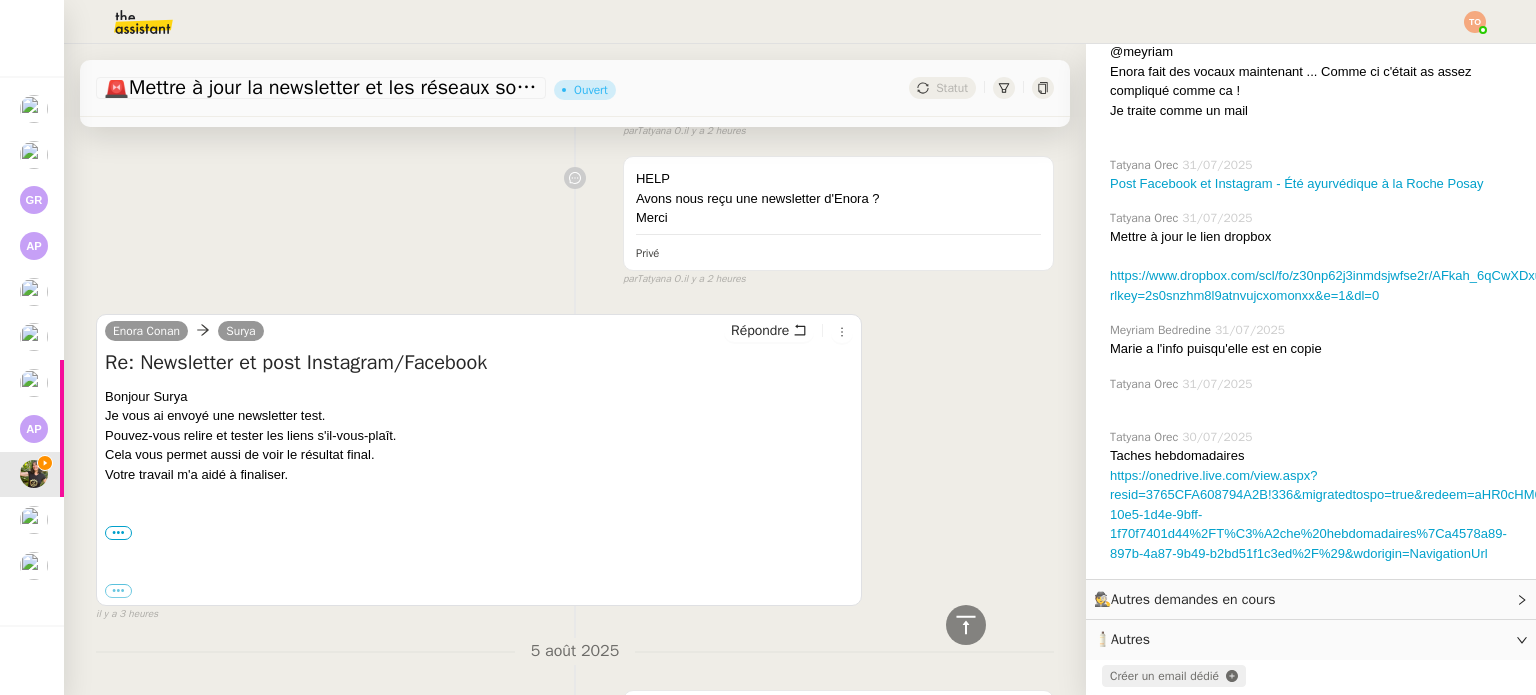 click on "Créer un email dédié" 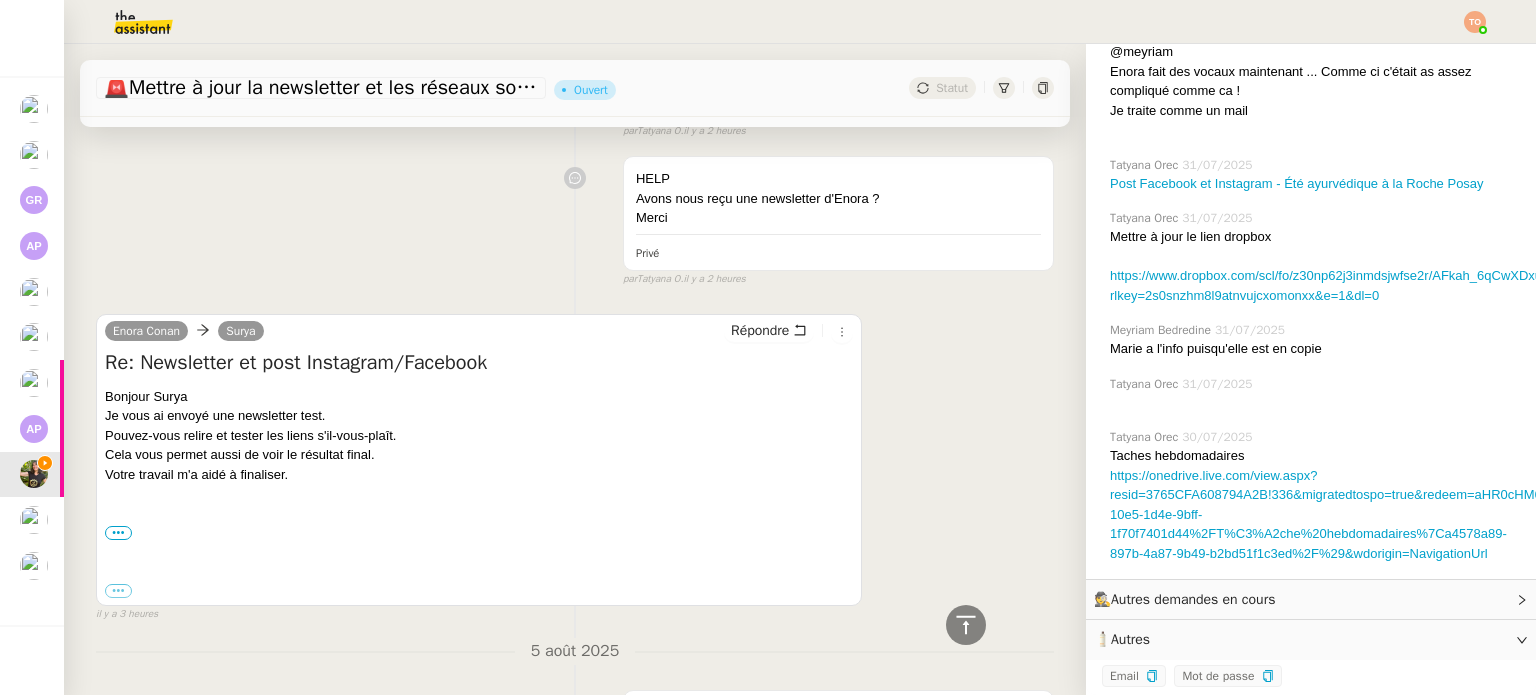 click on "Email" 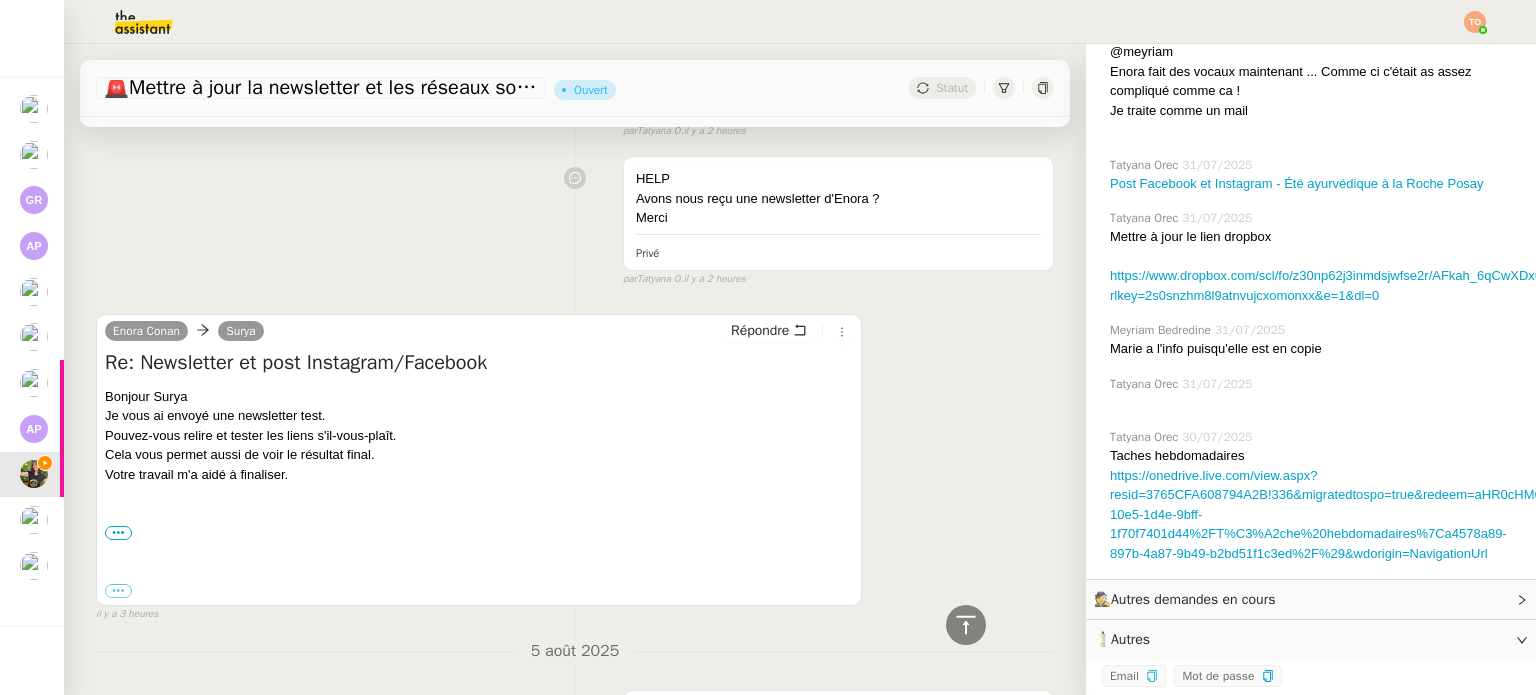 click on "Email" 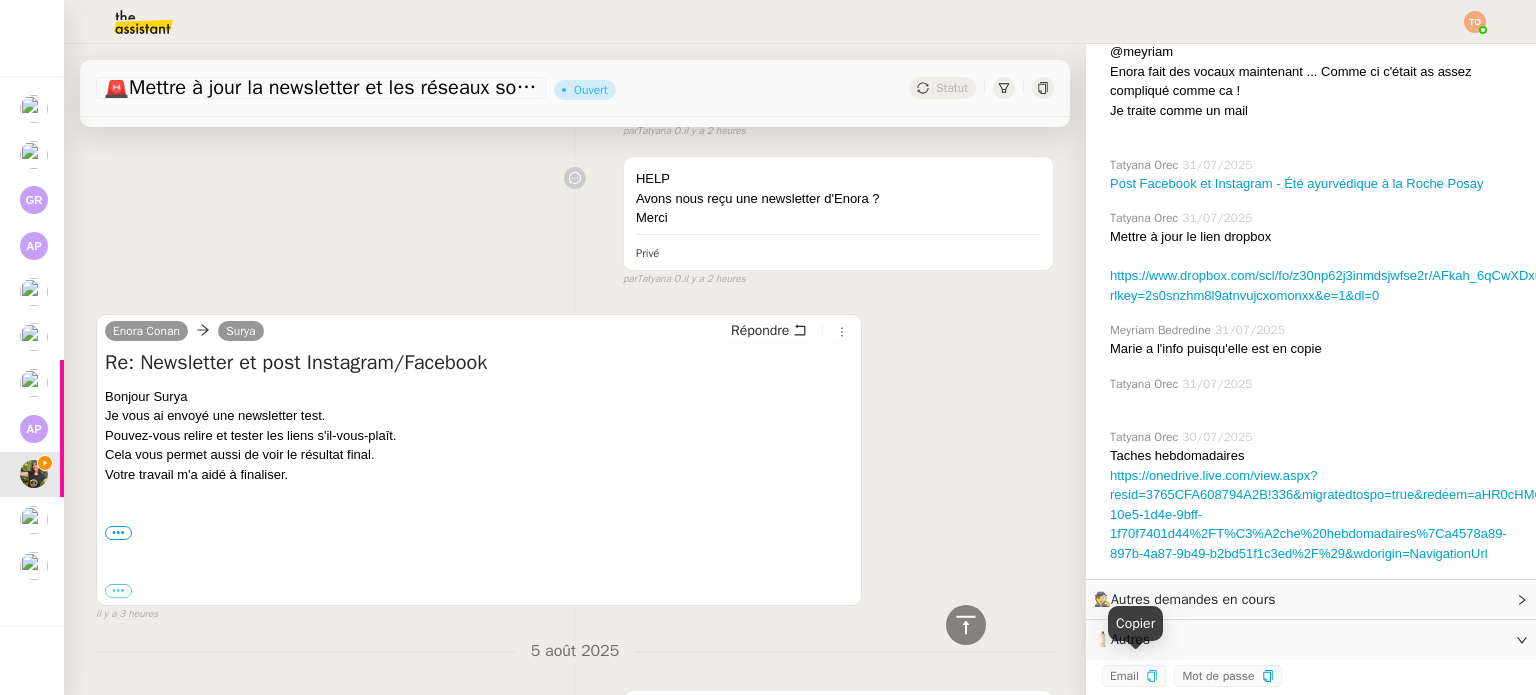 click 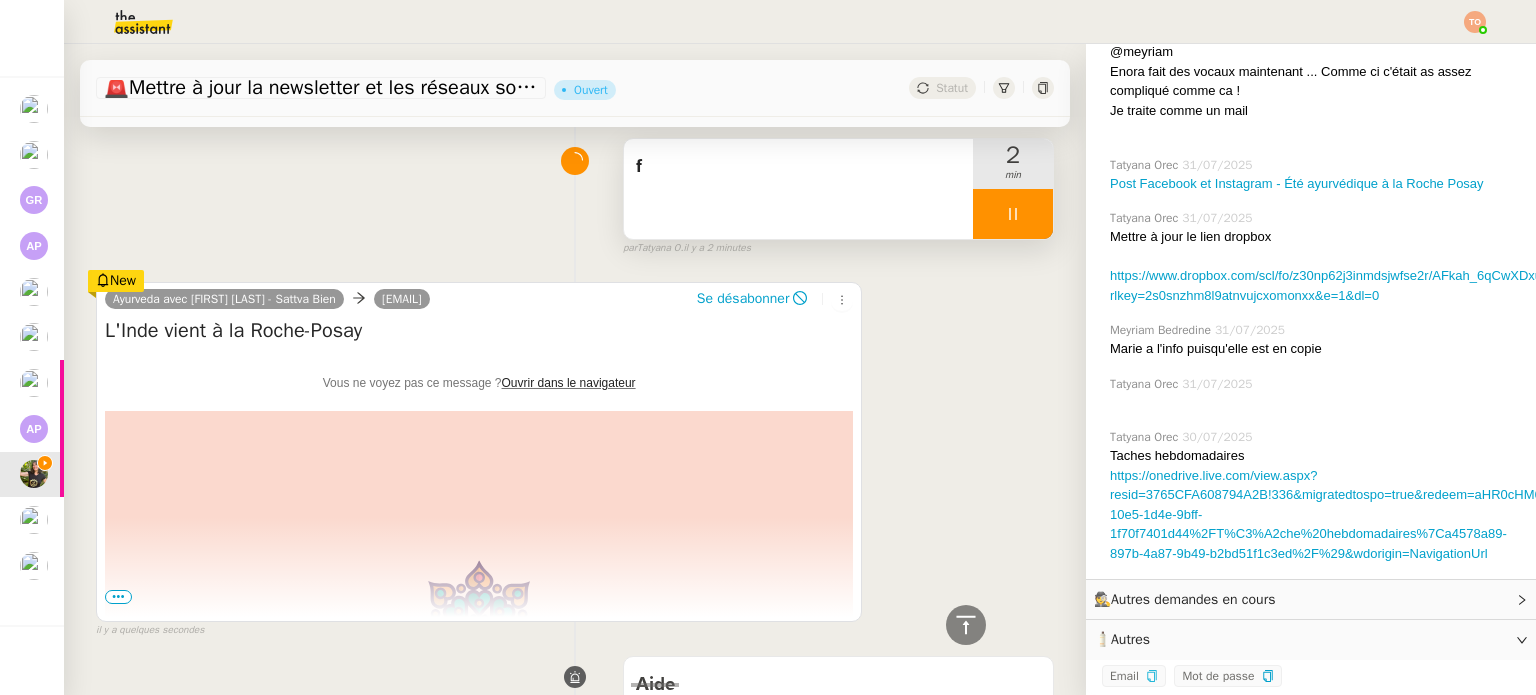 scroll, scrollTop: 0, scrollLeft: 0, axis: both 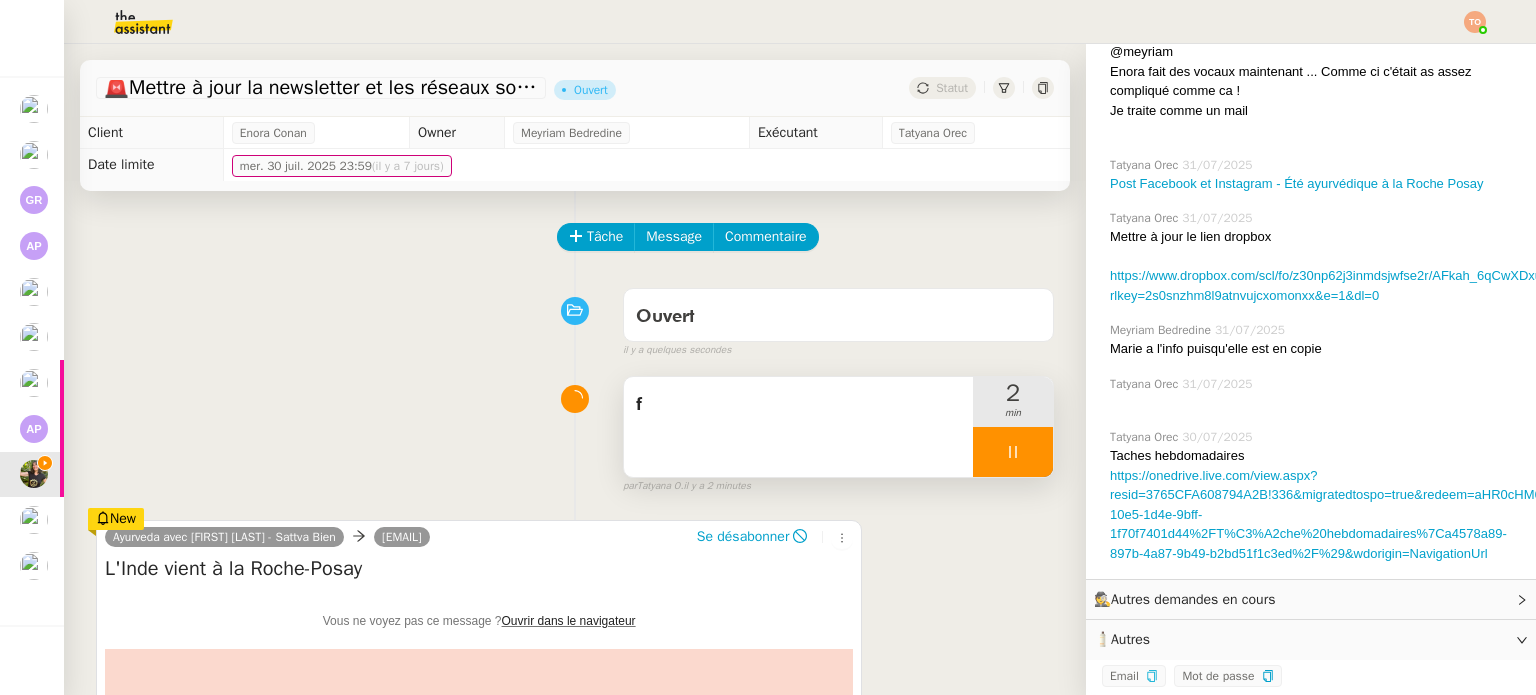 click on "f" at bounding box center [798, 405] 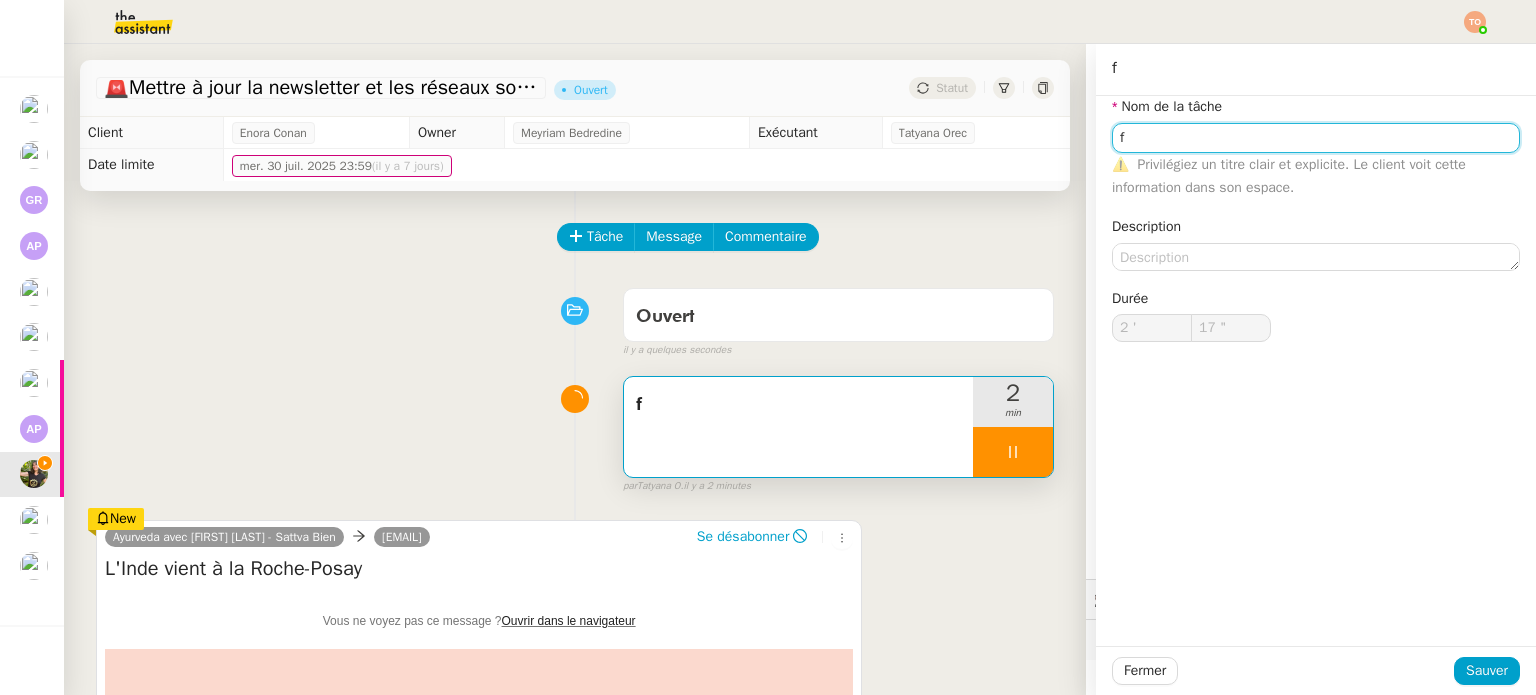 click on "f" 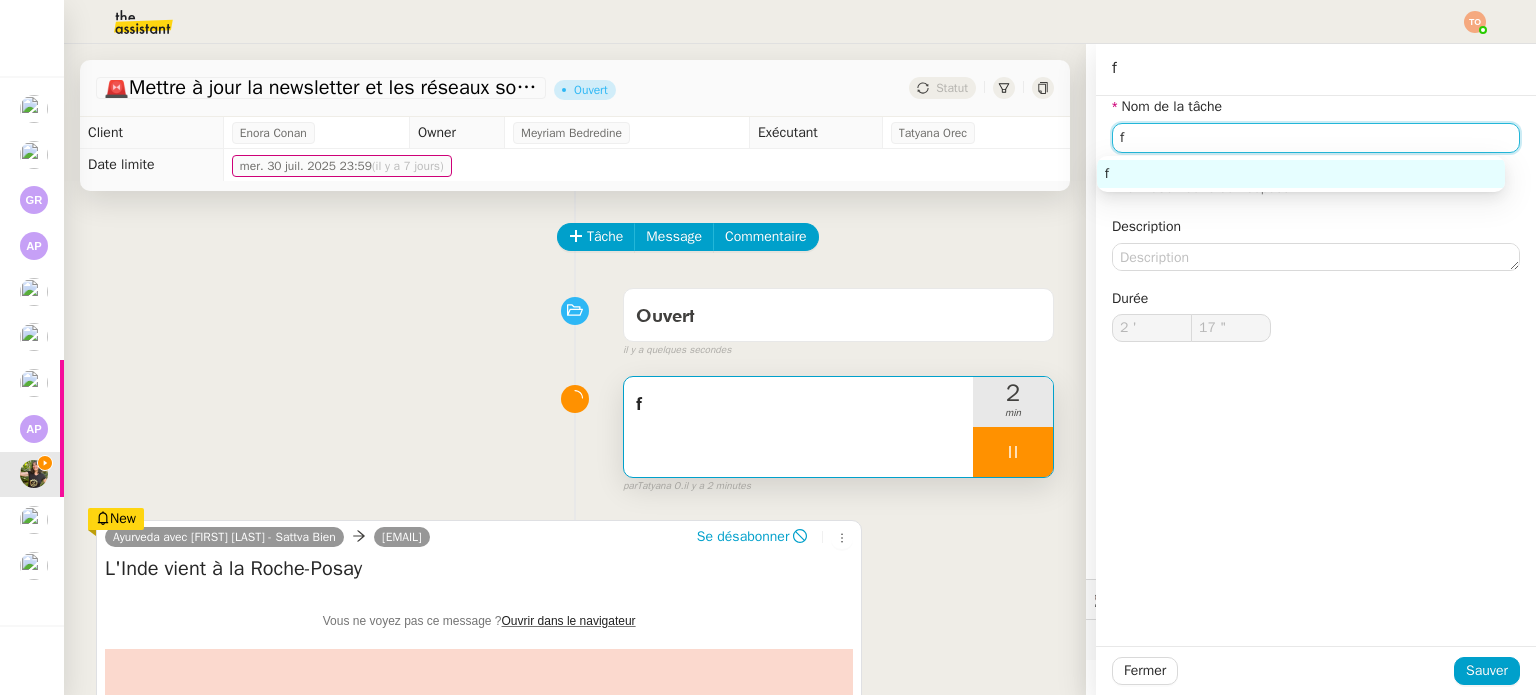 click on "f" 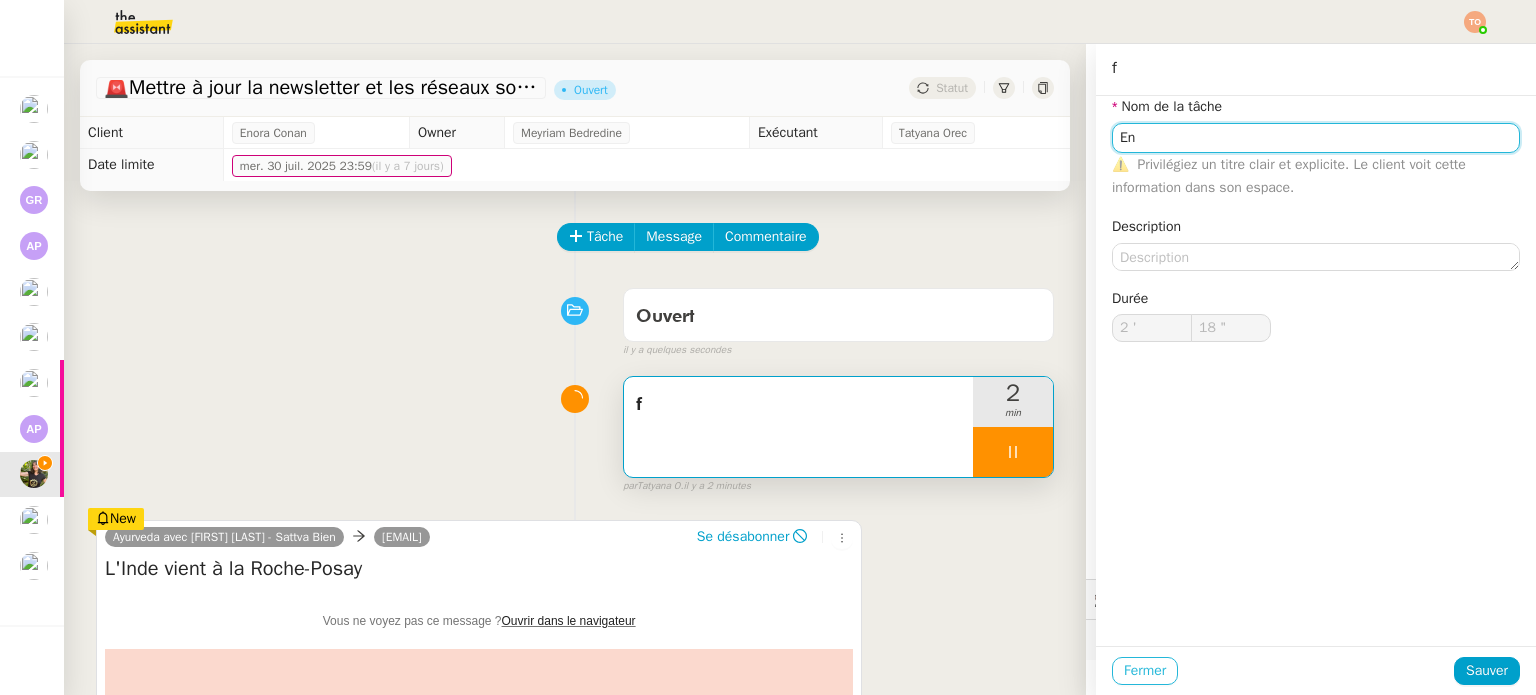 type on "Env" 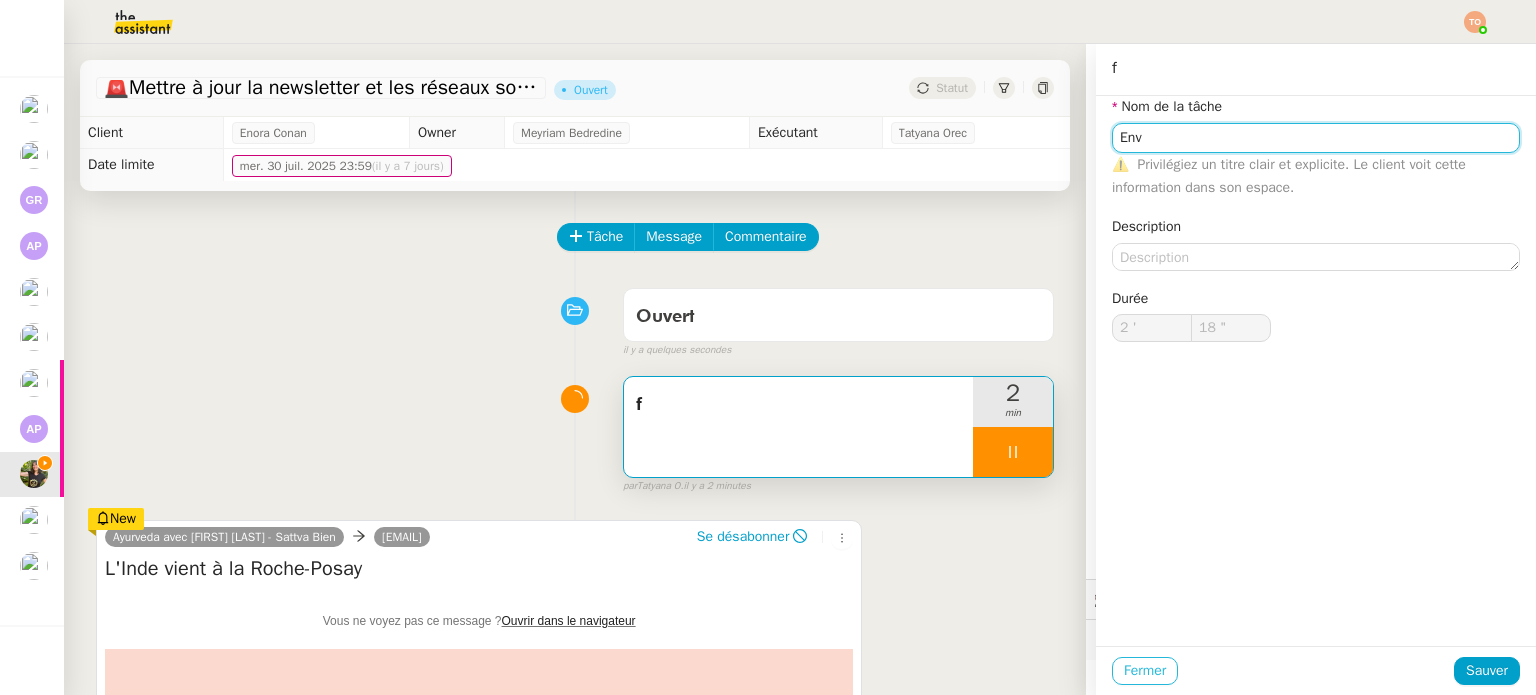 type on "19 "" 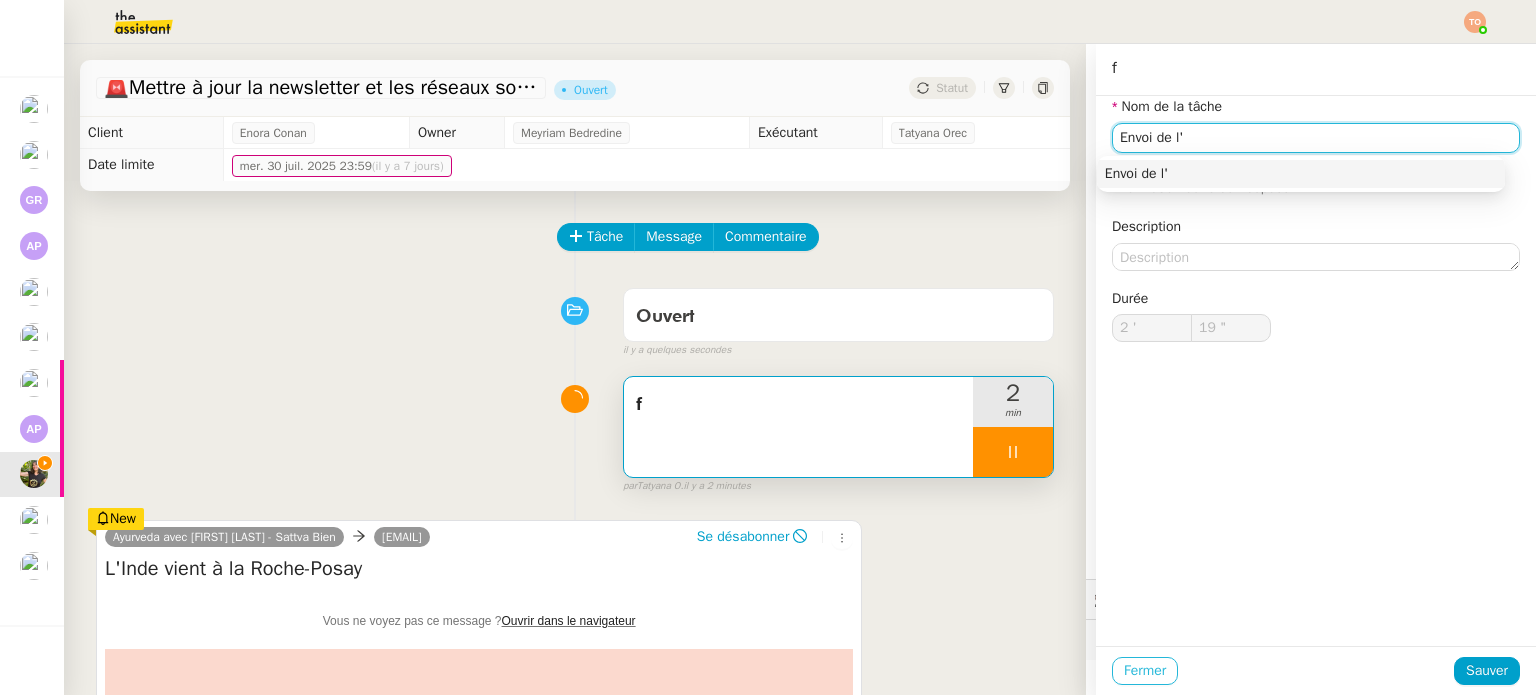 type on "Envoi de l'e" 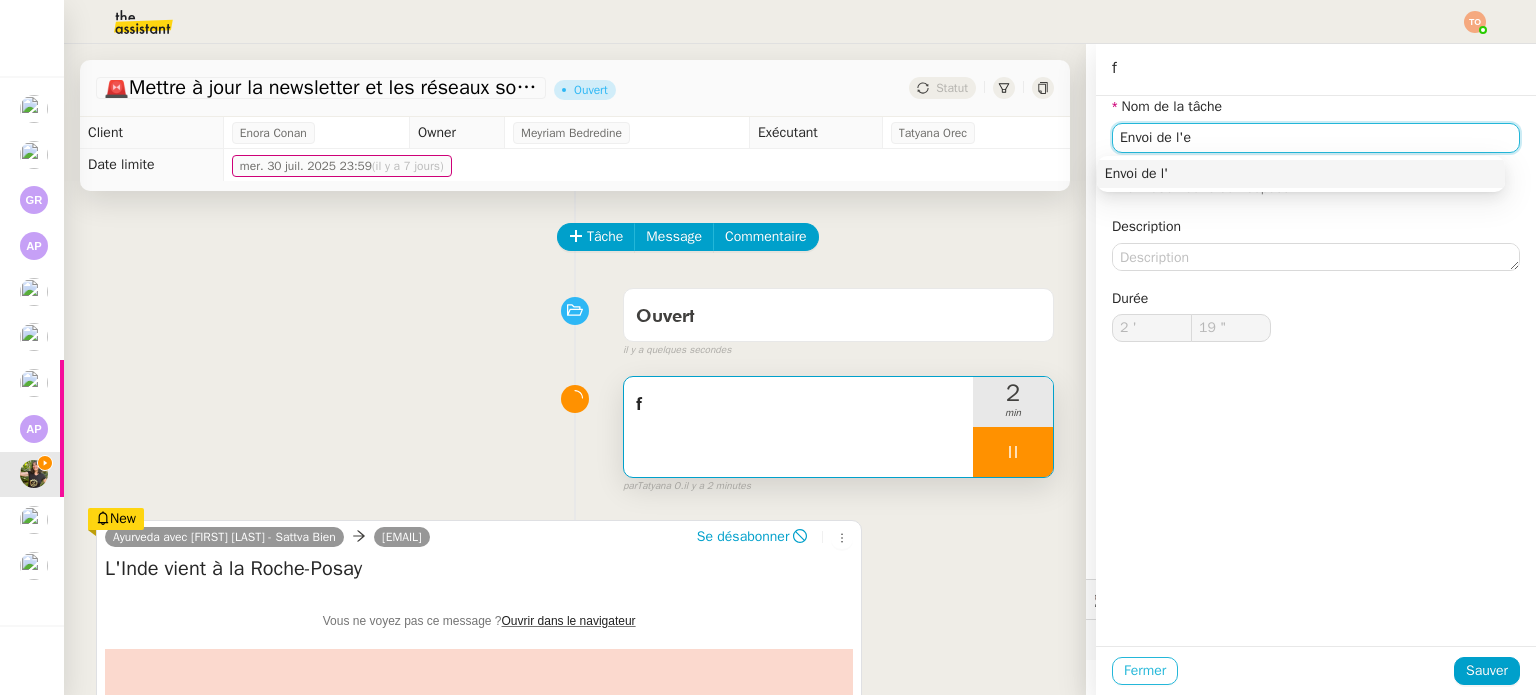 type on "20 "" 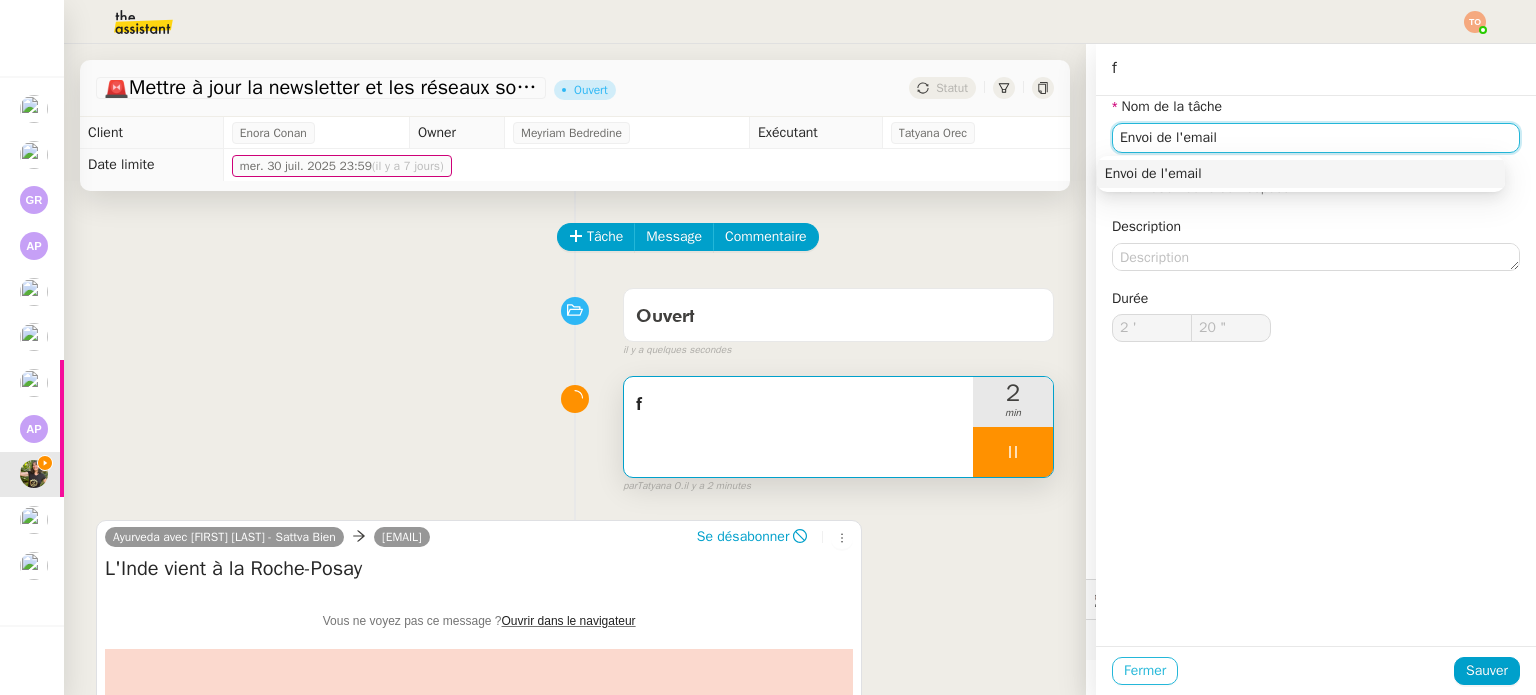 type on "Envoi de l'email T" 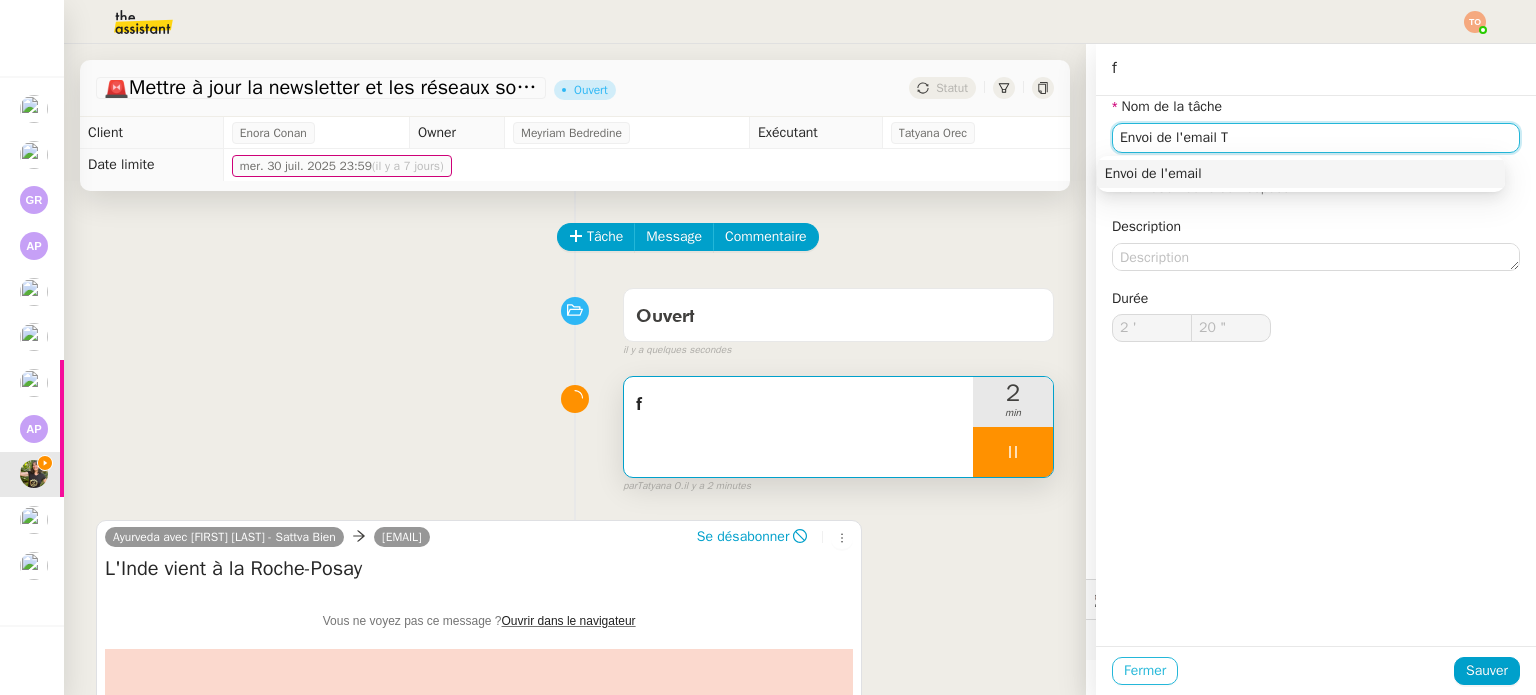 type on "21 "" 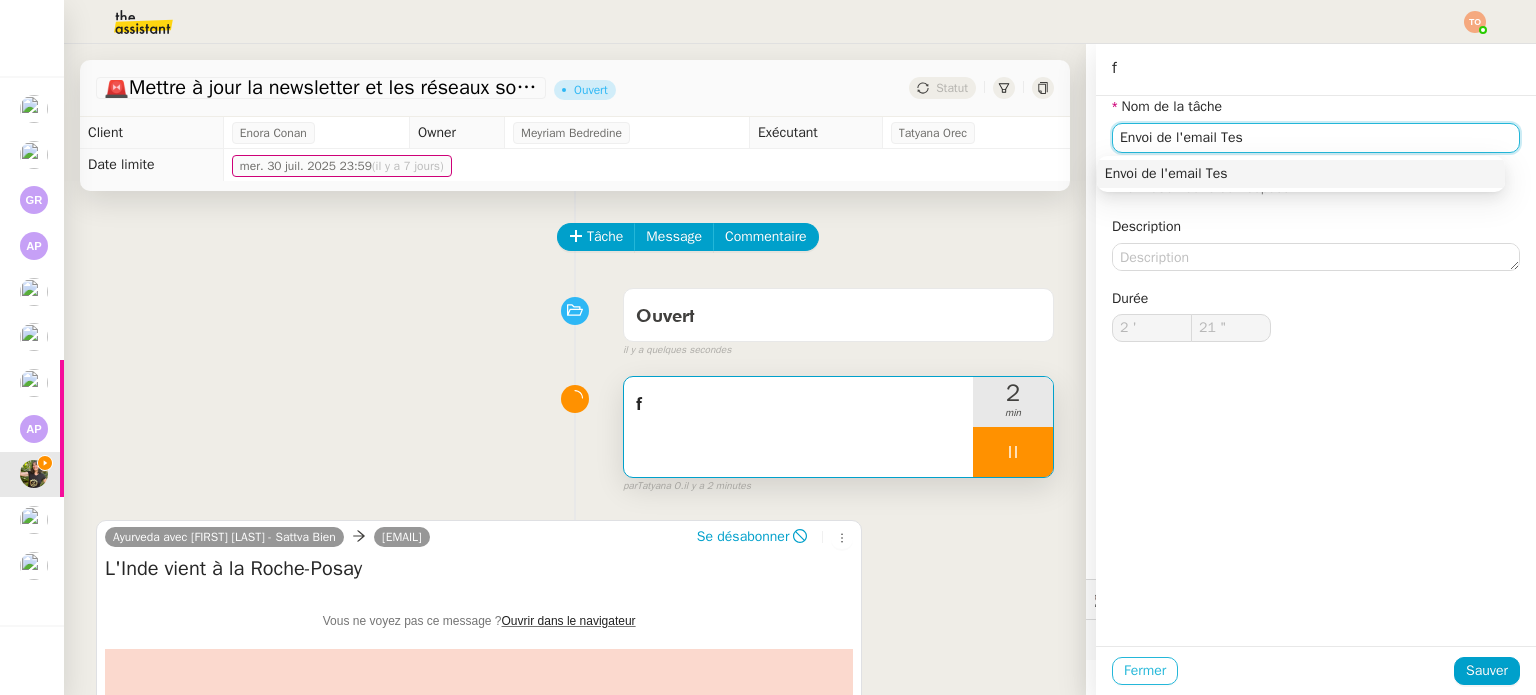 type on "Envoi de l'email Test" 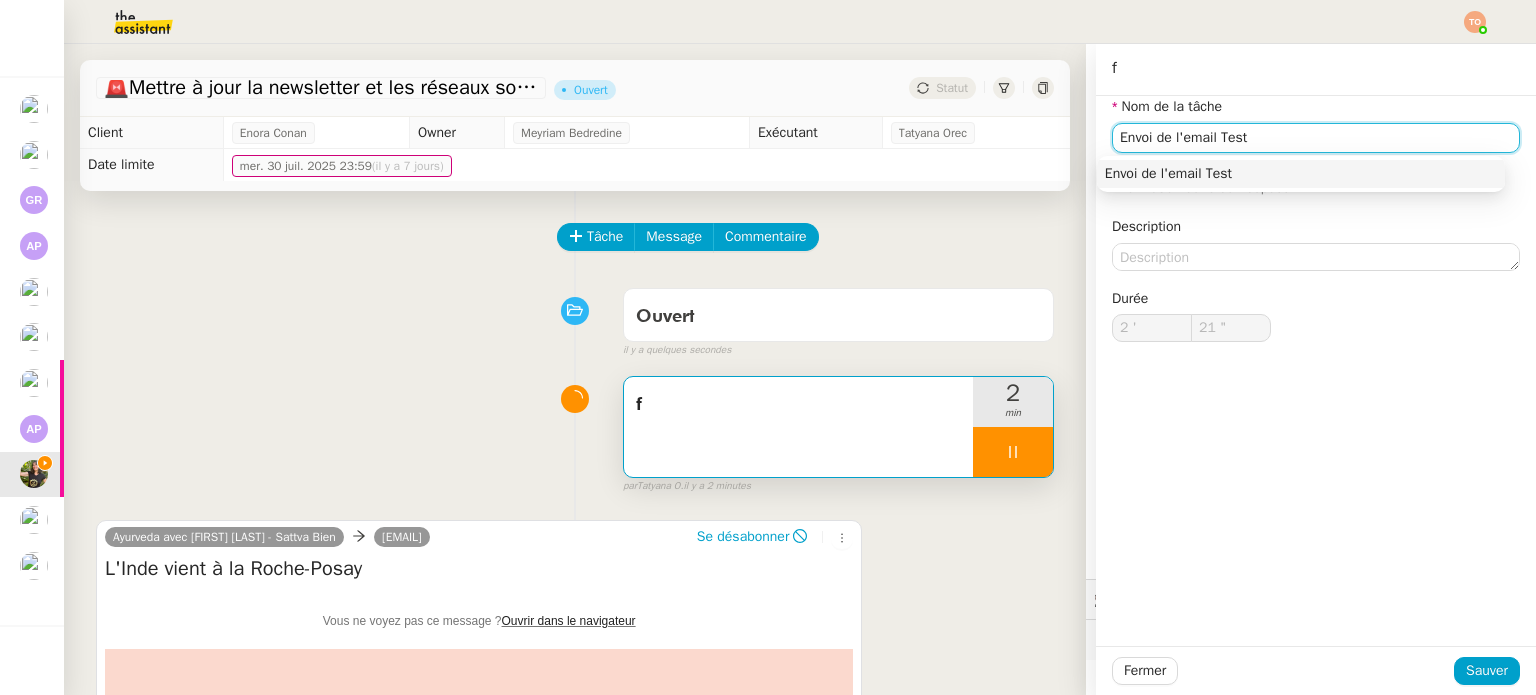 type on "22 "" 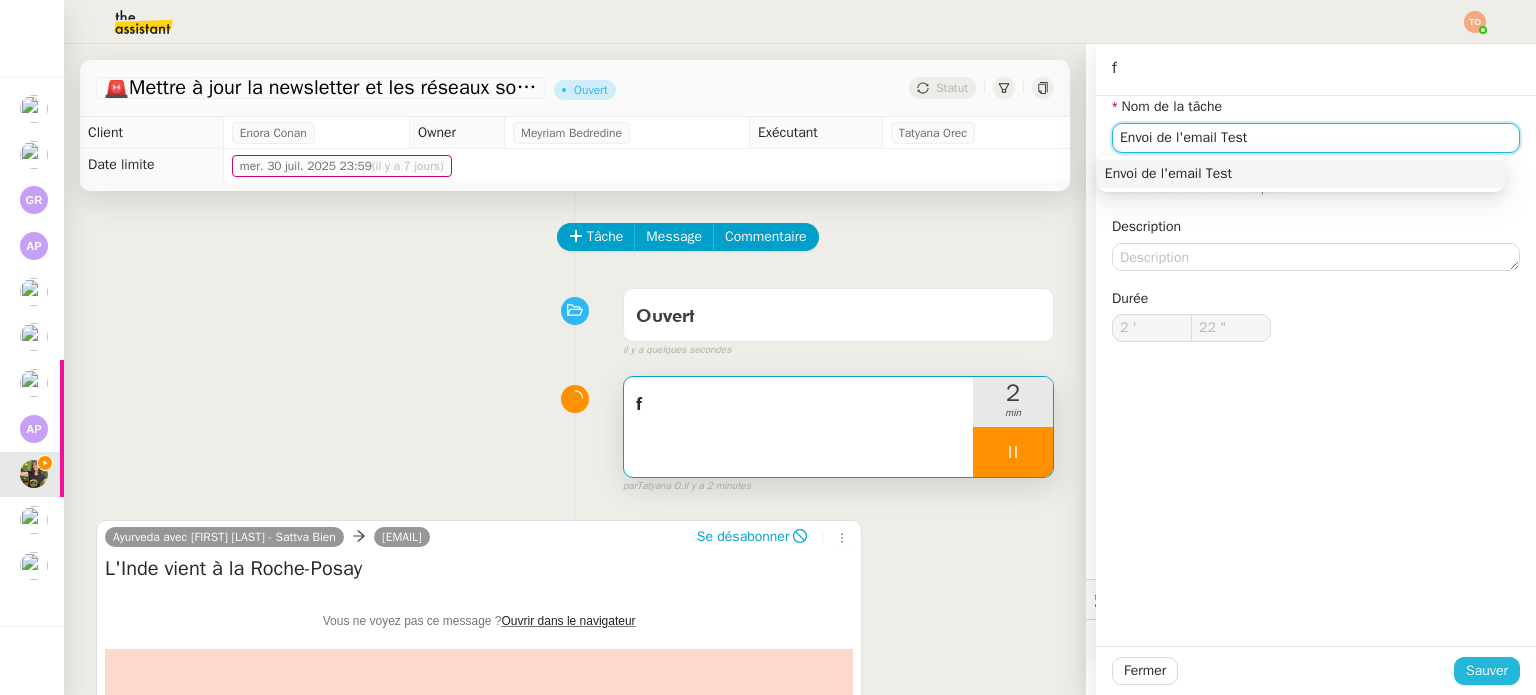 type on "Envoi de l'email Test" 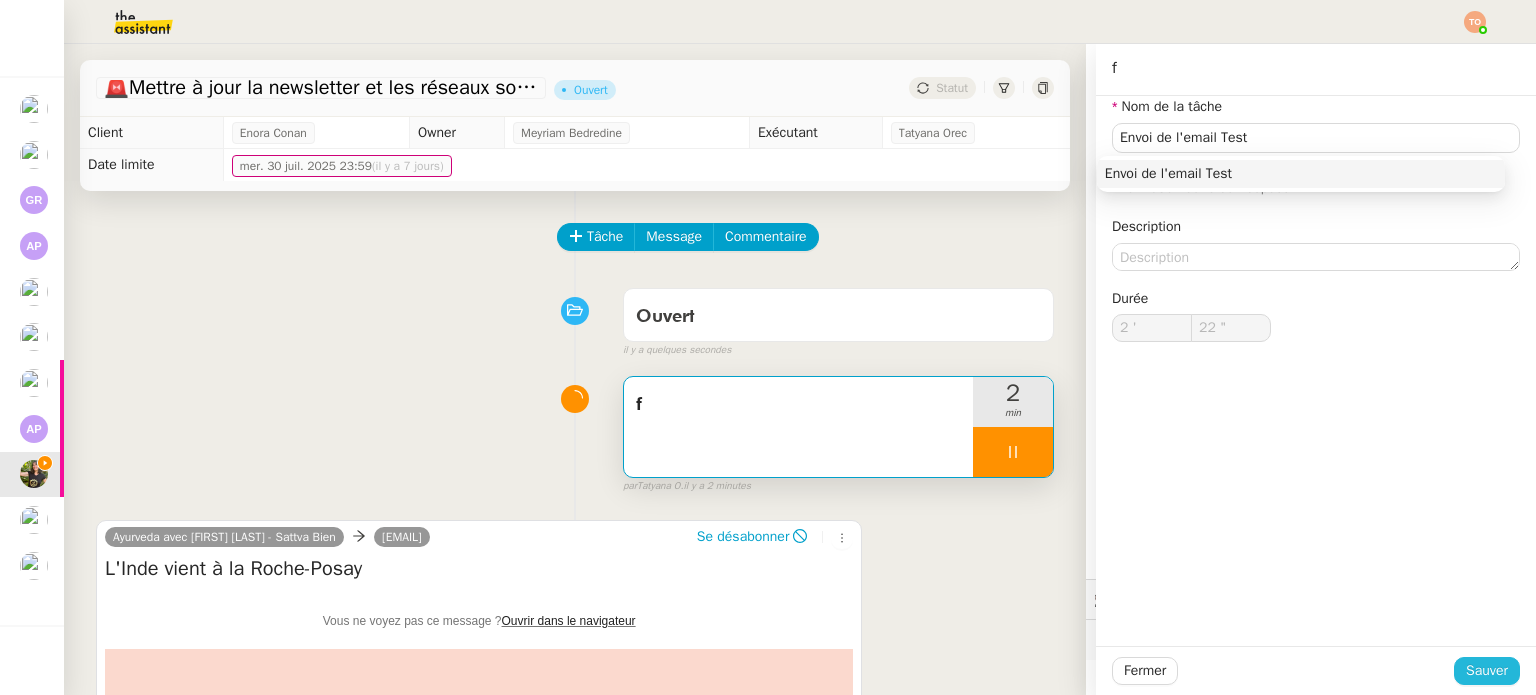 click on "Sauver" 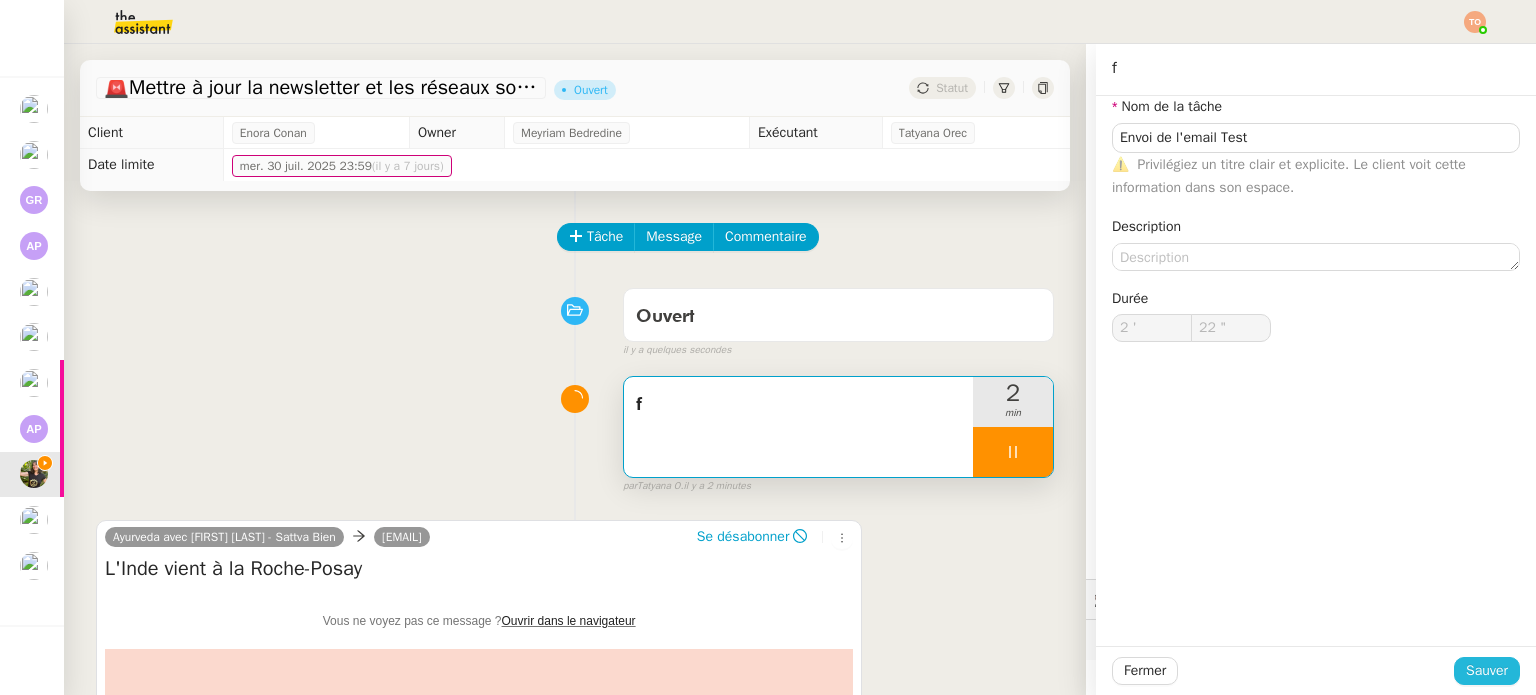 type on "23 "" 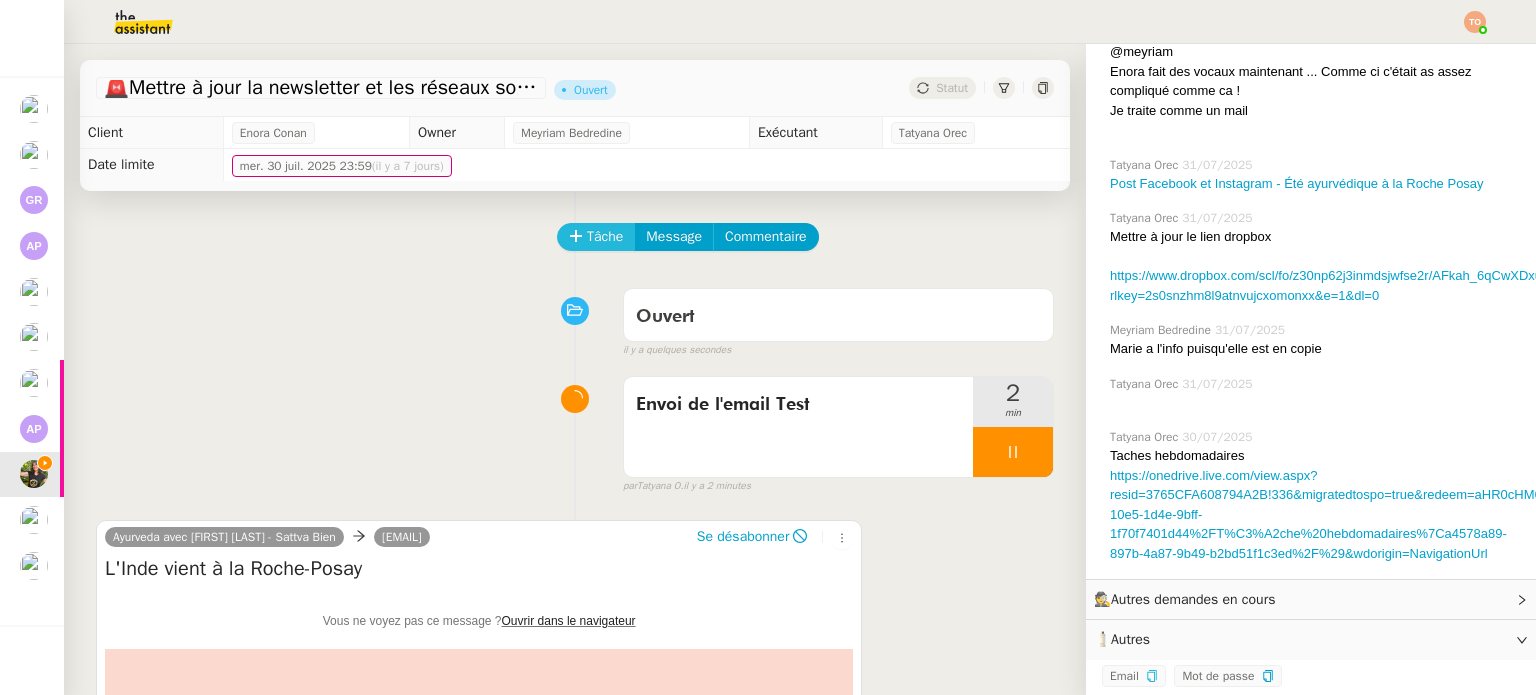 click on "Tâche" 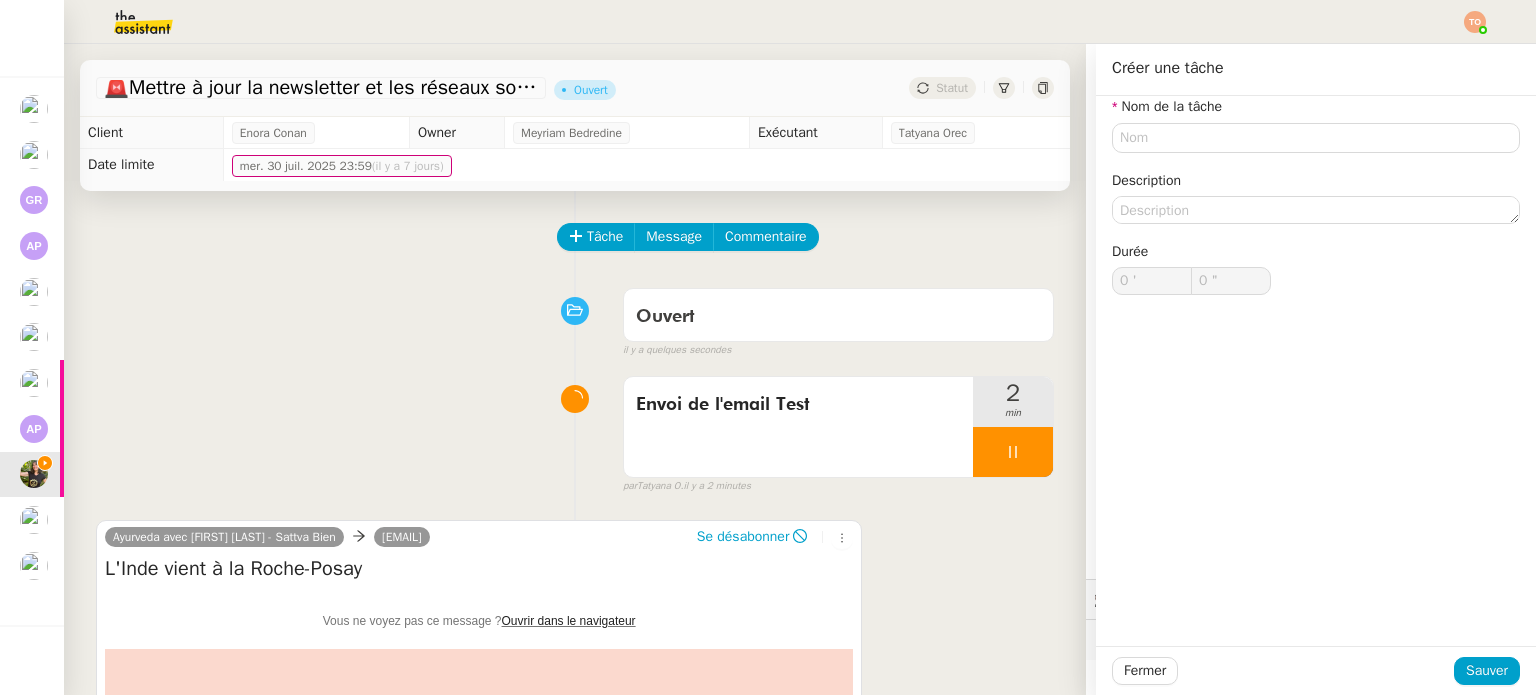 click on "Nom de la tâche" 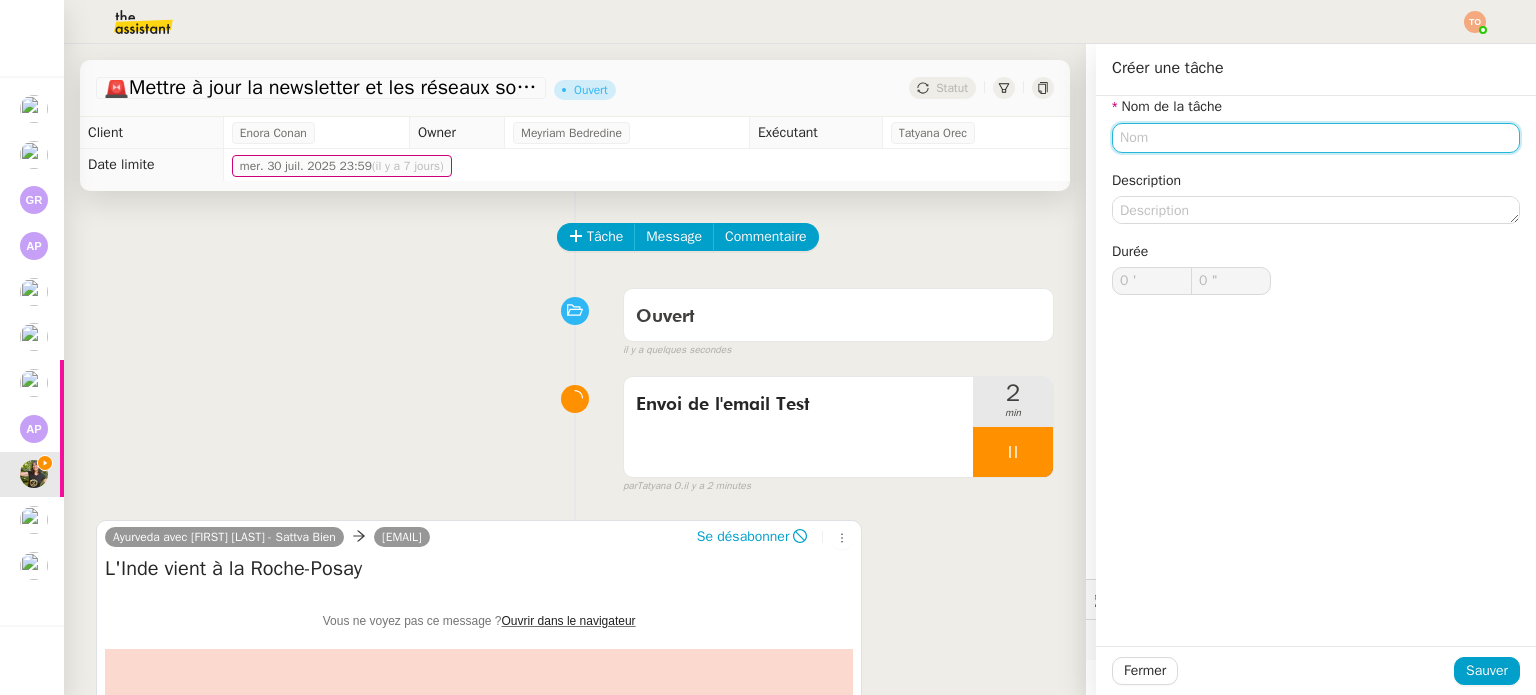 click 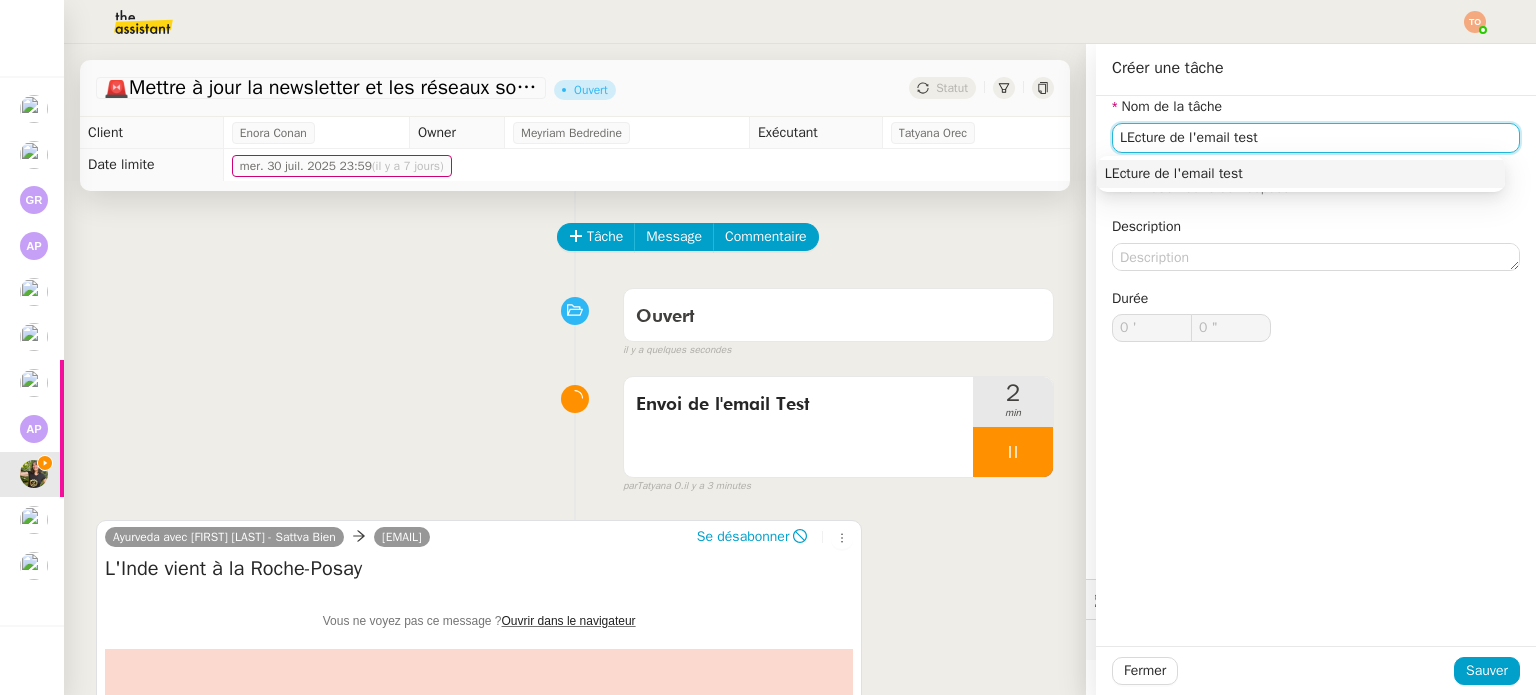 click on "LEcture de l'email test" 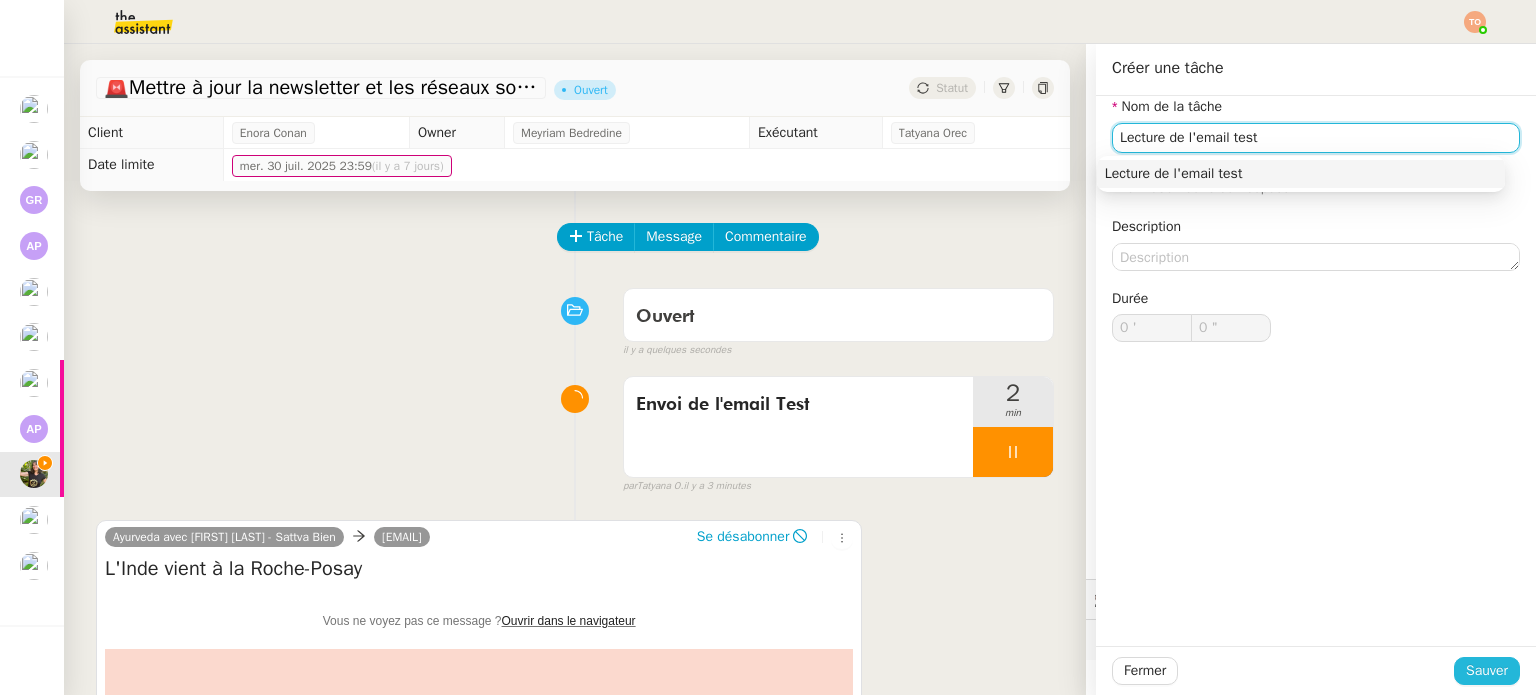 type on "Lecture de l'email test" 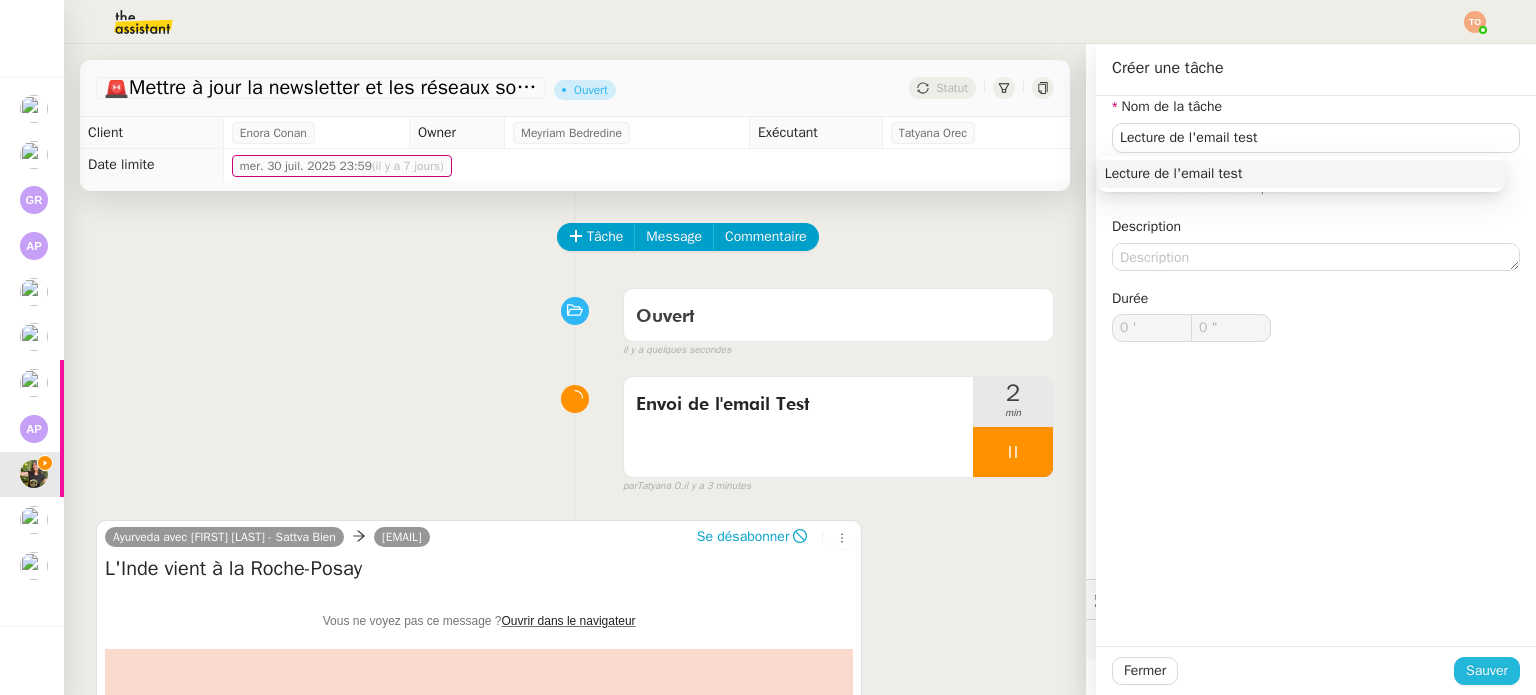 click on "Sauver" 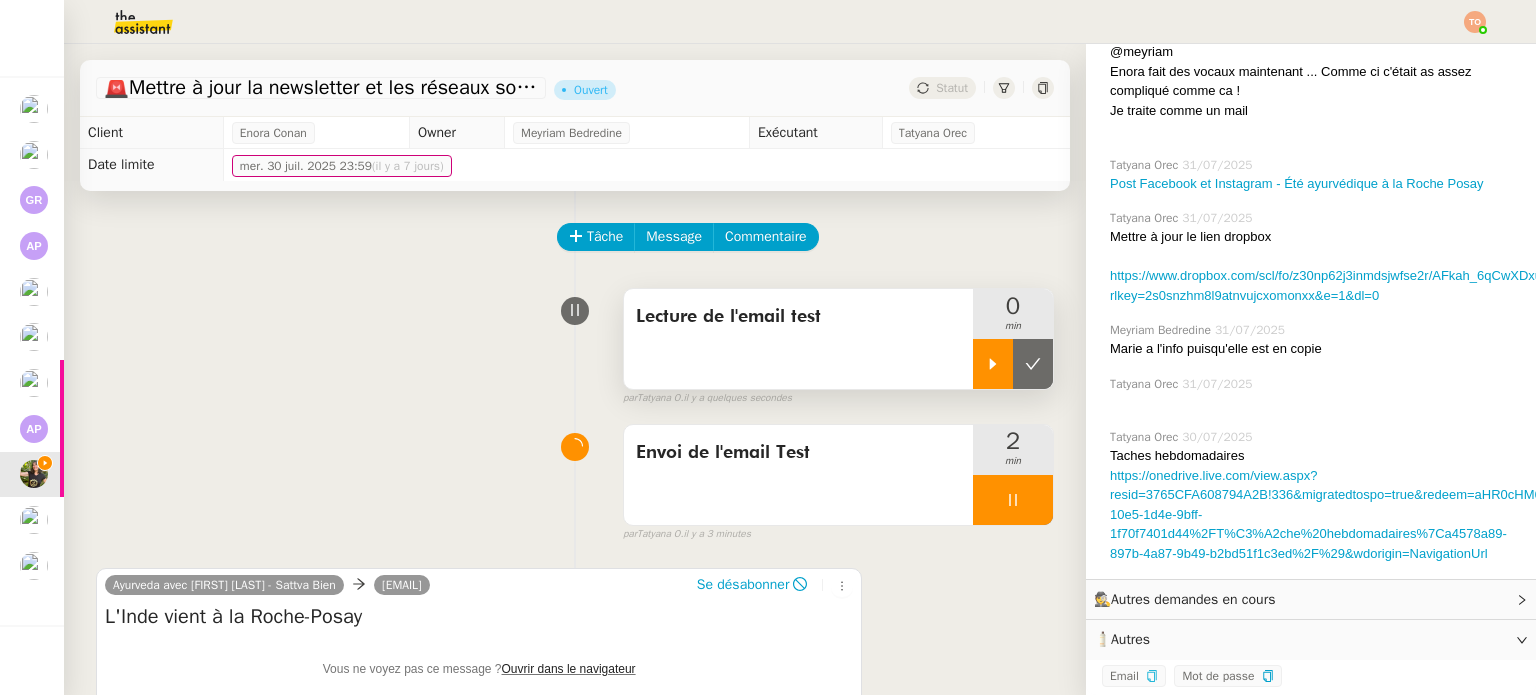 click at bounding box center (993, 364) 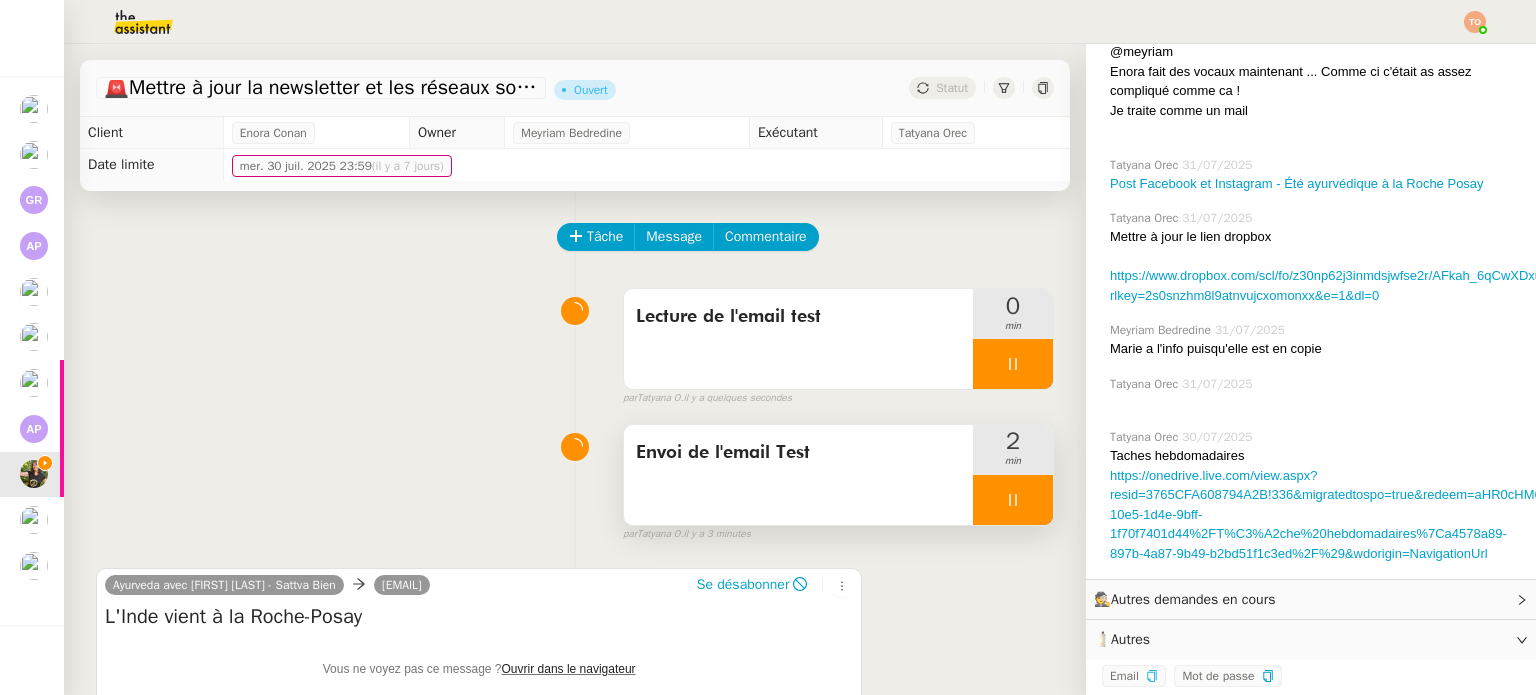 click at bounding box center (1013, 500) 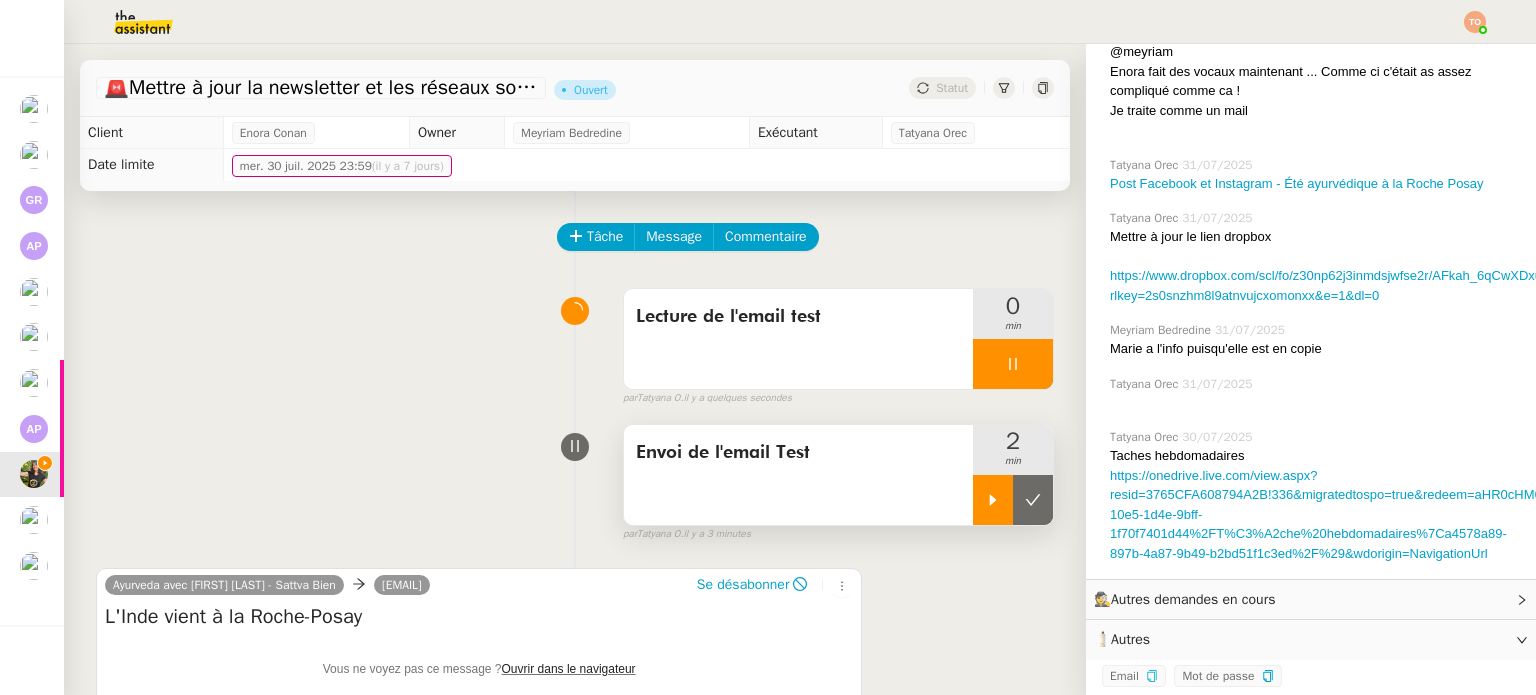 click 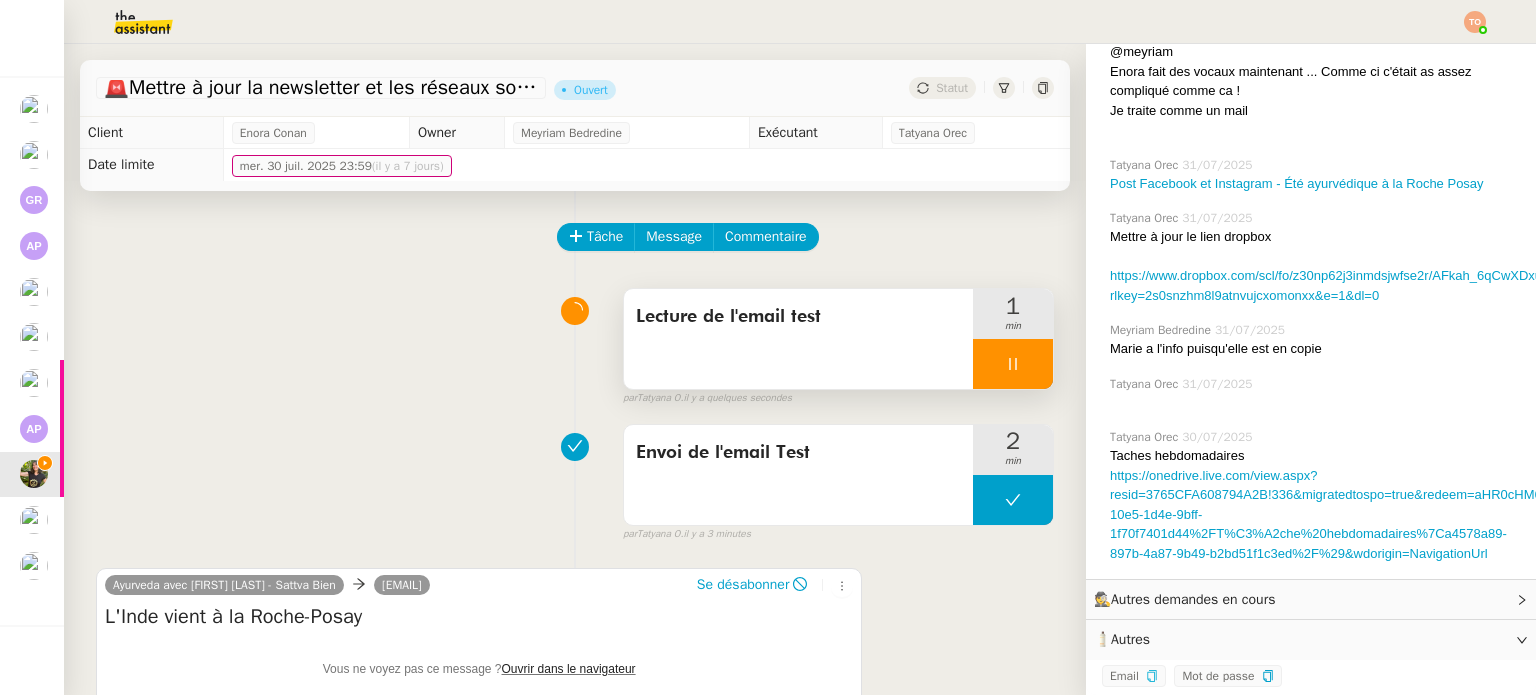 scroll, scrollTop: 500, scrollLeft: 0, axis: vertical 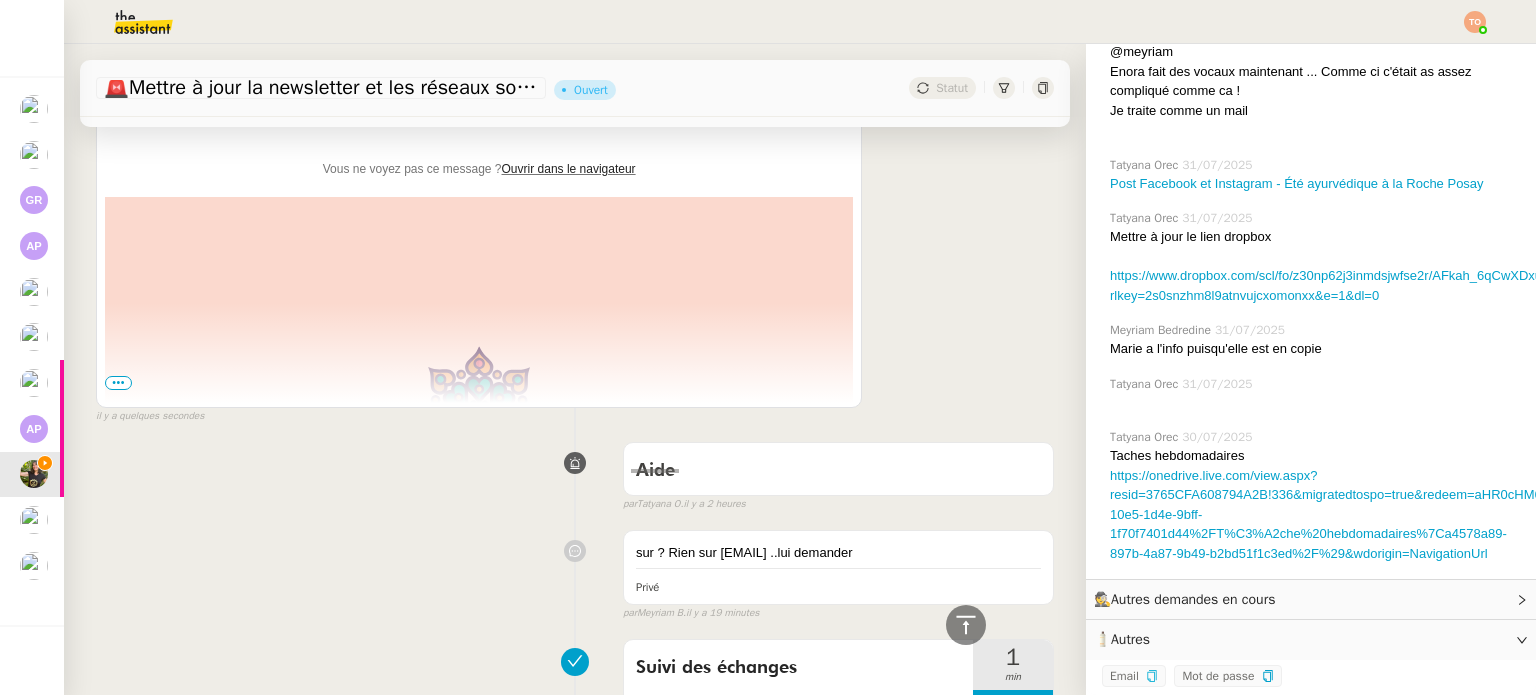 click on "•••" at bounding box center (118, 383) 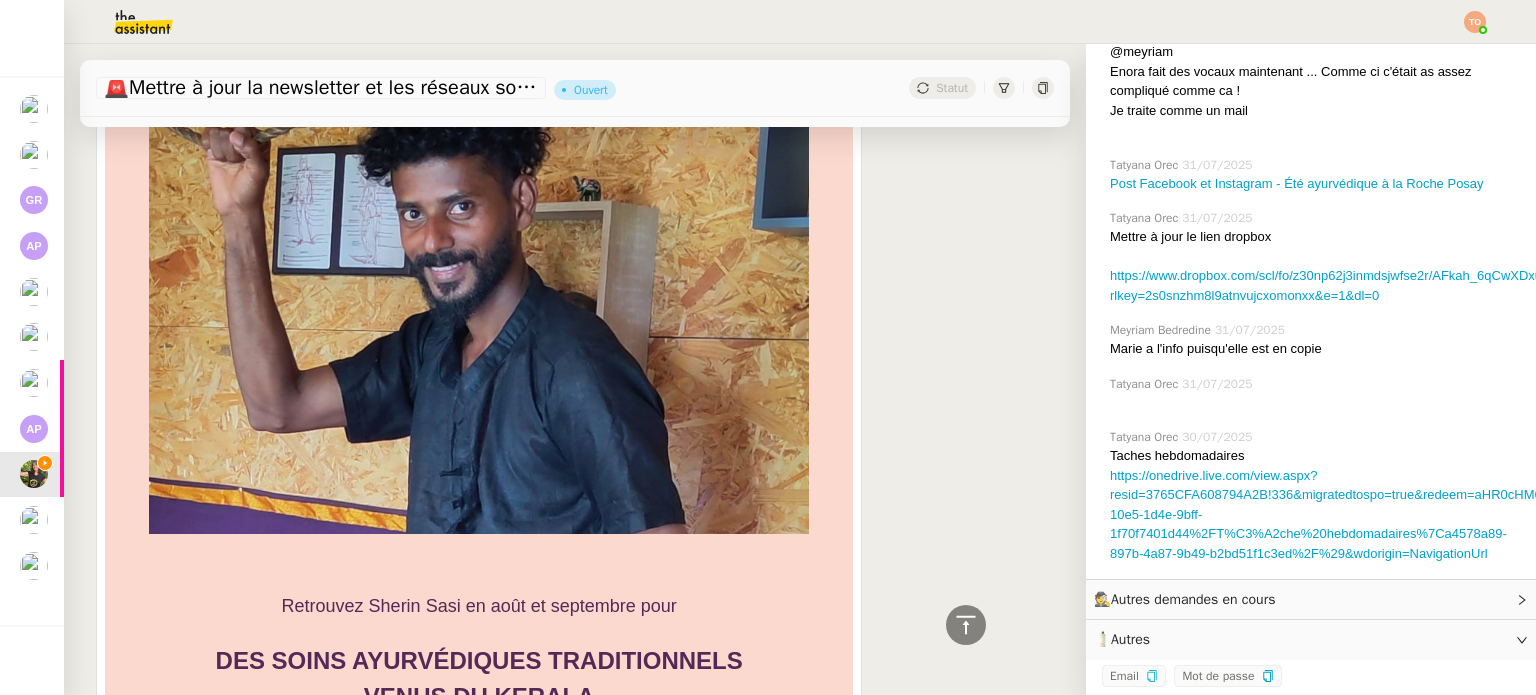 scroll, scrollTop: 1500, scrollLeft: 0, axis: vertical 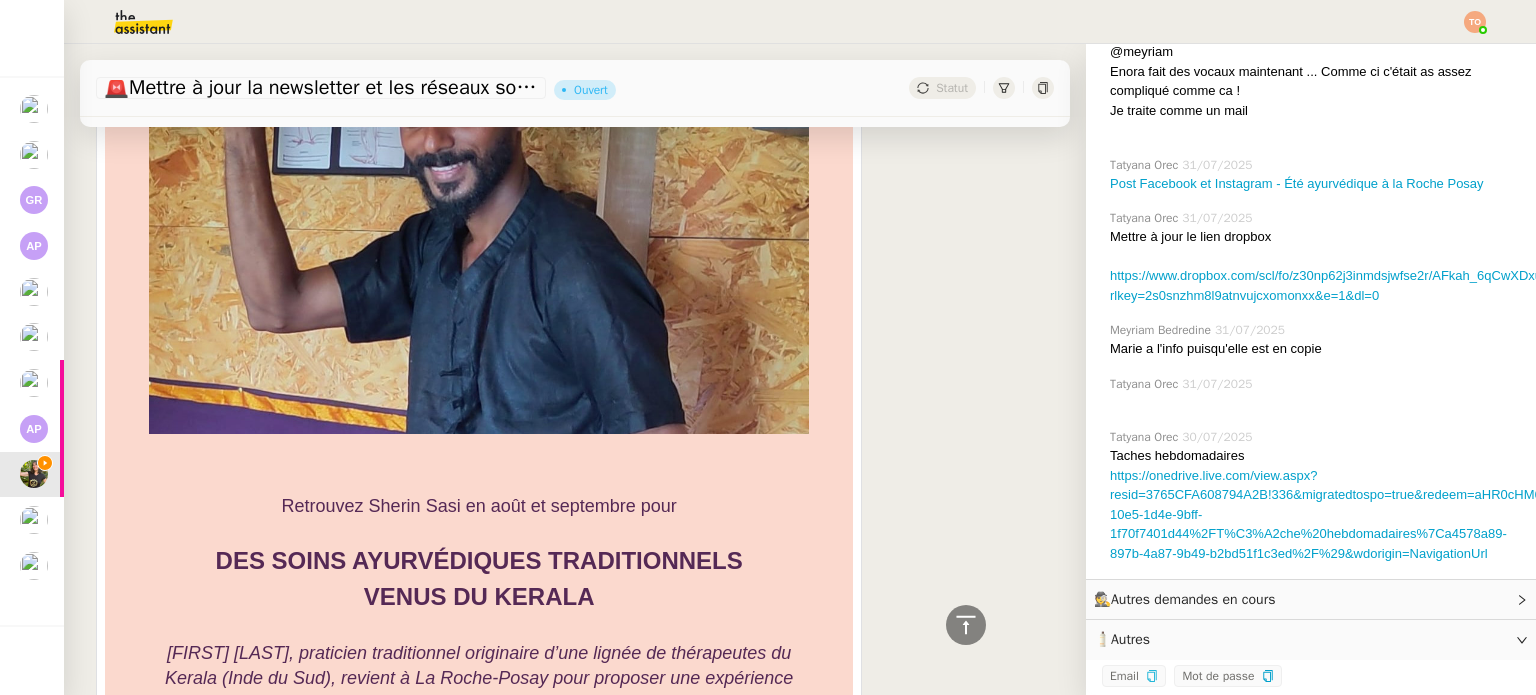 click at bounding box center (479, 173) 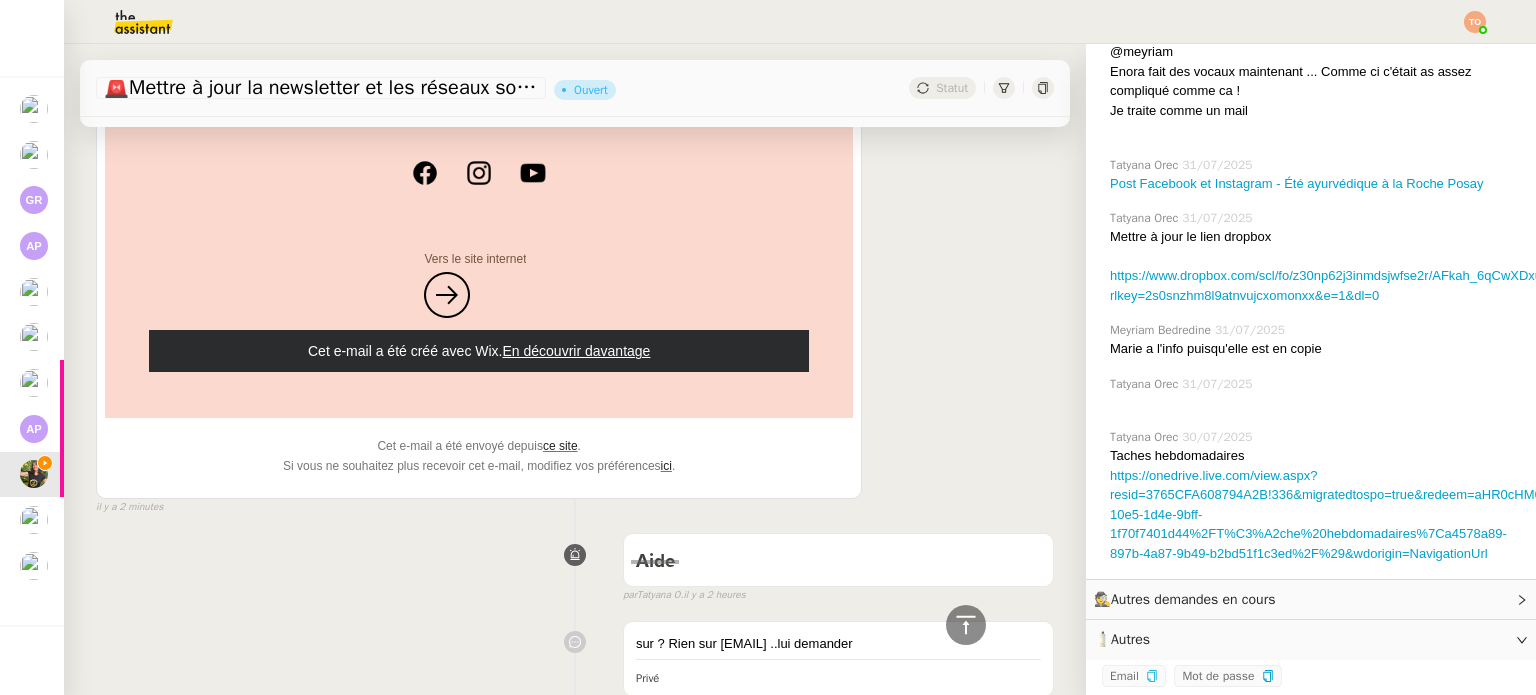 scroll, scrollTop: 5600, scrollLeft: 0, axis: vertical 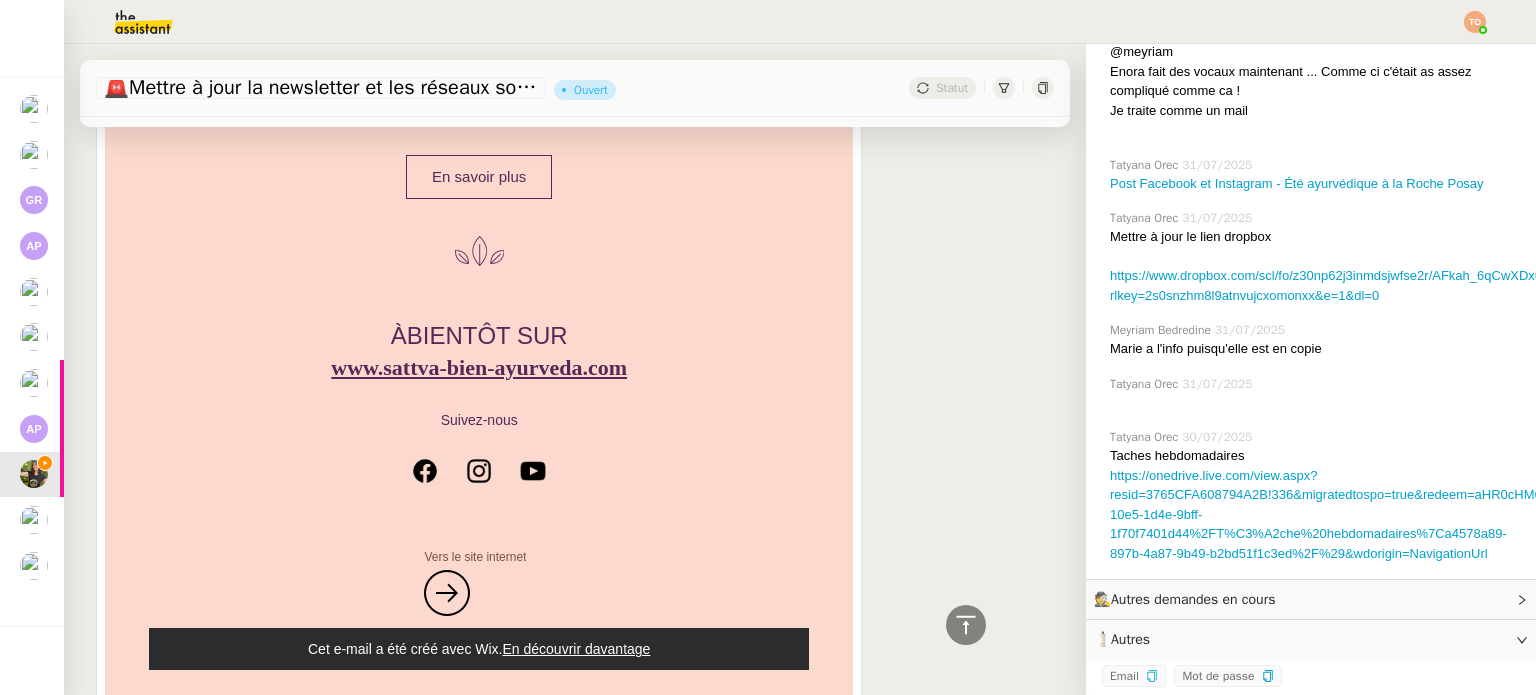 click on "www.sattva-bien-ayurveda.com" at bounding box center [479, 367] 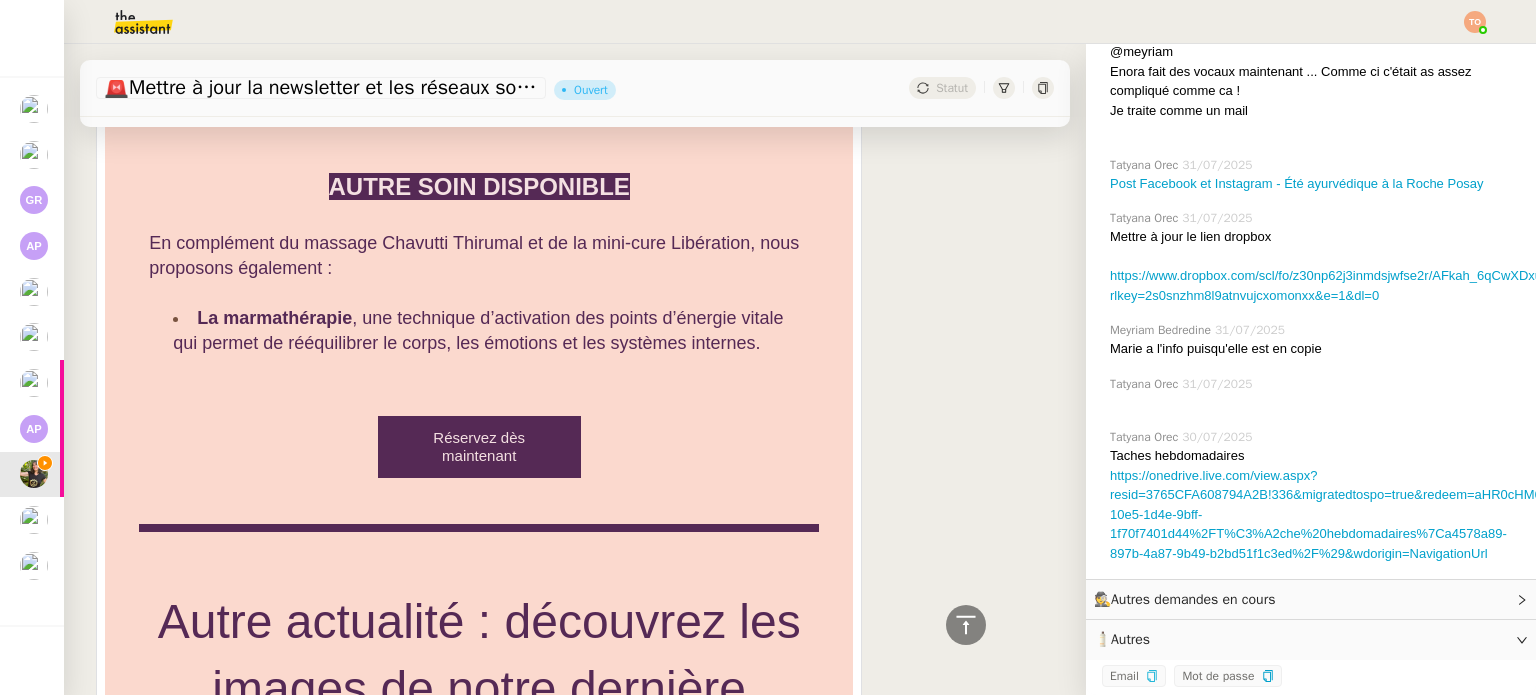 scroll, scrollTop: 4200, scrollLeft: 0, axis: vertical 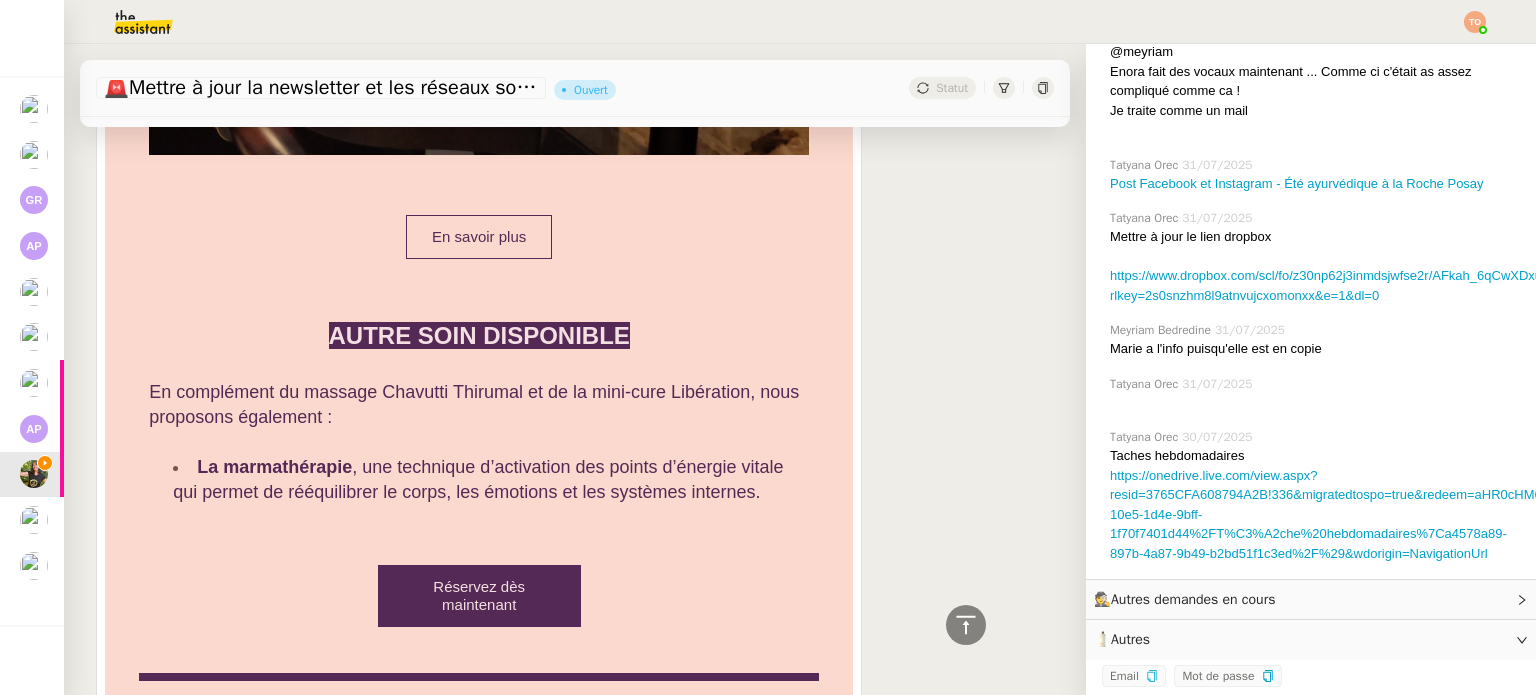 click on "Réservez dès maintenant" at bounding box center (479, 595) 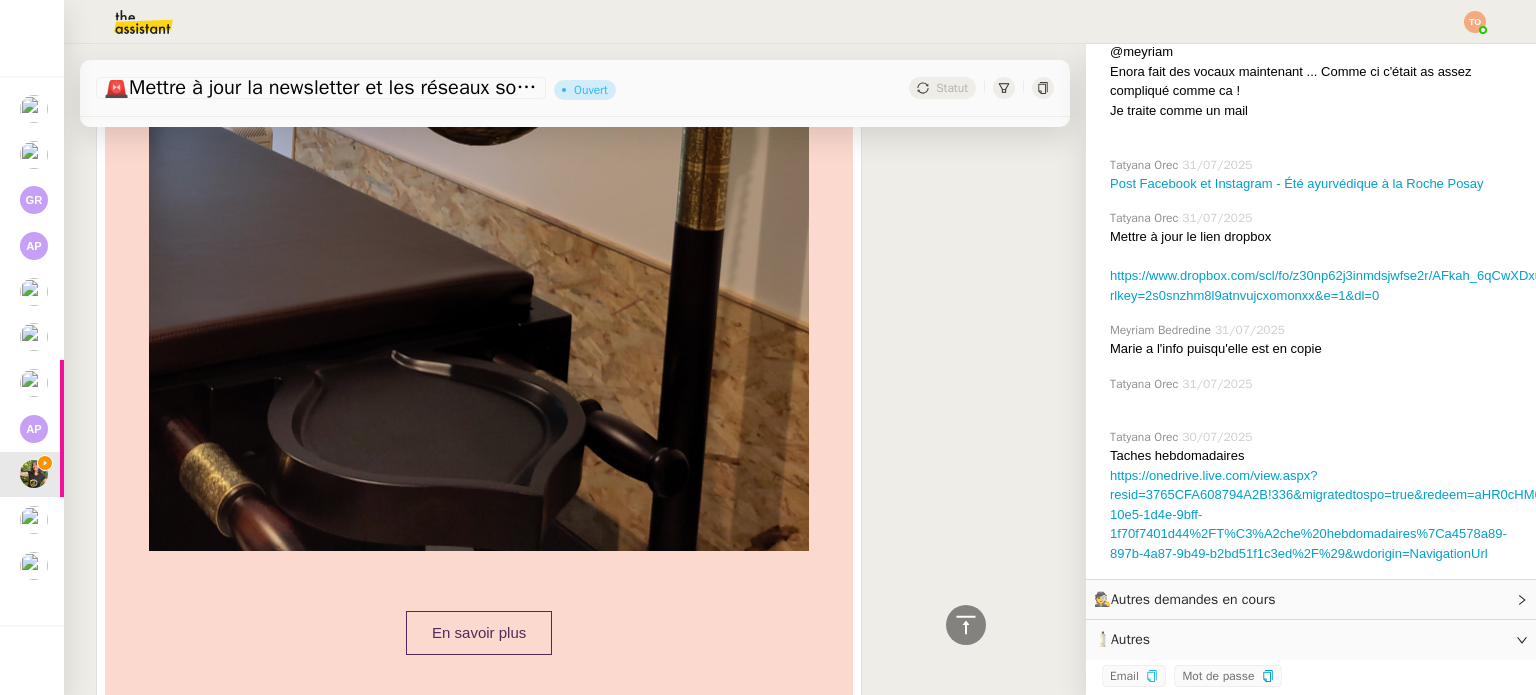 scroll, scrollTop: 3800, scrollLeft: 0, axis: vertical 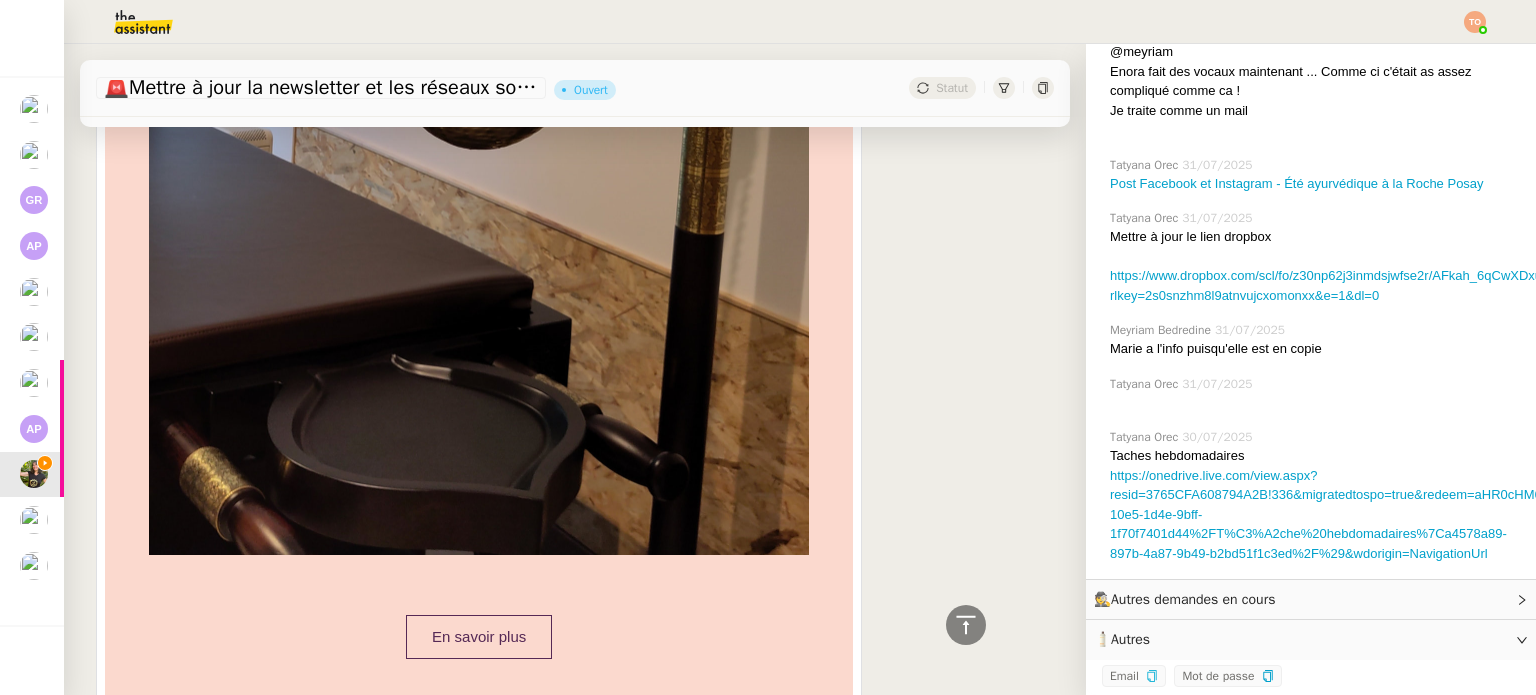 click on "En savoir plus" at bounding box center (479, 636) 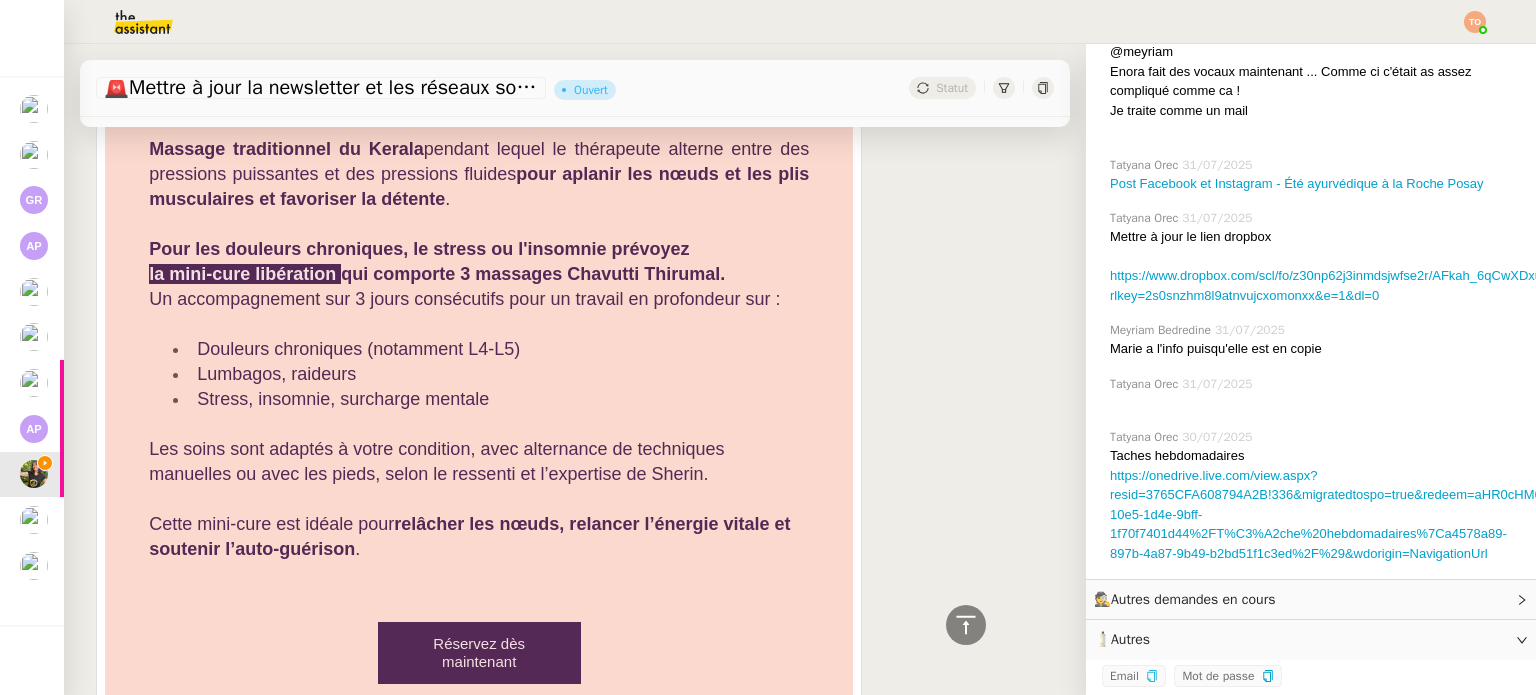 scroll, scrollTop: 2400, scrollLeft: 0, axis: vertical 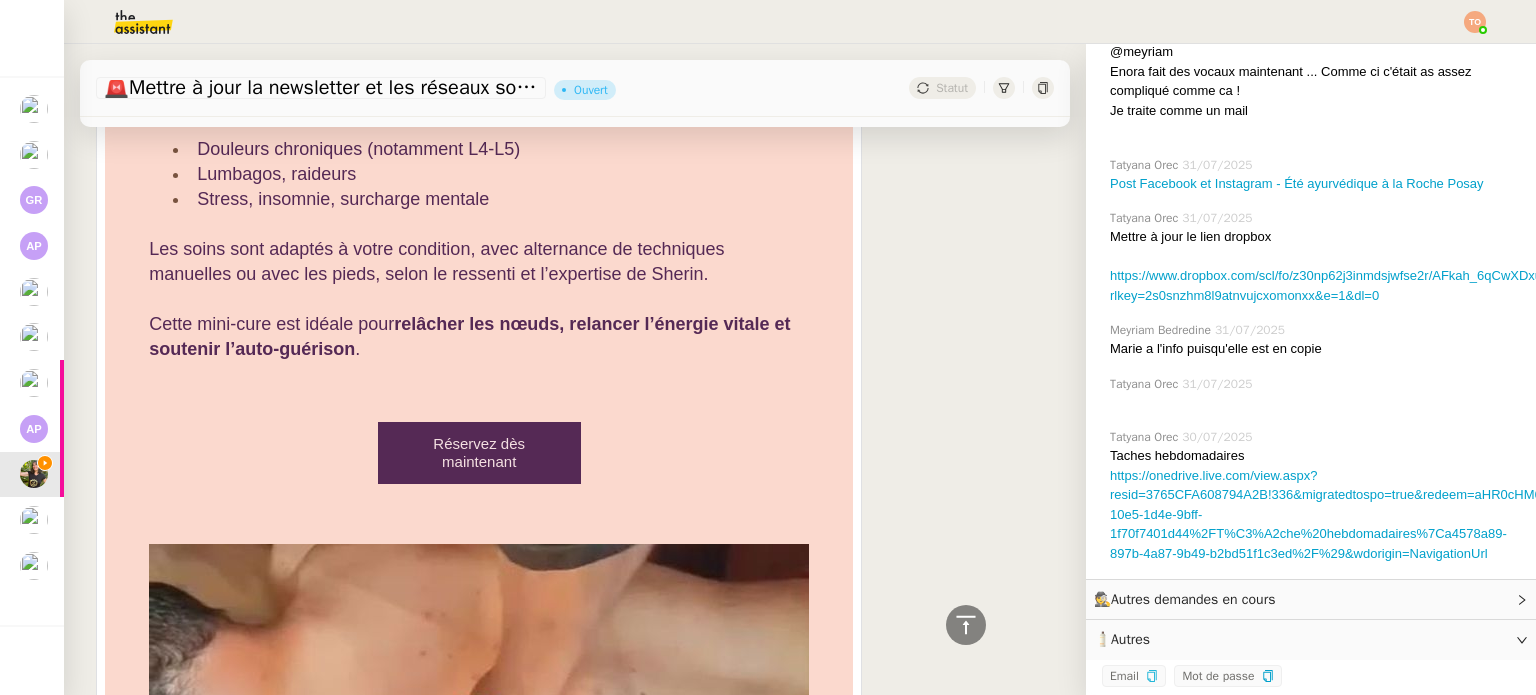 click on "Réservez dès maintenant" at bounding box center [479, 453] 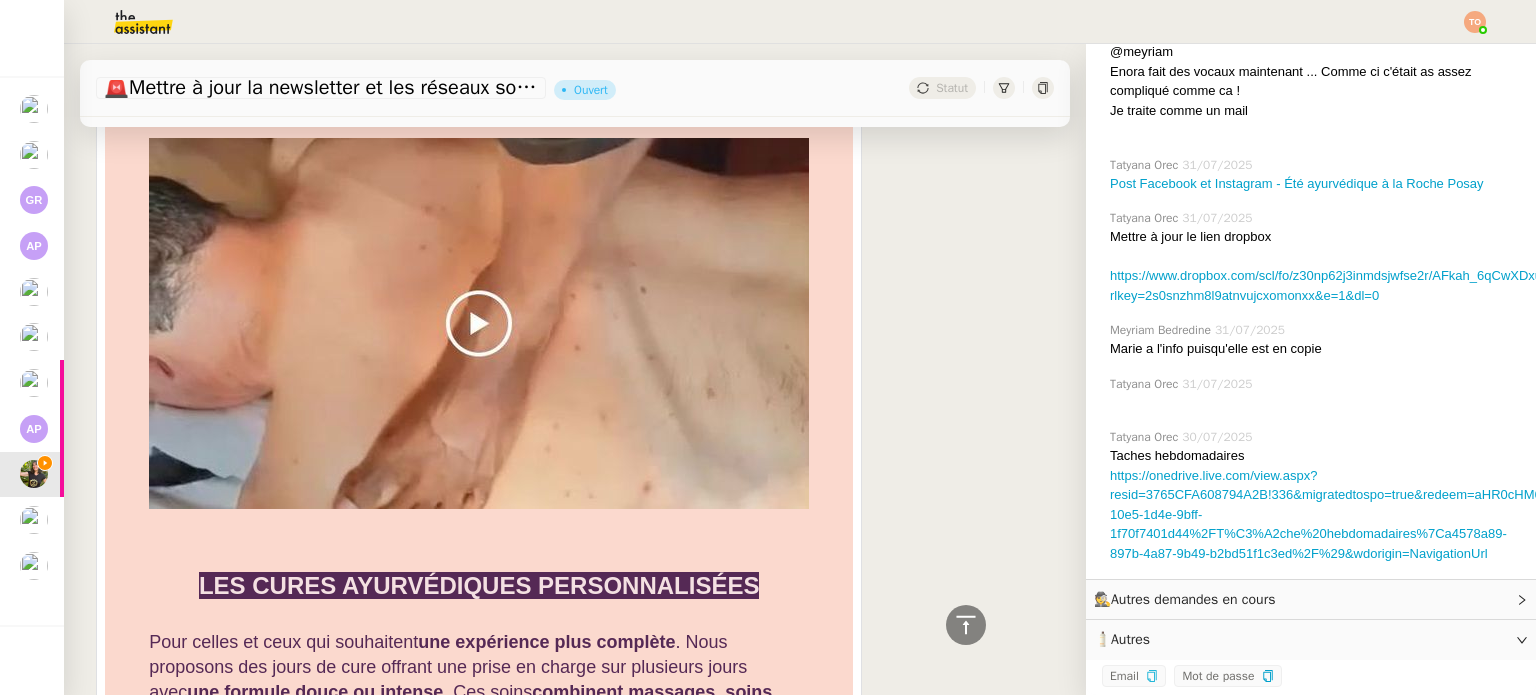 scroll, scrollTop: 2900, scrollLeft: 0, axis: vertical 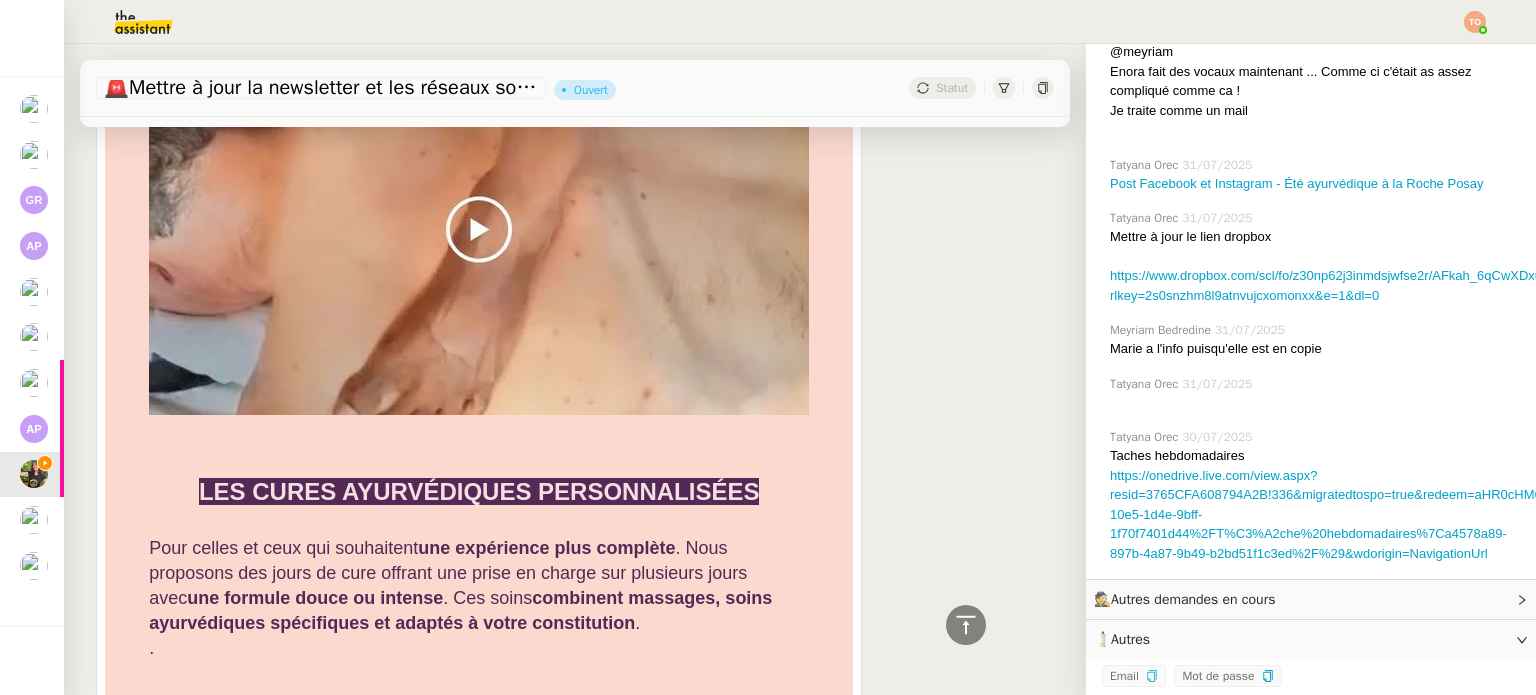 click at bounding box center (479, 229) 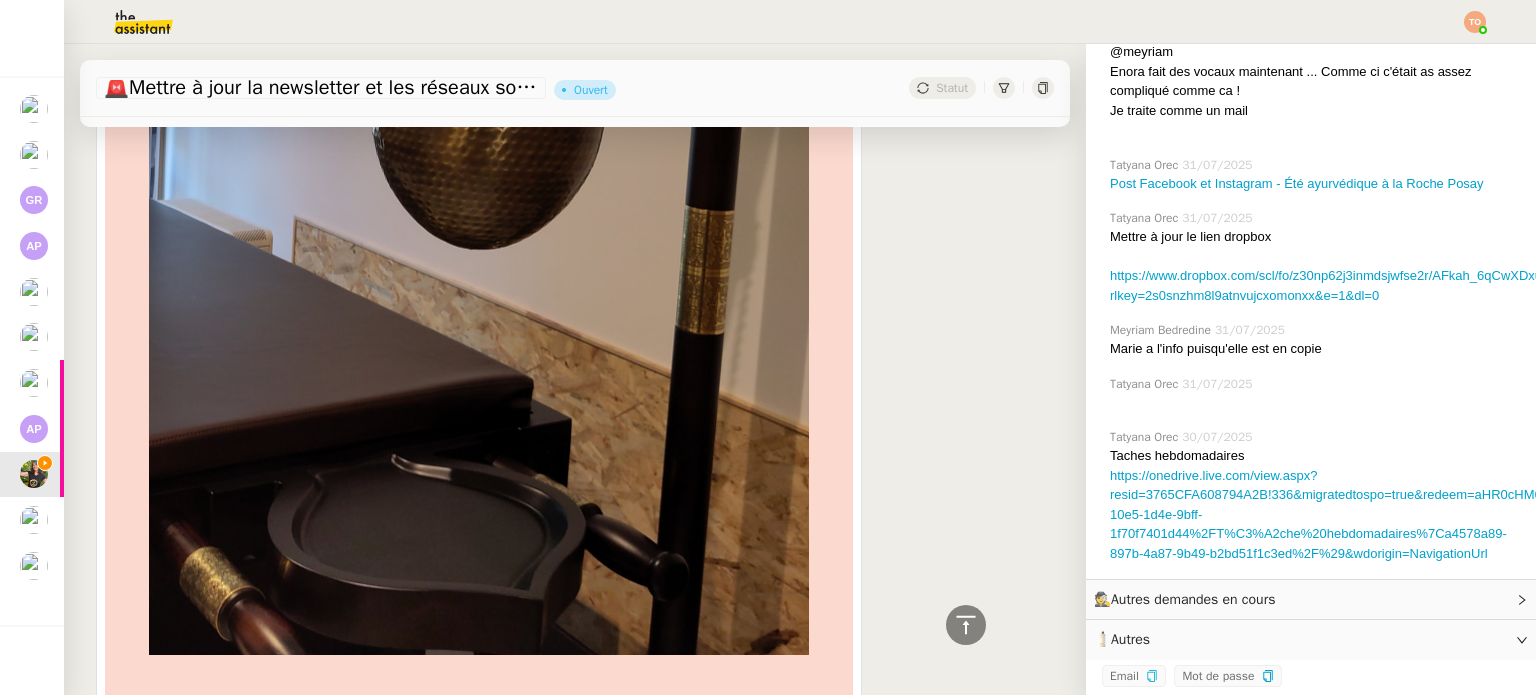 scroll, scrollTop: 4100, scrollLeft: 0, axis: vertical 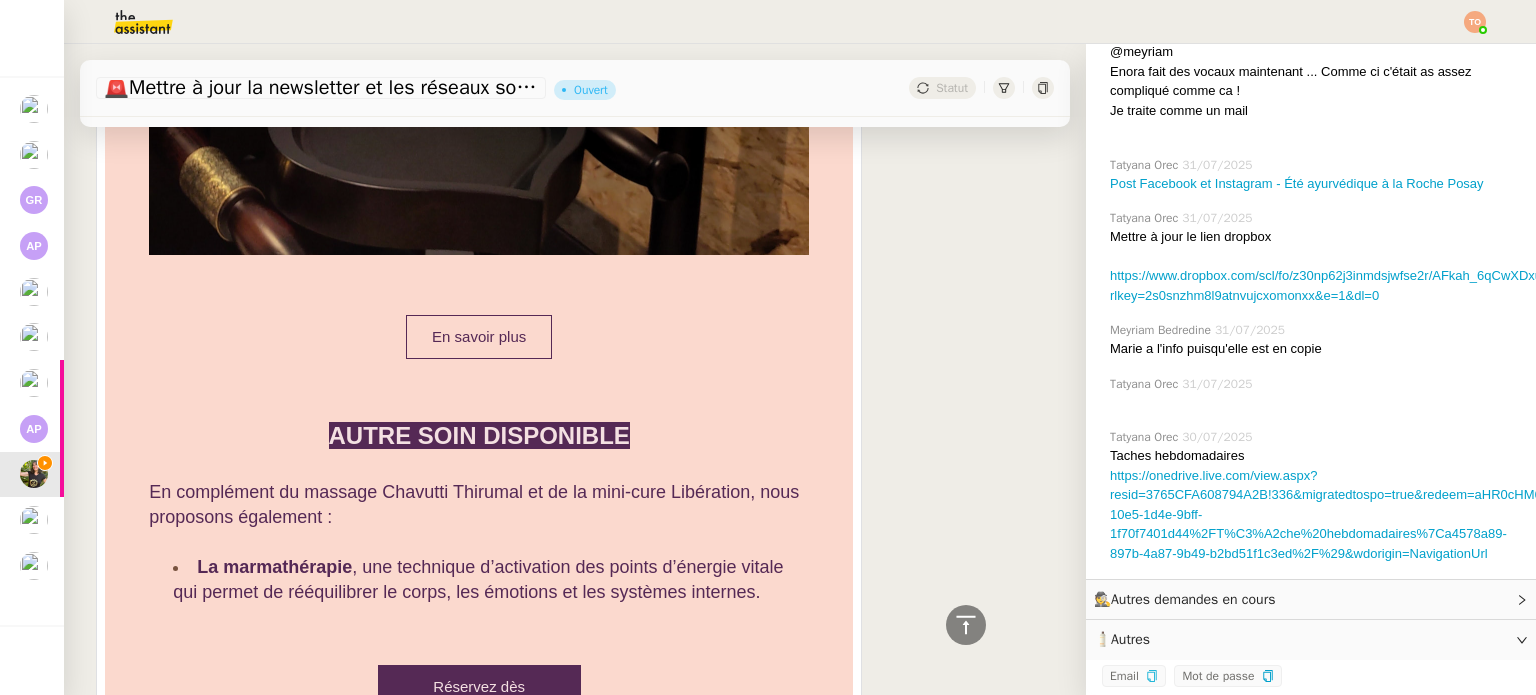 click on "En savoir plus" at bounding box center (479, 336) 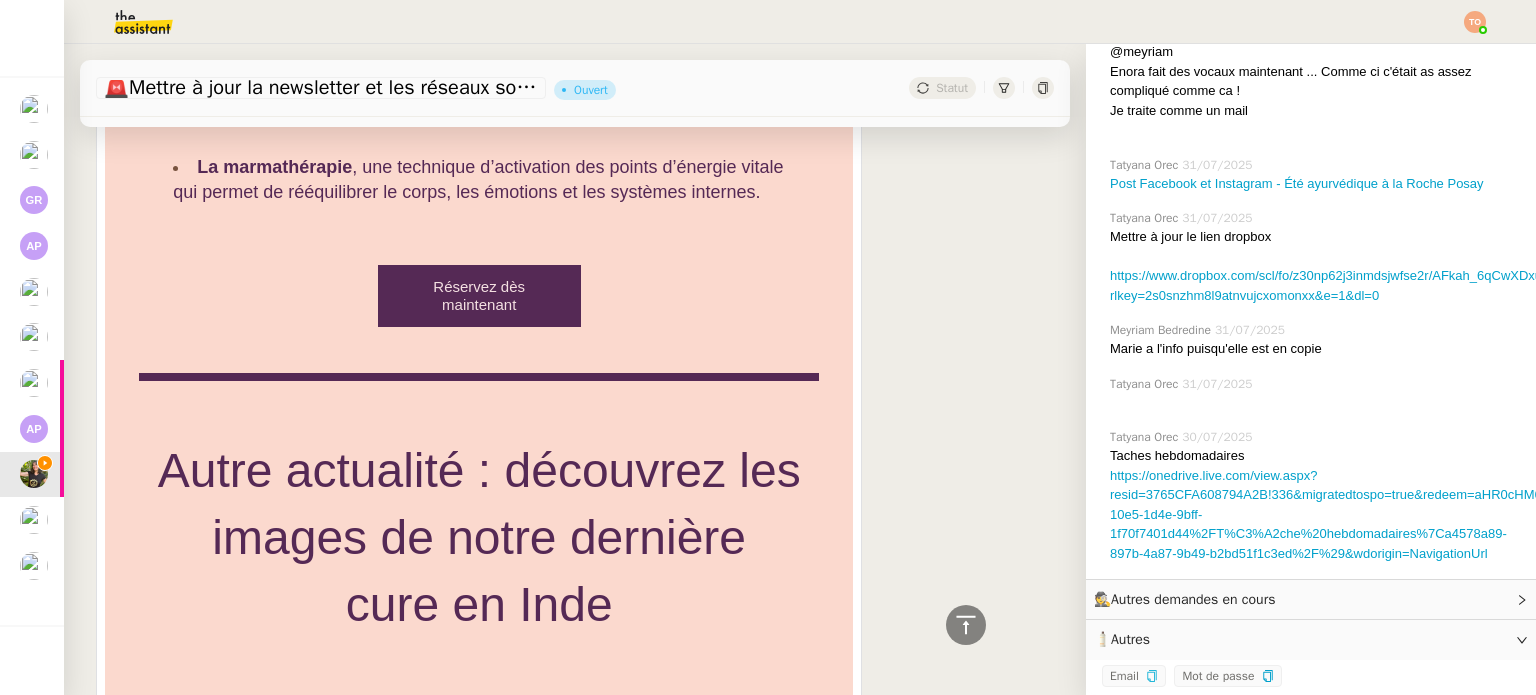 click on "Réservez dès maintenant" at bounding box center (479, 296) 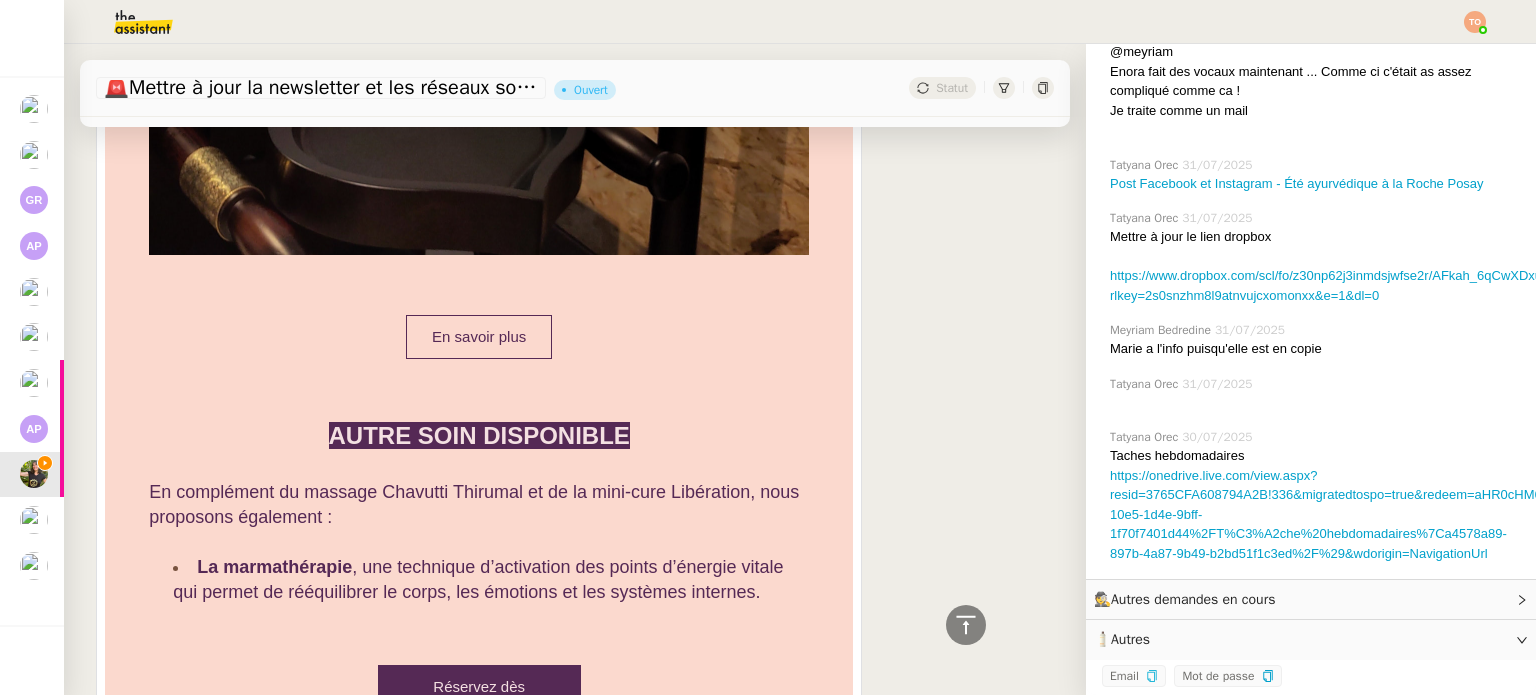 scroll, scrollTop: 4200, scrollLeft: 0, axis: vertical 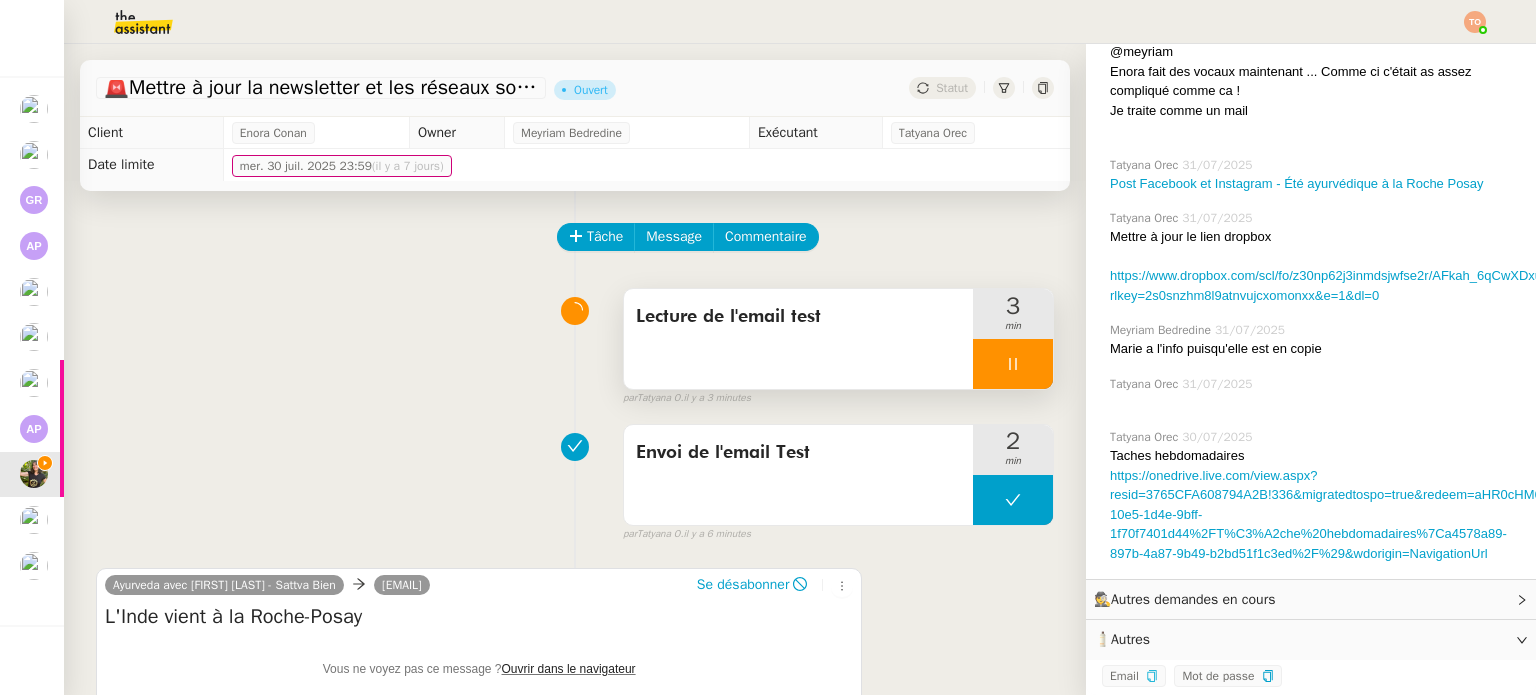 click at bounding box center [1013, 364] 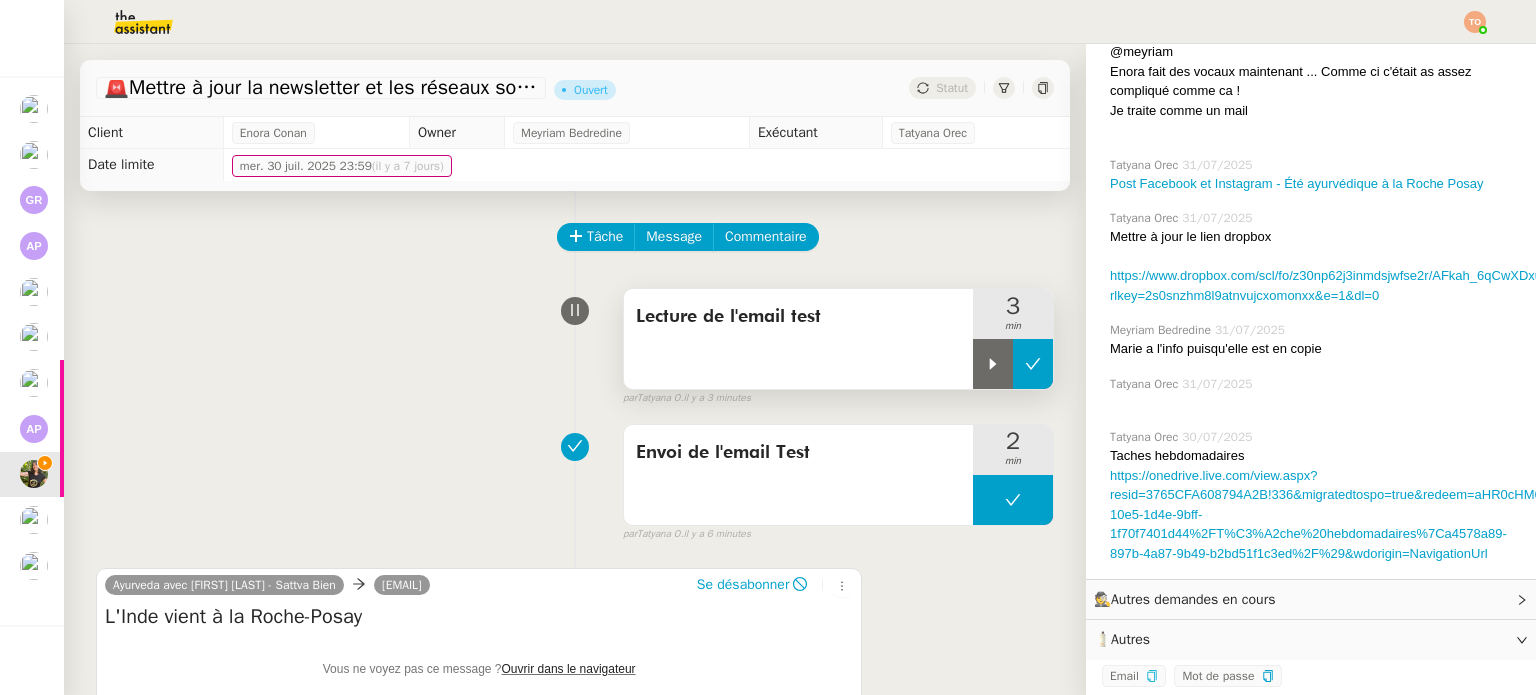 click 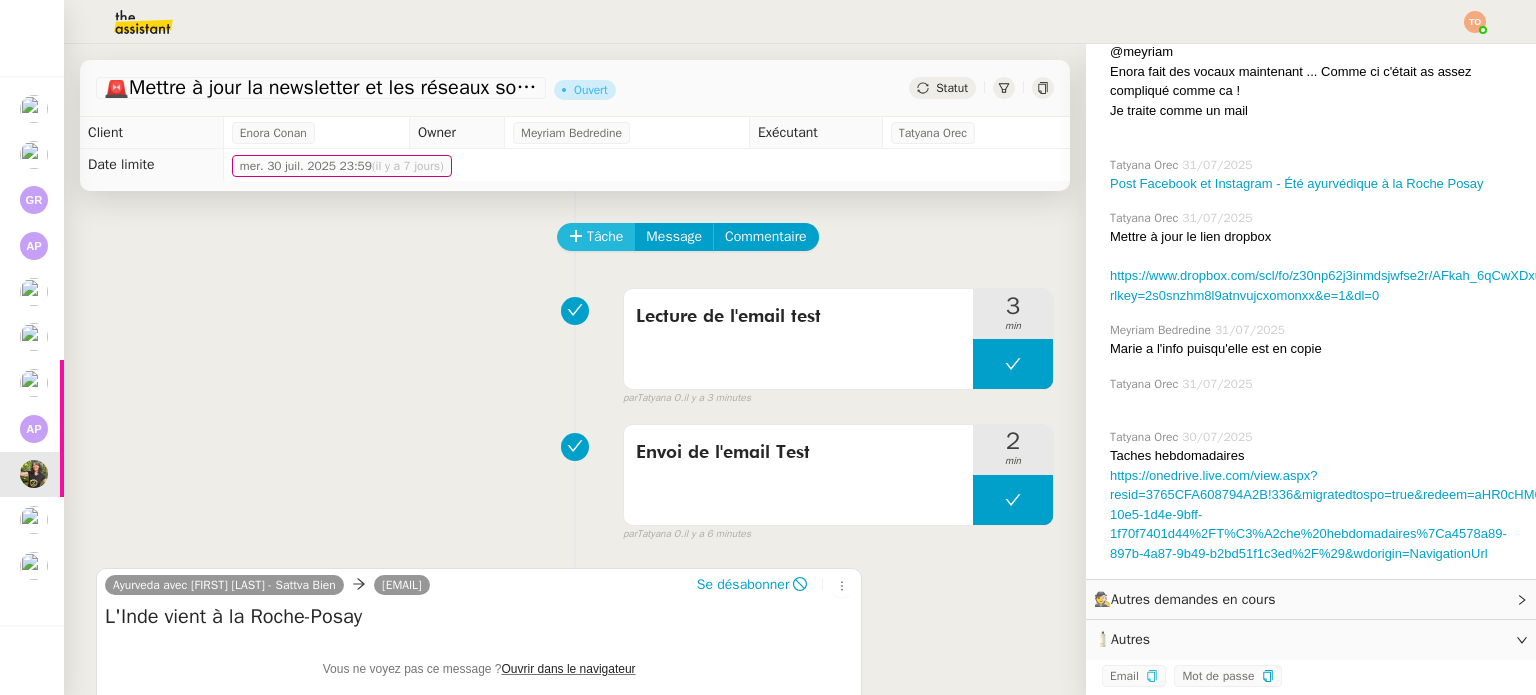 click on "Tâche" 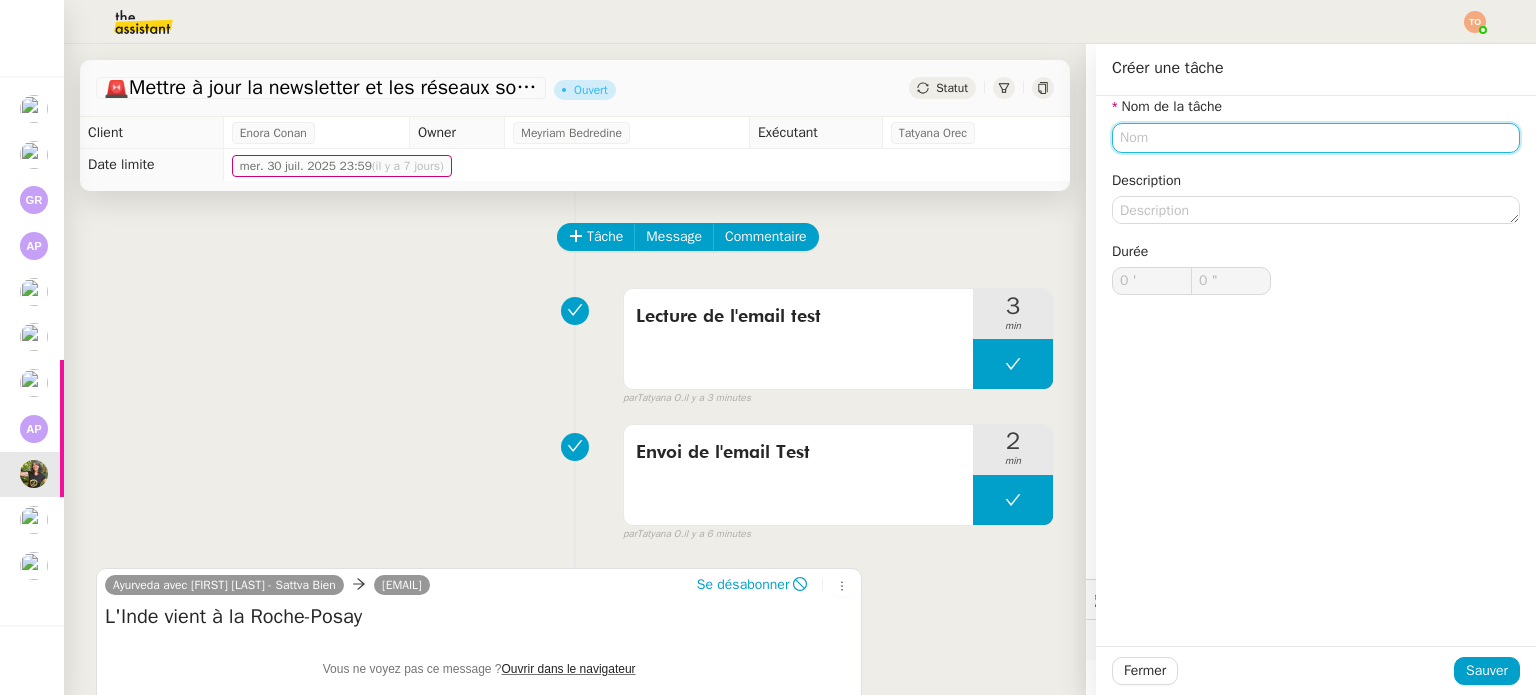 click 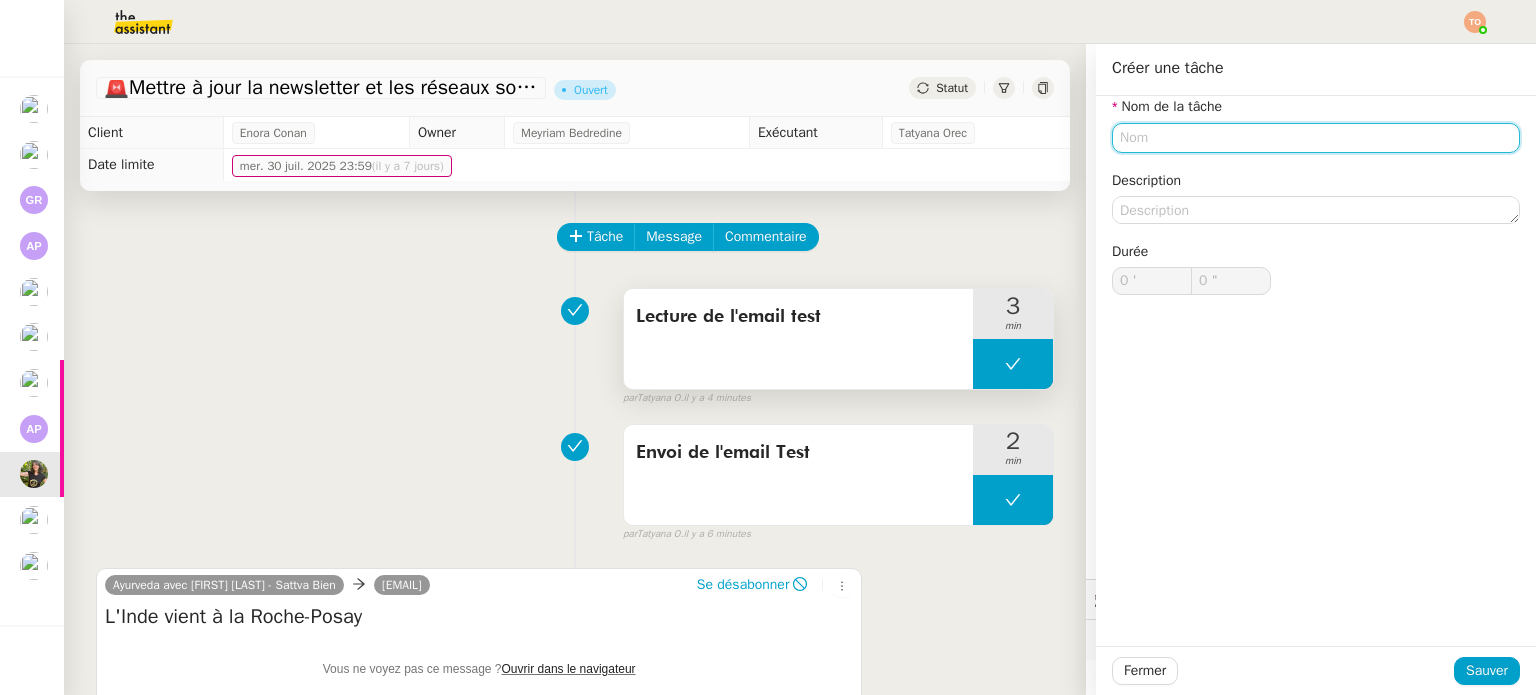 scroll, scrollTop: 100, scrollLeft: 0, axis: vertical 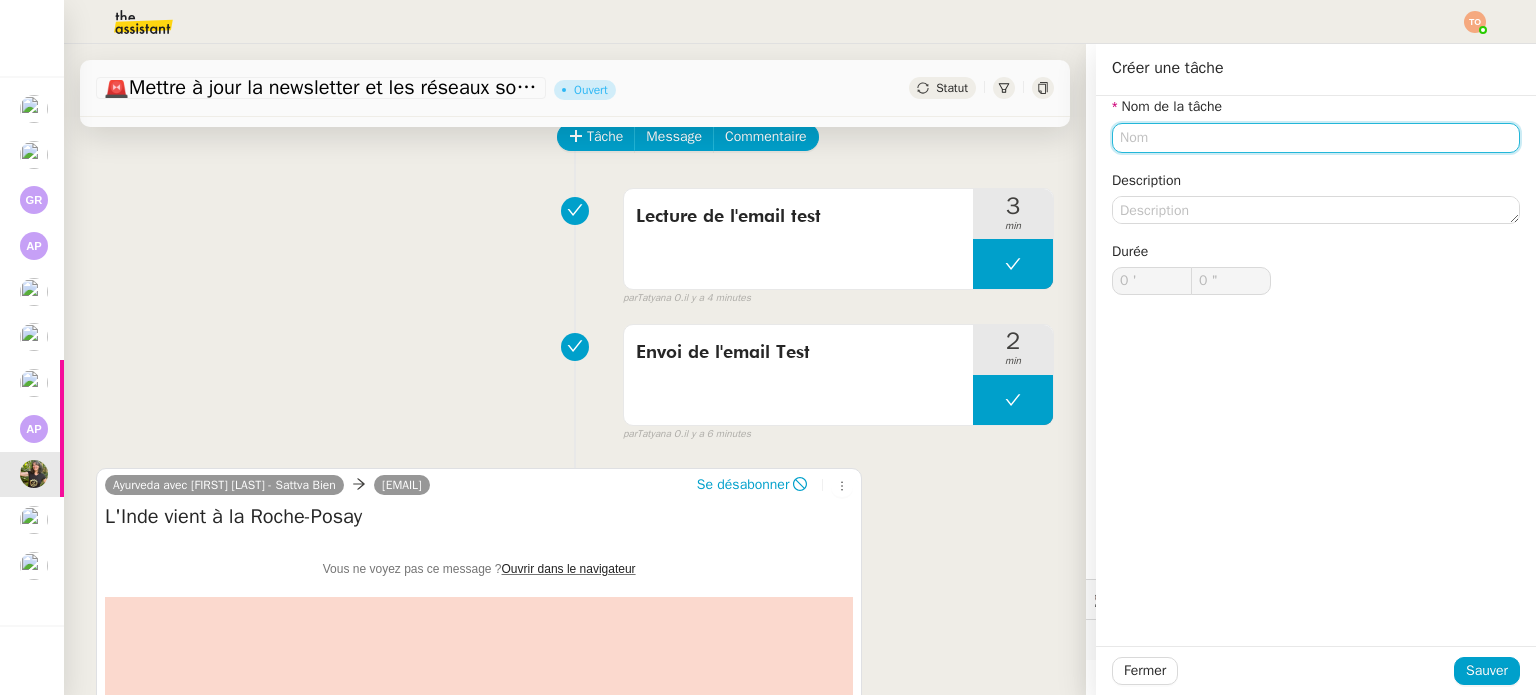 click 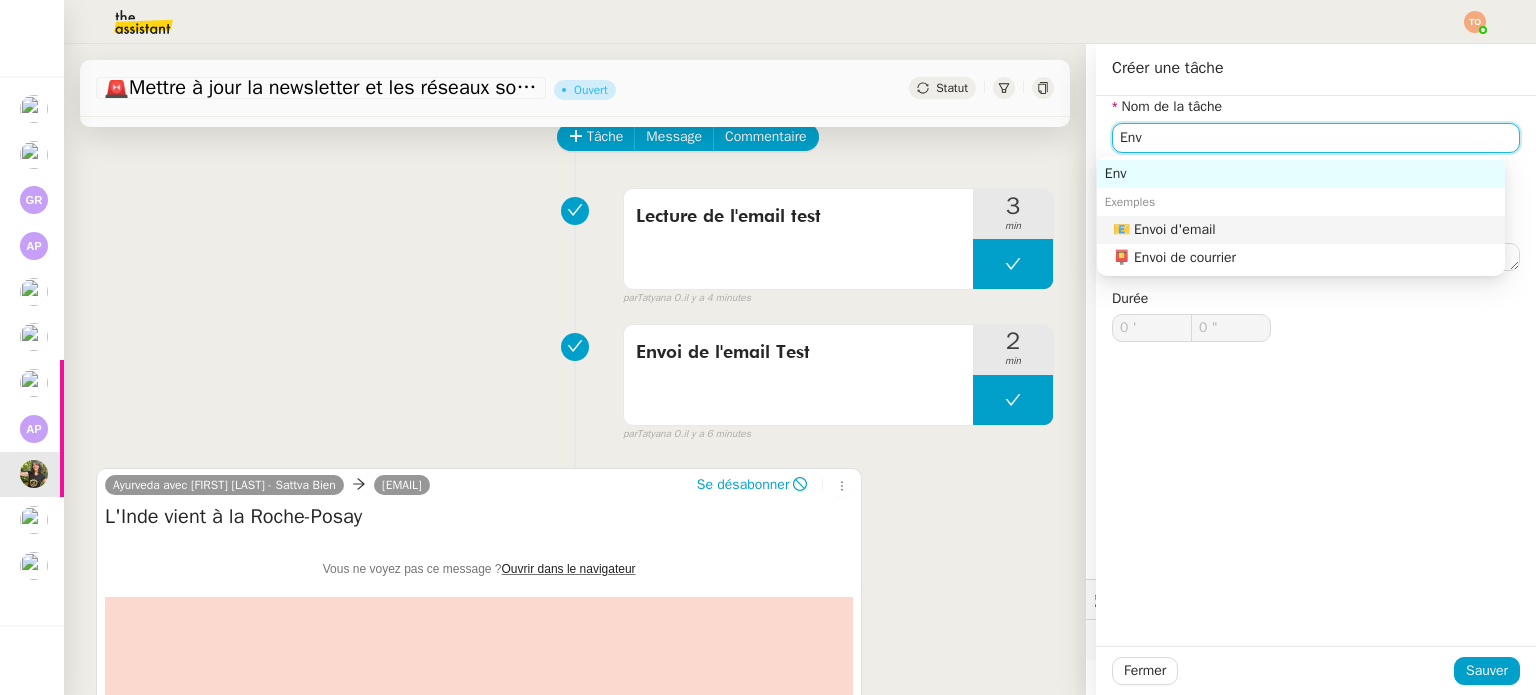 drag, startPoint x: 1162, startPoint y: 223, endPoint x: 1230, endPoint y: 295, distance: 99.03535 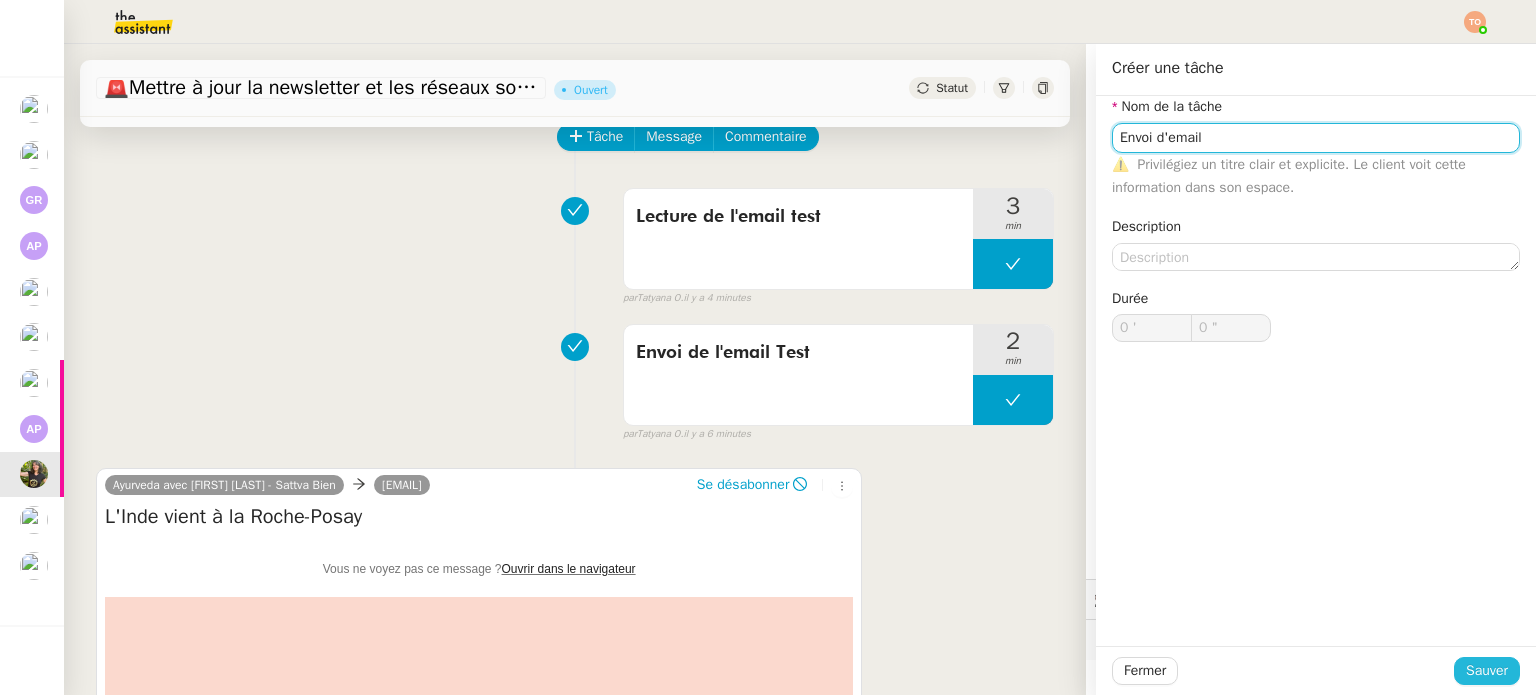 type on "Envoi d'email" 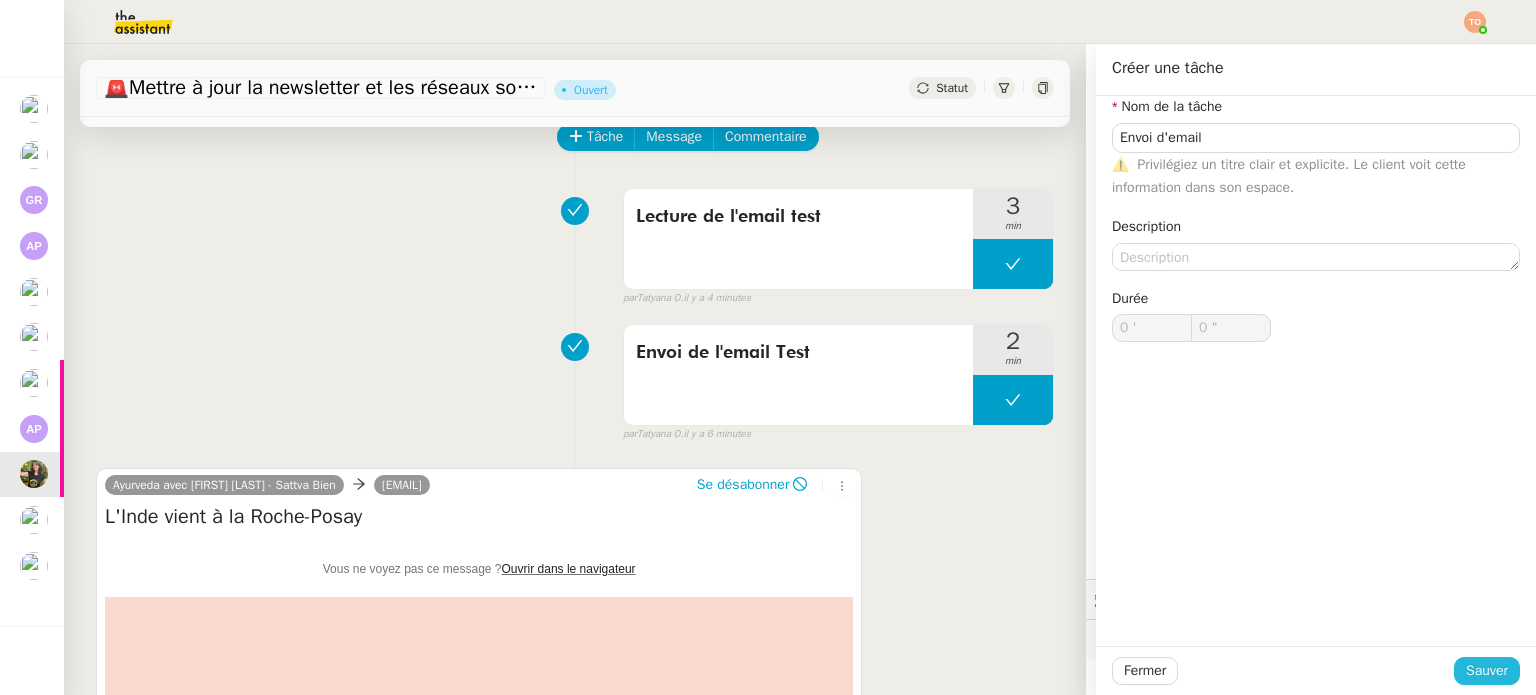 click on "Sauver" 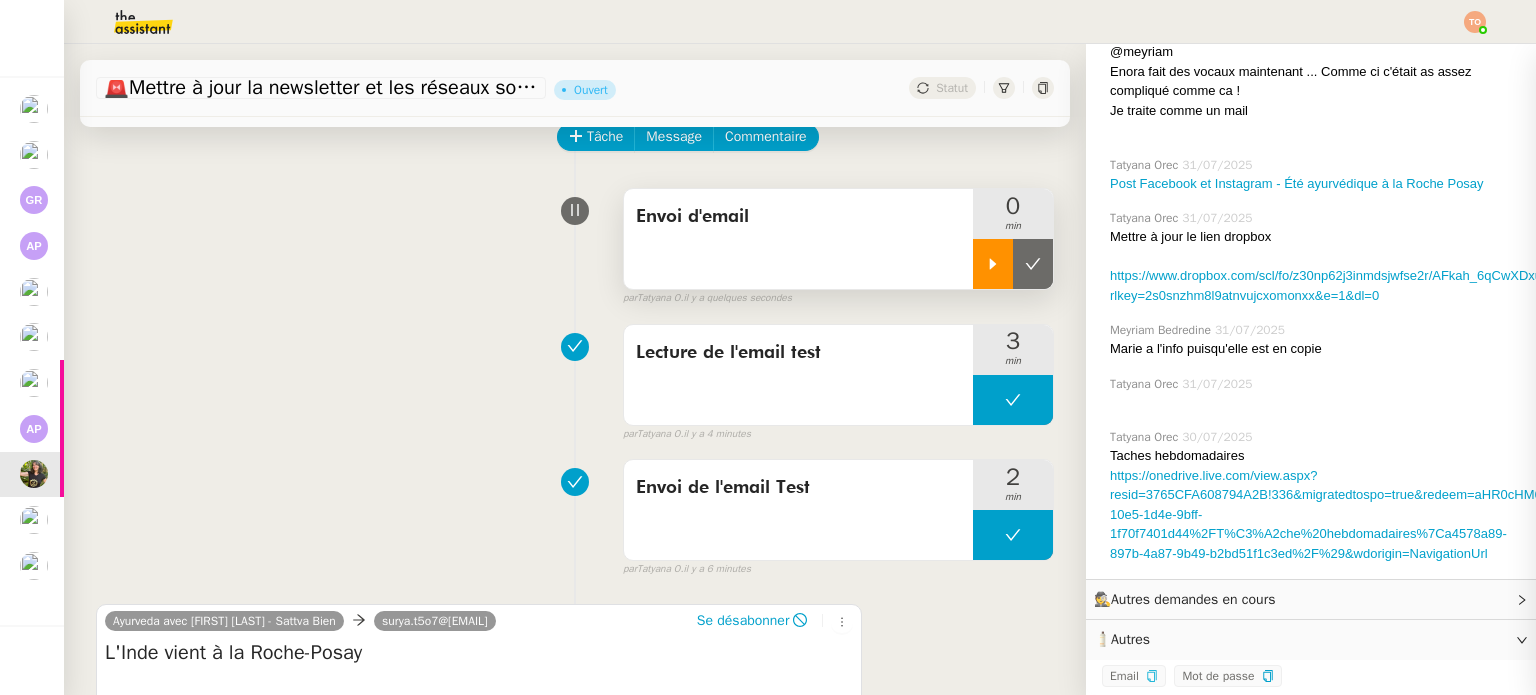 click at bounding box center [993, 264] 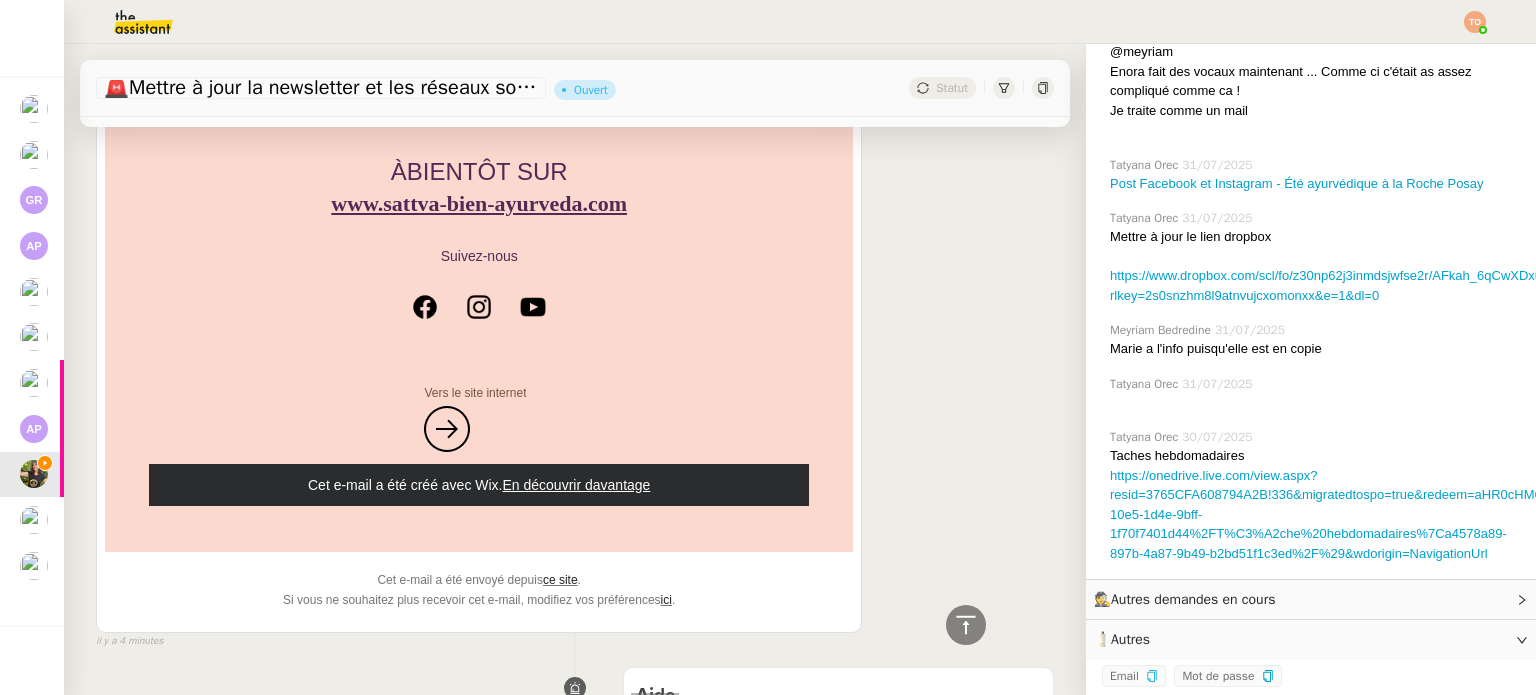 scroll, scrollTop: 6700, scrollLeft: 0, axis: vertical 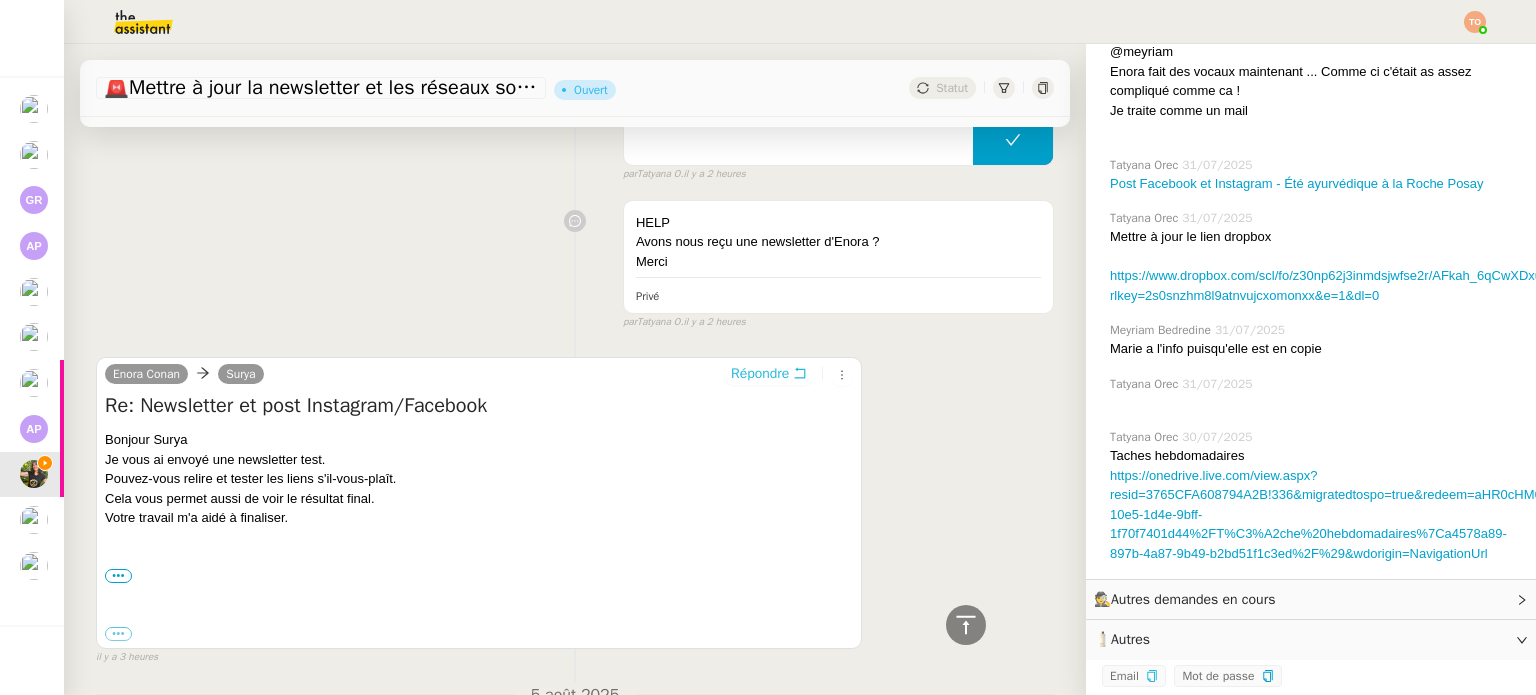click on "Répondre" at bounding box center [760, 374] 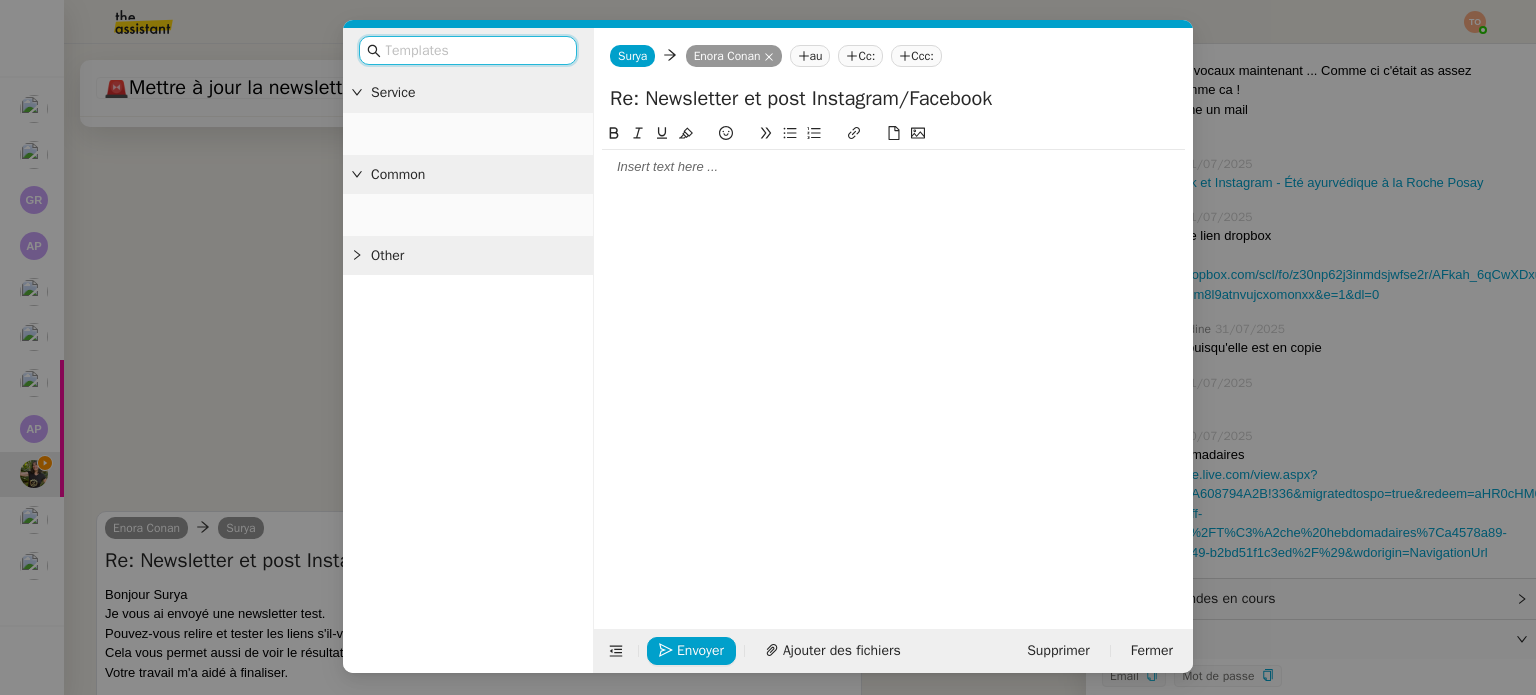 scroll, scrollTop: 6855, scrollLeft: 0, axis: vertical 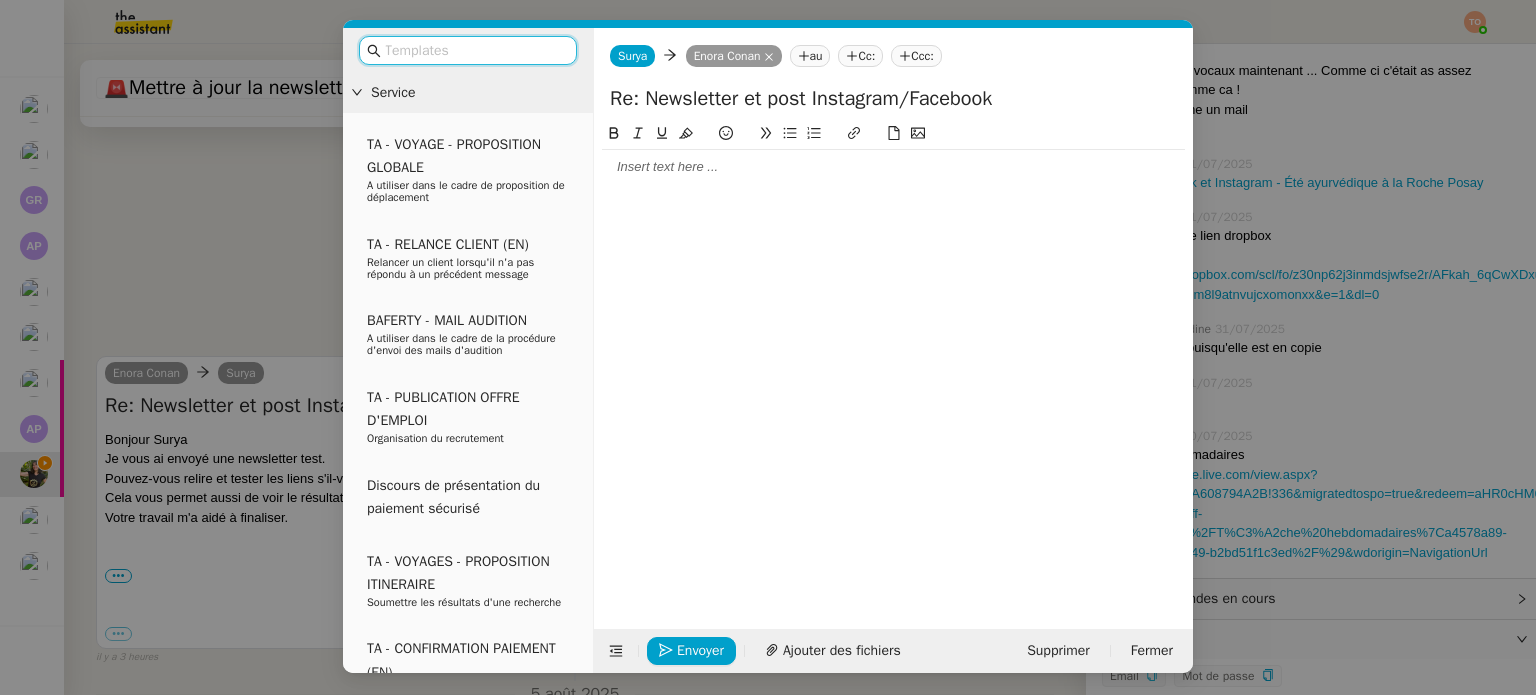 click 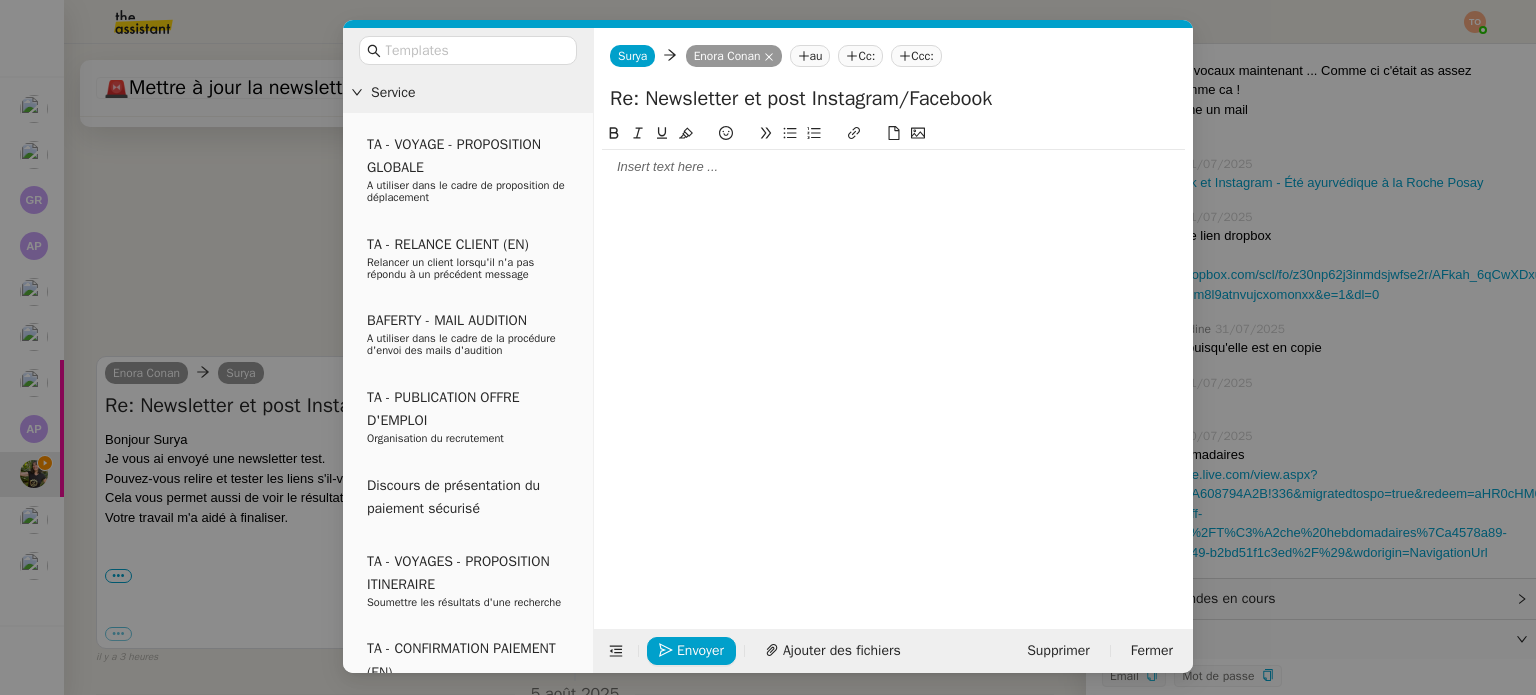 scroll, scrollTop: 6855, scrollLeft: 0, axis: vertical 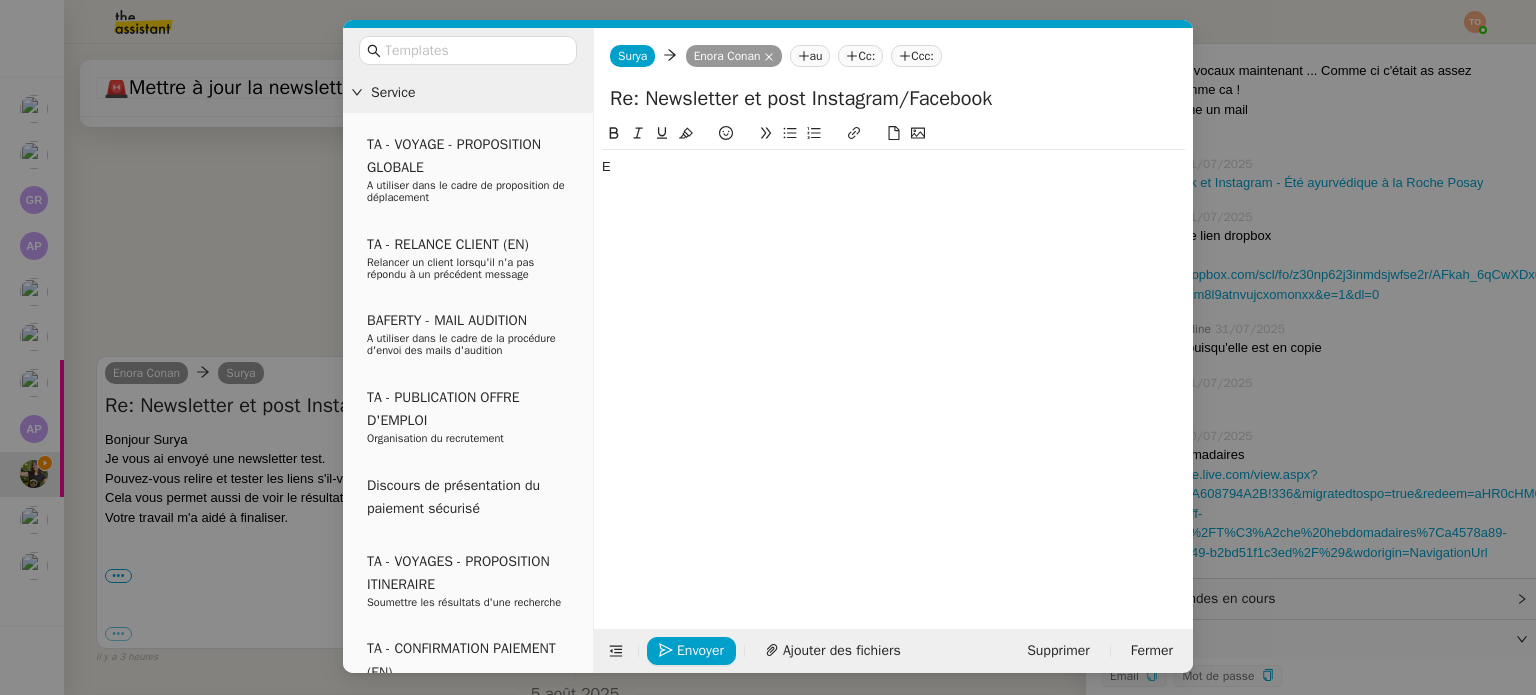 type 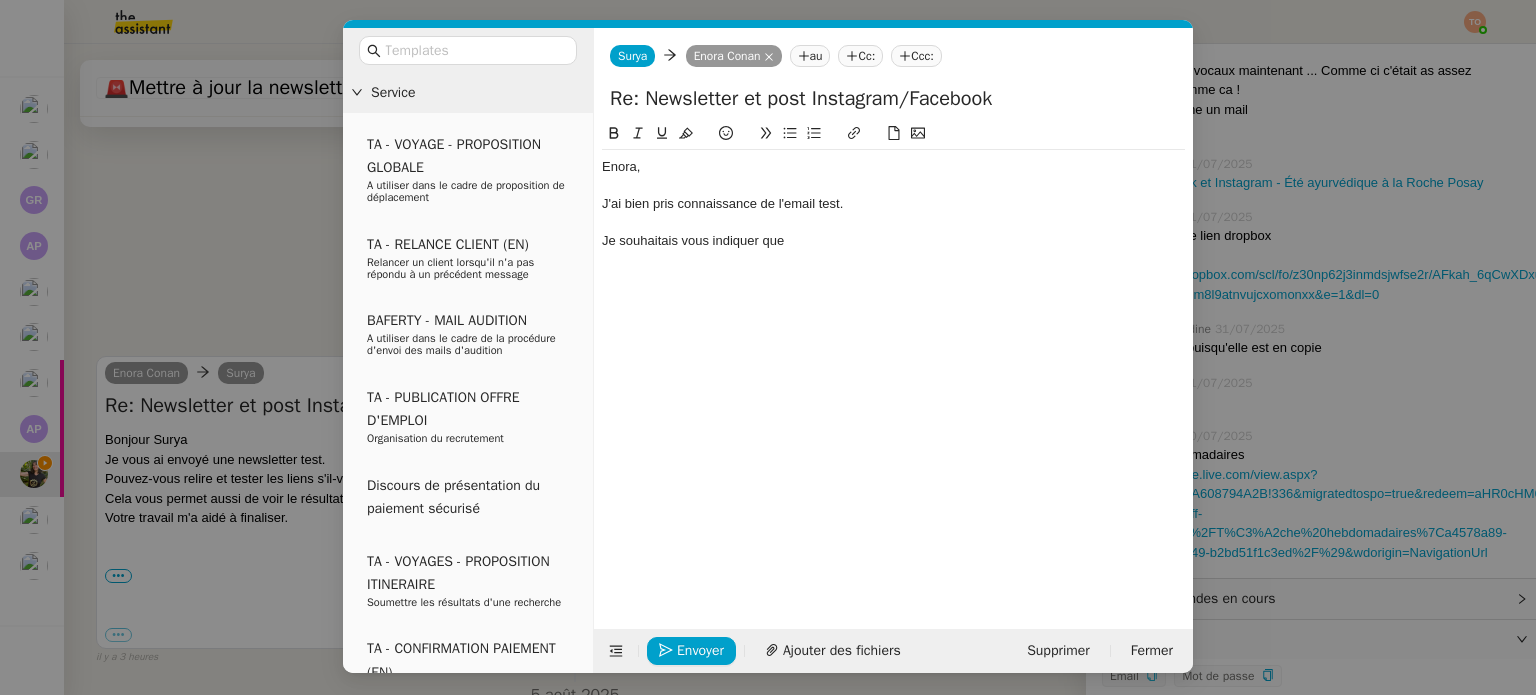 scroll, scrollTop: 6952, scrollLeft: 0, axis: vertical 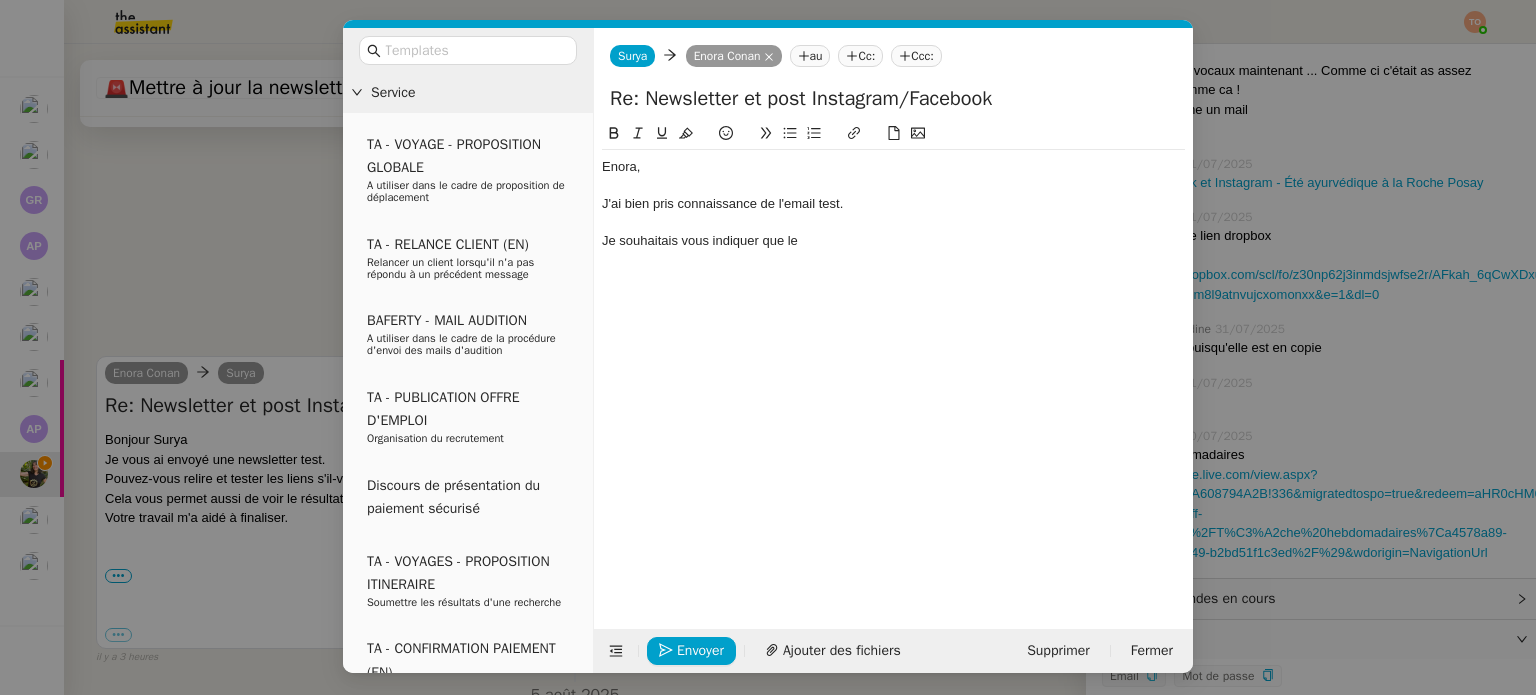 click on "Service TA - VOYAGE - PROPOSITION GLOBALE    A utiliser dans le cadre de proposition de déplacement TA - RELANCE CLIENT (EN)    Relancer un client lorsqu'il n'a pas répondu à un précédent message BAFERTY - MAIL AUDITION    A utiliser dans le cadre de la procédure d'envoi des mails d'audition TA - PUBLICATION OFFRE D'EMPLOI     Organisation du recrutement Discours de présentation du paiement sécurisé    TA - VOYAGES - PROPOSITION ITINERAIRE    Soumettre les résultats d'une recherche TA - CONFIRMATION PAIEMENT (EN)    Confirmer avec le client de modèle de transaction - Attention Plan Pro nécessaire. TA - COURRIER EXPEDIE (recommandé)    A utiliser dans le cadre de l'envoi d'un courrier recommandé TA - PARTAGE DE CALENDRIER (EN)    A utiliser pour demander au client de partager son calendrier afin de faciliter l'accès et la gestion PSPI - Appel de fonds MJL    A utiliser dans le cadre de la procédure d'appel de fonds MJL TA - RELANCE CLIENT    TA - AR PROCEDURES        21 YIELD" at bounding box center [768, 347] 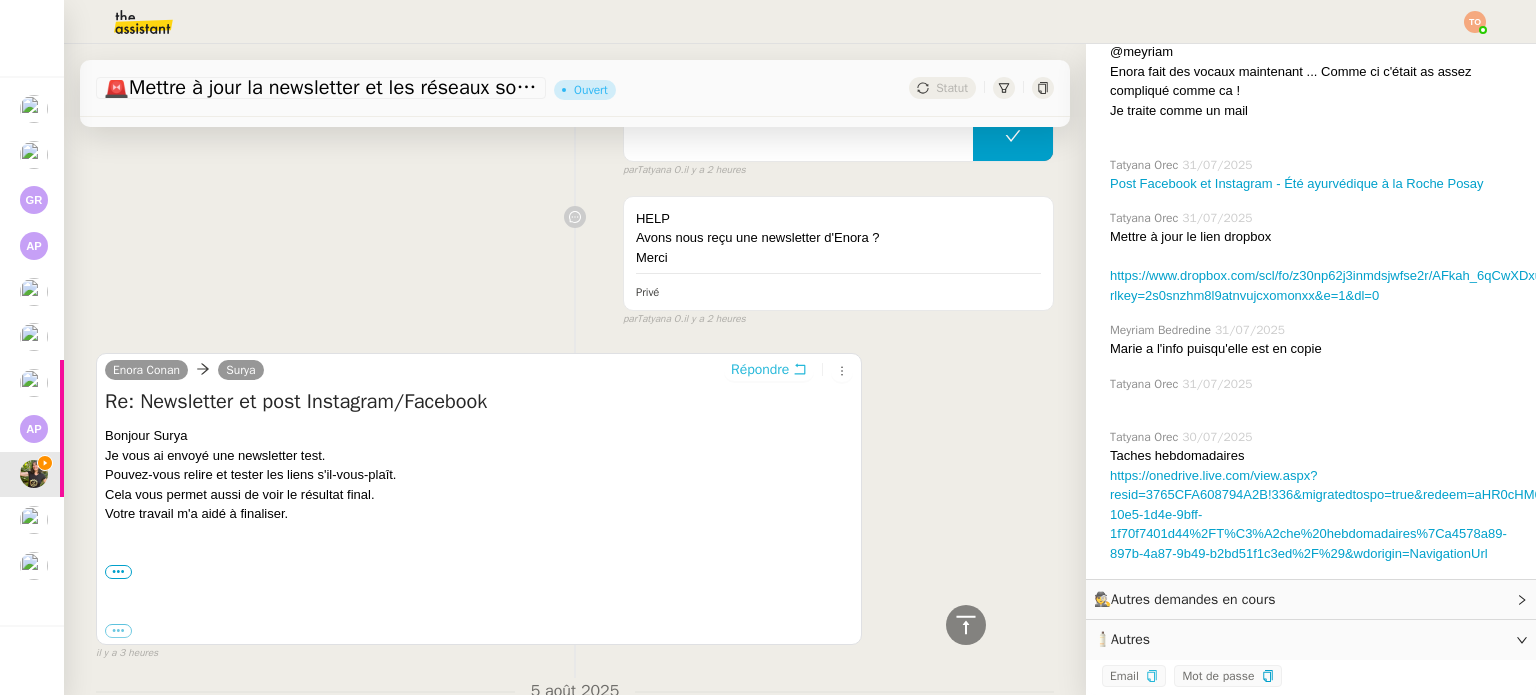 scroll, scrollTop: 944, scrollLeft: 0, axis: vertical 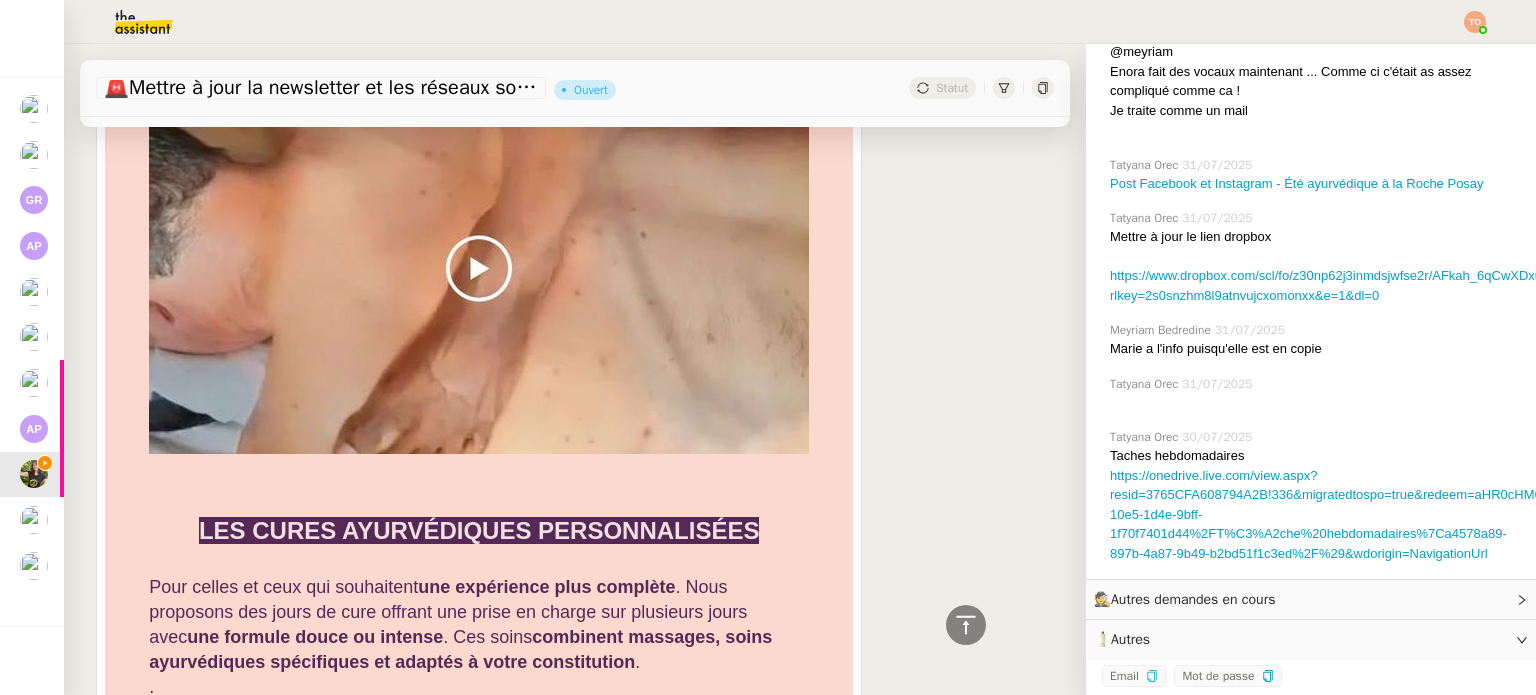 click on "LES CURES AYURVÉDIQUES PERSONNALISÉES" at bounding box center (479, 530) 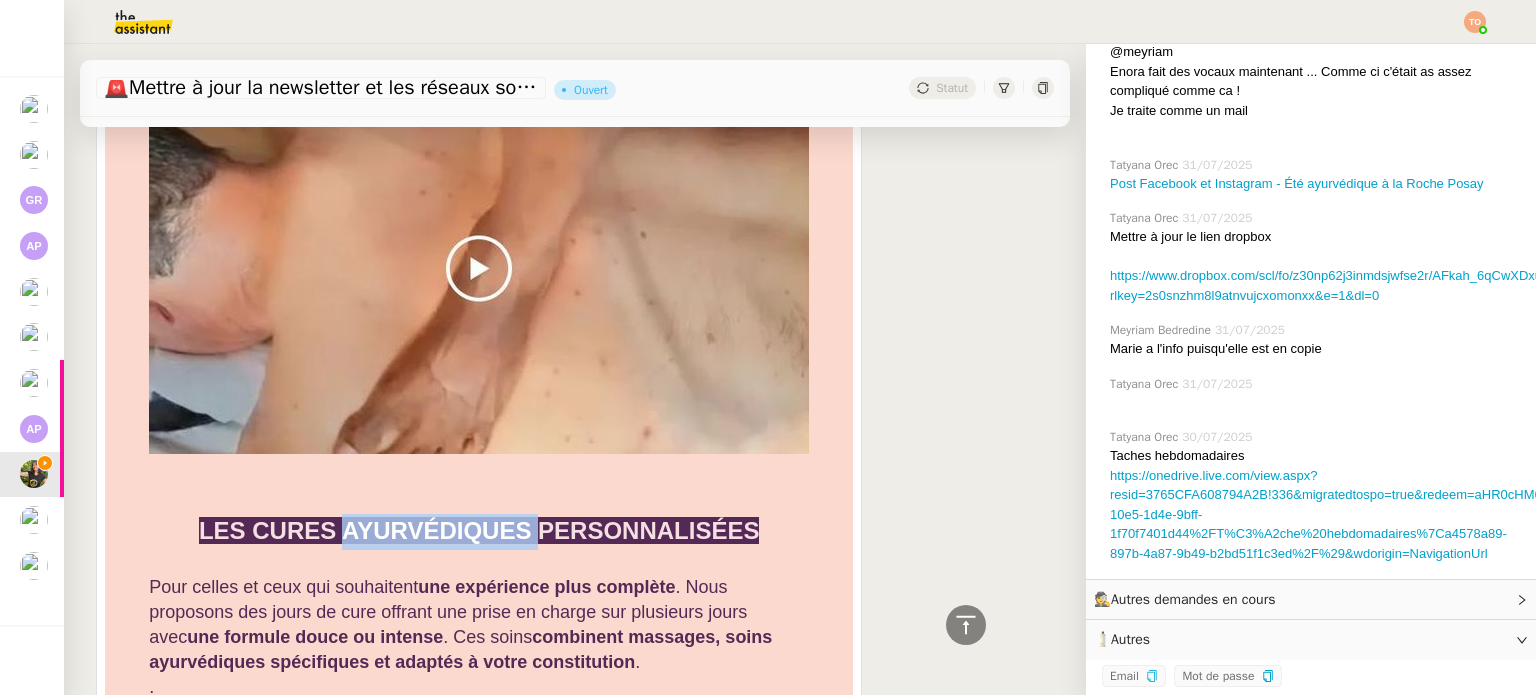 click on "LES CURES AYURVÉDIQUES PERSONNALISÉES" at bounding box center (479, 530) 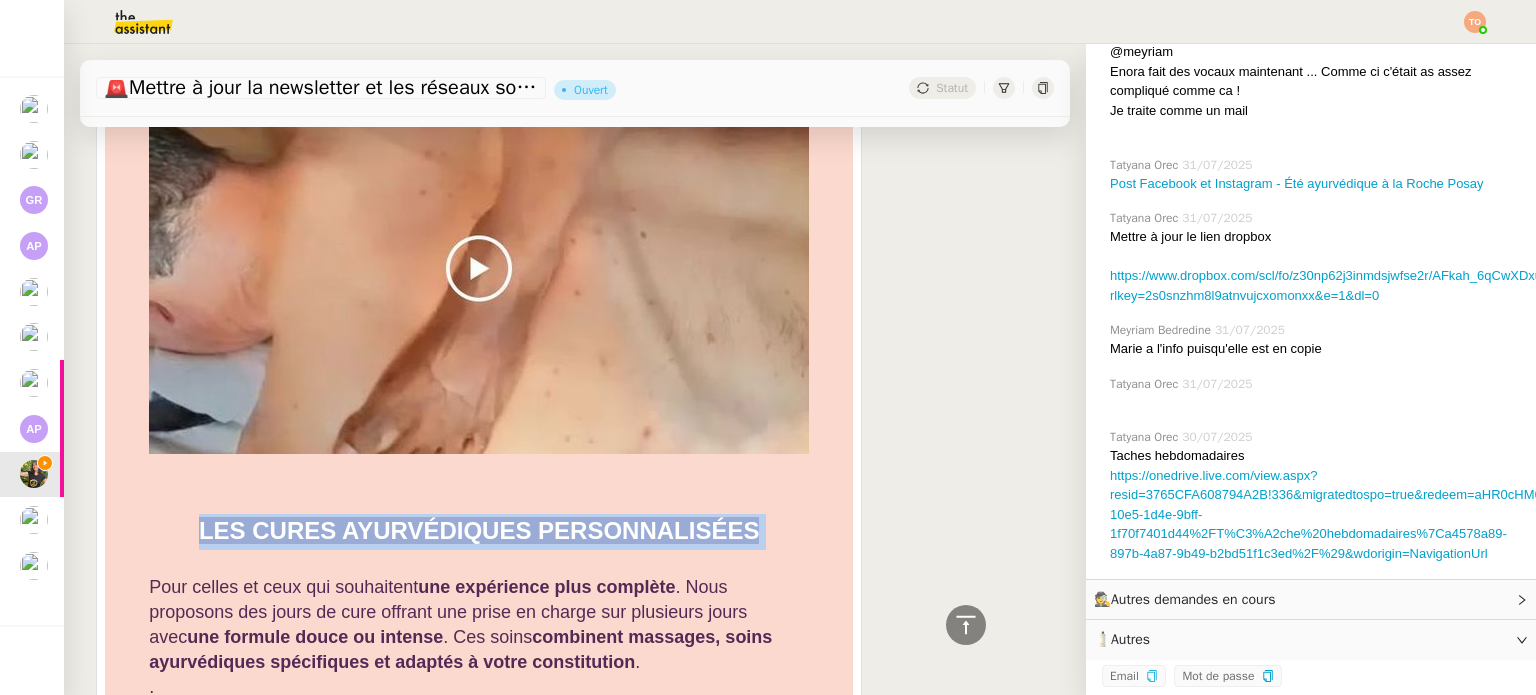 click on "LES CURES AYURVÉDIQUES PERSONNALISÉES" at bounding box center [479, 530] 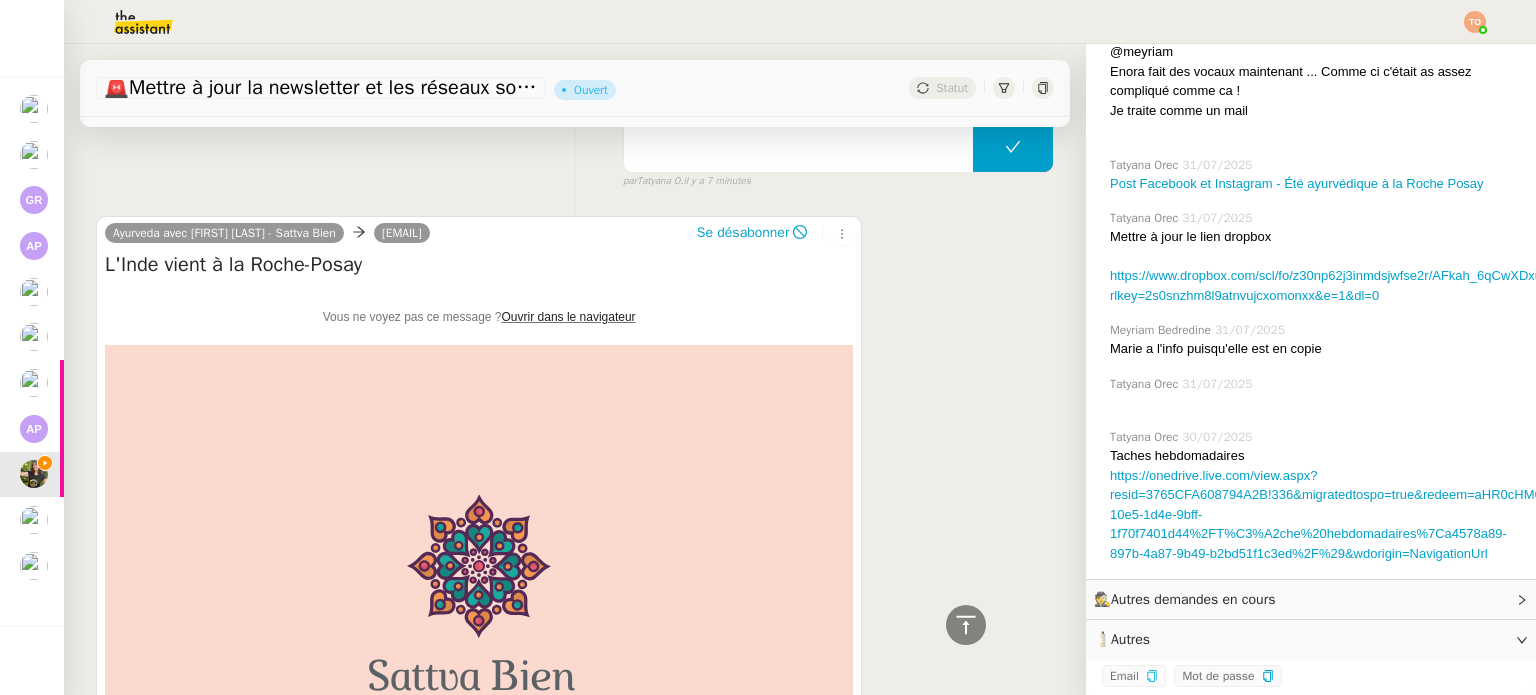 scroll, scrollTop: 0, scrollLeft: 0, axis: both 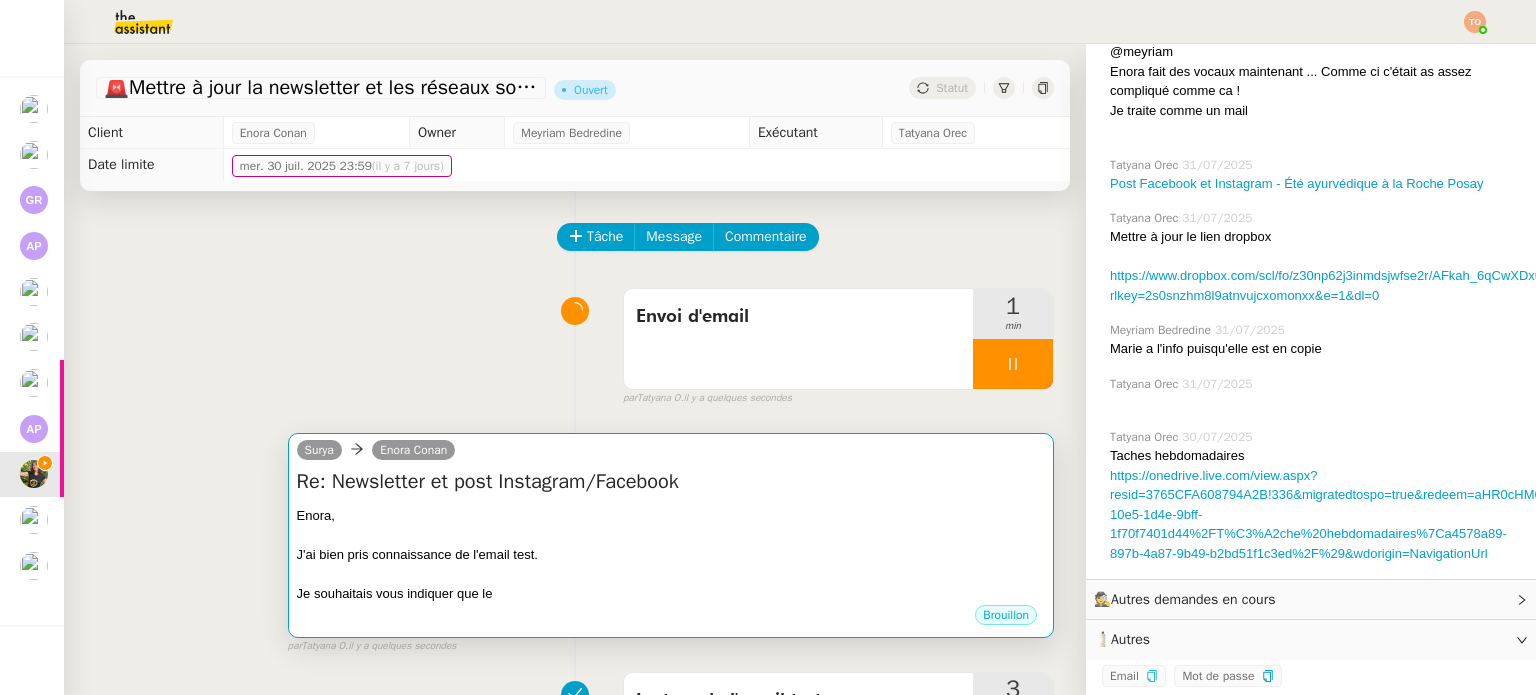 click at bounding box center [671, 574] 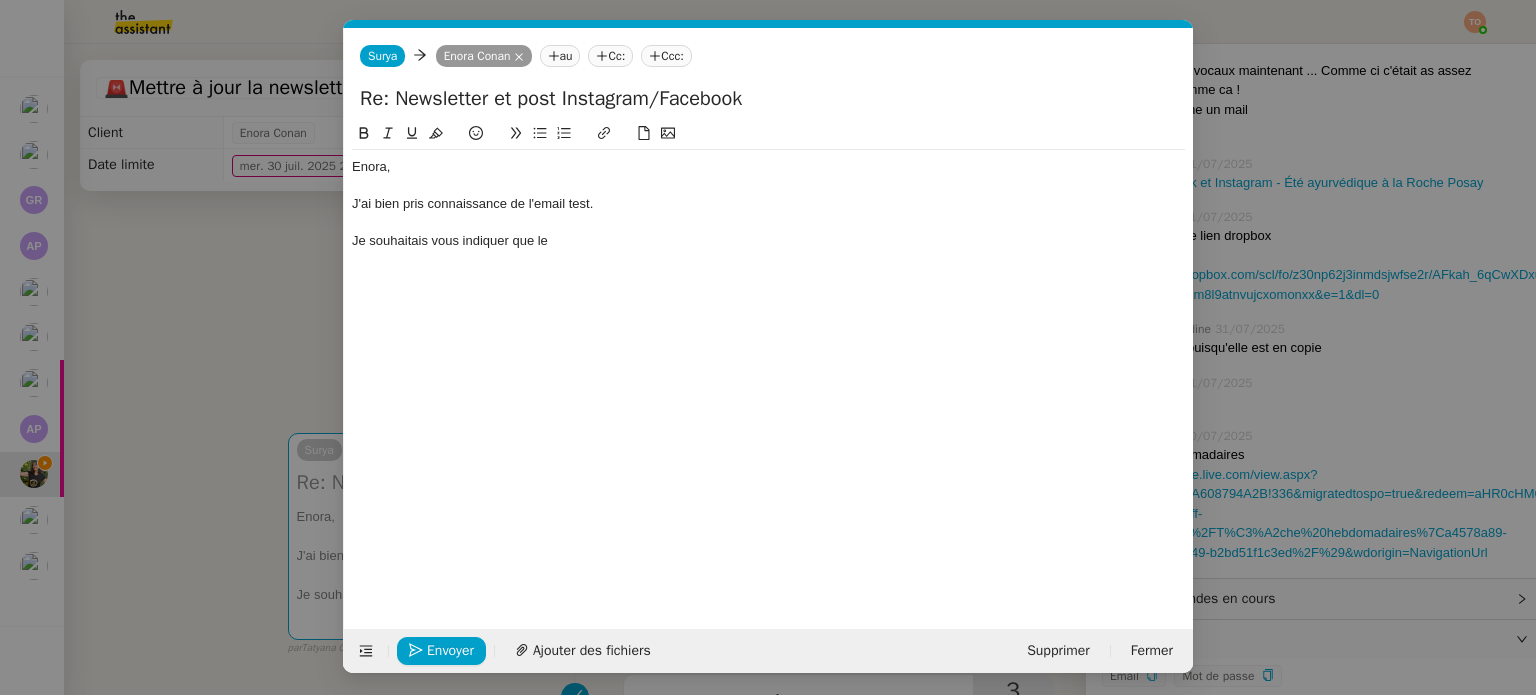 scroll, scrollTop: 947, scrollLeft: 0, axis: vertical 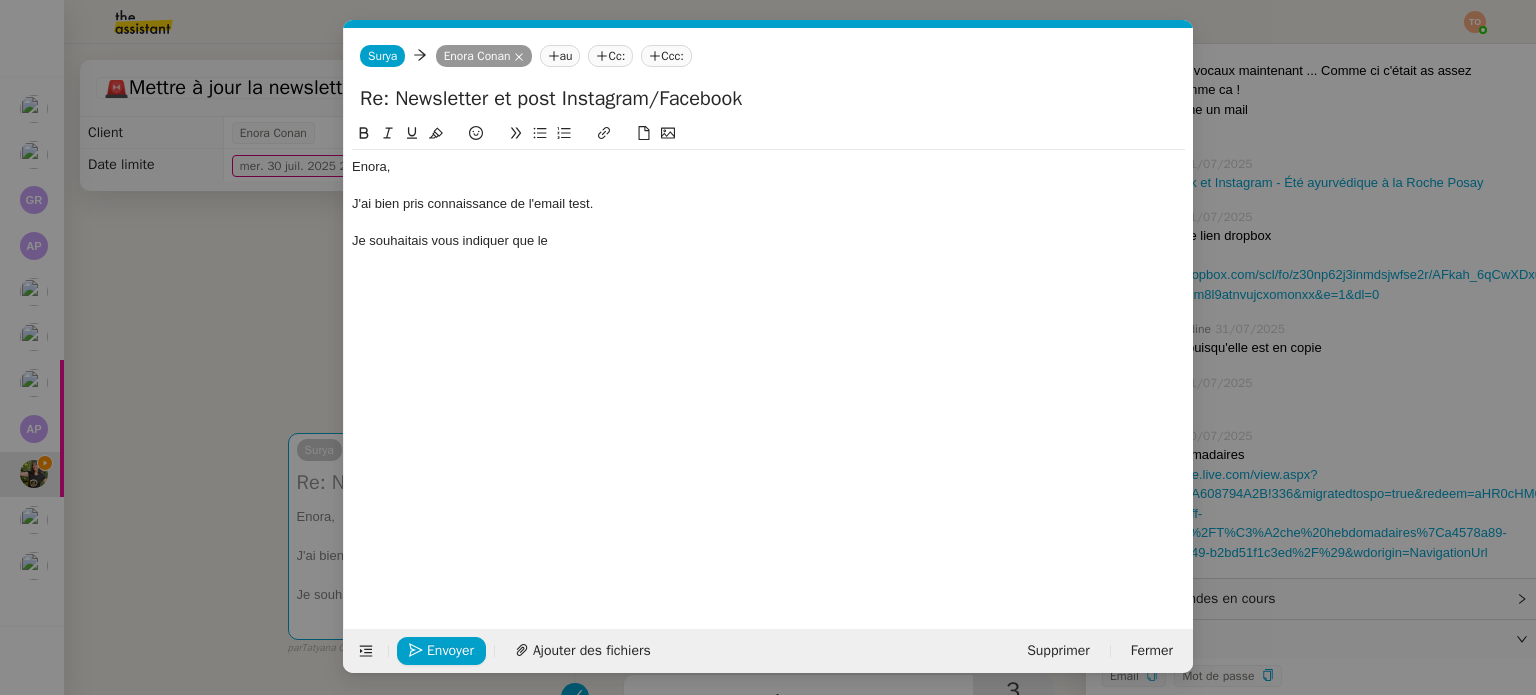 click on "Je souhaitais vous indiquer que le" 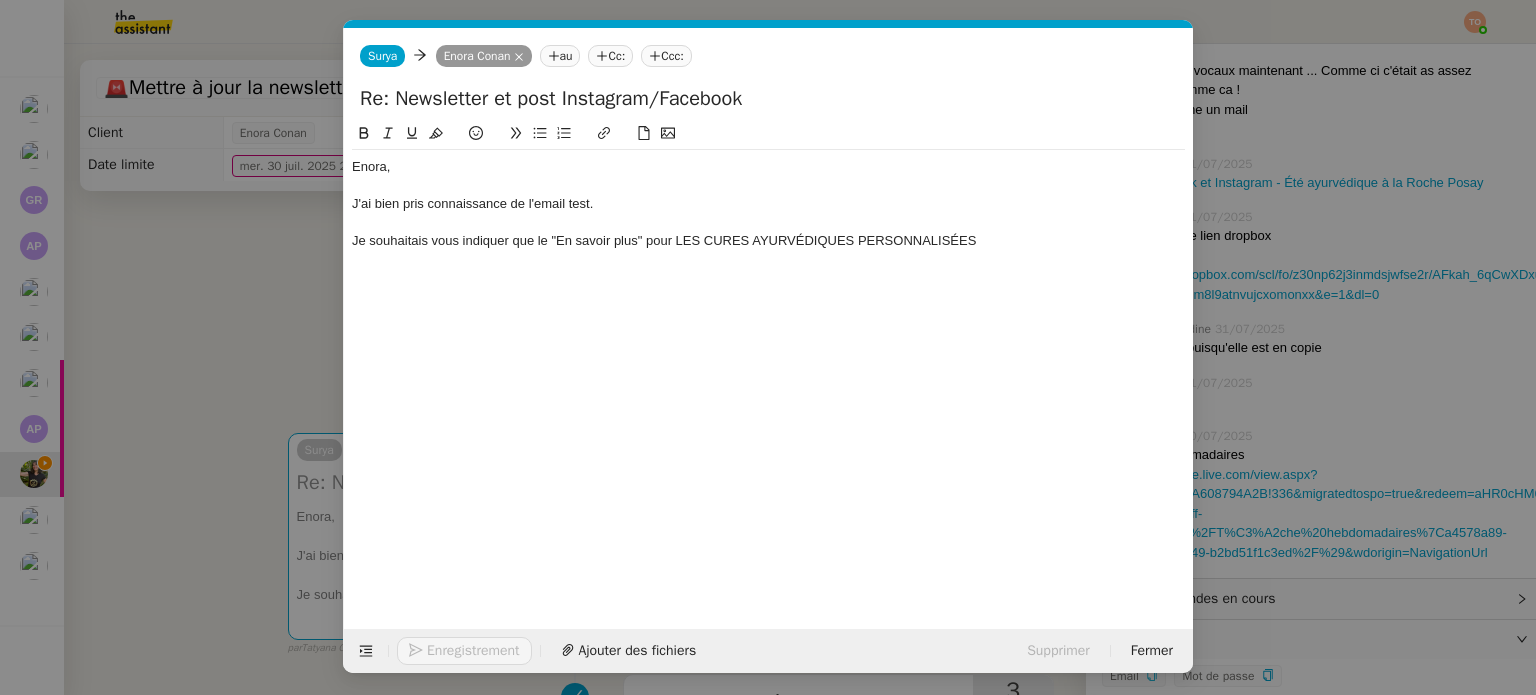 scroll, scrollTop: 0, scrollLeft: 0, axis: both 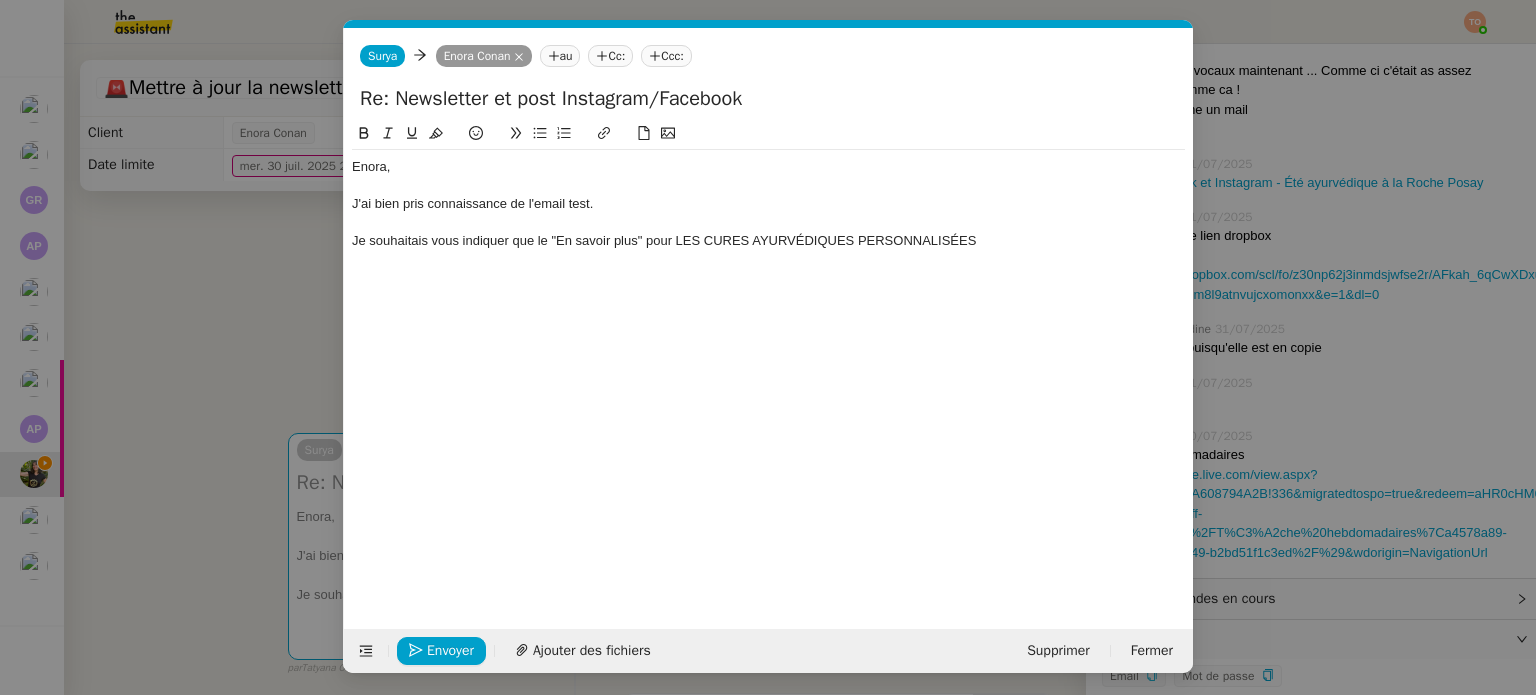 click on "Je souhaitais vous indiquer que le "En savoir plus" pour LES CURES AYURVÉDIQUES PERSONNALISÉES" 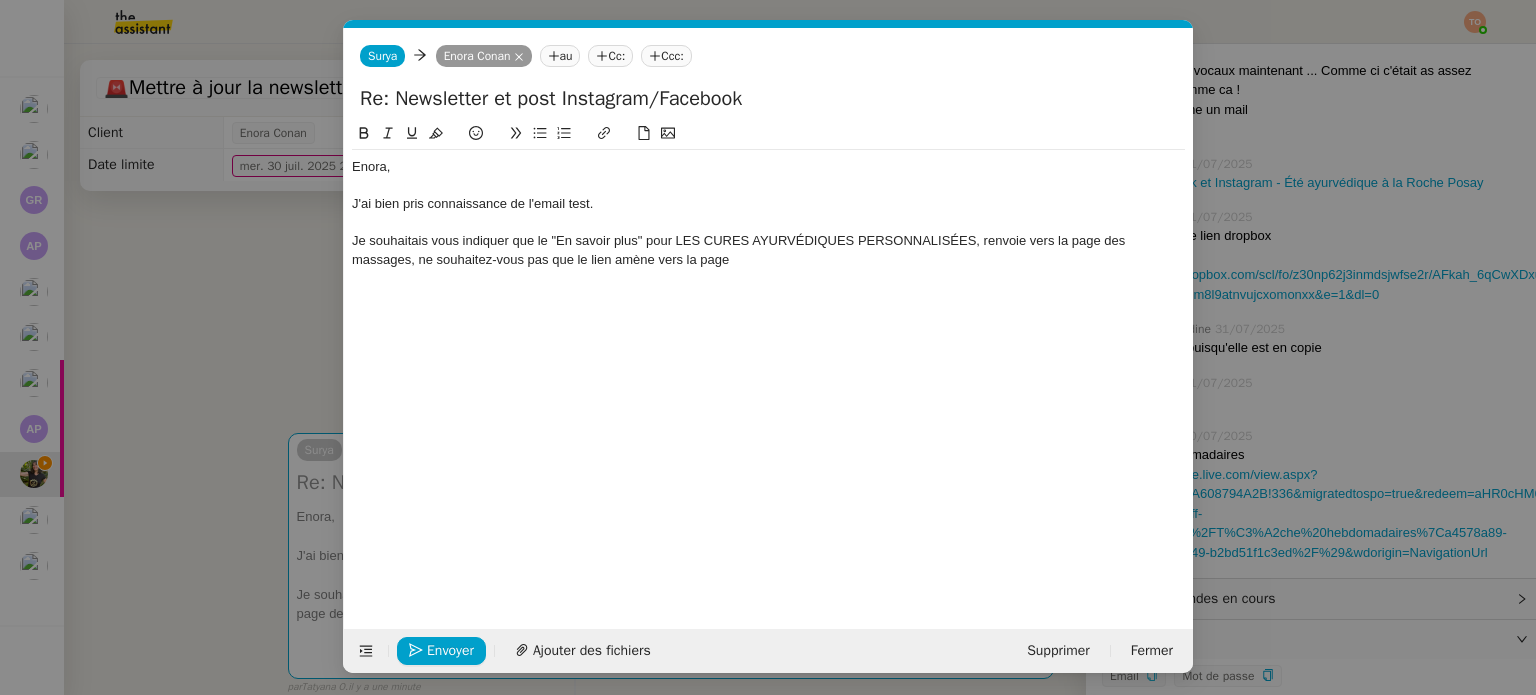click on "Service TA - VOYAGE - PROPOSITION GLOBALE    A utiliser dans le cadre de proposition de déplacement TA - RELANCE CLIENT (EN)    Relancer un client lorsqu'il n'a pas répondu à un précédent message BAFERTY - MAIL AUDITION    A utiliser dans le cadre de la procédure d'envoi des mails d'audition TA - PUBLICATION OFFRE D'EMPLOI     Organisation du recrutement Discours de présentation du paiement sécurisé    TA - VOYAGES - PROPOSITION ITINERAIRE    Soumettre les résultats d'une recherche TA - CONFIRMATION PAIEMENT (EN)    Confirmer avec le client de modèle de transaction - Attention Plan Pro nécessaire. TA - COURRIER EXPEDIE (recommandé)    A utiliser dans le cadre de l'envoi d'un courrier recommandé TA - PARTAGE DE CALENDRIER (EN)    A utiliser pour demander au client de partager son calendrier afin de faciliter l'accès et la gestion PSPI - Appel de fonds MJL    A utiliser dans le cadre de la procédure d'appel de fonds MJL TA - RELANCE CLIENT    TA - AR PROCEDURES        21 YIELD" at bounding box center (768, 347) 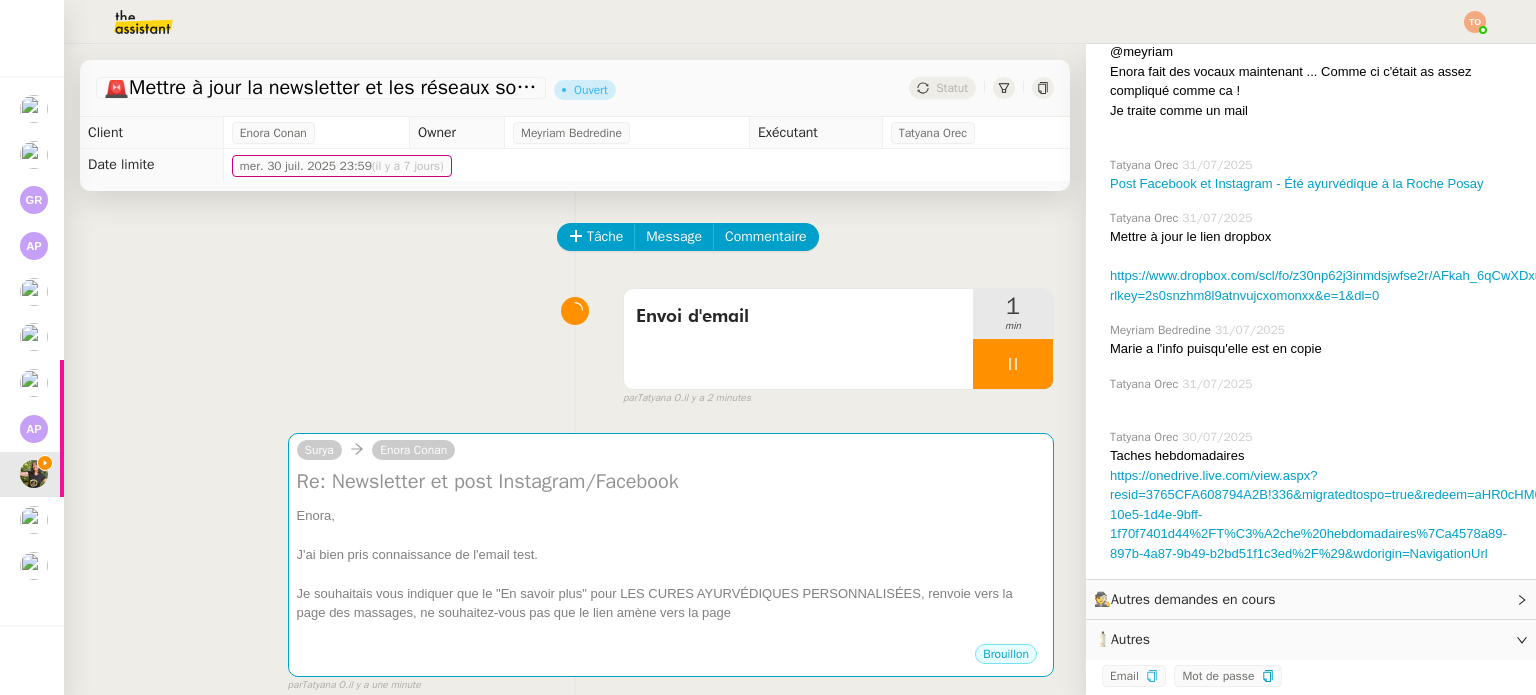 scroll, scrollTop: 944, scrollLeft: 0, axis: vertical 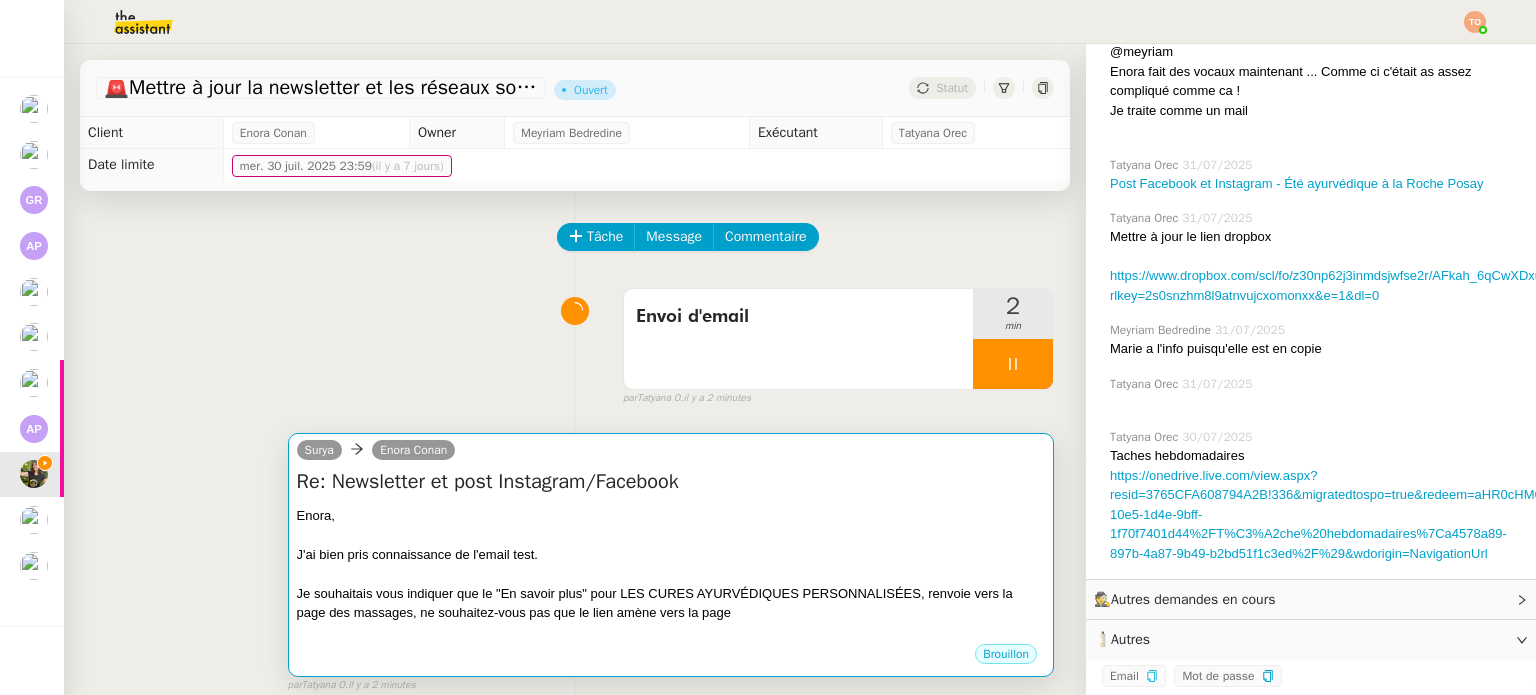 click on "J'ai bien pris connaissance de l'email test." at bounding box center [671, 555] 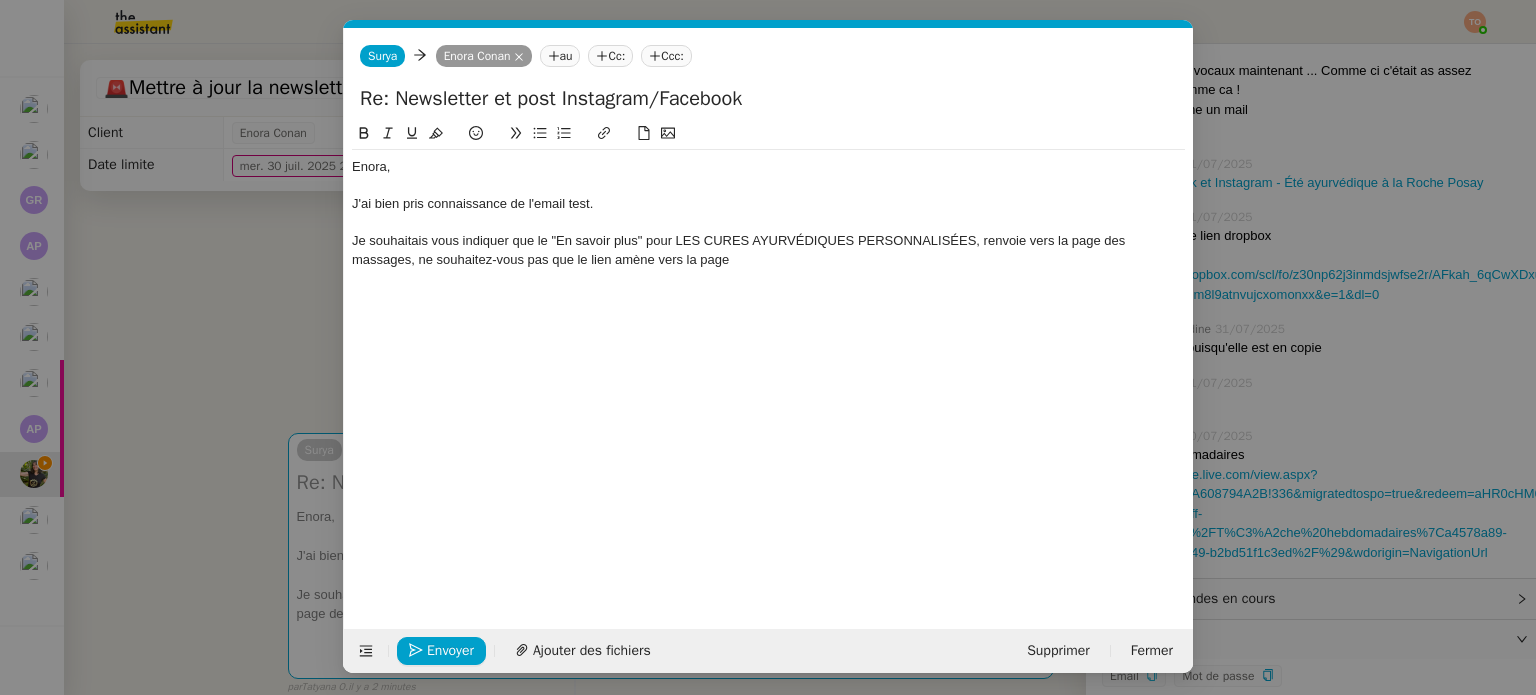 scroll, scrollTop: 947, scrollLeft: 0, axis: vertical 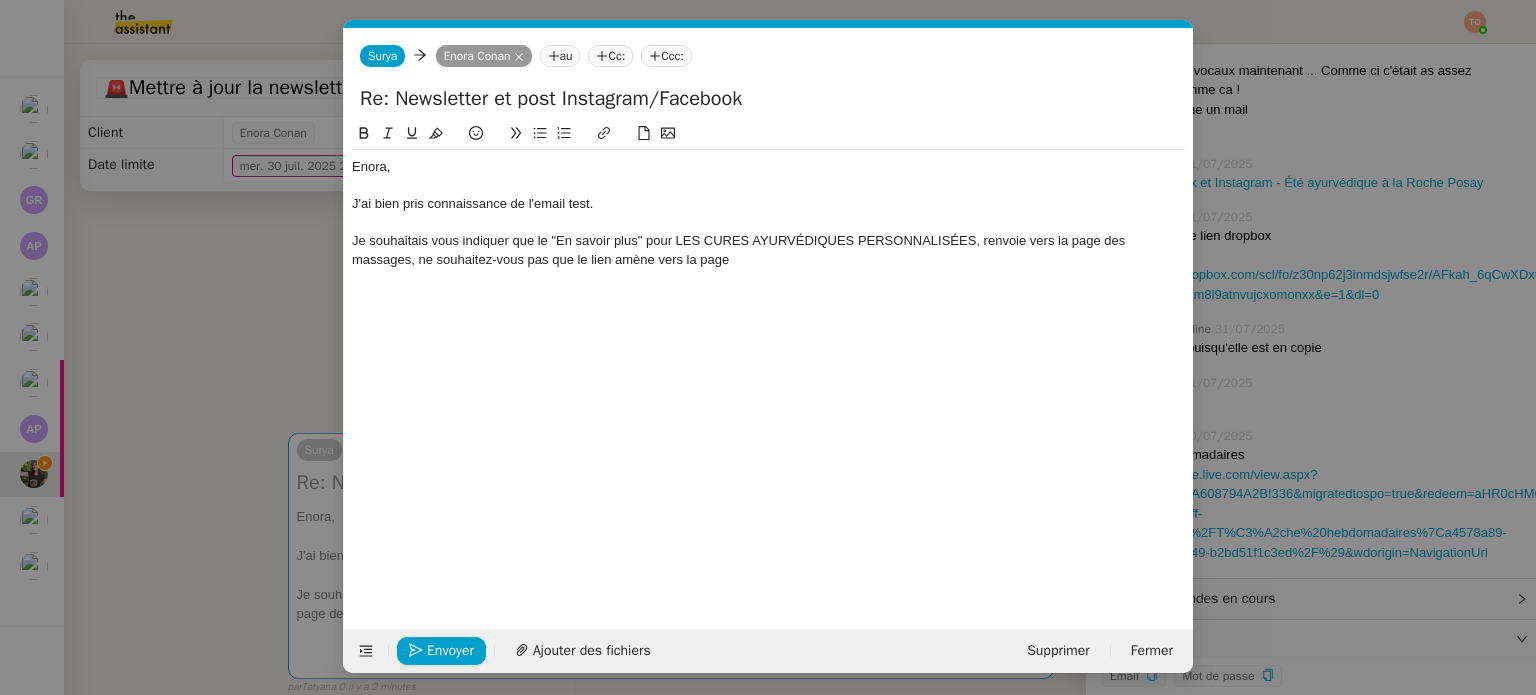 click on "Je souhaitais vous indiquer que le "En savoir plus" pour LES CURES AYURVÉDIQUES PERSONNALISÉES, renvoie vers la page des massages, ne souhaitez-vous pas que le lien amène vers la page" 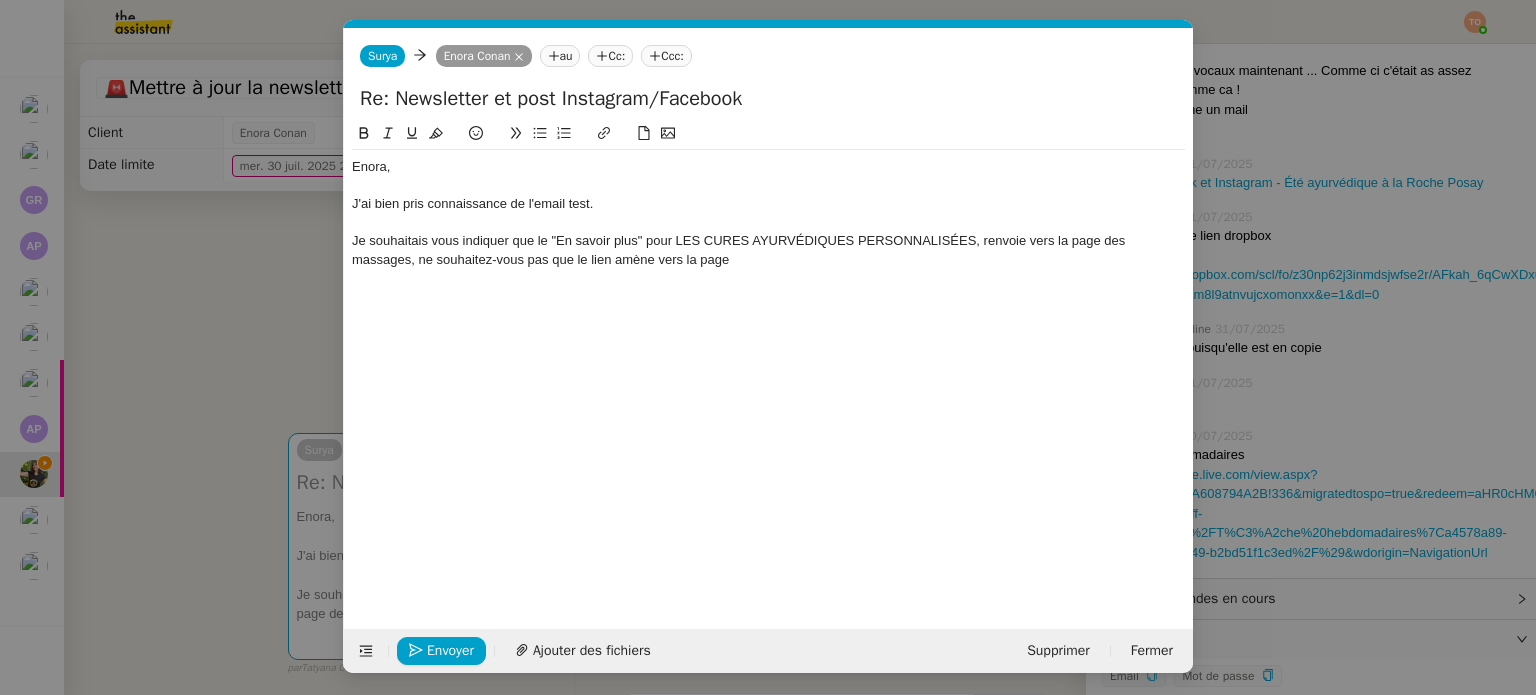 scroll, scrollTop: 0, scrollLeft: 0, axis: both 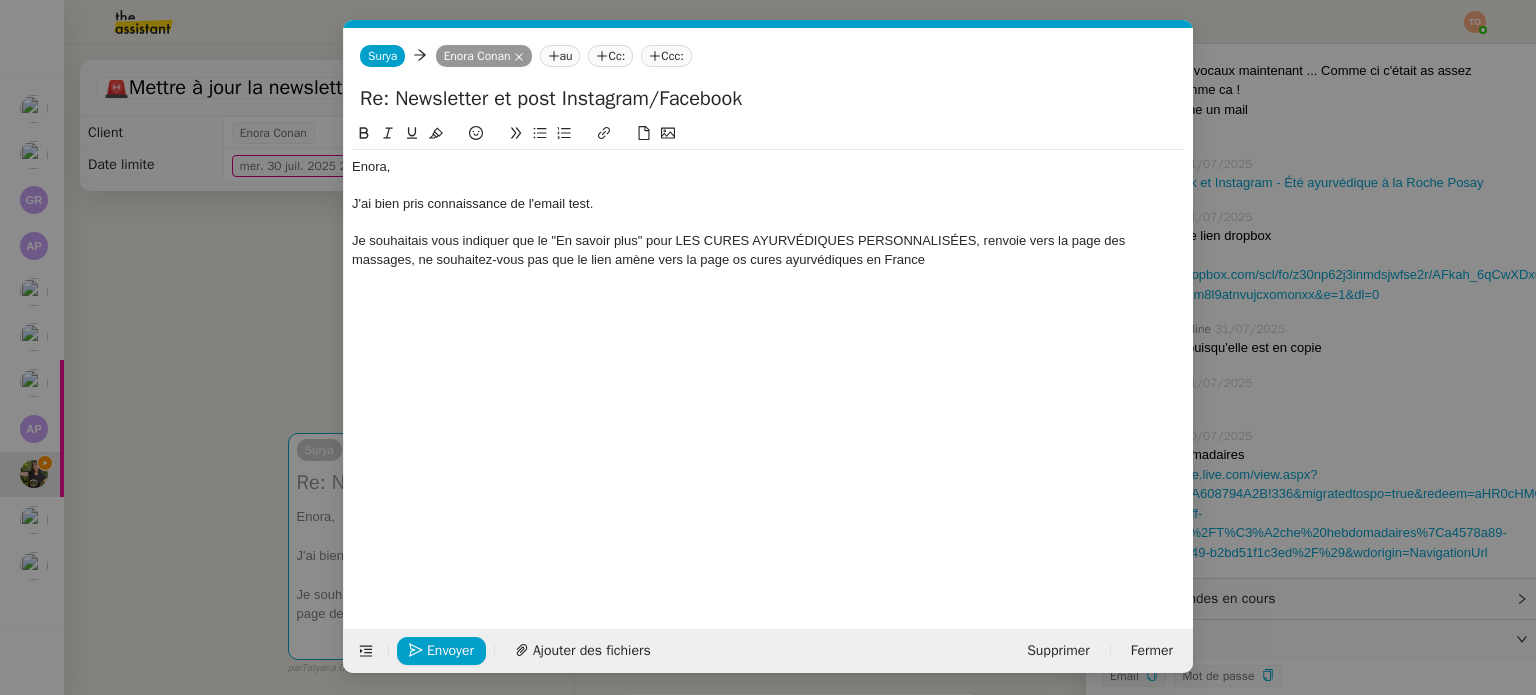 click on "Je souhaitais vous indiquer que le "En savoir plus" pour LES CURES AYURVÉDIQUES PERSONNALISÉES, renvoie vers la page des massages, ne souhaitez-vous pas que le lien amène vers la page os cures ayurvédiques en France" 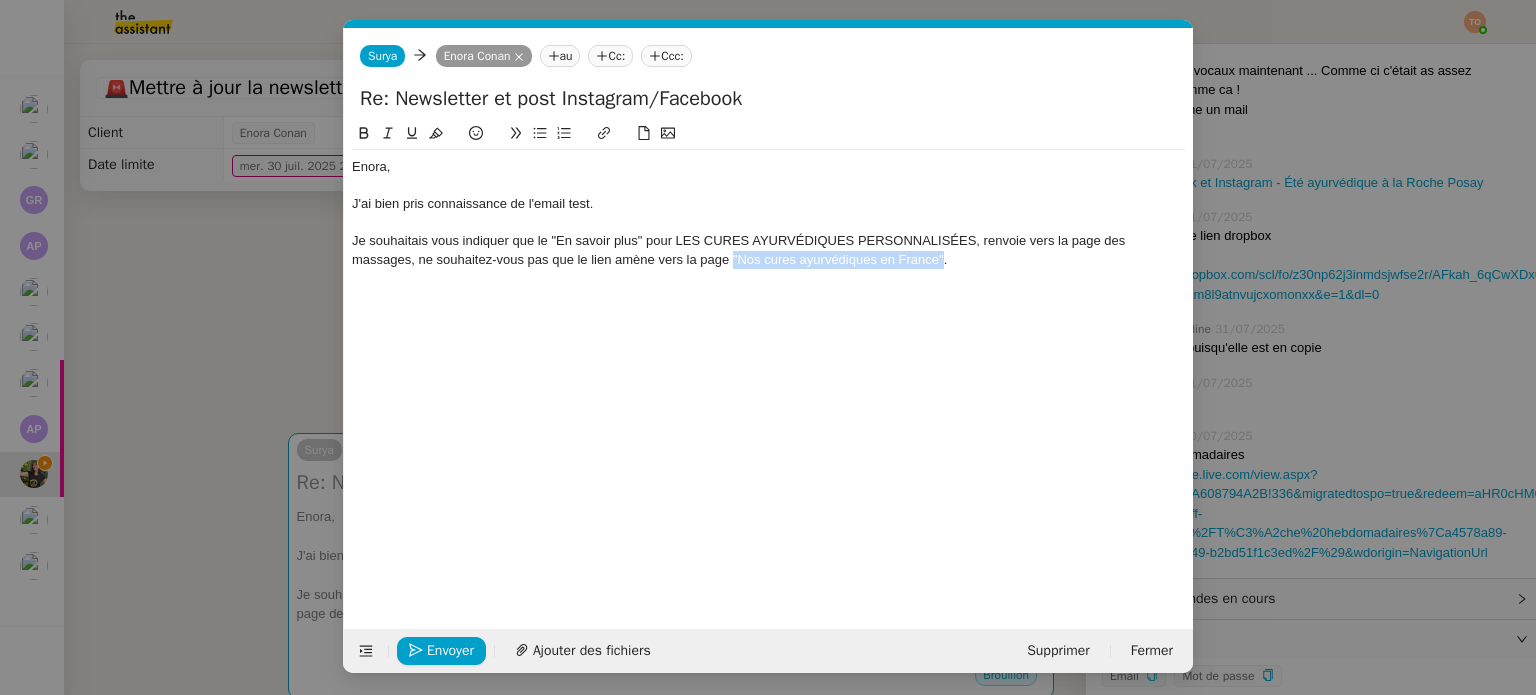 drag, startPoint x: 942, startPoint y: 259, endPoint x: 733, endPoint y: 258, distance: 209.0024 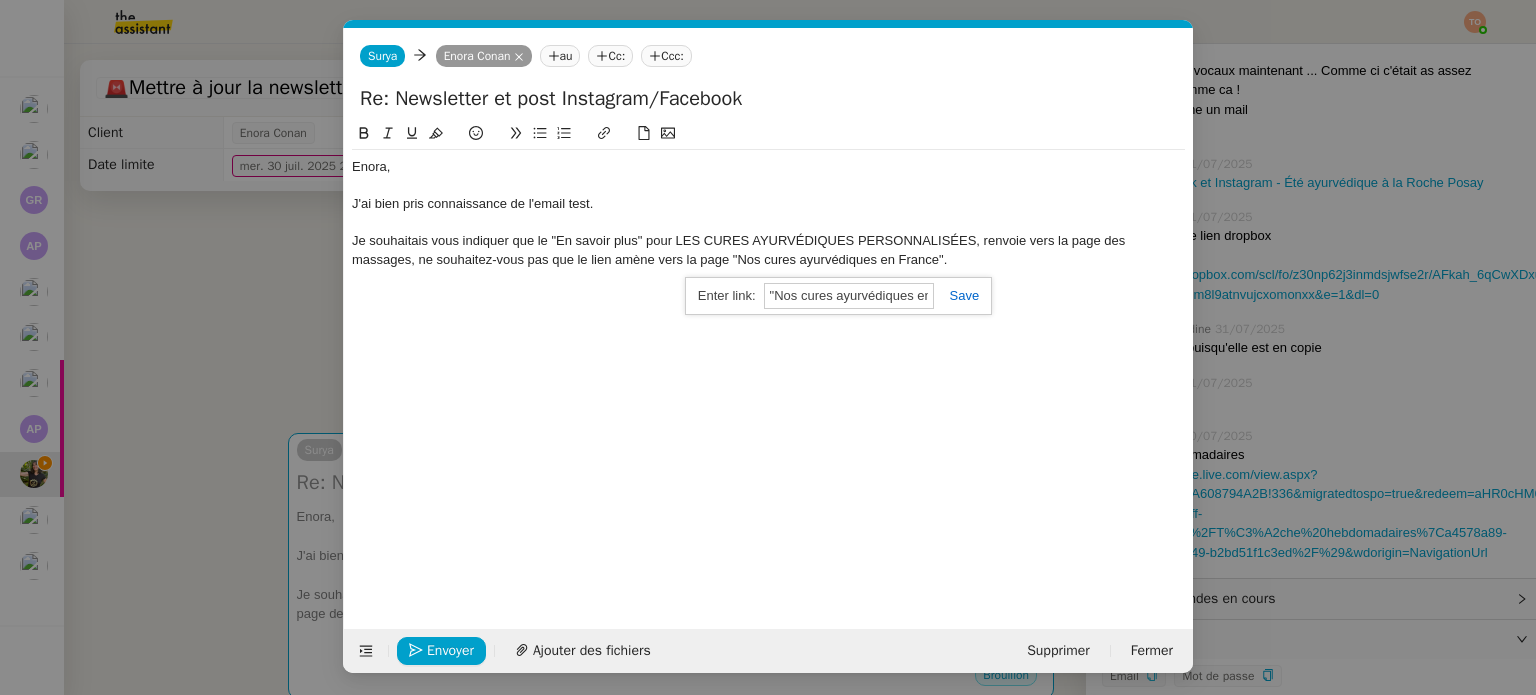 paste on "https://www.sattva-bien-ayurveda.com/cure-ayurvedique-en-france" 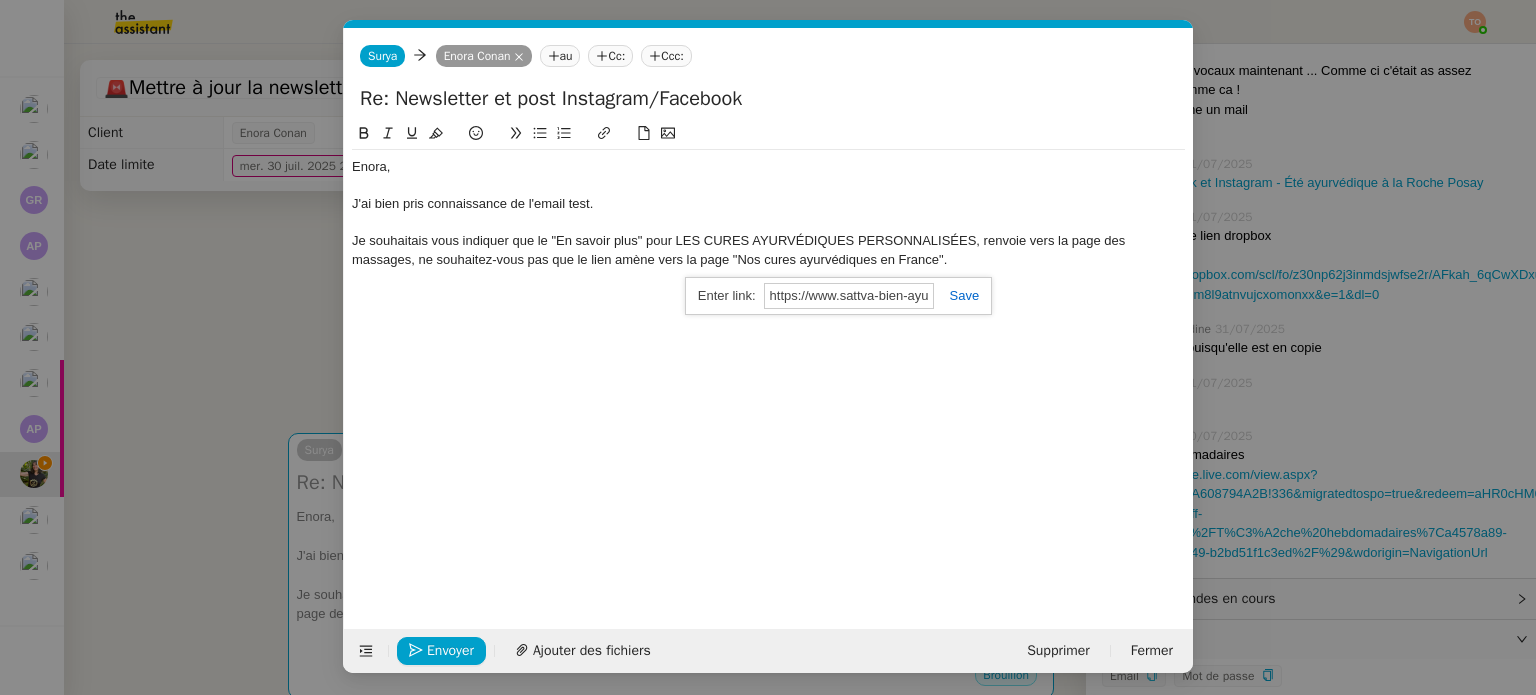 scroll, scrollTop: 0, scrollLeft: 224, axis: horizontal 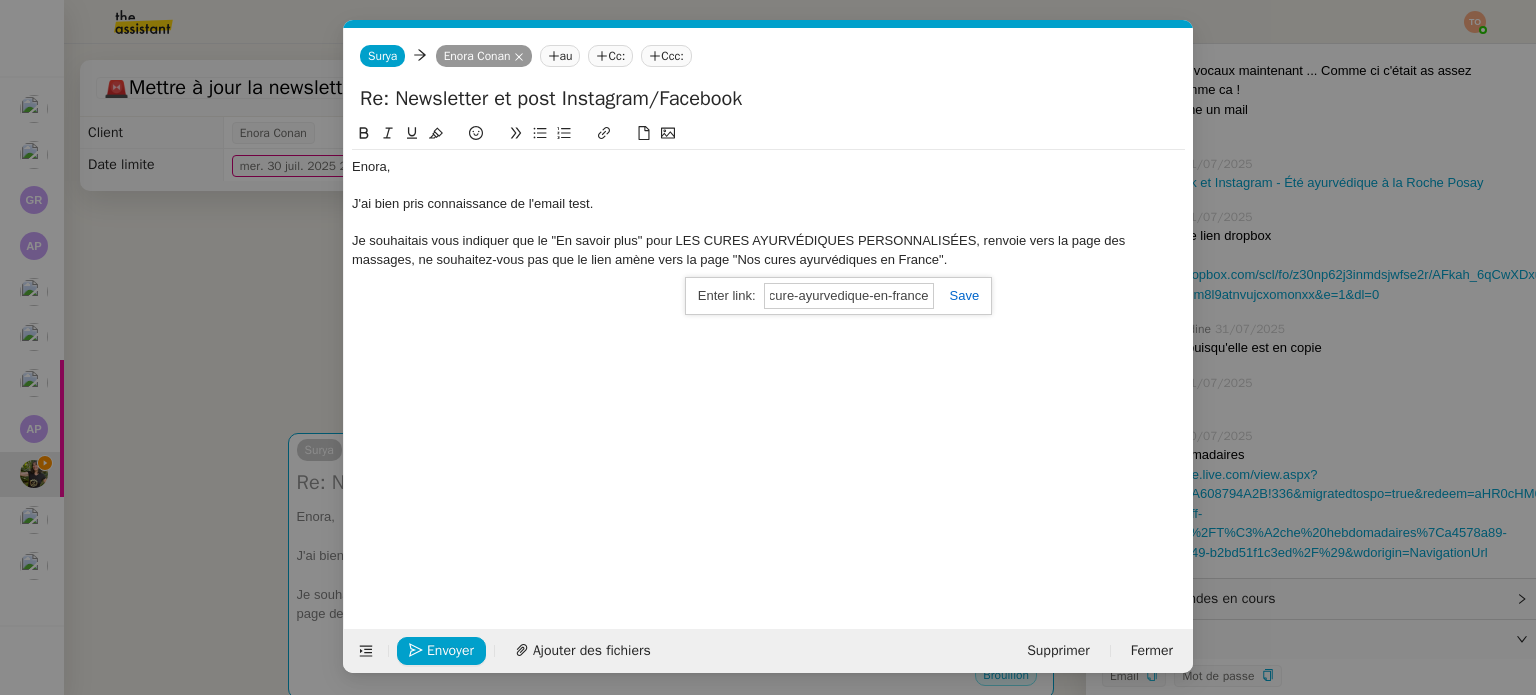 click 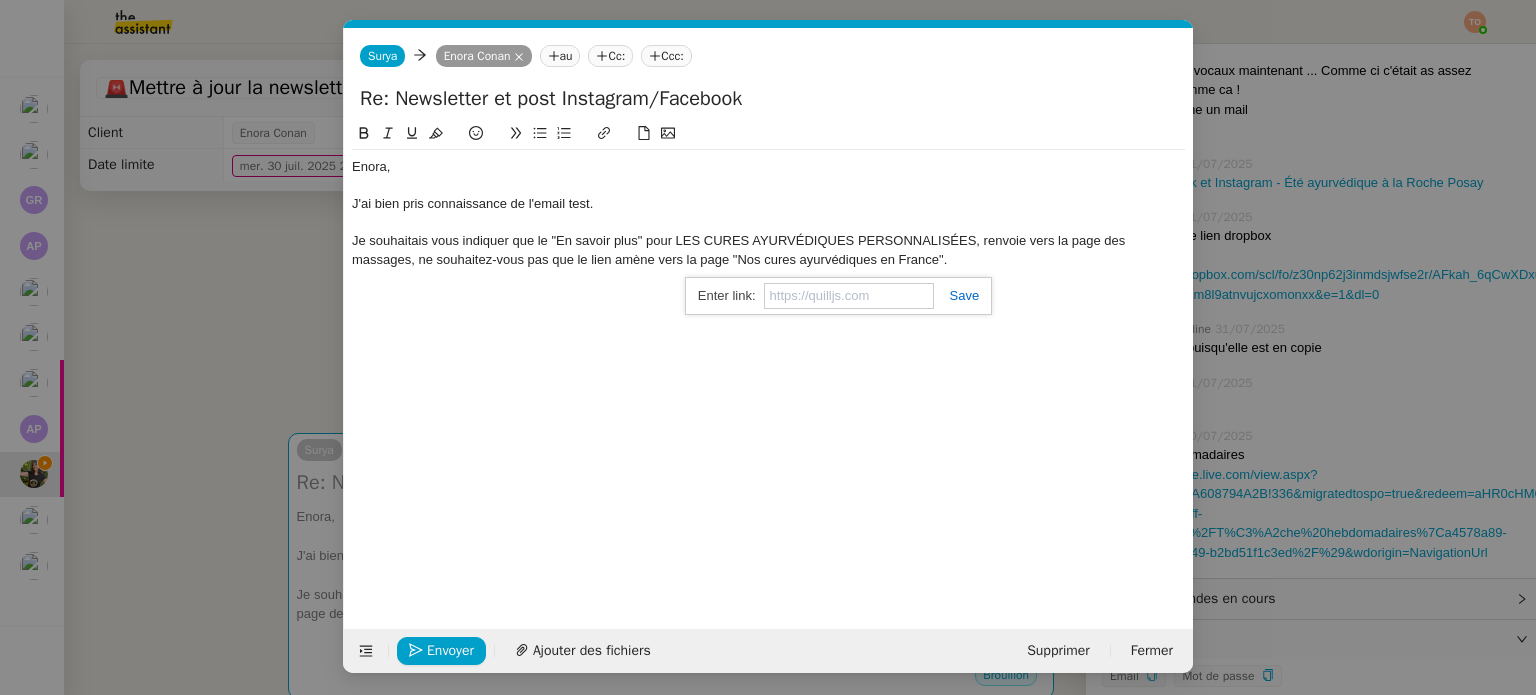scroll, scrollTop: 0, scrollLeft: 0, axis: both 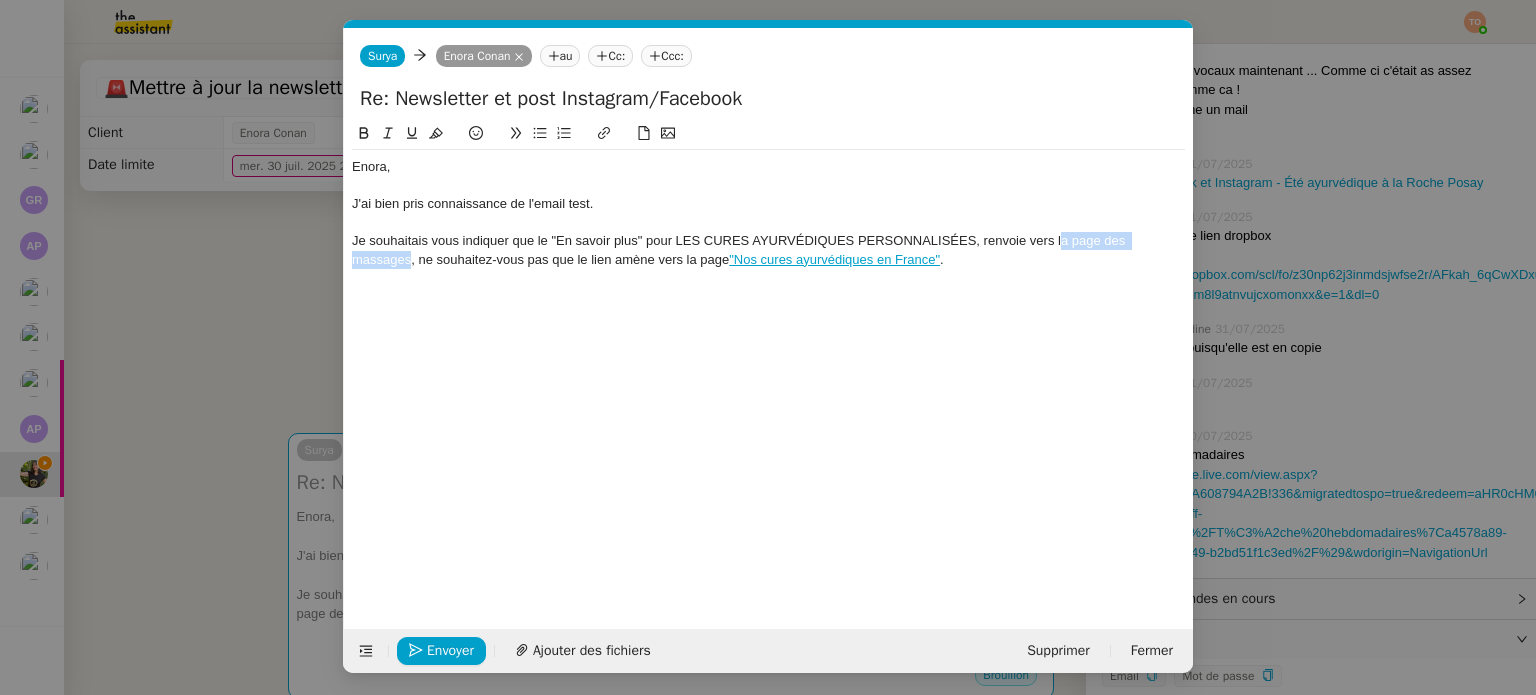 drag, startPoint x: 1060, startPoint y: 243, endPoint x: 410, endPoint y: 259, distance: 650.1969 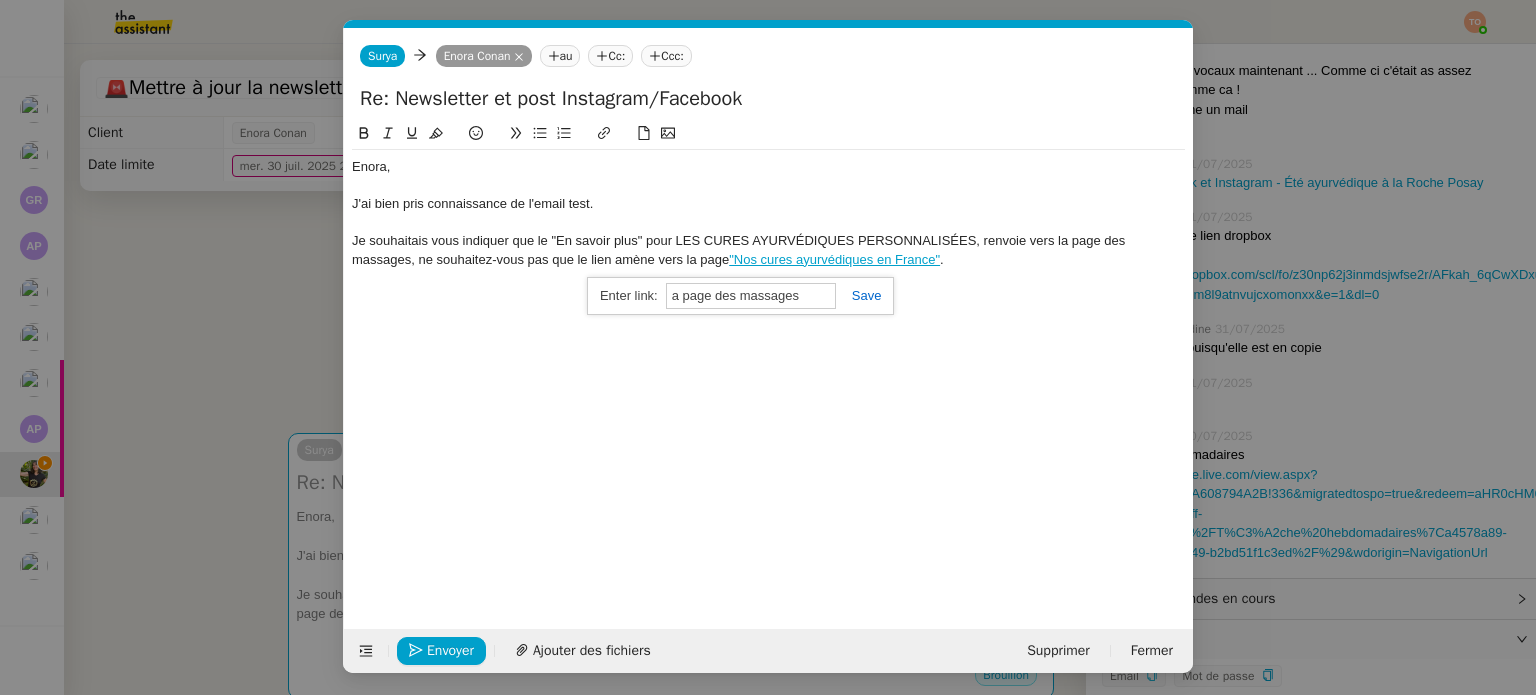 paste on "https://www.sattva-bien-ayurveda.com/massages-ayurvediques-cure-ayurvediques-marma?utm_campaign=1e19fb10-a724-4697-9b5c-d93569f59bbe&utm_source=so&utm_medium=mail" 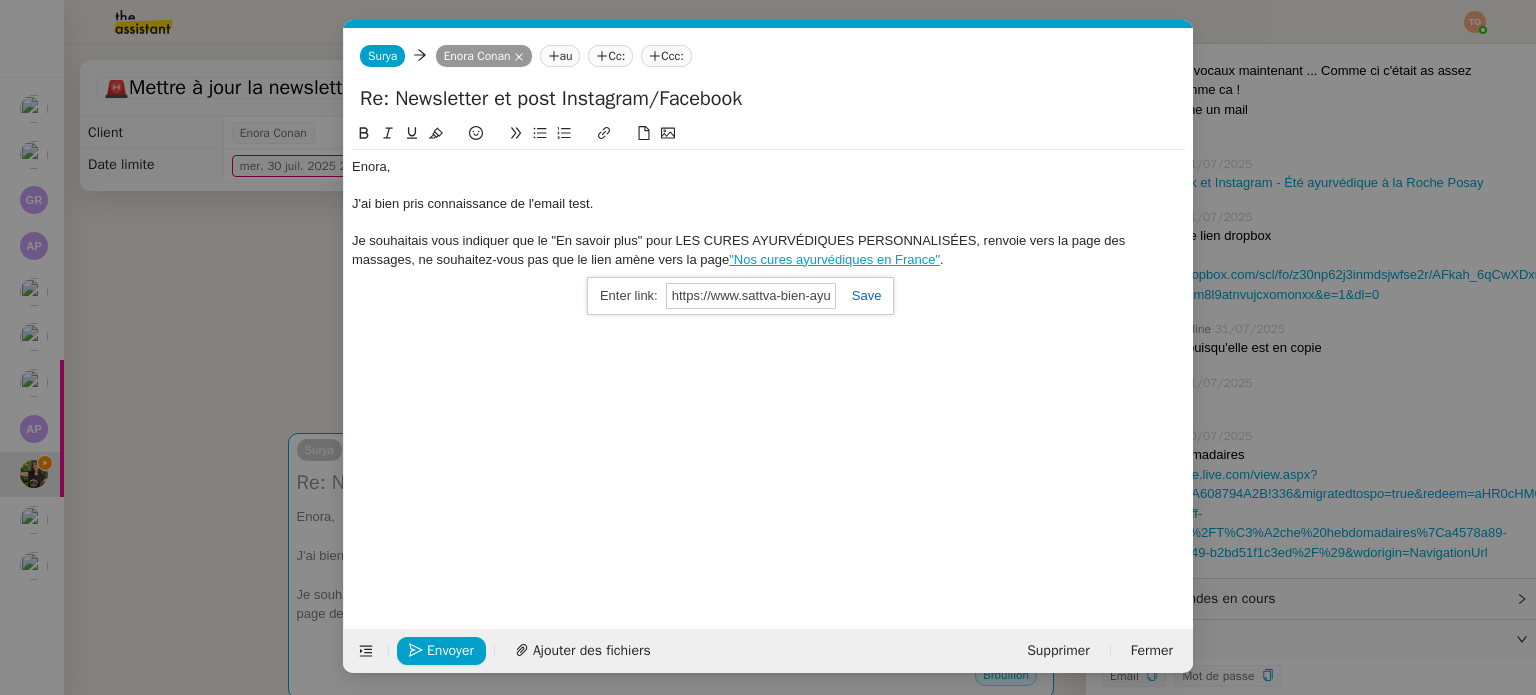 scroll, scrollTop: 0, scrollLeft: 916, axis: horizontal 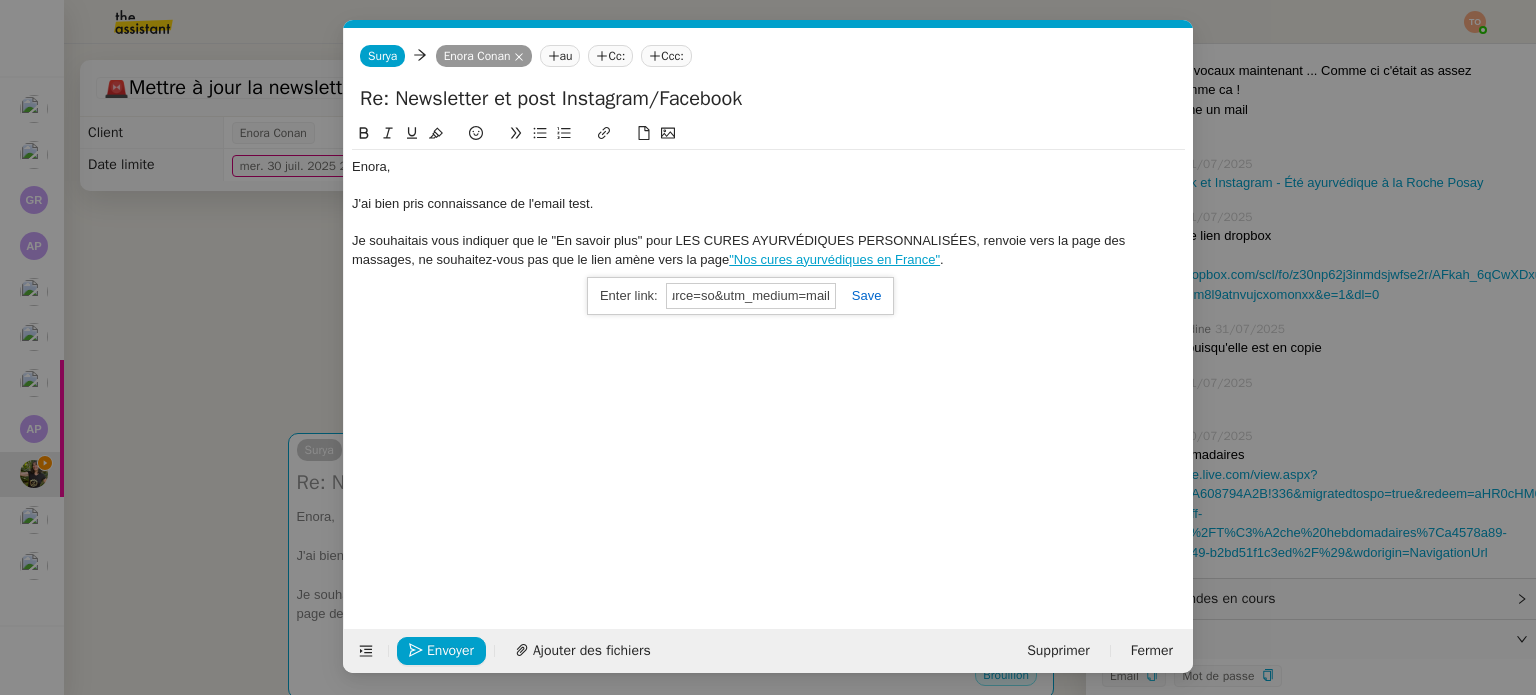type on "https://www.sattva-bien-ayurveda.com/massages-ayurvediques-cure-ayurvediques-marma?utm_campaign=1e19fb10-a724-4697-9b5c-d93569f59bbe&utm_source=so&utm_medium=mail" 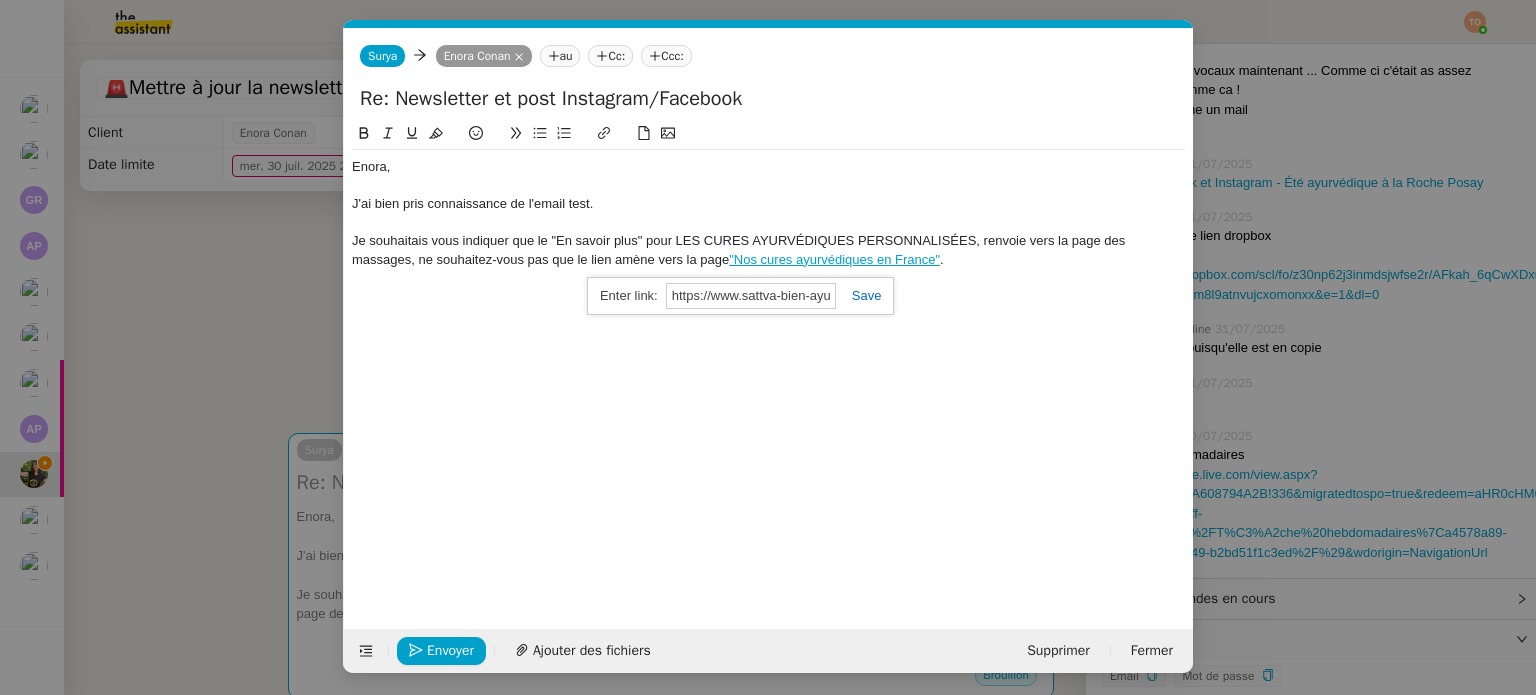 click 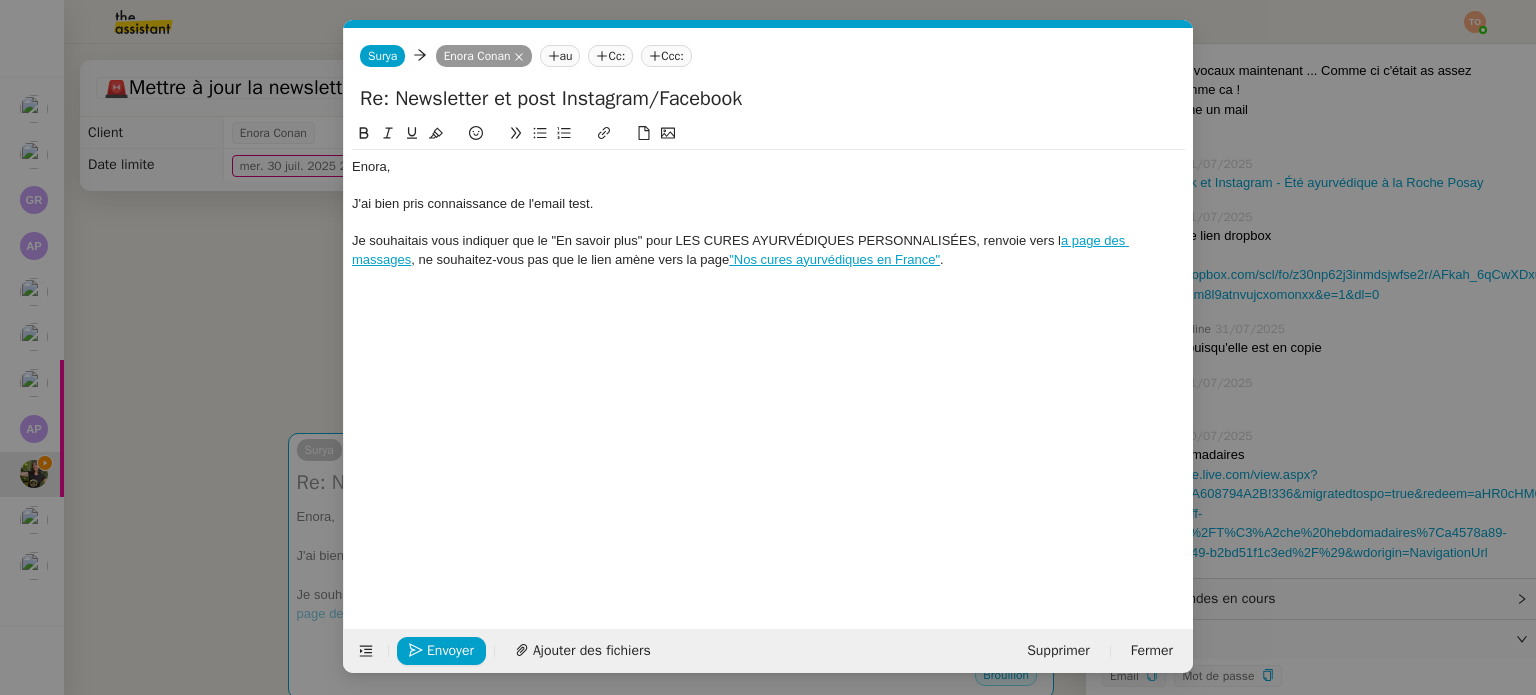 click on "Je souhaitais vous indiquer que le "En savoir plus" pour LES CURES AYURVÉDIQUES PERSONNALISÉES, renvoie vers l a page des massages , ne souhaitez-vous pas que le lien amène vers la page  "Nos cures ayurvédiques en France" ." 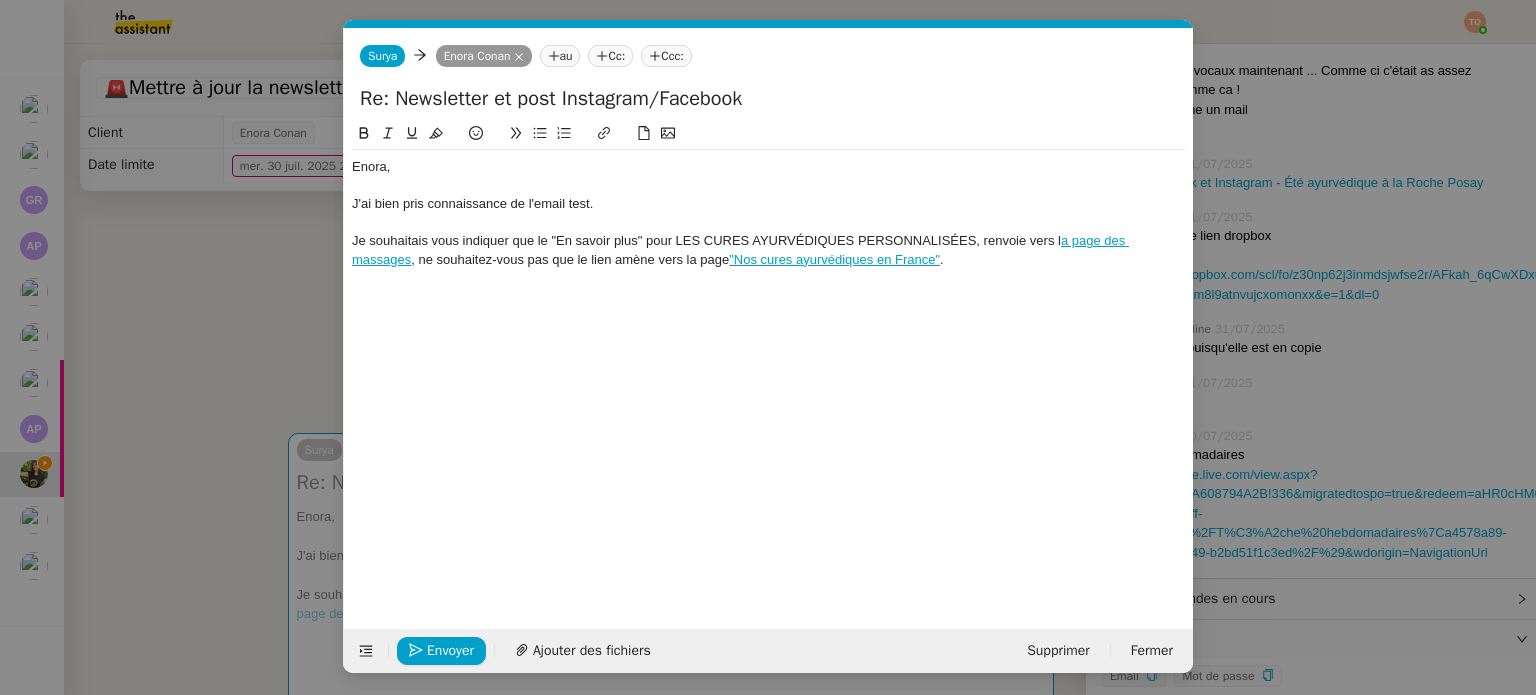 click on "Je souhaitais vous indiquer que le "En savoir plus" pour LES CURES AYURVÉDIQUES PERSONNALISÉES, renvoie vers l a page des massages , ne souhaitez-vous pas que le lien amène vers la page  "Nos cures ayurvédiques en France" ." 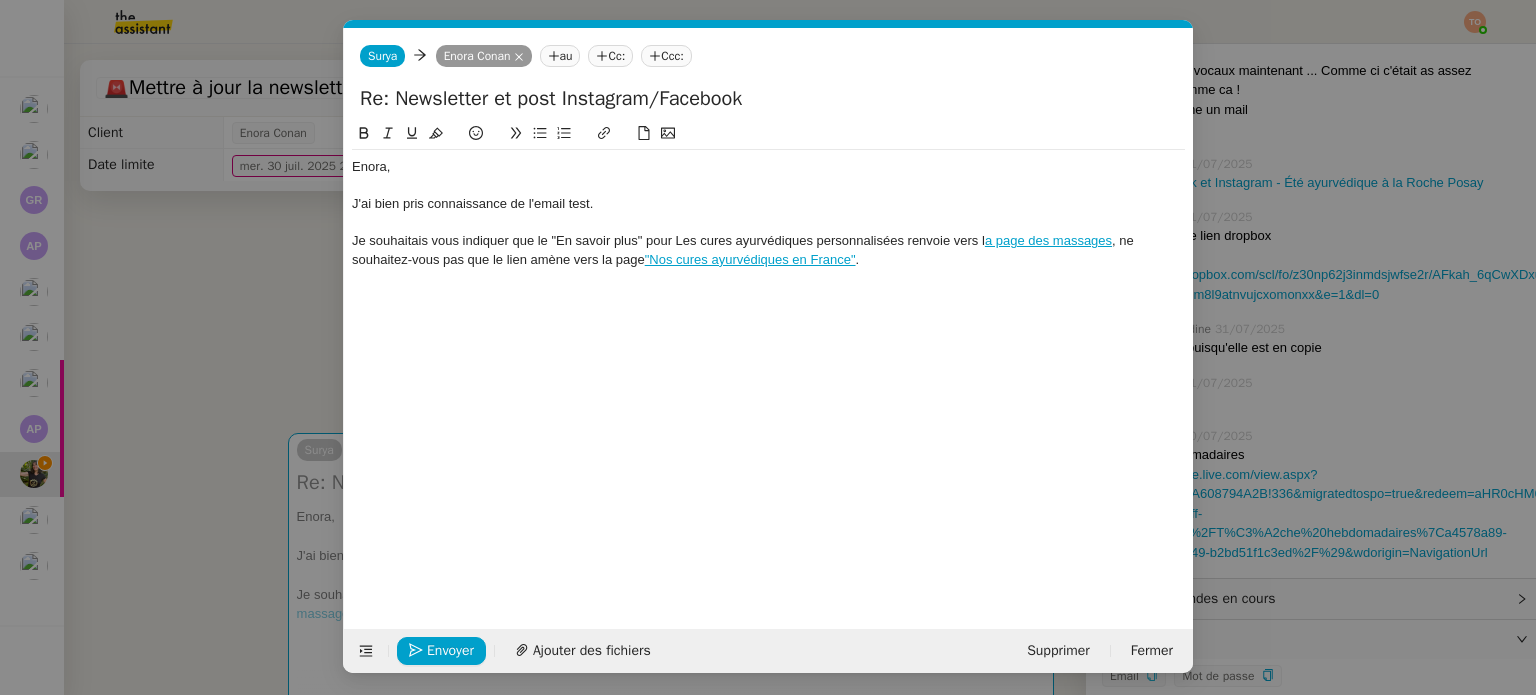 click 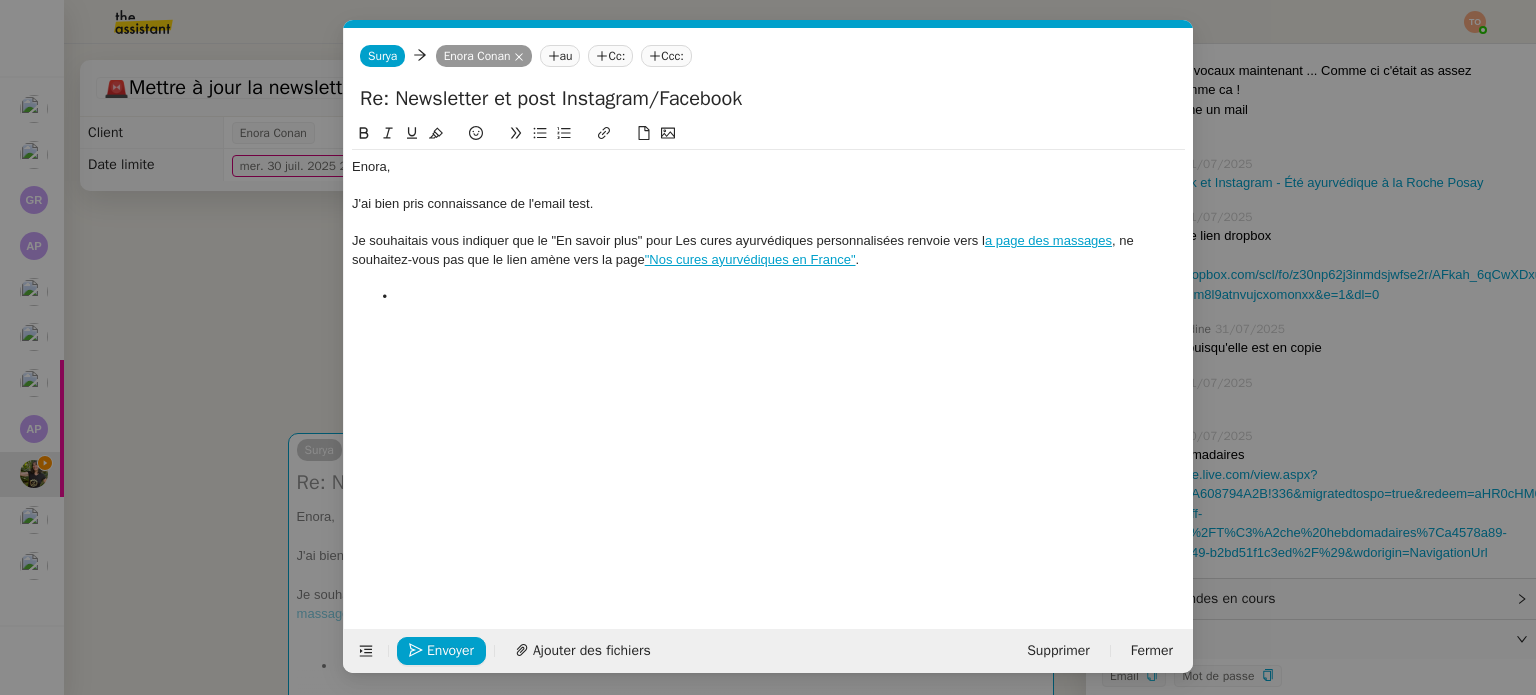 click on "Je souhaitais vous indiquer que le "En savoir plus" pour Les cures ayurvédiques personnalisées renvoie vers l a page des massages , ne souhaitez-vous pas que le lien amène vers la page  "Nos cures ayurvédiques en France" ." 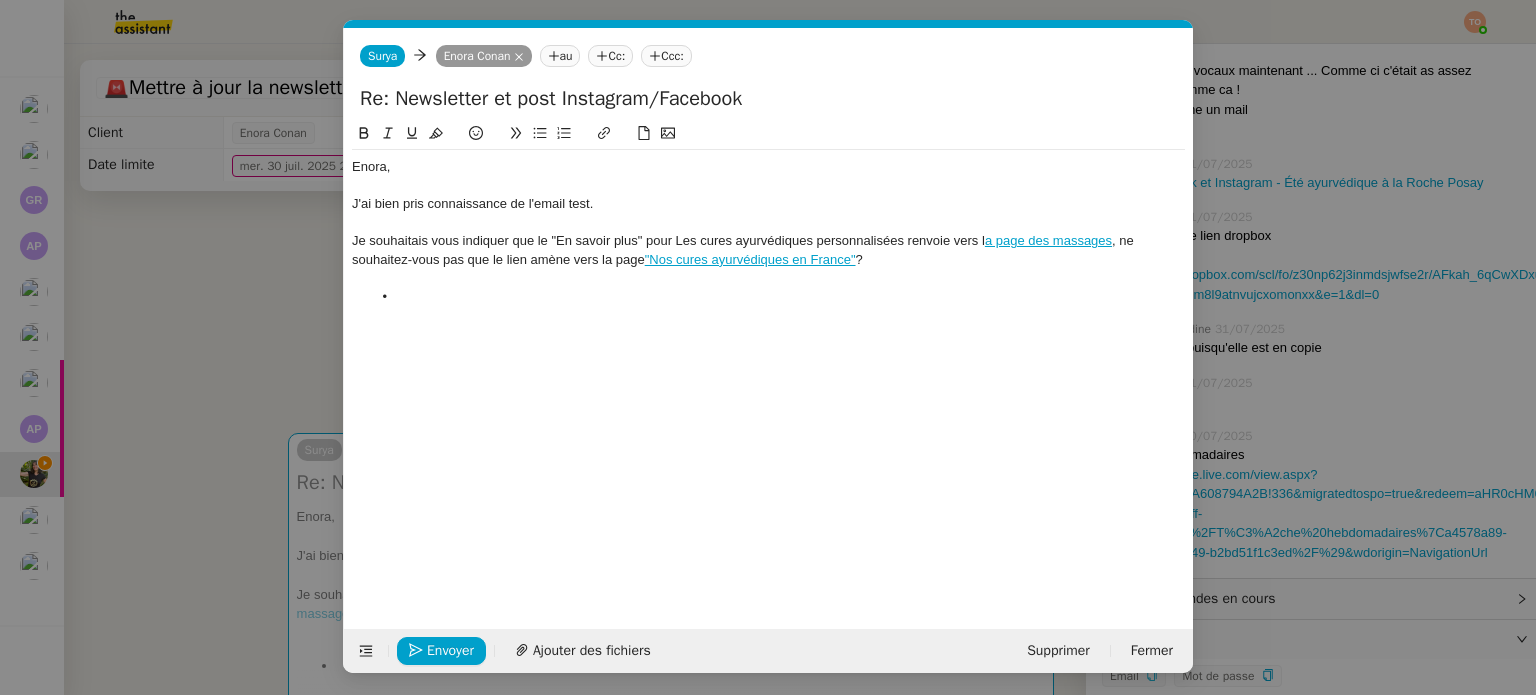 click on "Je souhaitais vous indiquer que le "En savoir plus" pour Les cures ayurvédiques personnalisées renvoie vers l a page des massages , ne souhaitez-vous pas que le lien amène vers la page  "Nos cures ayurvédiques en France"  ?" 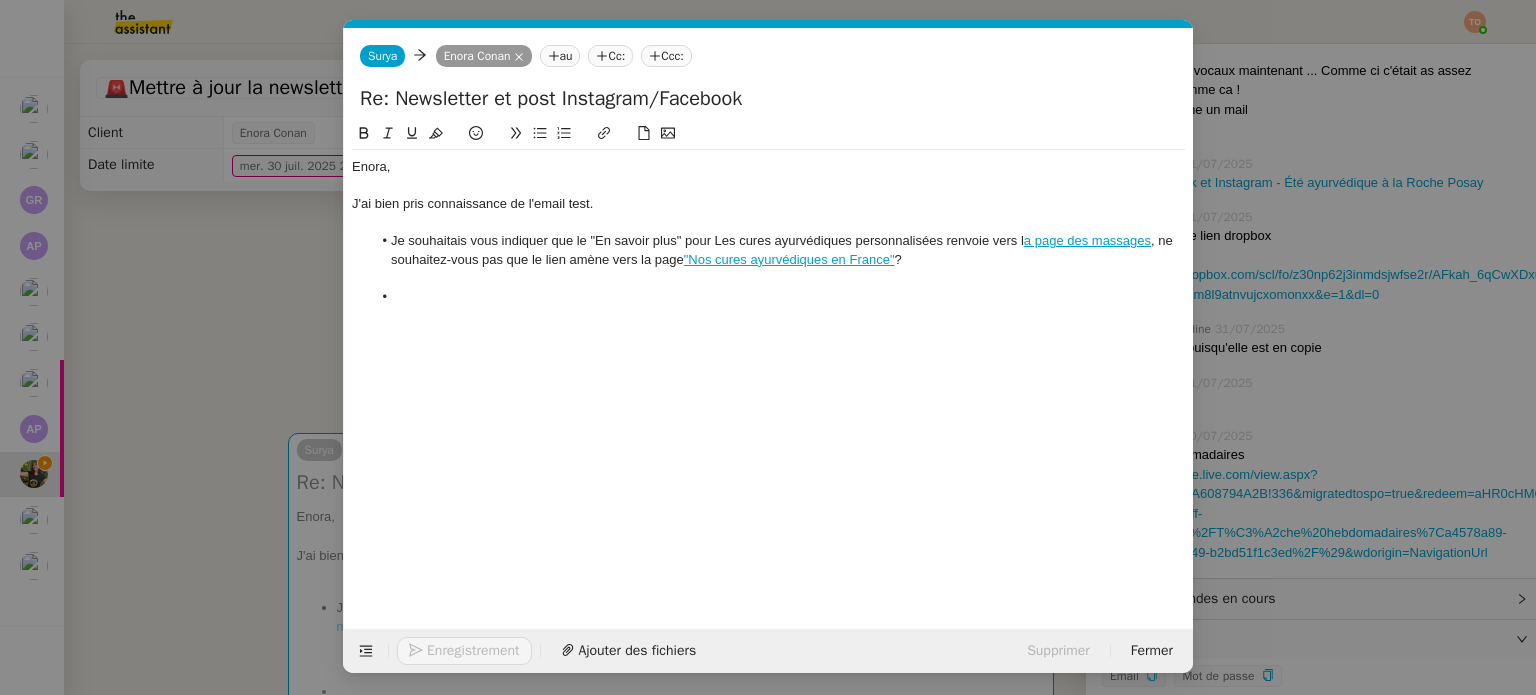 click 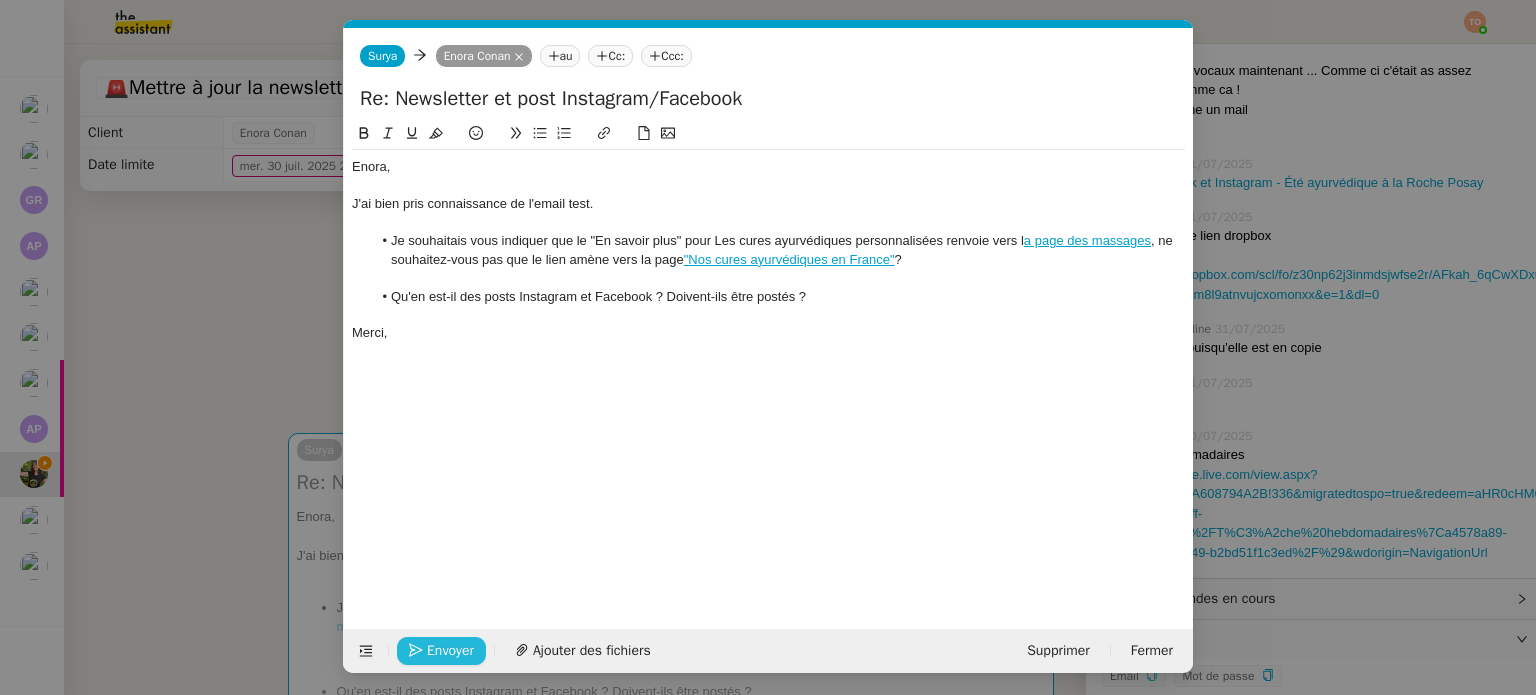 click on "Envoyer" 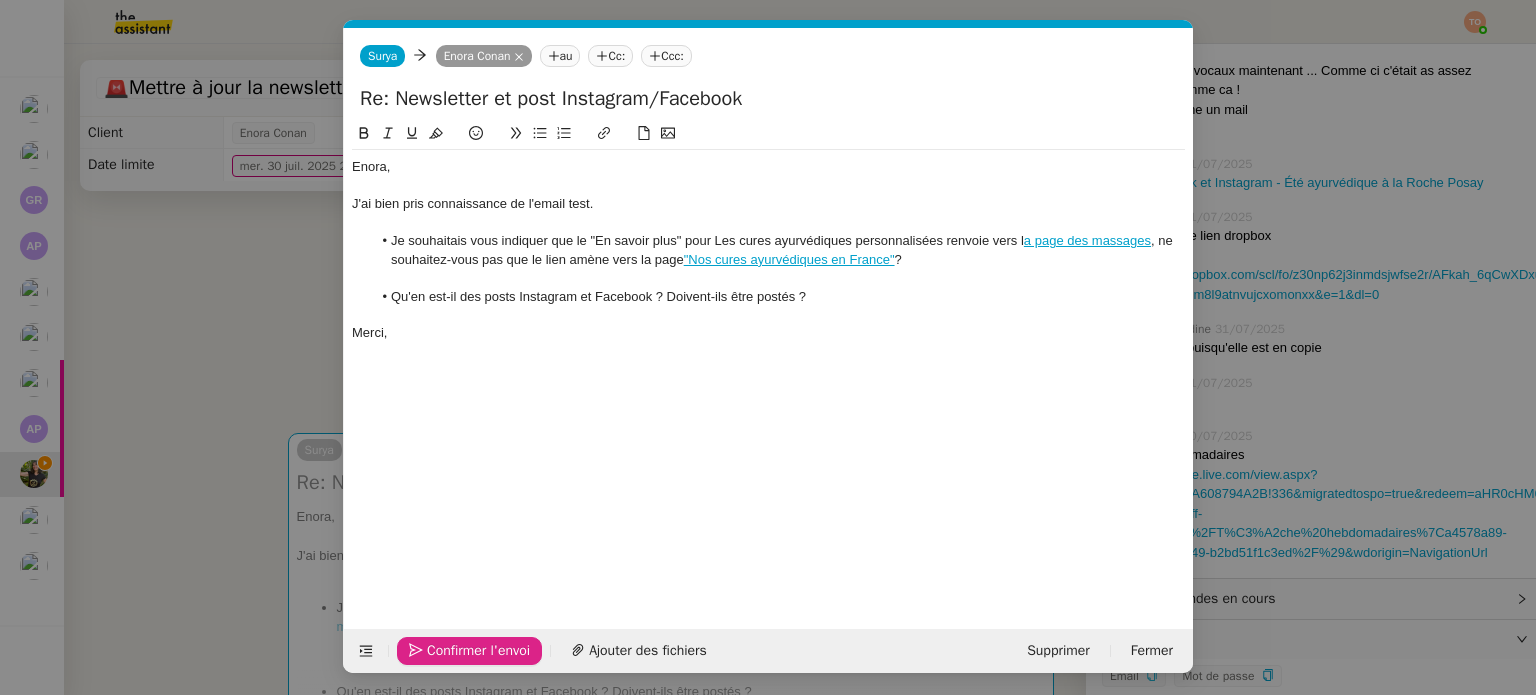 click on "Confirmer l'envoi" 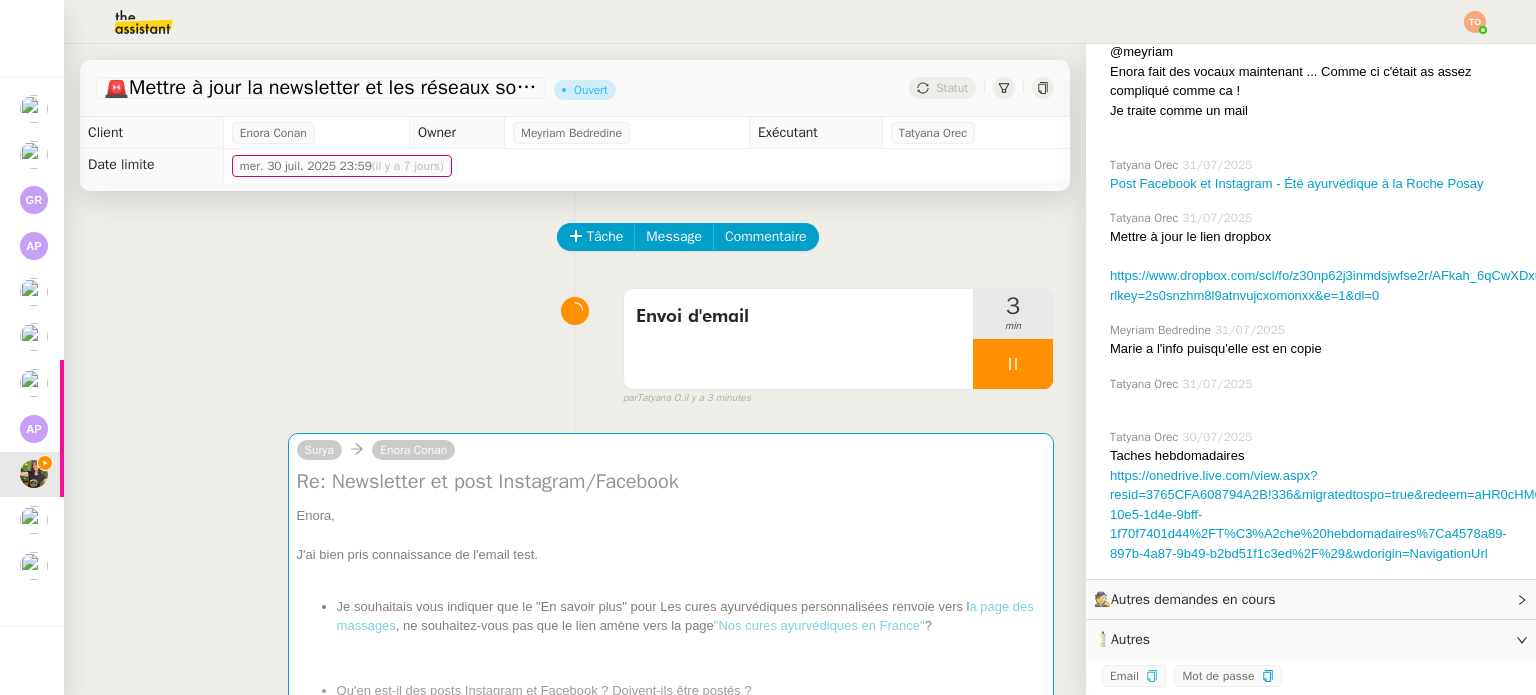 scroll, scrollTop: 944, scrollLeft: 0, axis: vertical 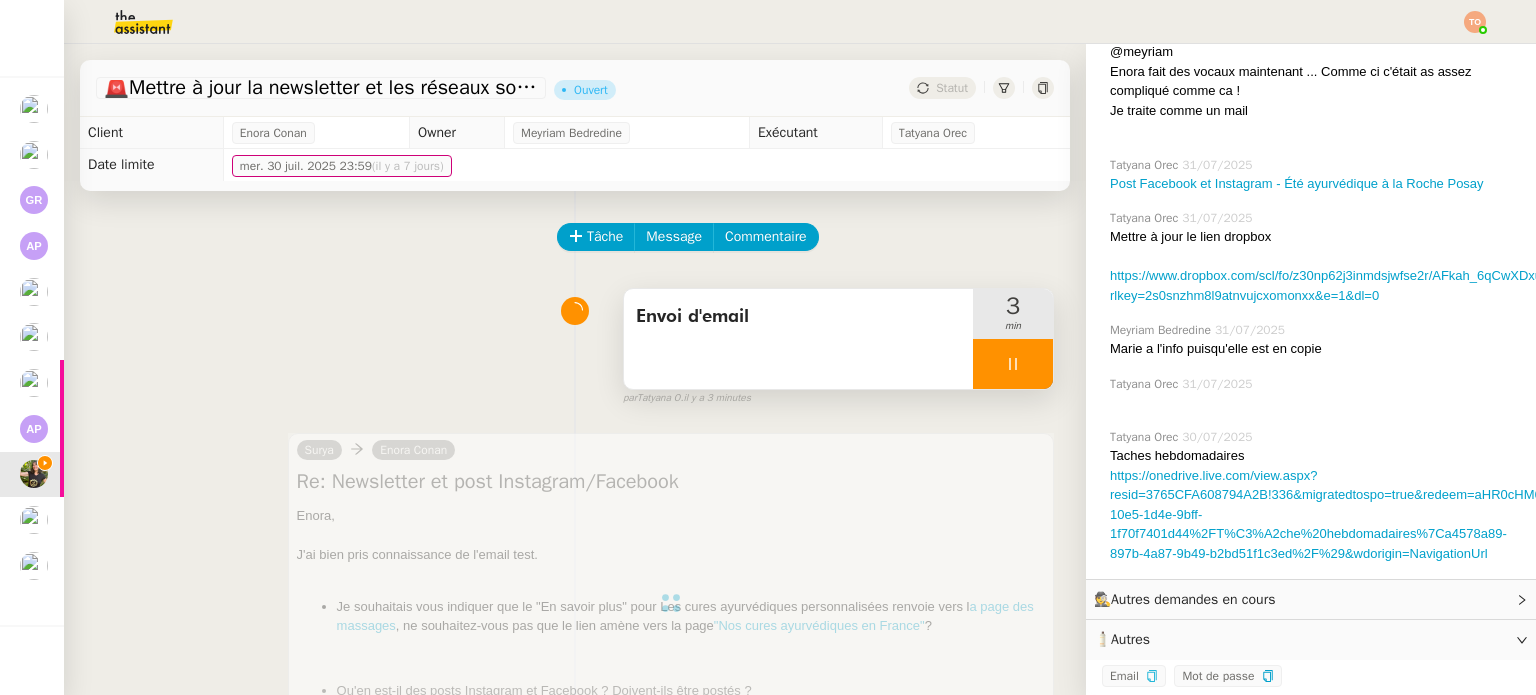 click 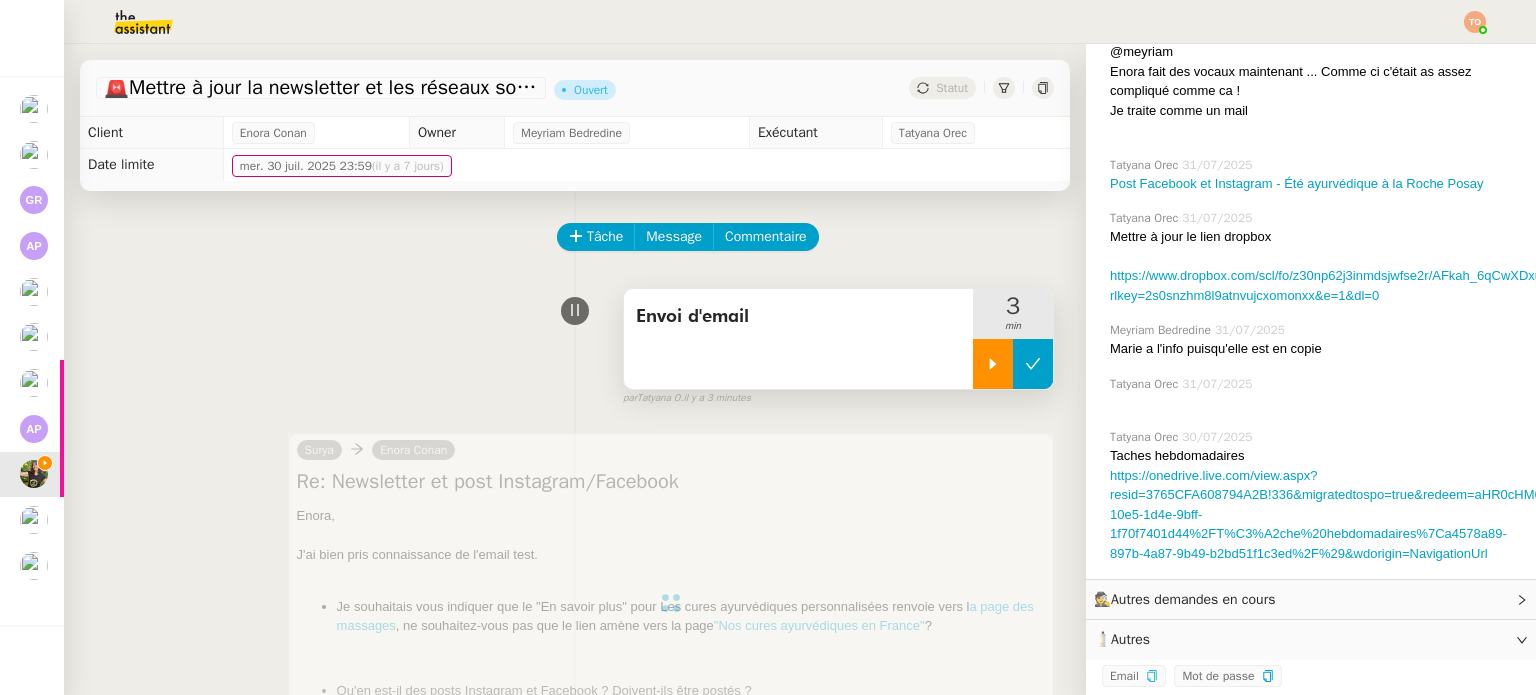 click 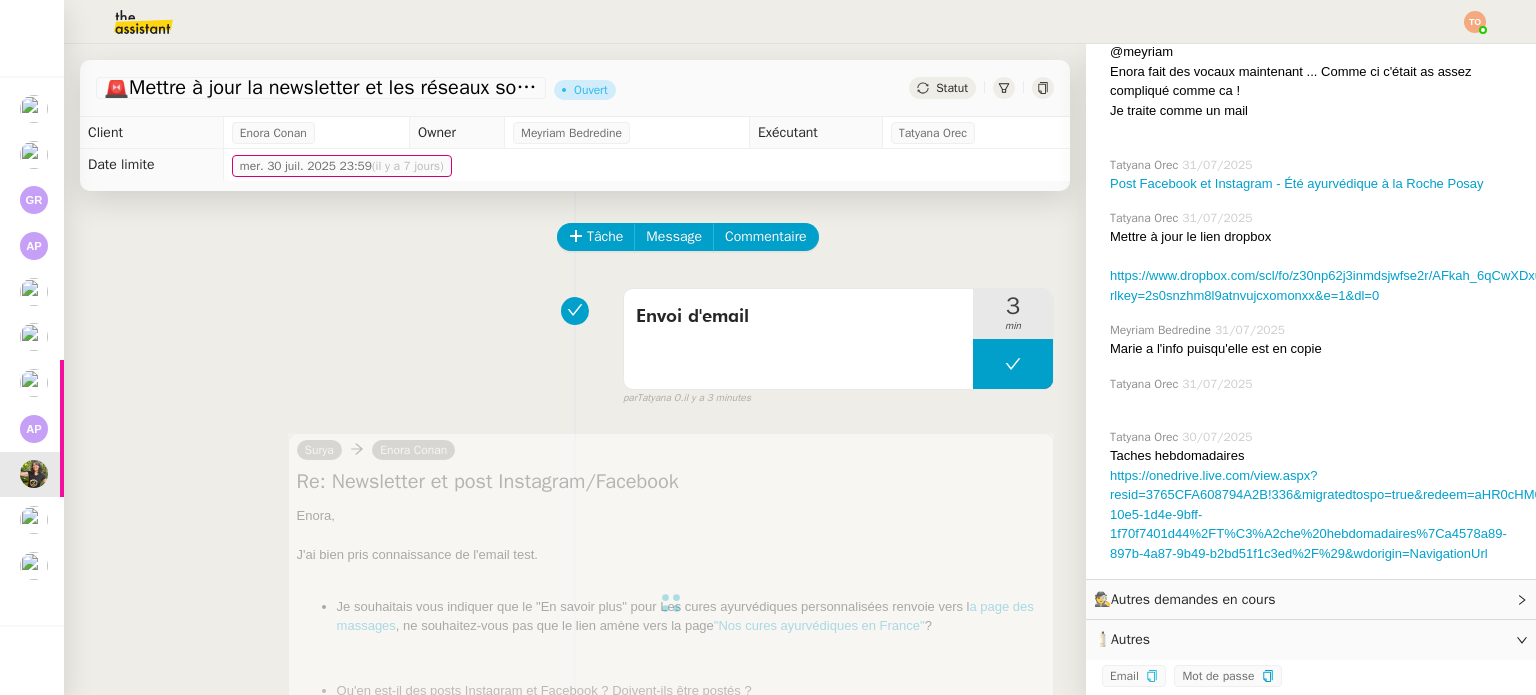 click on "Statut" 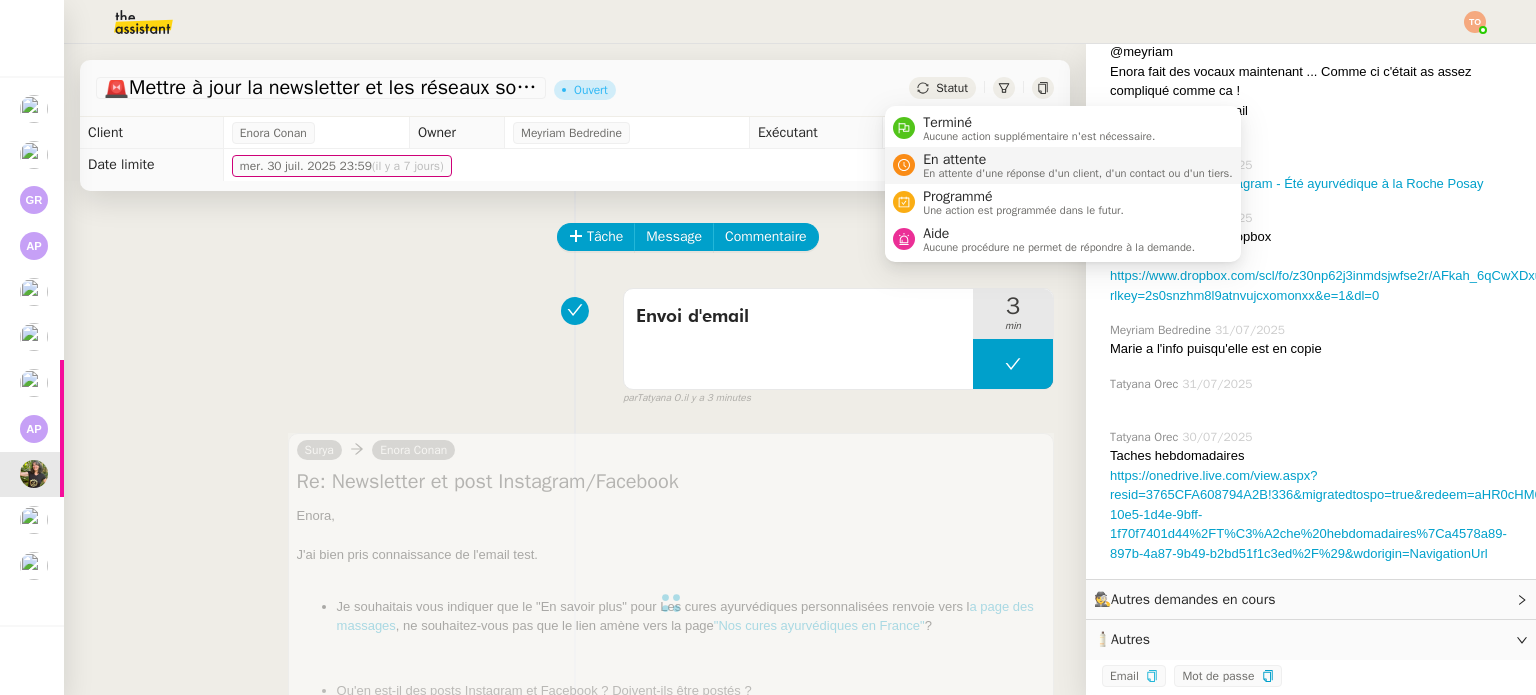 click on "En attente" at bounding box center [1078, 160] 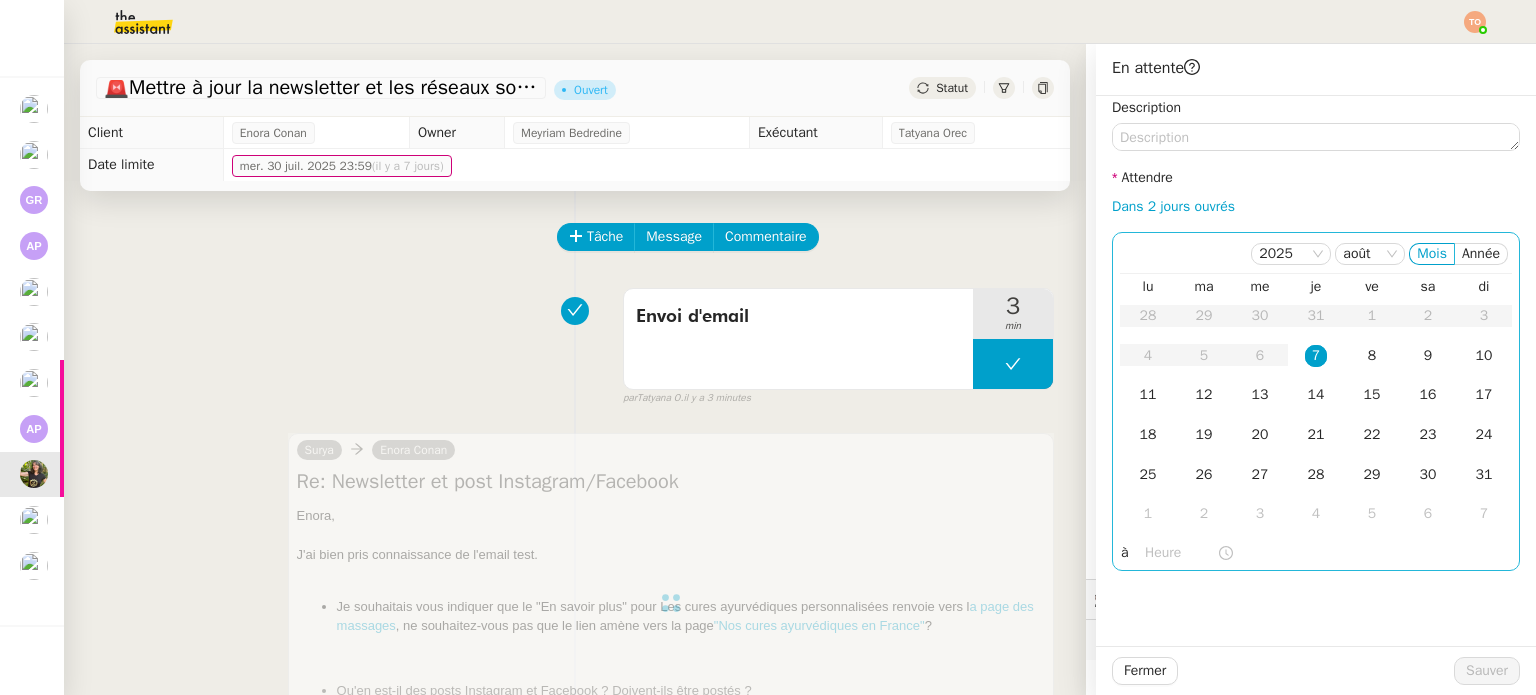 drag, startPoint x: 1115, startPoint y: 204, endPoint x: 1185, endPoint y: 254, distance: 86.023254 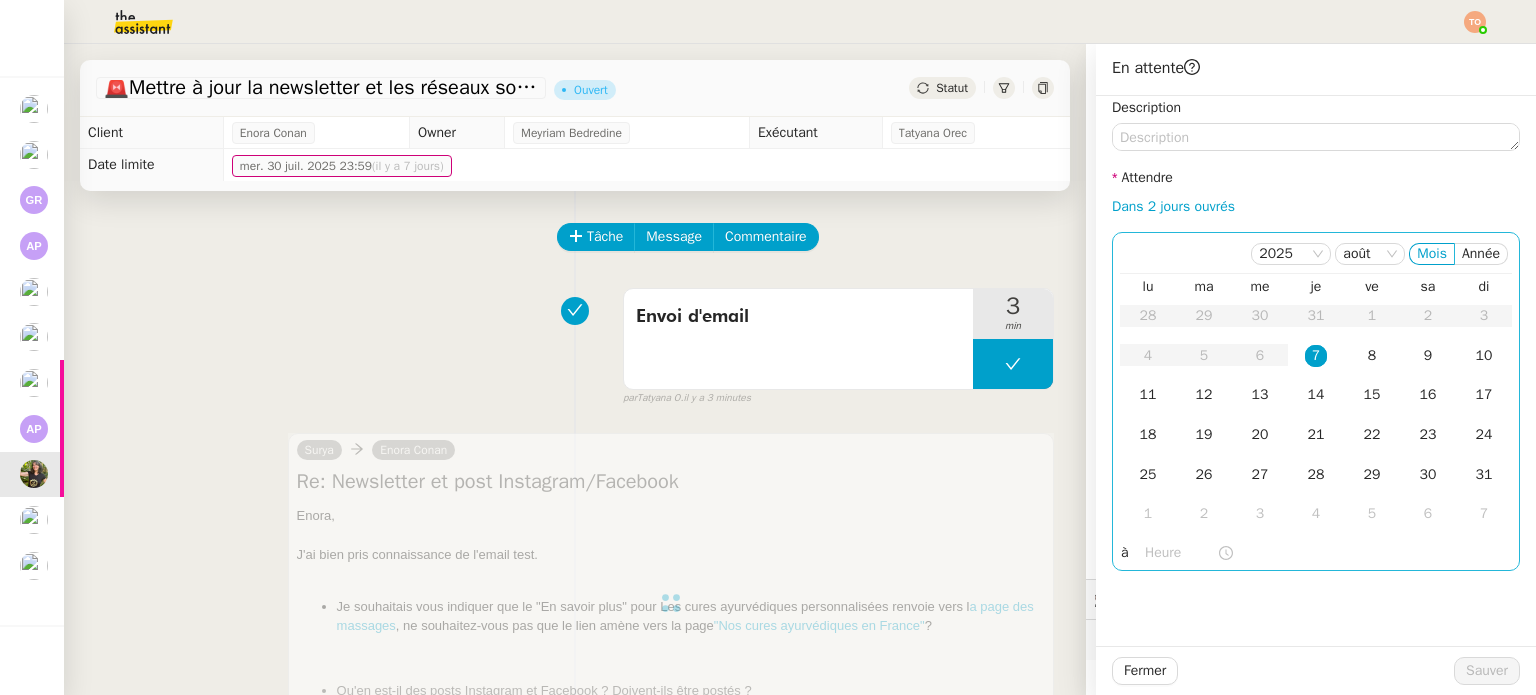 click on "Dans 2 jours ouvrés" 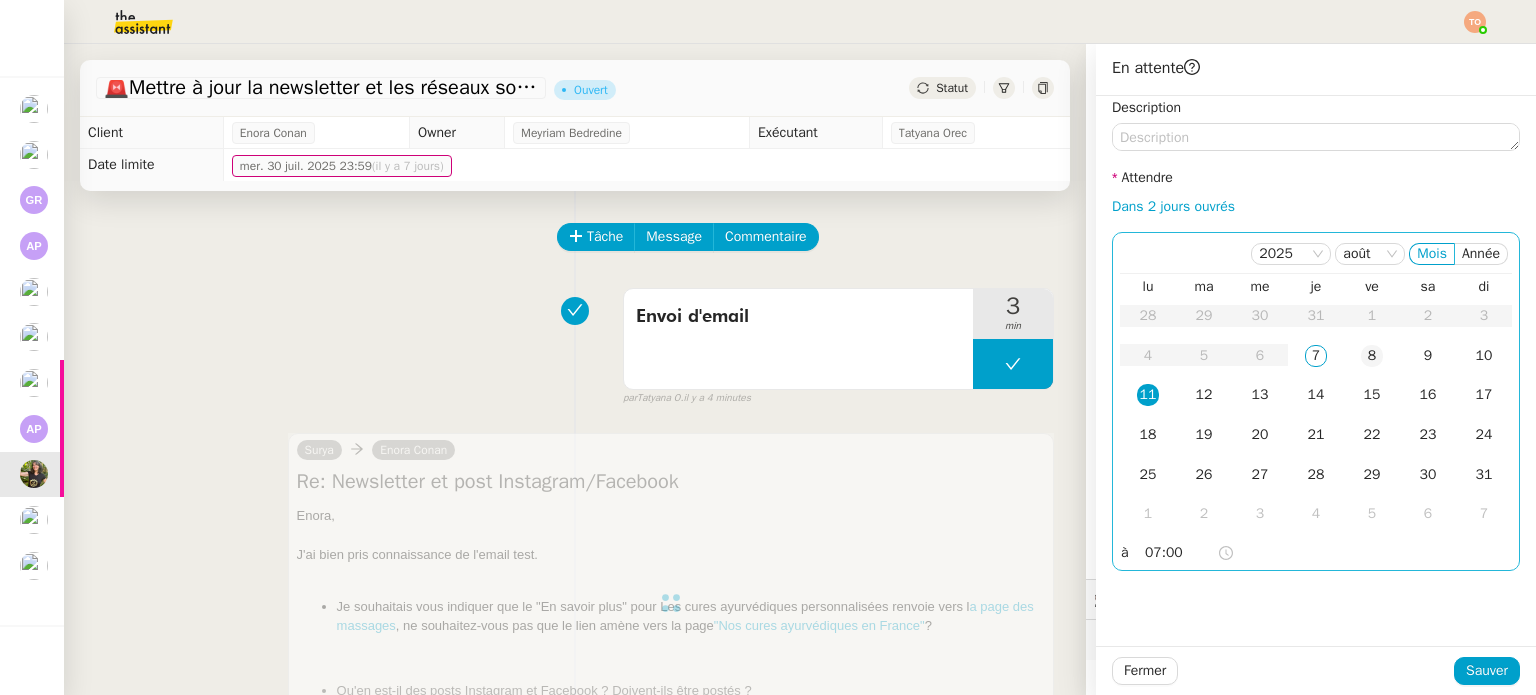 click on "8" 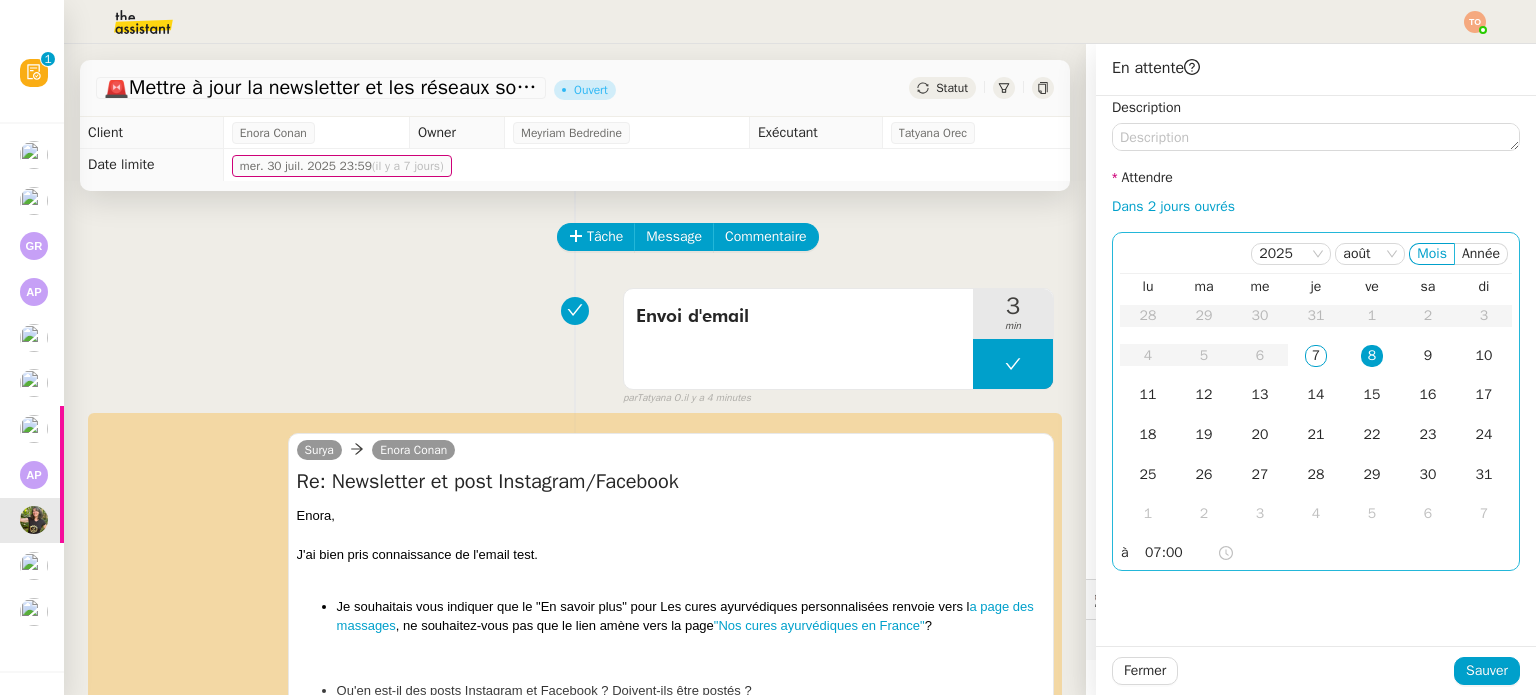 click on "07:00" 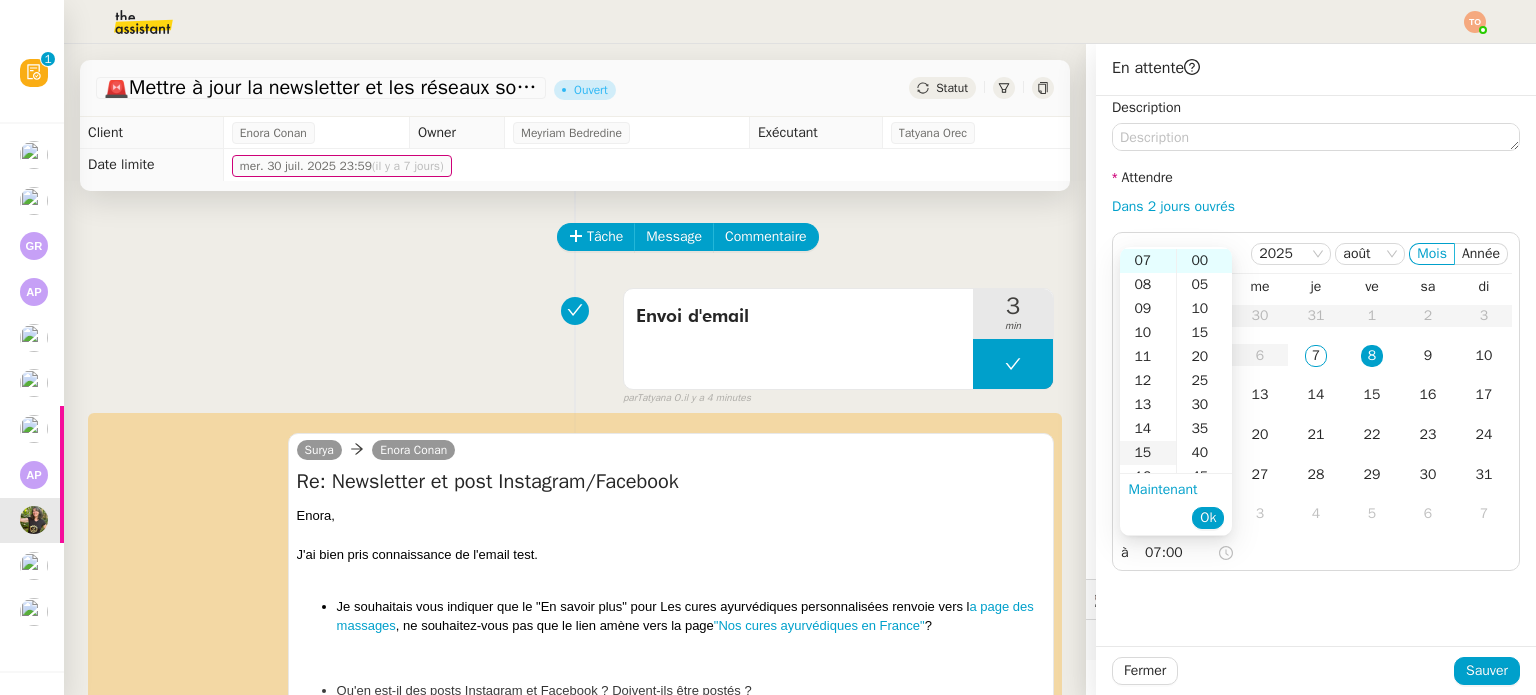 click on "15" at bounding box center (1148, 453) 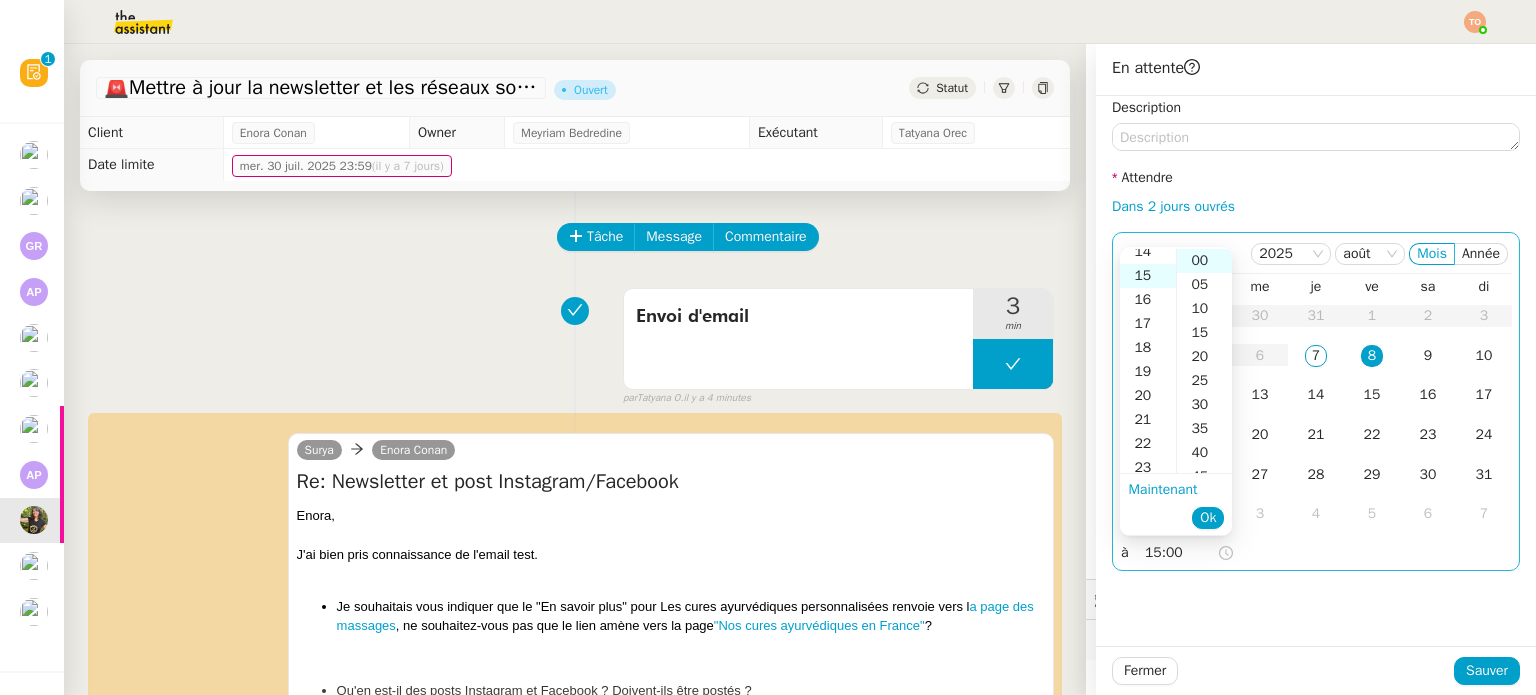 scroll, scrollTop: 360, scrollLeft: 0, axis: vertical 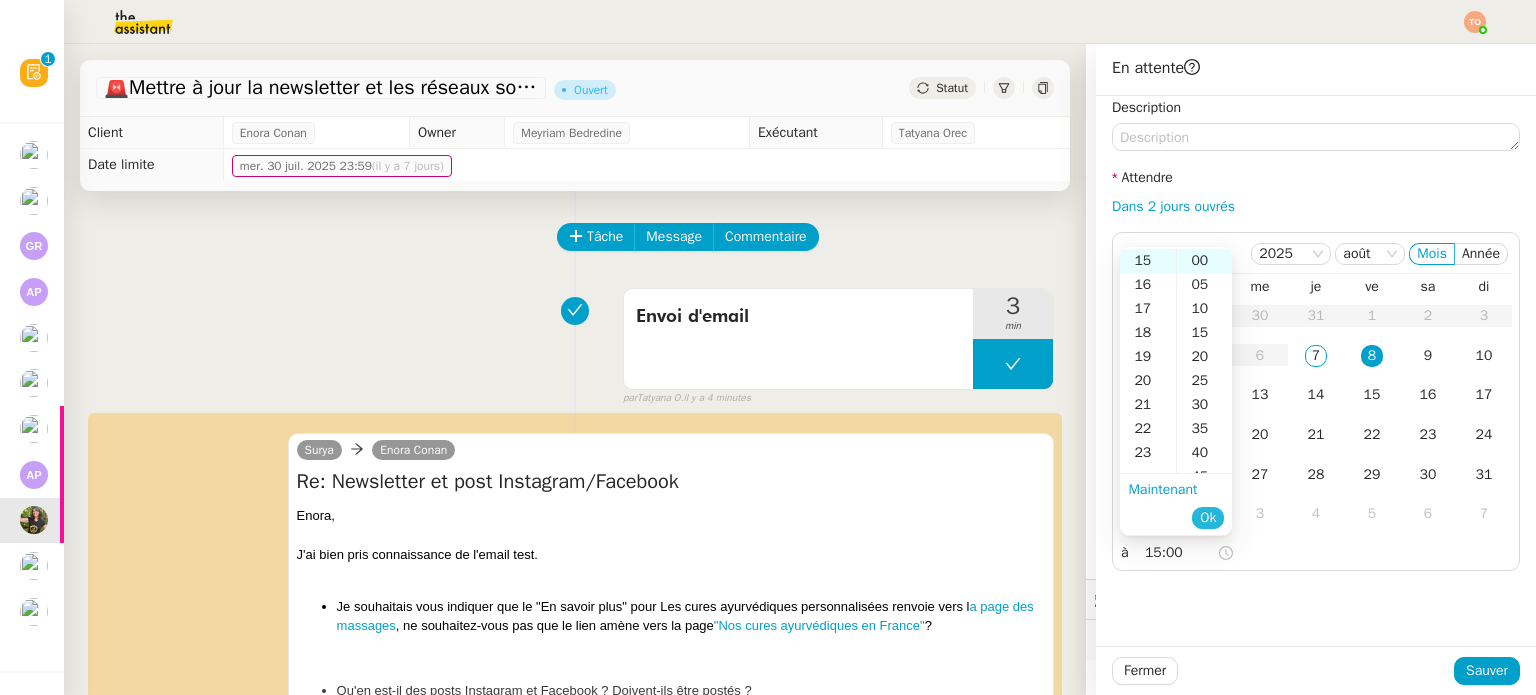 click on "Ok" at bounding box center (1208, 518) 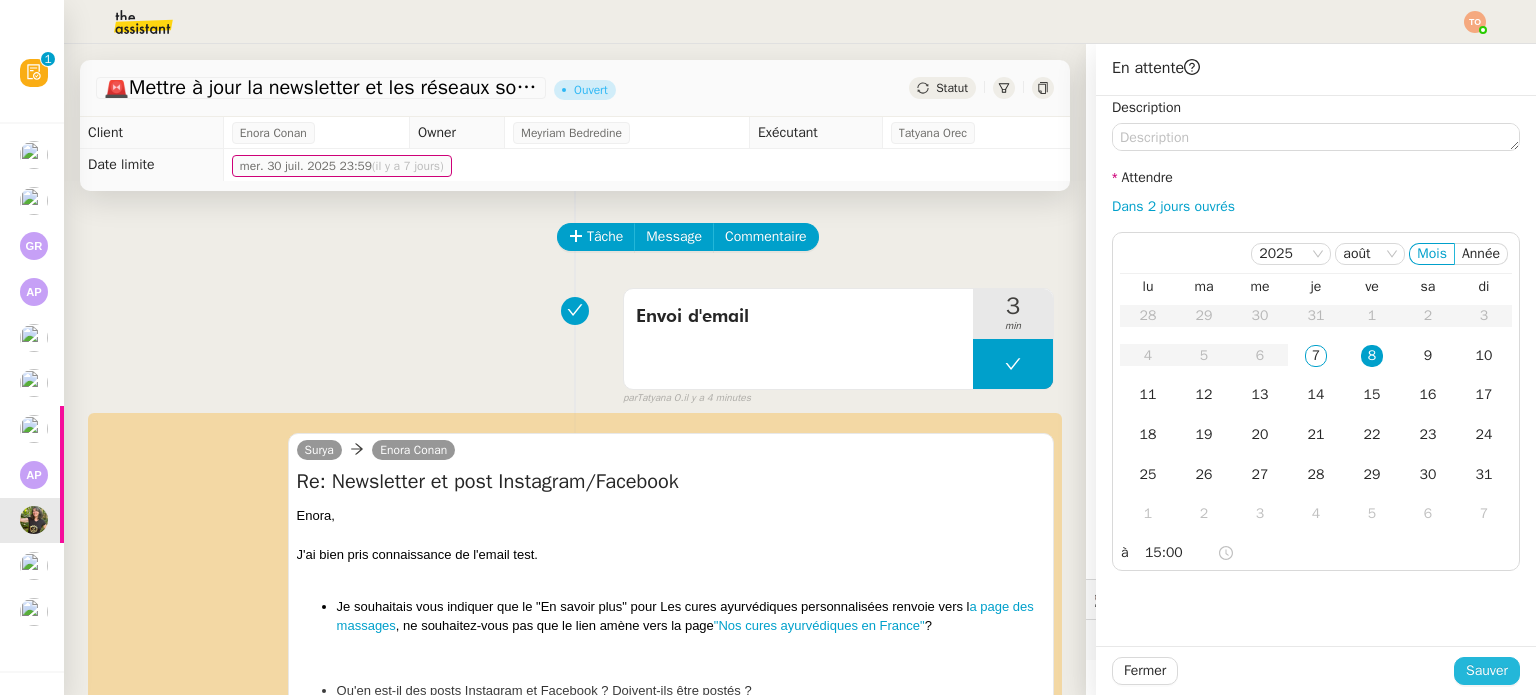 click on "Sauver" 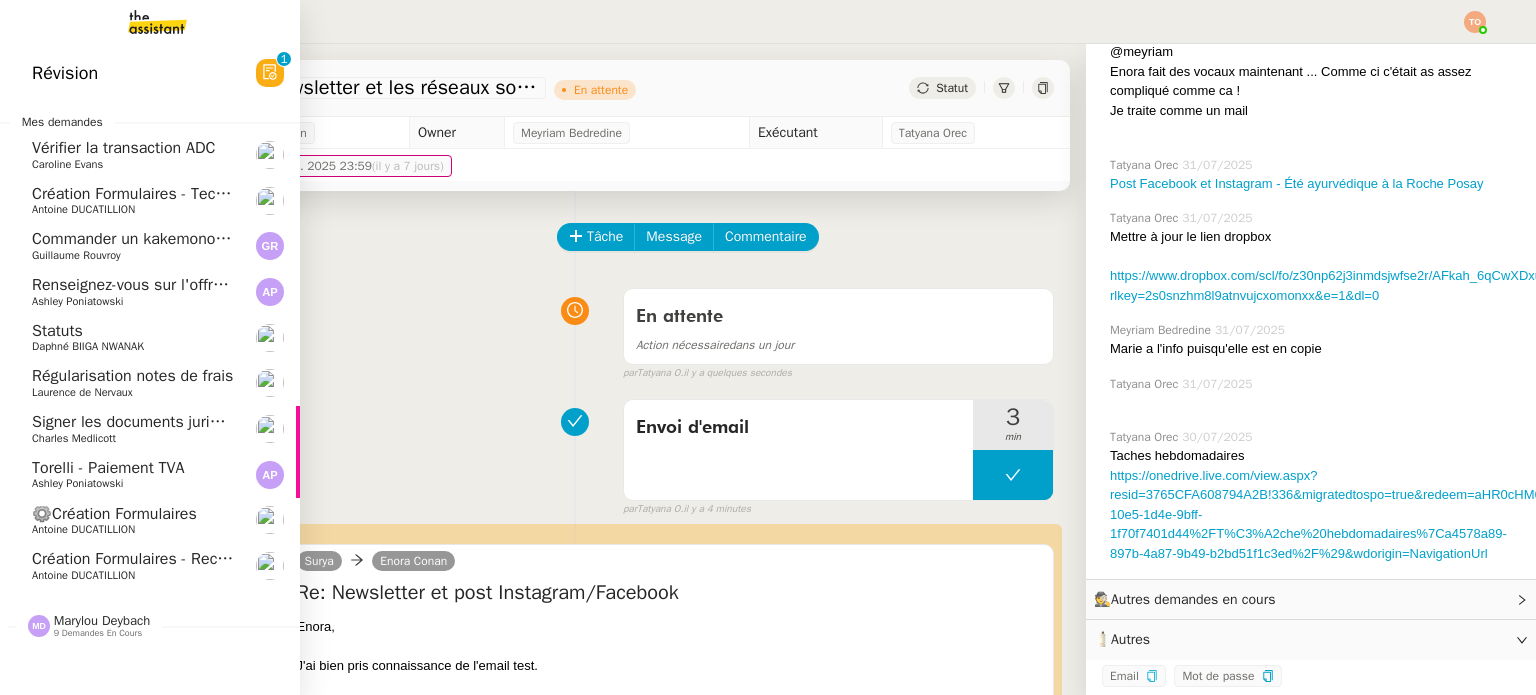 click on "Antoine DUCATILLION" 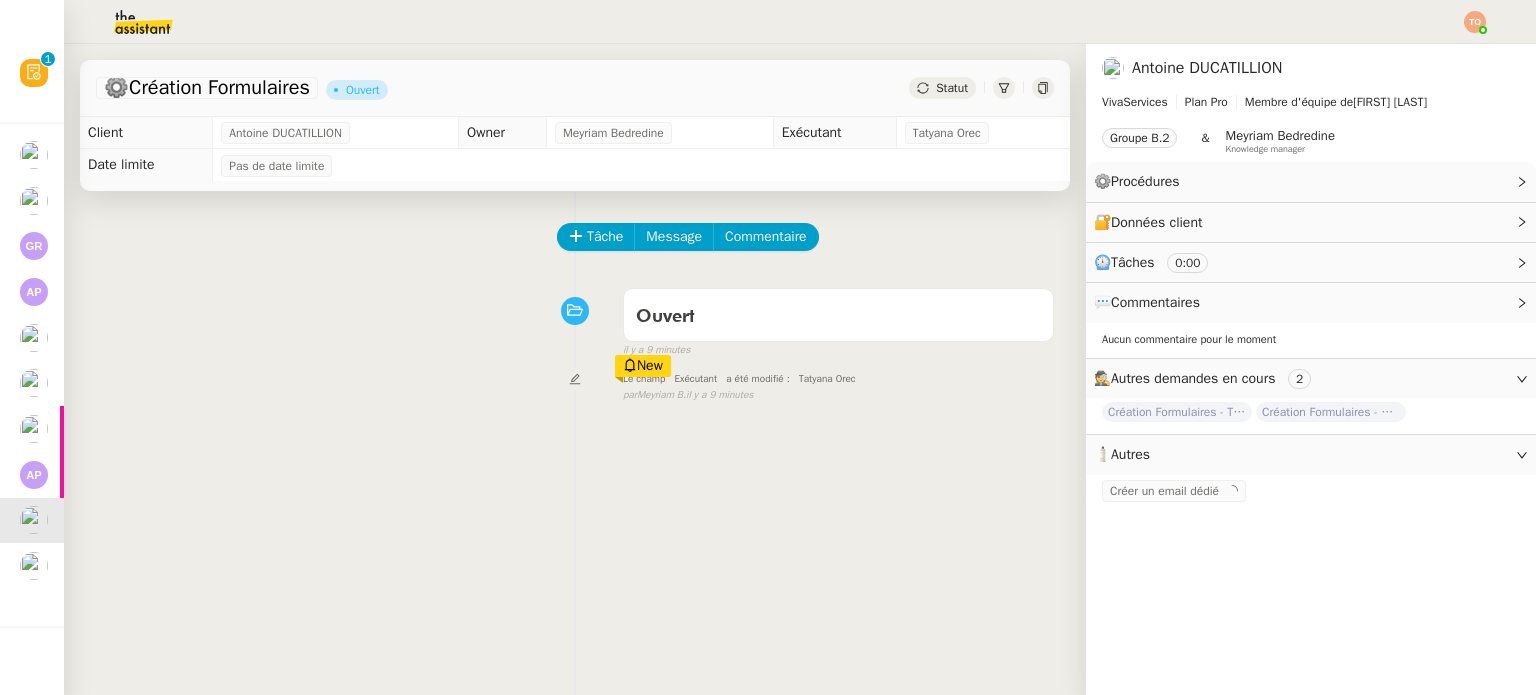 scroll, scrollTop: 0, scrollLeft: 0, axis: both 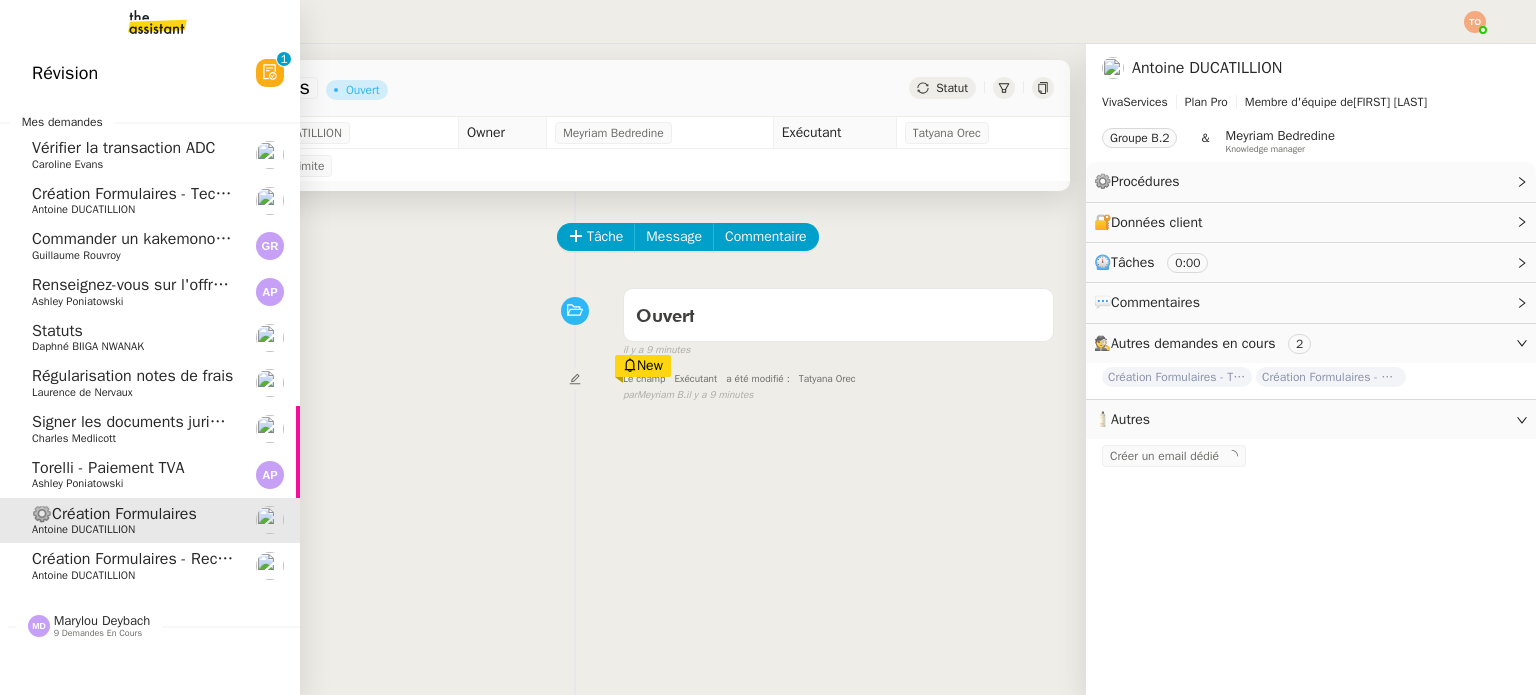click on "Création Formulaires - Techniques de dé-escalade et négociation" 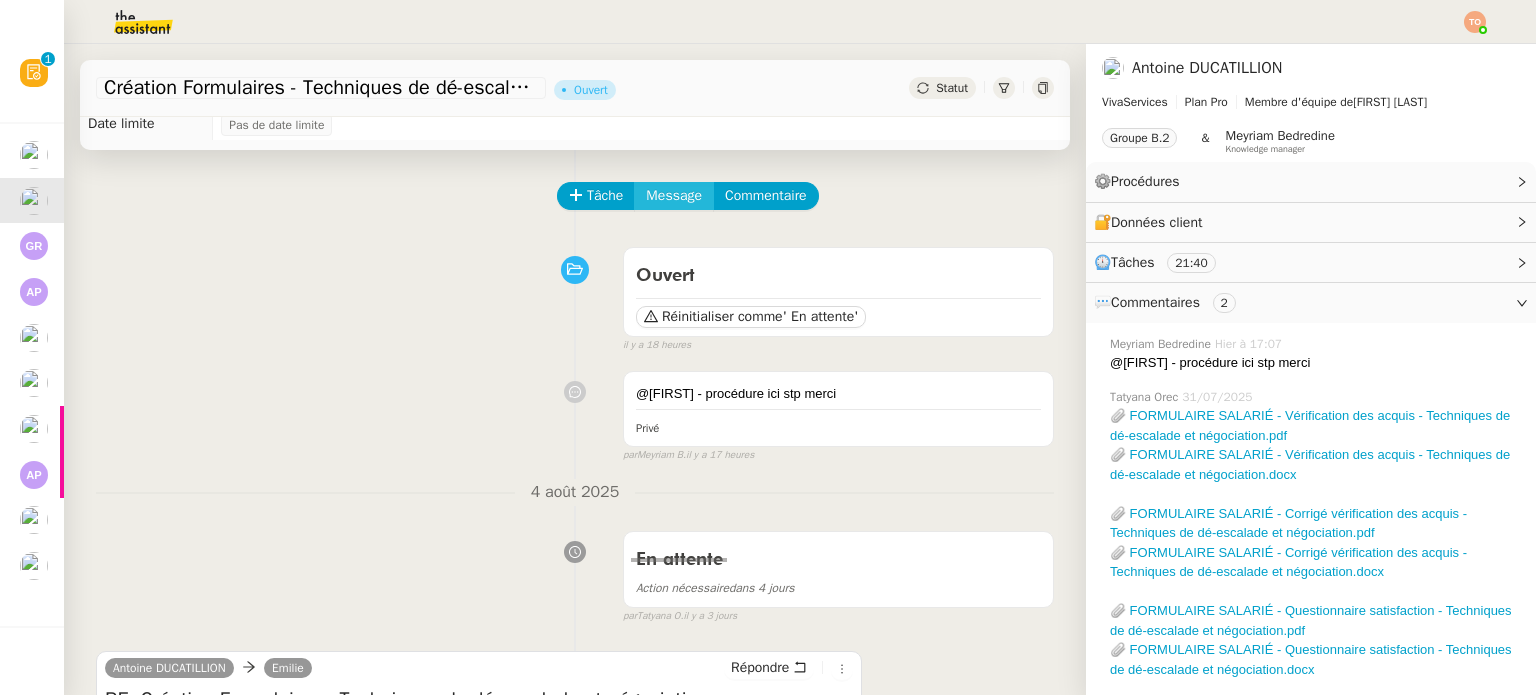 scroll, scrollTop: 0, scrollLeft: 0, axis: both 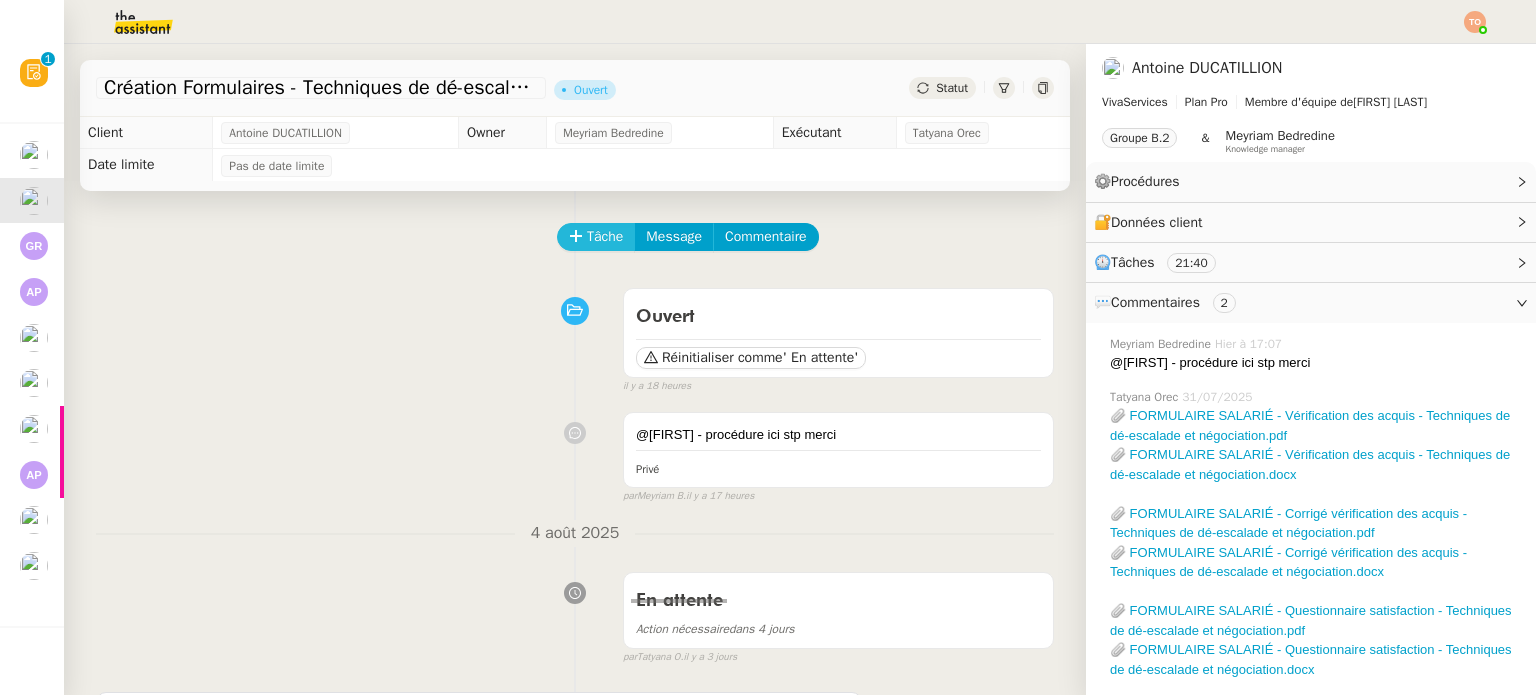 click on "Tâche" 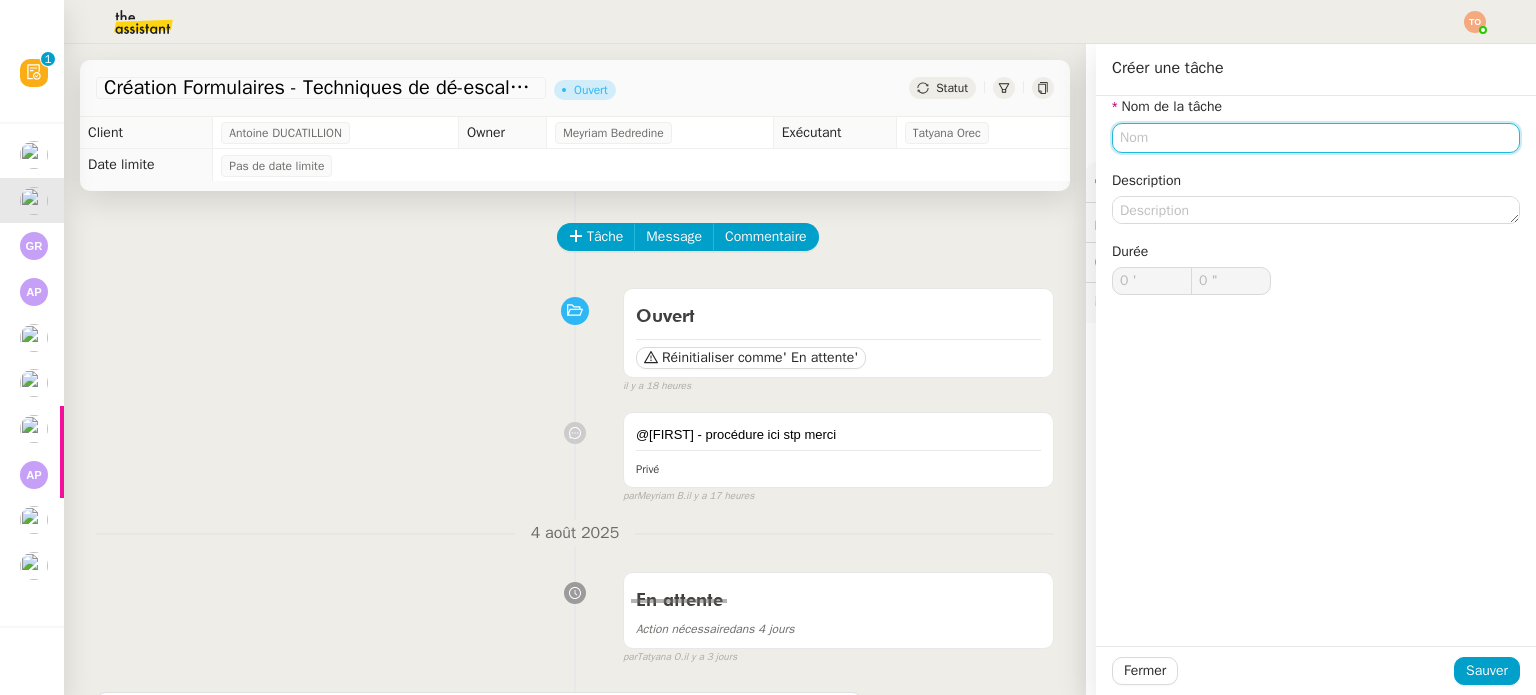 click 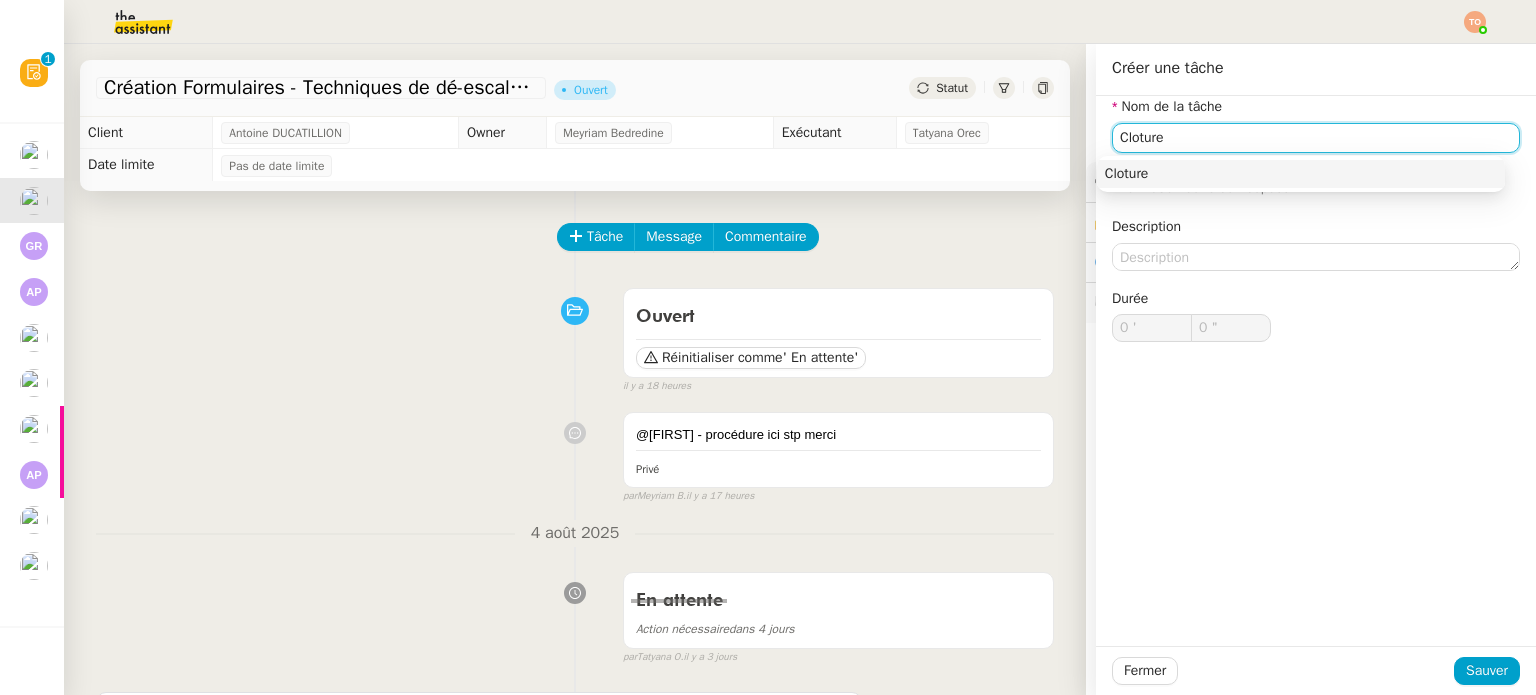 type on "Cloture" 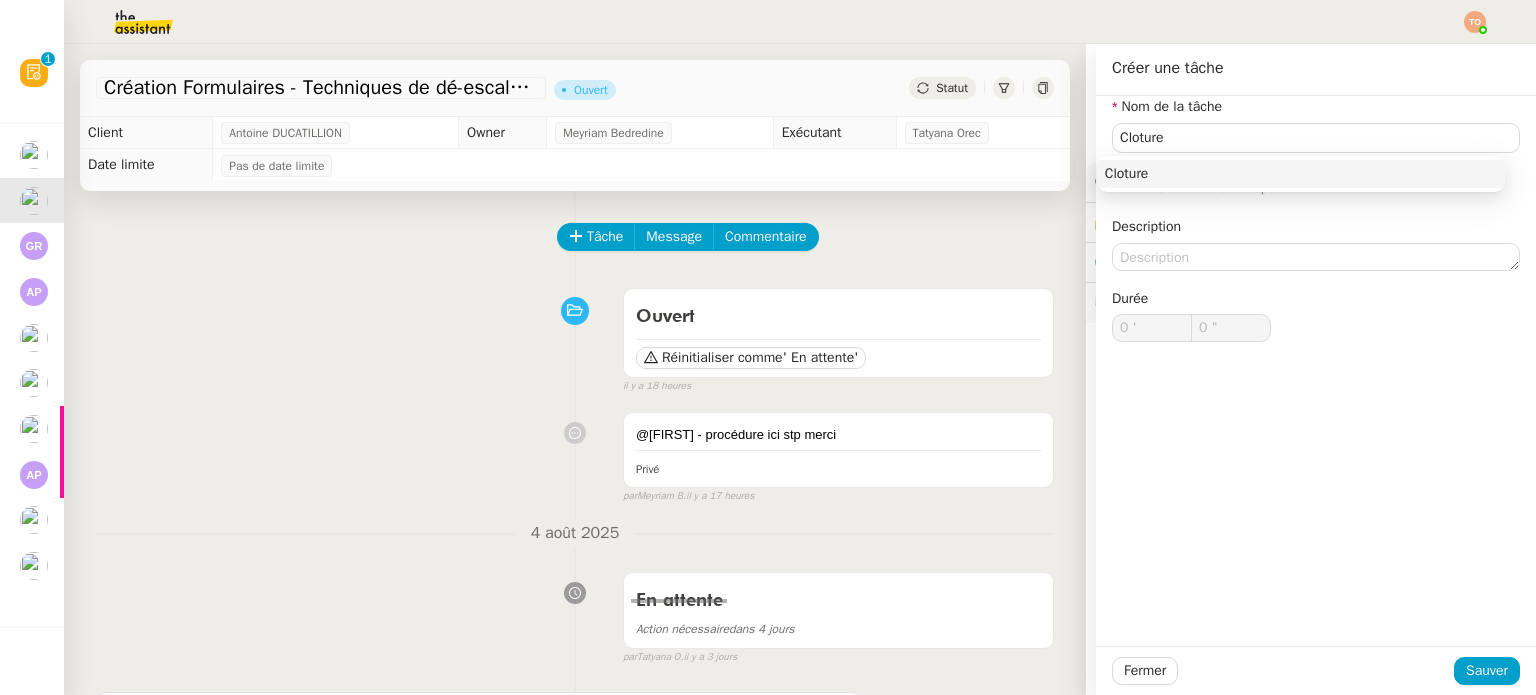 click on "Fermer Sauver" 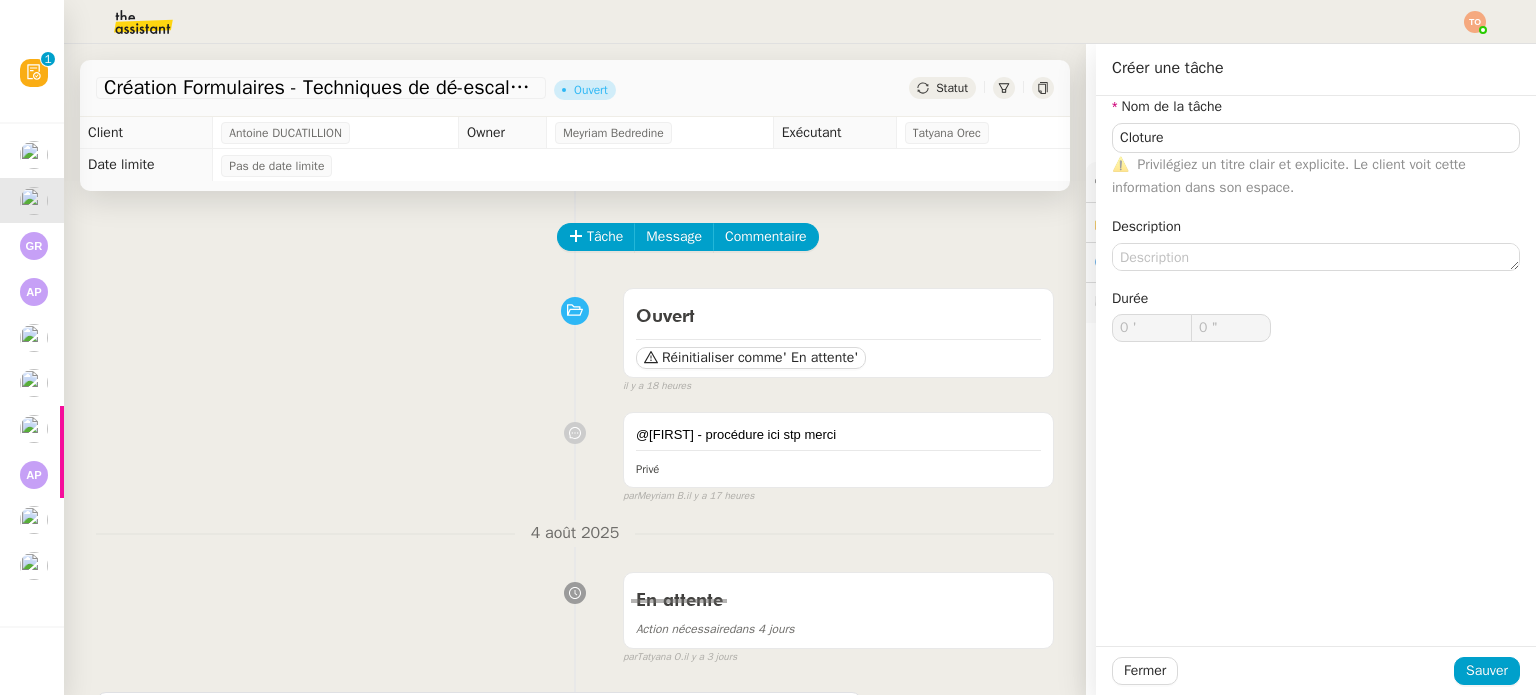 click on "Fermer Sauver" 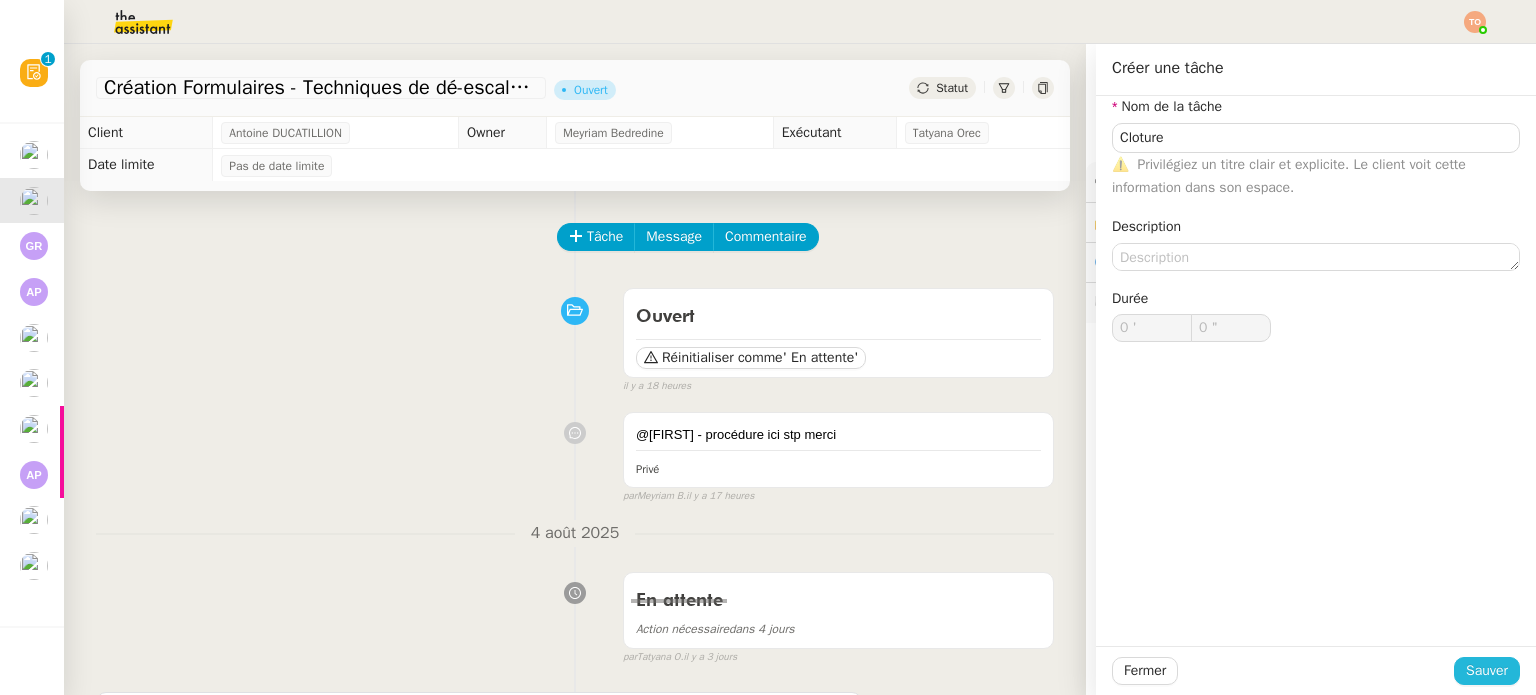 click on "Sauver" 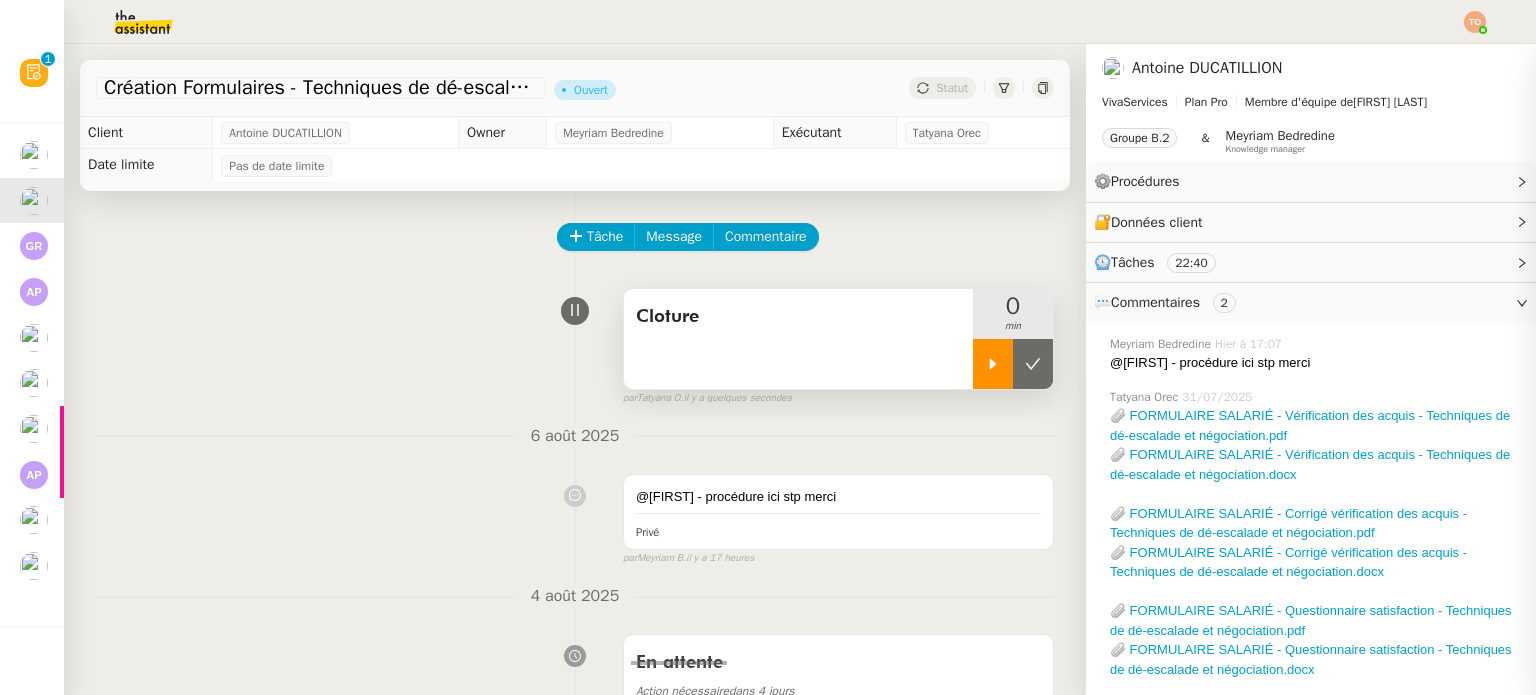 click 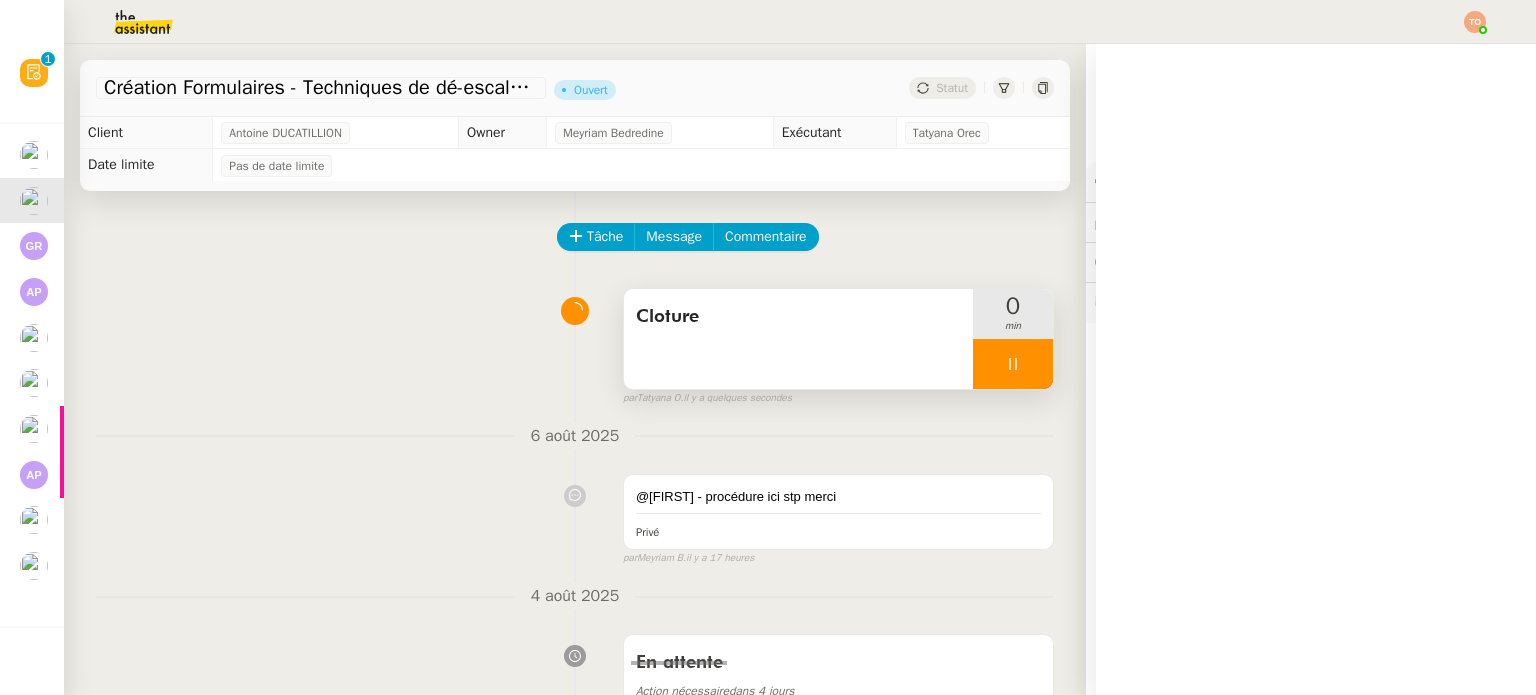 scroll, scrollTop: 500, scrollLeft: 0, axis: vertical 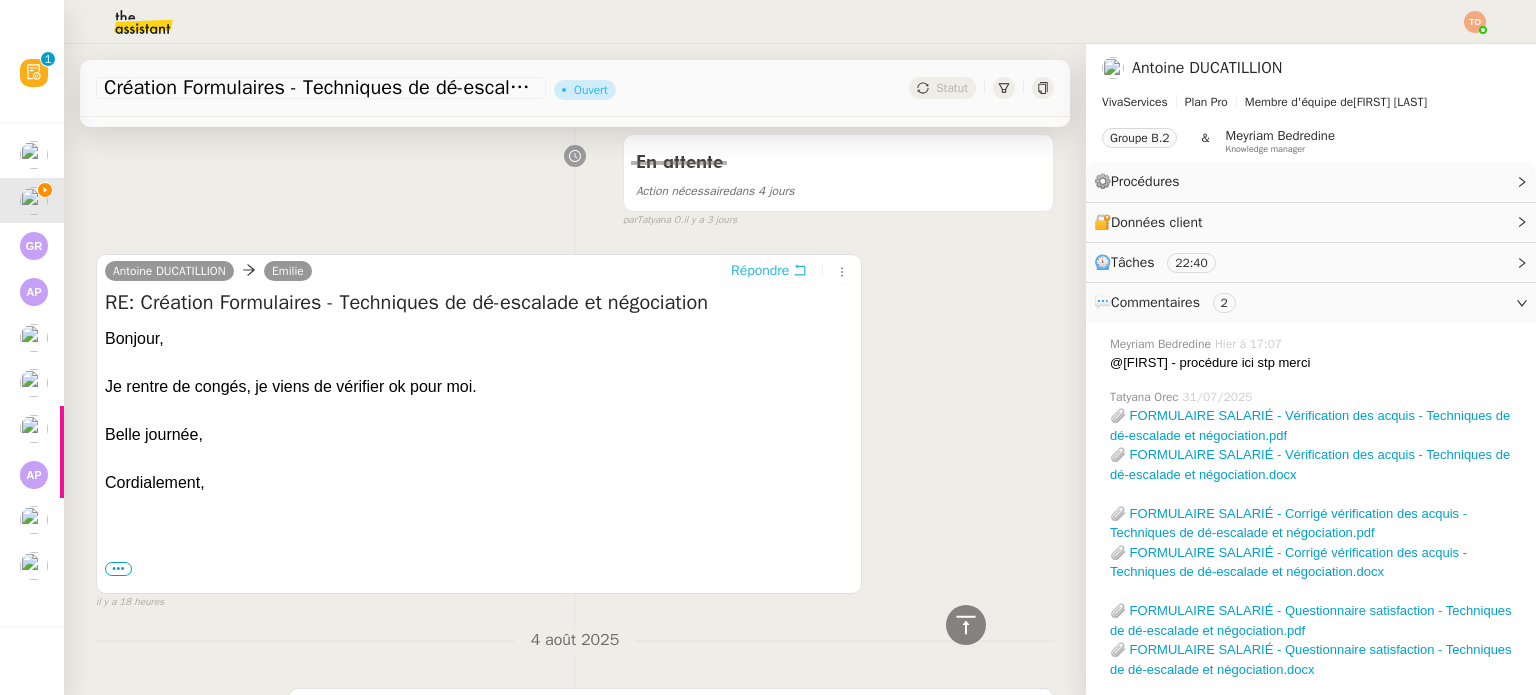 click on "Répondre" at bounding box center [760, 271] 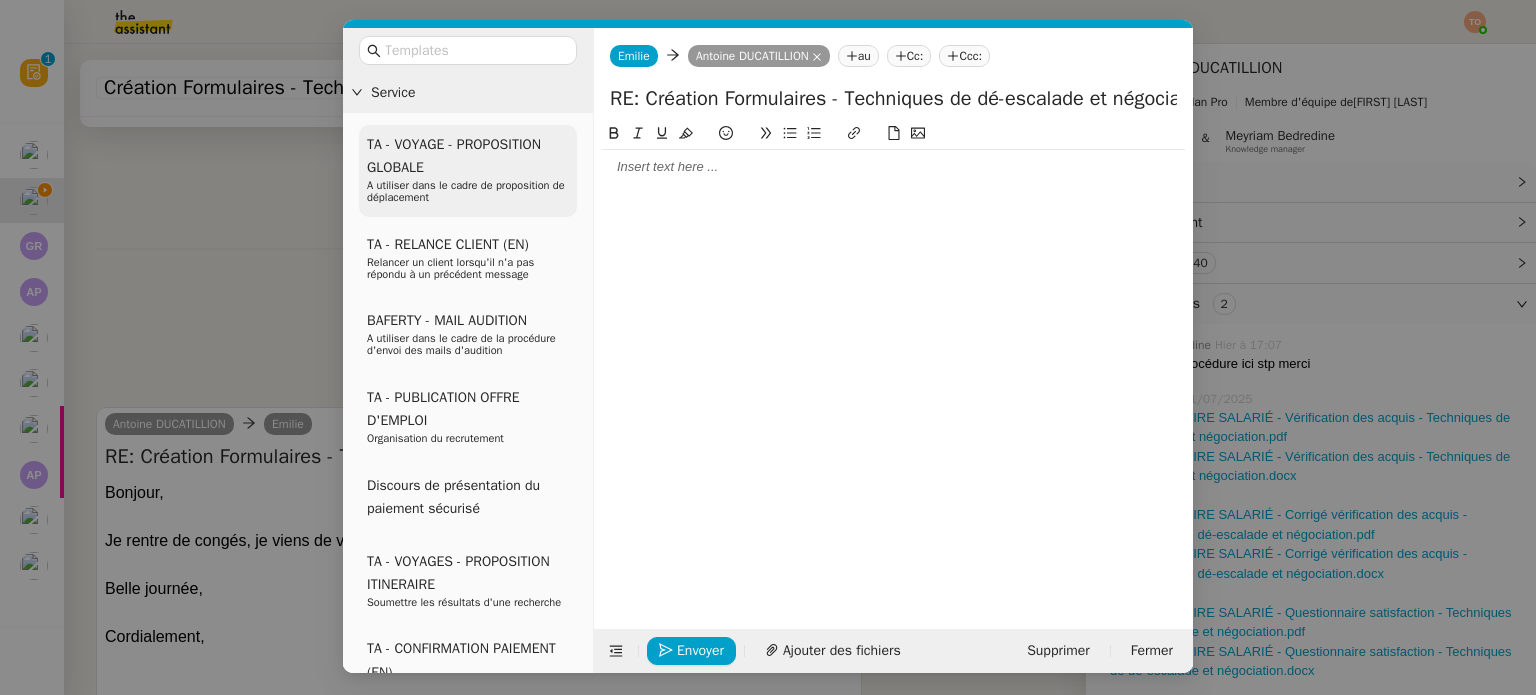 scroll, scrollTop: 654, scrollLeft: 0, axis: vertical 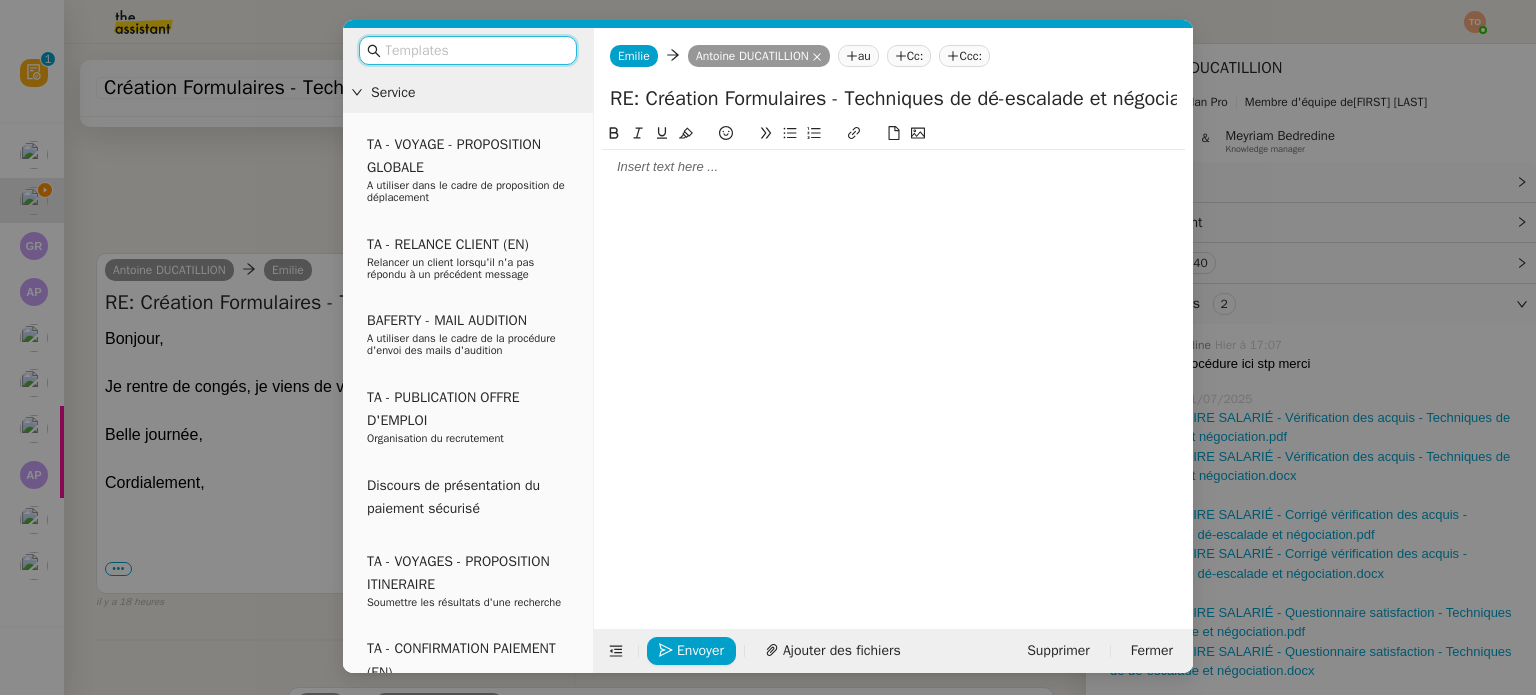 click at bounding box center (475, 50) 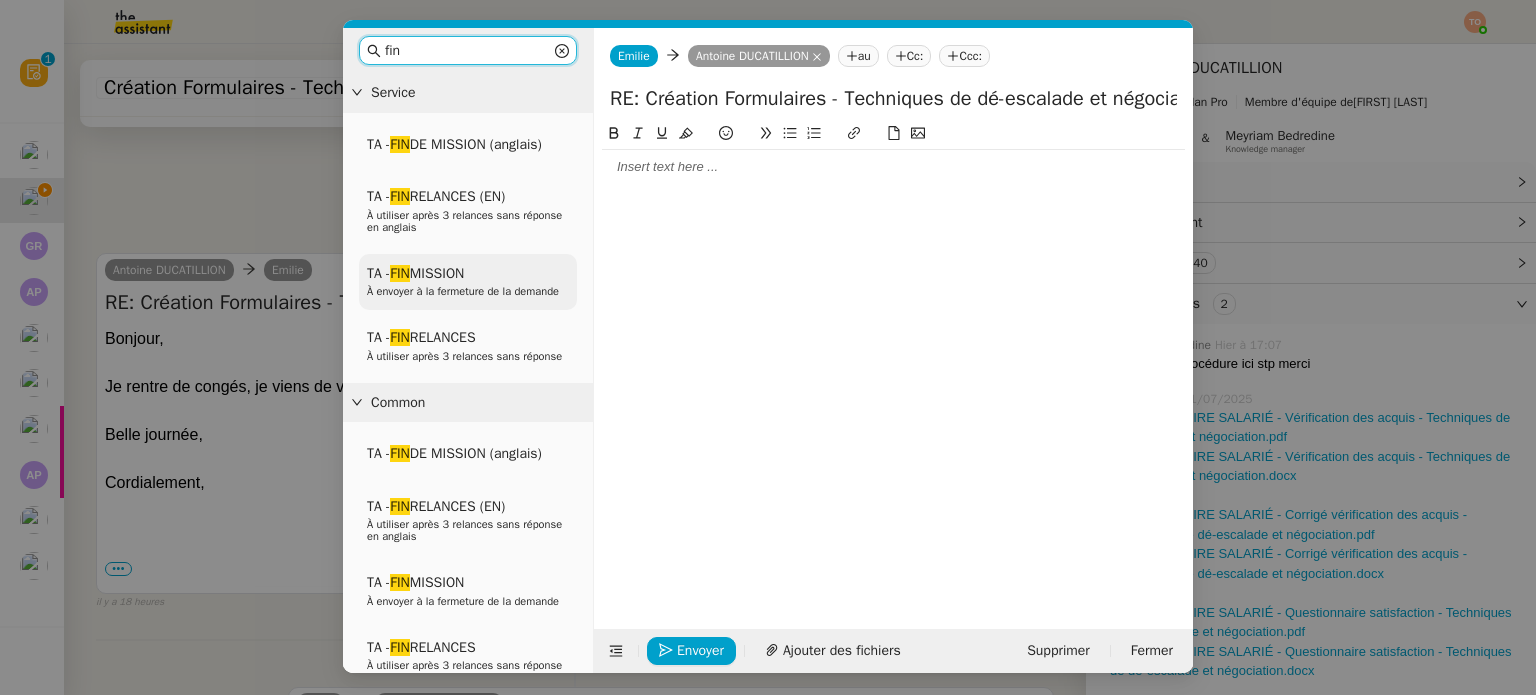 type on "fin" 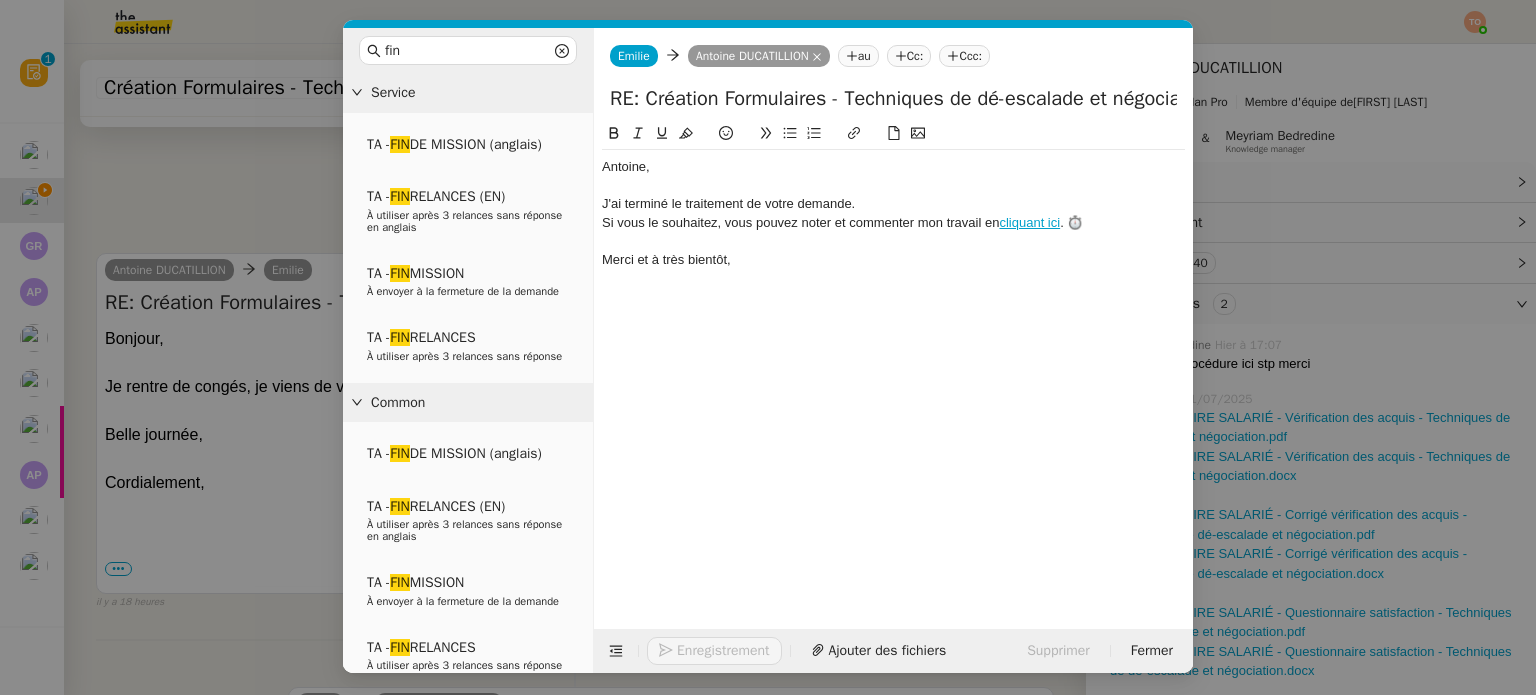 click on "Enregistrement" 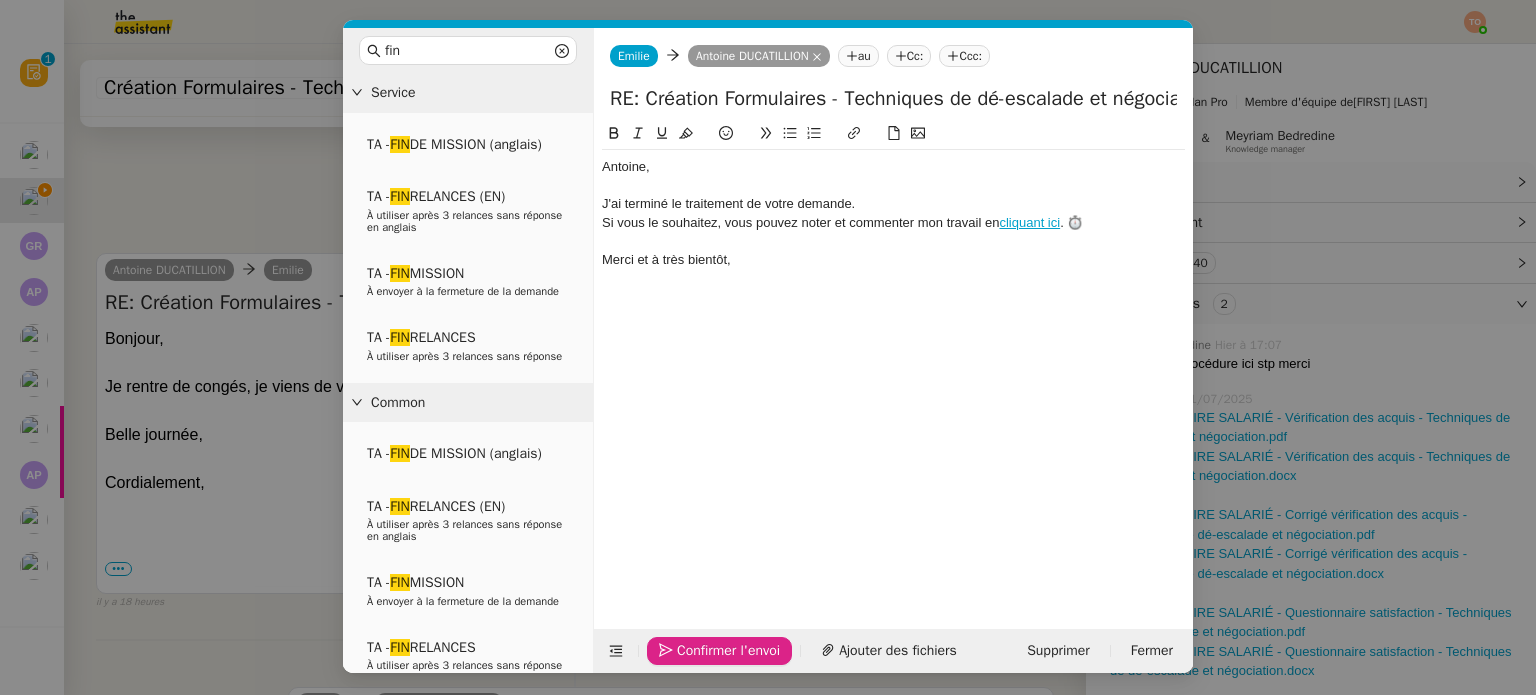 click on "Confirmer l'envoi" 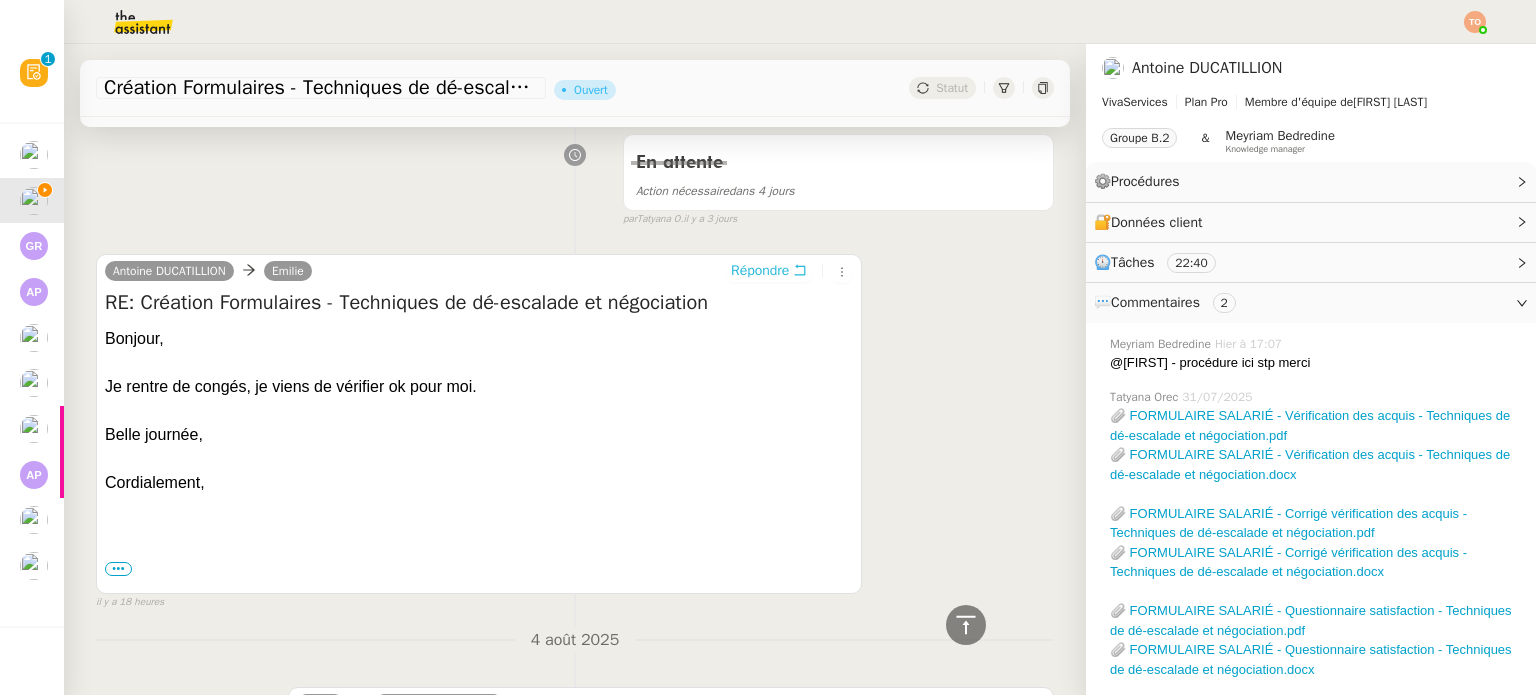 scroll, scrollTop: 0, scrollLeft: 0, axis: both 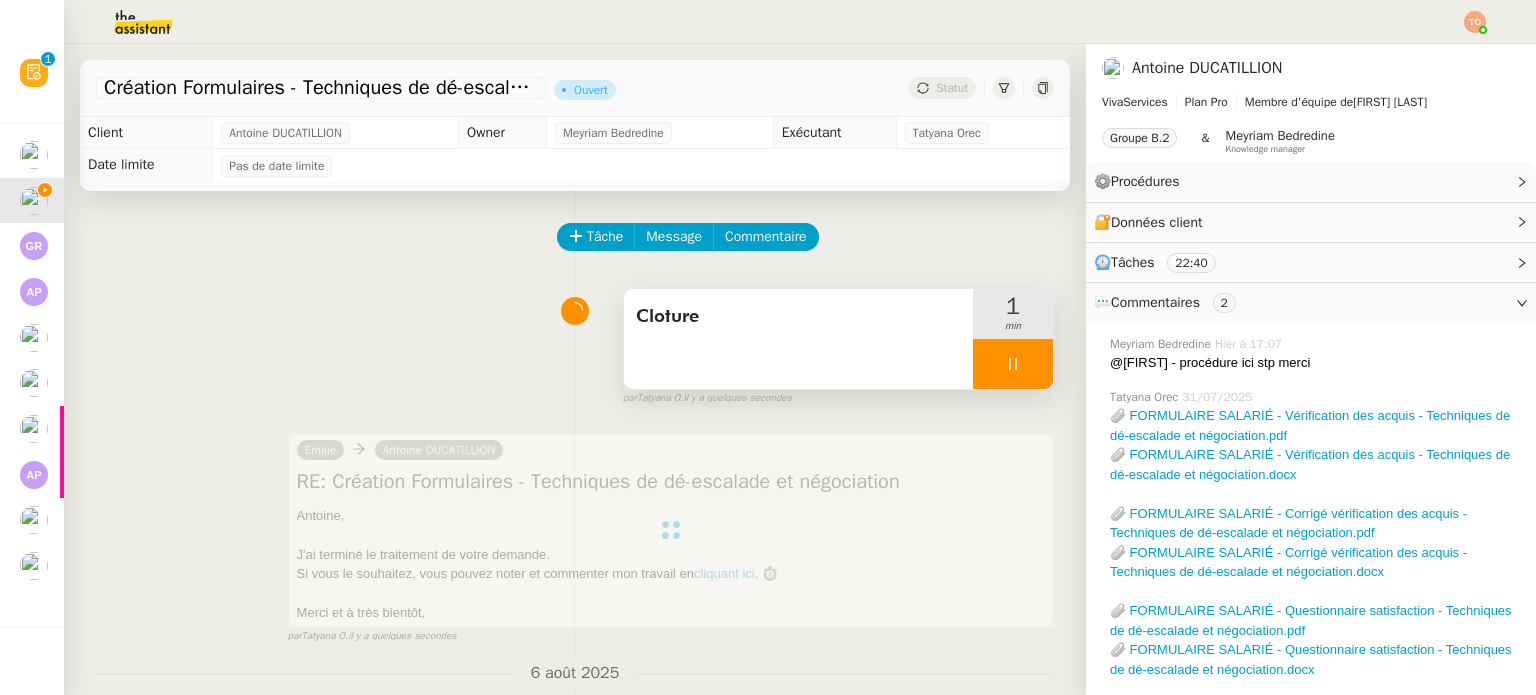 click at bounding box center [1013, 364] 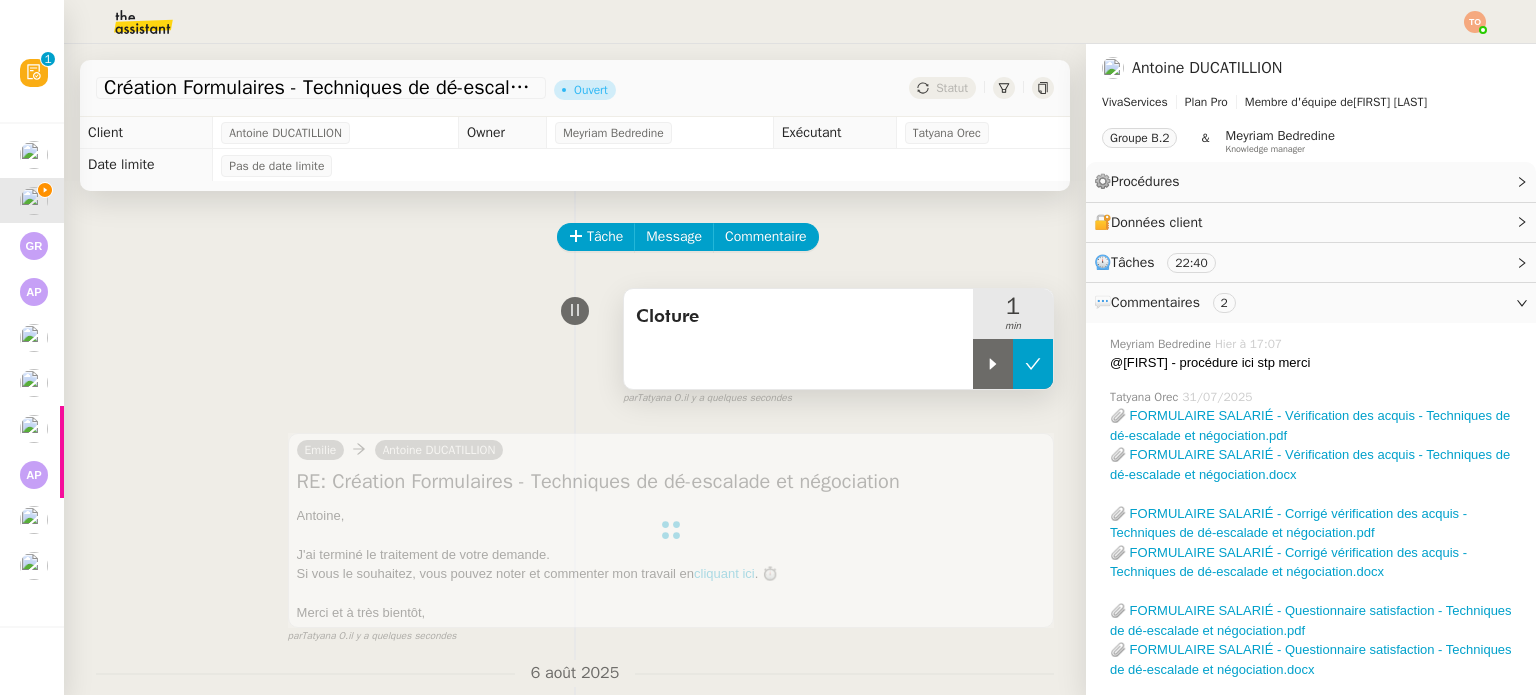 click at bounding box center [1033, 364] 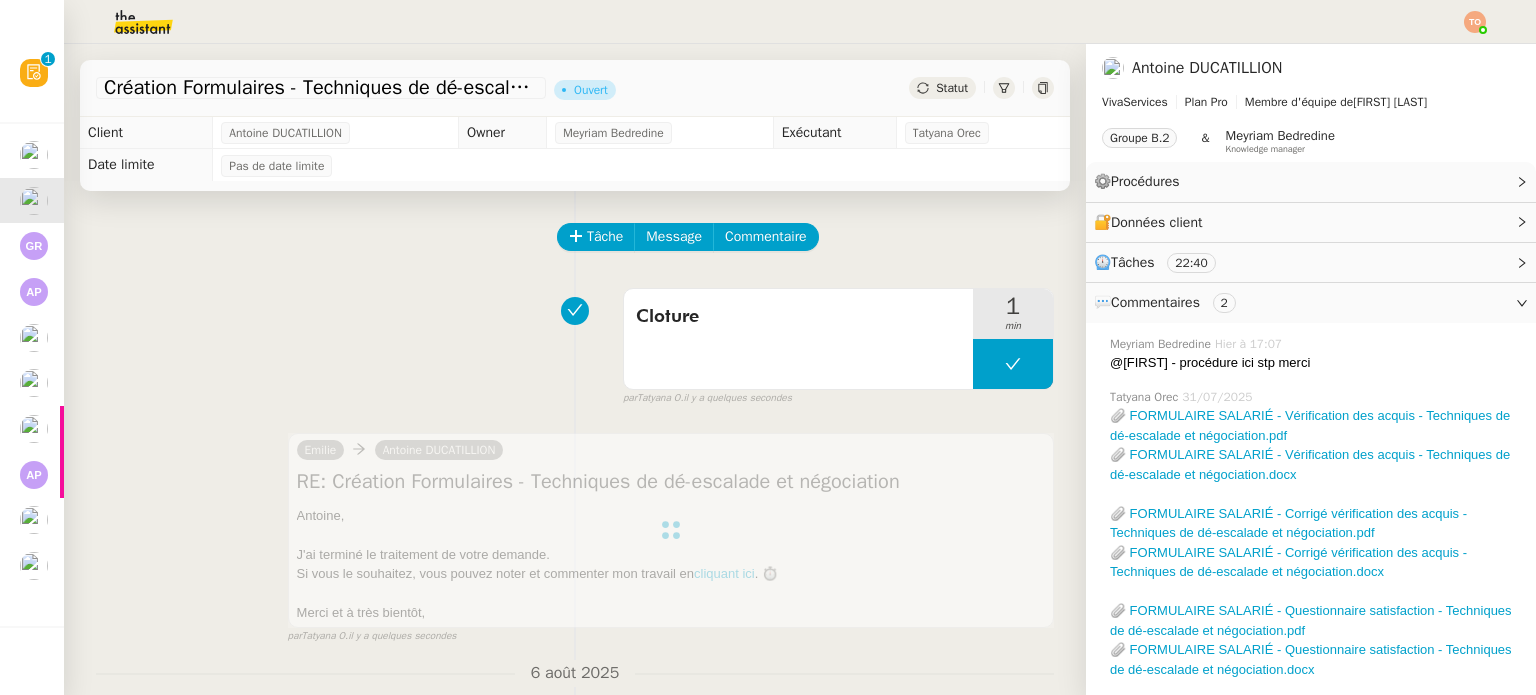 click on "Statut" 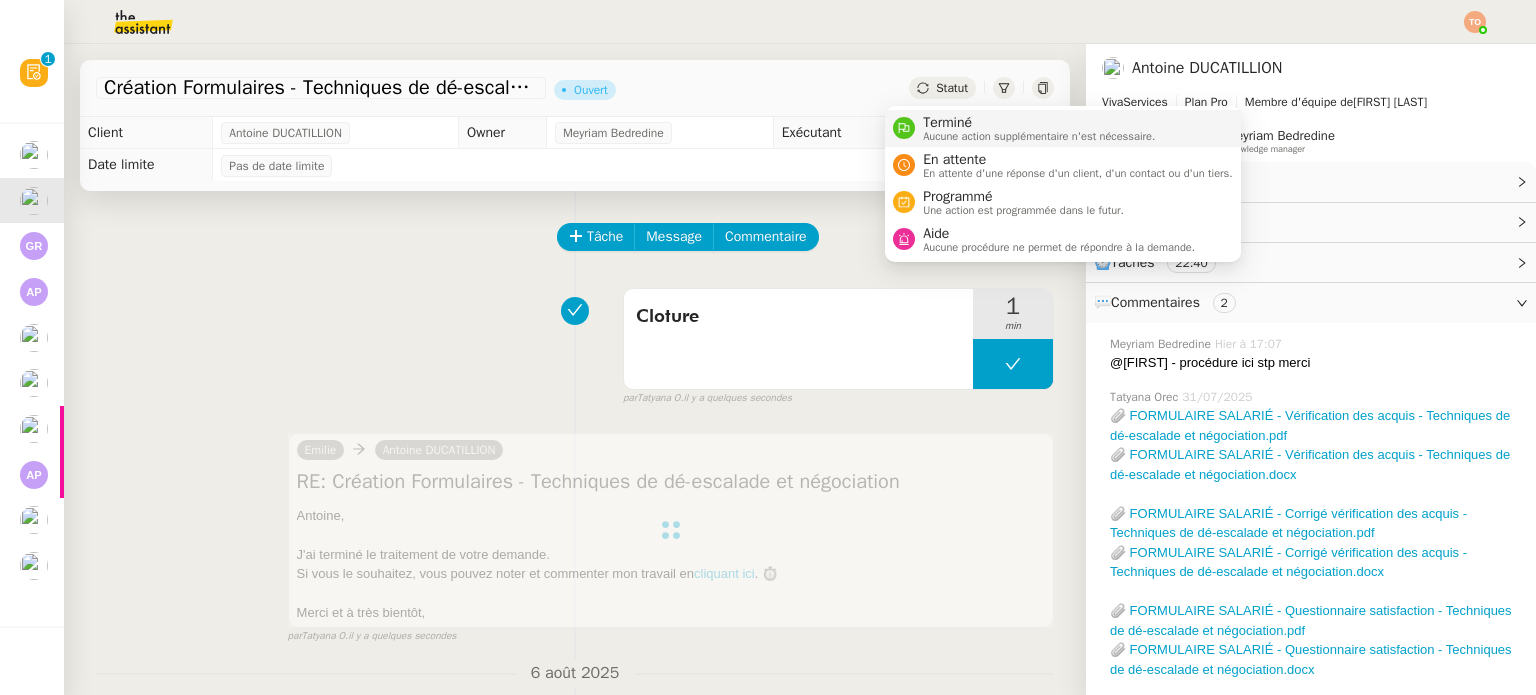 click on "Terminé" at bounding box center [1039, 123] 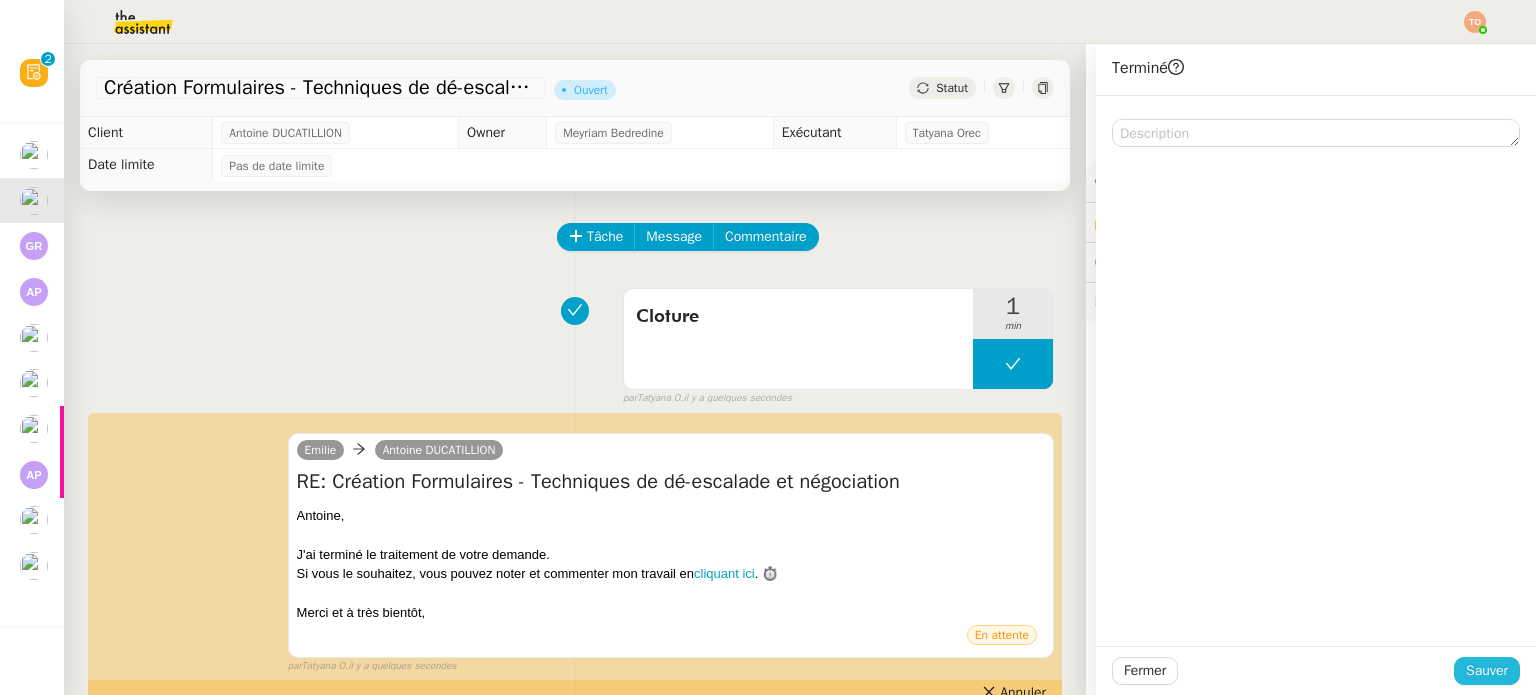 drag, startPoint x: 1485, startPoint y: 677, endPoint x: 1404, endPoint y: 668, distance: 81.49847 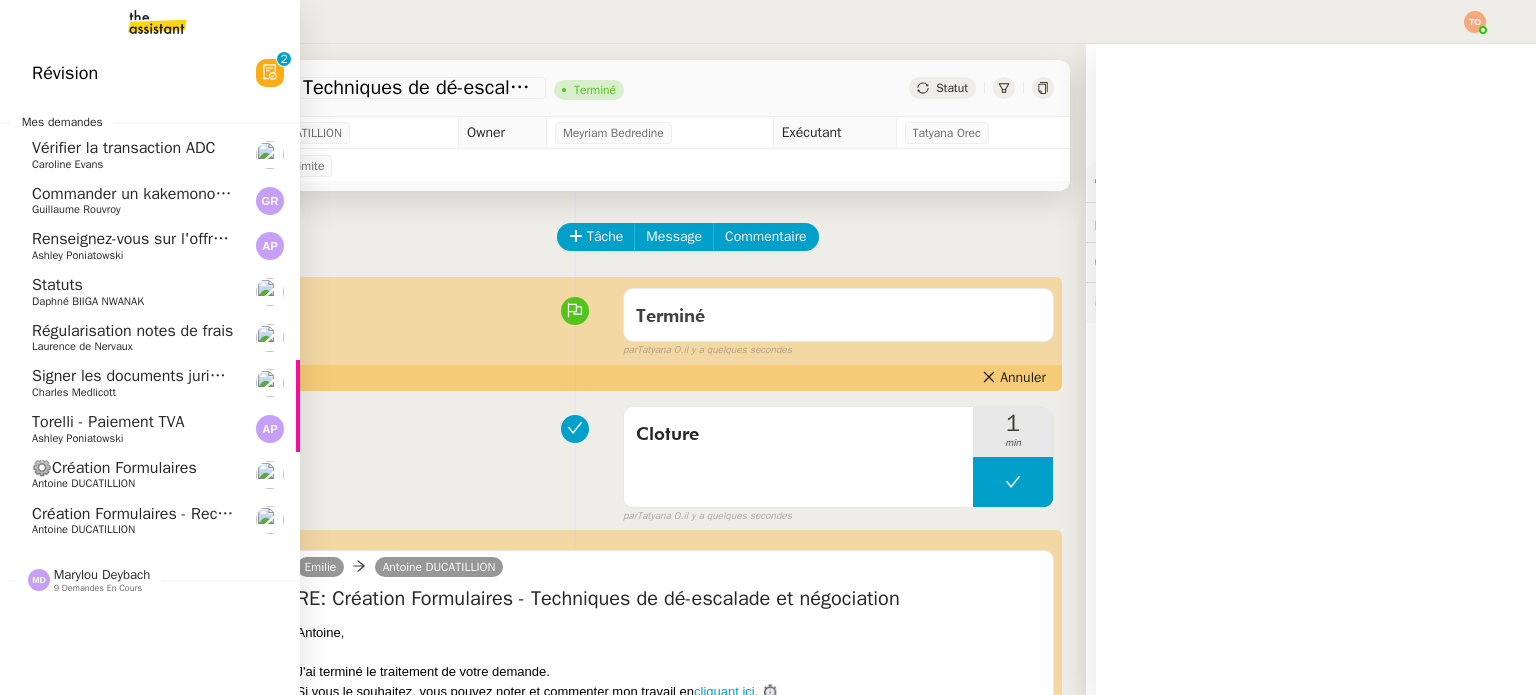 click on "Création Formulaires - Reconnaître clients situation de stress    Antoine DUCATILLION" 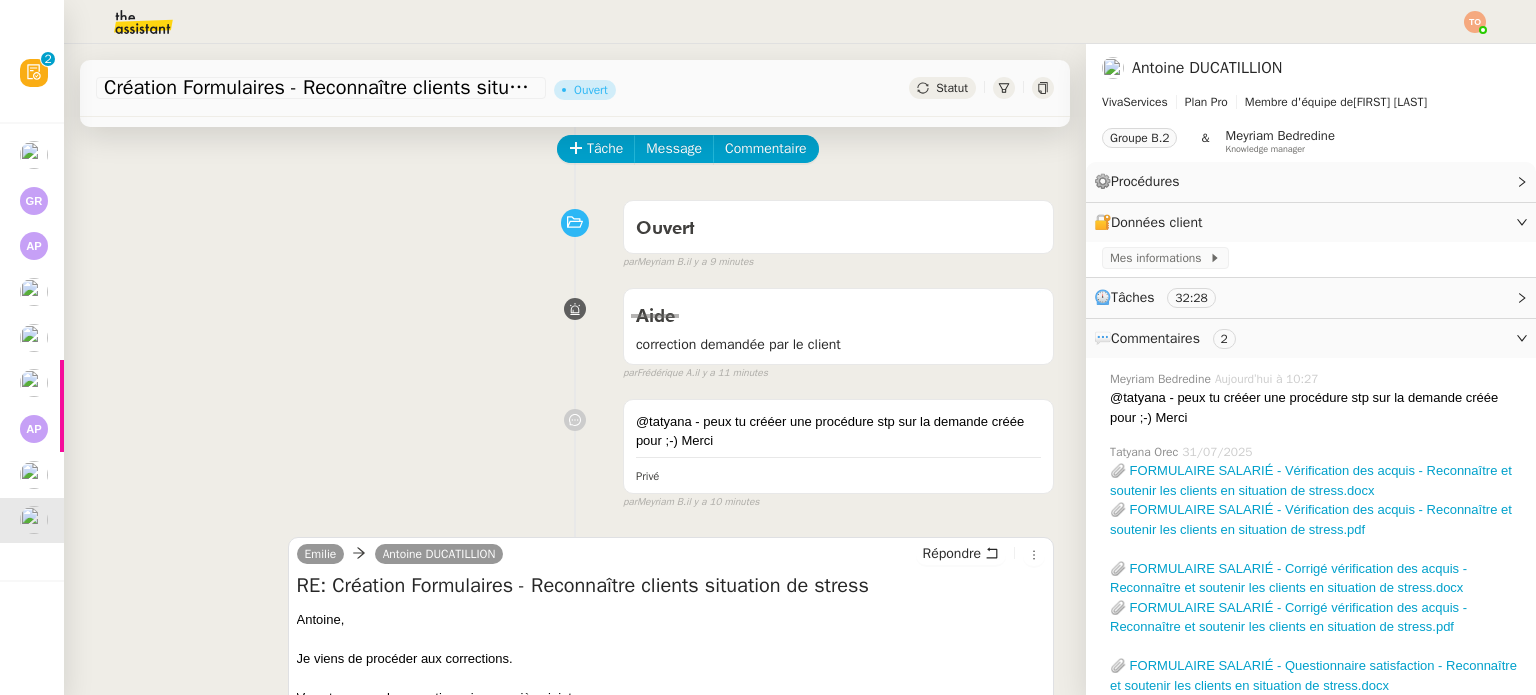 scroll, scrollTop: 0, scrollLeft: 0, axis: both 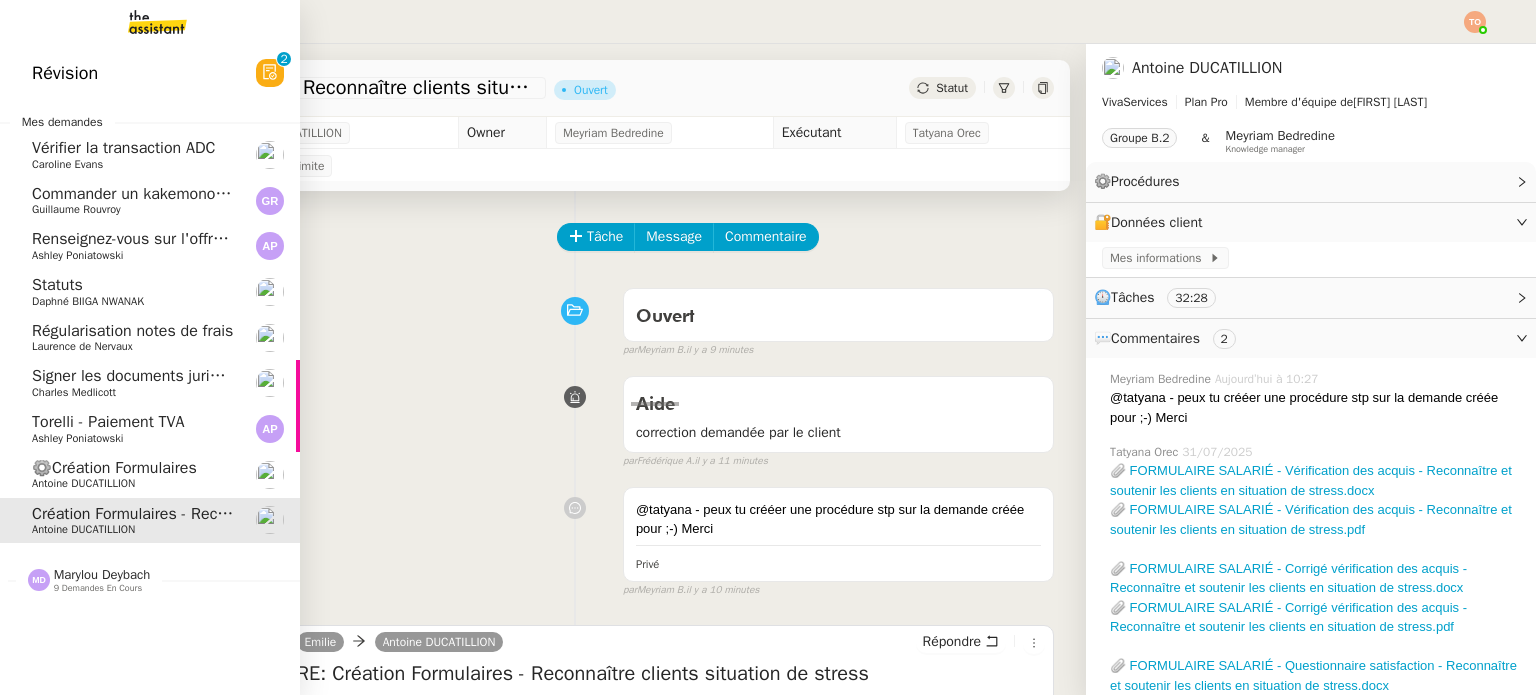 click on "Antoine DUCATILLION" 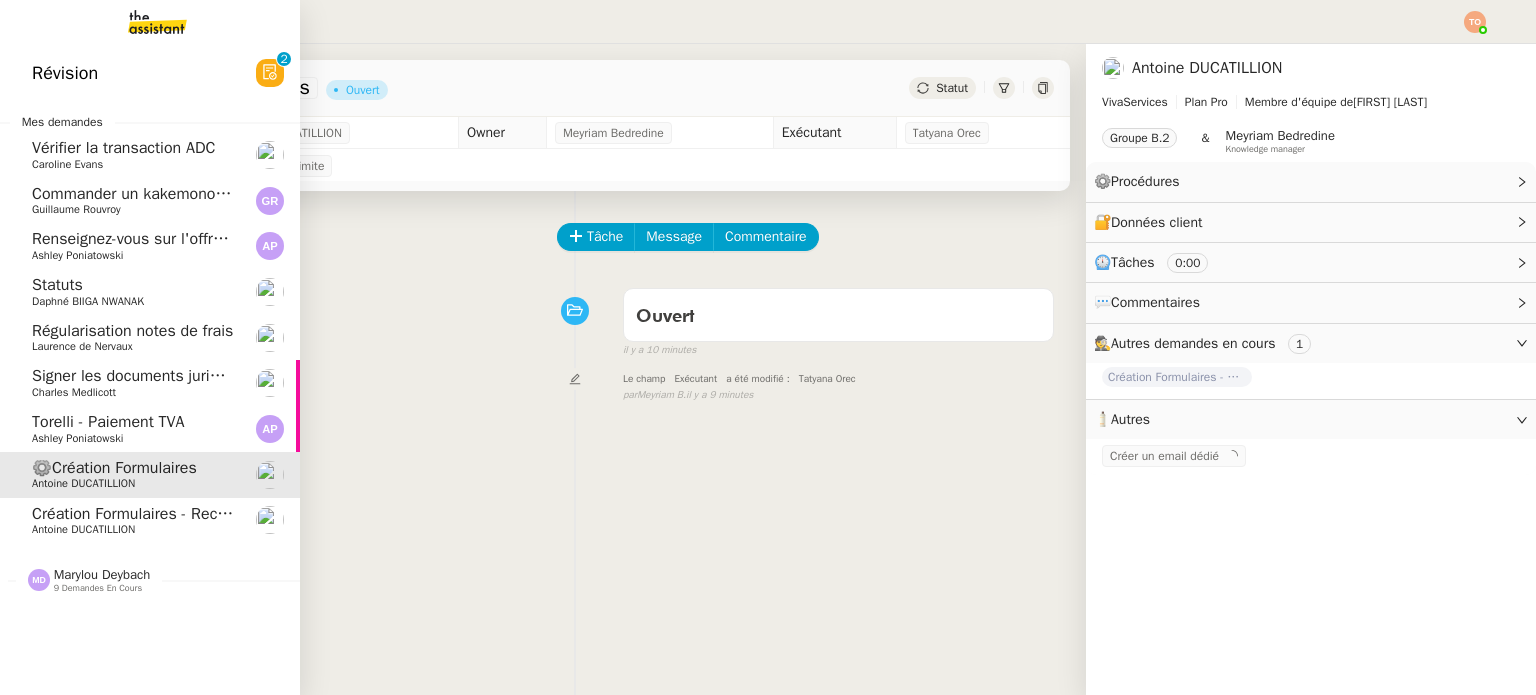 click on "Commander un kakemono pour Club Privé    Guillaume Rouvroy" 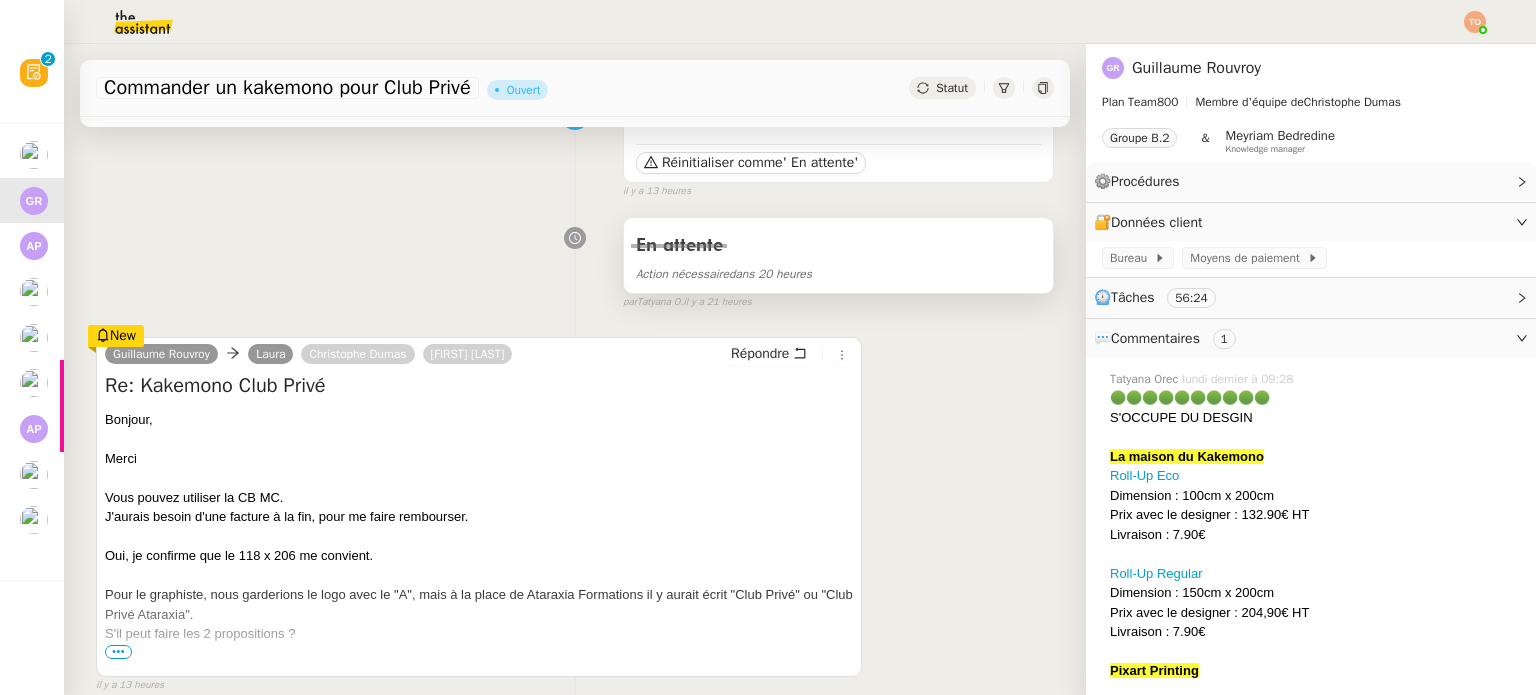 scroll, scrollTop: 200, scrollLeft: 0, axis: vertical 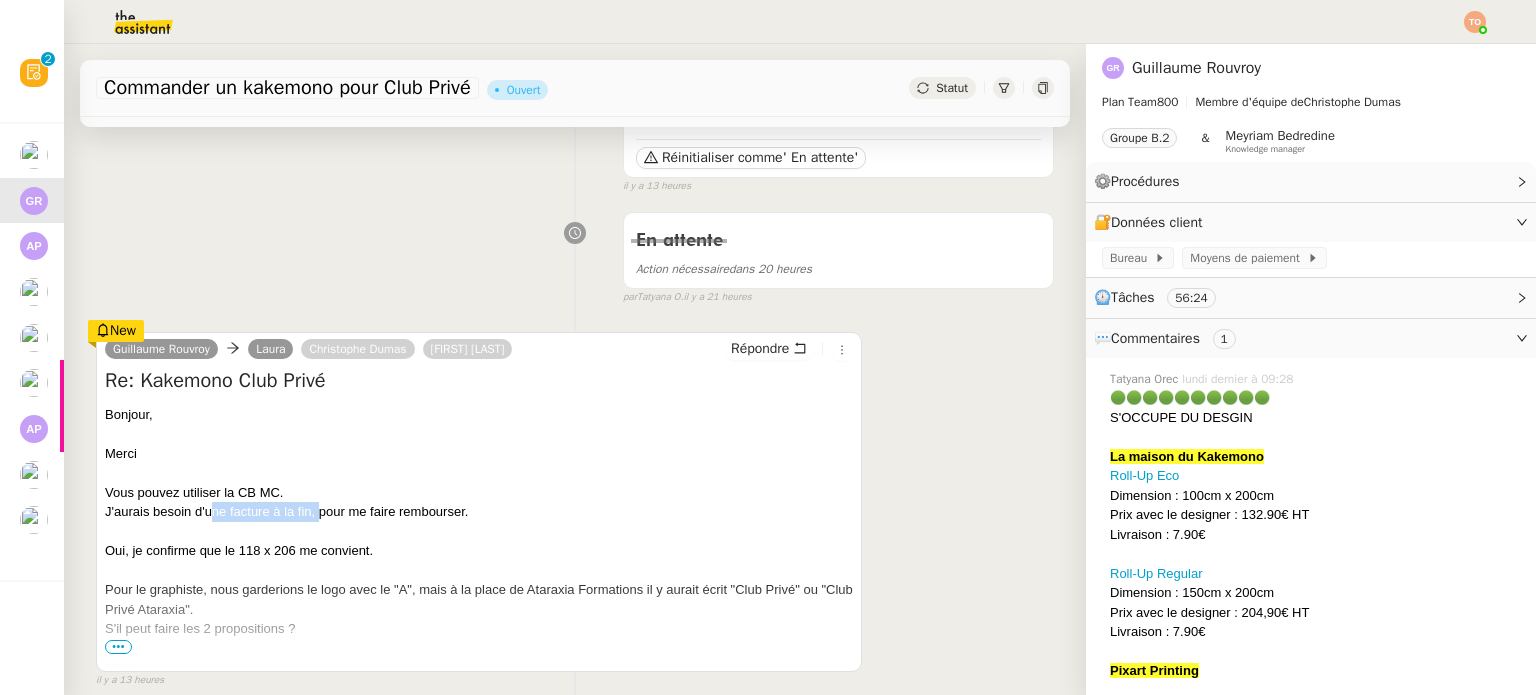 drag, startPoint x: 208, startPoint y: 515, endPoint x: 323, endPoint y: 512, distance: 115.03912 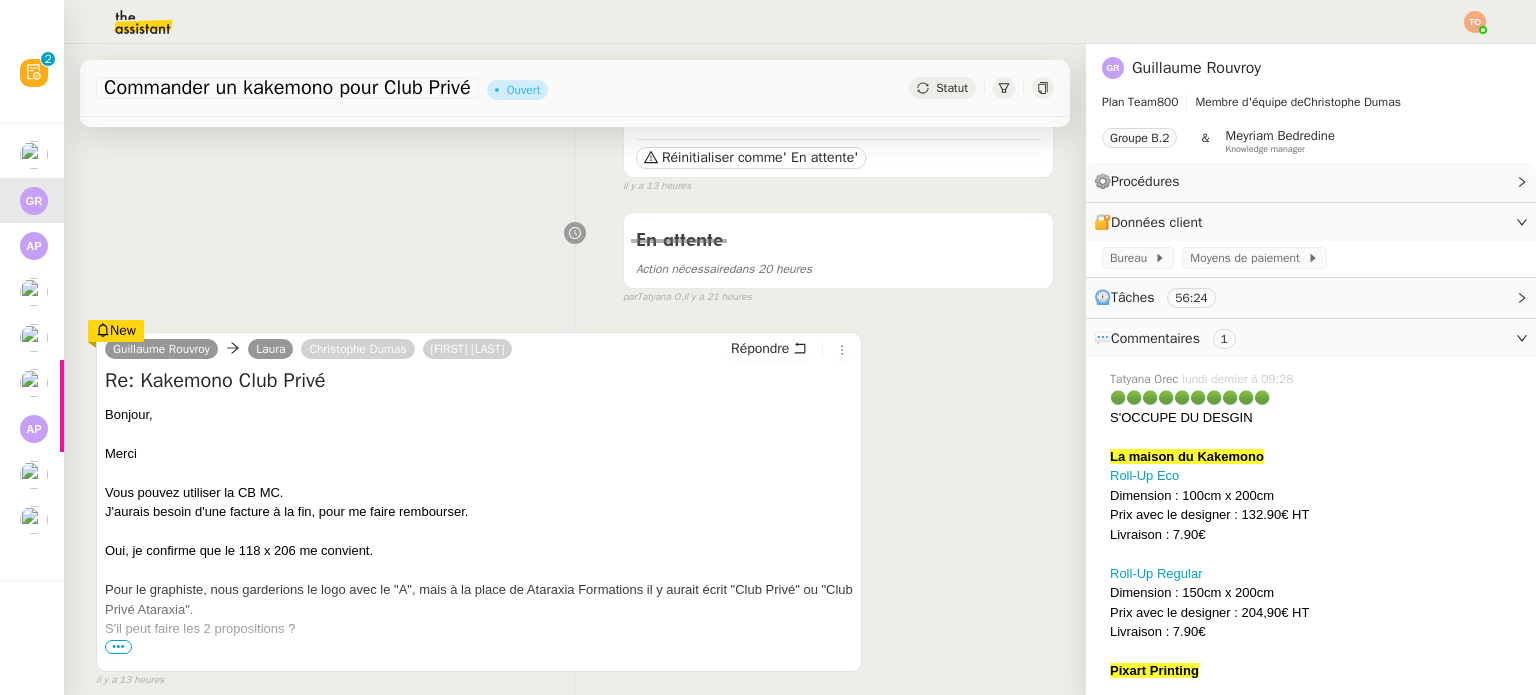 click on "J'aurais besoin d'une facture à la fin, pour me faire rembourser." at bounding box center [479, 512] 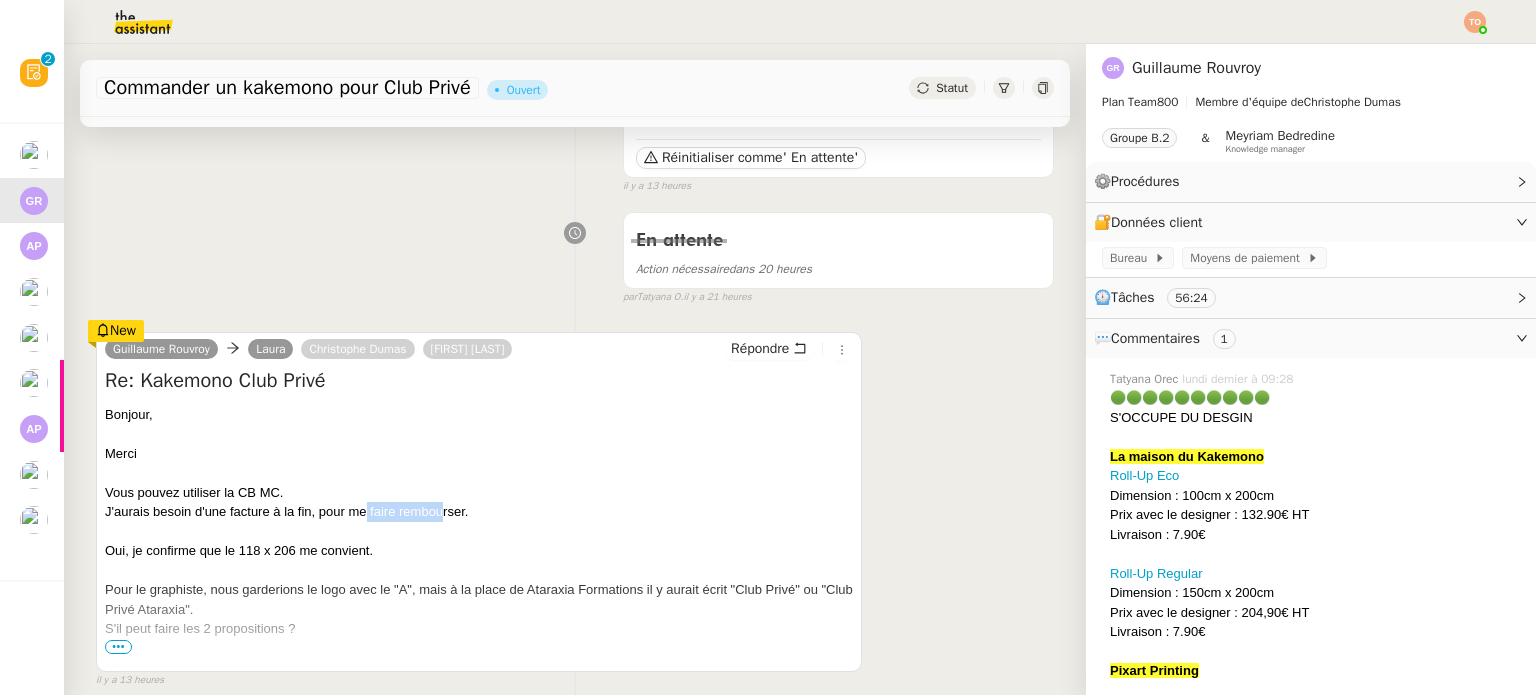 drag, startPoint x: 365, startPoint y: 512, endPoint x: 445, endPoint y: 511, distance: 80.00625 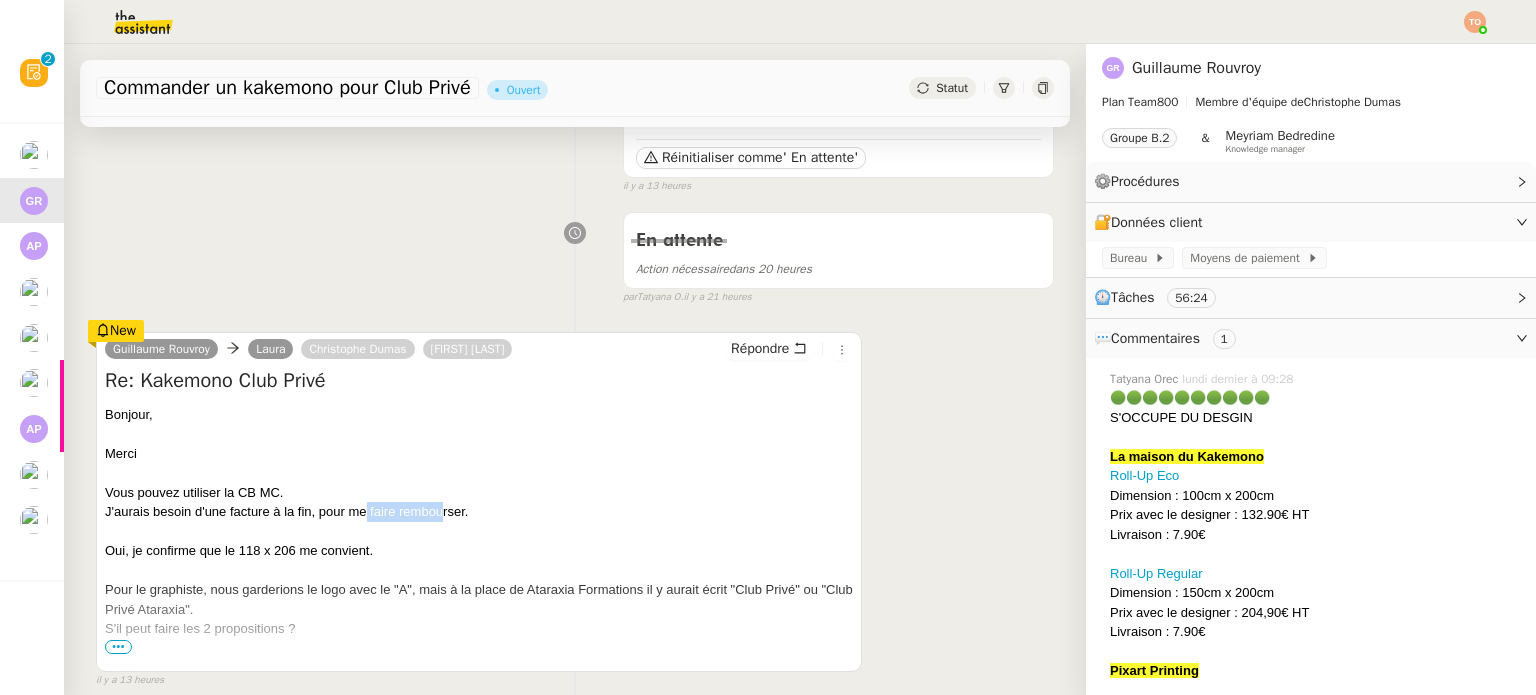 click on "J'aurais besoin d'une facture à la fin, pour me faire rembourser." at bounding box center [479, 512] 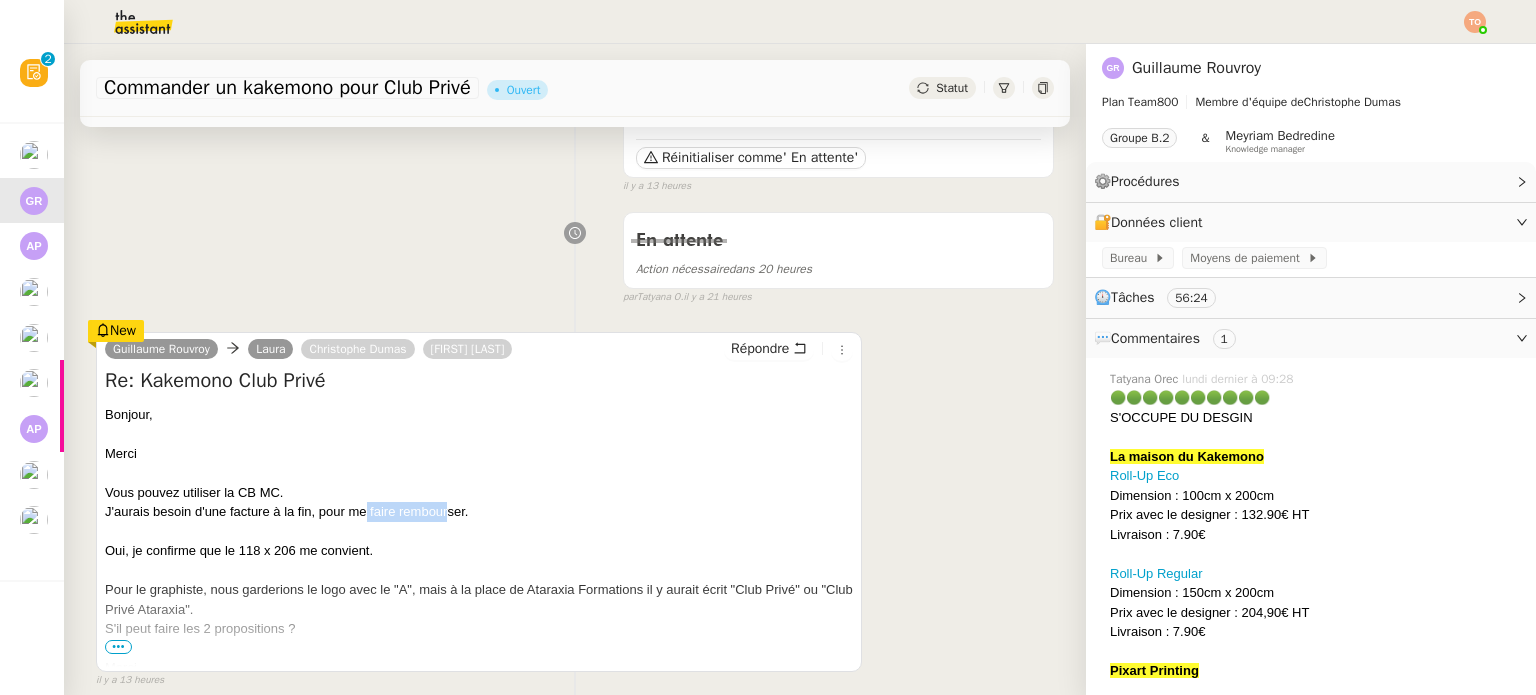 click on "J'aurais besoin d'une facture à la fin, pour me faire rembourser." at bounding box center (479, 512) 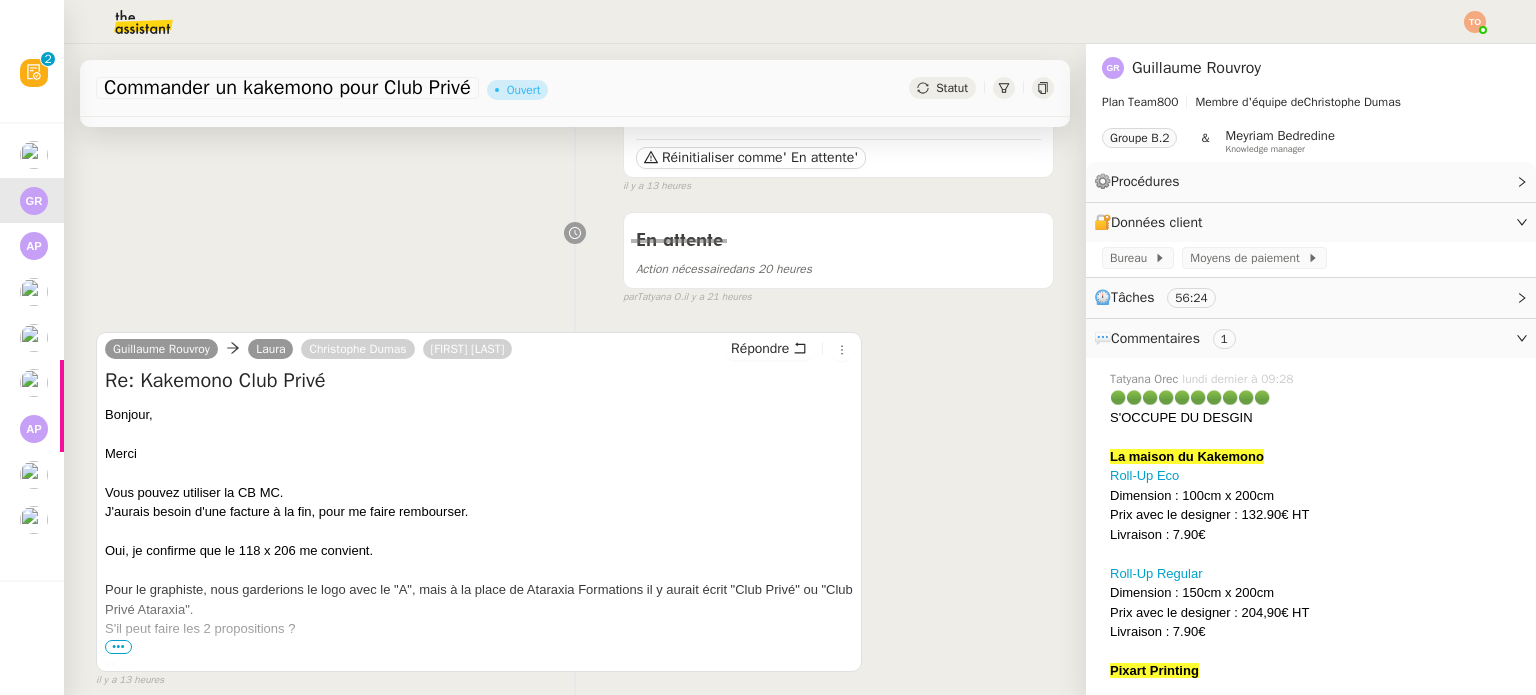click on "•••" at bounding box center [118, 647] 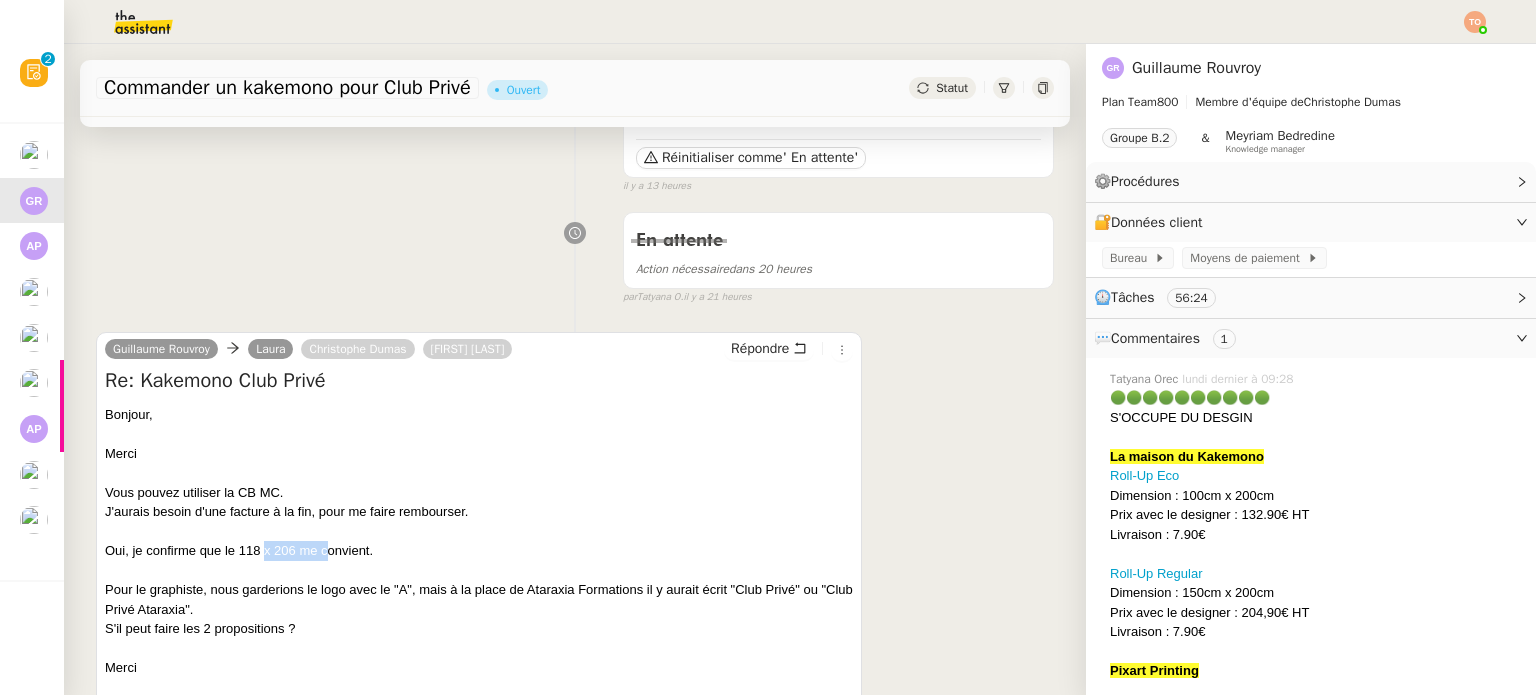 drag, startPoint x: 325, startPoint y: 547, endPoint x: 410, endPoint y: 547, distance: 85 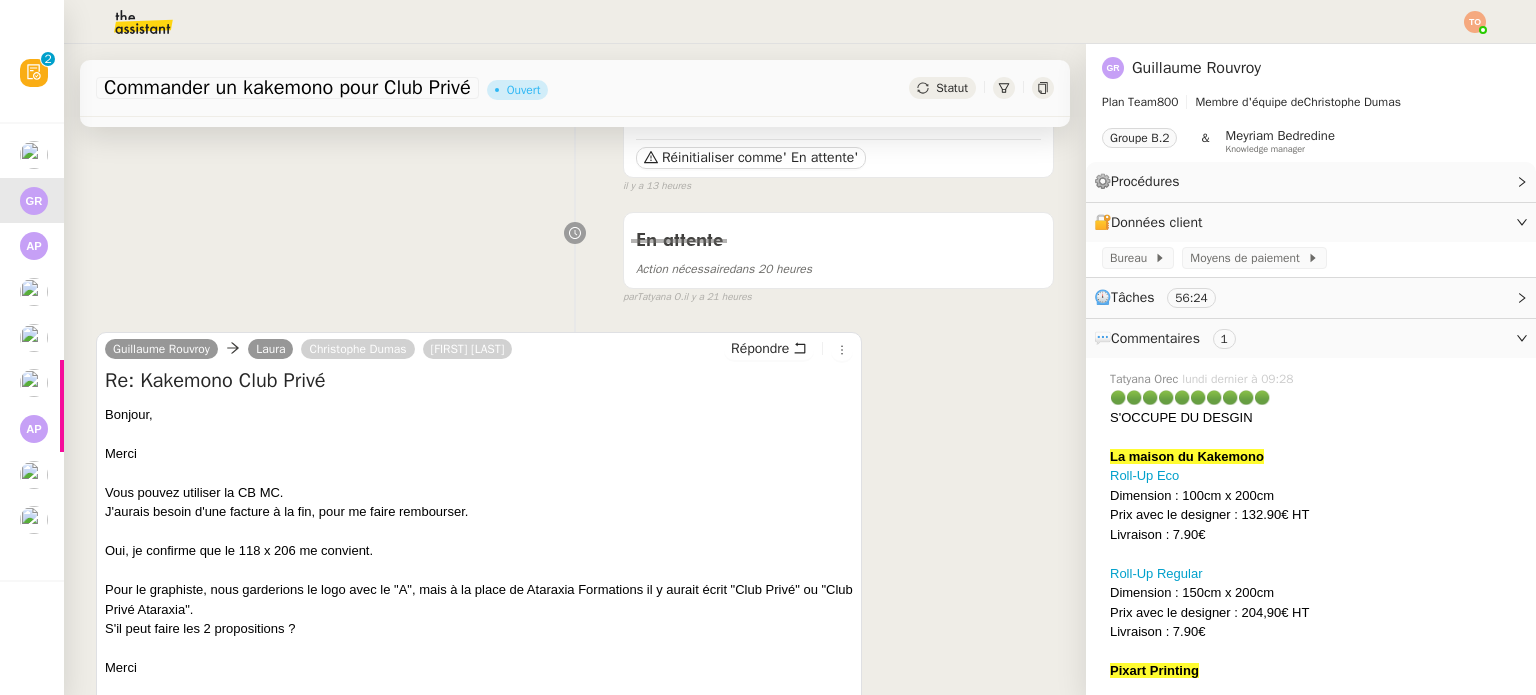 click at bounding box center [479, 571] 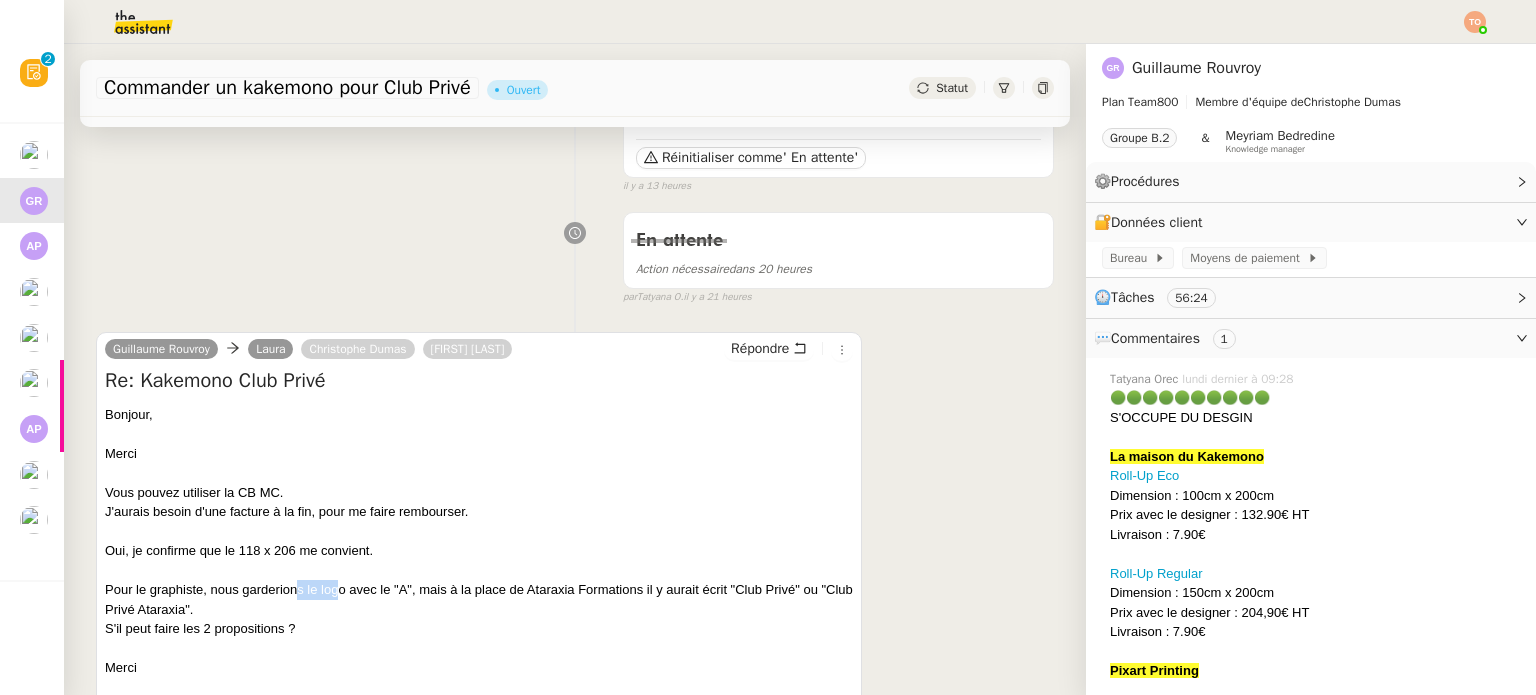 drag, startPoint x: 304, startPoint y: 591, endPoint x: 373, endPoint y: 591, distance: 69 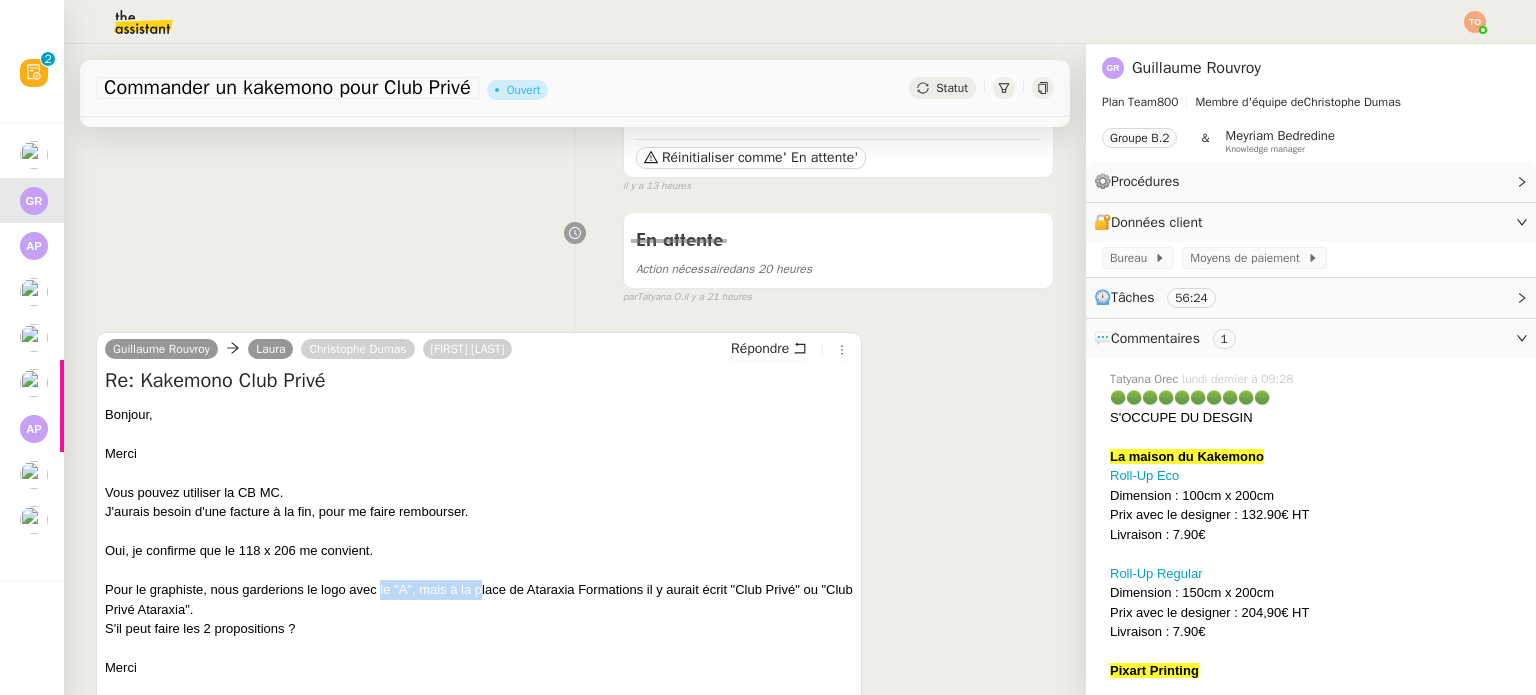 drag, startPoint x: 378, startPoint y: 591, endPoint x: 537, endPoint y: 591, distance: 159 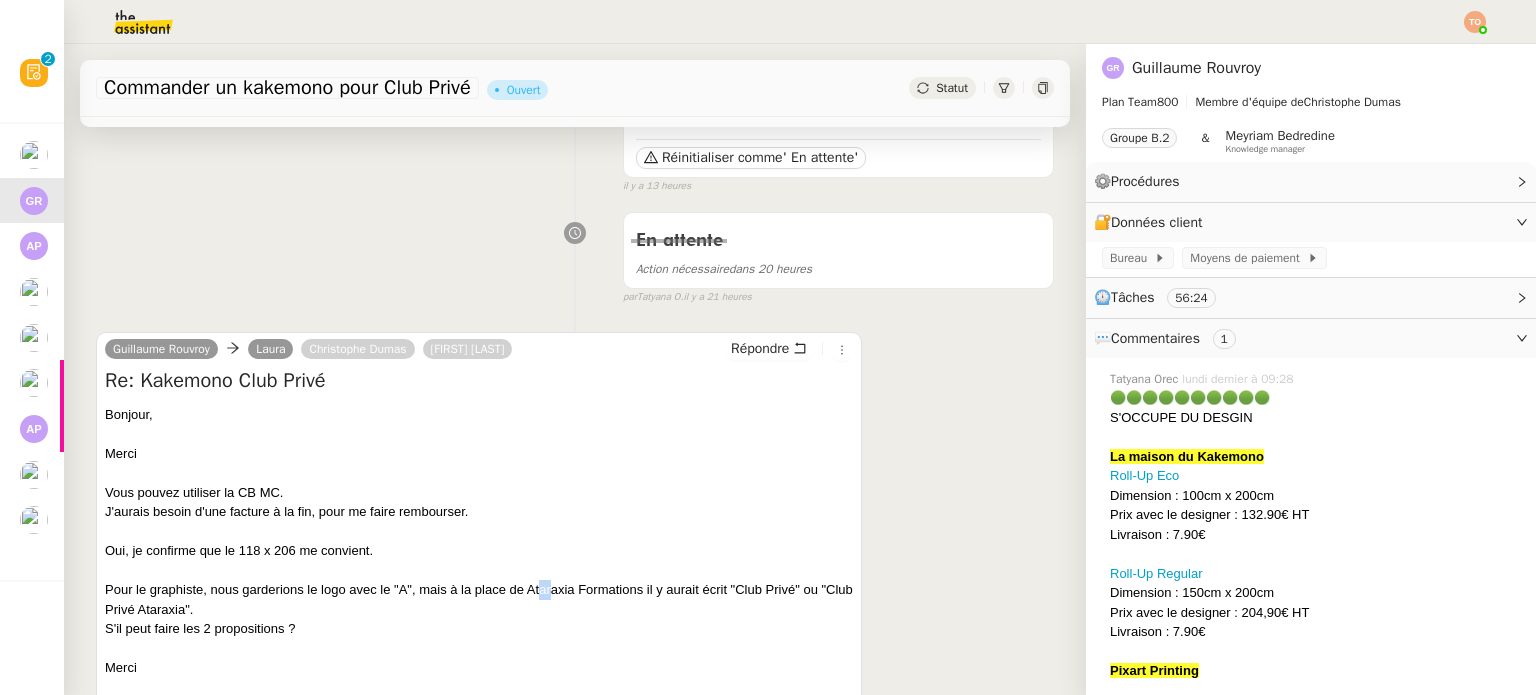 drag, startPoint x: 537, startPoint y: 591, endPoint x: 682, endPoint y: 590, distance: 145.00345 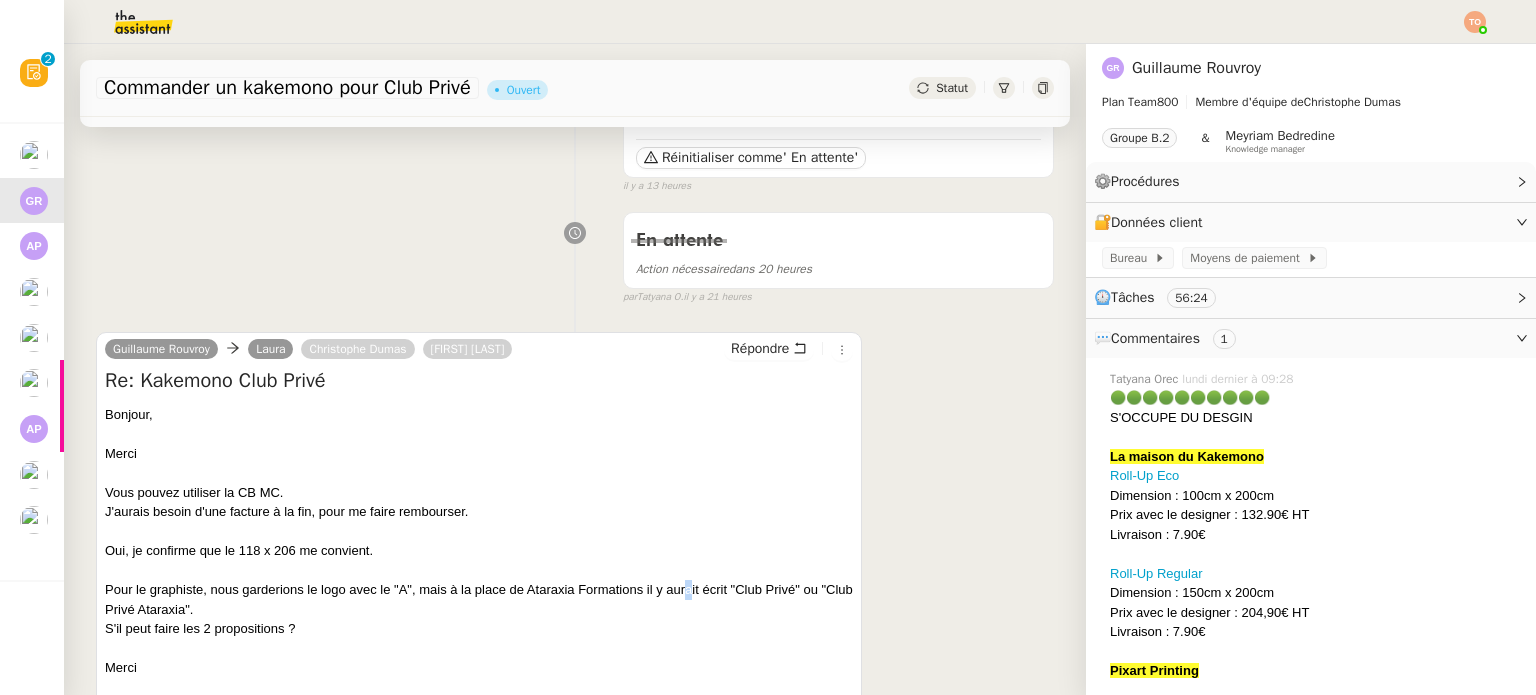 click on "Pour le graphiste, nous garderions le logo avec le "A", mais à la place de Ataraxia Formations il y aurait écrit "Club Privé" ou "Club Privé Ataraxia"." at bounding box center (479, 599) 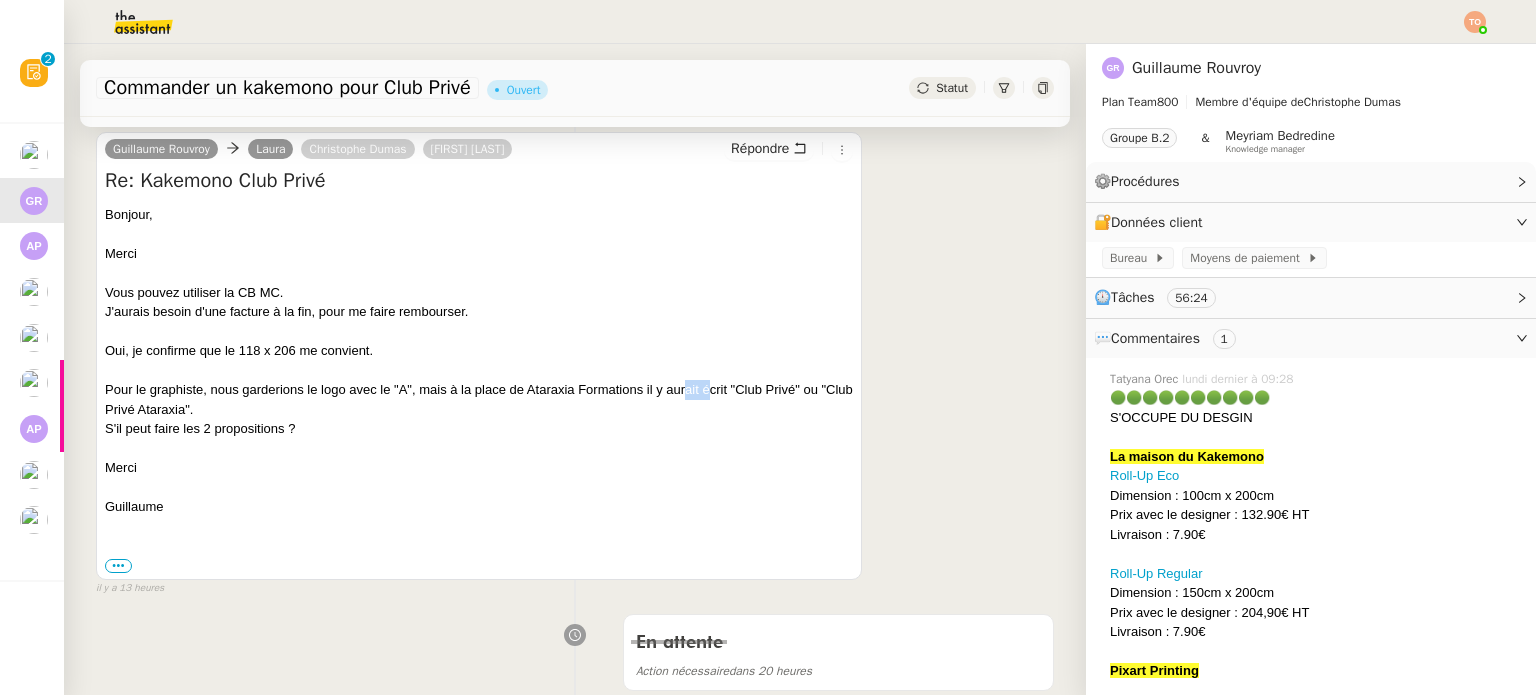 scroll, scrollTop: 0, scrollLeft: 0, axis: both 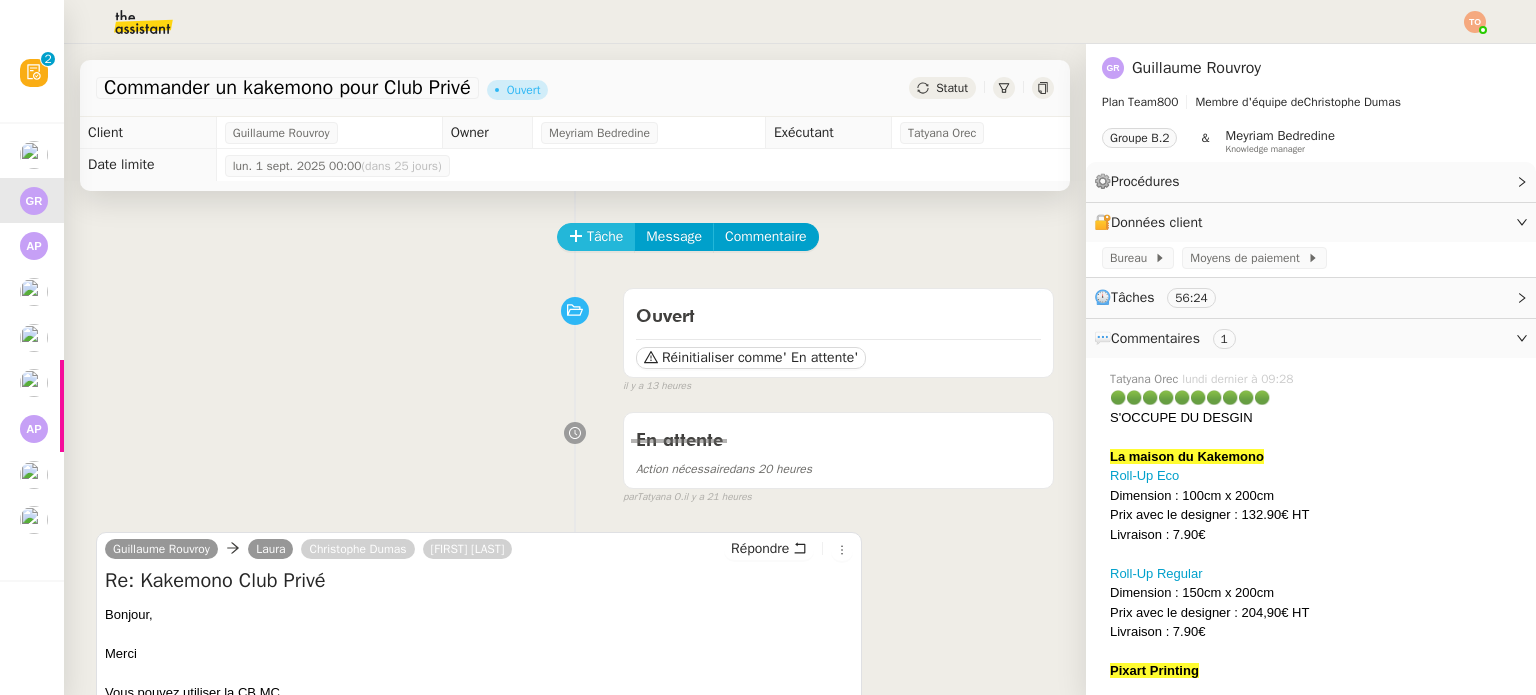 click on "Tâche" 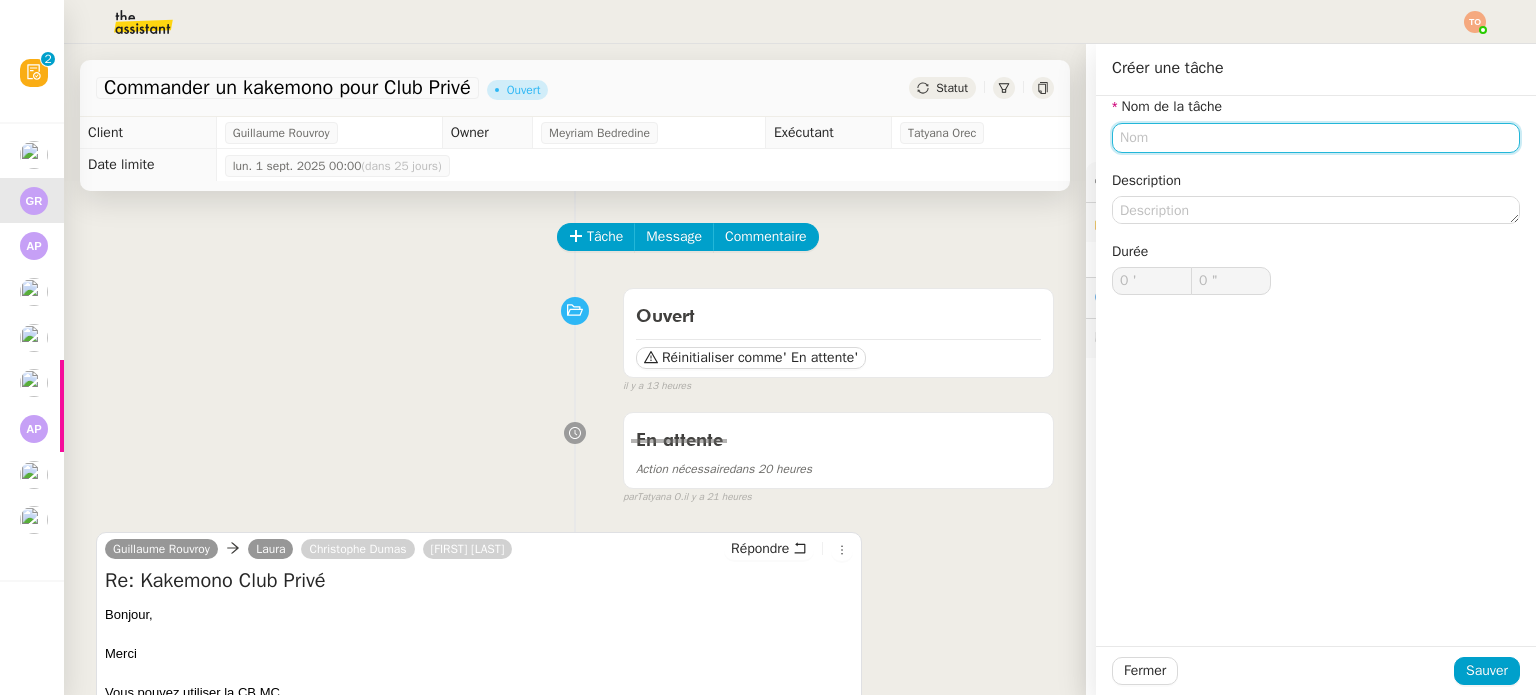 click 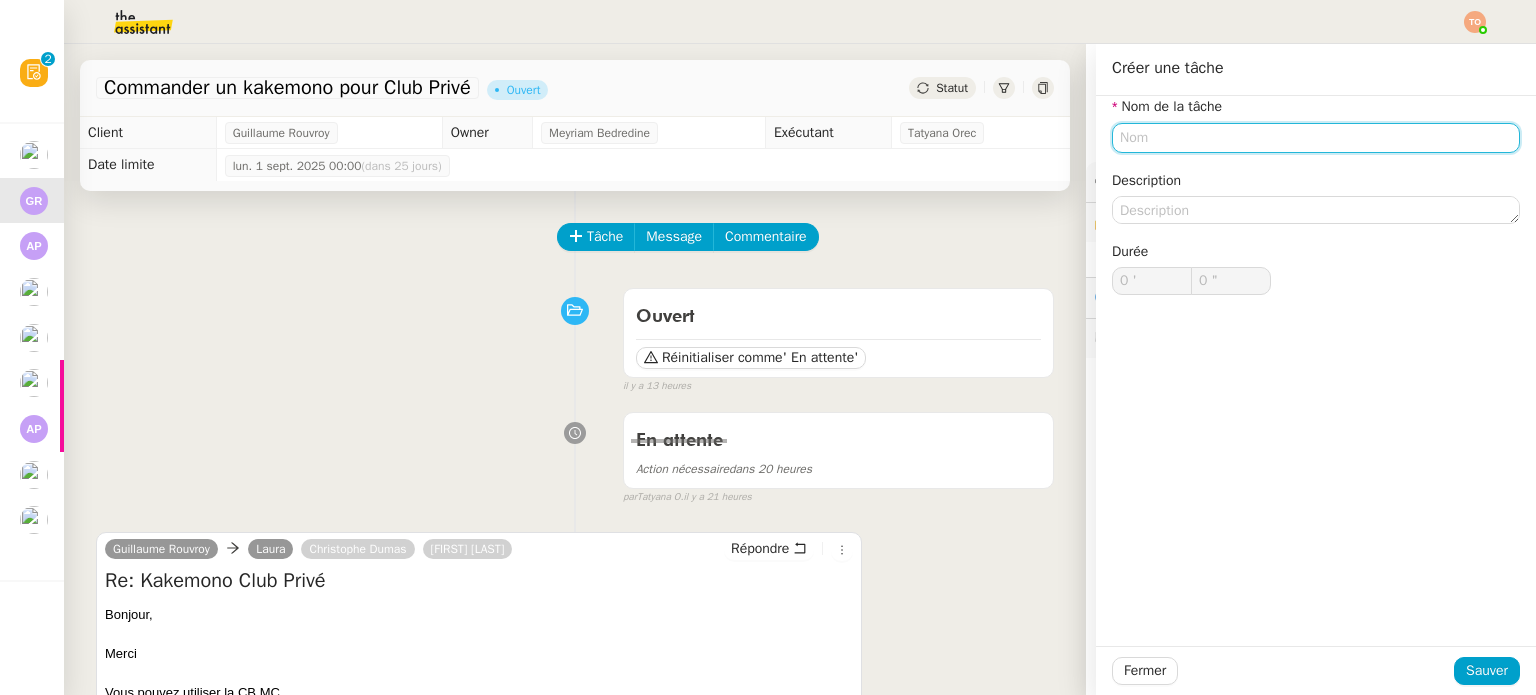 scroll, scrollTop: 400, scrollLeft: 0, axis: vertical 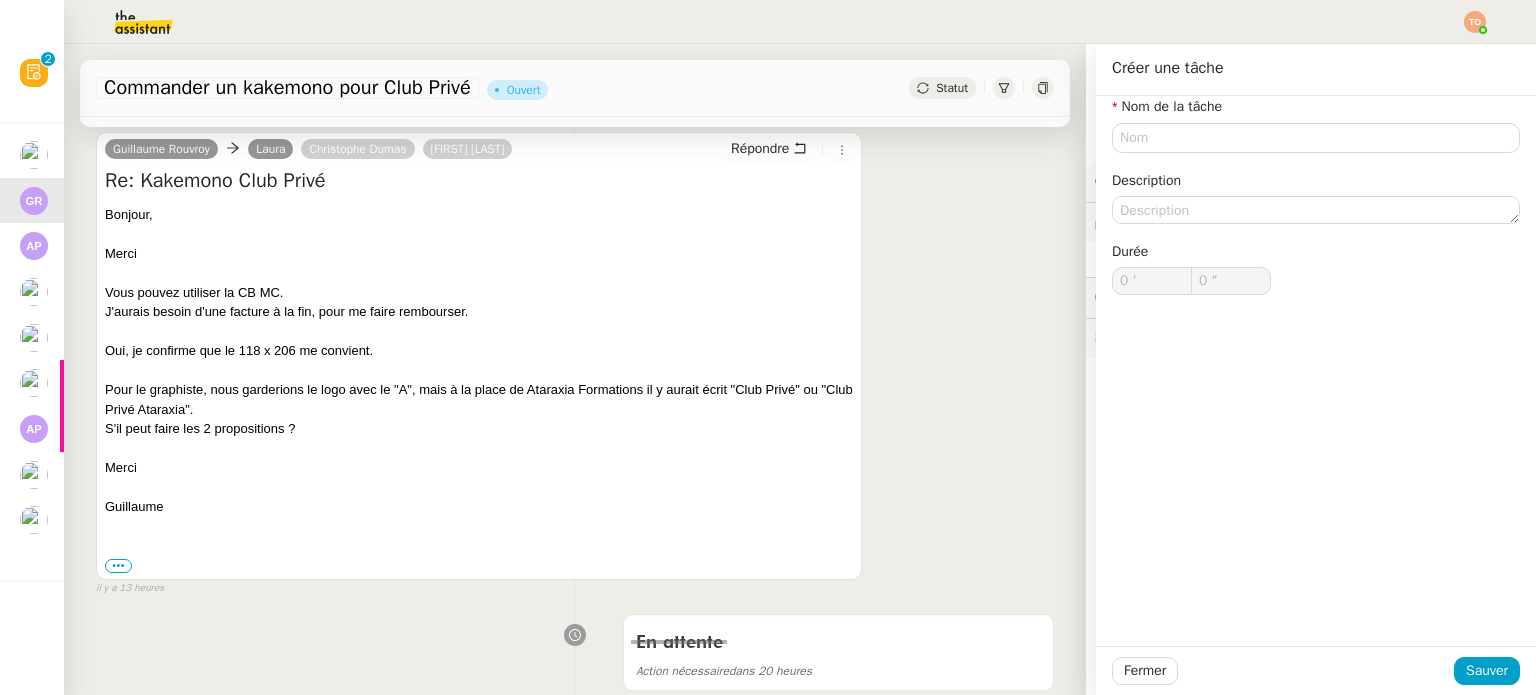 click on "Guillaume Rouvroy     Laura  Christophe Dumas   Arnaud Secco  Répondre Re: Kakemono Club Privé
Bonjour, Merci Vous pouvez utiliser la CB MC. J'aurais besoin d'une facture à la fin, pour me faire rembourser. Oui, je confirme que le 118 x 206 me convient. Pour le graphiste, nous garderions le logo avec le "A", mais à la place de Ataraxia Formations il y aurait écrit "Club Privé" ou "Club Privé Ataraxia". S'il peut faire les 2 propositions ? Merci Guillaume
•••
Le mer. 6 août 2025 à 13:11, Laura < laura@theassistant.com > a écrit : Guillaume, La première étape est la création du design. Je vais faire le nécessaire pour la prise de contact avec Vistaprint pour la création du kakémono. Le paiement de 23.99€ est à effectuer en amont. Pourriez-vous m'indiquer la carte à utiliser pour procéder à ce règlement ? J'aurais, également, besoin que vous me confirmiez les points suivants :   Roll-ups  ? Merci,
Laura" at bounding box center [575, 355] 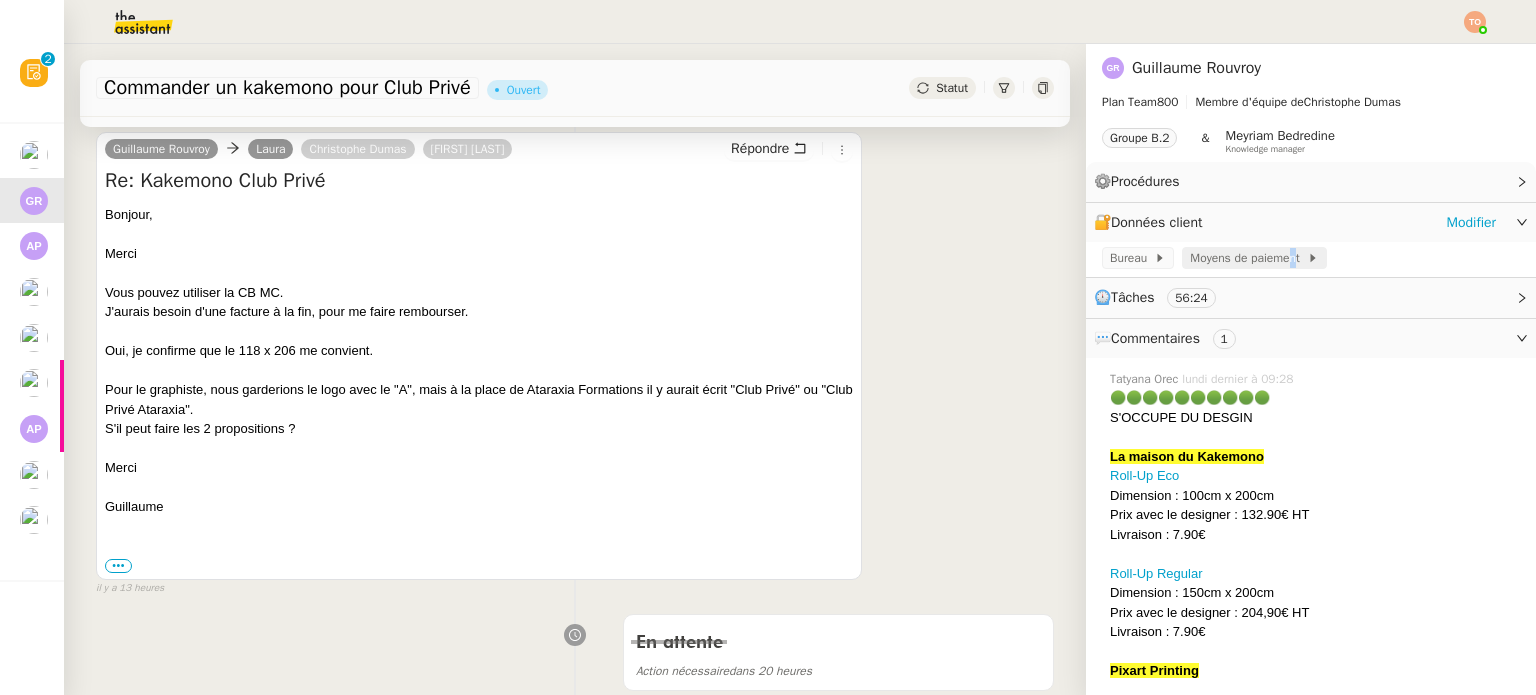click on "Moyens de paiement" 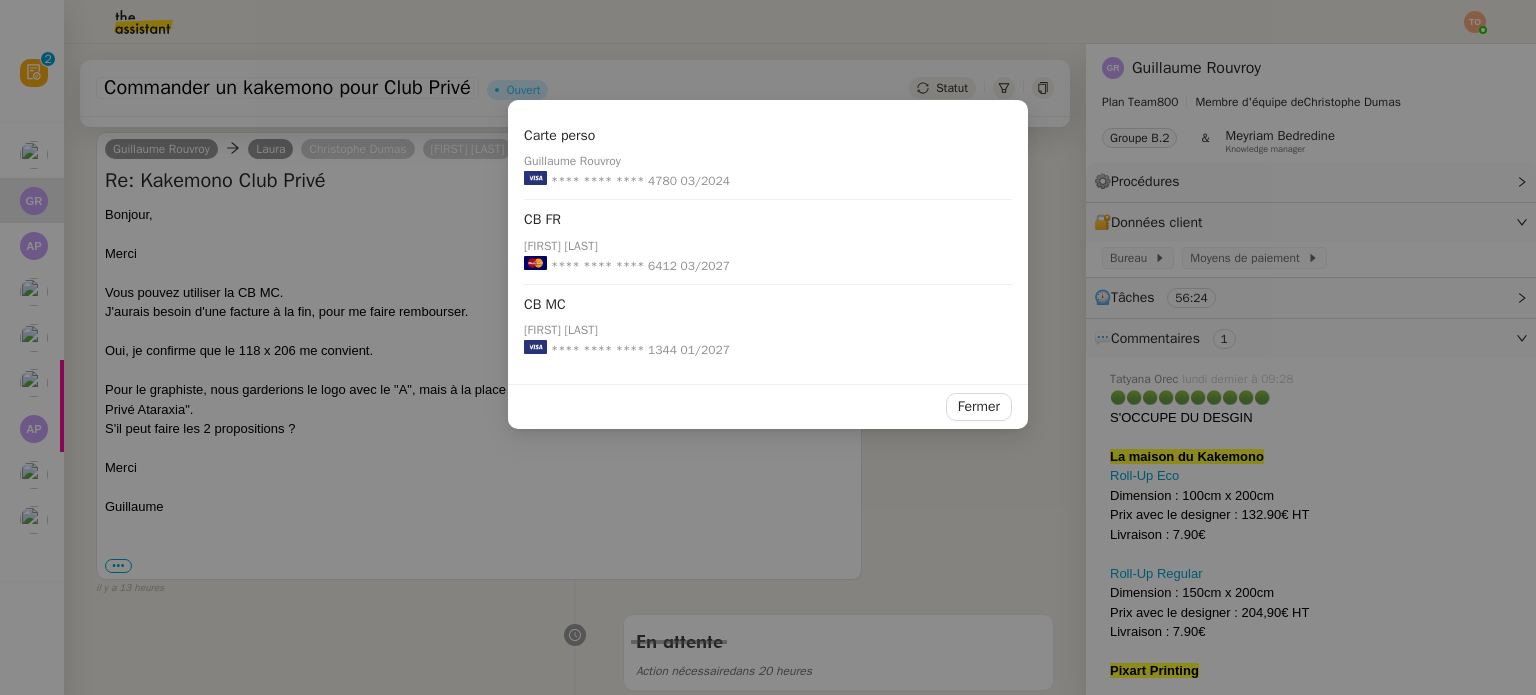 click on "Carte perso  Guillaume Rouvroy    **** **** **** 4780    03/2024  CB FR  Guillaume ROUVROY    **** **** **** 6412    03/2027  CB MC  Guillaume ROUVROY    **** **** **** 1344    01/2027 Fermer" at bounding box center (768, 347) 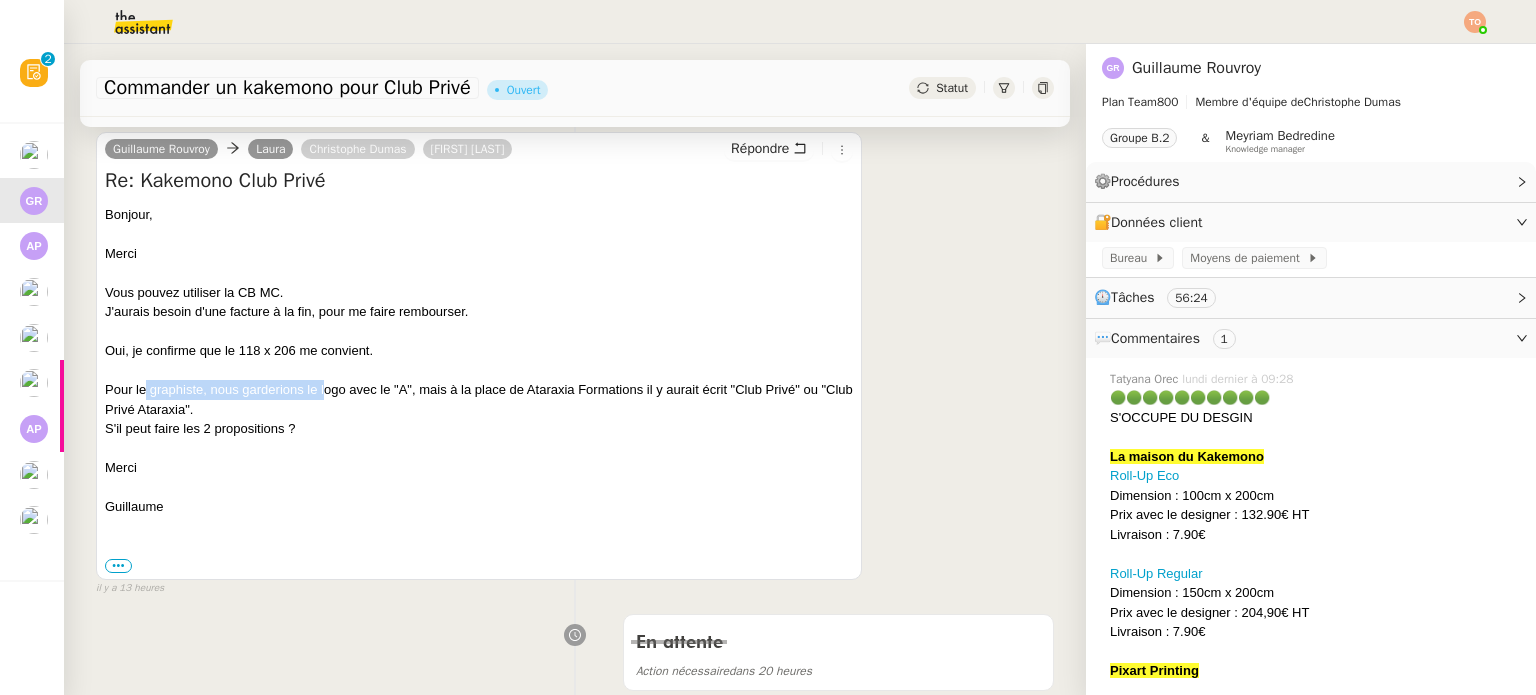 drag, startPoint x: 144, startPoint y: 390, endPoint x: 322, endPoint y: 391, distance: 178.0028 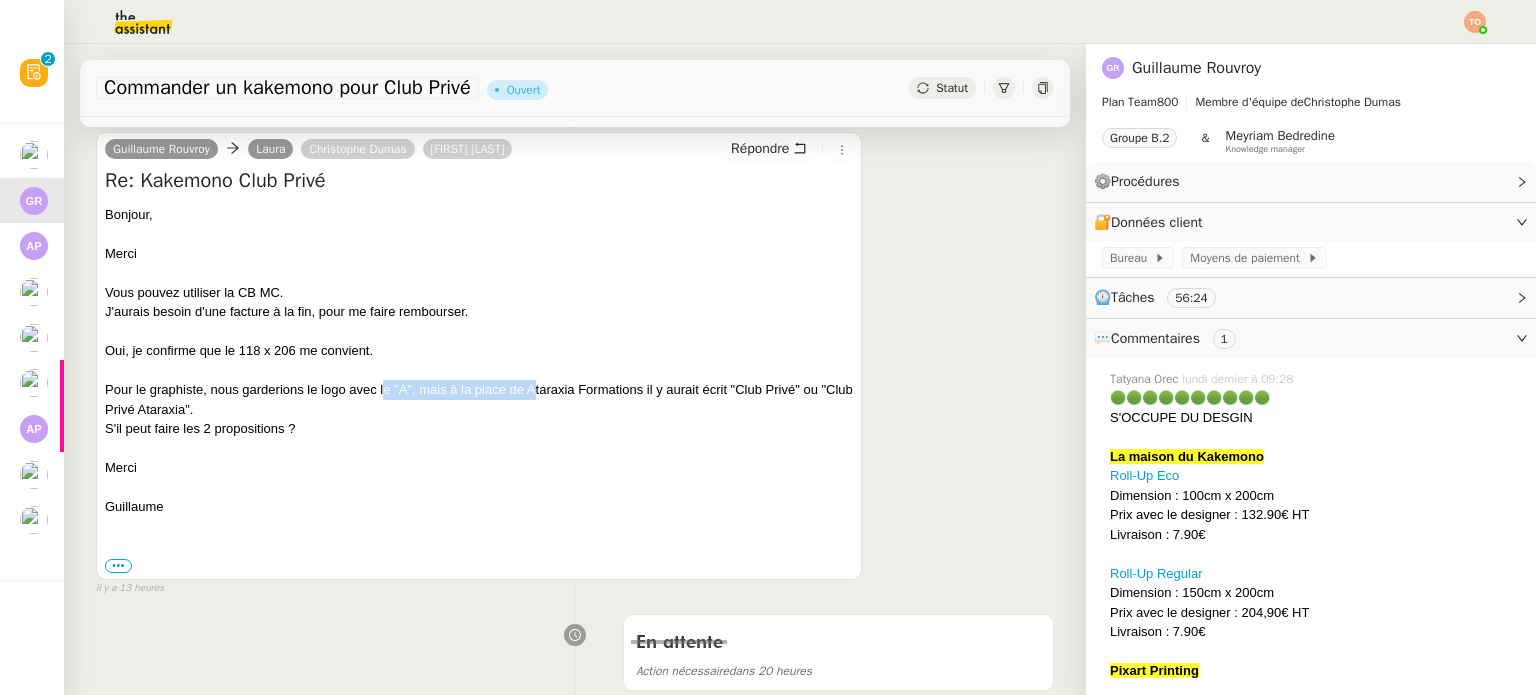 drag, startPoint x: 397, startPoint y: 395, endPoint x: 542, endPoint y: 390, distance: 145.08618 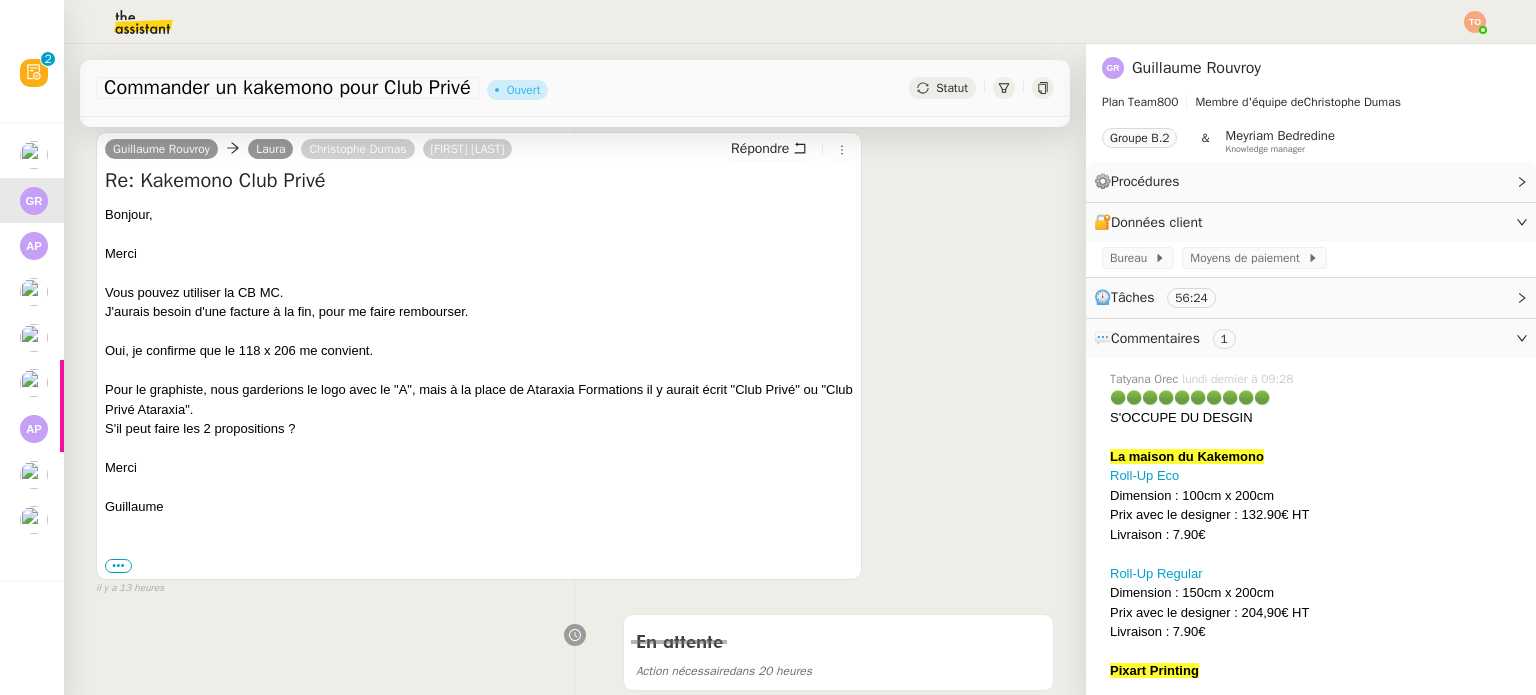 click on "Pour le graphiste, nous garderions le logo avec le "A", mais à la place de Ataraxia Formations il y aurait écrit "Club Privé" ou "Club Privé Ataraxia"." at bounding box center [479, 399] 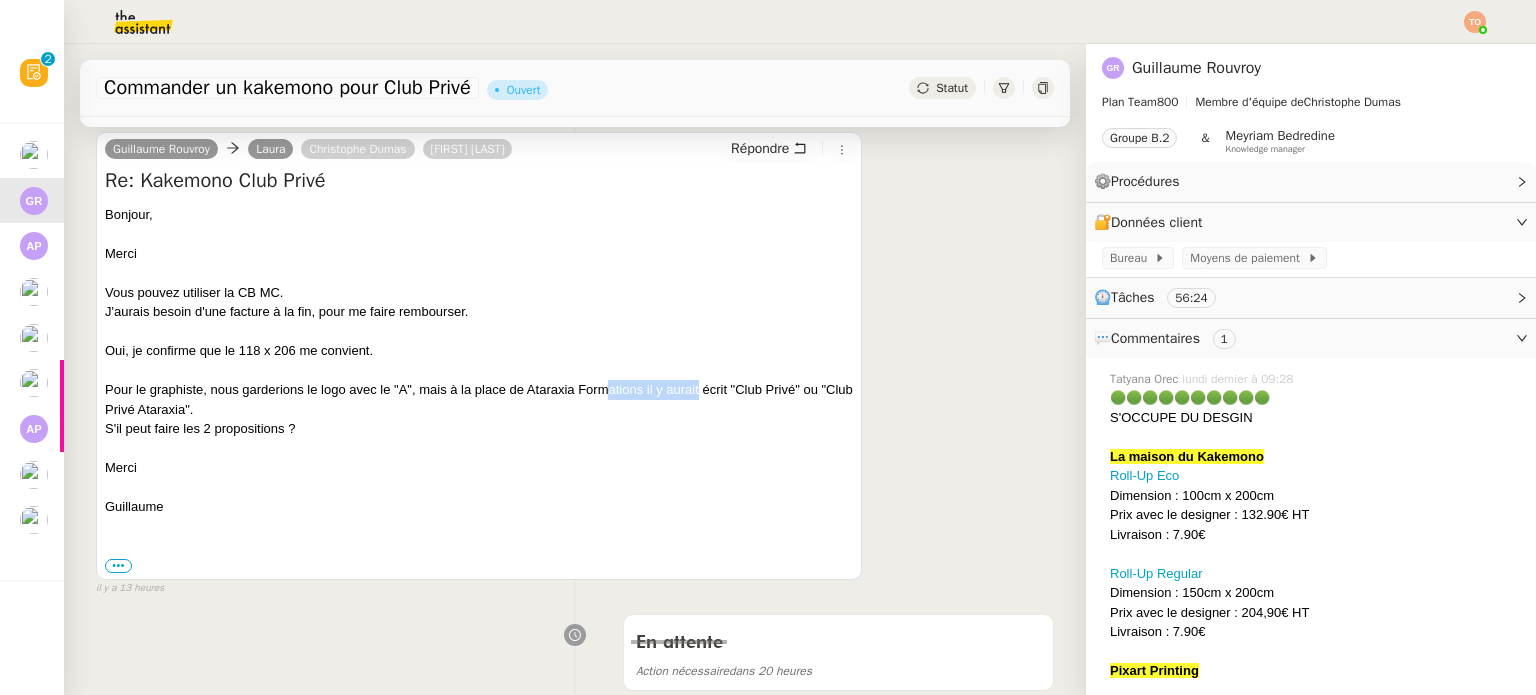drag, startPoint x: 611, startPoint y: 390, endPoint x: 754, endPoint y: 384, distance: 143.12582 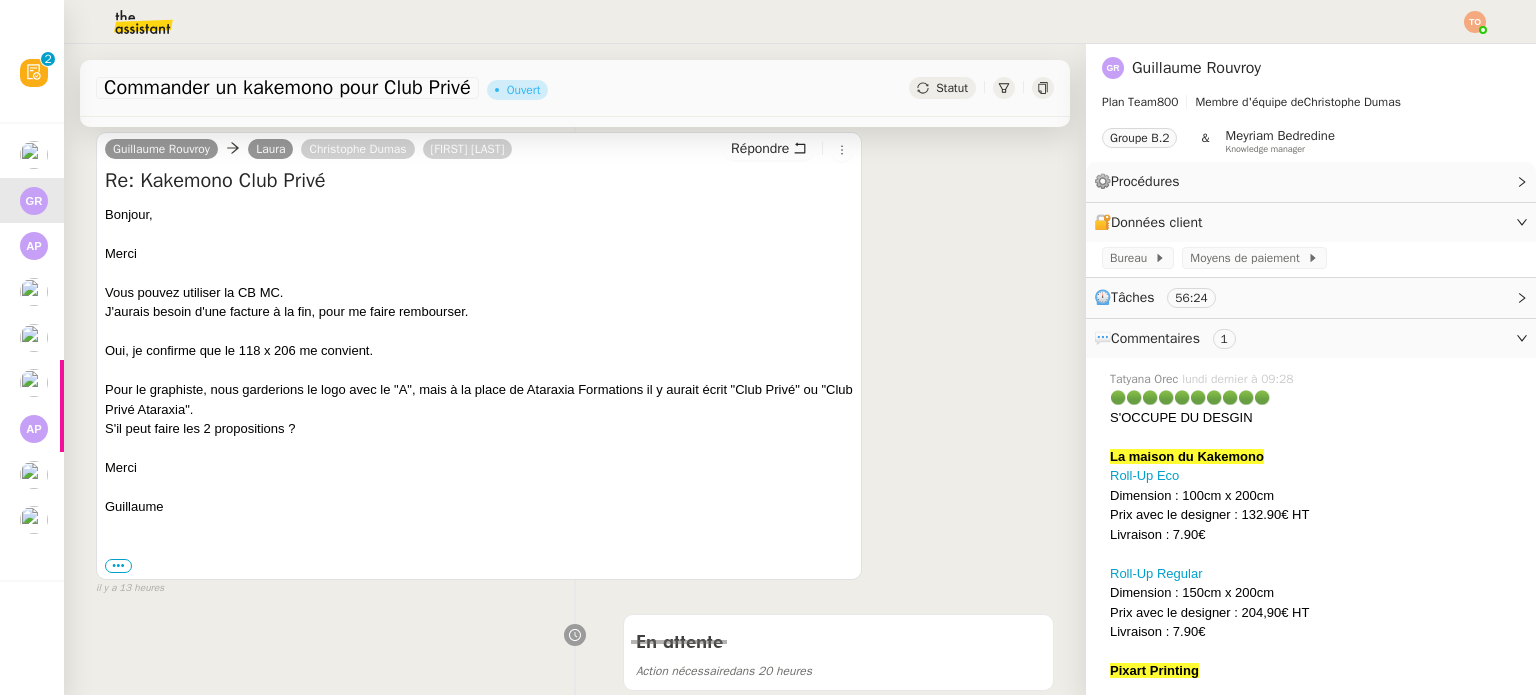 drag, startPoint x: 760, startPoint y: 384, endPoint x: 808, endPoint y: 384, distance: 48 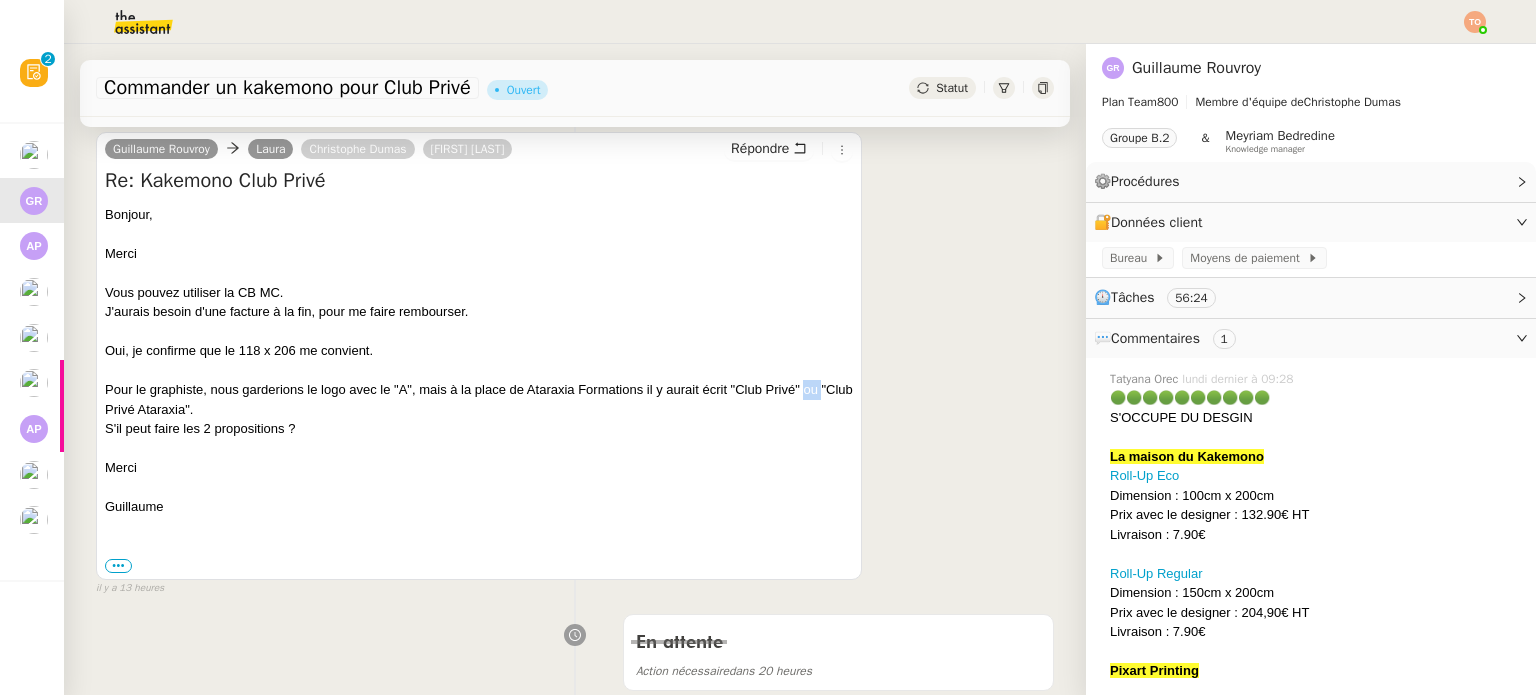 click on "Pour le graphiste, nous garderions le logo avec le "A", mais à la place de Ataraxia Formations il y aurait écrit "Club Privé" ou "Club Privé Ataraxia"." at bounding box center [479, 399] 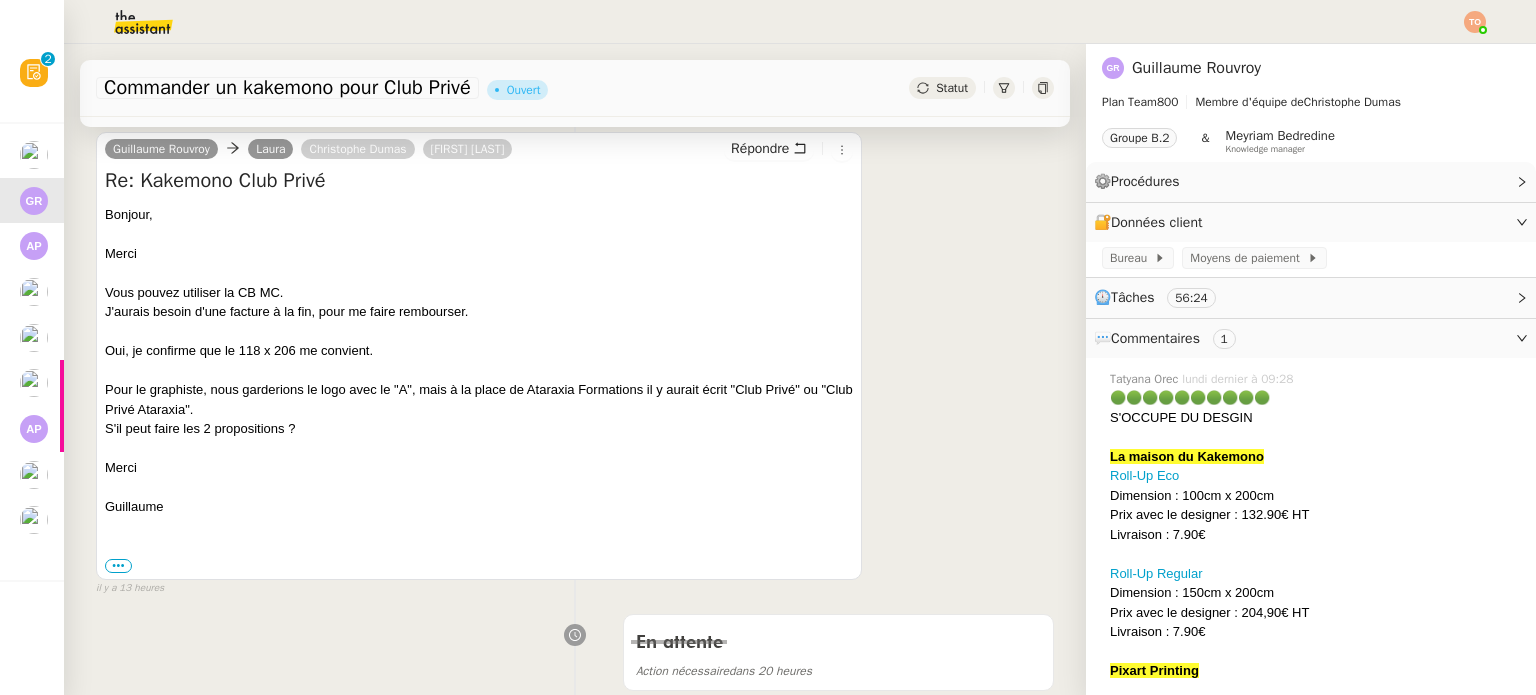 click on "Pour le graphiste, nous garderions le logo avec le "A", mais à la place de Ataraxia Formations il y aurait écrit "Club Privé" ou "Club Privé Ataraxia"." at bounding box center [479, 399] 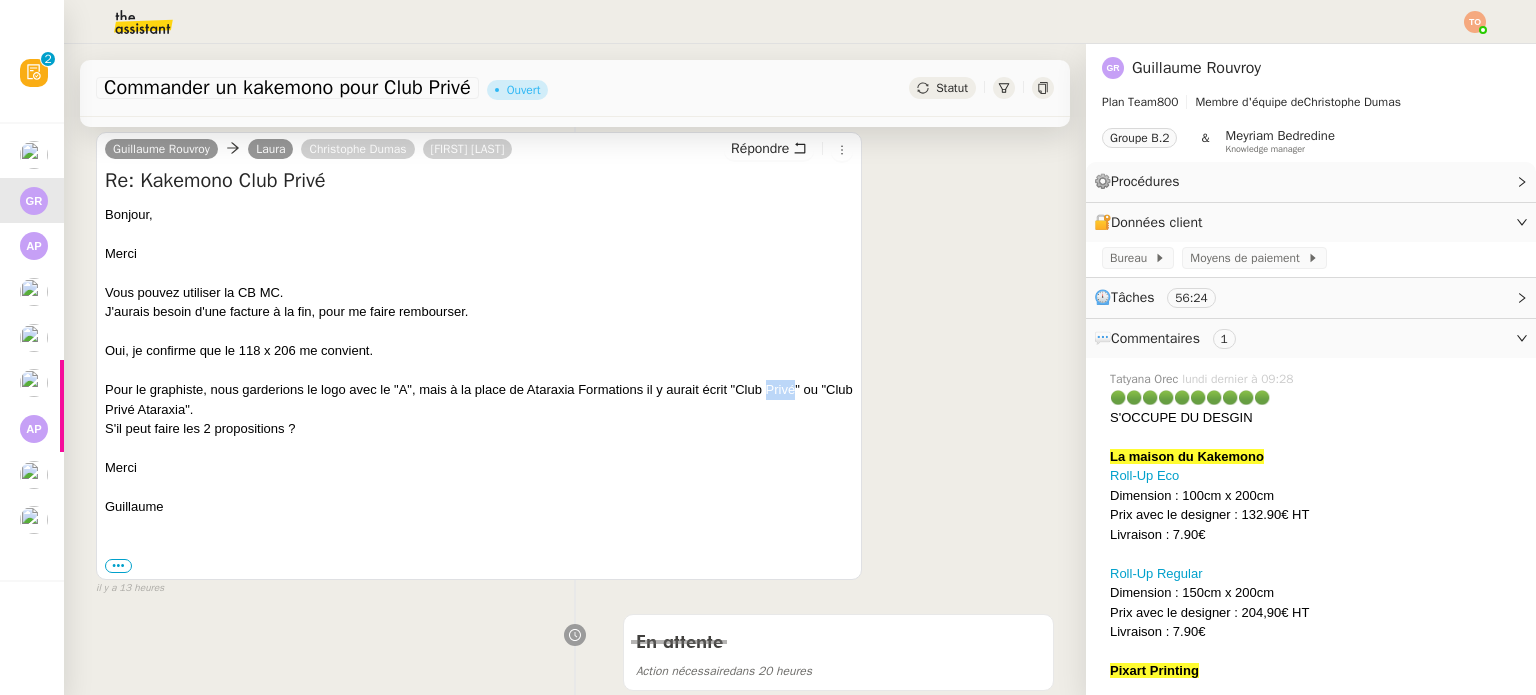 click on "Pour le graphiste, nous garderions le logo avec le "A", mais à la place de Ataraxia Formations il y aurait écrit "Club Privé" ou "Club Privé Ataraxia"." at bounding box center [479, 399] 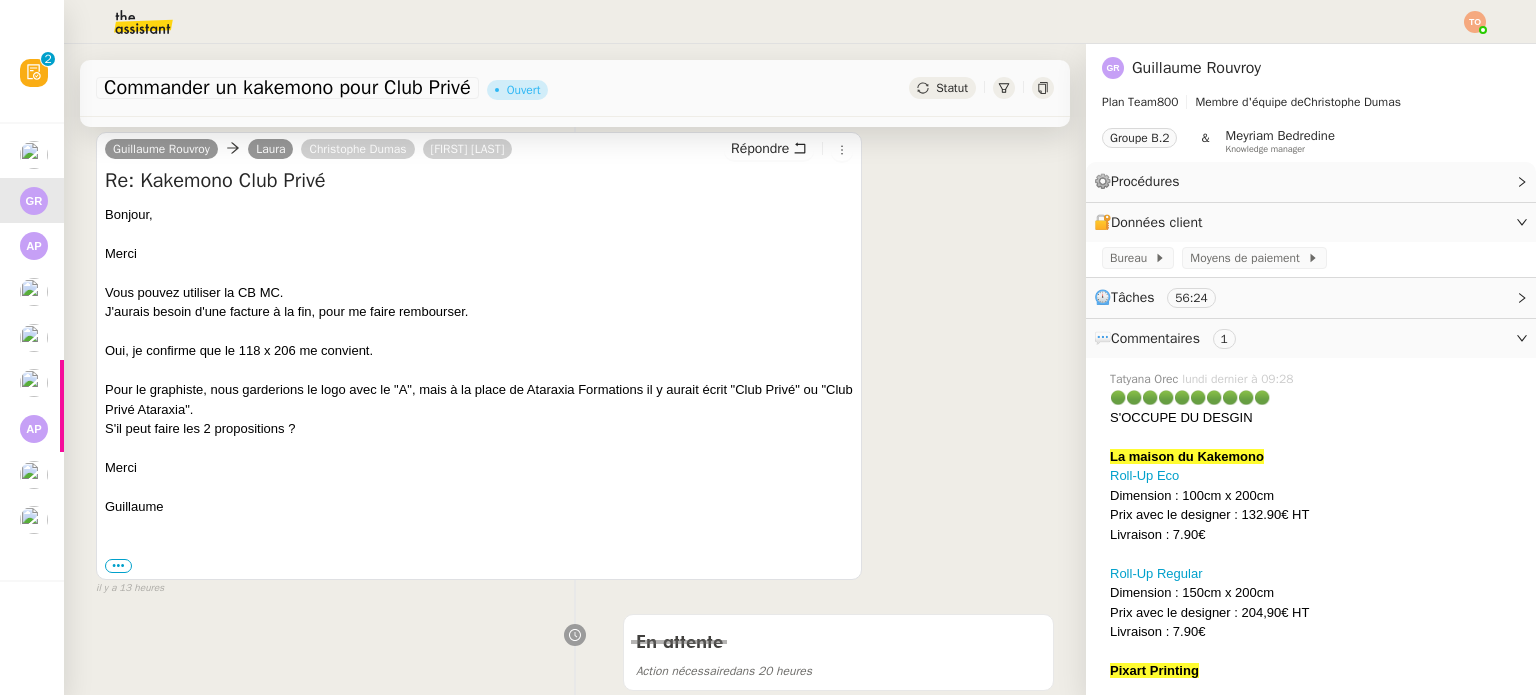 click on "Pour le graphiste, nous garderions le logo avec le "A", mais à la place de Ataraxia Formations il y aurait écrit "Club Privé" ou "Club Privé Ataraxia"." at bounding box center (479, 399) 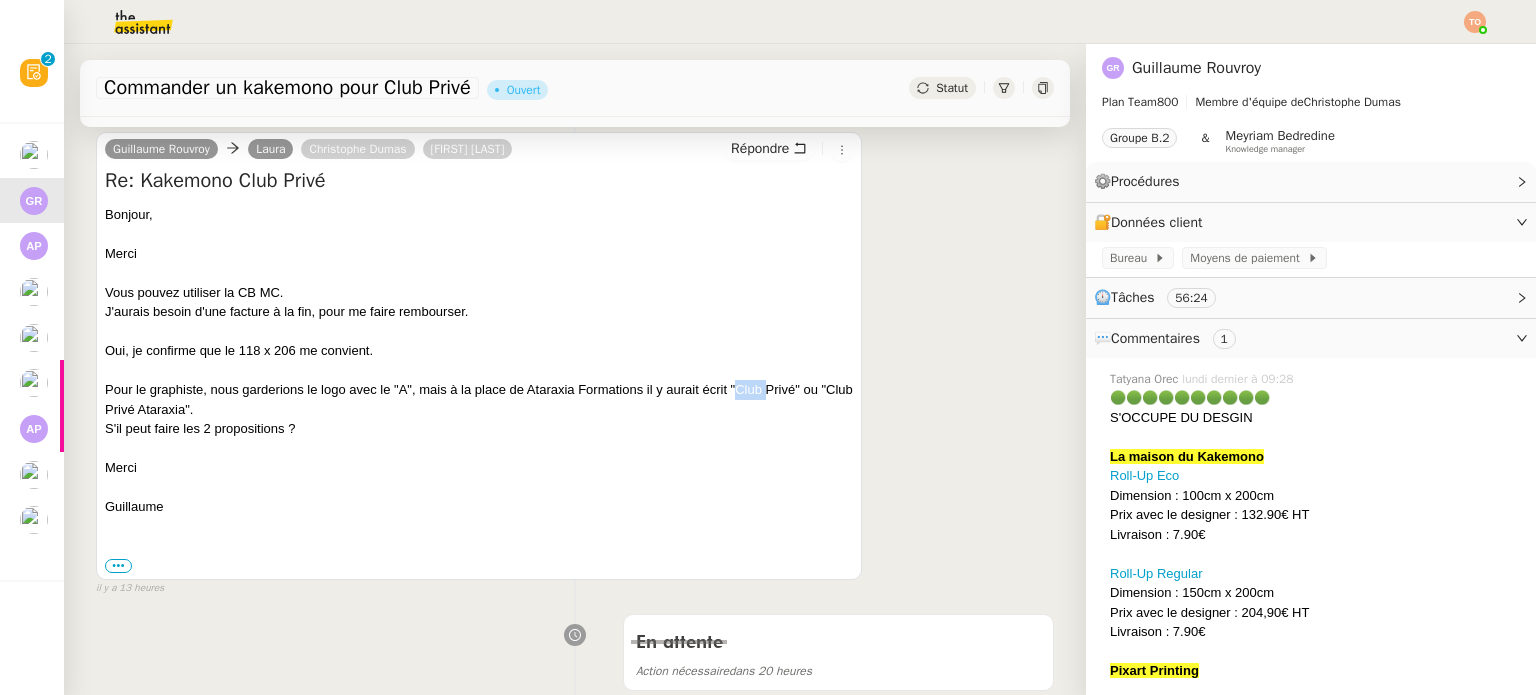 click on "Pour le graphiste, nous garderions le logo avec le "A", mais à la place de Ataraxia Formations il y aurait écrit "Club Privé" ou "Club Privé Ataraxia"." at bounding box center (479, 399) 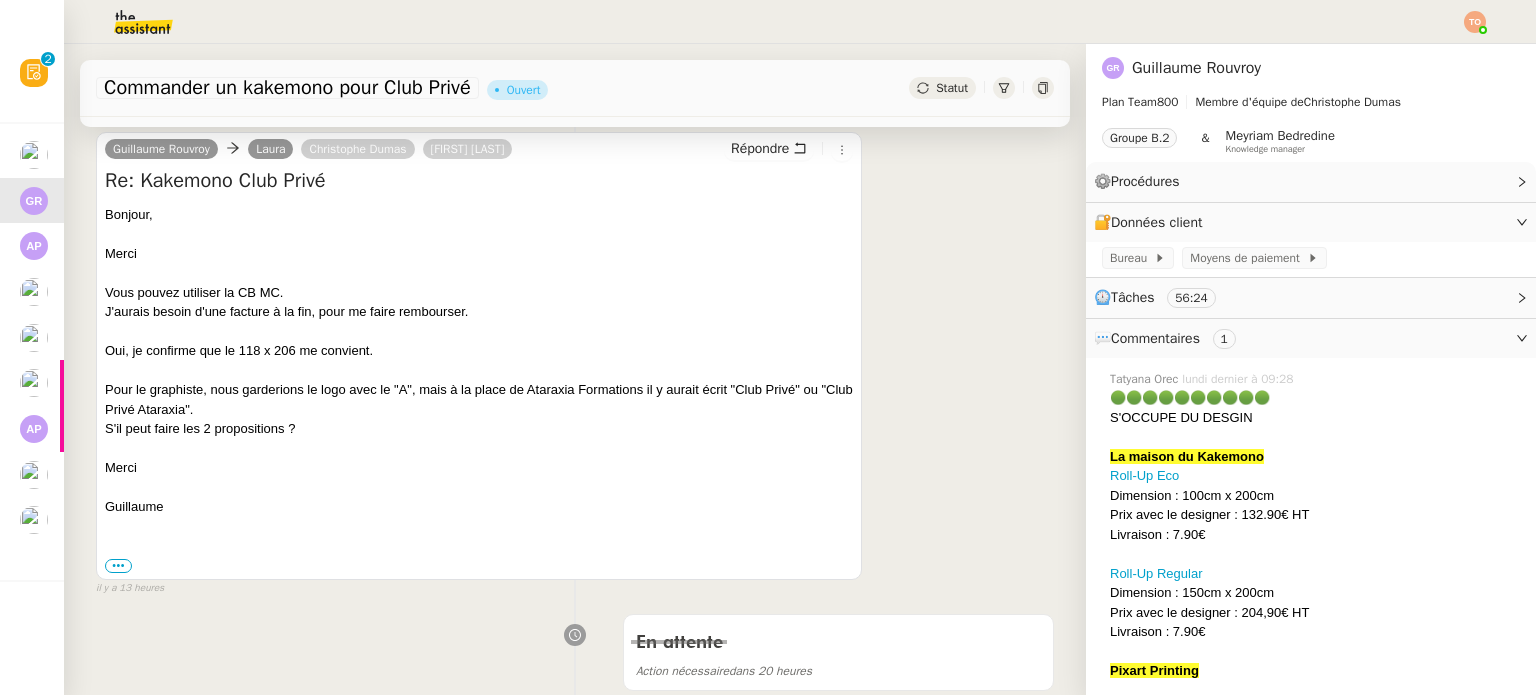 click on "Pour le graphiste, nous garderions le logo avec le "A", mais à la place de Ataraxia Formations il y aurait écrit "Club Privé" ou "Club Privé Ataraxia"." at bounding box center [479, 399] 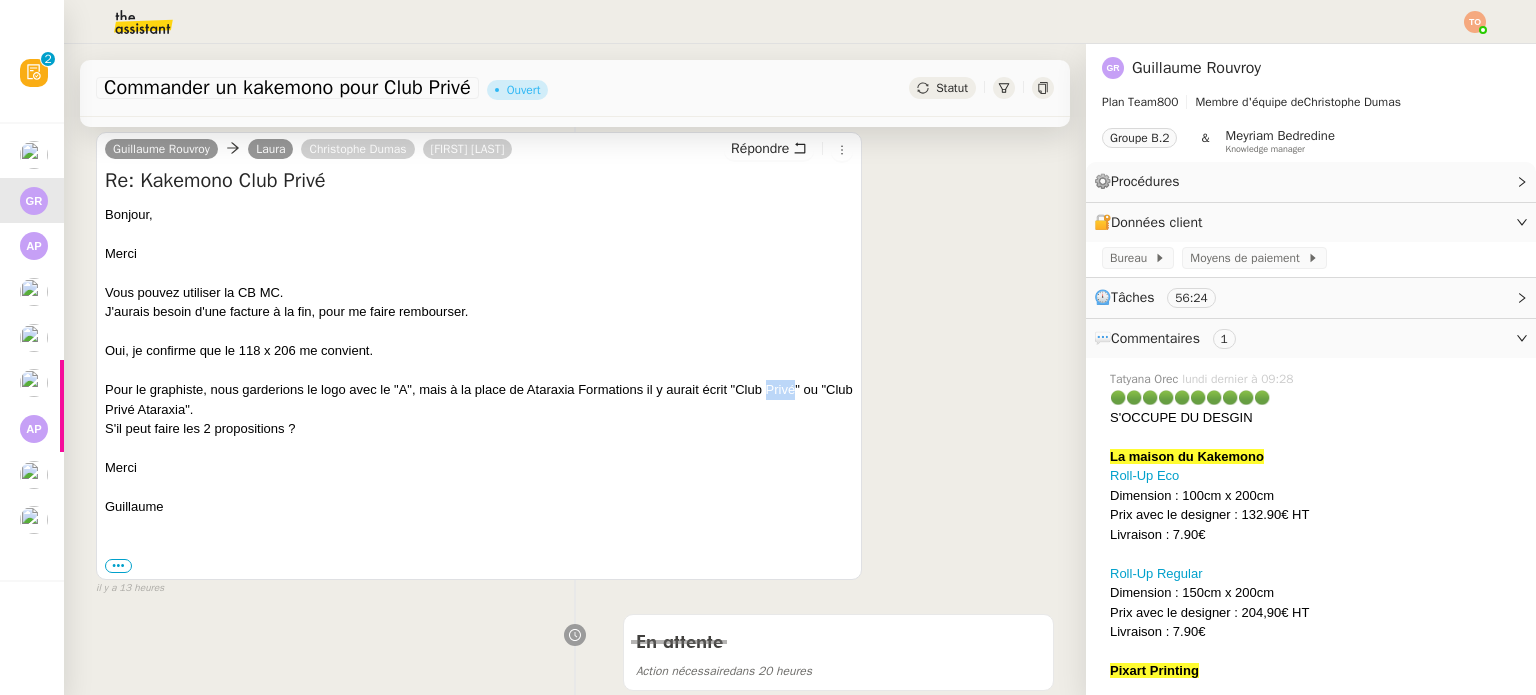 click on "Pour le graphiste, nous garderions le logo avec le "A", mais à la place de Ataraxia Formations il y aurait écrit "Club Privé" ou "Club Privé Ataraxia"." at bounding box center (479, 399) 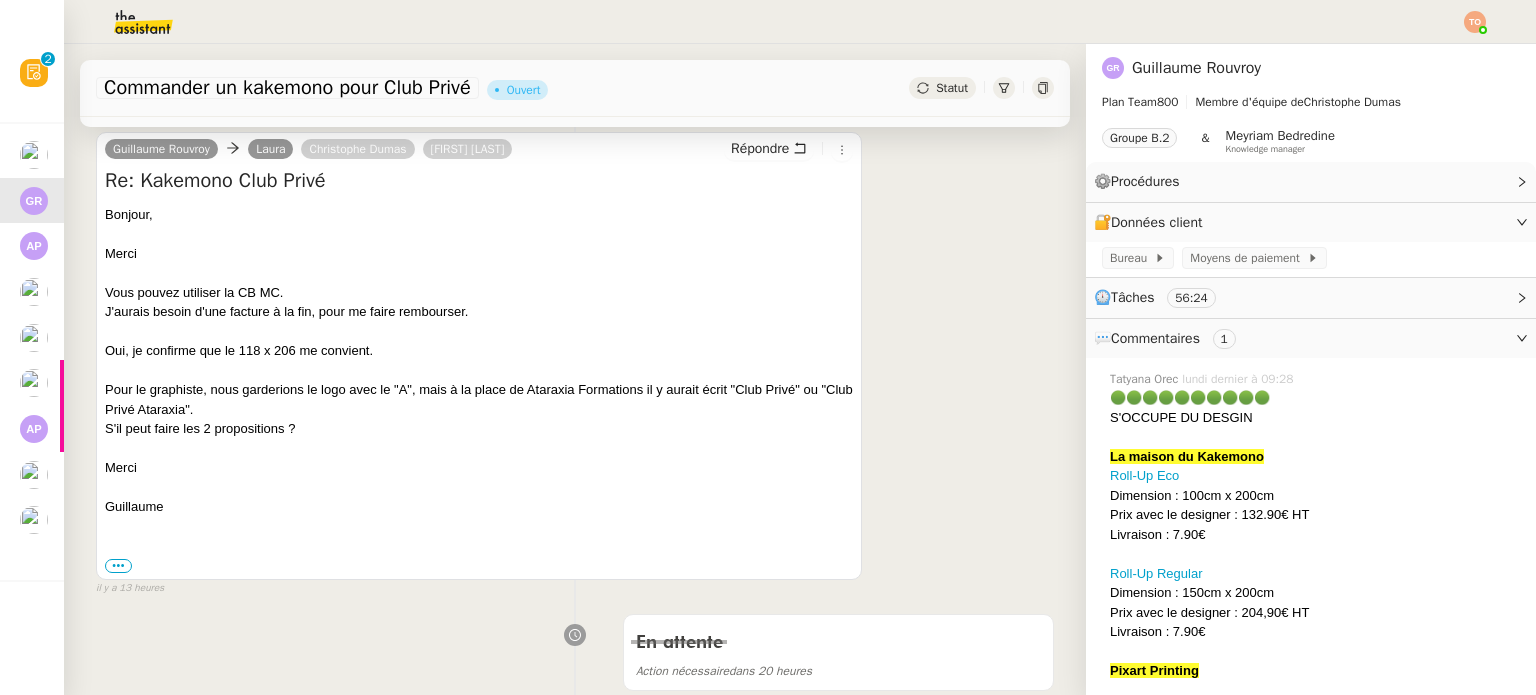 click on "Pour le graphiste, nous garderions le logo avec le "A", mais à la place de Ataraxia Formations il y aurait écrit "Club Privé" ou "Club Privé Ataraxia"." at bounding box center [479, 399] 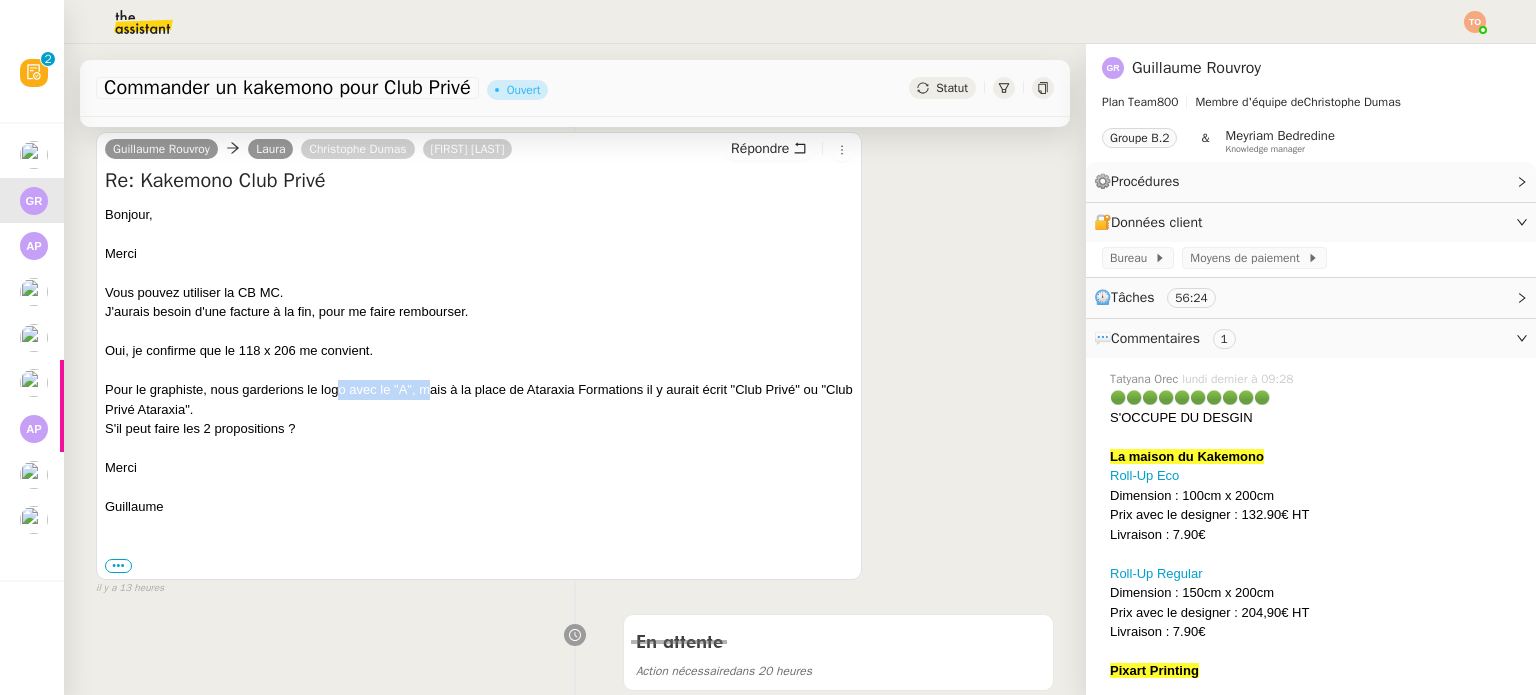 drag, startPoint x: 341, startPoint y: 387, endPoint x: 454, endPoint y: 386, distance: 113.004425 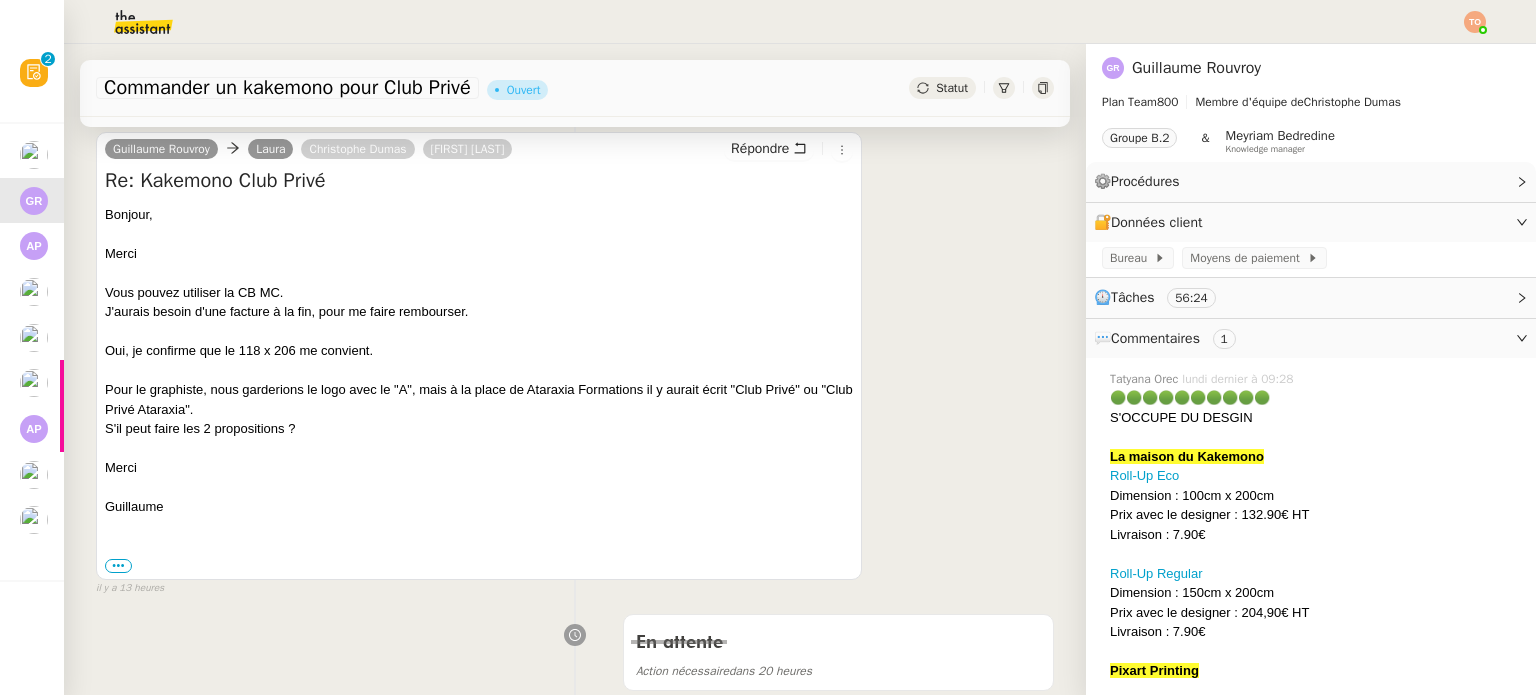 click on "Pour le graphiste, nous garderions le logo avec le "A", mais à la place de Ataraxia Formations il y aurait écrit "Club Privé" ou "Club Privé Ataraxia"." at bounding box center [479, 399] 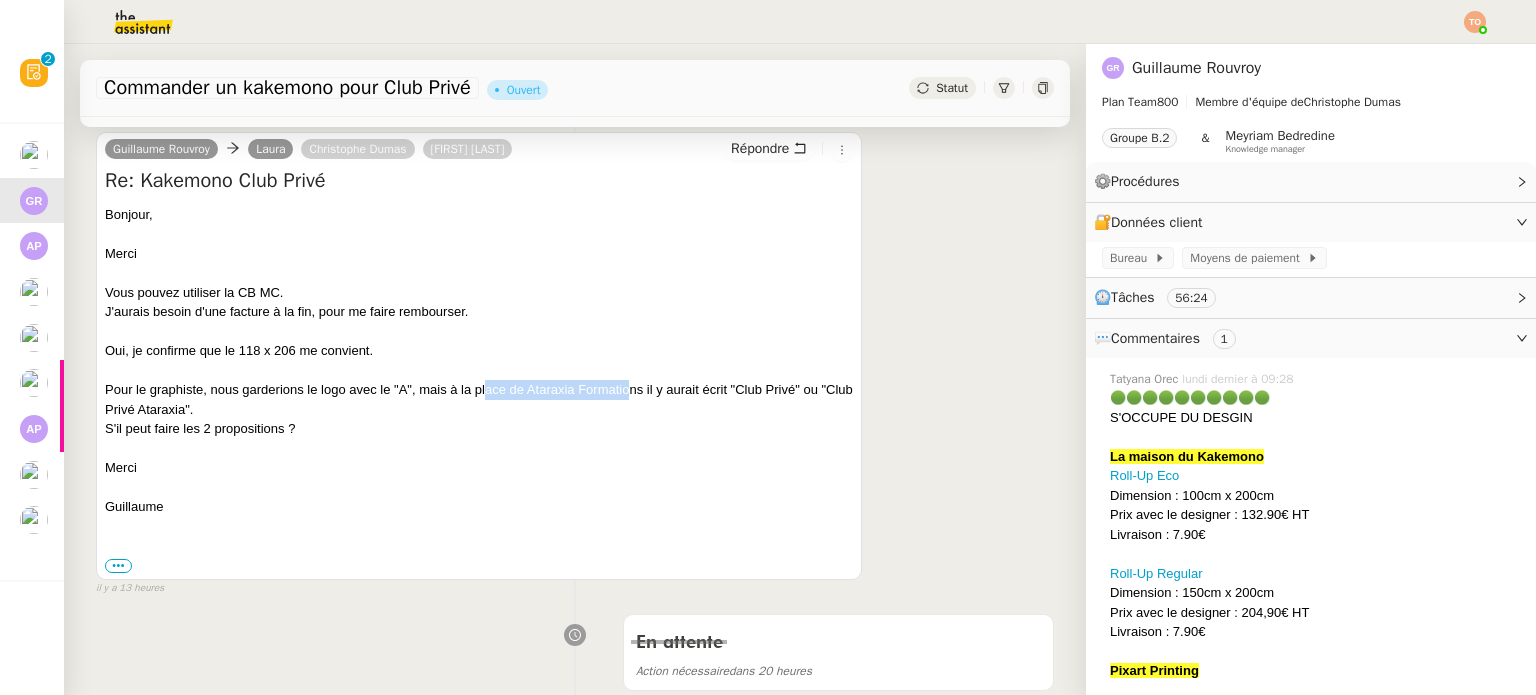 drag, startPoint x: 488, startPoint y: 388, endPoint x: 640, endPoint y: 386, distance: 152.01315 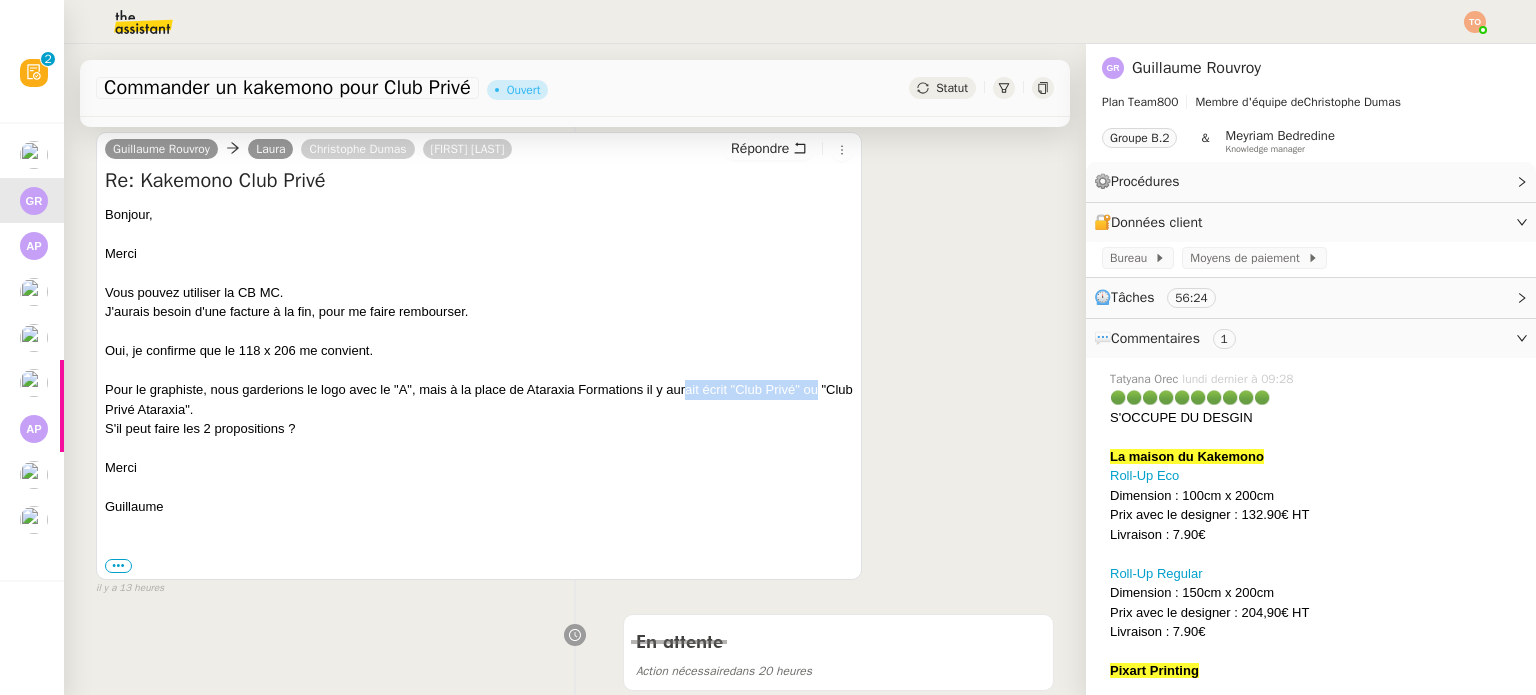 drag, startPoint x: 685, startPoint y: 386, endPoint x: 827, endPoint y: 383, distance: 142.0317 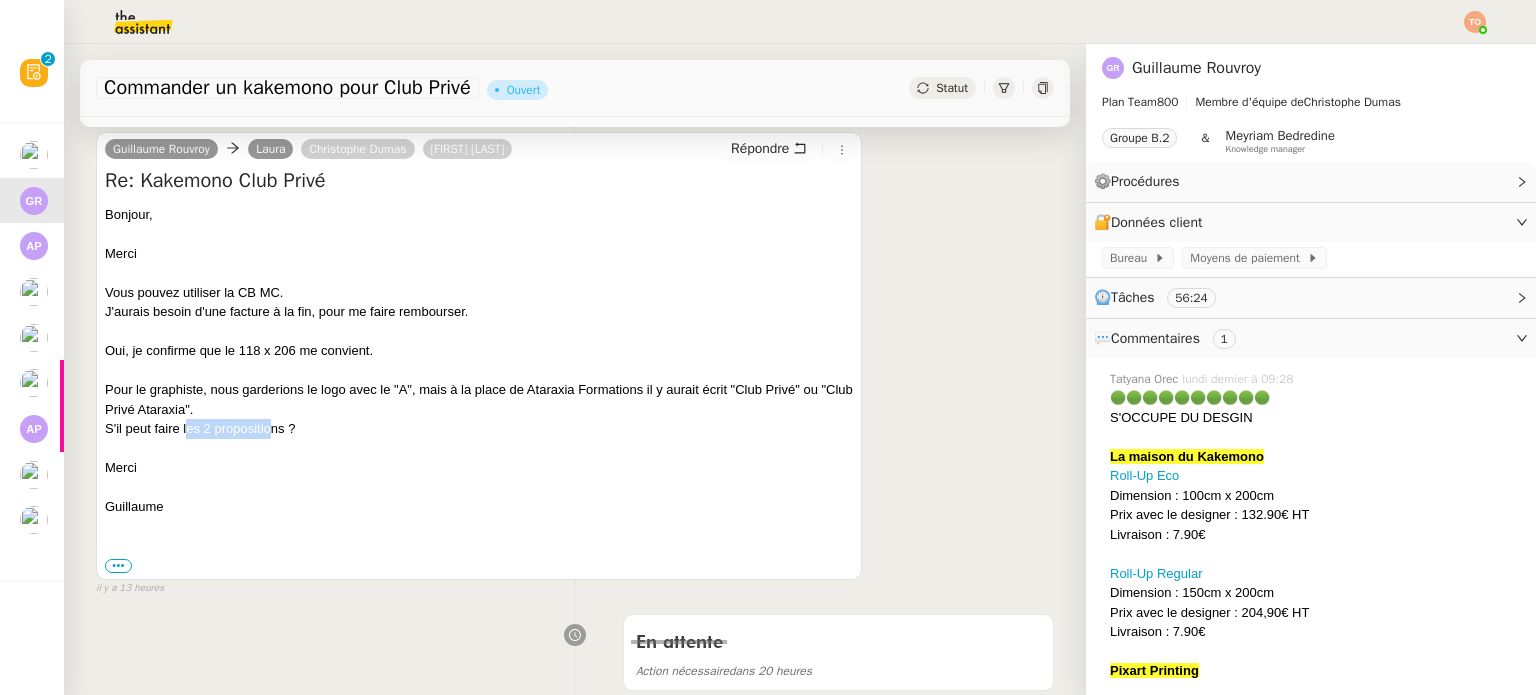drag, startPoint x: 272, startPoint y: 435, endPoint x: 177, endPoint y: 434, distance: 95.005264 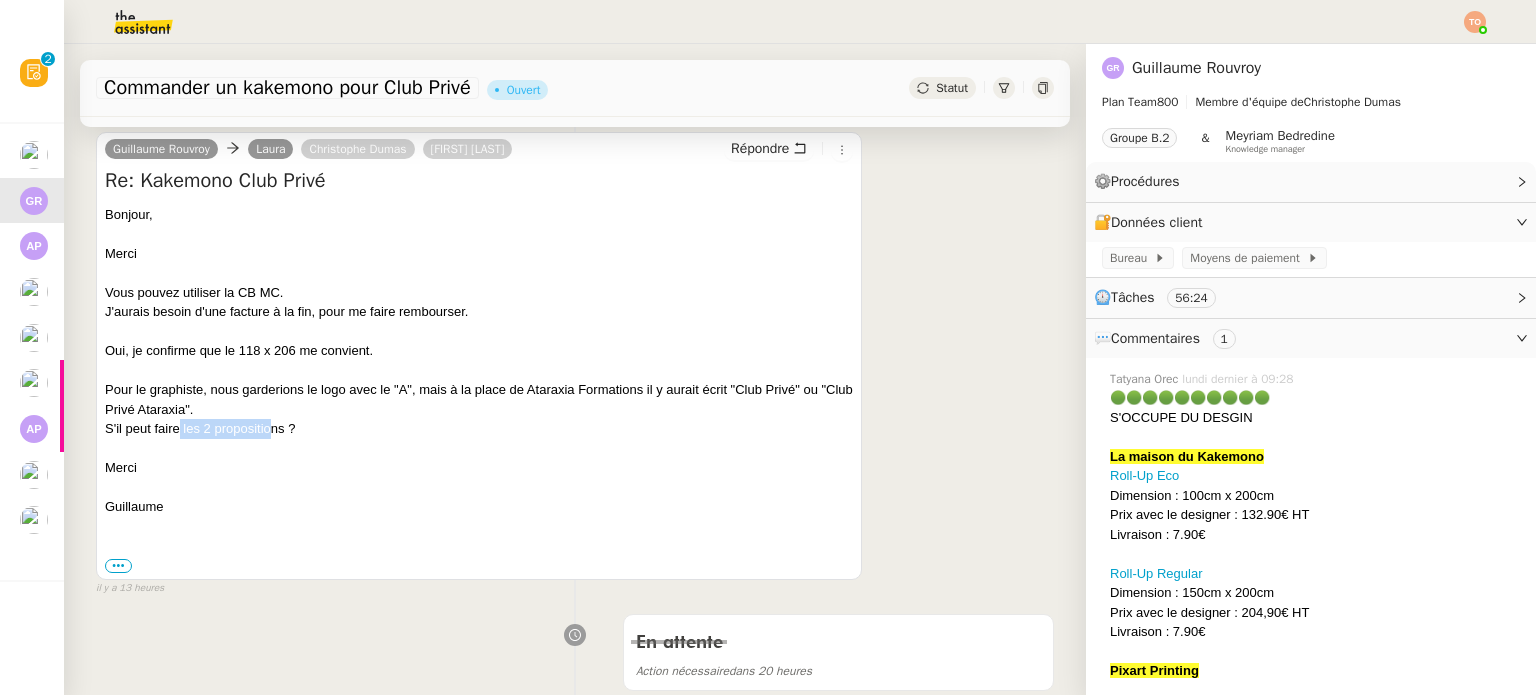 click on "S'il peut faire les 2 propositions ?" at bounding box center [479, 429] 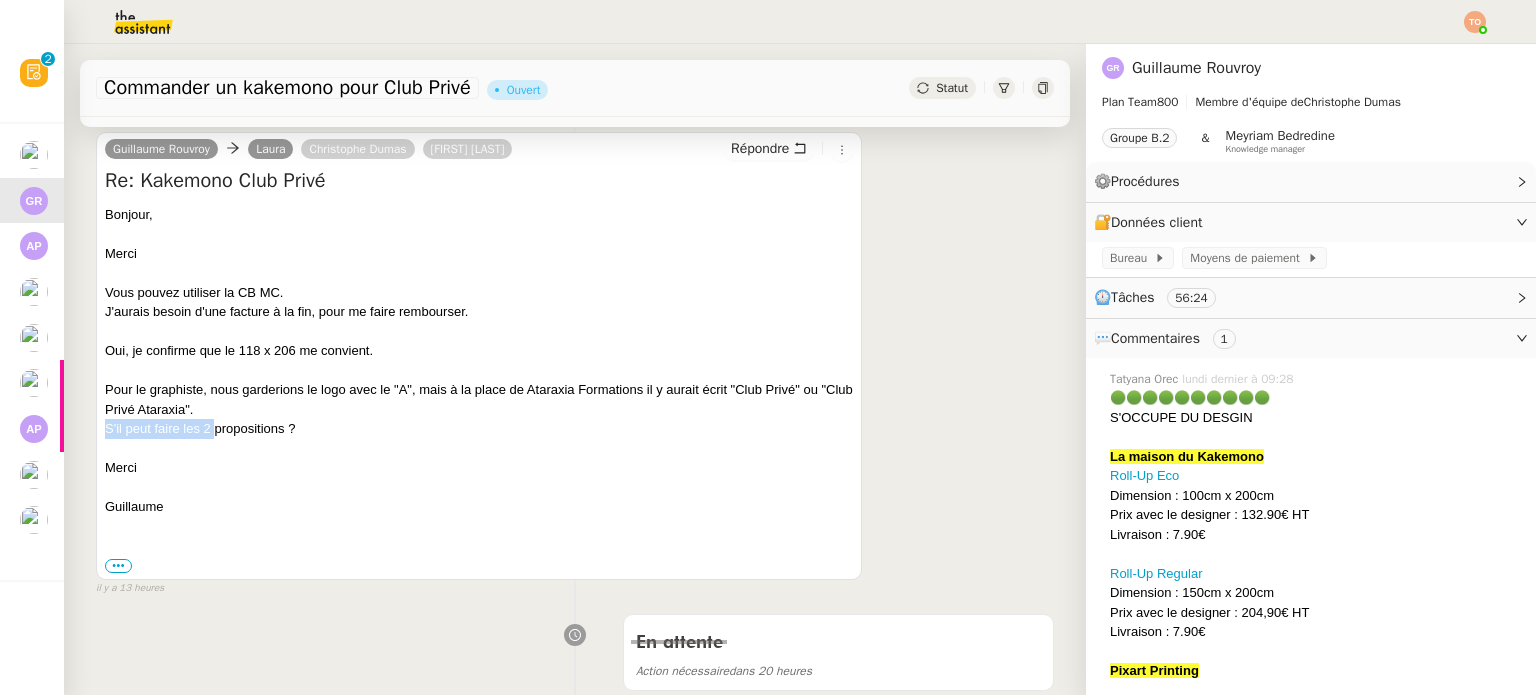 drag, startPoint x: 108, startPoint y: 430, endPoint x: 219, endPoint y: 431, distance: 111.0045 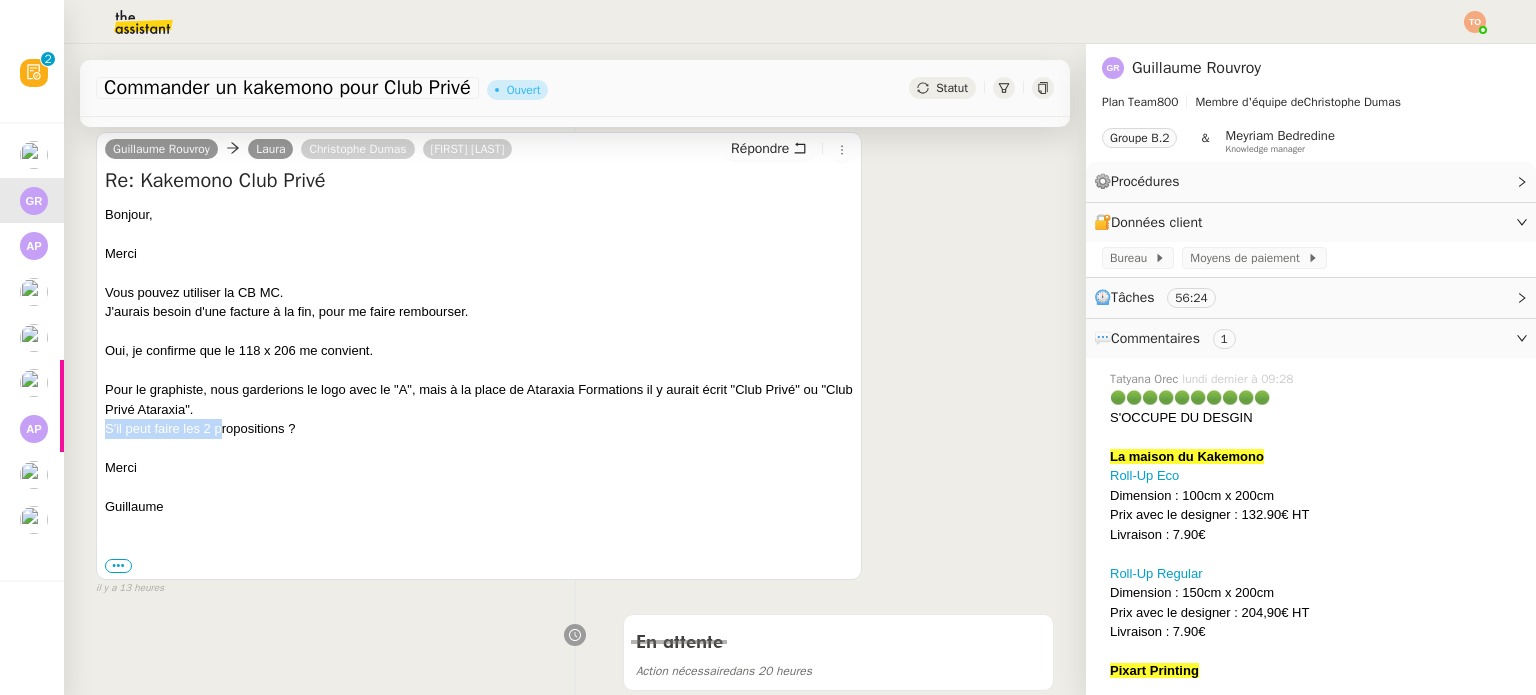 click on "S'il peut faire les 2 propositions ?" at bounding box center [479, 429] 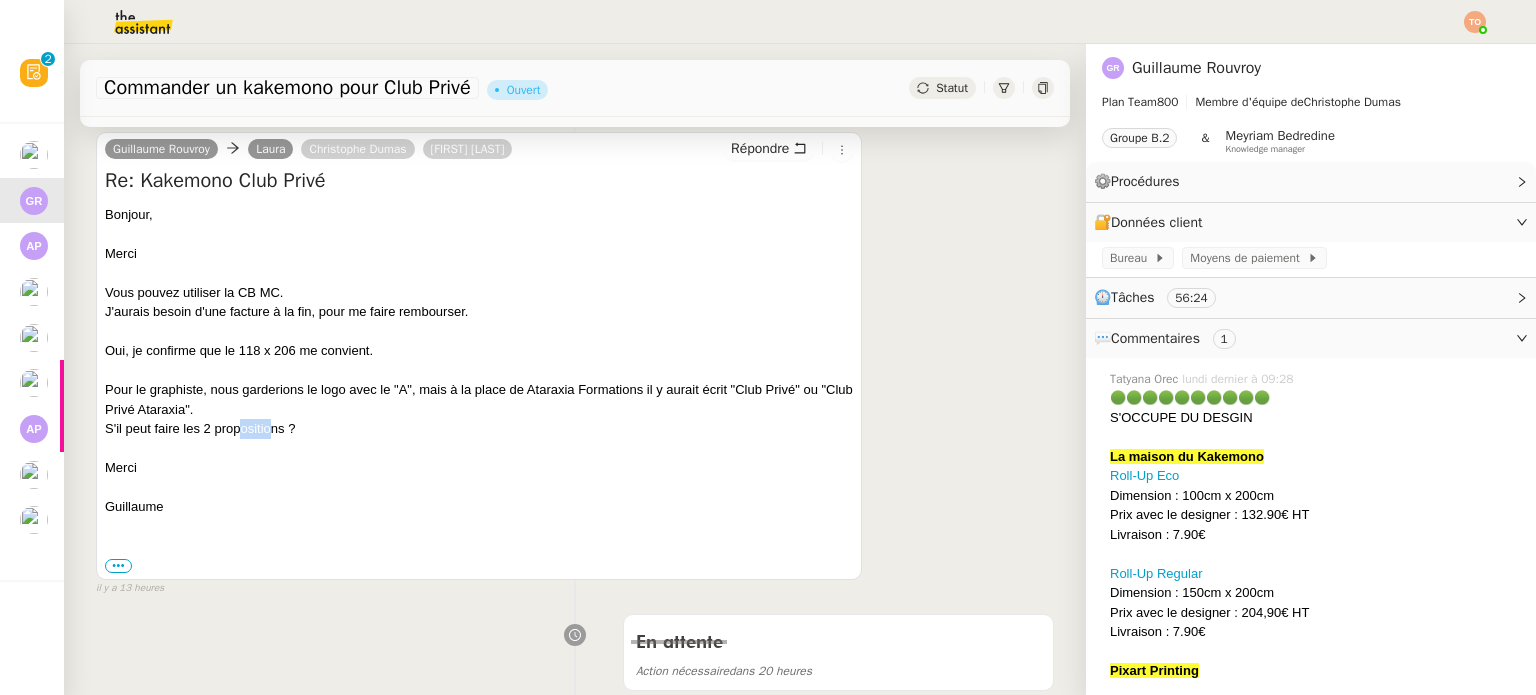 drag, startPoint x: 238, startPoint y: 431, endPoint x: 270, endPoint y: 434, distance: 32.140316 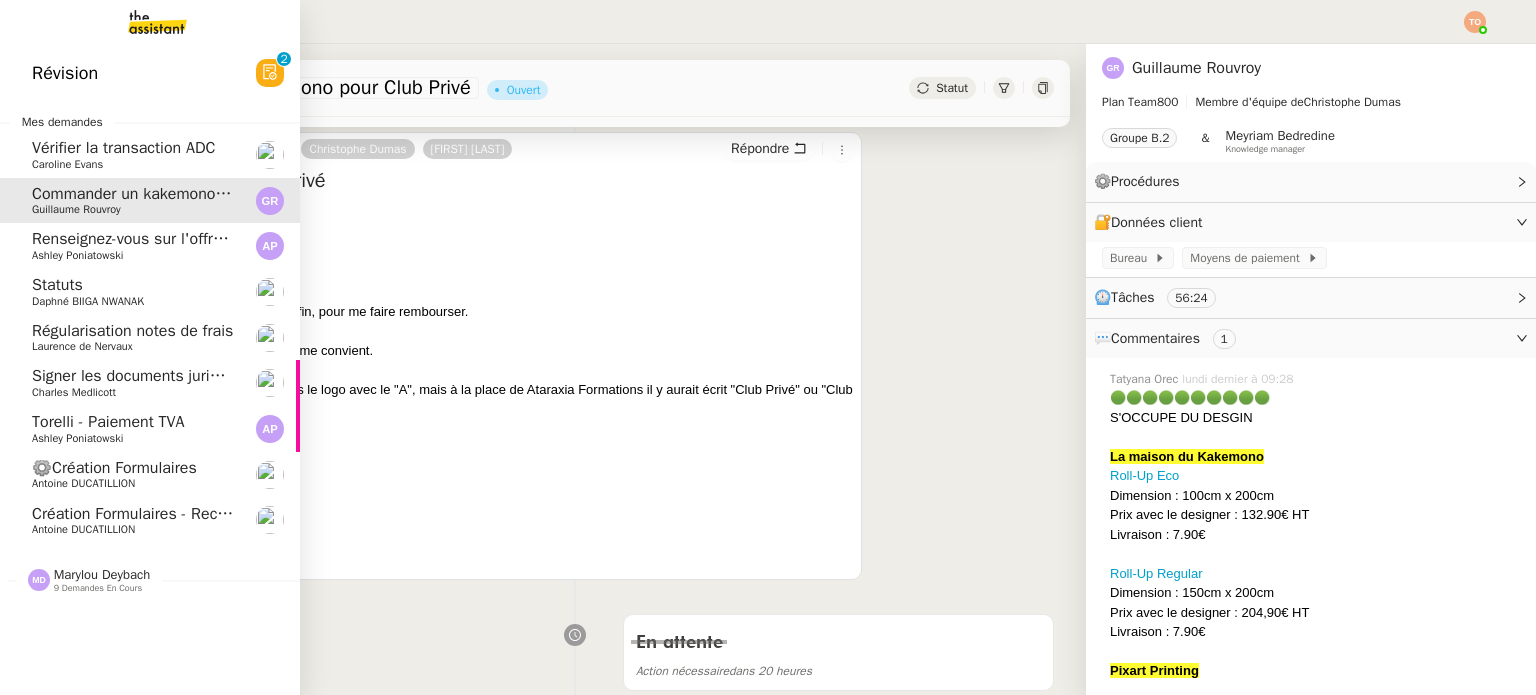 click on "Création Formulaires - Reconnaître clients situation de stress" 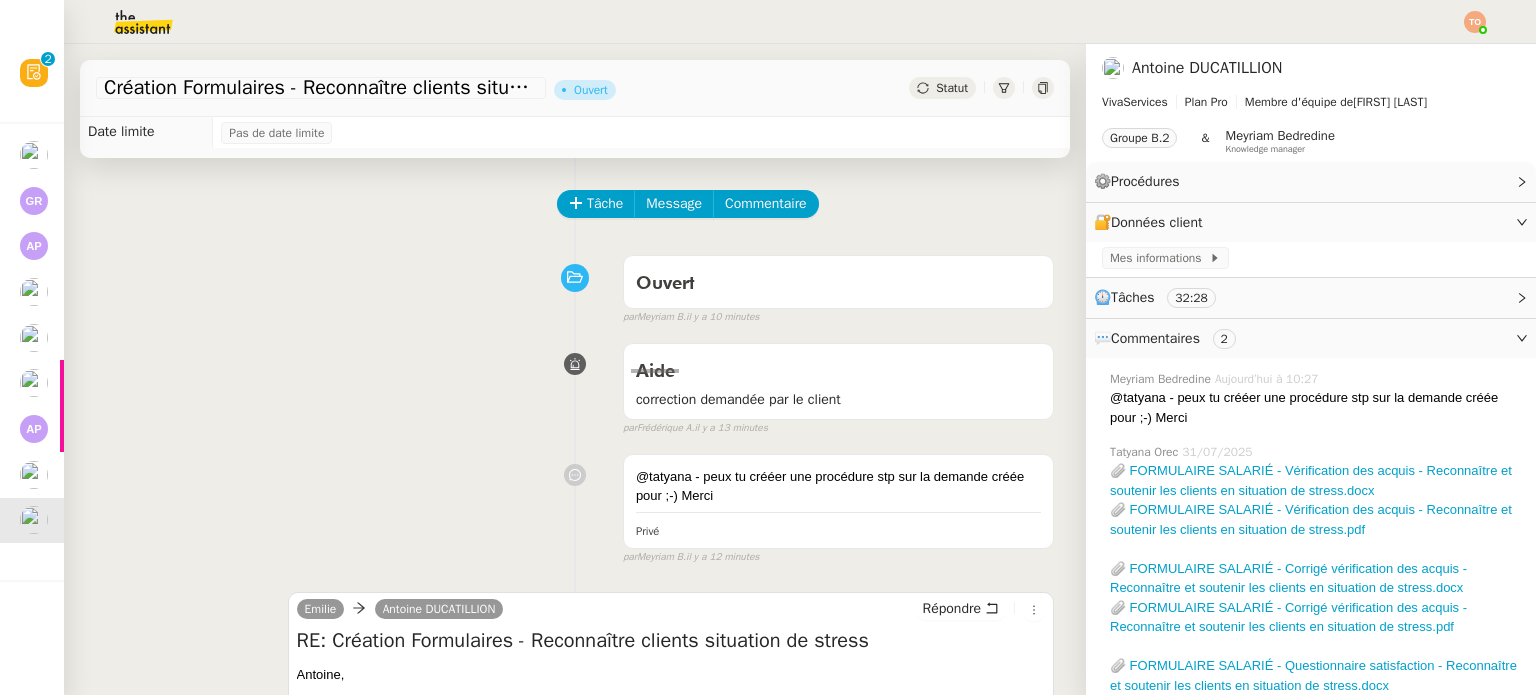 scroll, scrollTop: 0, scrollLeft: 0, axis: both 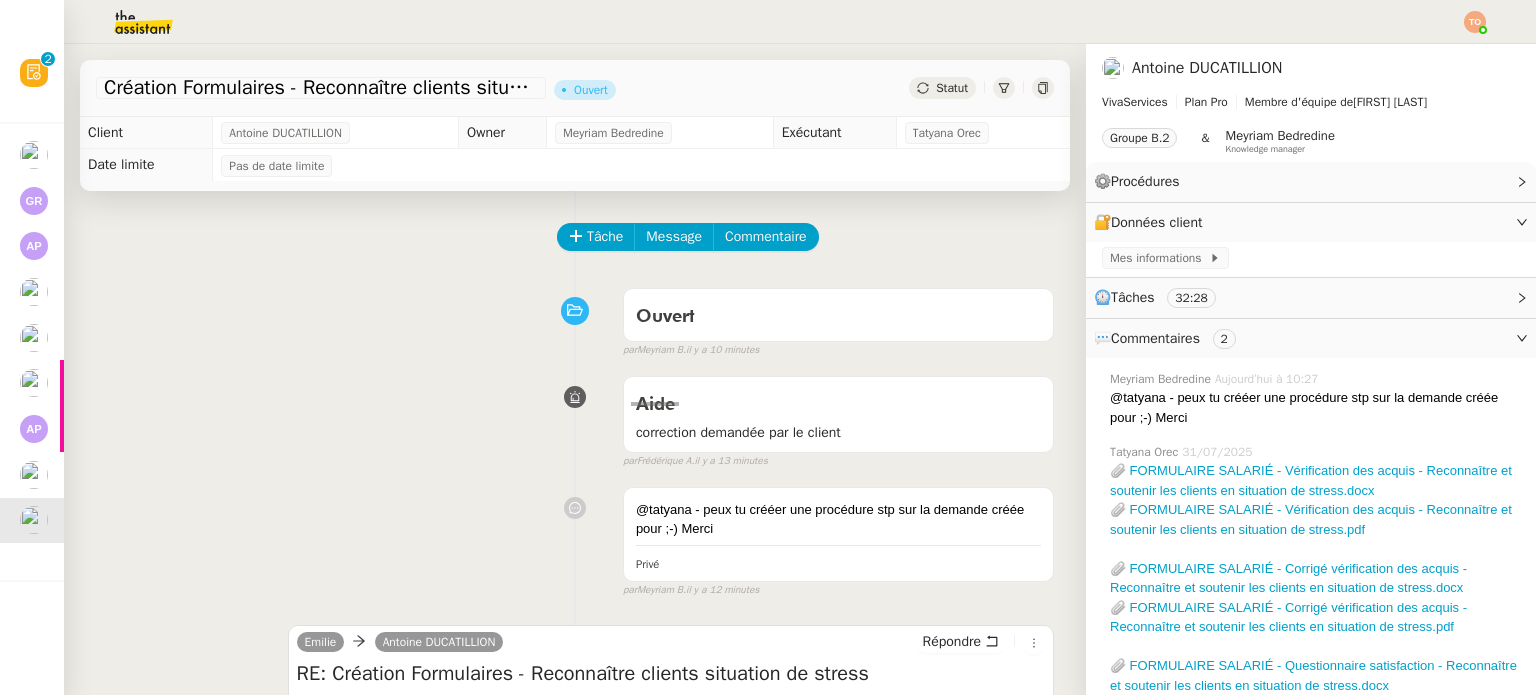 click on "Statut" 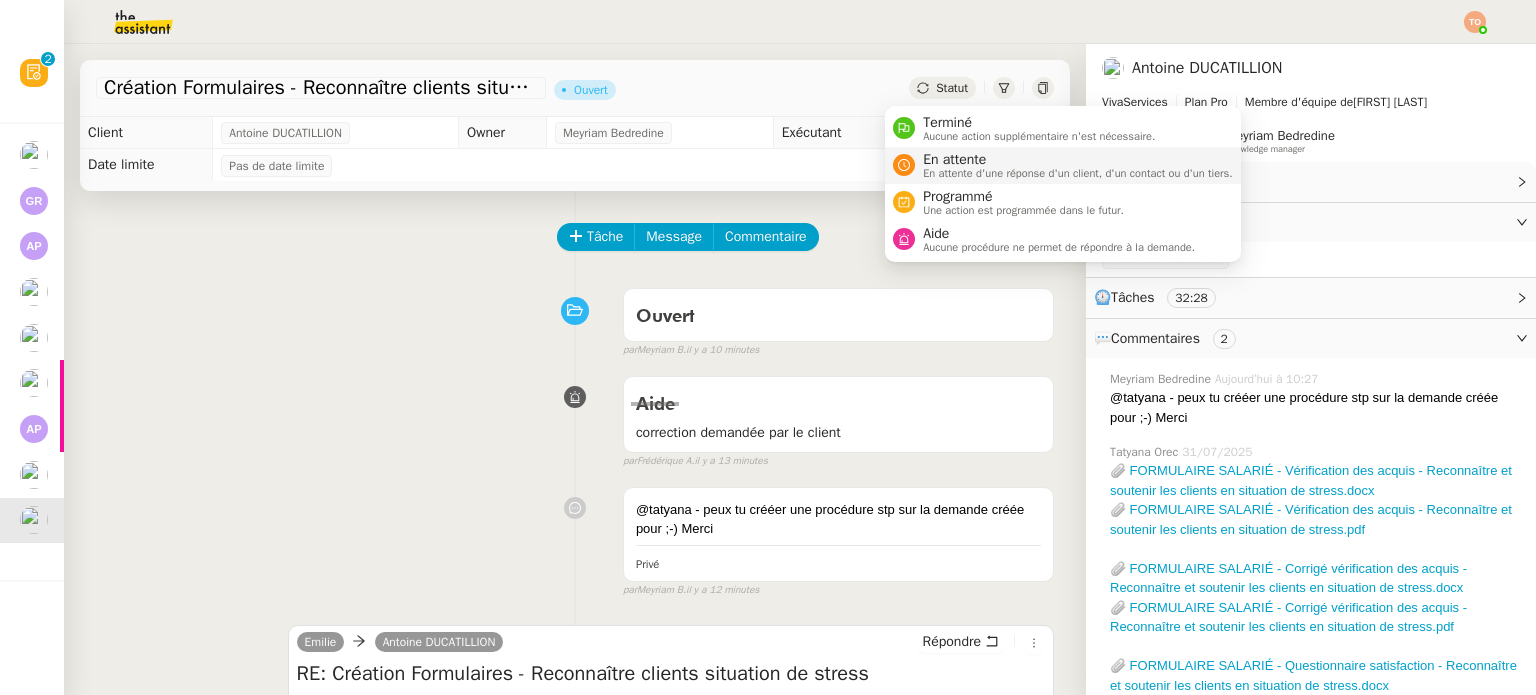 click on "En attente" at bounding box center [1078, 160] 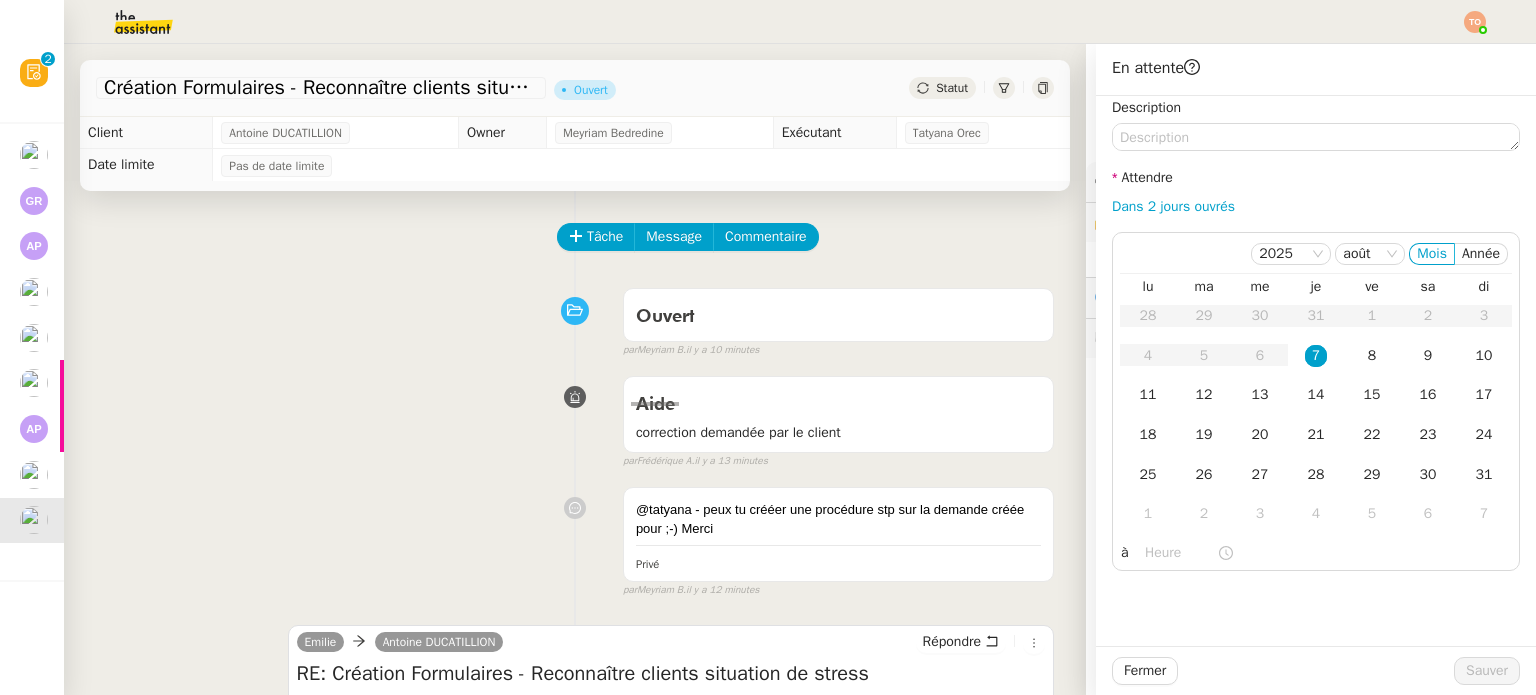 click on "Ouvert false par   Meyriam B.   il y a 10 minutes" at bounding box center [575, 319] 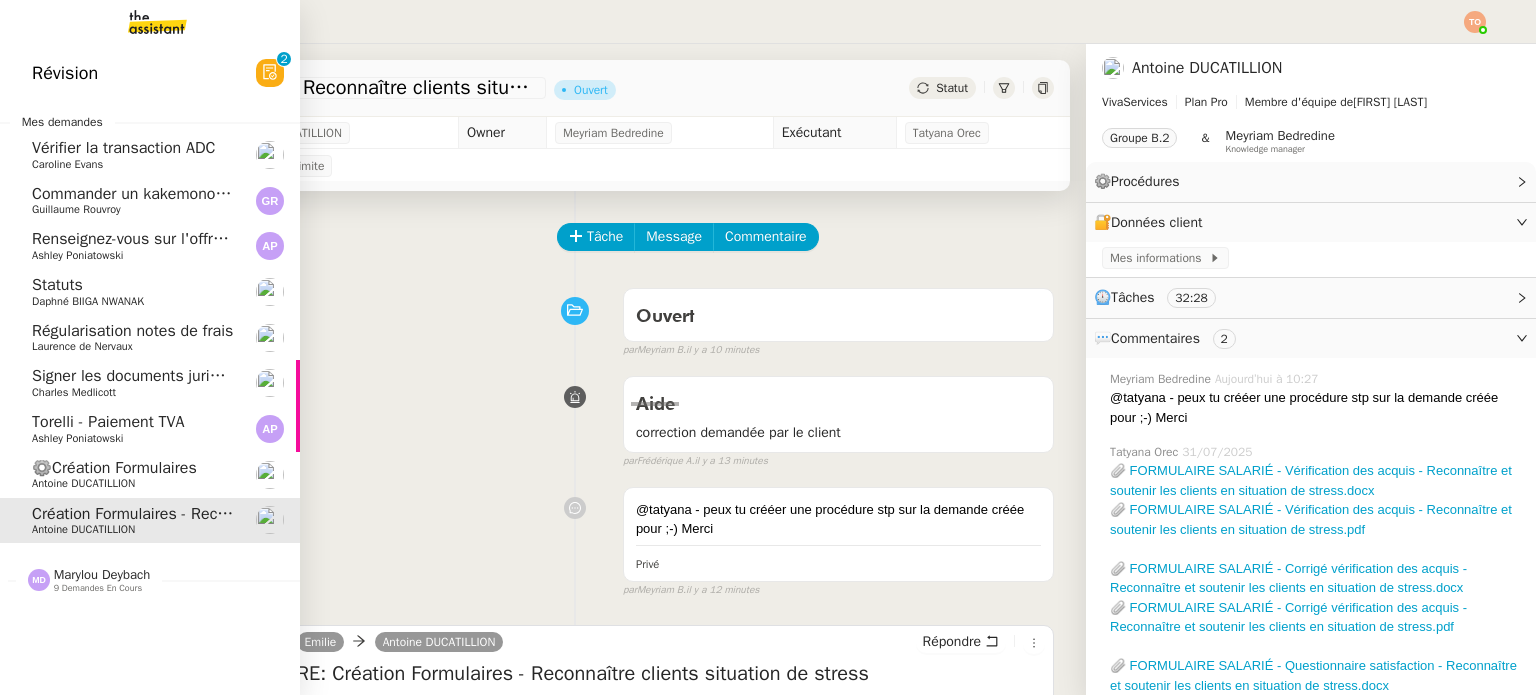 click on "⚙️Création Formulaires" 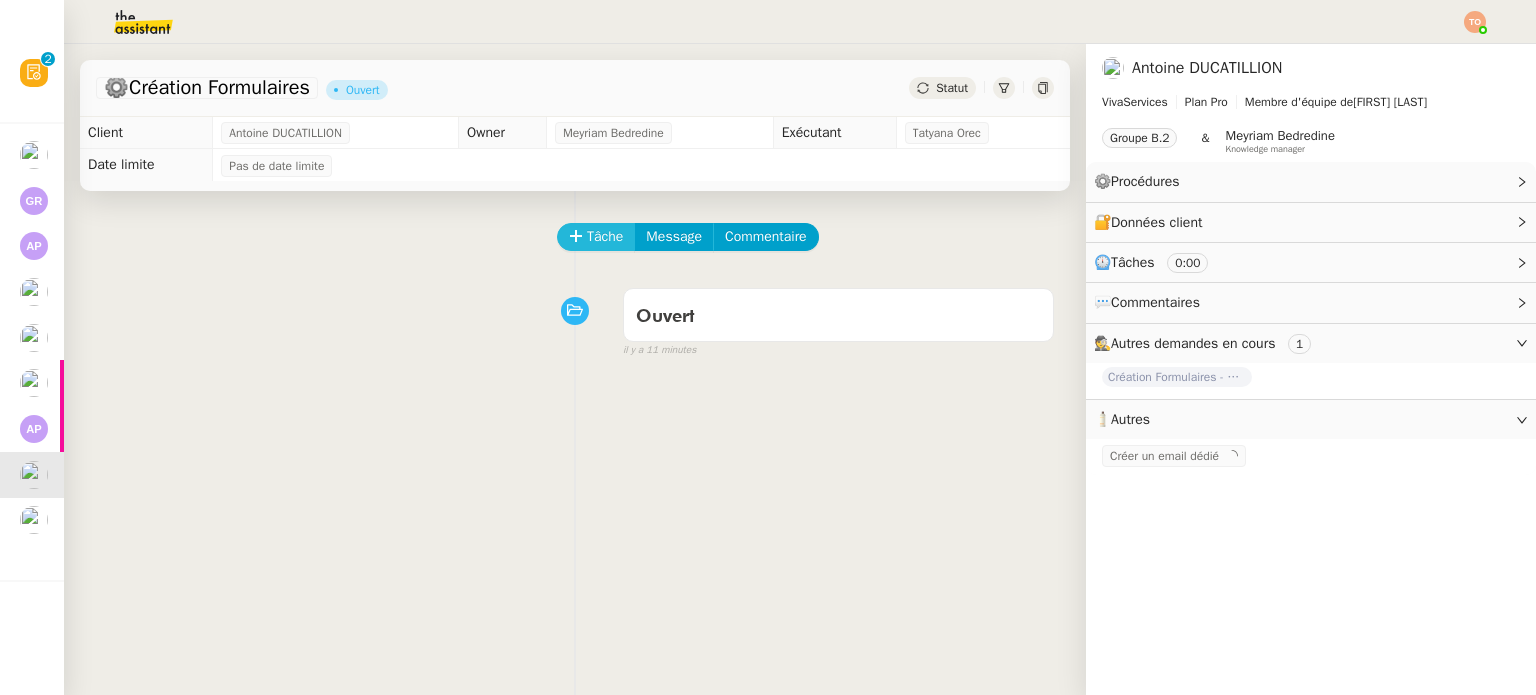 click on "Tâche" 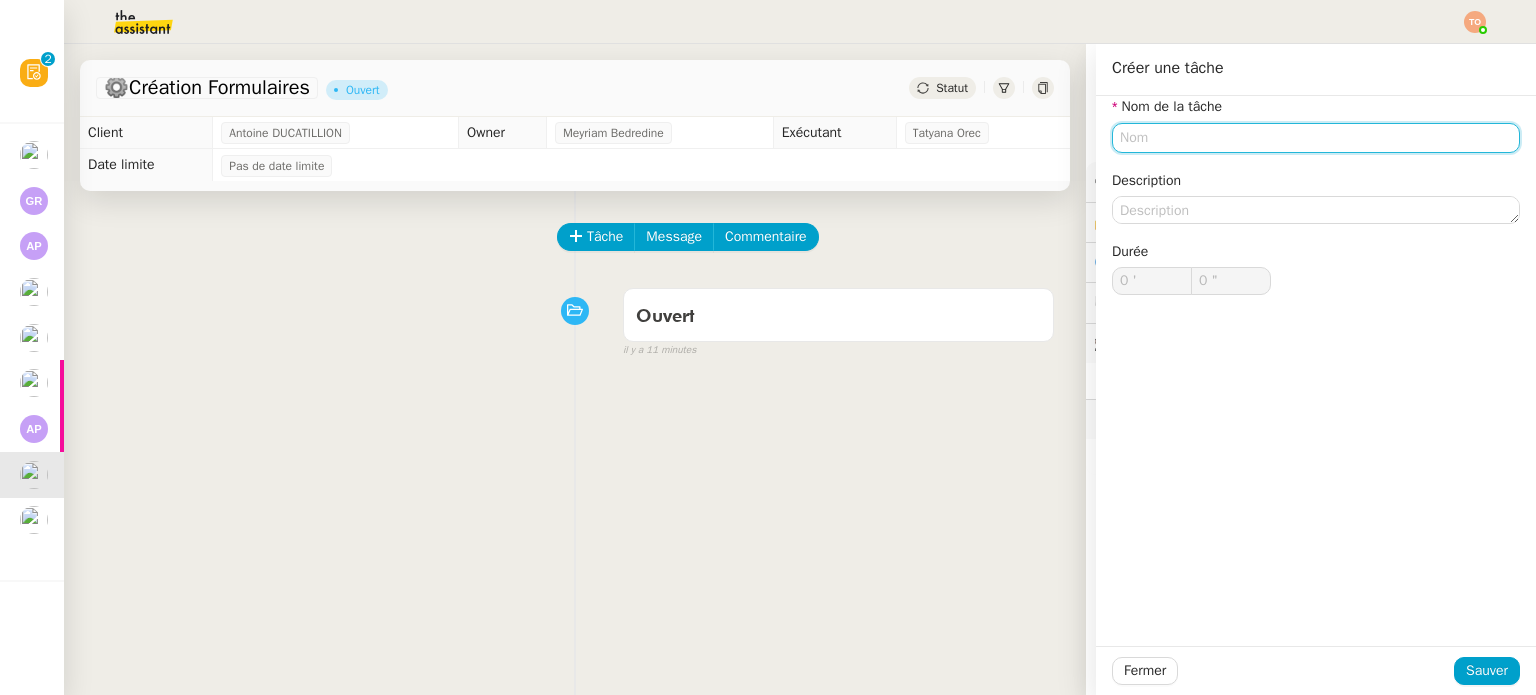 click on "Nom de la tâche Description Durée 0 ' 0 "" 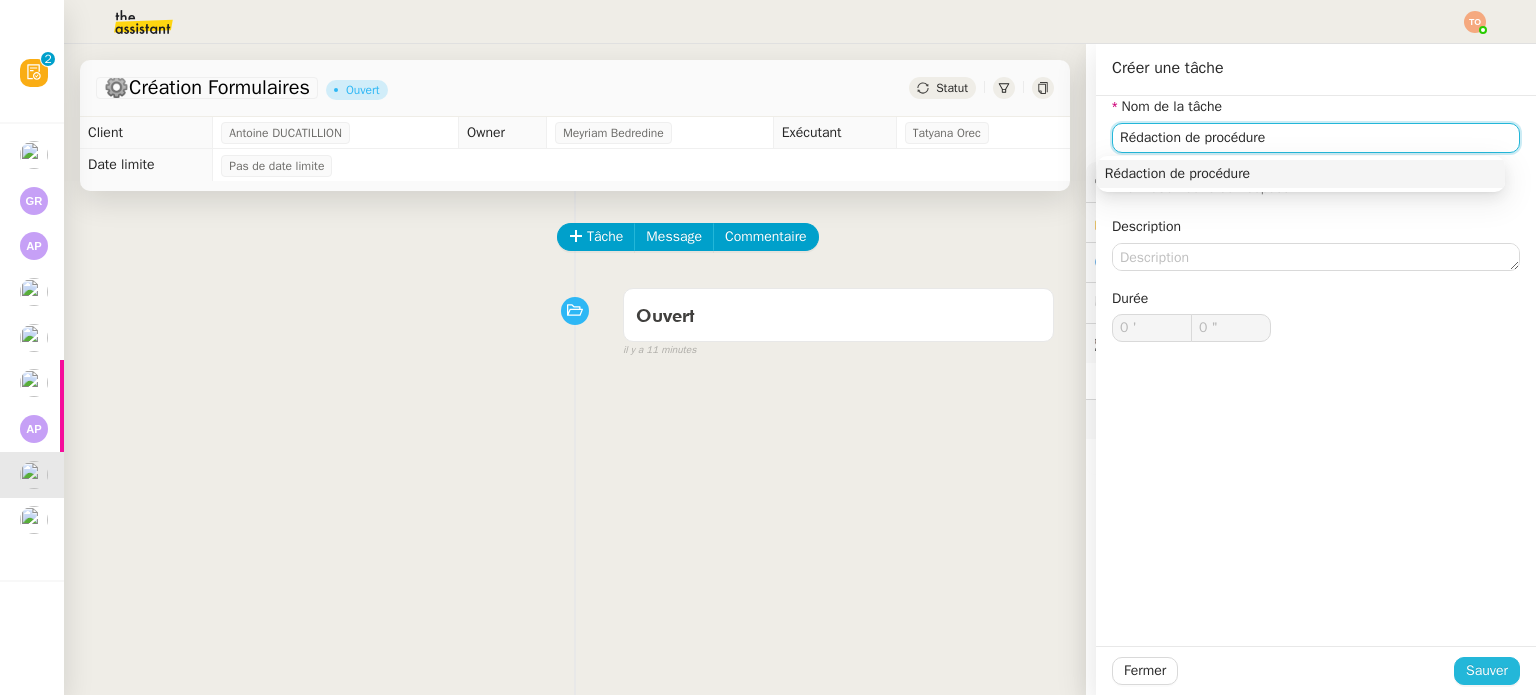 type on "Rédaction de procédure" 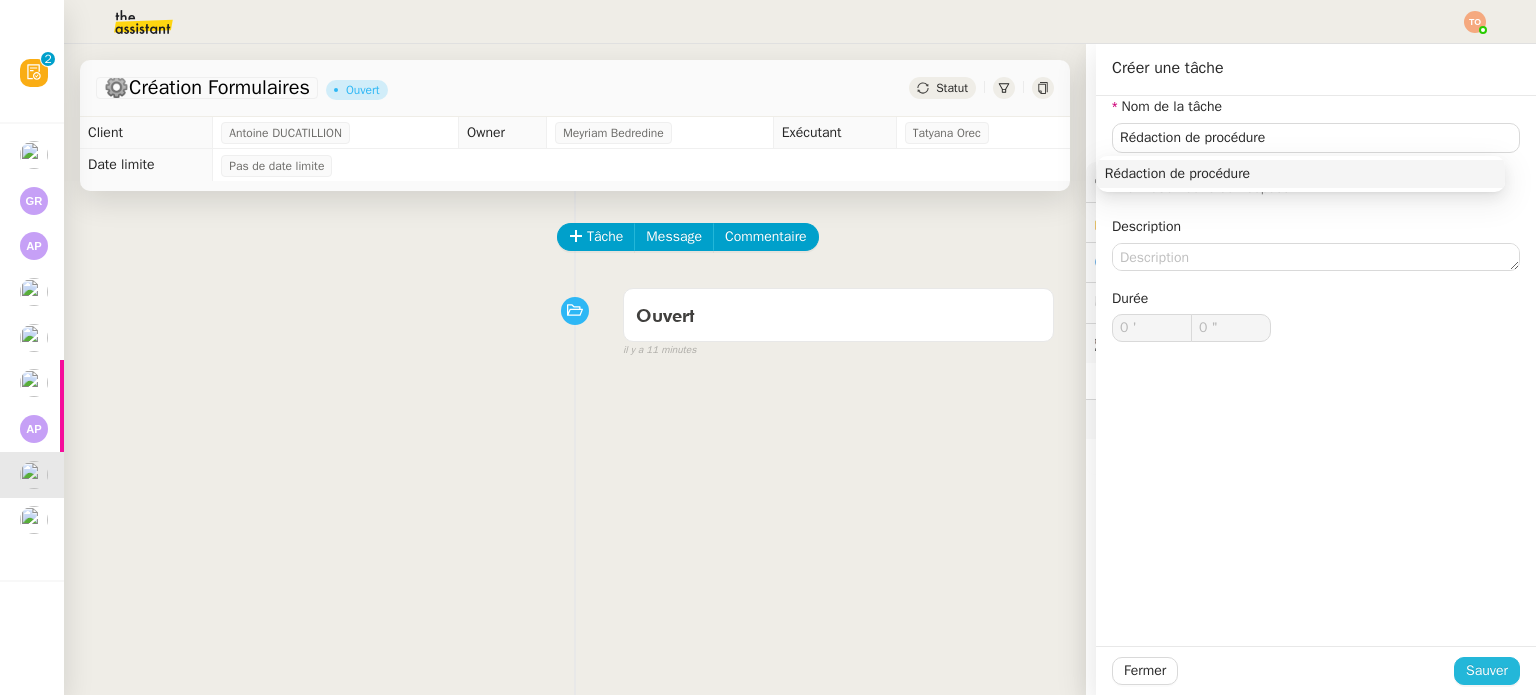 click on "Sauver" 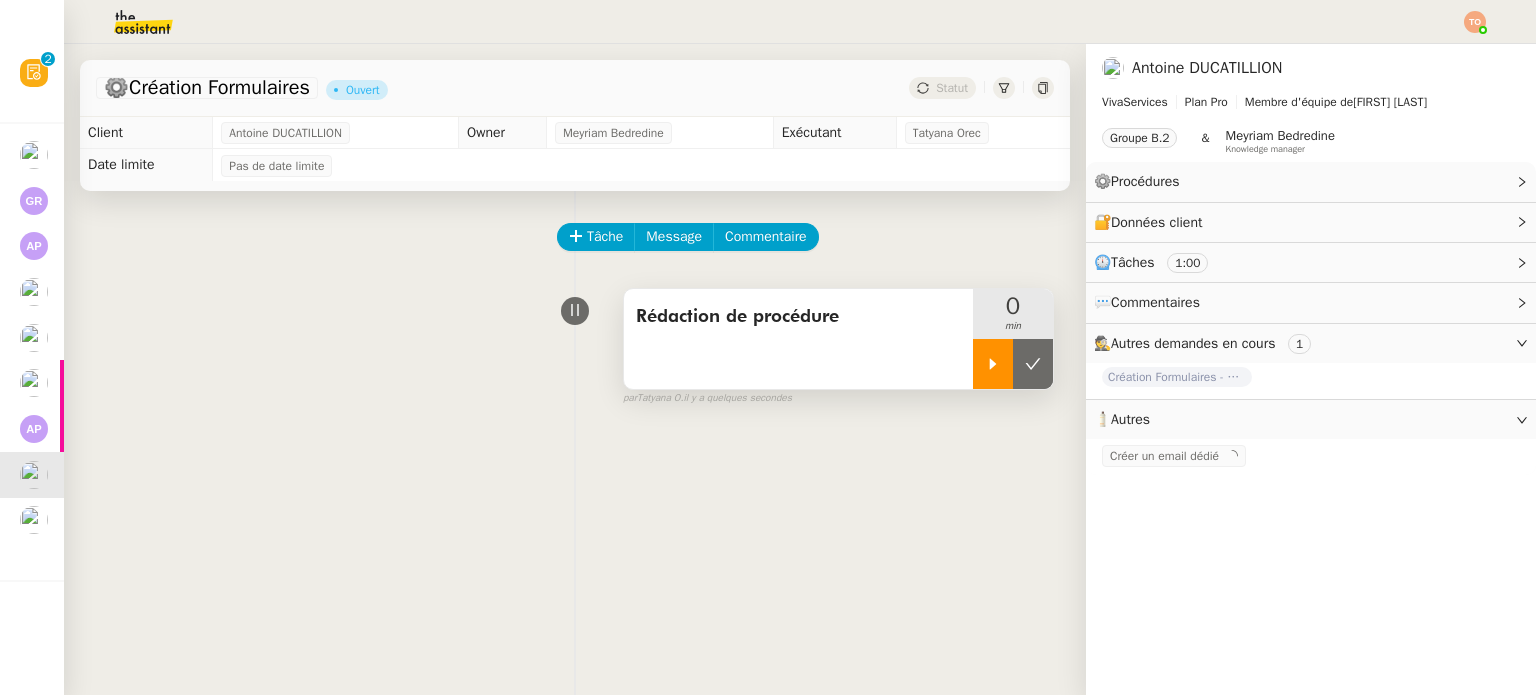 click 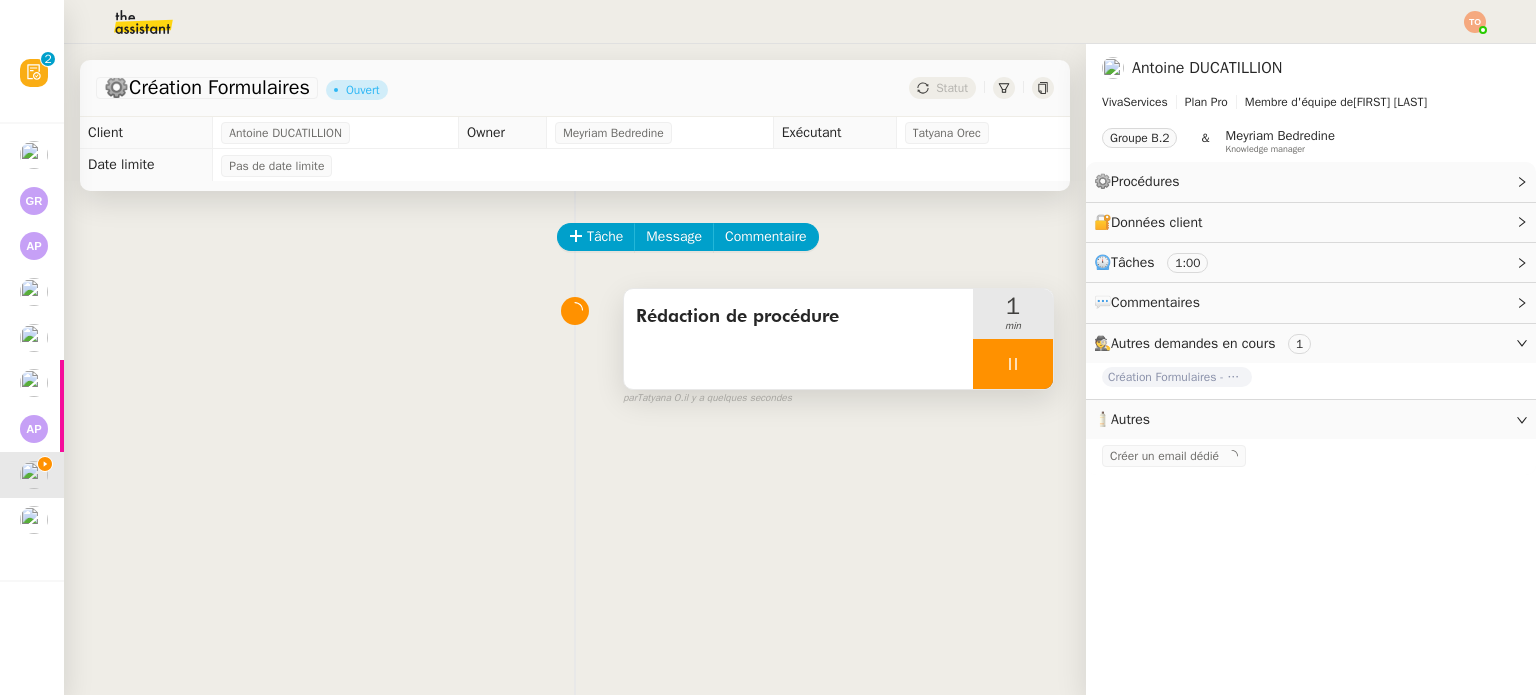 click at bounding box center (1013, 364) 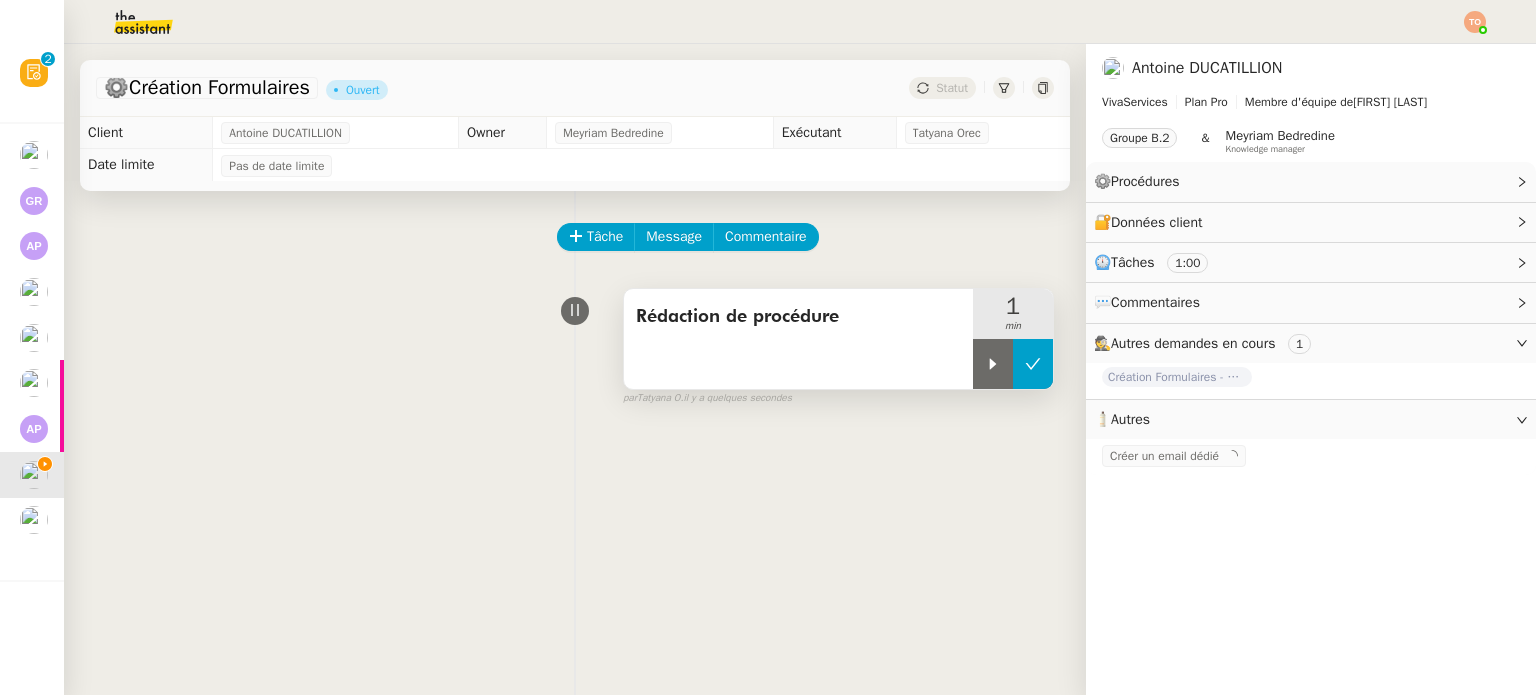 click at bounding box center (1033, 364) 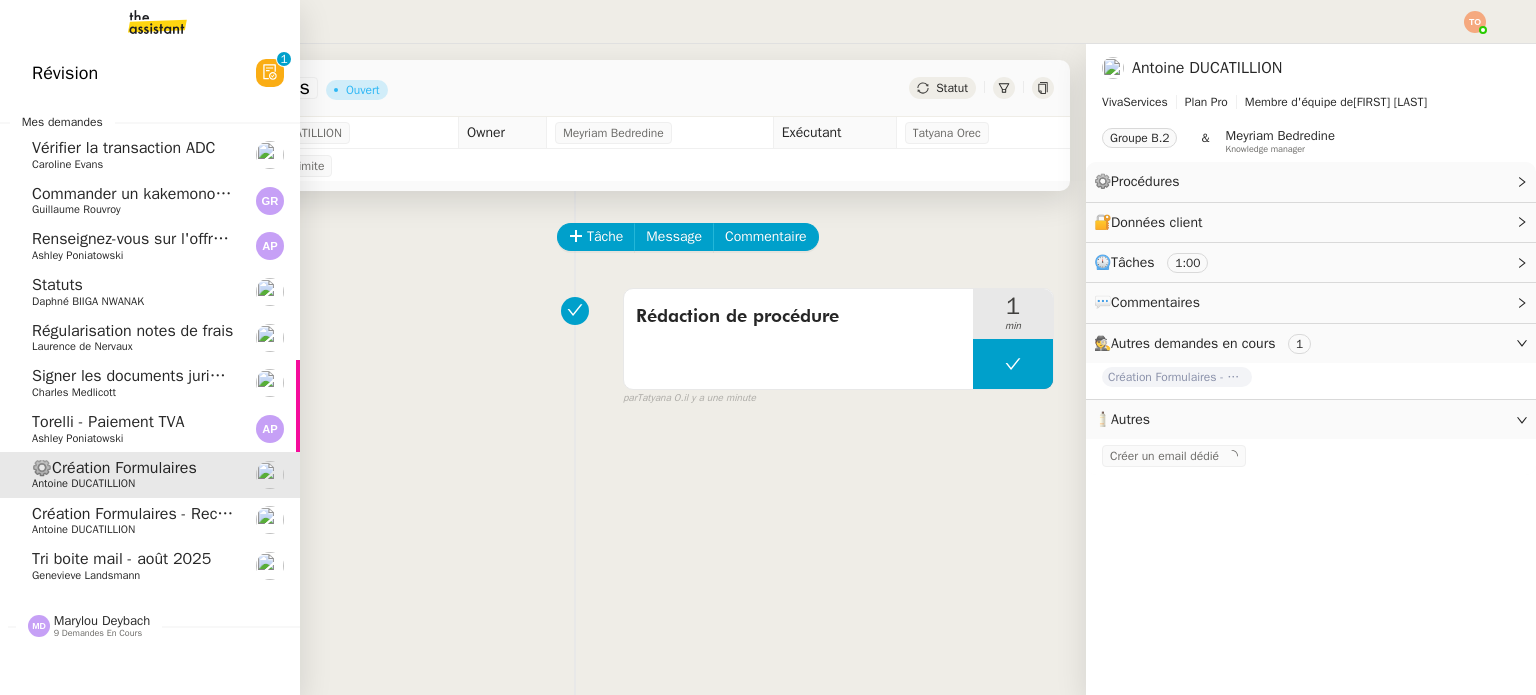 drag, startPoint x: 181, startPoint y: 563, endPoint x: 278, endPoint y: 554, distance: 97.41663 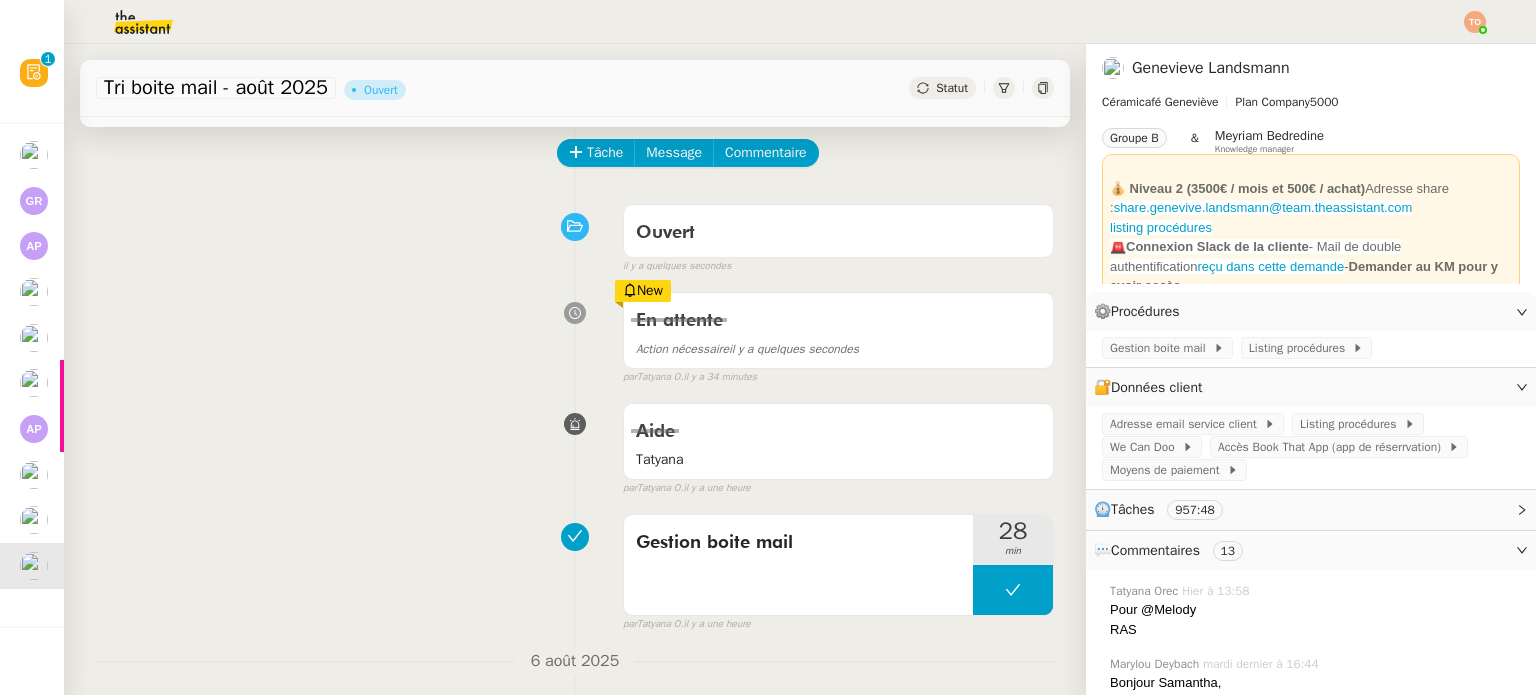 scroll, scrollTop: 200, scrollLeft: 0, axis: vertical 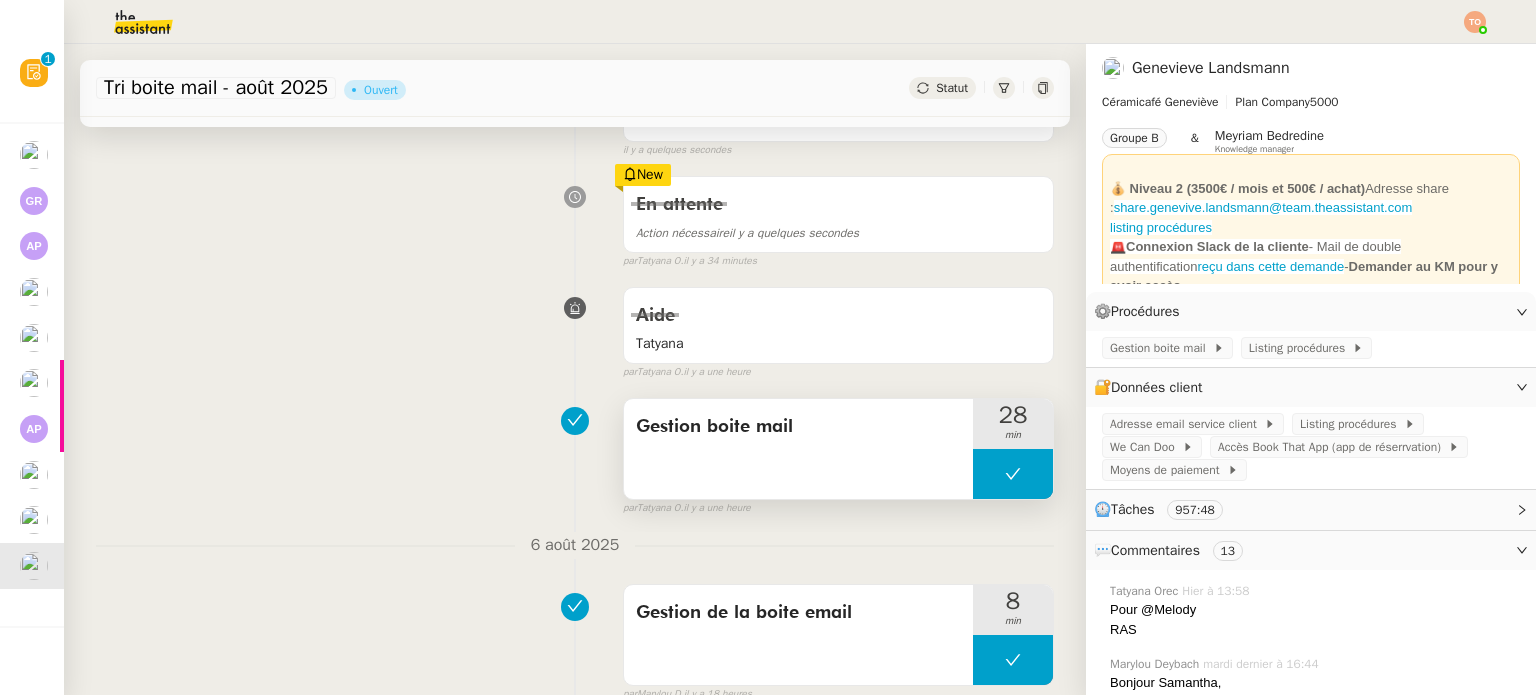 click at bounding box center [1013, 474] 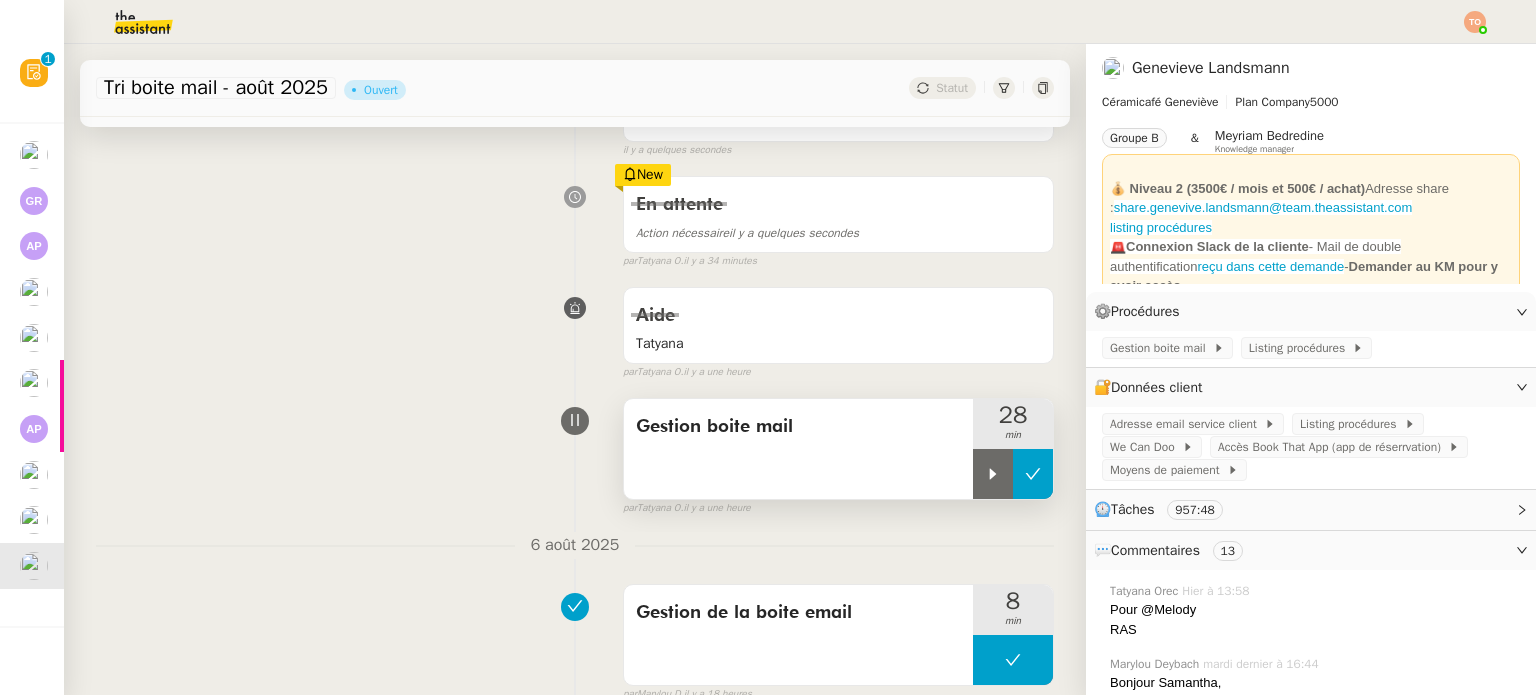 click 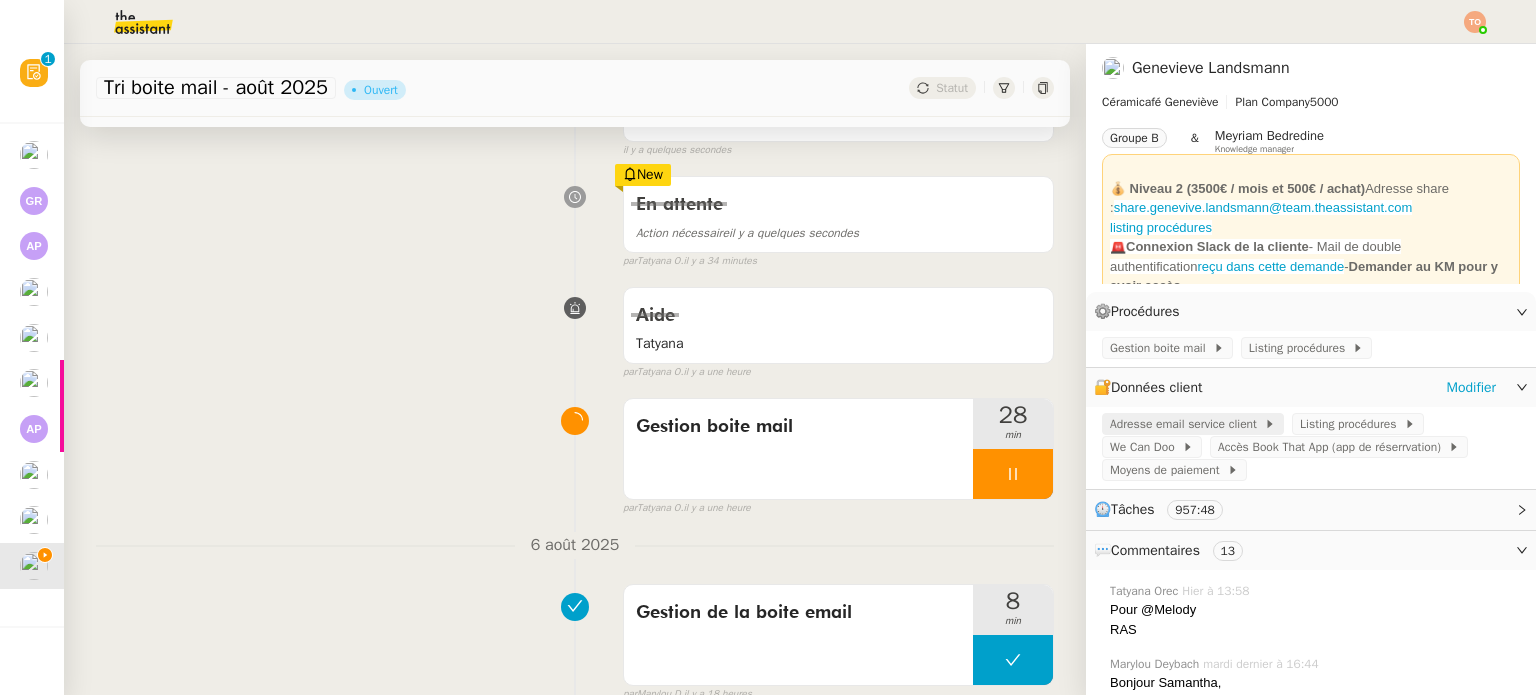 click on "Adresse email service client" 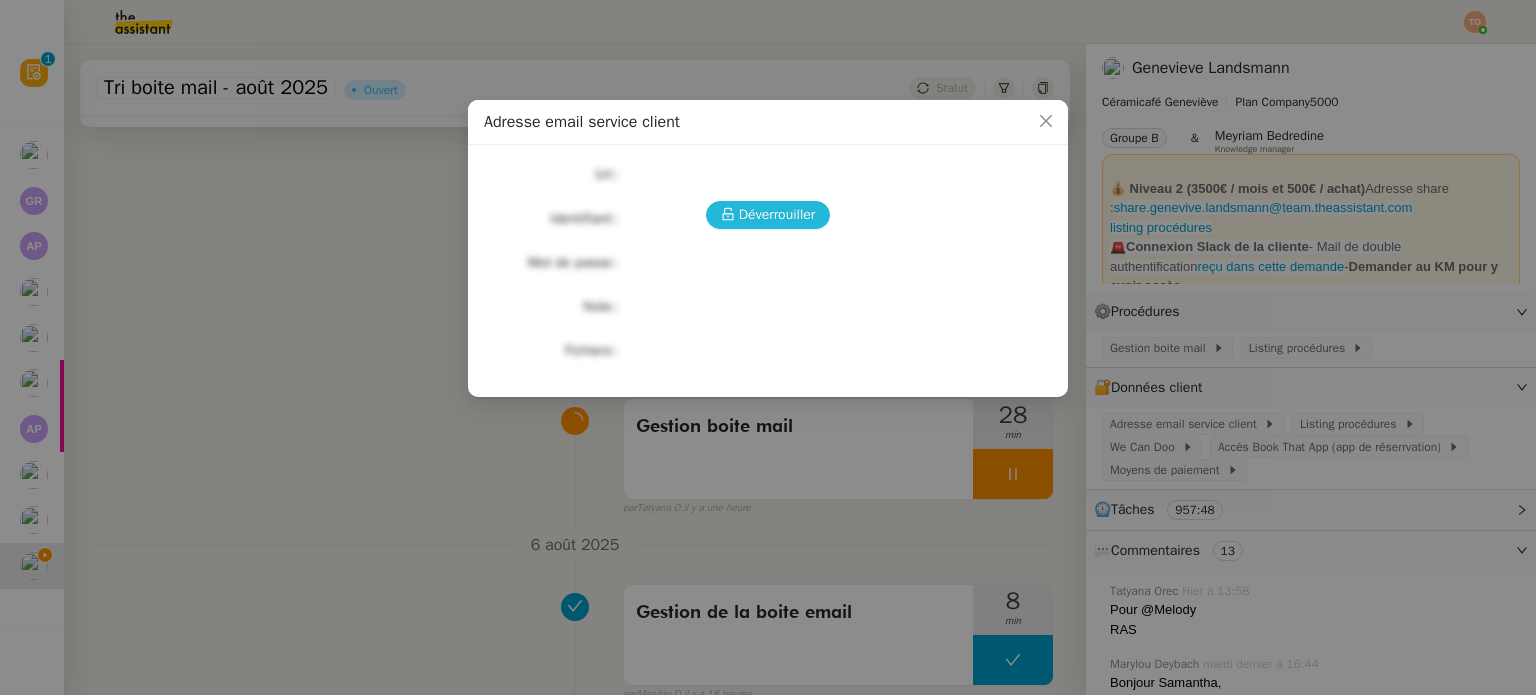 click on "Déverrouiller" at bounding box center [777, 214] 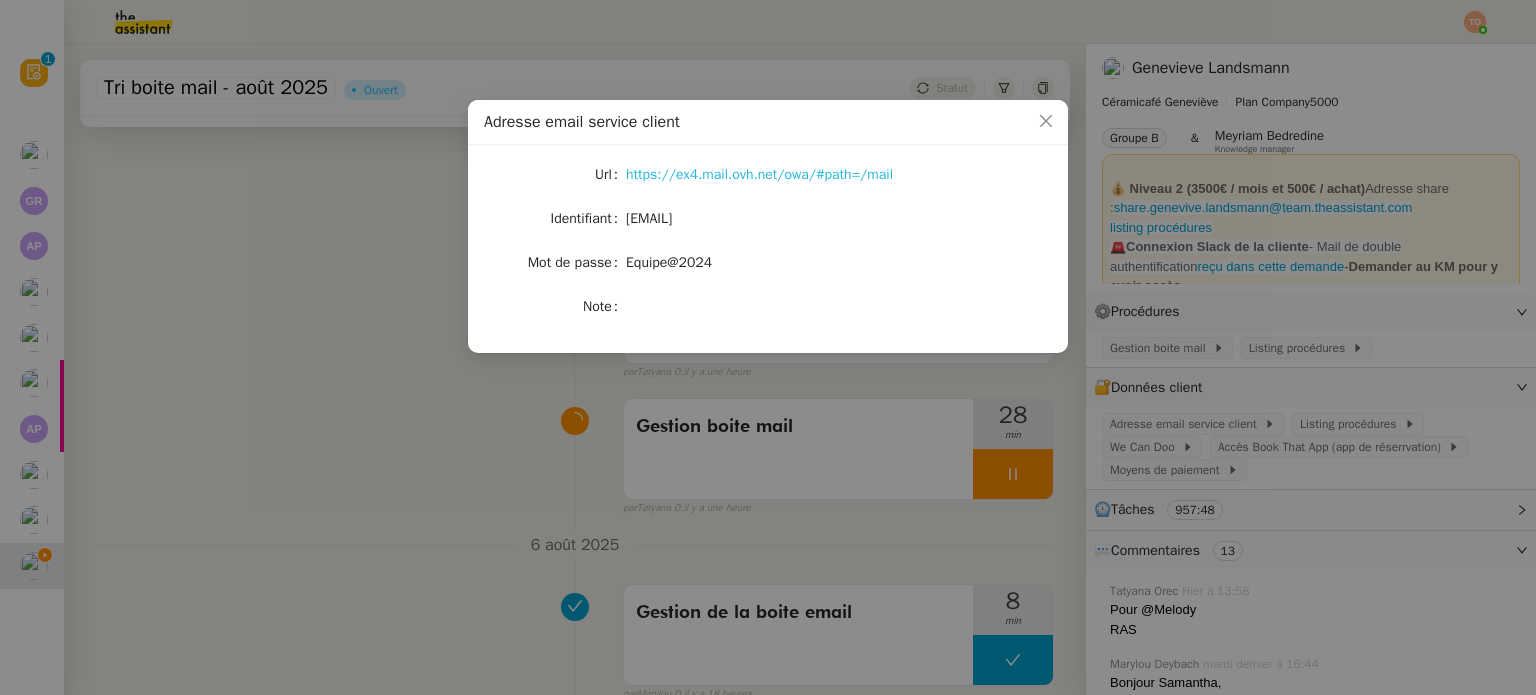 click on "https://ex4.mail.ovh.net/owa/#path=/mail" 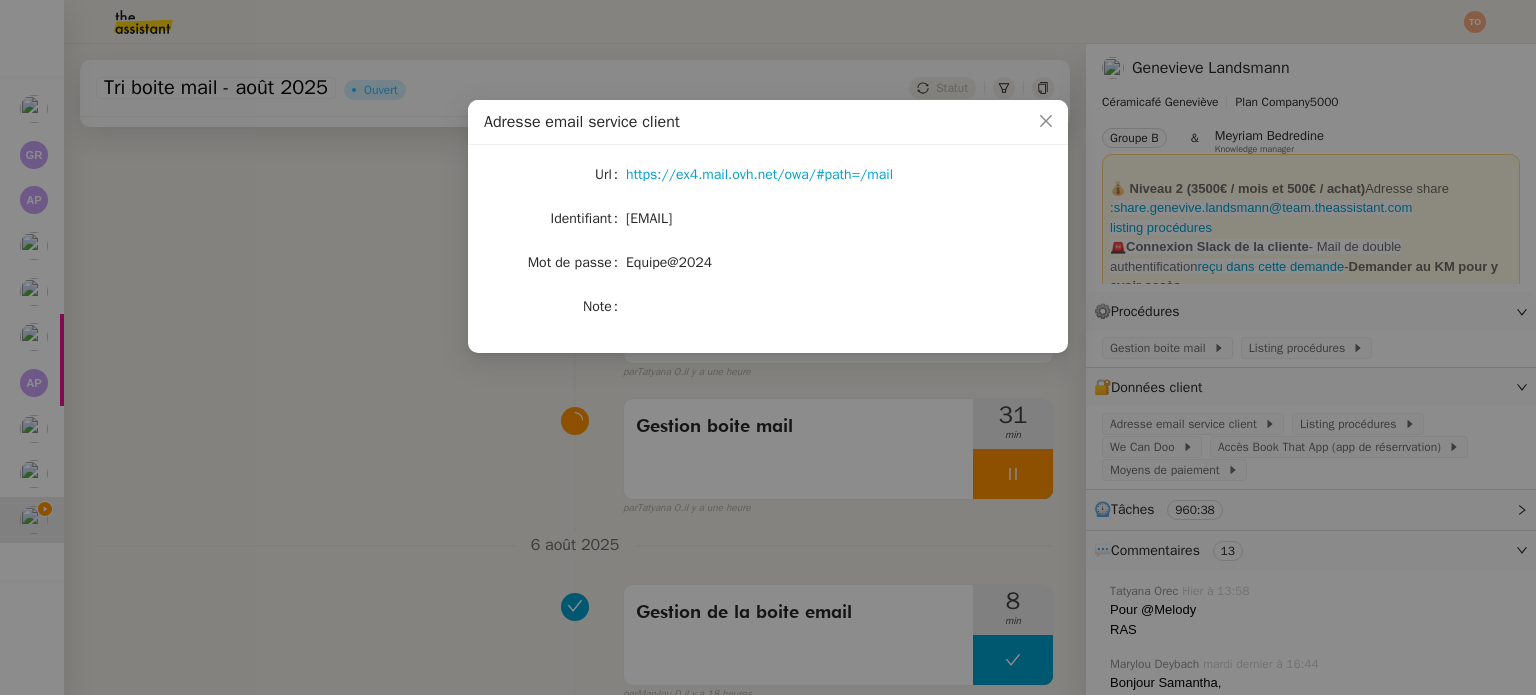 click on "Adresse email service client Url https://ex4.mail.ovh.net/owa/#path=/mail    Identifiant bonjour@ceramicafe-genevieve.fr Mot de passe Equipe@2024 Note" at bounding box center [768, 347] 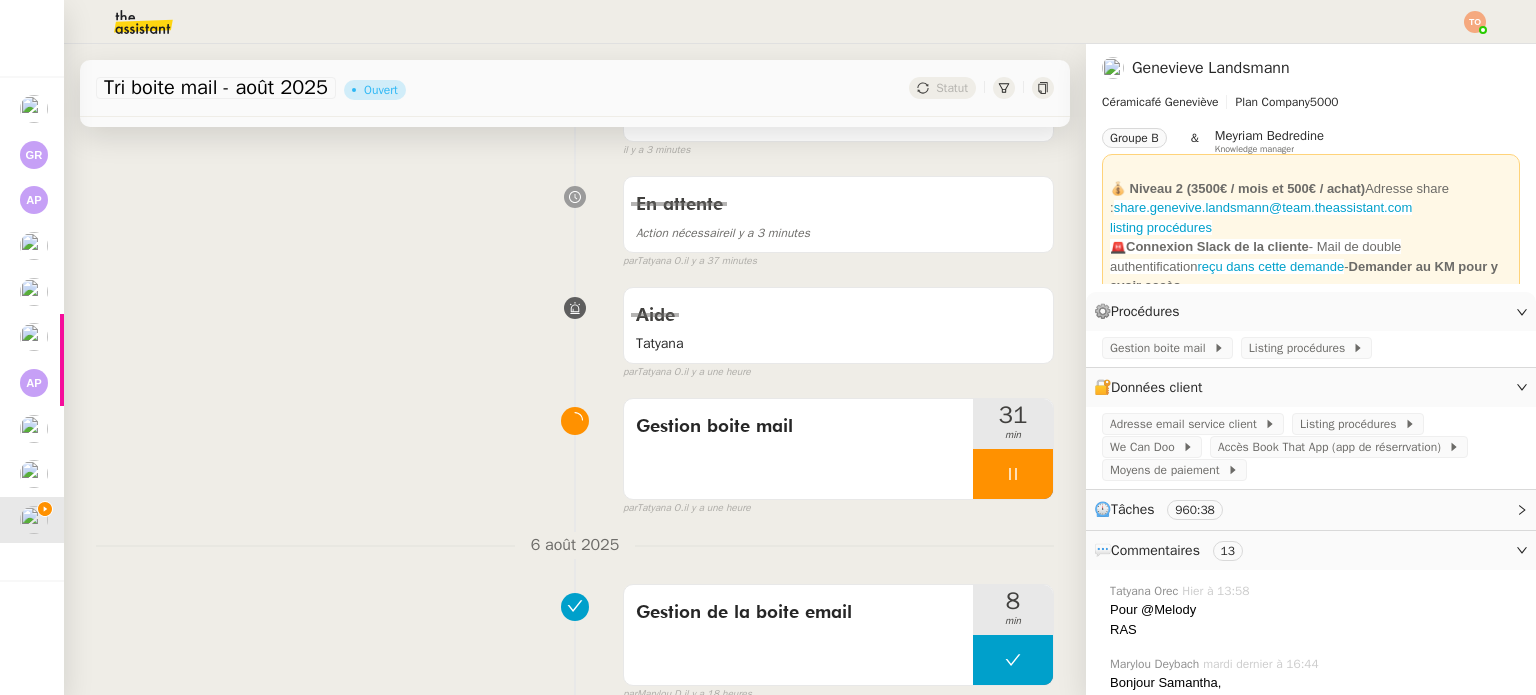 click at bounding box center (1013, 474) 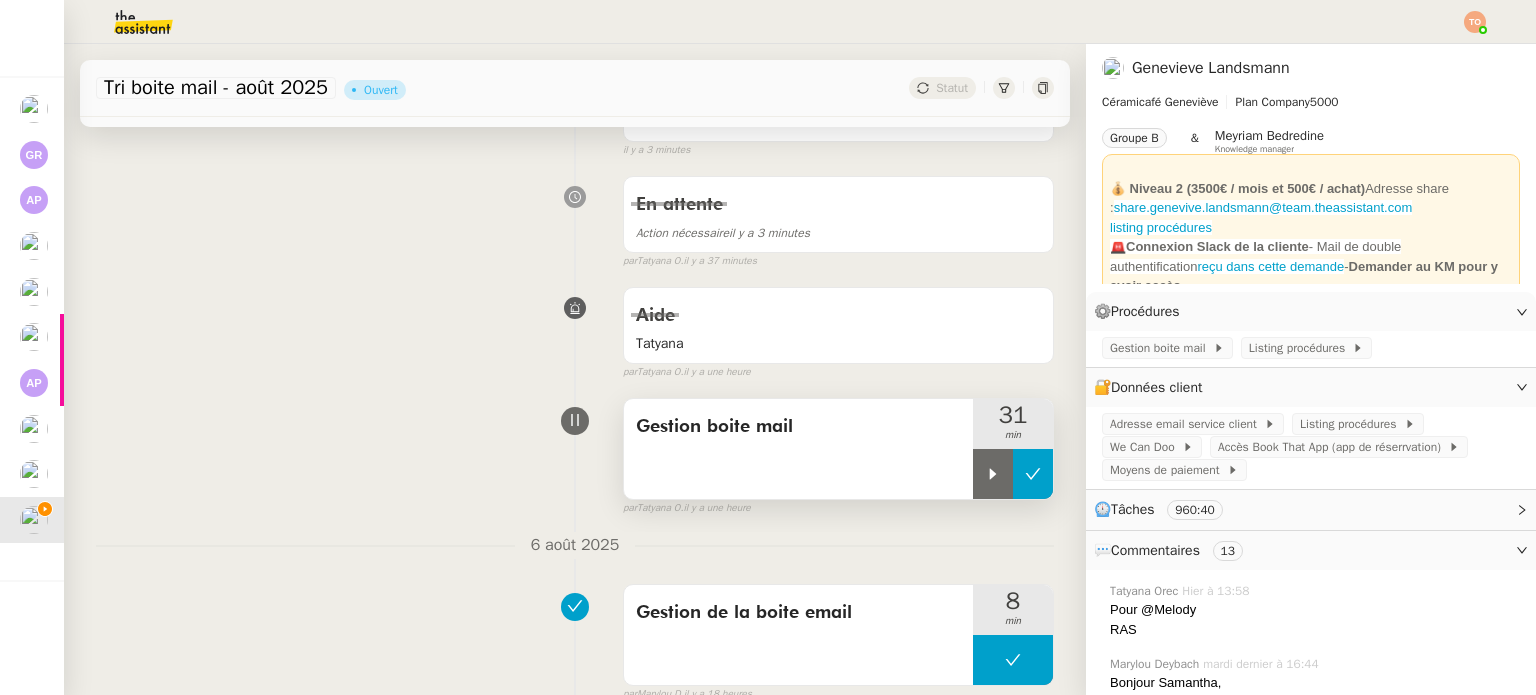 click at bounding box center [1033, 474] 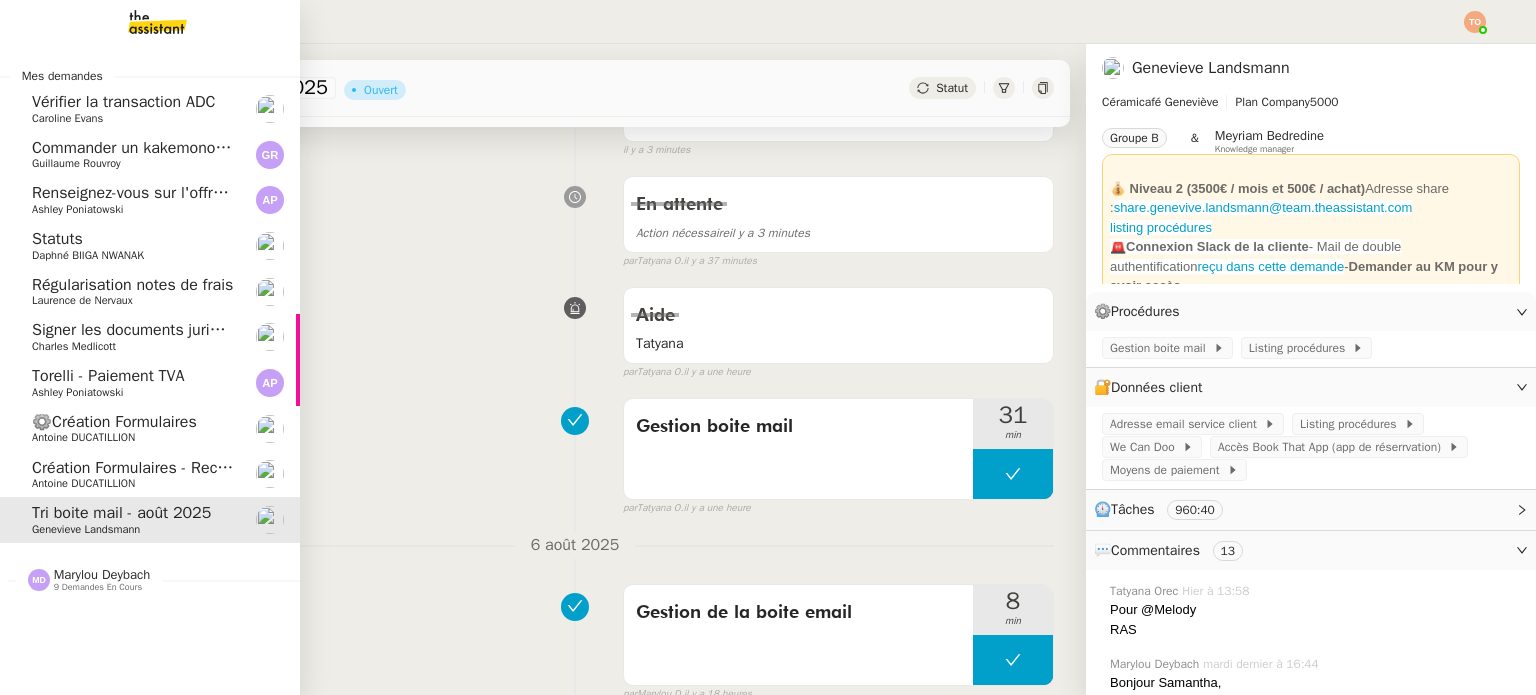 drag, startPoint x: 116, startPoint y: 470, endPoint x: 142, endPoint y: 469, distance: 26.019224 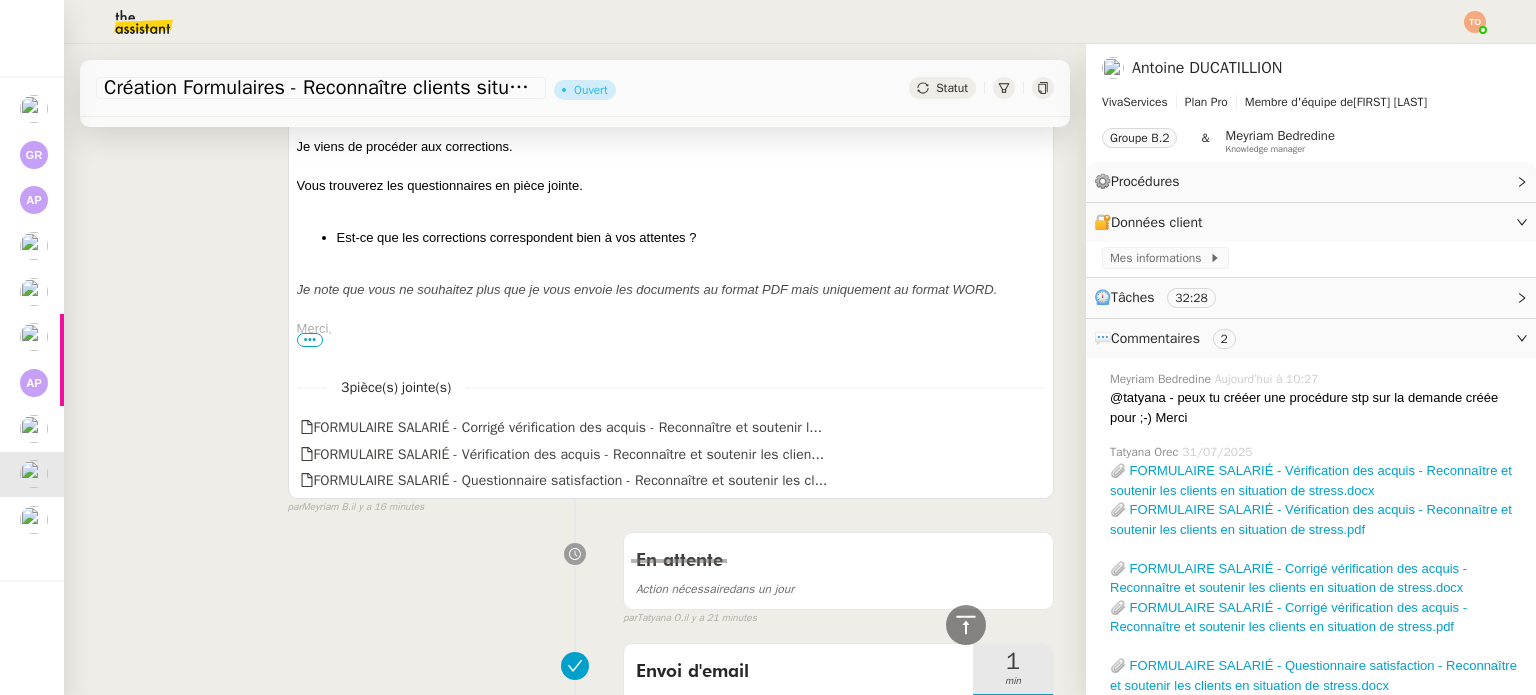 scroll, scrollTop: 0, scrollLeft: 0, axis: both 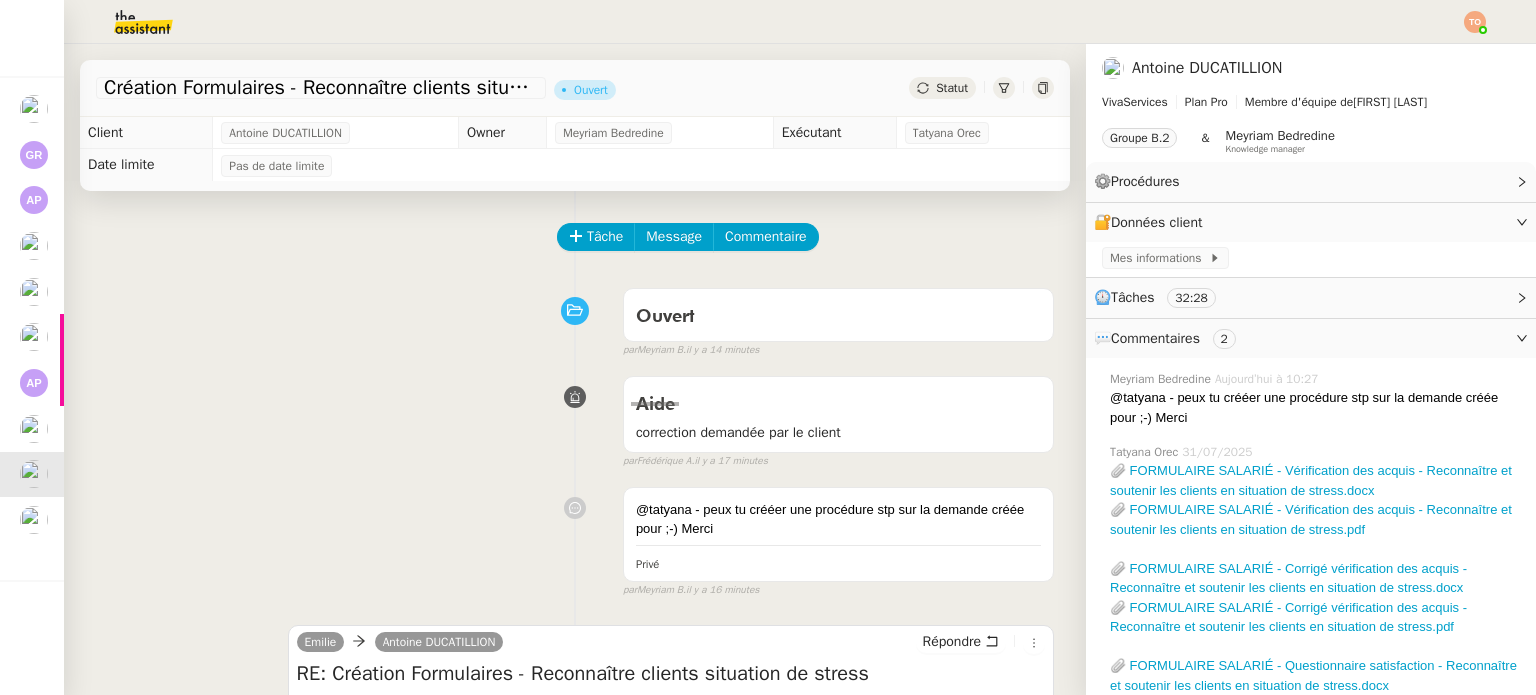 click on "Statut" 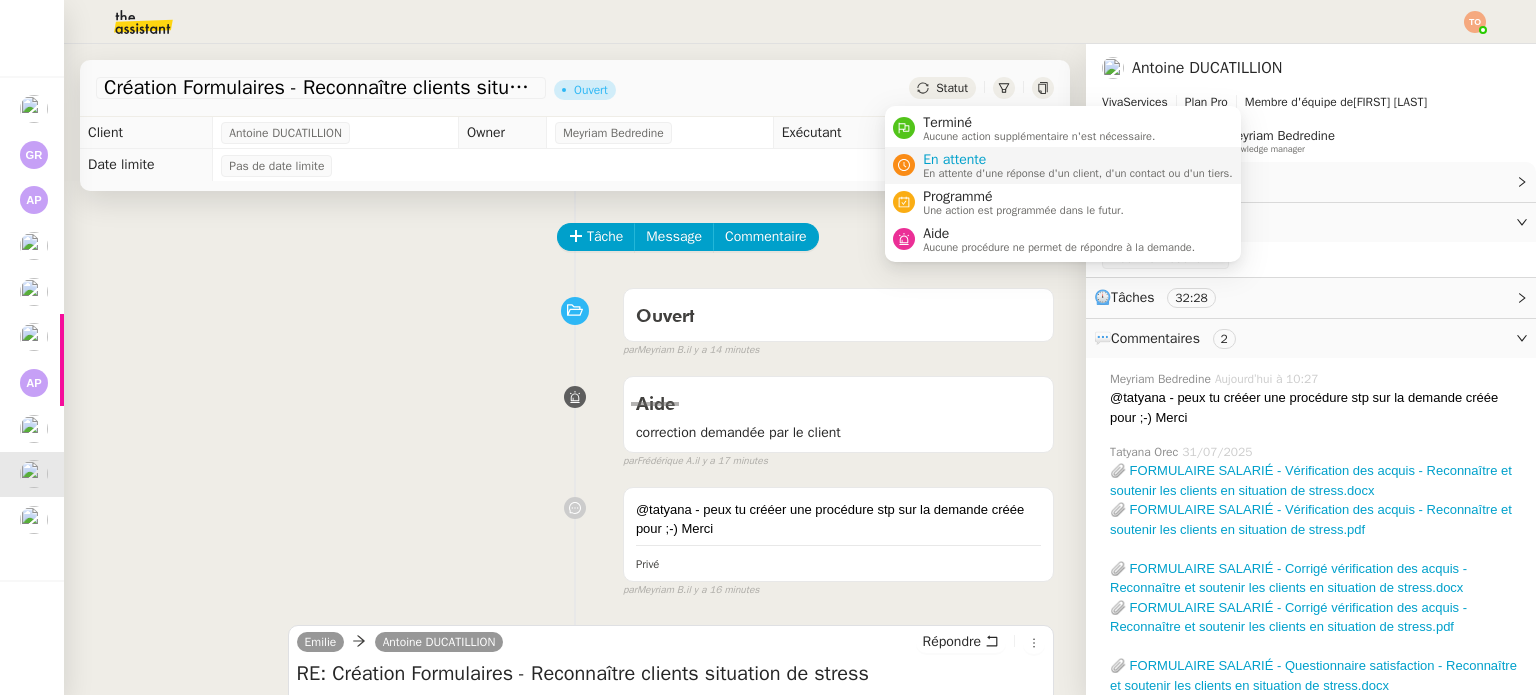 click on "En attente d'une réponse d'un client, d'un contact ou d'un tiers." at bounding box center (1078, 173) 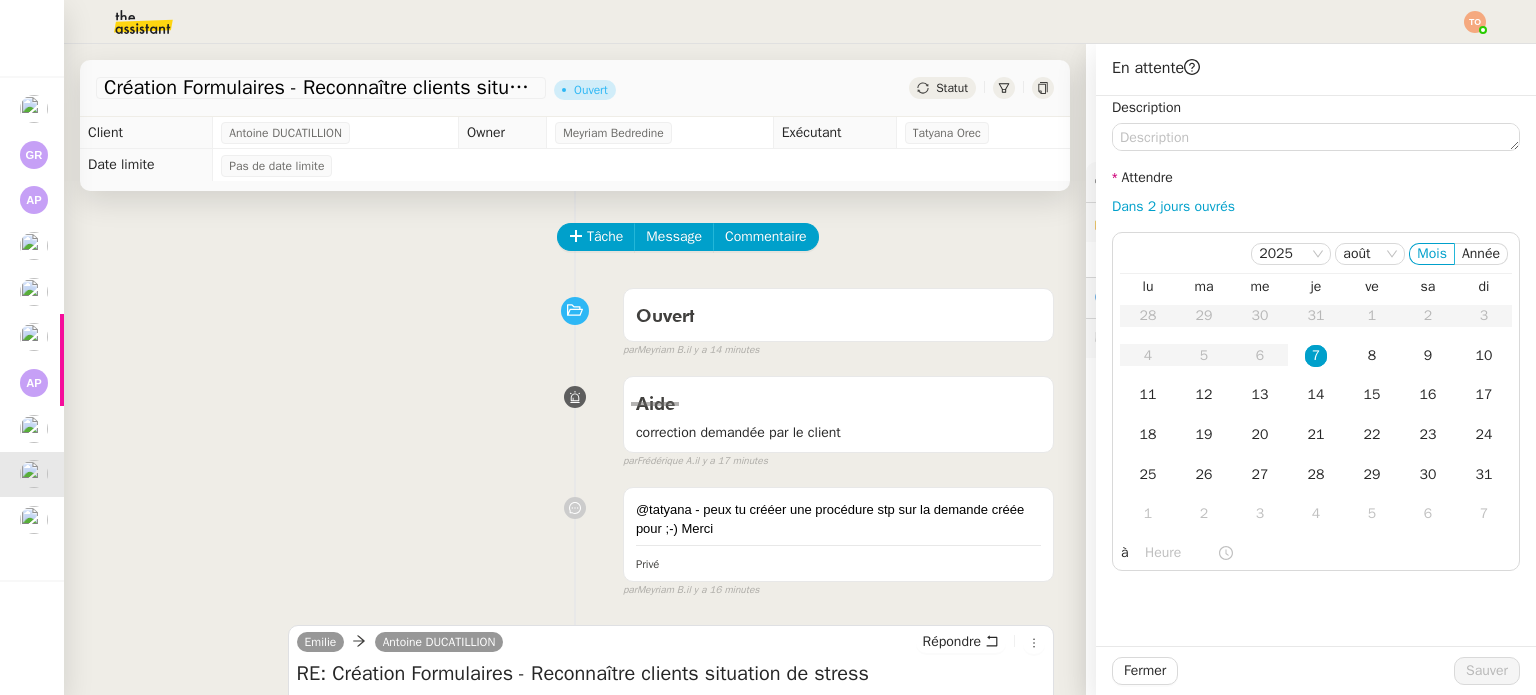 drag, startPoint x: 329, startPoint y: 290, endPoint x: 305, endPoint y: 291, distance: 24.020824 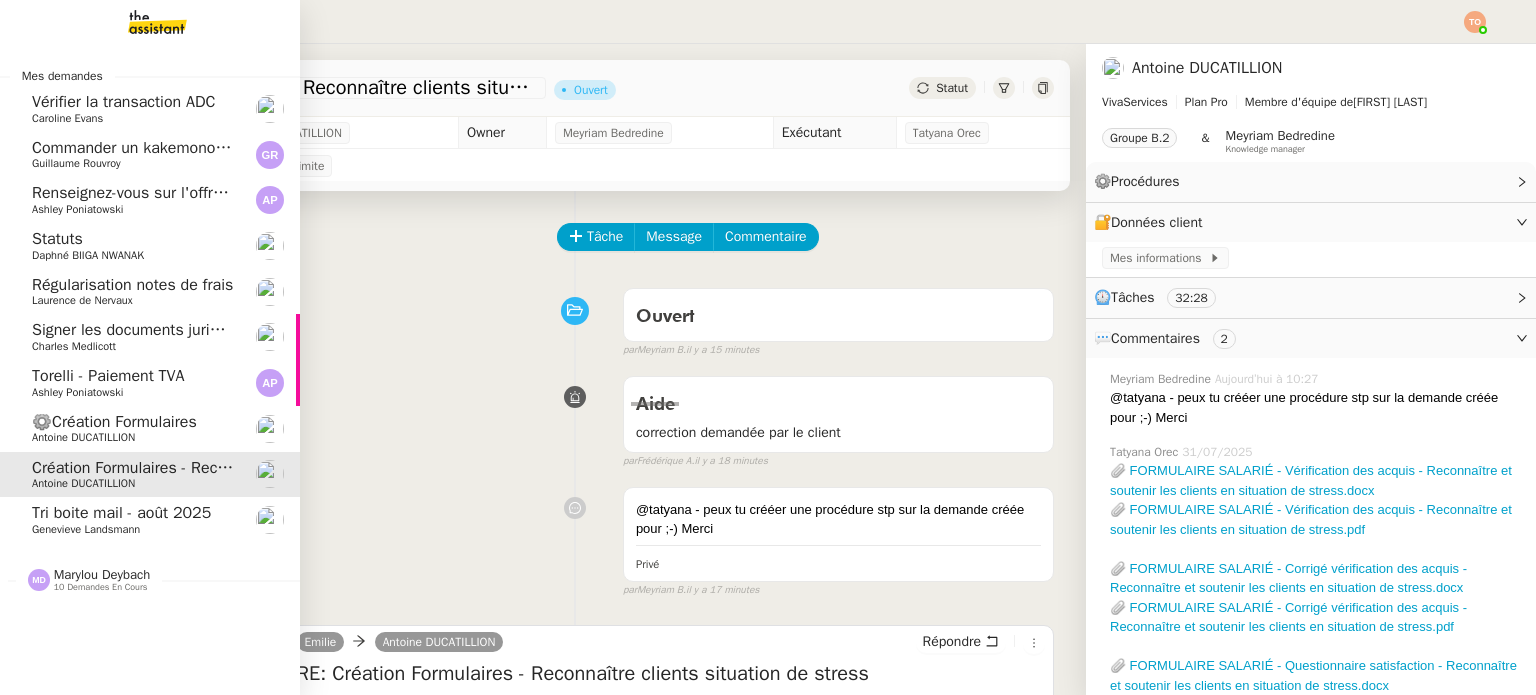 click on "Marylou Deybach    10 demandes en cours" 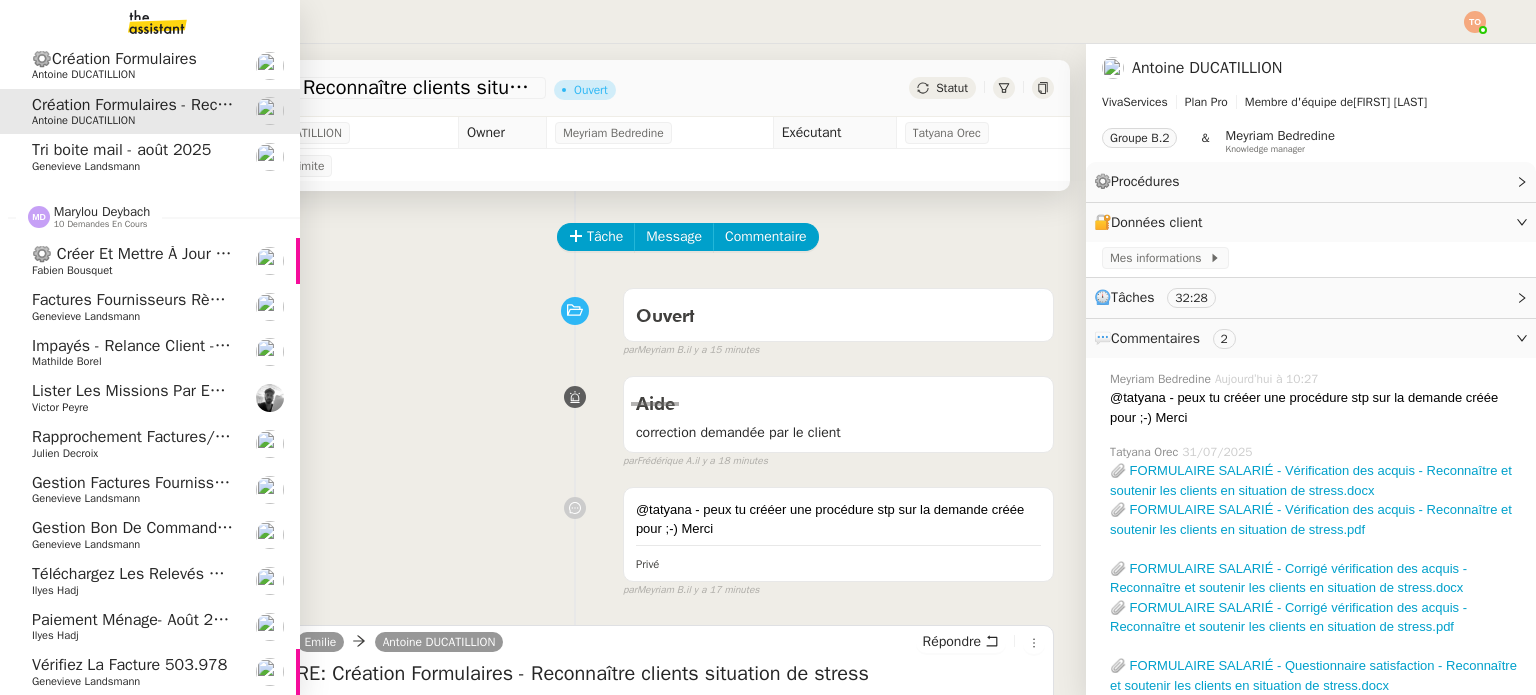 scroll, scrollTop: 373, scrollLeft: 0, axis: vertical 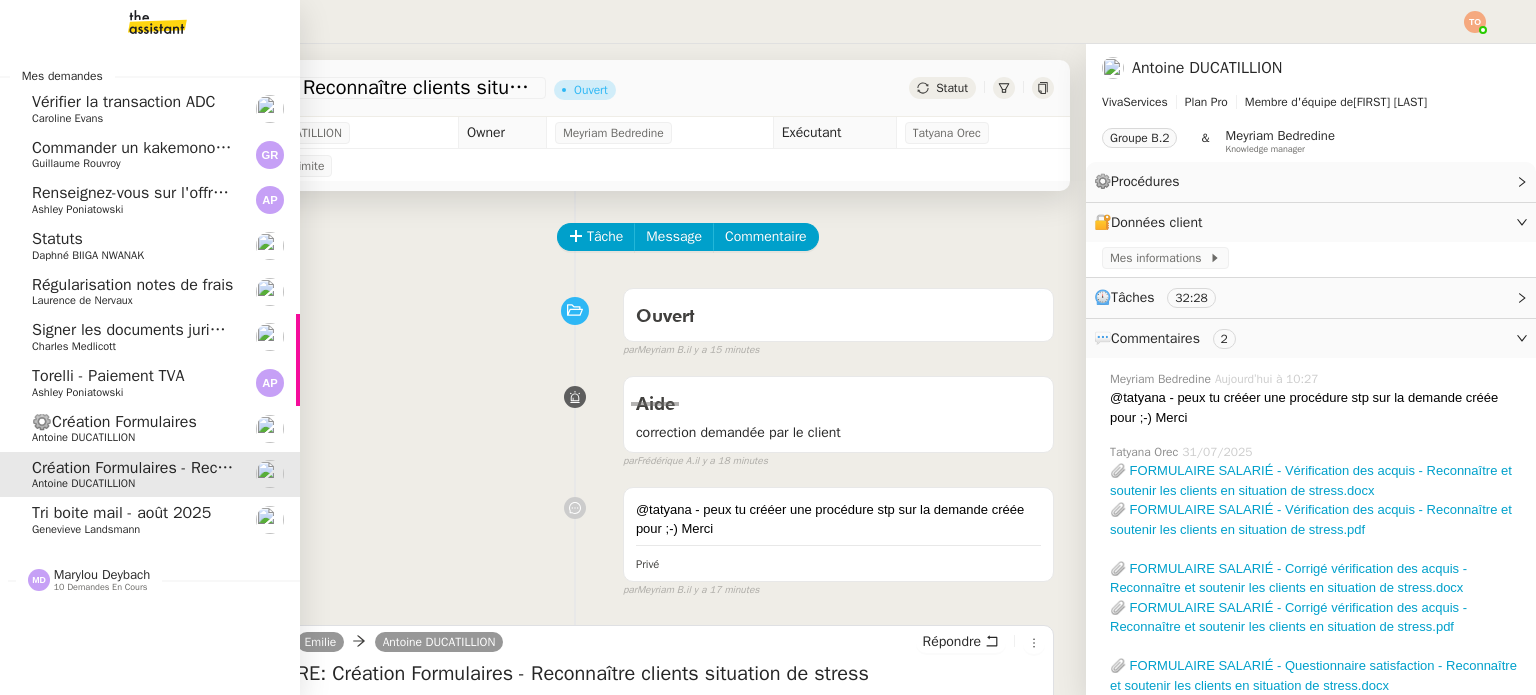 click on "Antoine DUCATILLION" 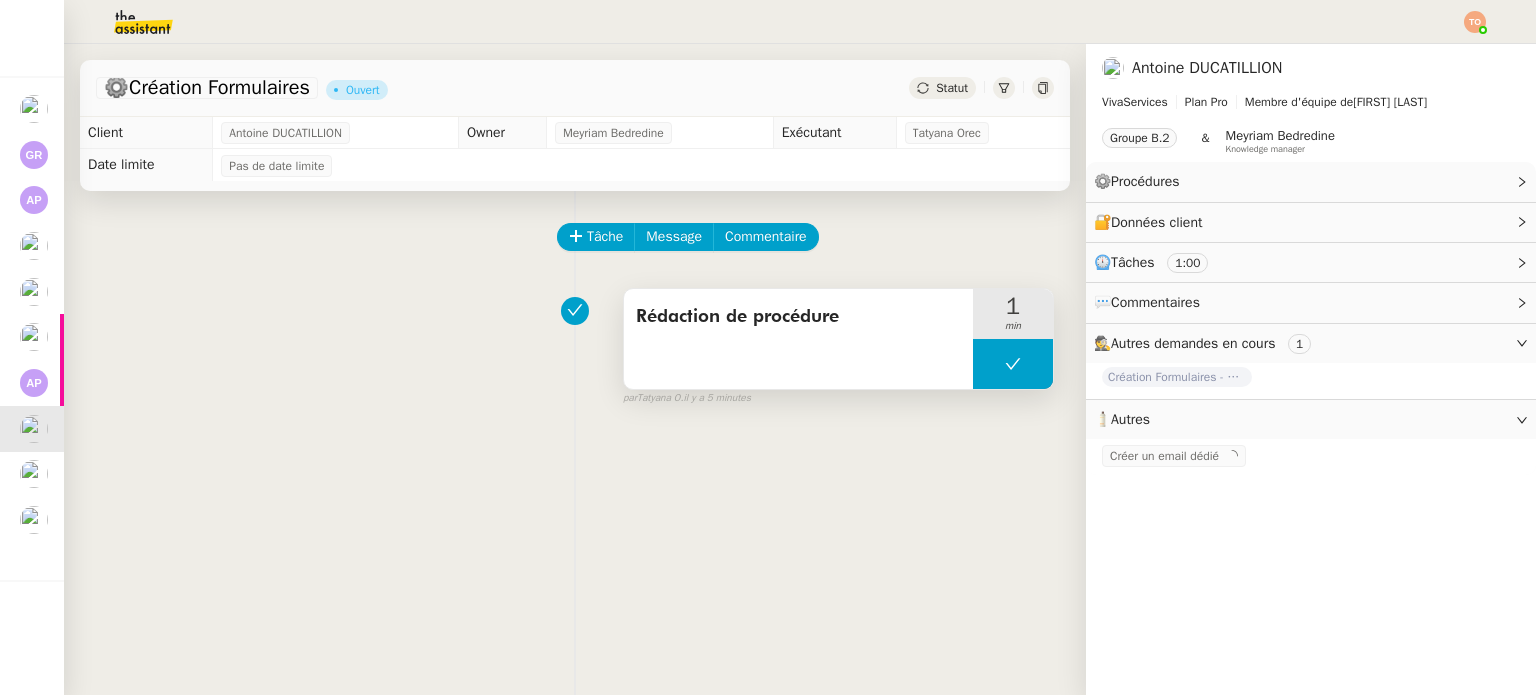 click at bounding box center (1013, 364) 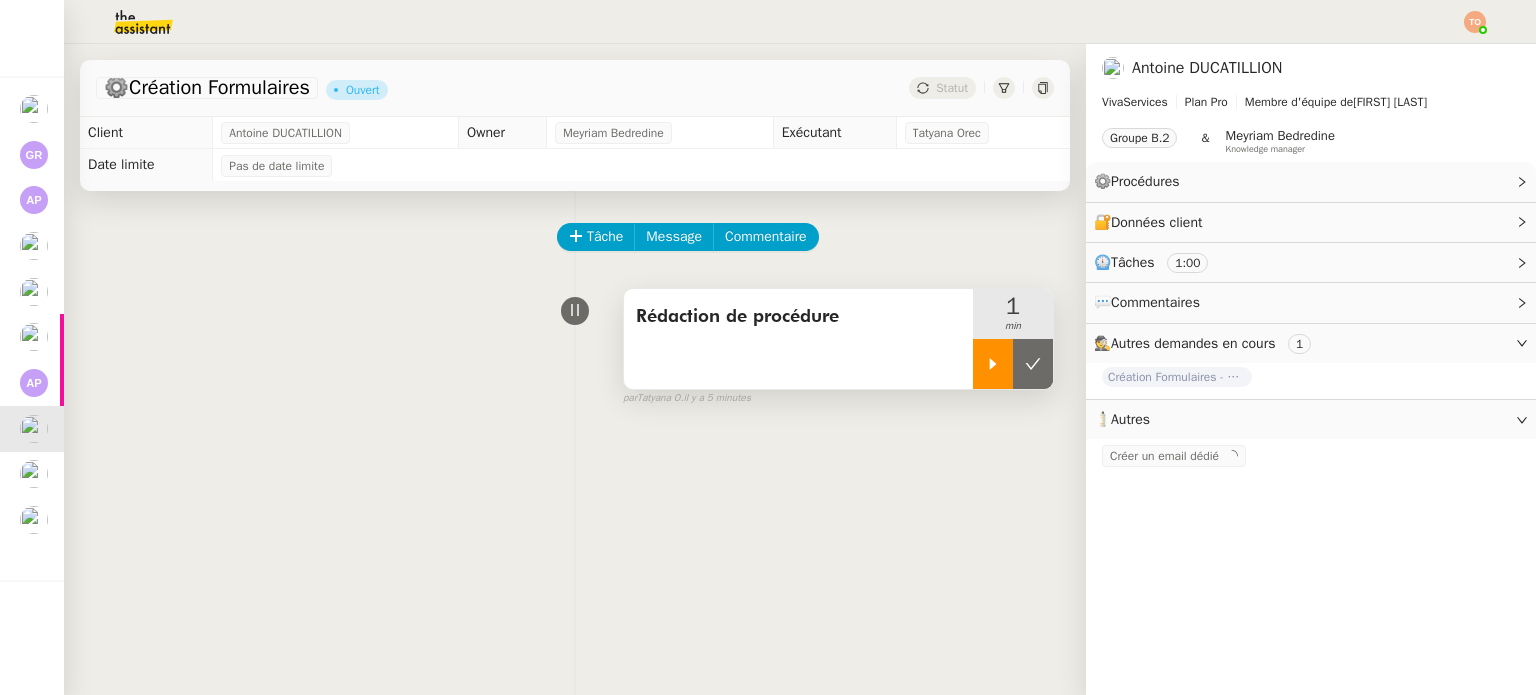 click at bounding box center (993, 364) 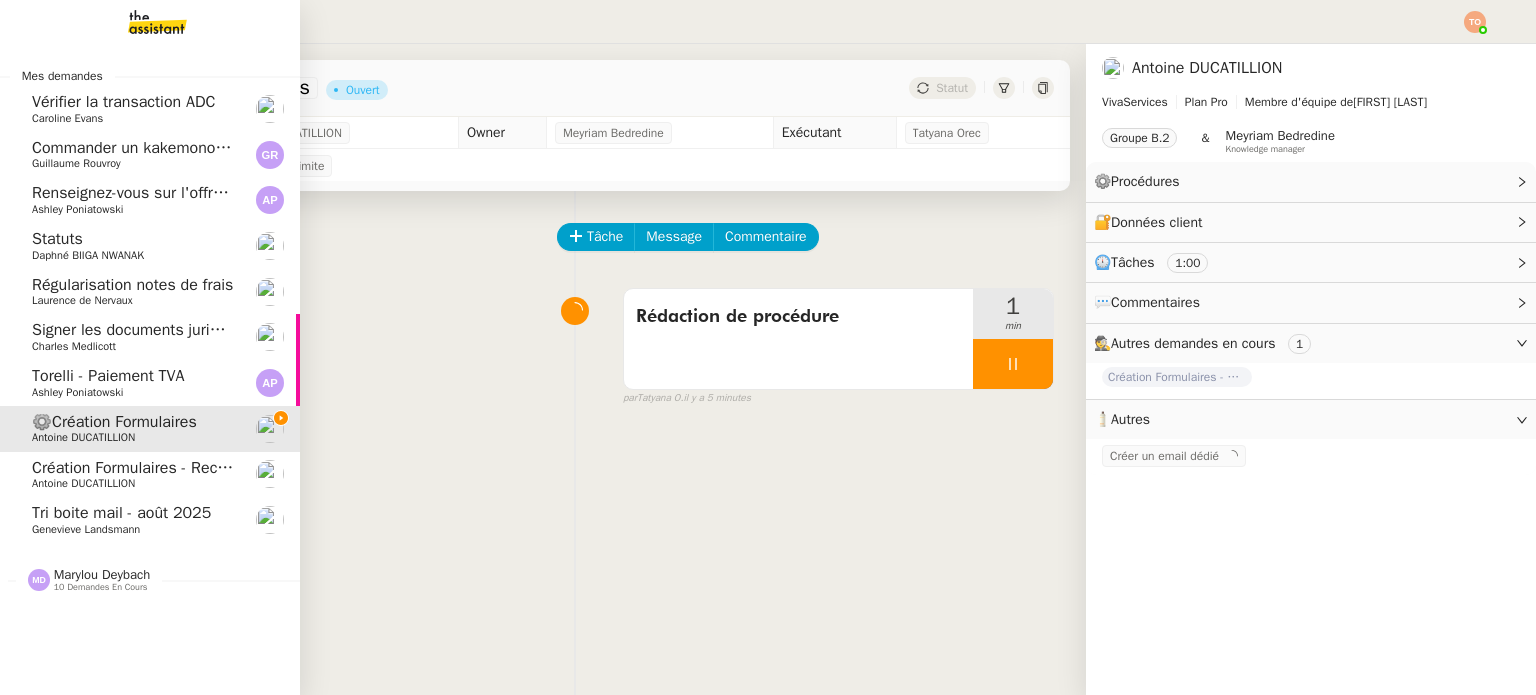 click on "Ashley Poniatowski" 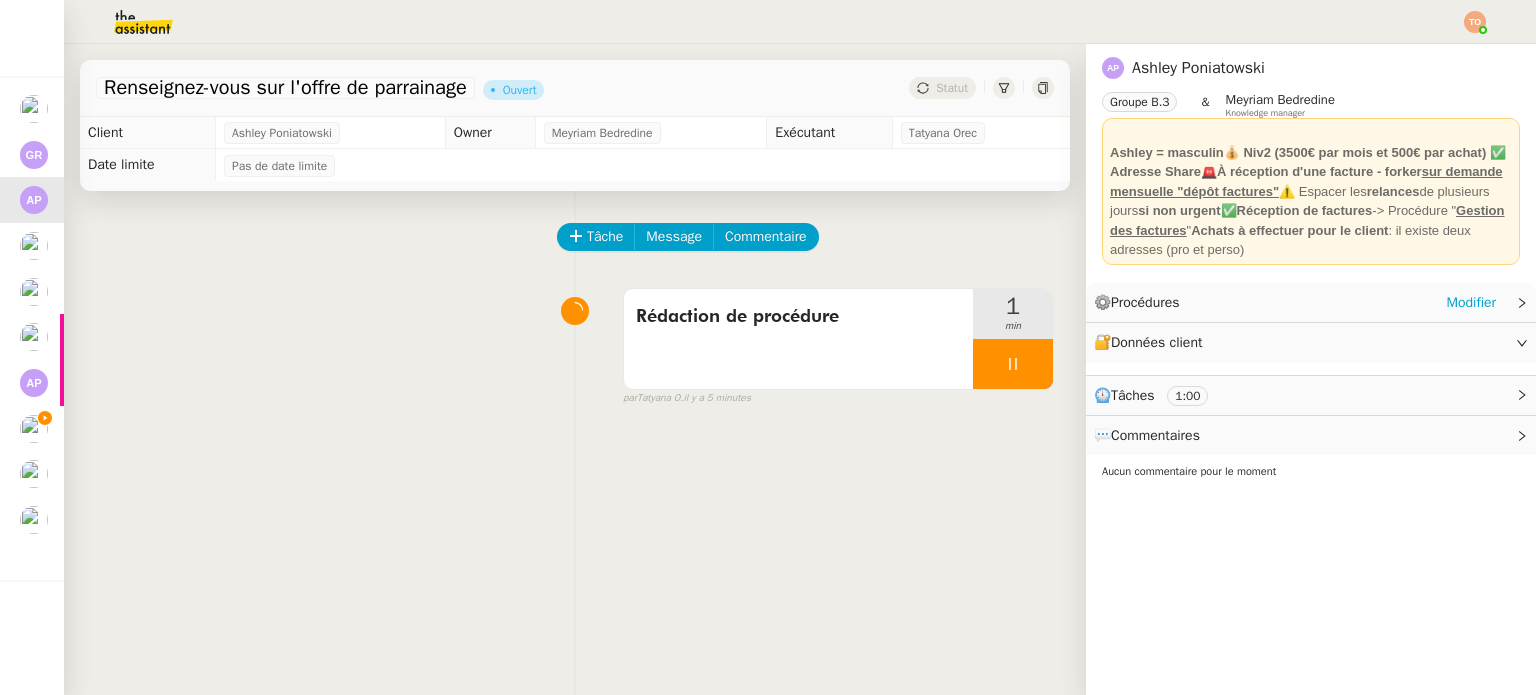 click on "⚙️  Procédures     Modifier" 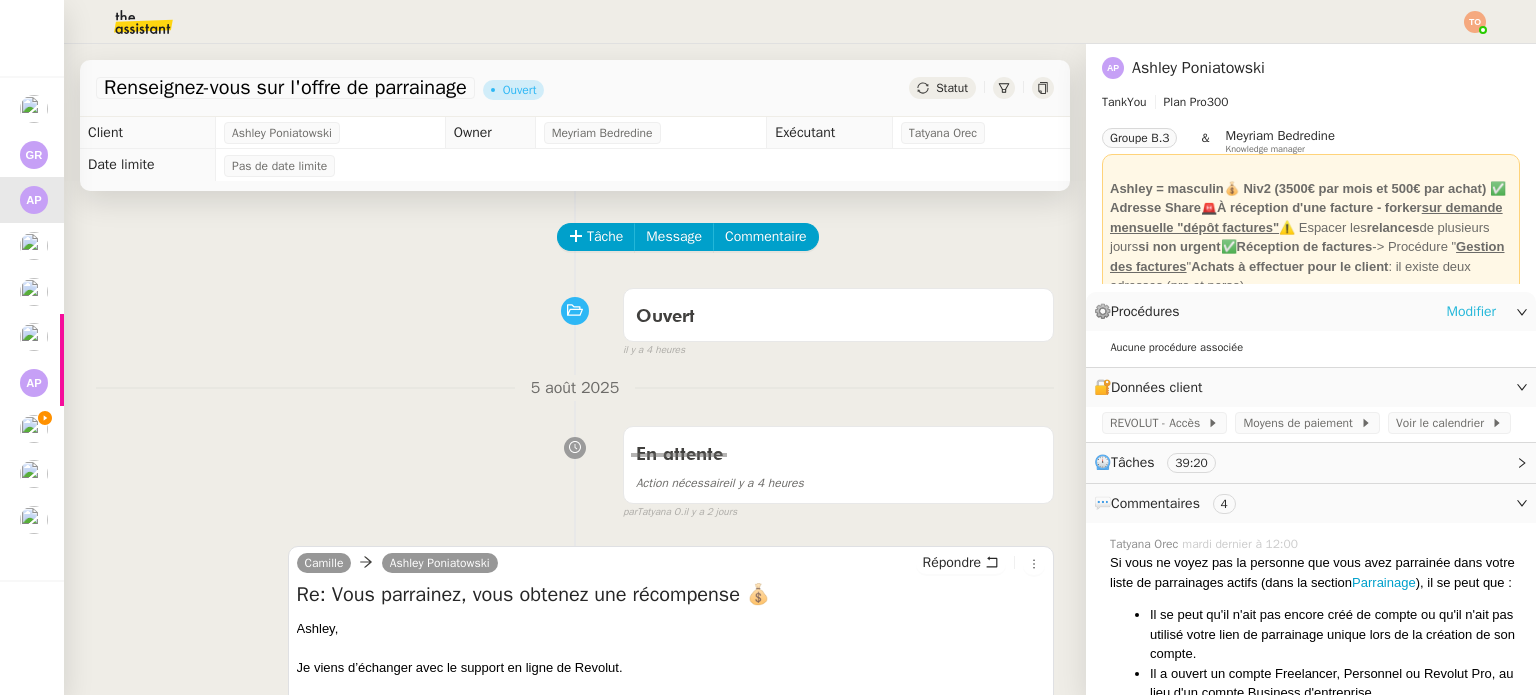 click on "Modifier" 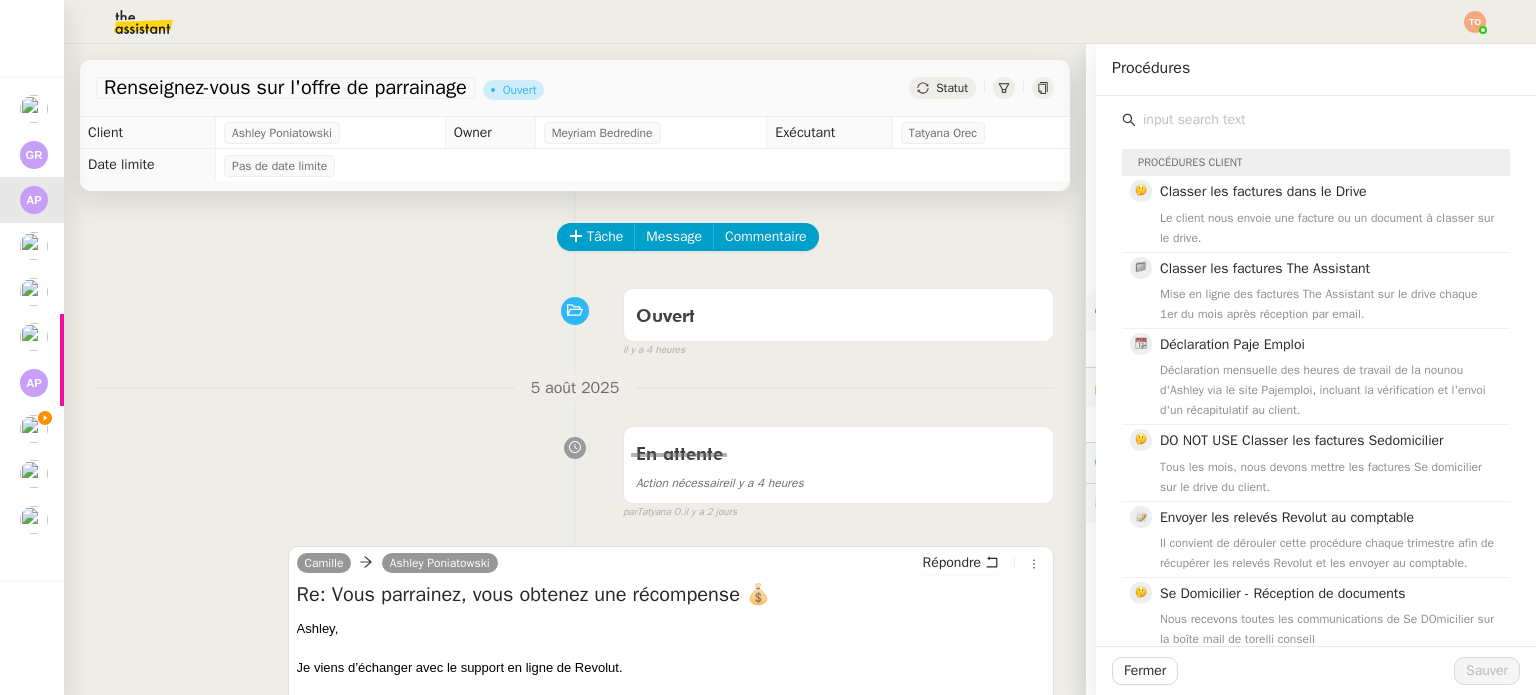 click 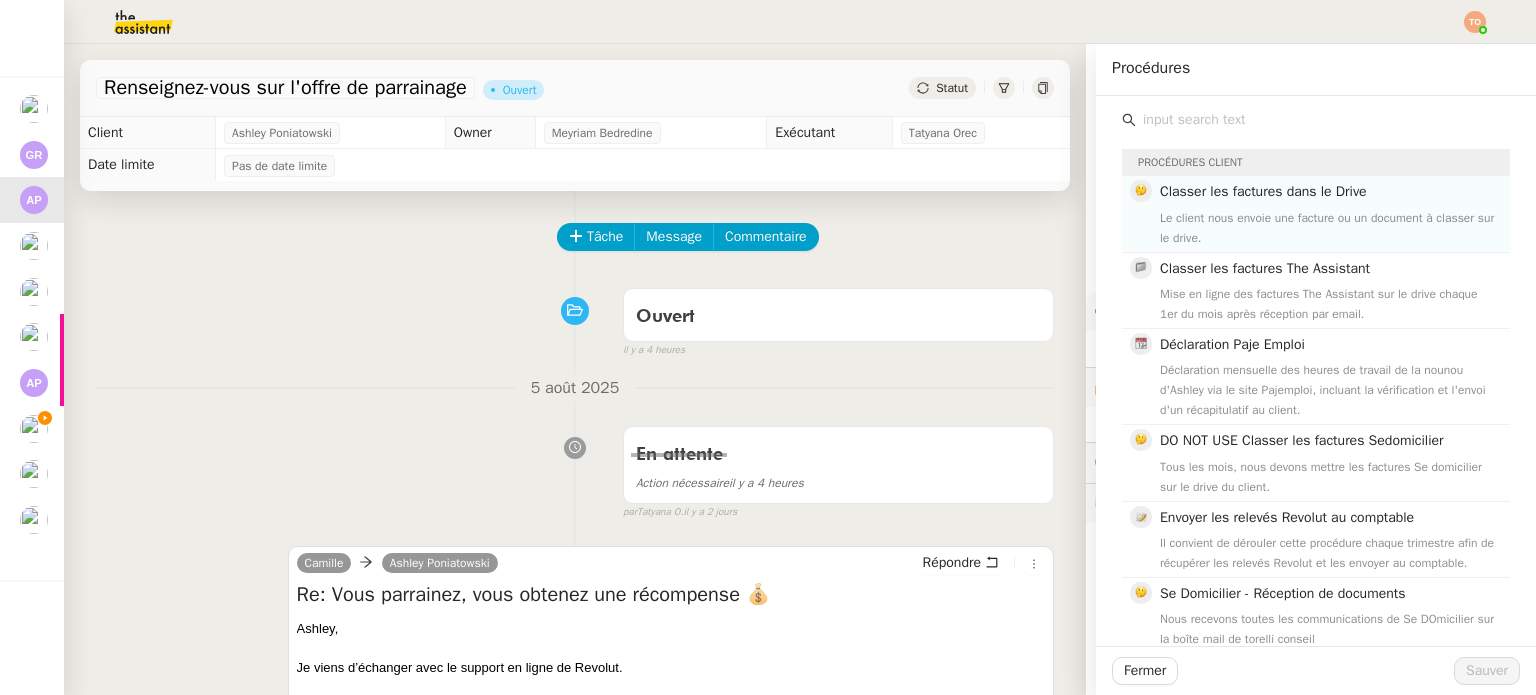 click on "Classer les factures dans le Drive" 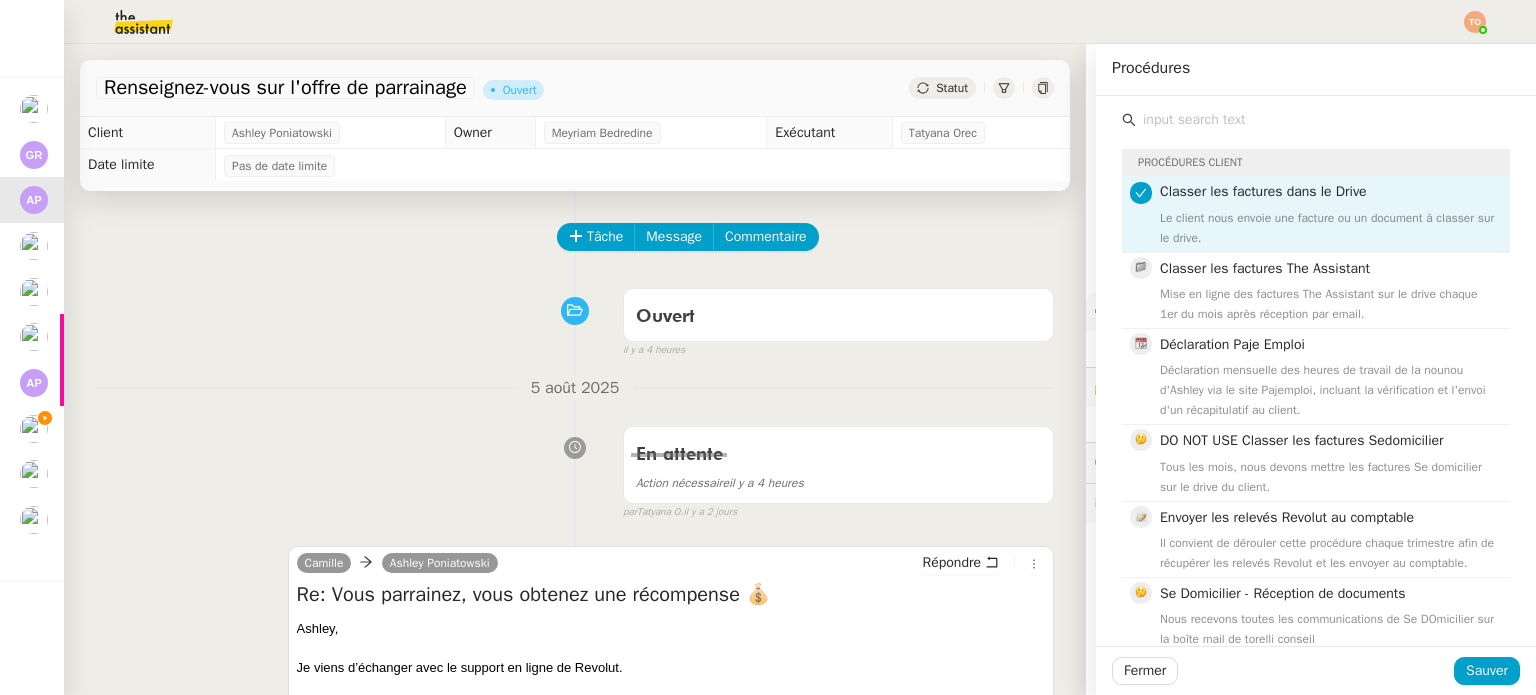 click on "Fermer Sauver" 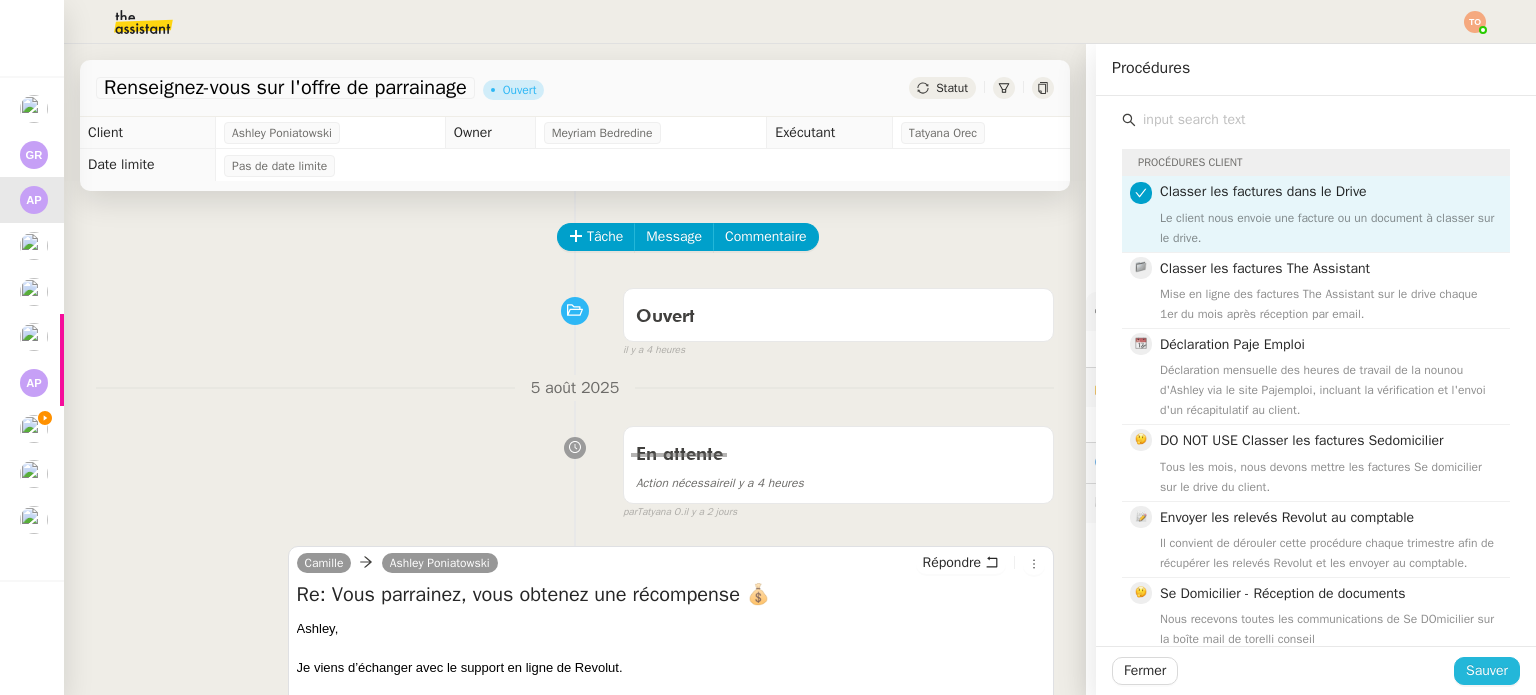 click on "Sauver" 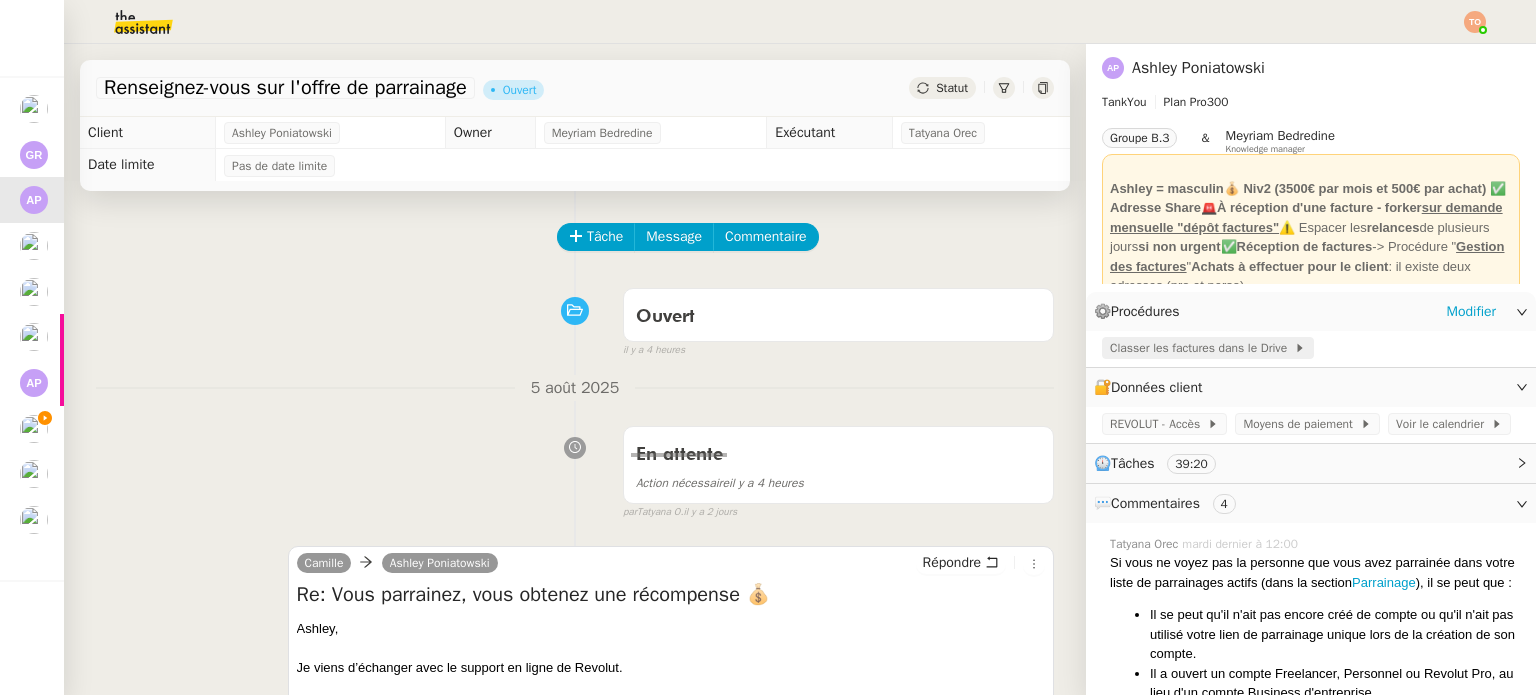 click on "Classer les factures dans le Drive" 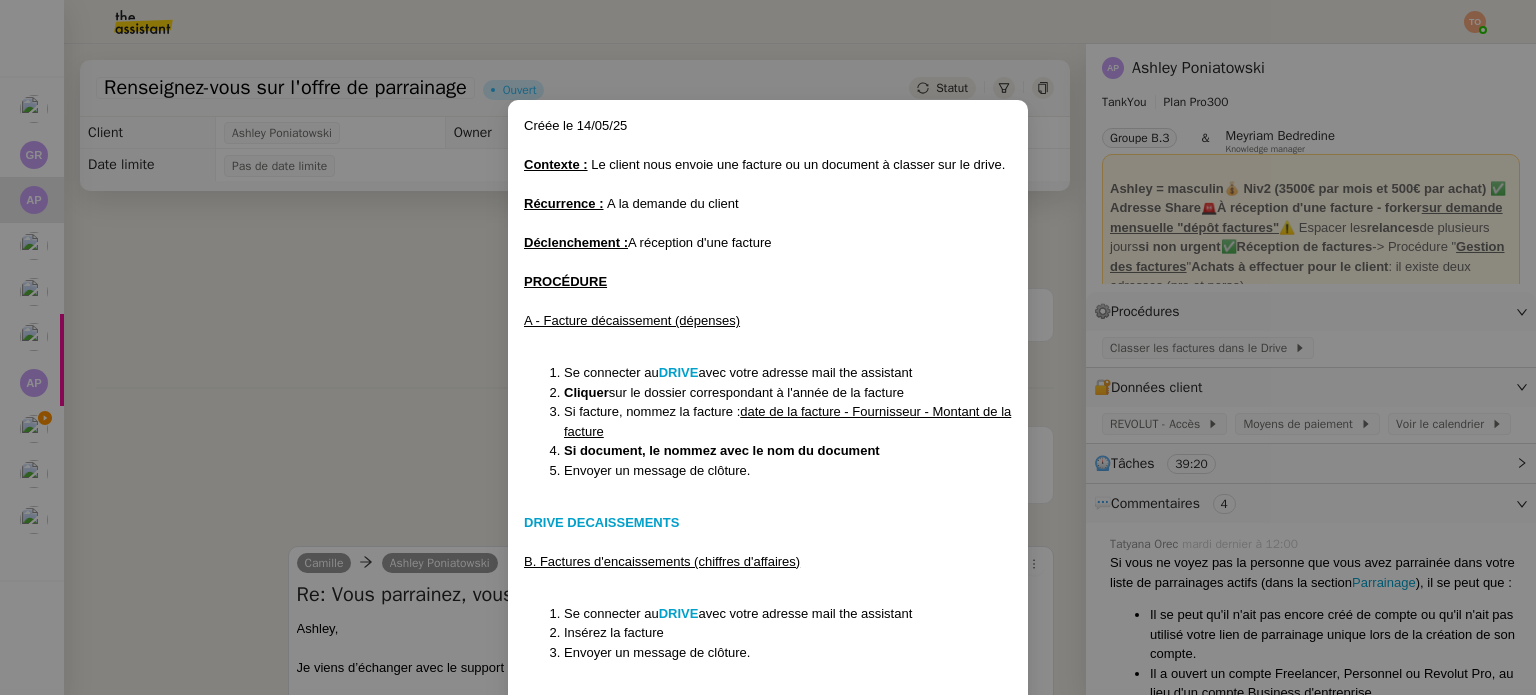 click on "Contexte :   Le client nous envoie une facture ou un document à classer sur le drive." at bounding box center (768, 165) 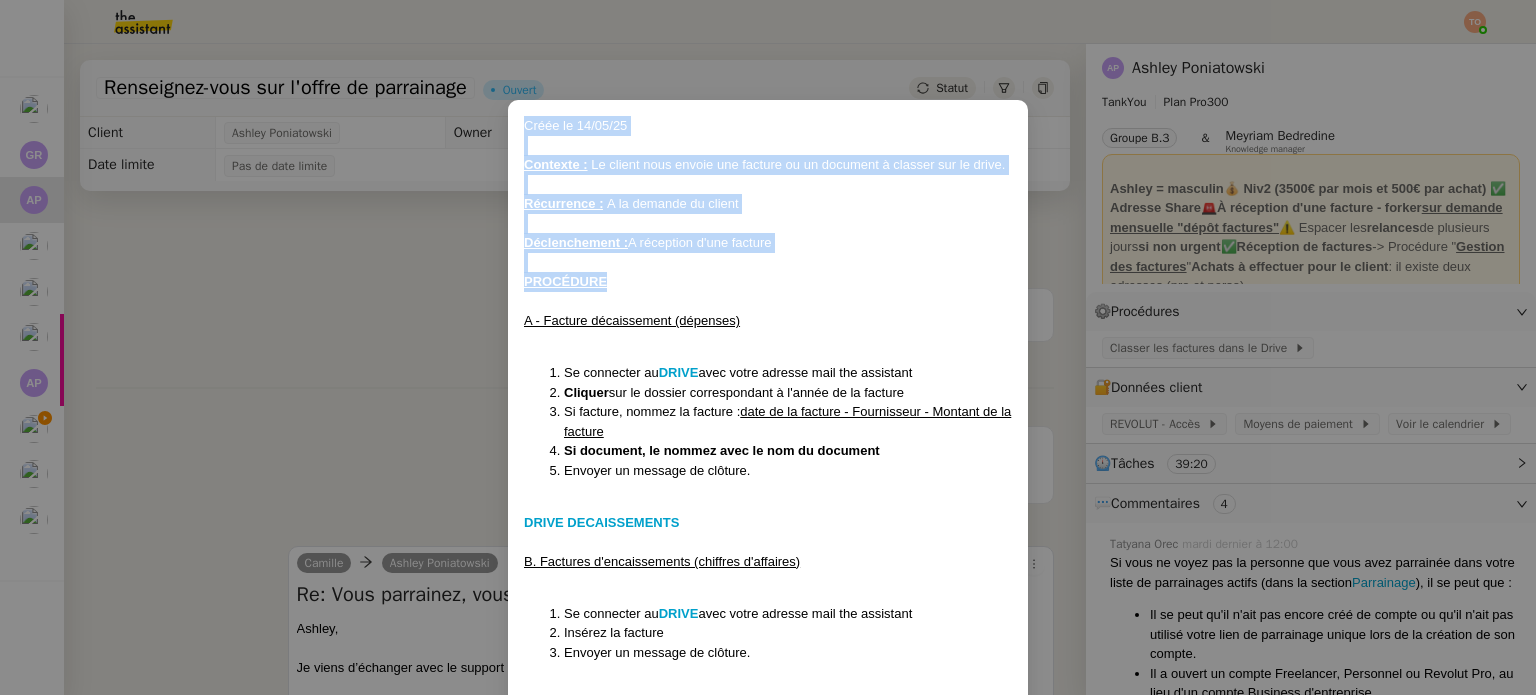 drag, startPoint x: 525, startPoint y: 131, endPoint x: 712, endPoint y: 275, distance: 236.01907 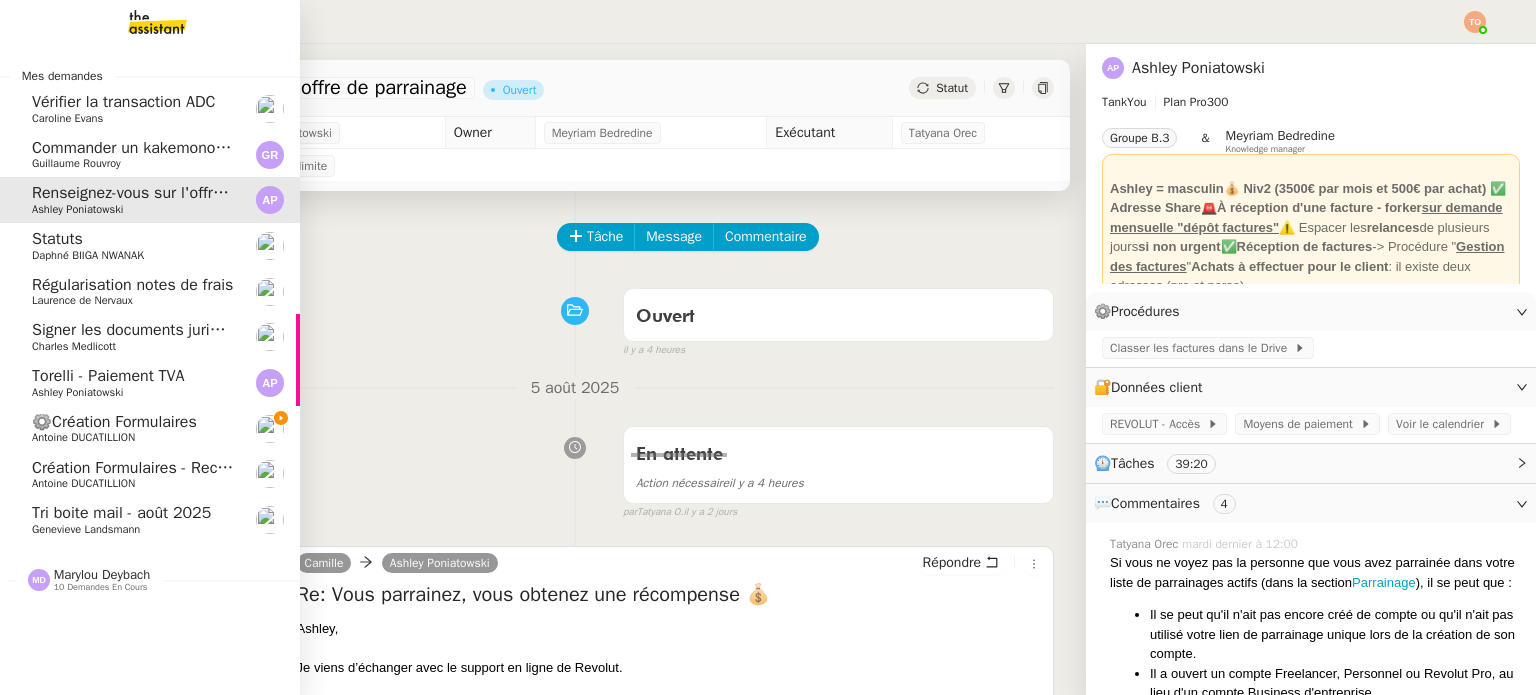 drag, startPoint x: 48, startPoint y: 469, endPoint x: 98, endPoint y: 463, distance: 50.358715 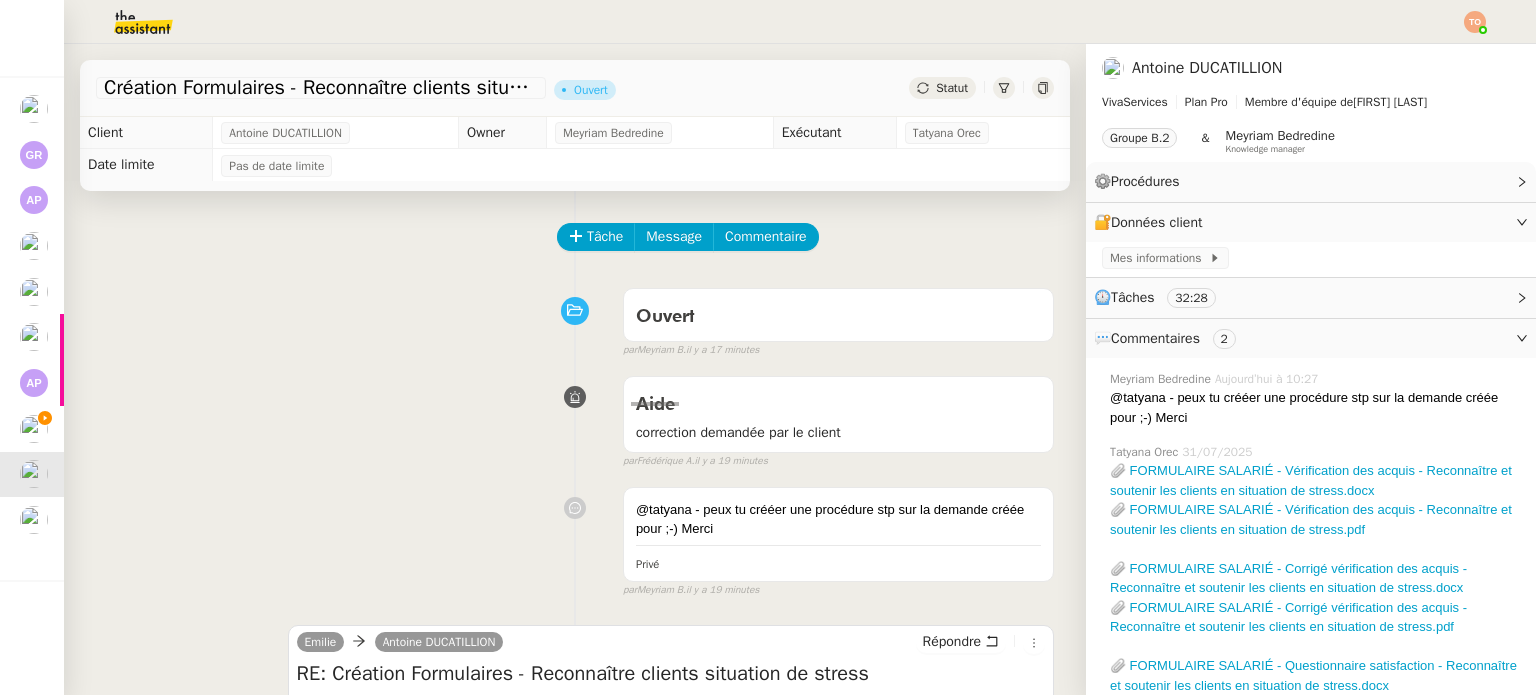 click 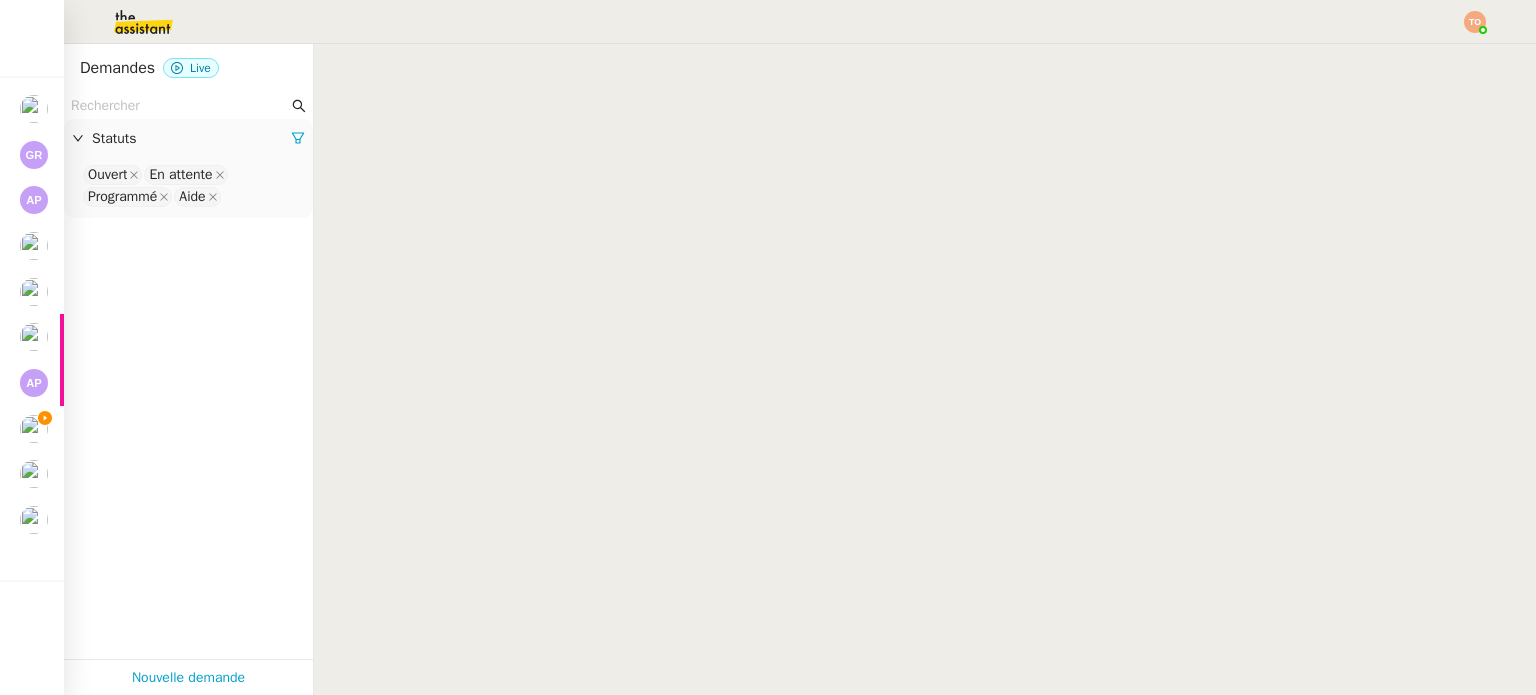 click 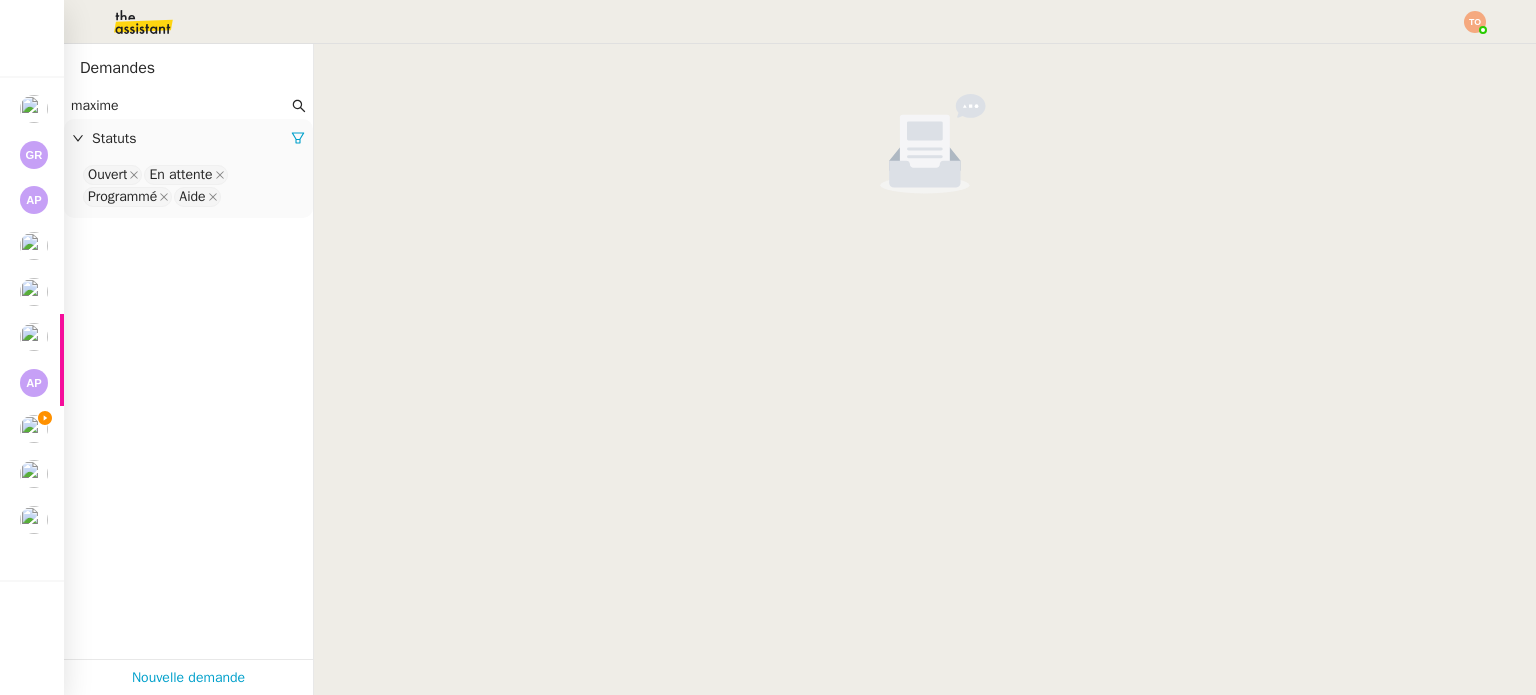 click on "Ouvert En attente Programmé Aide" 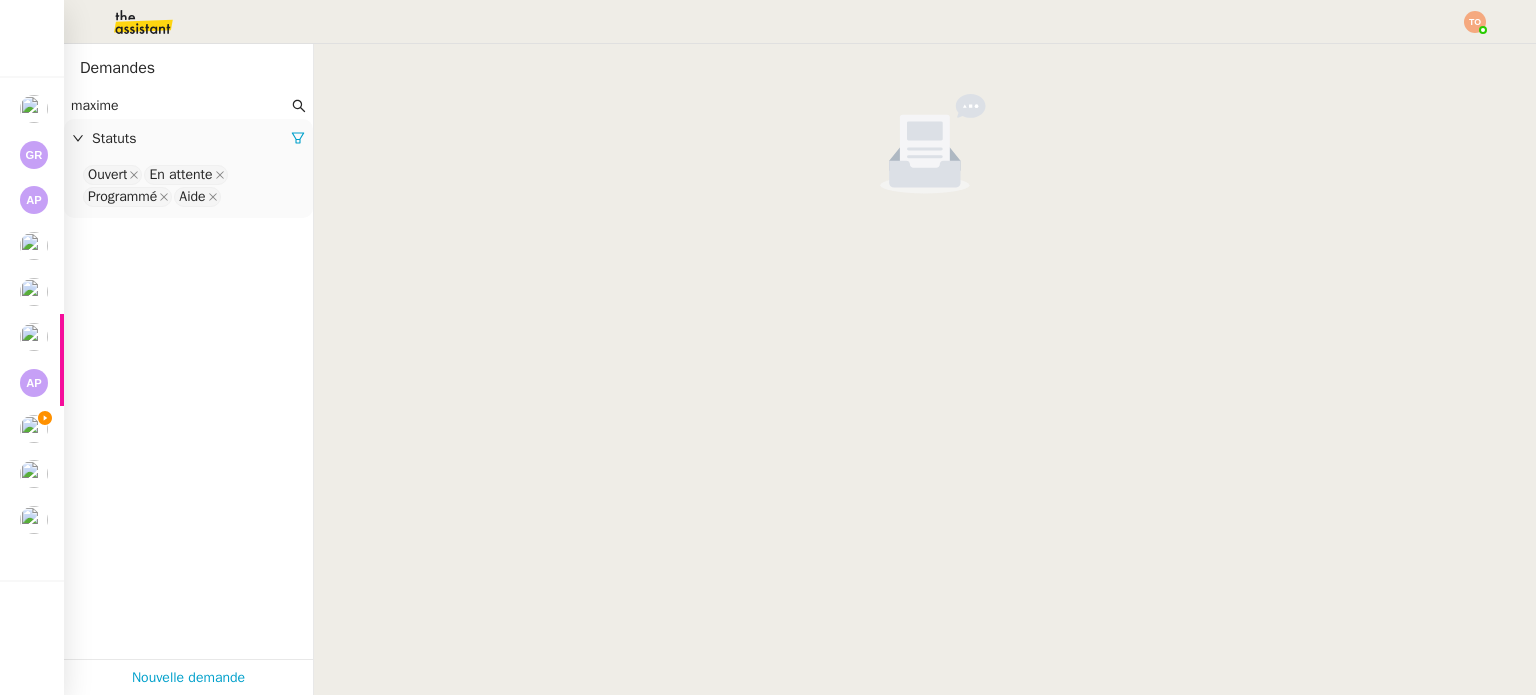 click on "Ouvert En attente Programmé Aide" 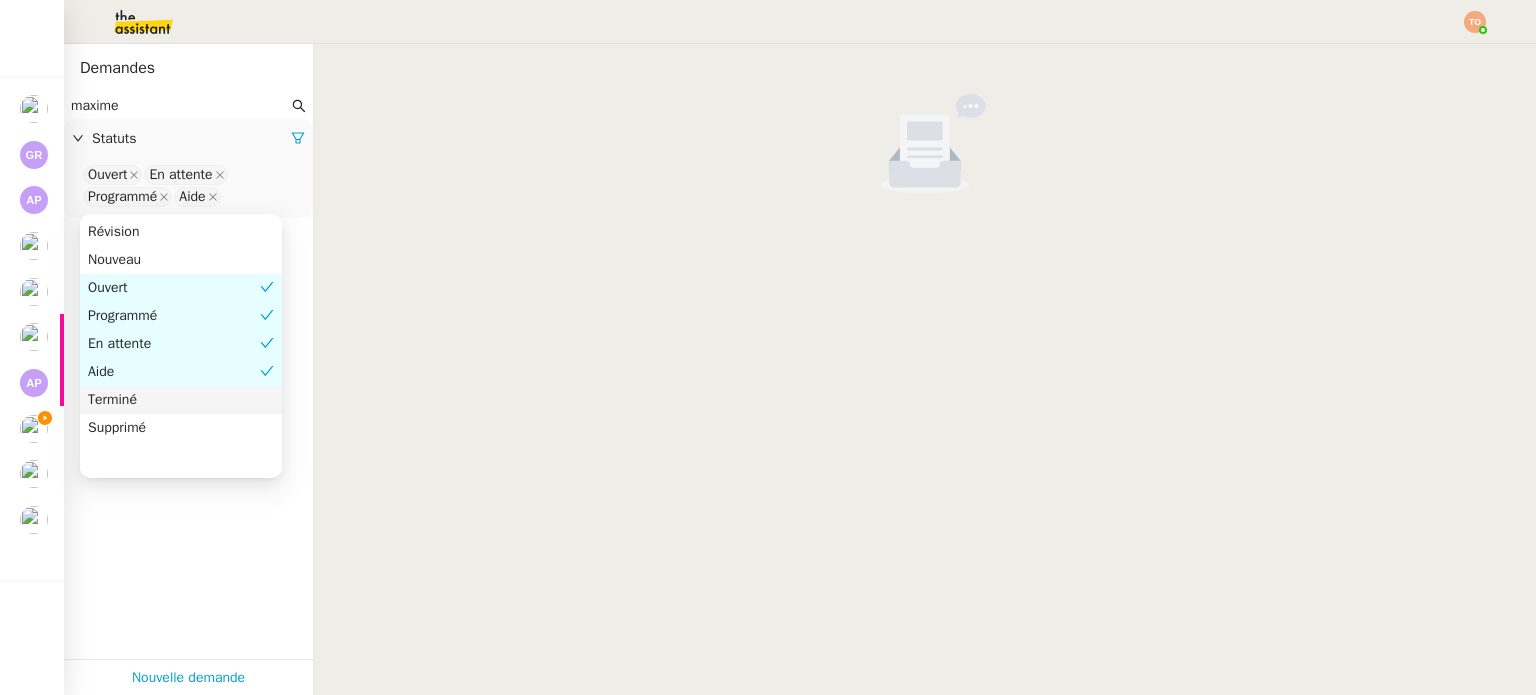 click on "Terminé" at bounding box center [181, 400] 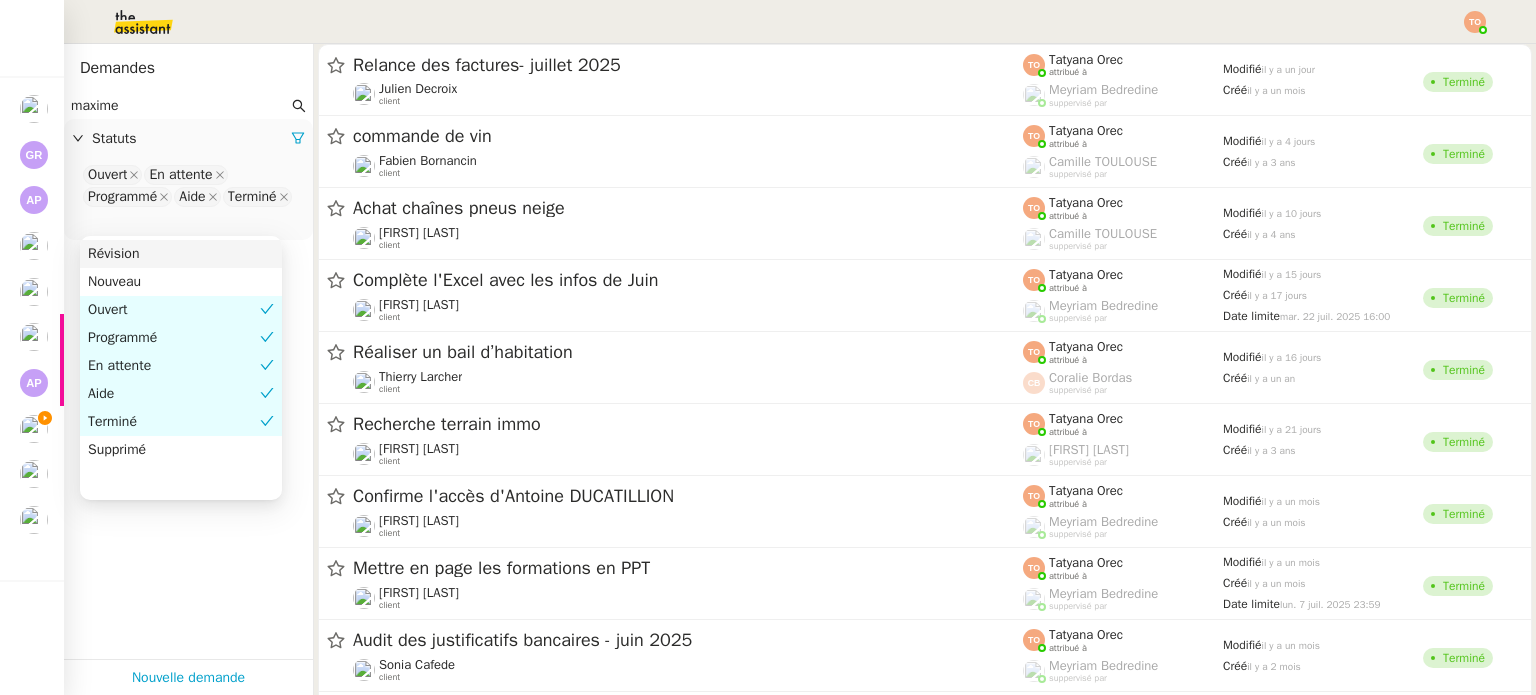 click on "maxime" 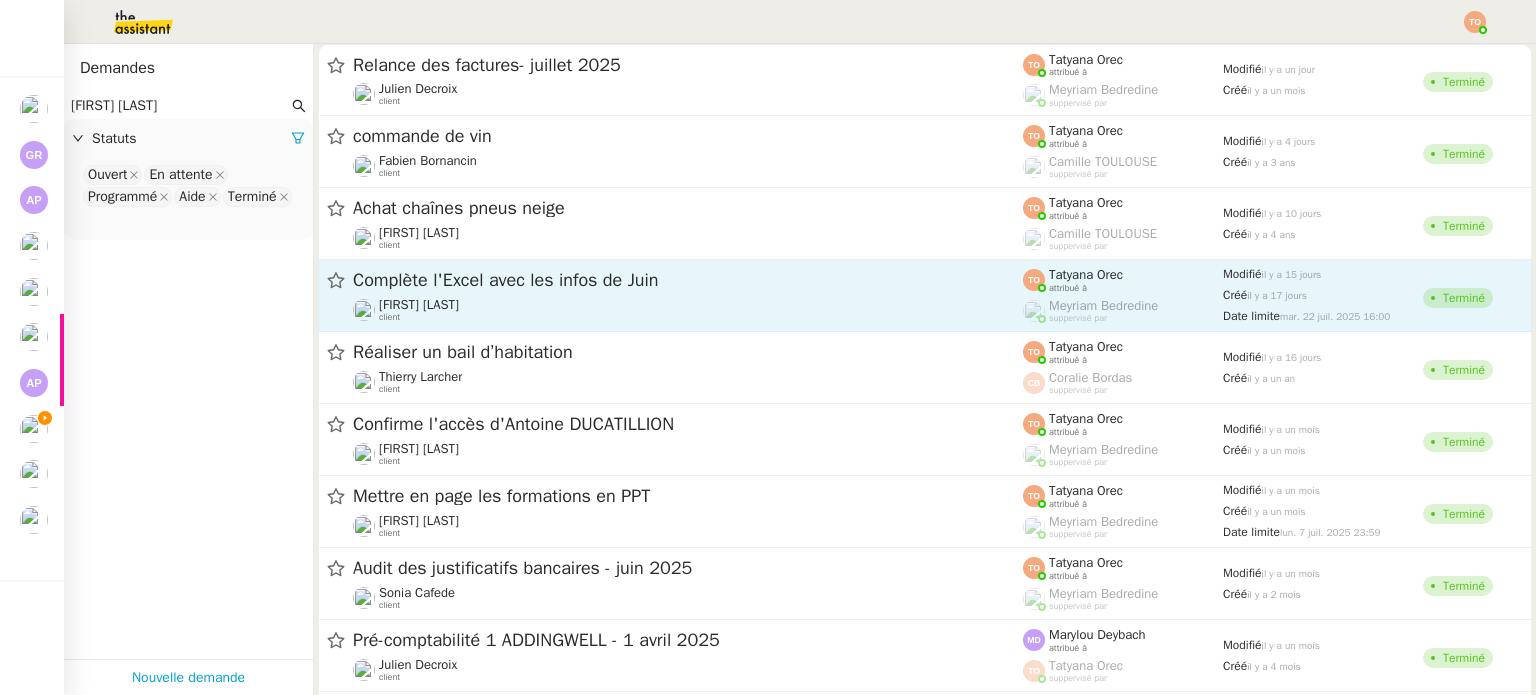 type on "maxime pa" 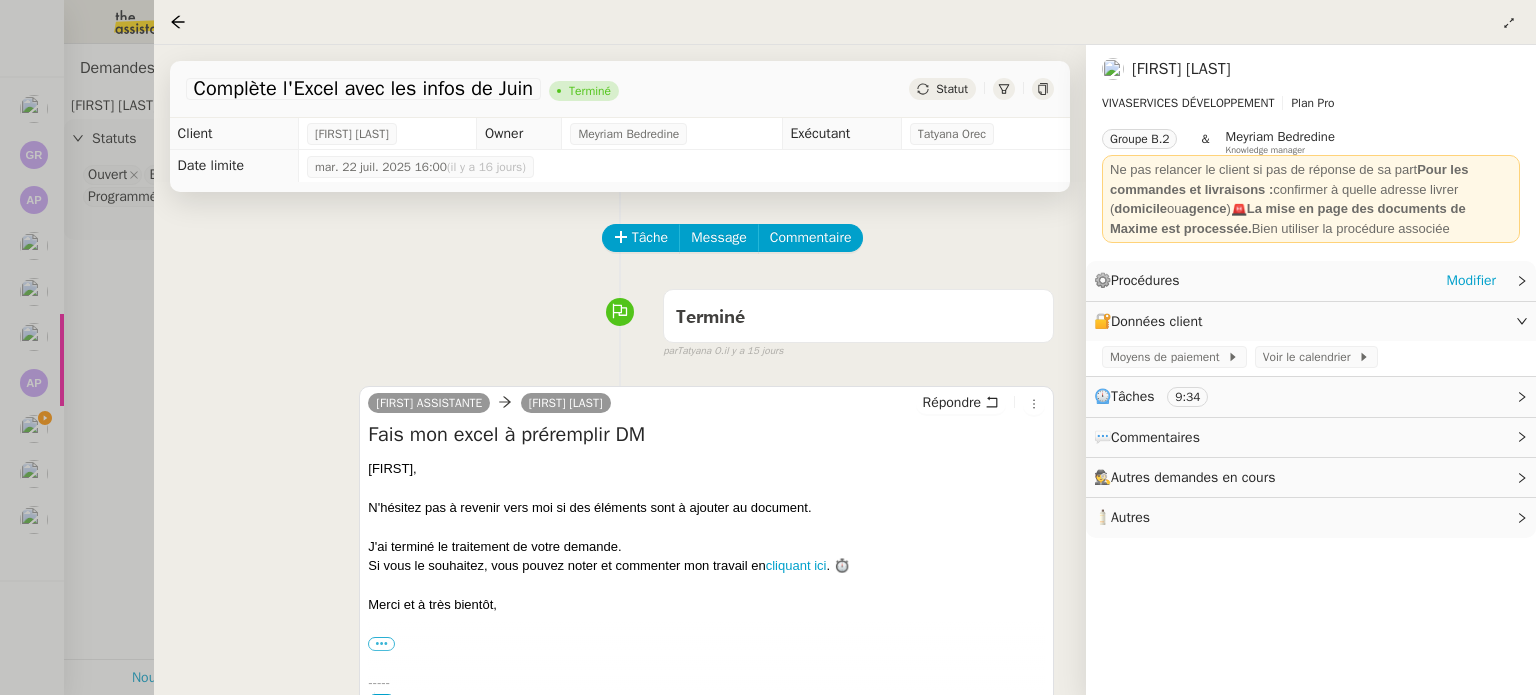 click on "⚙️  Procédures     Modifier" 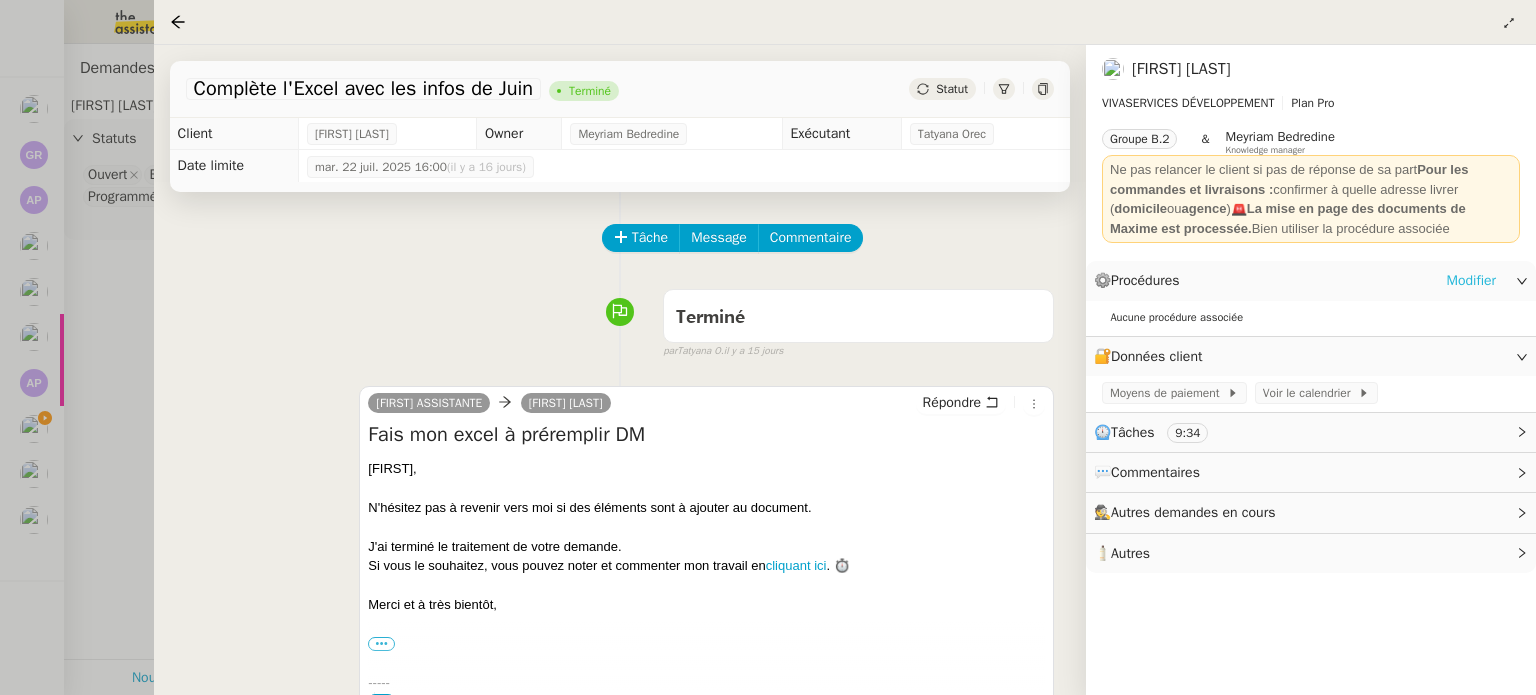 click on "Modifier" 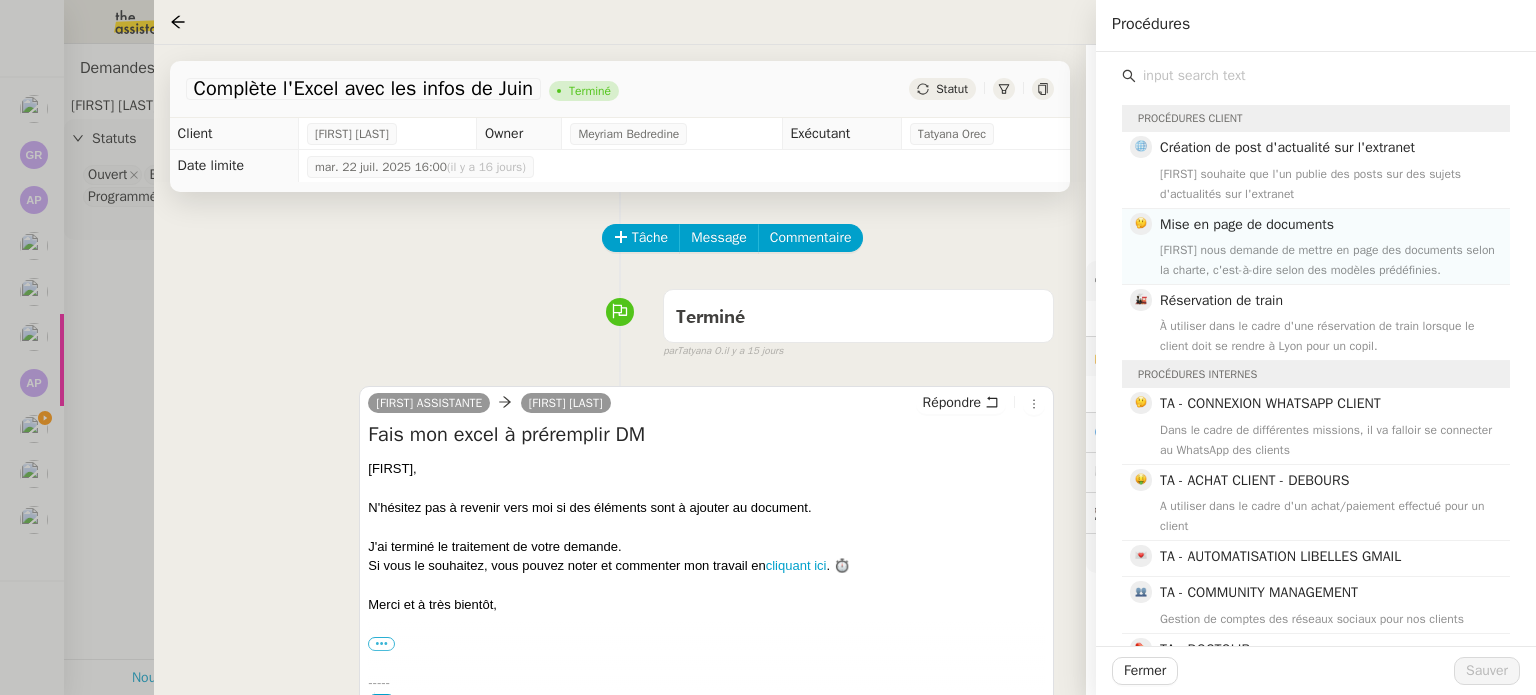 click on "Maxime nous demande de mettre en page des documents selon la charte, c'est-à-dire selon des modèles prédéfinies." 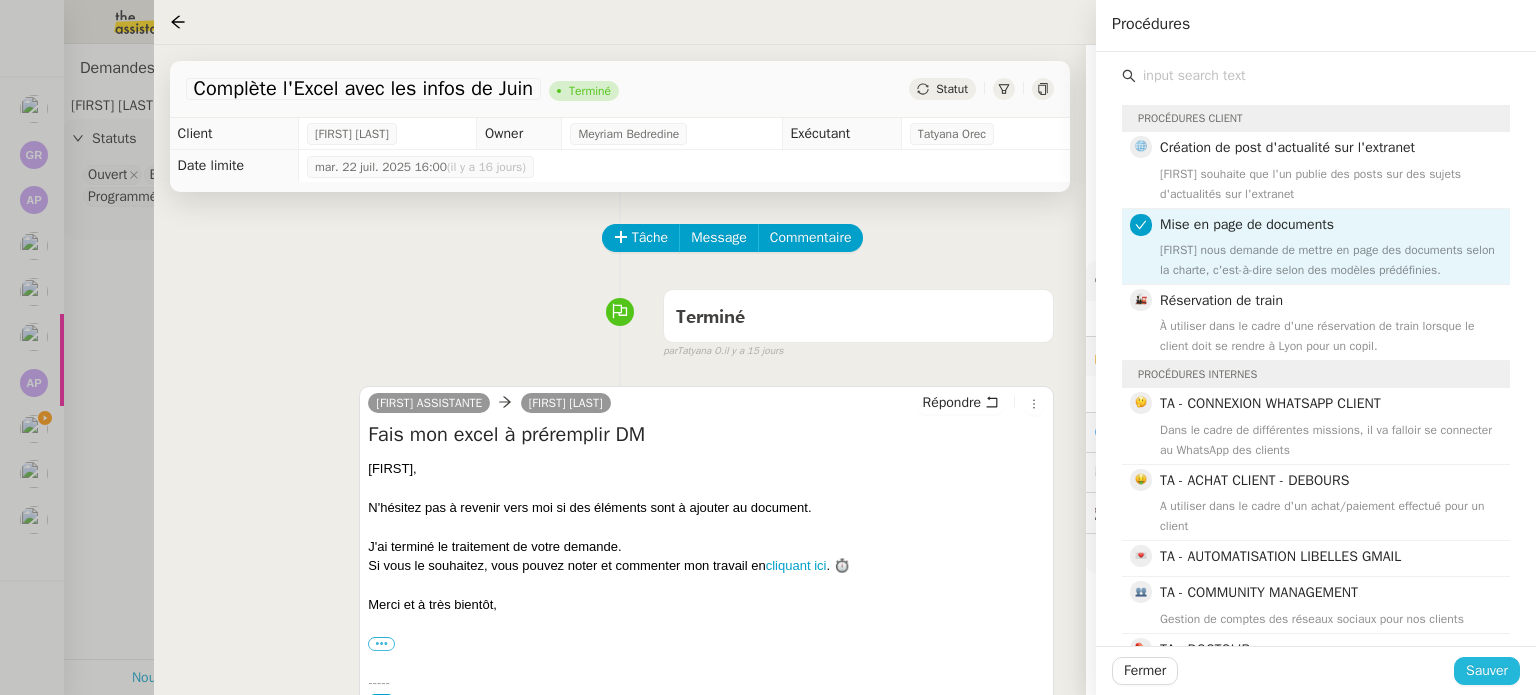 click on "Sauver" 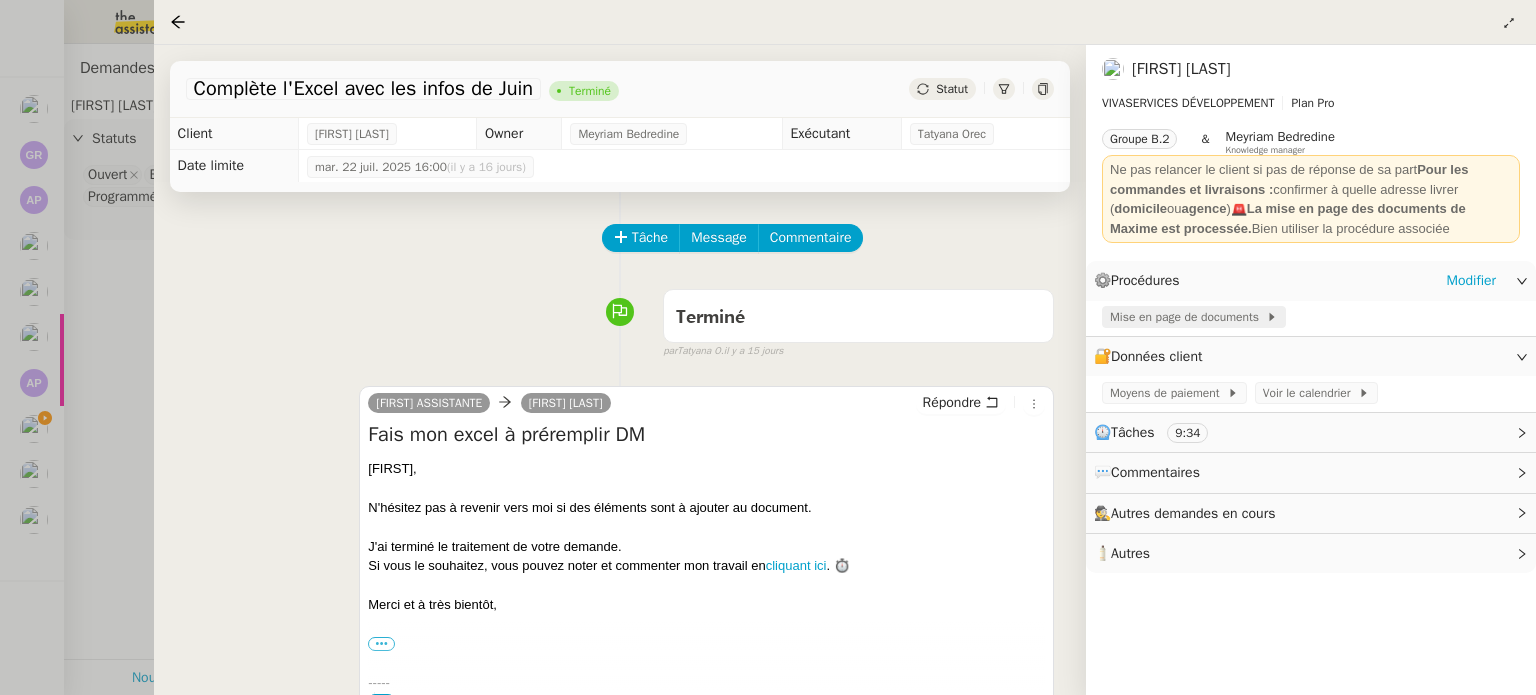 click on "Mise en page de documents" 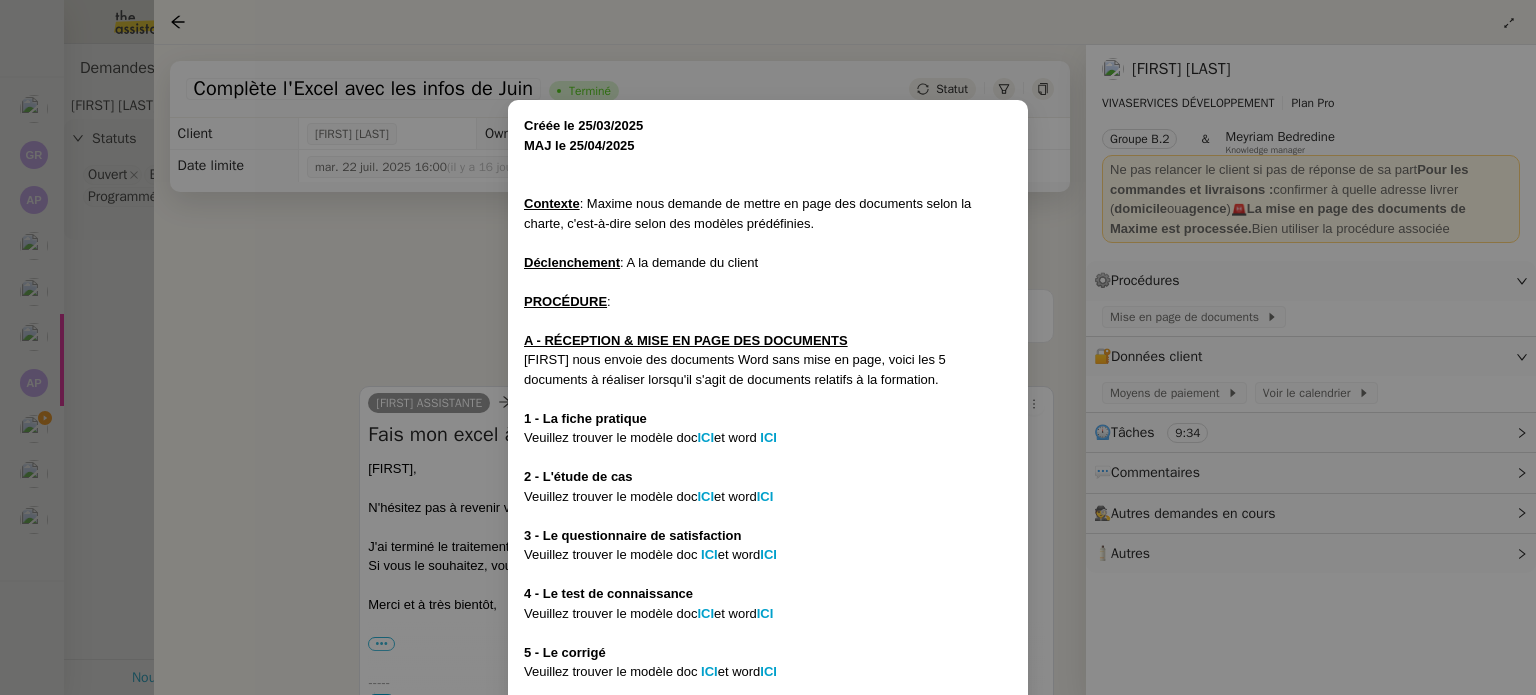 scroll, scrollTop: 100, scrollLeft: 0, axis: vertical 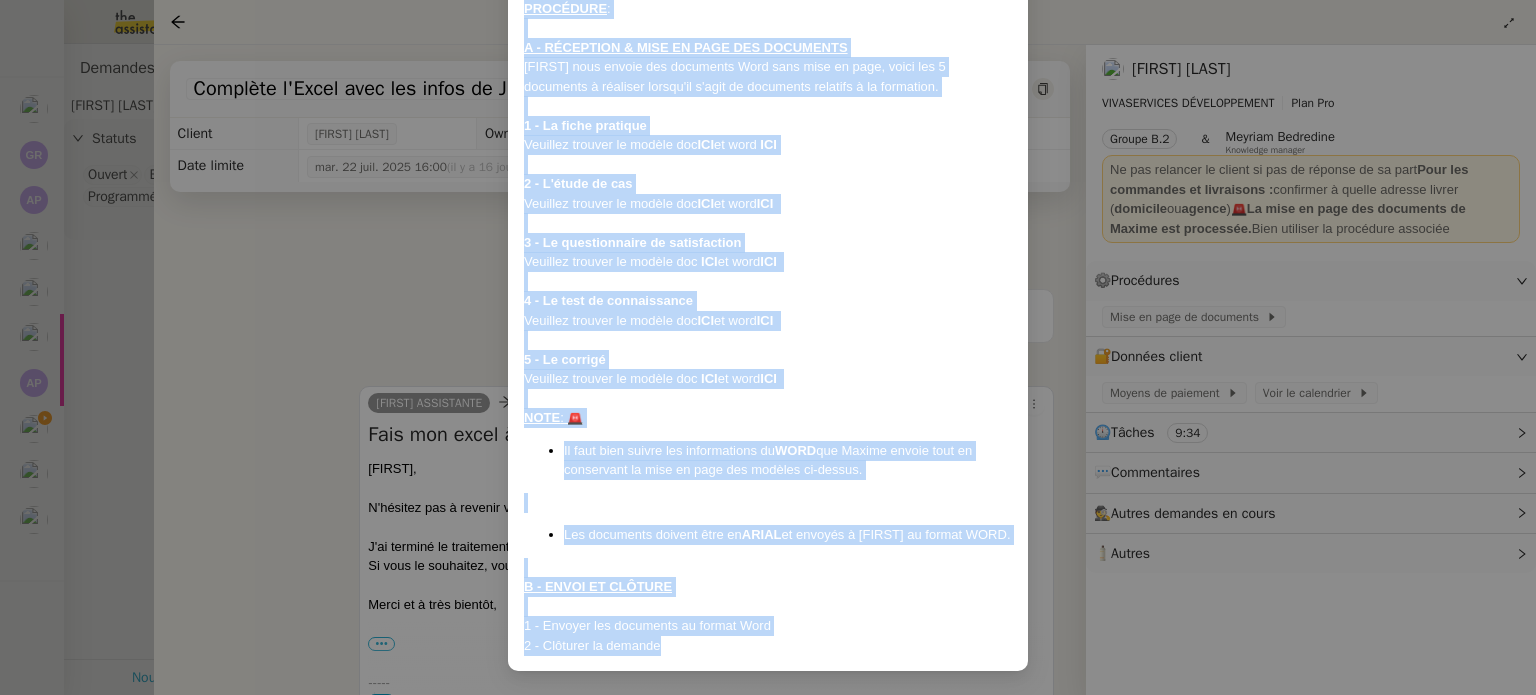 drag, startPoint x: 520, startPoint y: 204, endPoint x: 779, endPoint y: 643, distance: 509.70776 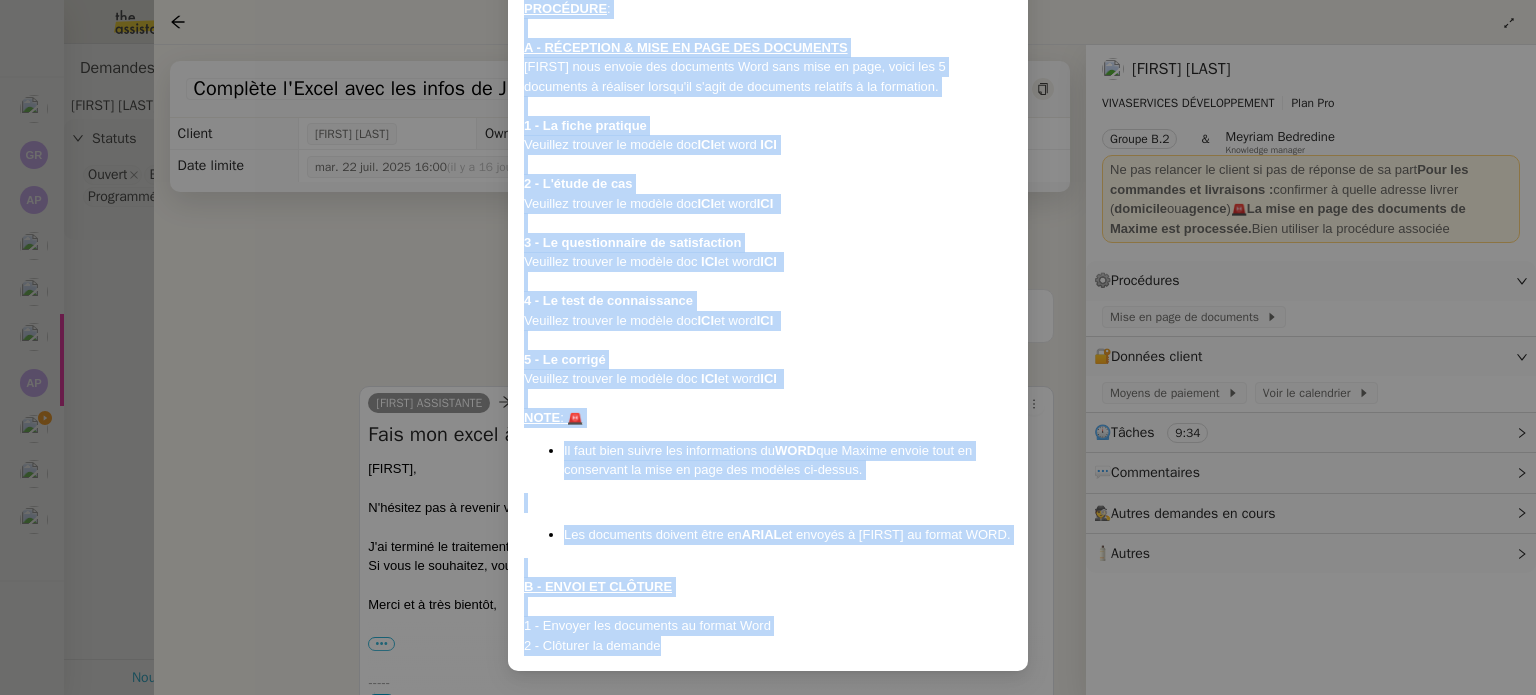click on "Créée le 25/03/2025  MAJ le 25/04/2025 Contexte  : Maxime nous demande de mettre en page des documents selon la charte, c'est-à-dire selon des modèles prédéfinies. Déclenchement  : A la demande du client PROCÉDURE  : A - RÉCEPTION & MISE EN PAGE DES DOCUMENTS Maxime nous envoie des documents Word sans mise en page, voici les 5 documents à réaliser lorsqu'il s'agit de documents relatifs à la formation. 1 - La fiche pratique Veuillez trouver le modèle doc  ICI  et word   ICI 2 - L'étude de cas Veuillez trouver le modèle doc  ICI  et word  ICI   3 - Le questionnaire de satisfaction  Veuillez trouver le modèle doc   ICI  et word  ICI   4 - Le test de connaissance Veuillez trouver le modèle doc  ICI  et word  ICI   5 - Le corrigé  Veuillez trouver le modèle doc   ICI  et word  ICI   NOTE  : 🚨 Il faut bien suivre les informations du  WORD  que Maxime envoie tout en conservant la mise en page des modèles ci-dessus. Les documents doivent être en  ARIAL" at bounding box center [768, 239] 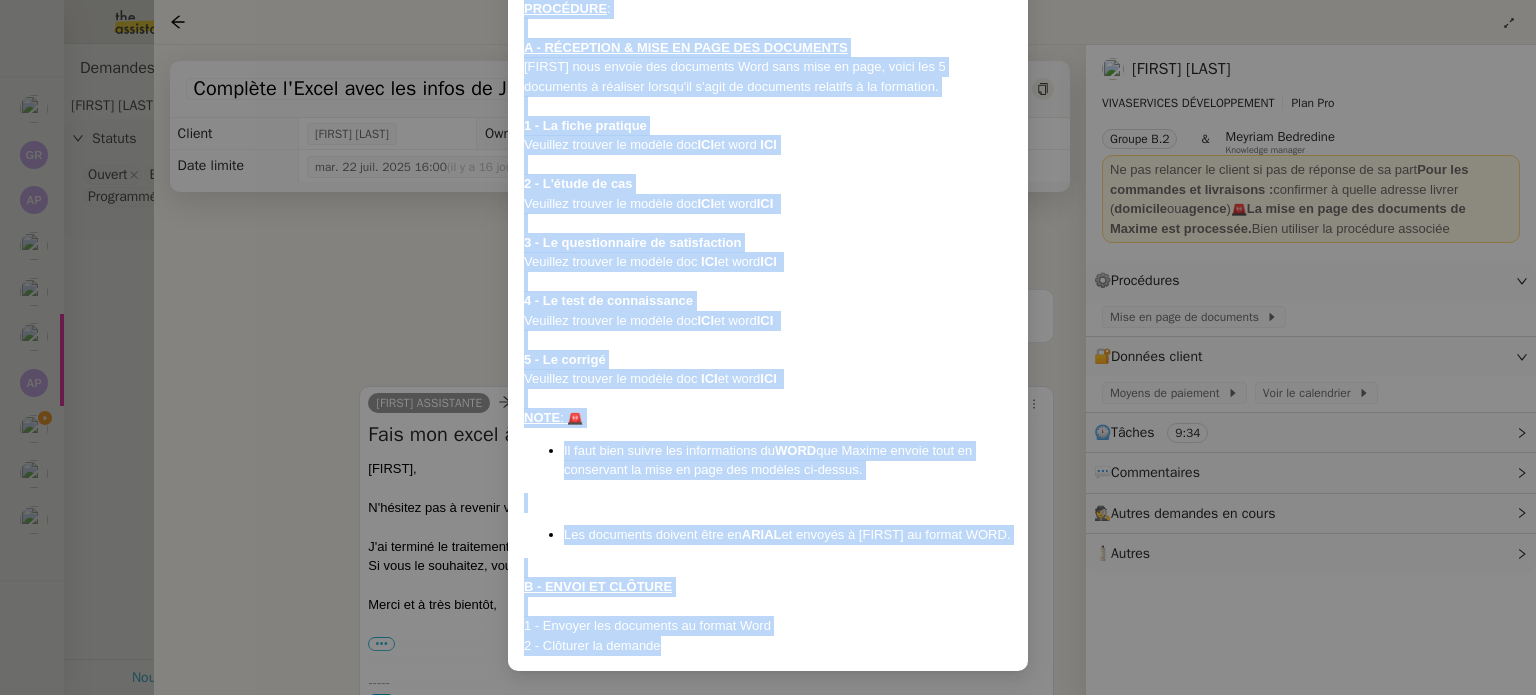 click on "Créée le 25/03/2025  MAJ le 25/04/2025 Contexte  : Maxime nous demande de mettre en page des documents selon la charte, c'est-à-dire selon des modèles prédéfinies. Déclenchement  : A la demande du client PROCÉDURE  : A - RÉCEPTION & MISE EN PAGE DES DOCUMENTS Maxime nous envoie des documents Word sans mise en page, voici les 5 documents à réaliser lorsqu'il s'agit de documents relatifs à la formation. 1 - La fiche pratique Veuillez trouver le modèle doc  ICI  et word   ICI 2 - L'étude de cas Veuillez trouver le modèle doc  ICI  et word  ICI   3 - Le questionnaire de satisfaction  Veuillez trouver le modèle doc   ICI  et word  ICI   4 - Le test de connaissance Veuillez trouver le modèle doc  ICI  et word  ICI   5 - Le corrigé  Veuillez trouver le modèle doc   ICI  et word  ICI   NOTE  : 🚨 Il faut bien suivre les informations du  WORD  que Maxime envoie tout en conservant la mise en page des modèles ci-dessus. Les documents doivent être en  ARIAL" at bounding box center (768, 347) 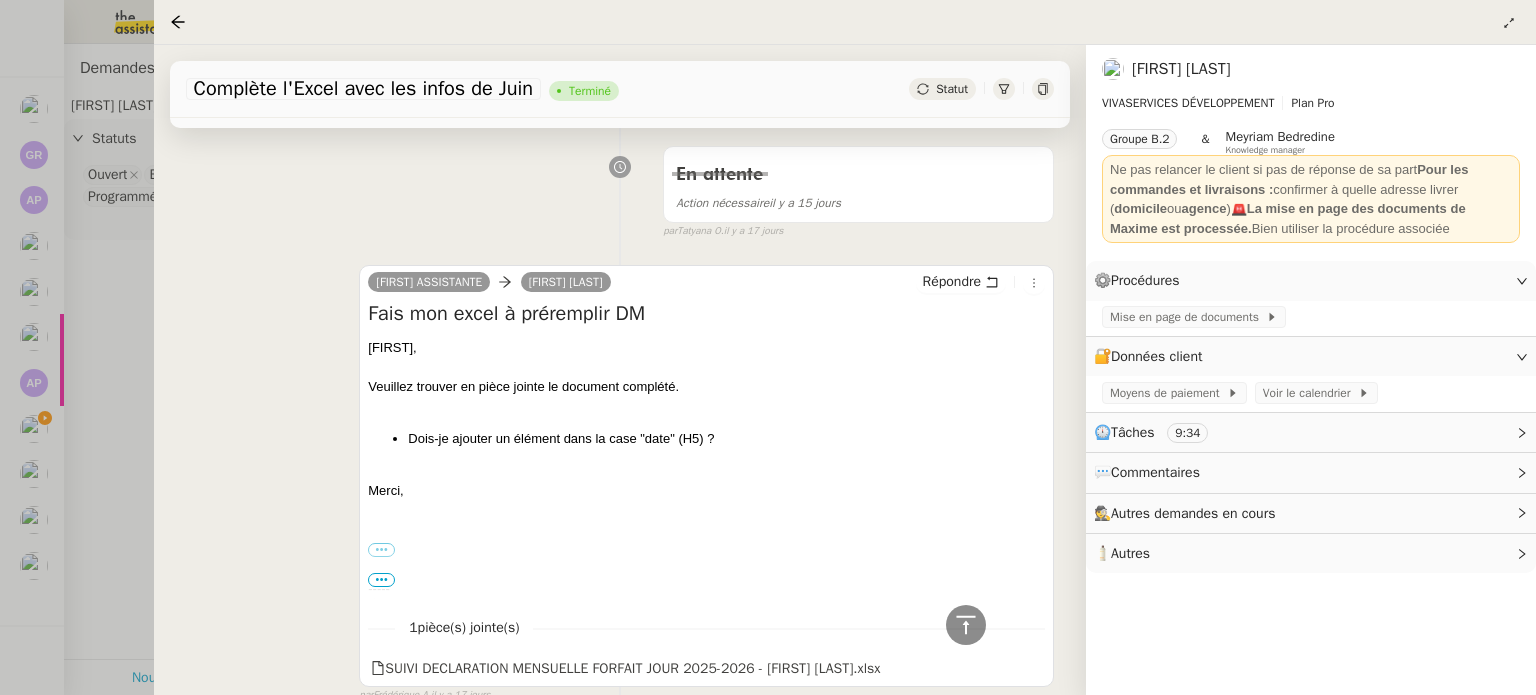 scroll, scrollTop: 1800, scrollLeft: 0, axis: vertical 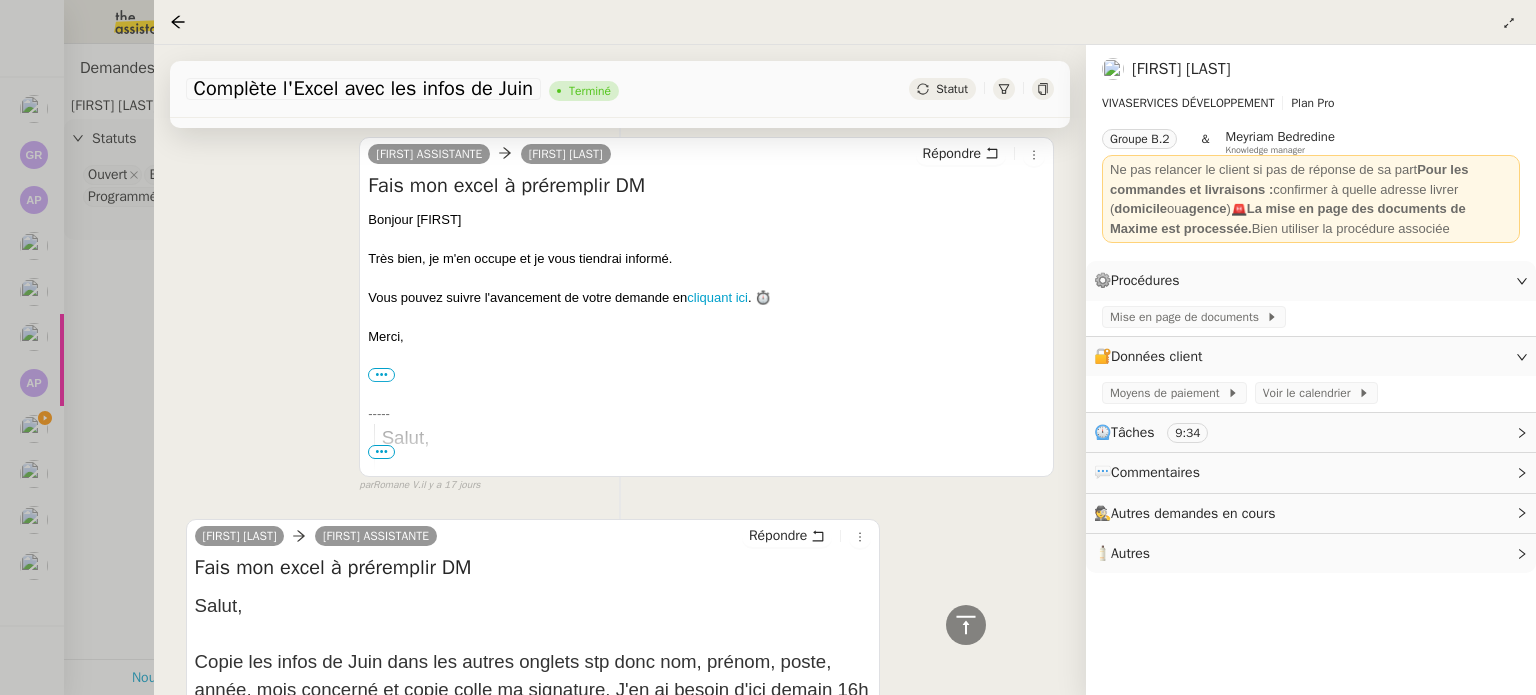 click at bounding box center [768, 347] 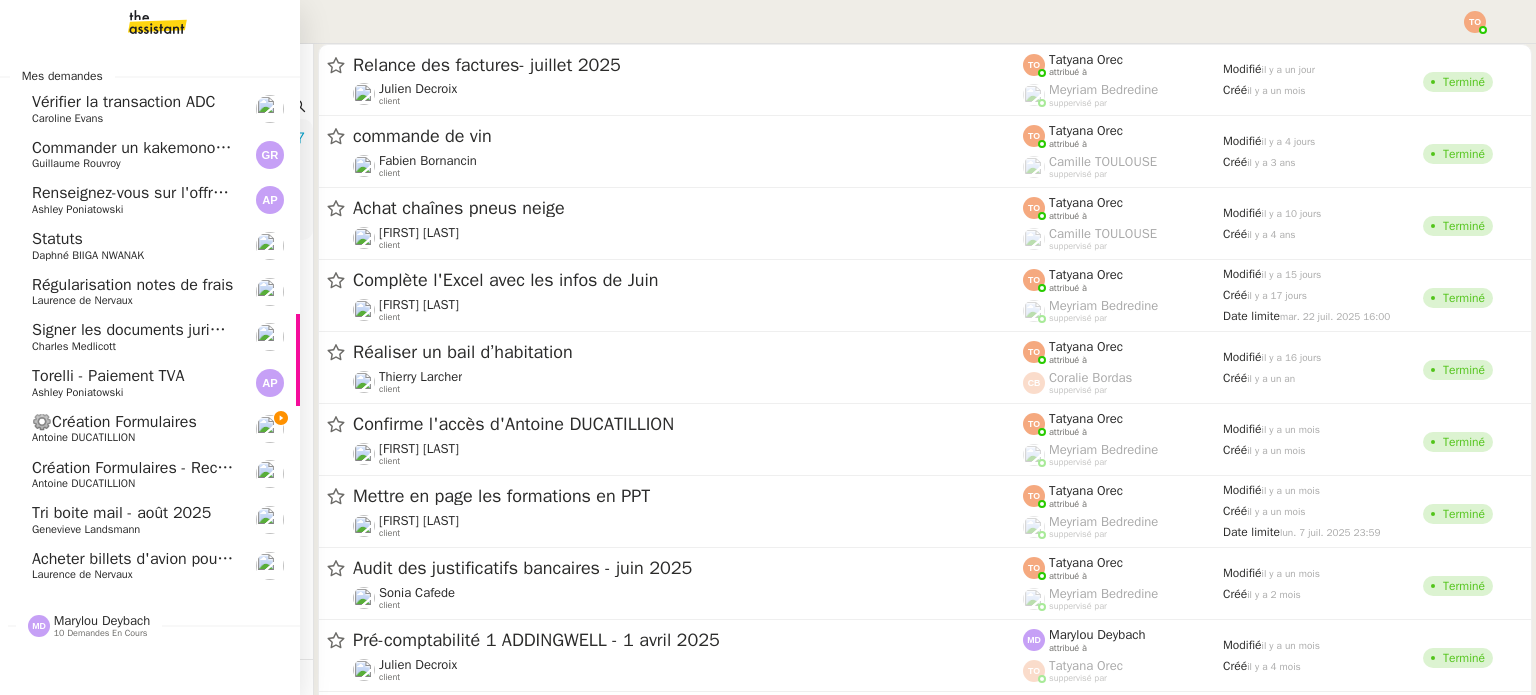 click on "Antoine DUCATILLION" 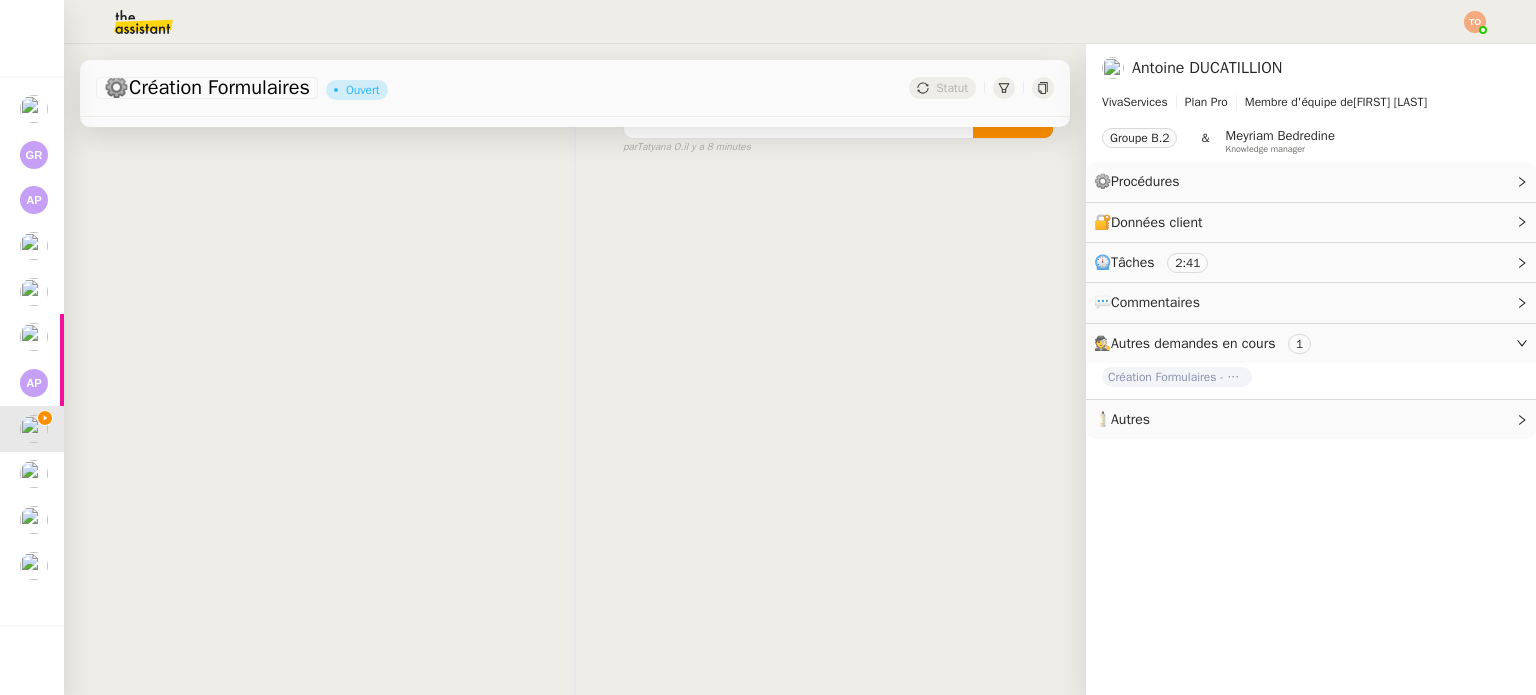 scroll, scrollTop: 268, scrollLeft: 0, axis: vertical 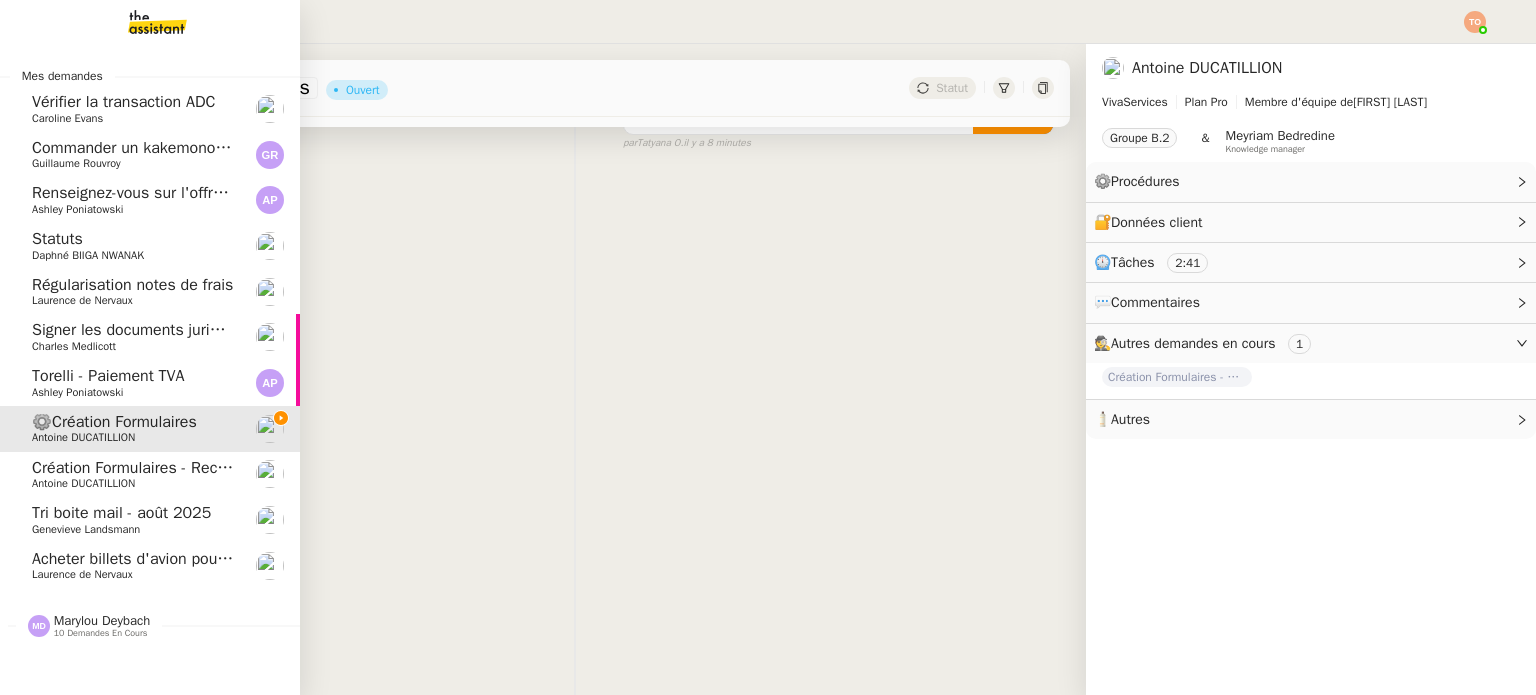 click on "Antoine DUCATILLION" 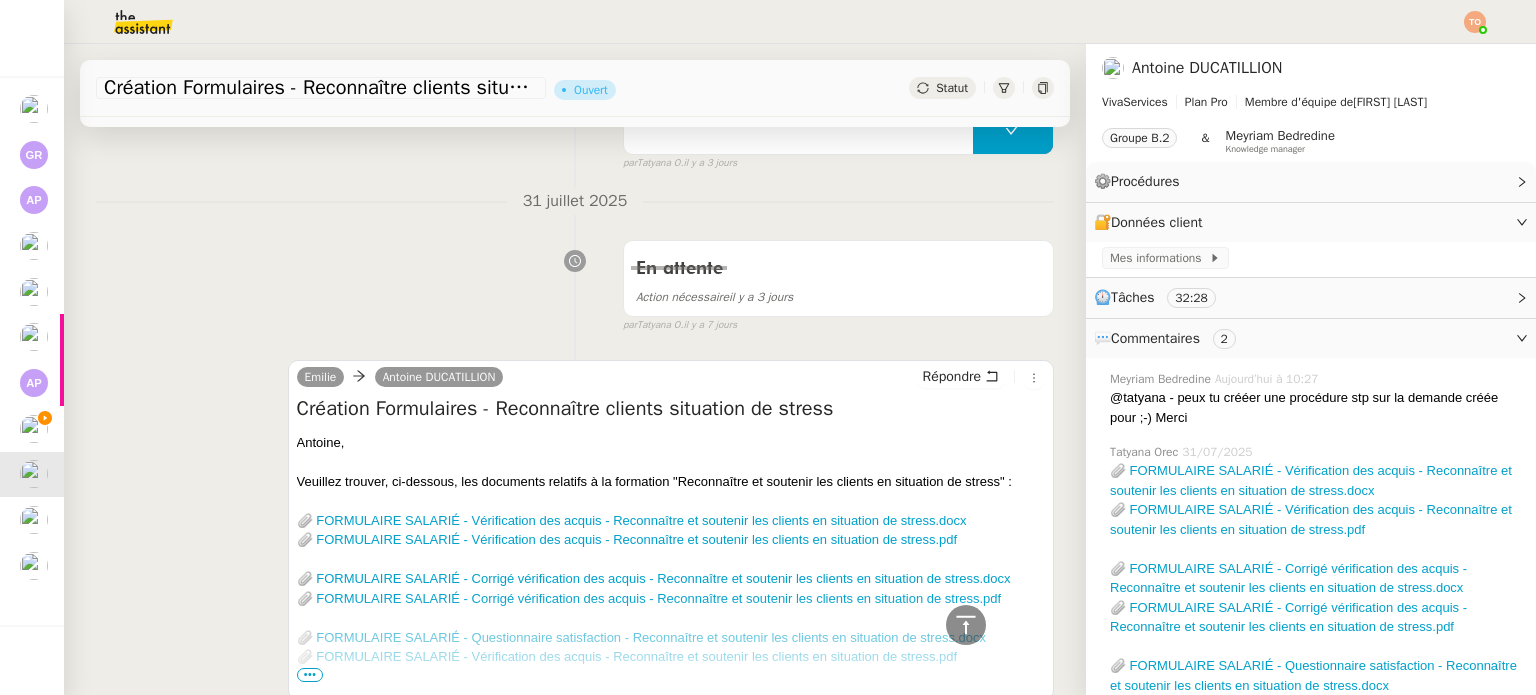 scroll, scrollTop: 4752, scrollLeft: 0, axis: vertical 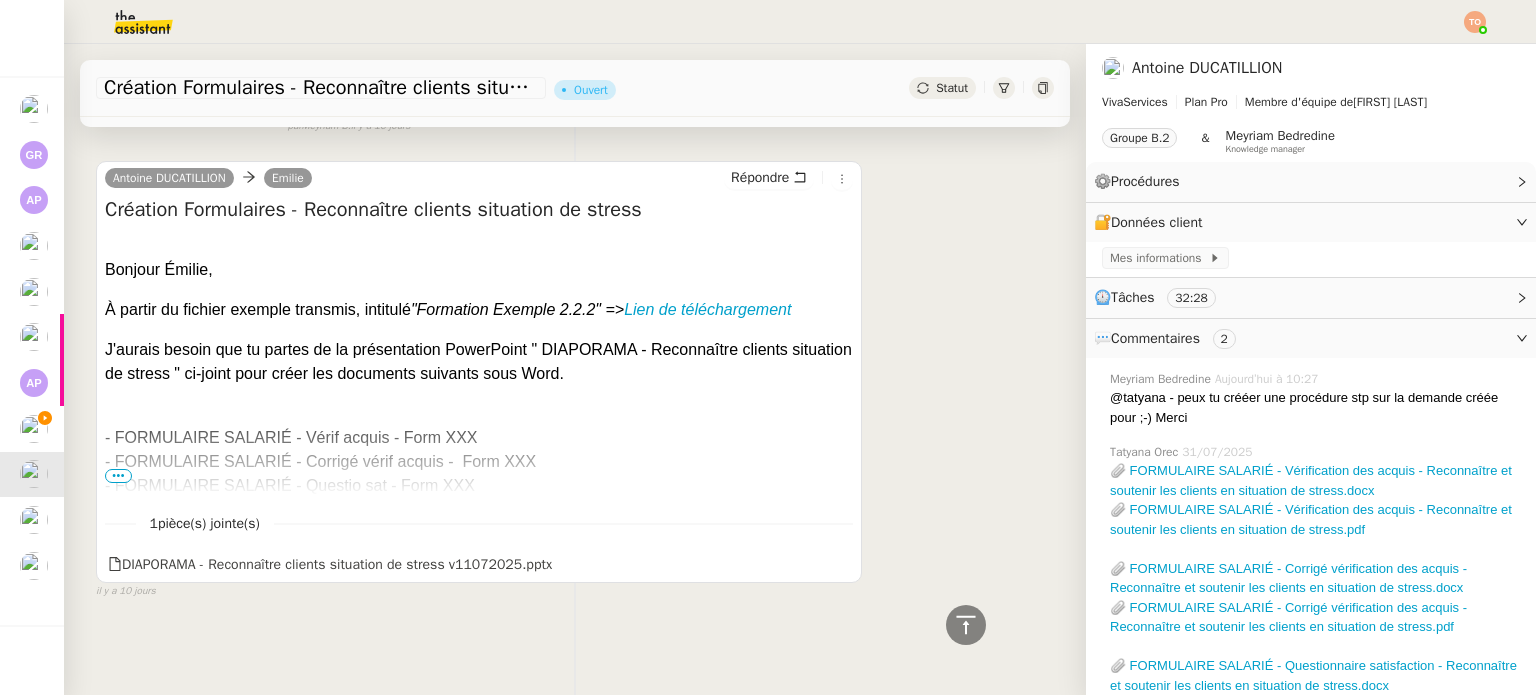 click on "•••" at bounding box center [118, 476] 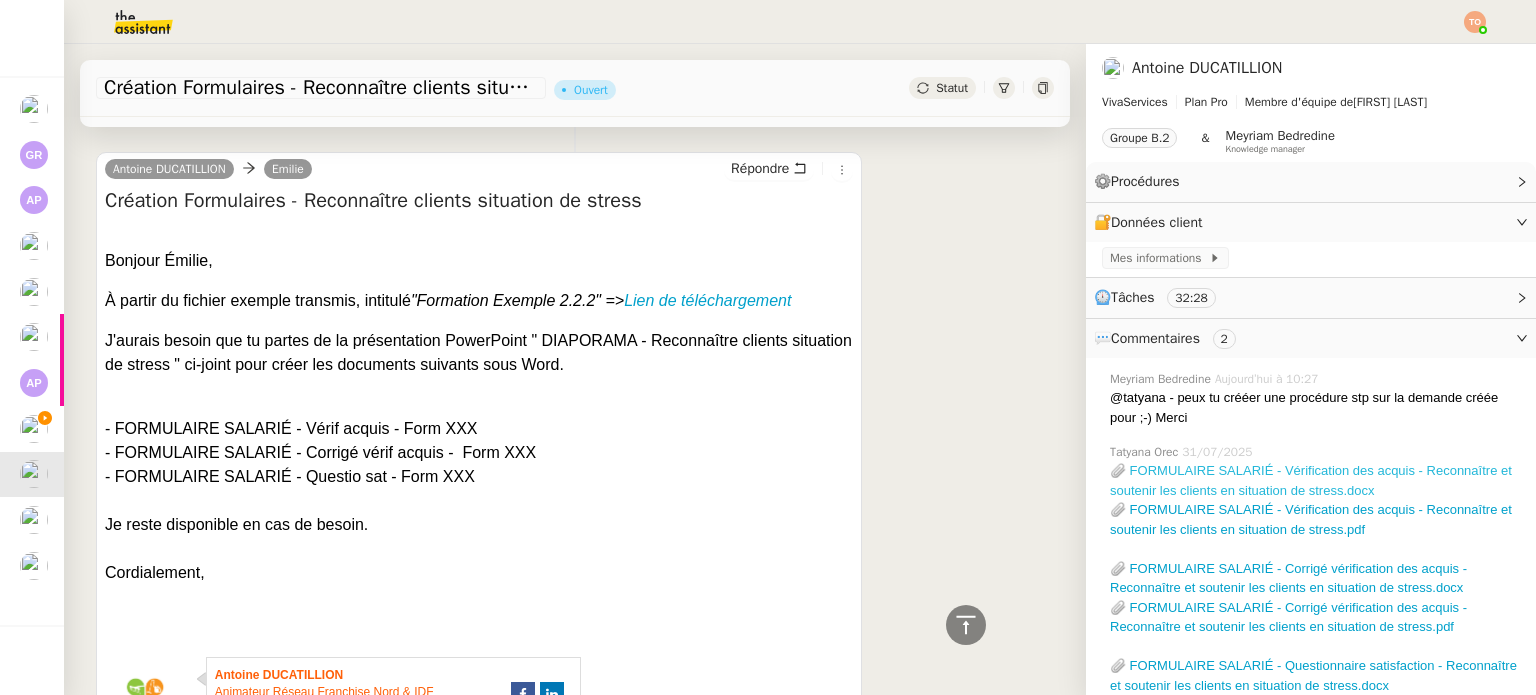 scroll, scrollTop: 100, scrollLeft: 0, axis: vertical 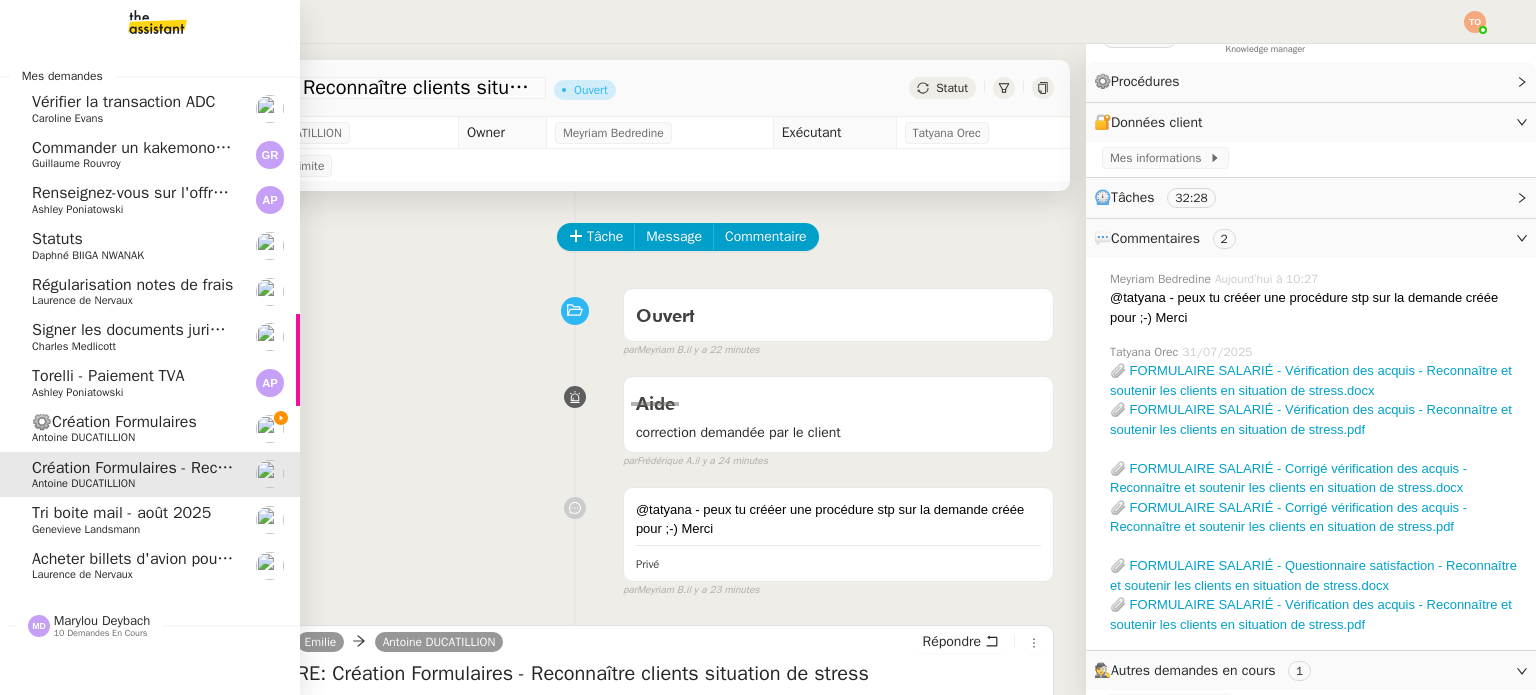 click at bounding box center (141, 22) 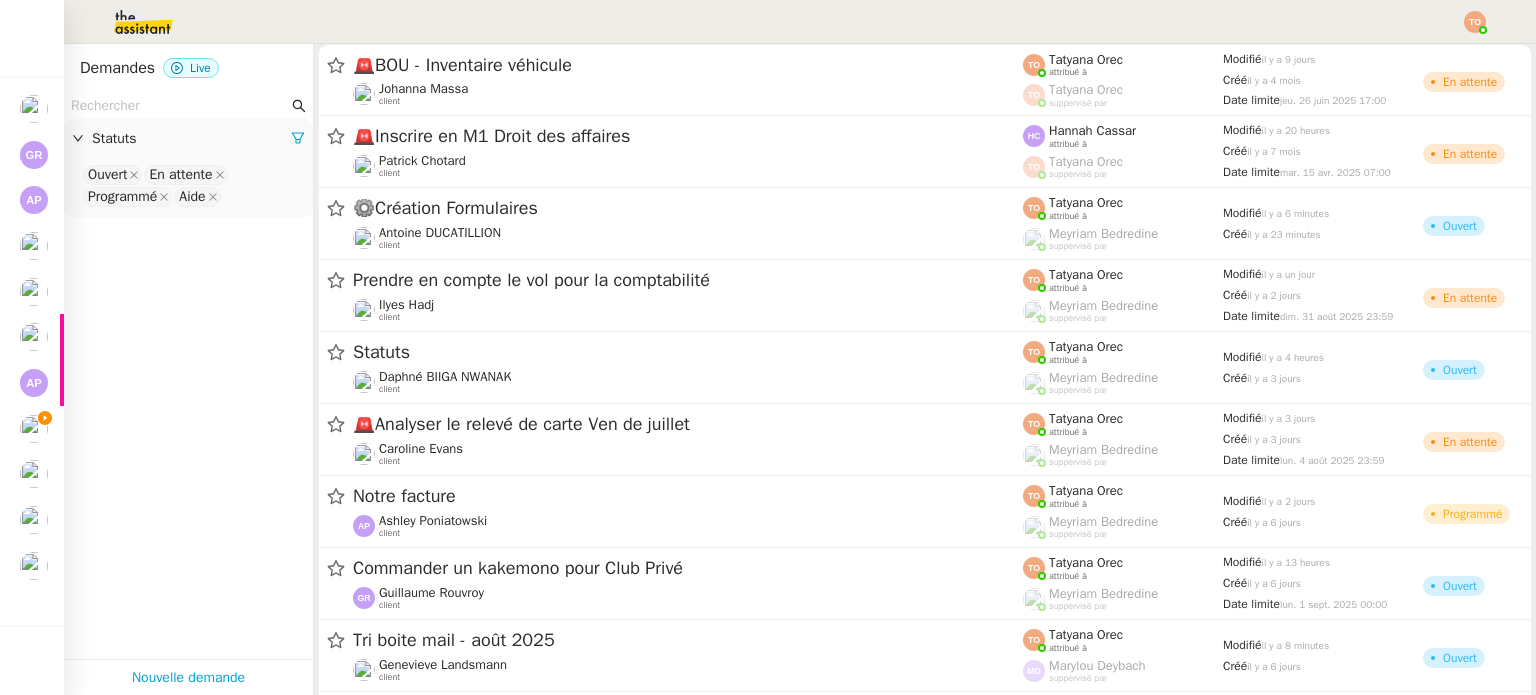 click on "Demandes Live Statuts Ouvert En attente Programmé Aide   Nouvelle demande" 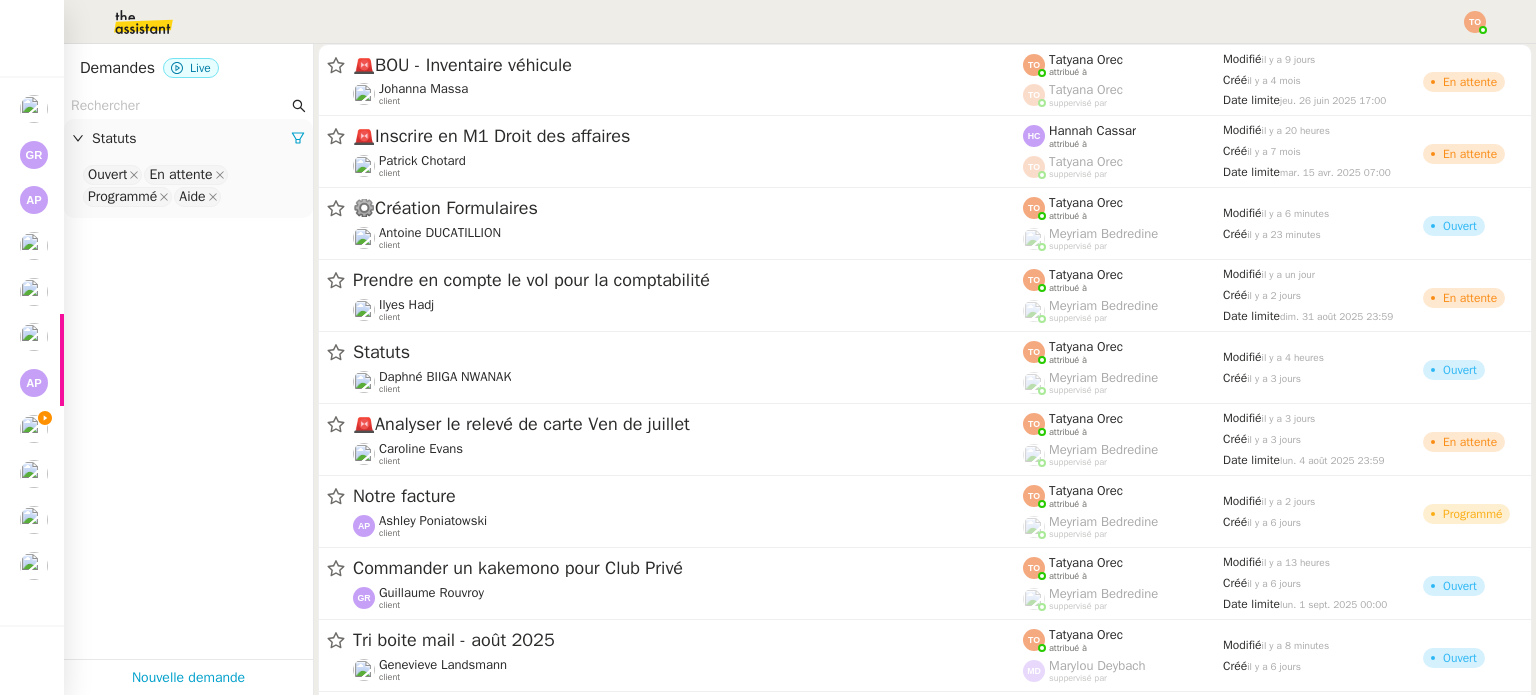 click 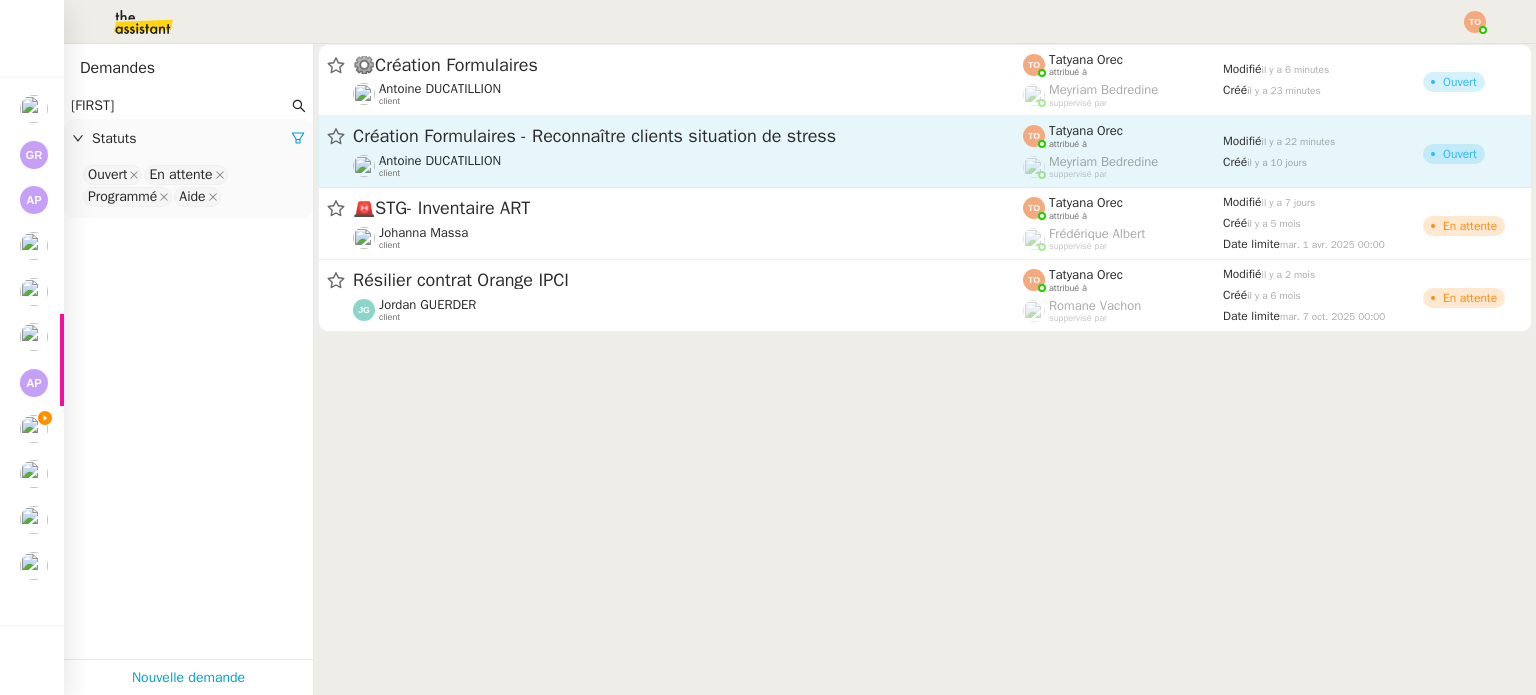 type on "antoine" 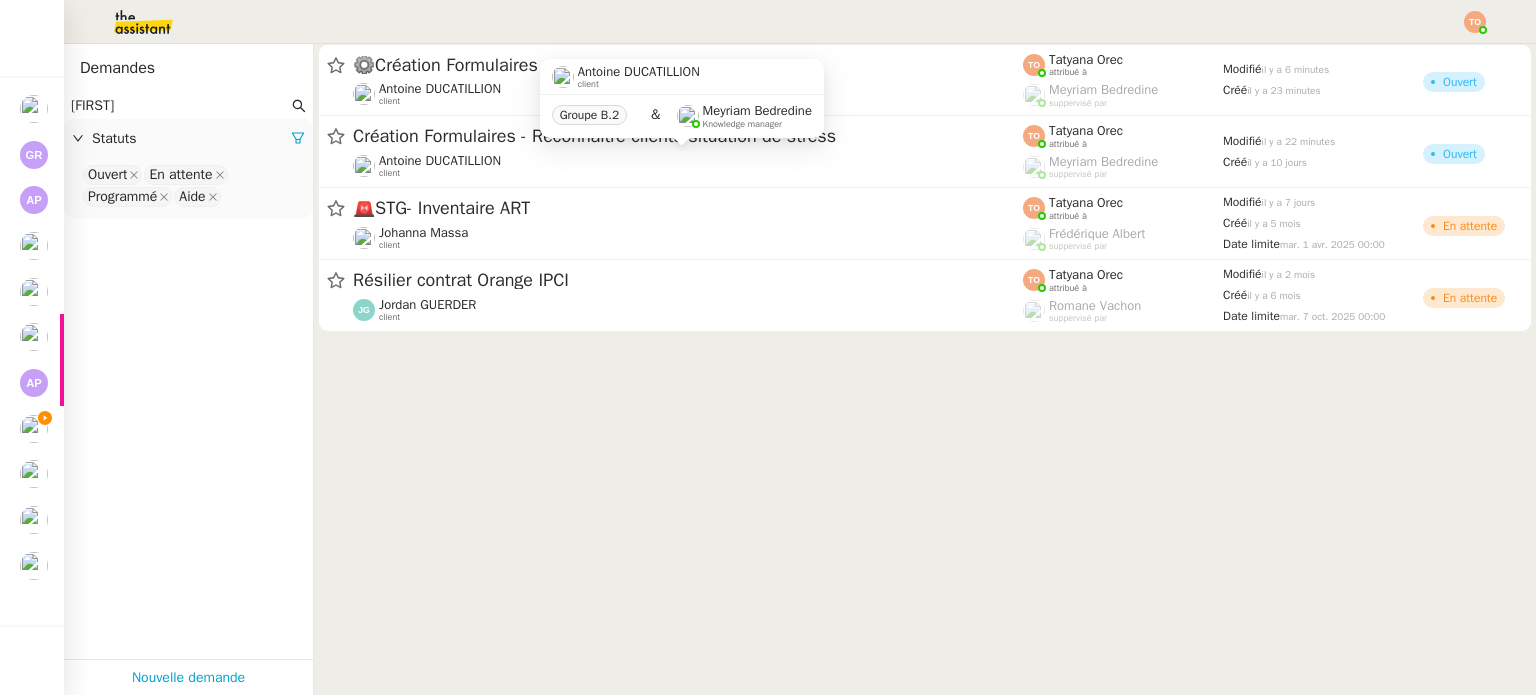 drag, startPoint x: 395, startPoint y: 162, endPoint x: 243, endPoint y: 207, distance: 158.52129 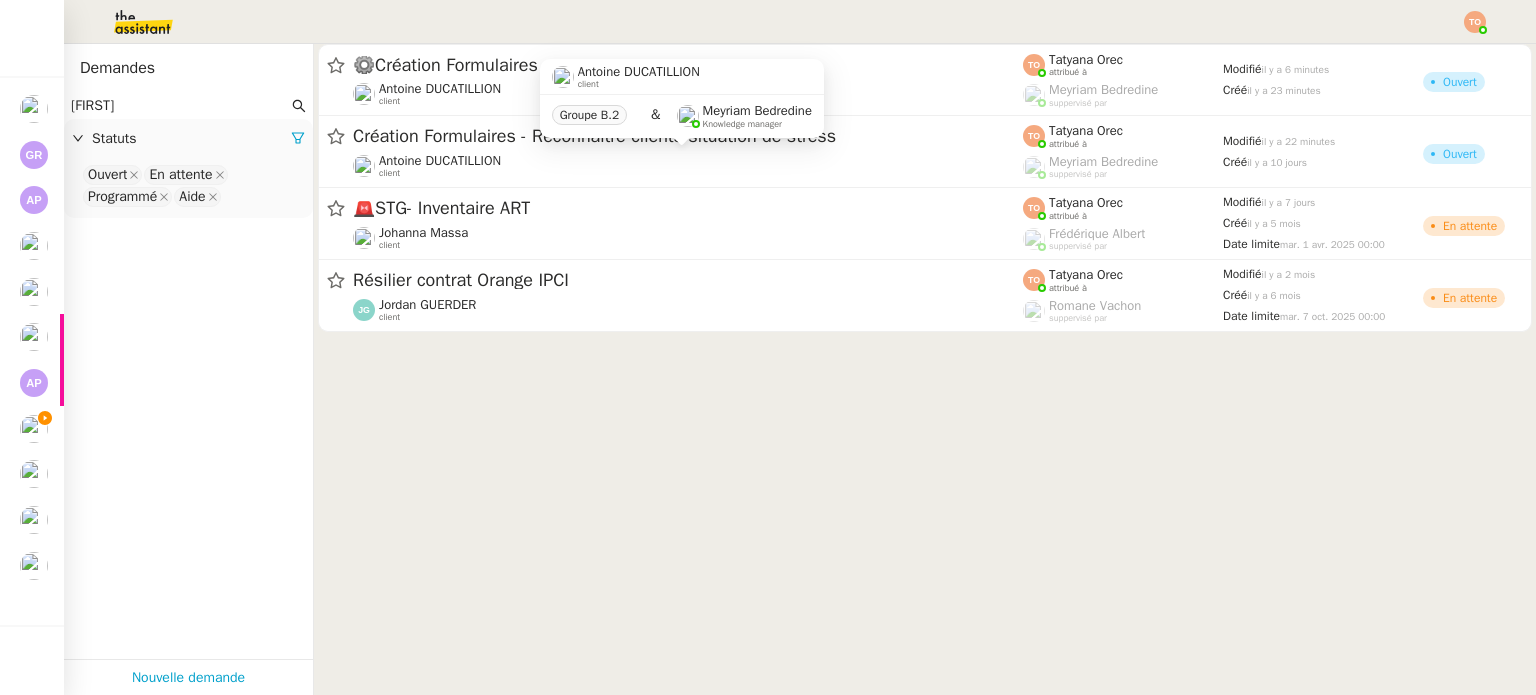 click on "Ouvert En attente Programmé Aide" 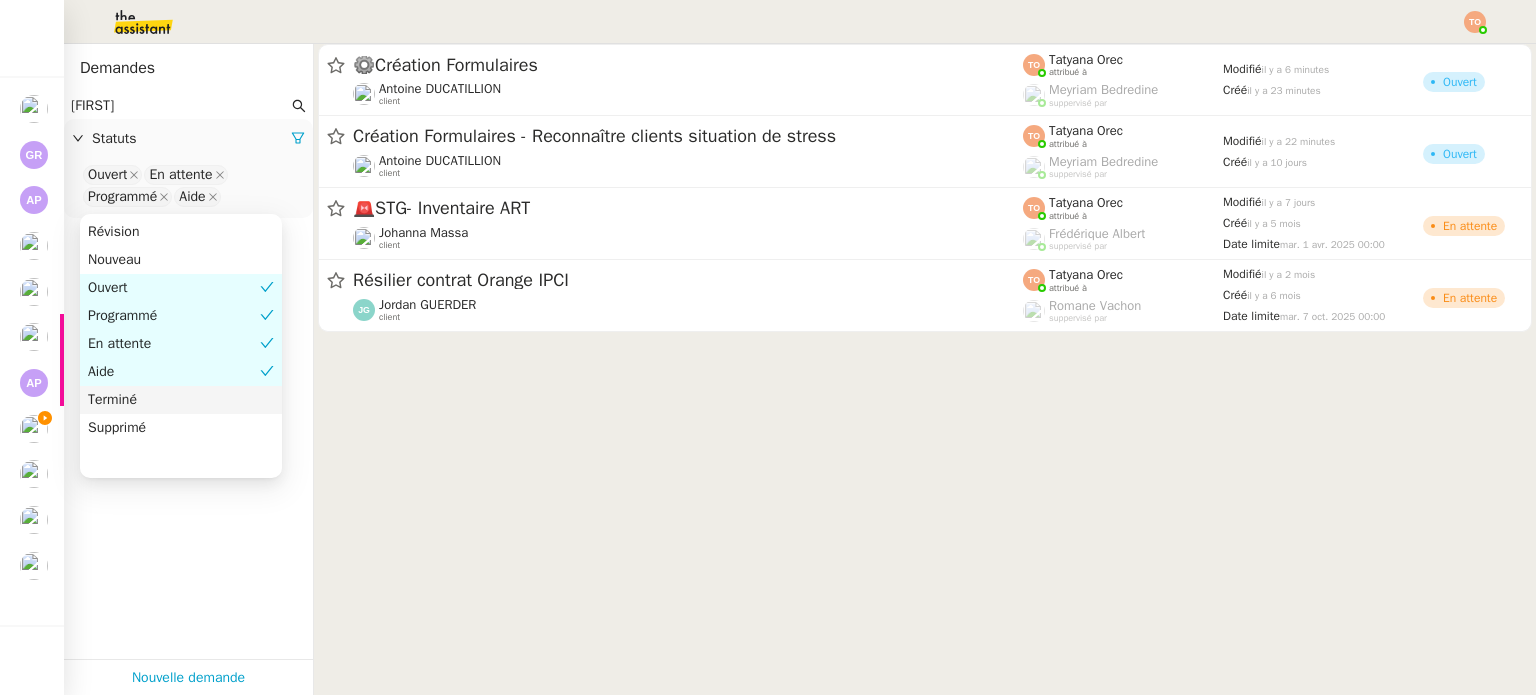 click on "Terminé" at bounding box center (181, 400) 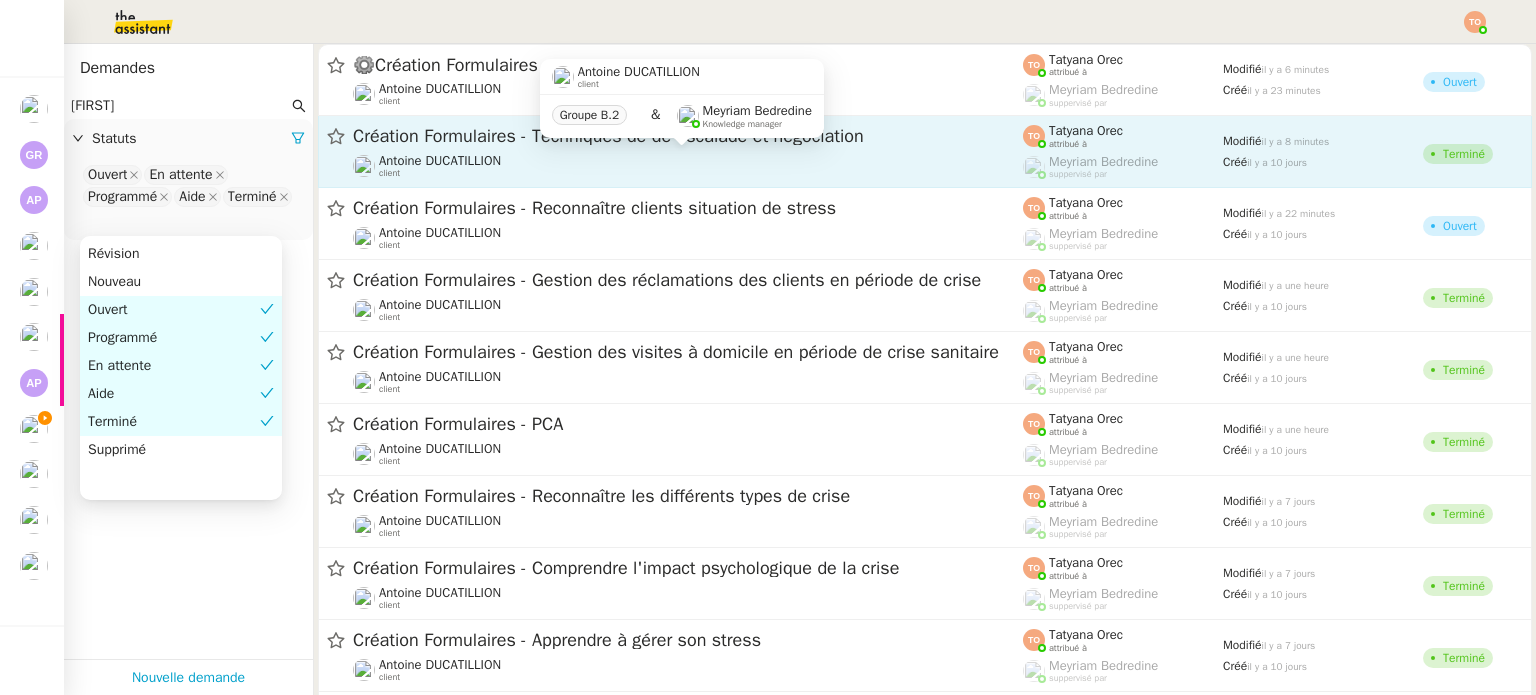 click on "Antoine DUCATILLION    client" 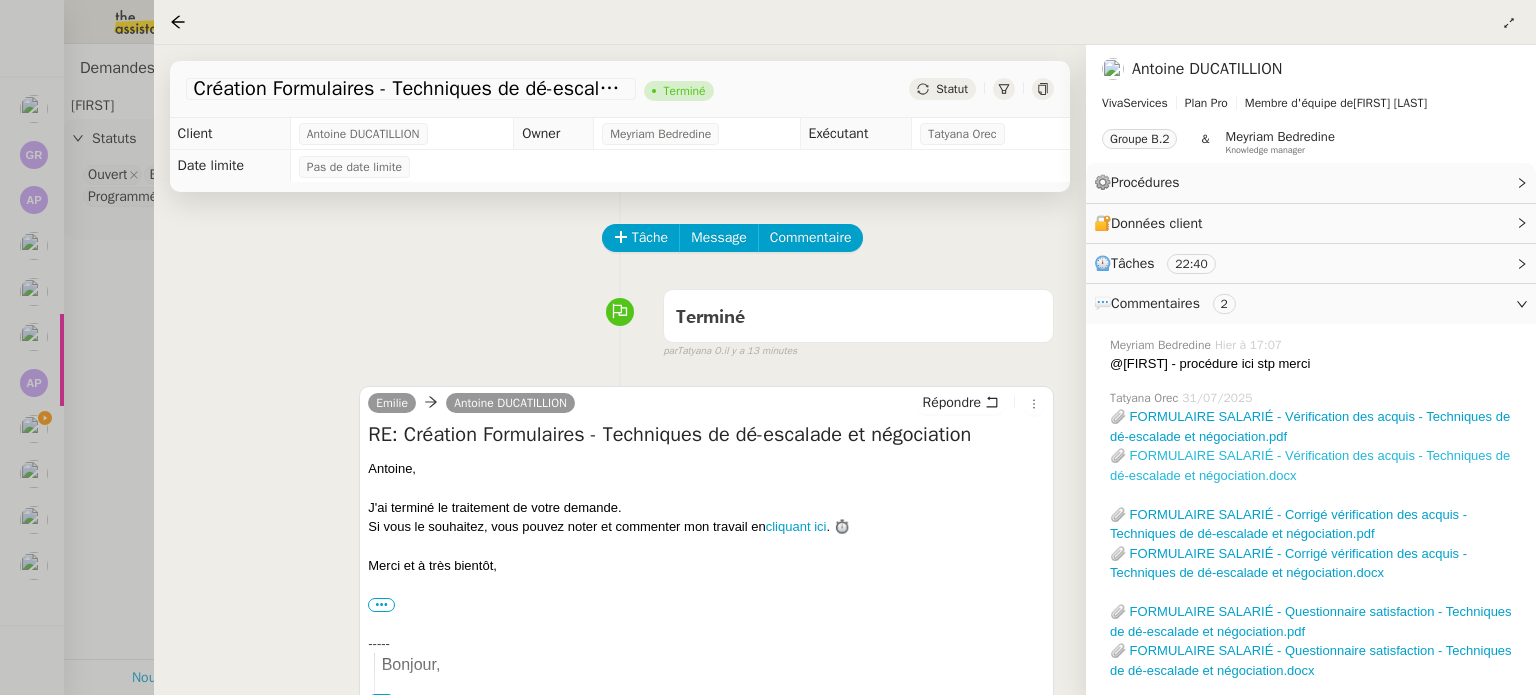 click on "📎 FORMULAIRE SALARIÉ - Vérification des acquis - Techniques de dé-escalade et négociation.docx" 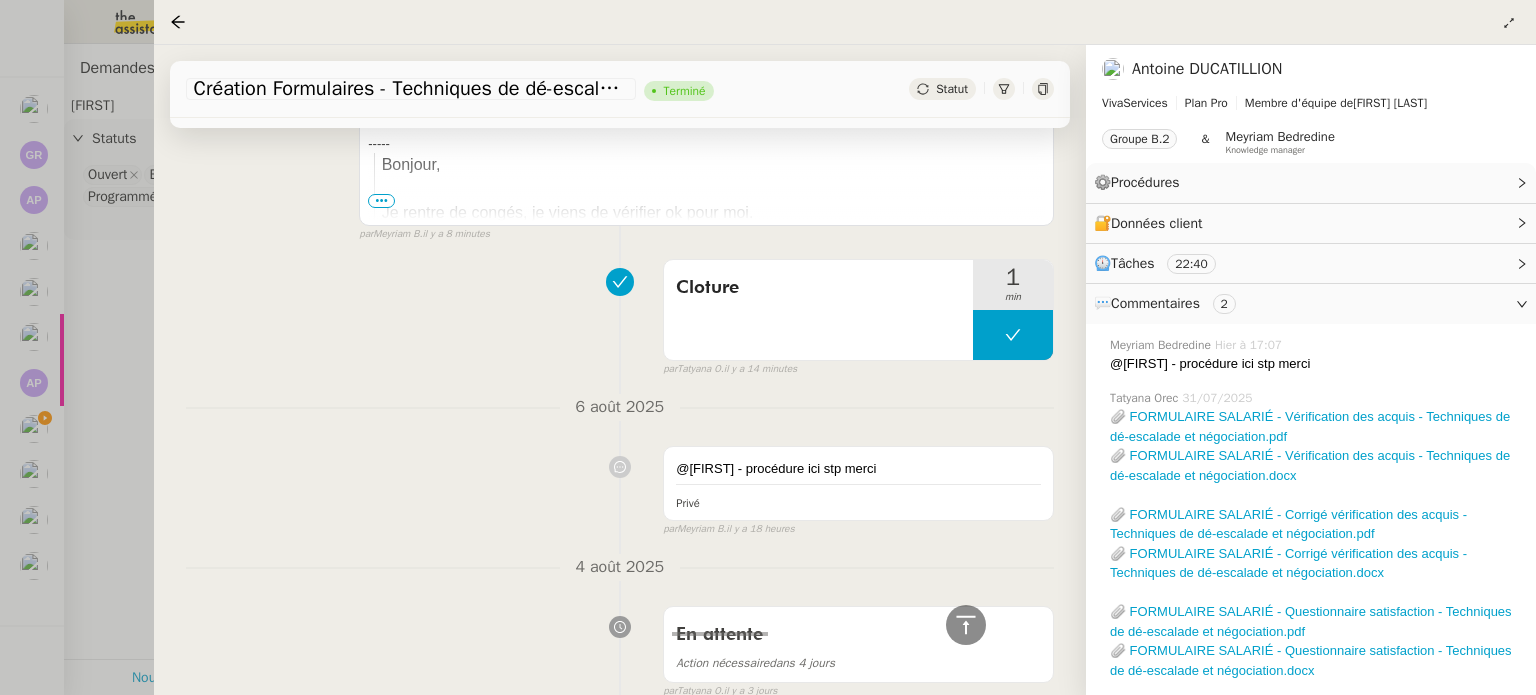 scroll, scrollTop: 1000, scrollLeft: 0, axis: vertical 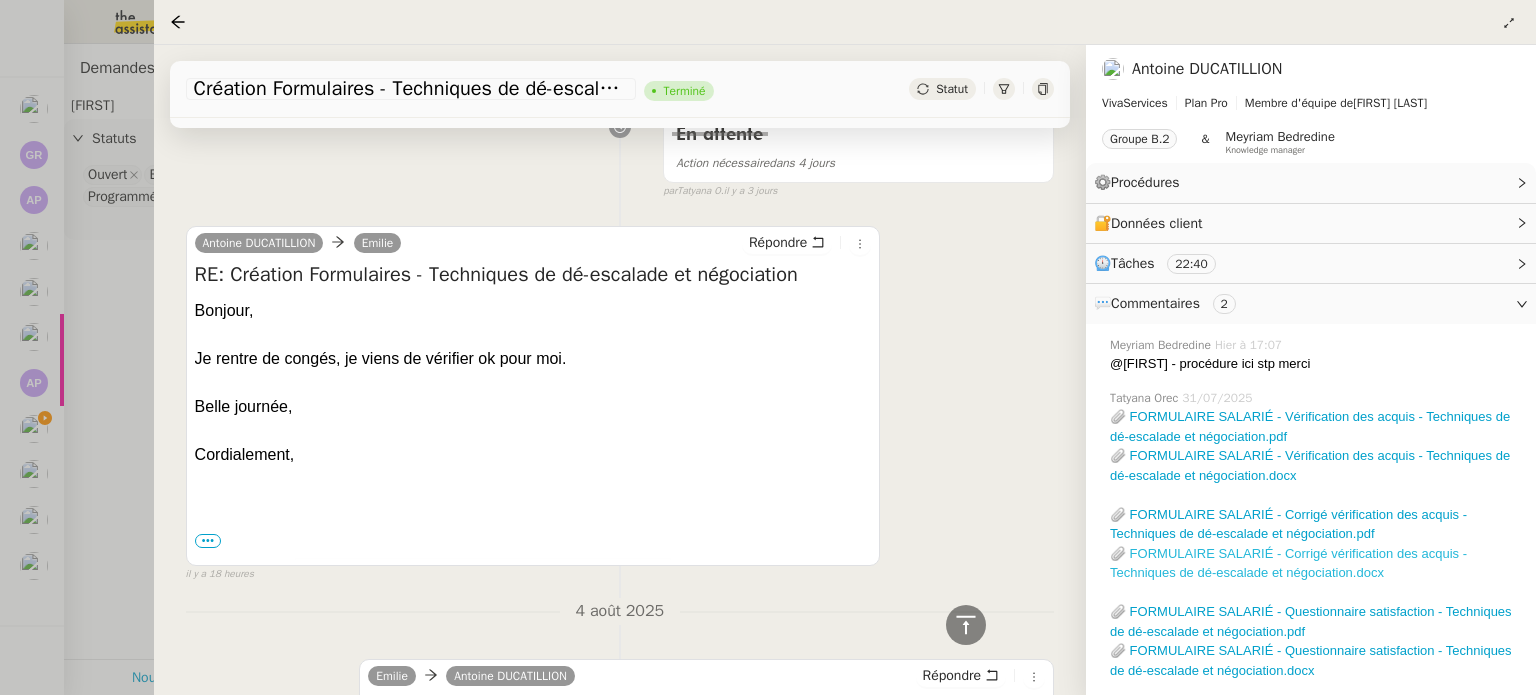 click on "📎 FORMULAIRE SALARIÉ - Corrigé vérification des acquis - Techniques de dé-escalade et négociation.docx" 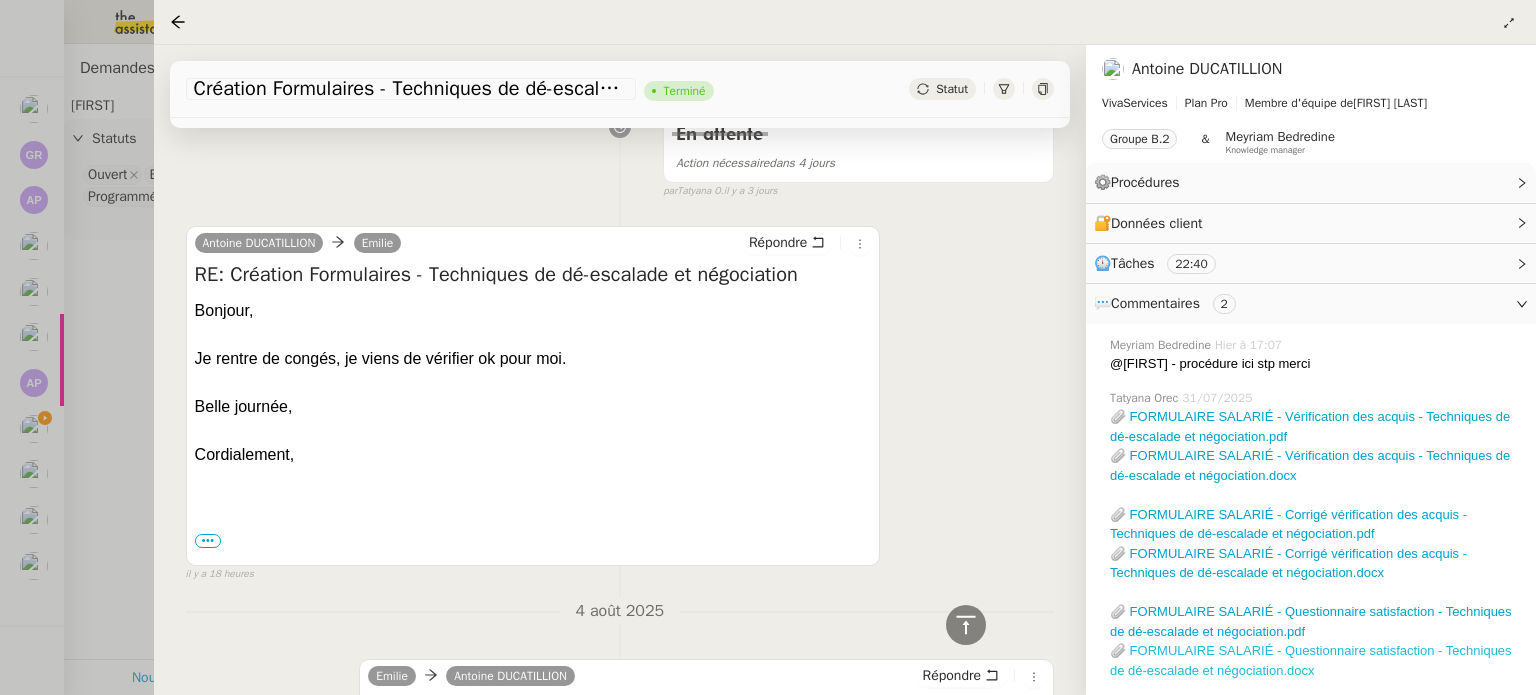 click on "📎 FORMULAIRE SALARIÉ - Questionnaire satisfaction - Techniques de dé-escalade et négociation.docx" 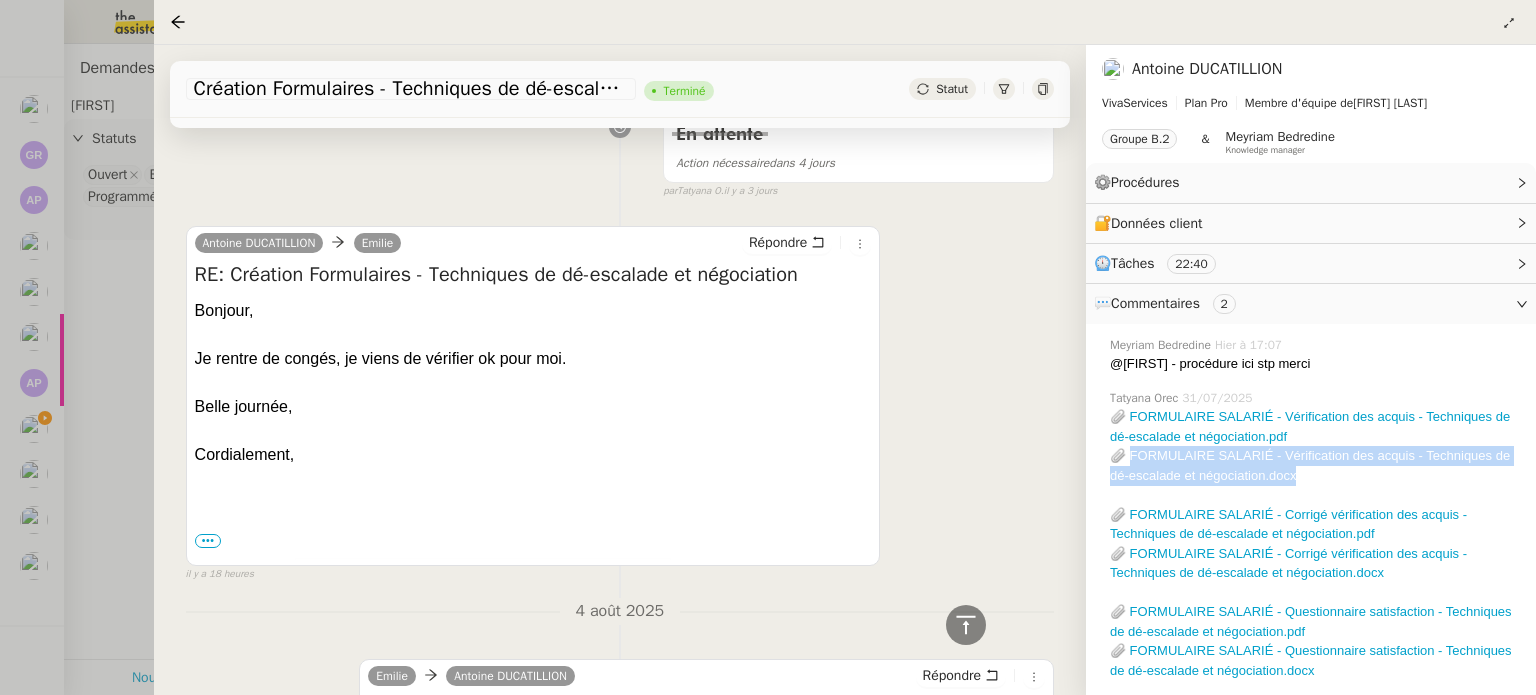 drag, startPoint x: 1307, startPoint y: 476, endPoint x: 1135, endPoint y: 458, distance: 172.9393 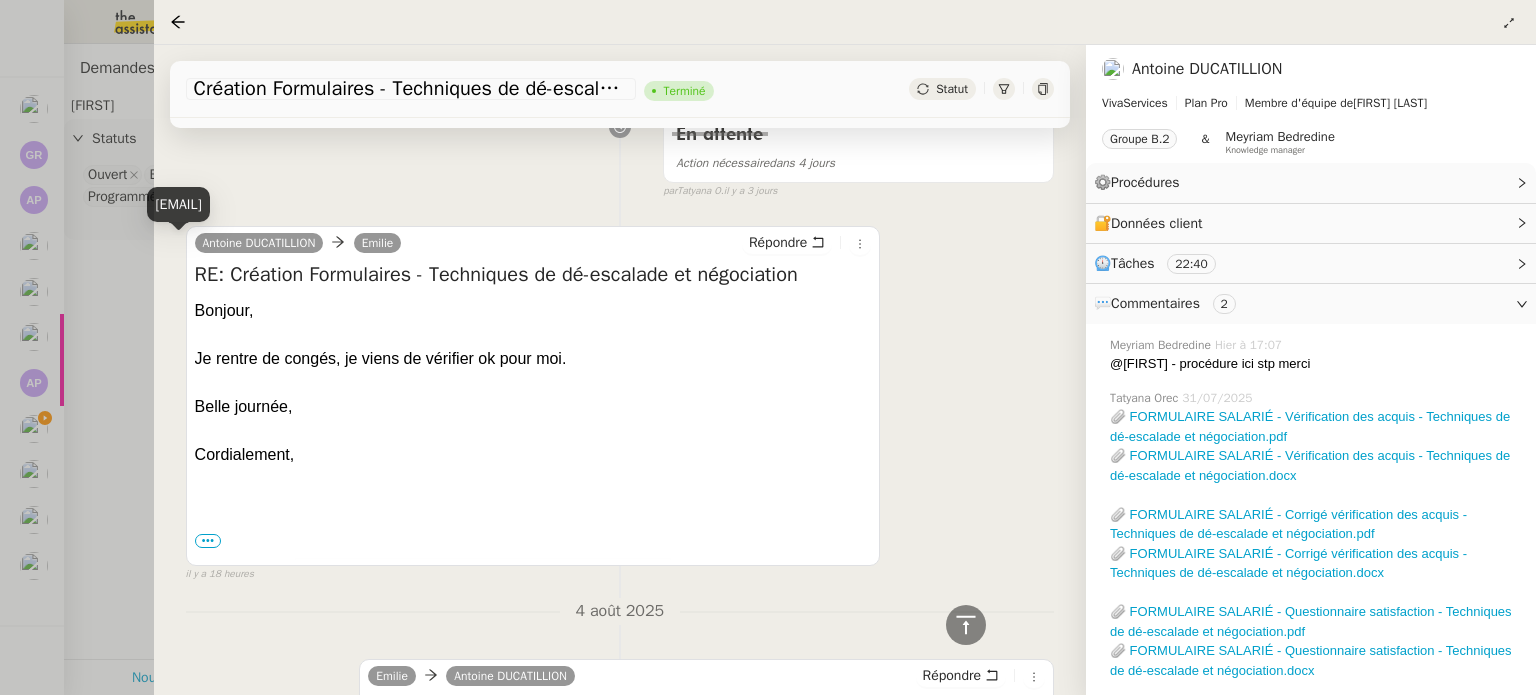 click on "antoine.ducatillion@vivaservices.fr" at bounding box center [178, 204] 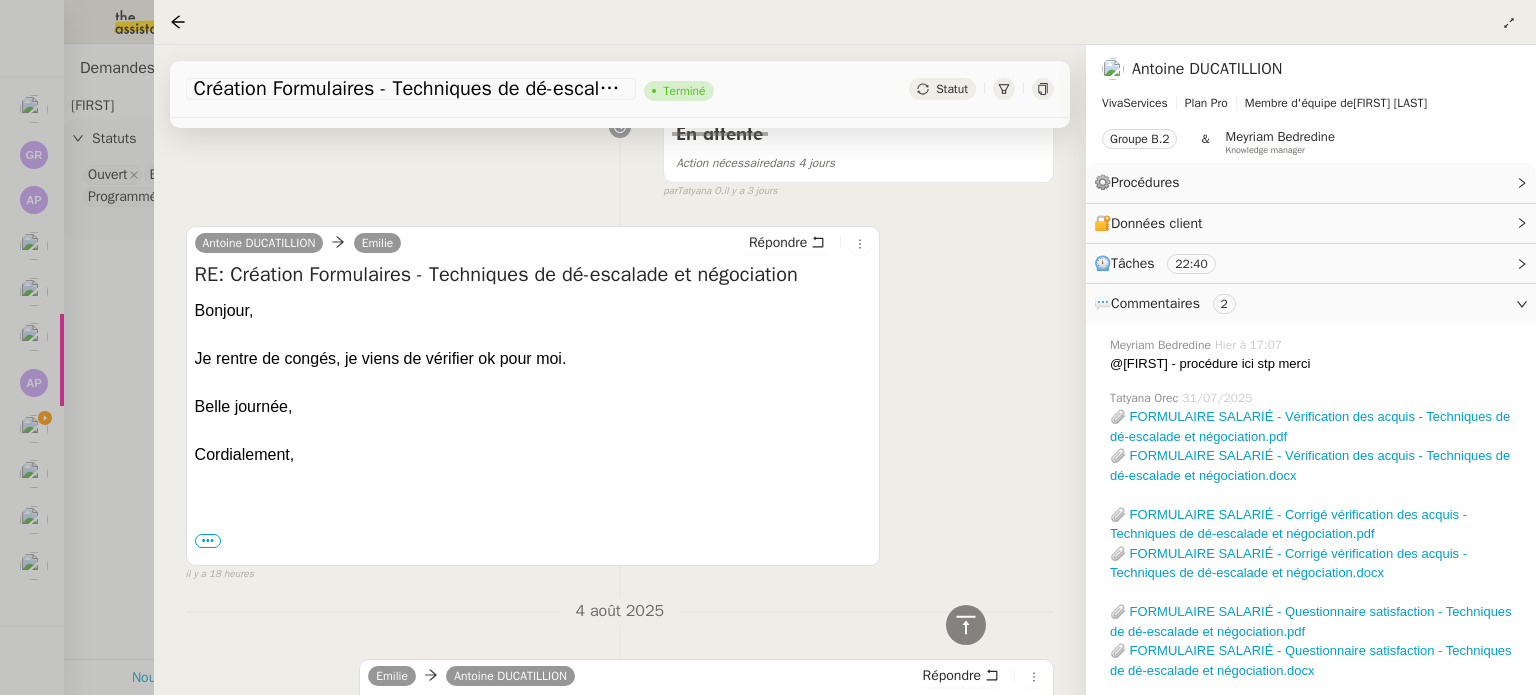 copy on "antoine.ducatillion@vivaservices.fr" 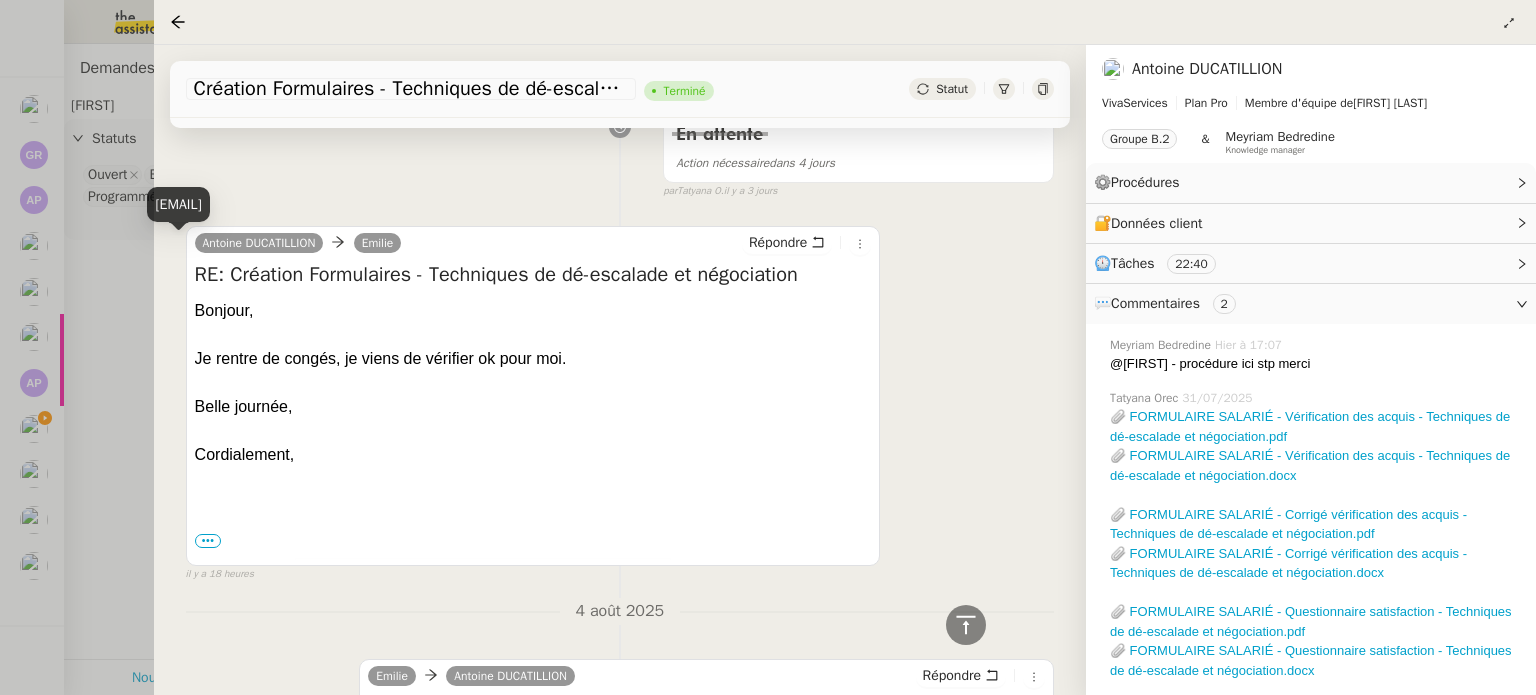 click on "antoine.ducatillion@vivaservices.fr" at bounding box center [178, 204] 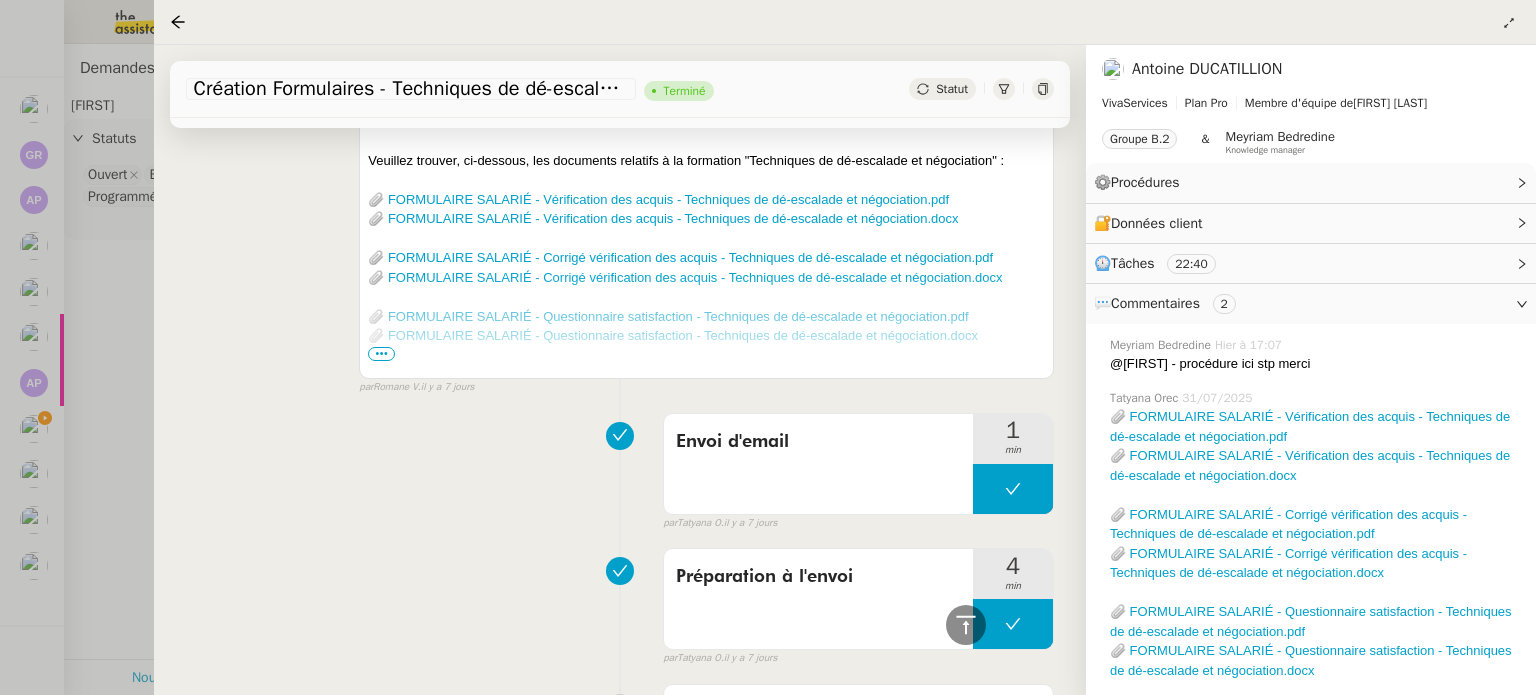 scroll, scrollTop: 2100, scrollLeft: 0, axis: vertical 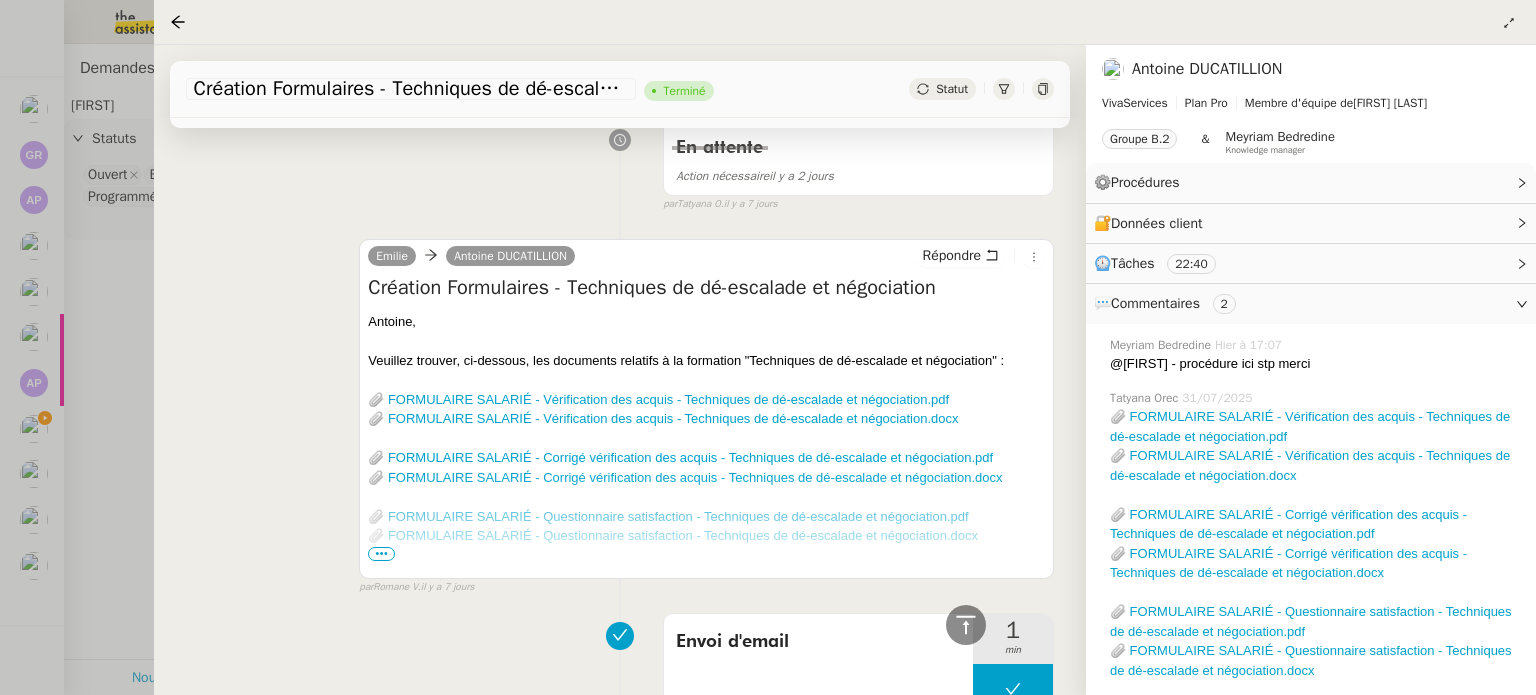 click on "•••" at bounding box center (381, 554) 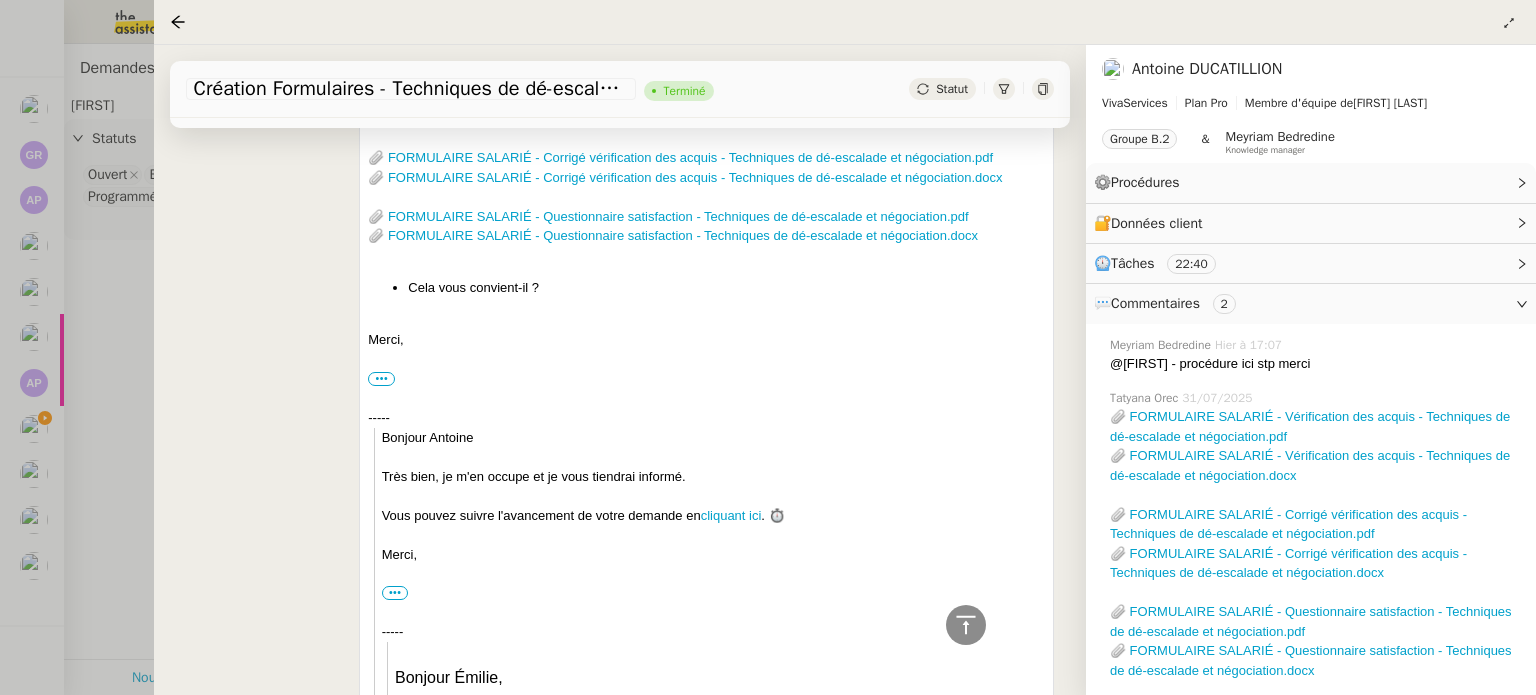 scroll, scrollTop: 2100, scrollLeft: 0, axis: vertical 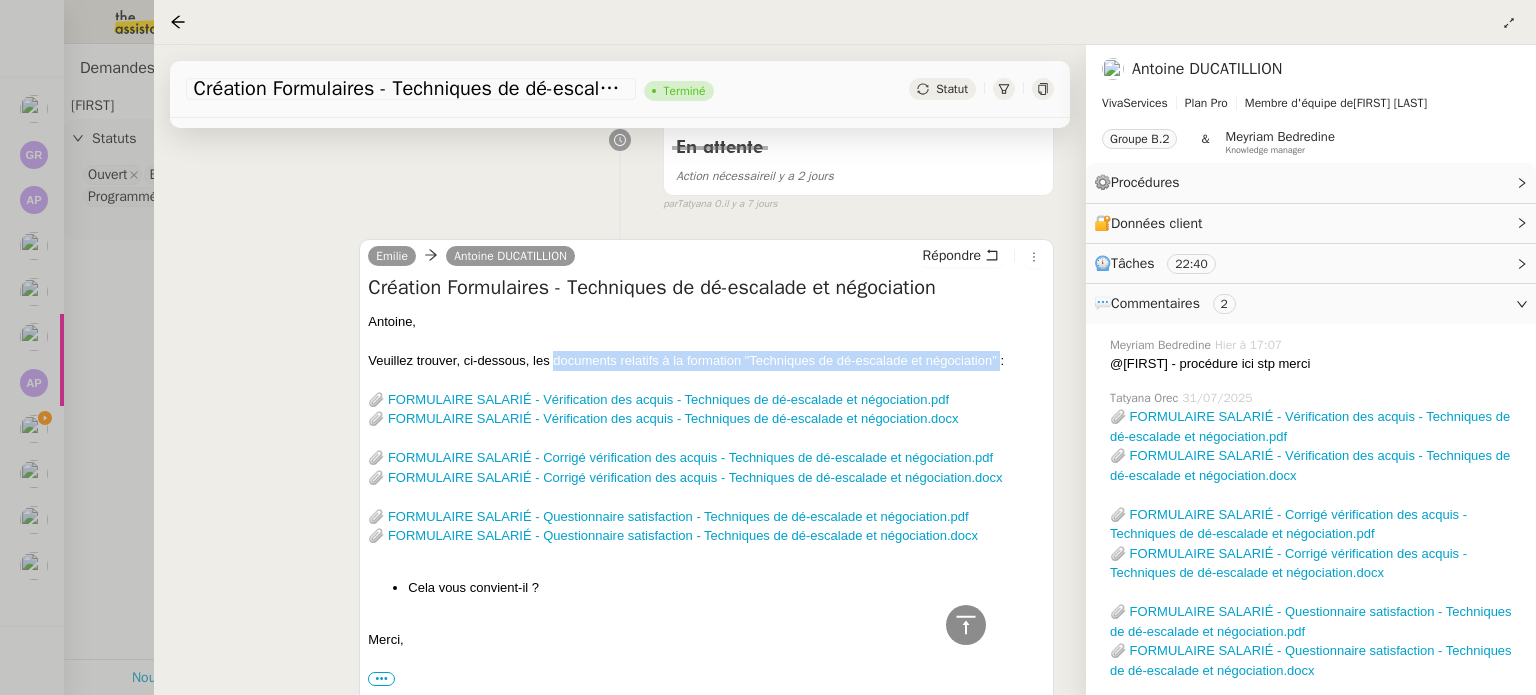 copy on "documents relatifs à la formation "Techniques de dé-escalade et négociation"" 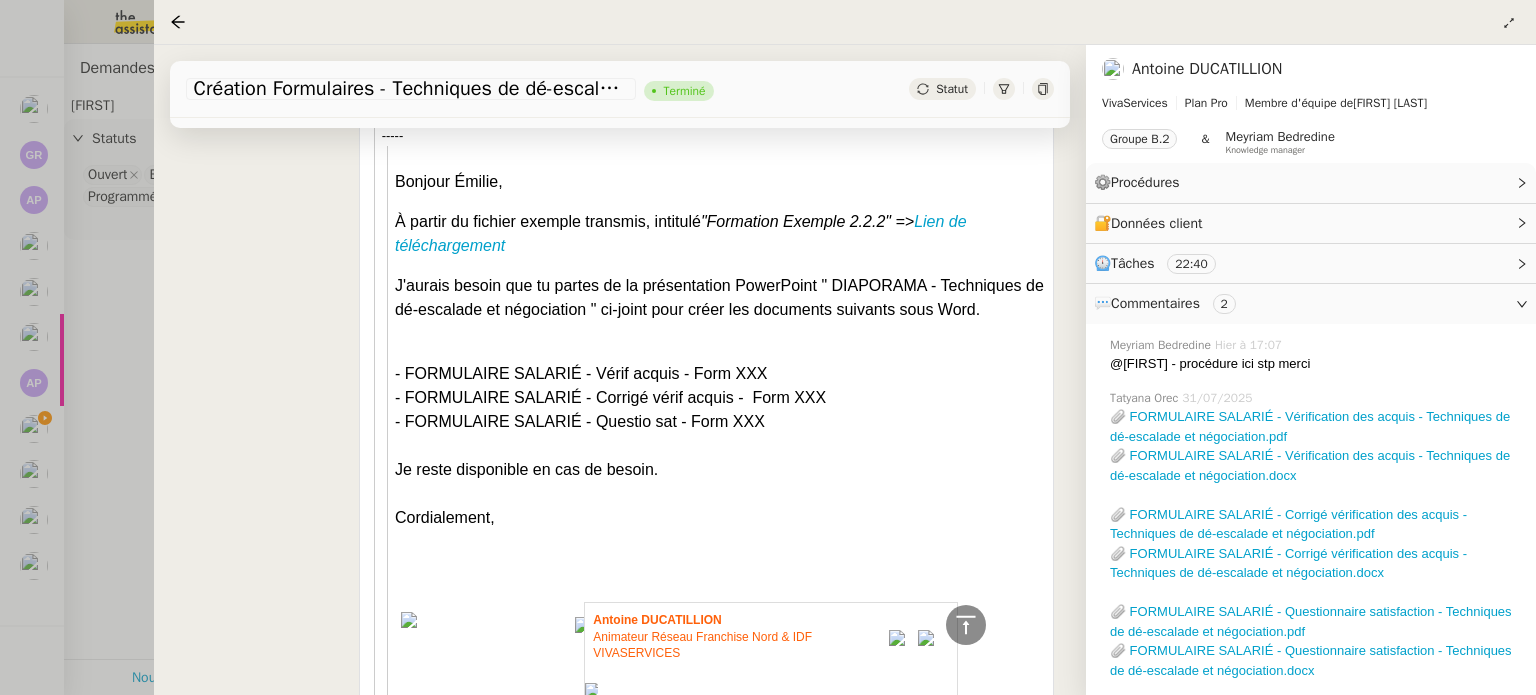 scroll, scrollTop: 2900, scrollLeft: 0, axis: vertical 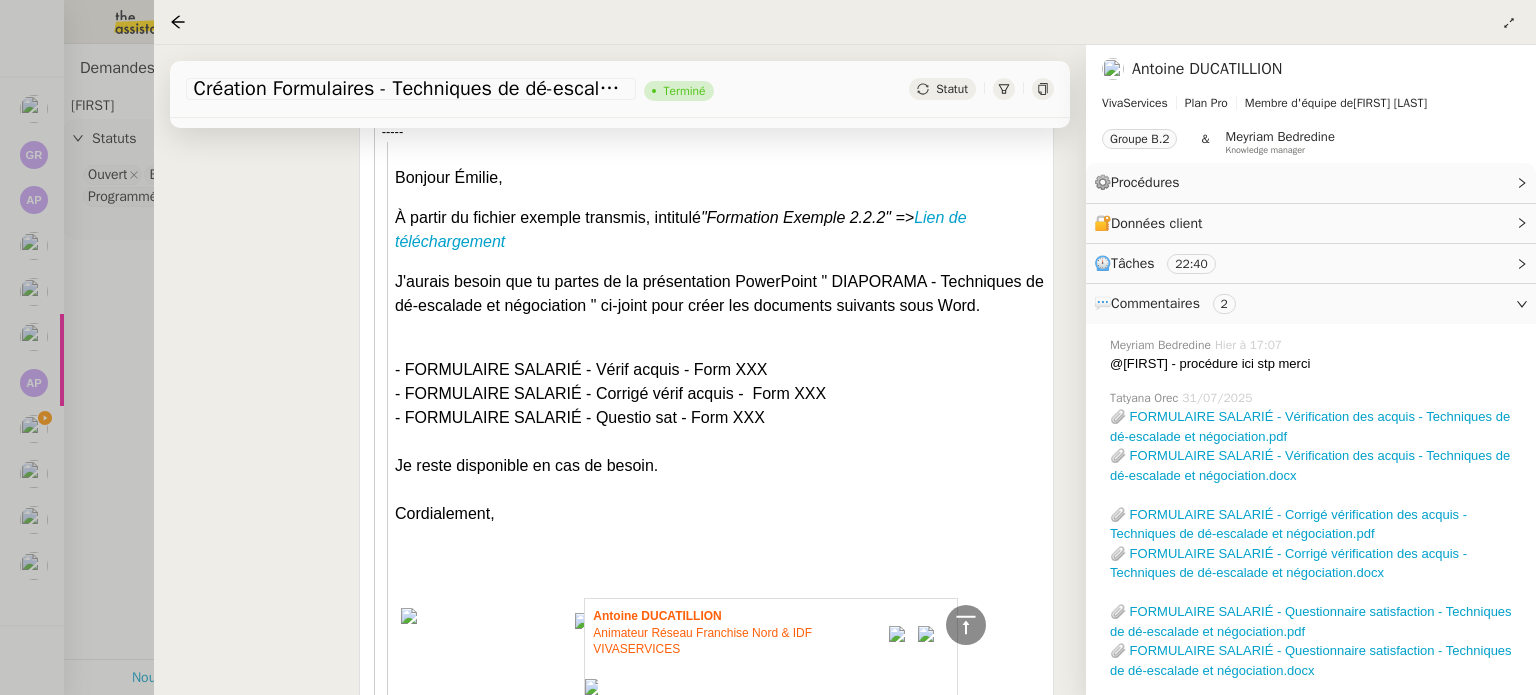 click at bounding box center [768, 347] 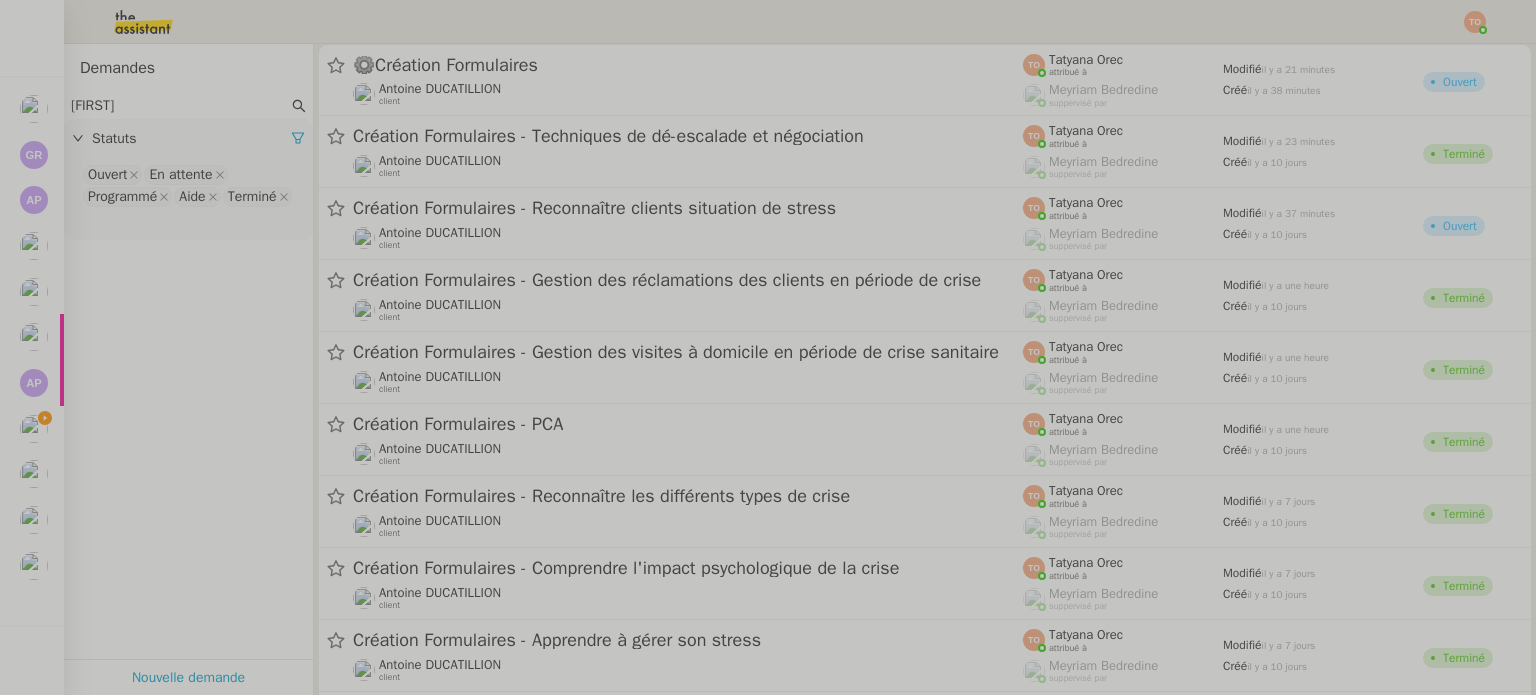 click on "⚙️Création Formulaires     Antoine DUCATILLION" 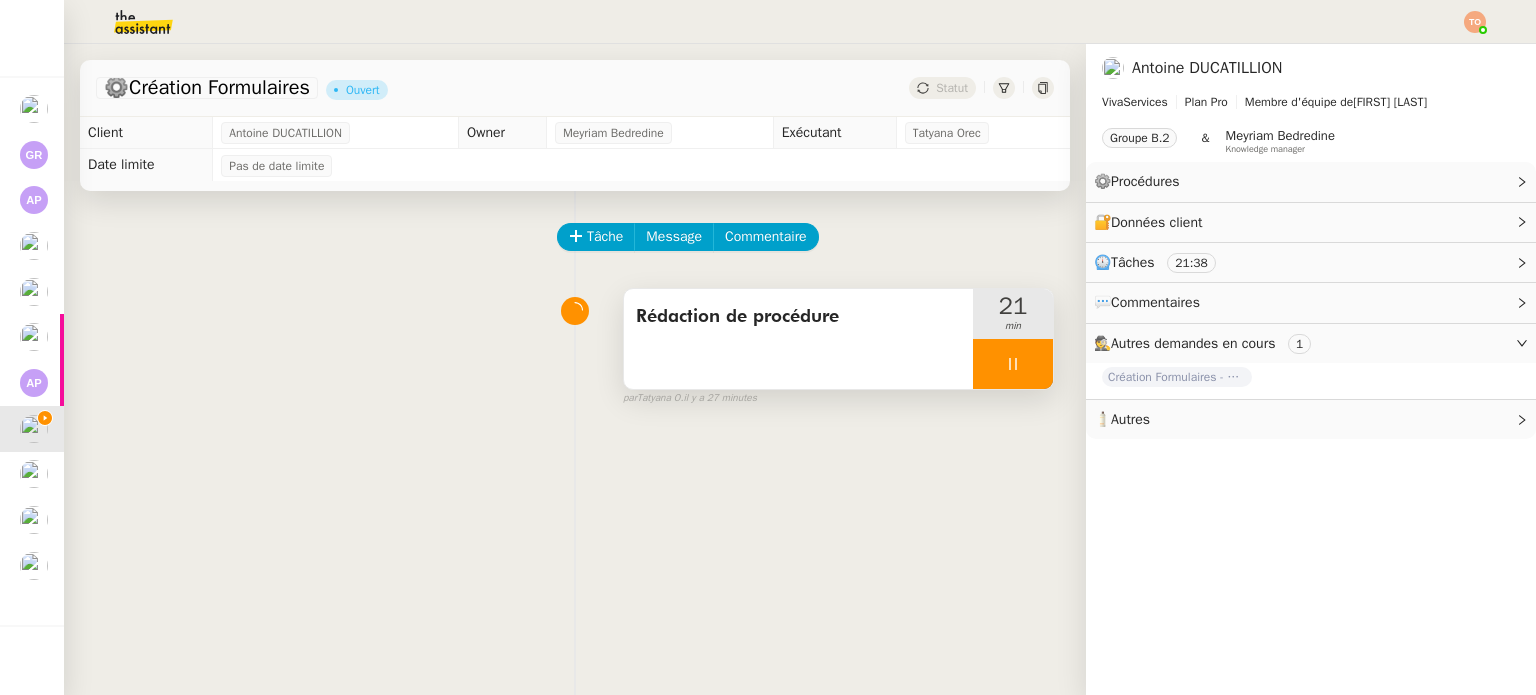 click at bounding box center [1013, 364] 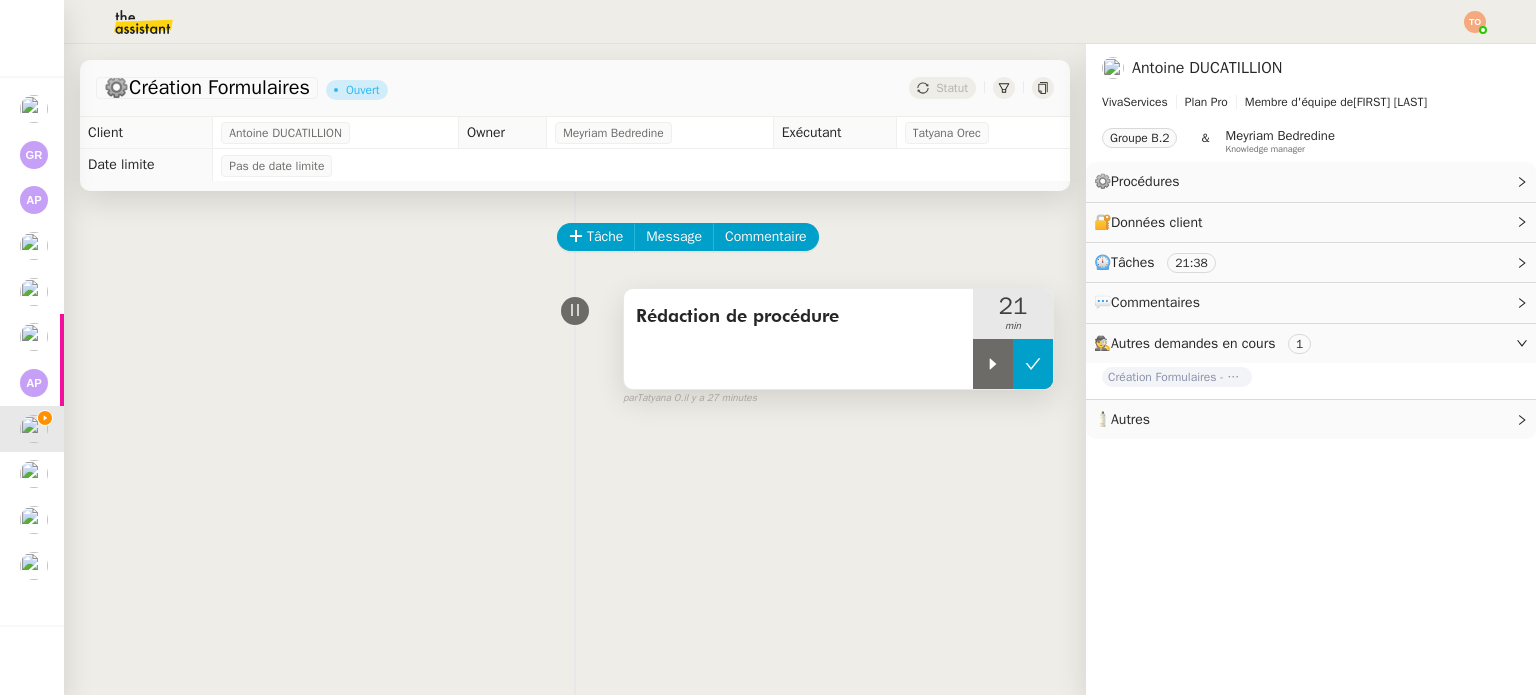 click at bounding box center (1033, 364) 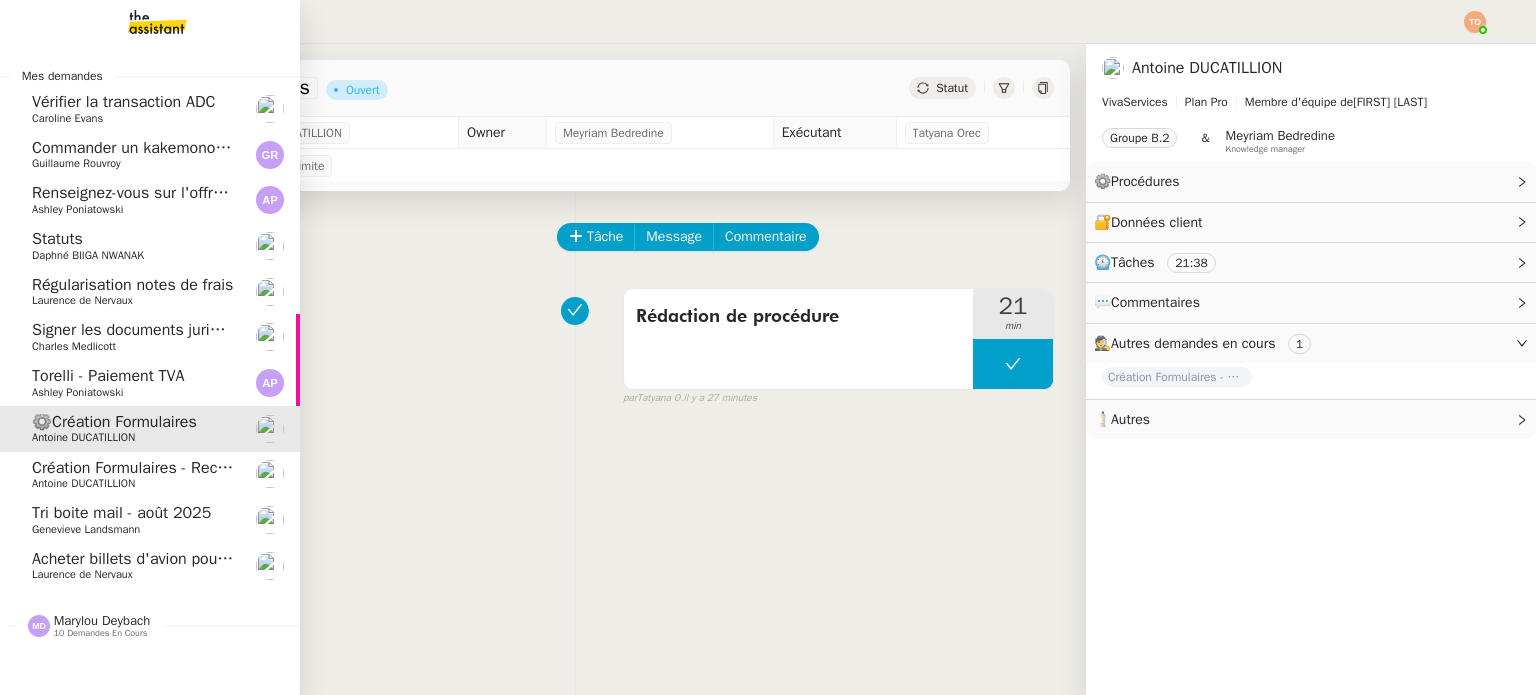 click on "Création Formulaires - Reconnaître clients situation de stress" 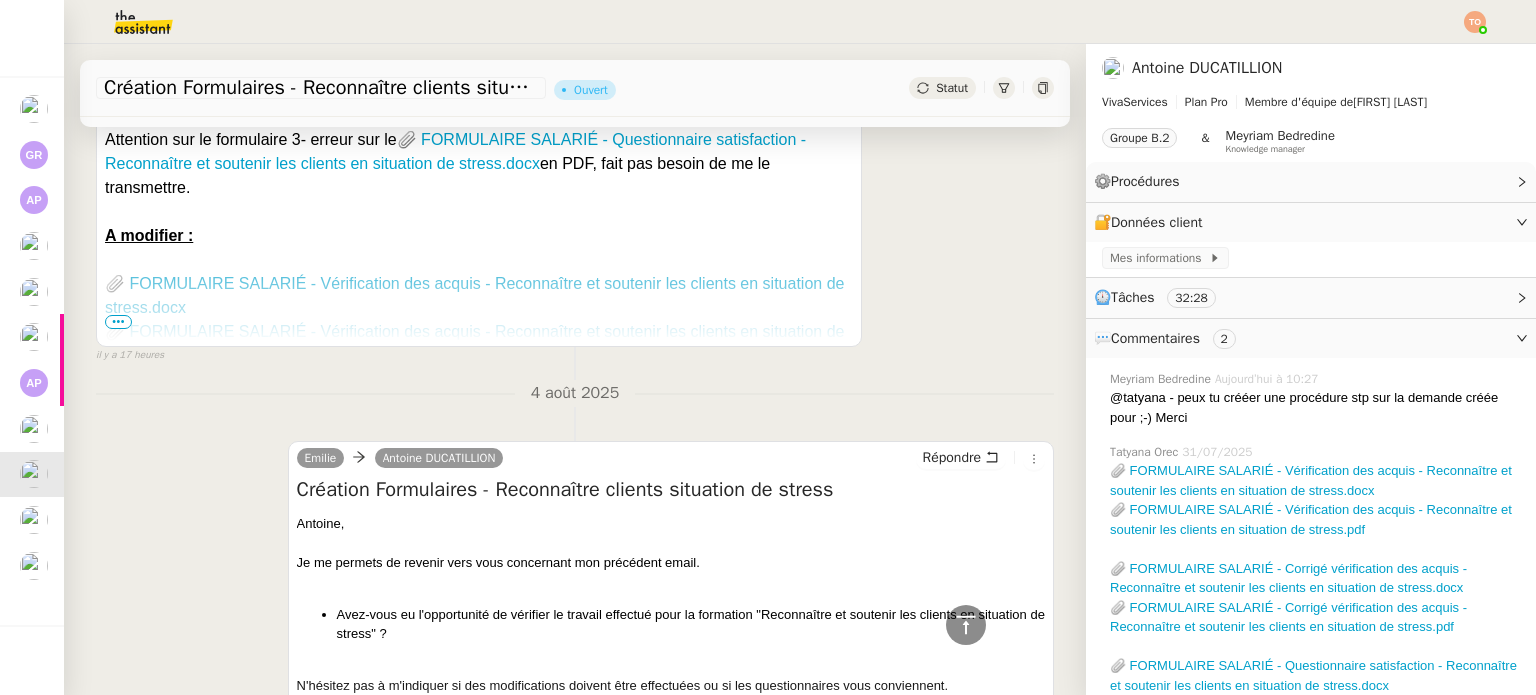scroll, scrollTop: 1900, scrollLeft: 0, axis: vertical 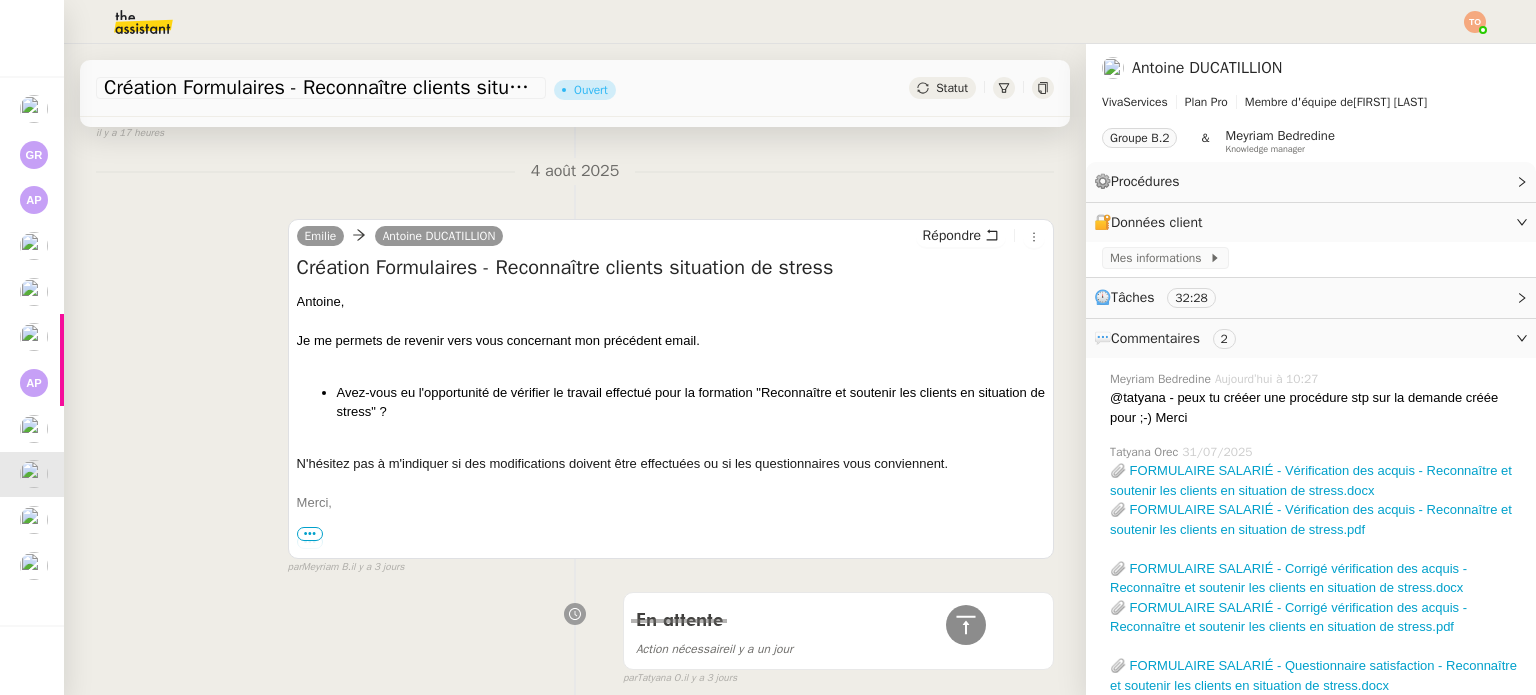 click on "N'hésitez pas à m'indiquer si des modifications doivent être effectuées ou si les questionnaires vous conviennent." at bounding box center (671, 464) 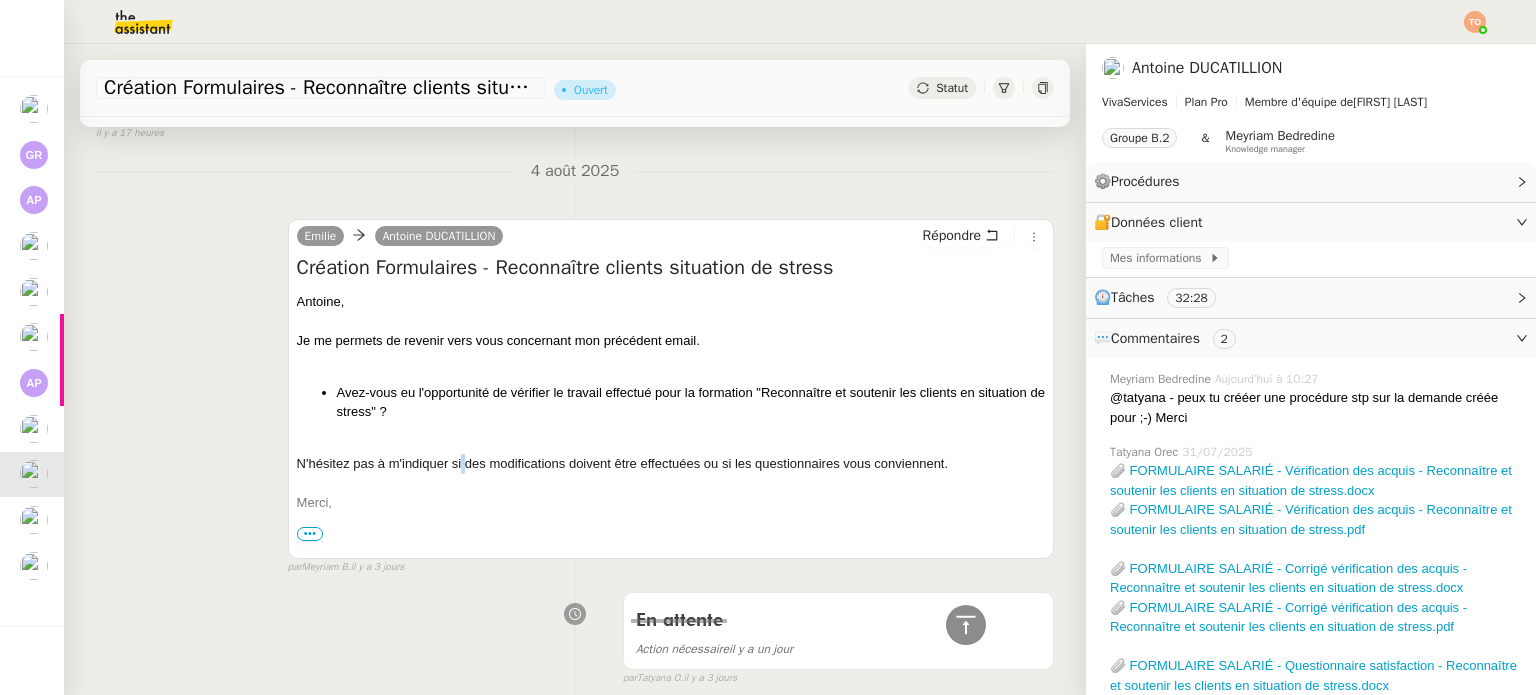 click on "N'hésitez pas à m'indiquer si des modifications doivent être effectuées ou si les questionnaires vous conviennent." at bounding box center [671, 464] 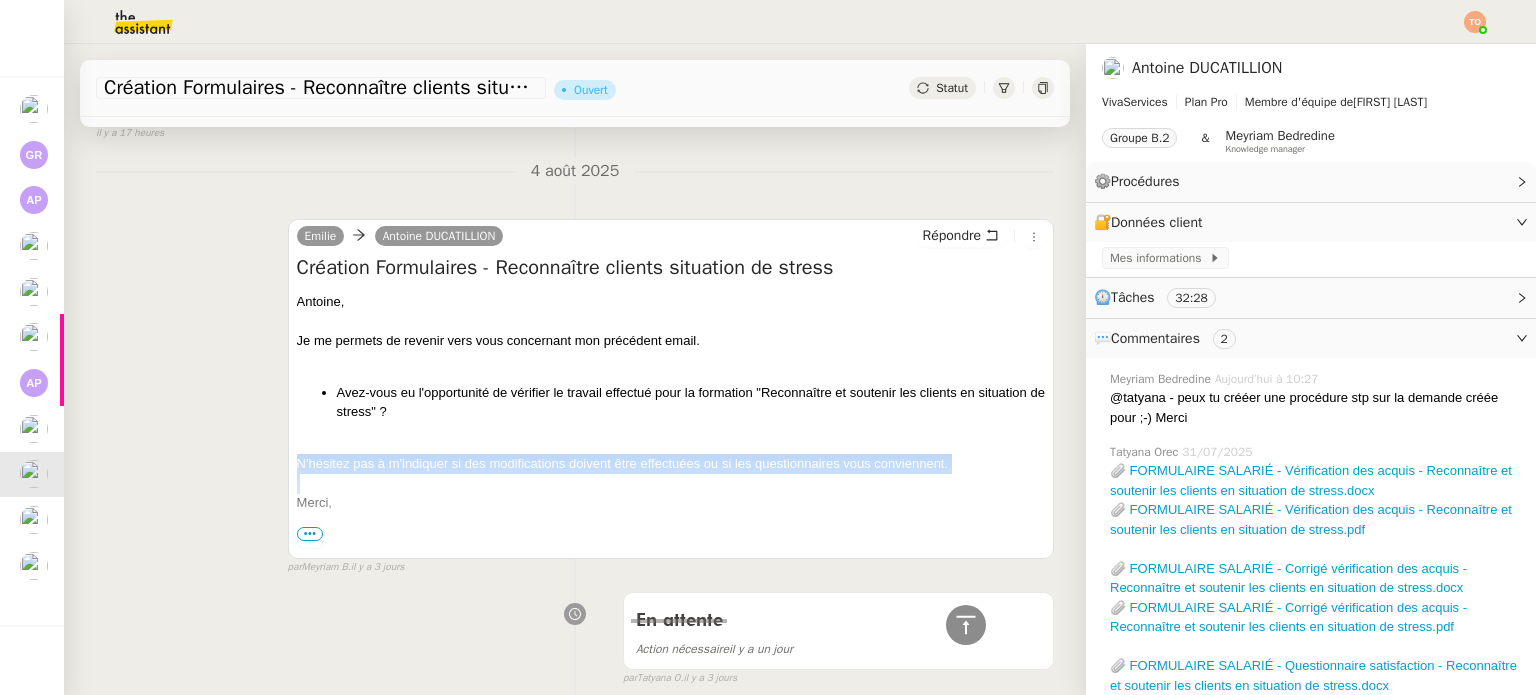 click on "N'hésitez pas à m'indiquer si des modifications doivent être effectuées ou si les questionnaires vous conviennent." at bounding box center [671, 464] 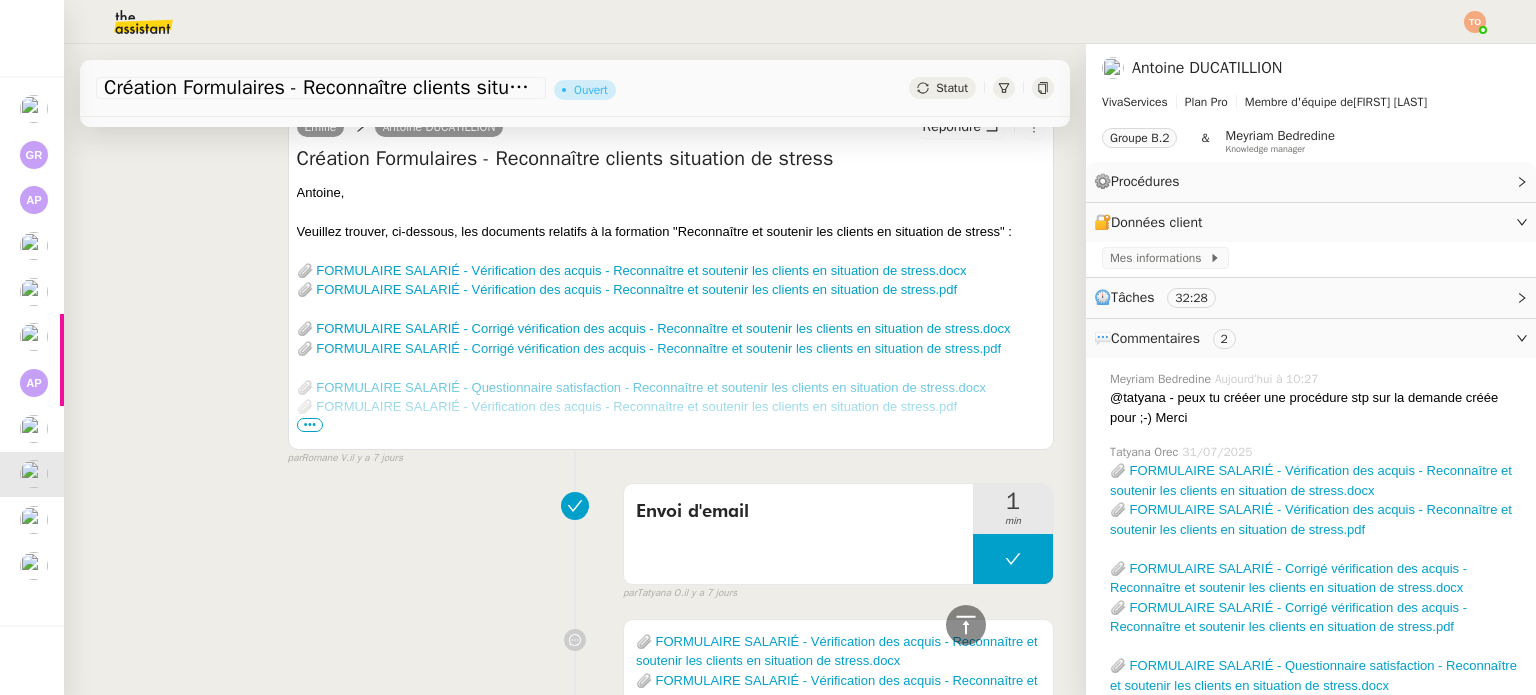 click on "•••" at bounding box center [310, 425] 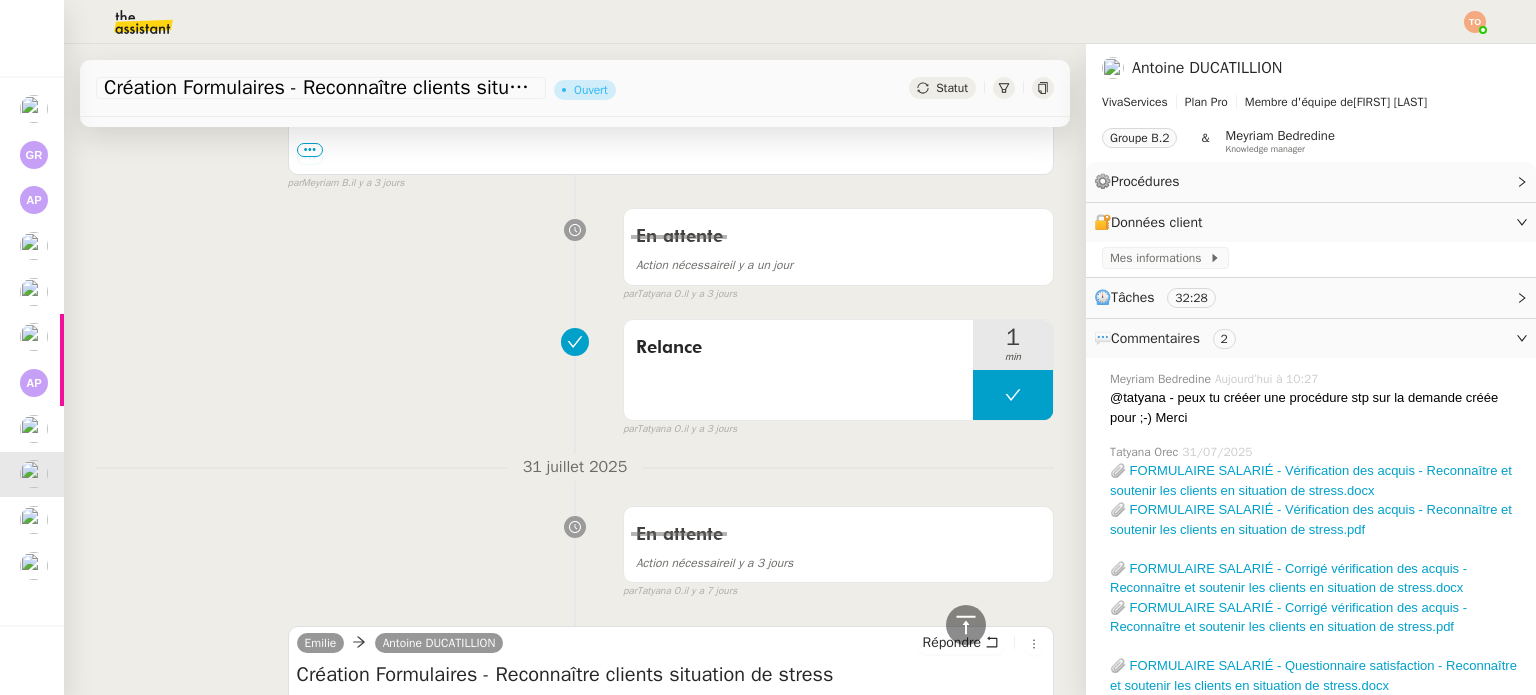 scroll, scrollTop: 2200, scrollLeft: 0, axis: vertical 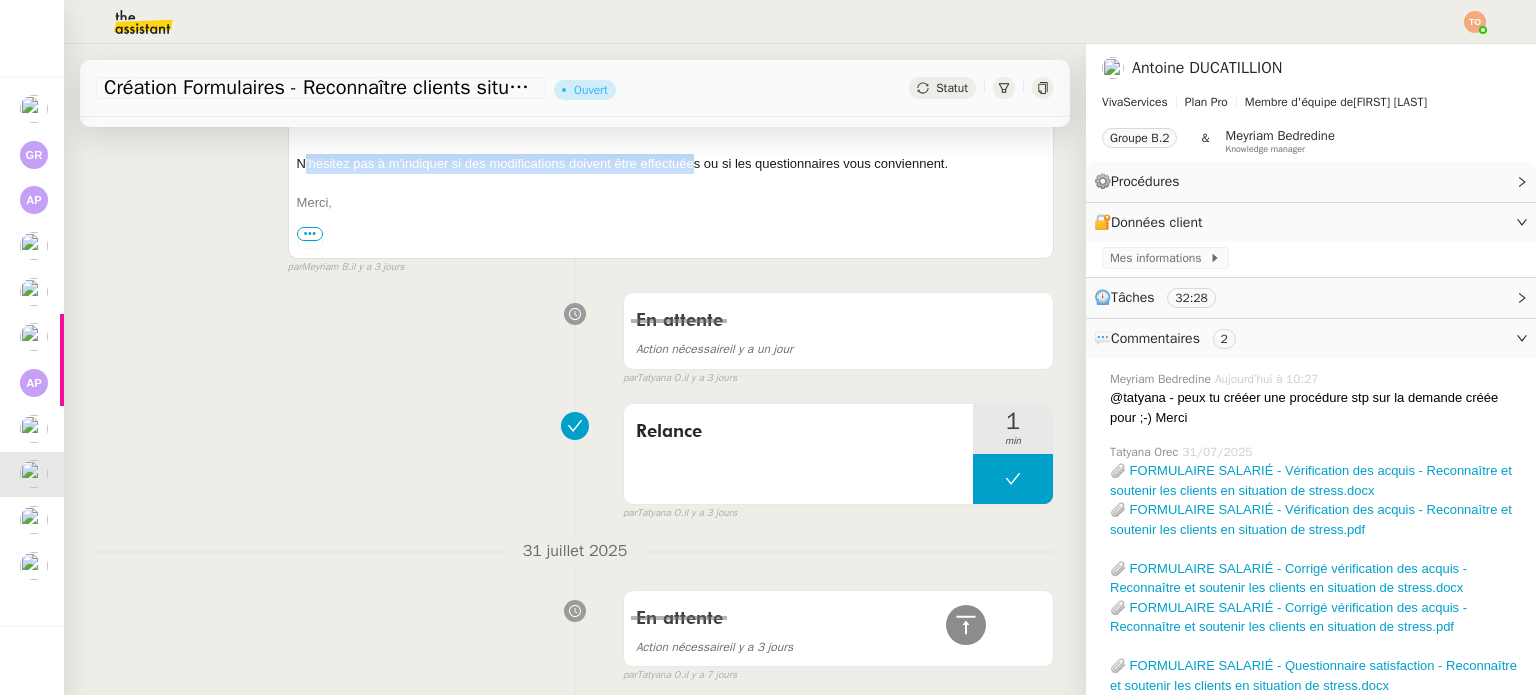 drag, startPoint x: 690, startPoint y: 163, endPoint x: 299, endPoint y: 160, distance: 391.0115 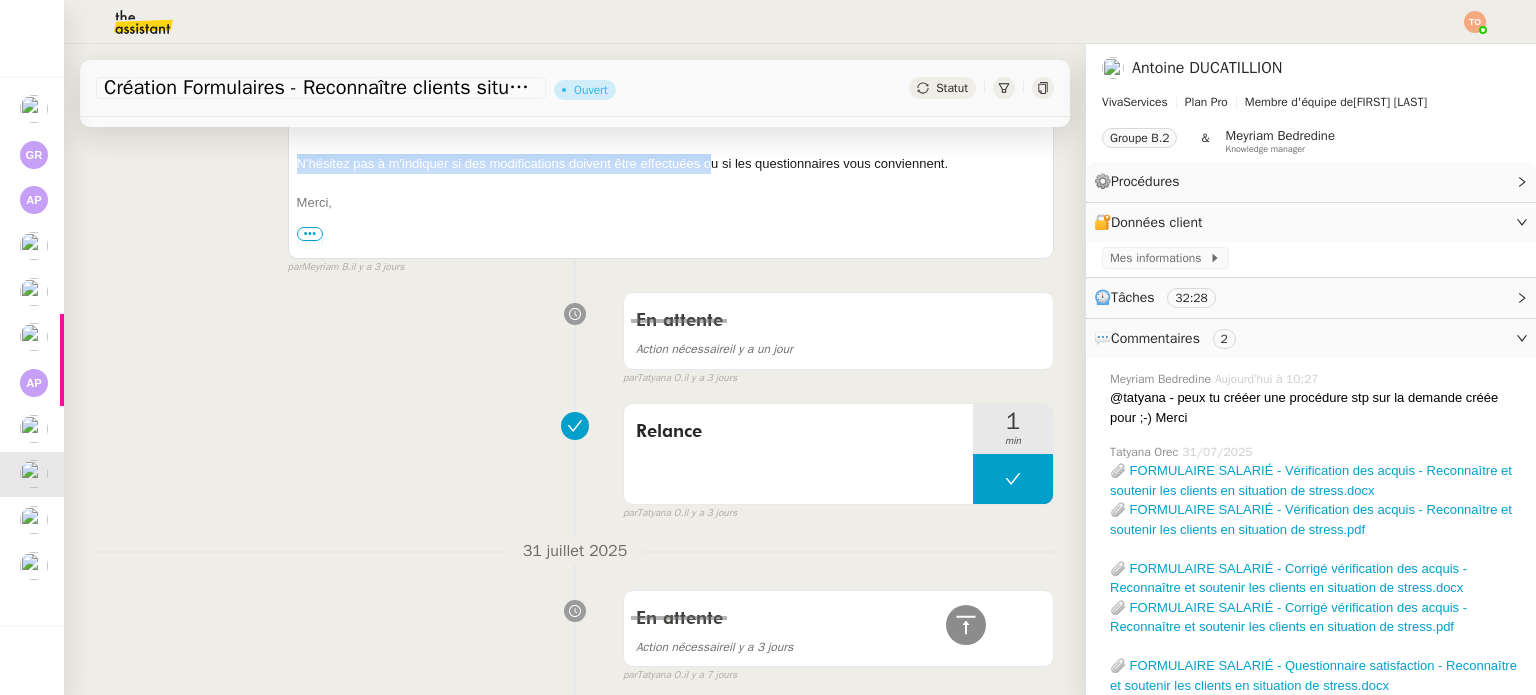 copy on "N'hésitez pas à m'indiquer si des modifications doivent être effectuées o" 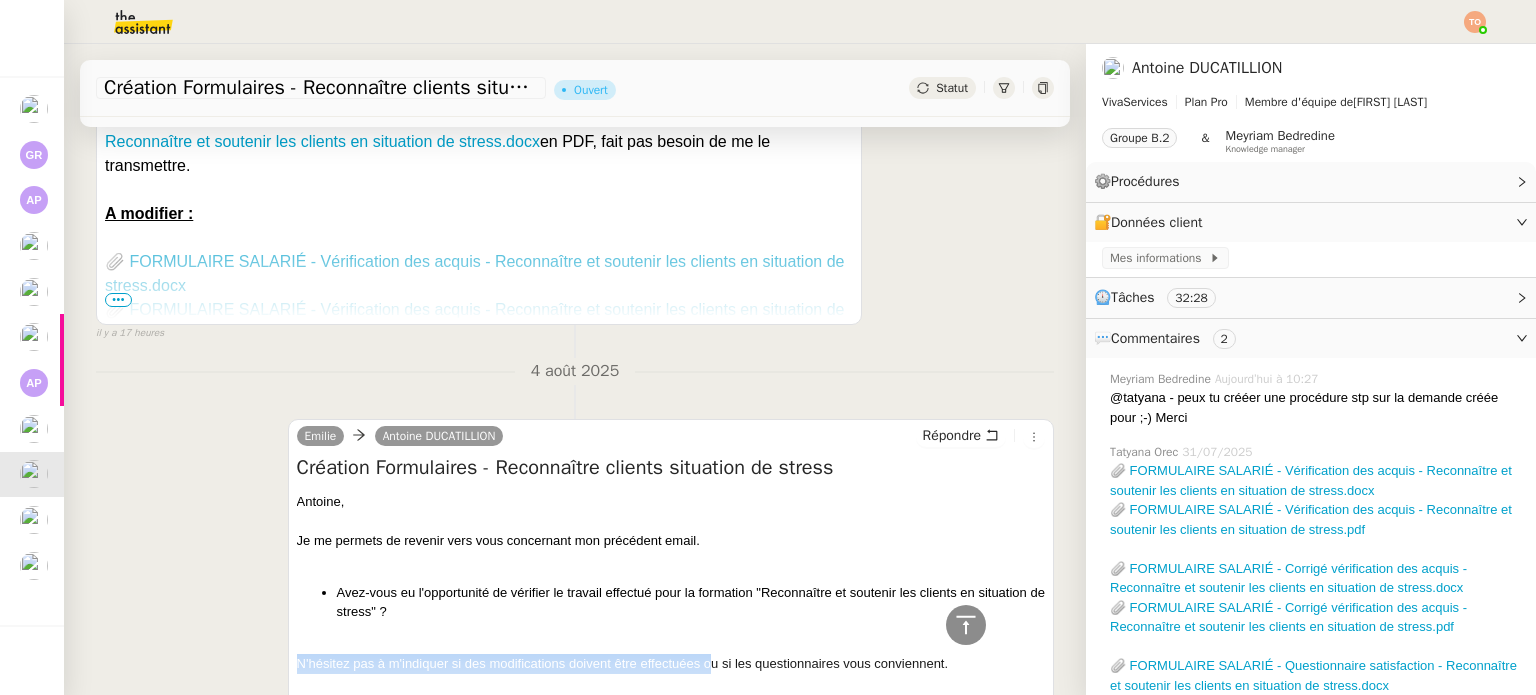 scroll, scrollTop: 1100, scrollLeft: 0, axis: vertical 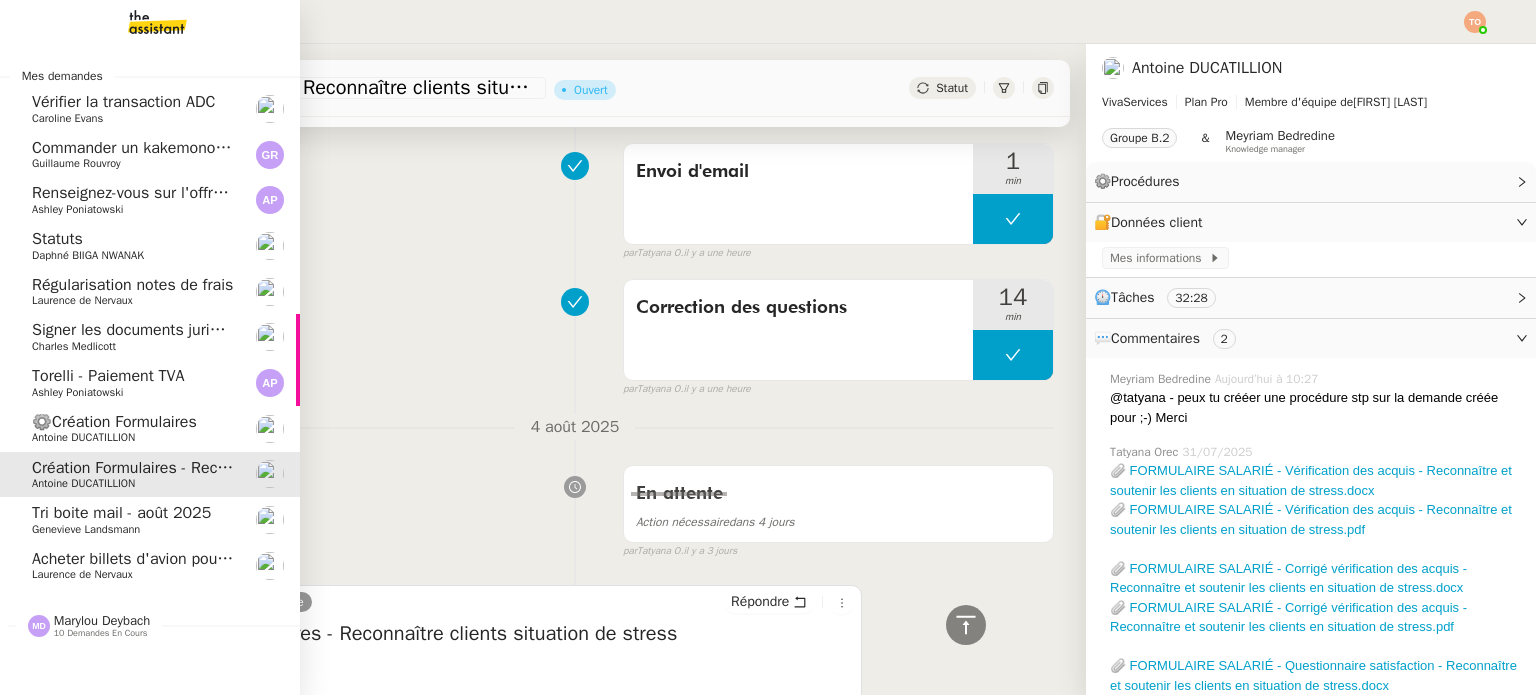 click on "Tri boite mail - août 2025" 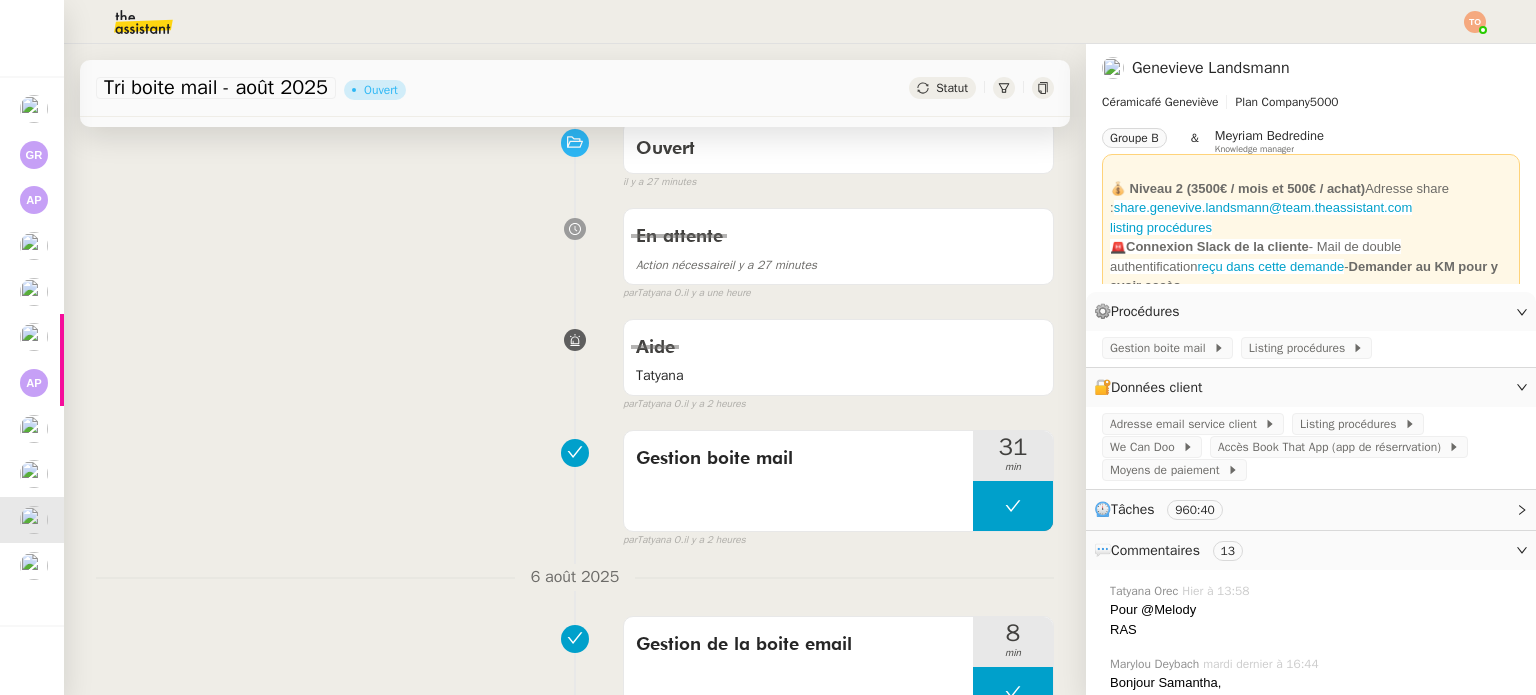 scroll, scrollTop: 200, scrollLeft: 0, axis: vertical 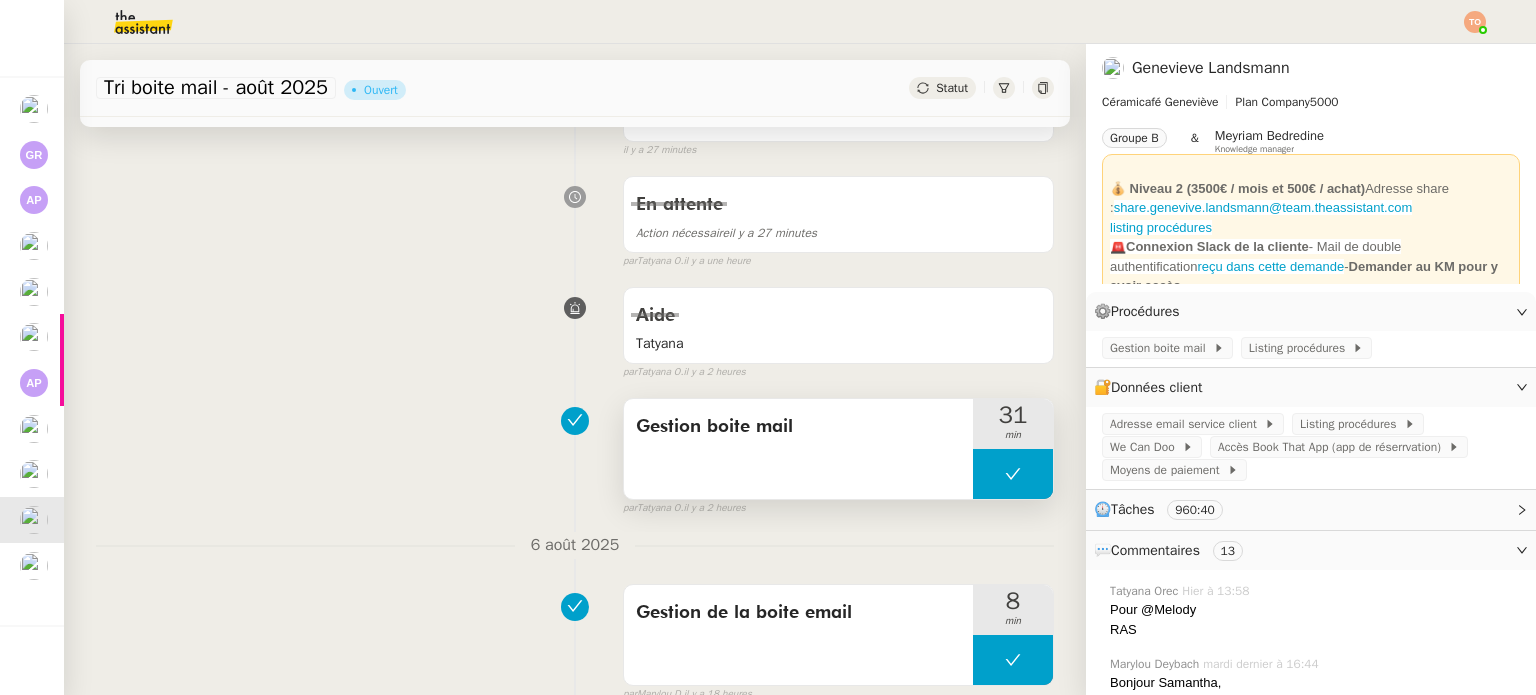 click at bounding box center (1013, 474) 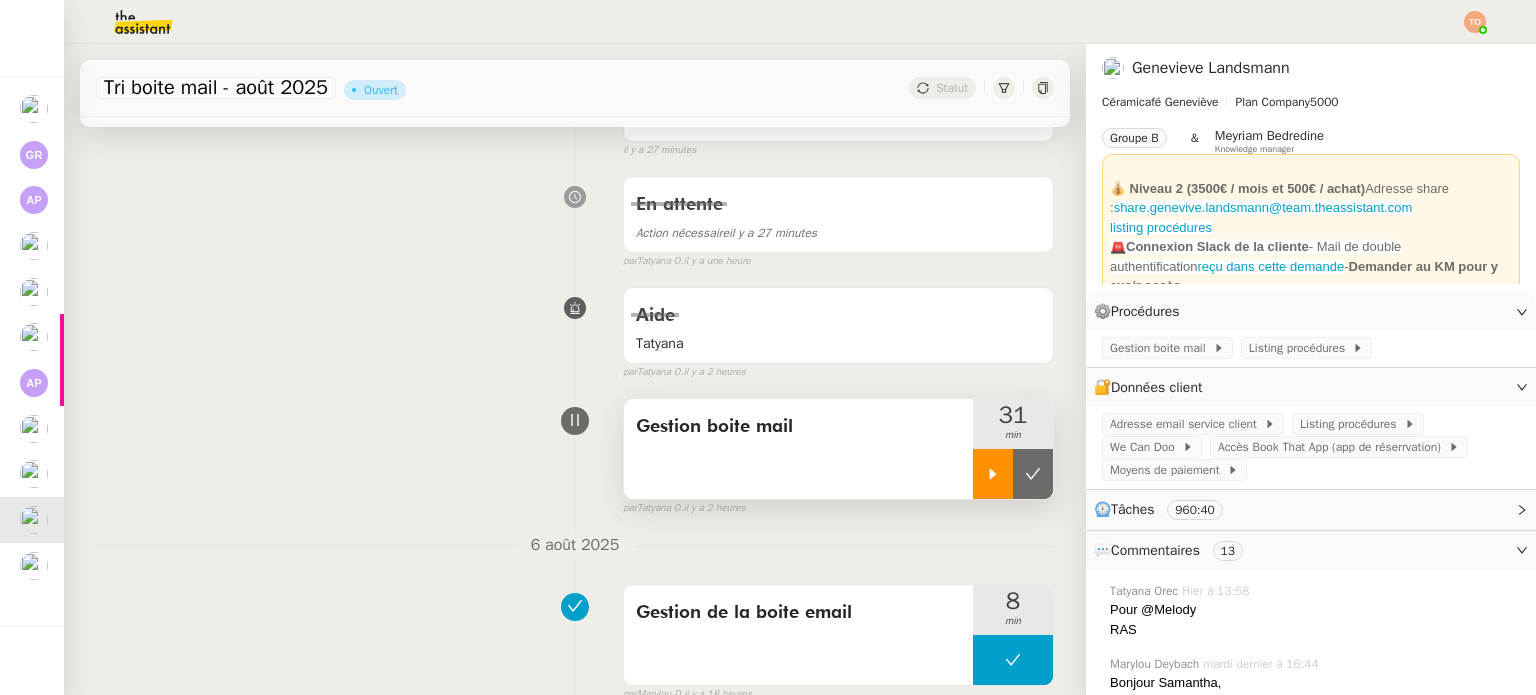 click 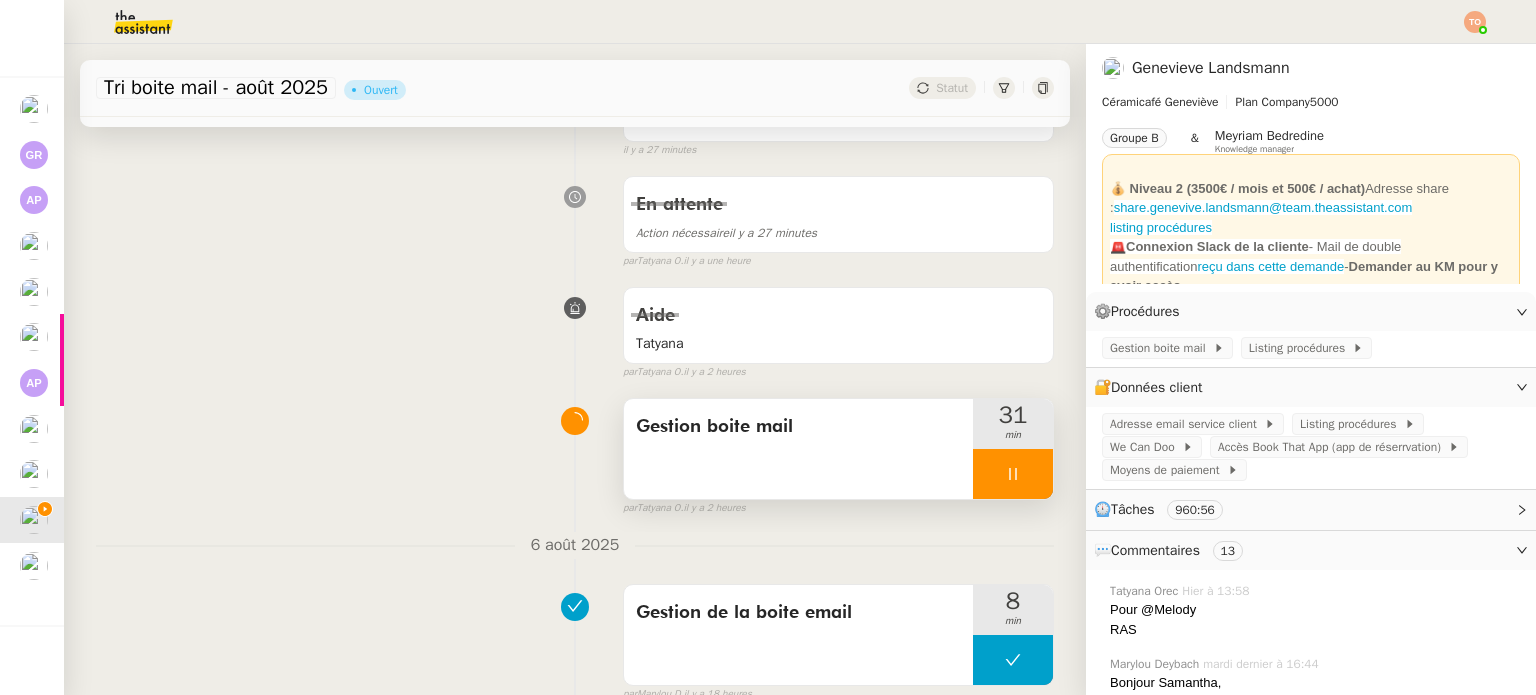 click 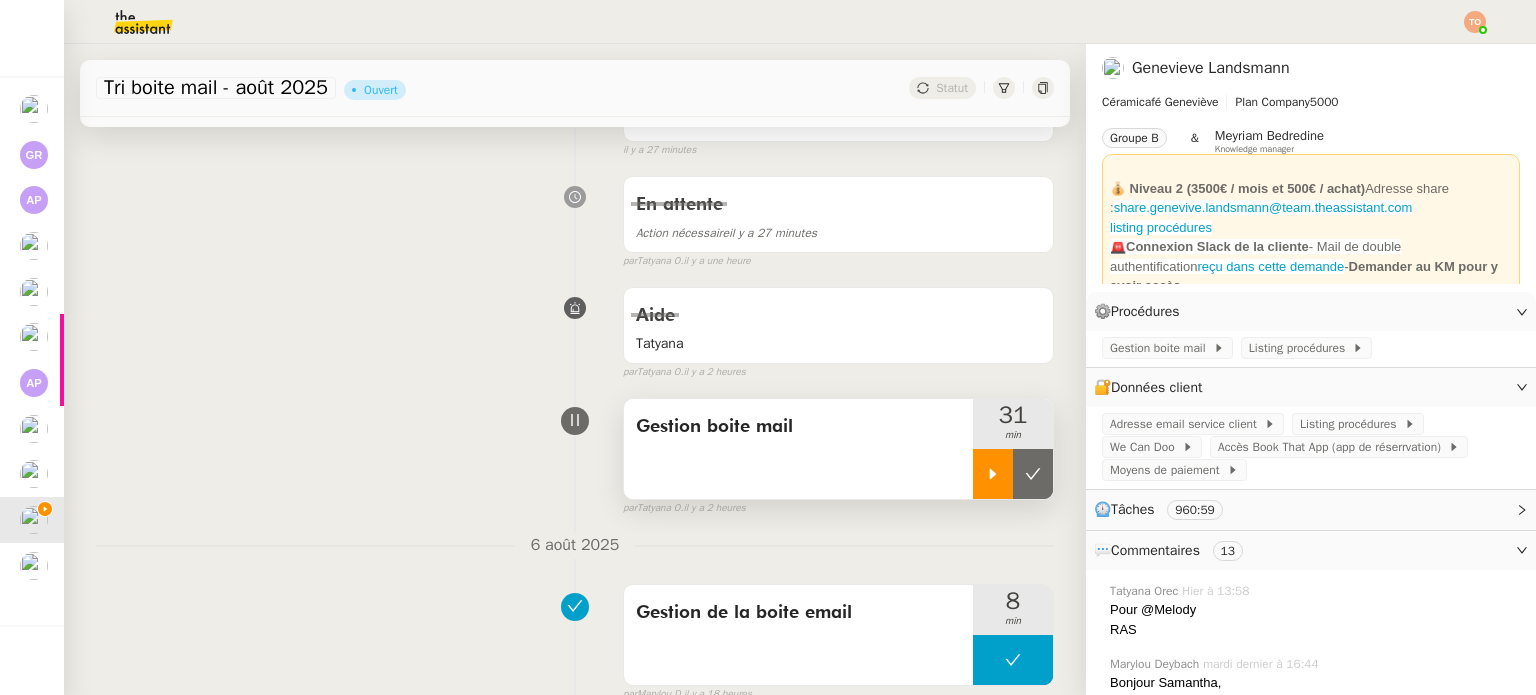 click 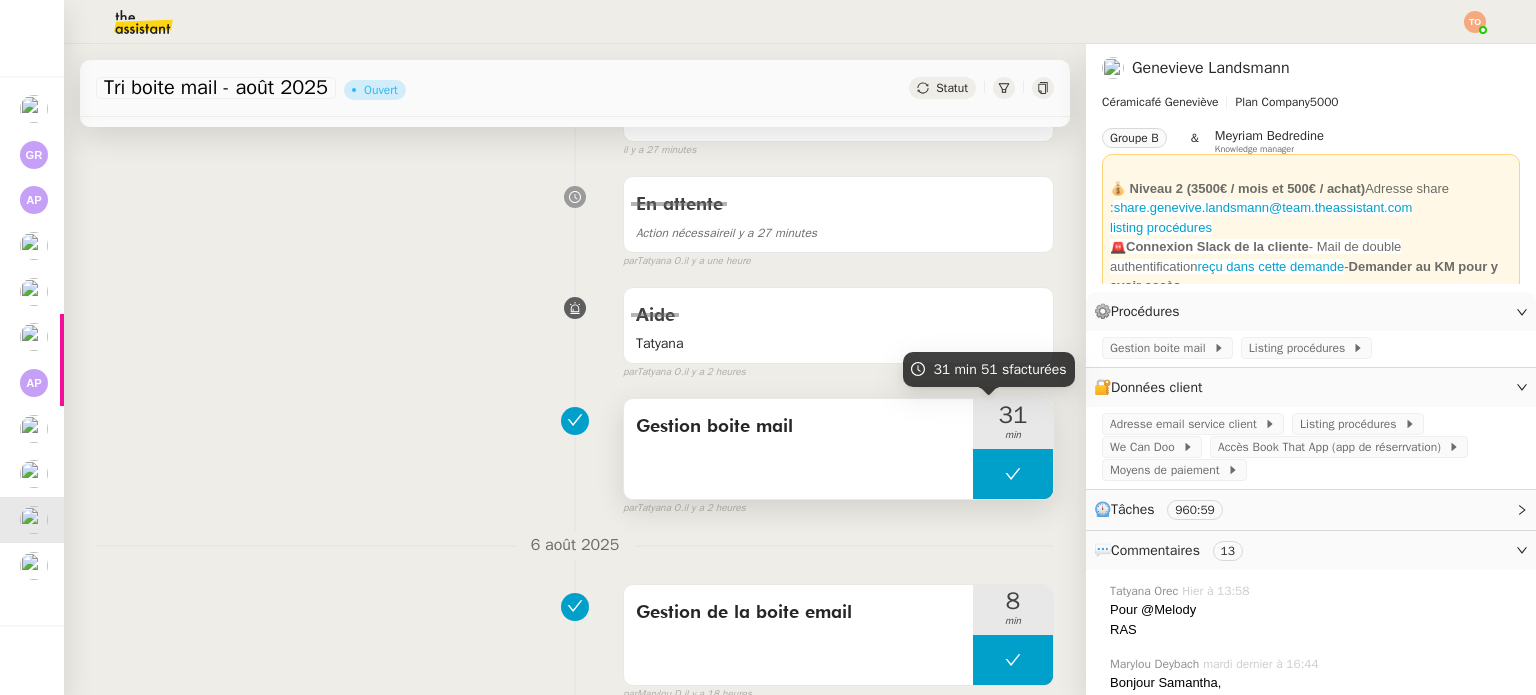 scroll, scrollTop: 0, scrollLeft: 0, axis: both 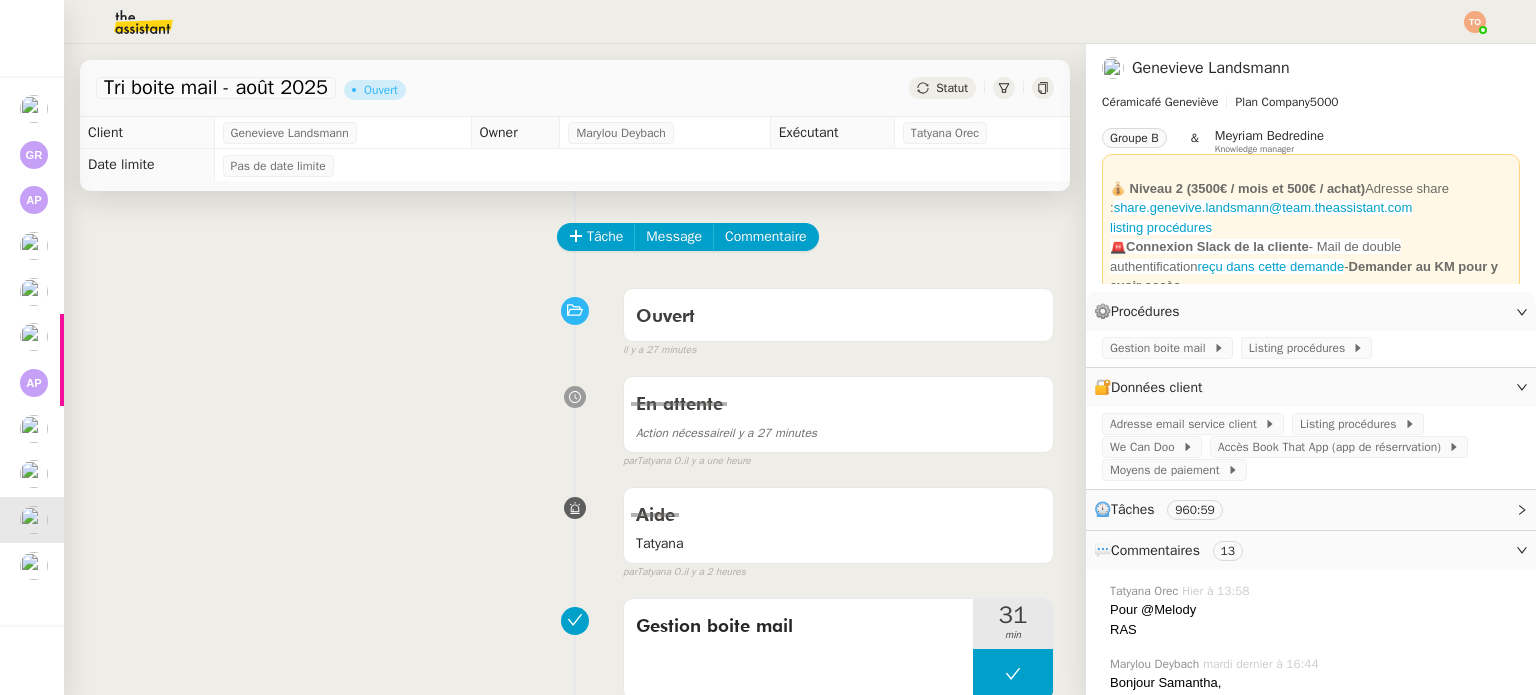 click on "Statut" 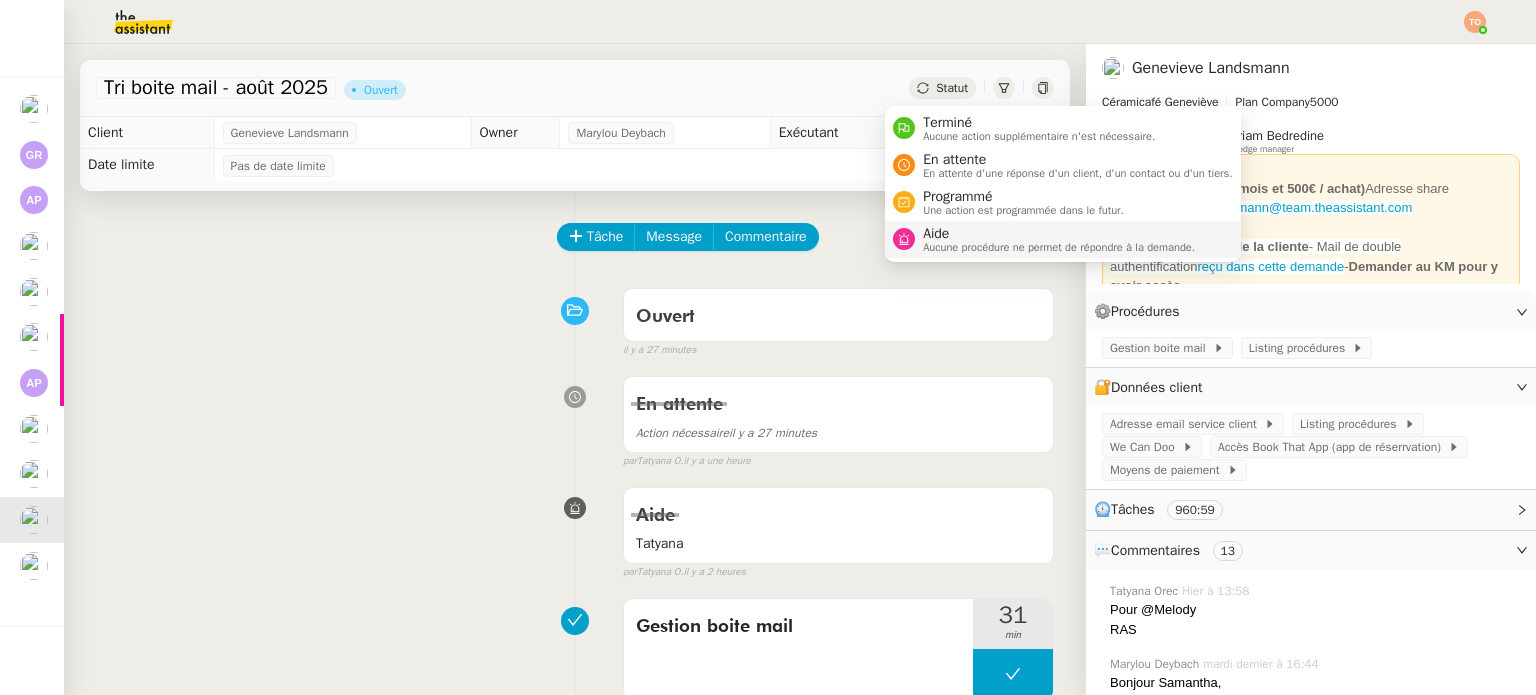 click on "Aide" at bounding box center [1059, 234] 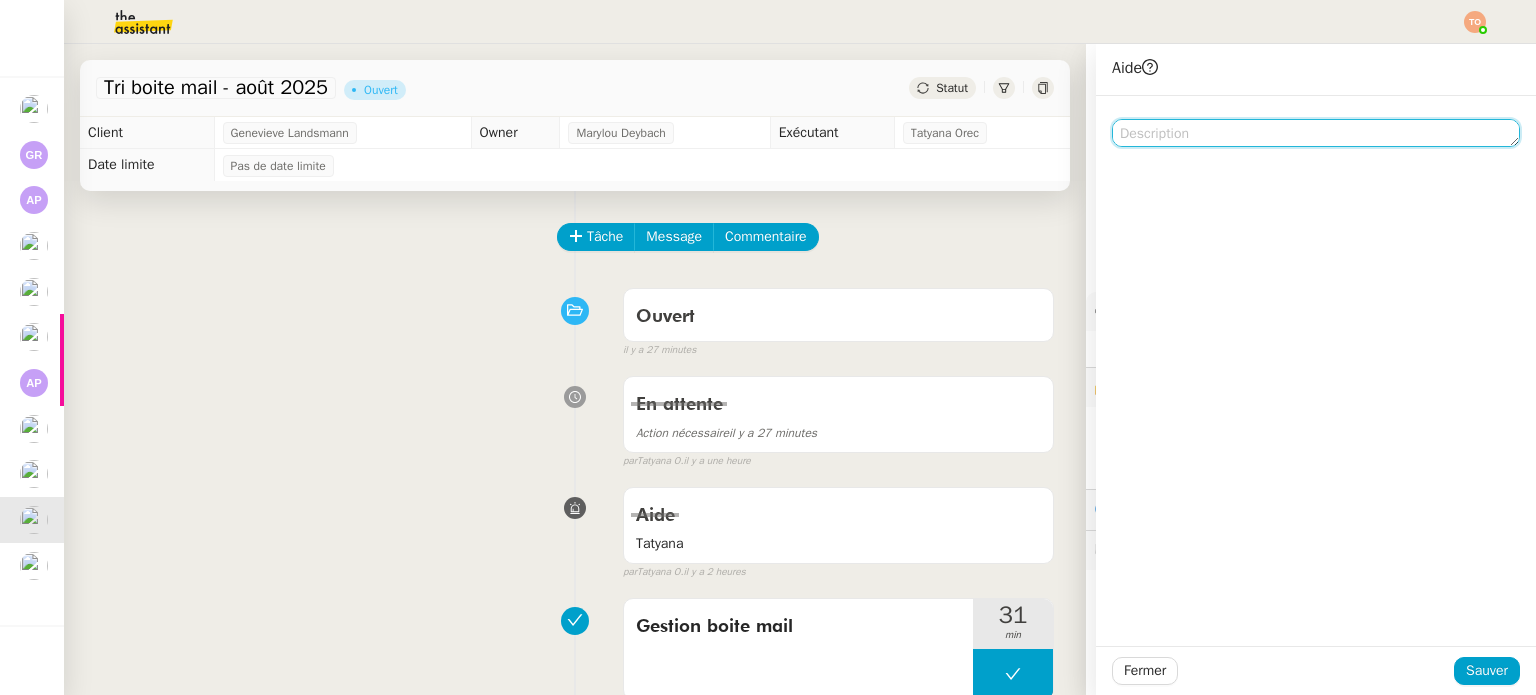 click 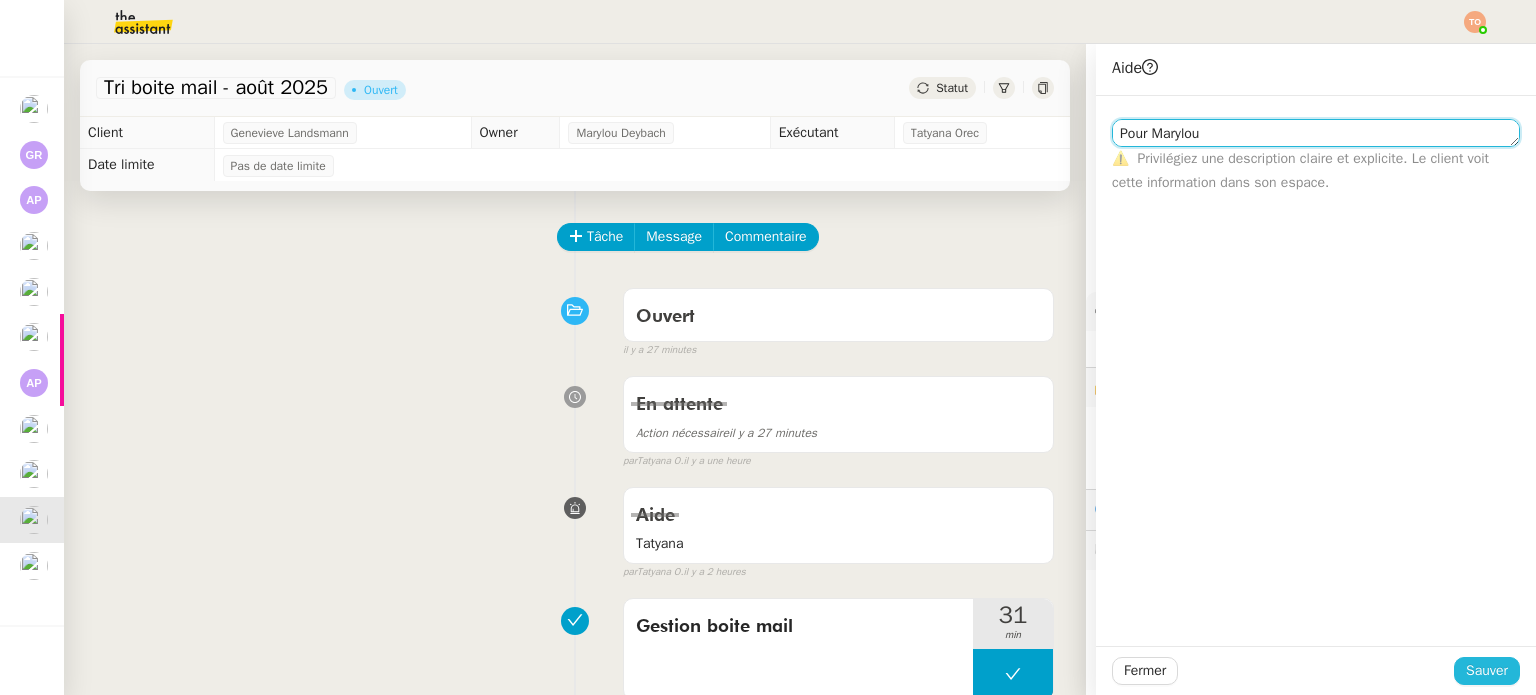 type on "Pour Marylou" 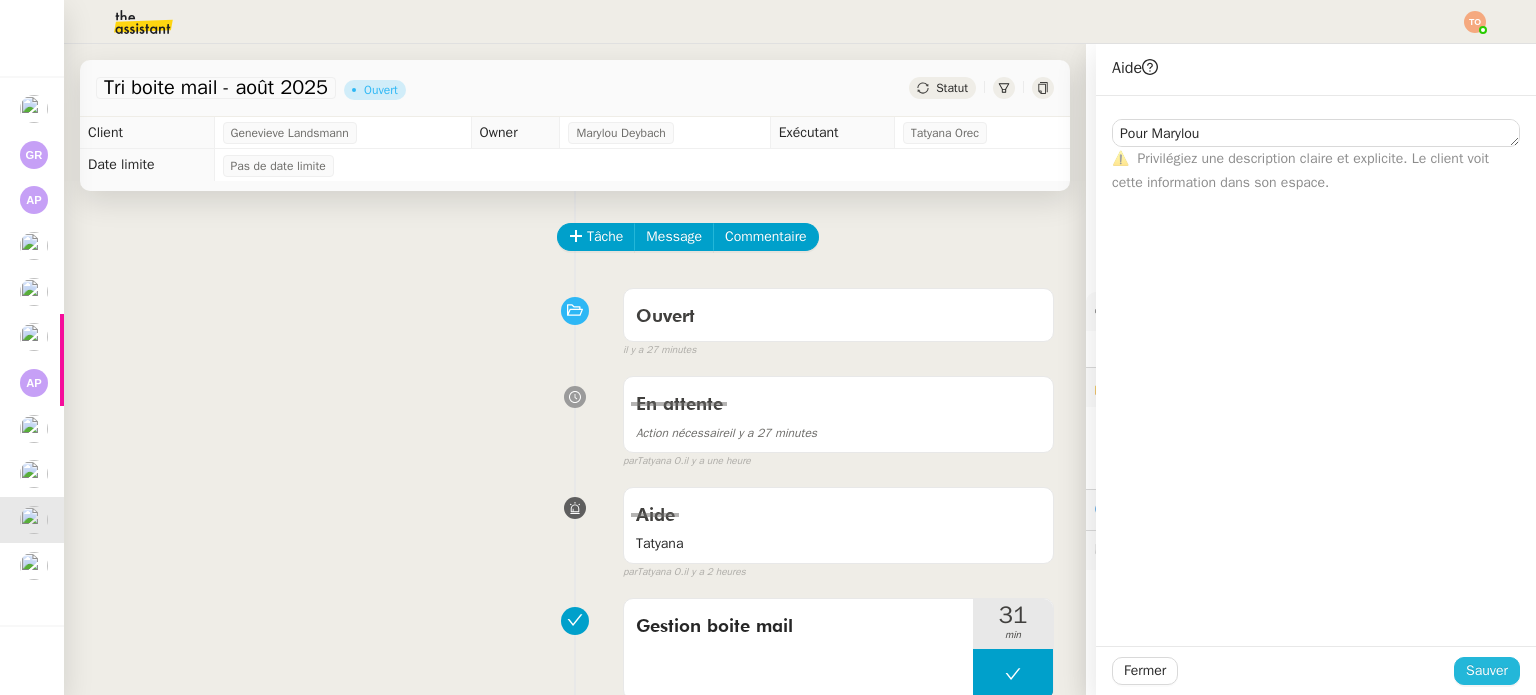 click on "Sauver" 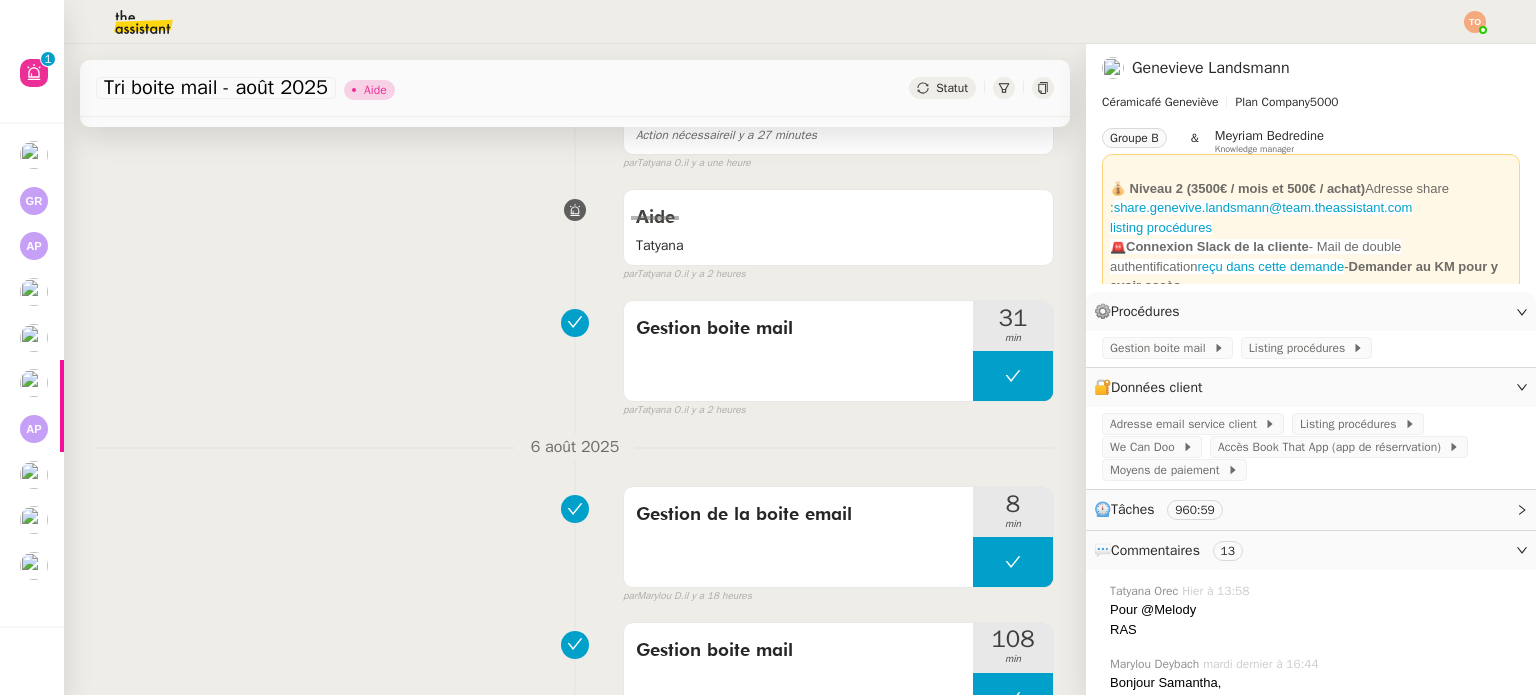 scroll, scrollTop: 200, scrollLeft: 0, axis: vertical 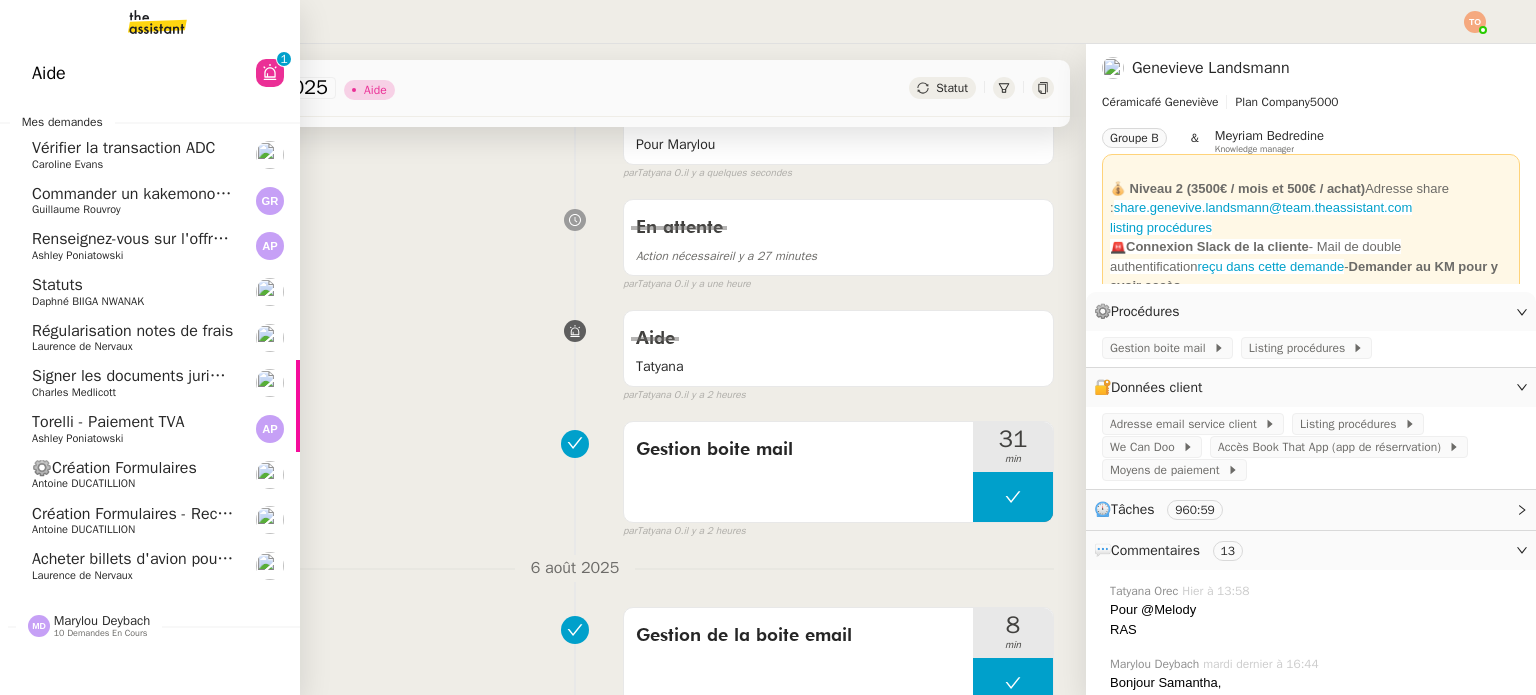 drag, startPoint x: 121, startPoint y: 559, endPoint x: 160, endPoint y: 560, distance: 39.012817 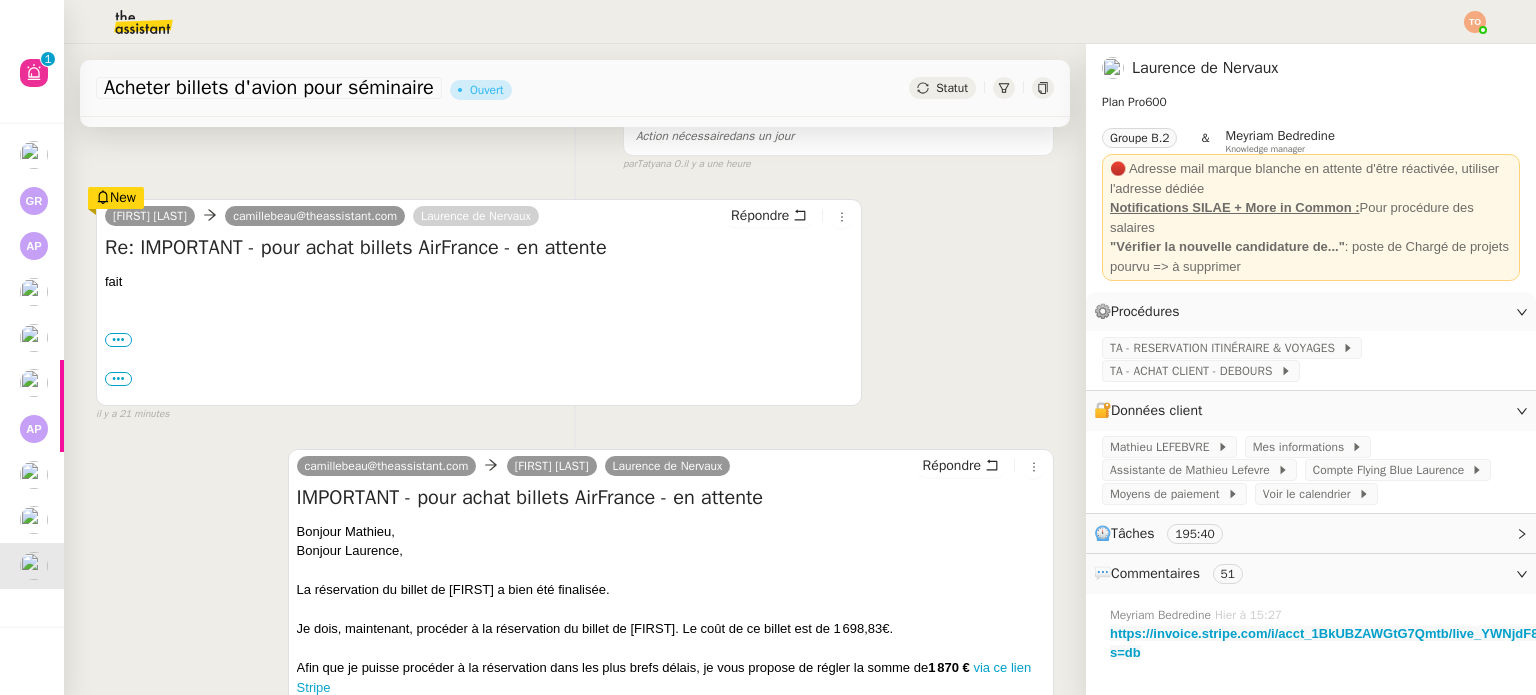 scroll, scrollTop: 400, scrollLeft: 0, axis: vertical 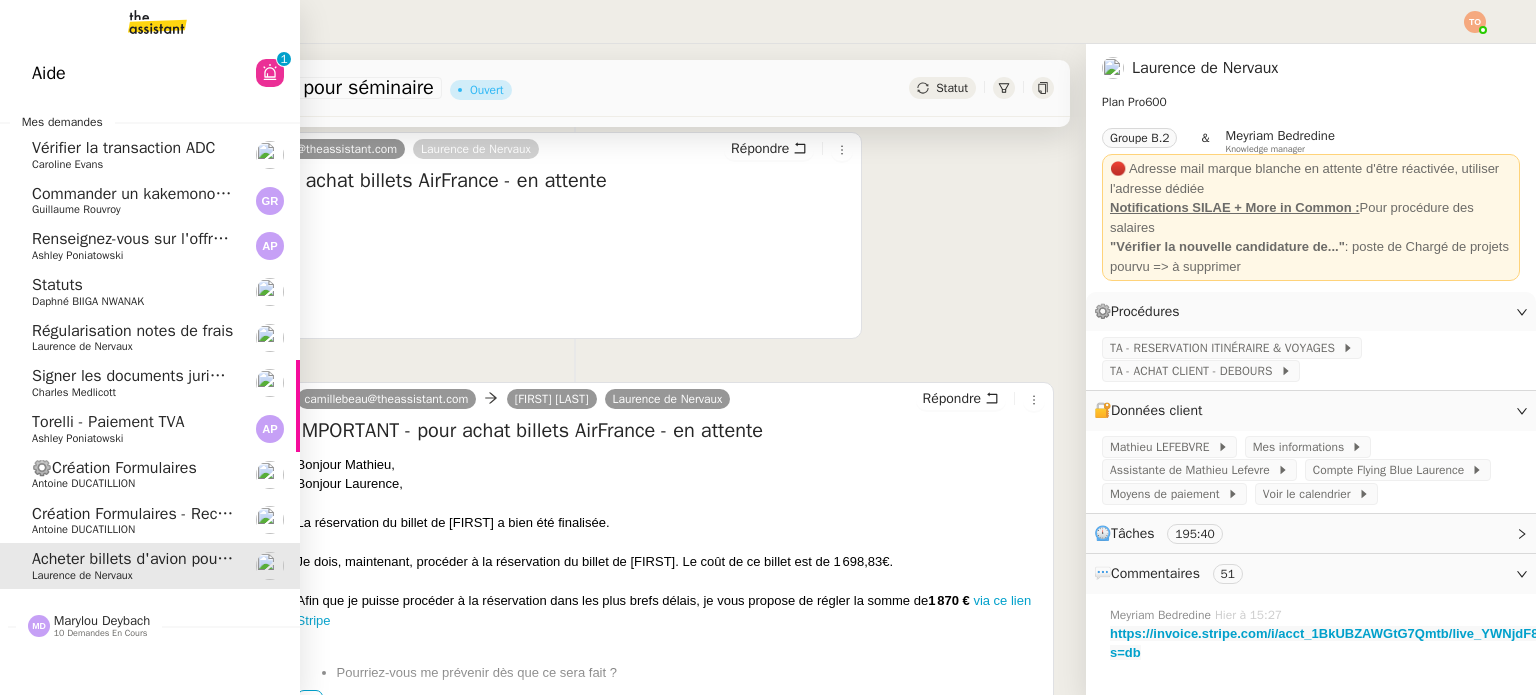 click on "Création Formulaires - Reconnaître clients situation de stress" 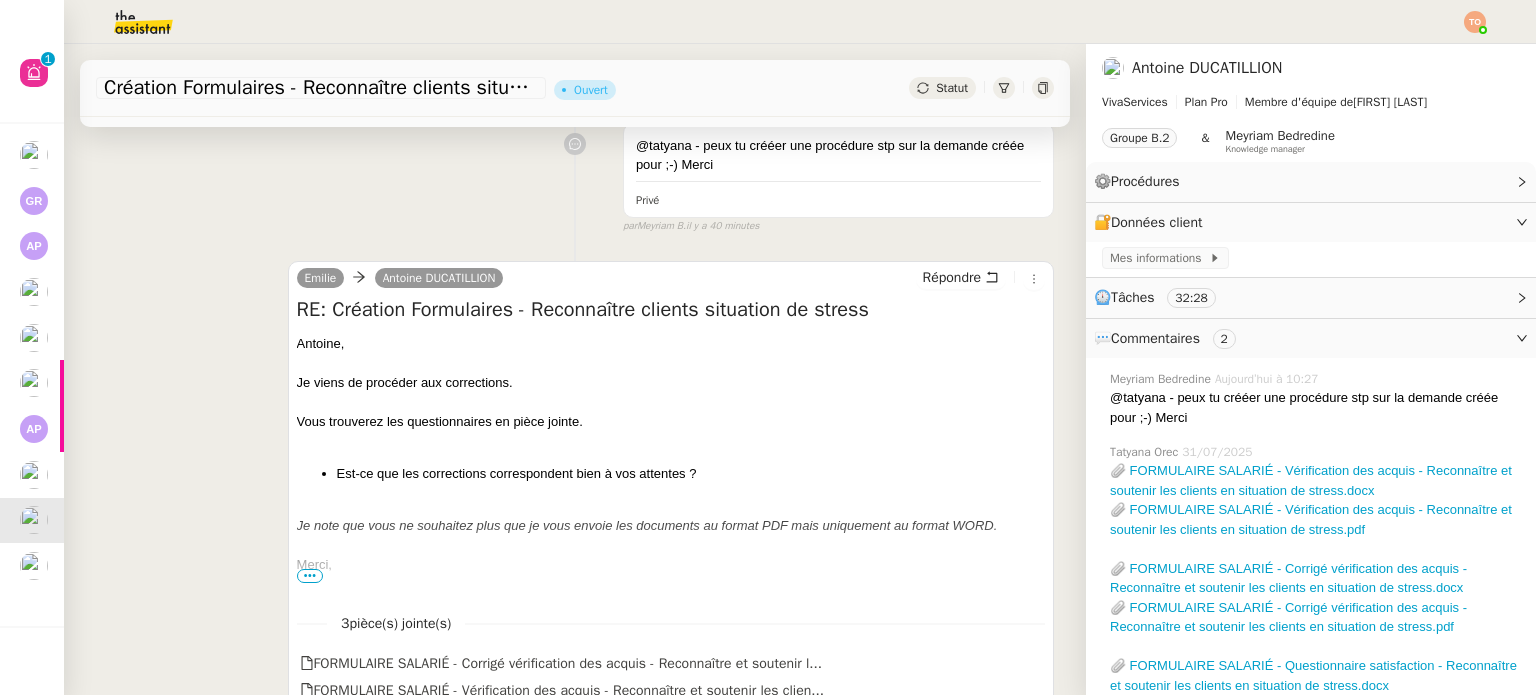 scroll, scrollTop: 0, scrollLeft: 0, axis: both 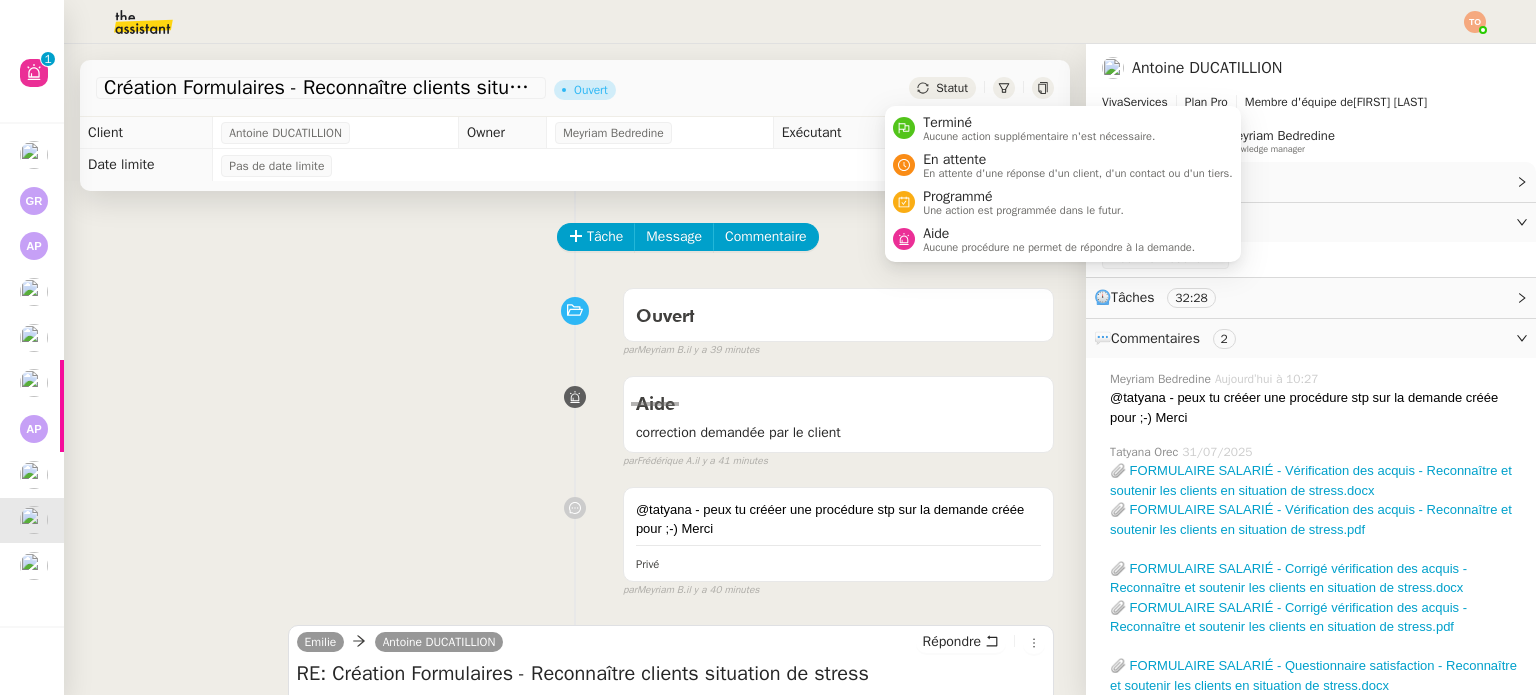 click on "Statut" 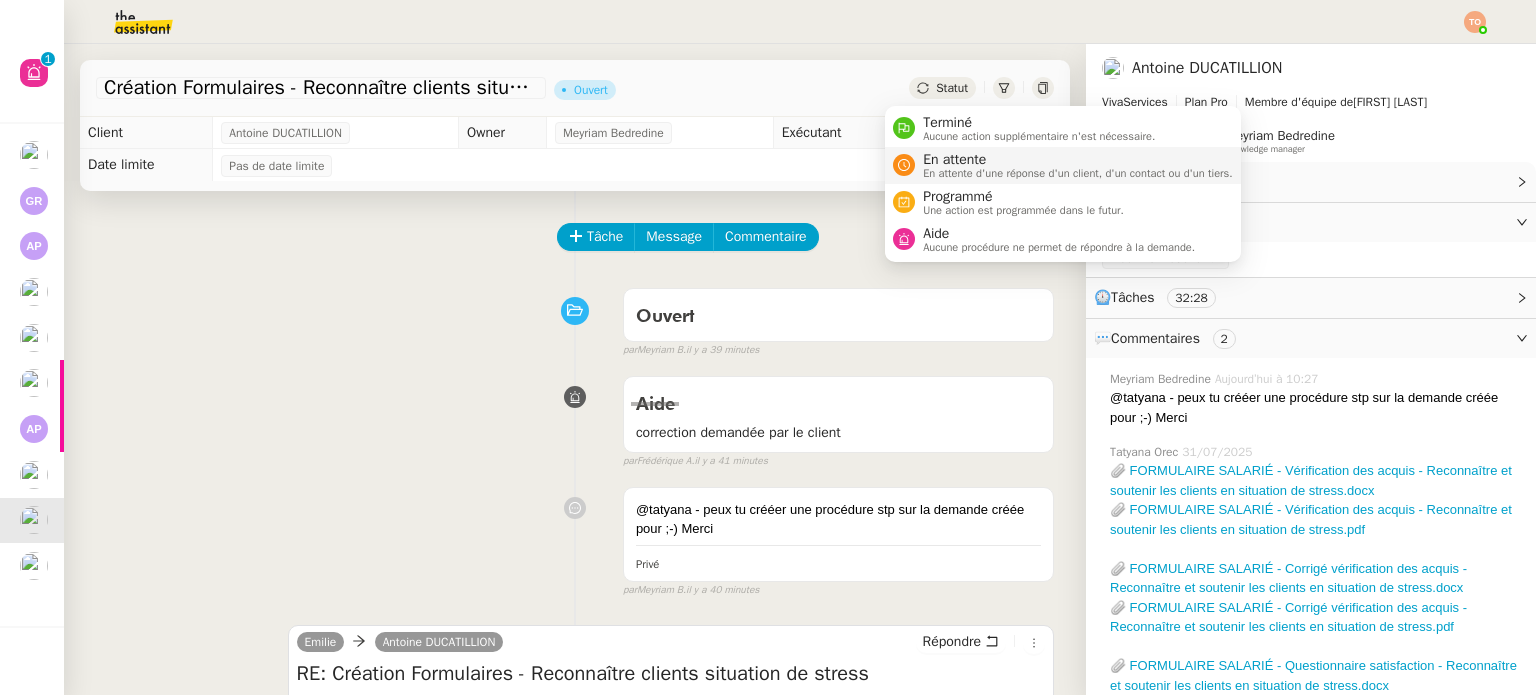 click on "En attente" at bounding box center (1078, 160) 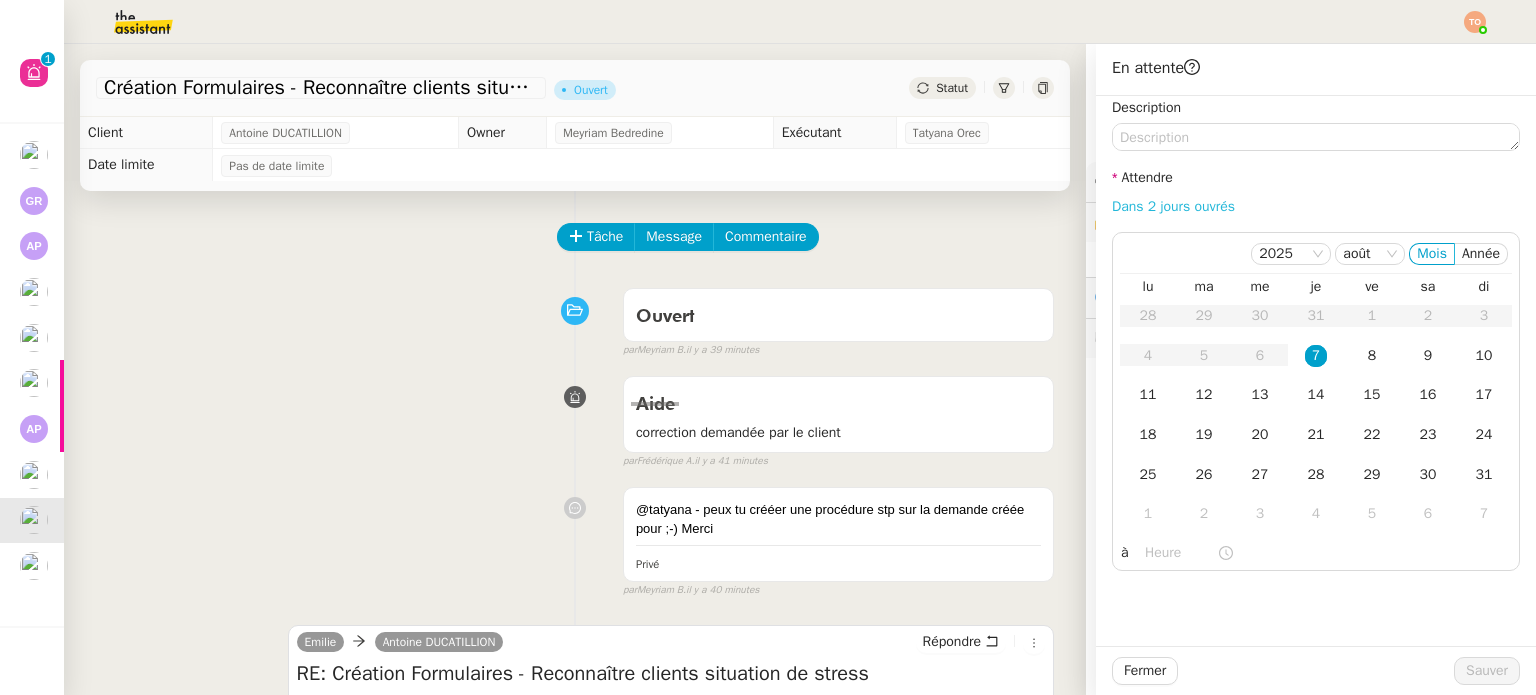 click on "Dans 2 jours ouvrés" 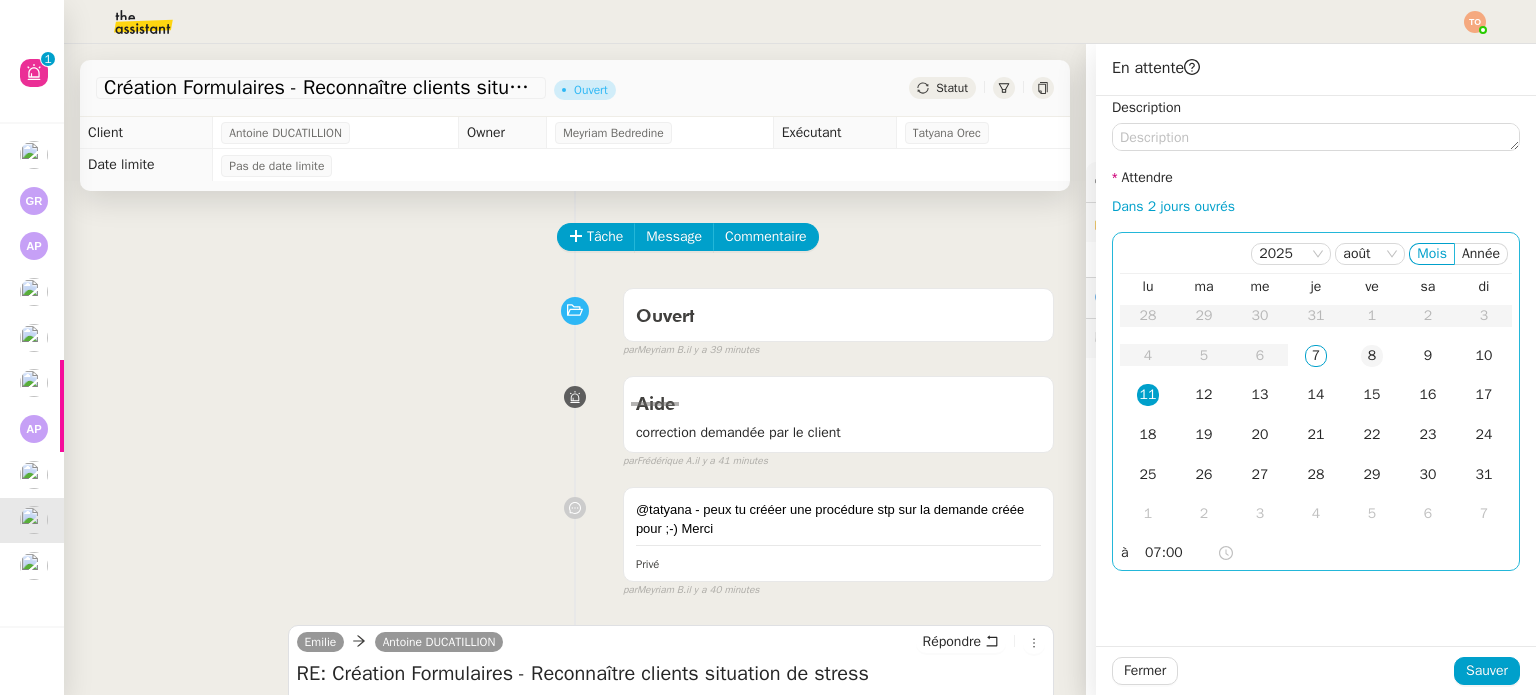 click on "8" 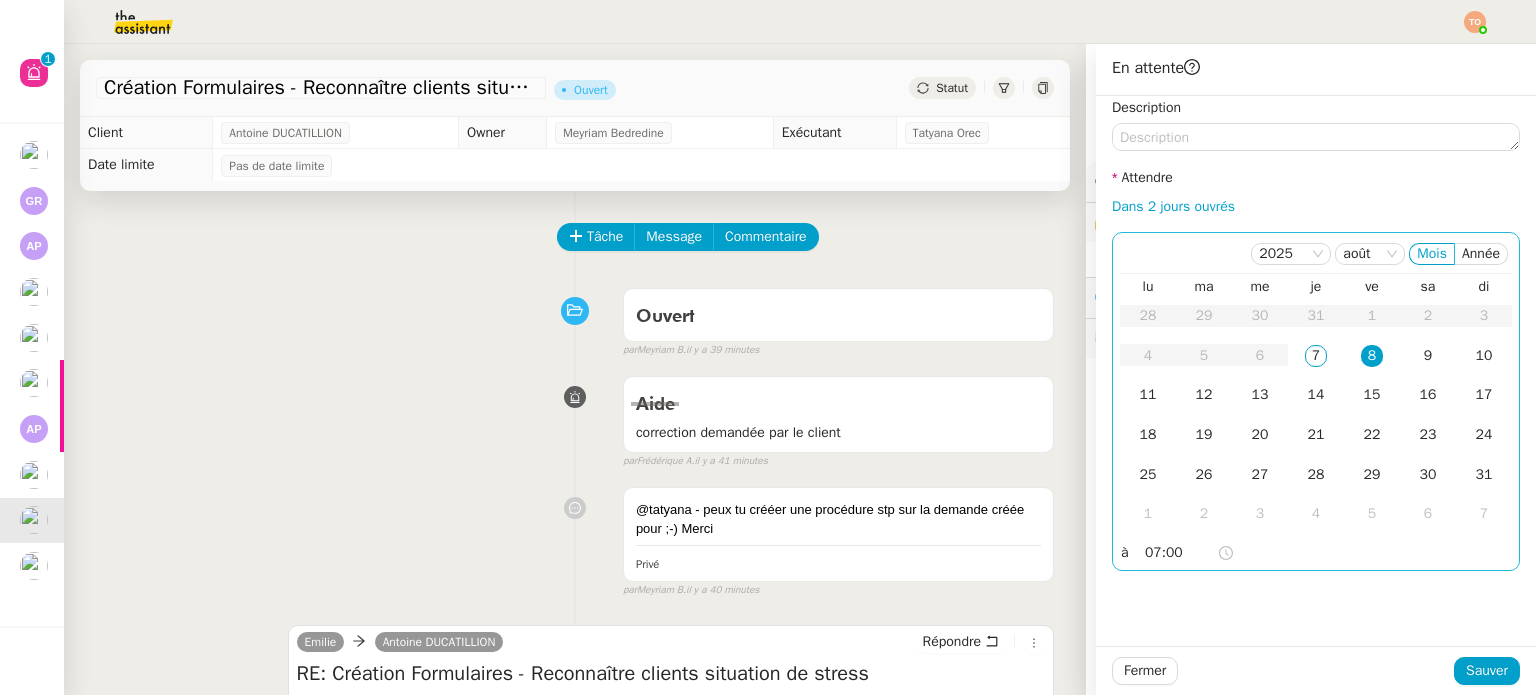 click on "07:00" 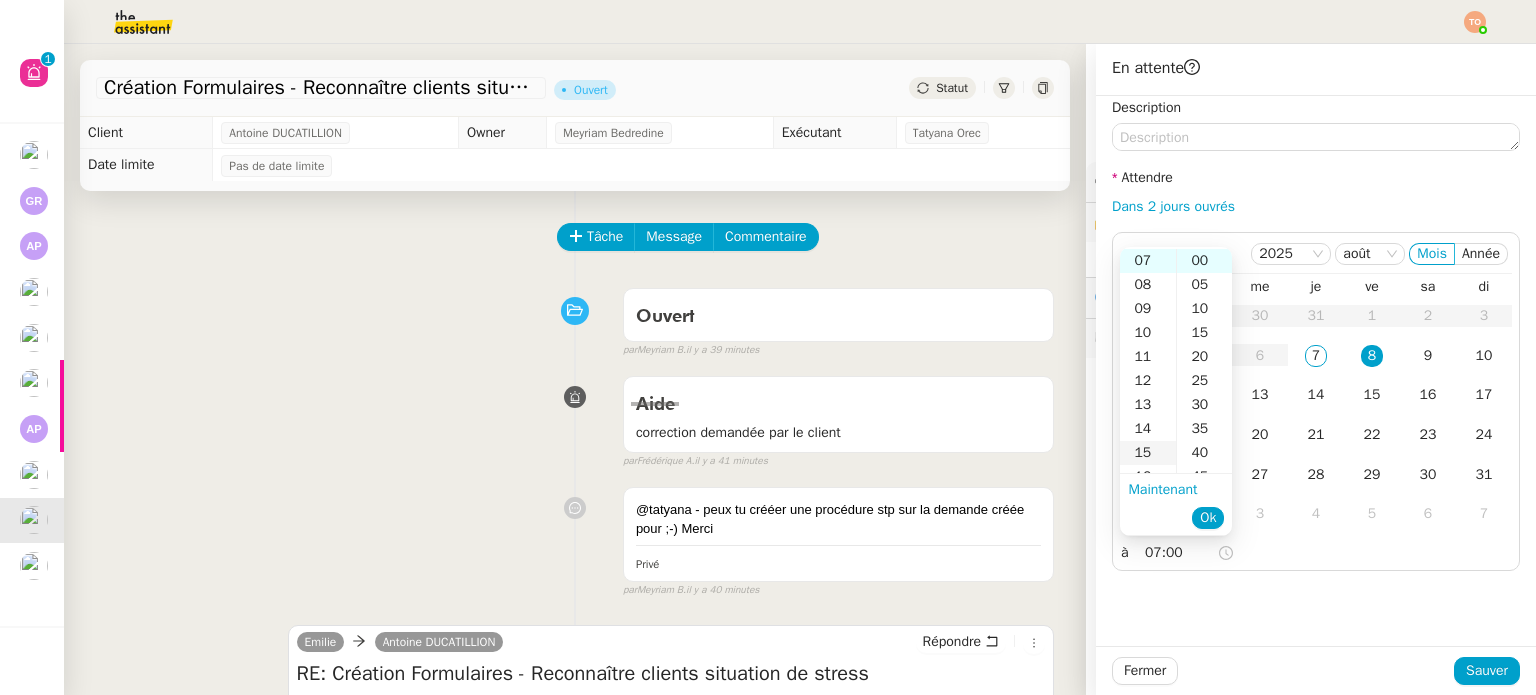 click on "15" at bounding box center (1148, 453) 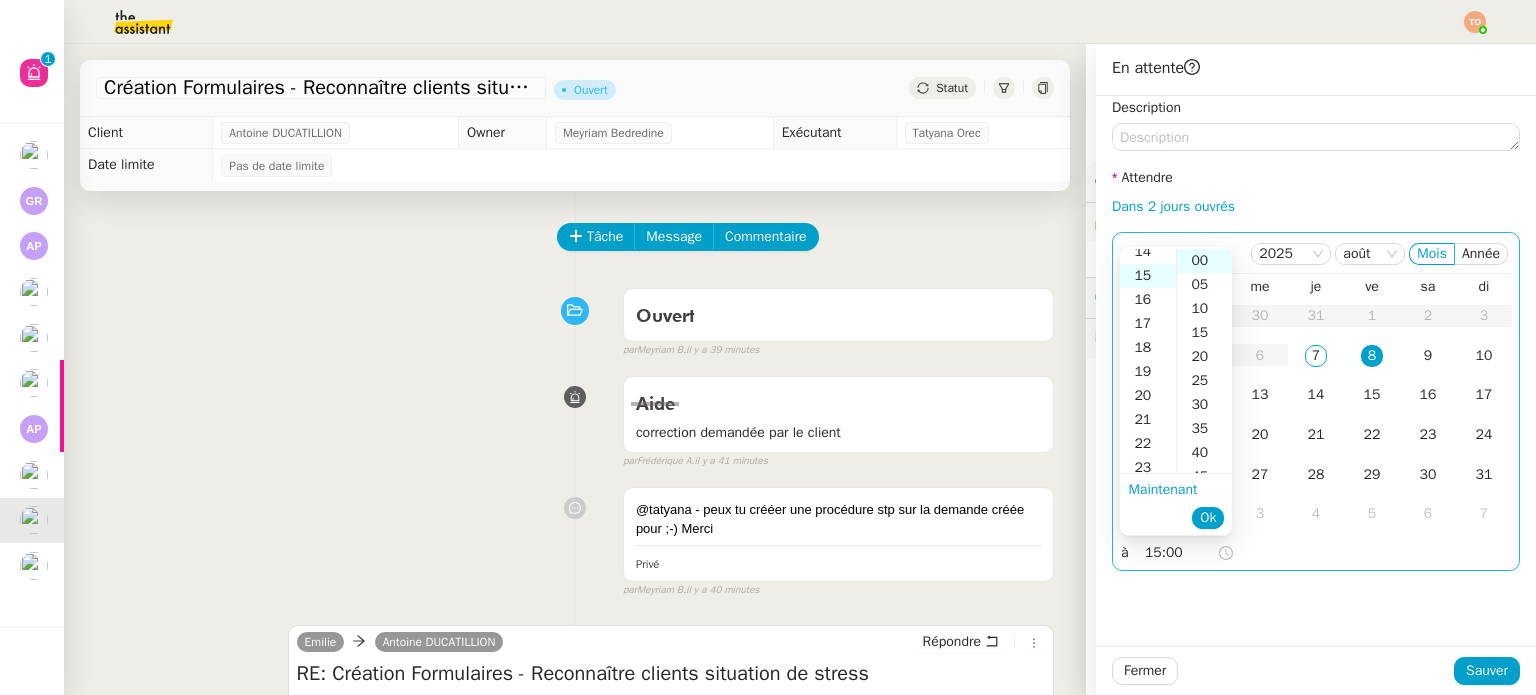 scroll, scrollTop: 360, scrollLeft: 0, axis: vertical 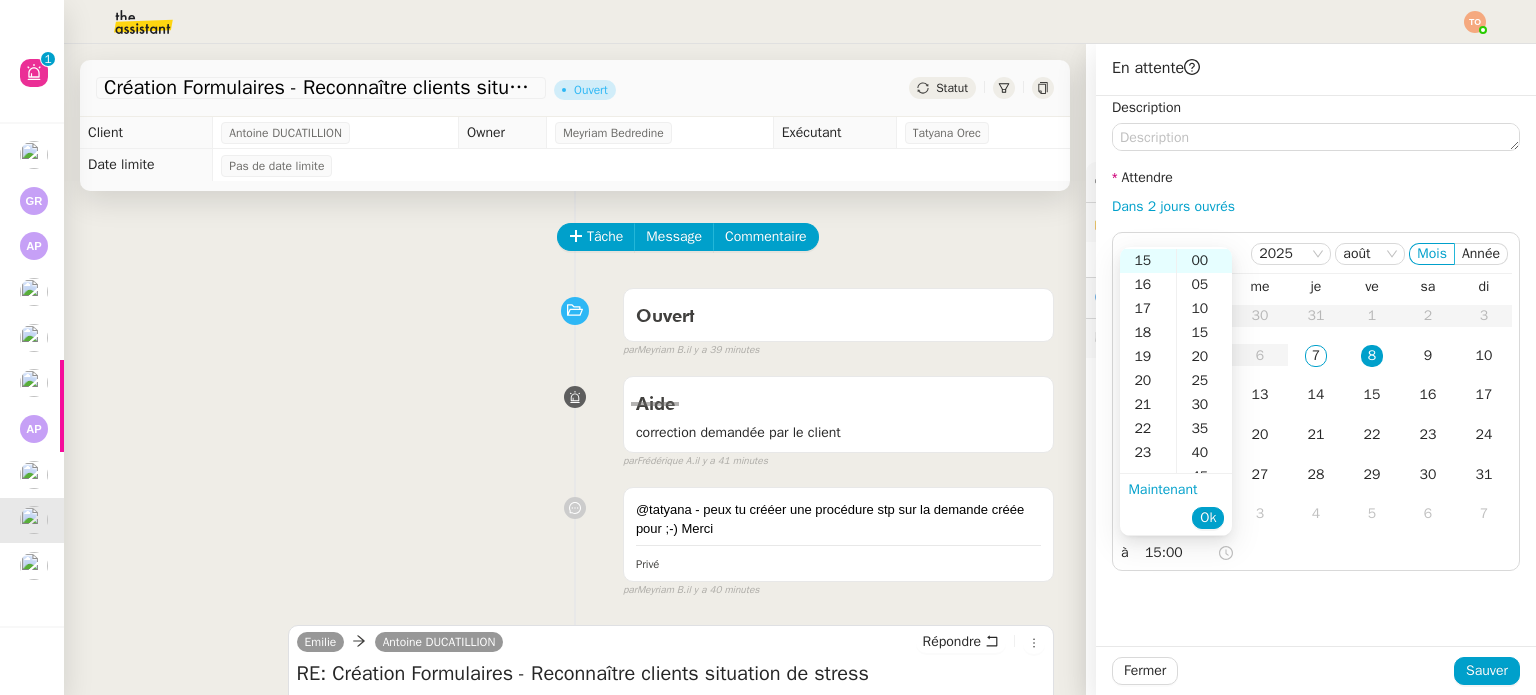 click on "Ok" at bounding box center (1208, 518) 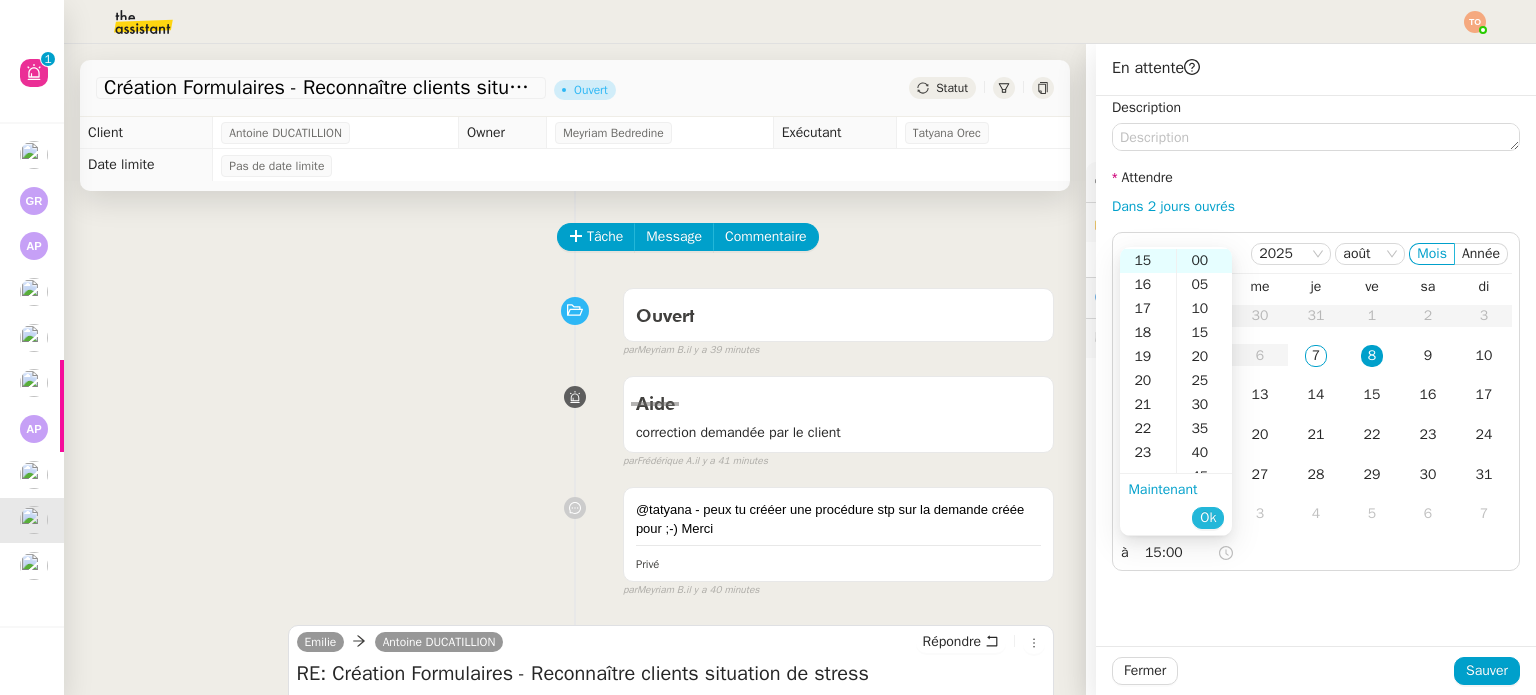 click on "Ok" at bounding box center (1208, 518) 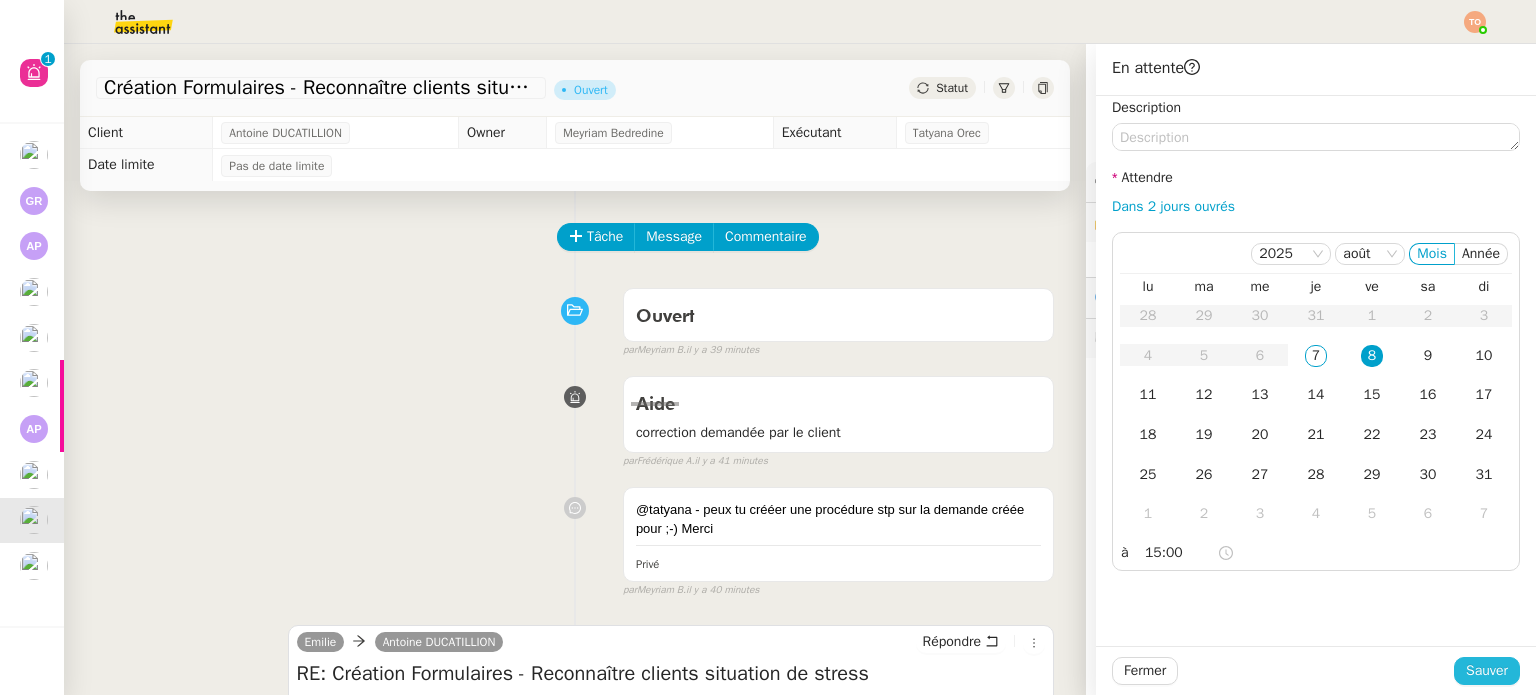 click on "Sauver" 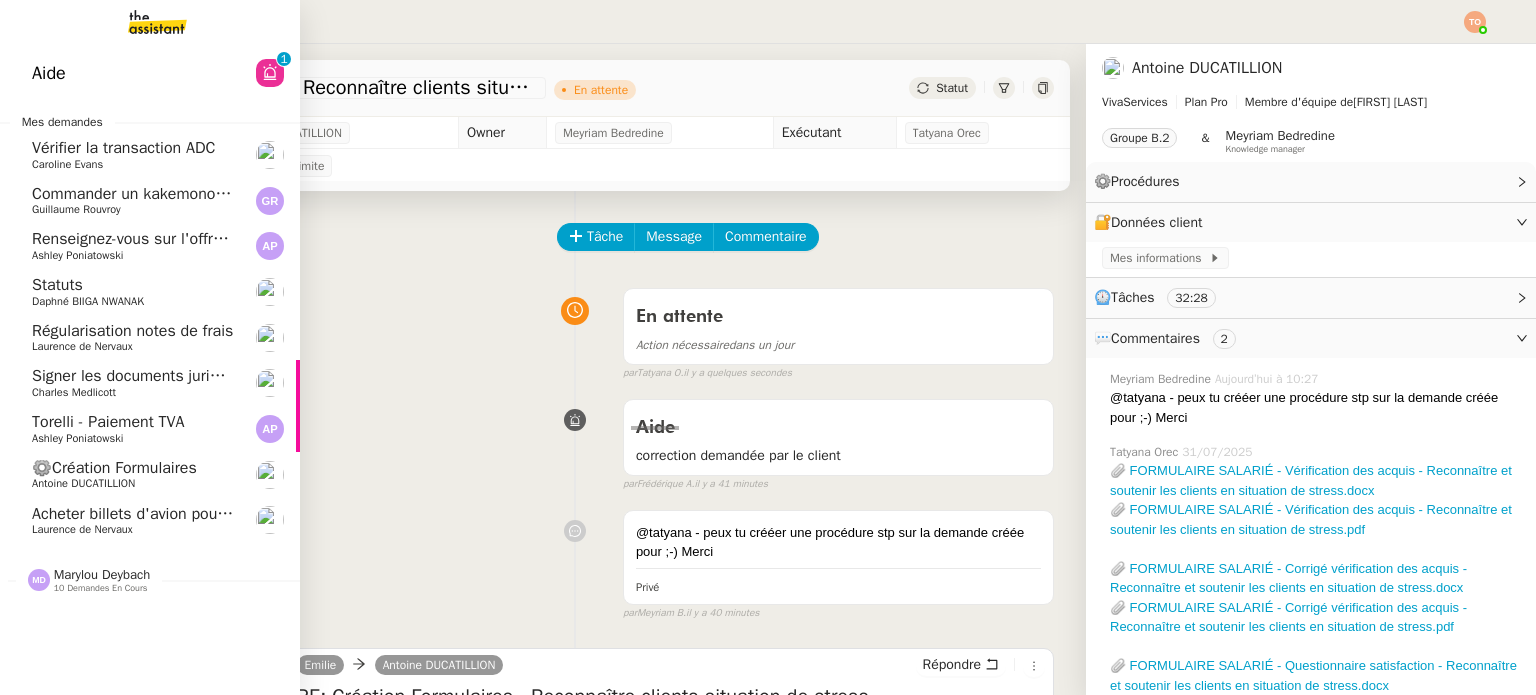 click on "Antoine DUCATILLION" 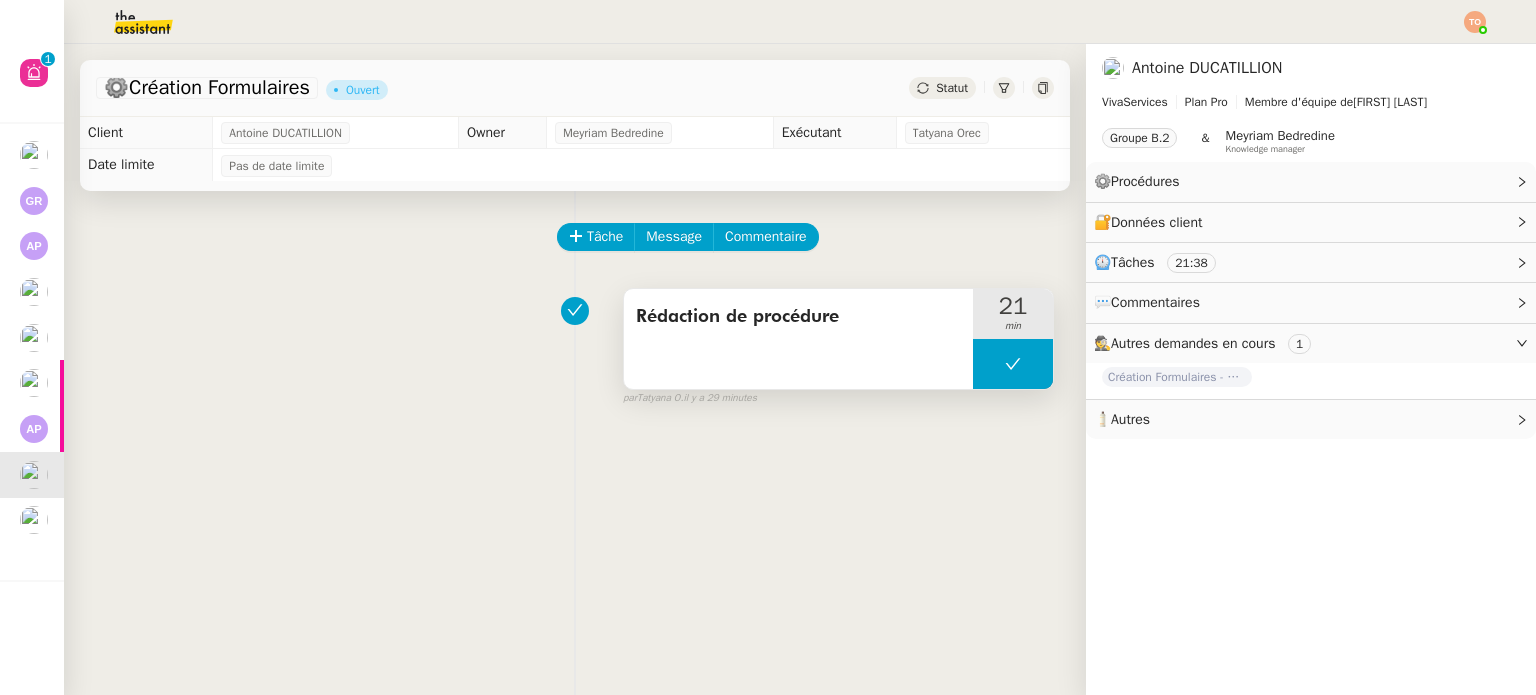 click at bounding box center [1013, 364] 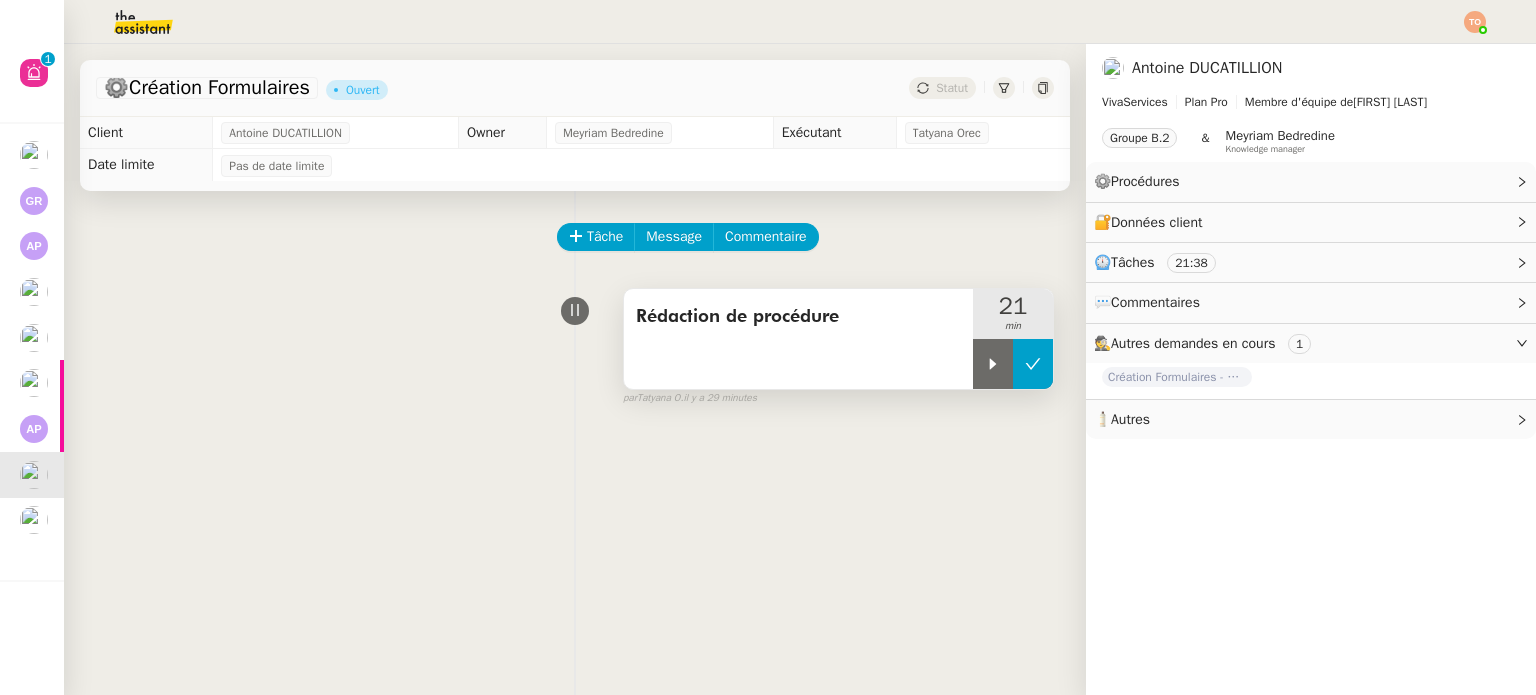 click at bounding box center (993, 364) 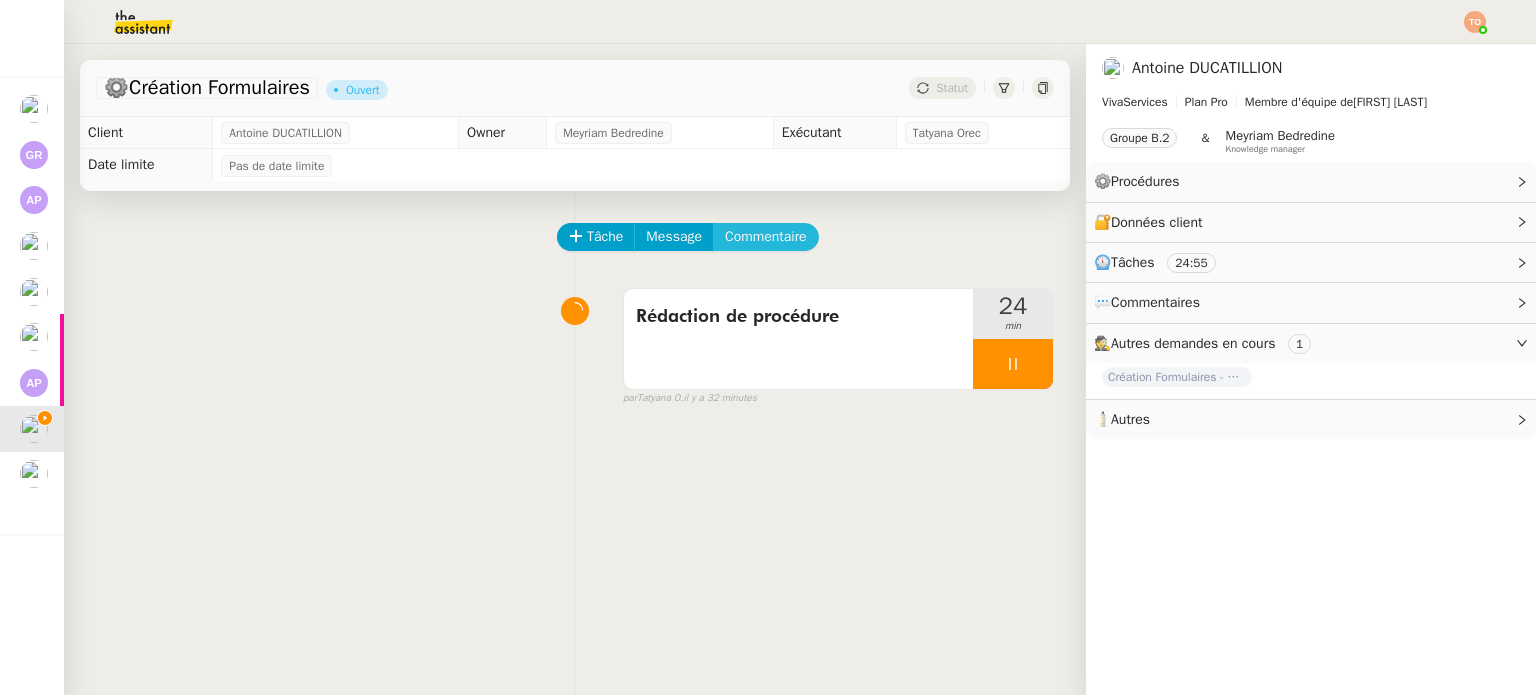 click on "Commentaire" 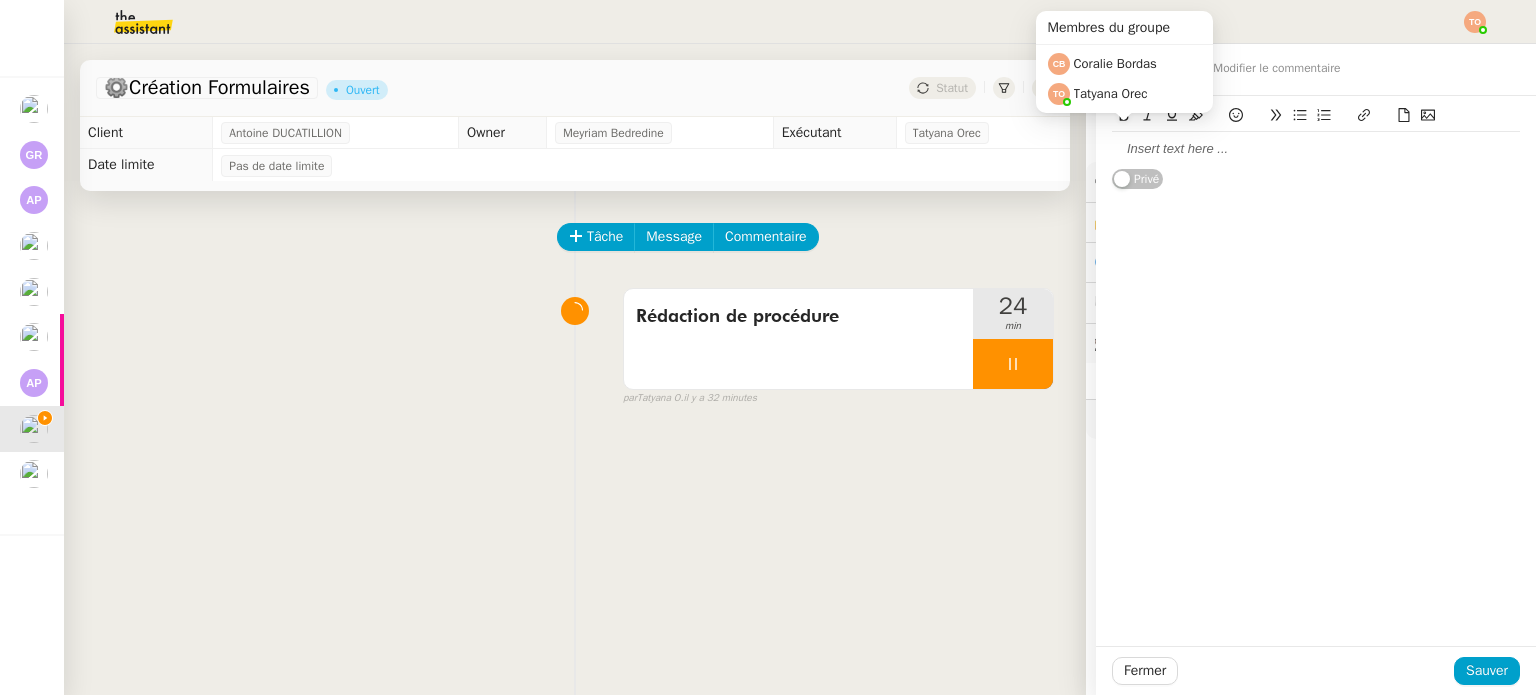 click 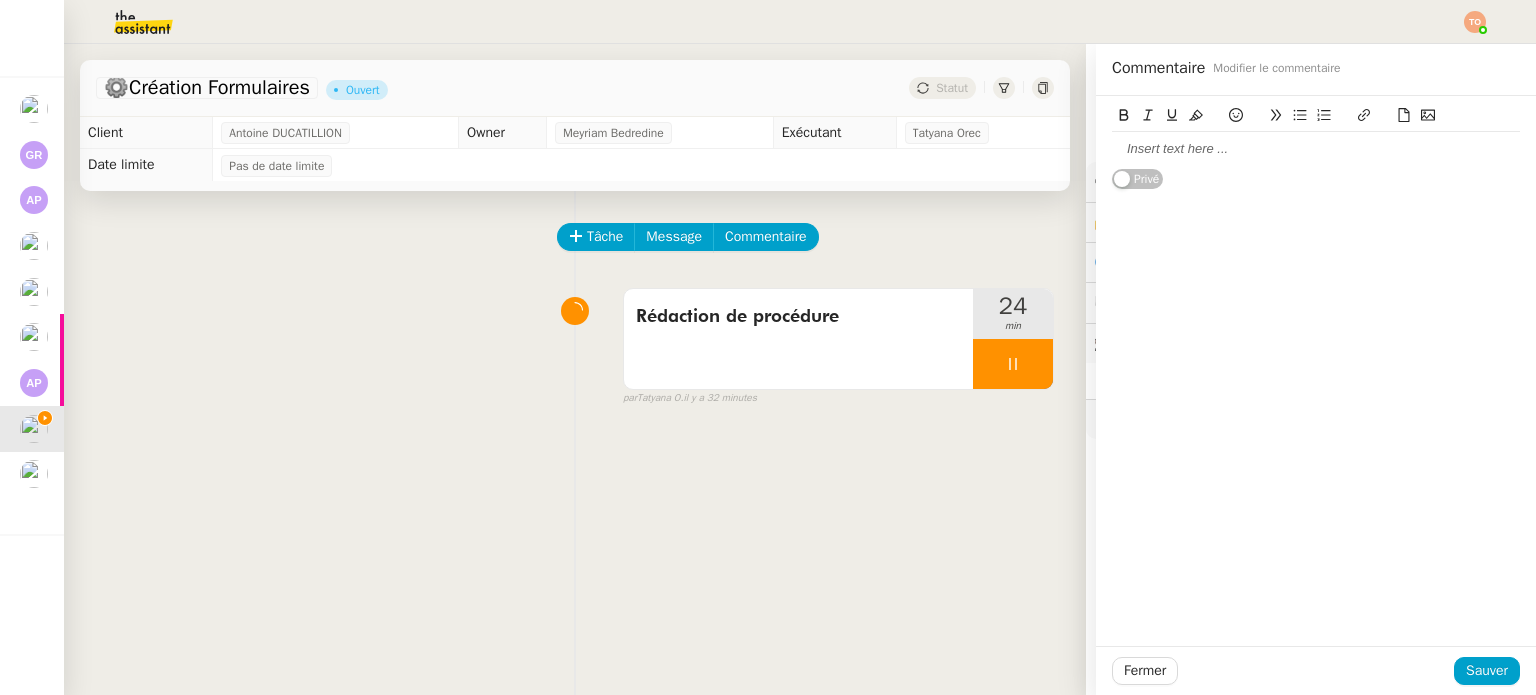 type 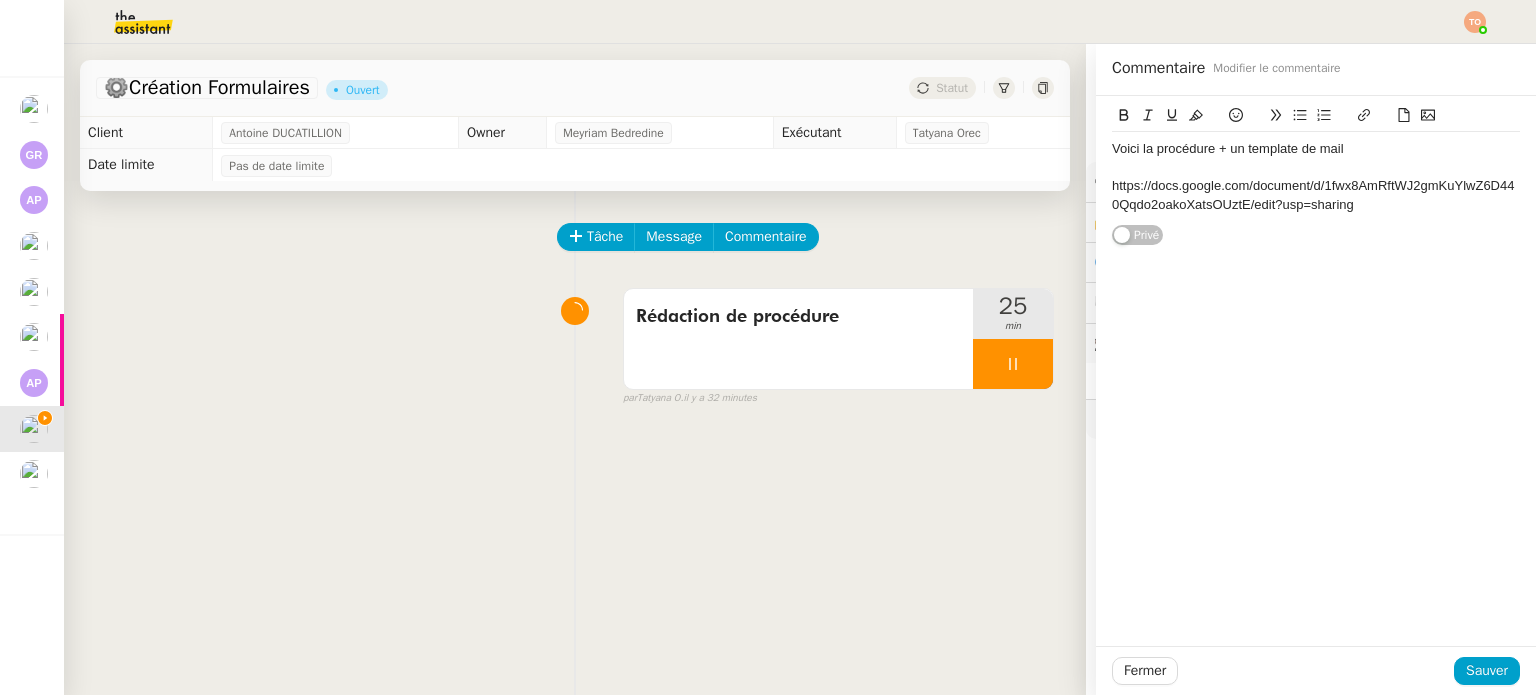 scroll, scrollTop: 0, scrollLeft: 0, axis: both 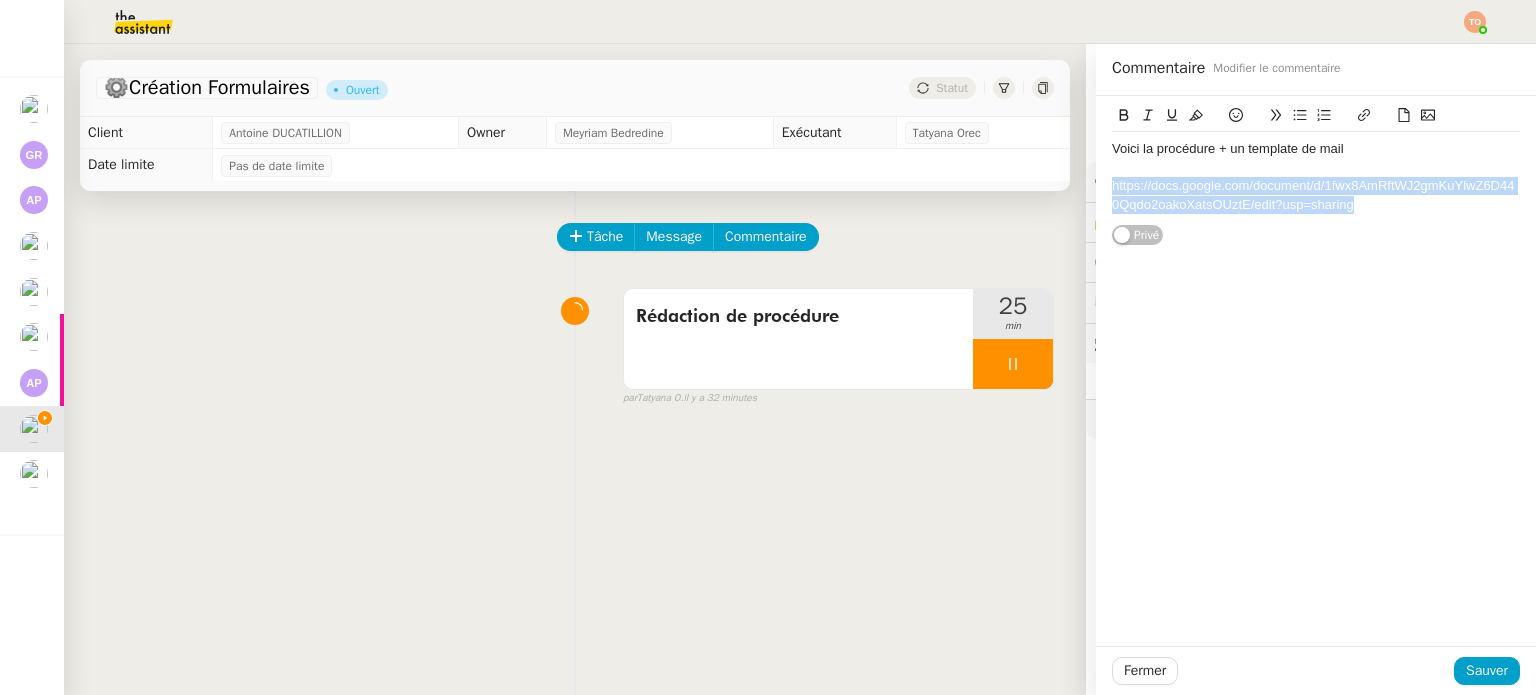 click on "https://docs.google.com/document/d/1fwx8AmRftWJ2gmKuYlwZ6D440Qqdo2oakoXatsOUztE/edit?usp=sharing" 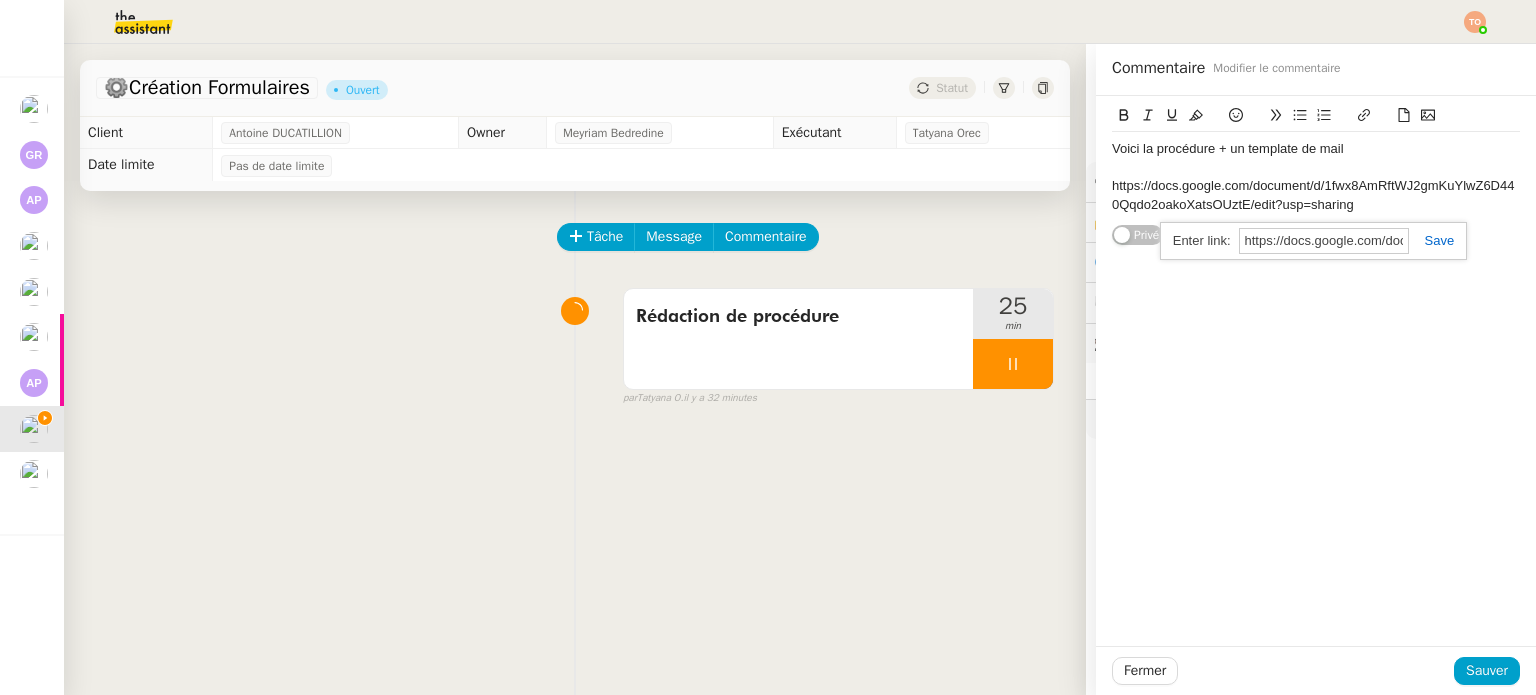 click 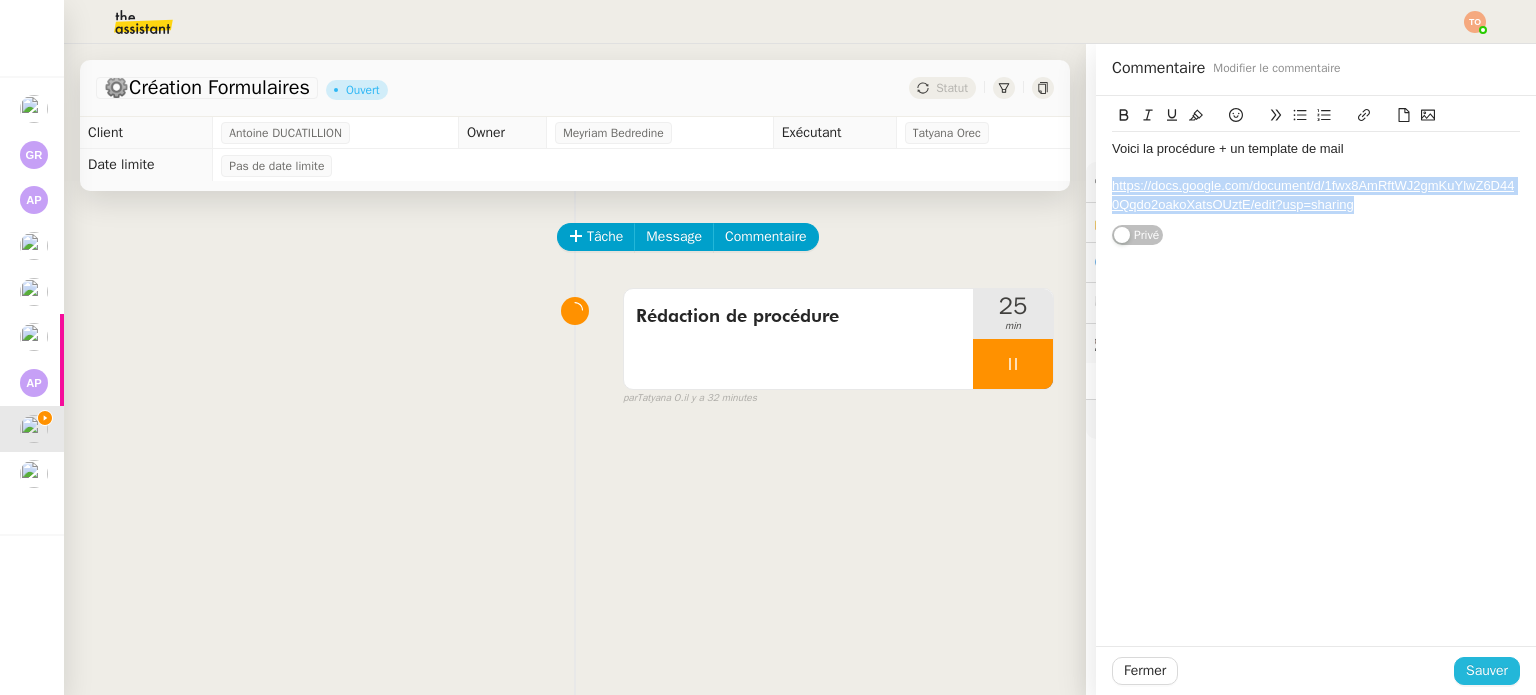 click on "Sauver" 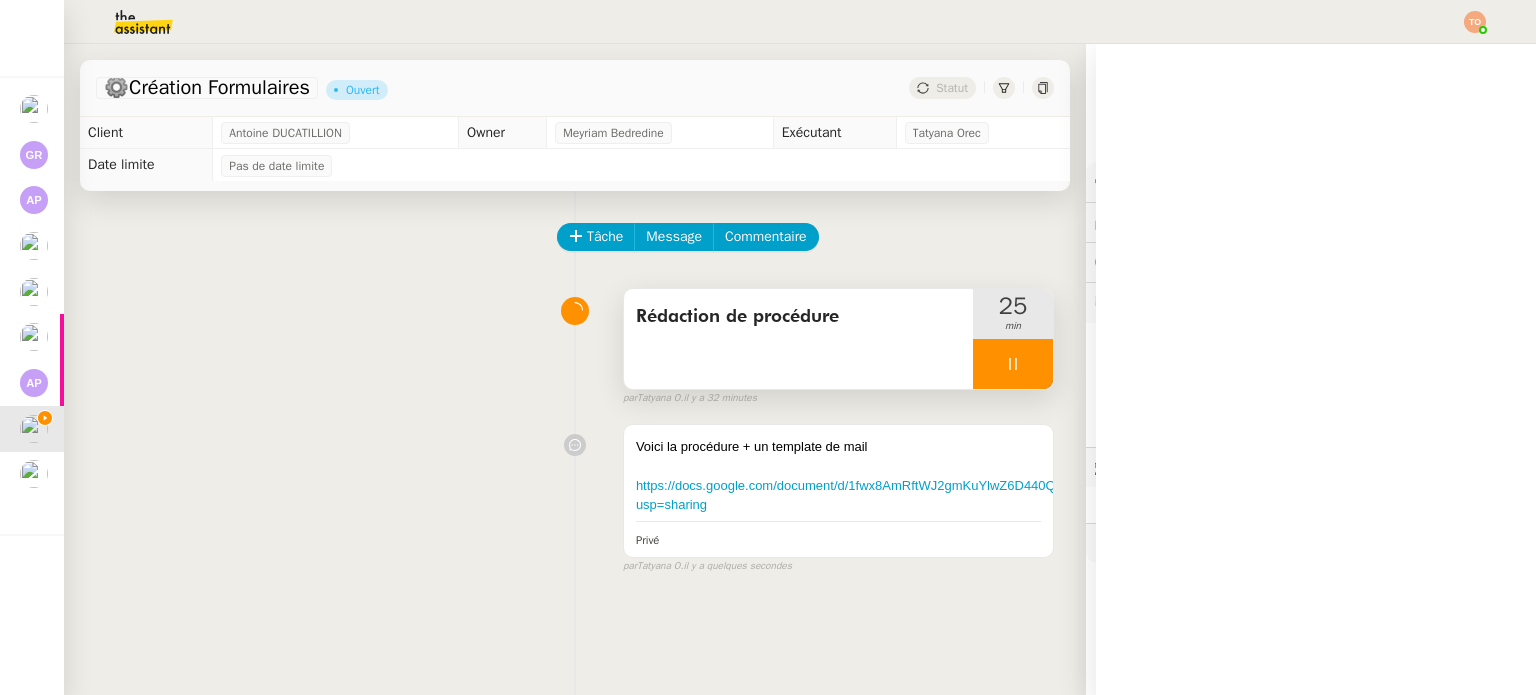click at bounding box center (1013, 364) 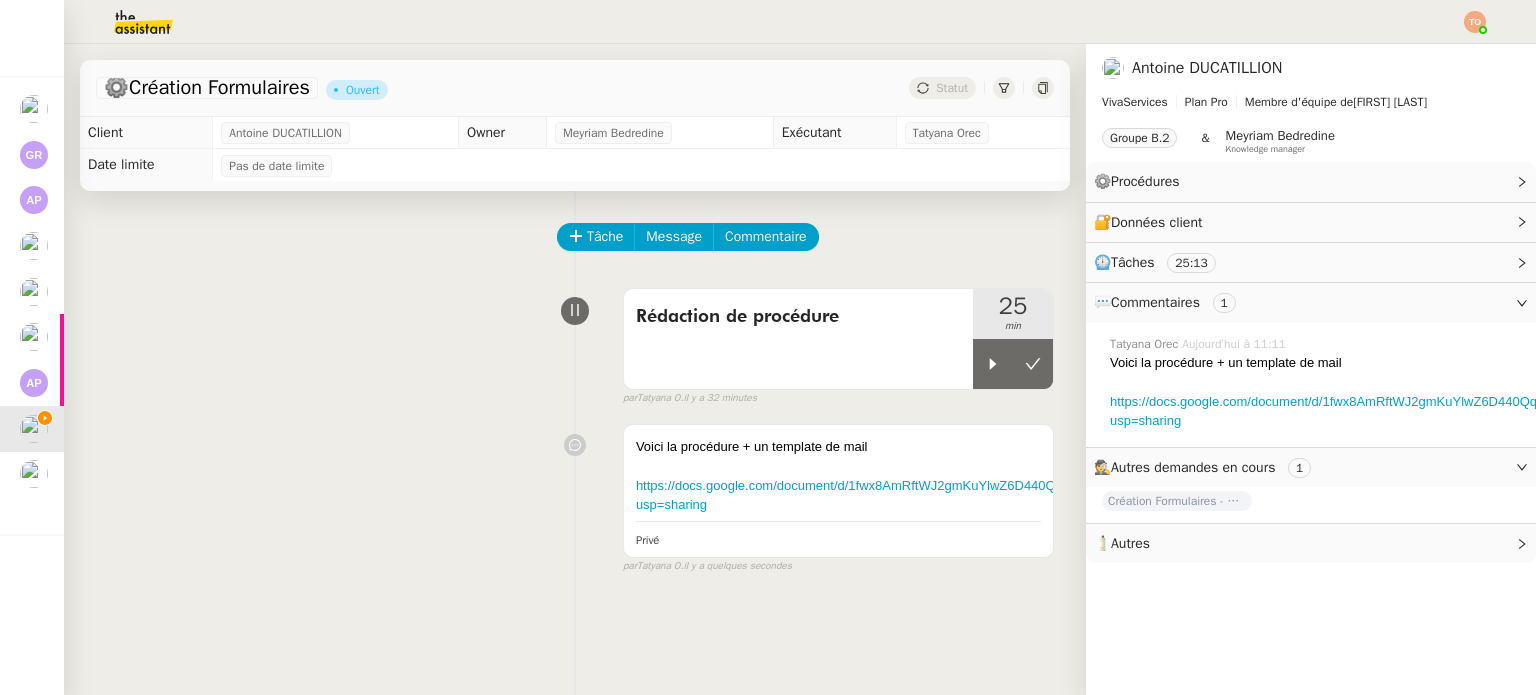 drag, startPoint x: 1016, startPoint y: 374, endPoint x: 968, endPoint y: 187, distance: 193.06216 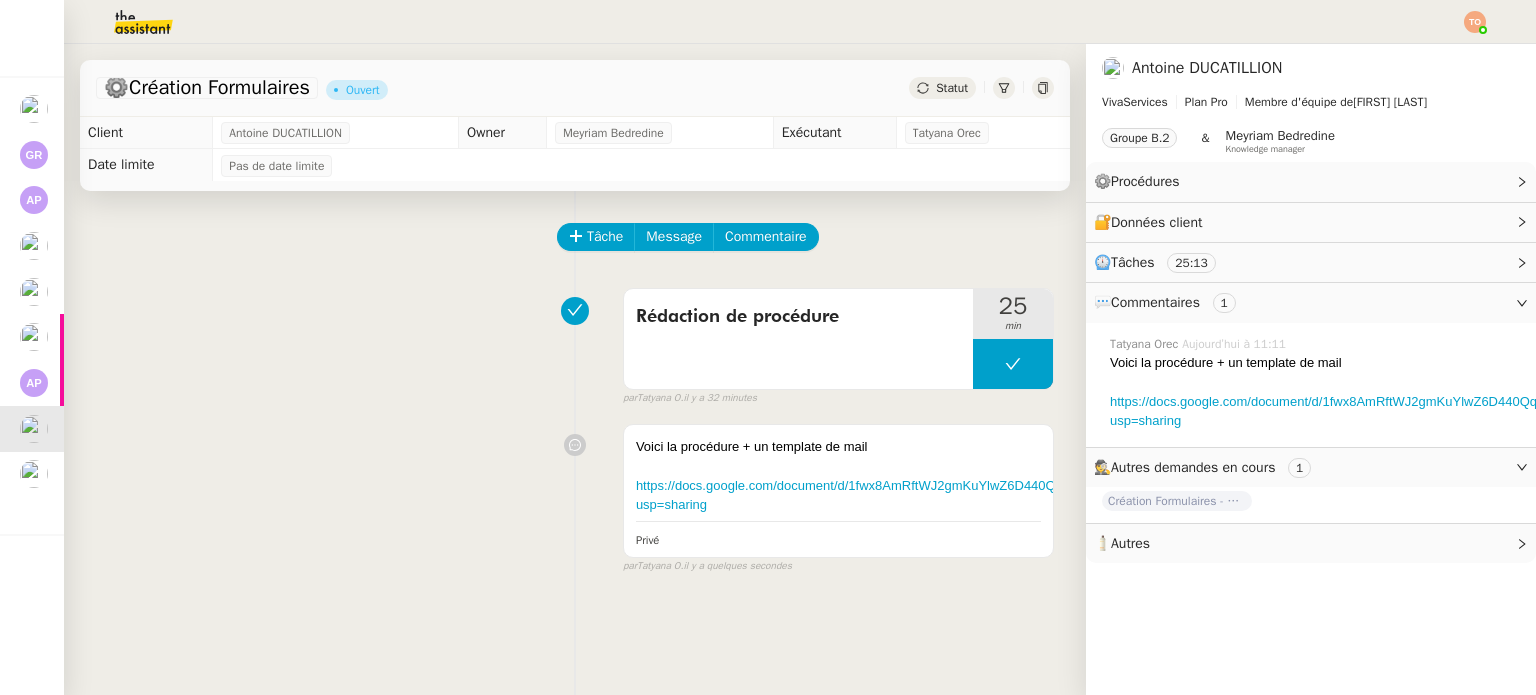 click on "⚙️Création Formulaires       Ouvert     Statut" 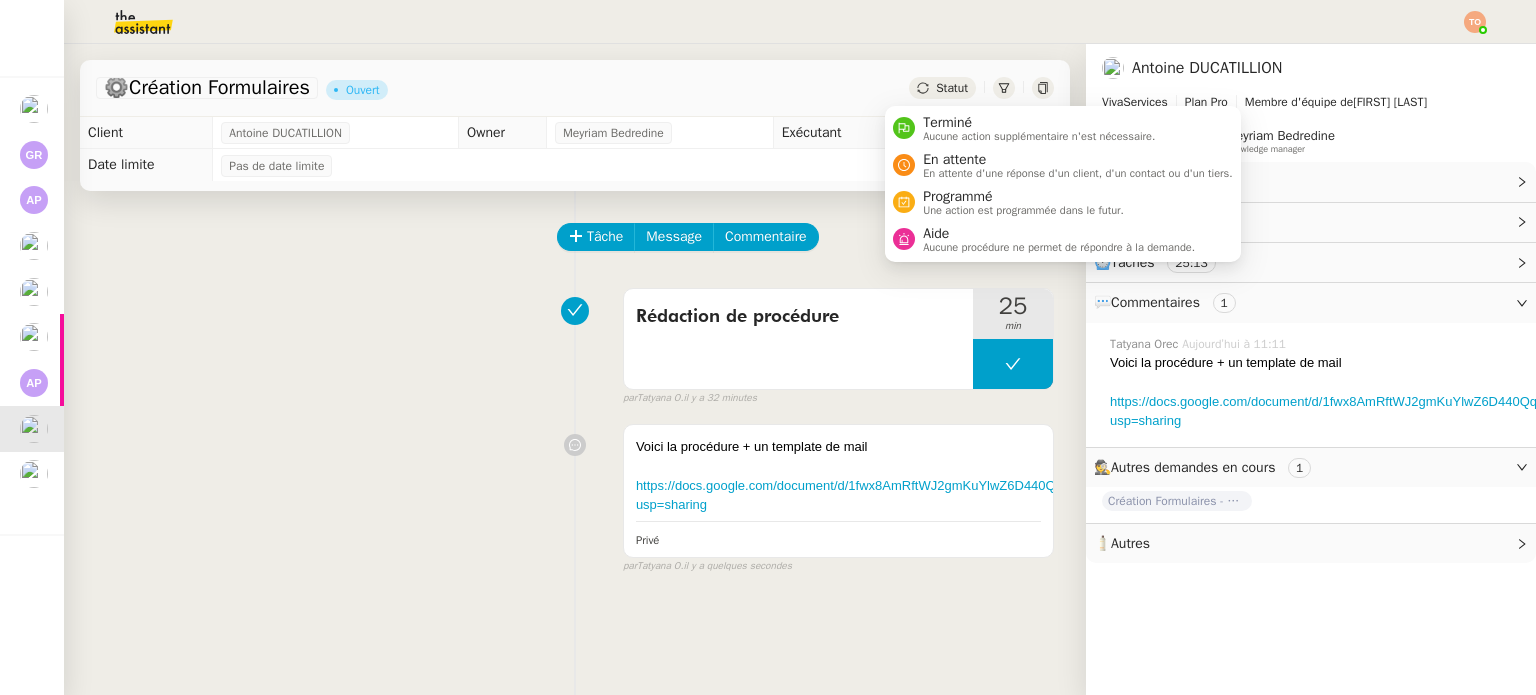 click on "Statut" 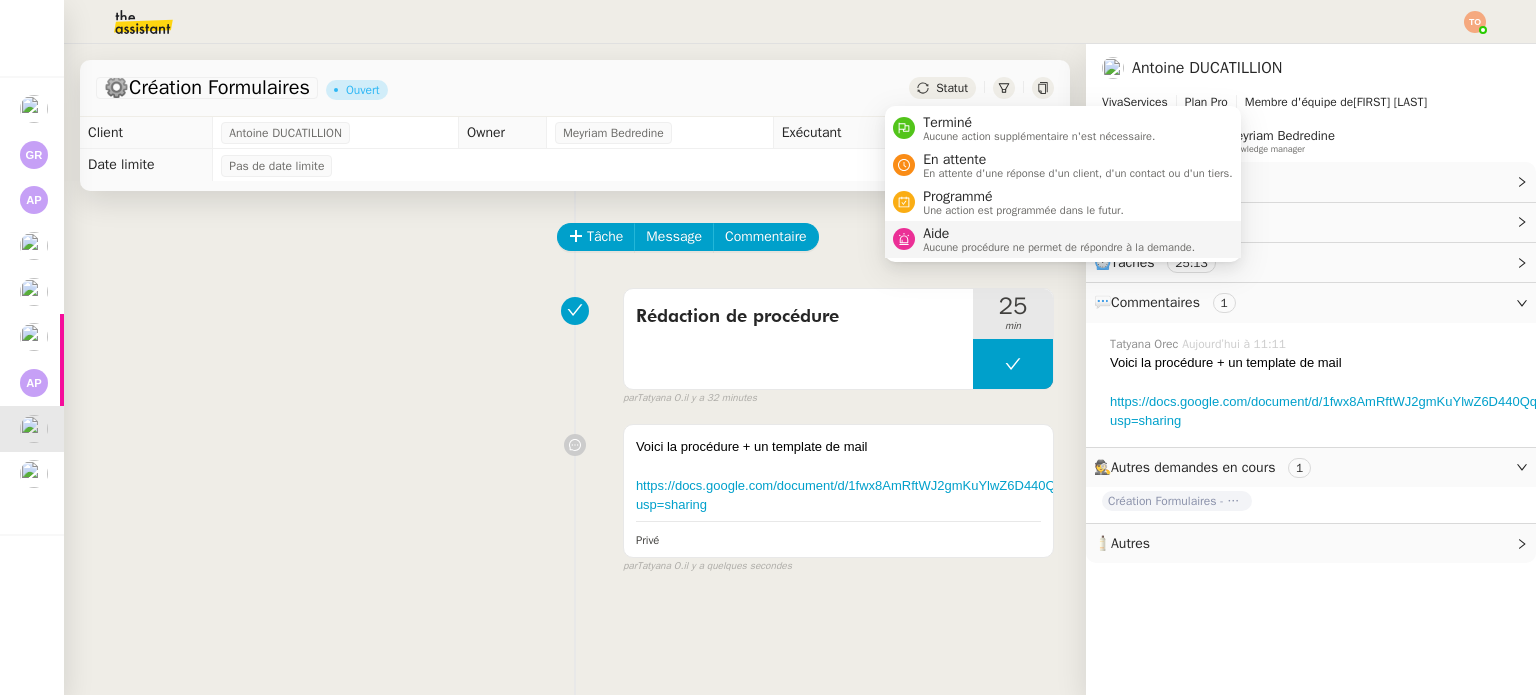 click on "Aide" at bounding box center (1059, 234) 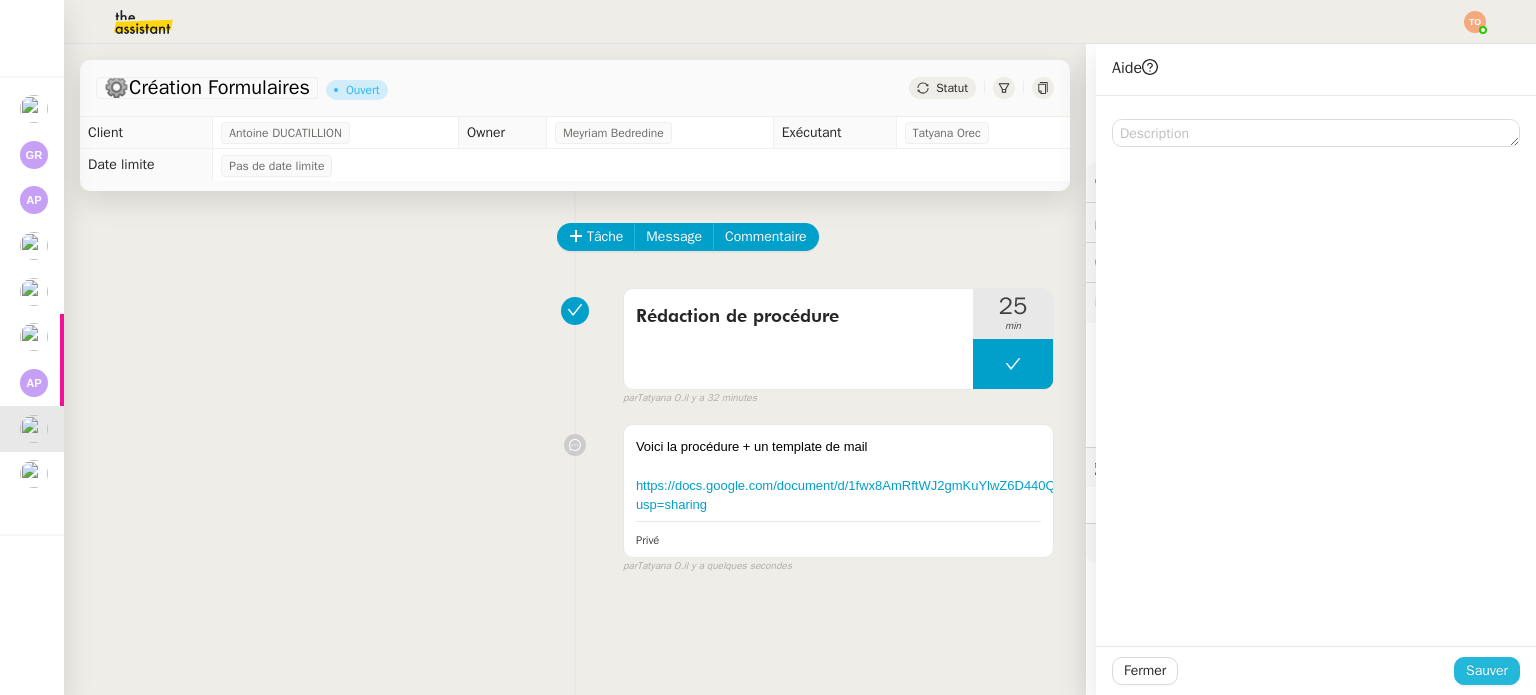 click on "Sauver" 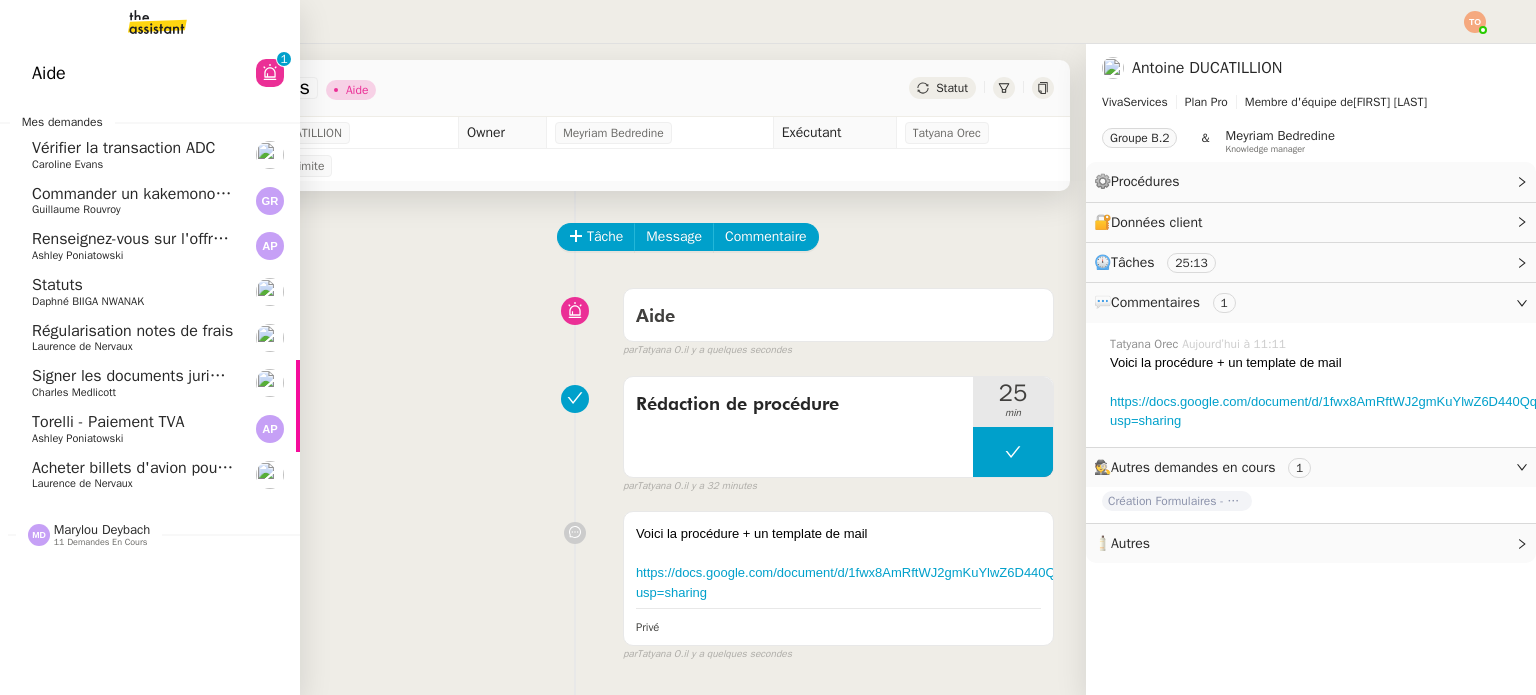 click on "Acheter billets d'avion pour séminaire" 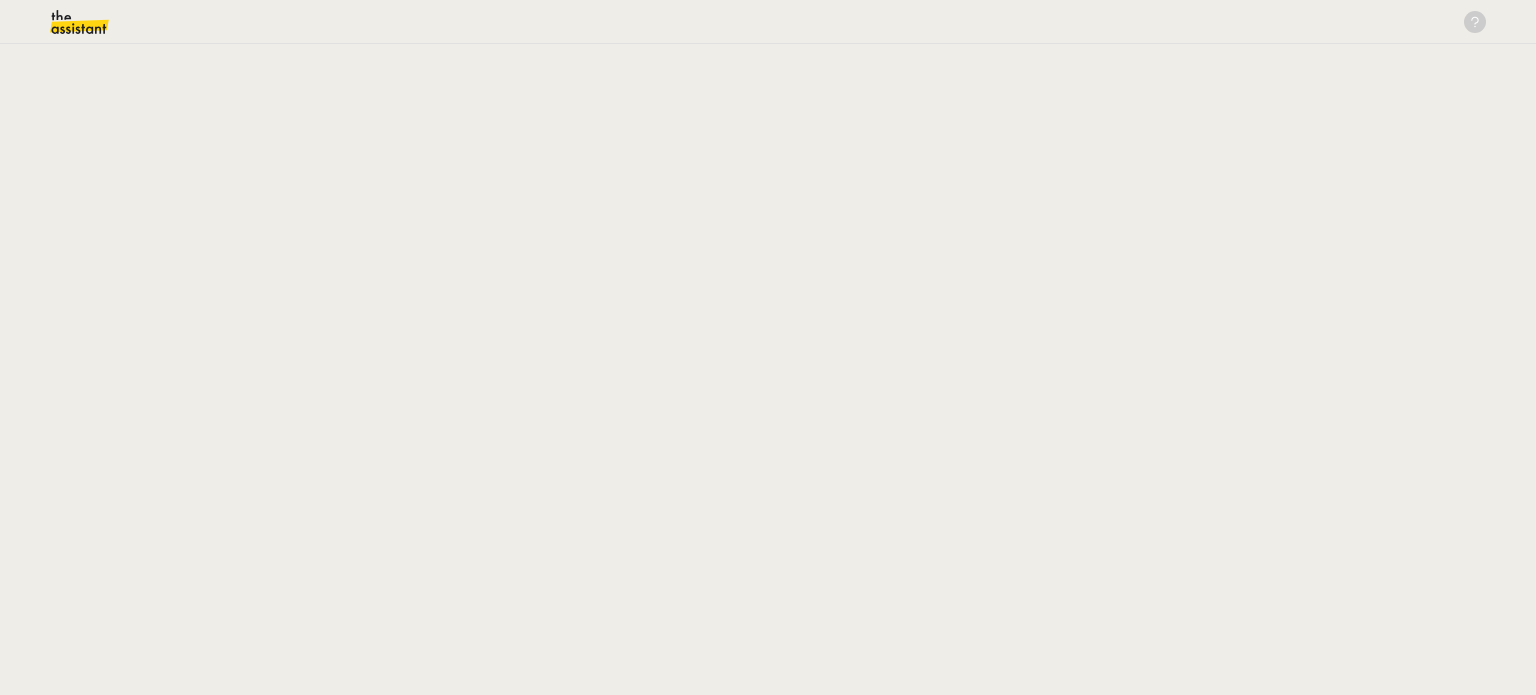 scroll, scrollTop: 0, scrollLeft: 0, axis: both 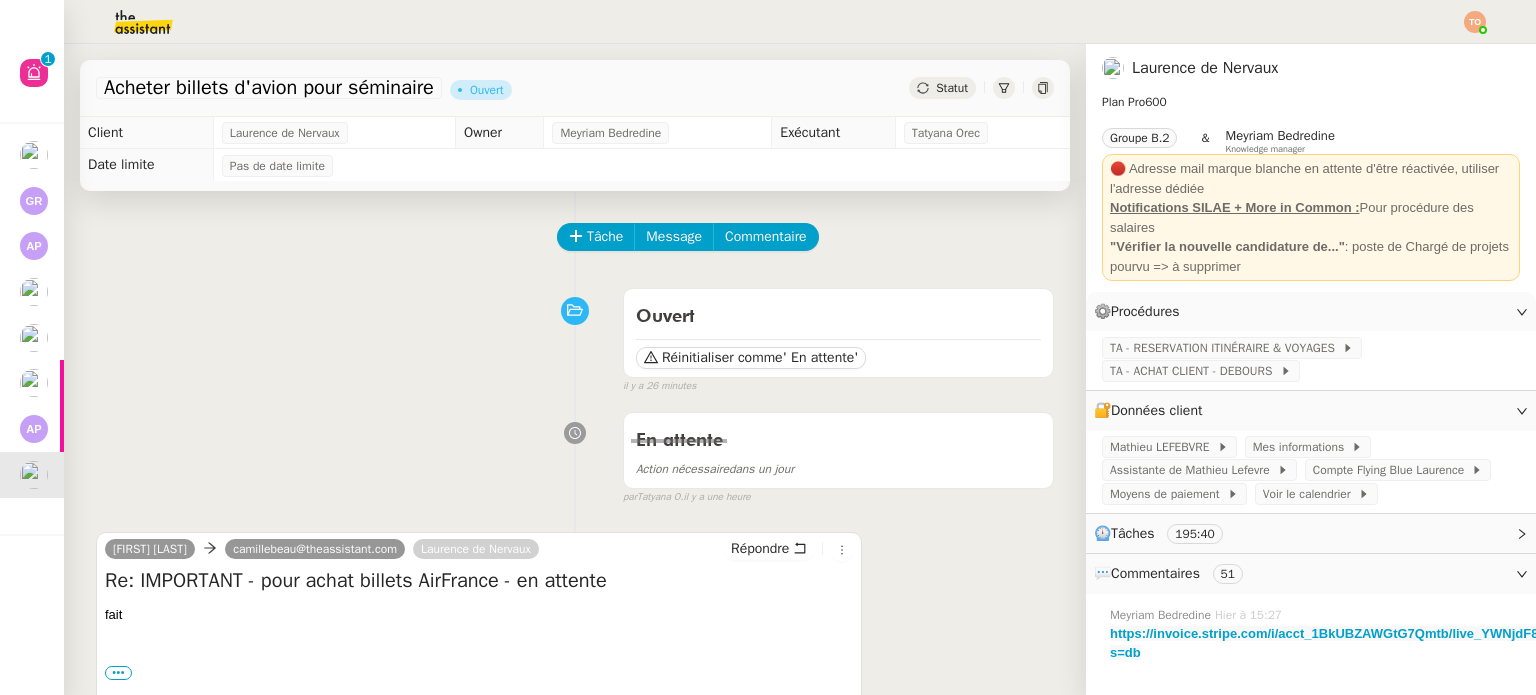 click on "Tâche Message Commentaire Veuillez patienter une erreur s'est produite 👌👌👌 message envoyé ✌️✌️✌️ Veuillez d'abord attribuer un client Une erreur s'est produite, veuillez réessayer Ouvert Réinitialiser comme  ' En attente'  false il y a 26 minutes 👌👌👌 message envoyé ✌️✌️✌️ une erreur s'est produite 👌👌👌 message envoyé ✌️✌️✌️ Votre message va être revu ✌️✌️✌️ une erreur s'est produite La taille des fichiers doit être de 10Mb au maximum. En attente Action nécessaire  dans un jour  false par   [FIRST] O.   il y a une heure 👌👌👌 message envoyé ✌️✌️✌️ une erreur s'est produite 👌👌👌 message envoyé ✌️✌️✌️ Votre message va être revu ✌️✌️✌️ une erreur s'est produite La taille des fichiers doit être de 10Mb au maximum.  [FIRST] [LAST]     [EMAIL] [FIRST] [LAST] Répondre Re: IMPORTANT - pour achat billets AirFrance - en attente" 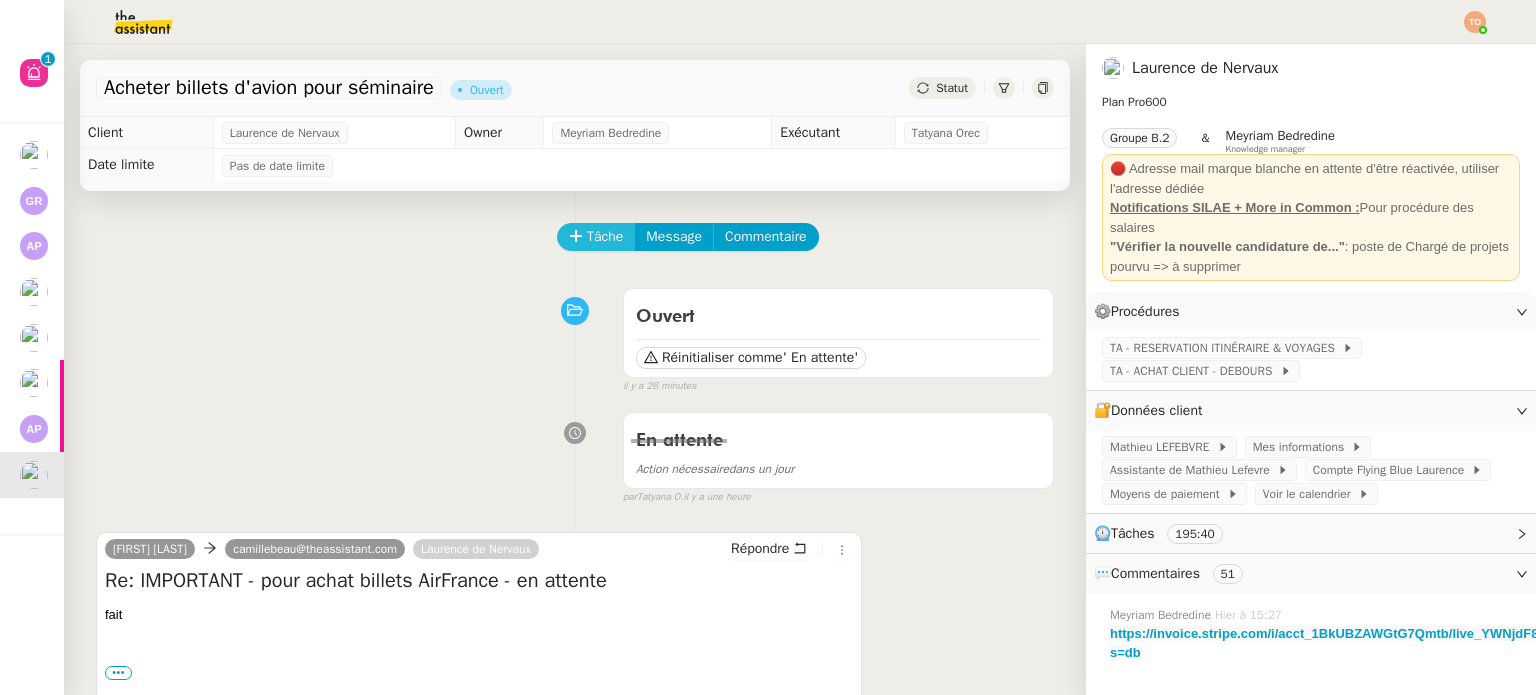 click on "Tâche" 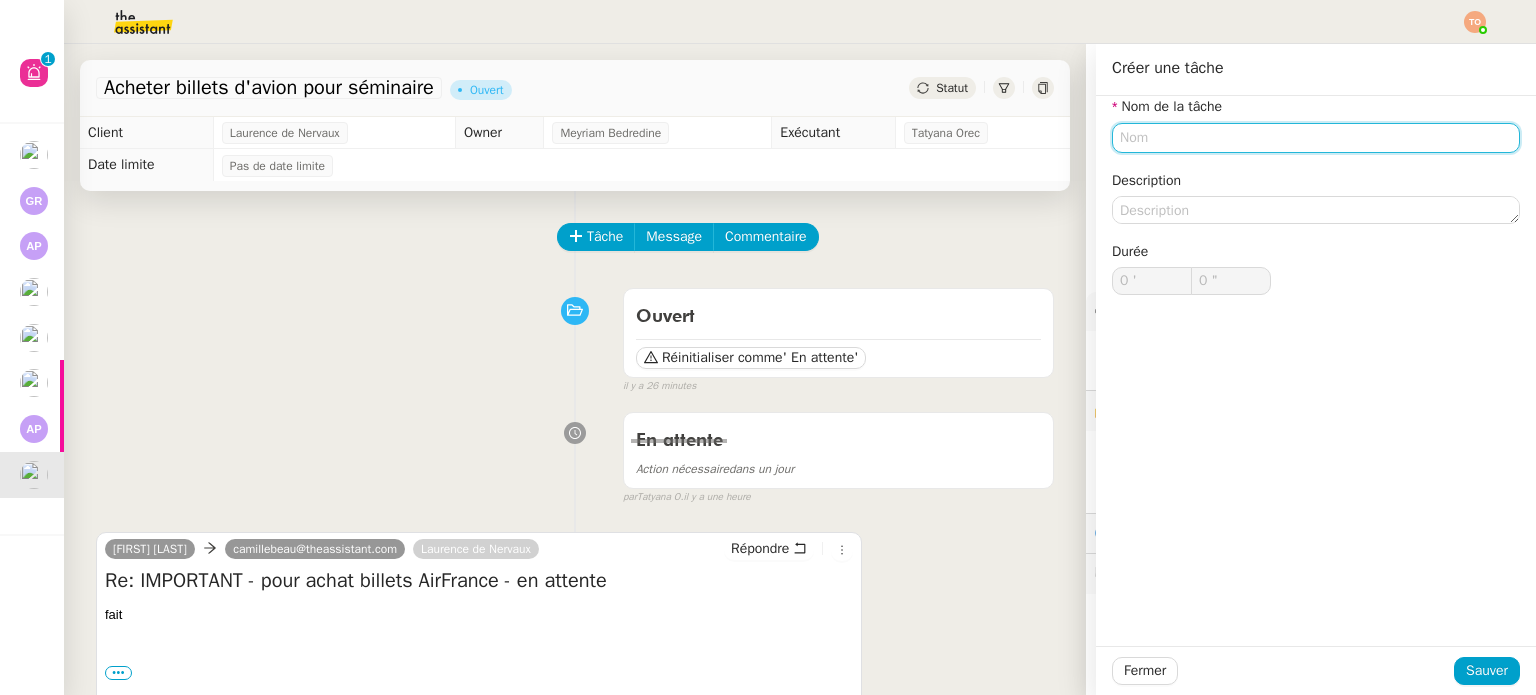 click 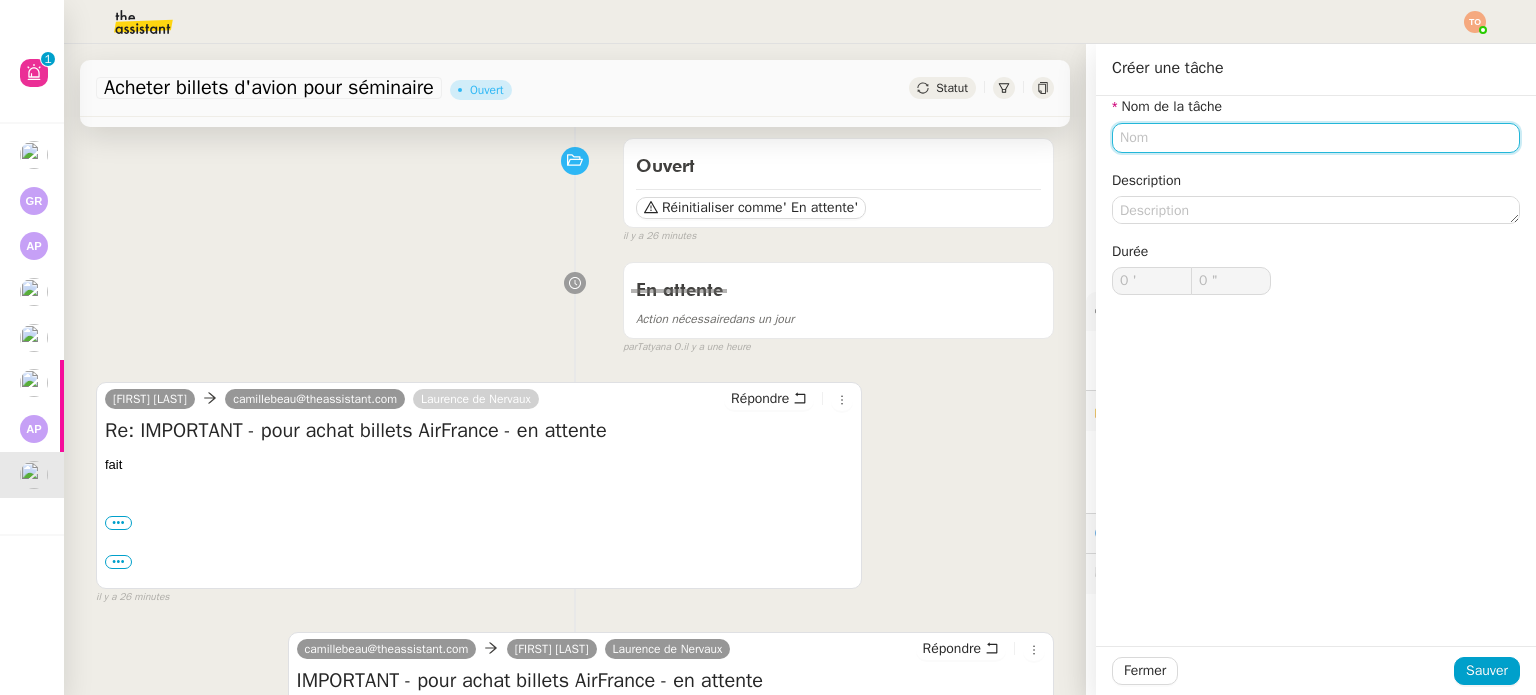 scroll, scrollTop: 400, scrollLeft: 0, axis: vertical 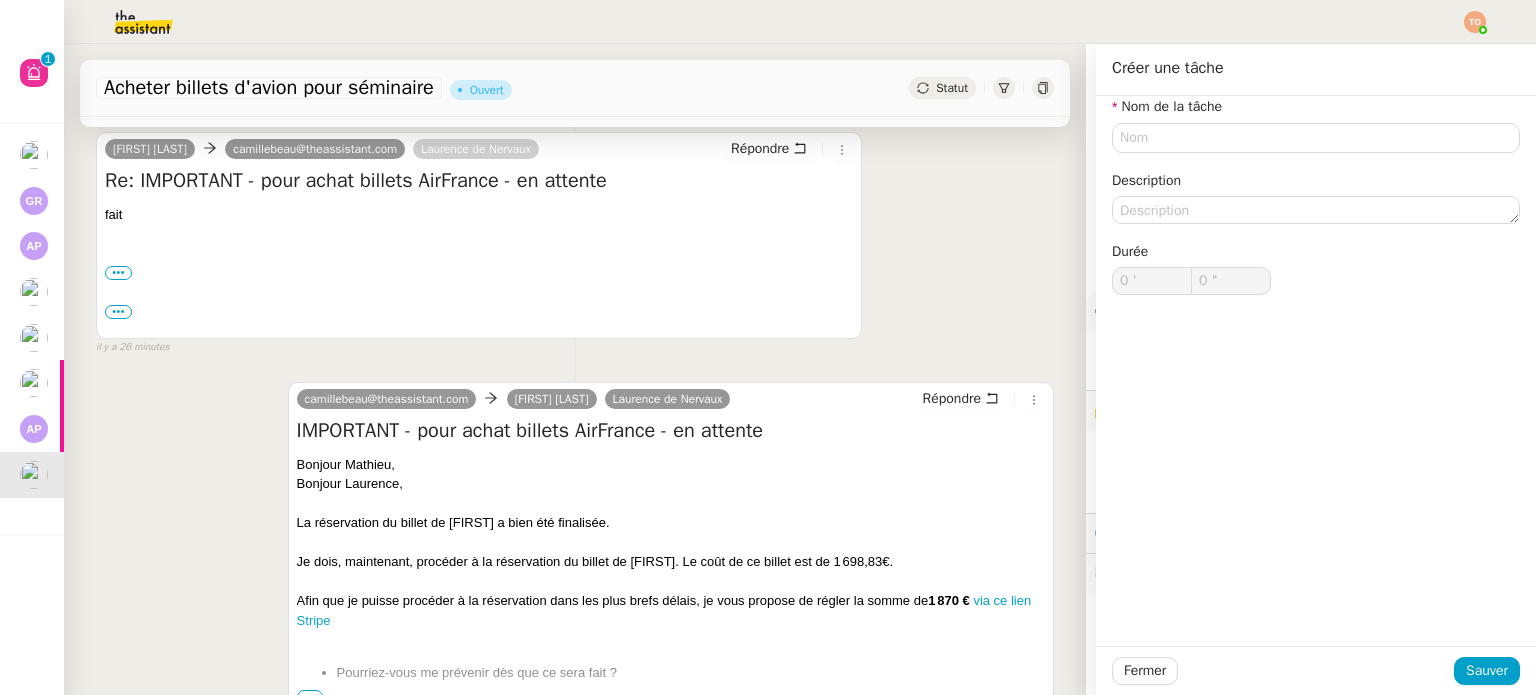 click on "[FIRST] [LAST]     [EMAIL] [FIRST] [LAST] Répondre Re: IMPORTANT - pour achat billets AirFrance - en attente
fait
•••
On Aug 7, 2025, at 10:01 AM, [EMAIL] wrote:
•••
﻿
Bonjour [FIRST],
Bonjour [FIRST],
La réservation du billet de [FIRST] a bien été finalisée.
Je dois, maintenant, procéder à la réservation du billet de [FIRST]. Le coût de ce billet est de 1 698,83€.
Afin que je puisse procéder à la réservation dans les plus brefs délais, je vous propose de régler la somme de  1 870 €   via
ce lien Stripe
Pourriez-vous me prévenir dès que ce sera fait ?
Bien entendu, toute somme payée en excès à titre prévisionnel vous sera remboursée ultérieurement.
Merci,
[FIRST] [LAST]
Assistante administrative
Destin Commun" at bounding box center [575, 235] 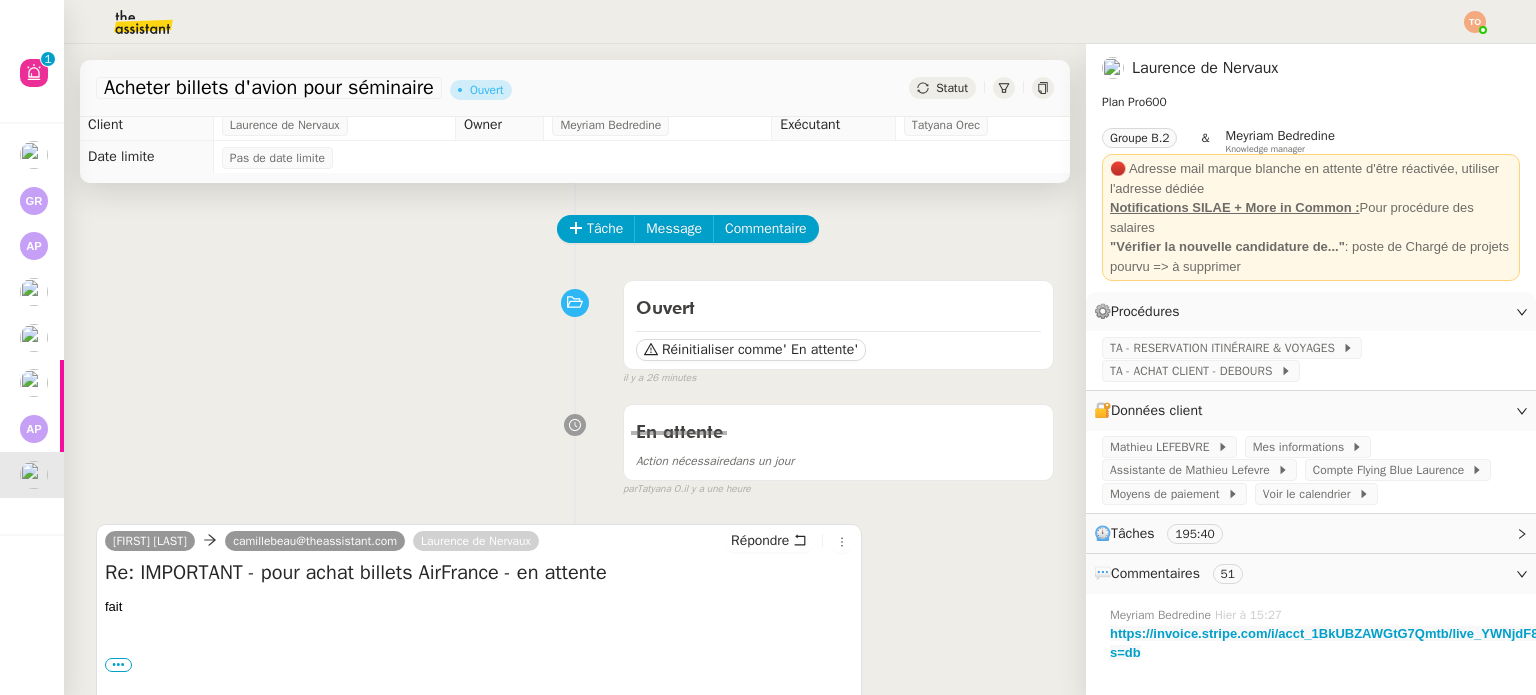 scroll, scrollTop: 0, scrollLeft: 0, axis: both 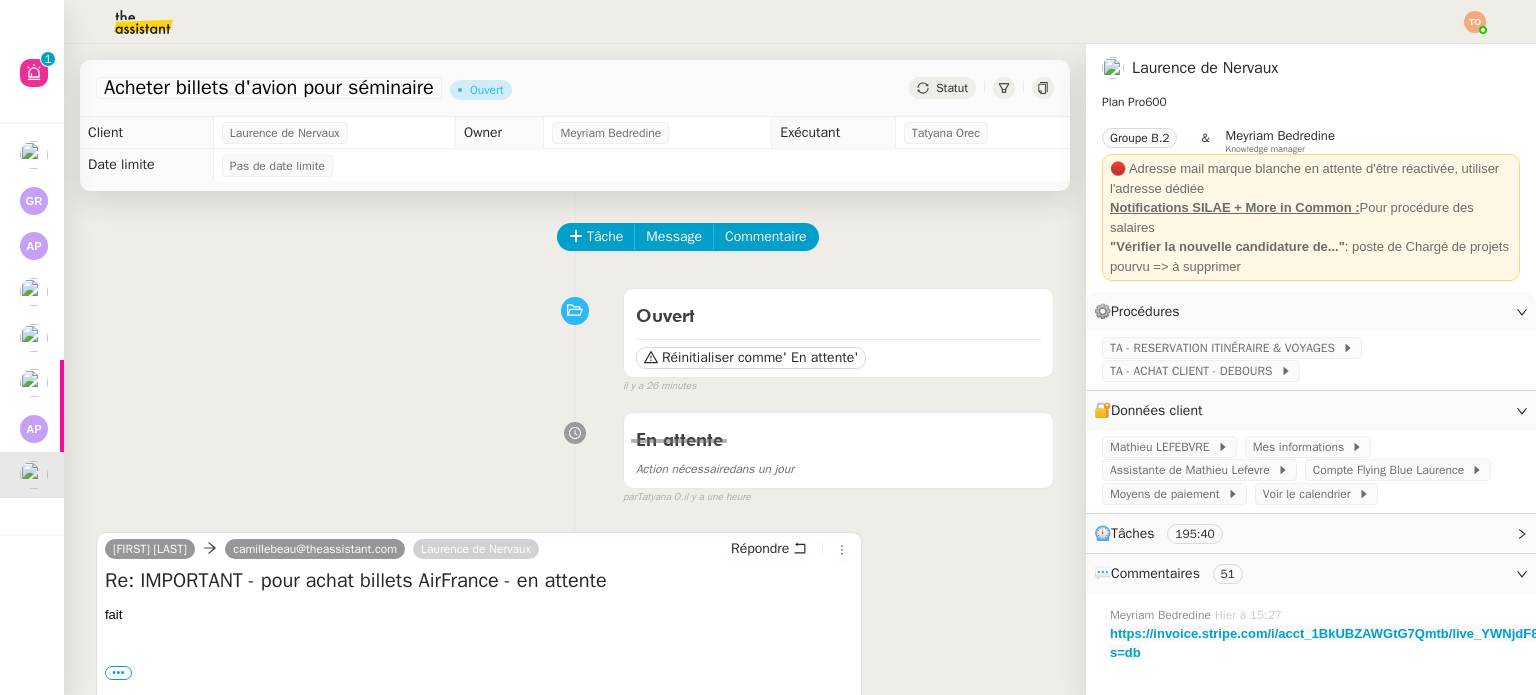 click on "Statut" 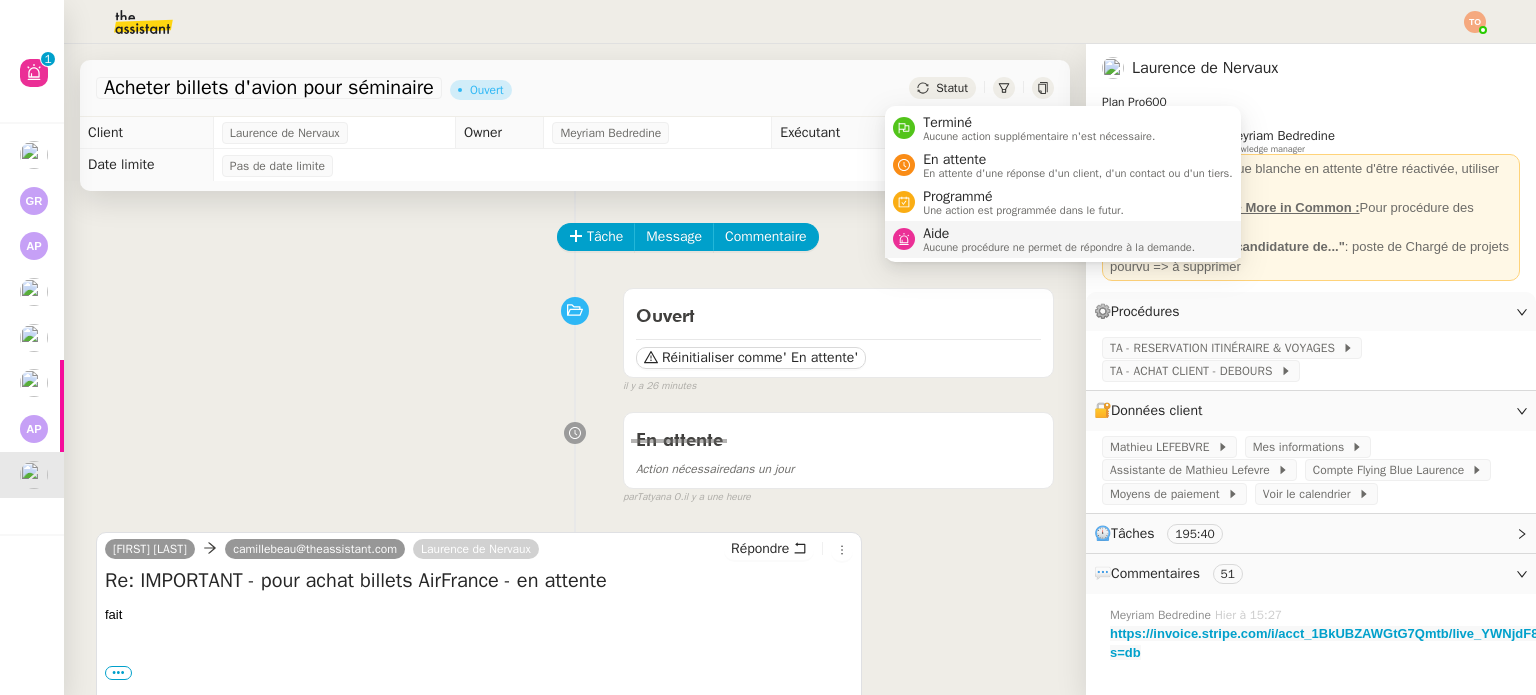 click on "Aide" at bounding box center [1059, 234] 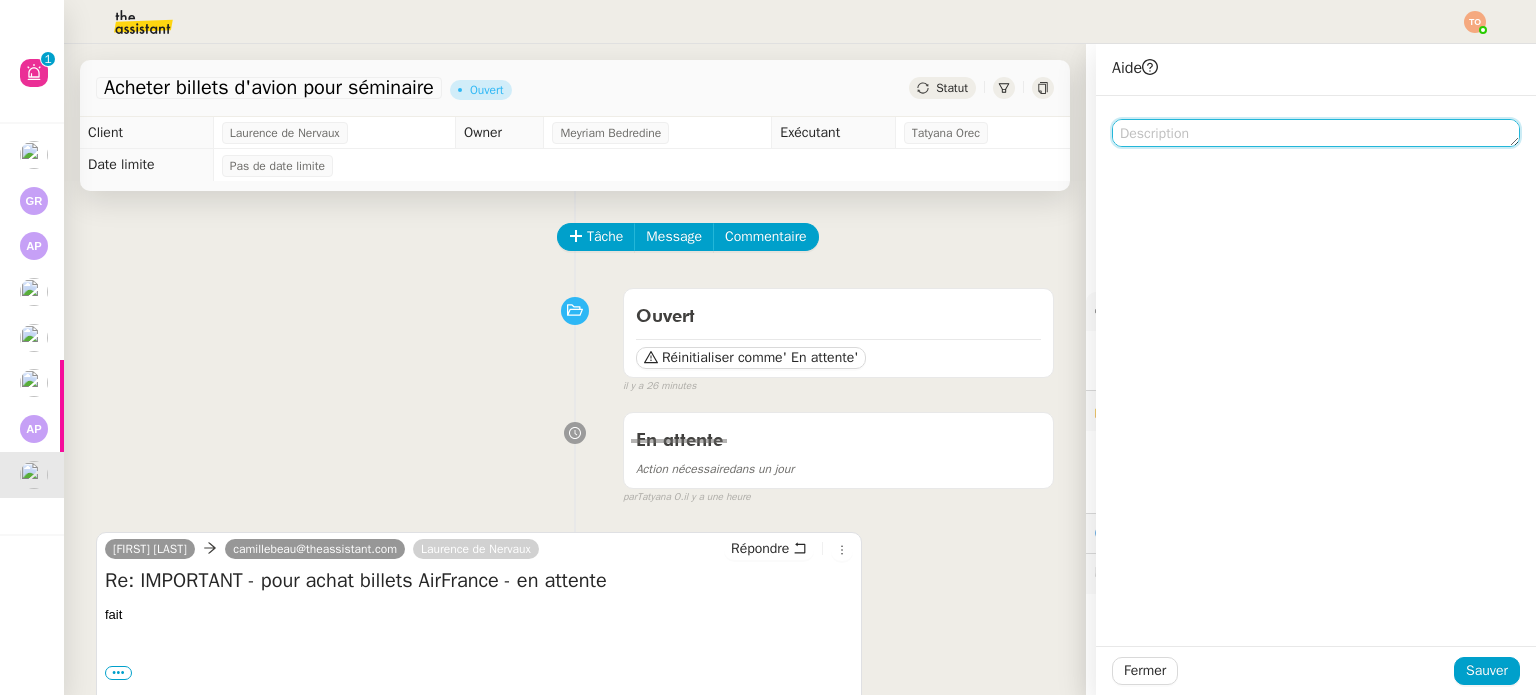 click 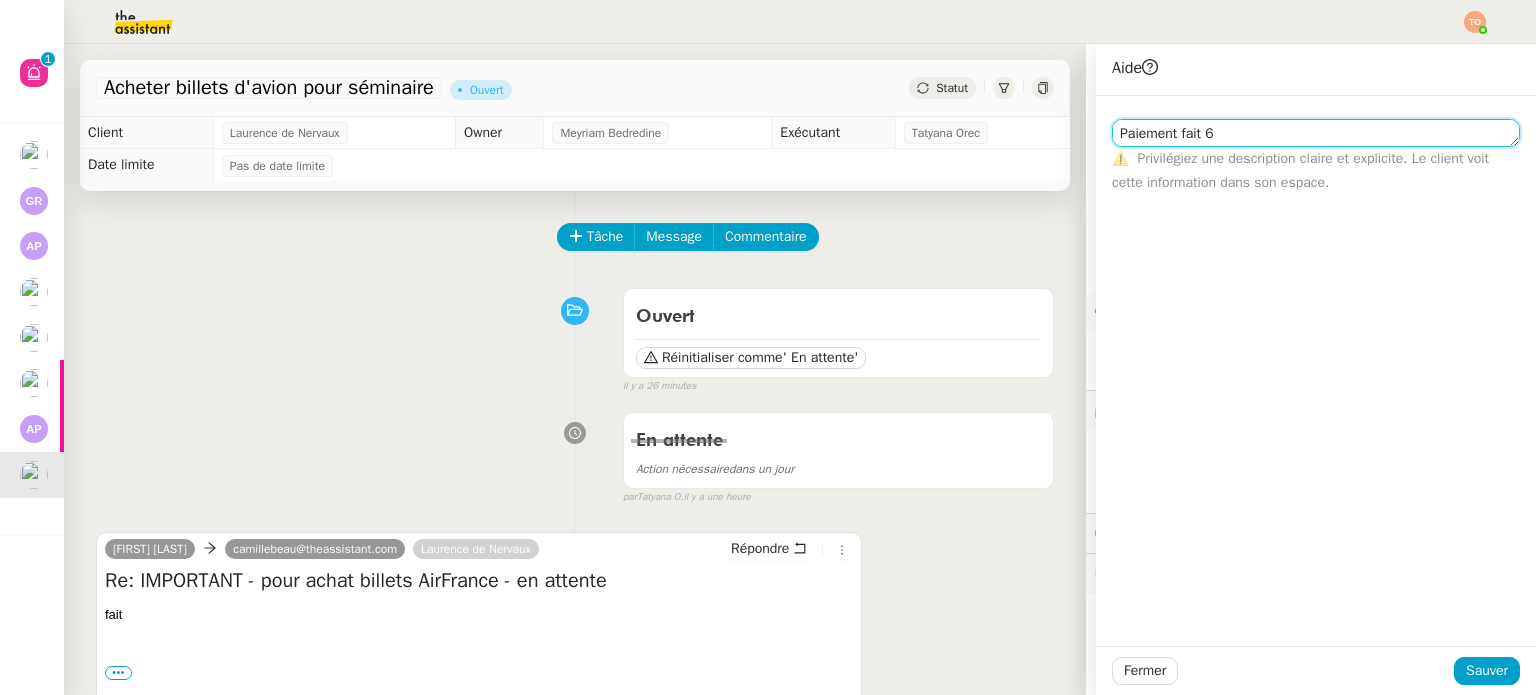 type on "Paiement fait" 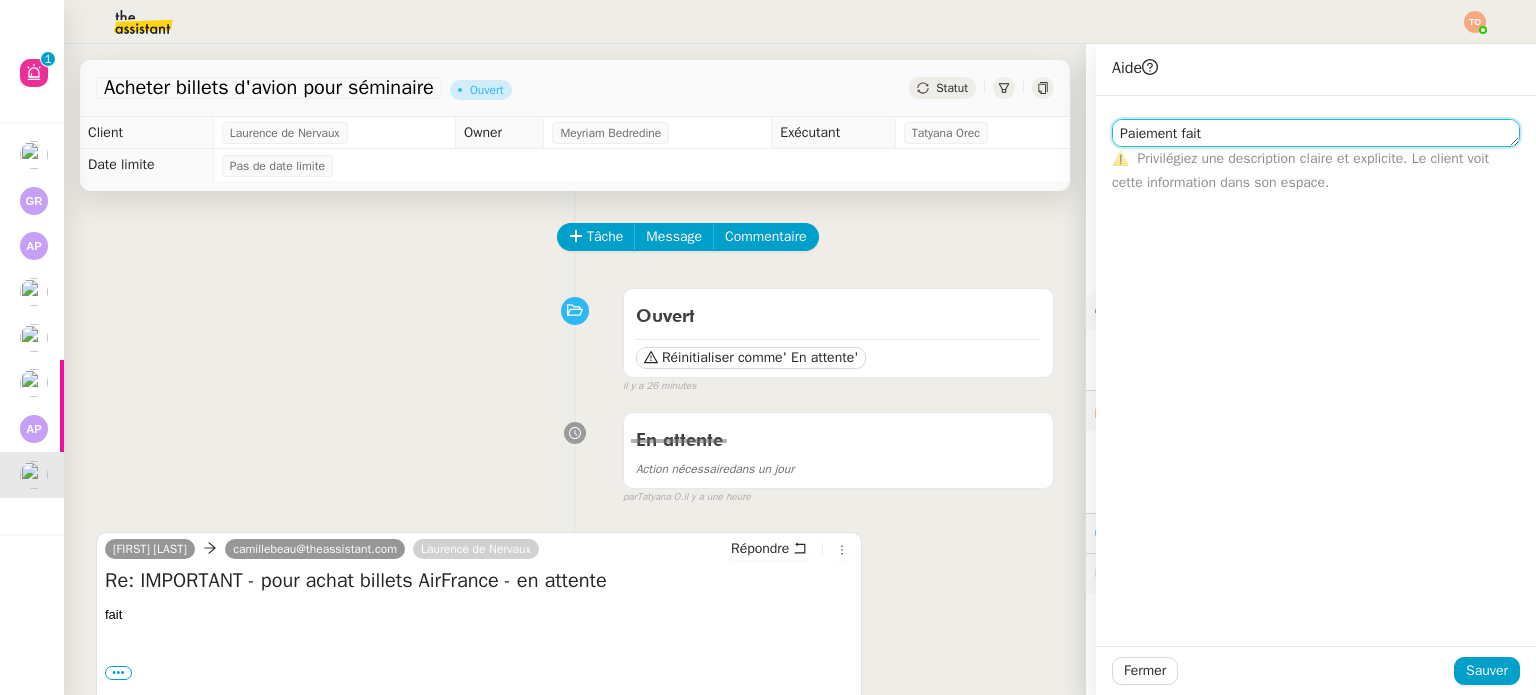 click on "Paiement fait" 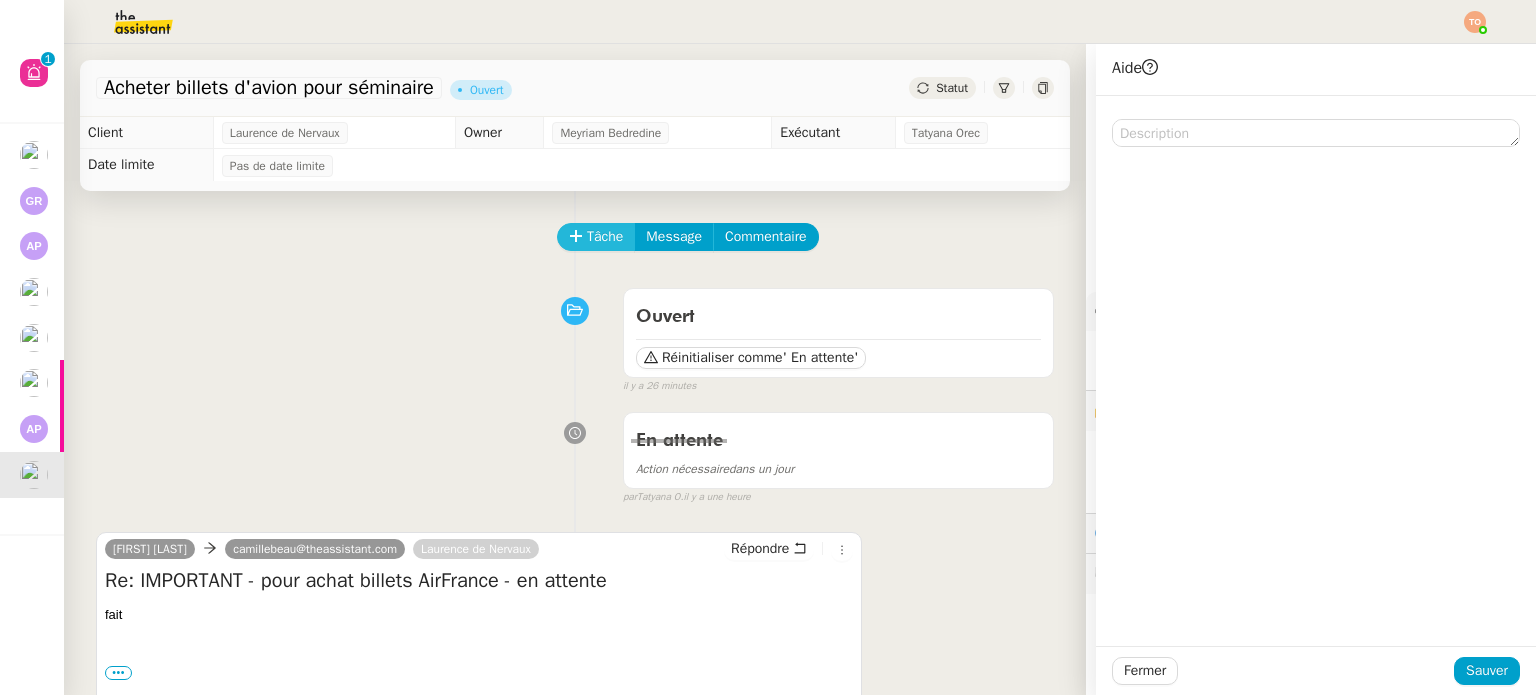 click 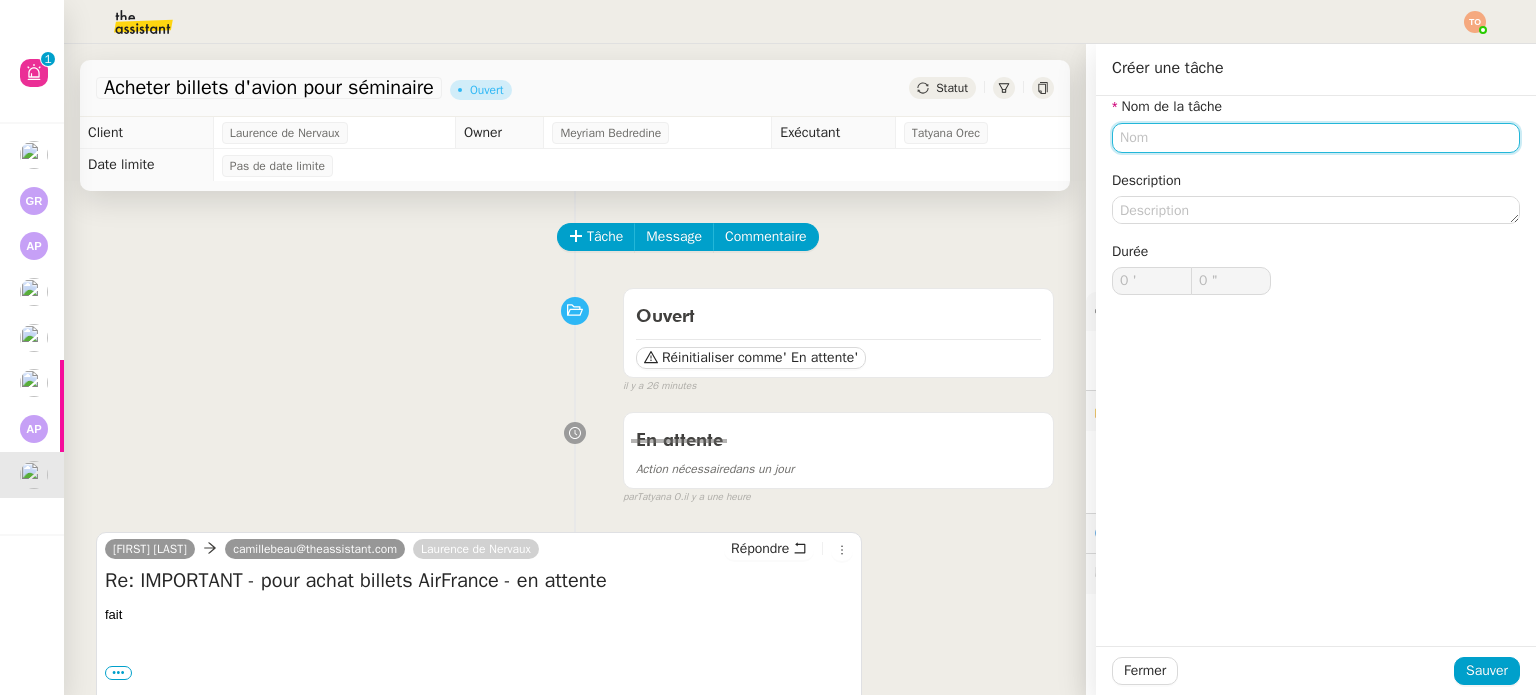 click 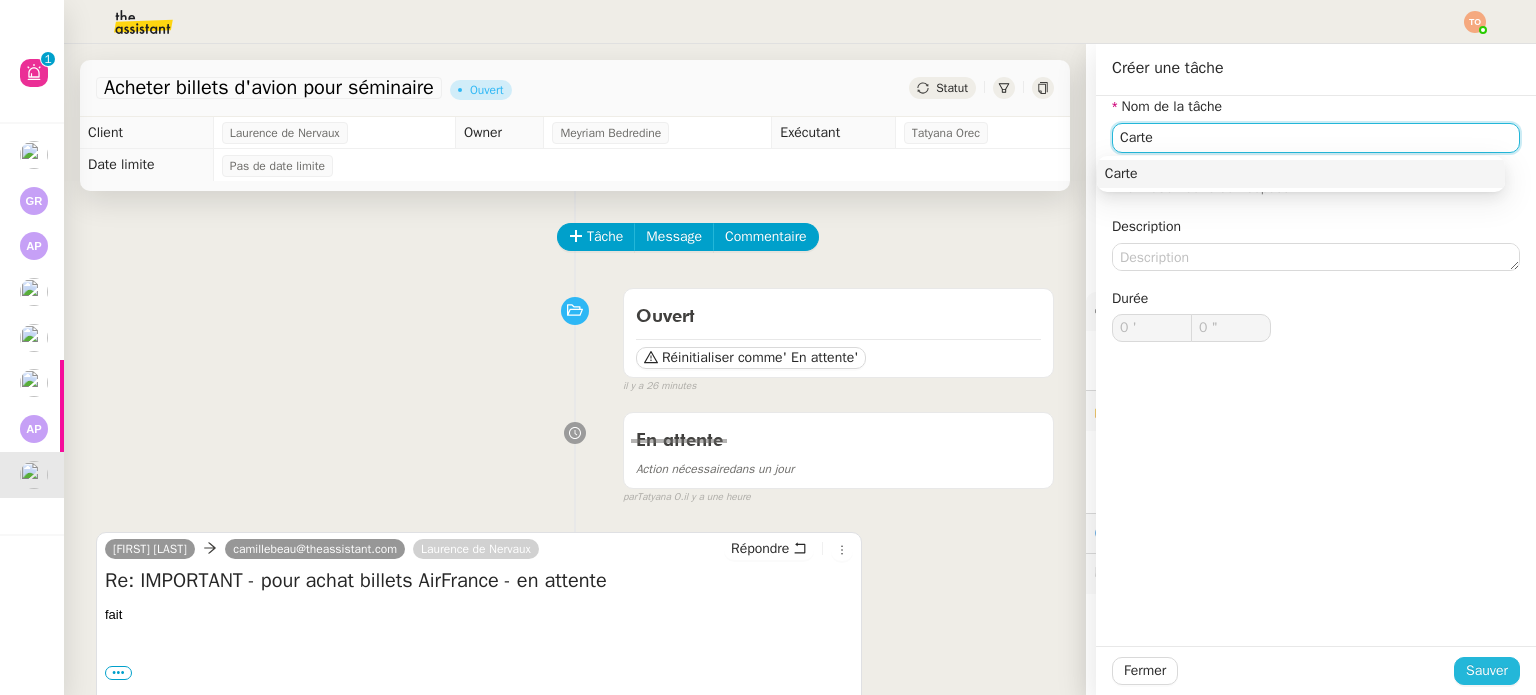 type on "Carte" 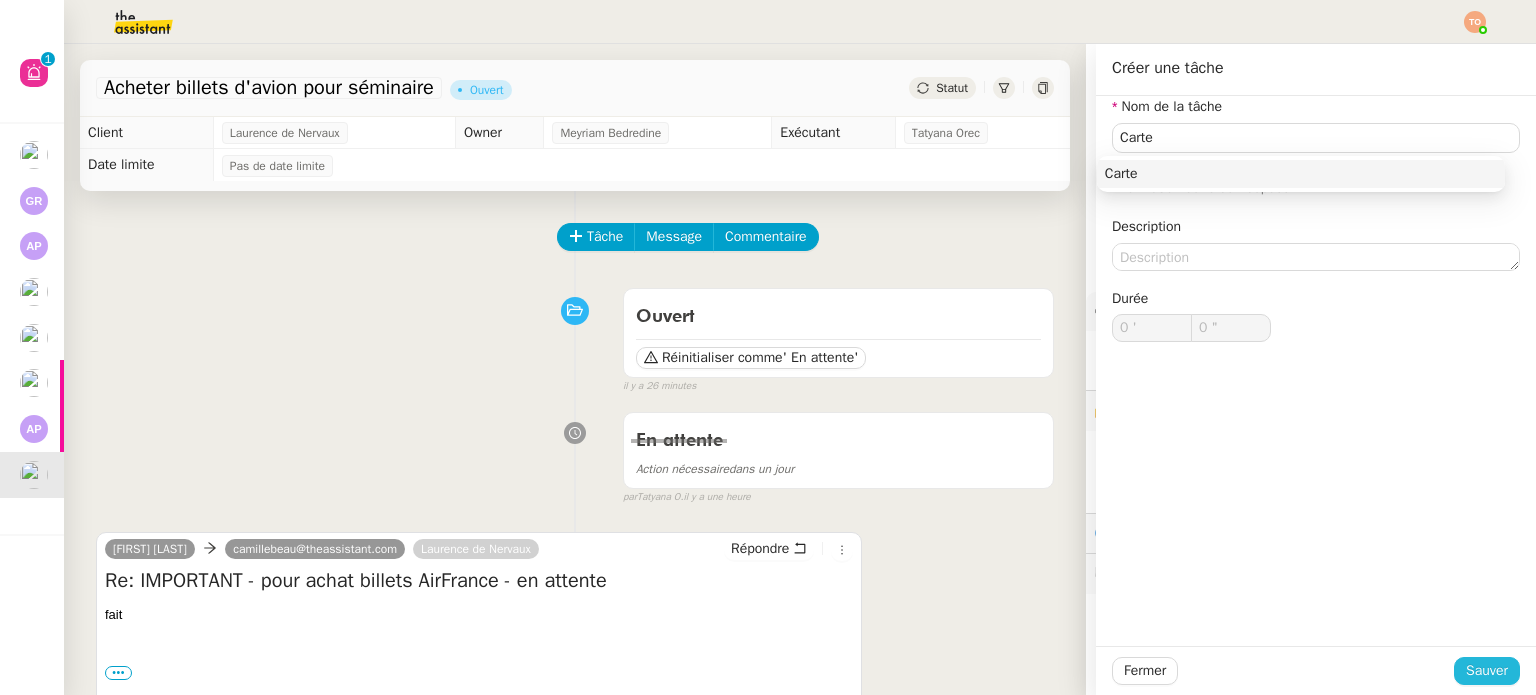 click on "Sauver" 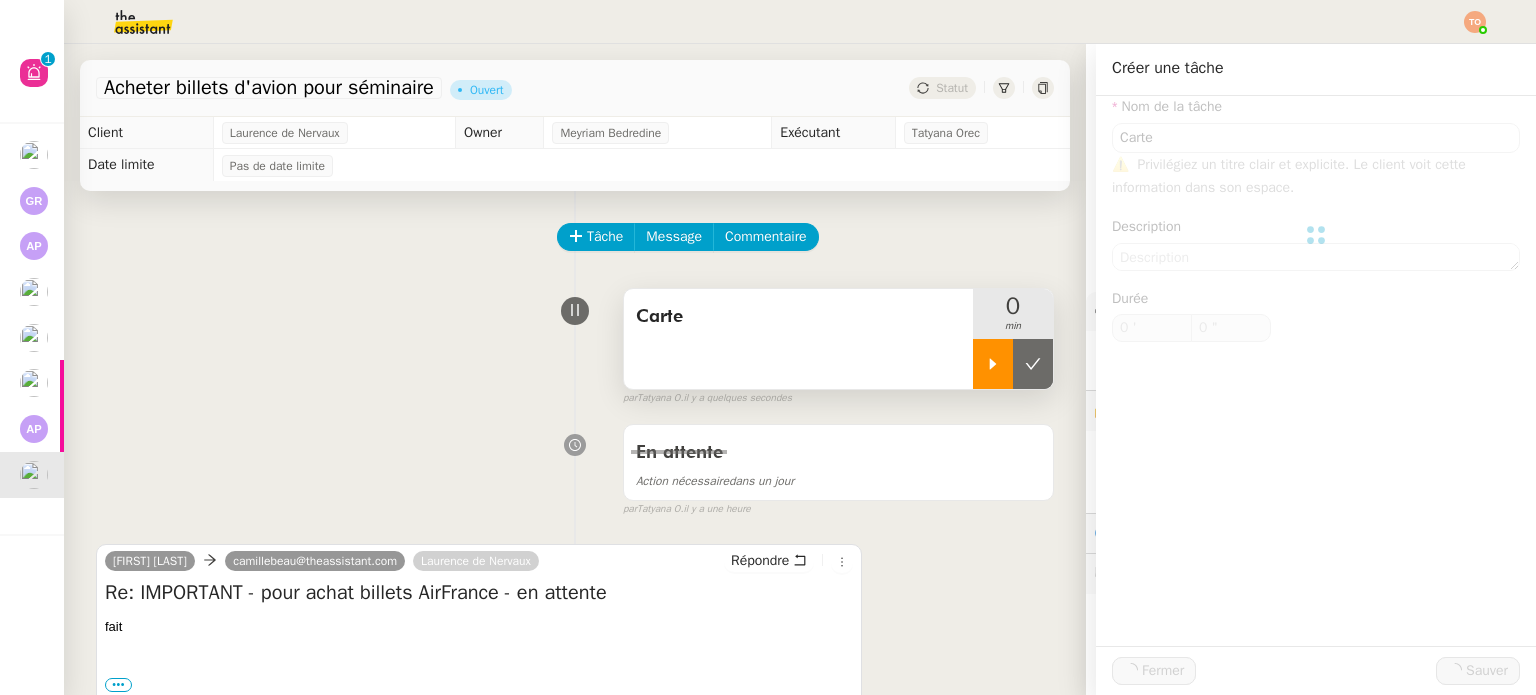 click at bounding box center [993, 364] 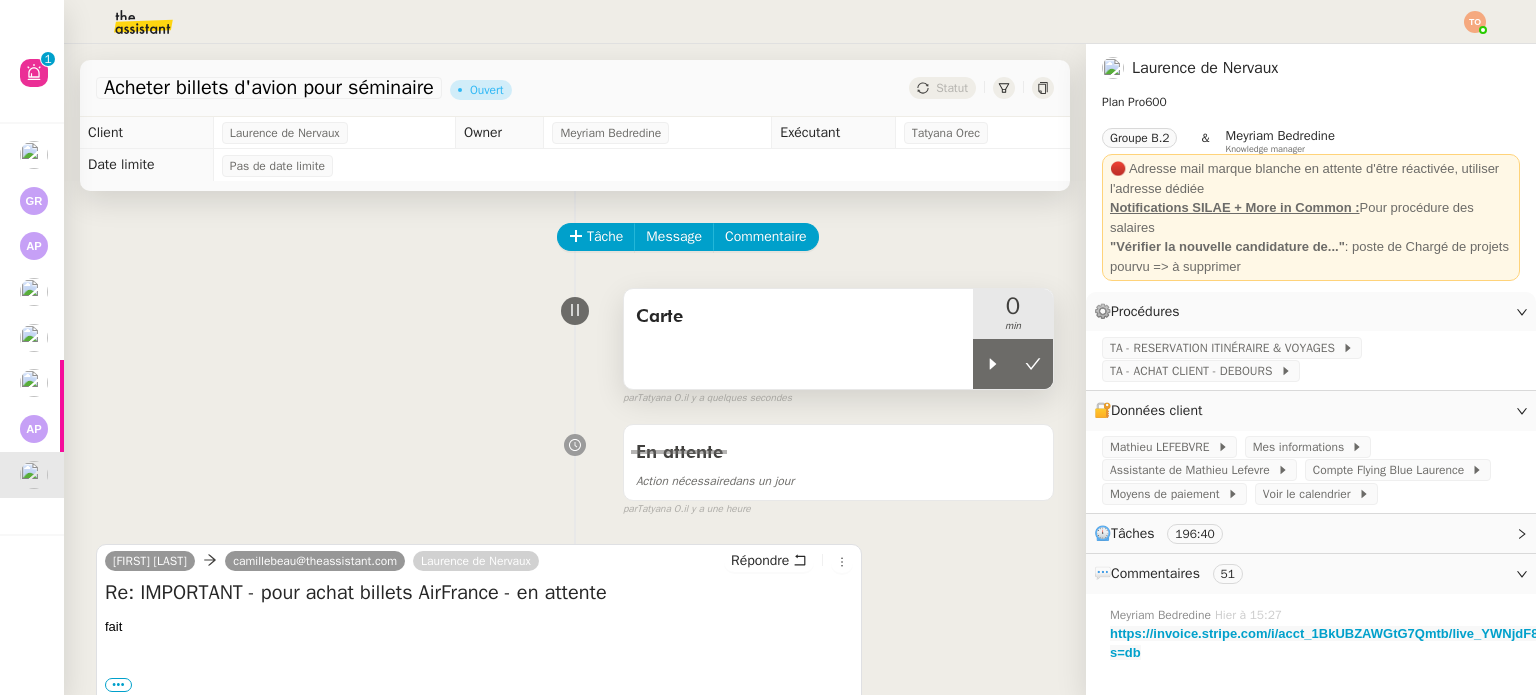 click on "Carte" at bounding box center (798, 339) 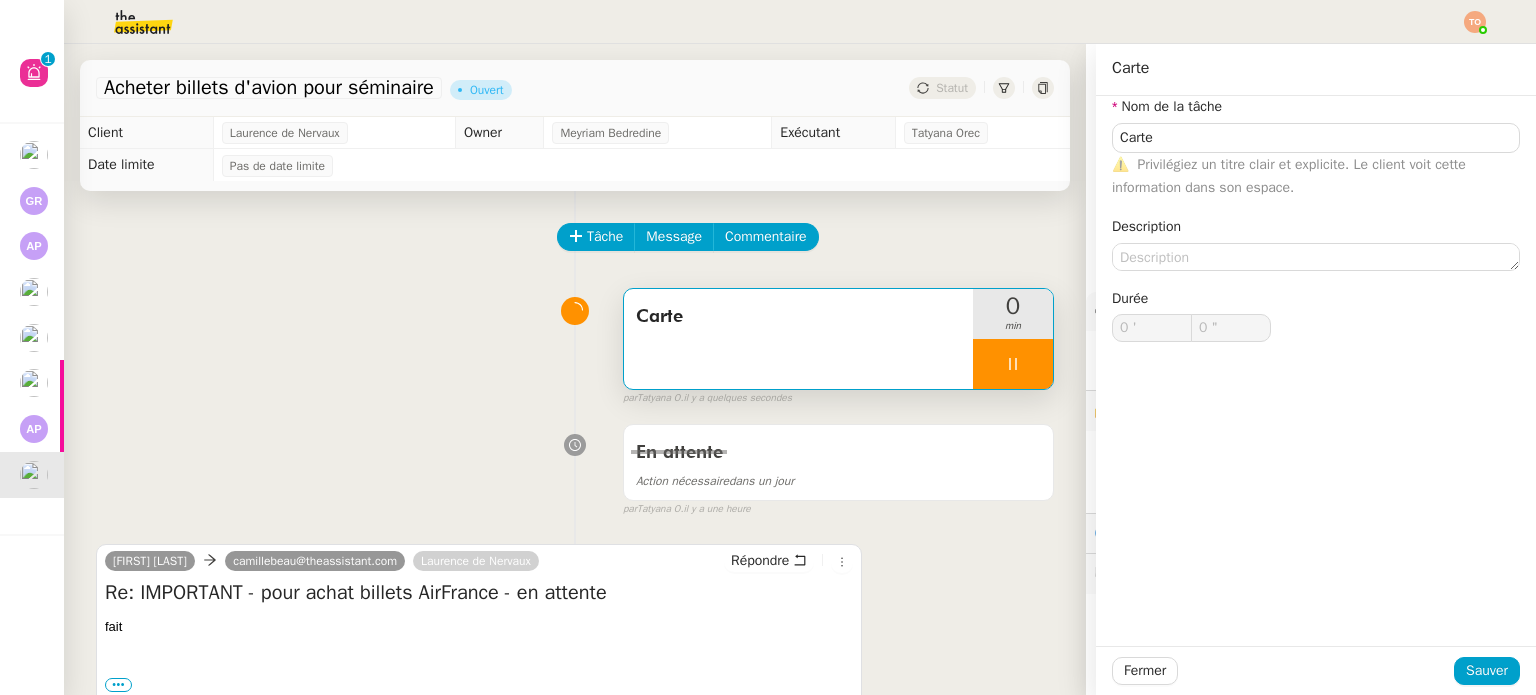 type on "Carte" 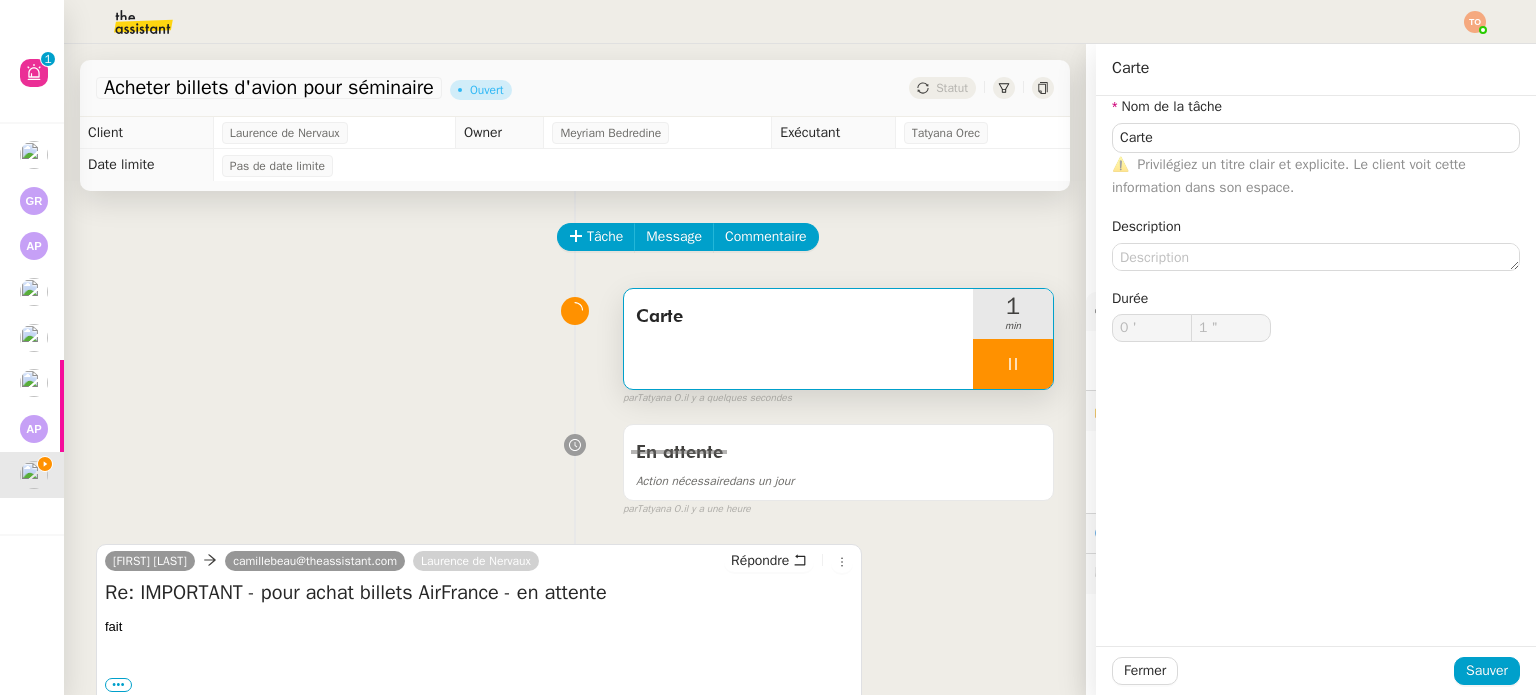 type on "Carte" 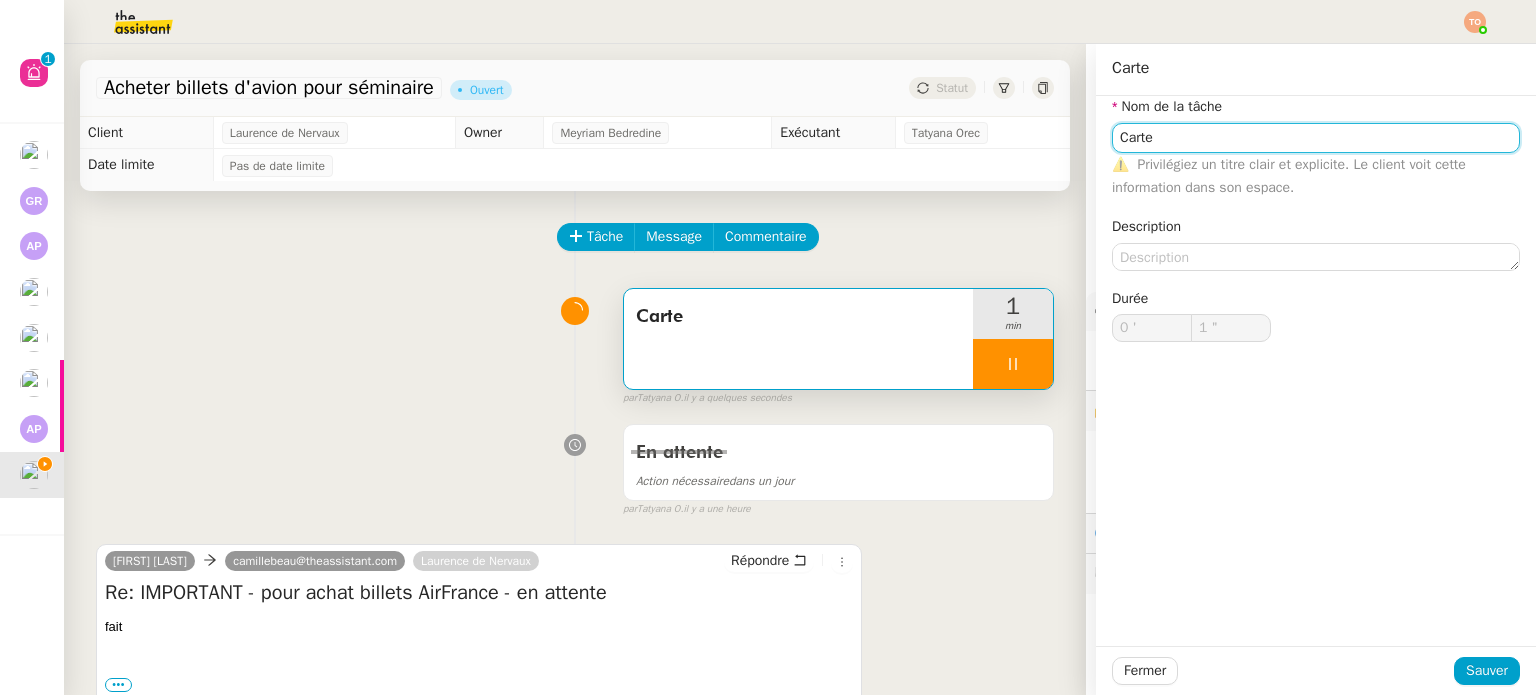 click on "Carte" 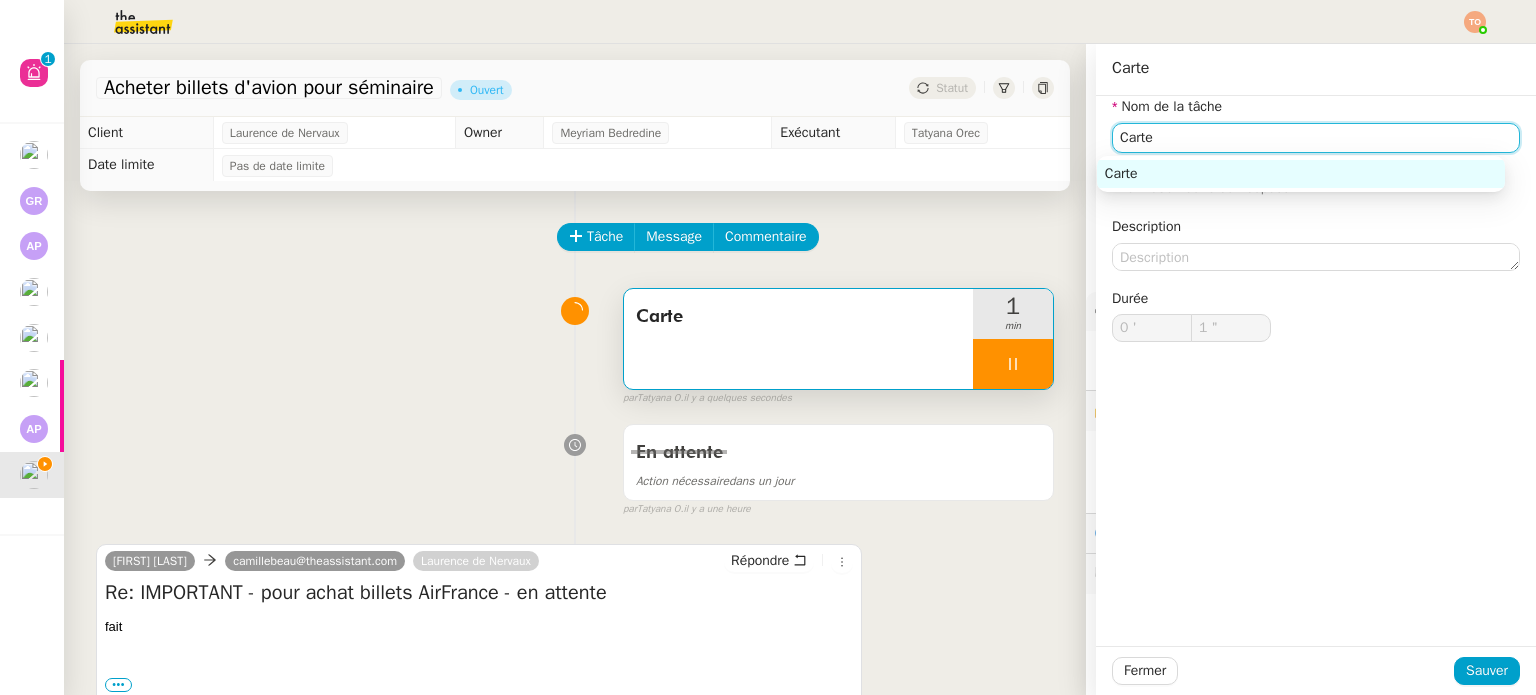 click on "Carte" 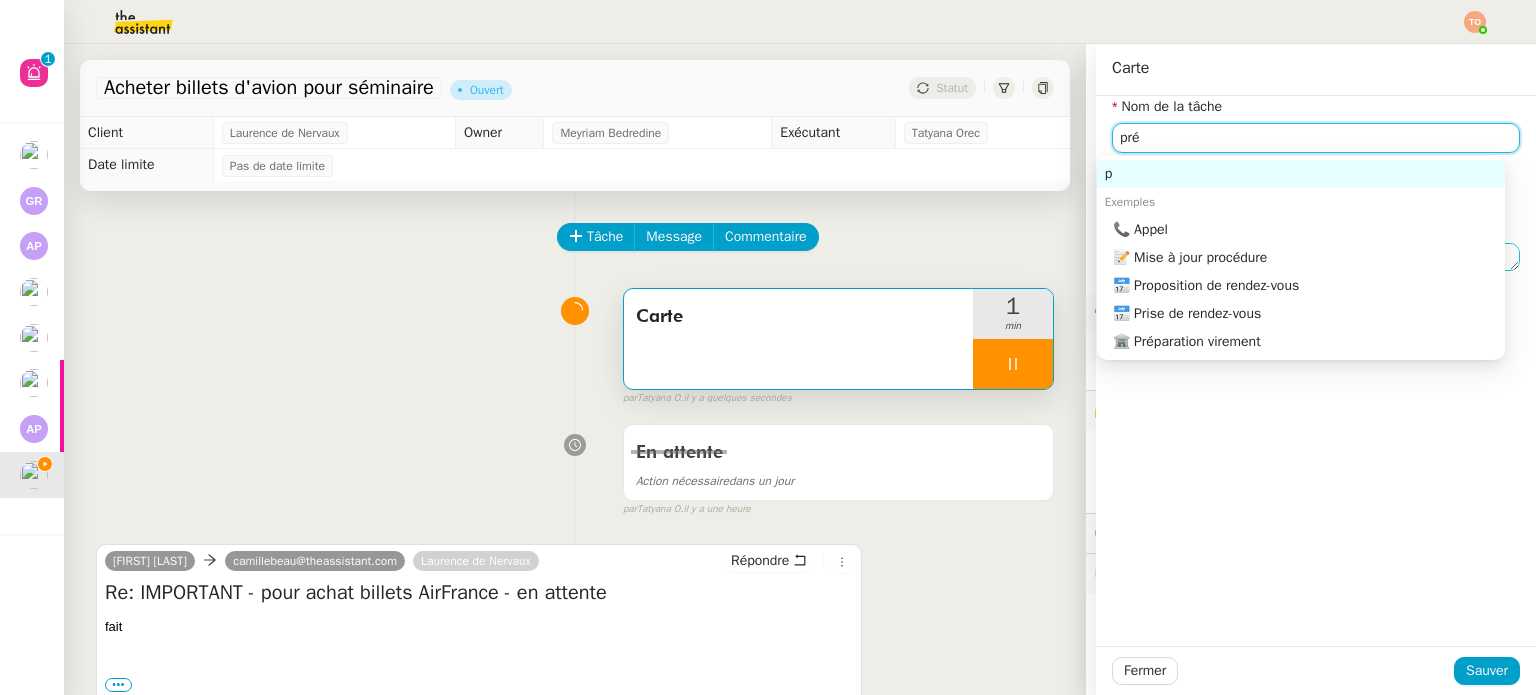 type on "prép" 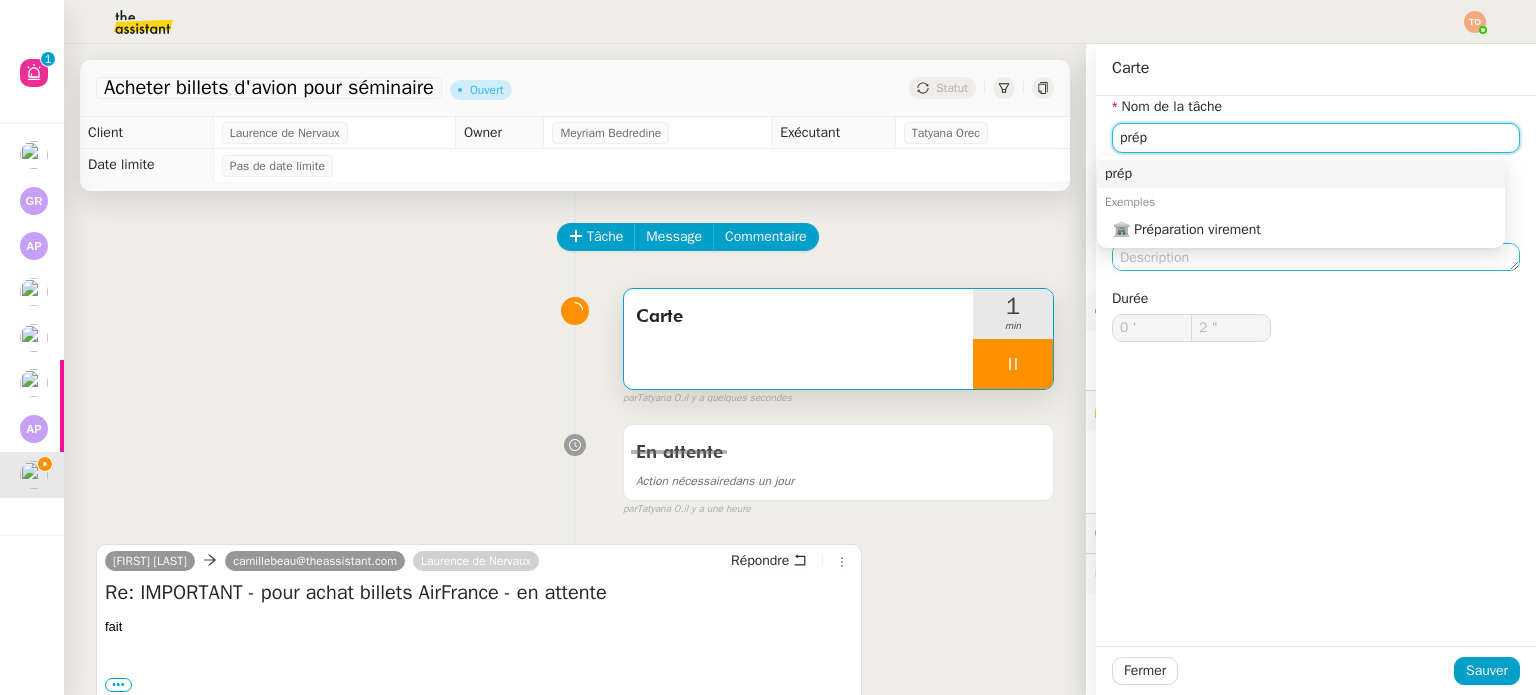 type on "3 "" 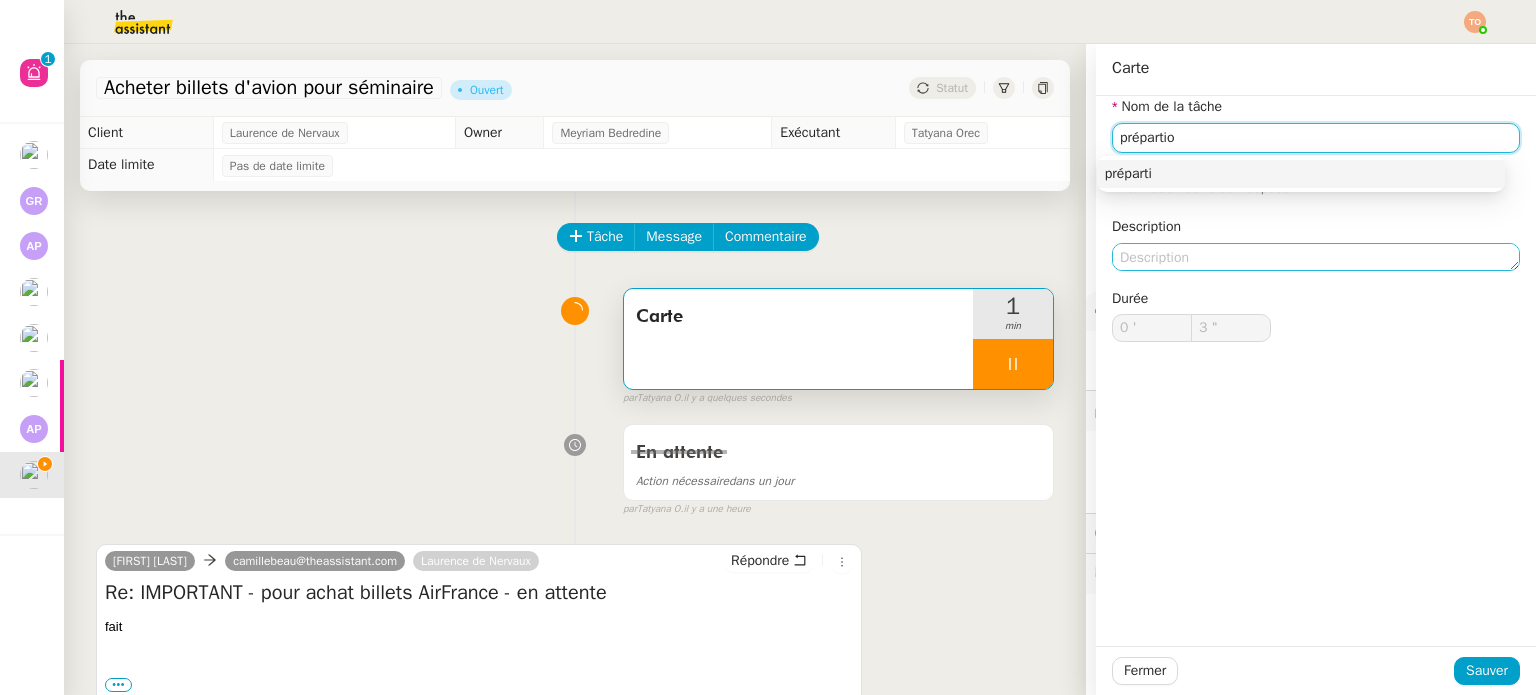 type on "prépartion" 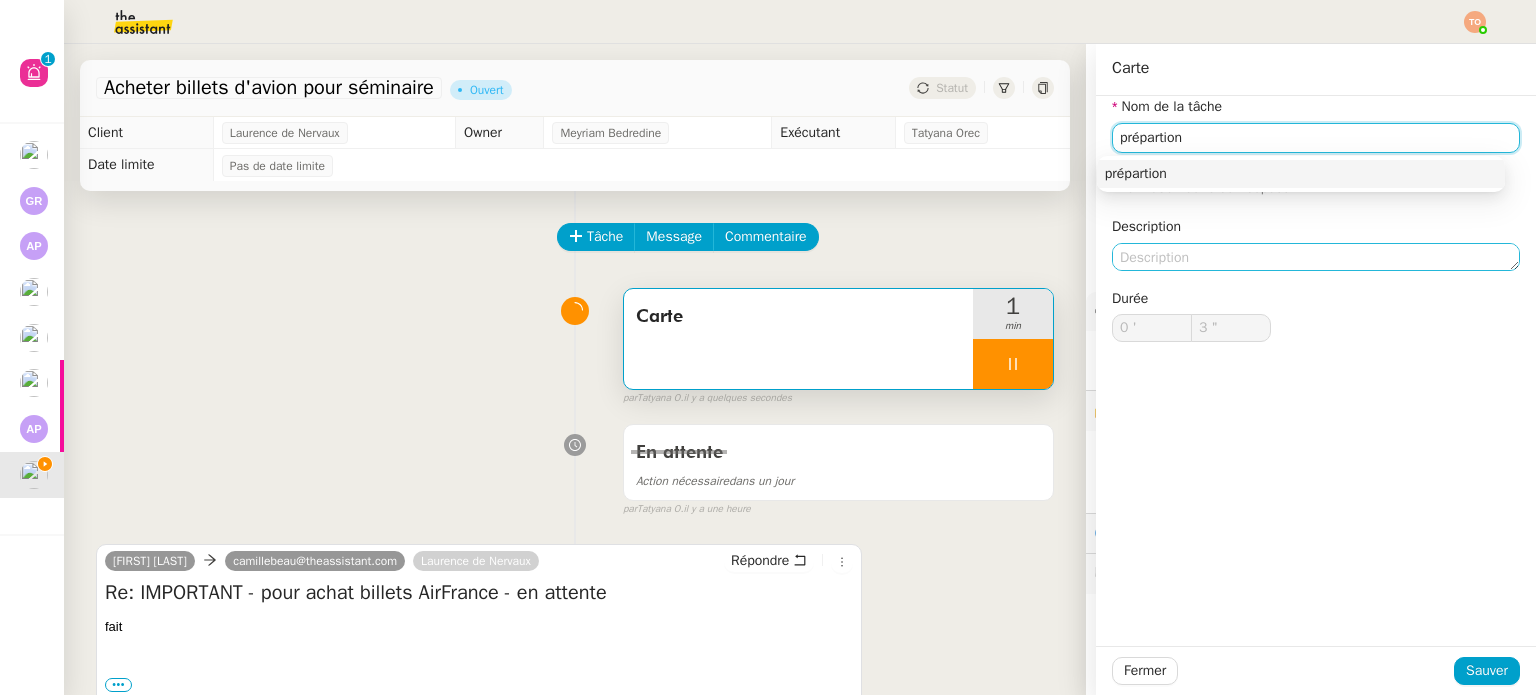 type on "4 "" 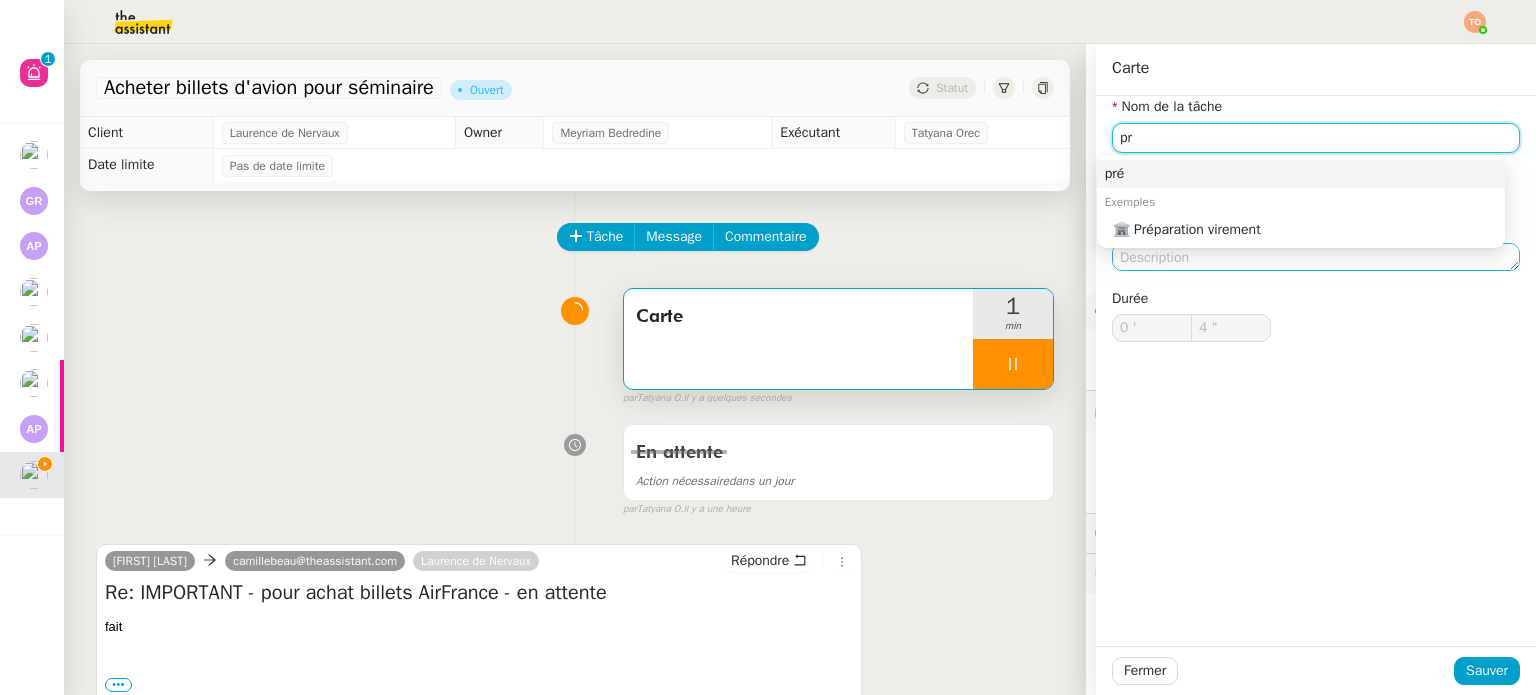 type on "p" 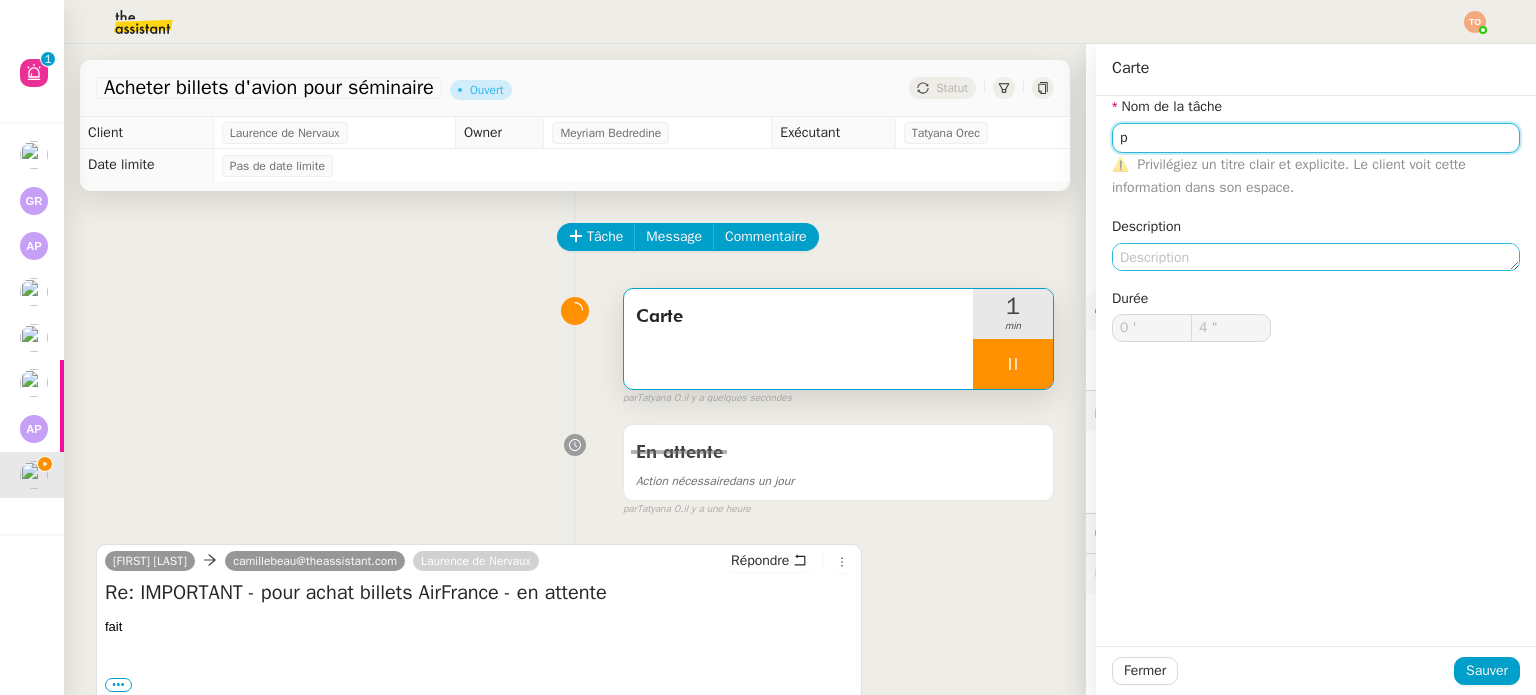 type 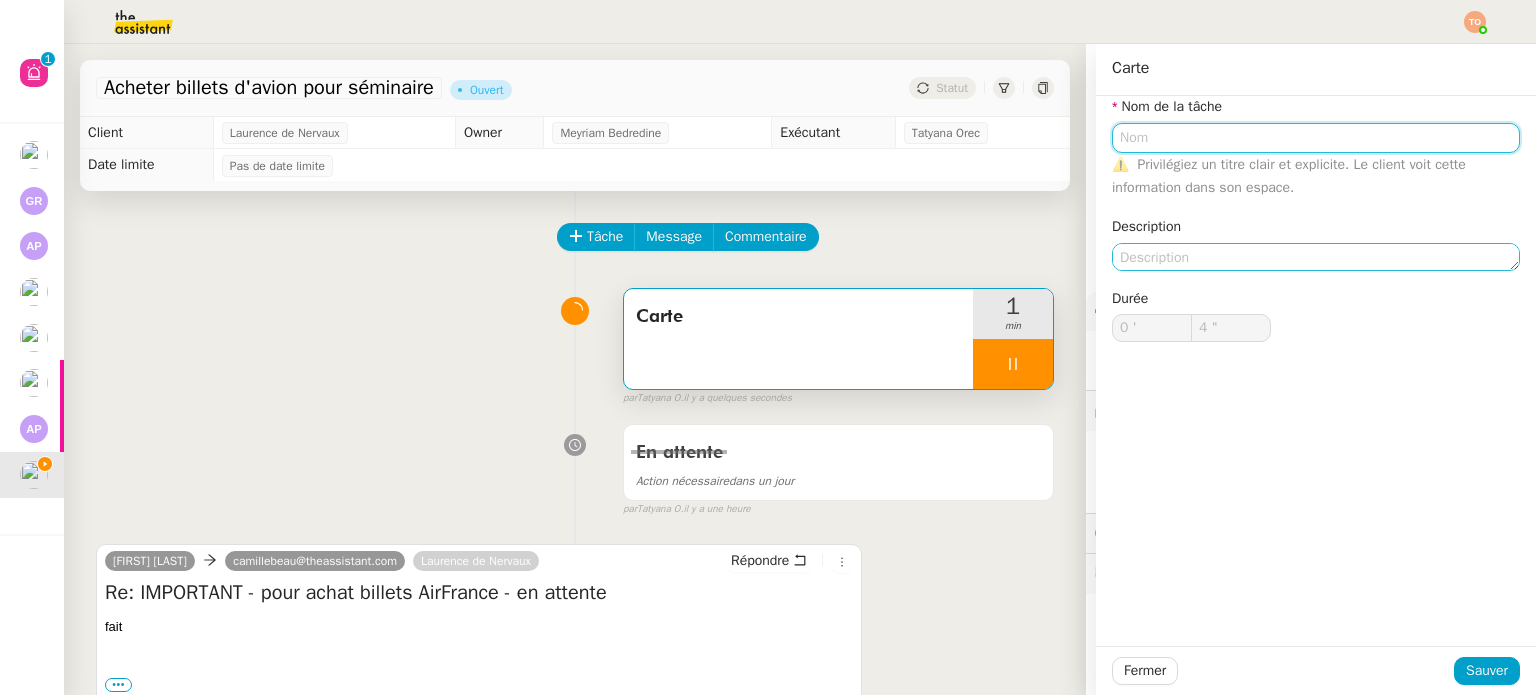type on "5 "" 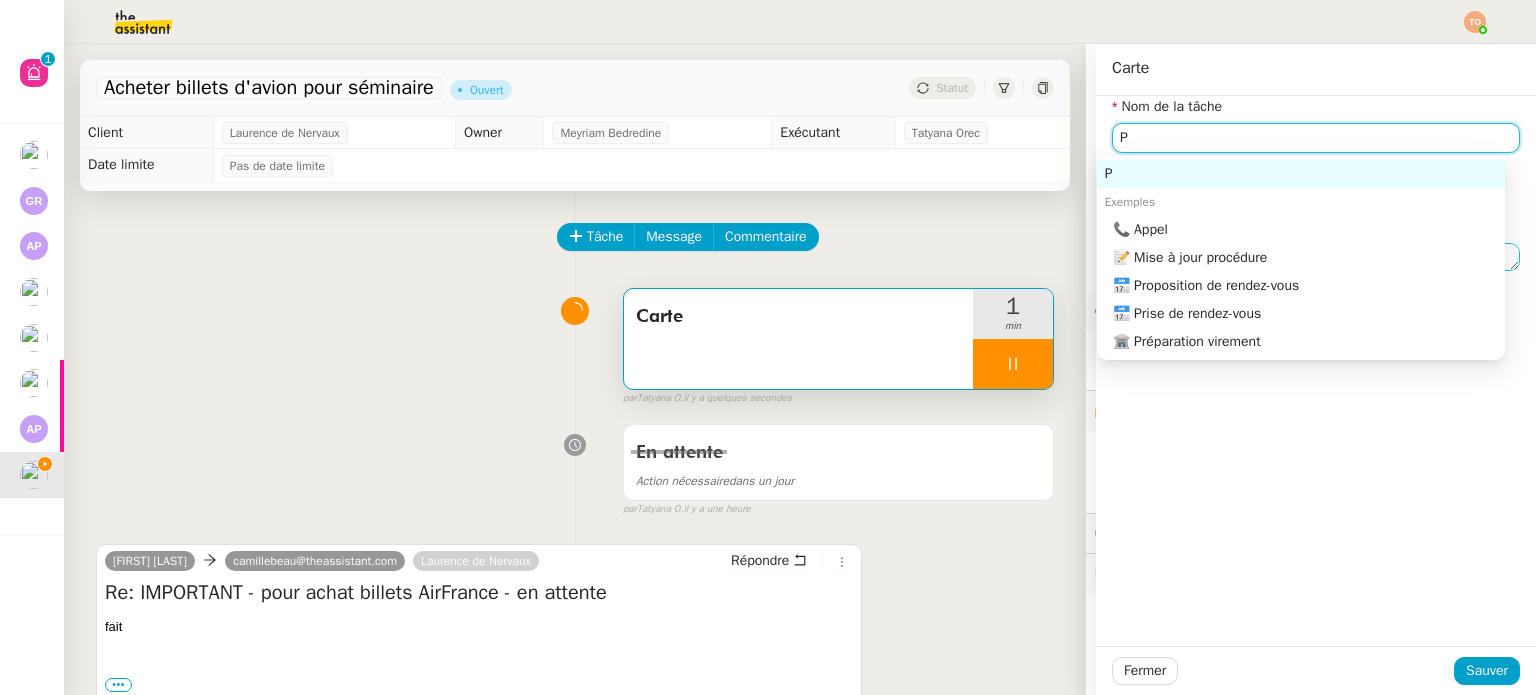type on "Pr" 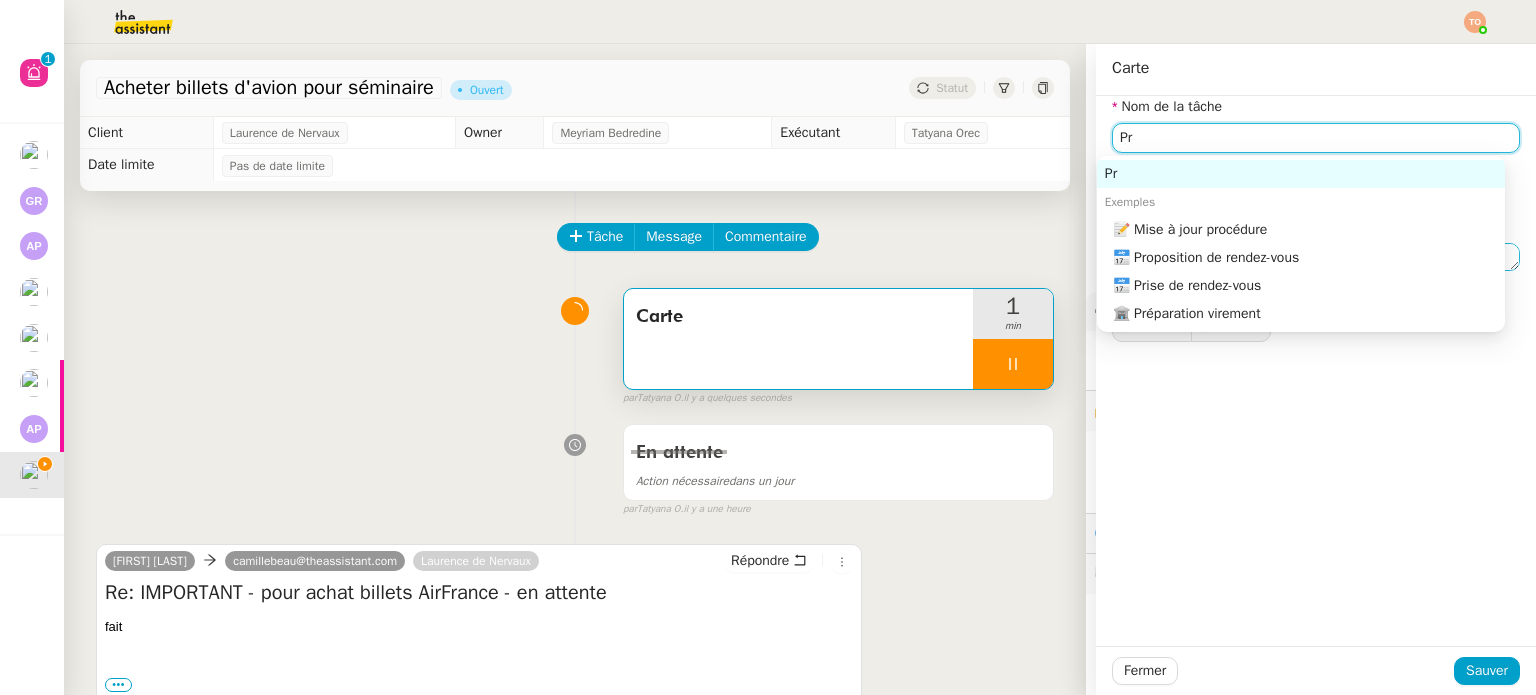 type on "6 "" 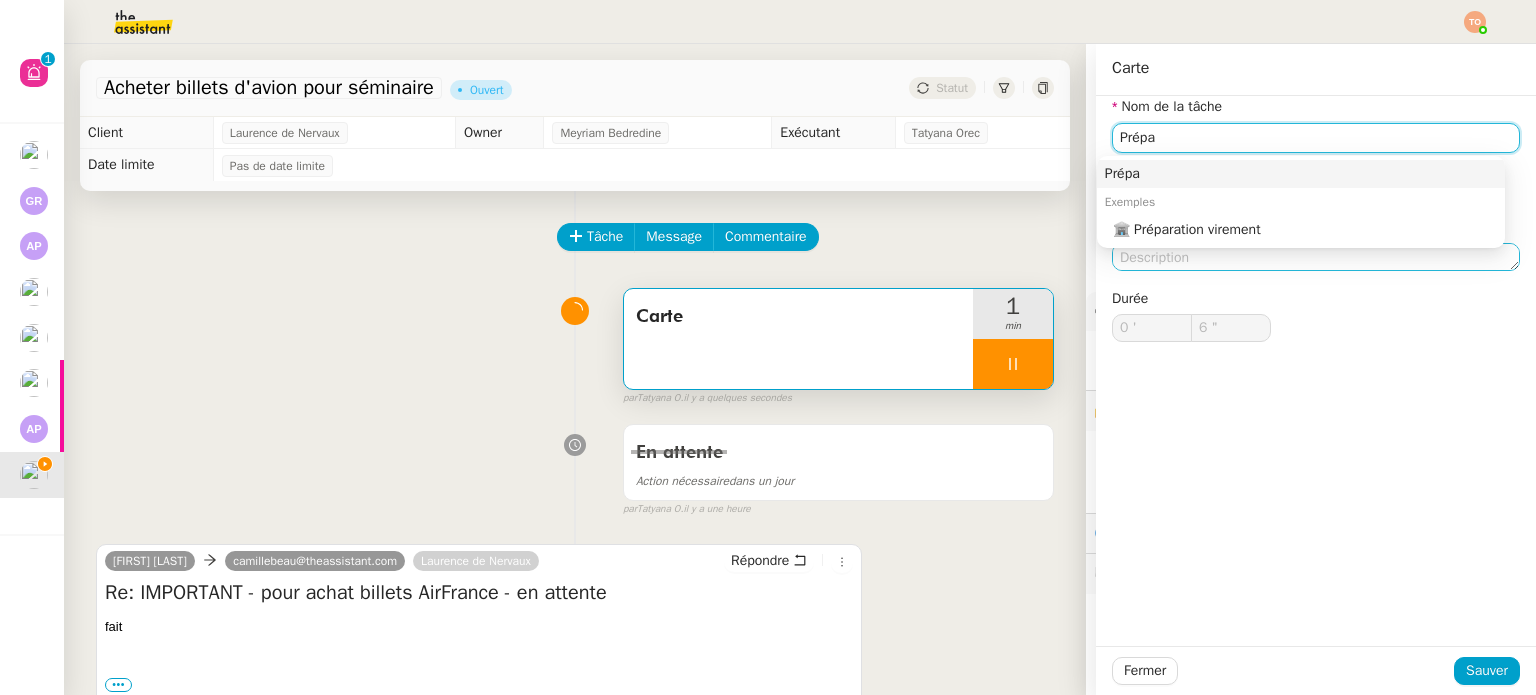 type on "Prépat" 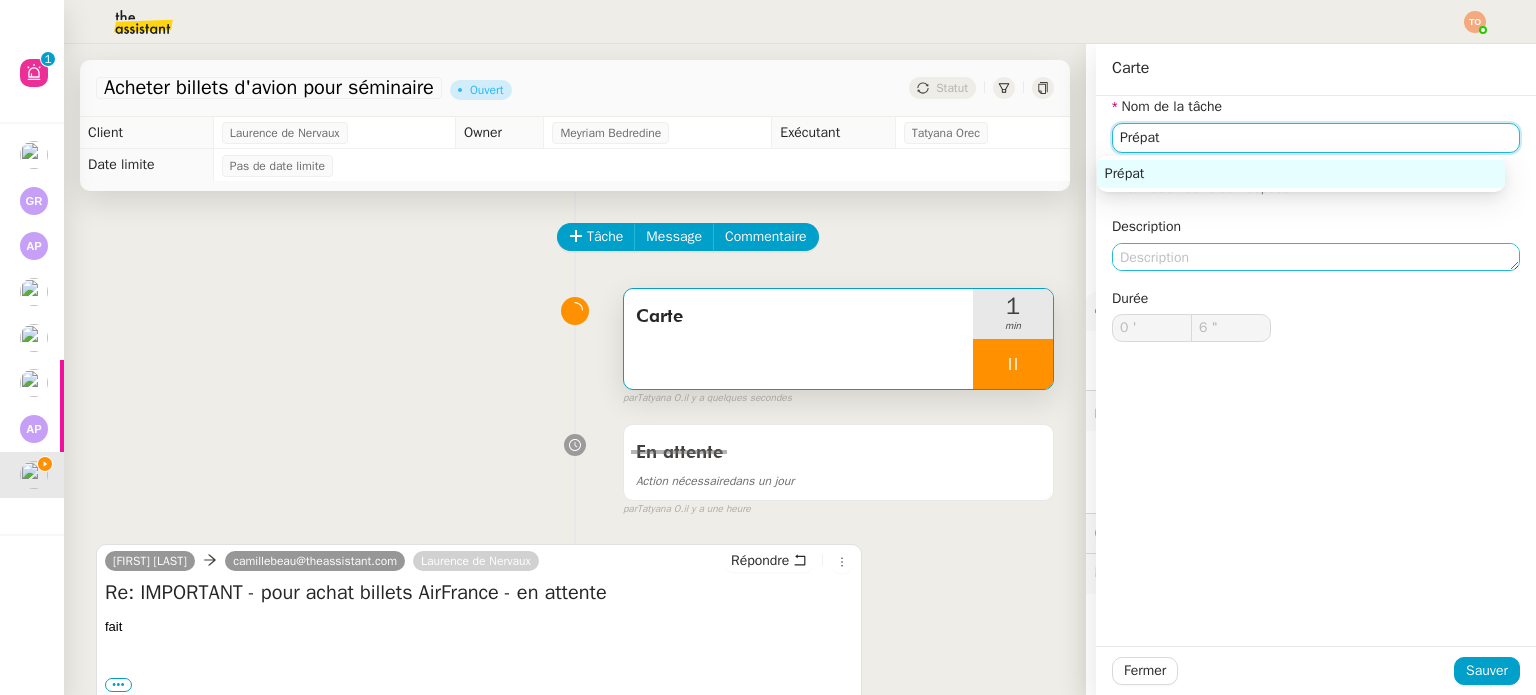 type on "7 "" 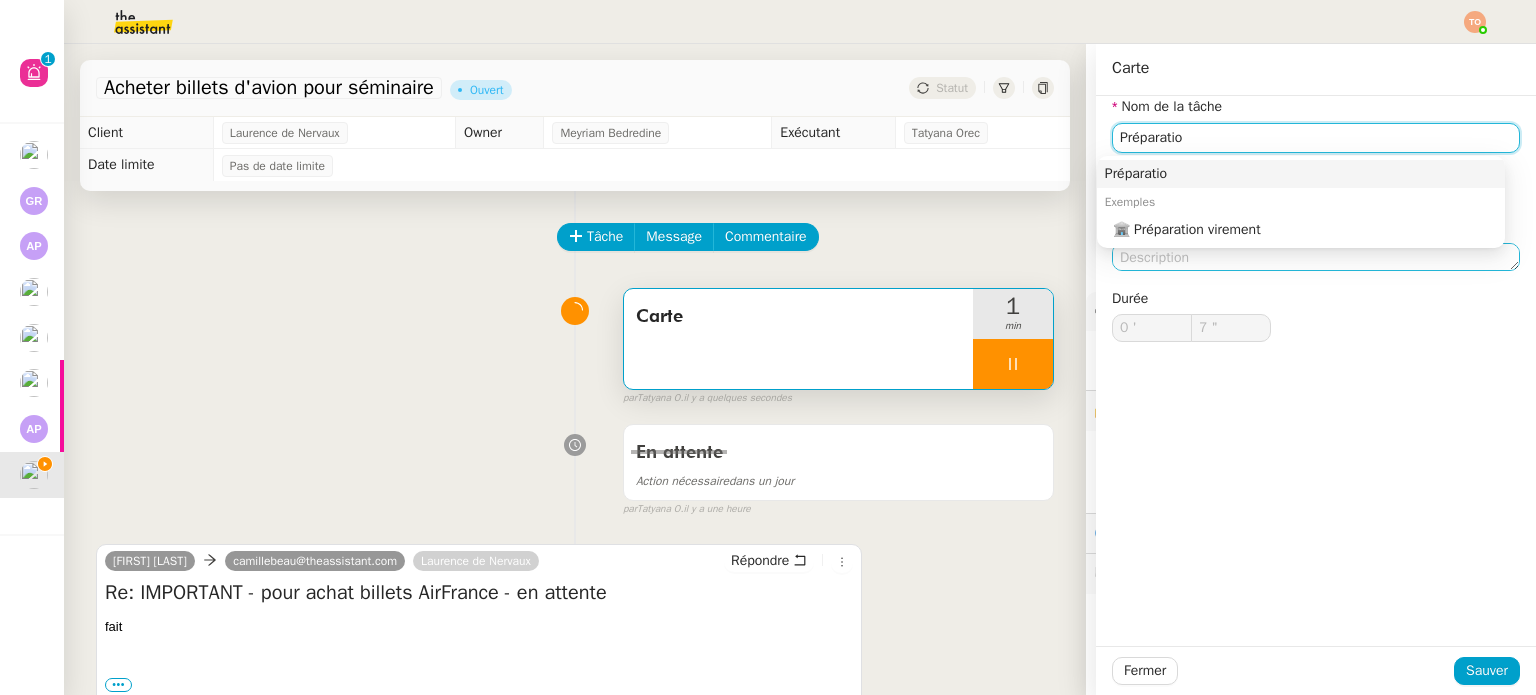type on "Préparation" 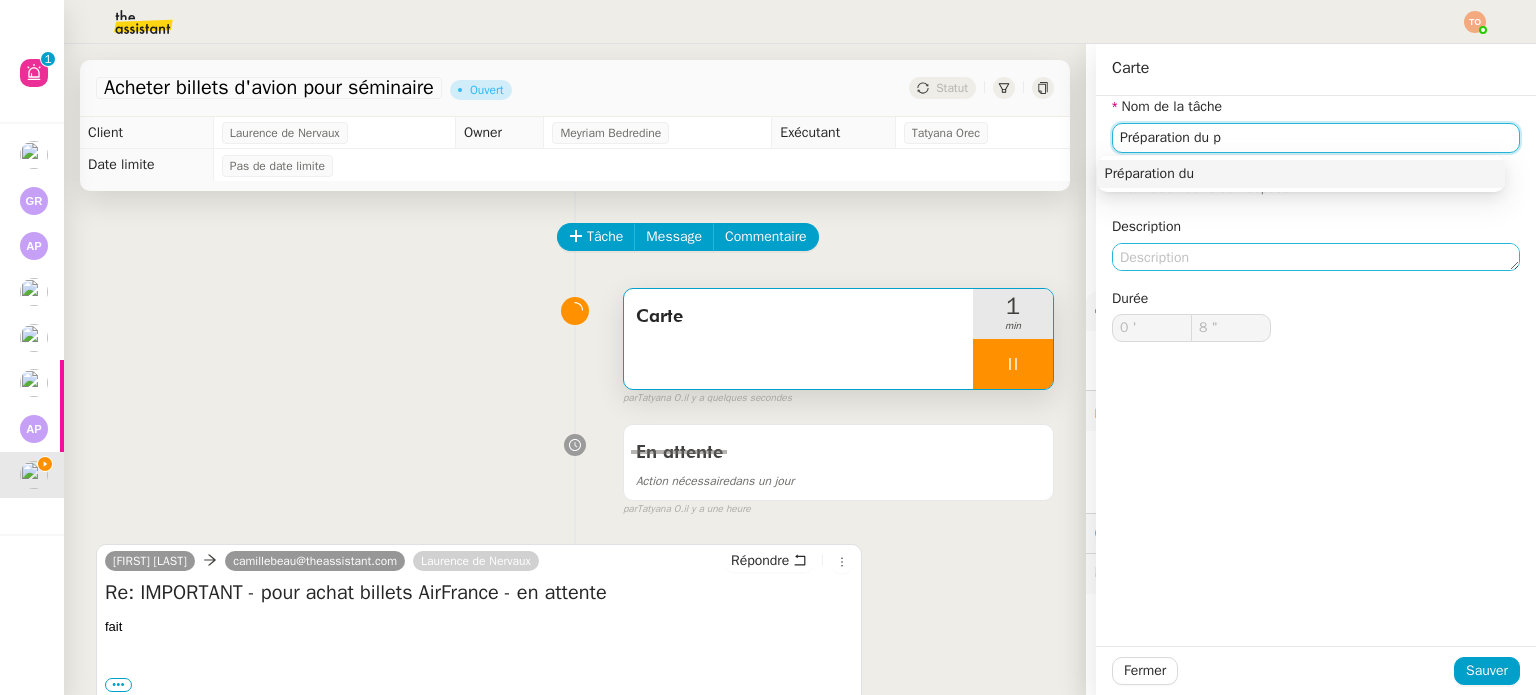 type on "Préparation du pa" 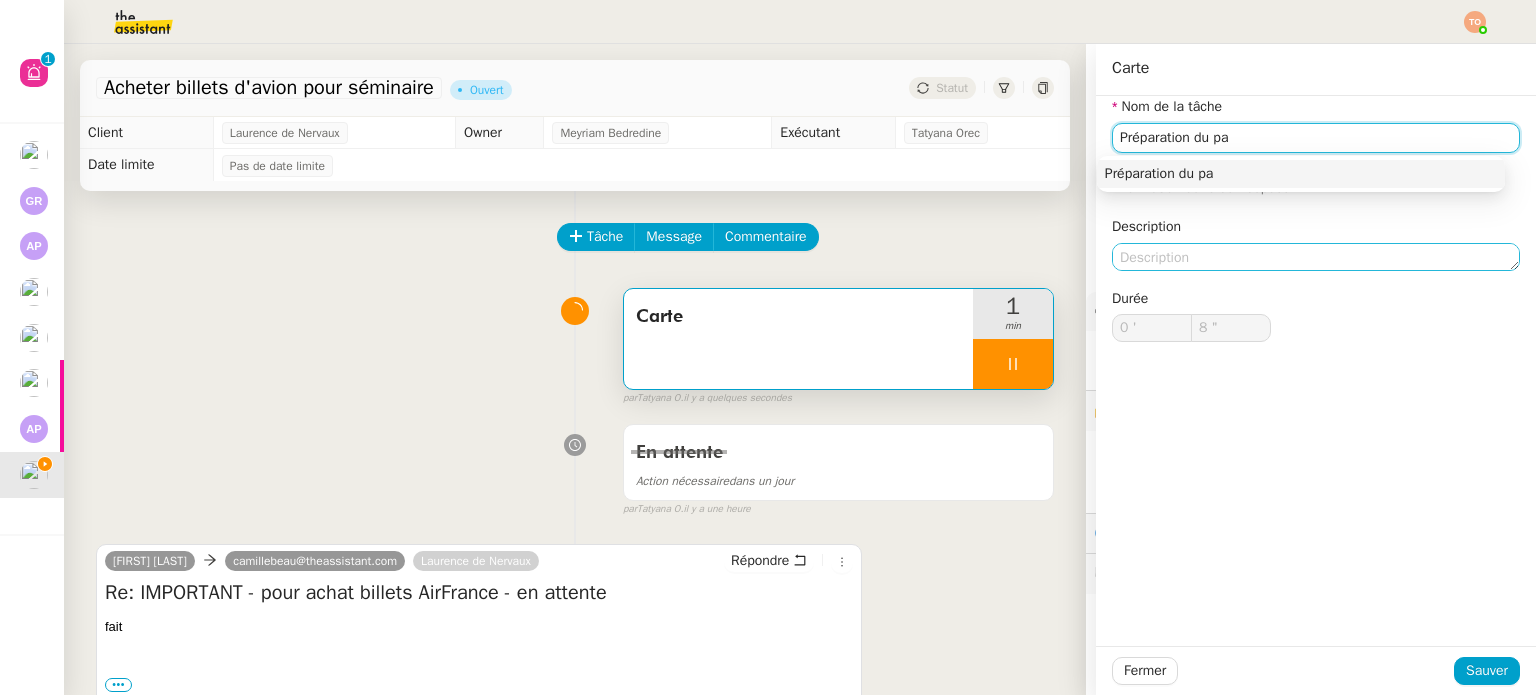 type on "9 "" 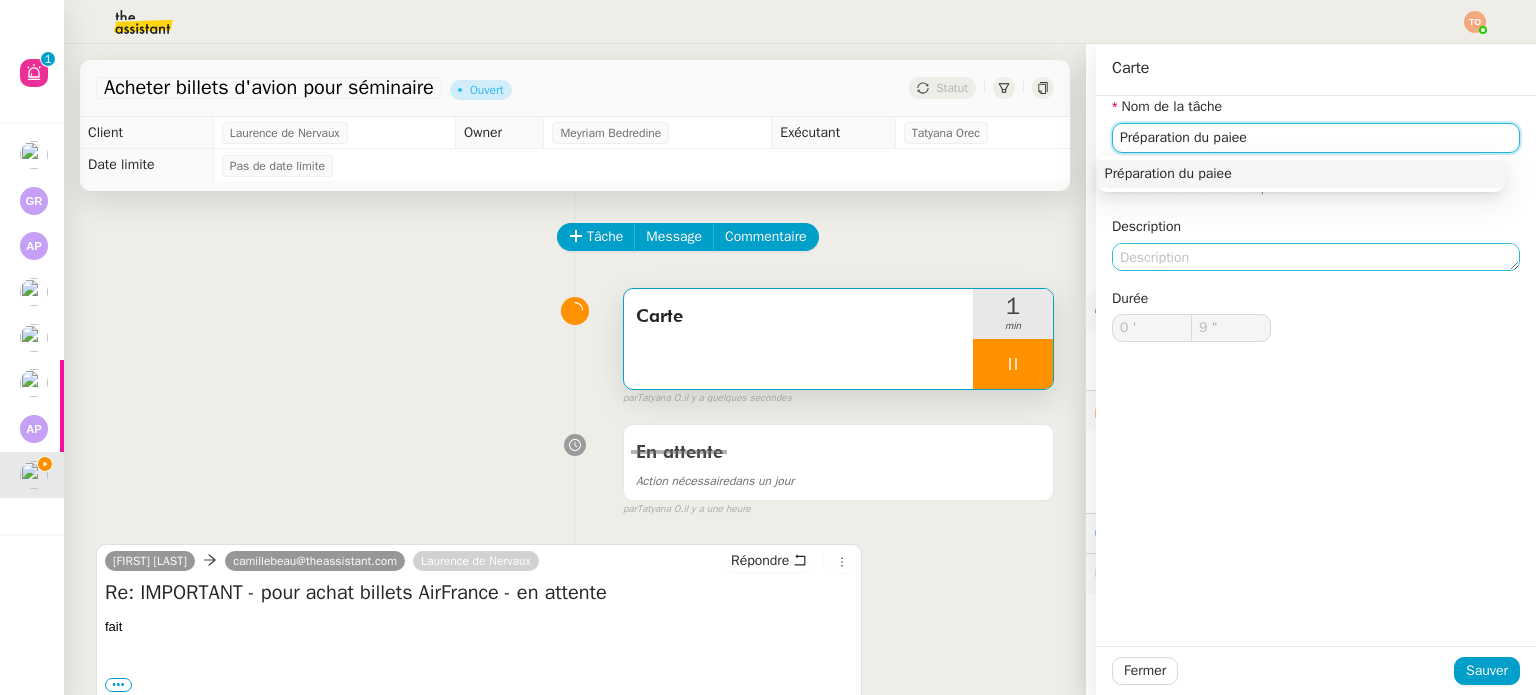 type on "Préparation du paieen" 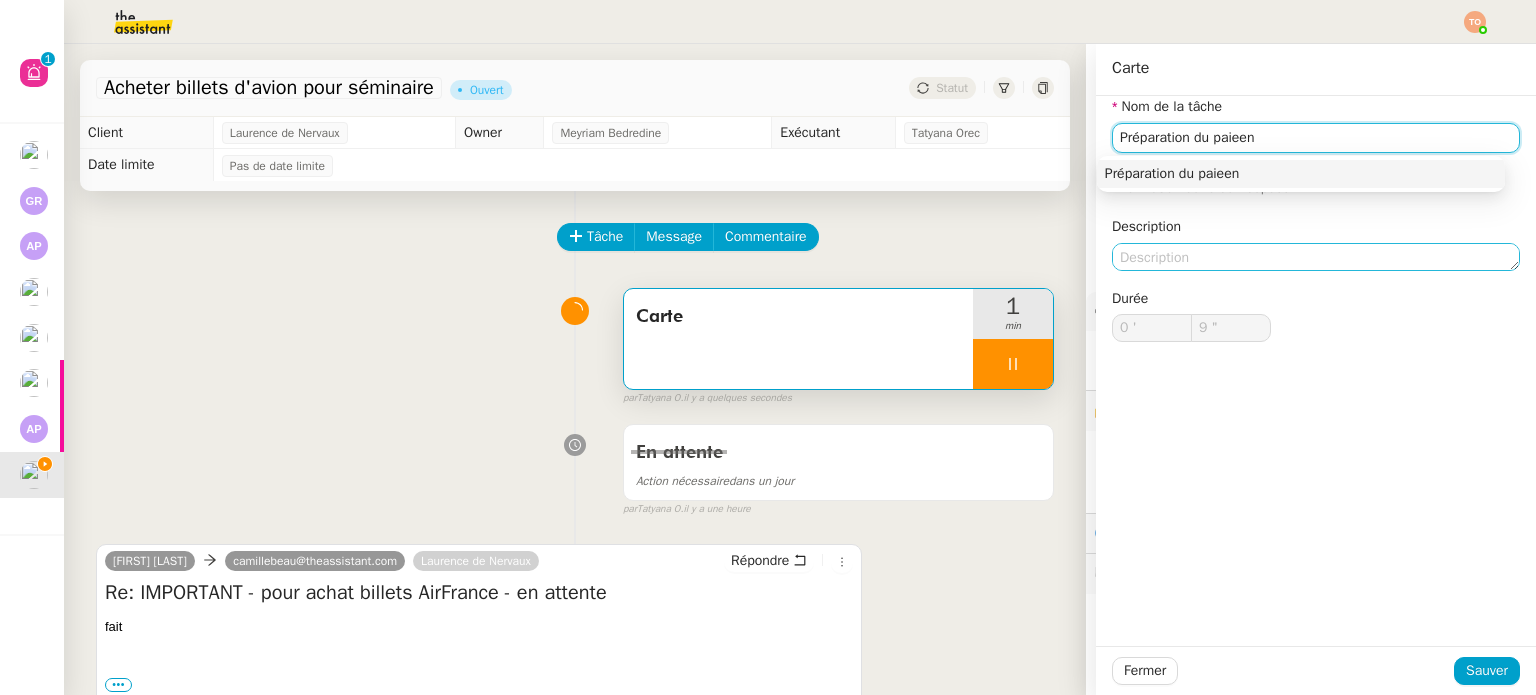type on "10 "" 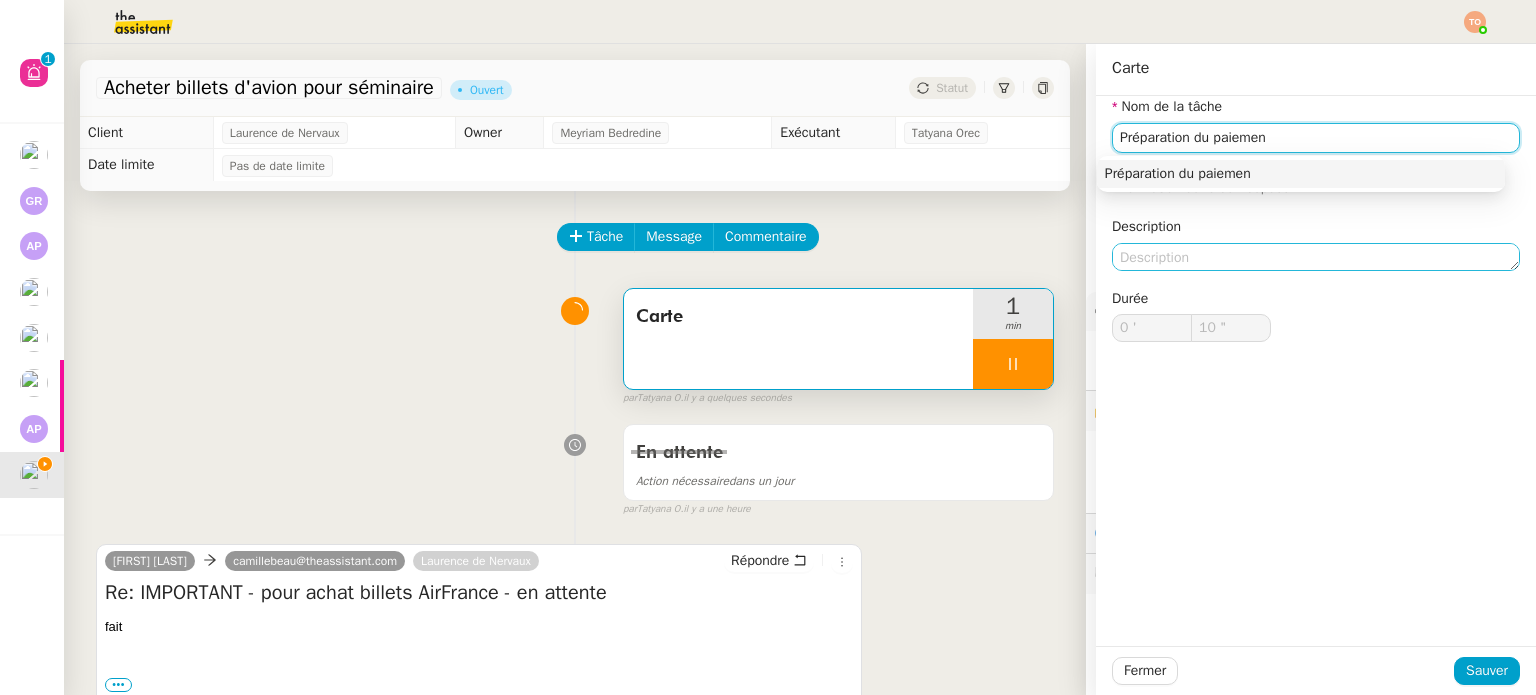 type on "Préparation du paiement" 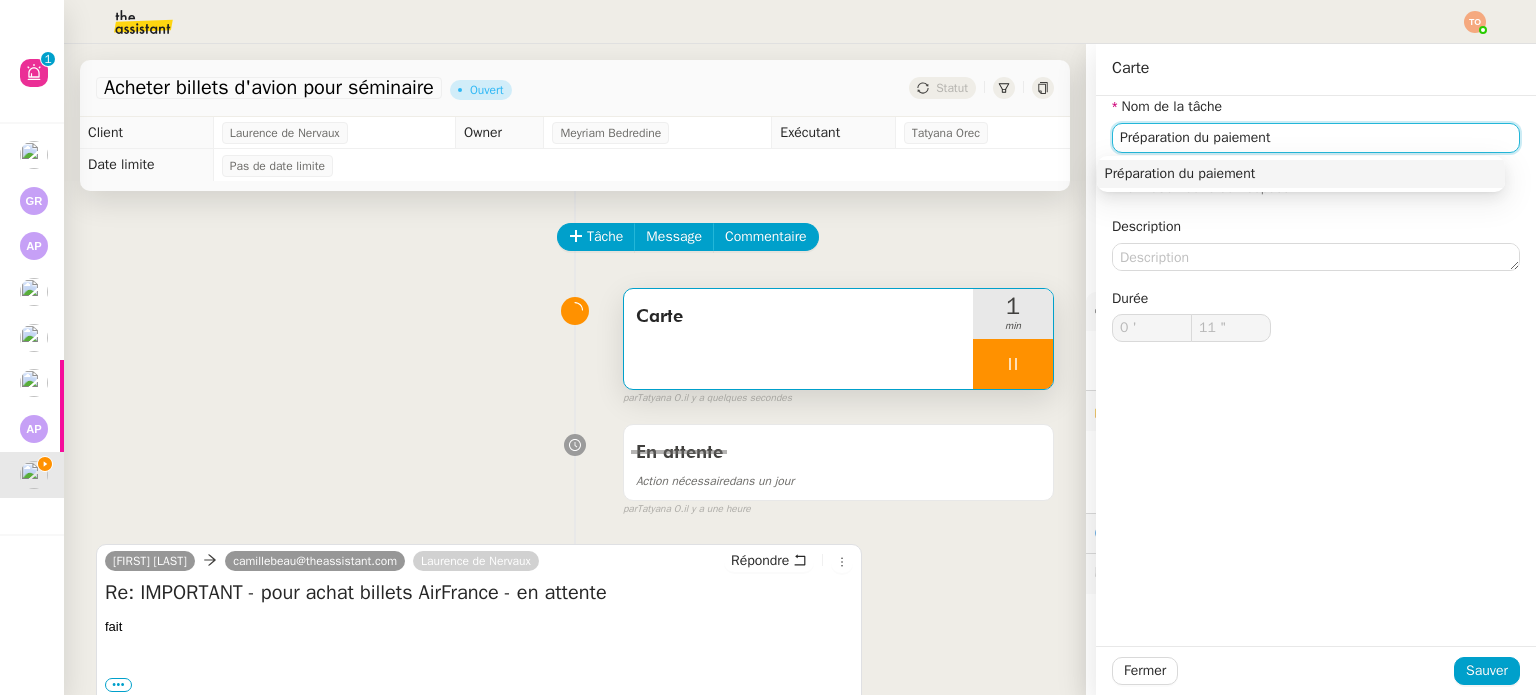 type on "12 "" 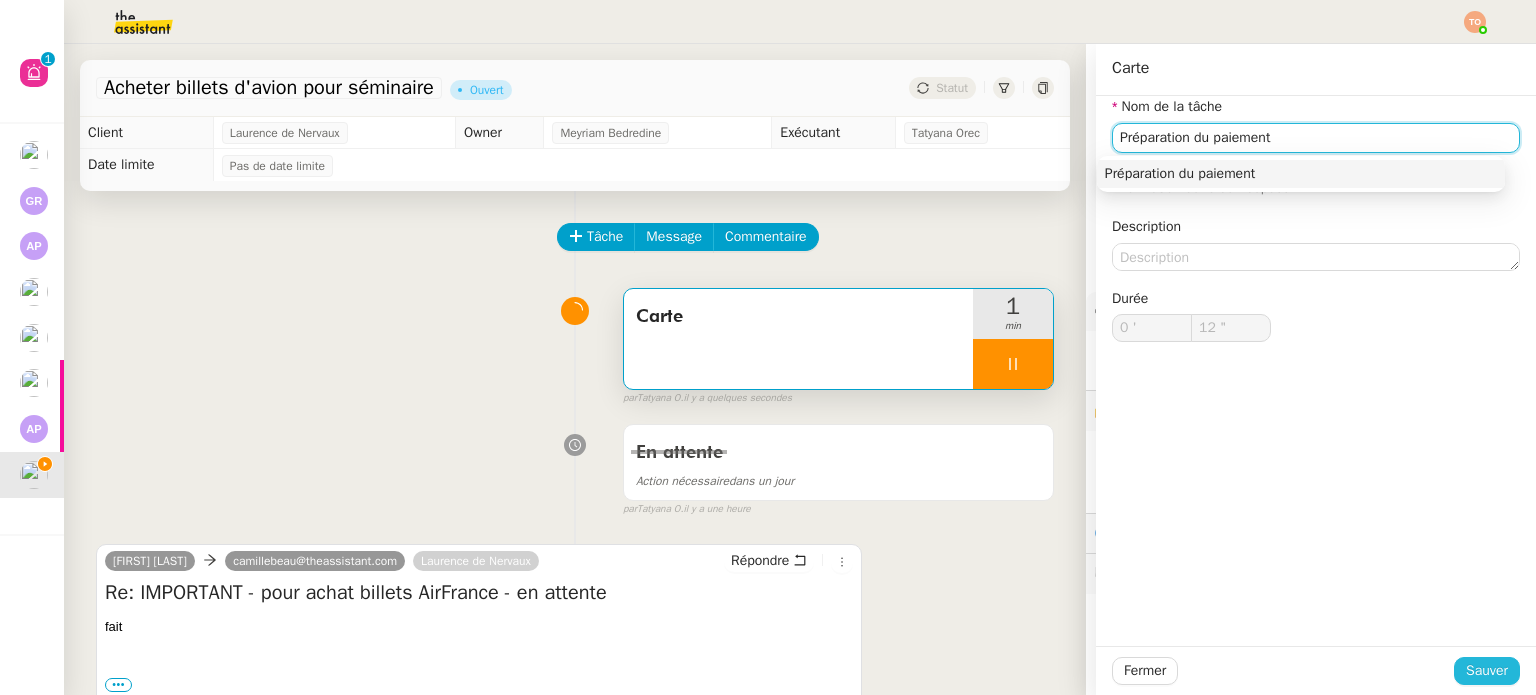 type on "Préparation du paiement" 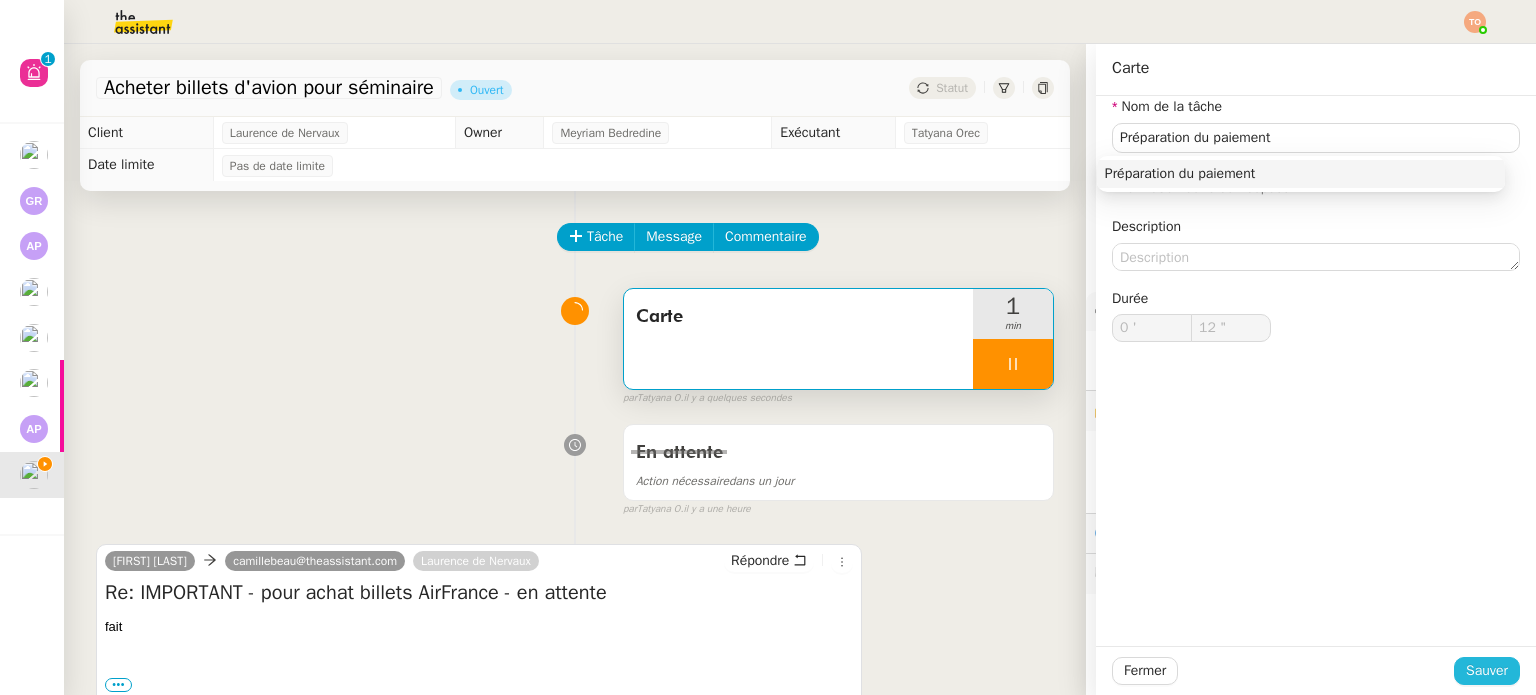 click on "Sauver" 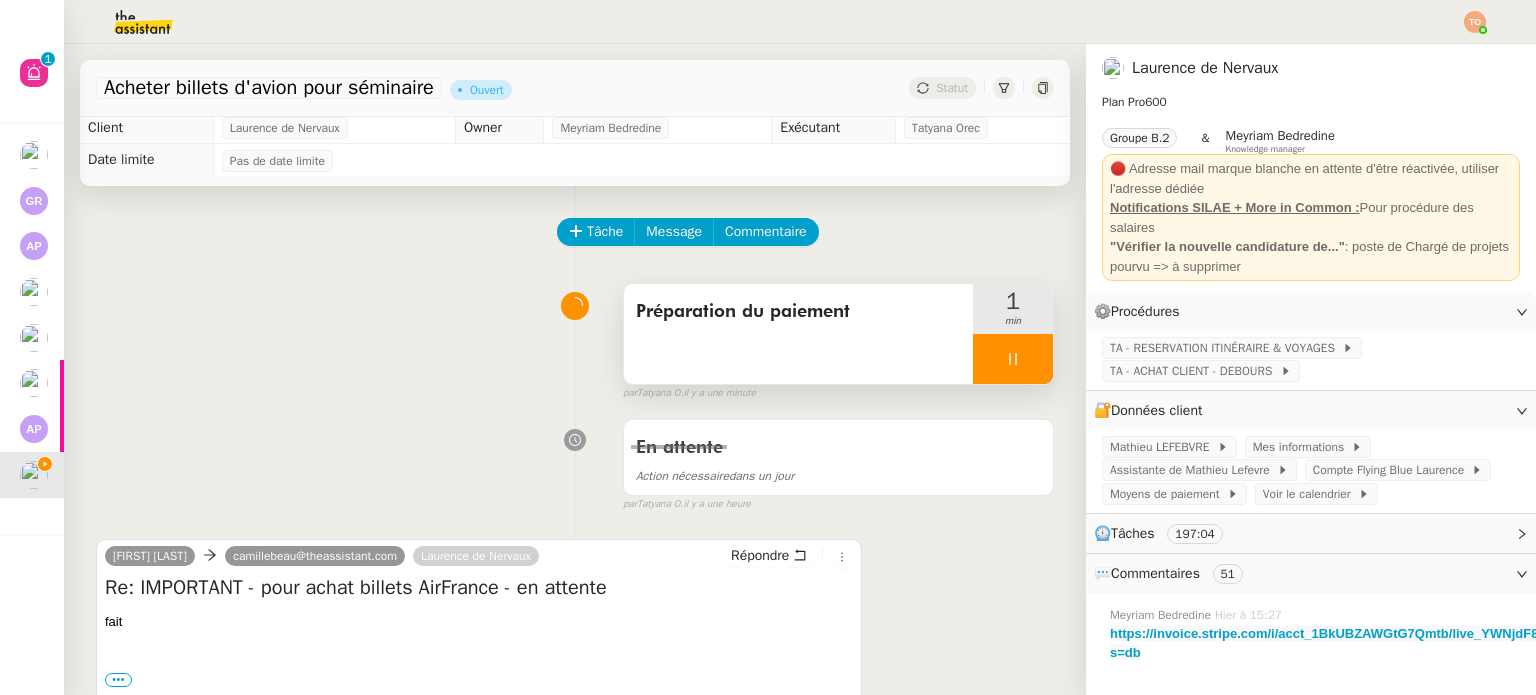scroll, scrollTop: 0, scrollLeft: 0, axis: both 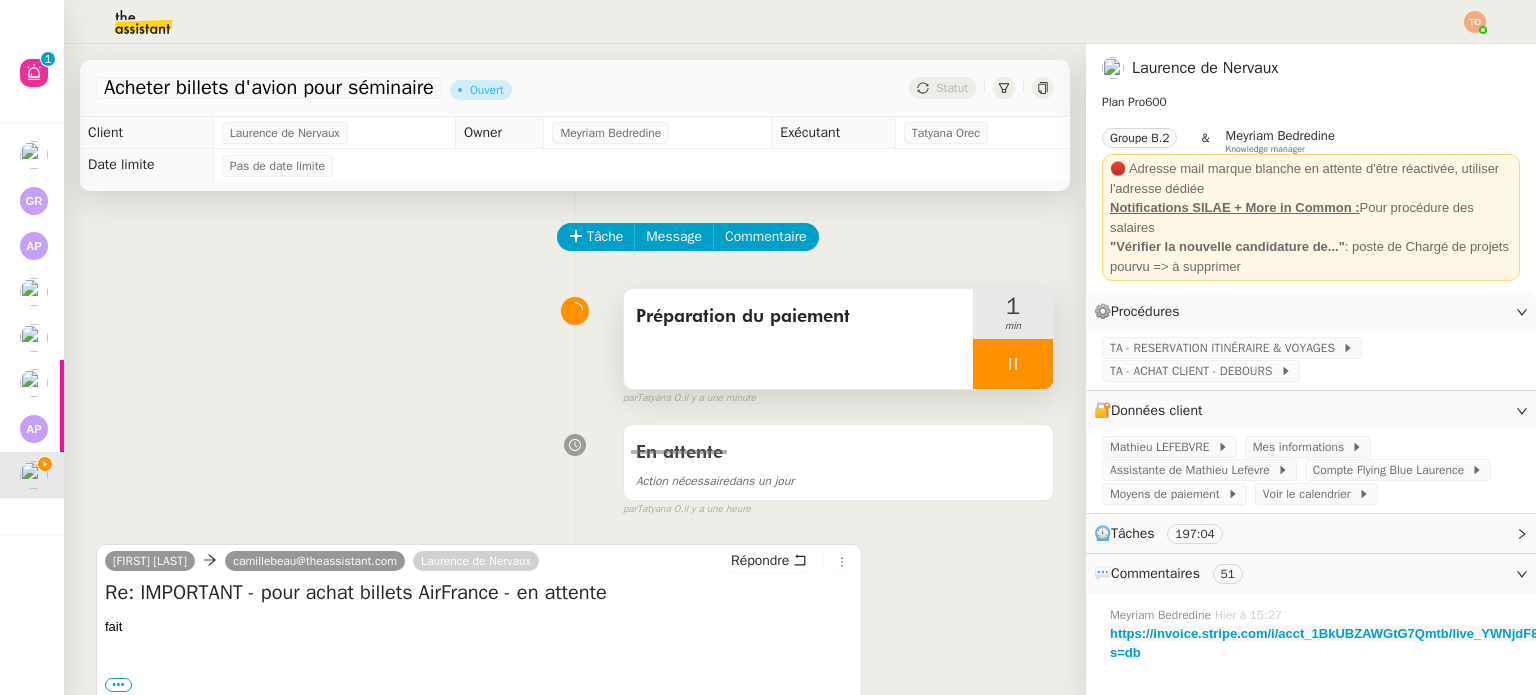 click at bounding box center [1013, 364] 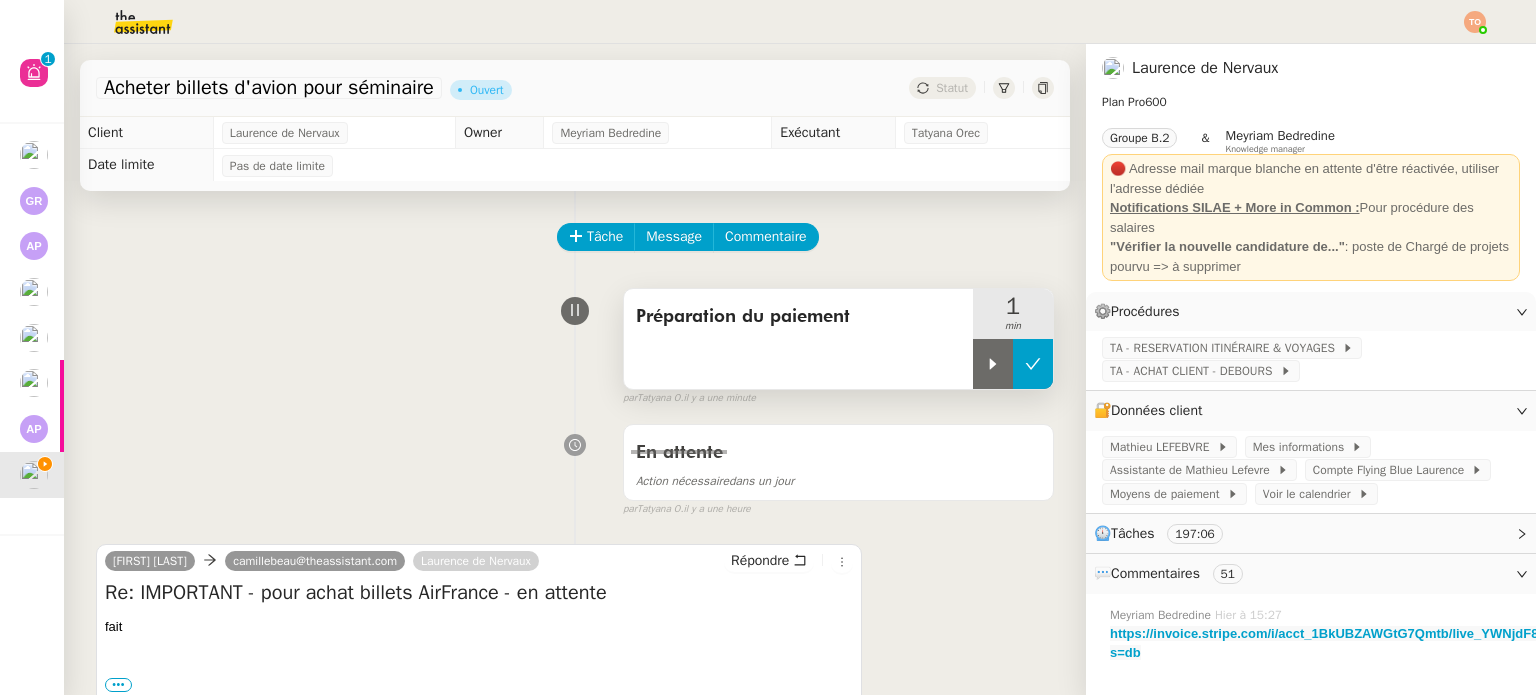 click at bounding box center [1033, 364] 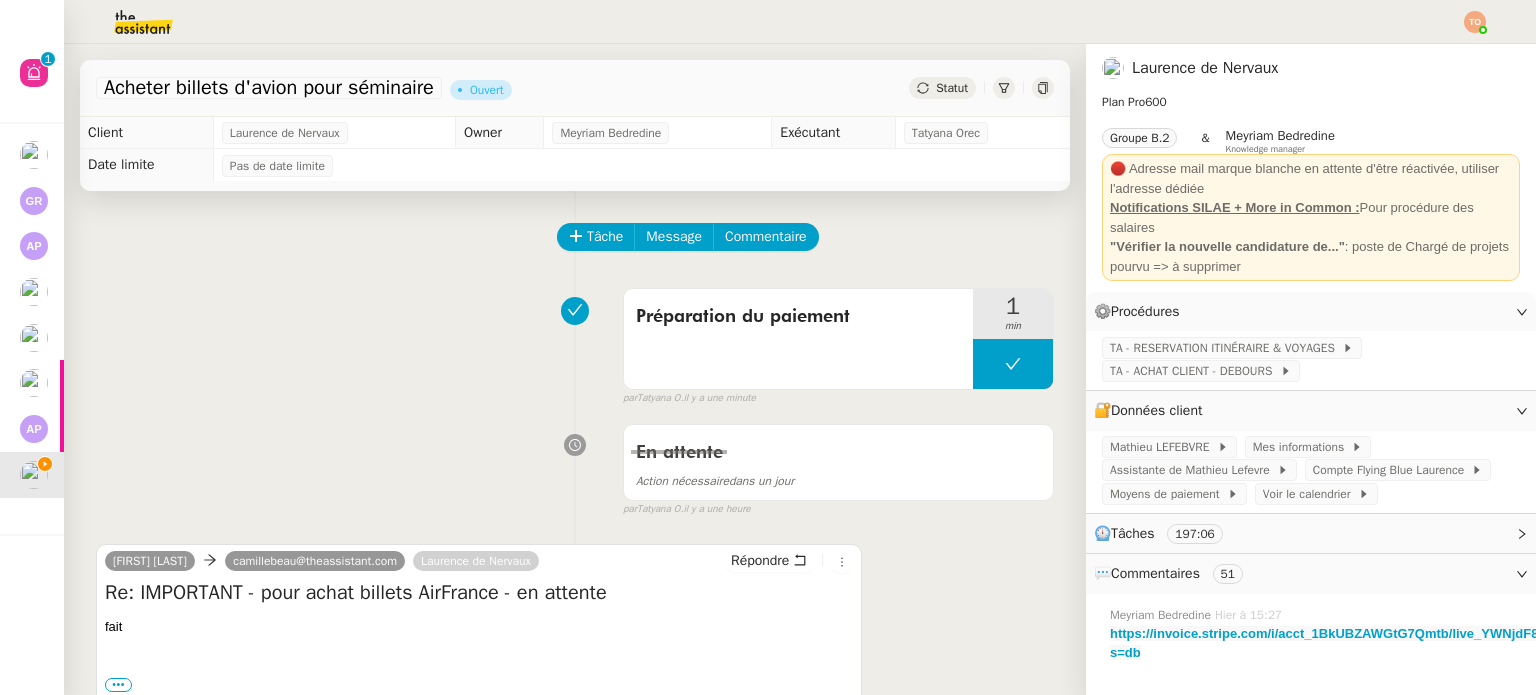 click on "Statut" 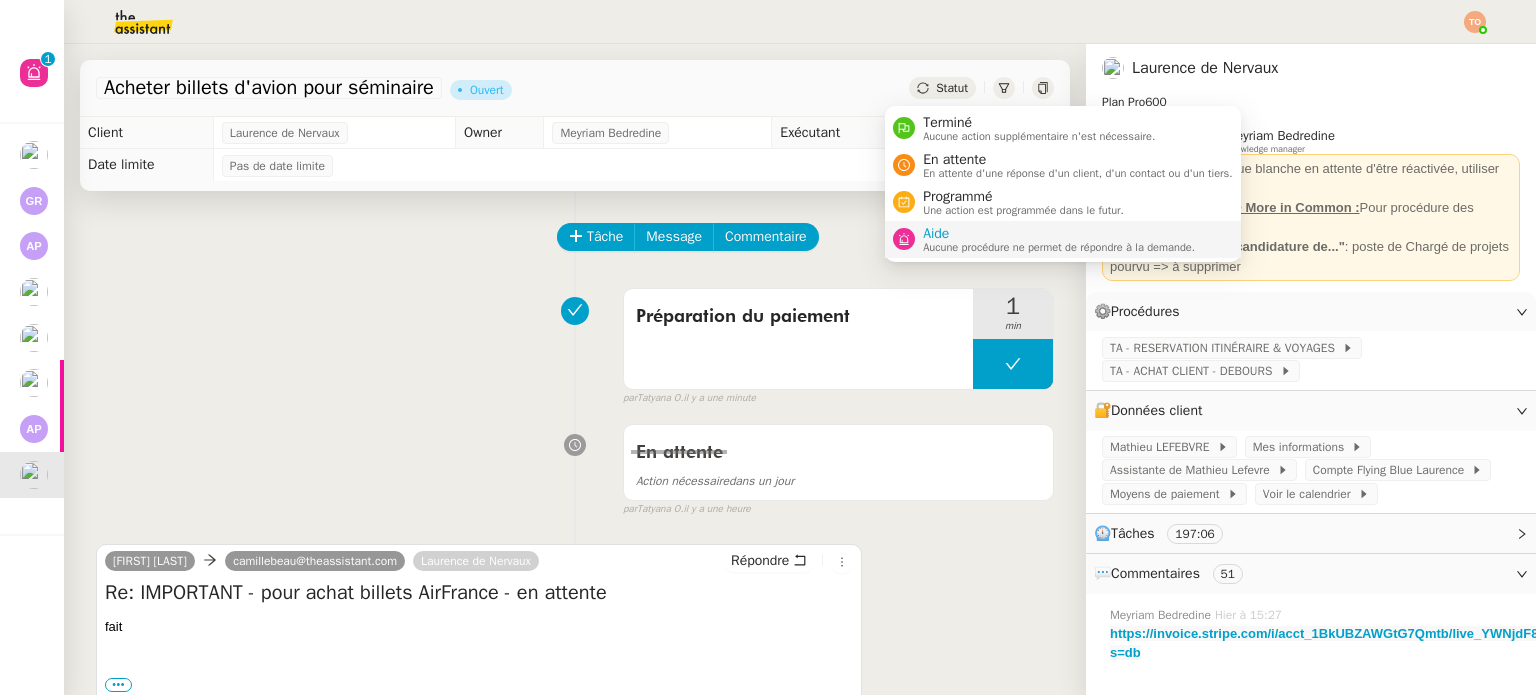 click on "Aide" at bounding box center (1059, 234) 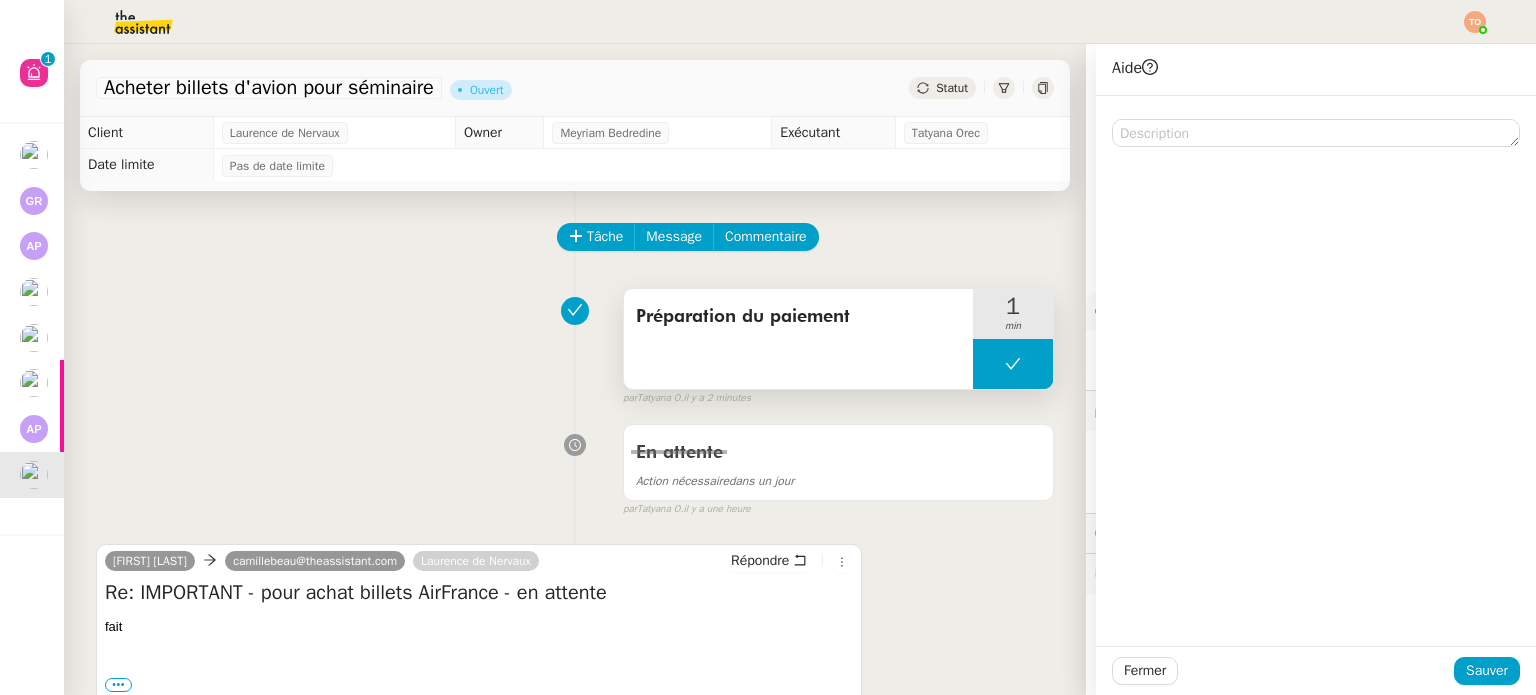 click at bounding box center [1013, 364] 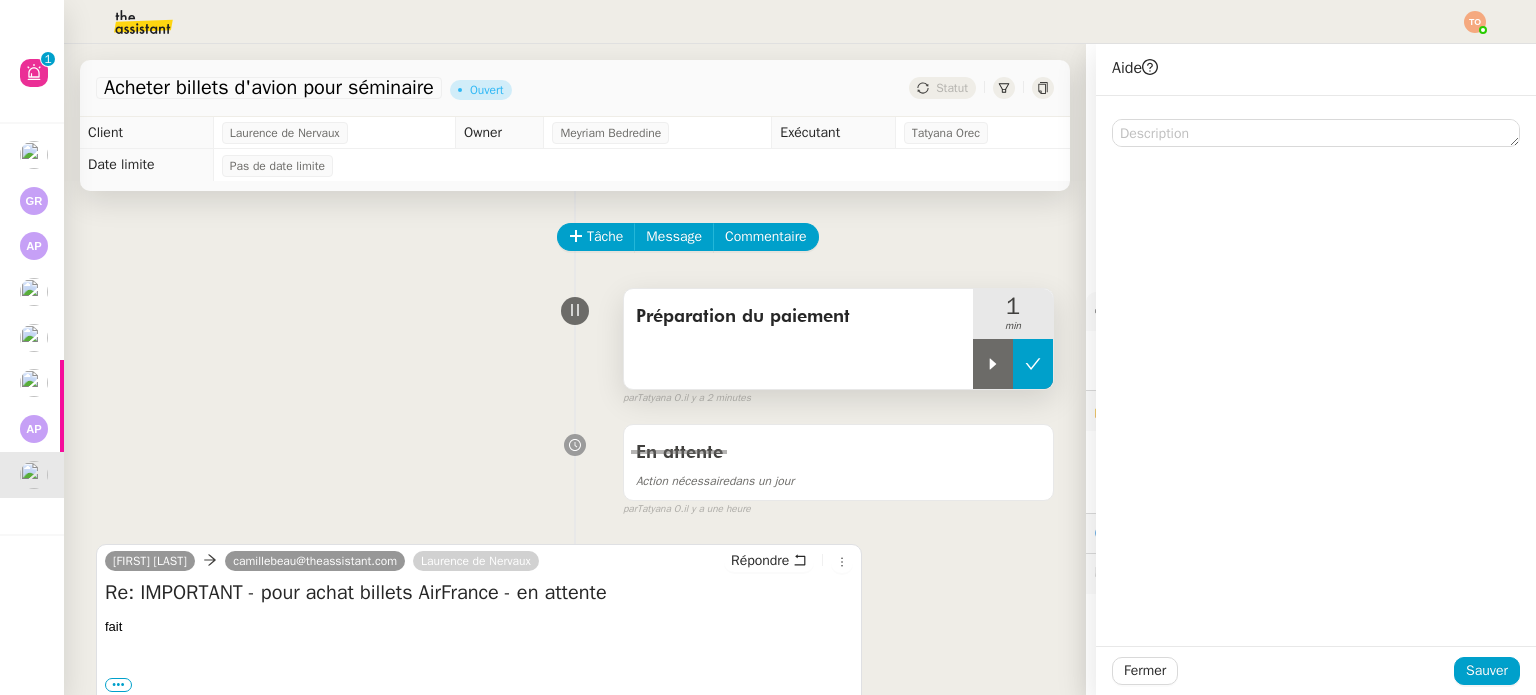 click 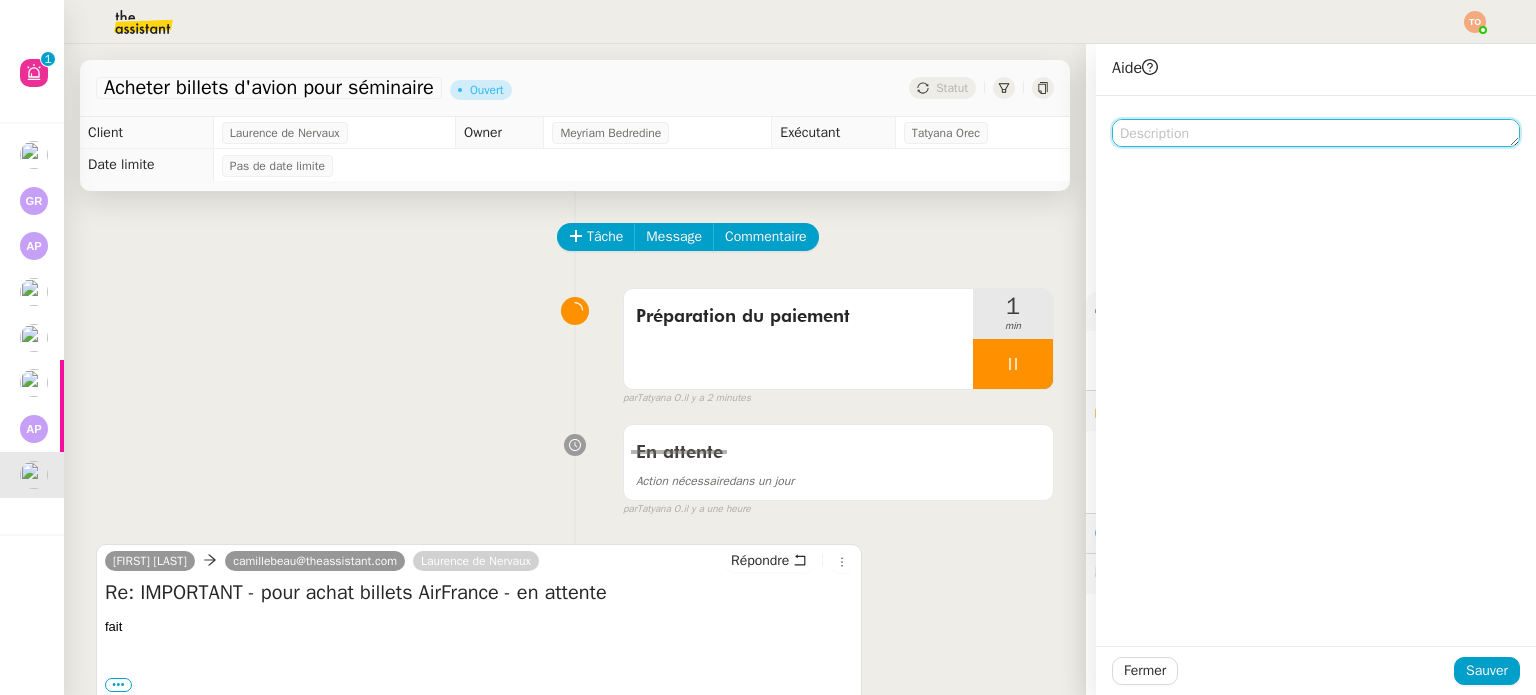 click 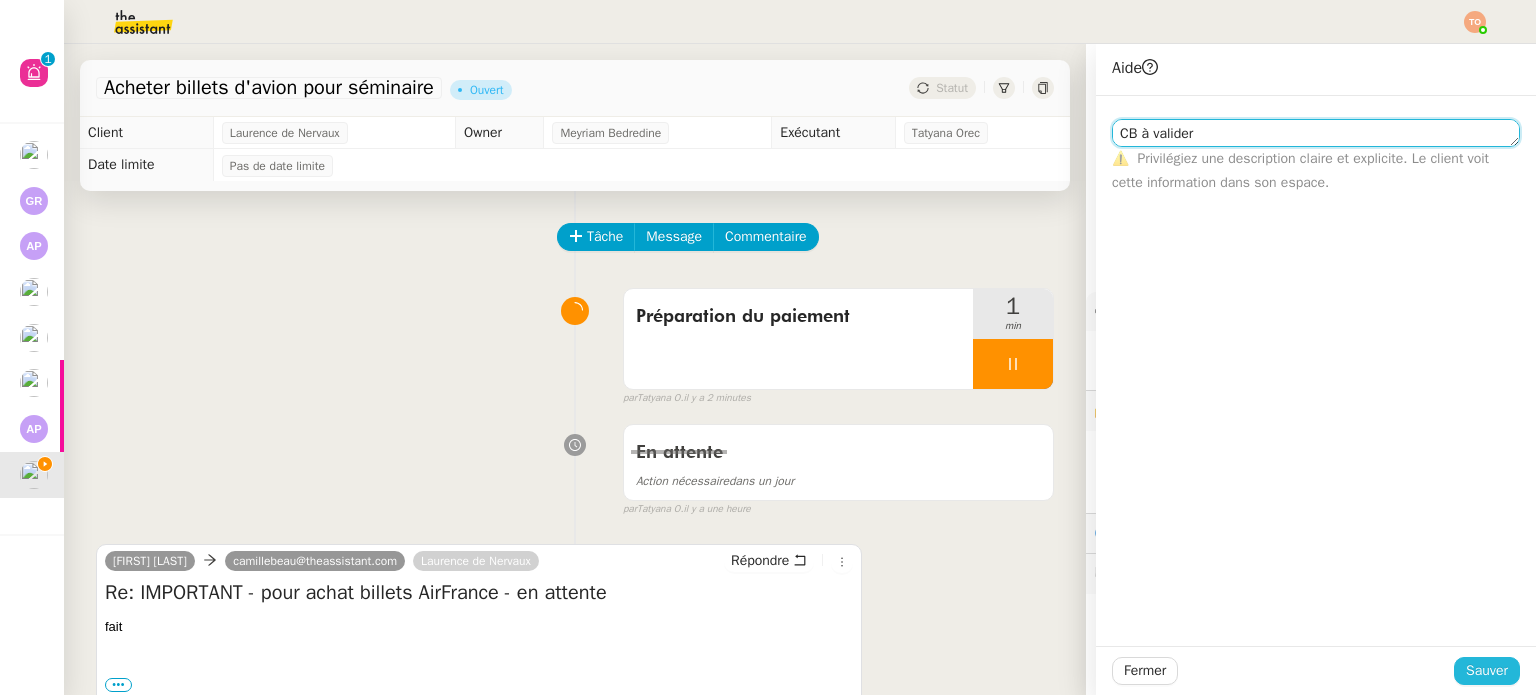 type on "CB à valider" 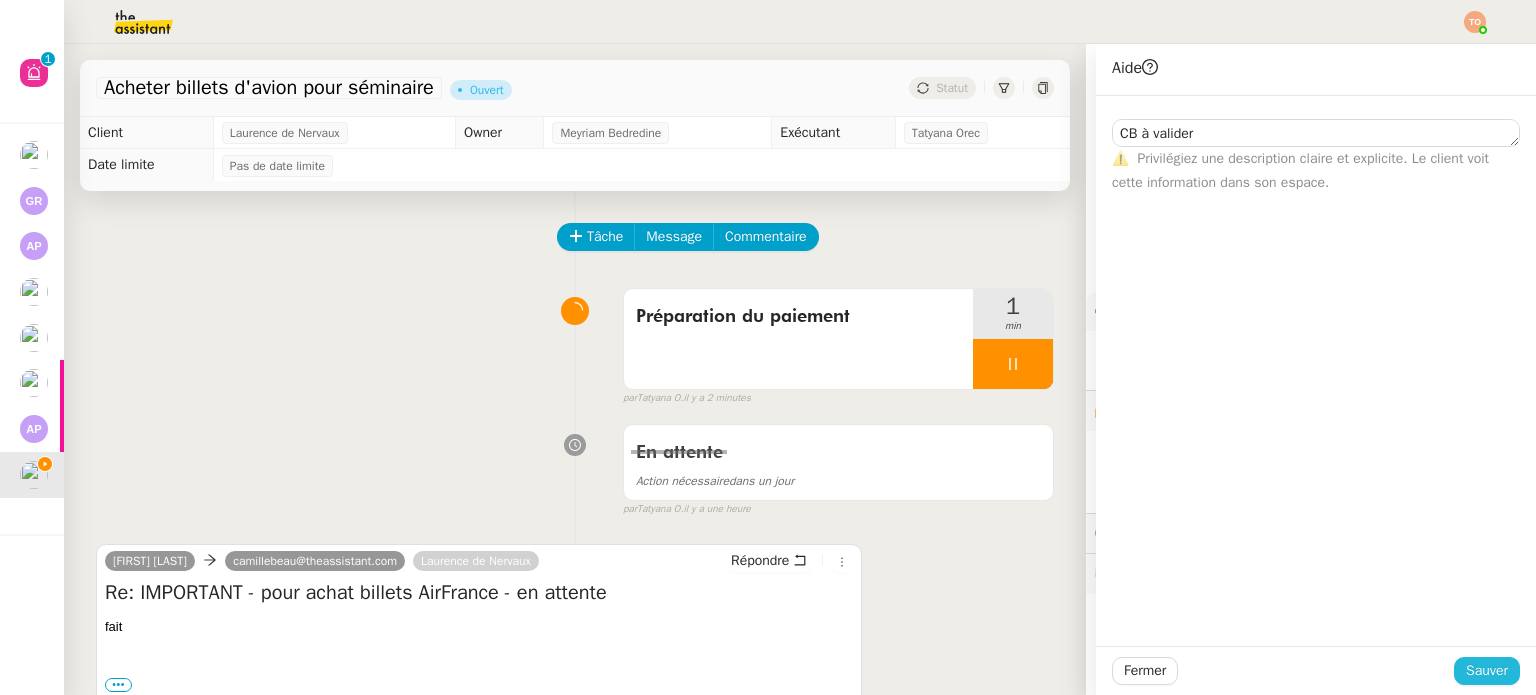 click on "Sauver" 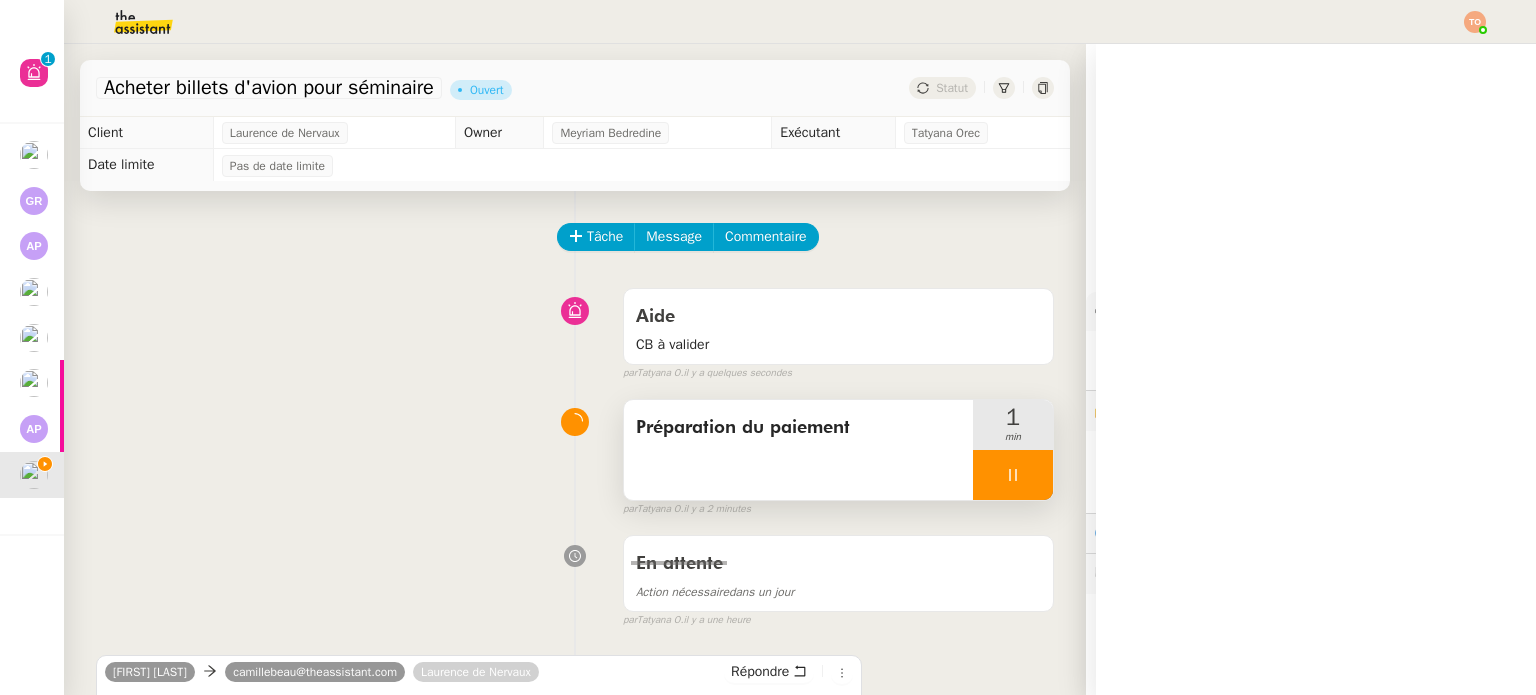 click at bounding box center [1013, 475] 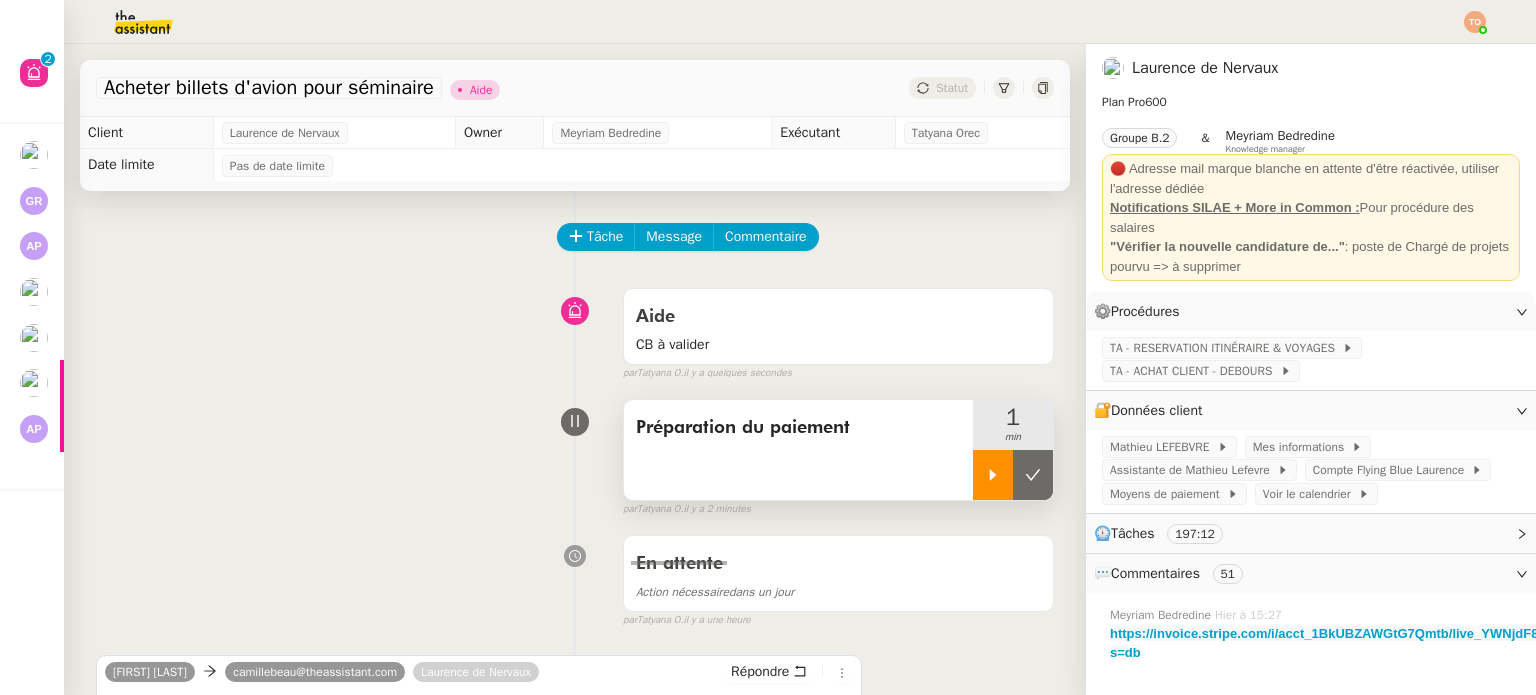 click 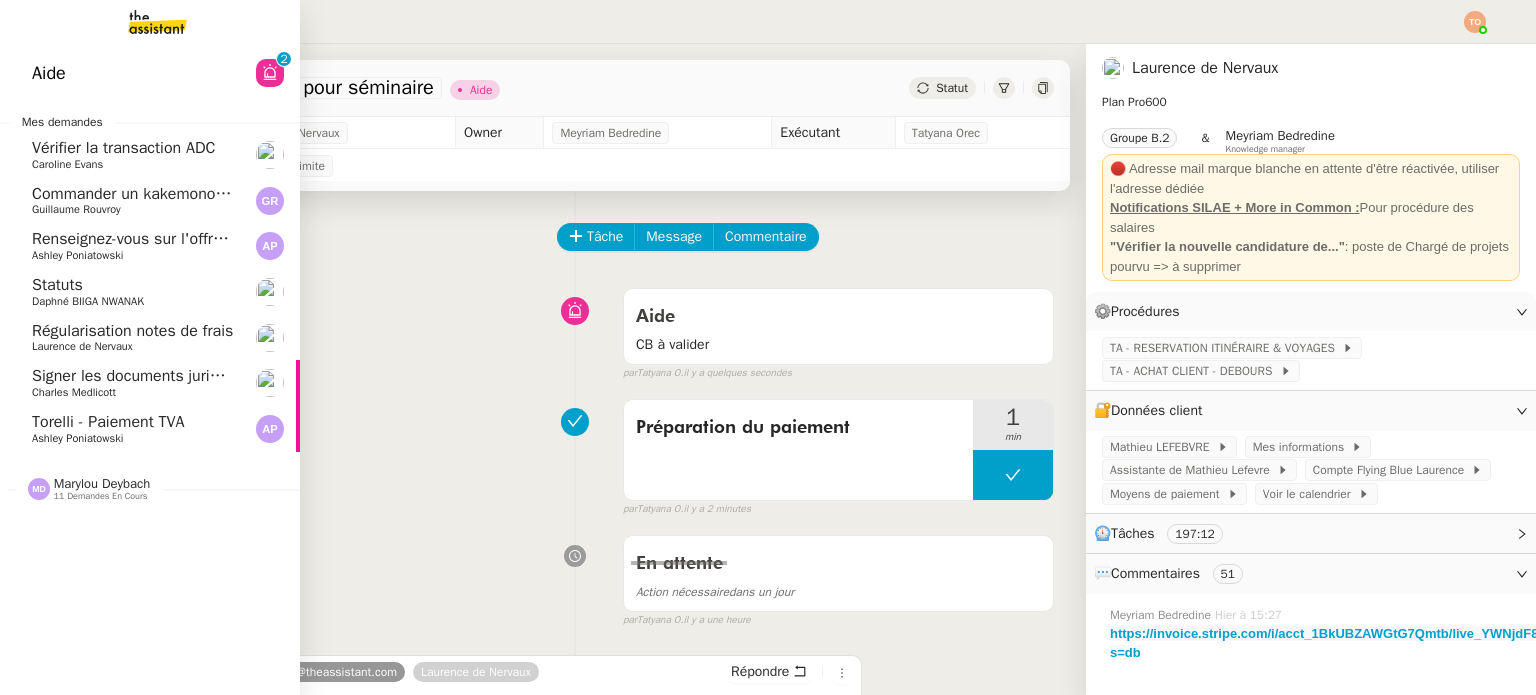 click on "Charles Medlicott" 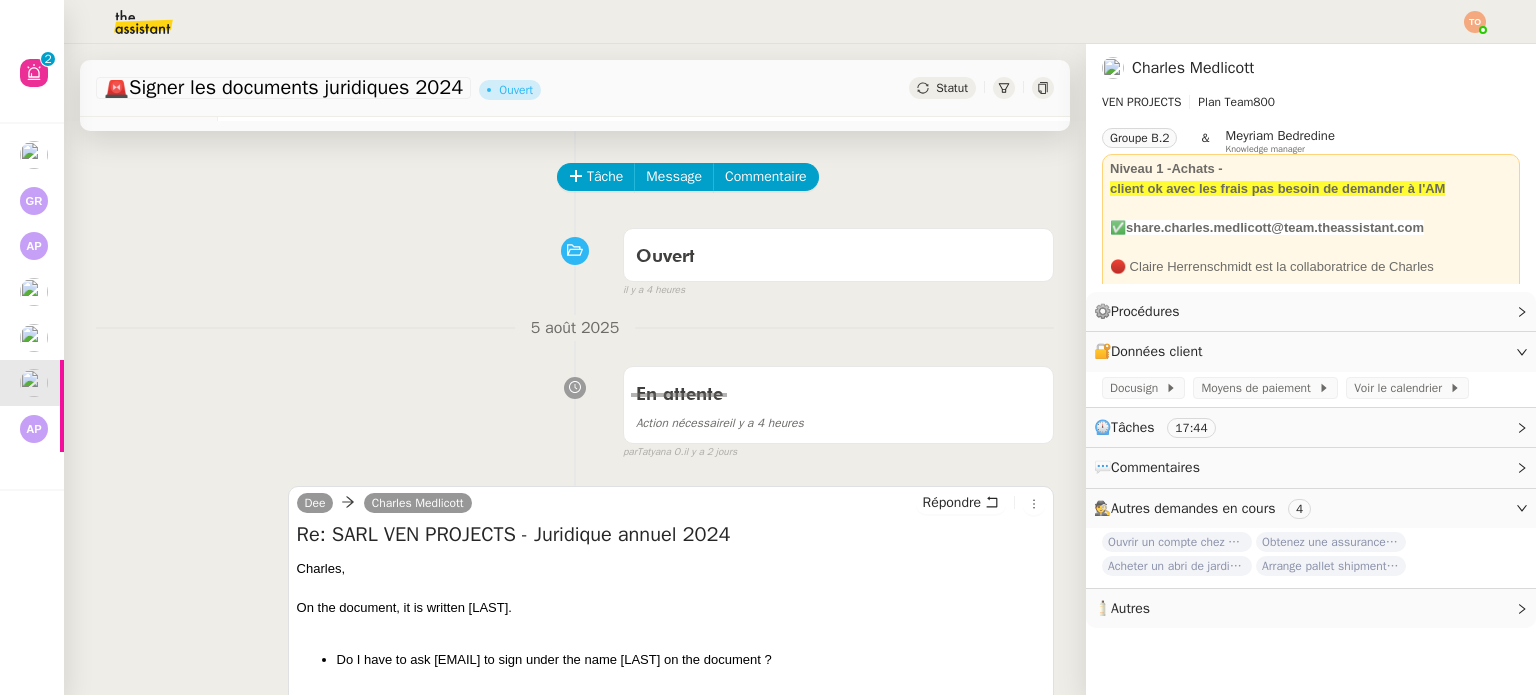 scroll, scrollTop: 0, scrollLeft: 0, axis: both 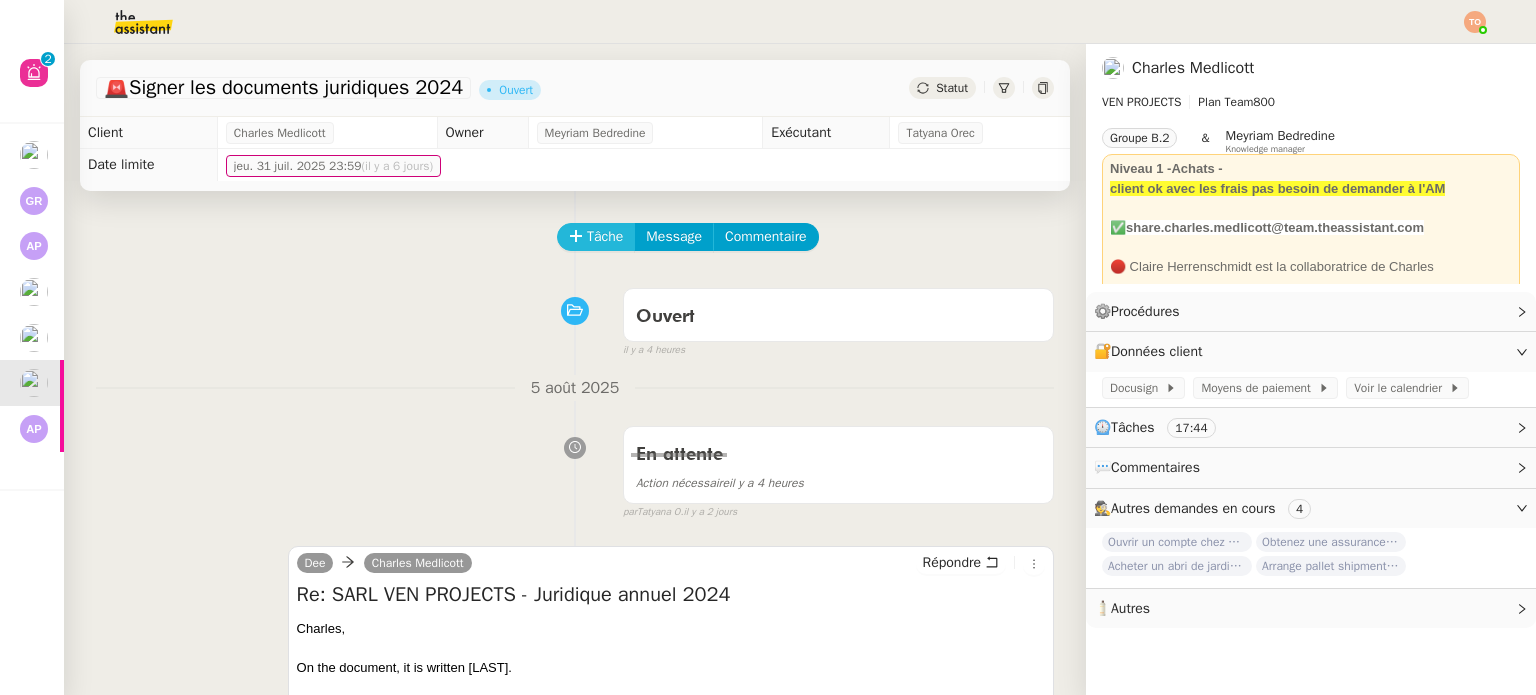 click on "Tâche" 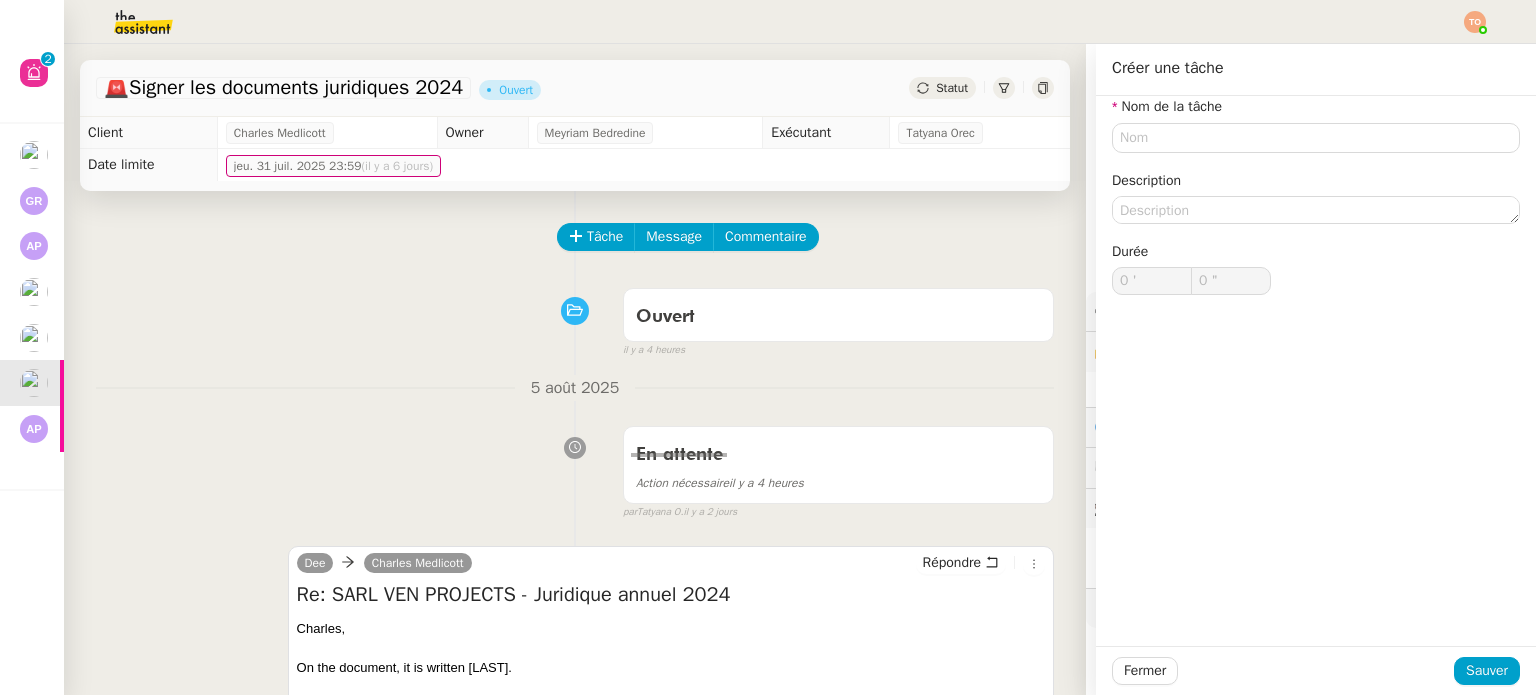 click on "Nom de la tâche" 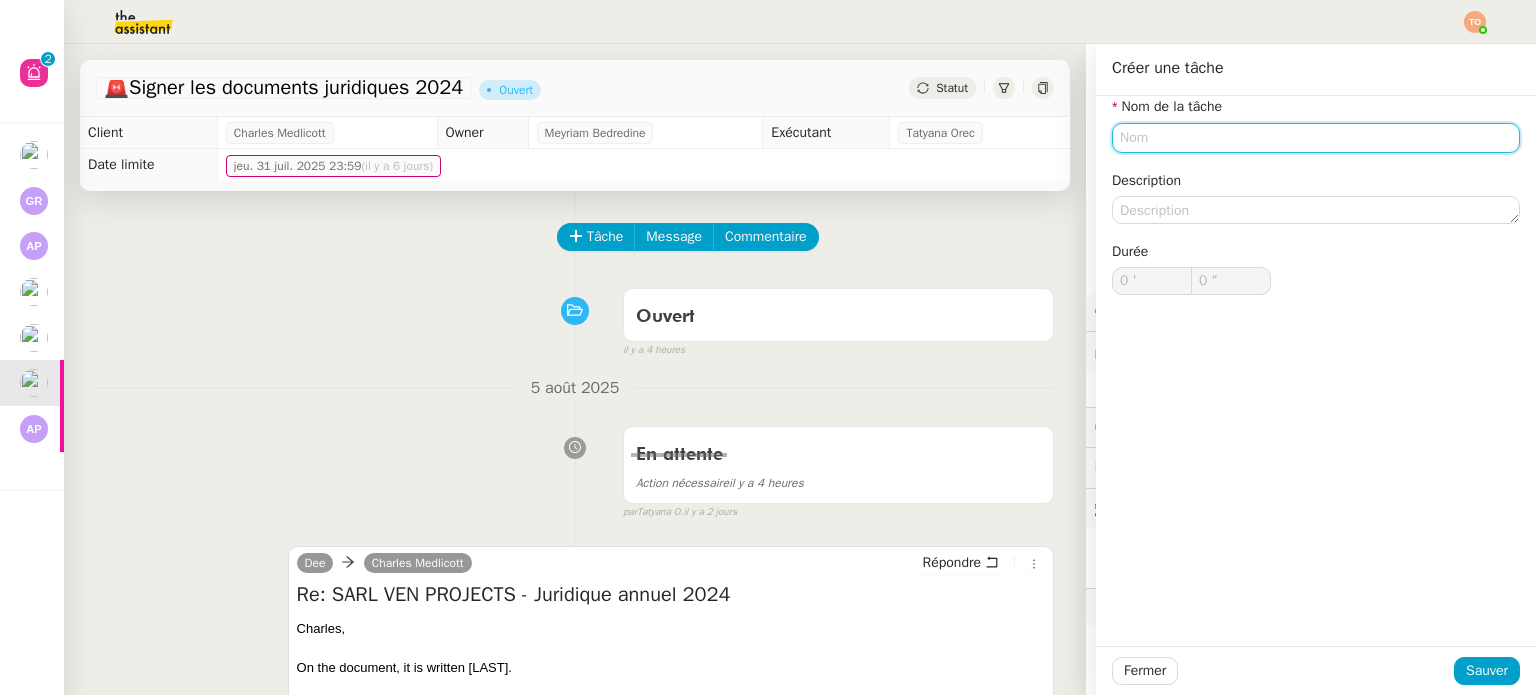 click 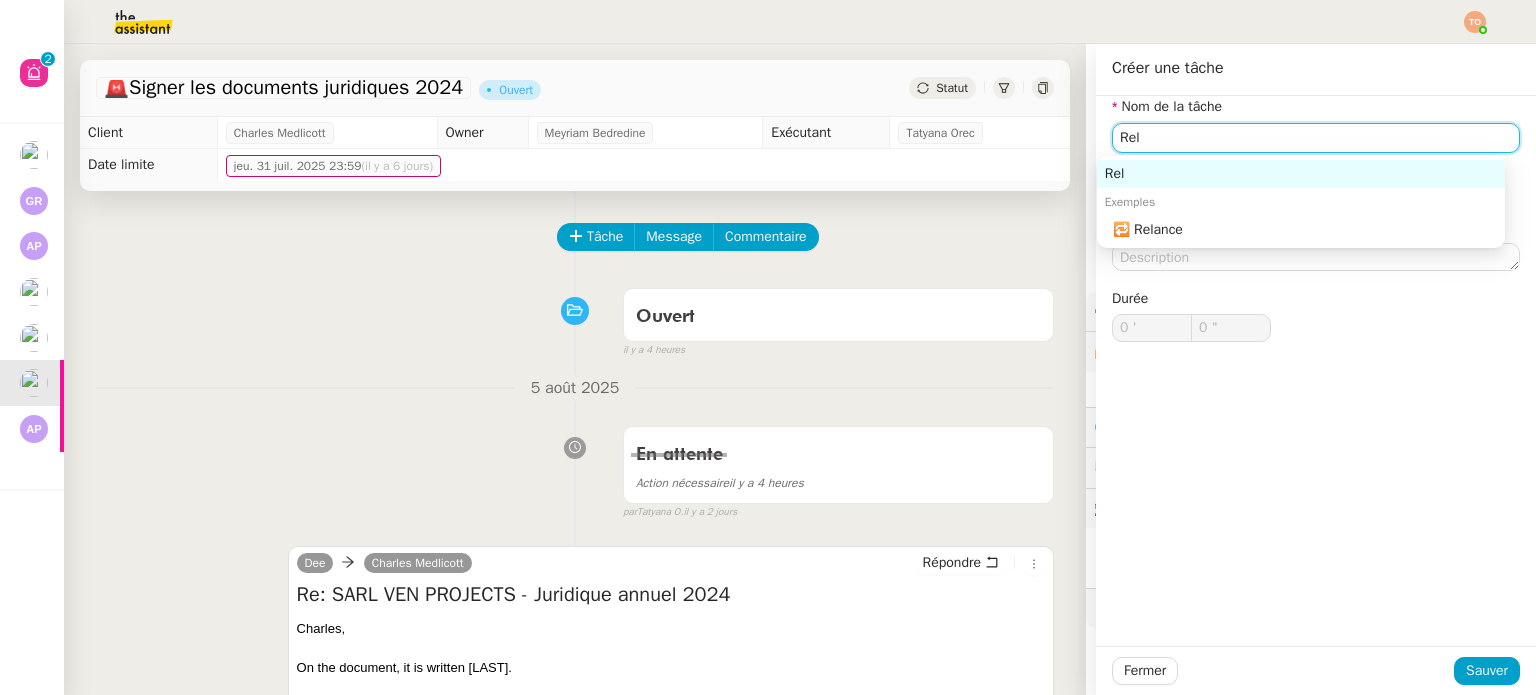click on "🔁 Relance" 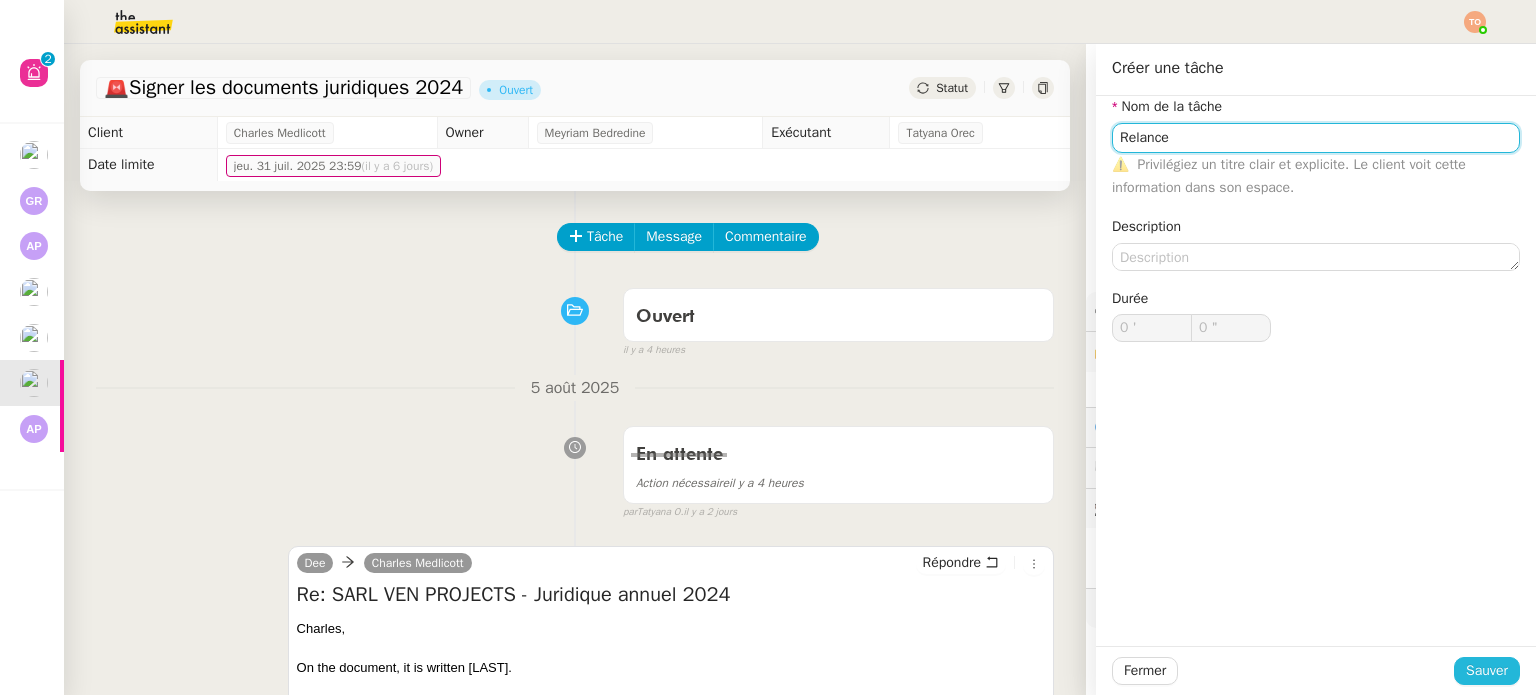 type on "Relance" 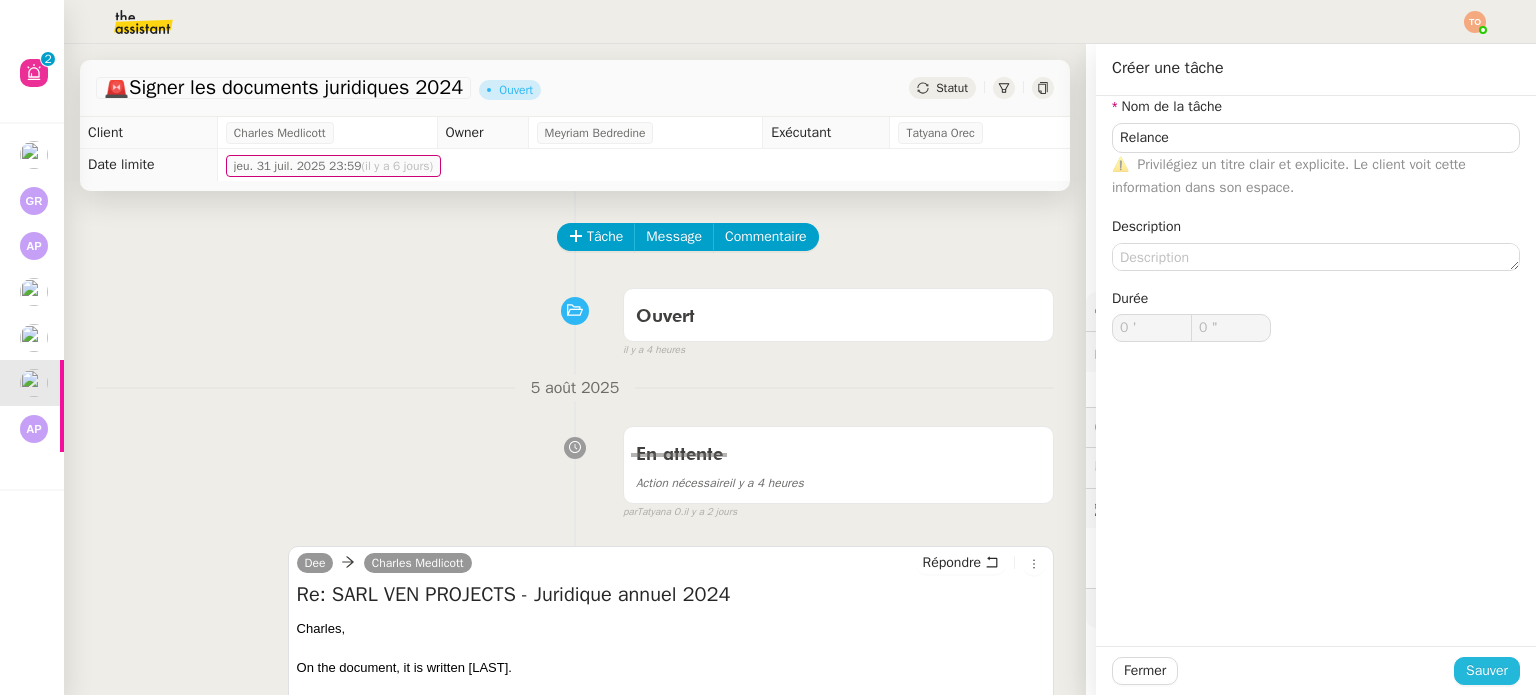 click on "Sauver" 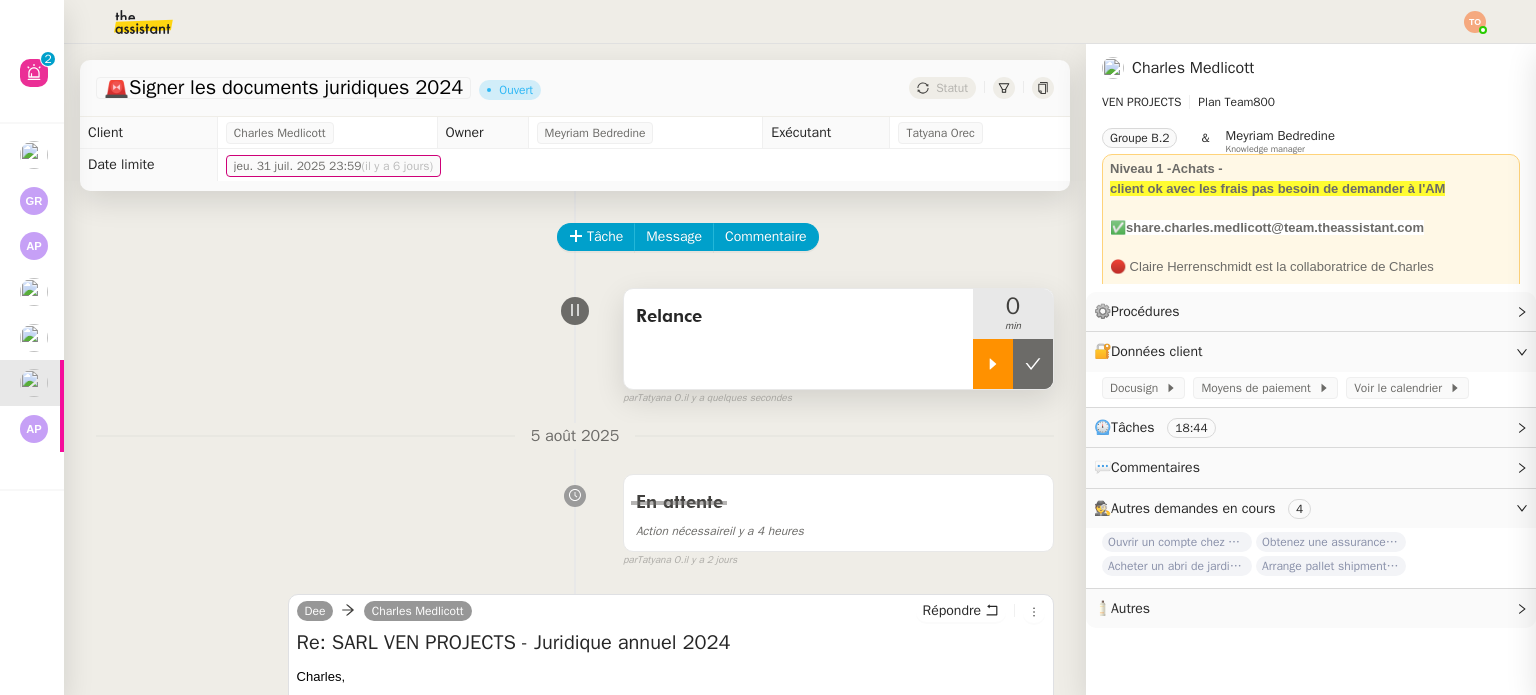 click at bounding box center (993, 364) 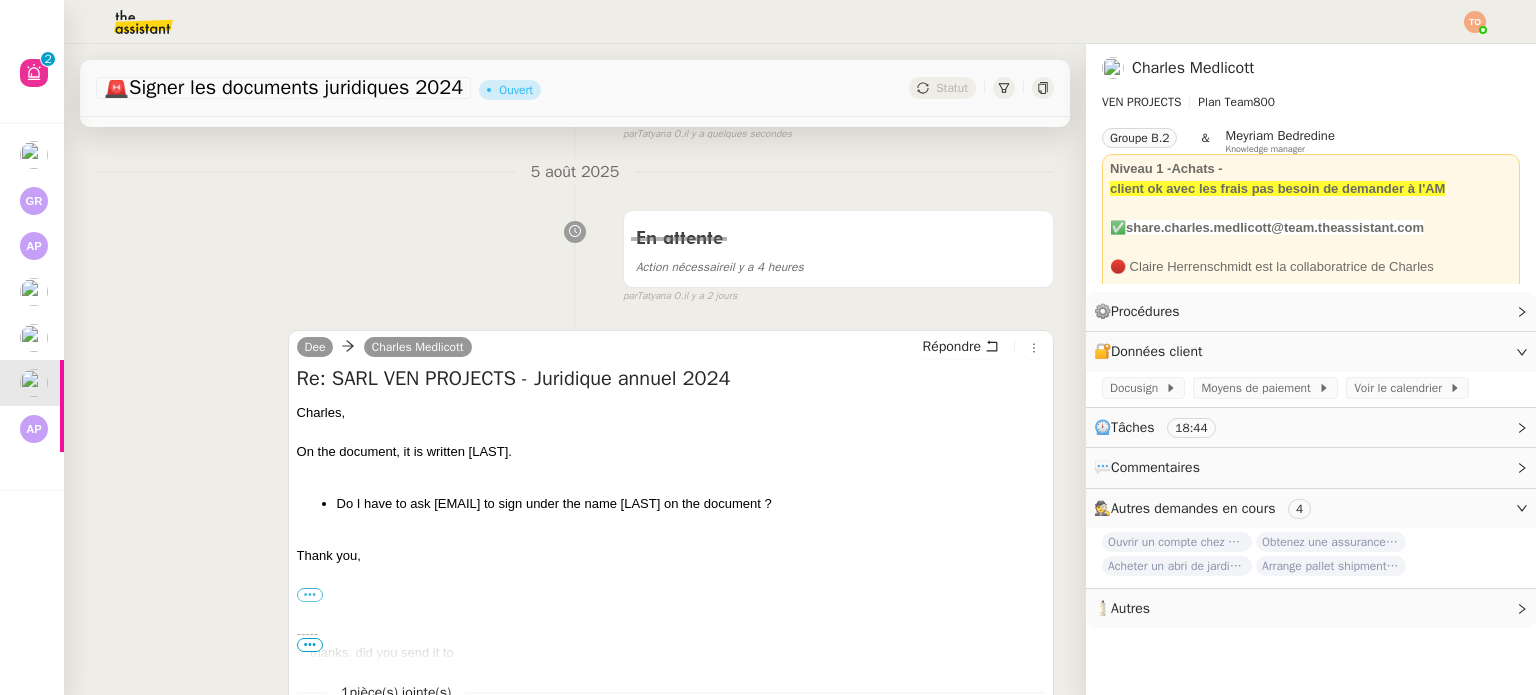 scroll, scrollTop: 300, scrollLeft: 0, axis: vertical 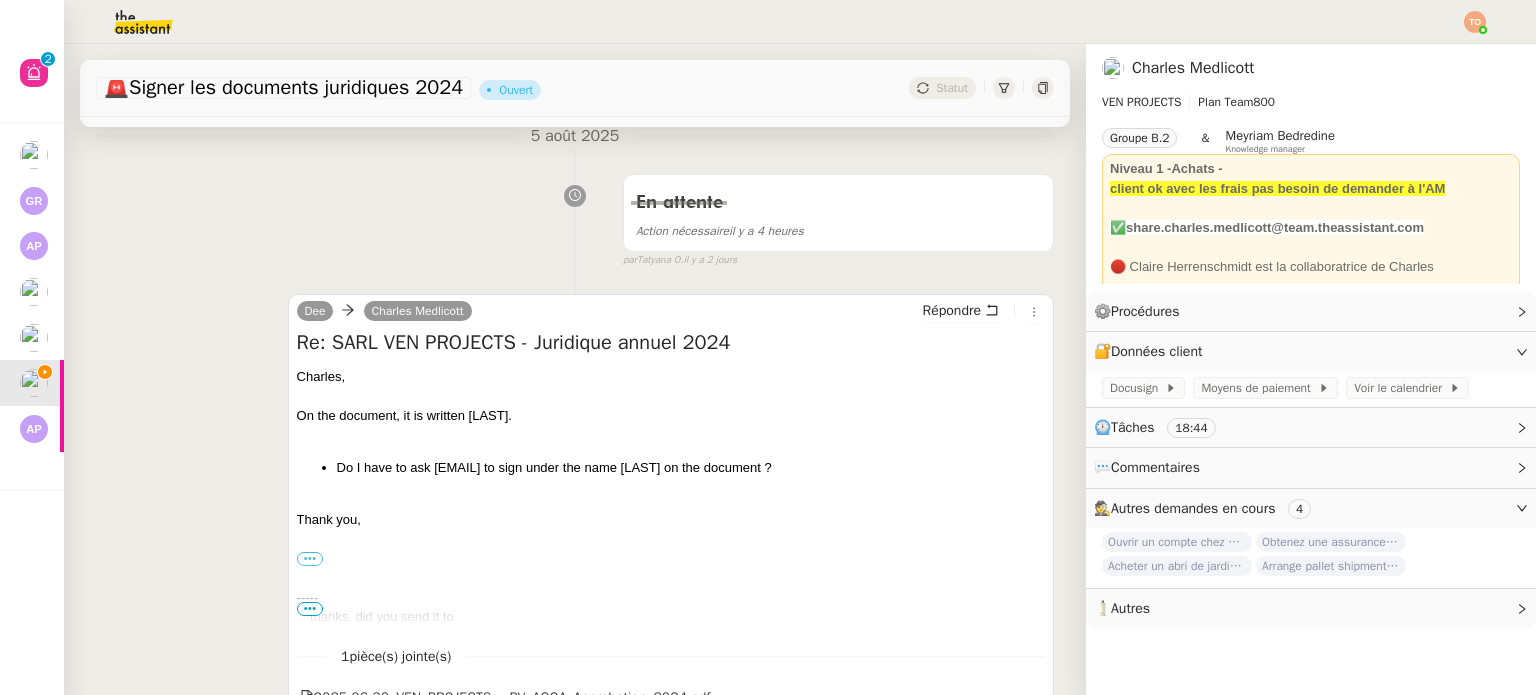 click on "Do I have to ask ricci@brych.experts-comptables.mc to sign under the name Piers Collinson on the document ?" at bounding box center (691, 468) 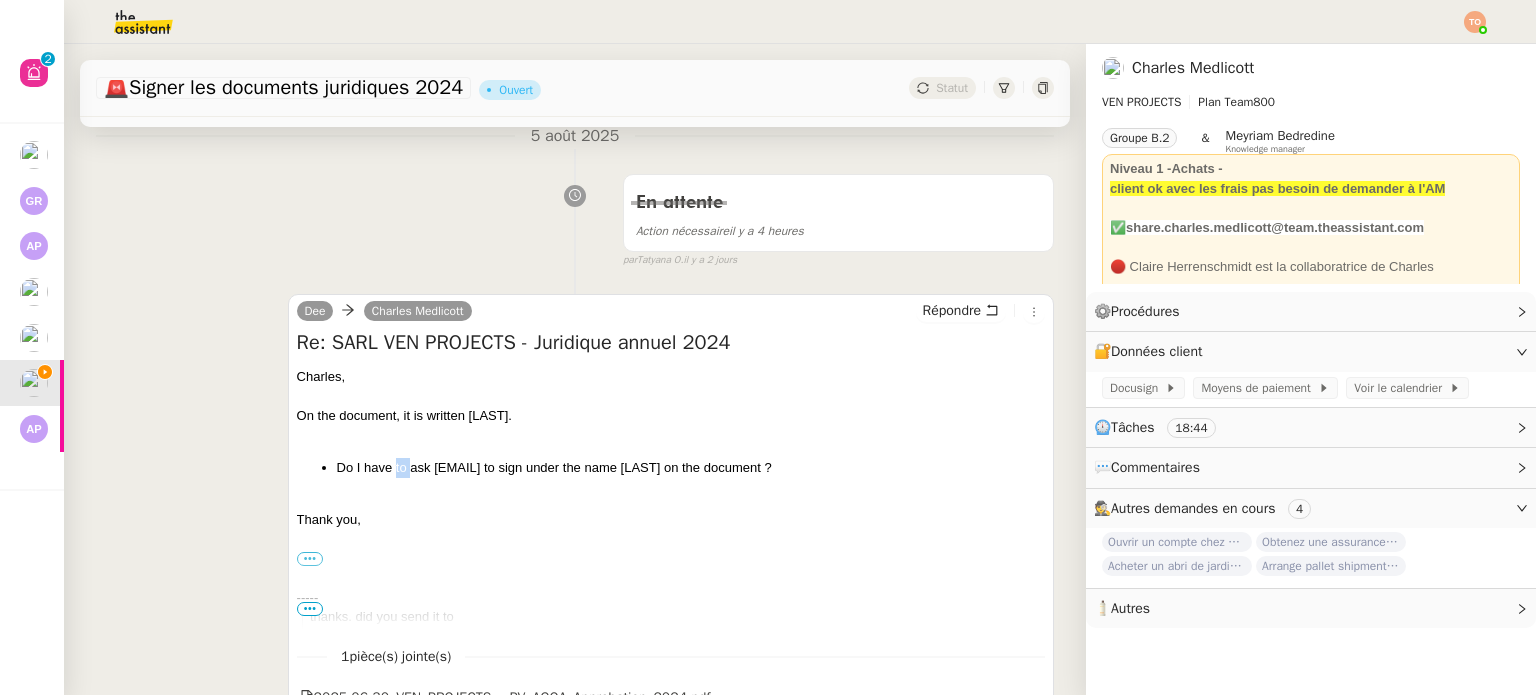 click on "Do I have to ask ricci@brych.experts-comptables.mc to sign under the name Piers Collinson on the document ?" at bounding box center (691, 468) 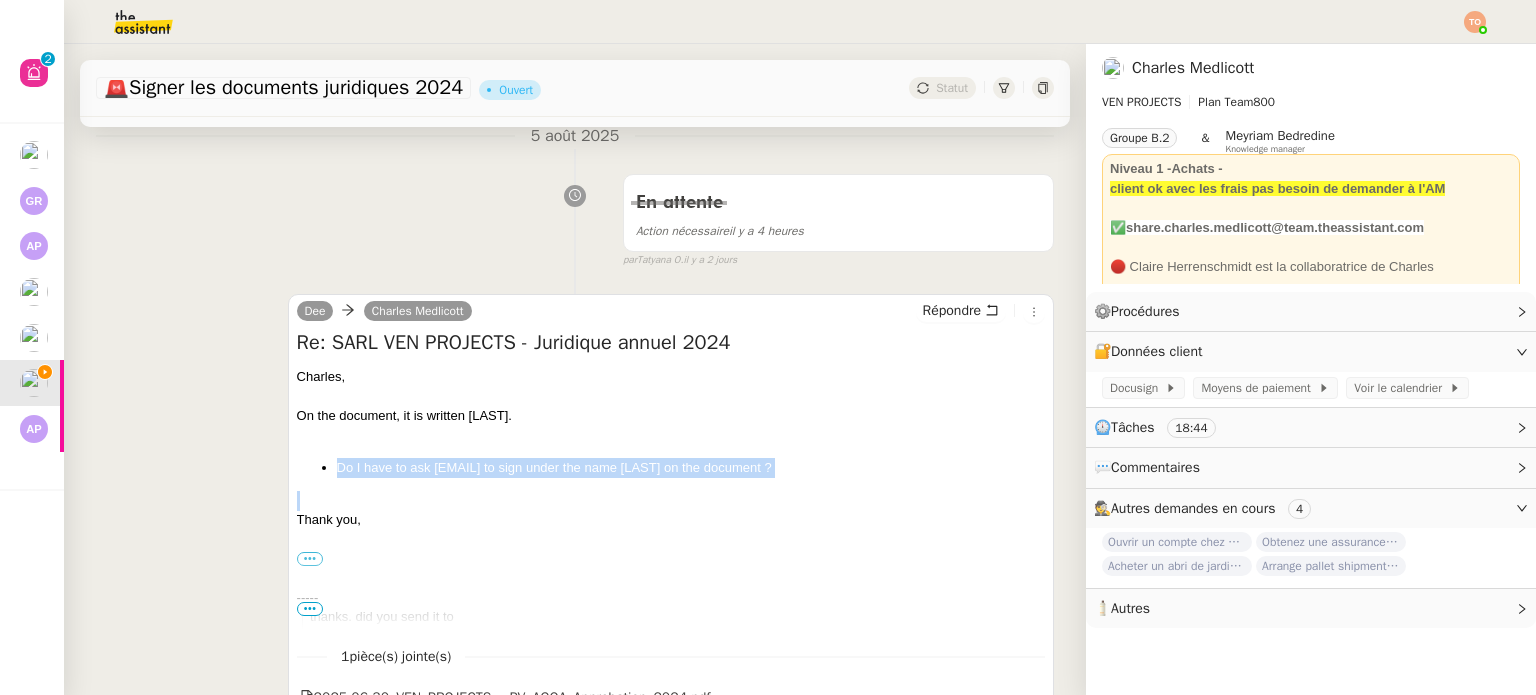 click on "Do I have to ask ricci@brych.experts-comptables.mc to sign under the name Piers Collinson on the document ?" at bounding box center [691, 468] 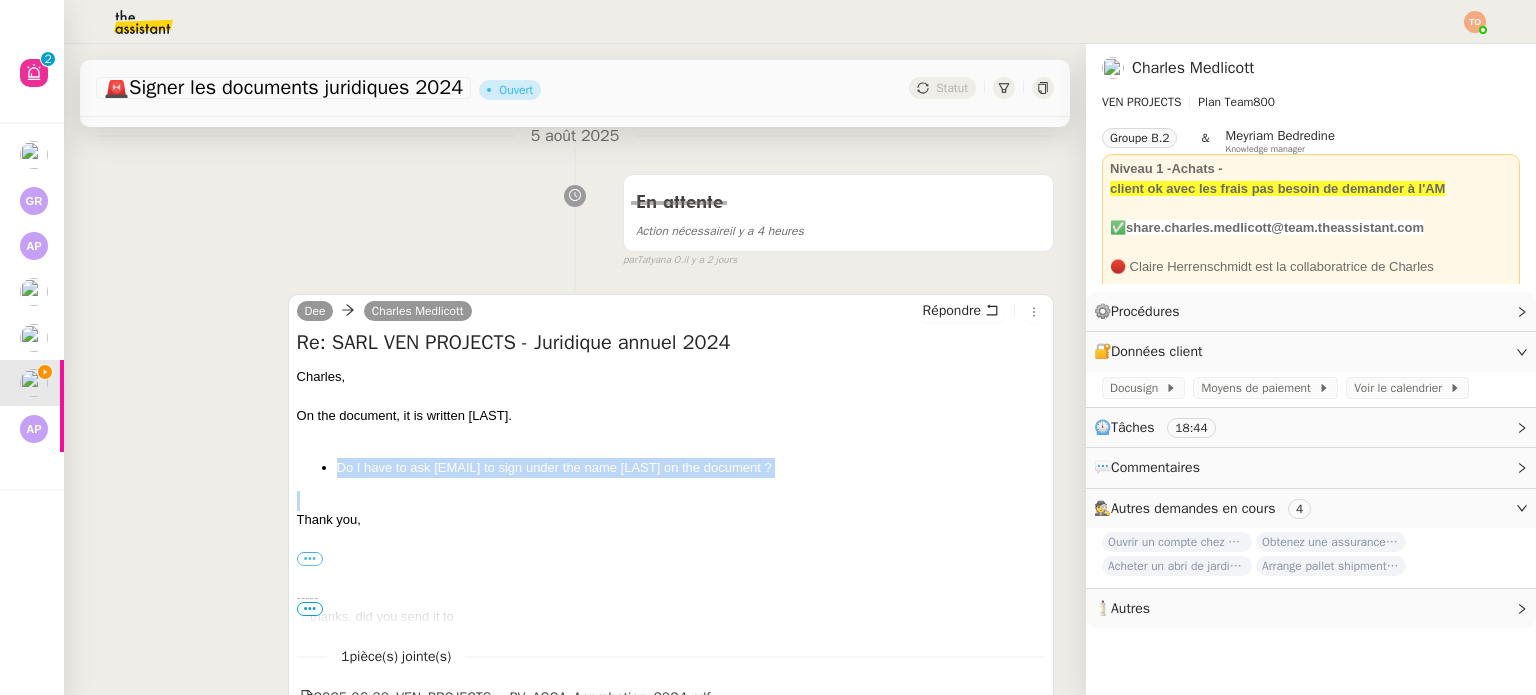 drag, startPoint x: 1001, startPoint y: 470, endPoint x: 219, endPoint y: 417, distance: 783.794 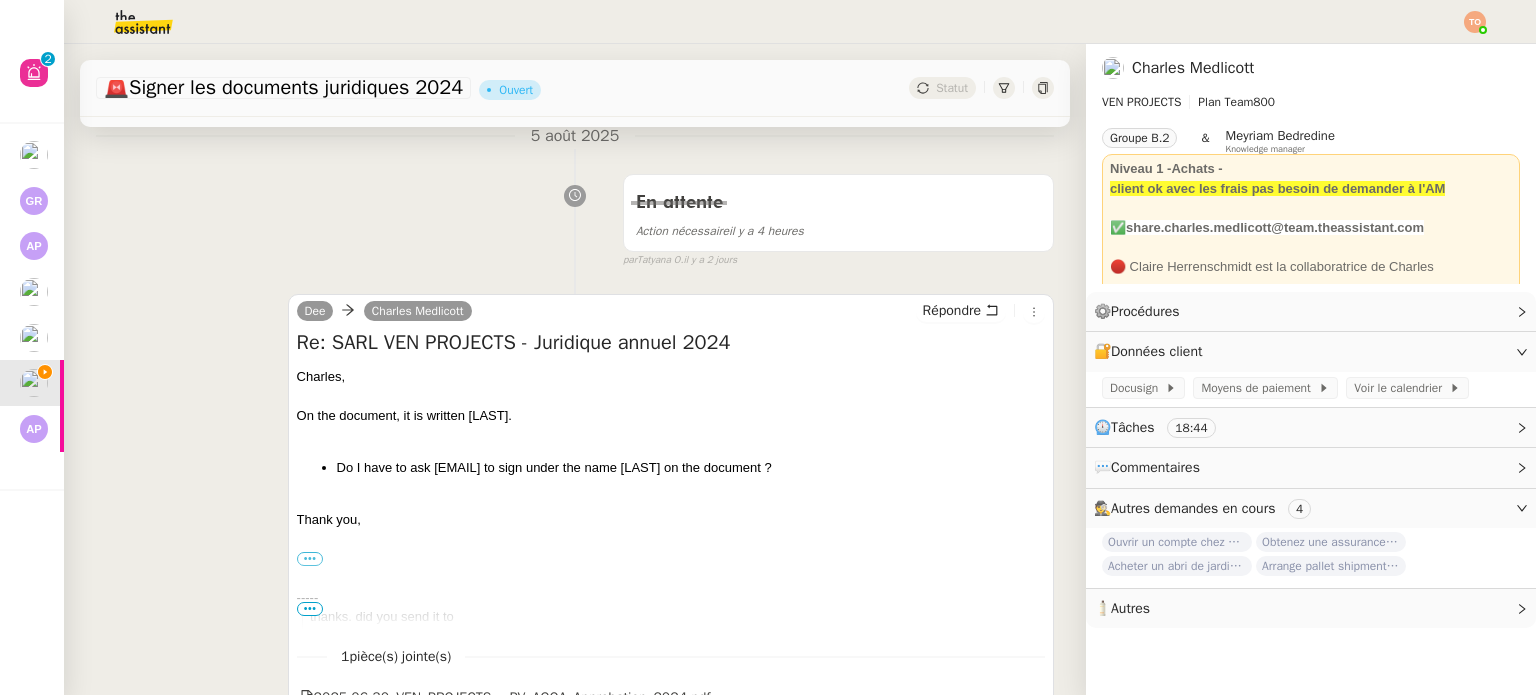 click on "Dee     Charles Medlicott  Répondre" at bounding box center (671, 314) 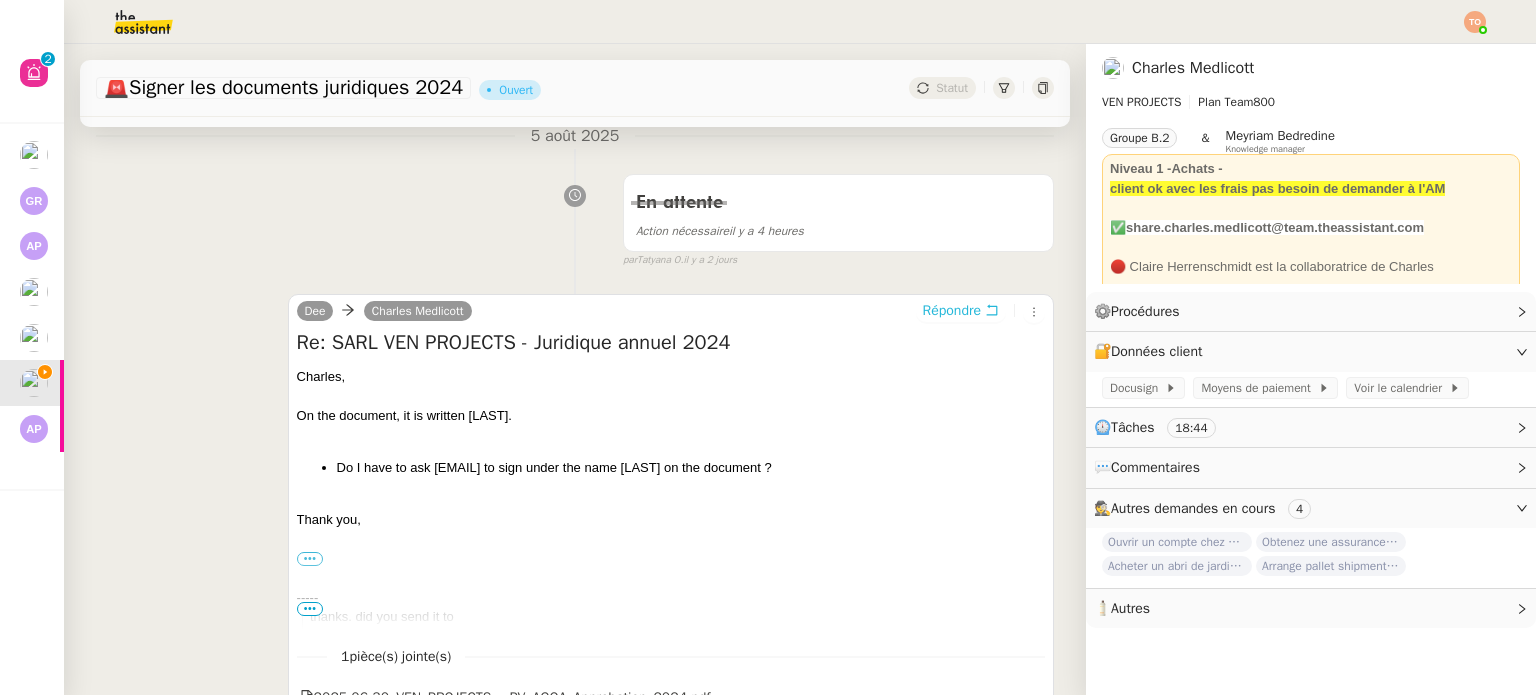 click on "Répondre" at bounding box center (952, 311) 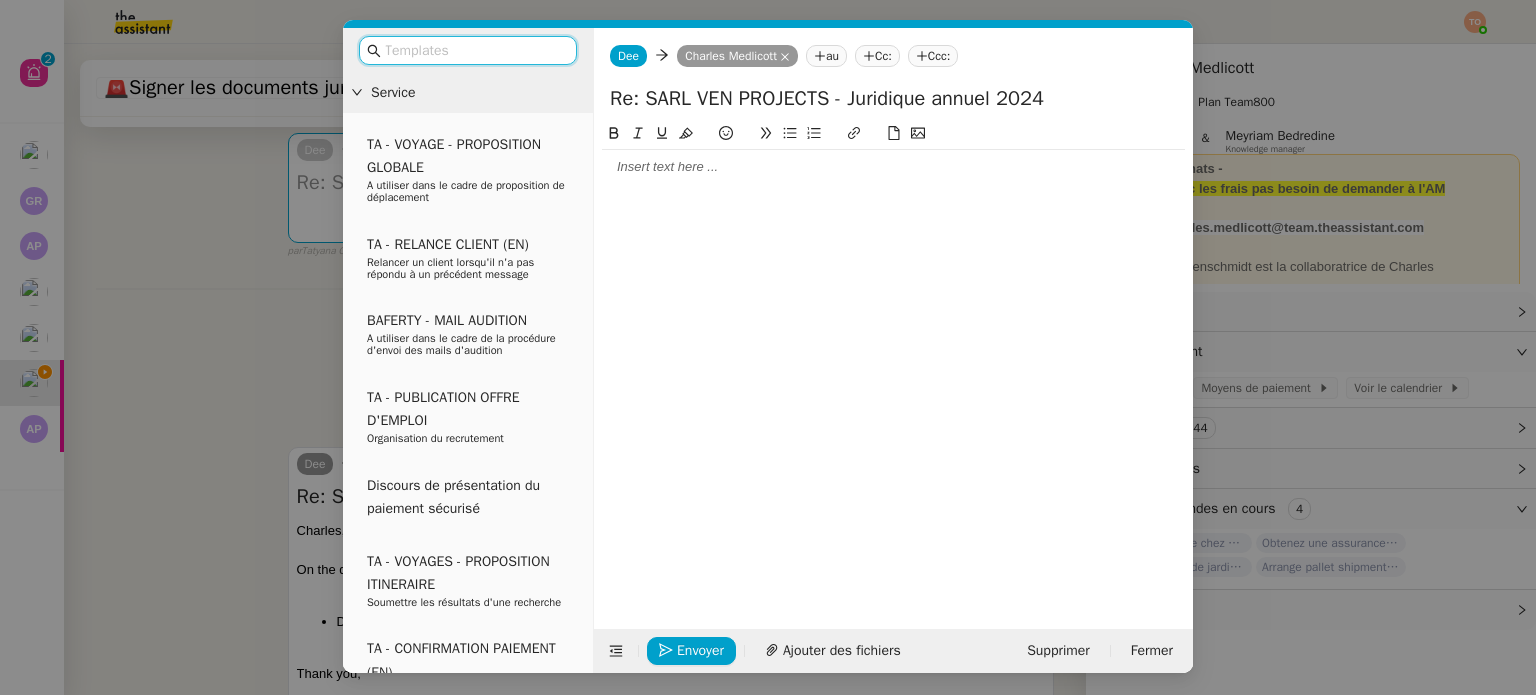 click at bounding box center [475, 50] 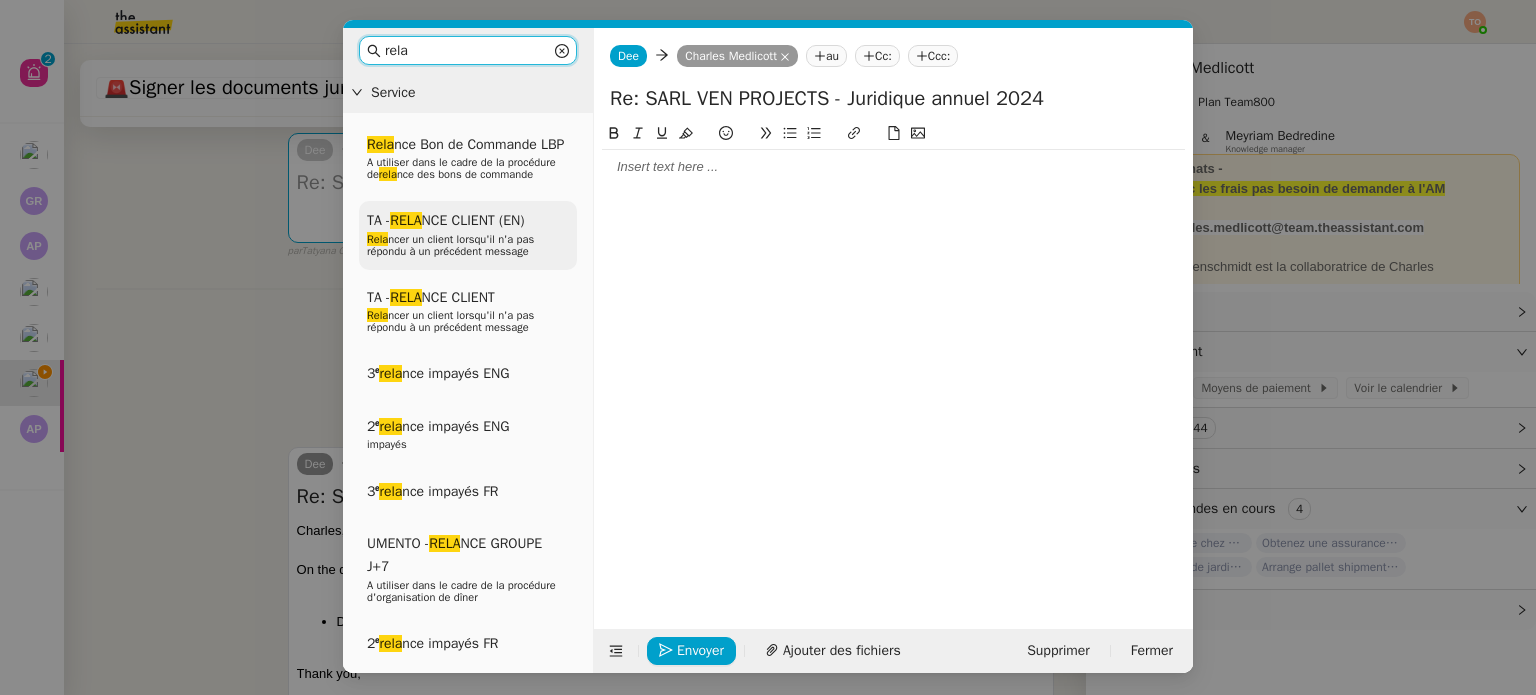 type on "rela" 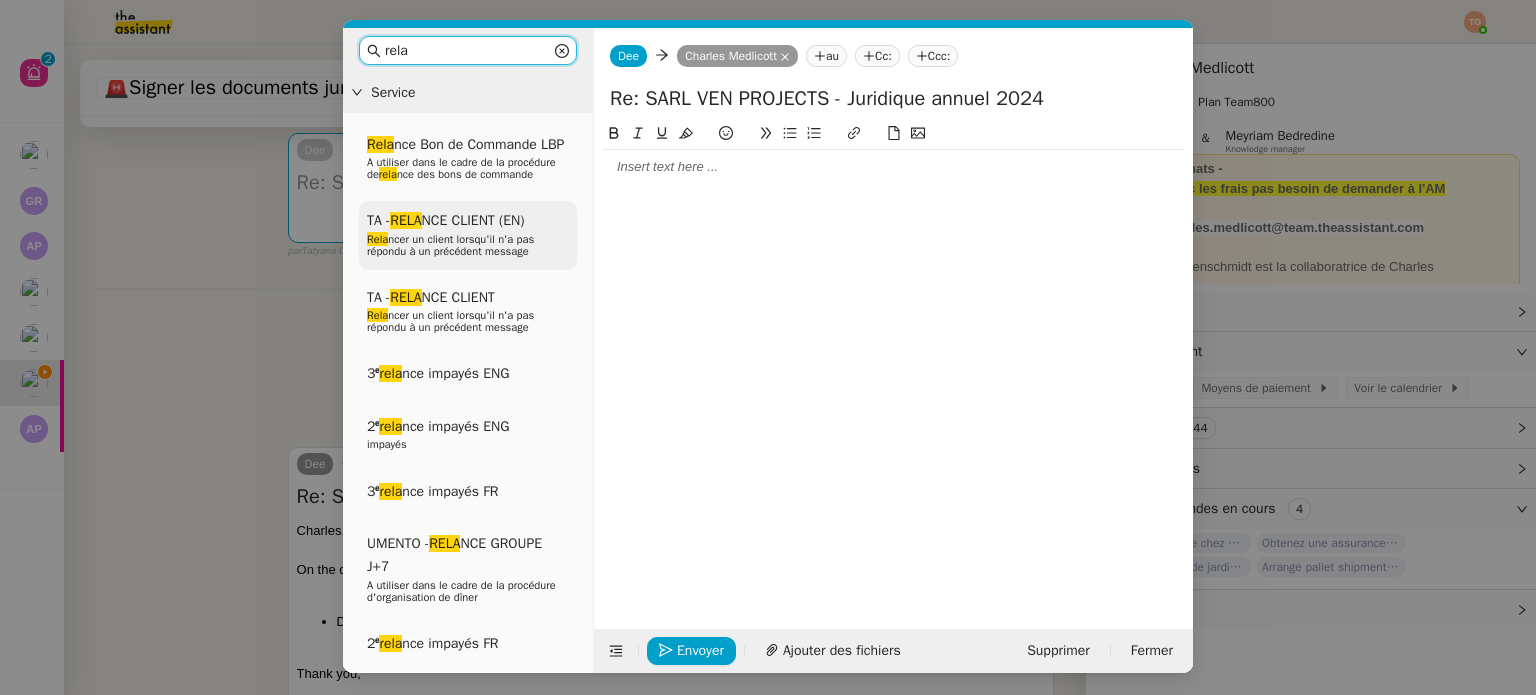 click on "TA -  RELA NCE CLIENT (EN)    Rela ncer un client lorsqu'il n'a pas répondu à un précédent message" at bounding box center (468, 235) 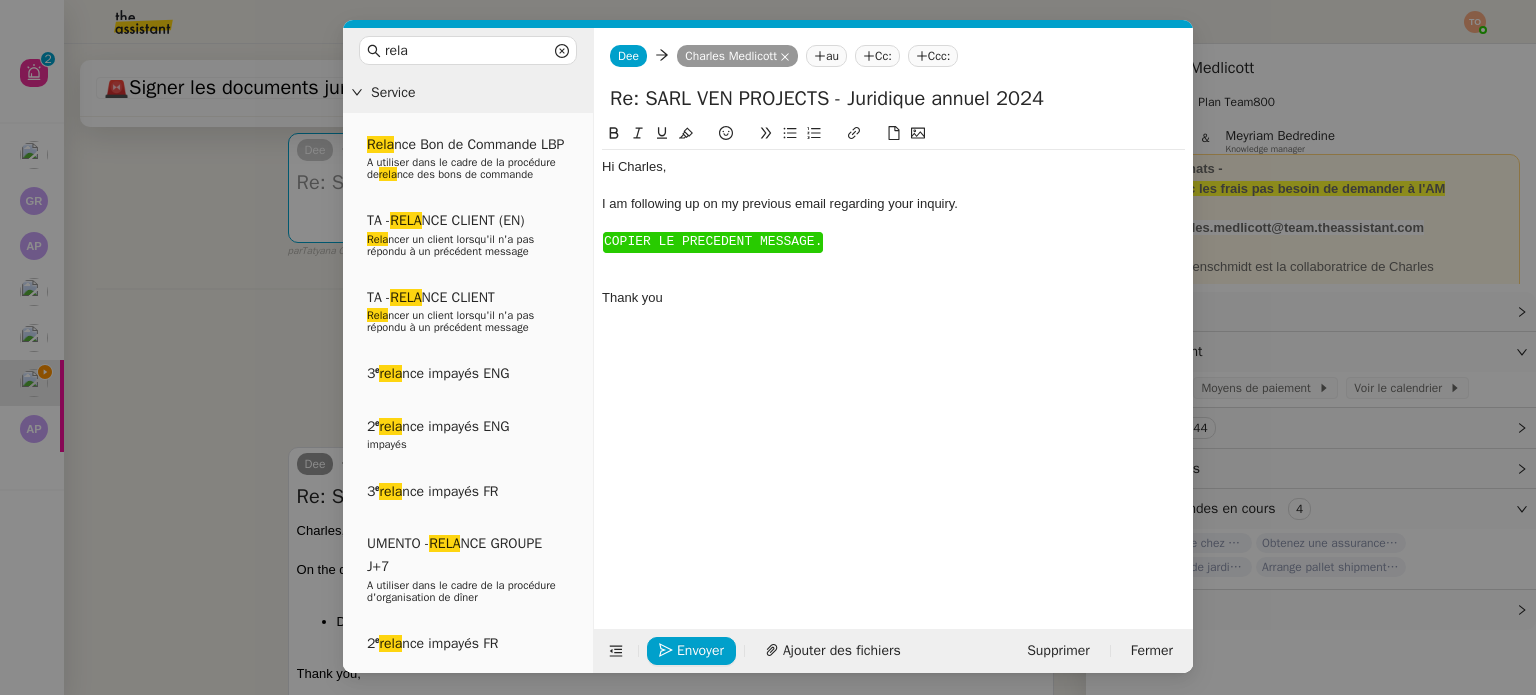 click on "﻿COPIER LE PRECEDENT MESSAGE." 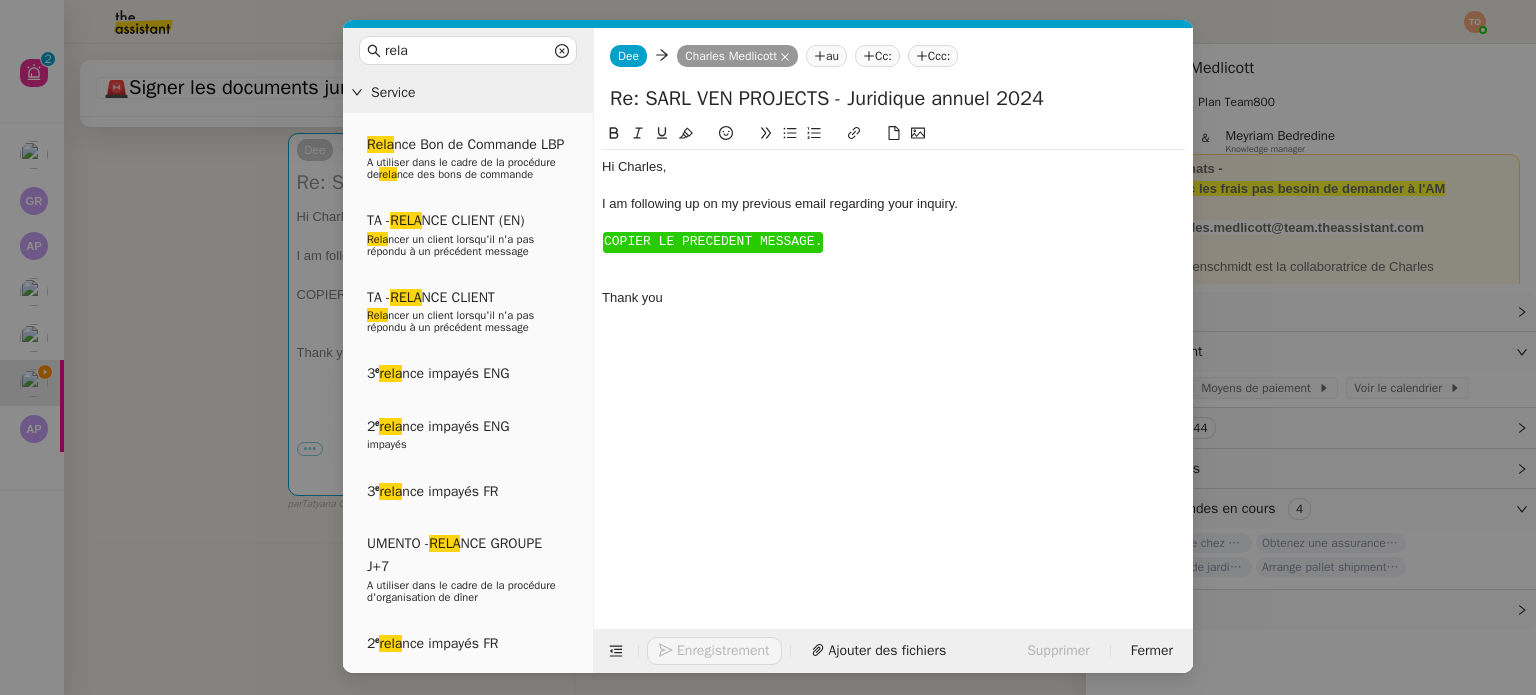 click on "﻿COPIER LE PRECEDENT MESSAGE." 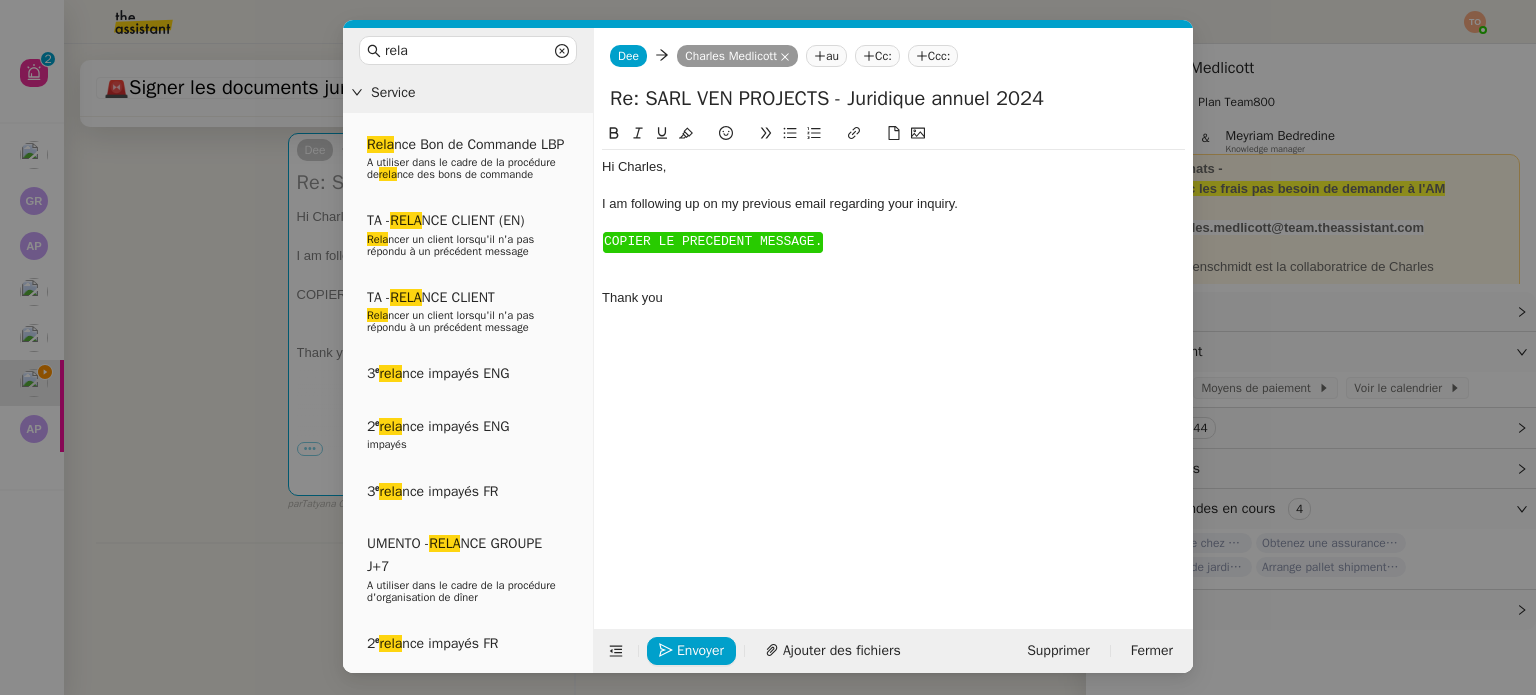scroll, scrollTop: 0, scrollLeft: 0, axis: both 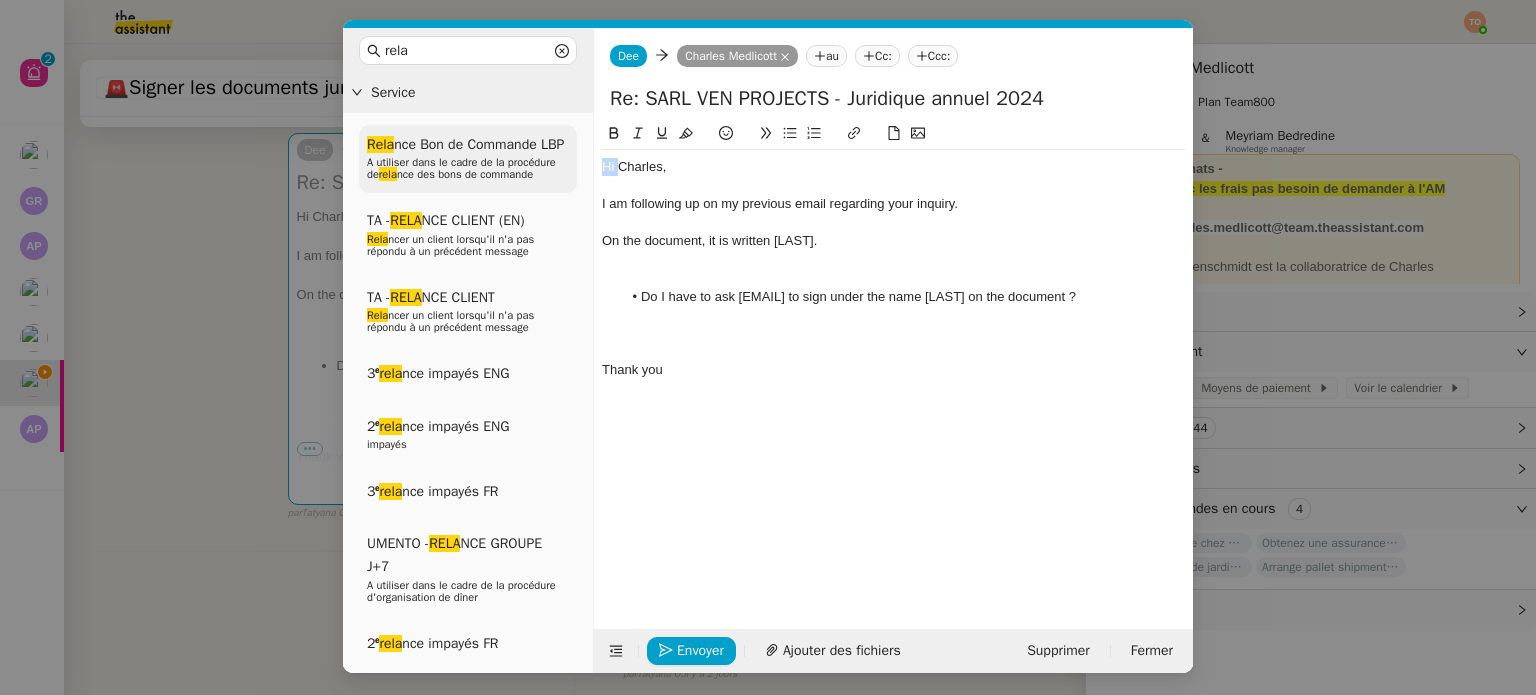 drag, startPoint x: 621, startPoint y: 172, endPoint x: 572, endPoint y: 159, distance: 50.695168 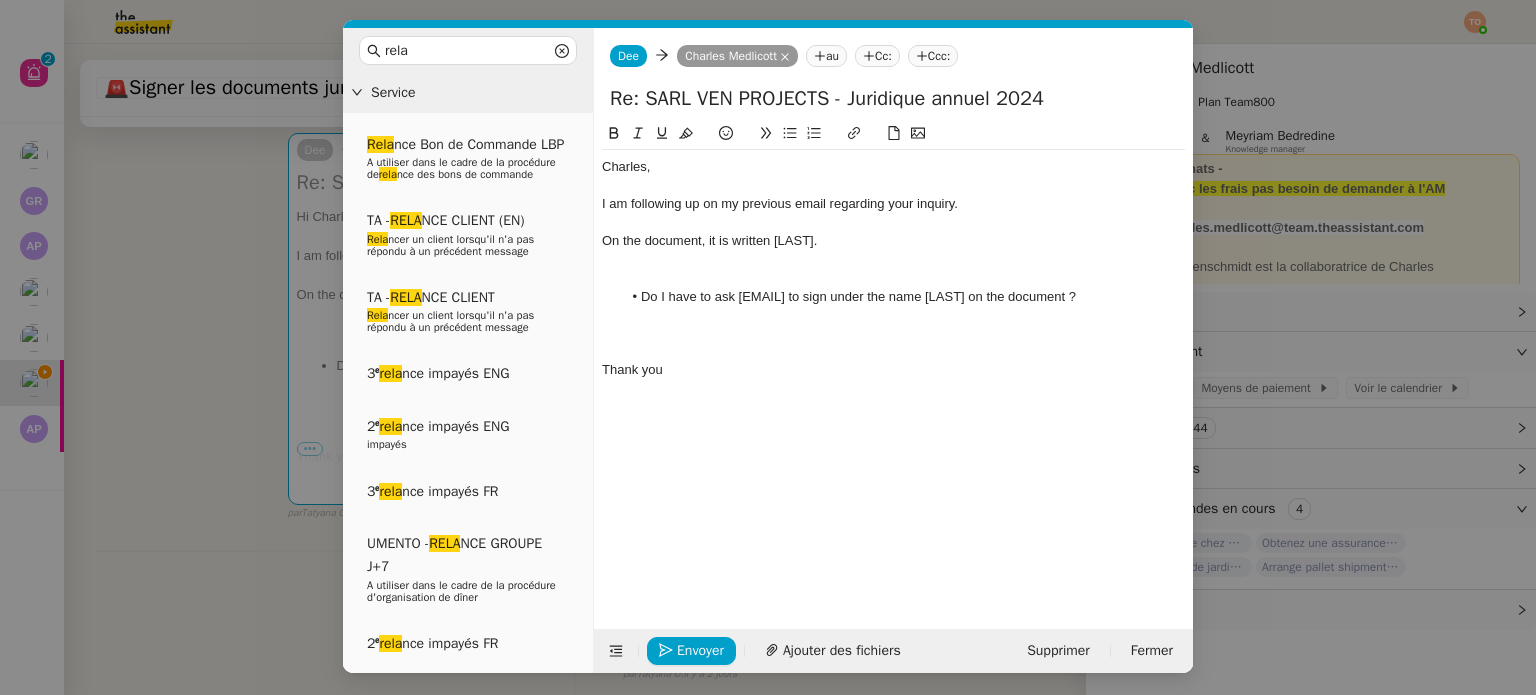 click 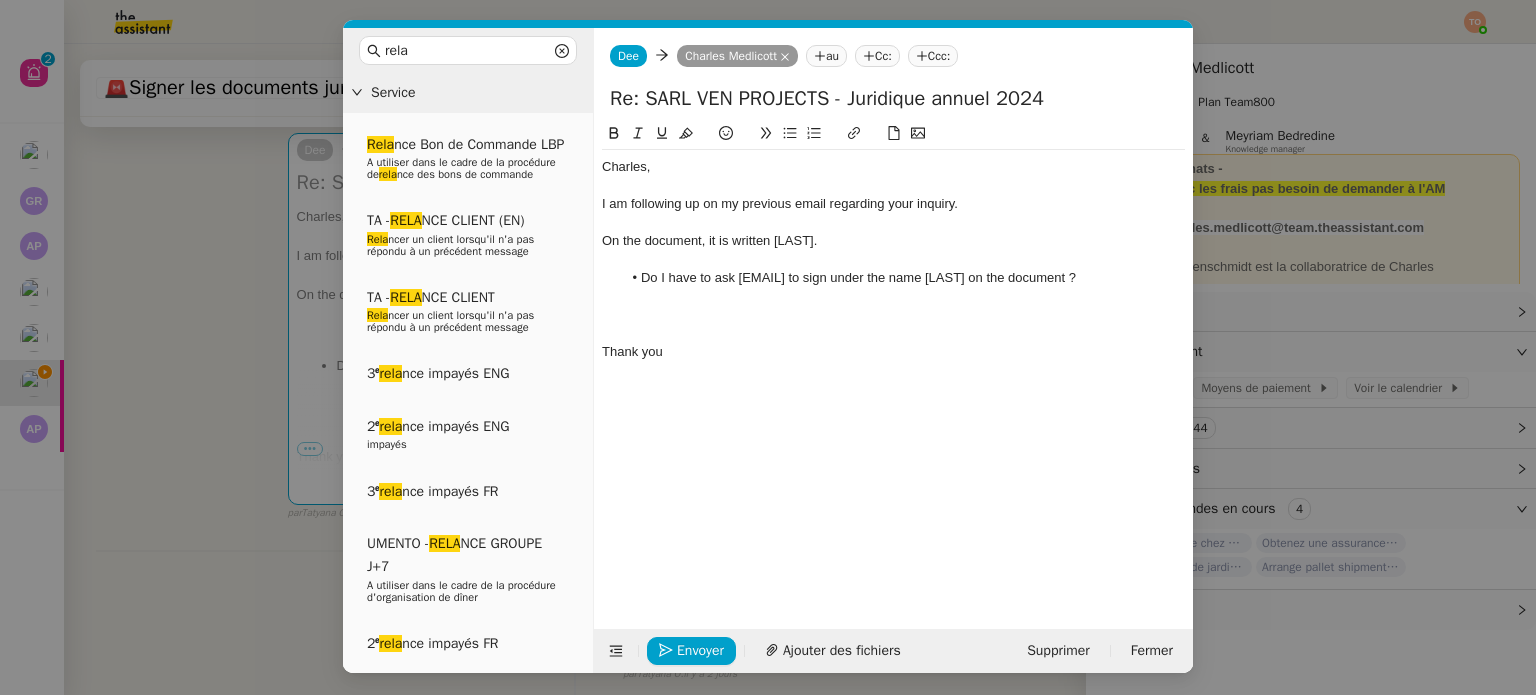 click on "﻿" 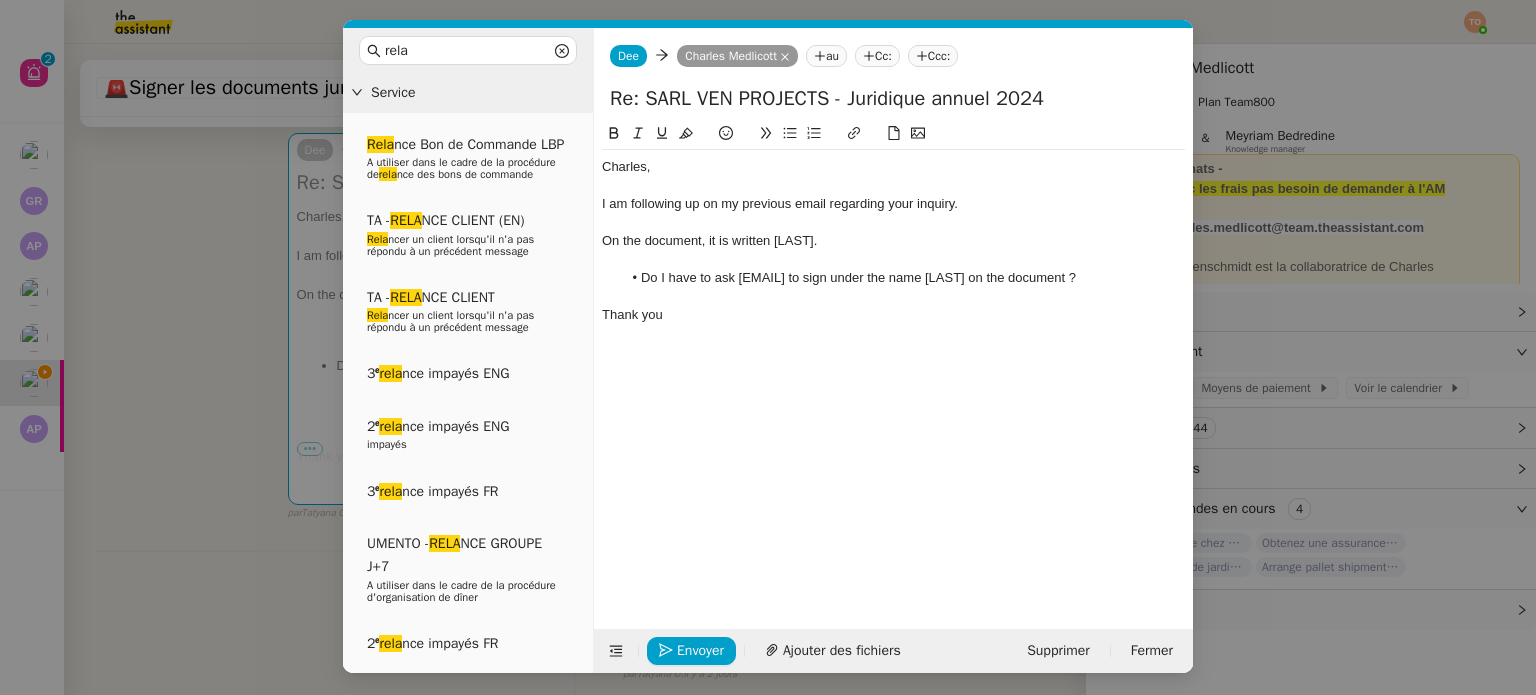 click on "Thank you" 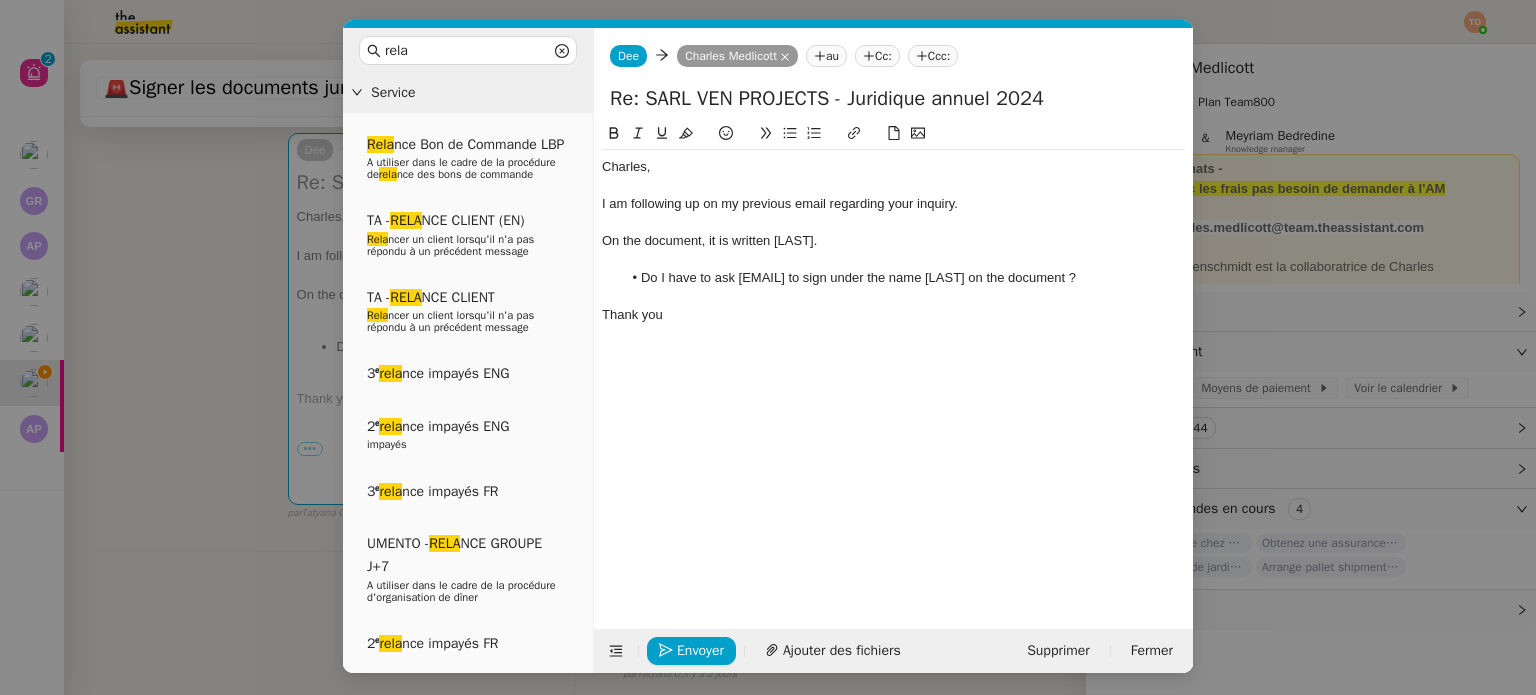 type 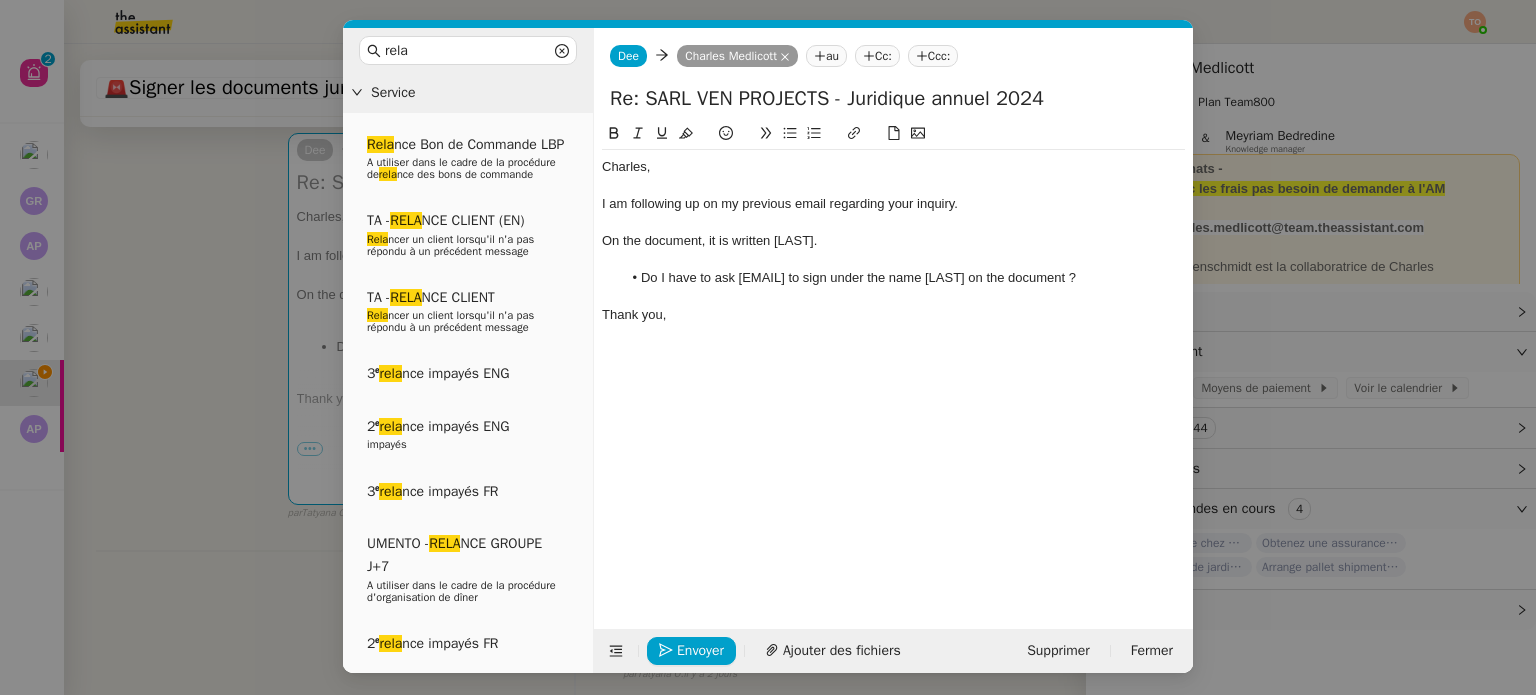 click on "rela Service Rela nce Bon de Commande LBP    A utiliser dans le cadre de la procédure de  rela nce des bons de commande TA -  RELA NCE CLIENT (EN)    Rela ncer un client lorsqu'il n'a pas répondu à un précédent message TA -  RELA NCE CLIENT    Rela ncer un client lorsqu'il n'a pas répondu à un précédent message 3ᵉ  rela nce impayés ENG    2ᵉ  rela nce impayés ENG    impayés  3ᵉ  rela nce impayés FR    UMENTO -  RELA NCE GROUPE J+7    A utiliser dans le cadre de la procédure d'organisation de dîner 2ᵉ  rela nce impayés FR    MENTO -  RELA NCE GROUPE J+14    A utiliser dans le cadre de la procédure d'organisation de dîner 1ʳᵉ  rela nce impayés FR    TA - FIN  RELA NCES (EN)    À utiliser après 3  rela nces sans réponse en anglais  TA - FIN  RELA NCES     À utiliser après 3  rela nces sans réponse  Planification - Emissions    À utiliser lorsqu'il nous faut  rela TA - AR PROCEDURES    A utiliser pour AR des éléments  rela tifs à une procédure en cours REPA S" at bounding box center [768, 347] 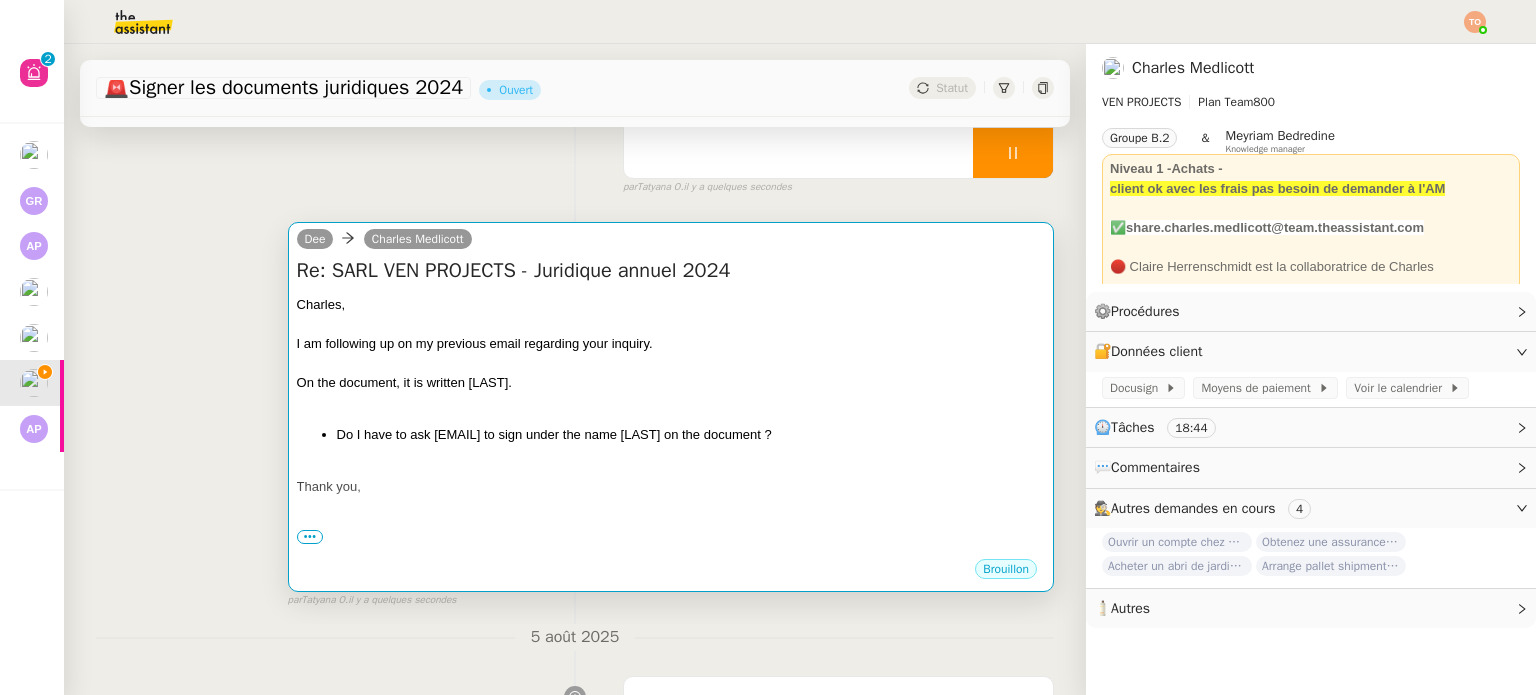 scroll, scrollTop: 163, scrollLeft: 0, axis: vertical 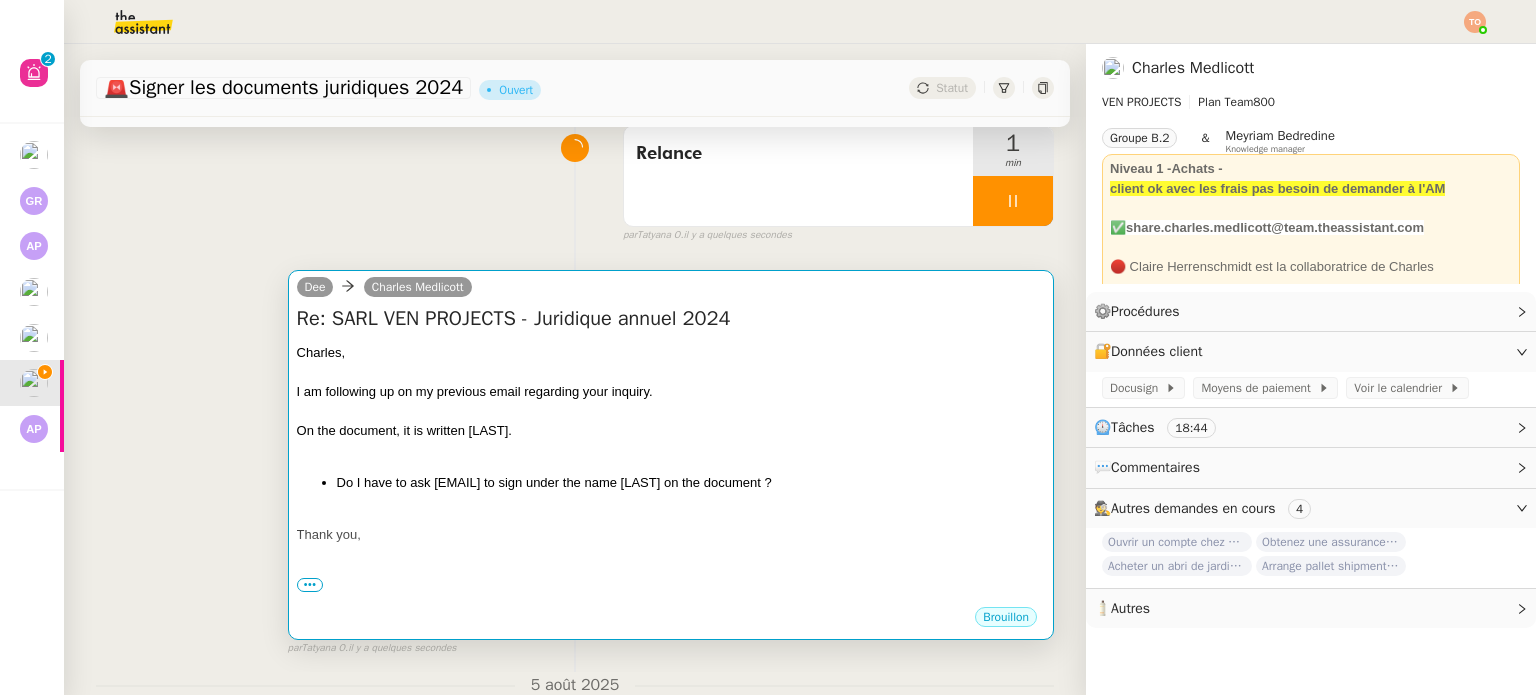 click on "Charles﻿, I am following up on my previous email regarding your inquiry. On the document, it is written Piers COLLINSON. Do I have to ask ricci@brych.experts-comptables.mc to sign under the name Piers Collinson on the document ? Thank you," at bounding box center [671, 492] 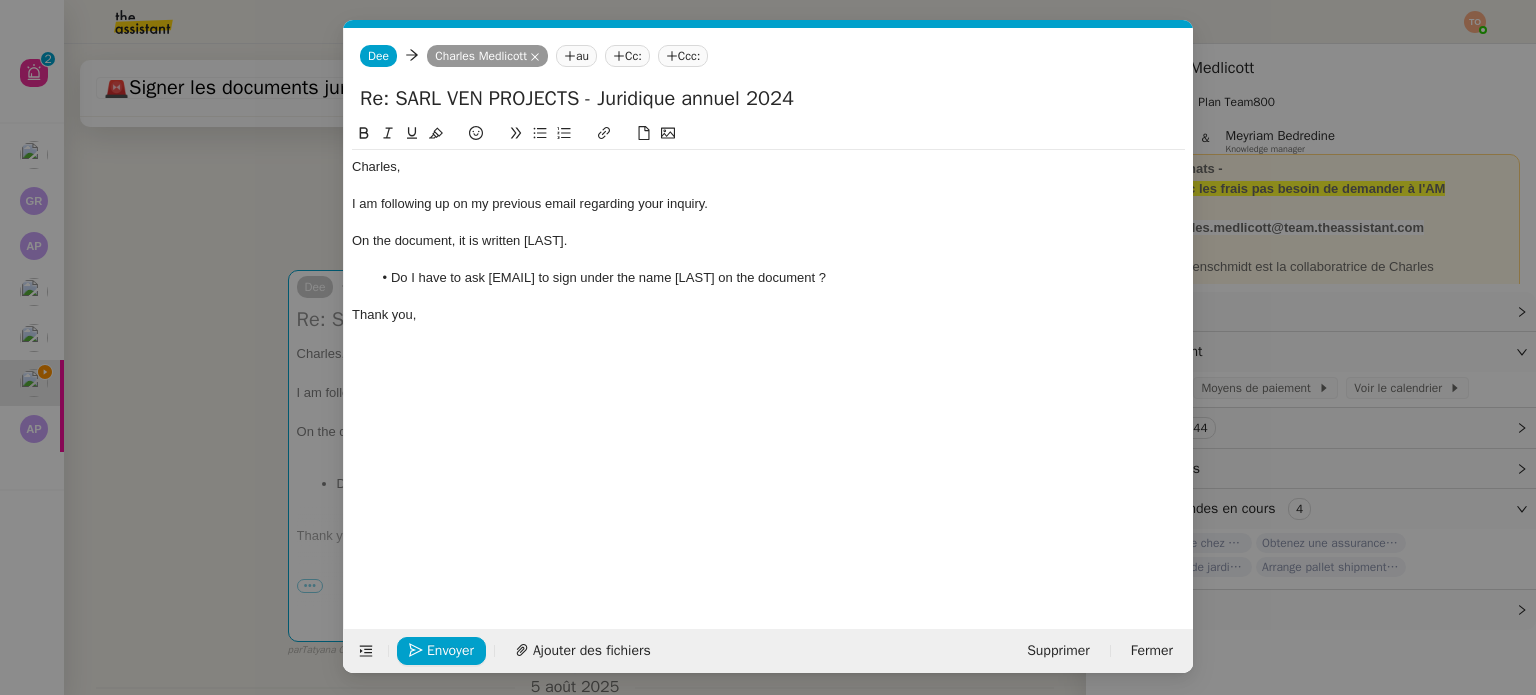 scroll, scrollTop: 0, scrollLeft: 64, axis: horizontal 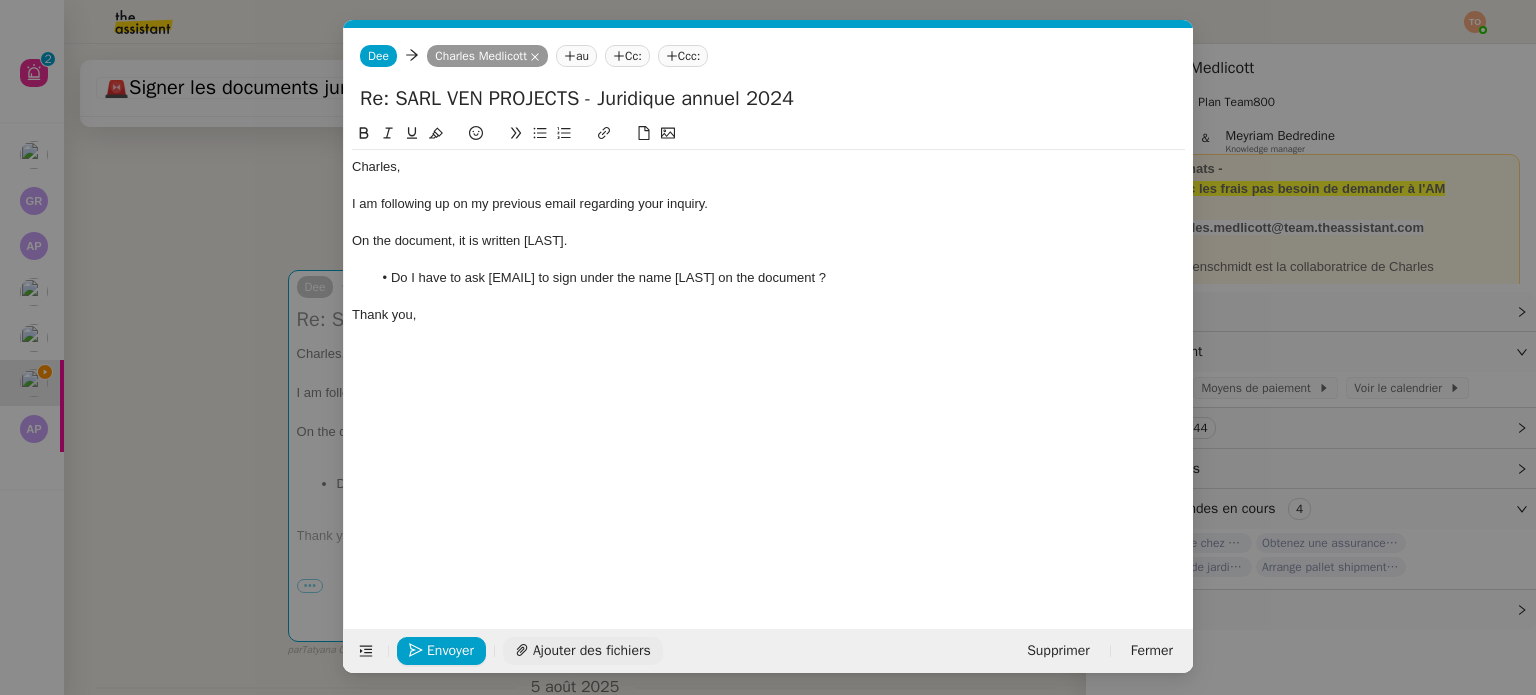 click on "Ajouter des fichiers" 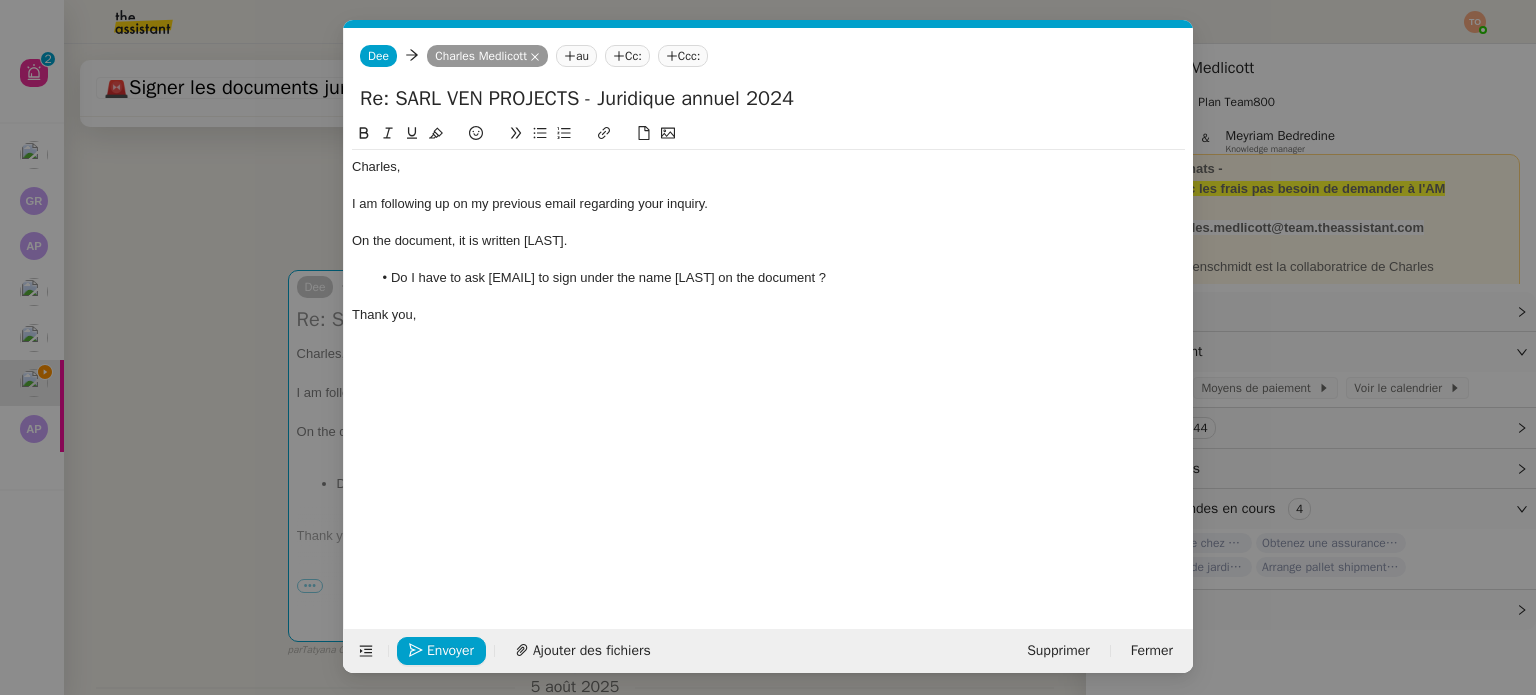 click on "rela Service Rela nce Bon de Commande LBP    A utiliser dans le cadre de la procédure de  rela nce des bons de commande TA -  RELA NCE CLIENT (EN)    Rela ncer un client lorsqu'il n'a pas répondu à un précédent message TA -  RELA NCE CLIENT    Rela ncer un client lorsqu'il n'a pas répondu à un précédent message 3ᵉ  rela nce impayés ENG    2ᵉ  rela nce impayés ENG    impayés  3ᵉ  rela nce impayés FR    UMENTO -  RELA NCE GROUPE J+7    A utiliser dans le cadre de la procédure d'organisation de dîner 2ᵉ  rela nce impayés FR    MENTO -  RELA NCE GROUPE J+14    A utiliser dans le cadre de la procédure d'organisation de dîner 1ʳᵉ  rela nce impayés FR    TA - FIN  RELA NCES (EN)    À utiliser après 3  rela nces sans réponse en anglais  TA - FIN  RELA NCES     À utiliser après 3  rela nces sans réponse  Planification - Emissions    À utiliser lorsqu'il nous faut  rela TA - AR PROCEDURES    A utiliser pour AR des éléments  rela tifs à une procédure en cours REPA S" at bounding box center [768, 347] 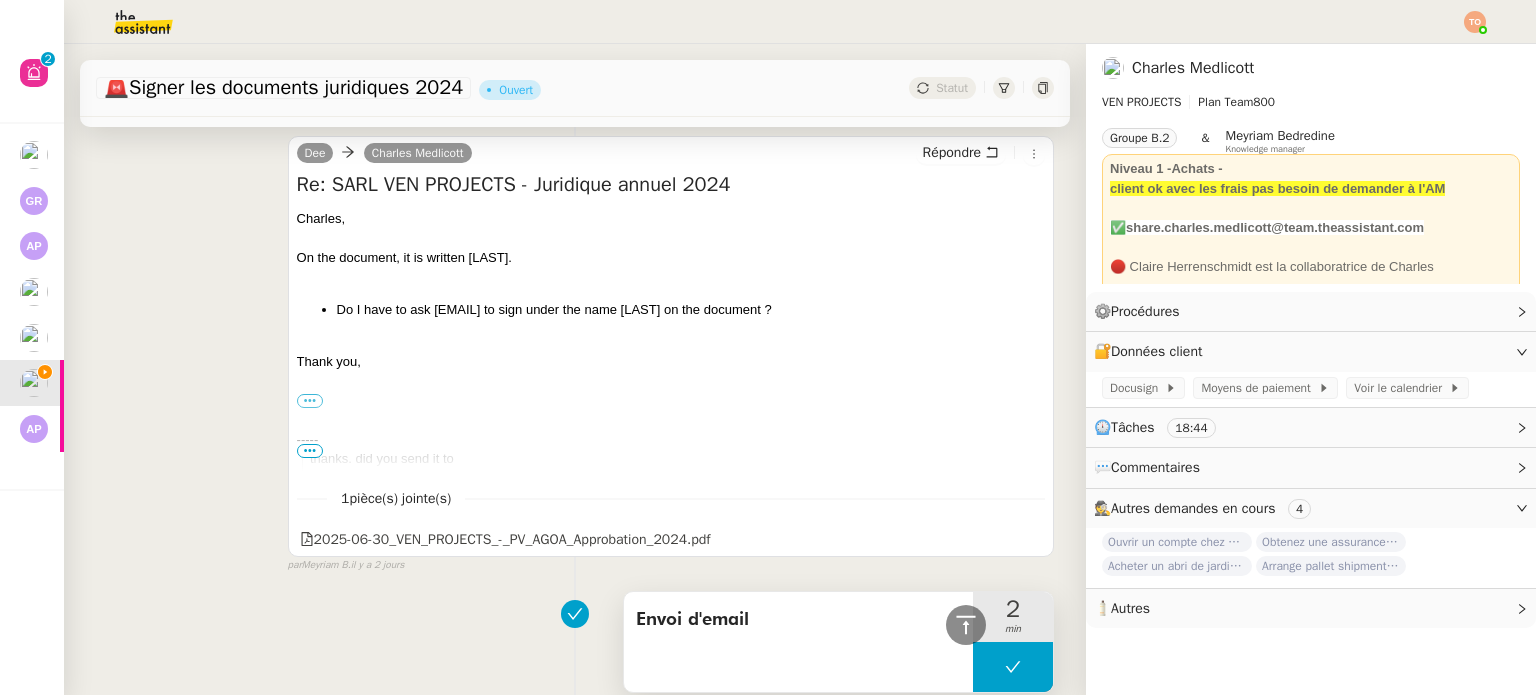 scroll, scrollTop: 1063, scrollLeft: 0, axis: vertical 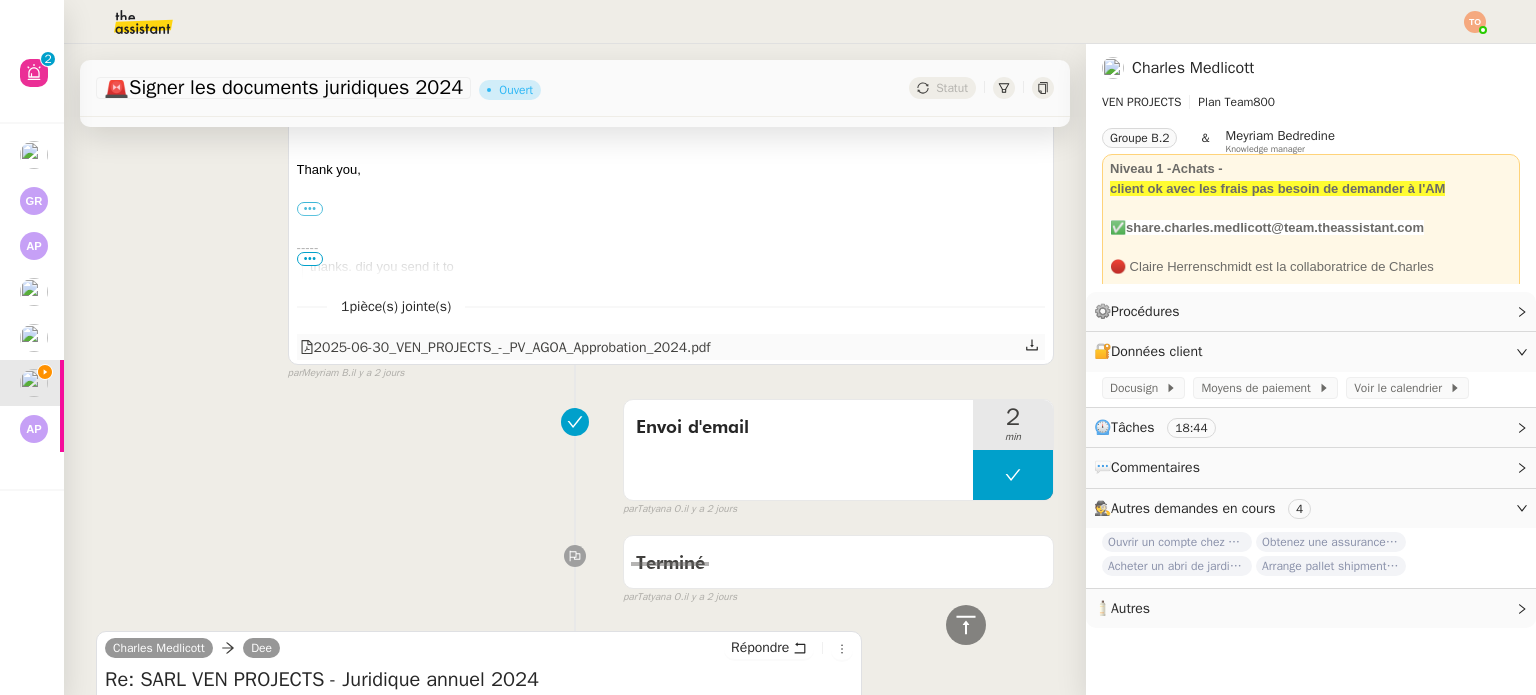 click 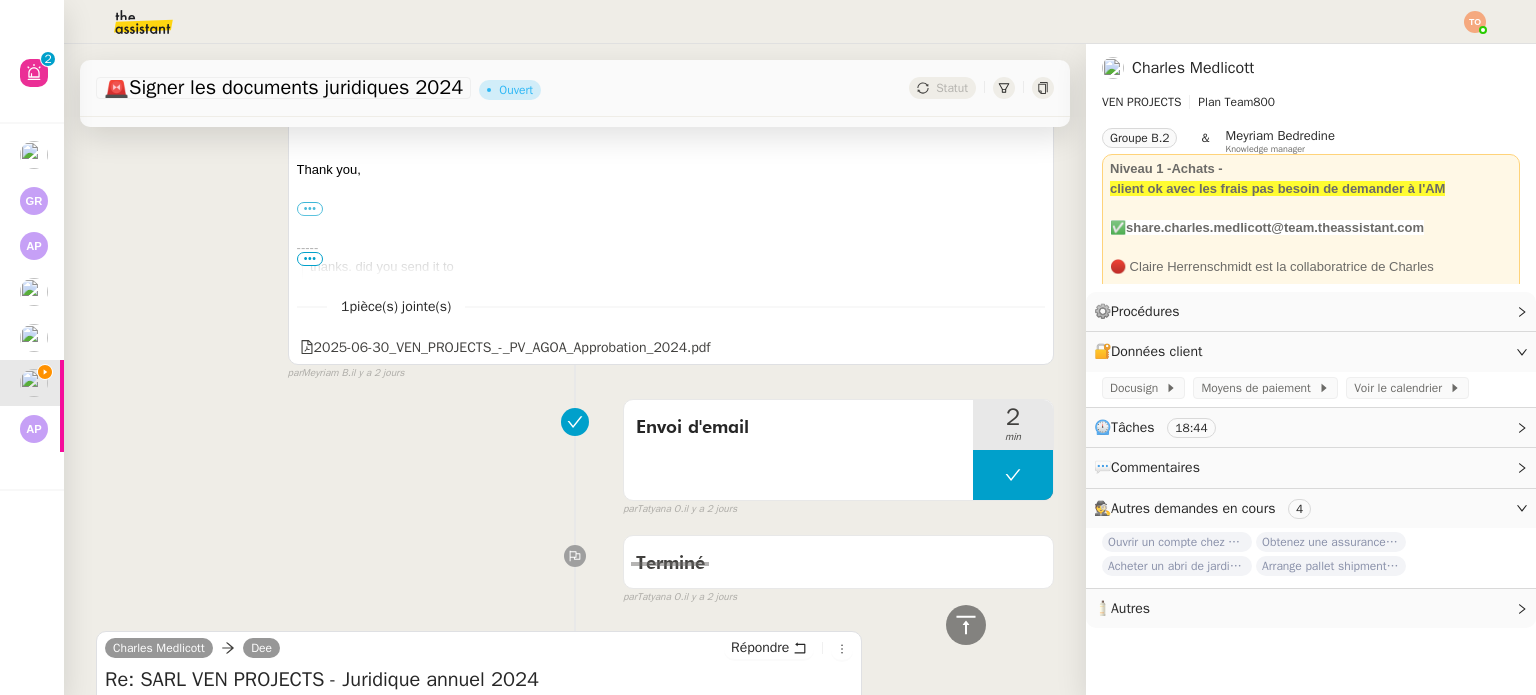 scroll, scrollTop: 0, scrollLeft: 0, axis: both 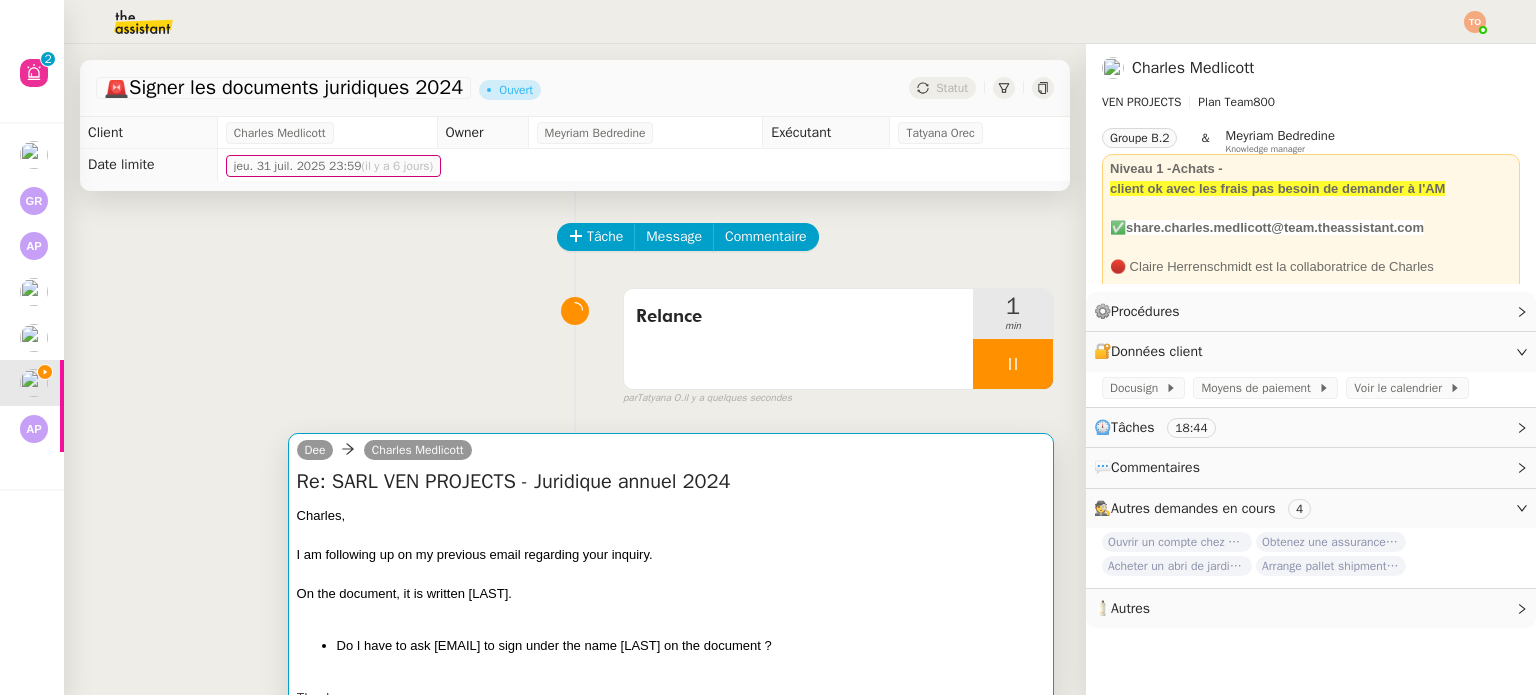 click on "Charles﻿," at bounding box center (671, 516) 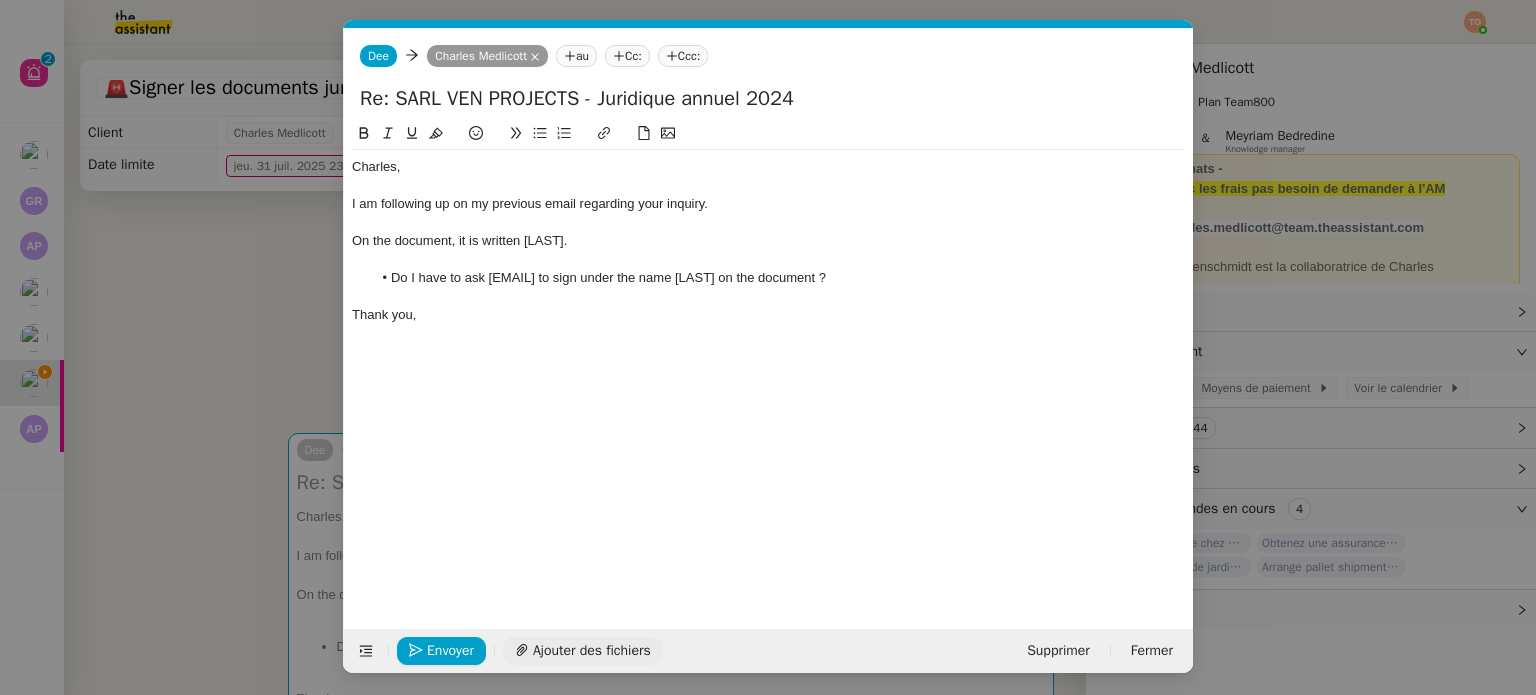 scroll, scrollTop: 0, scrollLeft: 64, axis: horizontal 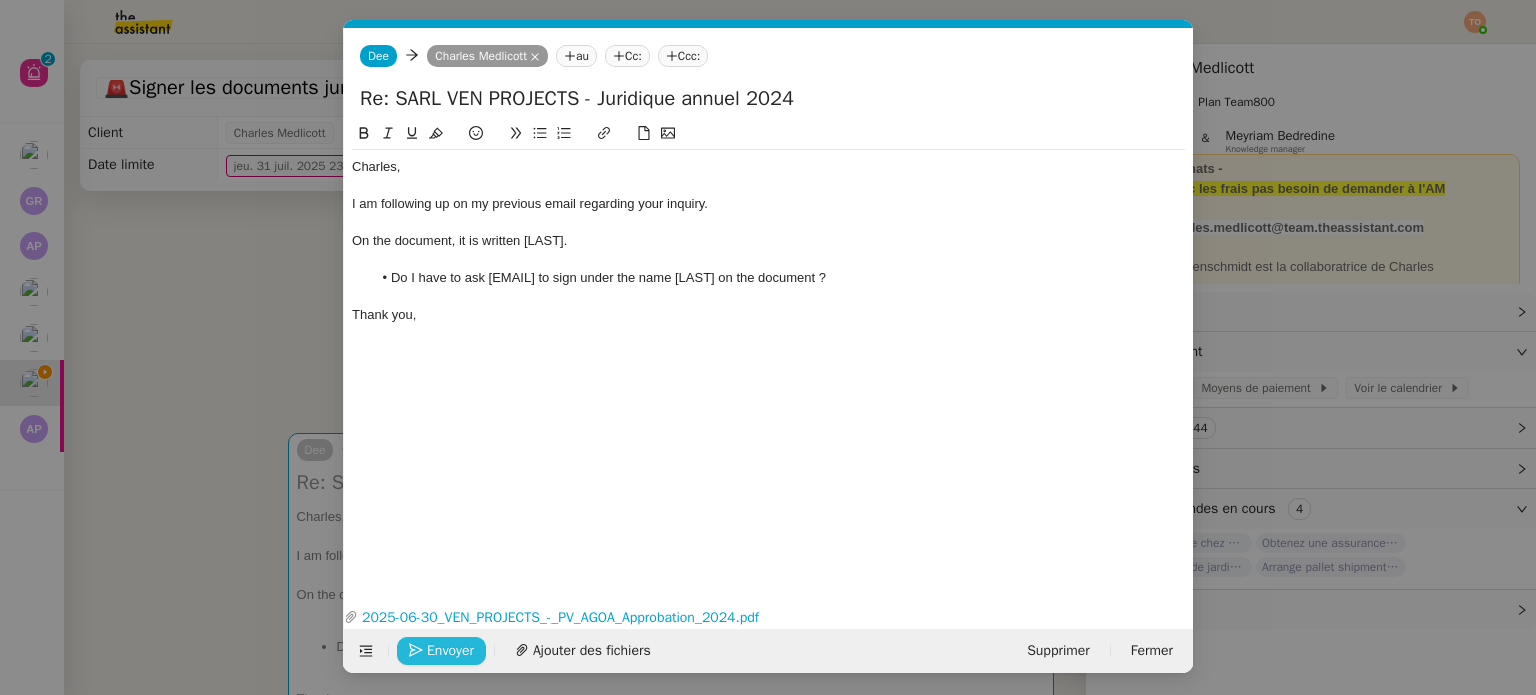 click on "Envoyer" 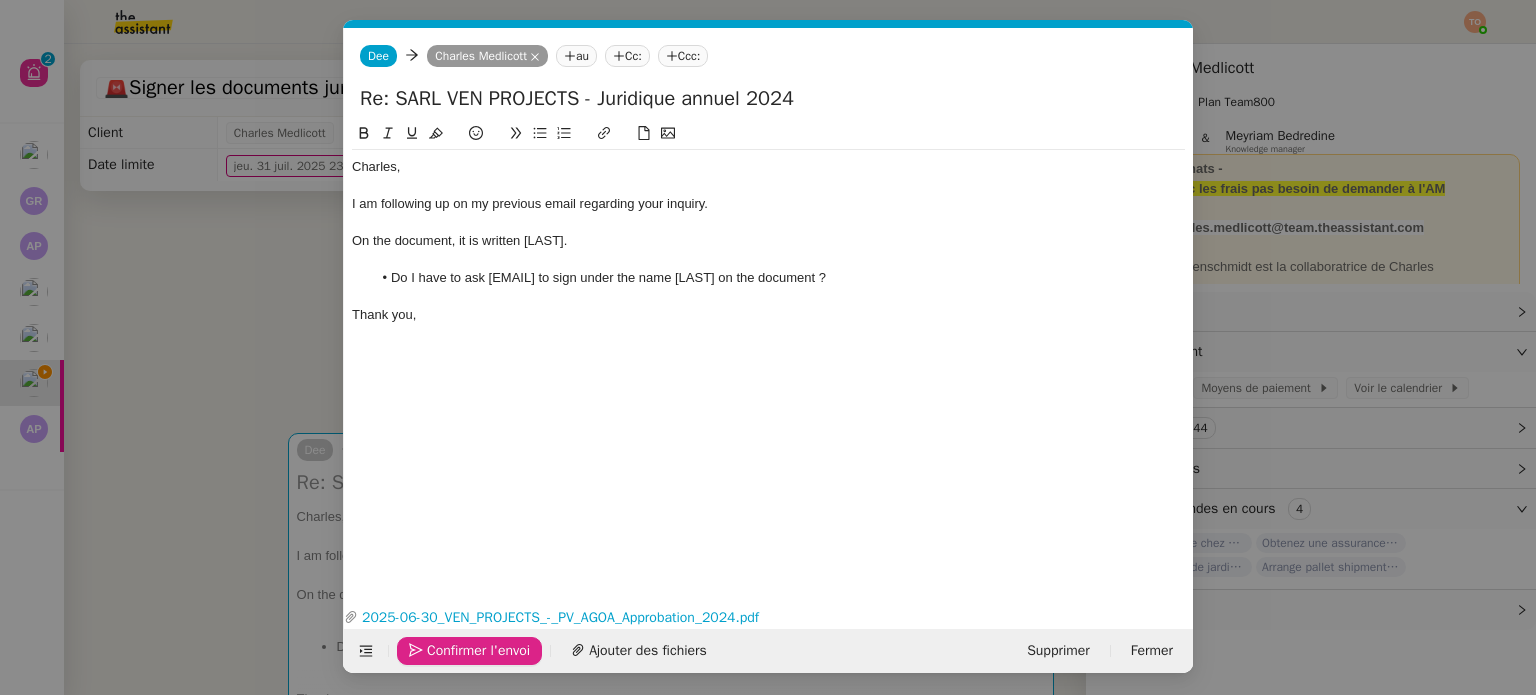 click on "Confirmer l'envoi" 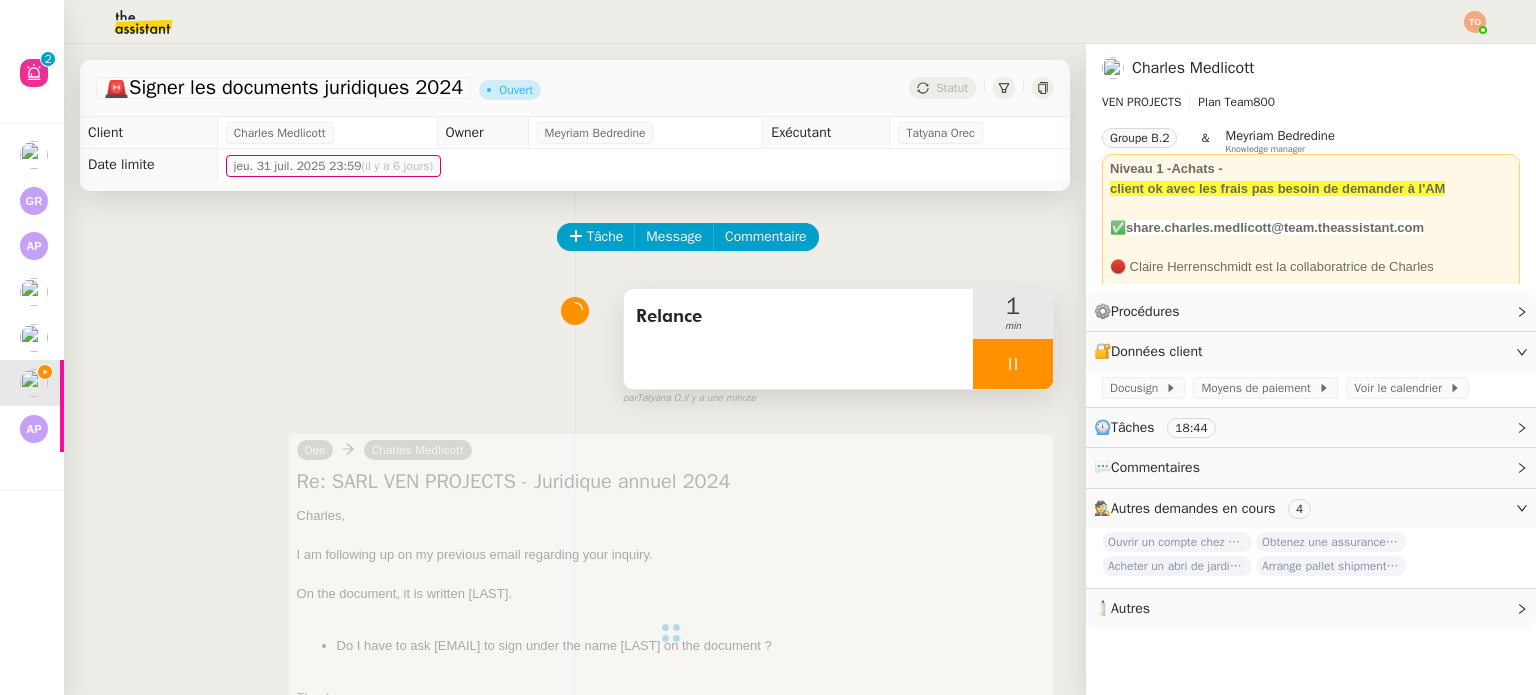 click at bounding box center (1013, 364) 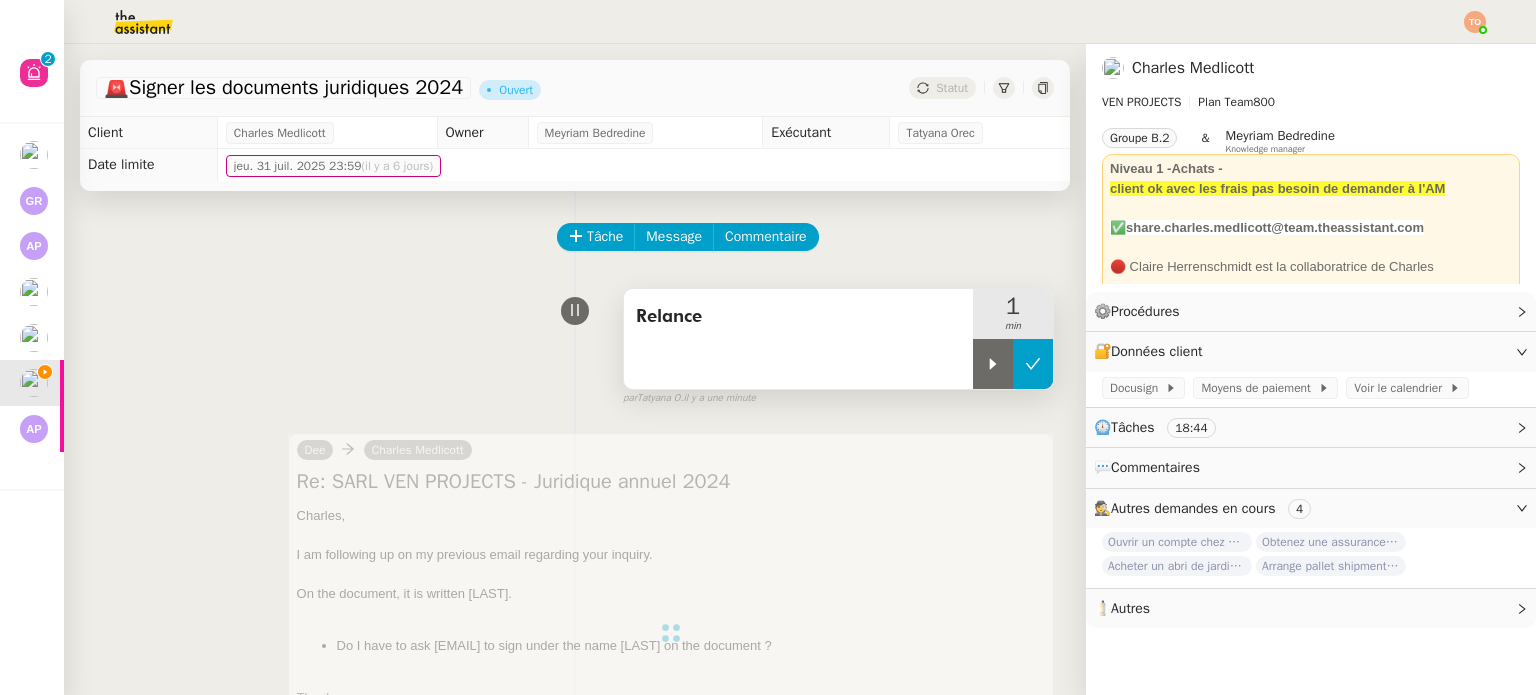 click 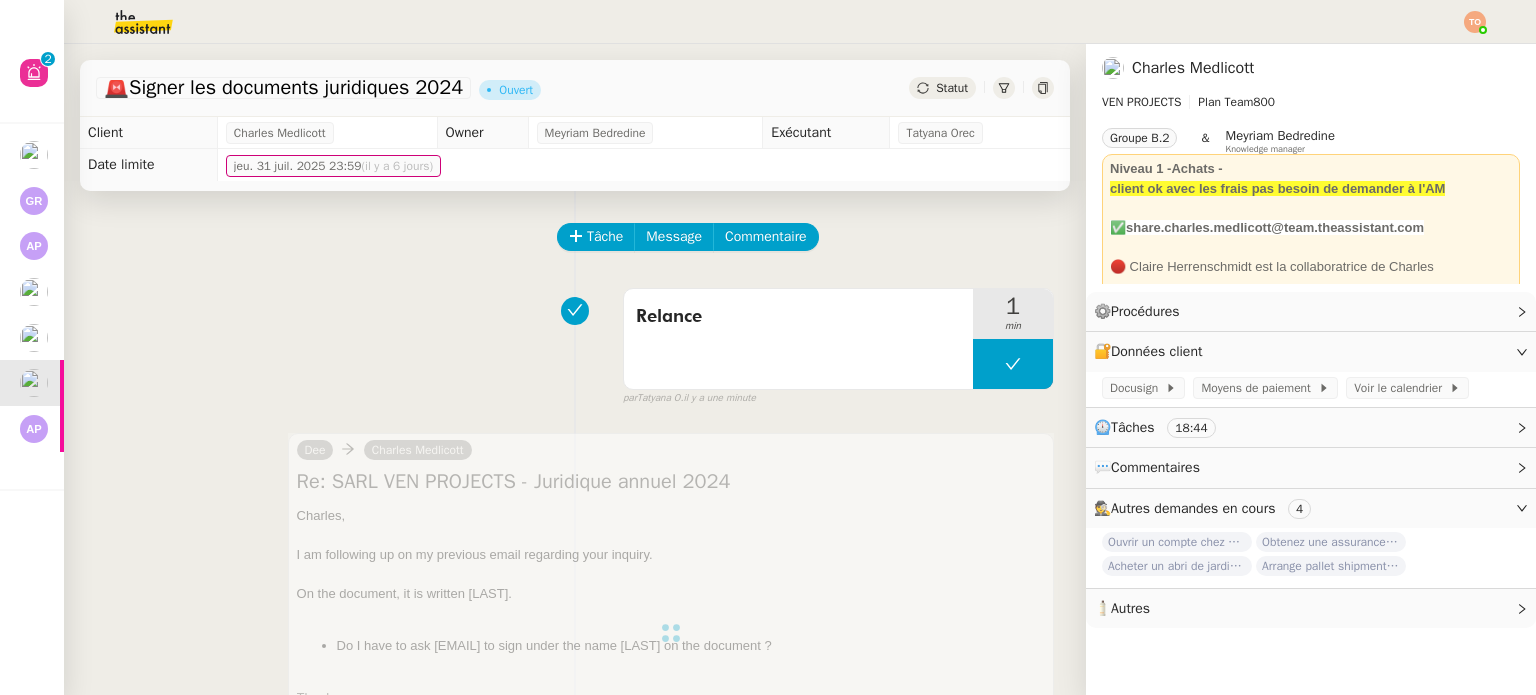 click on "Statut" 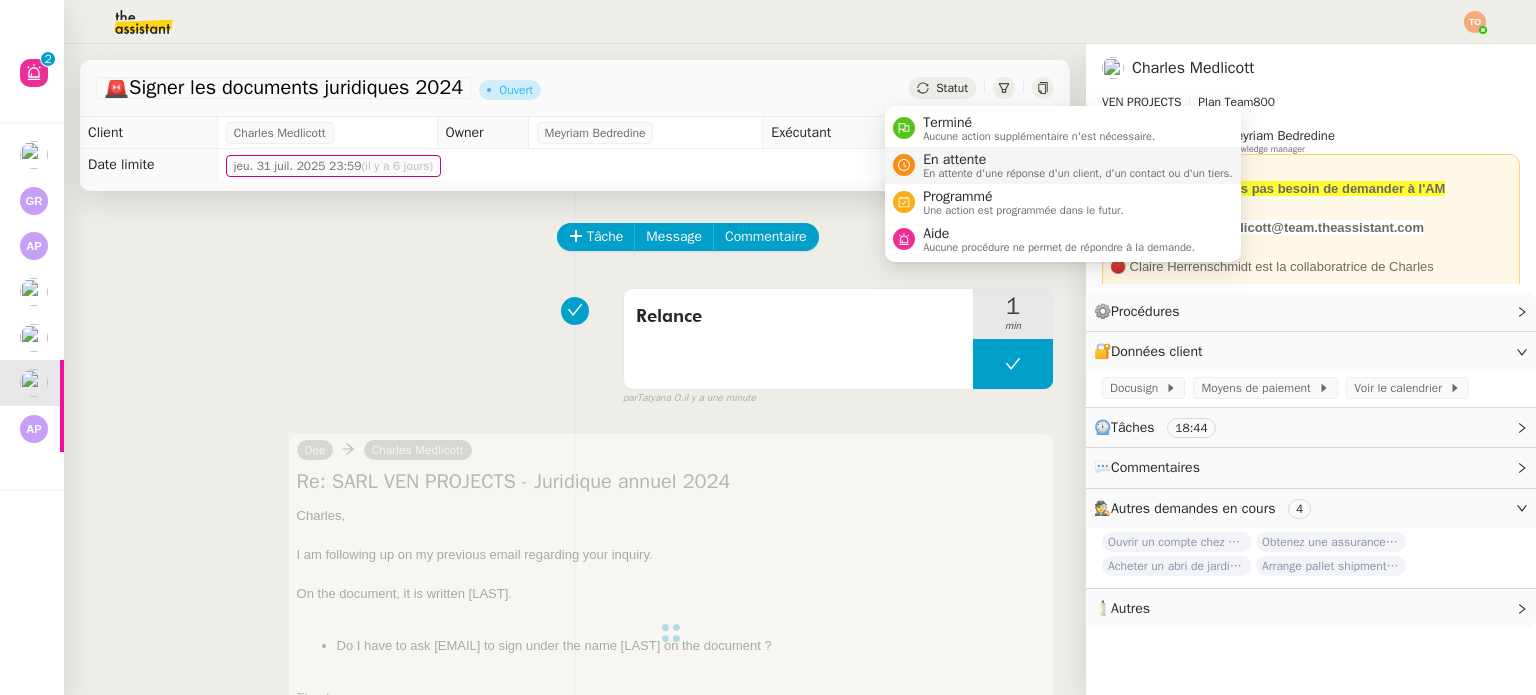 click on "En attente" at bounding box center (1078, 160) 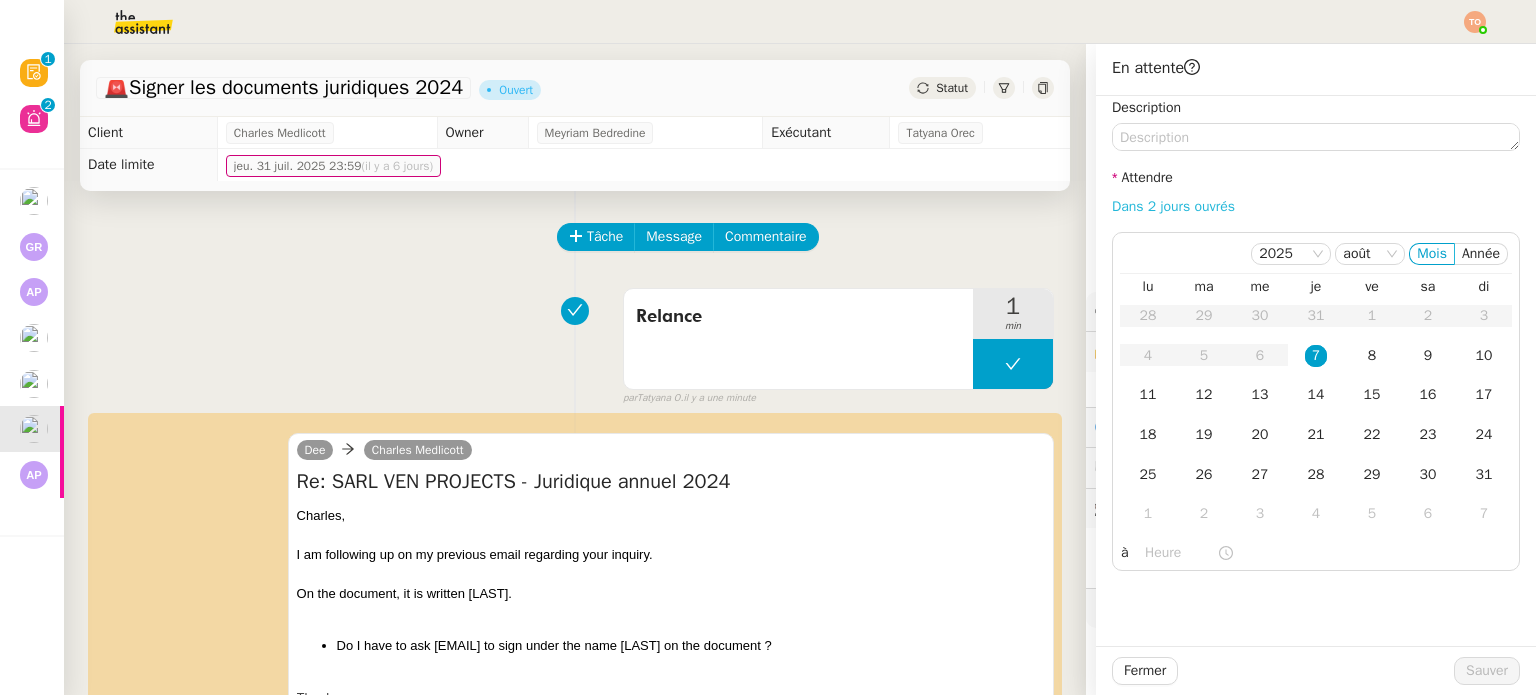 click on "Dans 2 jours ouvrés" 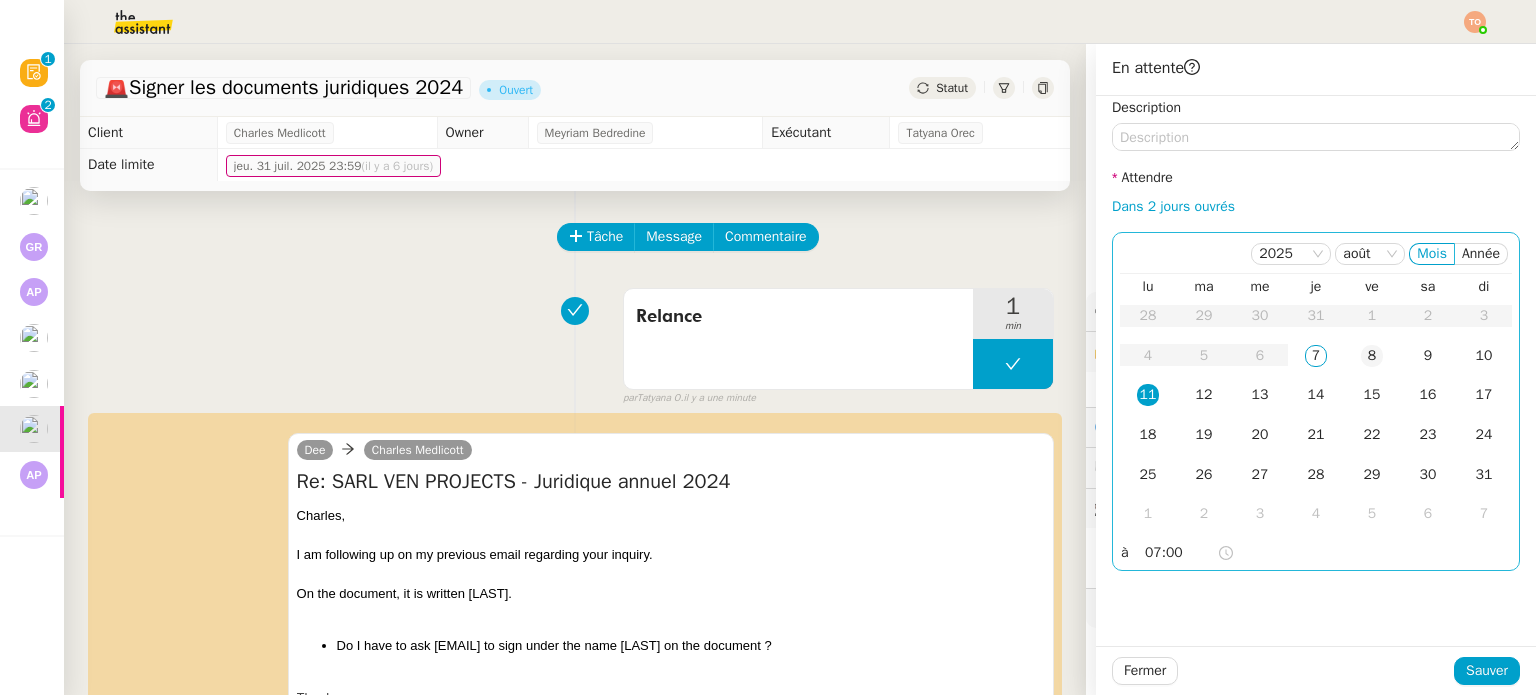 click on "8" 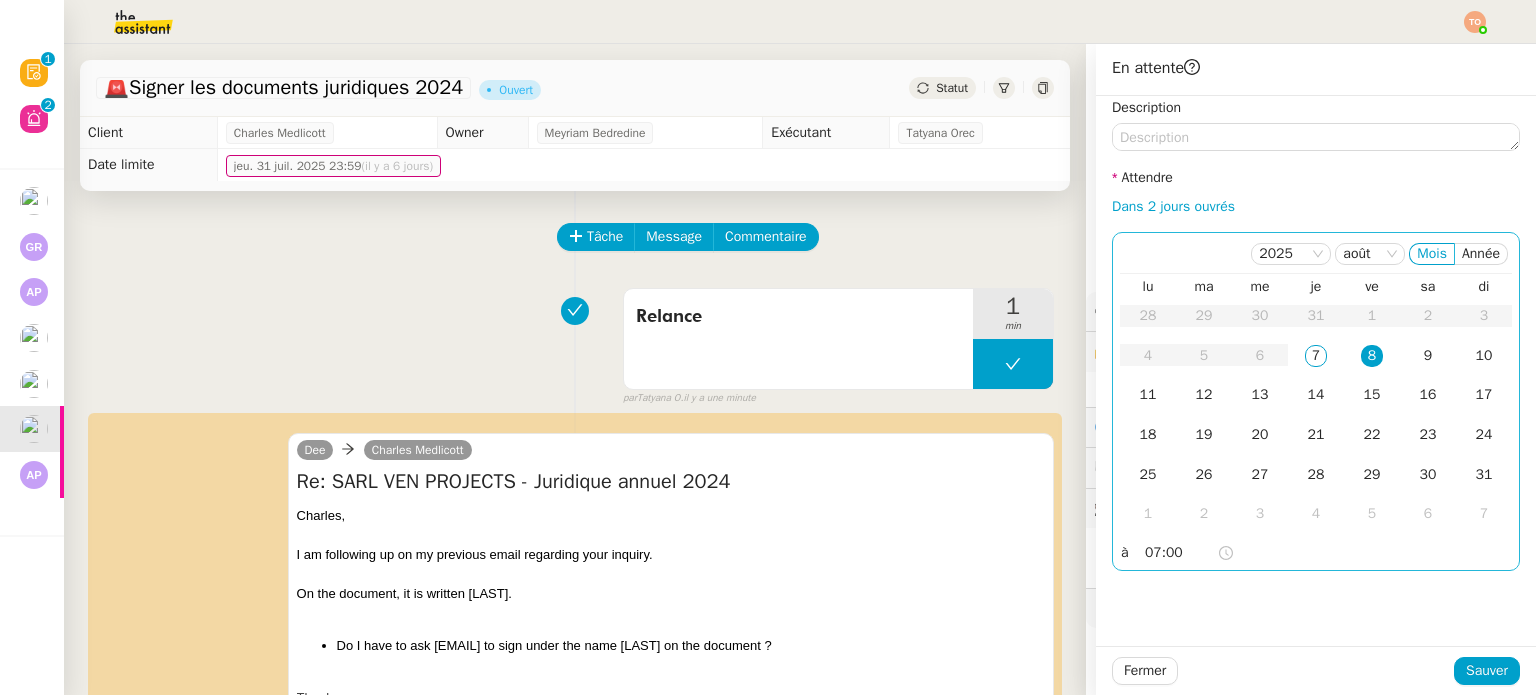 click on "07:00" 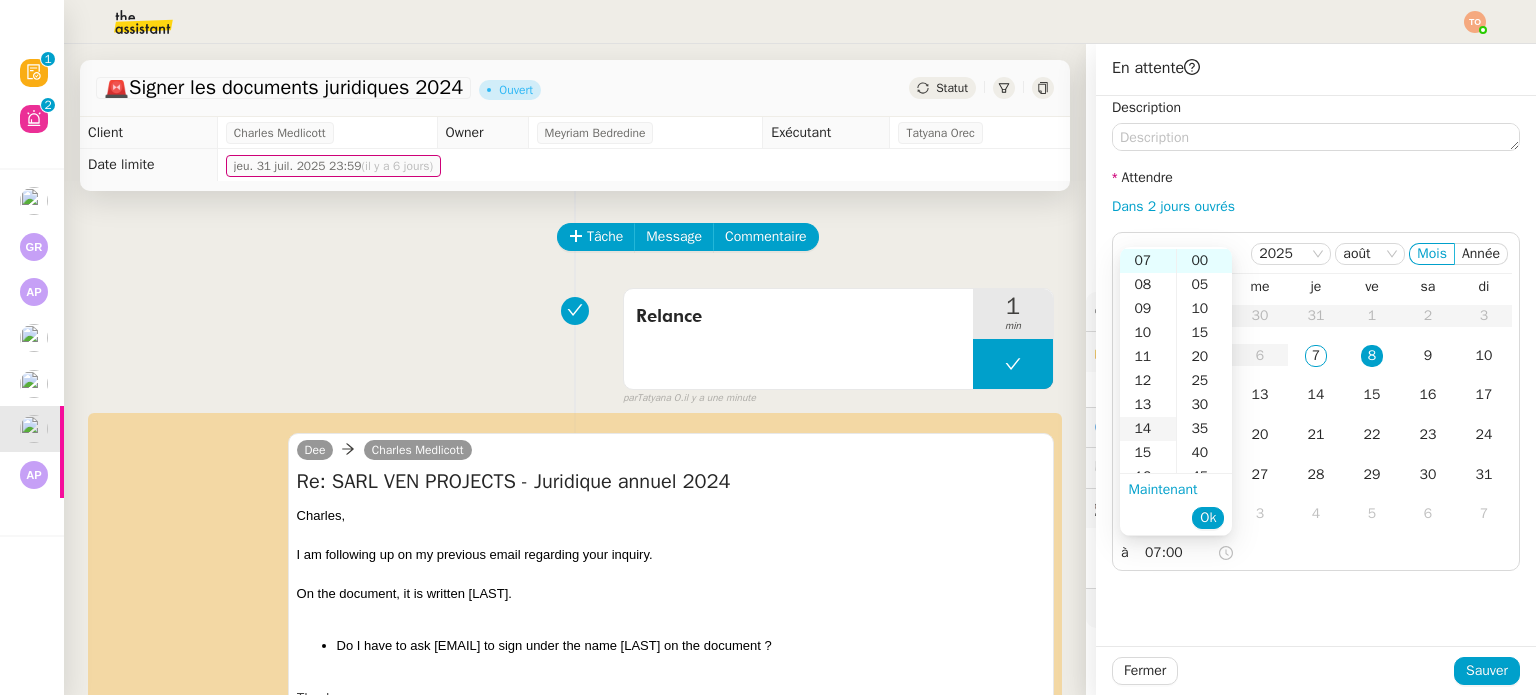 click on "14" at bounding box center [1148, 429] 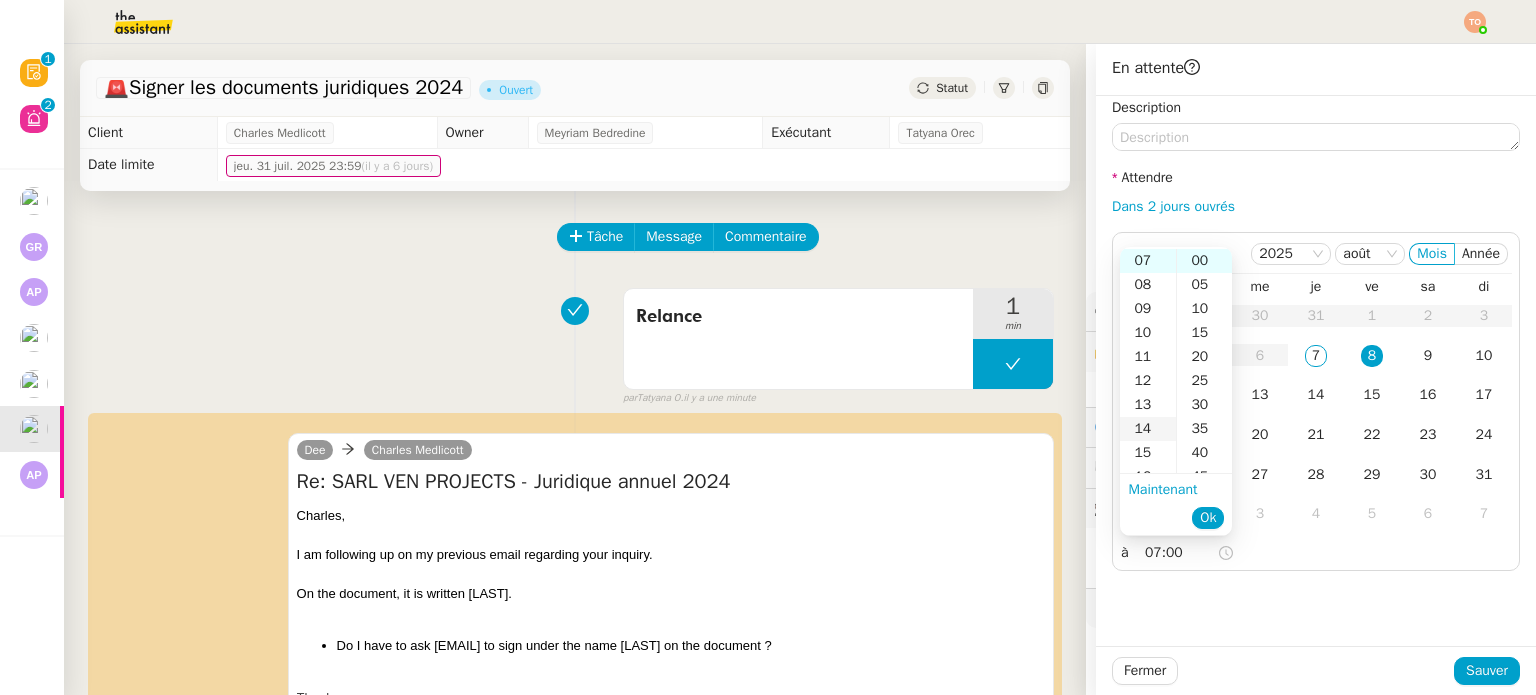 type on "14:00" 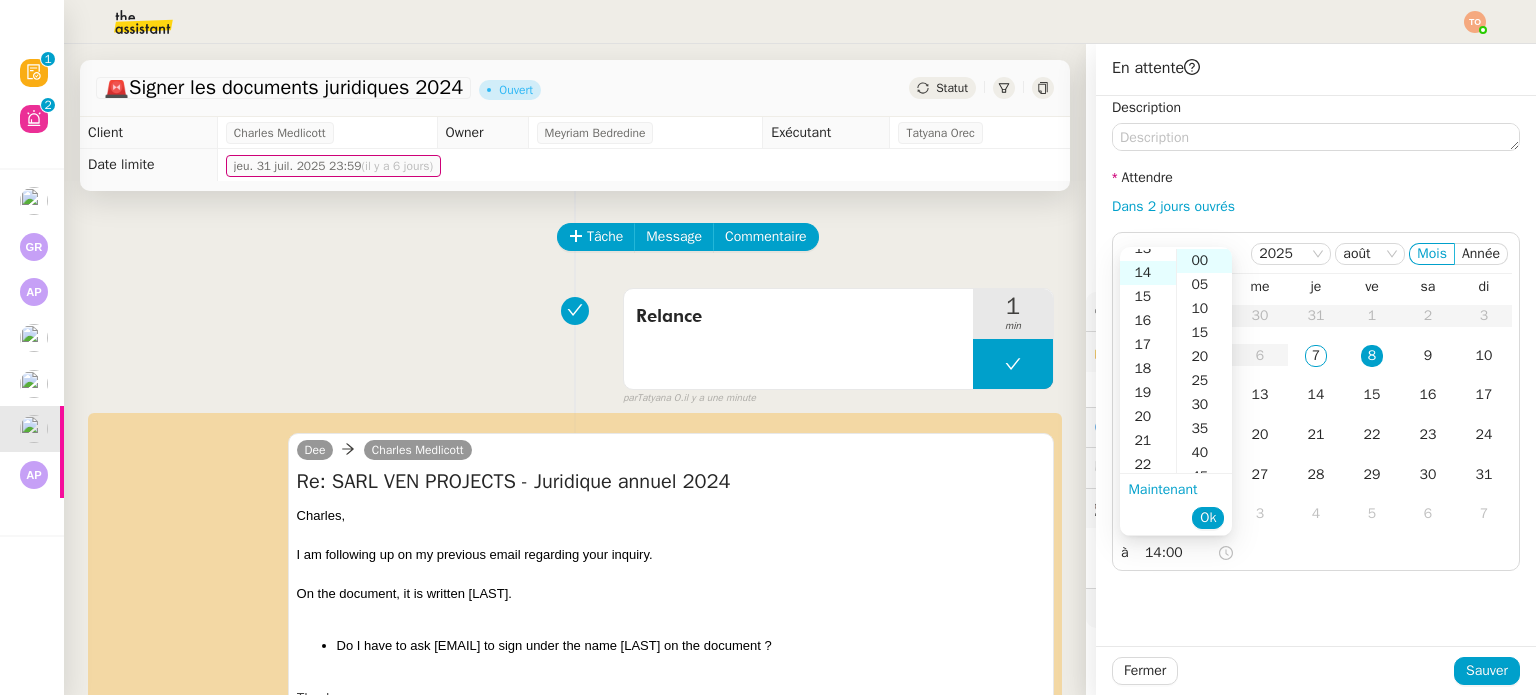 scroll, scrollTop: 336, scrollLeft: 0, axis: vertical 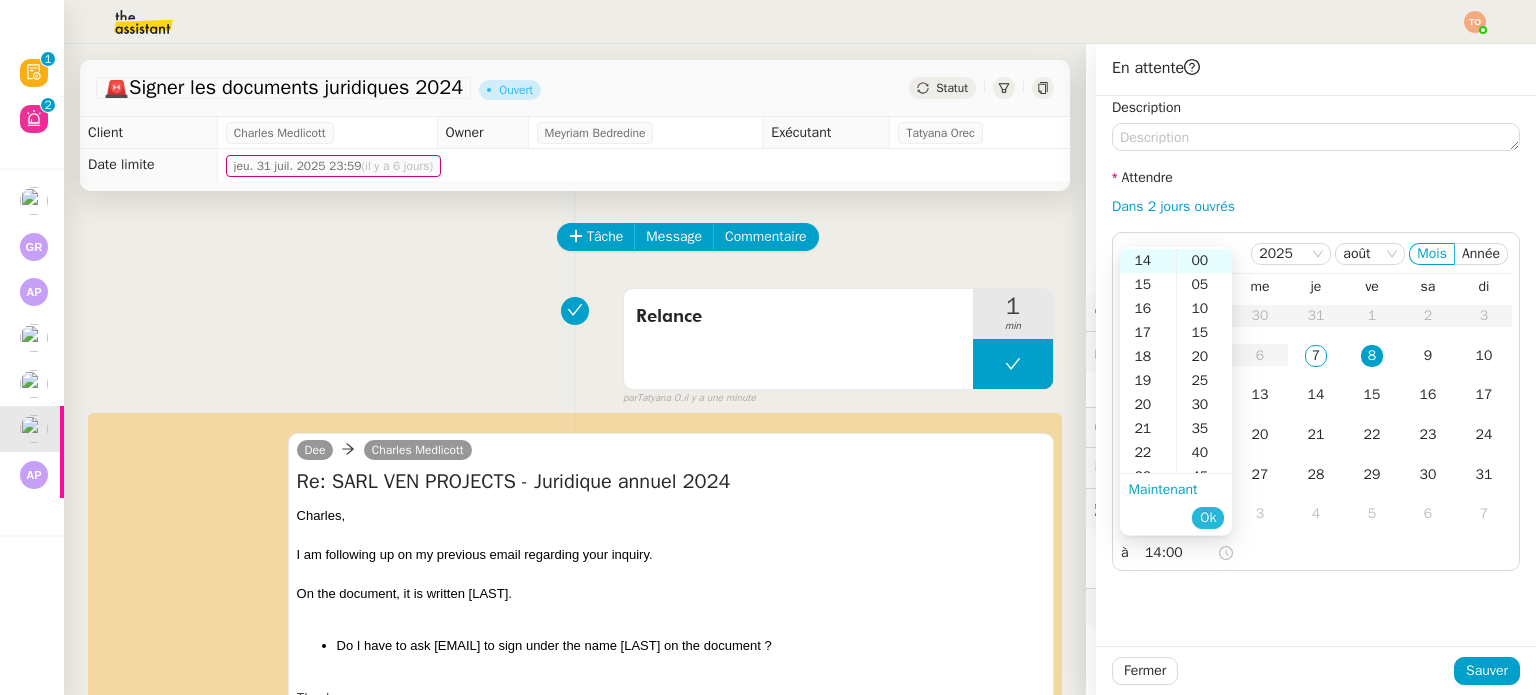 click on "Ok" at bounding box center [1208, 518] 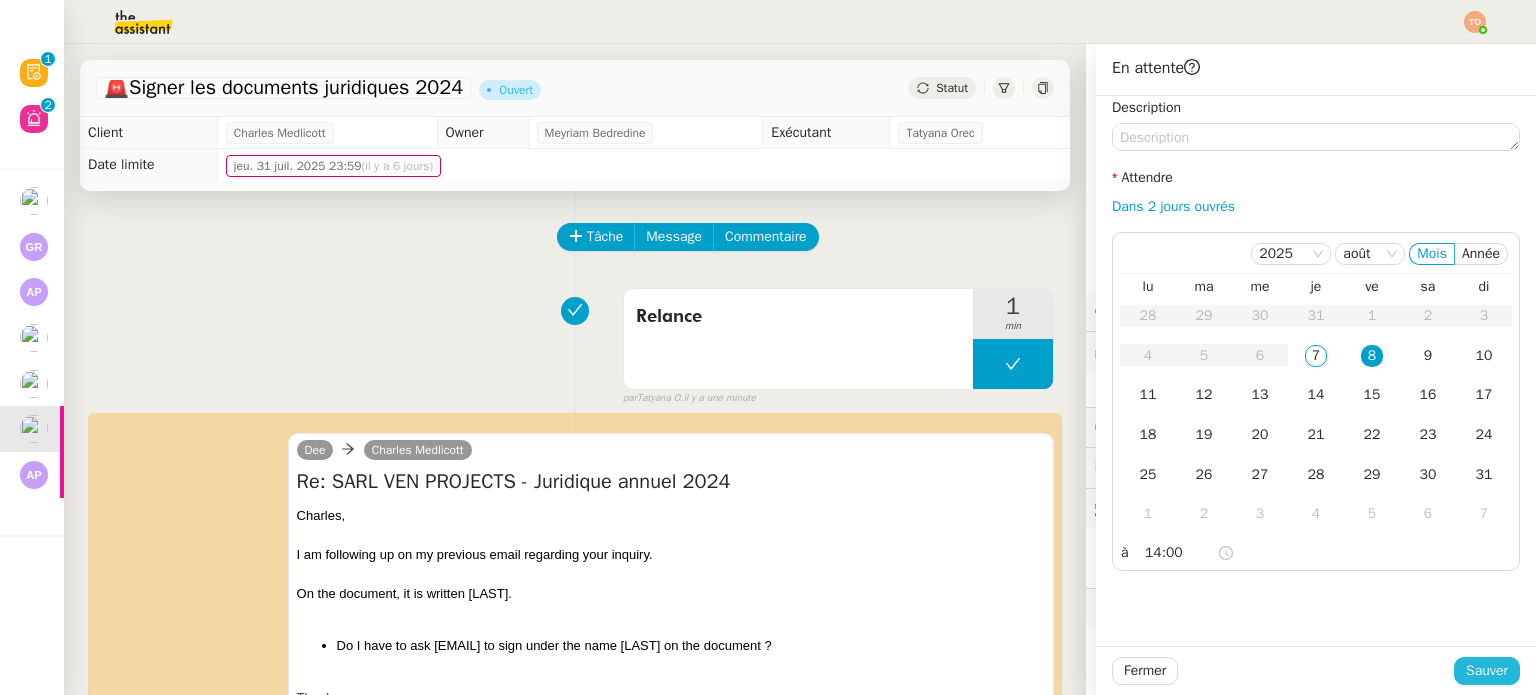 click on "Sauver" 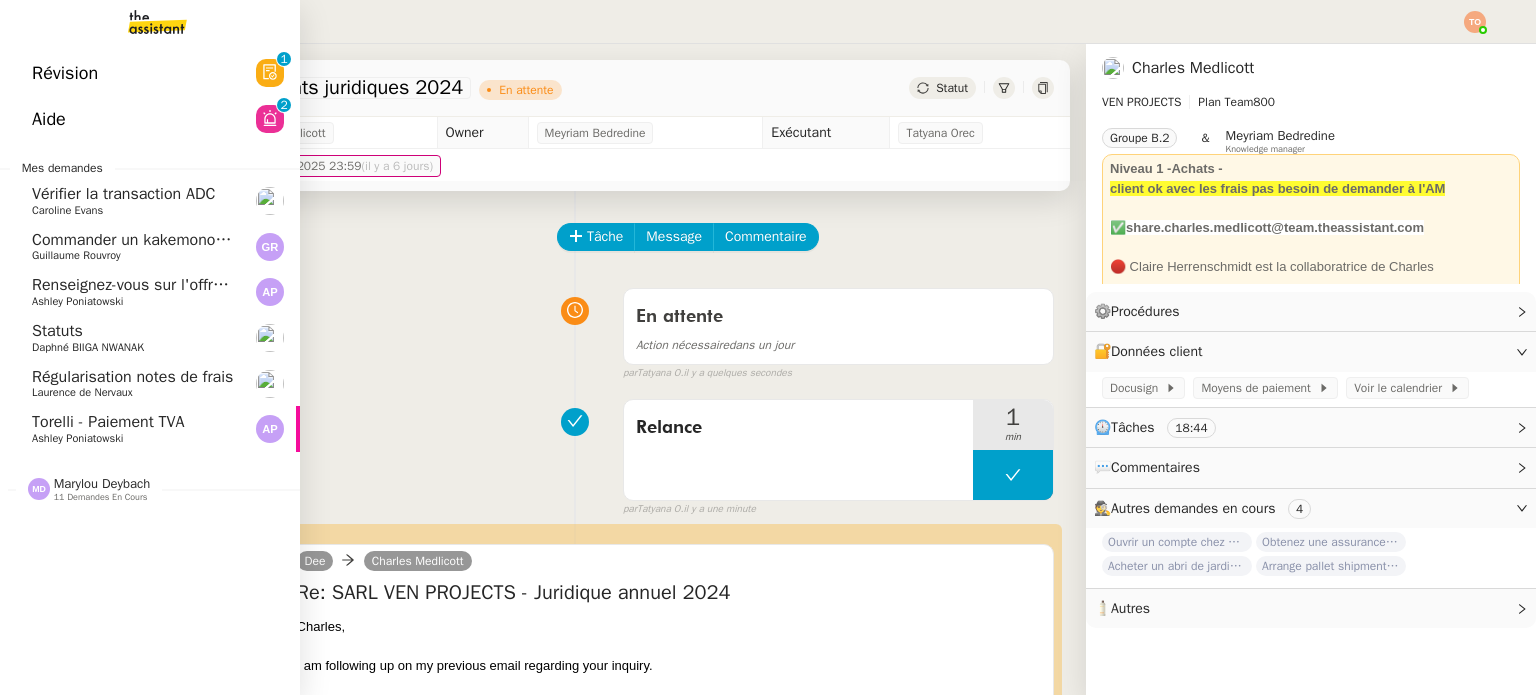 click on "Statuts" 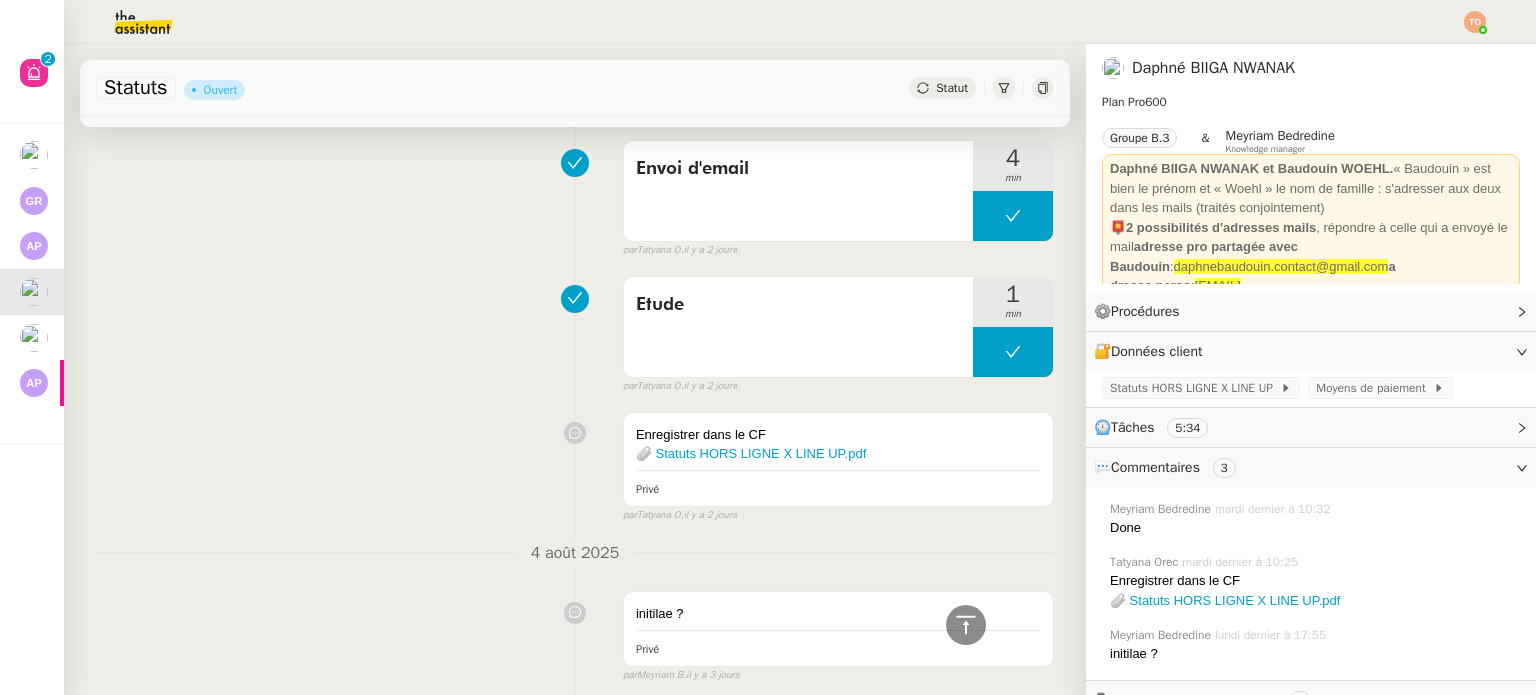 scroll, scrollTop: 600, scrollLeft: 0, axis: vertical 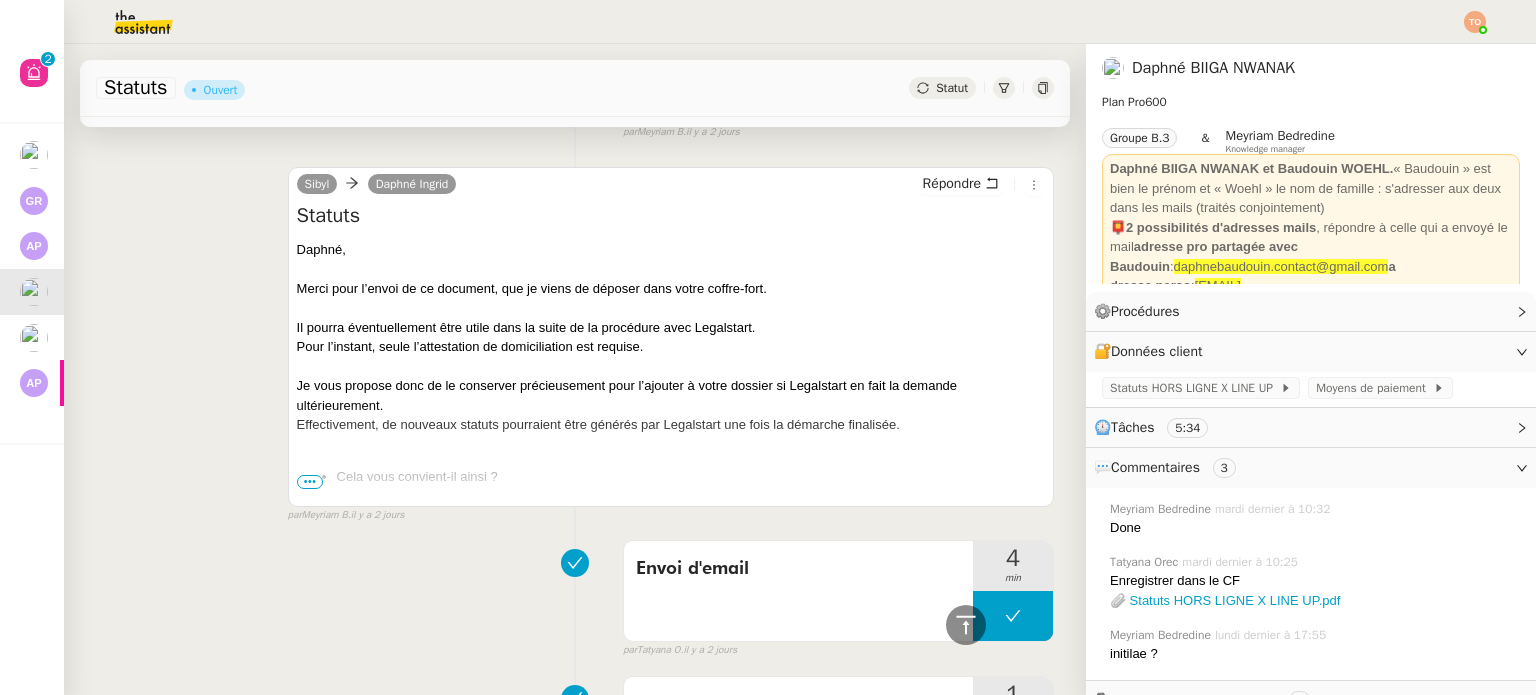 click on "•••" at bounding box center (310, 482) 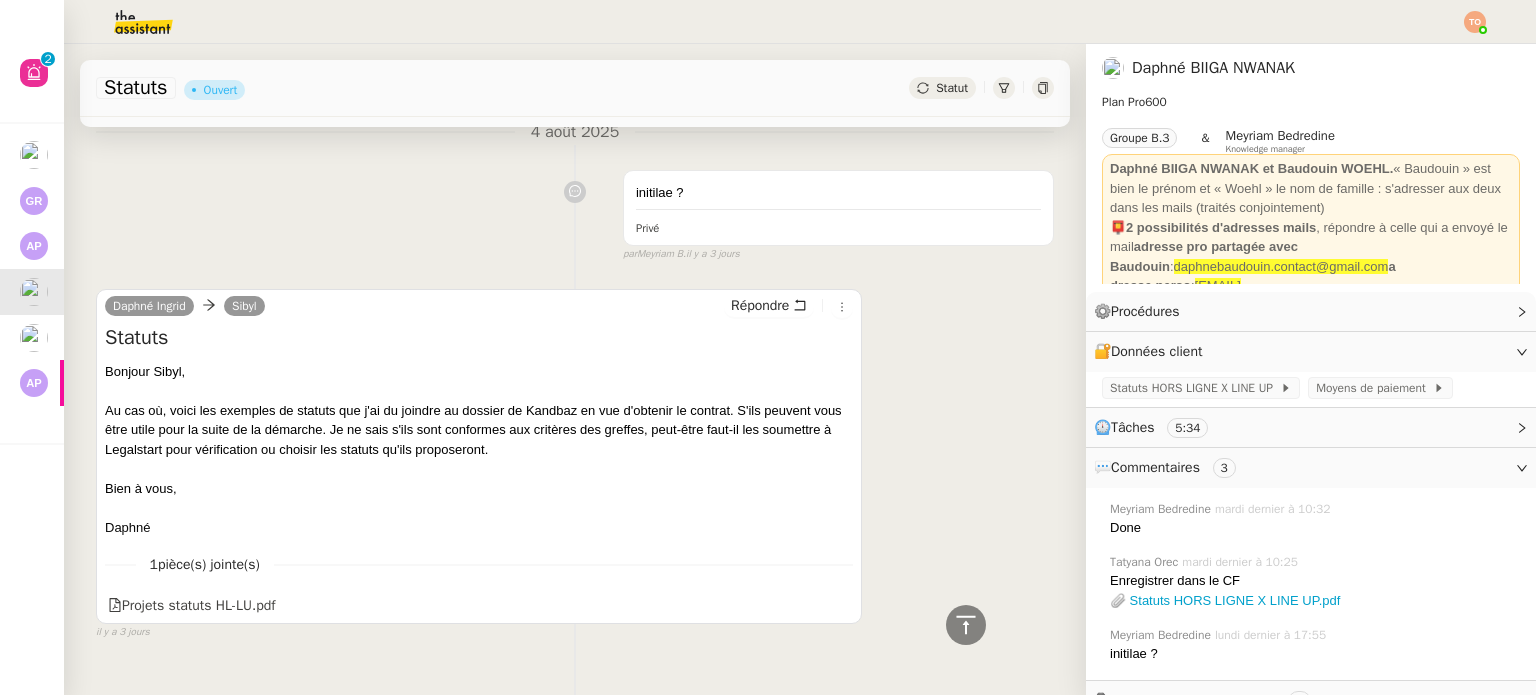 scroll, scrollTop: 1756, scrollLeft: 0, axis: vertical 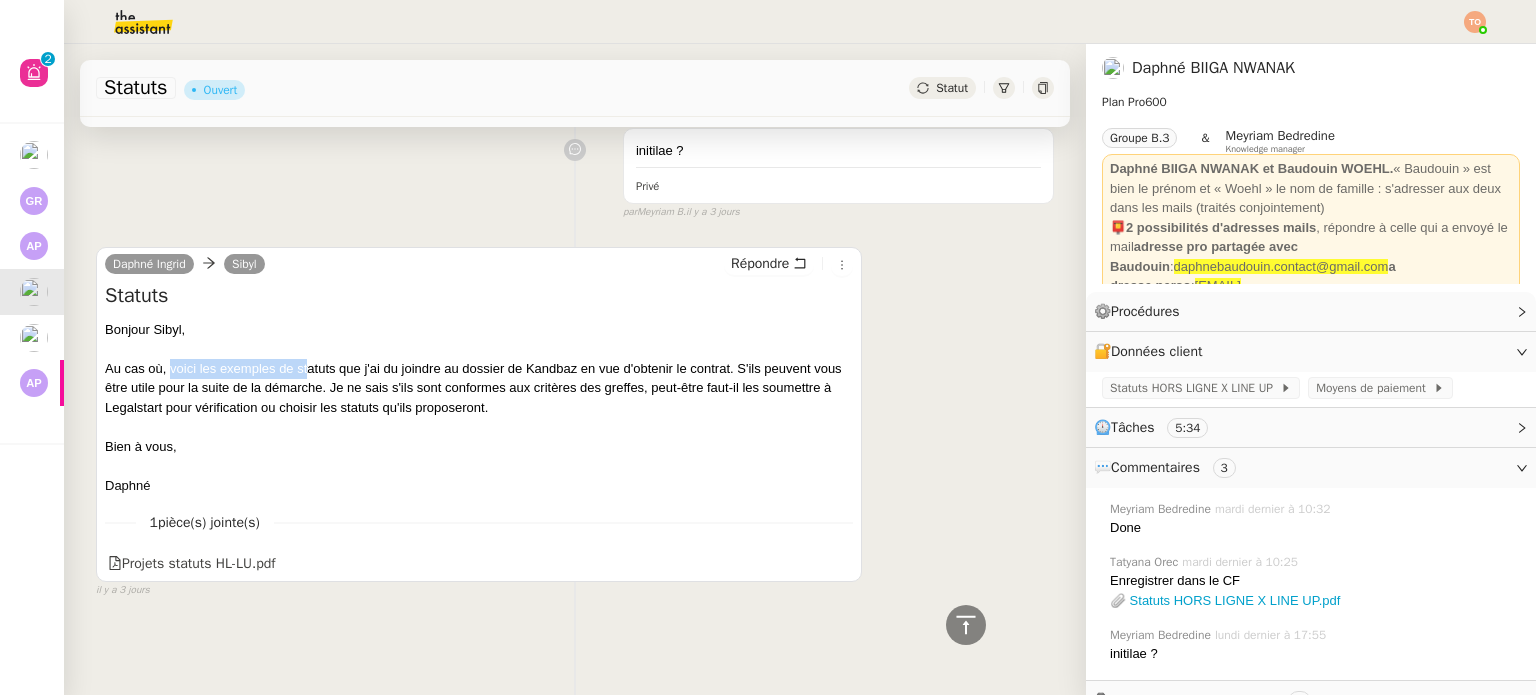 drag, startPoint x: 172, startPoint y: 365, endPoint x: 308, endPoint y: 363, distance: 136.01471 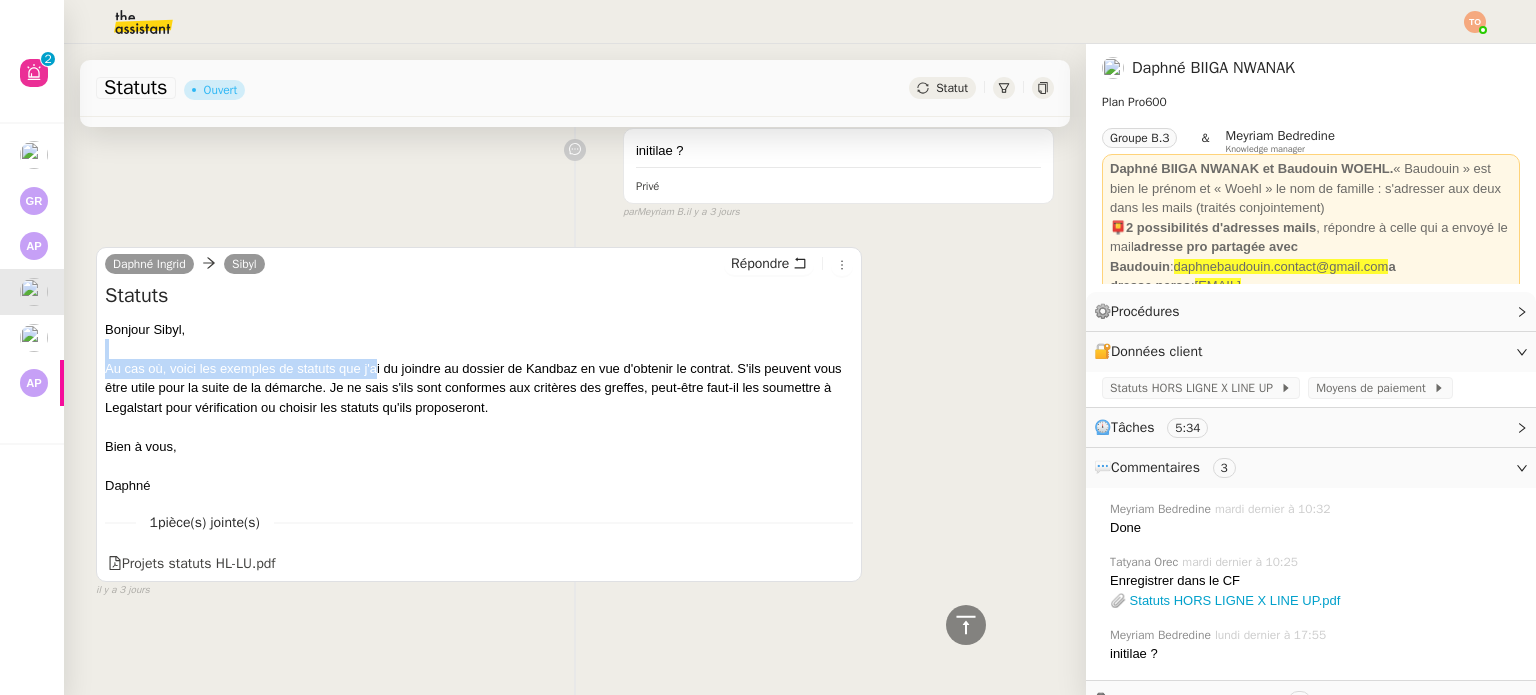 drag, startPoint x: 615, startPoint y: 351, endPoint x: 836, endPoint y: 347, distance: 221.0362 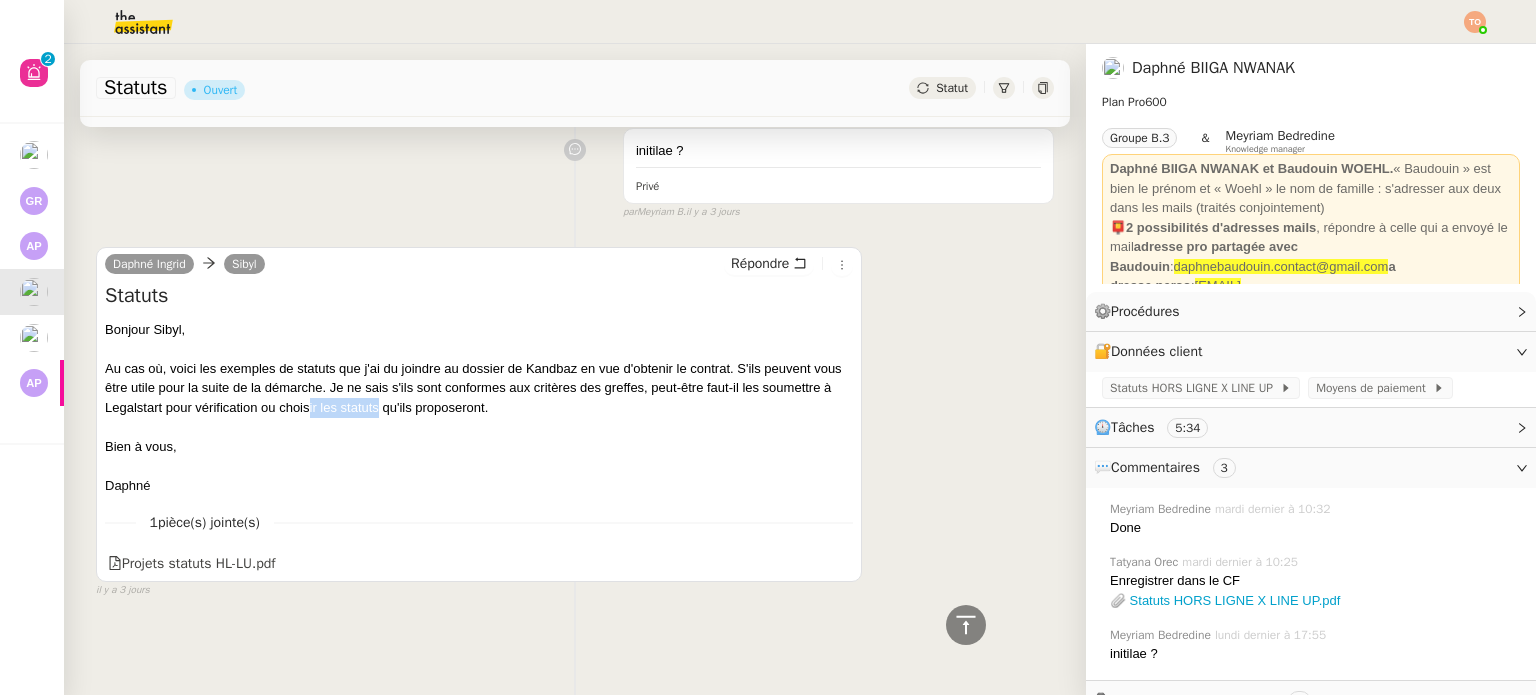 drag, startPoint x: 382, startPoint y: 389, endPoint x: 512, endPoint y: 399, distance: 130.38405 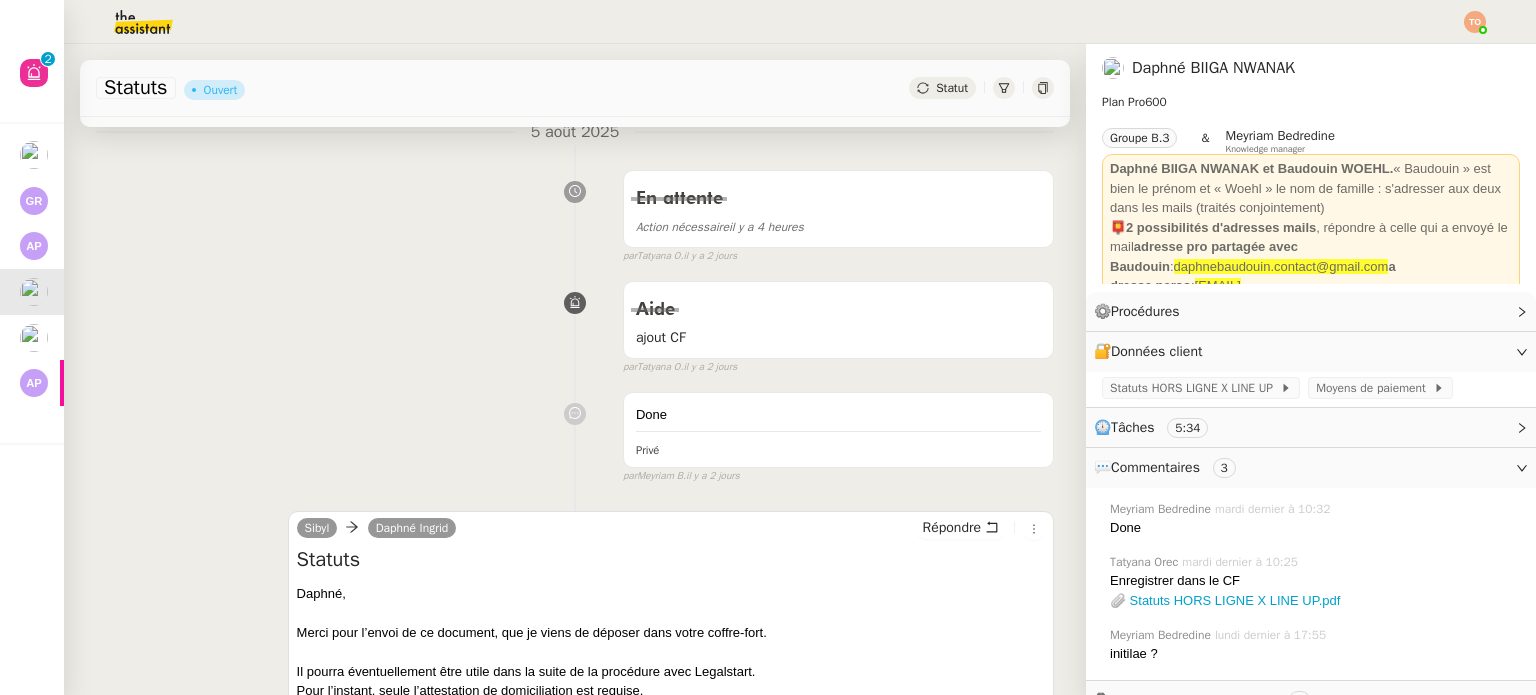 scroll, scrollTop: 556, scrollLeft: 0, axis: vertical 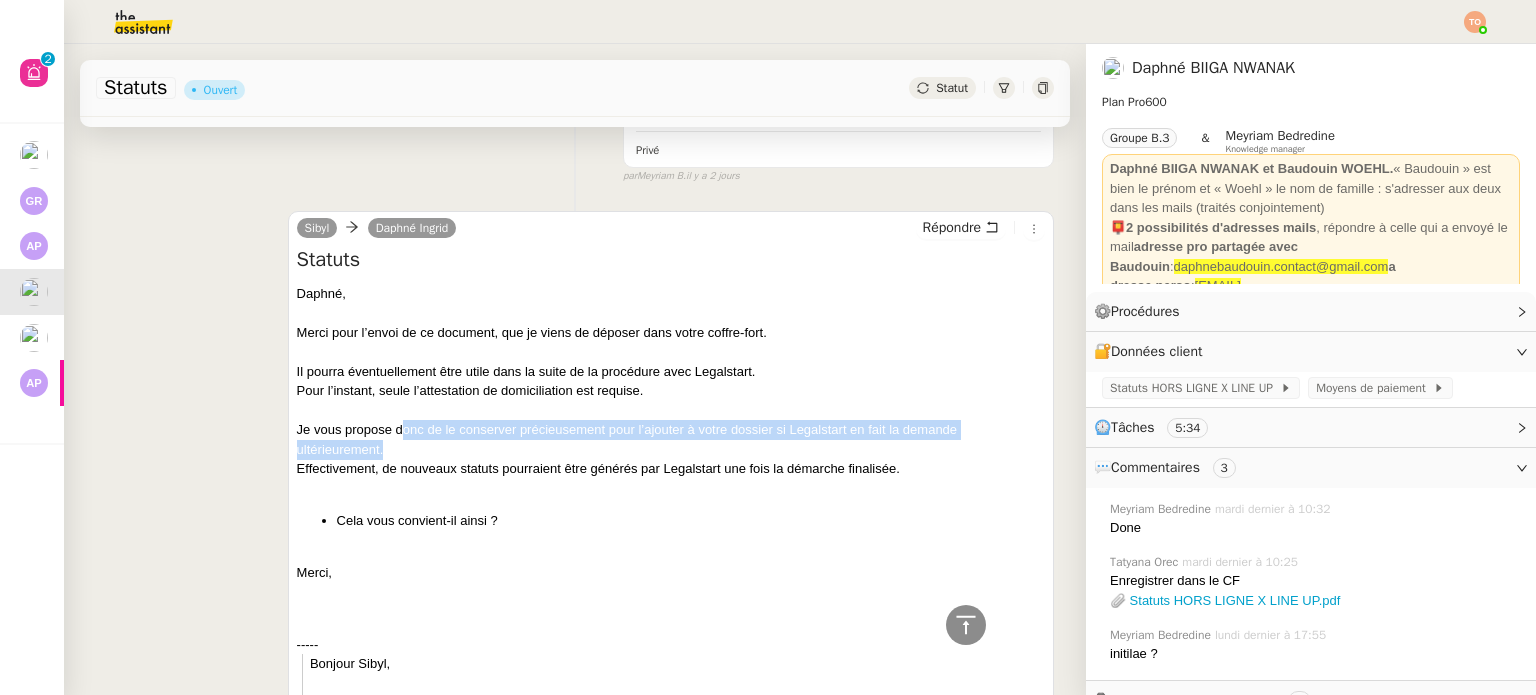 drag, startPoint x: 461, startPoint y: 441, endPoint x: 631, endPoint y: 444, distance: 170.02647 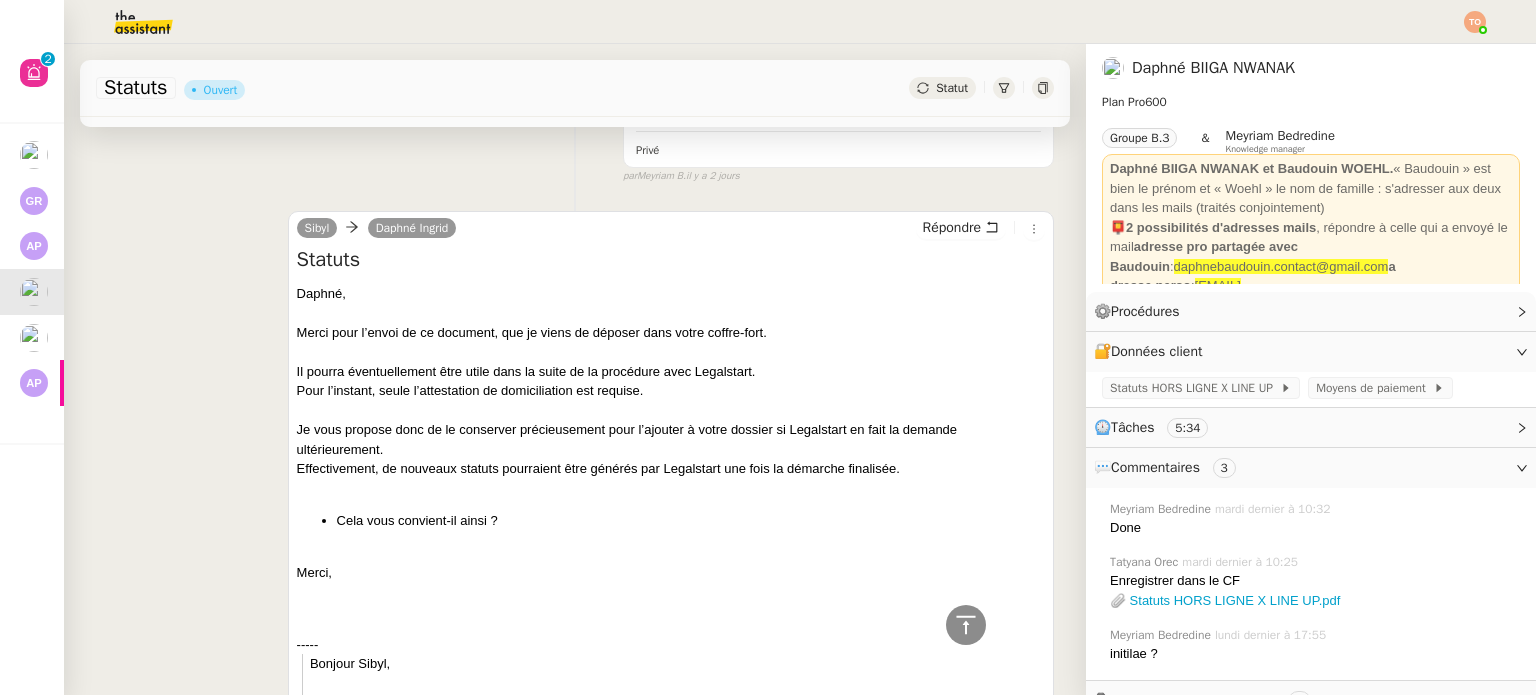 click on "Effectivement, de nouveaux statuts pourraient être générés par Legalstart une fois la démarche finalisée." at bounding box center (671, 469) 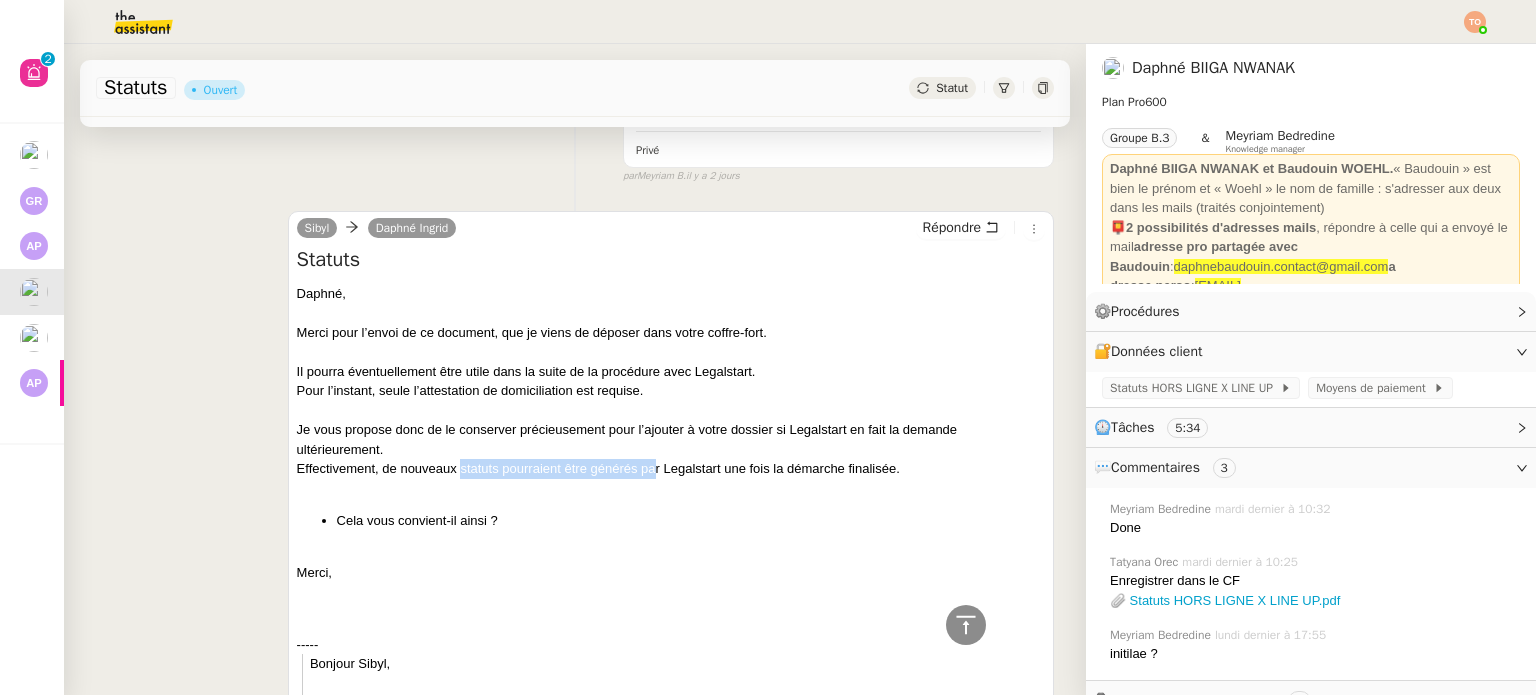 drag, startPoint x: 453, startPoint y: 467, endPoint x: 728, endPoint y: 471, distance: 275.02908 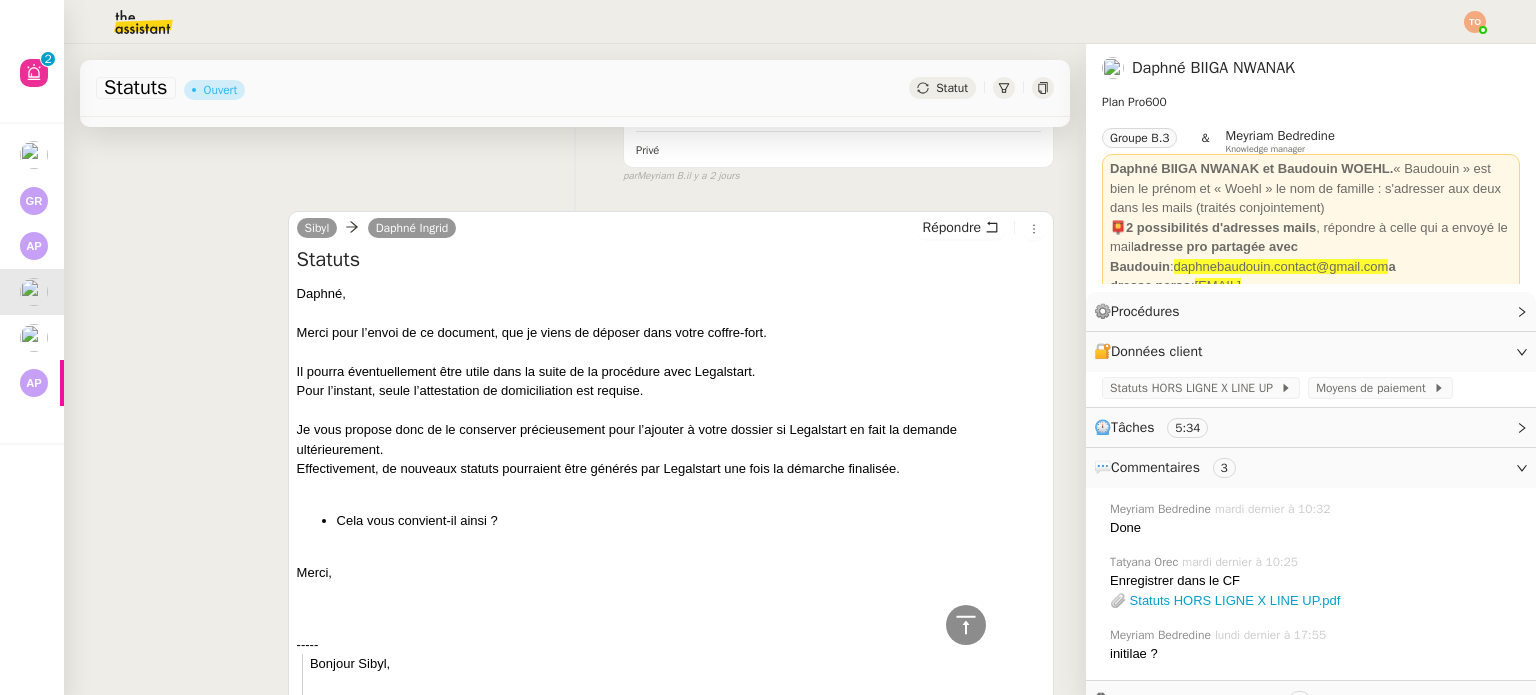 click on "Effectivement, de nouveaux statuts pourraient être générés par Legalstart une fois la démarche finalisée." at bounding box center (671, 469) 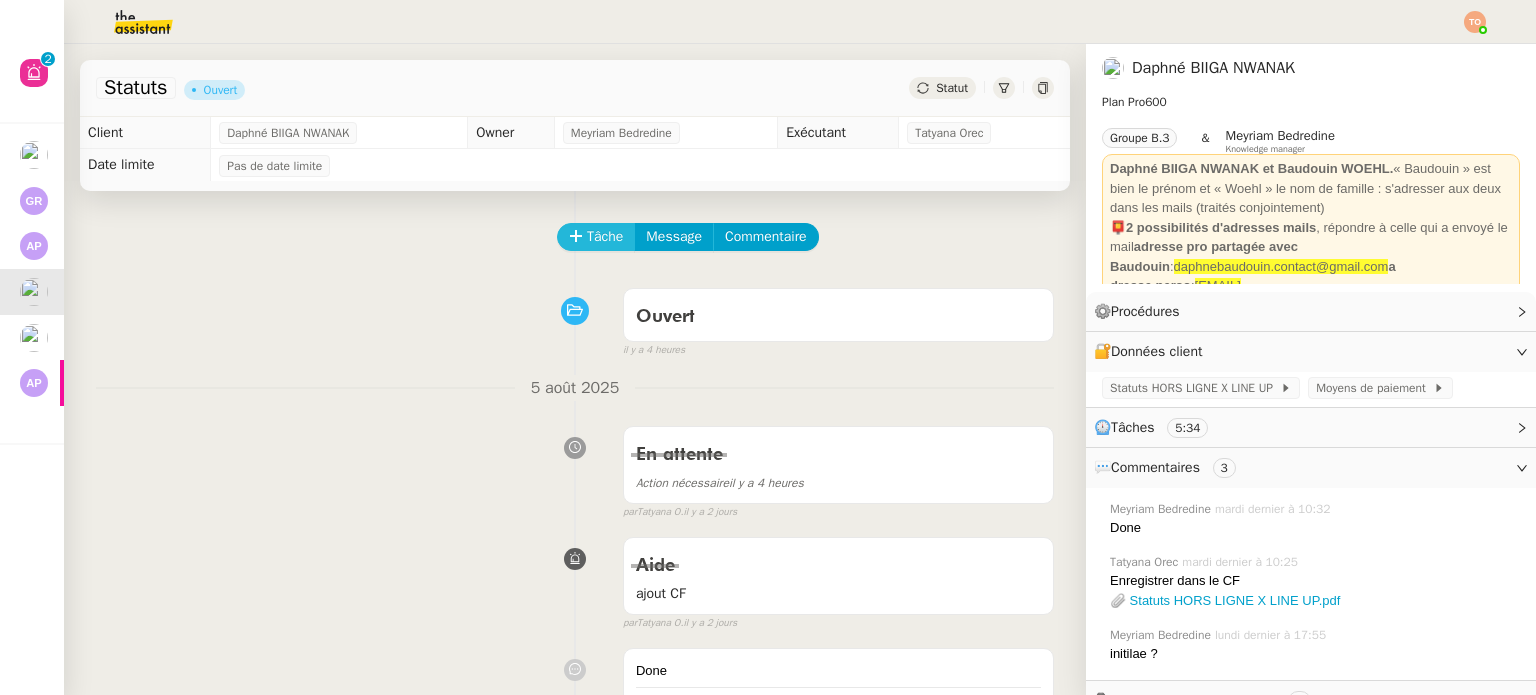 click on "Tâche" 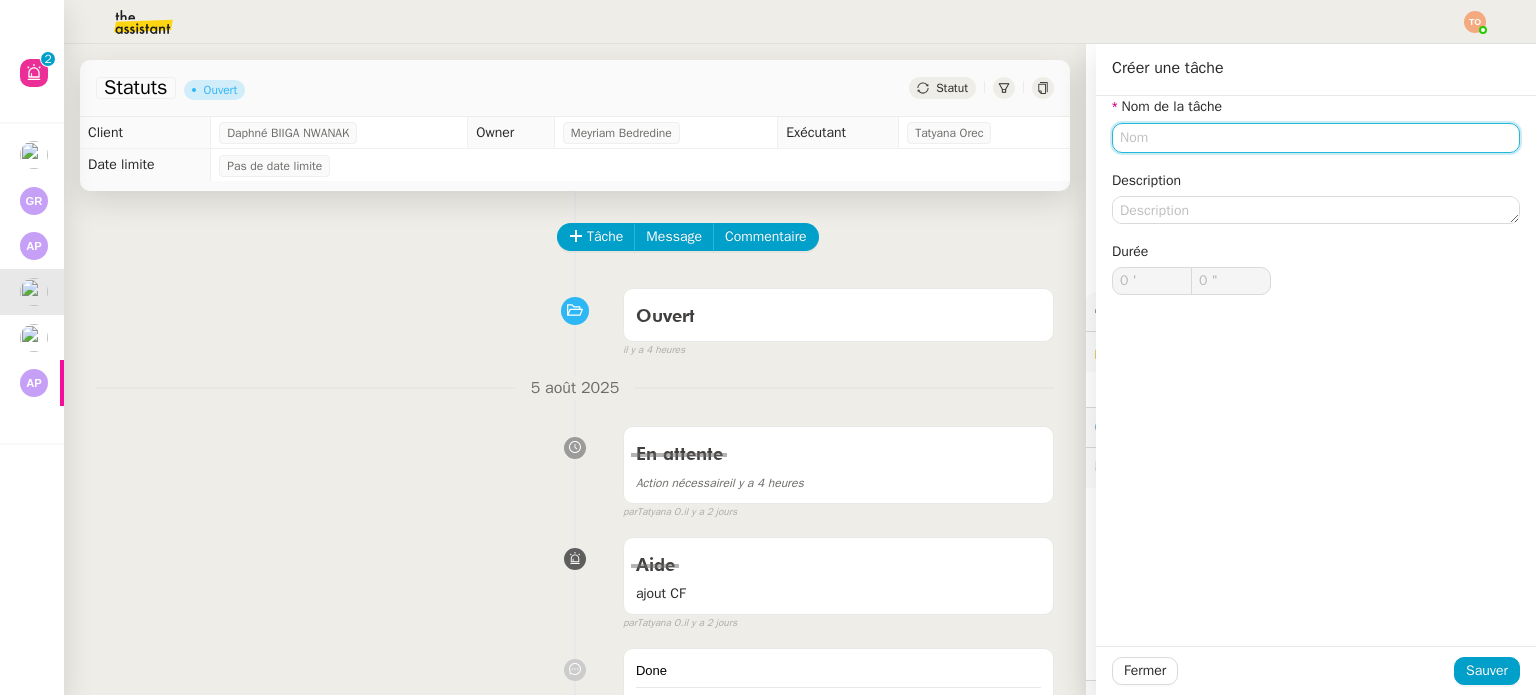 click 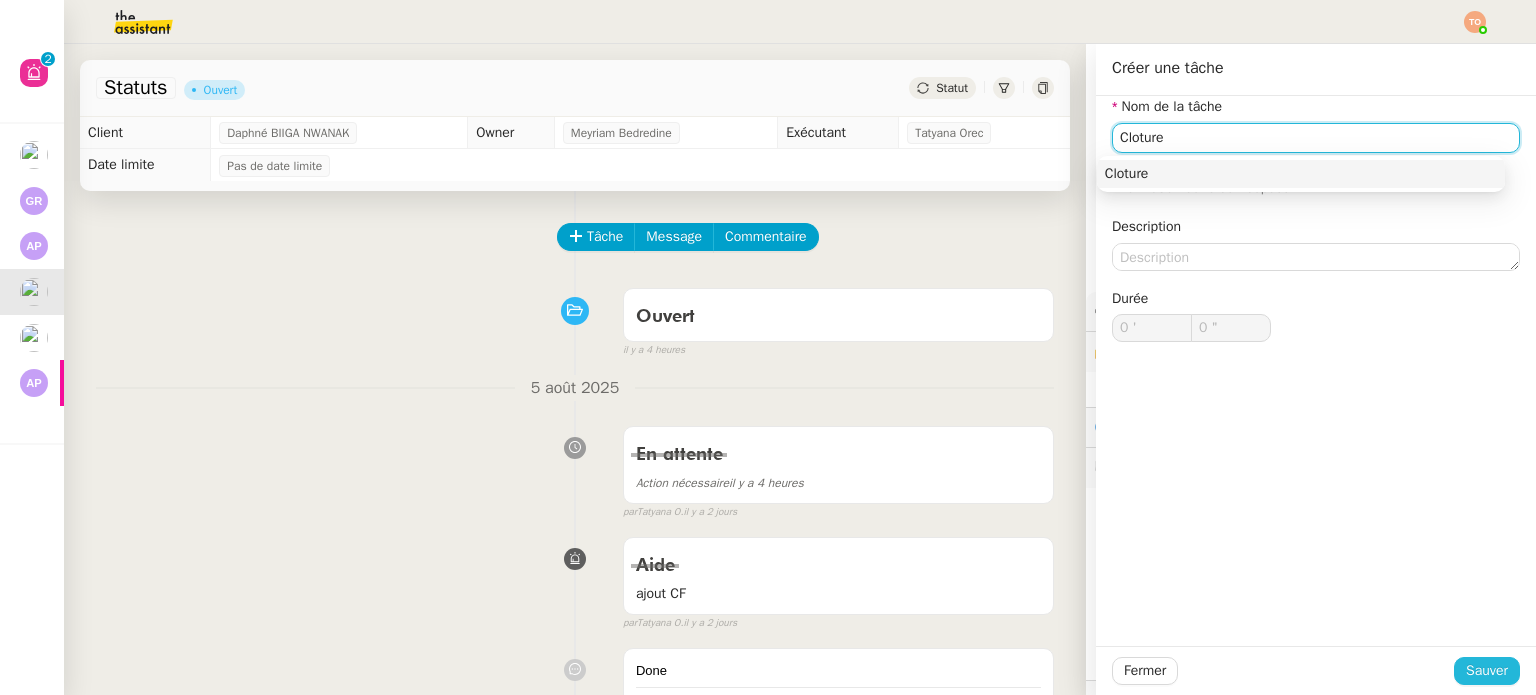 type on "Cloture" 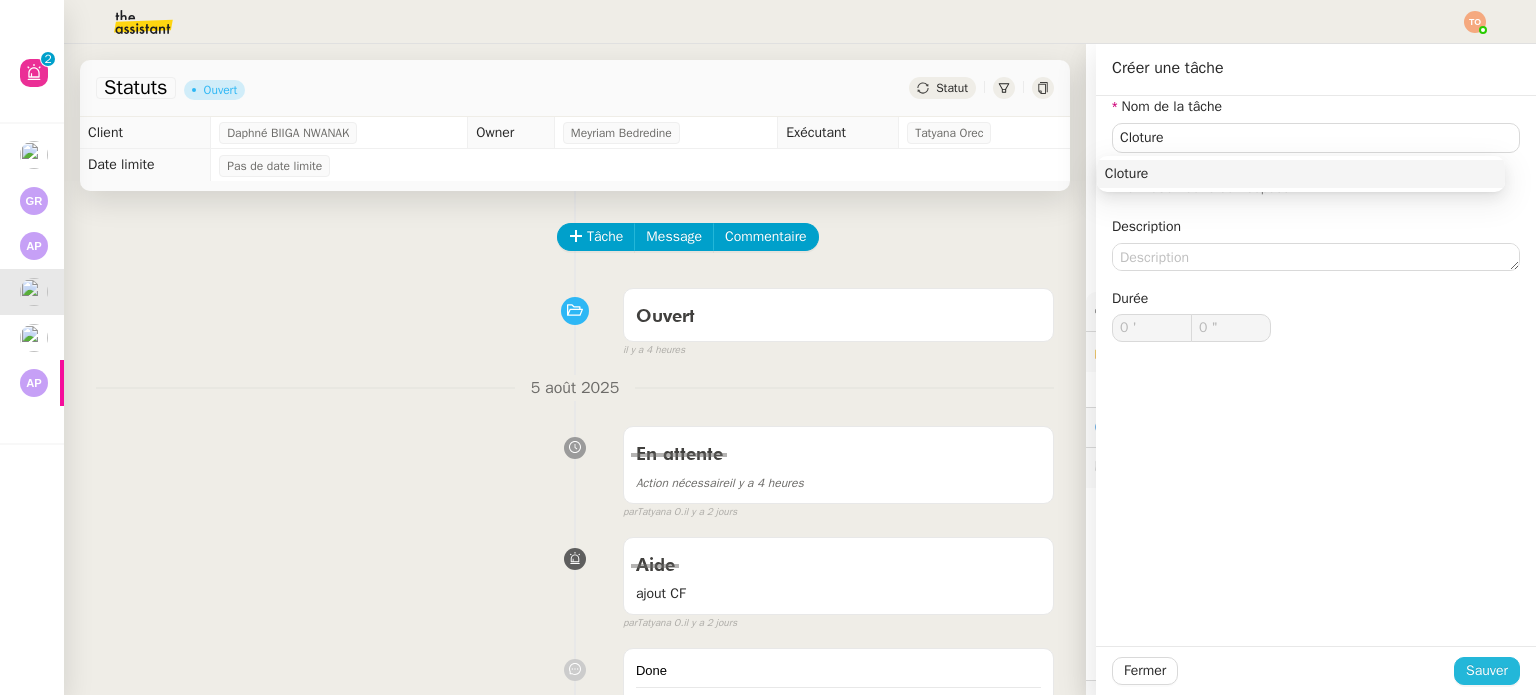 click on "Sauver" 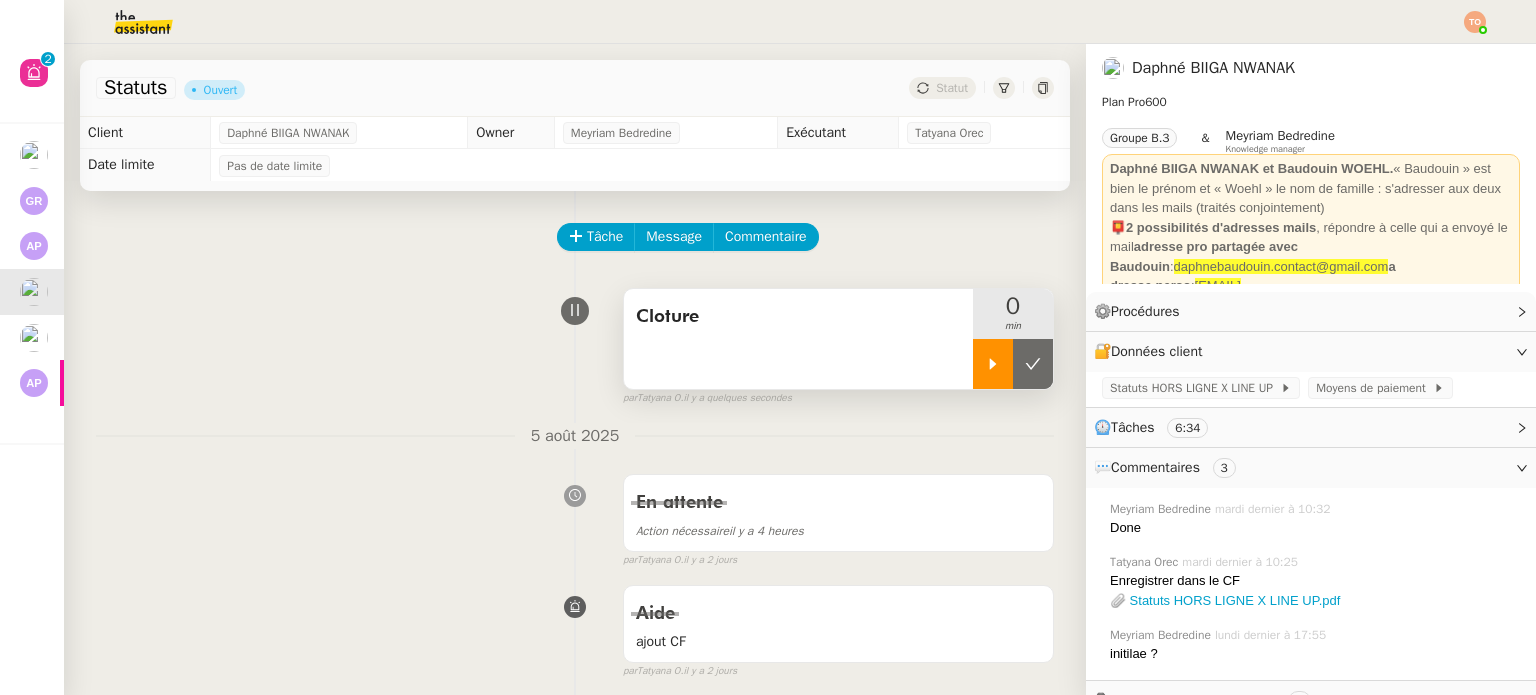 click 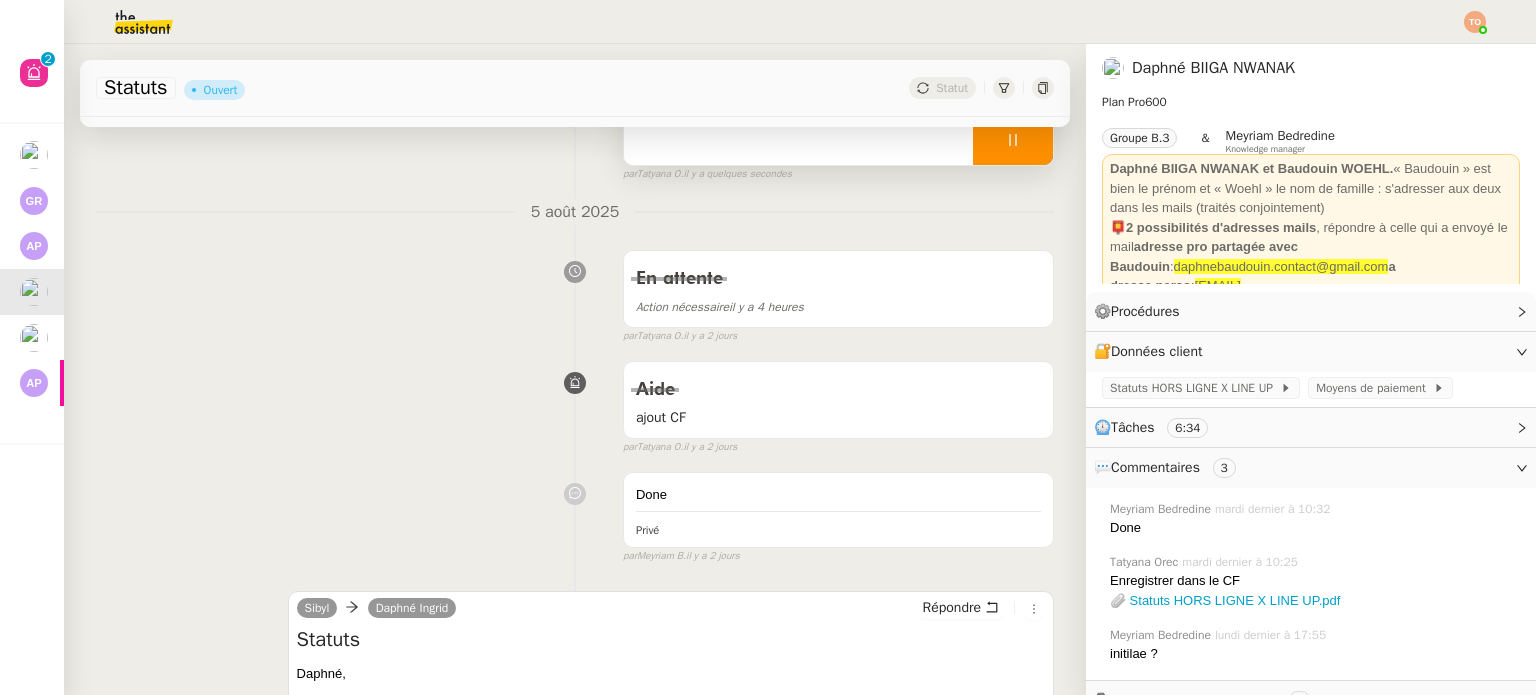 scroll, scrollTop: 400, scrollLeft: 0, axis: vertical 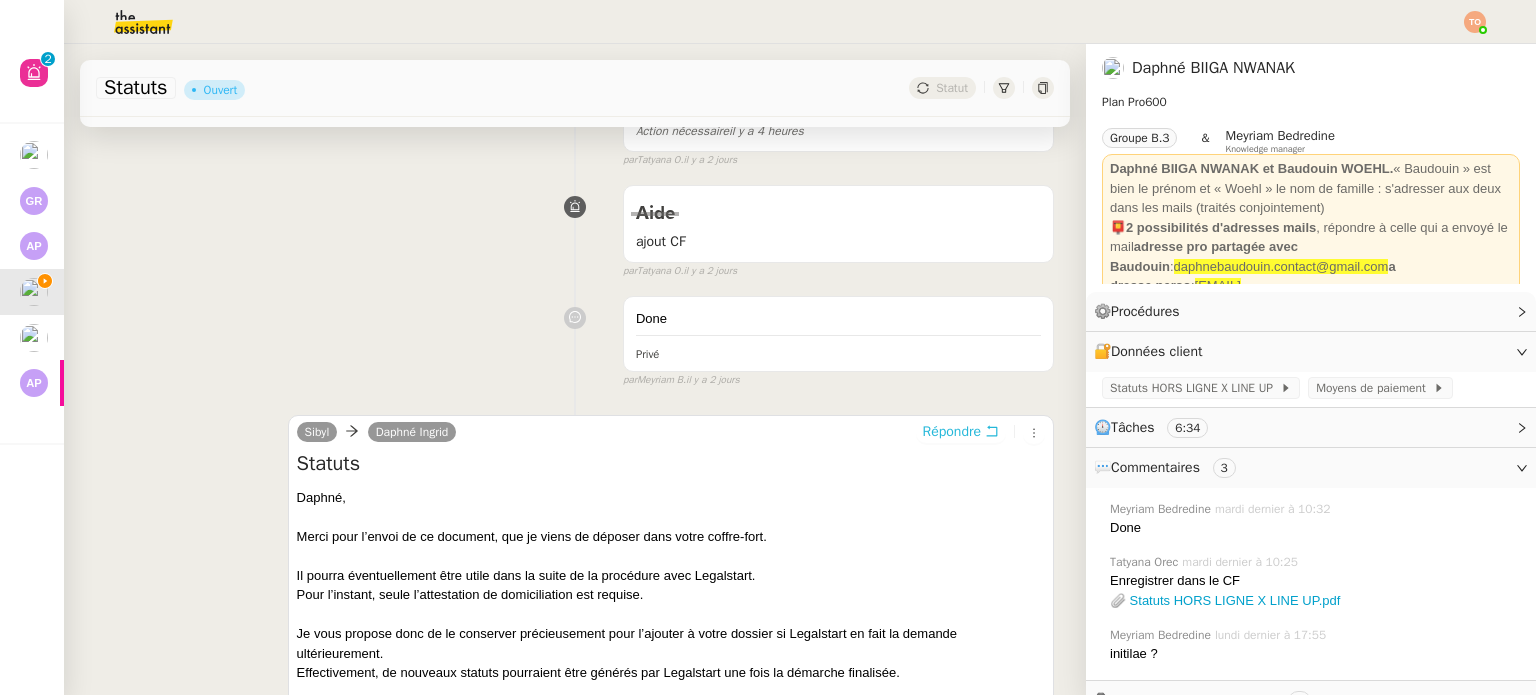 click on "Répondre" at bounding box center [952, 432] 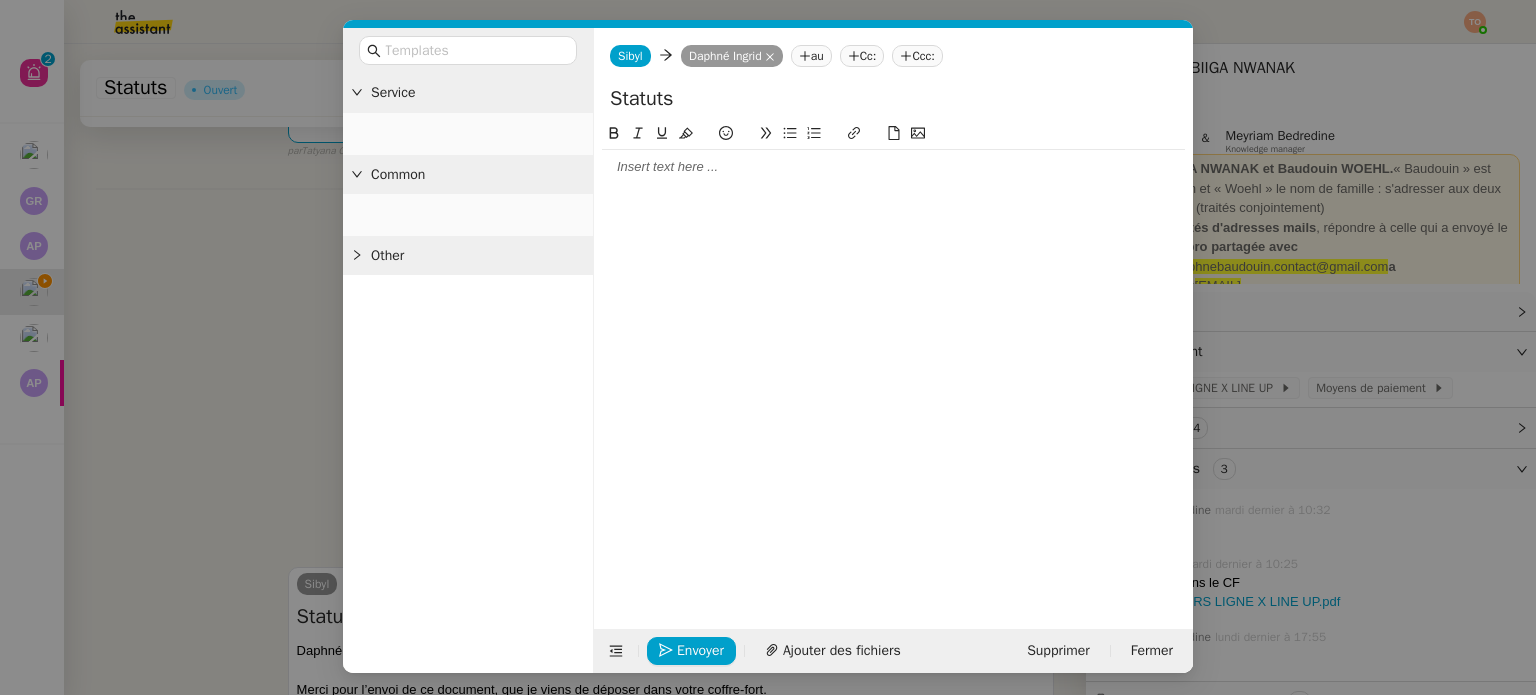 scroll, scrollTop: 553, scrollLeft: 0, axis: vertical 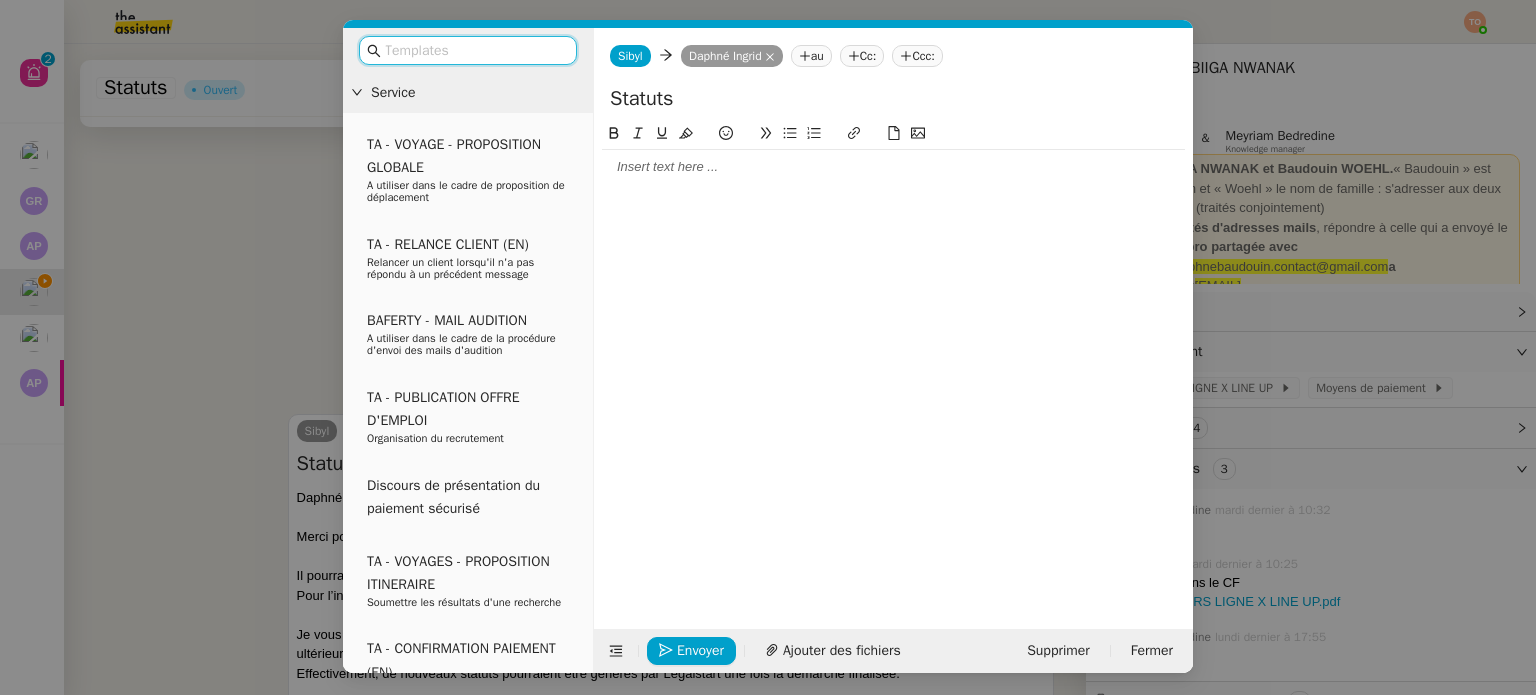 click at bounding box center (475, 50) 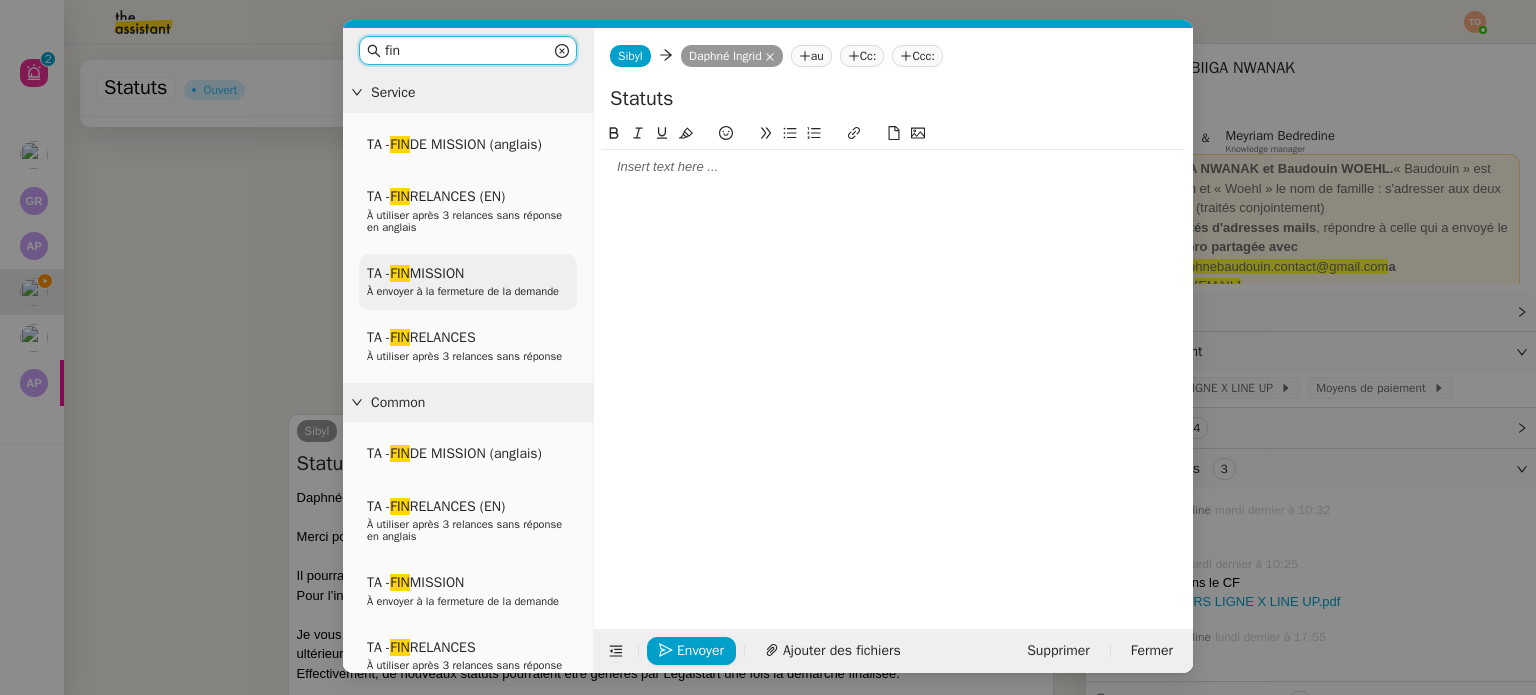 type on "fin" 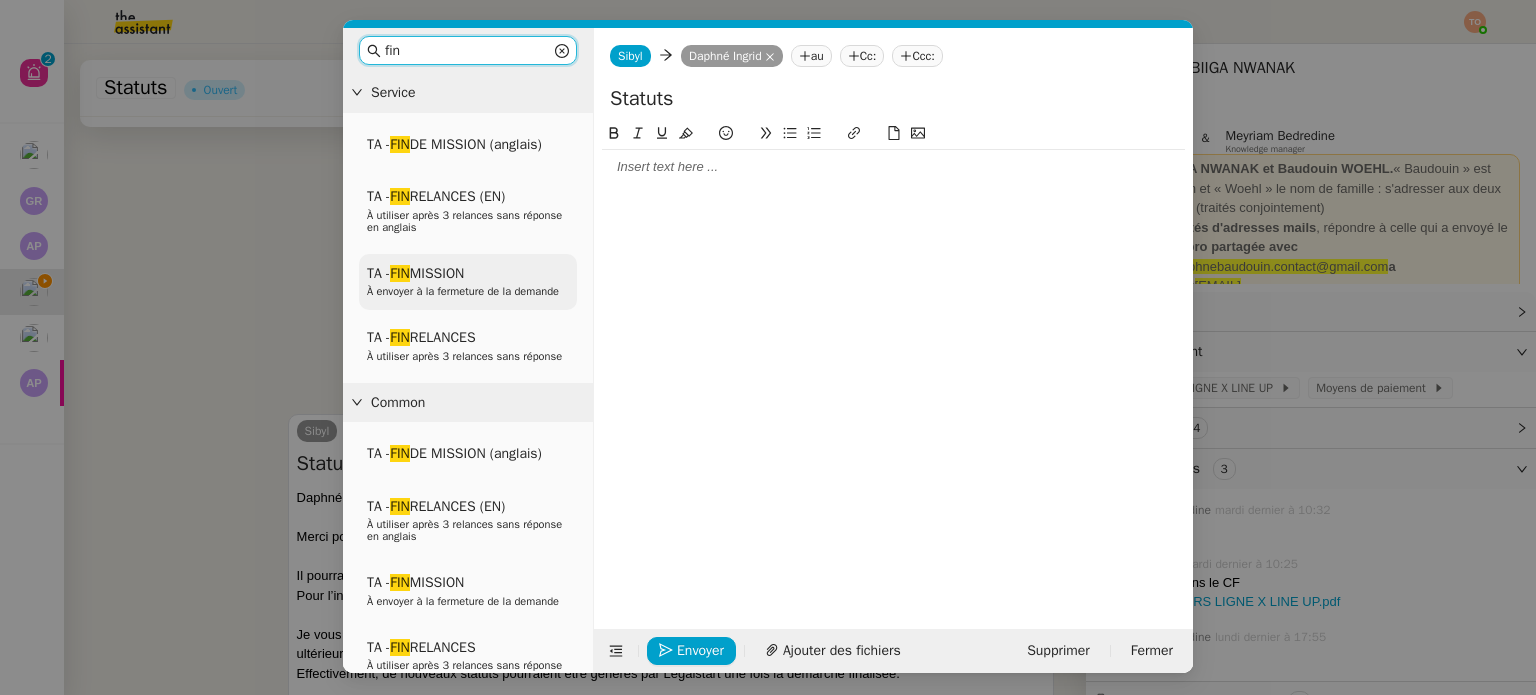 click on "TA -  FIN  MISSION    À envoyer à la fermeture de la demande" at bounding box center [468, 282] 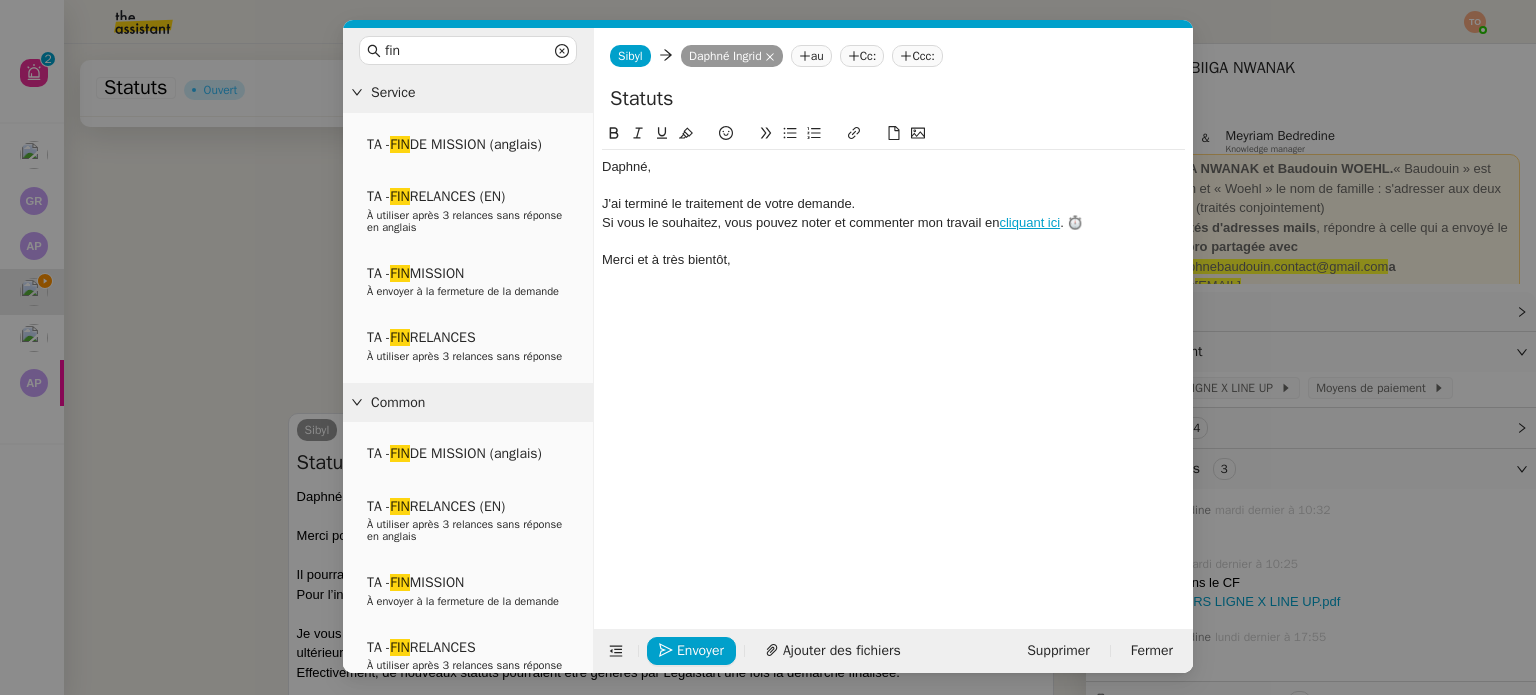 click on "Envoyer" 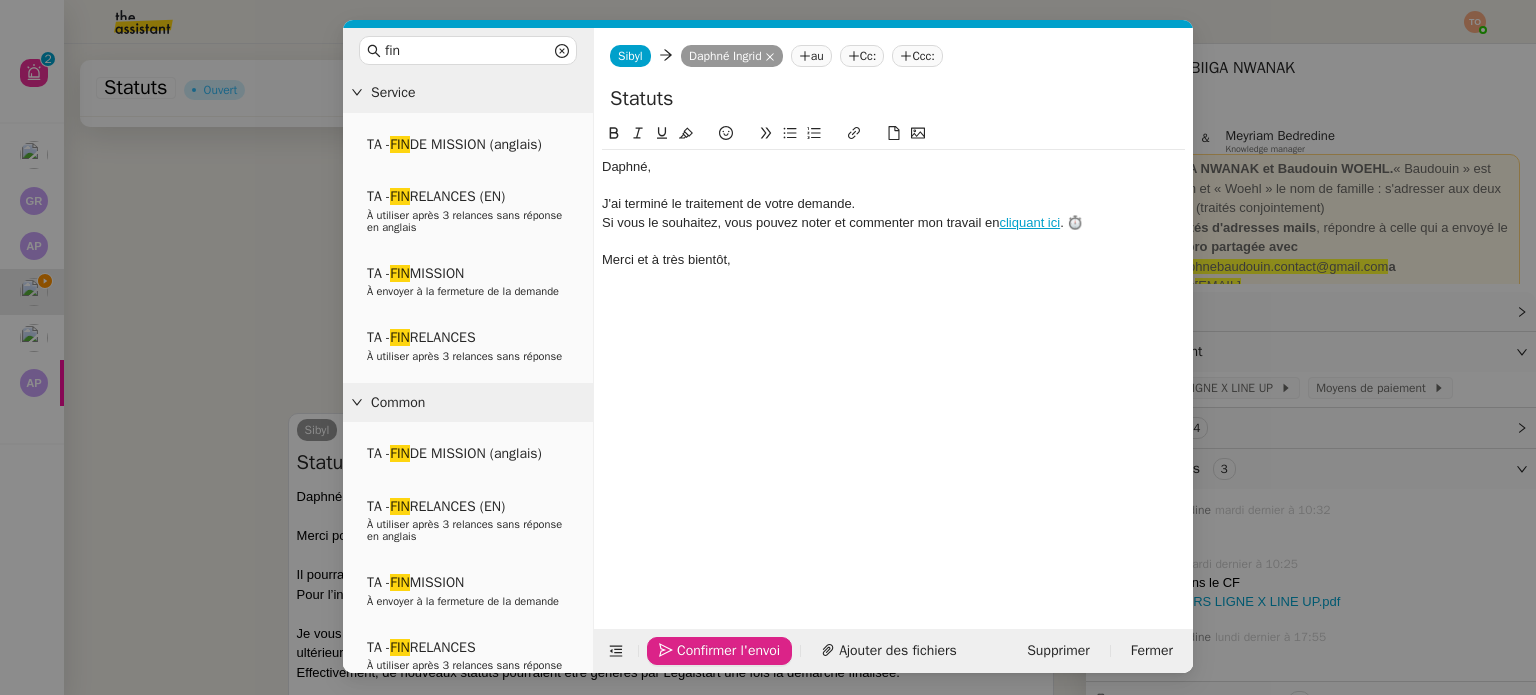 click on "Confirmer l'envoi" 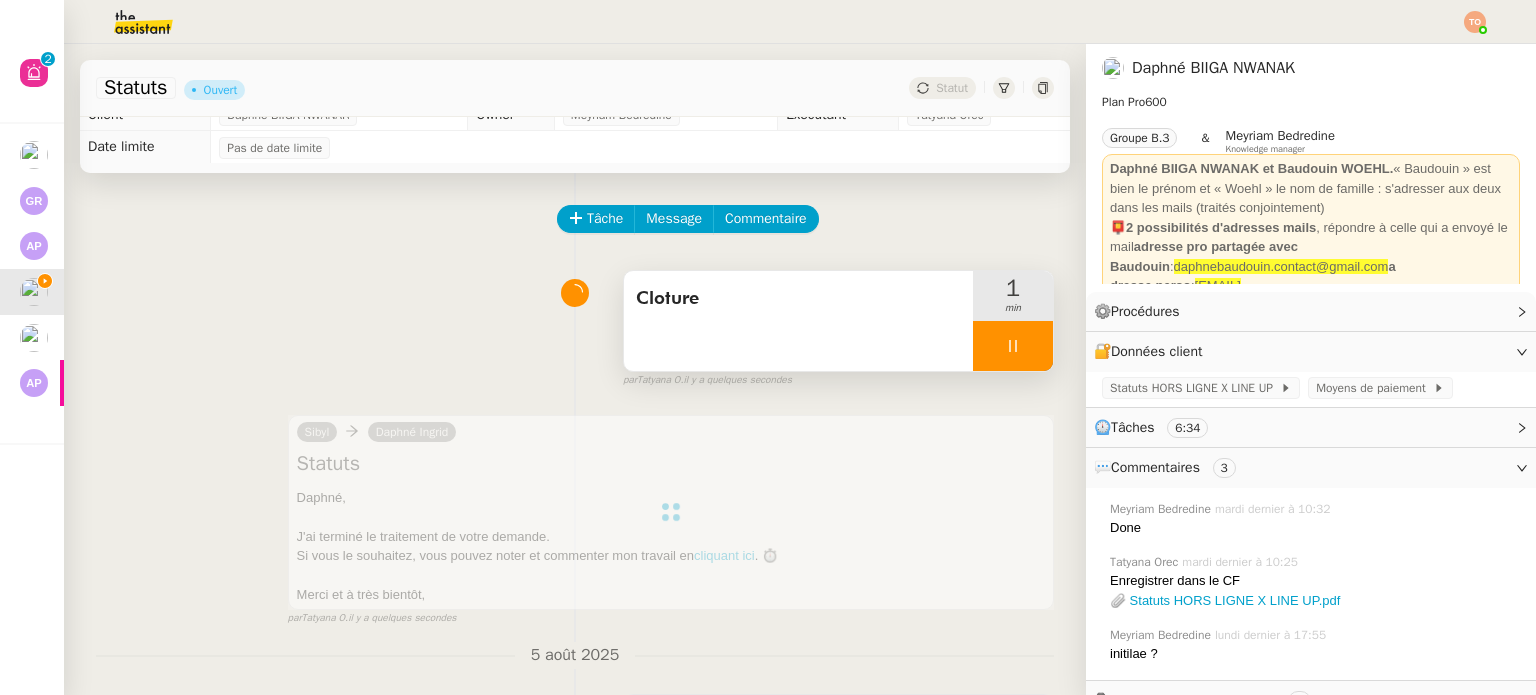 scroll, scrollTop: 0, scrollLeft: 0, axis: both 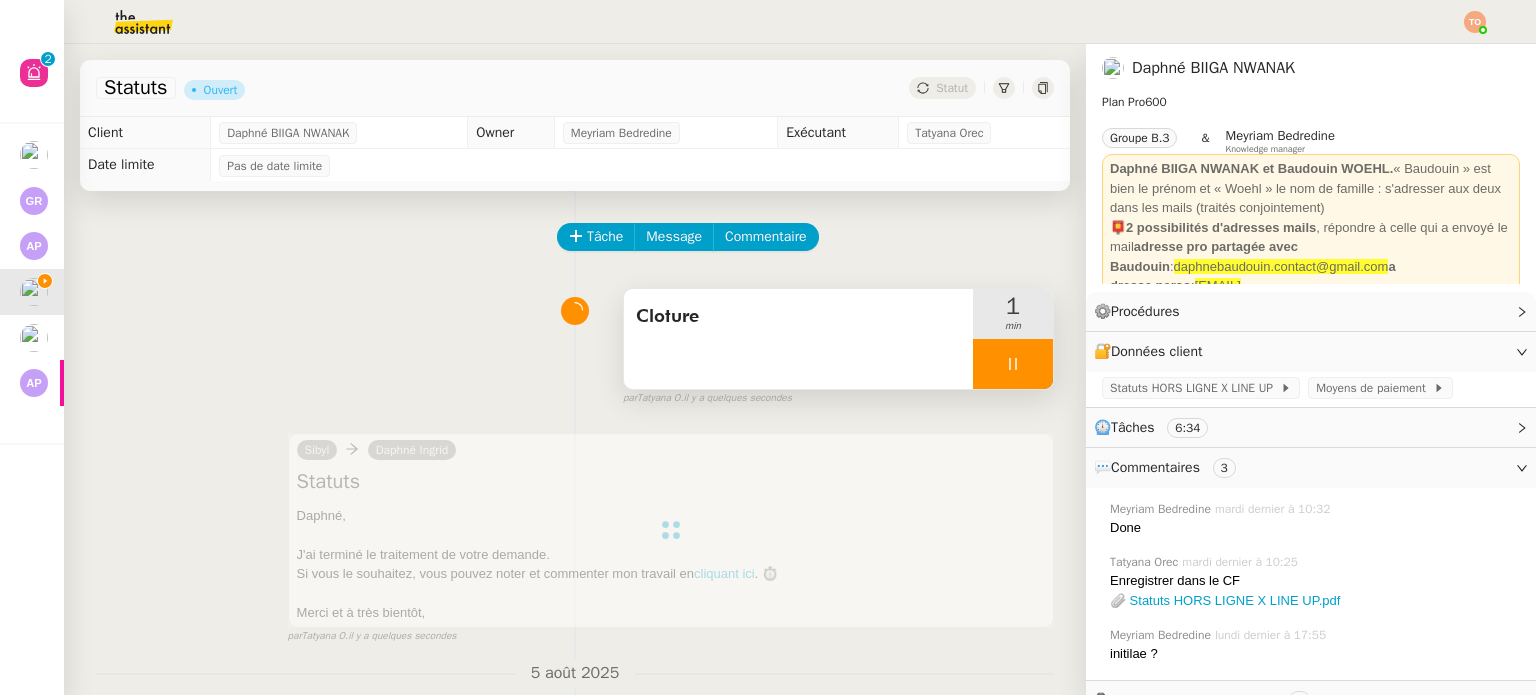 click 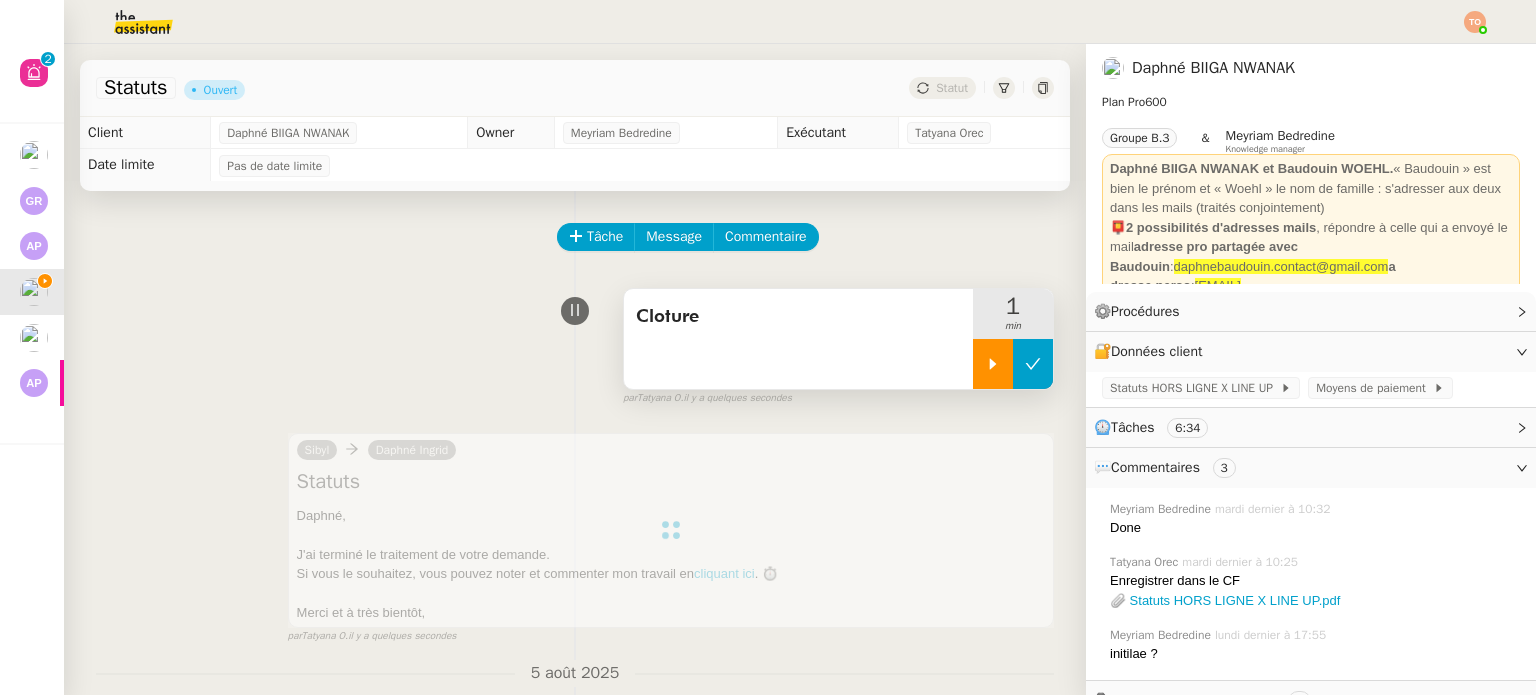 click at bounding box center [1033, 364] 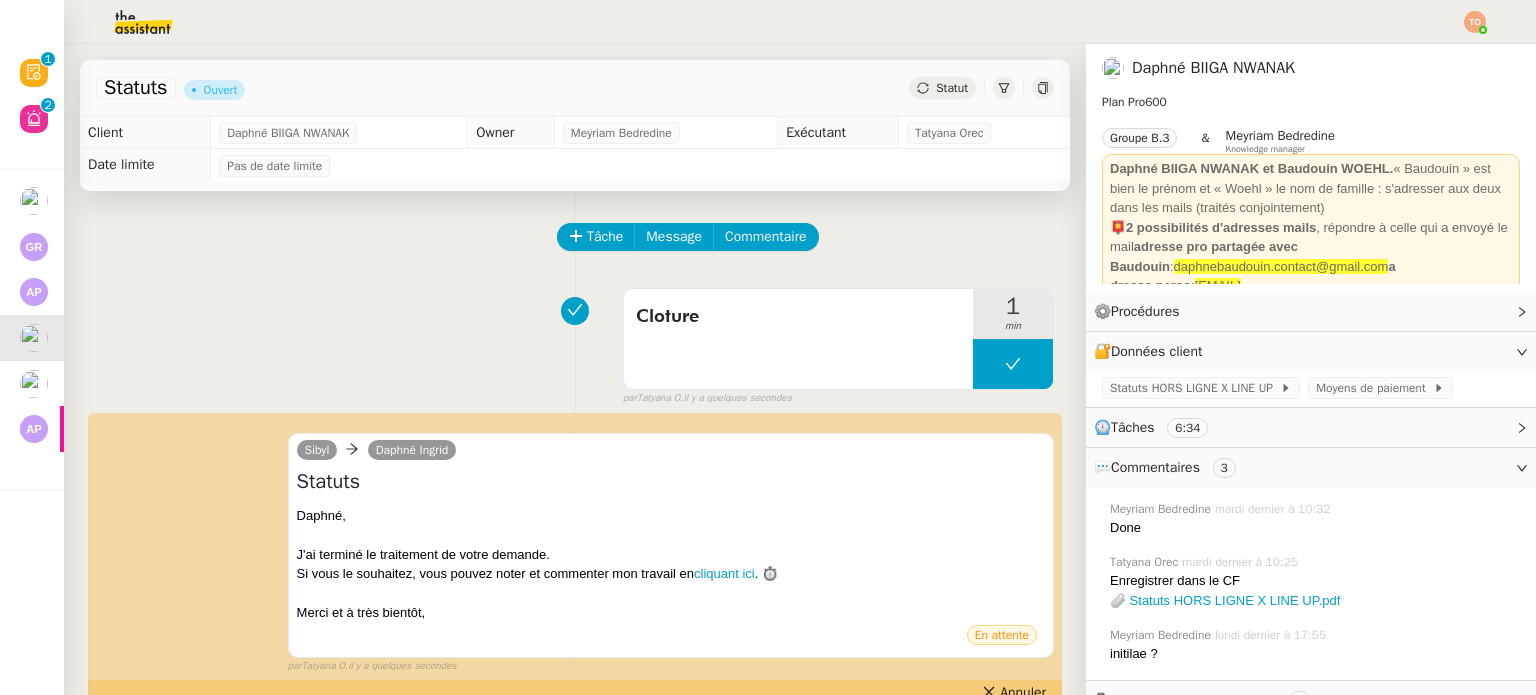 click on "Statut" 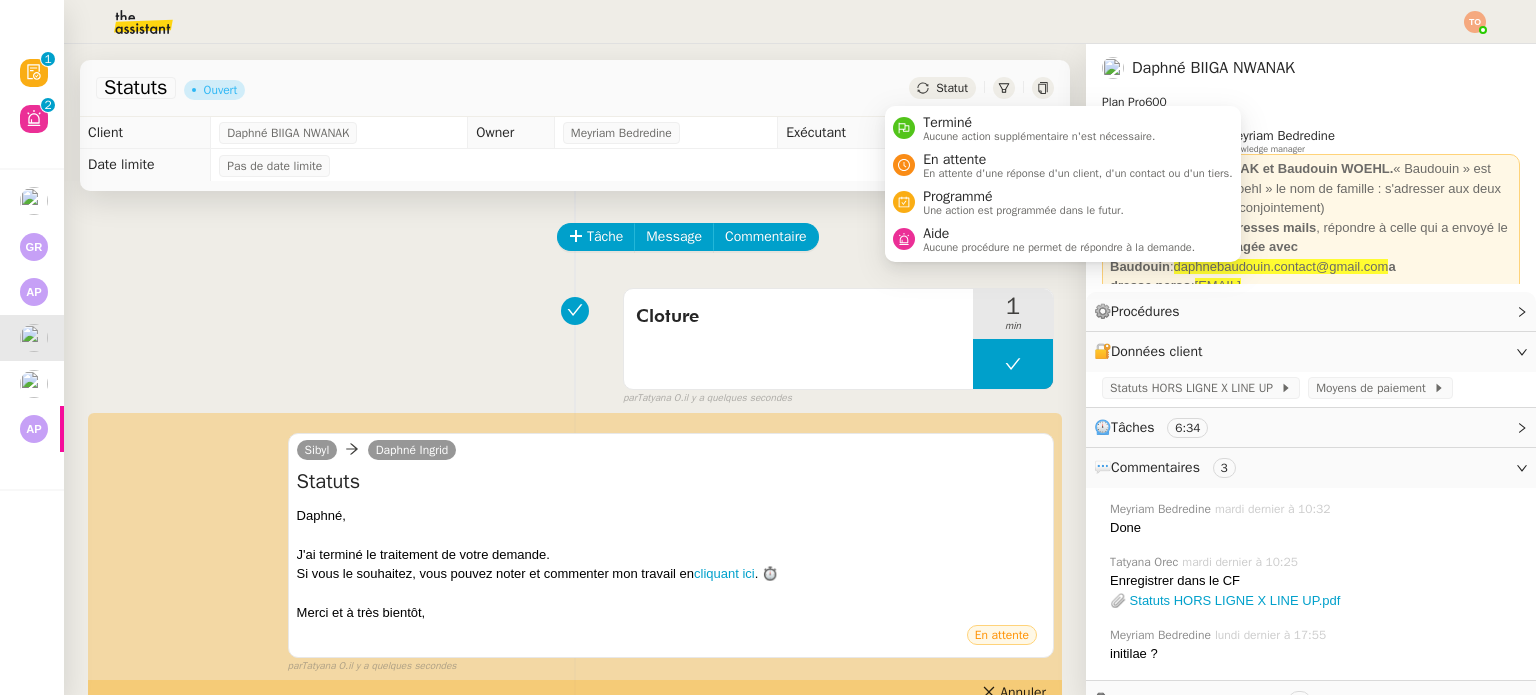 click on "Statut" 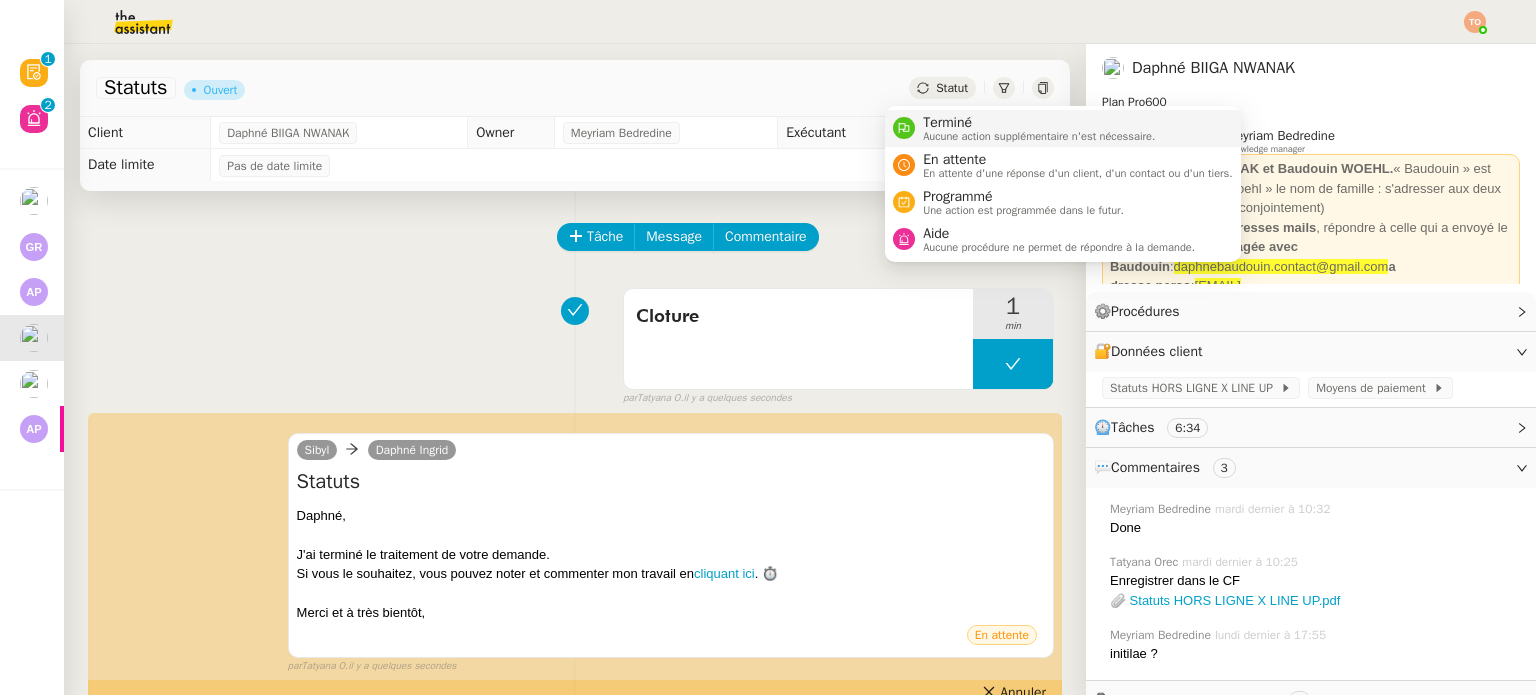 click on "Terminé" at bounding box center (1039, 123) 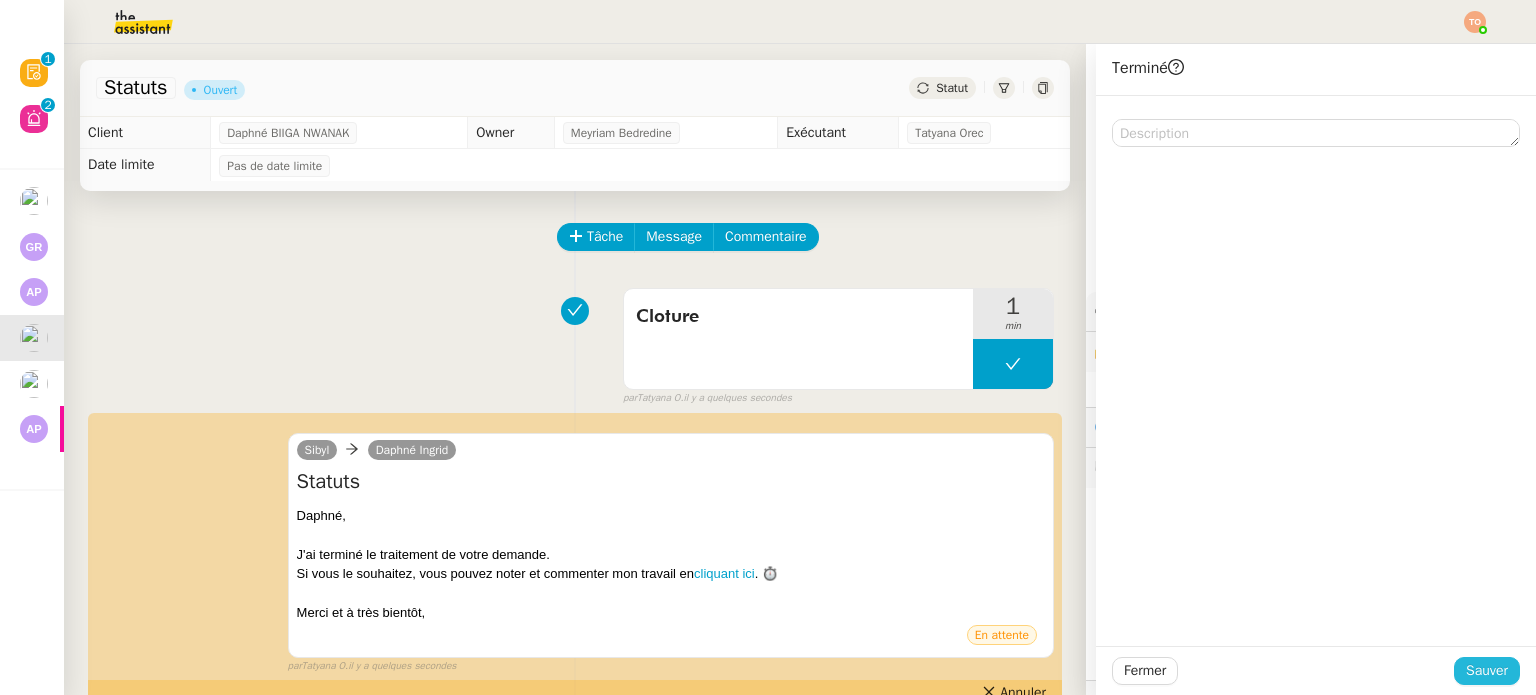 click on "Sauver" 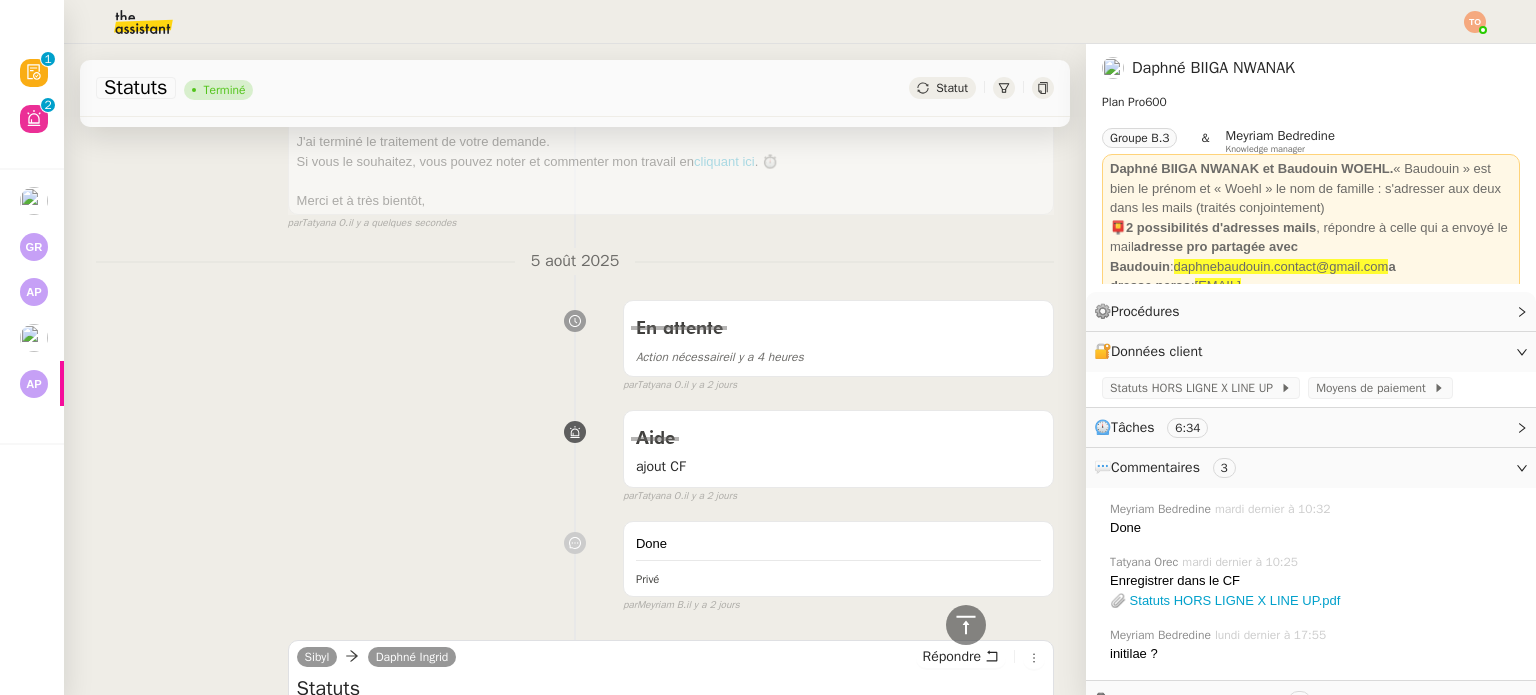 scroll, scrollTop: 470, scrollLeft: 0, axis: vertical 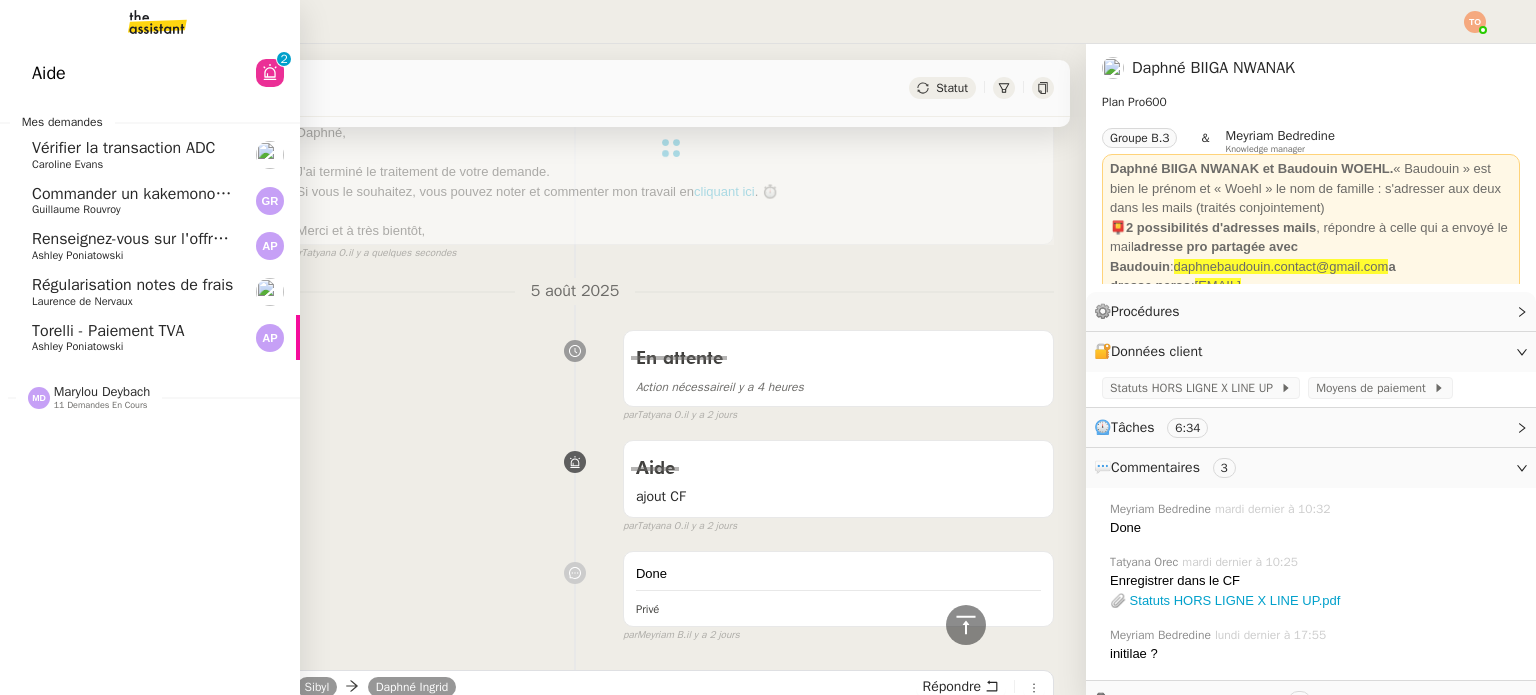 click on "Aide  0   1   2   3   4   5   6   7   8   9" 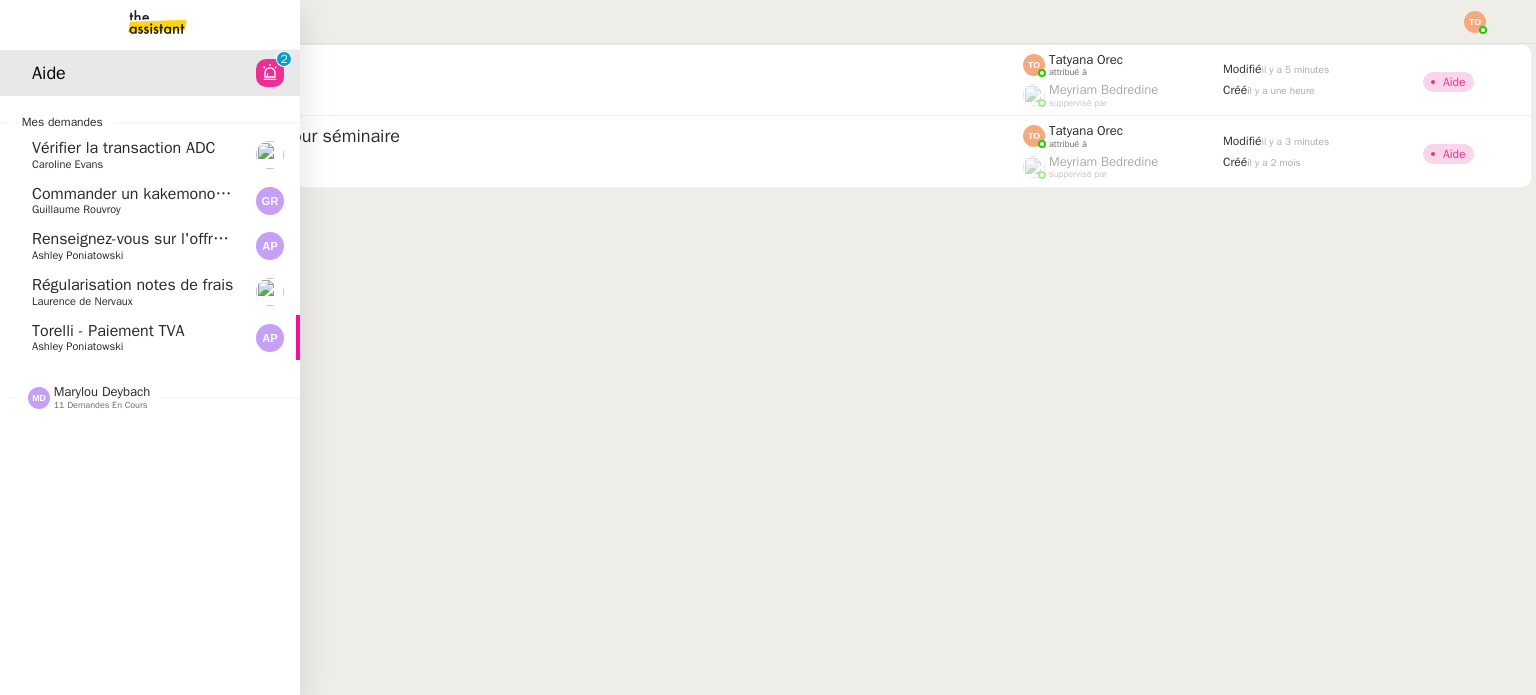 click on "Régularisation notes de frais" 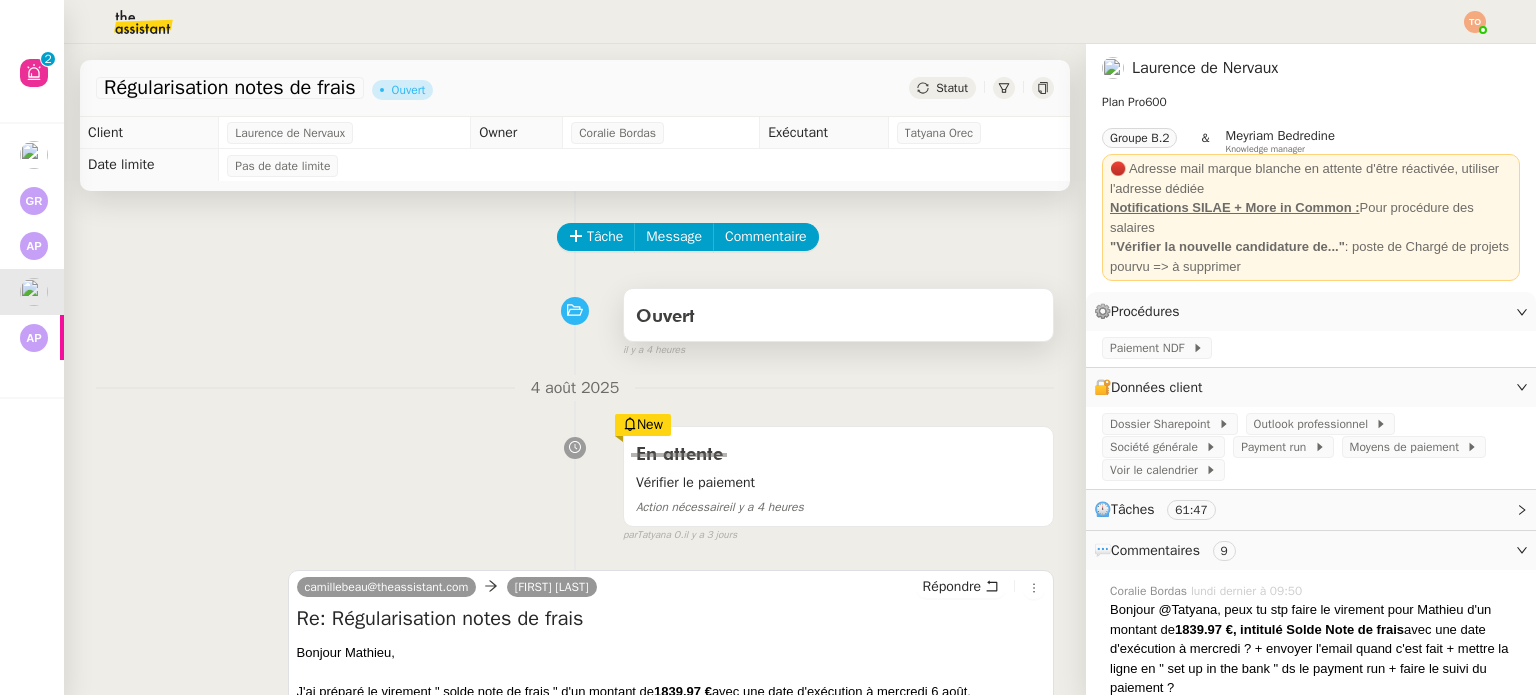 scroll, scrollTop: 100, scrollLeft: 0, axis: vertical 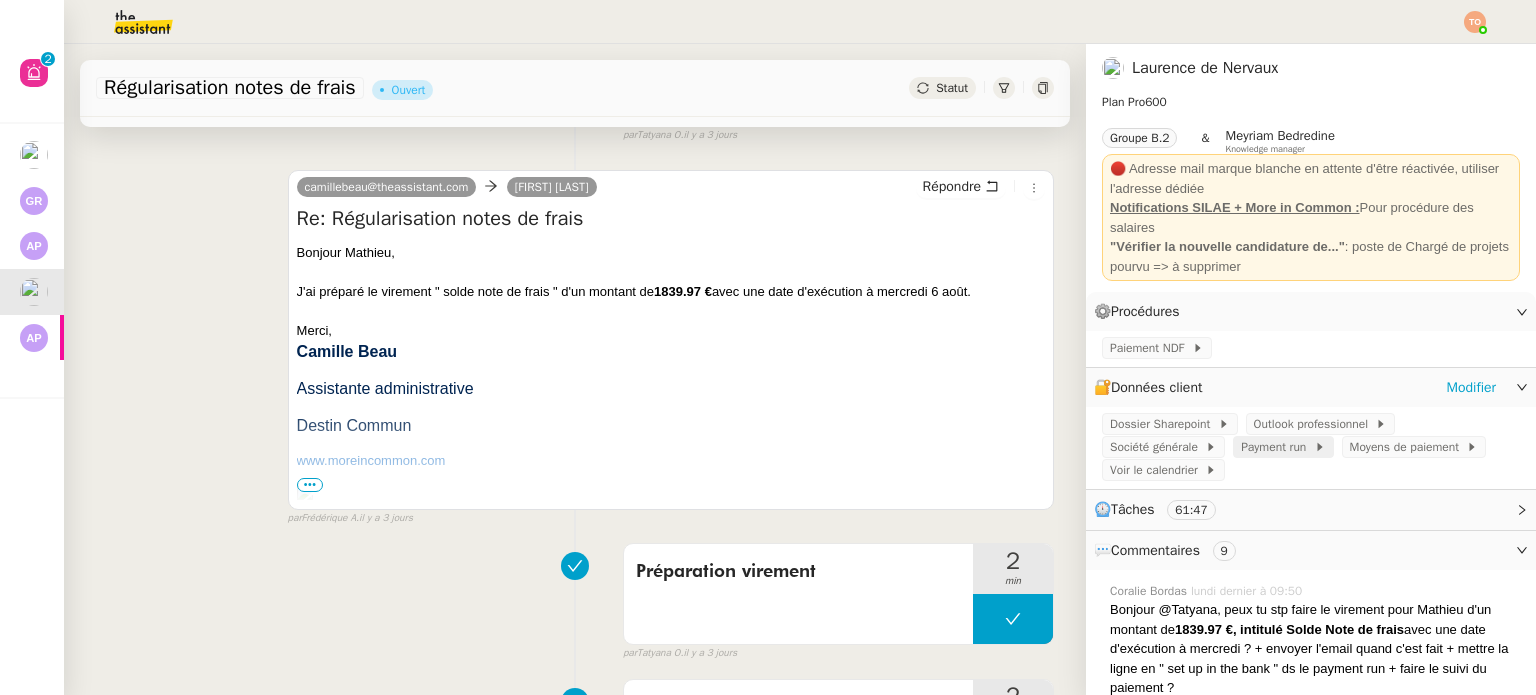 click on "Payment run" 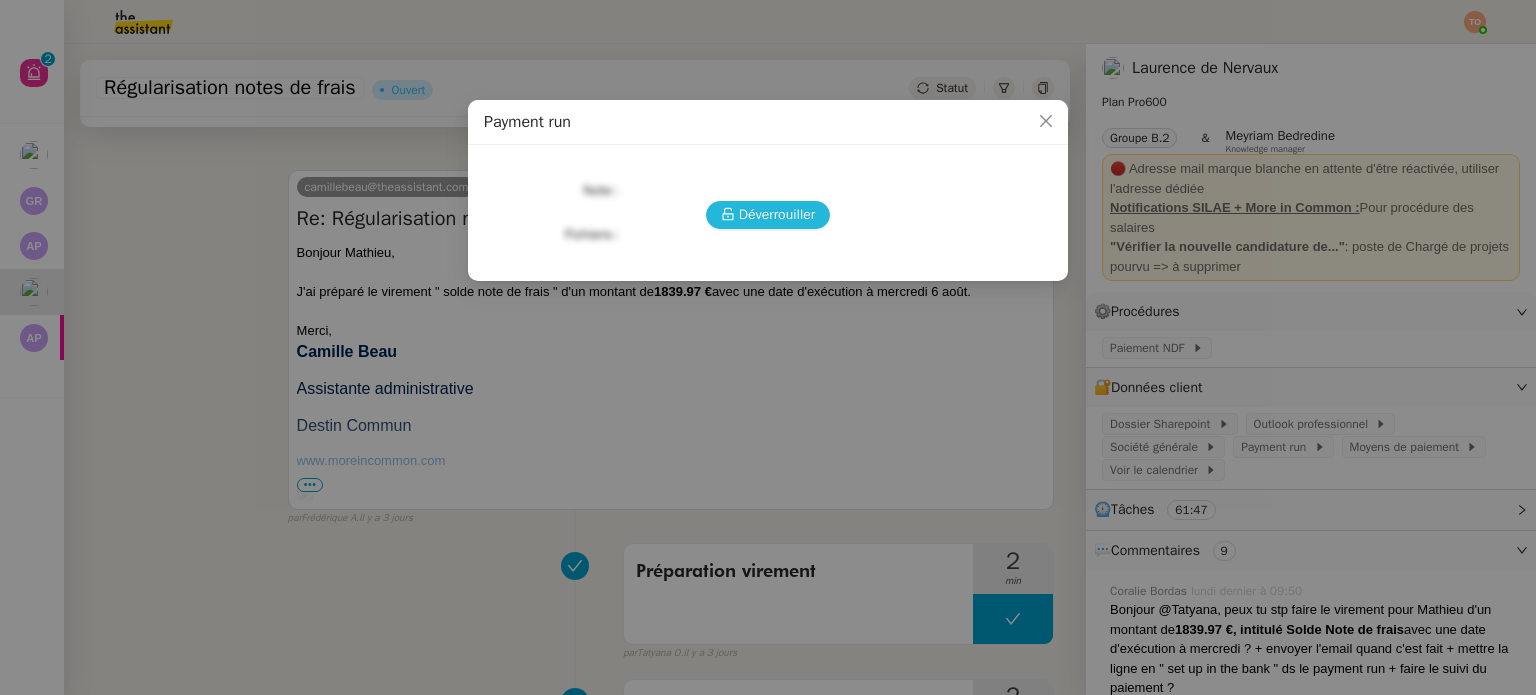 click 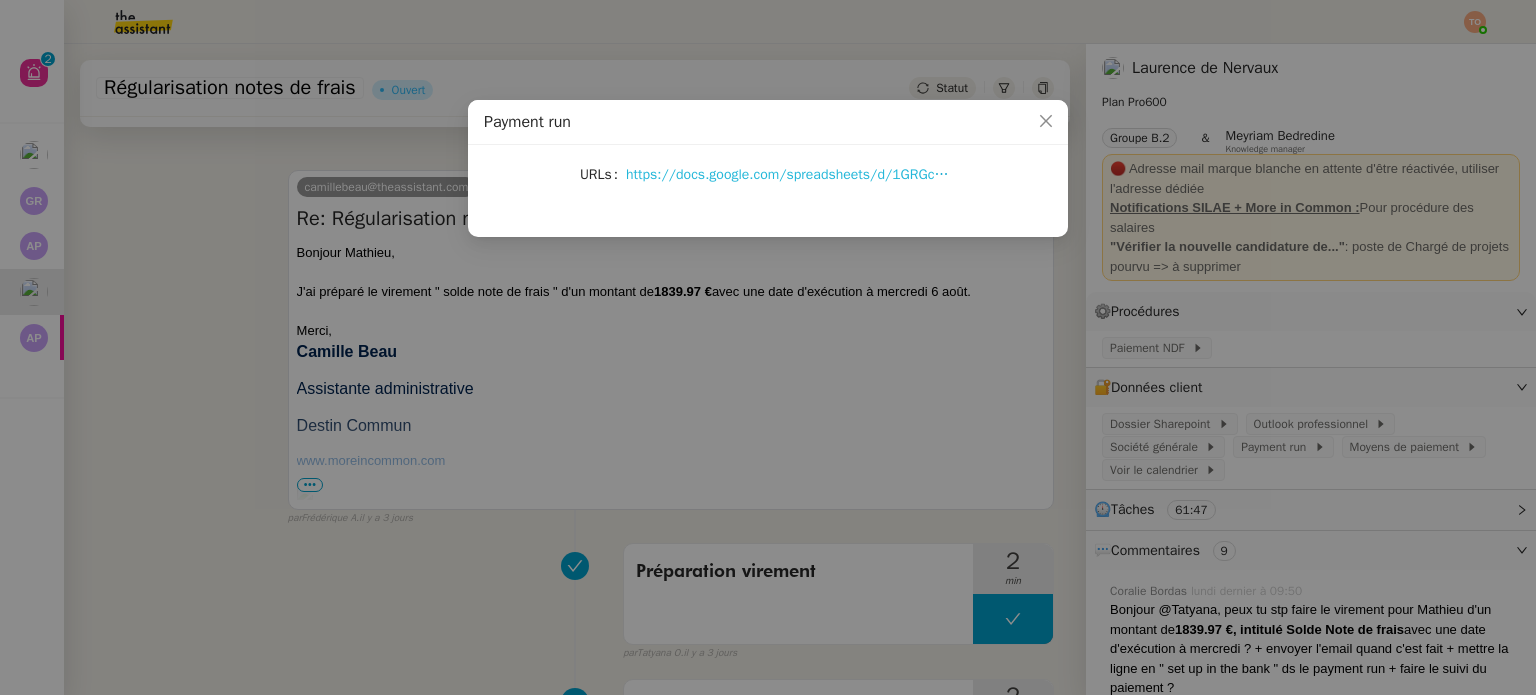 click on "https://docs.google.com/spreadsheets/d/1GRGcWFrufohQNRnjvm3_i22SqI6hTGG4rVGDIwgj6PU/edit?usp=sharing" 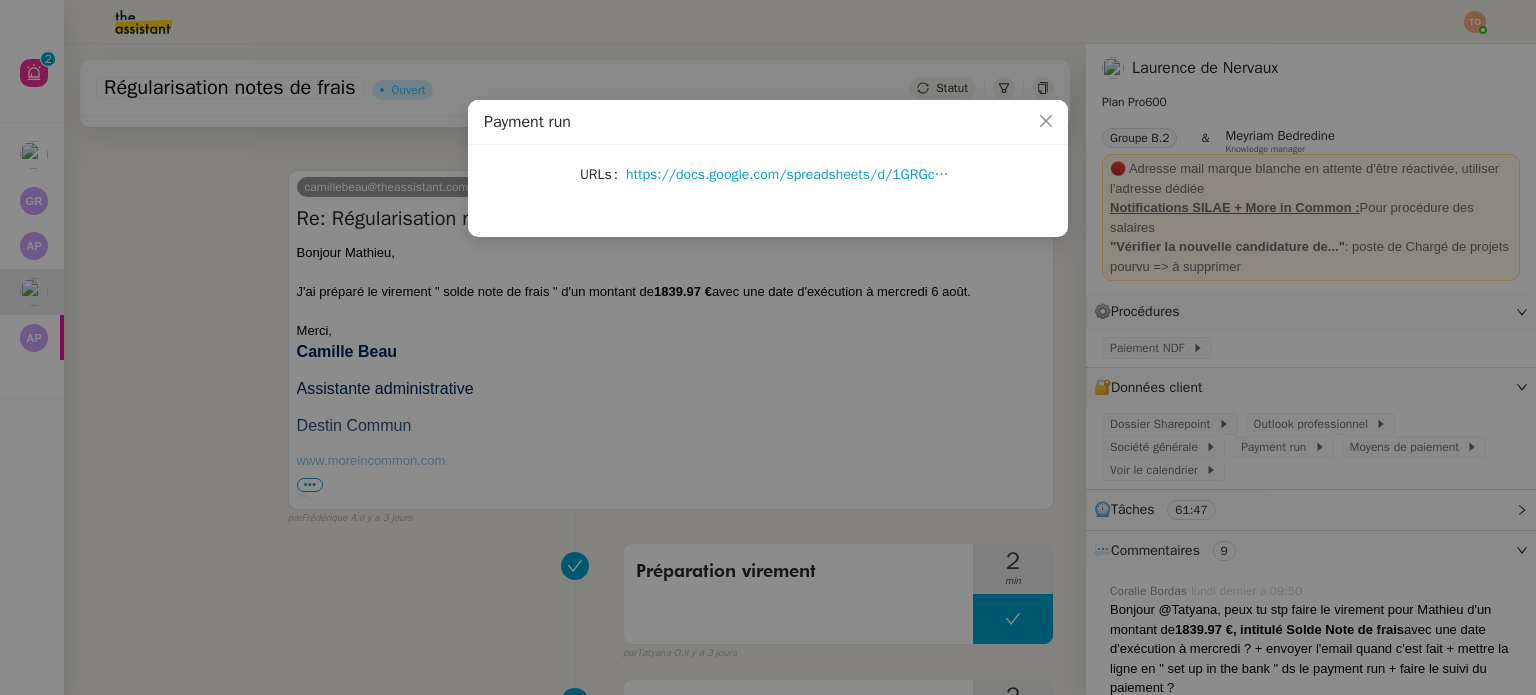 click on "Payment run URLs https://docs.google.com/spreadsheets/d/1GRGcWFrufohQNRnjvm3_i22SqI6hTGG4rVGDIwgj6PU/edit?usp=sharing" at bounding box center [768, 347] 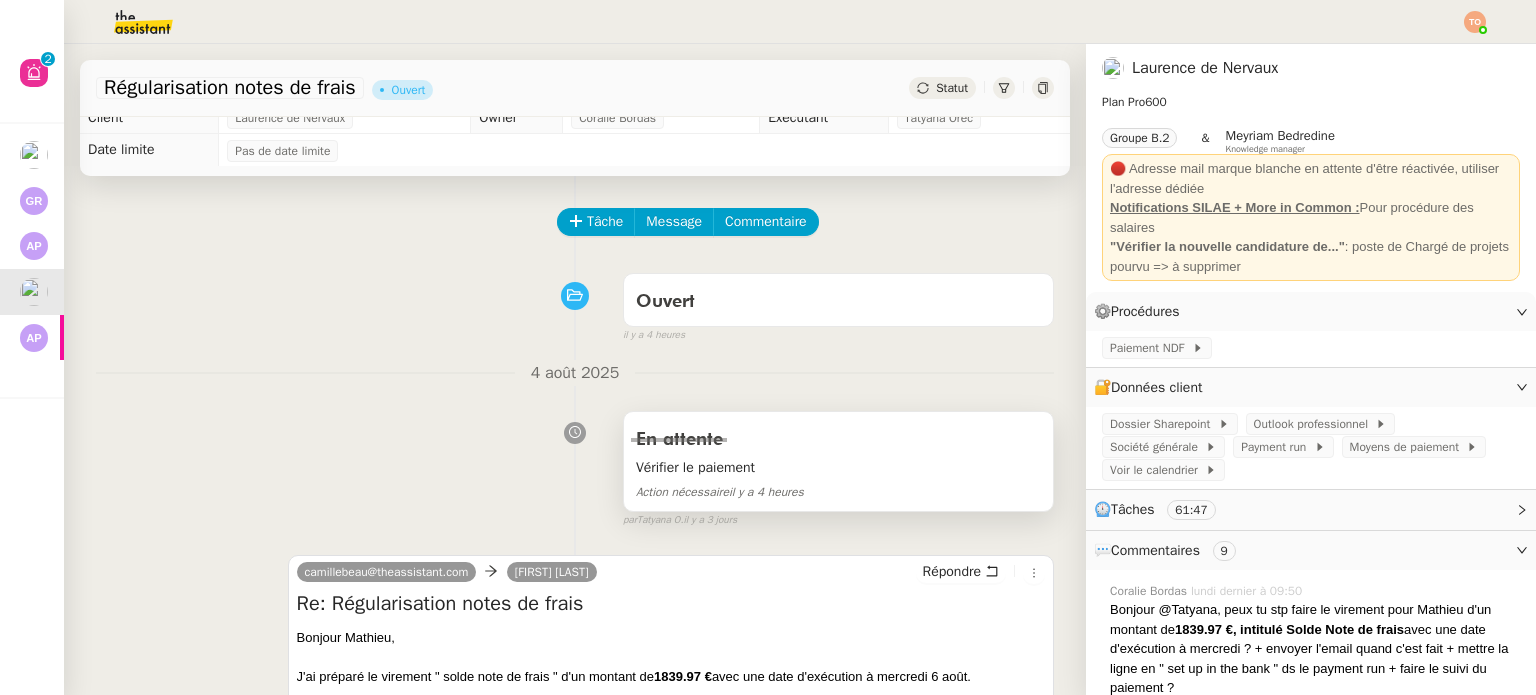 scroll, scrollTop: 0, scrollLeft: 0, axis: both 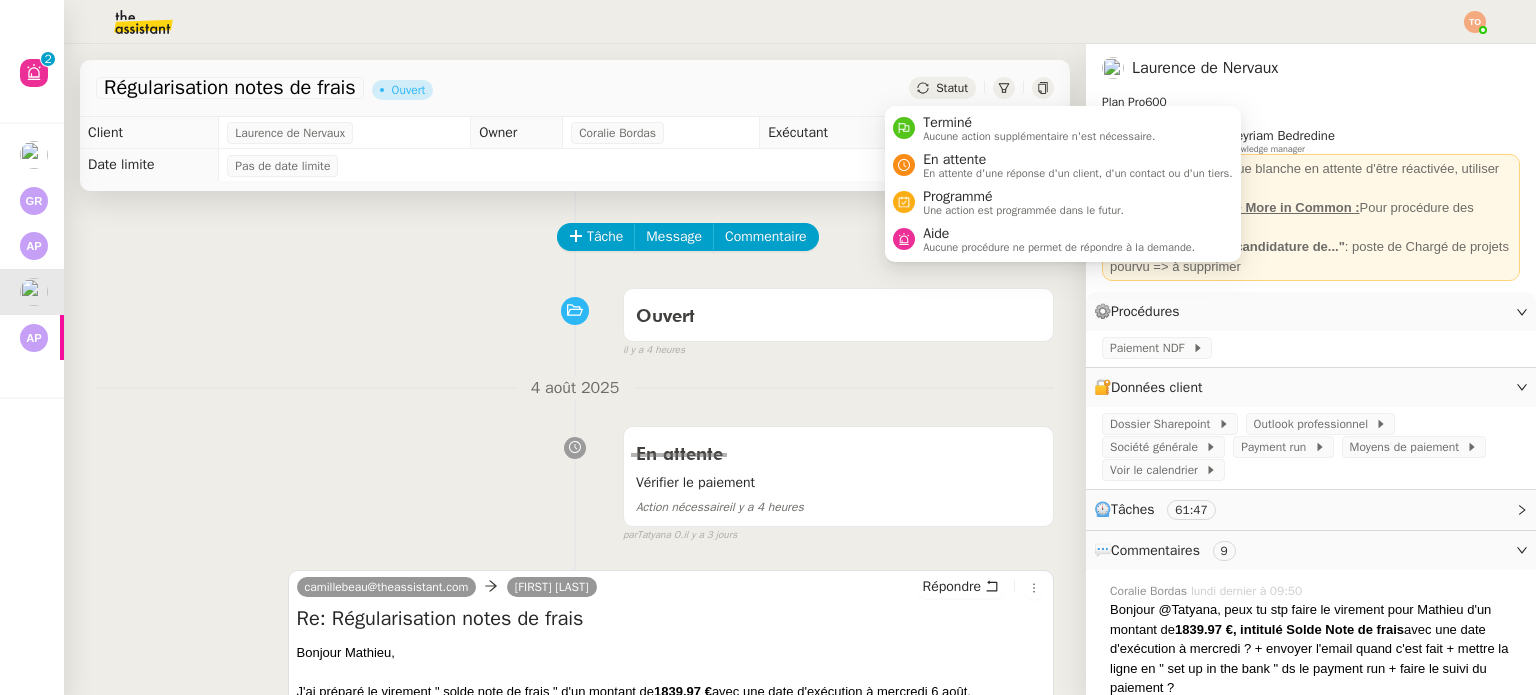 click on "Statut" 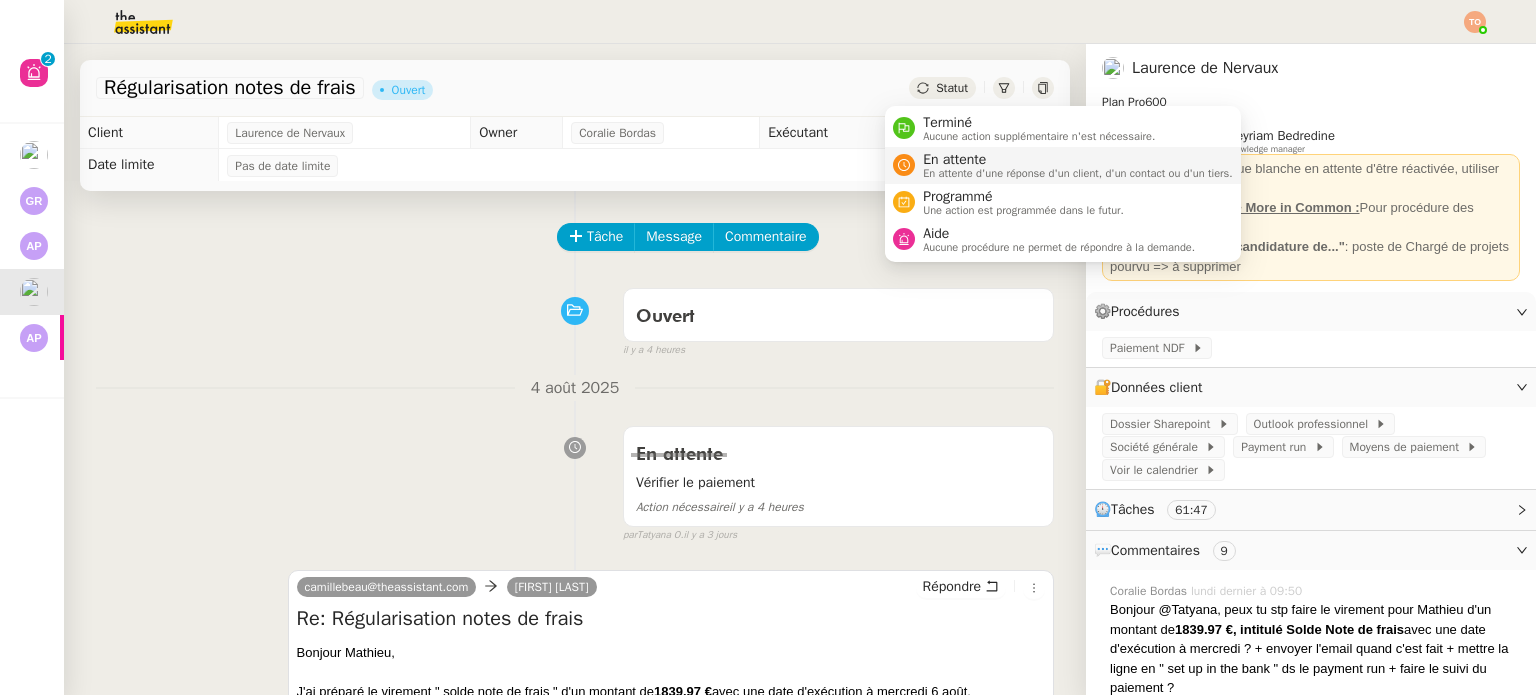 click on "En attente En attente d'une réponse d'un client, d'un contact ou d'un tiers." at bounding box center [1063, 165] 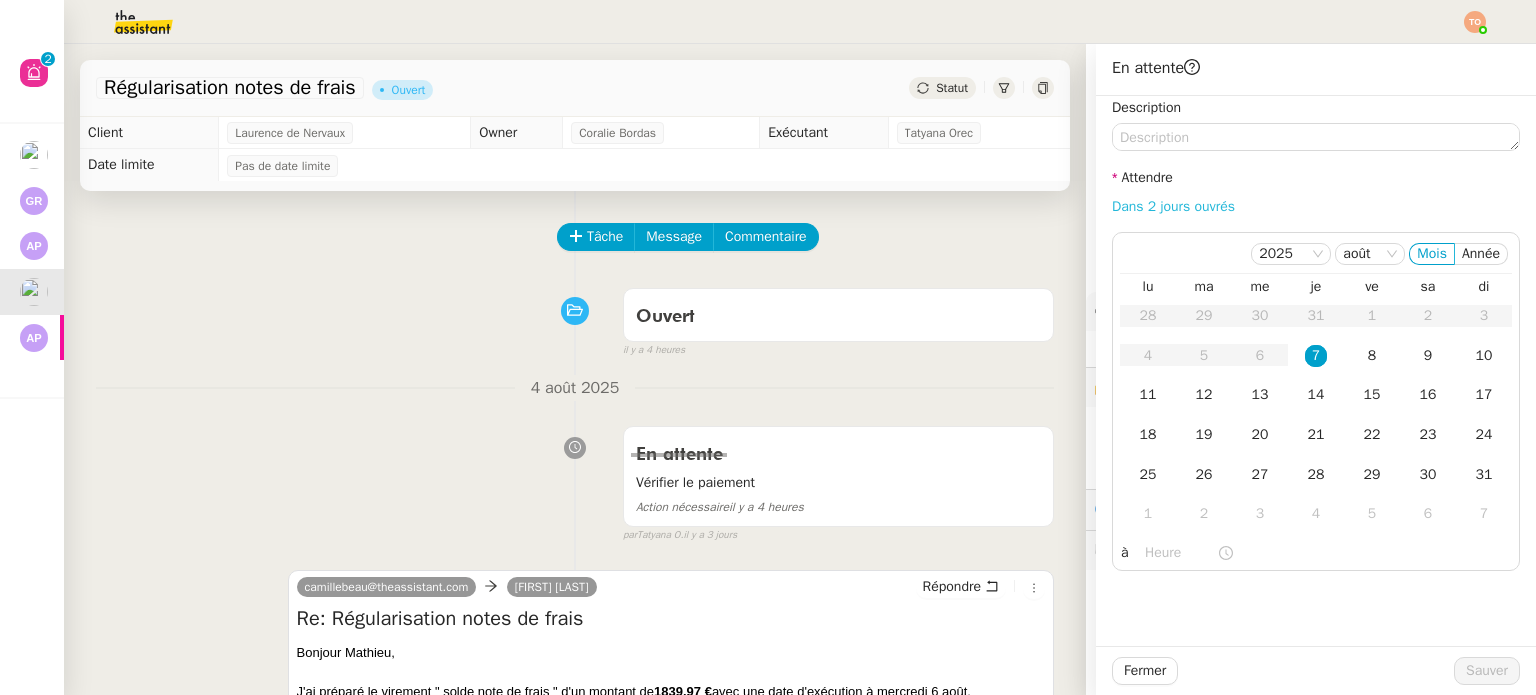 click on "Dans 2 jours ouvrés" 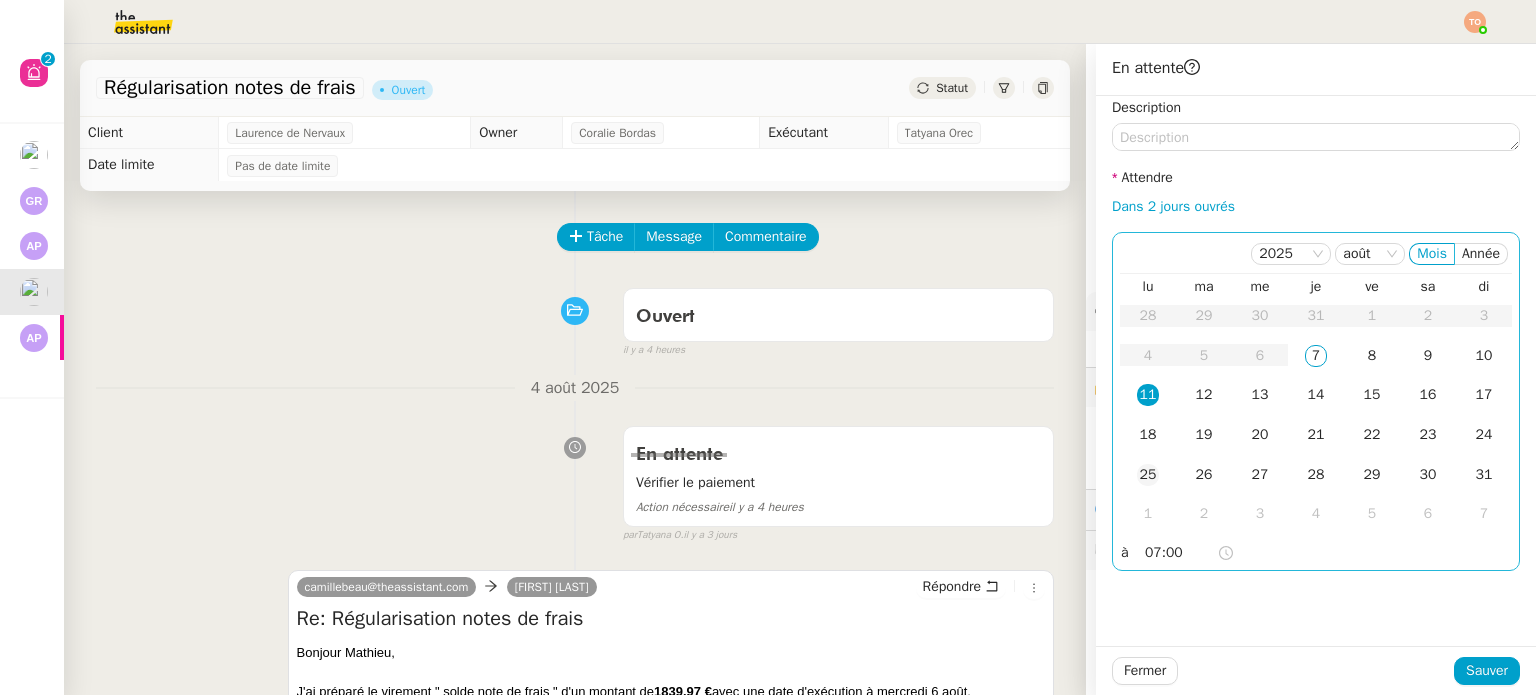 click on "25" 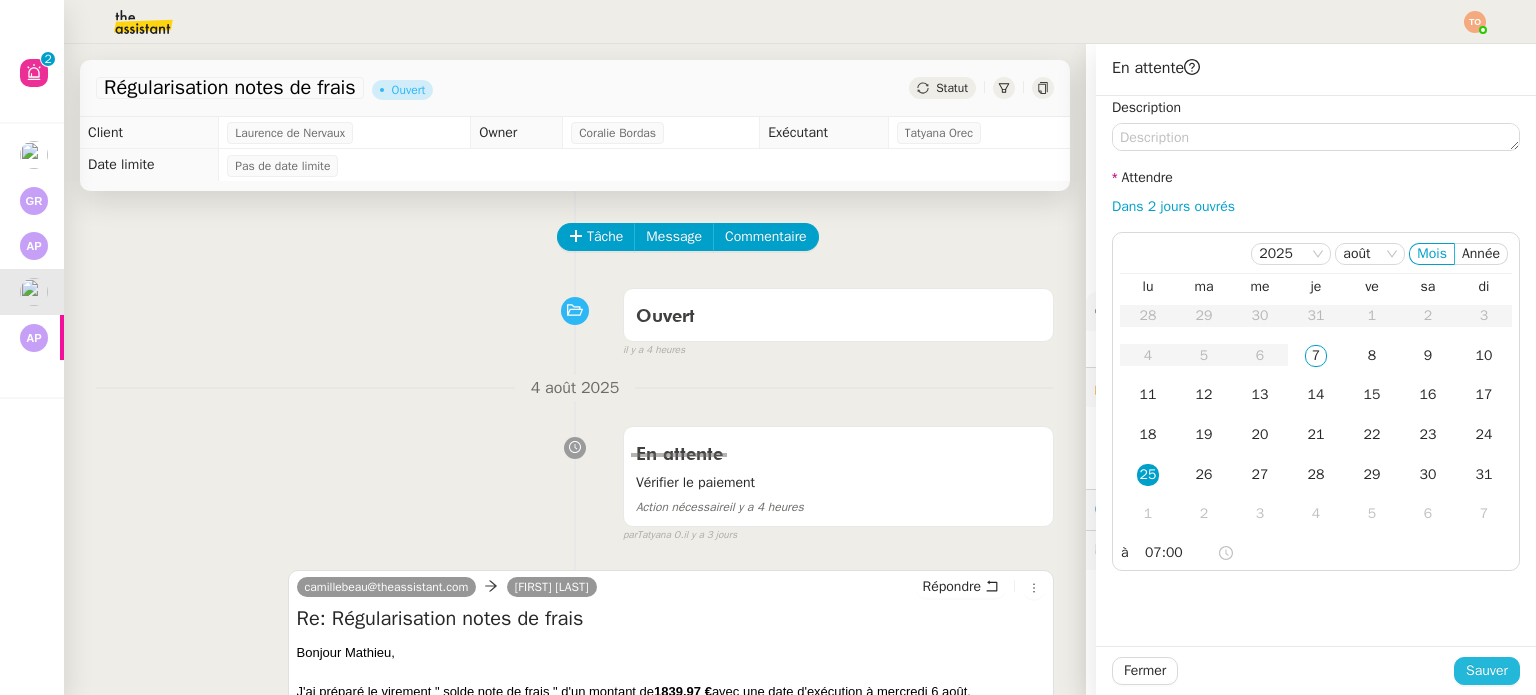 click on "Sauver" 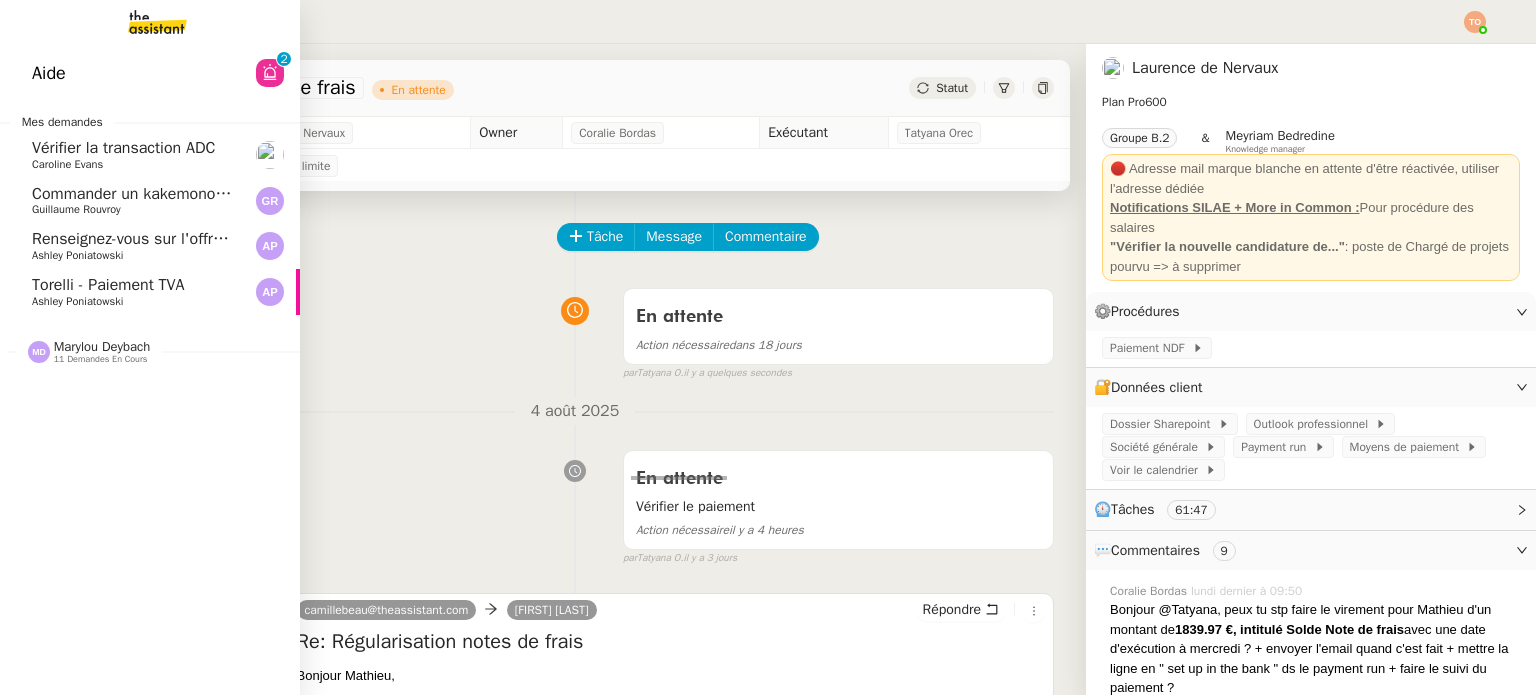 click on "Torelli - Paiement TVA" 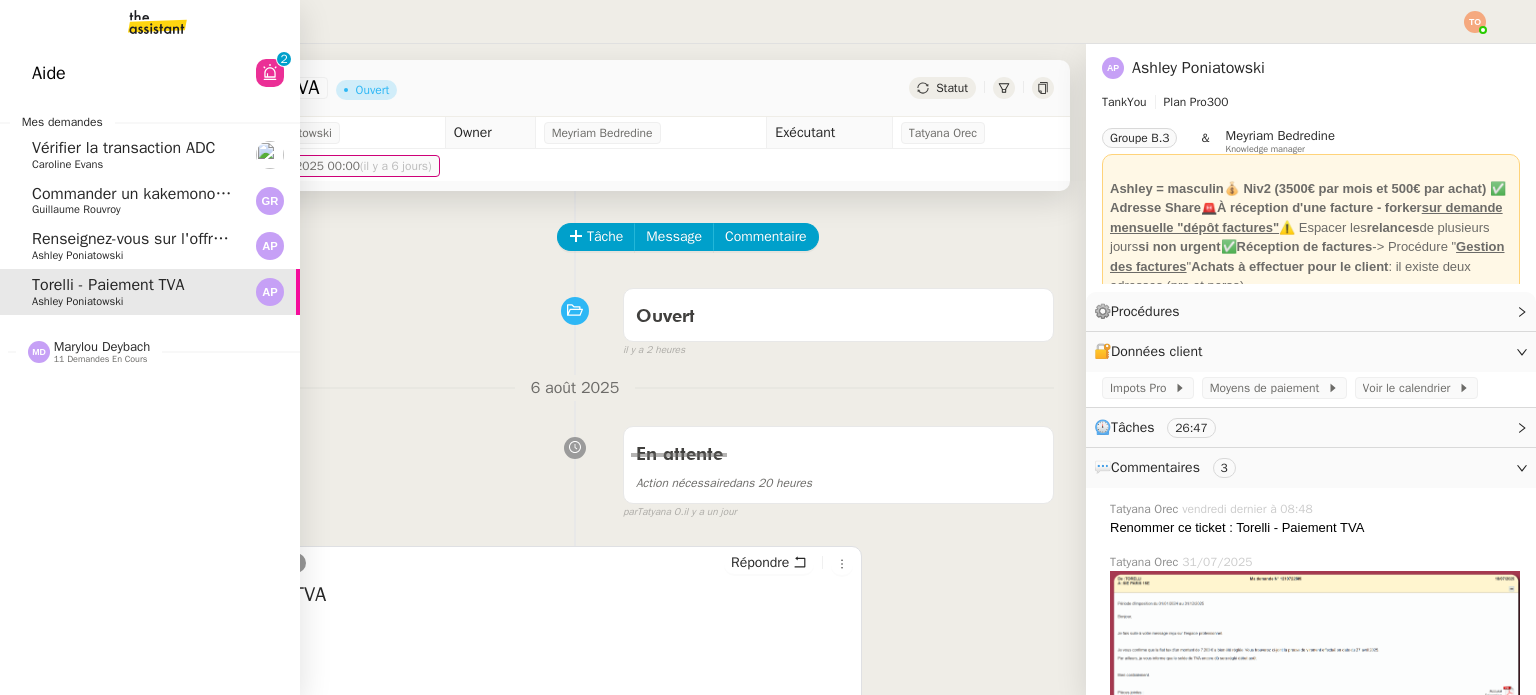 click on "Ashley Poniatowski" 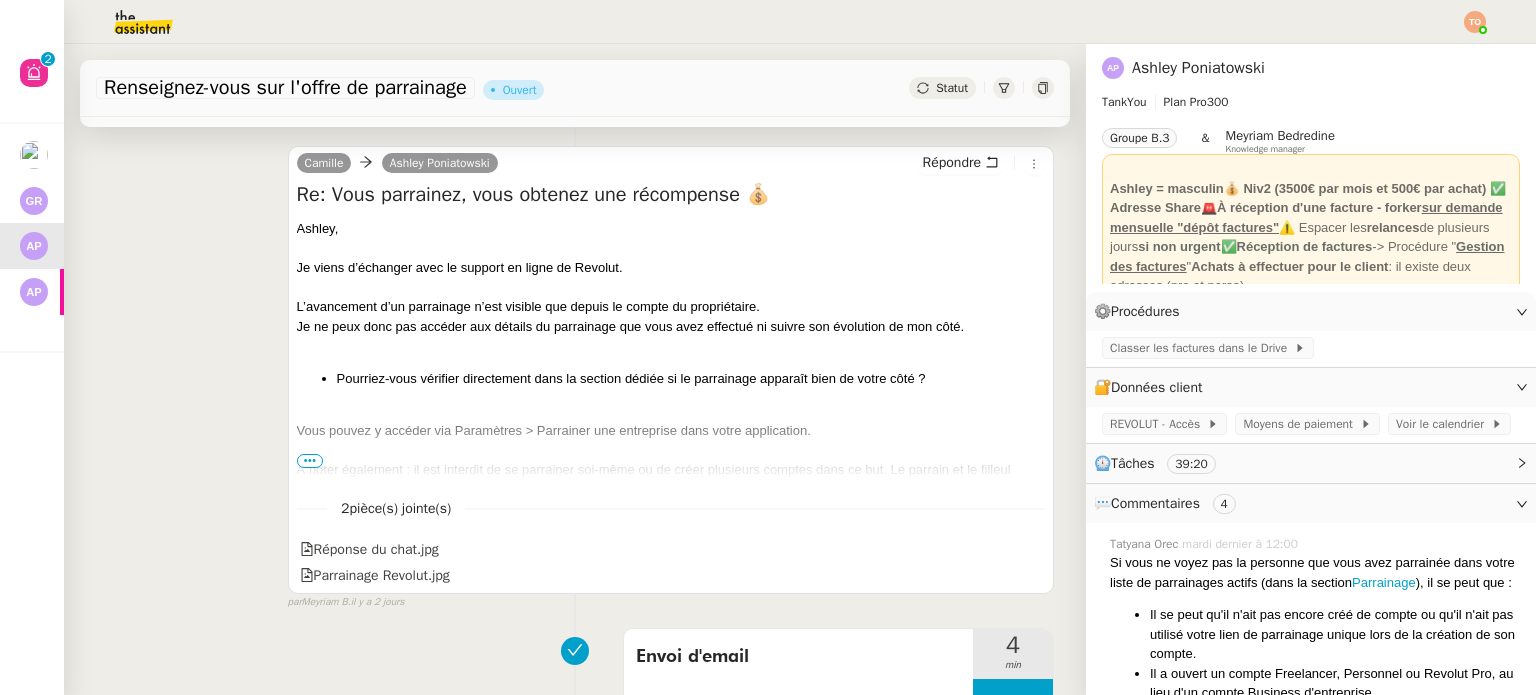 scroll, scrollTop: 0, scrollLeft: 0, axis: both 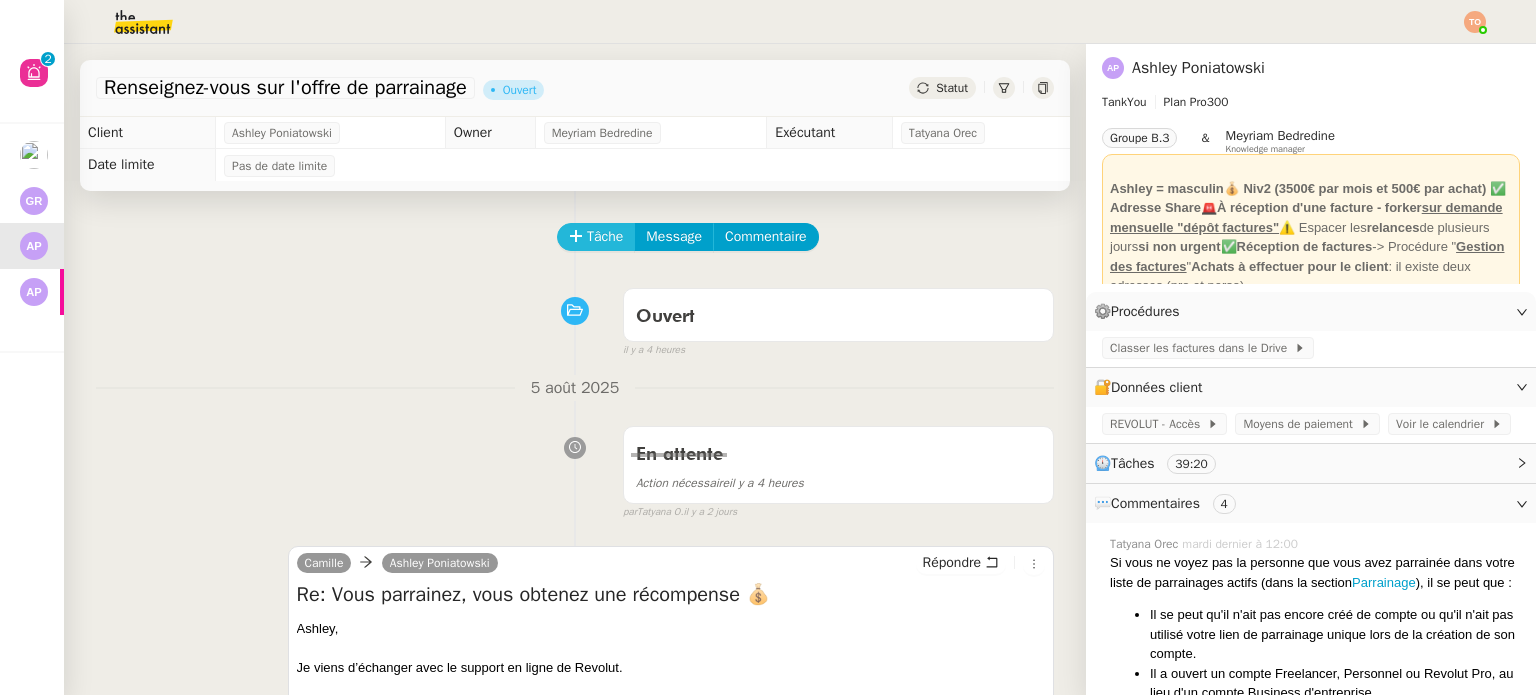 click 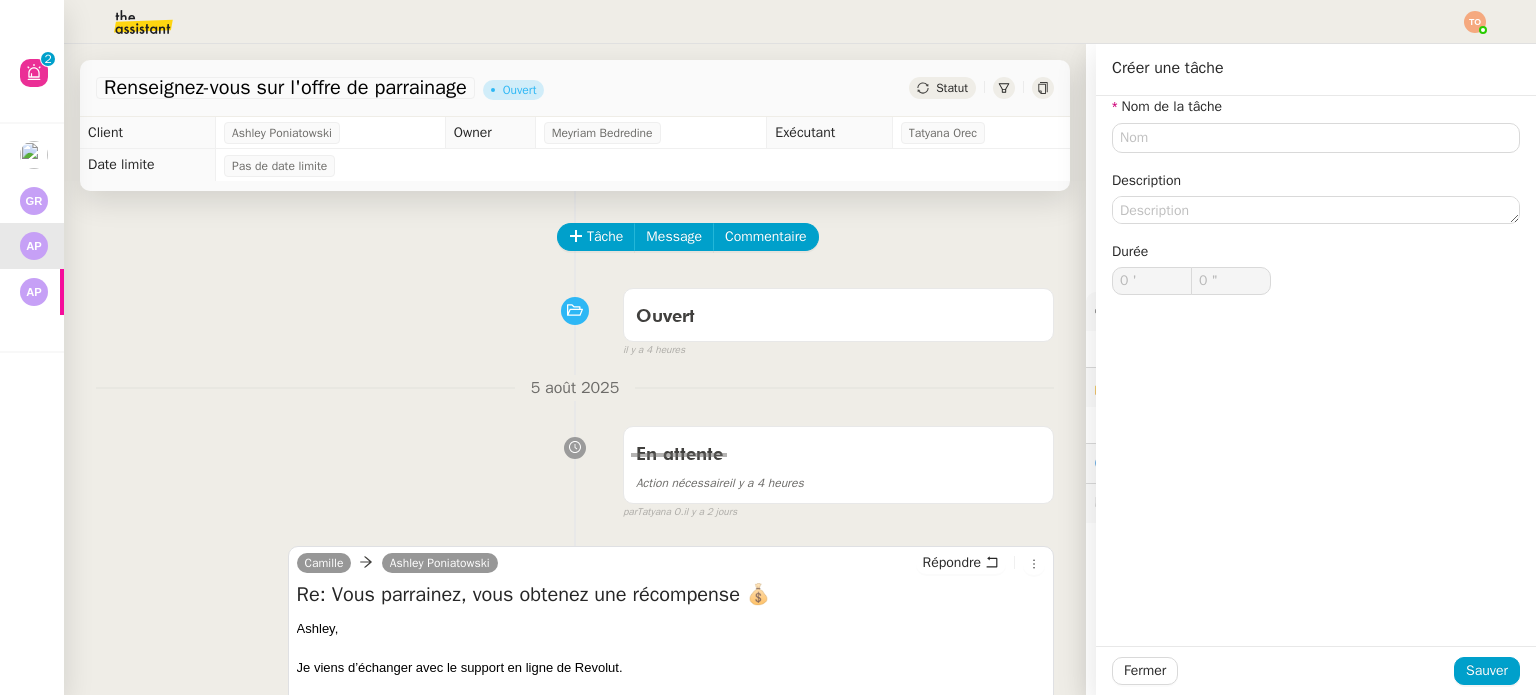 click on "Nom de la tâche Description Durée 0 ' 0 "" 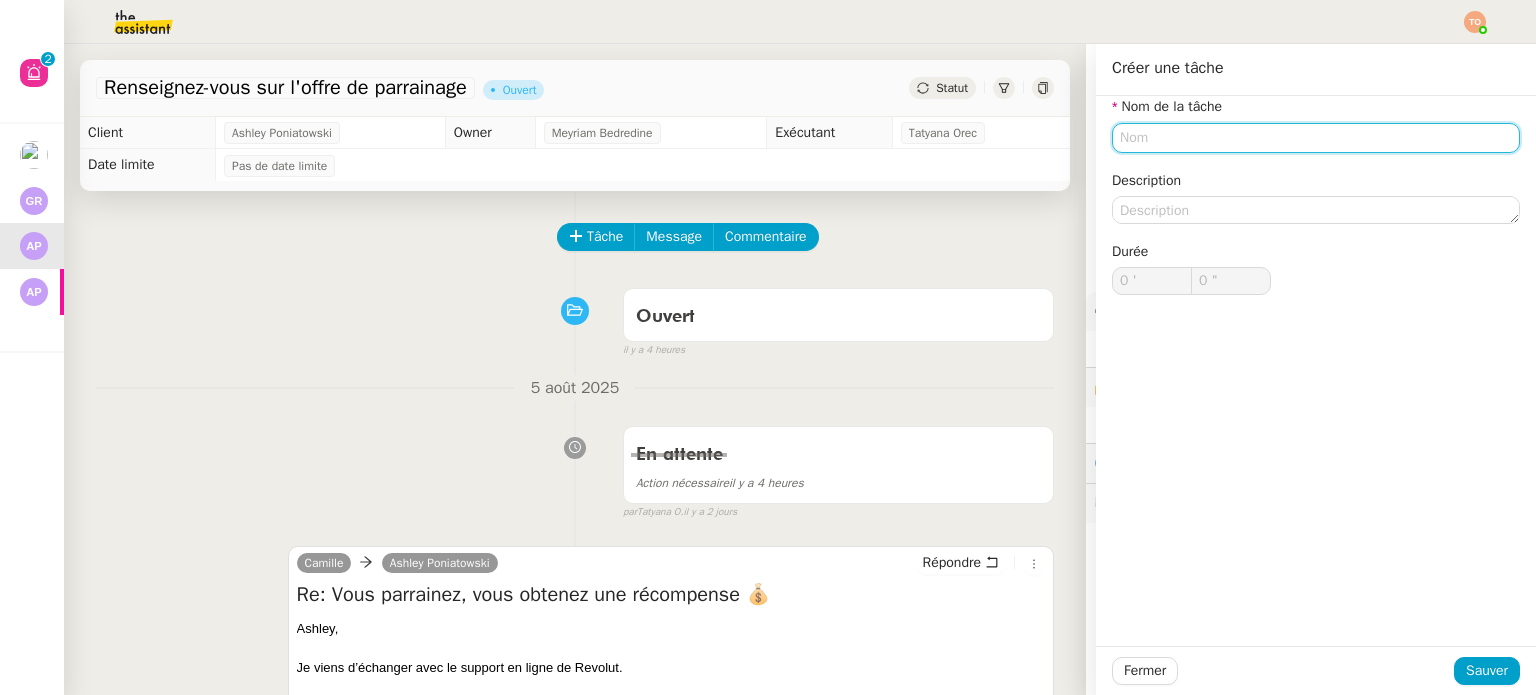 click 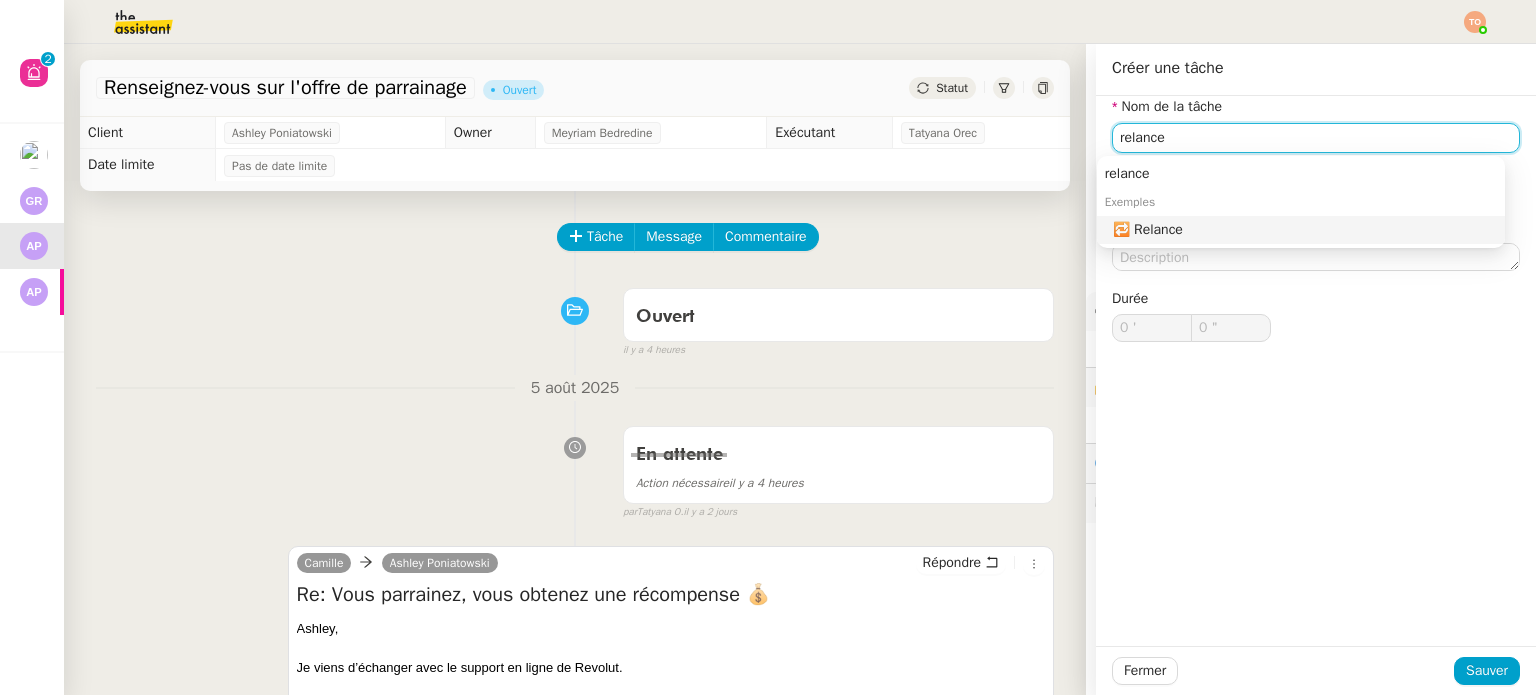 click on "🔁 Relance" 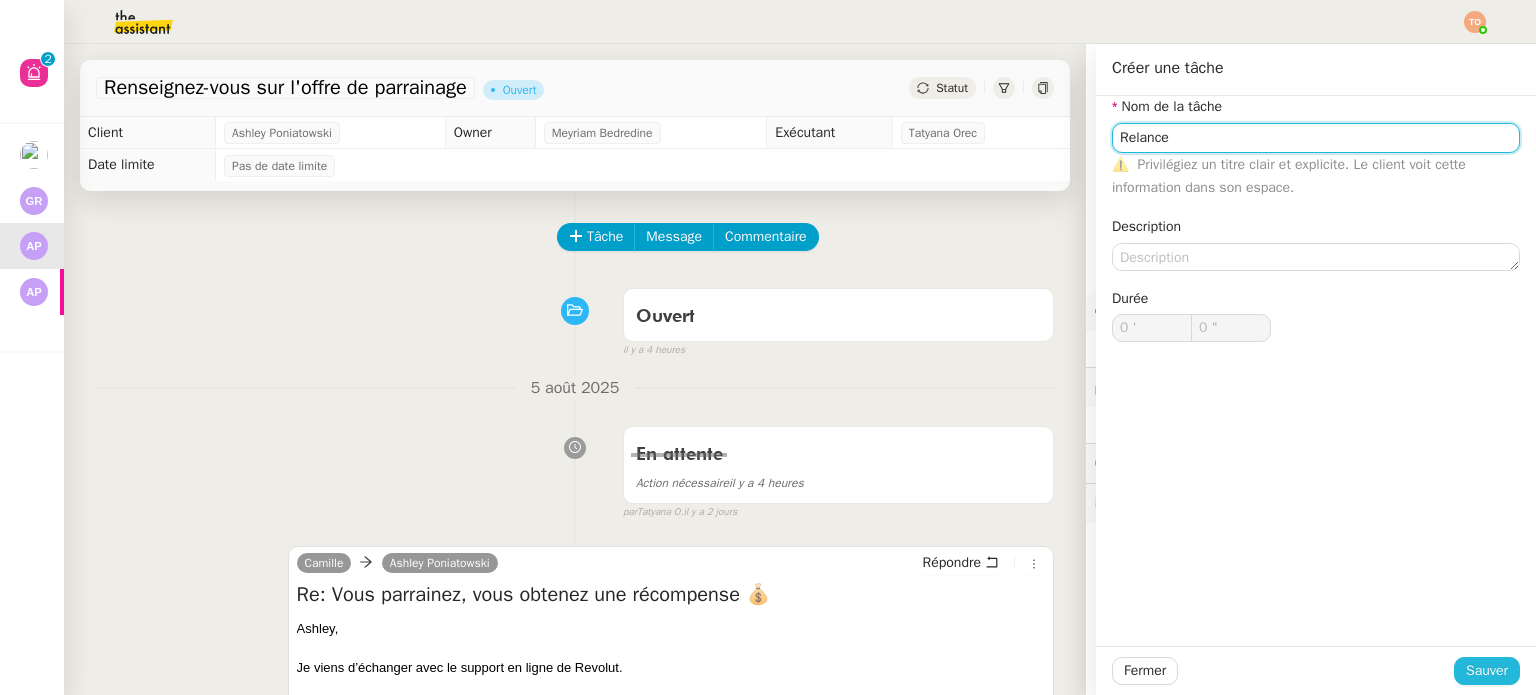type on "Relance" 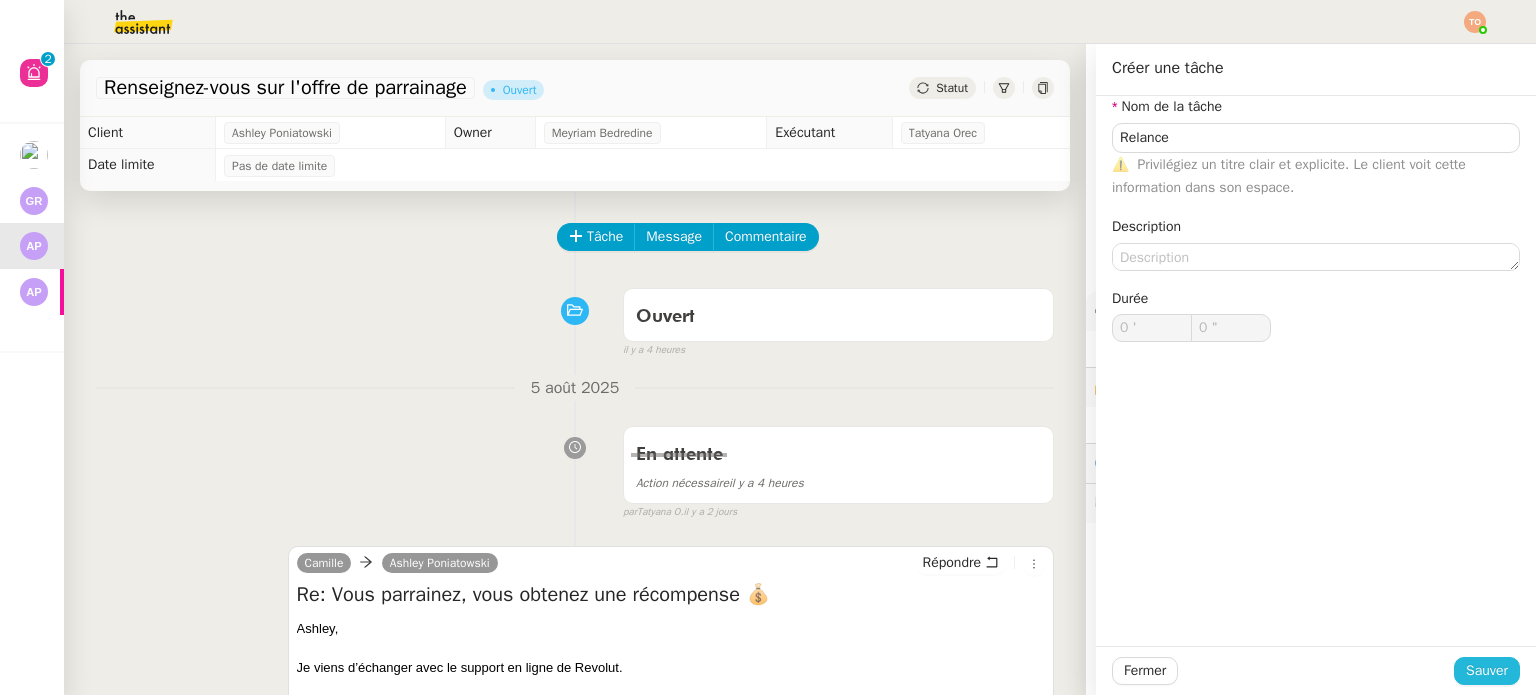 click on "Sauver" 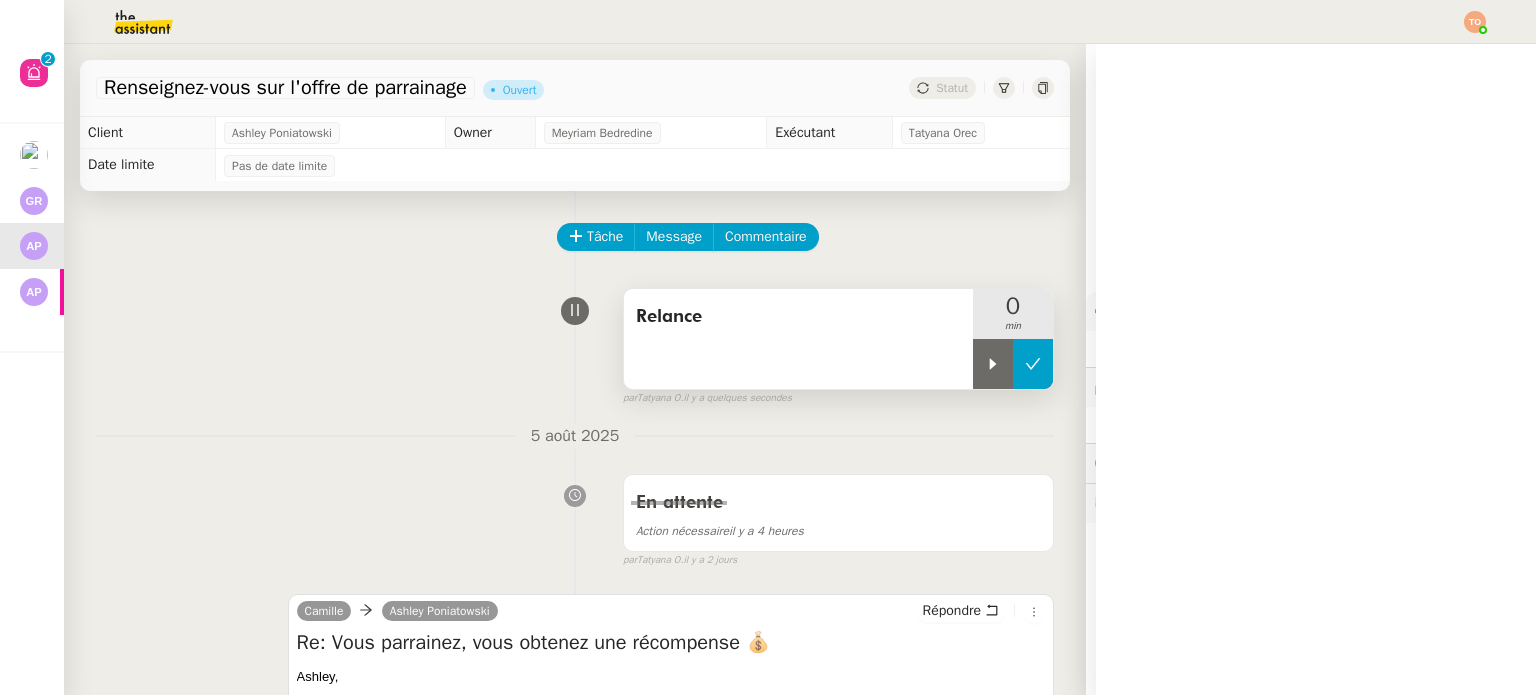 click at bounding box center [1033, 364] 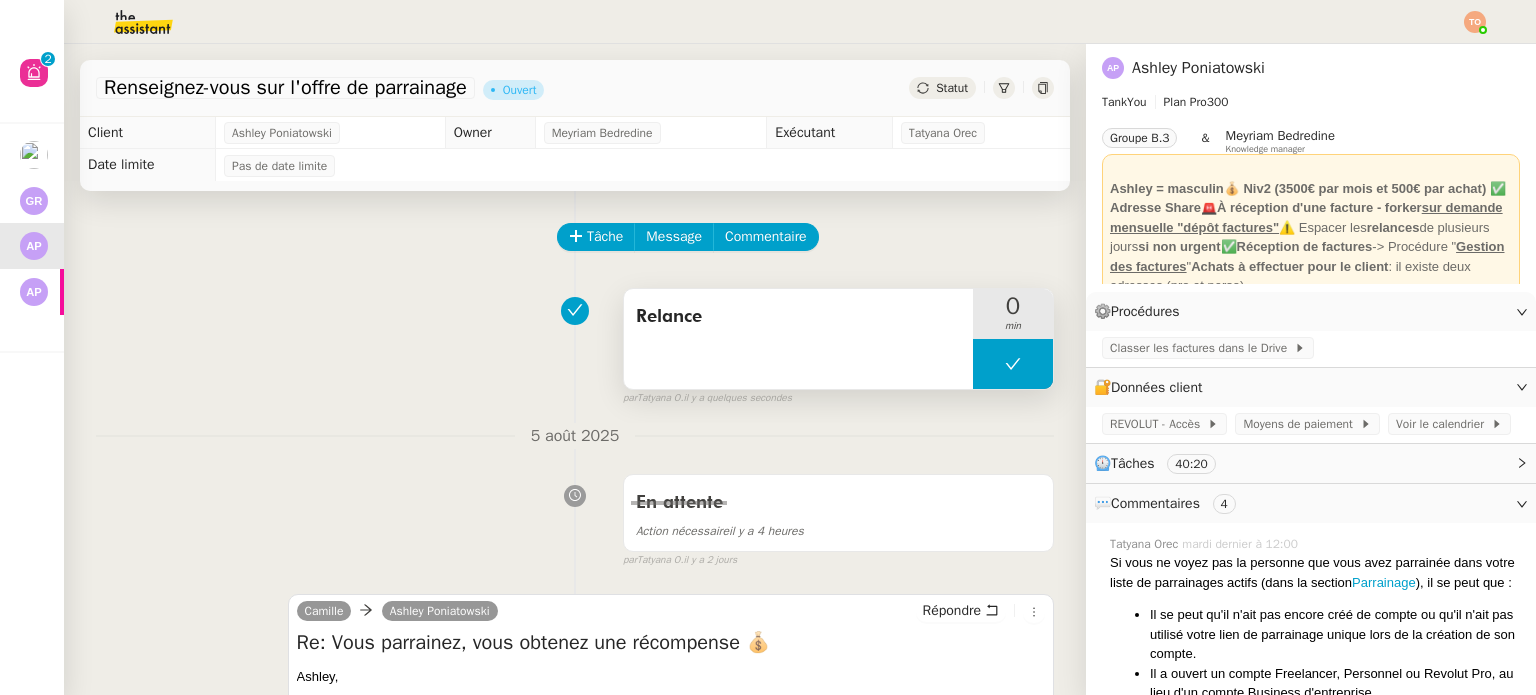 click 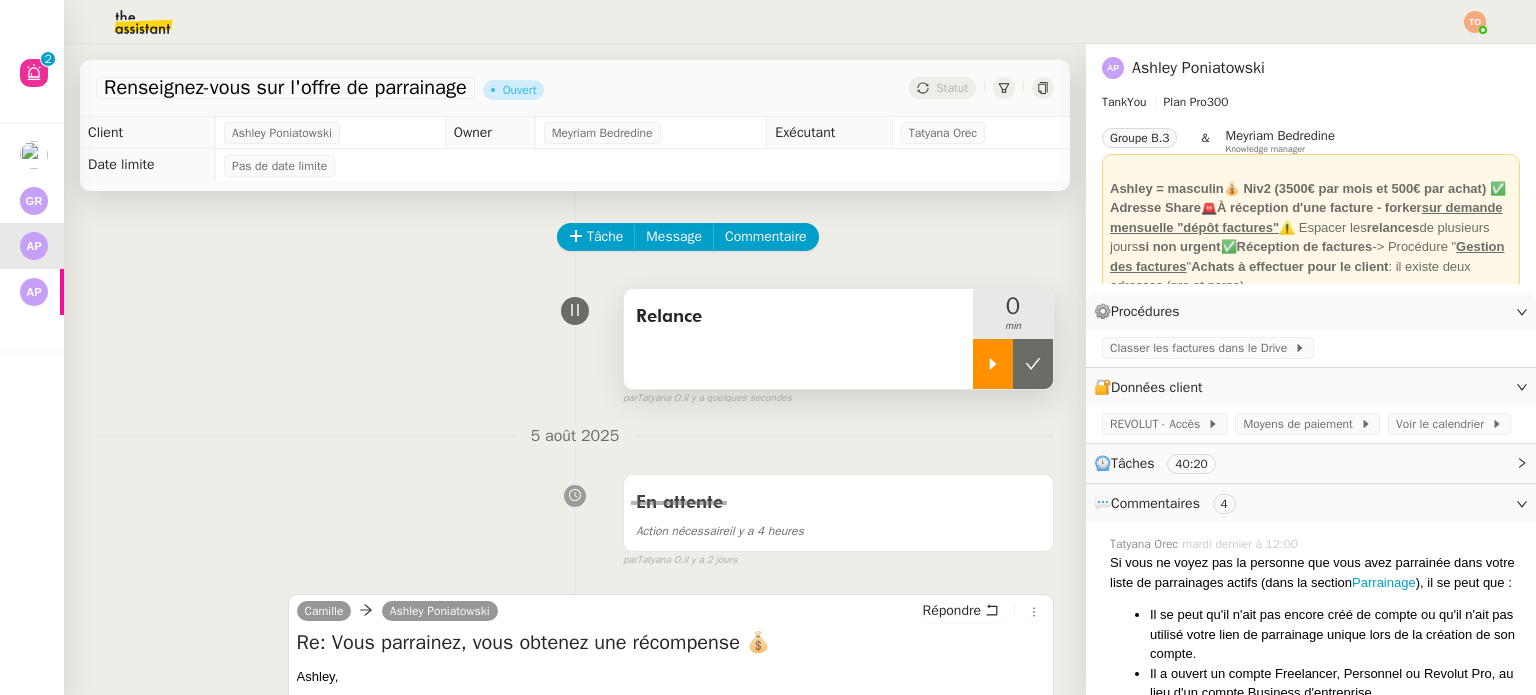 click 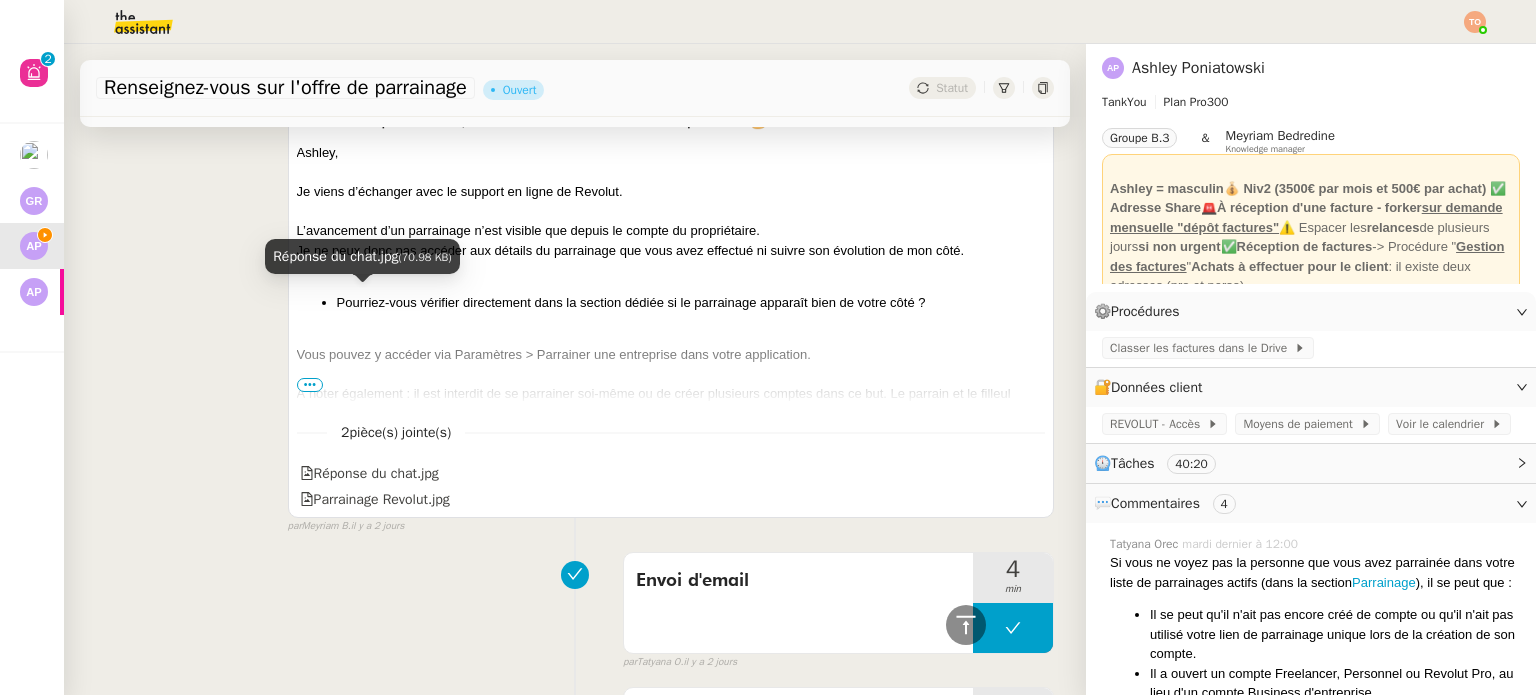 scroll, scrollTop: 500, scrollLeft: 0, axis: vertical 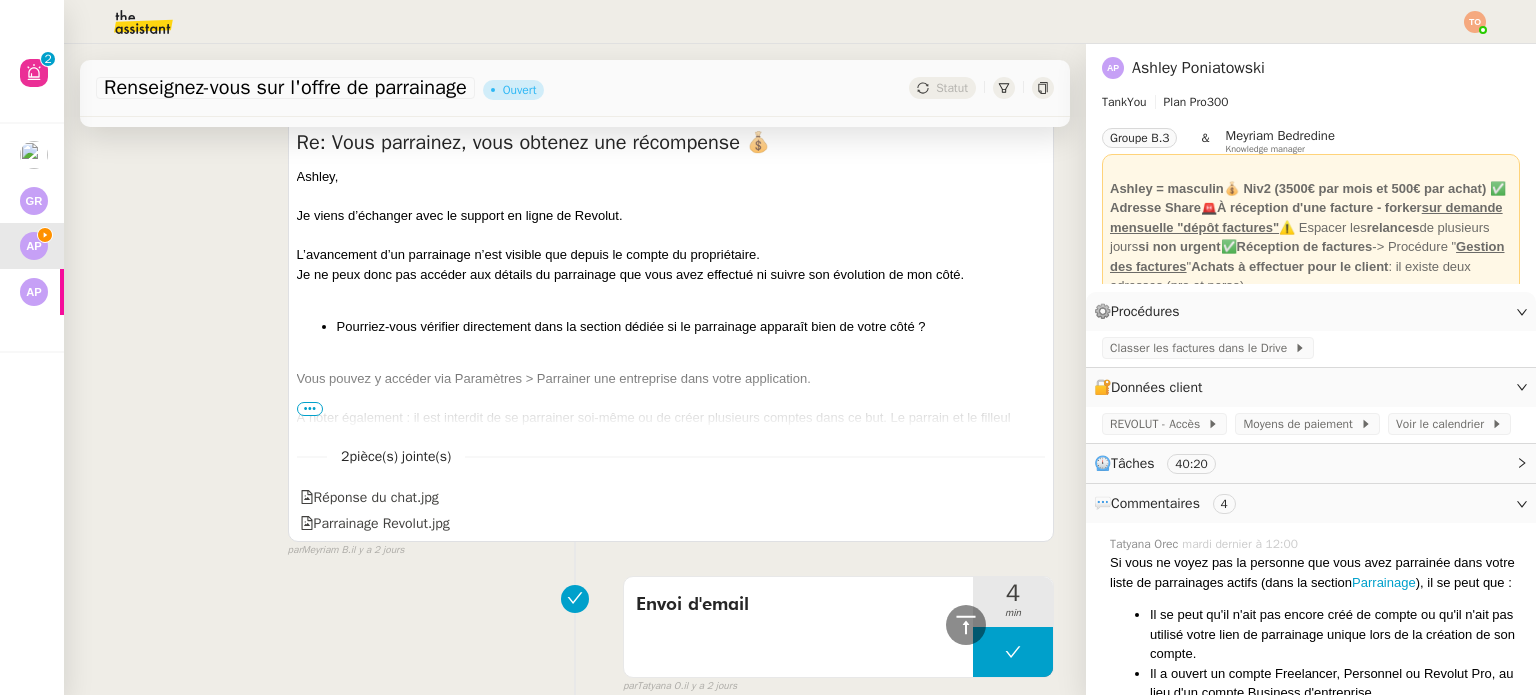 click on "•••" at bounding box center [310, 409] 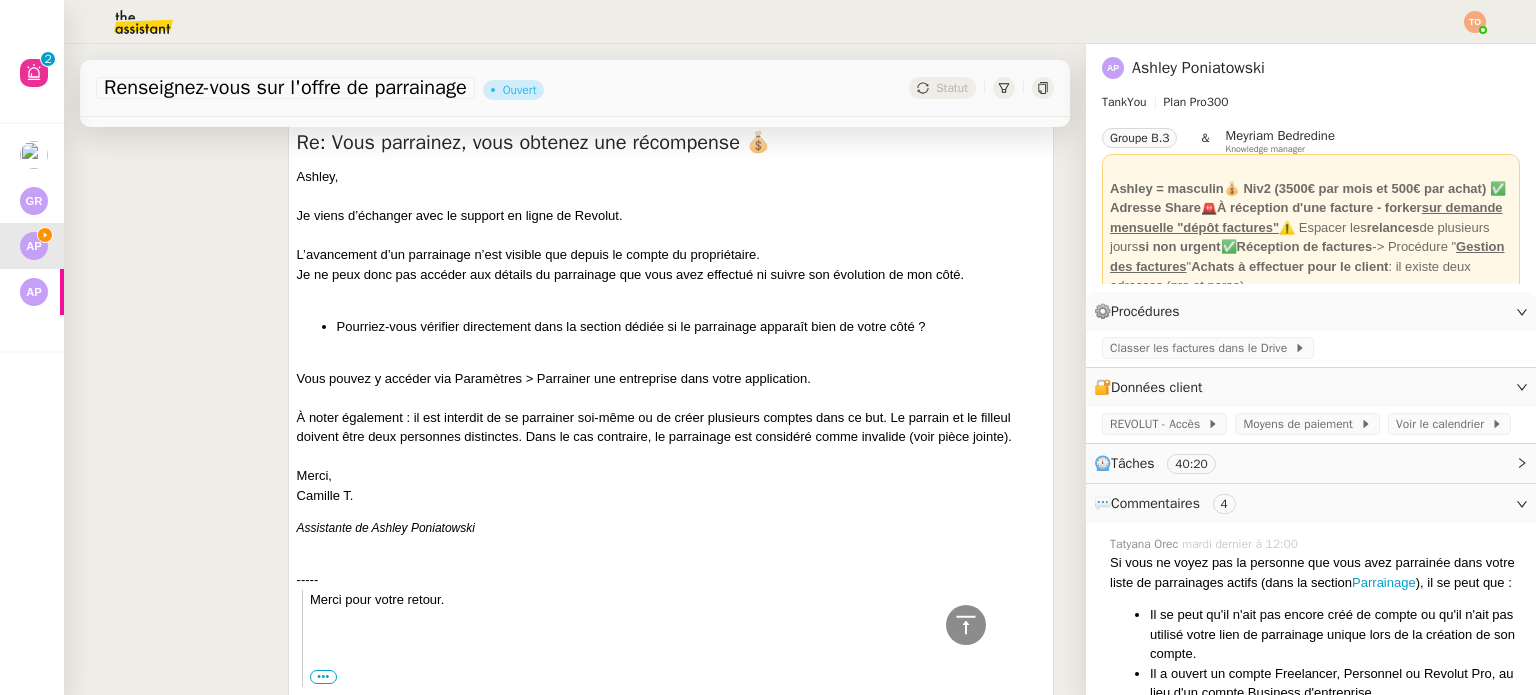 scroll, scrollTop: 1000, scrollLeft: 0, axis: vertical 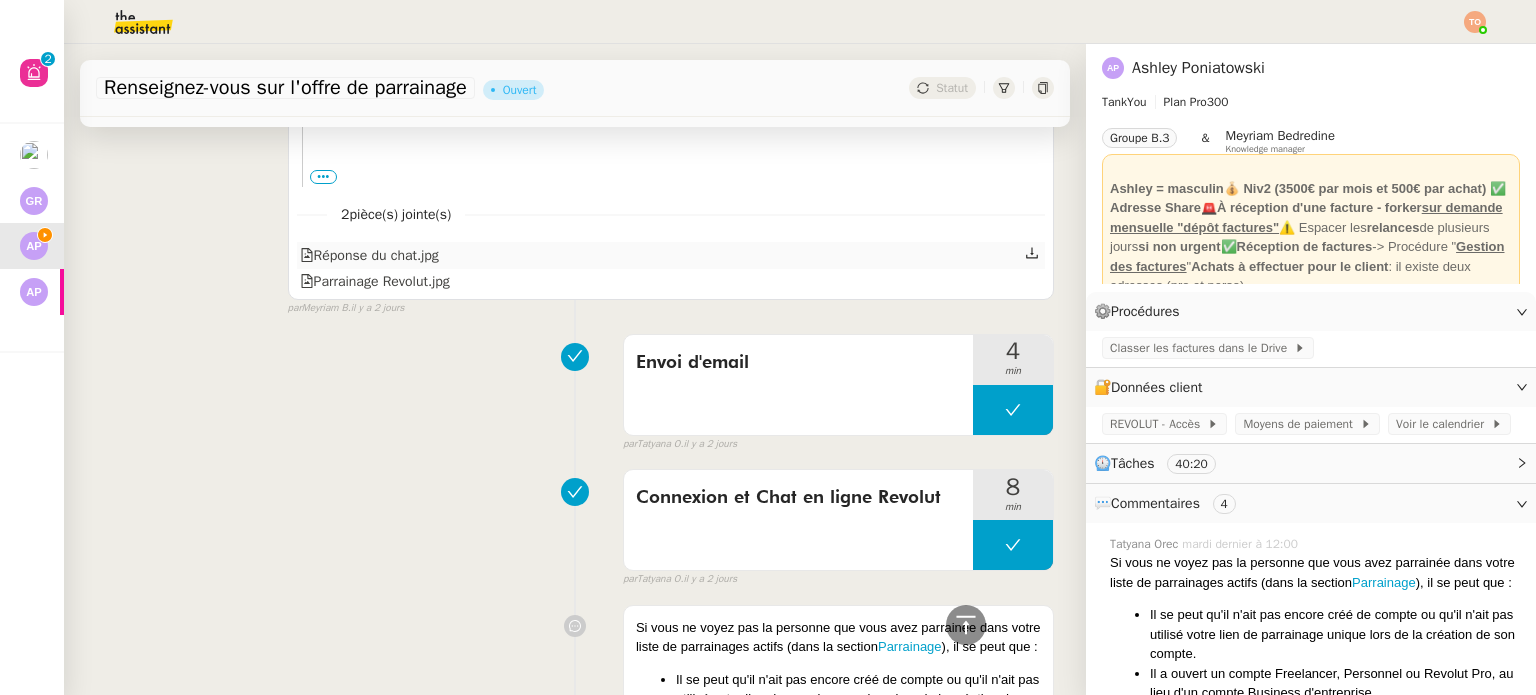 click 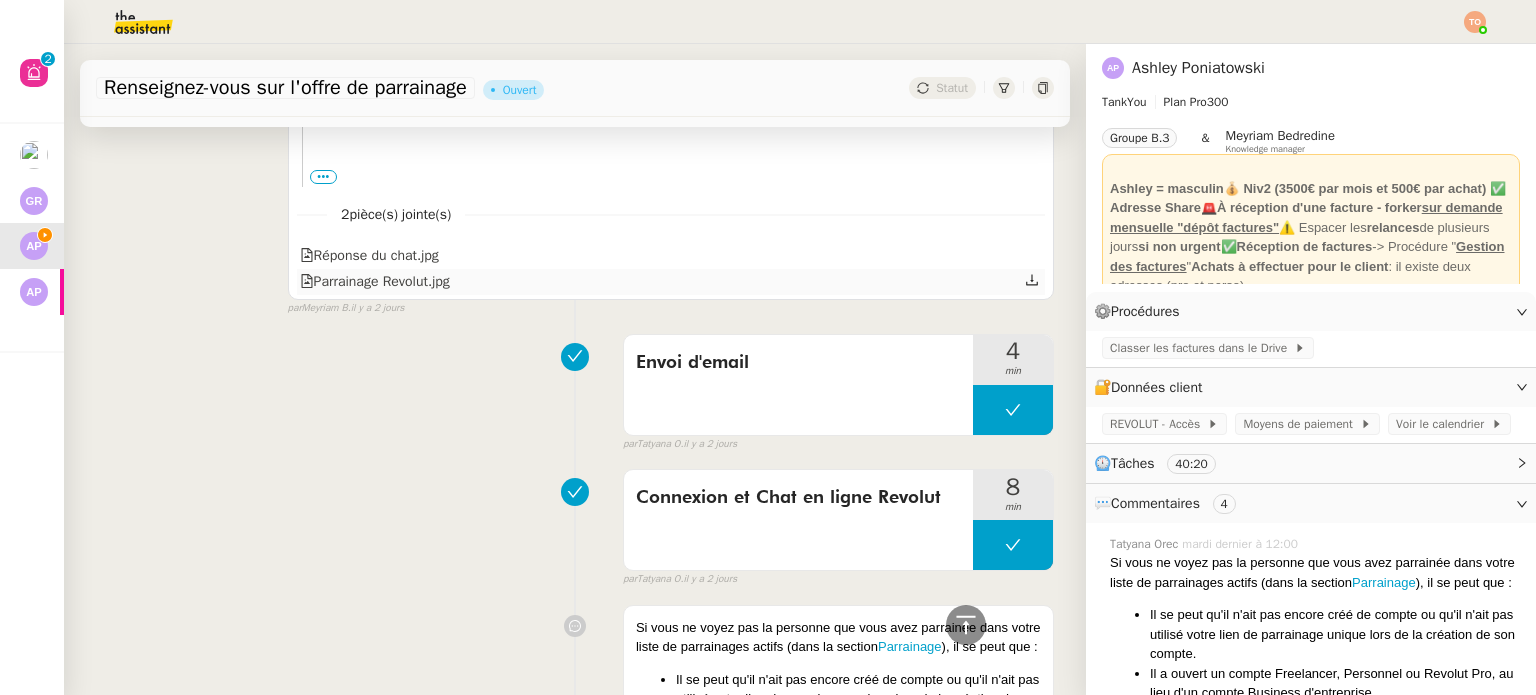 click 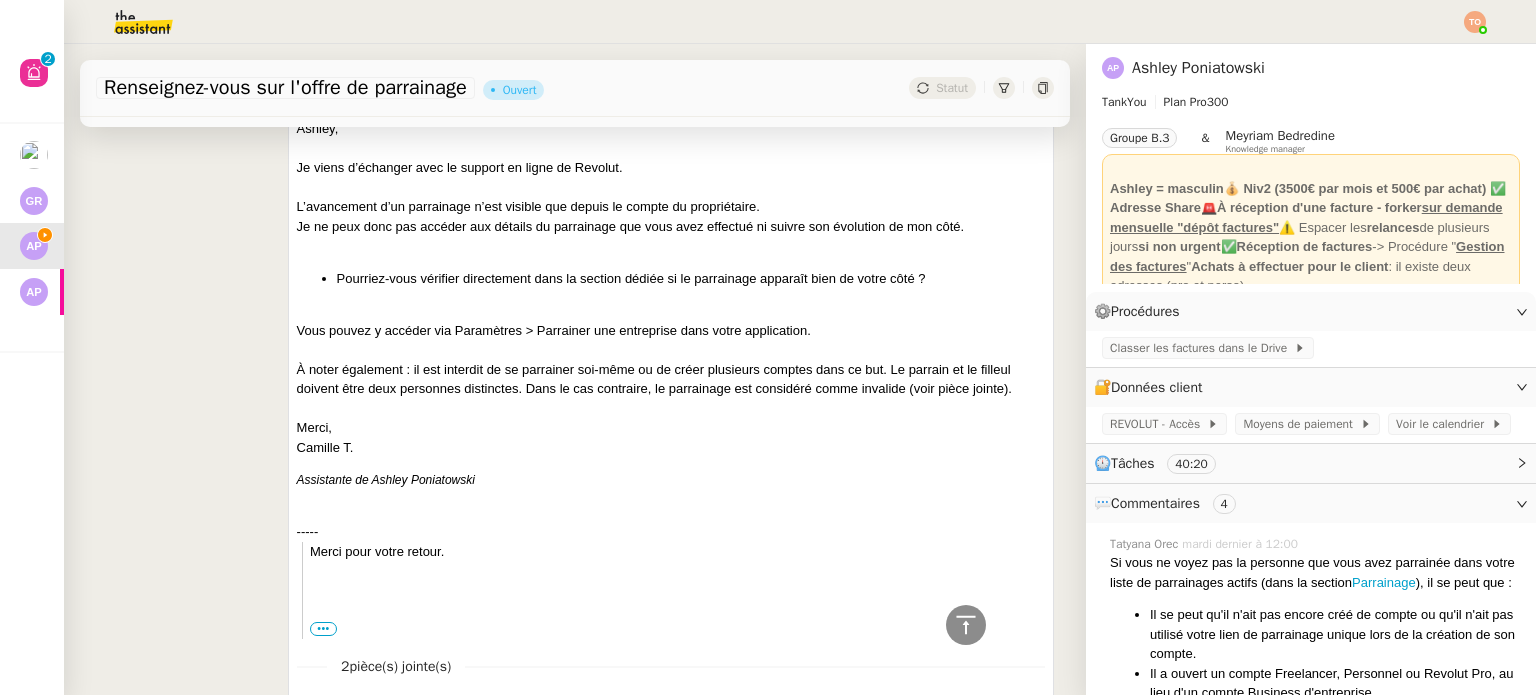 scroll, scrollTop: 500, scrollLeft: 0, axis: vertical 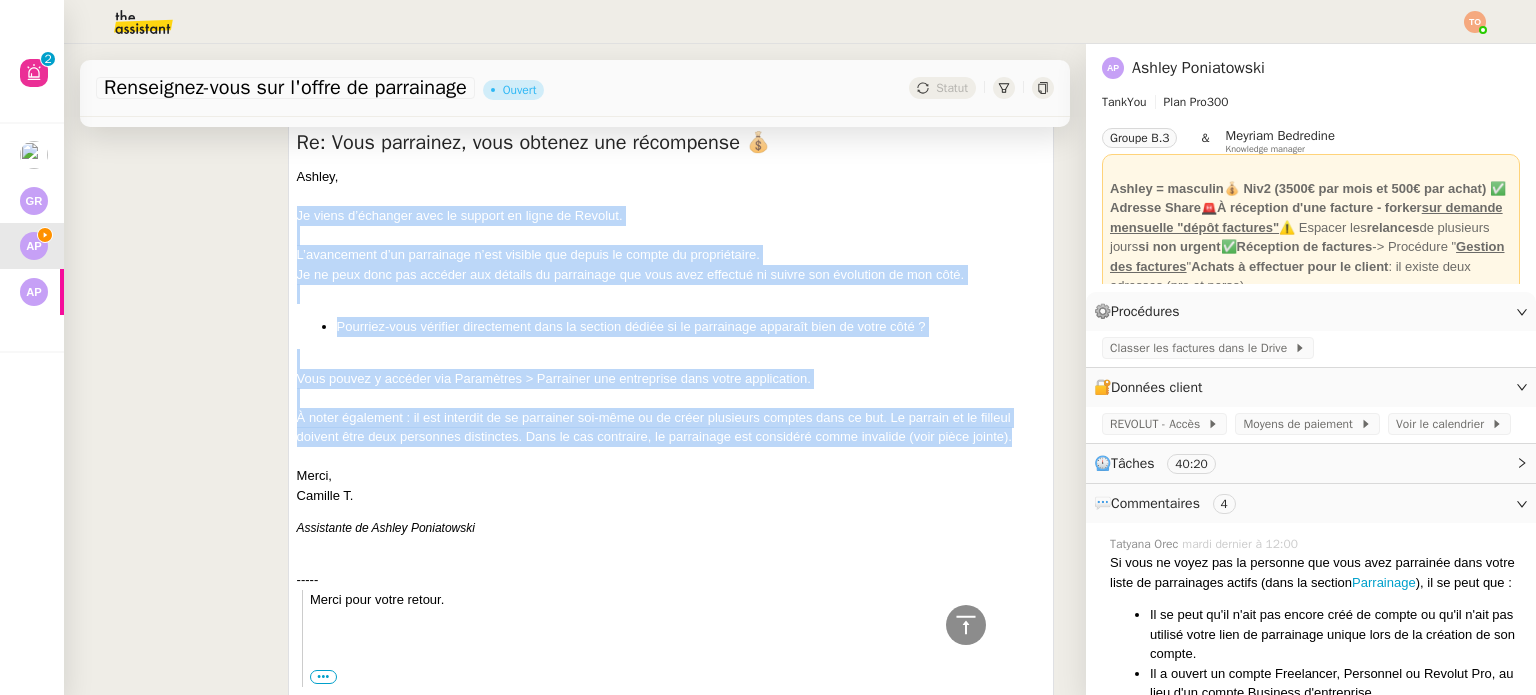 drag, startPoint x: 1007, startPoint y: 445, endPoint x: 283, endPoint y: 217, distance: 759.05206 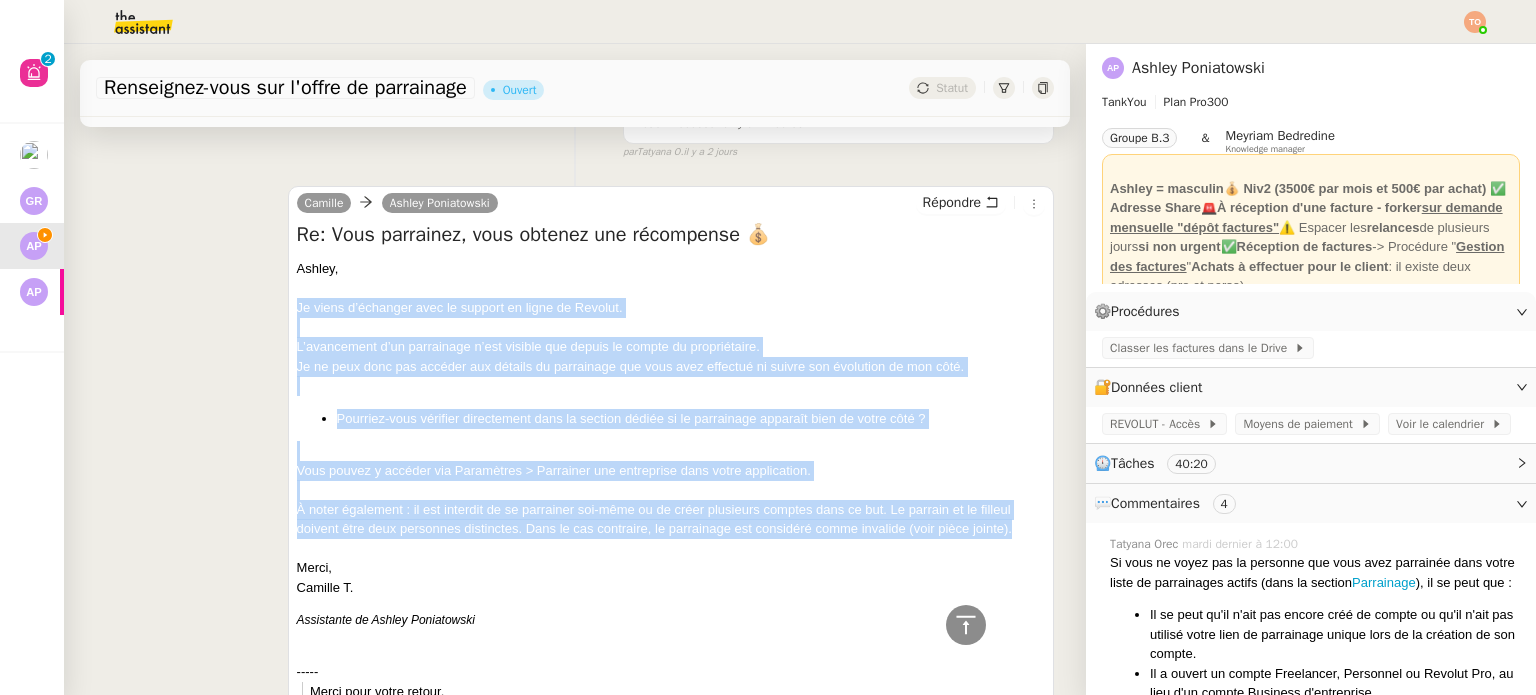 scroll, scrollTop: 300, scrollLeft: 0, axis: vertical 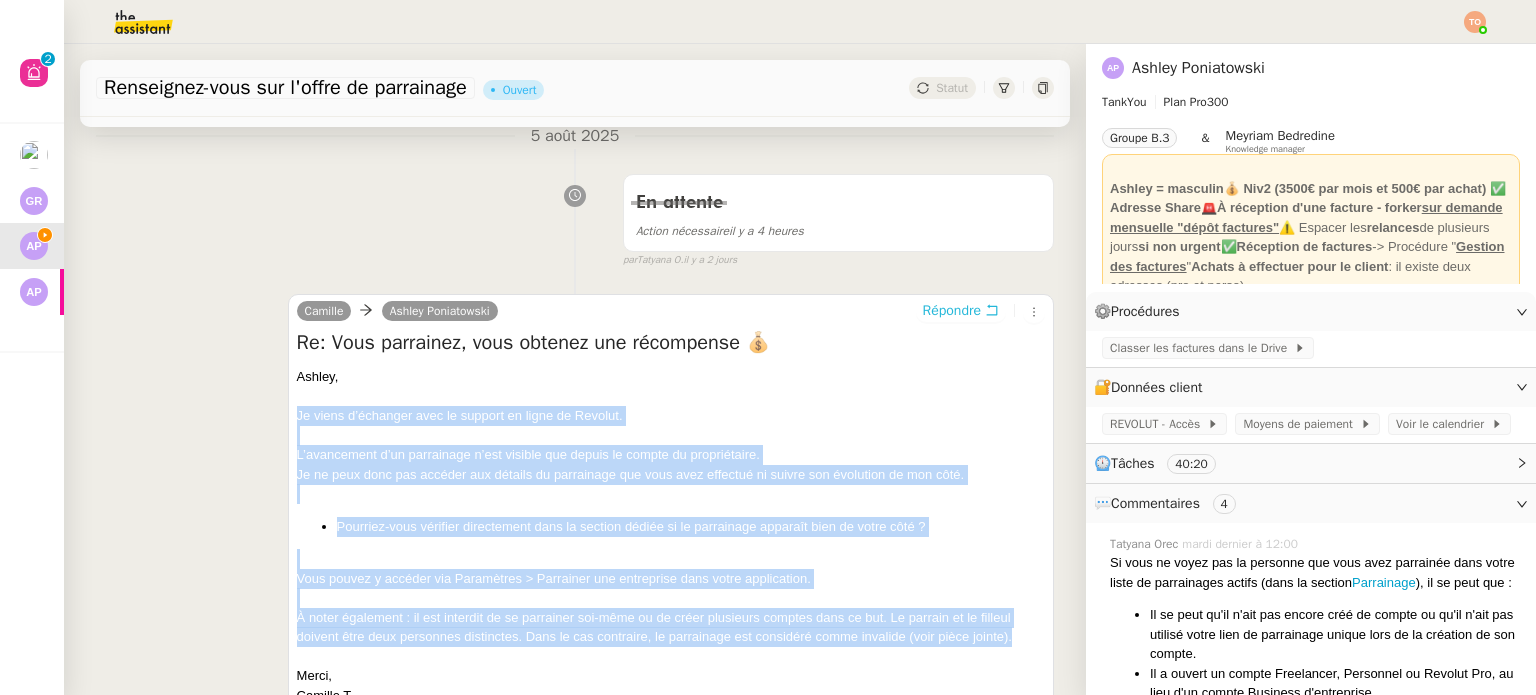 click on "Répondre" at bounding box center [952, 311] 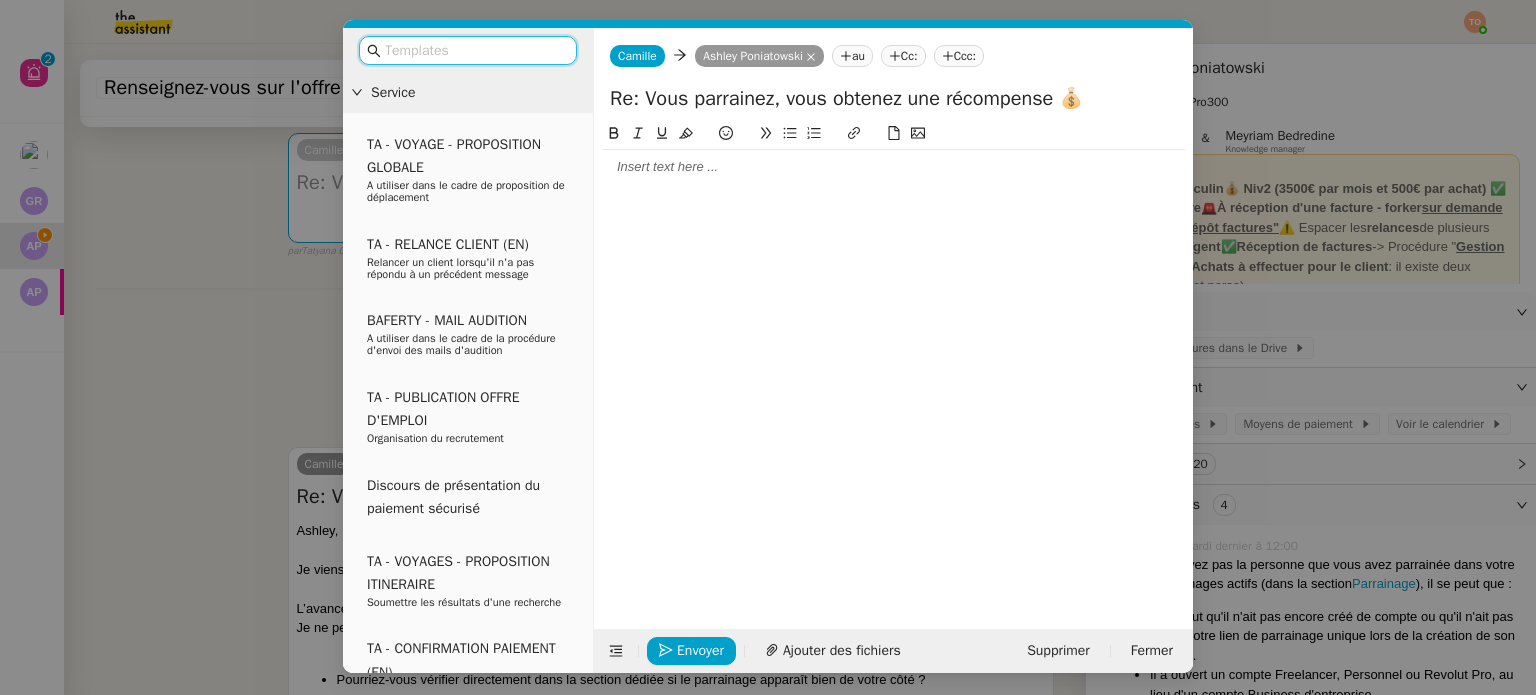click at bounding box center (475, 50) 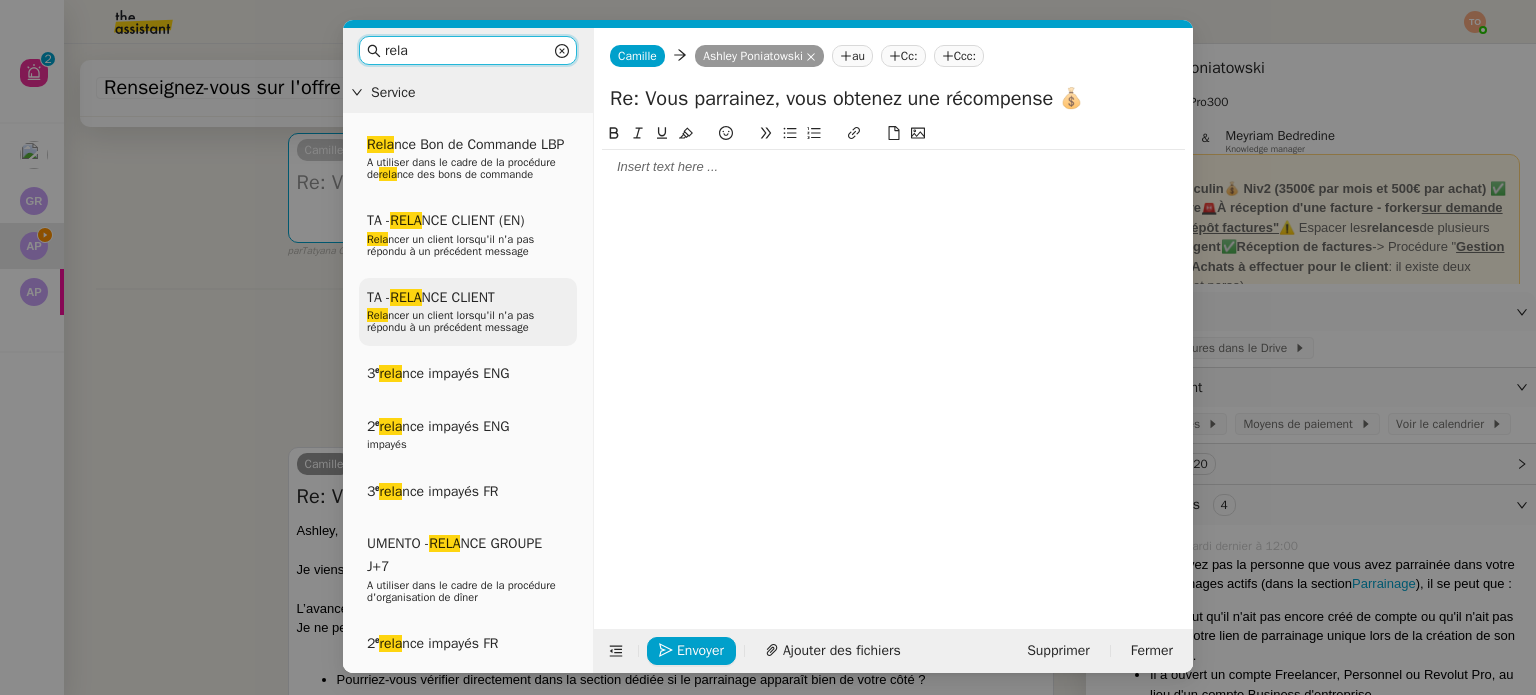 type on "rela" 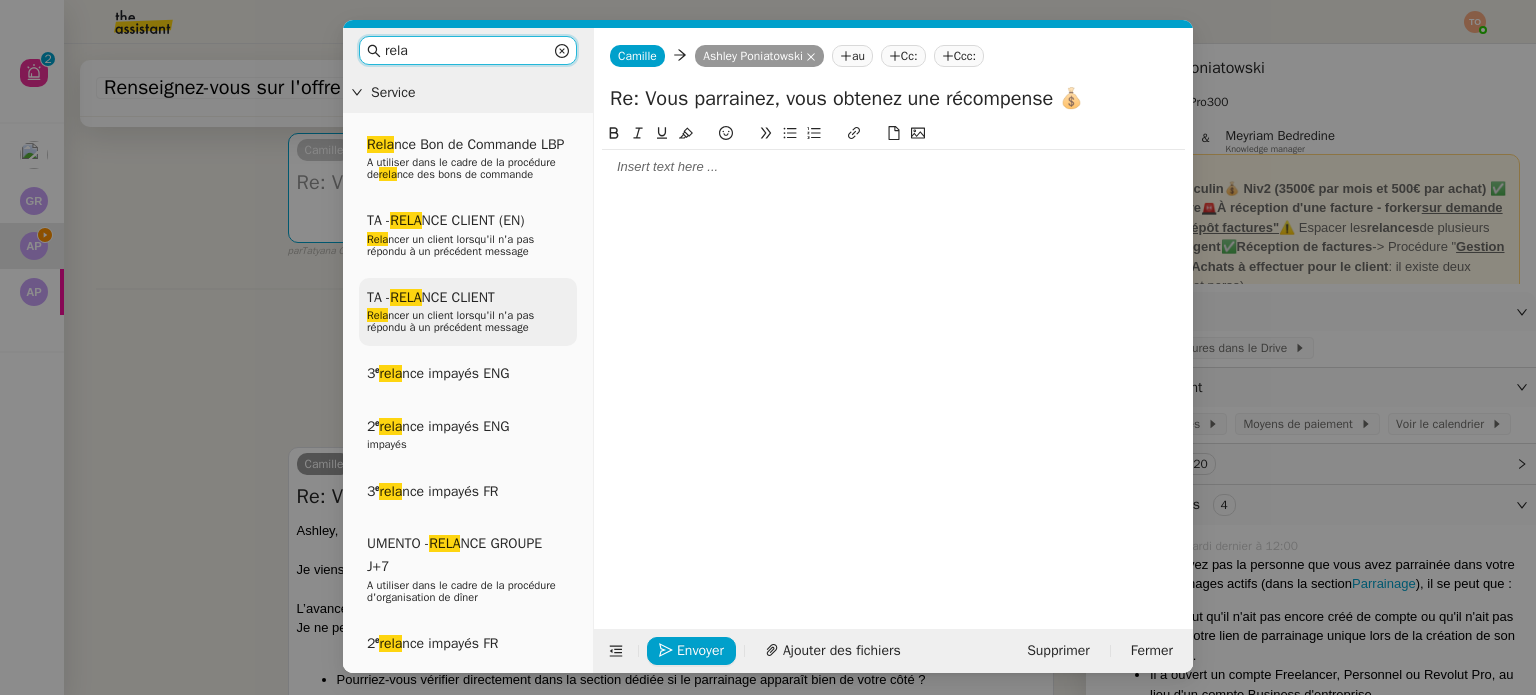 click on "Rela ncer un client lorsqu'il n'a pas répondu à un précédent message" at bounding box center [450, 321] 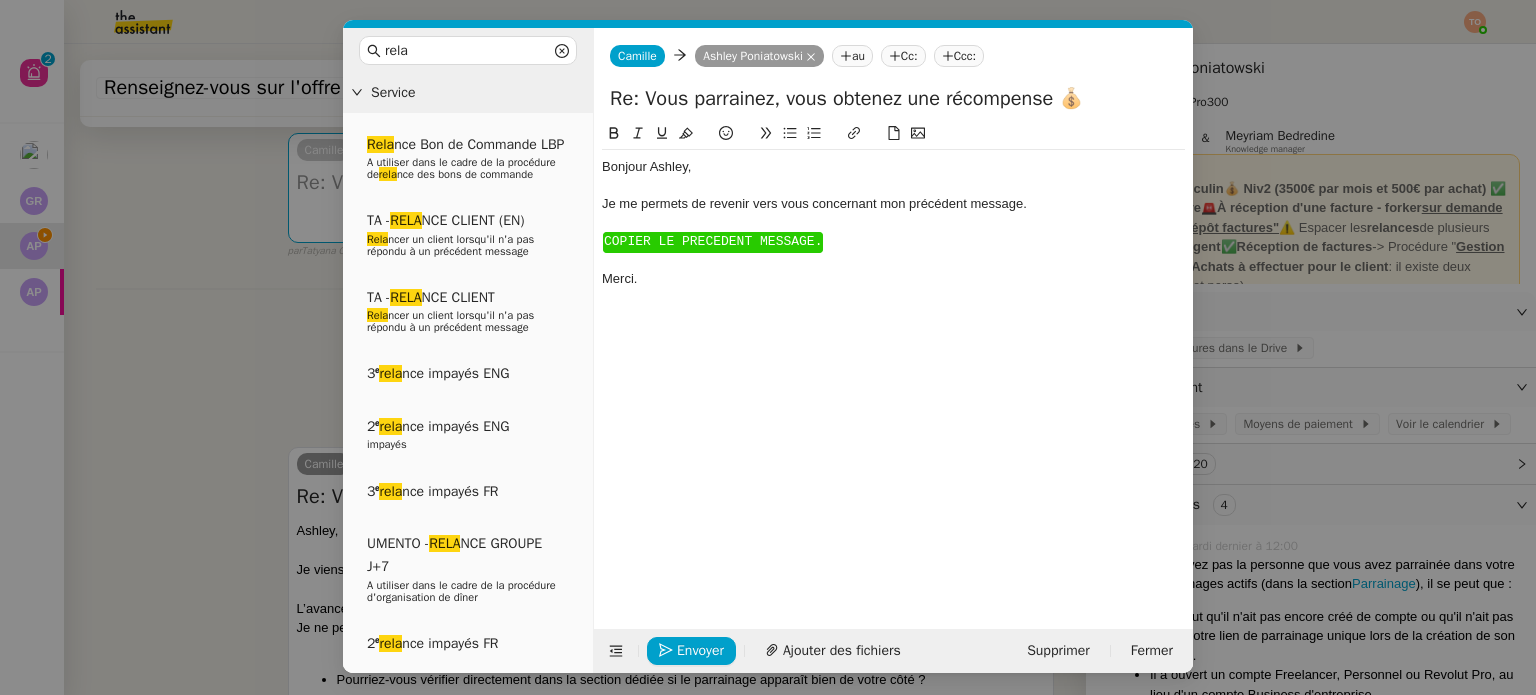 click on "COPIER LE PRECEDENT MESSAGE." 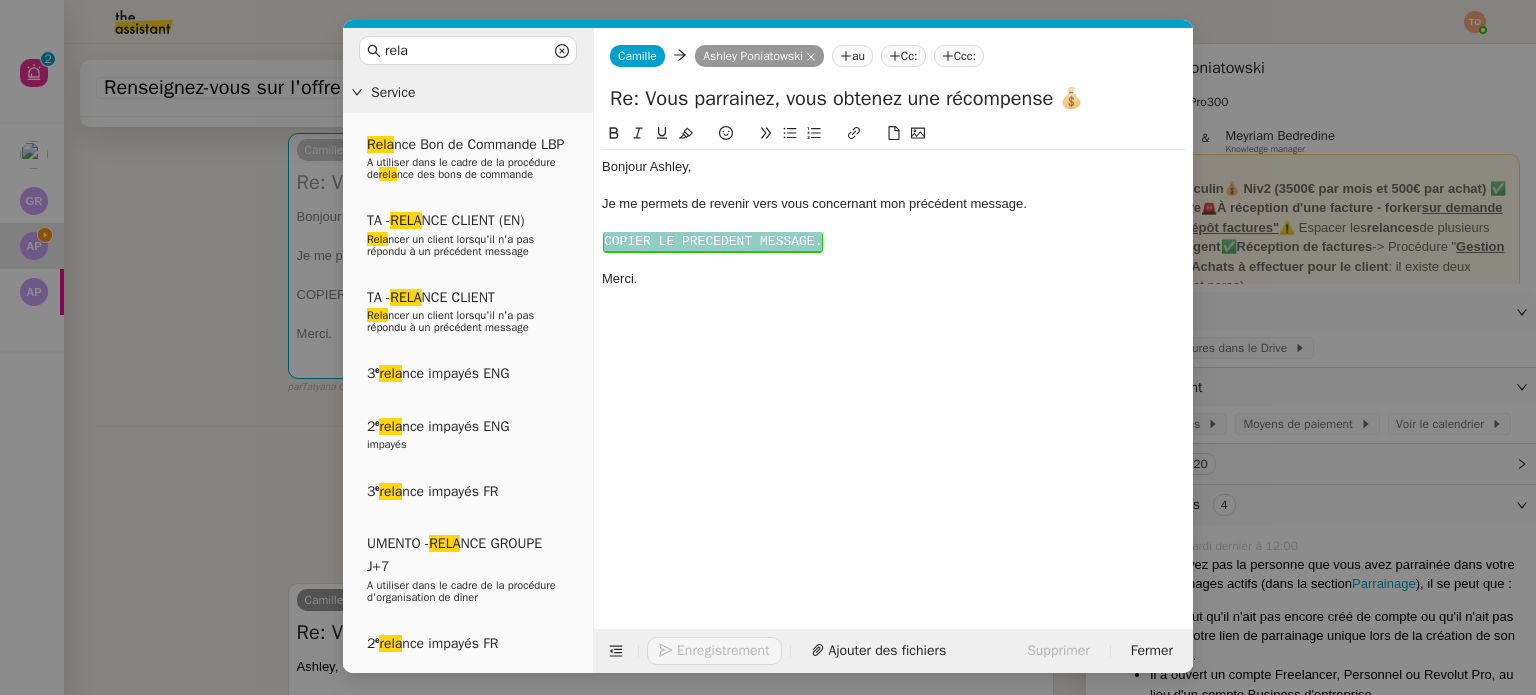 click on "COPIER LE PRECEDENT MESSAGE." 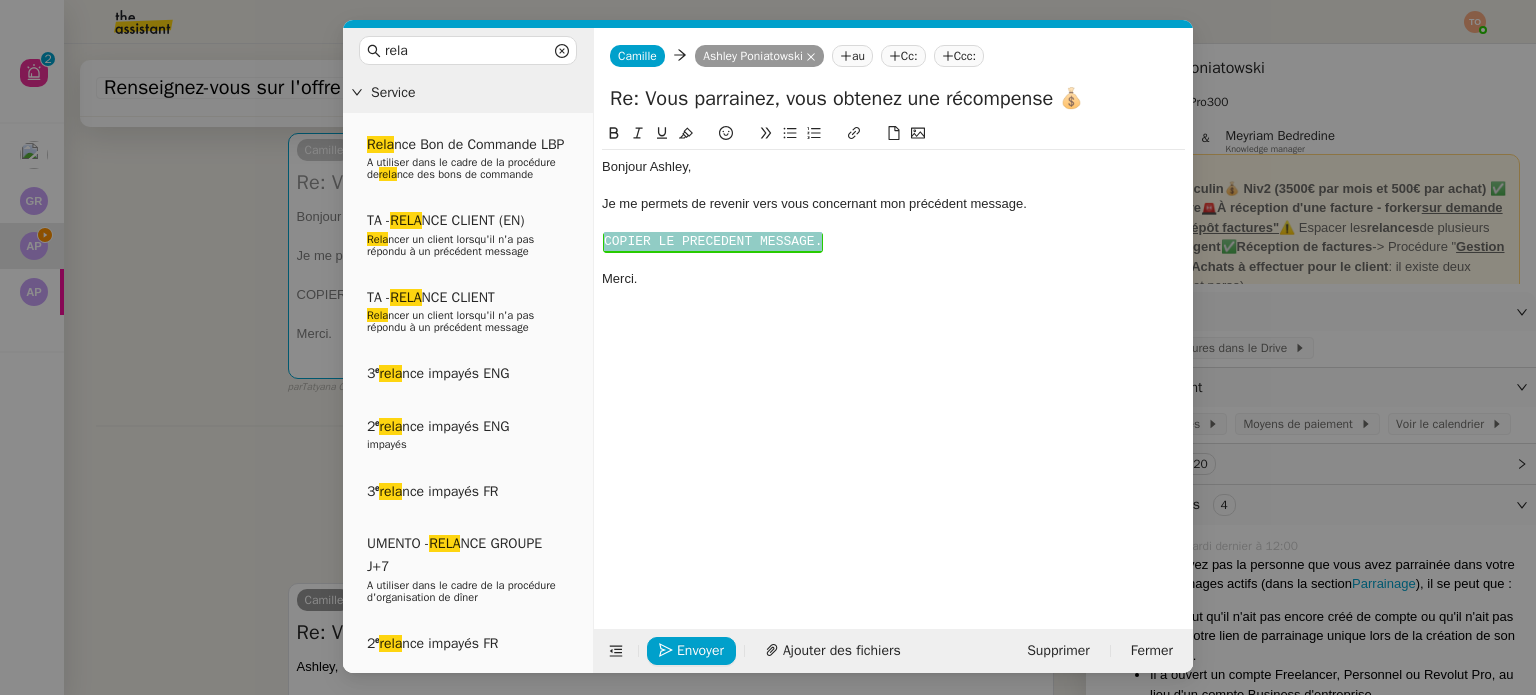 scroll, scrollTop: 0, scrollLeft: 0, axis: both 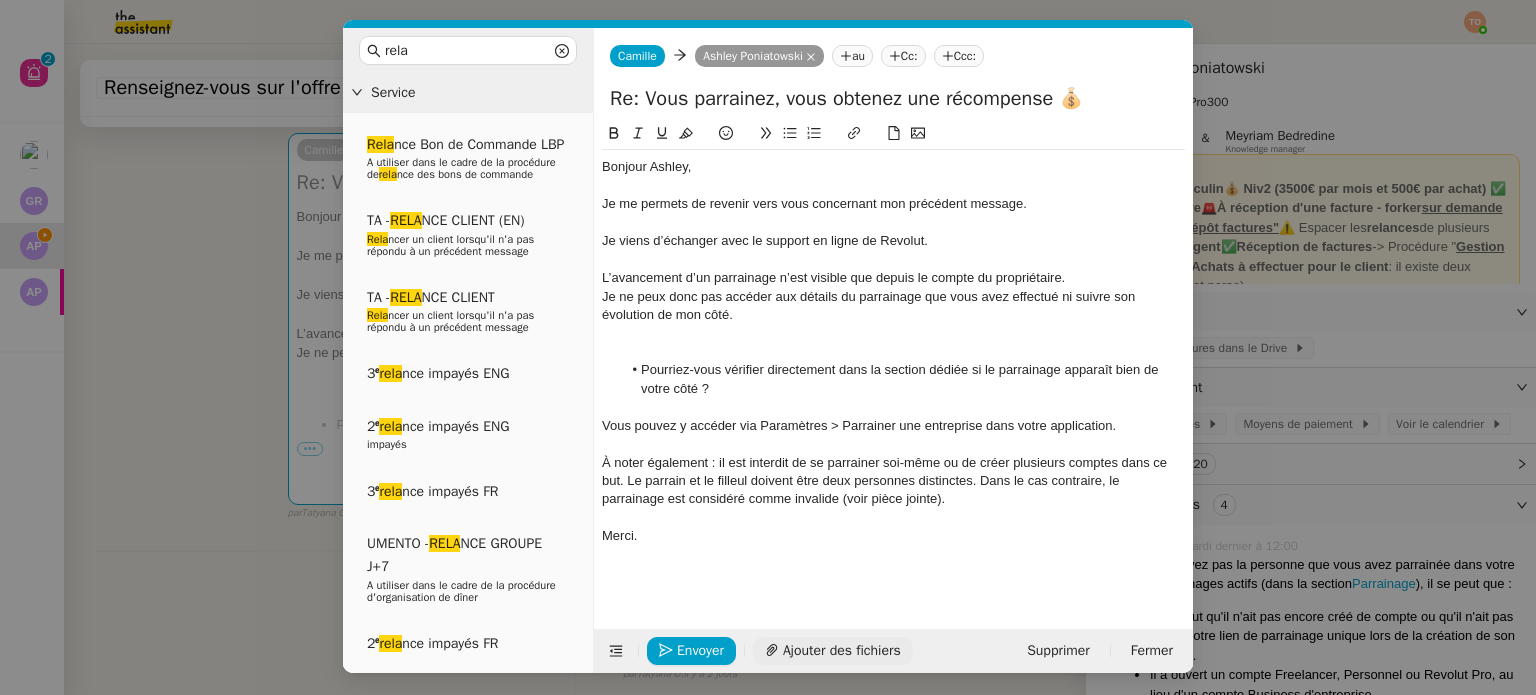 click on "Ajouter des fichiers" 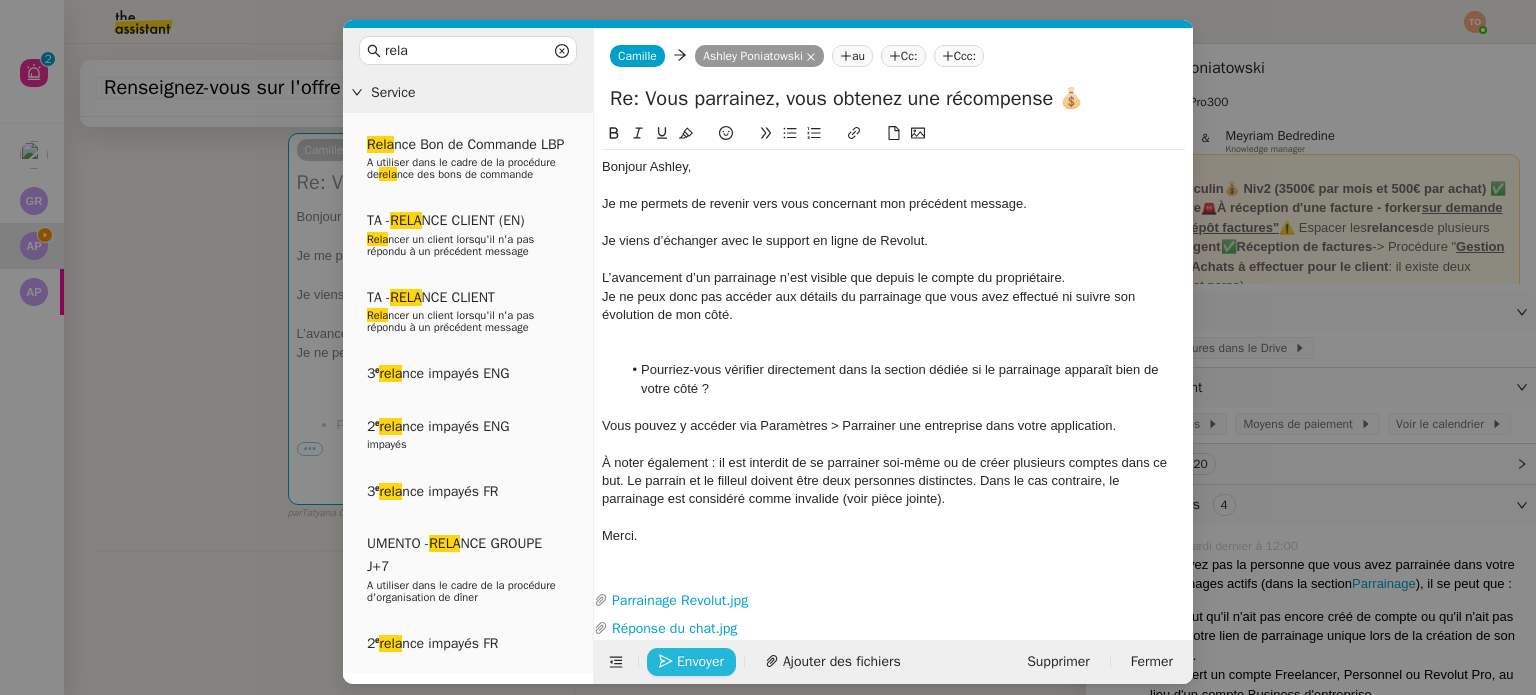click on "Envoyer" 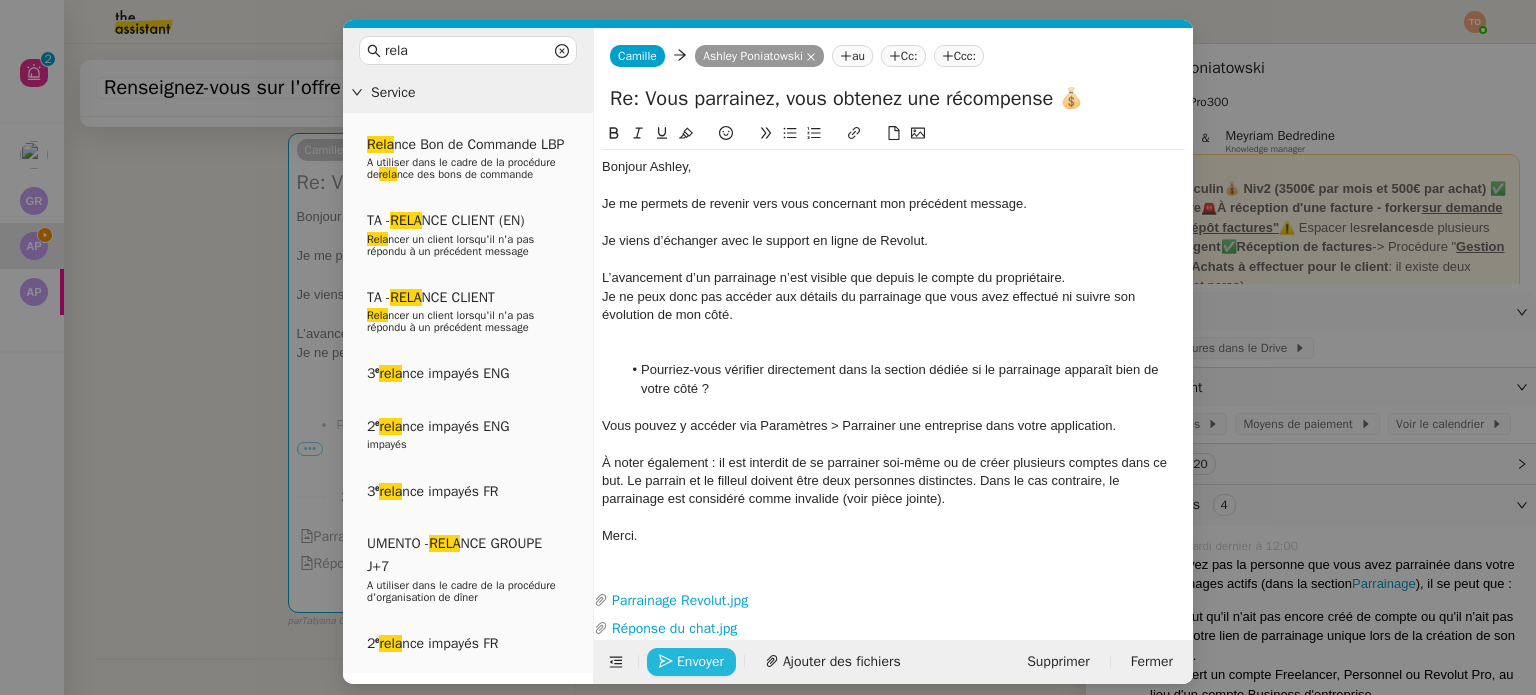 click on "Envoyer" 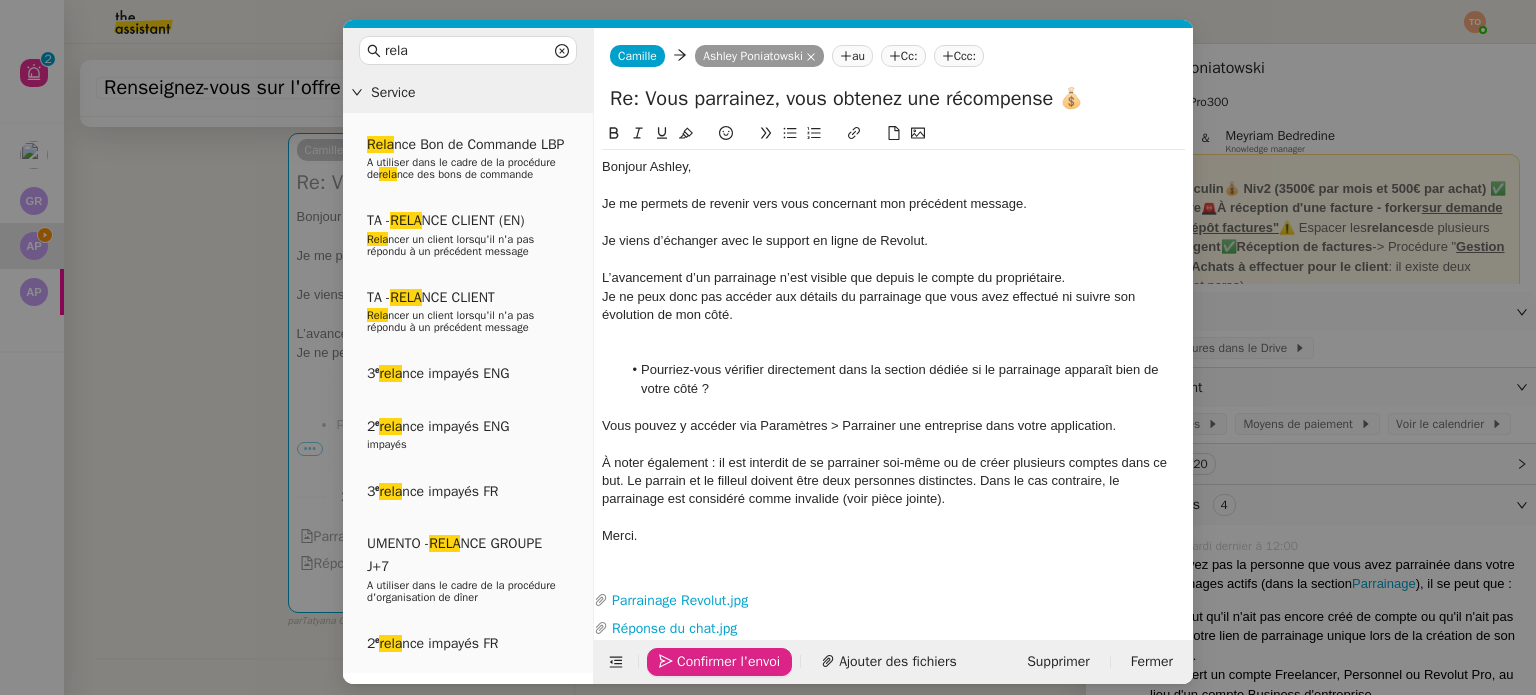click on "Confirmer l'envoi" 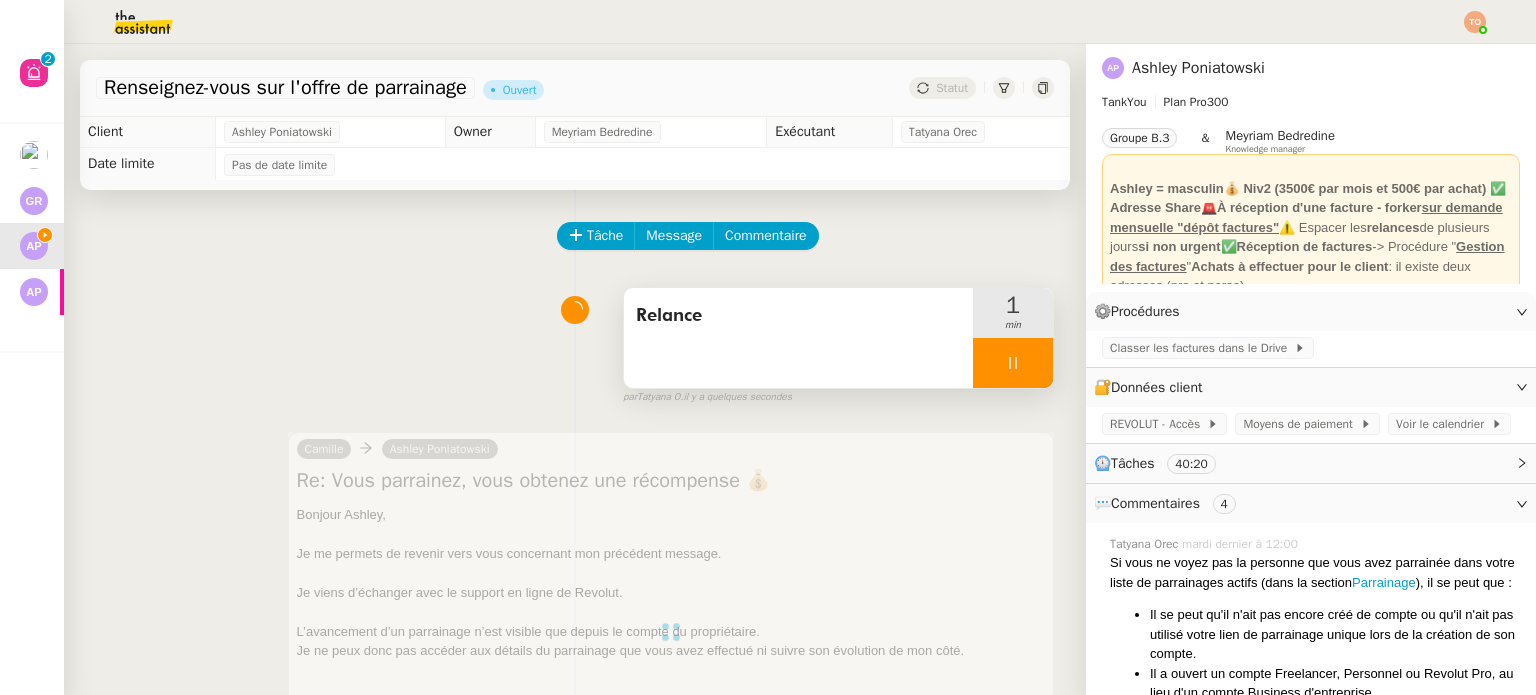 scroll, scrollTop: 0, scrollLeft: 0, axis: both 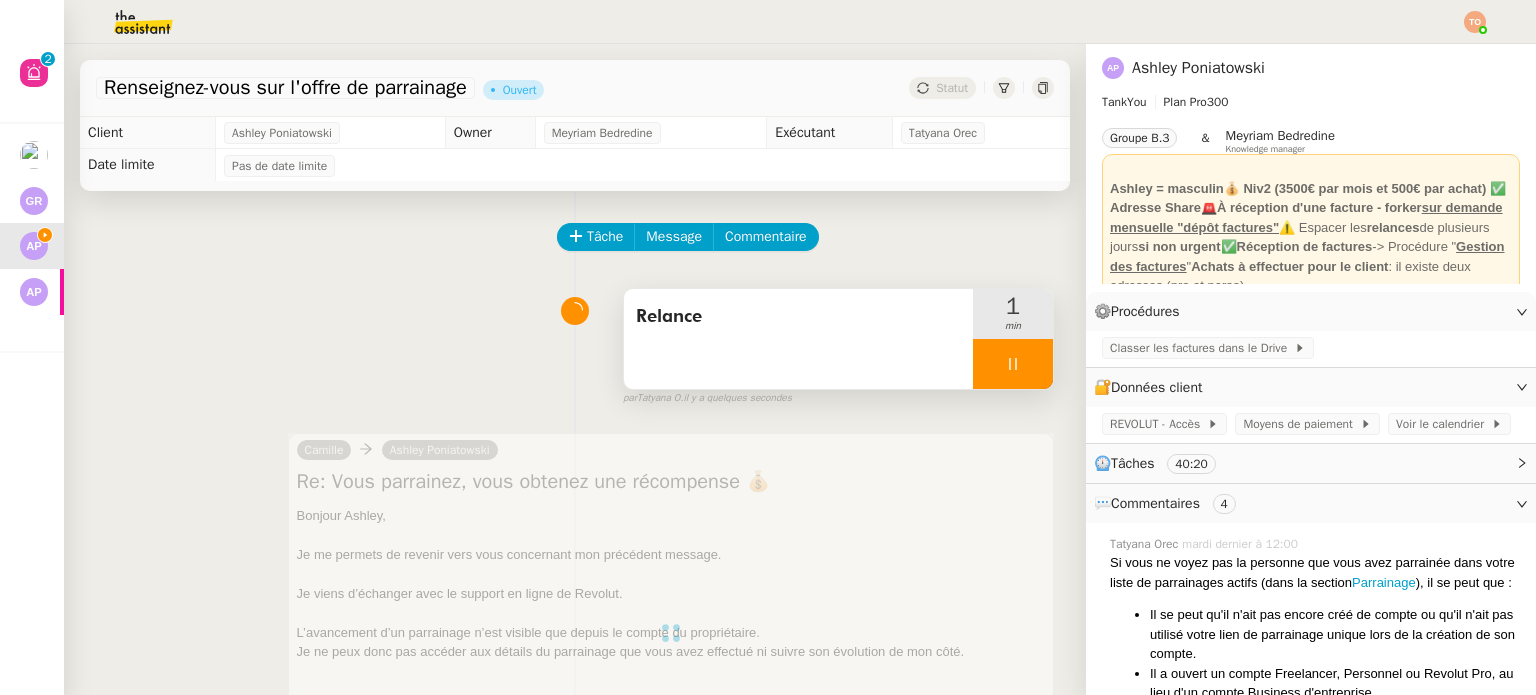 click at bounding box center (1013, 364) 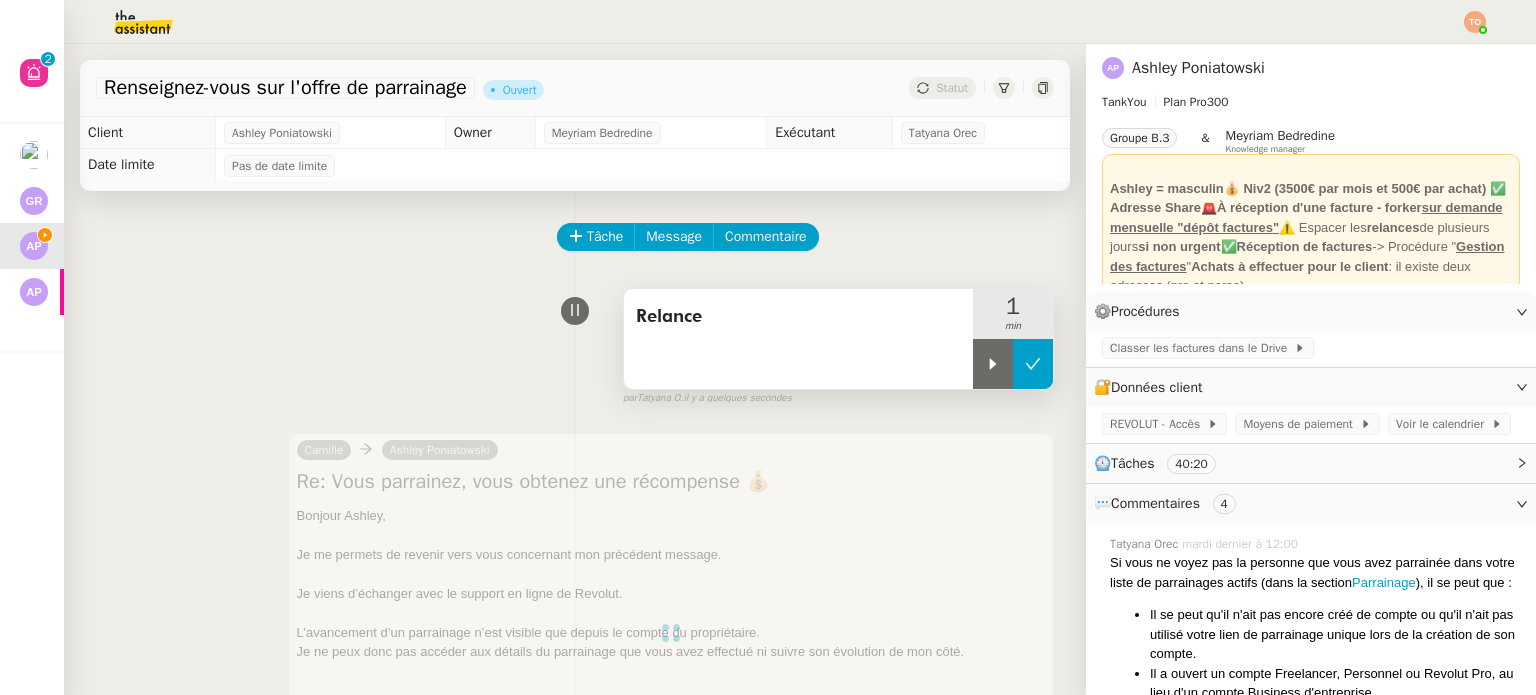 click 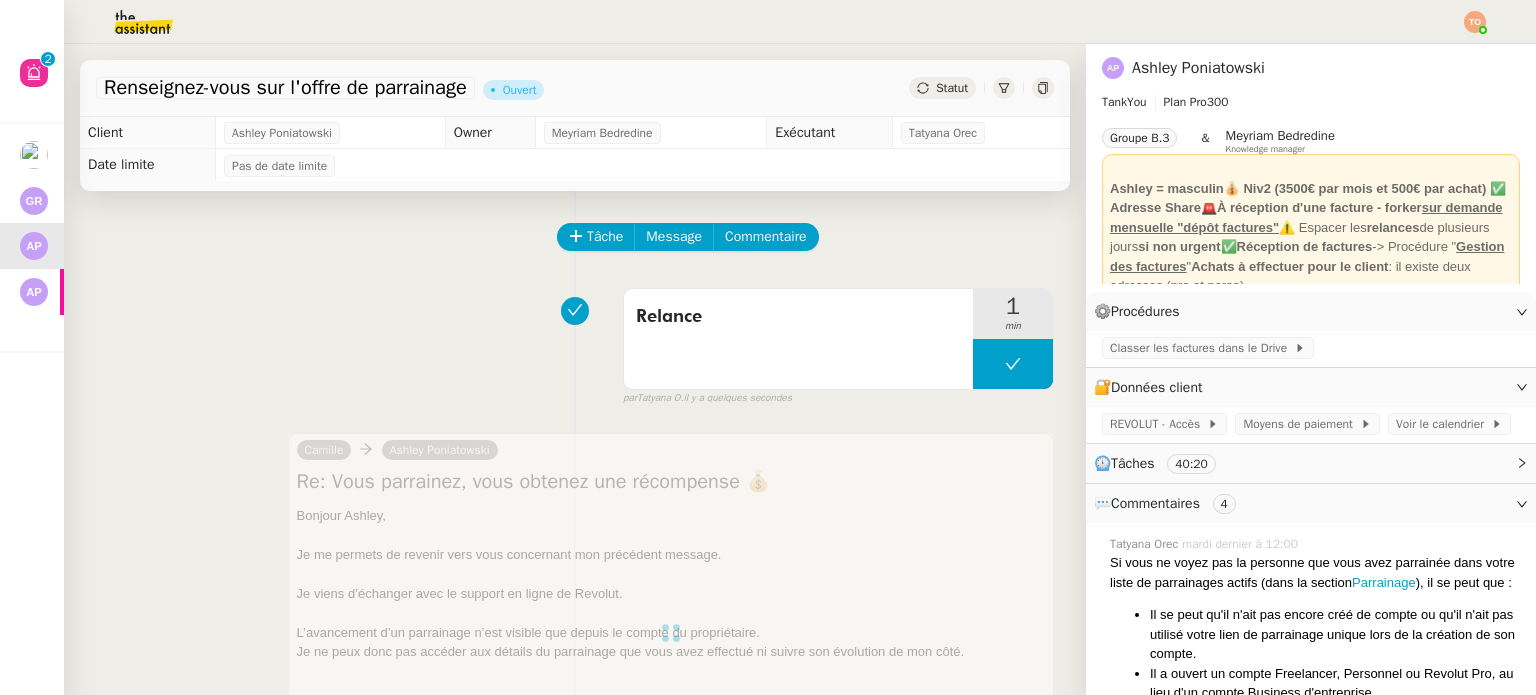 click on "Statut" 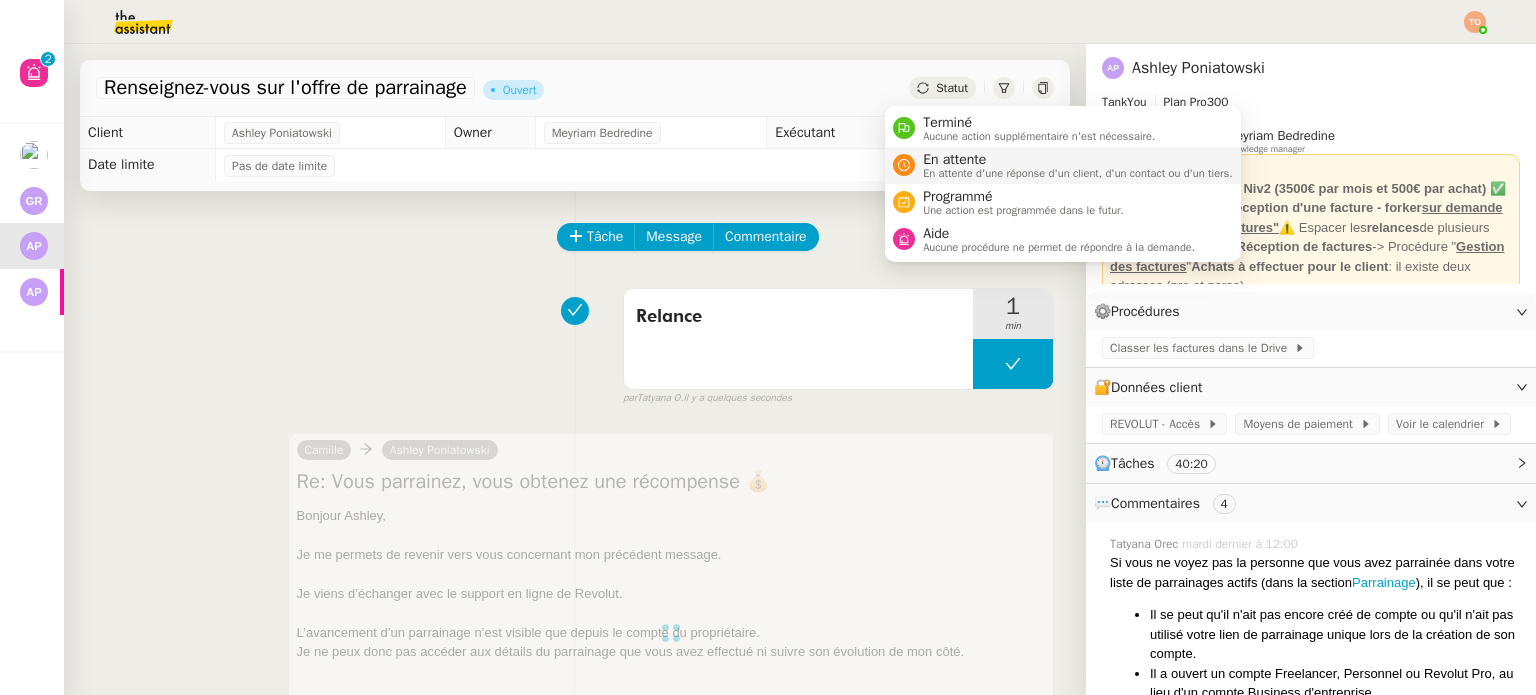 click on "En attente d'une réponse d'un client, d'un contact ou d'un tiers." at bounding box center [1078, 173] 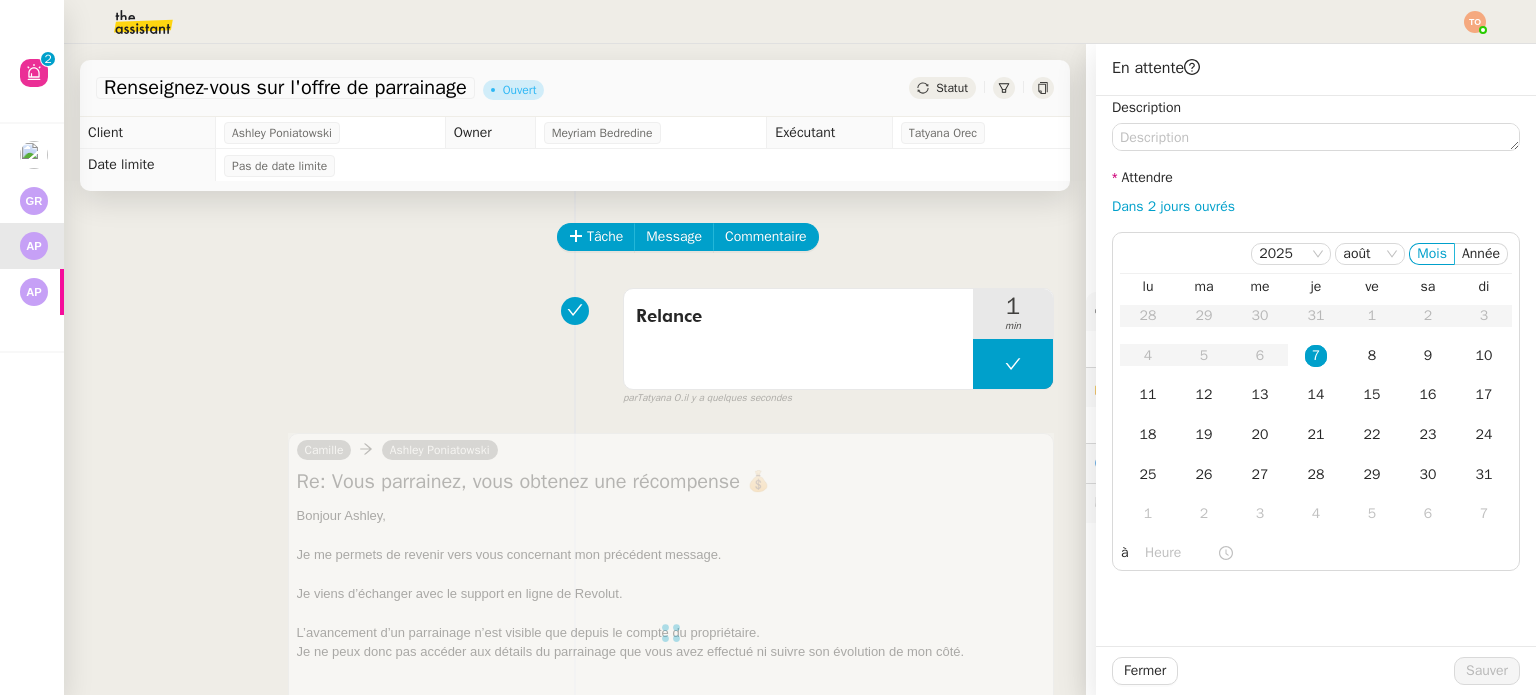 click on "Dans 2 jours ouvrés" 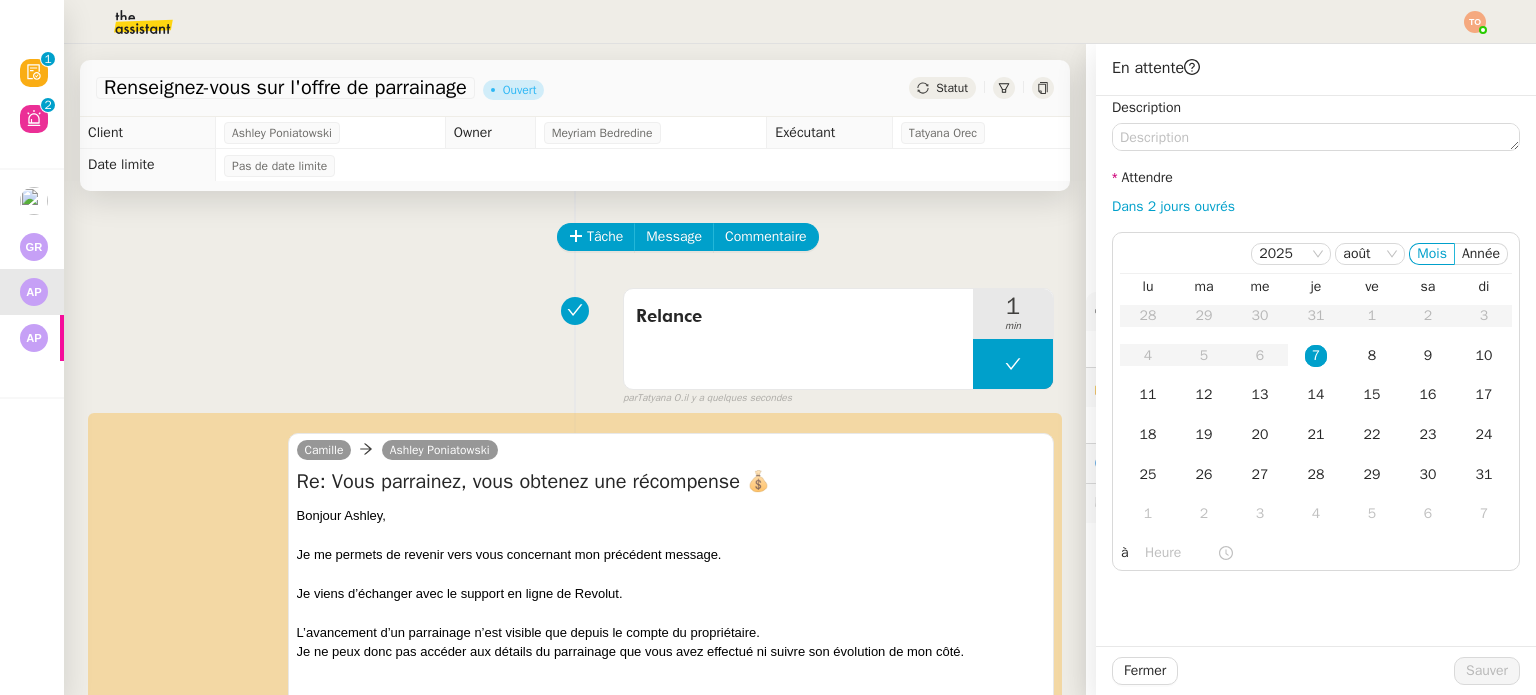 click on "Attendre" 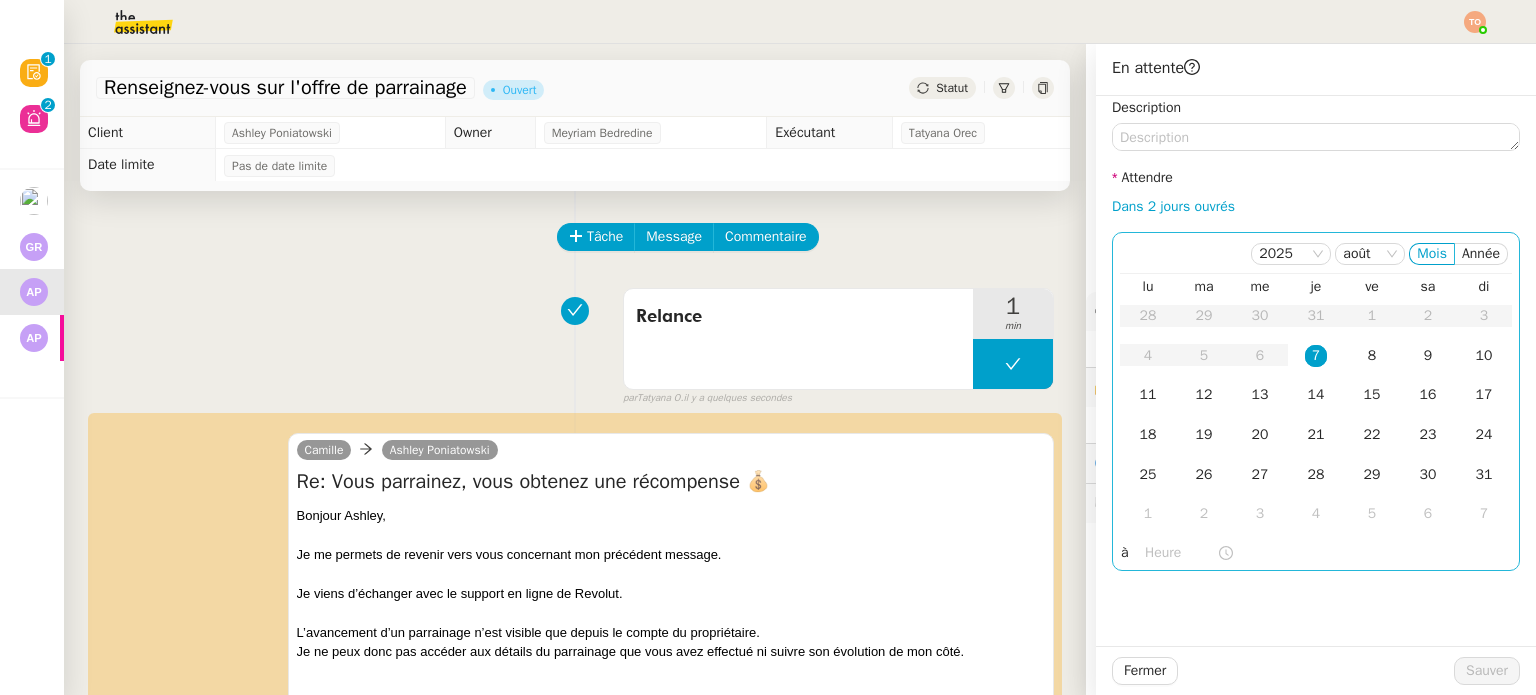 drag, startPoint x: 1154, startPoint y: 202, endPoint x: 1195, endPoint y: 232, distance: 50.803543 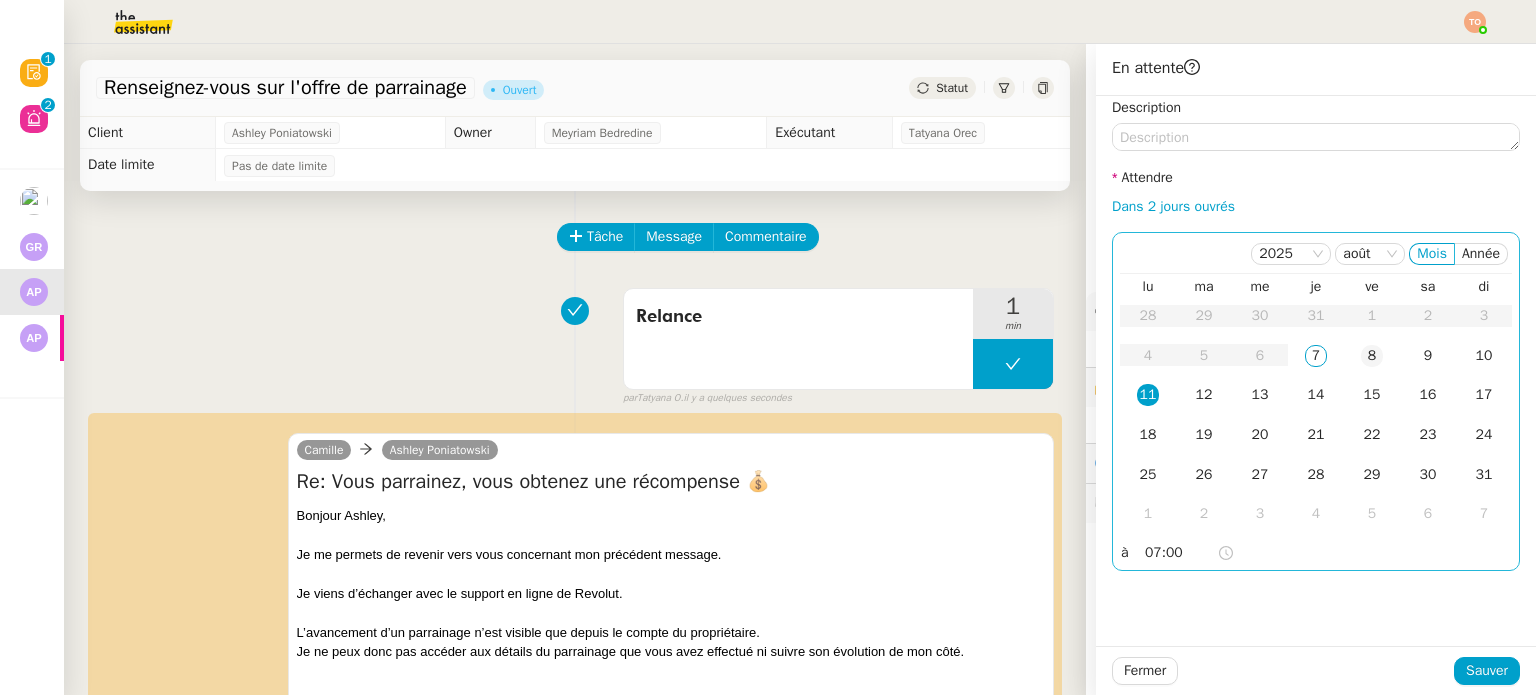 click on "8" 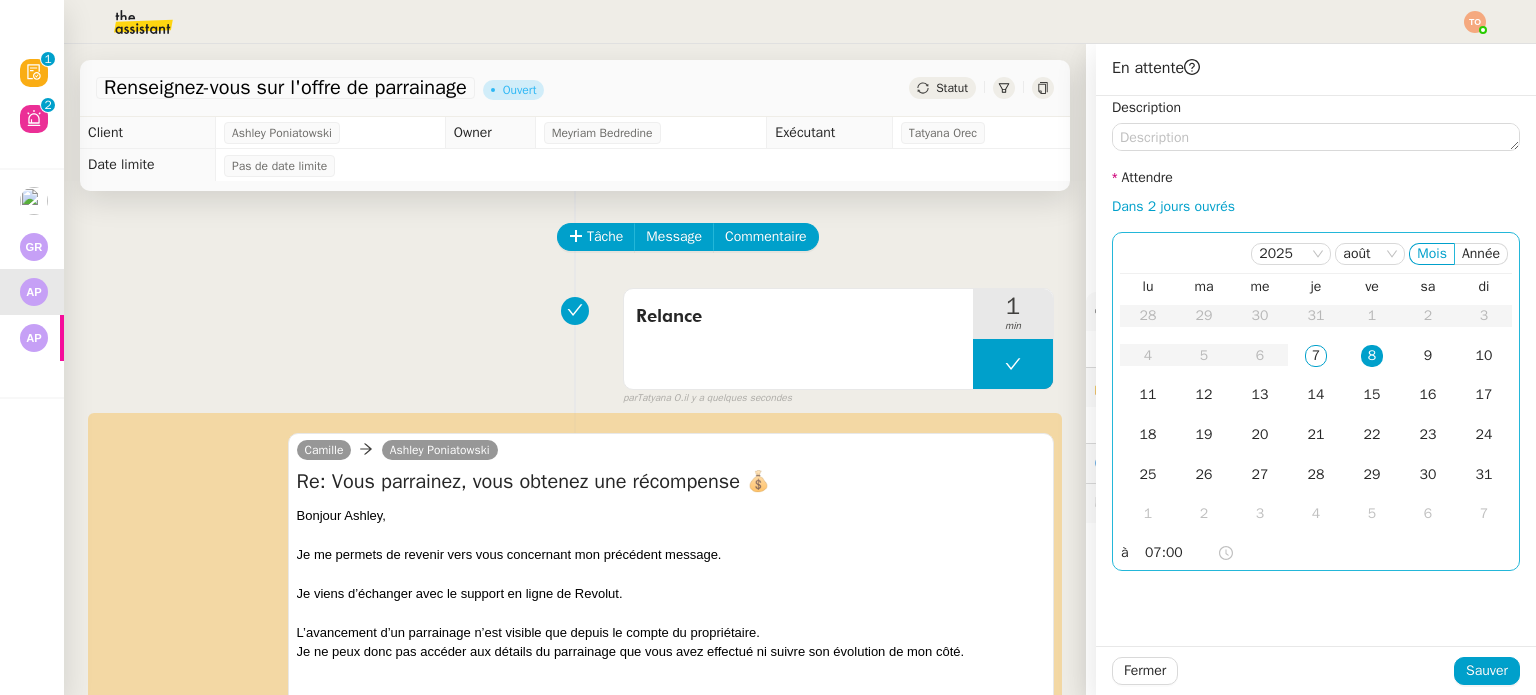 click on "07:00" 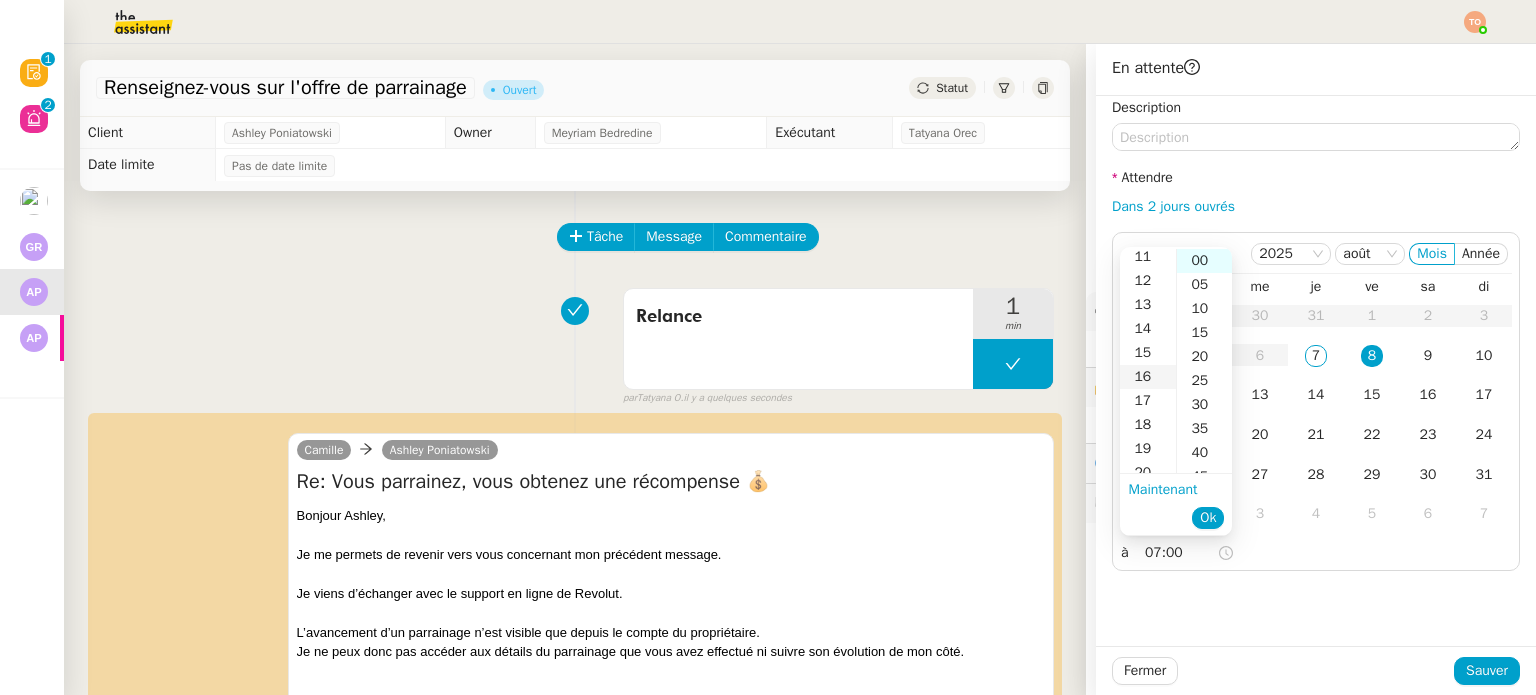 click on "16" at bounding box center [1148, 377] 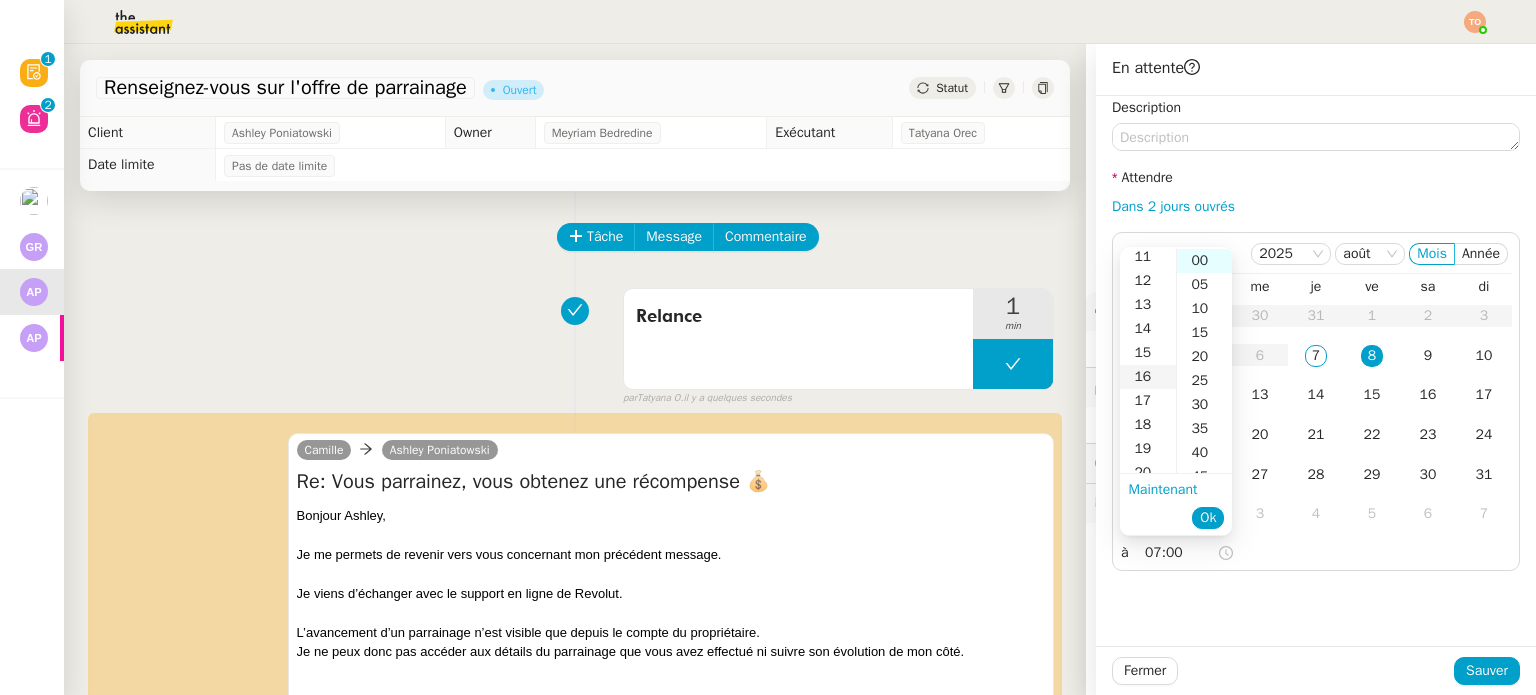type on "16:00" 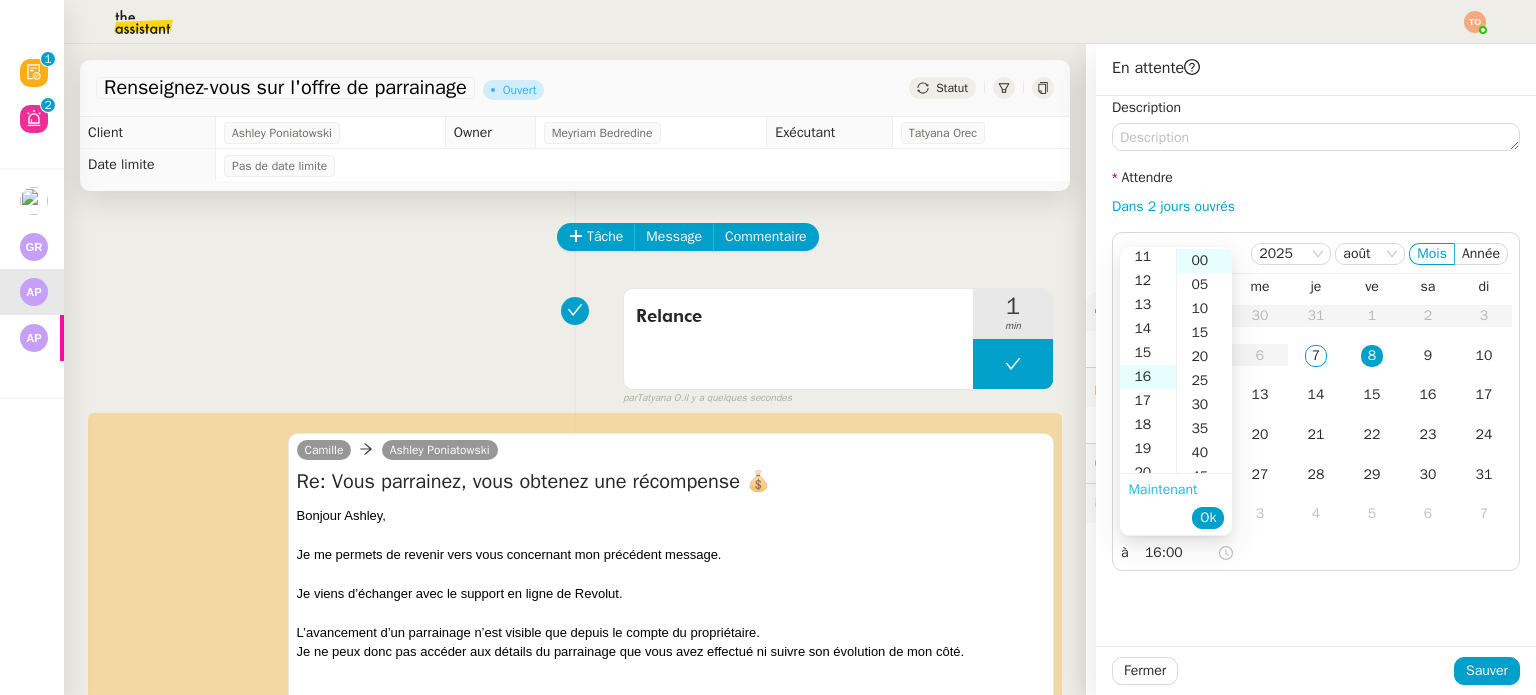 scroll, scrollTop: 384, scrollLeft: 0, axis: vertical 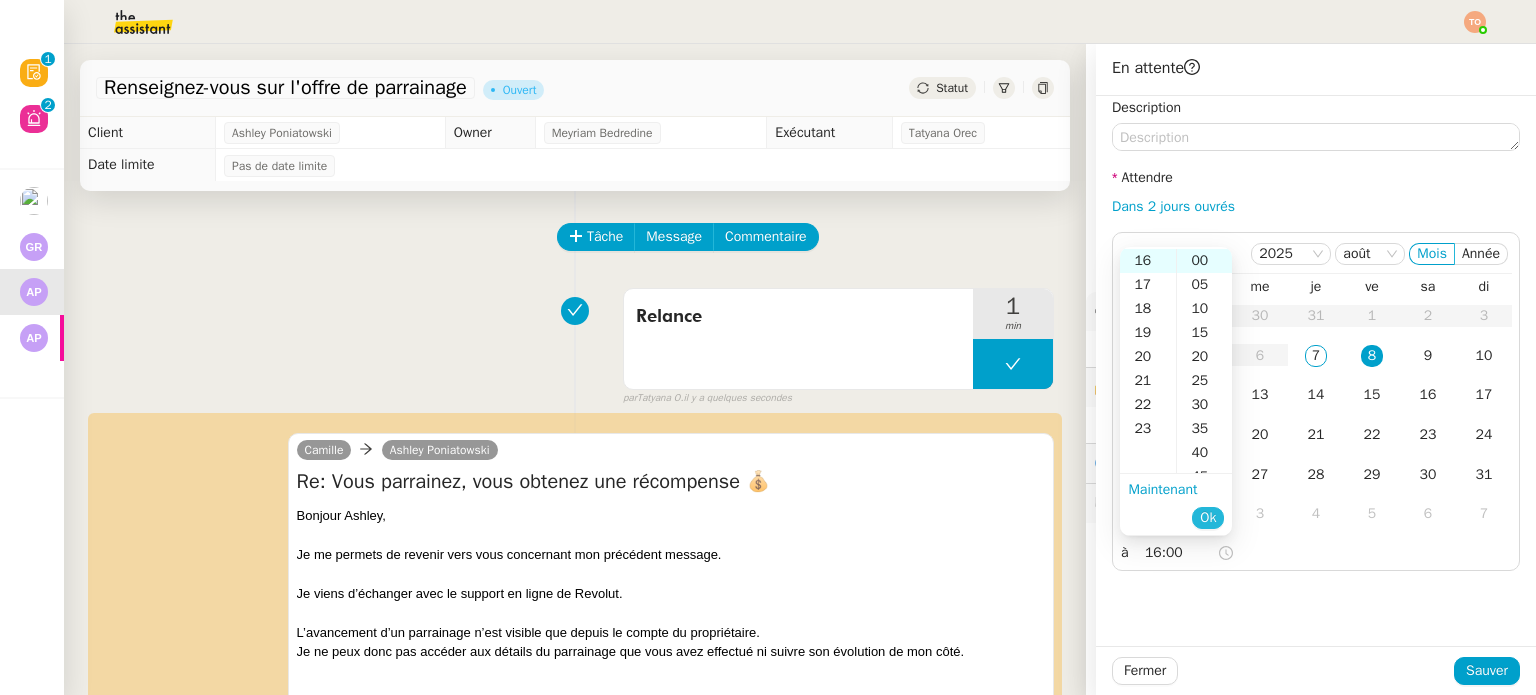 click on "Ok" at bounding box center (1208, 518) 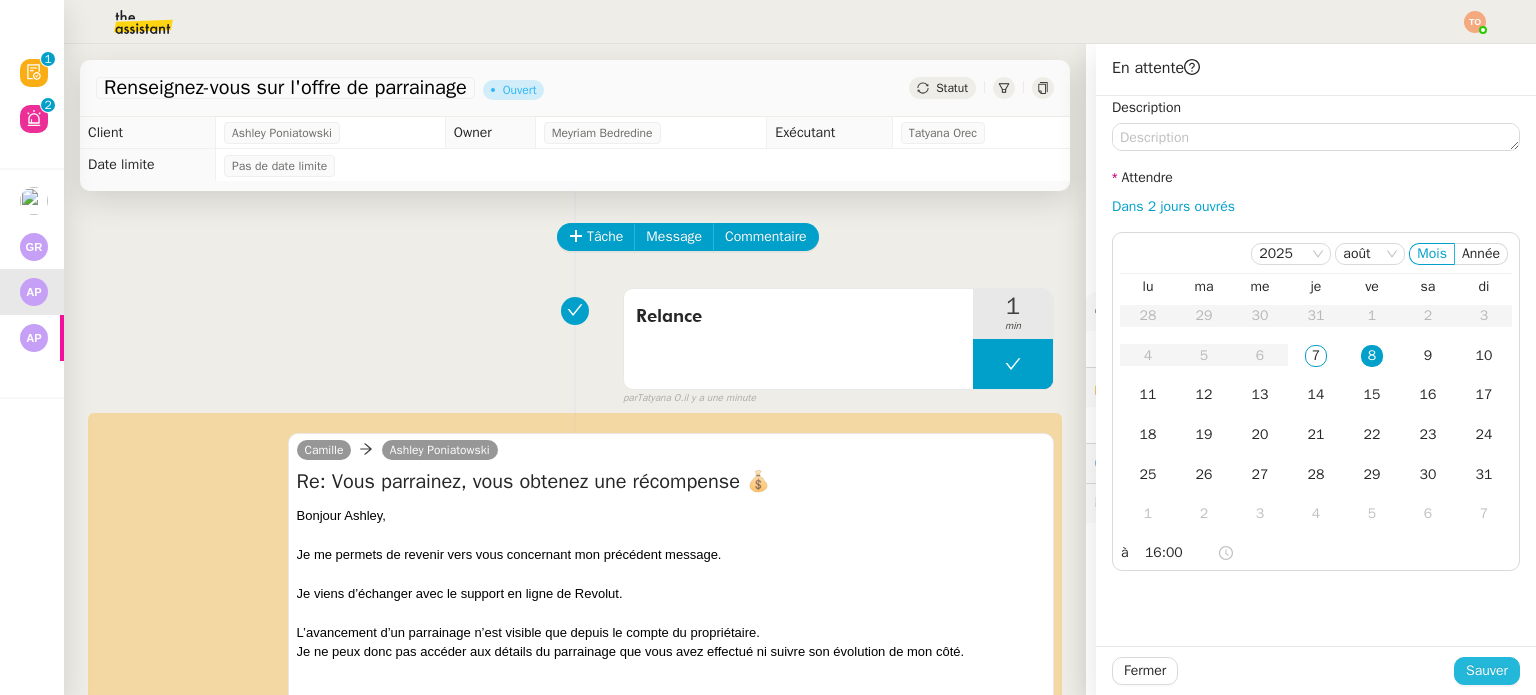 click on "Sauver" 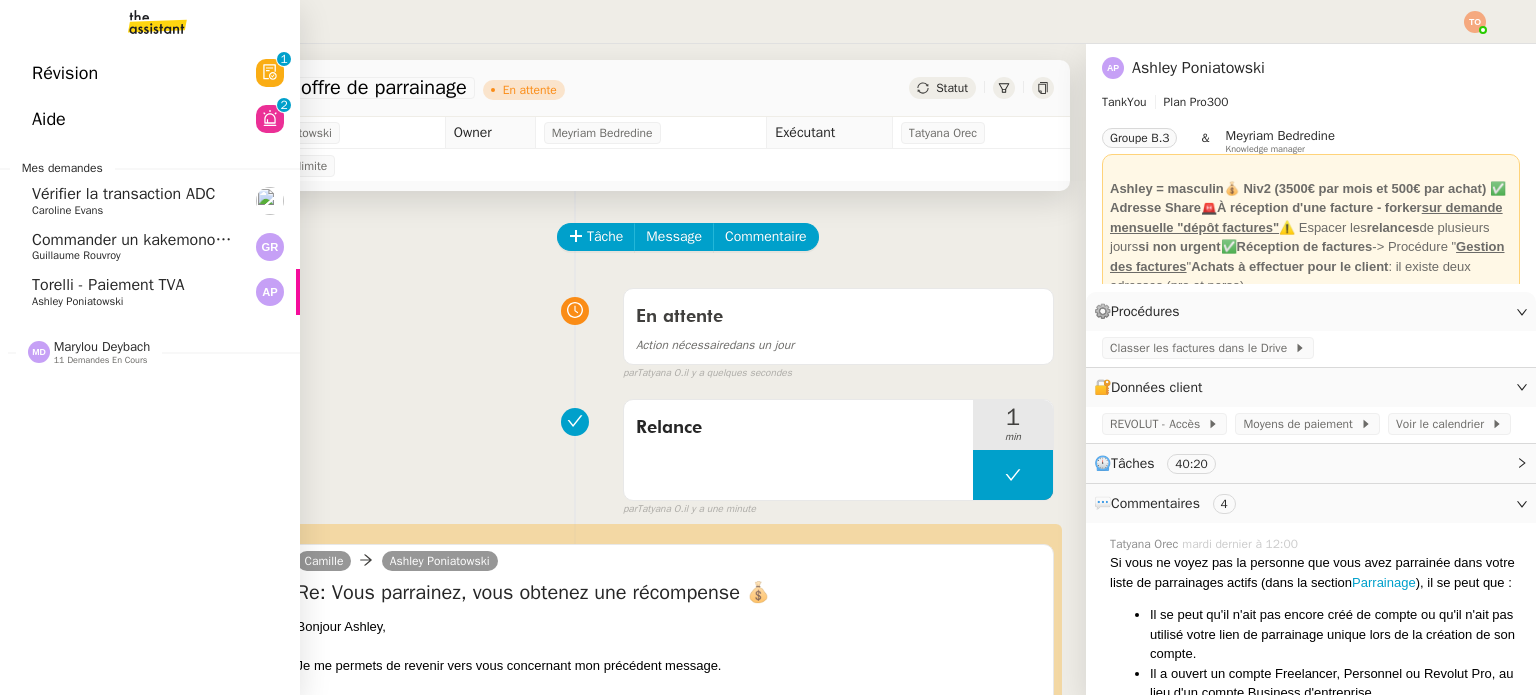 click on "Marylou Deybach" 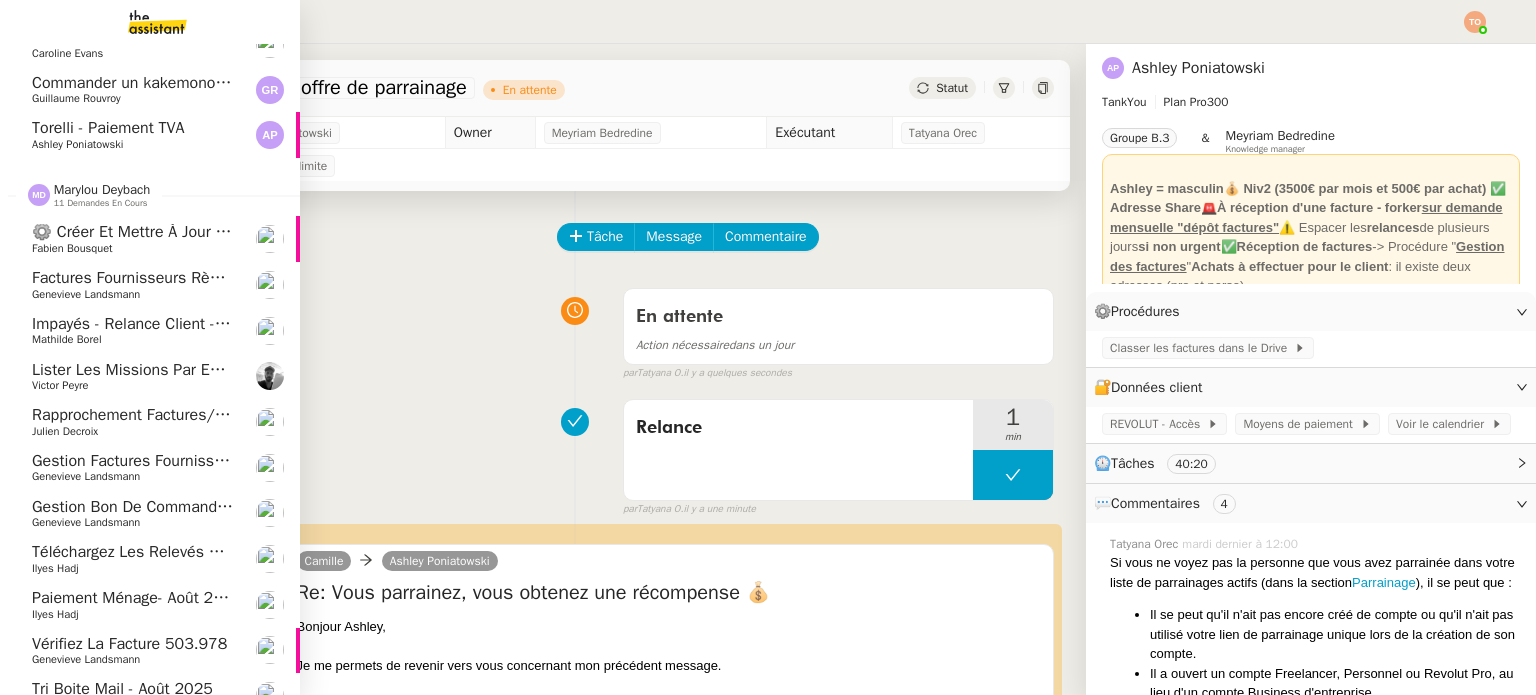 scroll, scrollTop: 191, scrollLeft: 0, axis: vertical 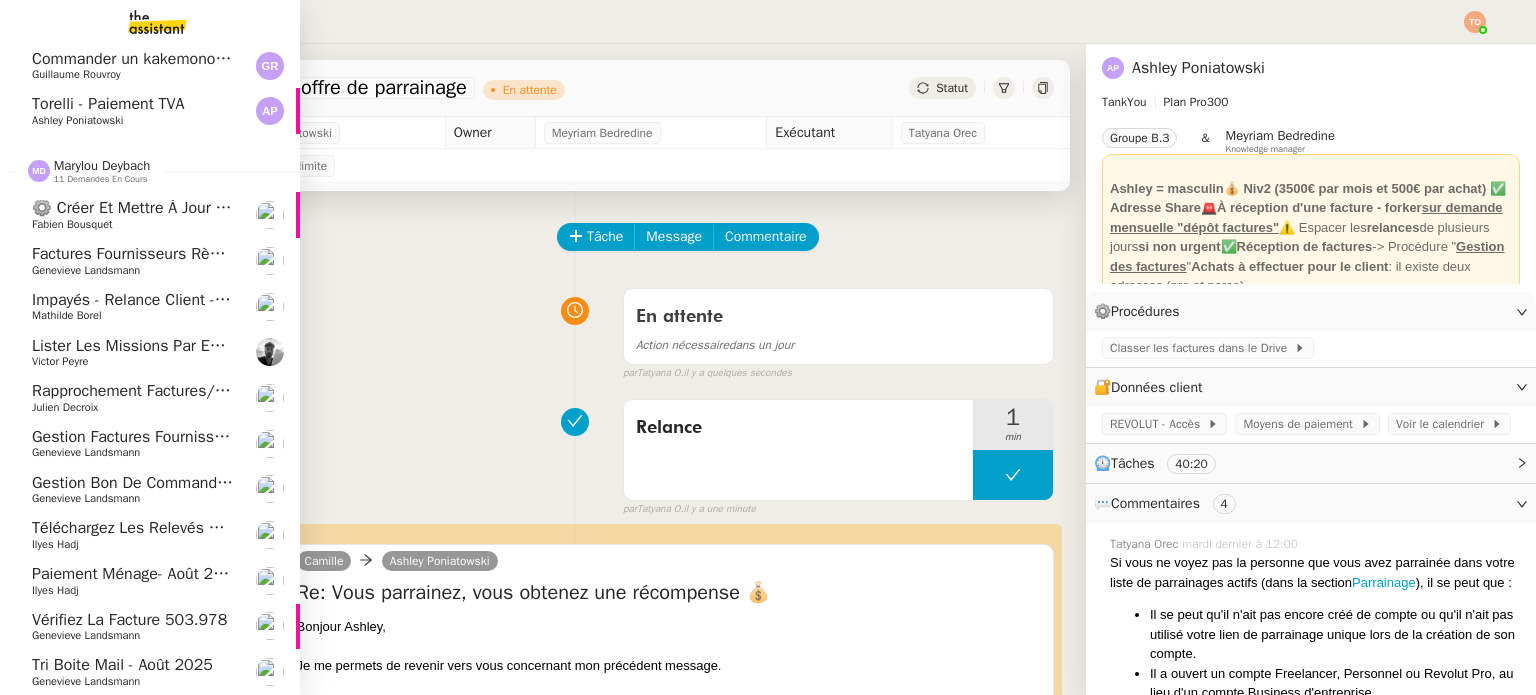 click on "Tri boite mail - août 2025" 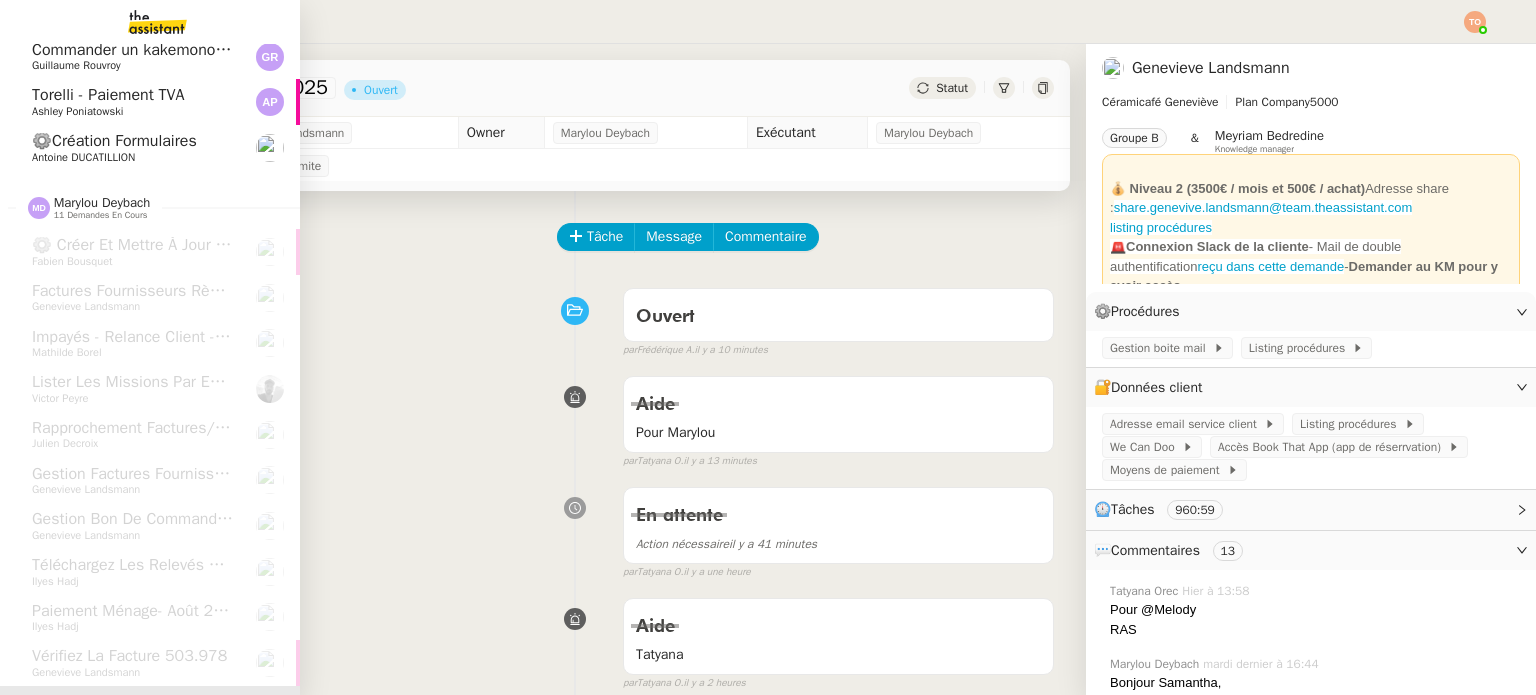 scroll, scrollTop: 44, scrollLeft: 0, axis: vertical 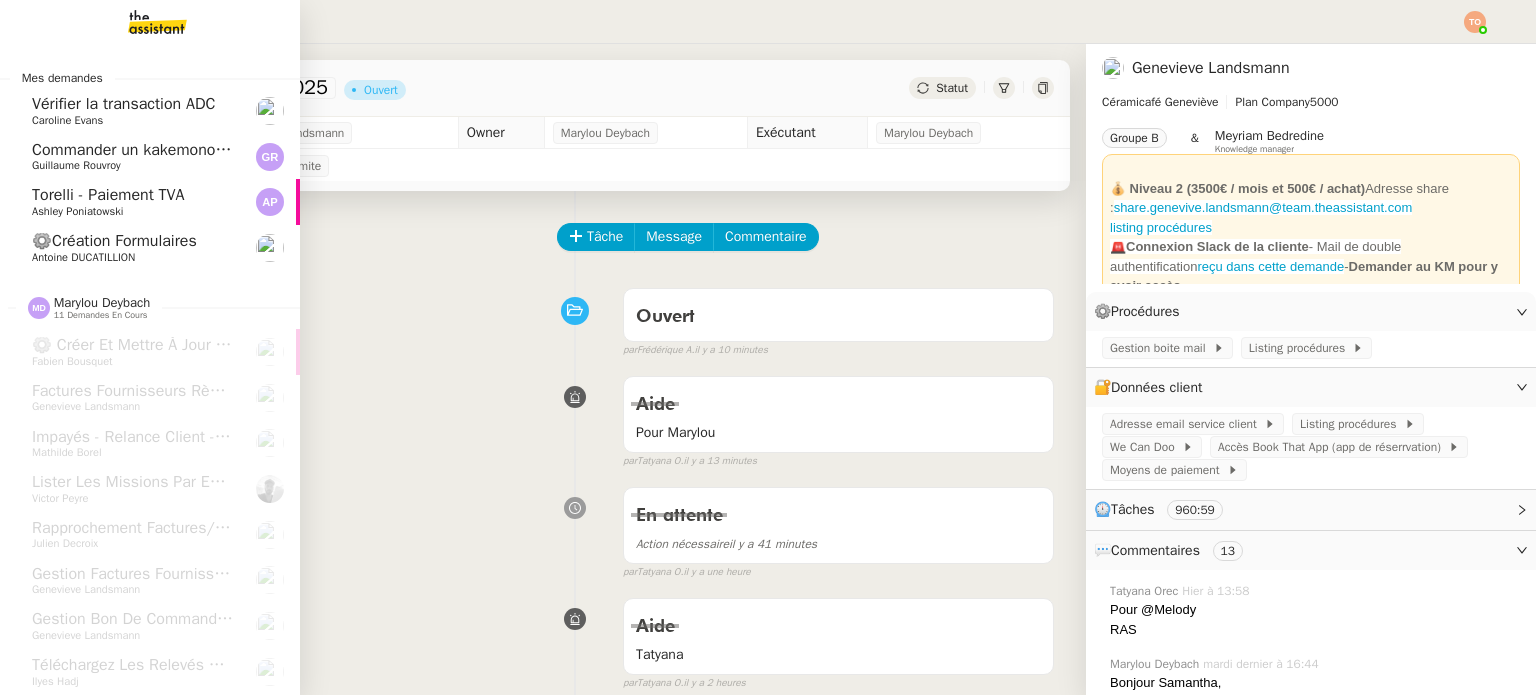 click on "Antoine DUCATILLION" 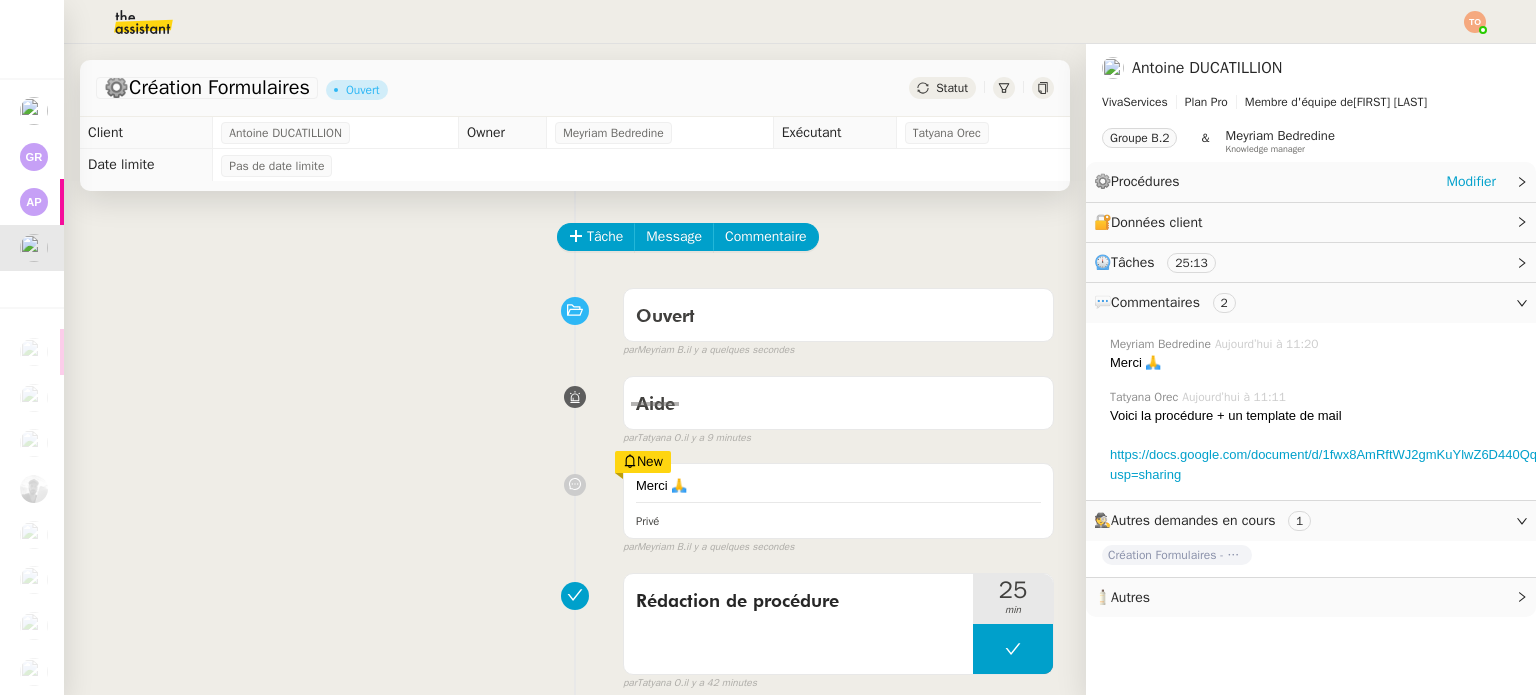 click on "⚙️  Procédures     Modifier" 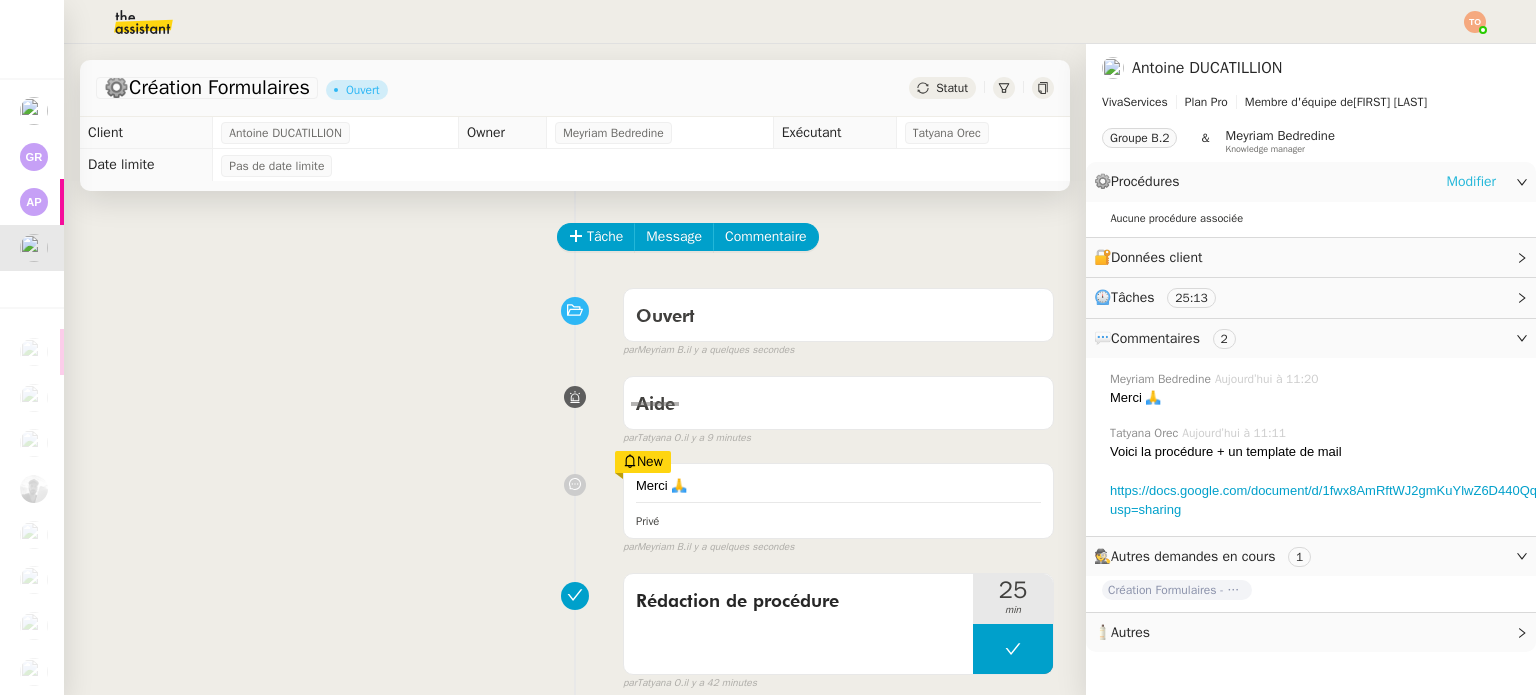 click on "Modifier" 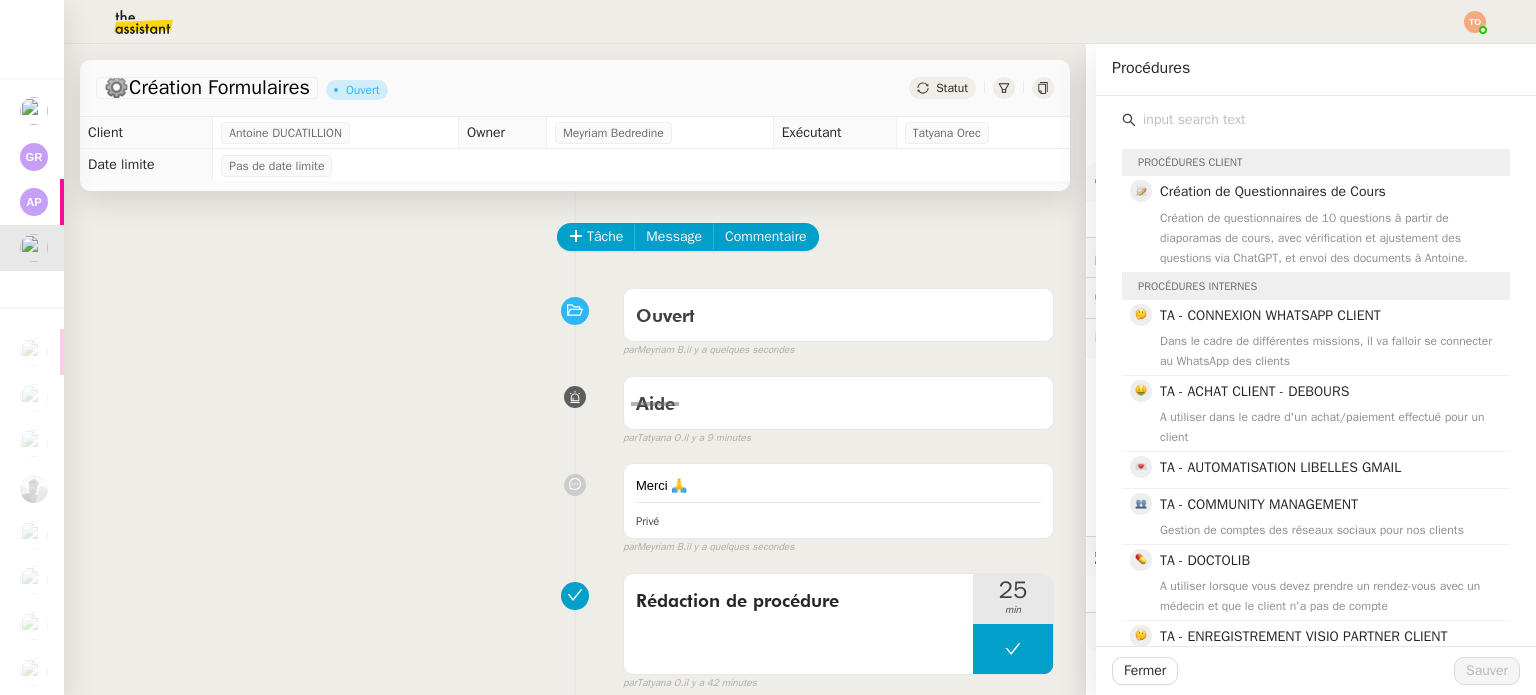 click on "Création de questionnaires de 10 questions à partir de diaporamas de cours, avec vérification et ajustement des questions via ChatGPT, et envoi des documents à Antoine." 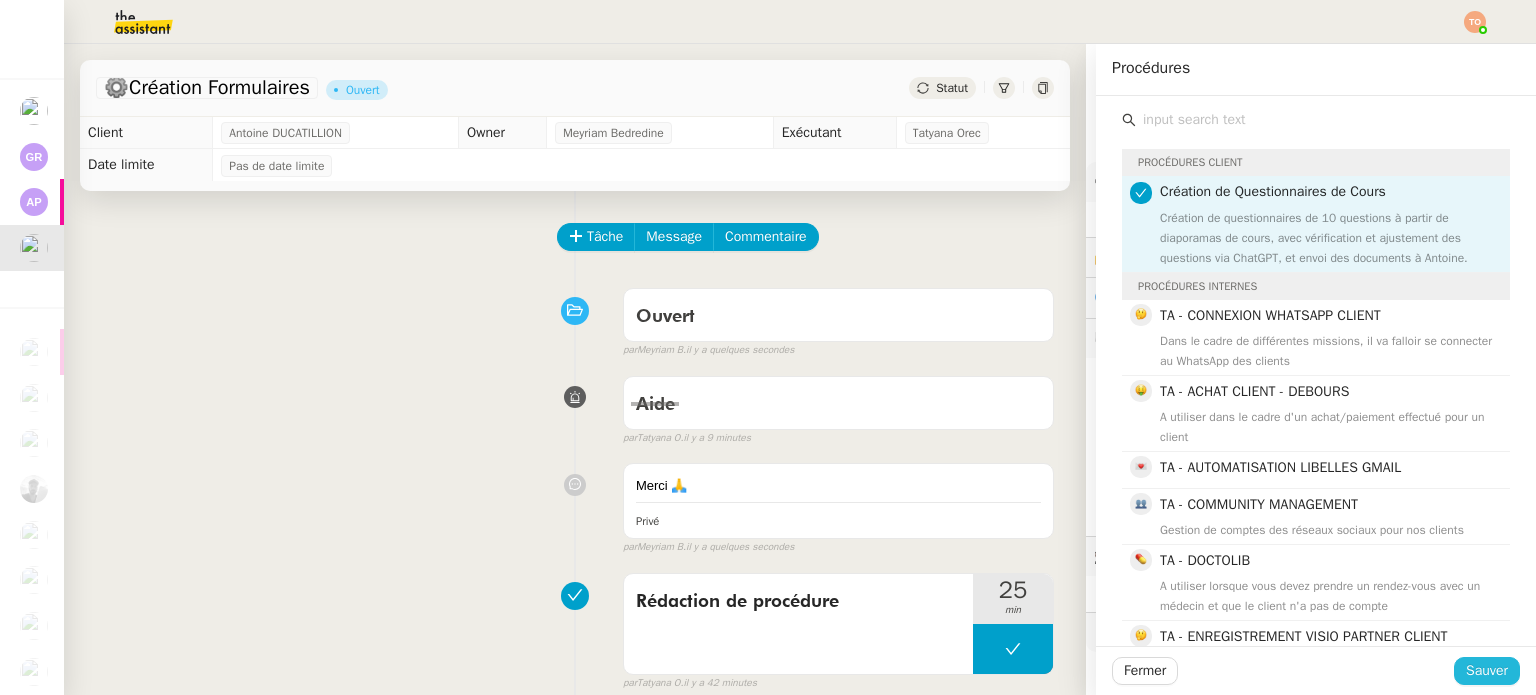 click on "Sauver" 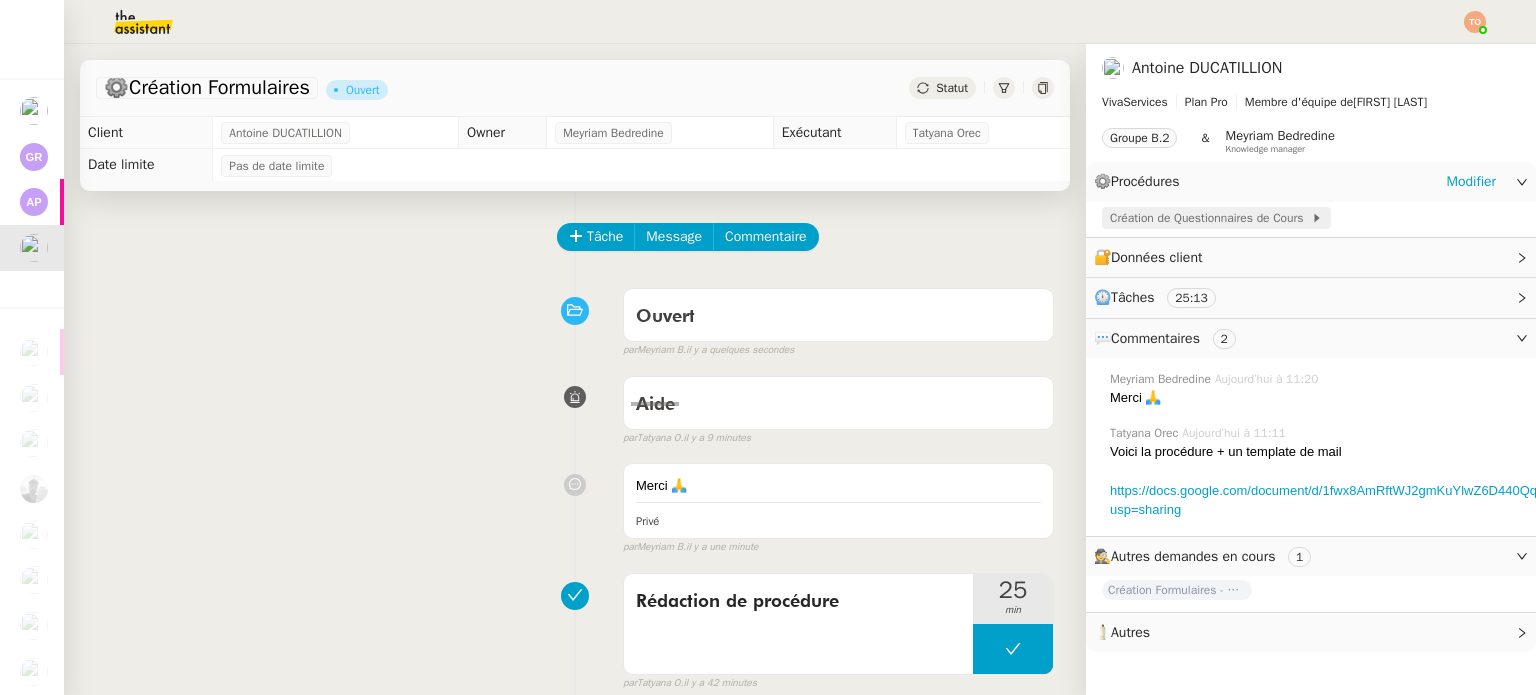 click on "Création de Questionnaires de Cours" 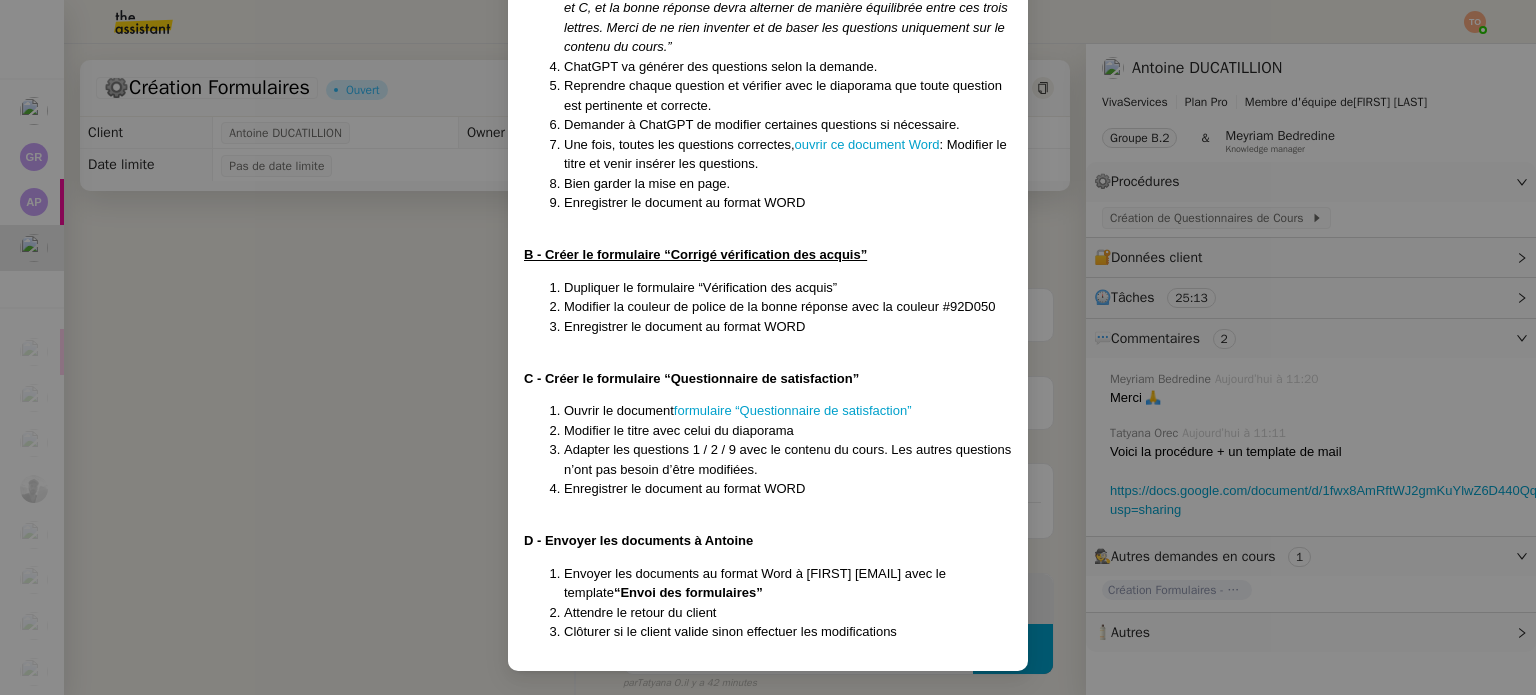 scroll, scrollTop: 735, scrollLeft: 0, axis: vertical 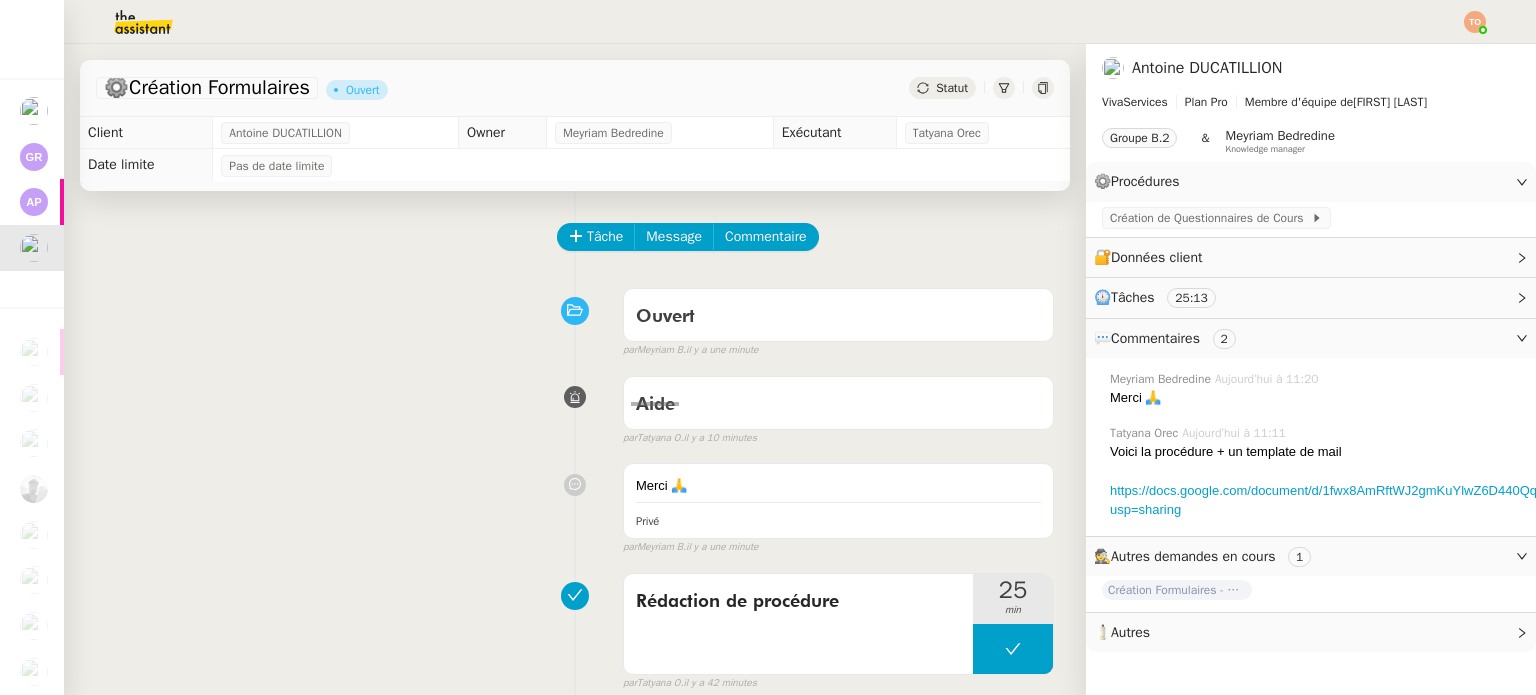 click on "Statut" 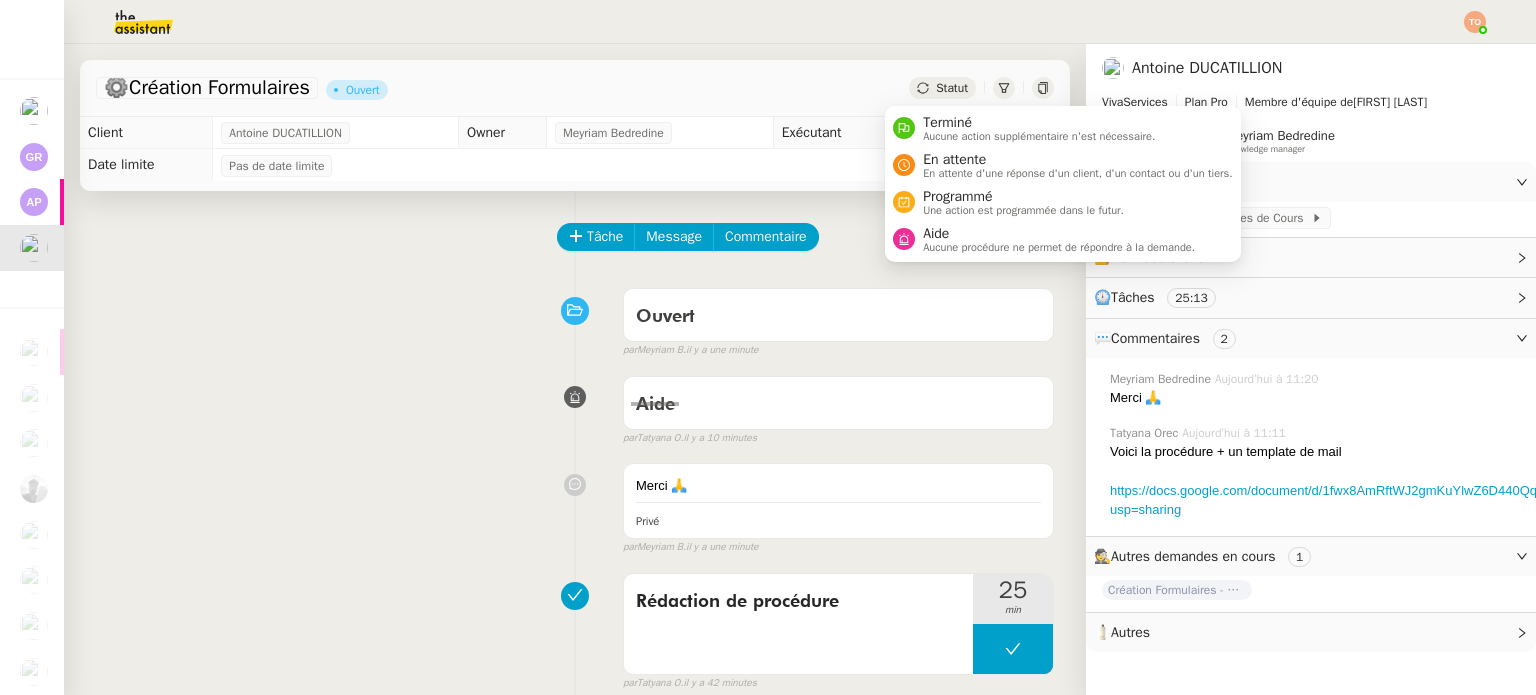 click on "Statut" 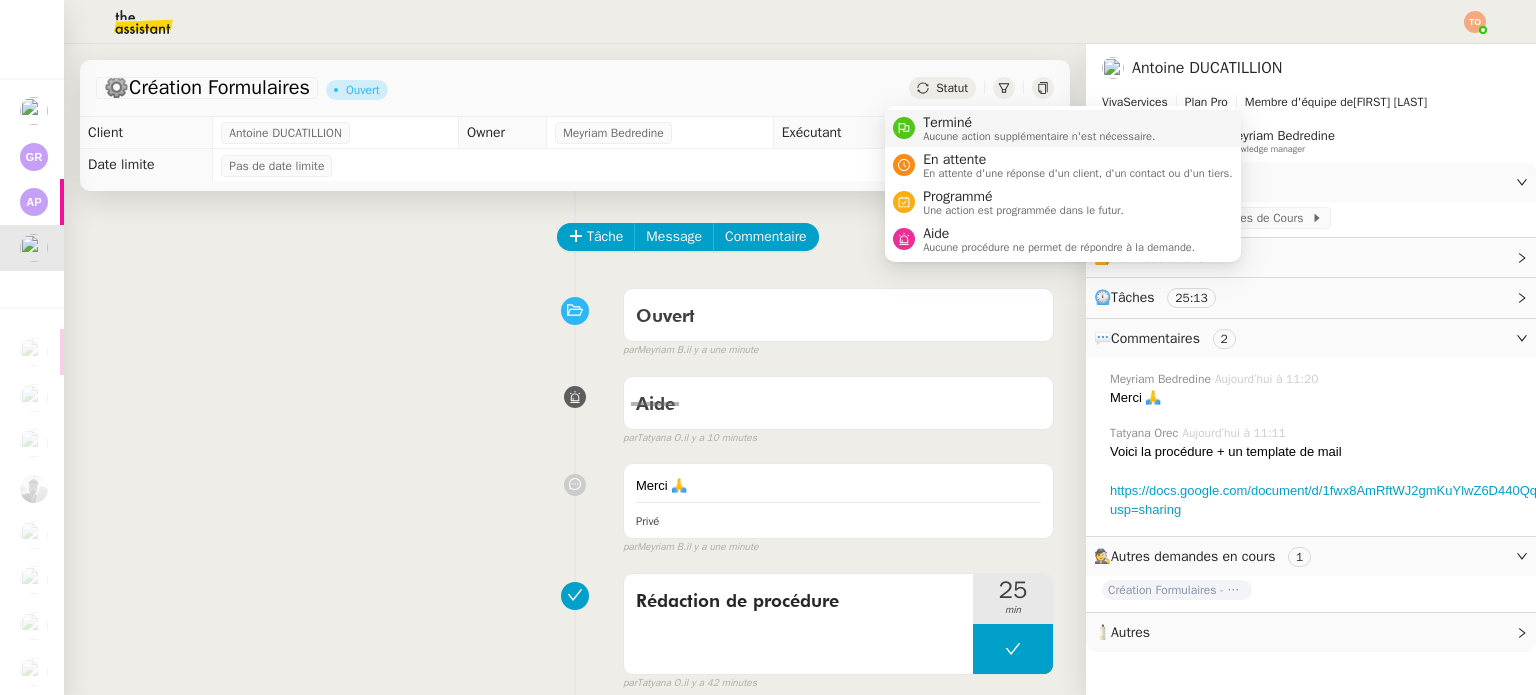 click on "Terminé" at bounding box center (1039, 123) 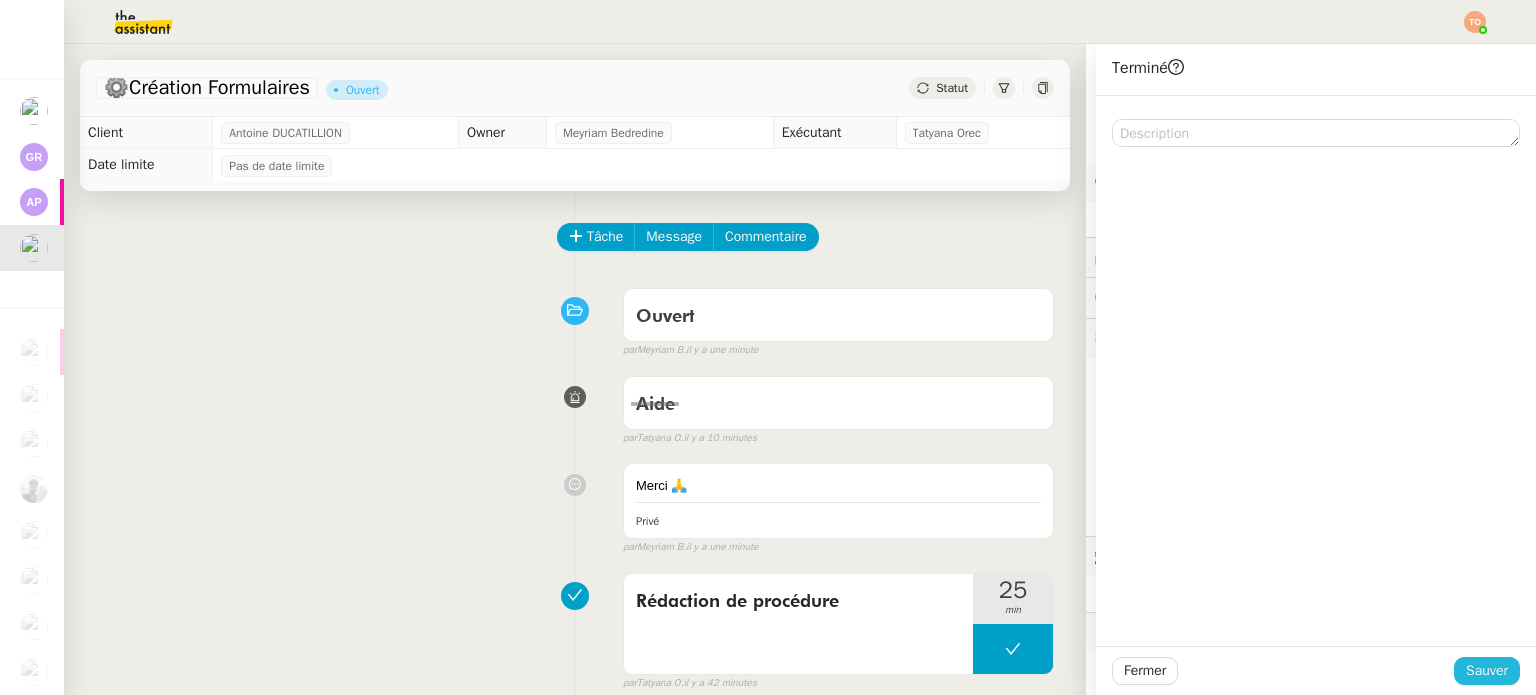 click on "Sauver" 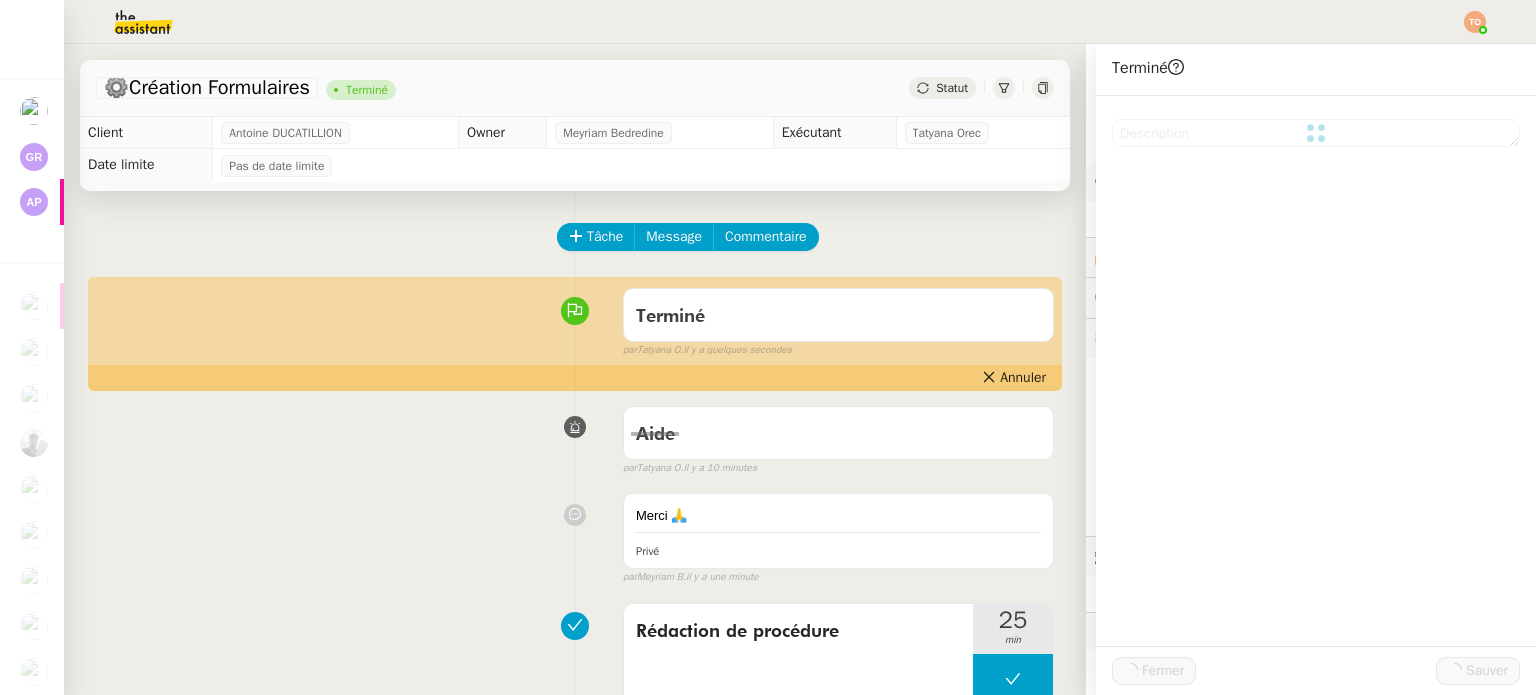 scroll, scrollTop: 90, scrollLeft: 0, axis: vertical 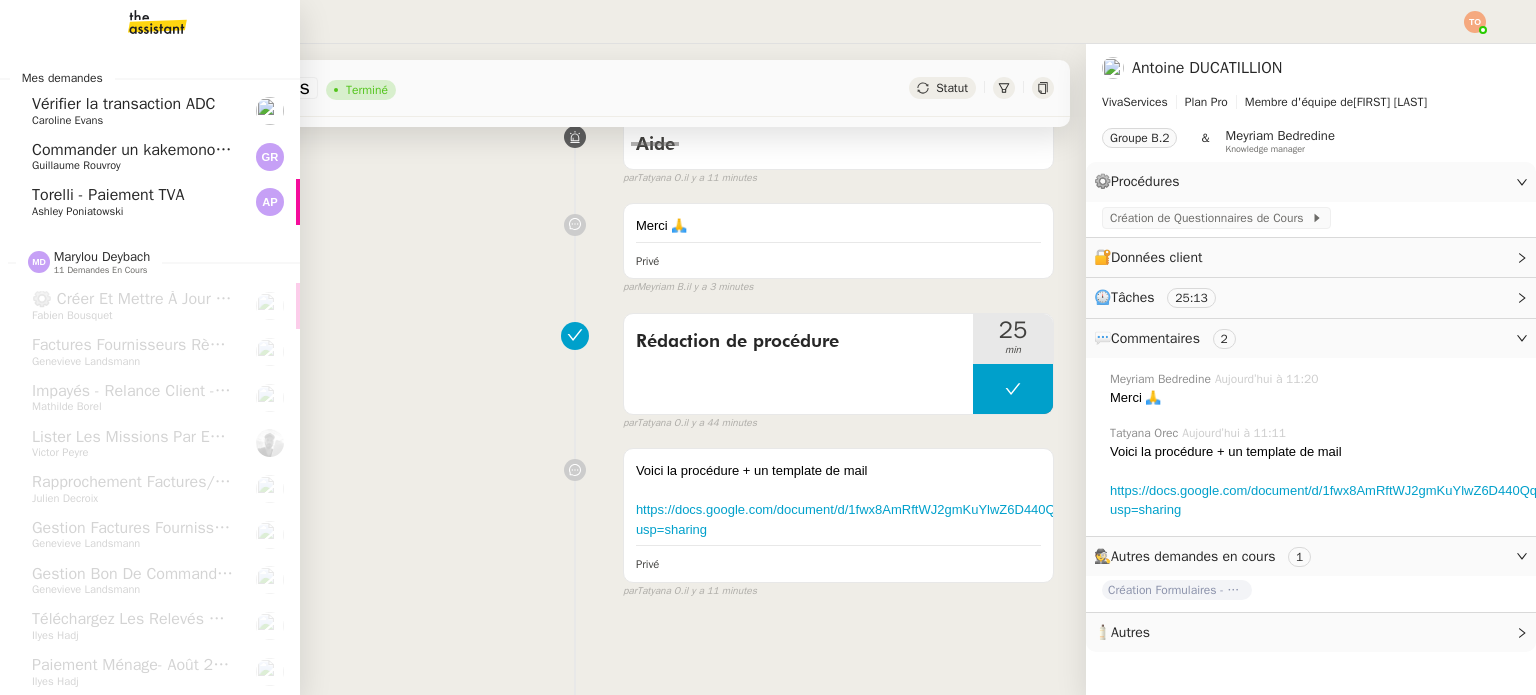 click on "Torelli - Paiement TVA" 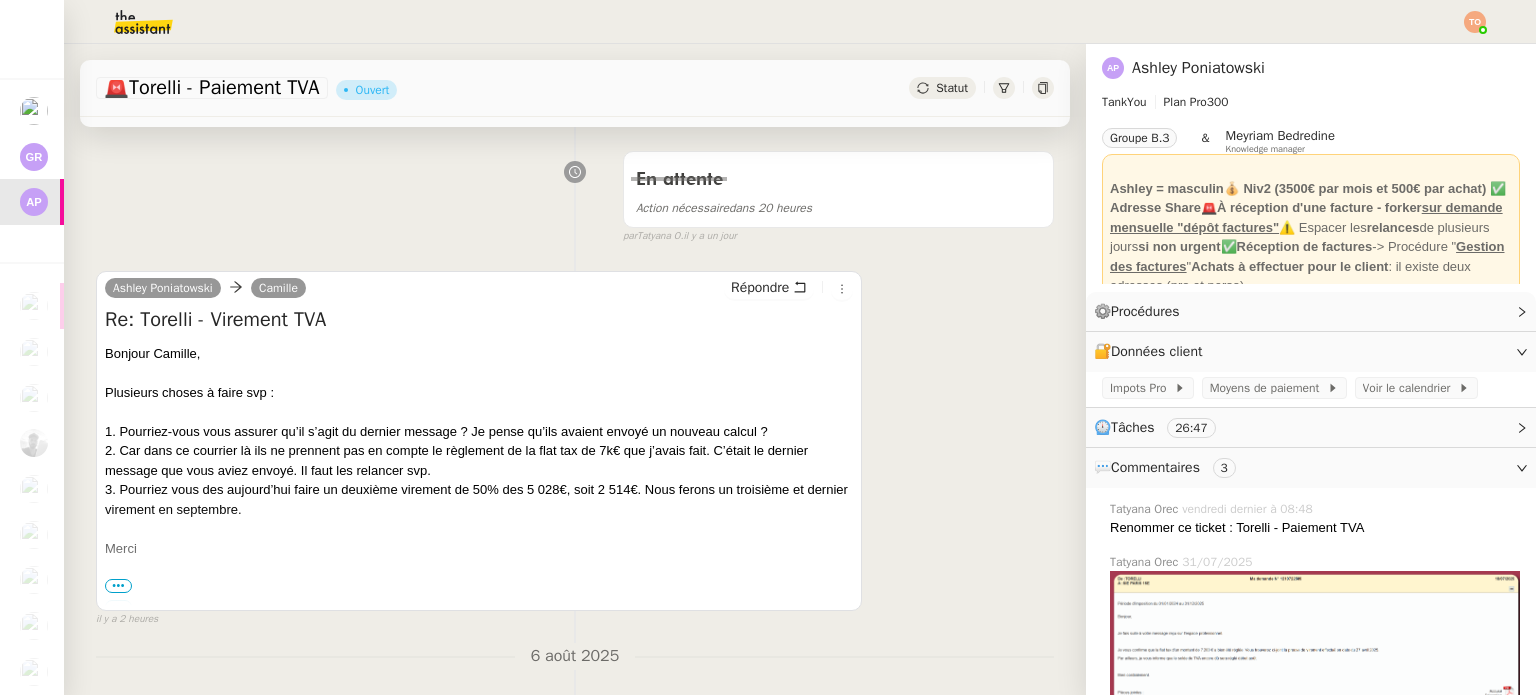 scroll, scrollTop: 0, scrollLeft: 0, axis: both 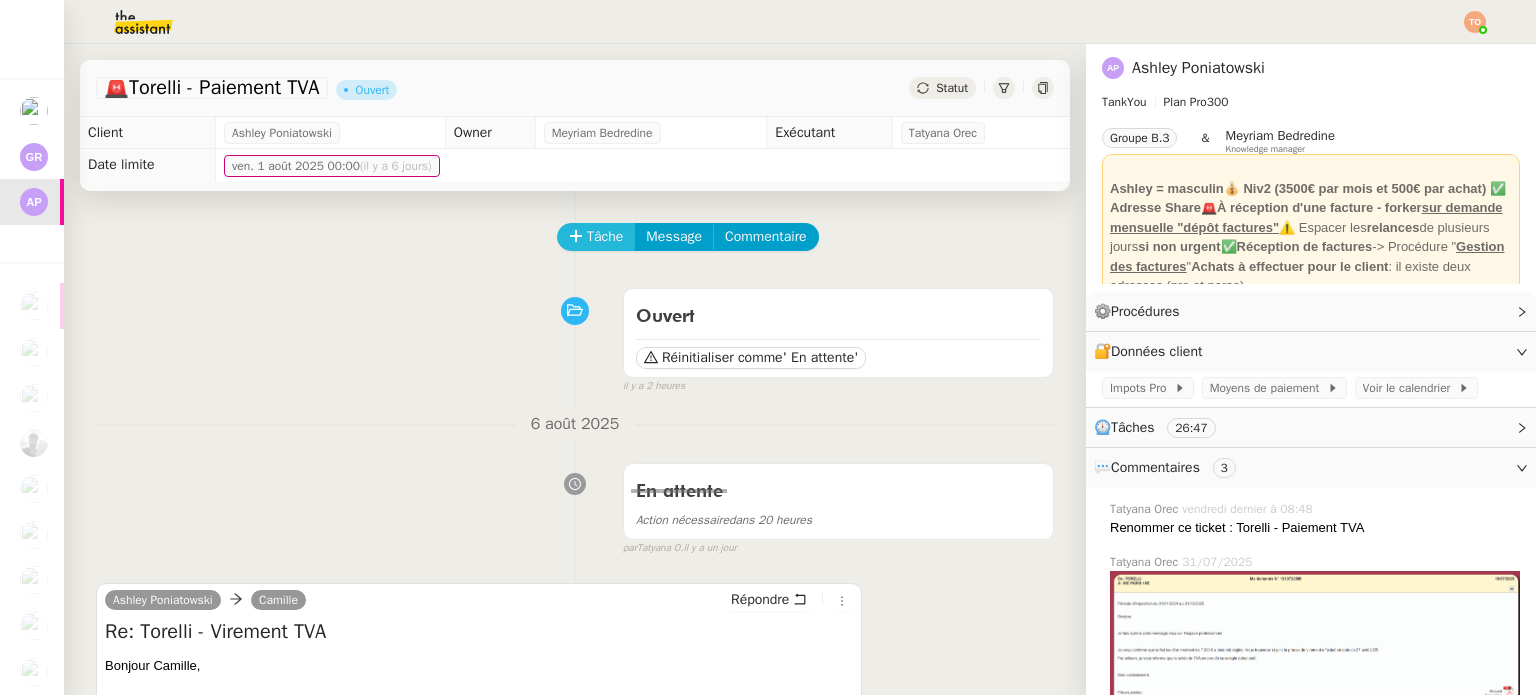 click on "Tâche" 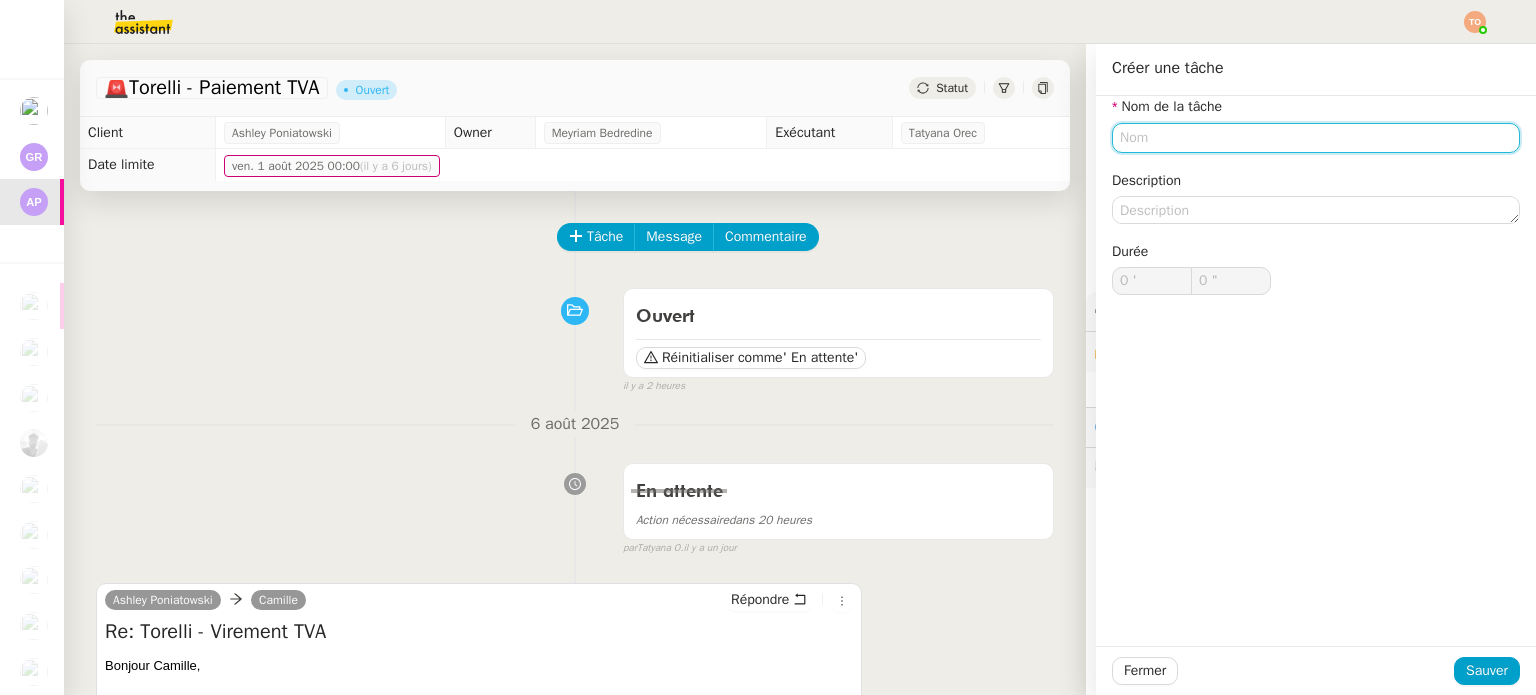 click 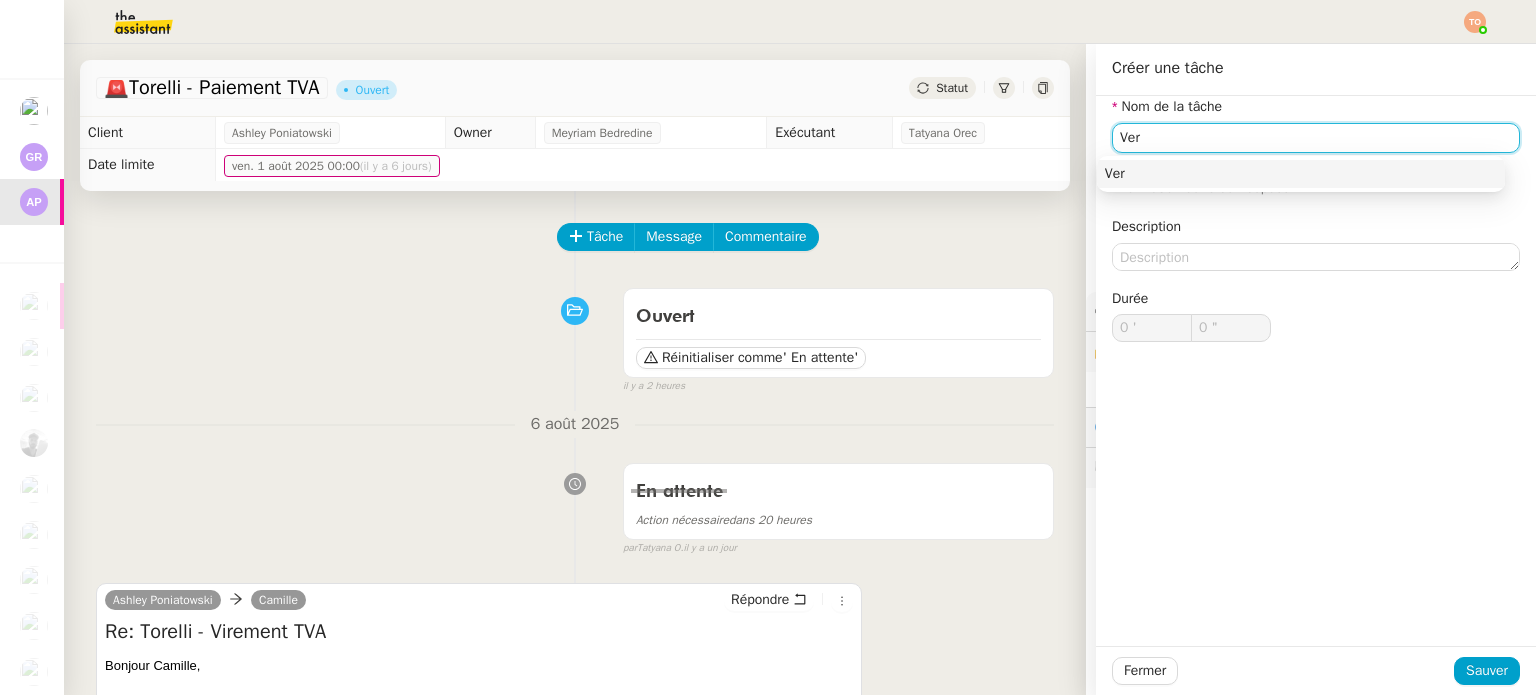 click on "Ver" at bounding box center (1301, 174) 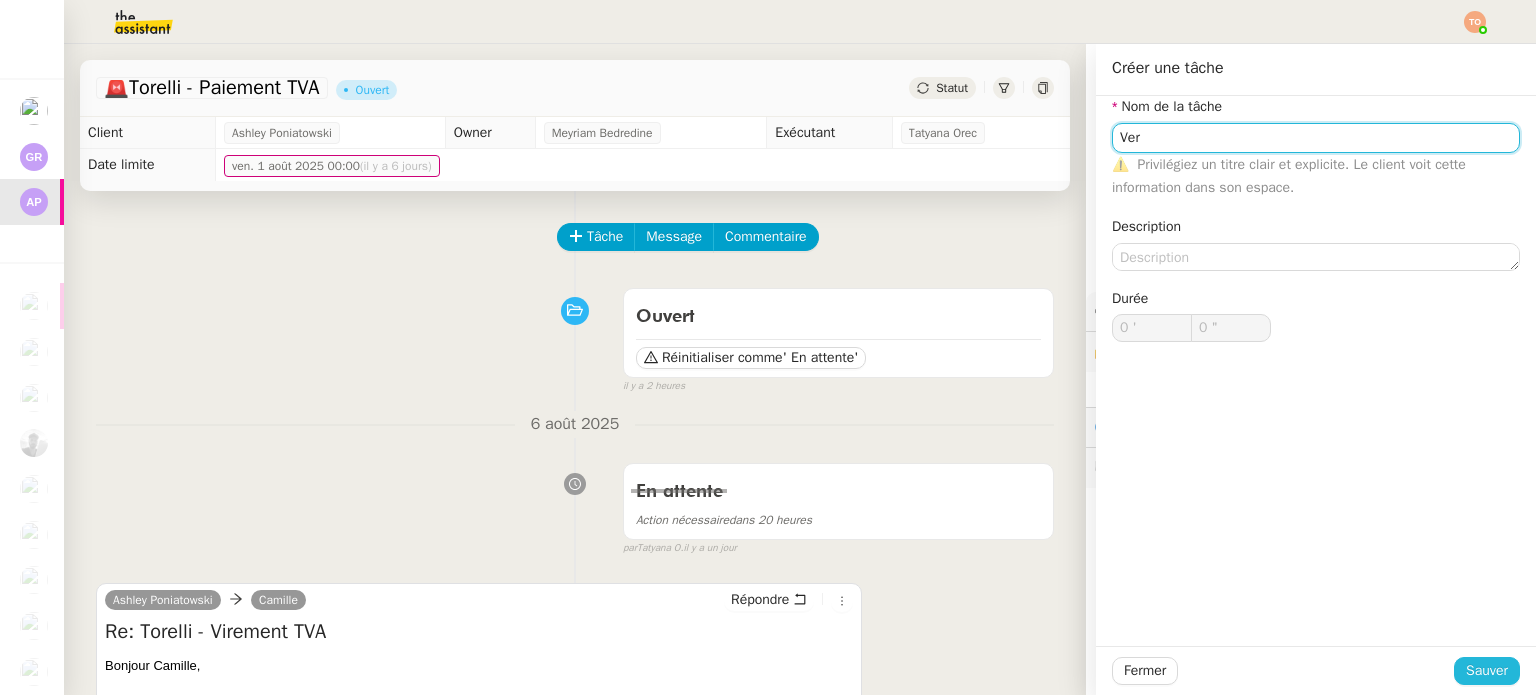 type on "Ver" 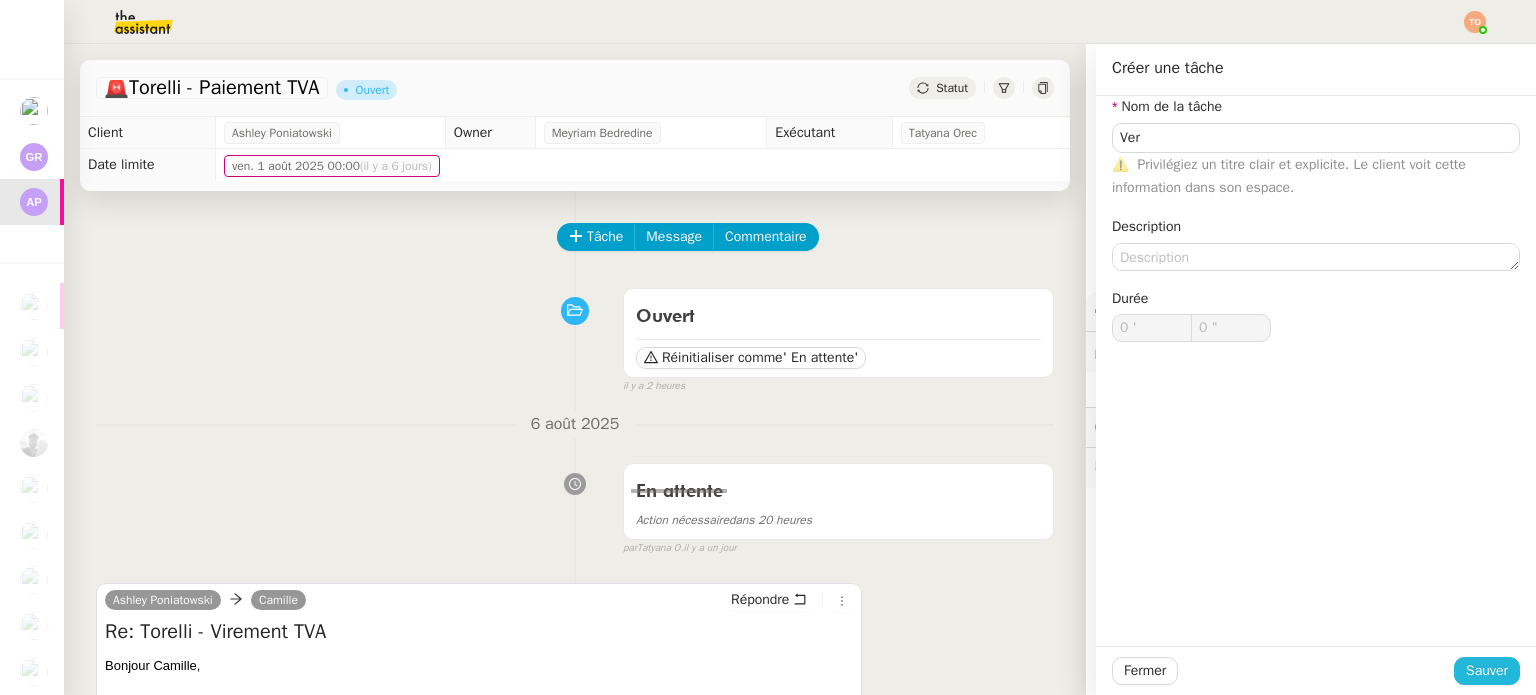 click on "Sauver" 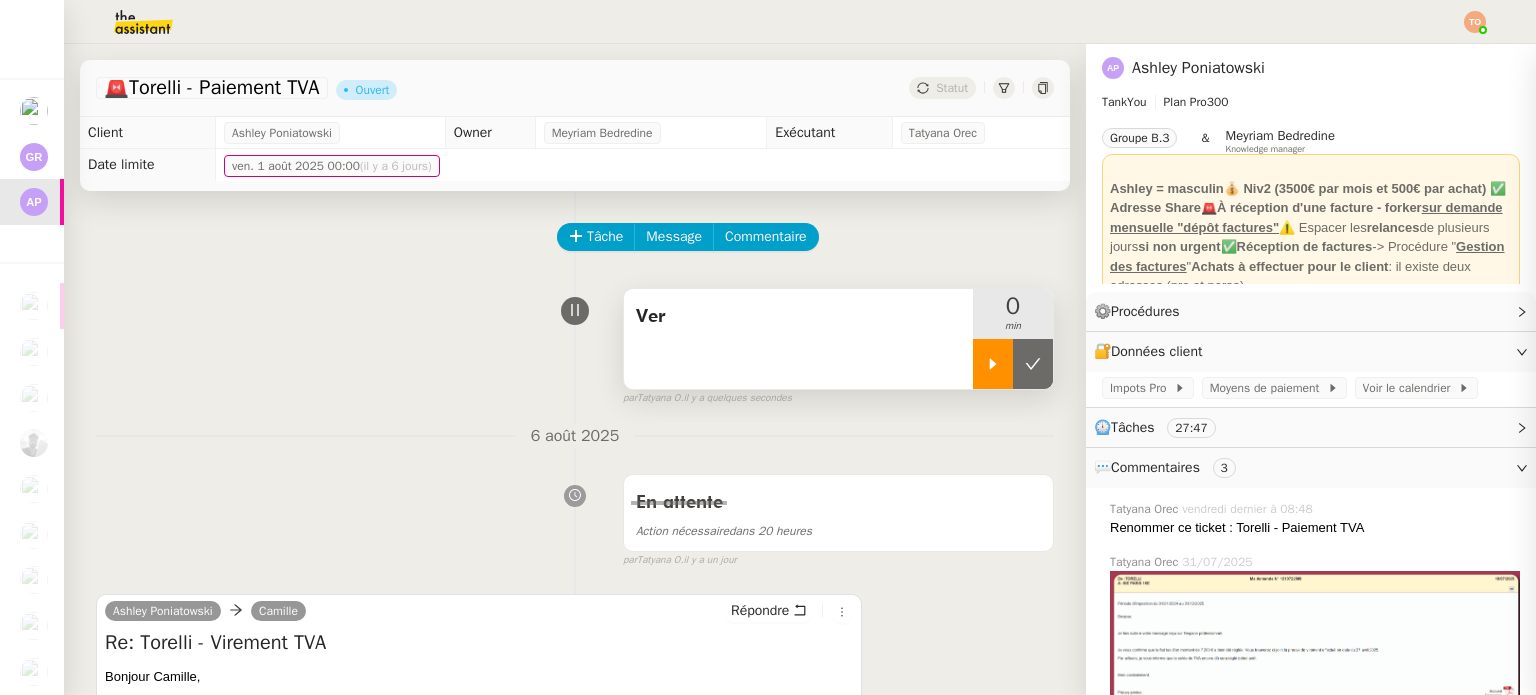 click at bounding box center (993, 364) 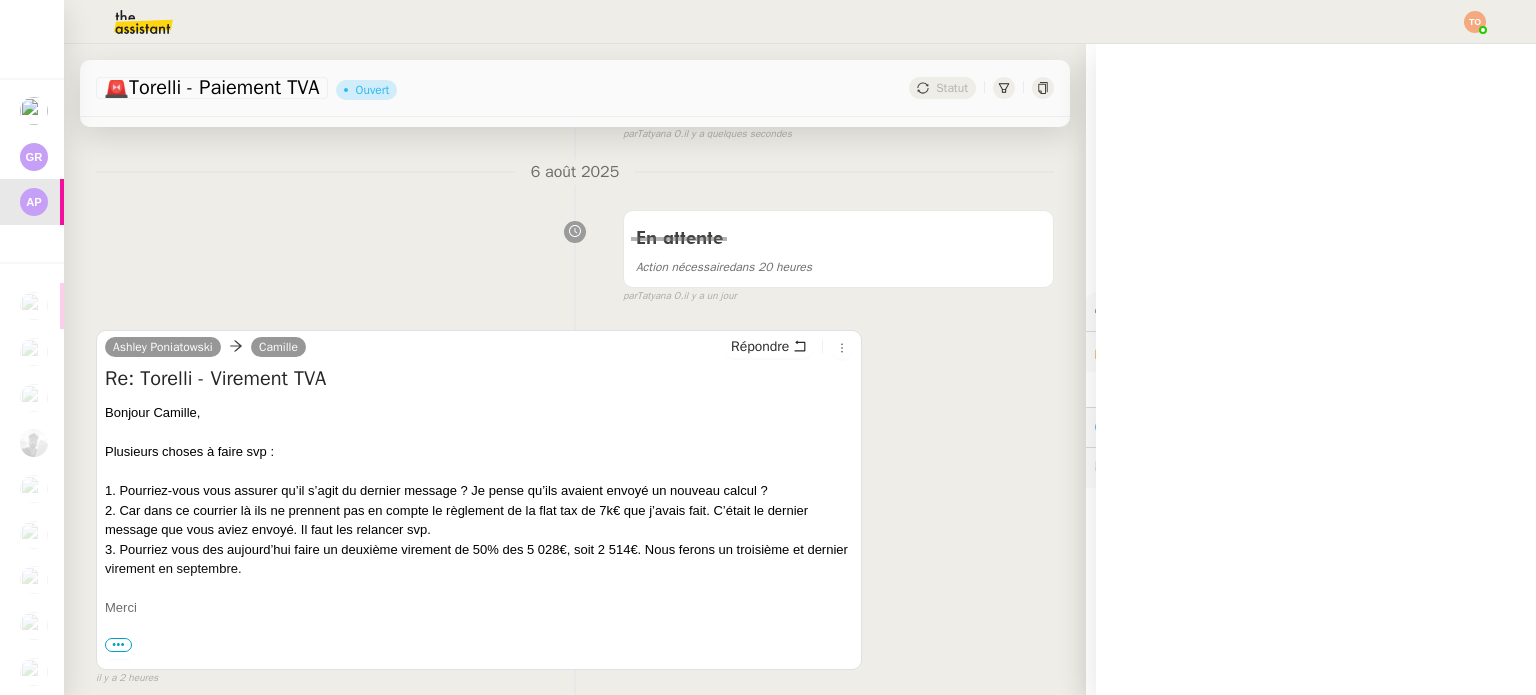 scroll, scrollTop: 300, scrollLeft: 0, axis: vertical 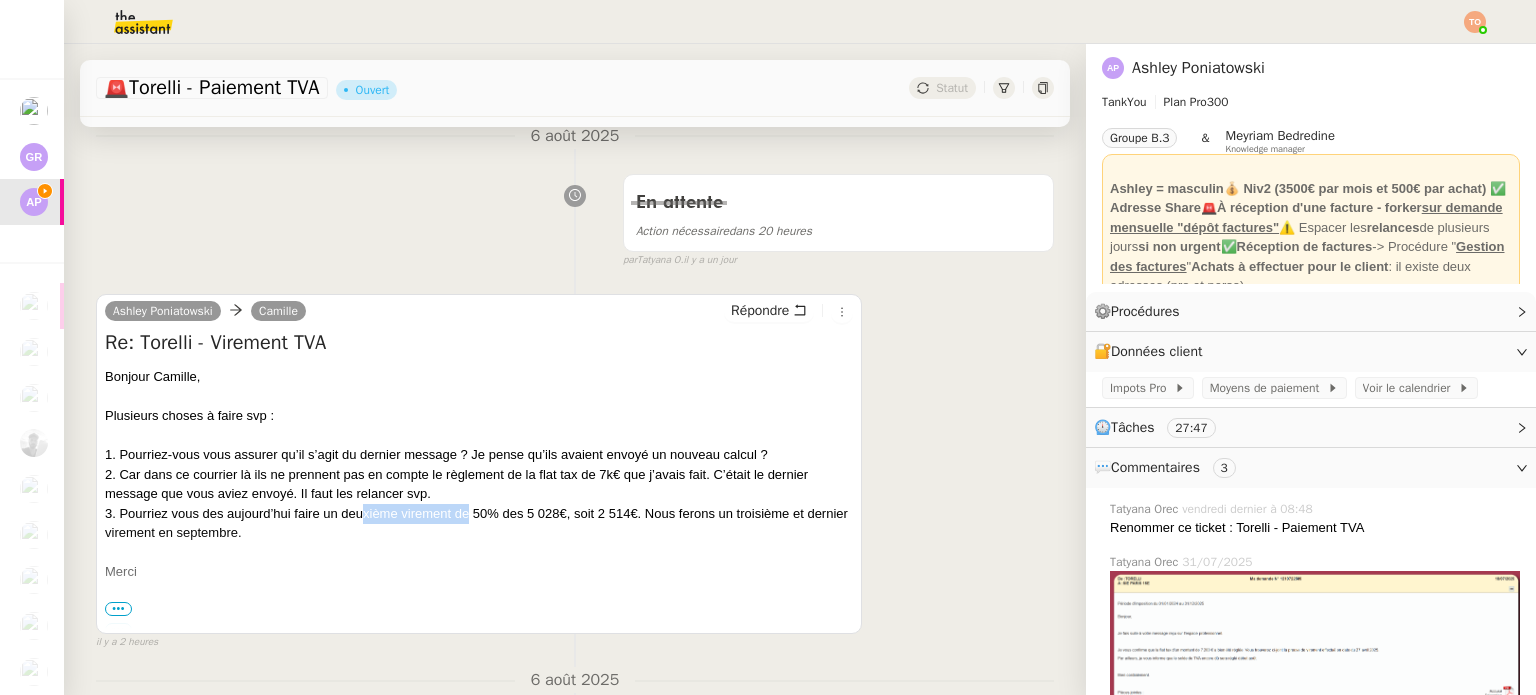 drag, startPoint x: 365, startPoint y: 519, endPoint x: 468, endPoint y: 518, distance: 103.00485 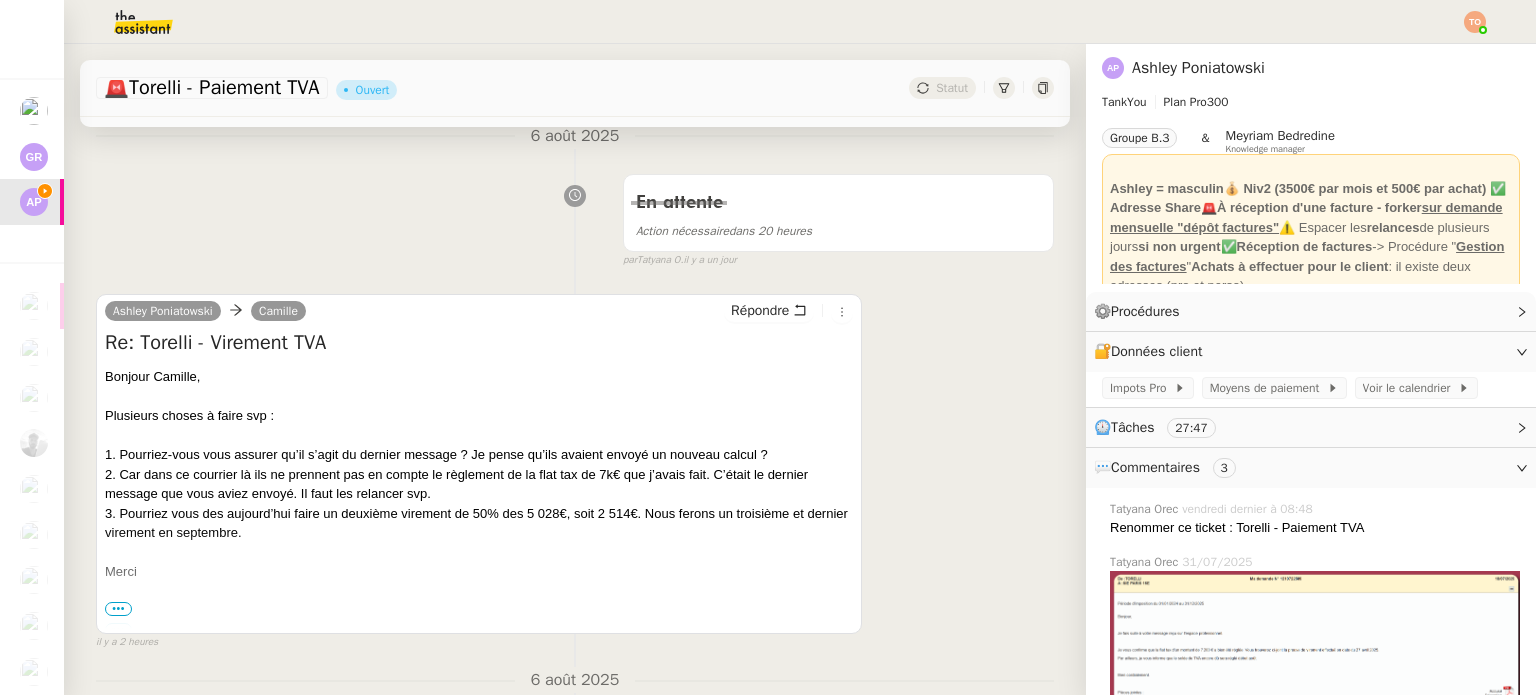 click on "3. Pourriez vous des aujourd’hui faire un deuxième virement de 50% des 5 028€, soit 2 514€. Nous ferons un troisième et dernier virement en septembre." at bounding box center [476, 523] 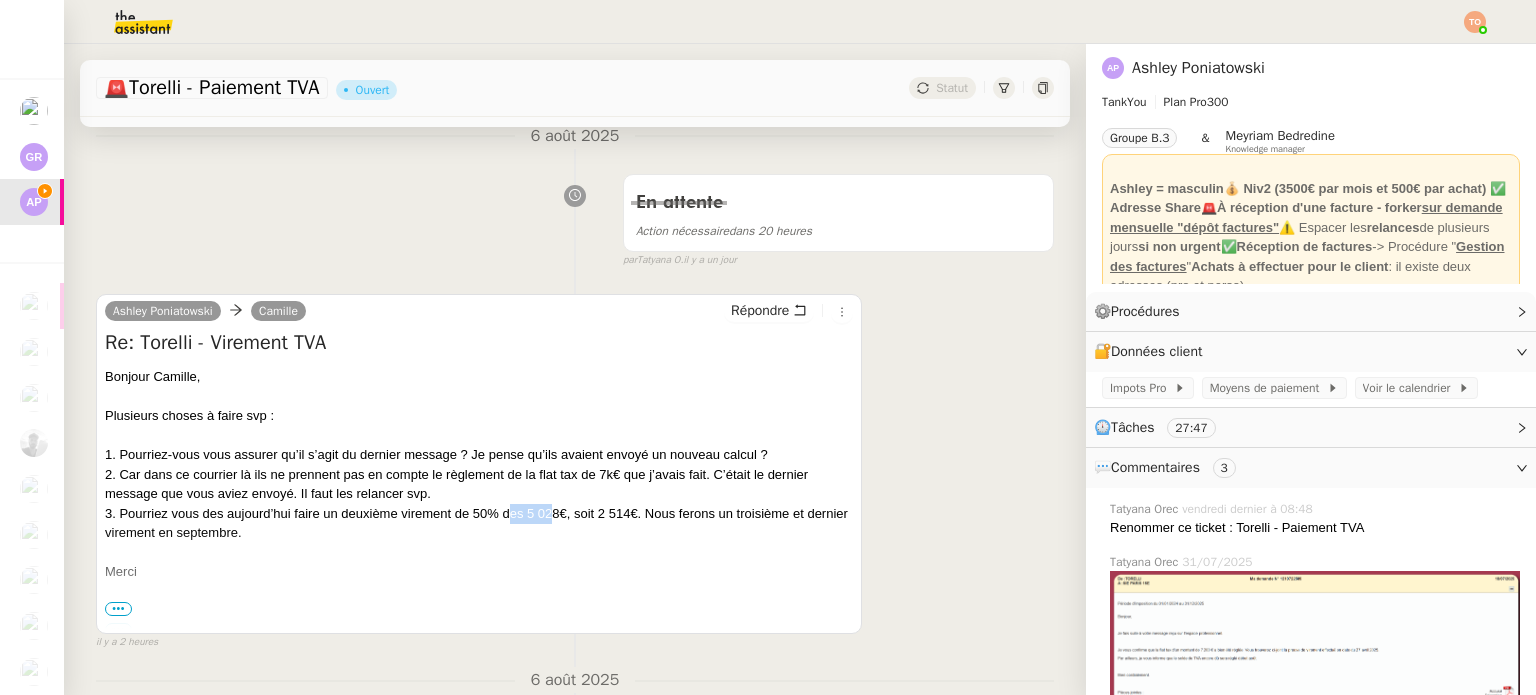 drag, startPoint x: 512, startPoint y: 515, endPoint x: 550, endPoint y: 515, distance: 38 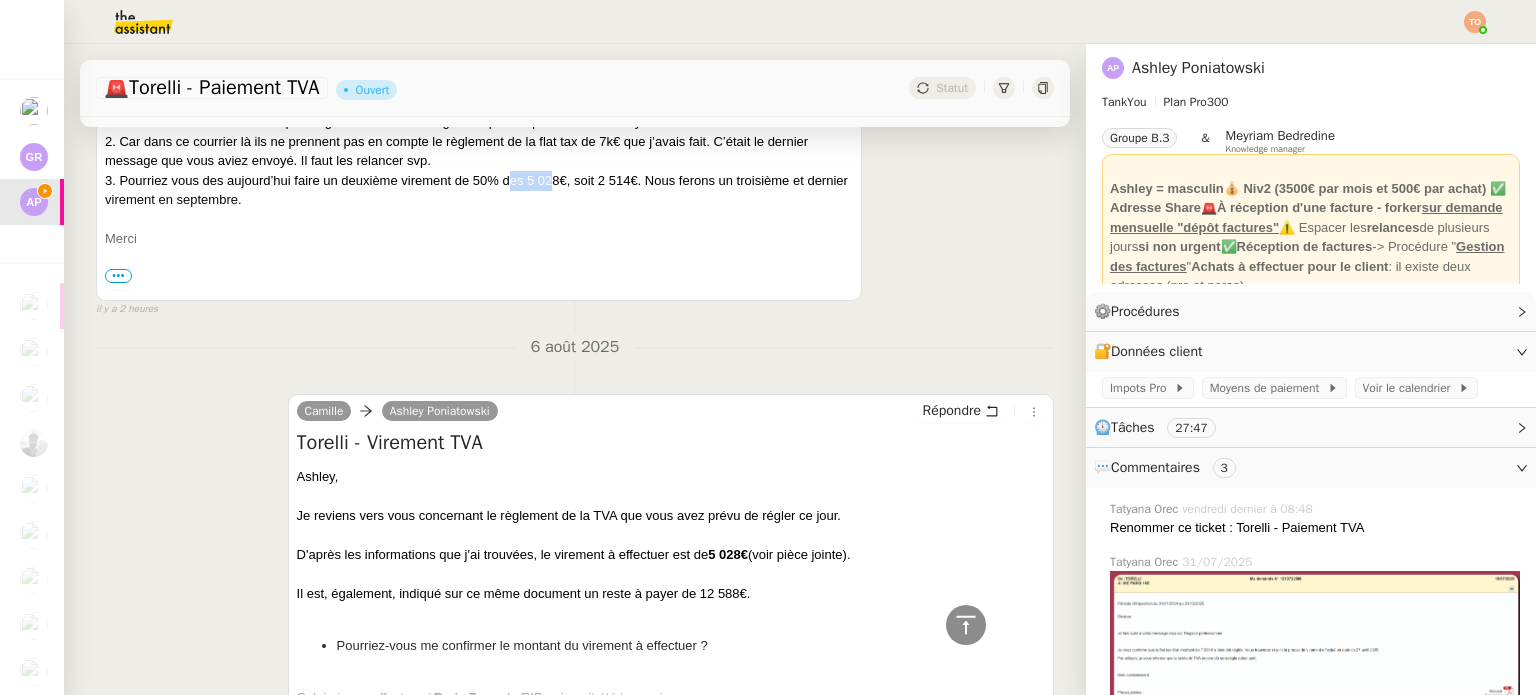 scroll, scrollTop: 600, scrollLeft: 0, axis: vertical 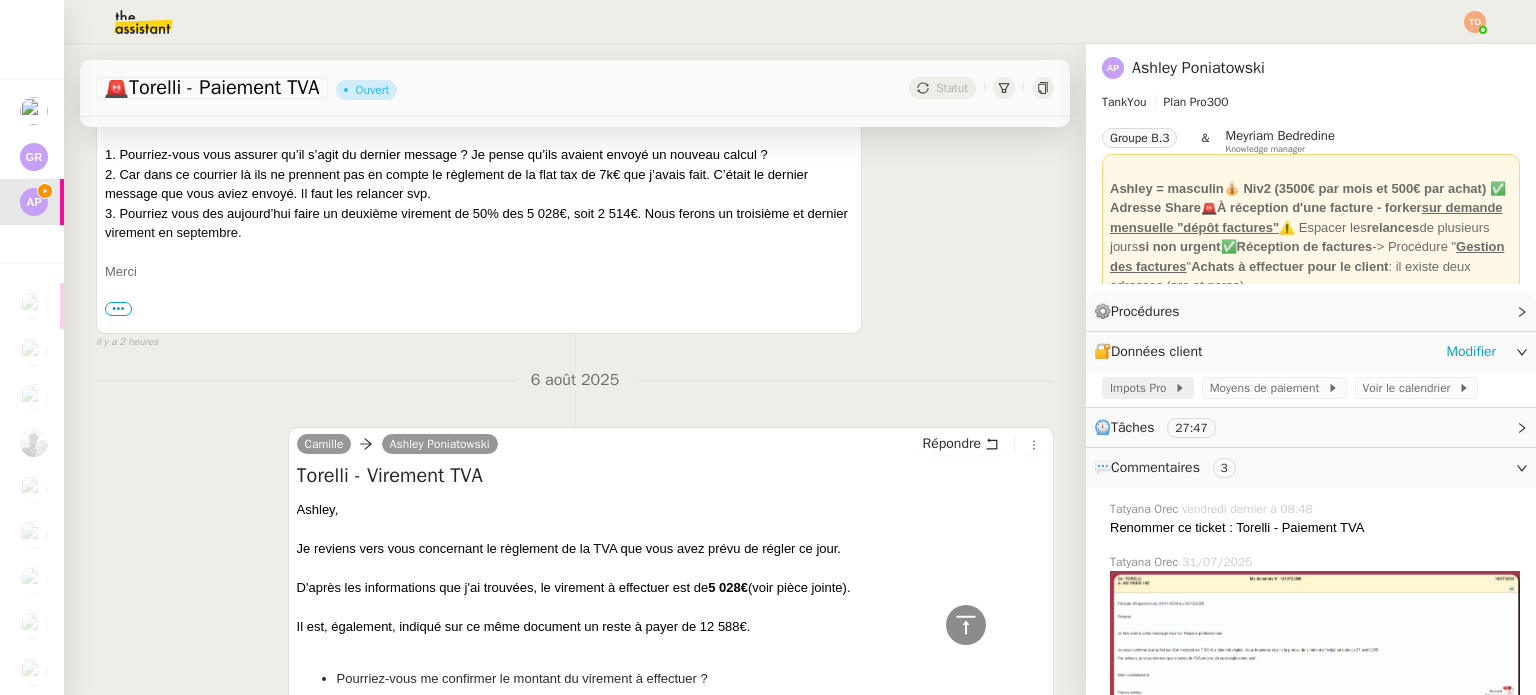 click 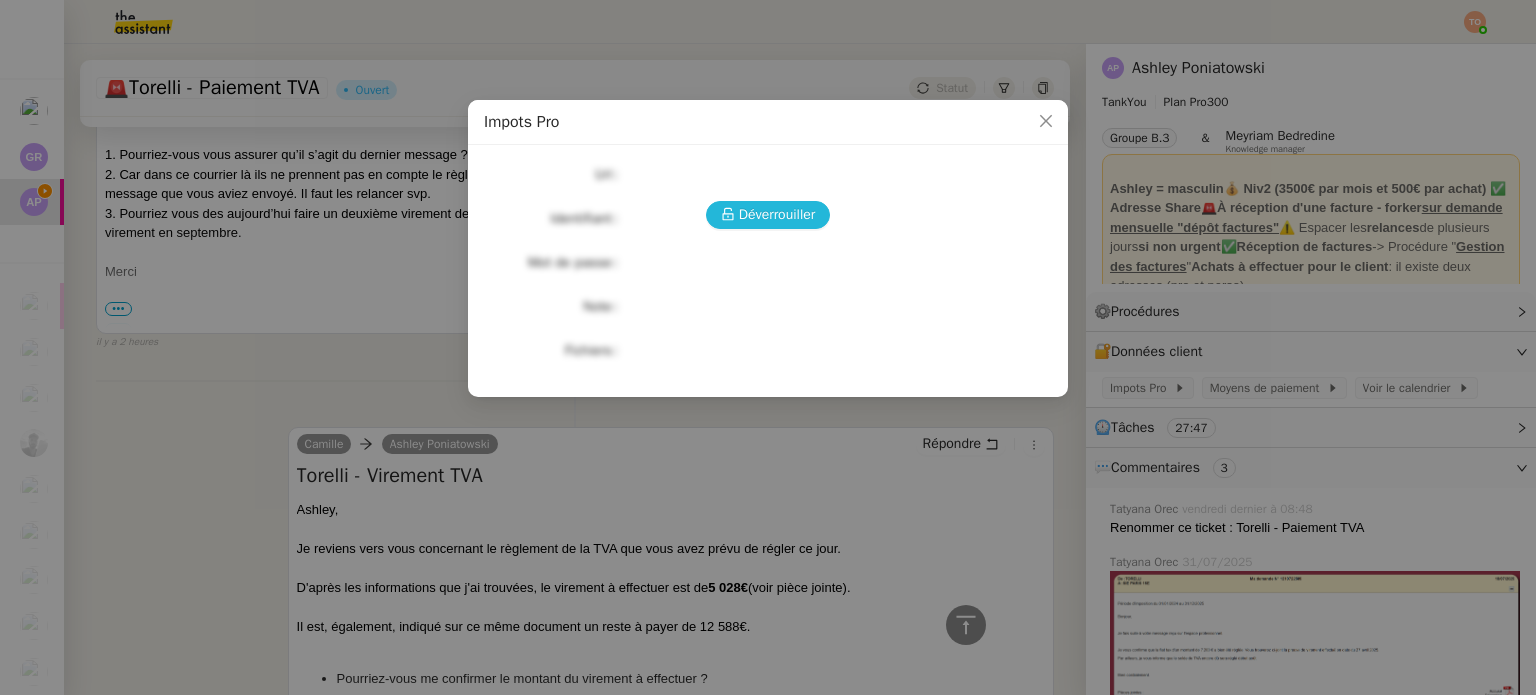 click on "Déverrouiller" at bounding box center [777, 214] 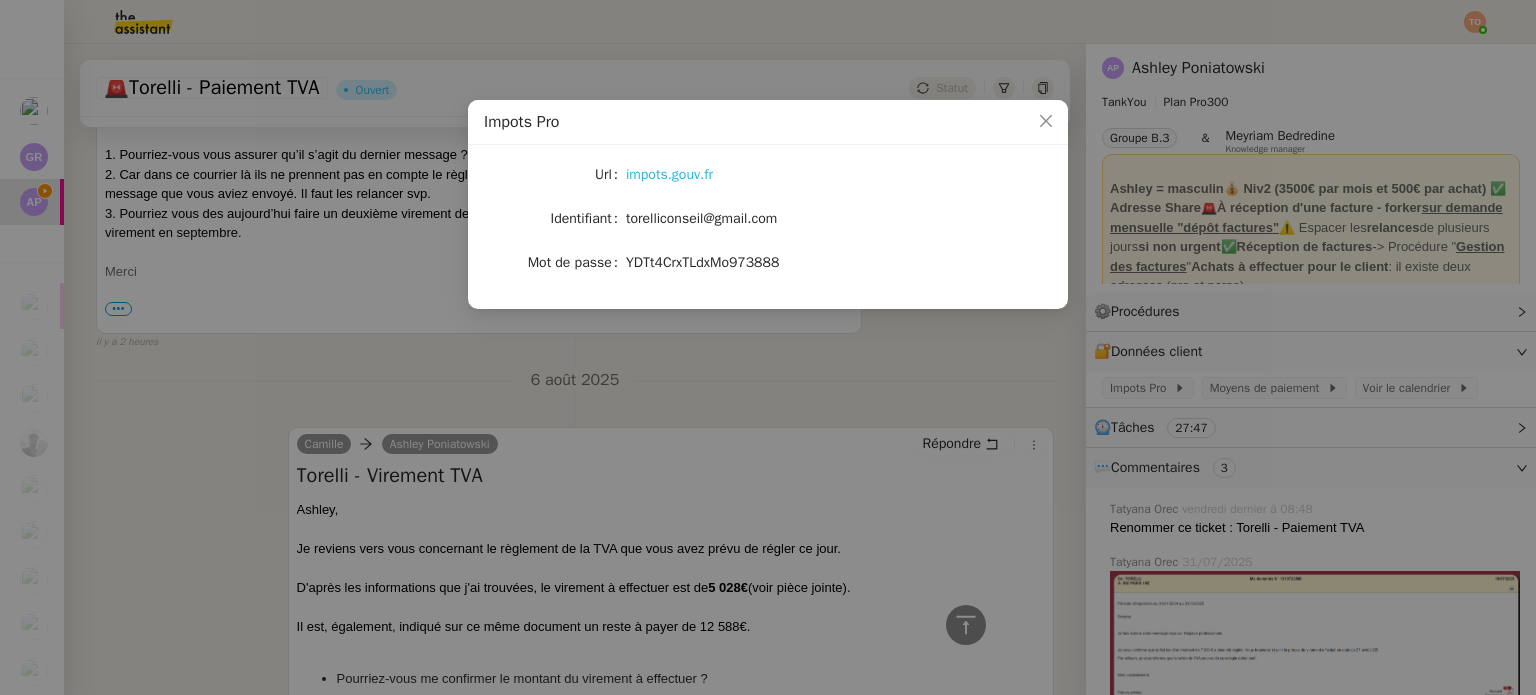 click on "impots.gouv.fr" 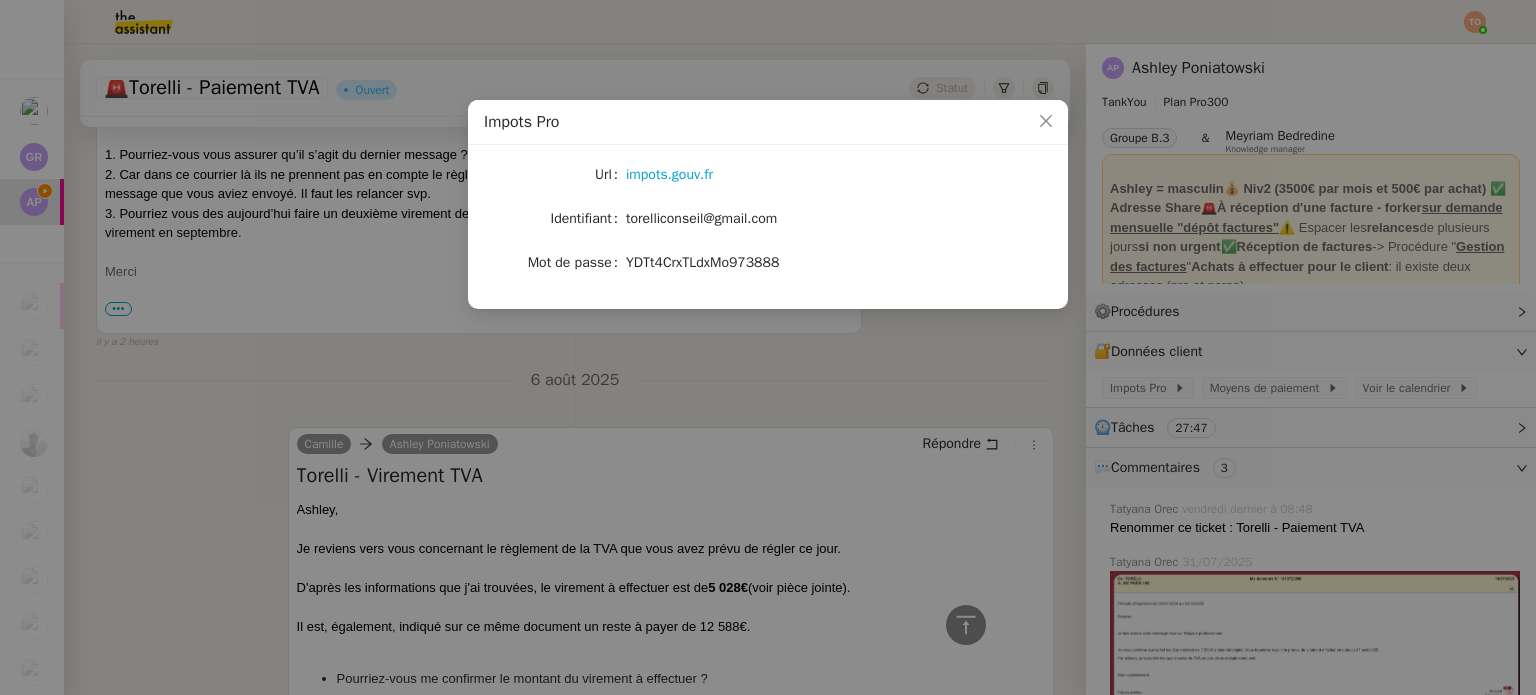click on "torelliconseil@gmail.com" 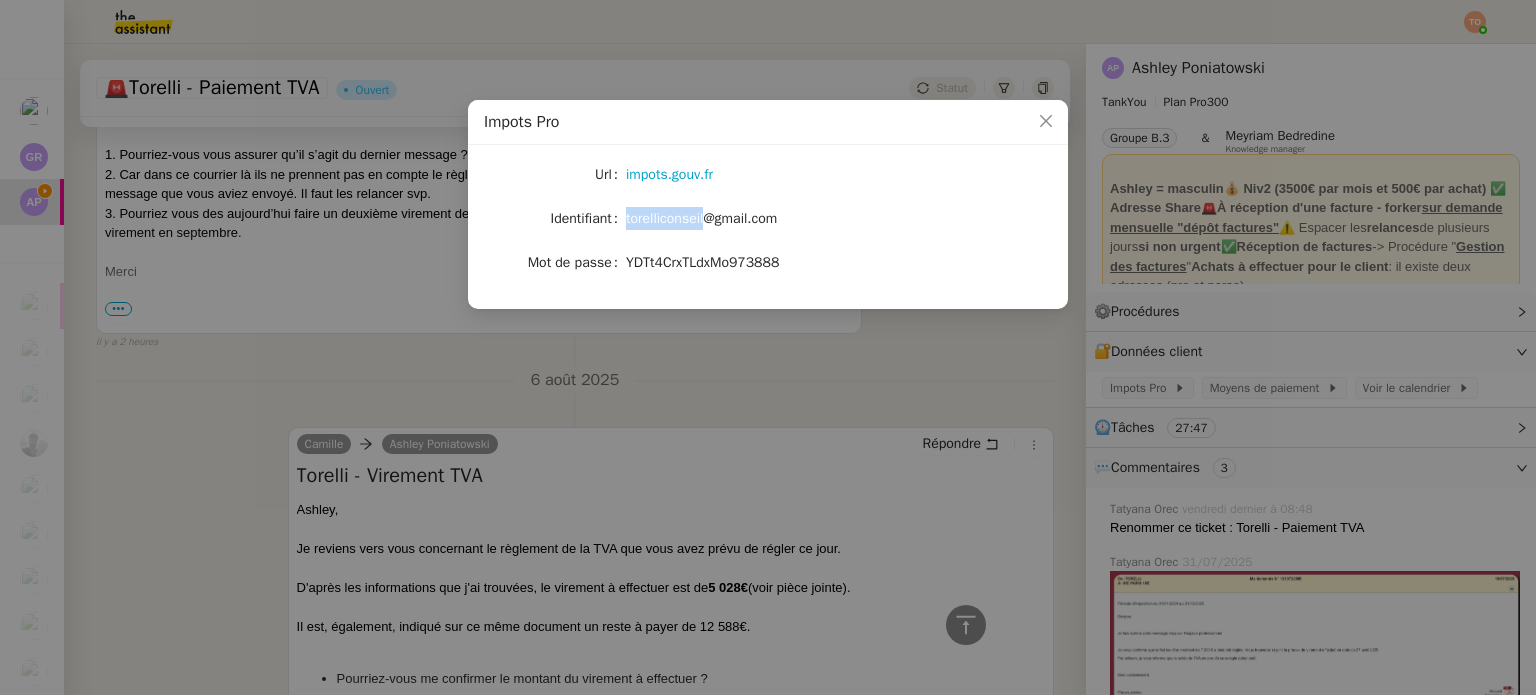 click on "torelliconseil@gmail.com" 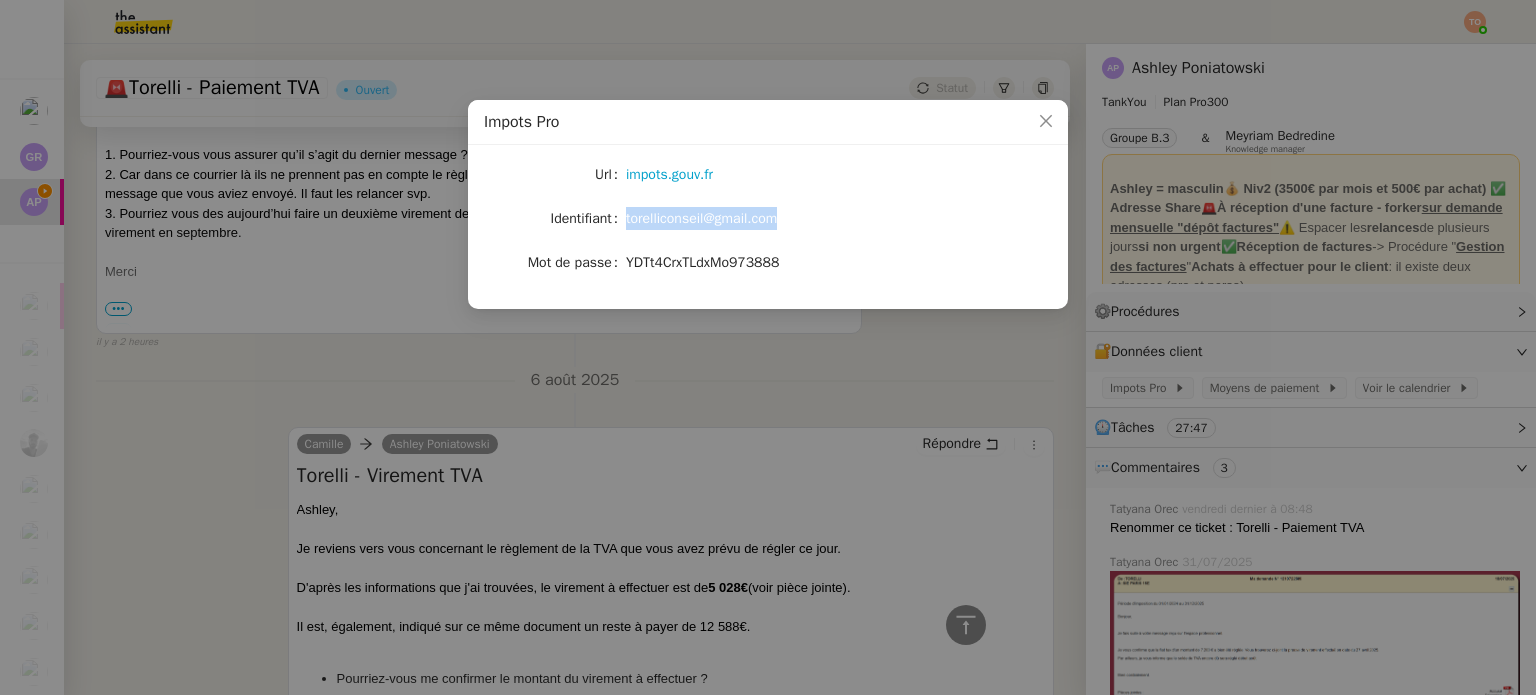 click on "torelliconseil@gmail.com" 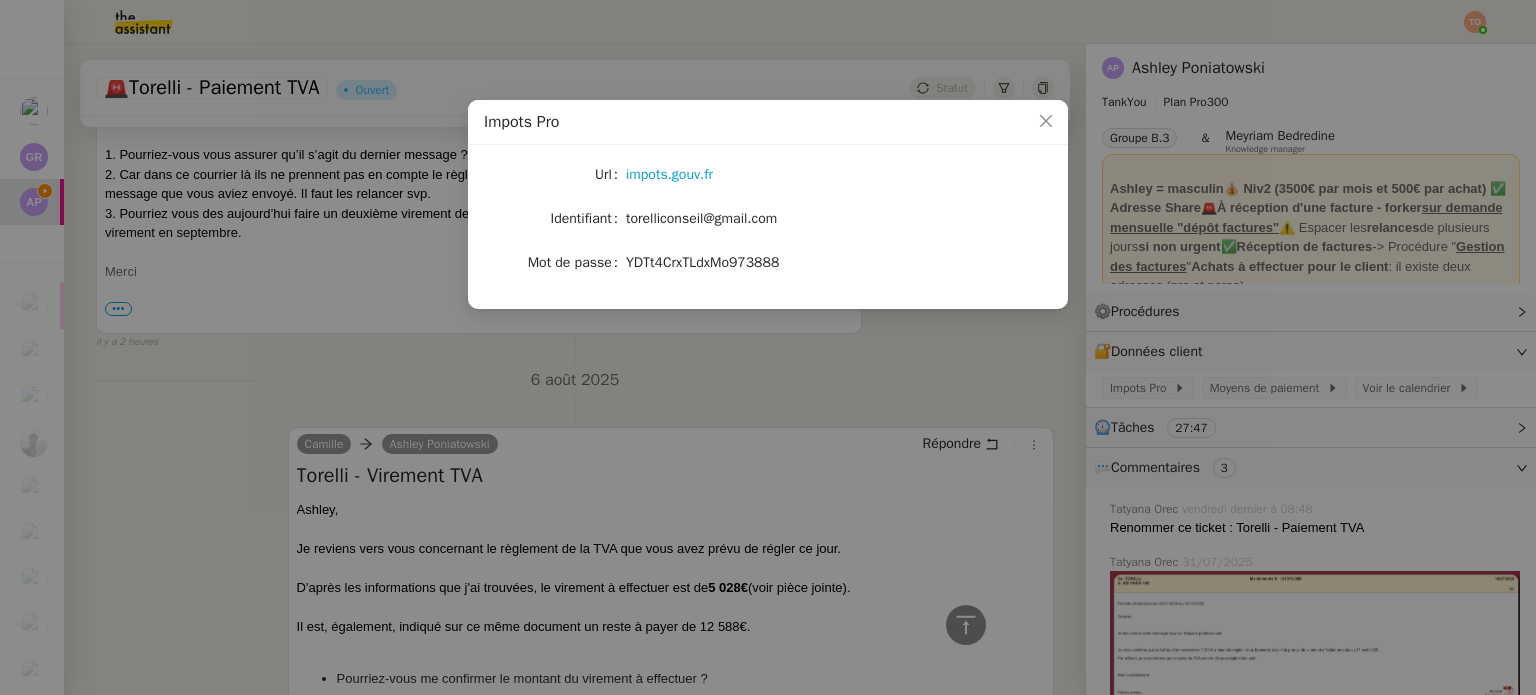click on "YDTt4CrxTLdxMo973888" 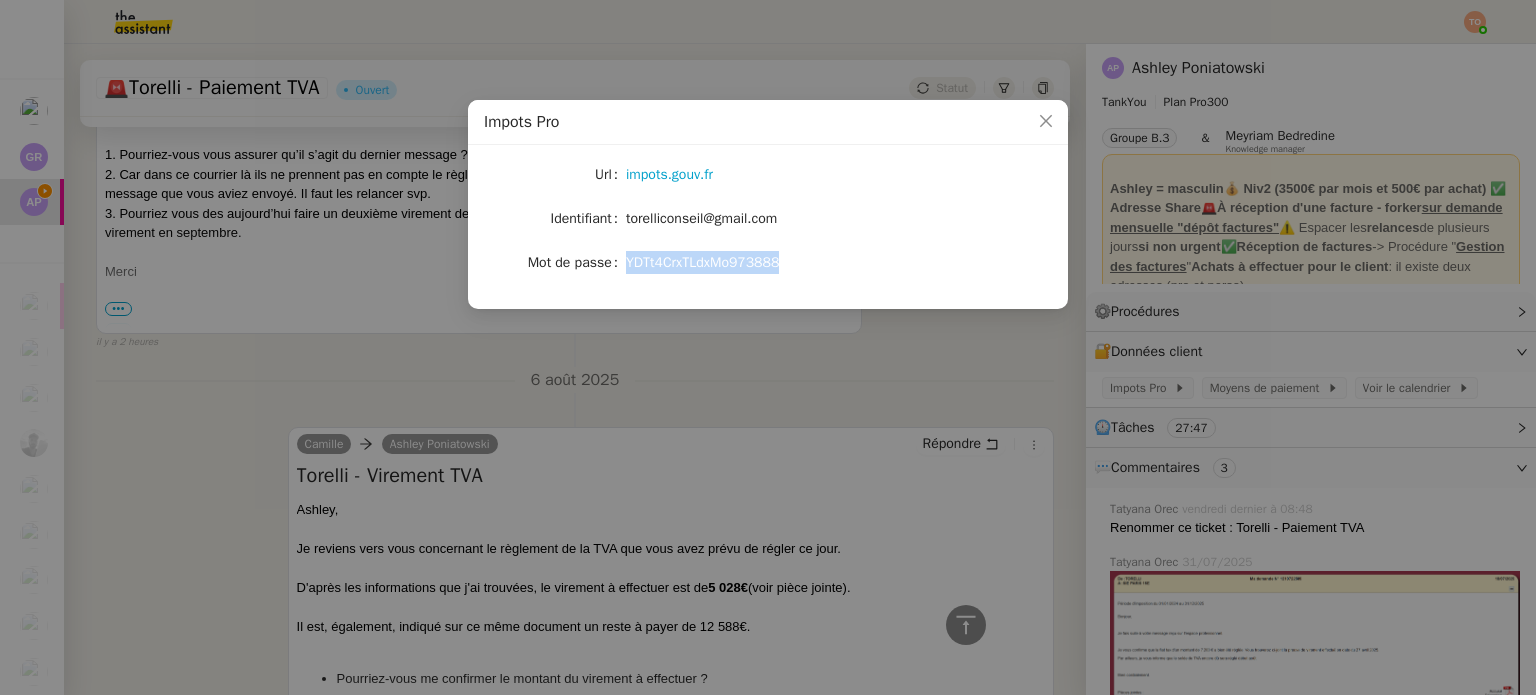 click on "YDTt4CrxTLdxMo973888" 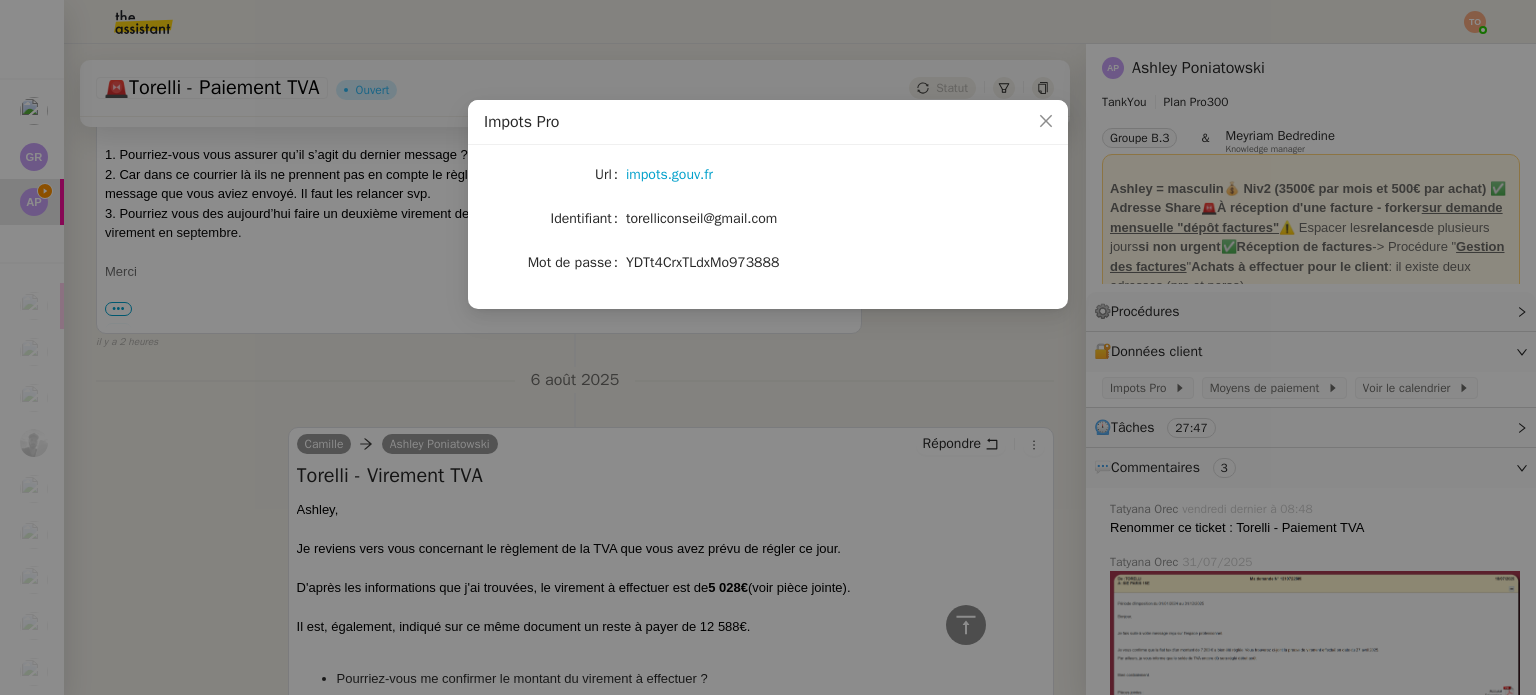 click on "Impots Pro Url impots.gouv.fr    Identifiant torelliconseil@gmail.com Mot de passe YDTt4CrxTLdxMo973888" at bounding box center (768, 347) 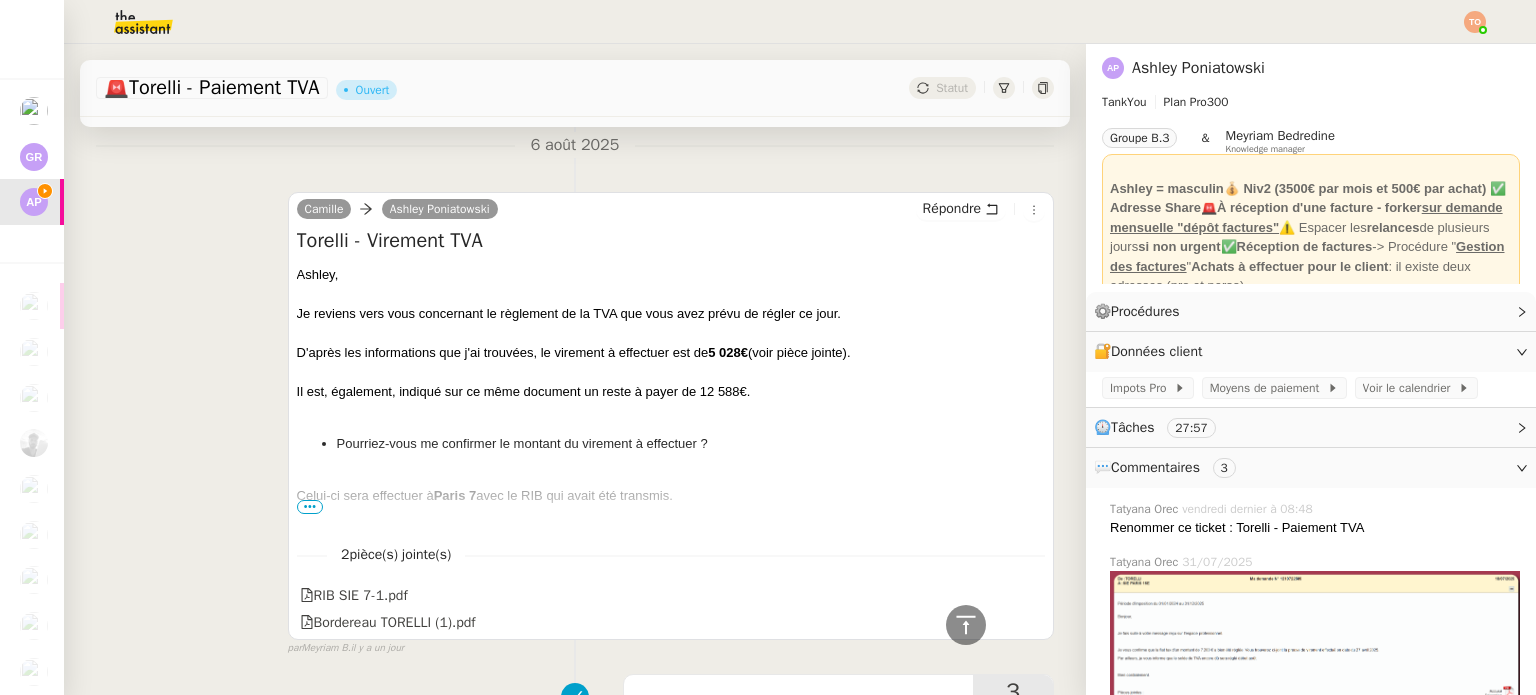 scroll, scrollTop: 1000, scrollLeft: 0, axis: vertical 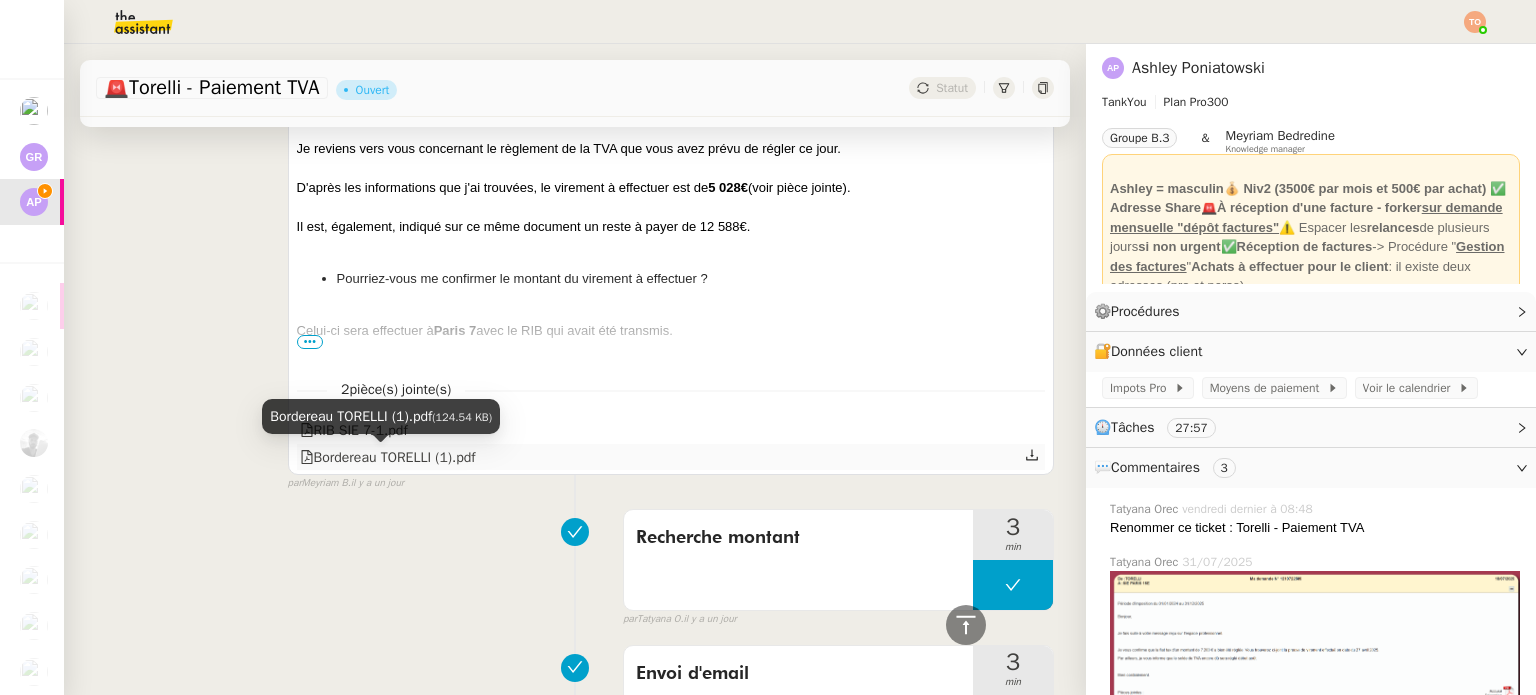 click on "Bordereau TORELLI (1).pdf" 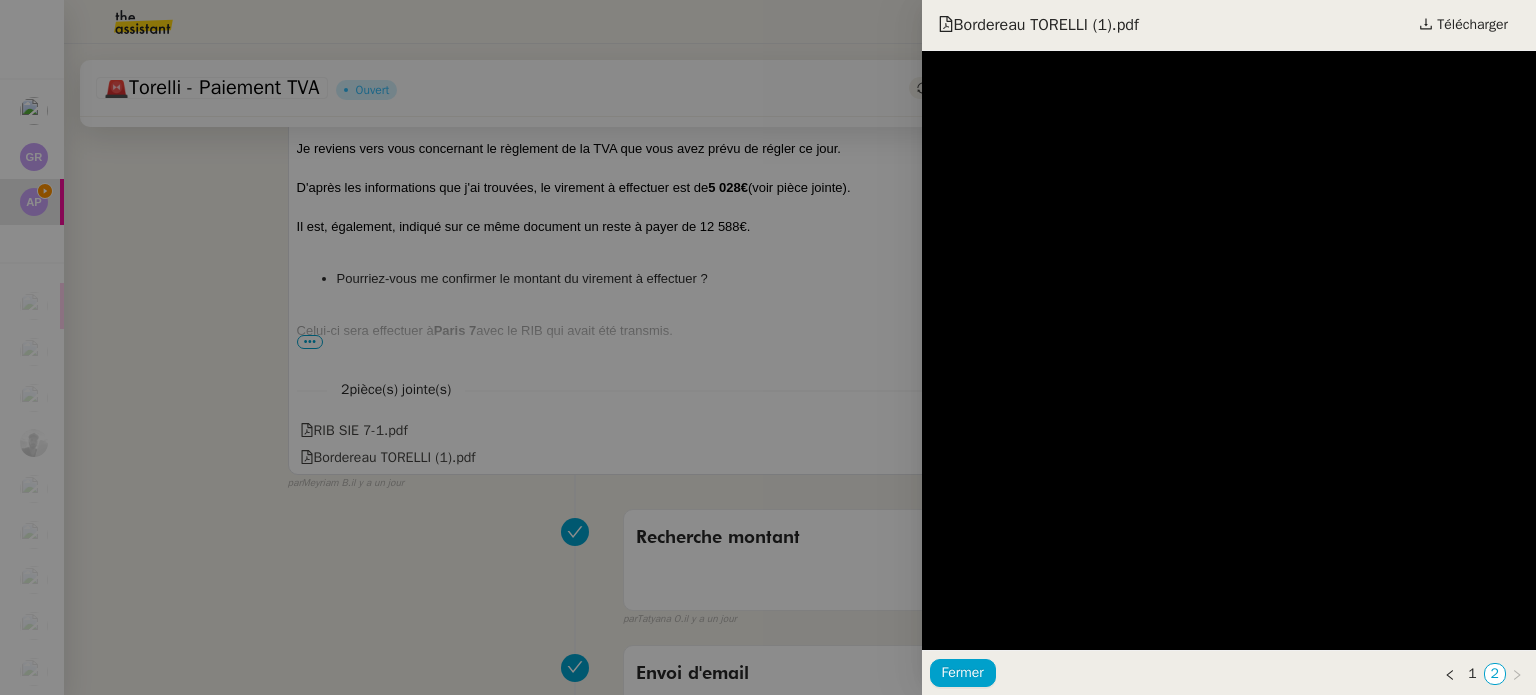 click at bounding box center (768, 347) 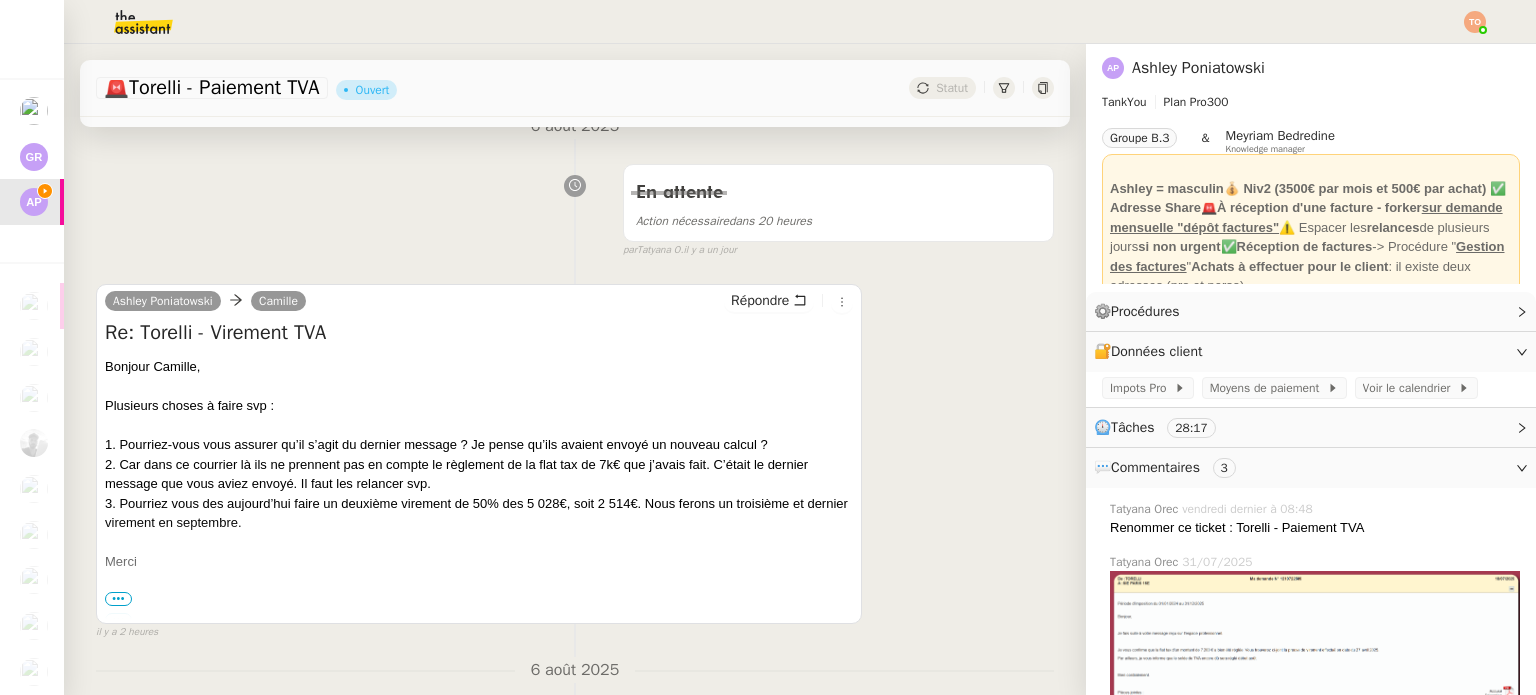 scroll, scrollTop: 300, scrollLeft: 0, axis: vertical 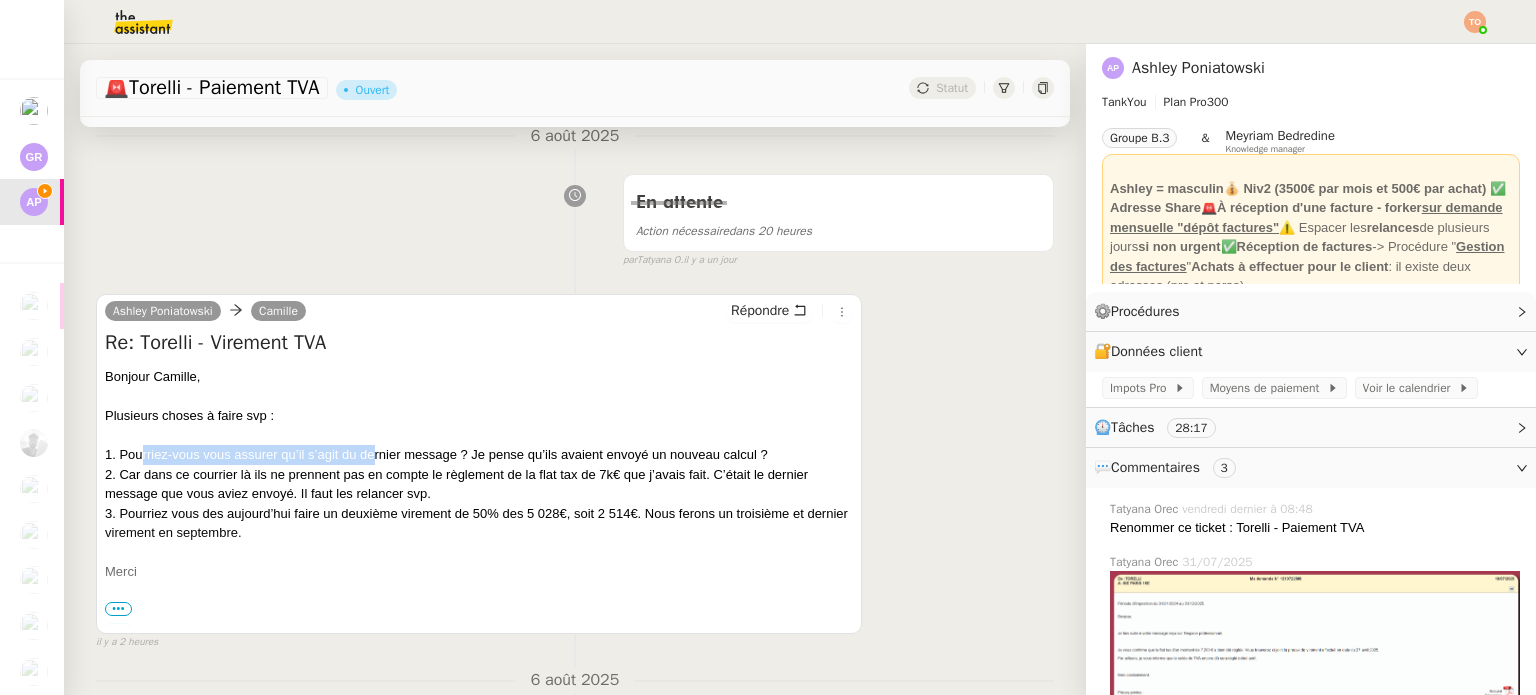 drag, startPoint x: 232, startPoint y: 454, endPoint x: 376, endPoint y: 451, distance: 144.03125 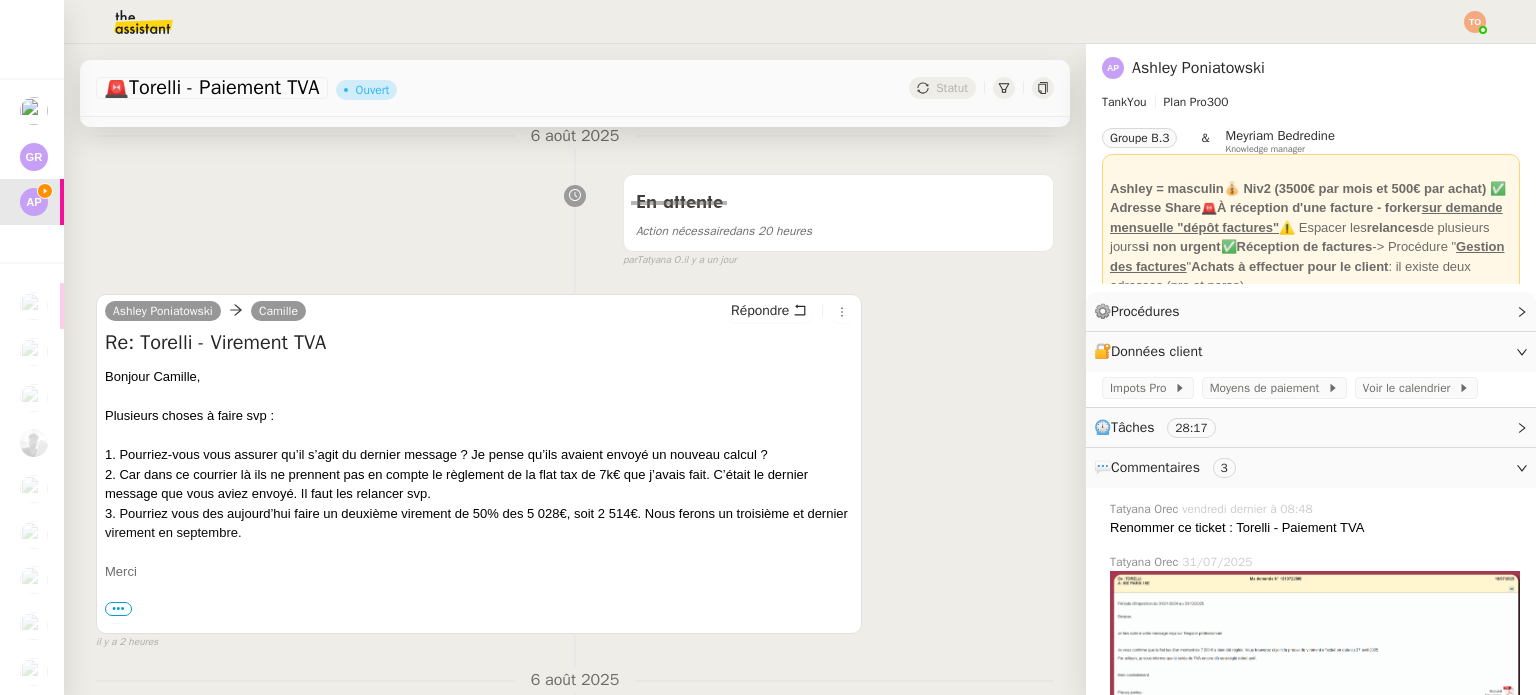 click on "1. Pourriez-vous vous assurer qu’il s’agit du dernier message ? Je pense qu’ils avaient envoyé un nouveau calcul ?" at bounding box center [479, 455] 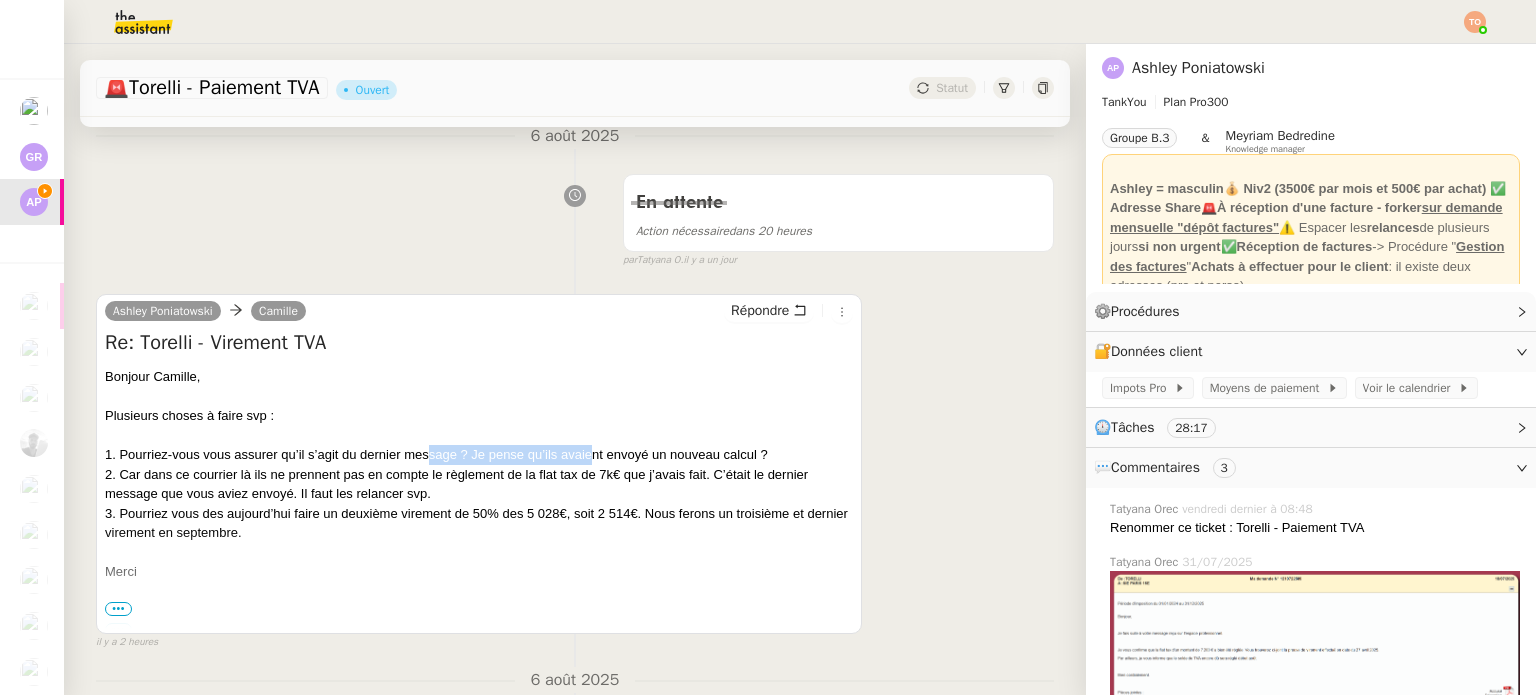 drag, startPoint x: 429, startPoint y: 457, endPoint x: 596, endPoint y: 448, distance: 167.24234 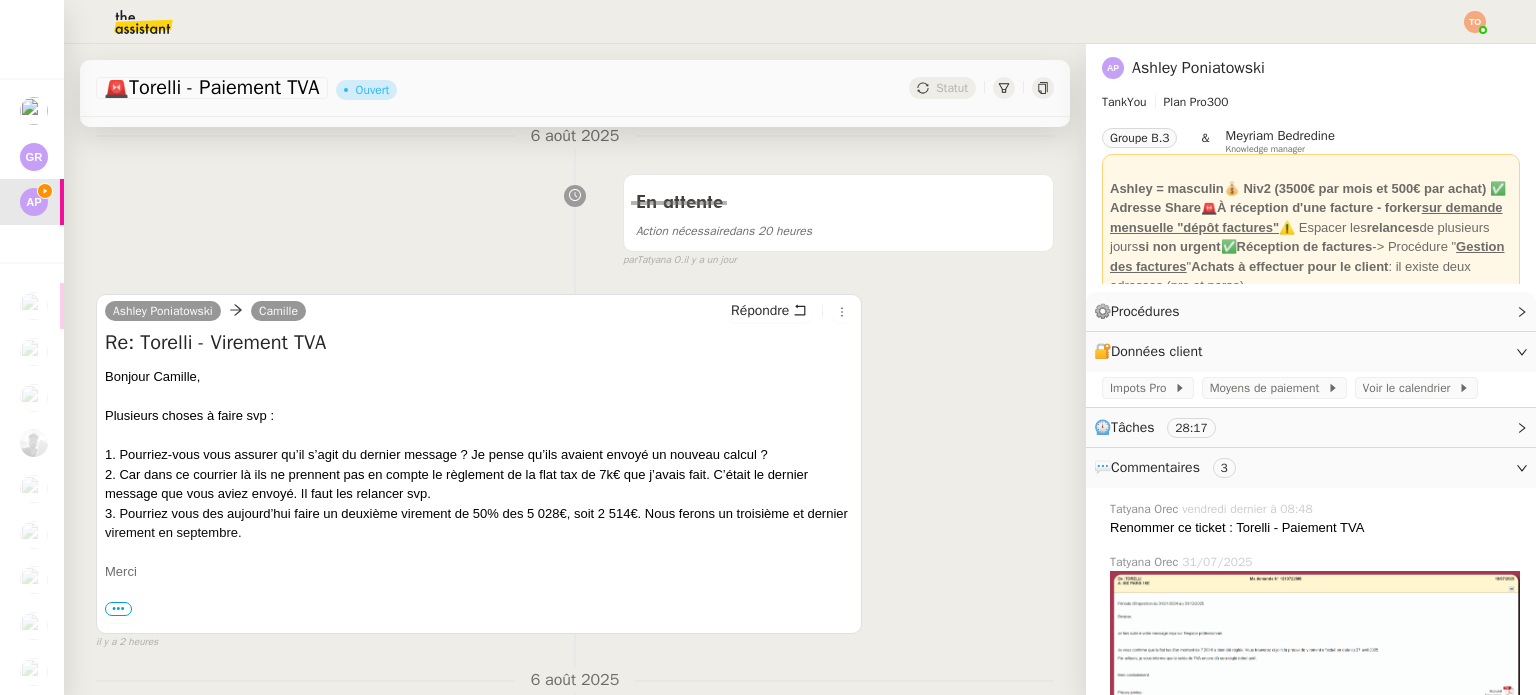 click on "1. Pourriez-vous vous assurer qu’il s’agit du dernier message ? Je pense qu’ils avaient envoyé un nouveau calcul ?" at bounding box center [479, 455] 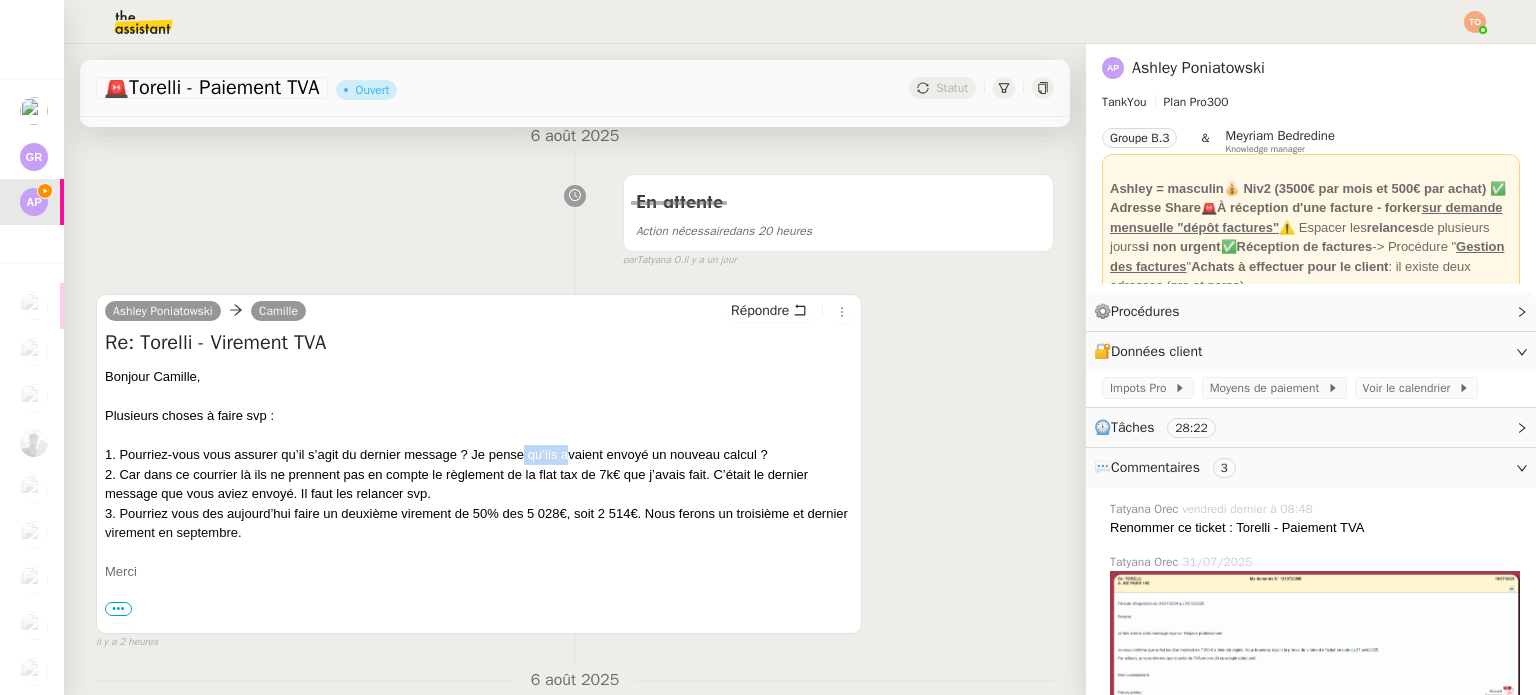 drag, startPoint x: 525, startPoint y: 457, endPoint x: 569, endPoint y: 458, distance: 44.011364 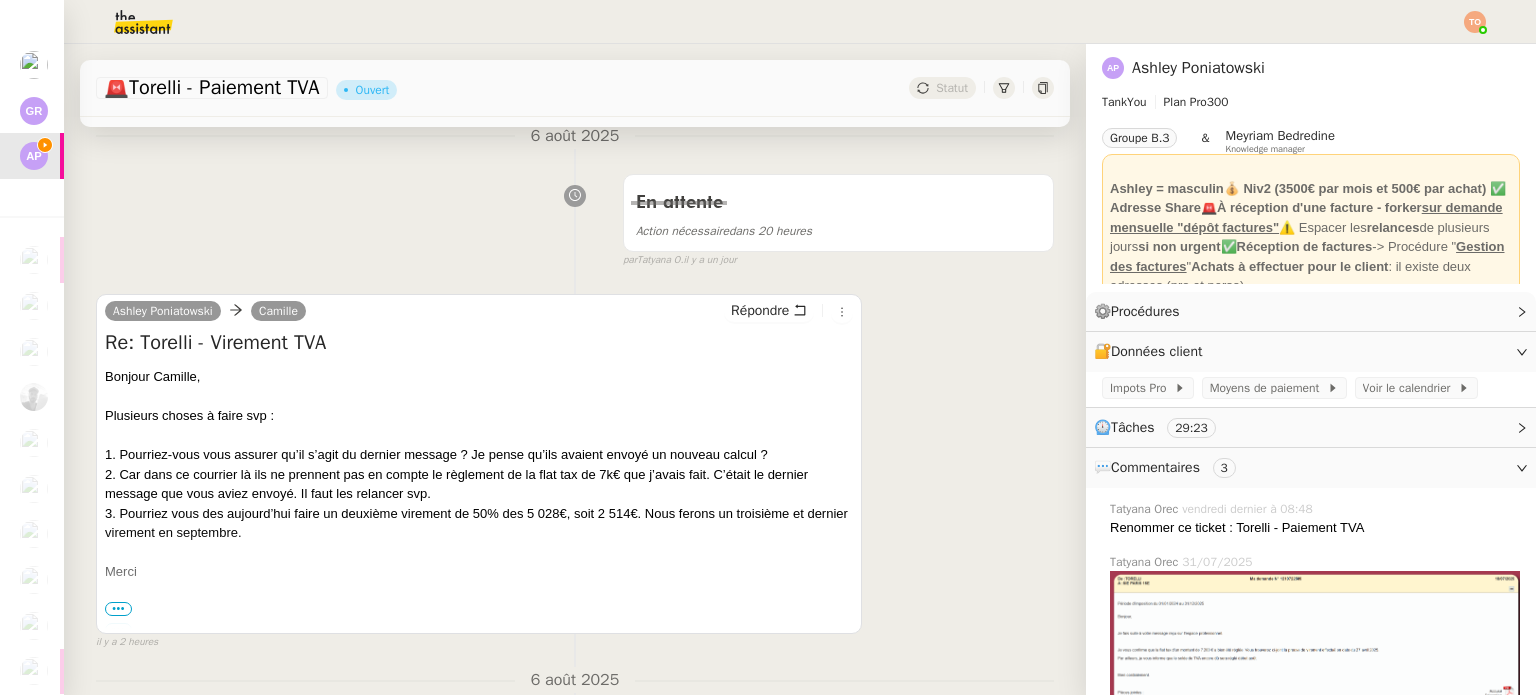 scroll, scrollTop: 44, scrollLeft: 0, axis: vertical 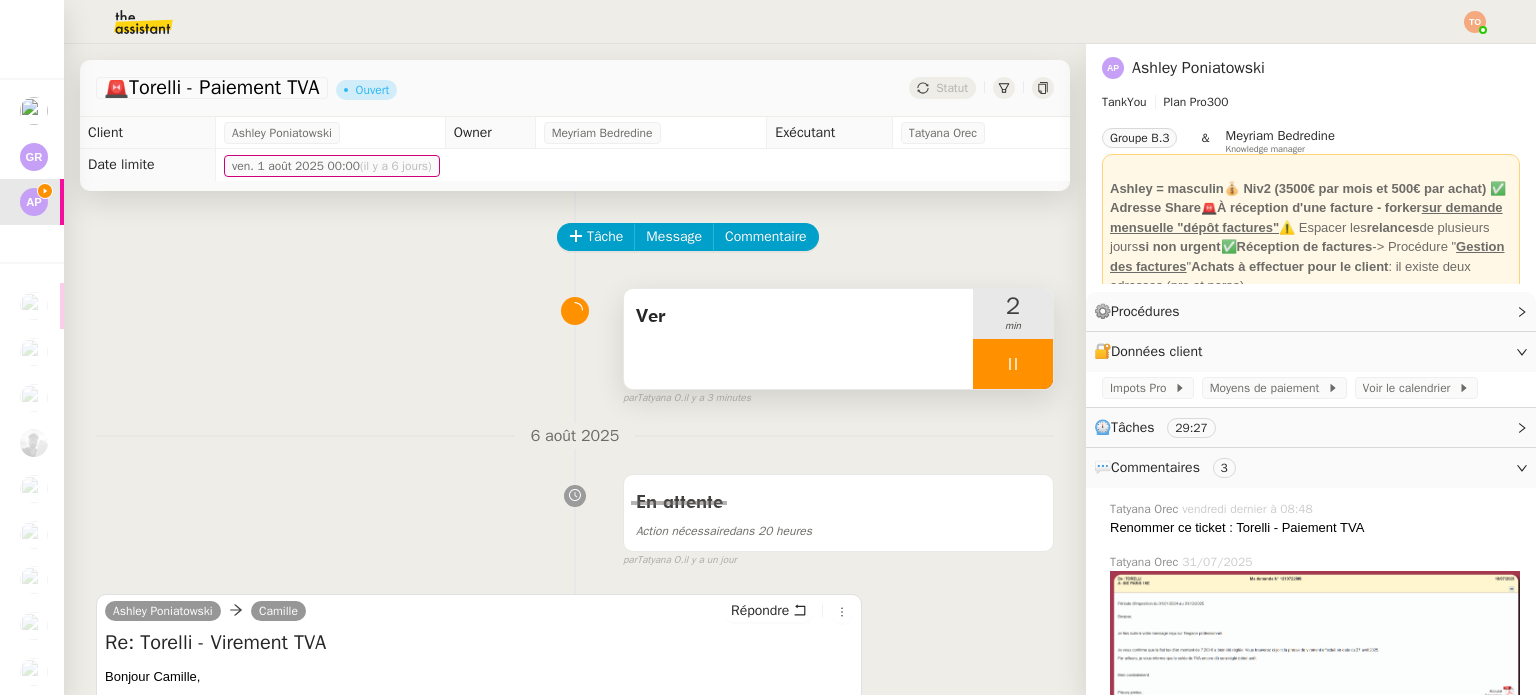 click on "Ver" at bounding box center [798, 339] 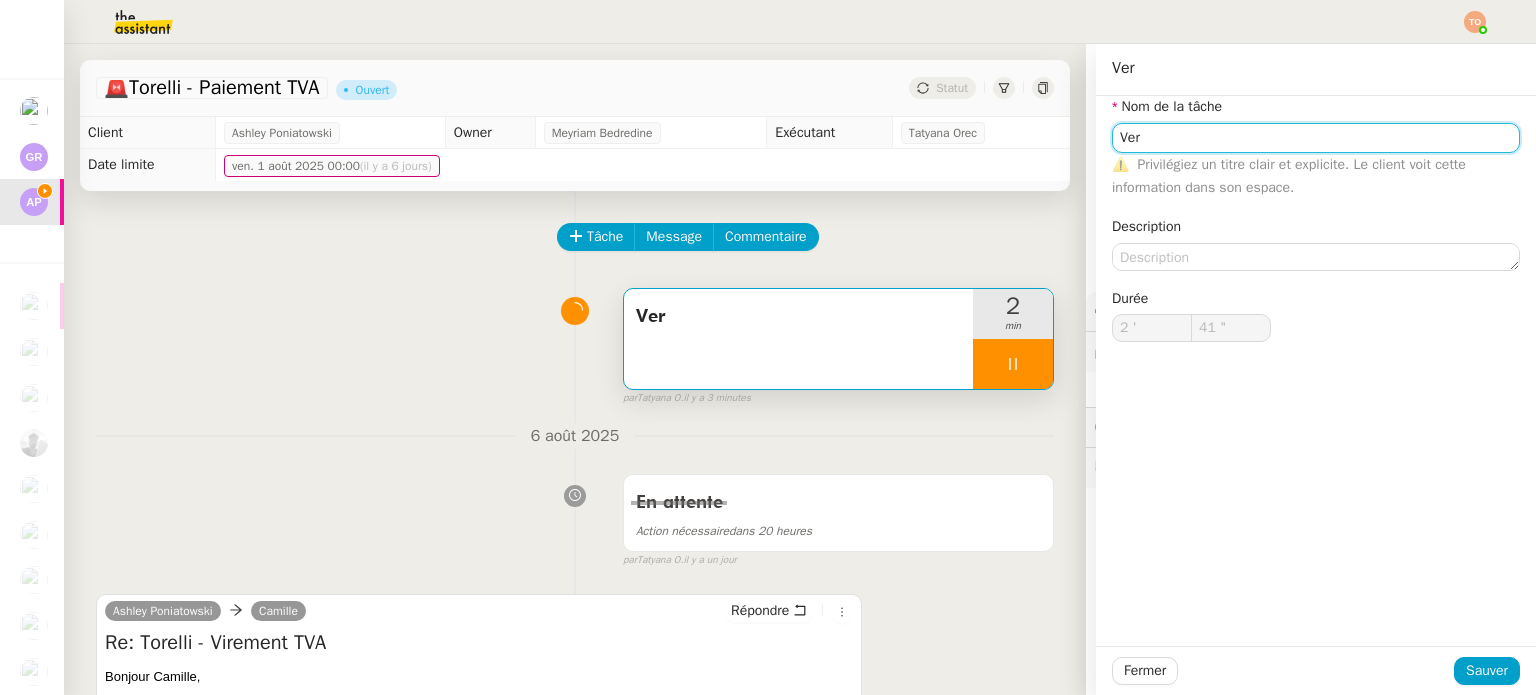 click on "Ver" 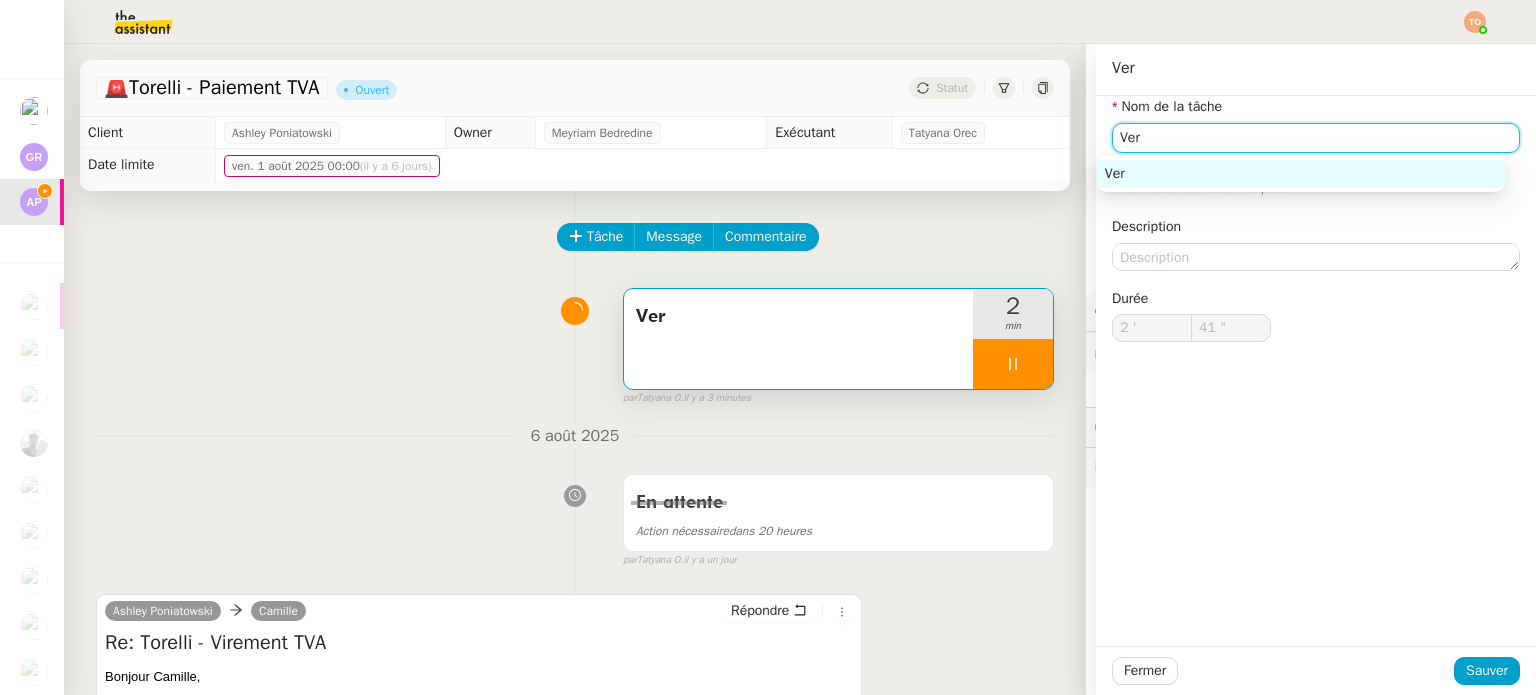 click on "Ver" 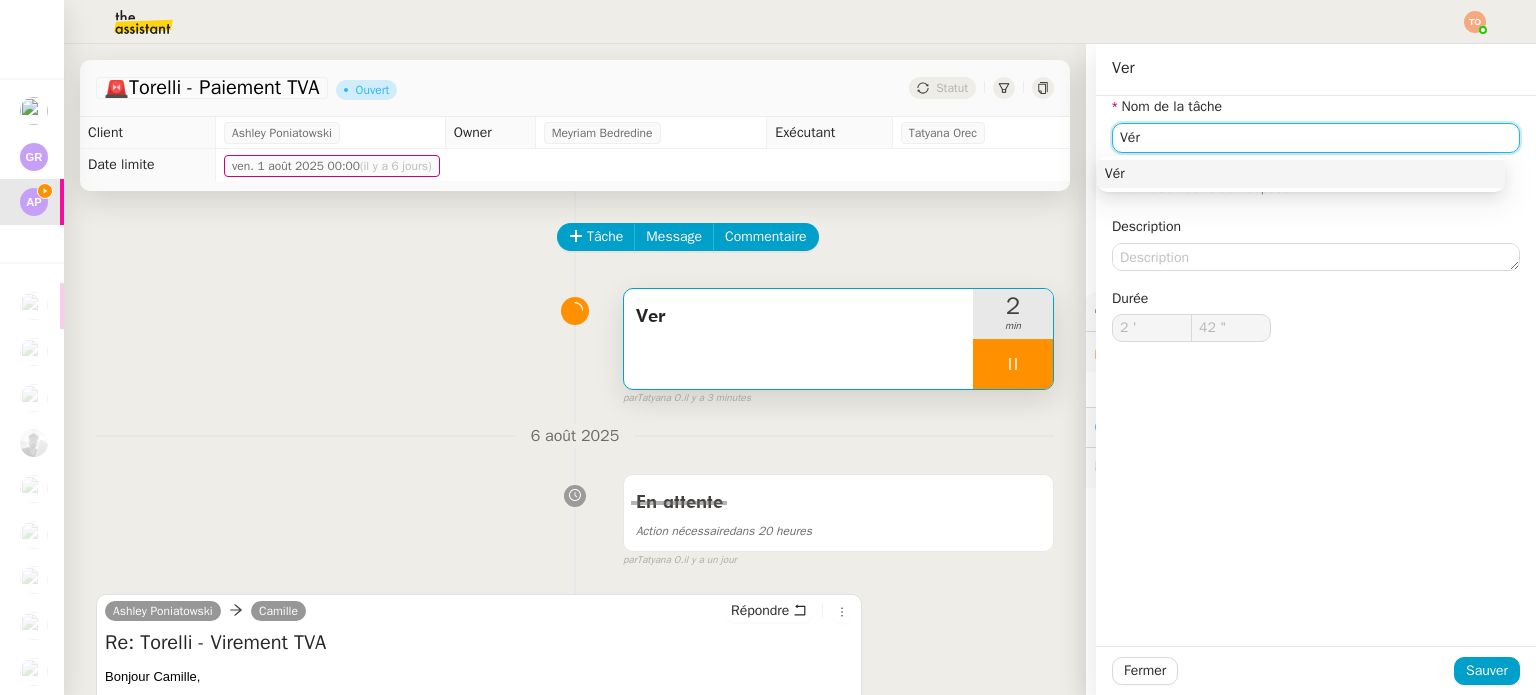 type on "Véri" 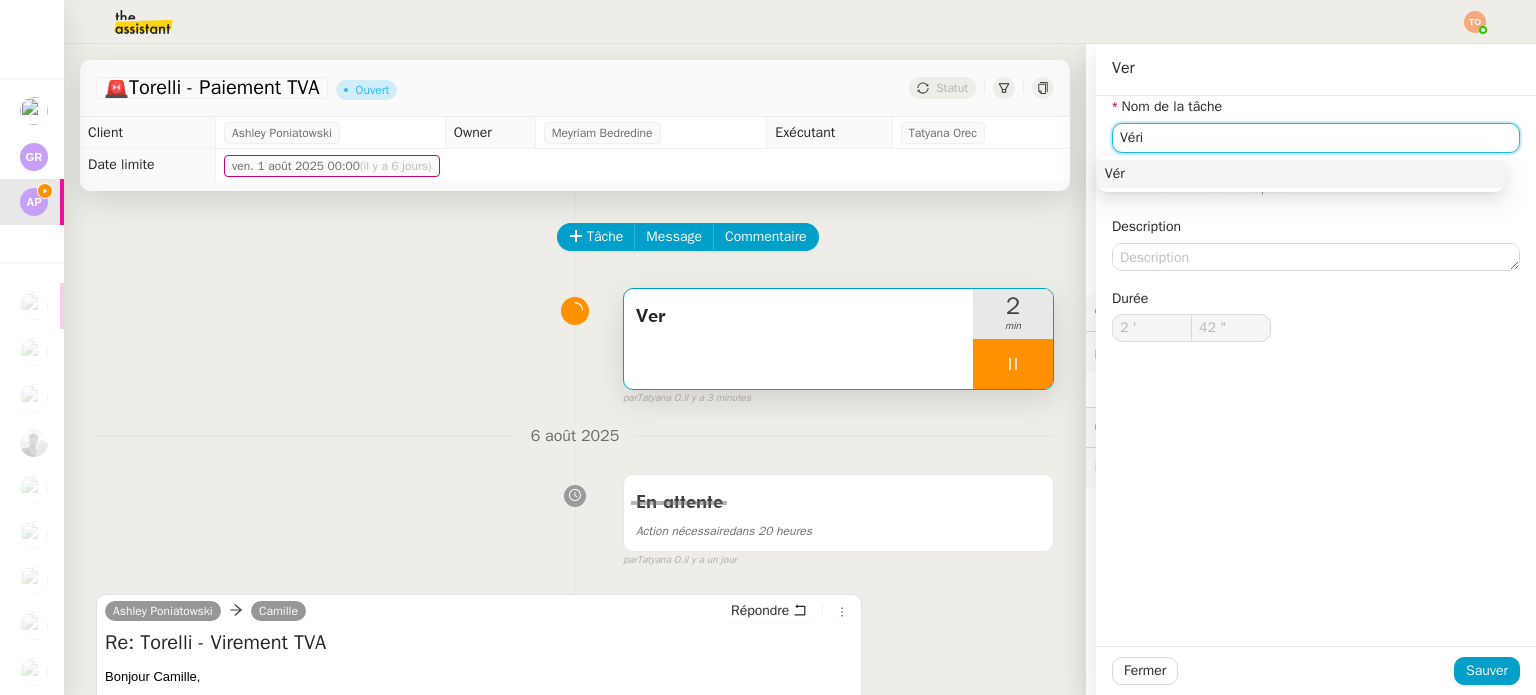 type on "43 "" 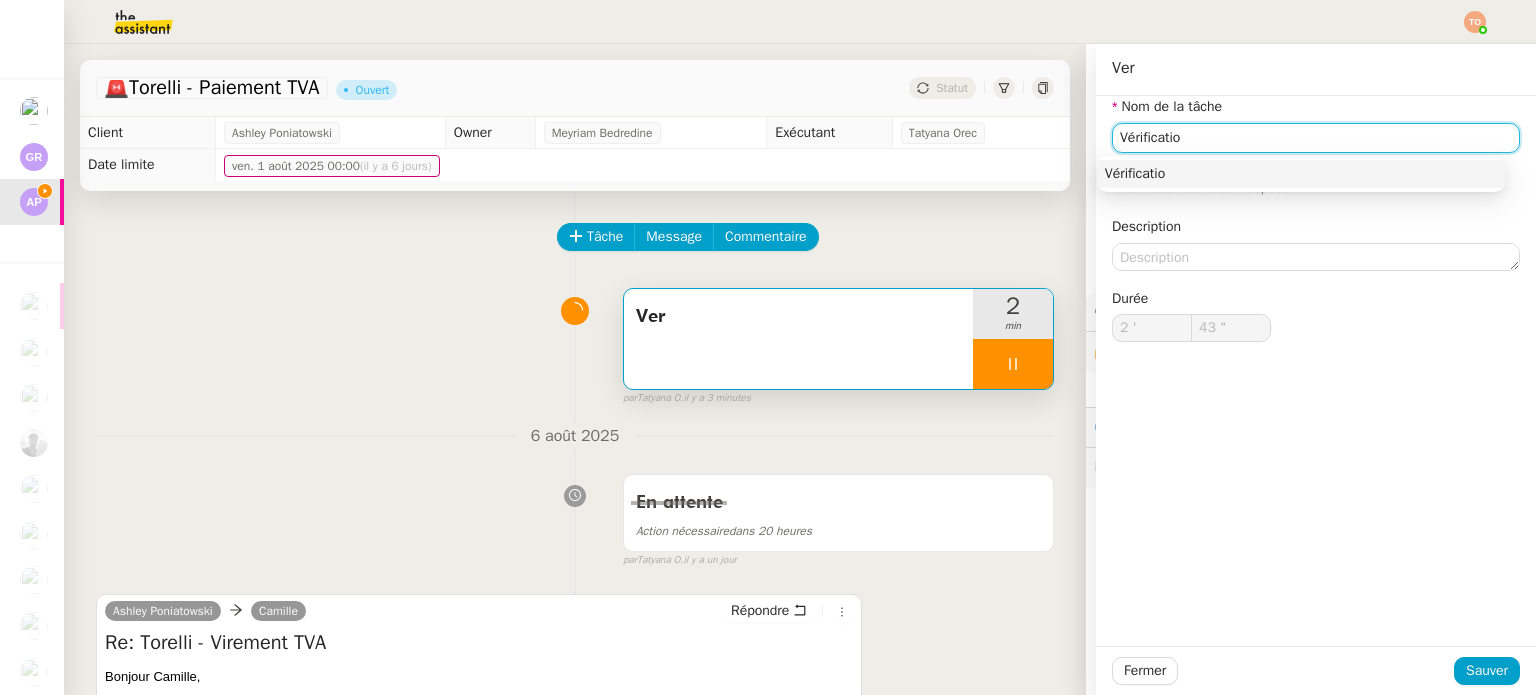 type on "Vérification" 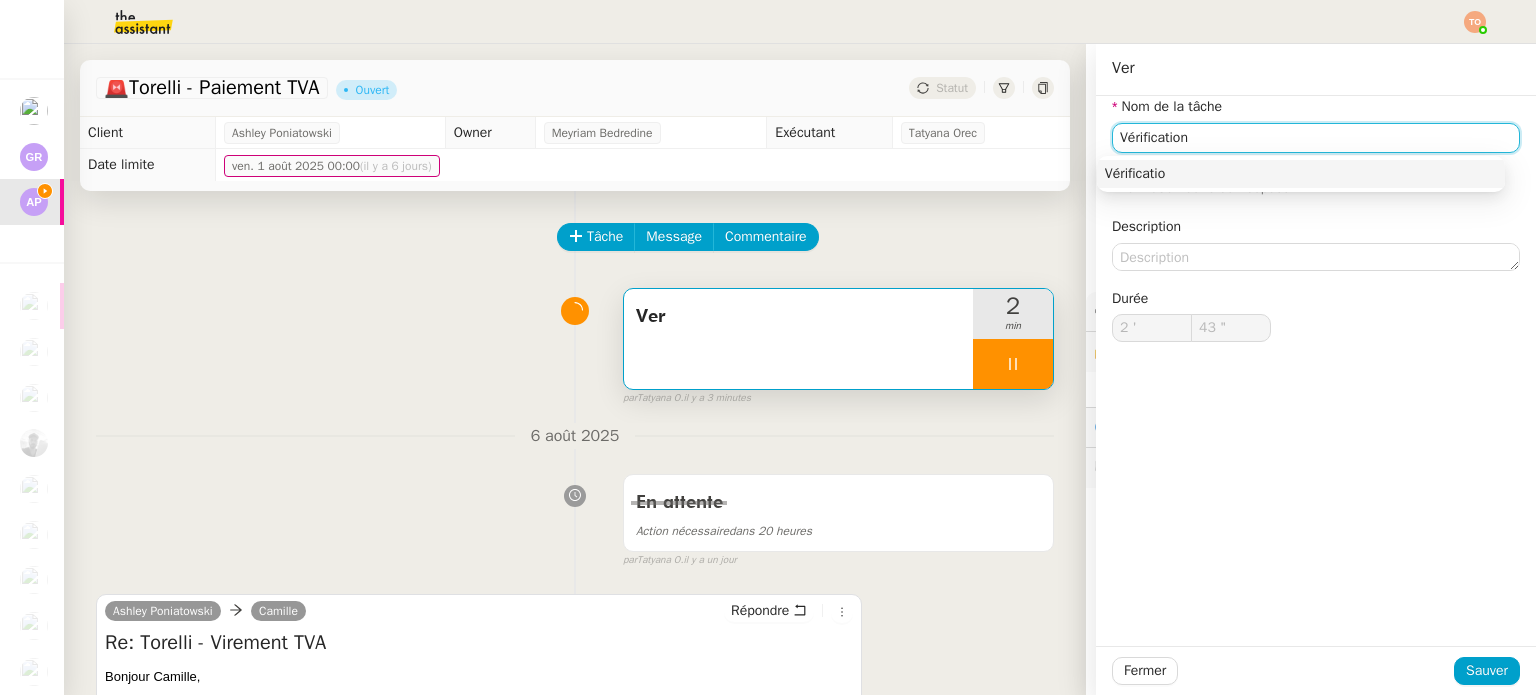 type on "44 "" 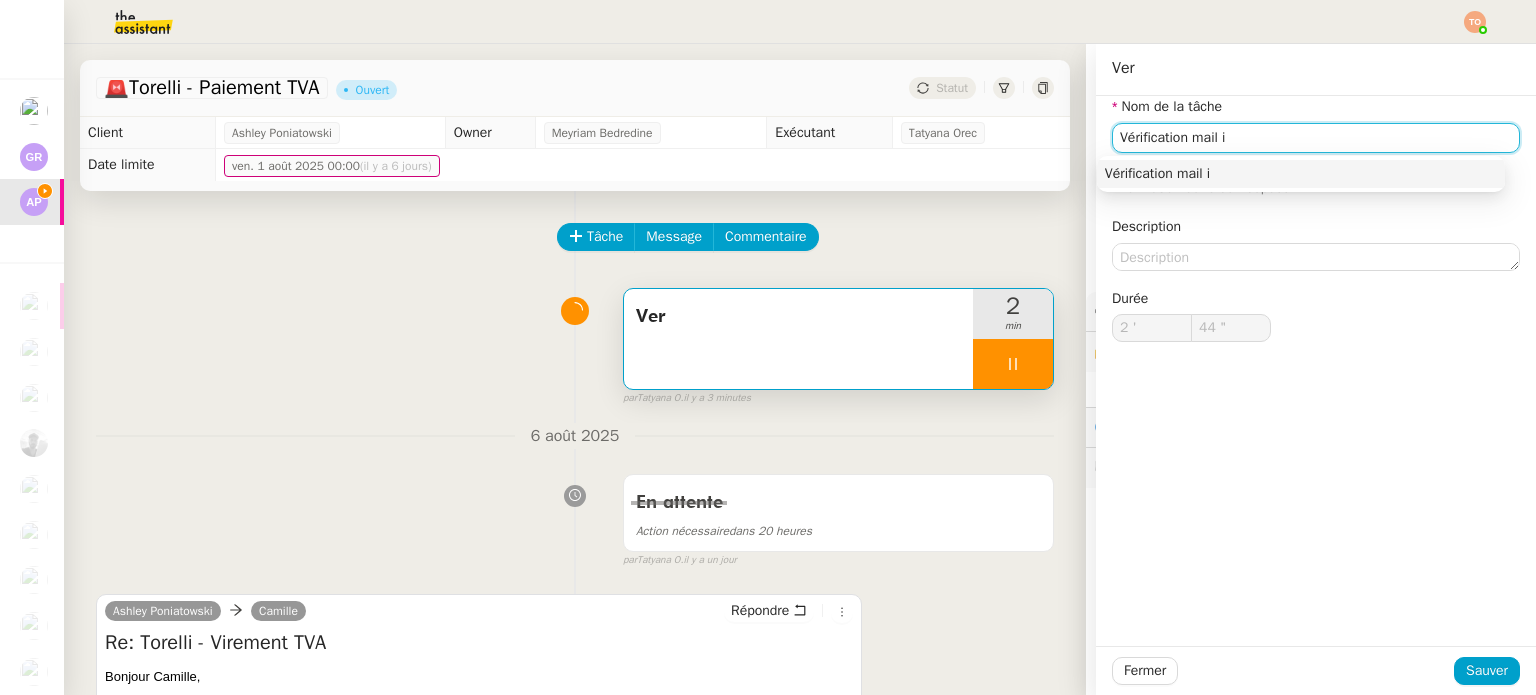 type on "Vérification mail im" 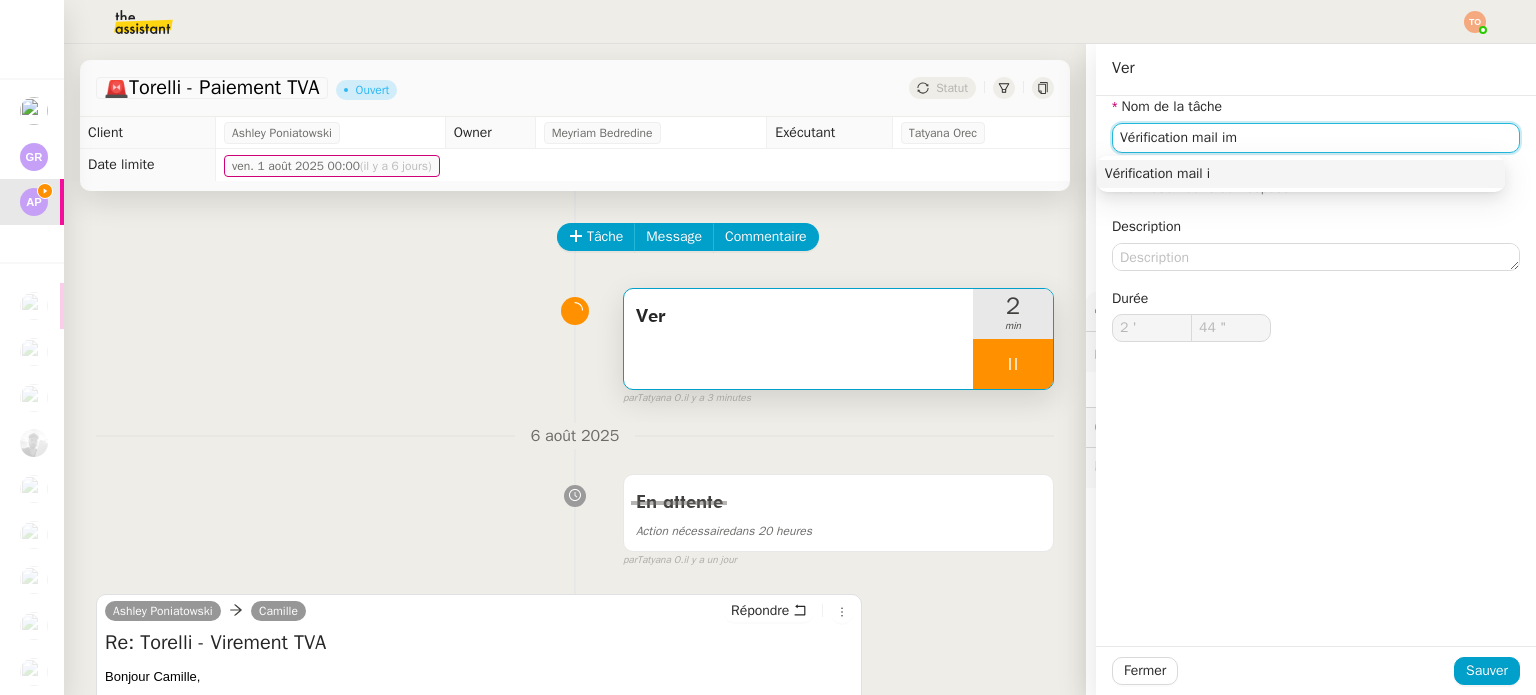 type on "45 "" 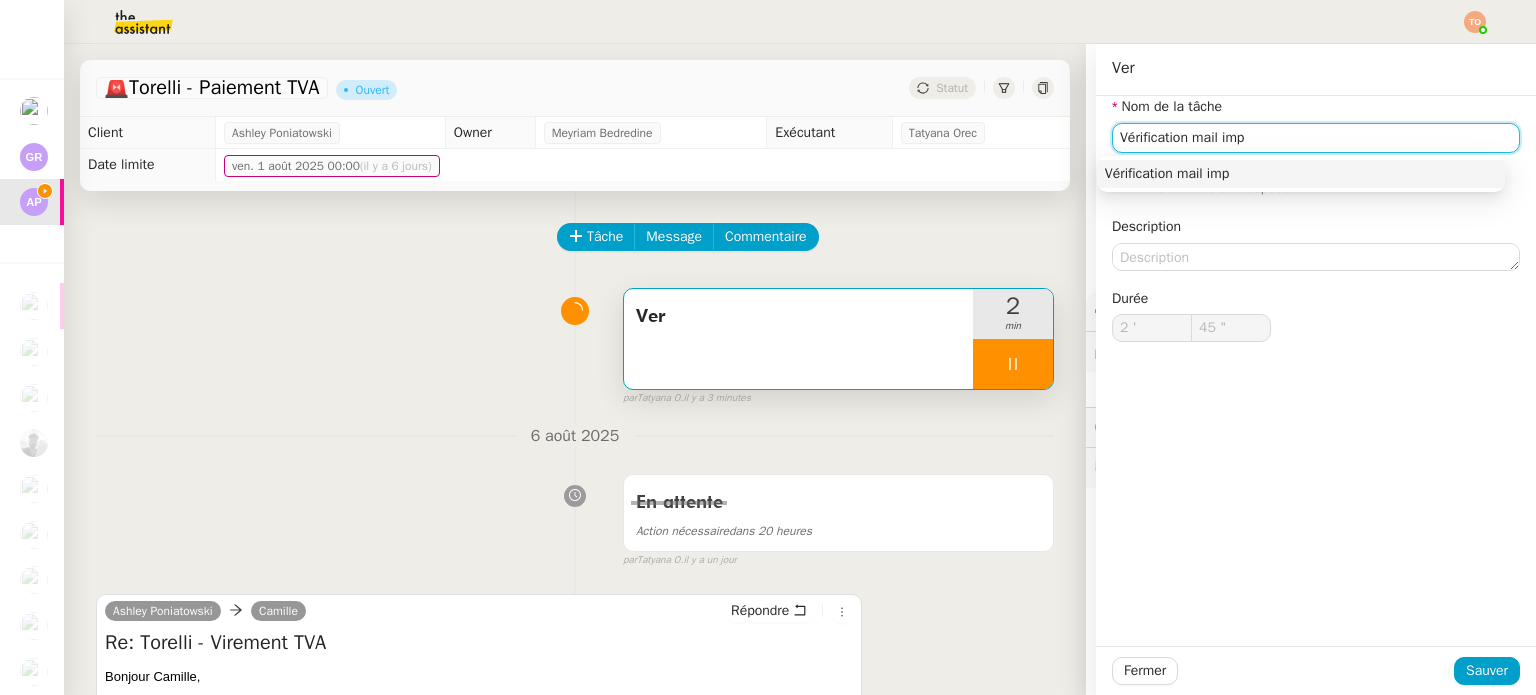 type on "Vérification mail impô" 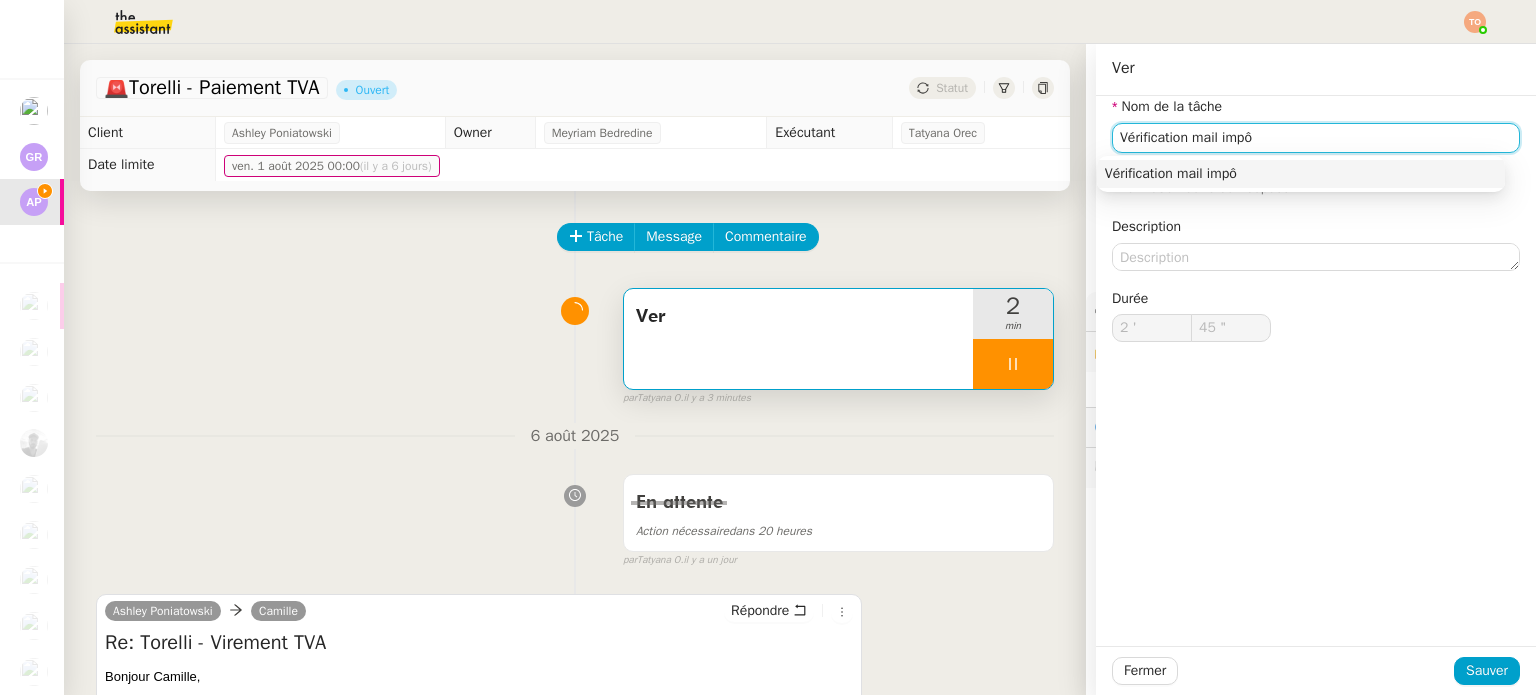 type on "46 "" 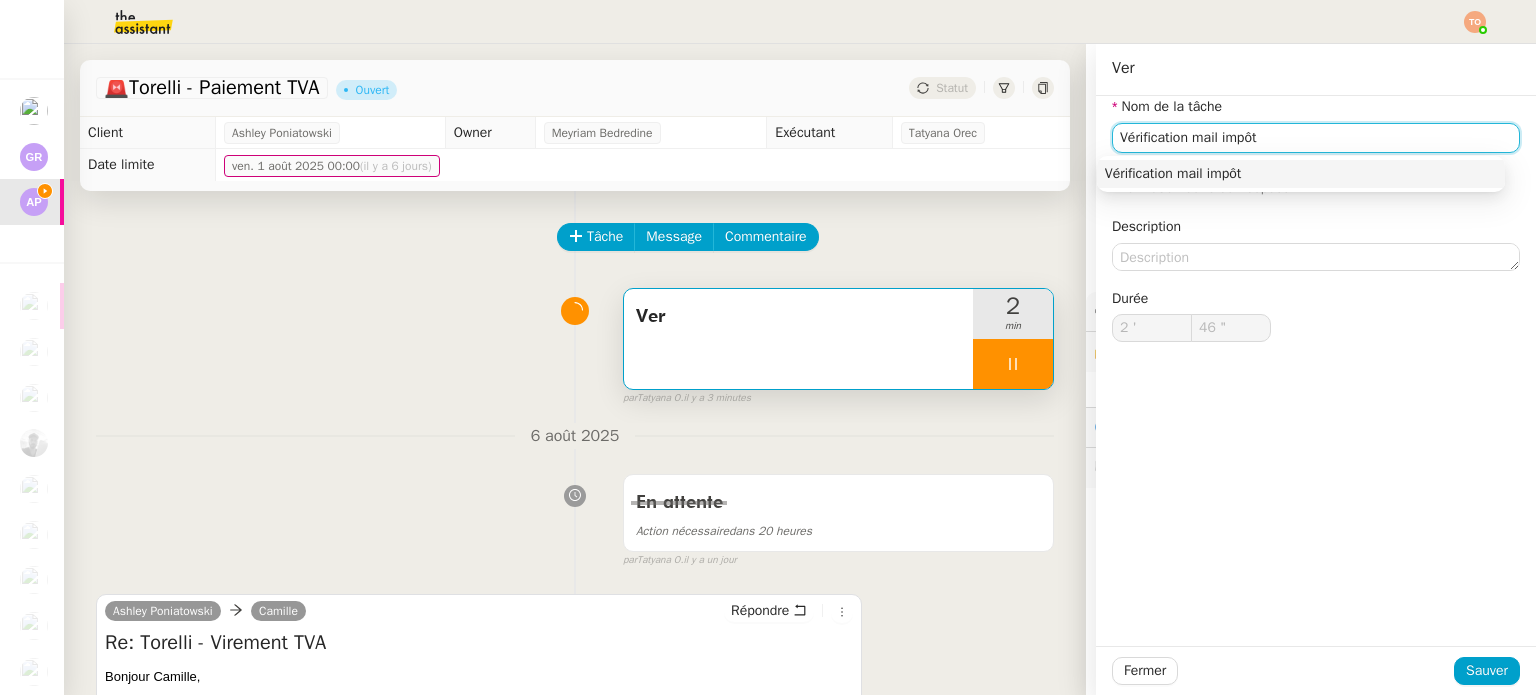 type on "Vérification mail impôts" 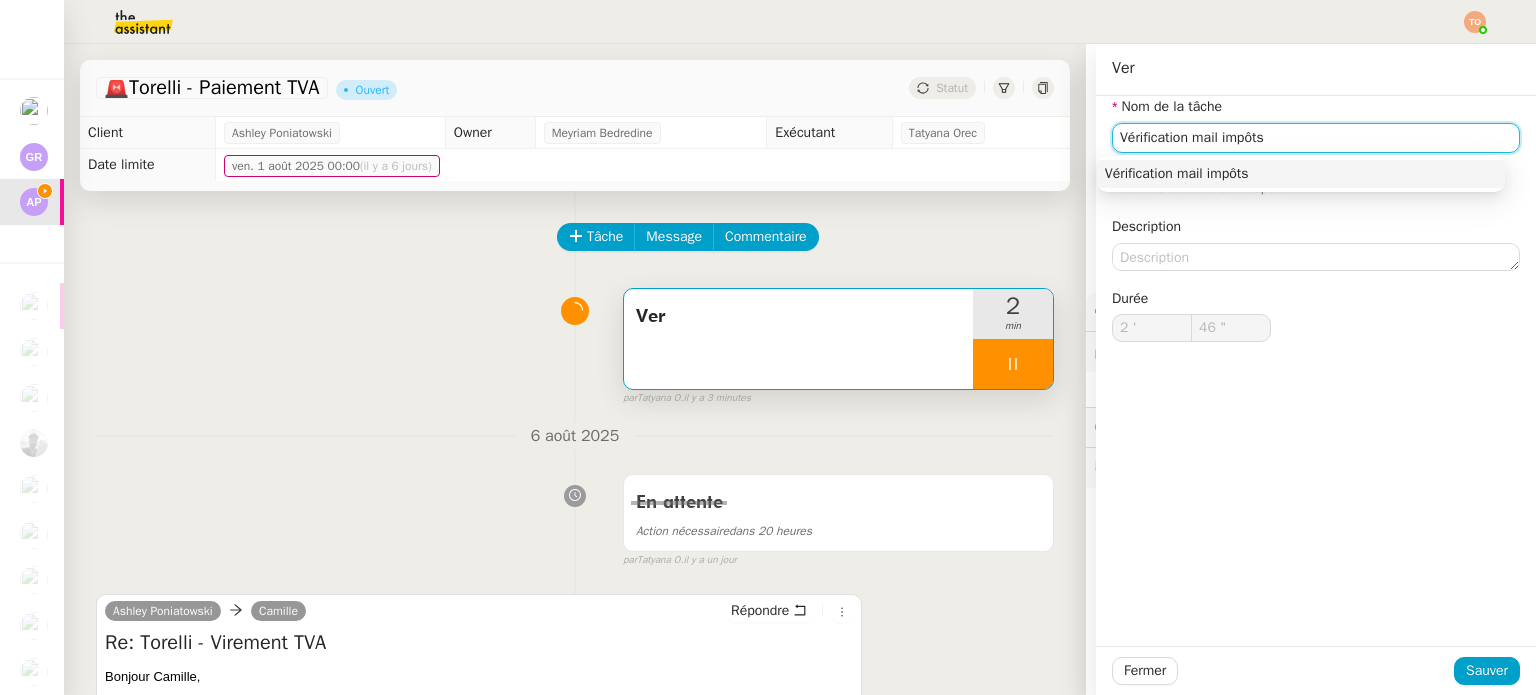 type on "47 "" 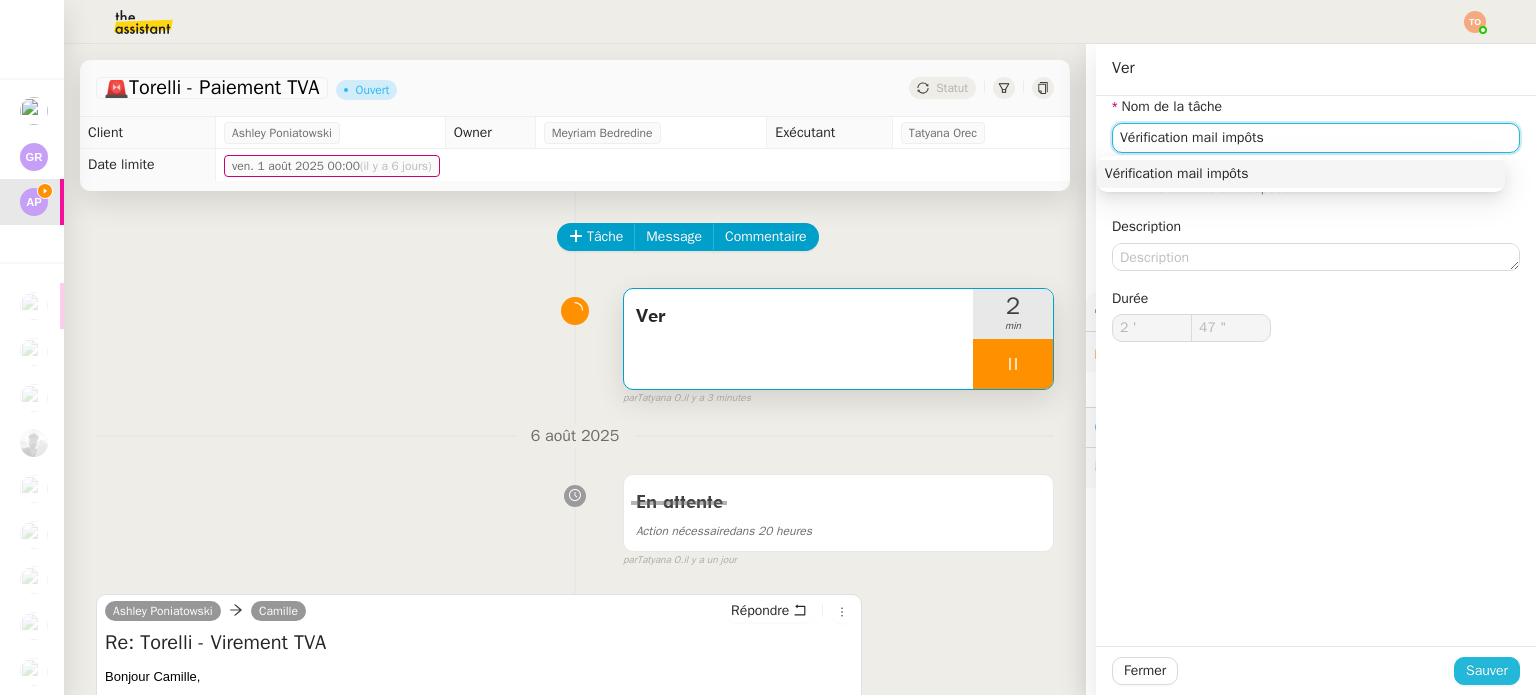 type on "Vérification mail impôts" 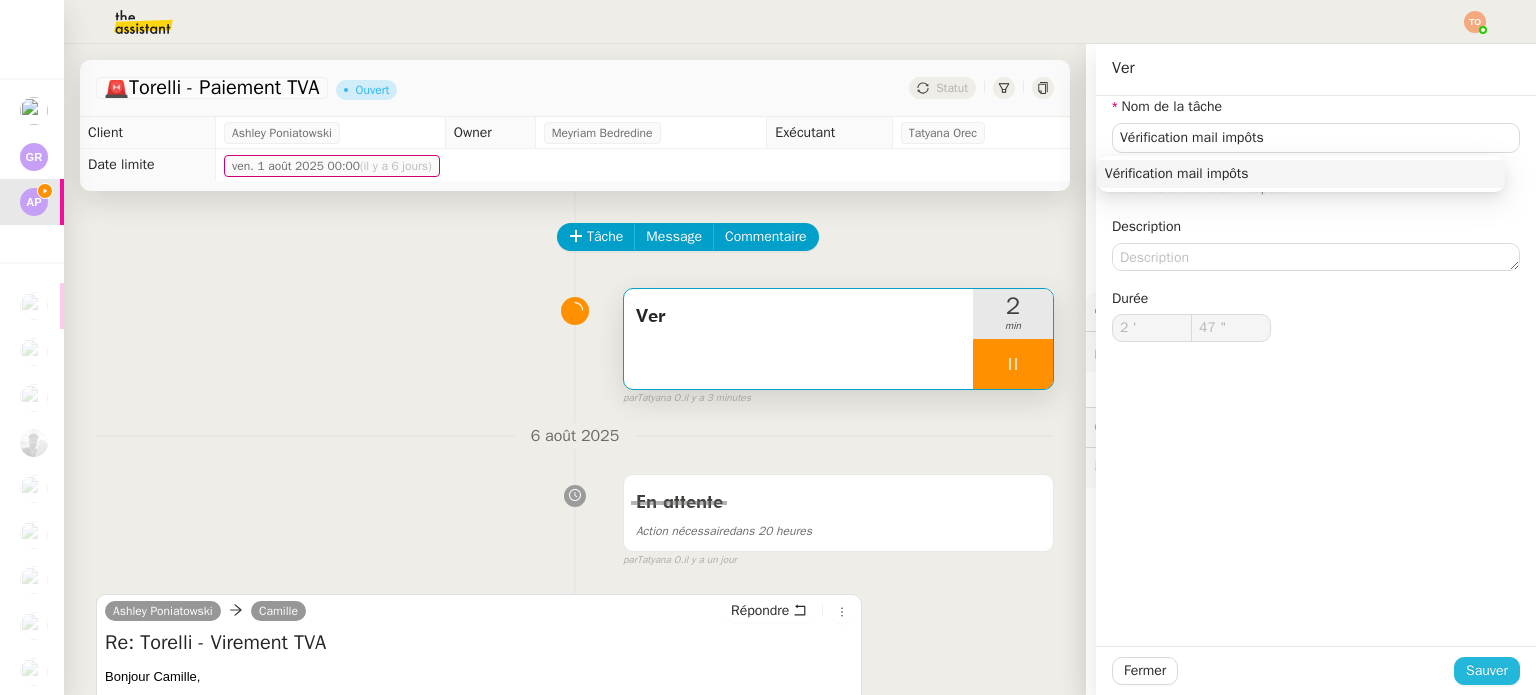 click on "Sauver" 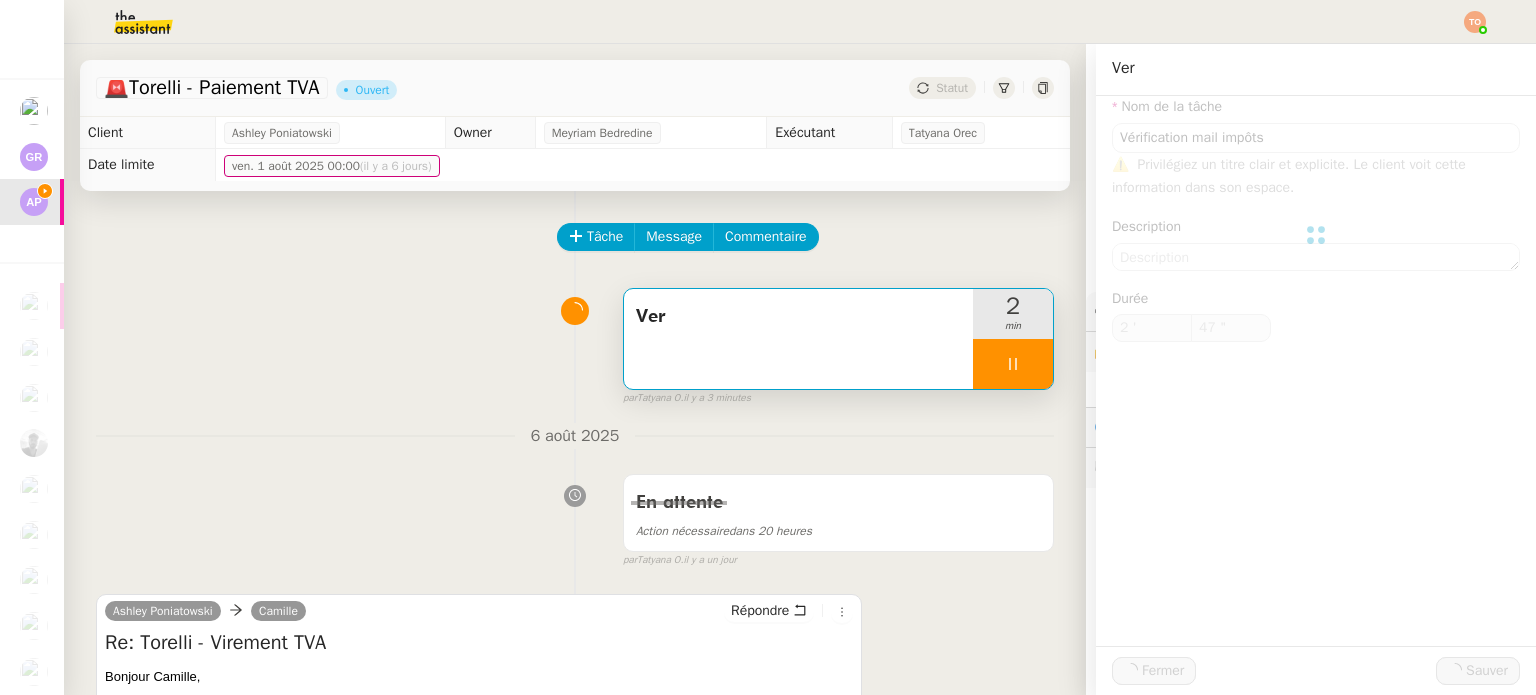 type on "48 "" 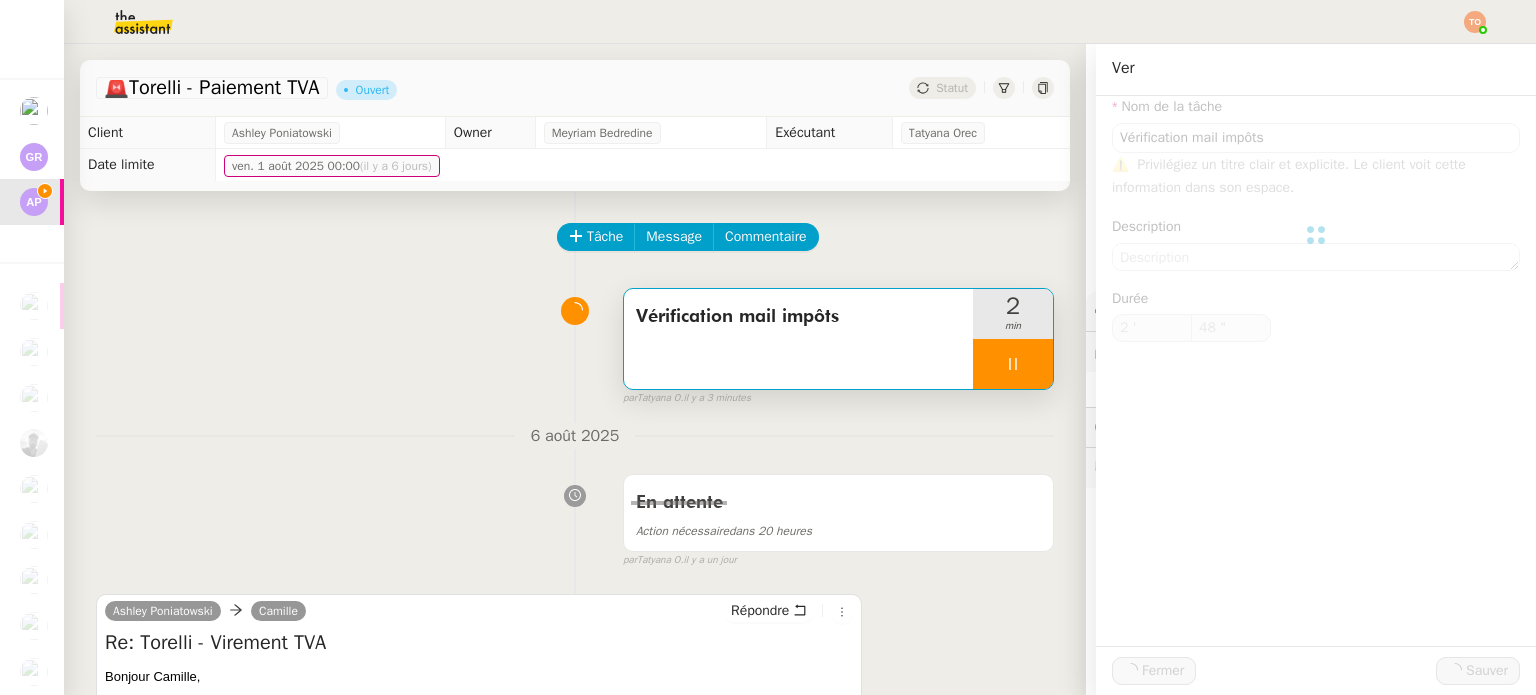 type on "Vérification mail impôts" 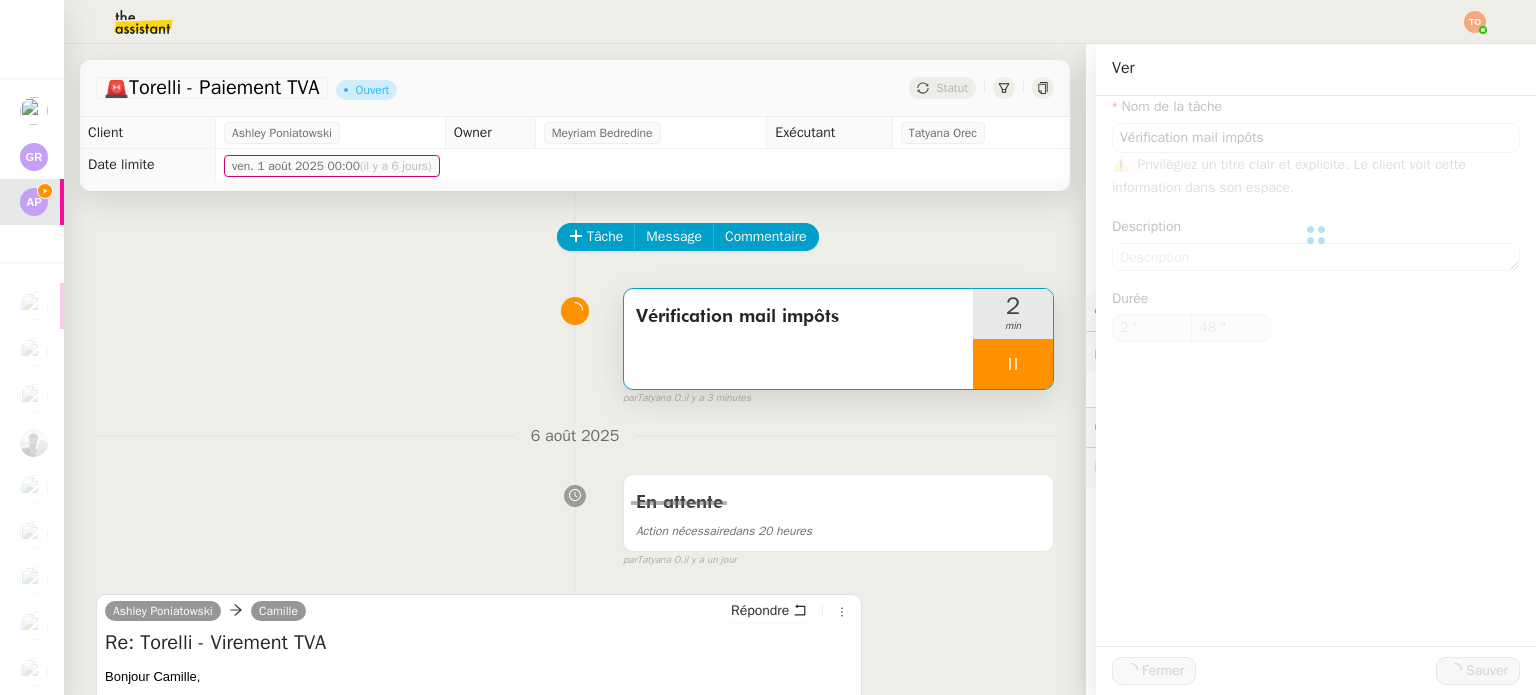type on "2 '" 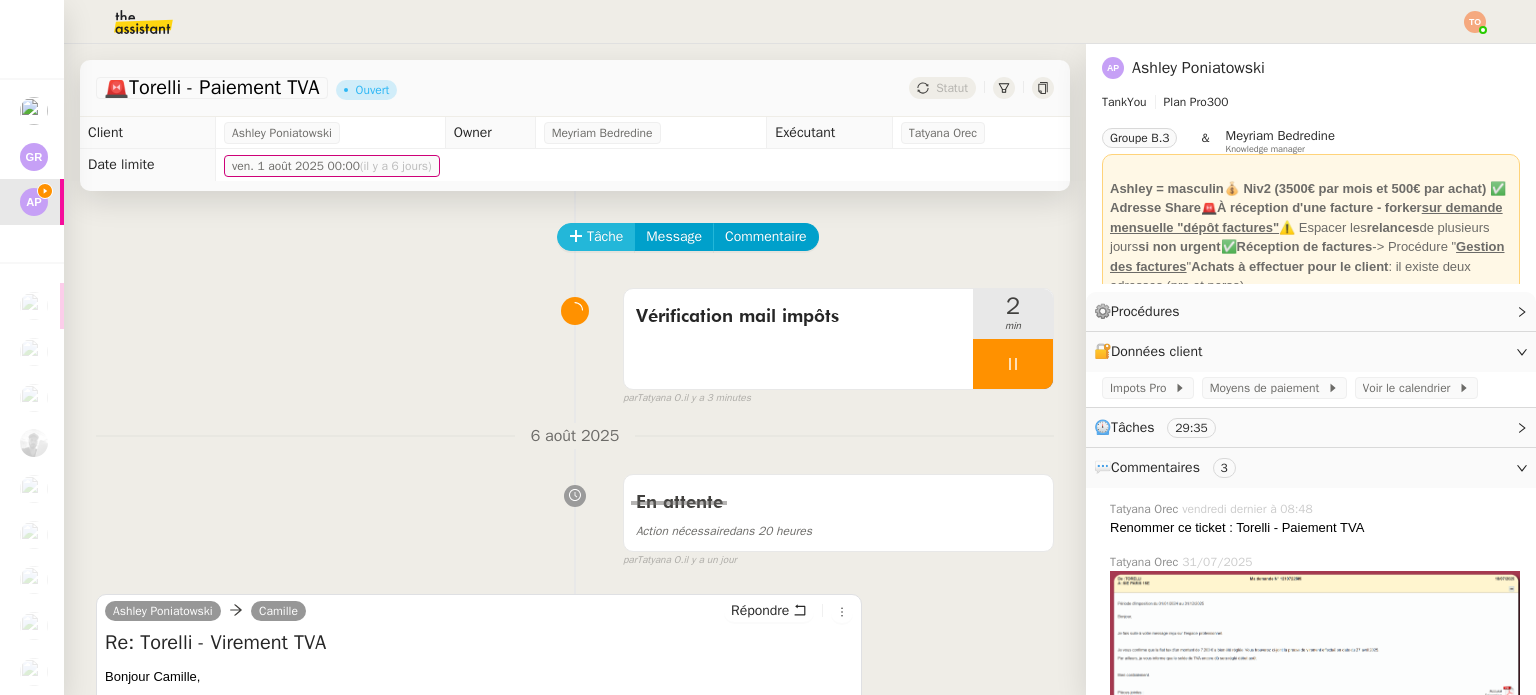 click on "Tâche" 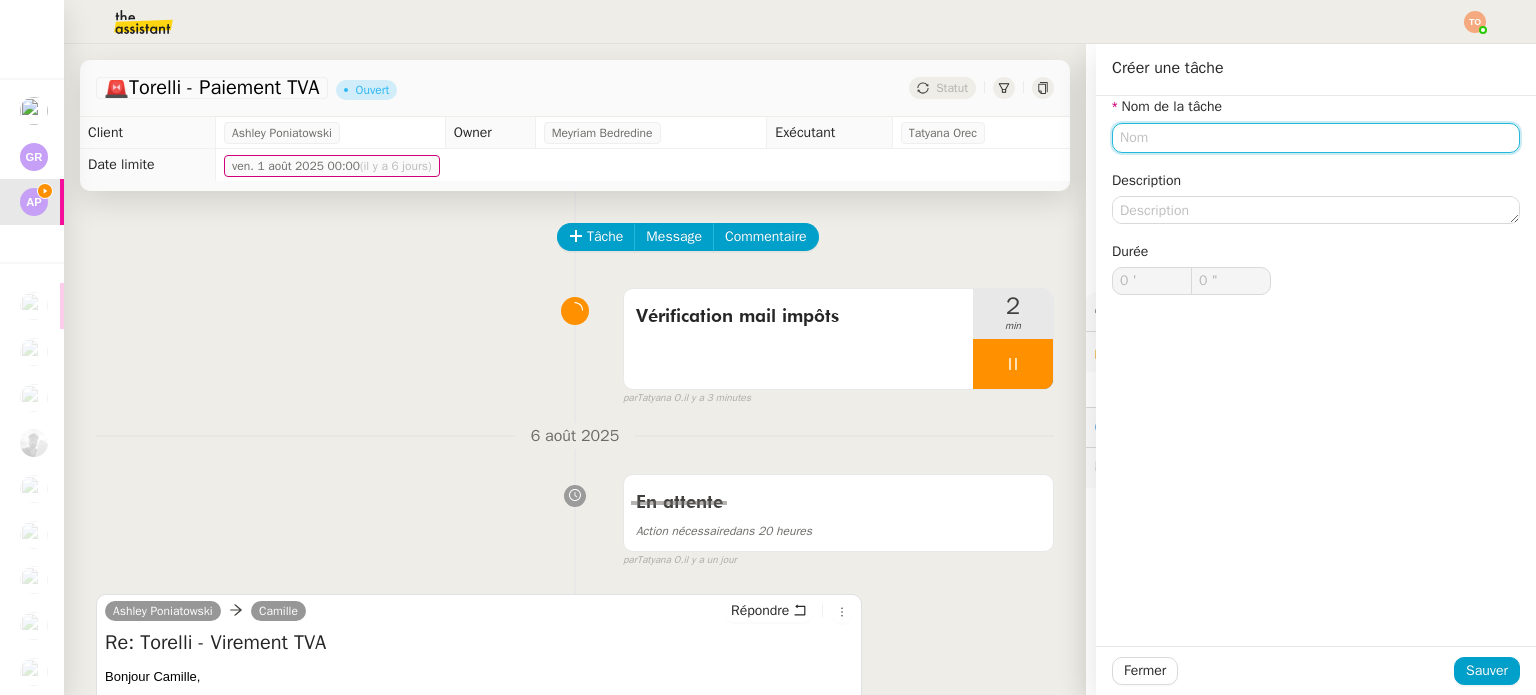 click 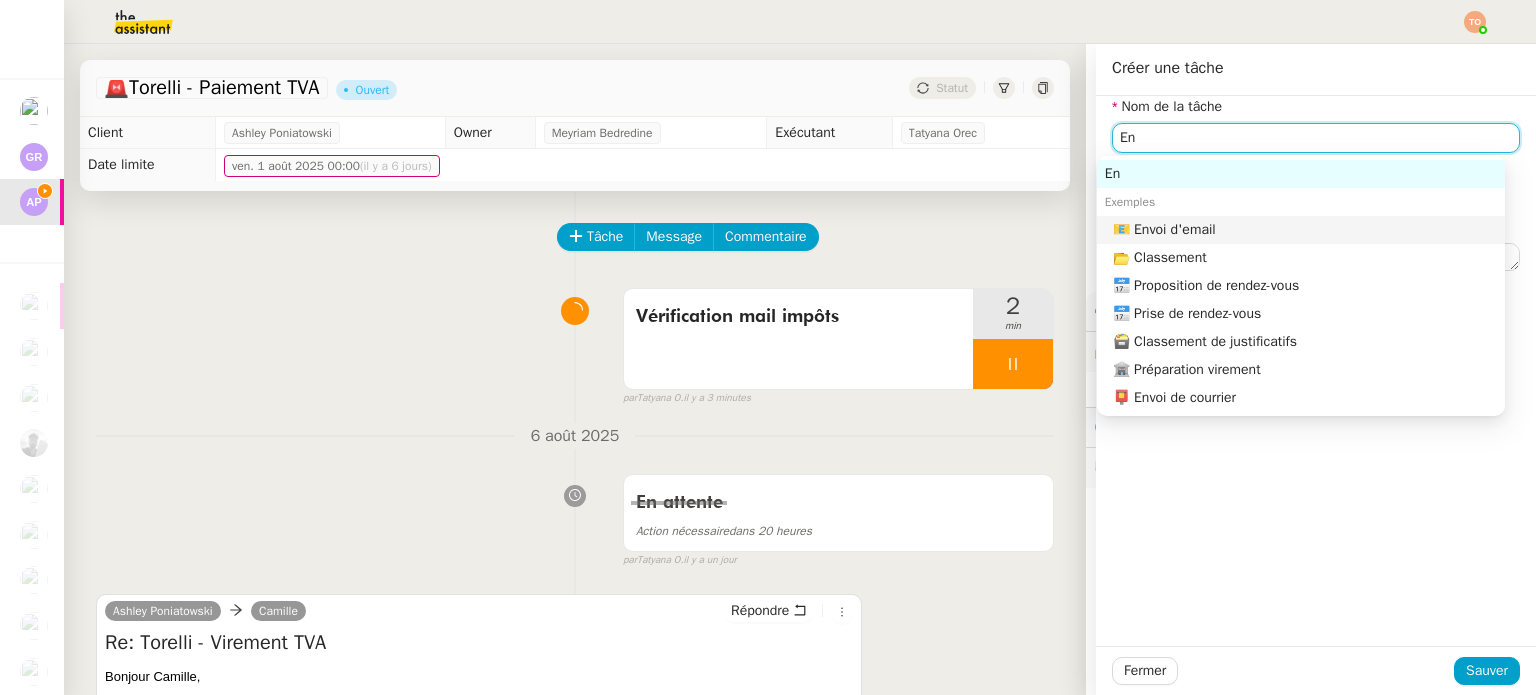 click on "📧 Envoi d'email" 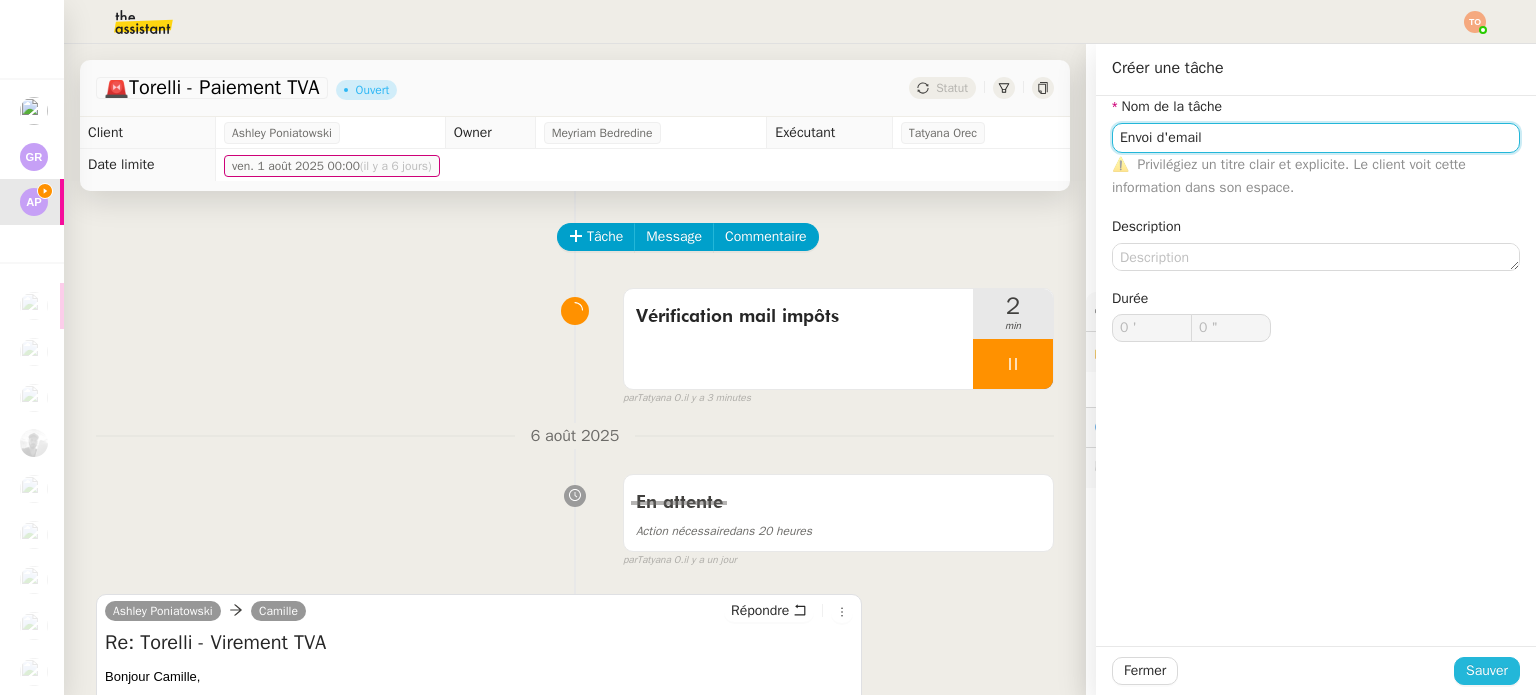 type on "Envoi d'email" 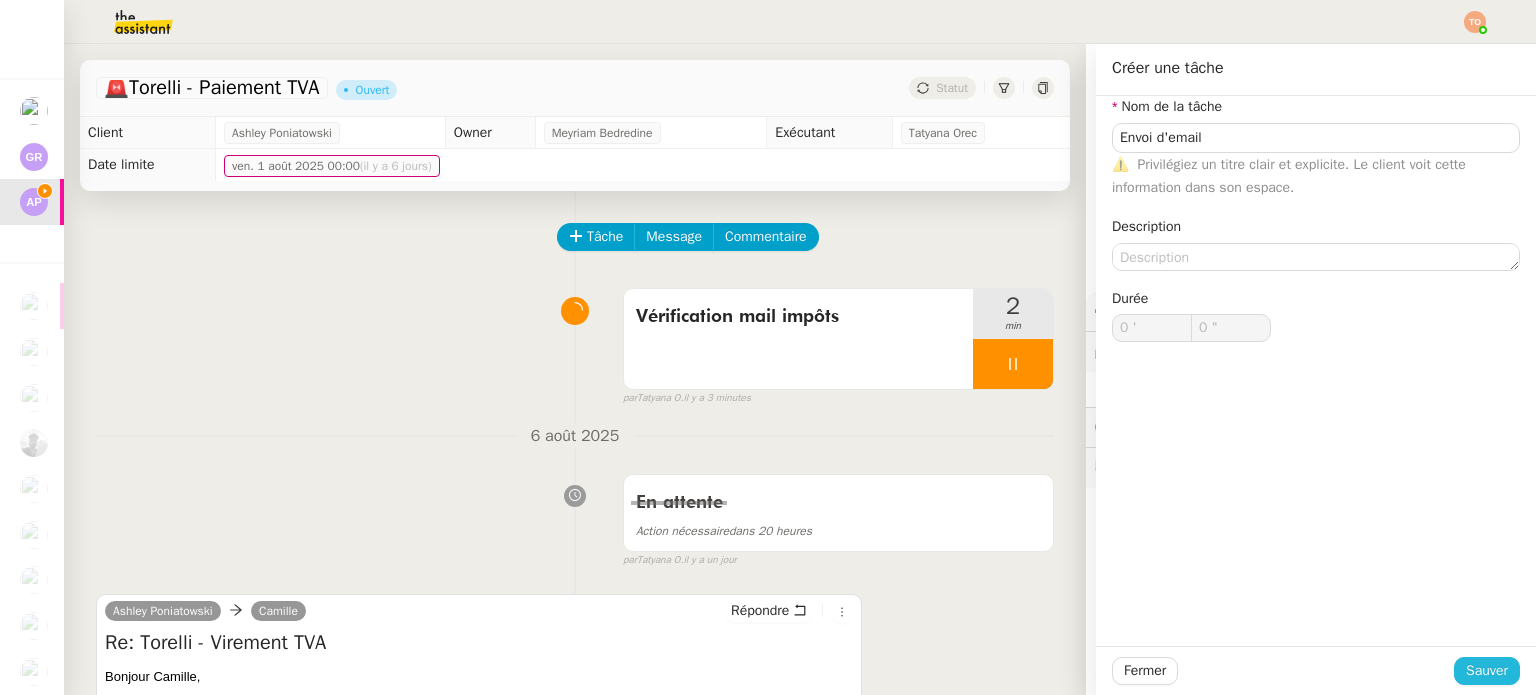 click on "Sauver" 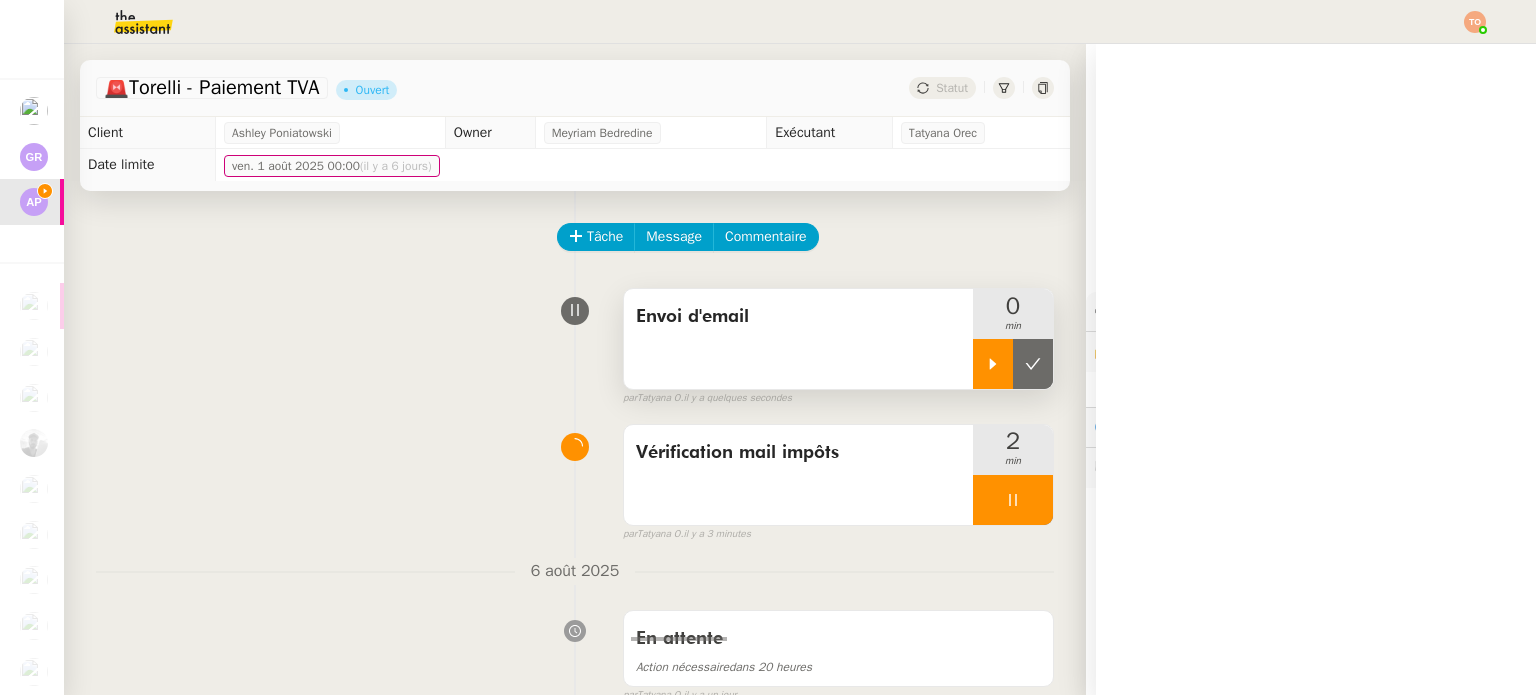 click at bounding box center [993, 364] 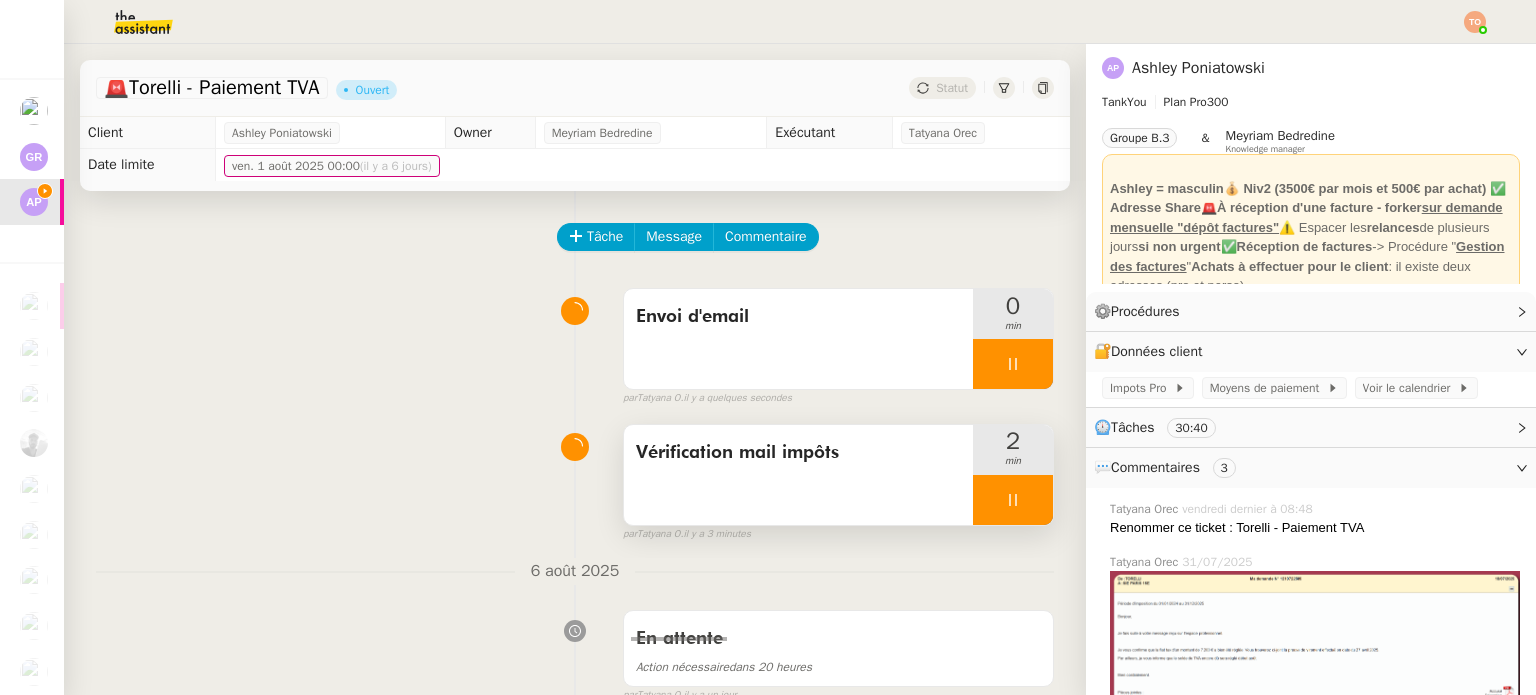 click at bounding box center [1013, 500] 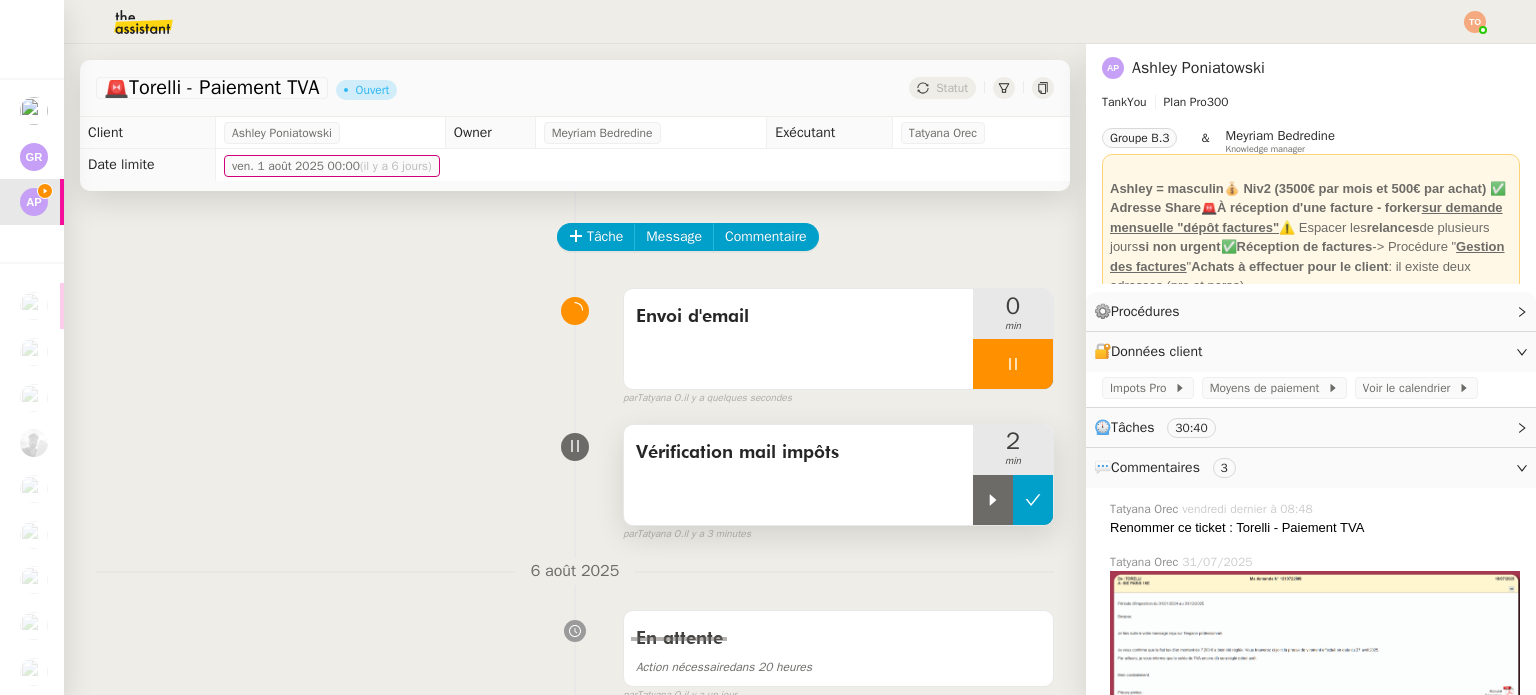 click at bounding box center [1033, 500] 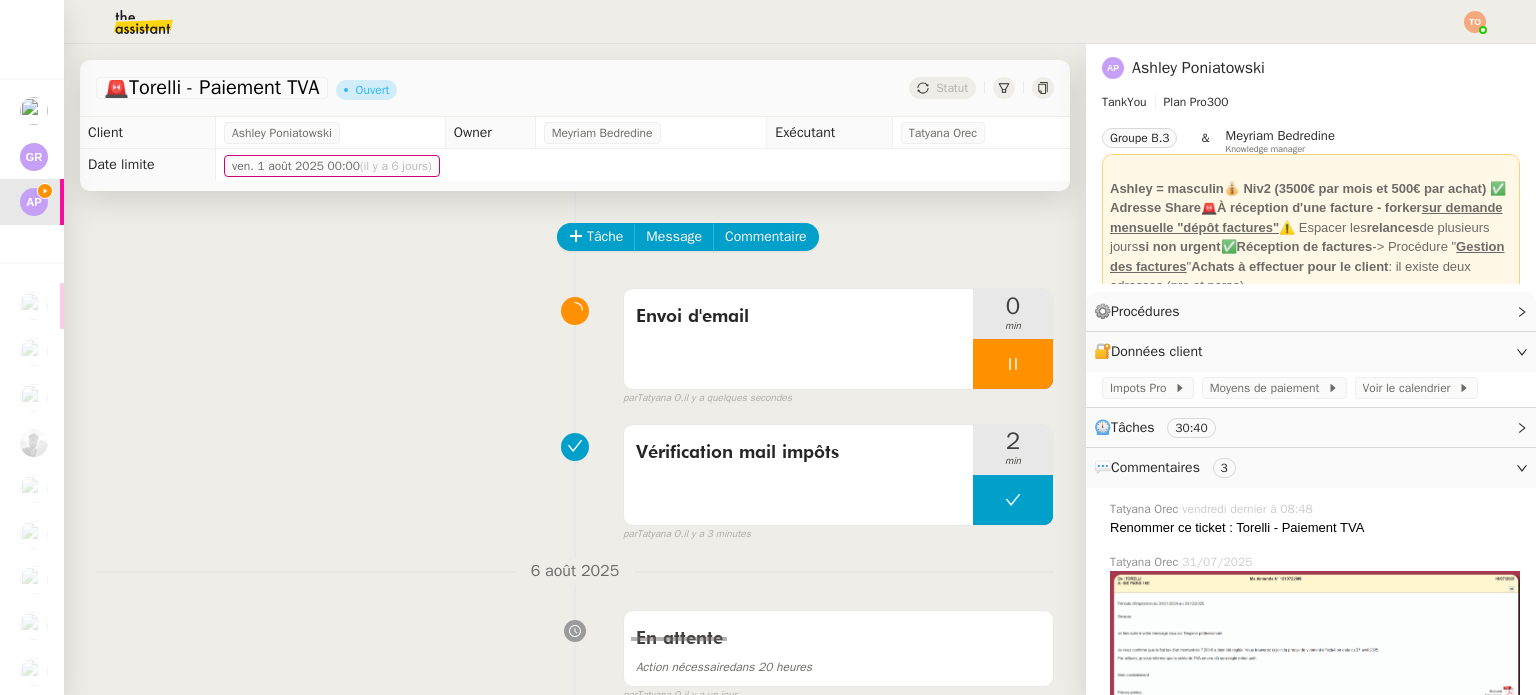 scroll, scrollTop: 400, scrollLeft: 0, axis: vertical 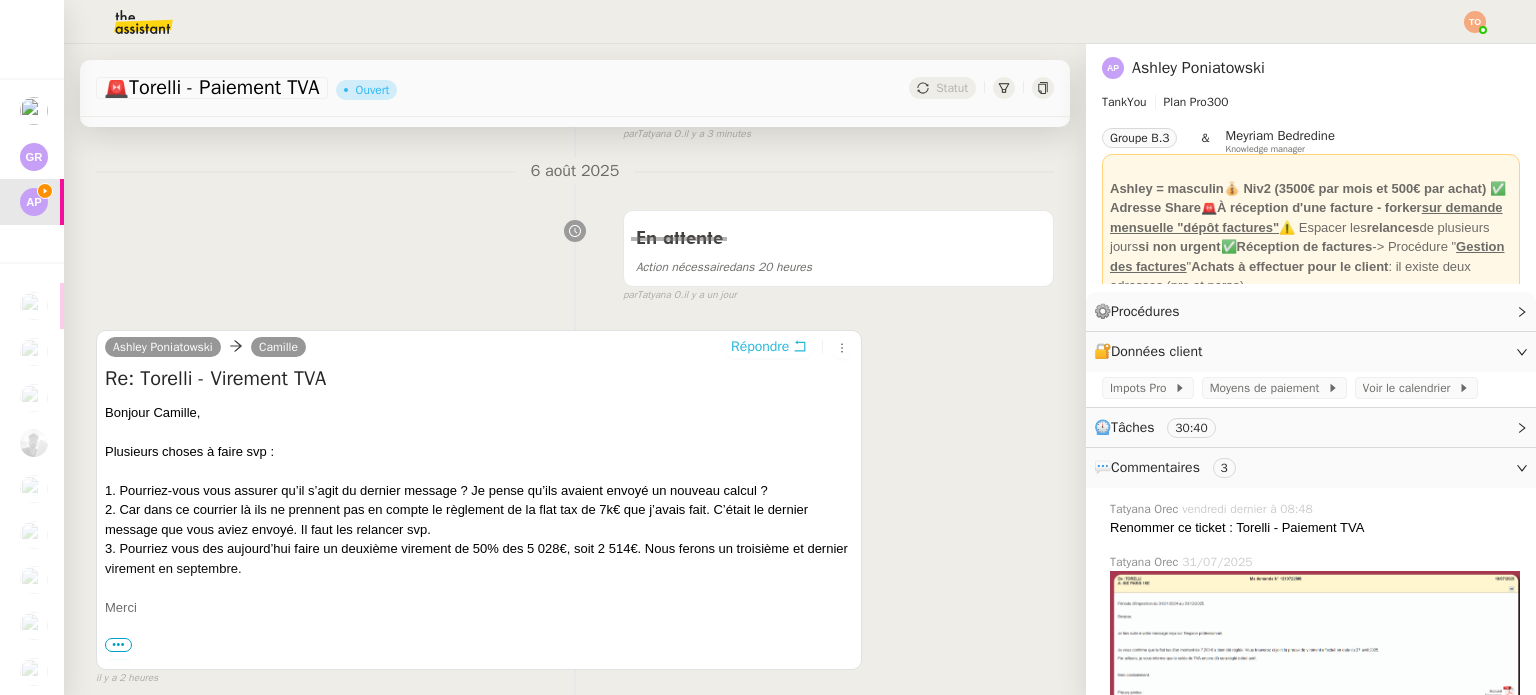 click on "Répondre" at bounding box center (760, 347) 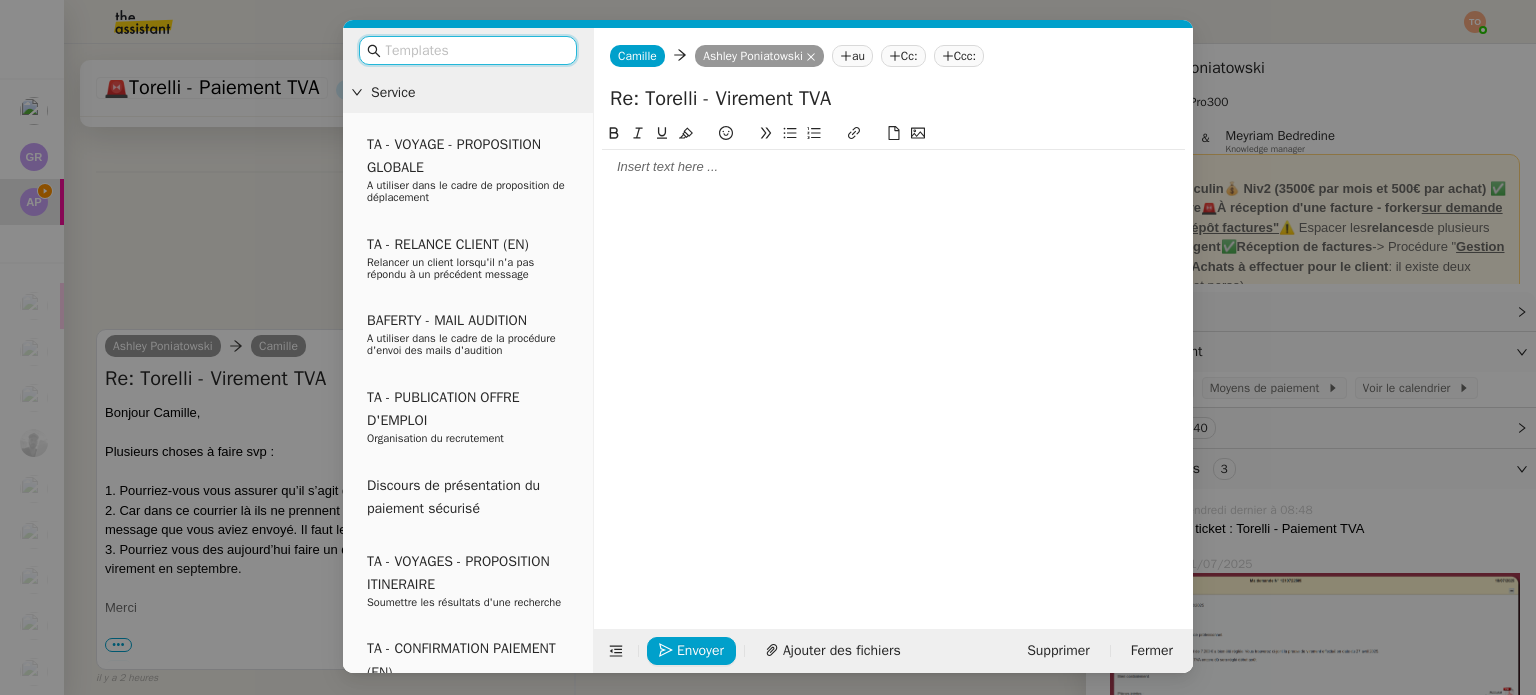 scroll, scrollTop: 553, scrollLeft: 0, axis: vertical 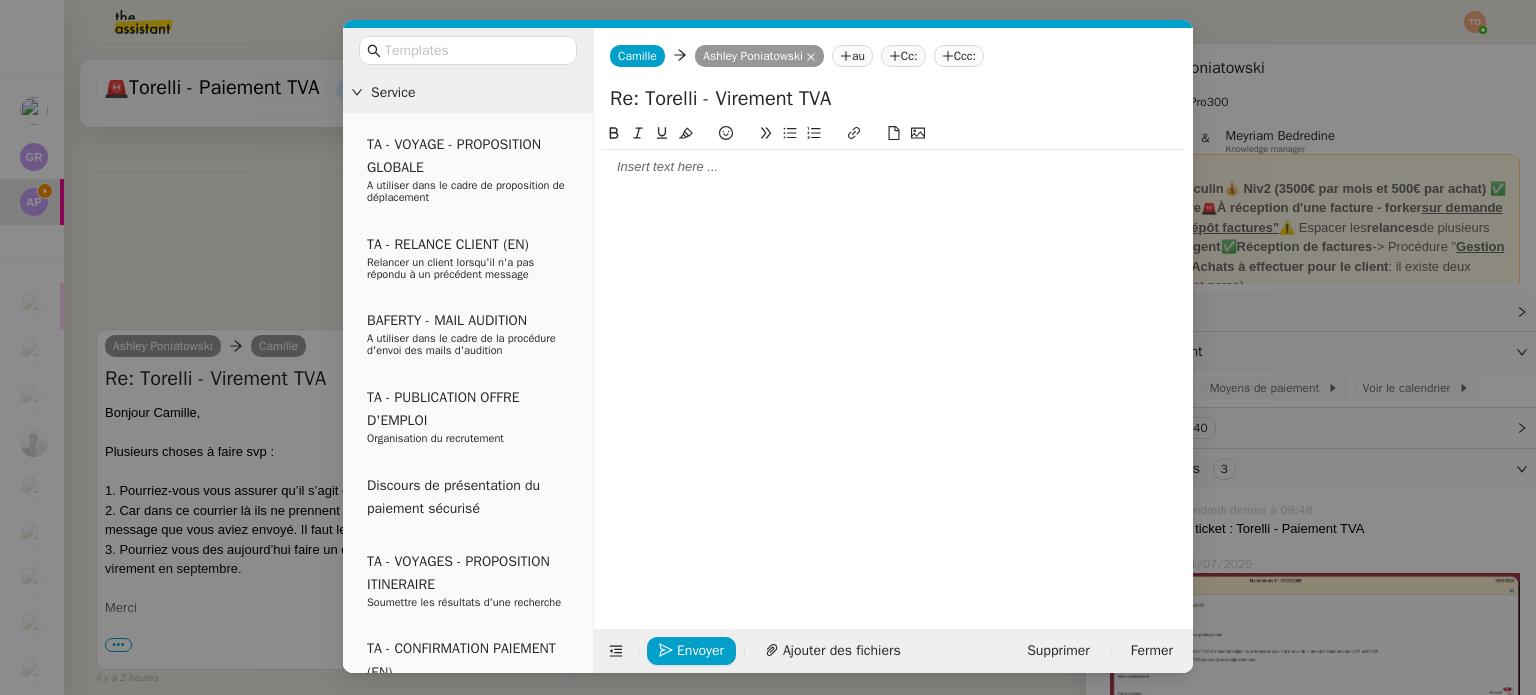 click 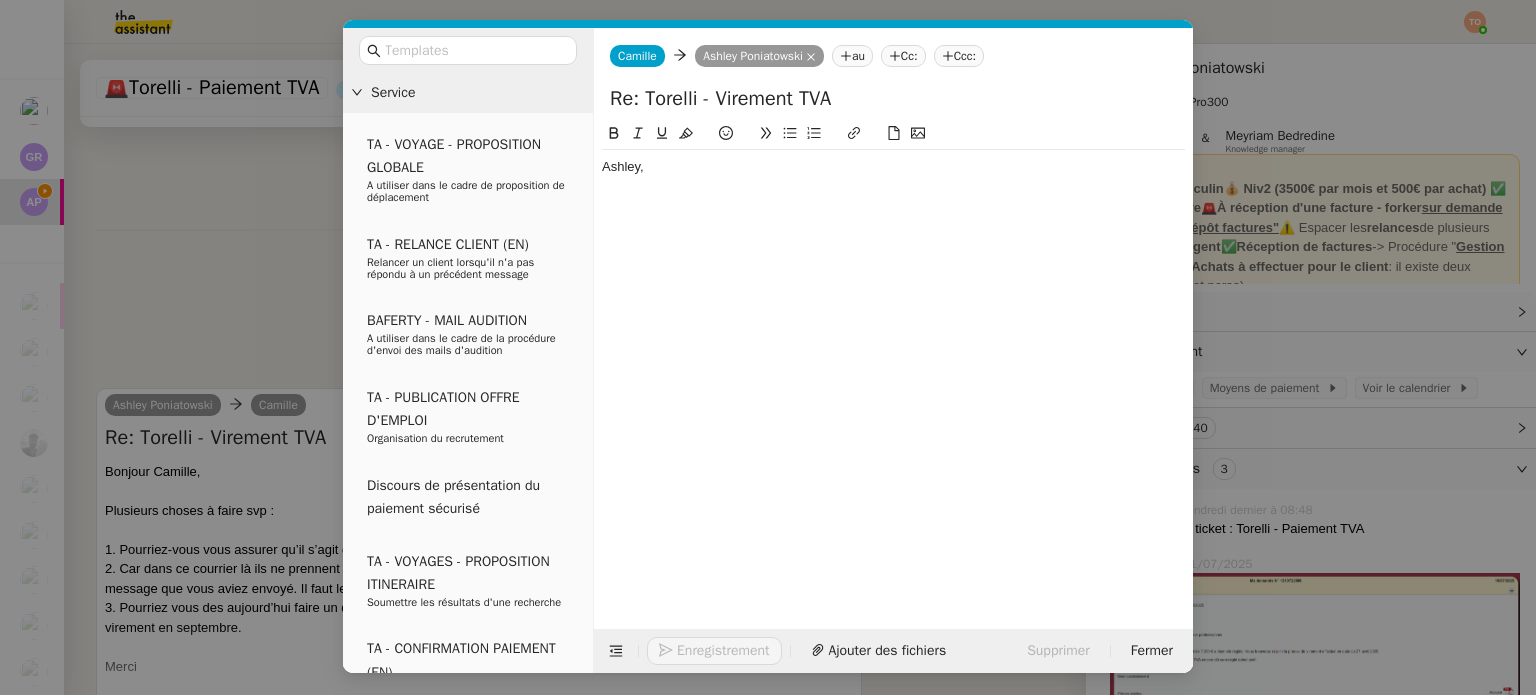 scroll, scrollTop: 612, scrollLeft: 0, axis: vertical 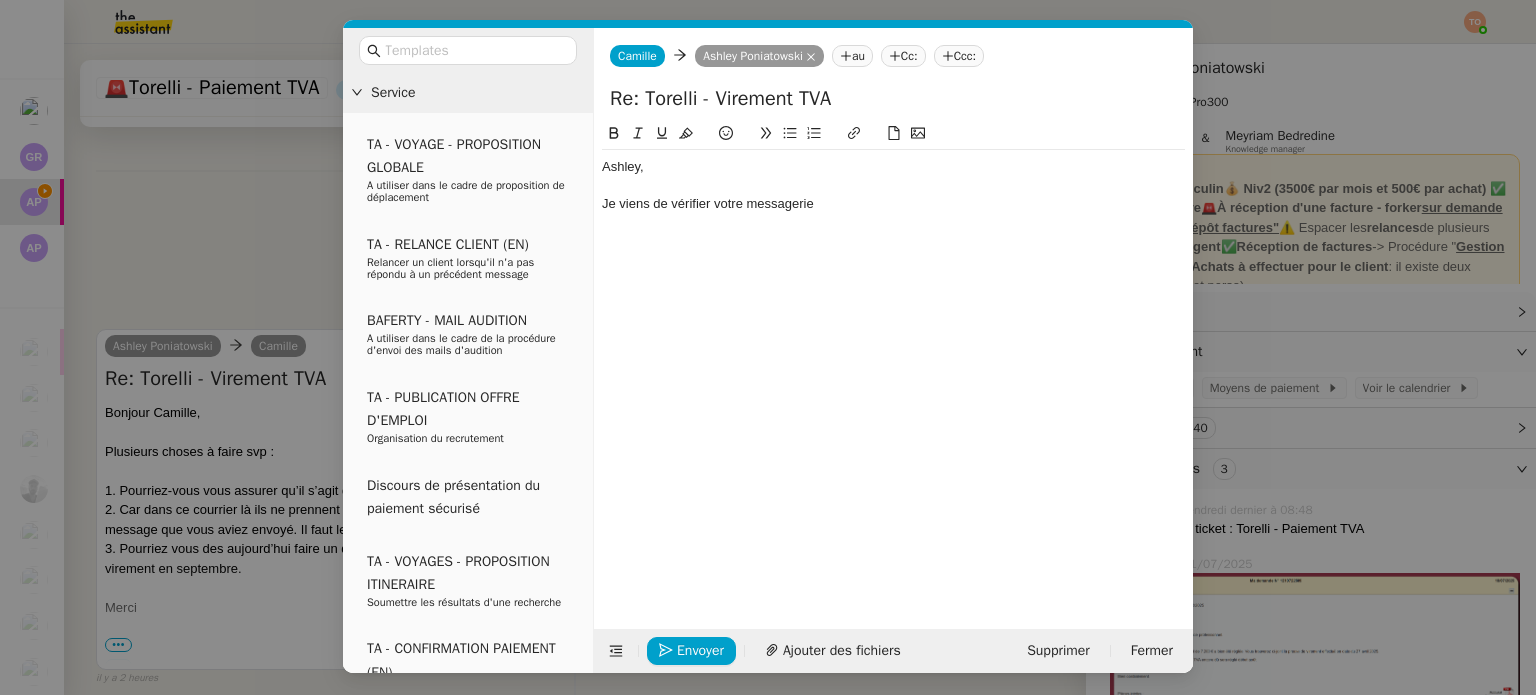 click on "Service TA - VOYAGE - PROPOSITION GLOBALE    A utiliser dans le cadre de proposition de déplacement TA - RELANCE CLIENT (EN)    Relancer un client lorsqu'il n'a pas répondu à un précédent message BAFERTY - MAIL AUDITION    A utiliser dans le cadre de la procédure d'envoi des mails d'audition TA - PUBLICATION OFFRE D'EMPLOI     Organisation du recrutement Discours de présentation du paiement sécurisé    TA - VOYAGES - PROPOSITION ITINERAIRE    Soumettre les résultats d'une recherche TA - CONFIRMATION PAIEMENT (EN)    Confirmer avec le client de modèle de transaction - Attention Plan Pro nécessaire. TA - COURRIER EXPEDIE (recommandé)    A utiliser dans le cadre de l'envoi d'un courrier recommandé TA - PARTAGE DE CALENDRIER (EN)    A utiliser pour demander au client de partager son calendrier afin de faciliter l'accès et la gestion PSPI - Appel de fonds MJL    A utiliser dans le cadre de la procédure d'appel de fonds MJL TA - RELANCE CLIENT    TA - AR PROCEDURES           21 YIELD" at bounding box center (768, 347) 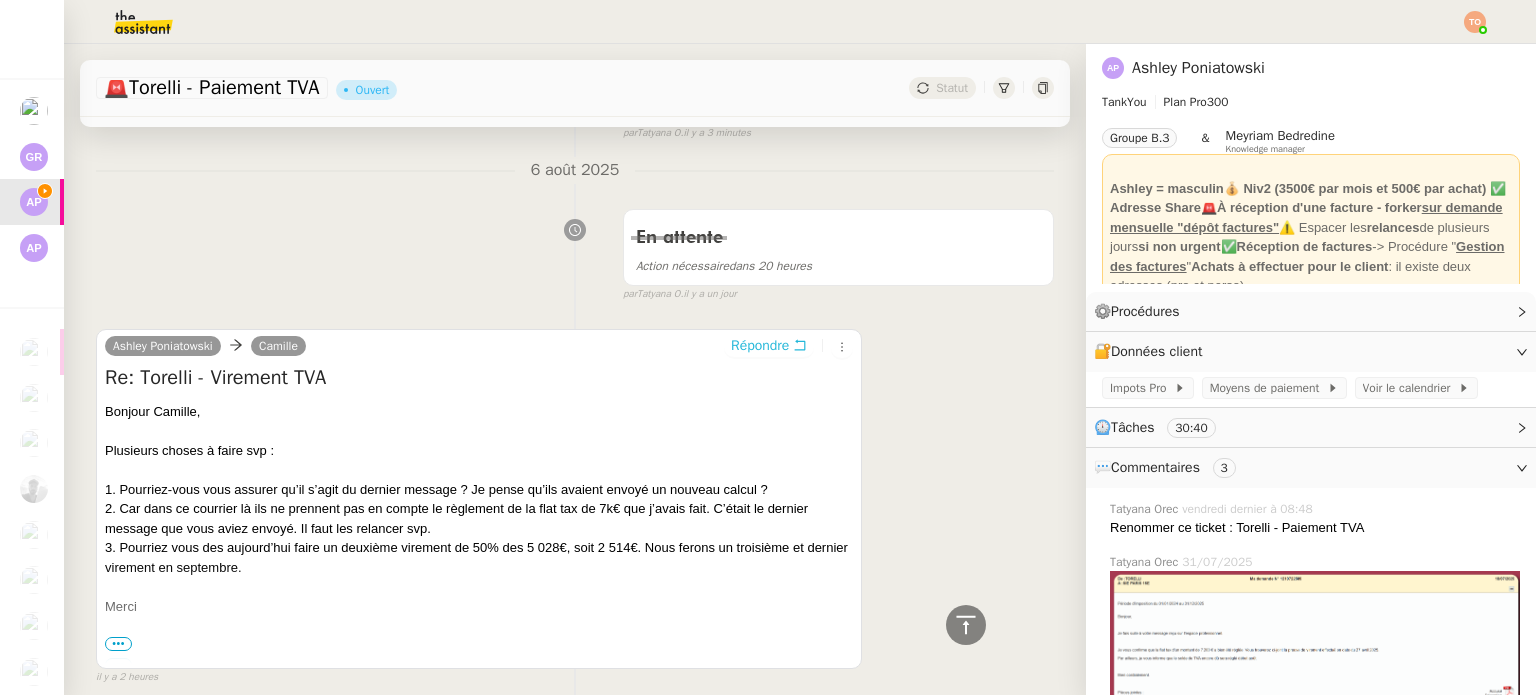 scroll, scrollTop: 0, scrollLeft: 0, axis: both 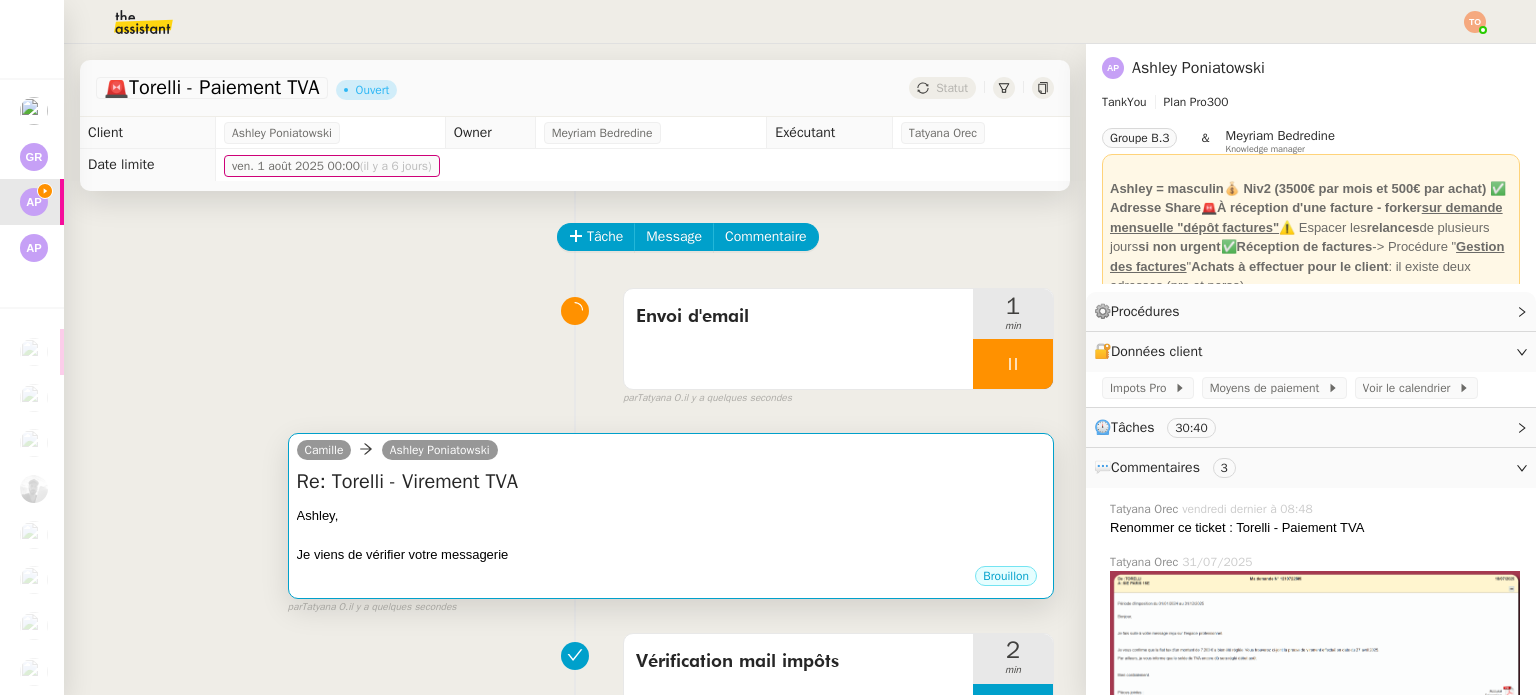 click on "Re: Torelli - Virement TVA" at bounding box center [671, 482] 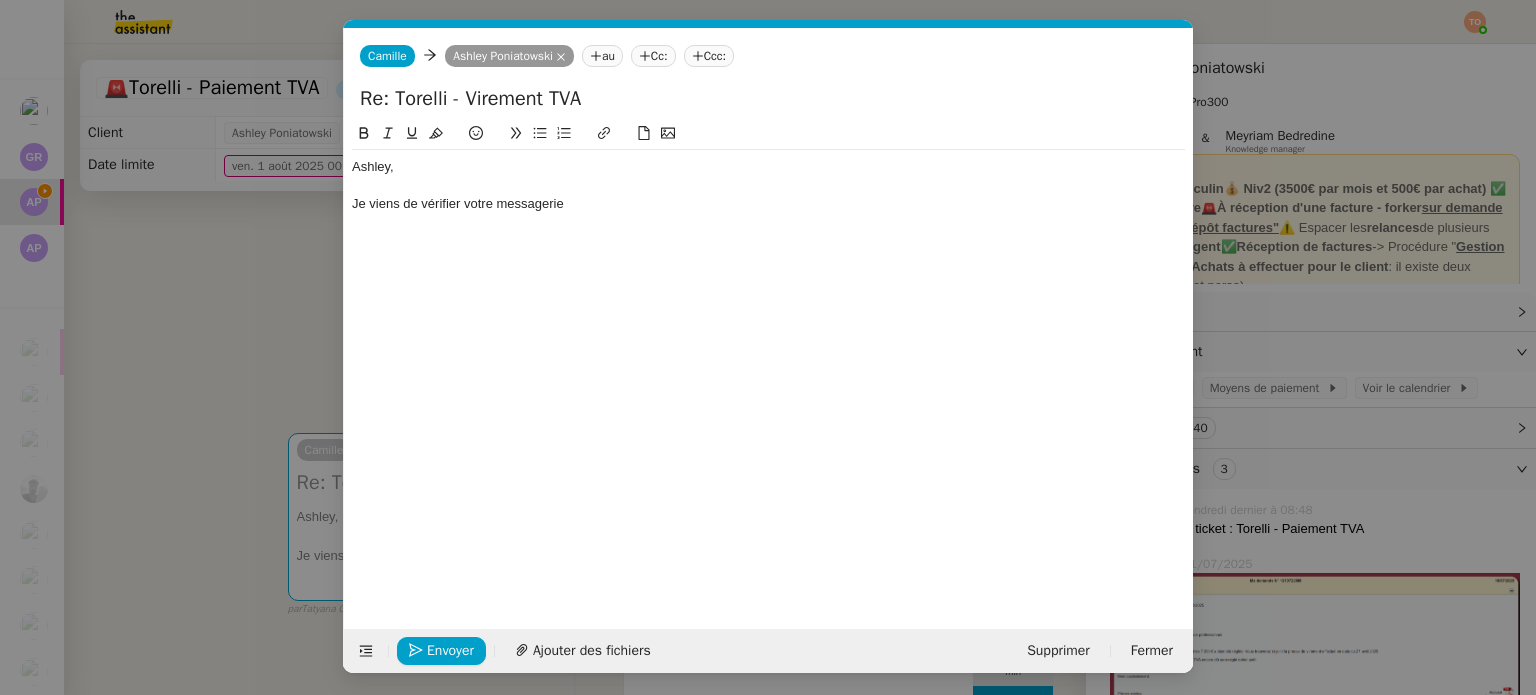 scroll, scrollTop: 0, scrollLeft: 42, axis: horizontal 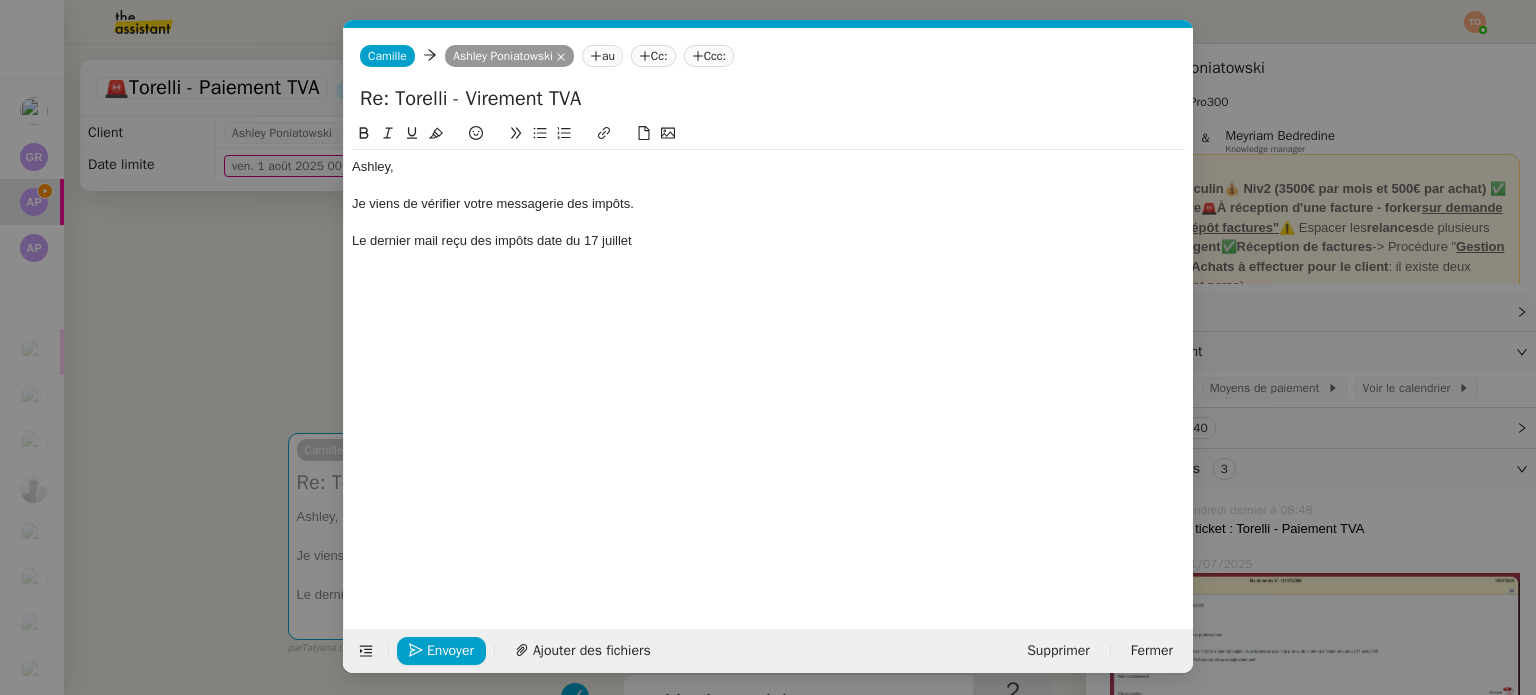click on "Service TA - VOYAGE - PROPOSITION GLOBALE    A utiliser dans le cadre de proposition de déplacement TA - RELANCE CLIENT (EN)    Relancer un client lorsqu'il n'a pas répondu à un précédent message BAFERTY - MAIL AUDITION    A utiliser dans le cadre de la procédure d'envoi des mails d'audition TA - PUBLICATION OFFRE D'EMPLOI     Organisation du recrutement Discours de présentation du paiement sécurisé    TA - VOYAGES - PROPOSITION ITINERAIRE    Soumettre les résultats d'une recherche TA - CONFIRMATION PAIEMENT (EN)    Confirmer avec le client de modèle de transaction - Attention Plan Pro nécessaire. TA - COURRIER EXPEDIE (recommandé)    A utiliser dans le cadre de l'envoi d'un courrier recommandé TA - PARTAGE DE CALENDRIER (EN)    A utiliser pour demander au client de partager son calendrier afin de faciliter l'accès et la gestion PSPI - Appel de fonds MJL    A utiliser dans le cadre de la procédure d'appel de fonds MJL TA - RELANCE CLIENT    TA - AR PROCEDURES           21 YIELD" at bounding box center (768, 347) 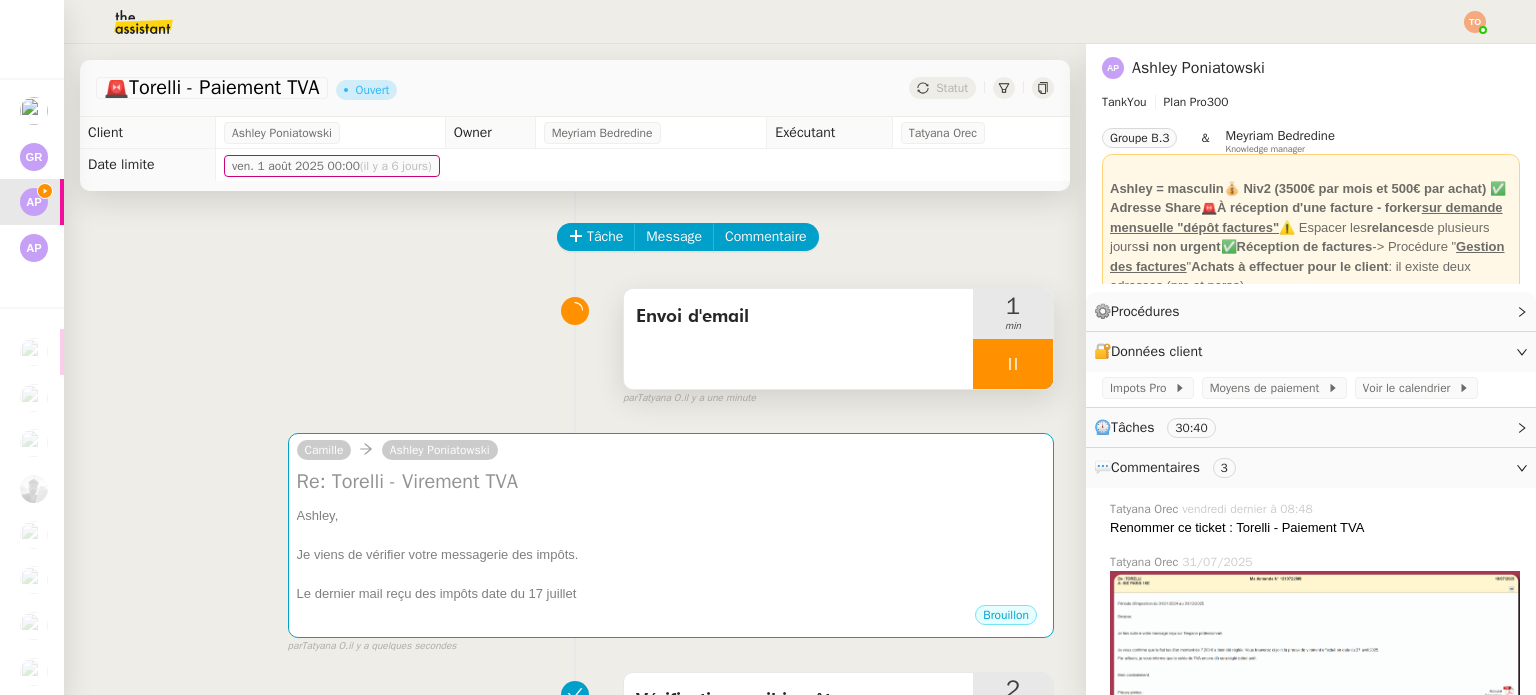 click at bounding box center (1013, 364) 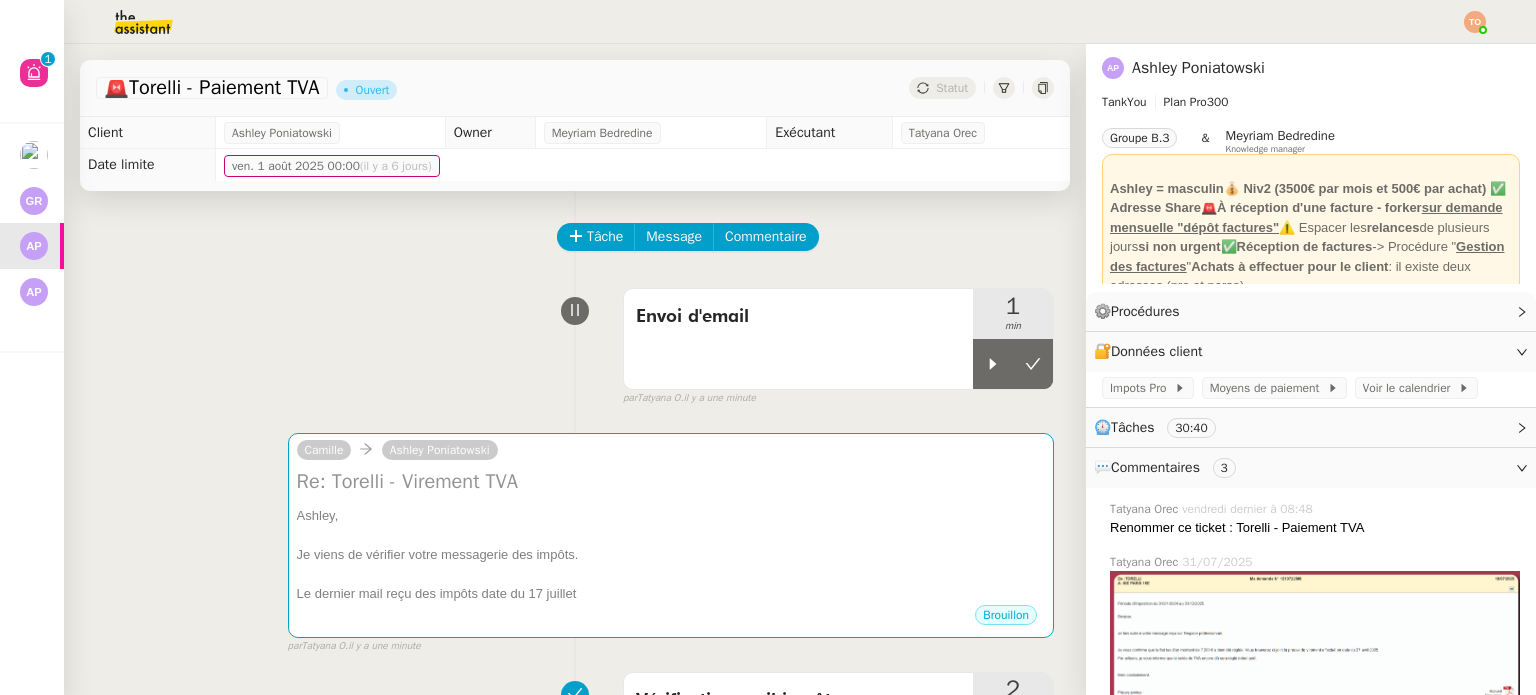 scroll, scrollTop: 0, scrollLeft: 0, axis: both 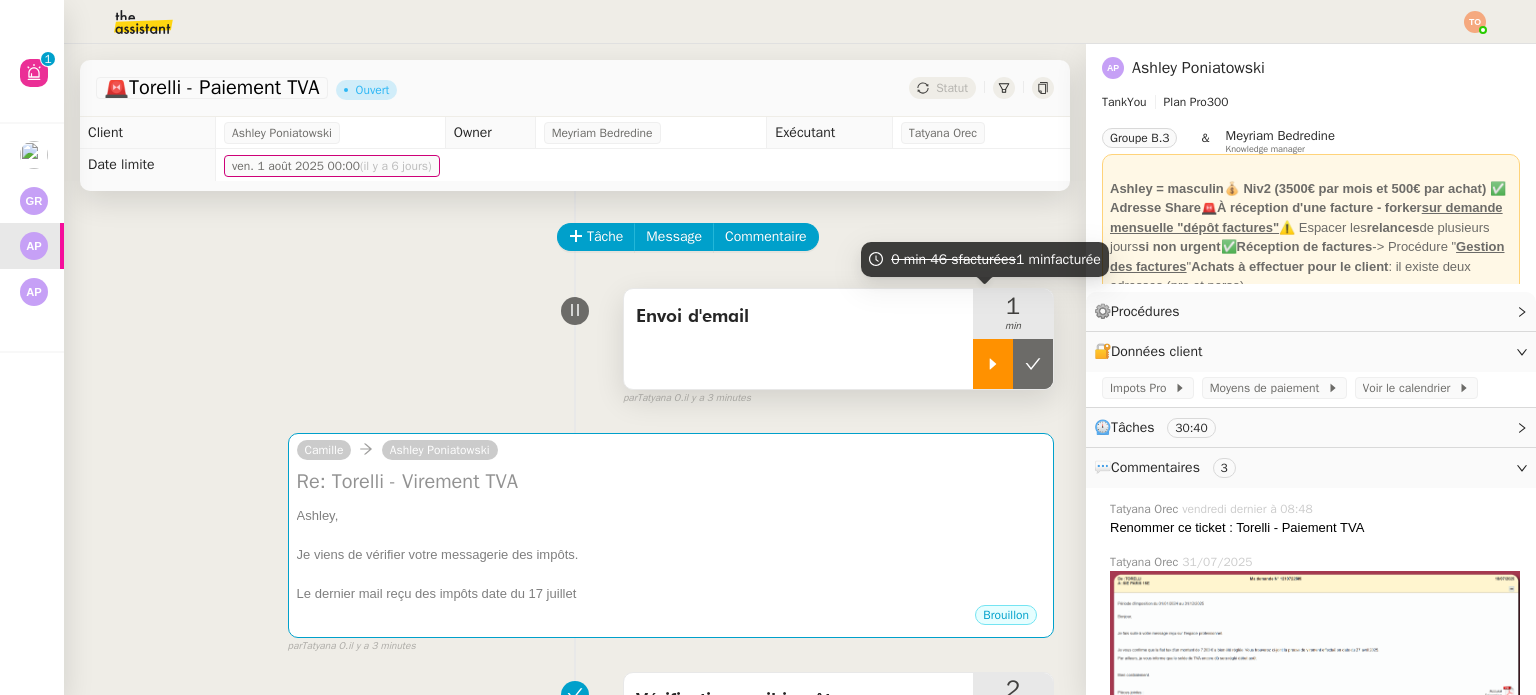 click at bounding box center [993, 364] 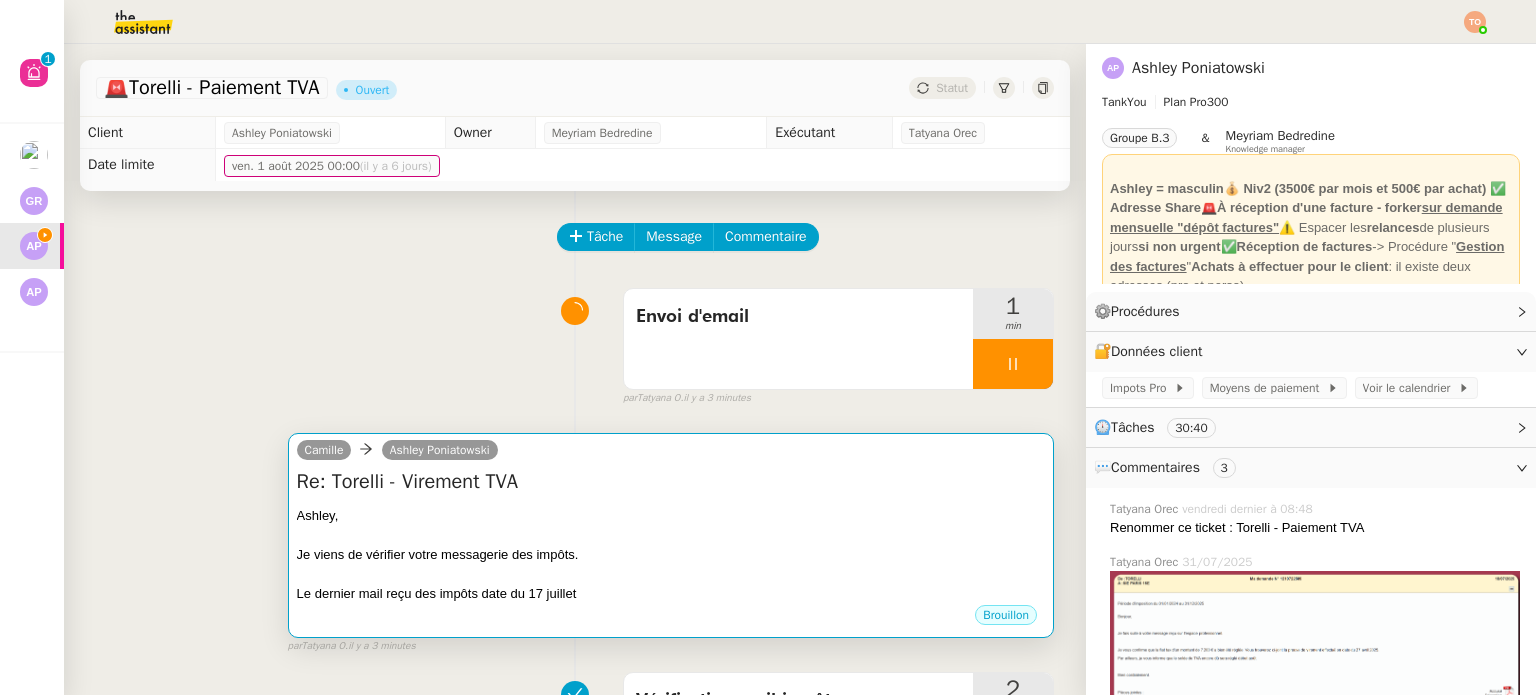 click on "Ashley," at bounding box center (671, 516) 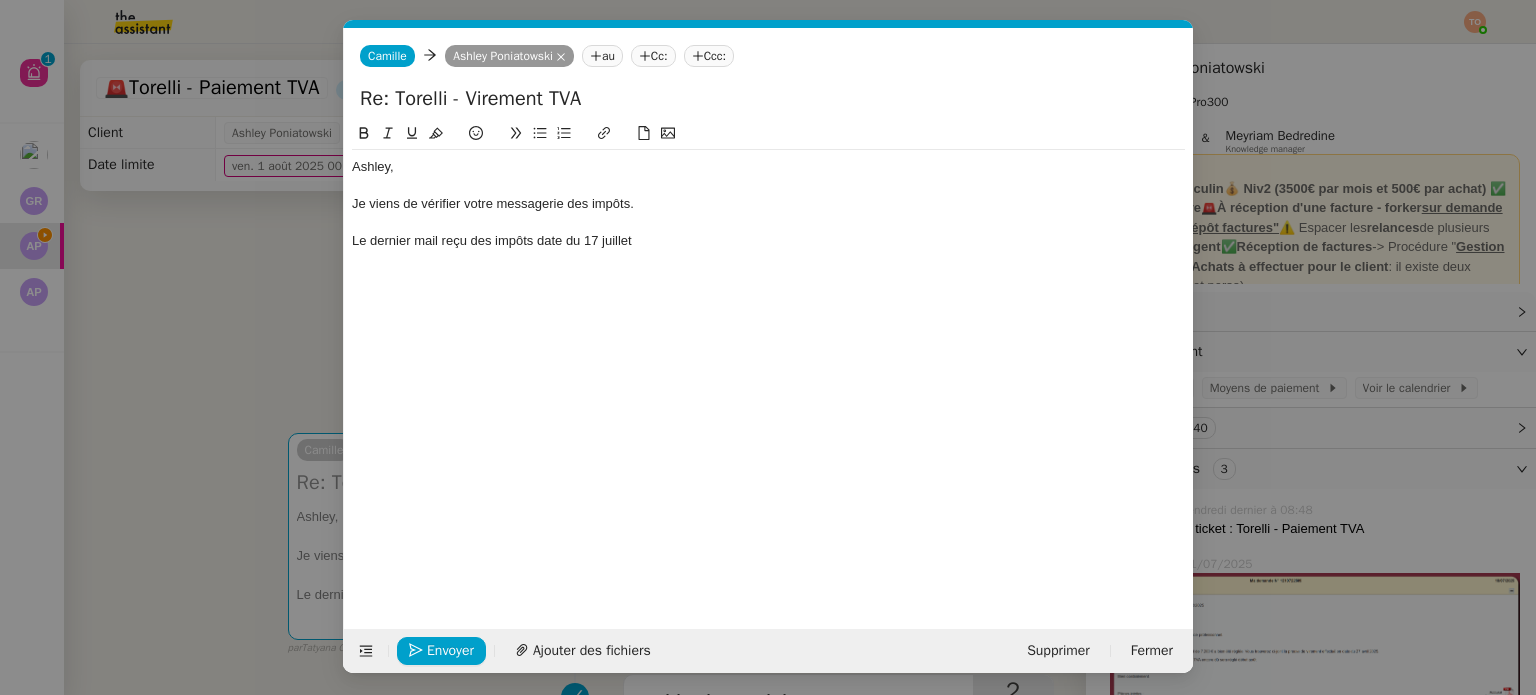 scroll, scrollTop: 0, scrollLeft: 42, axis: horizontal 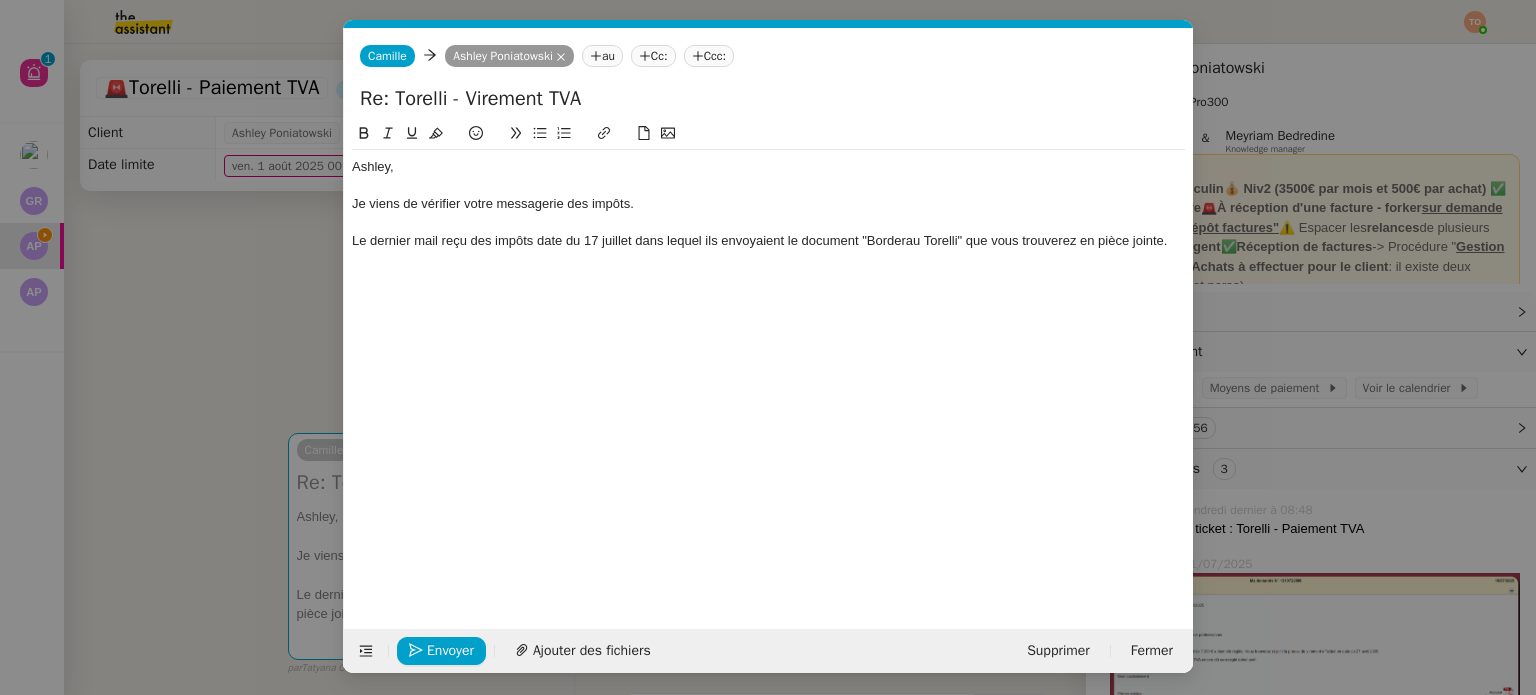 click on "Le dernier mail reçu des impôts date du 17 juillet dans lequel ils envoyaient le document "Borderau Torelli" que vous trouverez en pièce jointe." 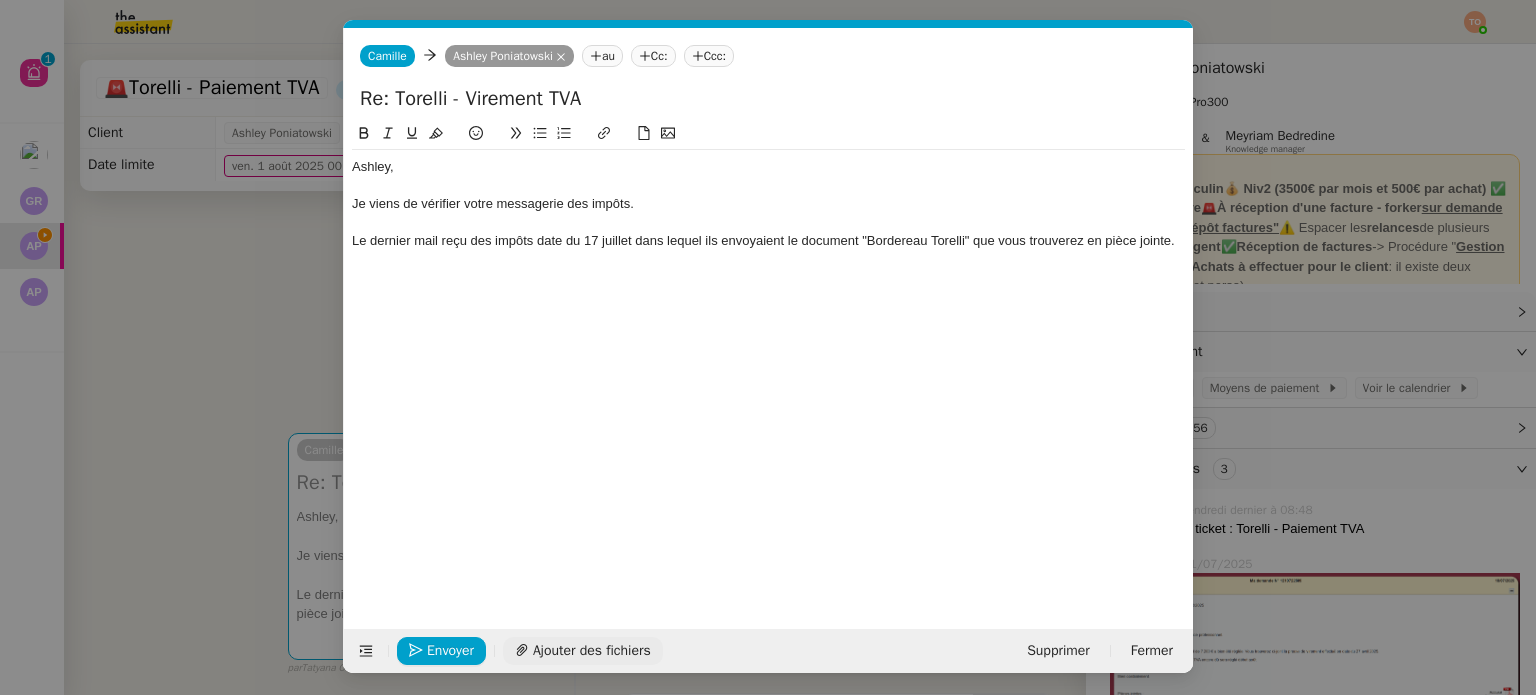 click on "Ajouter des fichiers" 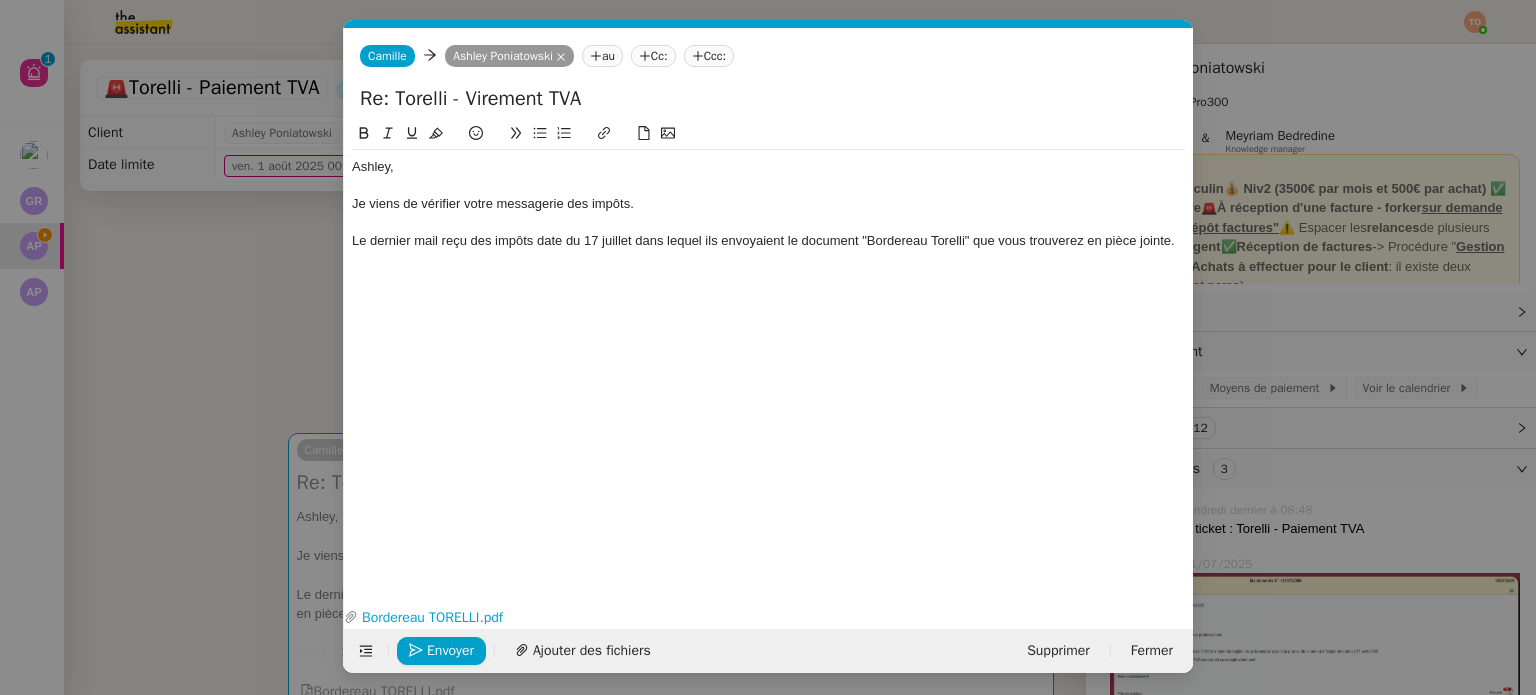 click 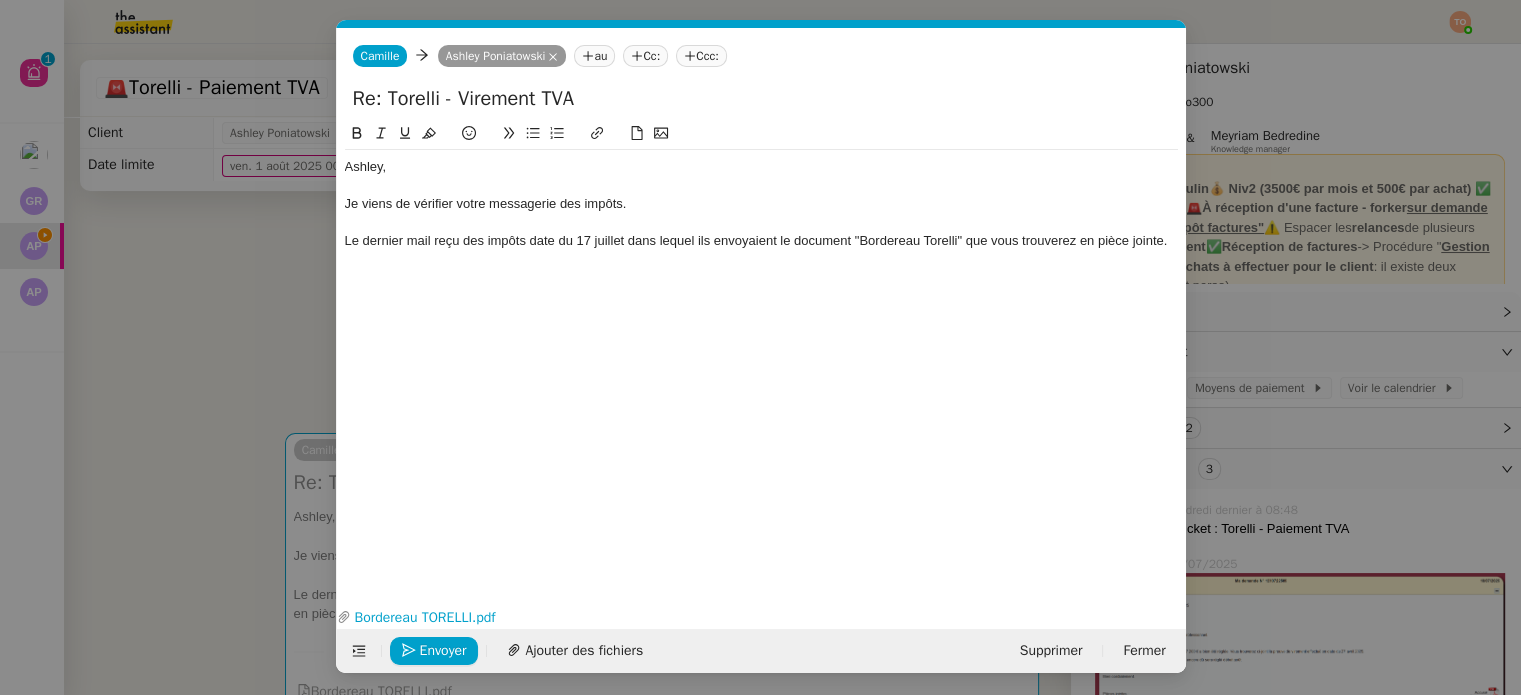 click on "Le dernier mail reçu des impôts date du 17 juillet dans lequel ils envoyaient le document "Bordereau Torelli" que vous trouverez en pièce jointe." 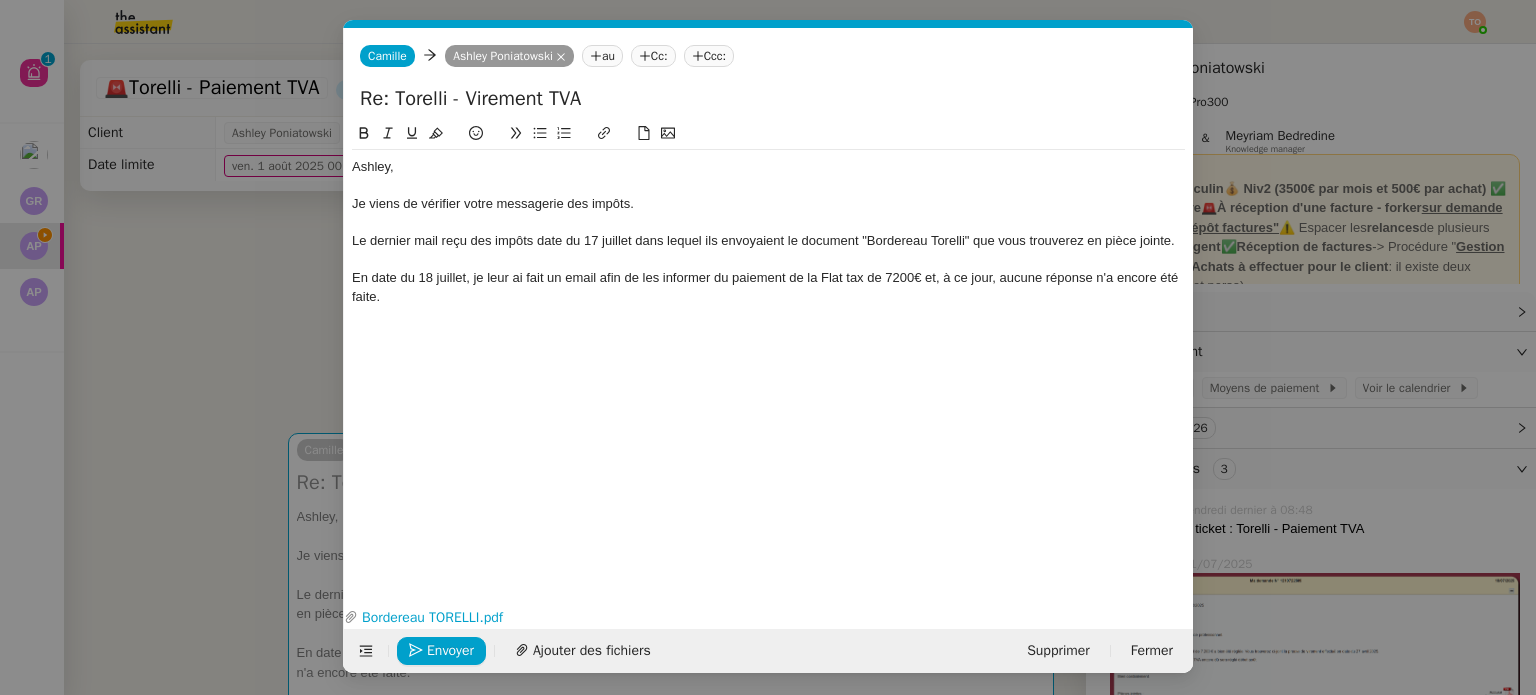 click on "Service TA - VOYAGE - PROPOSITION GLOBALE    A utiliser dans le cadre de proposition de déplacement TA - RELANCE CLIENT (EN)    Relancer un client lorsqu'il n'a pas répondu à un précédent message BAFERTY - MAIL AUDITION    A utiliser dans le cadre de la procédure d'envoi des mails d'audition TA - PUBLICATION OFFRE D'EMPLOI     Organisation du recrutement Discours de présentation du paiement sécurisé    TA - VOYAGES - PROPOSITION ITINERAIRE    Soumettre les résultats d'une recherche TA - CONFIRMATION PAIEMENT (EN)    Confirmer avec le client de modèle de transaction - Attention Plan Pro nécessaire. TA - COURRIER EXPEDIE (recommandé)    A utiliser dans le cadre de l'envoi d'un courrier recommandé TA - PARTAGE DE CALENDRIER (EN)    A utiliser pour demander au client de partager son calendrier afin de faciliter l'accès et la gestion PSPI - Appel de fonds MJL    A utiliser dans le cadre de la procédure d'appel de fonds MJL TA - RELANCE CLIENT    TA - AR PROCEDURES           21 YIELD" at bounding box center [768, 347] 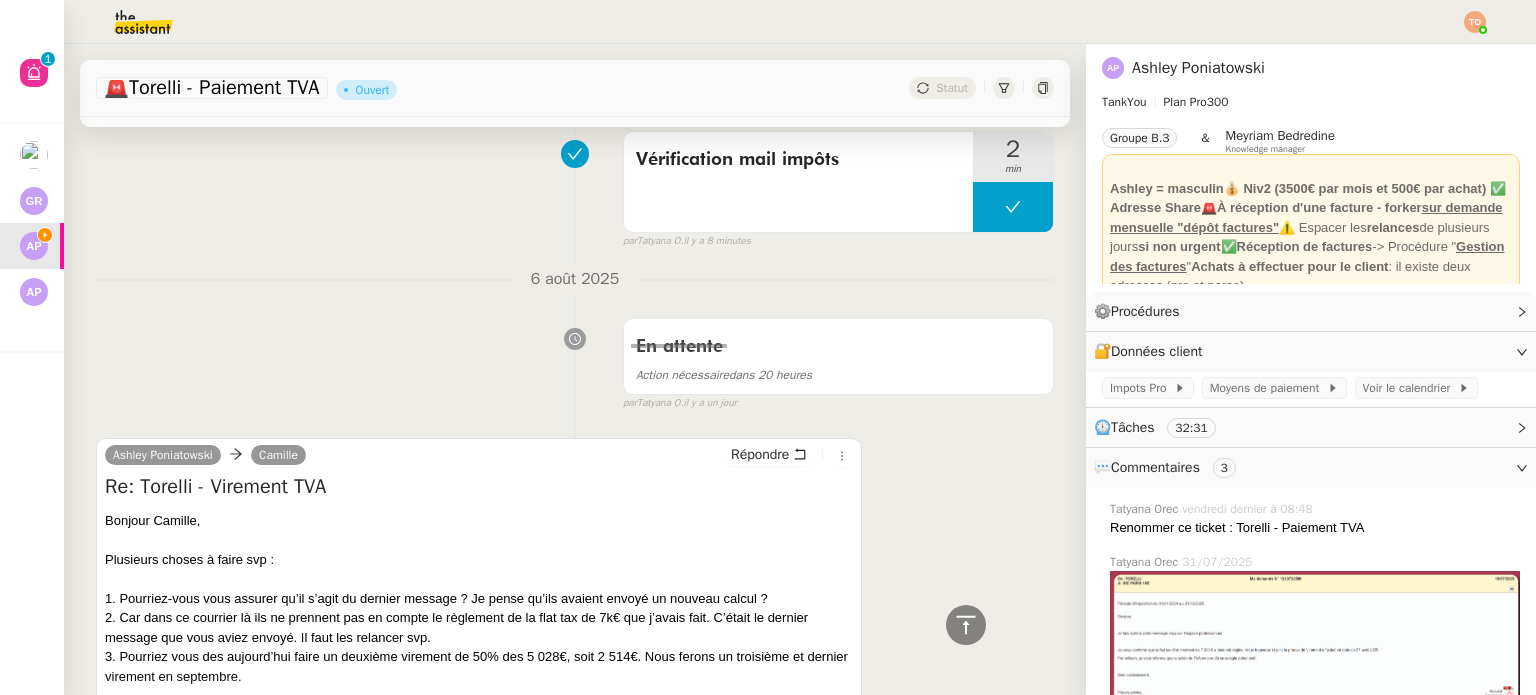 scroll, scrollTop: 1100, scrollLeft: 0, axis: vertical 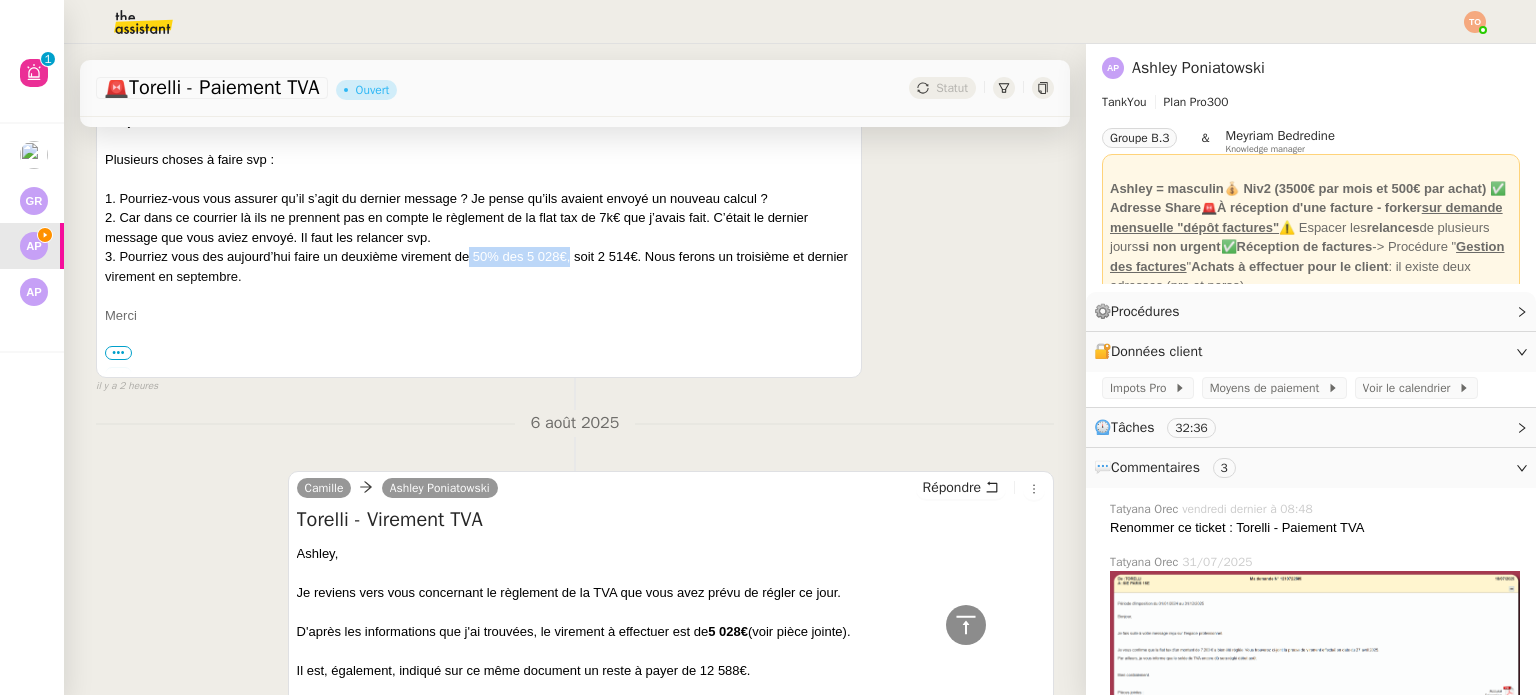 drag, startPoint x: 470, startPoint y: 258, endPoint x: 571, endPoint y: 259, distance: 101.00495 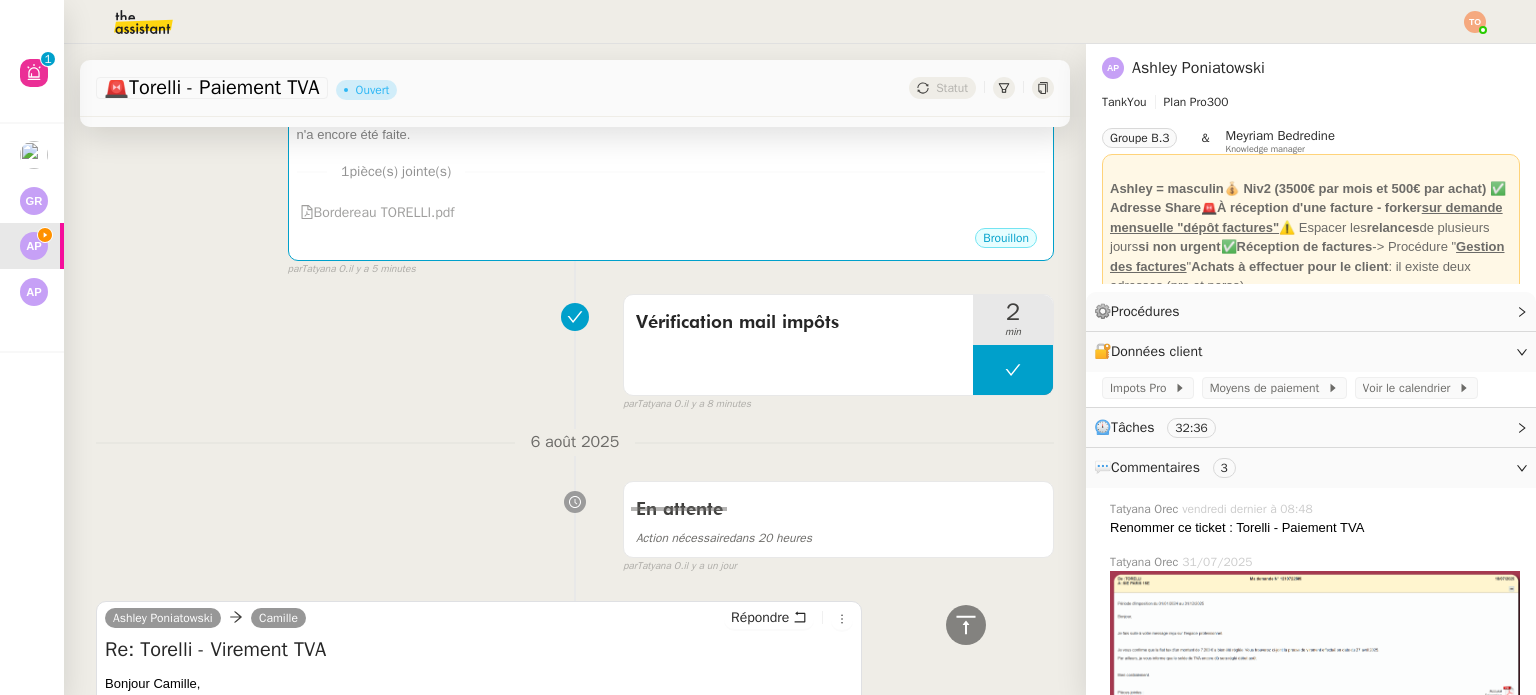 scroll, scrollTop: 500, scrollLeft: 0, axis: vertical 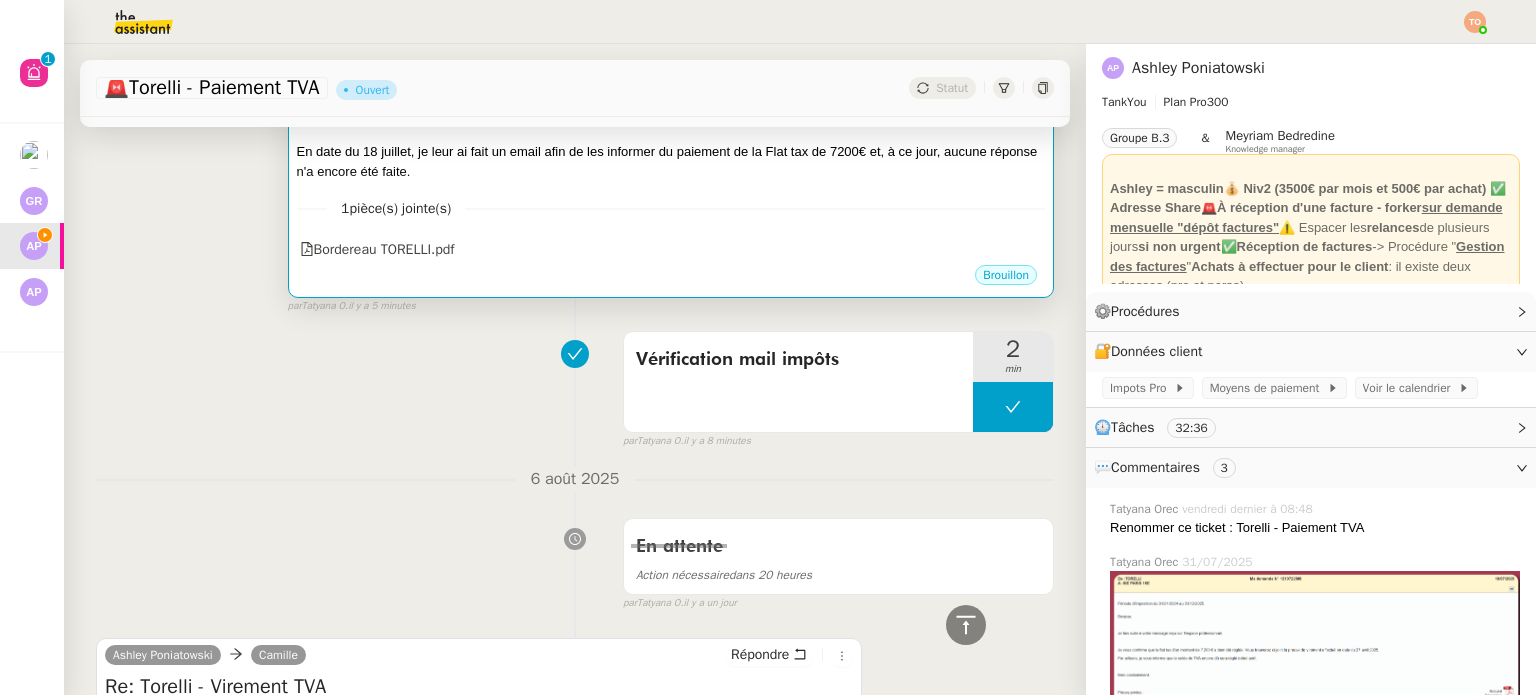 click on "1  pièce(s) jointe(s)" at bounding box center (671, 208) 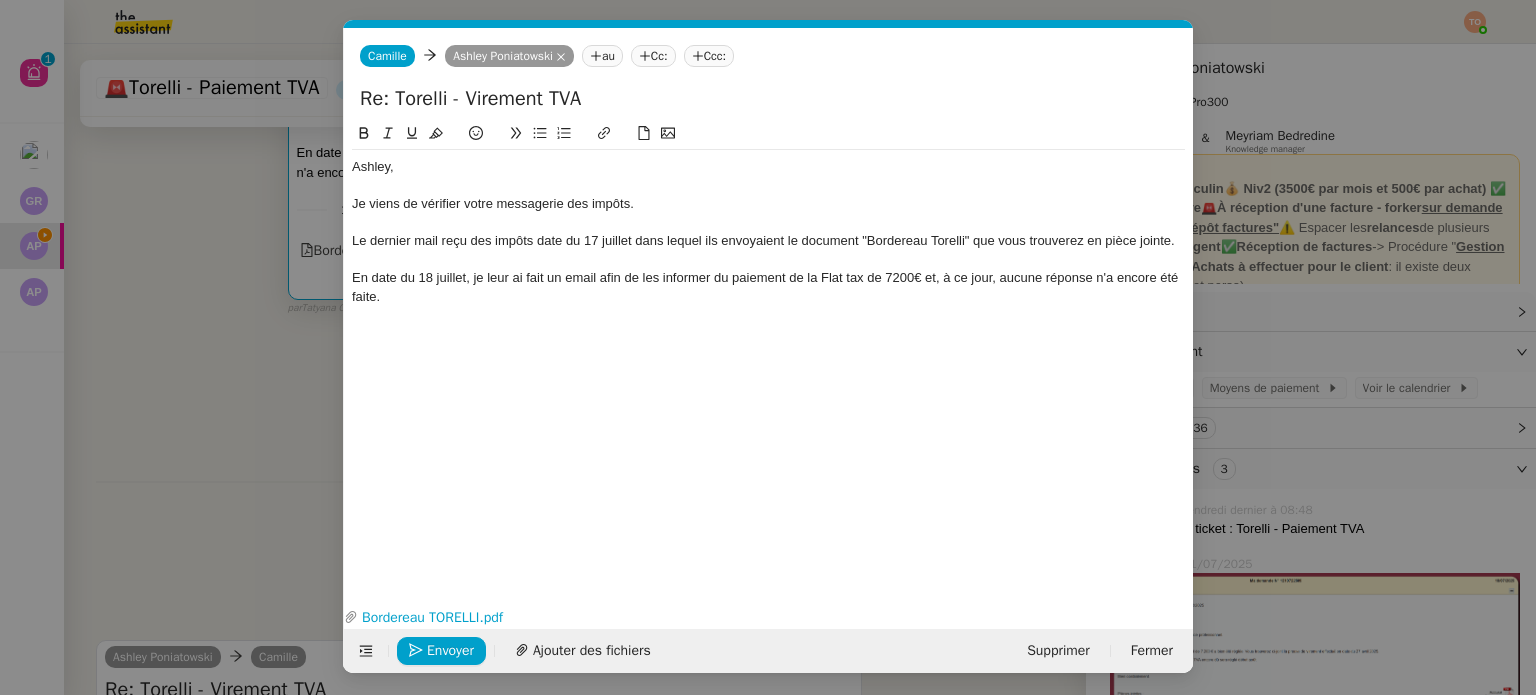 scroll, scrollTop: 500, scrollLeft: 0, axis: vertical 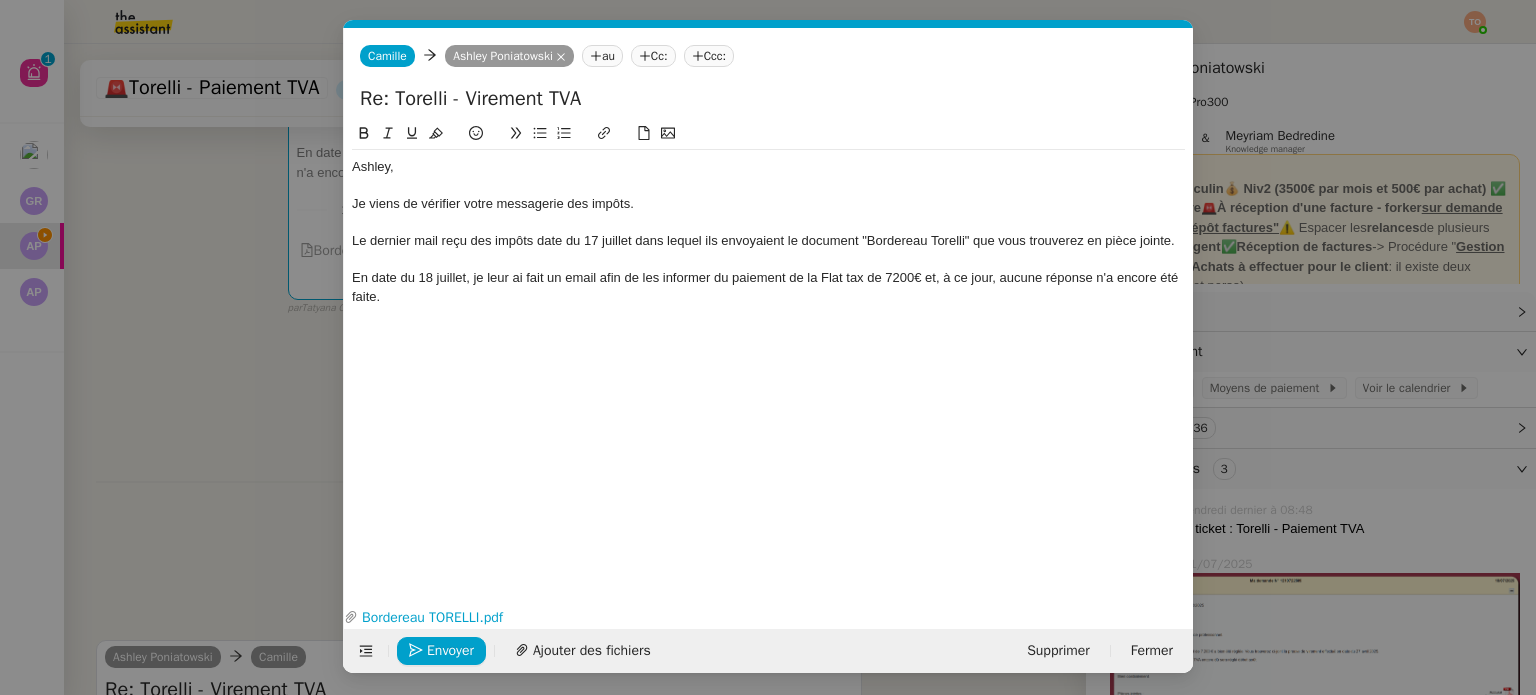 click on "En date du 18 juillet, je leur ai fait un email afin de les informer du paiement de la Flat tax de 7200€ et, à ce jour, aucune réponse n'a encore été faite." 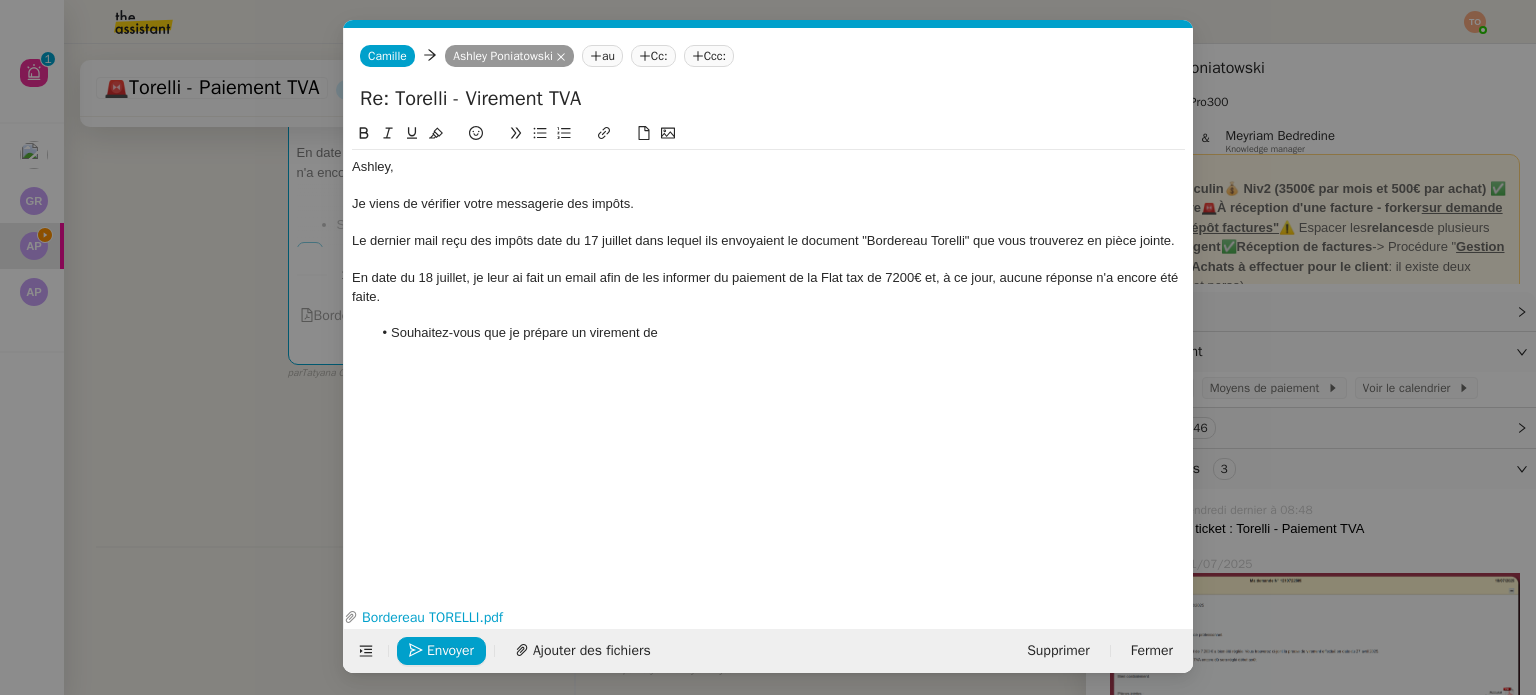 scroll, scrollTop: 0, scrollLeft: 0, axis: both 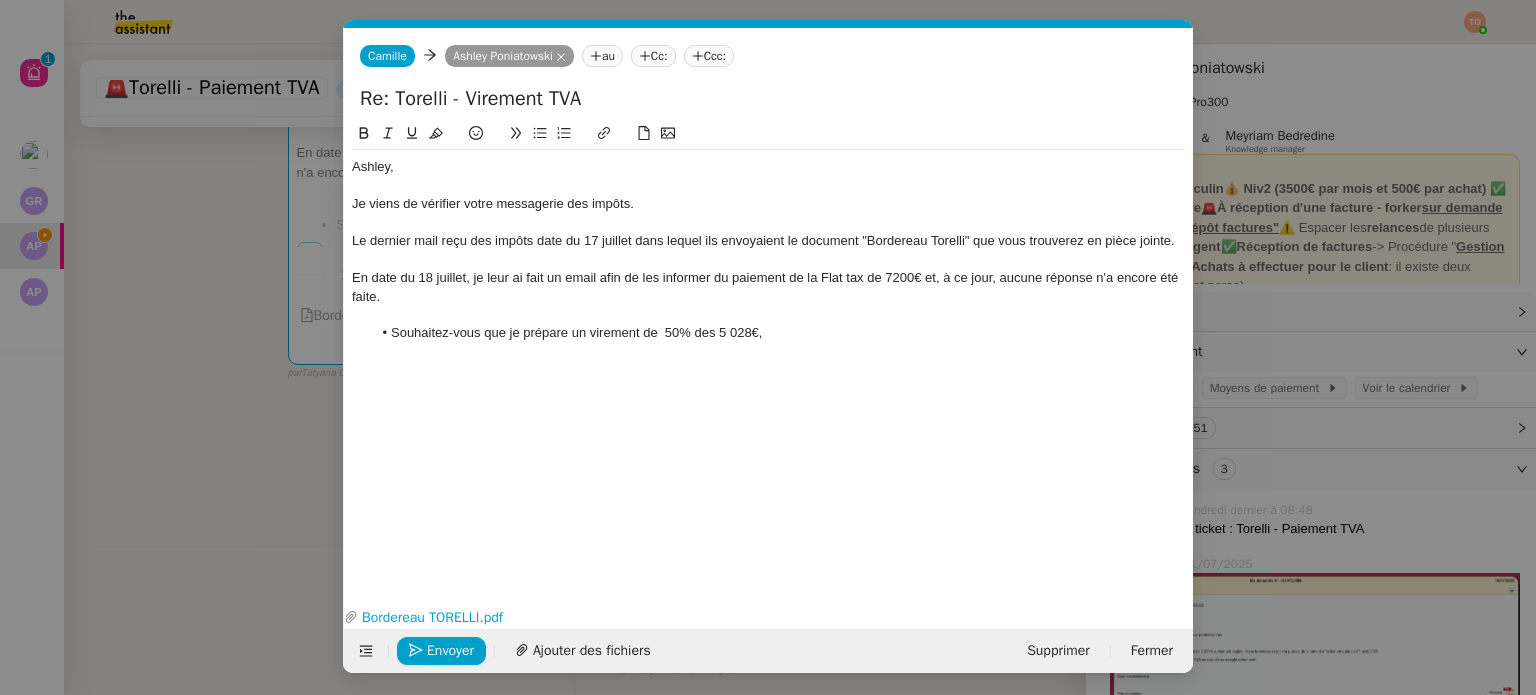 drag, startPoint x: 660, startPoint y: 327, endPoint x: 727, endPoint y: 339, distance: 68.06615 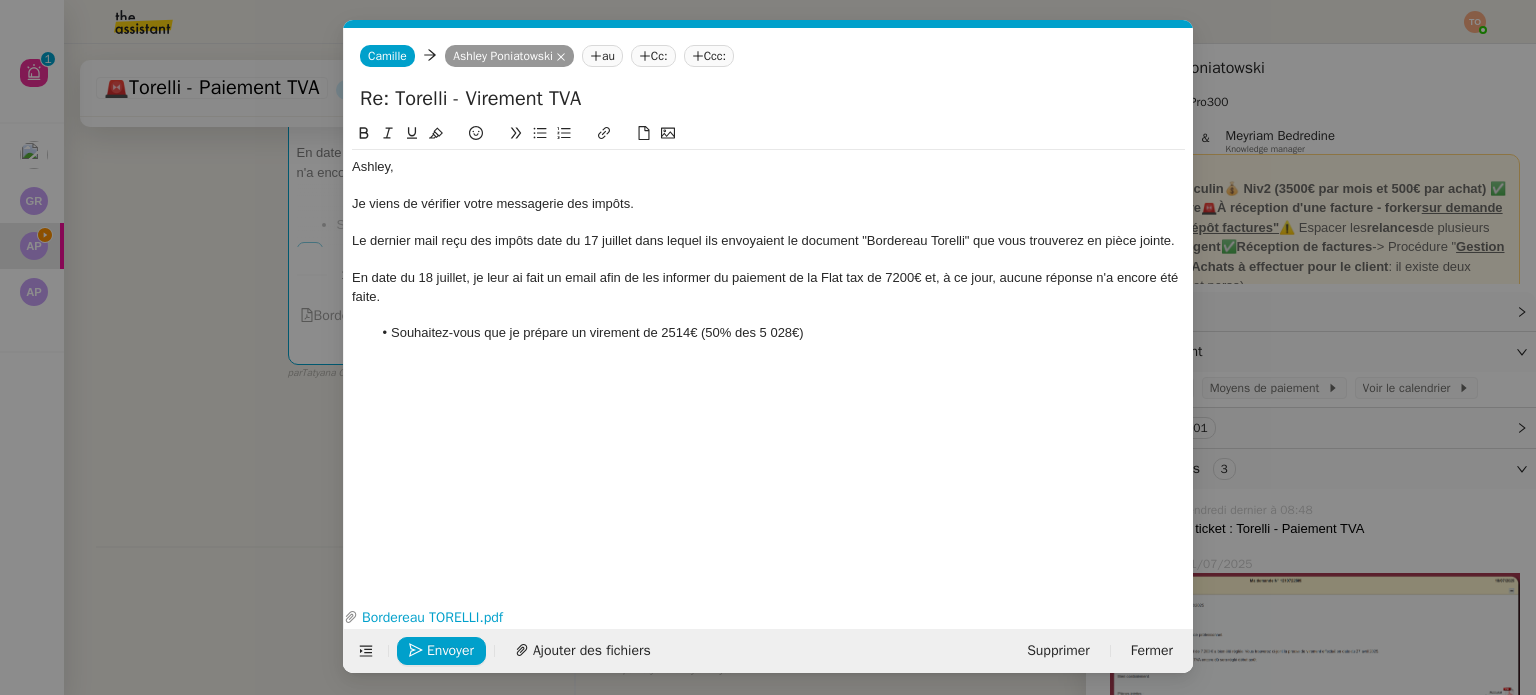 click on "Service TA - VOYAGE - PROPOSITION GLOBALE    A utiliser dans le cadre de proposition de déplacement TA - RELANCE CLIENT (EN)    Relancer un client lorsqu'il n'a pas répondu à un précédent message BAFERTY - MAIL AUDITION    A utiliser dans le cadre de la procédure d'envoi des mails d'audition TA - PUBLICATION OFFRE D'EMPLOI     Organisation du recrutement Discours de présentation du paiement sécurisé    TA - VOYAGES - PROPOSITION ITINERAIRE    Soumettre les résultats d'une recherche TA - CONFIRMATION PAIEMENT (EN)    Confirmer avec le client de modèle de transaction - Attention Plan Pro nécessaire. TA - COURRIER EXPEDIE (recommandé)    A utiliser dans le cadre de l'envoi d'un courrier recommandé TA - PARTAGE DE CALENDRIER (EN)    A utiliser pour demander au client de partager son calendrier afin de faciliter l'accès et la gestion PSPI - Appel de fonds MJL    A utiliser dans le cadre de la procédure d'appel de fonds MJL TA - RELANCE CLIENT    TA - AR PROCEDURES           21 YIELD" at bounding box center (768, 347) 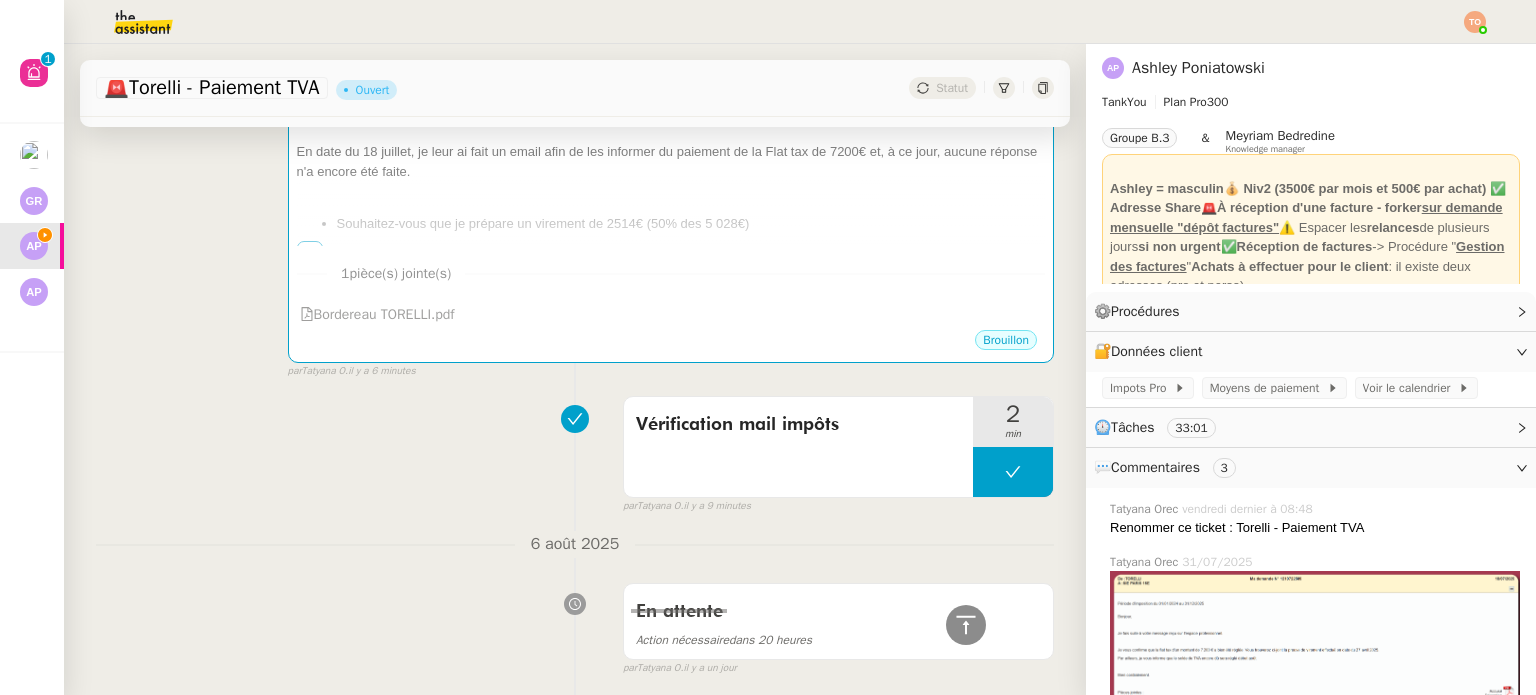 scroll, scrollTop: 0, scrollLeft: 0, axis: both 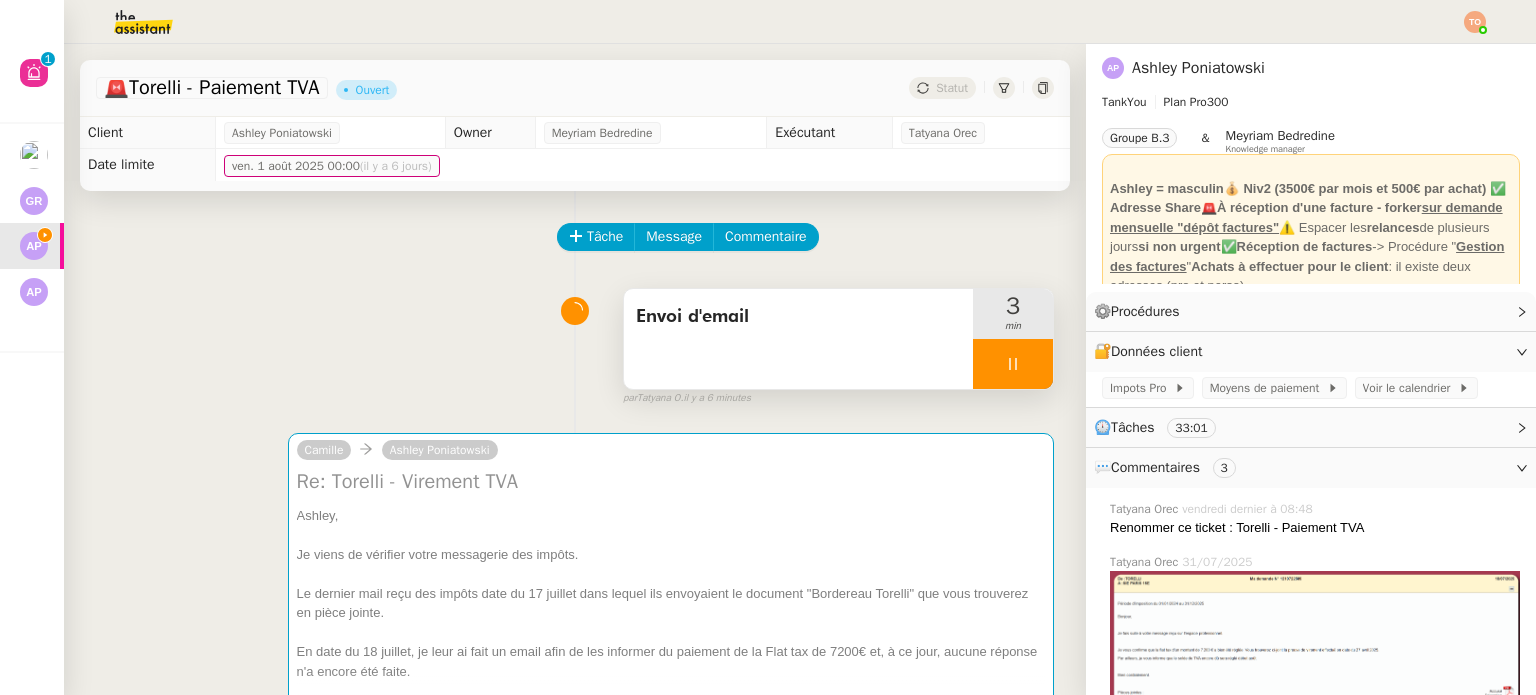 click at bounding box center [1013, 364] 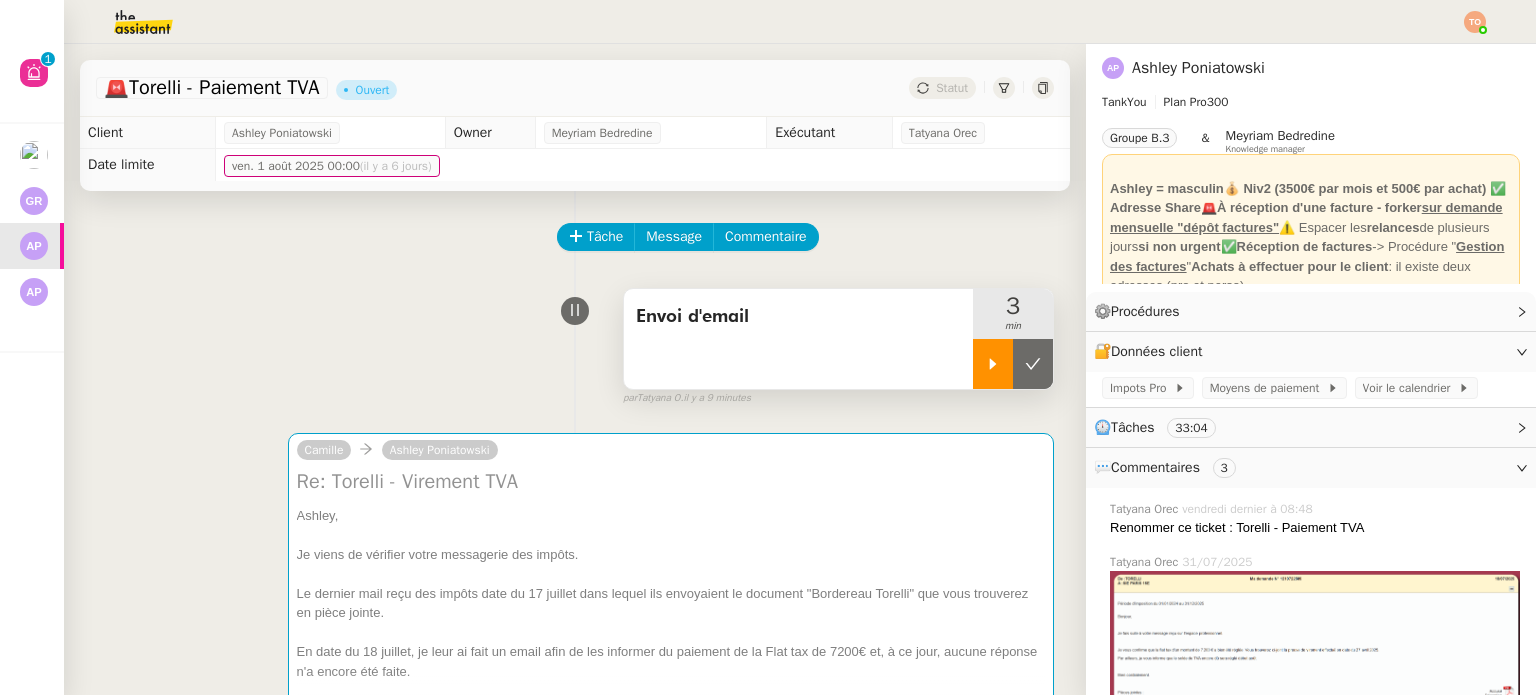 click at bounding box center (993, 364) 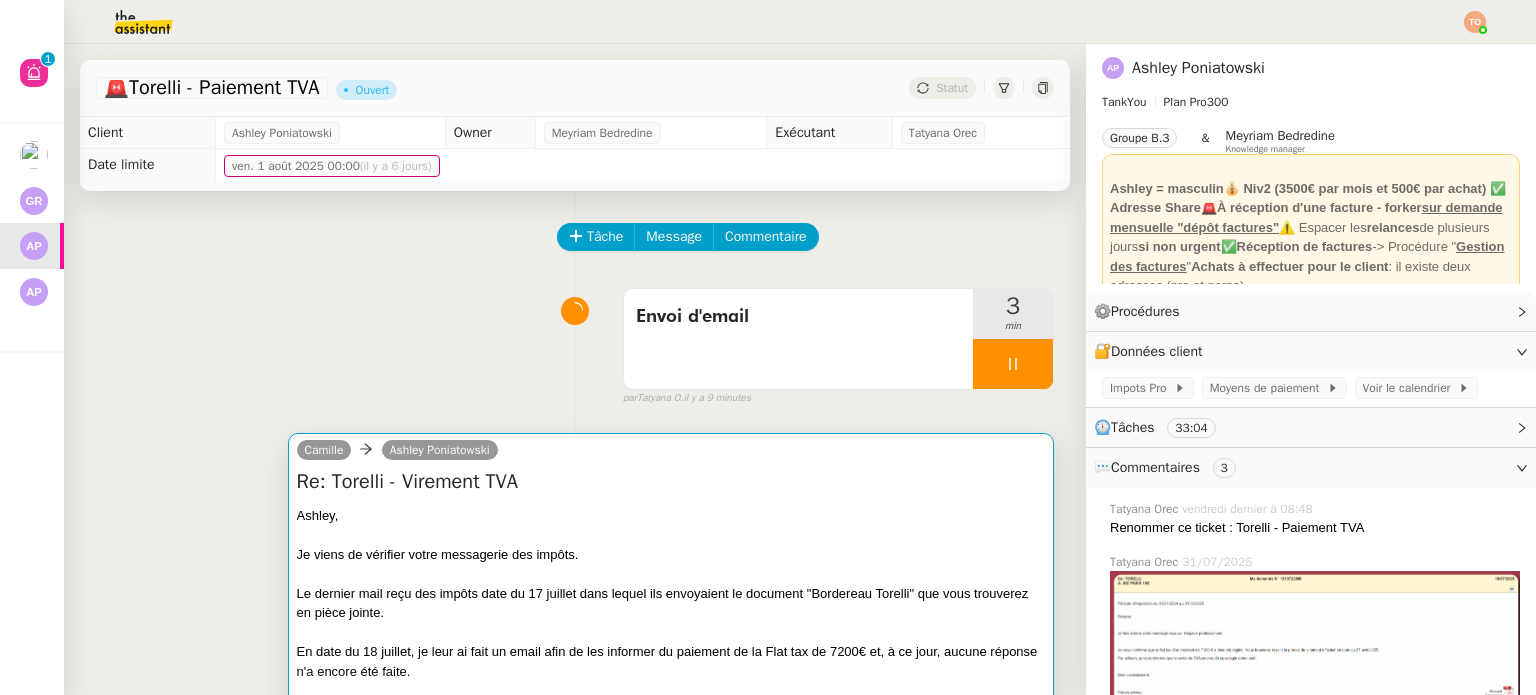 click on "Je viens de vérifier votre messagerie des impôts." at bounding box center [671, 555] 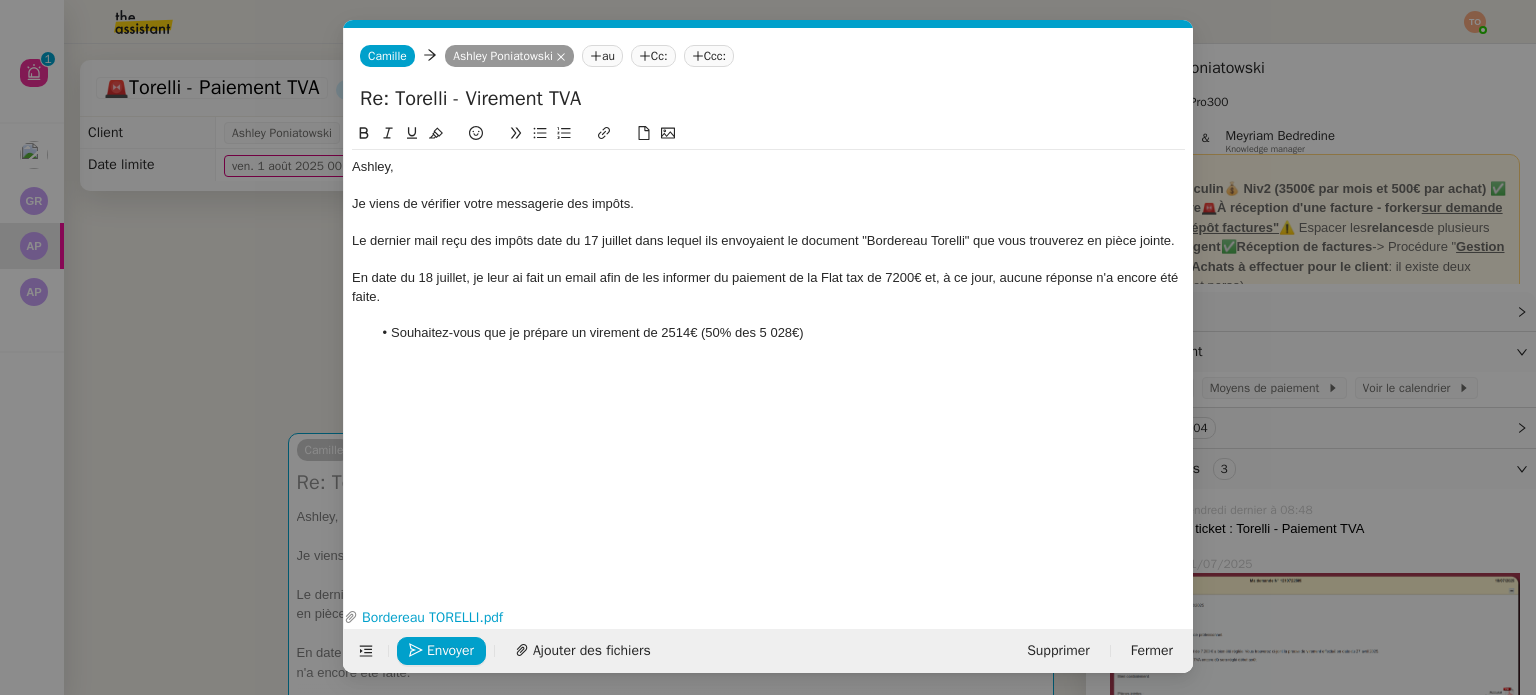 scroll, scrollTop: 0, scrollLeft: 42, axis: horizontal 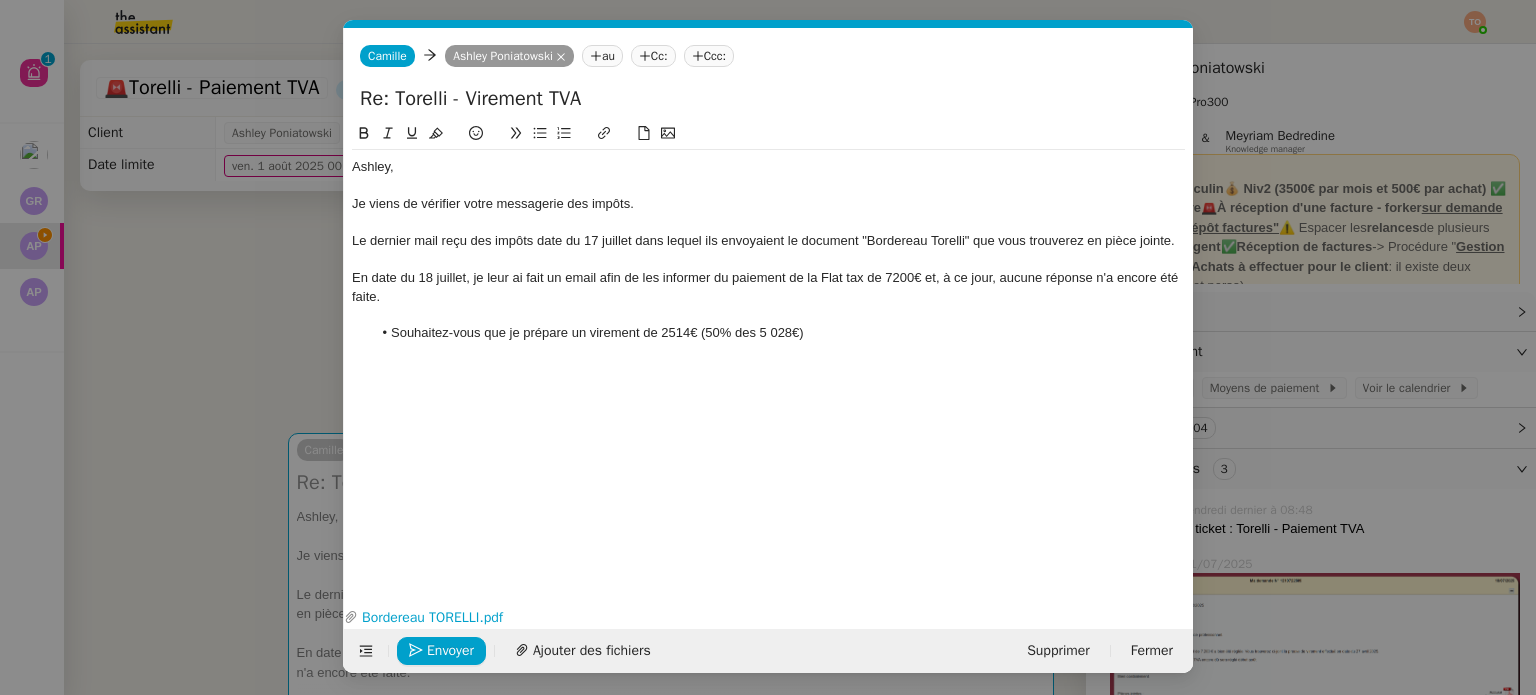 click on "Souhaitez-vous que je prépare un virement de 2514€ (50% des 5 028€)" 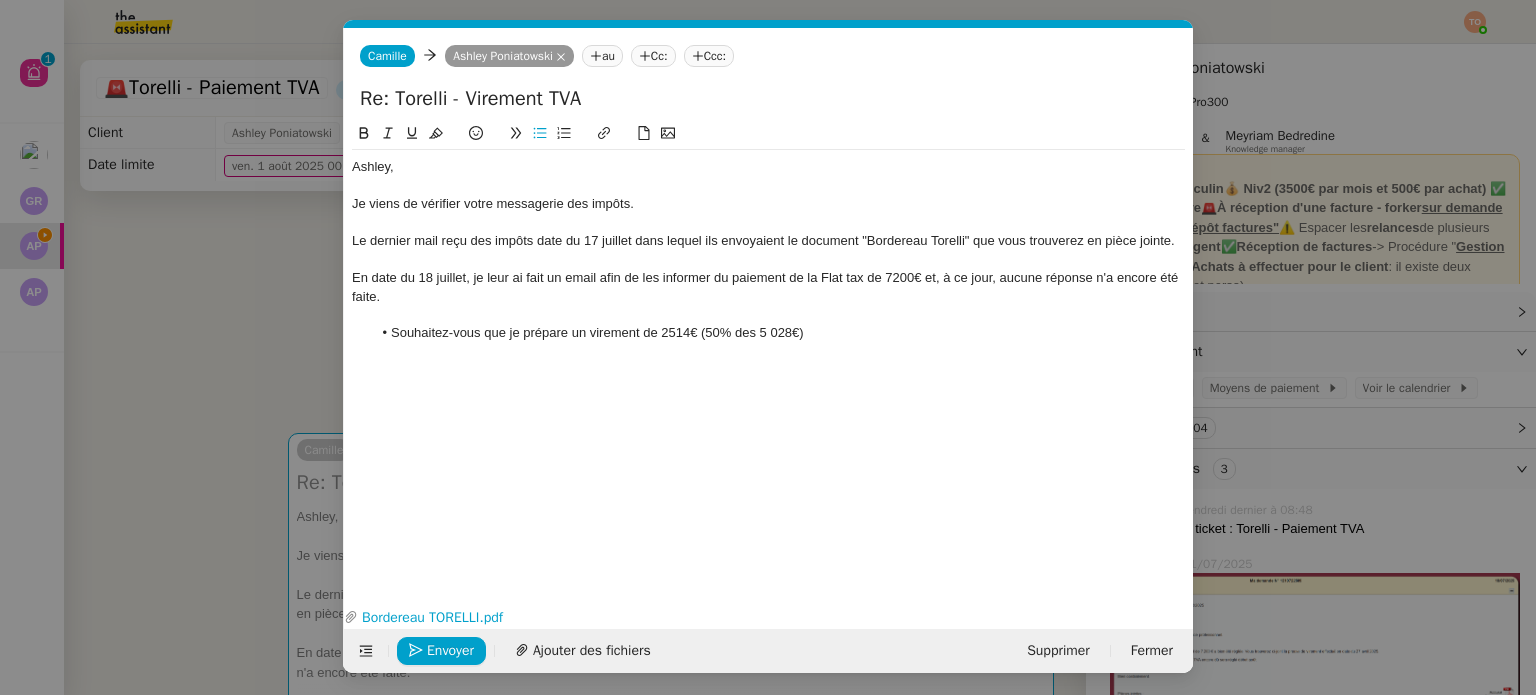type 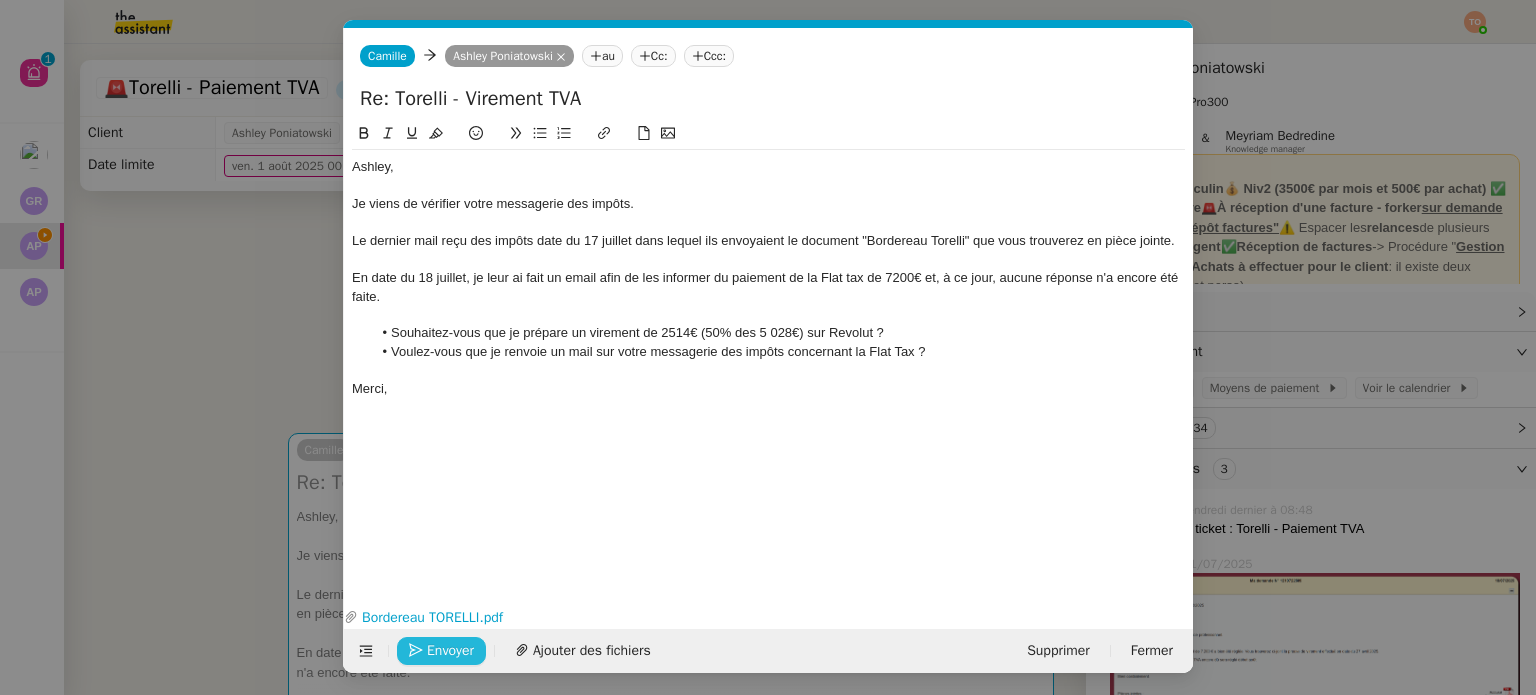 click on "Envoyer" 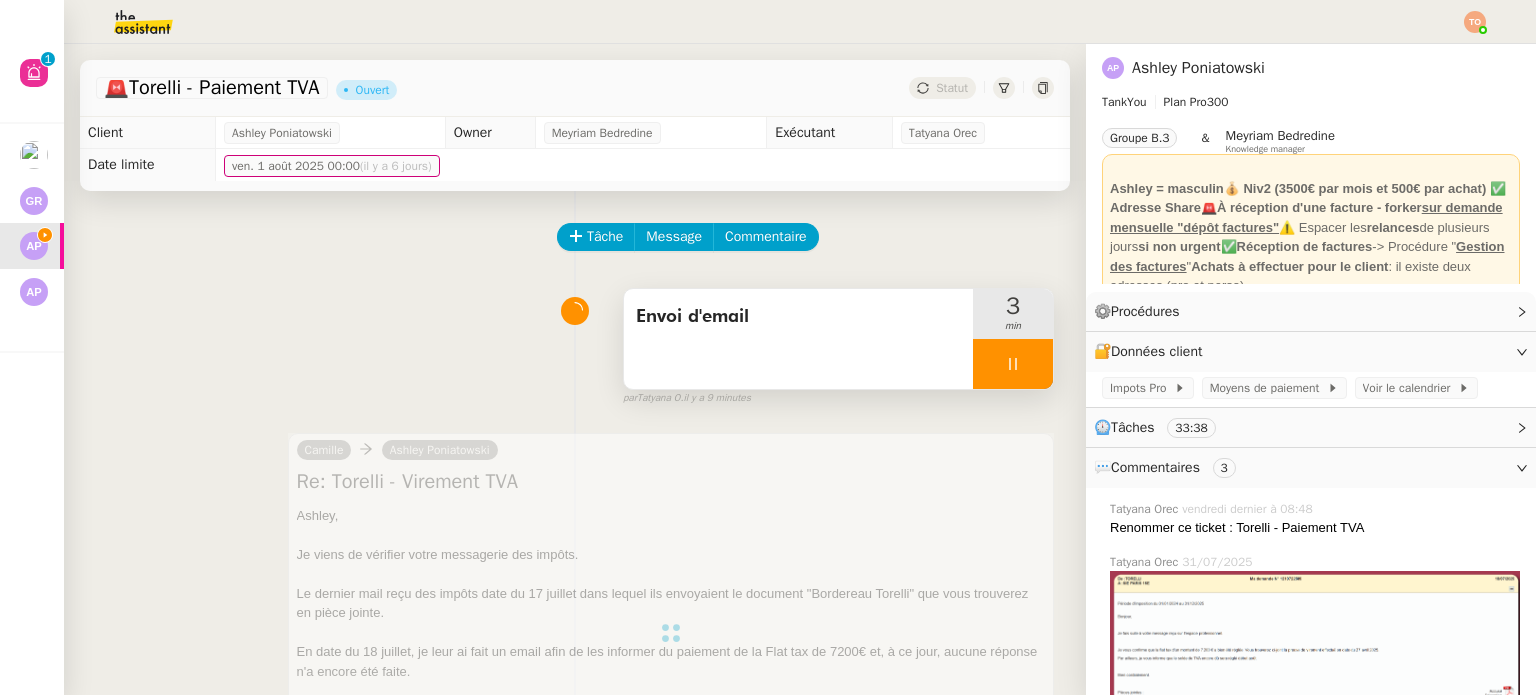 click at bounding box center (1013, 364) 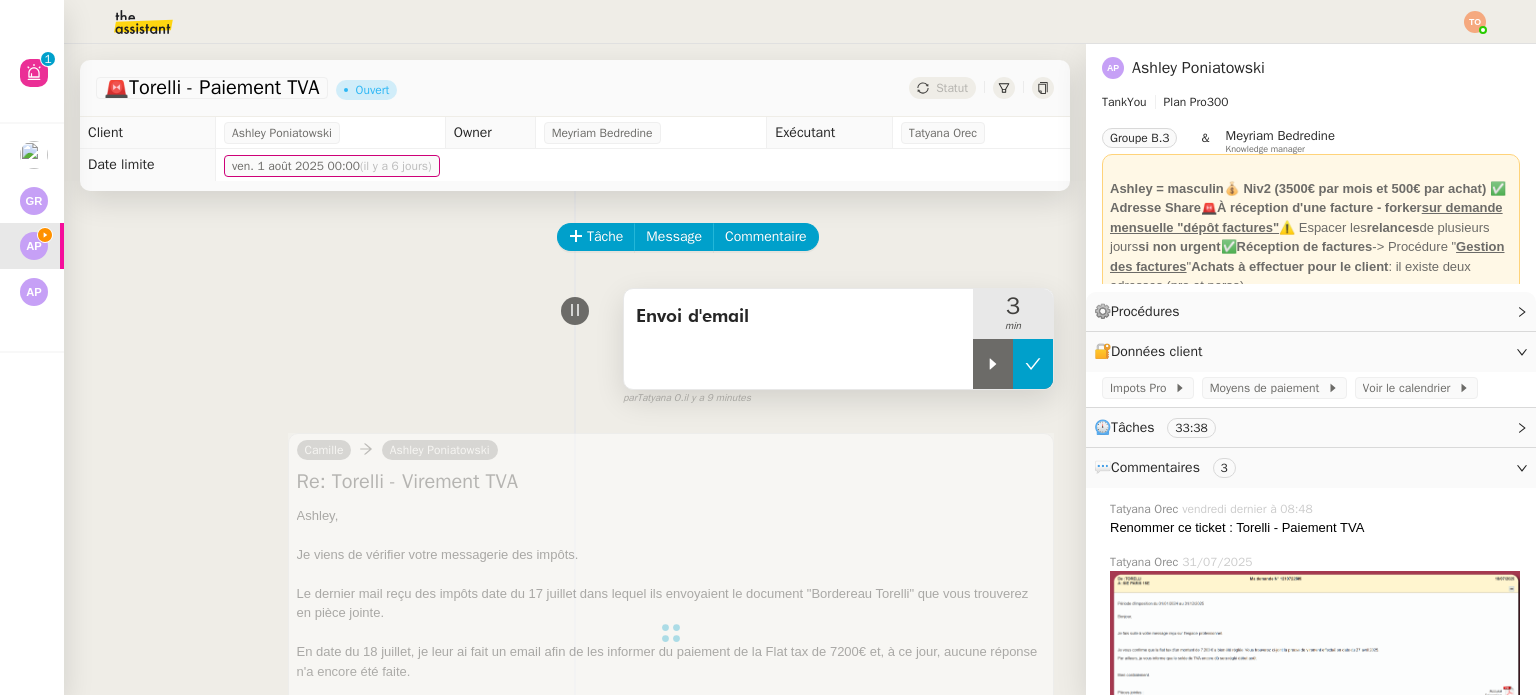 click at bounding box center [1033, 364] 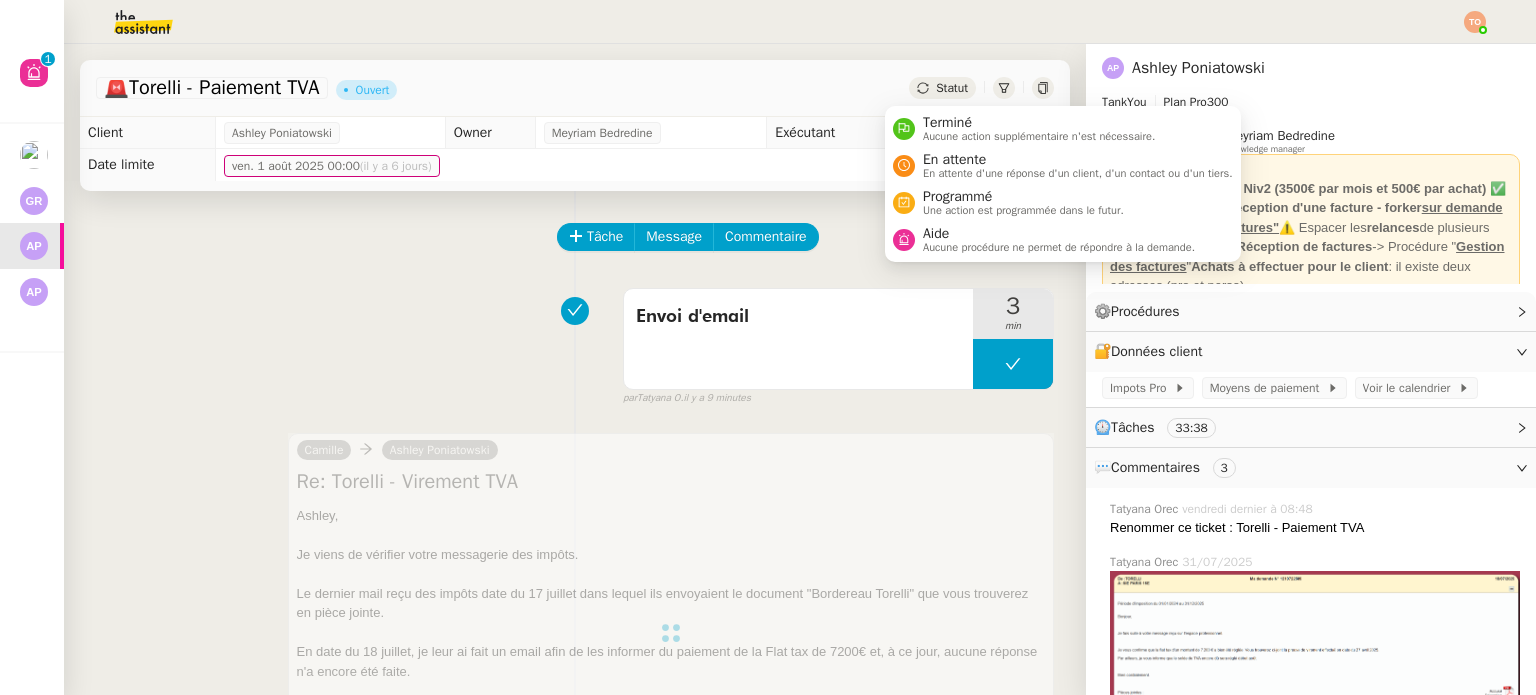 click on "Statut" 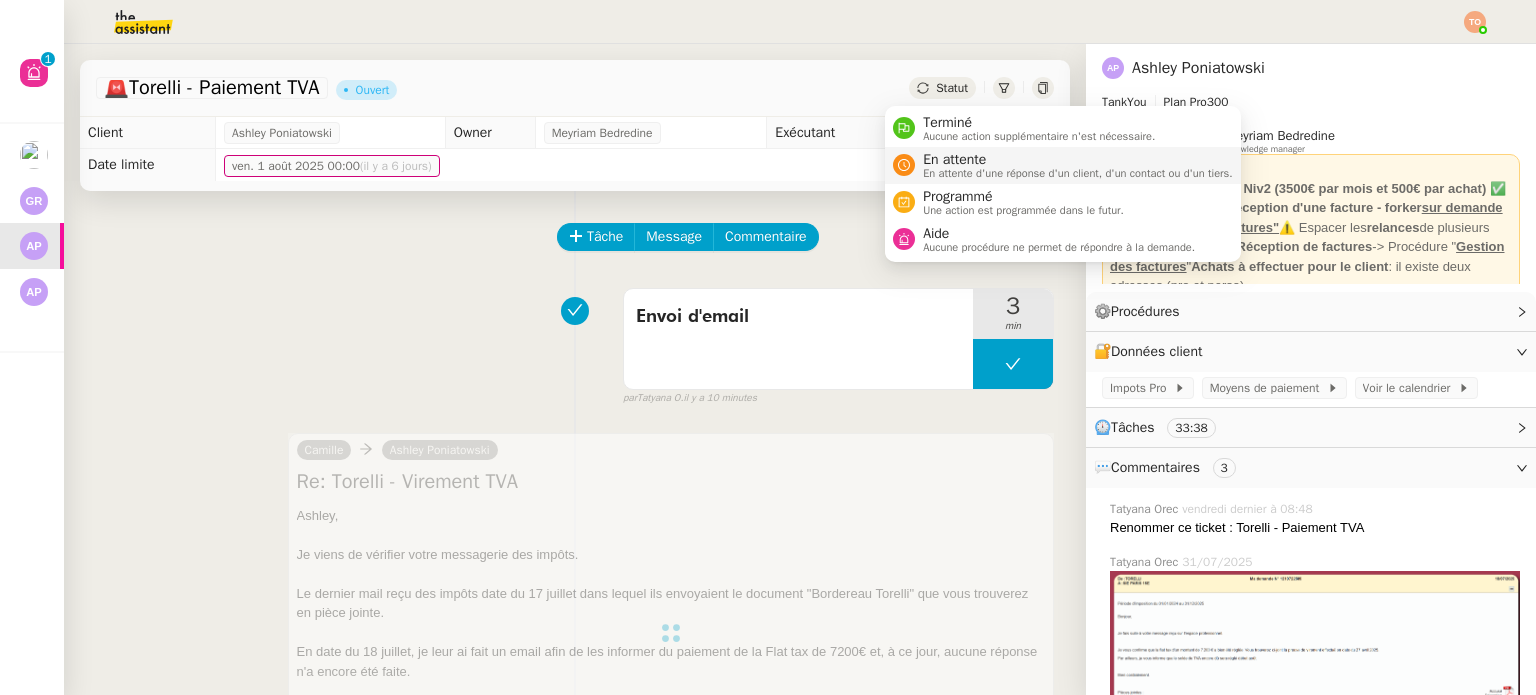 click on "En attente" at bounding box center (1078, 160) 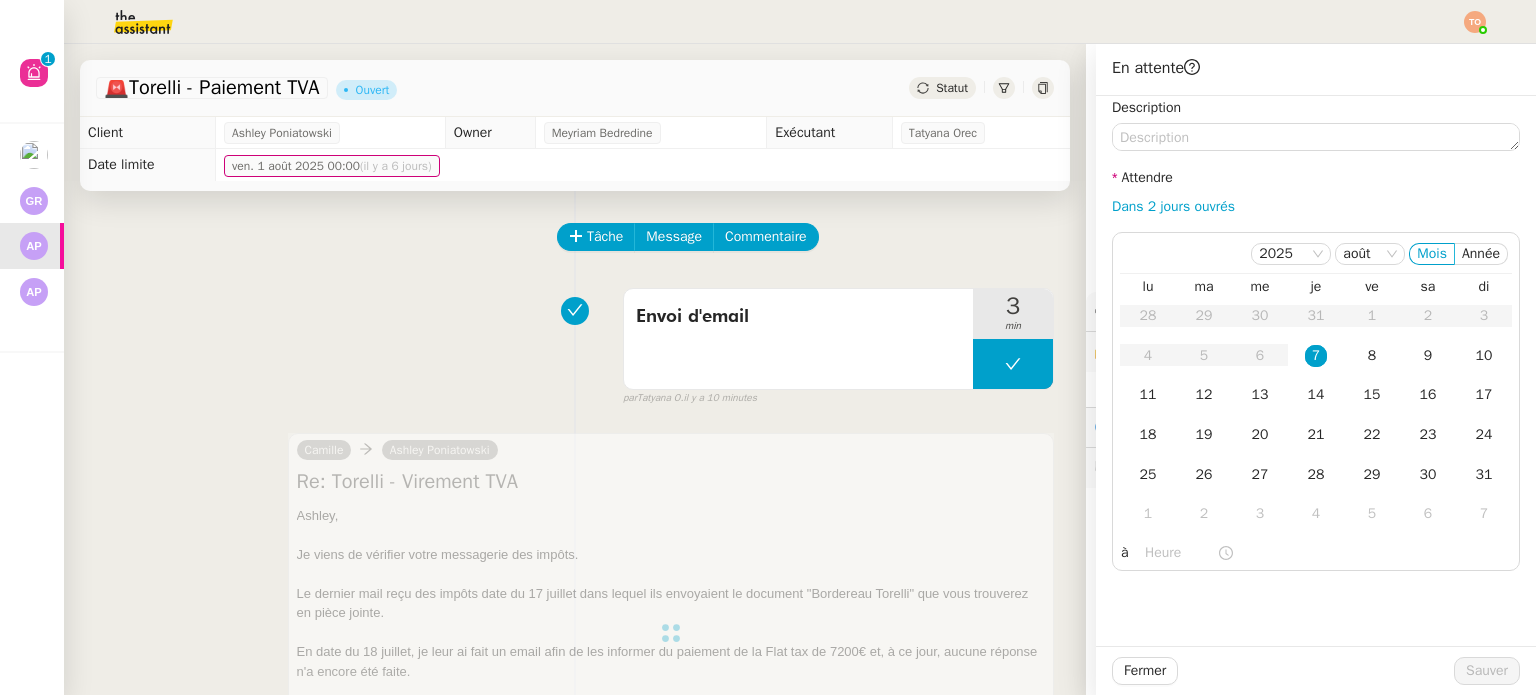 click on "Attendre" 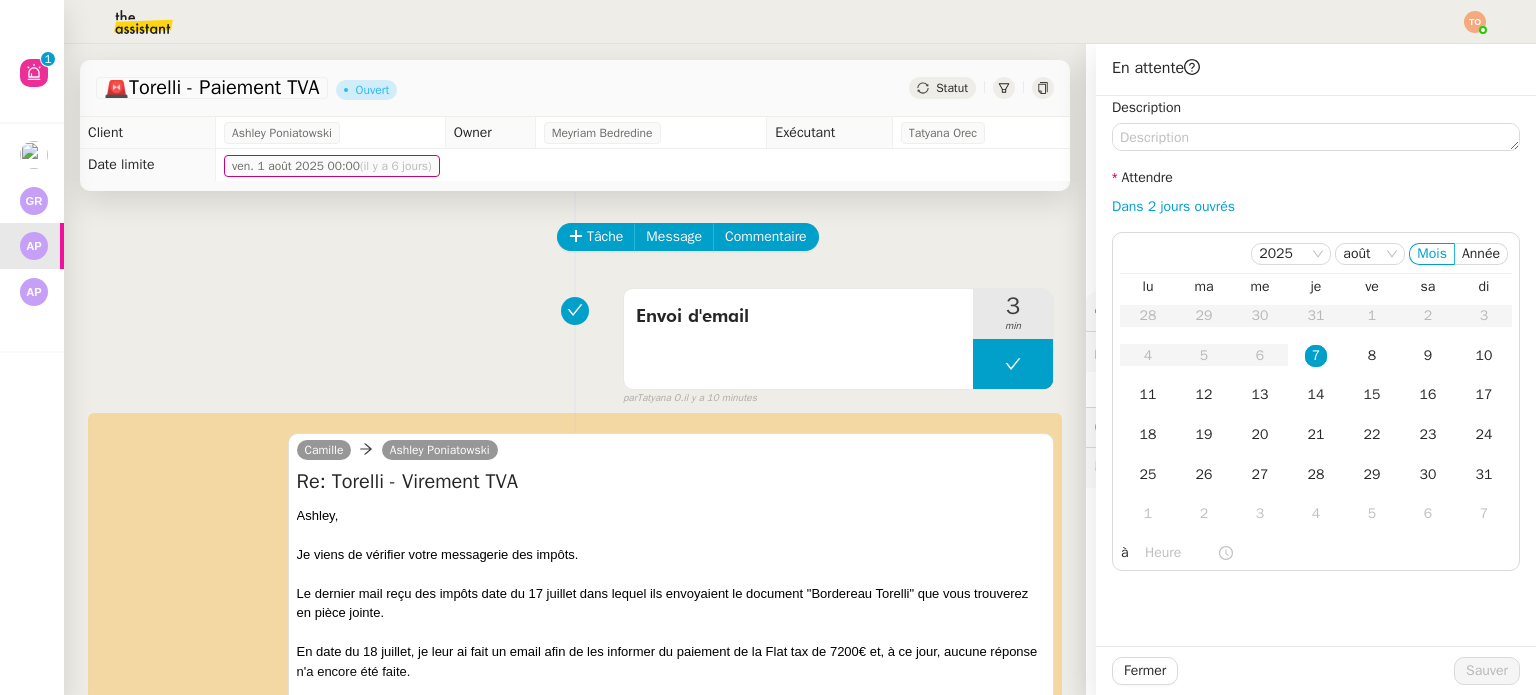 click on "Dans 2 jours ouvrés" 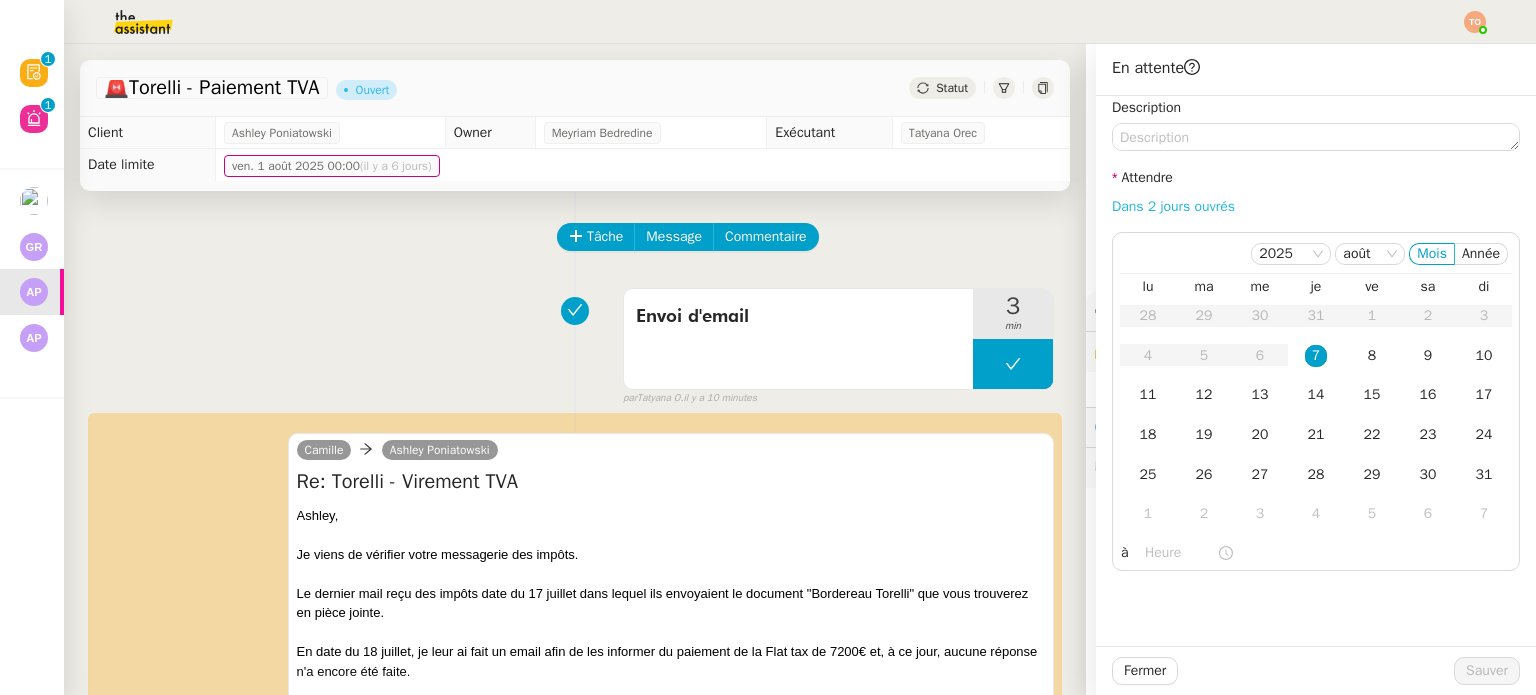 click on "Dans 2 jours ouvrés" 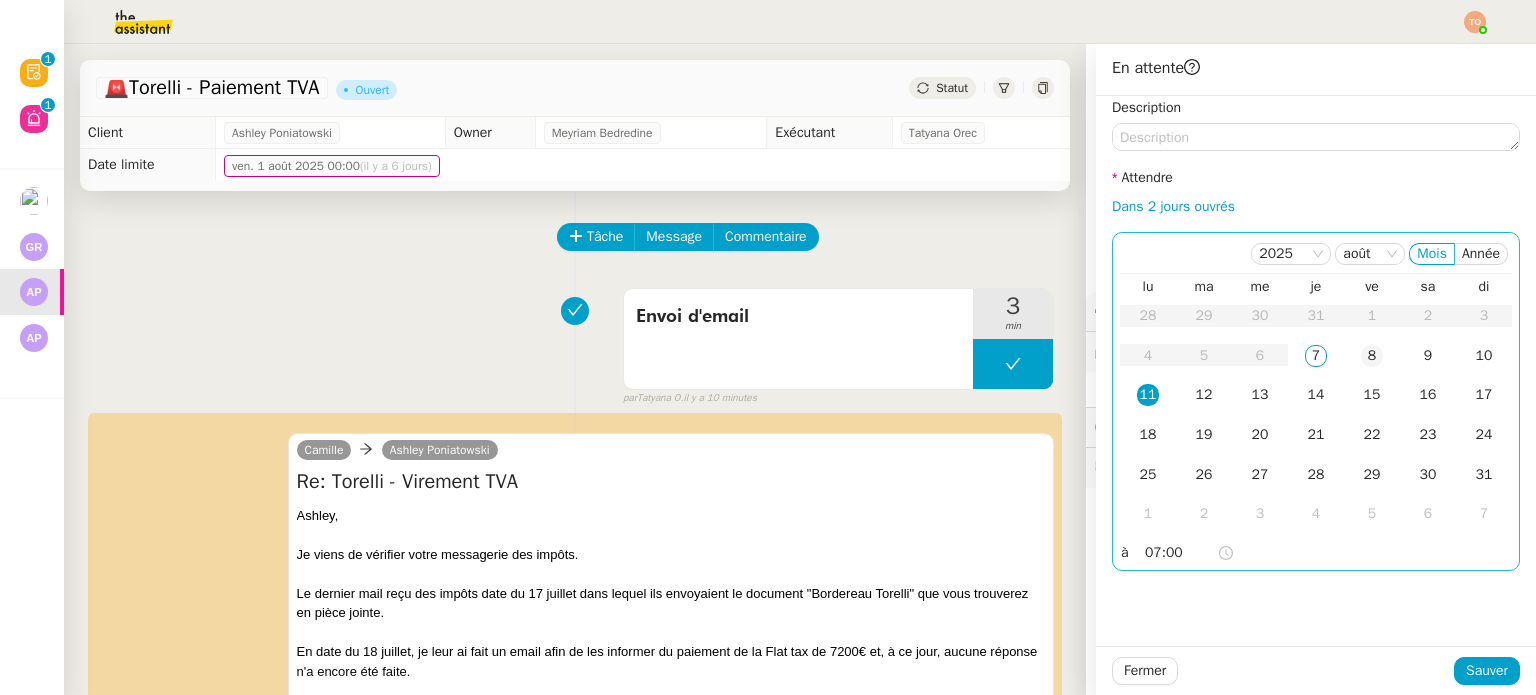 click on "8" 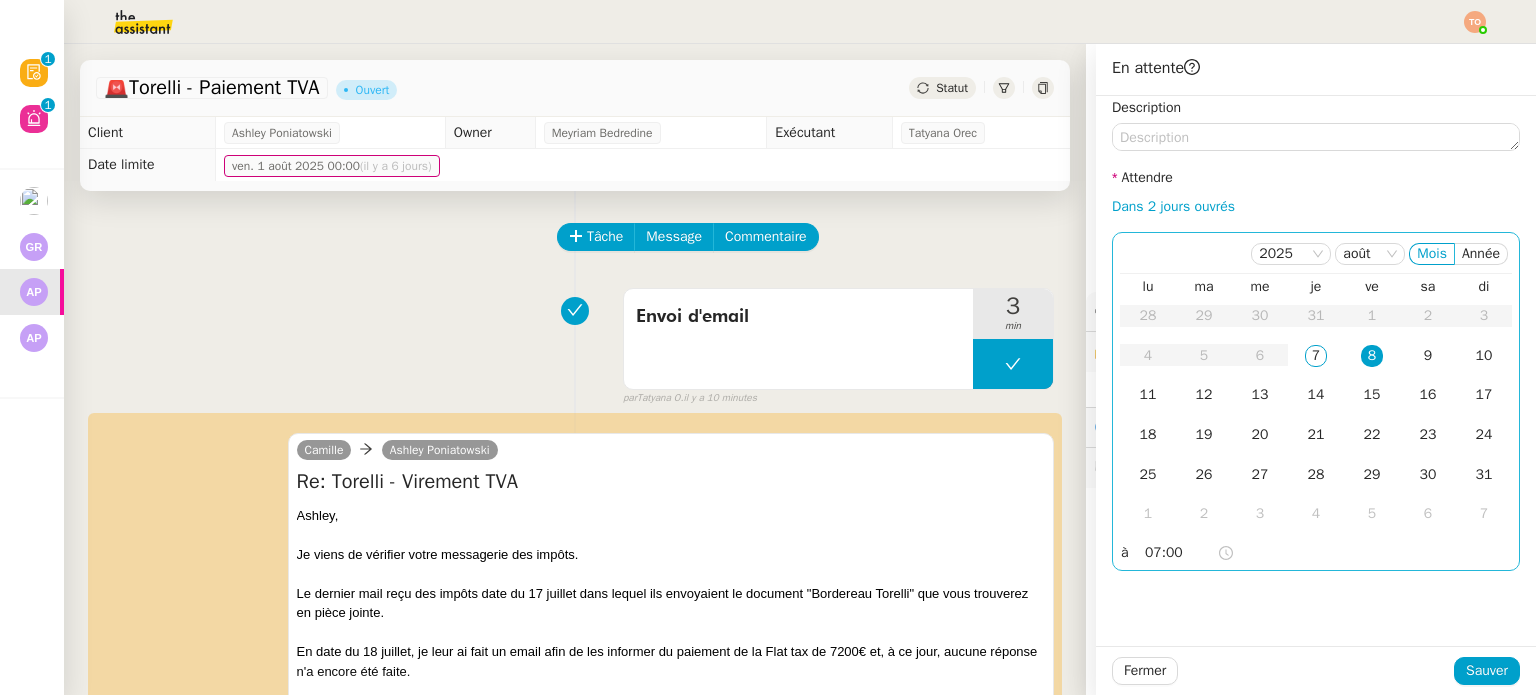 click on "07:00" 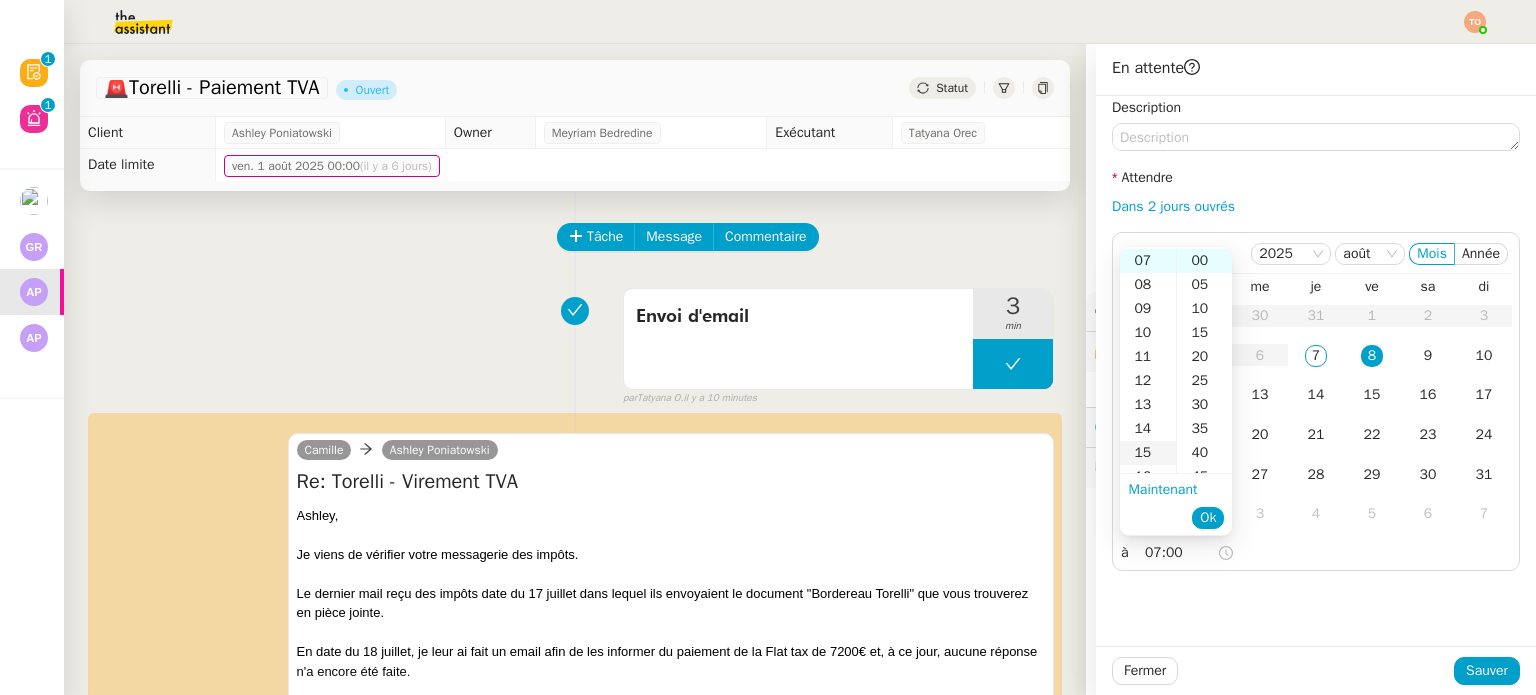 click on "15" at bounding box center [1148, 453] 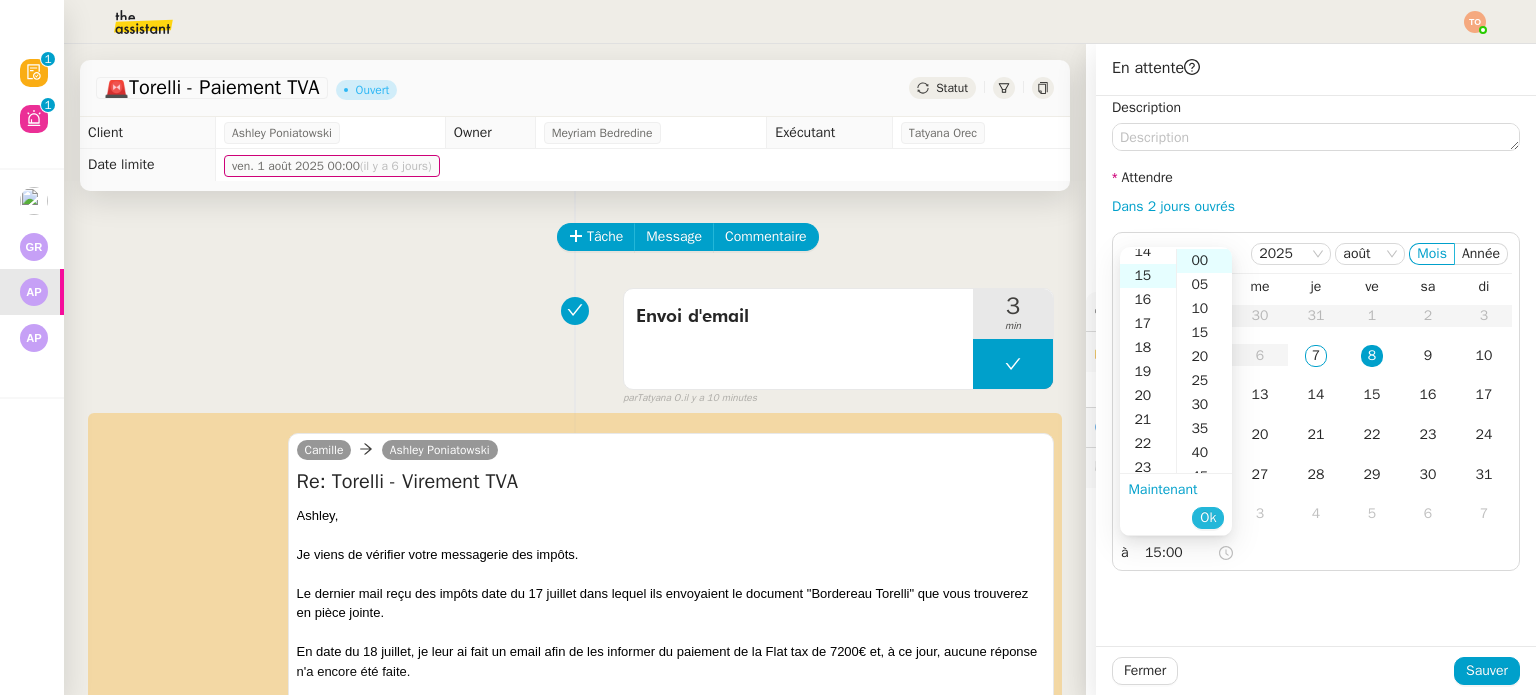 scroll, scrollTop: 360, scrollLeft: 0, axis: vertical 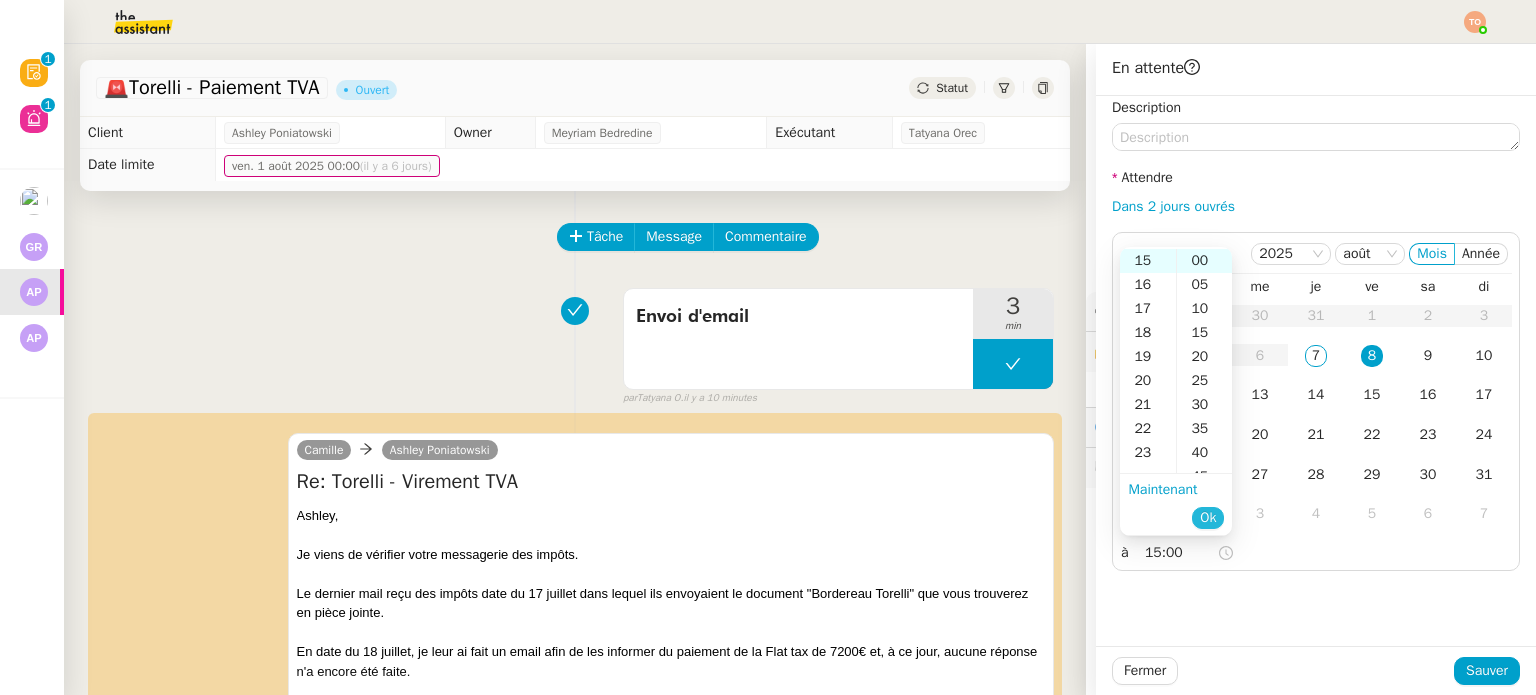 click on "Ok" at bounding box center (1208, 518) 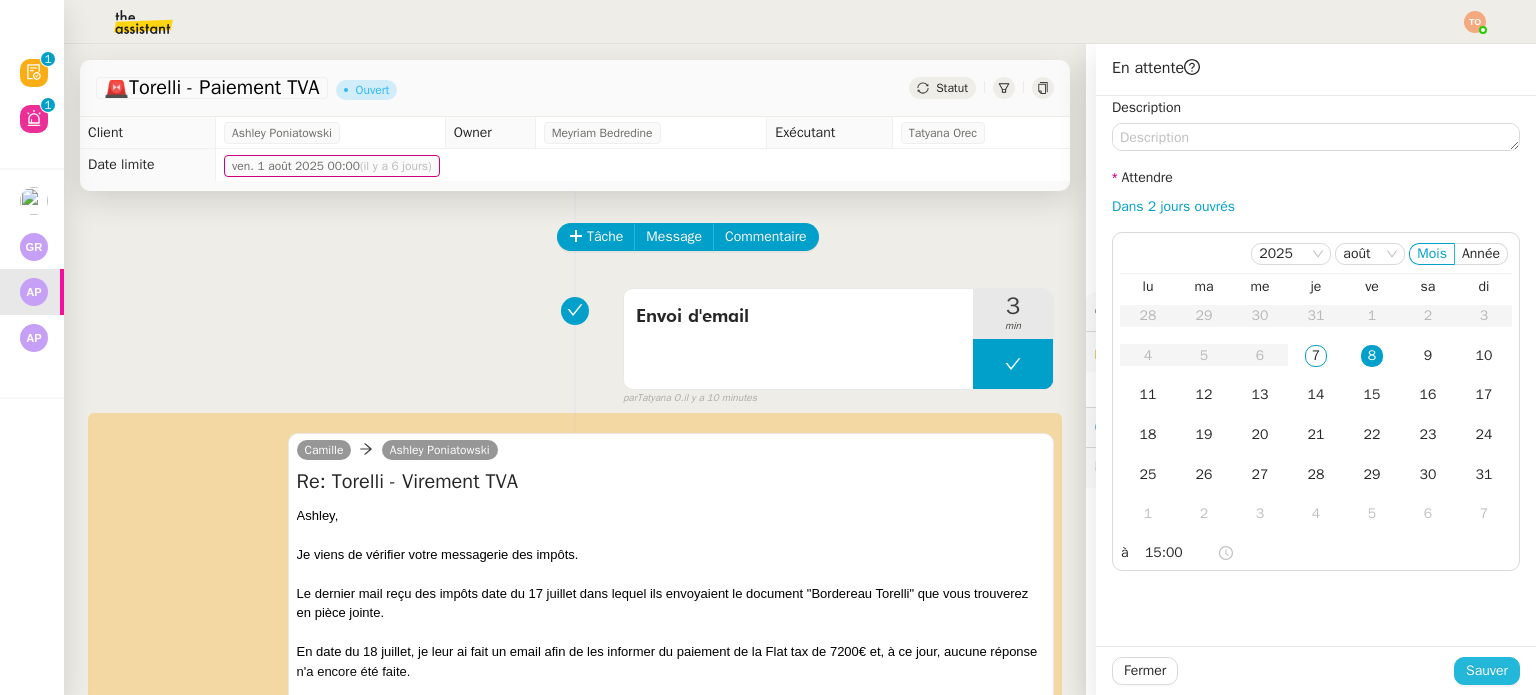 click on "Sauver" 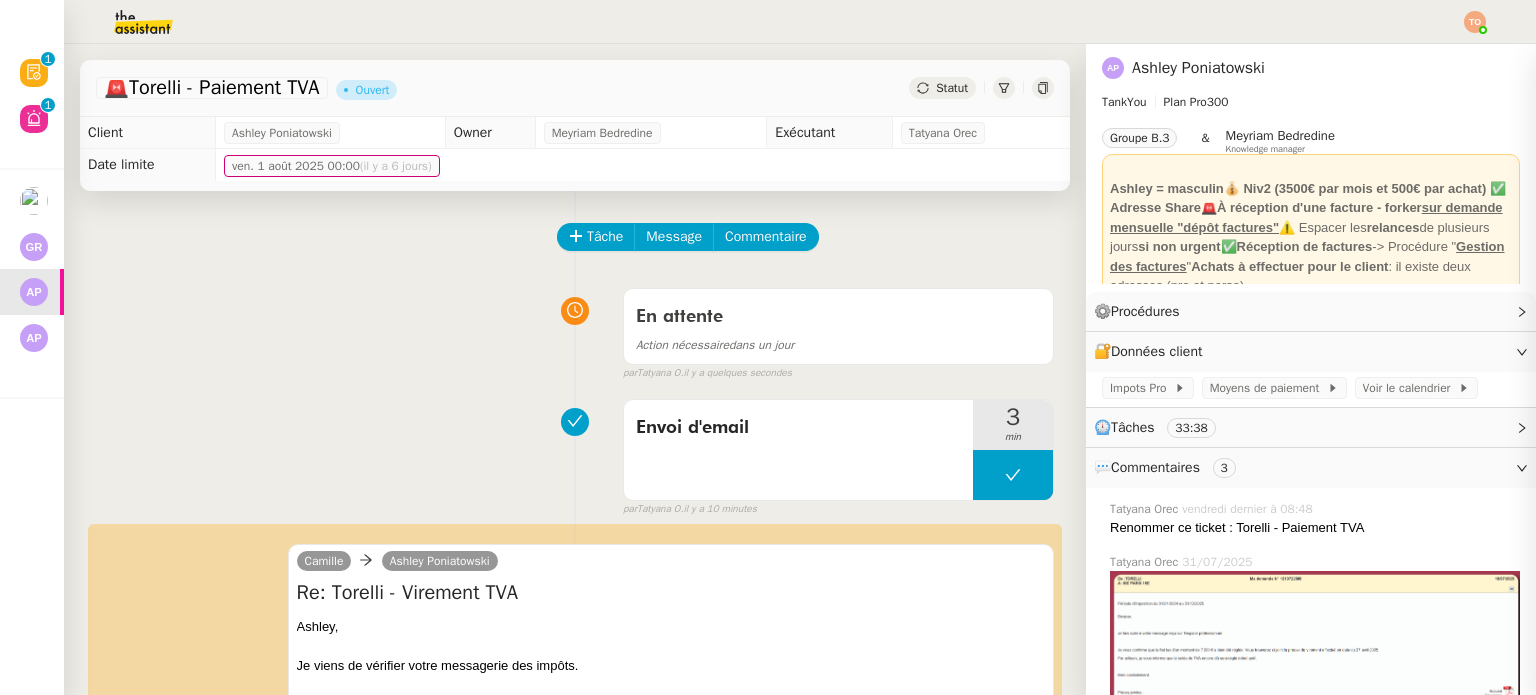 click on "Fermer Sauver" 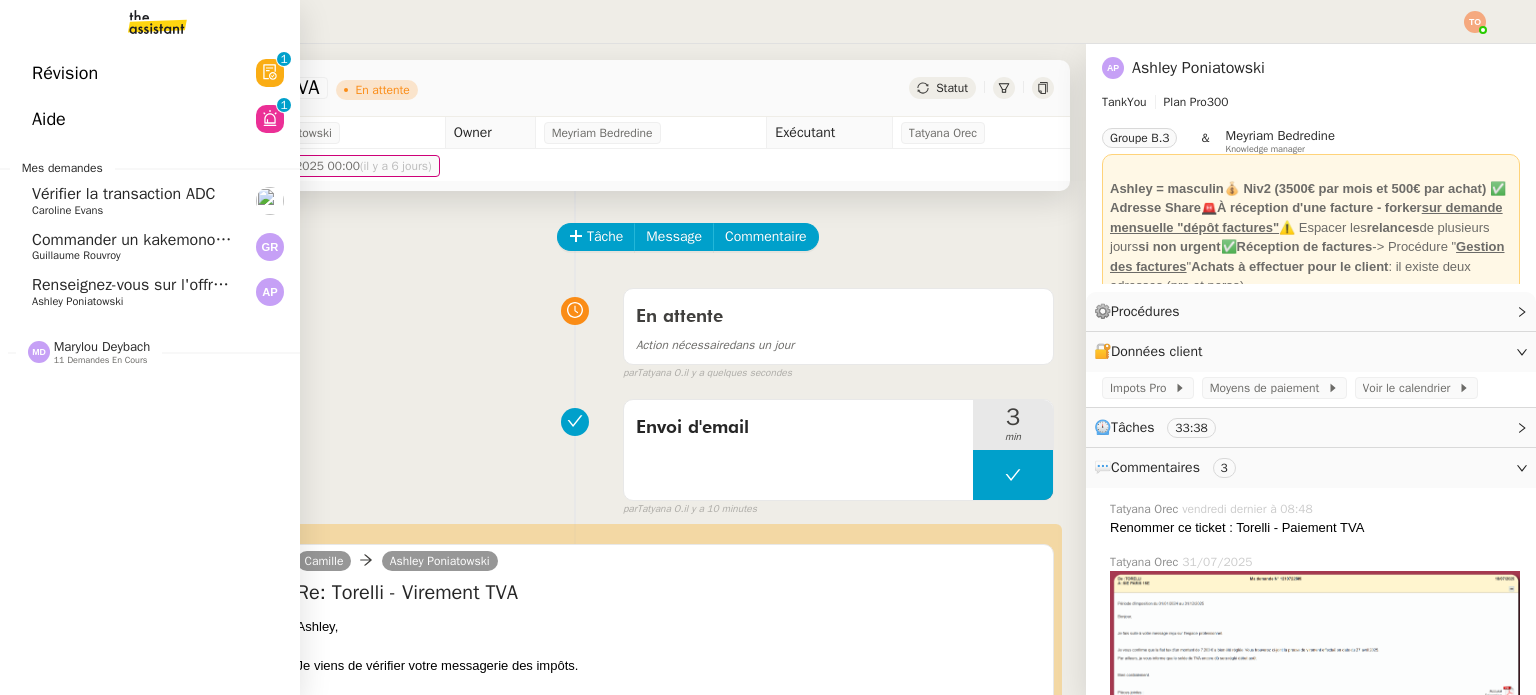 click on "Renseignez-vous sur l'offre de parrainage" 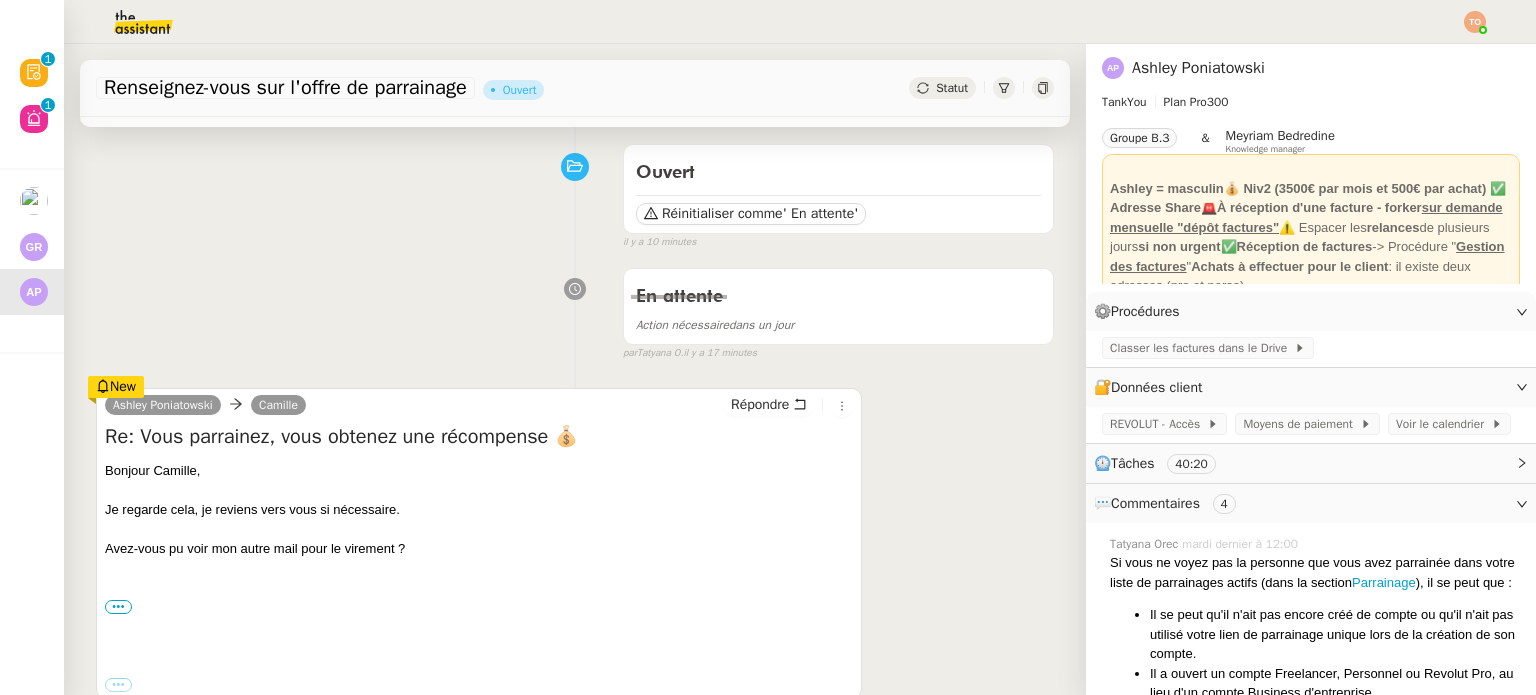 scroll, scrollTop: 300, scrollLeft: 0, axis: vertical 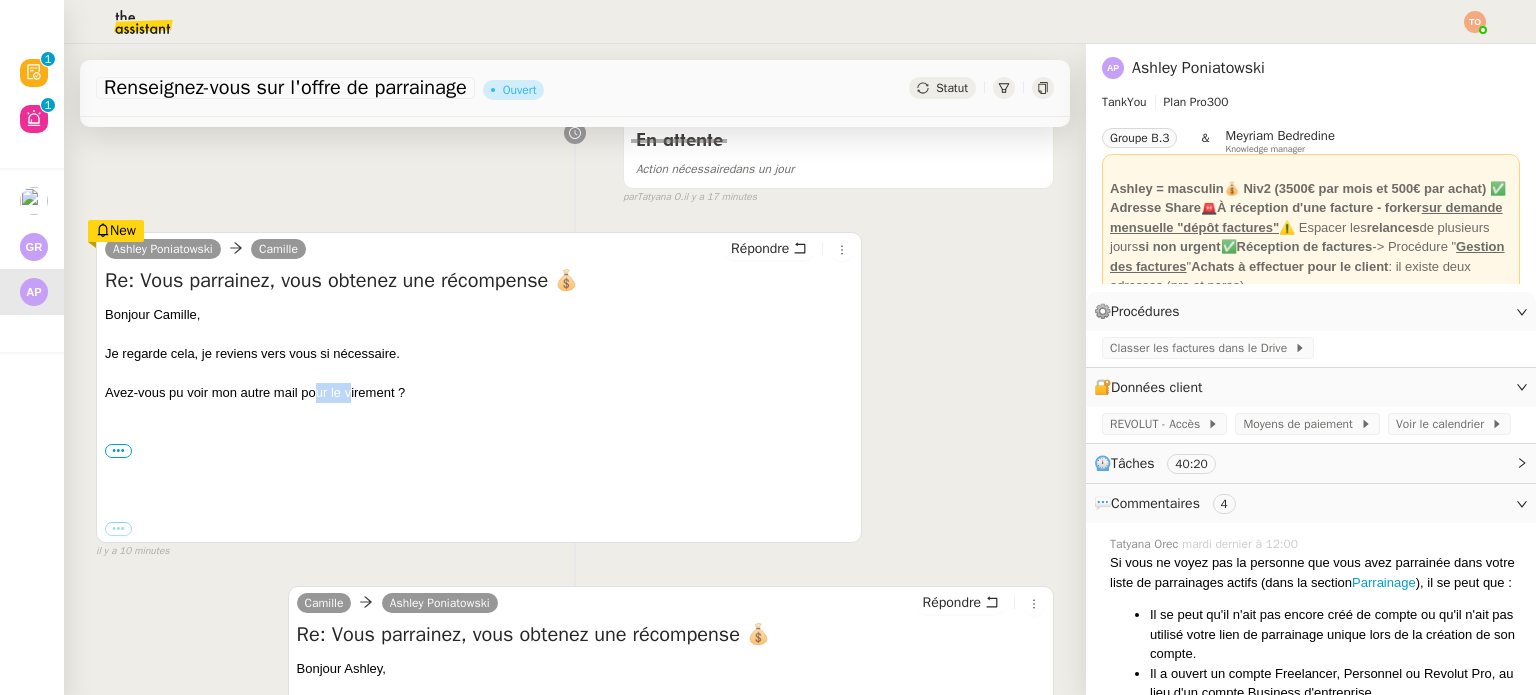 drag, startPoint x: 316, startPoint y: 398, endPoint x: 352, endPoint y: 398, distance: 36 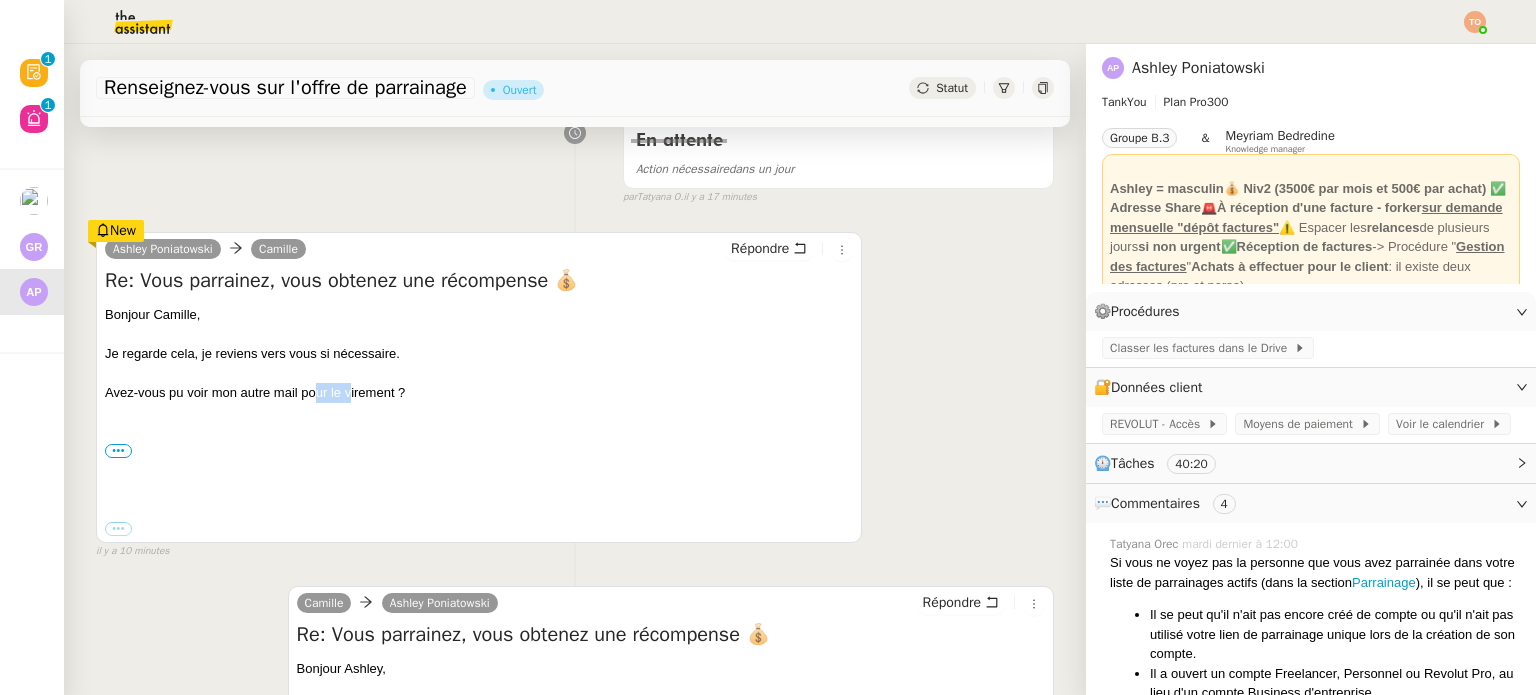 click on "Avez-vous pu voir mon autre mail pour le virement ?" at bounding box center (479, 393) 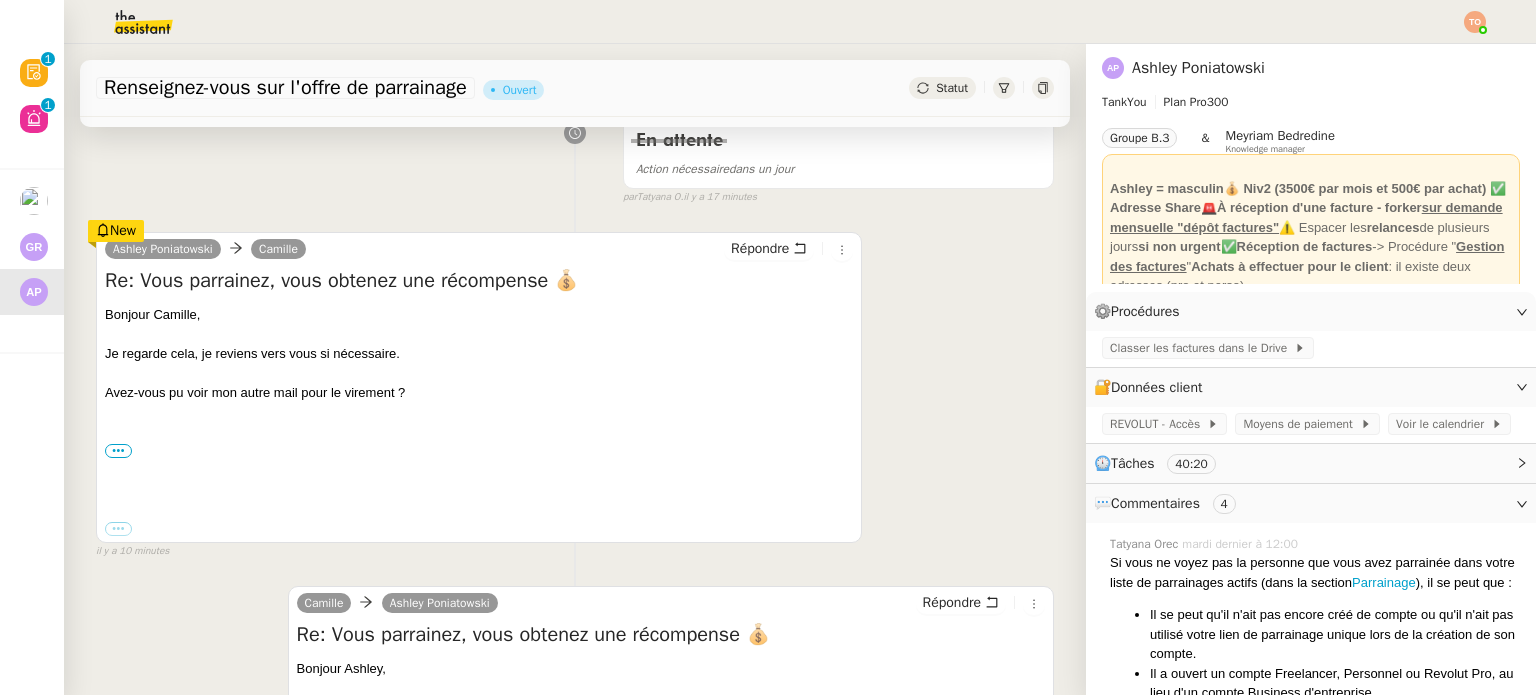 click on "Avez-vous pu voir mon autre mail pour le virement ?" at bounding box center [479, 393] 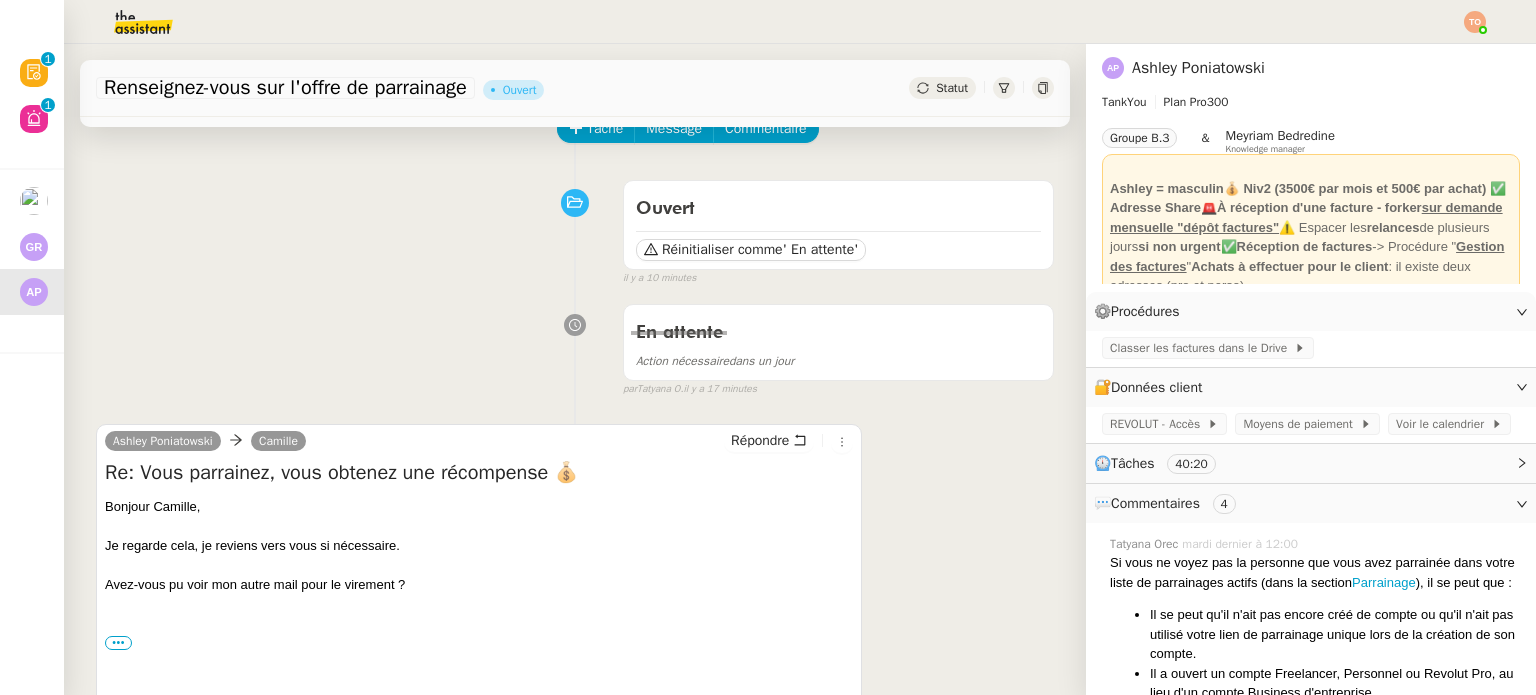 scroll, scrollTop: 0, scrollLeft: 0, axis: both 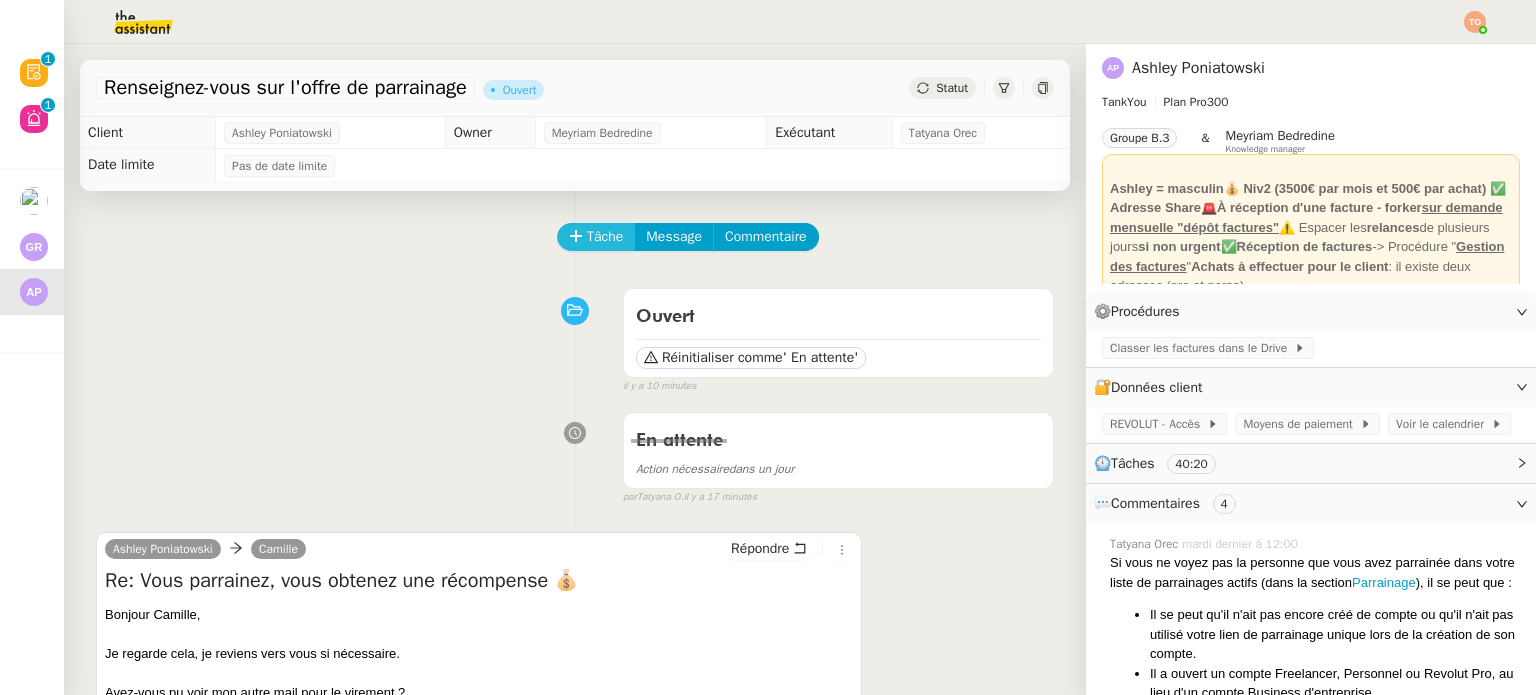 click on "Tâche" 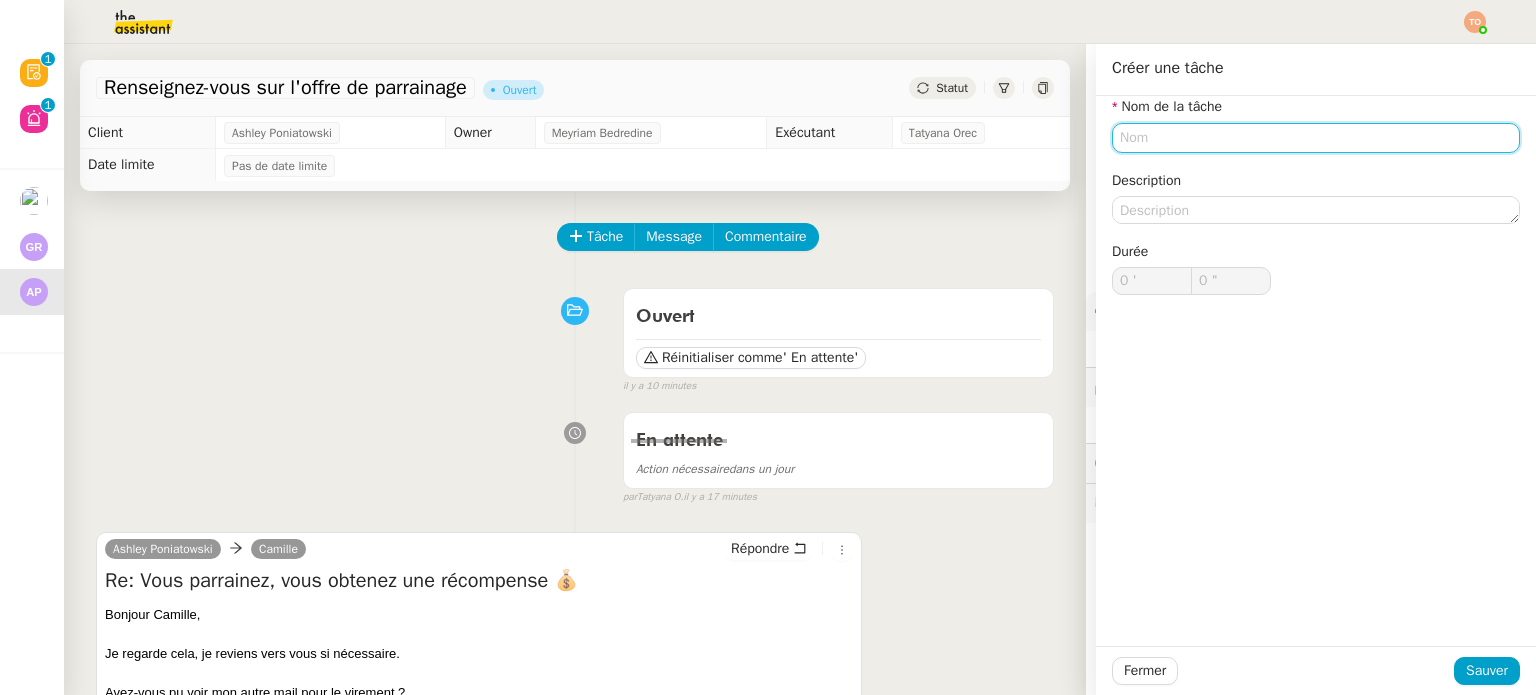 click 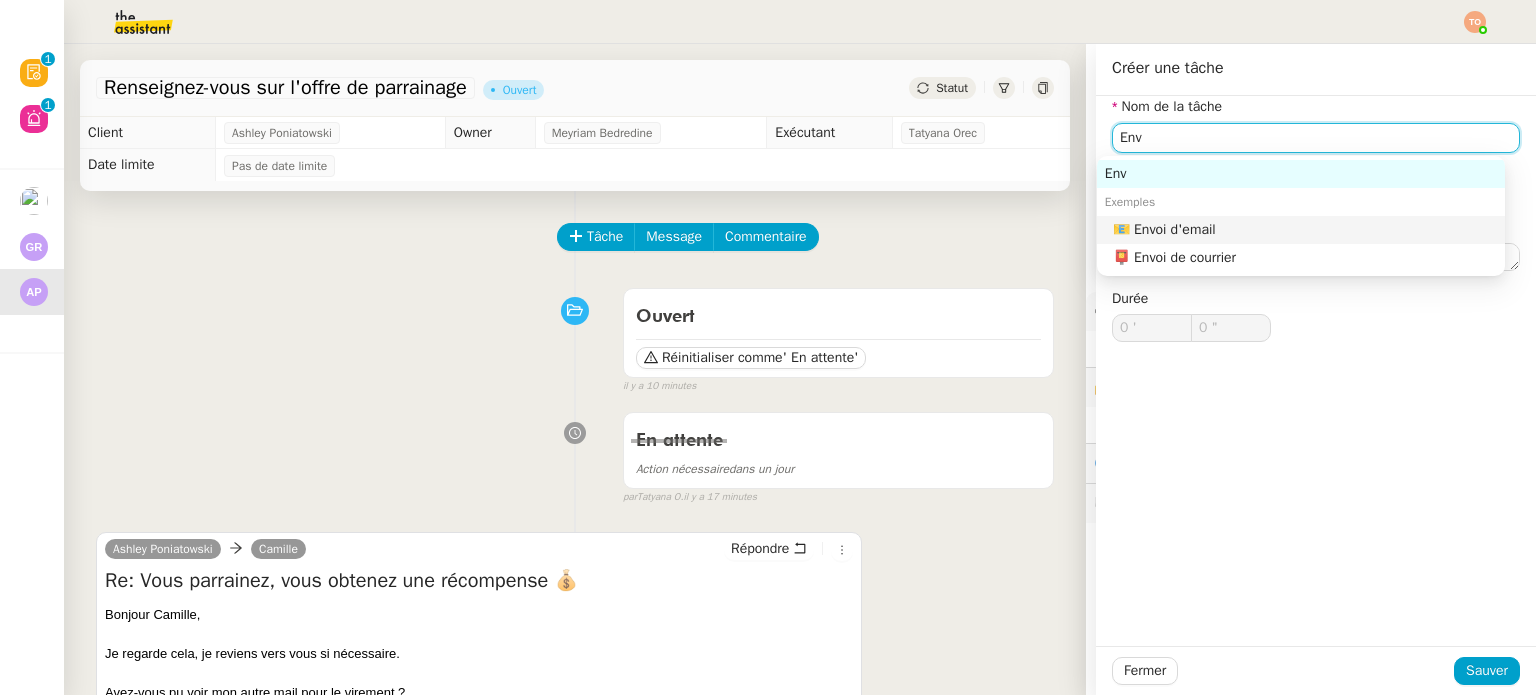click on "📧 Envoi d'email" 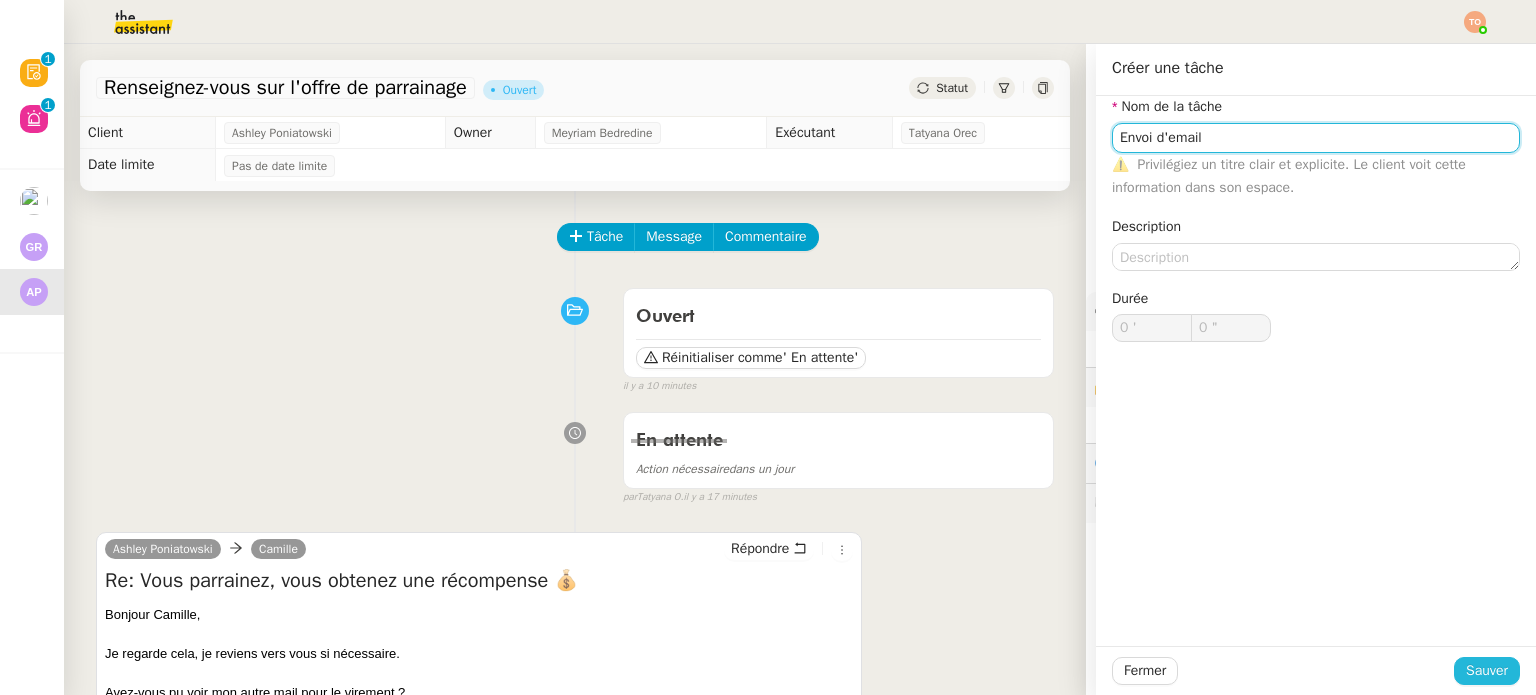 type on "Envoi d'email" 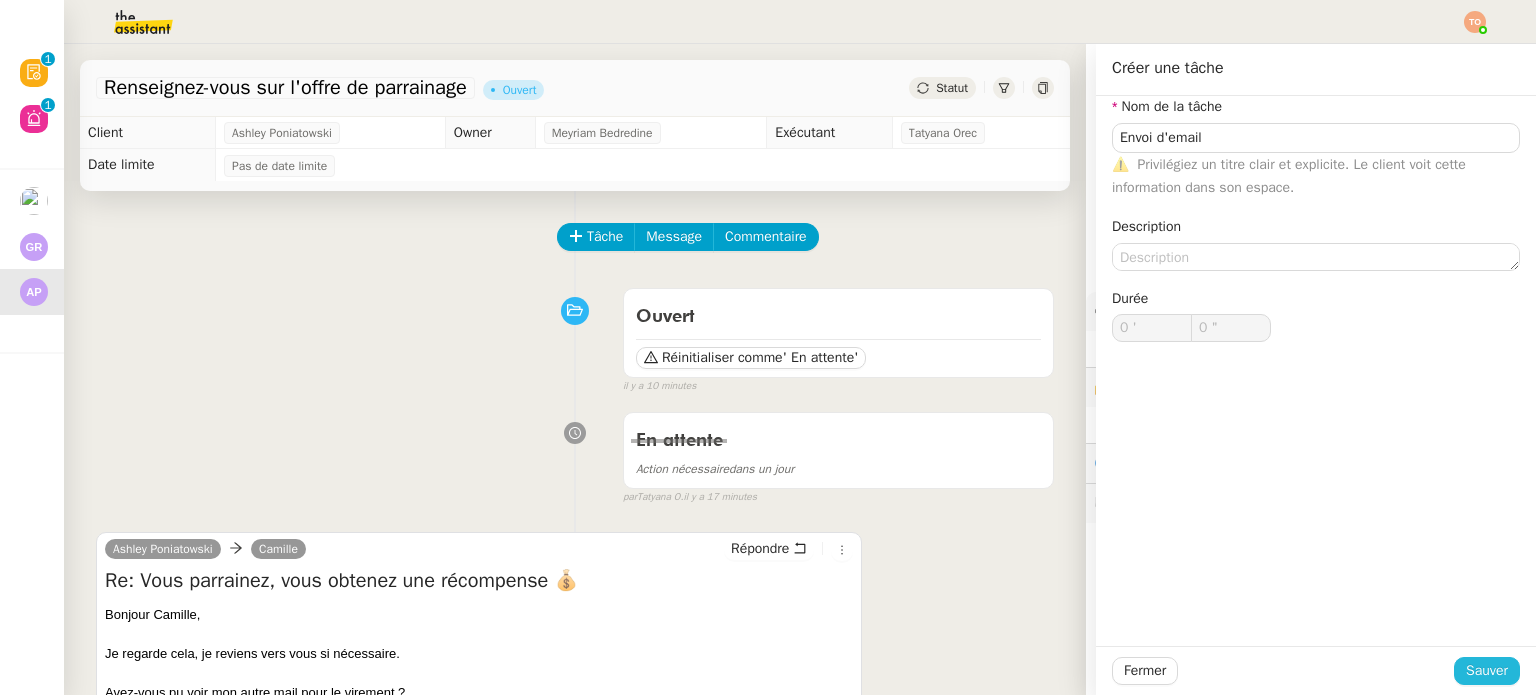 click on "Sauver" 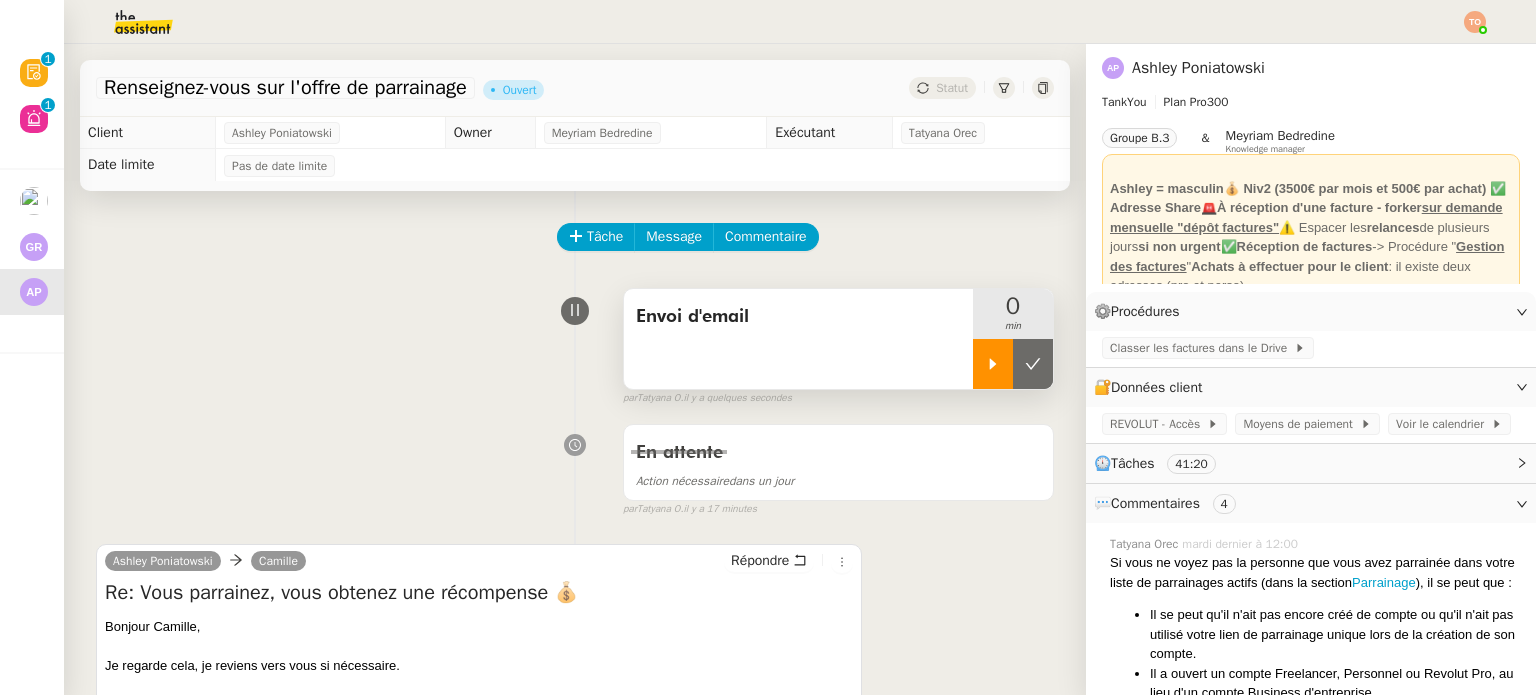 click at bounding box center (993, 364) 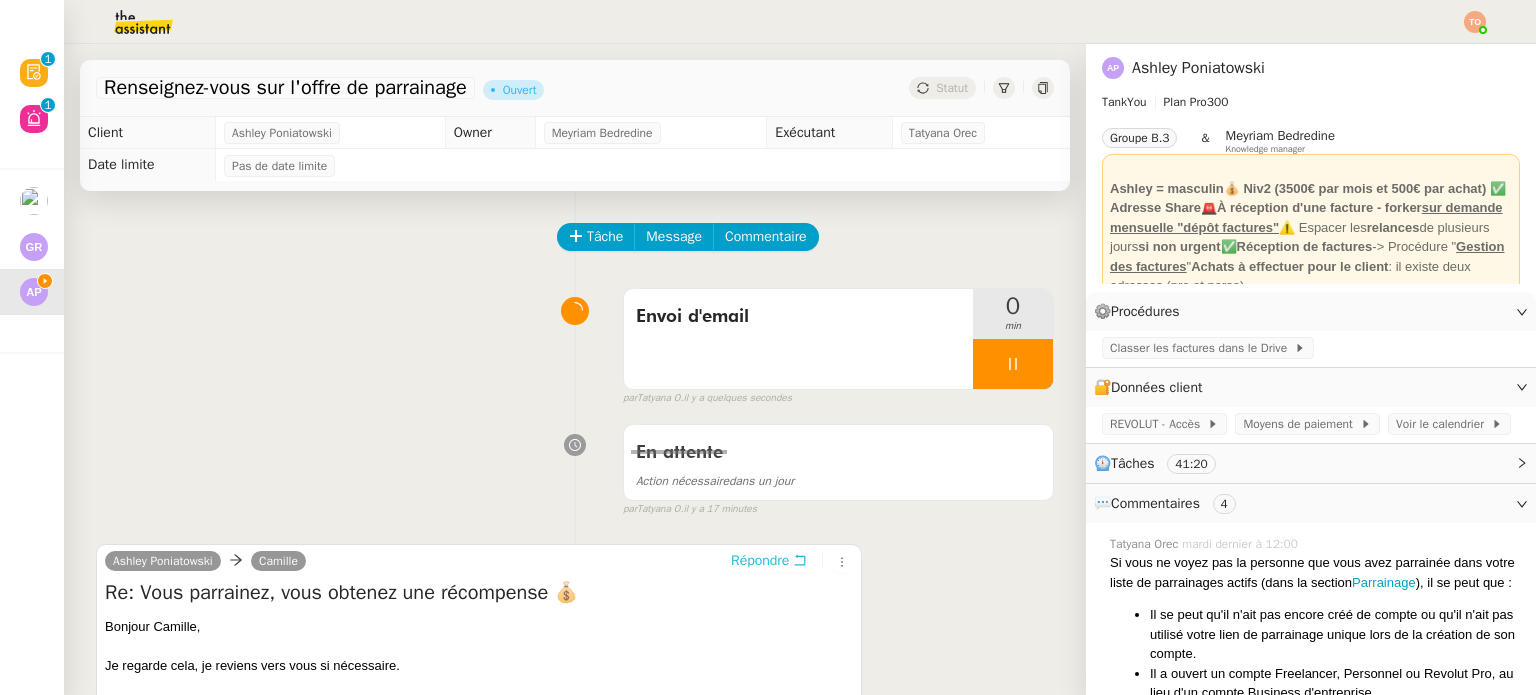 click on "Répondre" at bounding box center (760, 561) 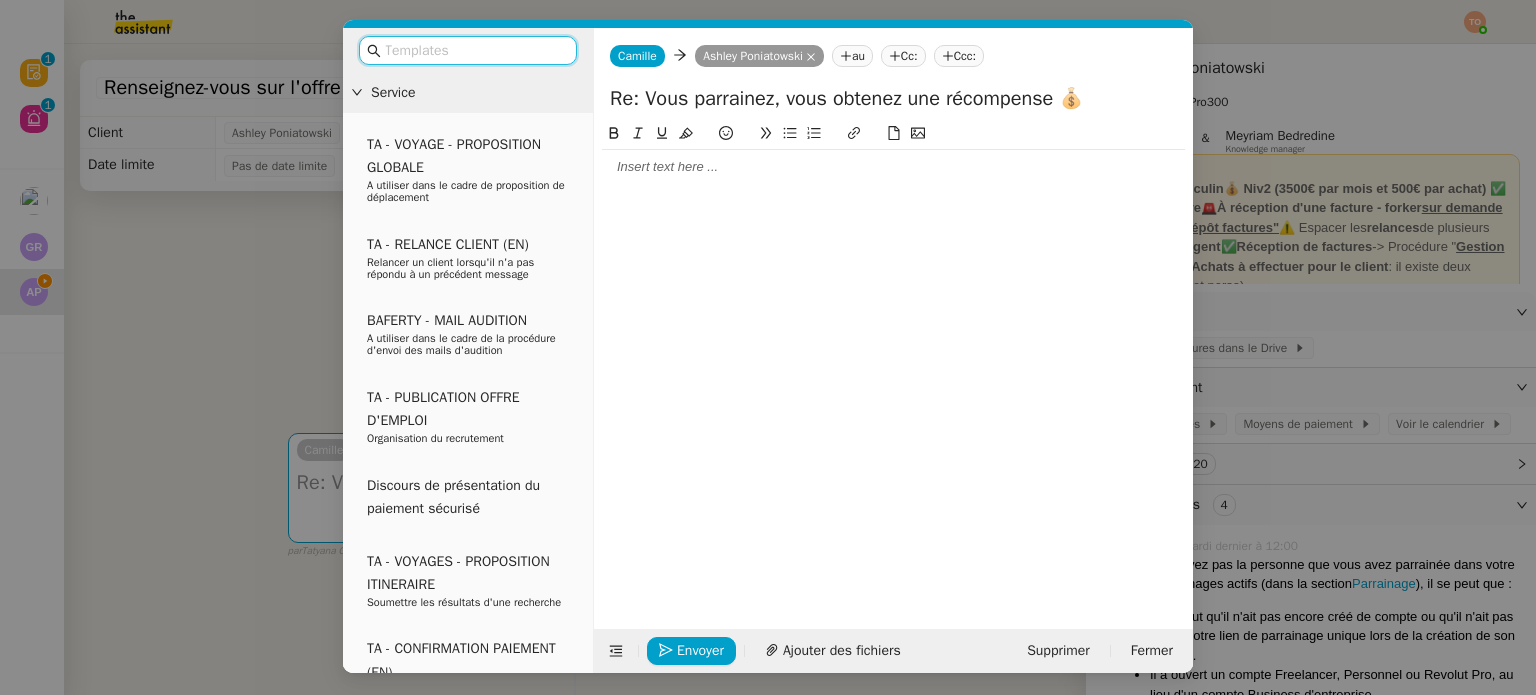 click 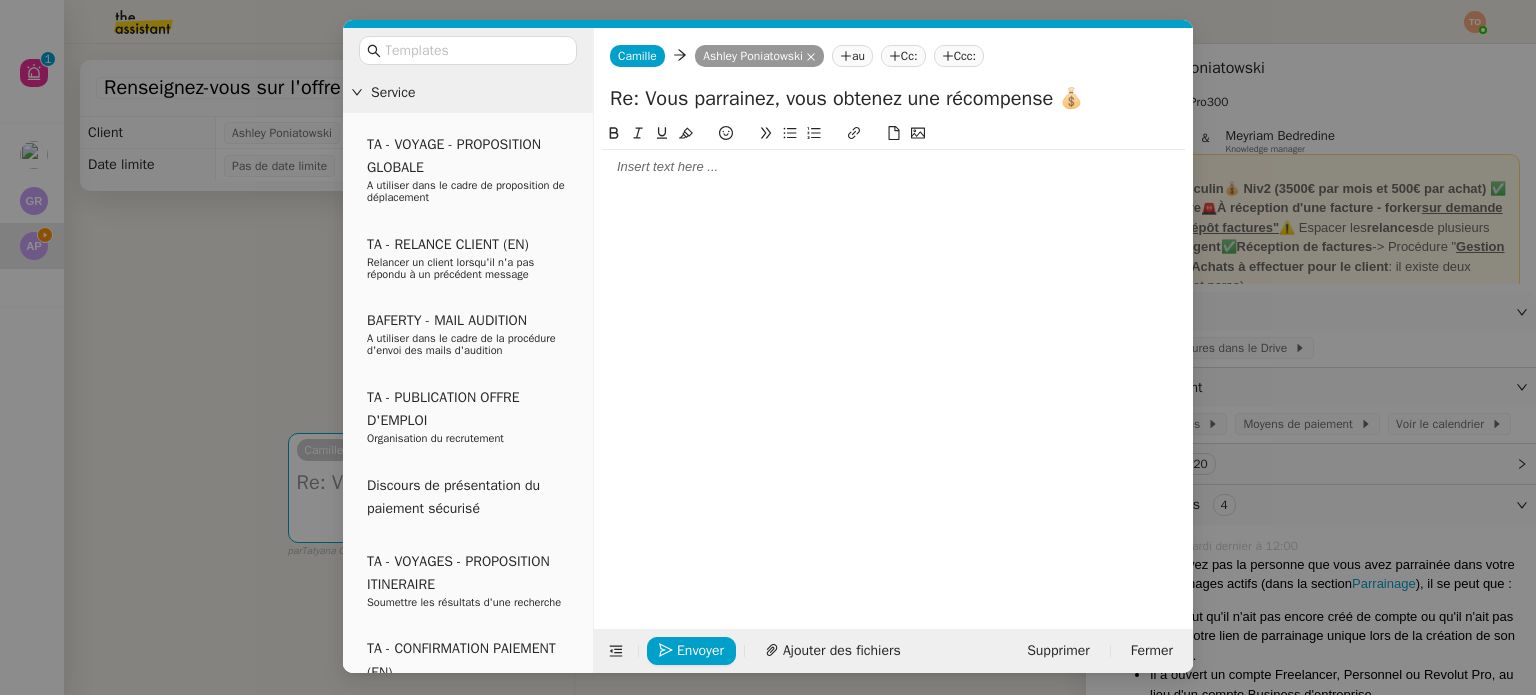 type 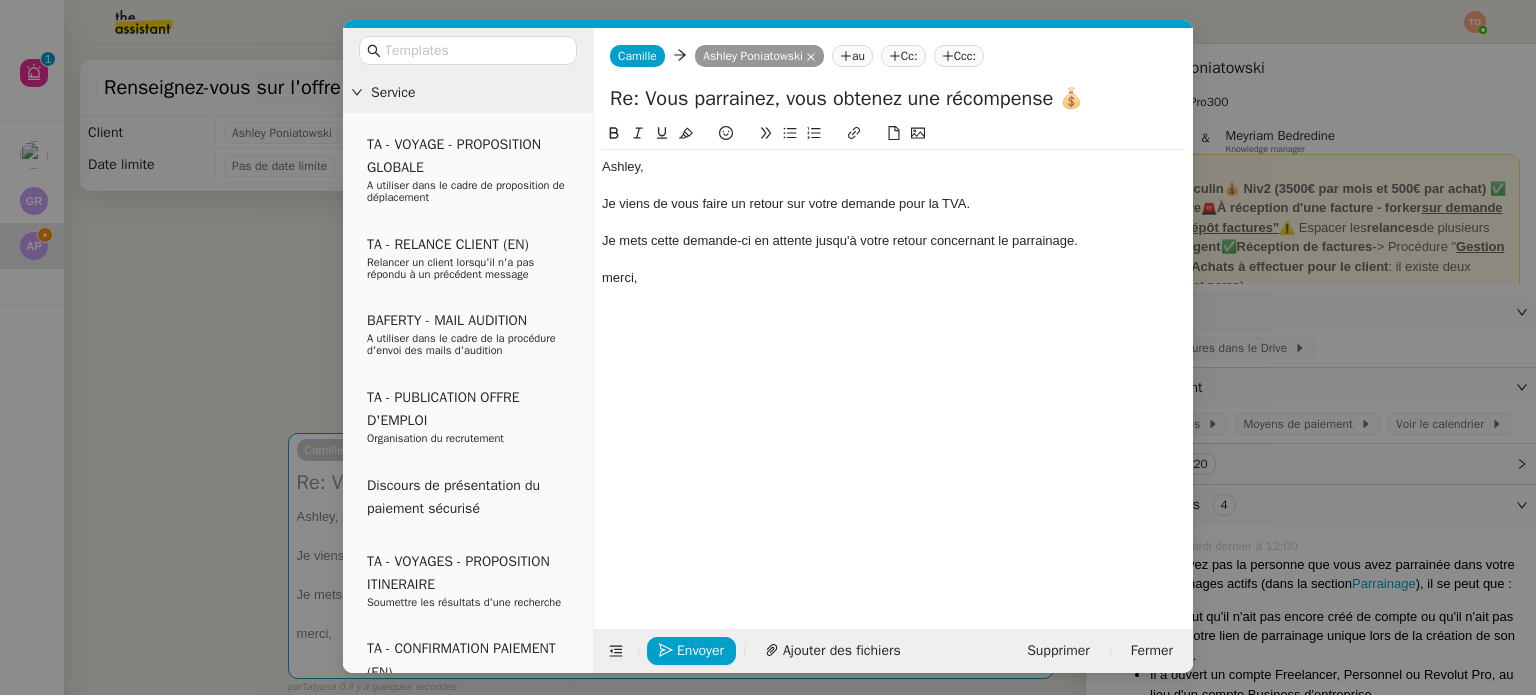 click on "merci," 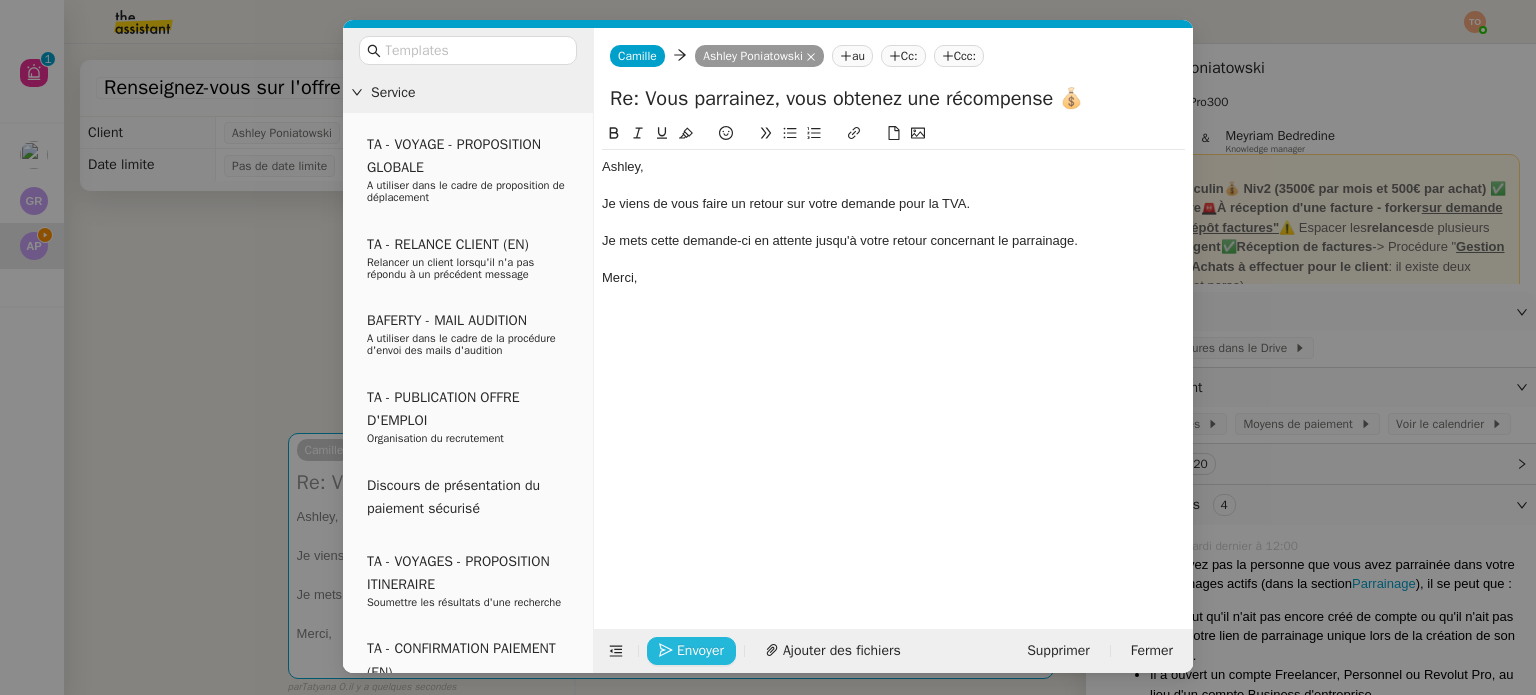 click on "Envoyer" 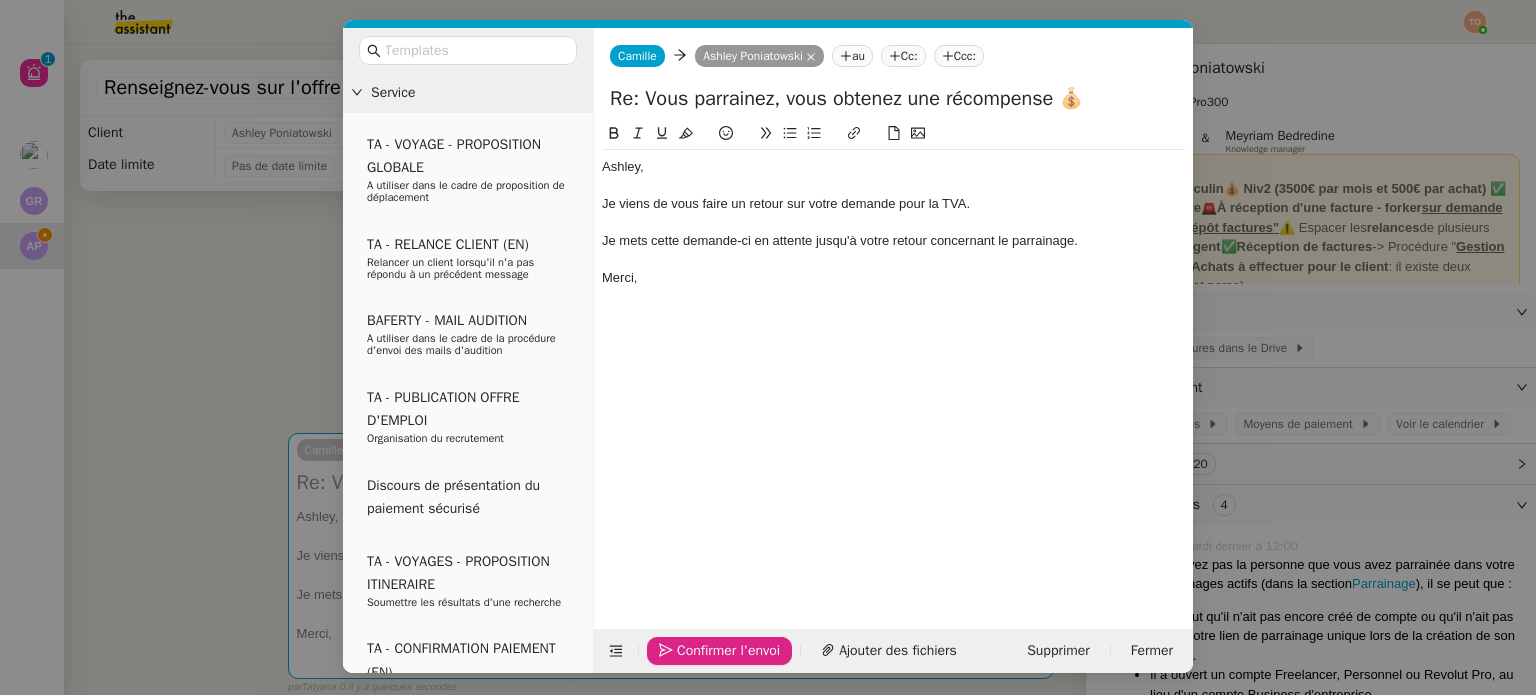 click on "Confirmer l'envoi" 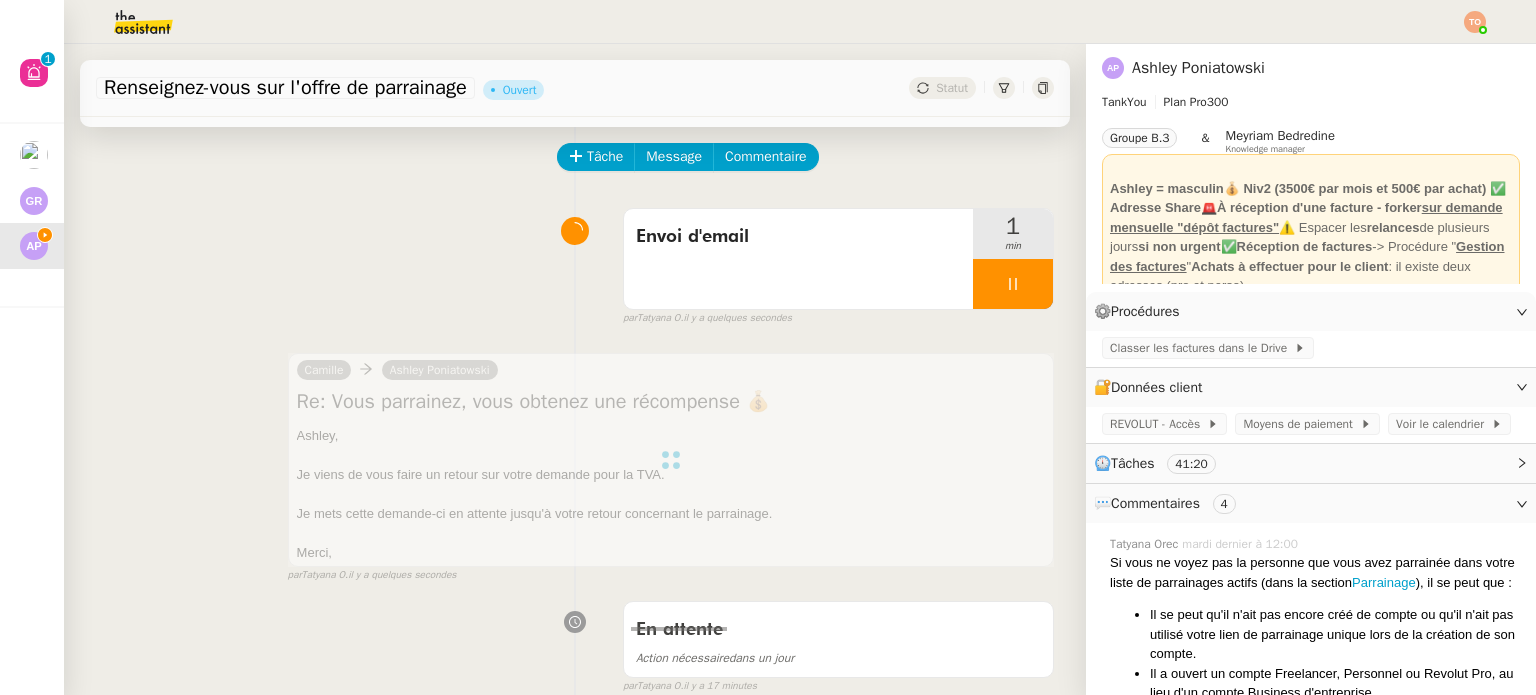 scroll, scrollTop: 0, scrollLeft: 0, axis: both 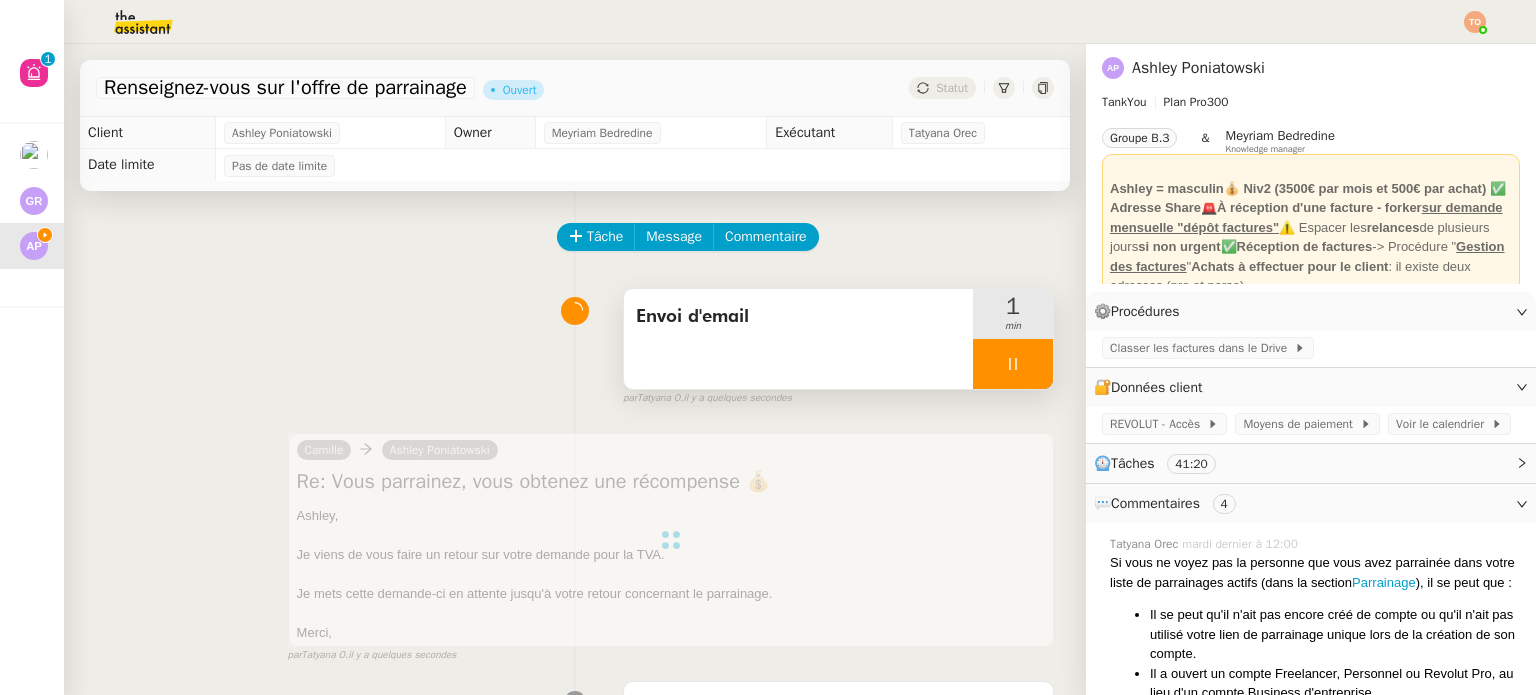 click at bounding box center [1013, 364] 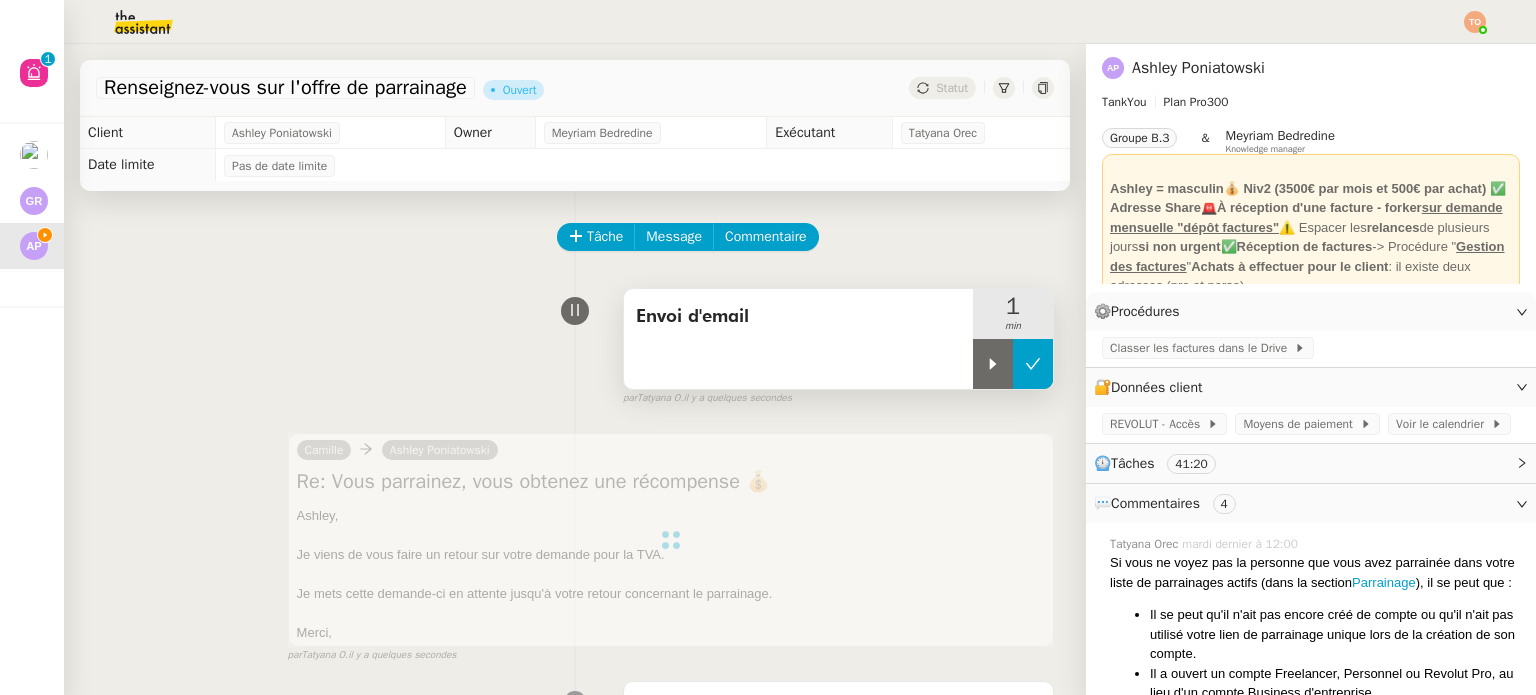 click at bounding box center [1033, 364] 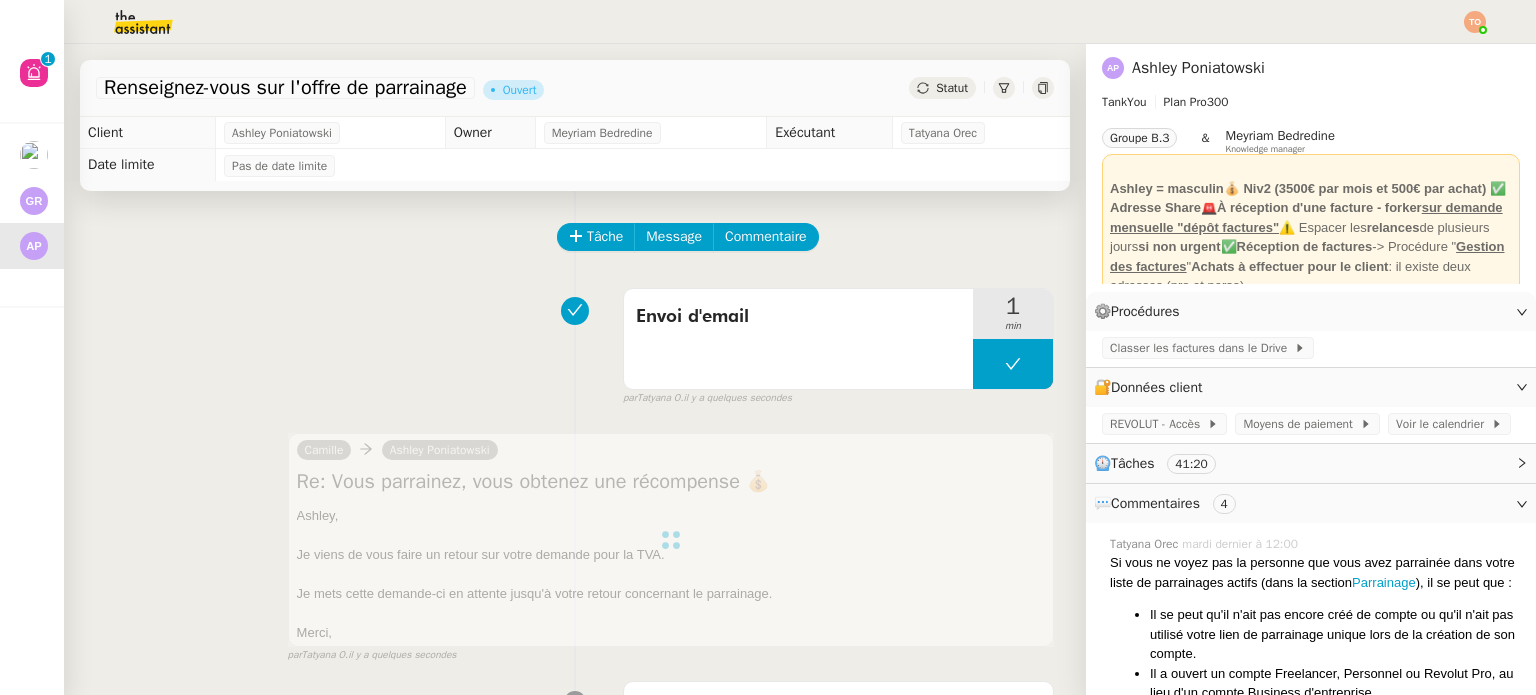 click on "Statut" 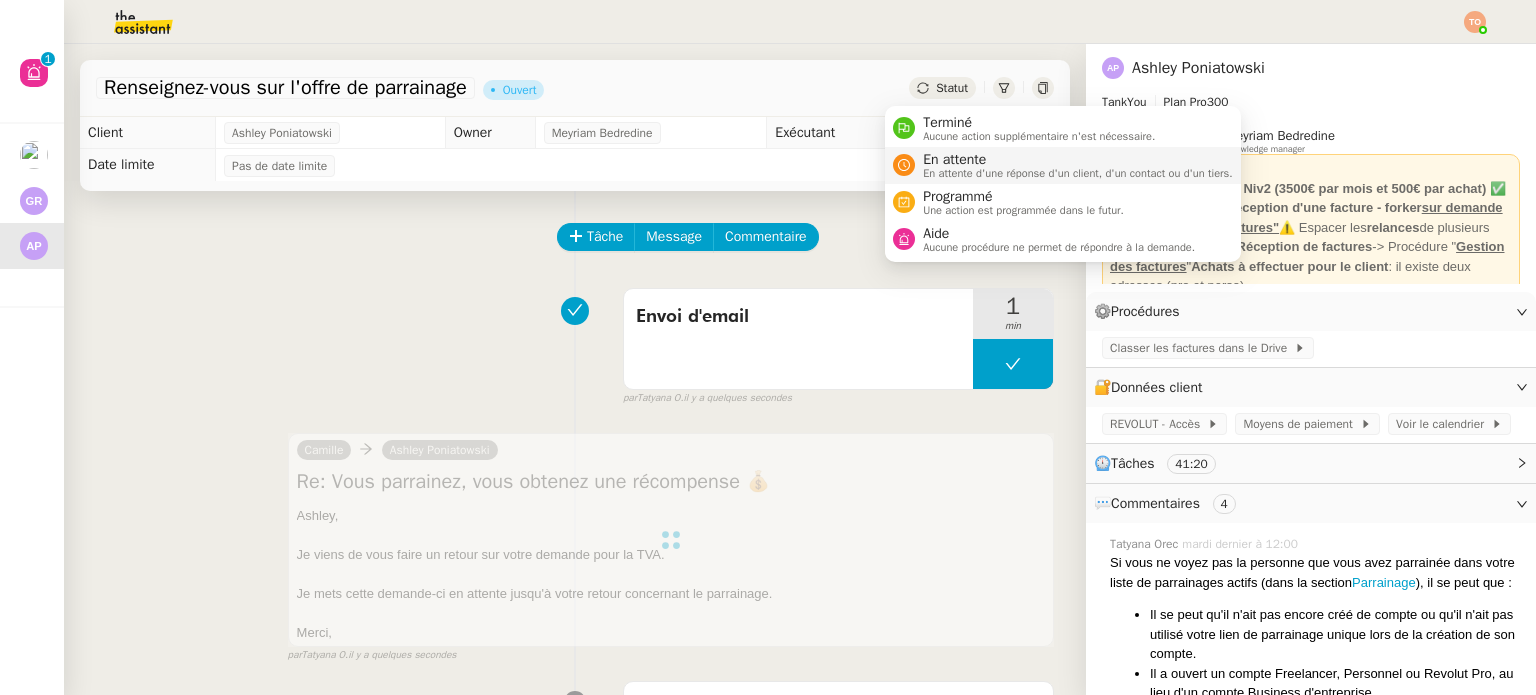 click on "En attente En attente d'une réponse d'un client, d'un contact ou d'un tiers." at bounding box center (1063, 165) 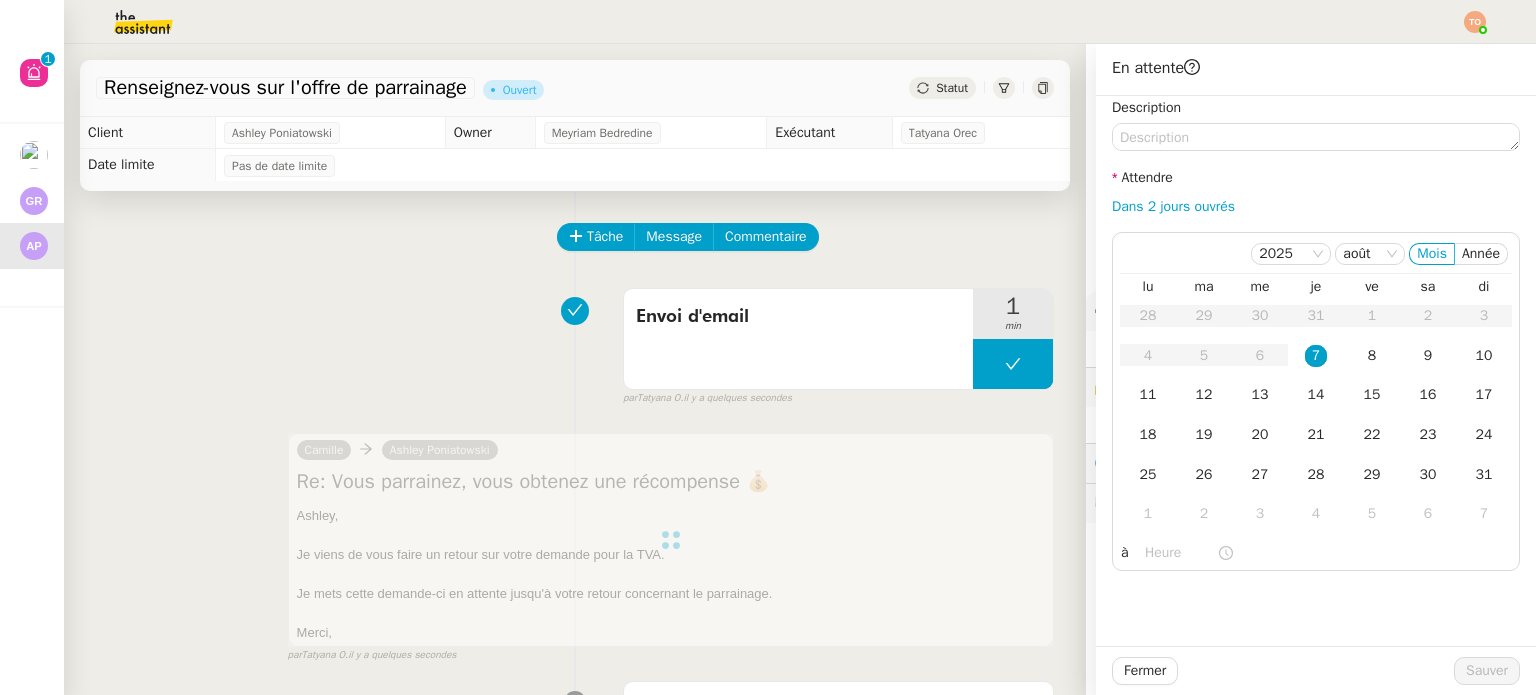 click on "Attendre" 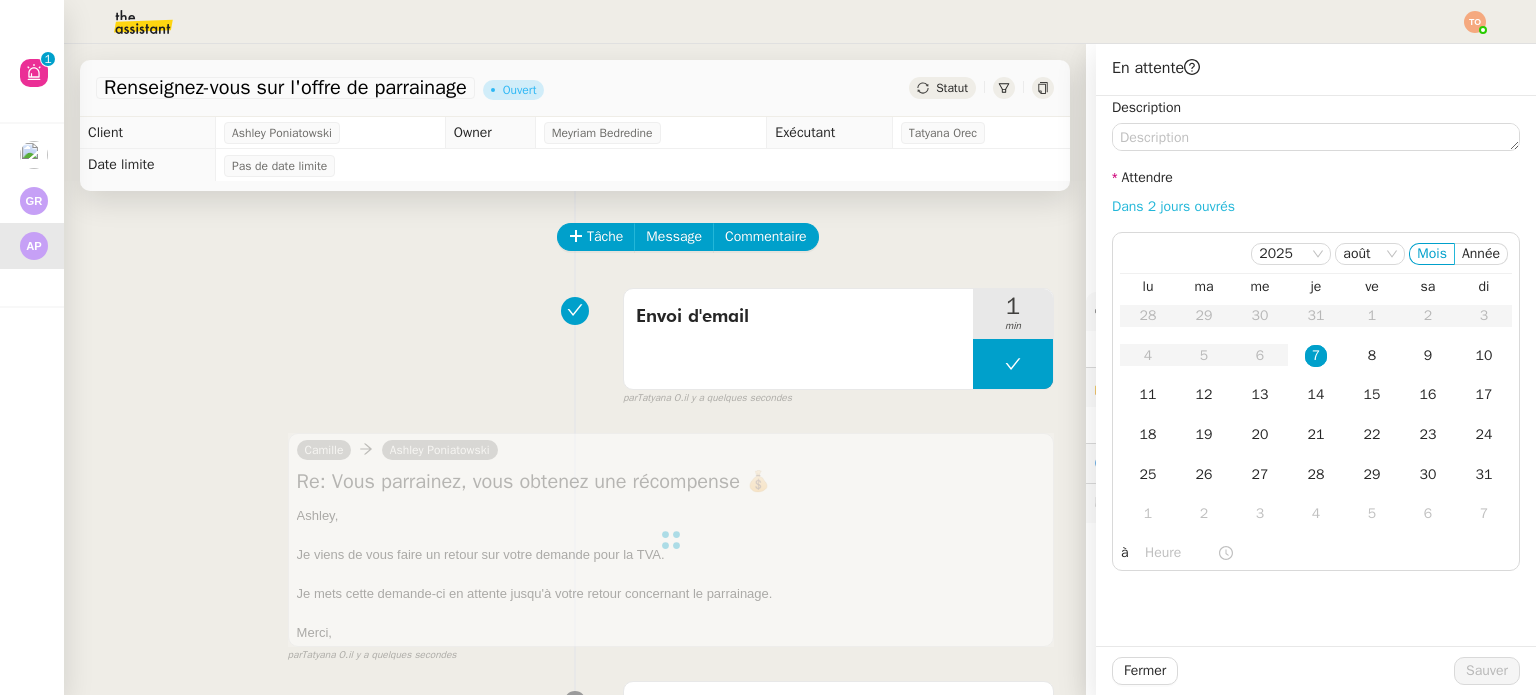 click on "Dans 2 jours ouvrés" 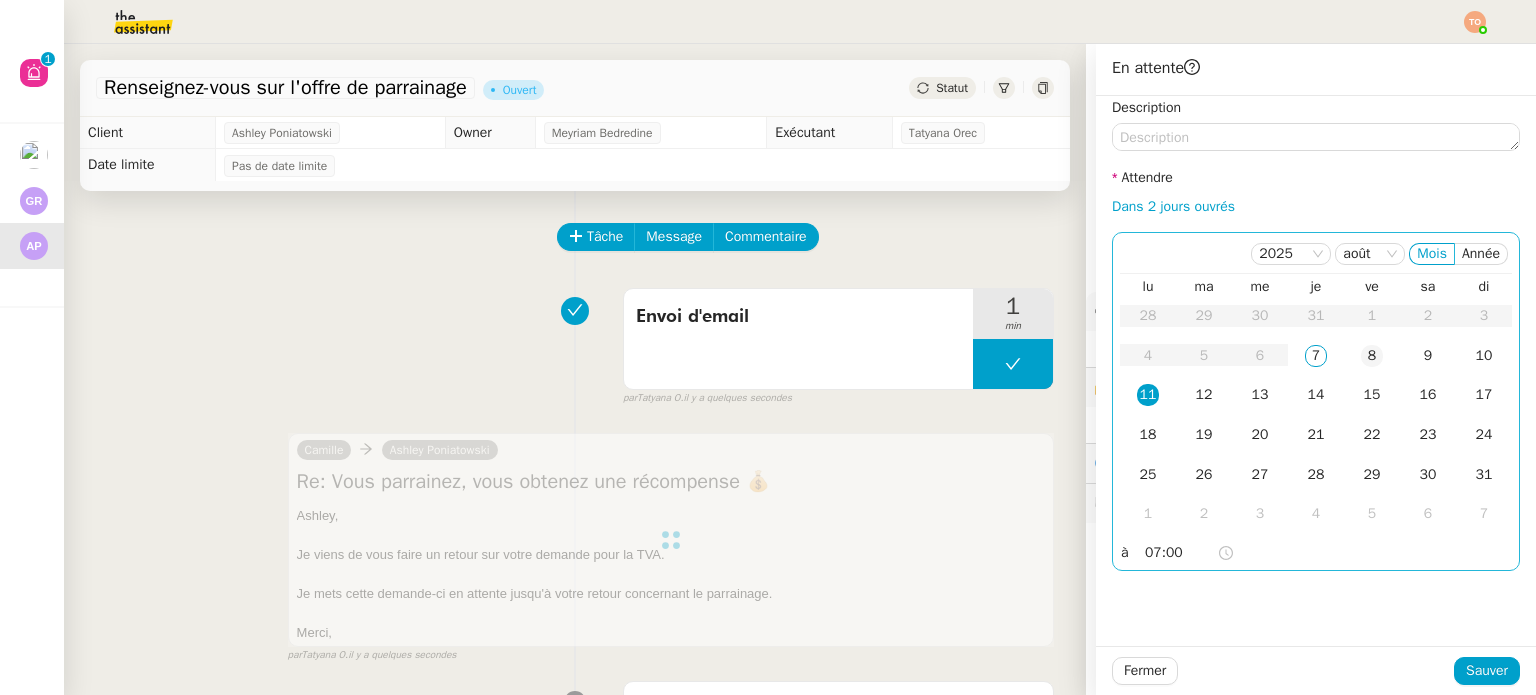 click on "8" 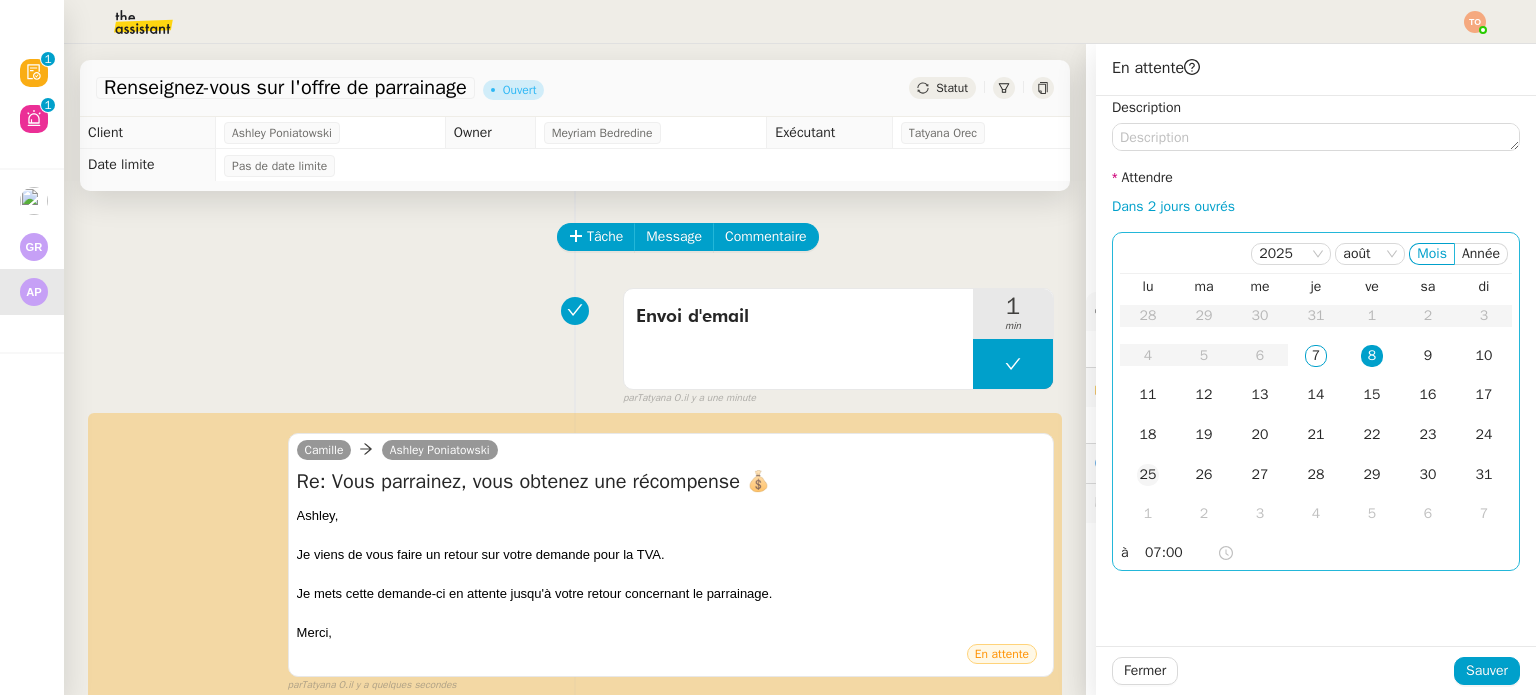 click on "25" 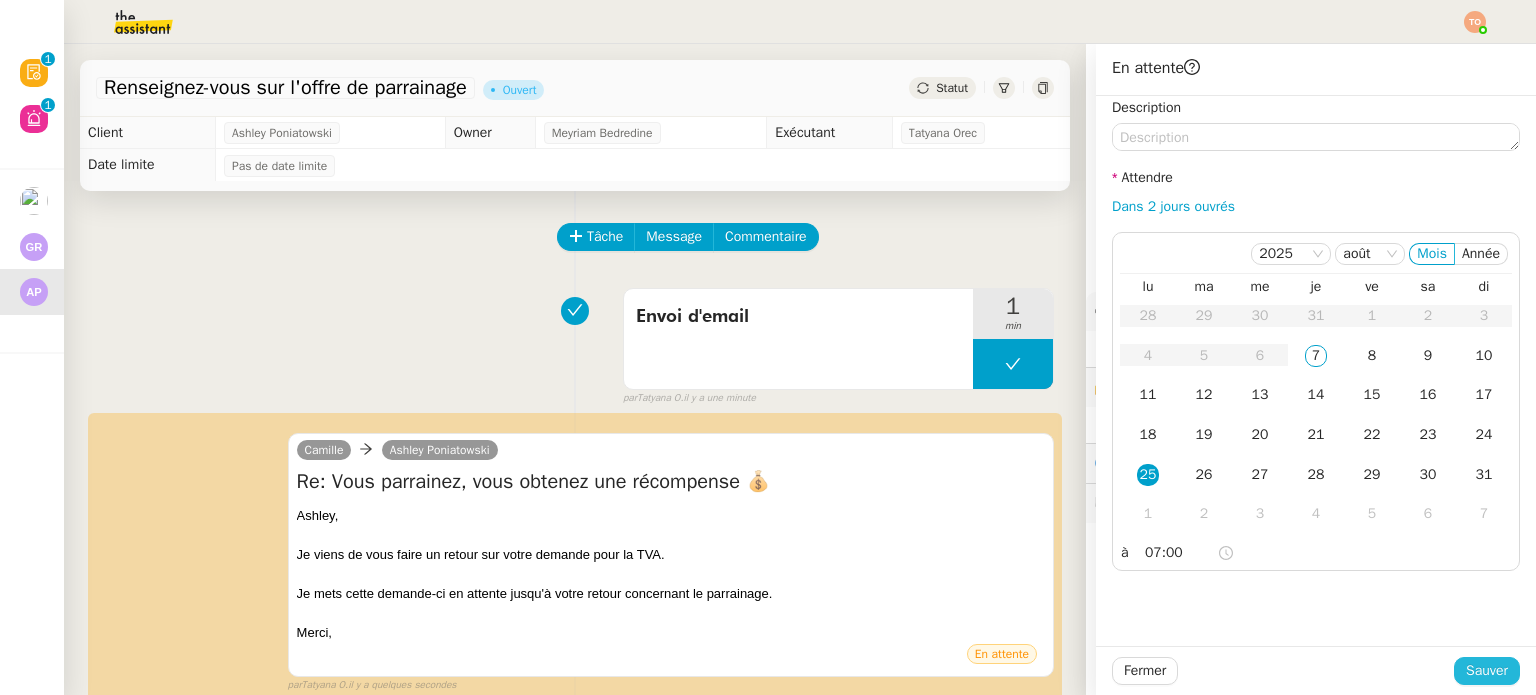 click on "Sauver" 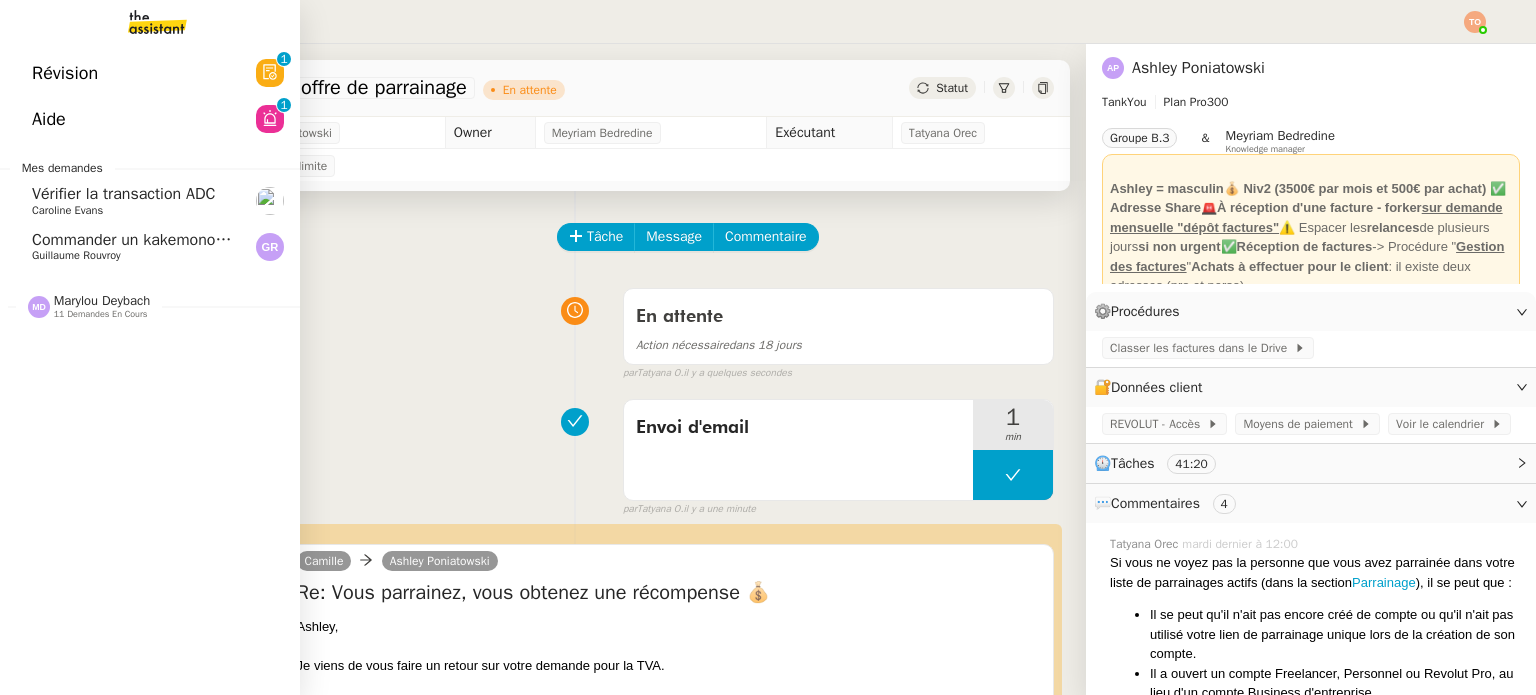 click on "Vérifier la transaction ADC" 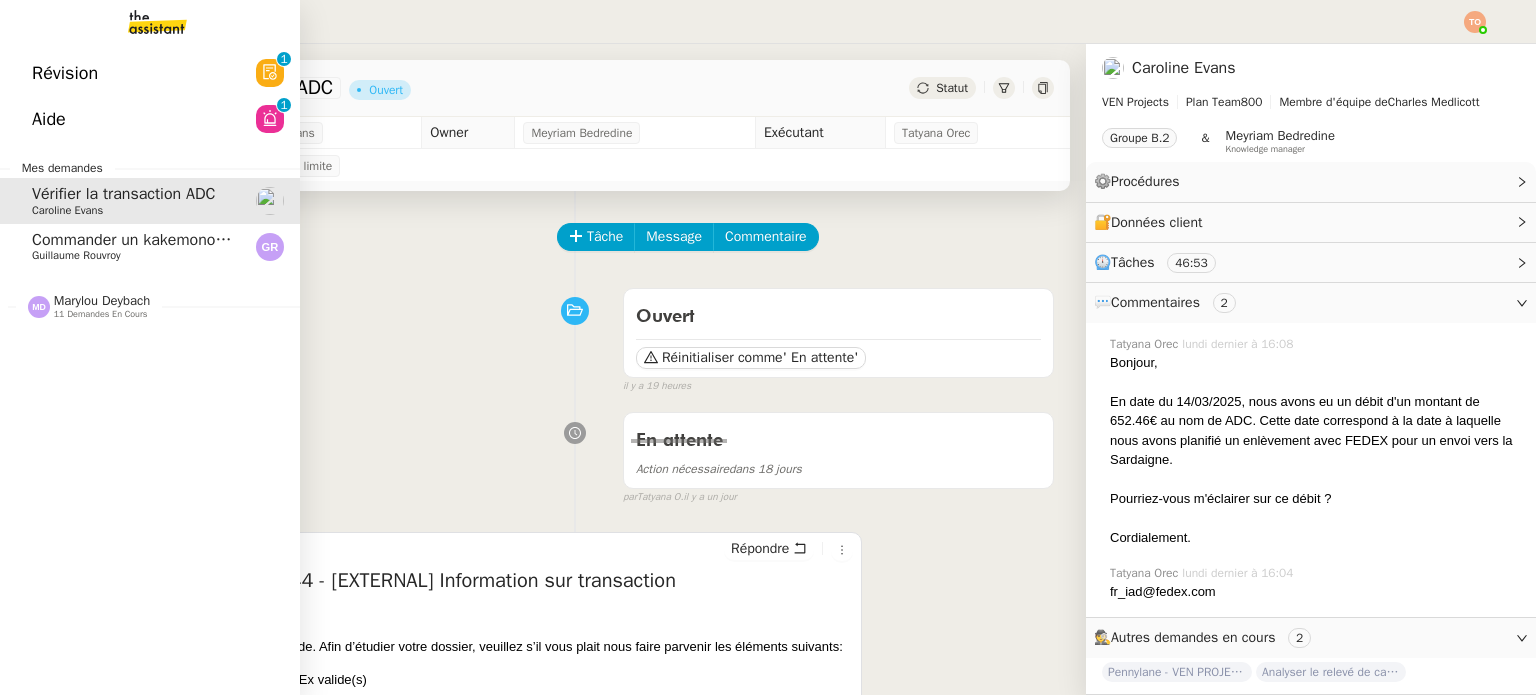 click on "Aide  0   1   2   3   4   5   6   7   8   9" 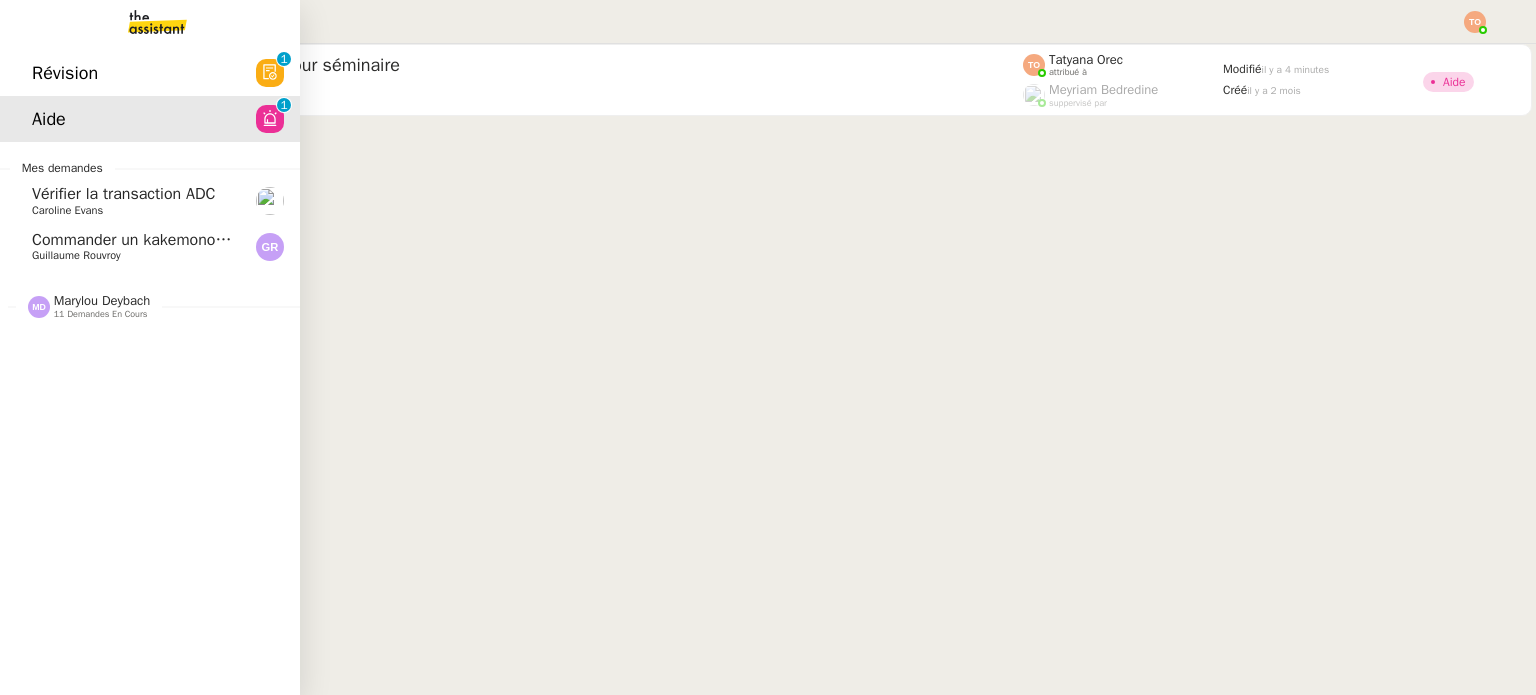 click on "Révision  0   1   2   3   4   5   6   7   8   9" 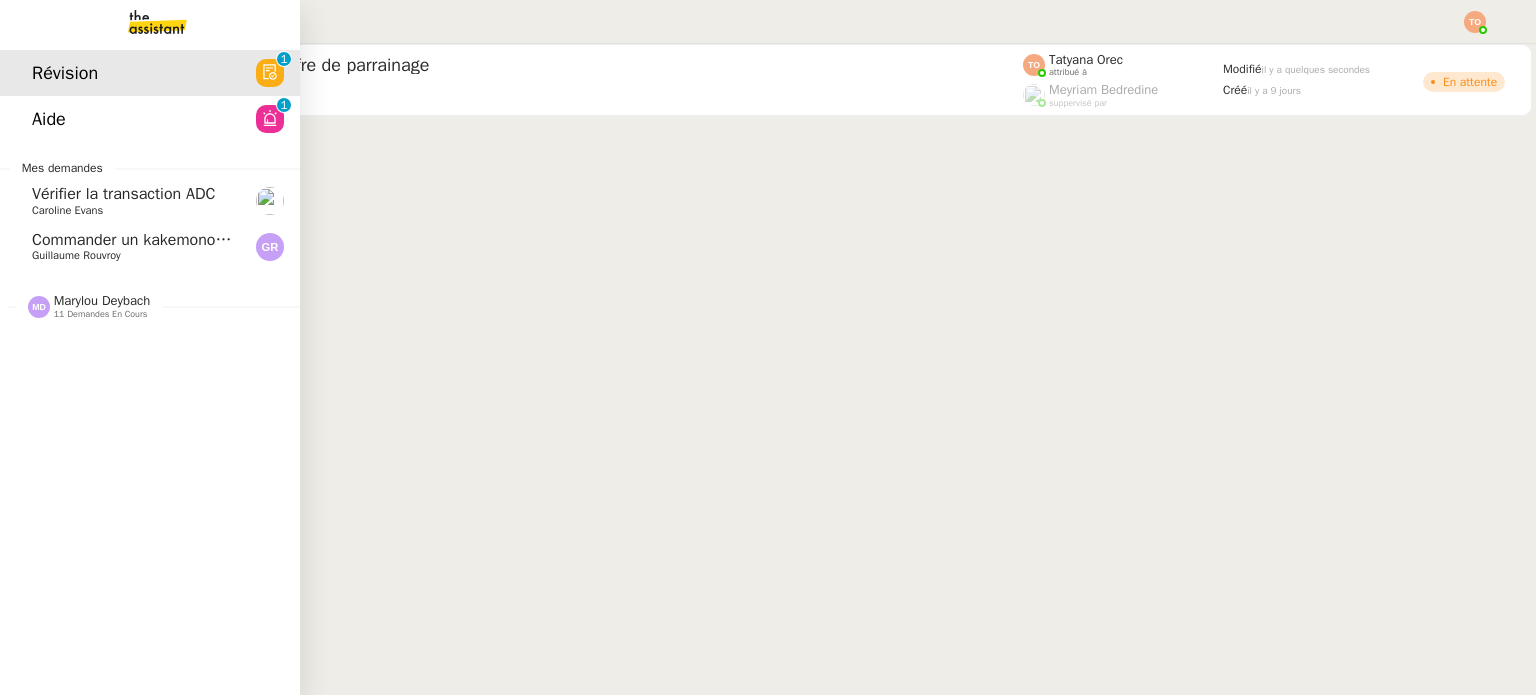 scroll, scrollTop: 0, scrollLeft: 0, axis: both 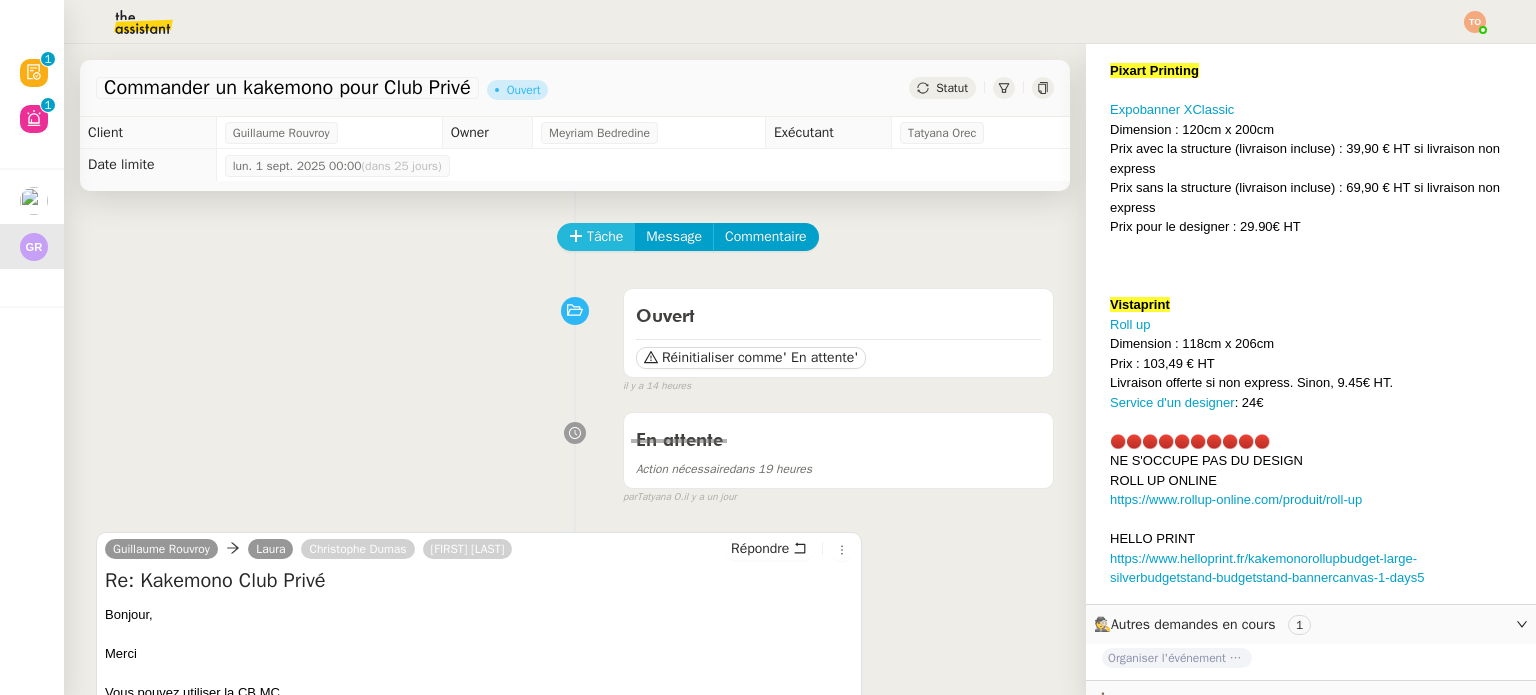 click on "Tâche" 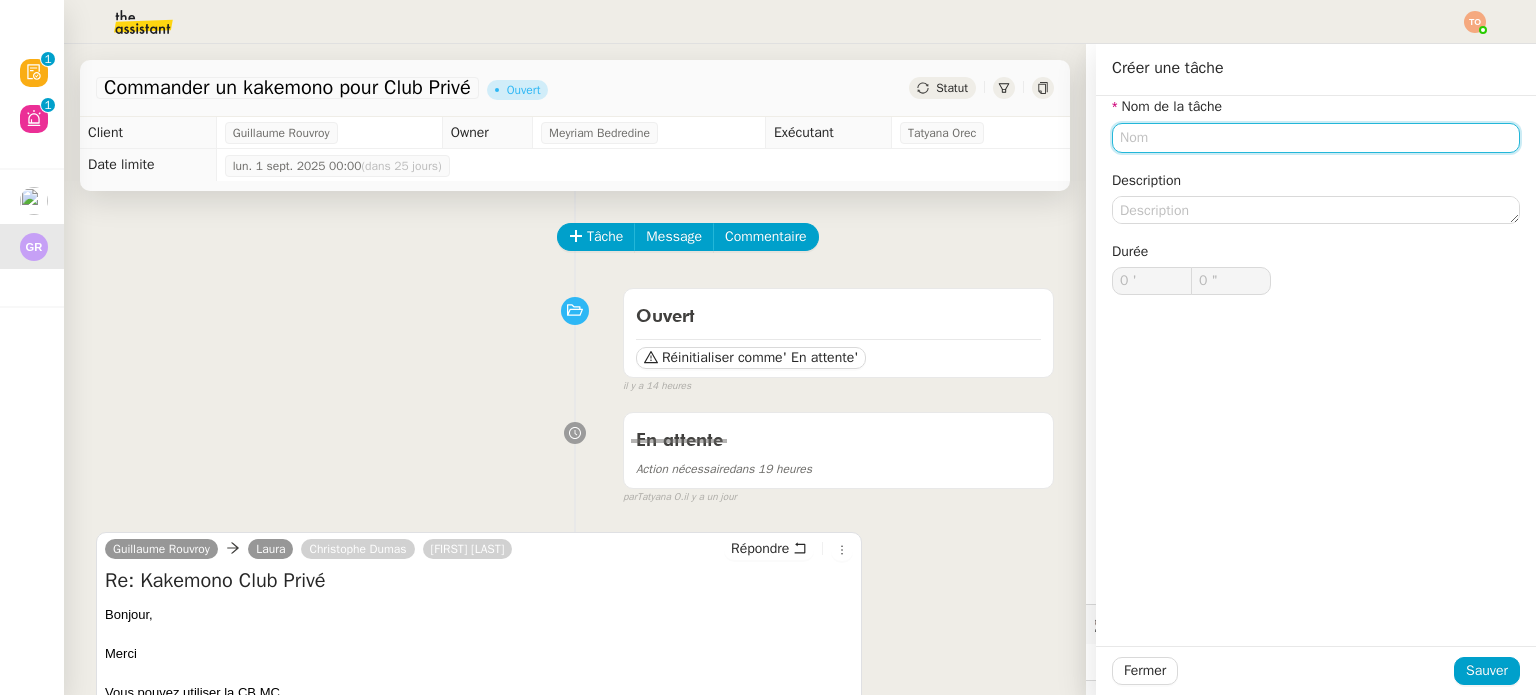 click 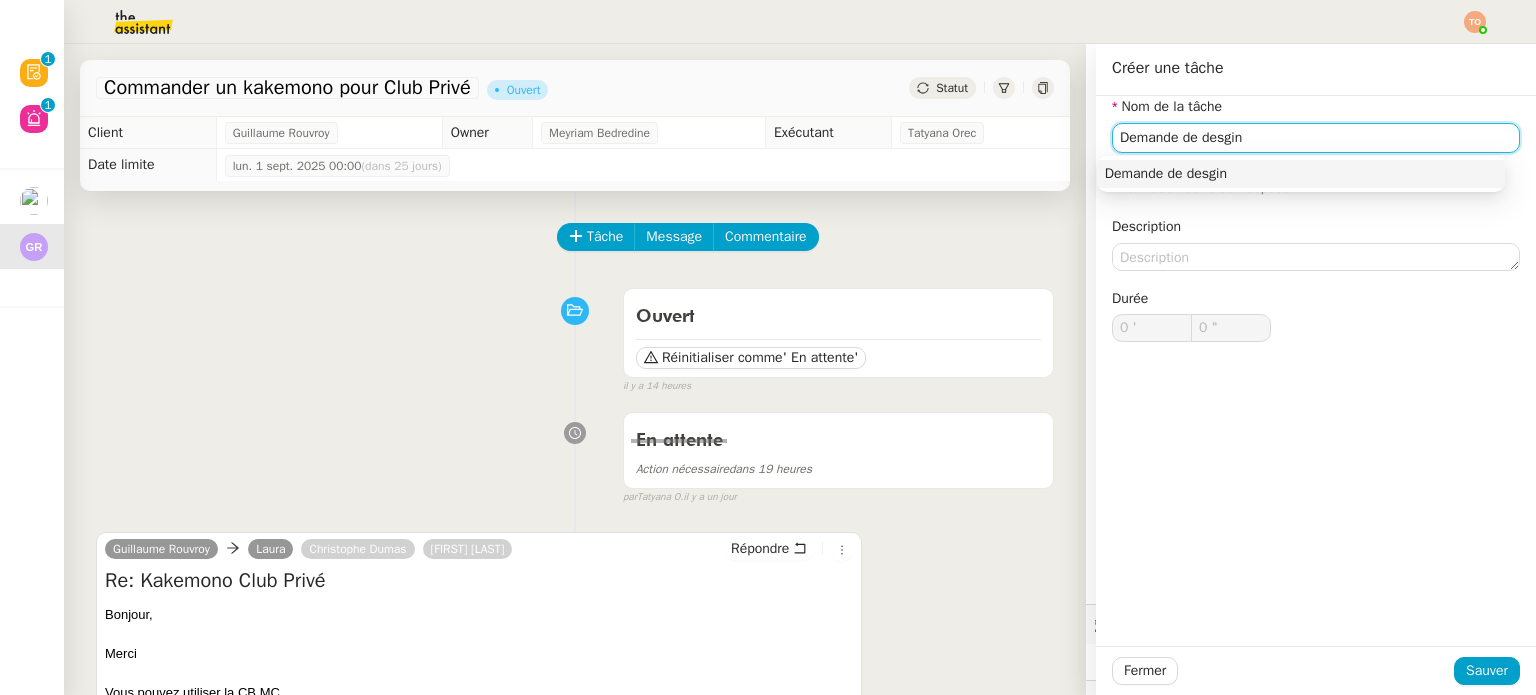 click on "Demande de desgin" 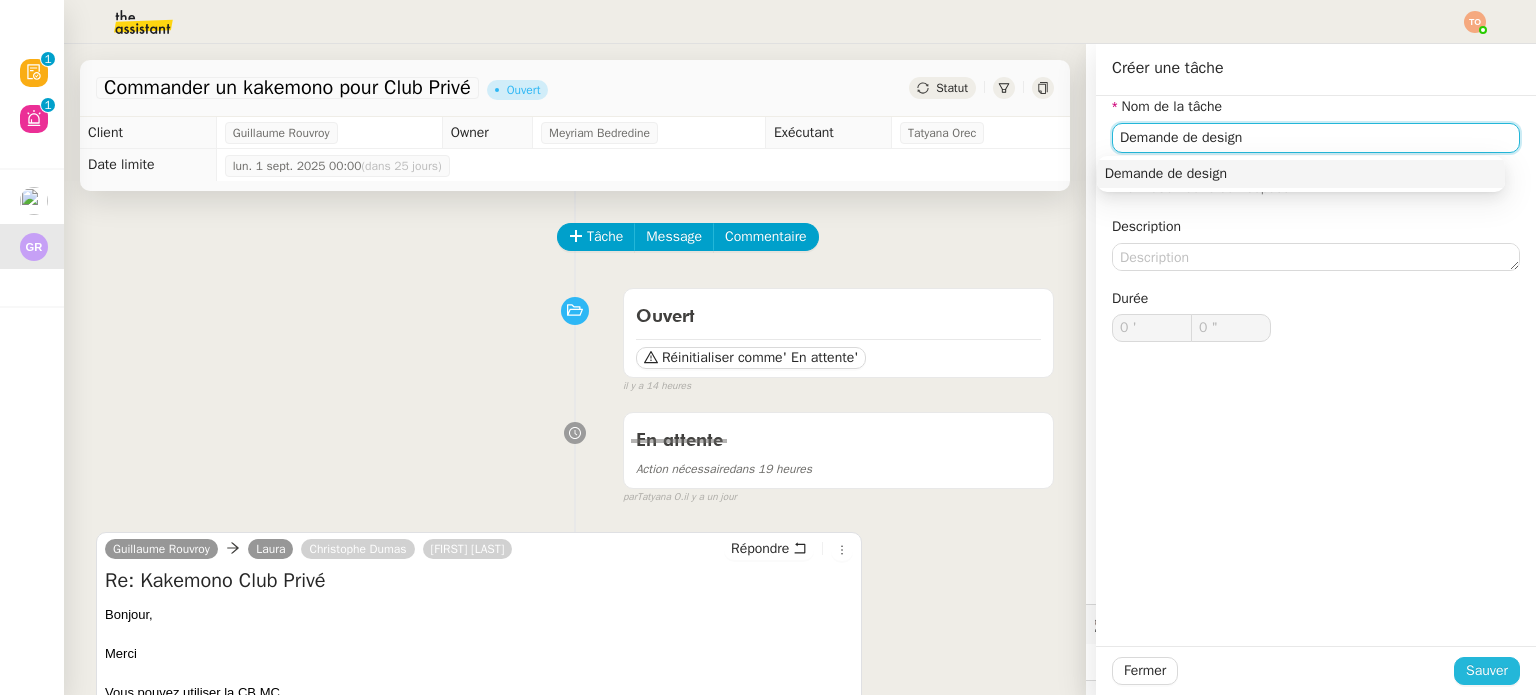 type on "Demande de design" 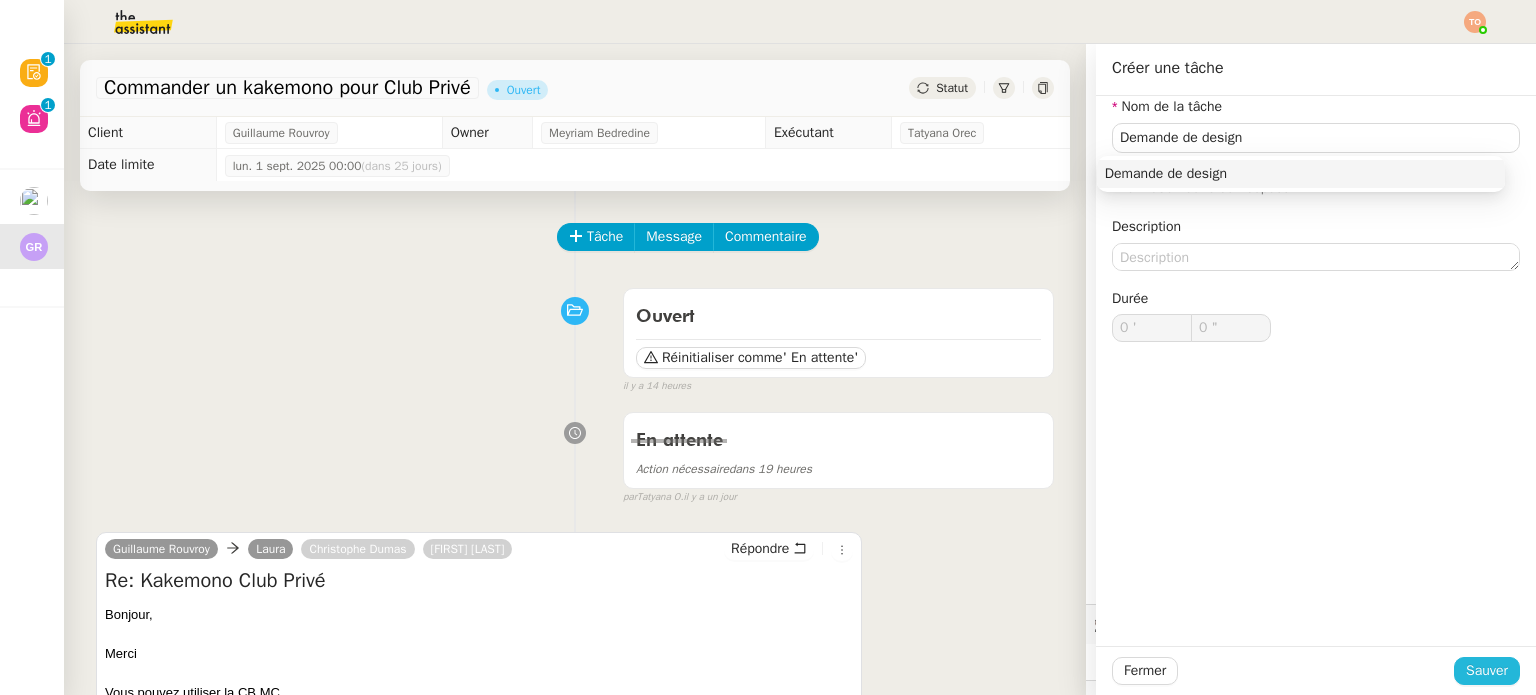 click on "Sauver" 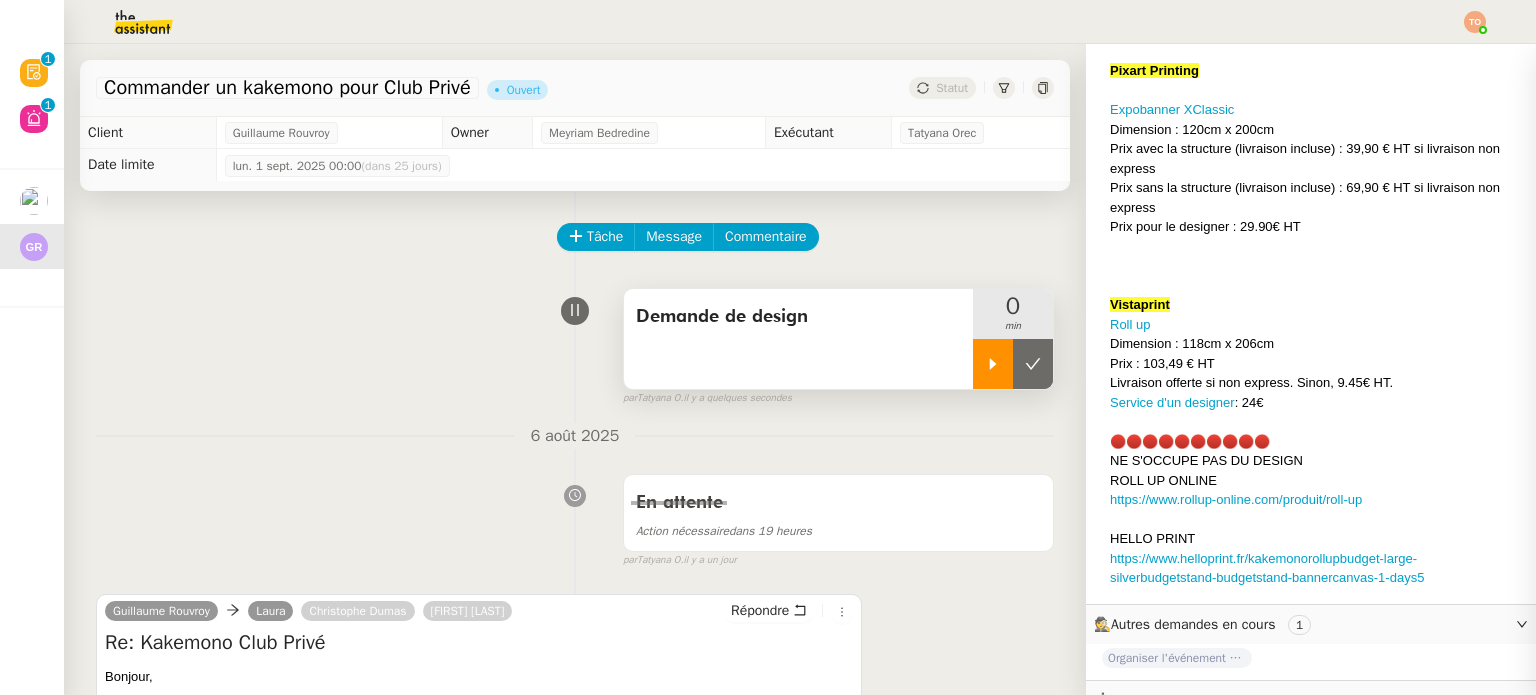 click 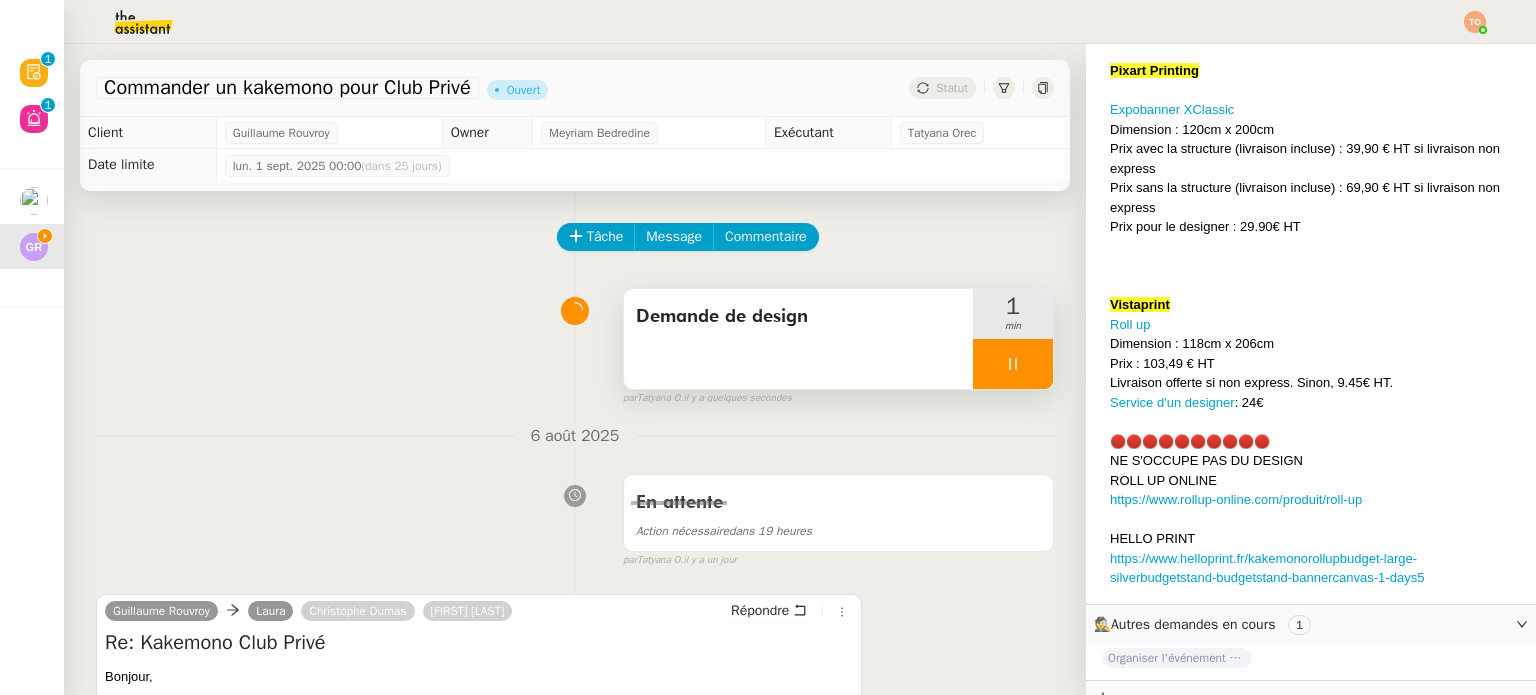 scroll, scrollTop: 0, scrollLeft: 0, axis: both 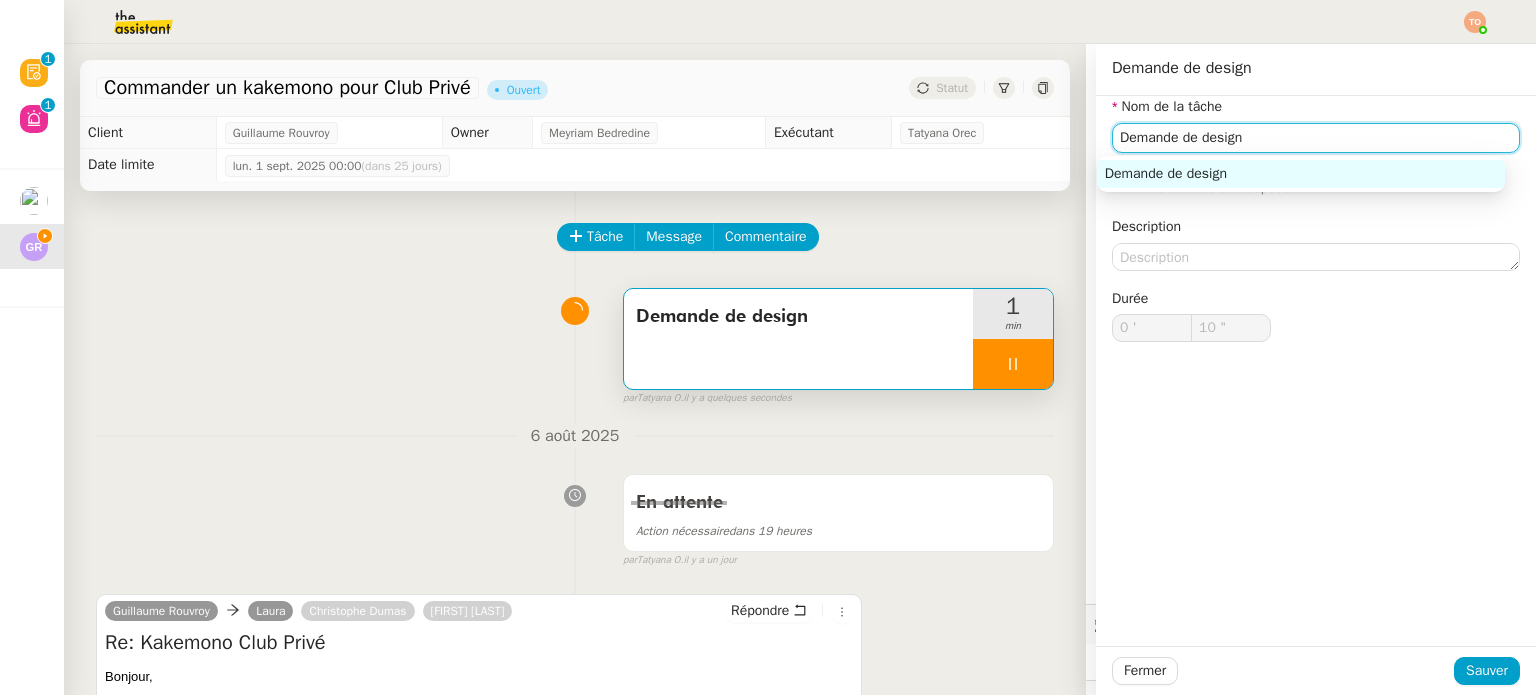 click on "Demande de design" 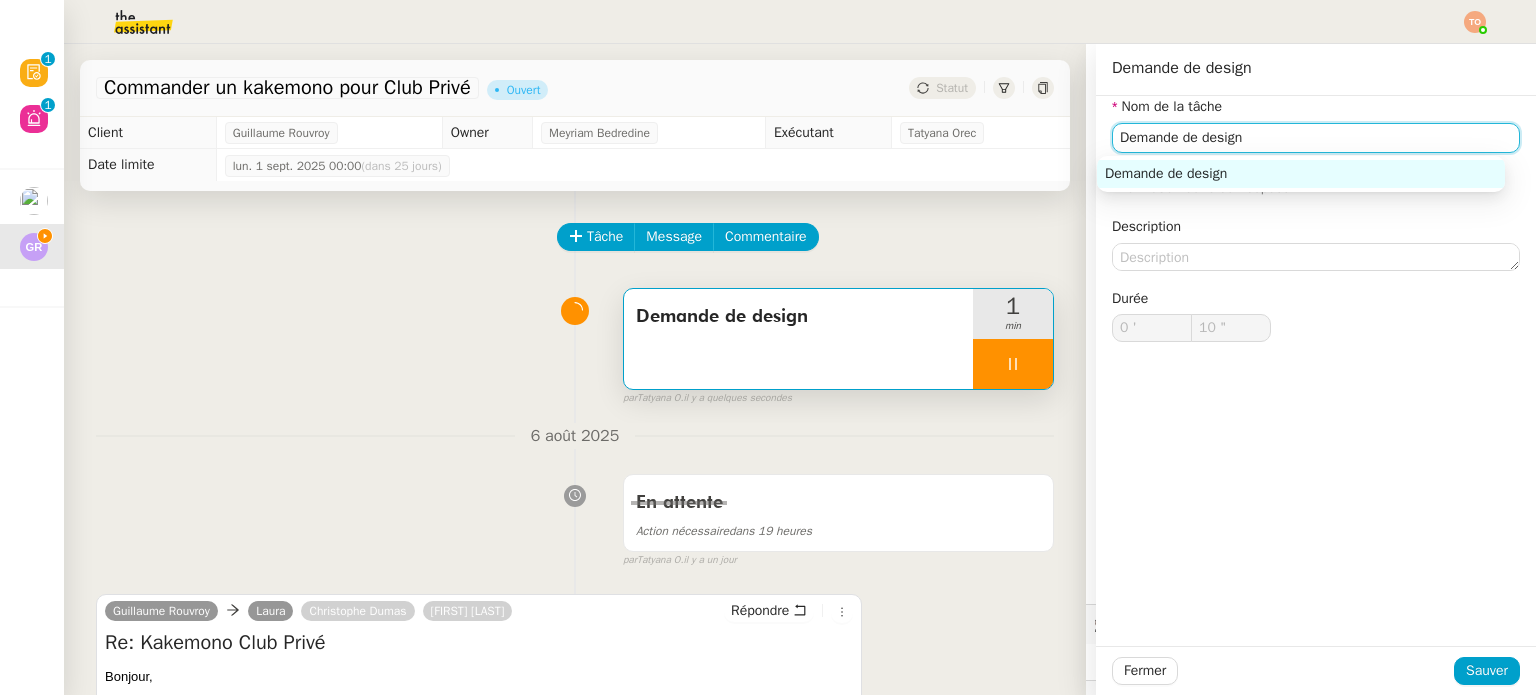click on "Demande de design" 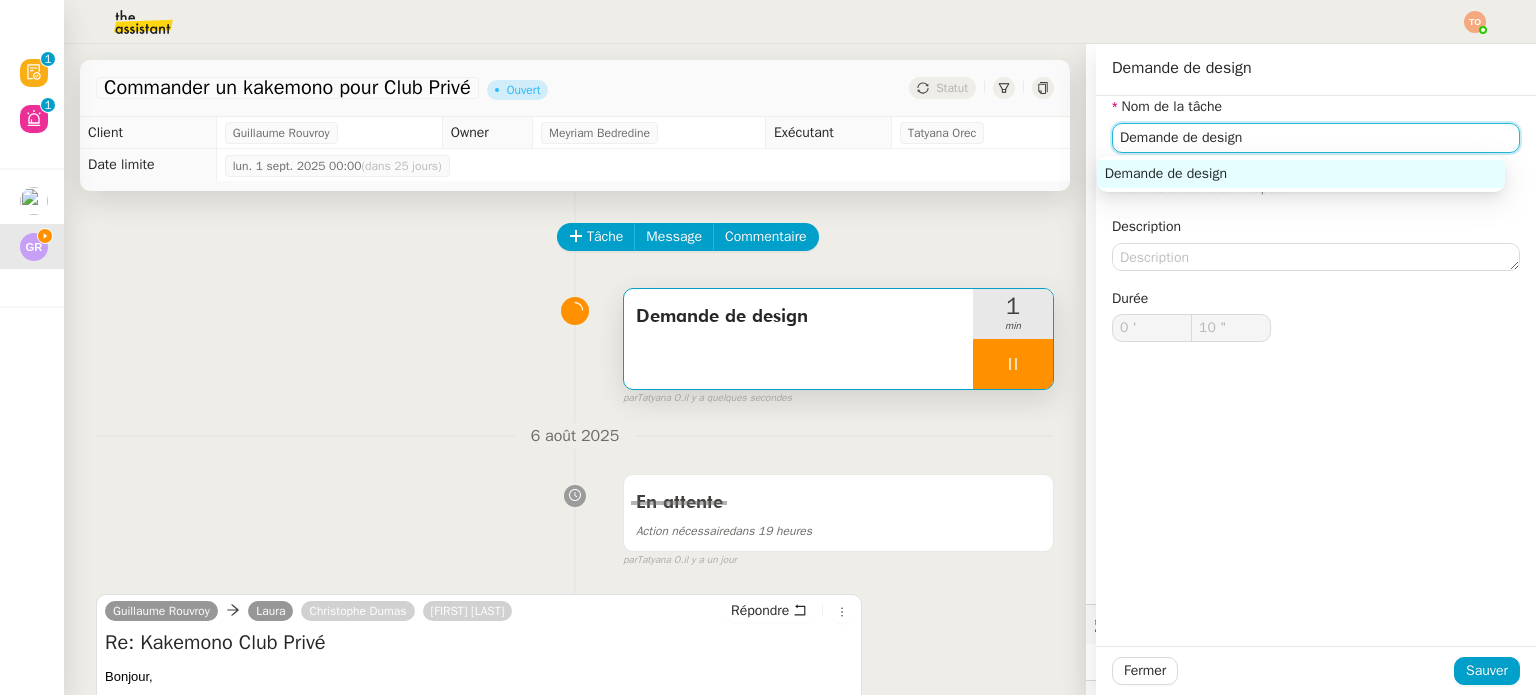 click on "Demande de design" 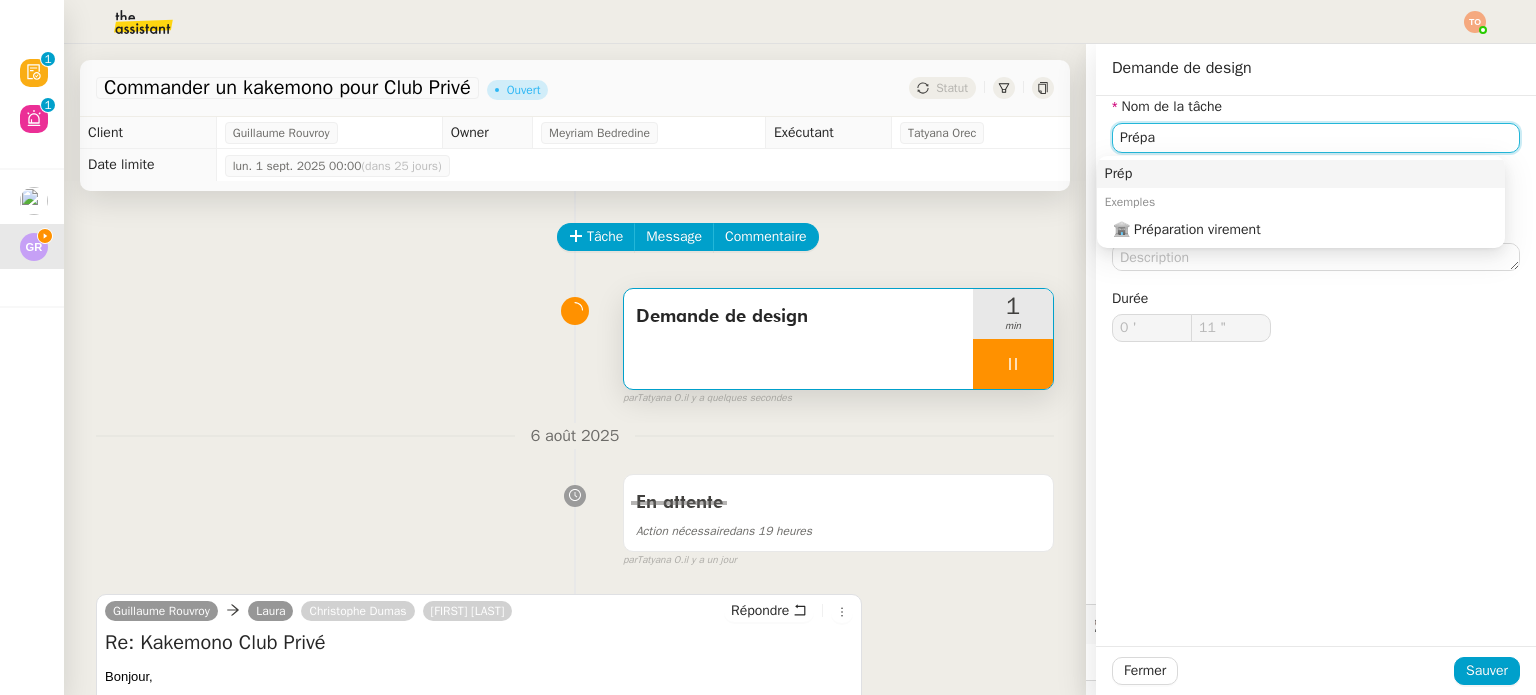 type on "Prépar" 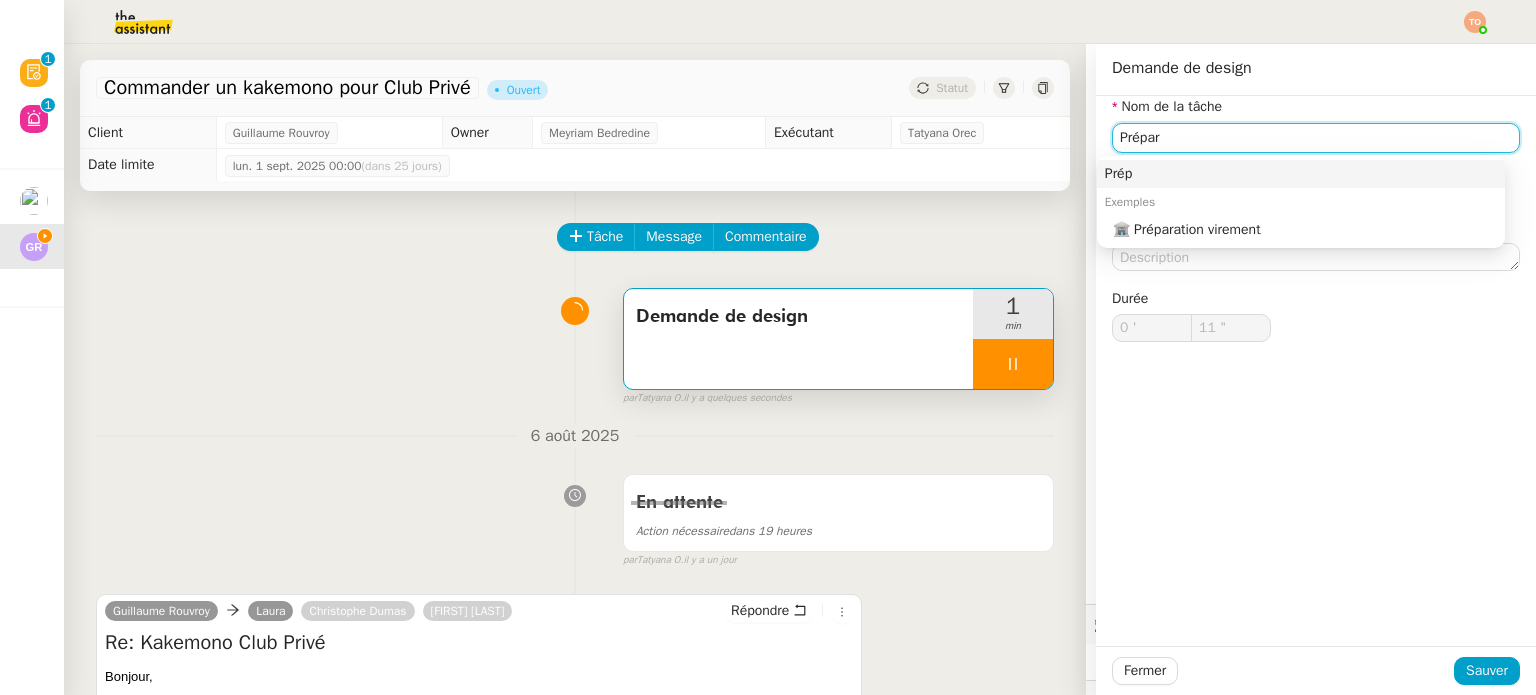 type on "12 "" 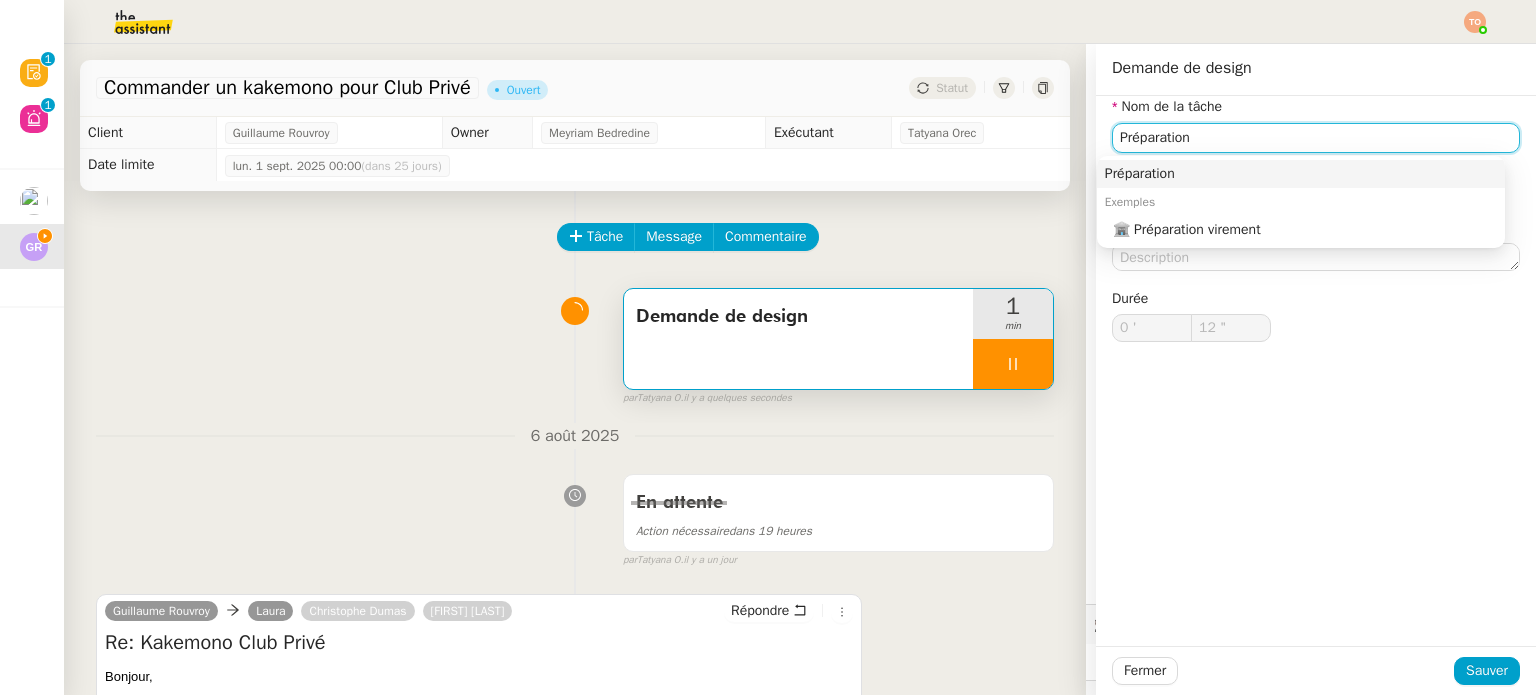 type on "Préparation" 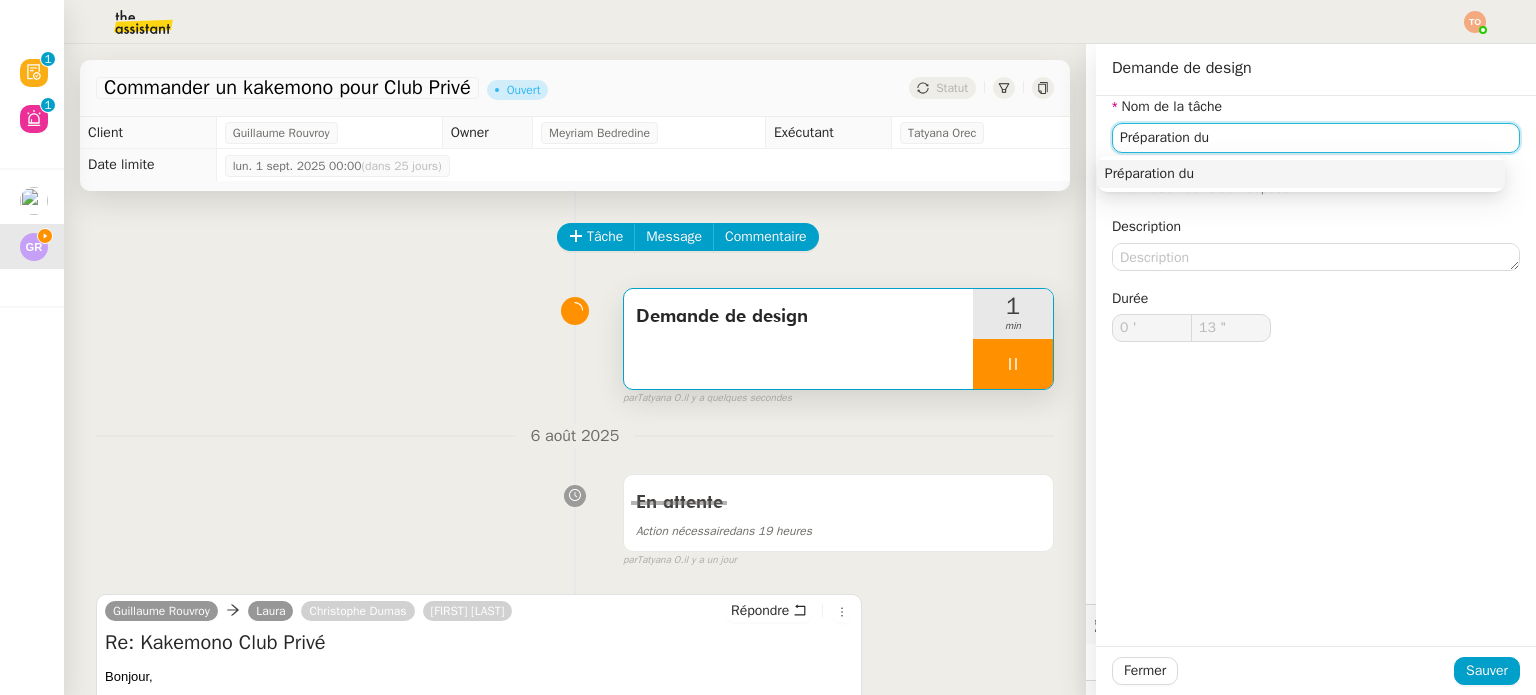 type on "Préparation du" 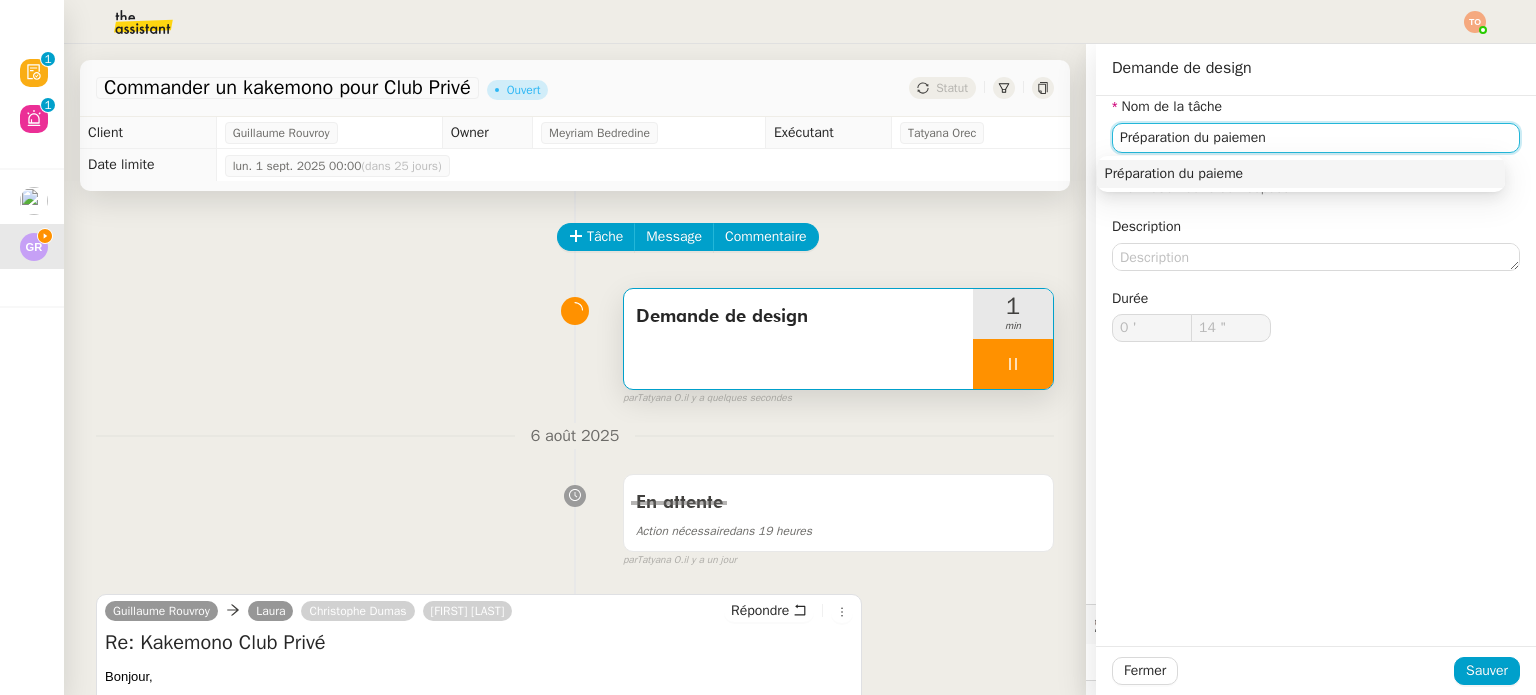 type on "Préparation du paiement" 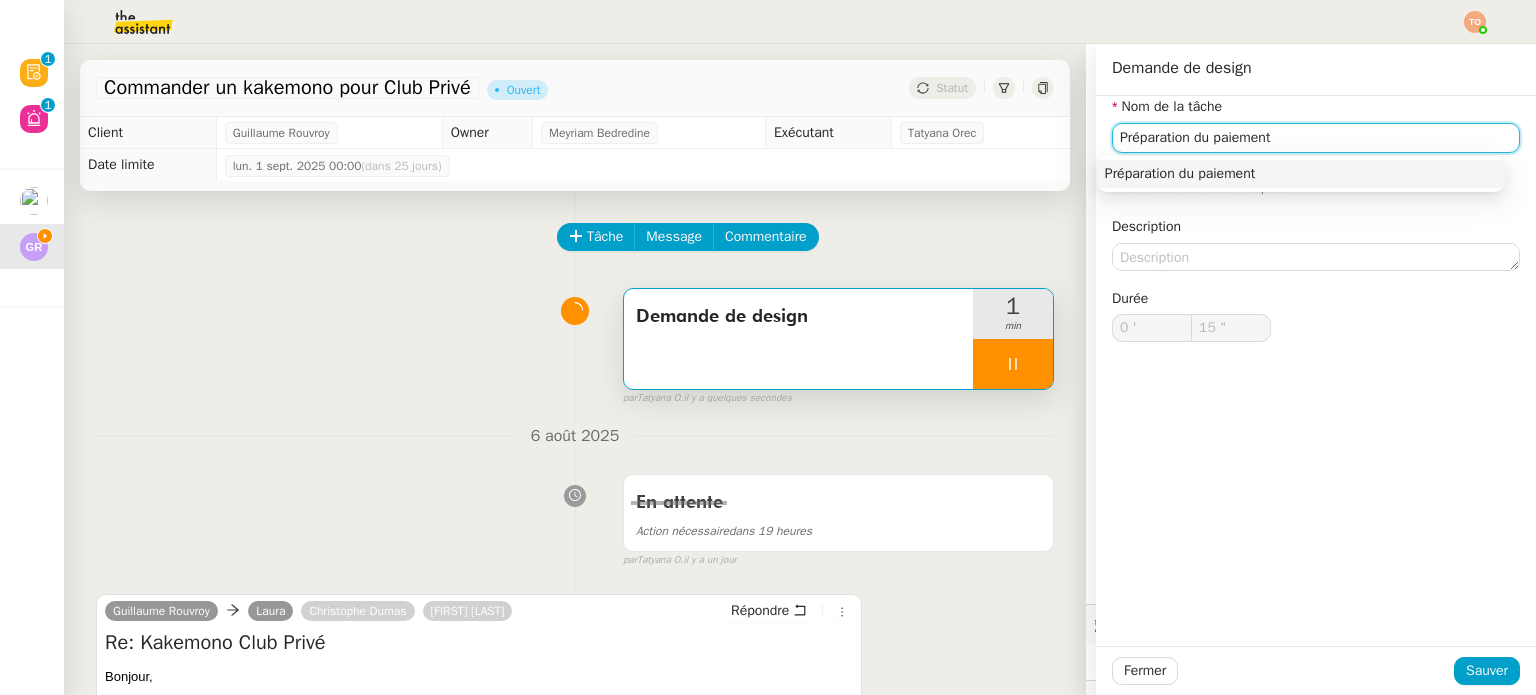 type on "16 "" 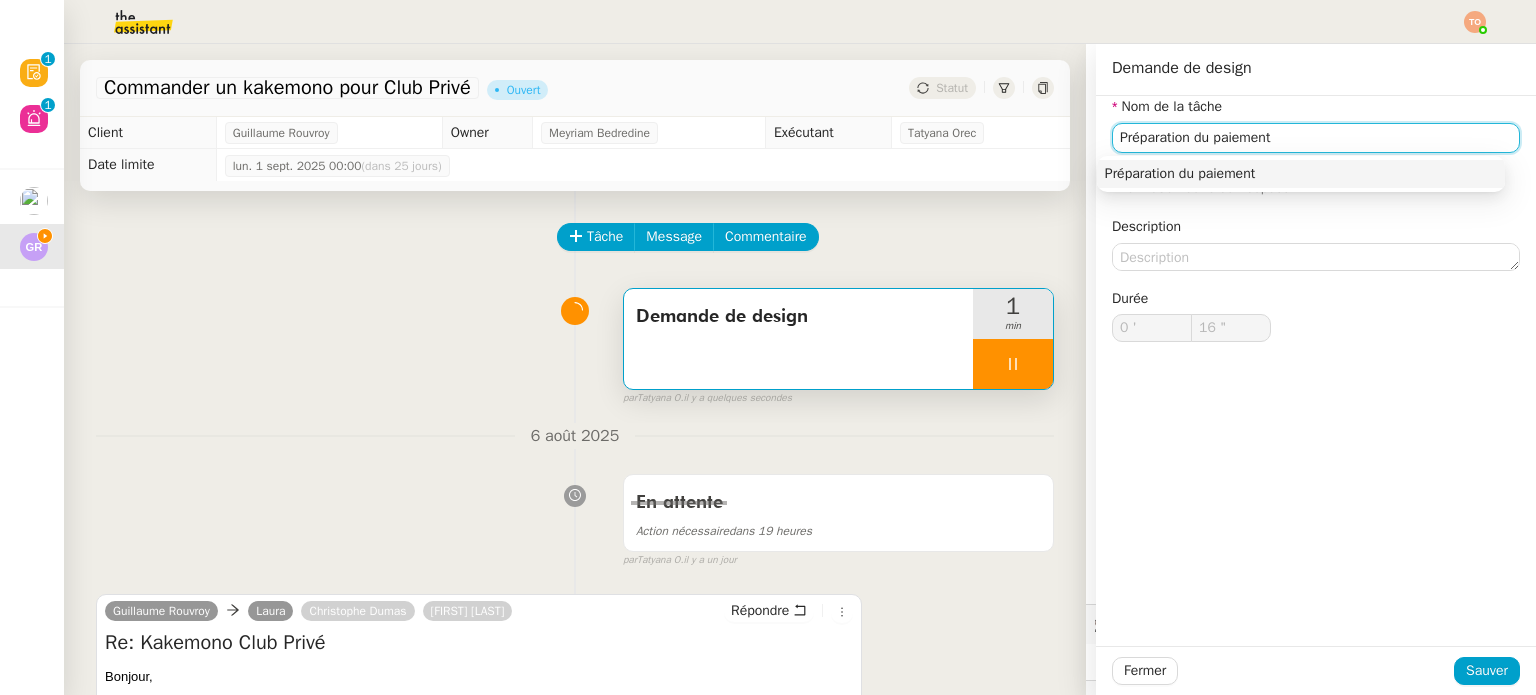 type on "Préparation du paiement" 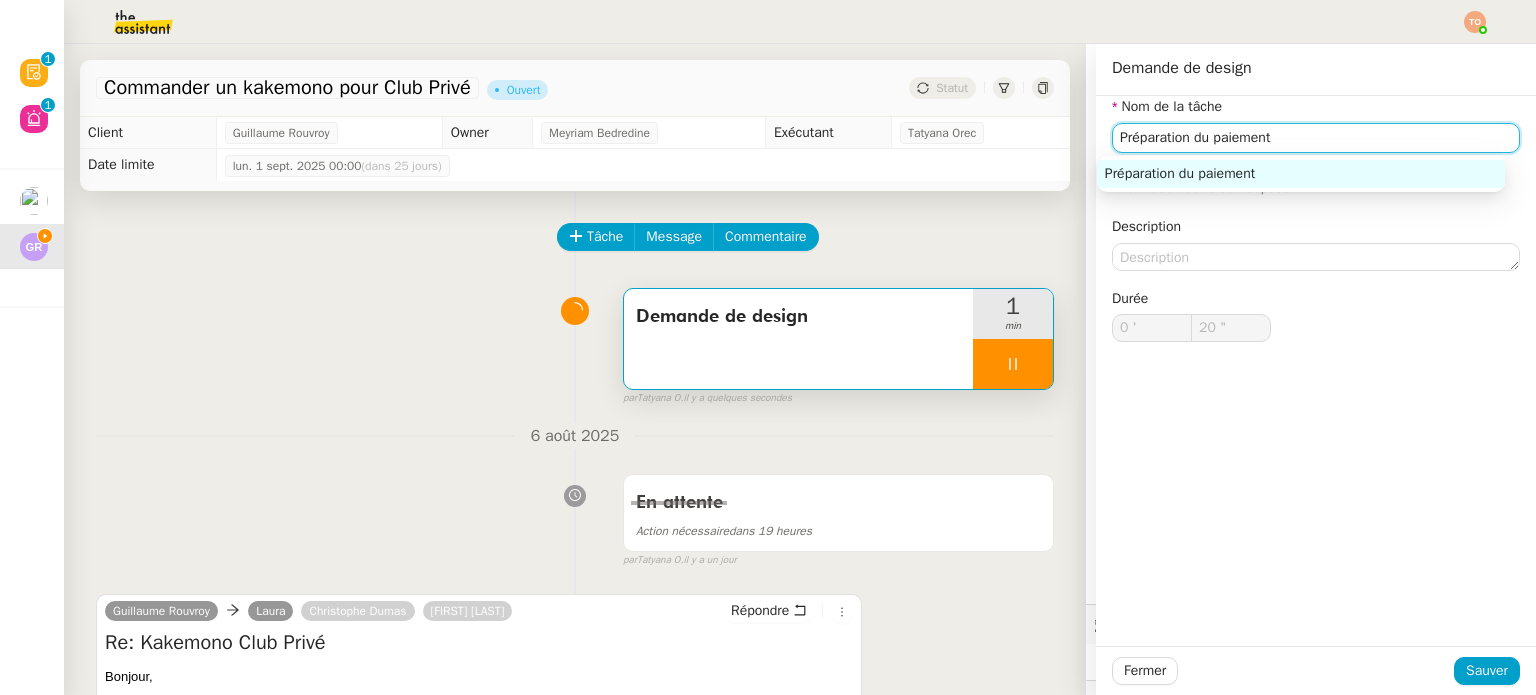 type on "21 "" 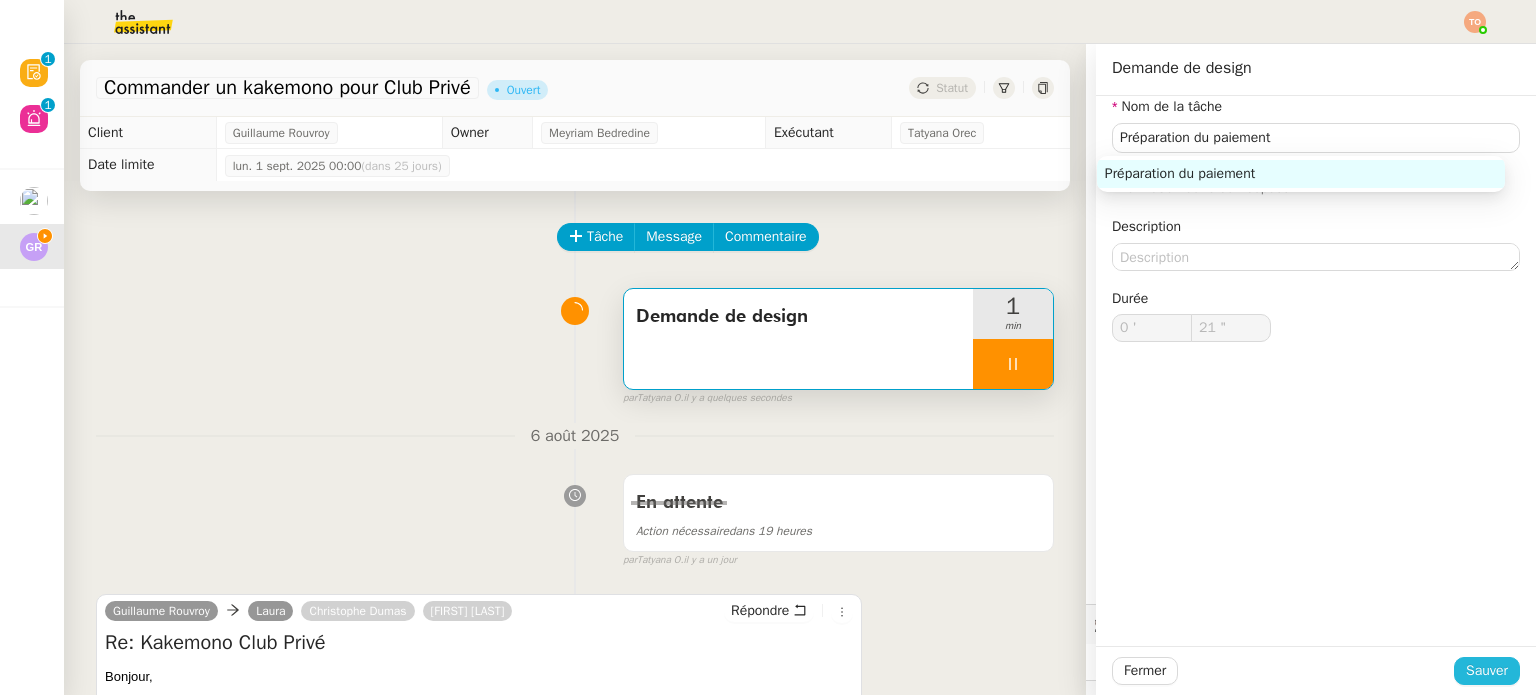 click on "Sauver" 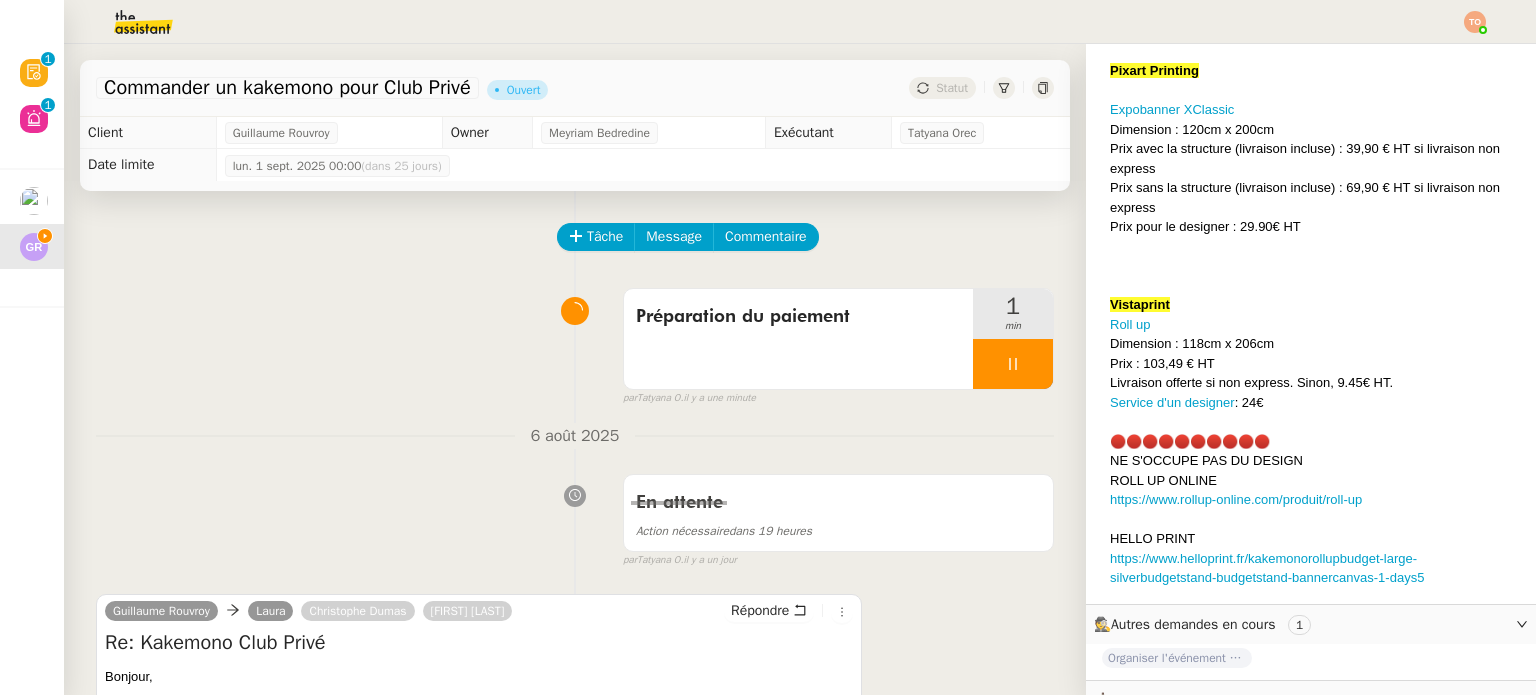 click 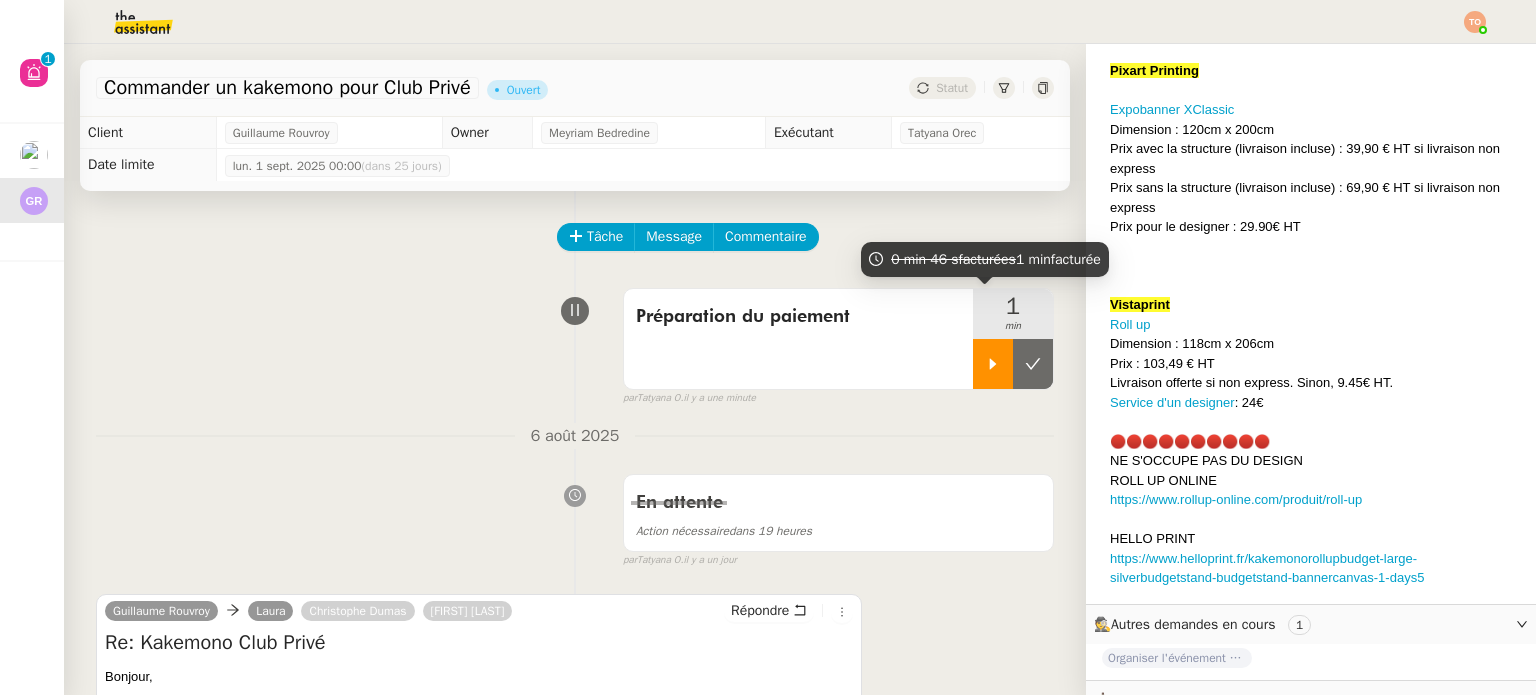 click 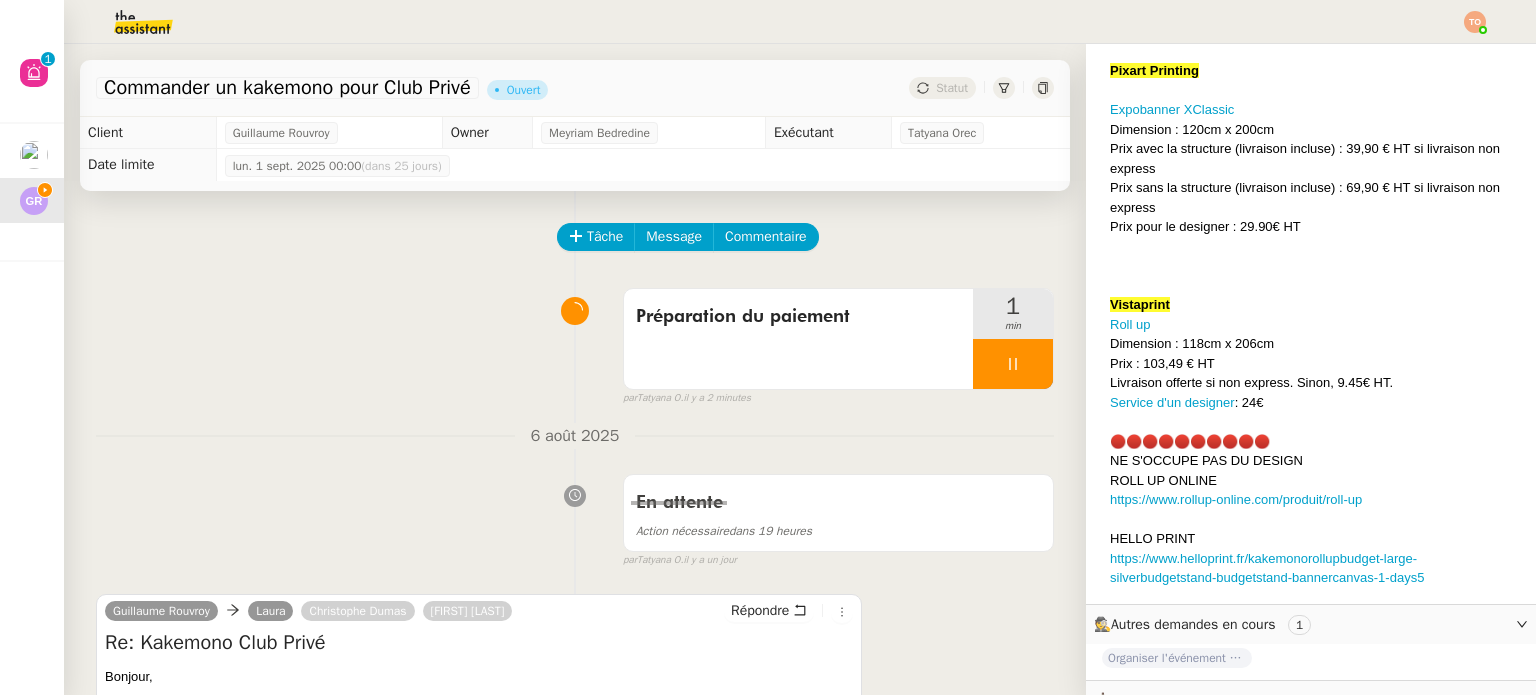 click on "Guillaume Rouvroy" 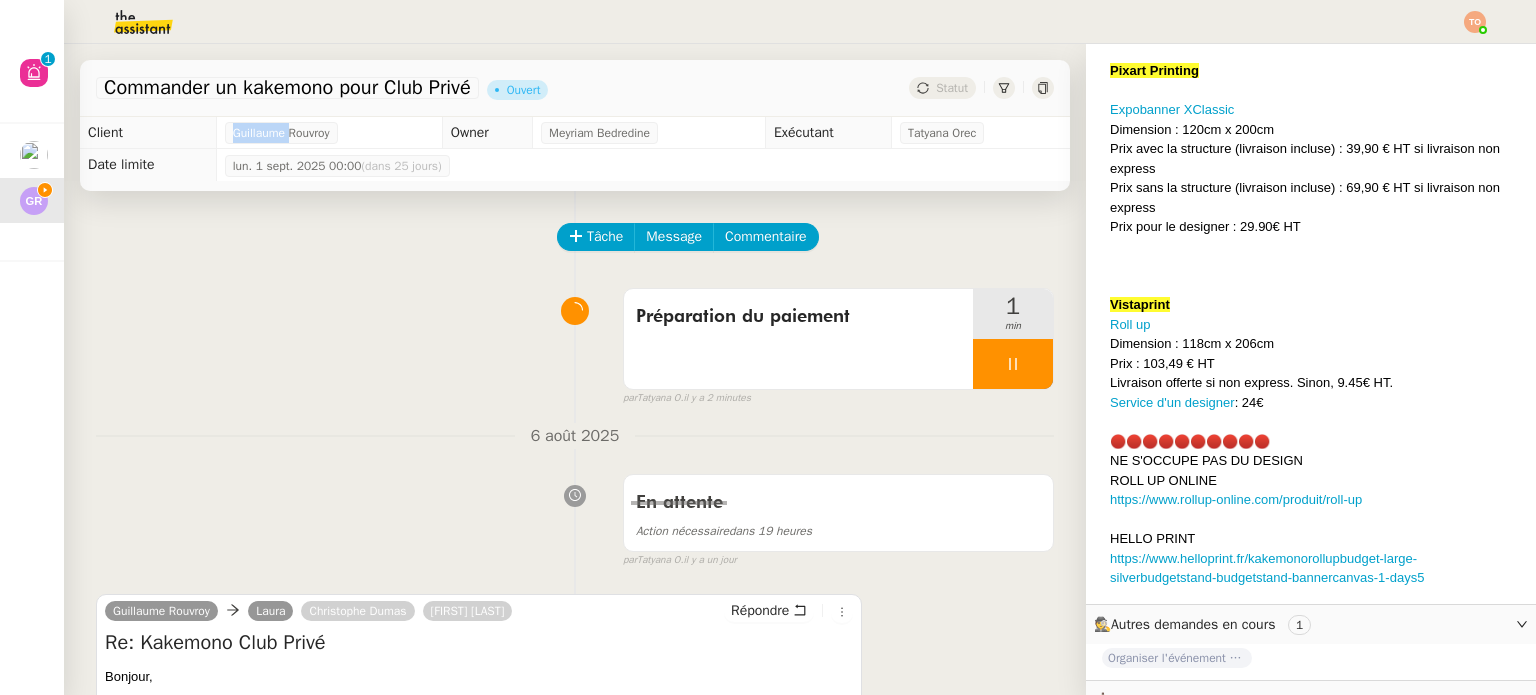 click on "Guillaume Rouvroy" 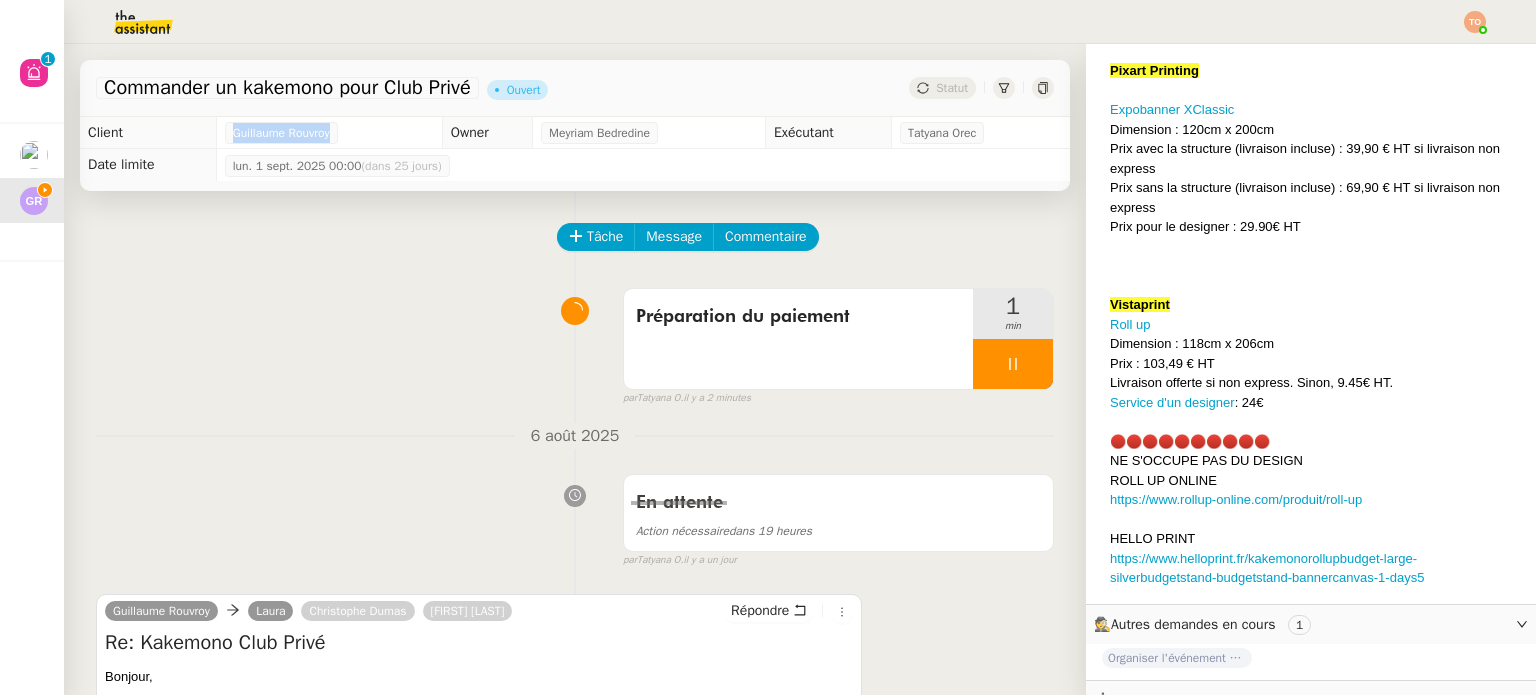 click on "Guillaume Rouvroy" 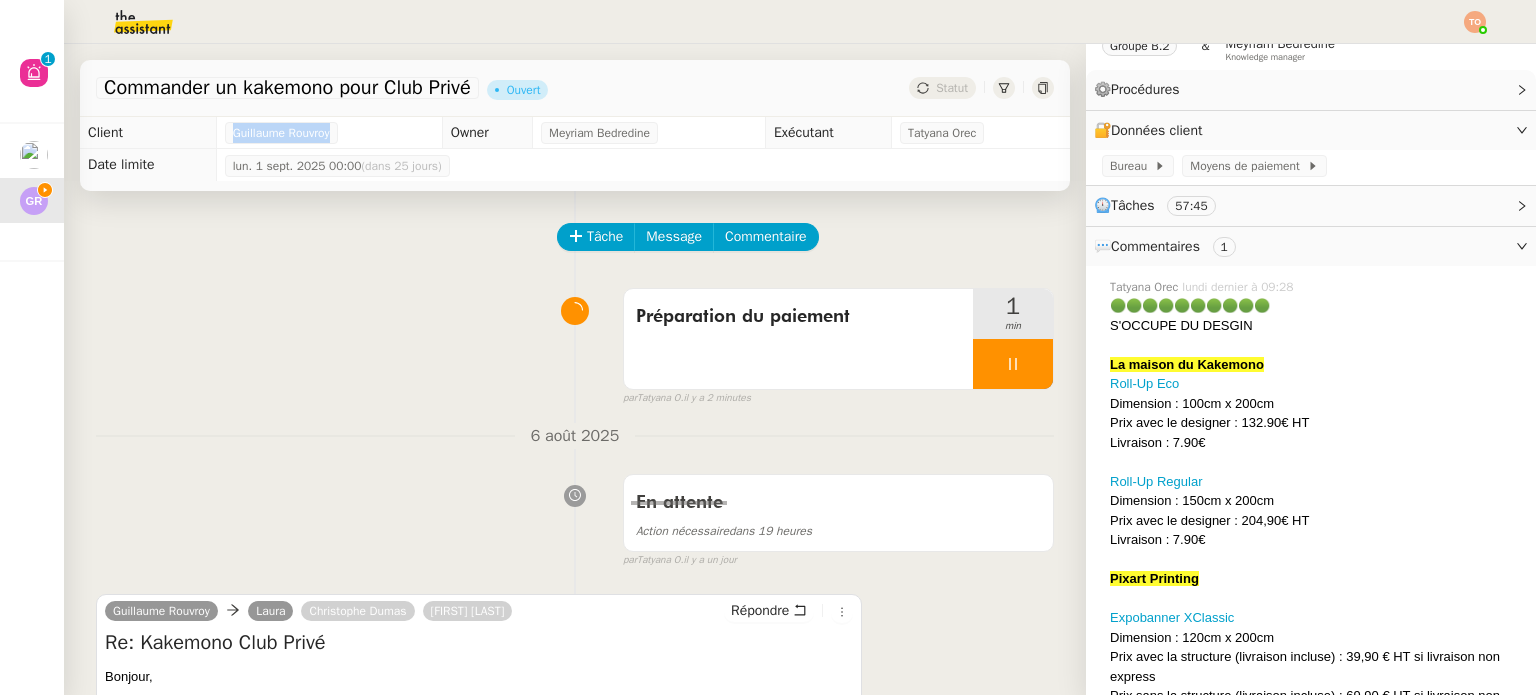 scroll, scrollTop: 0, scrollLeft: 0, axis: both 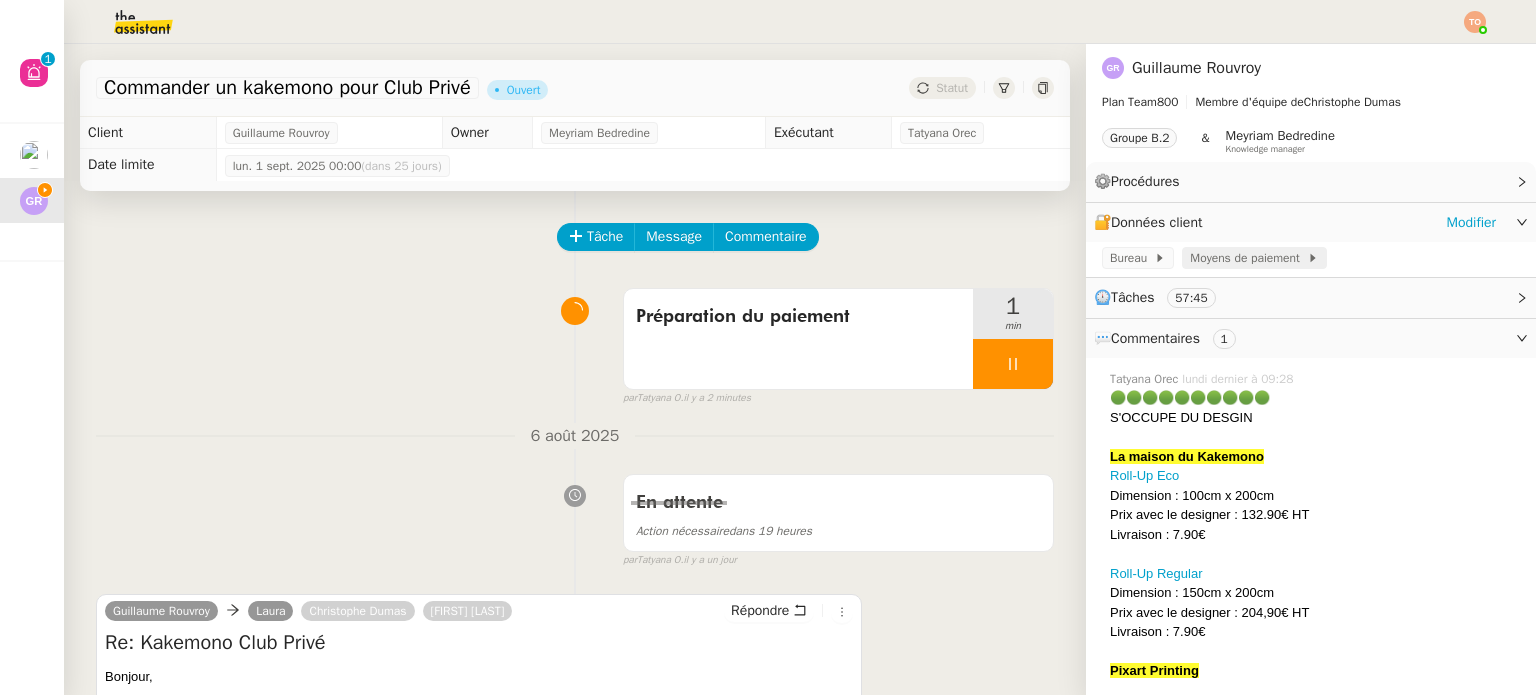 click on "Moyens de paiement" 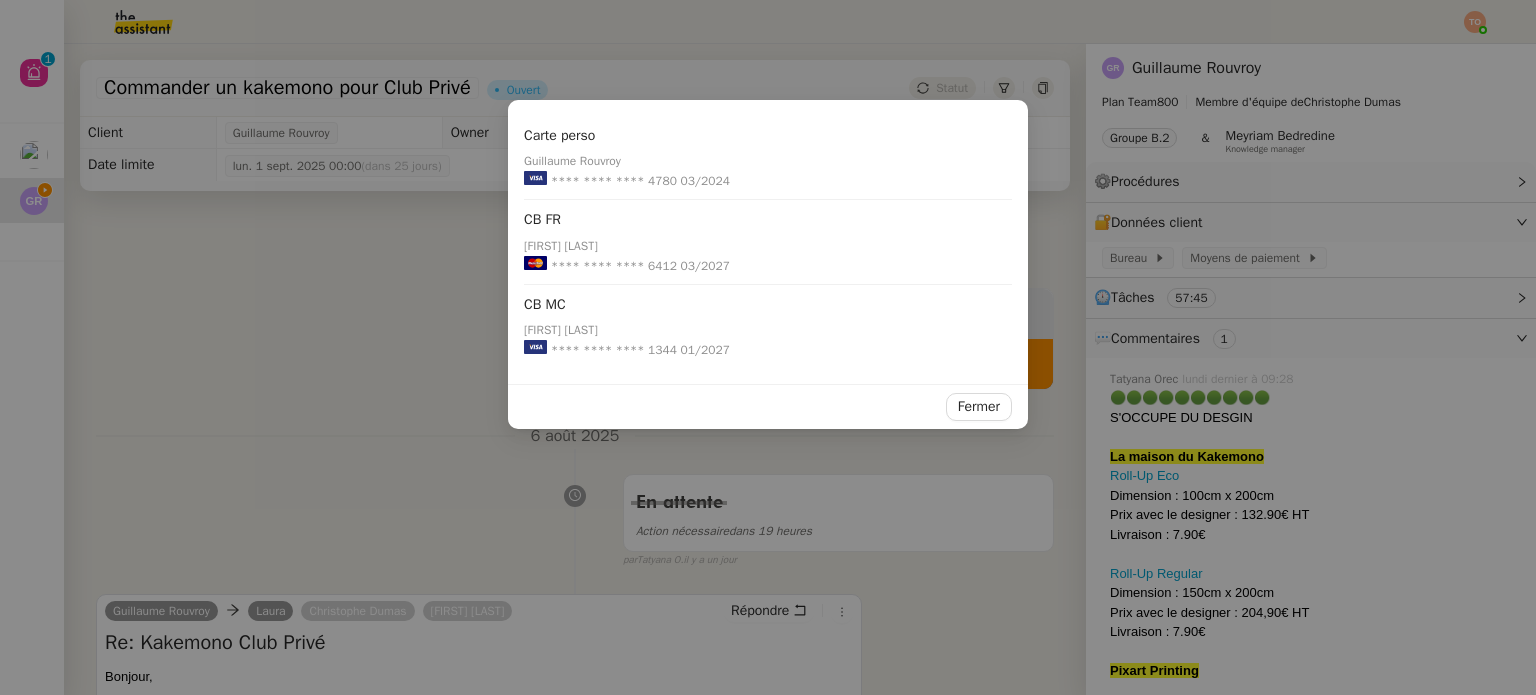 click on "**** **** **** 1344" 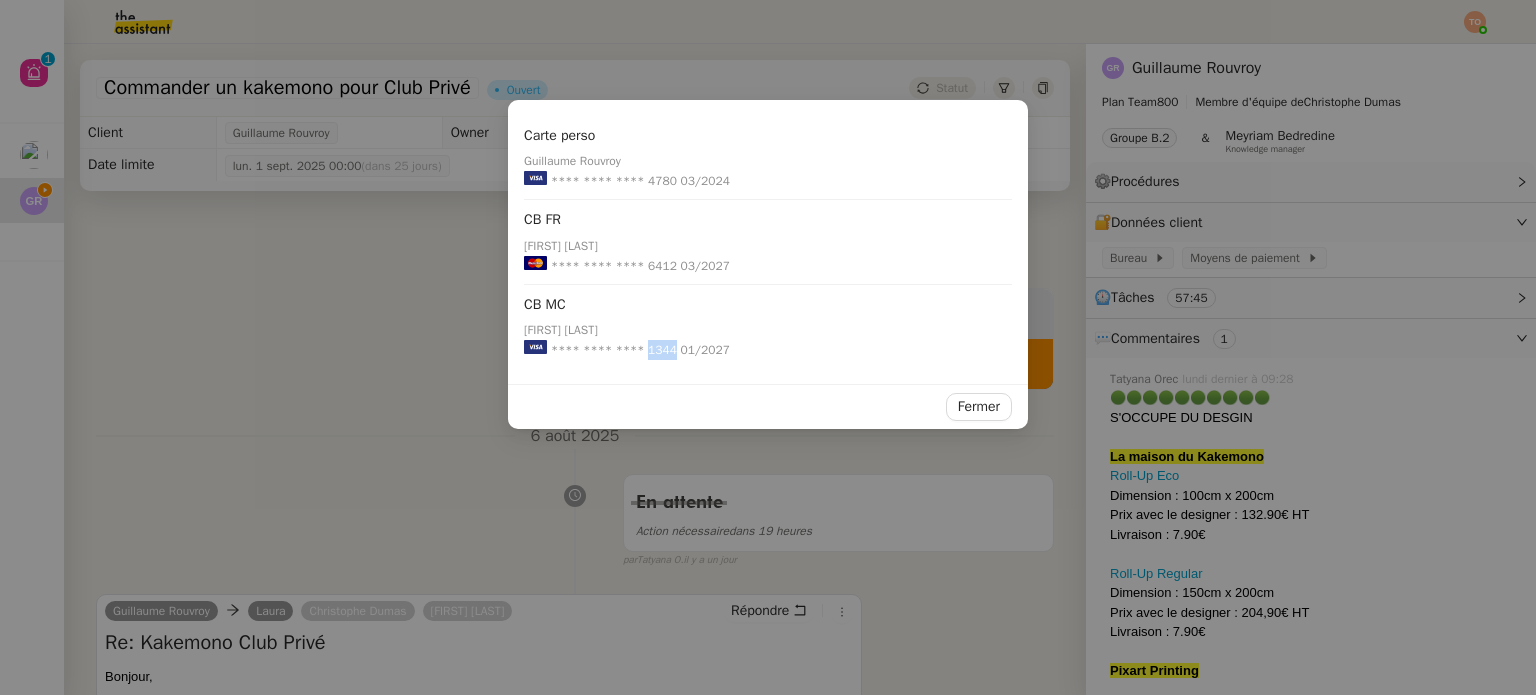 click on "**** **** **** 1344" 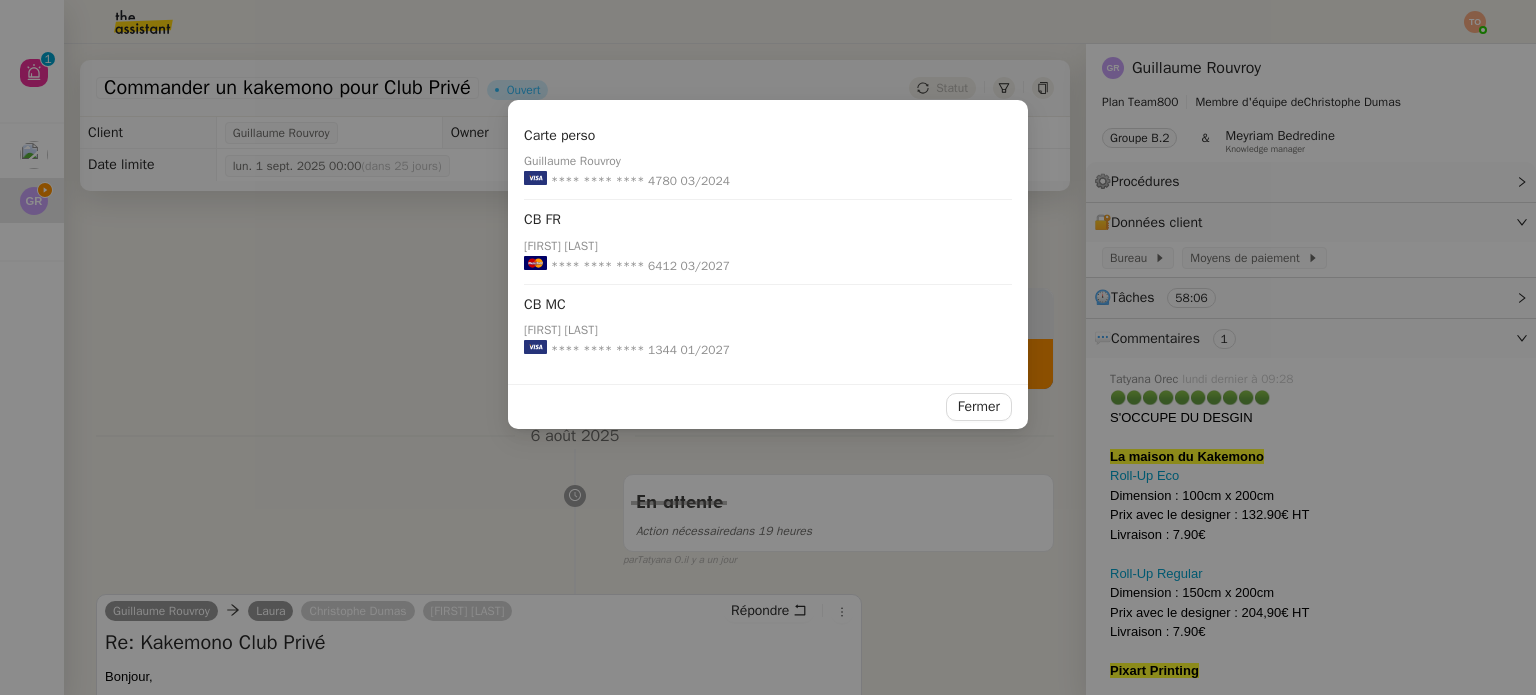 click on "Carte perso [FIRST] [LAST] <CREDIT_CARD> <EXP_DATE> CB FR [FIRST] [LAST] <CREDIT_CARD> <EXP_DATE> CB MC [FIRST] [LAST] <CREDIT_CARD> <EXP_DATE> Fermer" at bounding box center (768, 347) 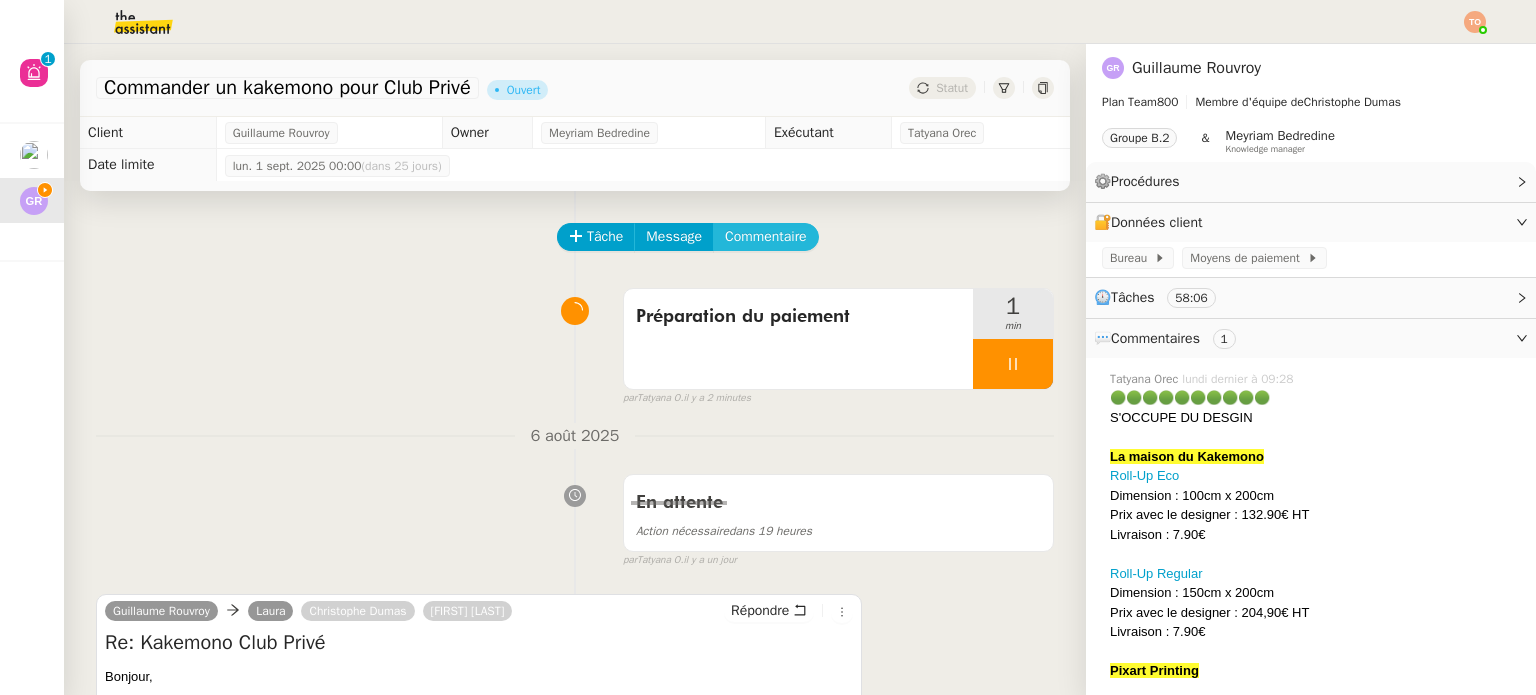 click on "Commentaire" 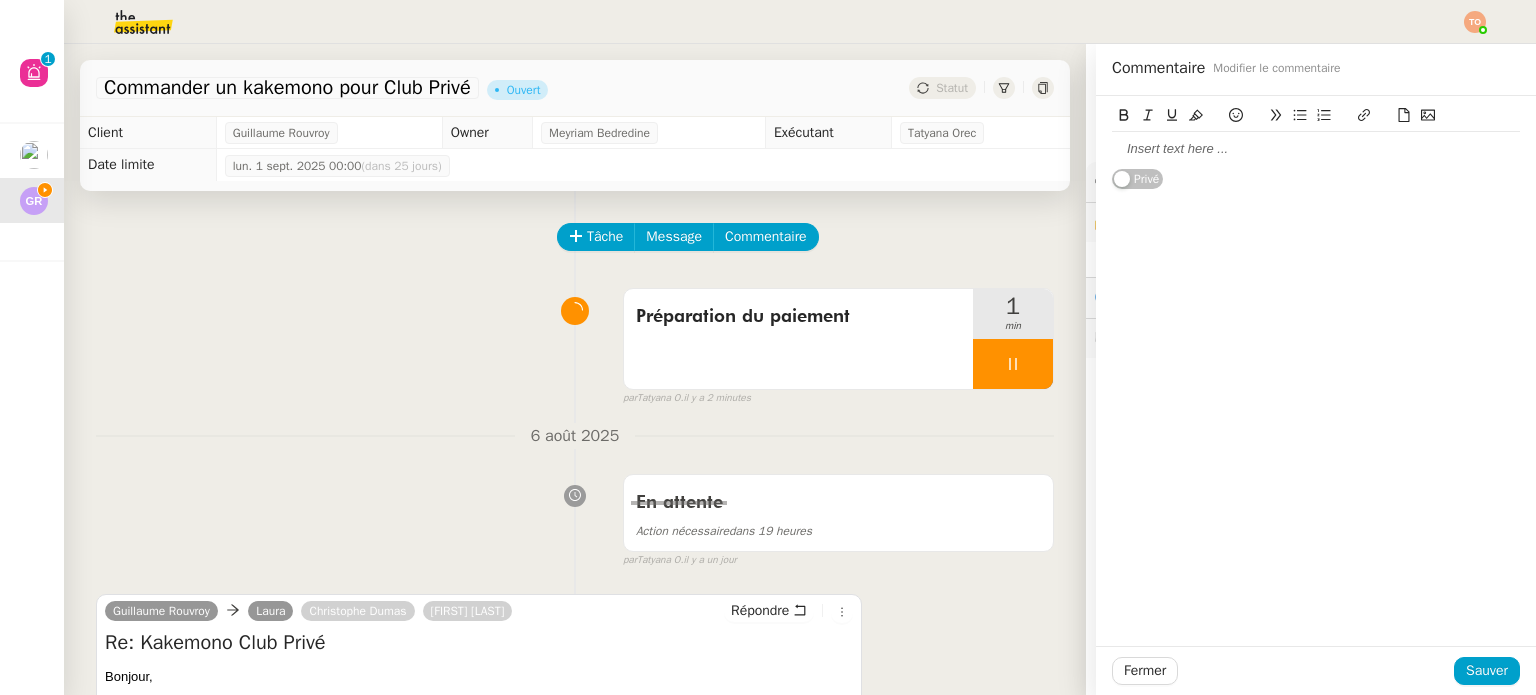 click 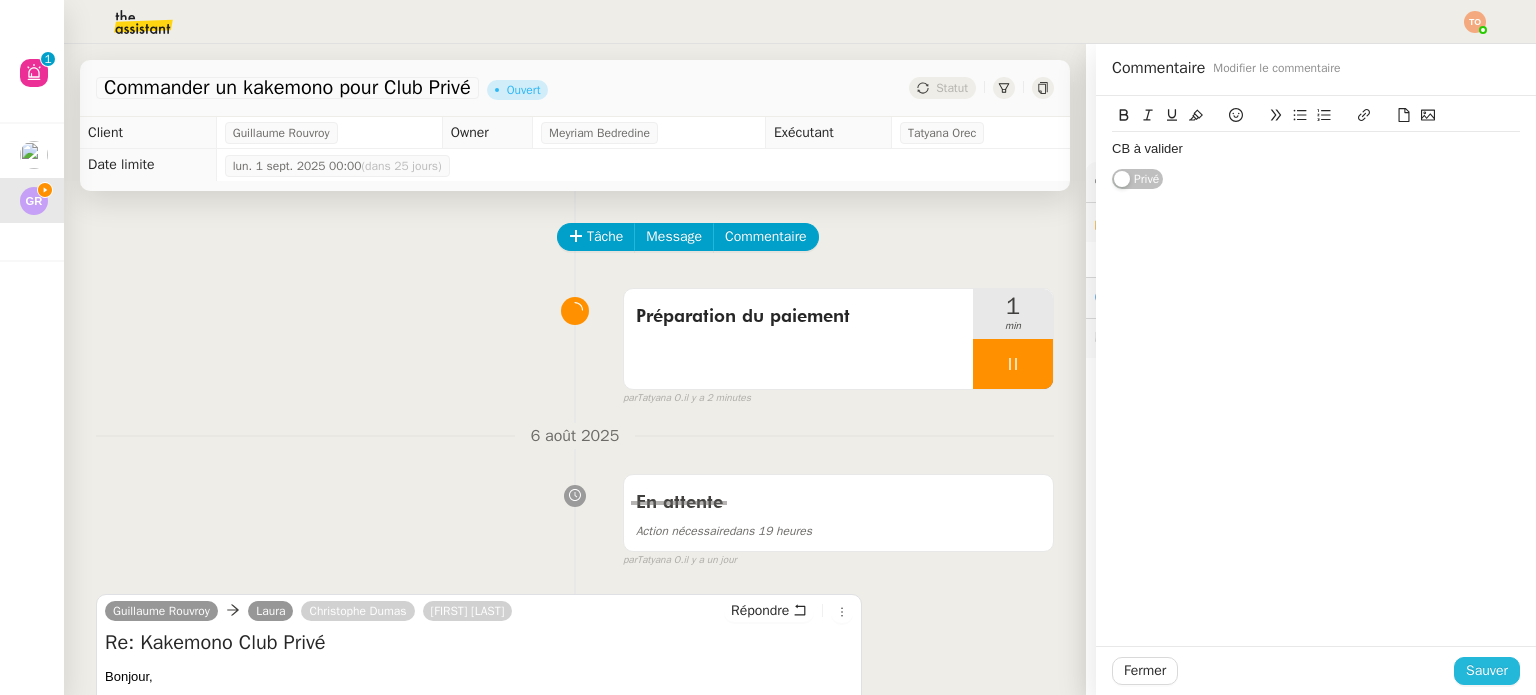 click on "Sauver" 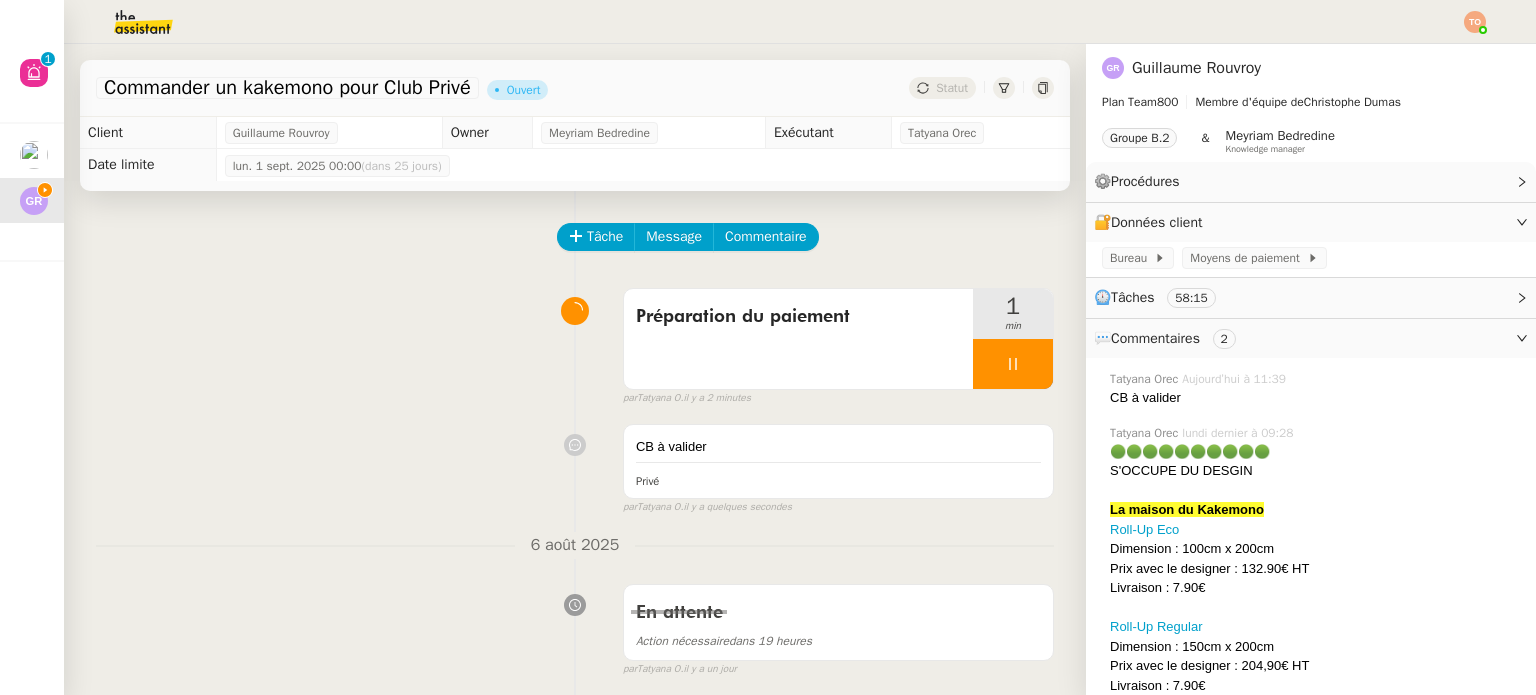 click at bounding box center [1013, 364] 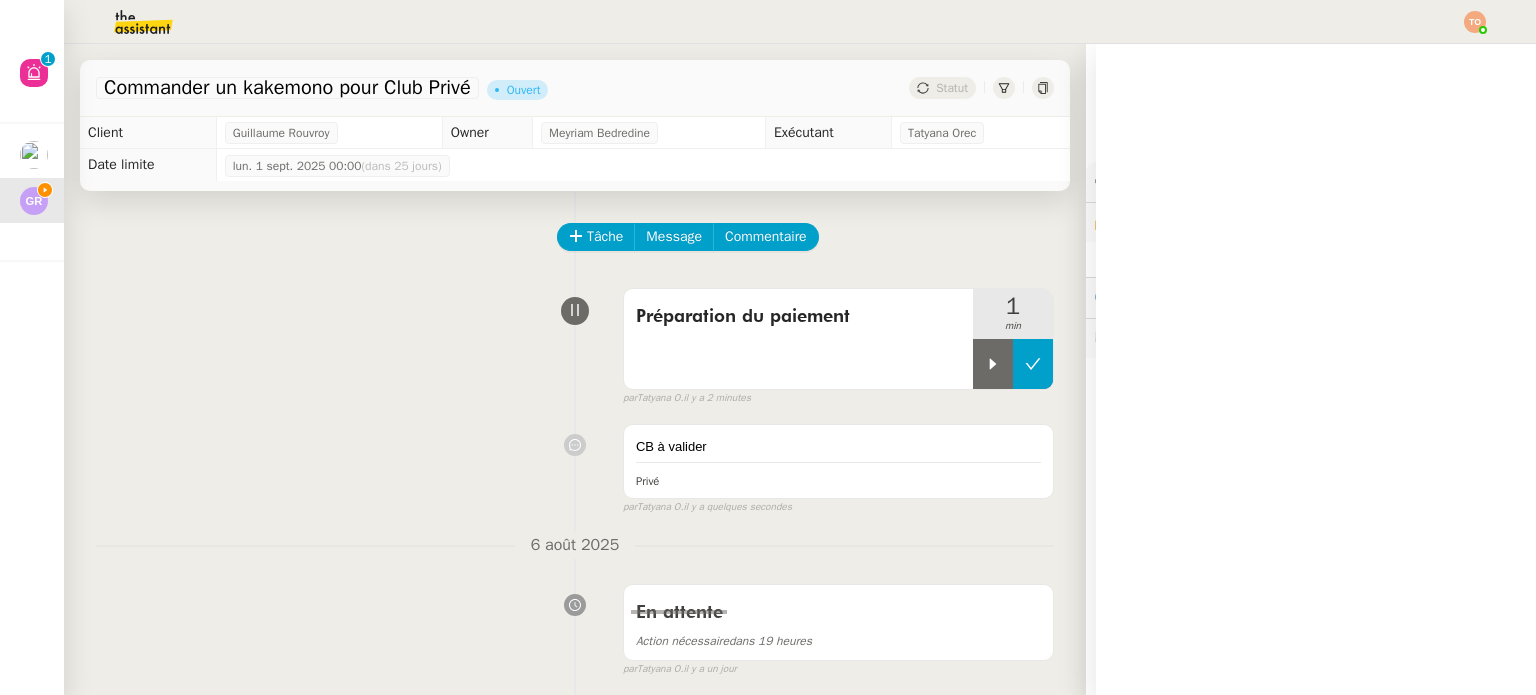 click 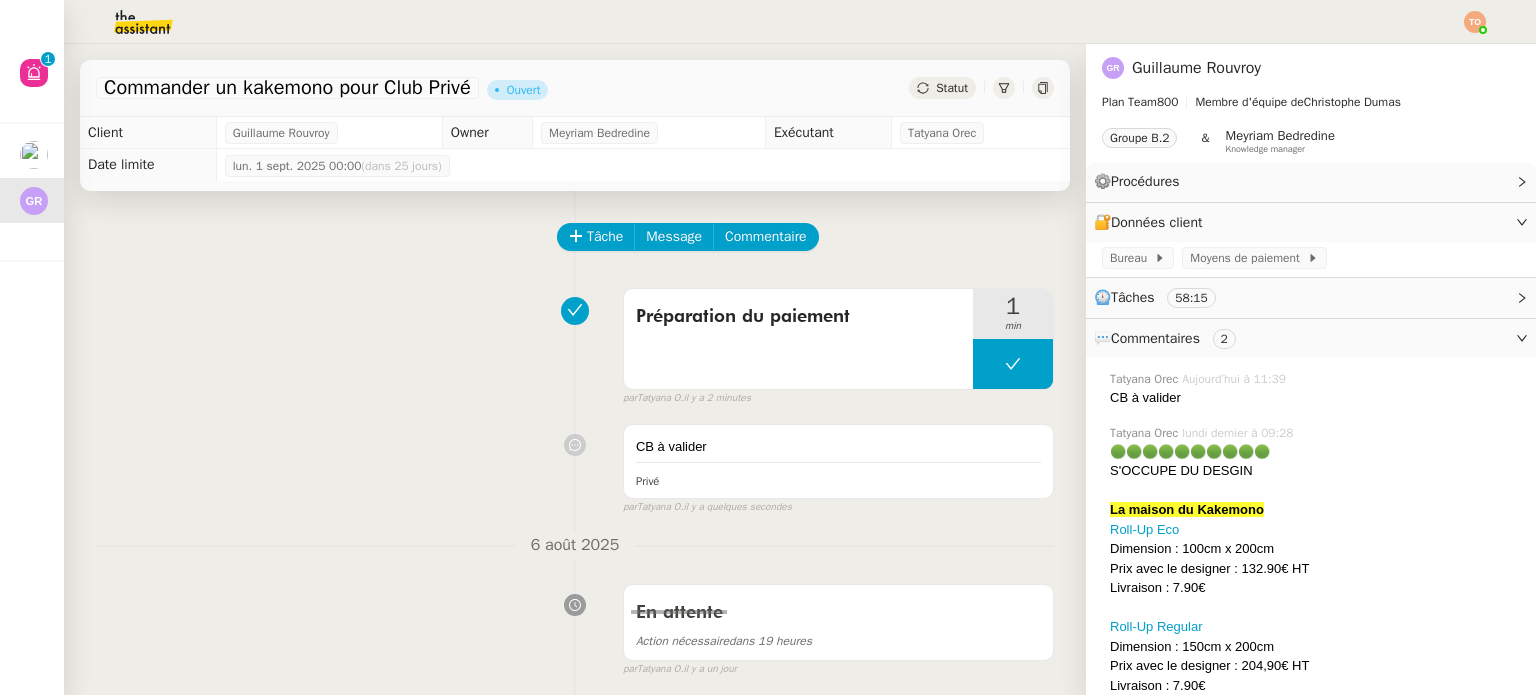 click on "Statut" 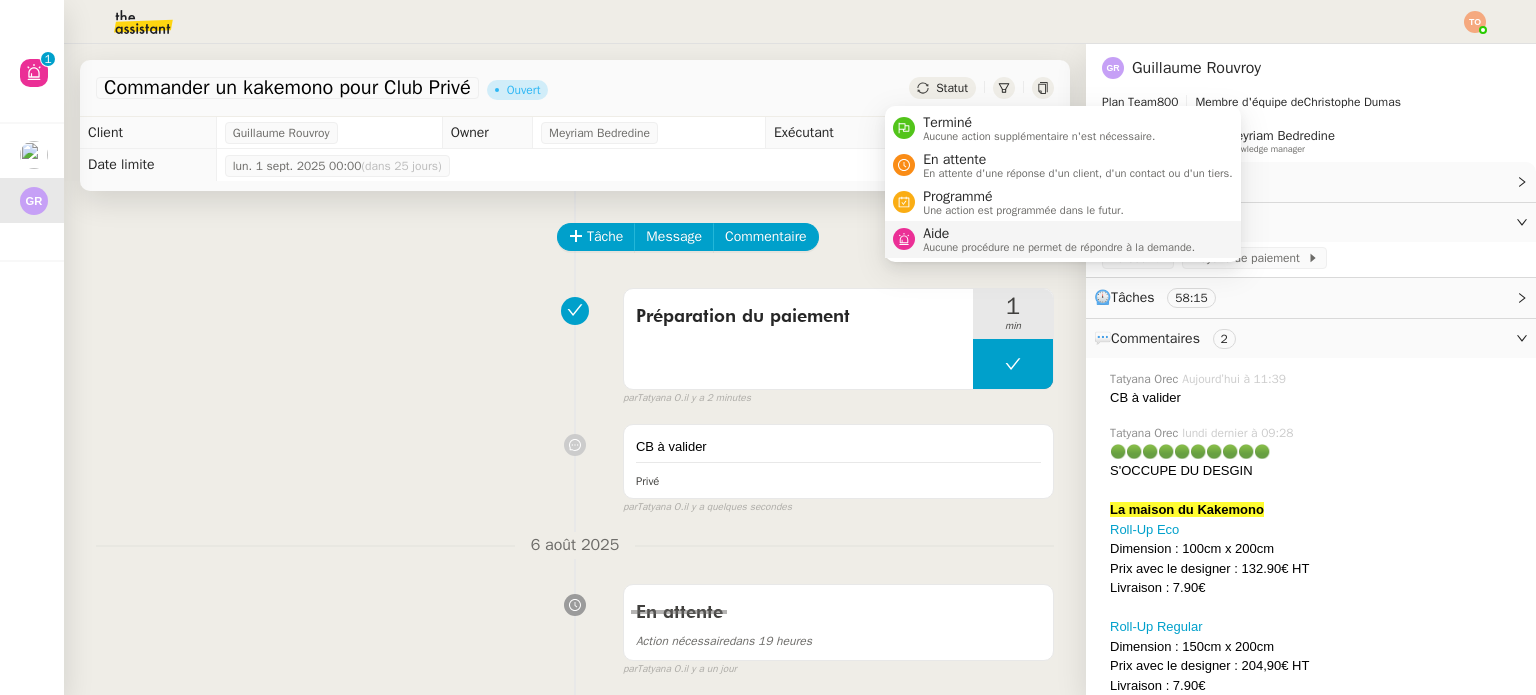 click on "Aide" at bounding box center [1059, 234] 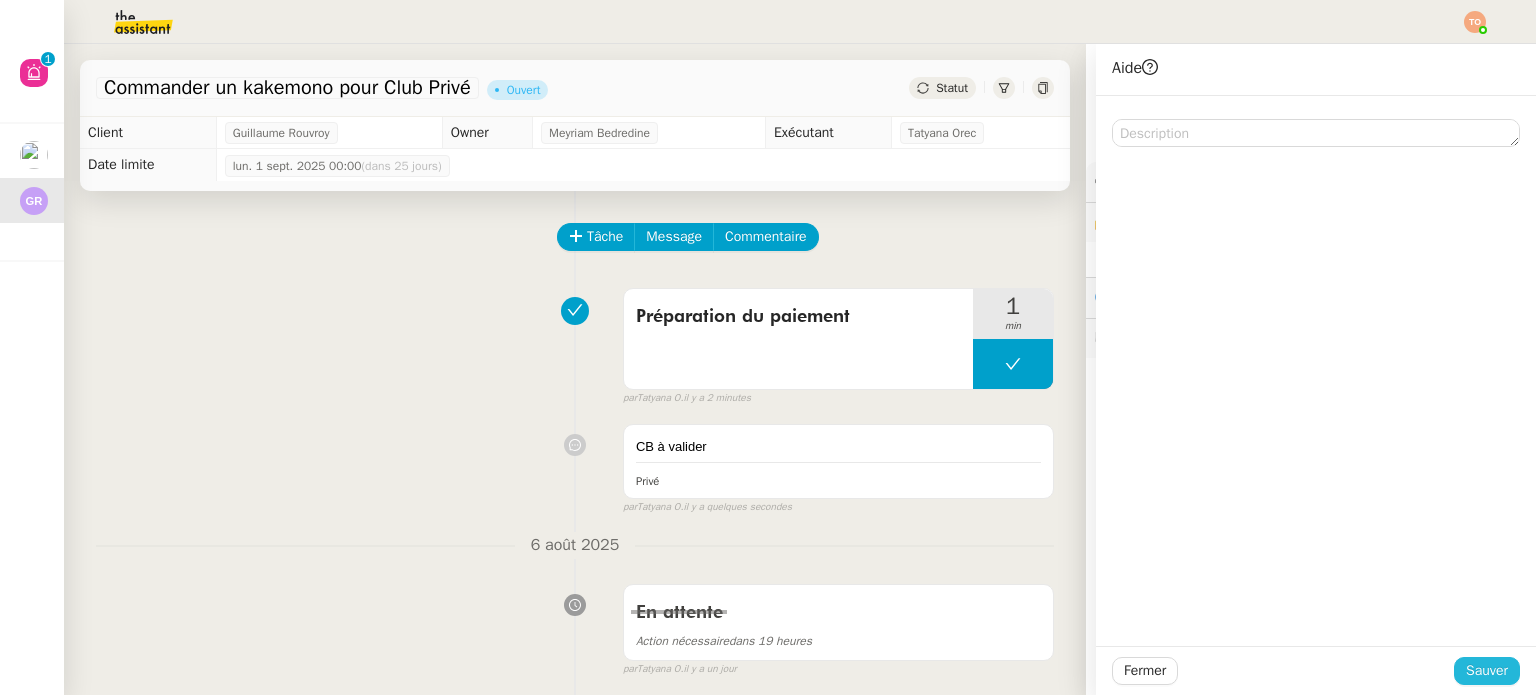 drag, startPoint x: 1487, startPoint y: 676, endPoint x: 1456, endPoint y: 647, distance: 42.44997 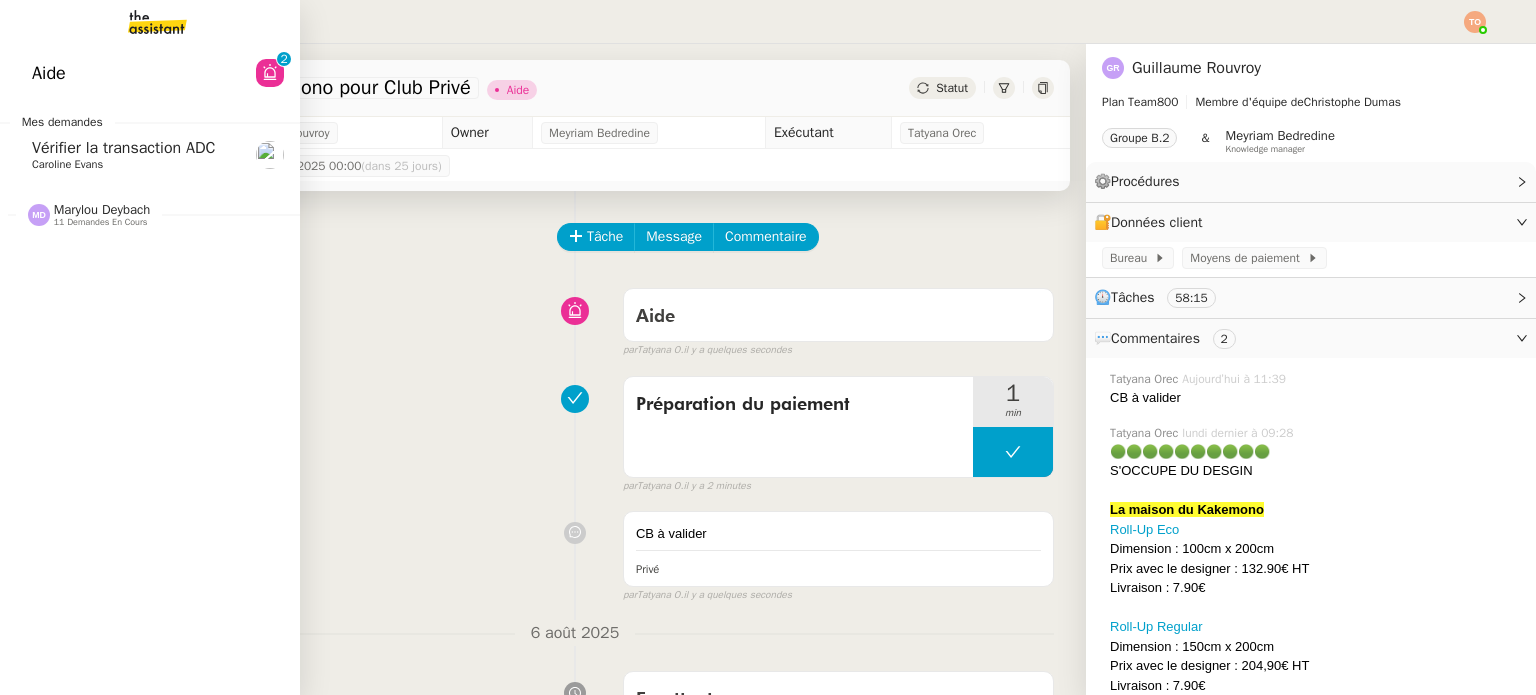 click on "Marylou Deybach" 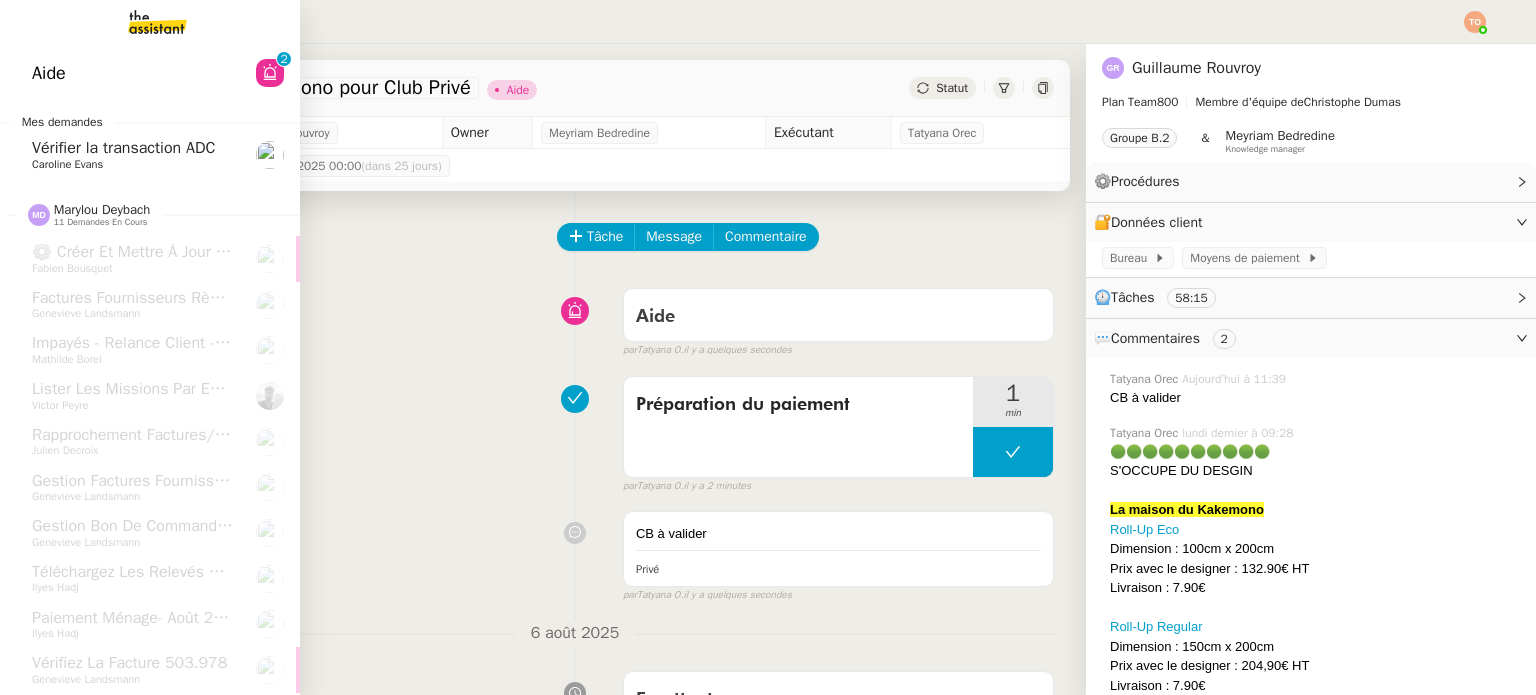 click on "Caroline Evans" 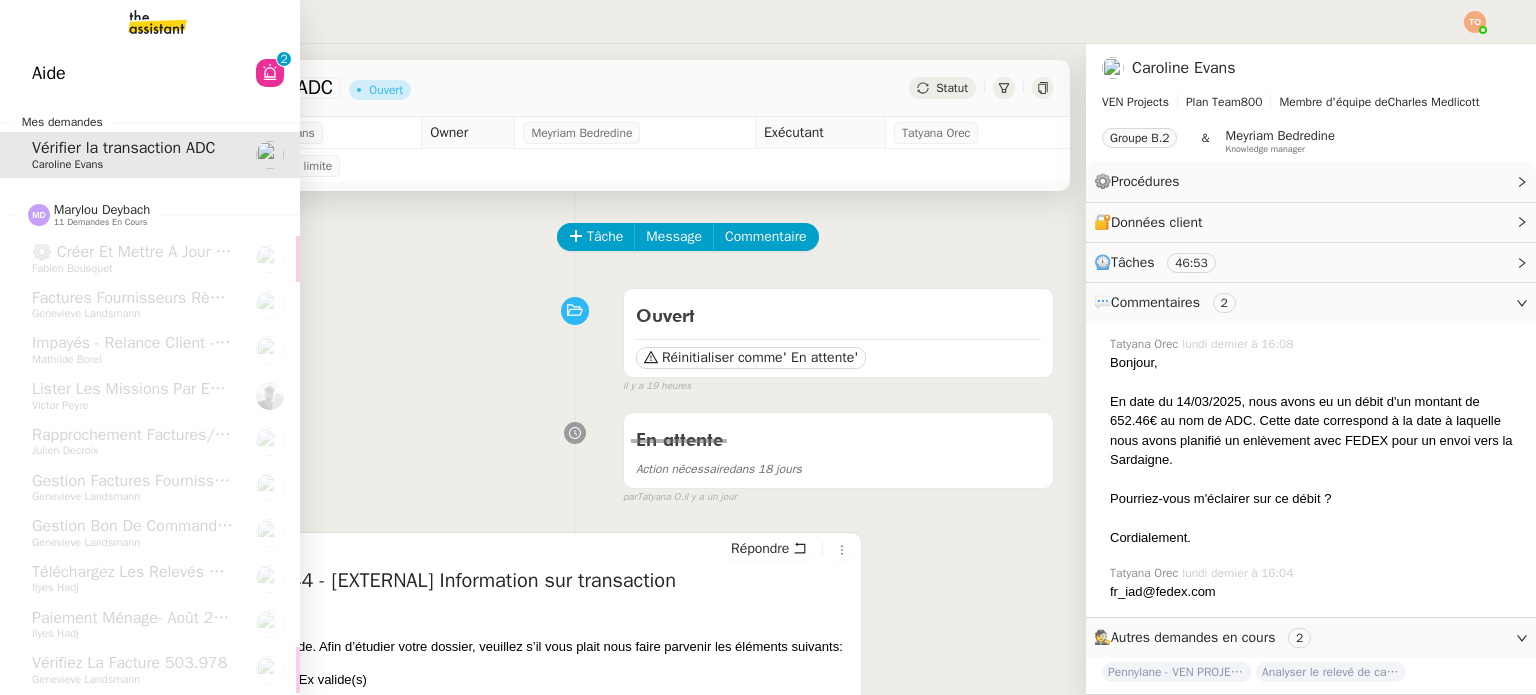 click on "Caroline Evans" 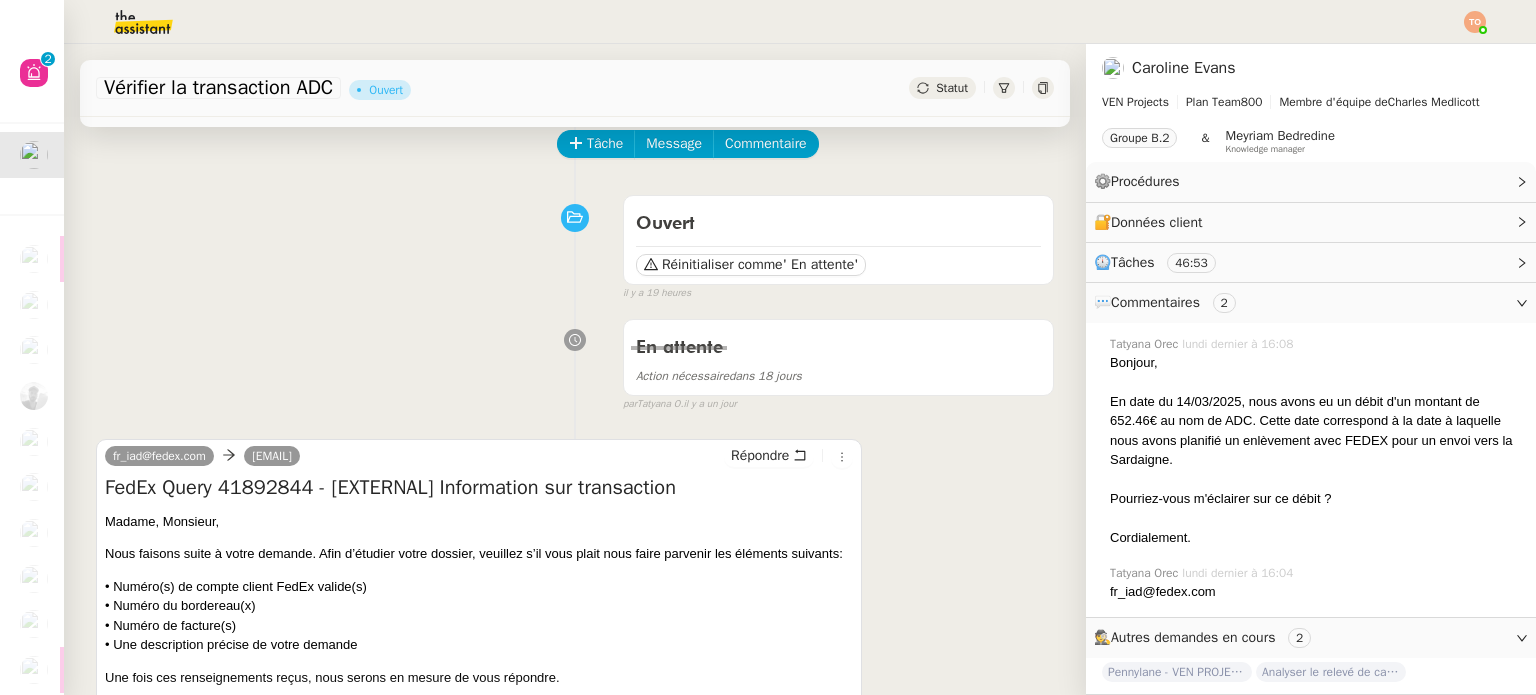 scroll, scrollTop: 200, scrollLeft: 0, axis: vertical 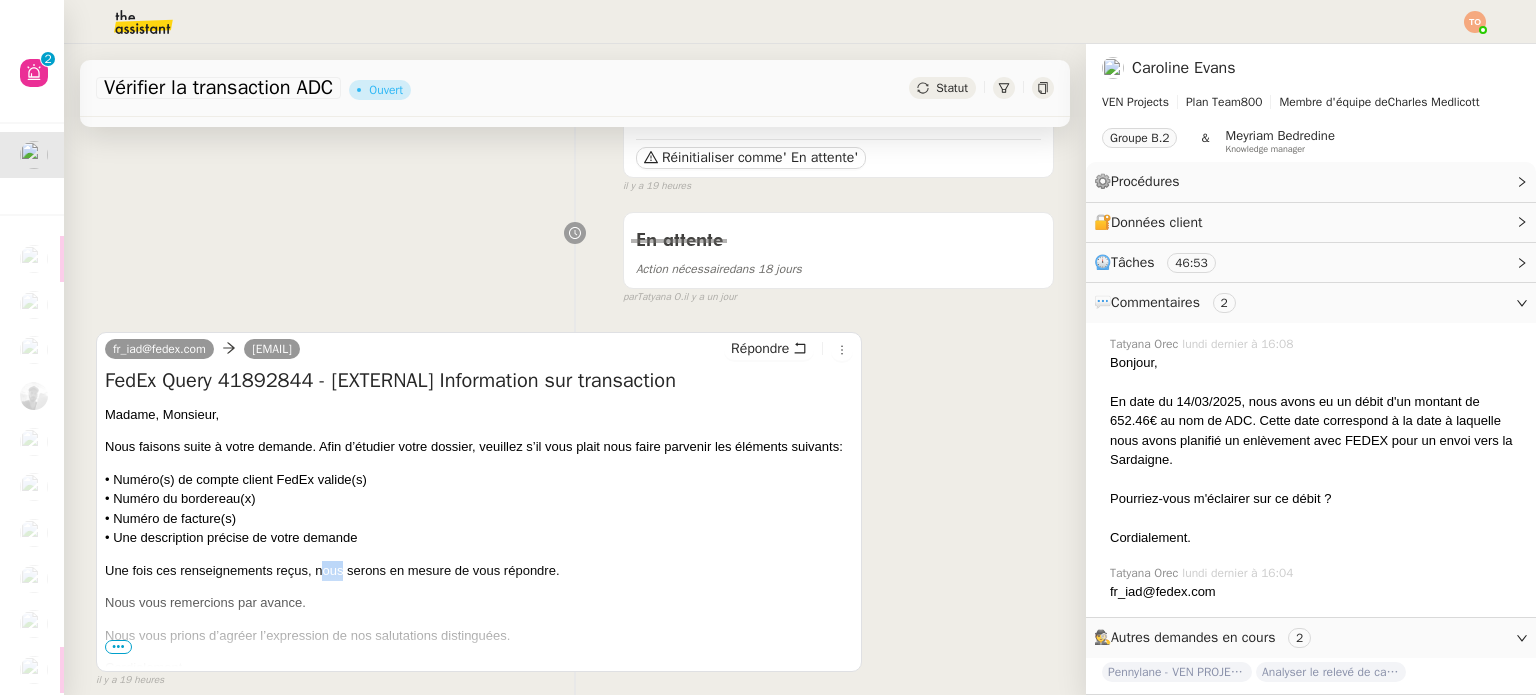 drag, startPoint x: 319, startPoint y: 594, endPoint x: 376, endPoint y: 591, distance: 57.07889 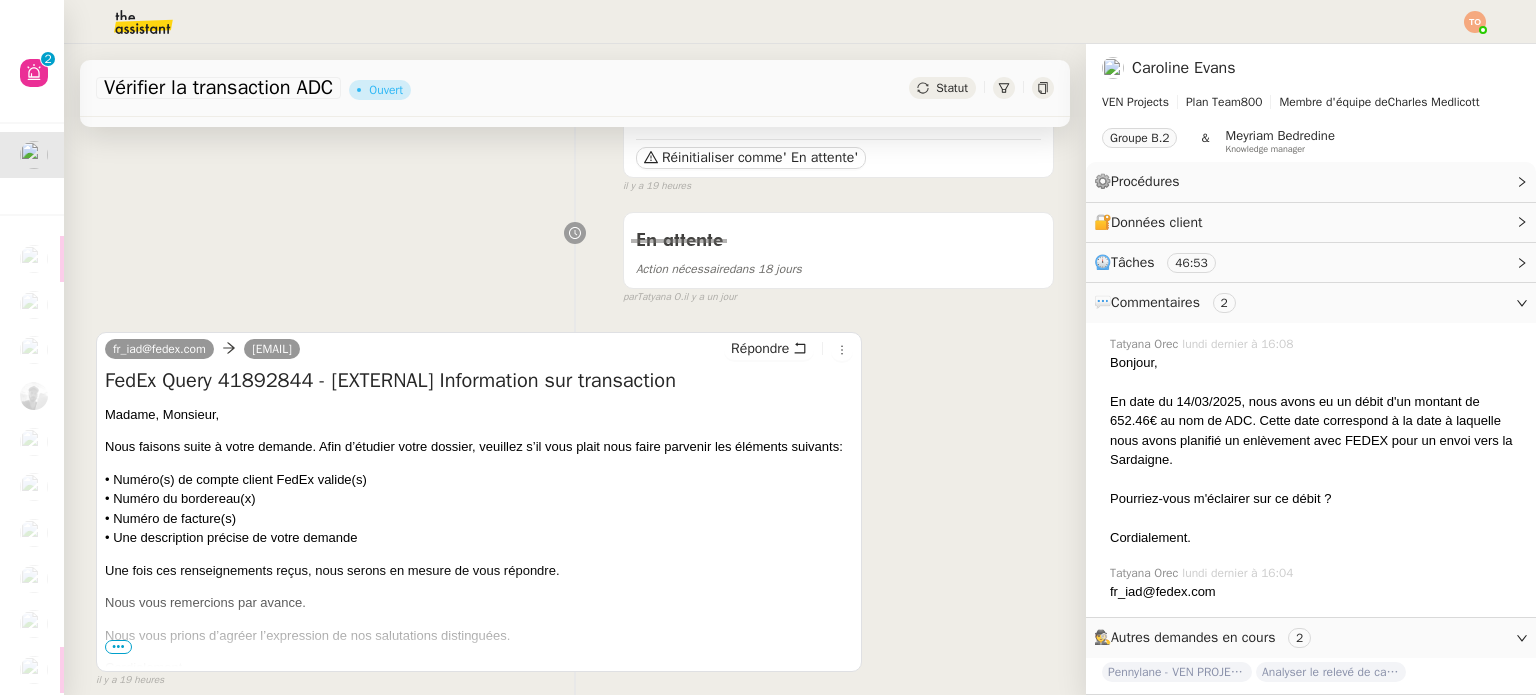 click on "Une fois ces renseignements reçus, nous serons en mesure de vous répondre." at bounding box center [479, 571] 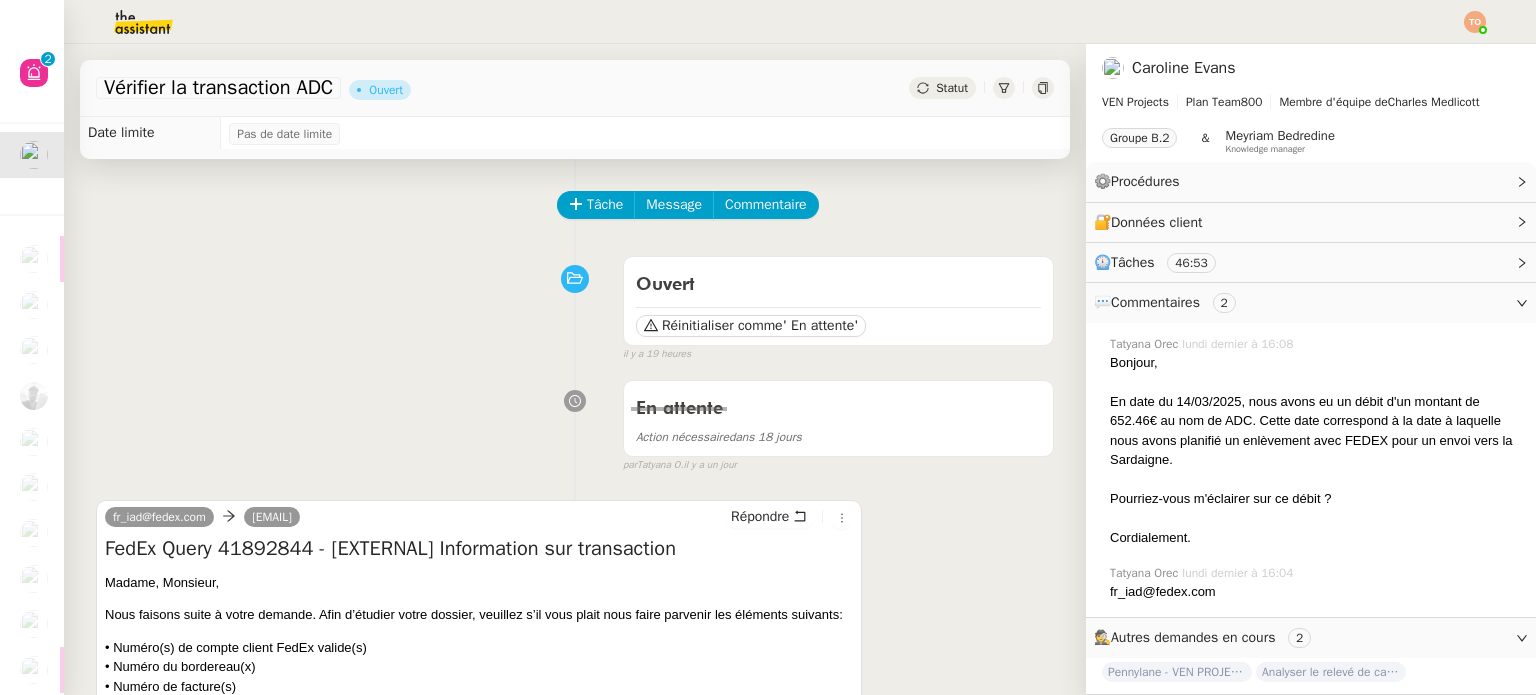 scroll, scrollTop: 0, scrollLeft: 0, axis: both 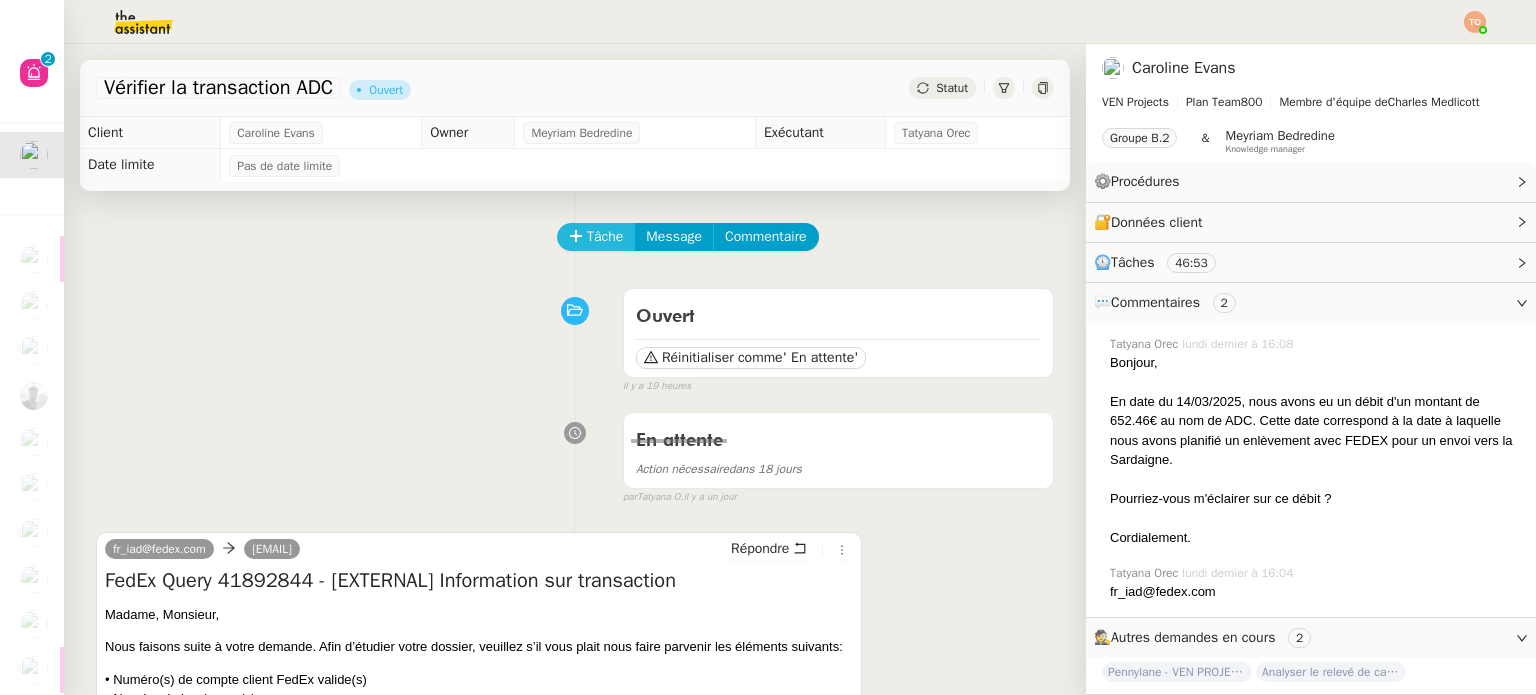 click on "Tâche" 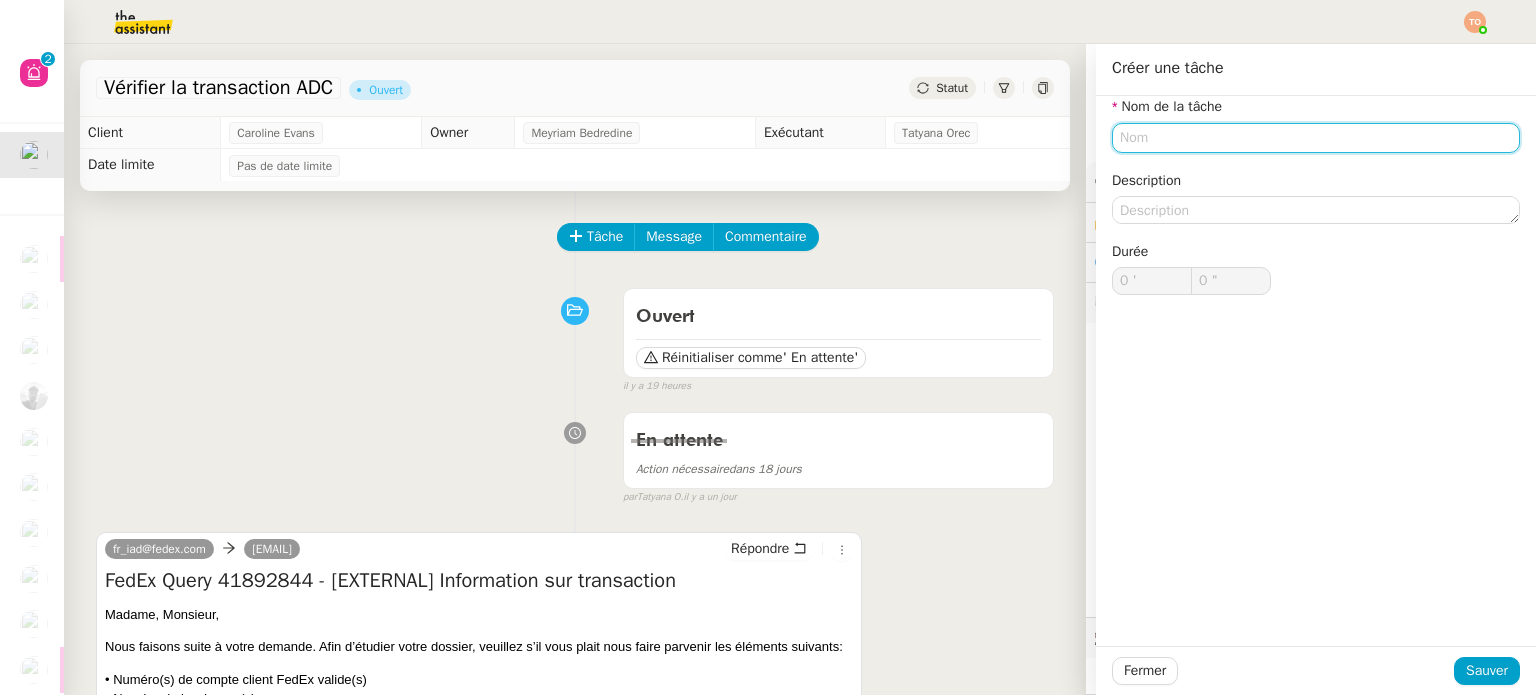 click 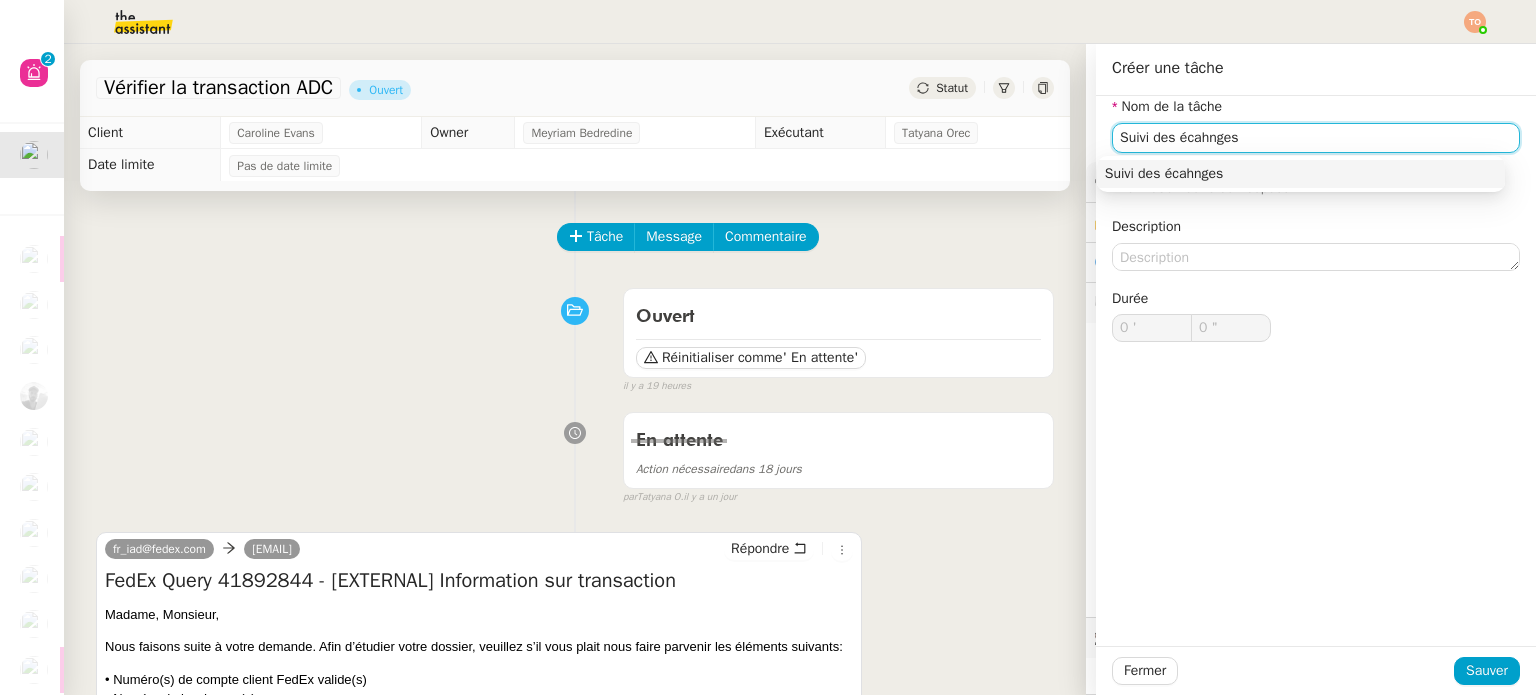 click on "Suivi des écahnges" 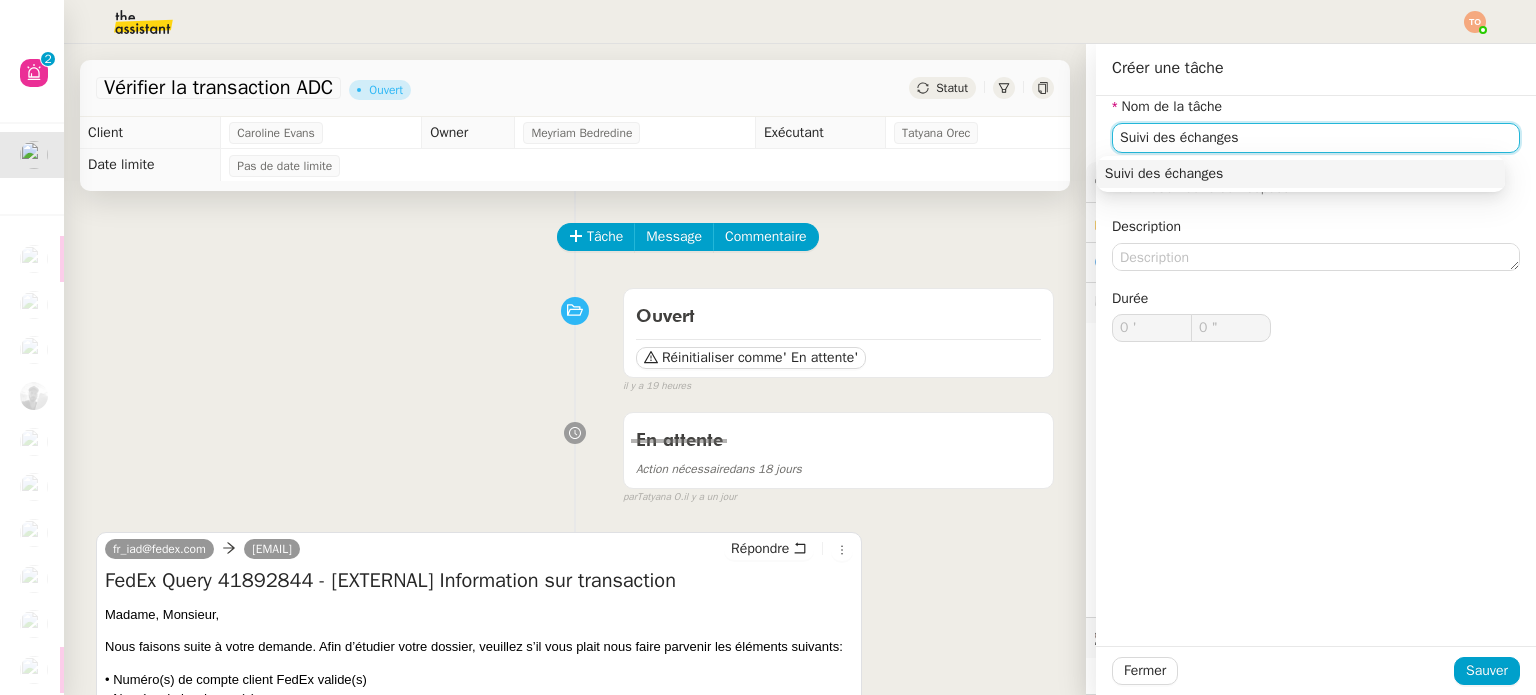 type on "Suivi des échanges" 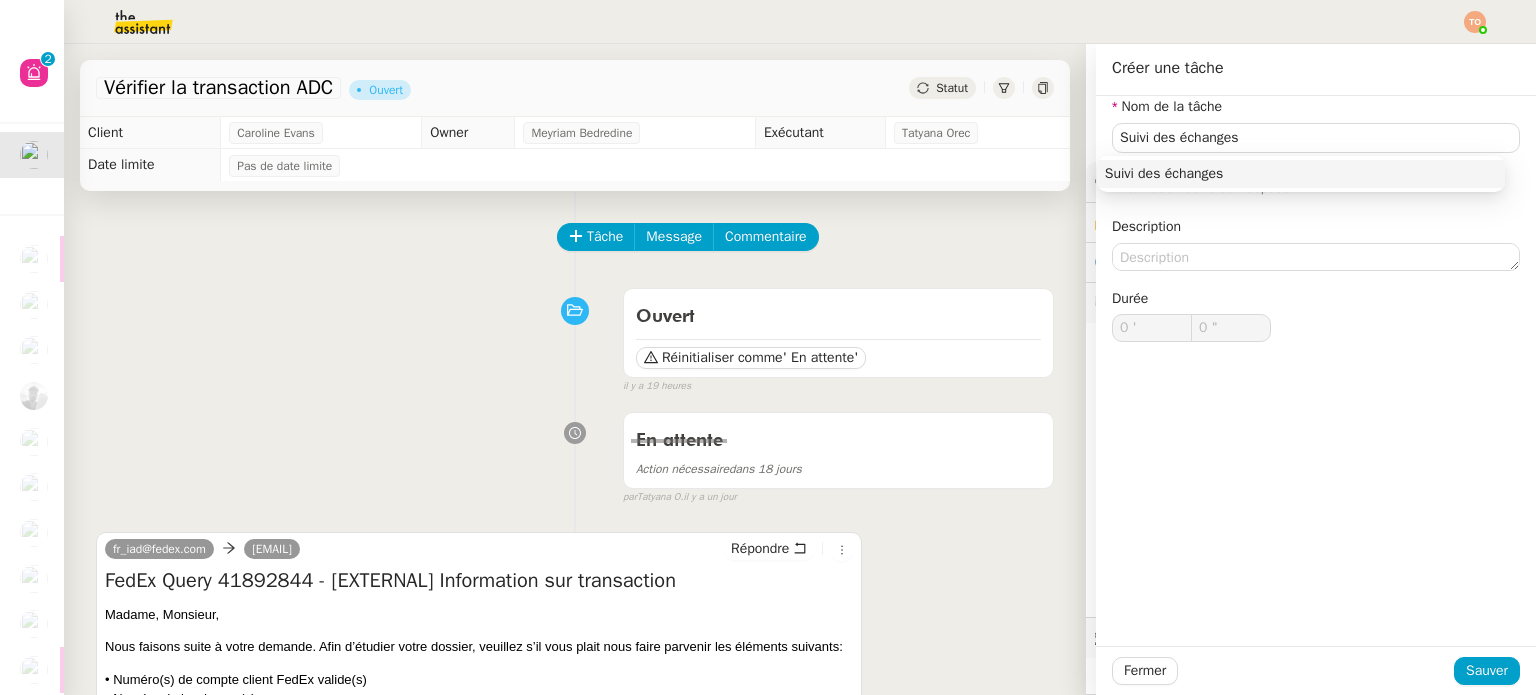 click 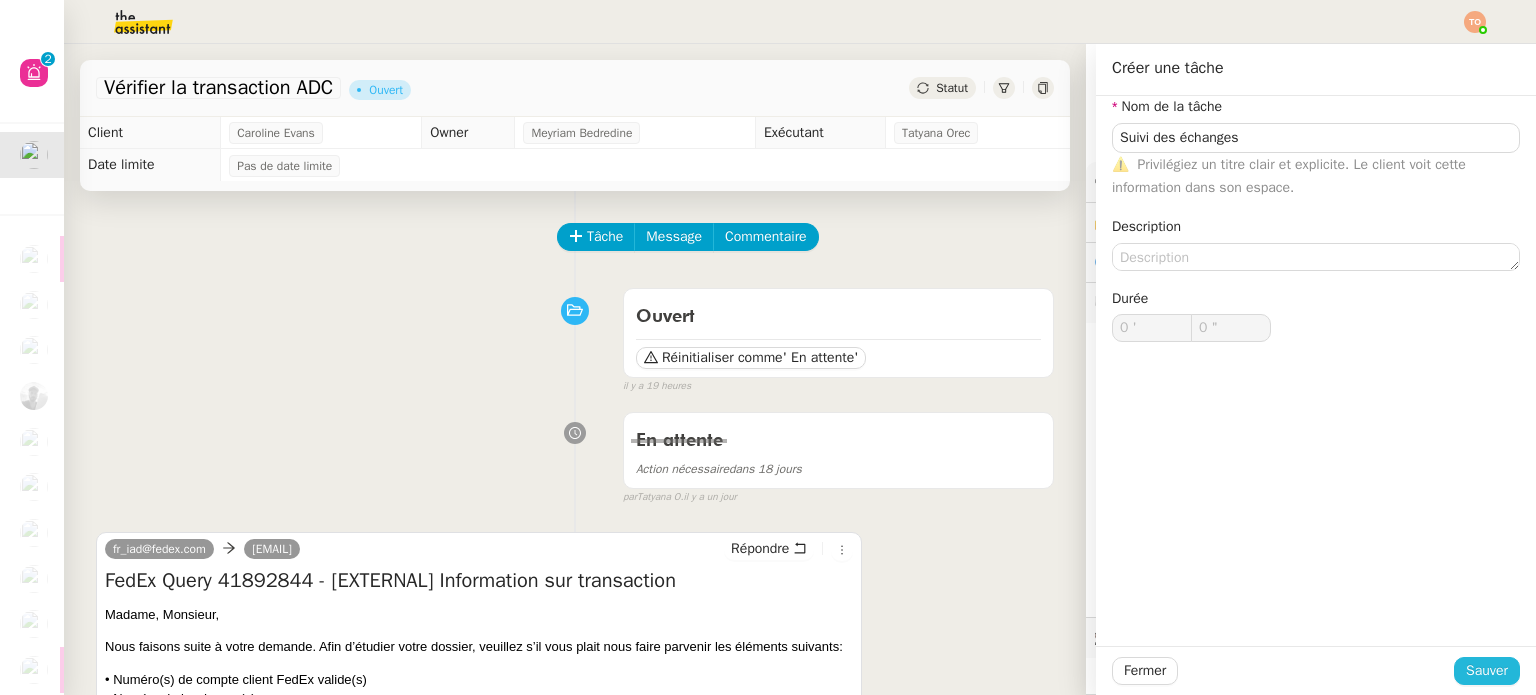 click on "Sauver" 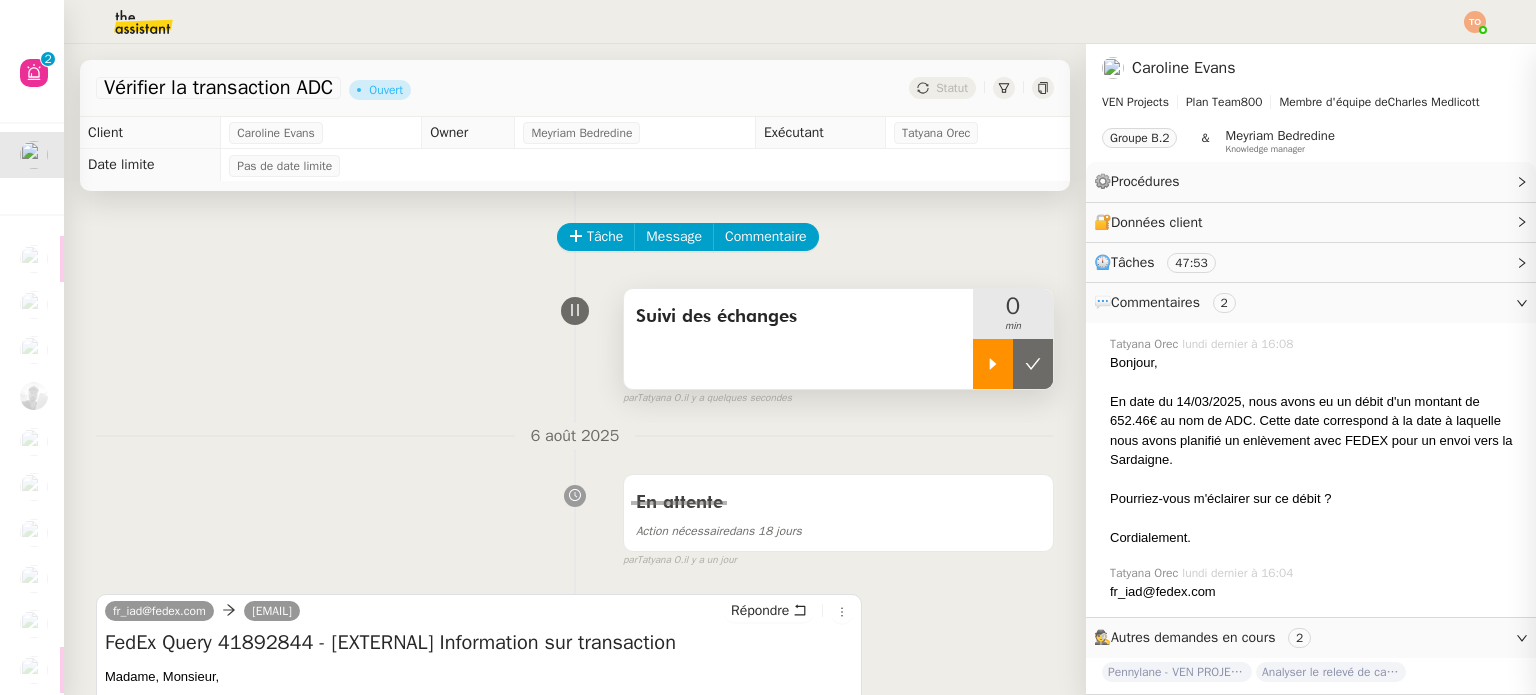 click at bounding box center [993, 364] 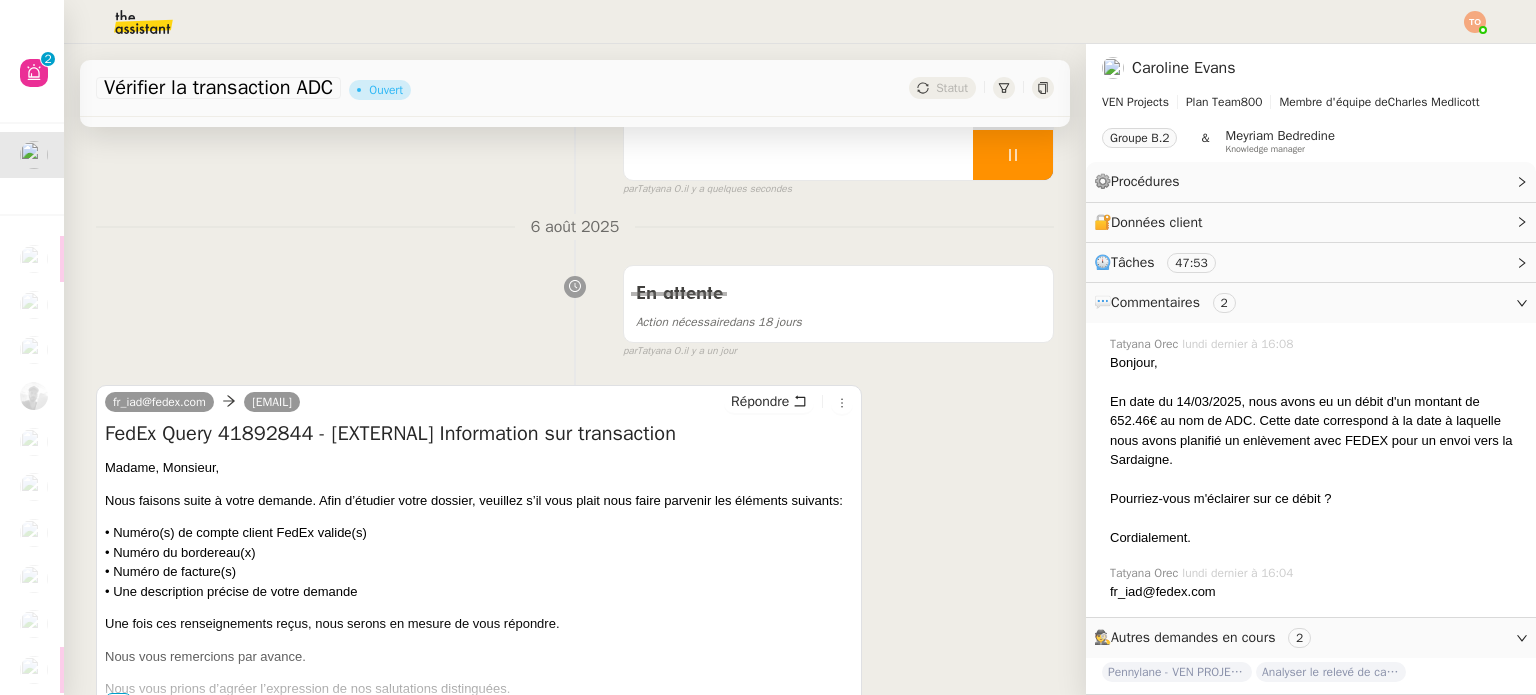scroll, scrollTop: 300, scrollLeft: 0, axis: vertical 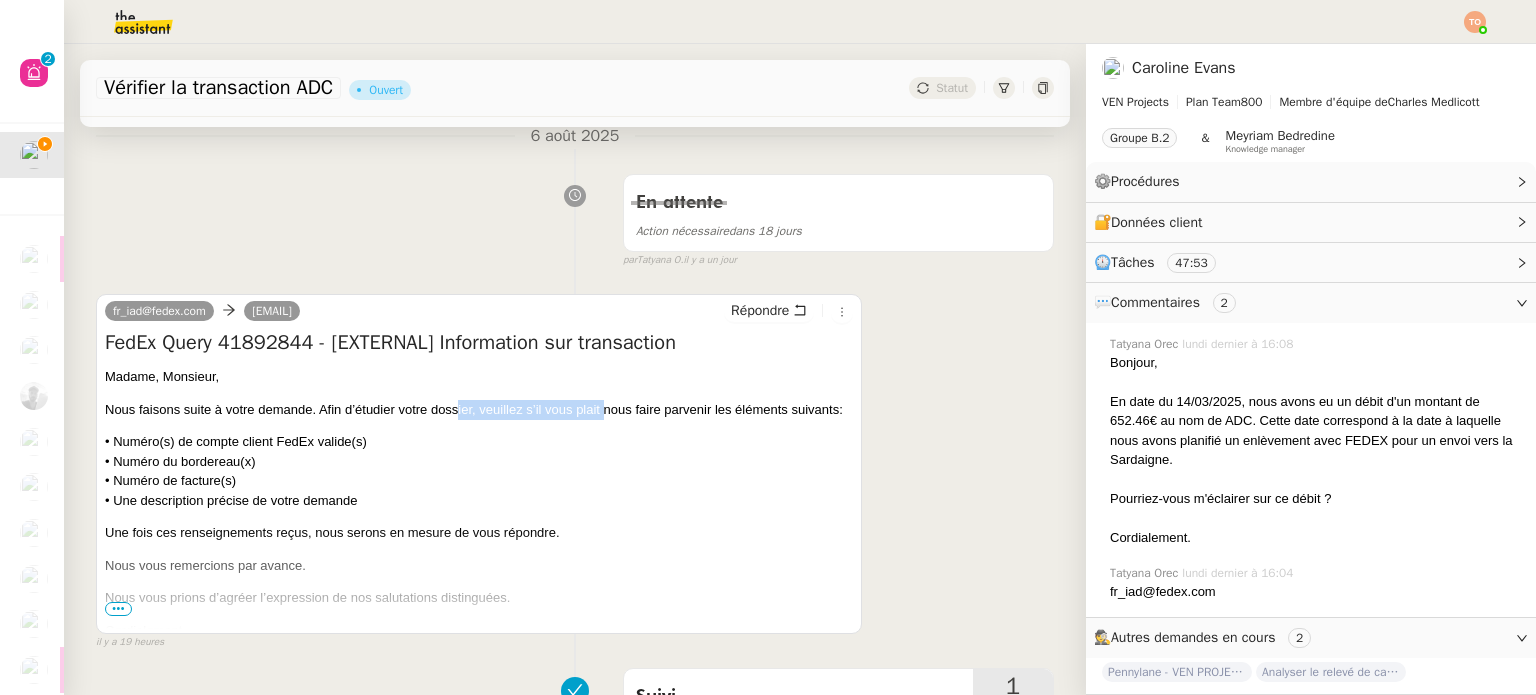 drag, startPoint x: 458, startPoint y: 414, endPoint x: 605, endPoint y: 416, distance: 147.01361 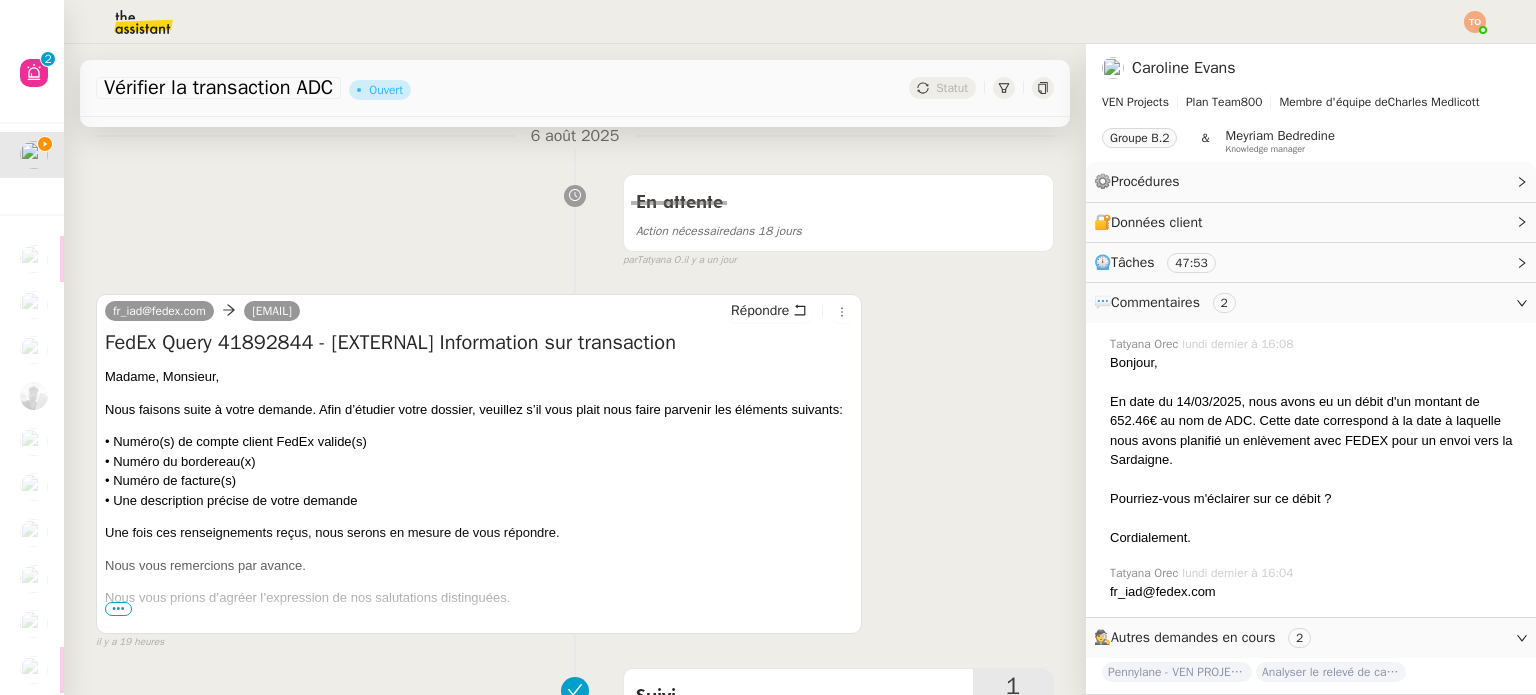 click on "• Numéro(s) de compte client FedEx valide(s) • Numéro du bordereau(x) • Numéro de facture(s) • Une description précise de votre demande" at bounding box center [479, 471] 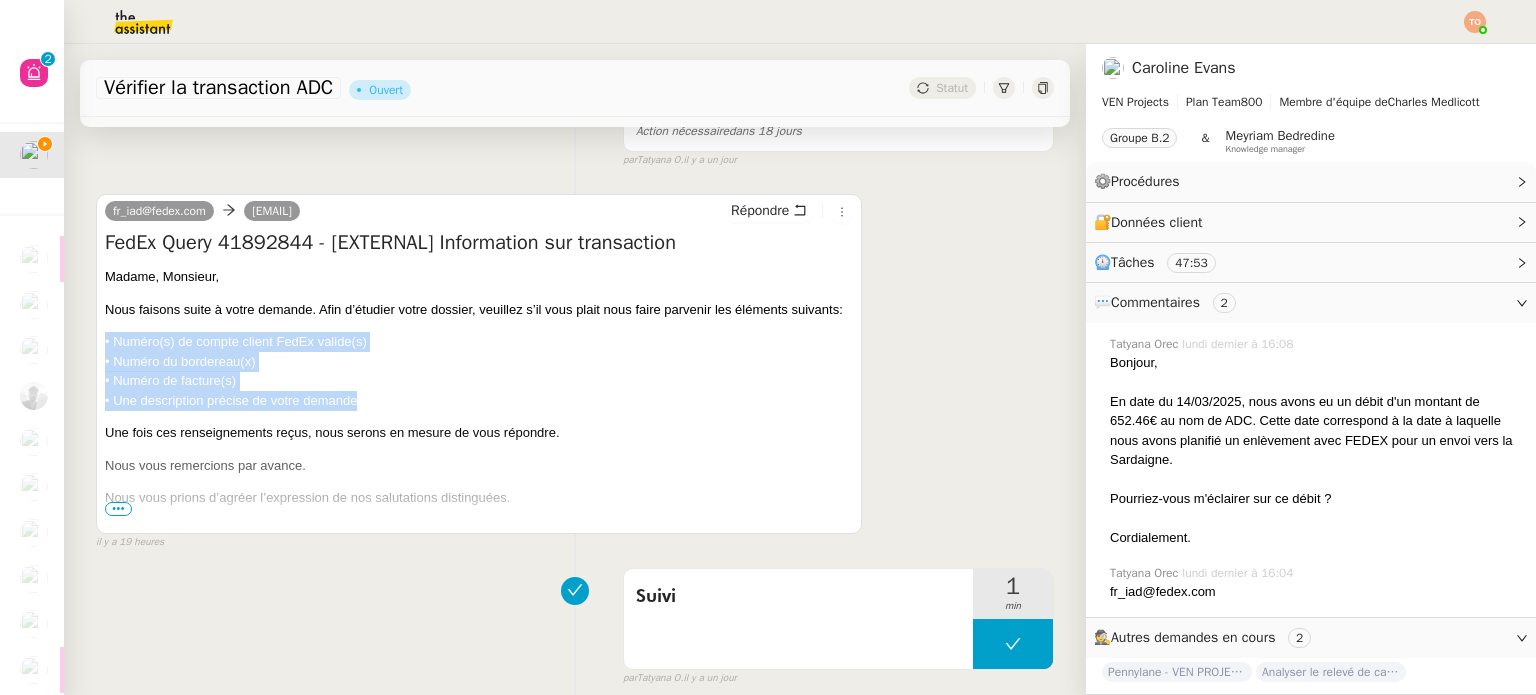 drag, startPoint x: 362, startPoint y: 415, endPoint x: 104, endPoint y: 357, distance: 264.43903 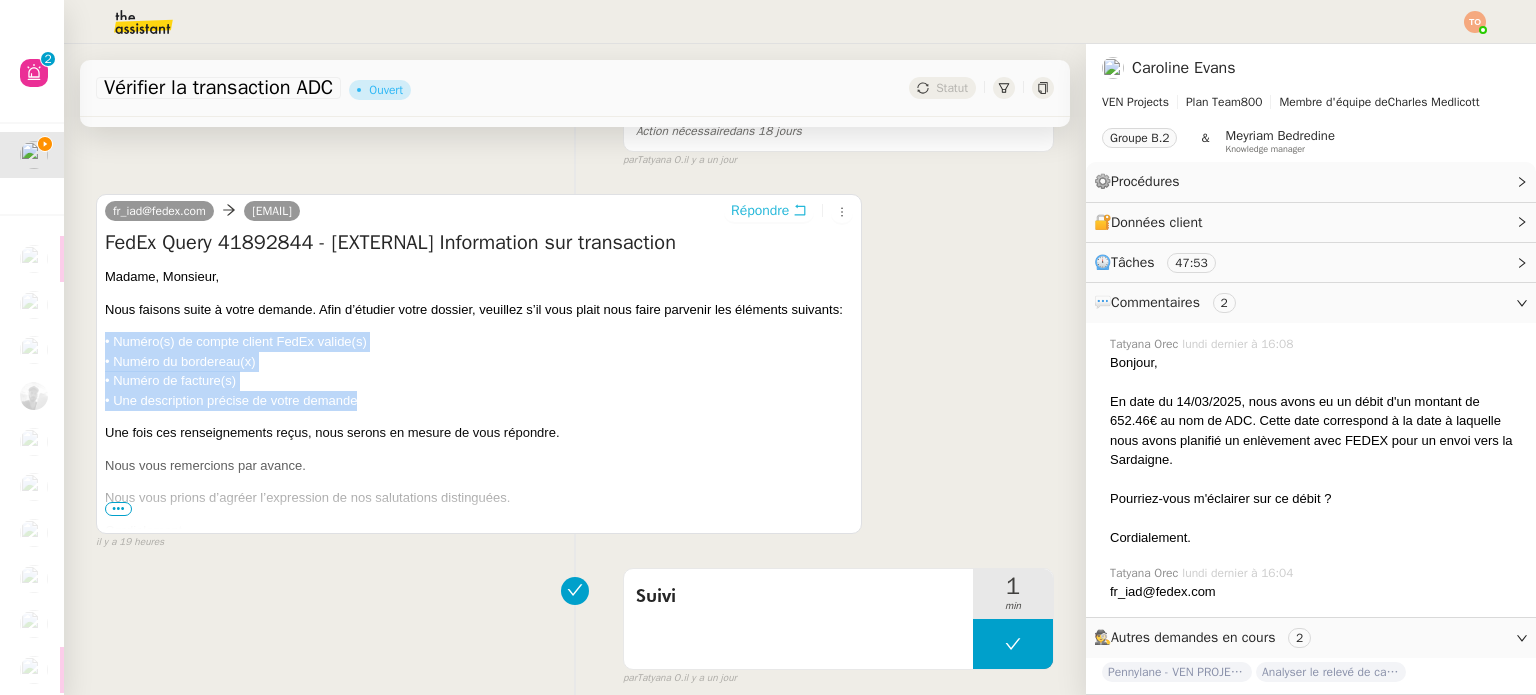 click on "Répondre" at bounding box center (760, 211) 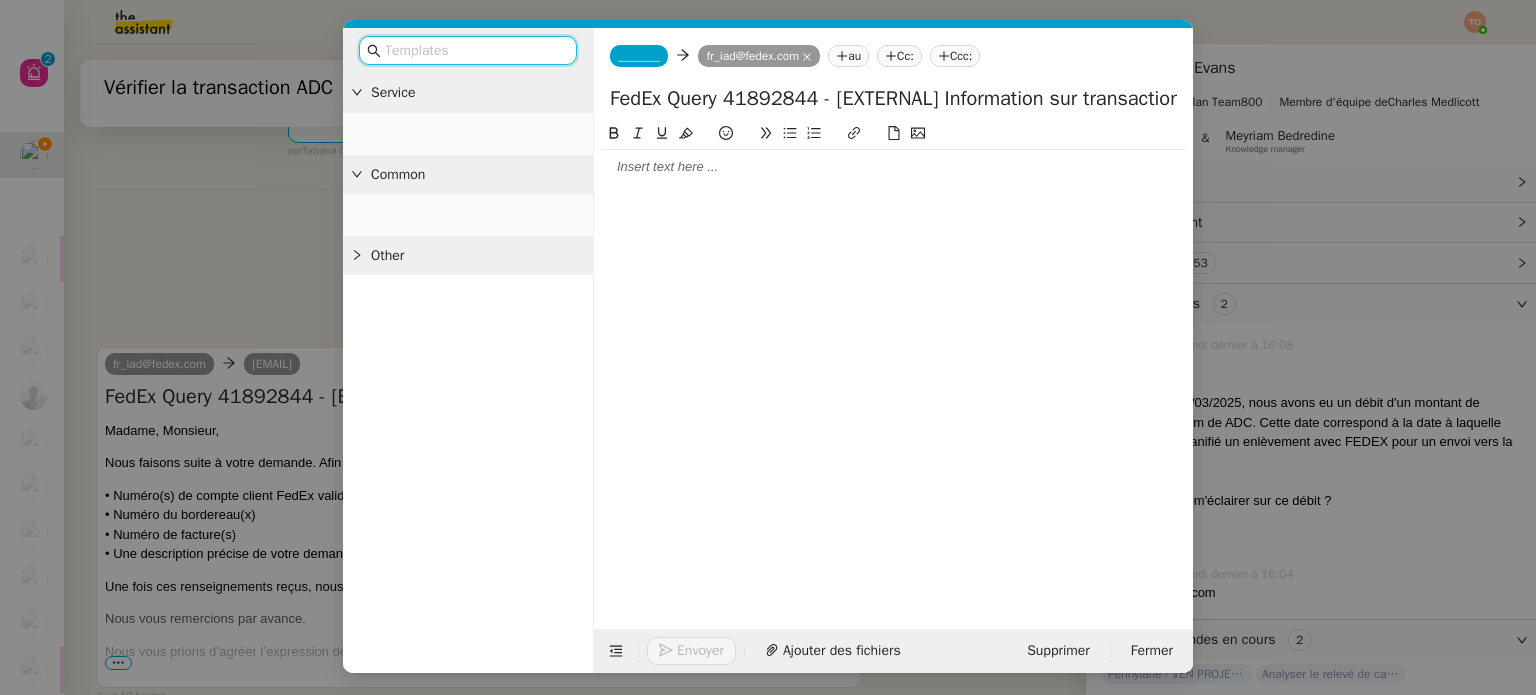 scroll, scrollTop: 553, scrollLeft: 0, axis: vertical 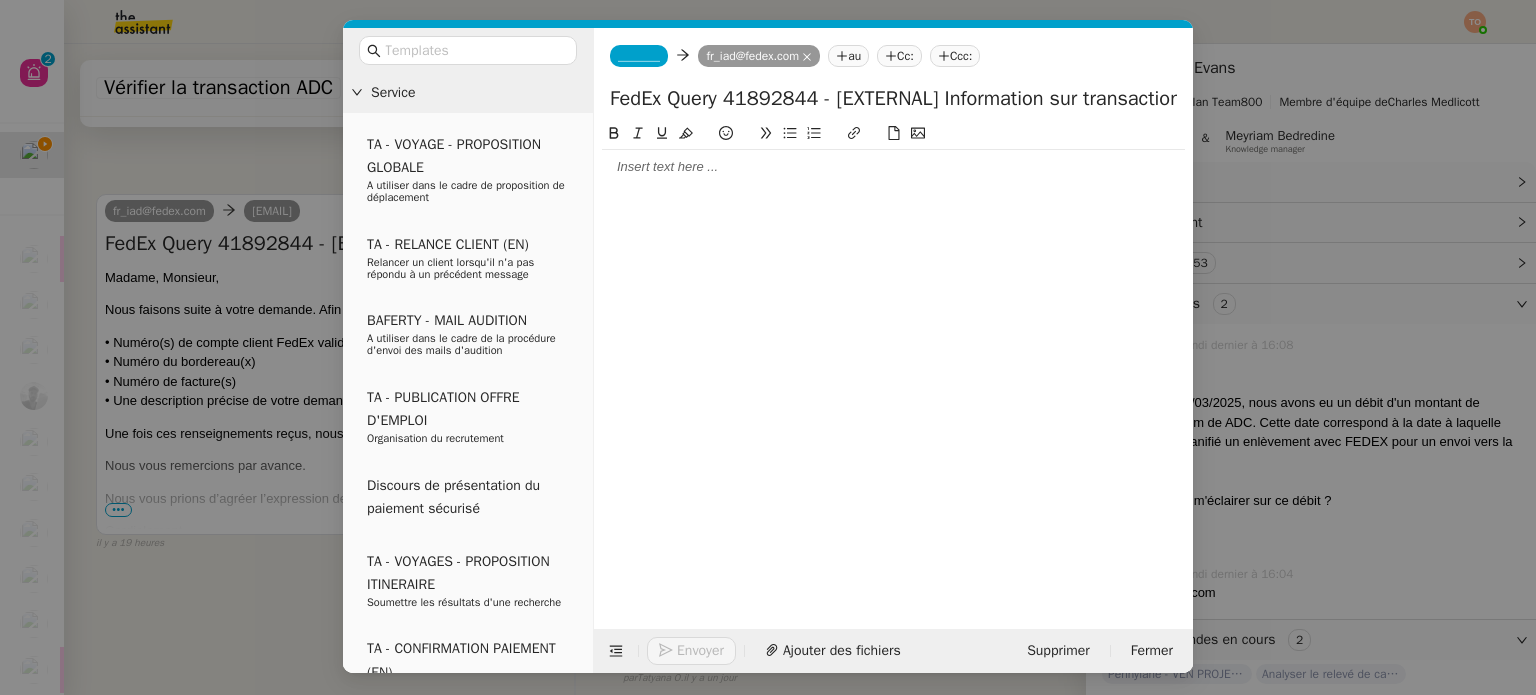 click on "_______" 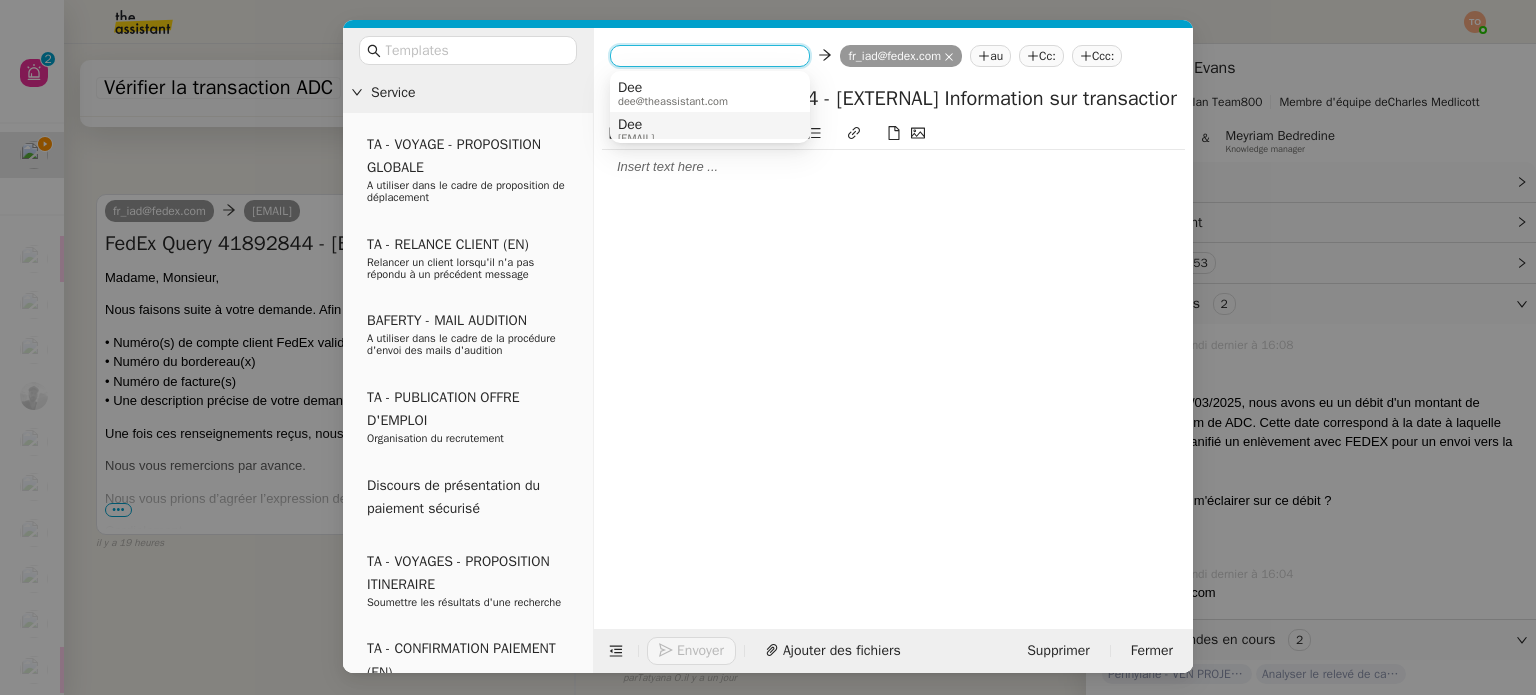 click on "Dee" at bounding box center (636, 125) 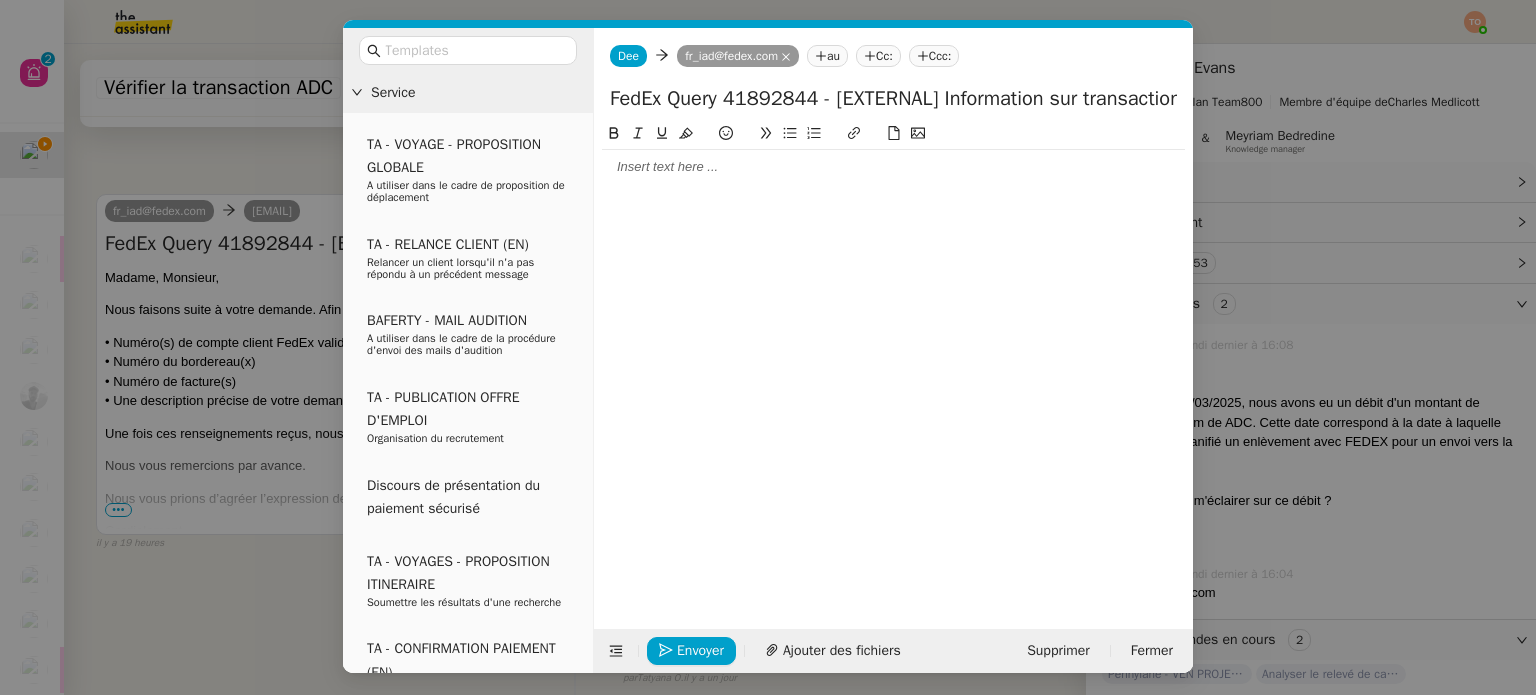click on "[FIRST] [LAST] fr_iad@[DOMAIN].com
au
Cc:
Ccc:" 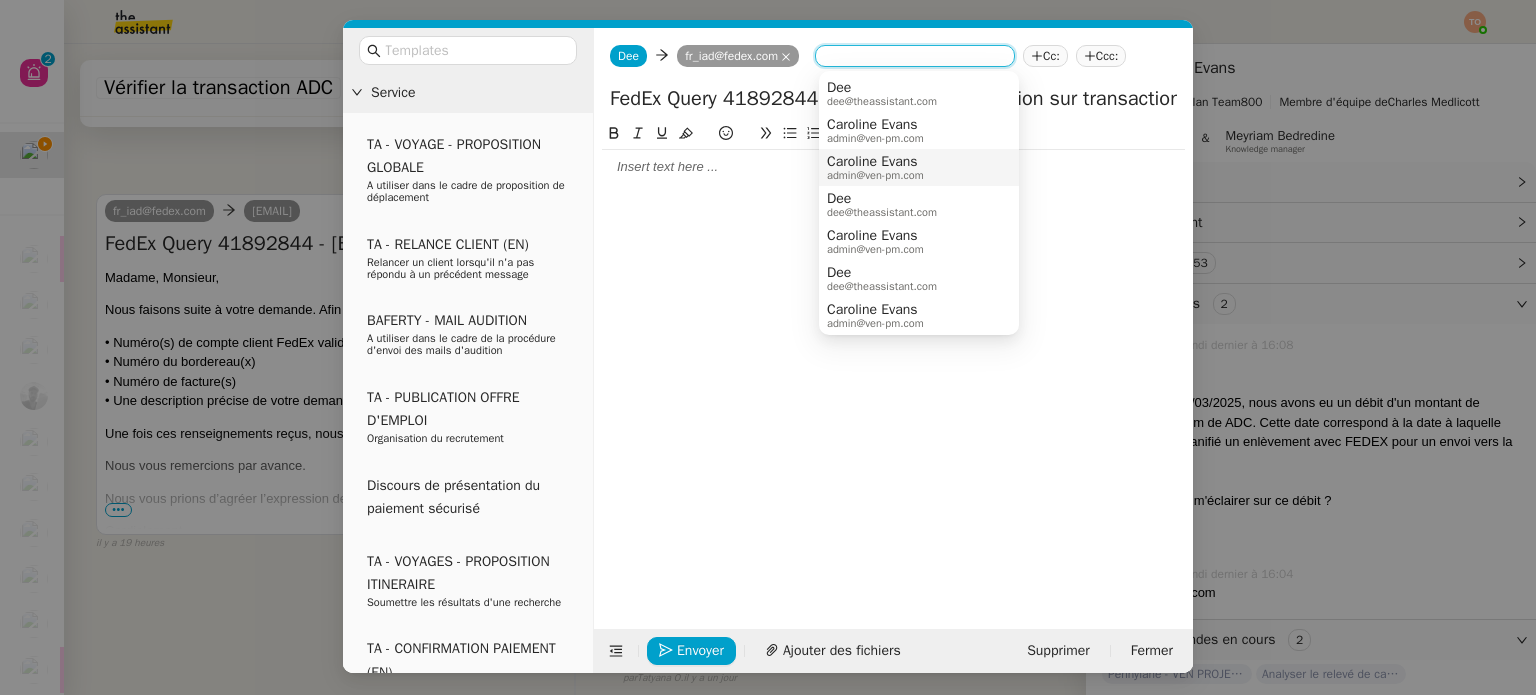 click on "Service TA - VOYAGE - PROPOSITION GLOBALE    A utiliser dans le cadre de proposition de déplacement TA - RELANCE CLIENT (EN)    Relancer un client lorsqu'il n'a pas répondu à un précédent message BAFERTY - MAIL AUDITION    A utiliser dans le cadre de la procédure d'envoi des mails d'audition TA - PUBLICATION OFFRE D'EMPLOI     Organisation du recrutement Discours de présentation du paiement sécurisé    TA - VOYAGES - PROPOSITION ITINERAIRE    Soumettre les résultats d'une recherche TA - CONFIRMATION PAIEMENT (EN)    Confirmer avec le client de modèle de transaction - Attention Plan Pro nécessaire. TA - COURRIER EXPEDIE (recommandé)    A utiliser dans le cadre de l'envoi d'un courrier recommandé TA - PARTAGE DE CALENDRIER (EN)    A utiliser pour demander au client de partager son calendrier afin de faciliter l'accès et la gestion PSPI - Appel de fonds MJL    A utiliser dans le cadre de la procédure d'appel de fonds MJL TA - RELANCE CLIENT    TA - AR PROCEDURES        21 YIELD" at bounding box center [768, 347] 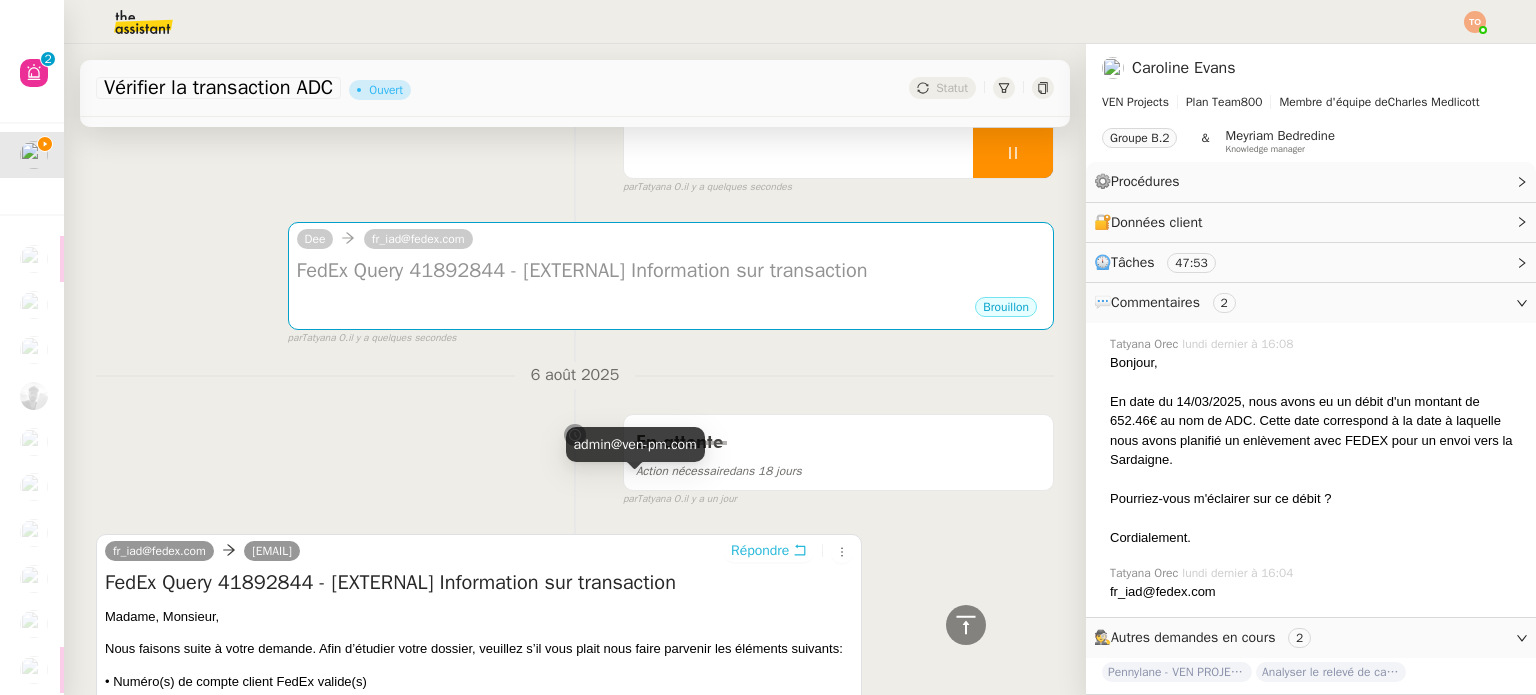 scroll, scrollTop: 0, scrollLeft: 0, axis: both 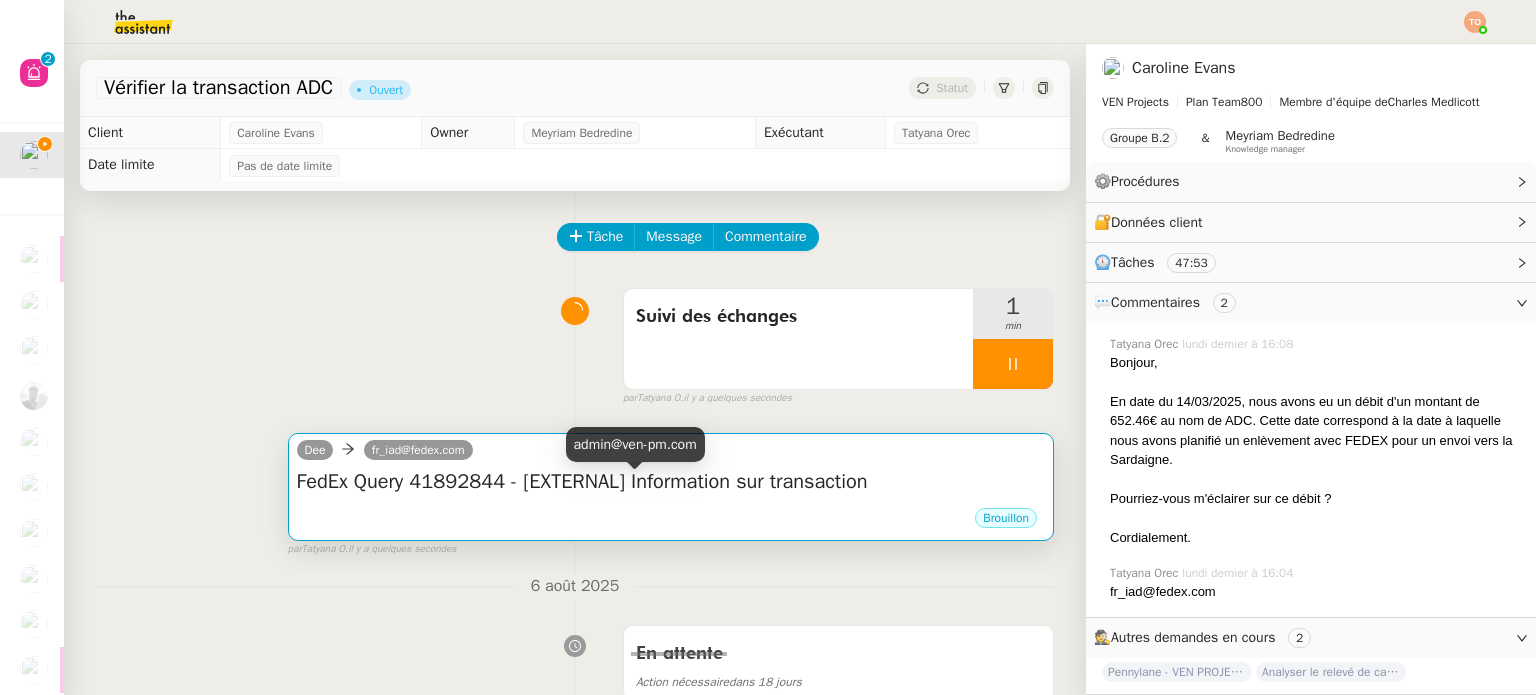 click on "FedEx Query 41892844 - [EXTERNAL] Information sur transaction" at bounding box center [671, 482] 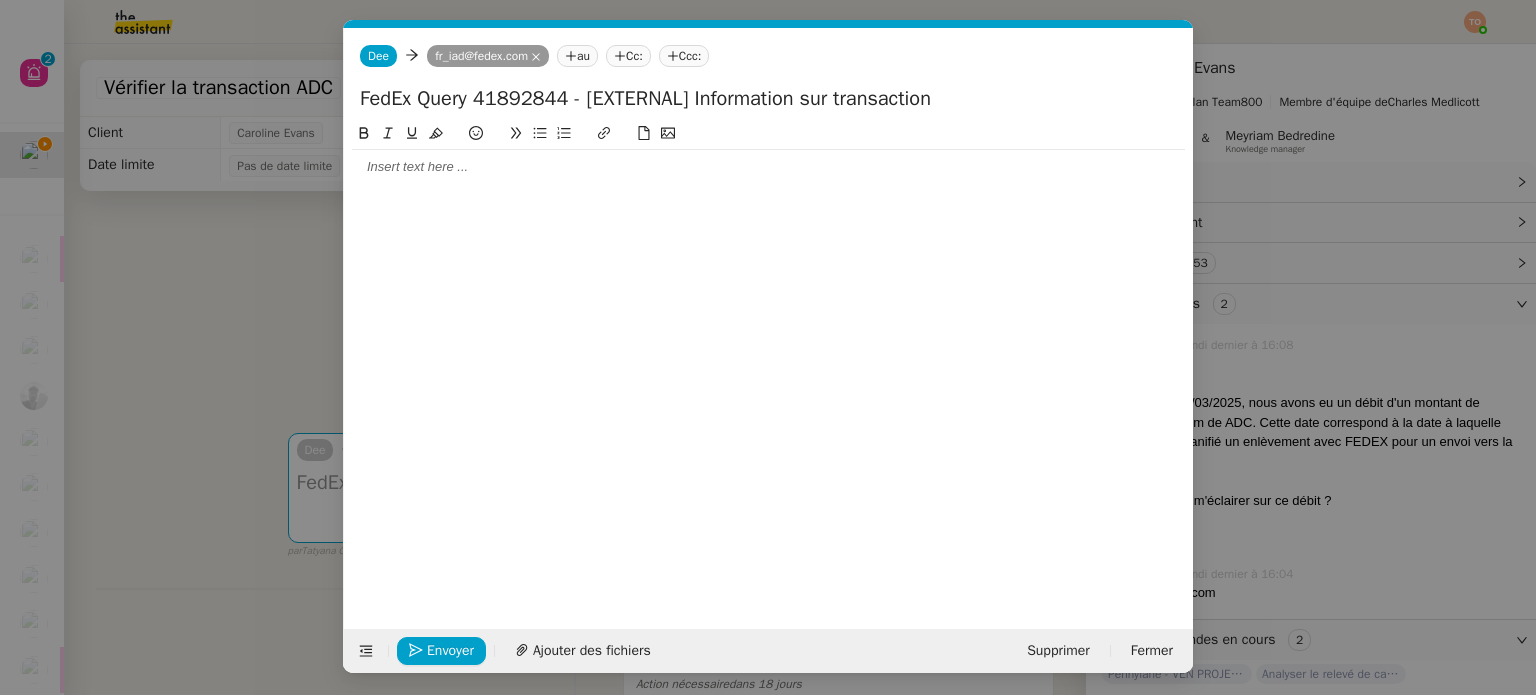scroll, scrollTop: 0, scrollLeft: 42, axis: horizontal 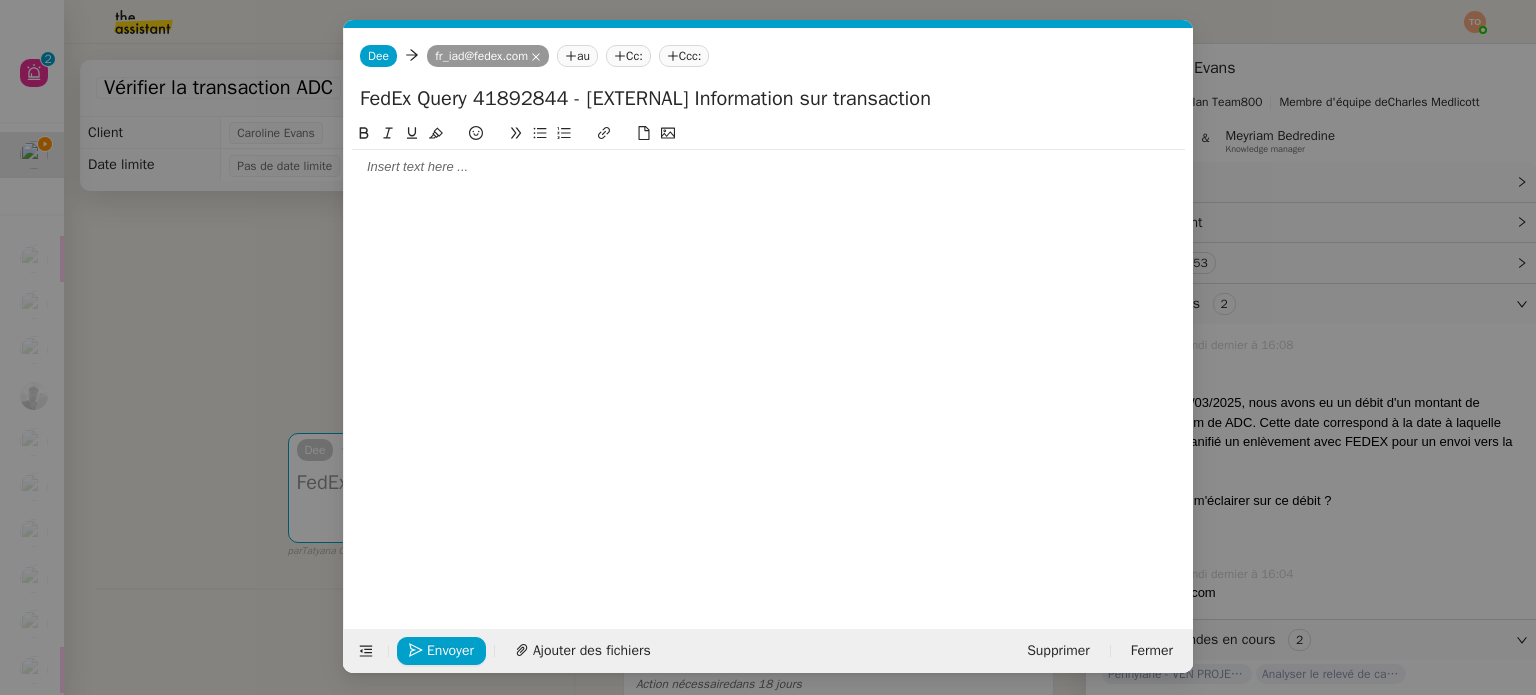 click on "au" 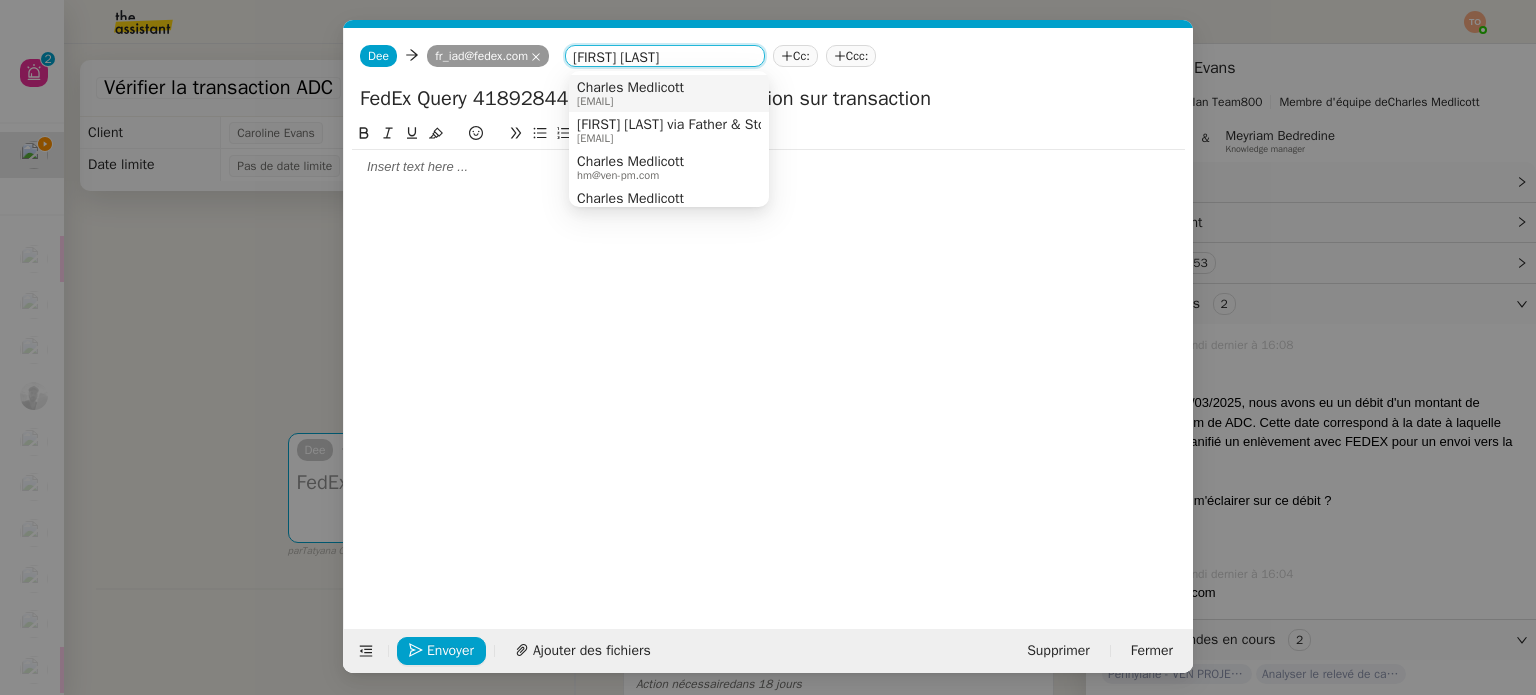 type on "[FIRST] [LAST]" 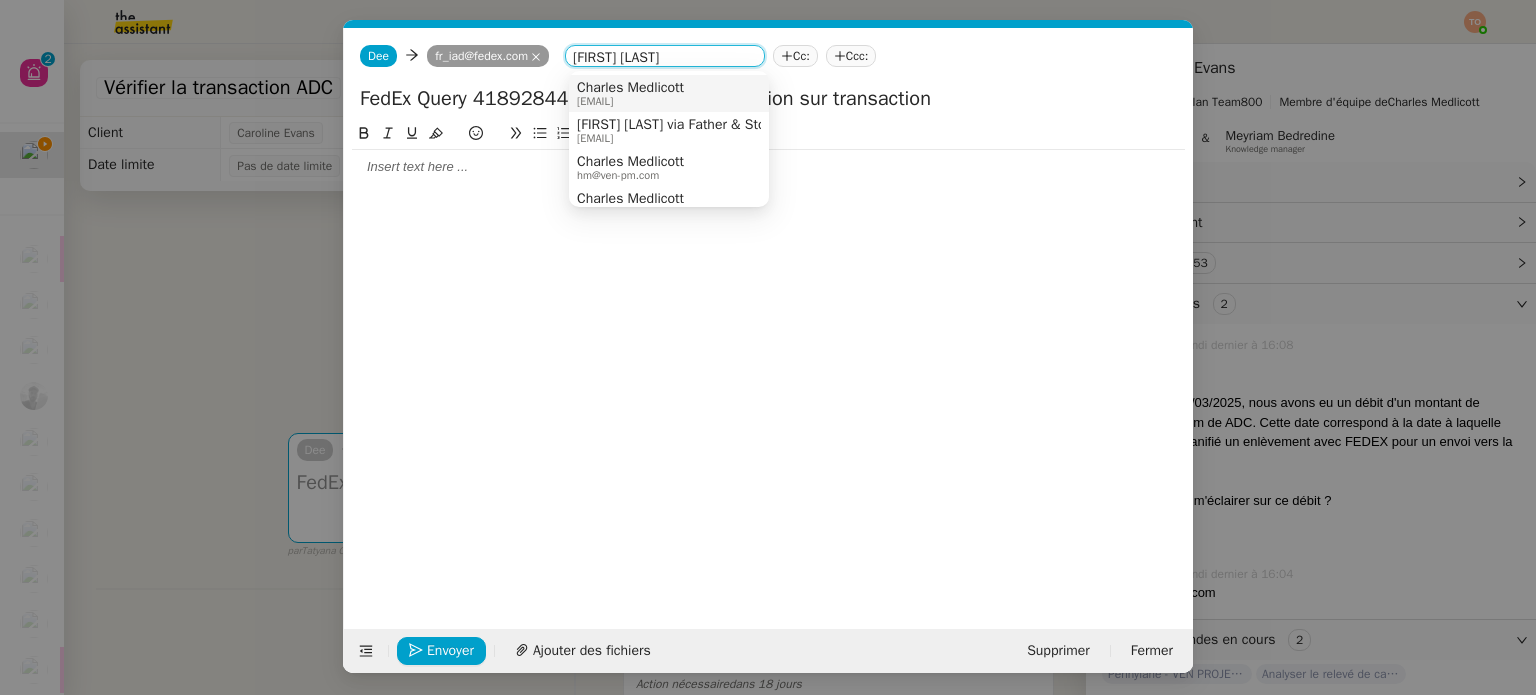 click on "[FIRST] [LAST] [EMAIL]" at bounding box center (669, 93) 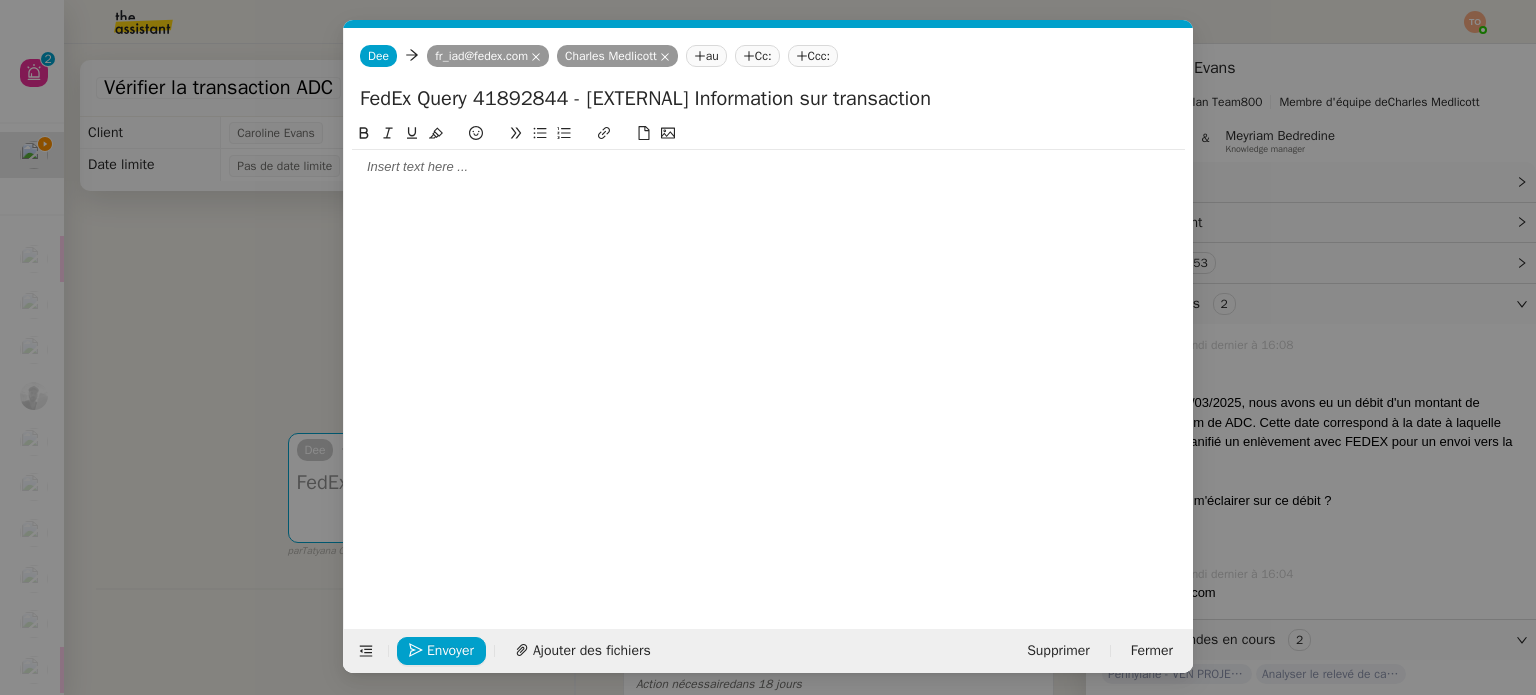 click on "au" 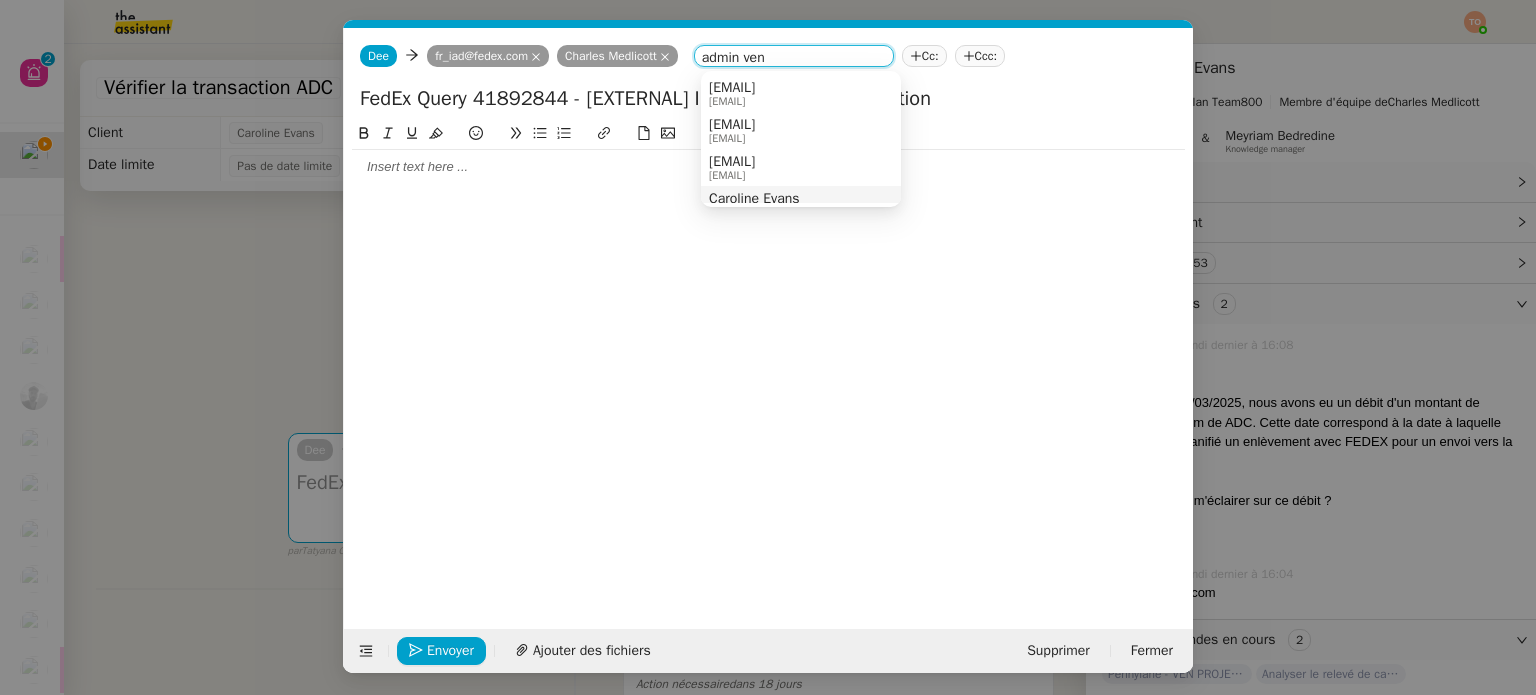 type on "admin ven" 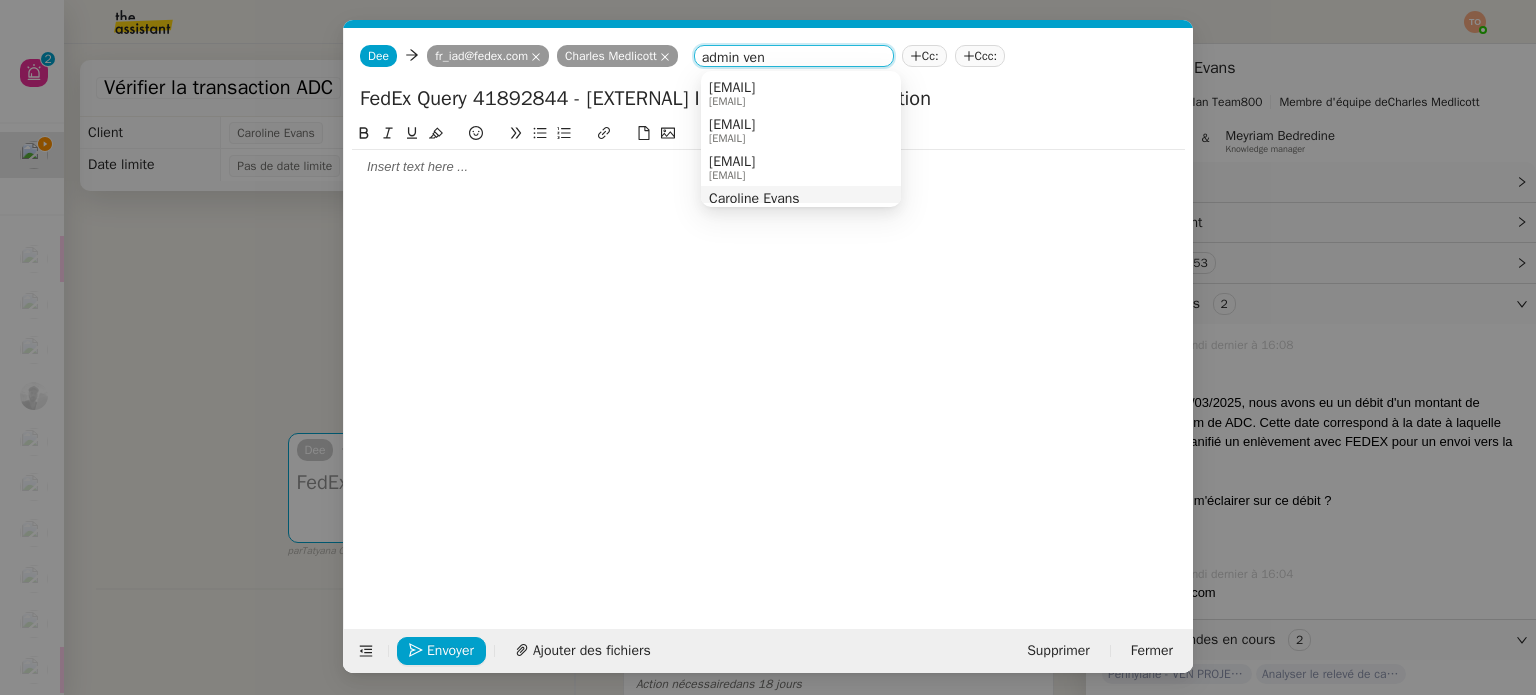 click on "[FIRST] [LAST] [EMAIL]" at bounding box center [801, 204] 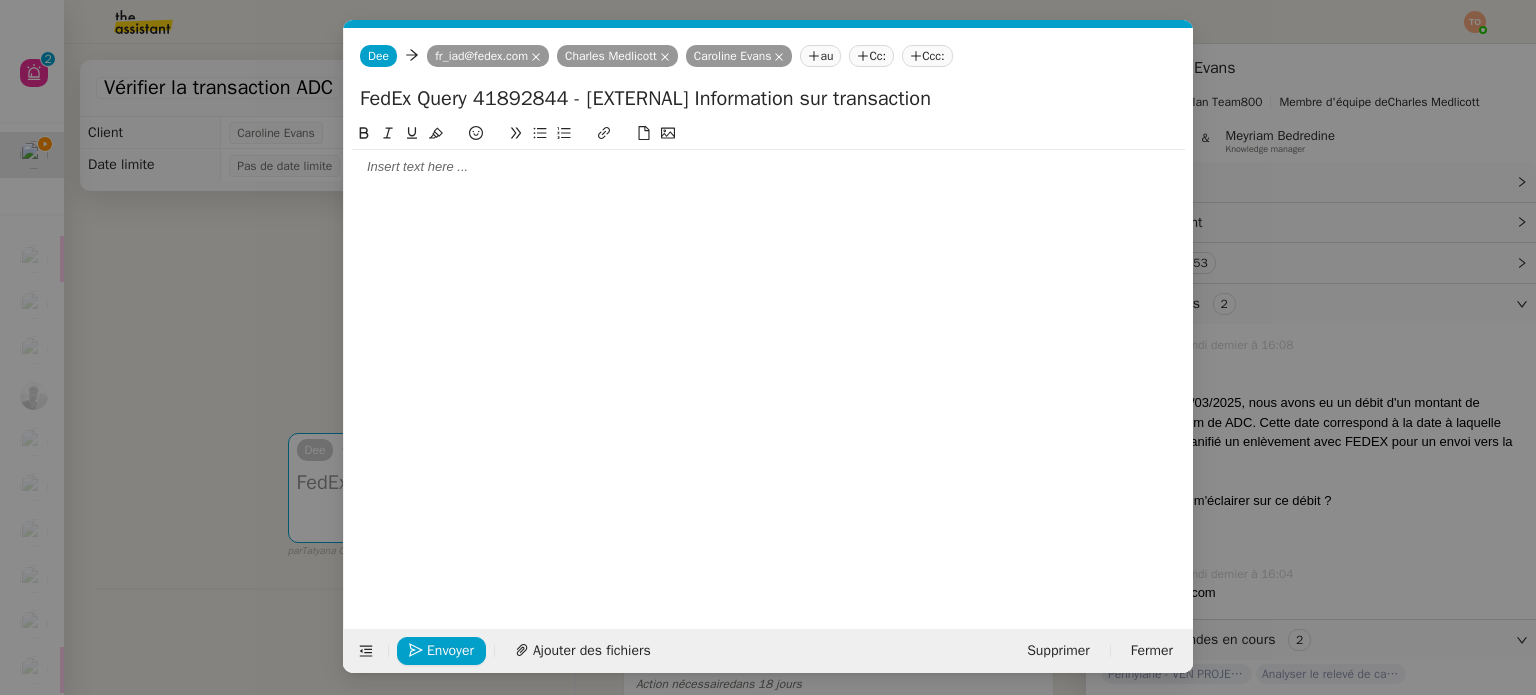 click 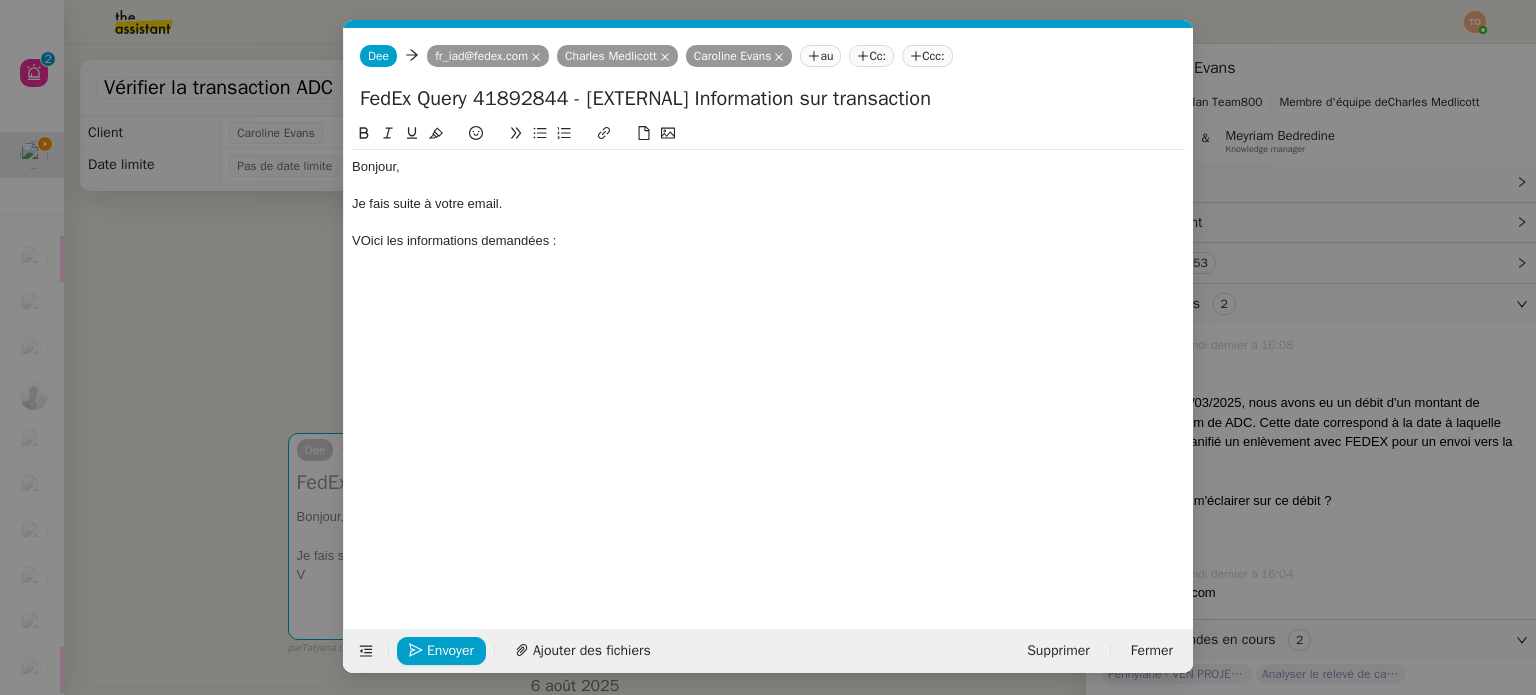 scroll, scrollTop: 0, scrollLeft: 0, axis: both 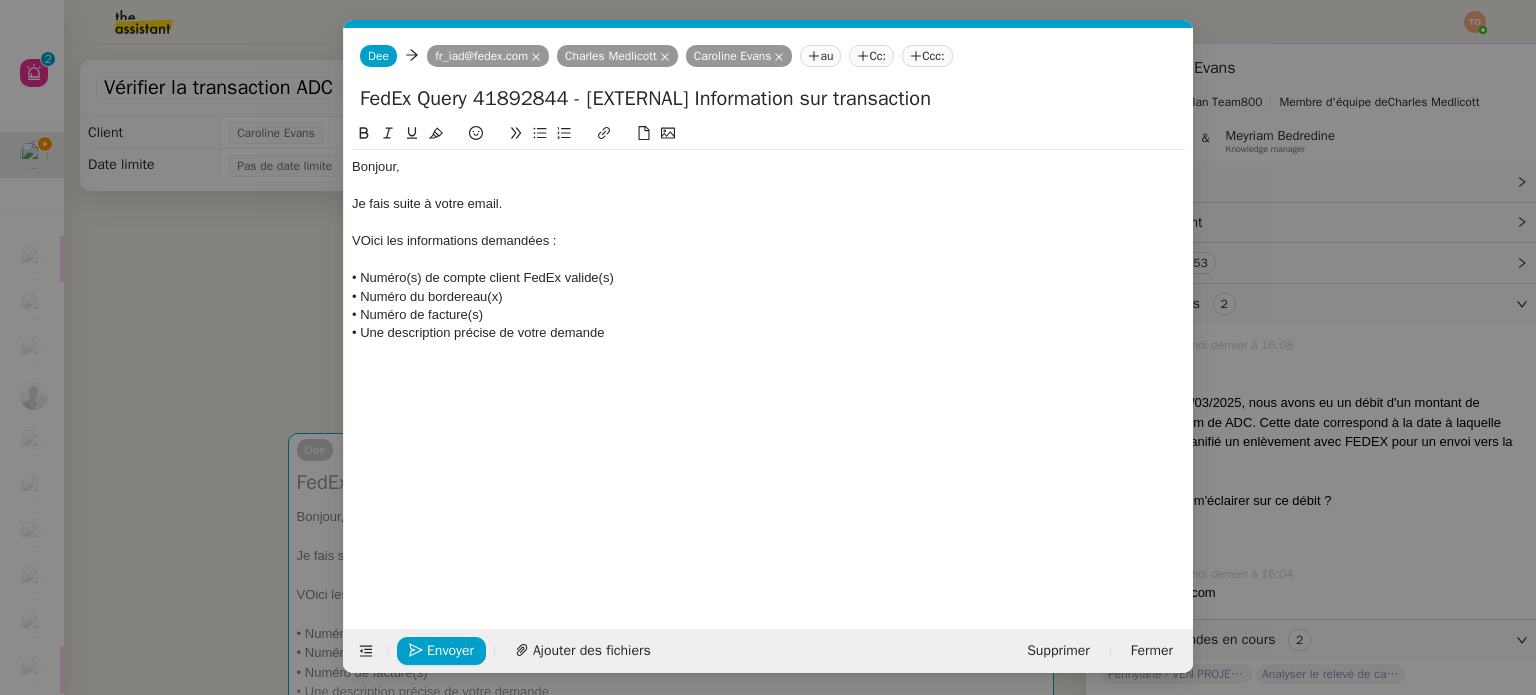 click on "VOici les informations demandées :" 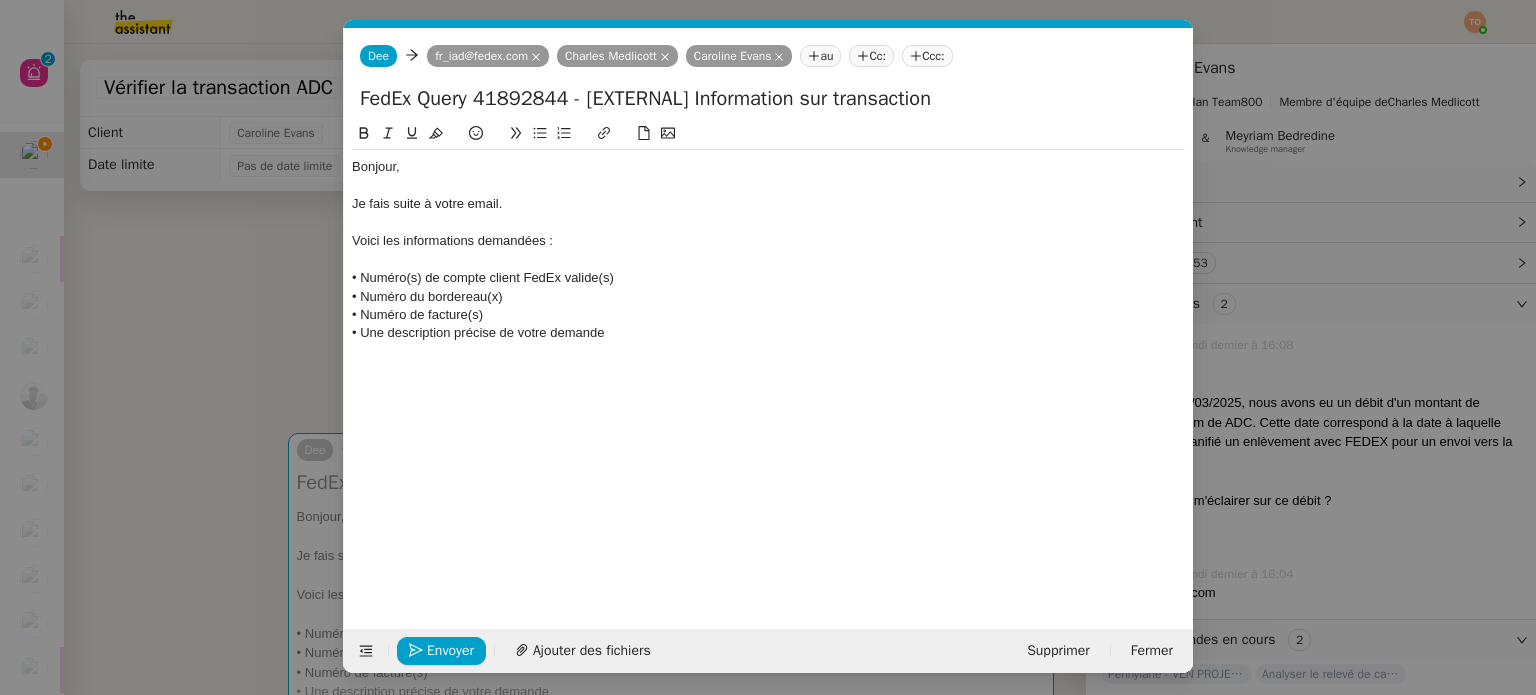 click on "• Numéro(s) de compte client FedEx valide(s)" 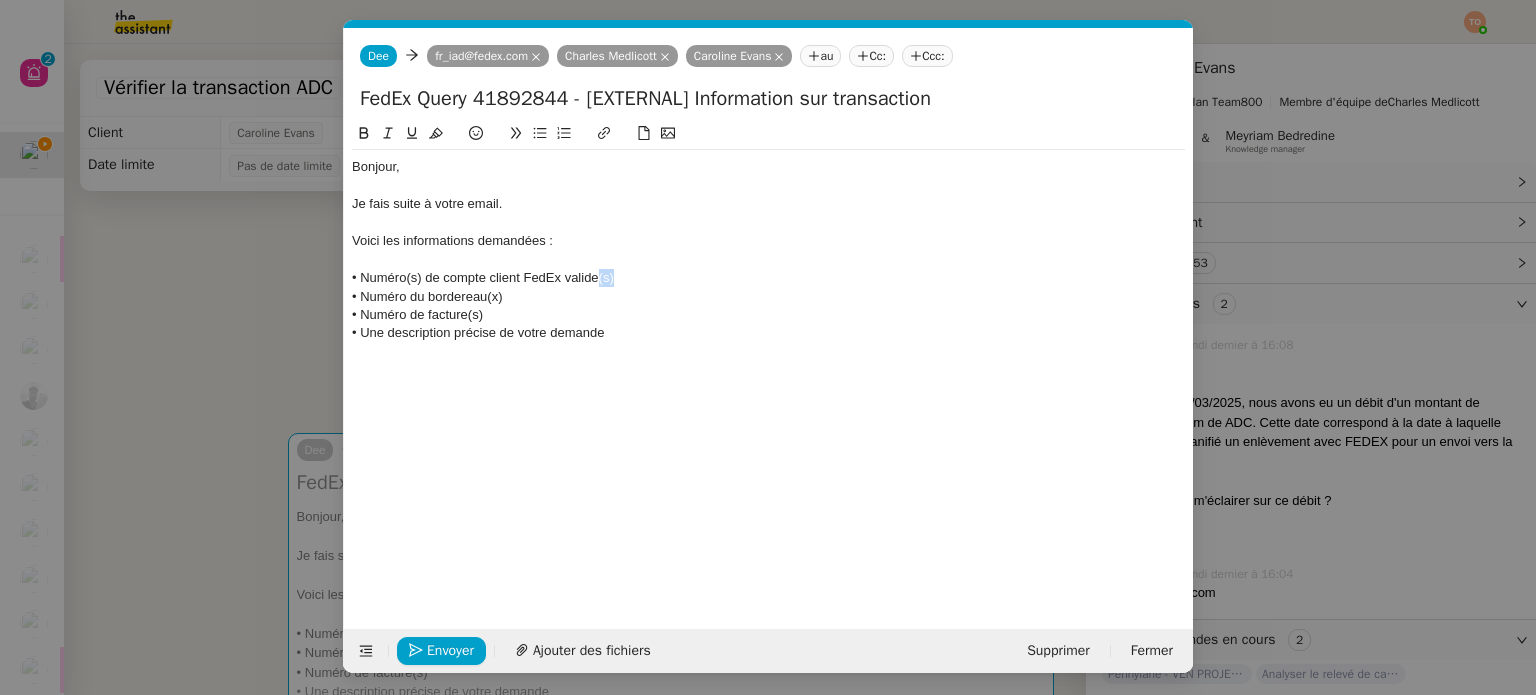 click on "• Numéro(s) de compte client FedEx valide(s)" 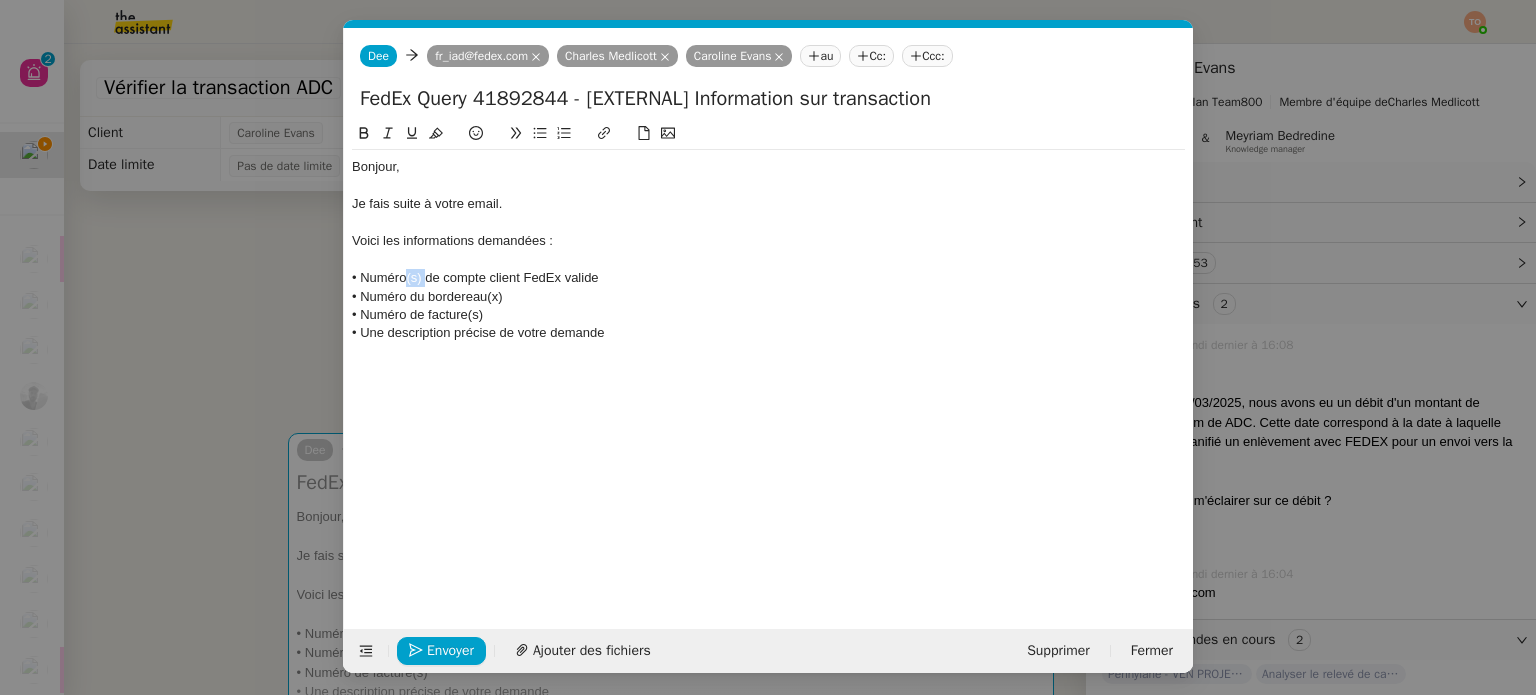 drag, startPoint x: 423, startPoint y: 278, endPoint x: 406, endPoint y: 276, distance: 17.117243 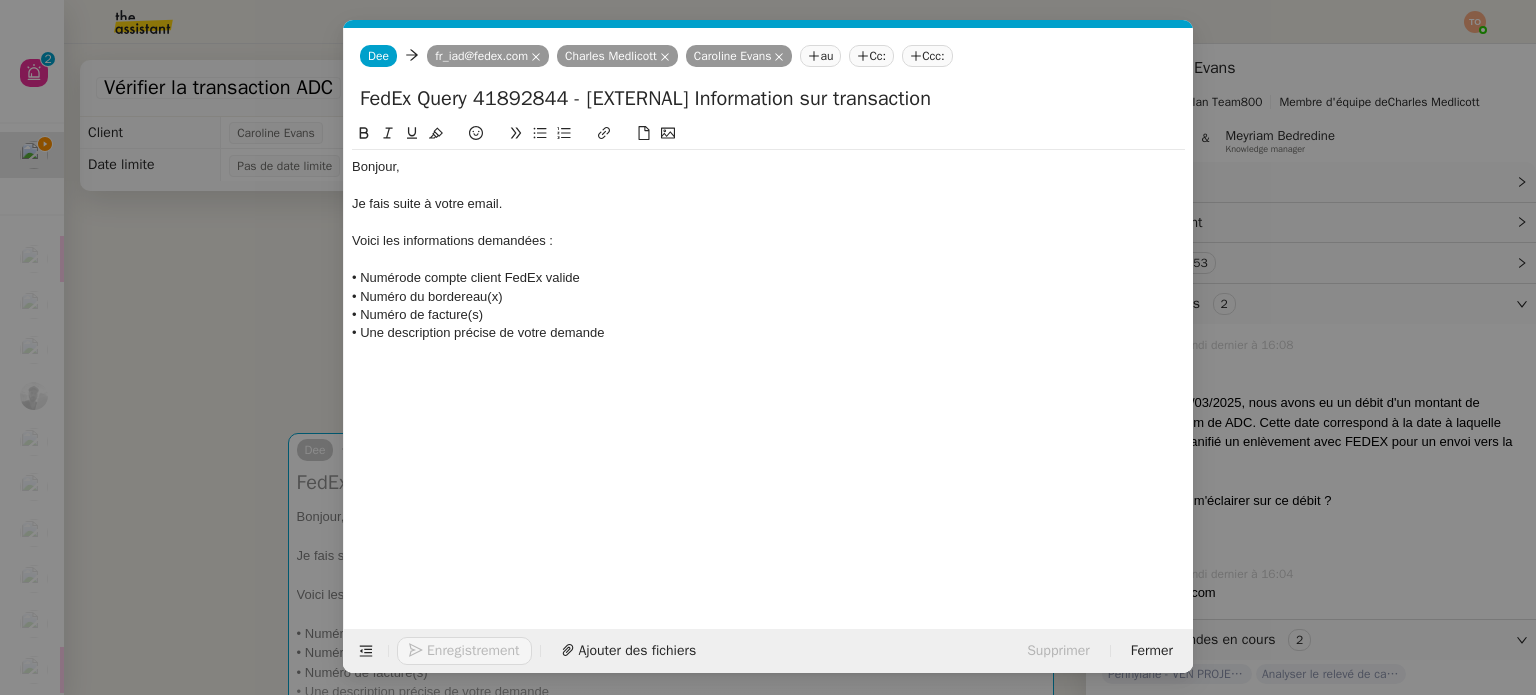 click on "• Numérode compte client FedEx valide" 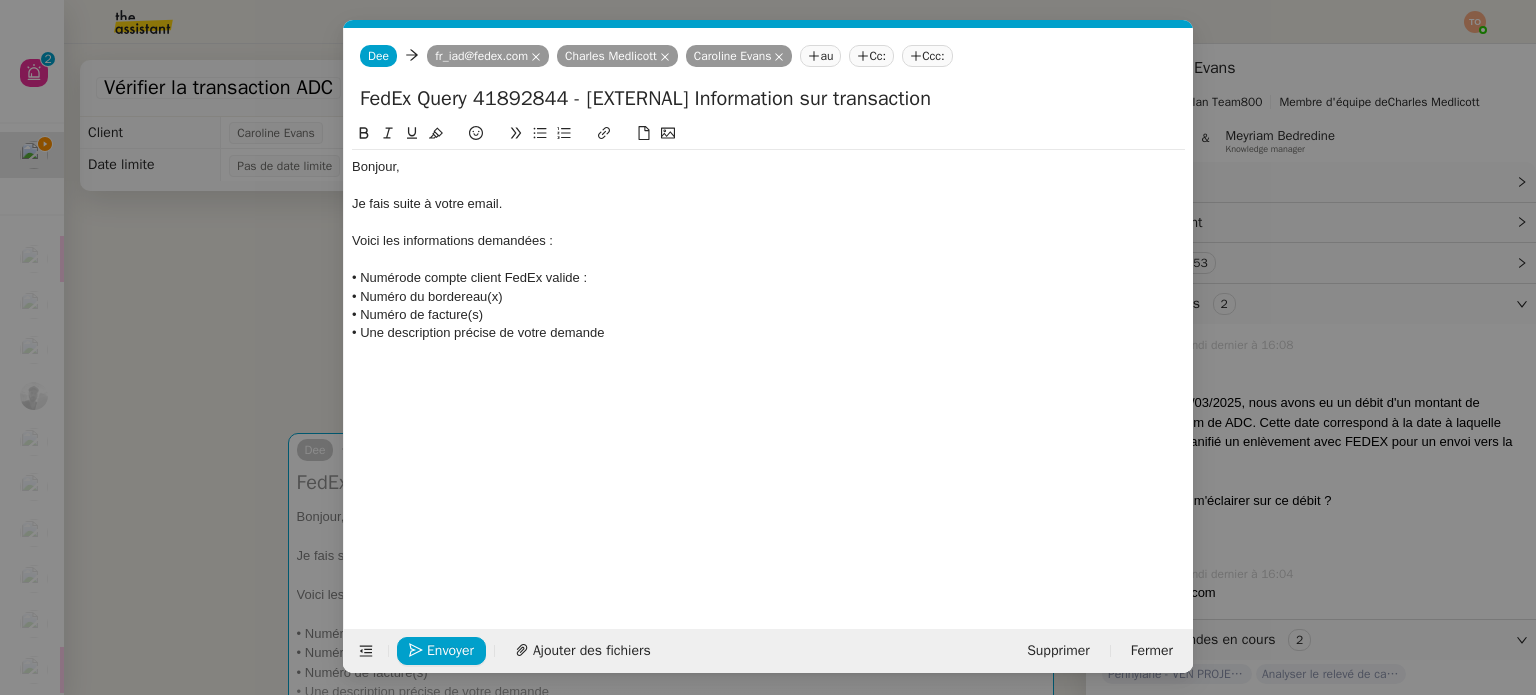 click on "Service TA - VOYAGE - PROPOSITION GLOBALE    A utiliser dans le cadre de proposition de déplacement TA - RELANCE CLIENT (EN)    Relancer un client lorsqu'il n'a pas répondu à un précédent message BAFERTY - MAIL AUDITION    A utiliser dans le cadre de la procédure d'envoi des mails d'audition TA - PUBLICATION OFFRE D'EMPLOI     Organisation du recrutement Discours de présentation du paiement sécurisé    TA - VOYAGES - PROPOSITION ITINERAIRE    Soumettre les résultats d'une recherche TA - CONFIRMATION PAIEMENT (EN)    Confirmer avec le client de modèle de transaction - Attention Plan Pro nécessaire. TA - COURRIER EXPEDIE (recommandé)    A utiliser dans le cadre de l'envoi d'un courrier recommandé TA - PARTAGE DE CALENDRIER (EN)    A utiliser pour demander au client de partager son calendrier afin de faciliter l'accès et la gestion PSPI - Appel de fonds MJL    A utiliser dans le cadre de la procédure d'appel de fonds MJL TA - RELANCE CLIENT    TA - AR PROCEDURES        21 YIELD" at bounding box center (768, 347) 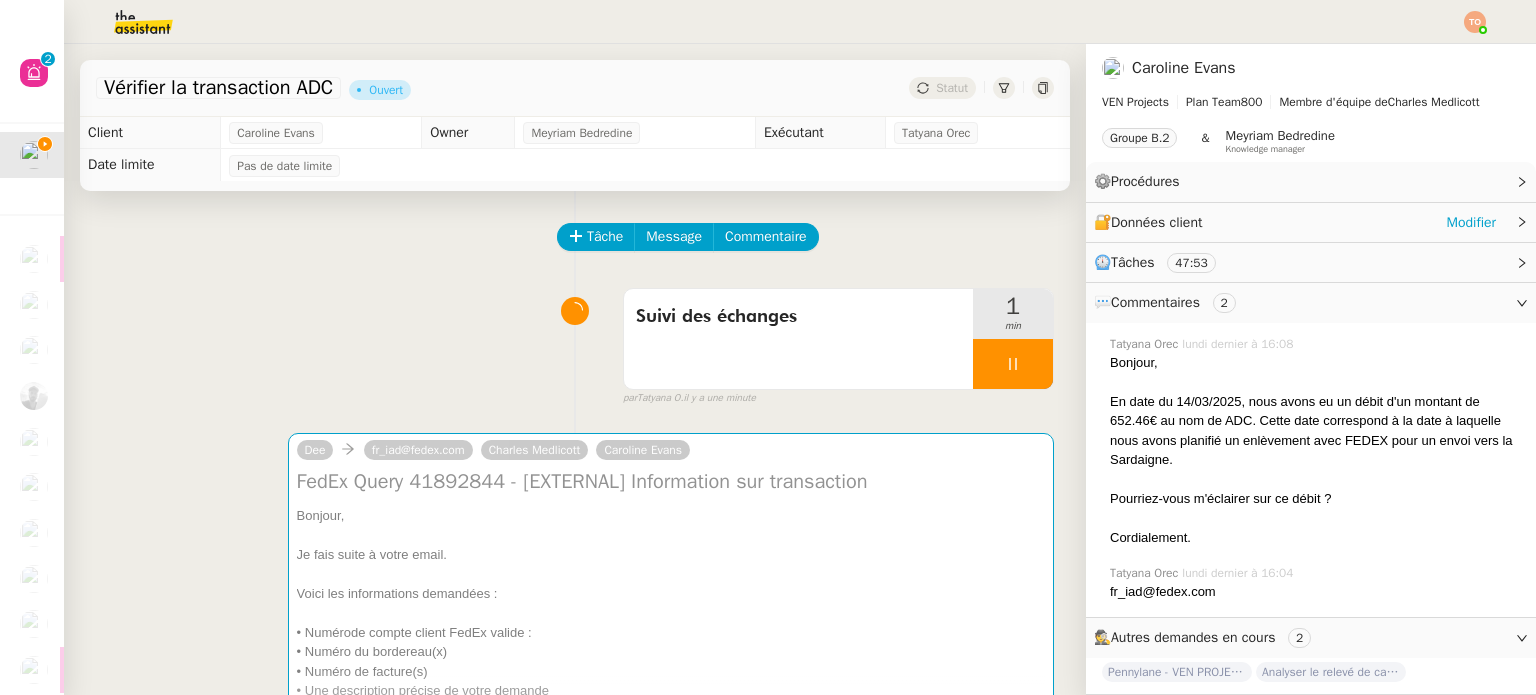 click on "🔐  Données client     Modifier" 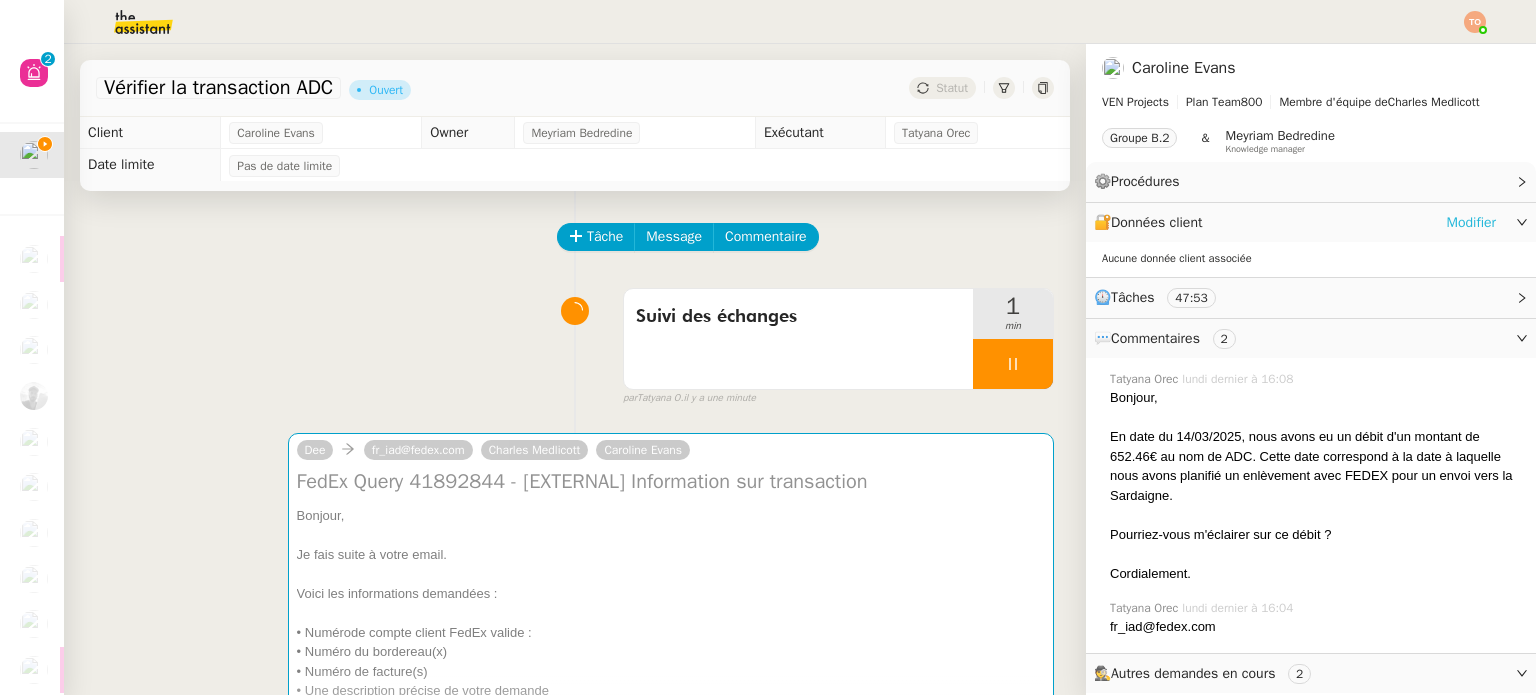 click on "Modifier" 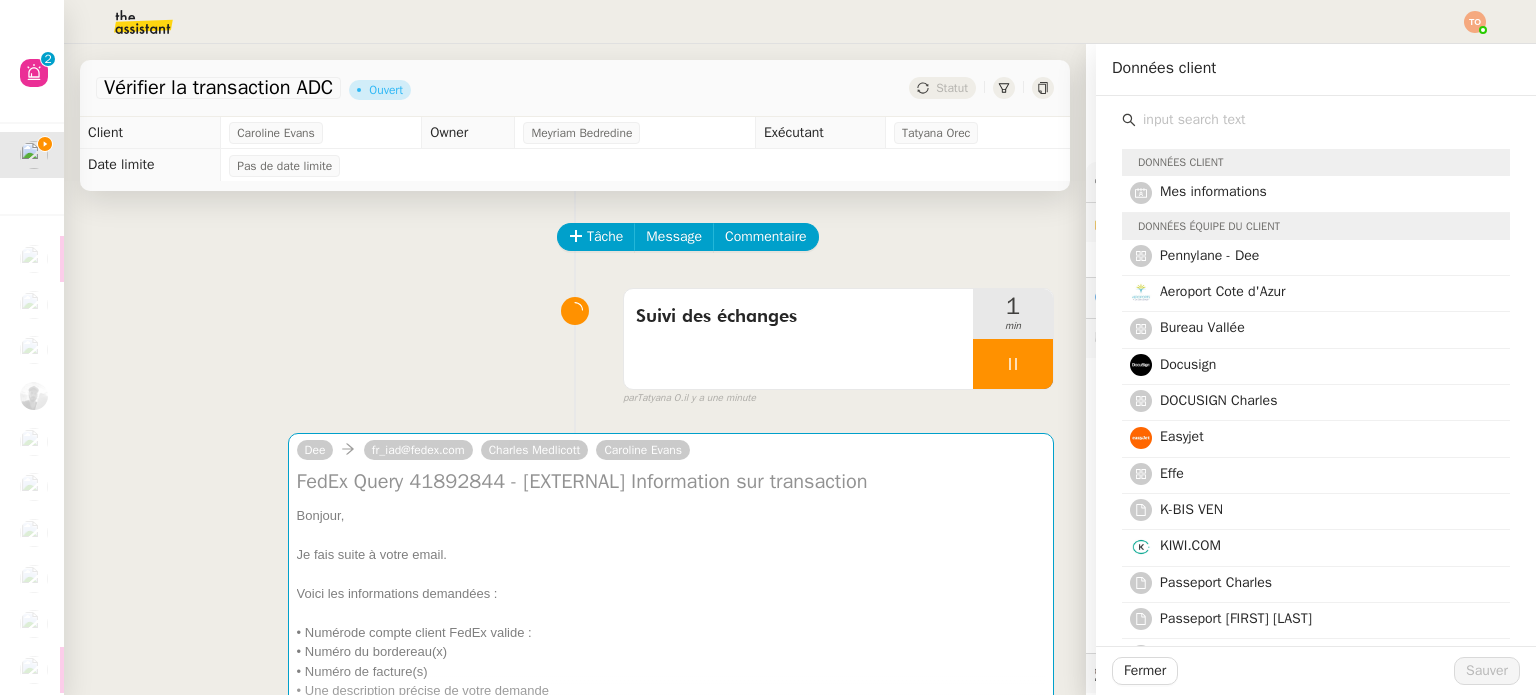 click 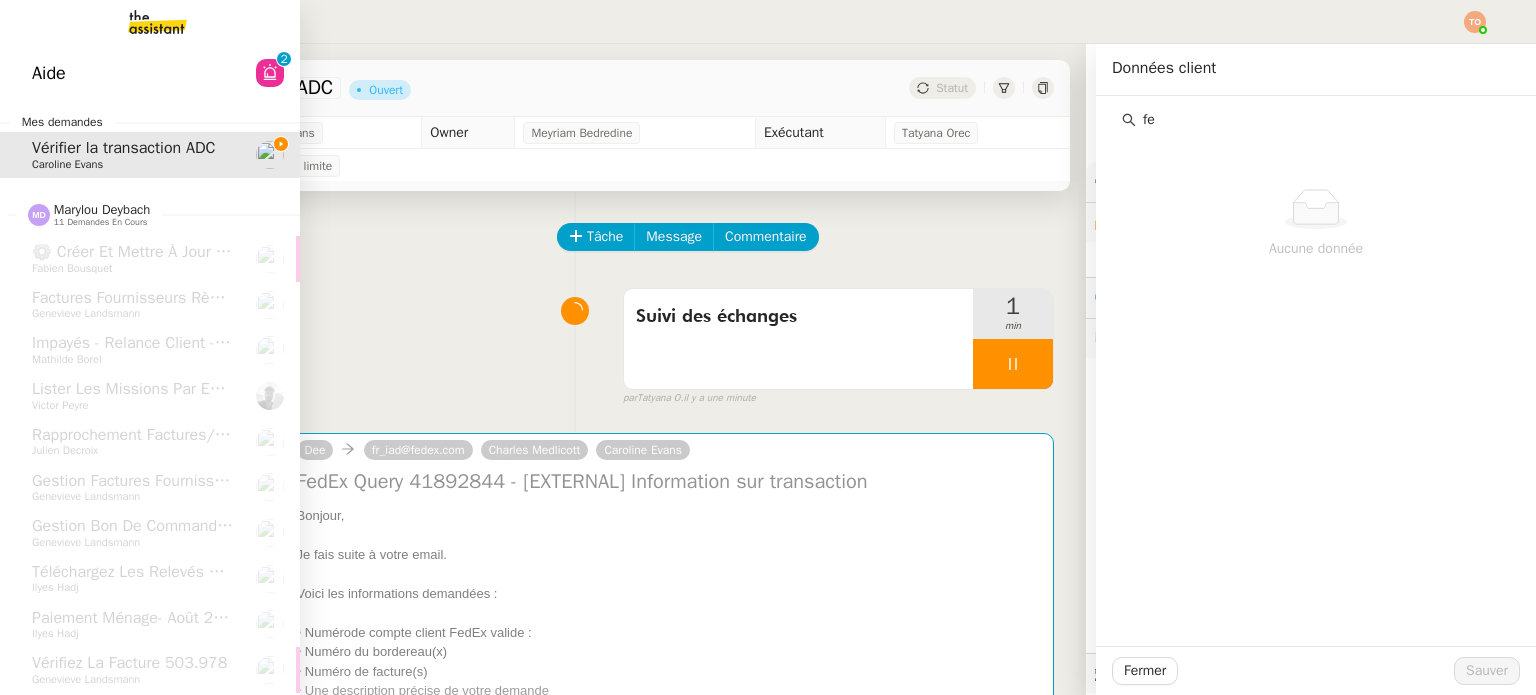 type on "fe" 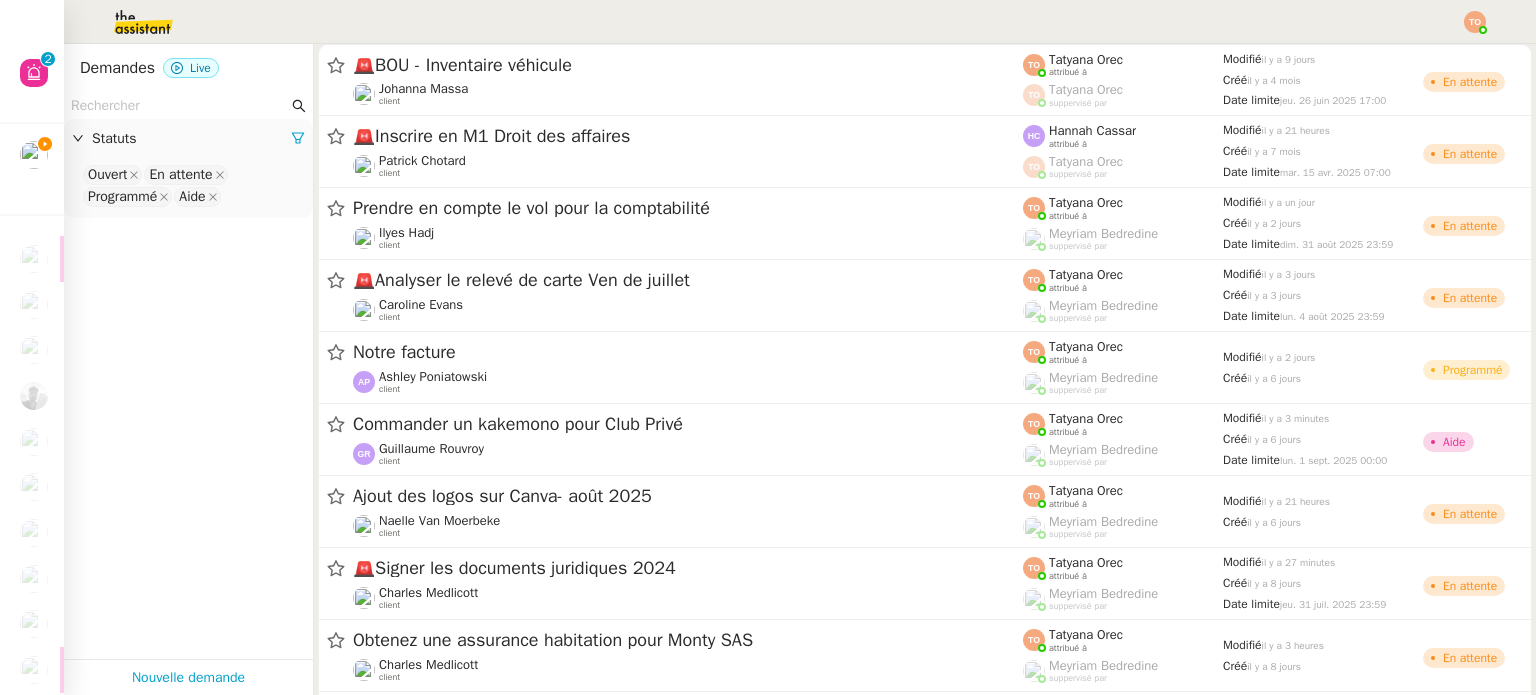 click 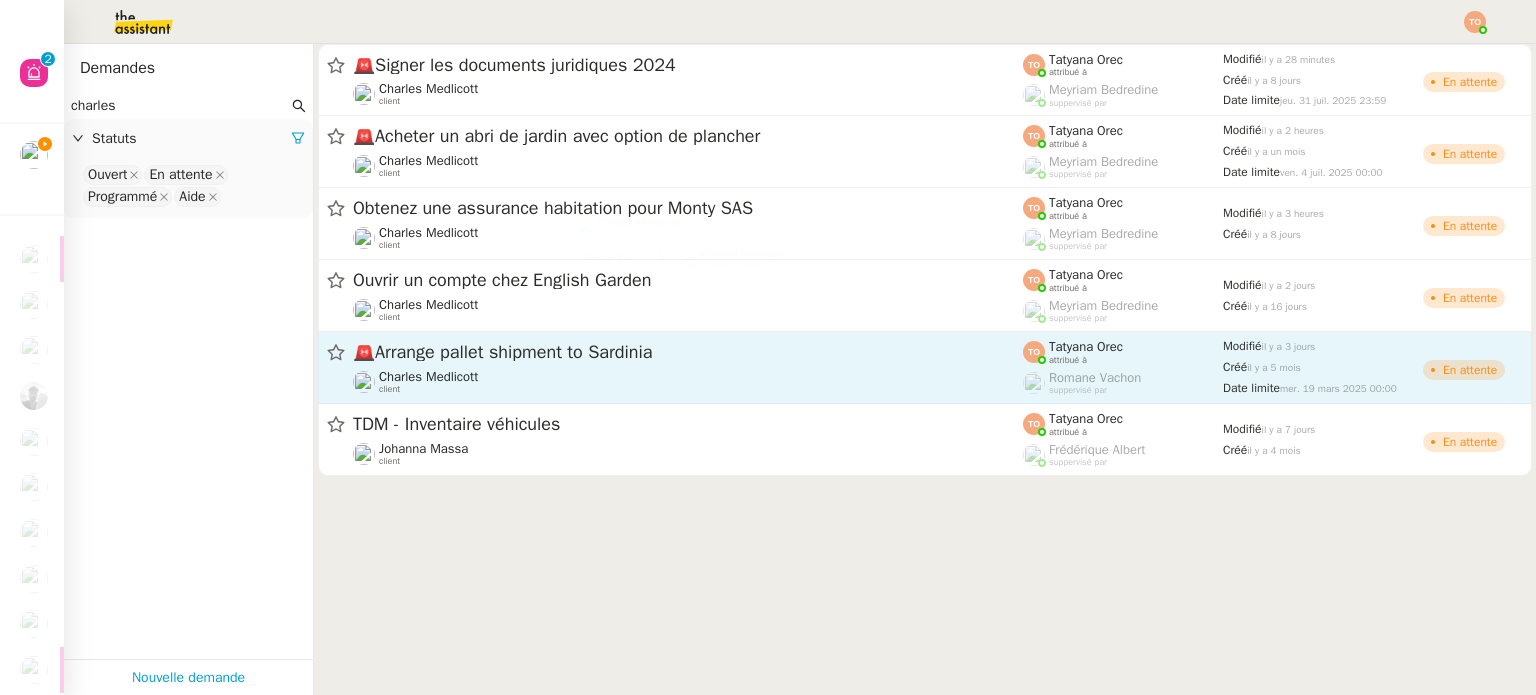 type on "charles" 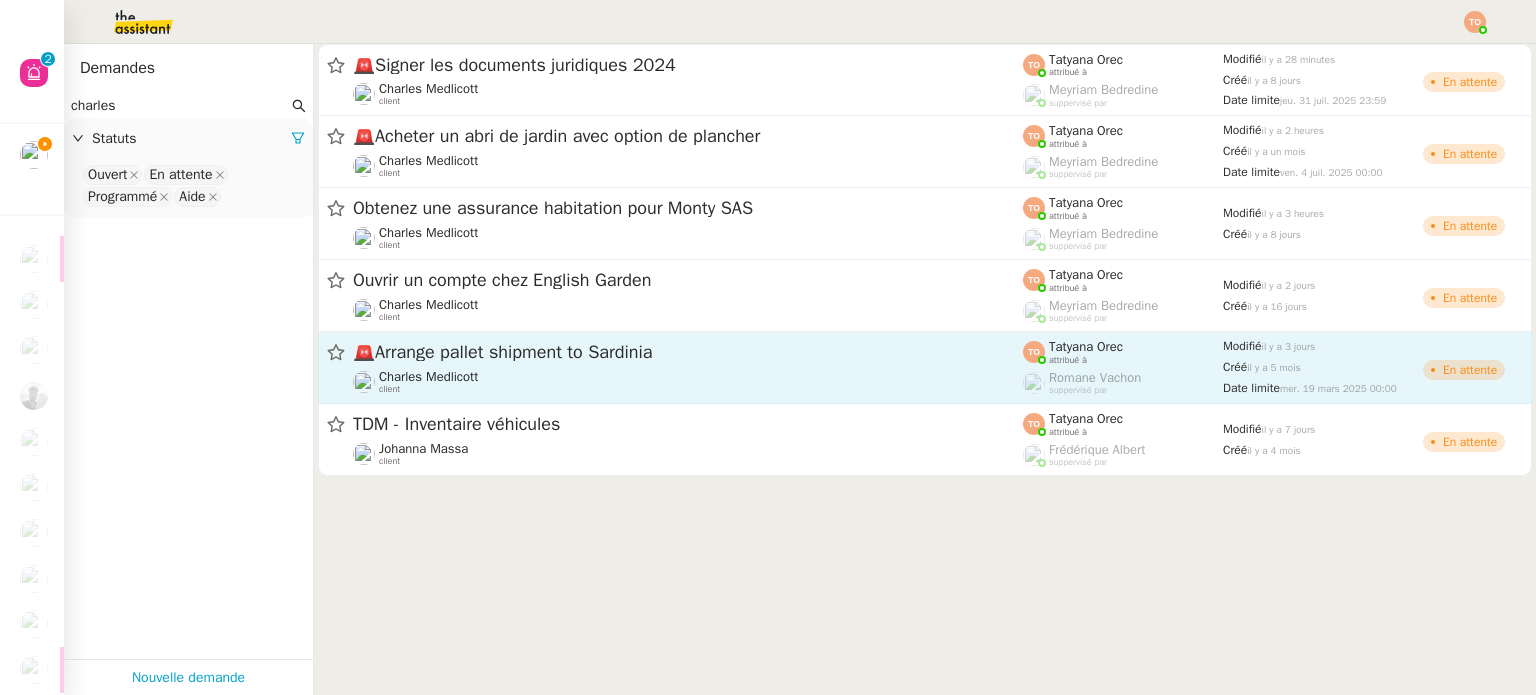 click on "🚨   Arrange pallet shipment to Sardinia" 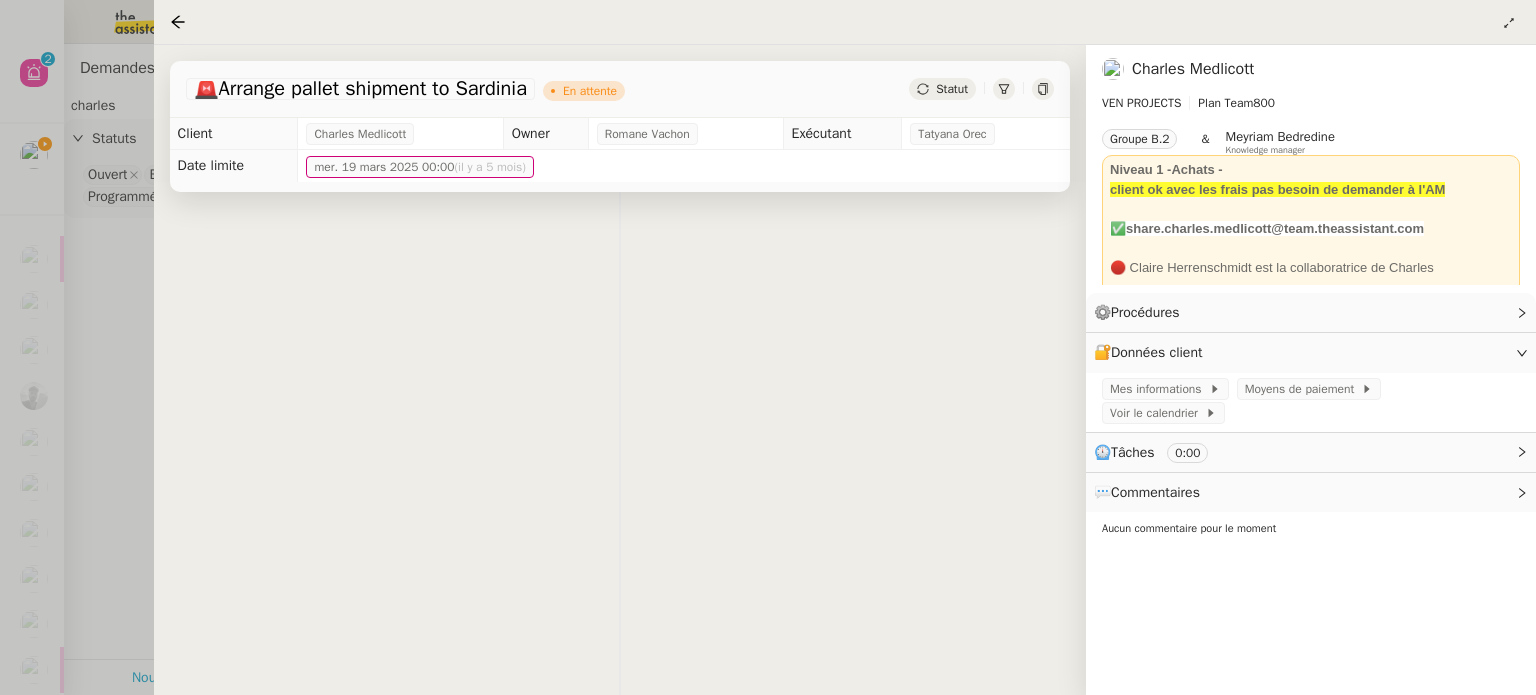 click on "Statut" 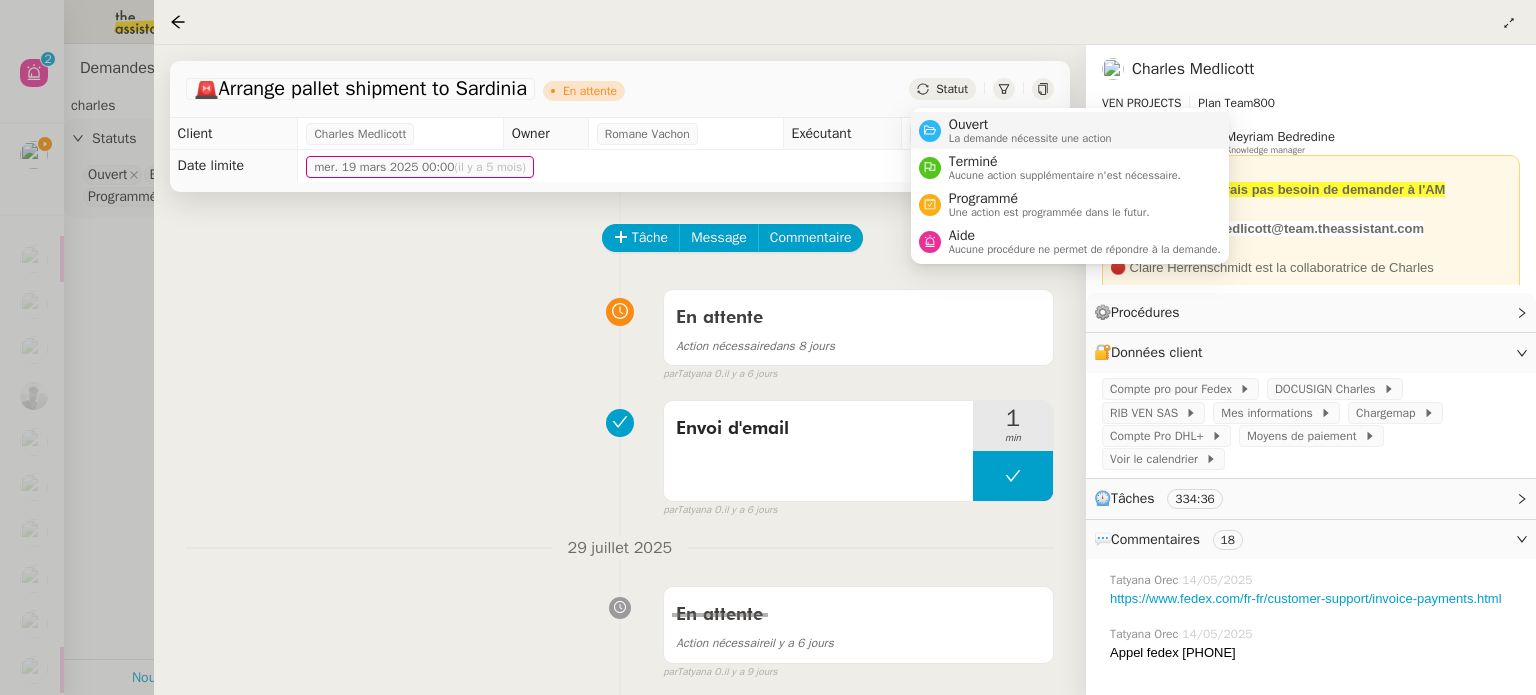 click on "Ouvert" at bounding box center (1030, 125) 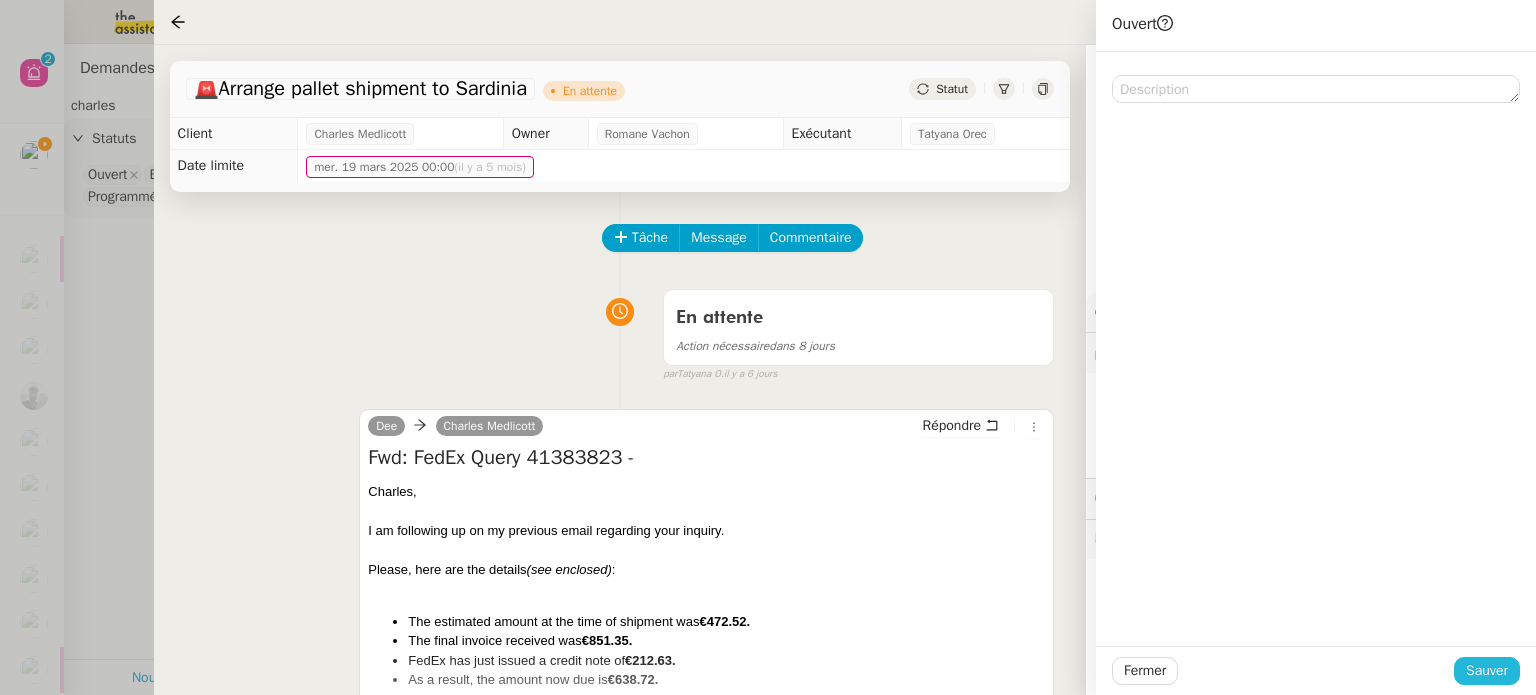 click on "Sauver" 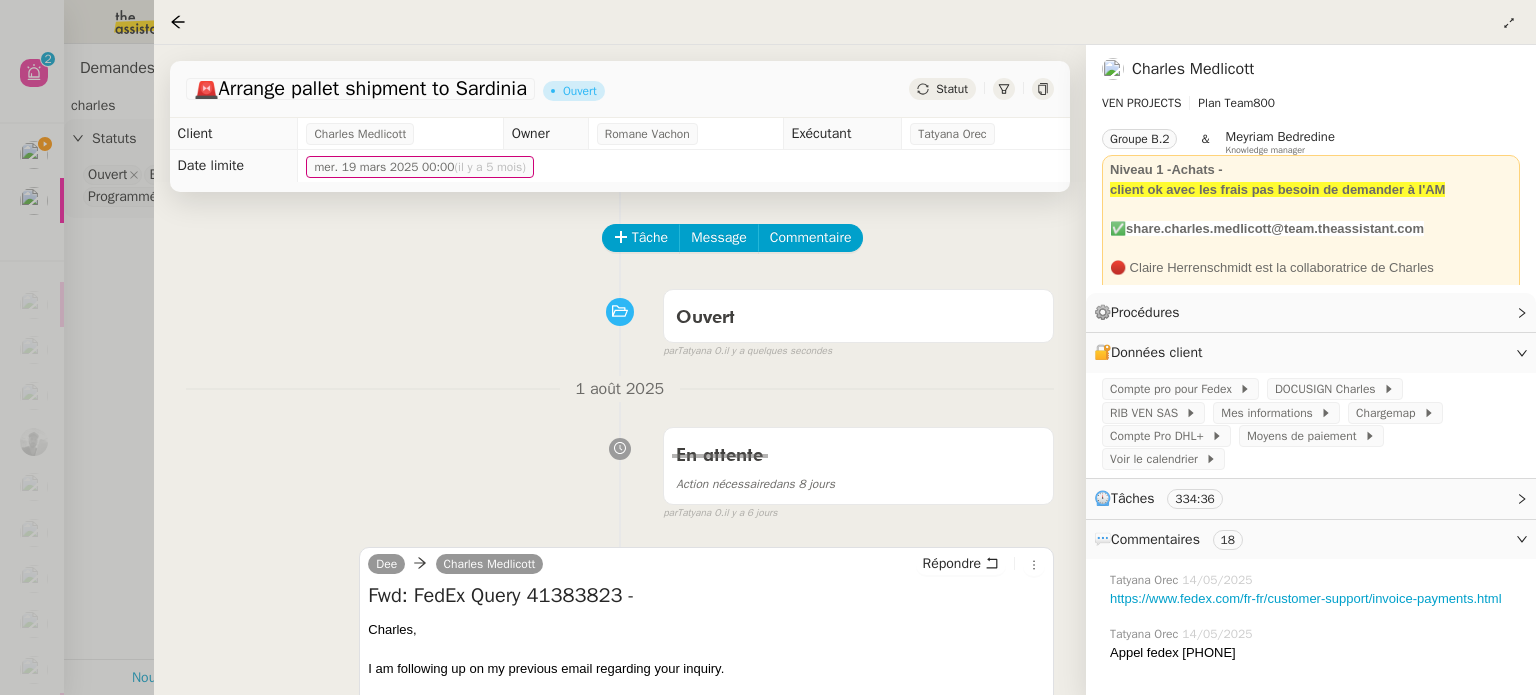 scroll, scrollTop: 300, scrollLeft: 0, axis: vertical 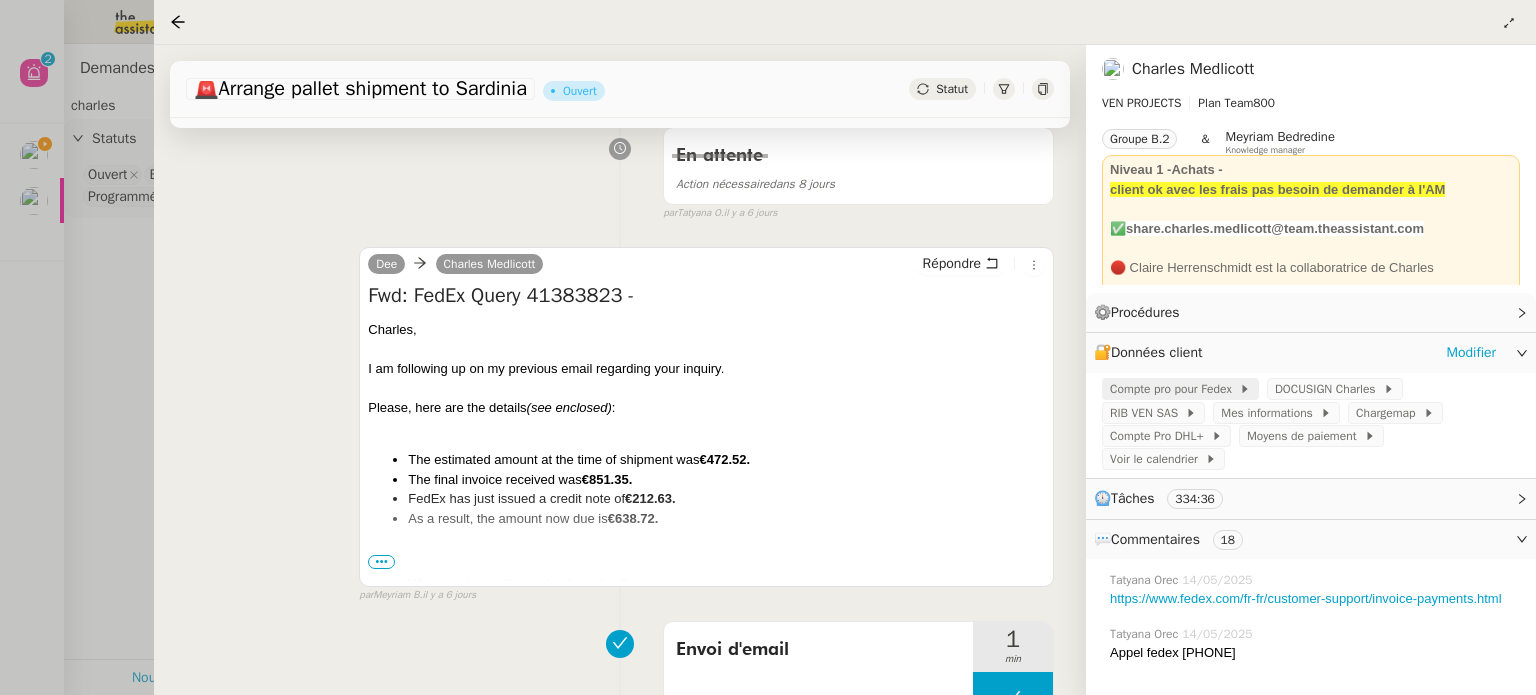 click on "Compte pro pour Fedex" 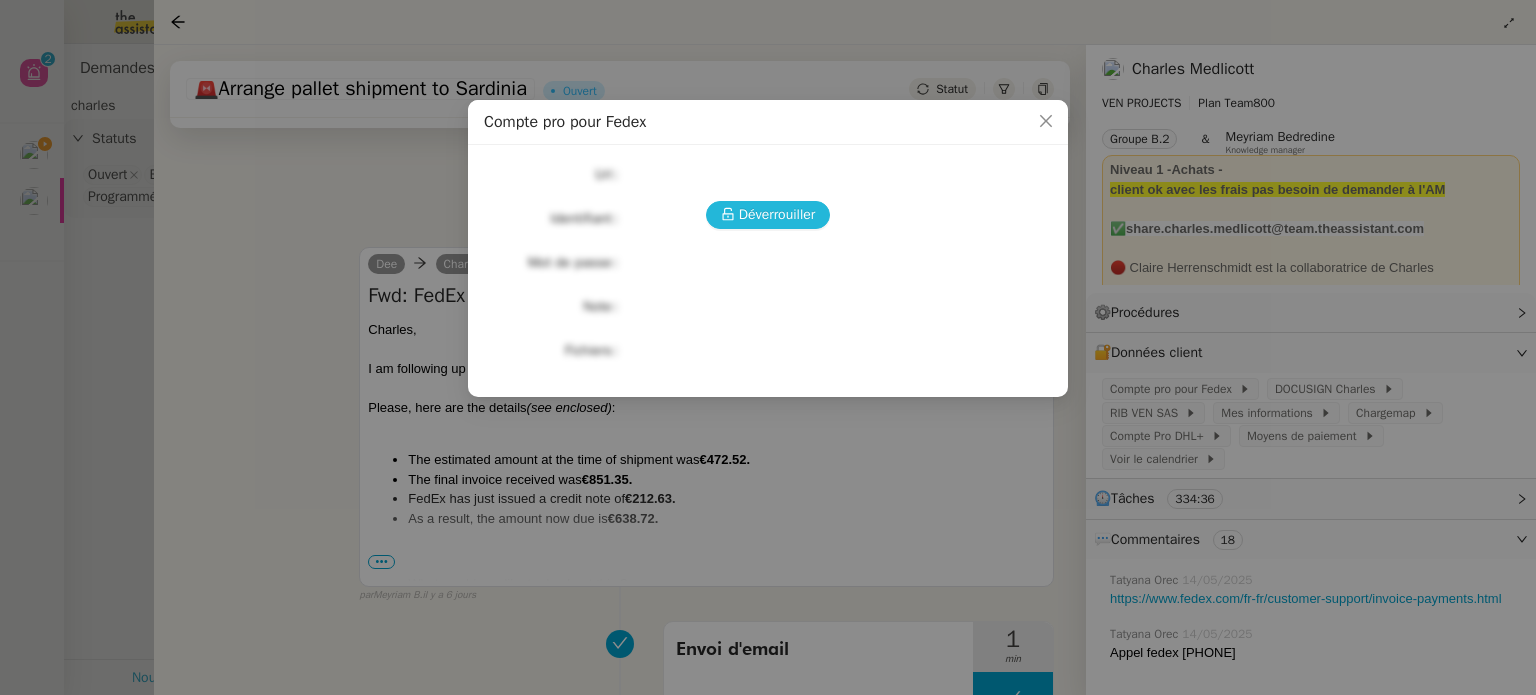 click on "Déverrouiller" at bounding box center [777, 214] 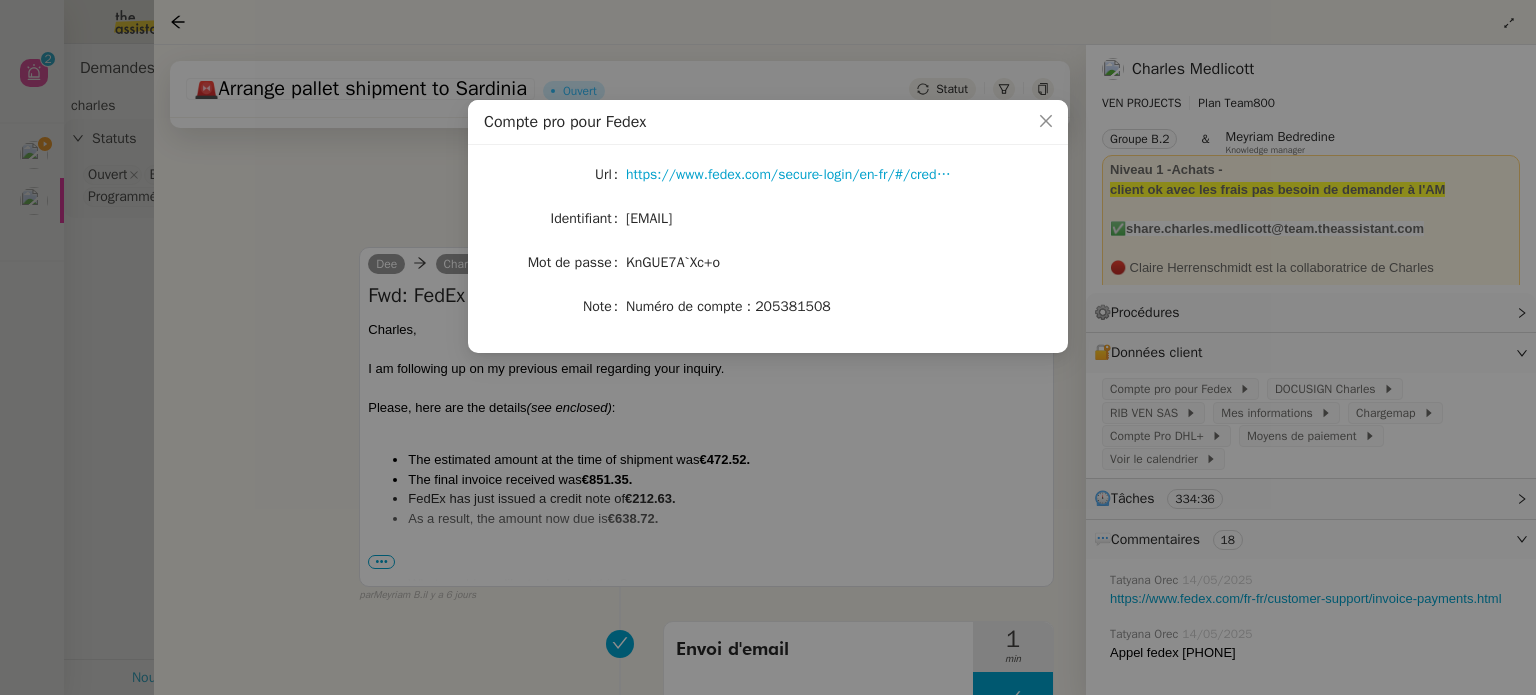 click on "Numéro de compte : 205381508" 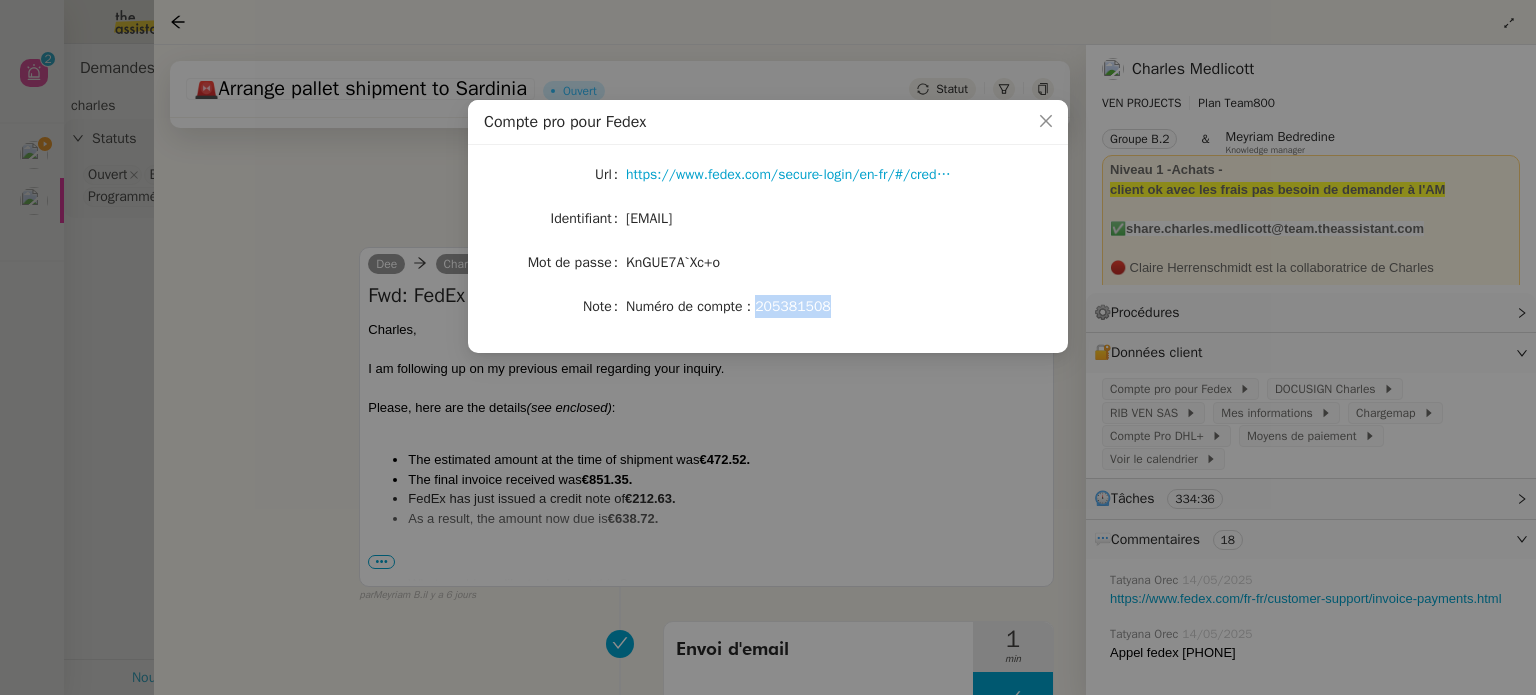 click on "Numéro de compte : 205381508" 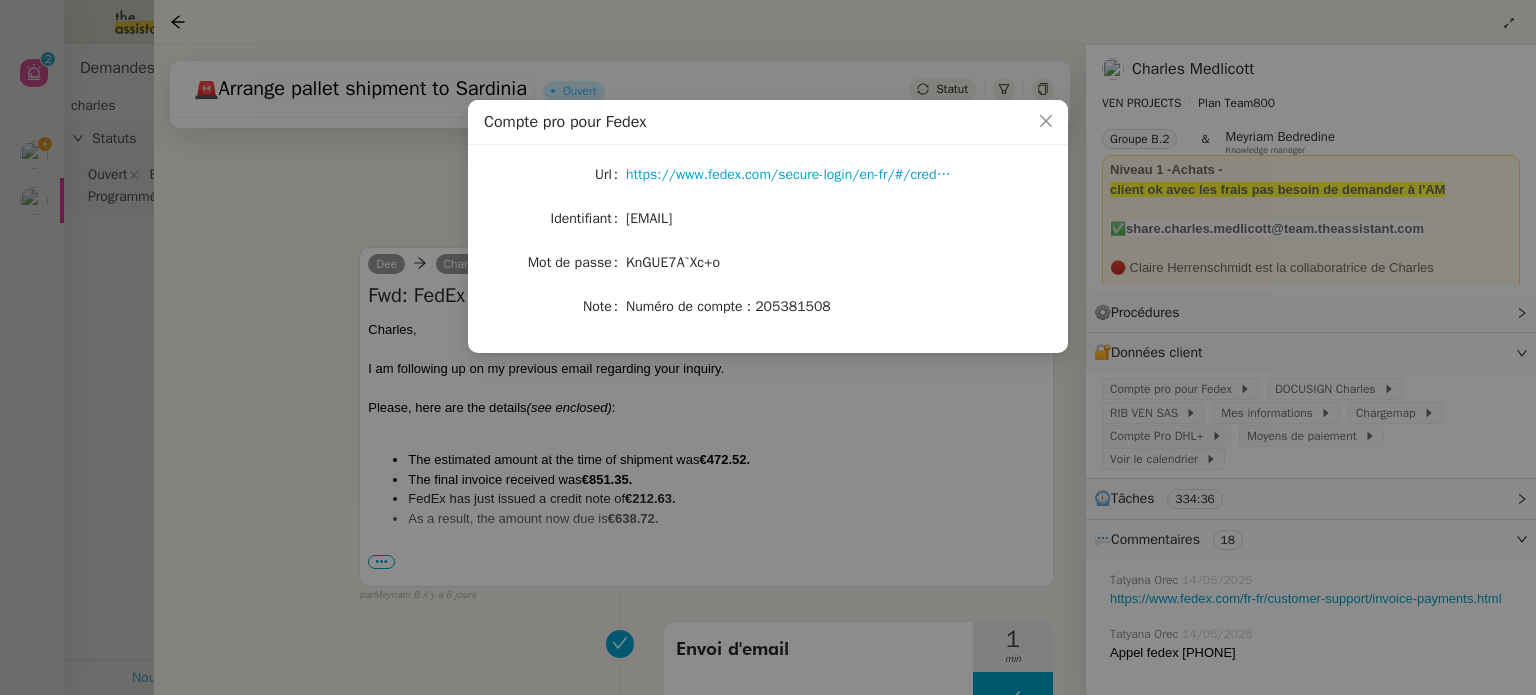 click on "Compte pro pour Fedex Url https://www.fedex.com/secure-login/en-fr/#/credentials    Identifiant [EMAIL] Mot de passe KnGUE7A`Xc+o Note Numéro de compte : 205381508" at bounding box center [768, 347] 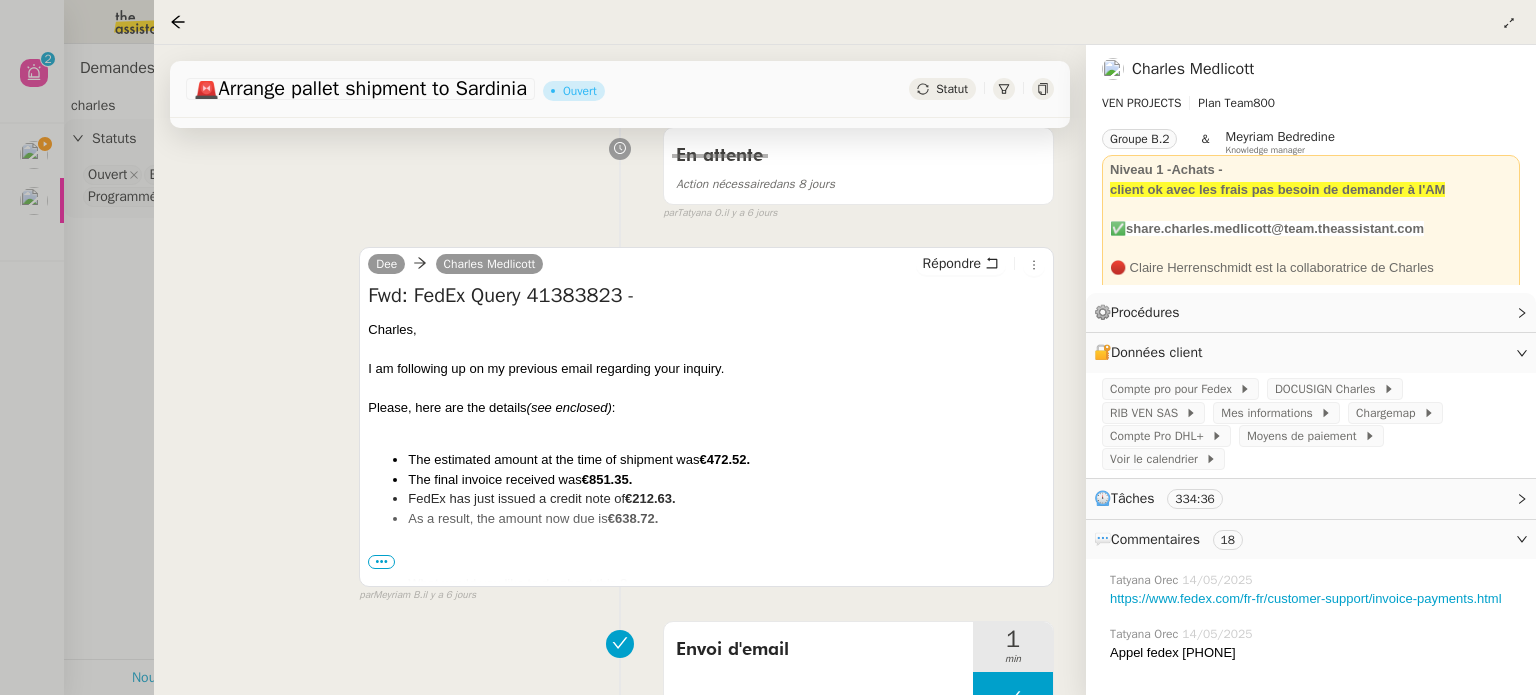 click at bounding box center (768, 347) 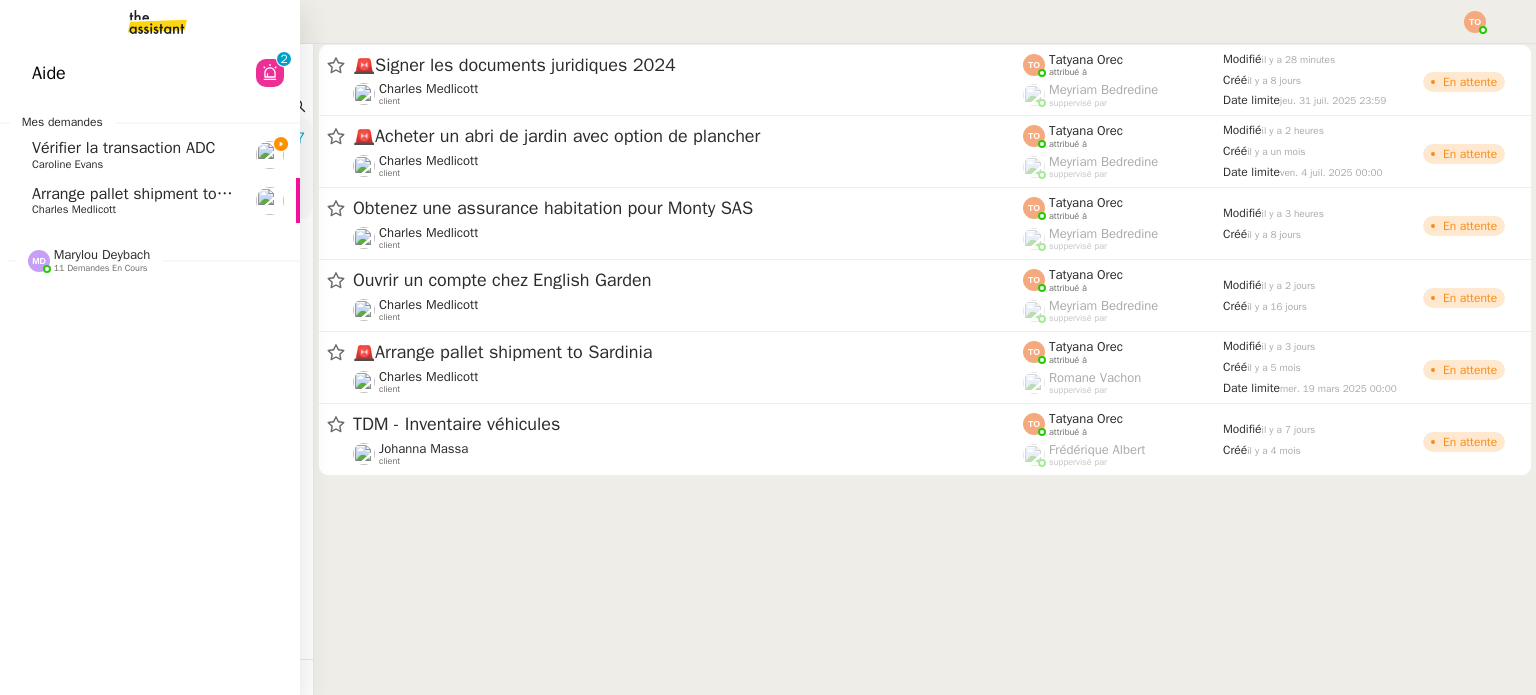 click on "Vérifier la transaction ADC" 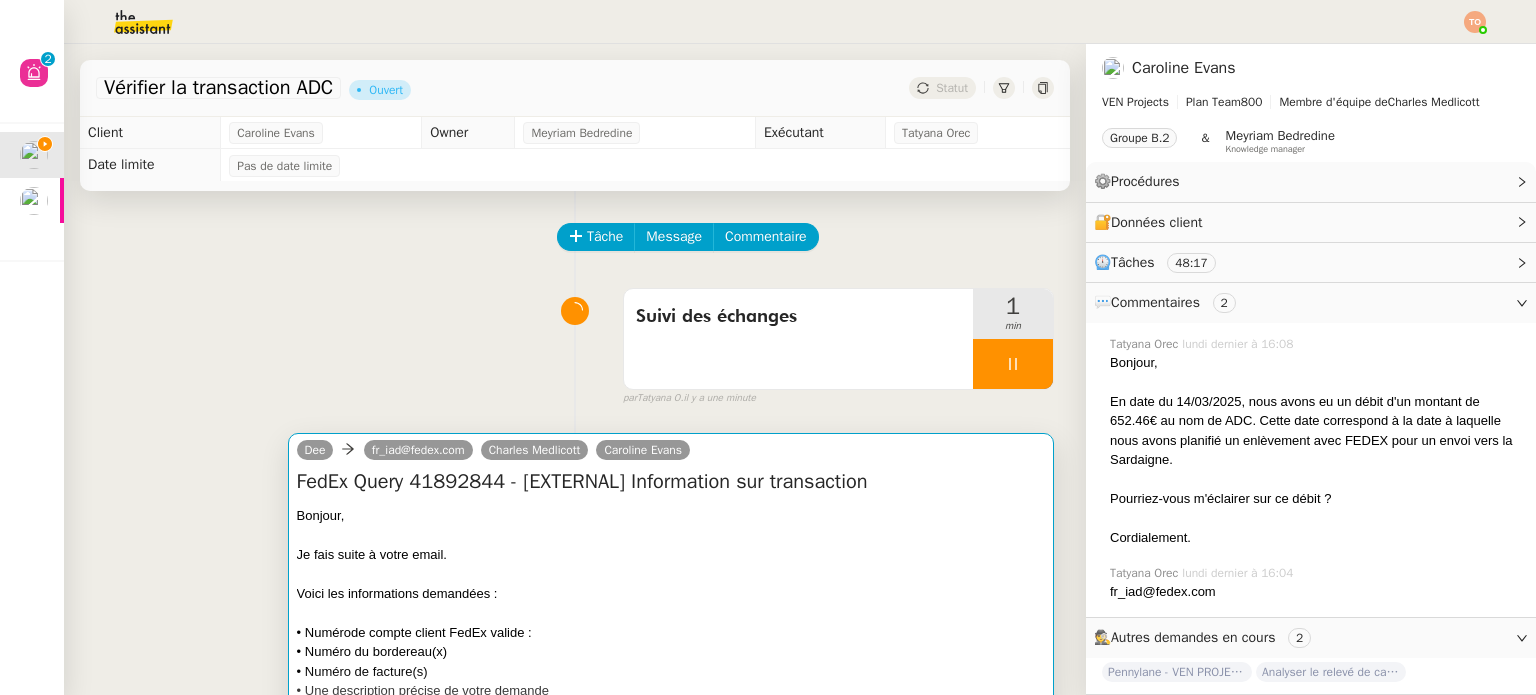 click at bounding box center [671, 535] 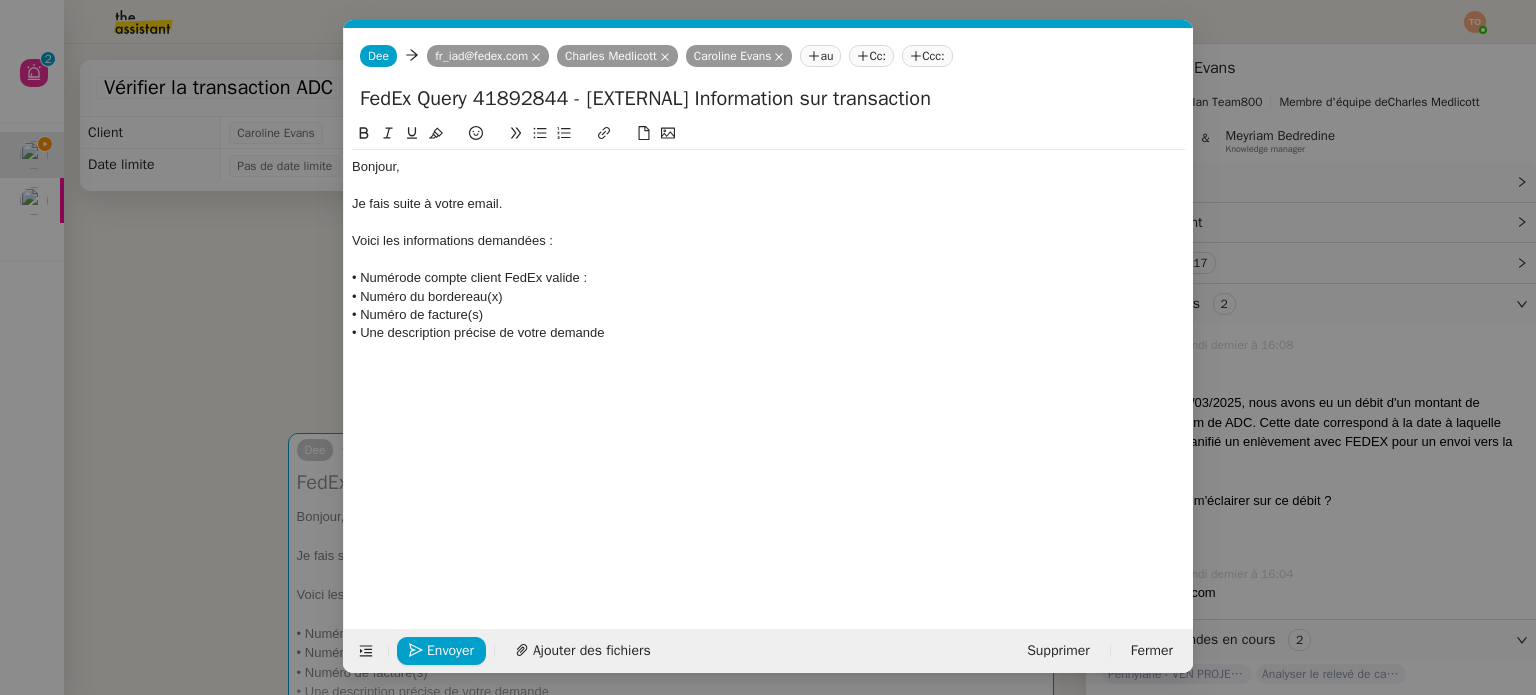 scroll, scrollTop: 0, scrollLeft: 42, axis: horizontal 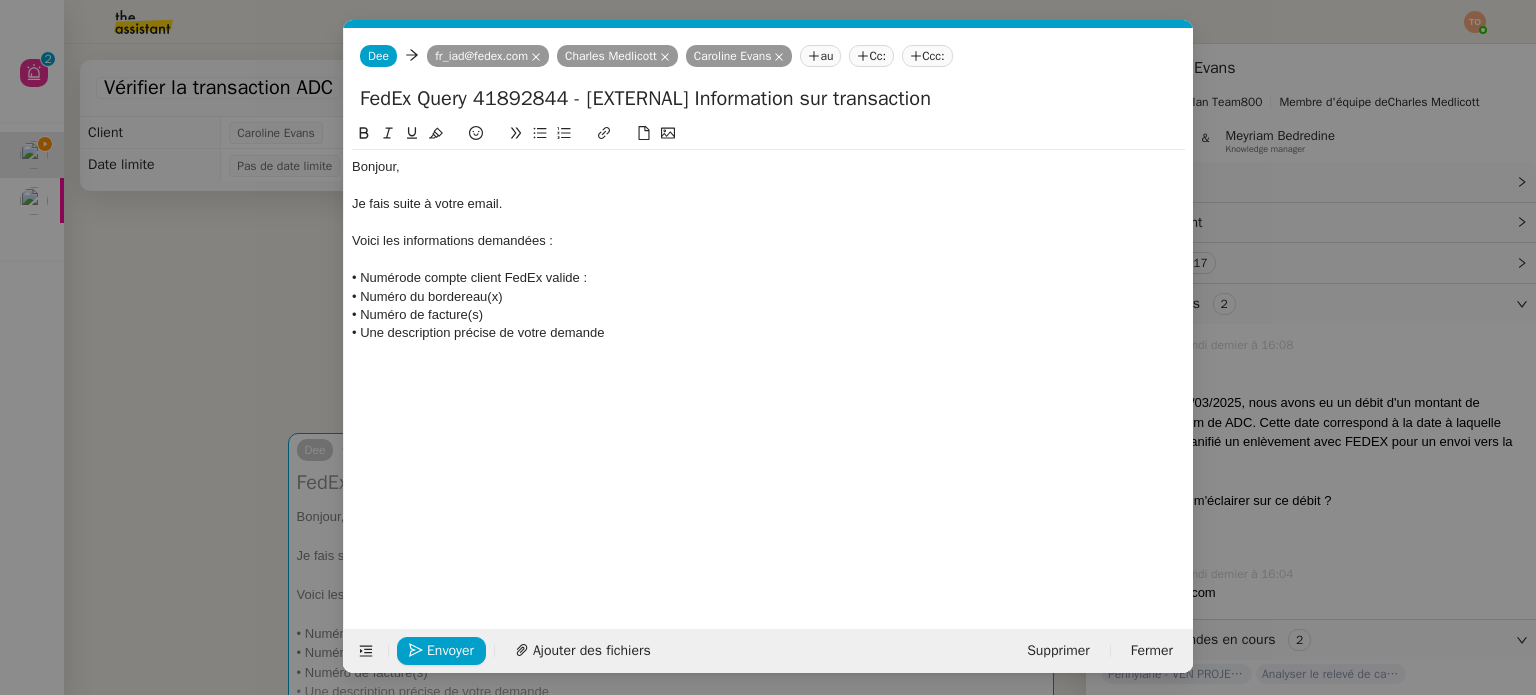 click on "• Numérode compte client FedEx valide :" 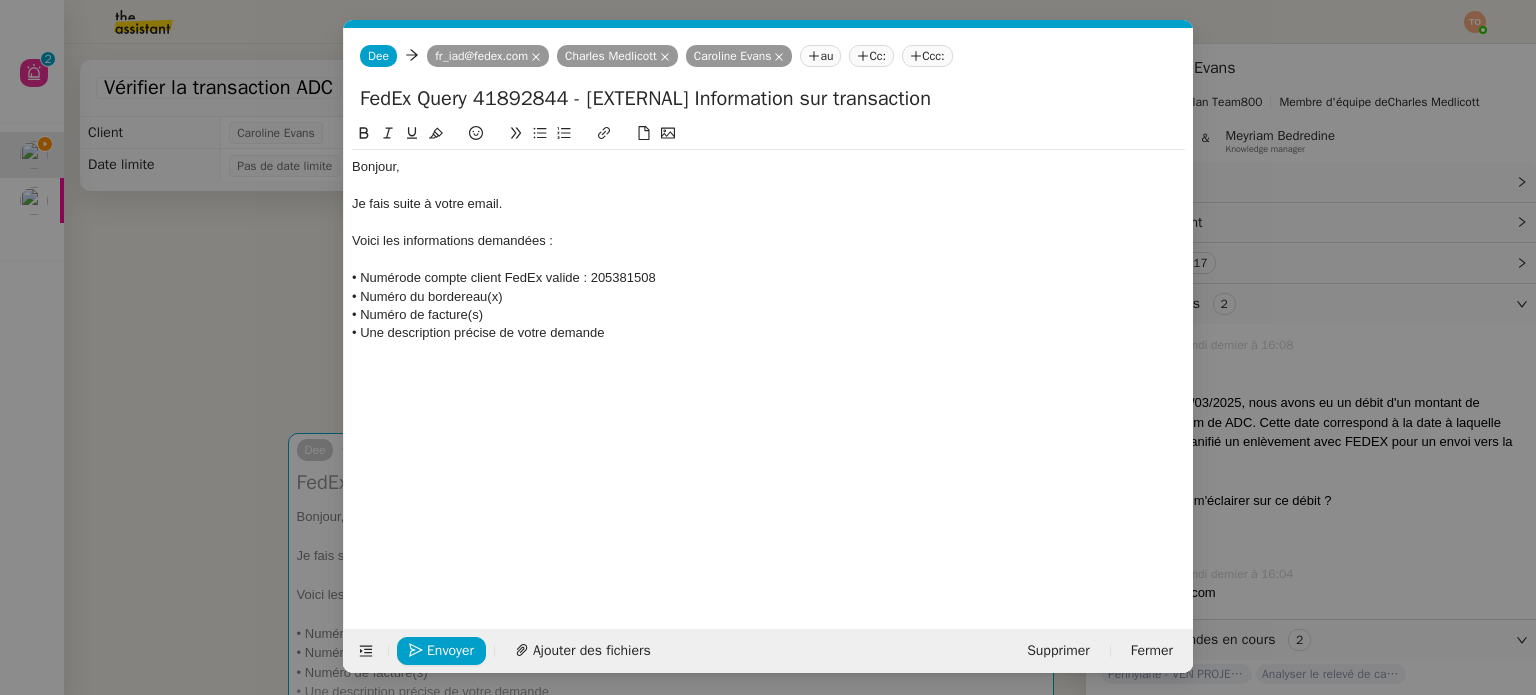 scroll, scrollTop: 0, scrollLeft: 0, axis: both 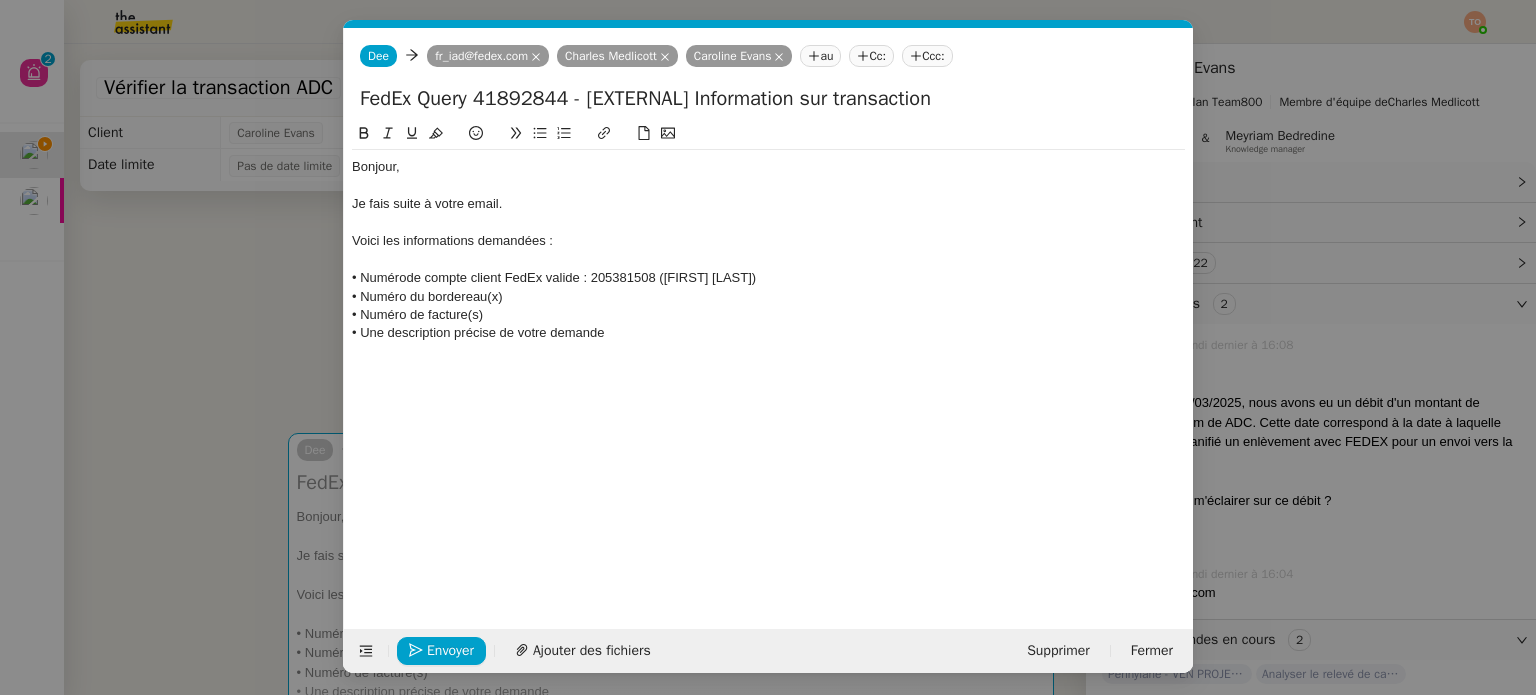 click on "• Numéro du bordereau(x)" 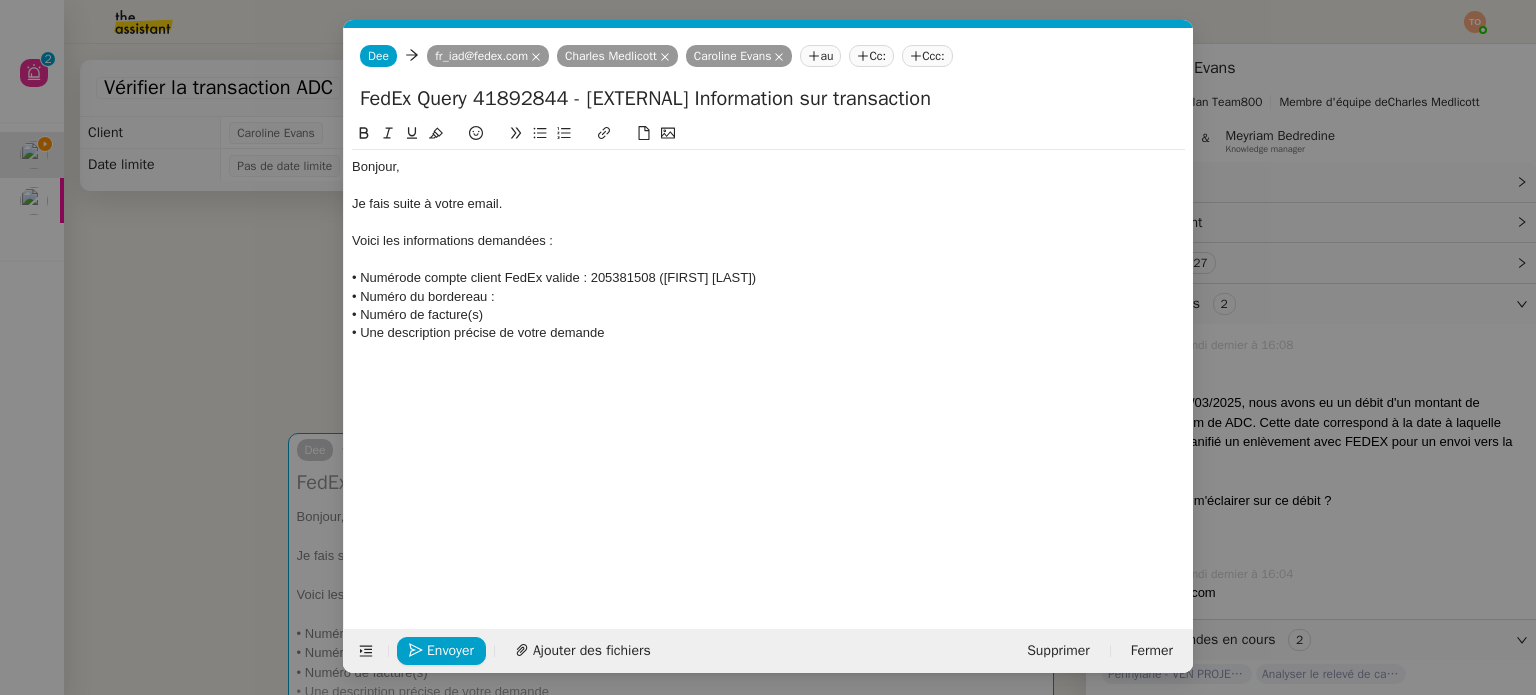 click on "• Numéro de facture(s)" 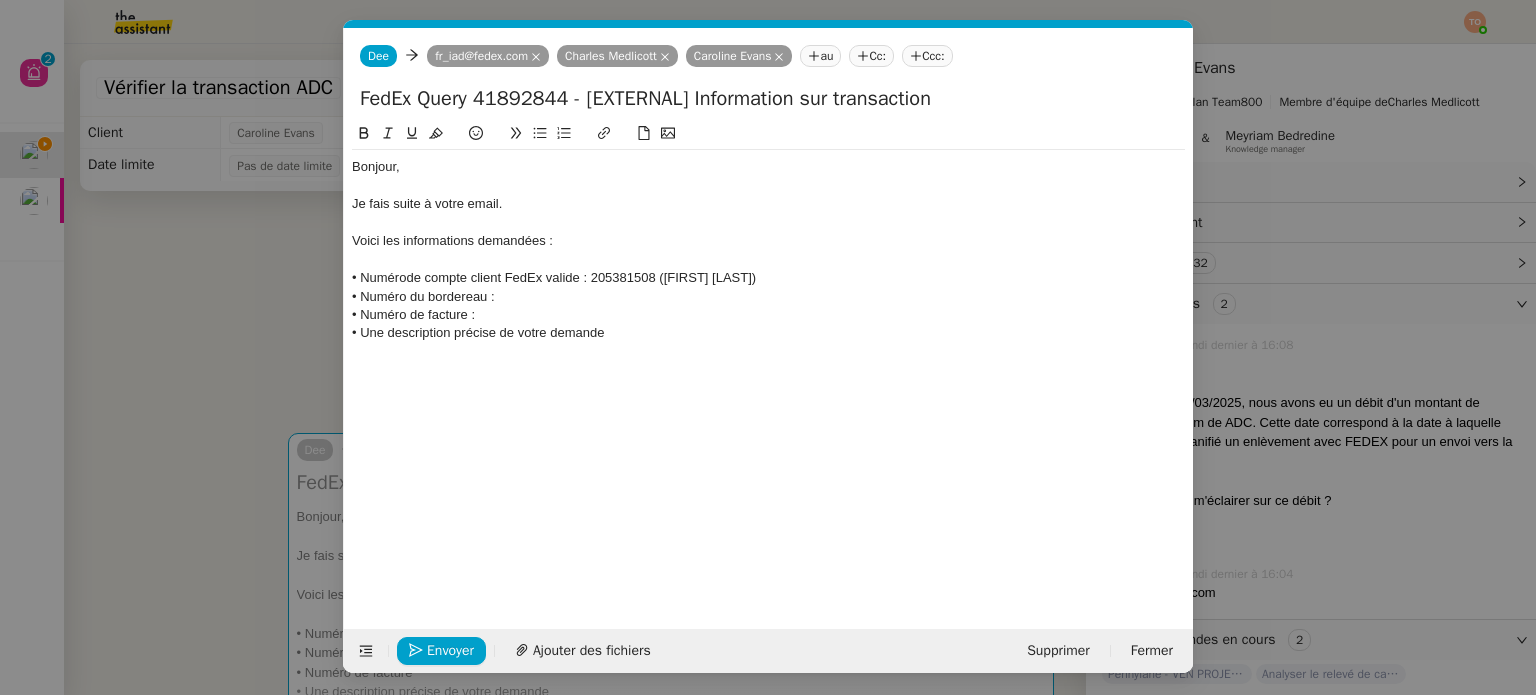 click on "• Une description précise de votre demande" 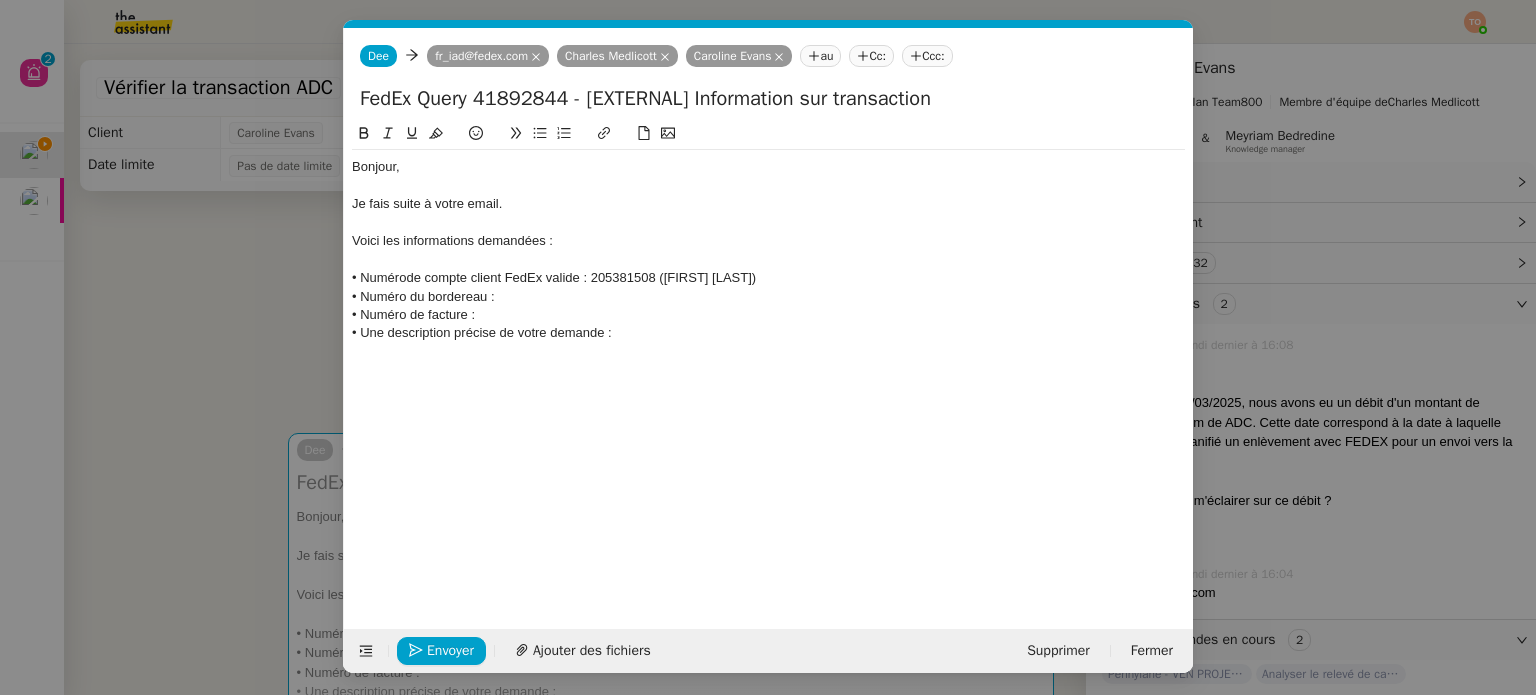 click on "Service TA - VOYAGE - PROPOSITION GLOBALE    A utiliser dans le cadre de proposition de déplacement TA - RELANCE CLIENT (EN)    Relancer un client lorsqu'il n'a pas répondu à un précédent message BAFERTY - MAIL AUDITION    A utiliser dans le cadre de la procédure d'envoi des mails d'audition TA - PUBLICATION OFFRE D'EMPLOI     Organisation du recrutement Discours de présentation du paiement sécurisé    TA - VOYAGES - PROPOSITION ITINERAIRE    Soumettre les résultats d'une recherche TA - CONFIRMATION PAIEMENT (EN)    Confirmer avec le client de modèle de transaction - Attention Plan Pro nécessaire. TA - COURRIER EXPEDIE (recommandé)    A utiliser dans le cadre de l'envoi d'un courrier recommandé TA - PARTAGE DE CALENDRIER (EN)    A utiliser pour demander au client de partager son calendrier afin de faciliter l'accès et la gestion PSPI - Appel de fonds MJL    A utiliser dans le cadre de la procédure d'appel de fonds MJL TA - RELANCE CLIENT    TA - AR PROCEDURES        21 YIELD" at bounding box center (768, 347) 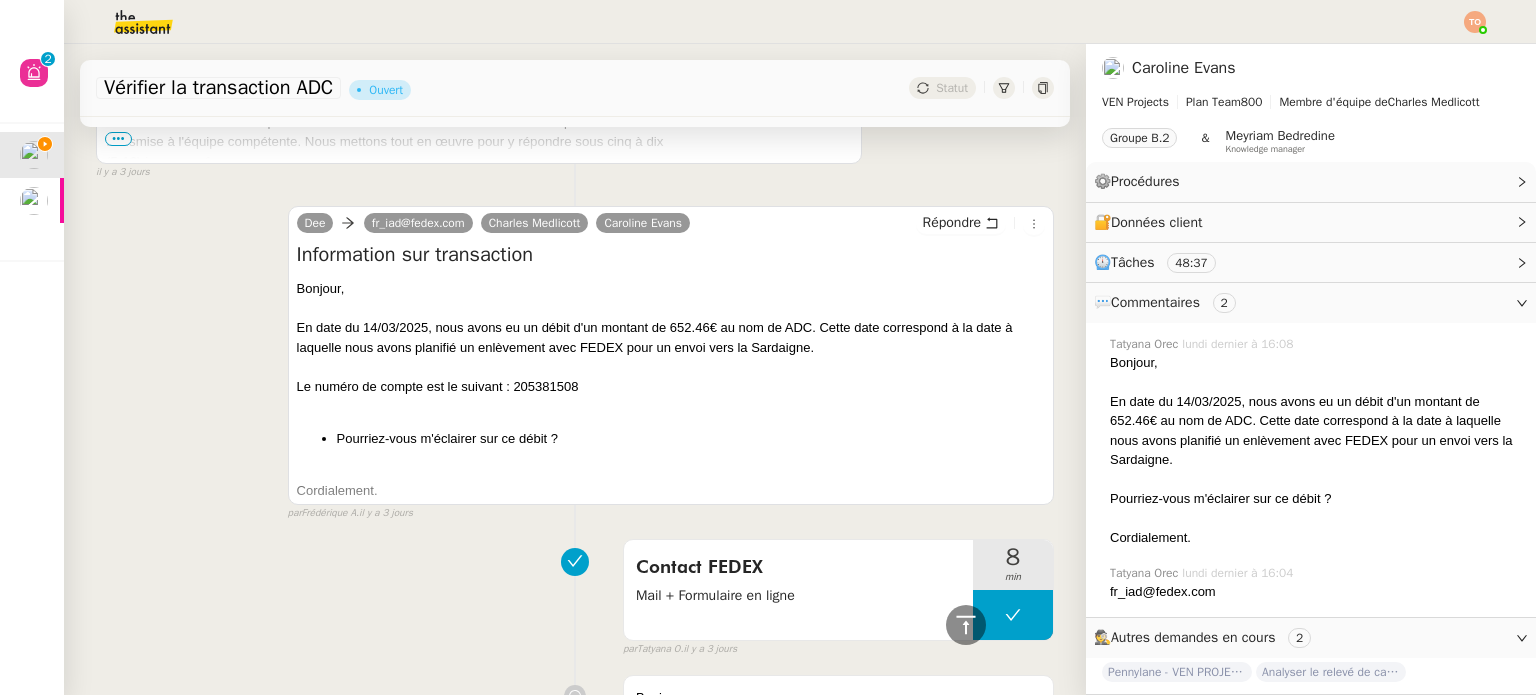 scroll, scrollTop: 1900, scrollLeft: 0, axis: vertical 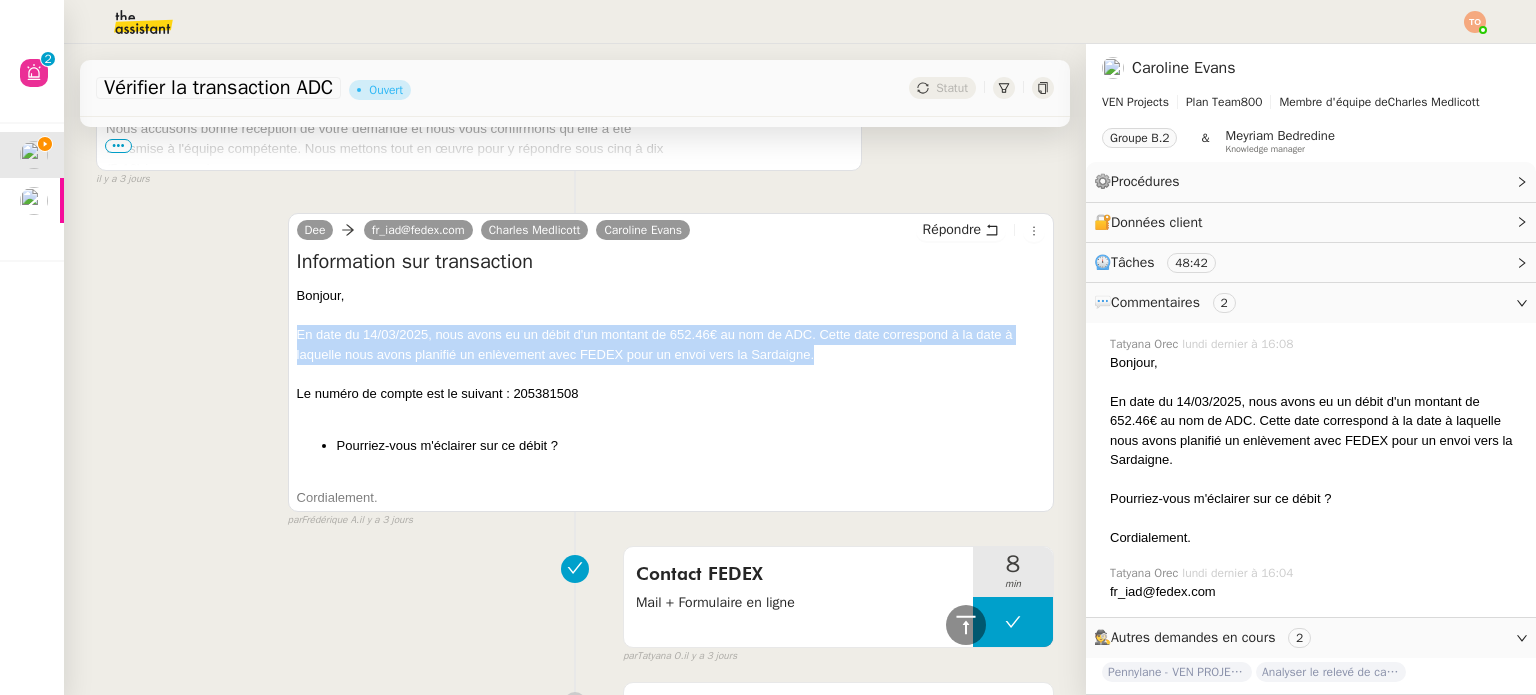 drag, startPoint x: 292, startPoint y: 335, endPoint x: 854, endPoint y: 351, distance: 562.2277 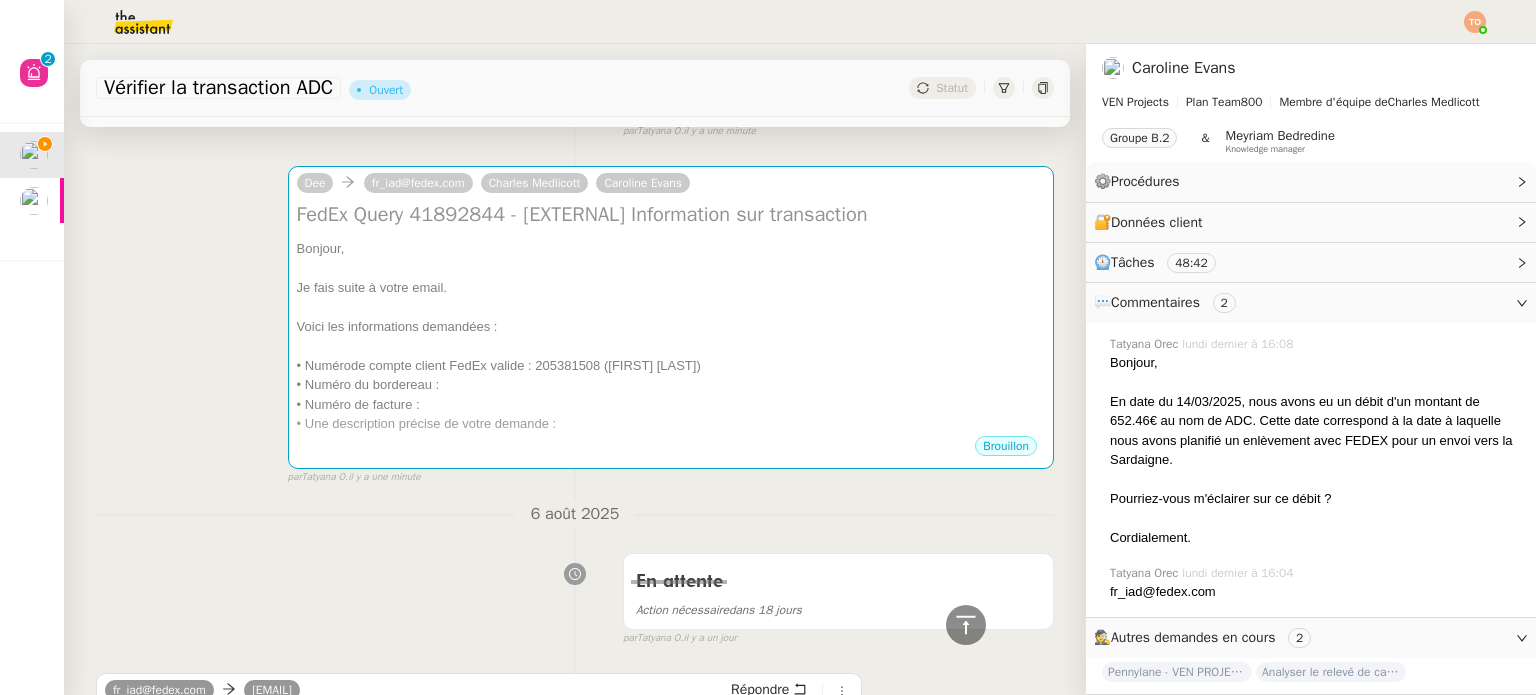 scroll, scrollTop: 0, scrollLeft: 0, axis: both 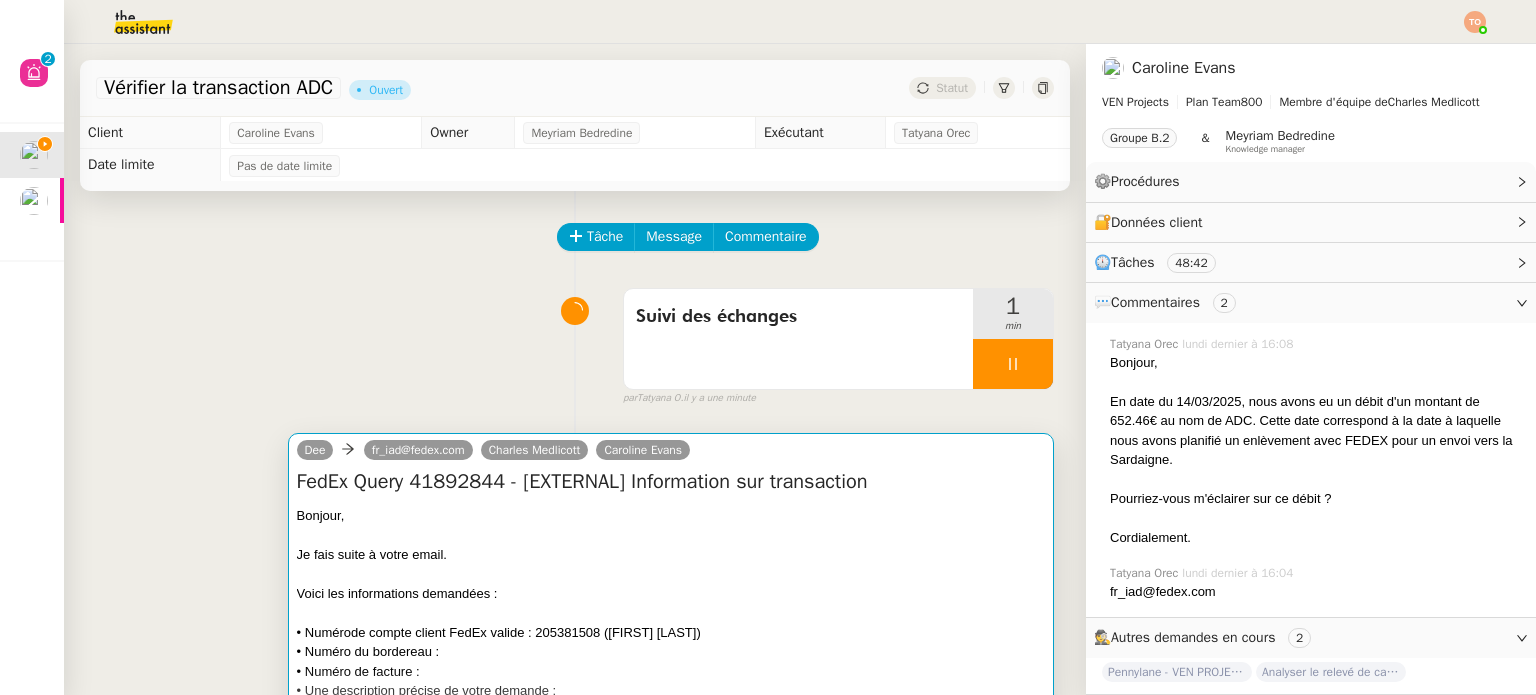 click on "FedEx Query 41892844 - [EXTERNAL] Information sur transaction" at bounding box center (671, 482) 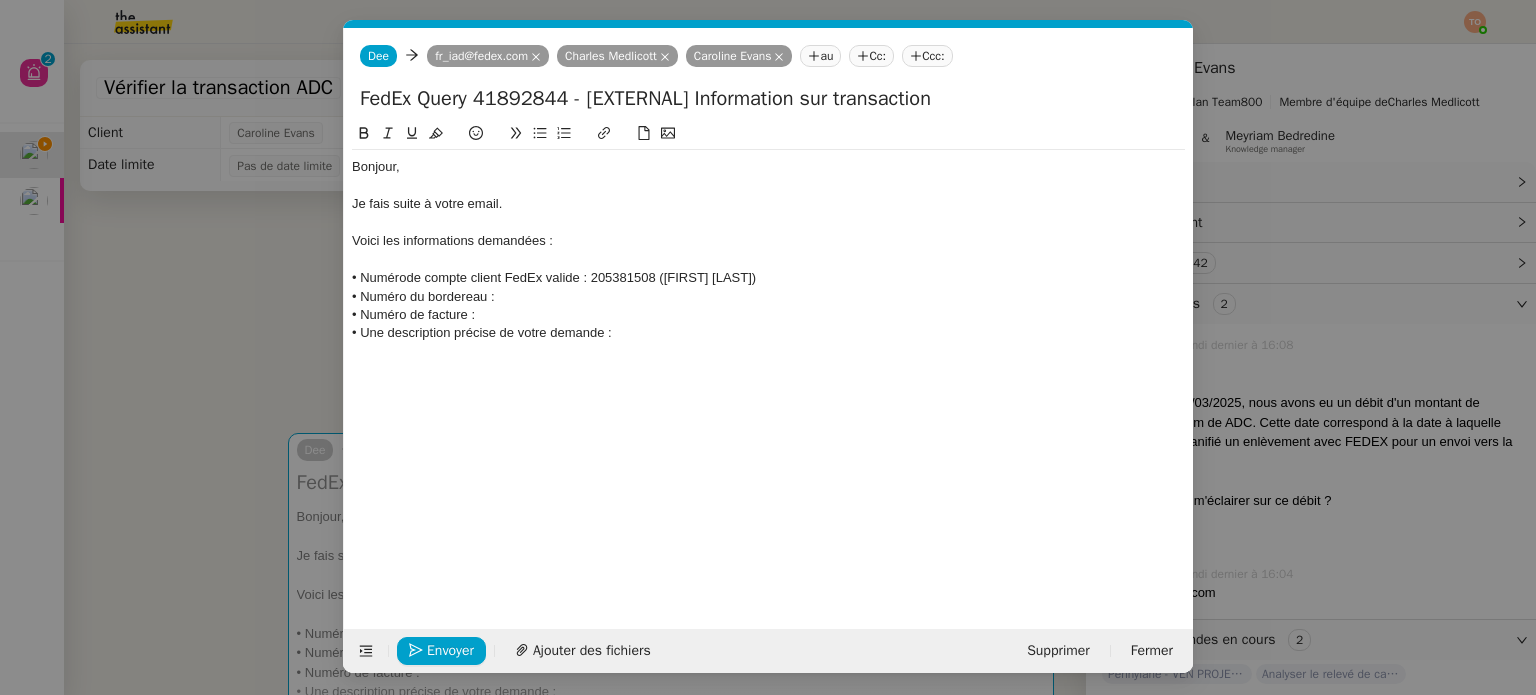 scroll, scrollTop: 0, scrollLeft: 42, axis: horizontal 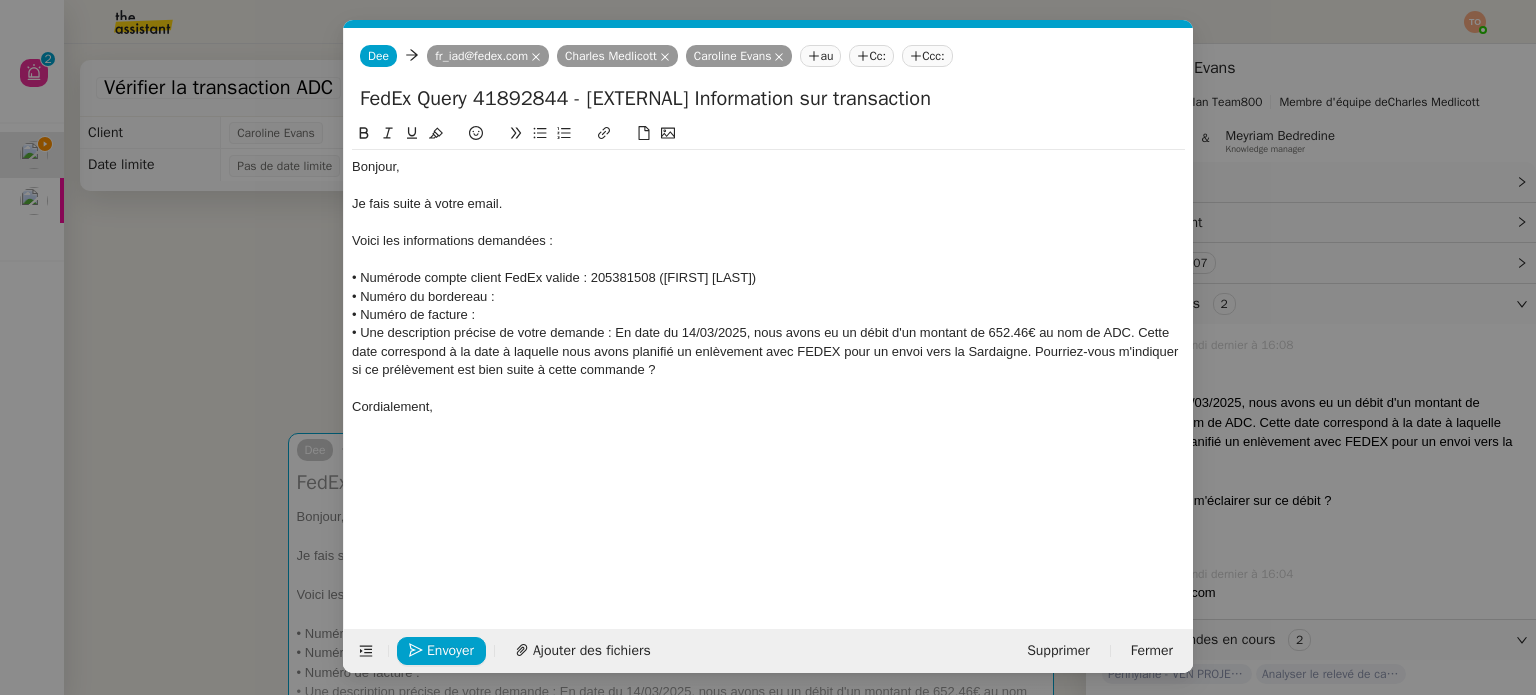 click on "• Numérode compte client FedEx valide : 205381508 ([FIRST] [LAST])" 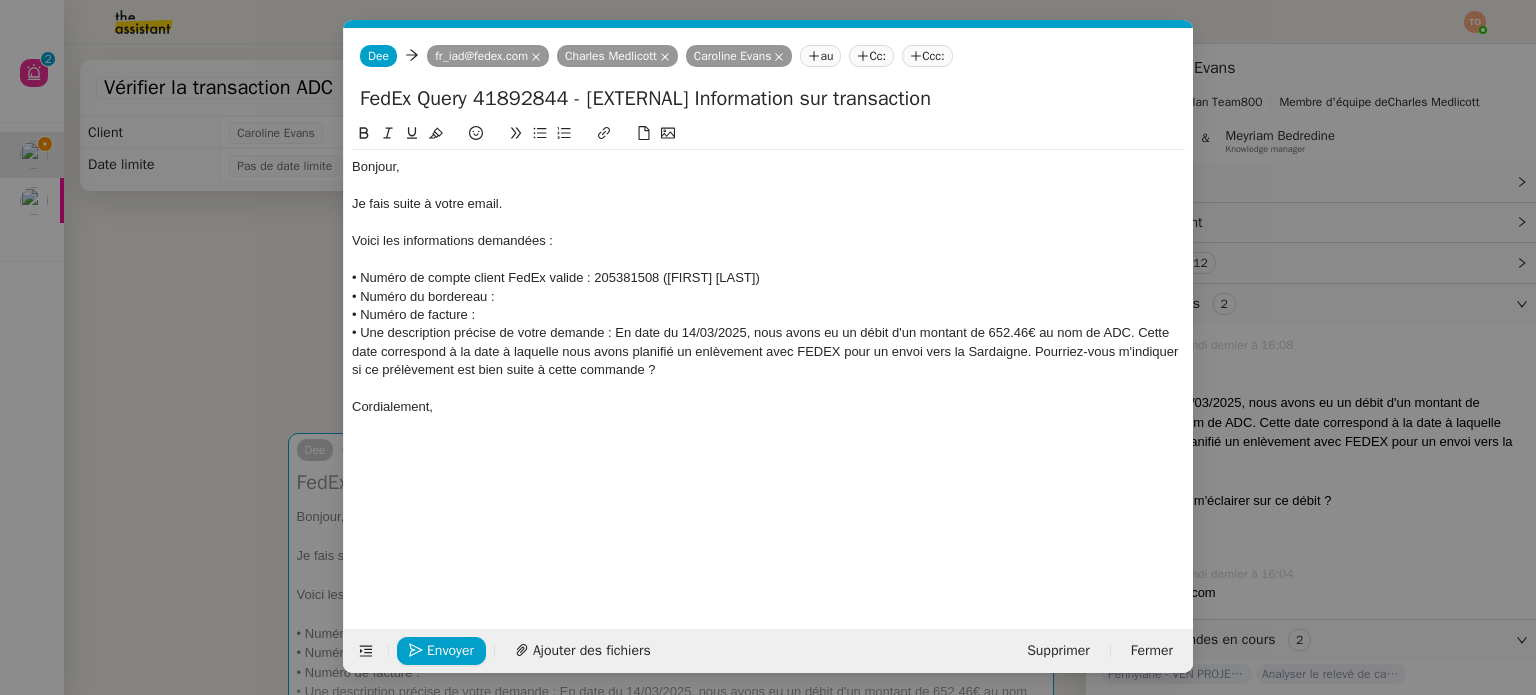 click on "Service TA - VOYAGE - PROPOSITION GLOBALE    A utiliser dans le cadre de proposition de déplacement TA - RELANCE CLIENT (EN)    Relancer un client lorsqu'il n'a pas répondu à un précédent message BAFERTY - MAIL AUDITION    A utiliser dans le cadre de la procédure d'envoi des mails d'audition TA - PUBLICATION OFFRE D'EMPLOI     Organisation du recrutement Discours de présentation du paiement sécurisé    TA - VOYAGES - PROPOSITION ITINERAIRE    Soumettre les résultats d'une recherche TA - CONFIRMATION PAIEMENT (EN)    Confirmer avec le client de modèle de transaction - Attention Plan Pro nécessaire. TA - COURRIER EXPEDIE (recommandé)    A utiliser dans le cadre de l'envoi d'un courrier recommandé TA - PARTAGE DE CALENDRIER (EN)    A utiliser pour demander au client de partager son calendrier afin de faciliter l'accès et la gestion PSPI - Appel de fonds MJL    A utiliser dans le cadre de la procédure d'appel de fonds MJL TA - RELANCE CLIENT    TA - AR PROCEDURES        21 YIELD" at bounding box center (768, 347) 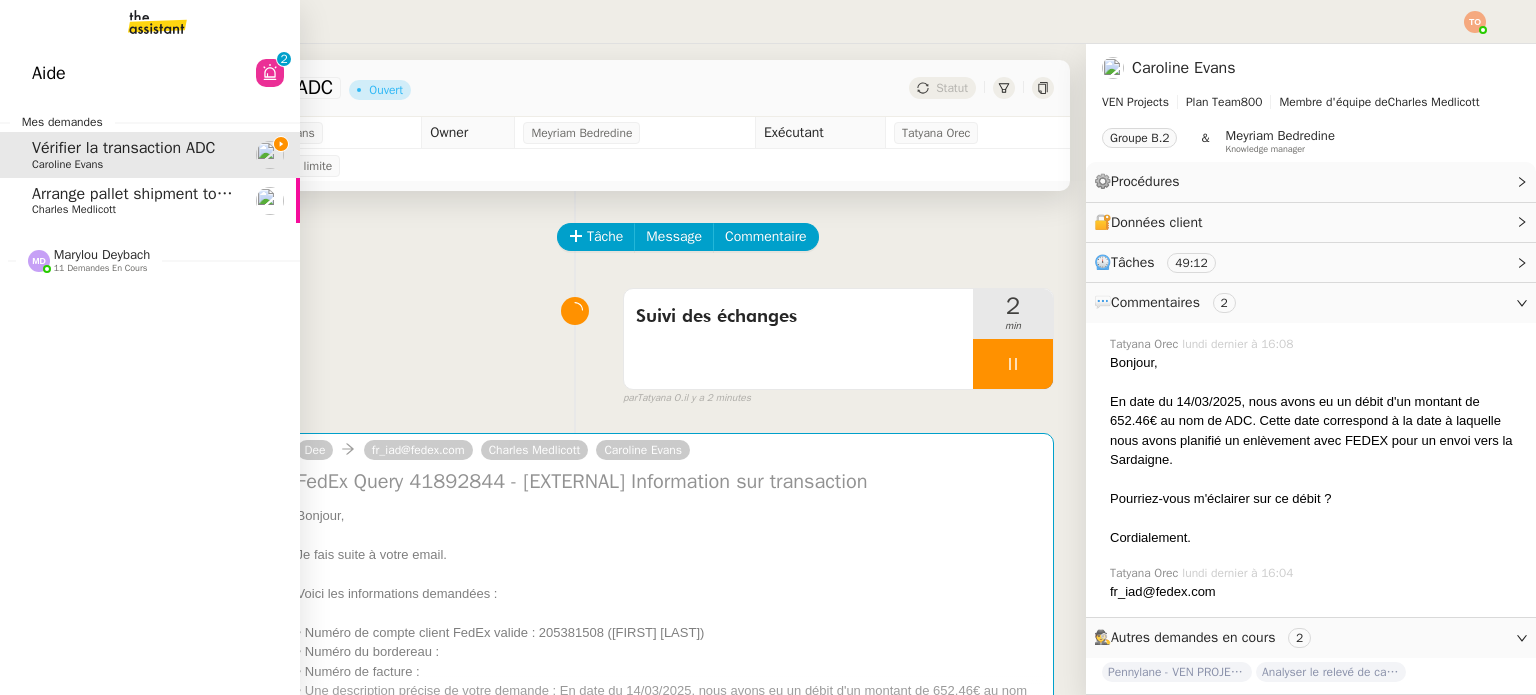 click on "Arrange pallet shipment to Sardinia" 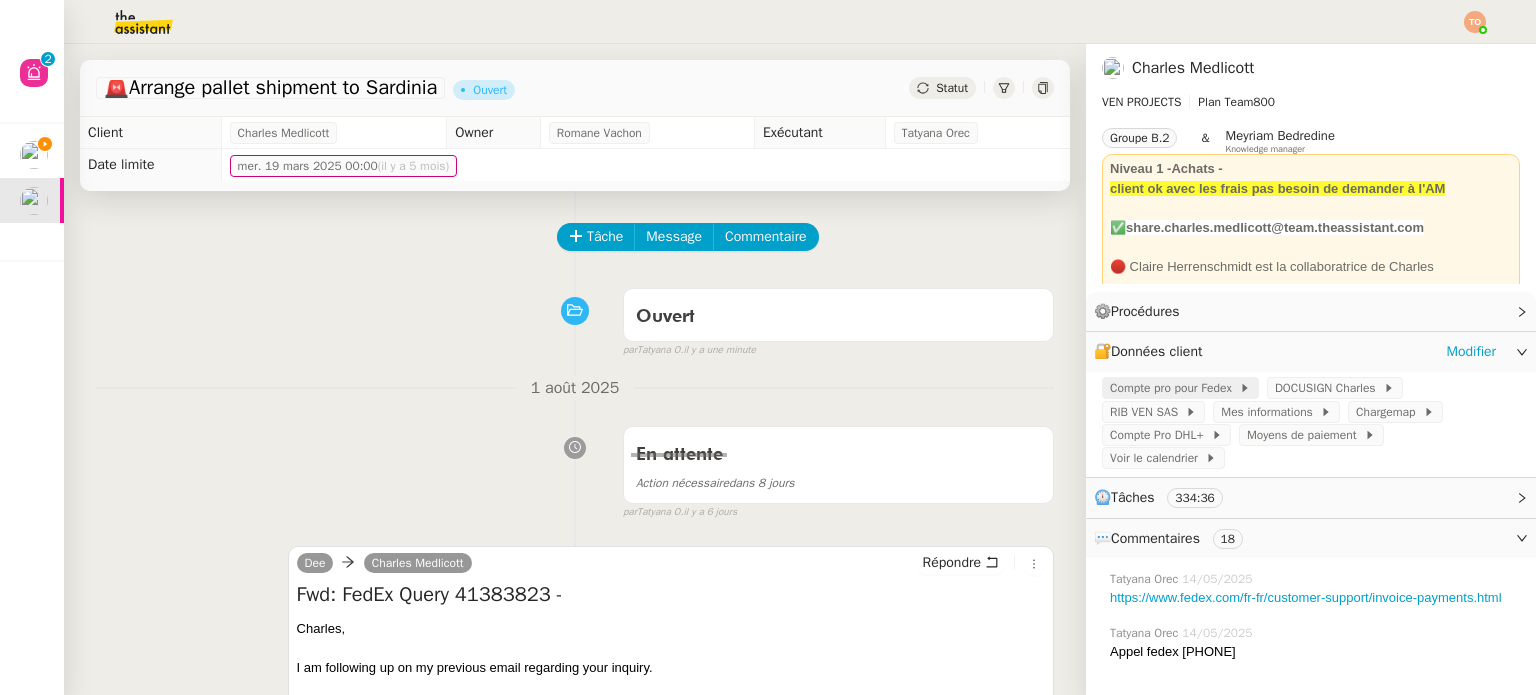 click on "Compte pro pour Fedex" 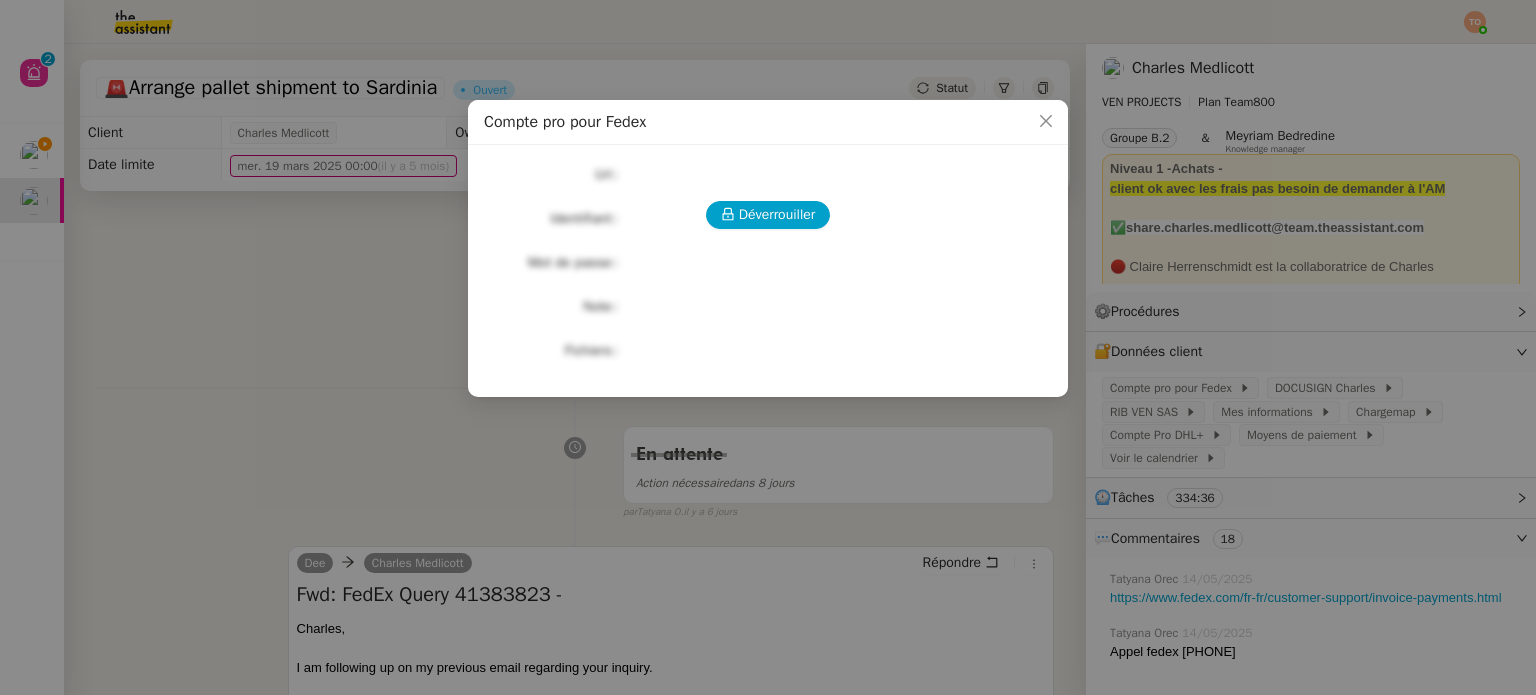 click on "Déverrouiller Url    Identifiant Mot de passe Note Fichiers Upload" at bounding box center [768, 263] 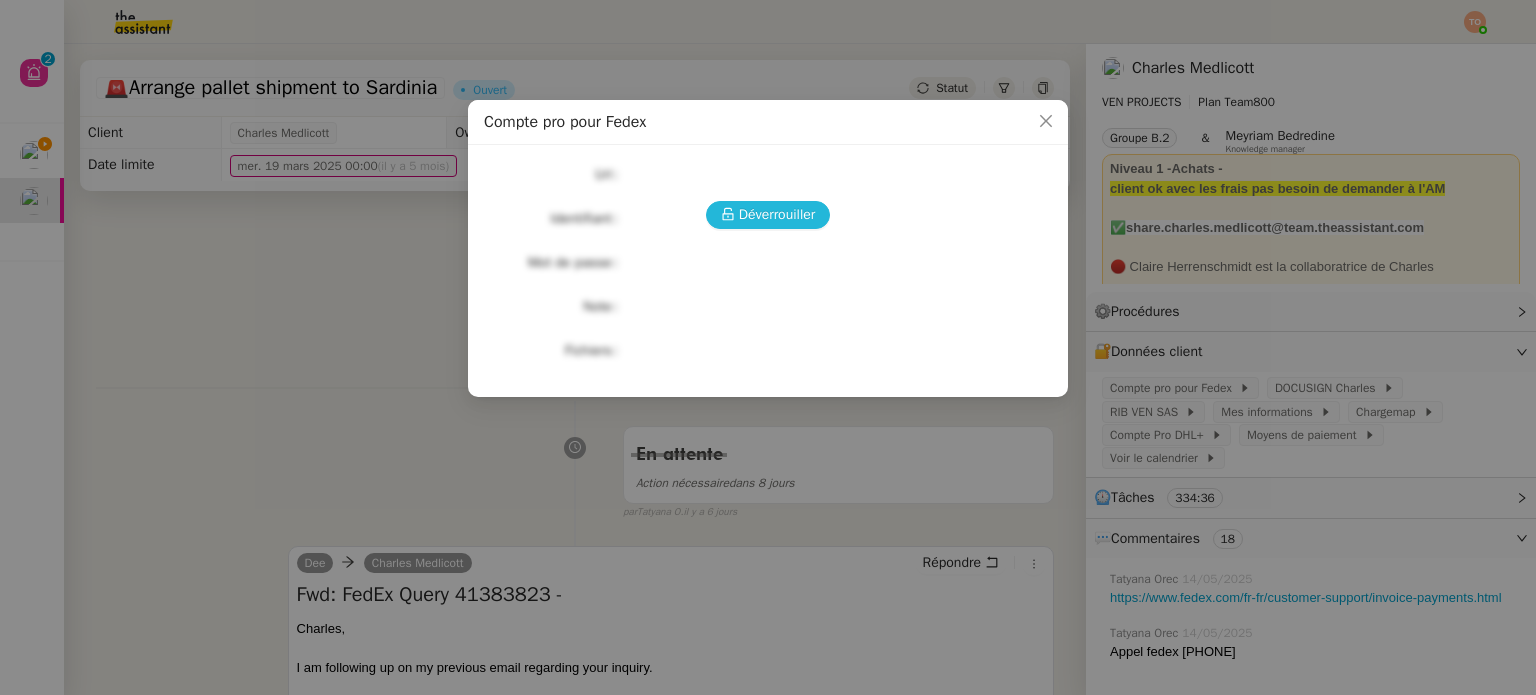 click on "Déverrouiller" at bounding box center (777, 214) 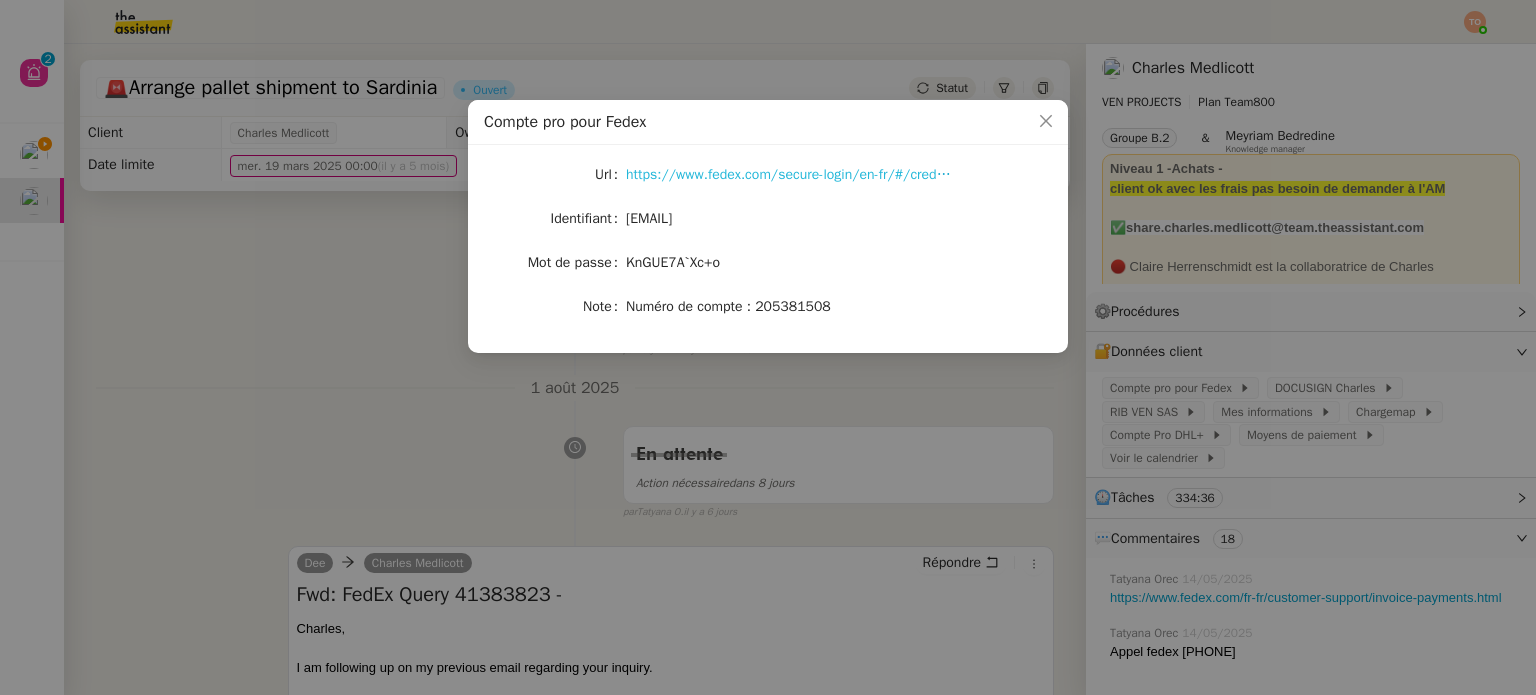 click on "https://www.fedex.com/secure-login/en-fr/#/credentials" 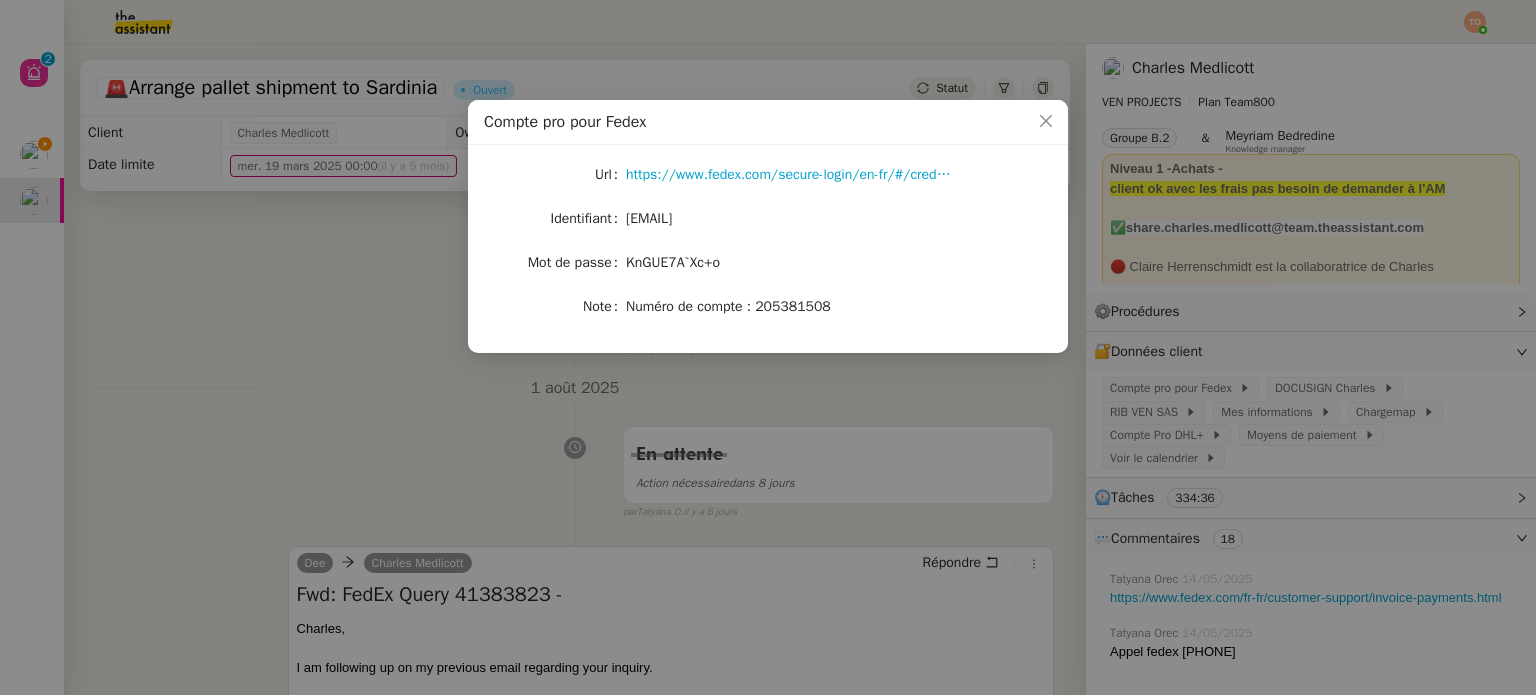 click on "KnGUE7A`Xc+o" 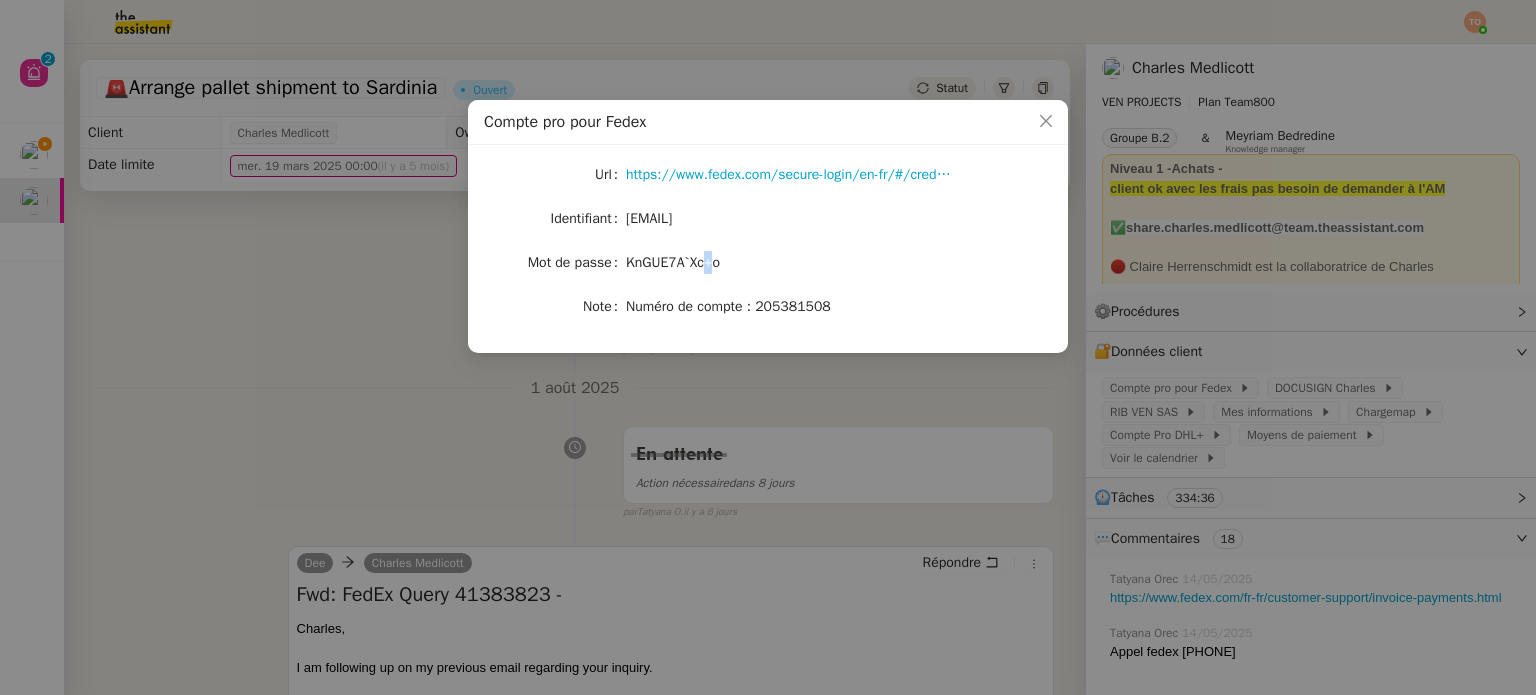 click on "KnGUE7A`Xc+o" 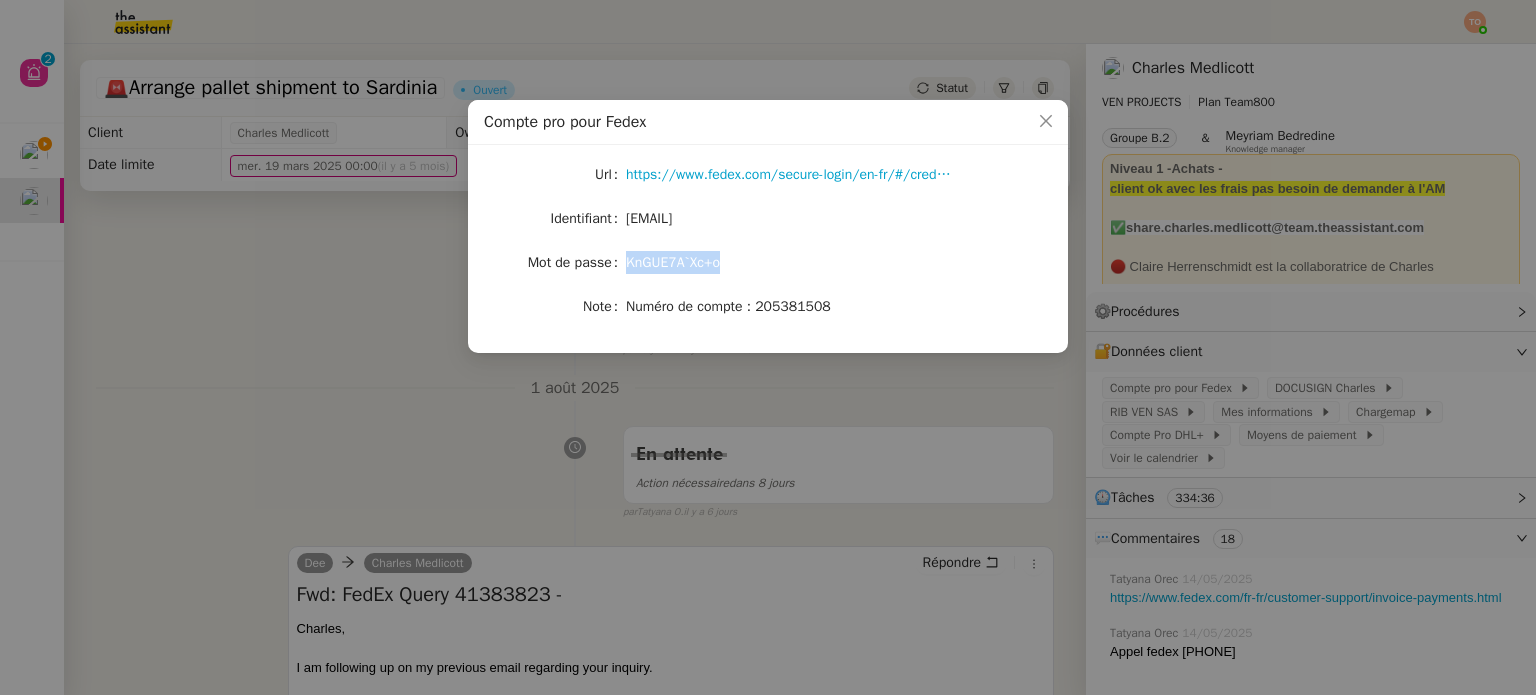 click on "KnGUE7A`Xc+o" 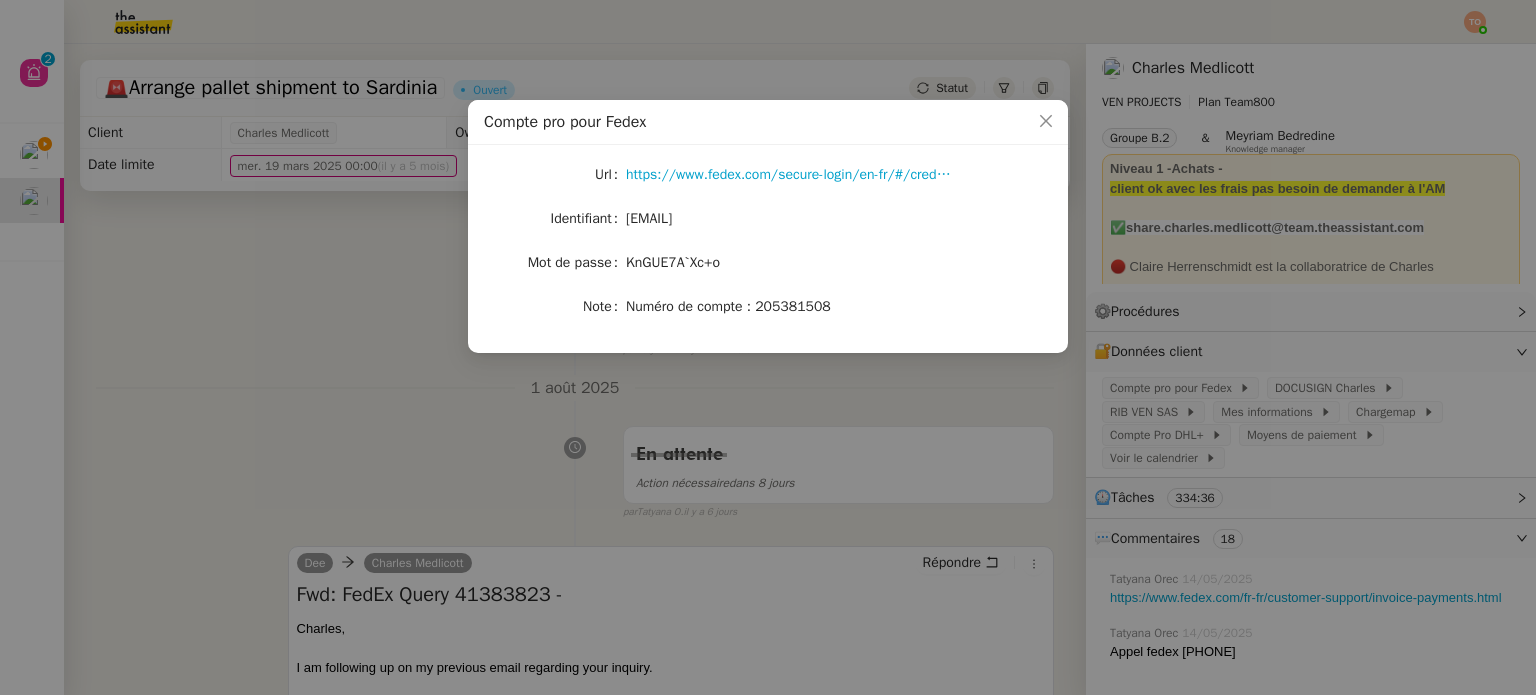 click on "Compte pro pour Fedex Url https://www.fedex.com/secure-login/en-fr/#/credentials    Identifiant [EMAIL] Mot de passe KnGUE7A`Xc+o Note Numéro de compte : 205381508" at bounding box center (768, 347) 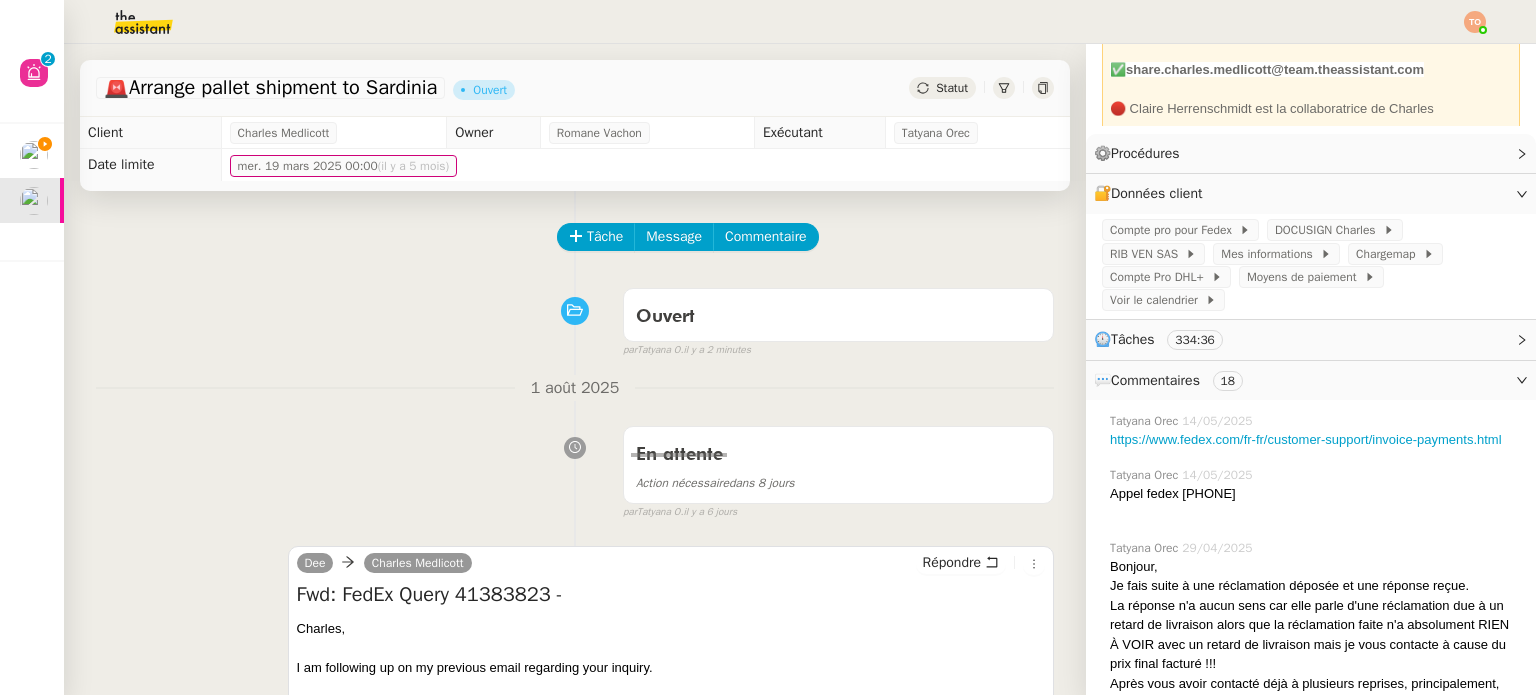 scroll, scrollTop: 500, scrollLeft: 0, axis: vertical 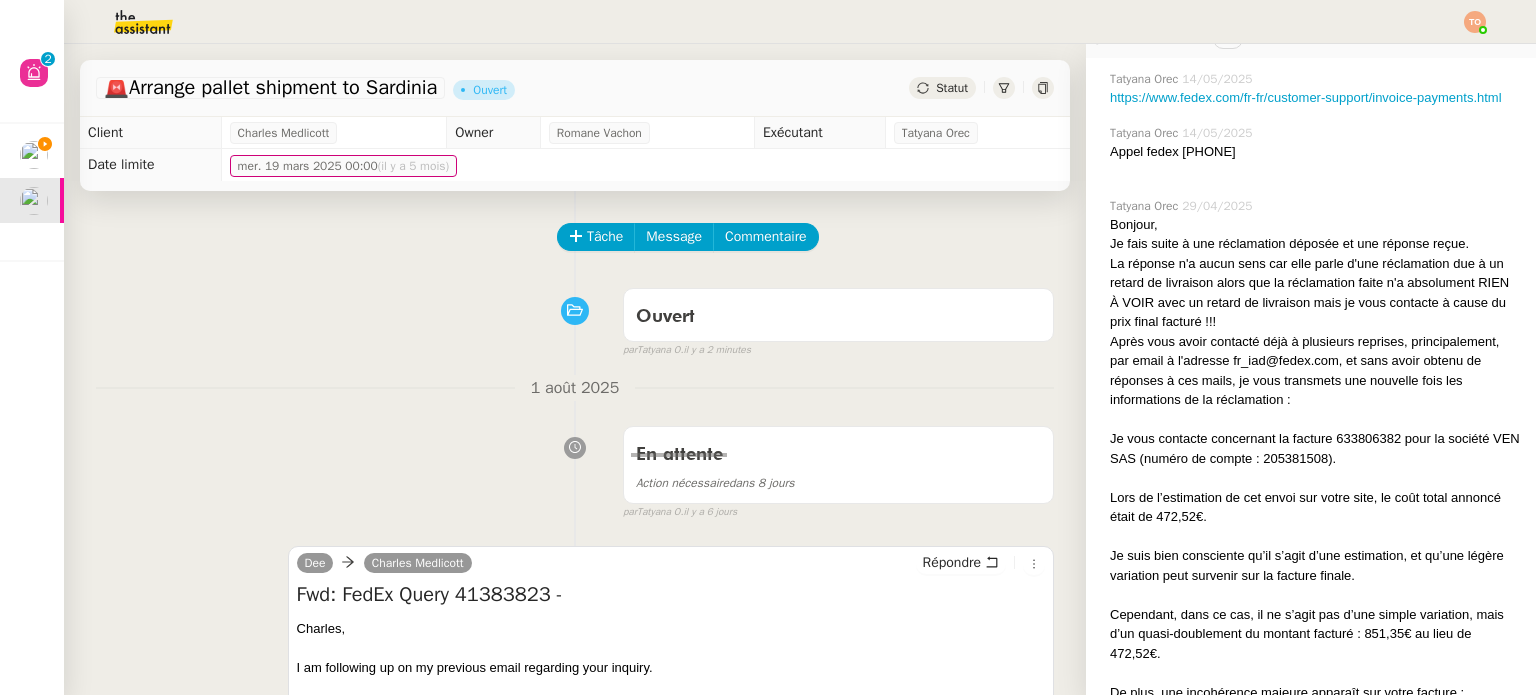 click on "Je vous contacte concernant la facture 633806382 pour la société VEN SAS (numéro de compte : 205381508)." 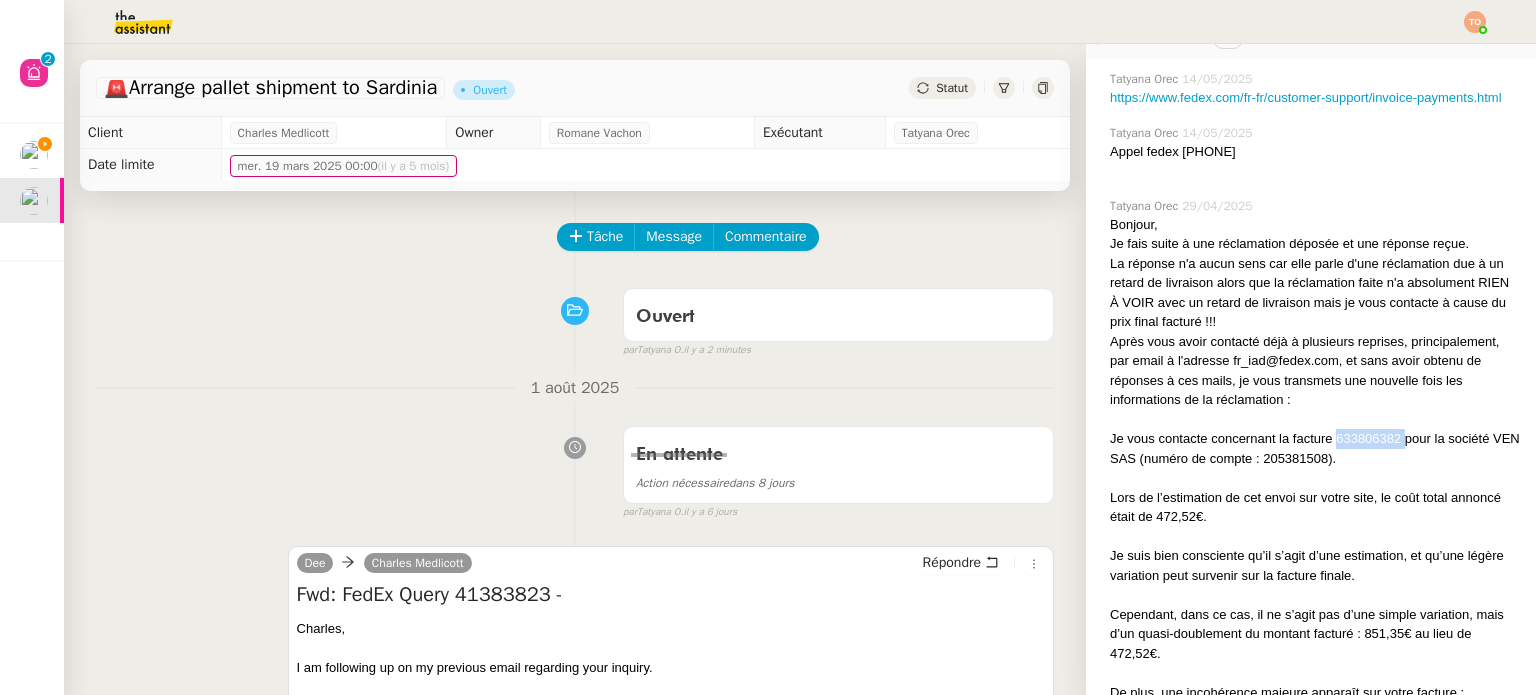 click on "Je vous contacte concernant la facture 633806382 pour la société VEN SAS (numéro de compte : 205381508)." 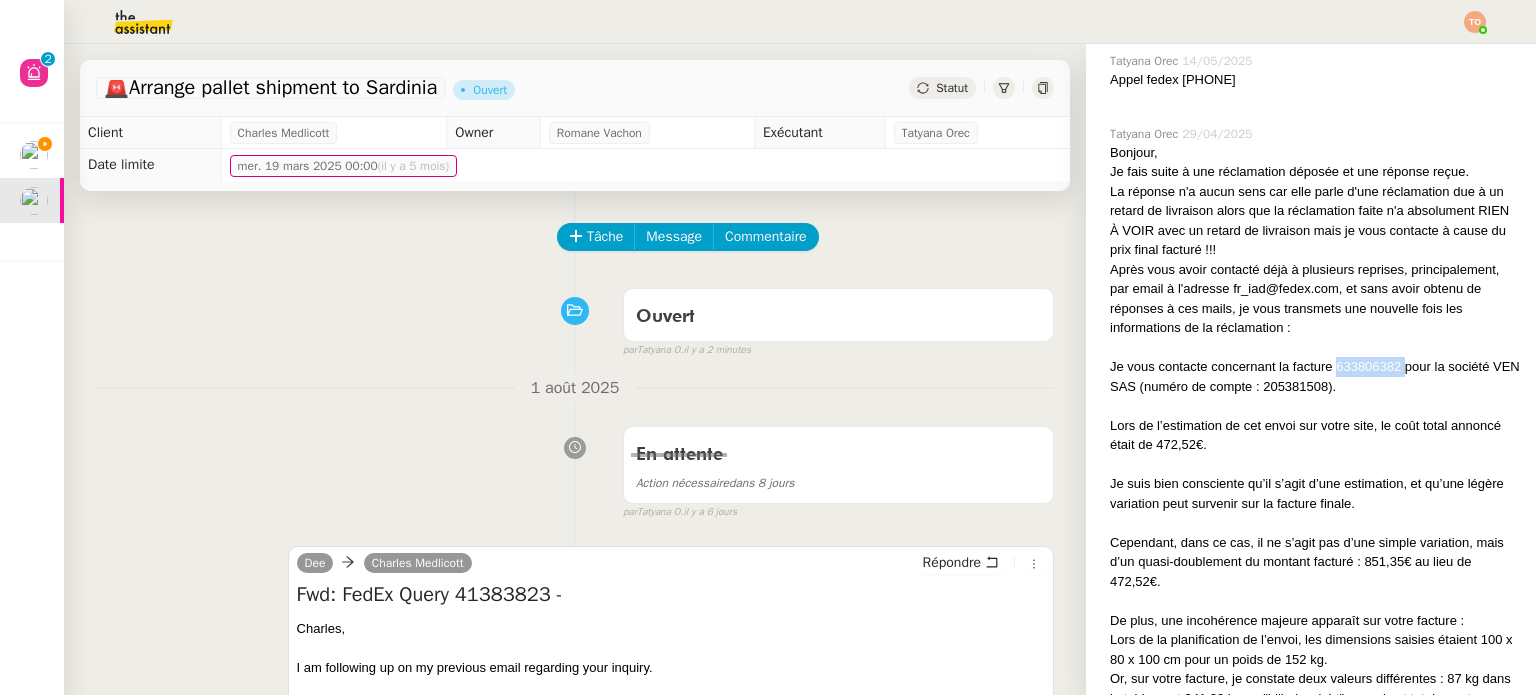 scroll, scrollTop: 700, scrollLeft: 0, axis: vertical 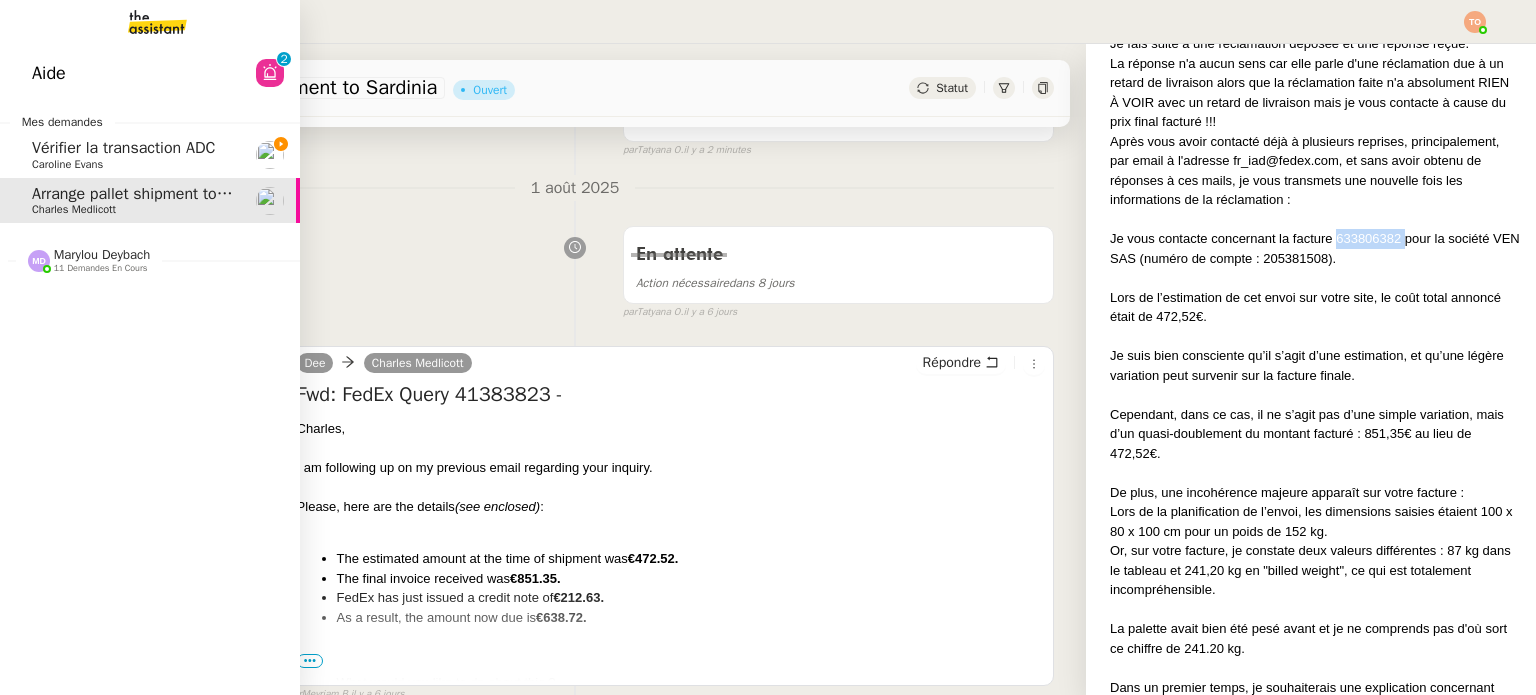 click on "Vérifier la transaction ADC" 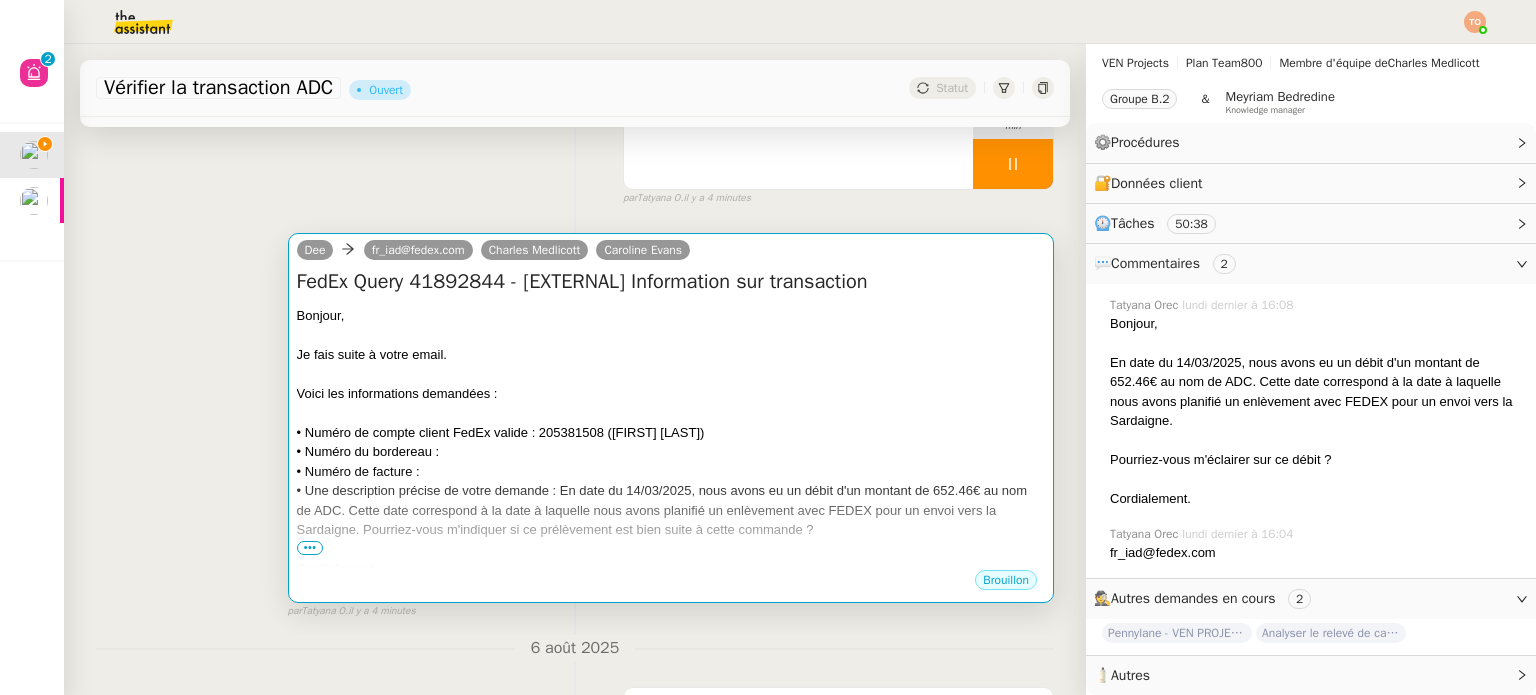 scroll, scrollTop: 48, scrollLeft: 0, axis: vertical 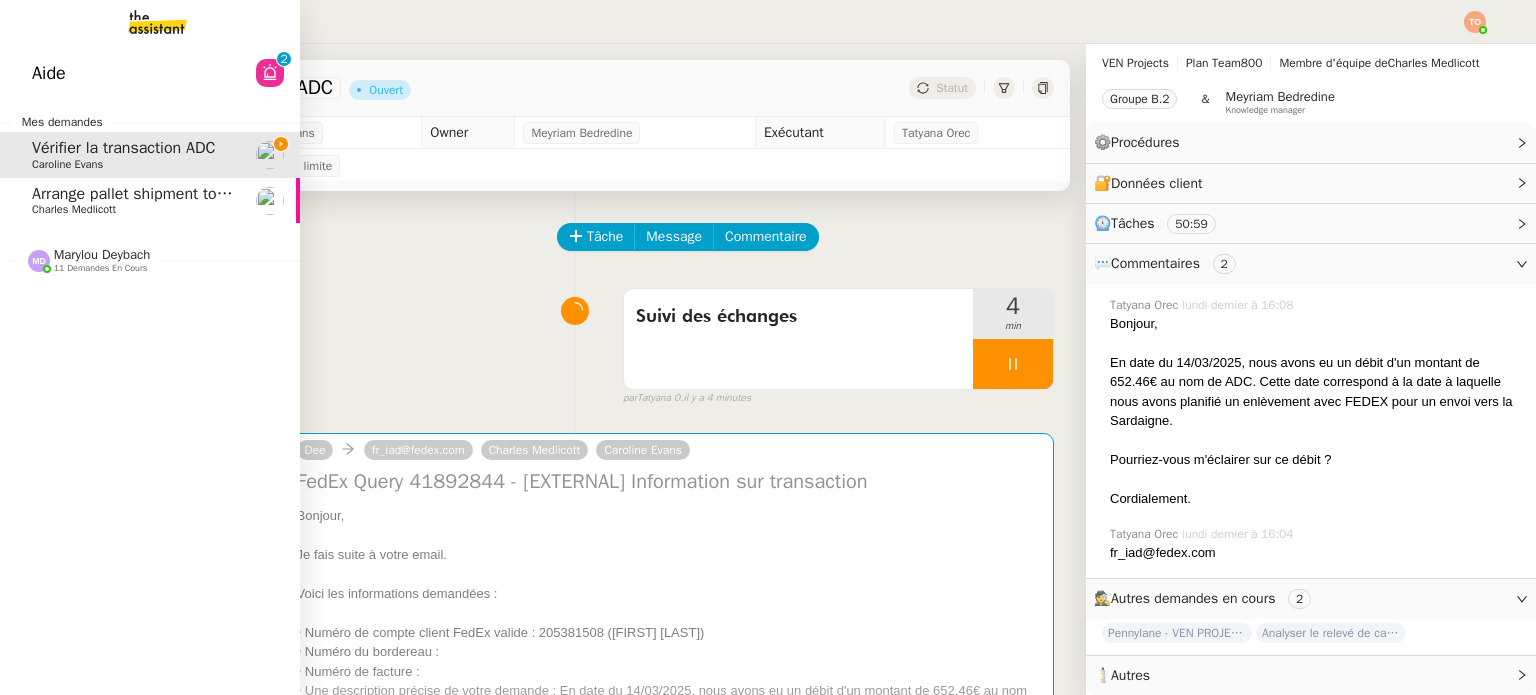 click on "Arrange pallet shipment to Sardinia" 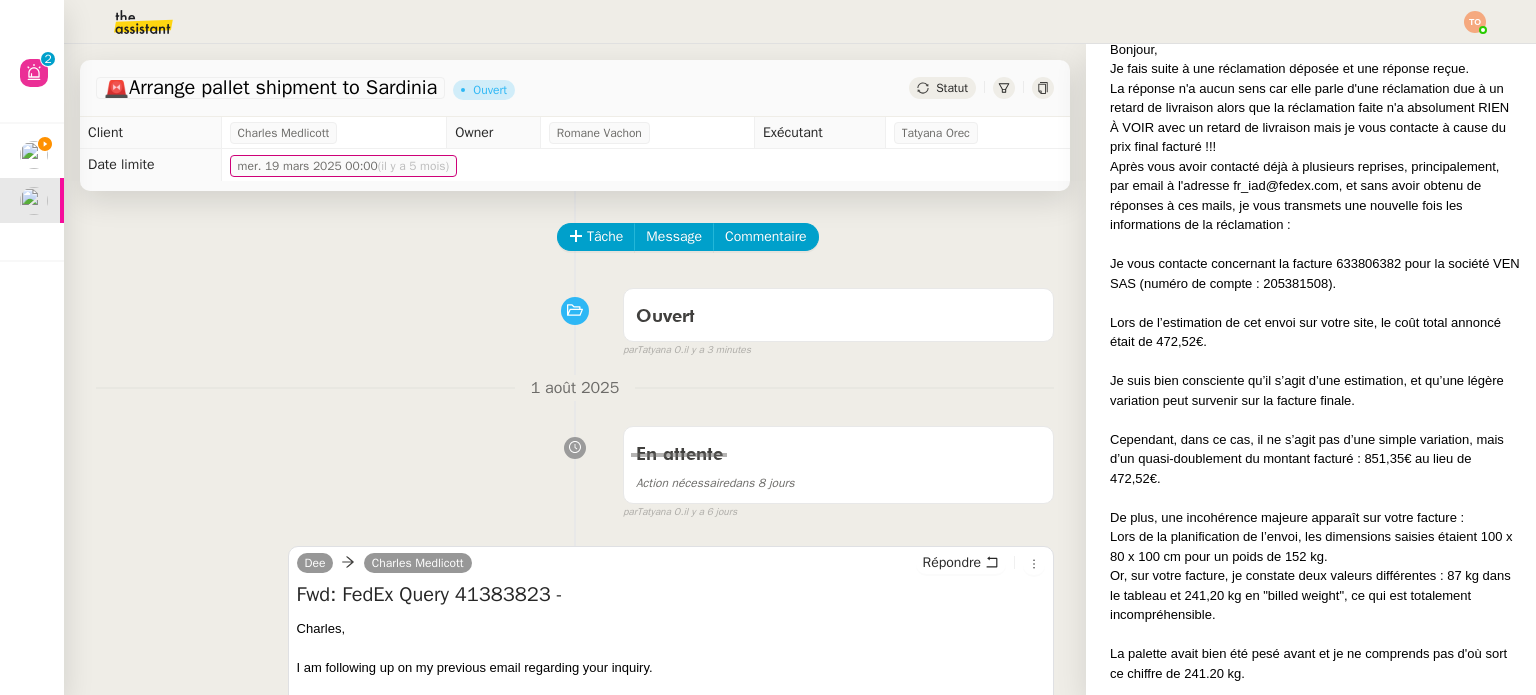scroll, scrollTop: 700, scrollLeft: 0, axis: vertical 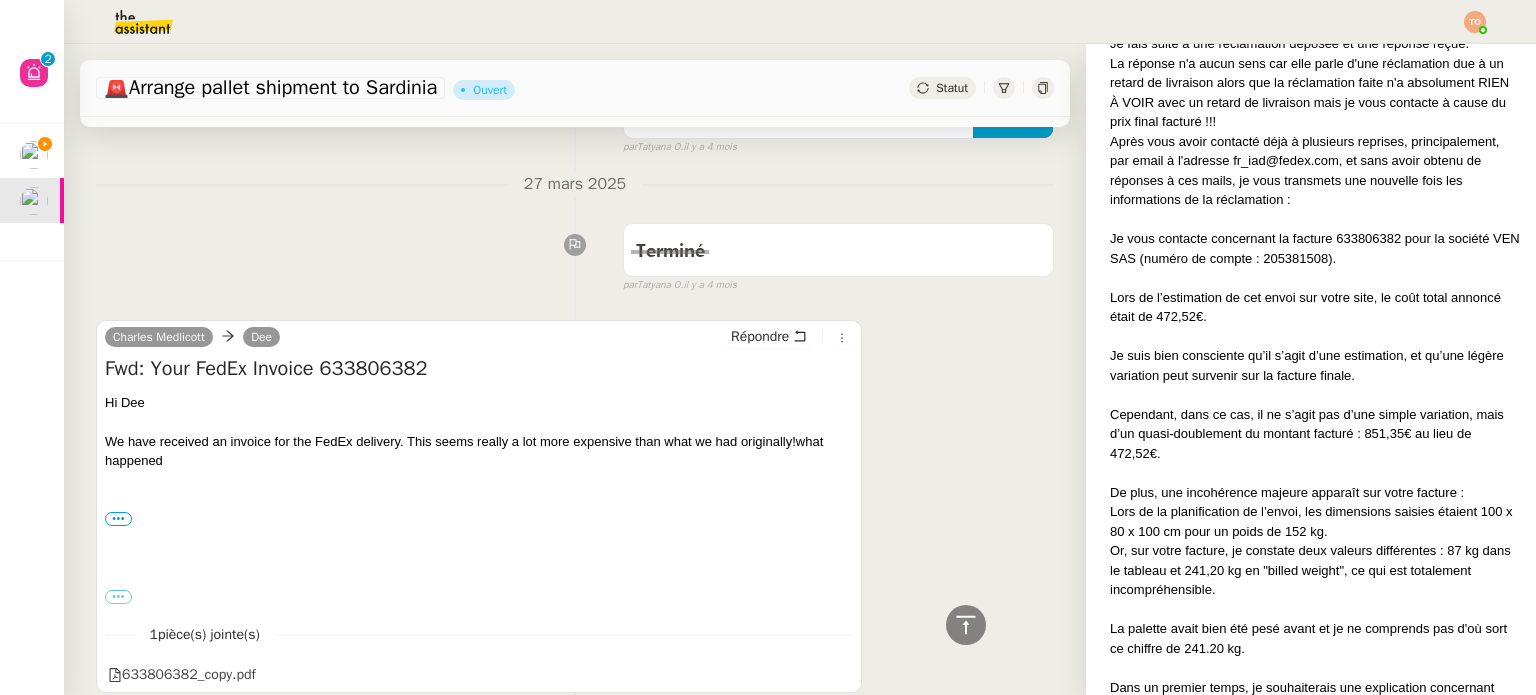 click at bounding box center [671, -316] 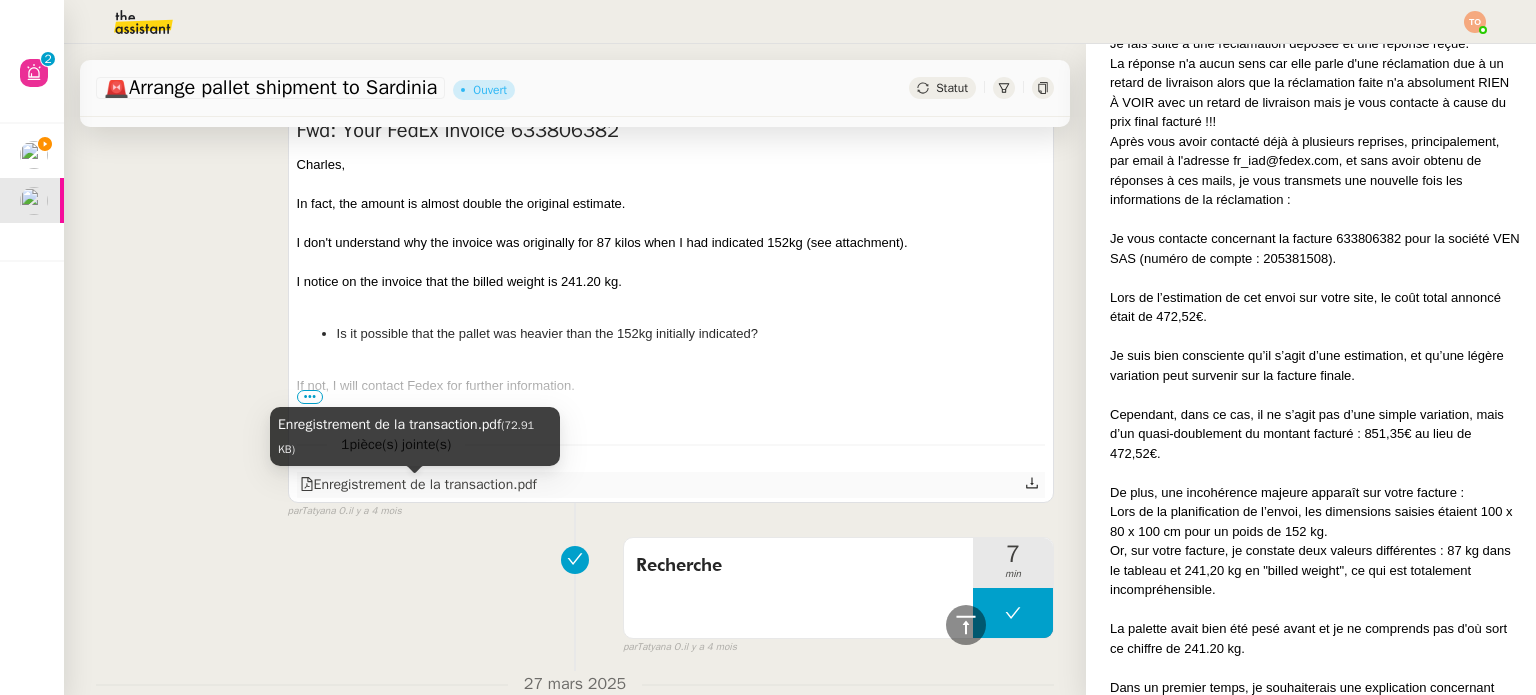 click on "Enregistrement de la transaction.pdf" 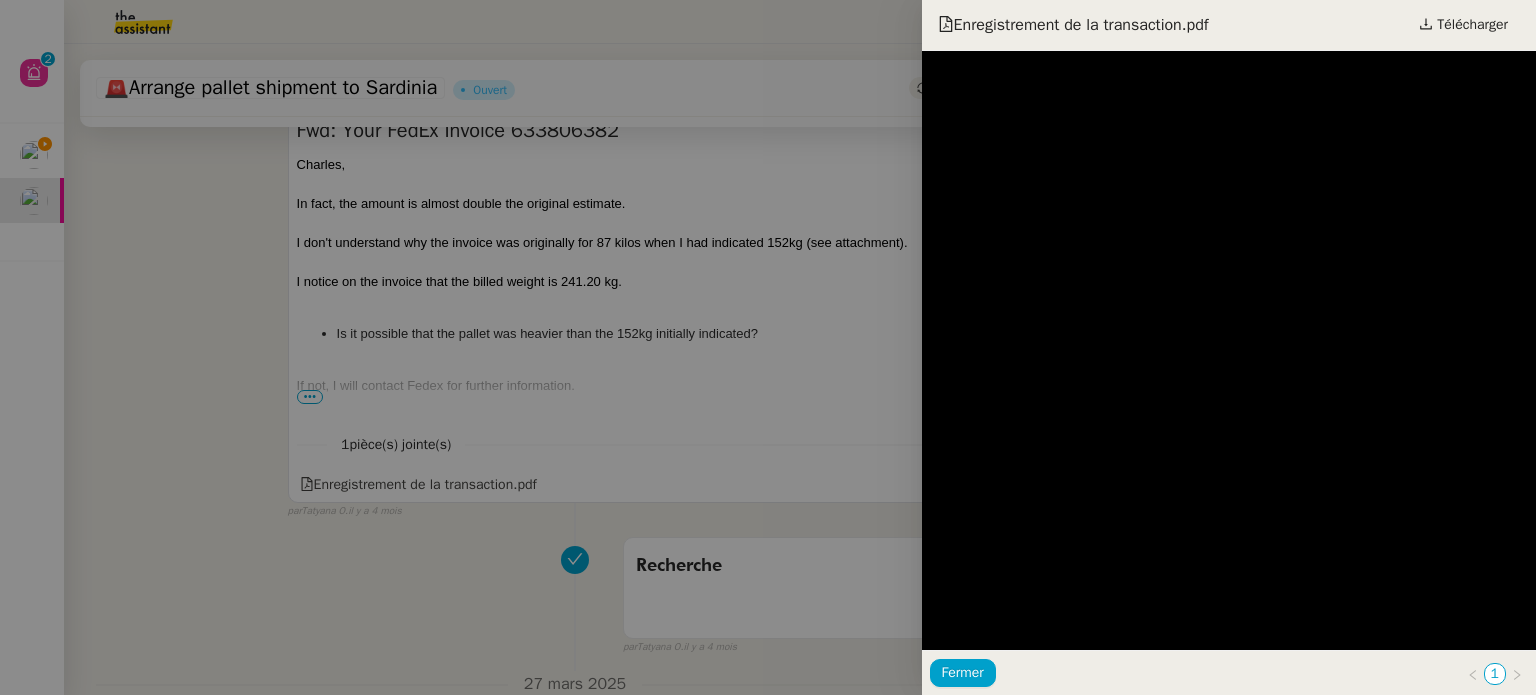drag, startPoint x: 826, startPoint y: 219, endPoint x: 825, endPoint y: 238, distance: 19.026299 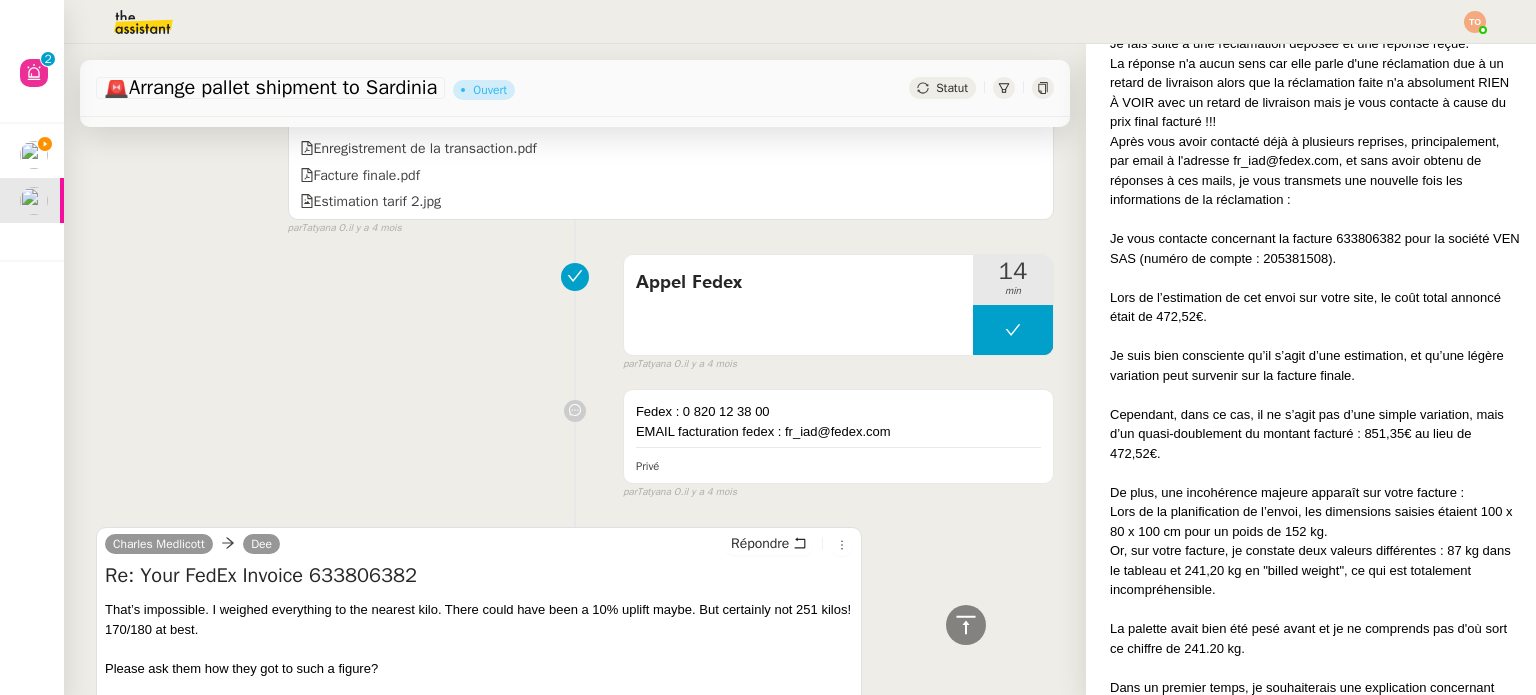 scroll, scrollTop: 25921, scrollLeft: 0, axis: vertical 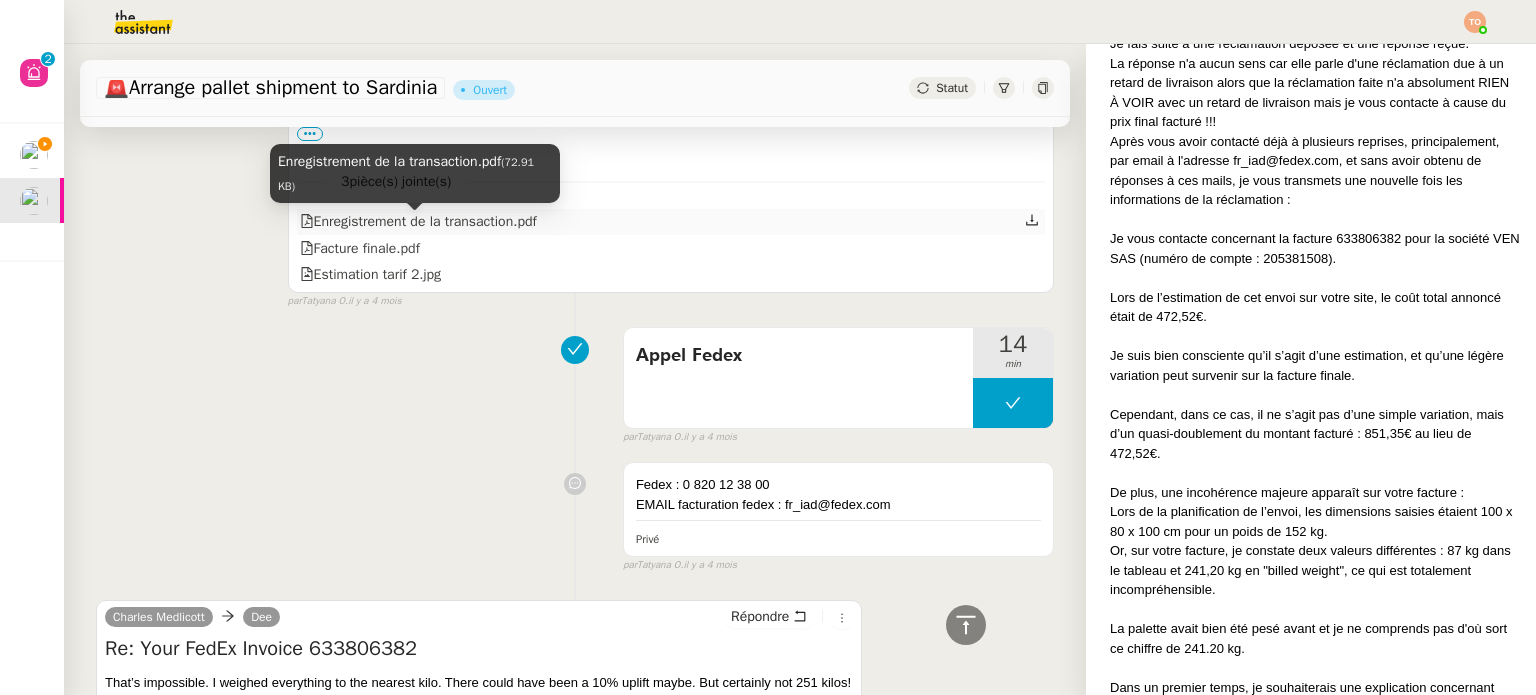 click on "Enregistrement de la transaction.pdf" 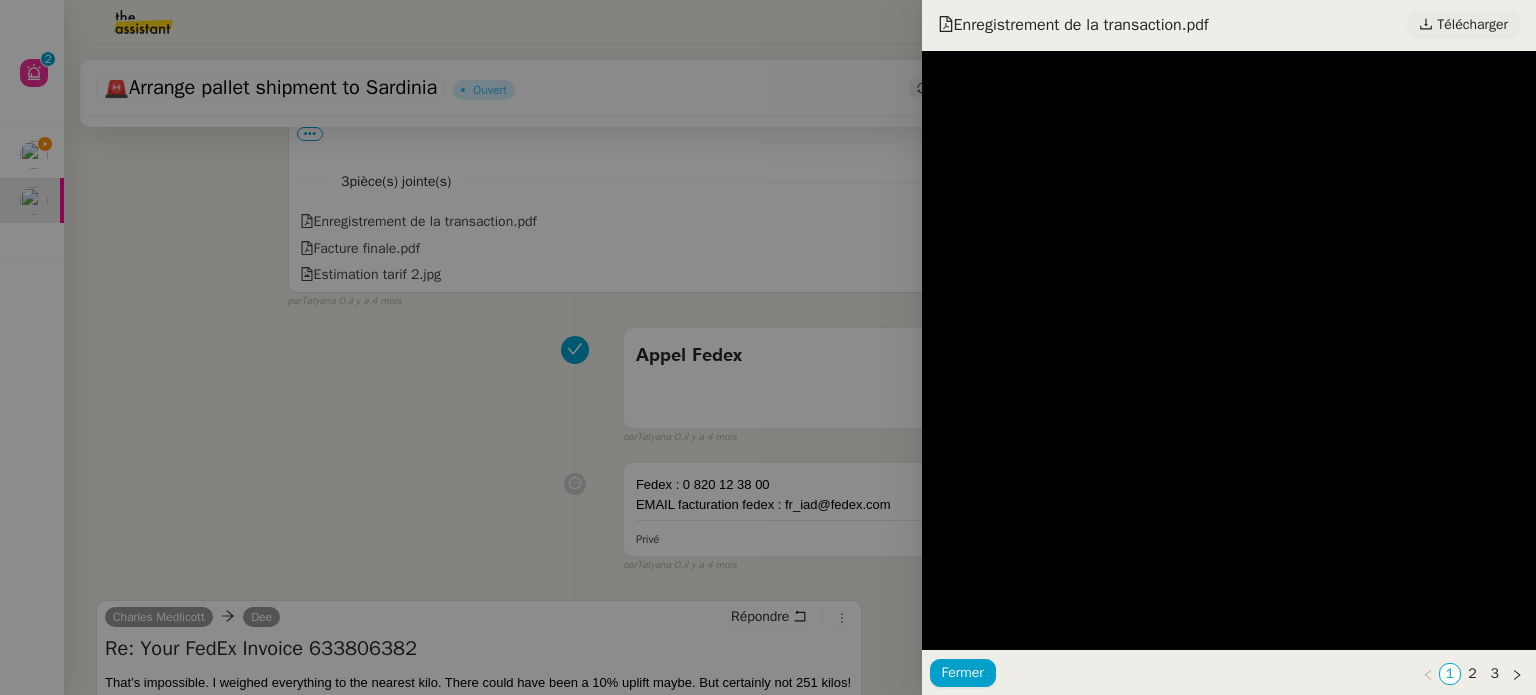 click on "Télécharger" at bounding box center (1472, 25) 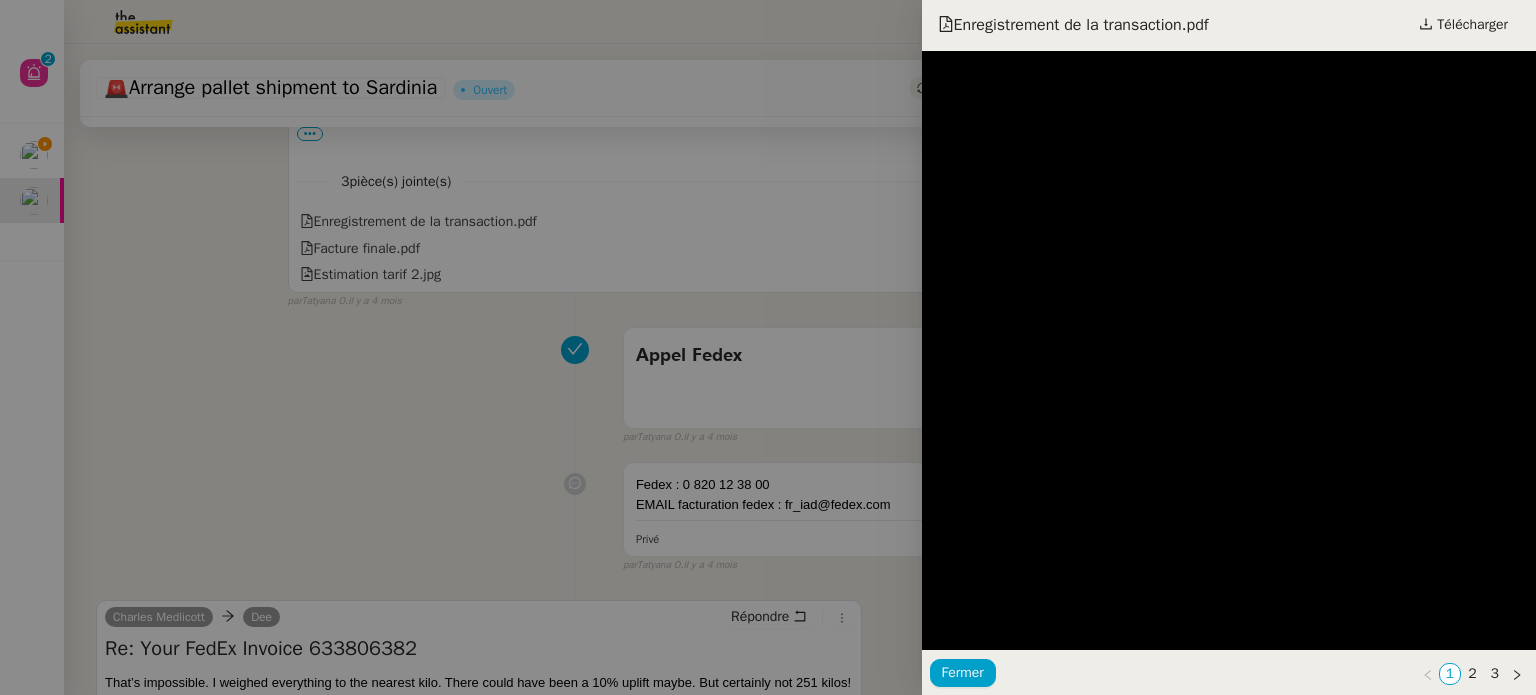 click at bounding box center (768, 347) 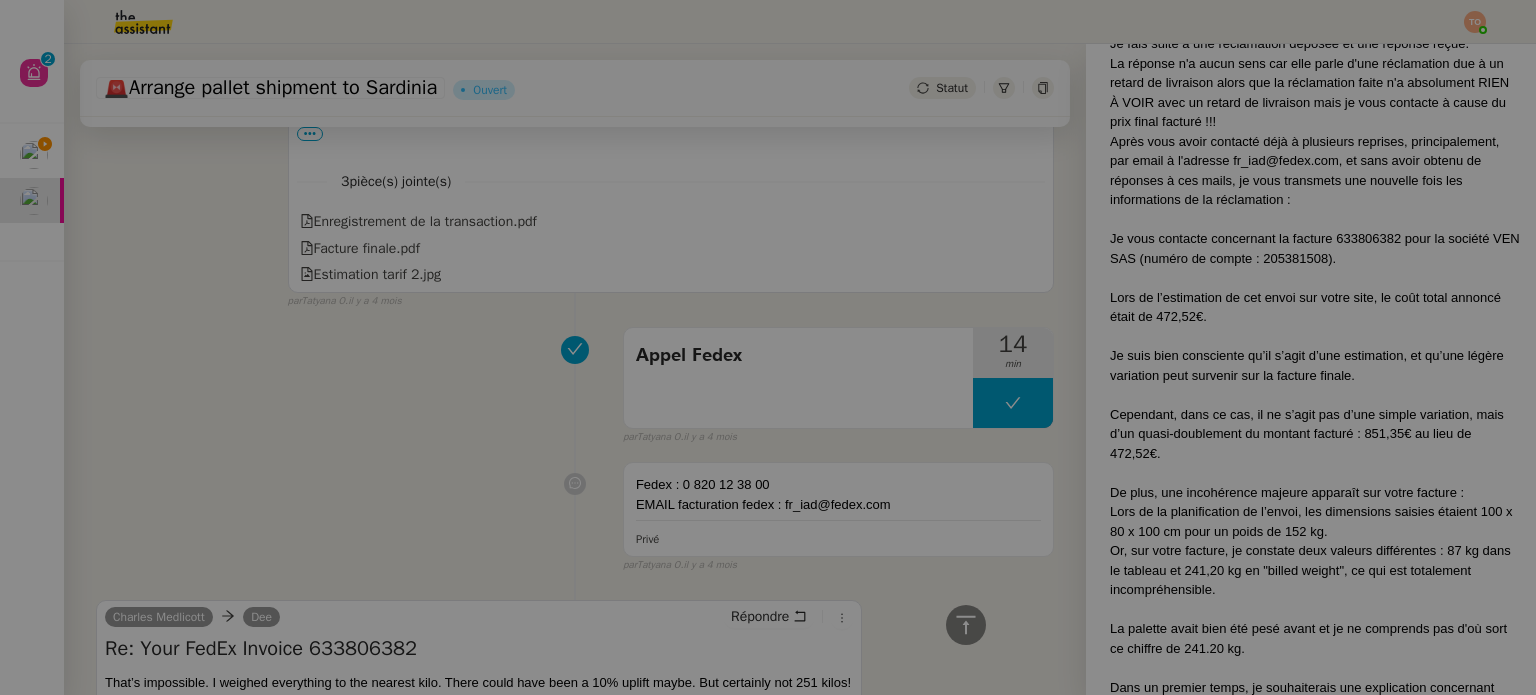 click on "Facture finale.pdf" 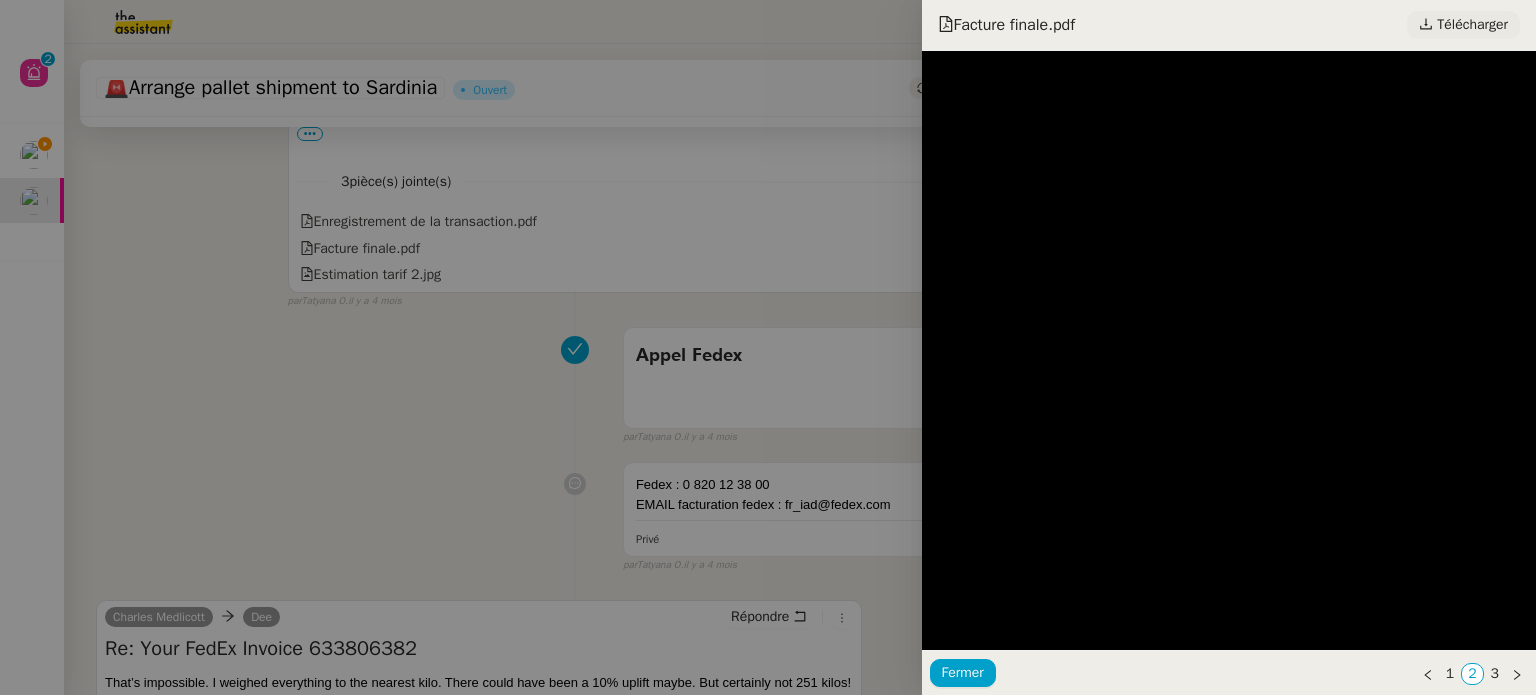 click on "Télécharger" at bounding box center [1472, 25] 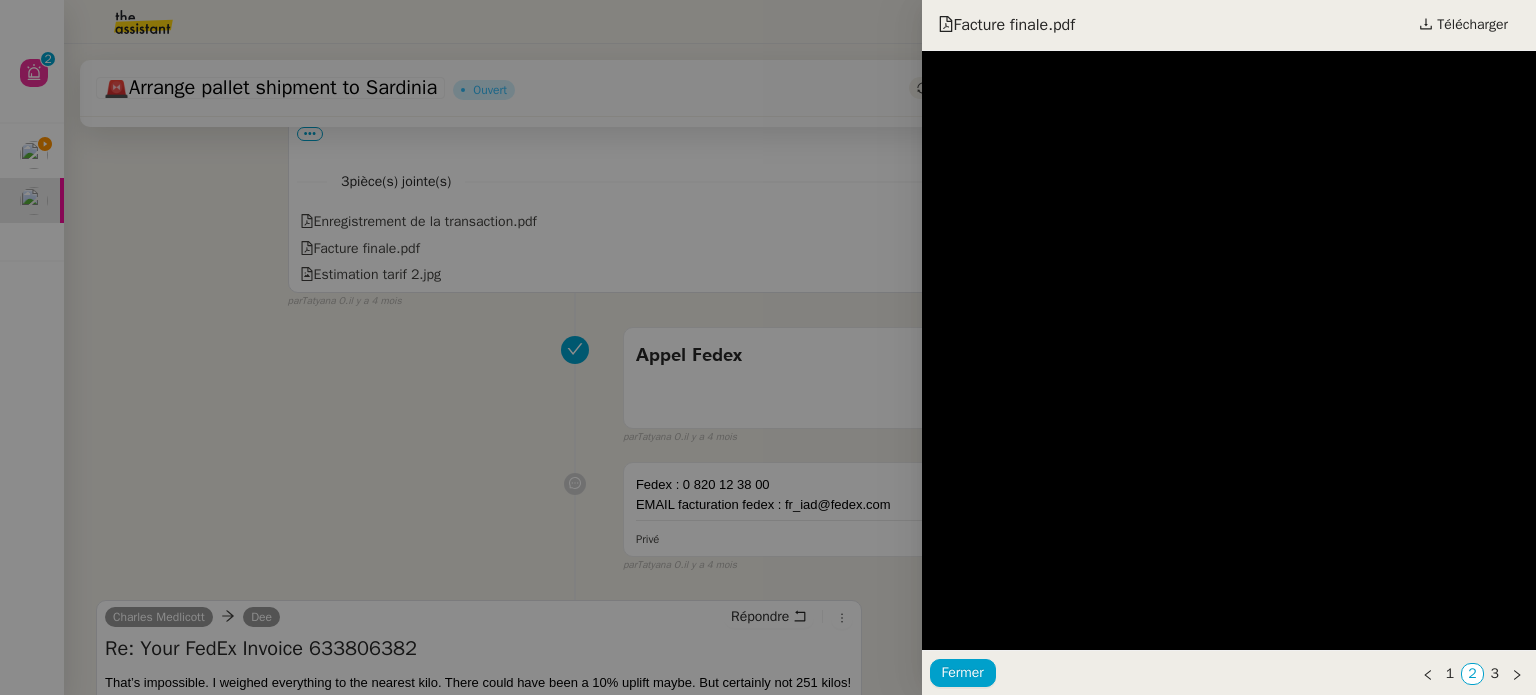 click at bounding box center [768, 347] 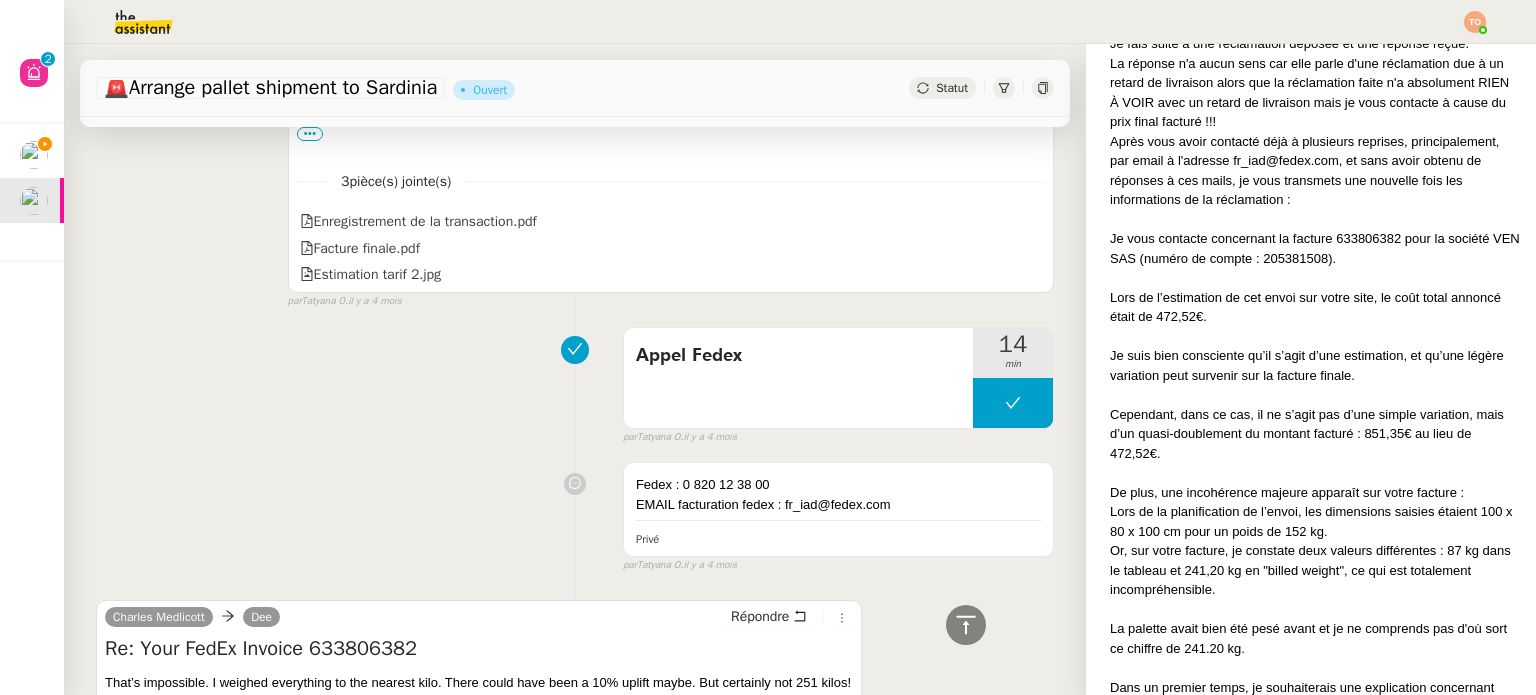 click on "Vérifier la transaction ADC" 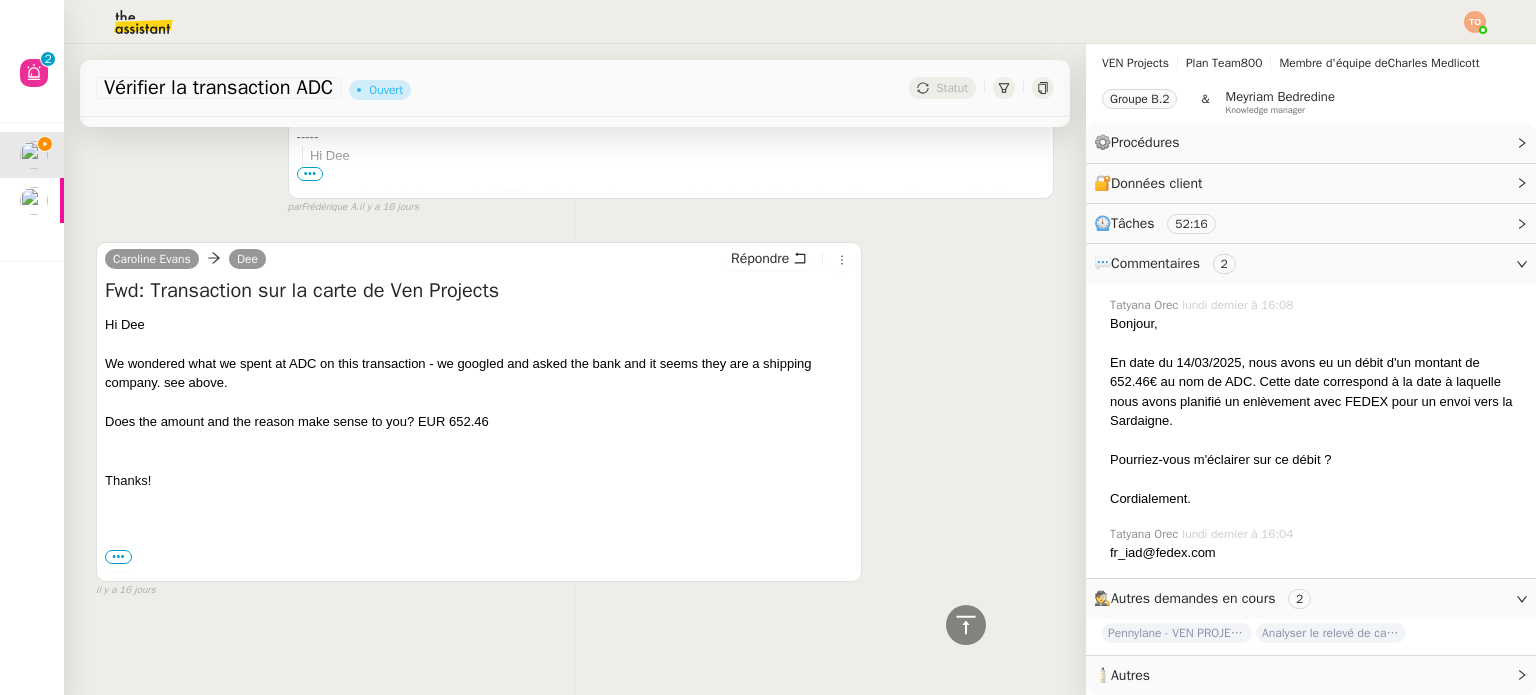 scroll, scrollTop: 48, scrollLeft: 0, axis: vertical 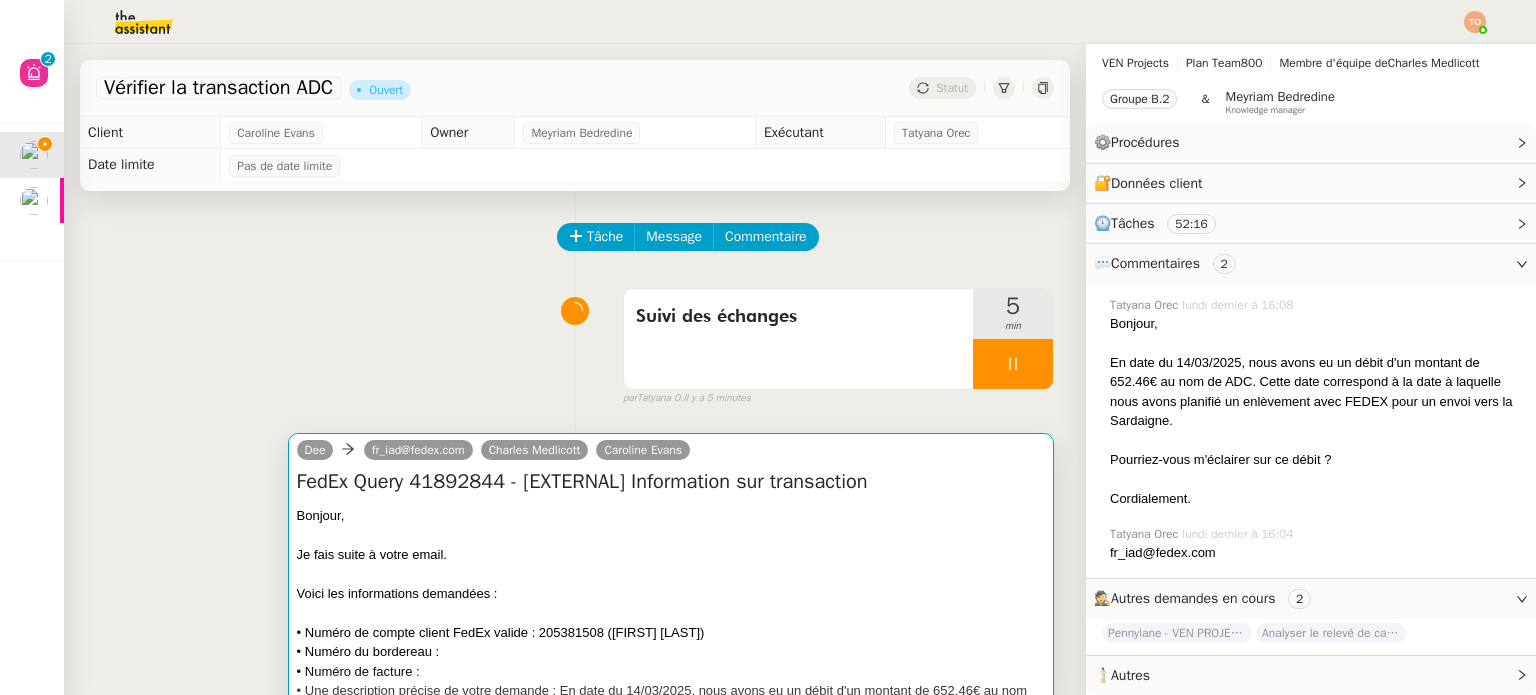click on "Je fais suite à votre email." at bounding box center [671, 555] 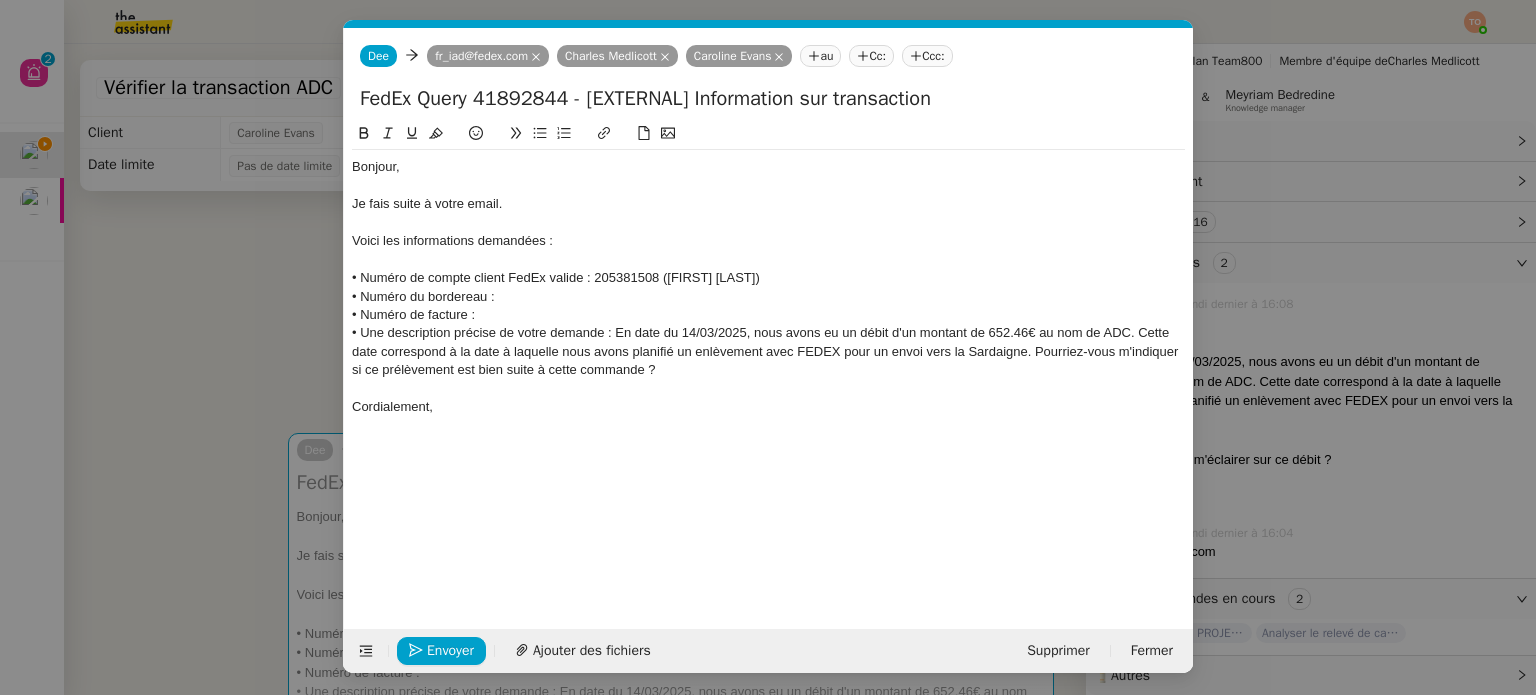 scroll, scrollTop: 52, scrollLeft: 0, axis: vertical 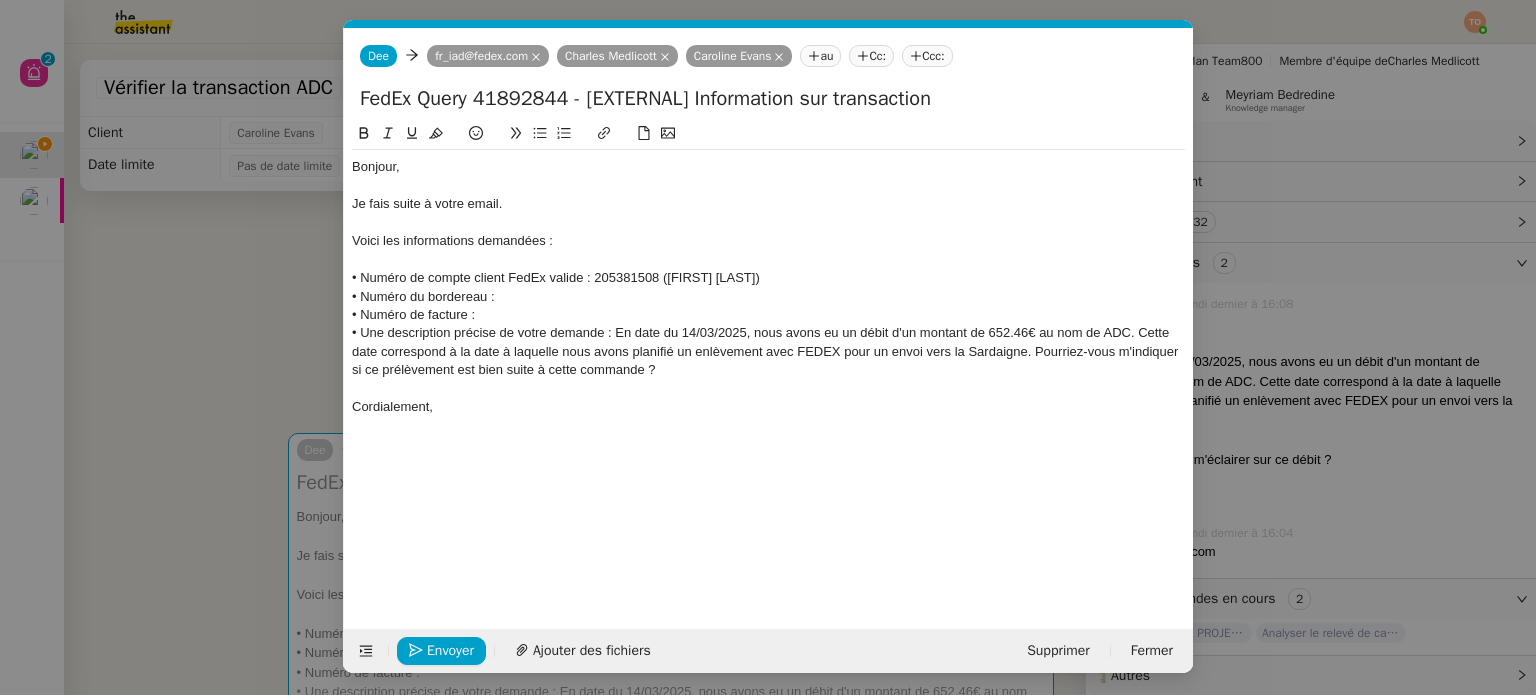 click on "• Numéro du bordereau :" 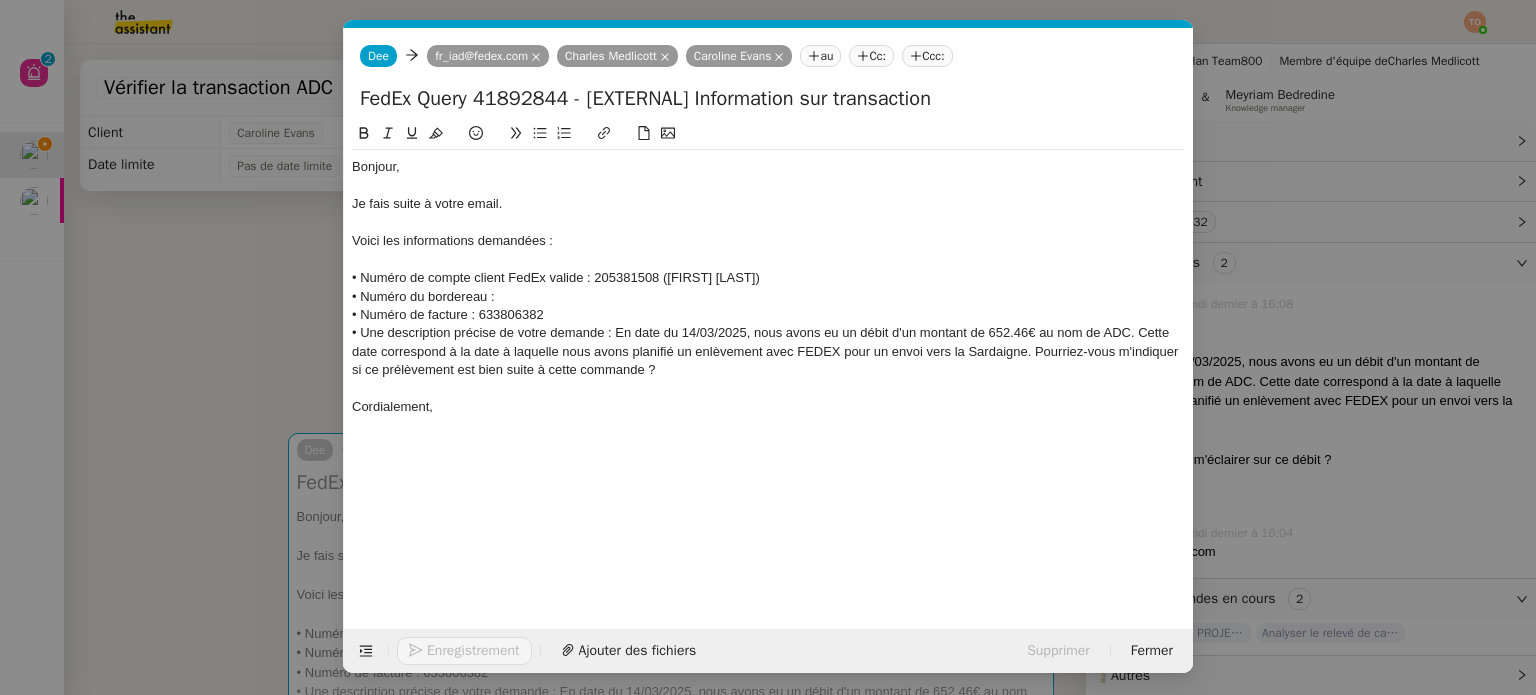 click on "• Numéro du bordereau :" 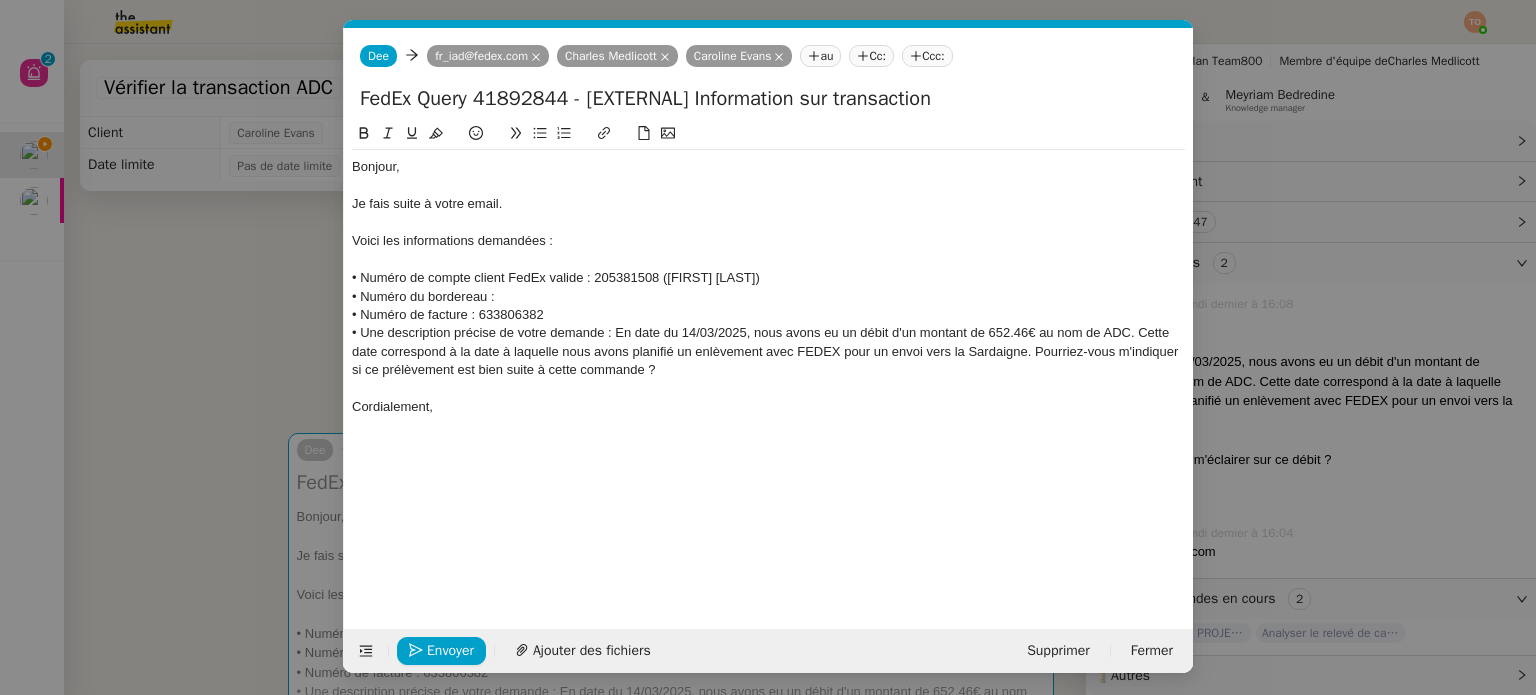scroll, scrollTop: 0, scrollLeft: 0, axis: both 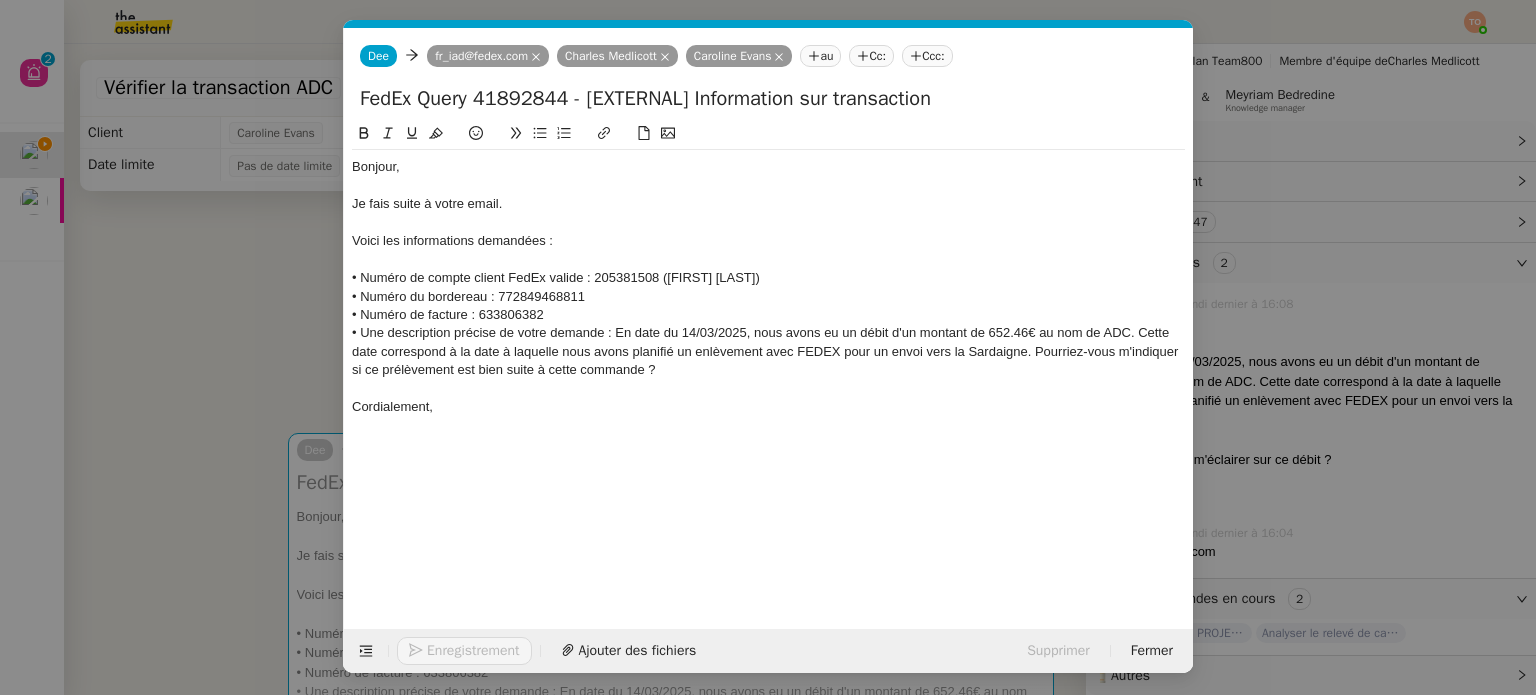 click on "• Une description précise de votre demande : En date du 14/03/2025, nous avons eu un débit d'un montant de 652.46€ au nom de ADC. Cette date correspond à la date à laquelle nous avons planifié un enlèvement avec FEDEX pour un envoi vers la Sardaigne. Pourriez-vous m'indiquer si ce prélèvement est bien suite à cette commande ?" 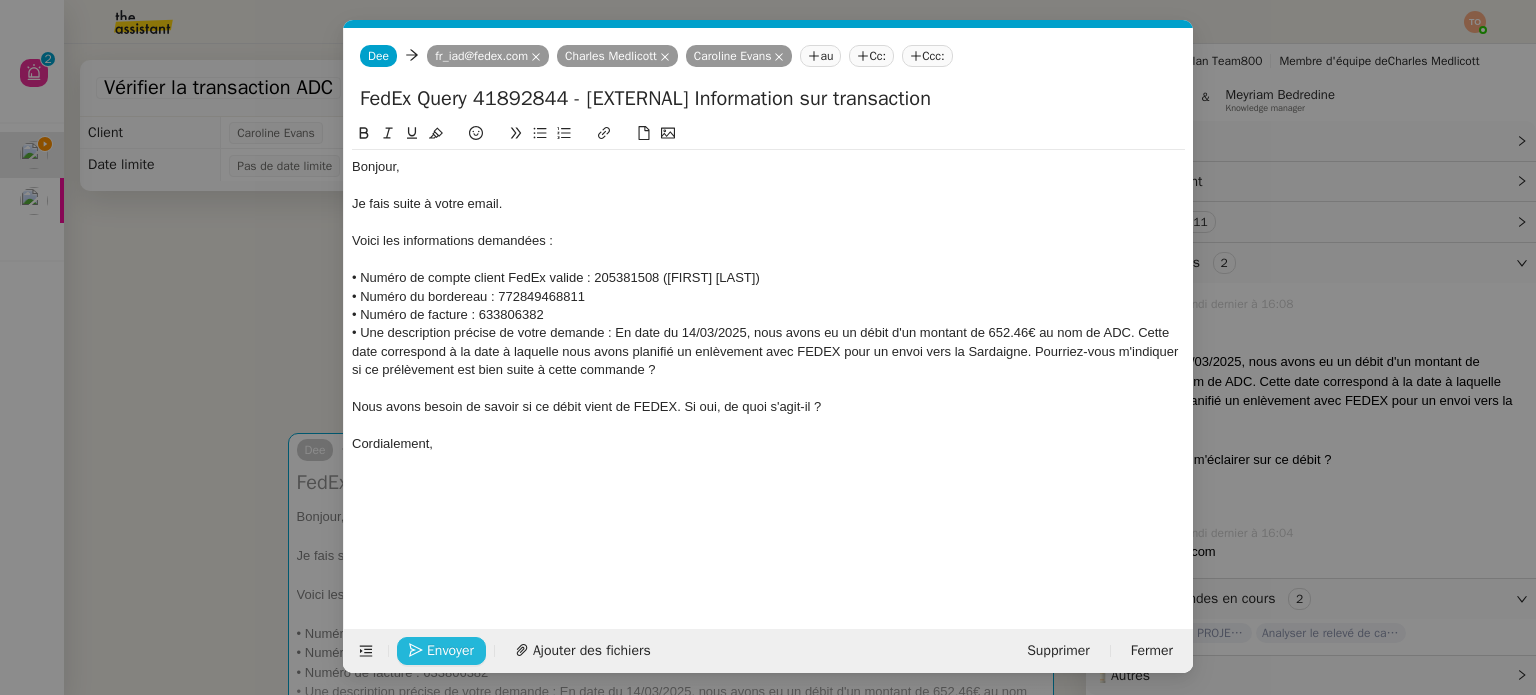 click on "Envoyer" 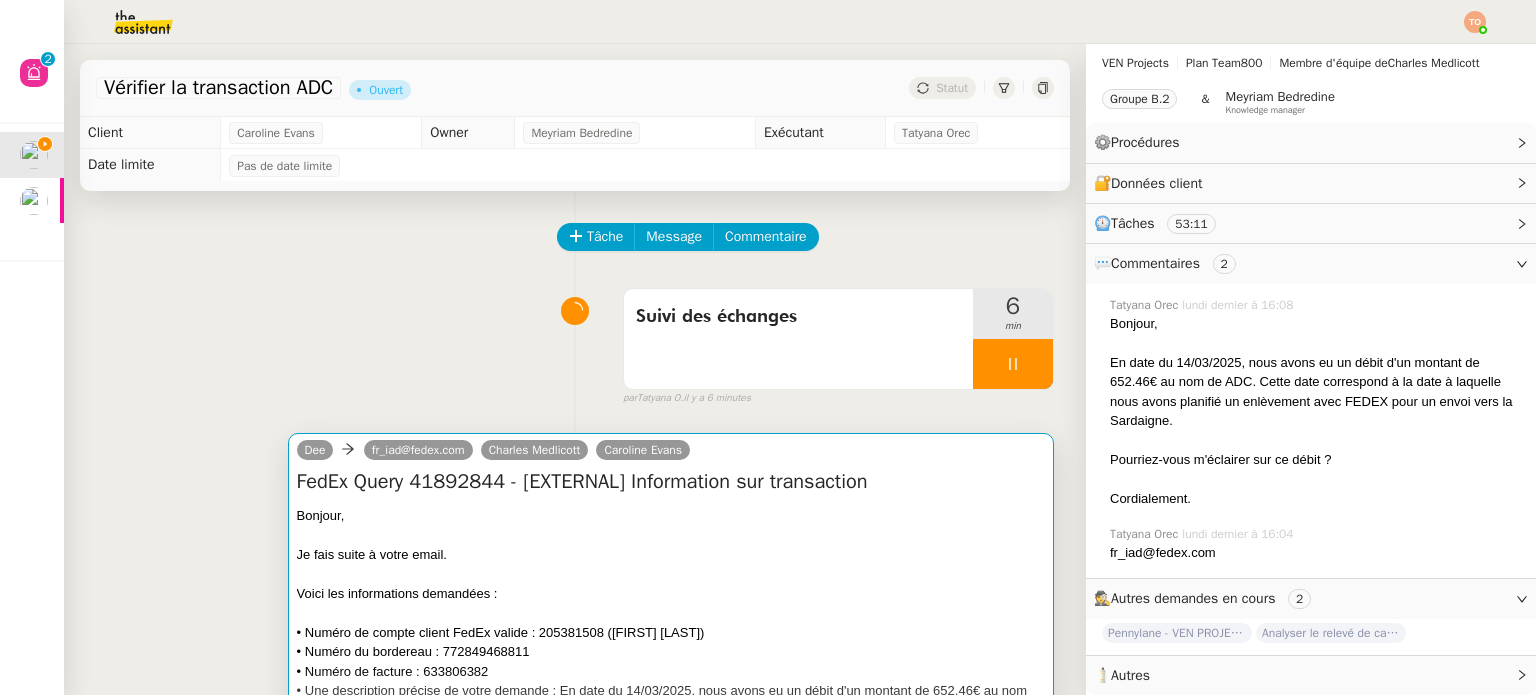 scroll, scrollTop: 48, scrollLeft: 0, axis: vertical 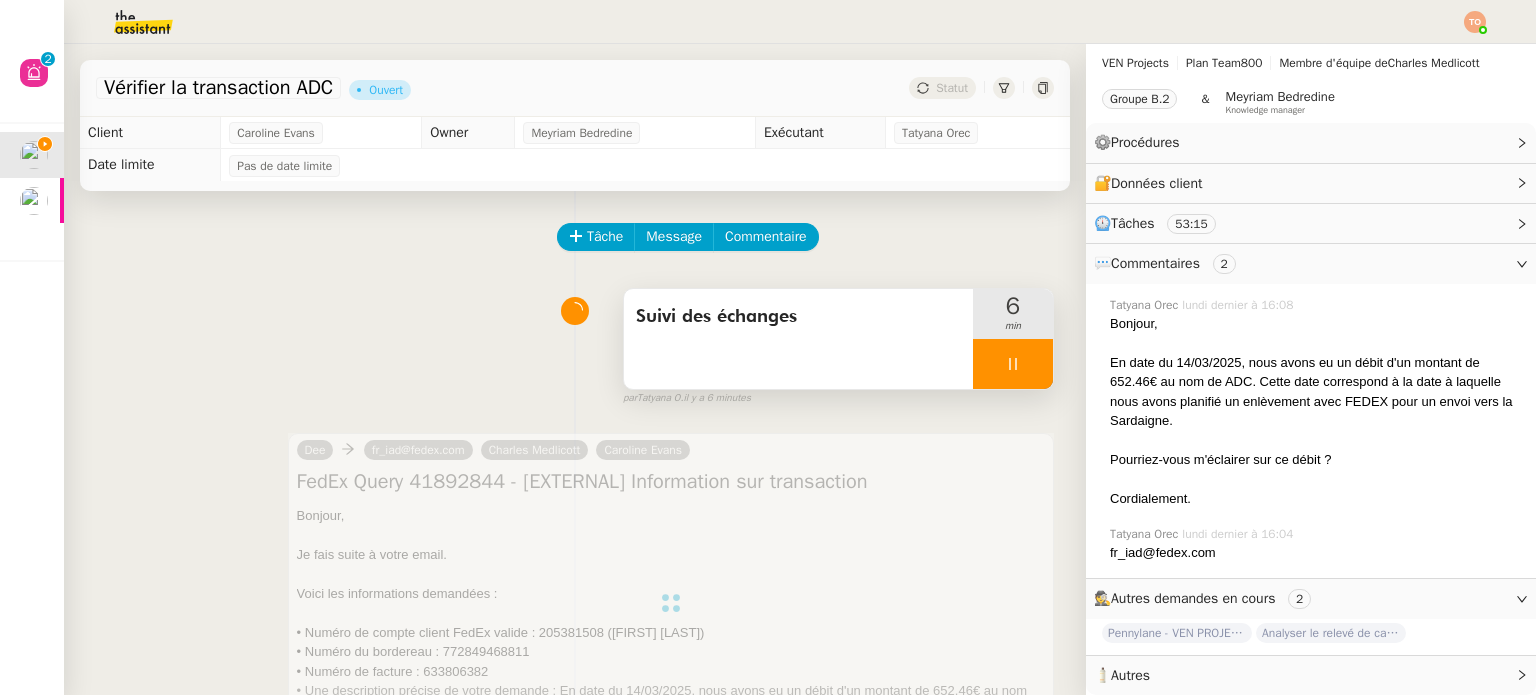 click on "Suivi des échanges" at bounding box center (798, 339) 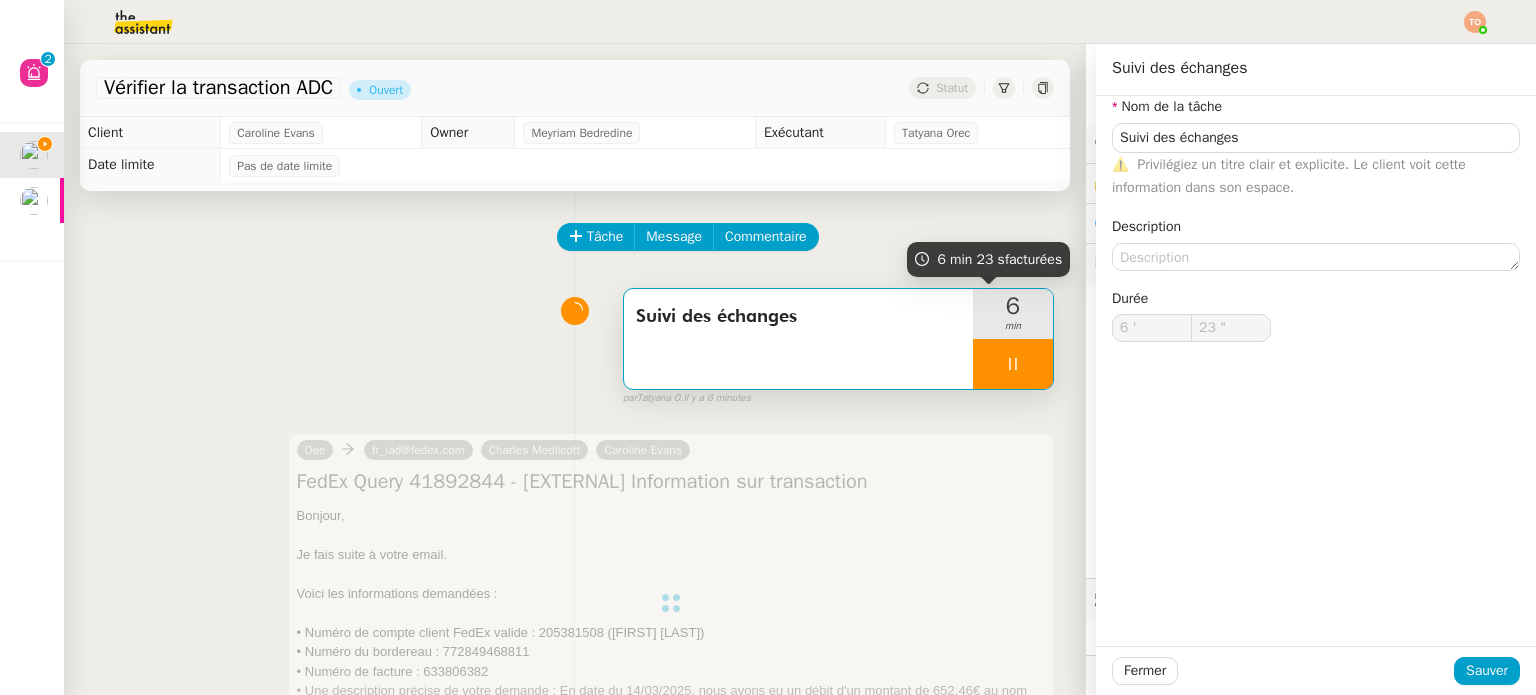 scroll, scrollTop: 48, scrollLeft: 0, axis: vertical 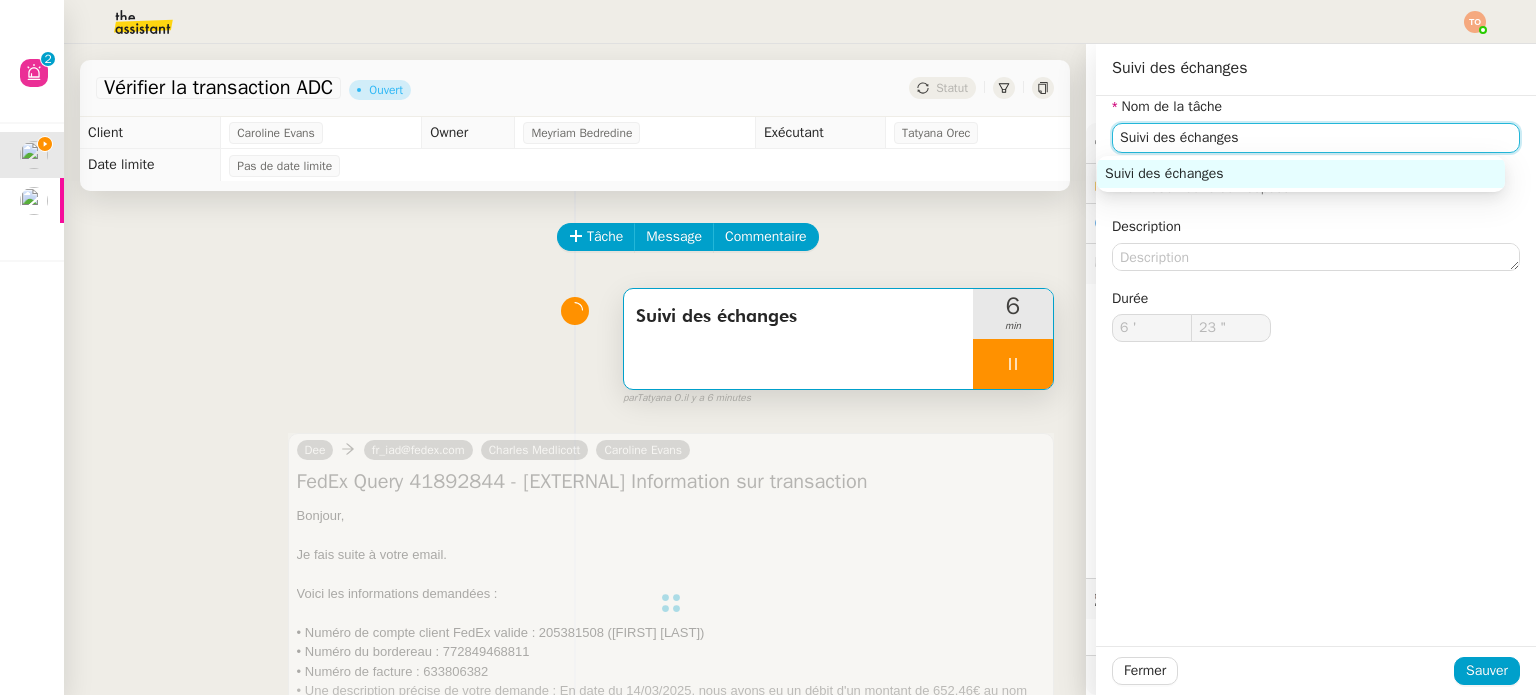 click on "Suivi des échanges" 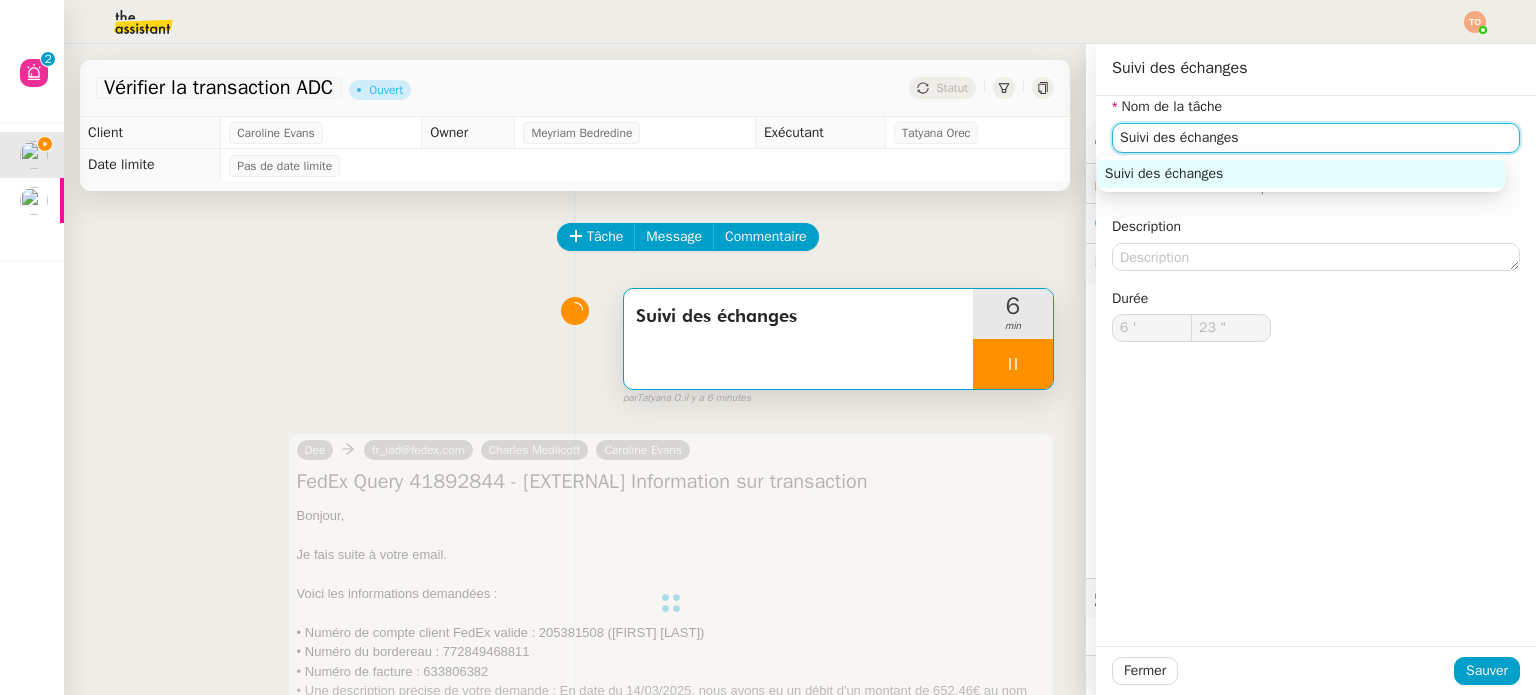 click on "Suivi des échanges" 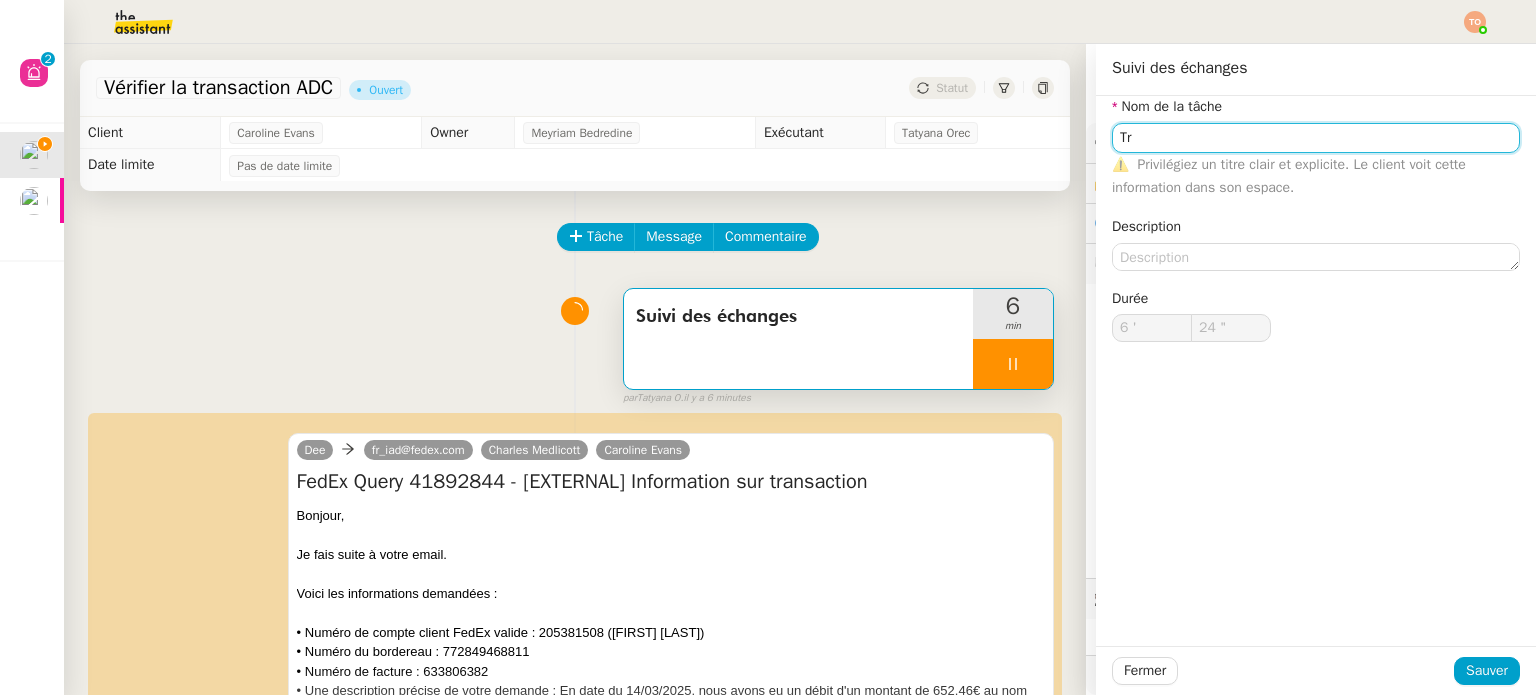 type on "Suivi des échanges" 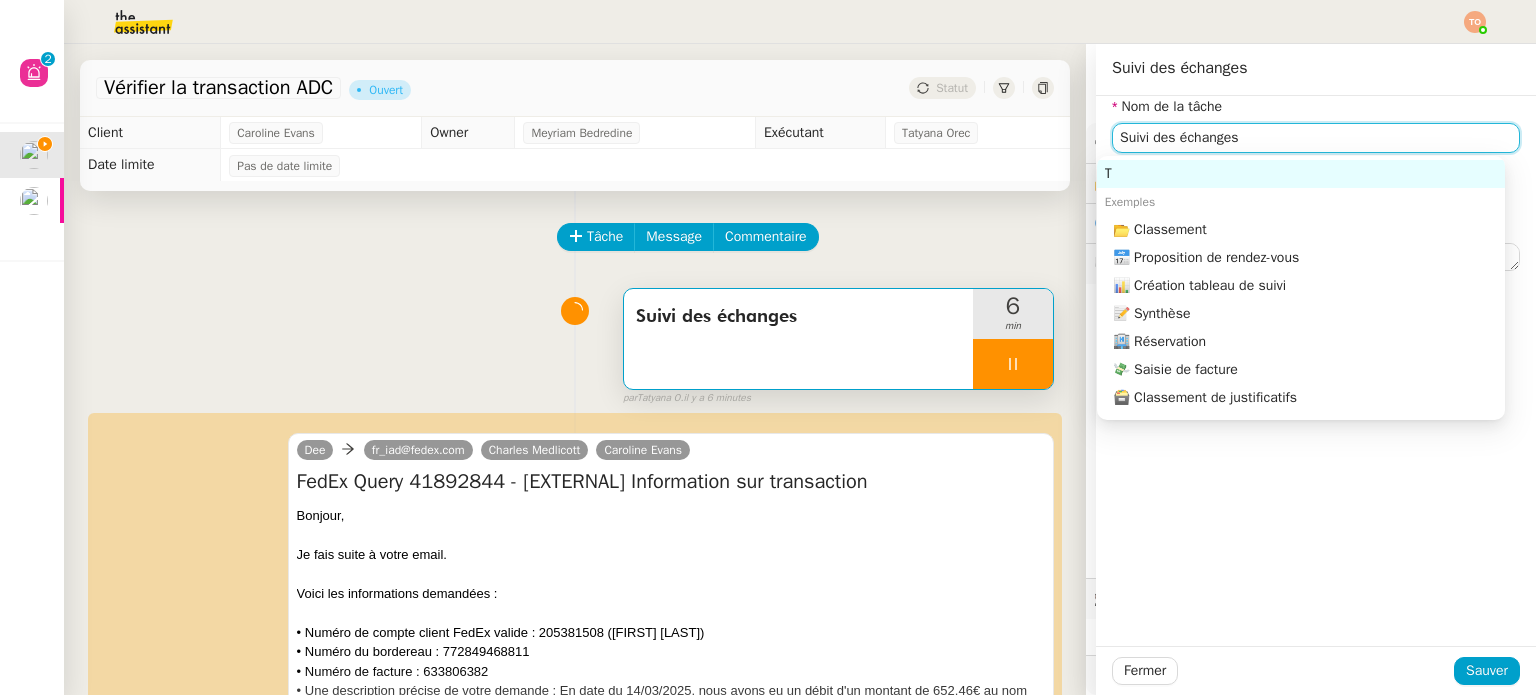 type on "Suivi des échanges" 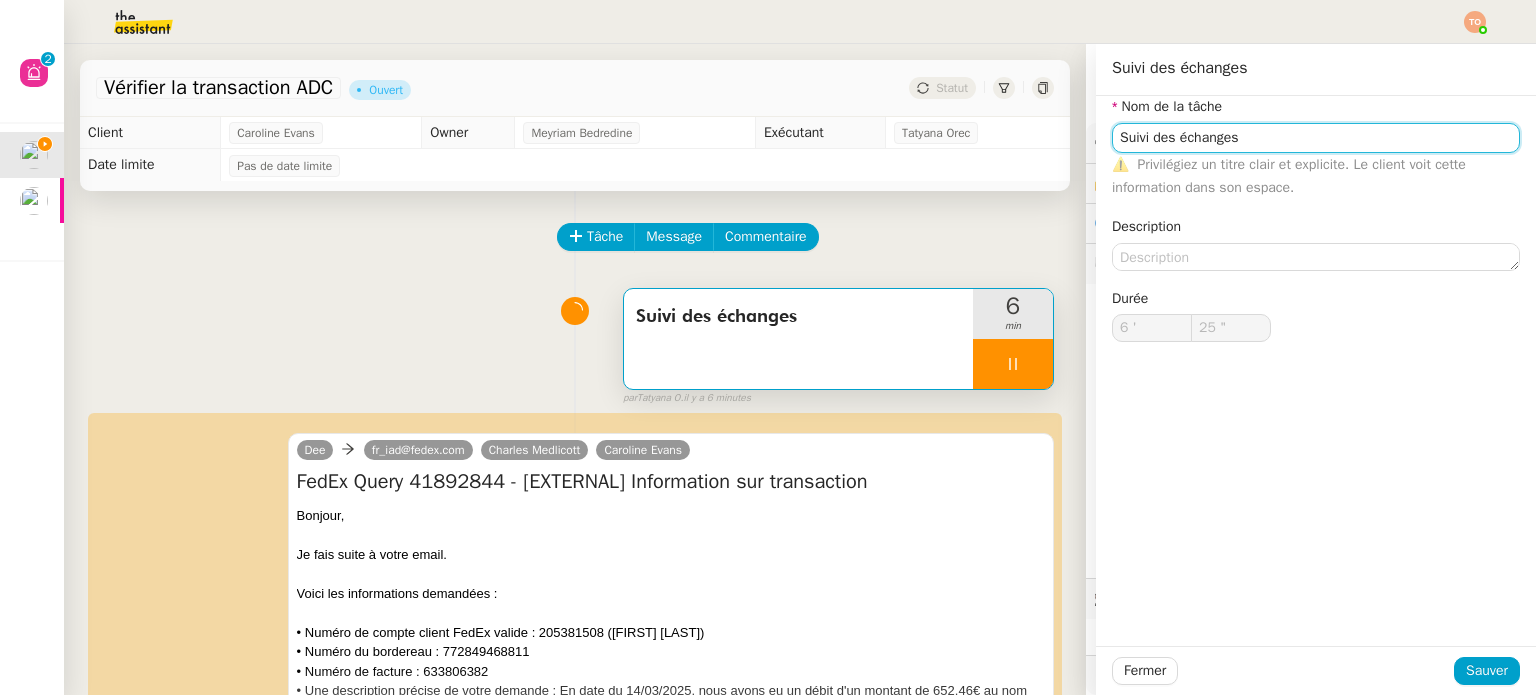 type on "Suivi des échangesn" 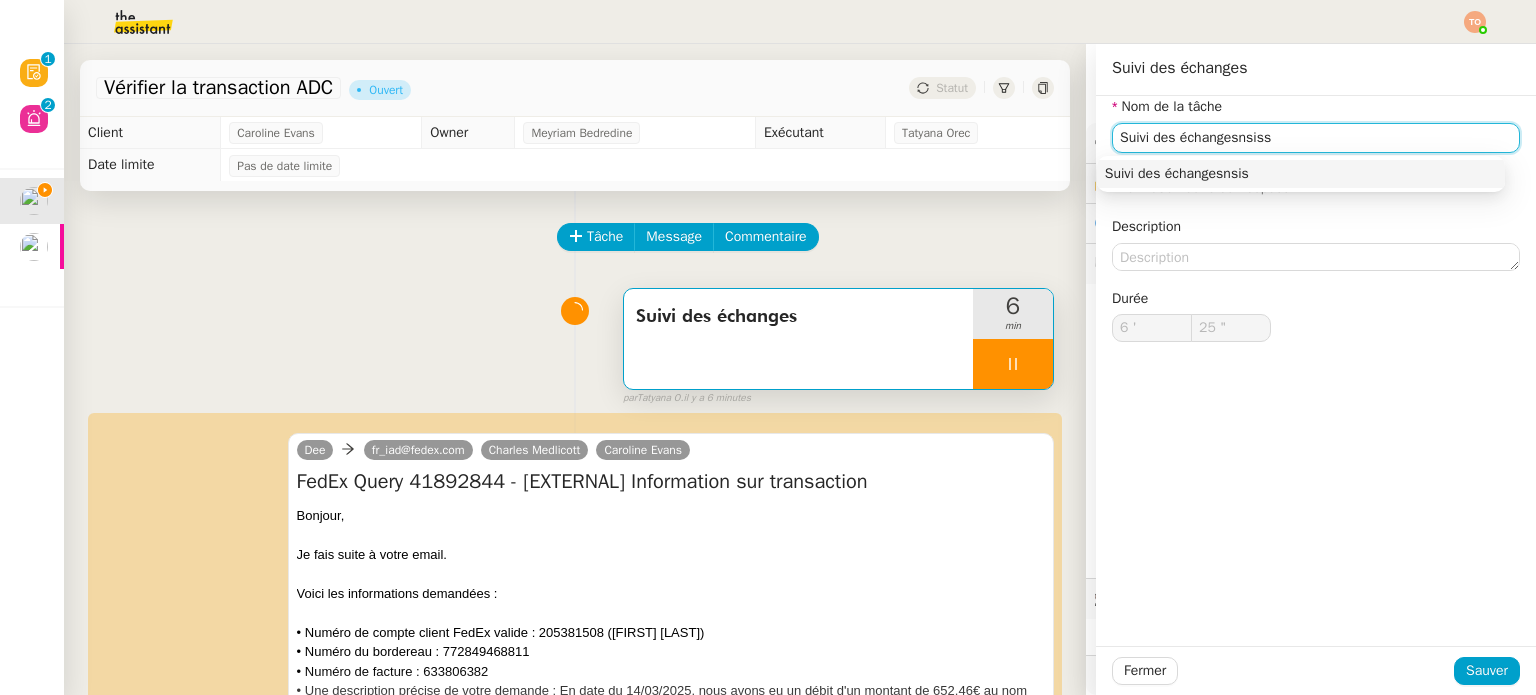 type on "Suivi des échangesnsissi" 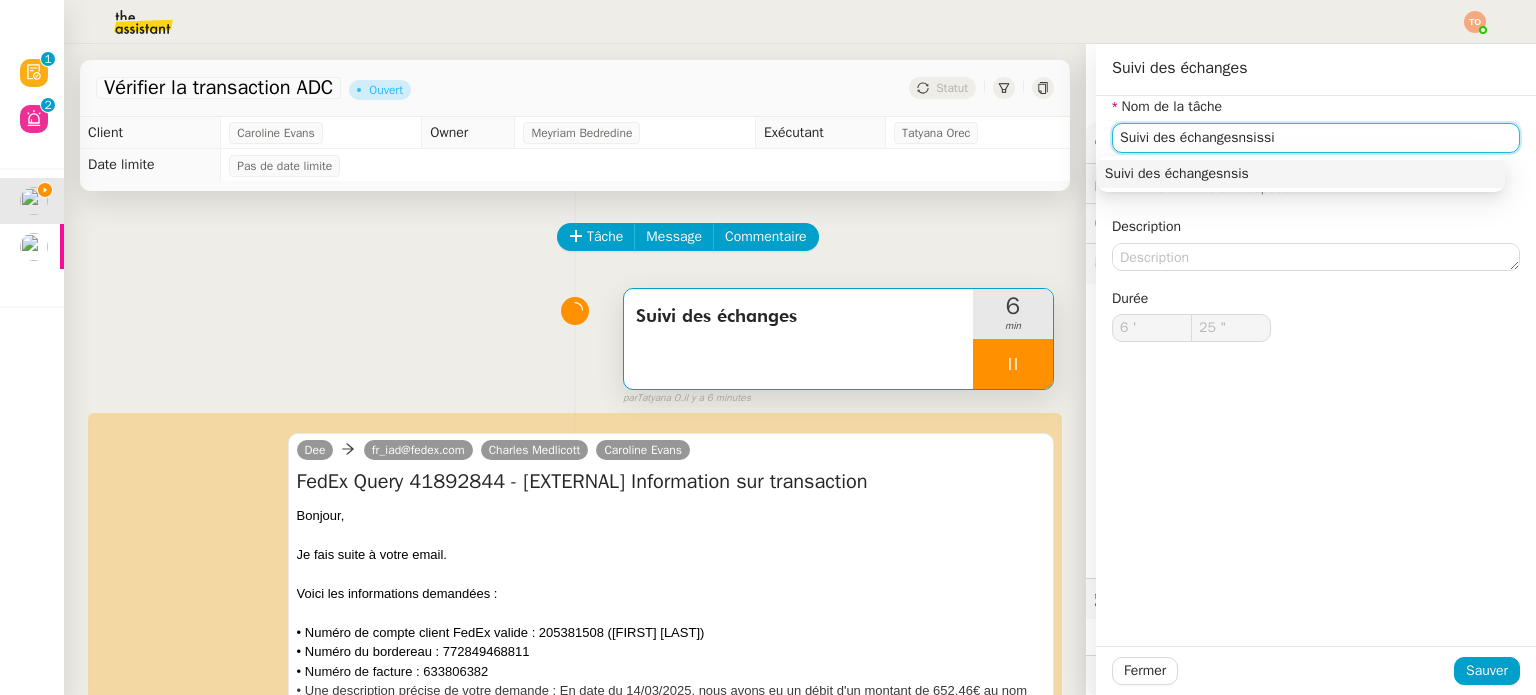 type on "26 "" 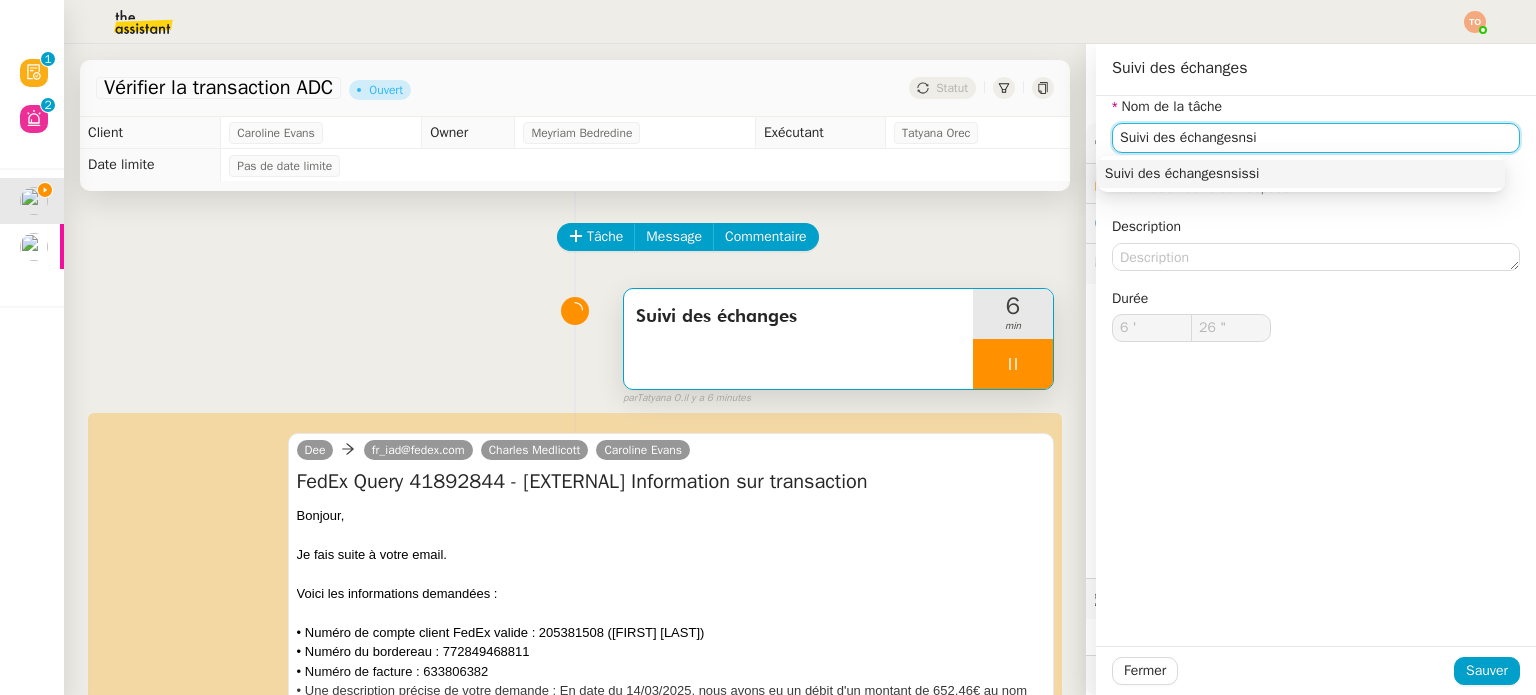type on "Suivi des échangesns" 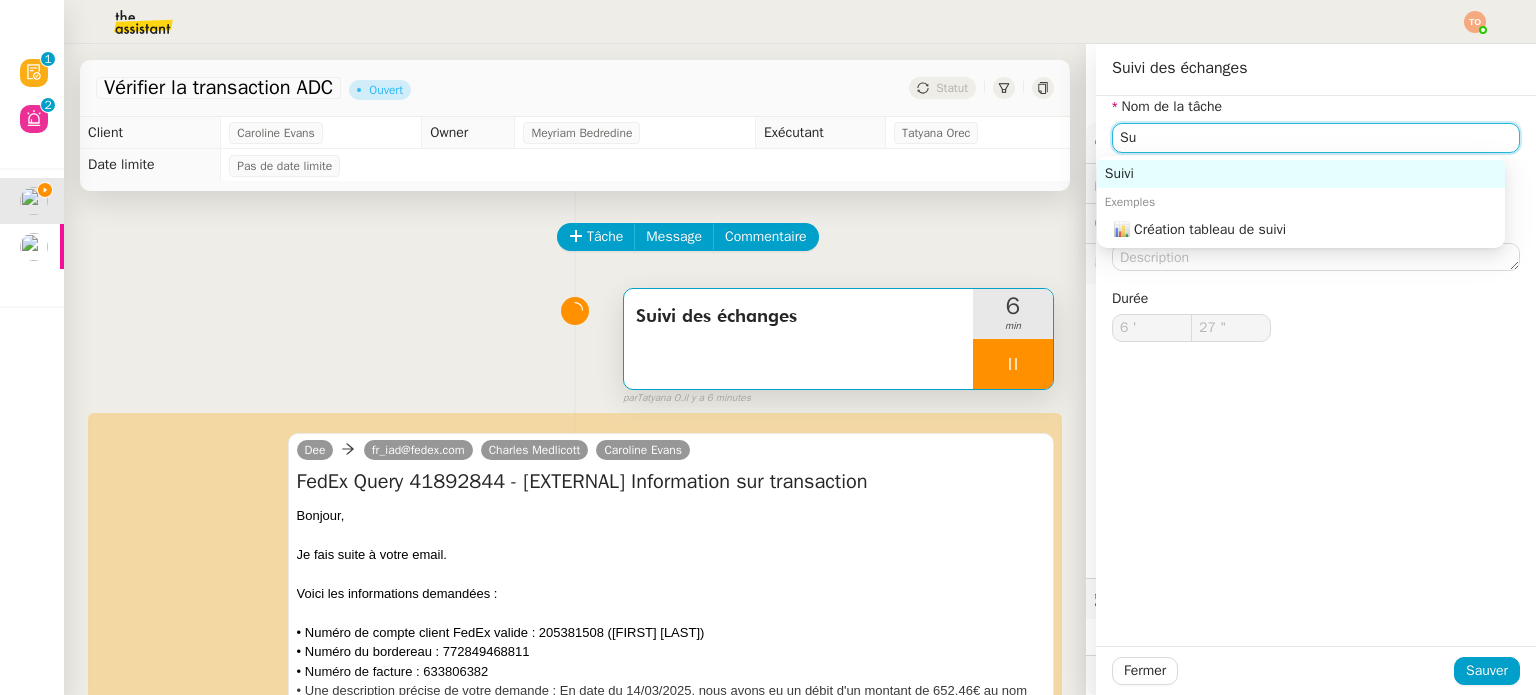 type on "S" 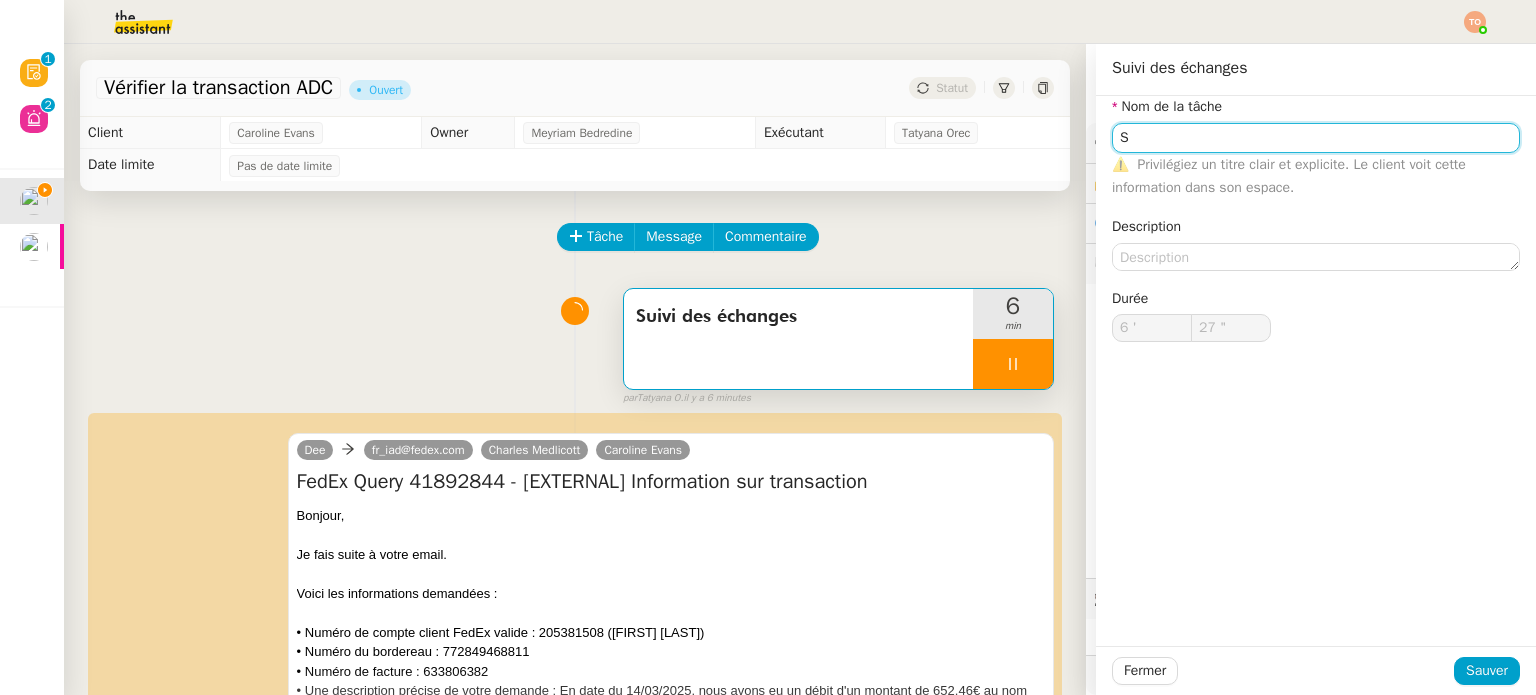 type 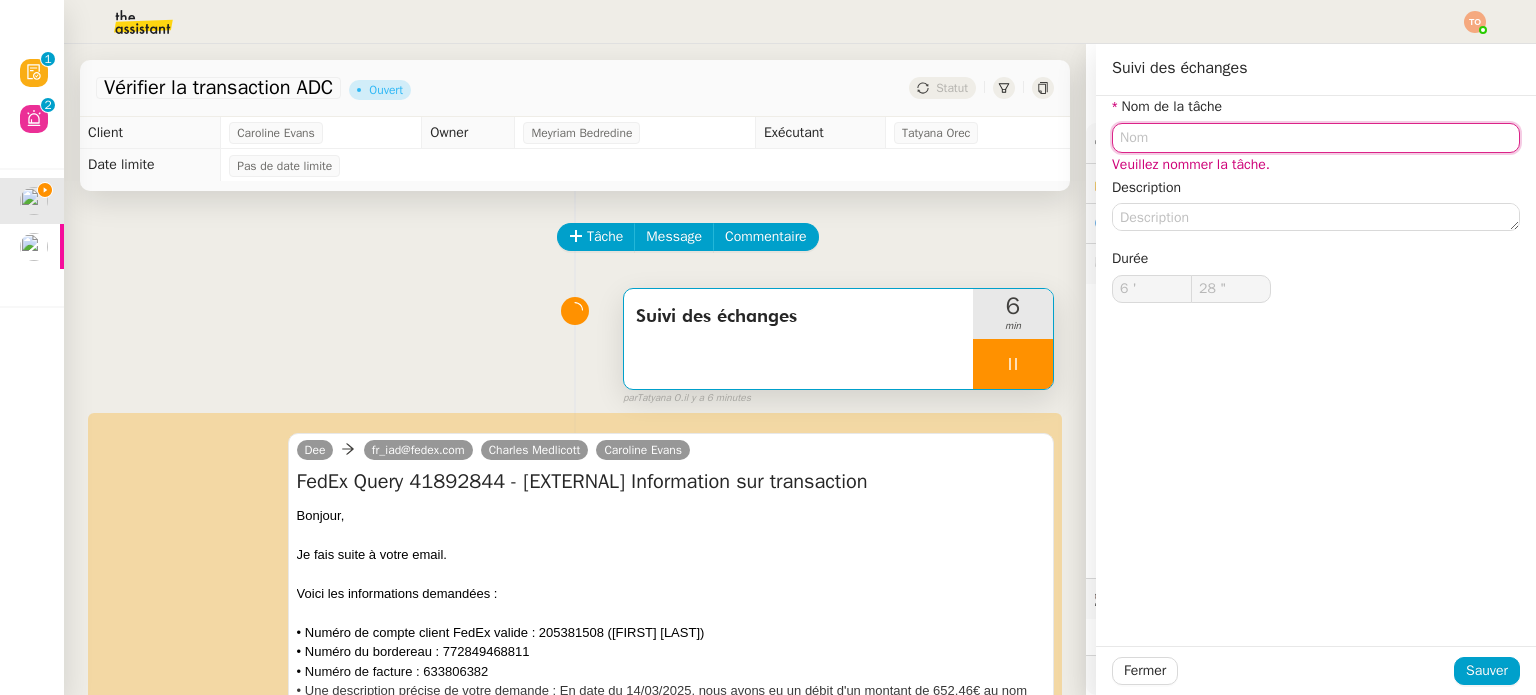 type on "29 "" 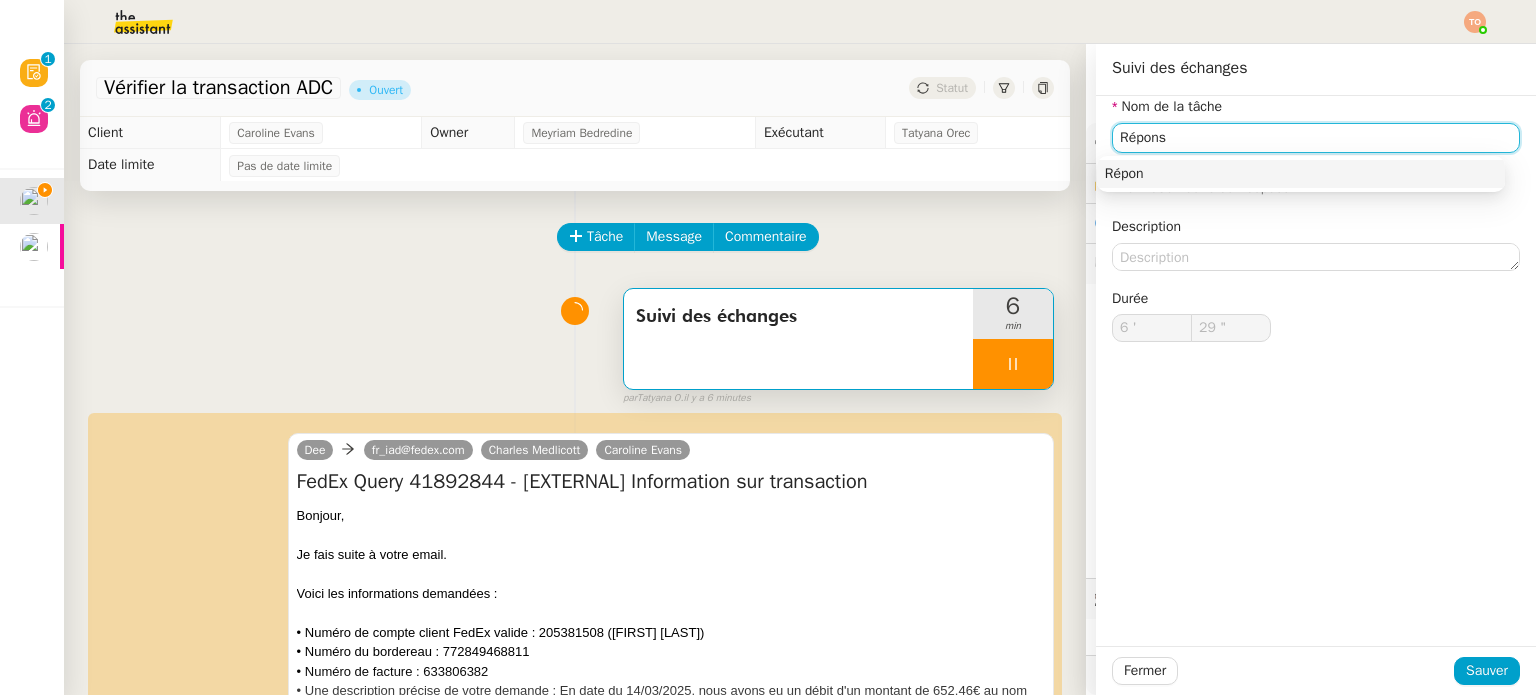 type on "Réponse" 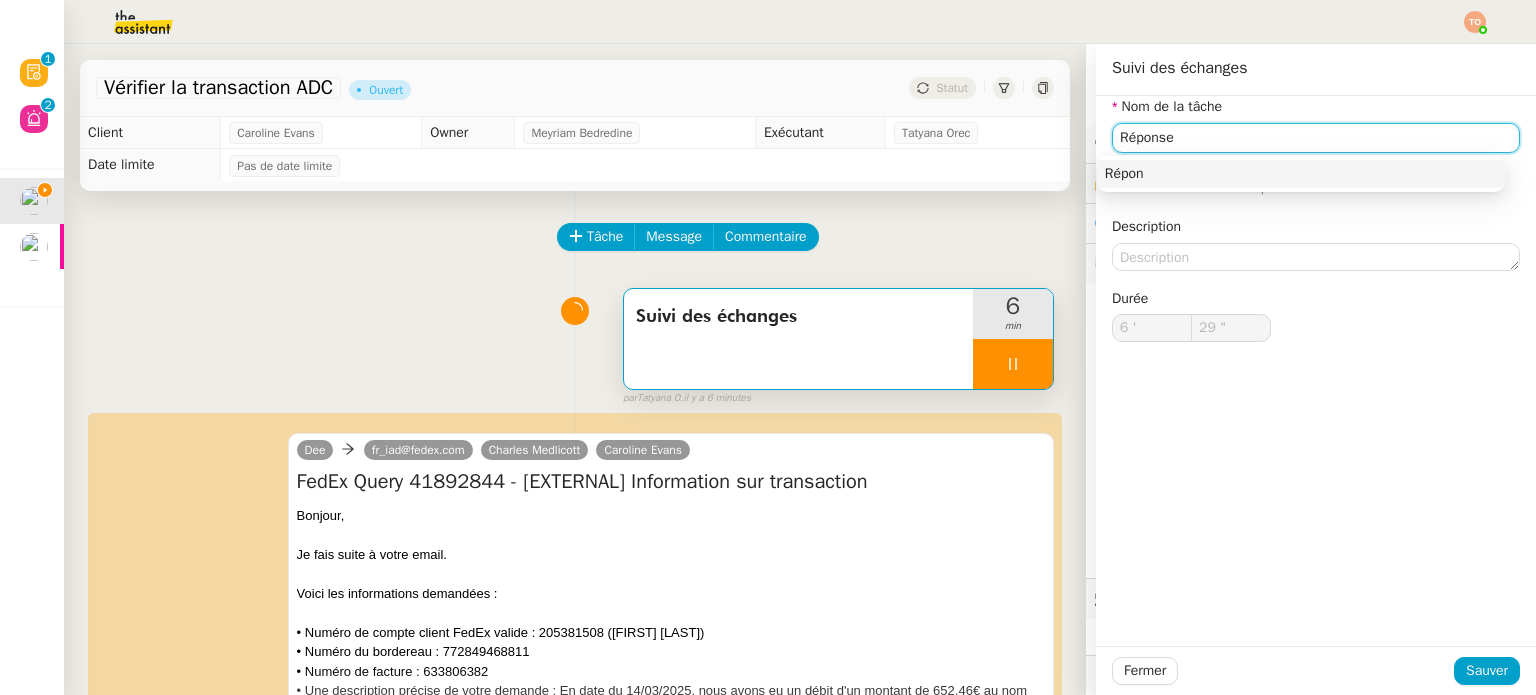 type on "30 "" 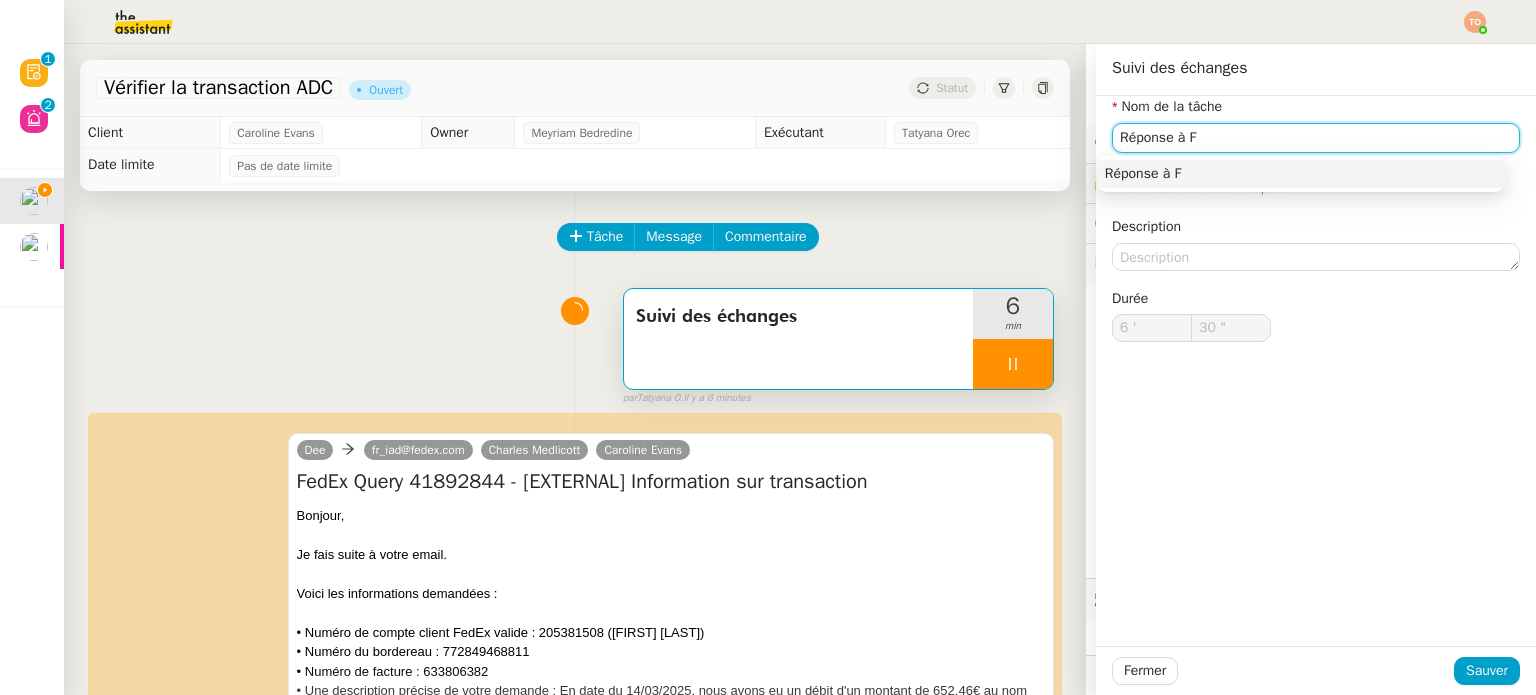 type on "Réponse à Fe" 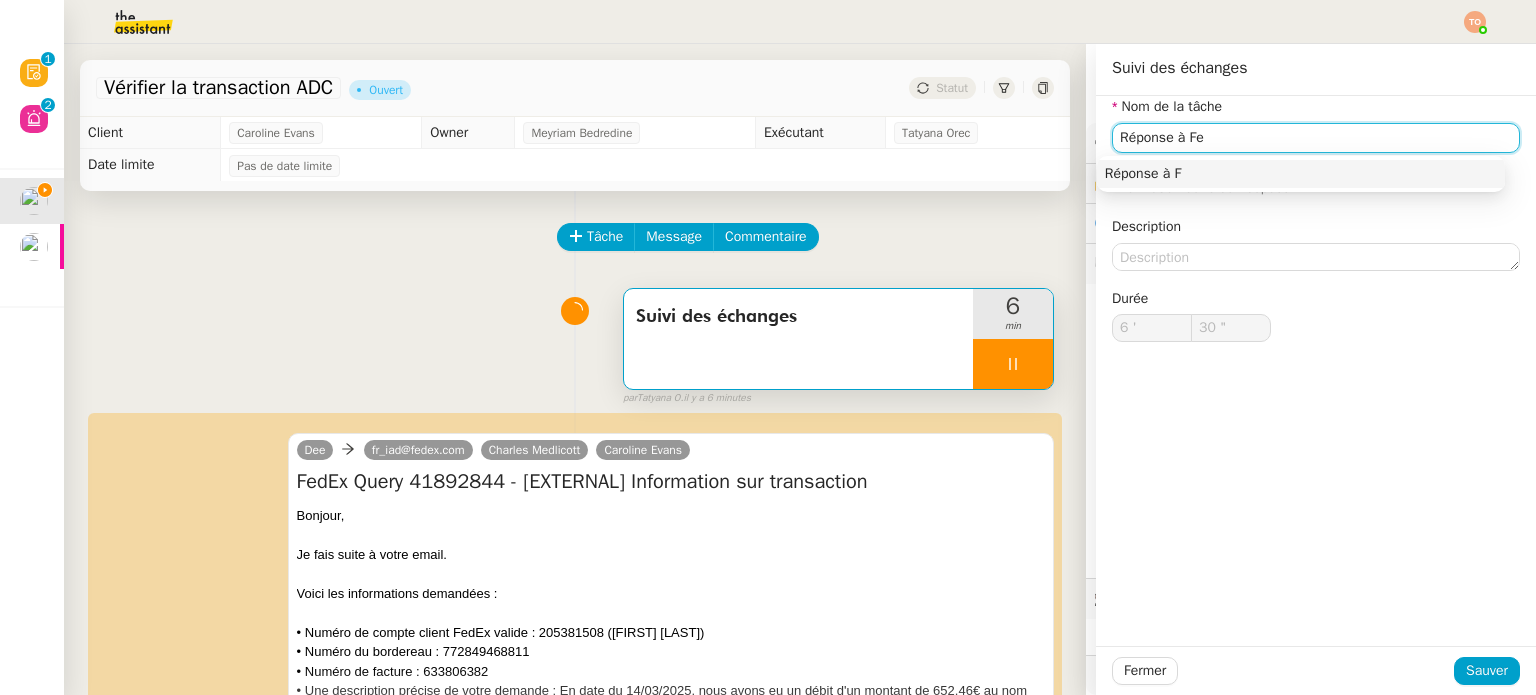 type on "31 "" 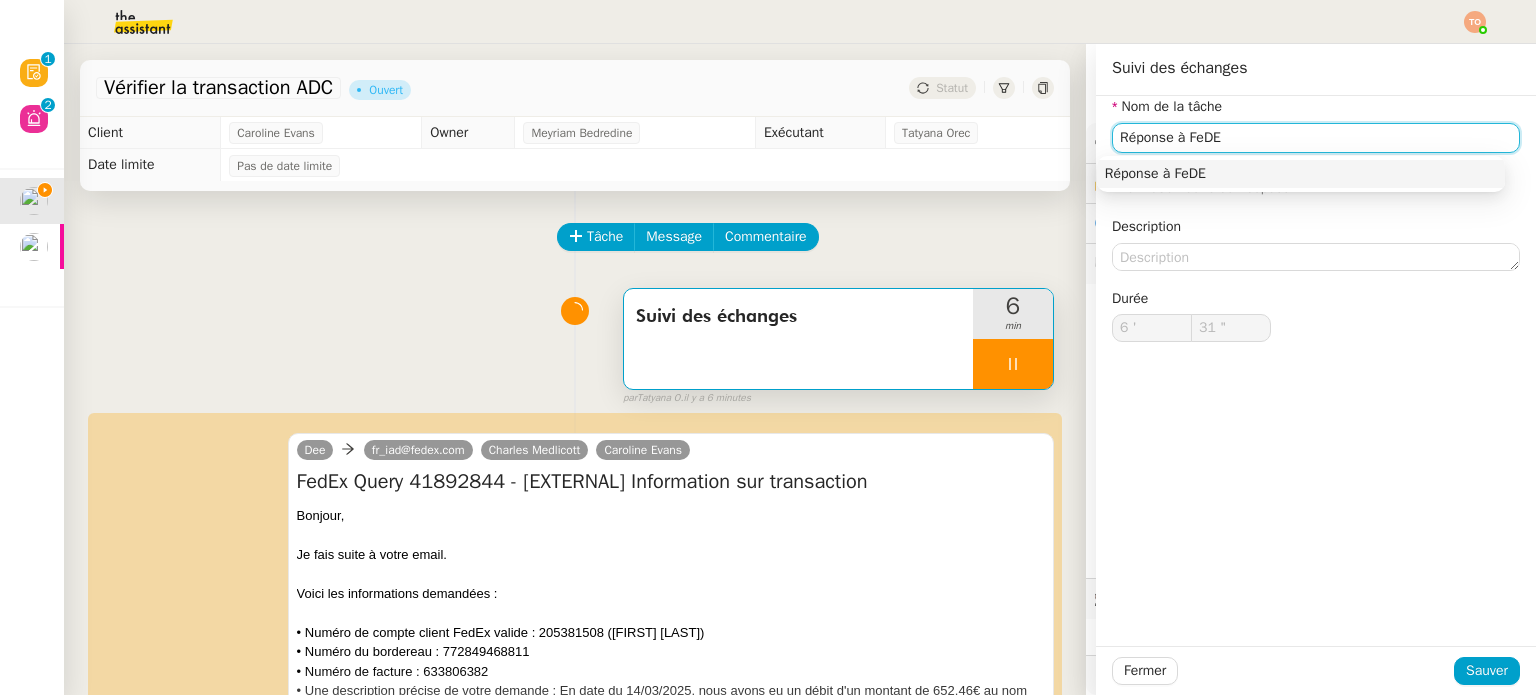 type on "Réponse à FeDEX" 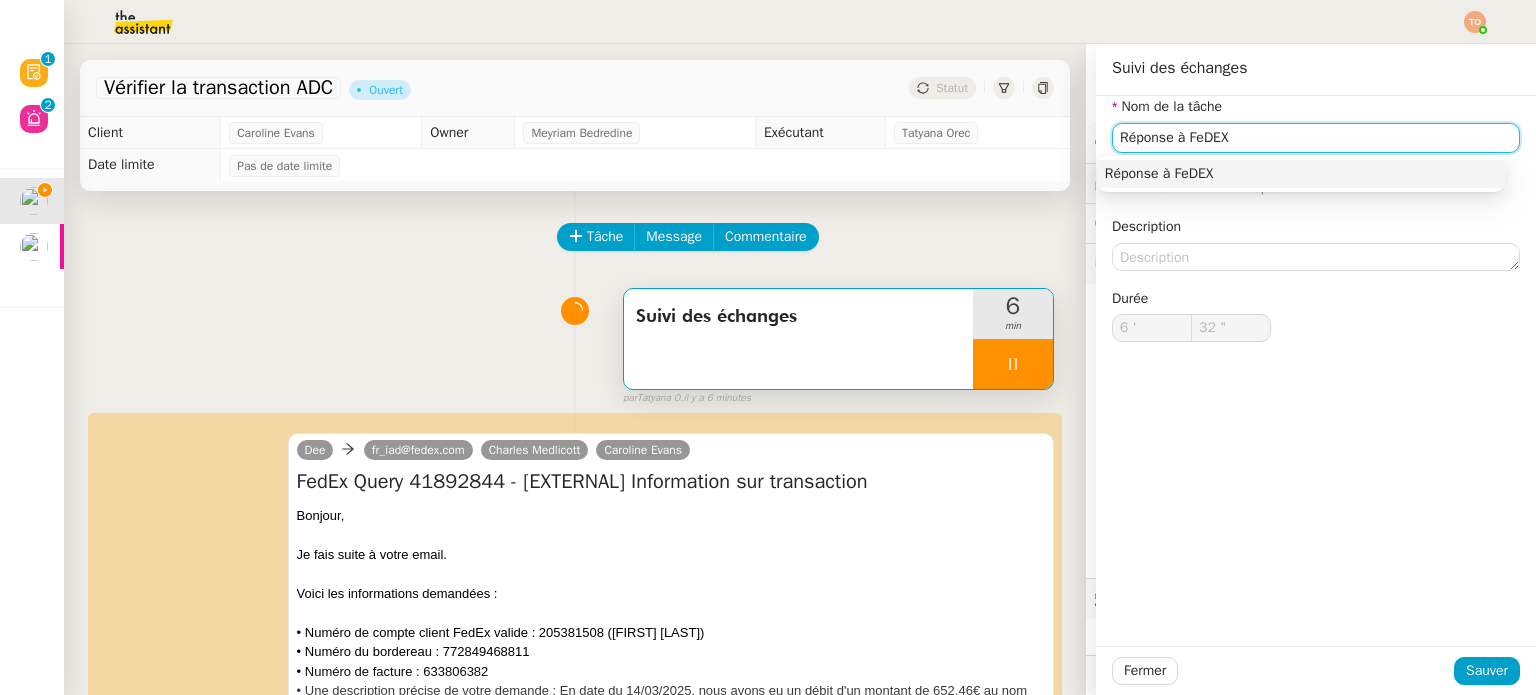 type on "33 "" 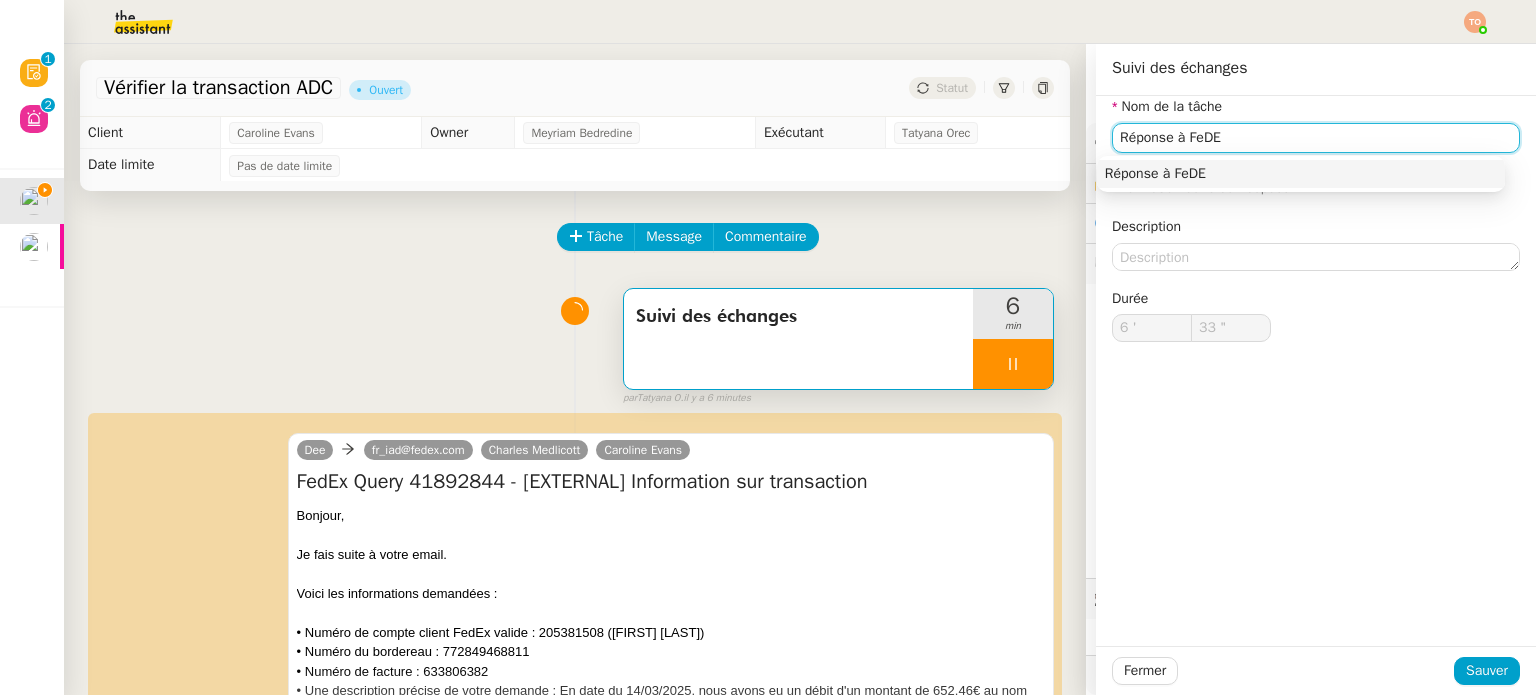 type on "Réponse à FeD" 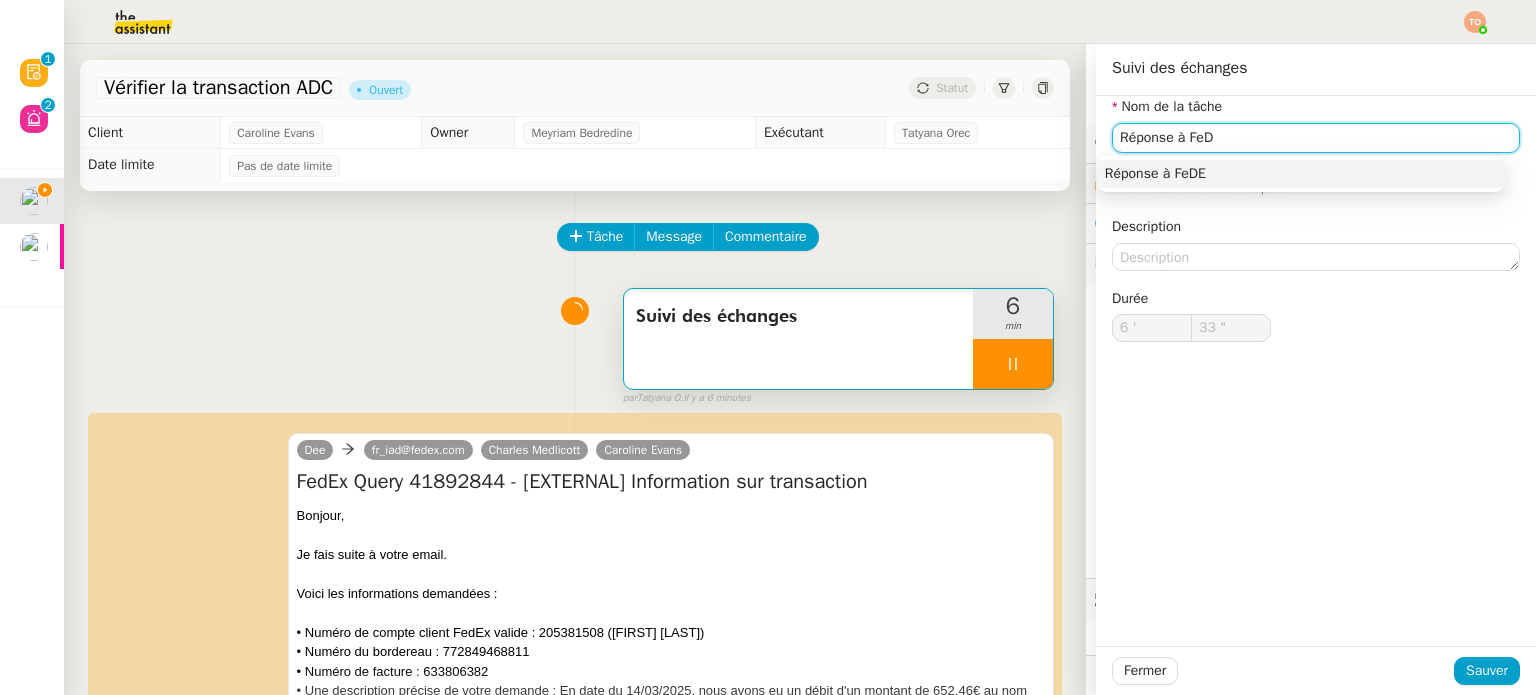 type on "34 "" 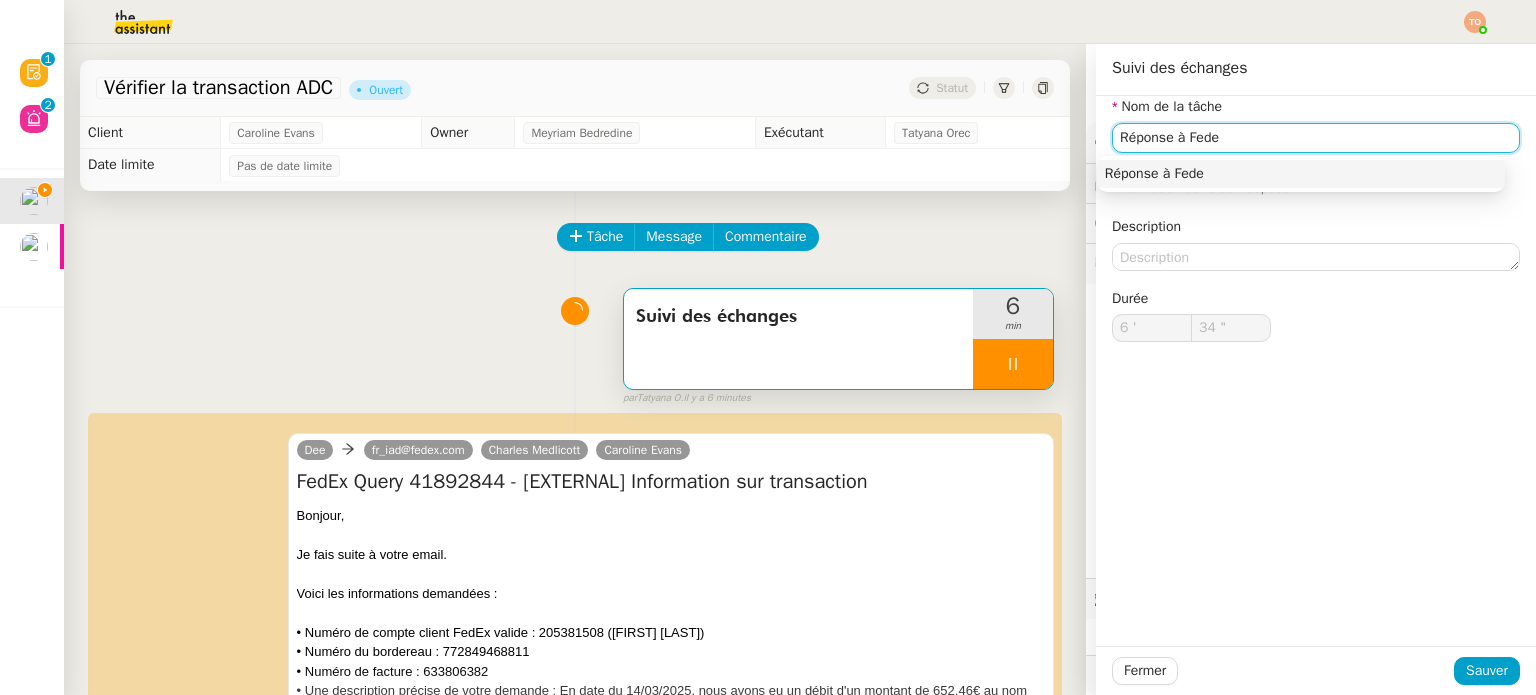 type on "Réponse à Fedex" 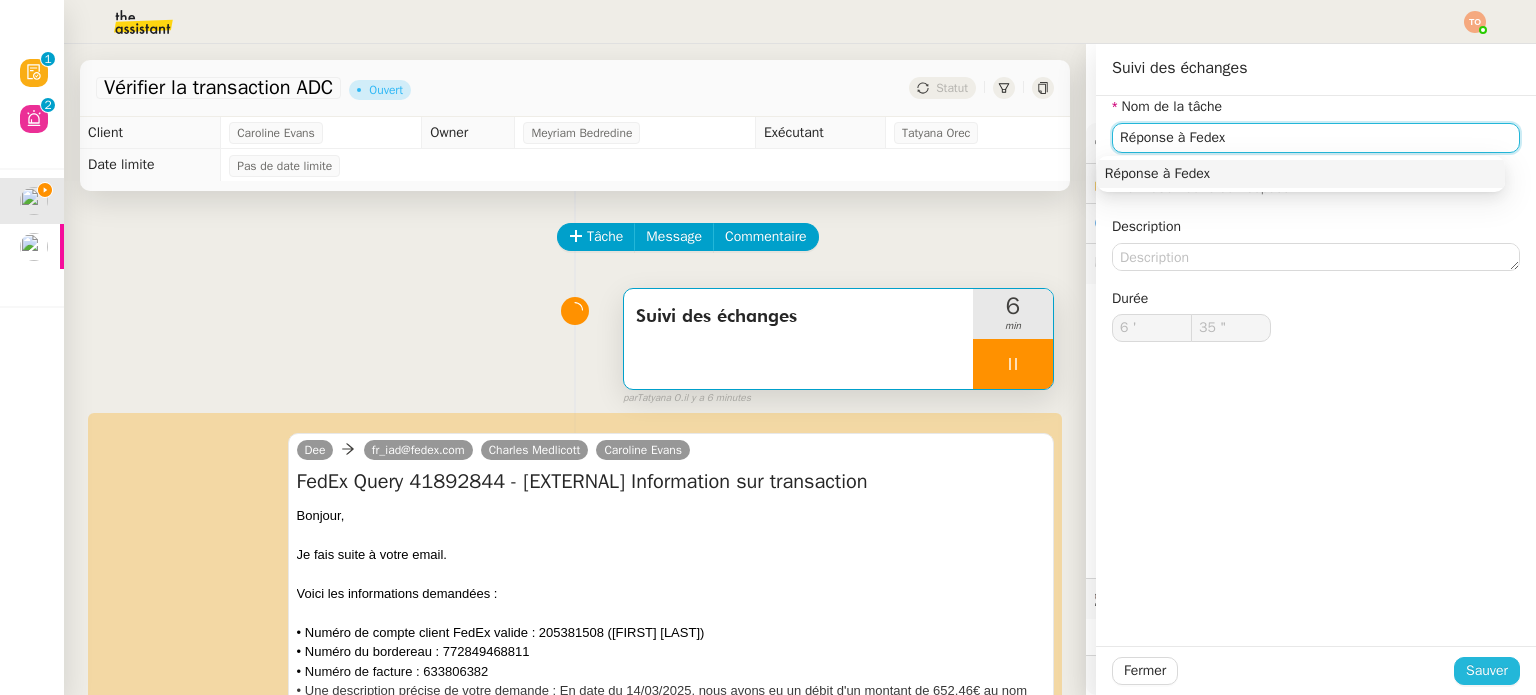 type on "Réponse à Fedex" 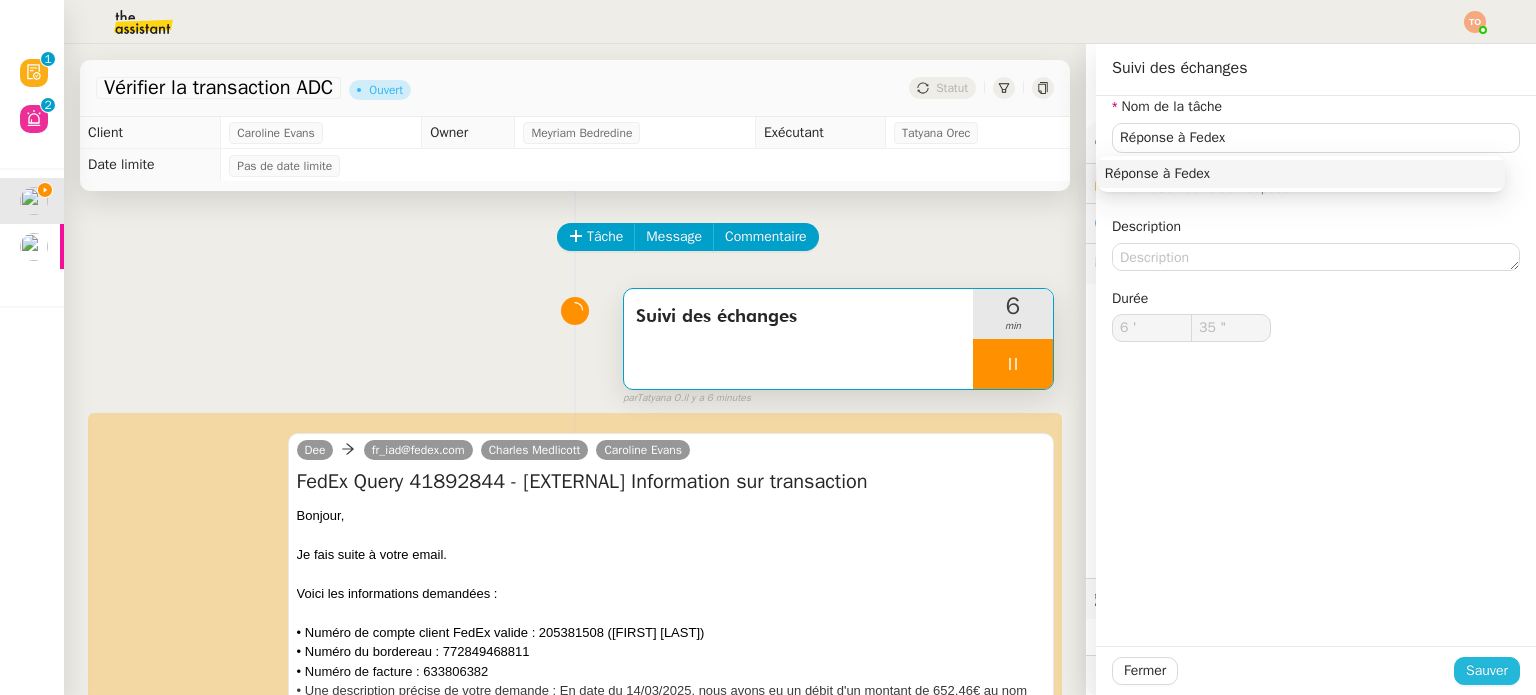 click on "Sauver" 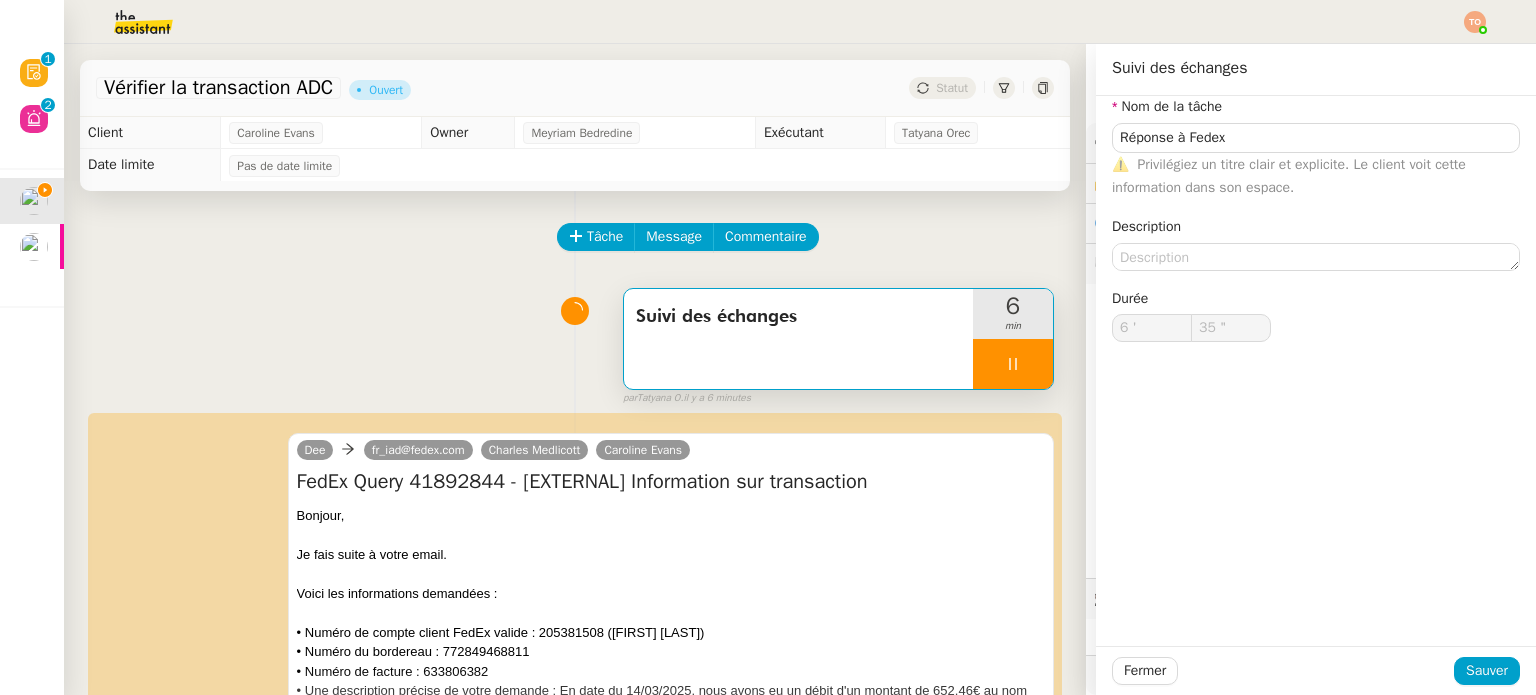 type on "36 "" 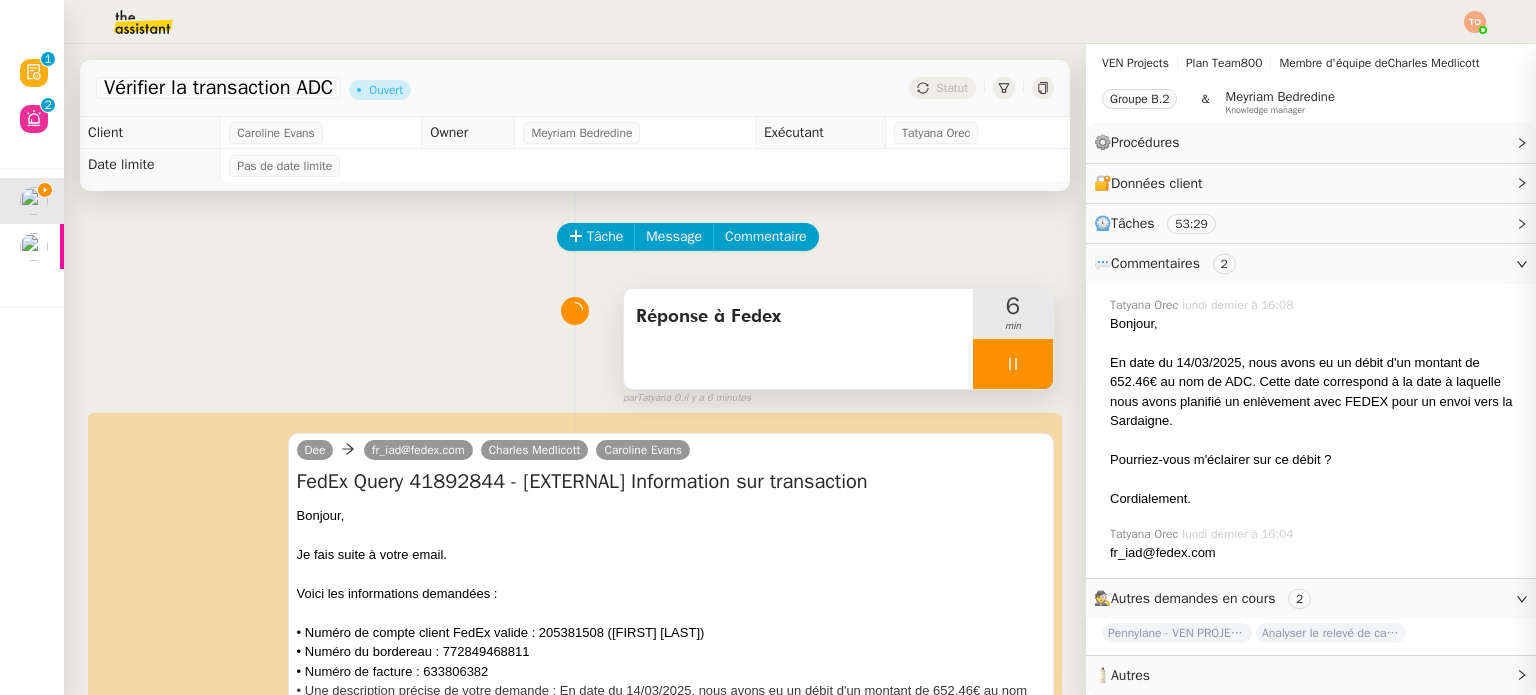 click 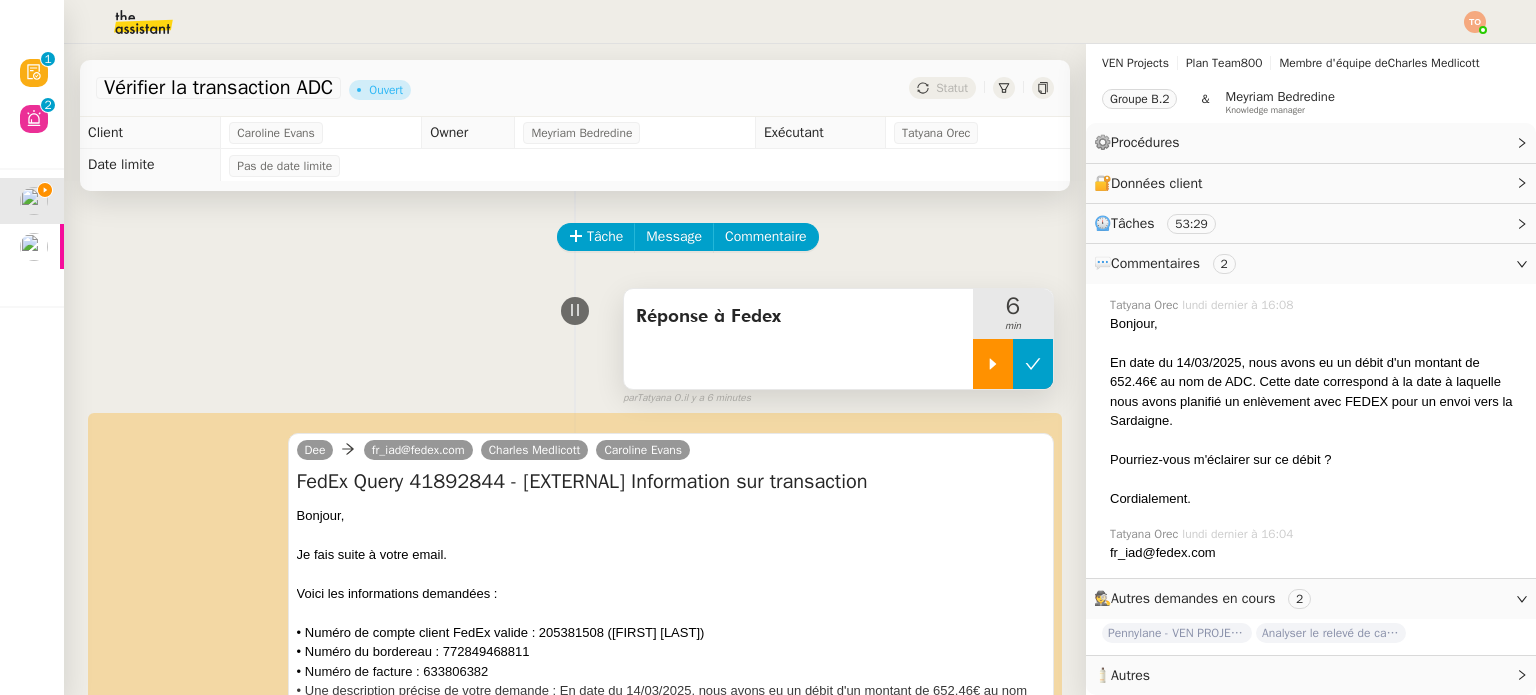 scroll, scrollTop: 48, scrollLeft: 0, axis: vertical 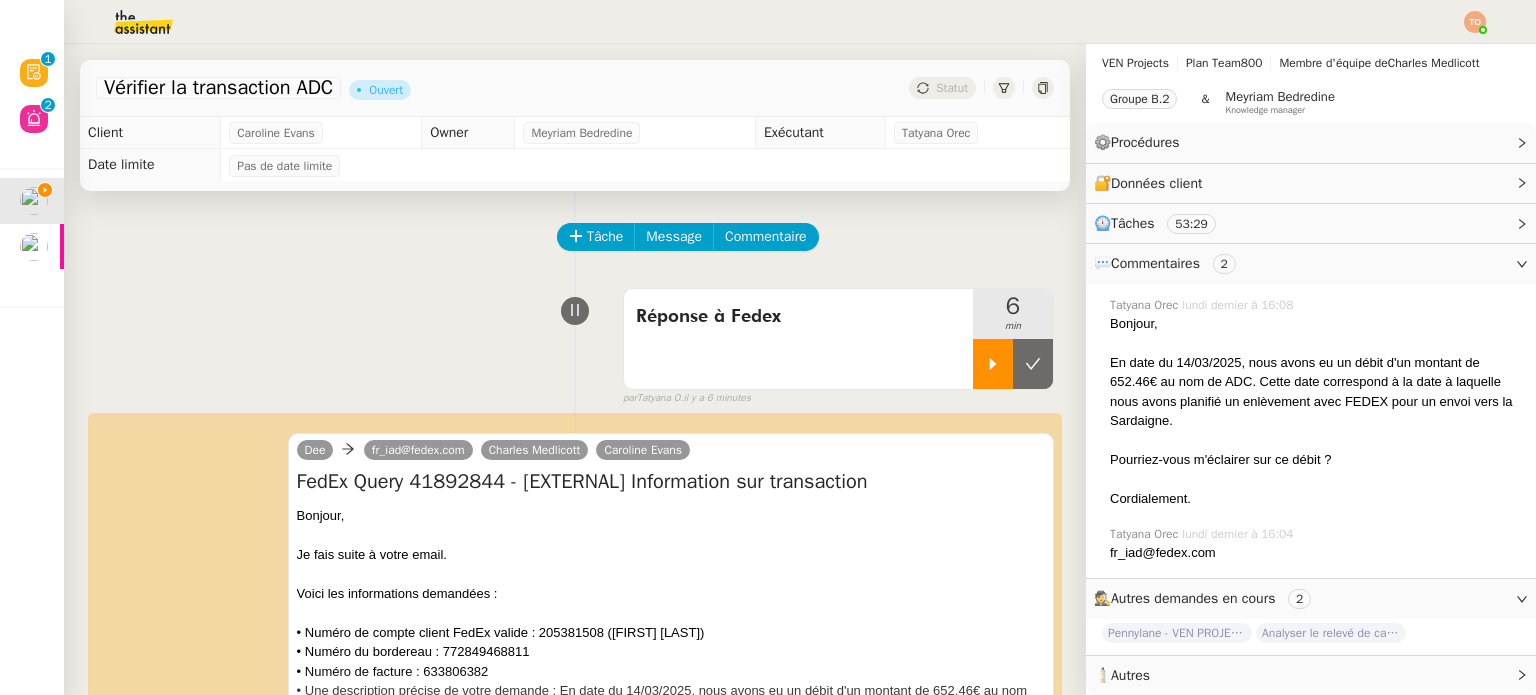 drag, startPoint x: 1004, startPoint y: 359, endPoint x: 934, endPoint y: 147, distance: 223.2577 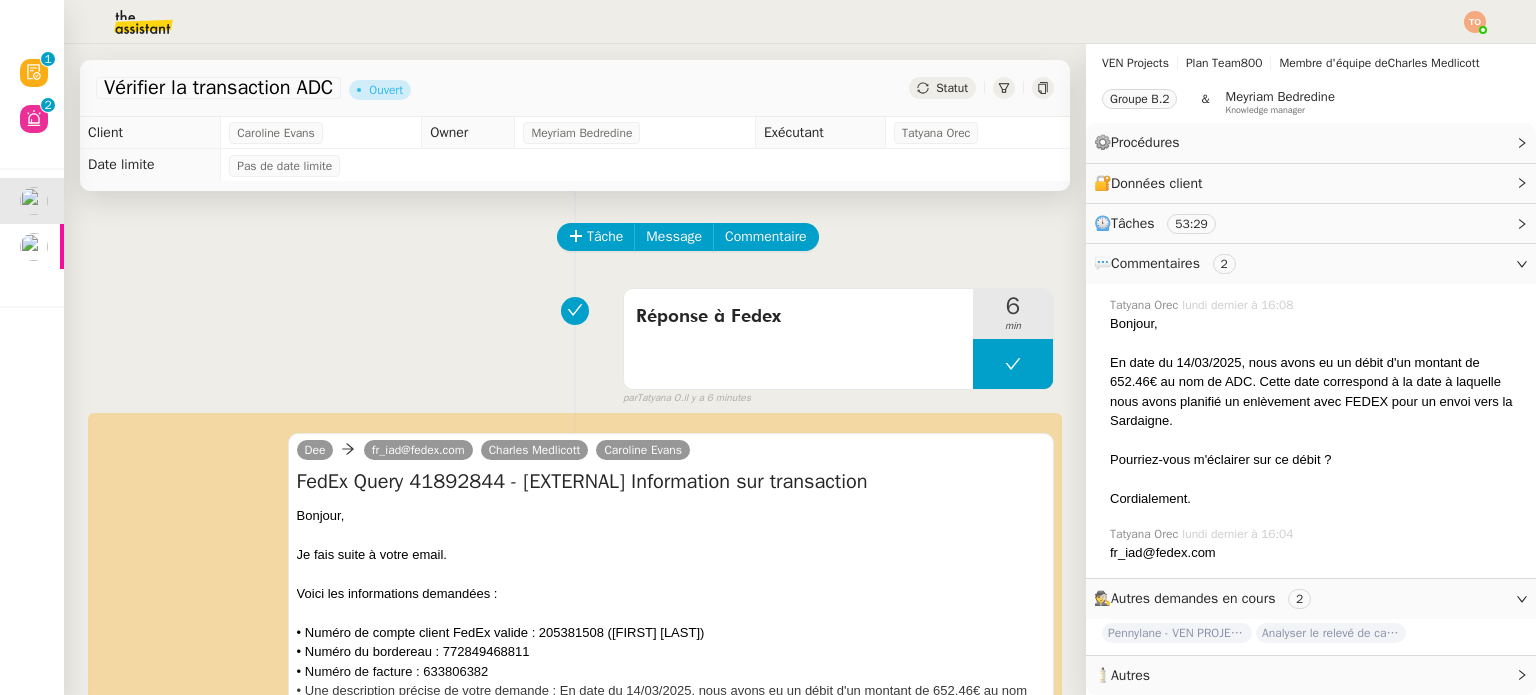 click on "Statut" 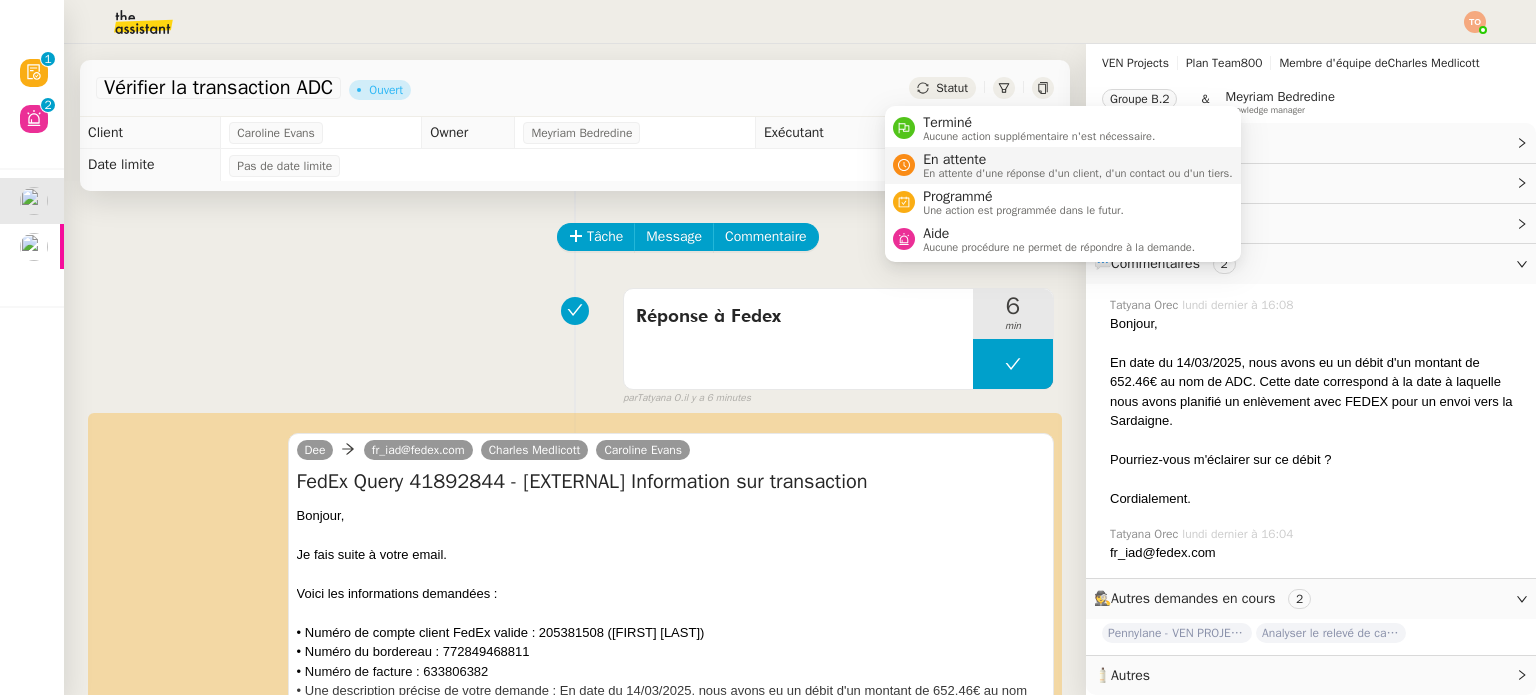 click on "En attente" at bounding box center (1078, 160) 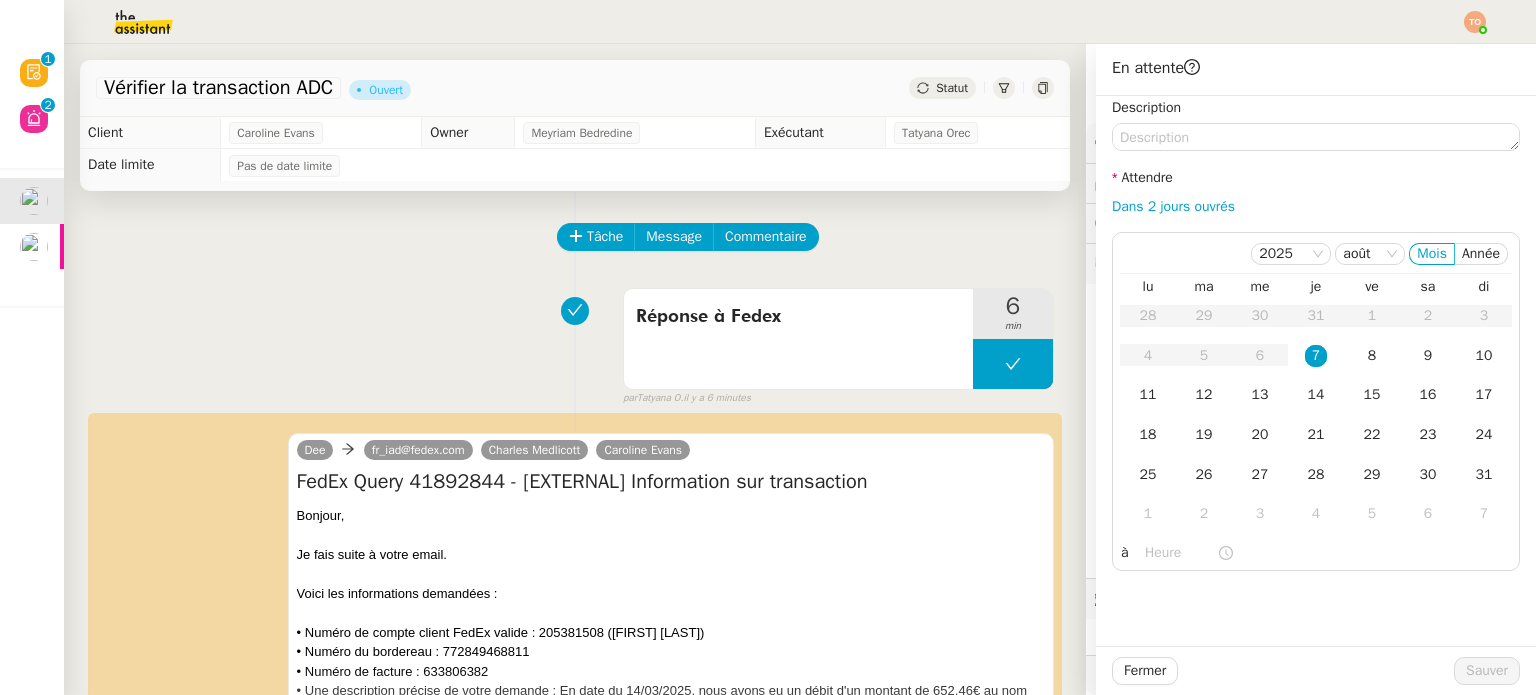 scroll, scrollTop: 48, scrollLeft: 0, axis: vertical 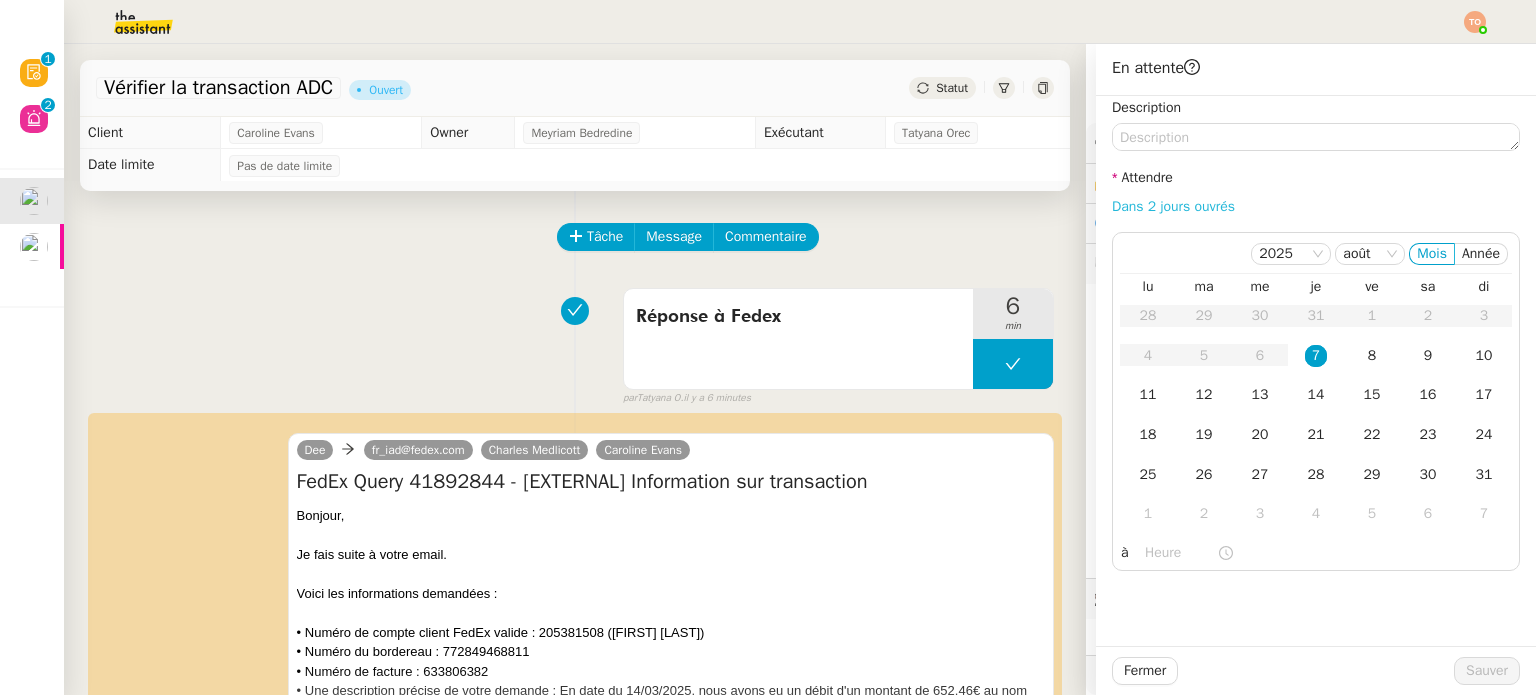 click on "Dans 2 jours ouvrés" 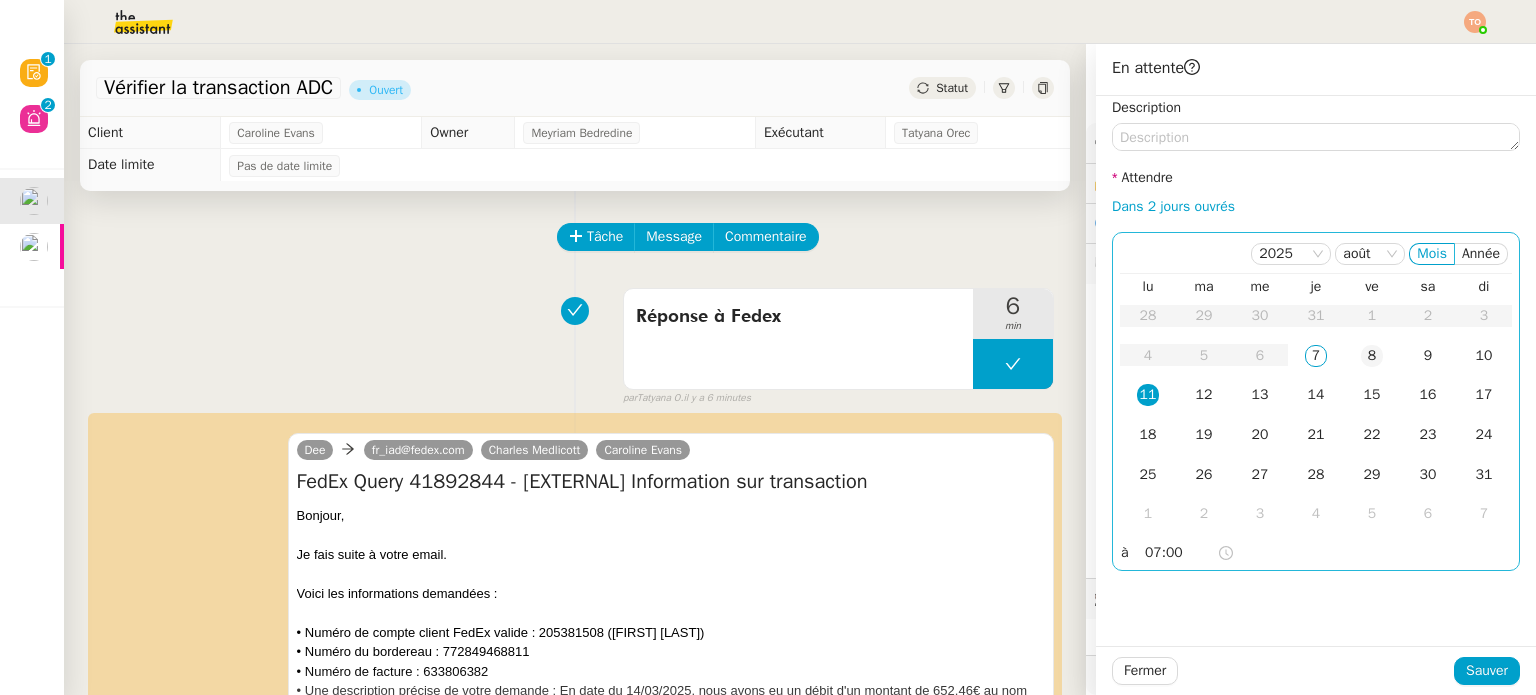 click on "8" 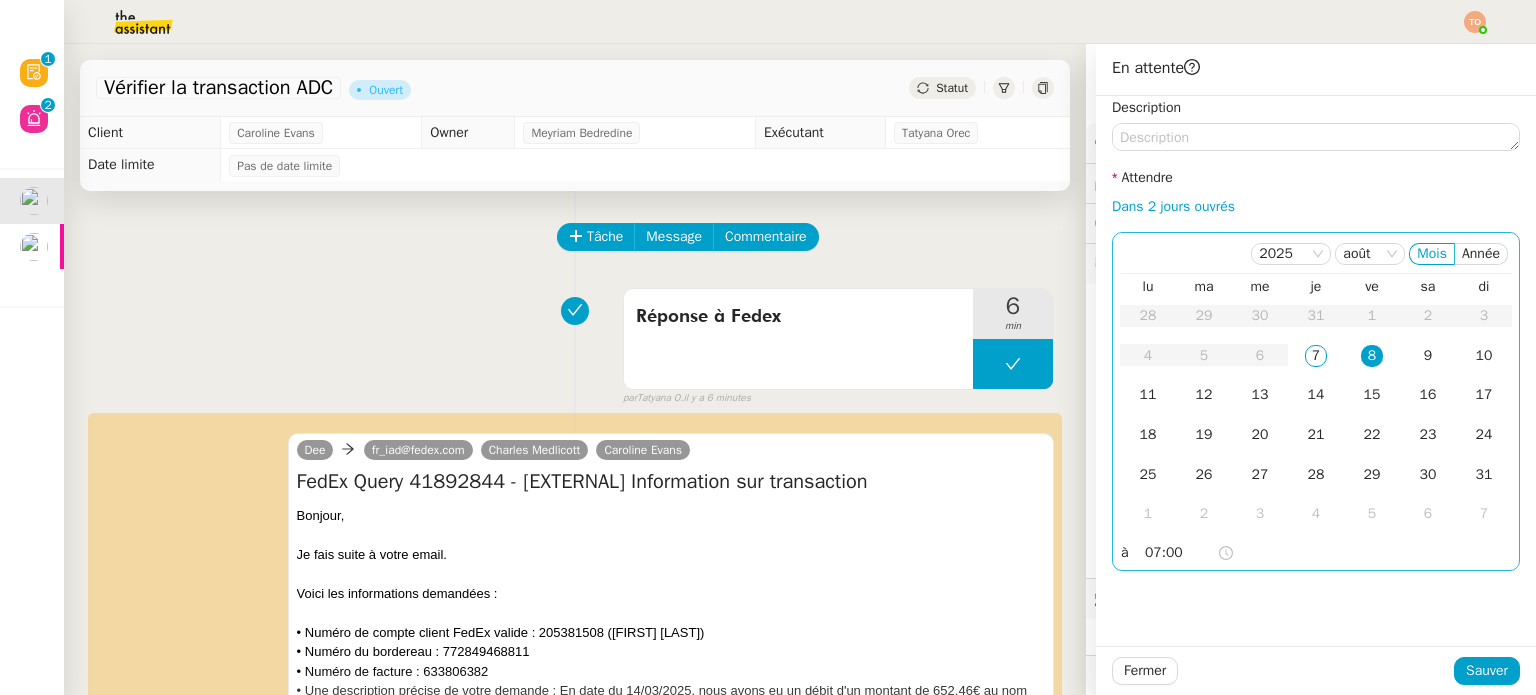 click on "07:00" 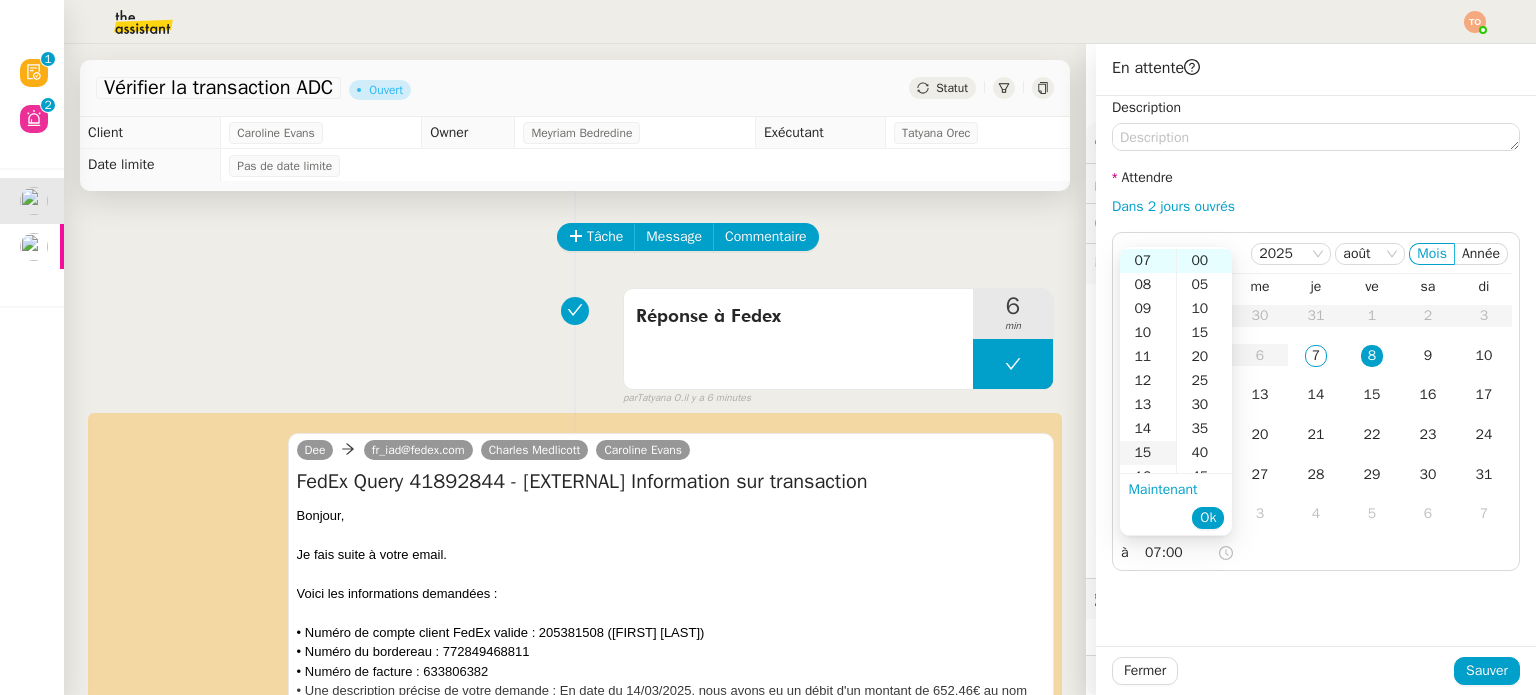 click on "15" at bounding box center (1148, 453) 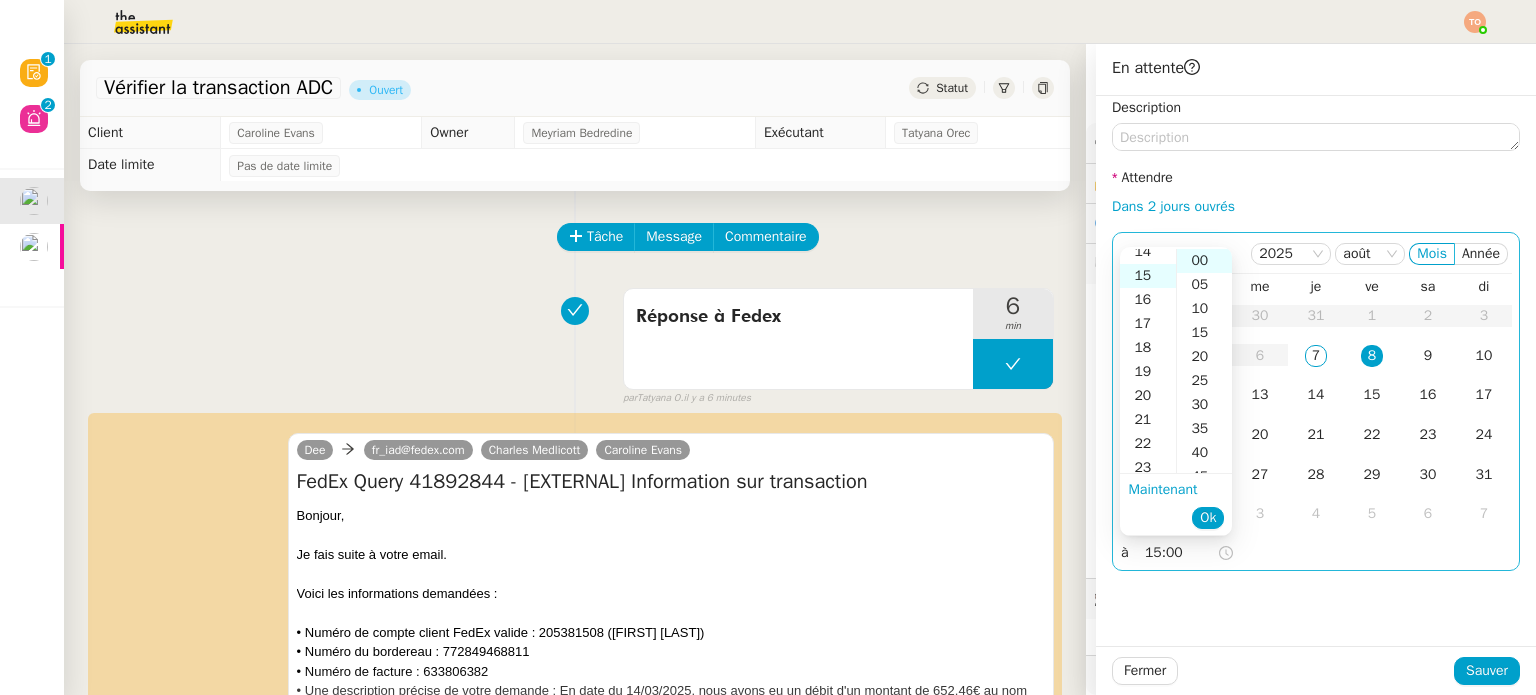 scroll, scrollTop: 360, scrollLeft: 0, axis: vertical 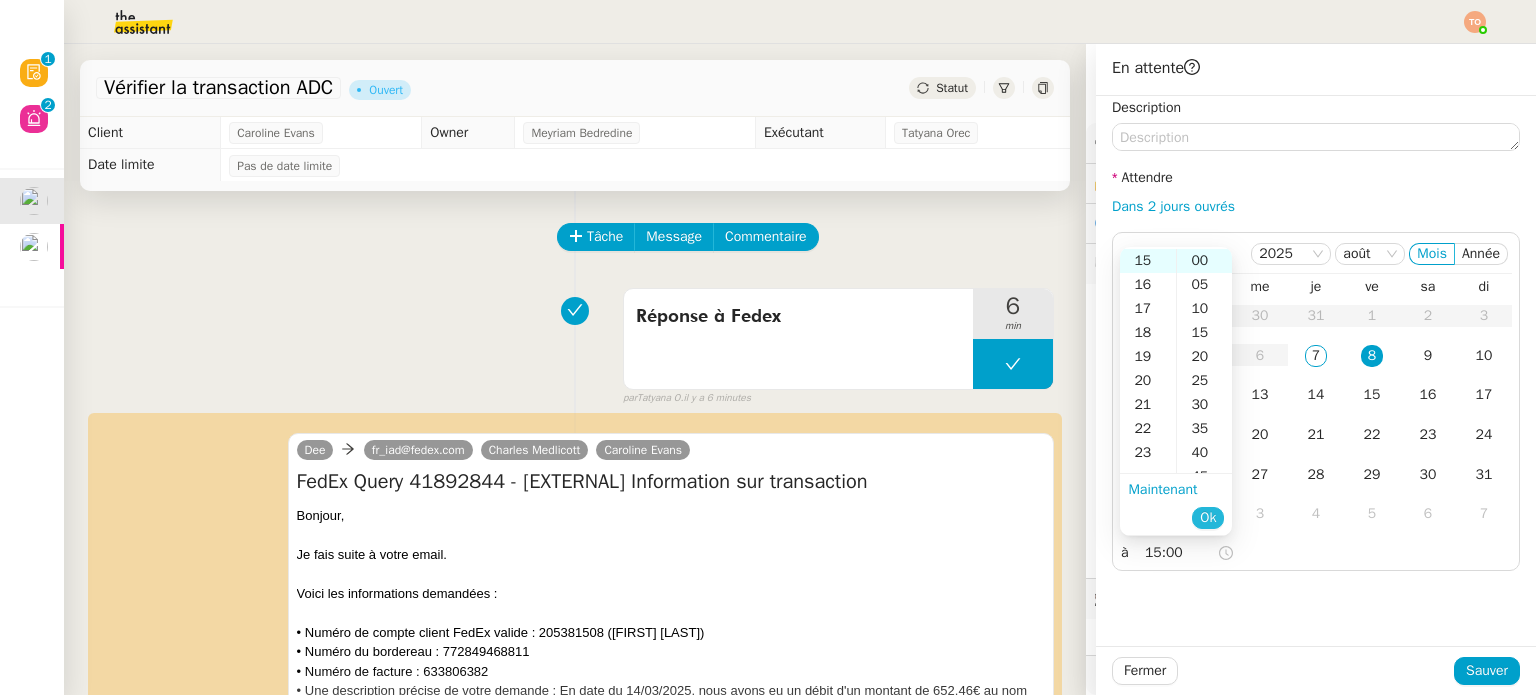 click on "Ok" at bounding box center (1208, 518) 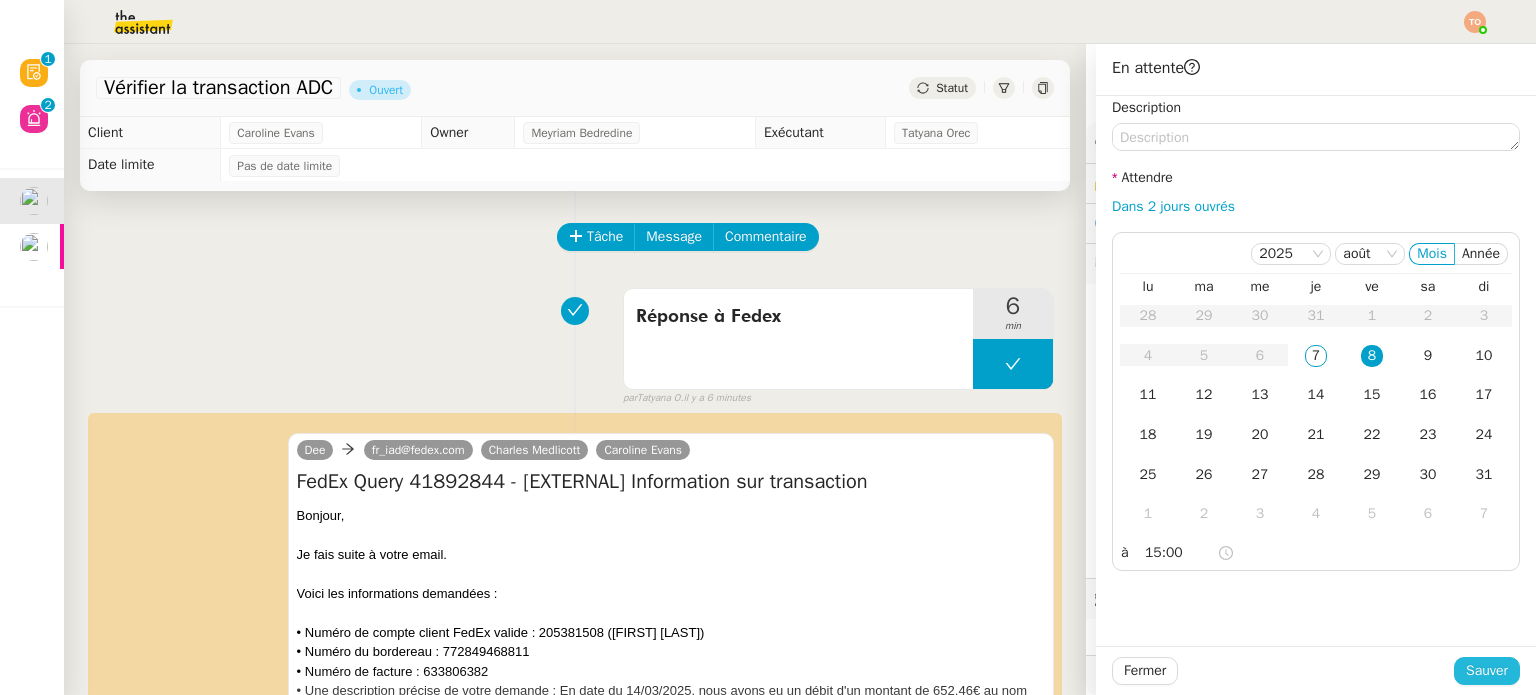click on "Sauver" 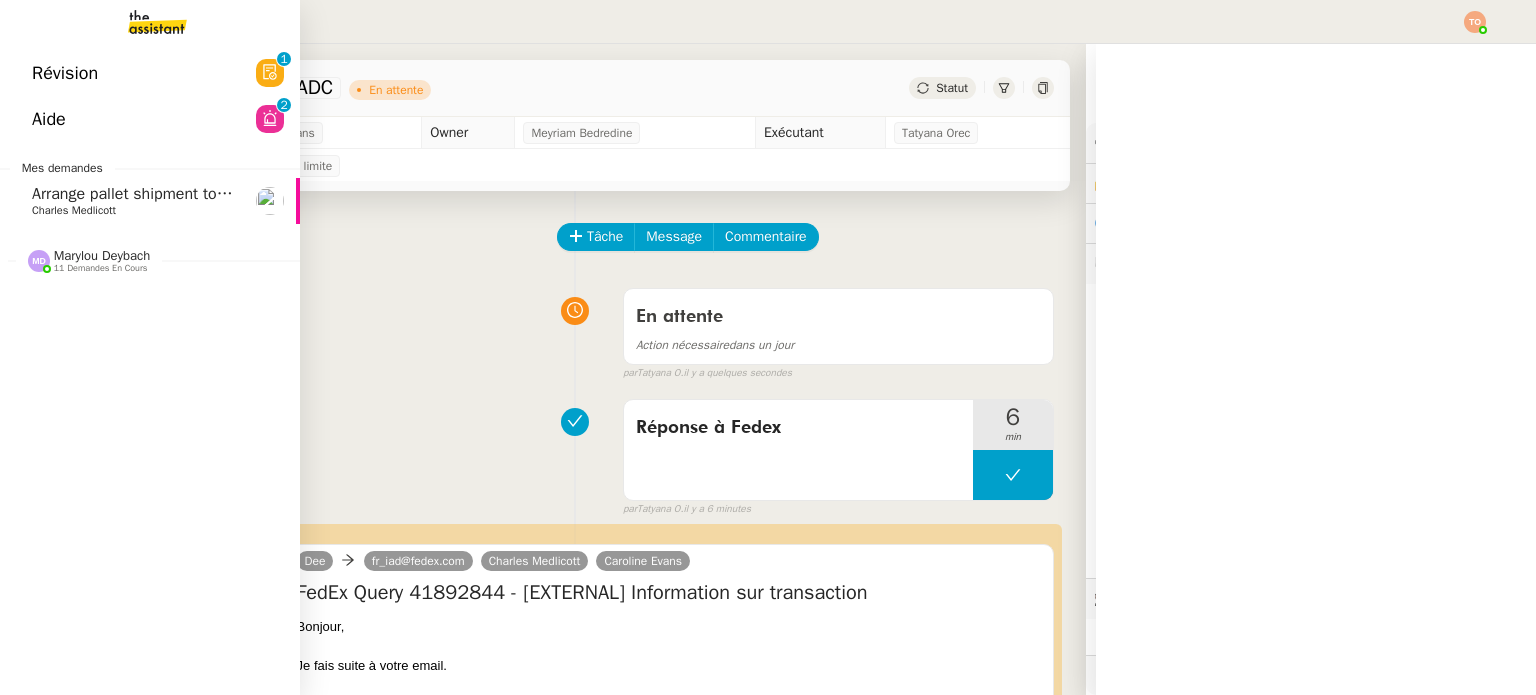 scroll, scrollTop: 48, scrollLeft: 0, axis: vertical 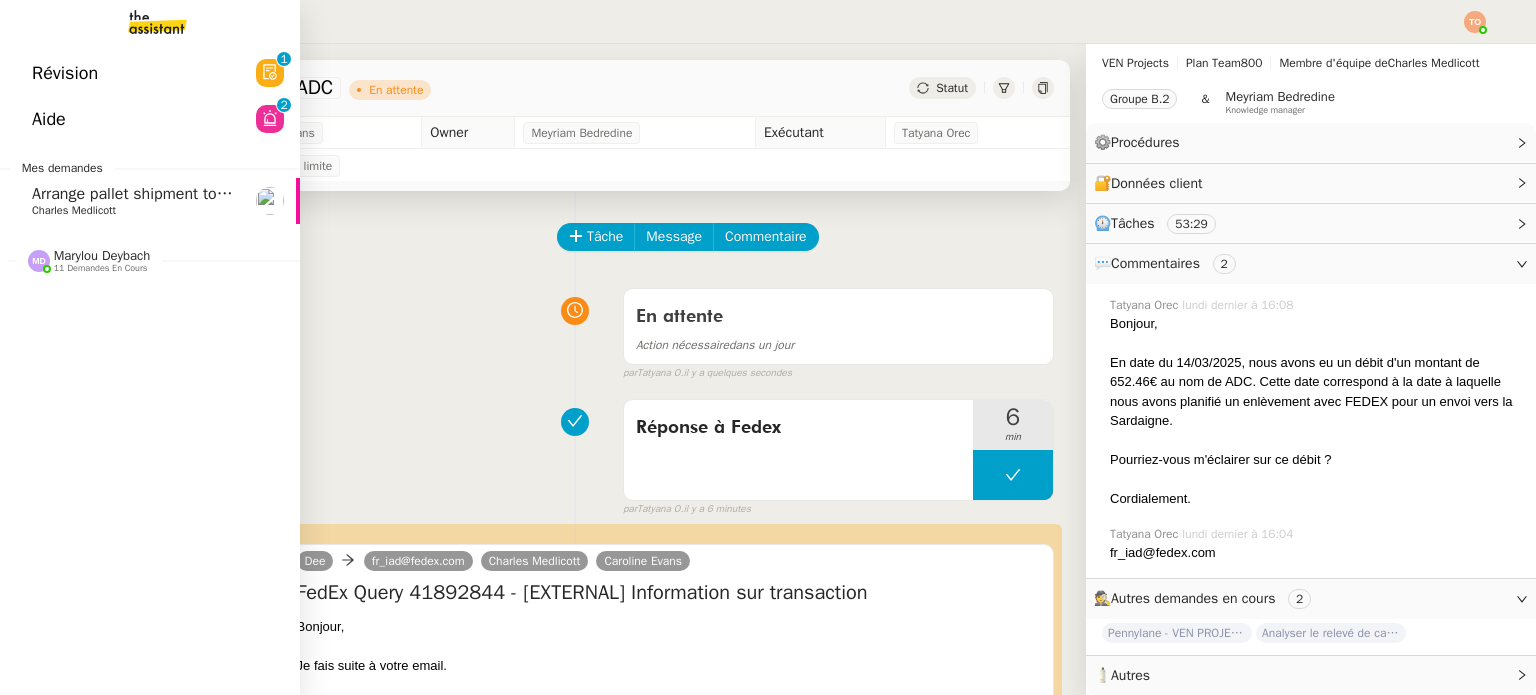 click on "Charles Medlicott" 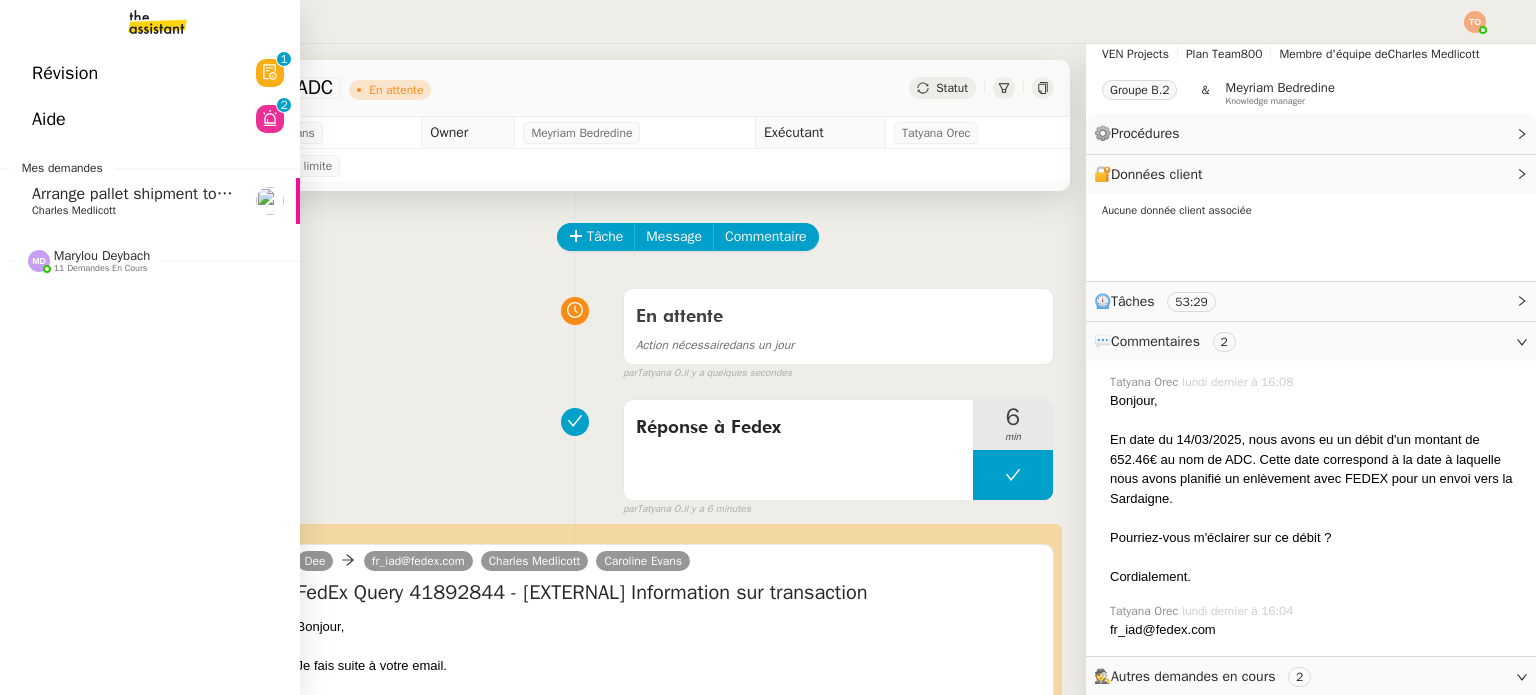 click on "Marylou Deybach    11 demandes en cours" 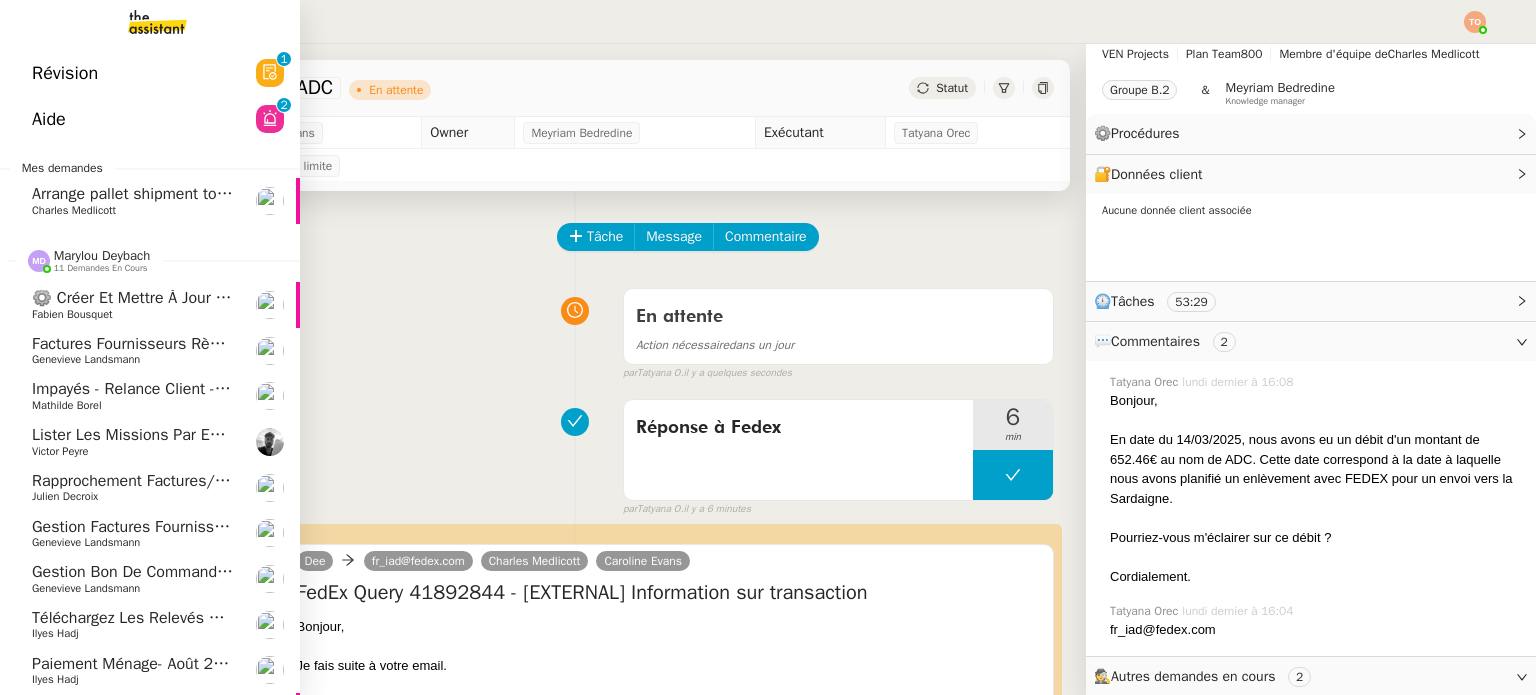 click on "Marylou Deybach" 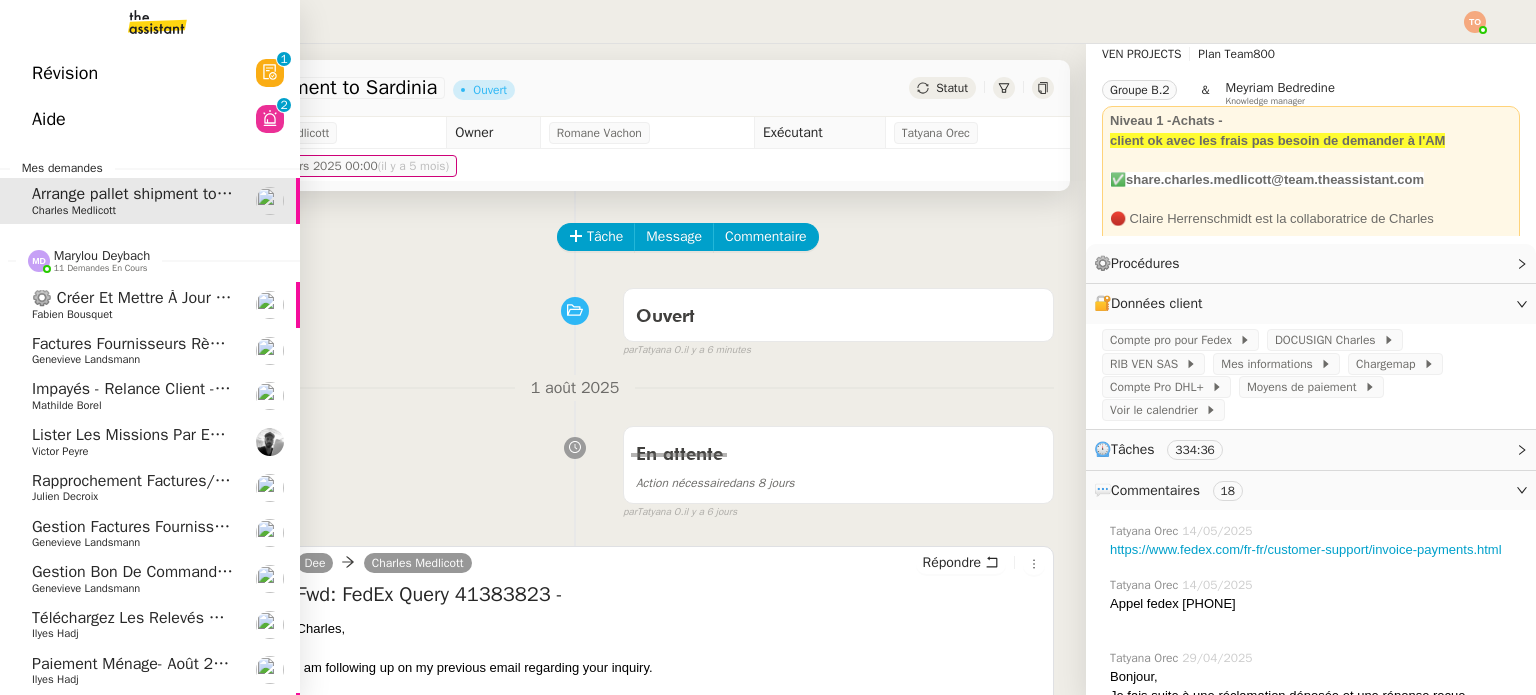 click on "Marylou Deybach    11 demandes en cours" 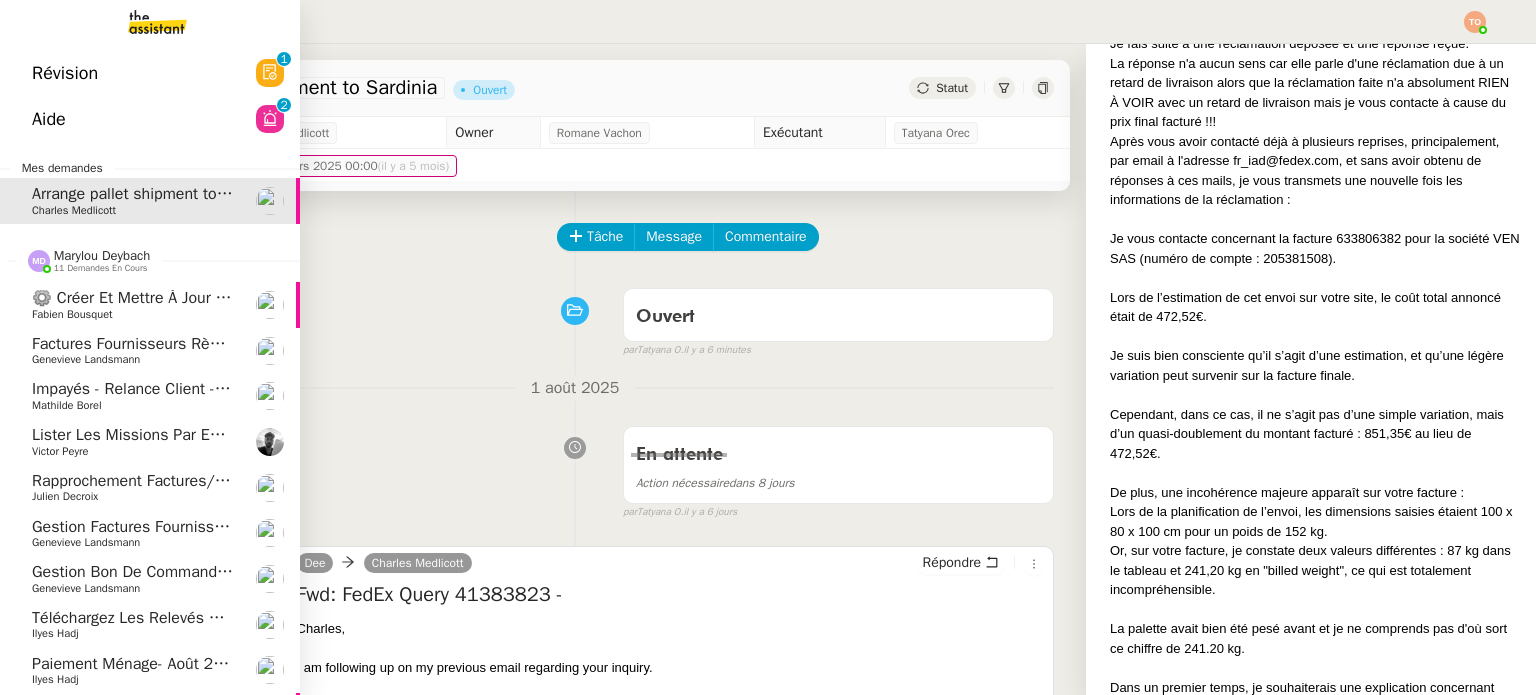 click on "Marylou Deybach    11 demandes en cours" 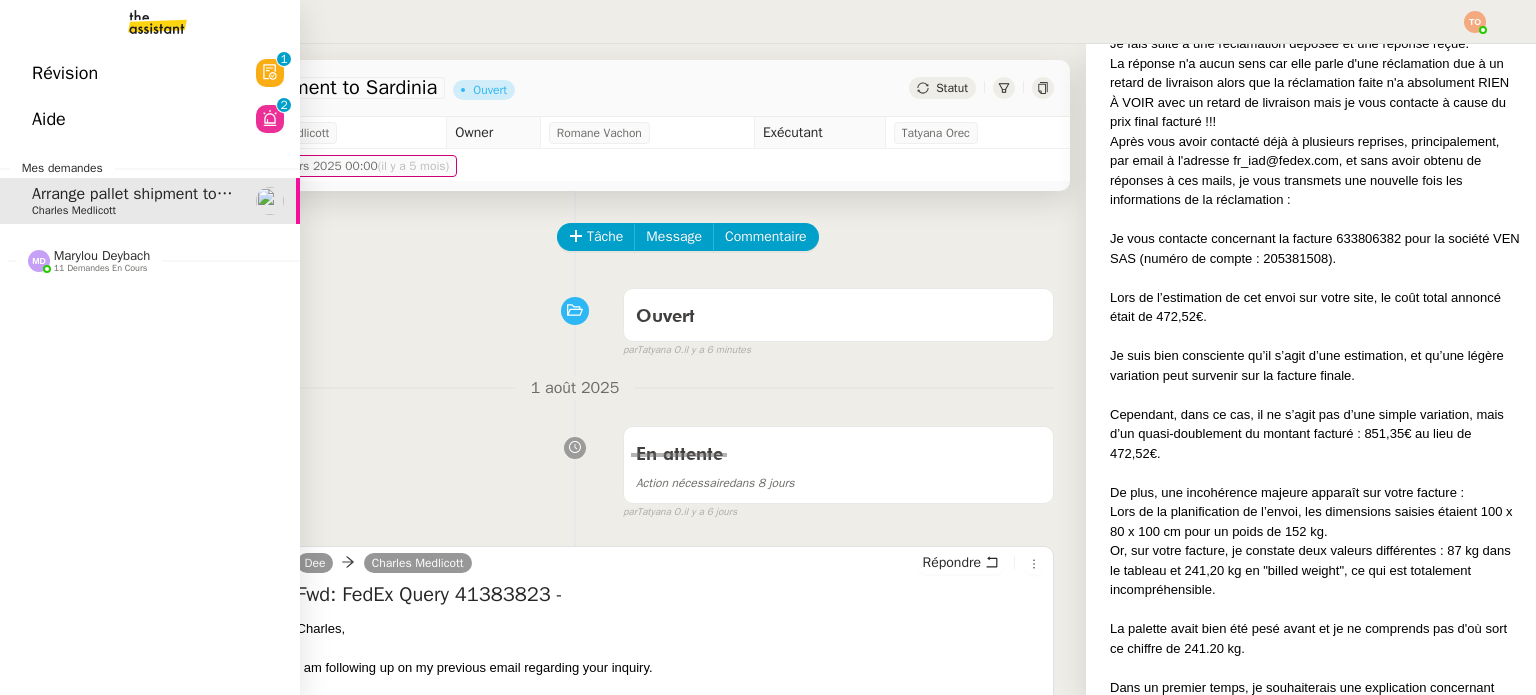 click on "Marylou Deybach" 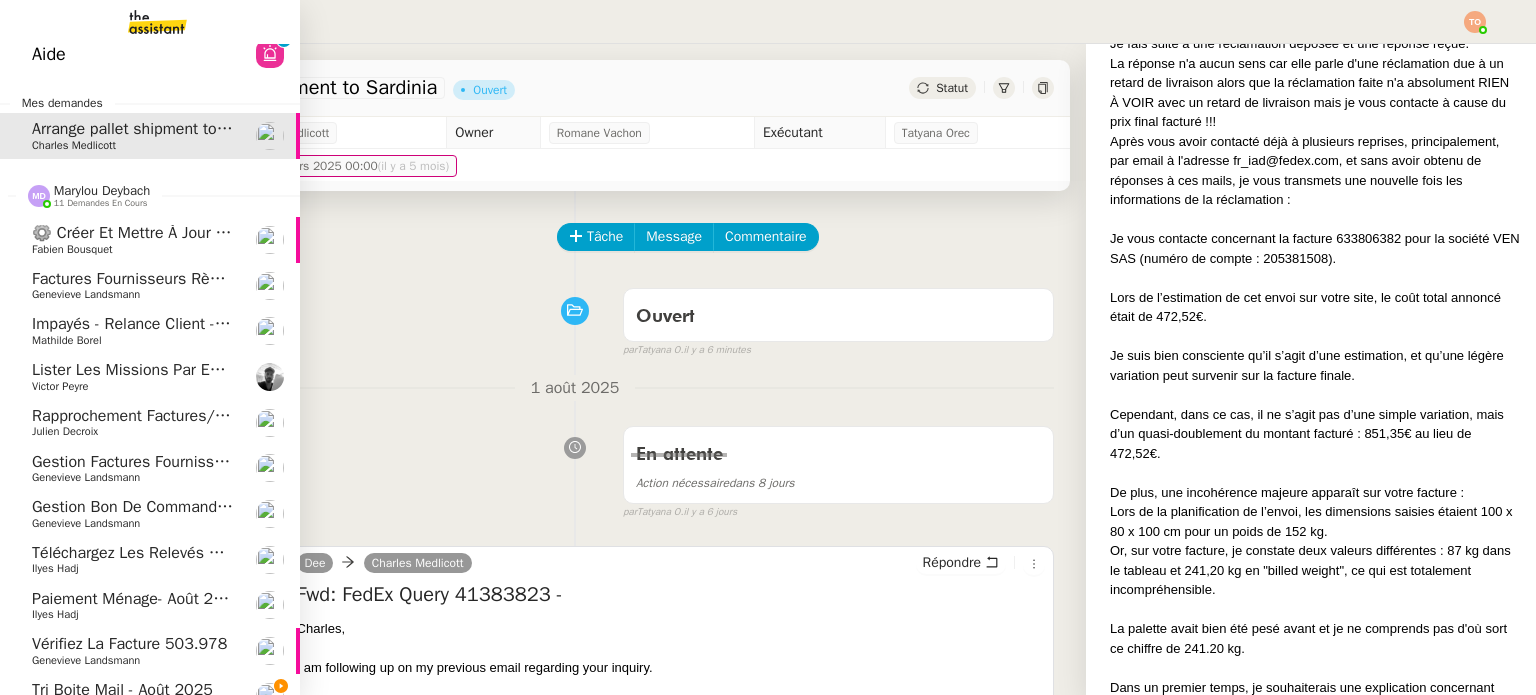 scroll, scrollTop: 100, scrollLeft: 0, axis: vertical 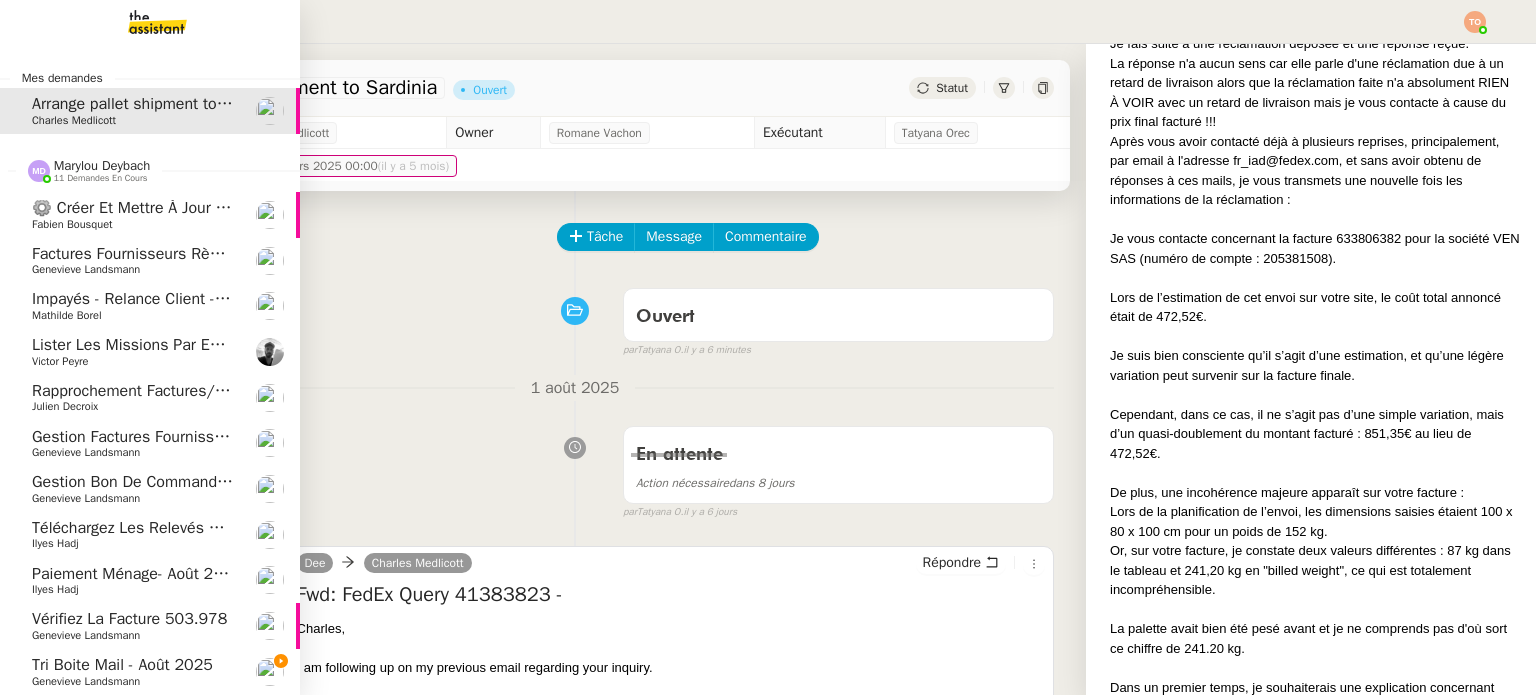 click on "Tri boite mail - août 2025" 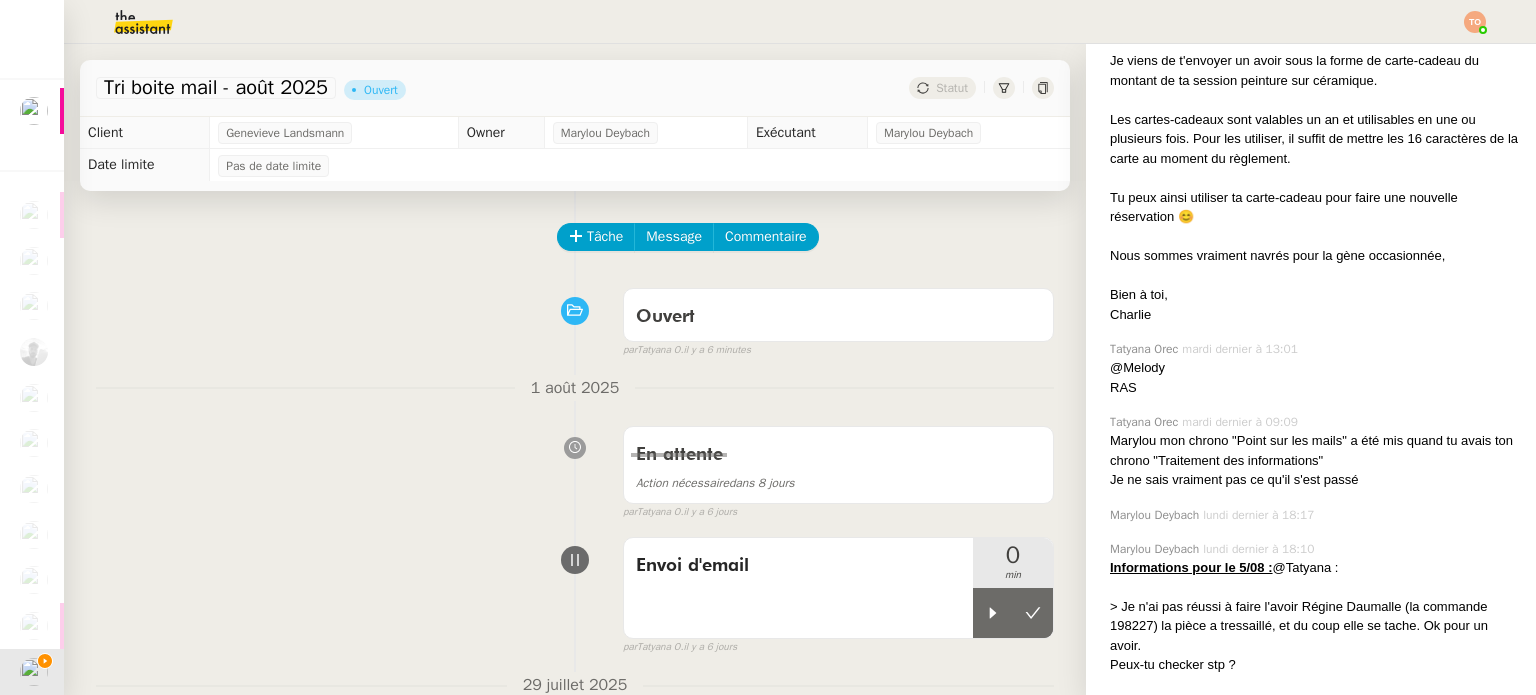 scroll, scrollTop: 712, scrollLeft: 0, axis: vertical 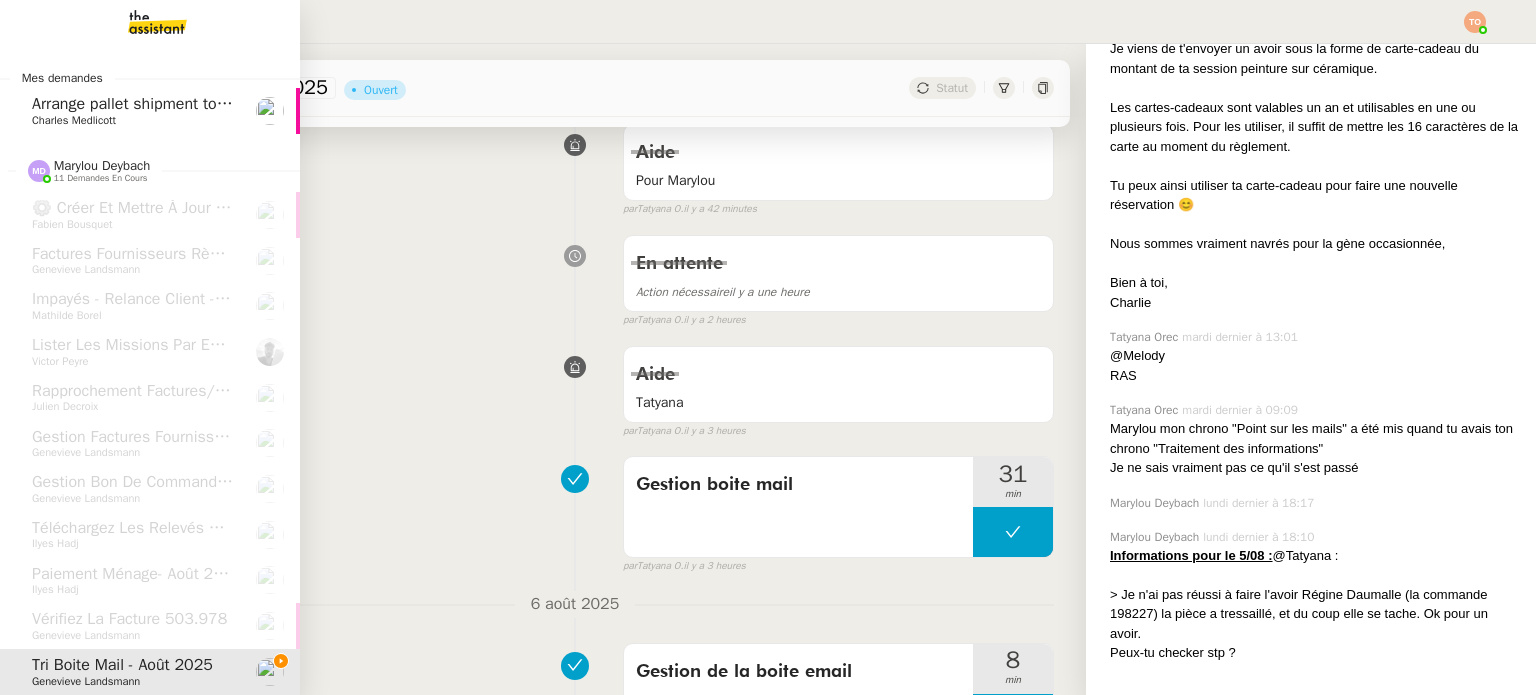 click on "Charles Medlicott" 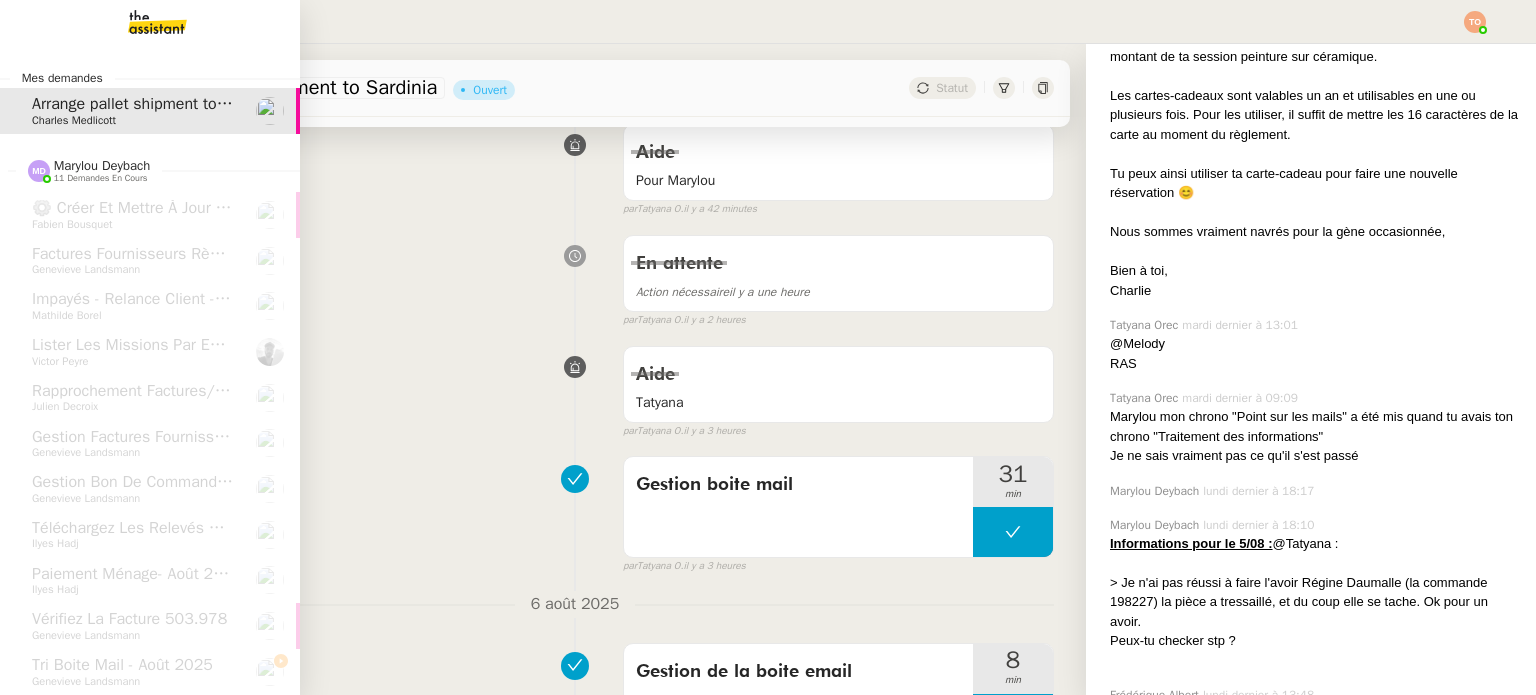 click on "Statut" 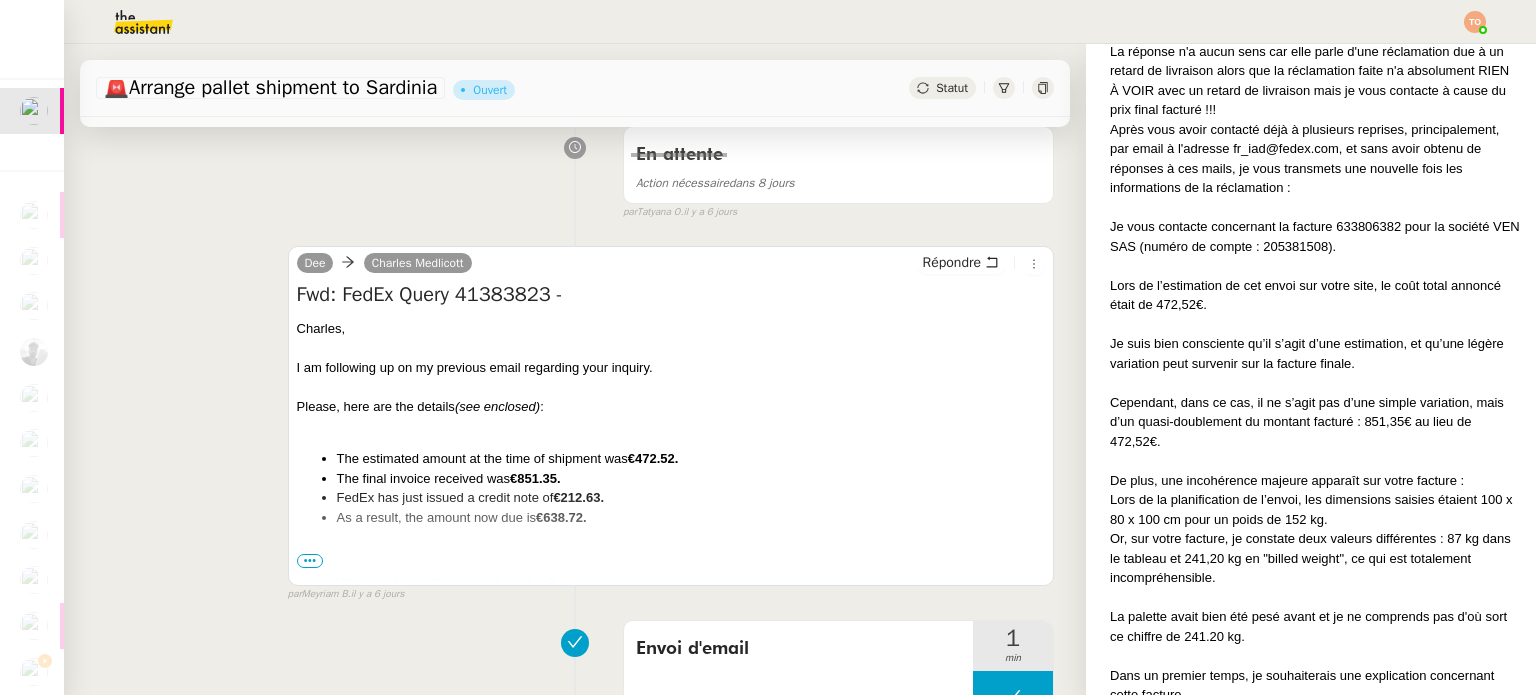 scroll, scrollTop: 700, scrollLeft: 0, axis: vertical 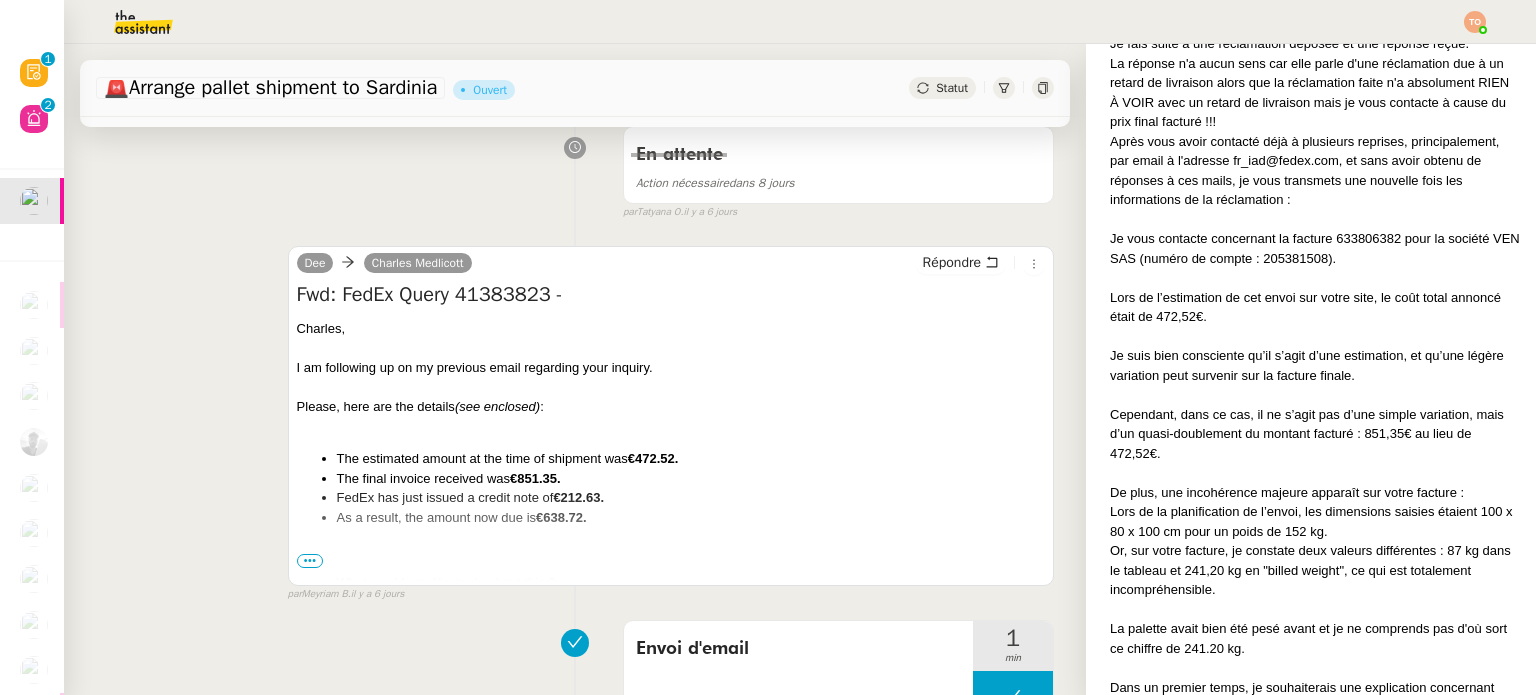 click on "🚨   Arrange pallet shipment to Sardinia      Ouvert     Statut" 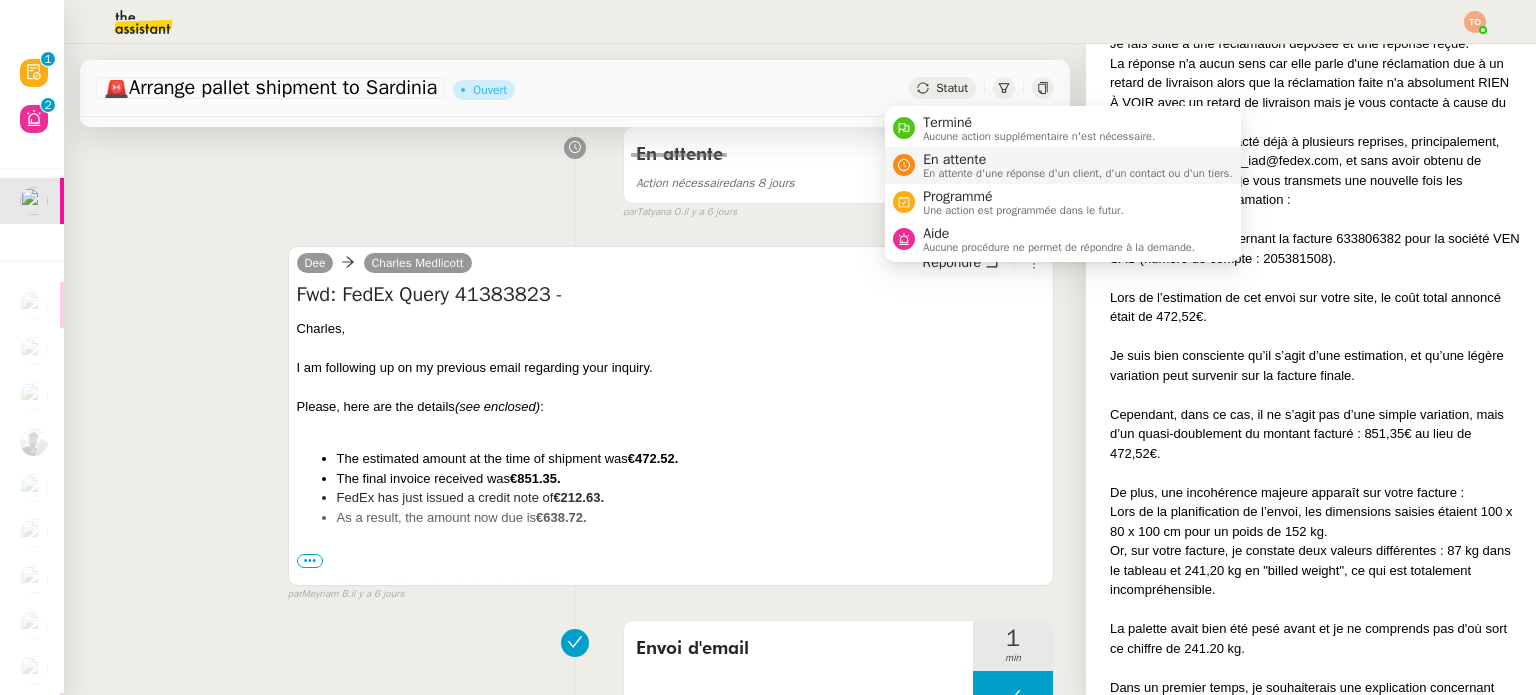 click on "En attente d'une réponse d'un client, d'un contact ou d'un tiers." at bounding box center (1078, 173) 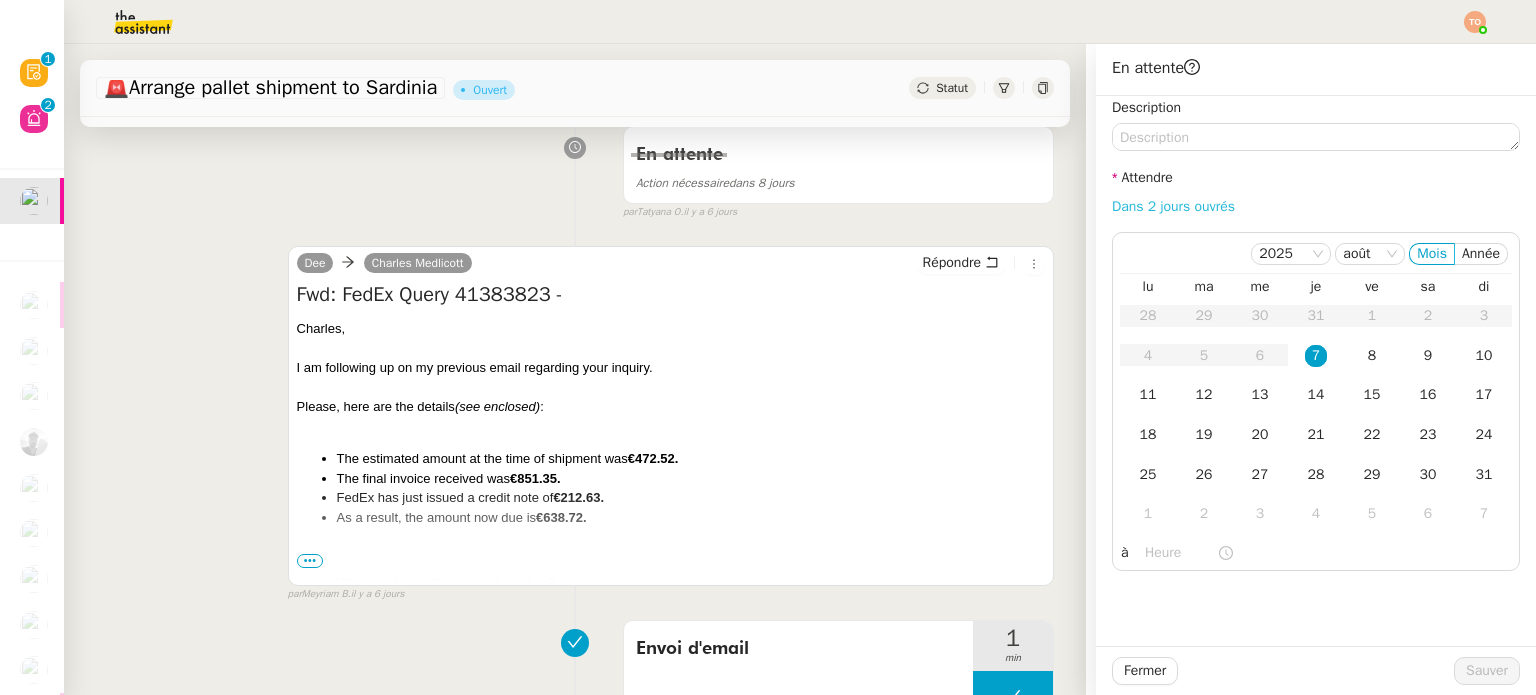 click on "Dans 2 jours ouvrés" 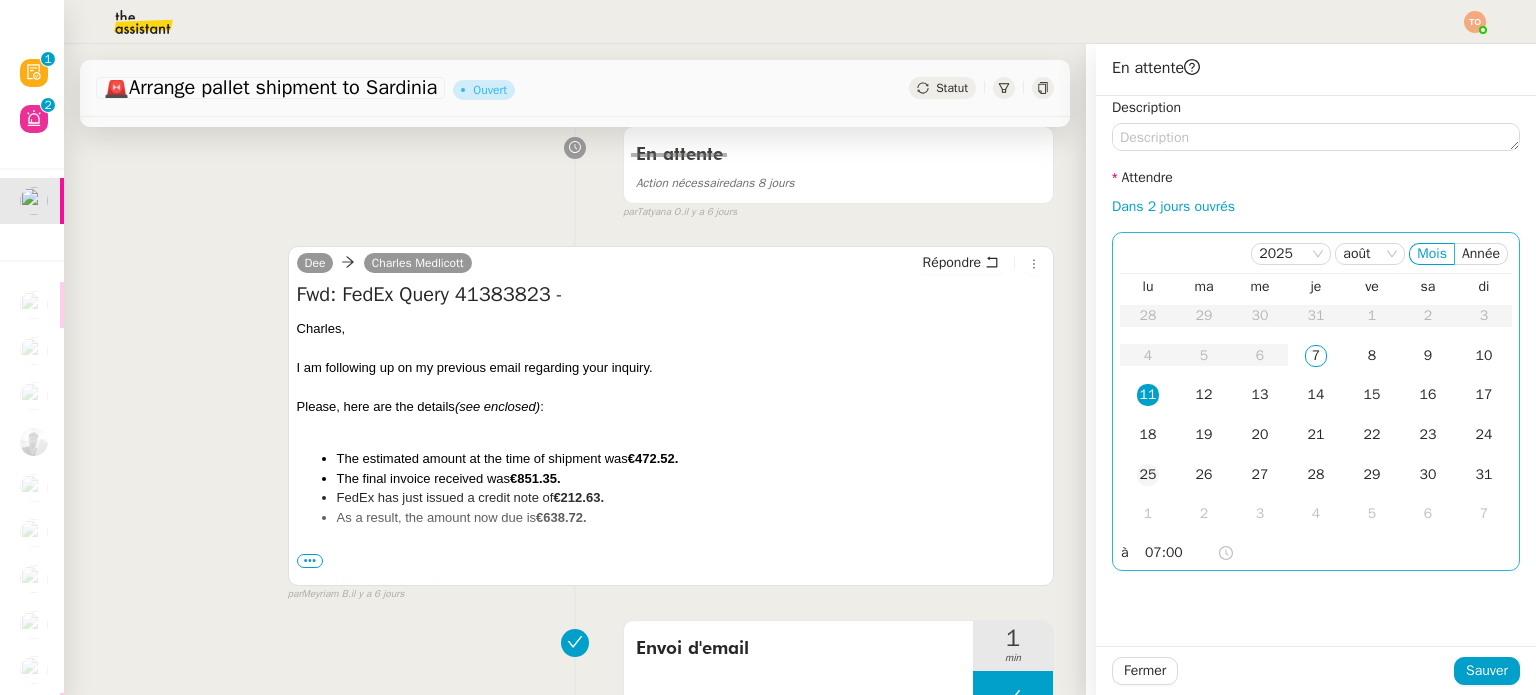 click on "25" 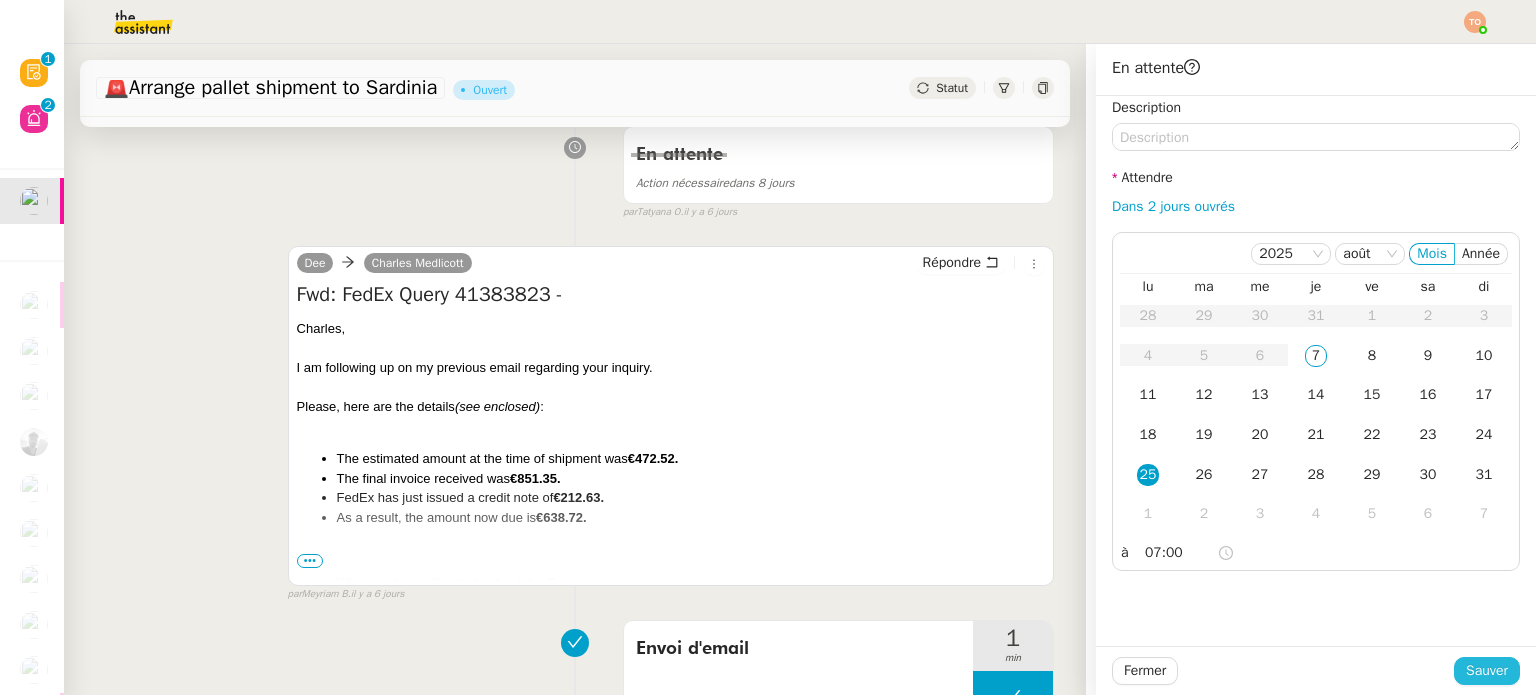 drag, startPoint x: 1461, startPoint y: 658, endPoint x: 1473, endPoint y: 670, distance: 16.970562 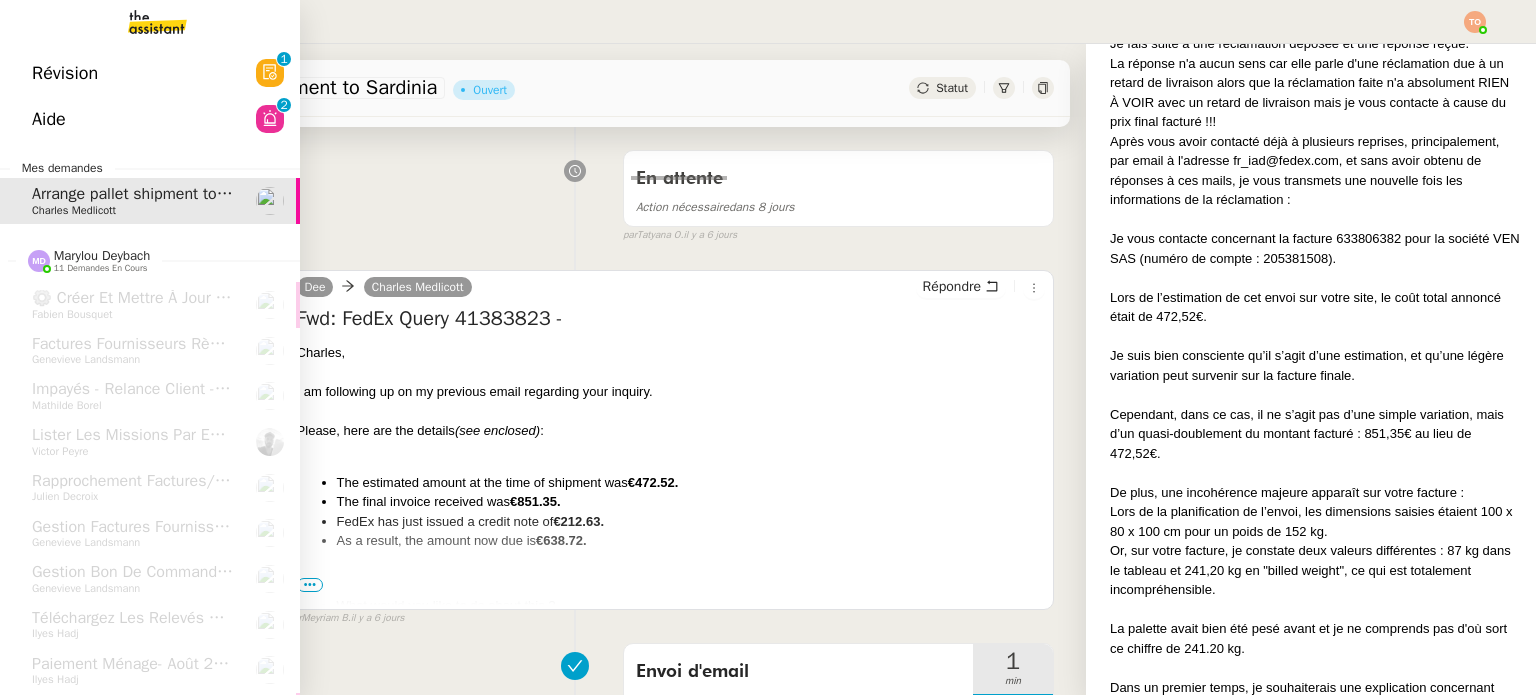click on "Aide  0   1   2   3   4   5   6   7   8   9" 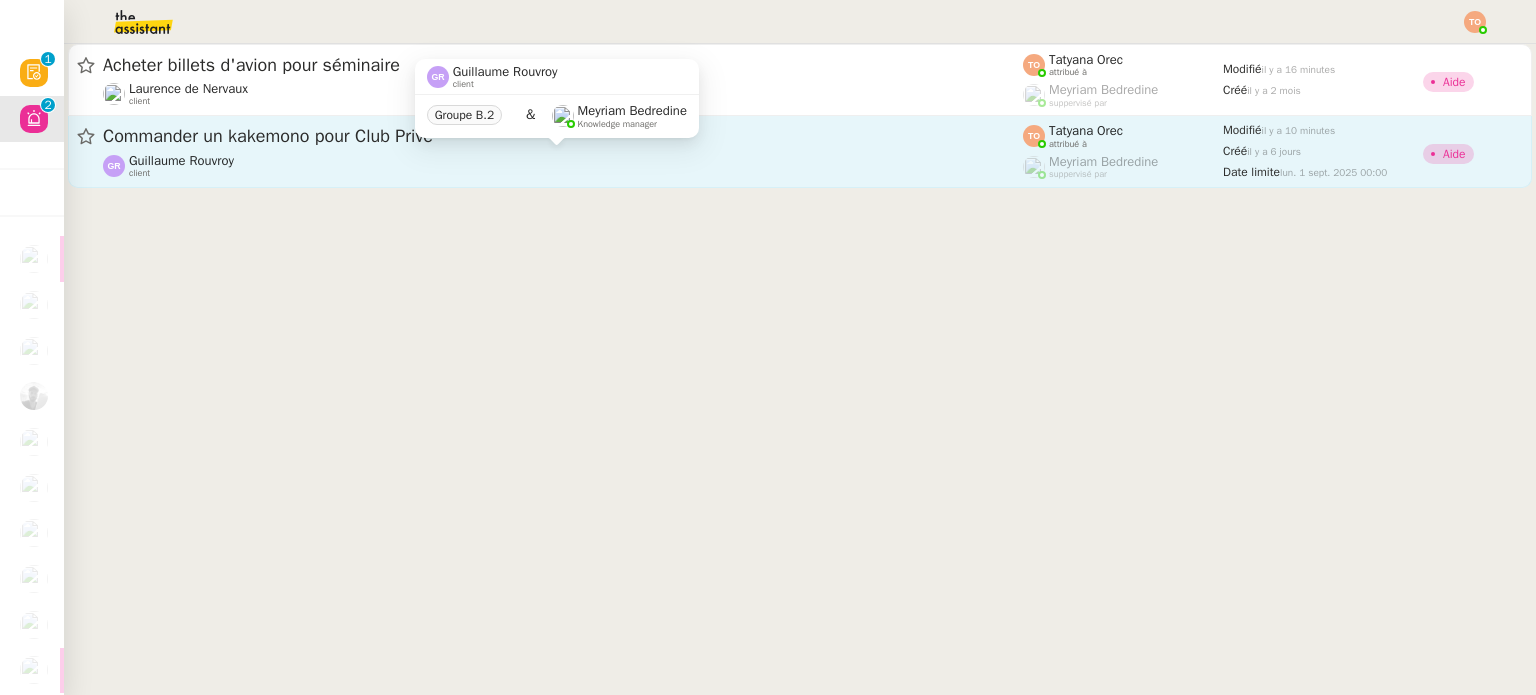 click on "Guillaume Rouvroy    client" 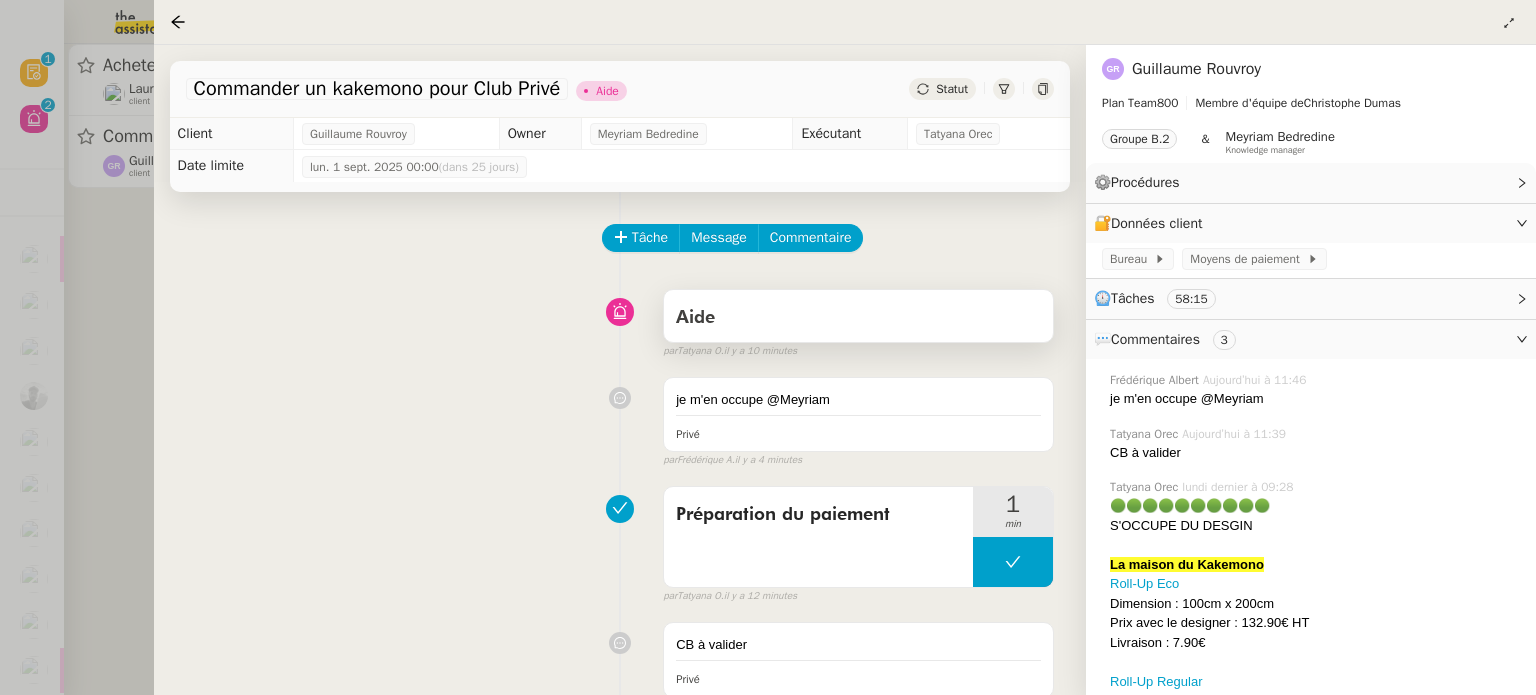 scroll, scrollTop: 0, scrollLeft: 0, axis: both 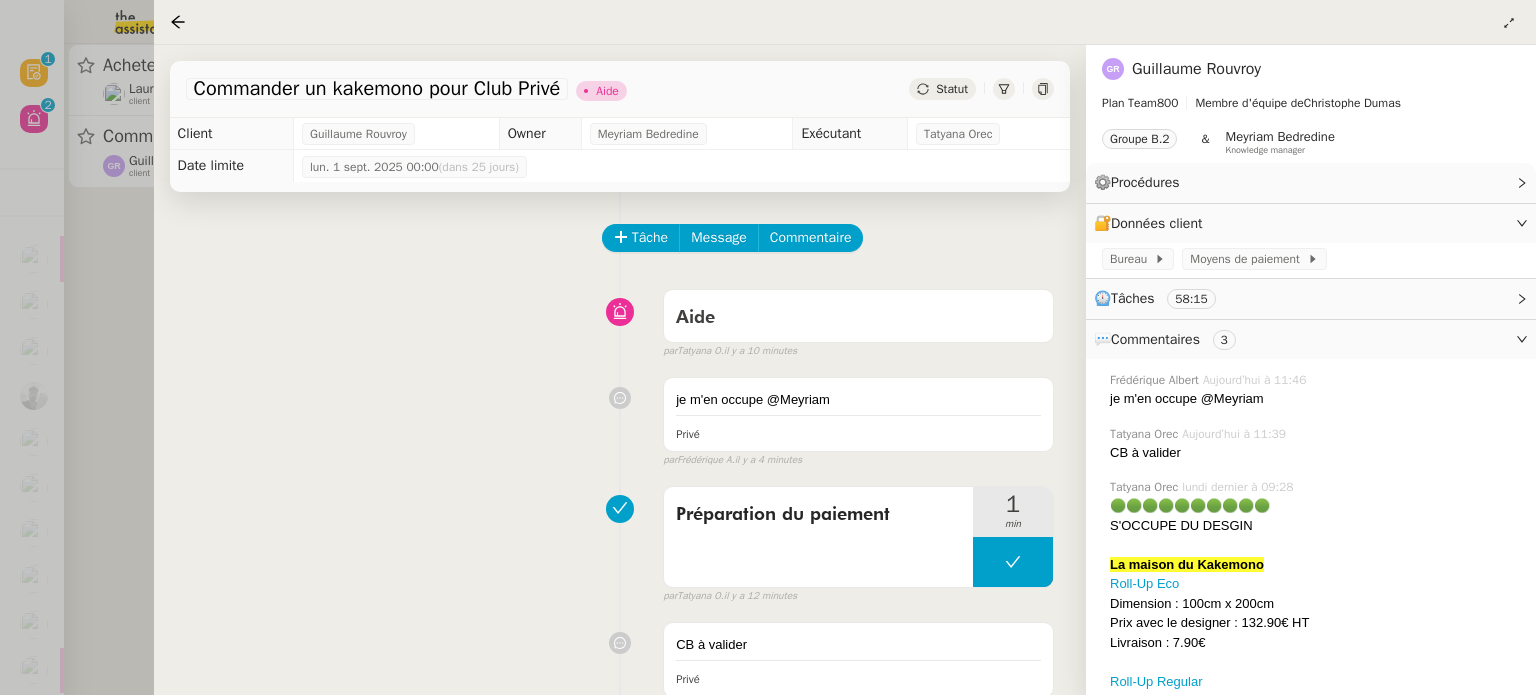 click at bounding box center (768, 347) 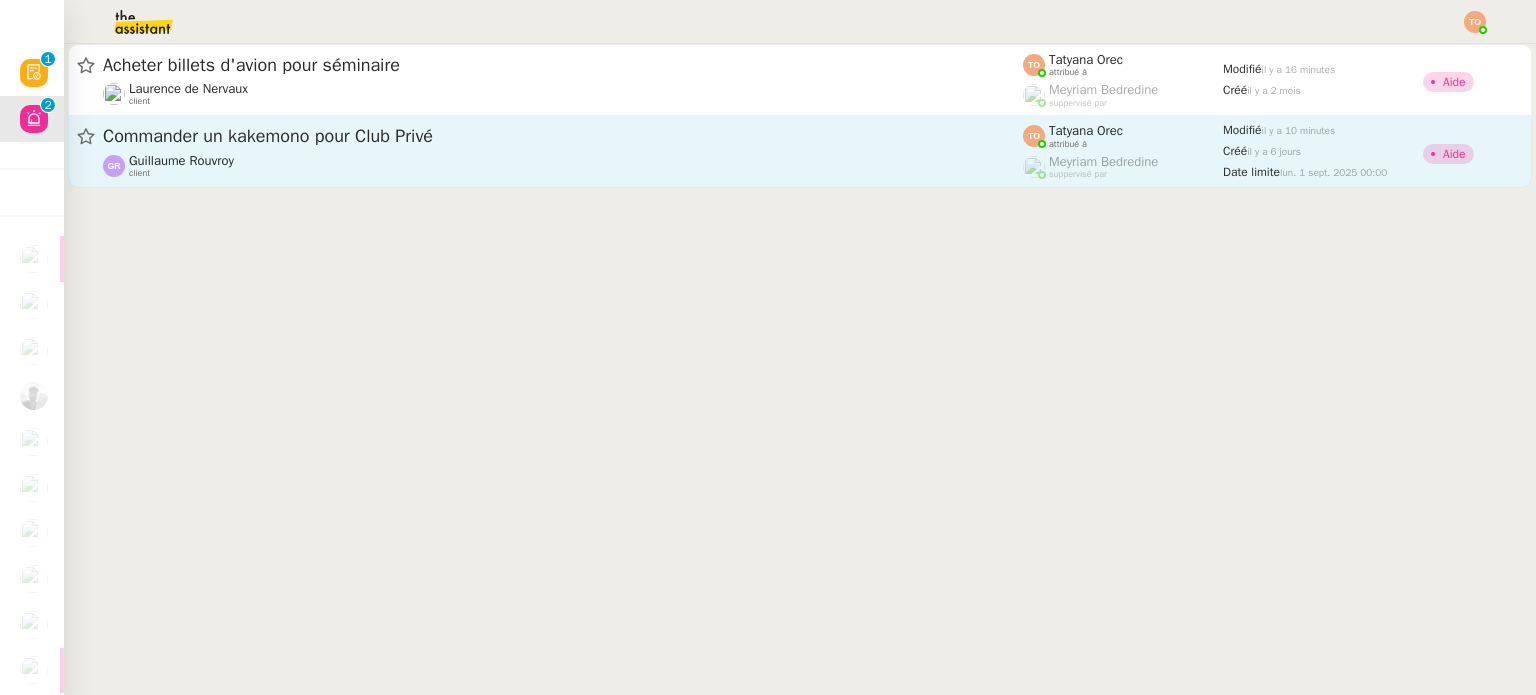click on "Guillaume Rouvroy    client" 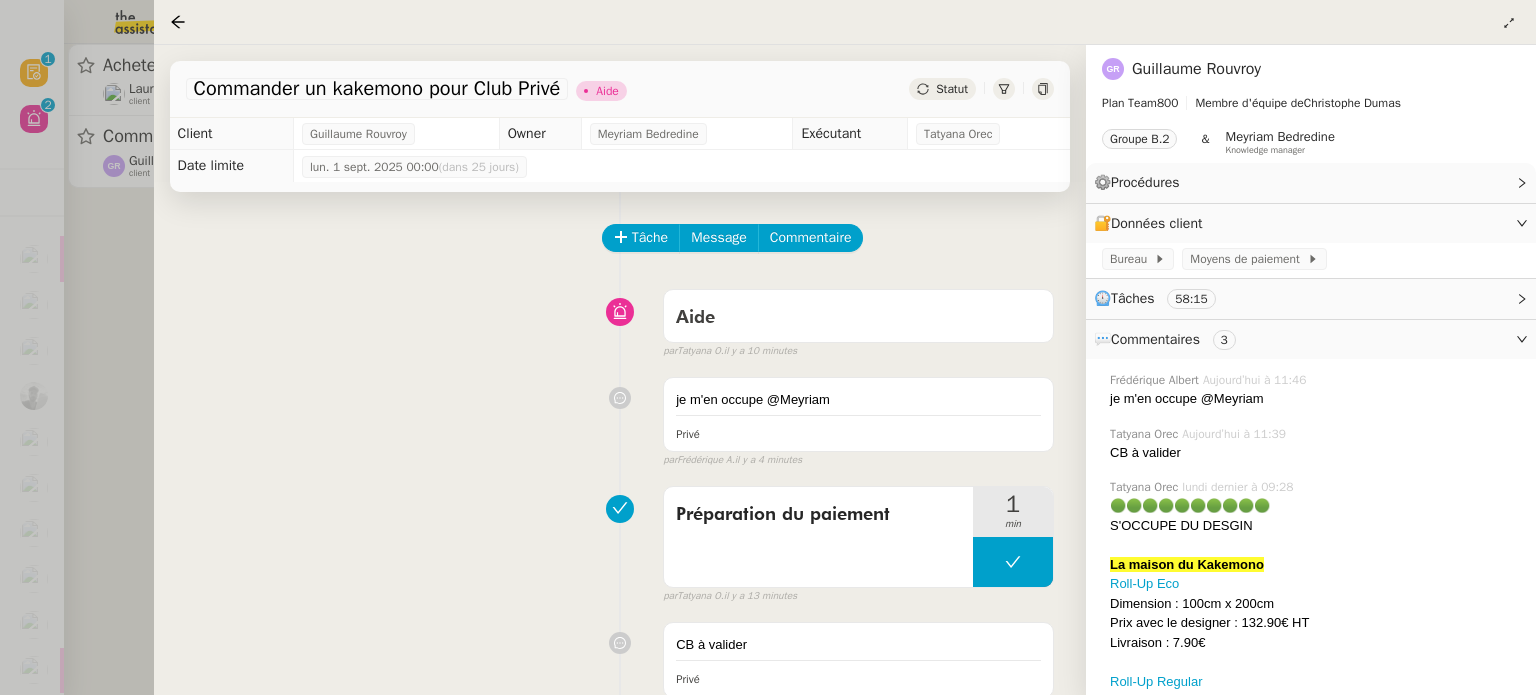 click at bounding box center [768, 347] 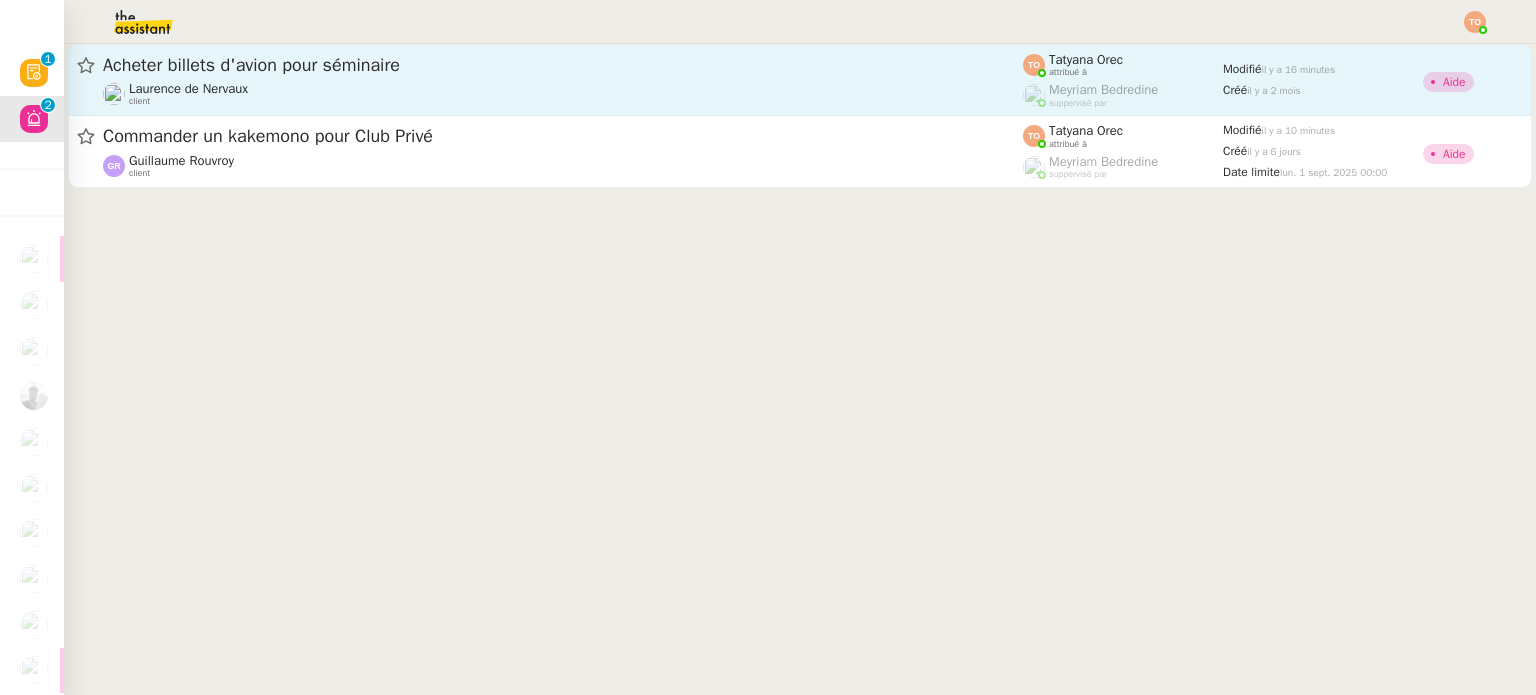 click on "Laurence de Nervaux    client" 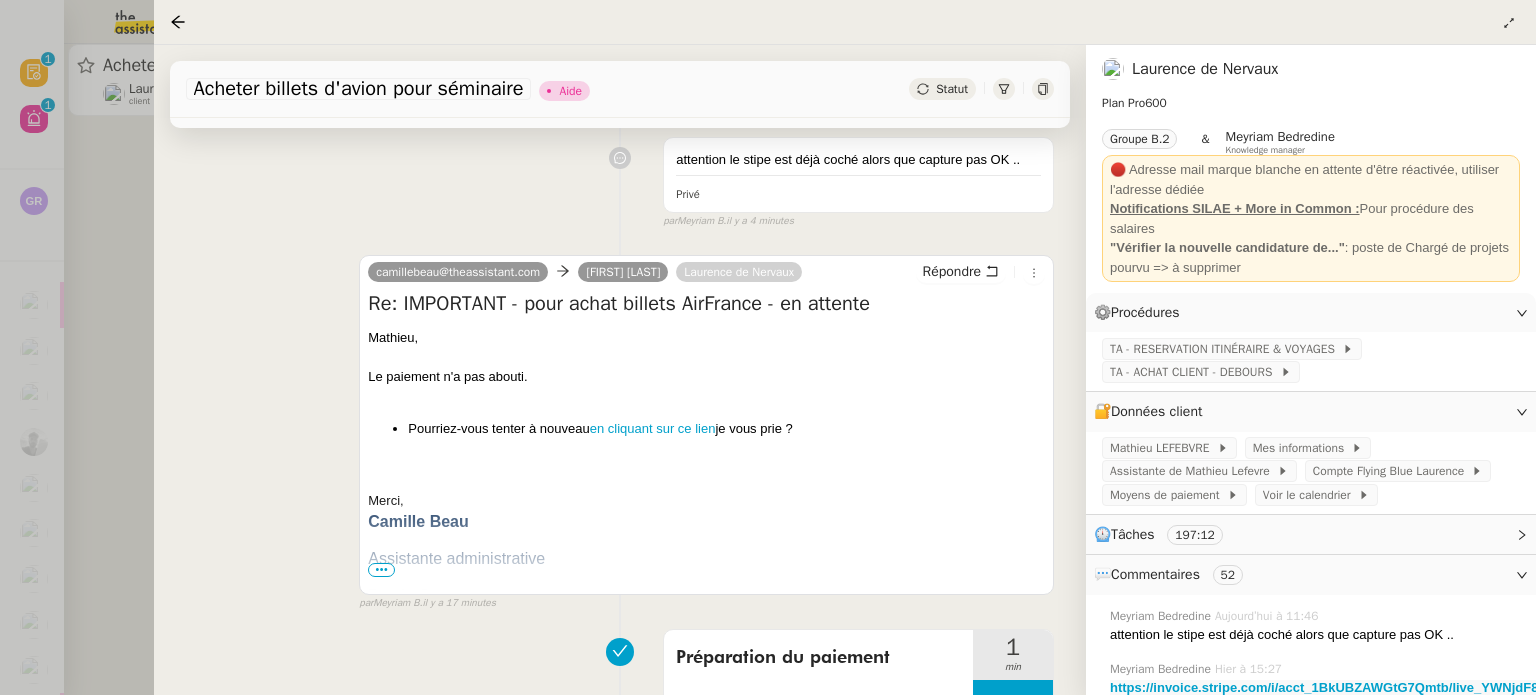 scroll, scrollTop: 300, scrollLeft: 0, axis: vertical 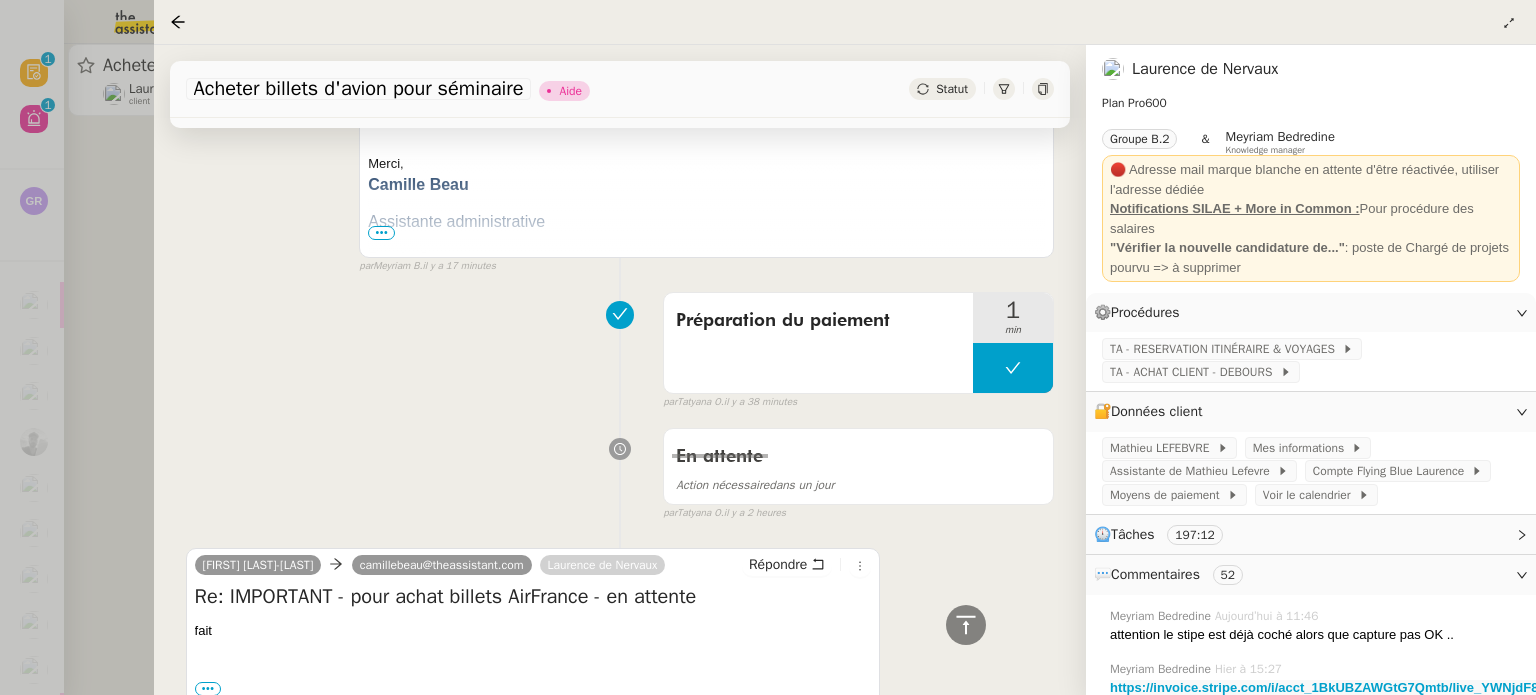 click at bounding box center (768, 347) 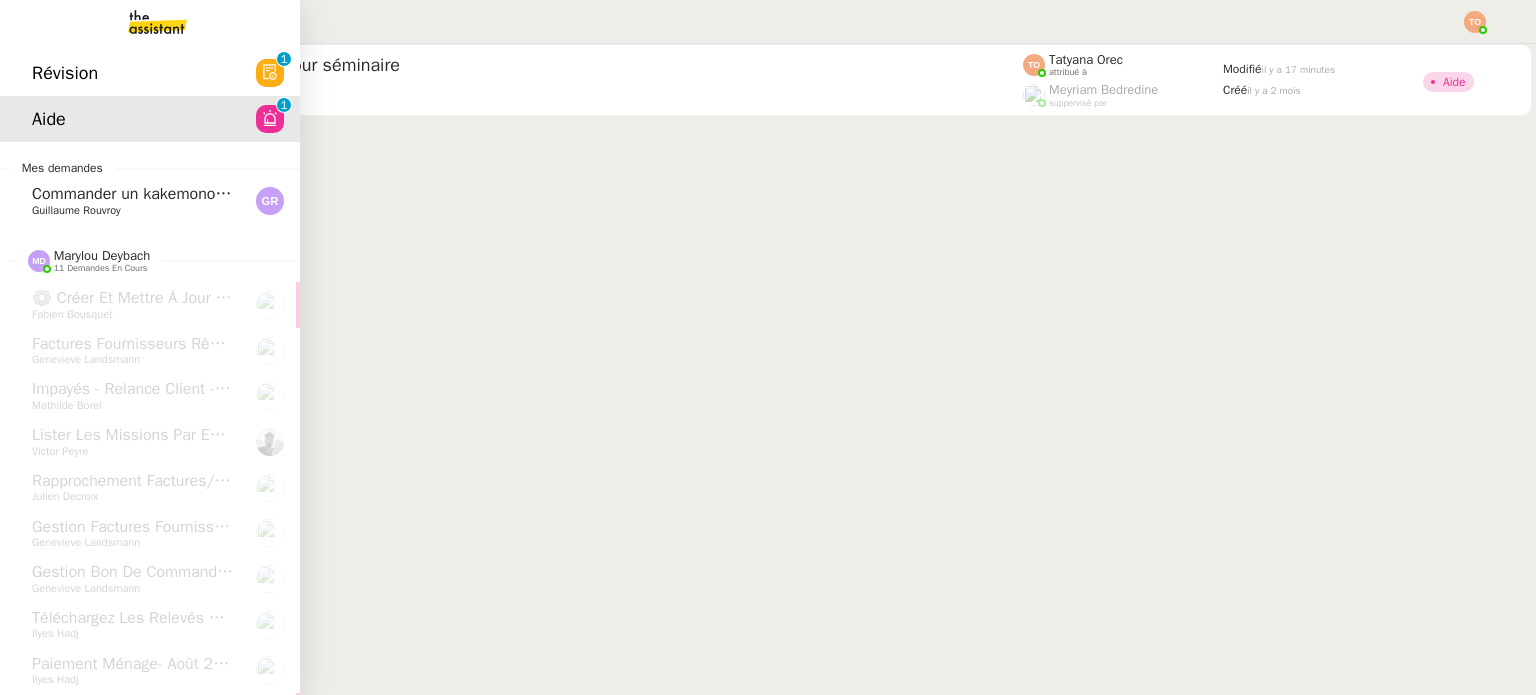 click on "Commander un kakemono pour Club Privé    Guillaume Rouvroy" 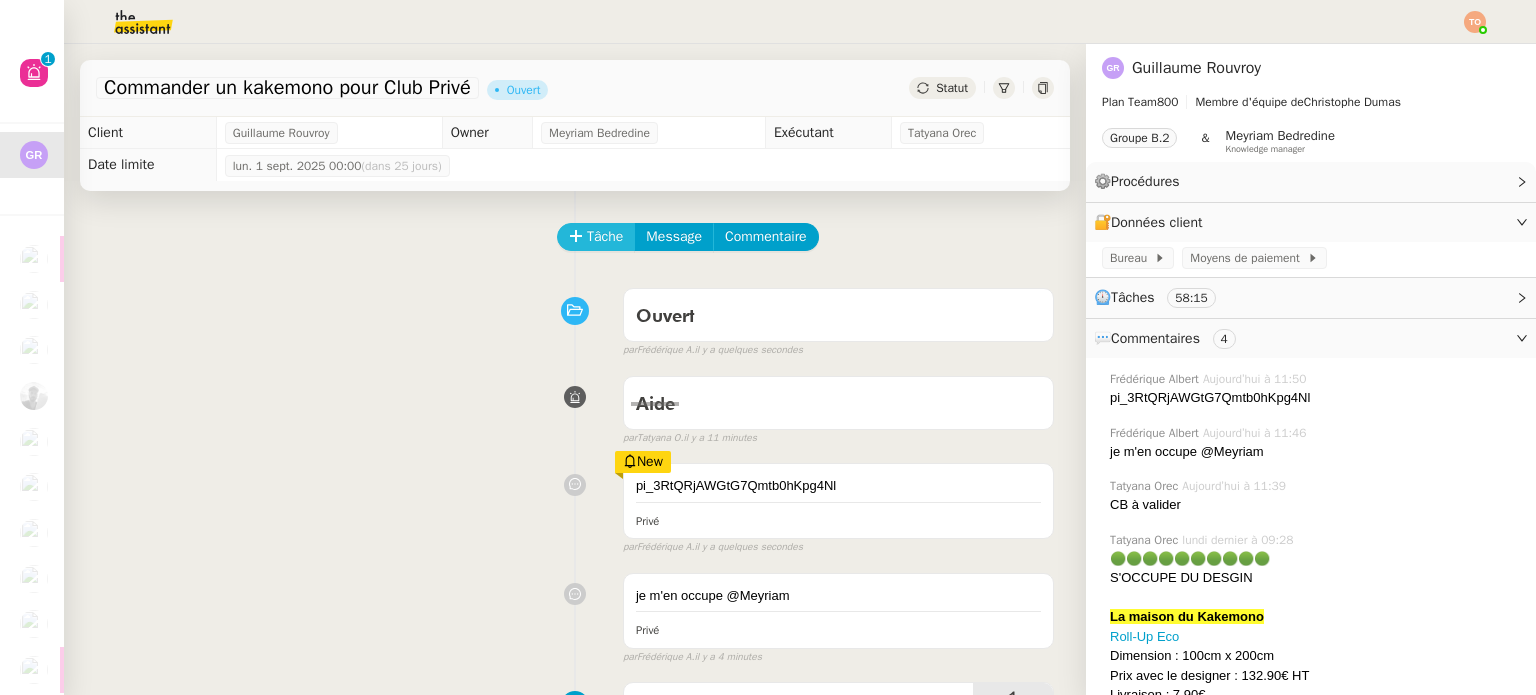 click on "Tâche" 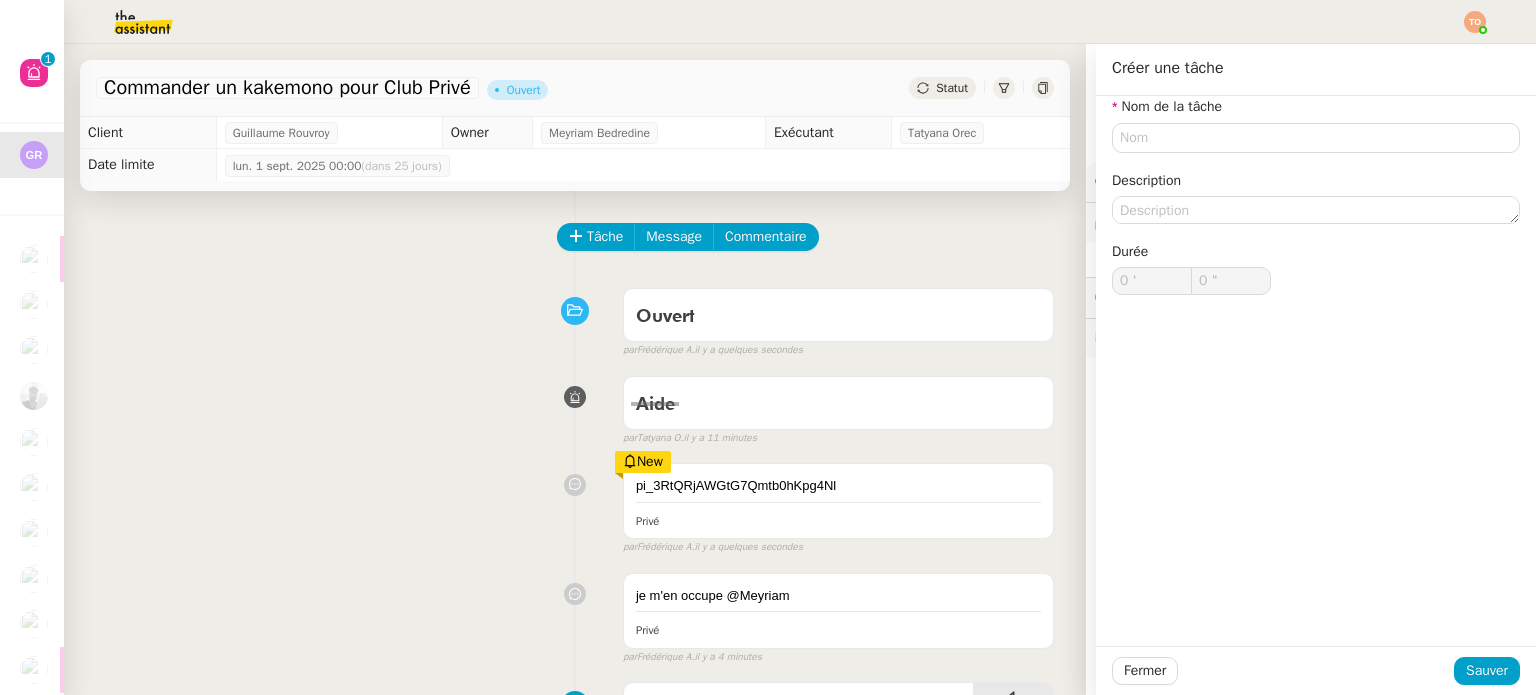 click on "Ouvert false par [FIRST] [LAST]. il y a quelques secondes" at bounding box center (575, 319) 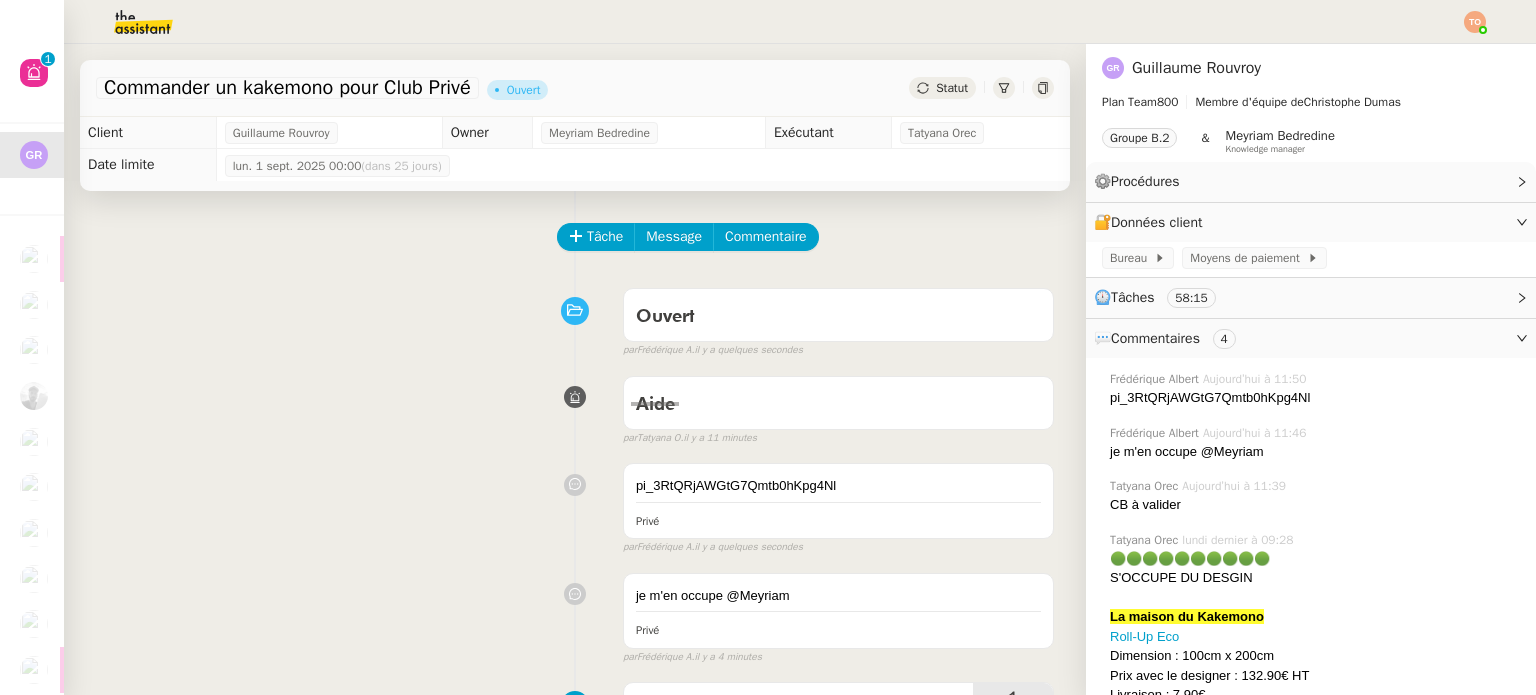 click on "Ouvert false par [FIRST] [LAST]. il y a quelques secondes" at bounding box center [575, 319] 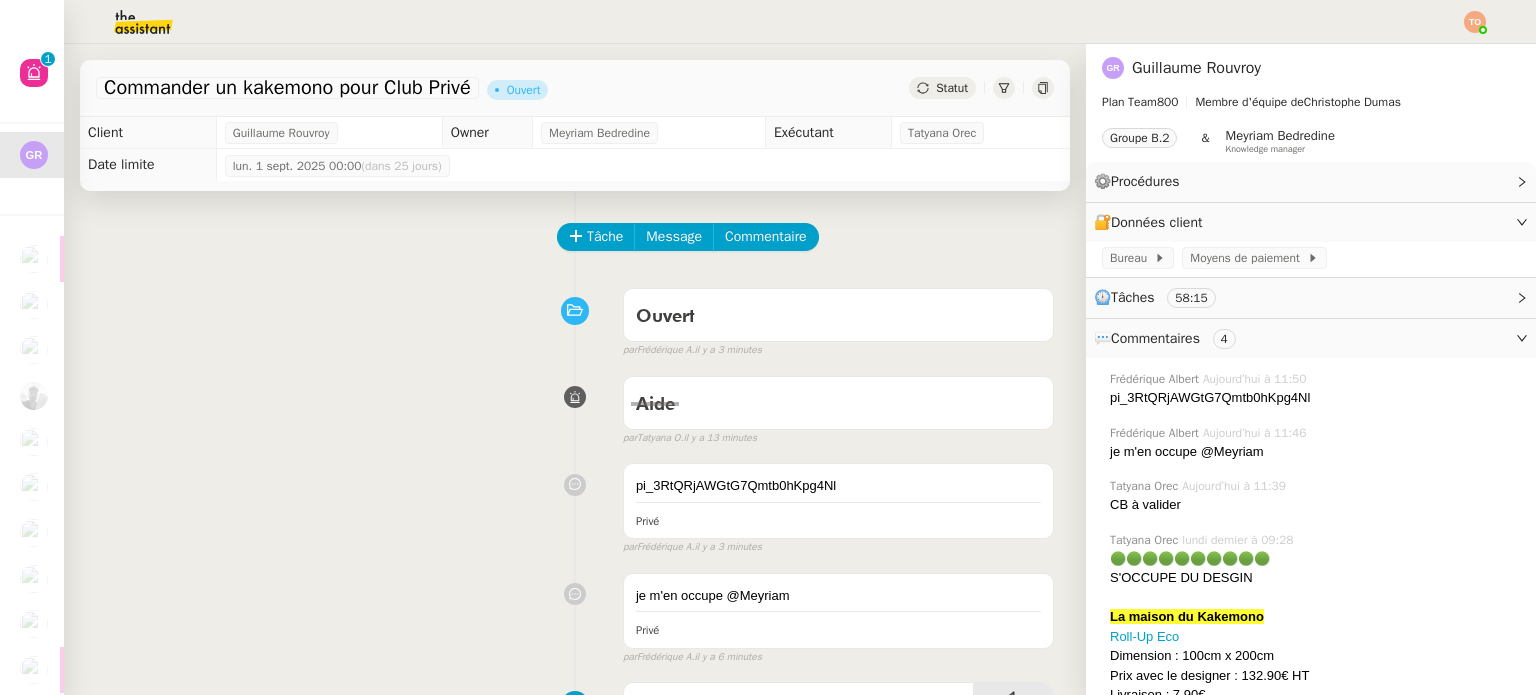 click on "Tâche Message Commentaire" 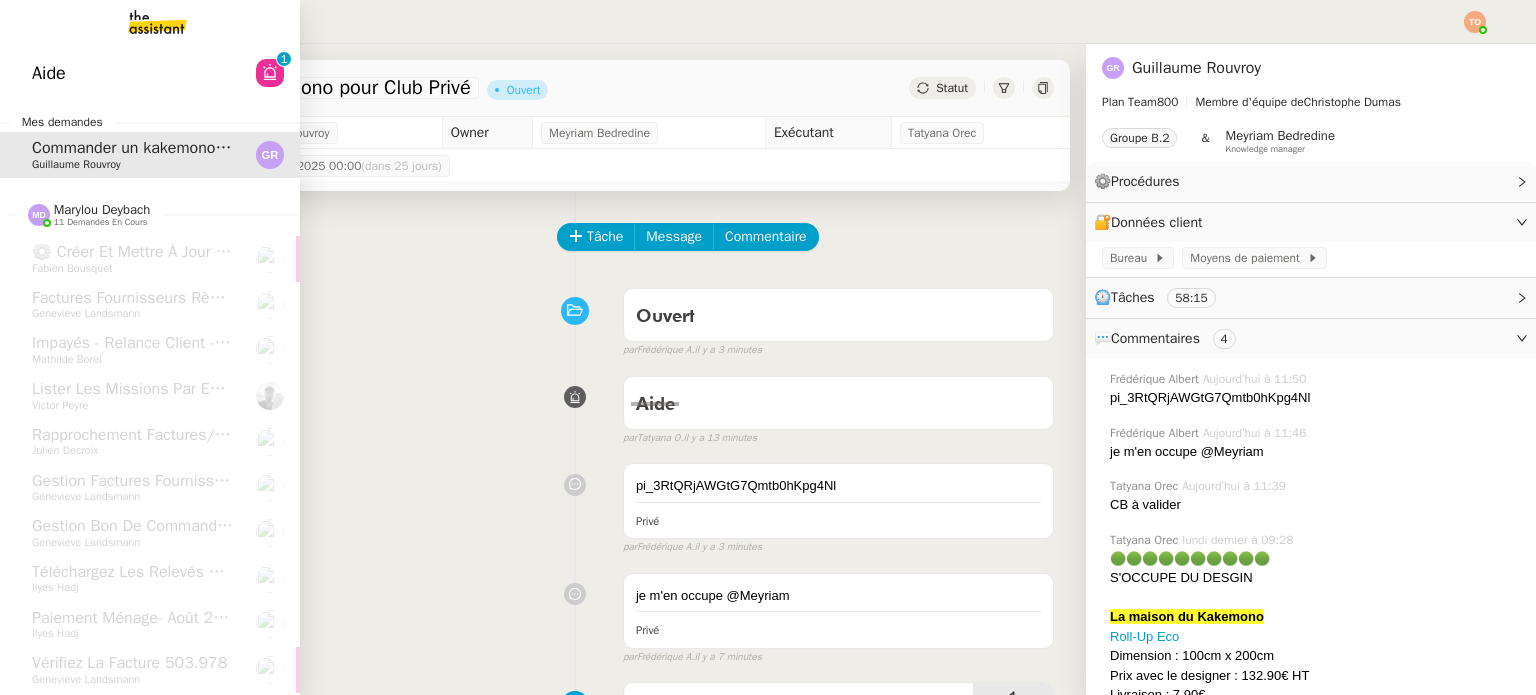 click on "Commander un kakemono pour Club Privé    Guillaume Rouvroy" 